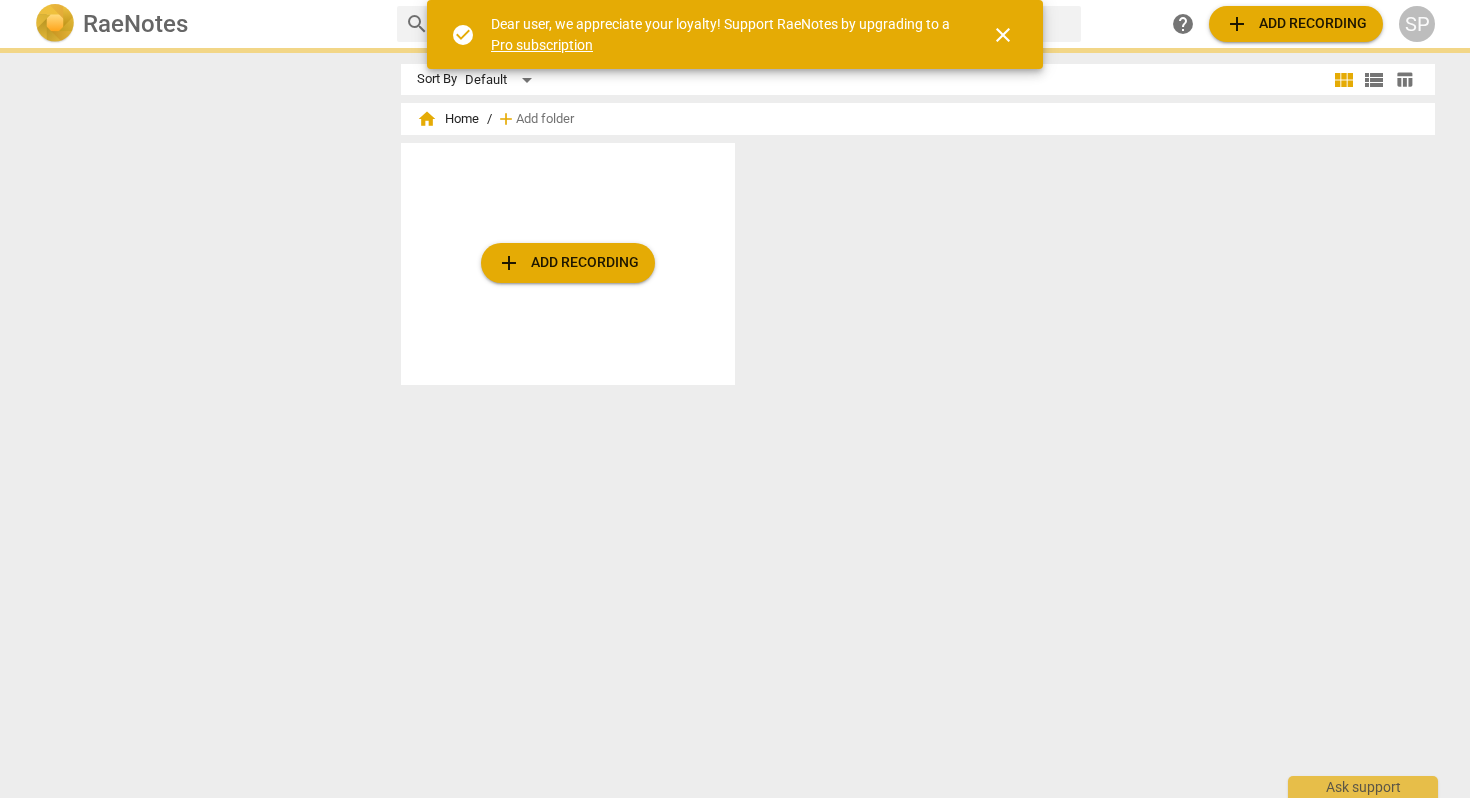 scroll, scrollTop: 0, scrollLeft: 0, axis: both 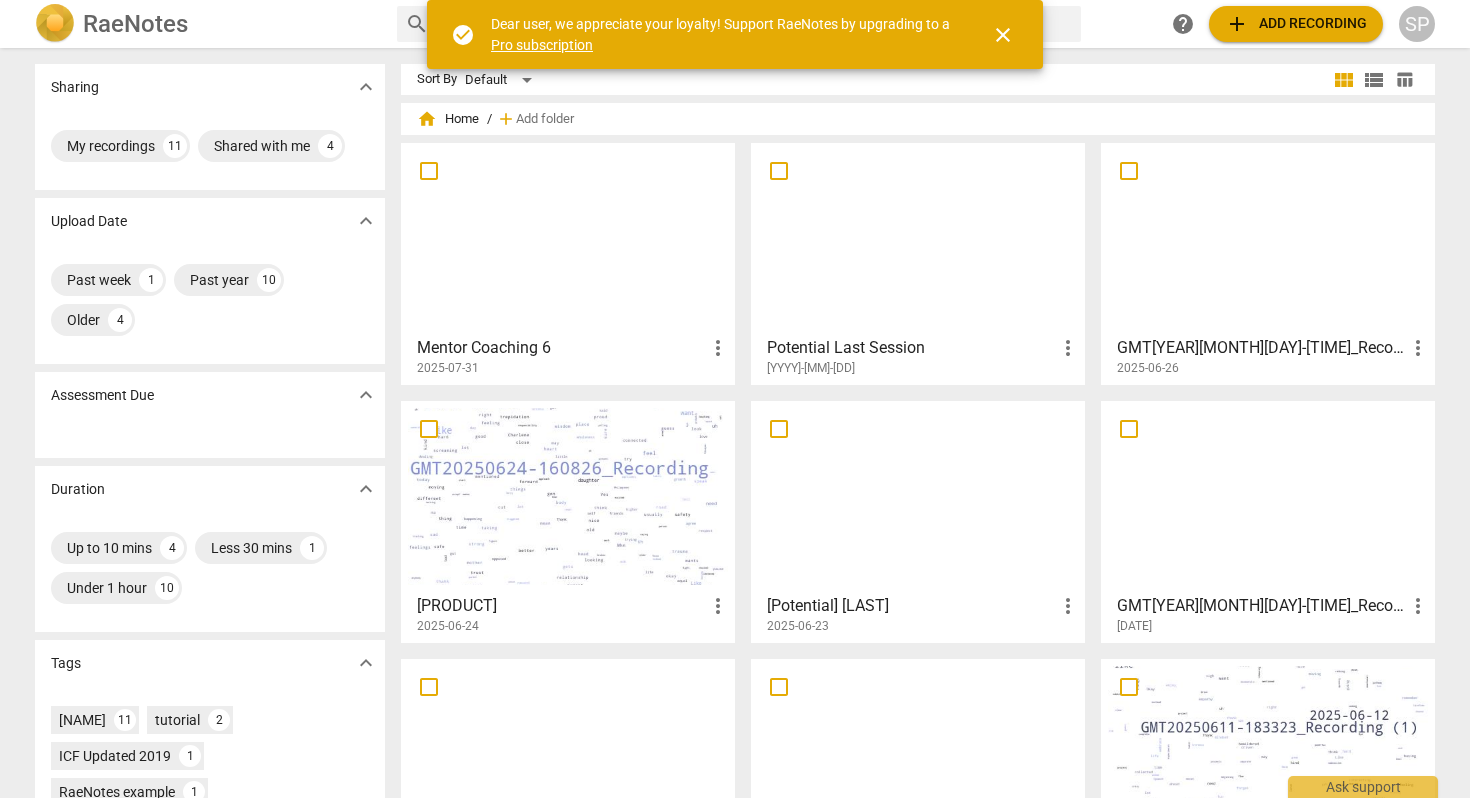 click at bounding box center (568, 238) 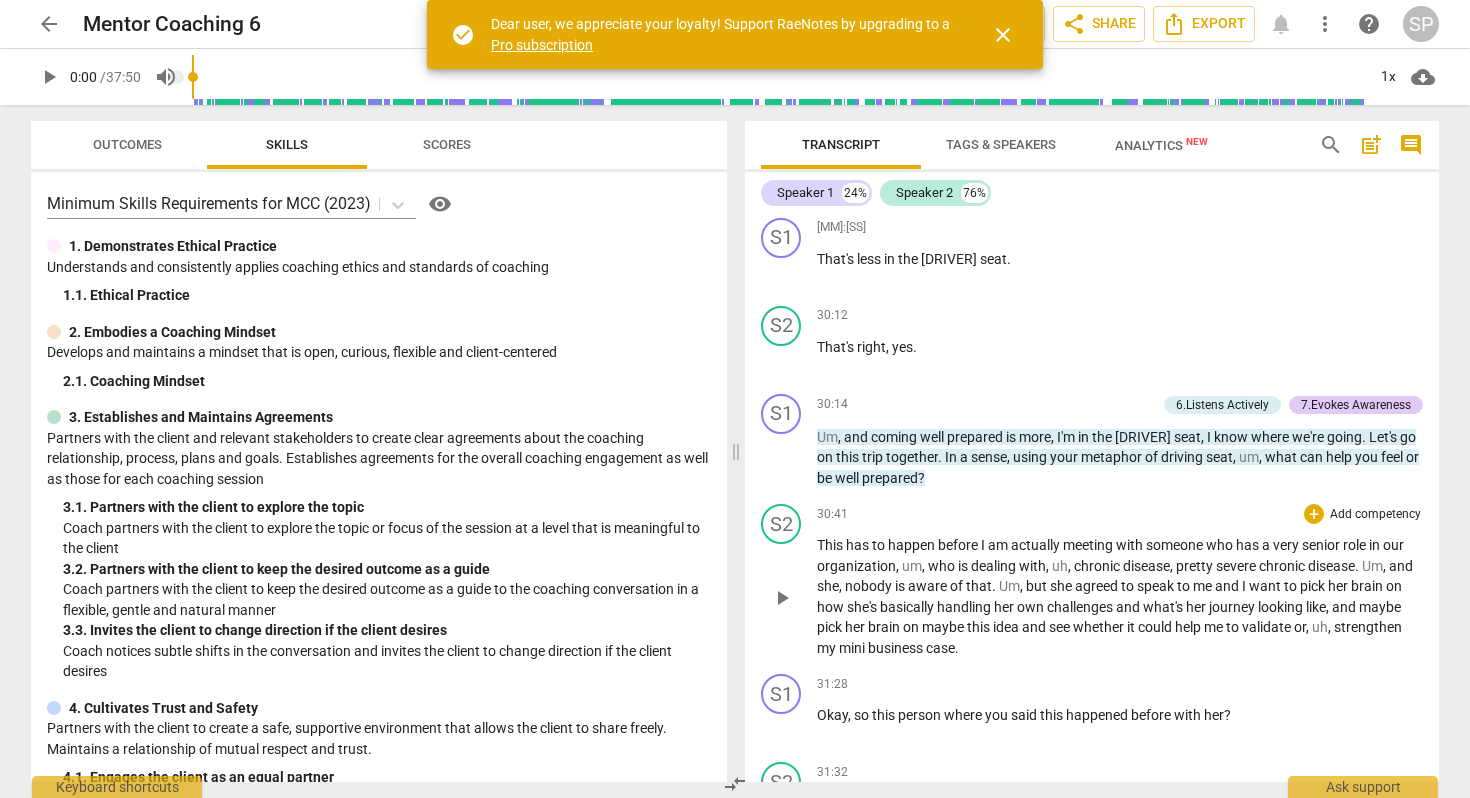 scroll, scrollTop: 12639, scrollLeft: 0, axis: vertical 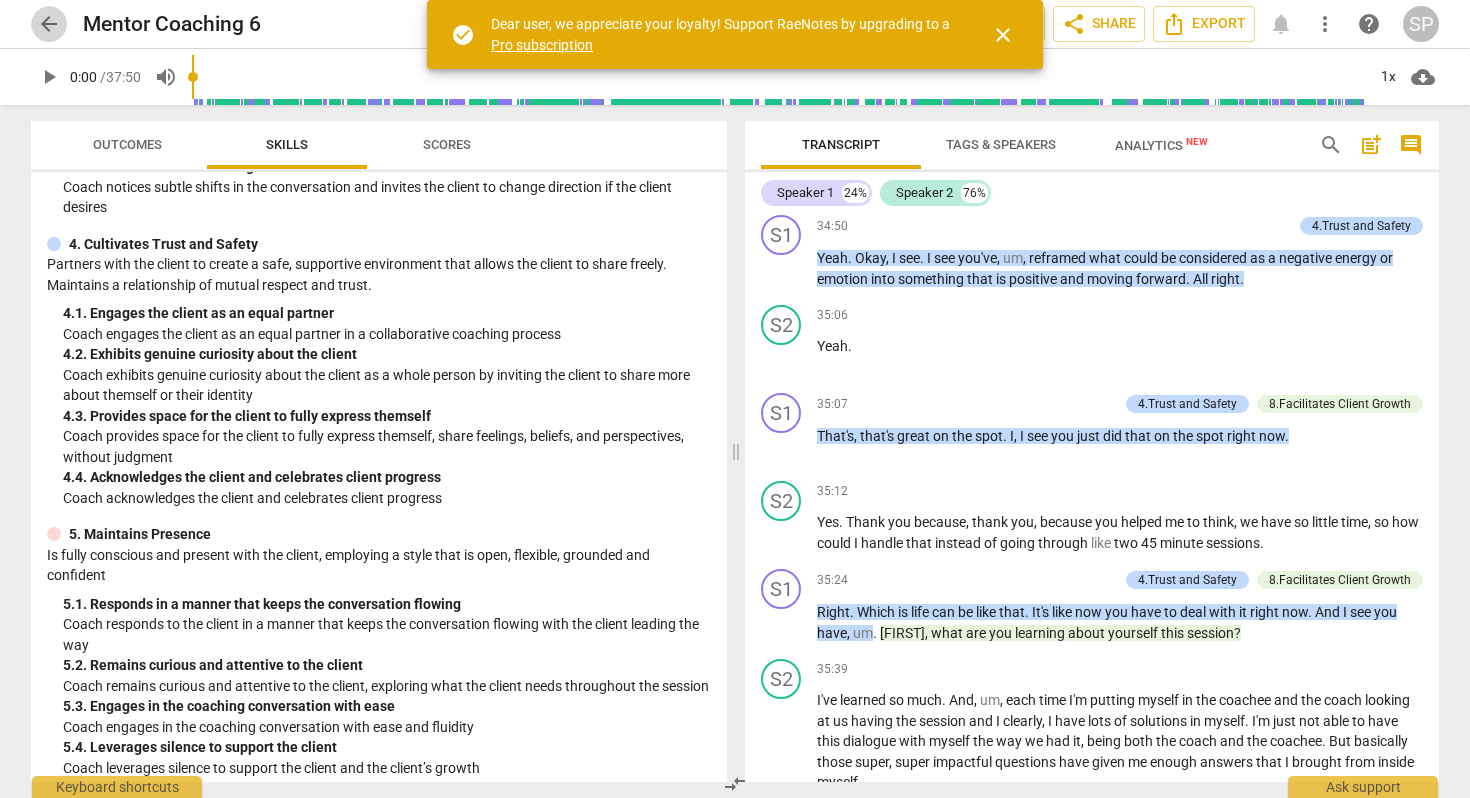 click on "arrow_back" at bounding box center (49, 24) 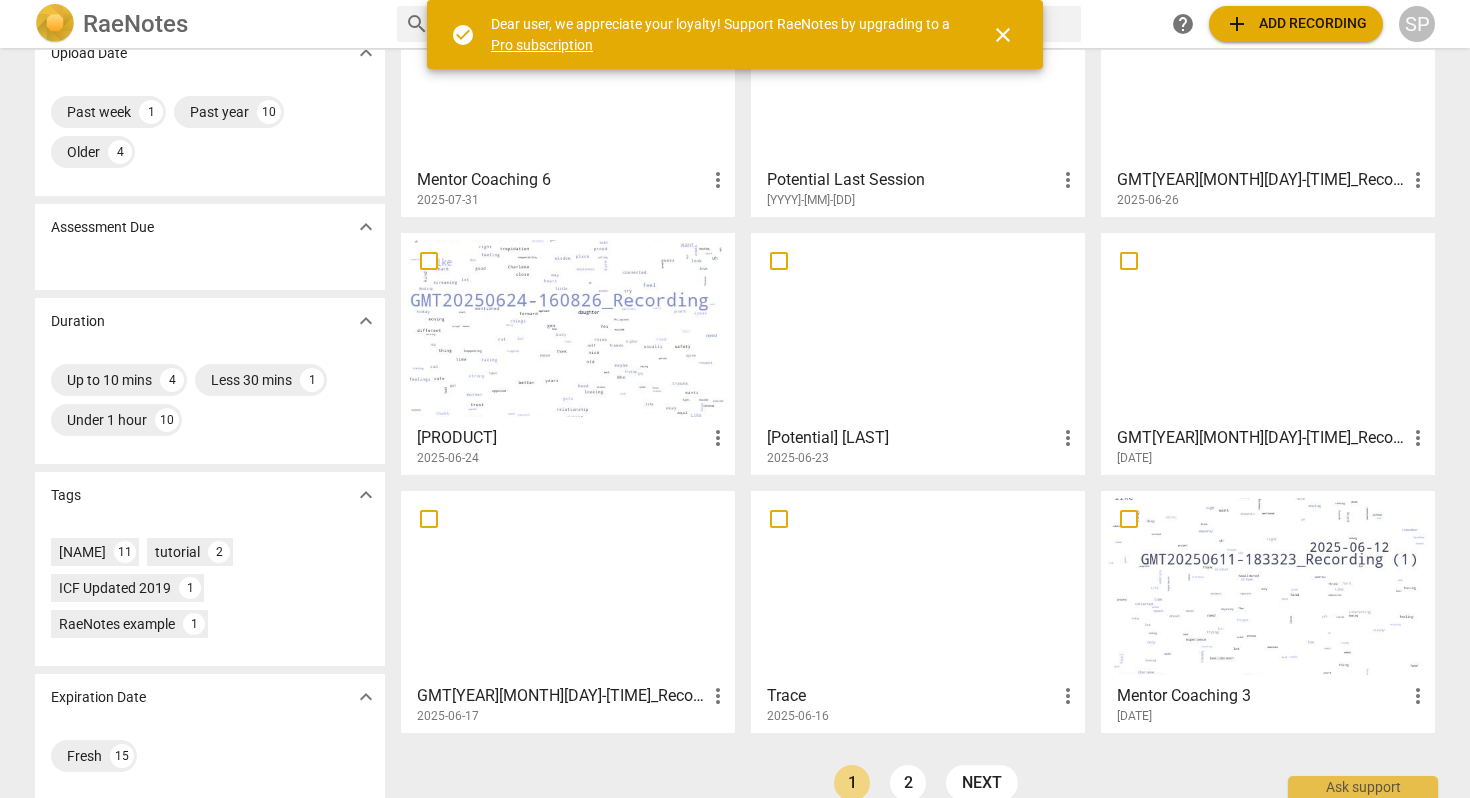 scroll, scrollTop: 197, scrollLeft: 0, axis: vertical 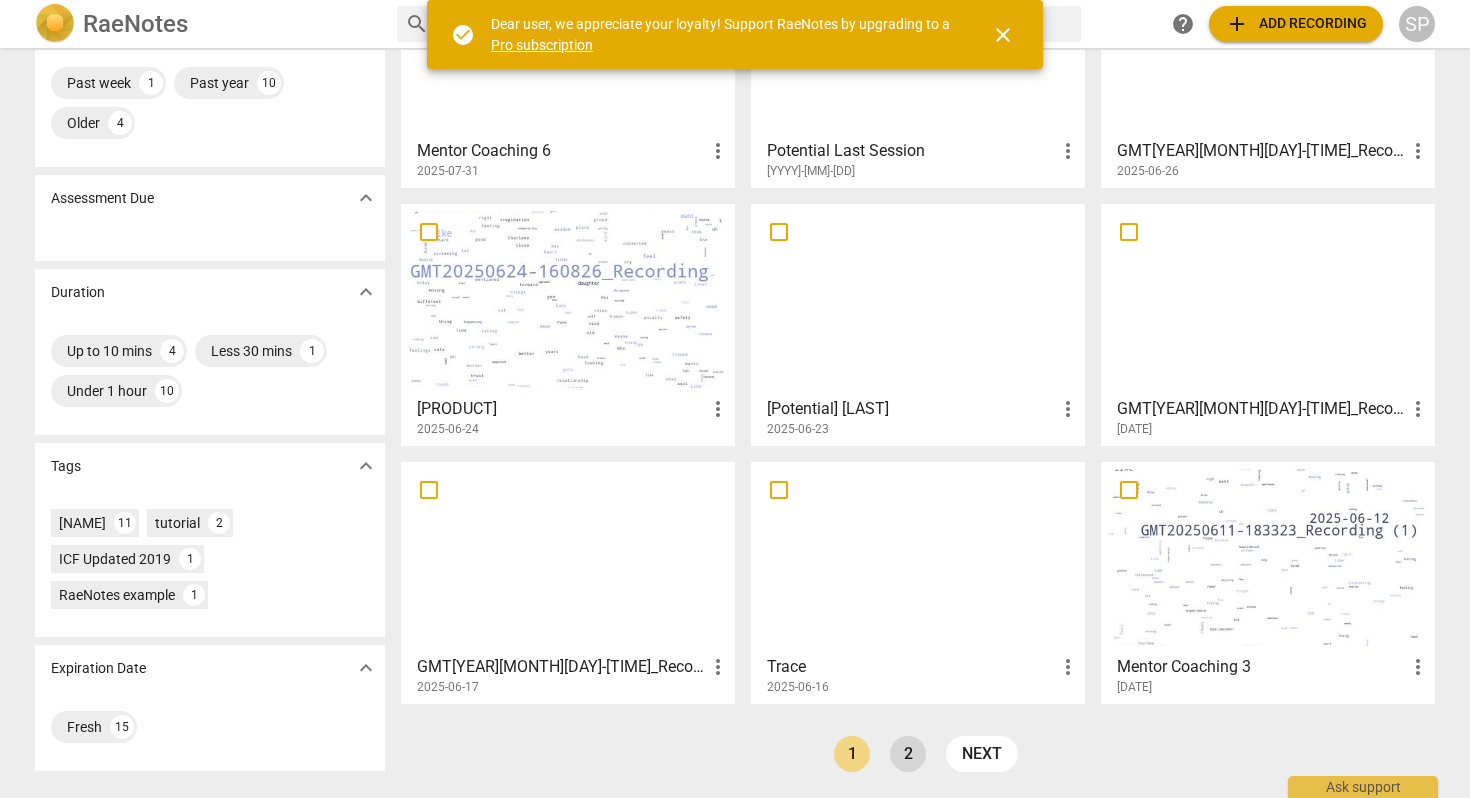 click on "2" at bounding box center (908, 754) 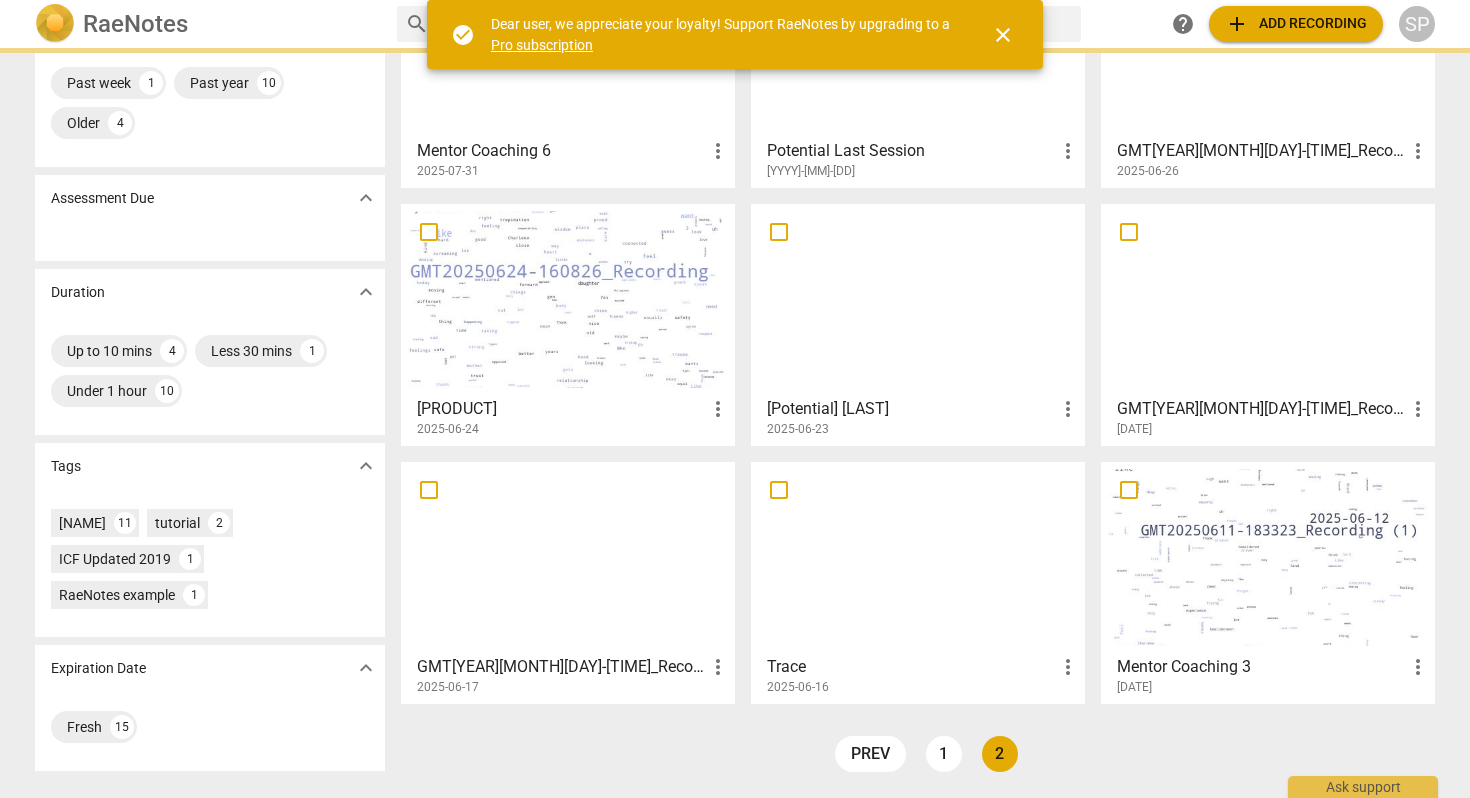 scroll, scrollTop: 0, scrollLeft: 0, axis: both 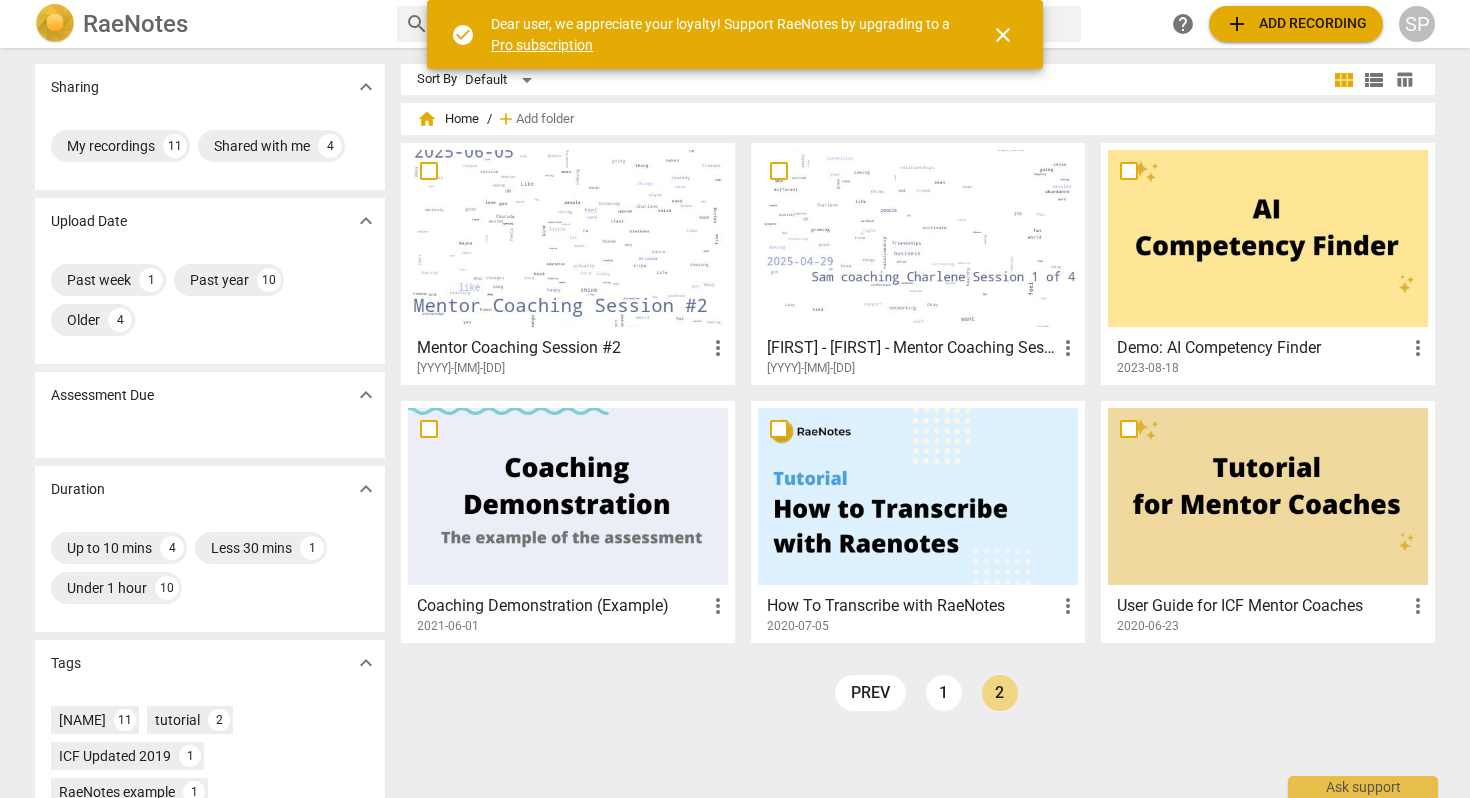 click at bounding box center [568, 238] 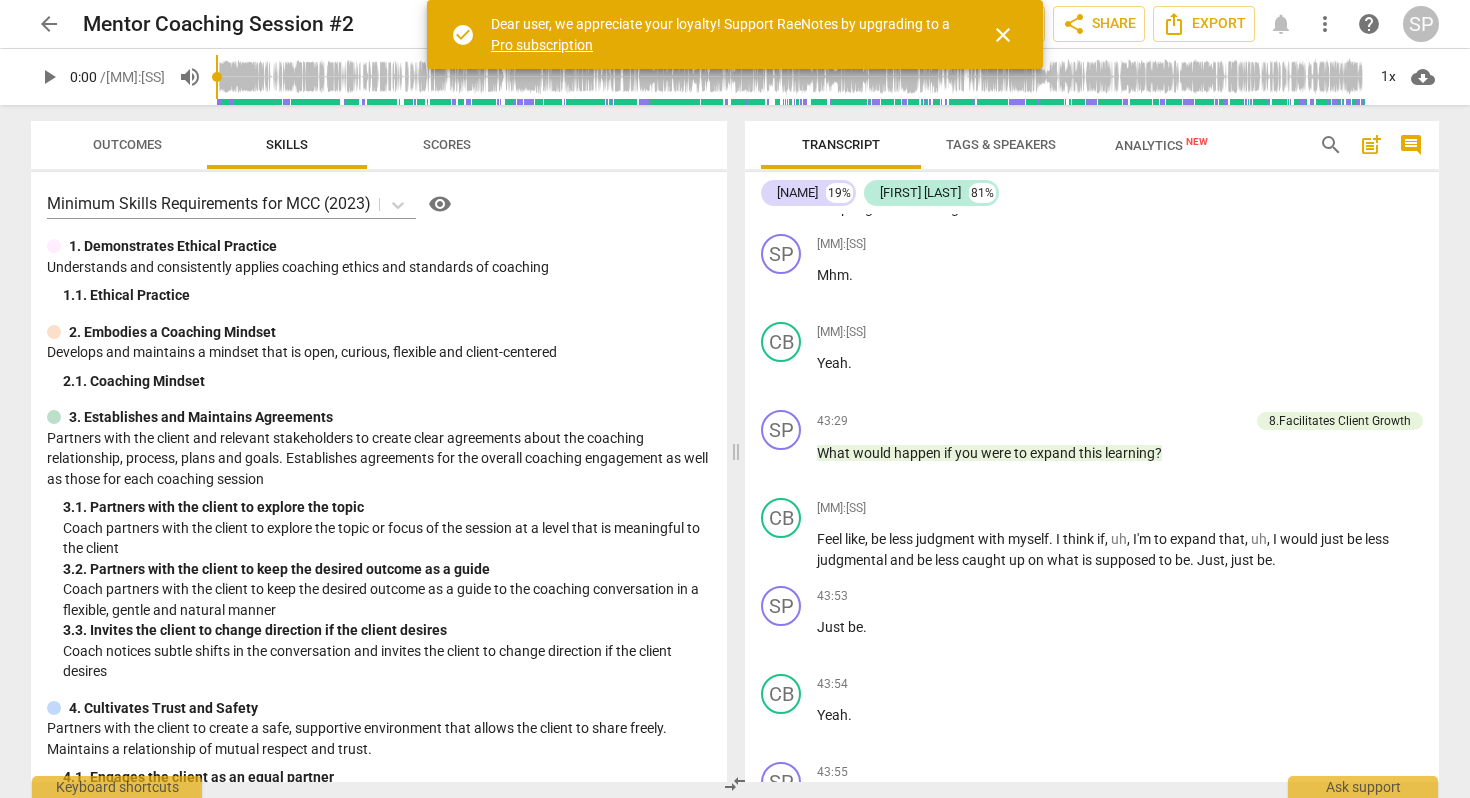 scroll, scrollTop: 13001, scrollLeft: 0, axis: vertical 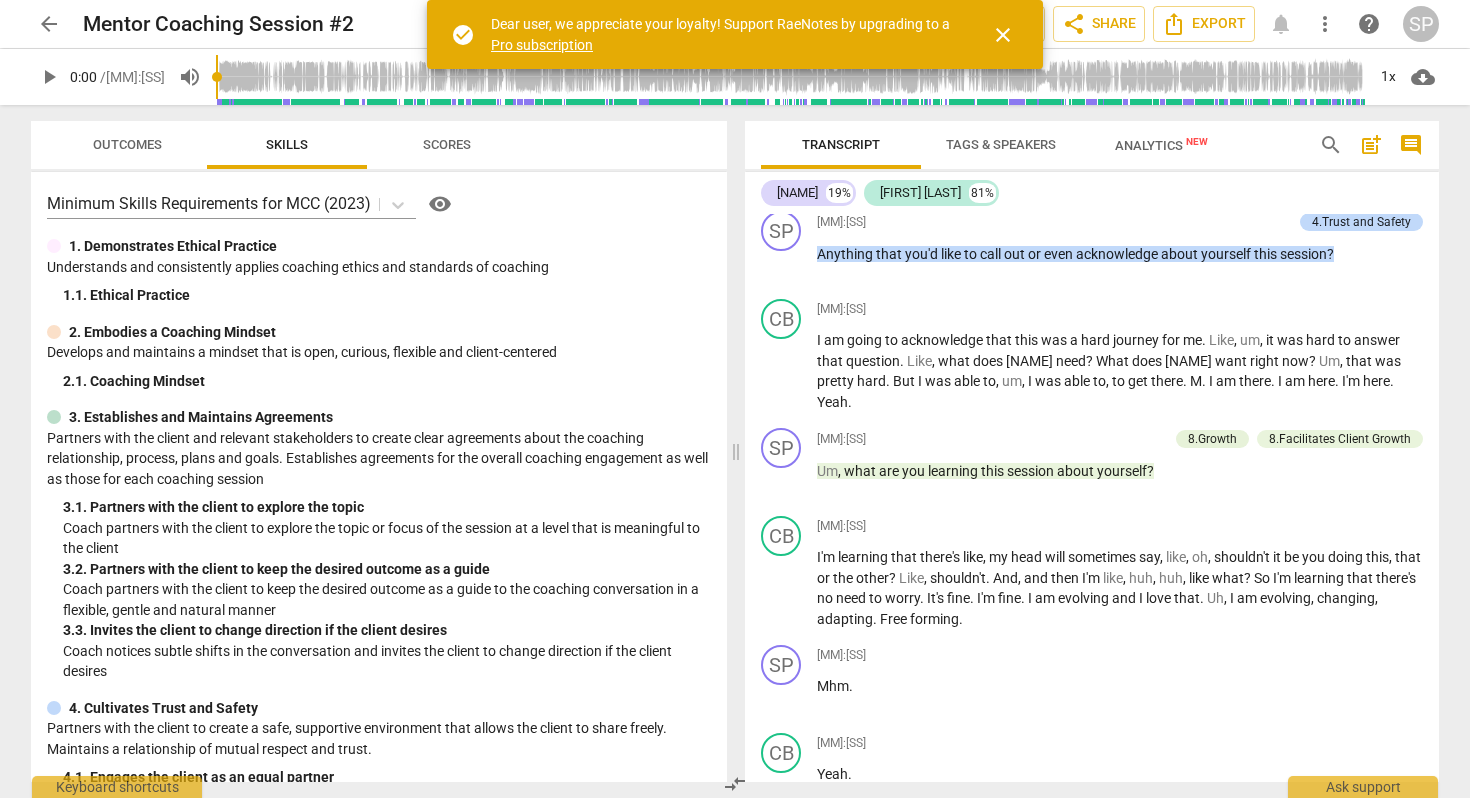 click on "Thank" at bounding box center (964, 164) 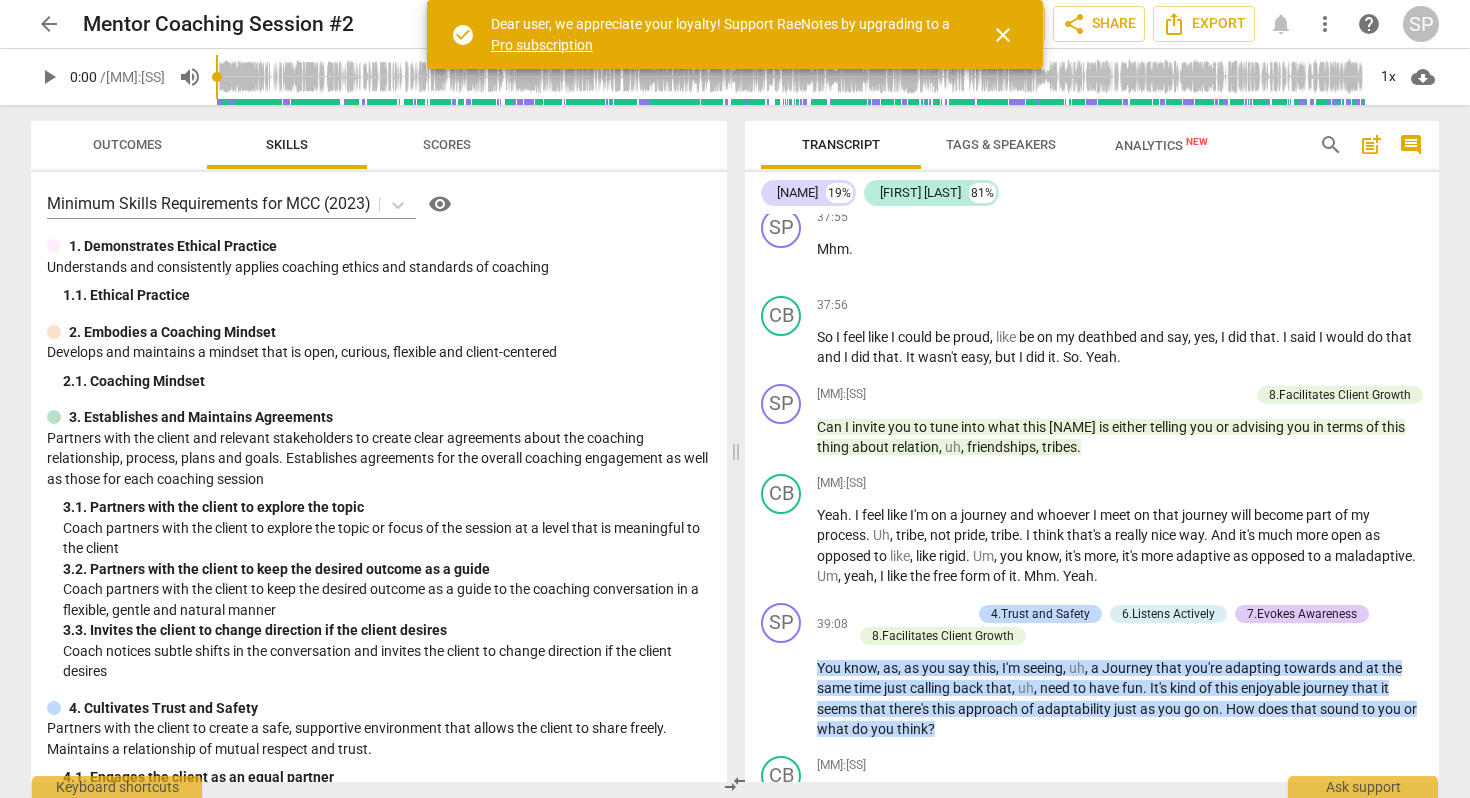 scroll, scrollTop: 11329, scrollLeft: 0, axis: vertical 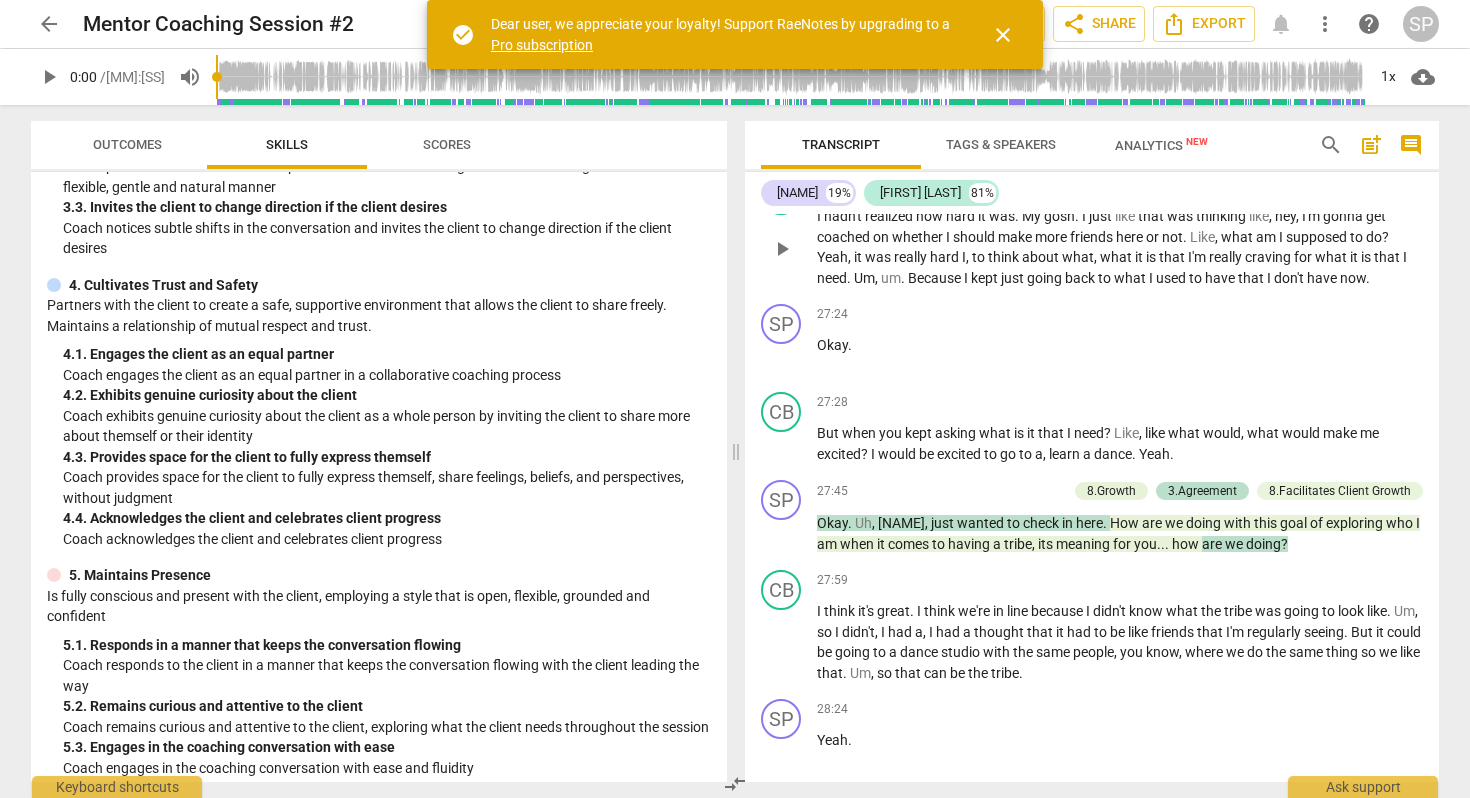 click on "just" at bounding box center [1014, 278] 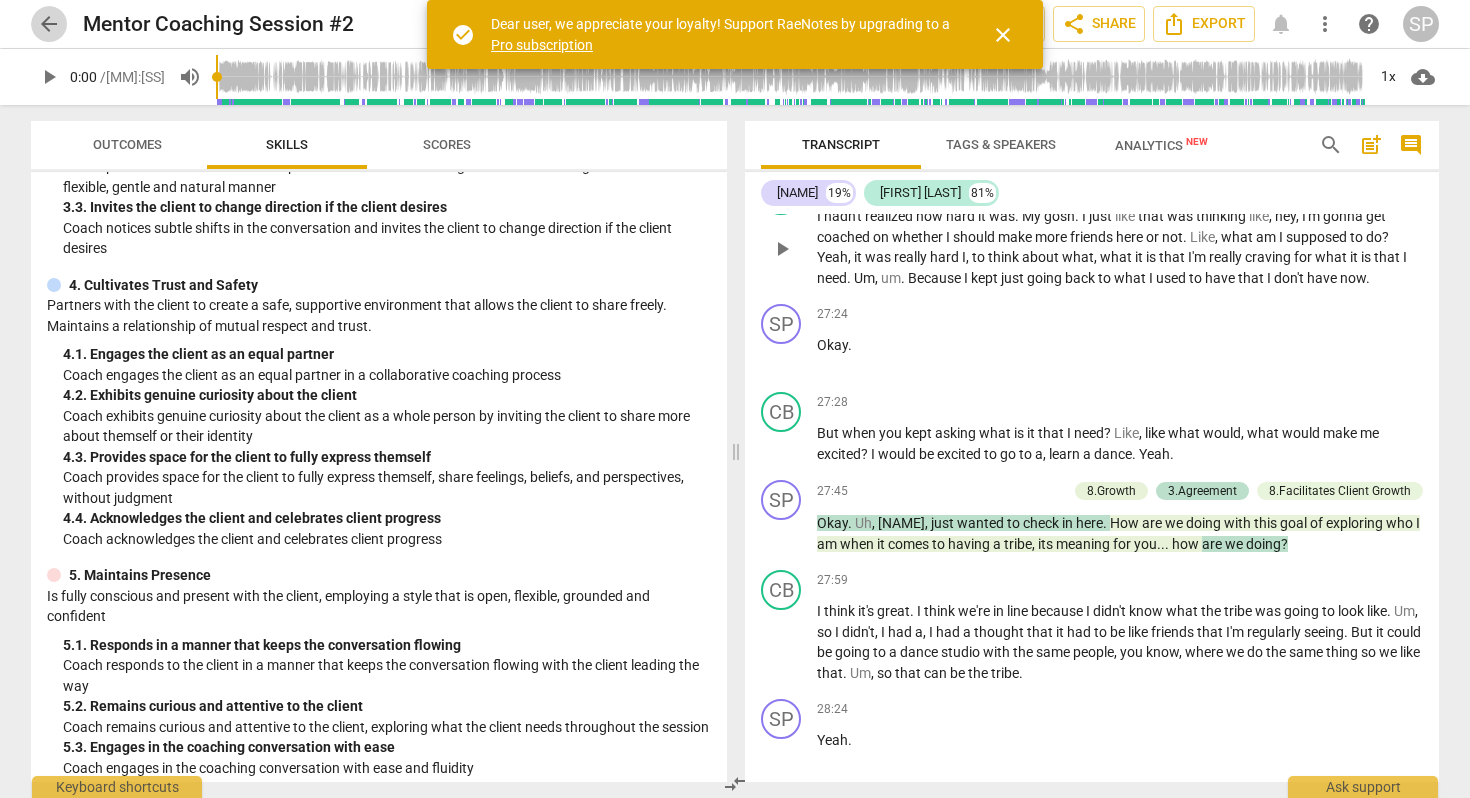 click on "arrow_back" at bounding box center [49, 24] 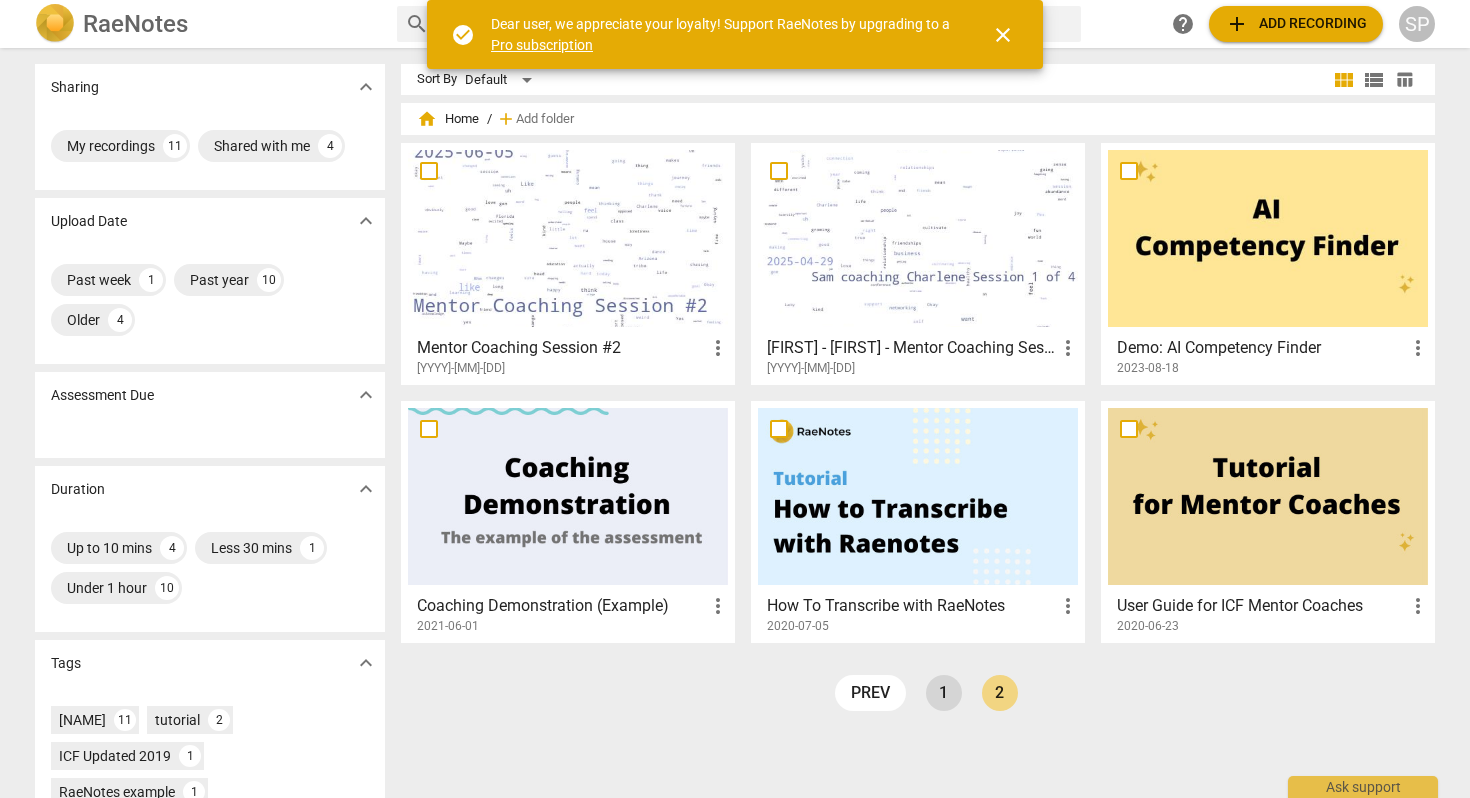click on "1" at bounding box center [944, 693] 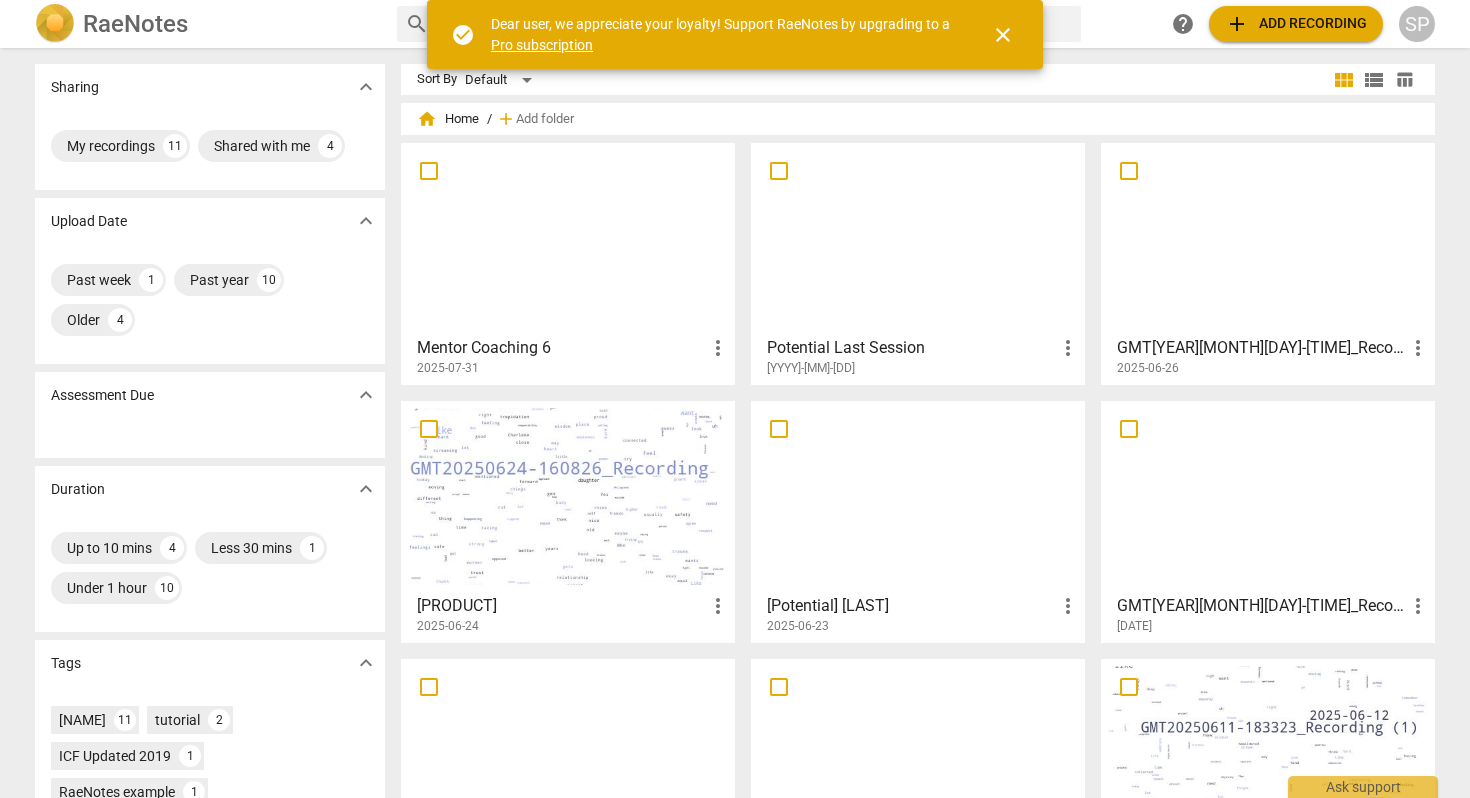 scroll, scrollTop: 197, scrollLeft: 0, axis: vertical 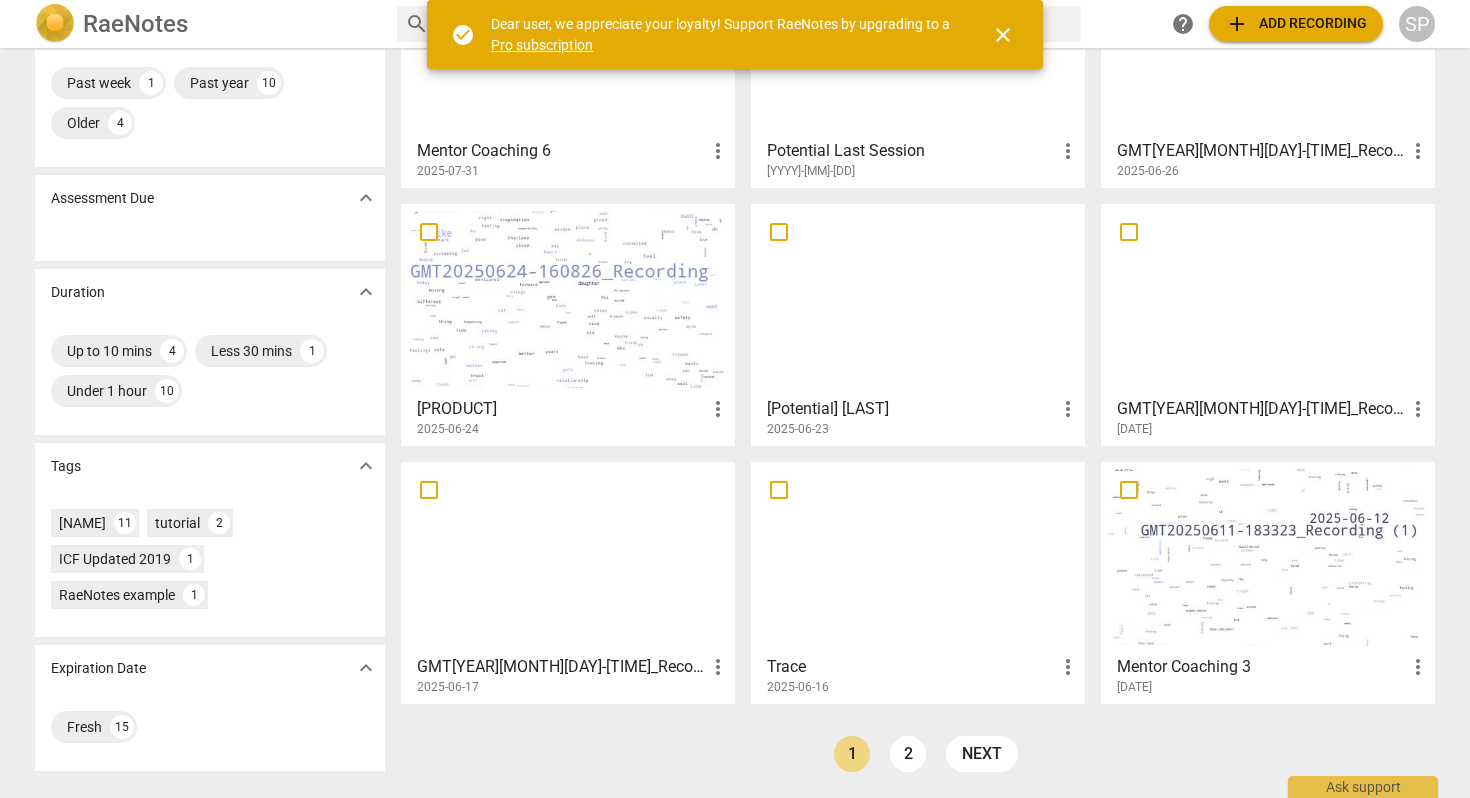 click at bounding box center [1268, 557] 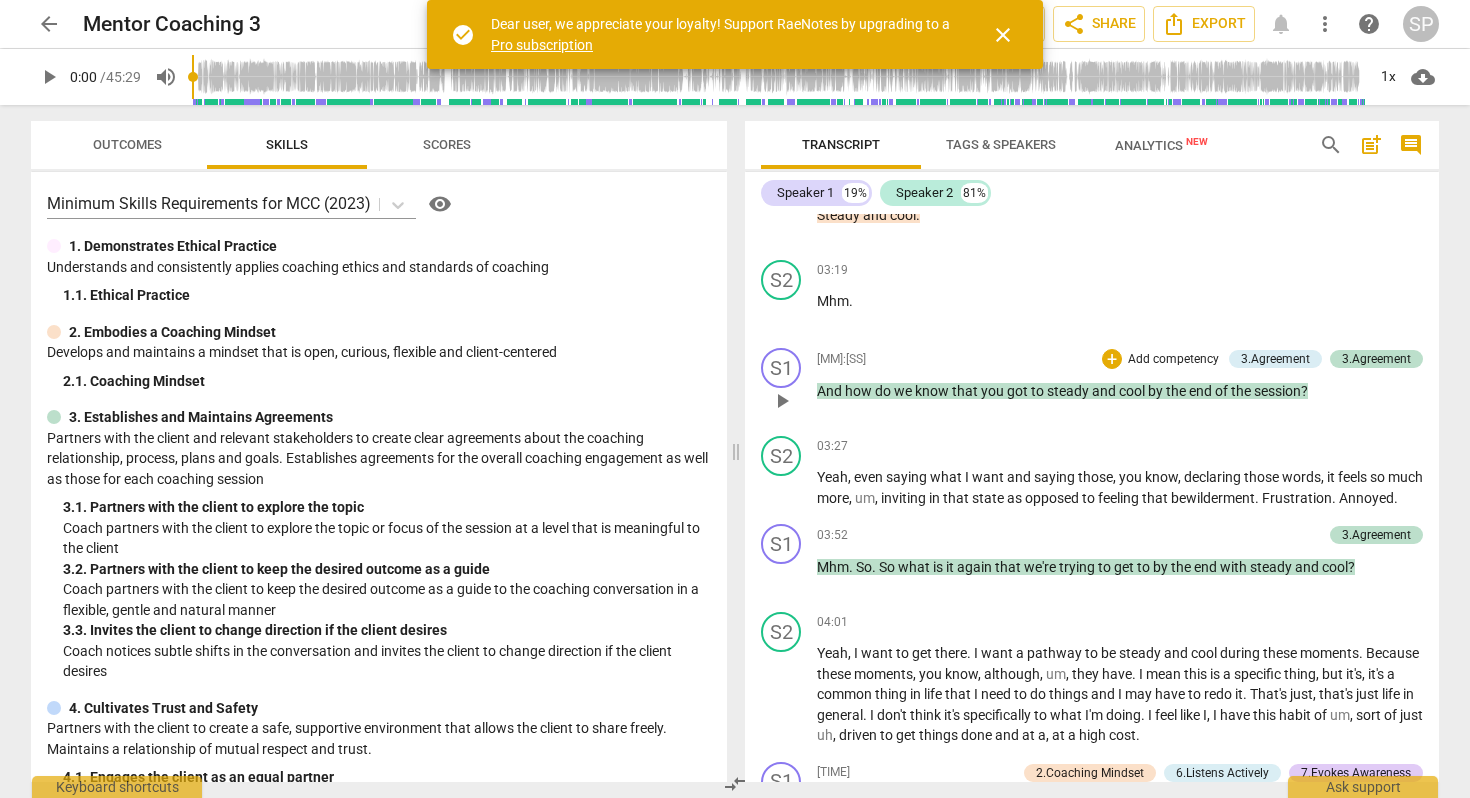 scroll, scrollTop: 0, scrollLeft: 0, axis: both 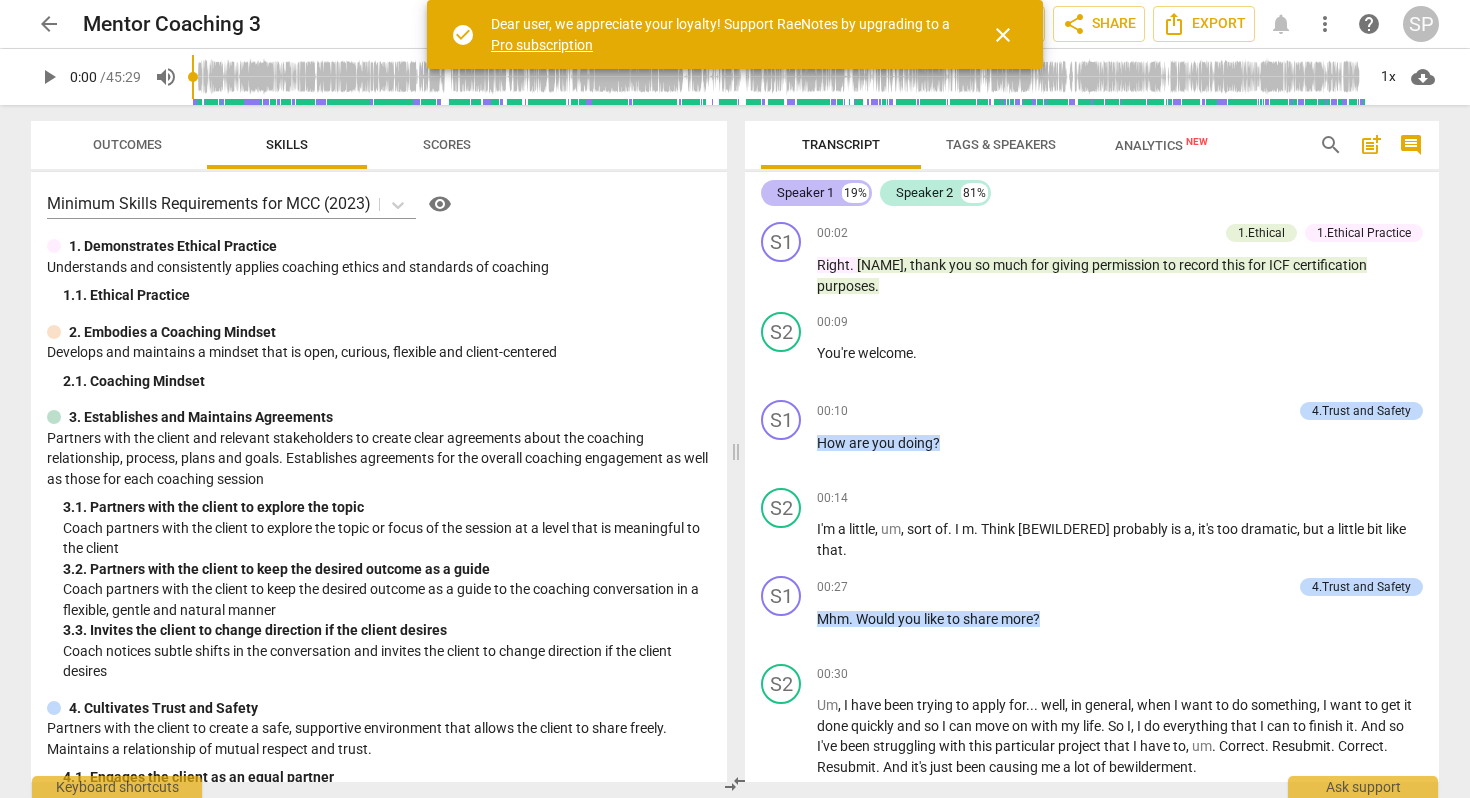 click on "Speaker 1" at bounding box center (805, 193) 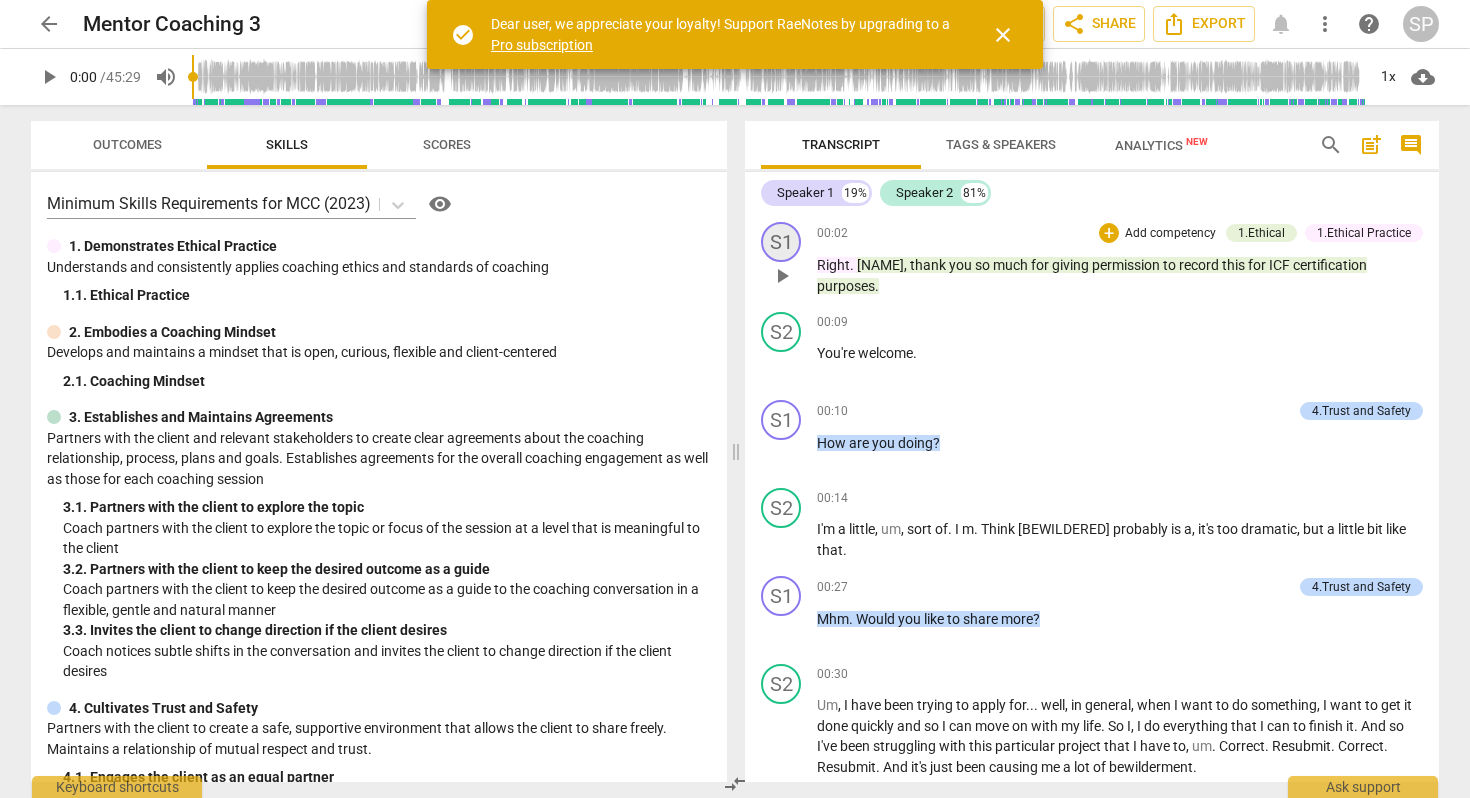 click on "S1" at bounding box center [781, 242] 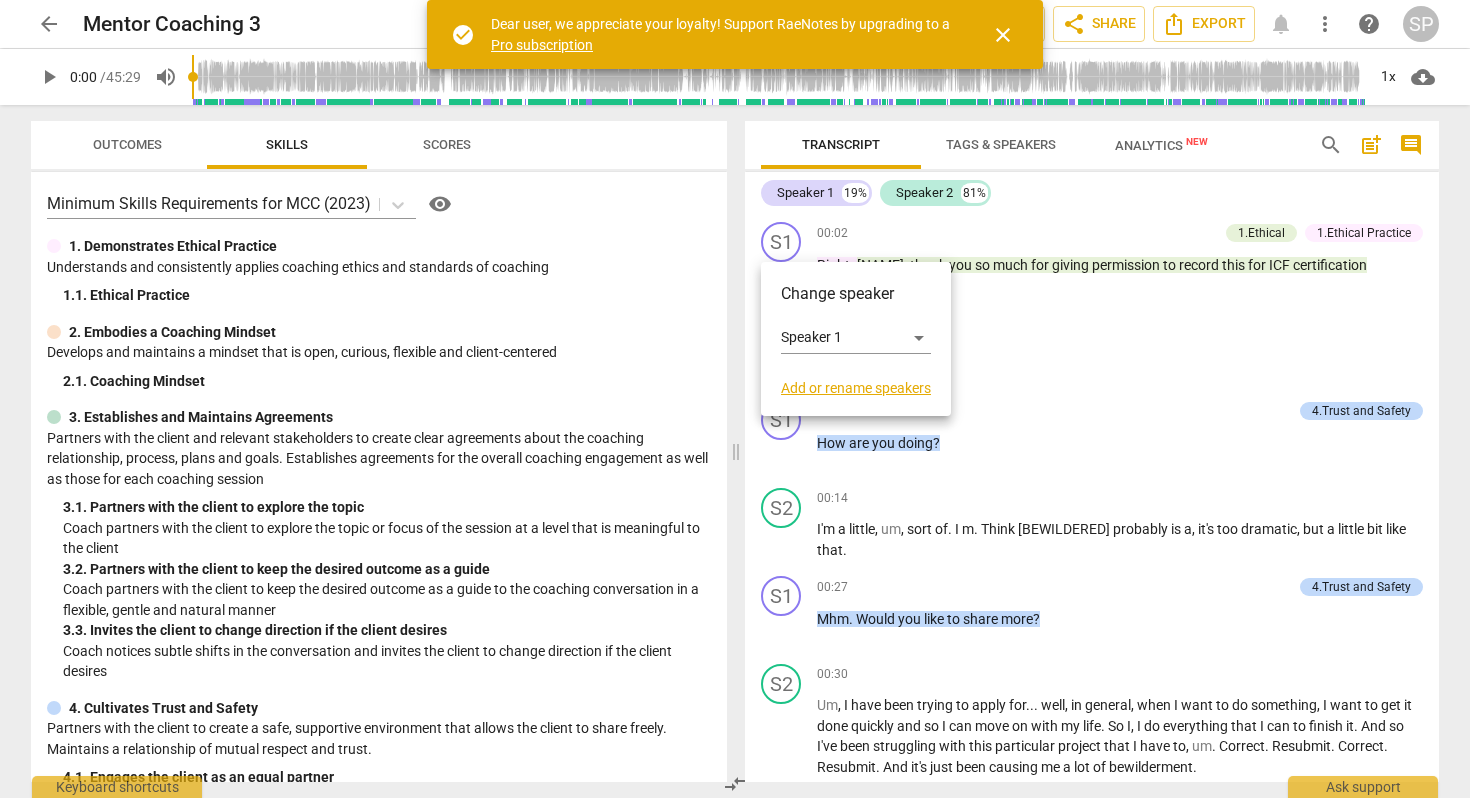 click on "Add or rename speakers" at bounding box center [856, 388] 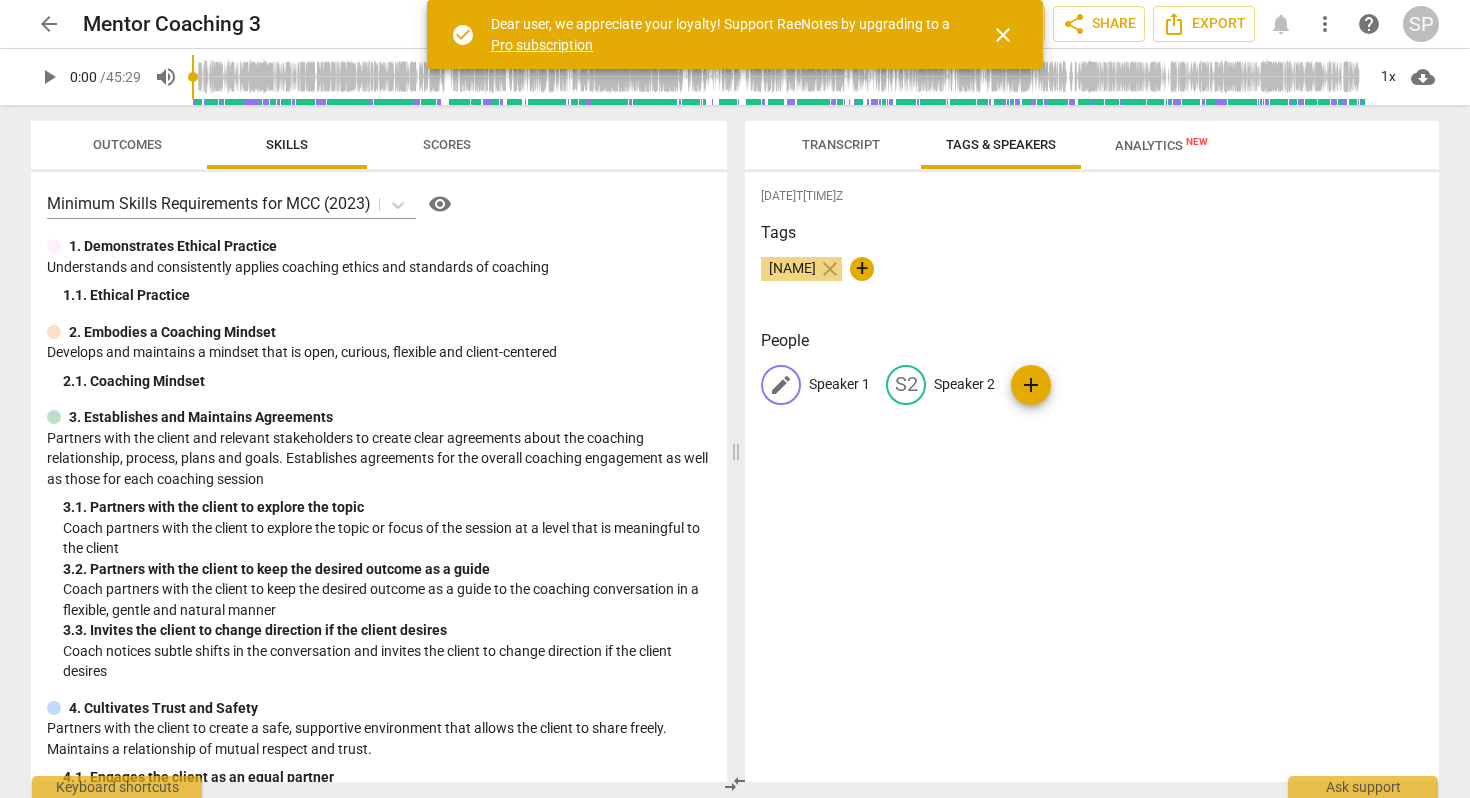 click on "edit" at bounding box center [781, 385] 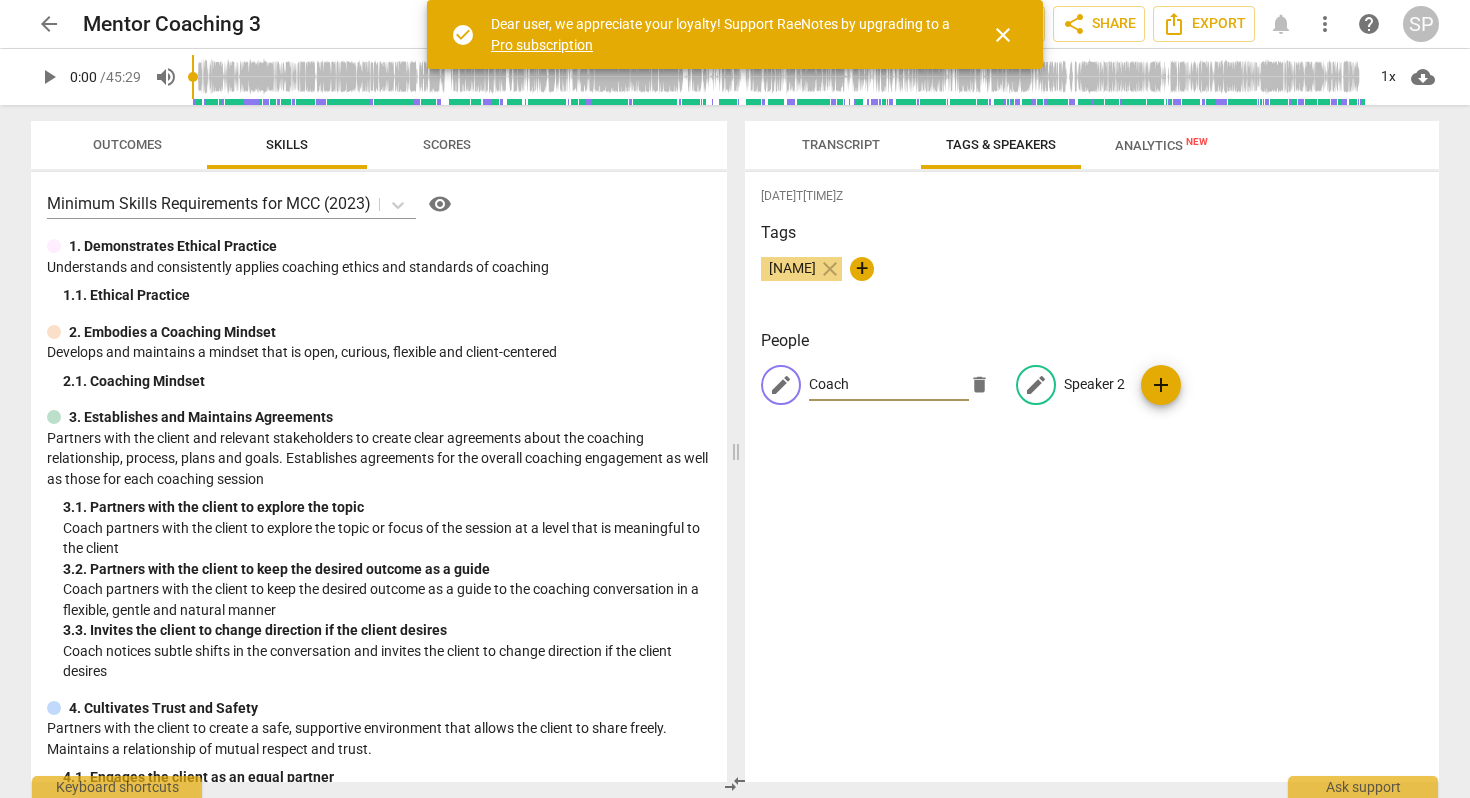 type on "Coach" 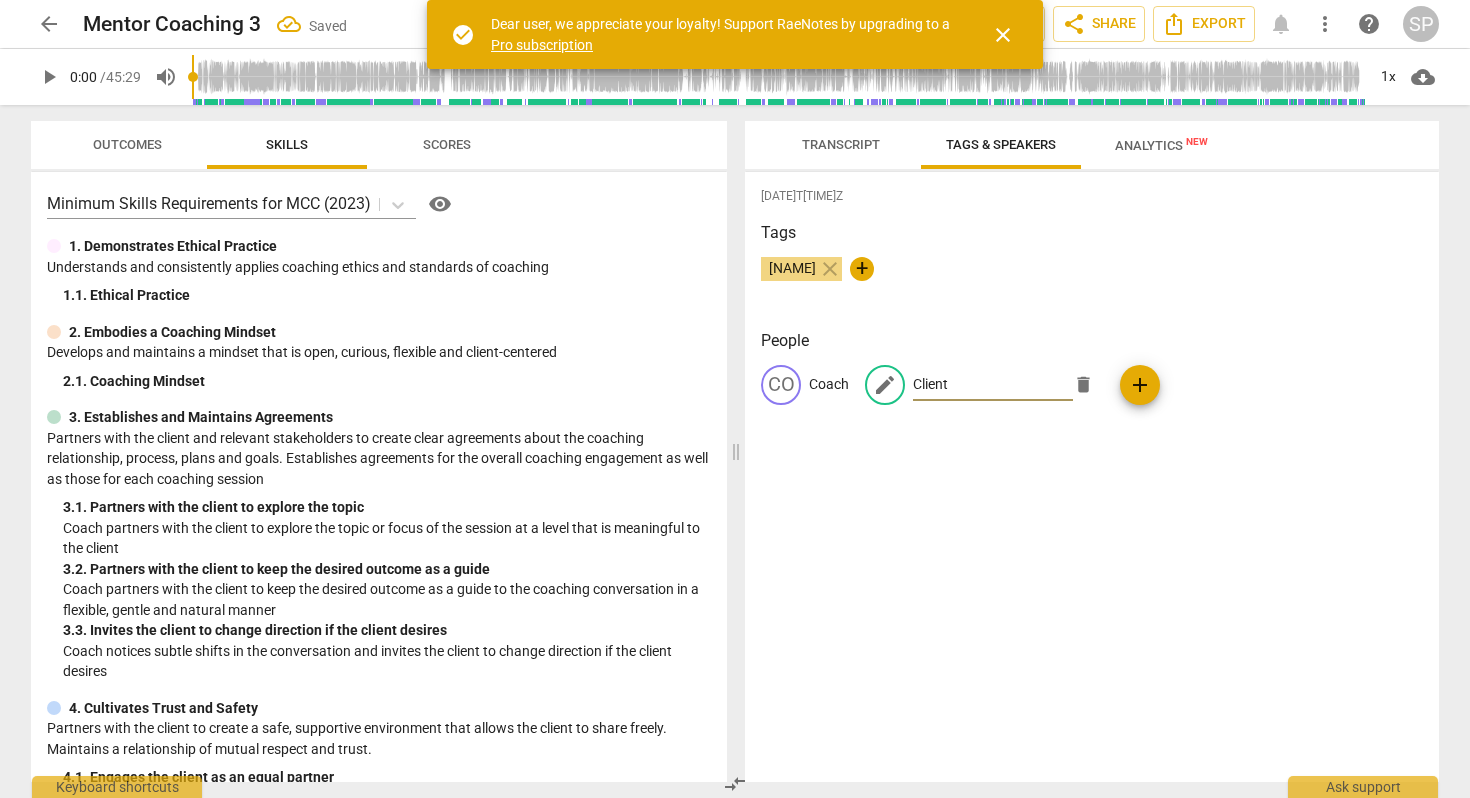 type on "Client" 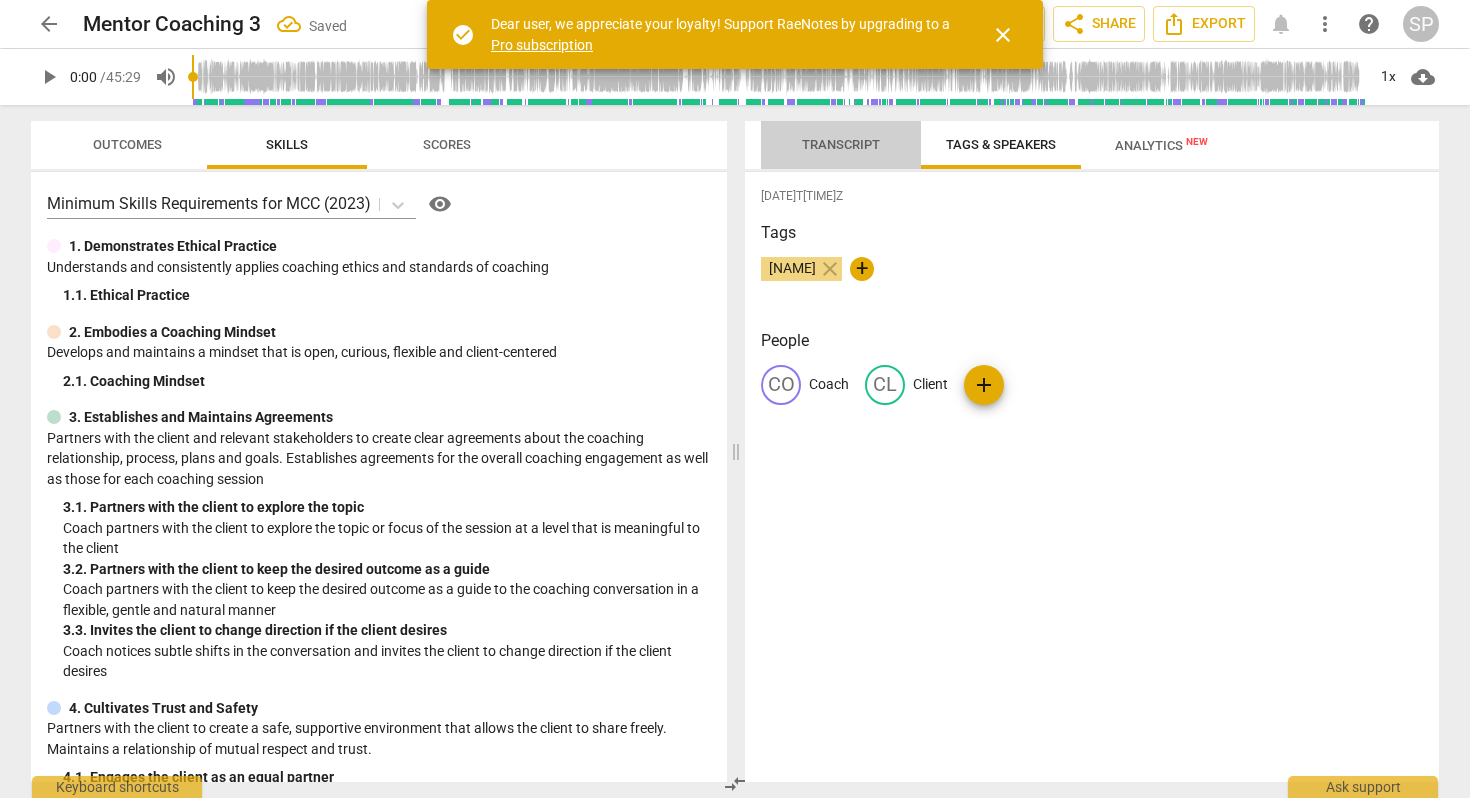 click on "Transcript" at bounding box center [841, 144] 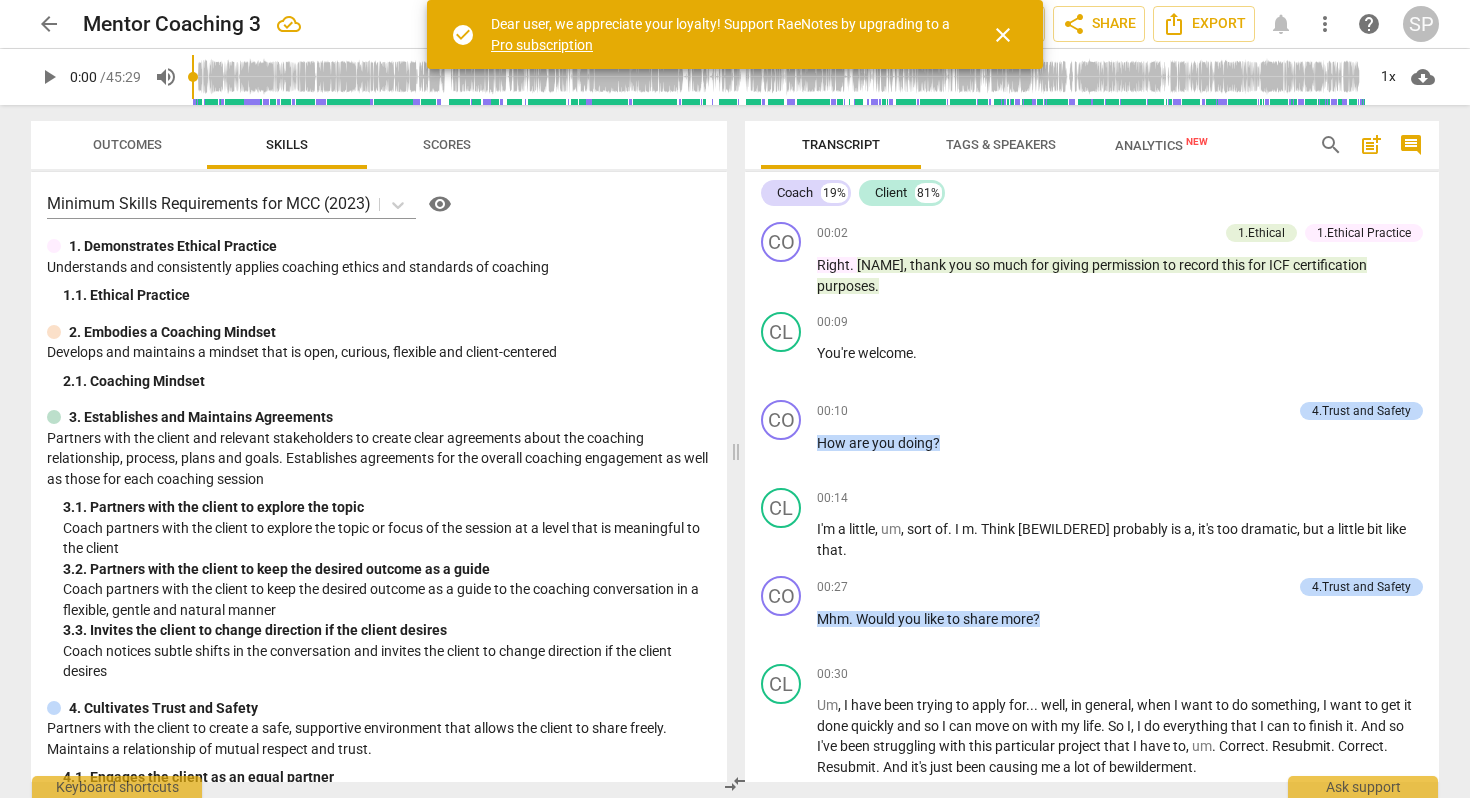 type 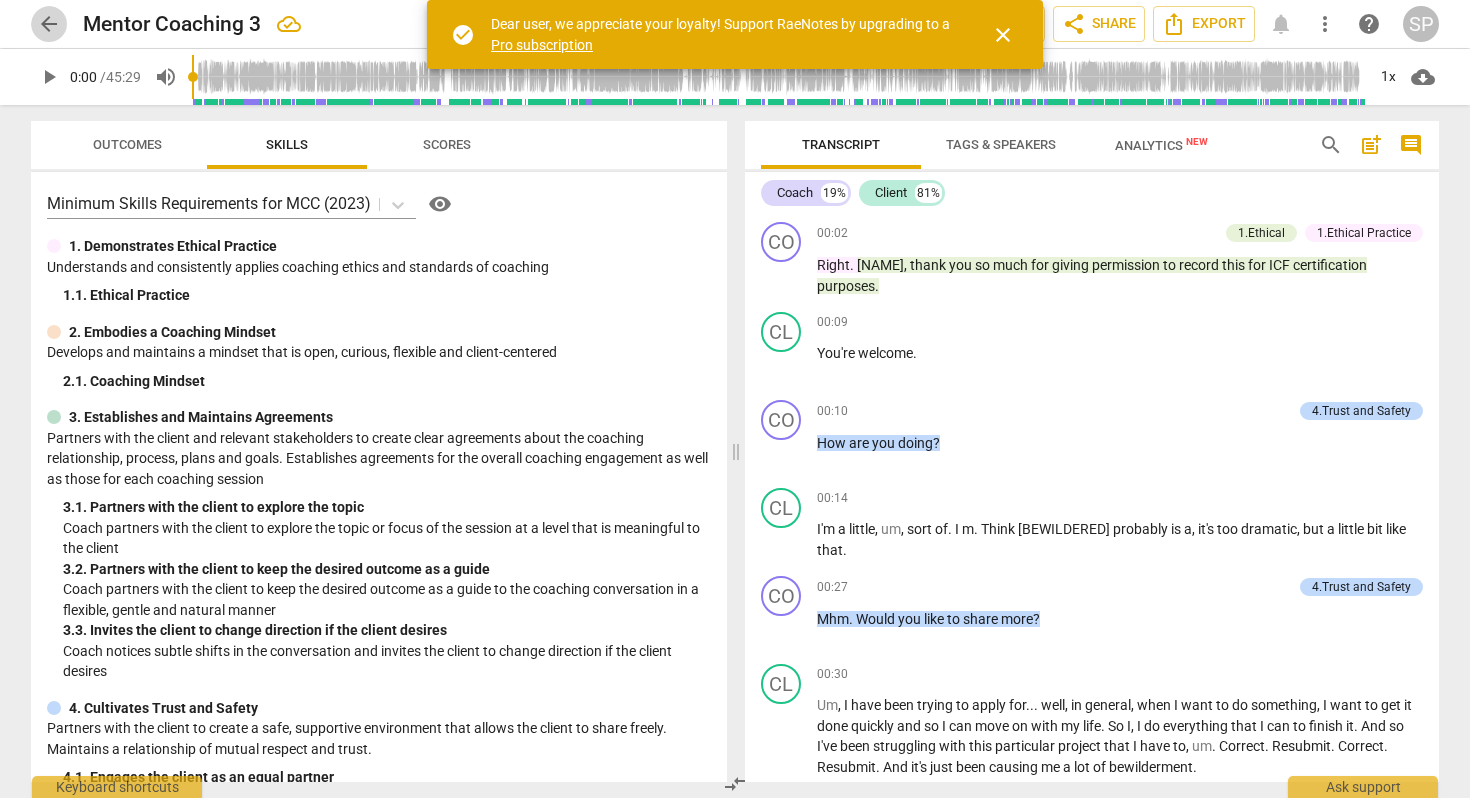 click on "arrow_back" at bounding box center [49, 24] 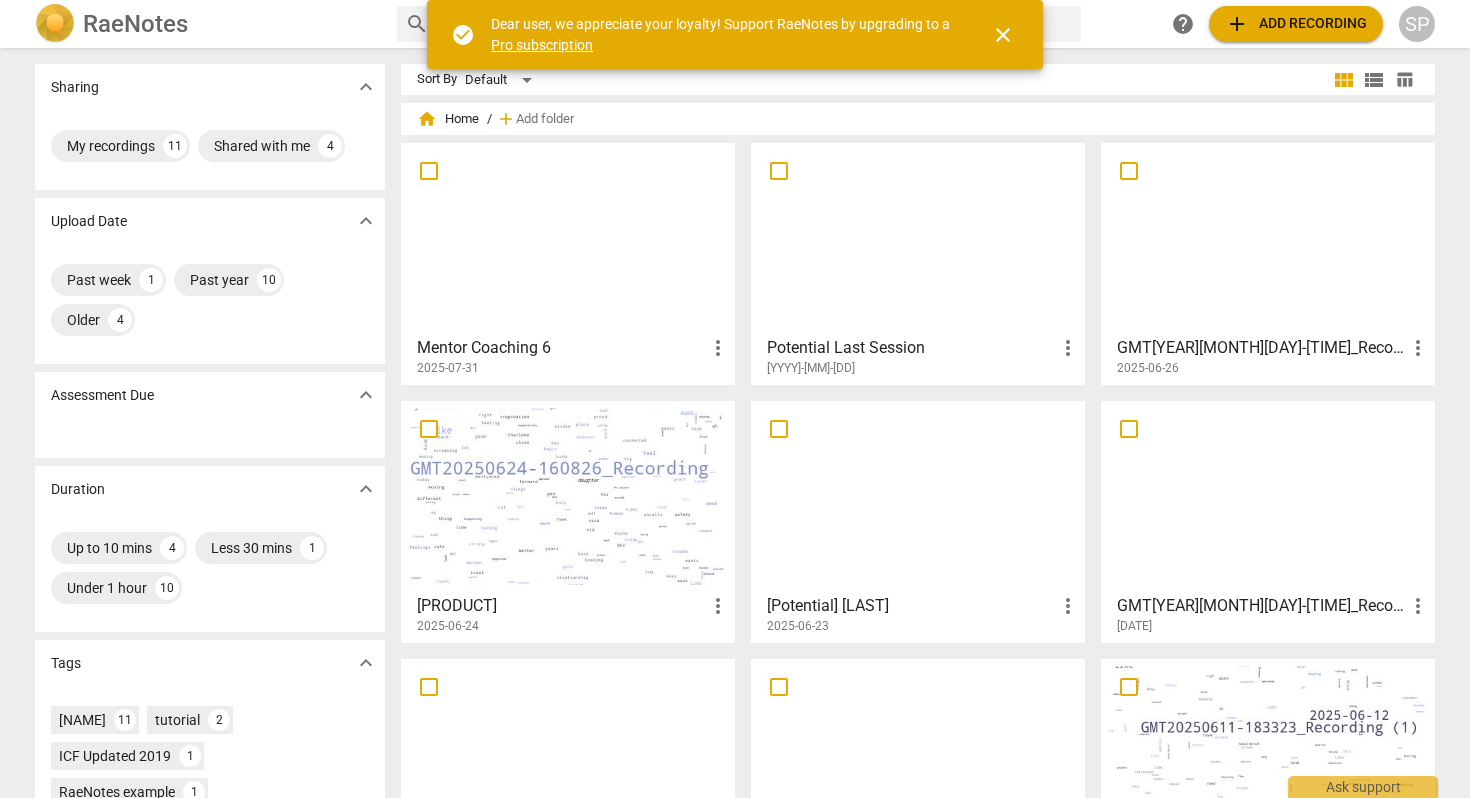 scroll, scrollTop: 197, scrollLeft: 0, axis: vertical 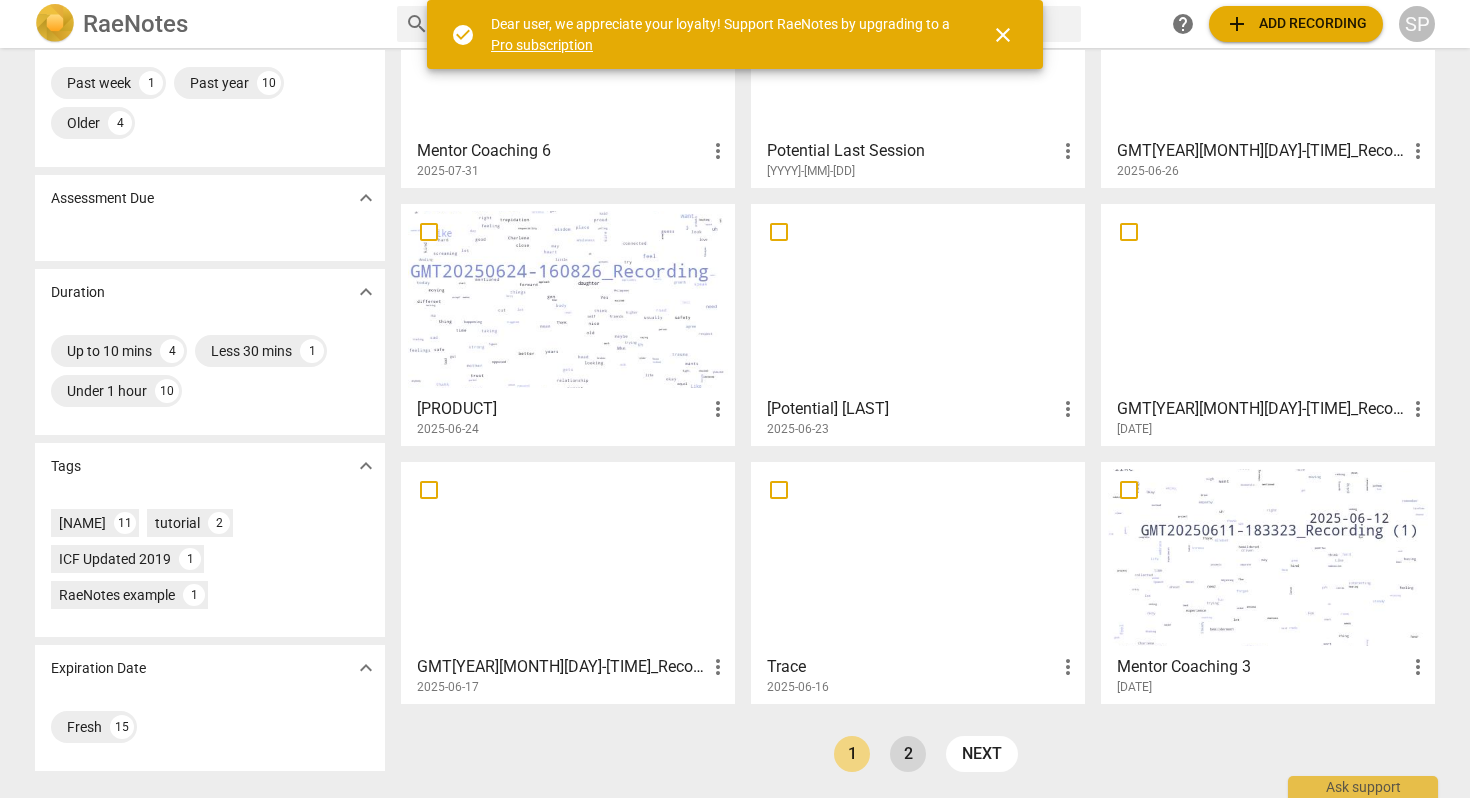 click on "2" at bounding box center [908, 754] 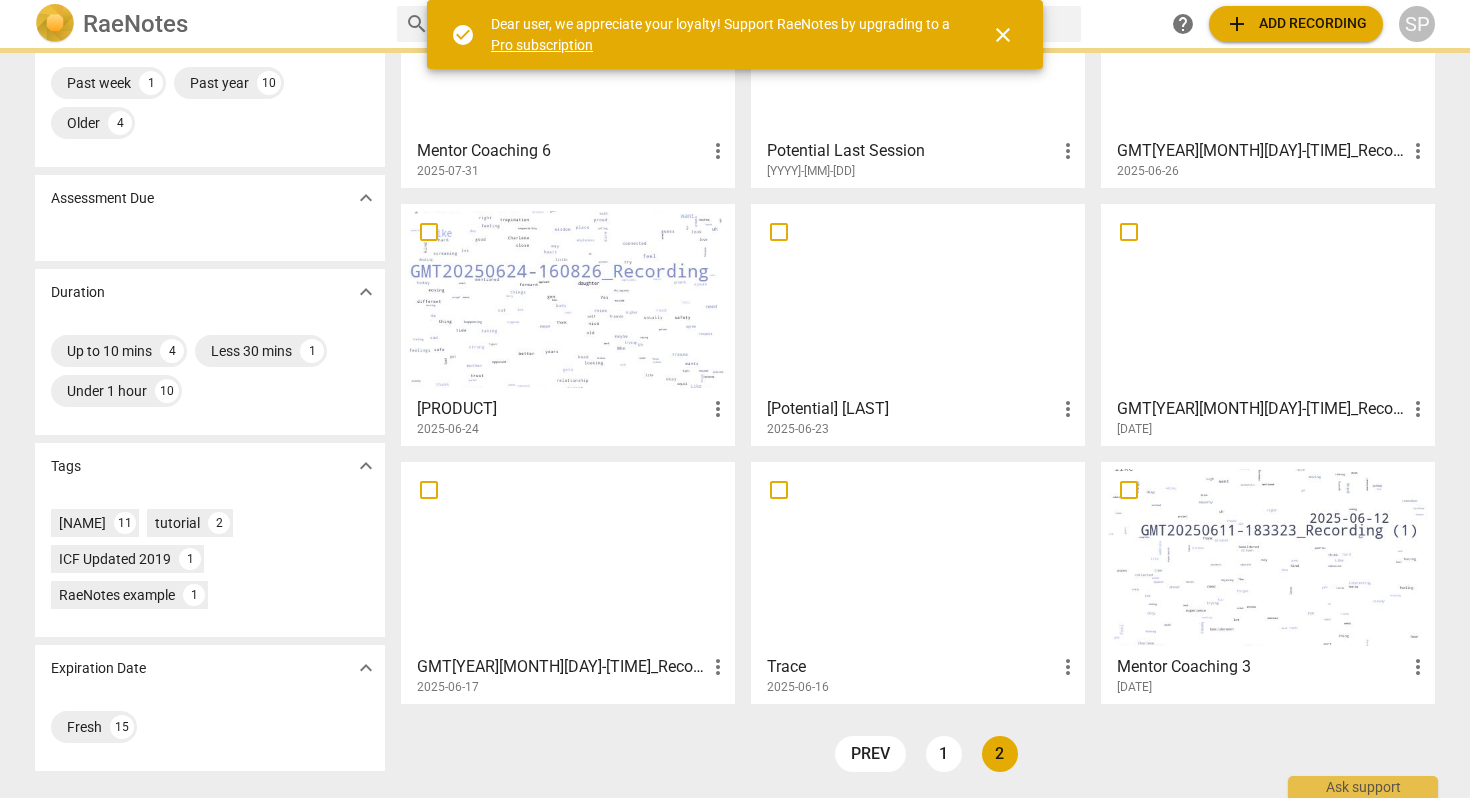 scroll, scrollTop: 0, scrollLeft: 0, axis: both 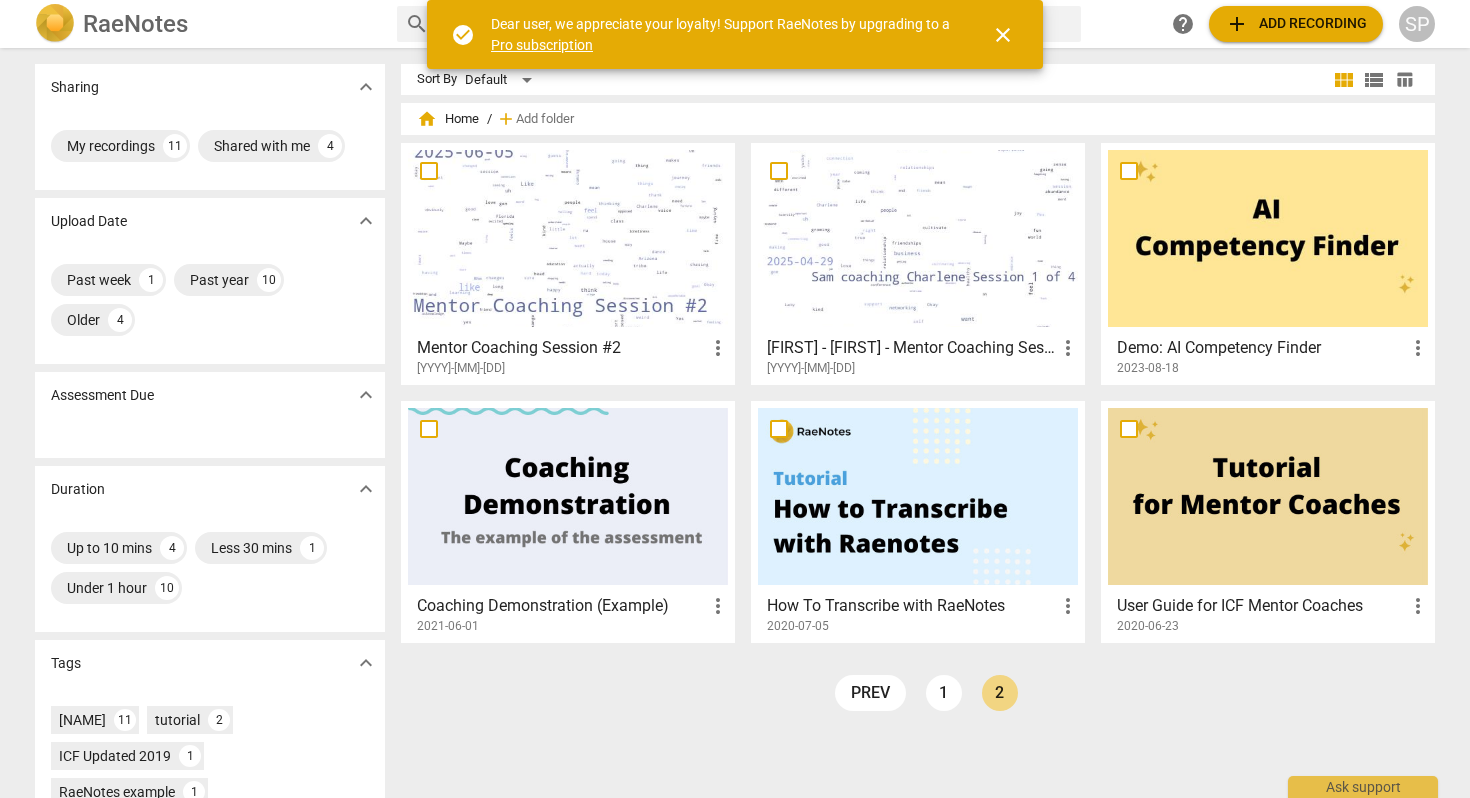 click at bounding box center (568, 238) 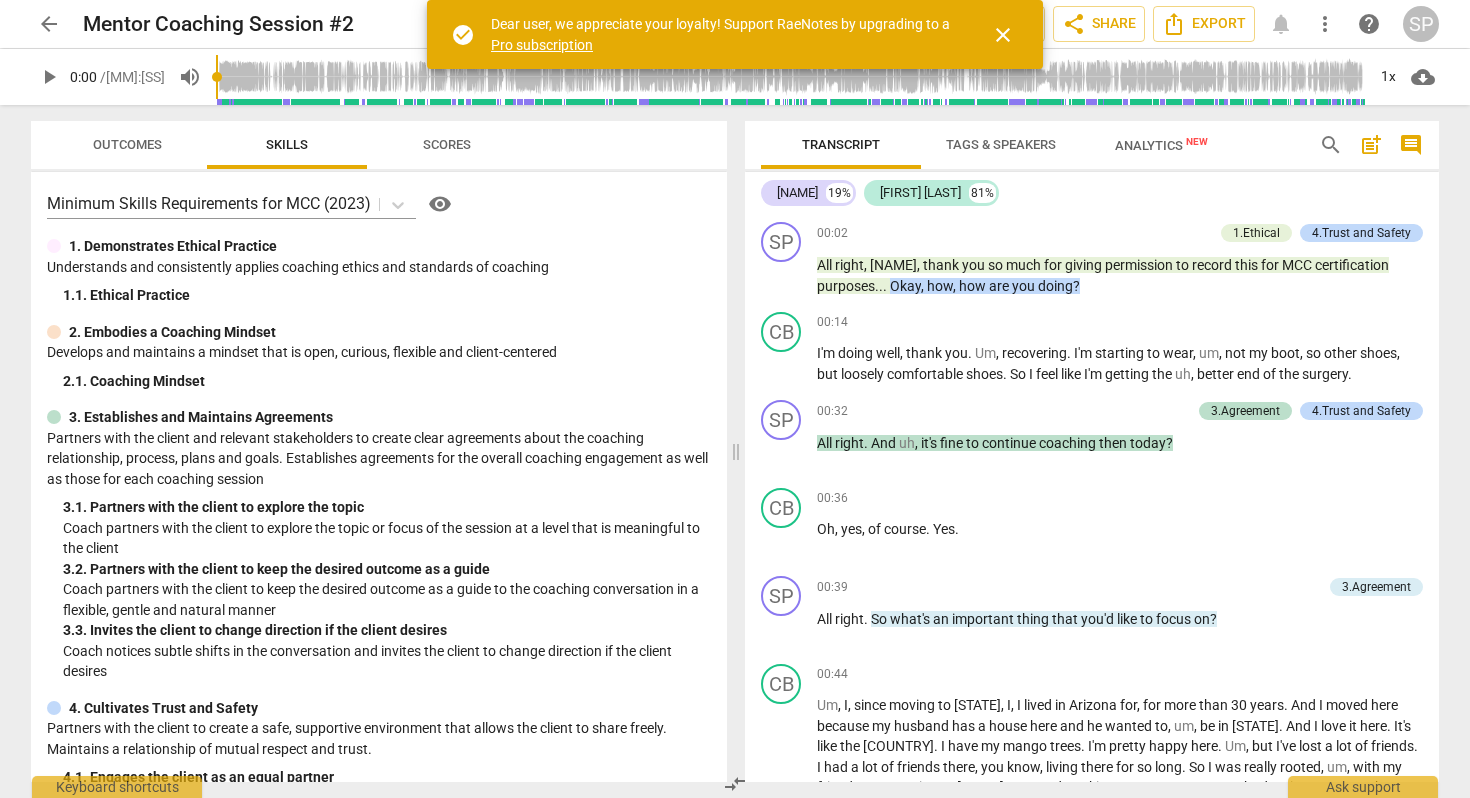 scroll, scrollTop: 10652, scrollLeft: 0, axis: vertical 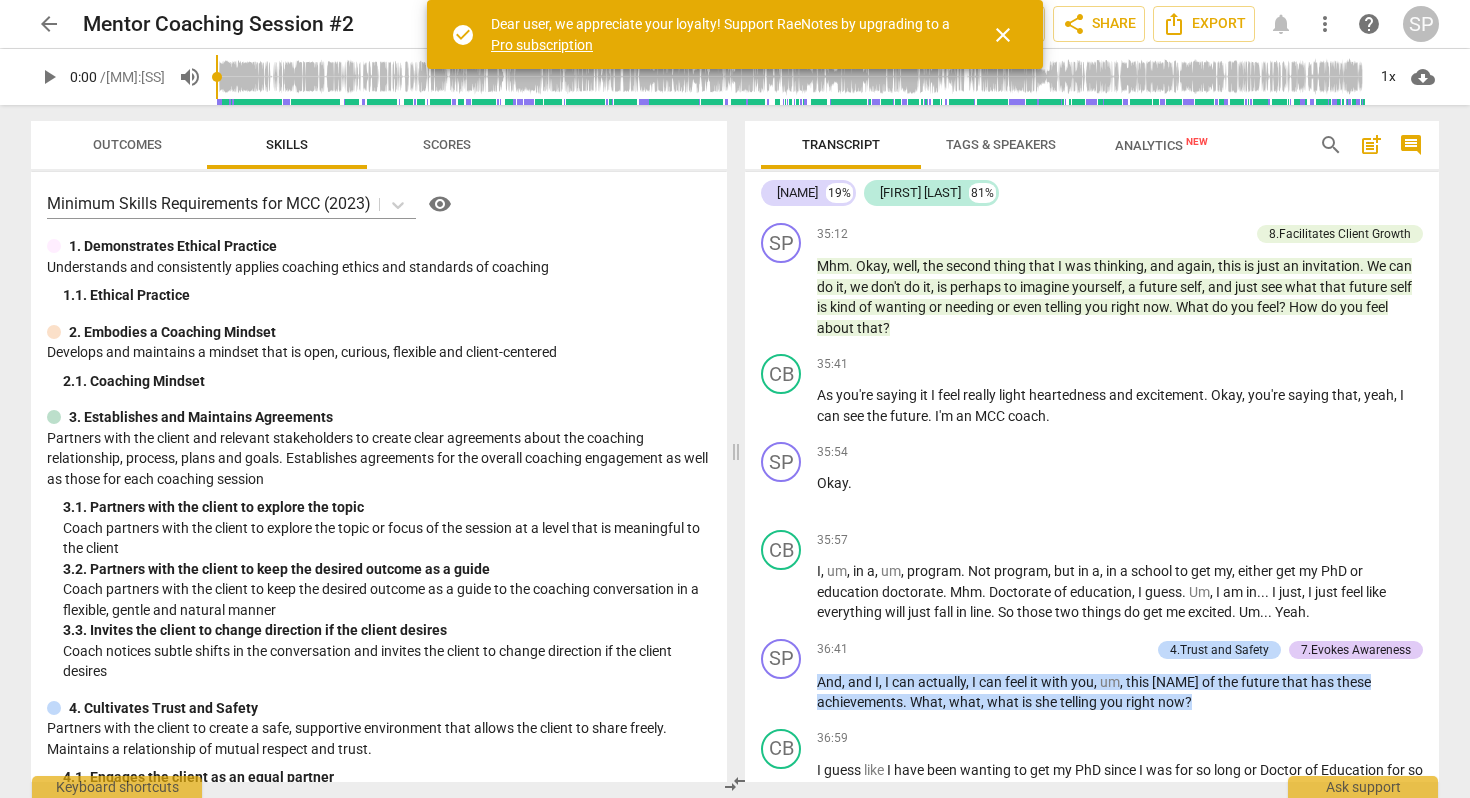 click on "arrow_back" at bounding box center (49, 24) 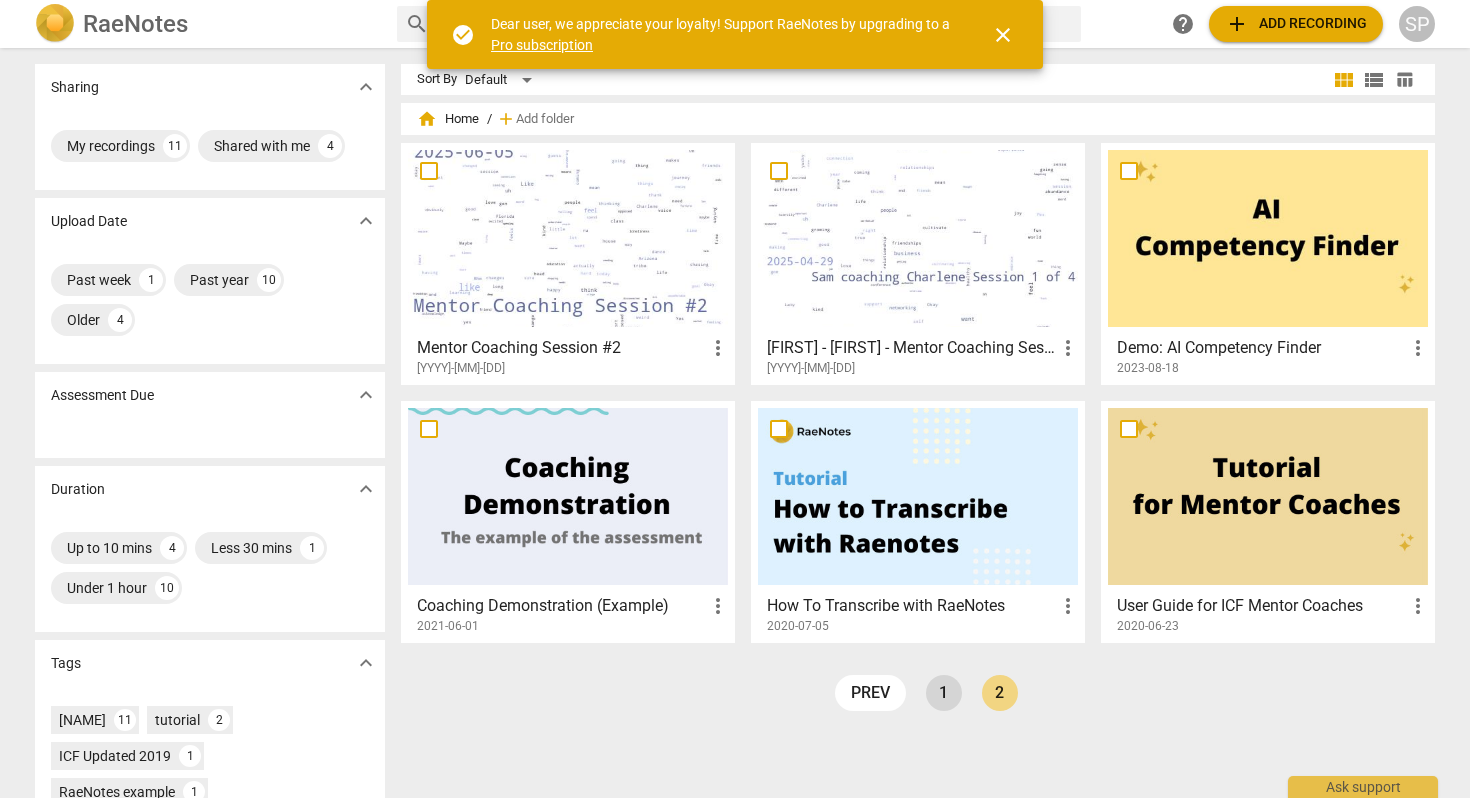 click on "1" at bounding box center (944, 693) 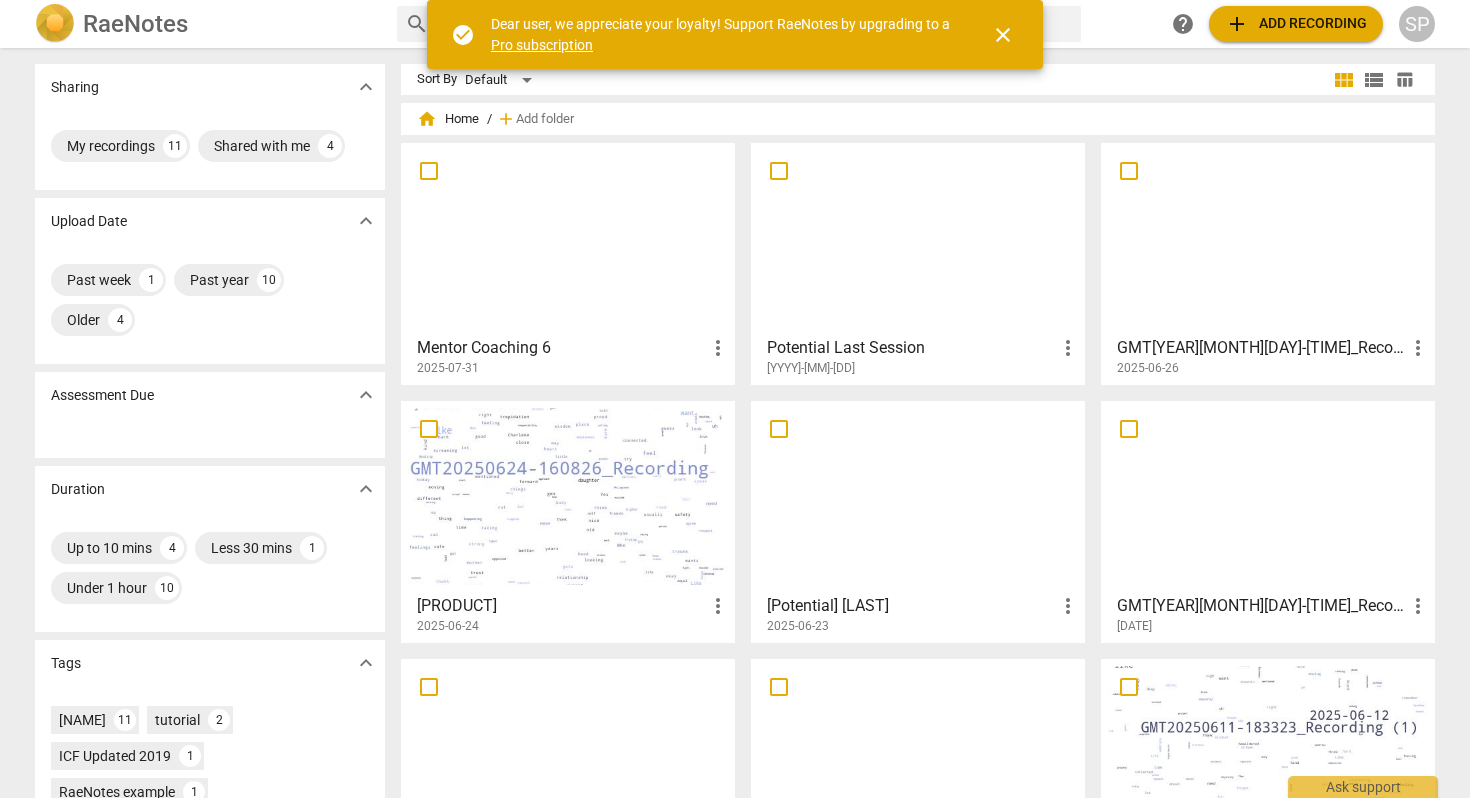 scroll, scrollTop: 197, scrollLeft: 0, axis: vertical 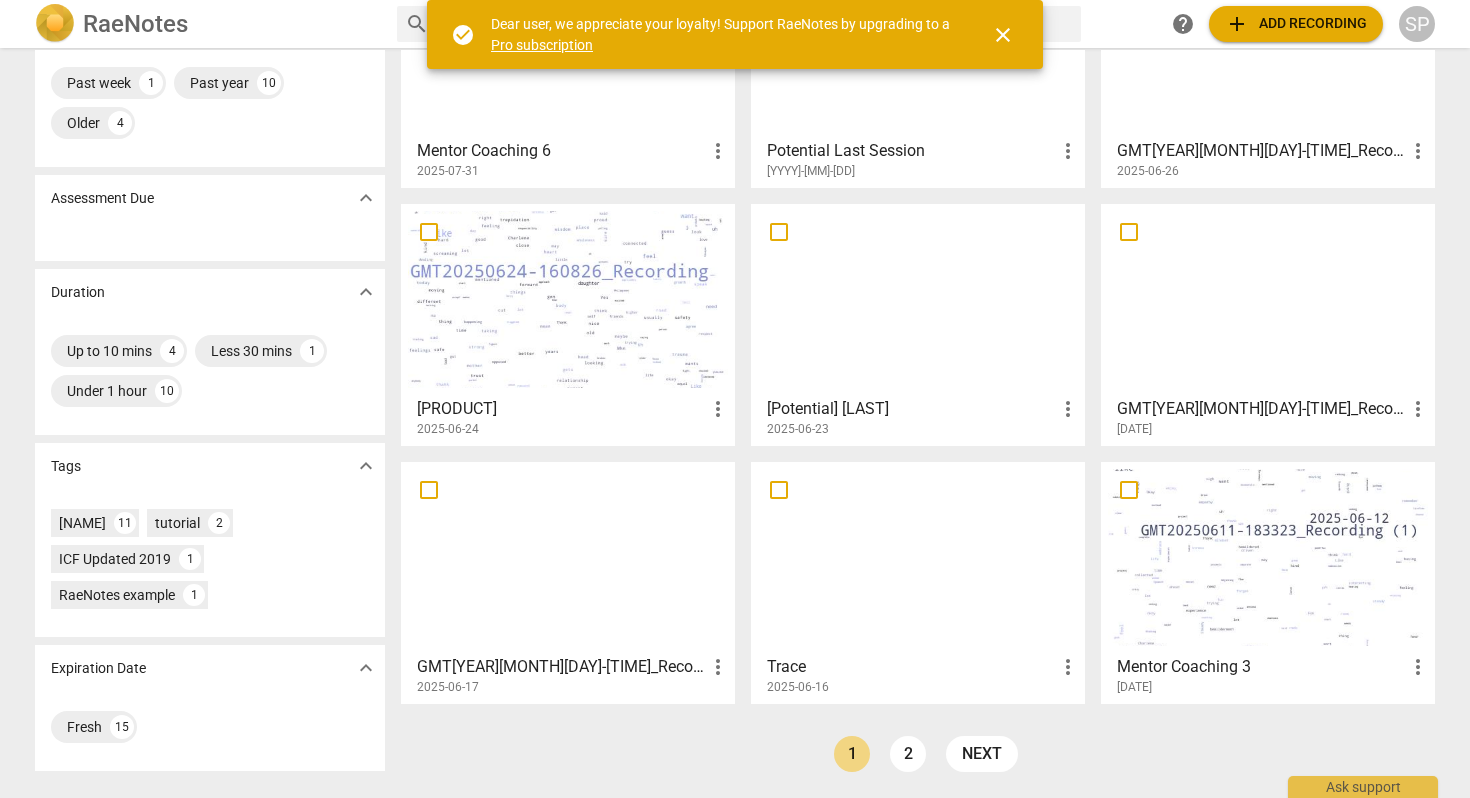 click at bounding box center (1268, 557) 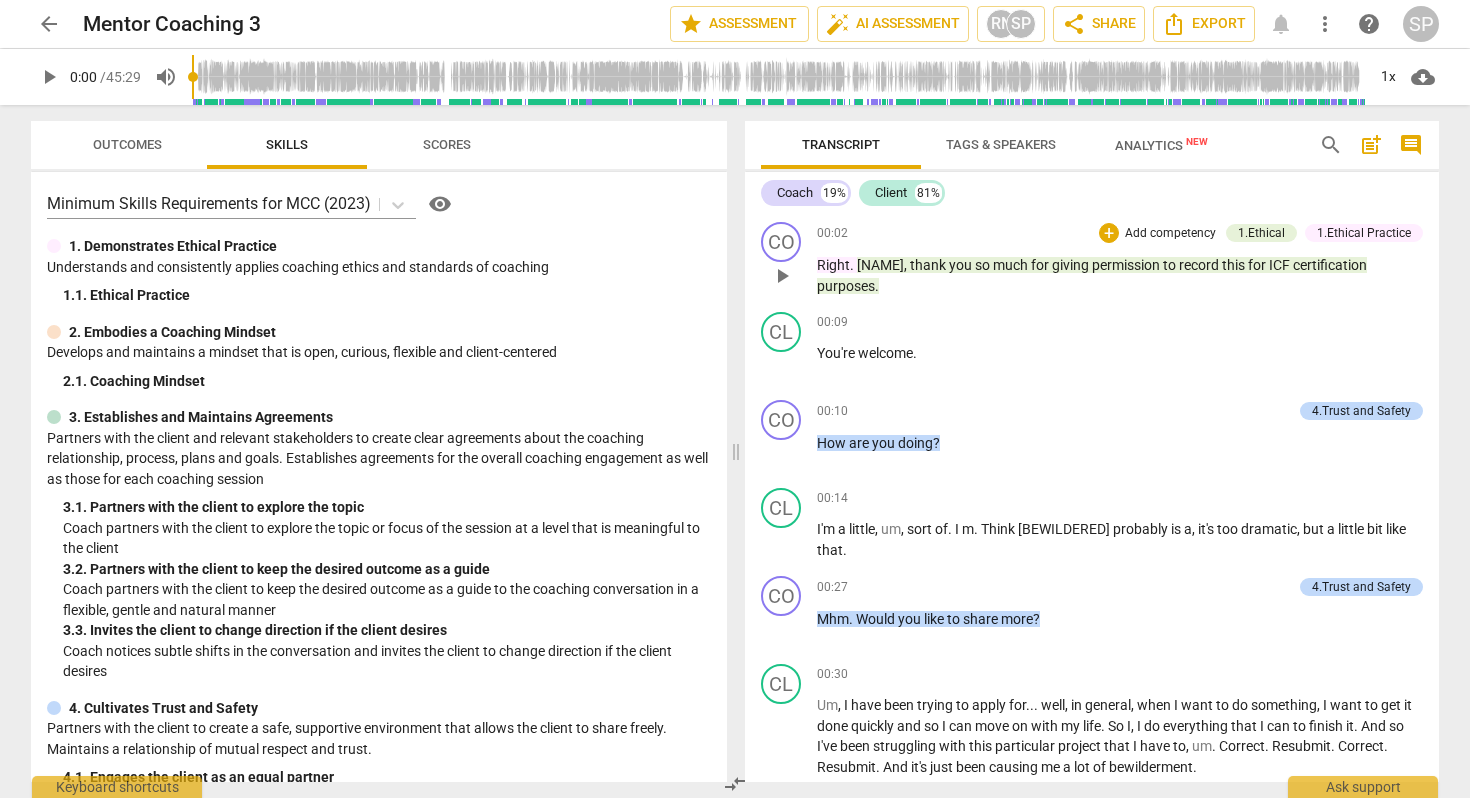 click on "play_arrow" at bounding box center [782, 276] 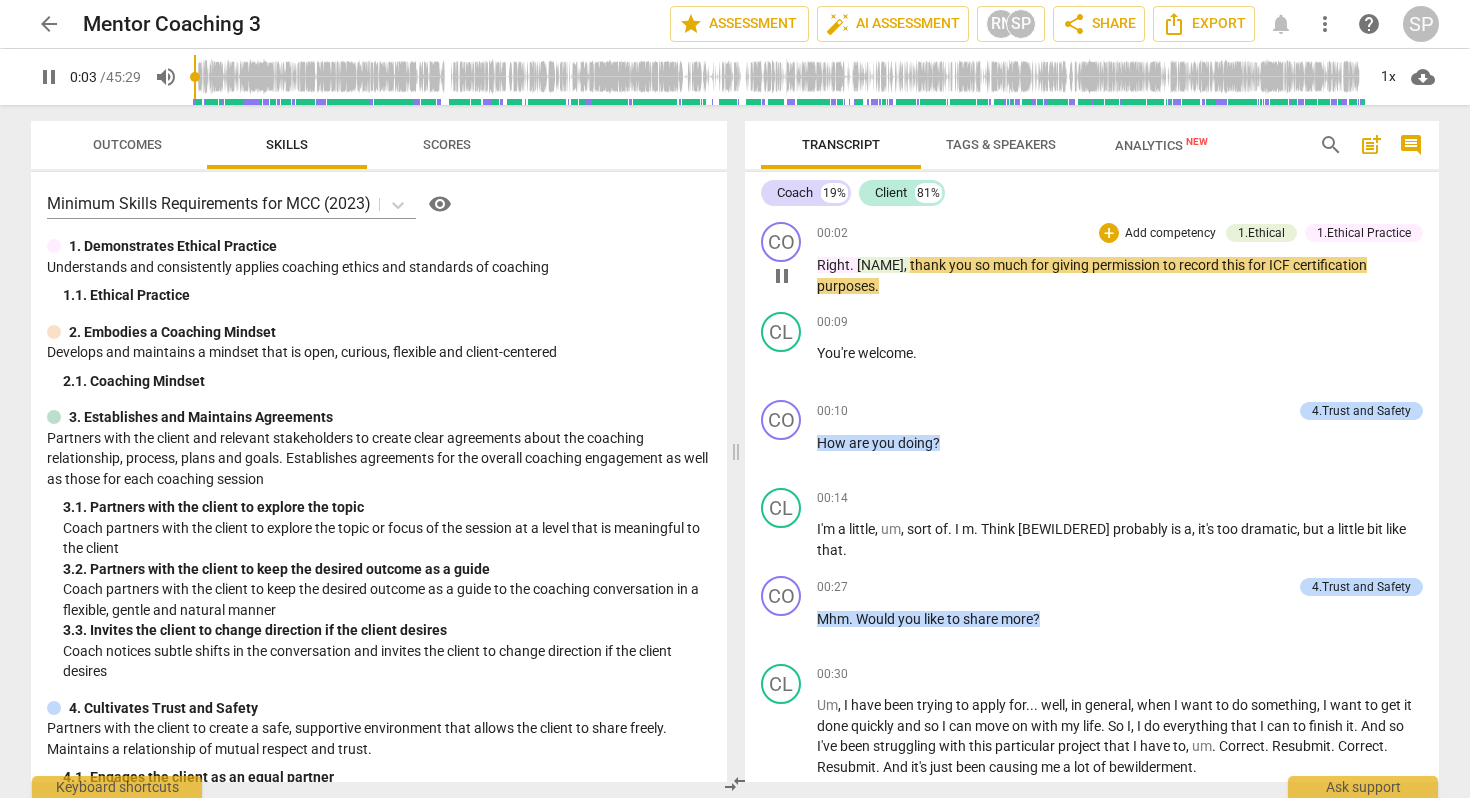 click on "pause" at bounding box center [782, 276] 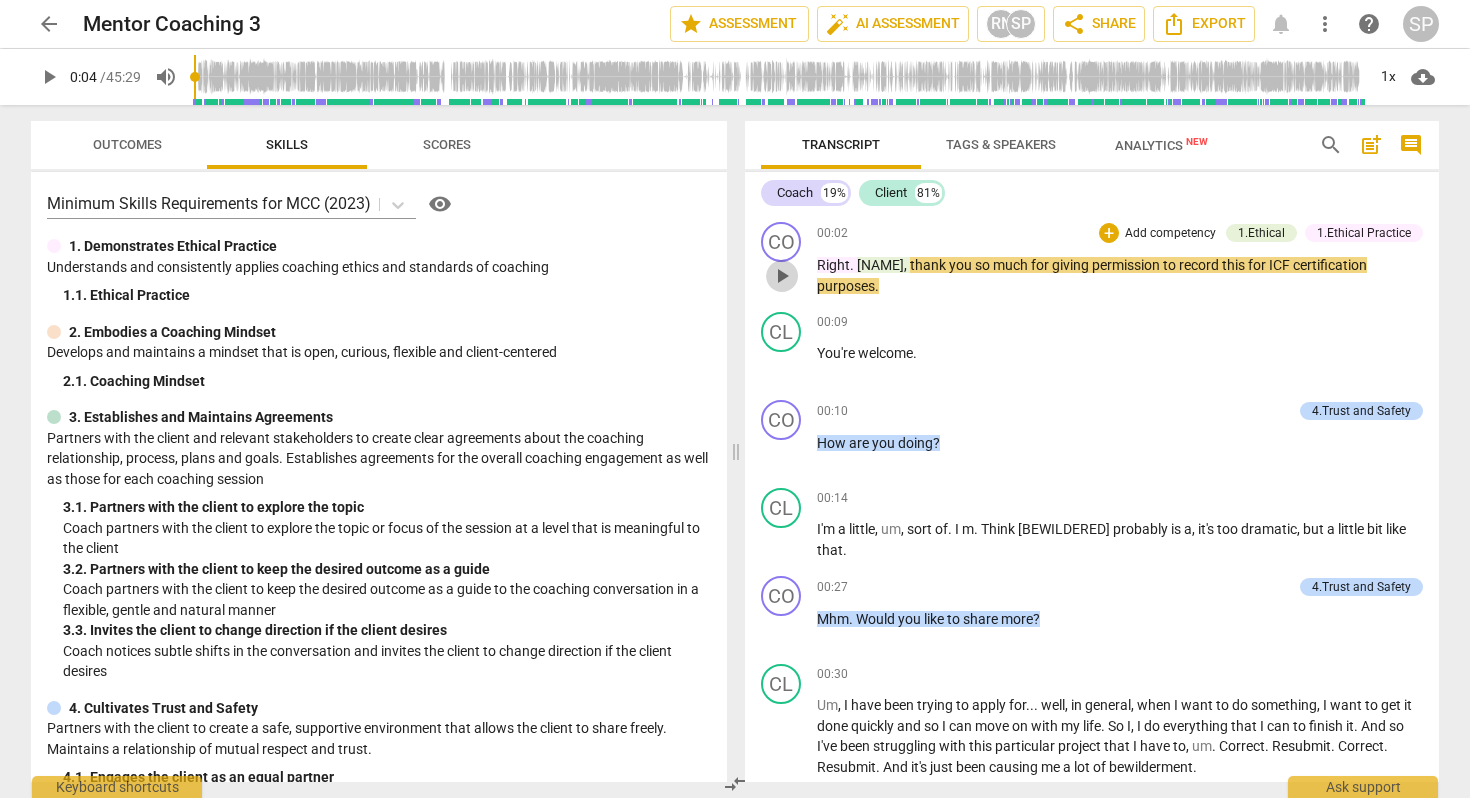 click on "play_arrow" at bounding box center [782, 276] 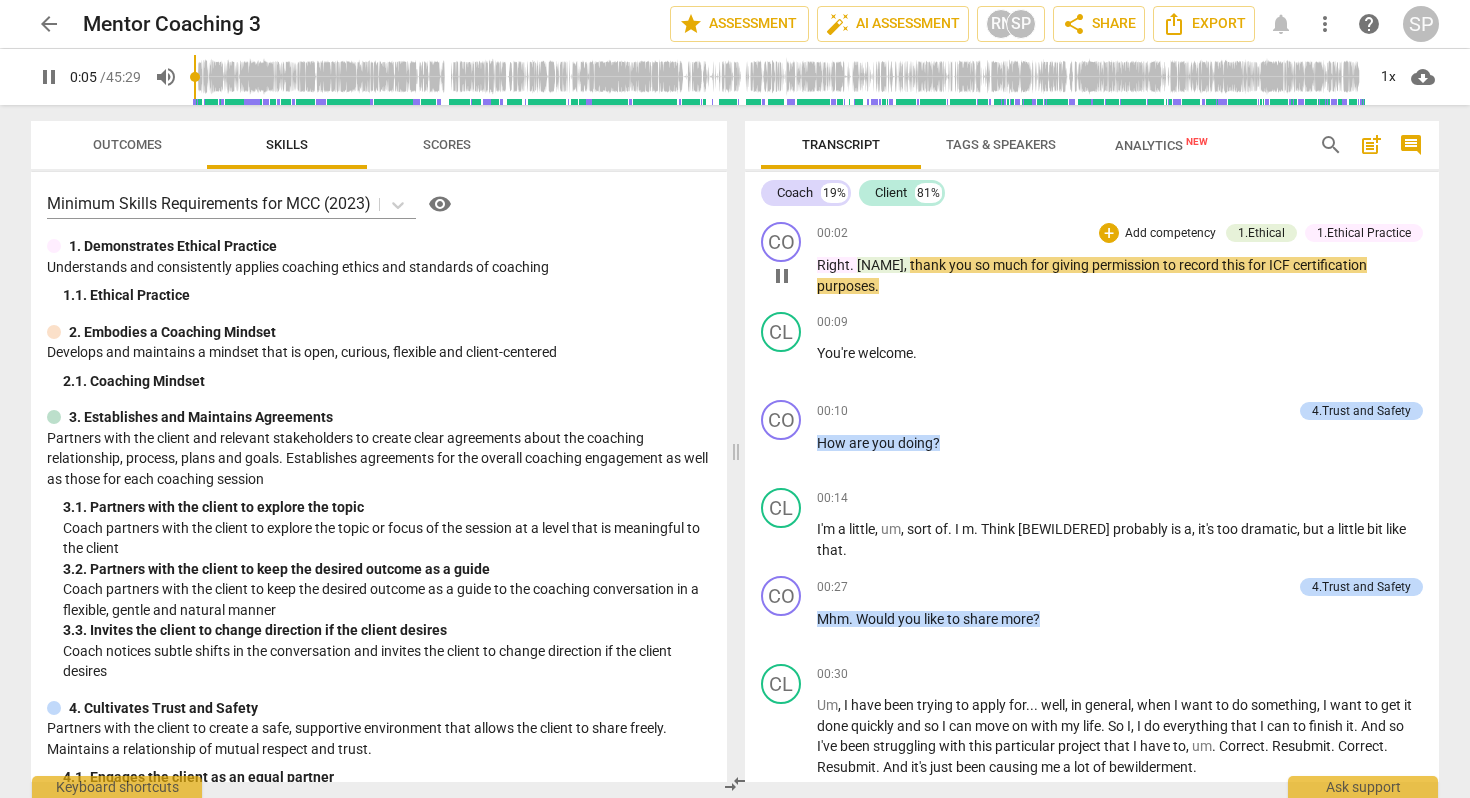 click on "Right" at bounding box center (833, 265) 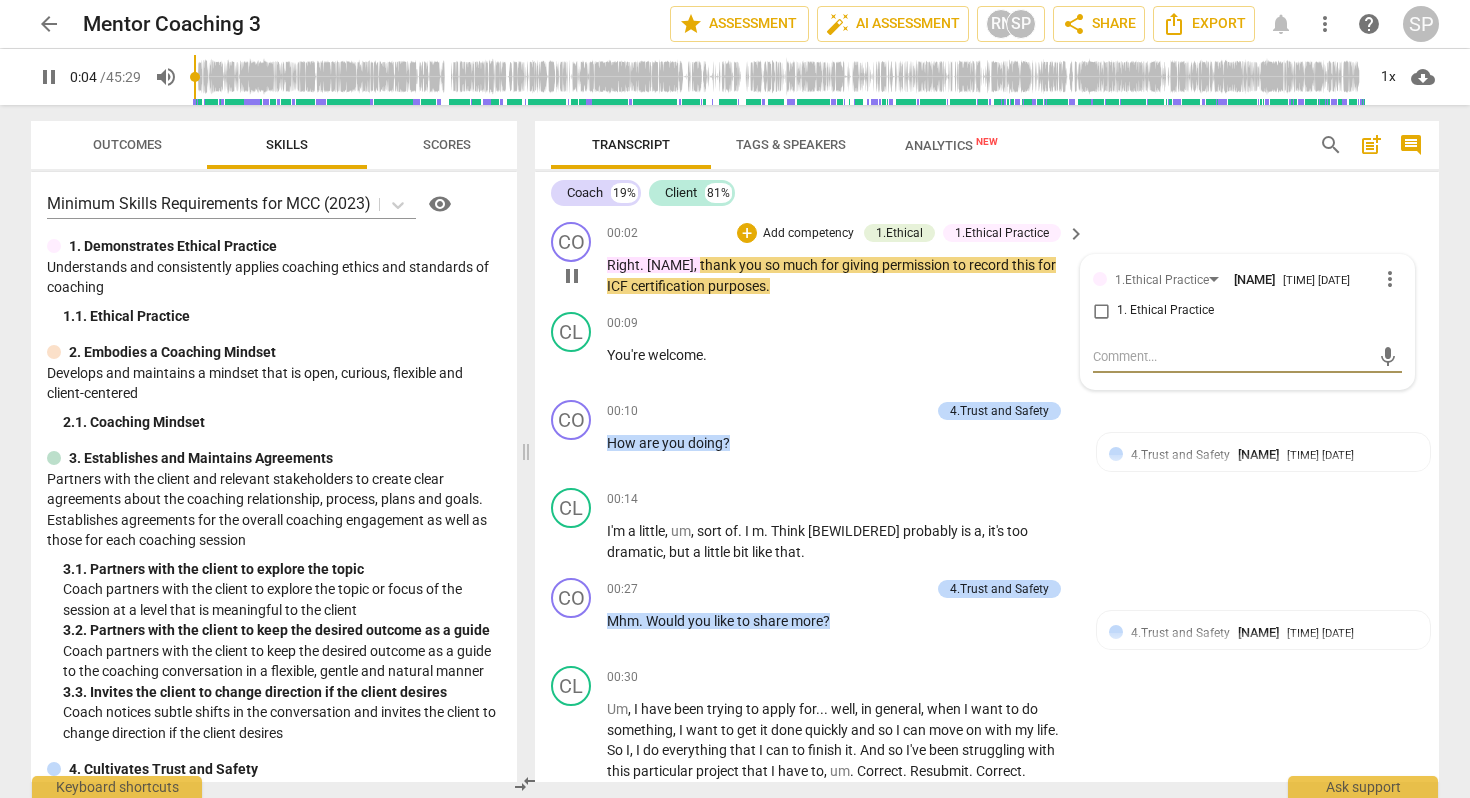 click on "Right" at bounding box center (623, 265) 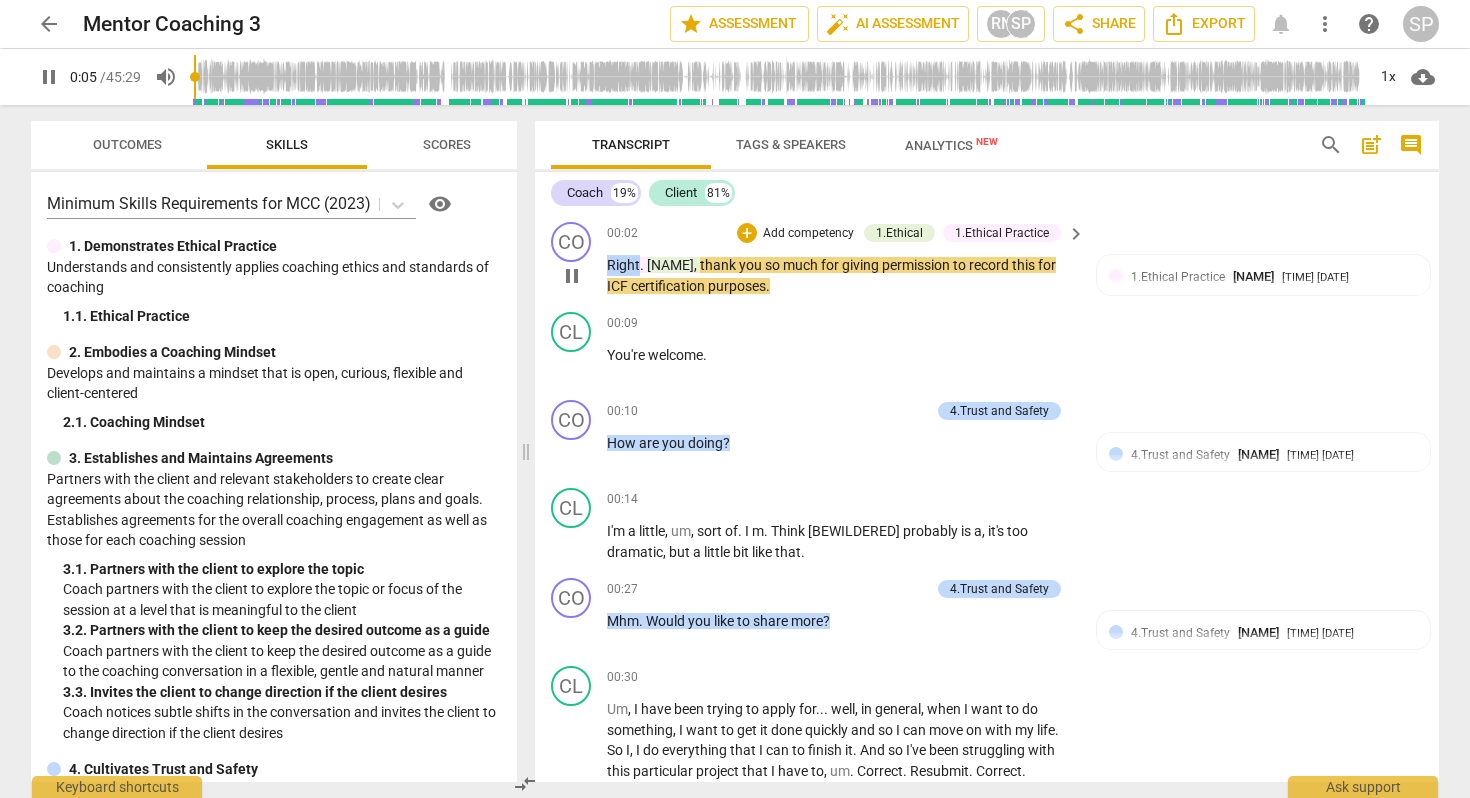 click on "Right" at bounding box center (623, 265) 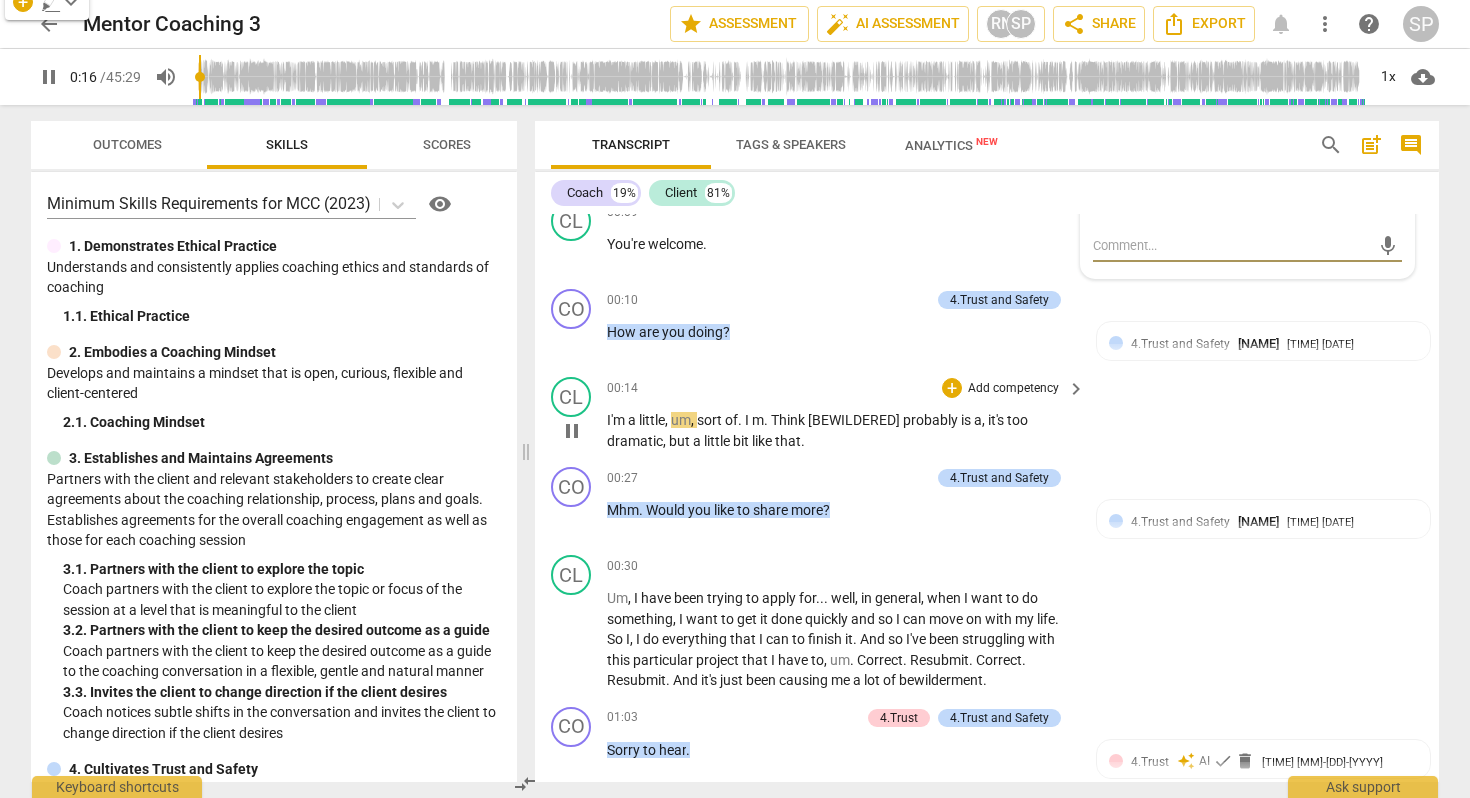 scroll, scrollTop: 110, scrollLeft: 0, axis: vertical 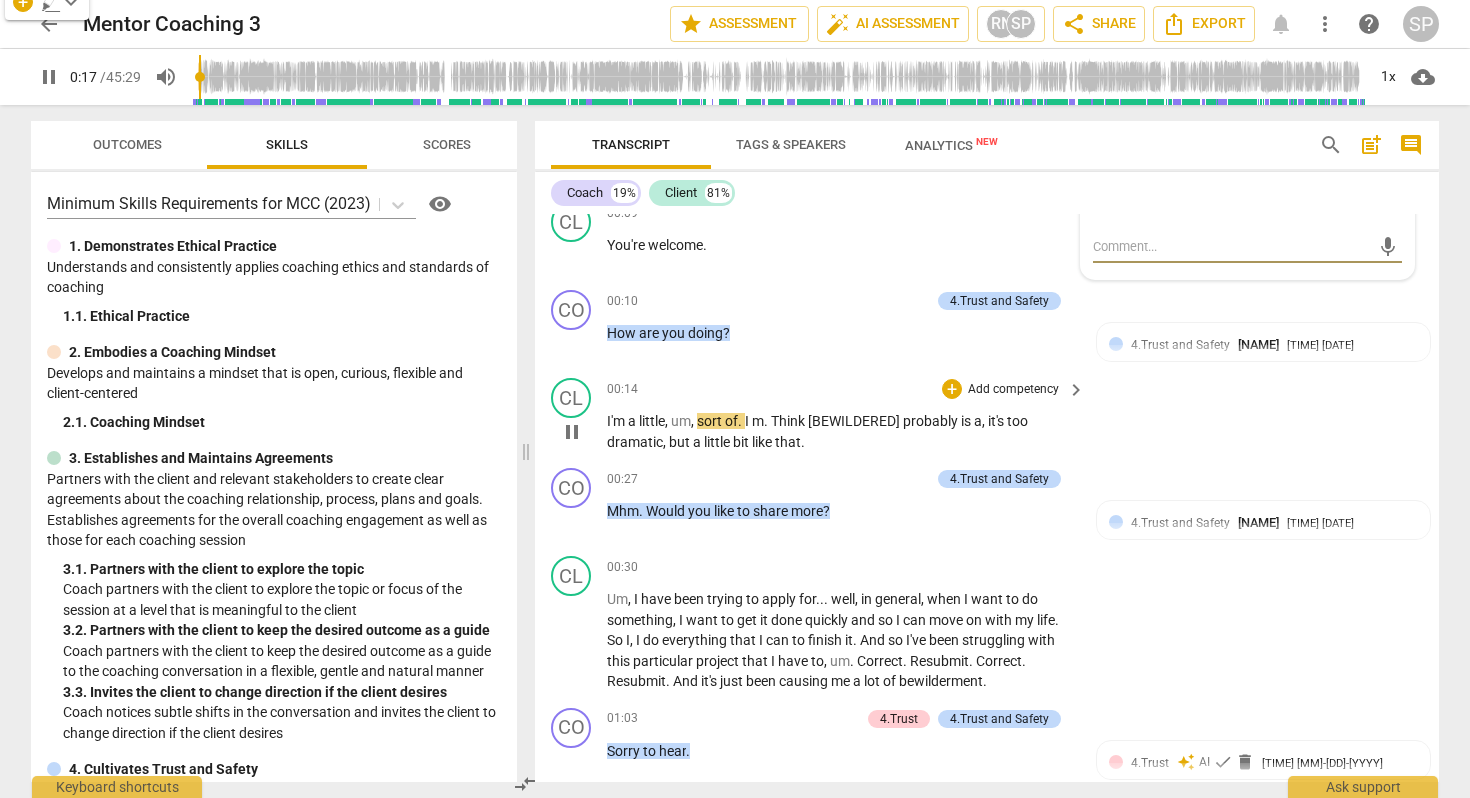 click on "." at bounding box center [741, 421] 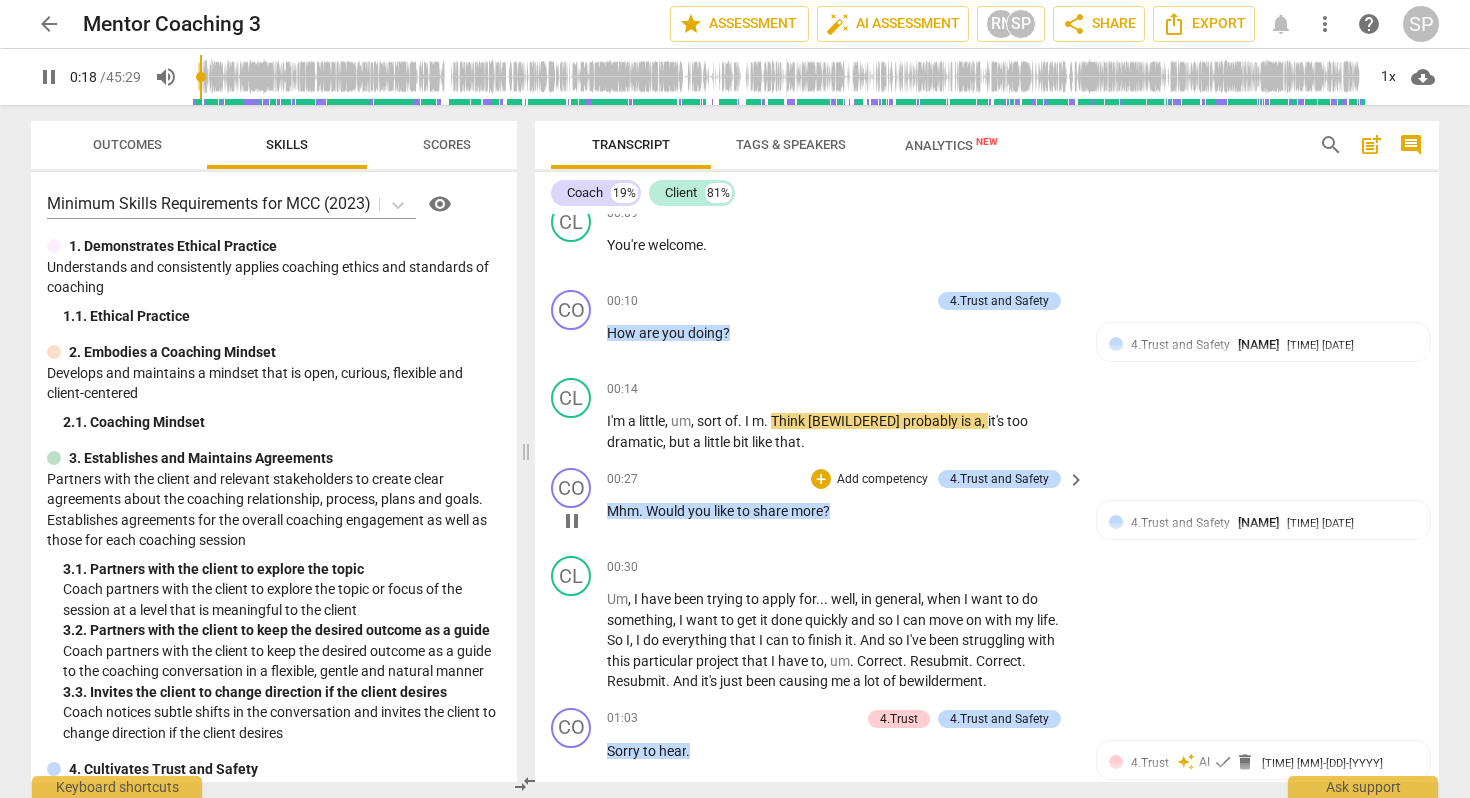 type on "19" 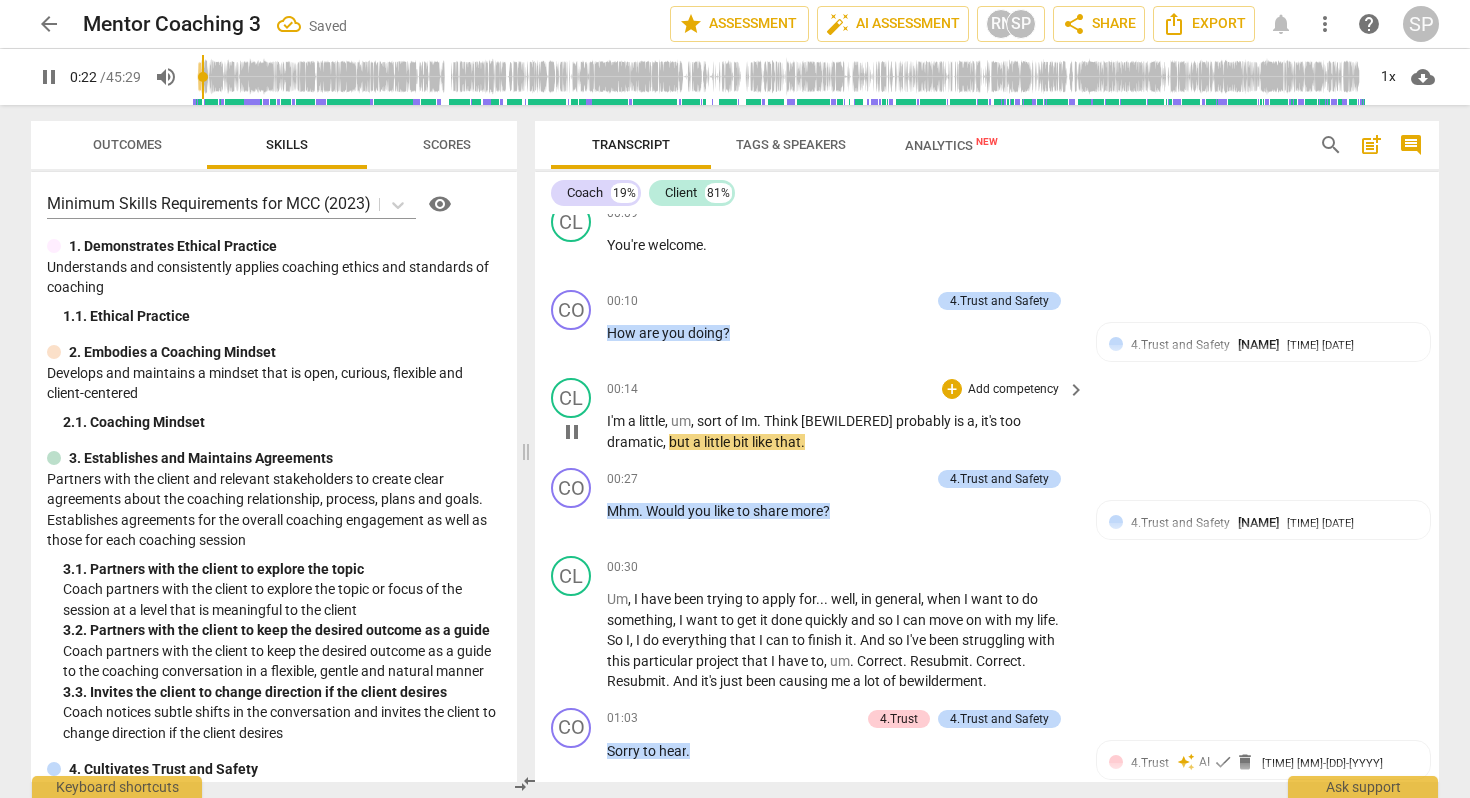 click on "I'm" at bounding box center [617, 421] 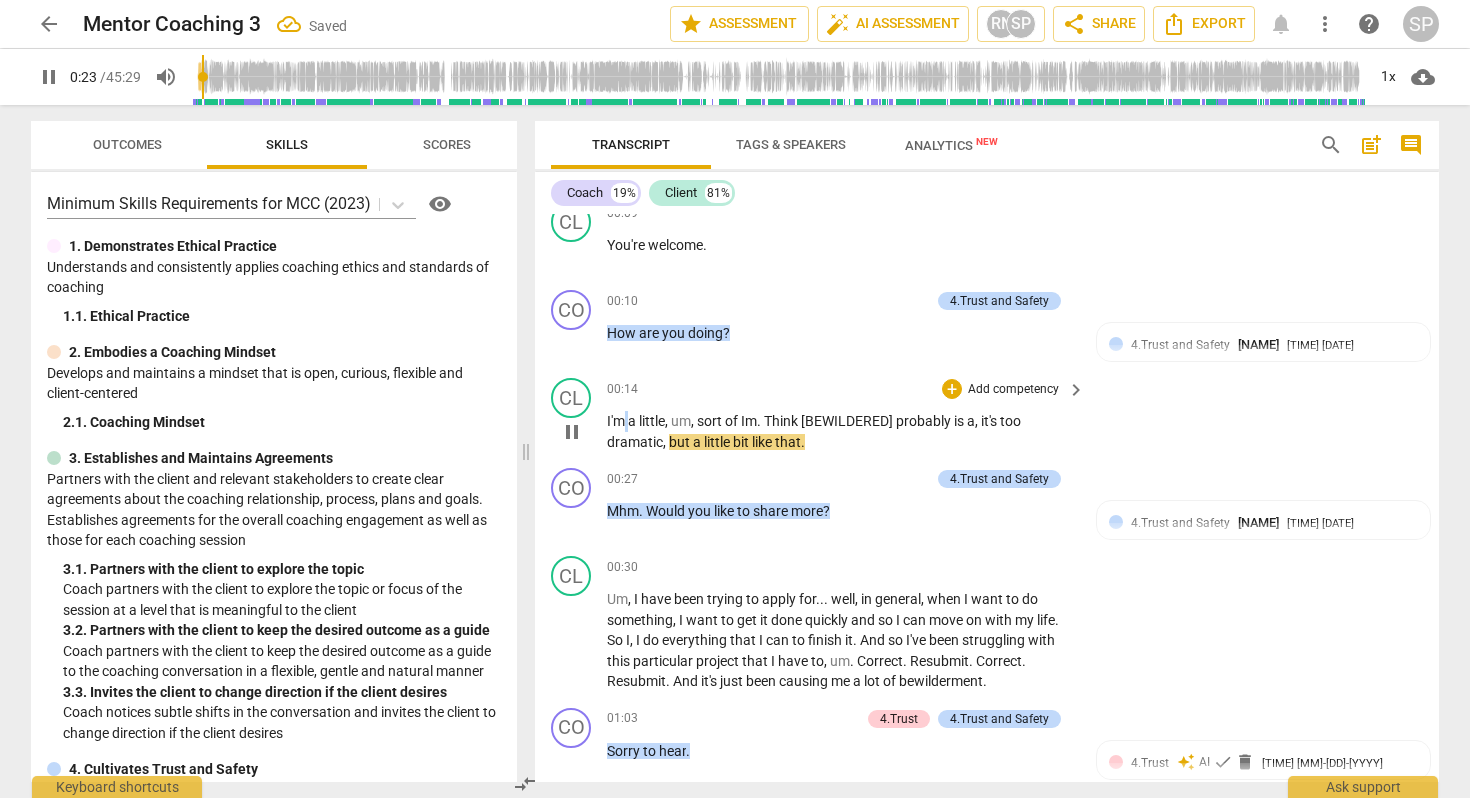 click on "I'm" at bounding box center (617, 421) 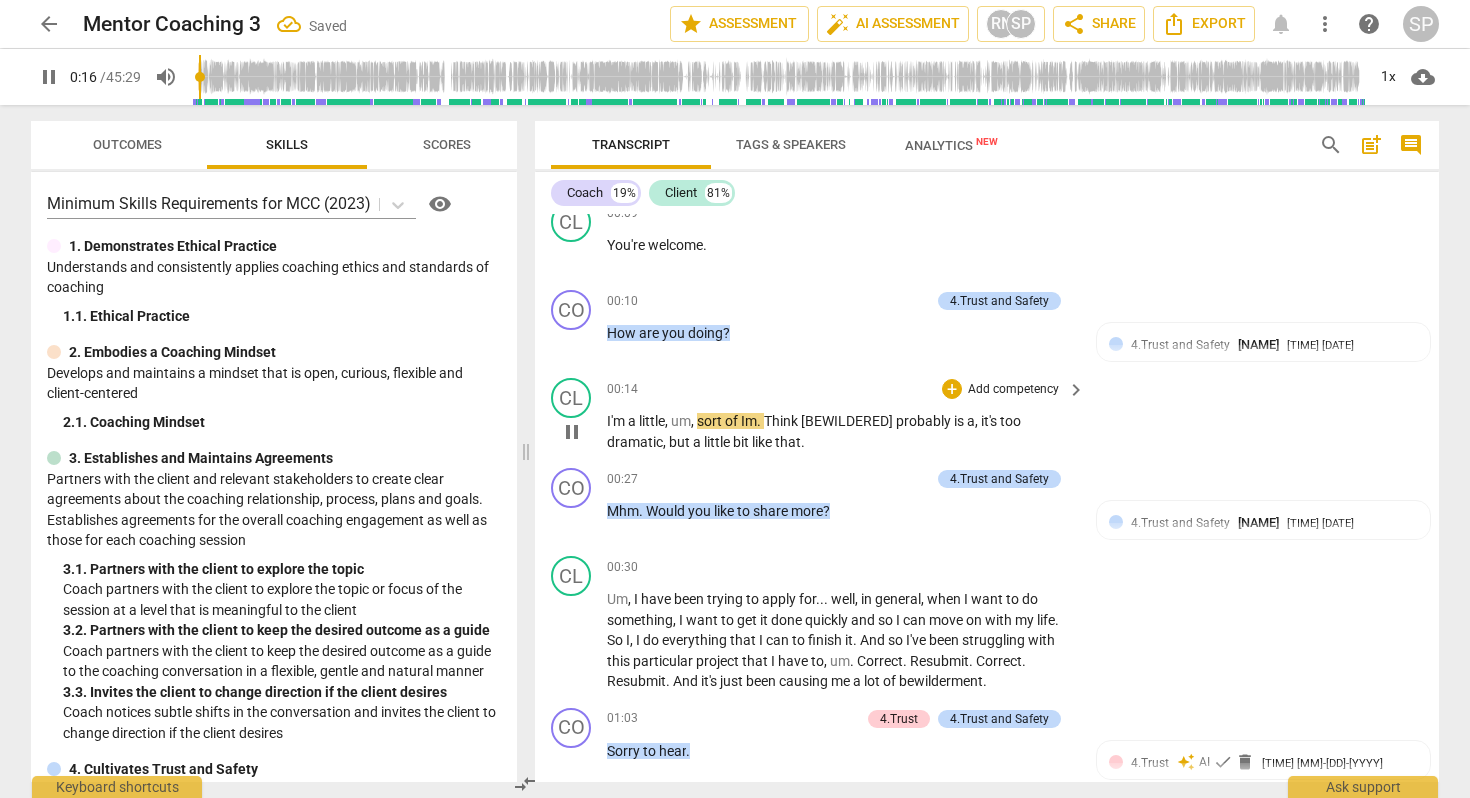 click at bounding box center (739, 421) 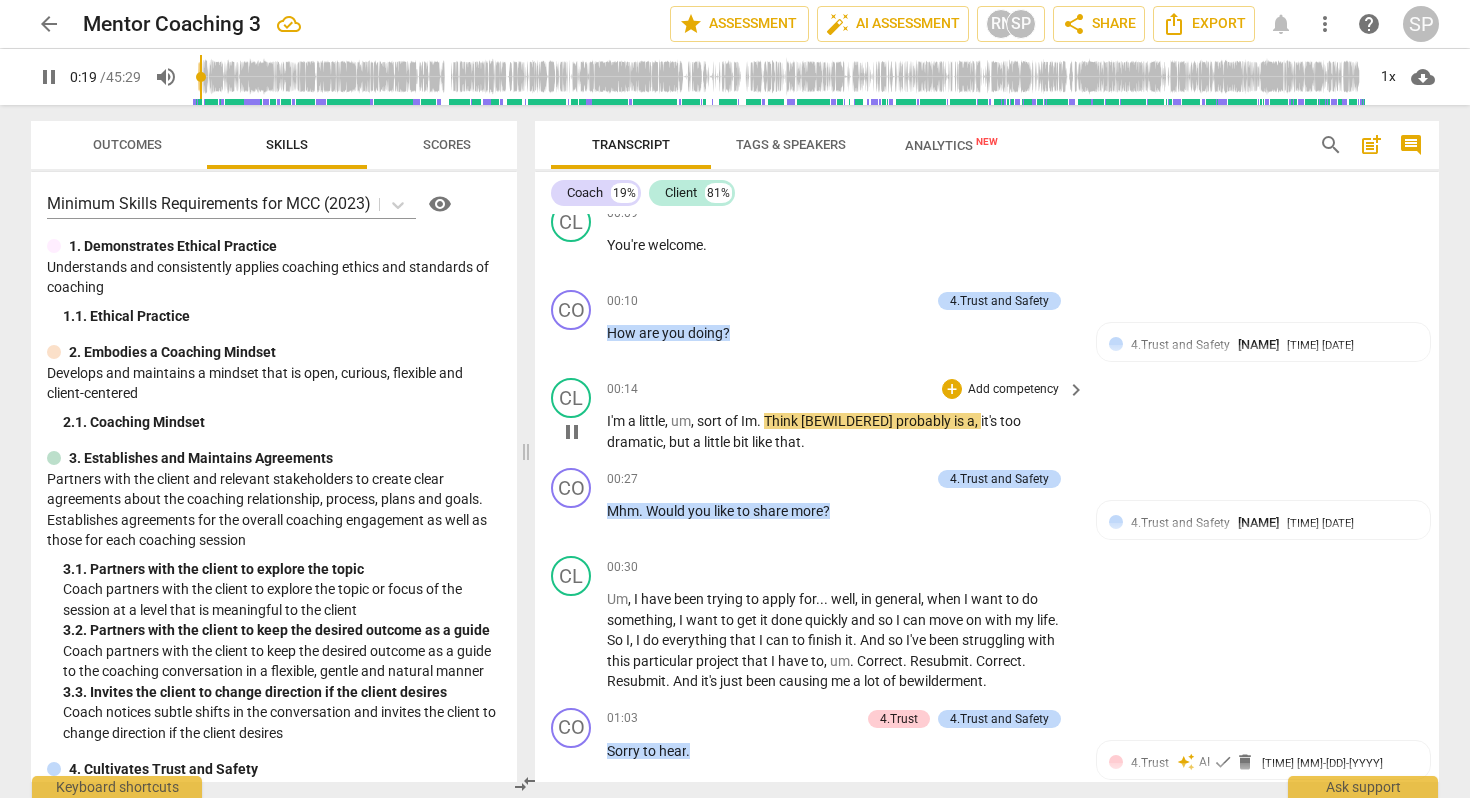 click on "." at bounding box center [760, 421] 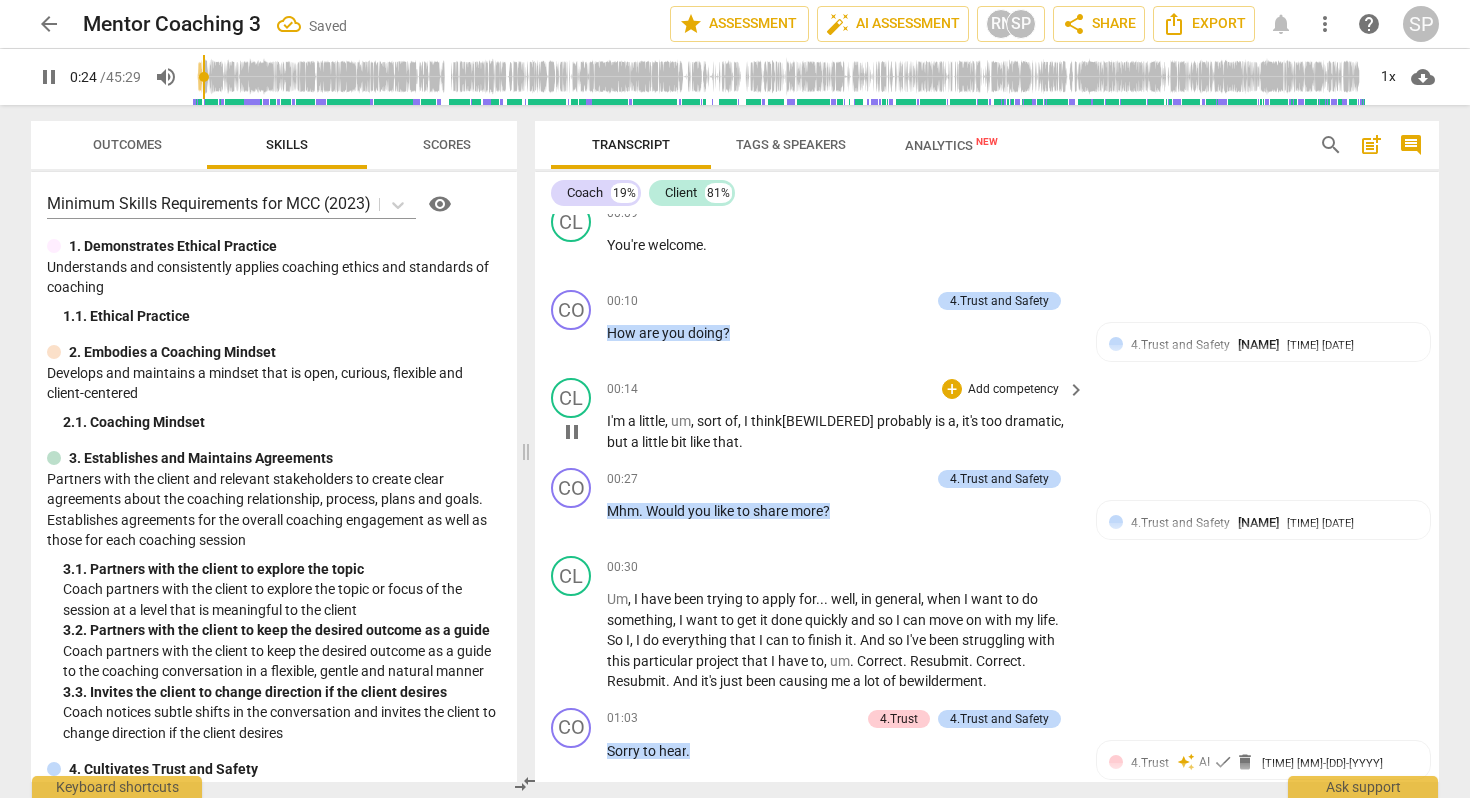 click on "I'm   a   little ,   um ,   sort   of,   I   think  bewildered   probably   is   a ,   it's   too   dramatic ,   but   a   little   bit   like   that ." at bounding box center (841, 431) 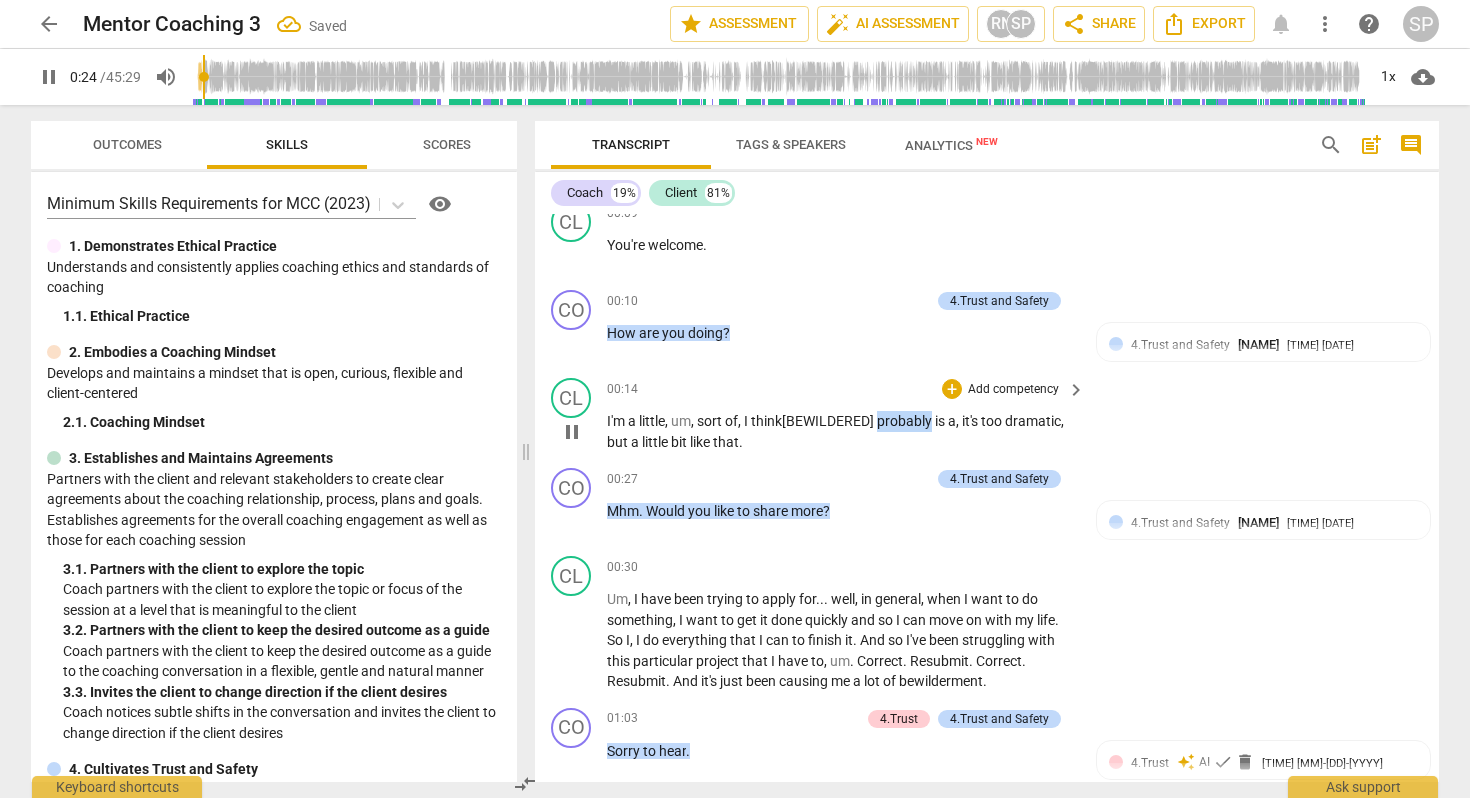 click on "I'm   a   little ,   um ,   sort   of,   I   think  bewildered   probably   is   a ,   it's   too   dramatic ,   but   a   little   bit   like   that ." at bounding box center (841, 431) 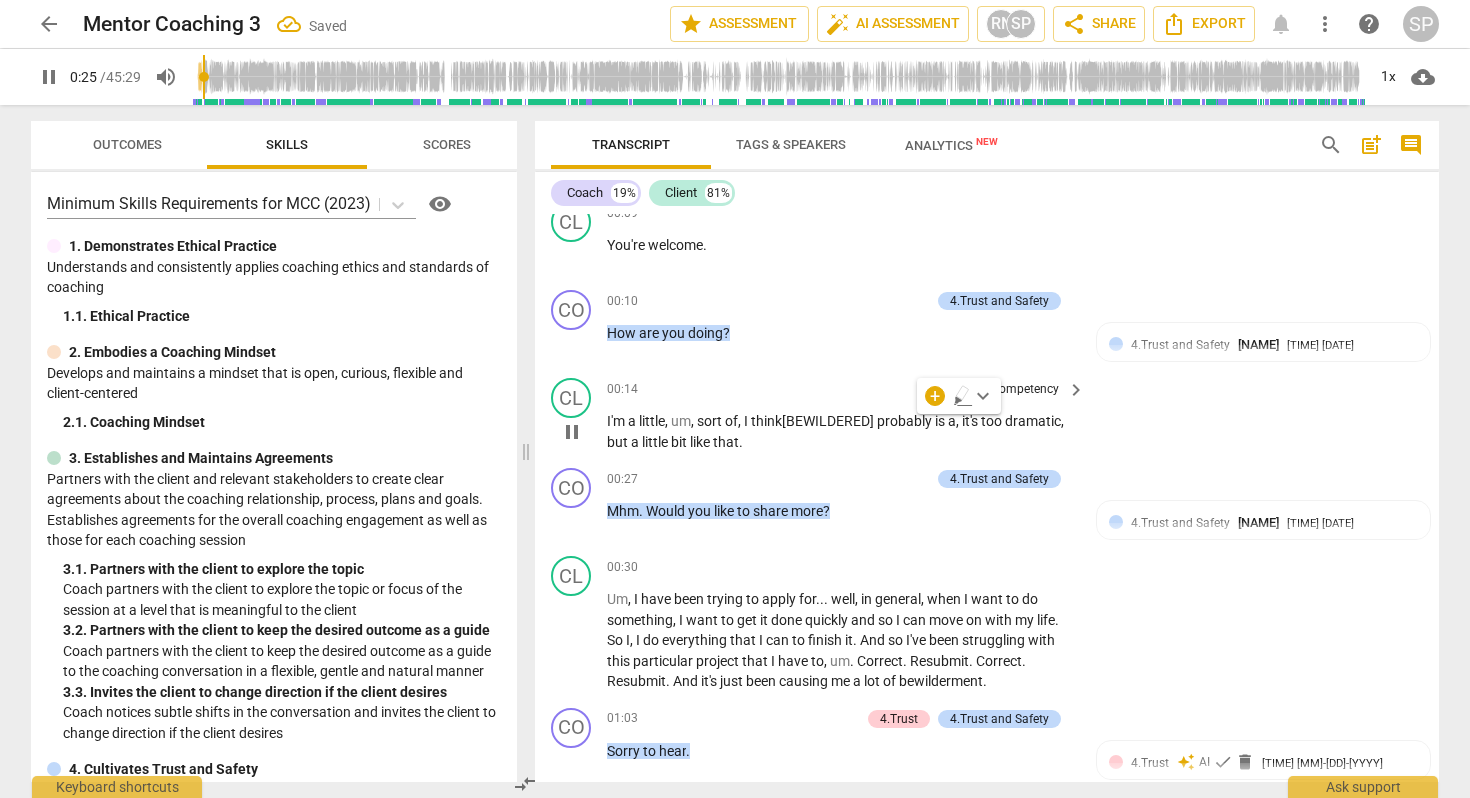 click on "bewildered" at bounding box center (829, 421) 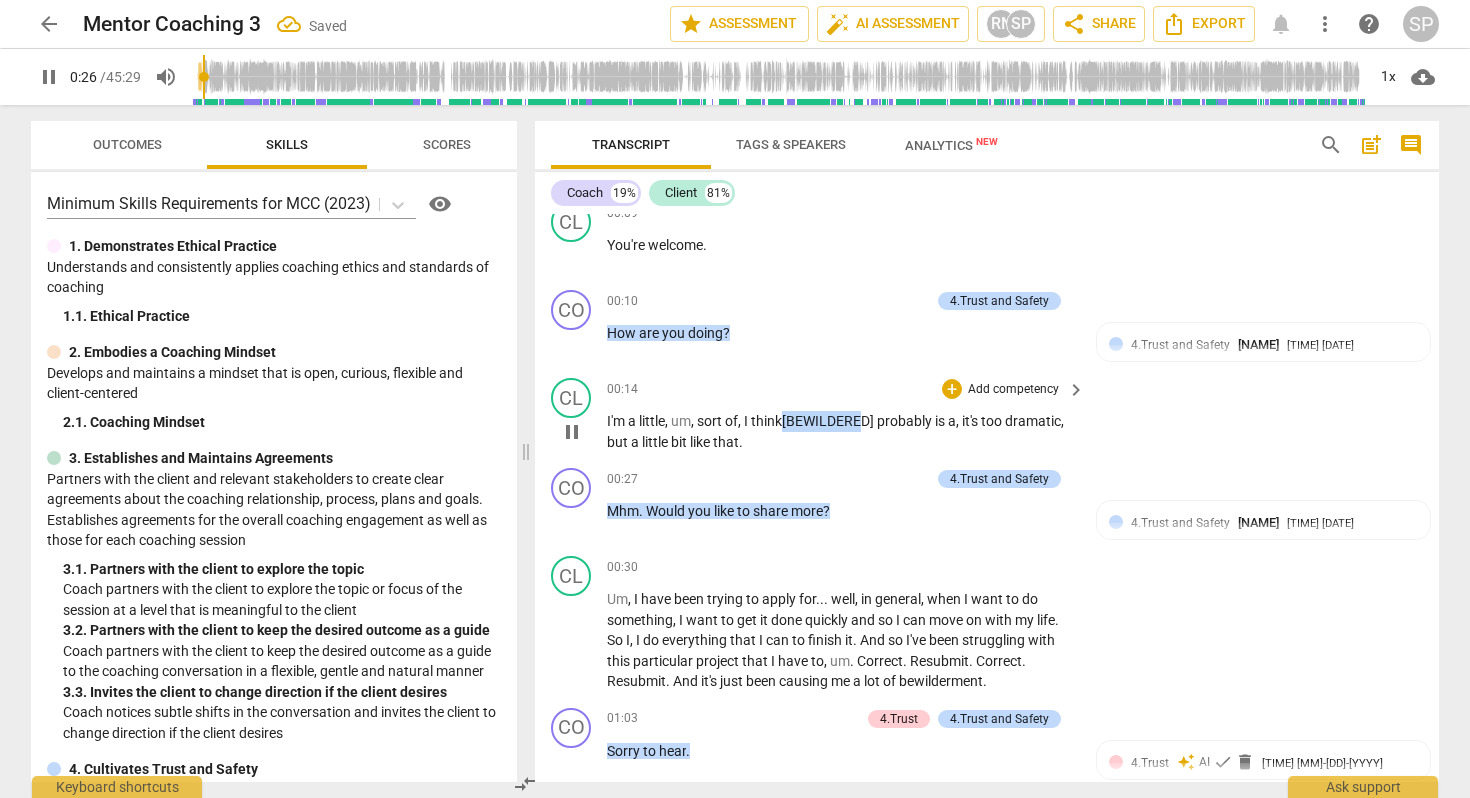 click on "bewildered" at bounding box center (829, 421) 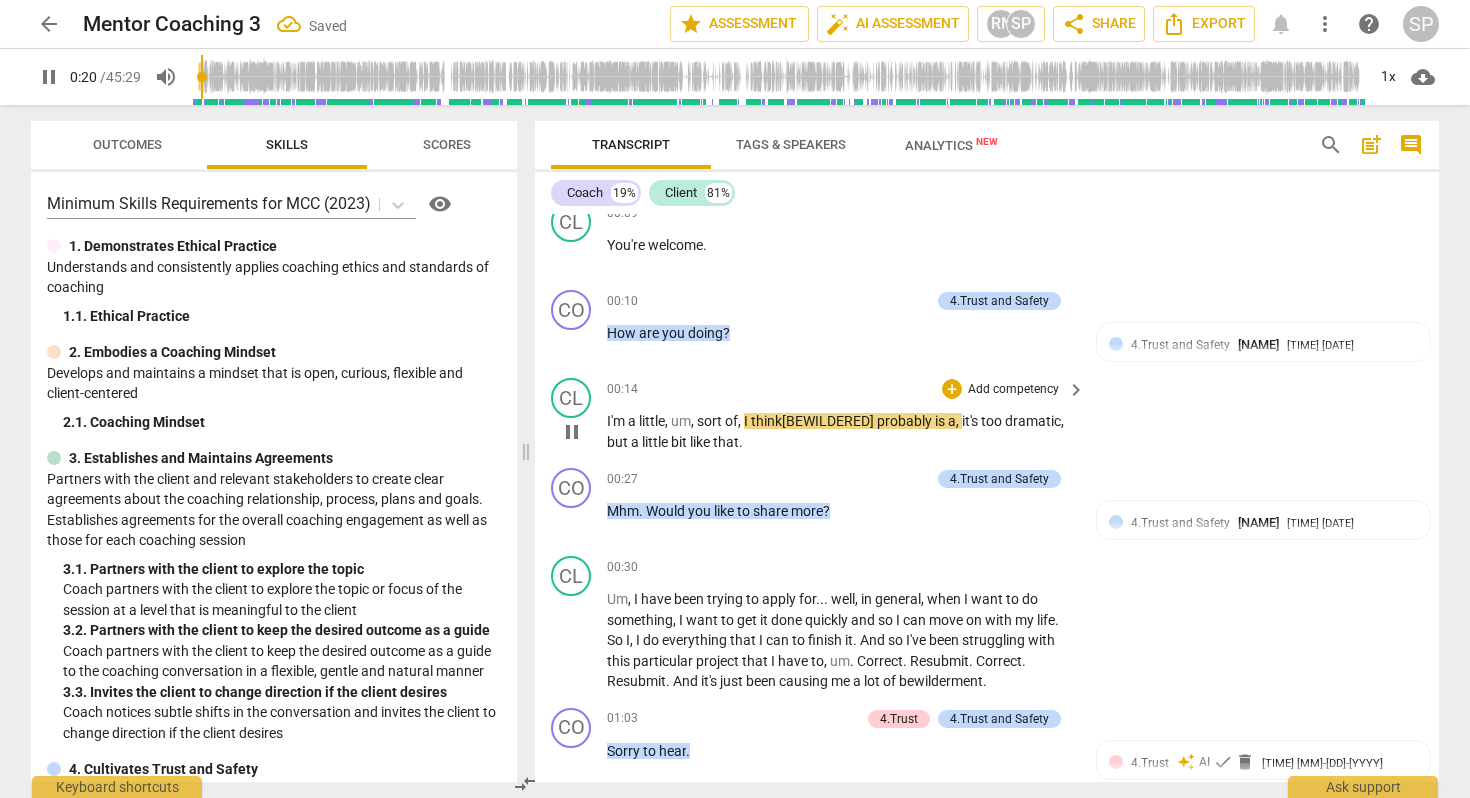 click on "," at bounding box center [959, 421] 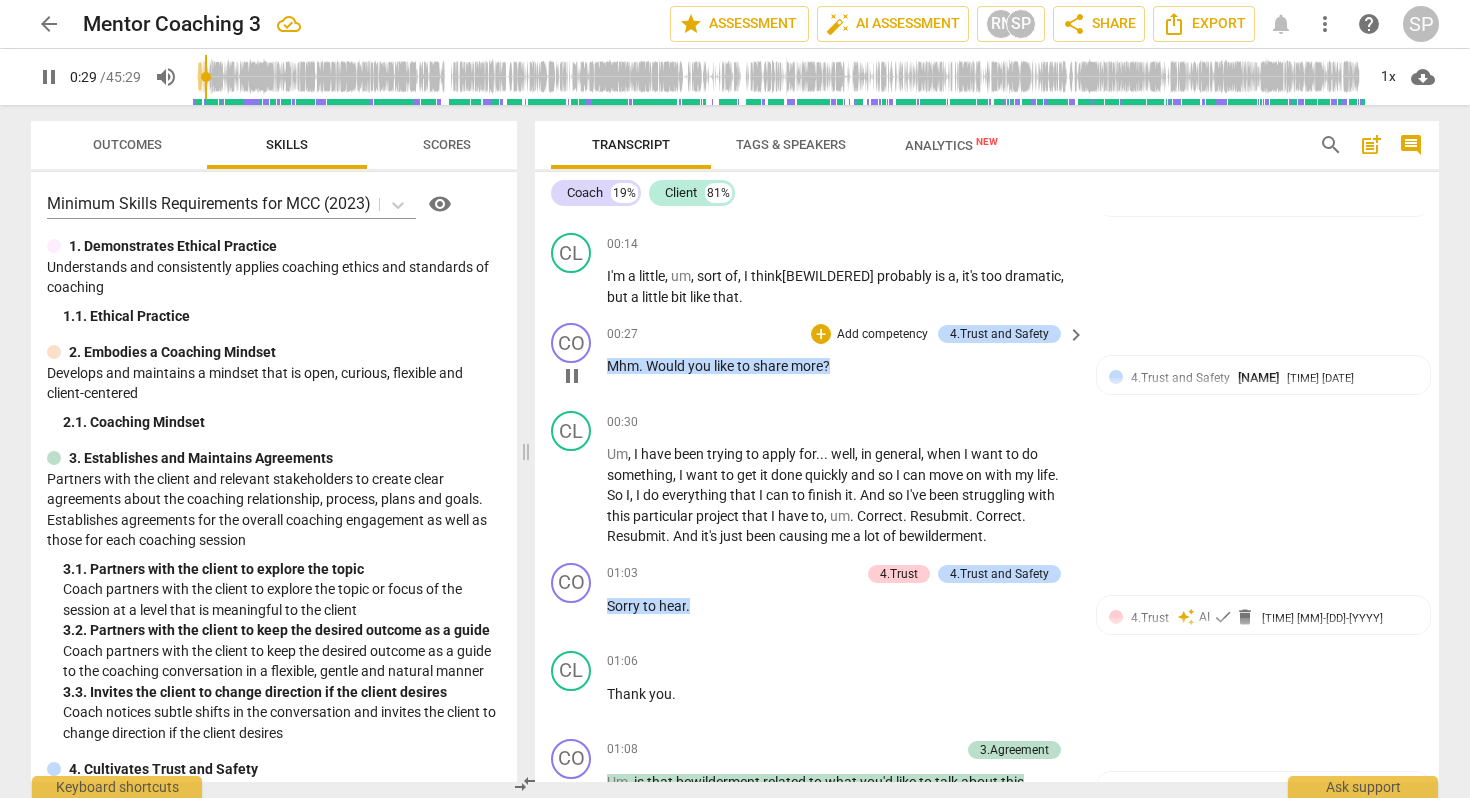 scroll, scrollTop: 258, scrollLeft: 0, axis: vertical 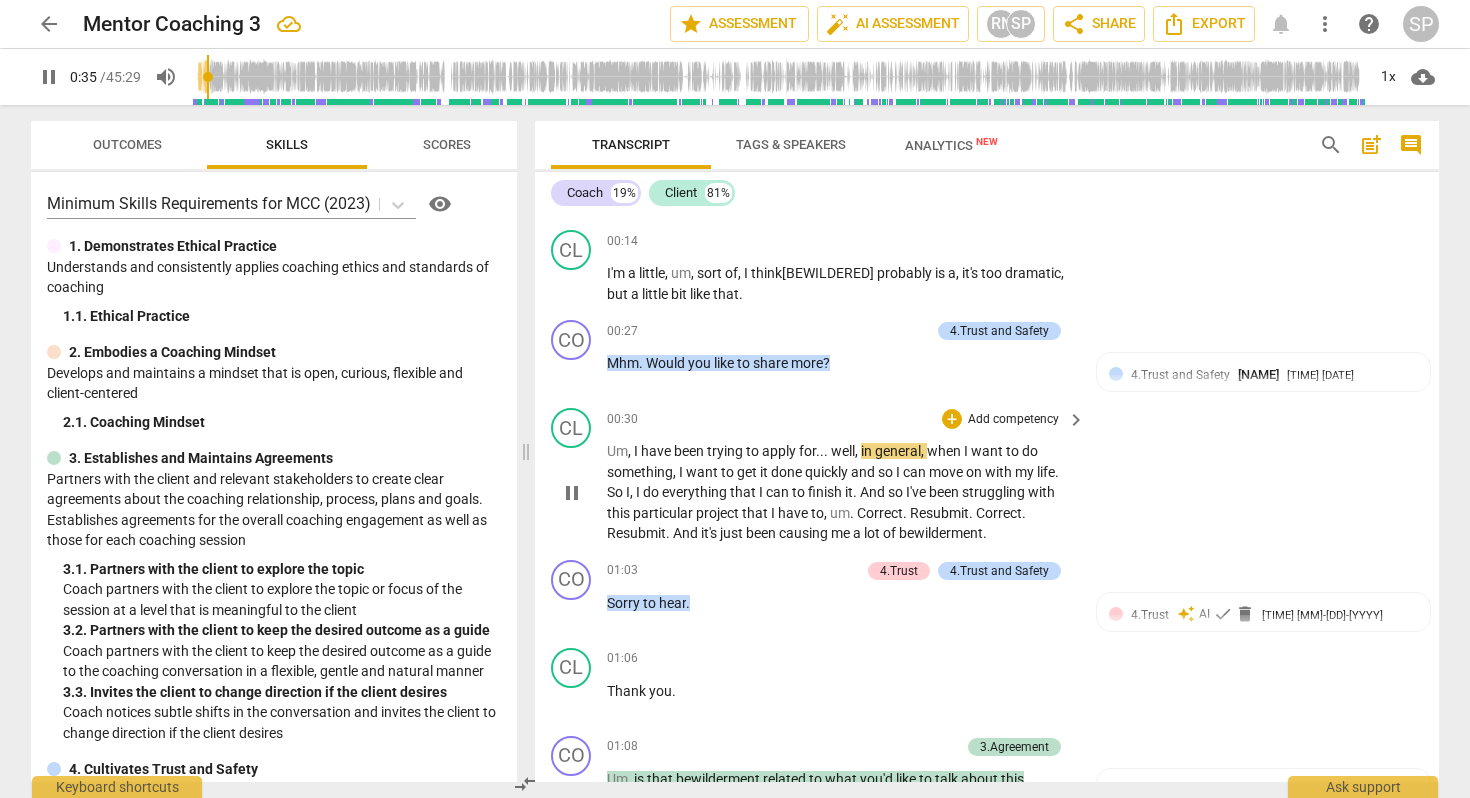 click on "." at bounding box center [818, 451] 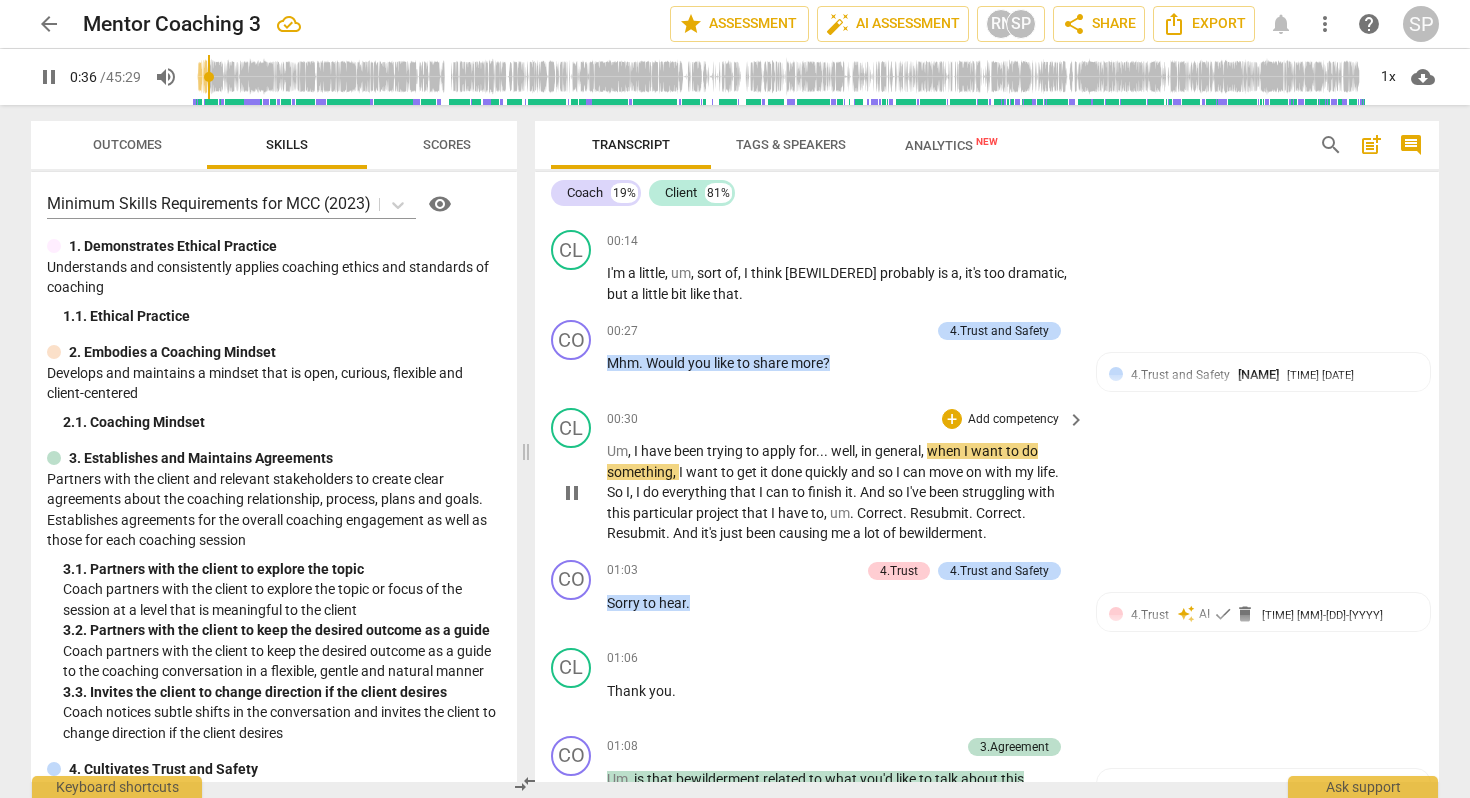 type on "37" 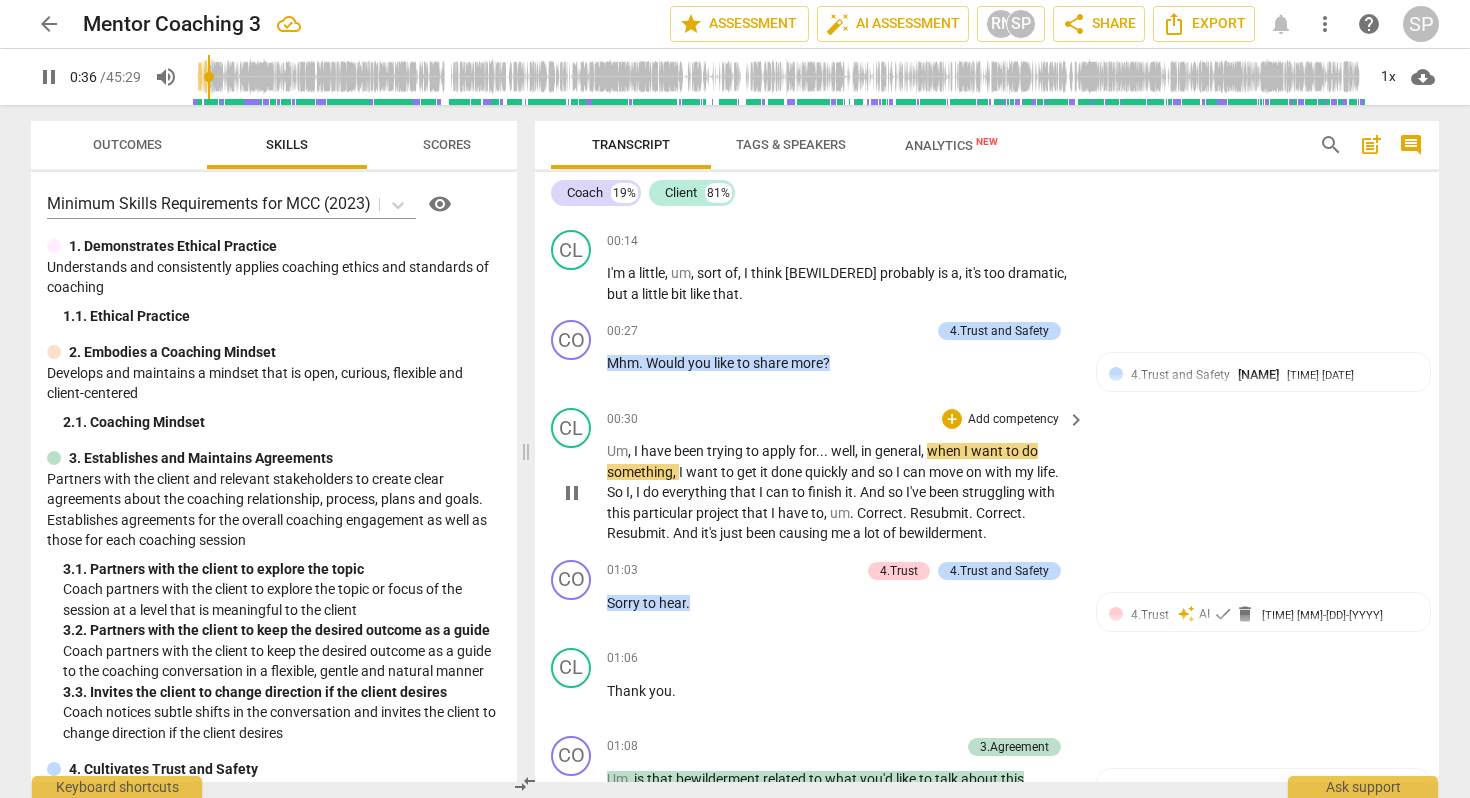 type 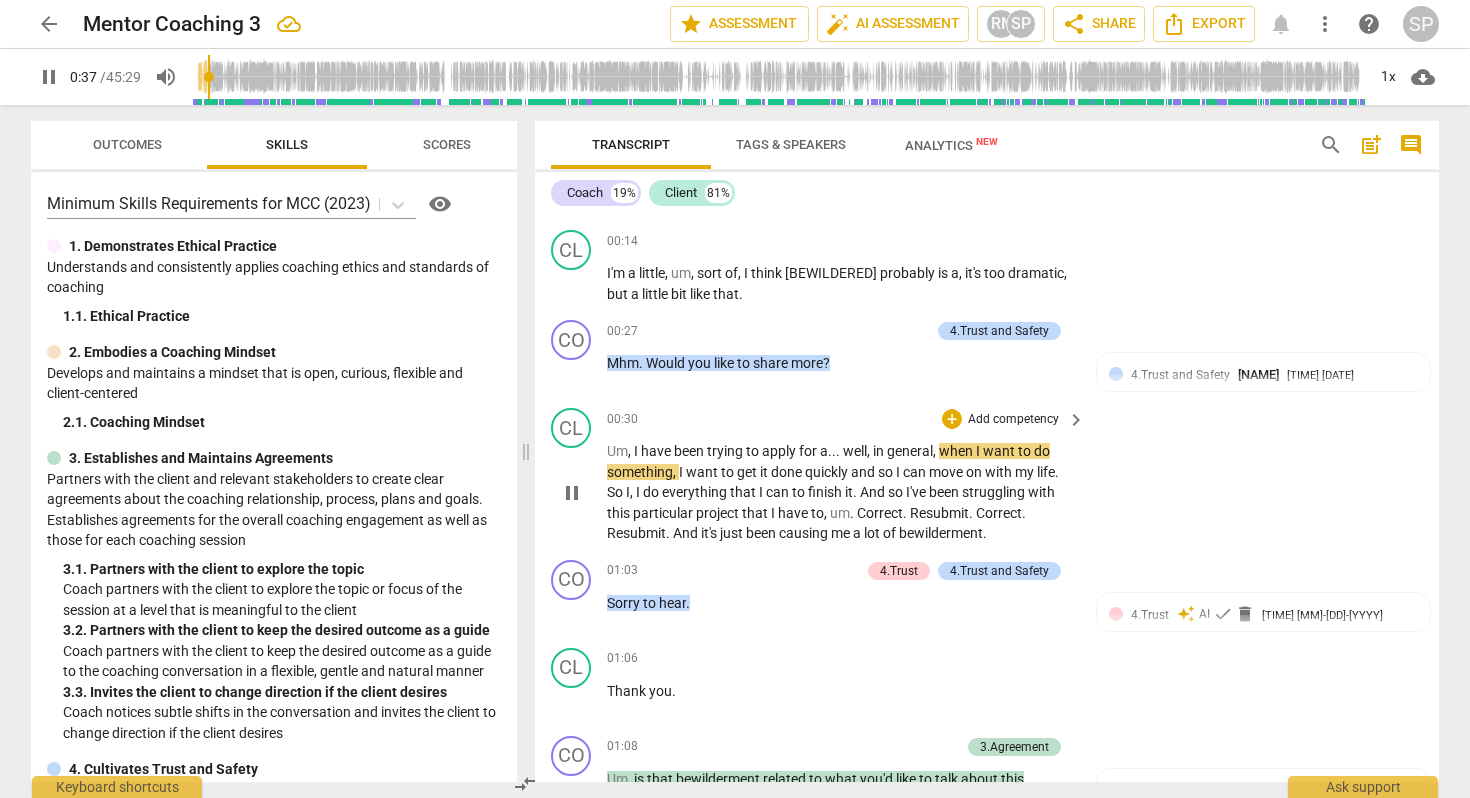 click on "can" at bounding box center [916, 472] 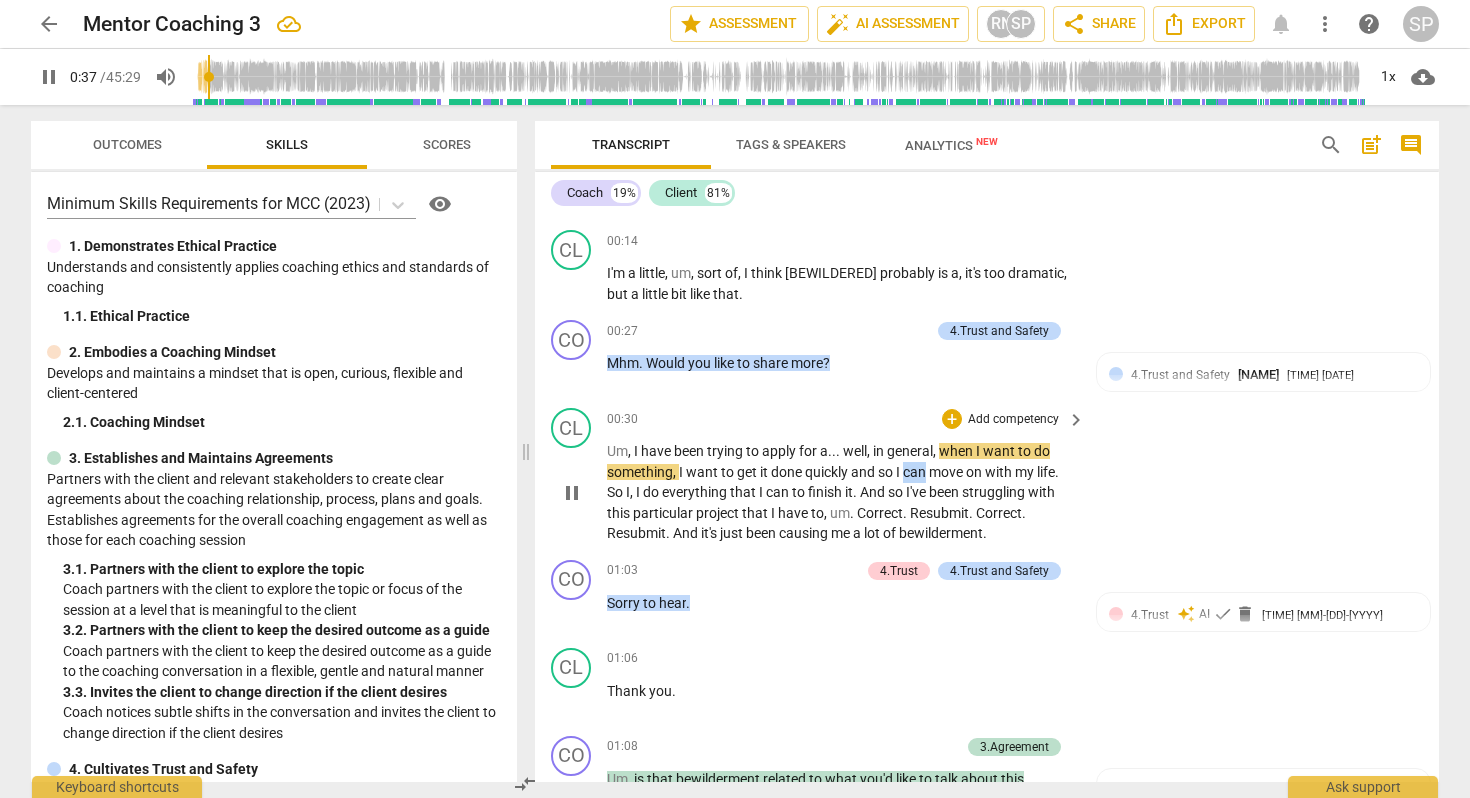 click on "can" at bounding box center (916, 472) 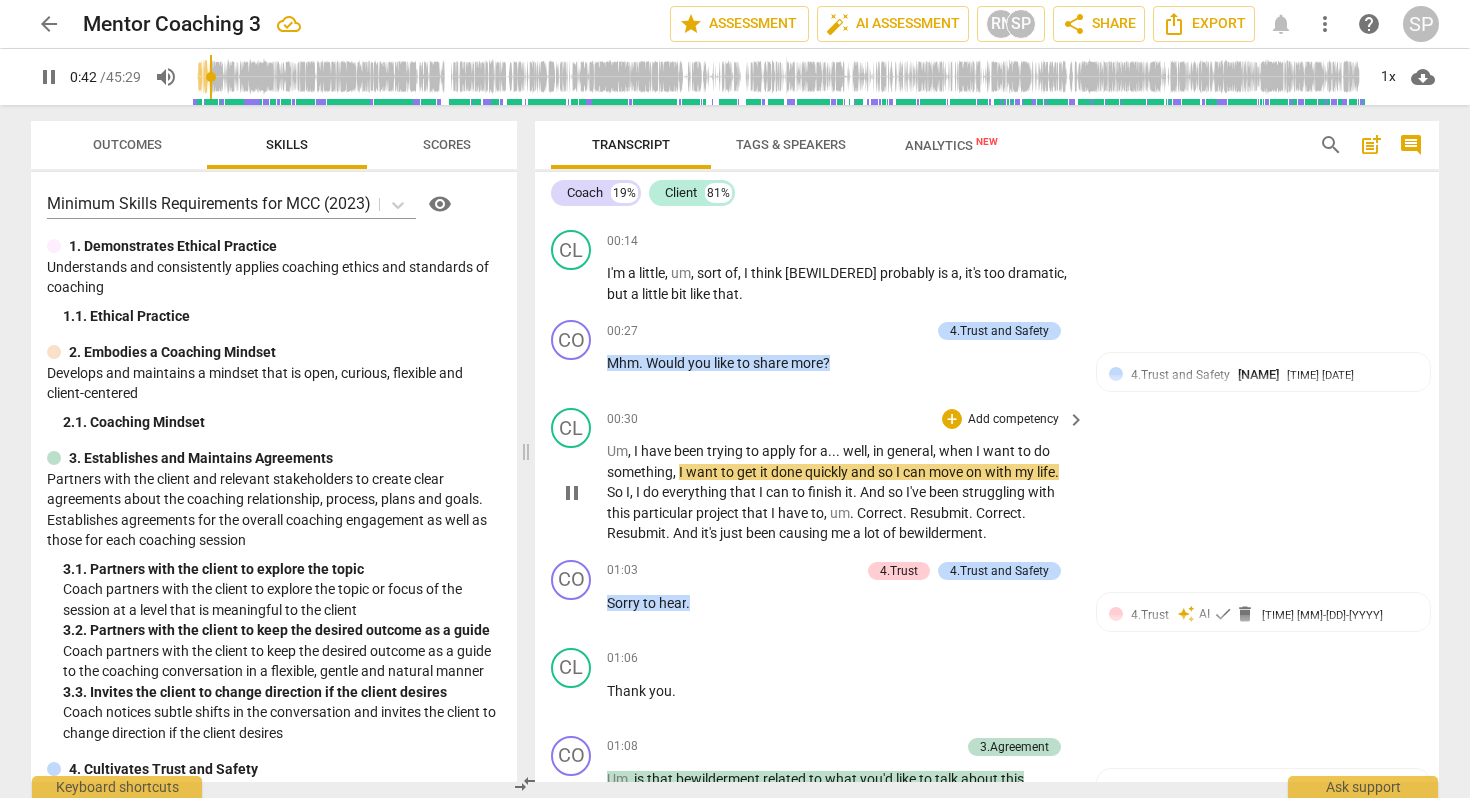 click on "00:30 + Add competency keyboard_arrow_right Um ,   I   have   been   trying   to   apply   for a . . .   well ,   in   general ,   when   I   want   to   do   something ,   I   want   to   get   it   done   quickly   and   so   I   can   move   on   with   my   life .   So   I ,   I   do   everything   that   I   can   to   finish   it .   And   so   I've   been   struggling   with   this   particular   project   that   I   have   to ,   um .   Correct .   Resubmit .   Correct .   Resubmit .   And   it's   just   been   causing   me   a   lot   of   bewilderment ." at bounding box center (847, 476) 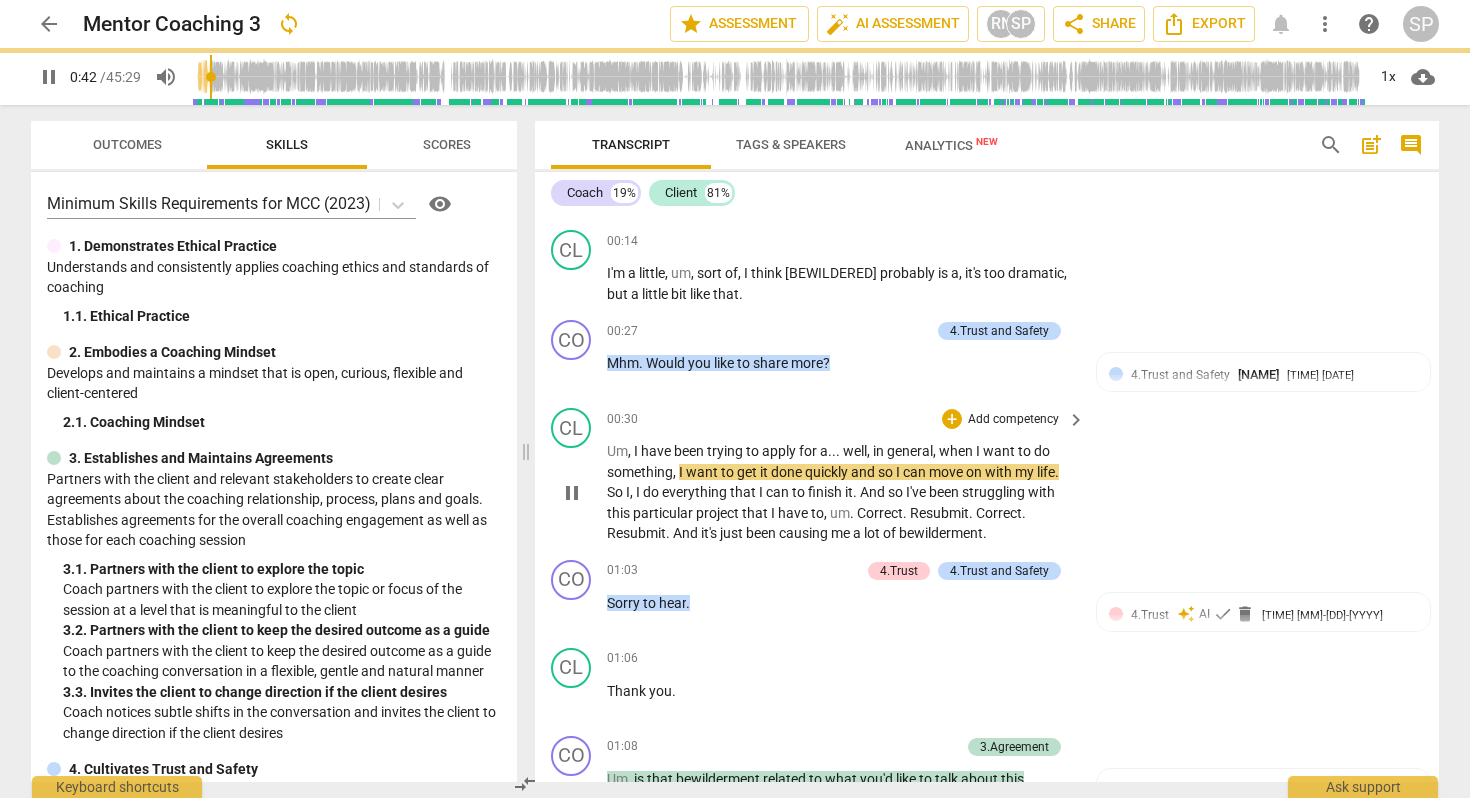 click on "00:30 + Add competency keyboard_arrow_right Um ,   I   have   been   trying   to   apply   for   a . . .   well ,   in   general ,   when   I   want   to   do   something ,   I   want   to   get   it   done   quickly   and   so   I   can   move   on   with   my   life .   So   I ,   I   do   everything   that   I   can   to   finish   it .   And   so   I've   been   struggling   with   this   particular   project   that   I   have   to ,   um .   Correct .   Resubmit .   Correct .   Resubmit .   And   it's   just   been   causing   me   a   lot   of   bewilderment ." at bounding box center [847, 476] 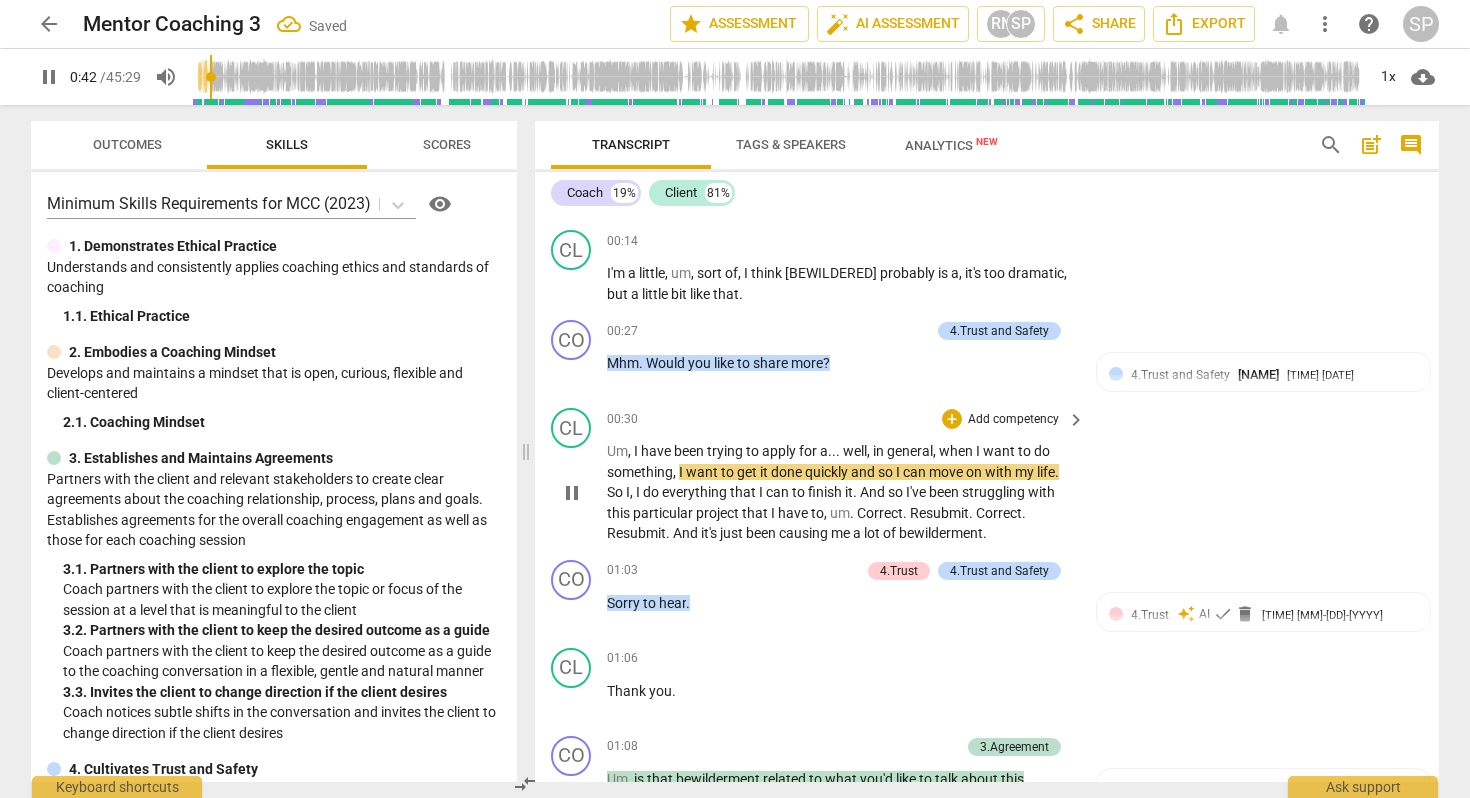 click on "general" at bounding box center (910, 451) 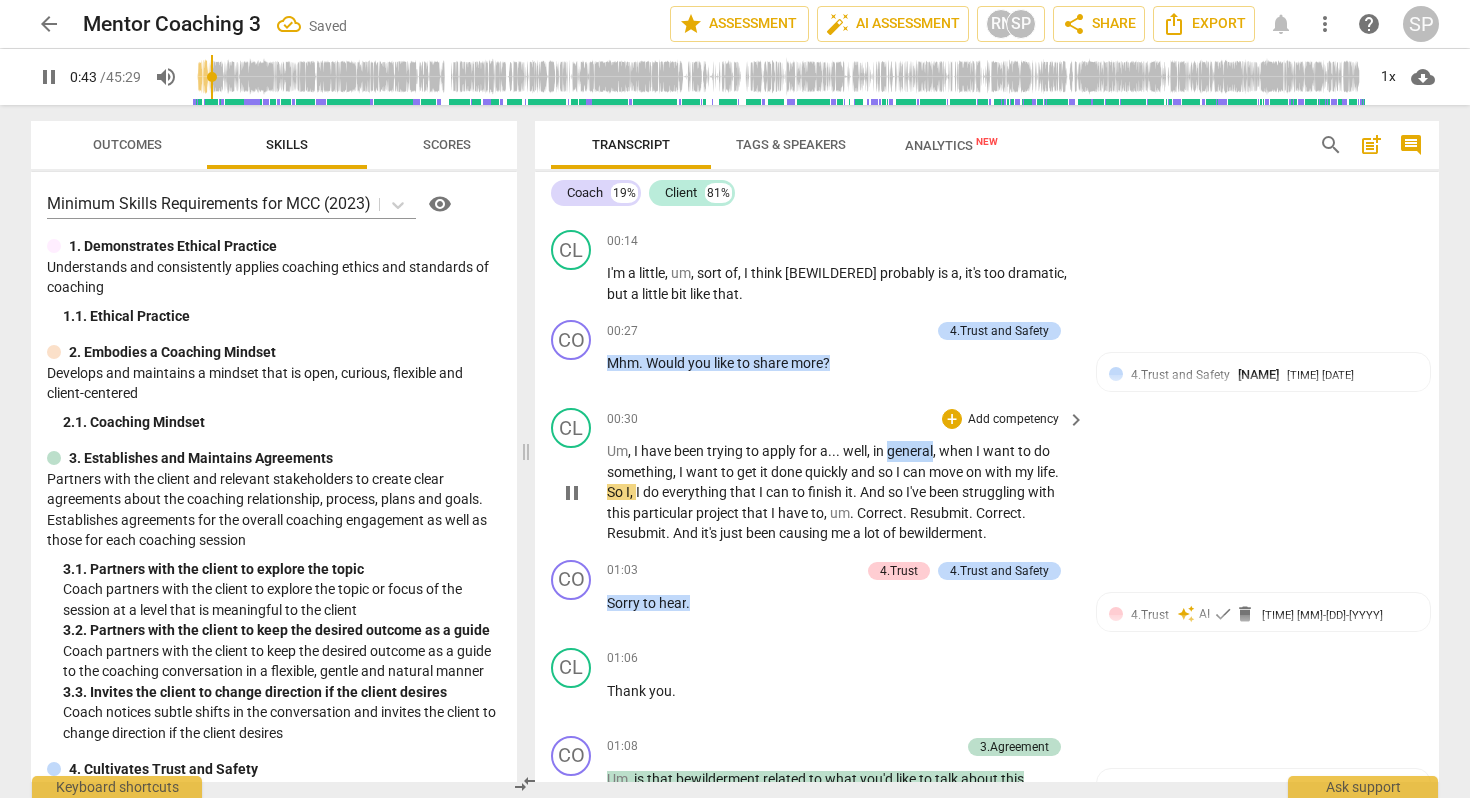 click on "general" at bounding box center [910, 451] 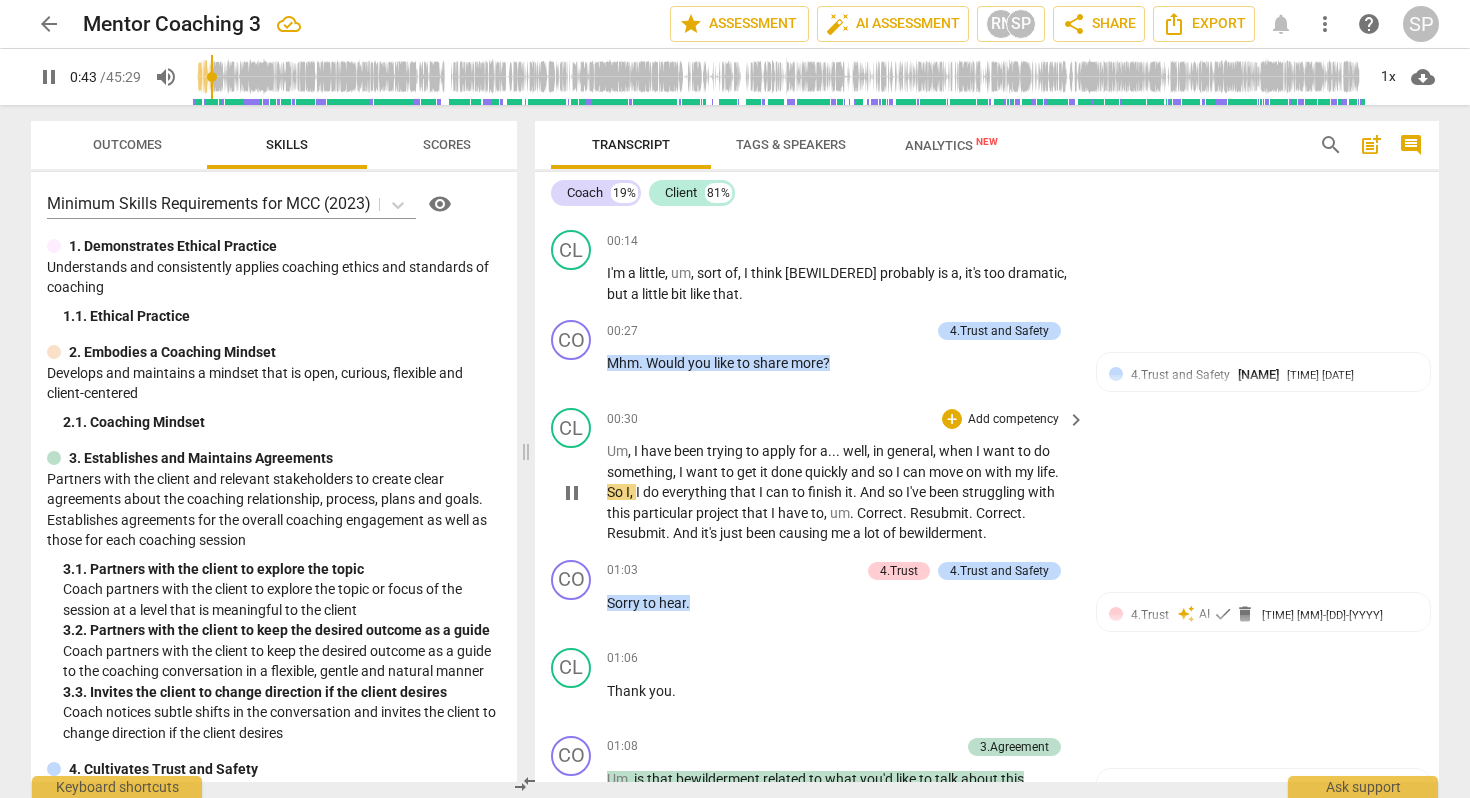 click on "and" at bounding box center (864, 472) 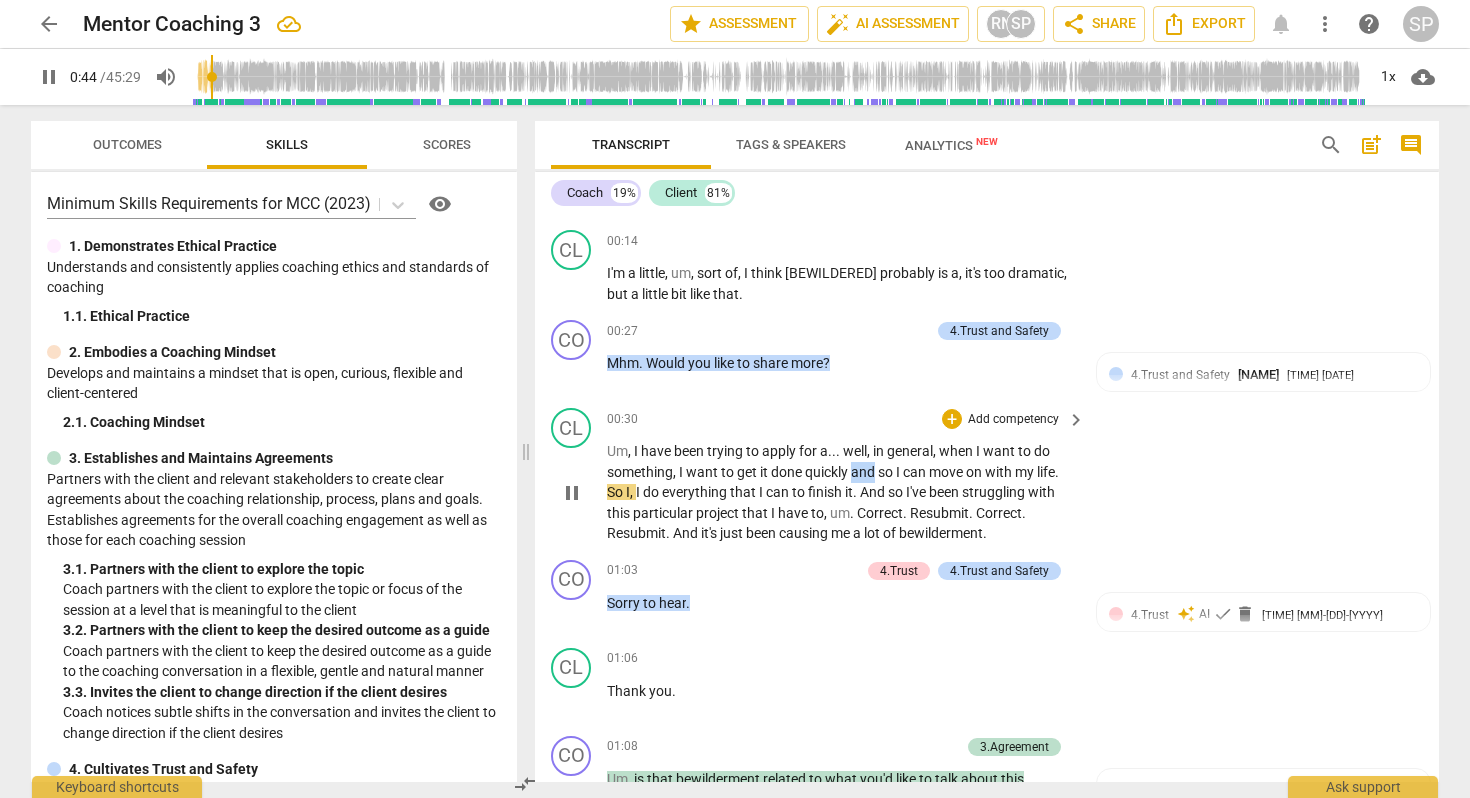 click on "and" at bounding box center [864, 472] 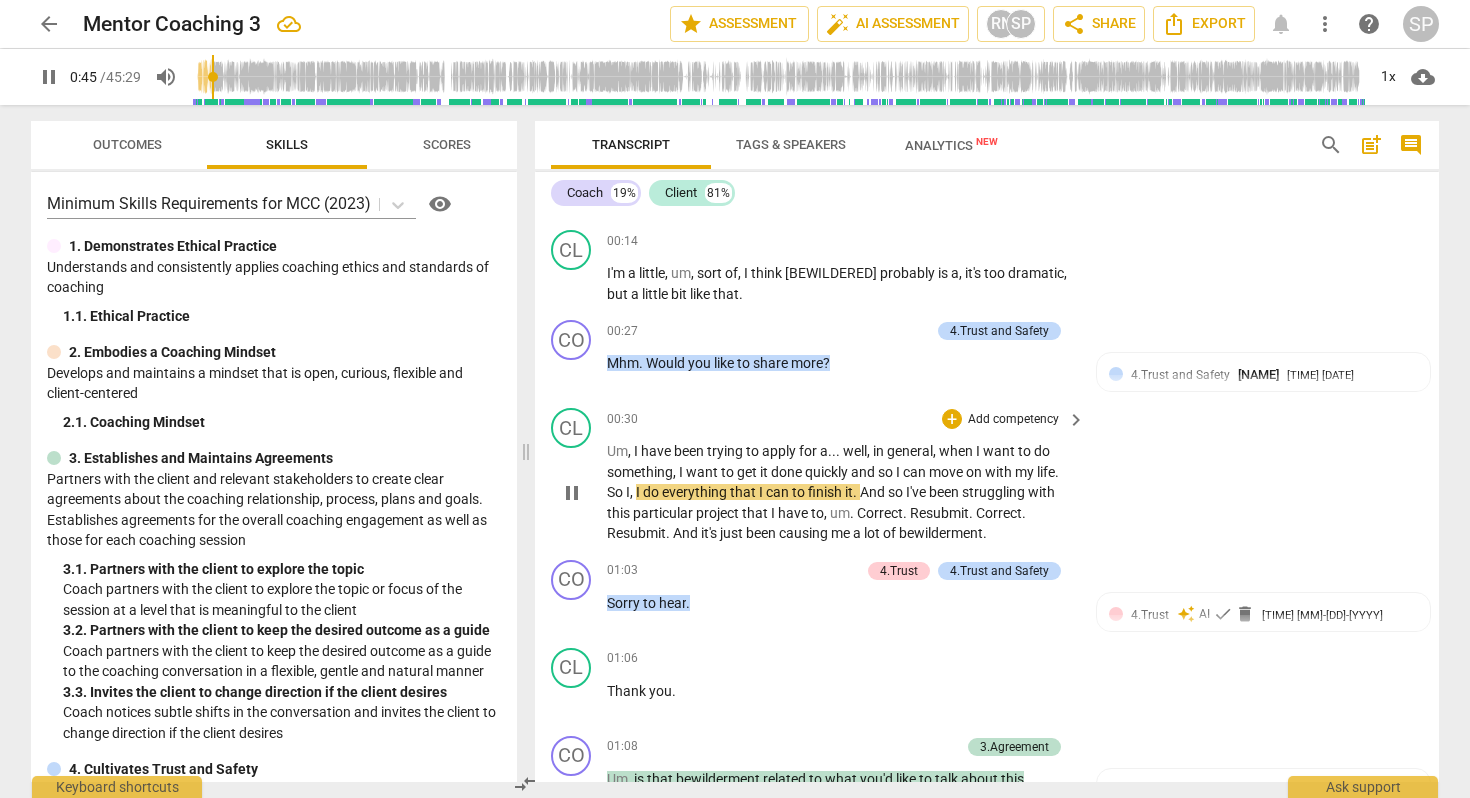 click on "So" at bounding box center (616, 492) 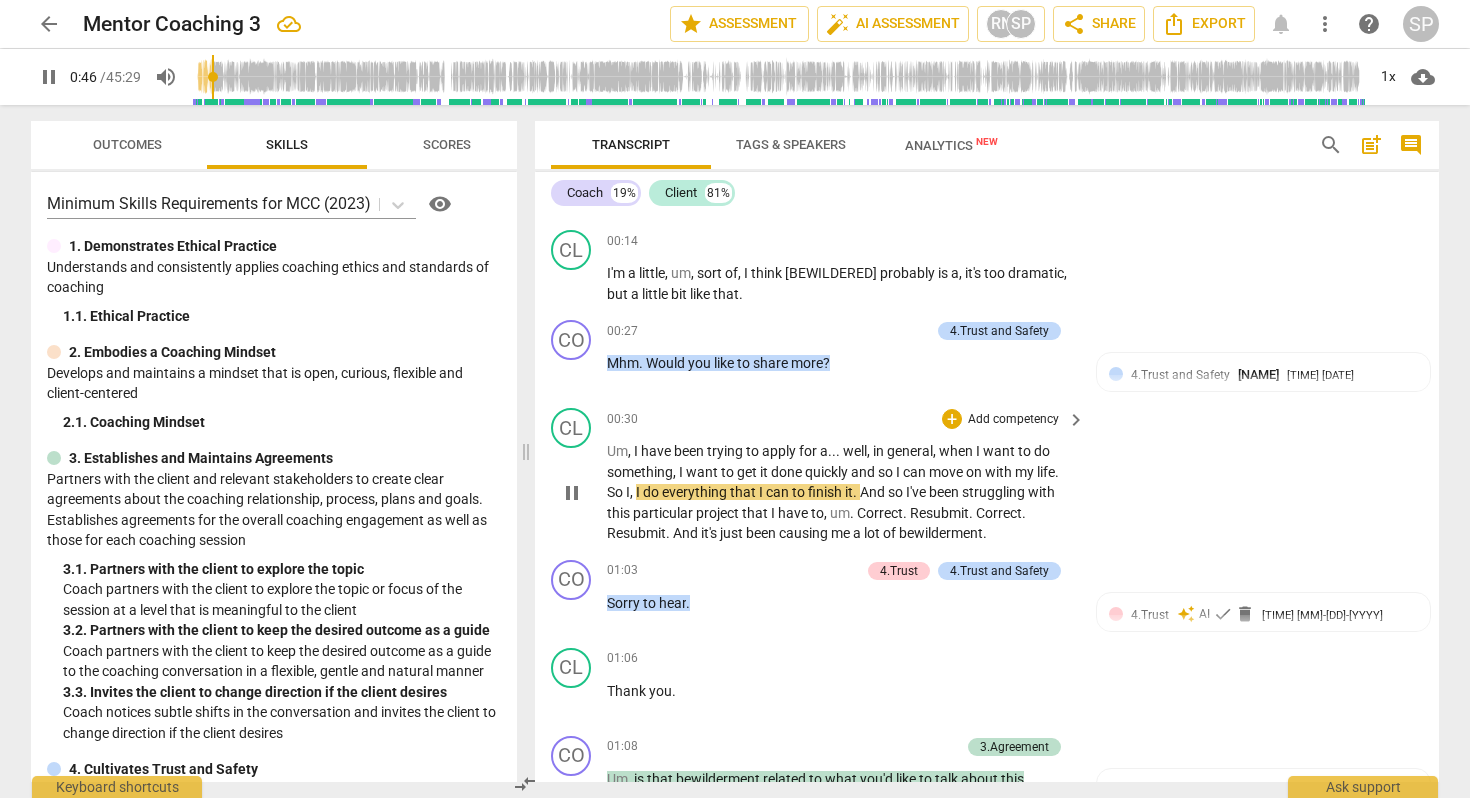 type on "47" 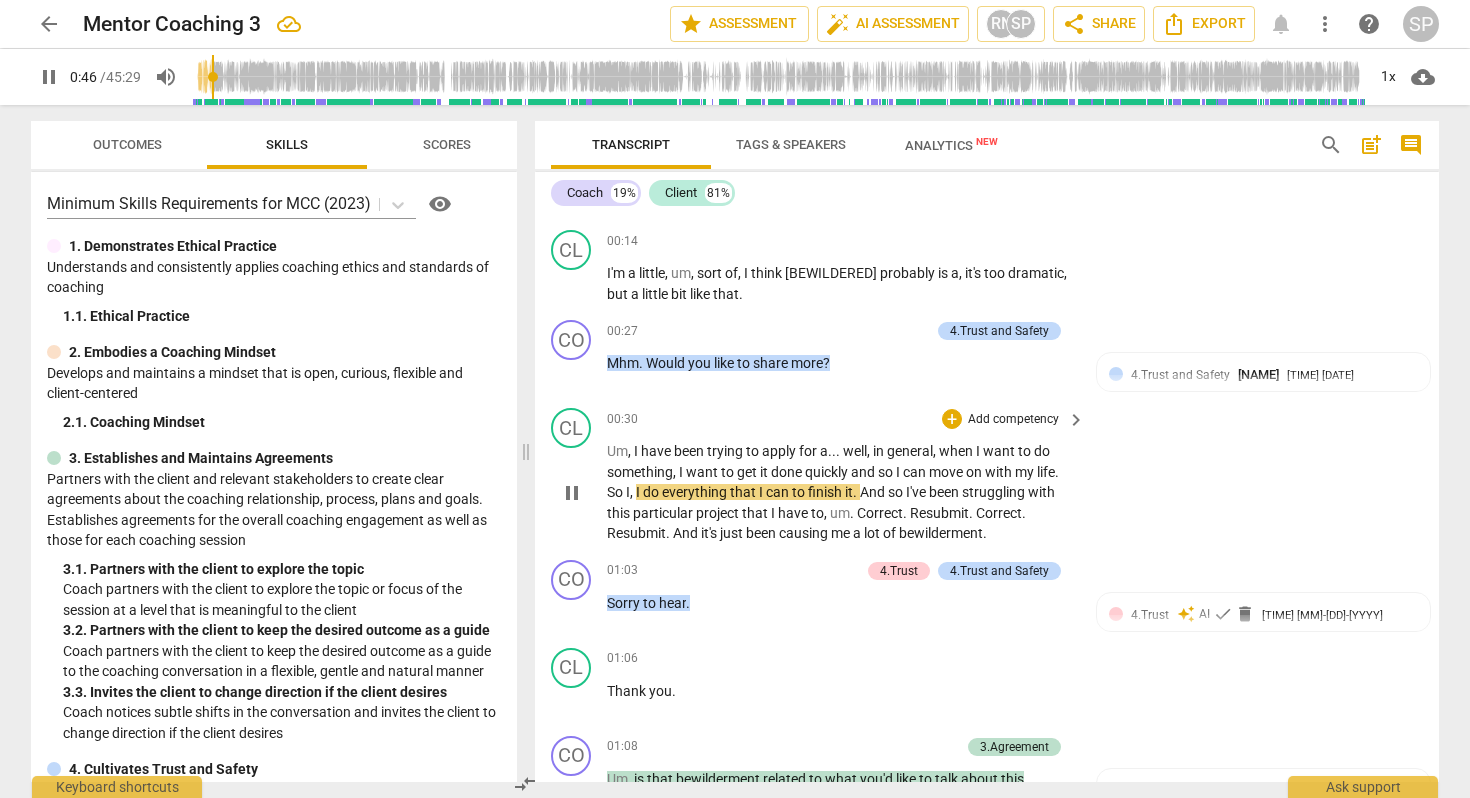type 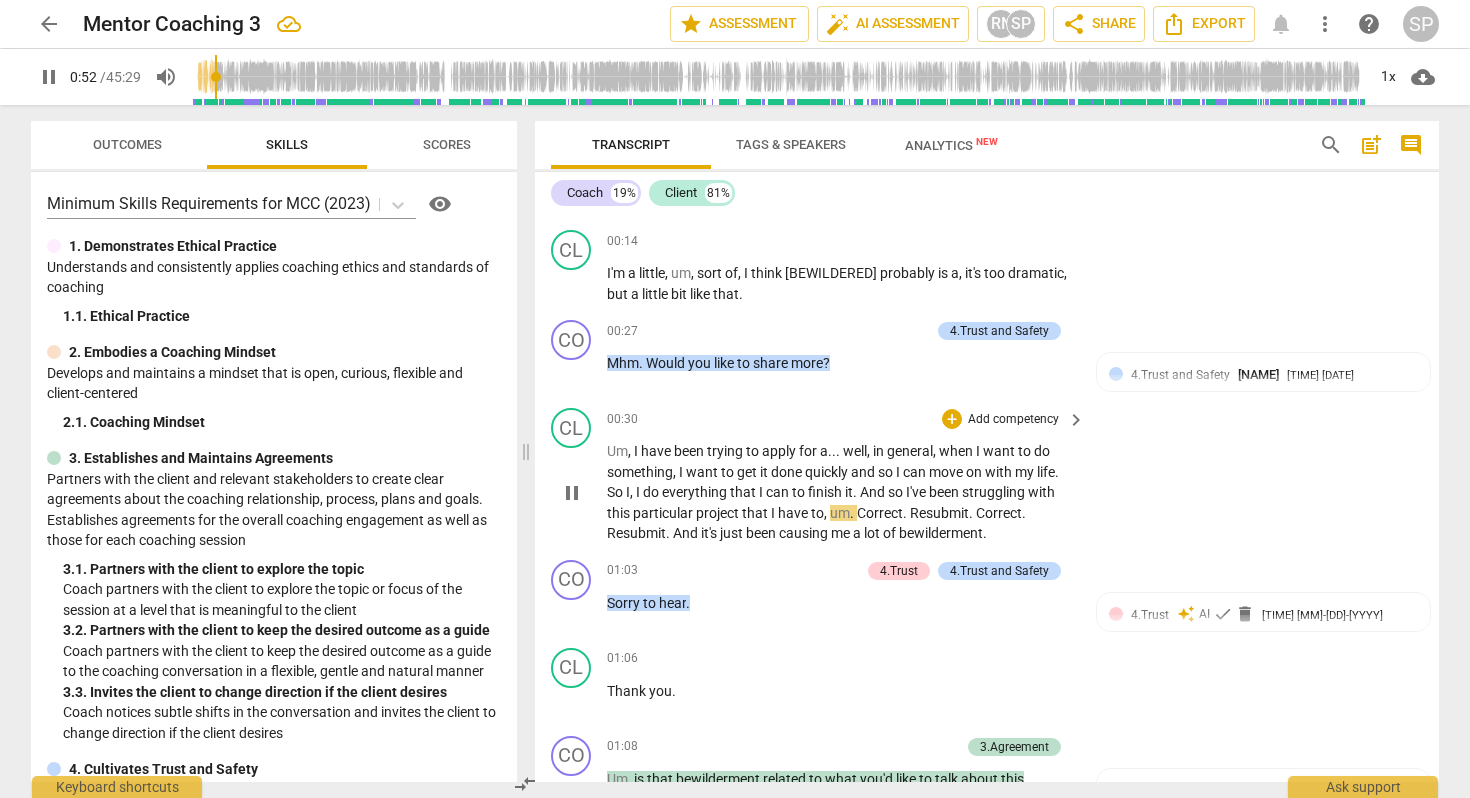 click on "So" at bounding box center [616, 492] 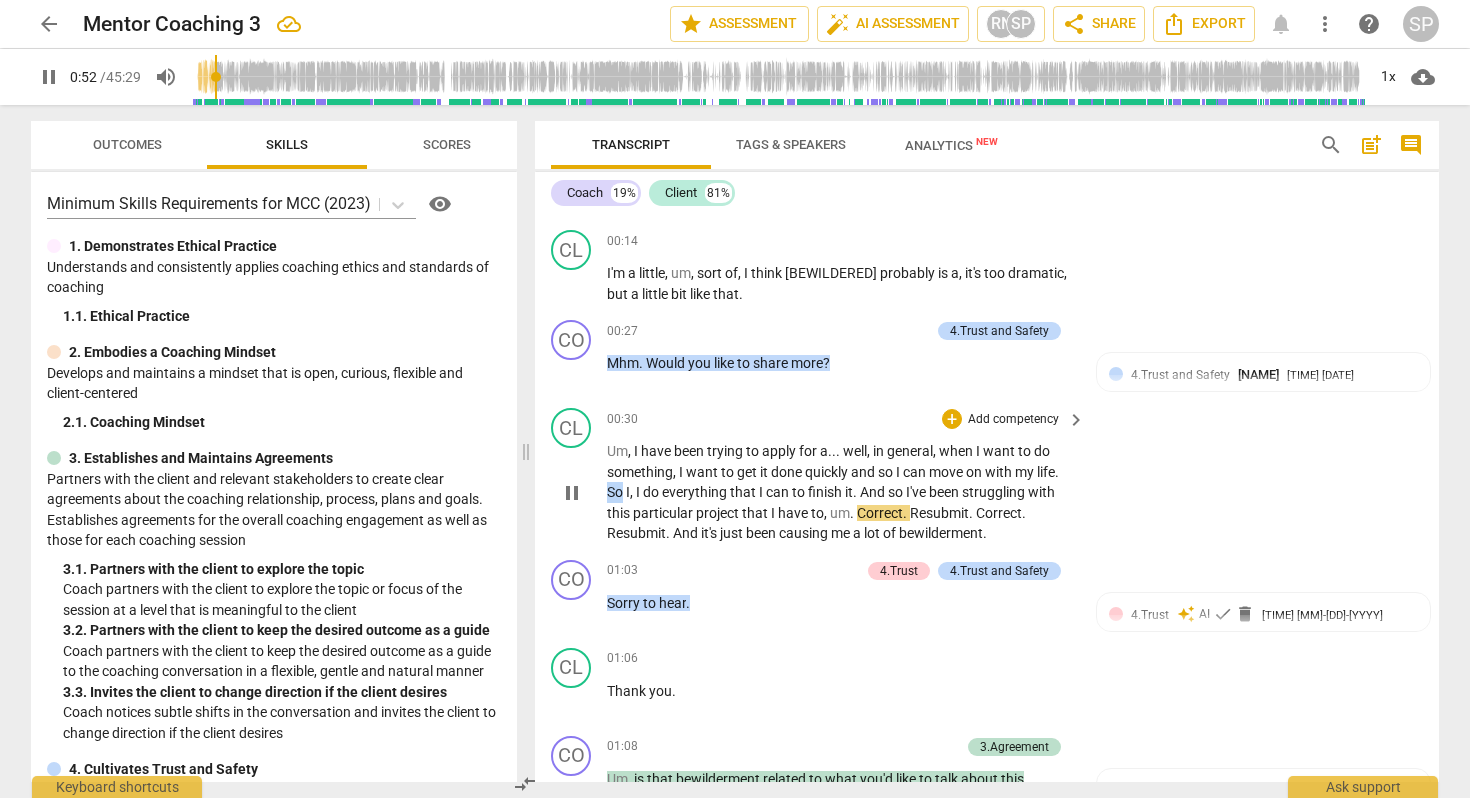 click on "So" at bounding box center (616, 492) 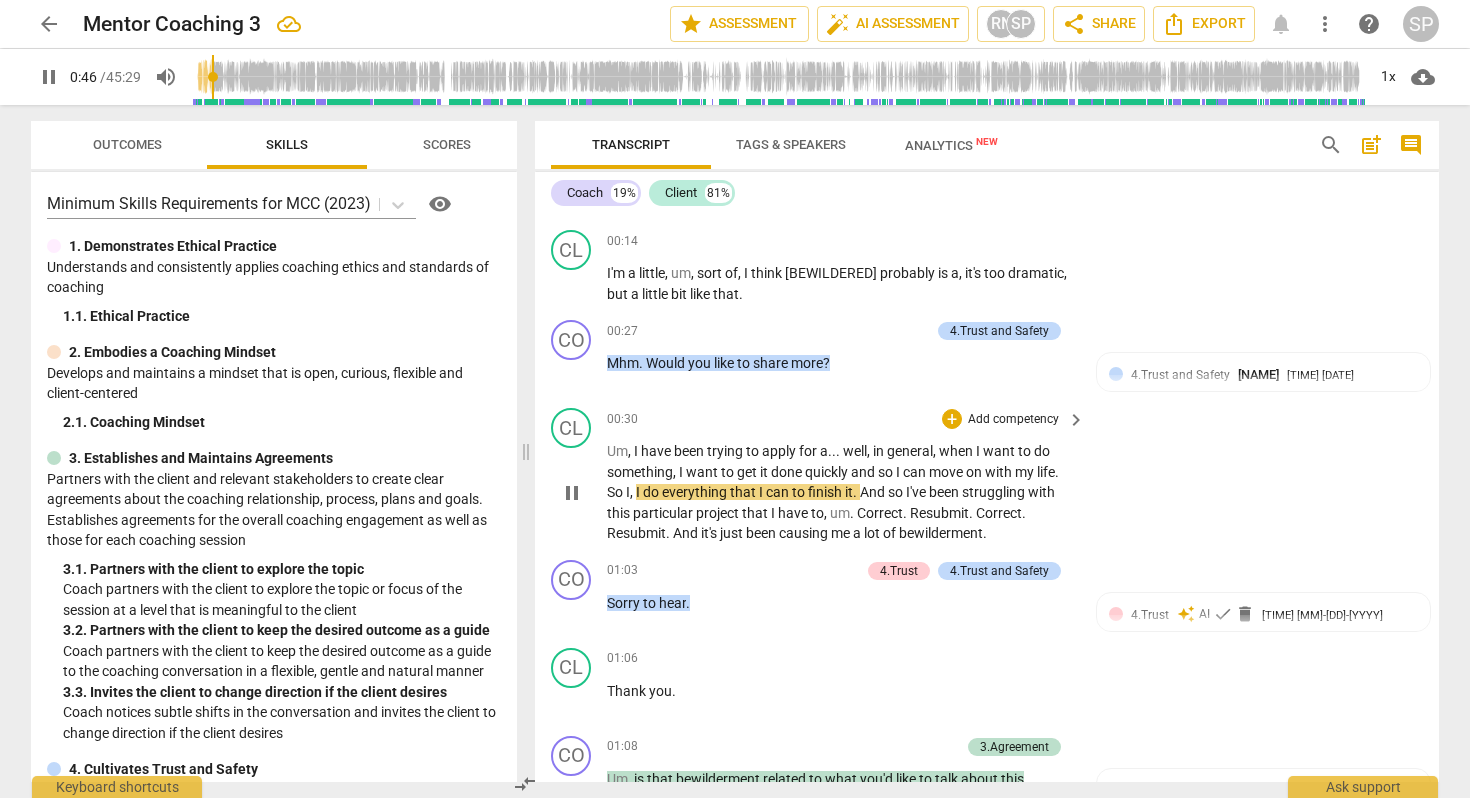 click on "life" at bounding box center (1046, 472) 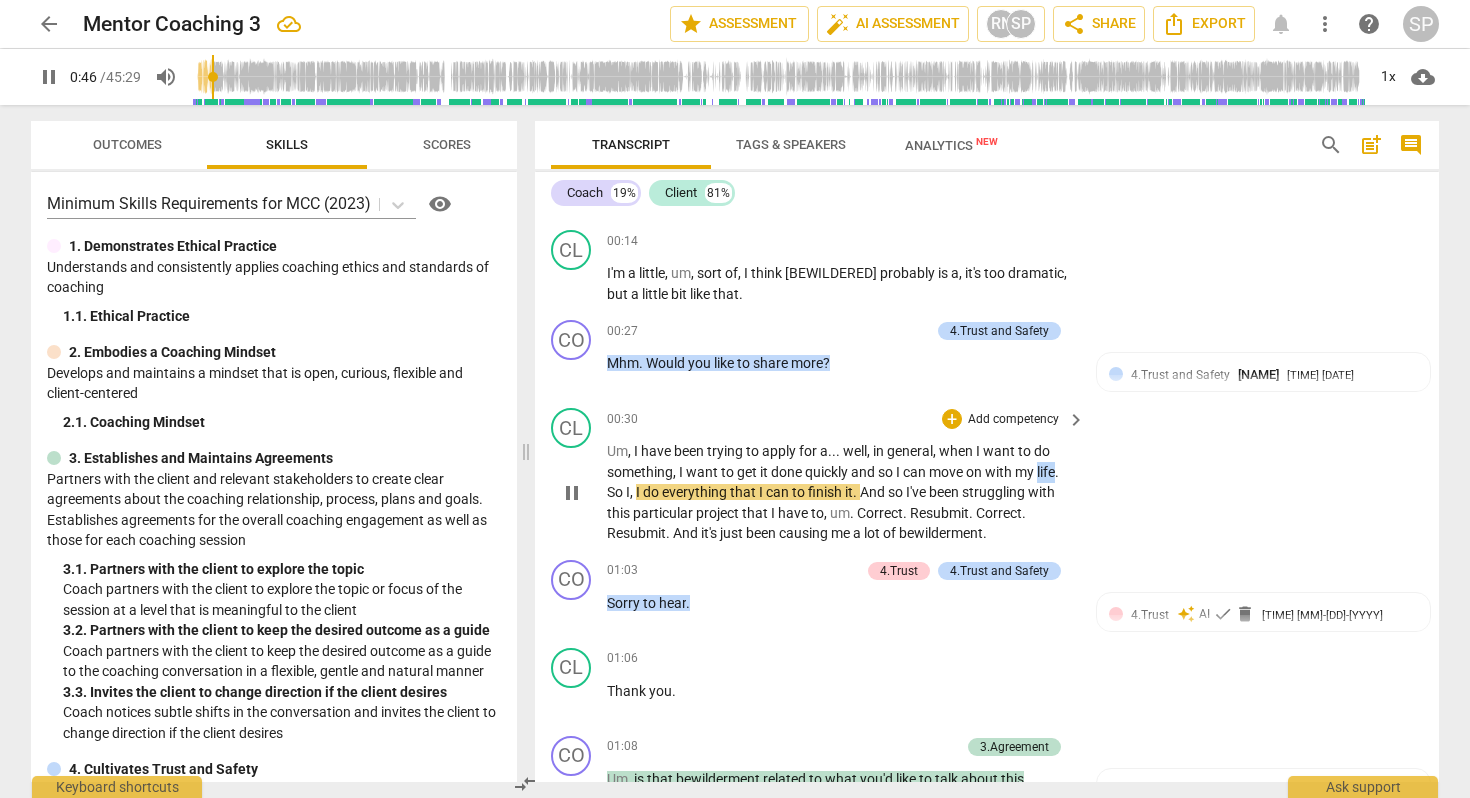 click on "life" at bounding box center [1046, 472] 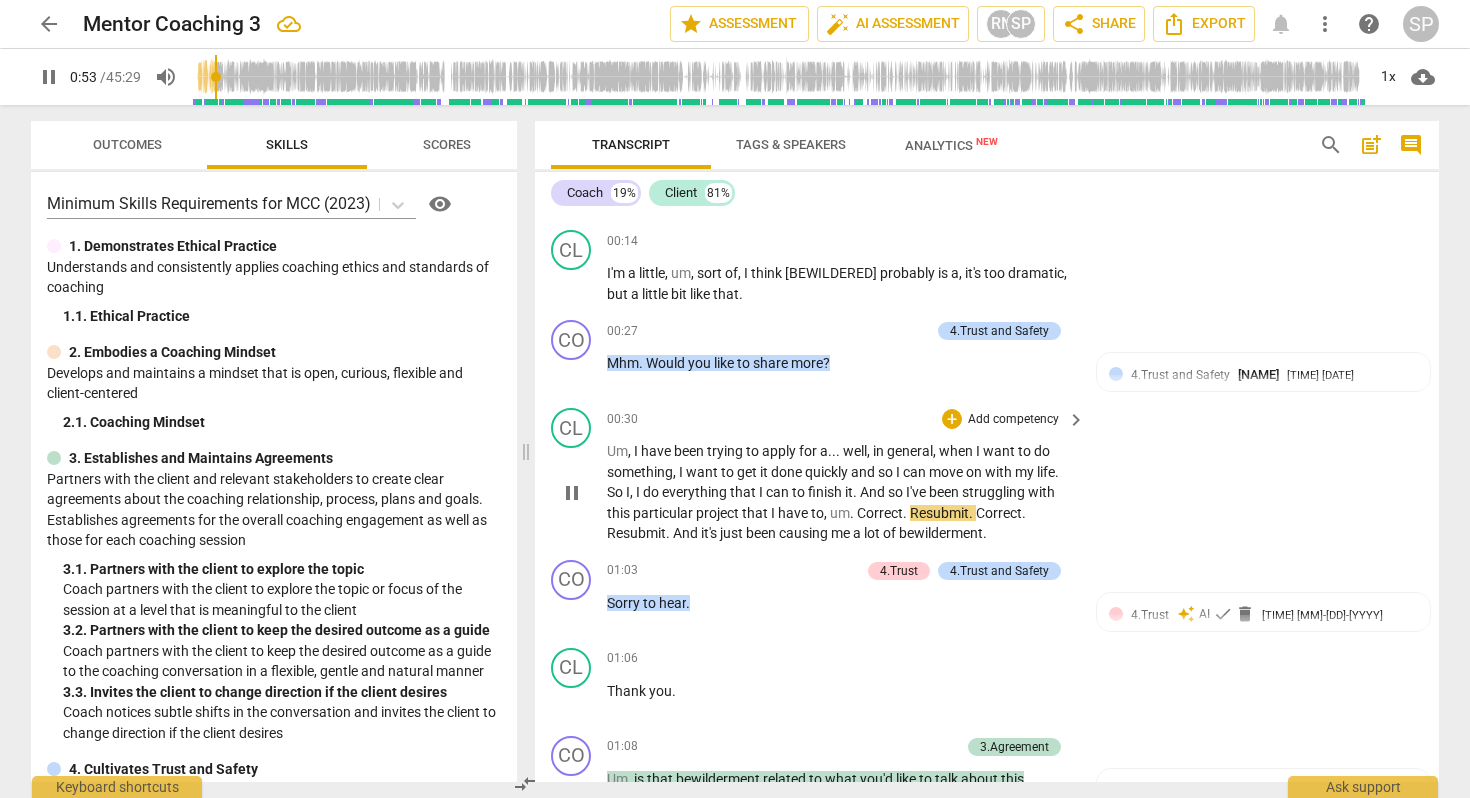 click on "." at bounding box center [853, 513] 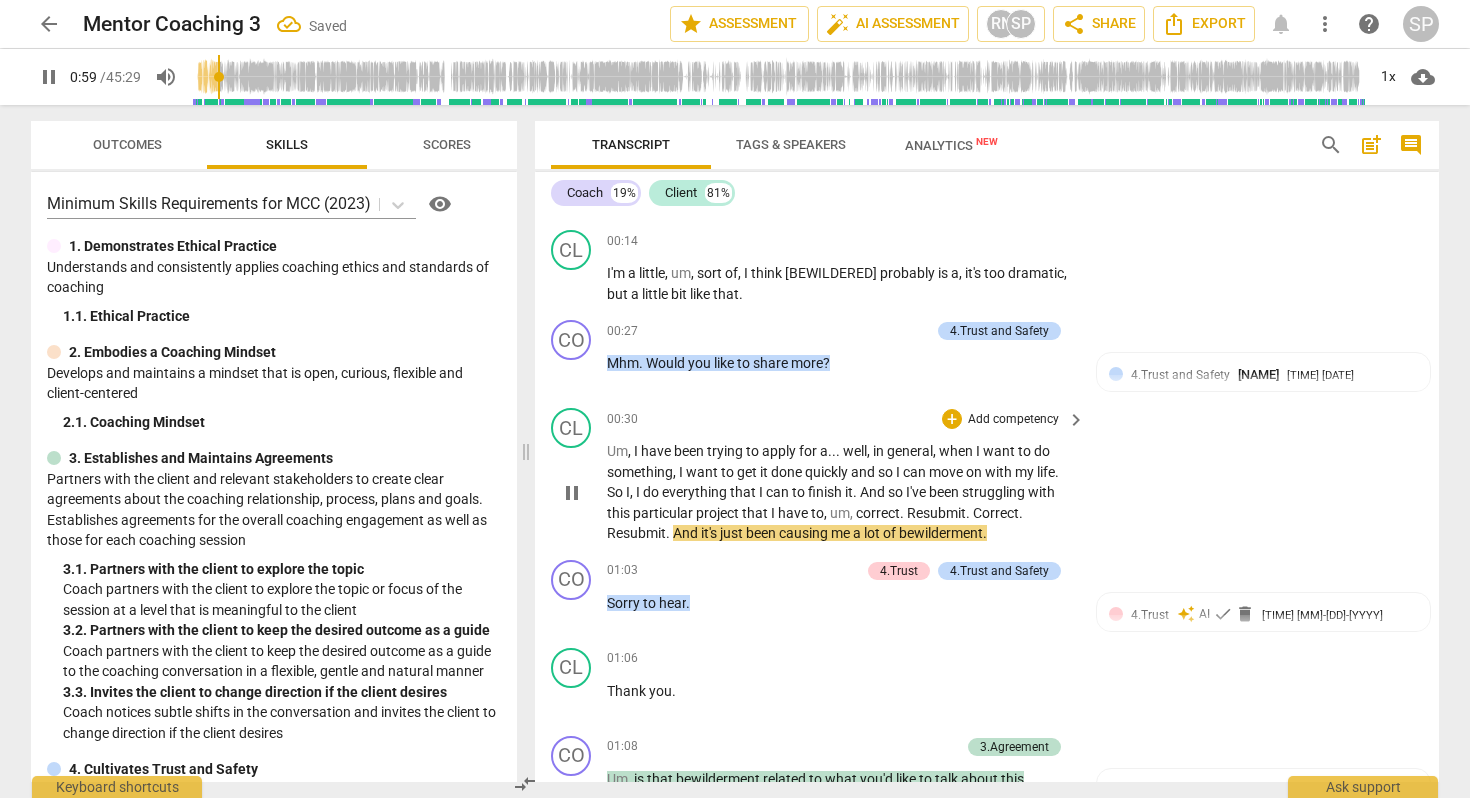 click on "." at bounding box center [903, 513] 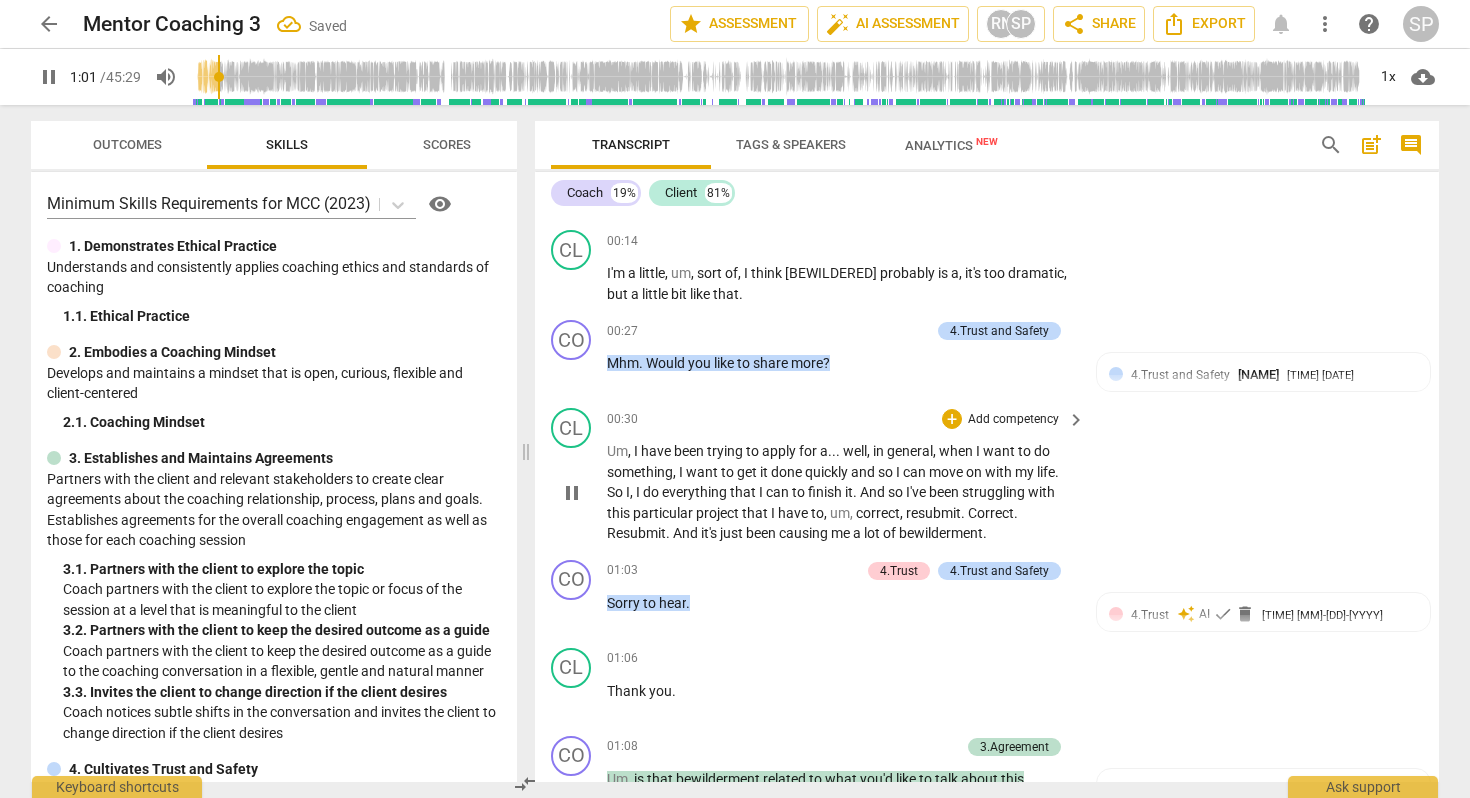 click on "." at bounding box center [964, 513] 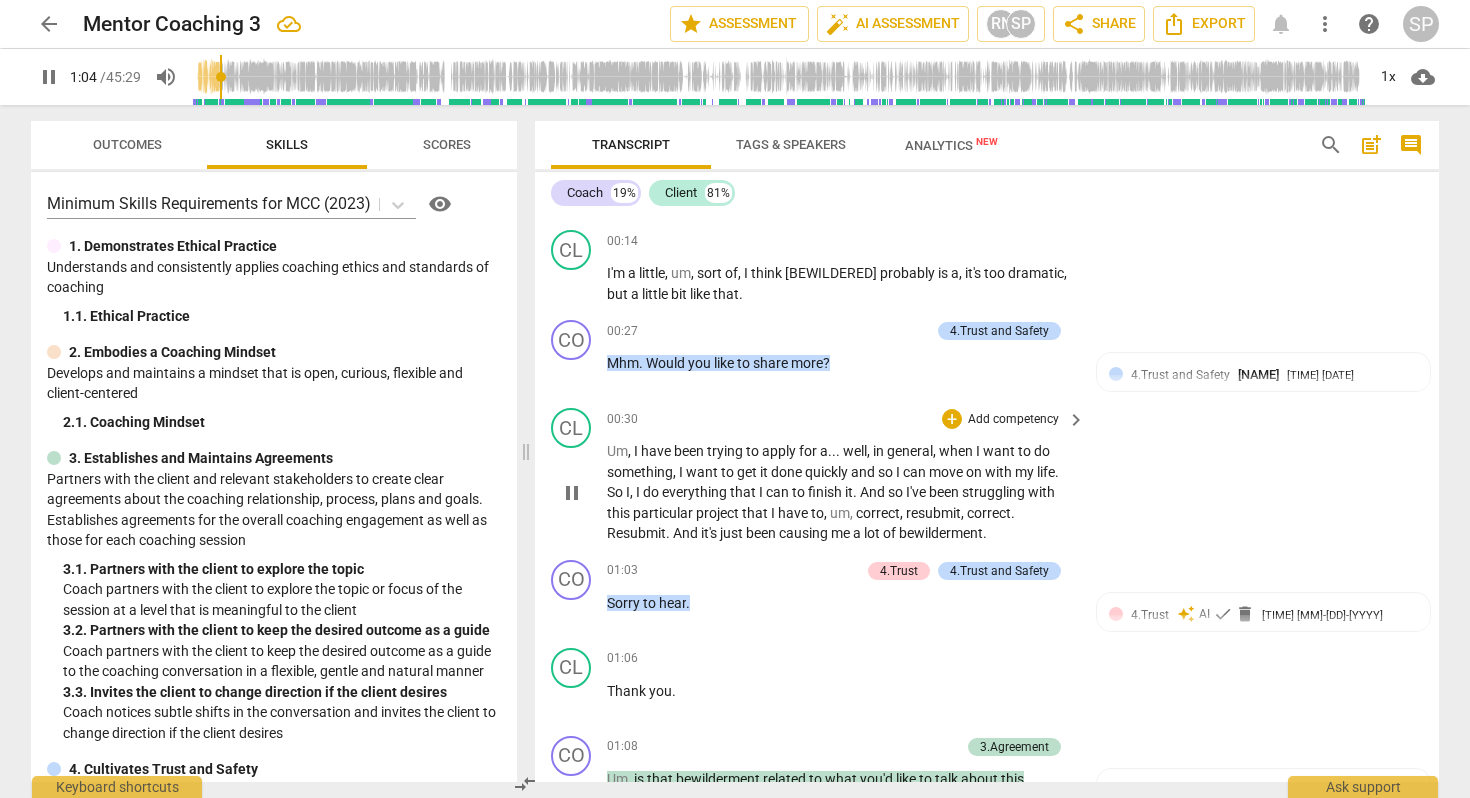 click on "Resubmit" at bounding box center [636, 533] 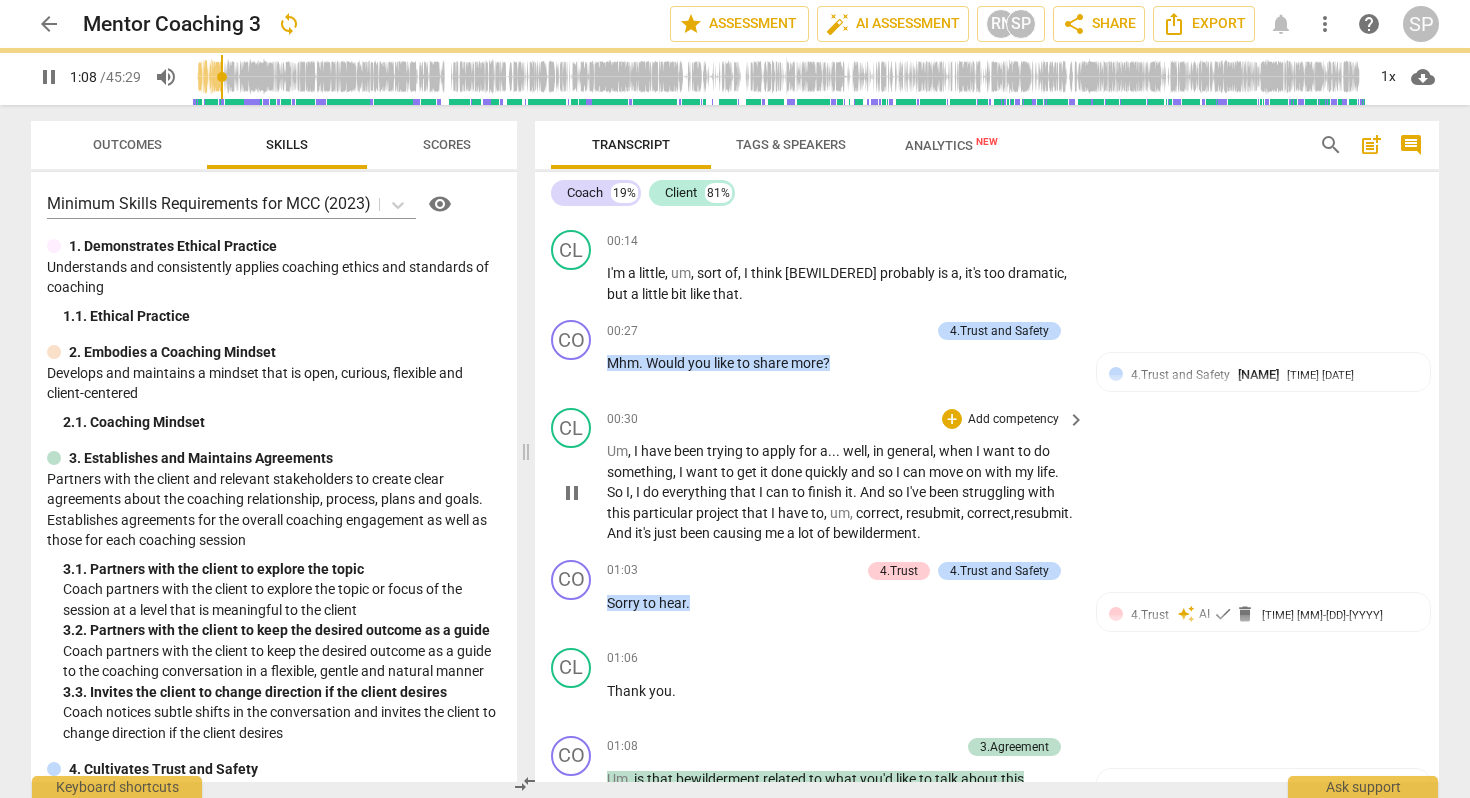 click on "um," at bounding box center [841, 513] 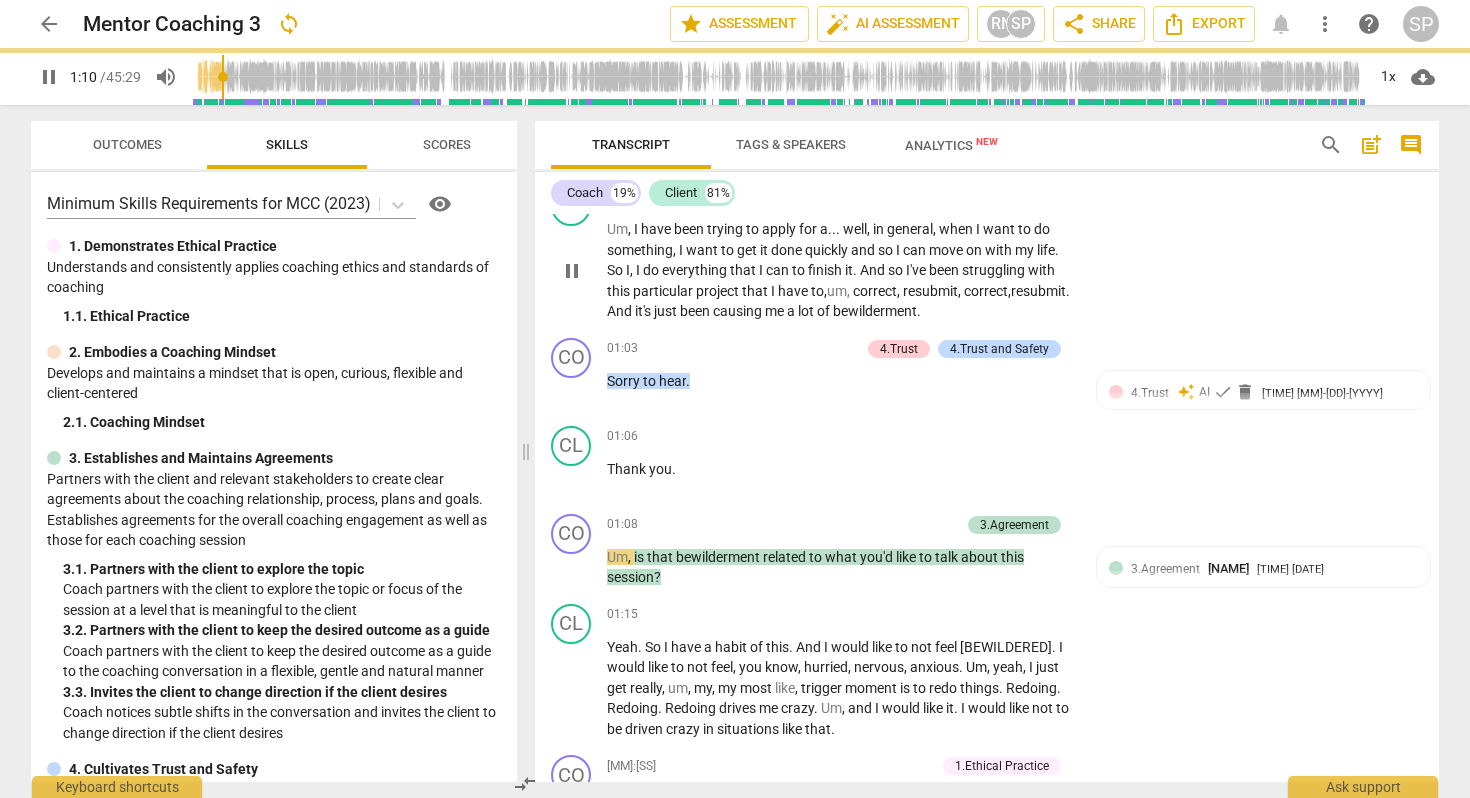 scroll, scrollTop: 436, scrollLeft: 0, axis: vertical 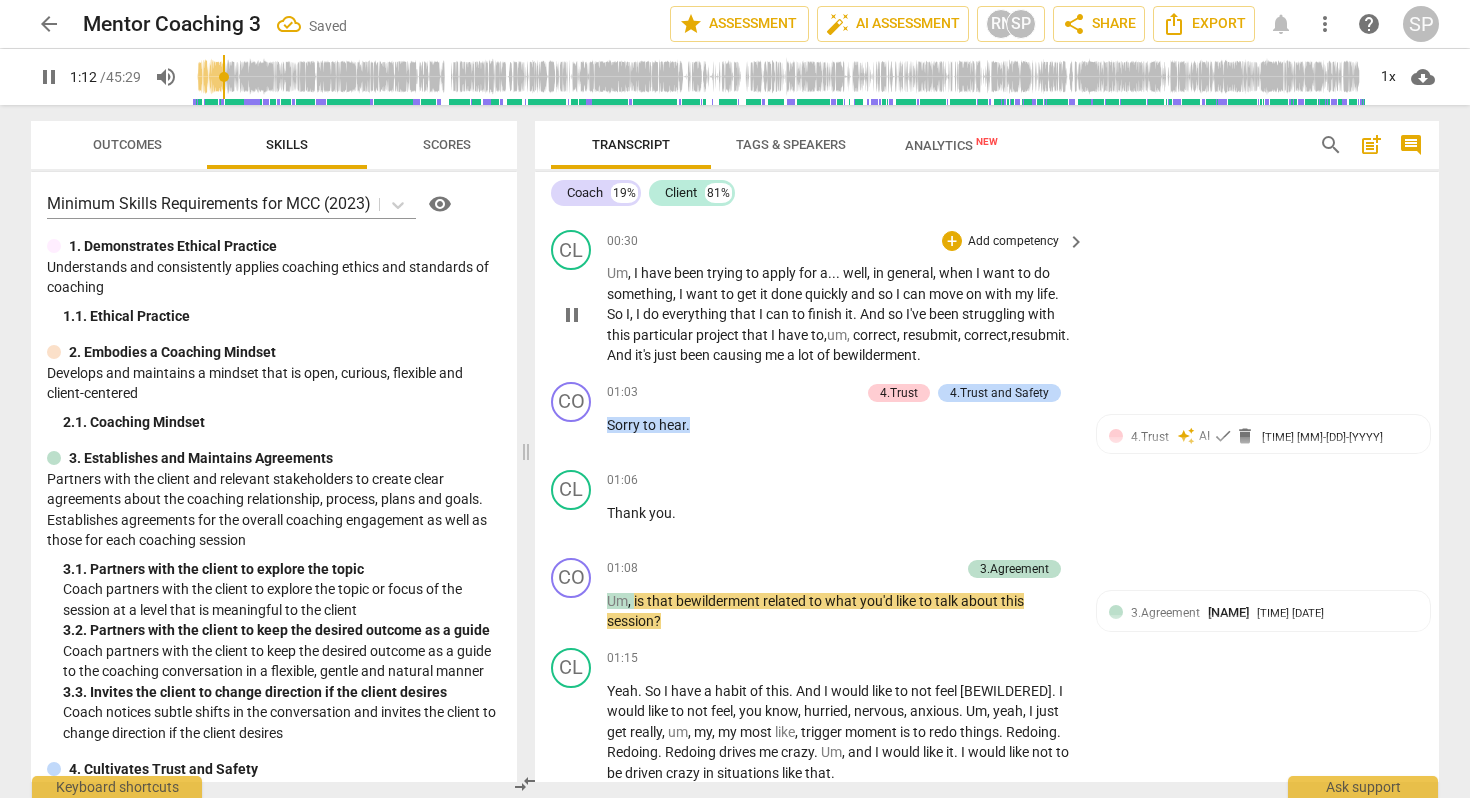 click on "that" at bounding box center (756, 335) 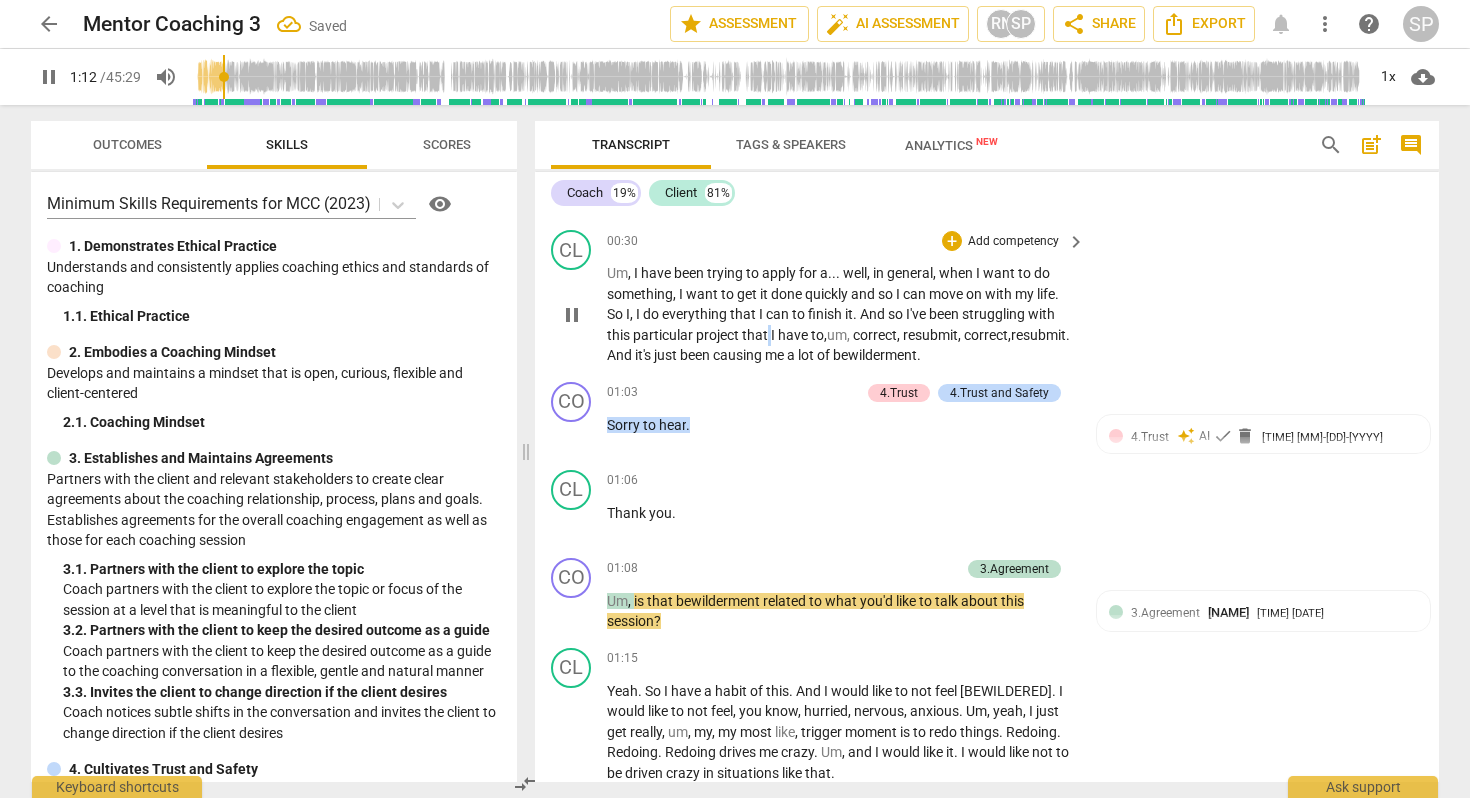 click on "that" at bounding box center [756, 335] 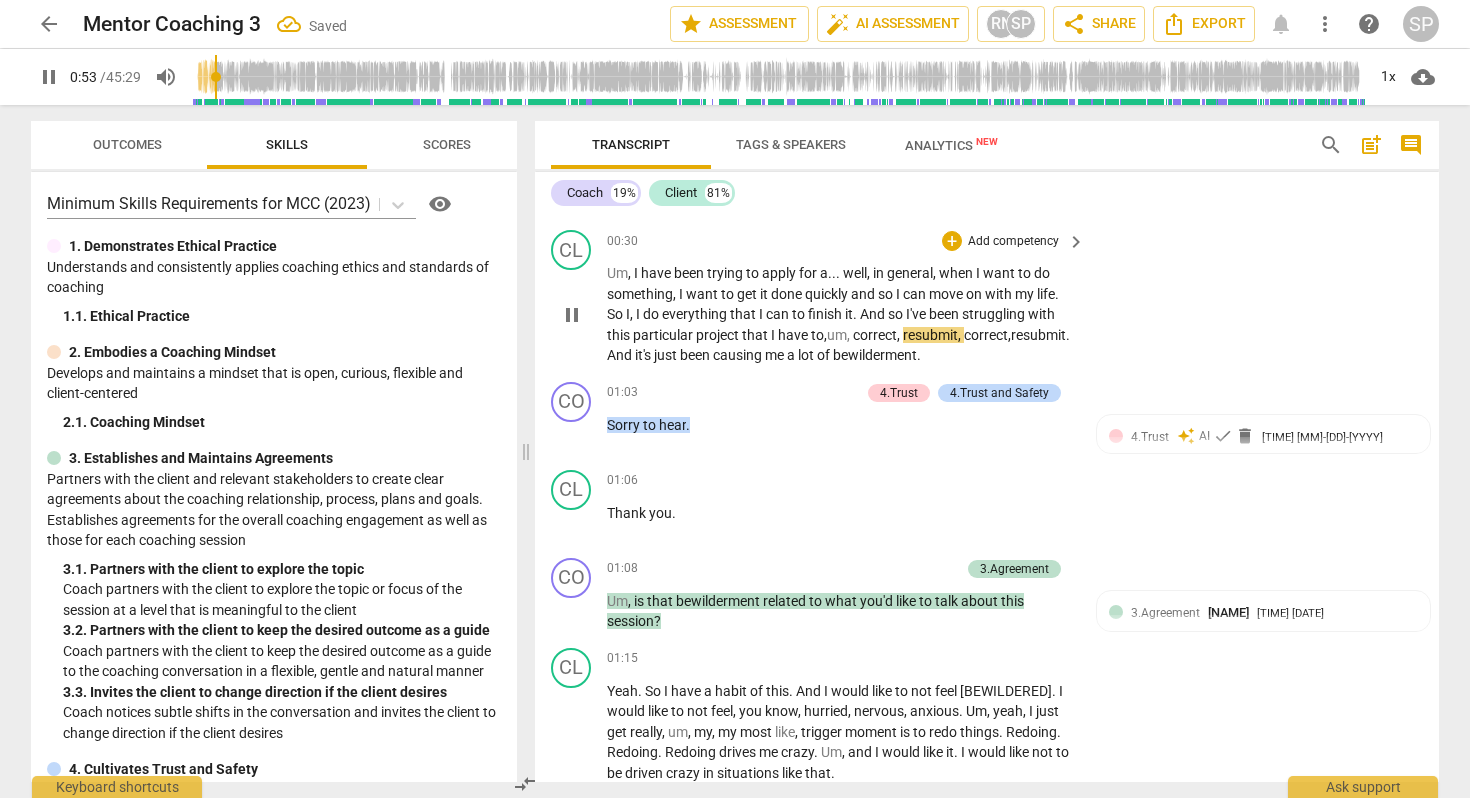 click on "Um ,   I   have   been   trying   to   apply   for   a . . .   well ,   in   general ,   when   I   want   to   do   something ,   I   want   to   get   it   done   quickly   and   so   I   can   move   on   with   my   life .   So   I ,   I   do   everything   that   I   can   to   finish   it .   And   so   I've   been   struggling   with   this   particular   project   that   I   have   to ,  um,   correct,   resubmit,   correct,  resubmit .   And   it's   just   been   causing   me   a   lot   of   bewilderment ." at bounding box center (841, 314) 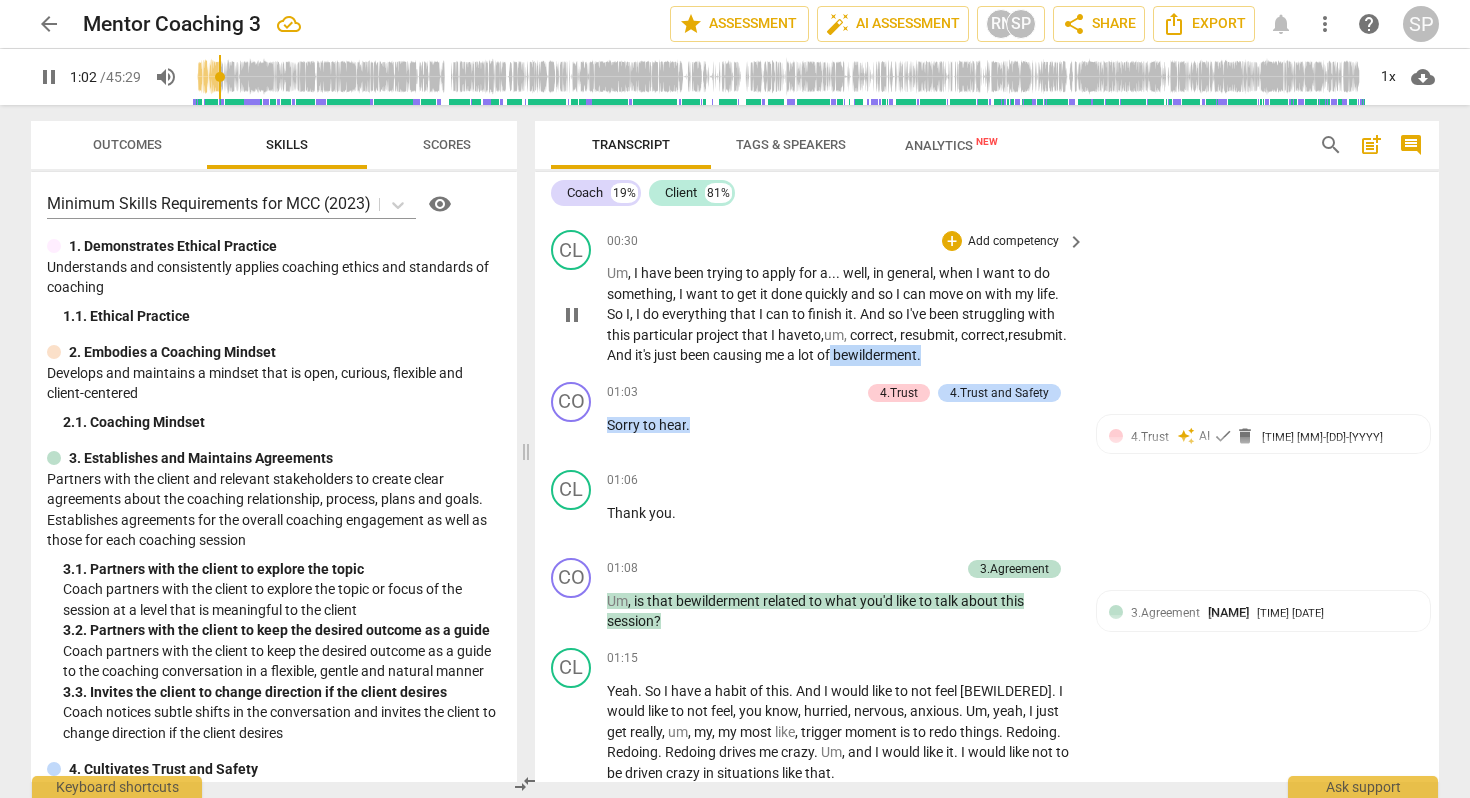 drag, startPoint x: 768, startPoint y: 371, endPoint x: 674, endPoint y: 366, distance: 94.13288 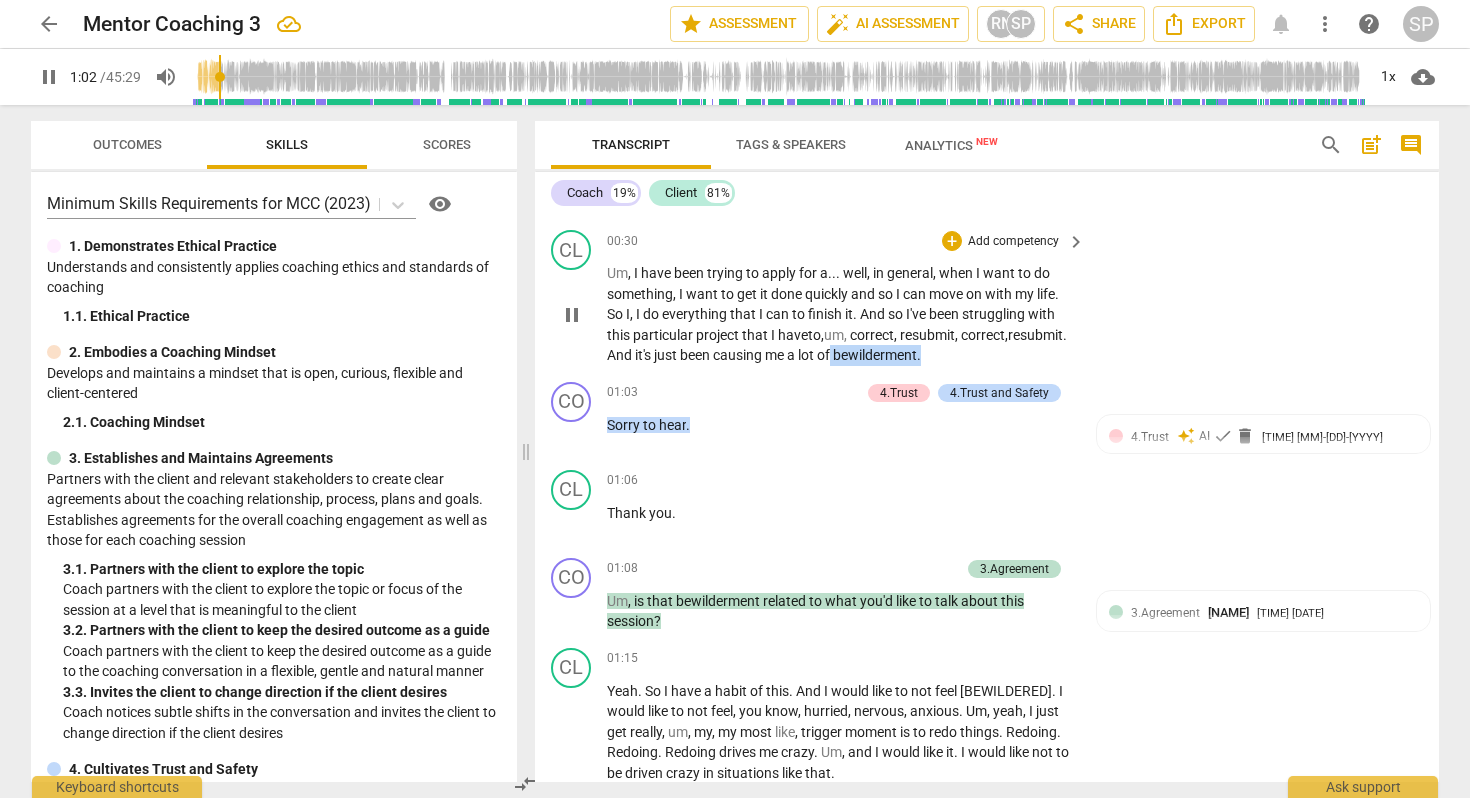 click on "Um ,   I   have   been   trying   to   apply   for   a . . .   well ,   in   general ,   when   I   want   to   do   something ,   I   want   to   get   it   done   quickly   and   so   I   can   move   on   with   my   life .   So   I ,   I   do   everything   that   I   can   to   finish   it .   And   so   I've   been   struggling   with   this   particular   project   that   I   have  to ,  um,   correct,   resubmit,   correct,  resubmit .   And   it's   just   been   causing   me   a   lot   of   bewilderment ." at bounding box center [841, 314] 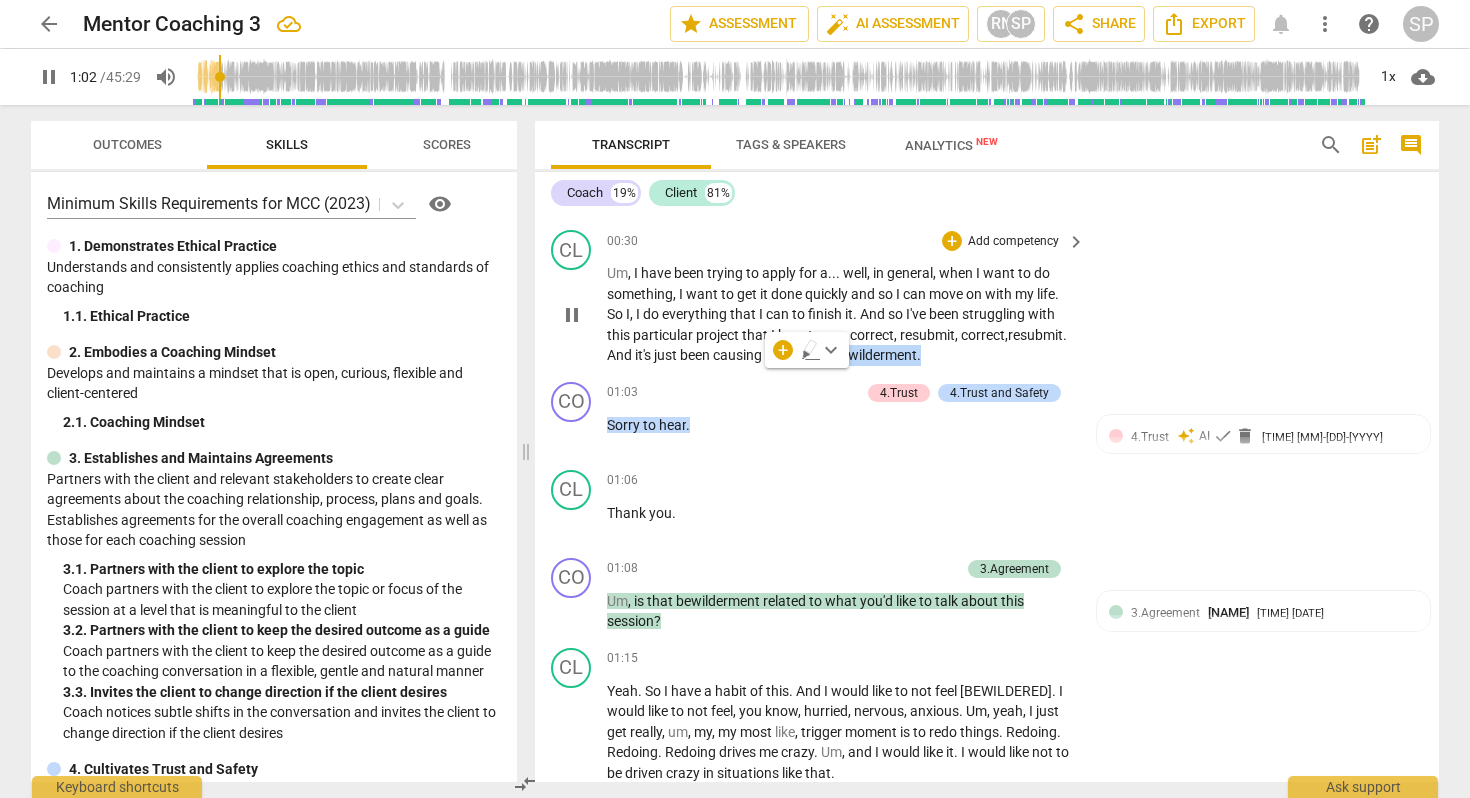 click on "Um ,   I   have   been   trying   to   apply   for   a . . .   well ,   in   general ,   when   I   want   to   do   something ,   I   want   to   get   it   done   quickly   and   so   I   can   move   on   with   my   life .   So   I ,   I   do   everything   that   I   can   to   finish   it .   And   so   I've   been   struggling   with   this   particular   project   that   I   have  to ,  um,   correct,   resubmit,   correct,  resubmit .   And   it's   just   been   causing   me   a   lot   of   bewilderment ." at bounding box center (841, 314) 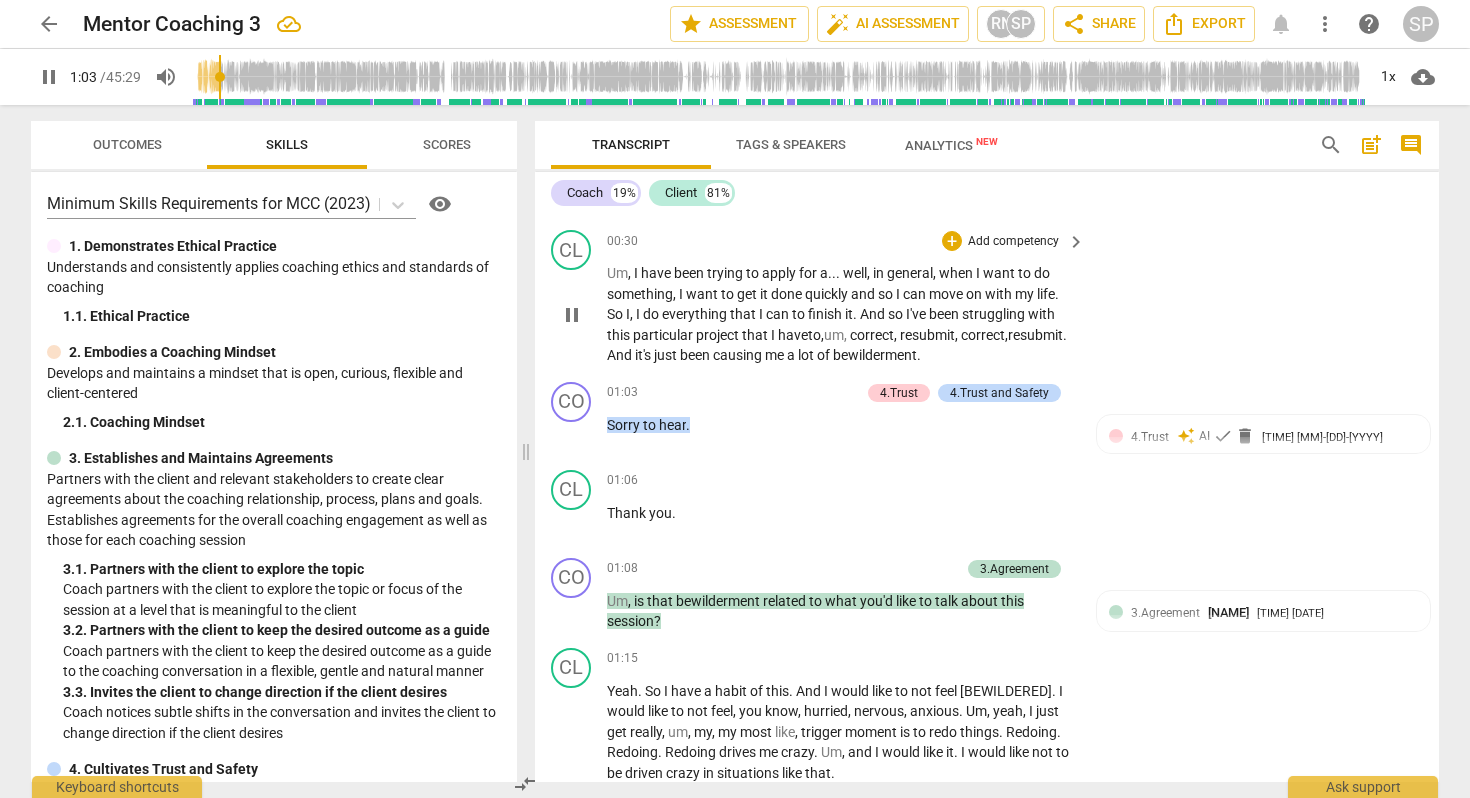 click on "Um ,   I   have   been   trying   to   apply   for   a . . .   well ,   in   general ,   when   I   want   to   do   something ,   I   want   to   get   it   done   quickly   and   so   I   can   move   on   with   my   life .   So   I ,   I   do   everything   that   I   can   to   finish   it .   And   so   I've   been   struggling   with   this   particular   project   that   I   have  to ,  um,   correct,   resubmit,   correct,  resubmit .   And   it's   just   been   causing   me   a   lot   of   bewilderment ." at bounding box center [841, 314] 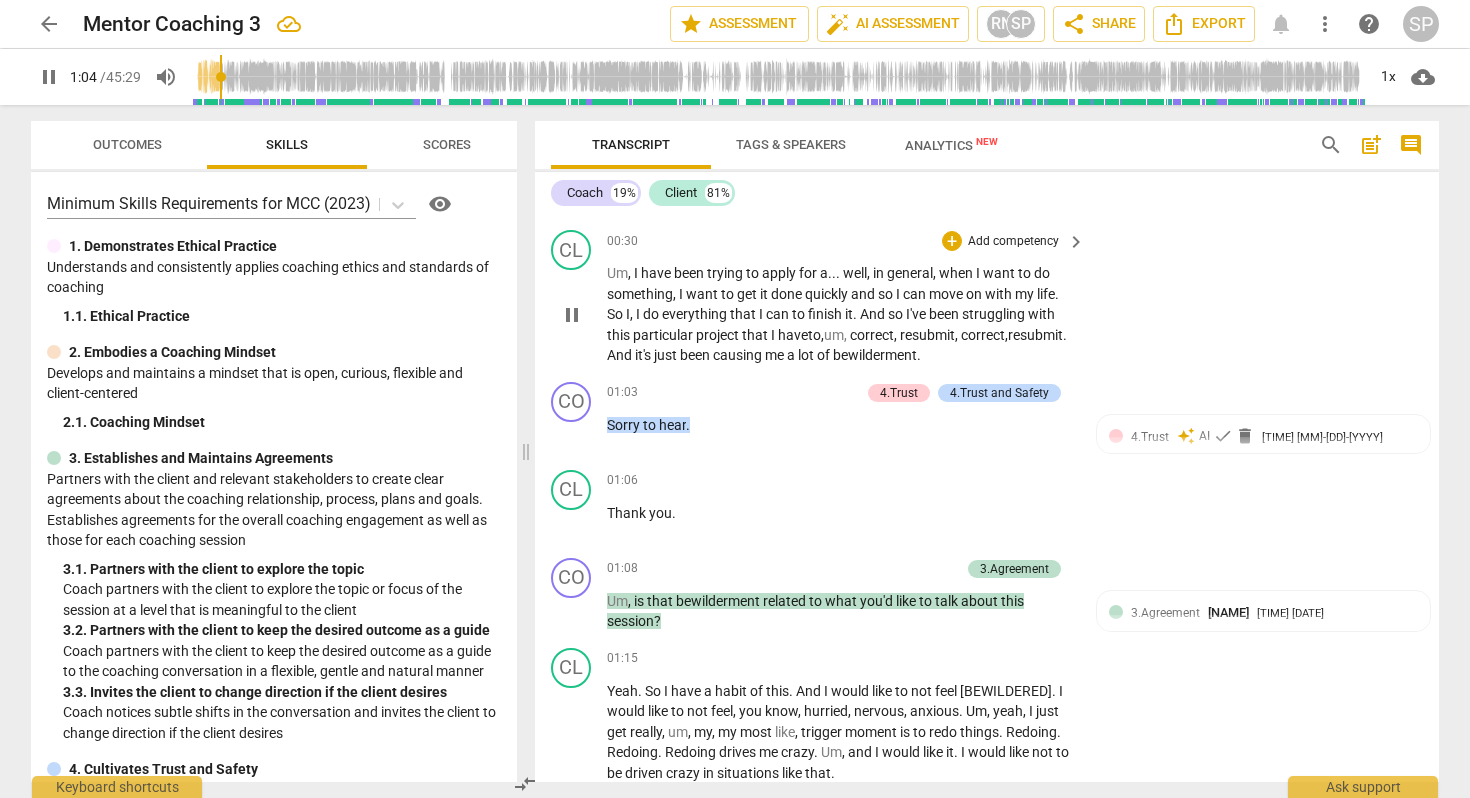 click on "have" at bounding box center (793, 335) 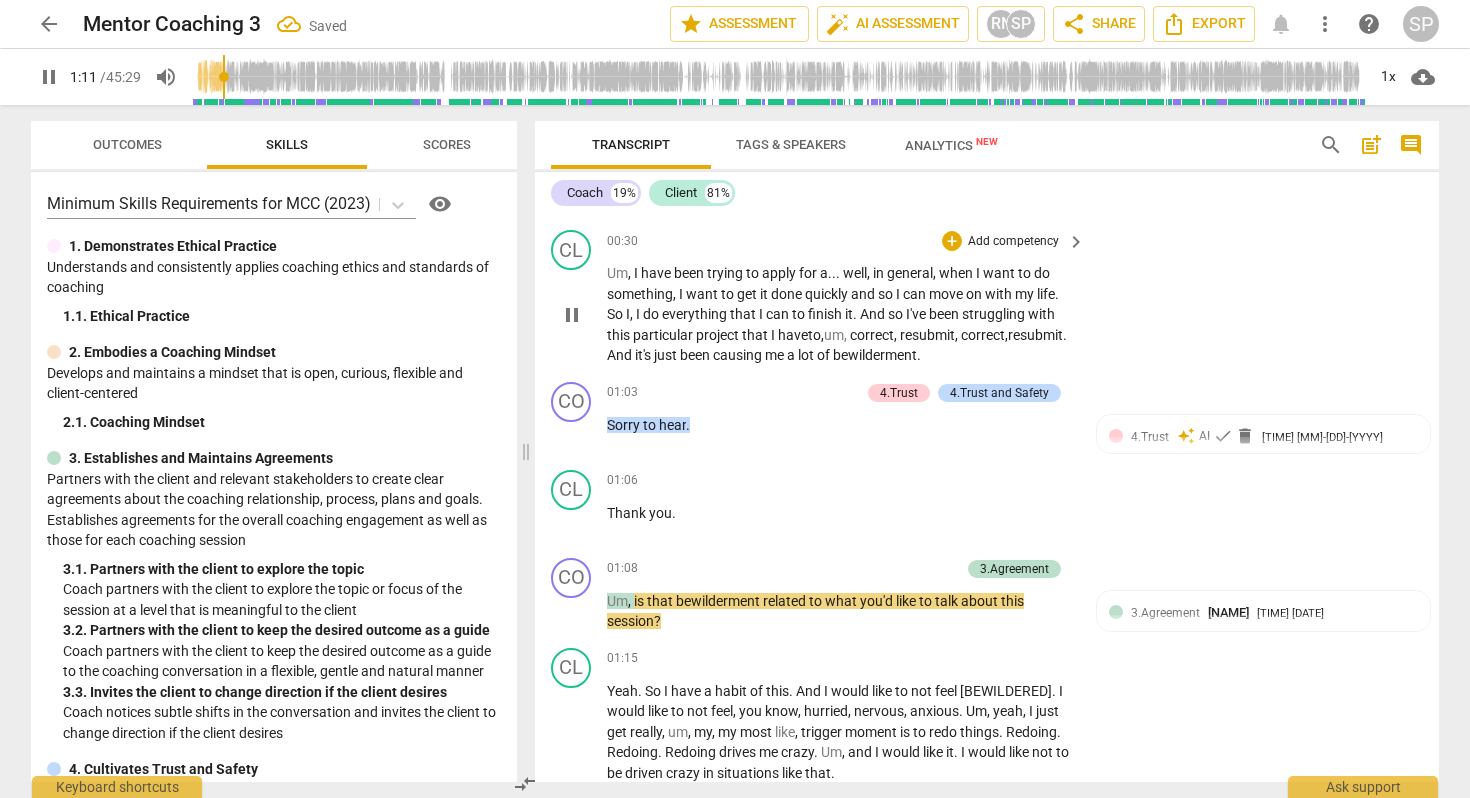 click on "this" at bounding box center (620, 335) 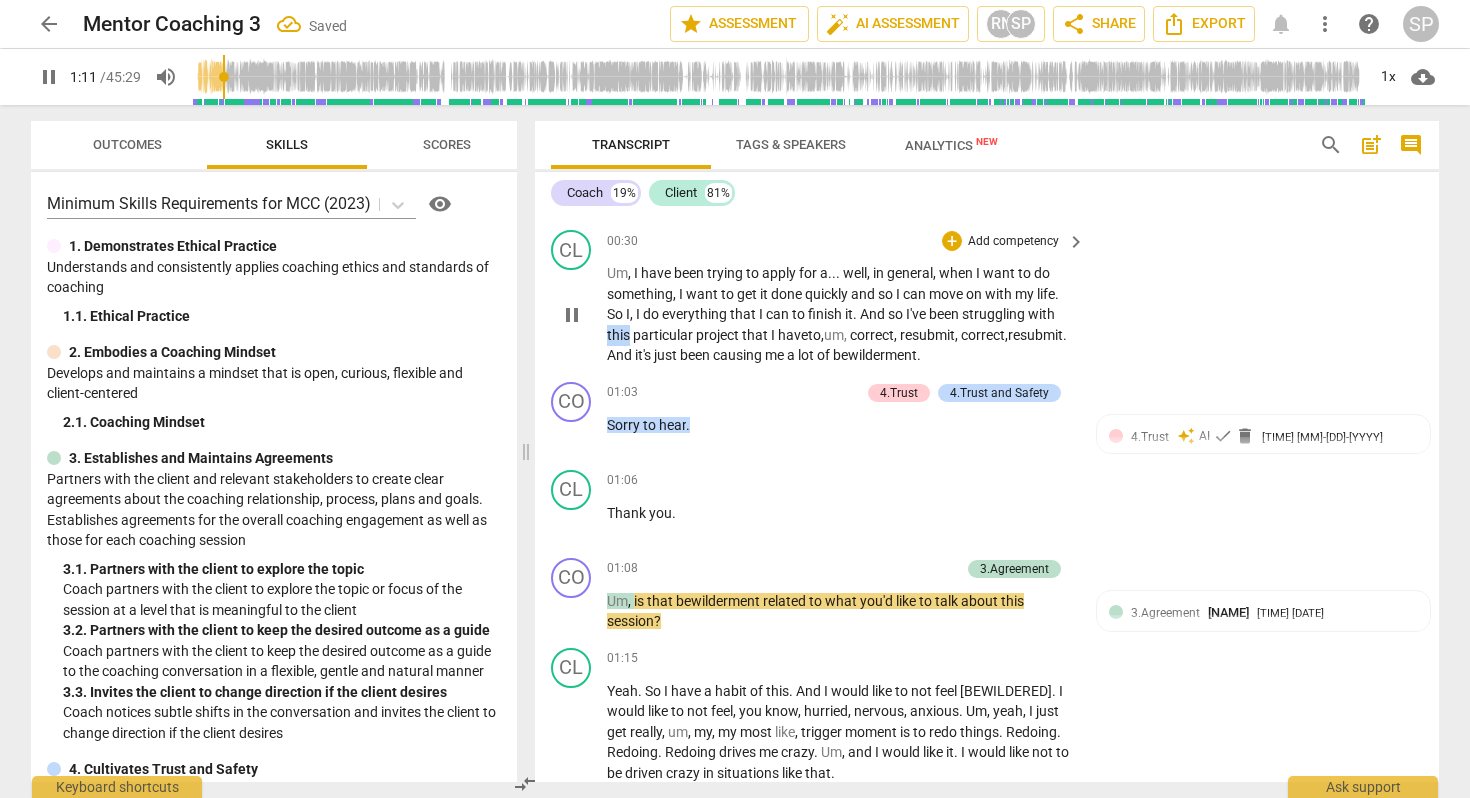 click on "this" at bounding box center [620, 335] 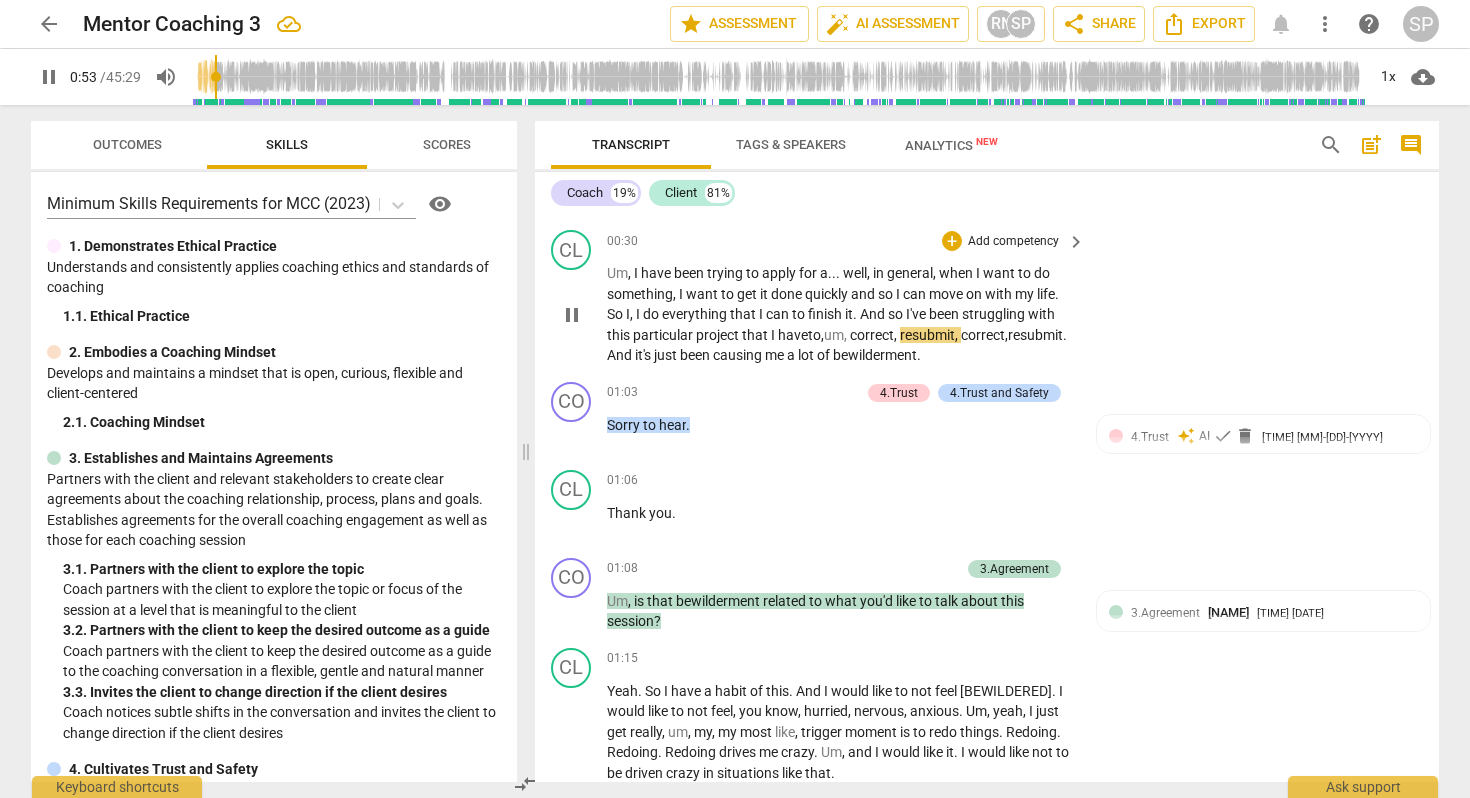 click on "play_arrow pause" at bounding box center [581, 315] 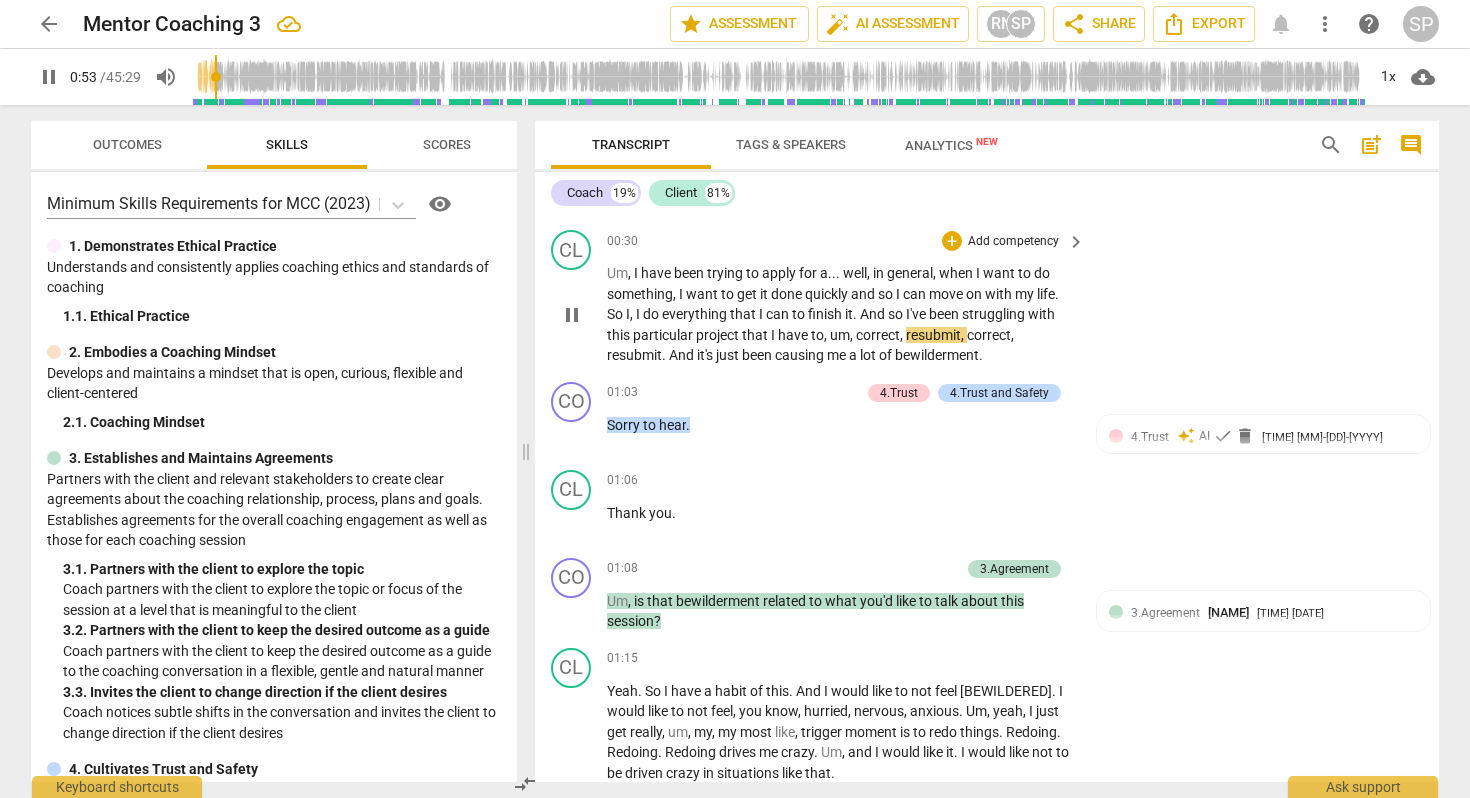 click on "play_arrow pause" at bounding box center (581, 315) 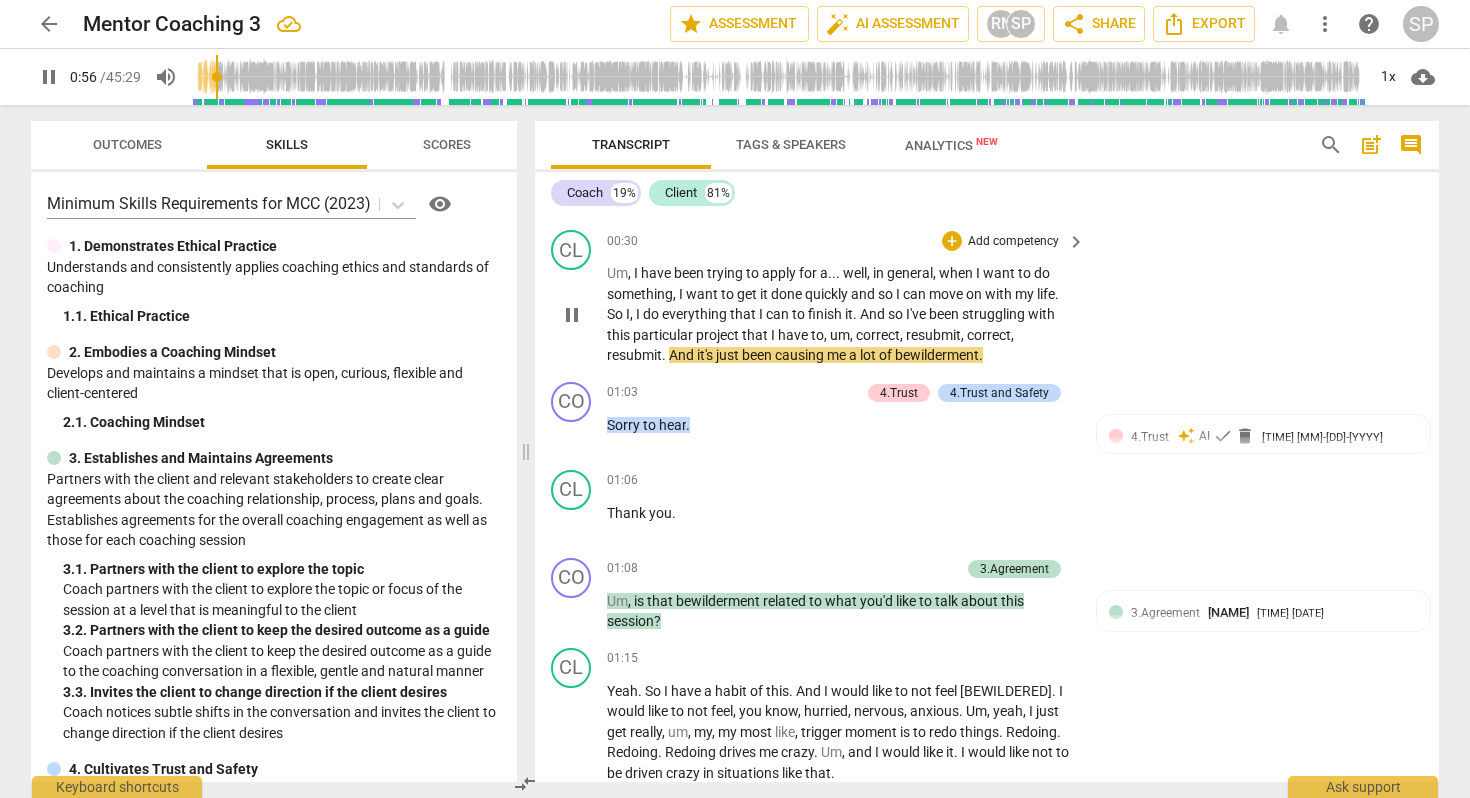 click on "have" at bounding box center [794, 335] 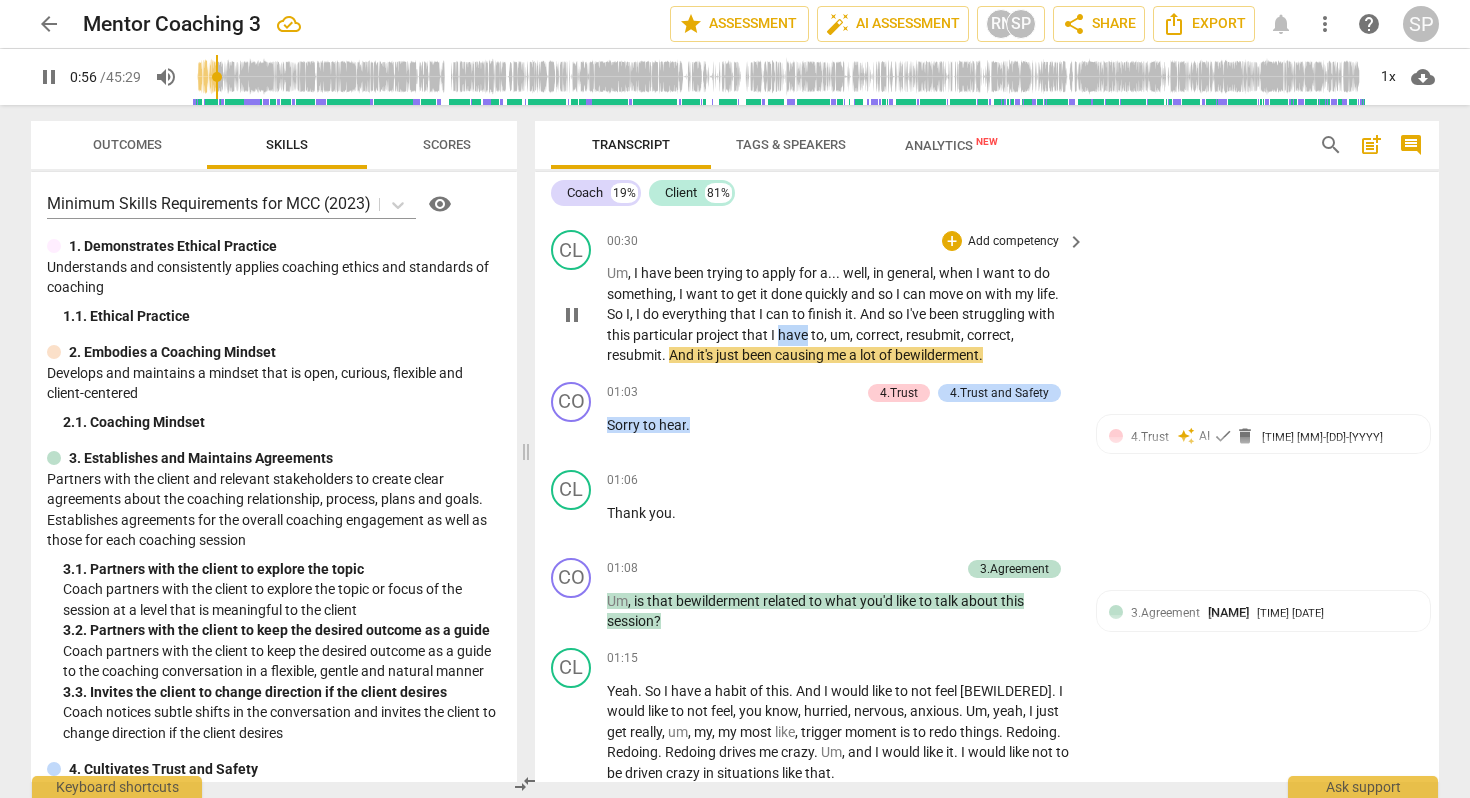 click on "have" at bounding box center [794, 335] 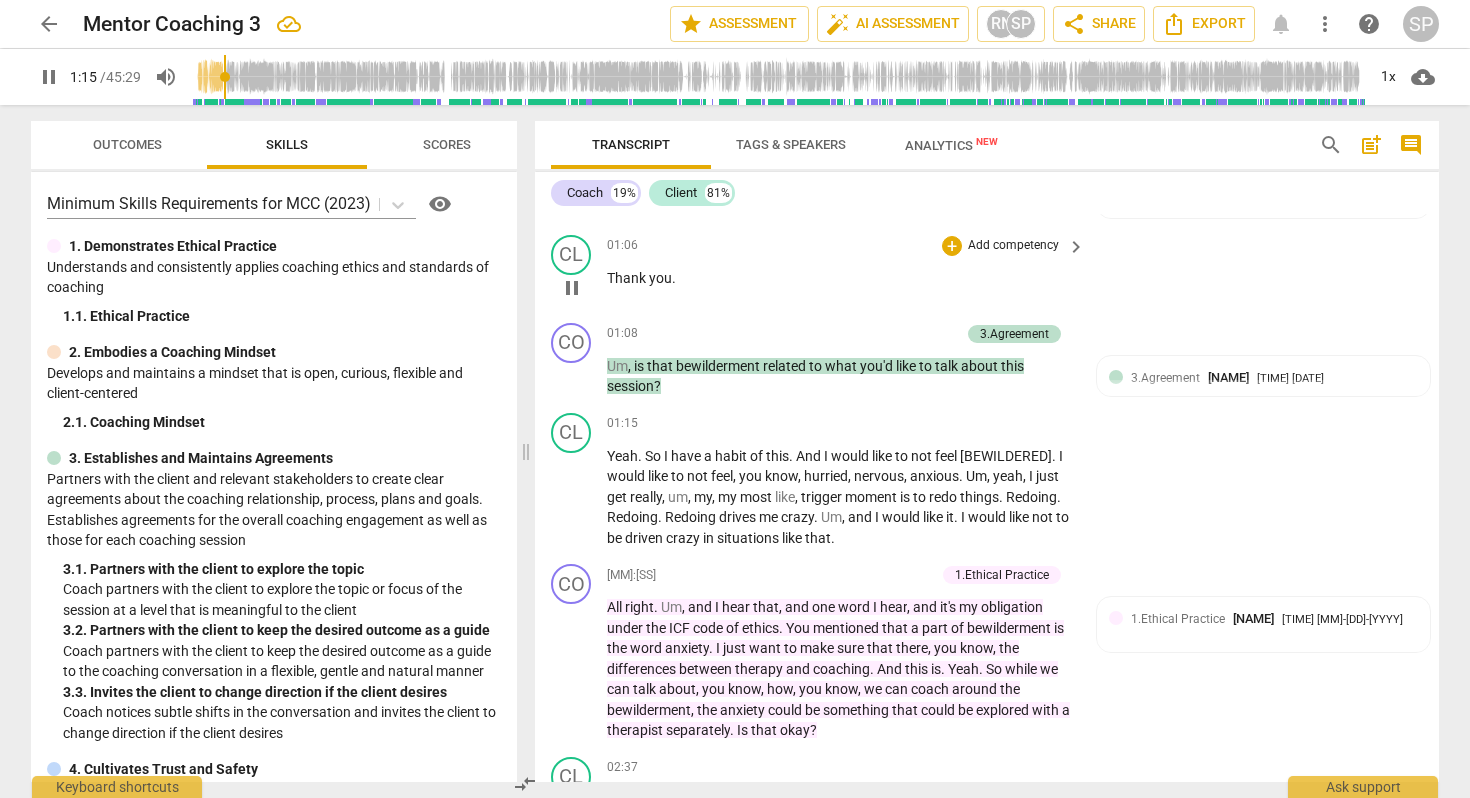 scroll, scrollTop: 683, scrollLeft: 0, axis: vertical 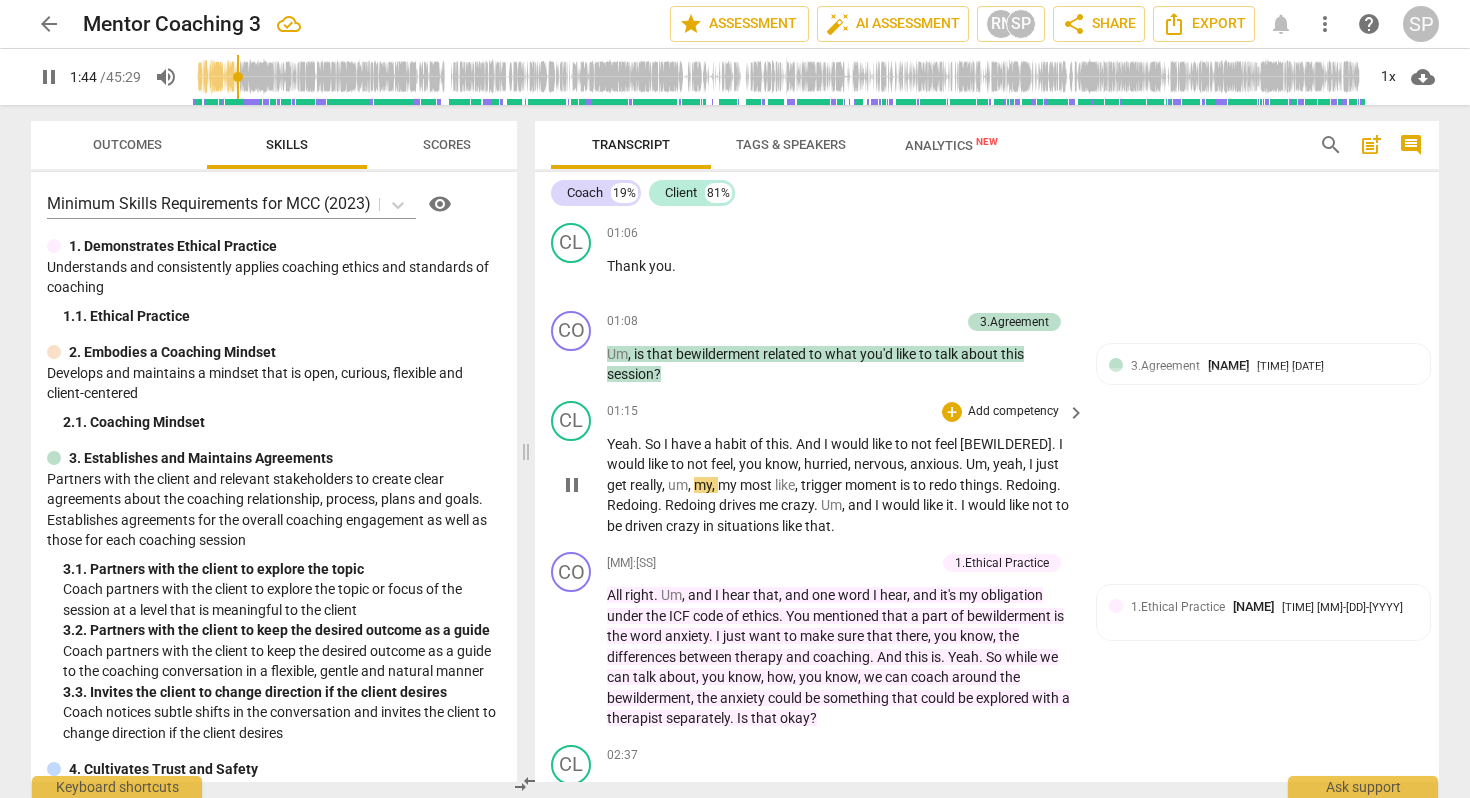 click on "," at bounding box center (1026, 464) 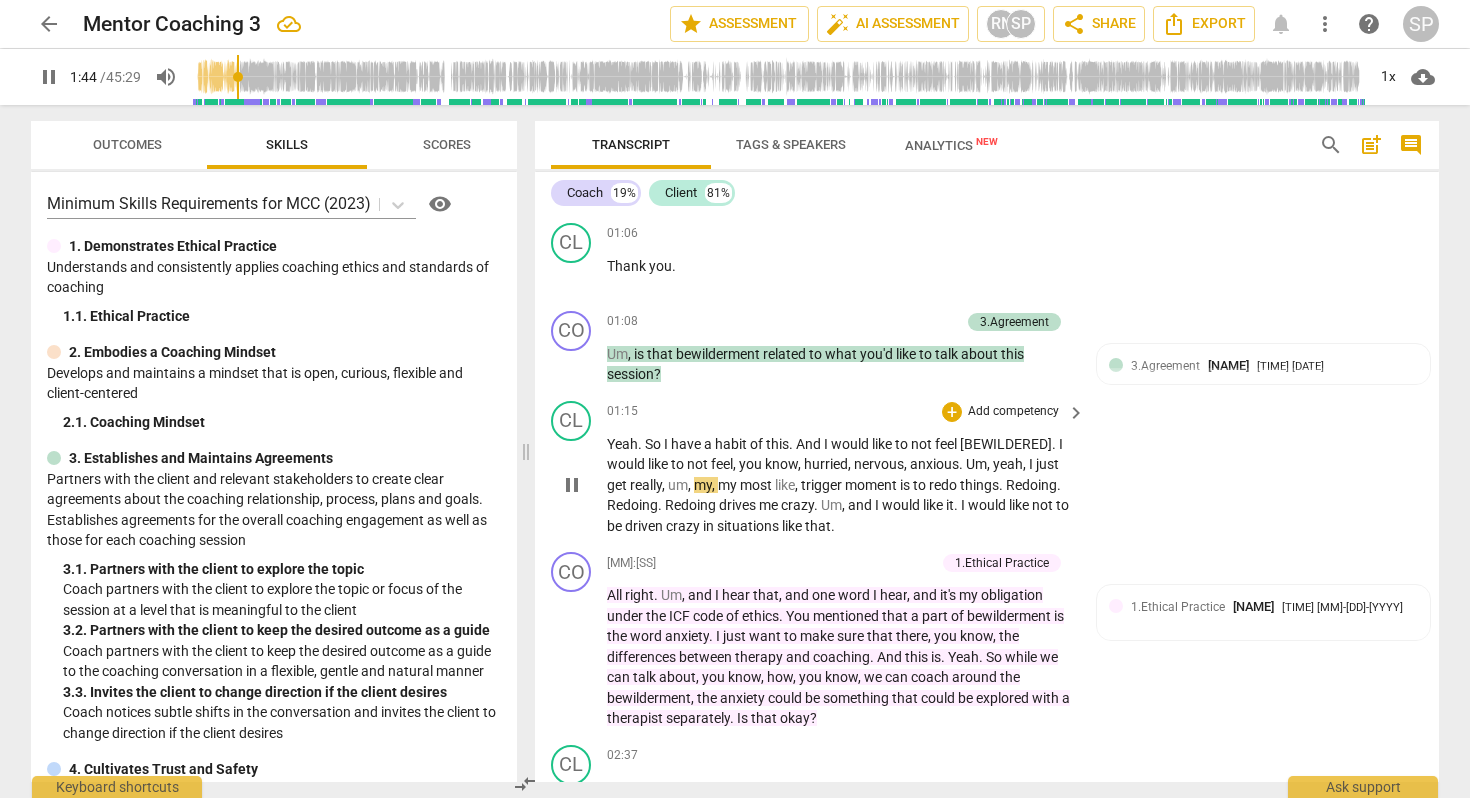 type on "105" 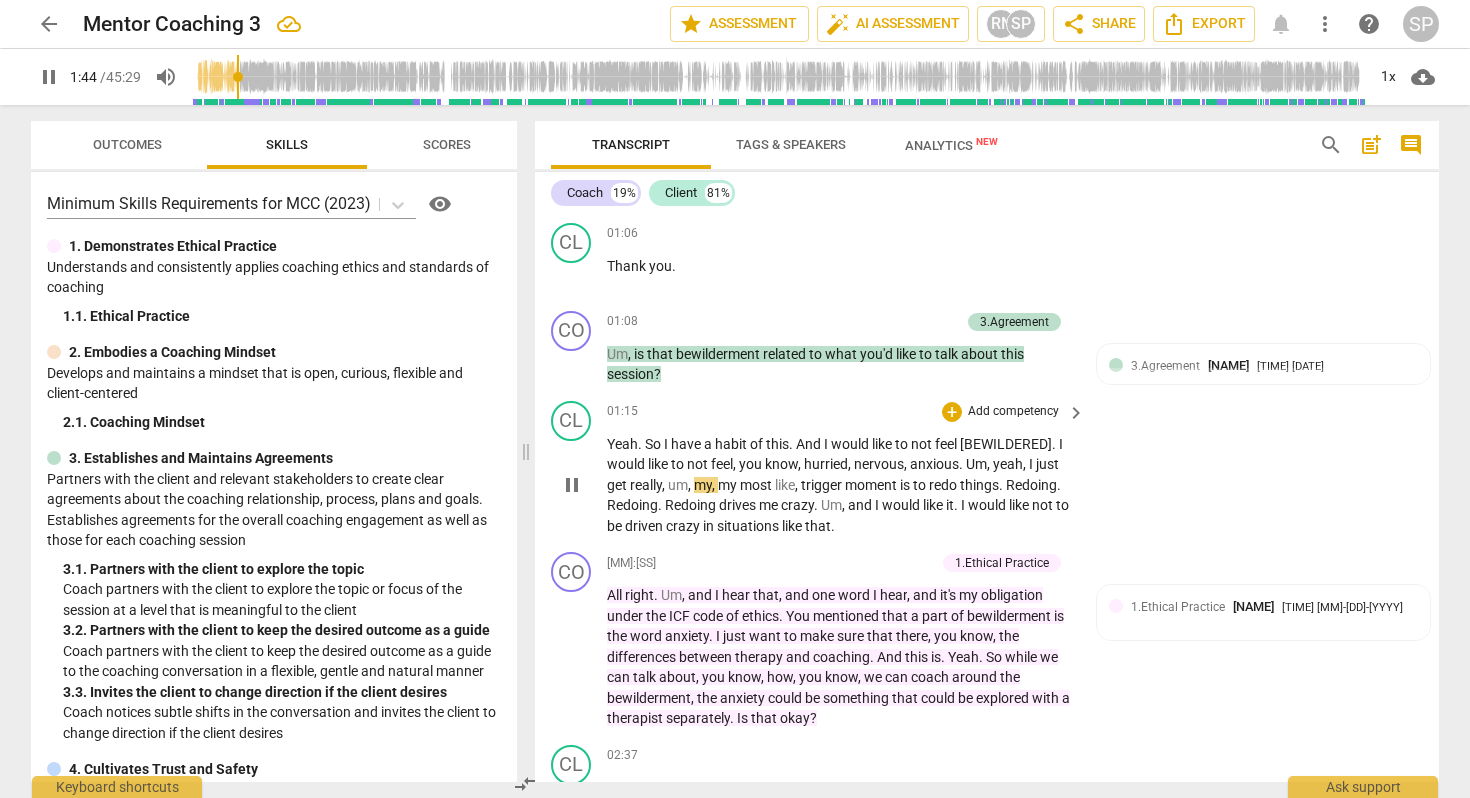 type 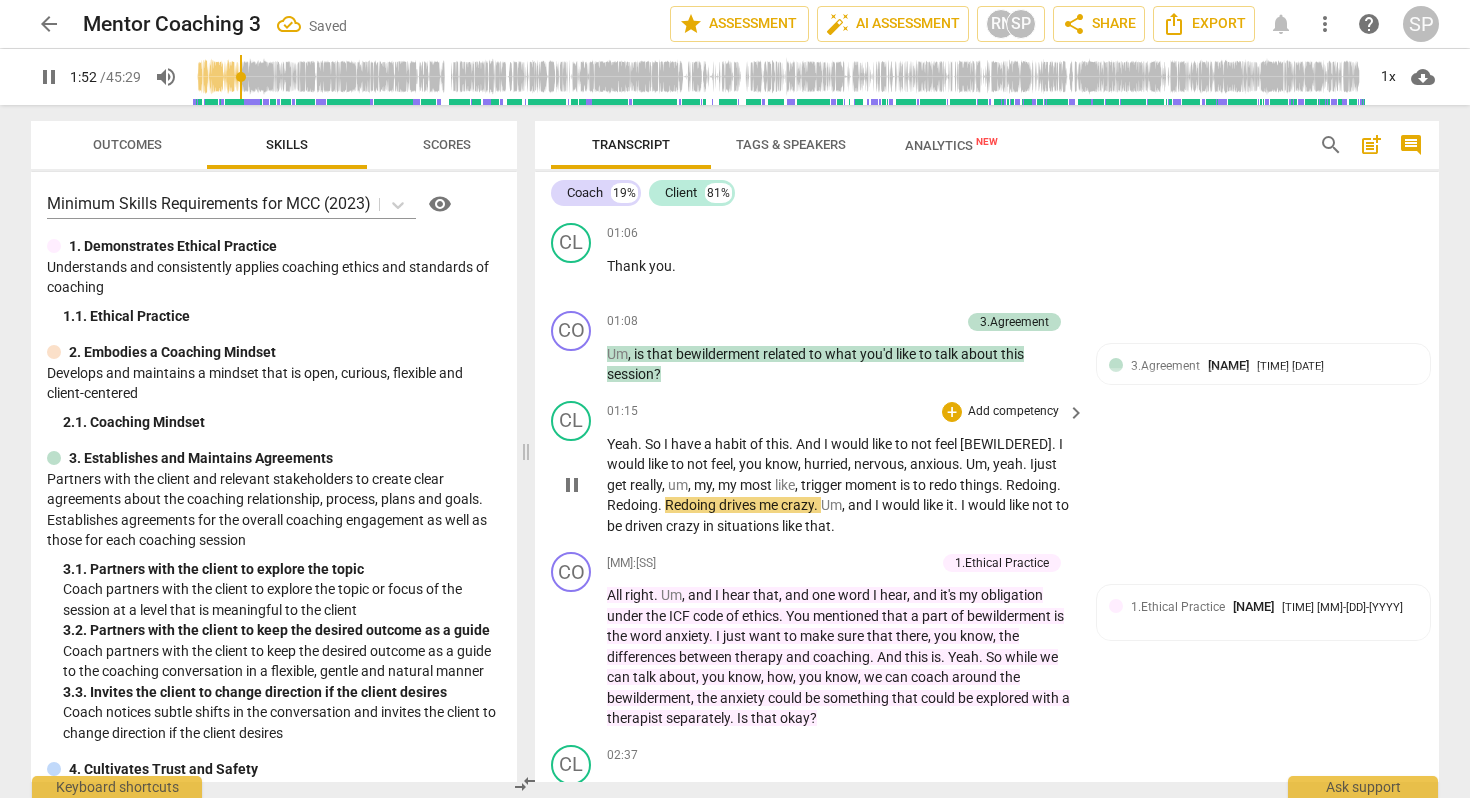 click on "moment" at bounding box center (872, 485) 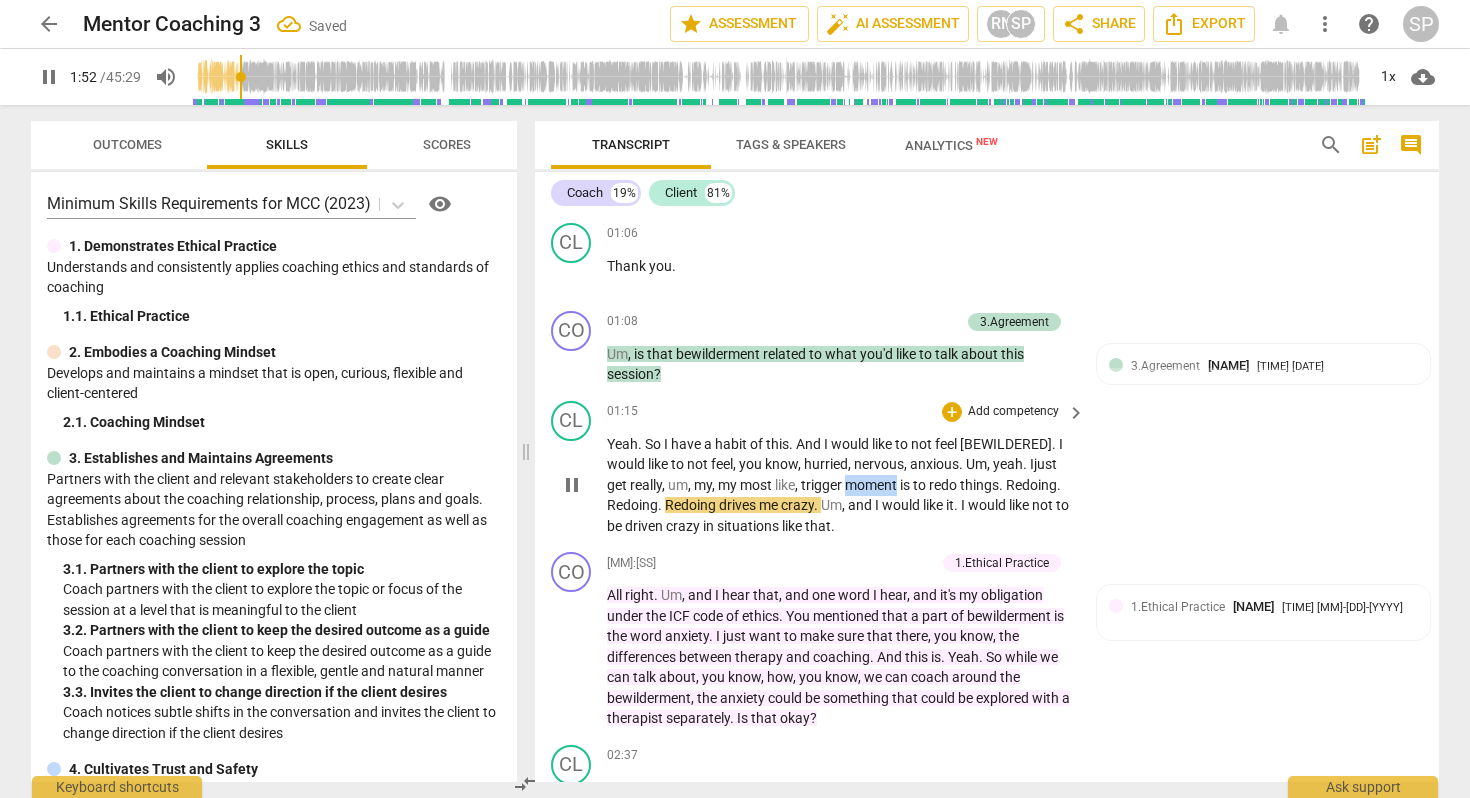 click on "moment" at bounding box center [872, 485] 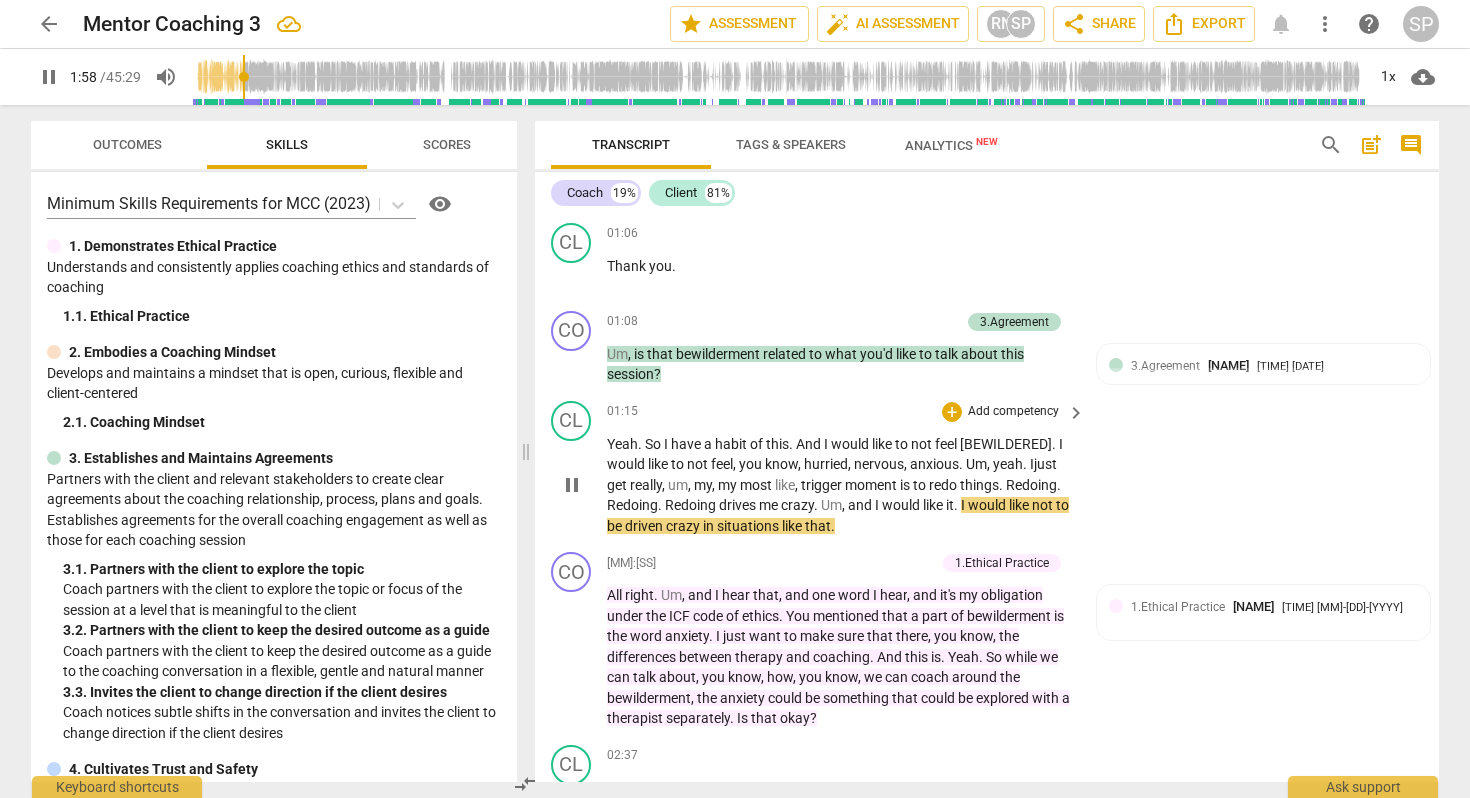click on "." at bounding box center [957, 505] 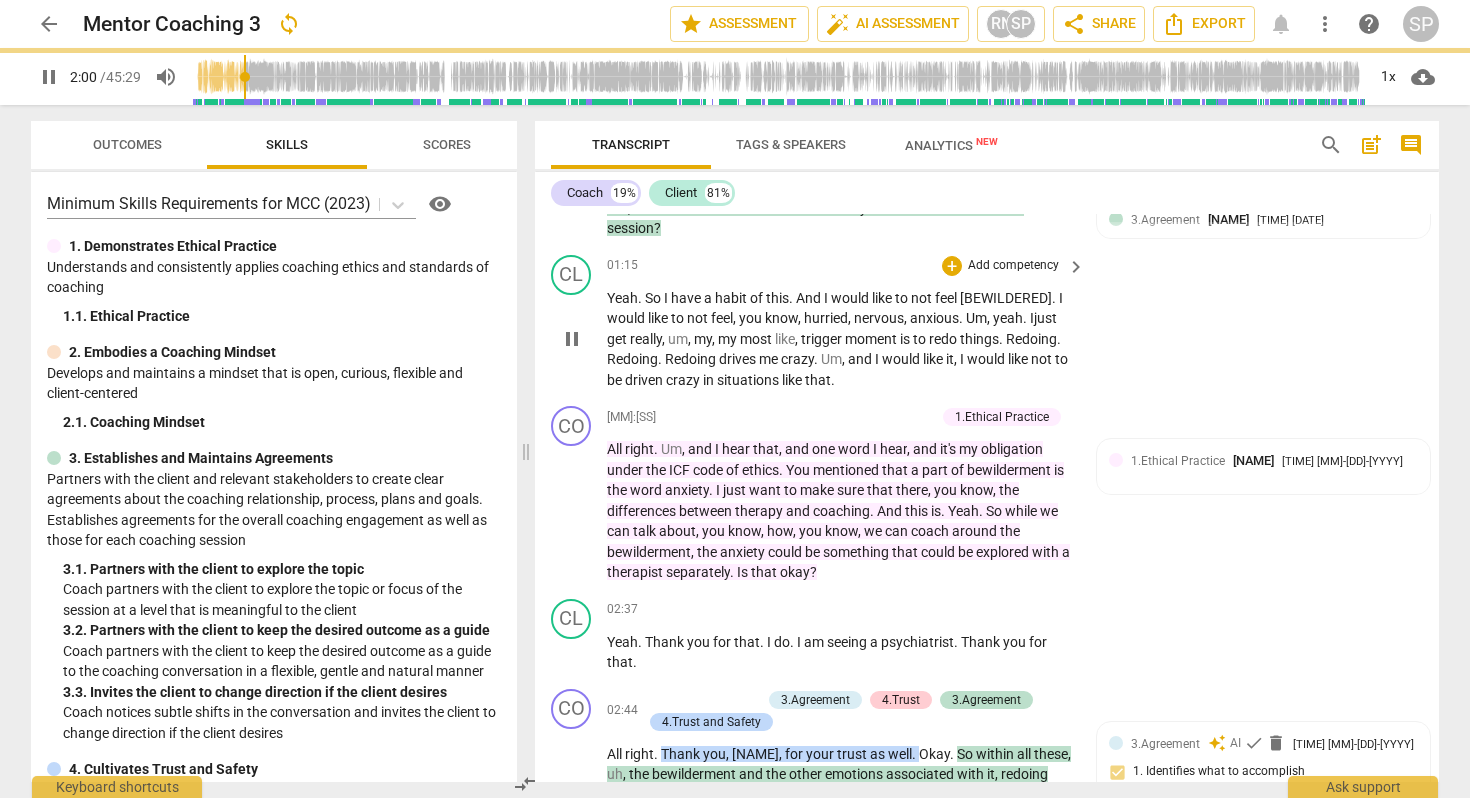 scroll, scrollTop: 830, scrollLeft: 0, axis: vertical 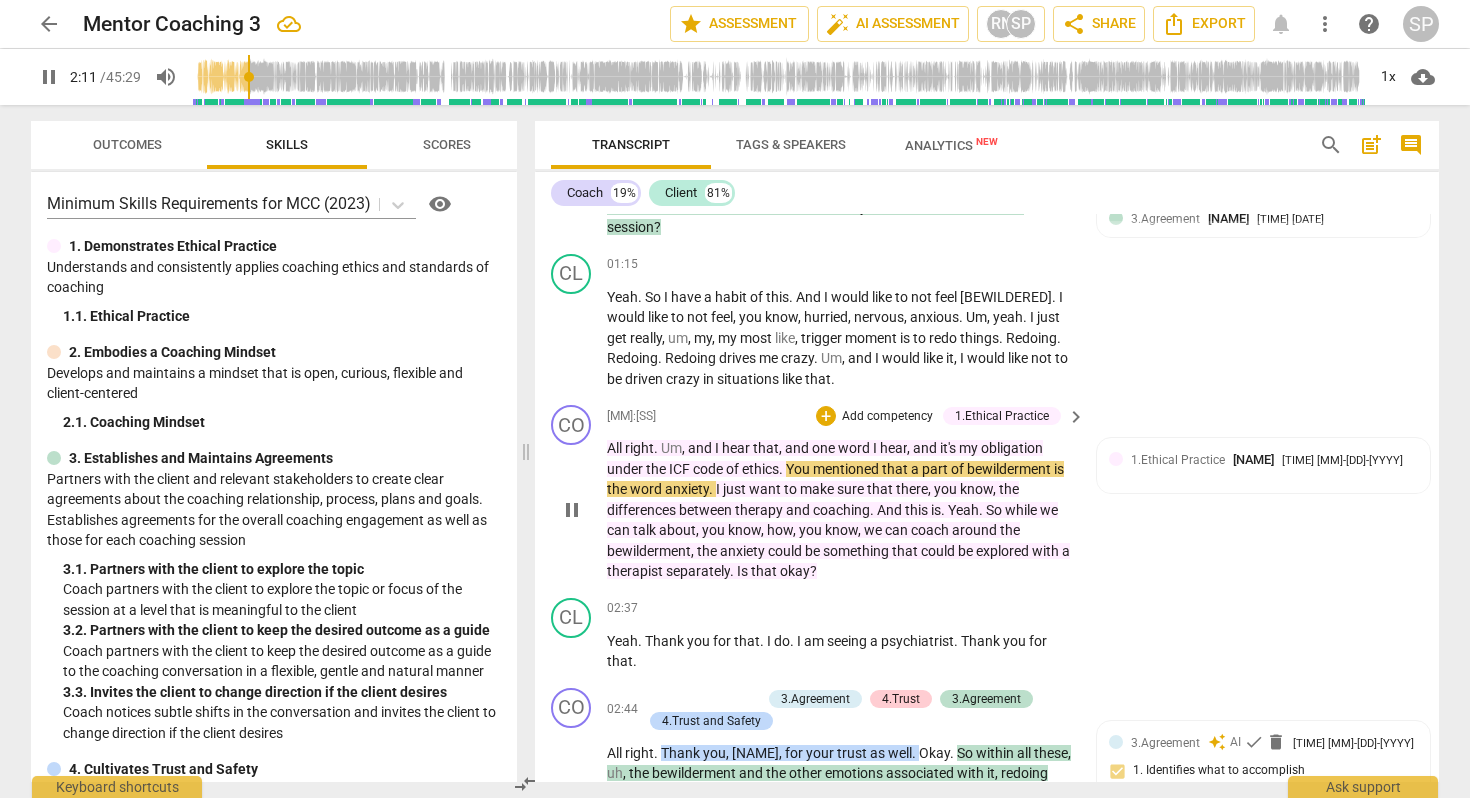 click on "." at bounding box center [782, 469] 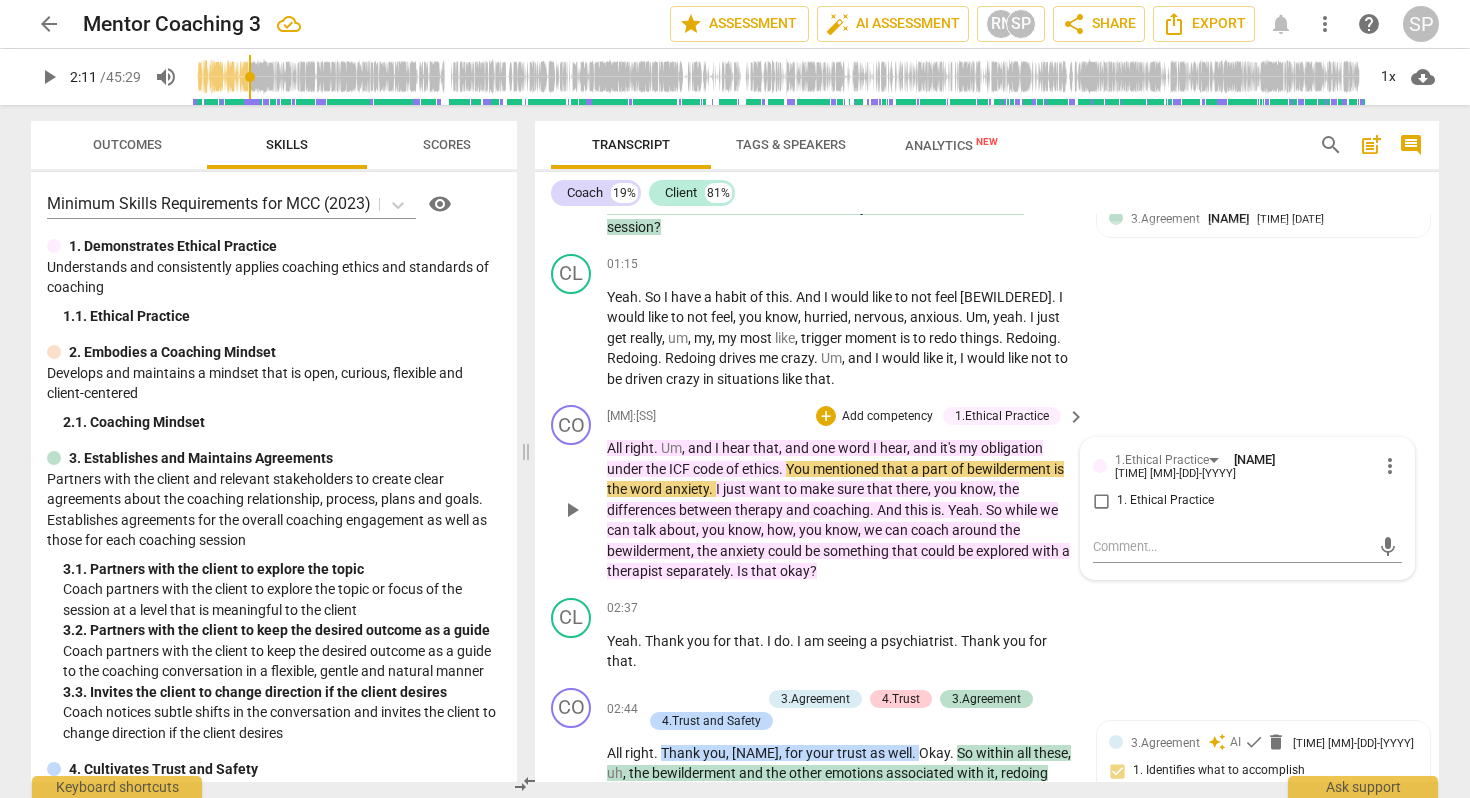 click on "ethics" at bounding box center (760, 469) 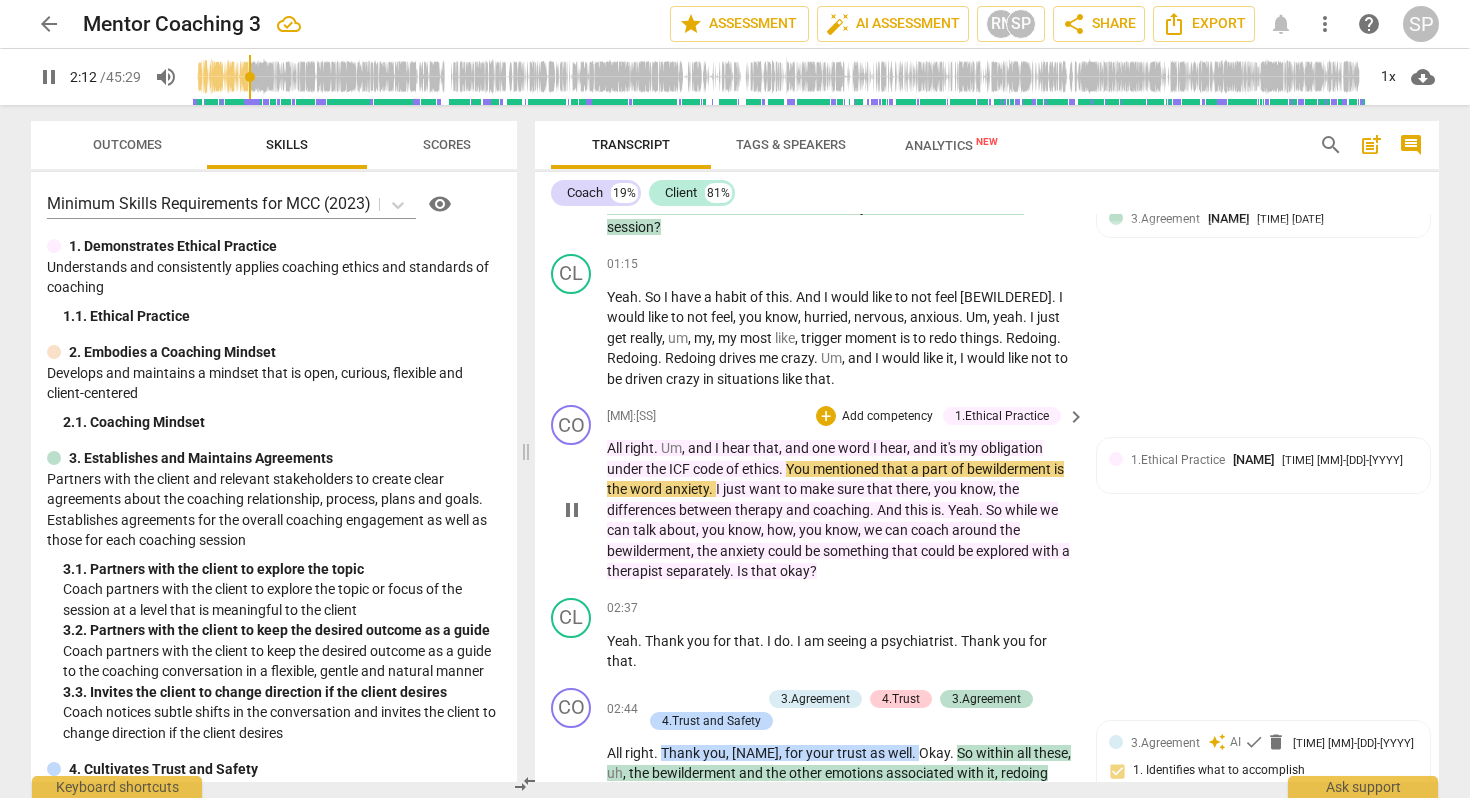 type on "132" 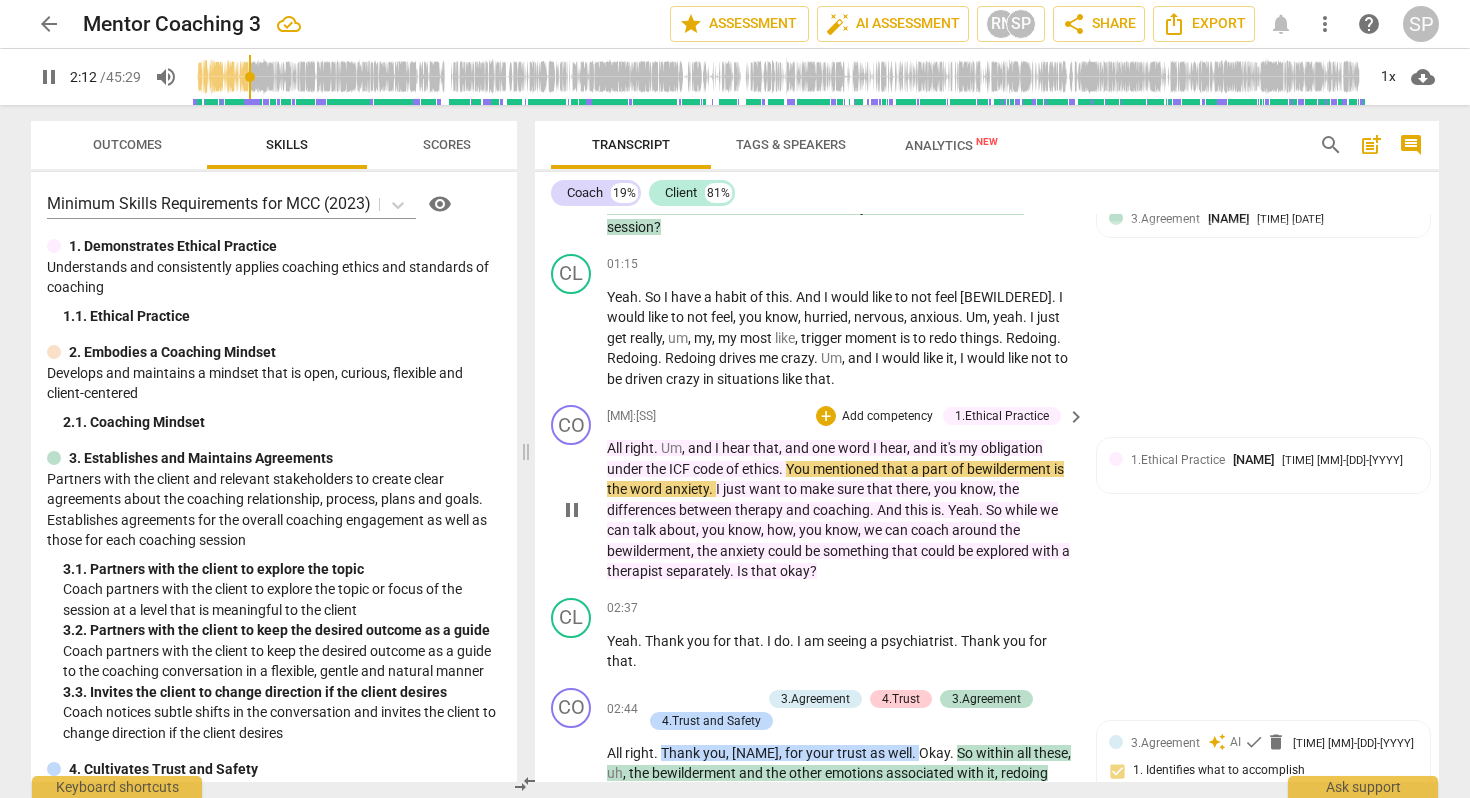 type 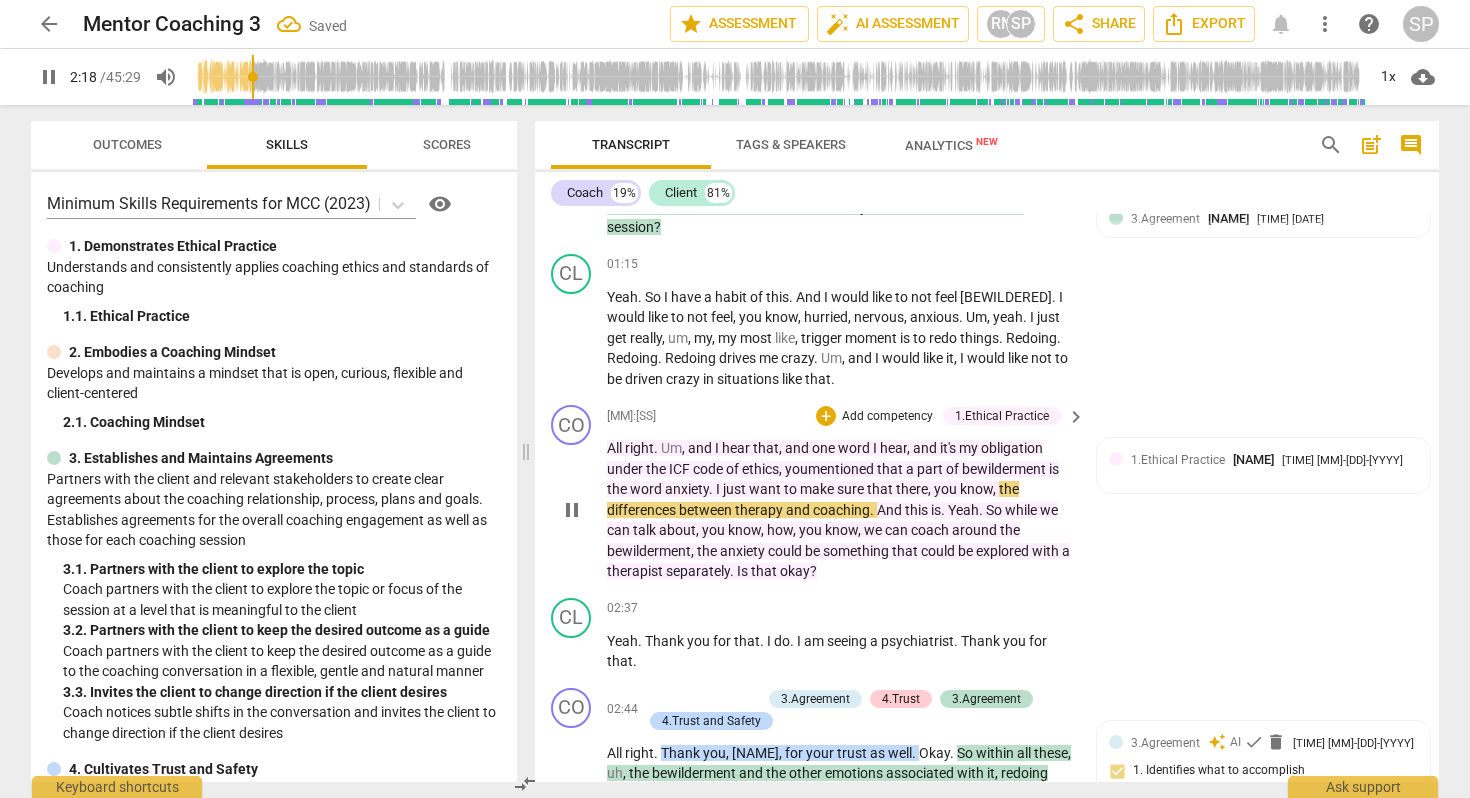 click on "you" at bounding box center (796, 469) 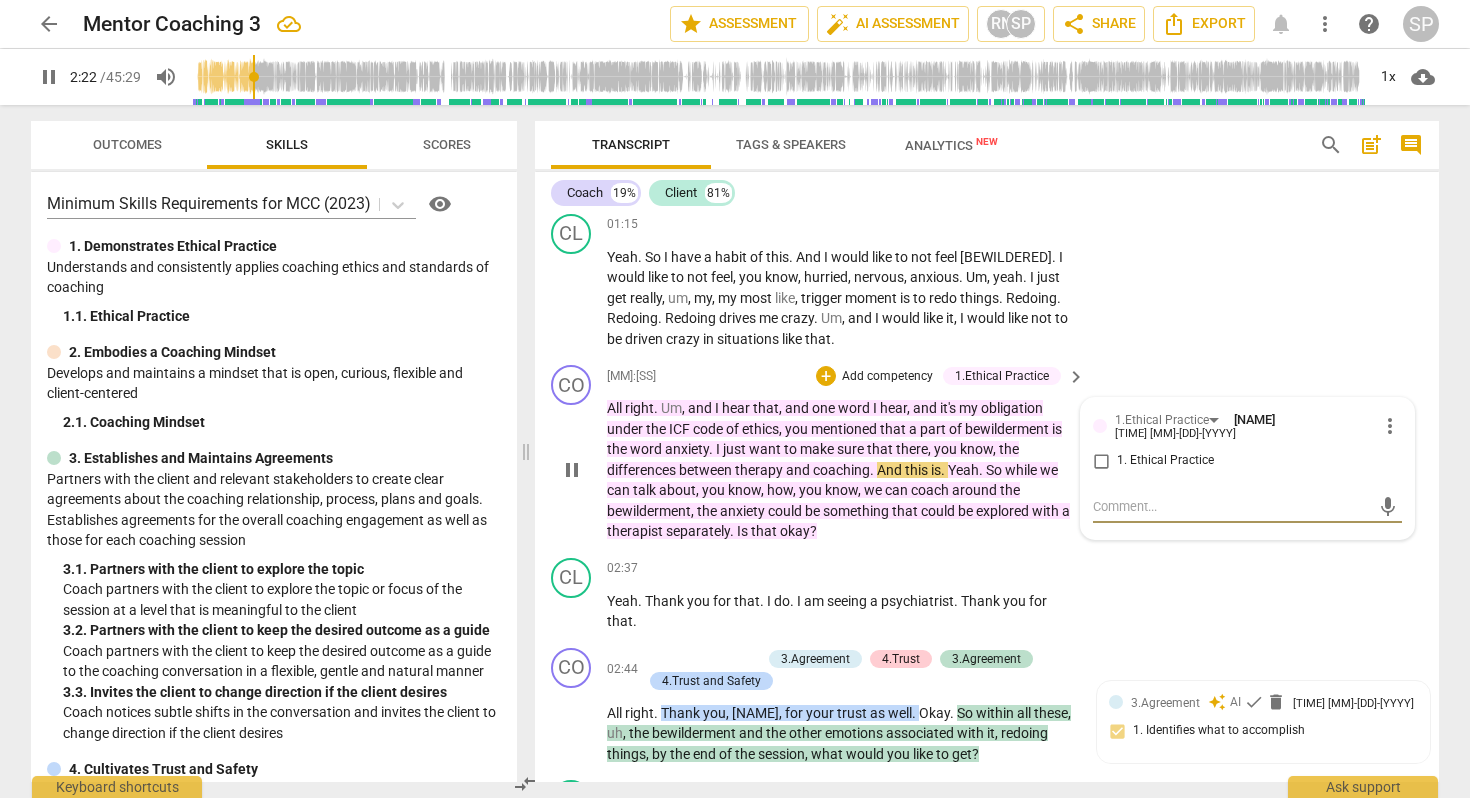scroll, scrollTop: 871, scrollLeft: 0, axis: vertical 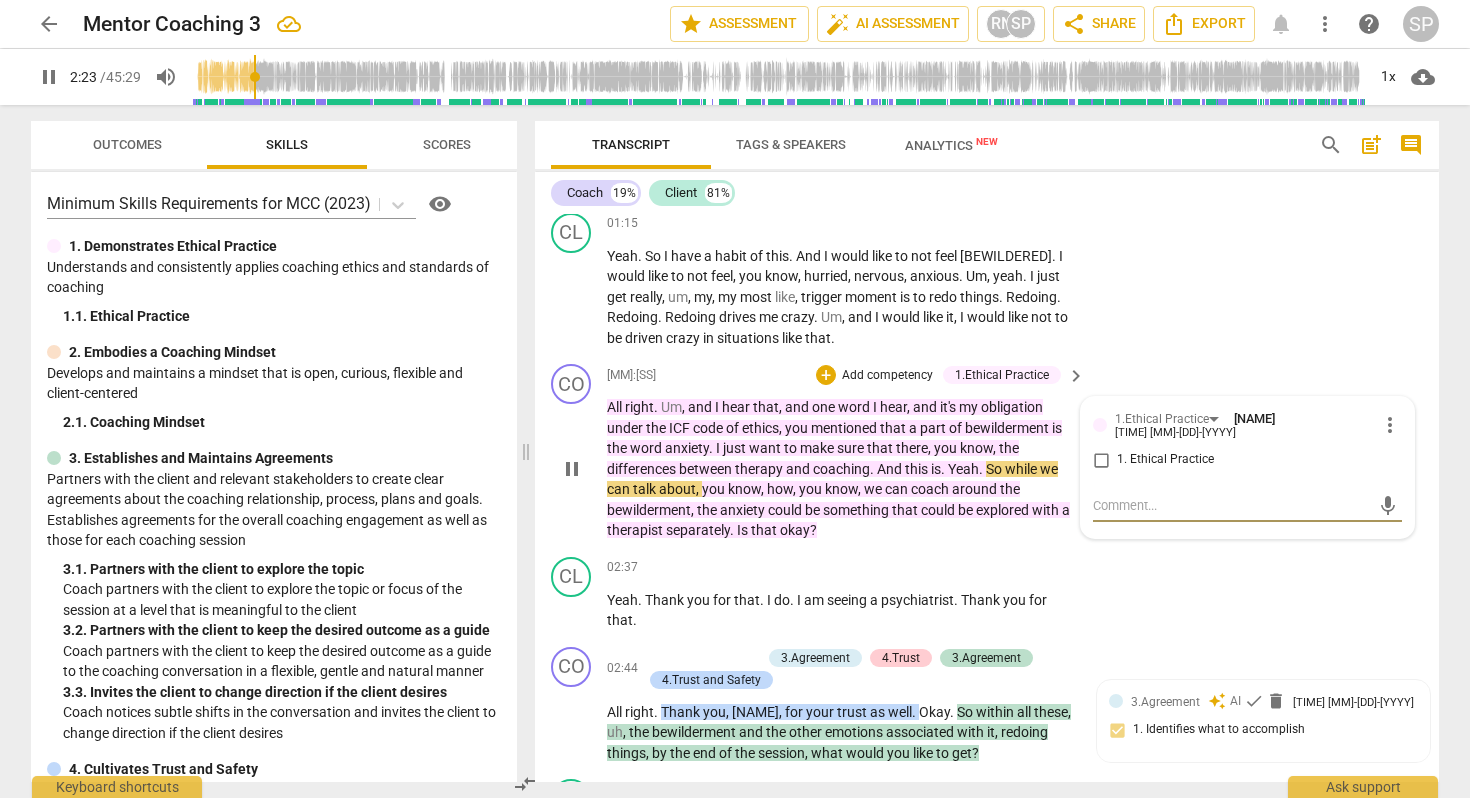 click on "And" at bounding box center (891, 469) 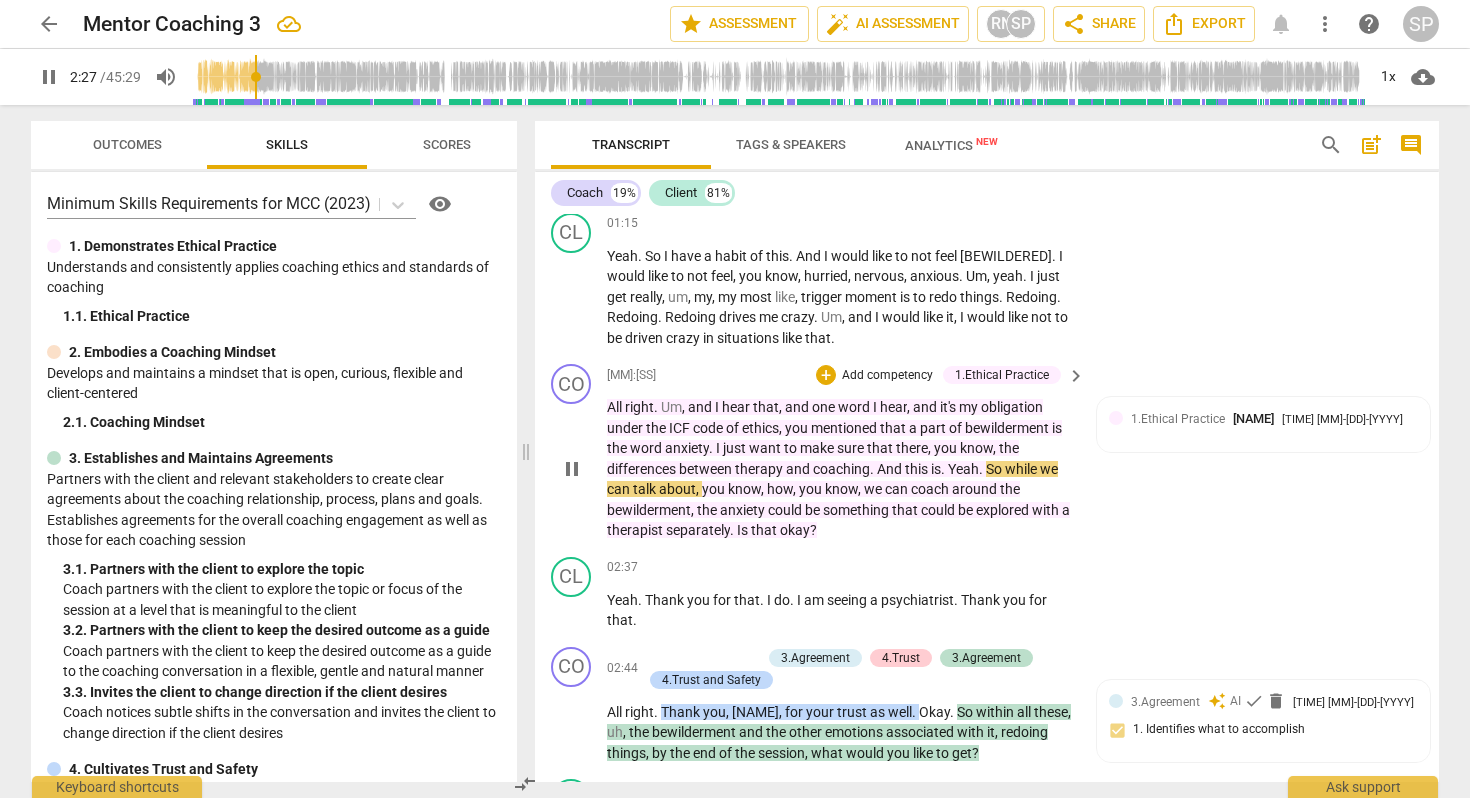 click on "coaching" at bounding box center [841, 469] 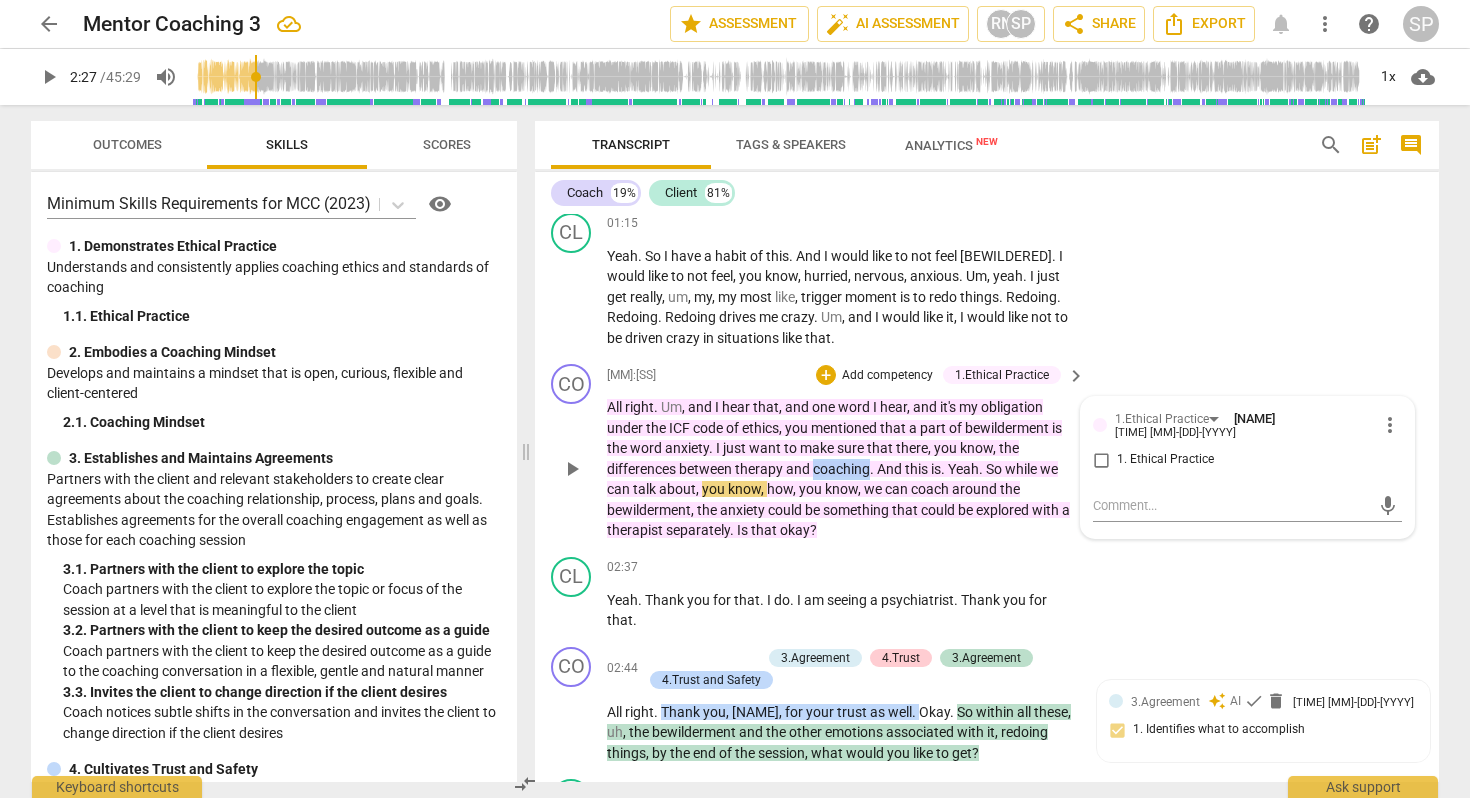 click on "coaching" at bounding box center [841, 469] 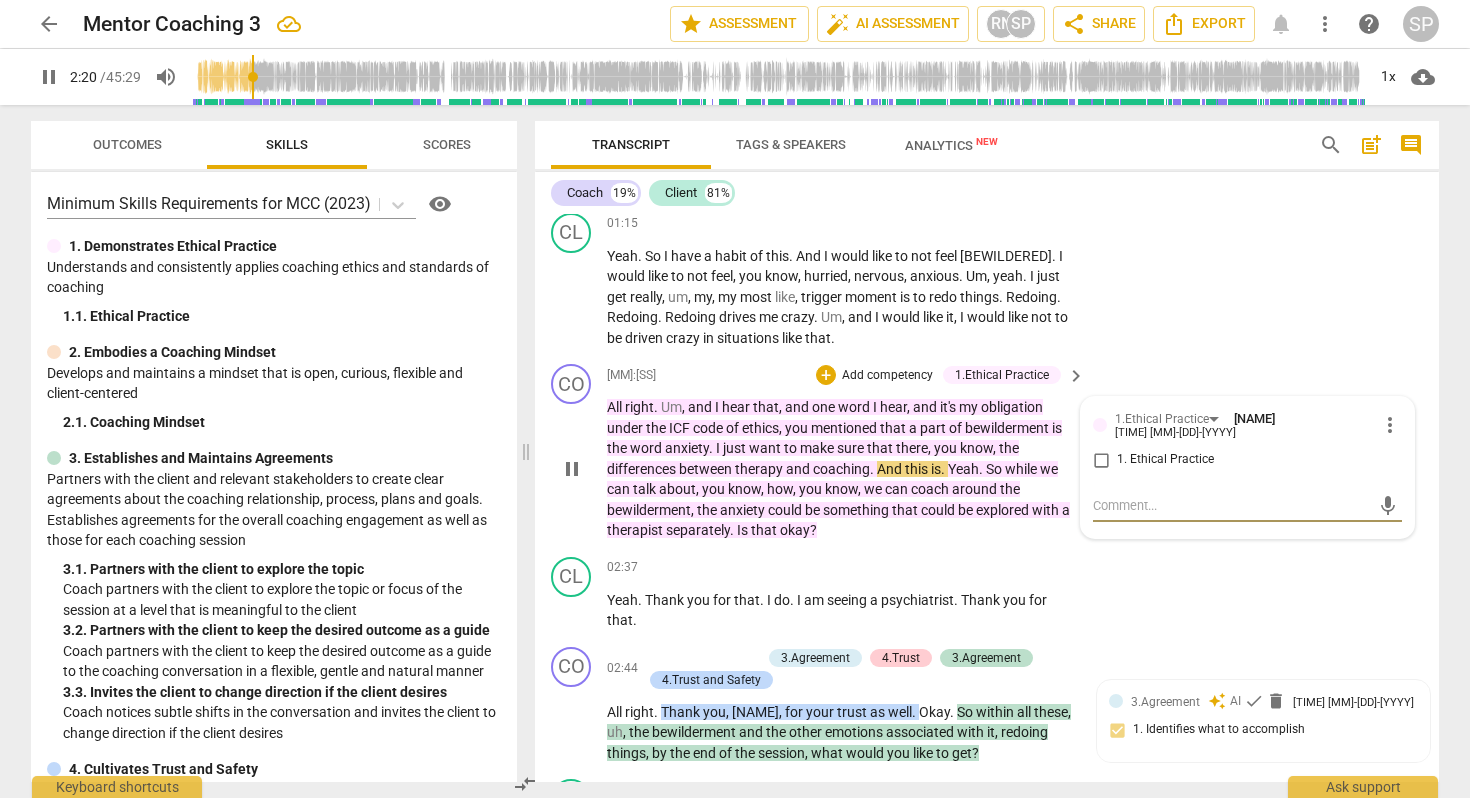 click on "." at bounding box center [873, 469] 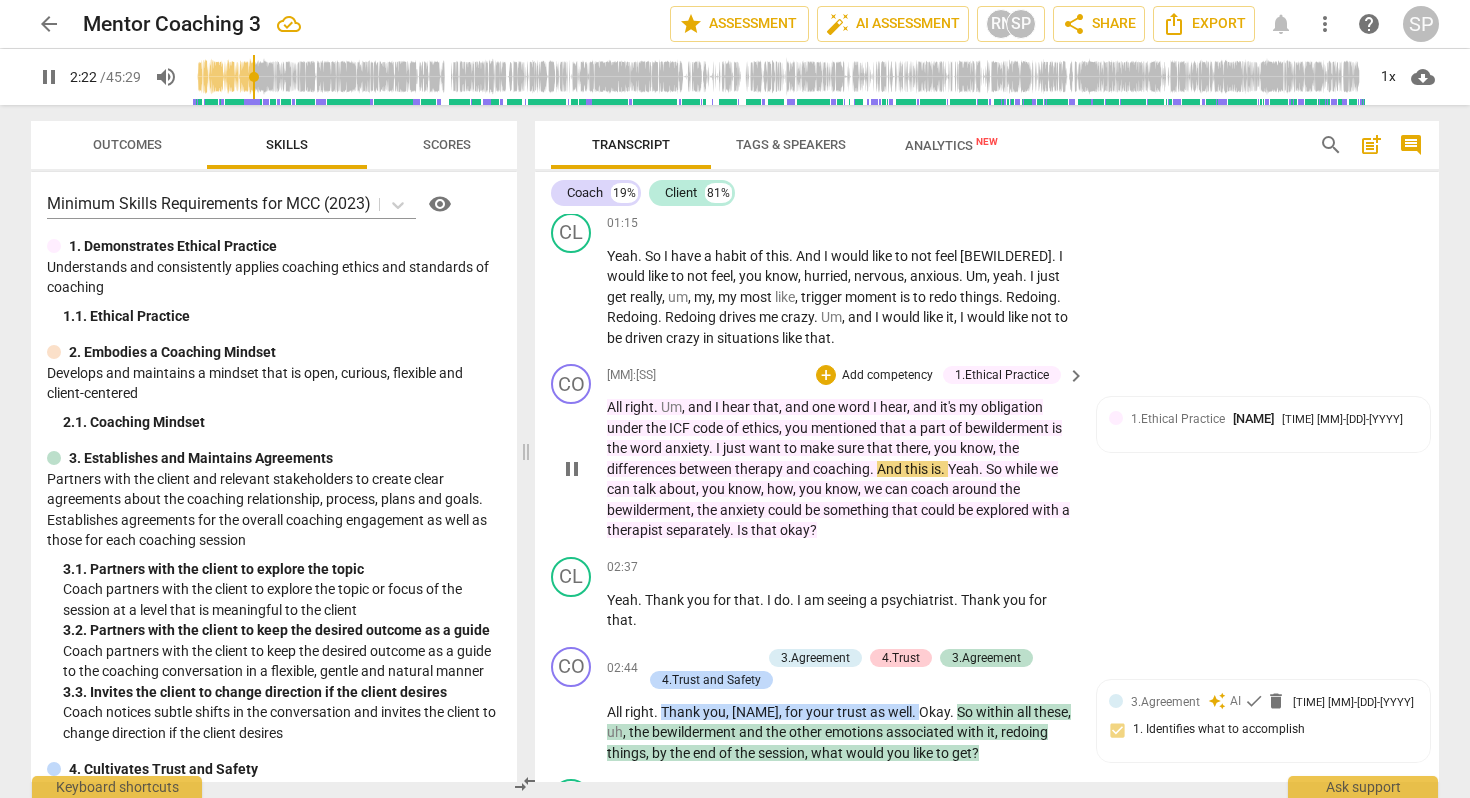 click on "And" at bounding box center (891, 469) 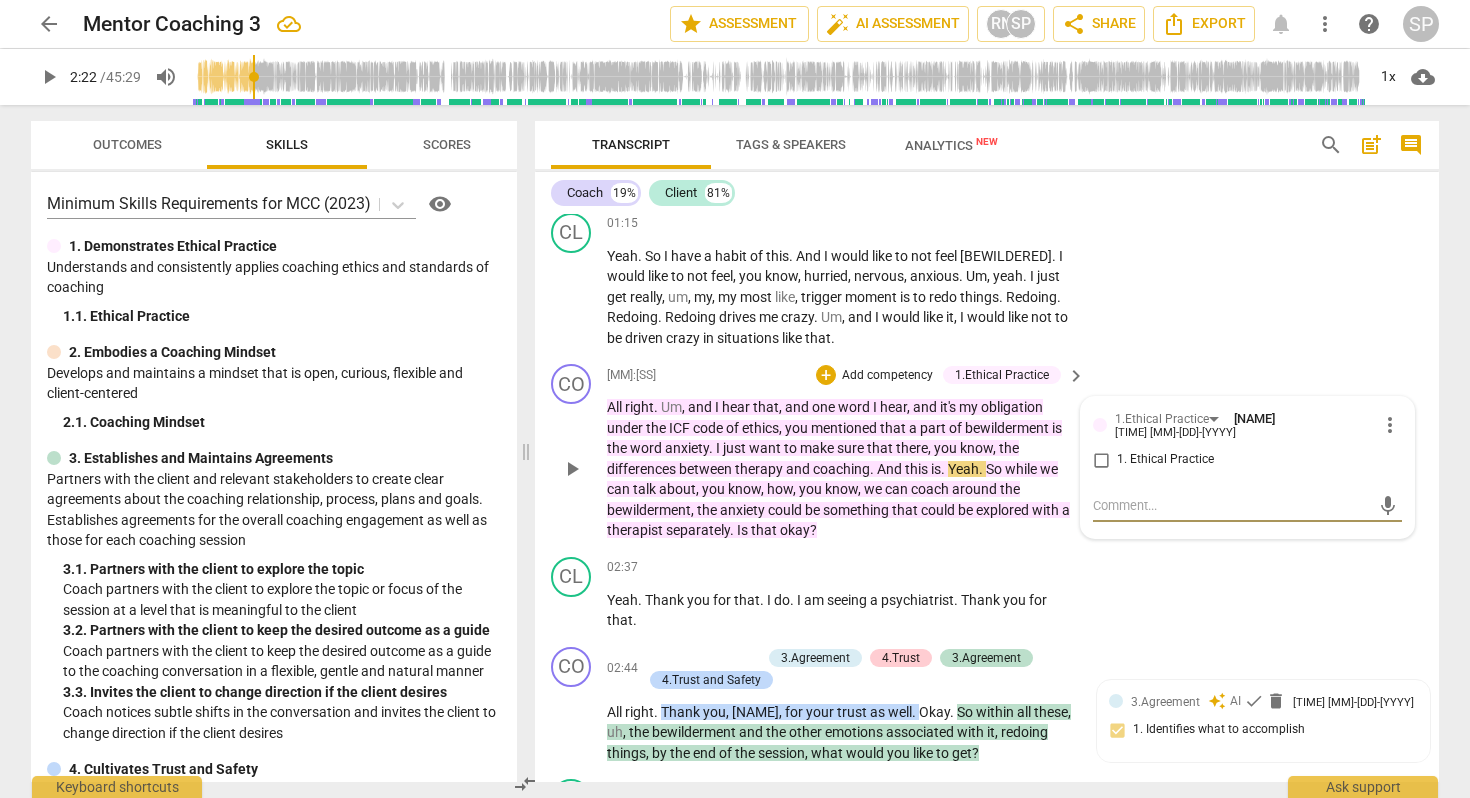 type on "." 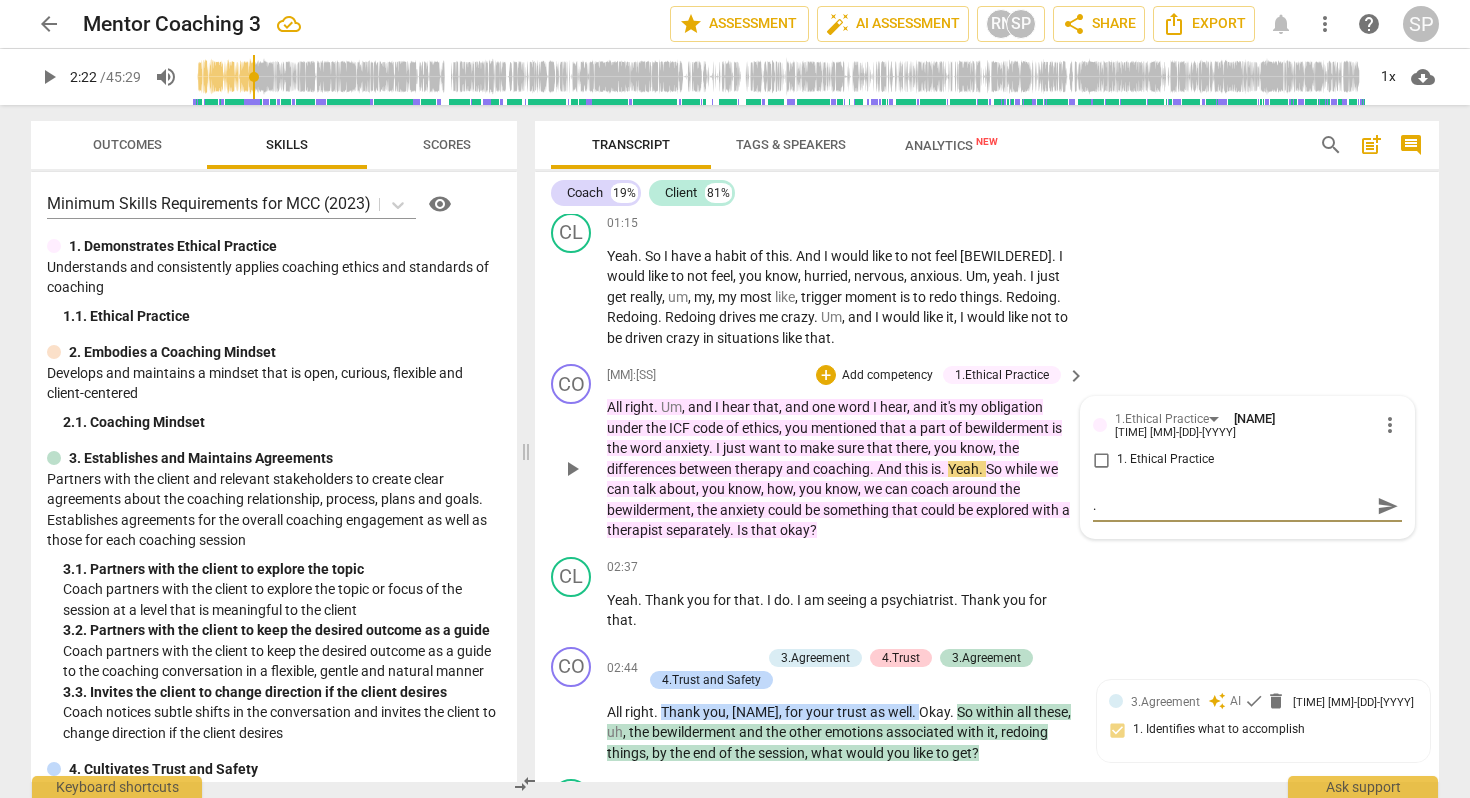 type on "." 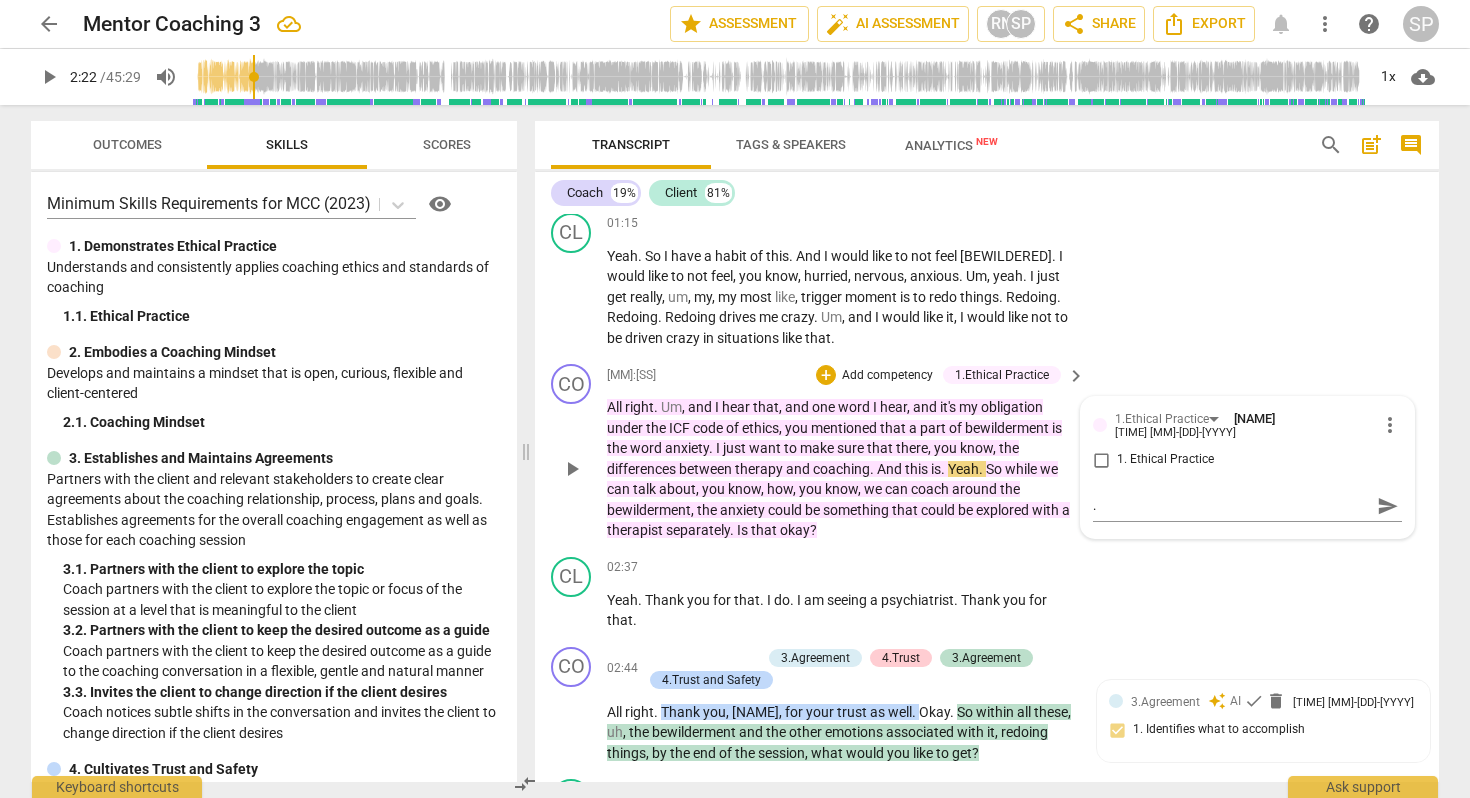 click on "." at bounding box center (944, 469) 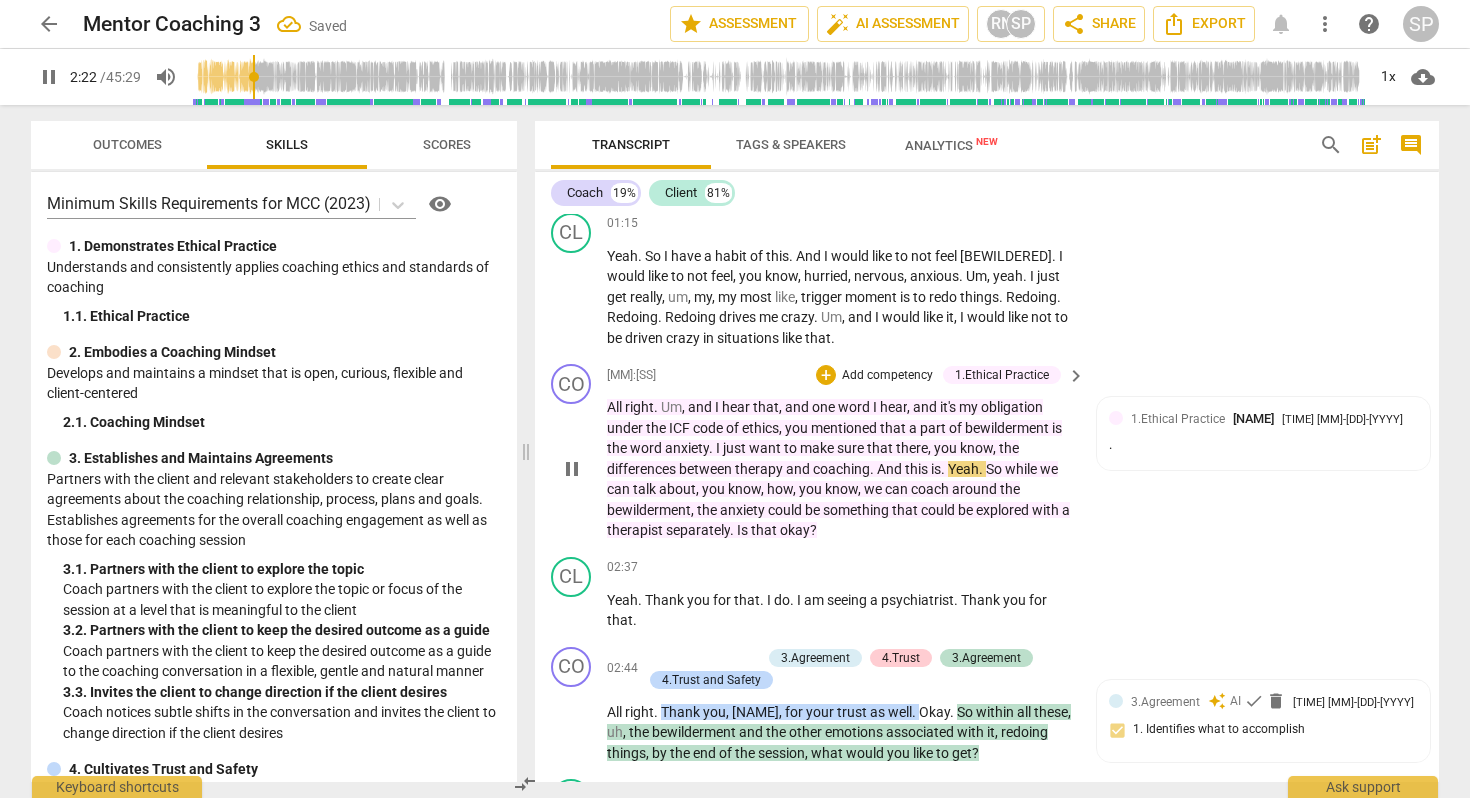 type on "143" 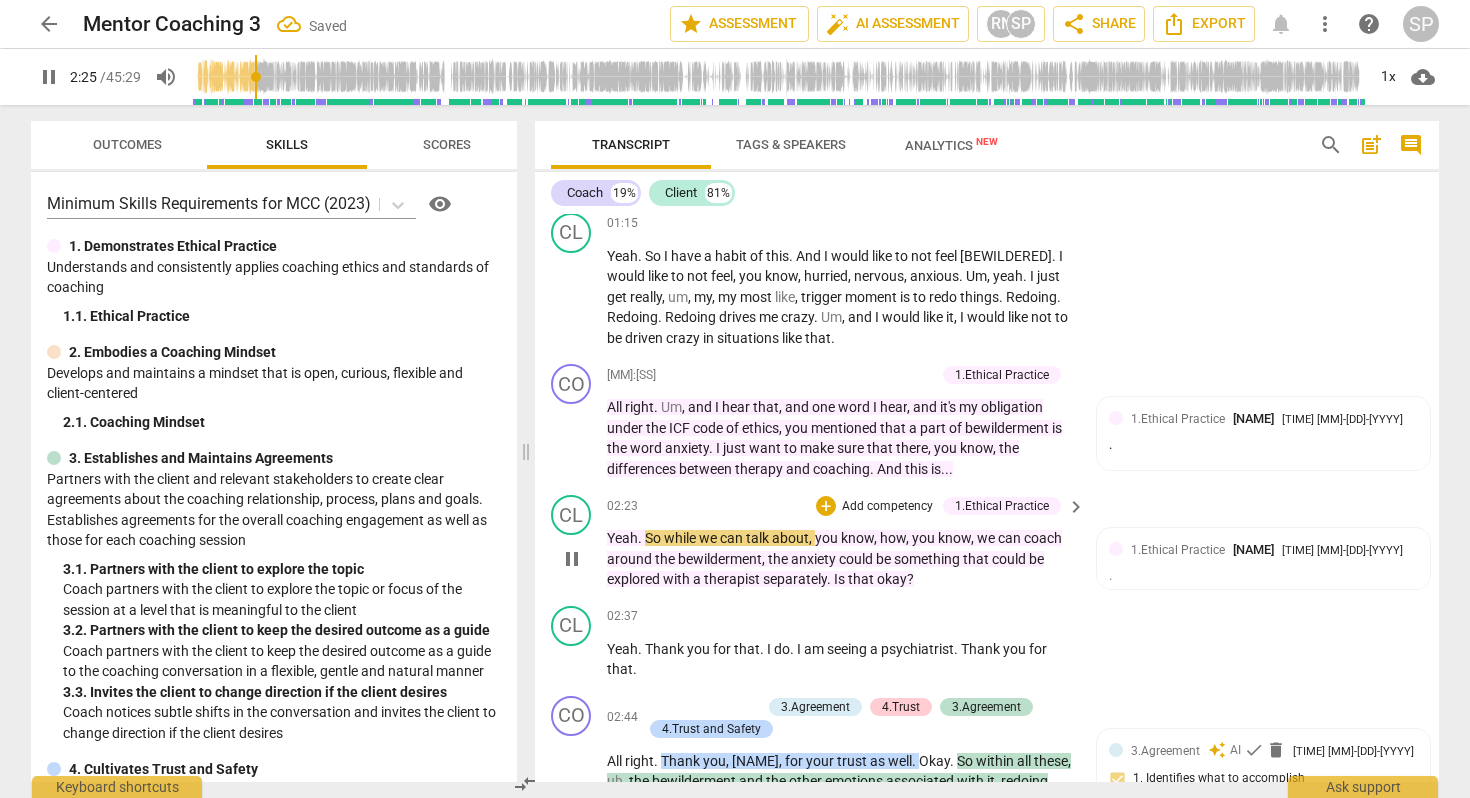 click on "Yeah" at bounding box center [622, 538] 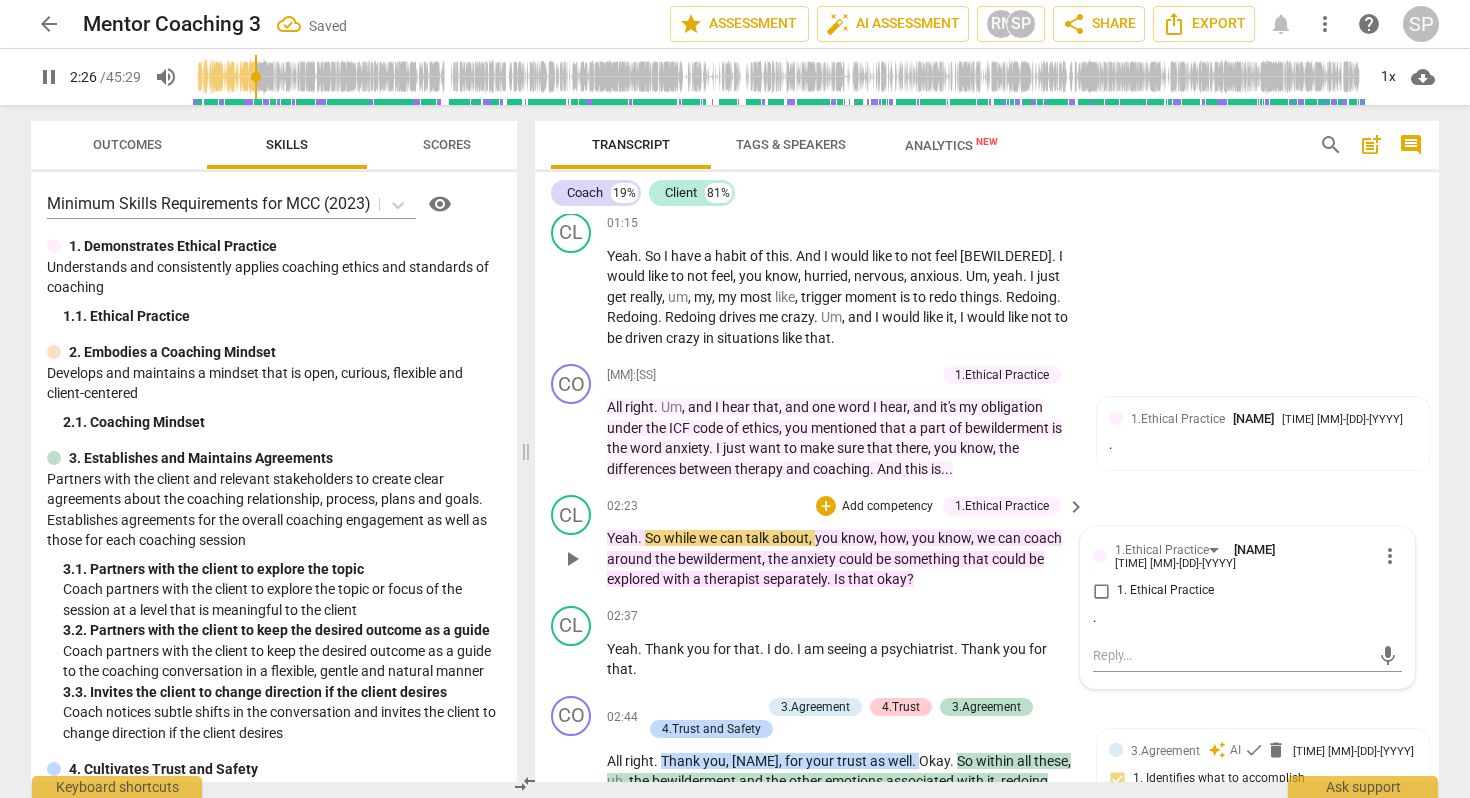 type on "146" 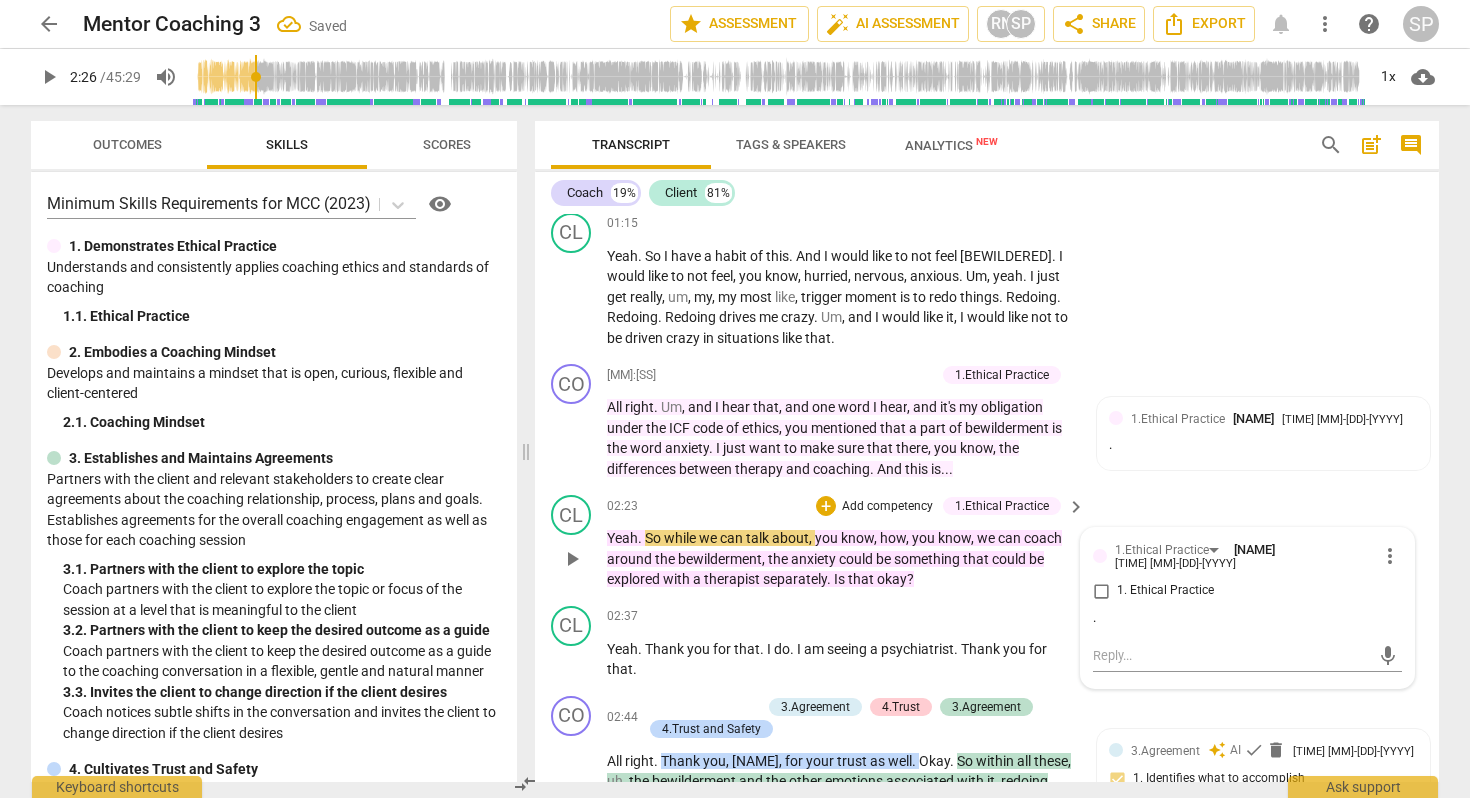 type 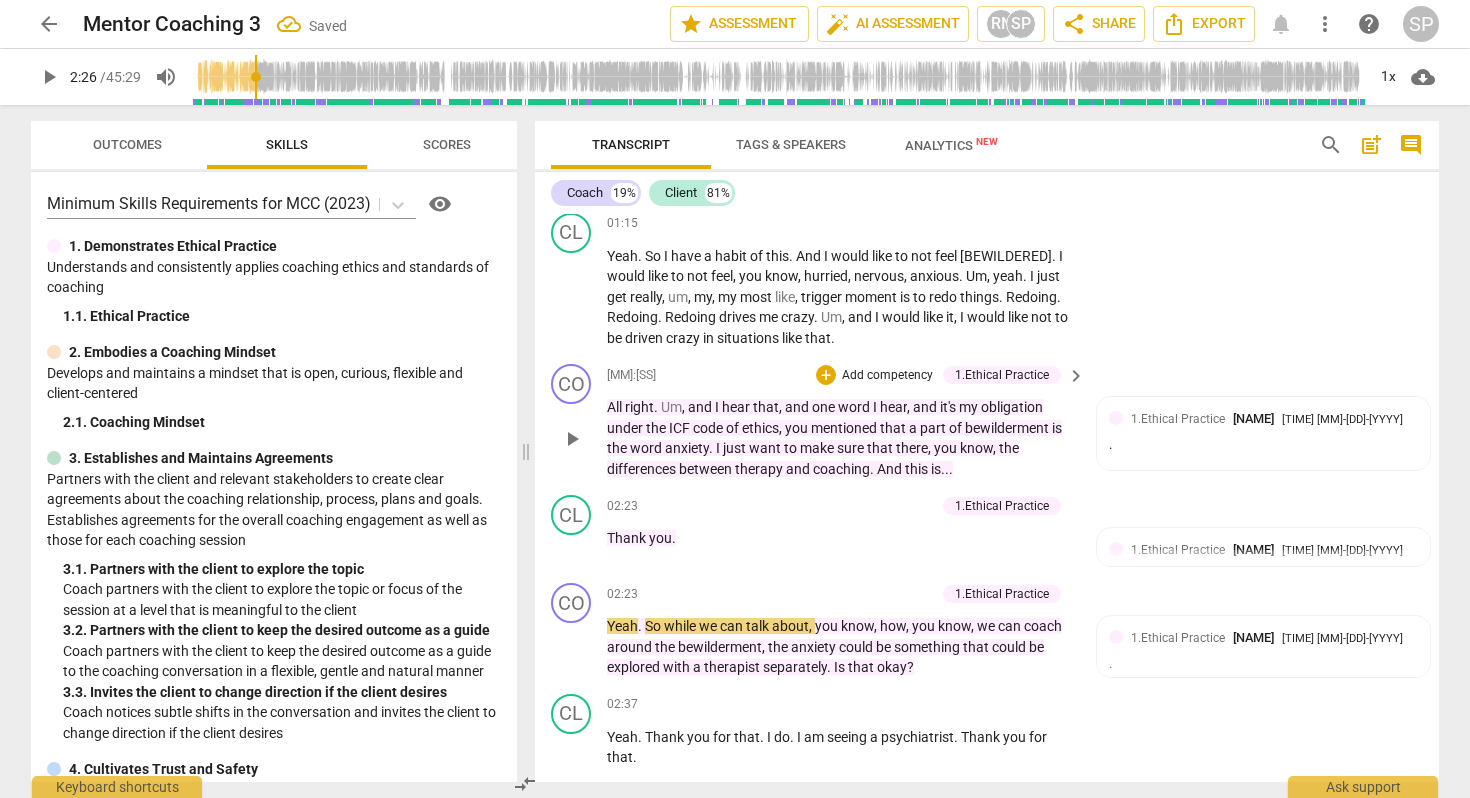 click on "And" at bounding box center [891, 469] 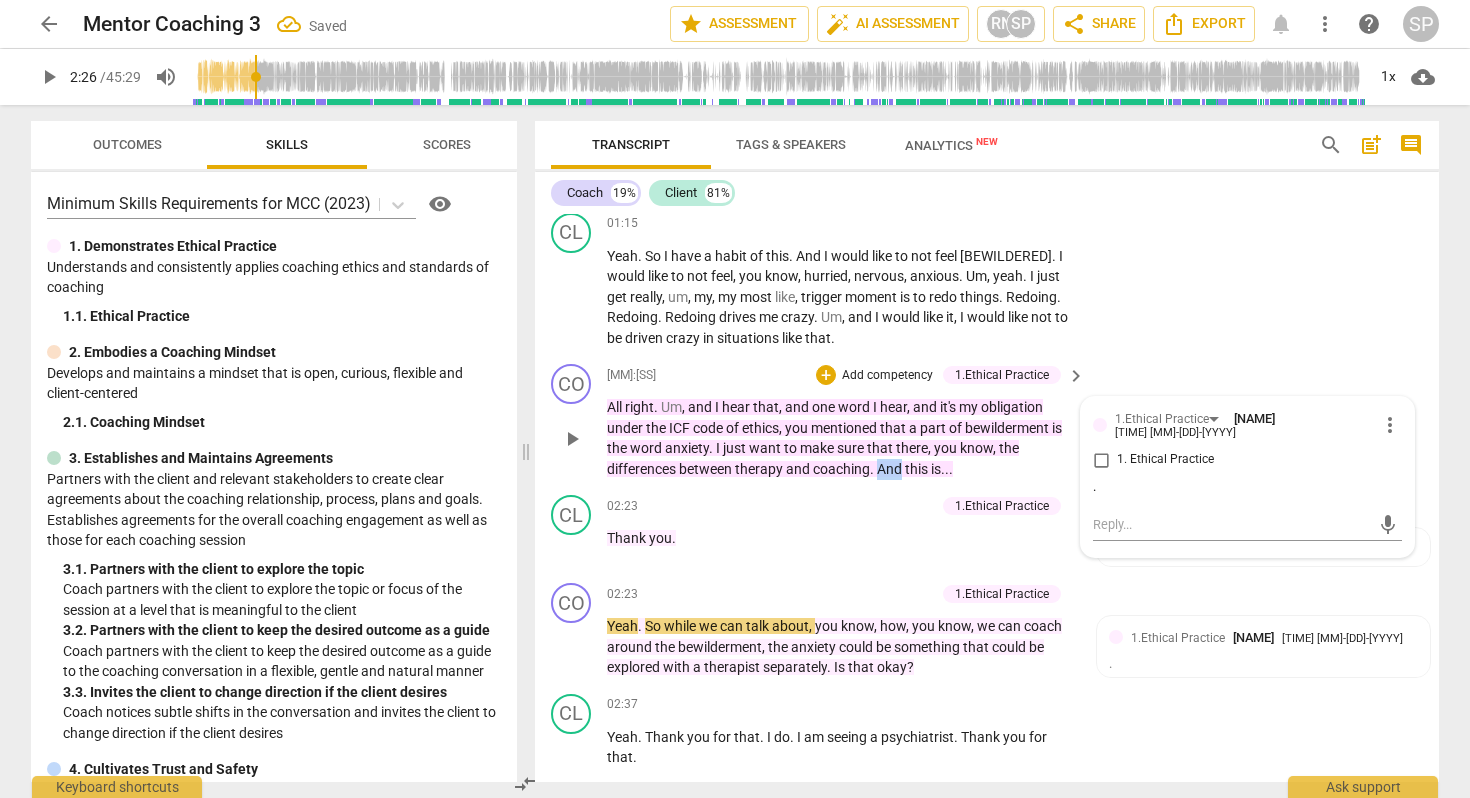 click on "And" at bounding box center [891, 469] 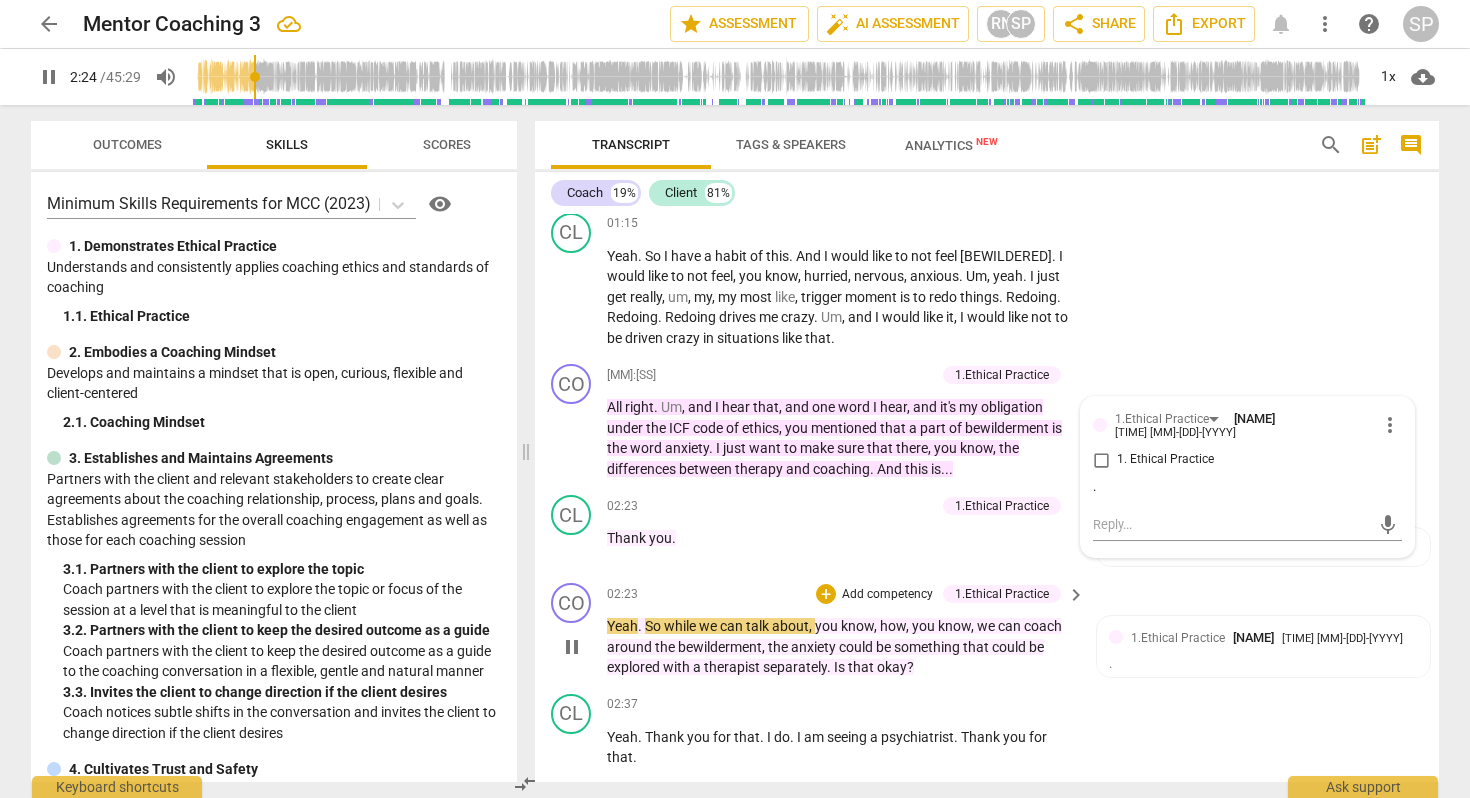 click on "Yeah" at bounding box center [622, 626] 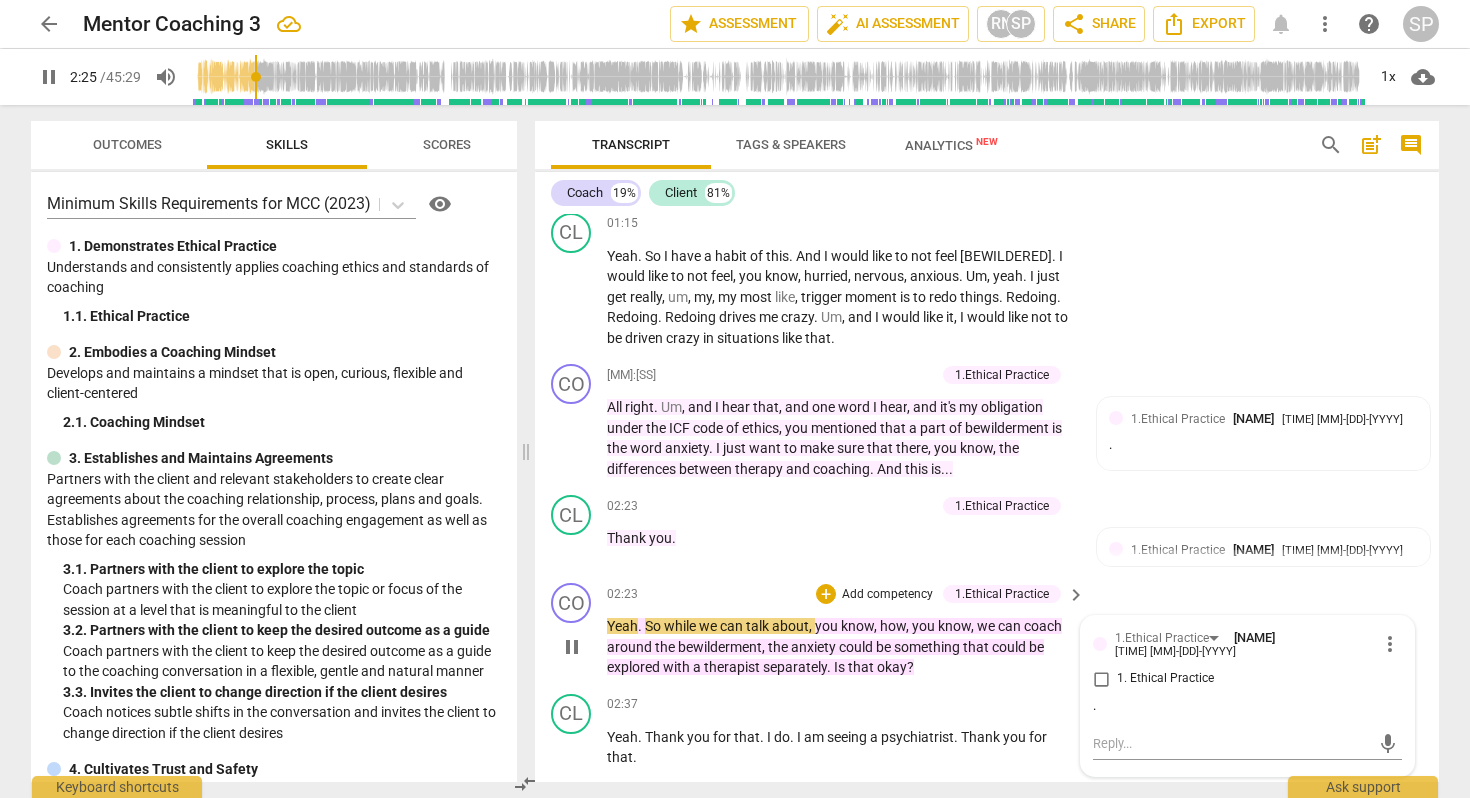 click on "." at bounding box center [641, 626] 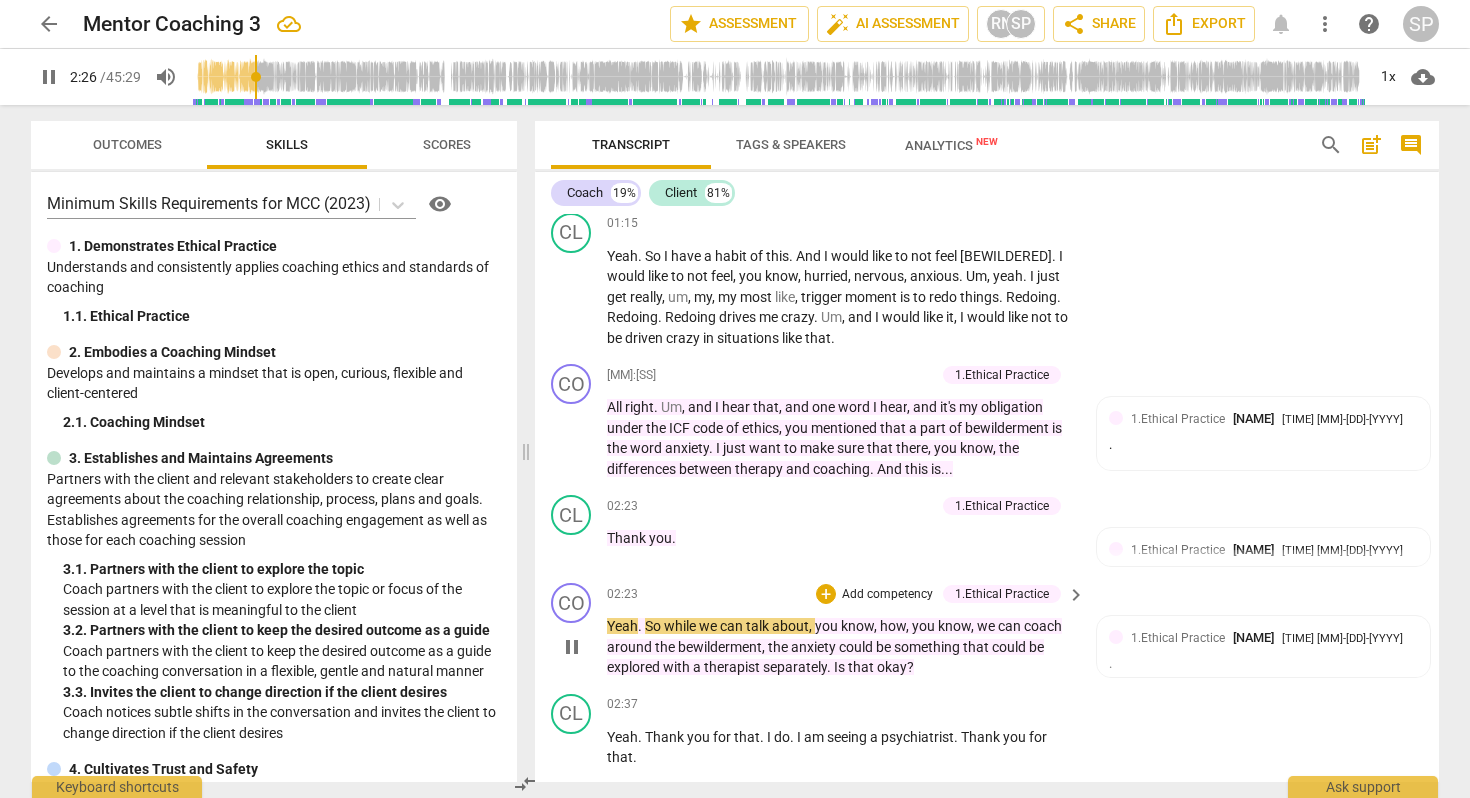 type on "146" 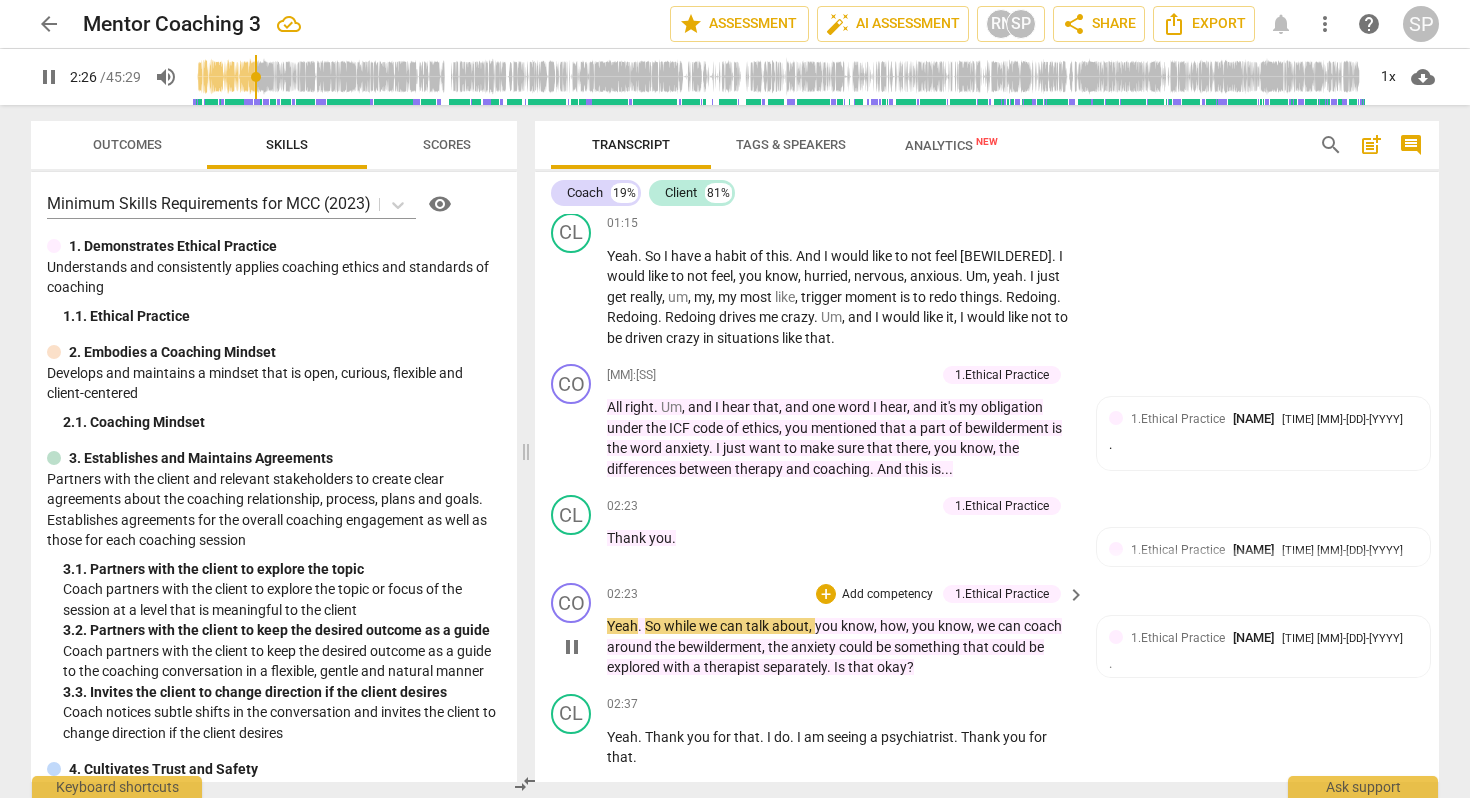 type 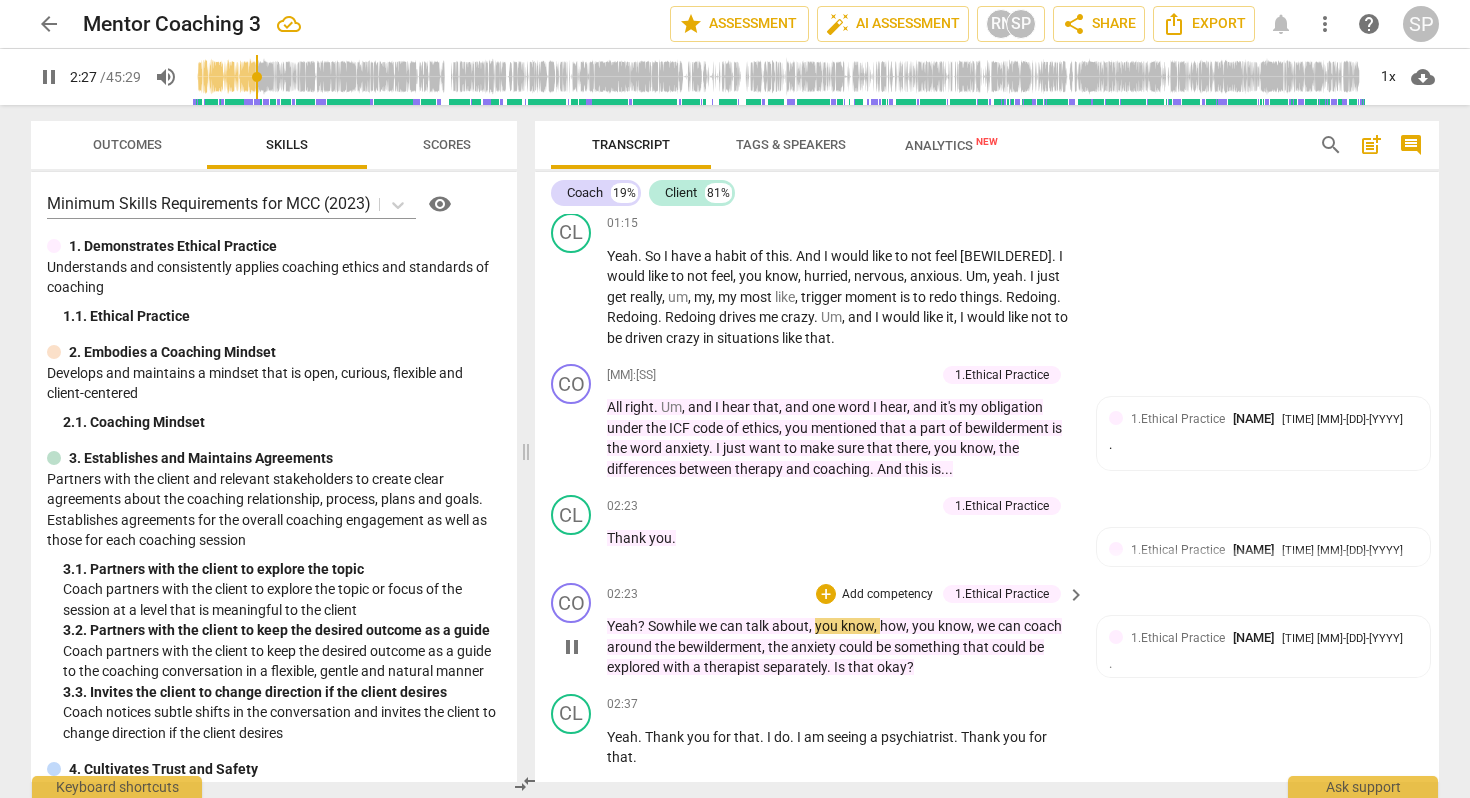 click on "So" at bounding box center [656, 626] 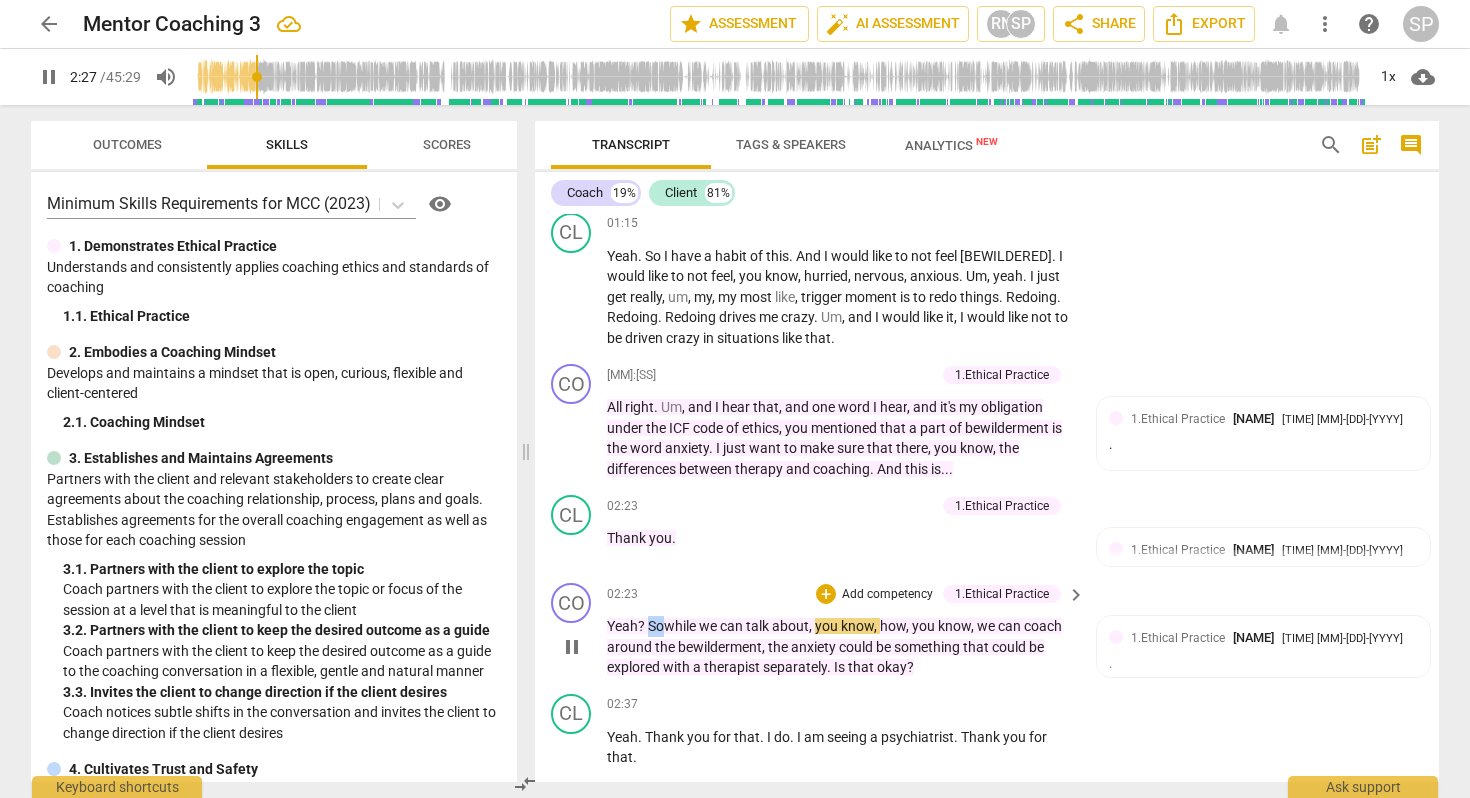 click on "So" at bounding box center (656, 626) 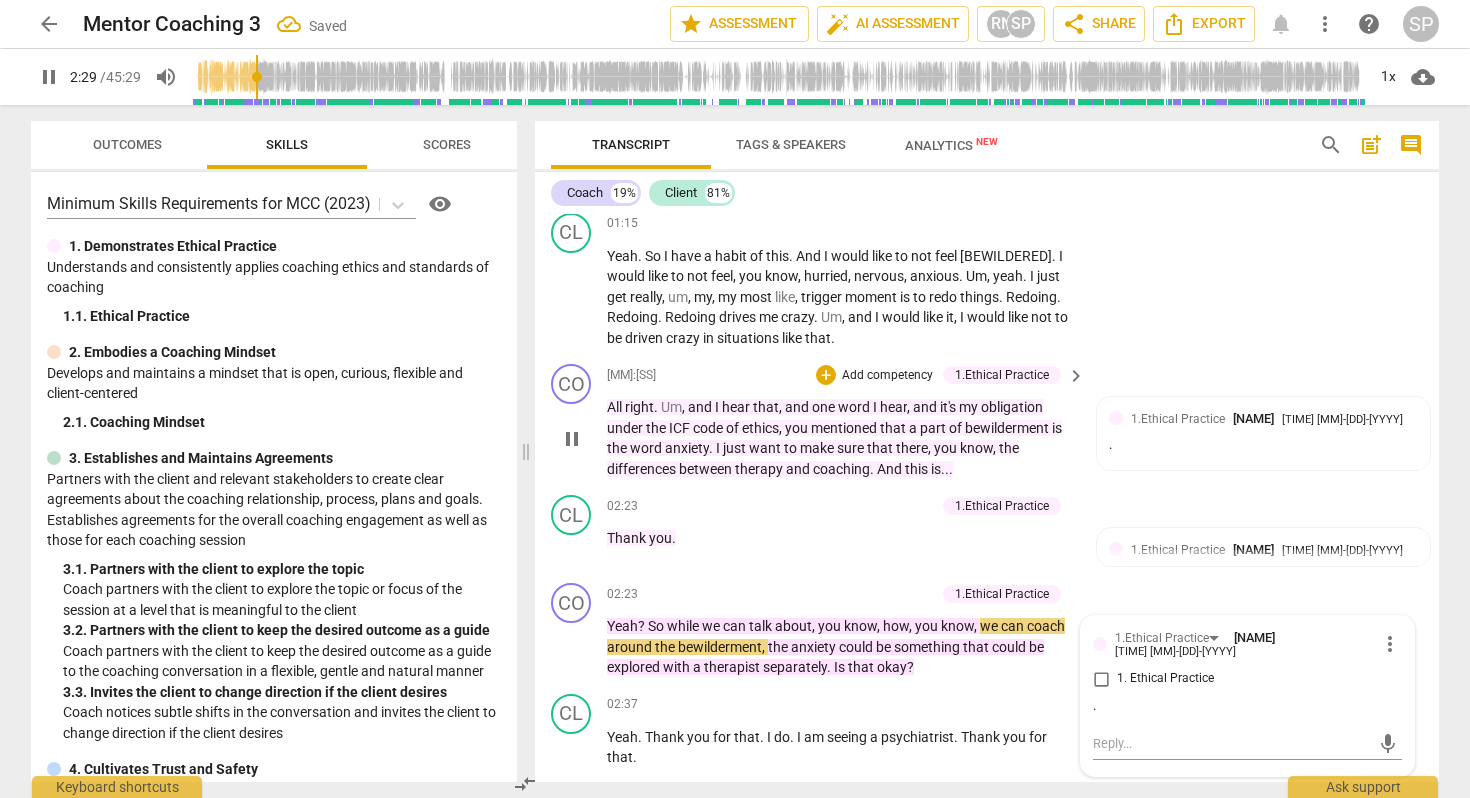 click on "And" at bounding box center (891, 469) 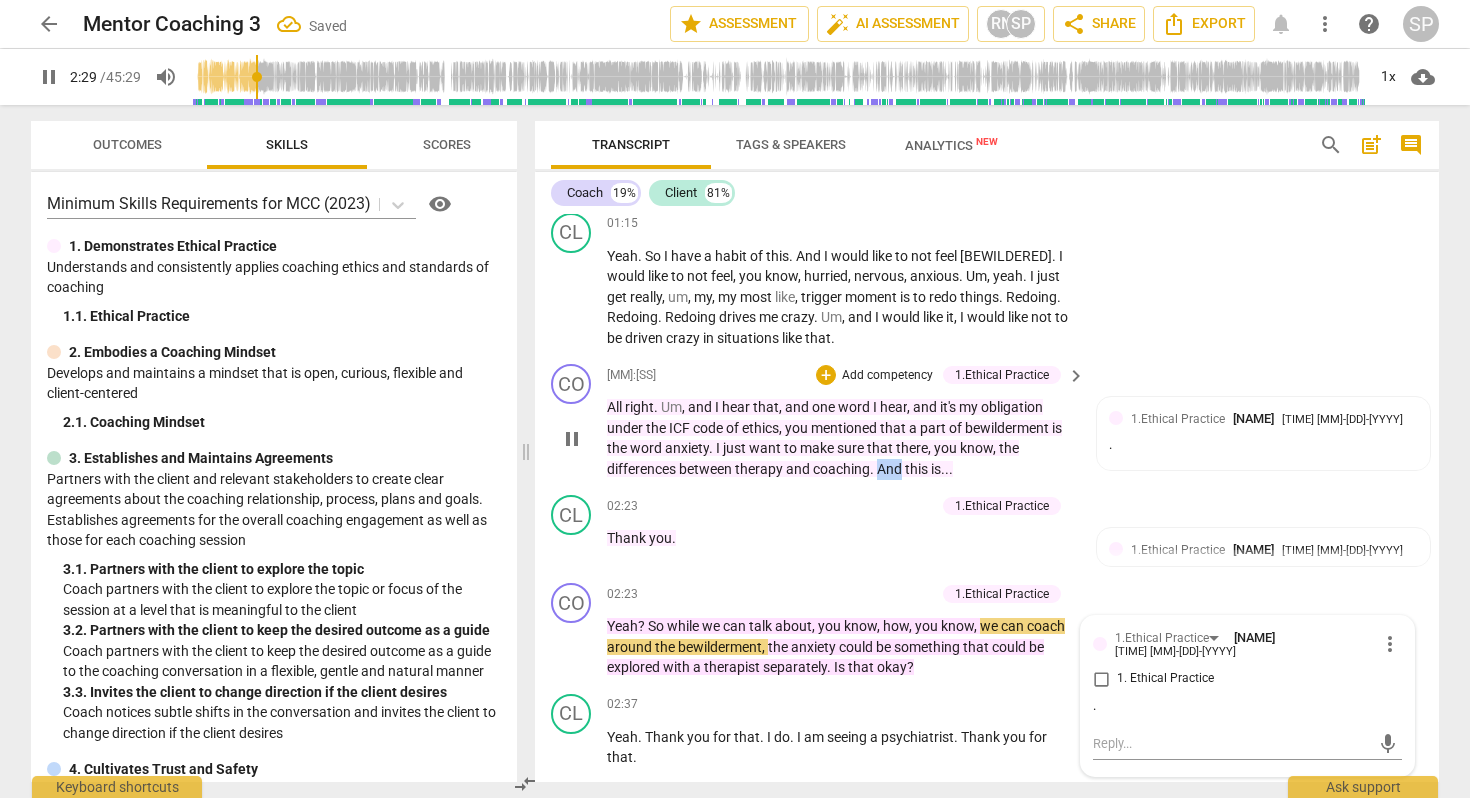 click on "And" at bounding box center [891, 469] 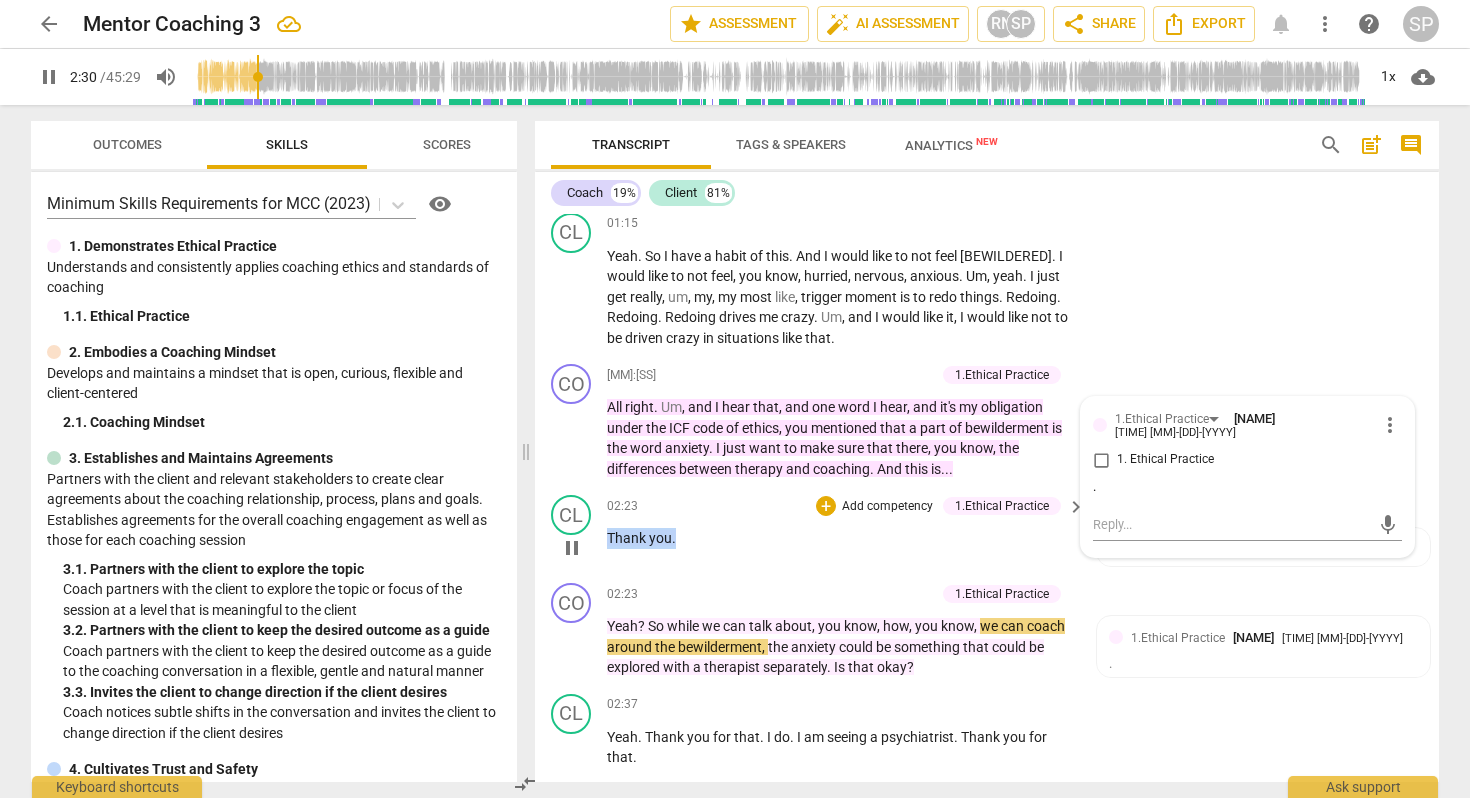 drag, startPoint x: 680, startPoint y: 544, endPoint x: 603, endPoint y: 542, distance: 77.02597 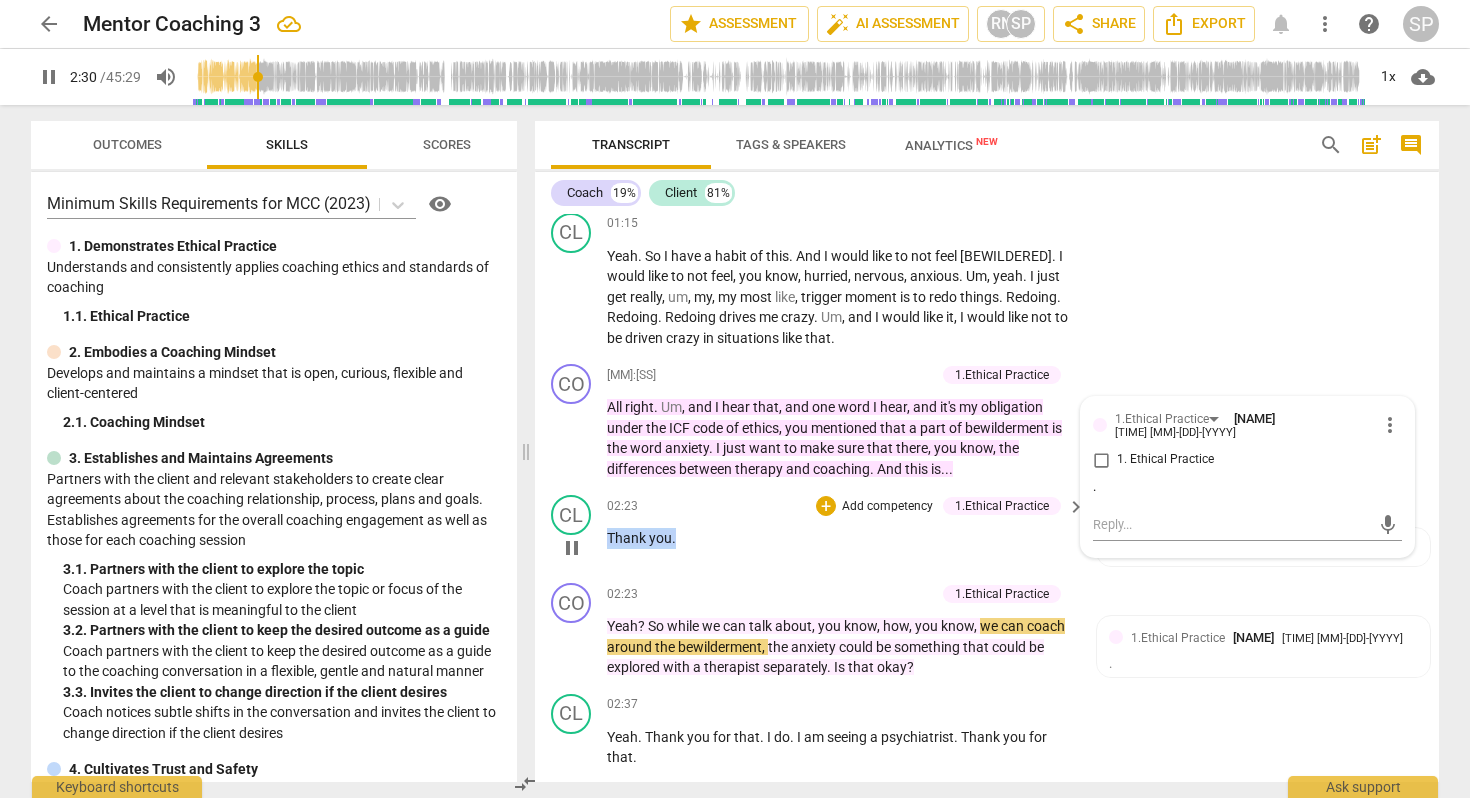 click on "CL play_arrow pause 02:23 + Add competency 1.Ethical Practice keyboard_arrow_right Thank   you . 1.Ethical Practice Sam Peñafuerte 18:04 08-01-2025 ." at bounding box center (987, 531) 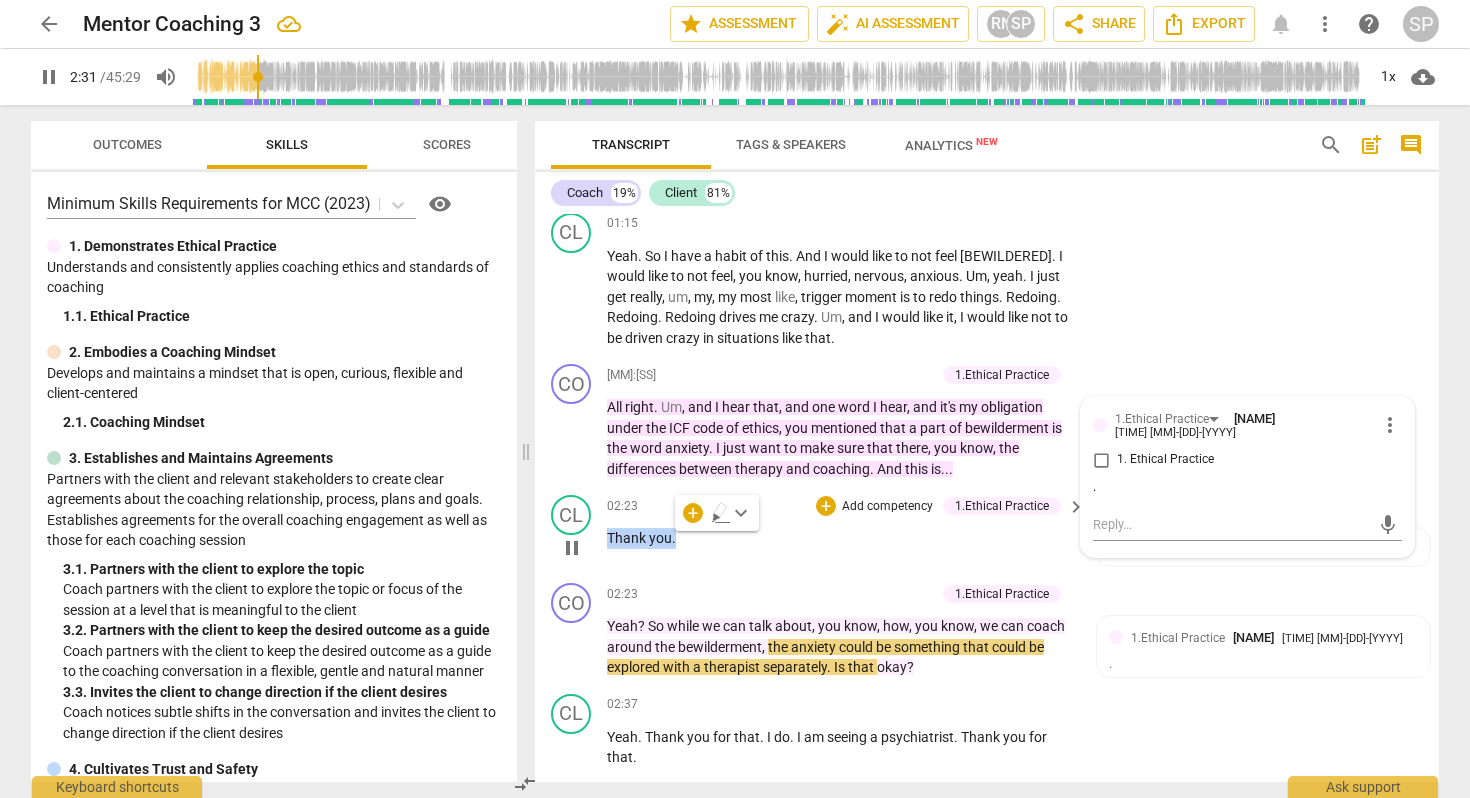 type 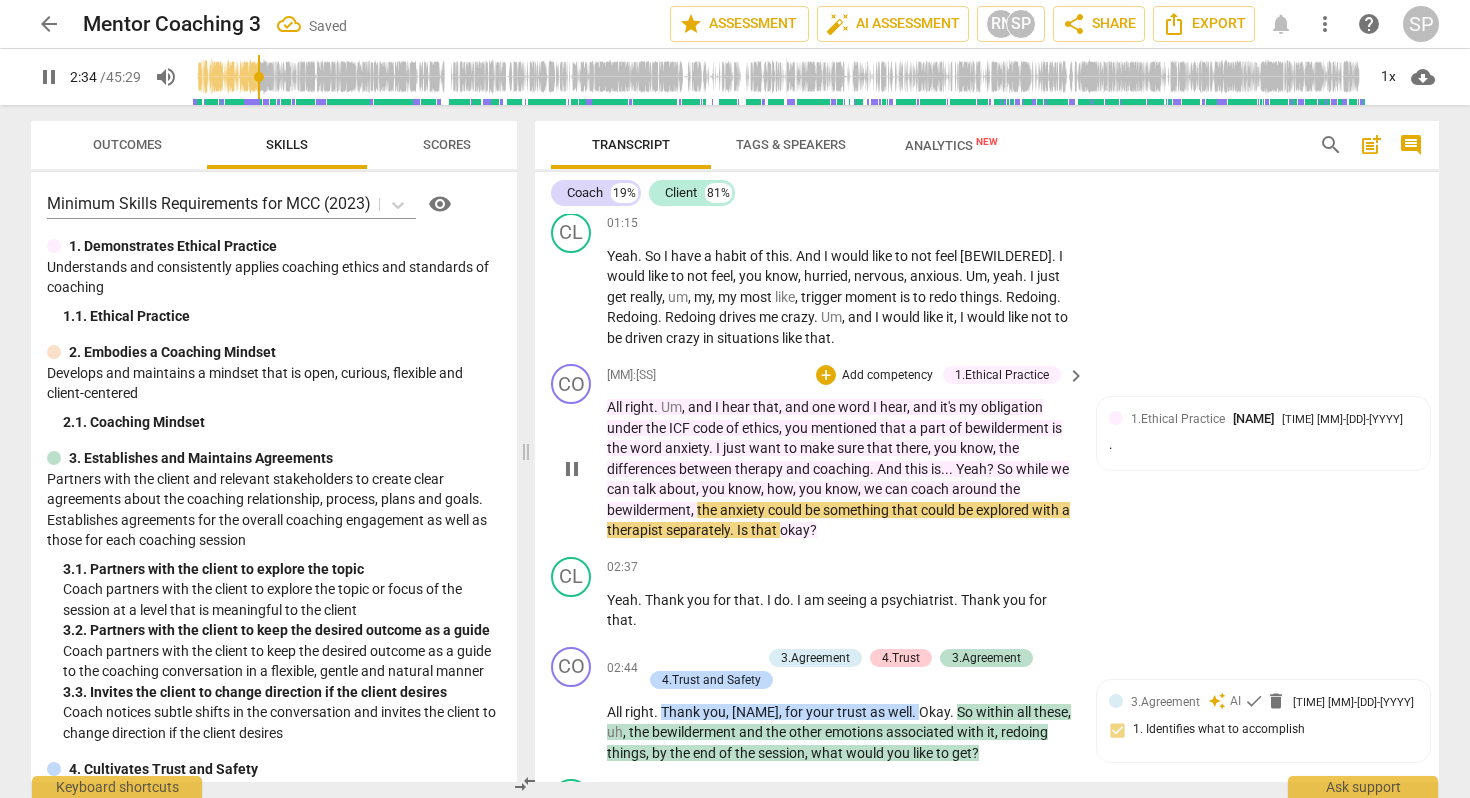 click on "And" at bounding box center [891, 469] 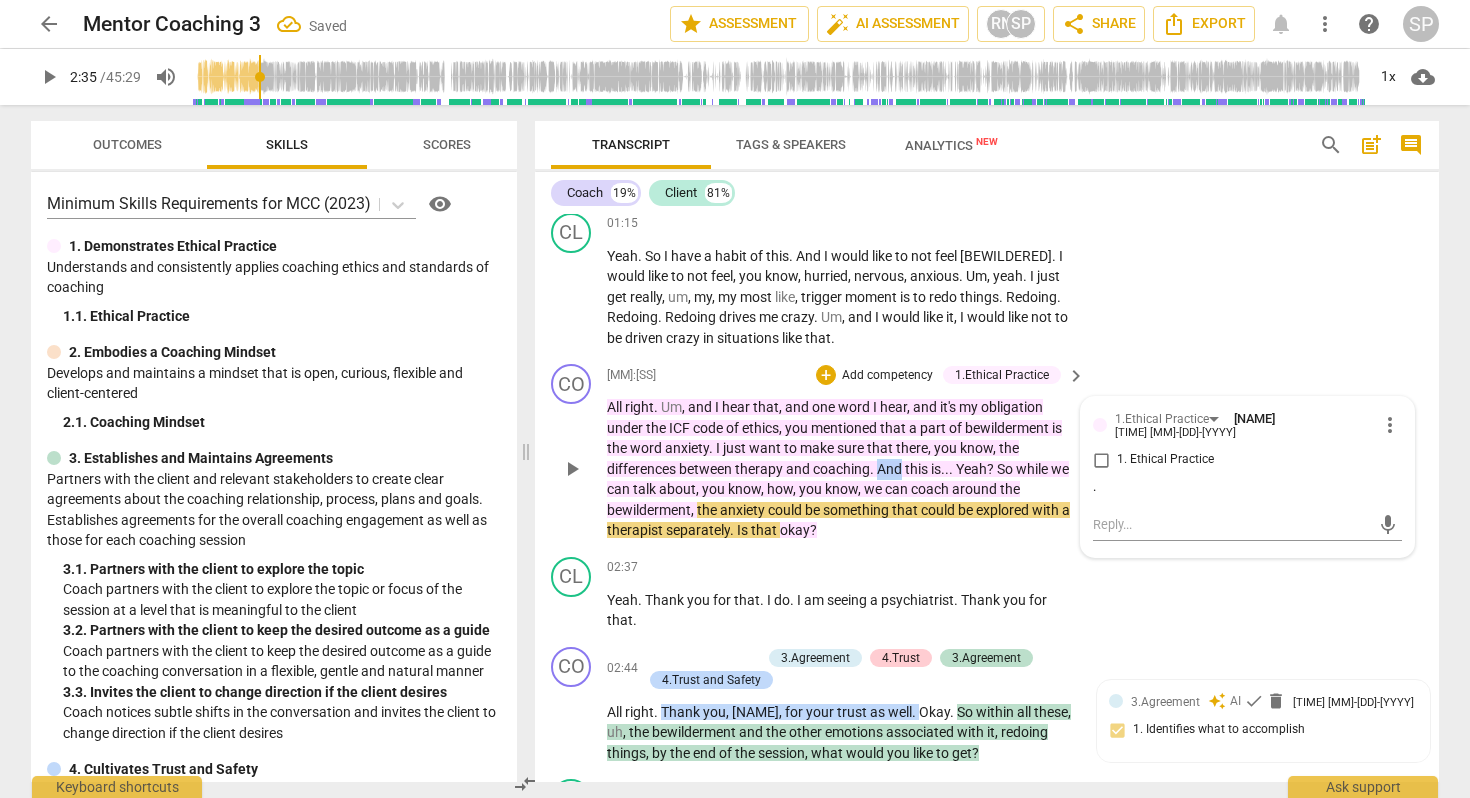 click on "And" at bounding box center (891, 469) 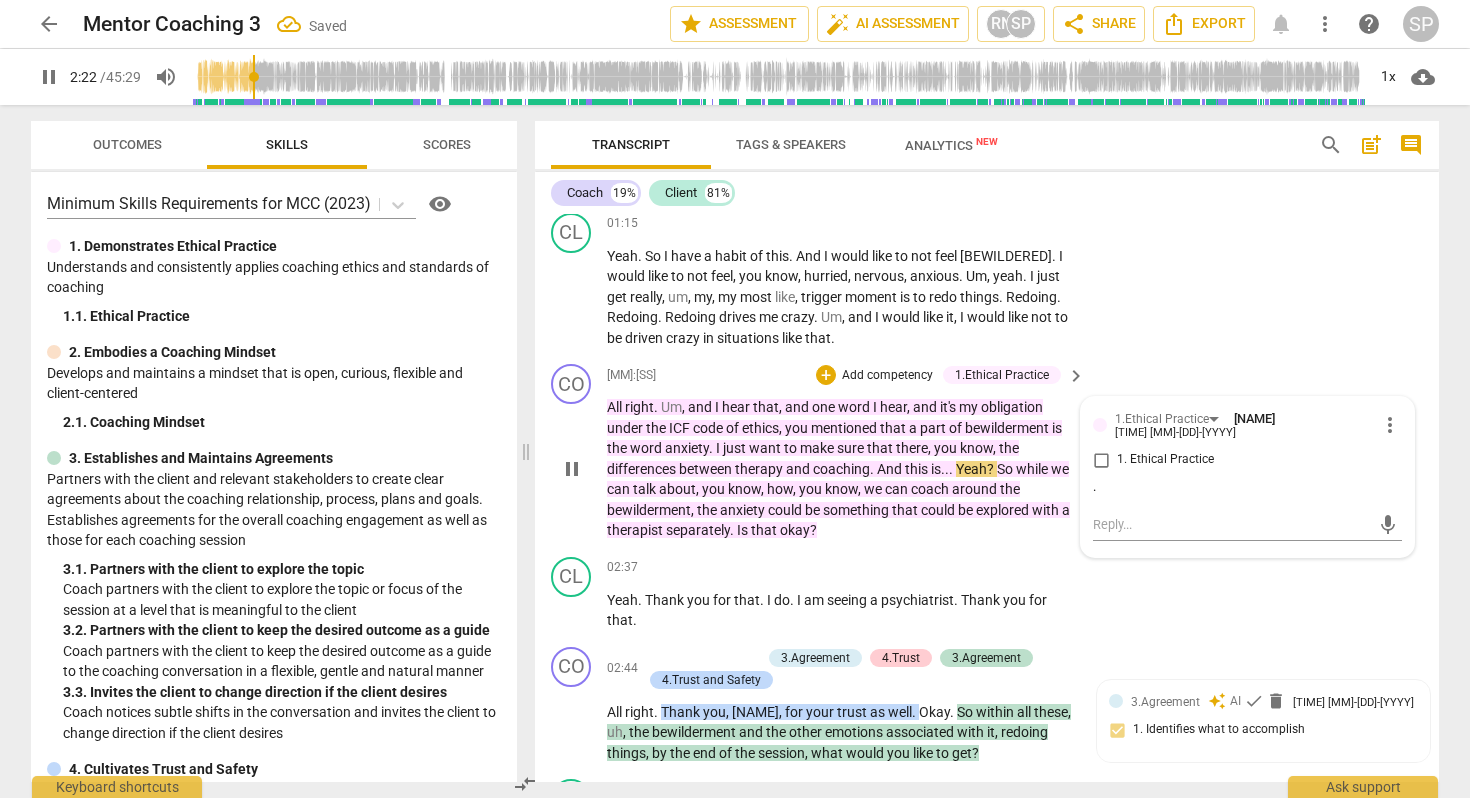 click on "." at bounding box center [943, 469] 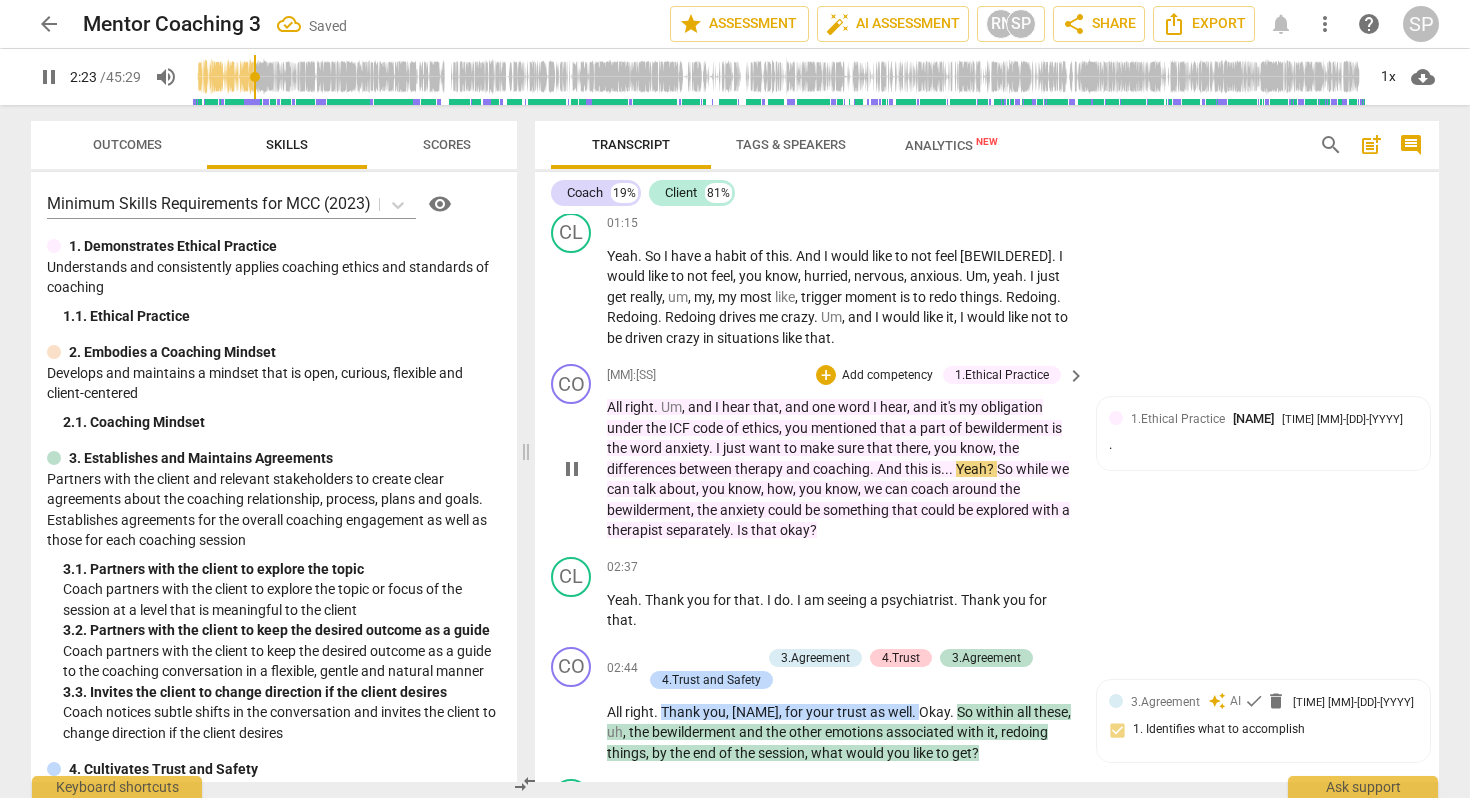 type on "144" 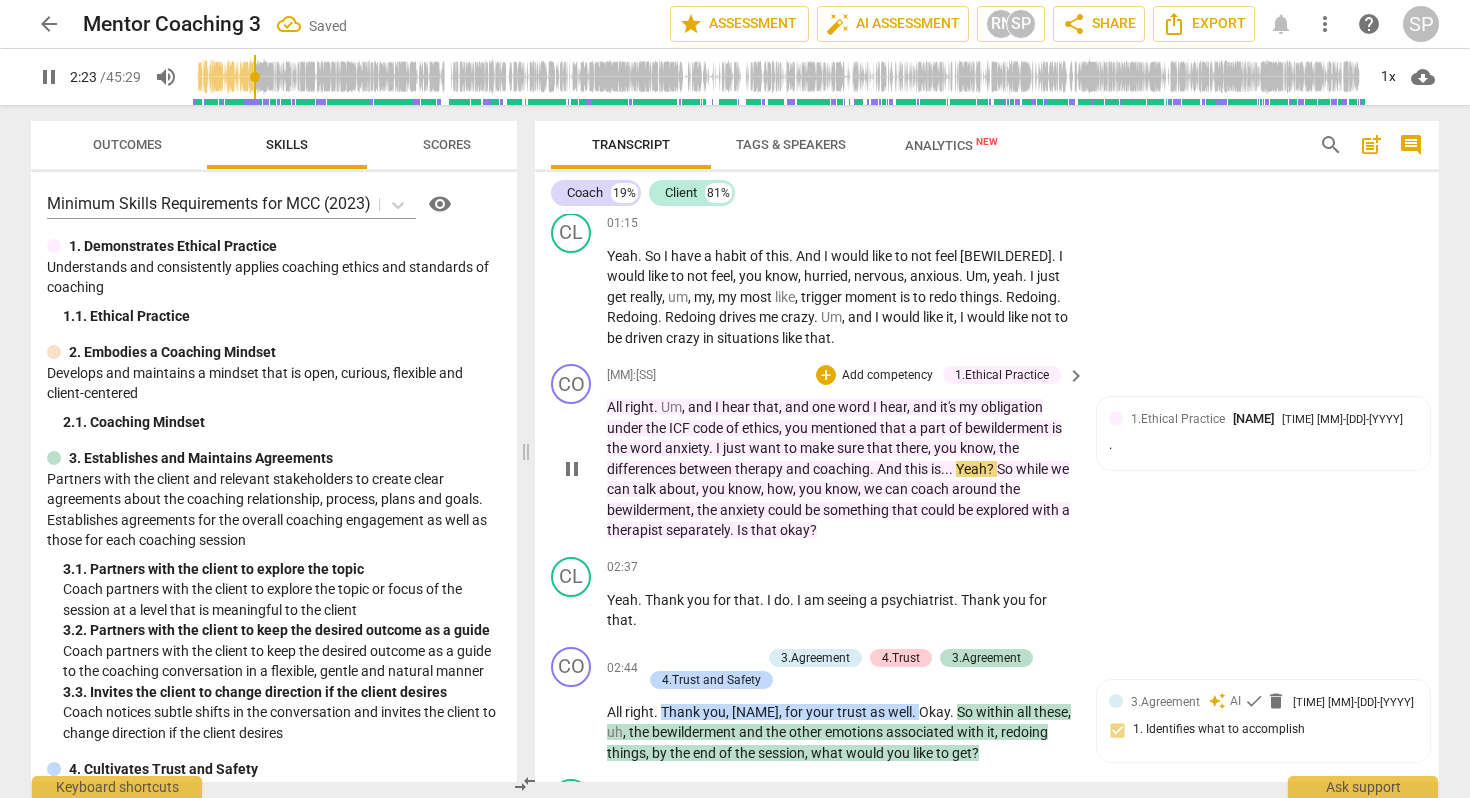type 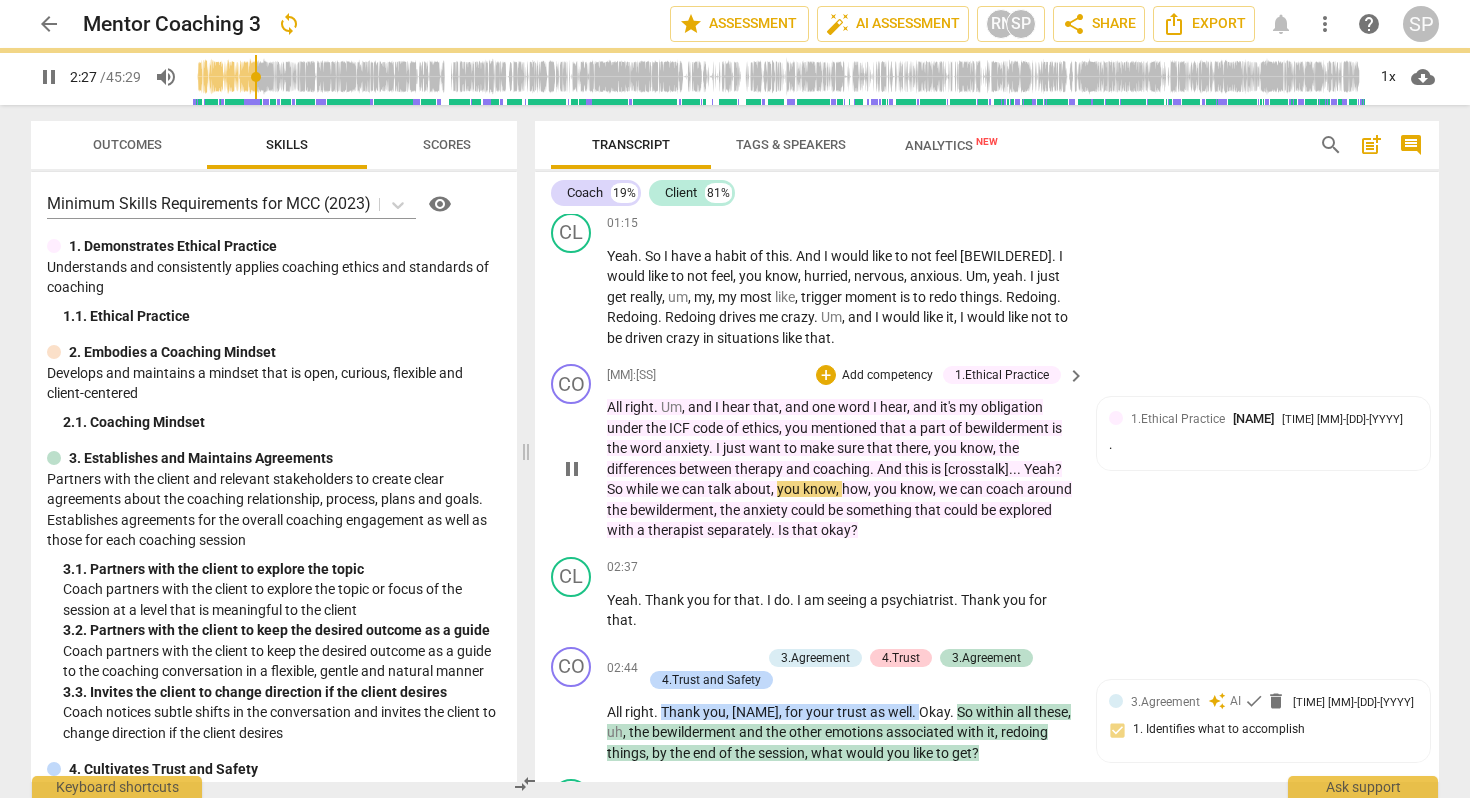 click on "this" at bounding box center (918, 469) 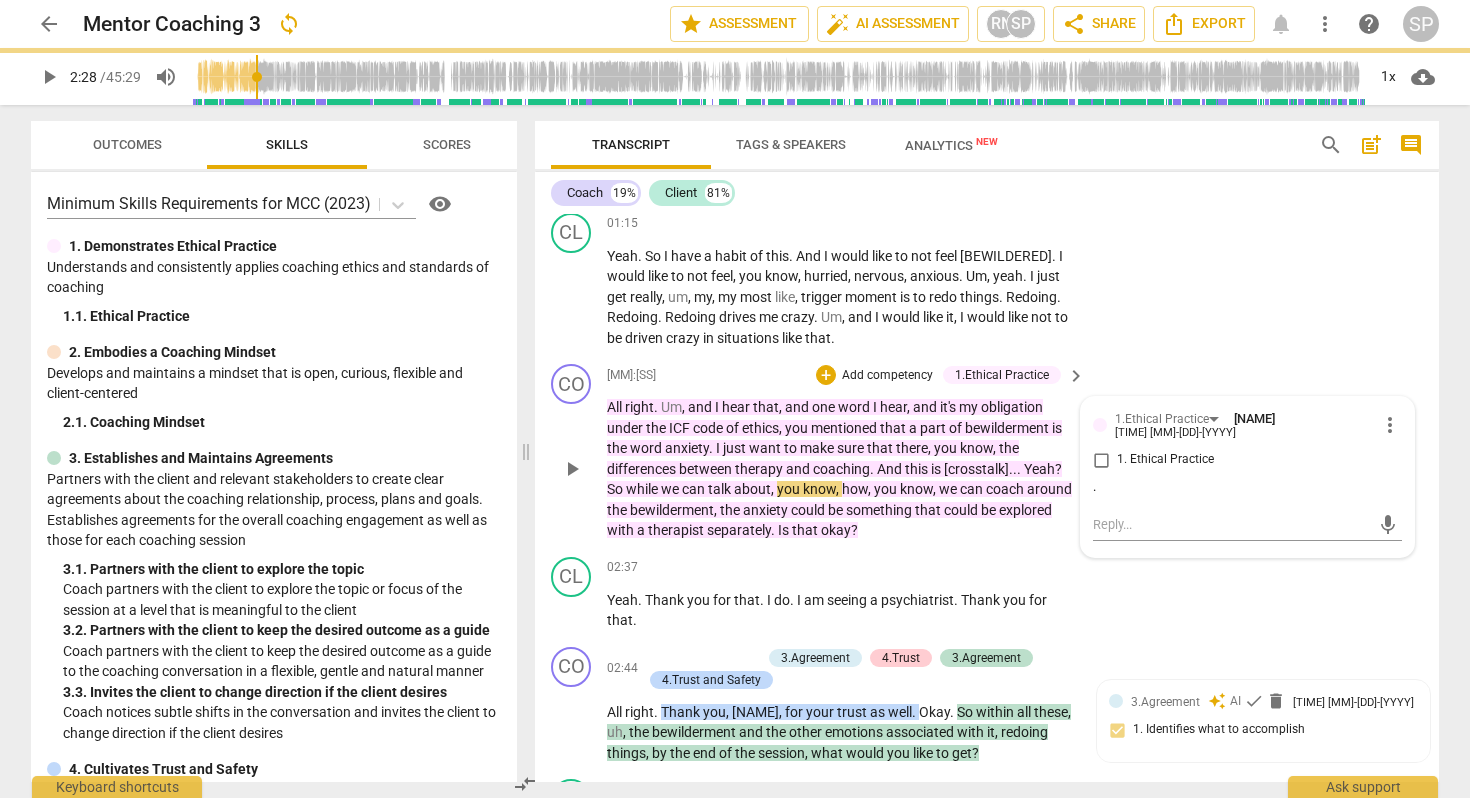click on "this" at bounding box center (918, 469) 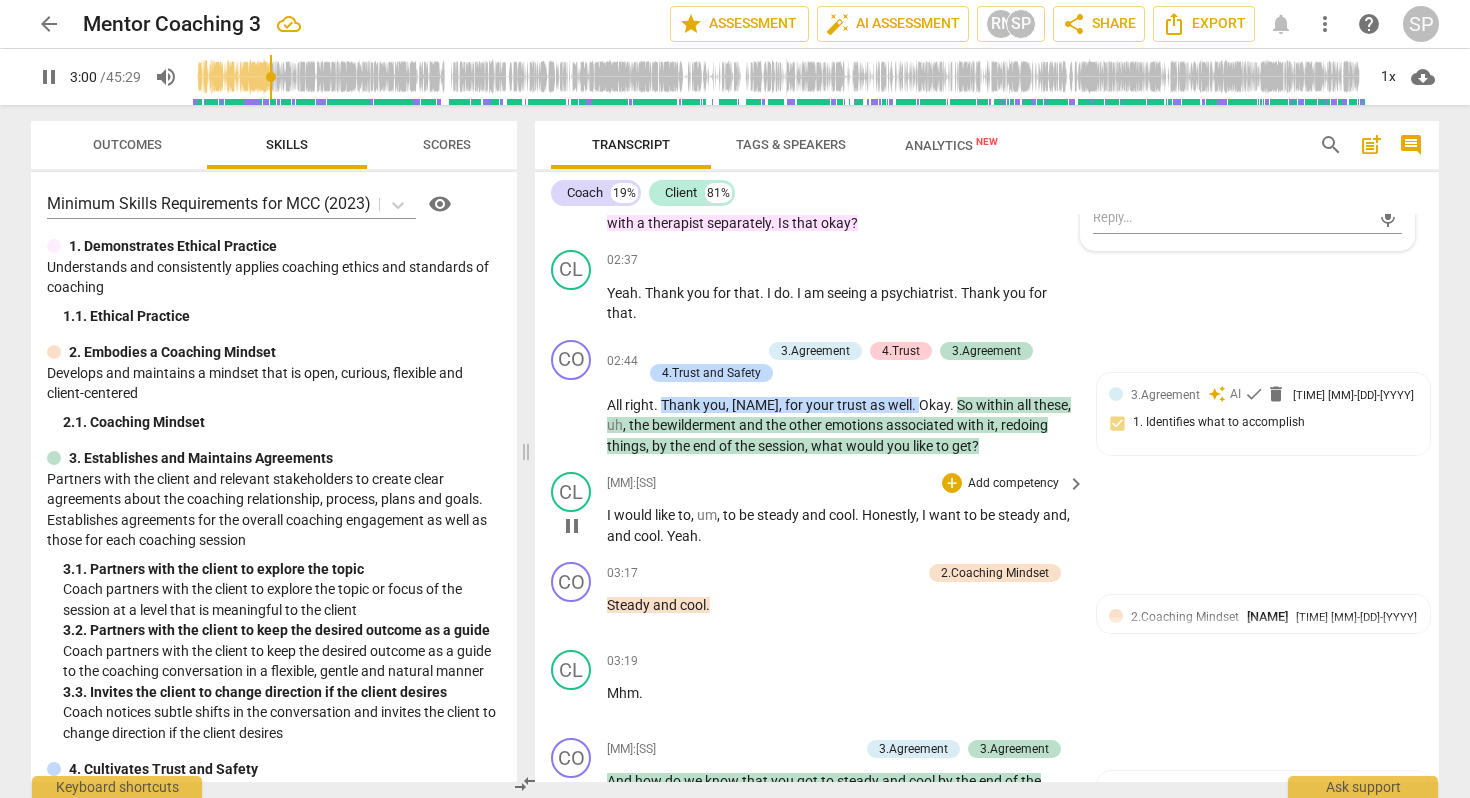 scroll, scrollTop: 1183, scrollLeft: 0, axis: vertical 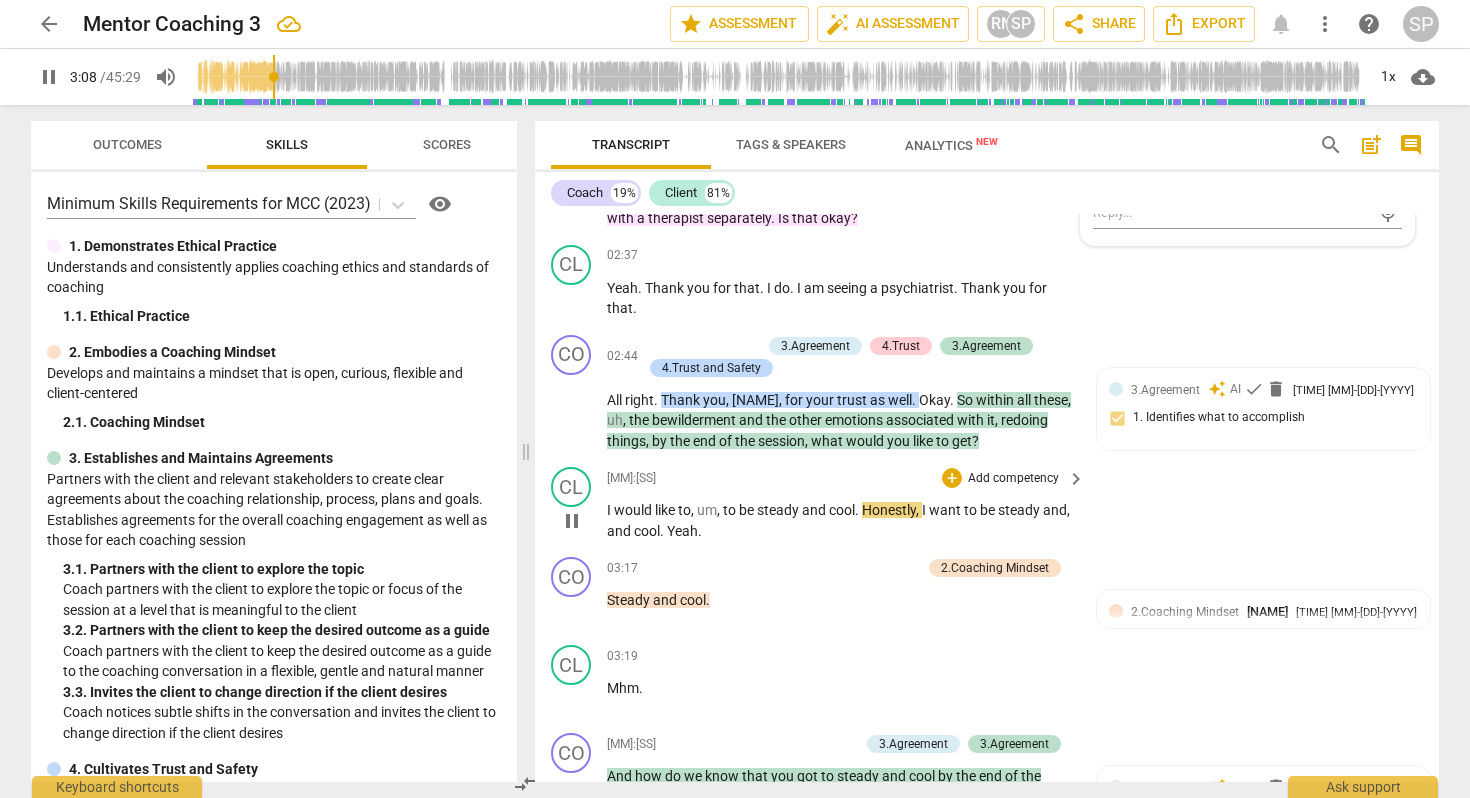 click on "would" at bounding box center [634, 510] 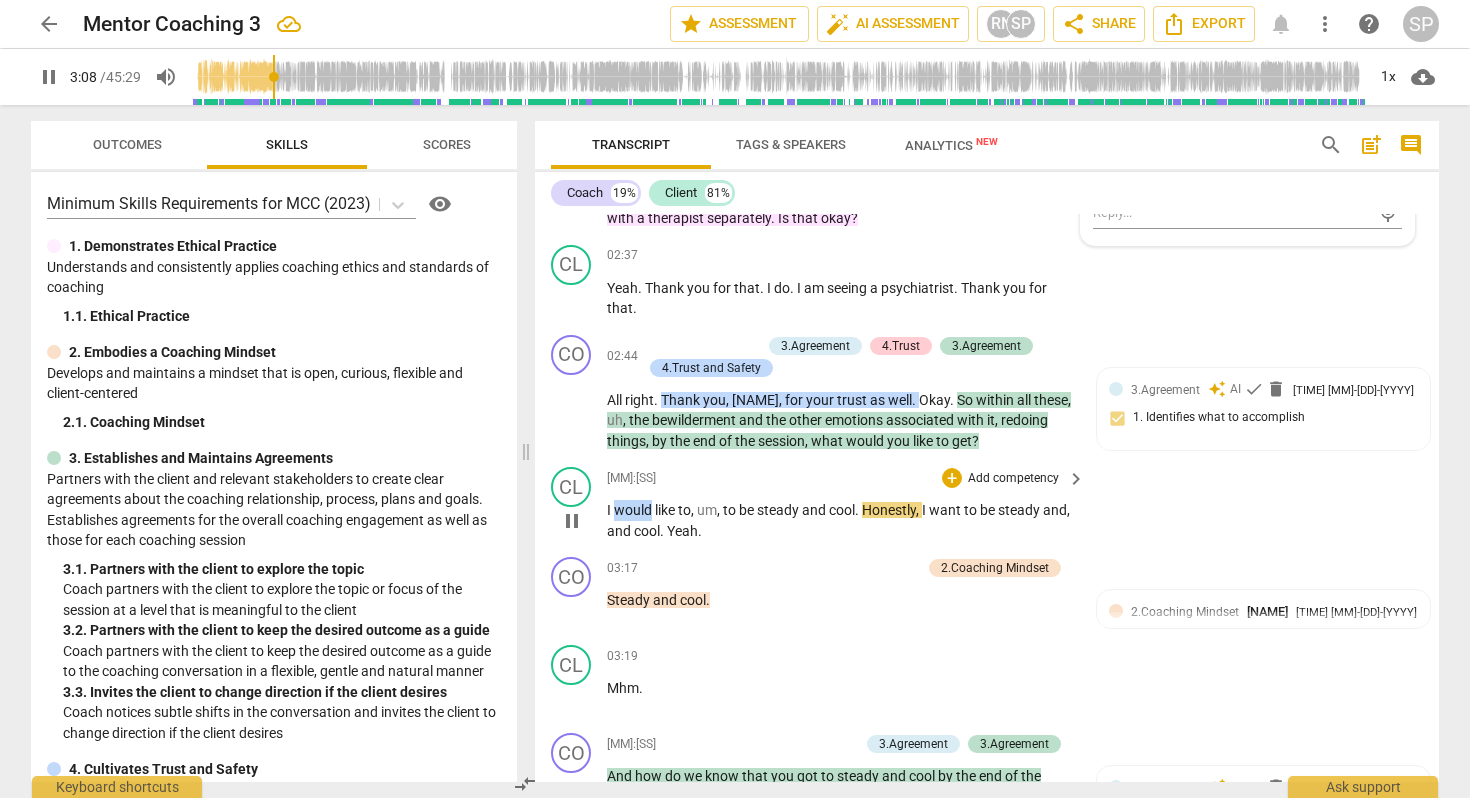 click on "would" at bounding box center (634, 510) 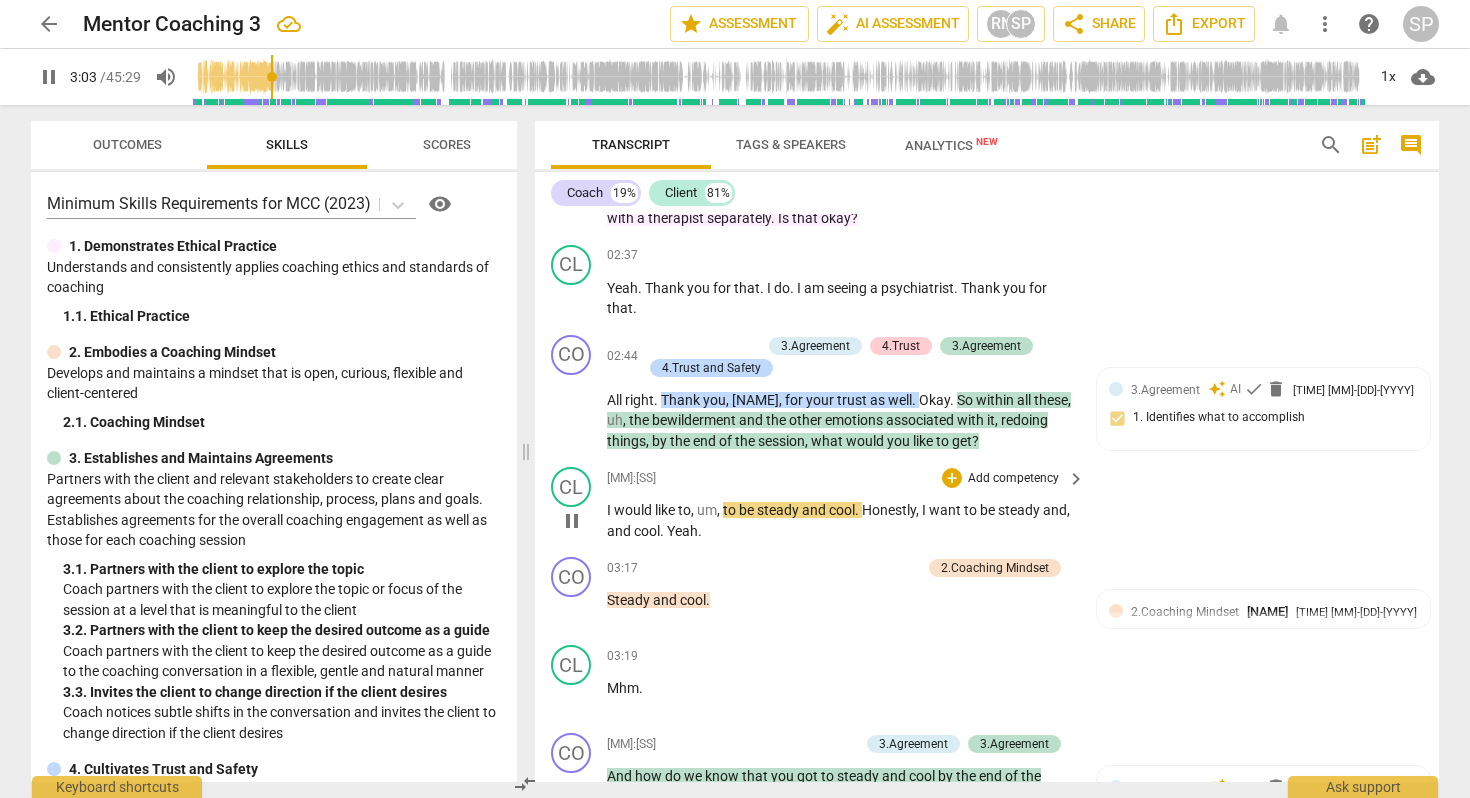 click on "," at bounding box center [720, 510] 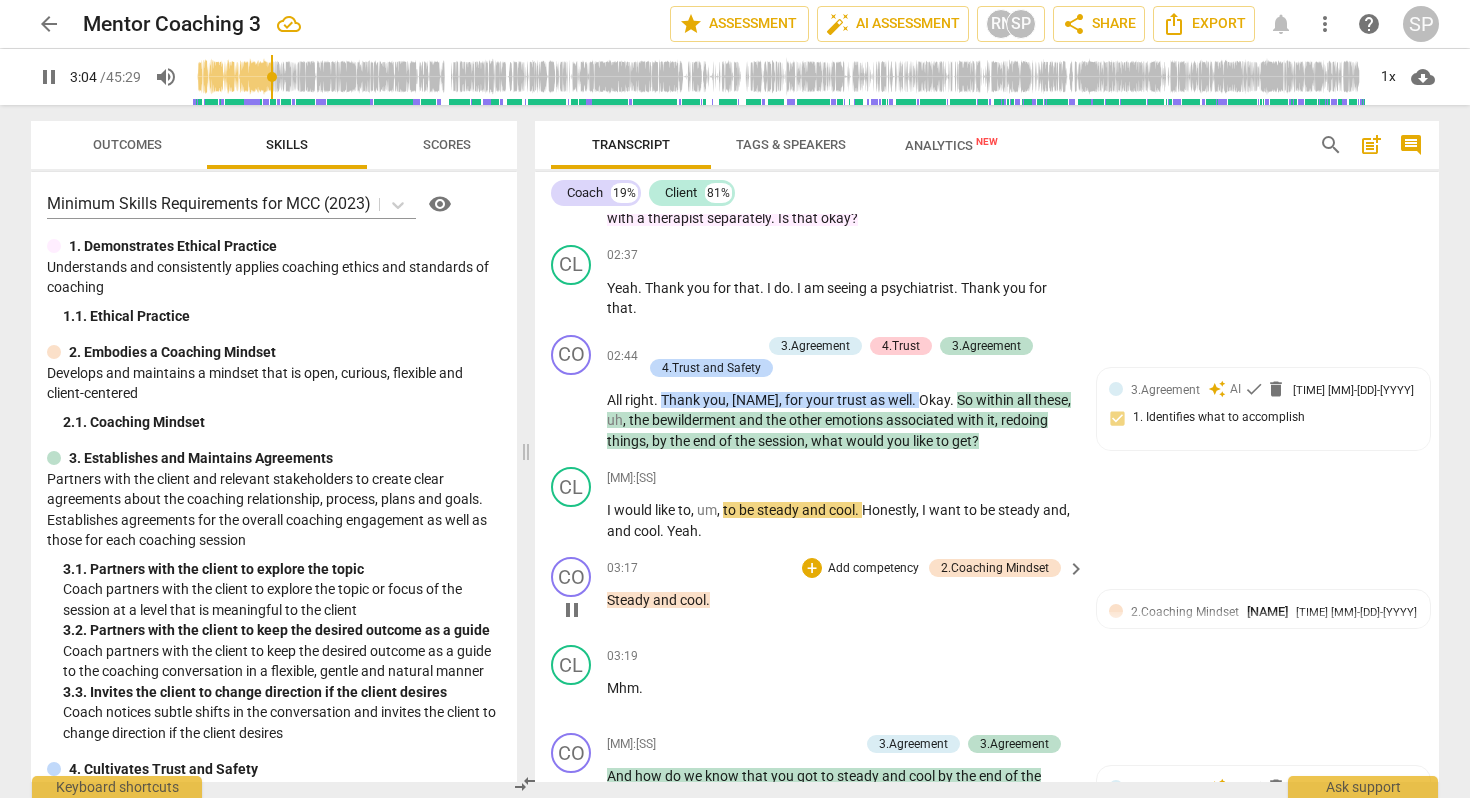type on "185" 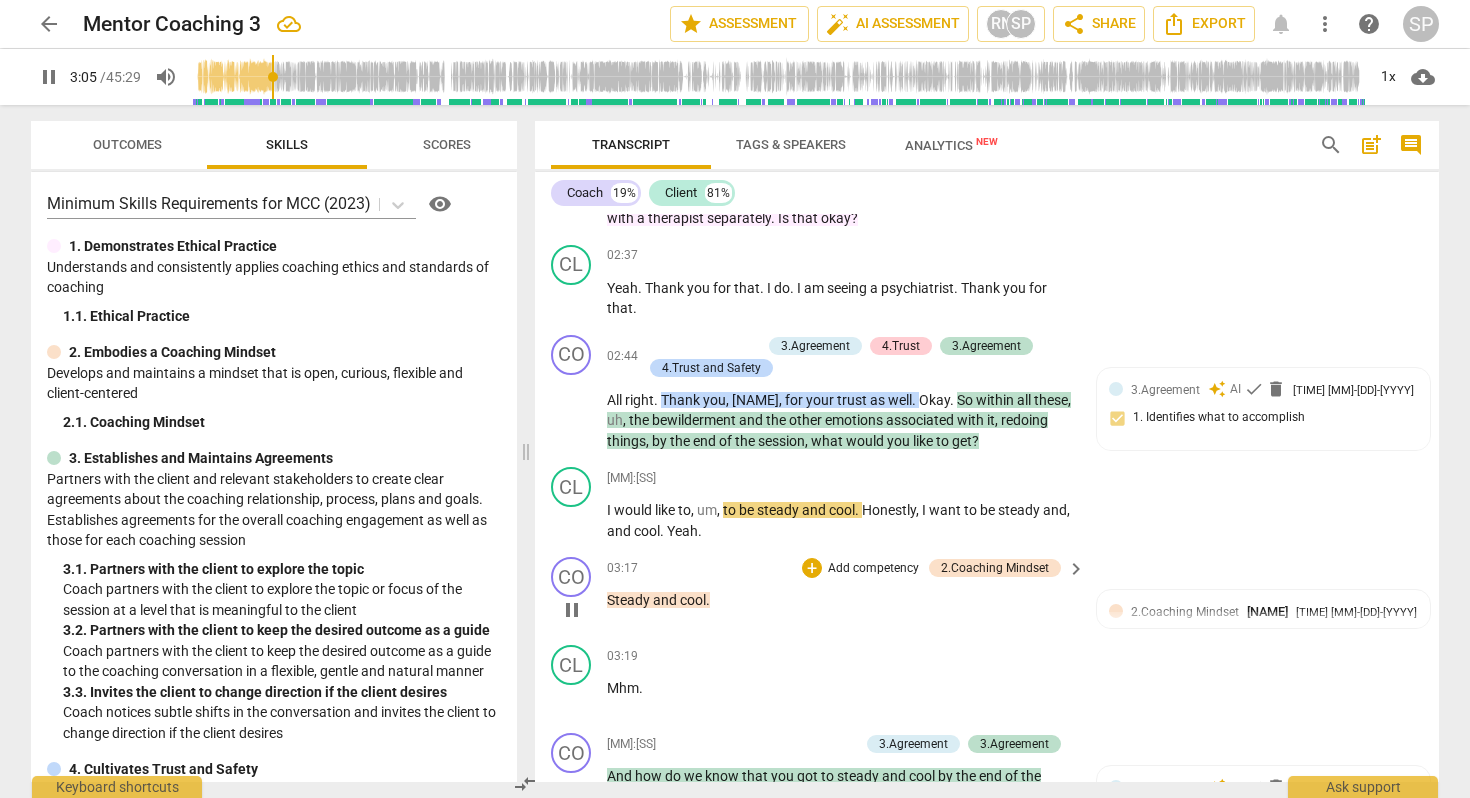 type 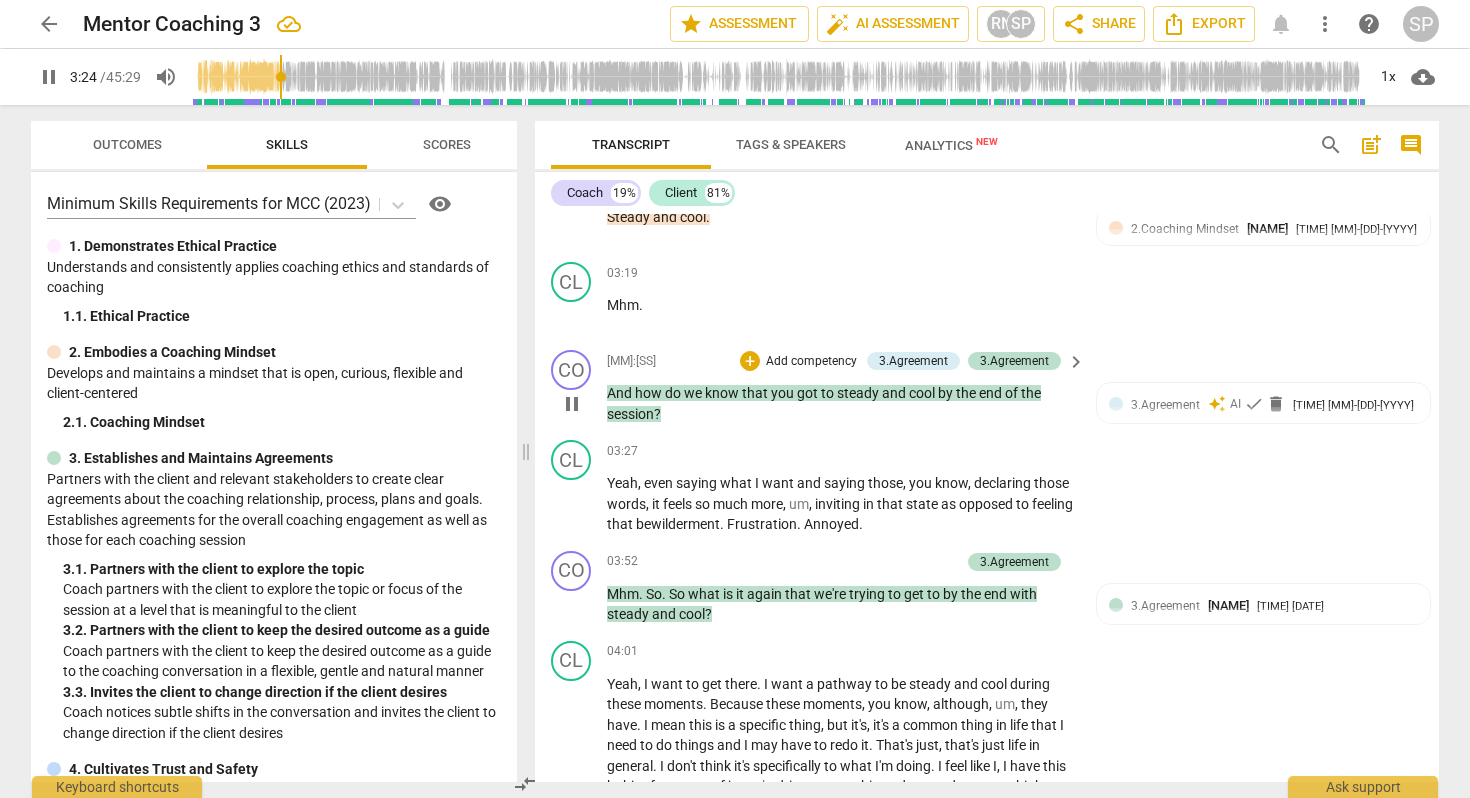 scroll, scrollTop: 1565, scrollLeft: 0, axis: vertical 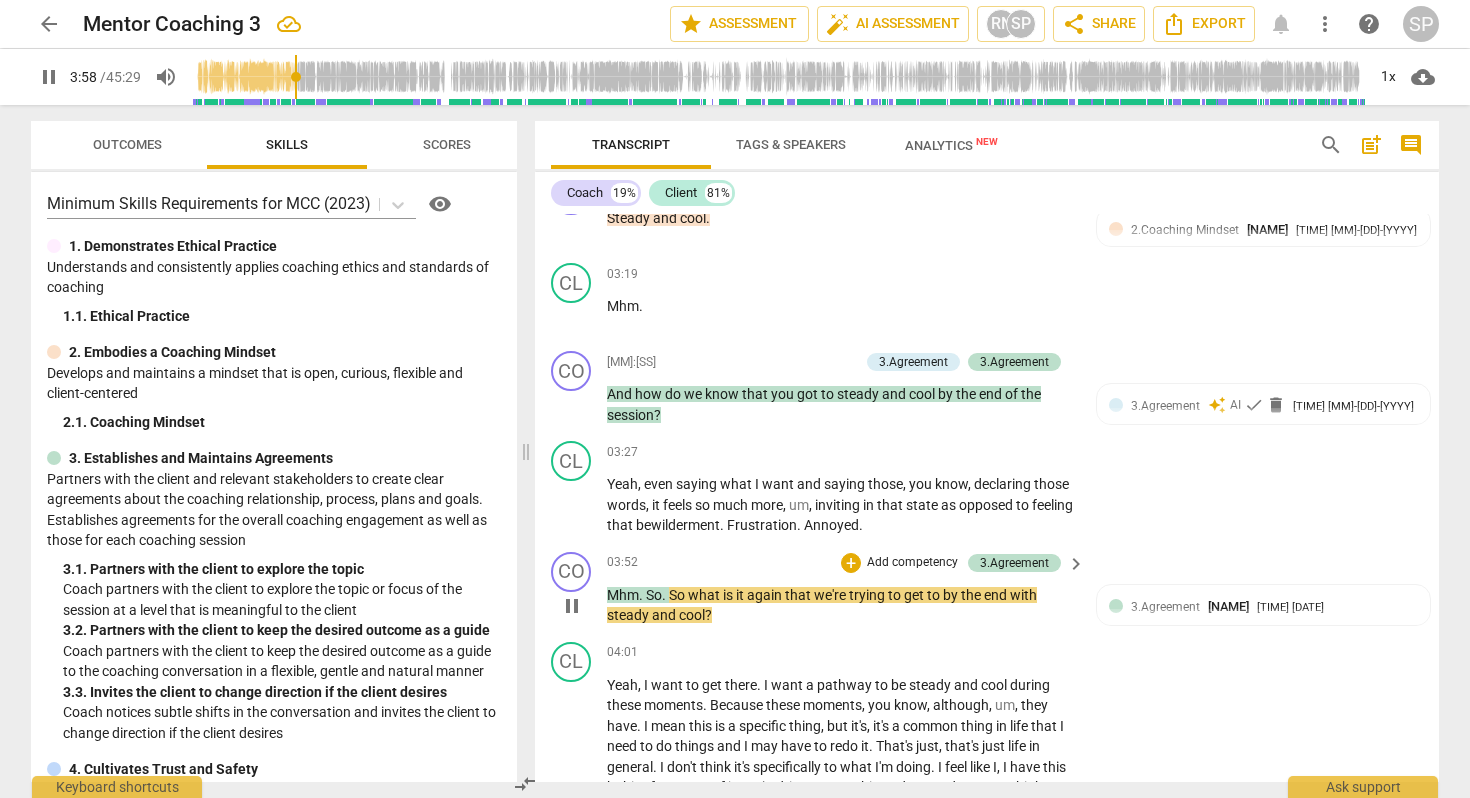 click on "." at bounding box center [665, 595] 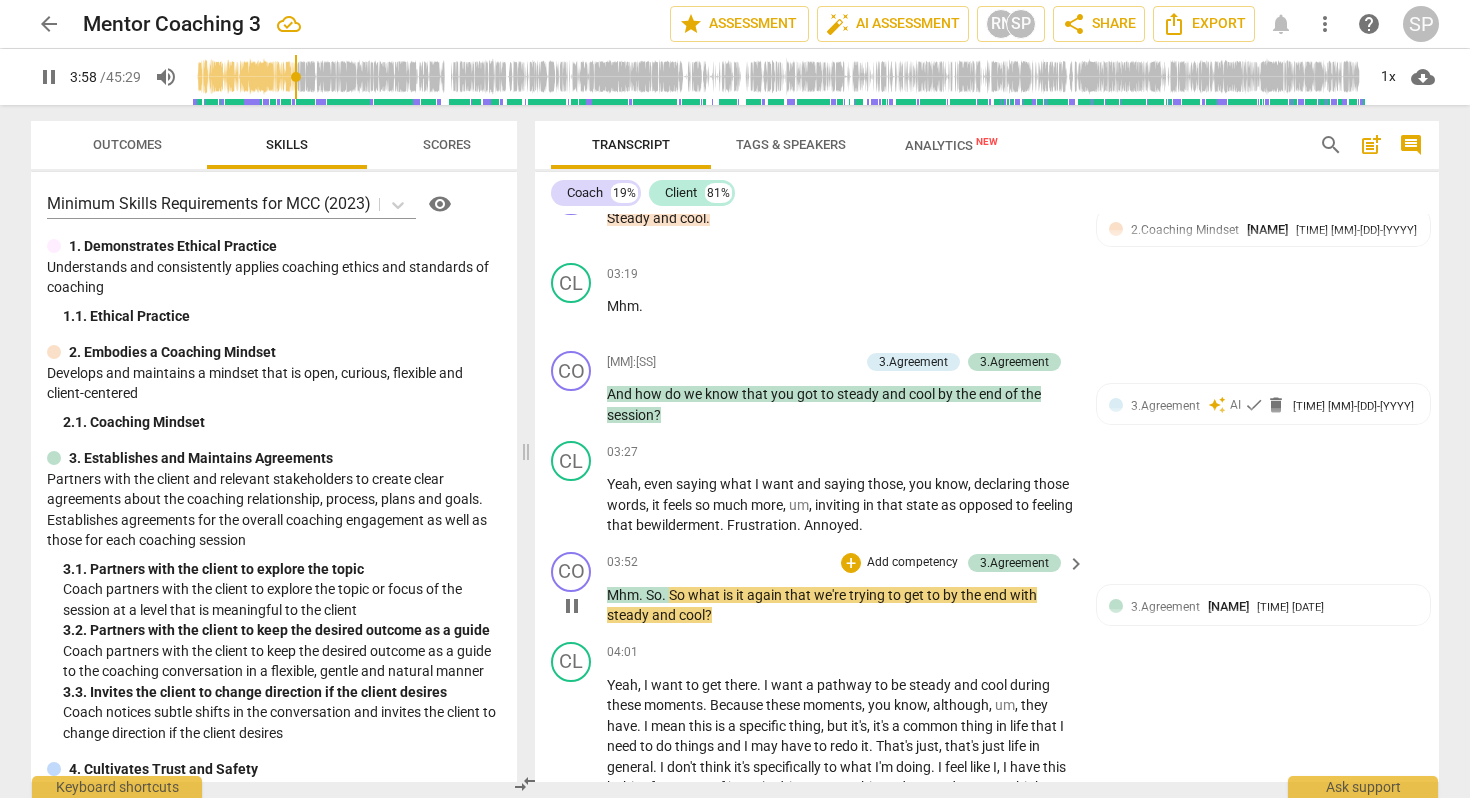 click on "So" at bounding box center [654, 595] 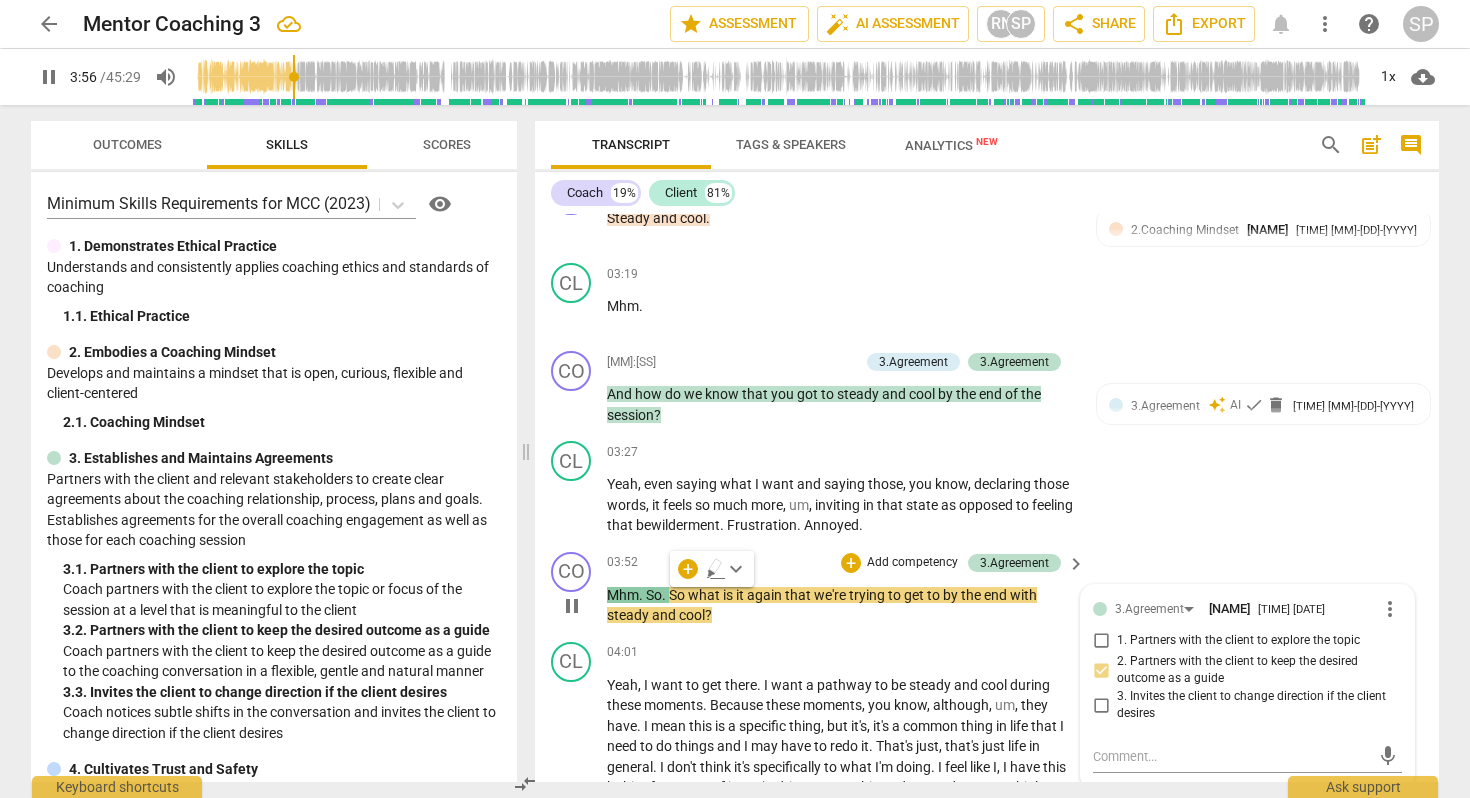 click on "So" at bounding box center (678, 595) 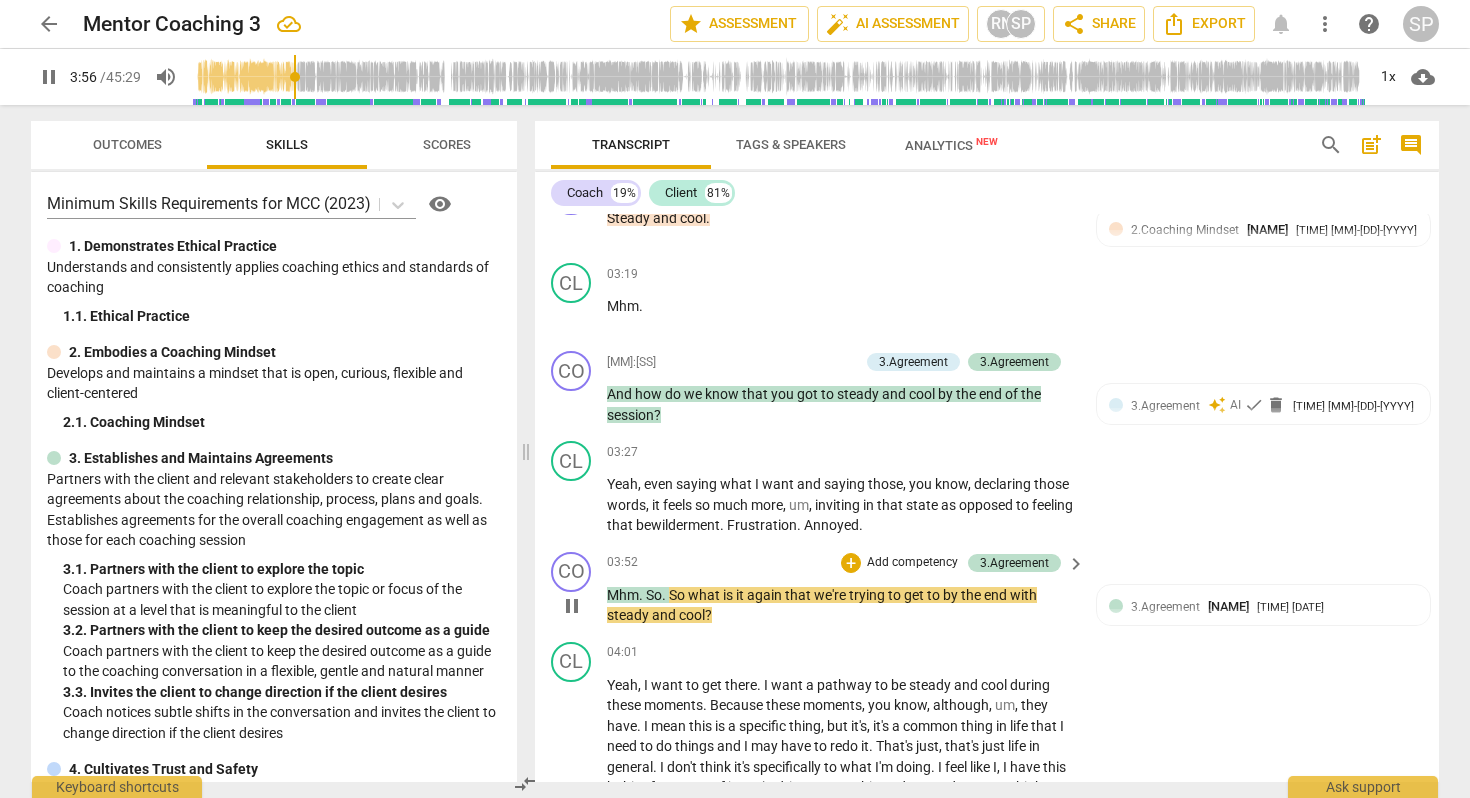 type on "237" 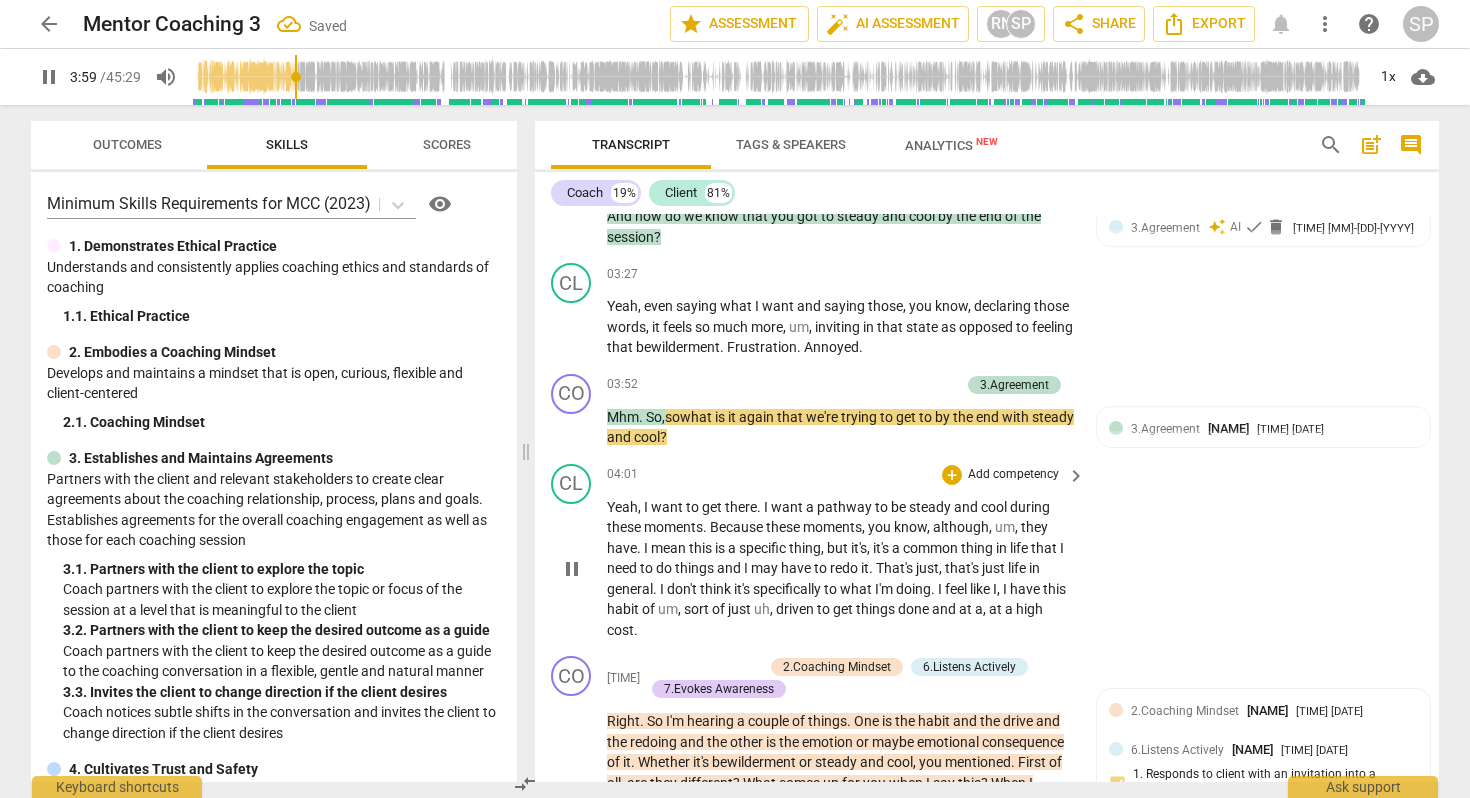 scroll, scrollTop: 1747, scrollLeft: 0, axis: vertical 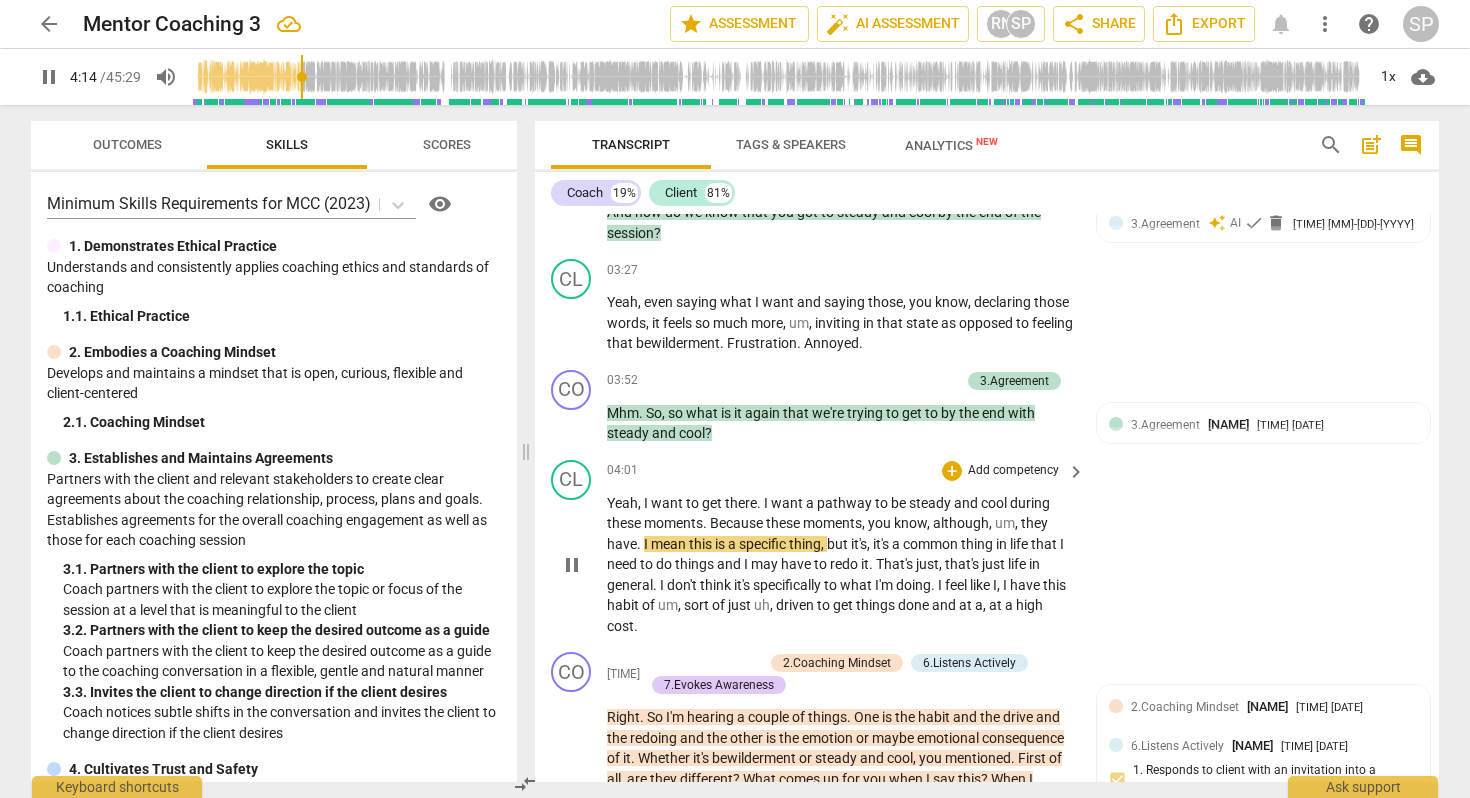 click on "." at bounding box center [640, 544] 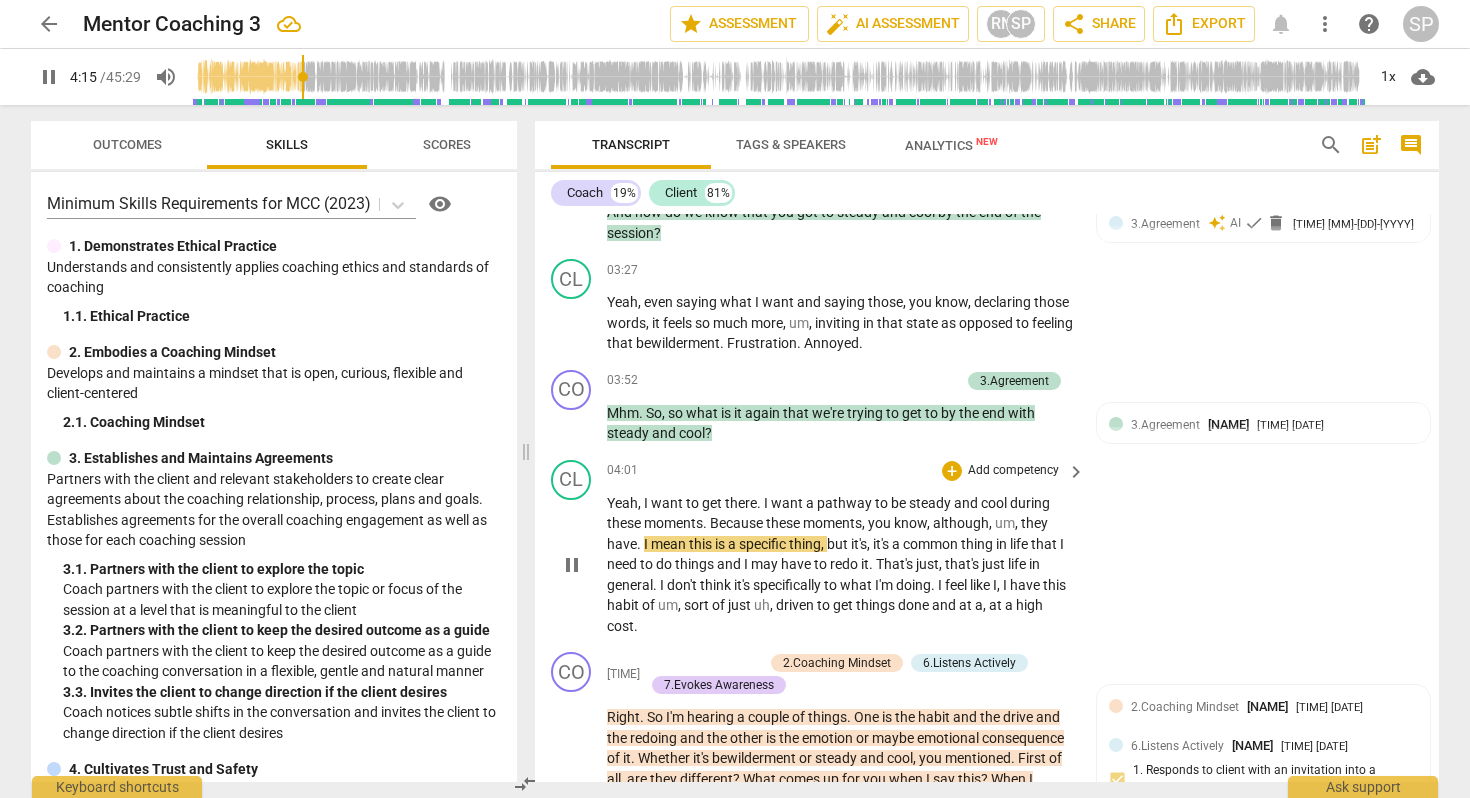 type on "255" 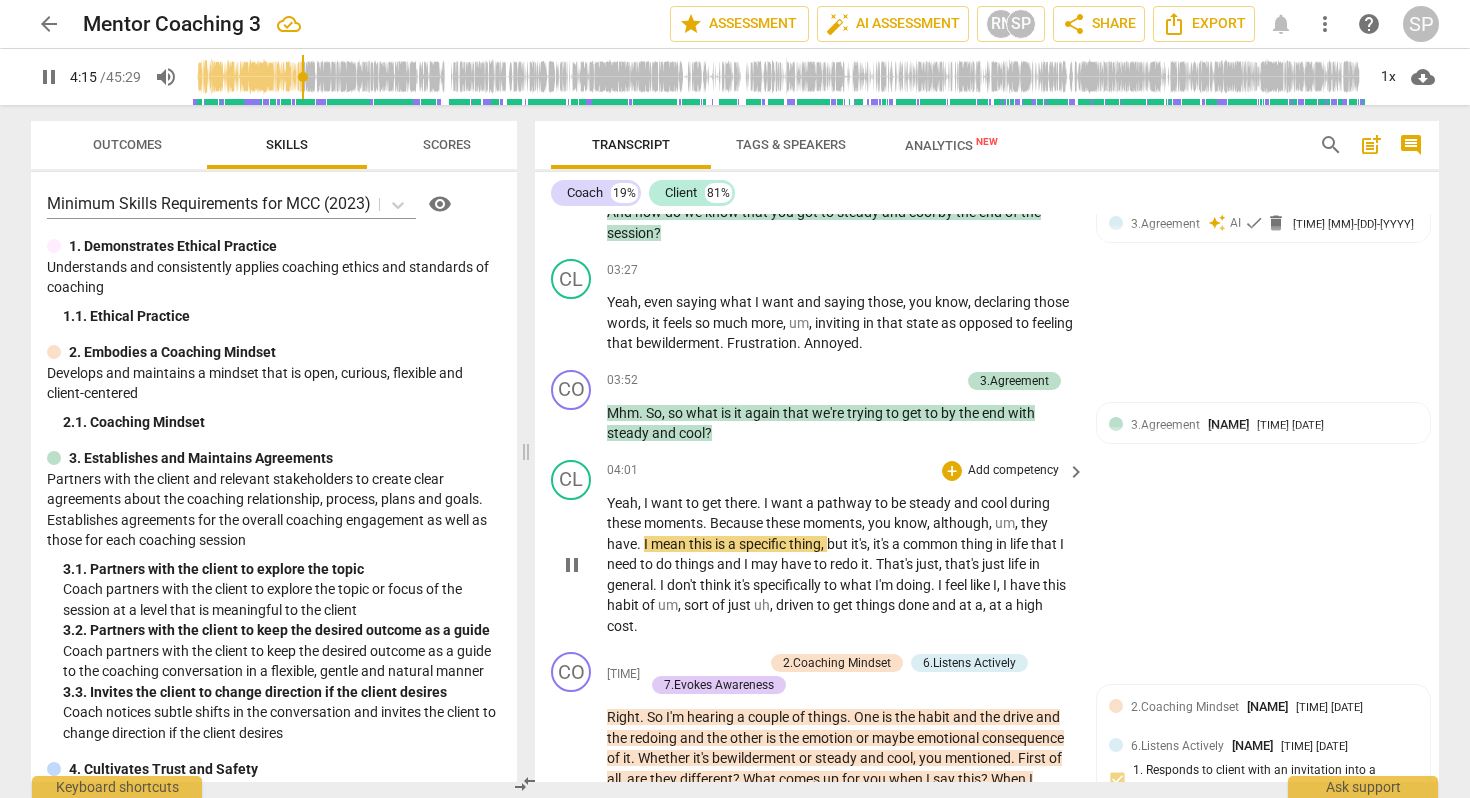 type 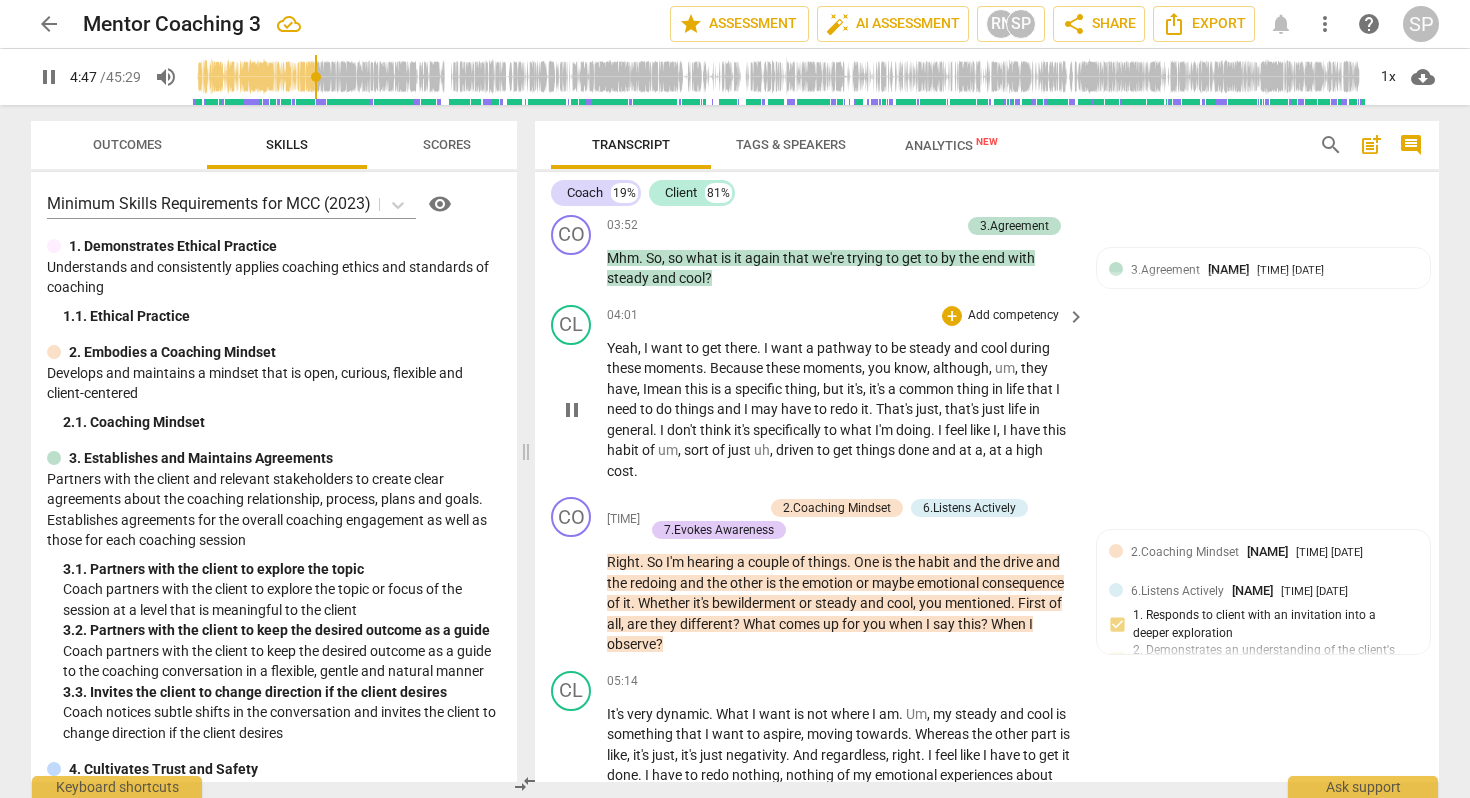 scroll, scrollTop: 1907, scrollLeft: 0, axis: vertical 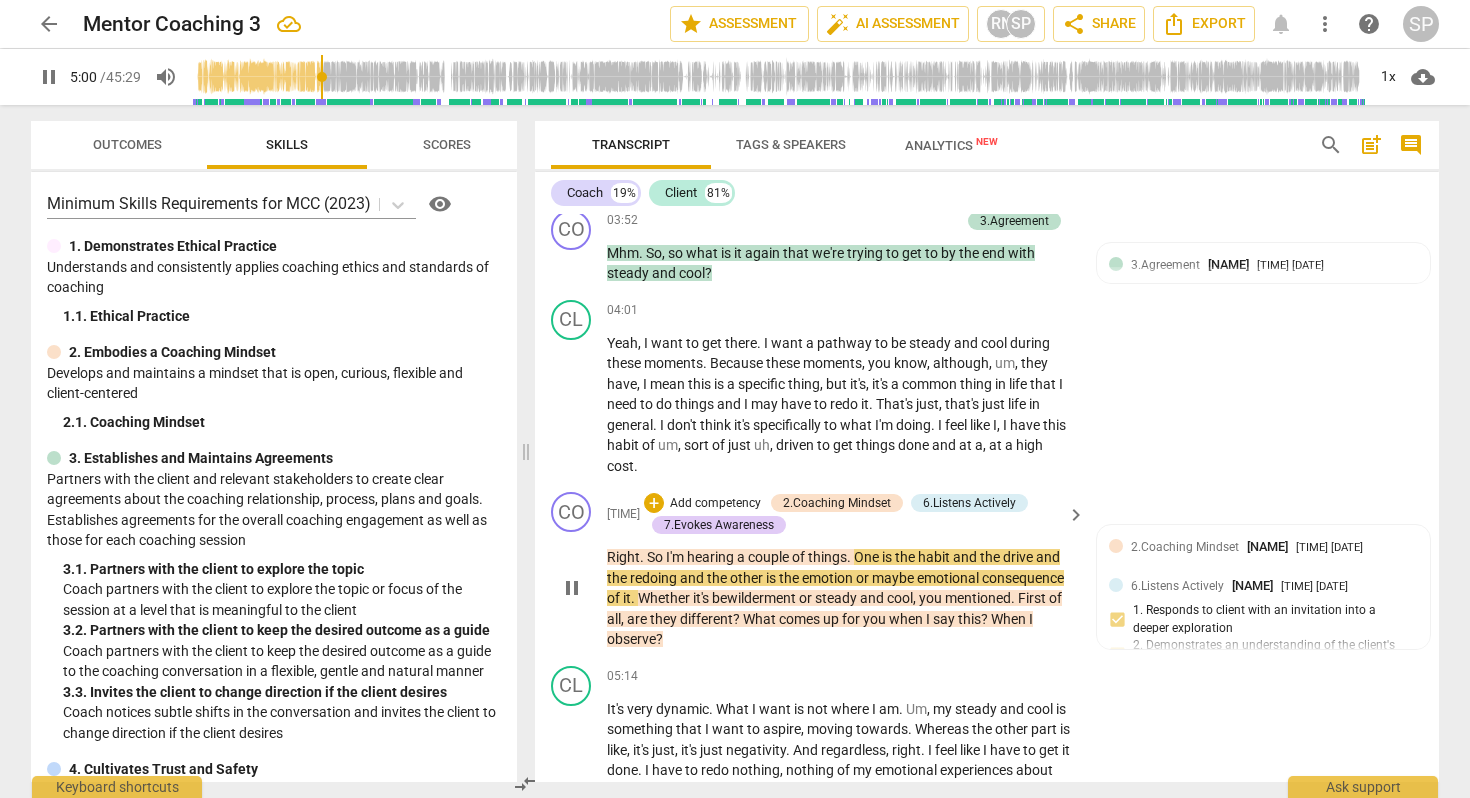 click on "redoing" at bounding box center [655, 578] 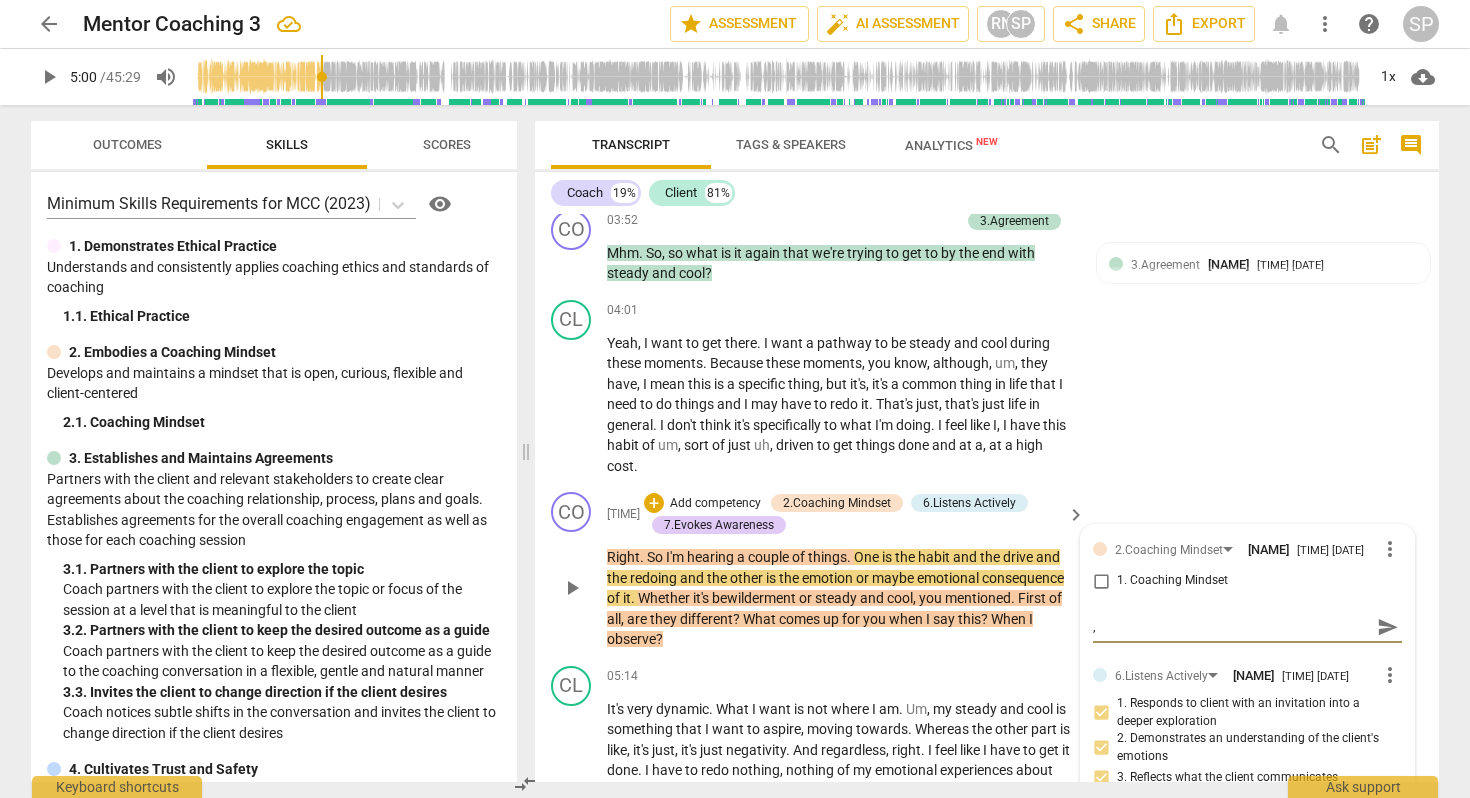 type on "," 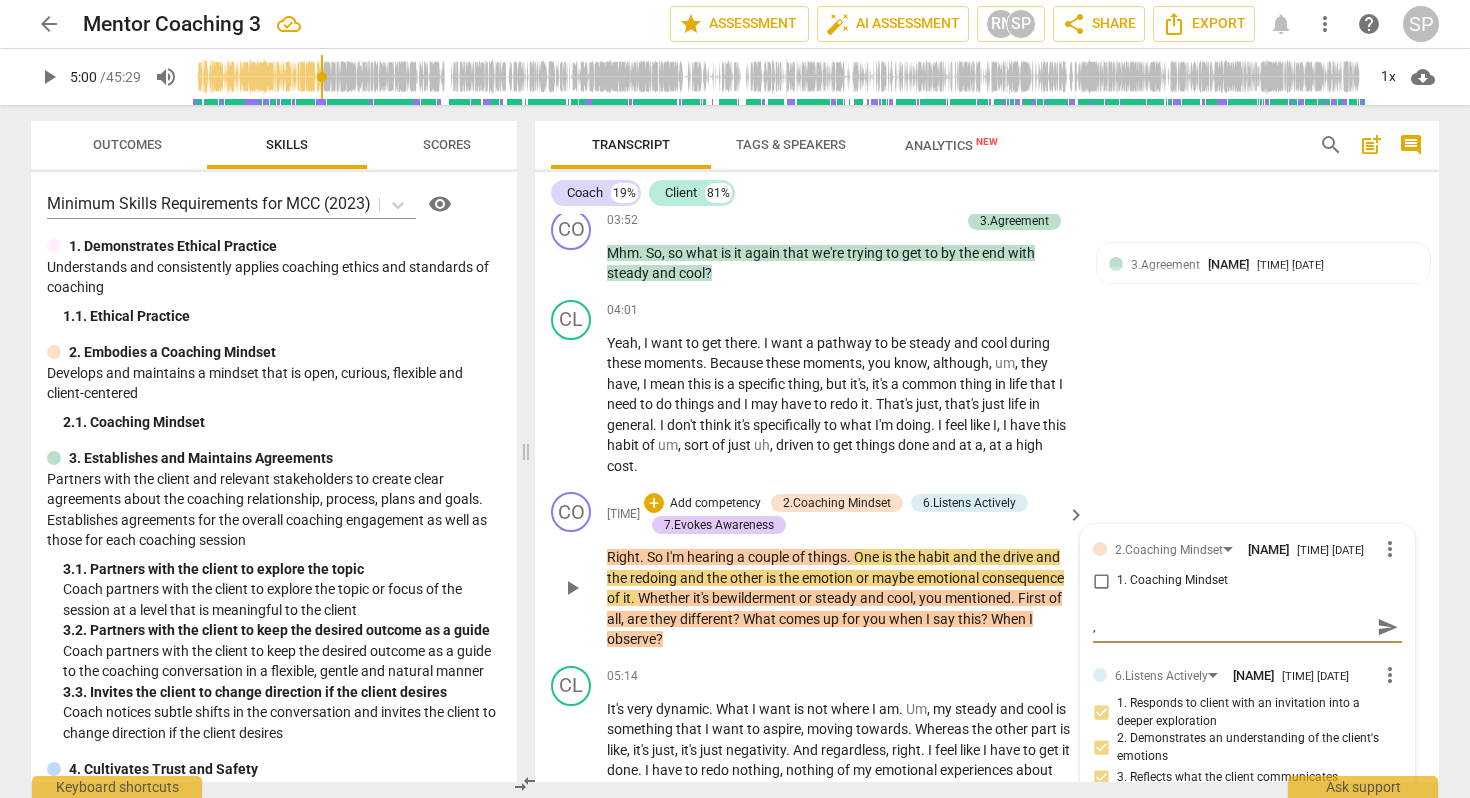 type on "," 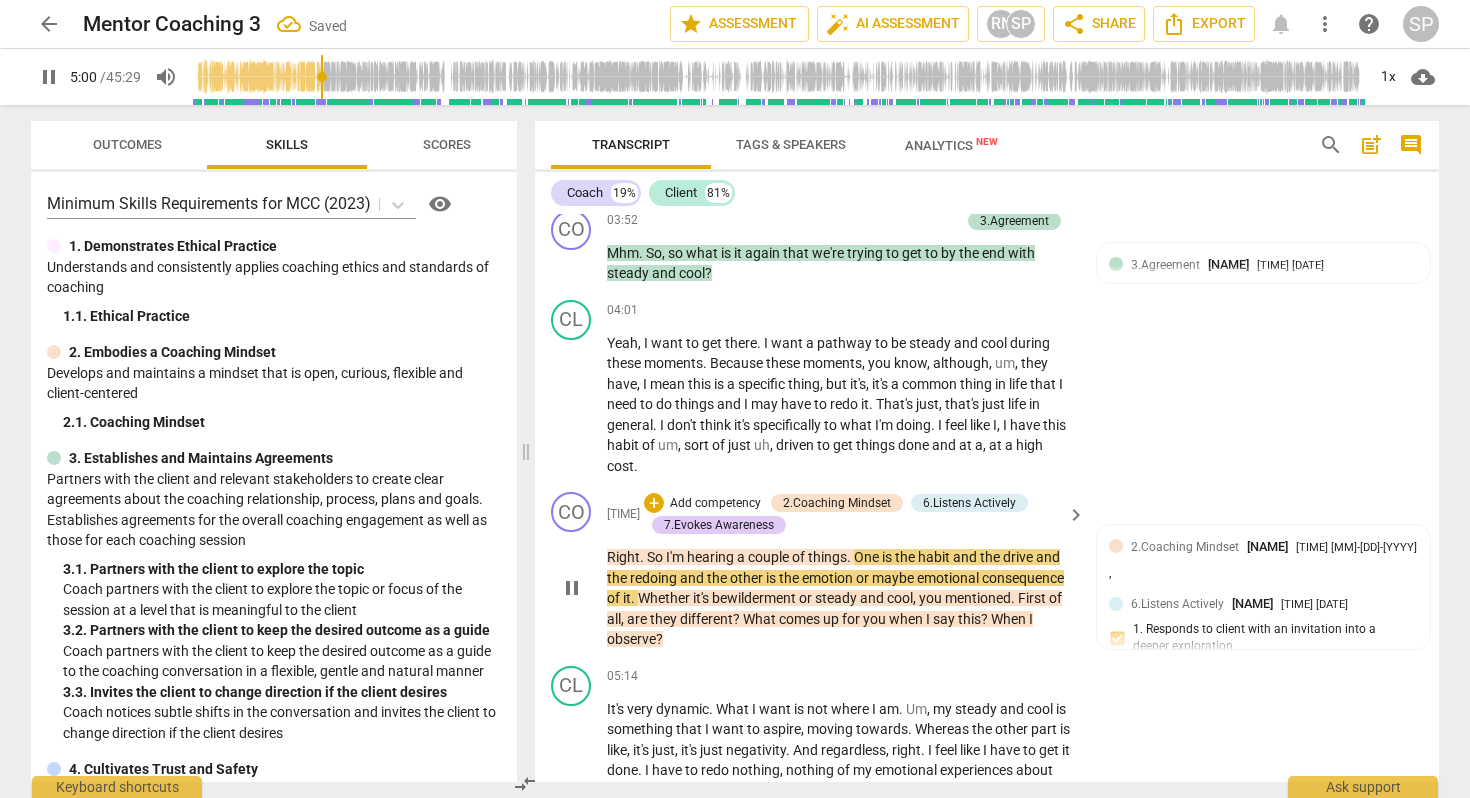 type on "301" 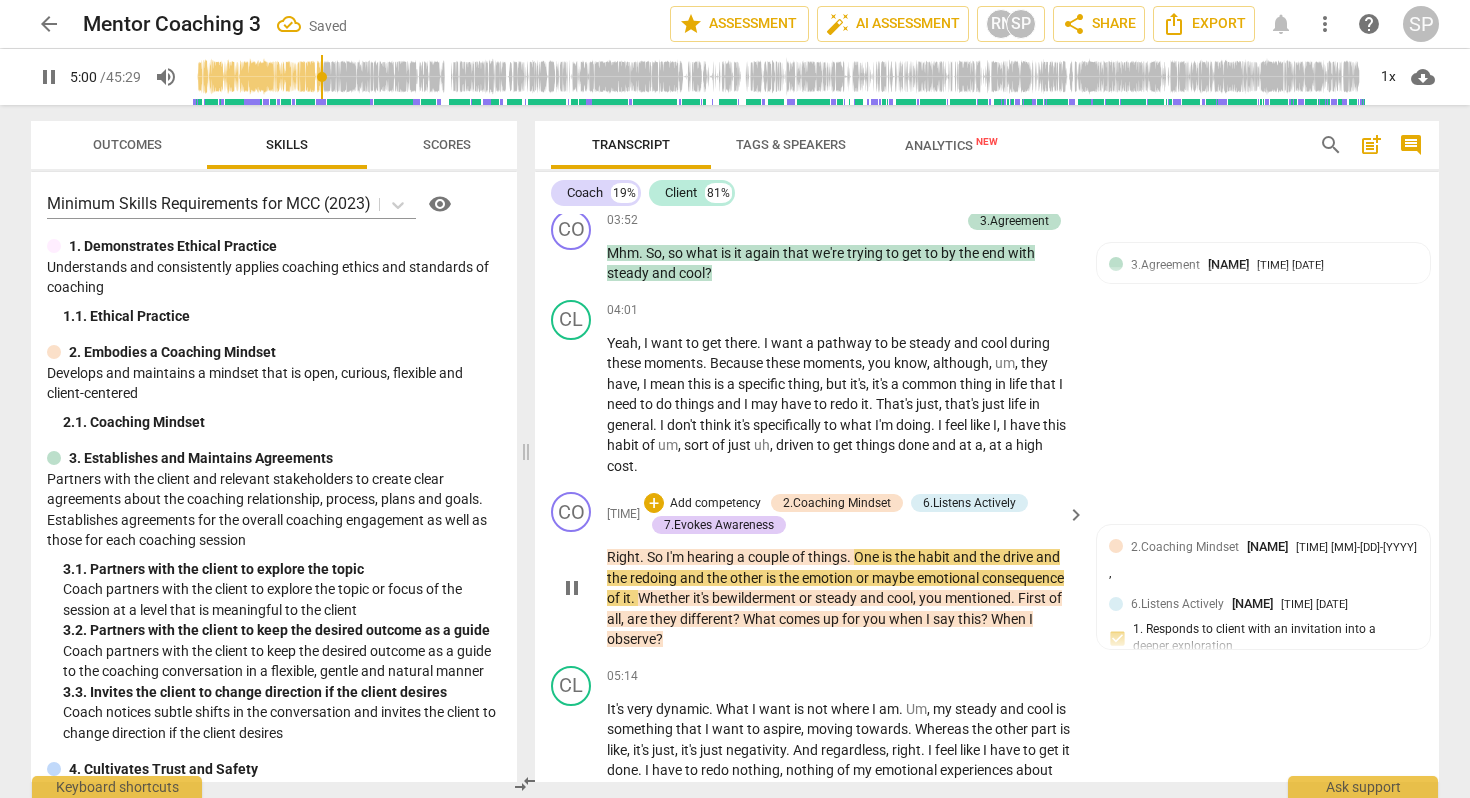 type 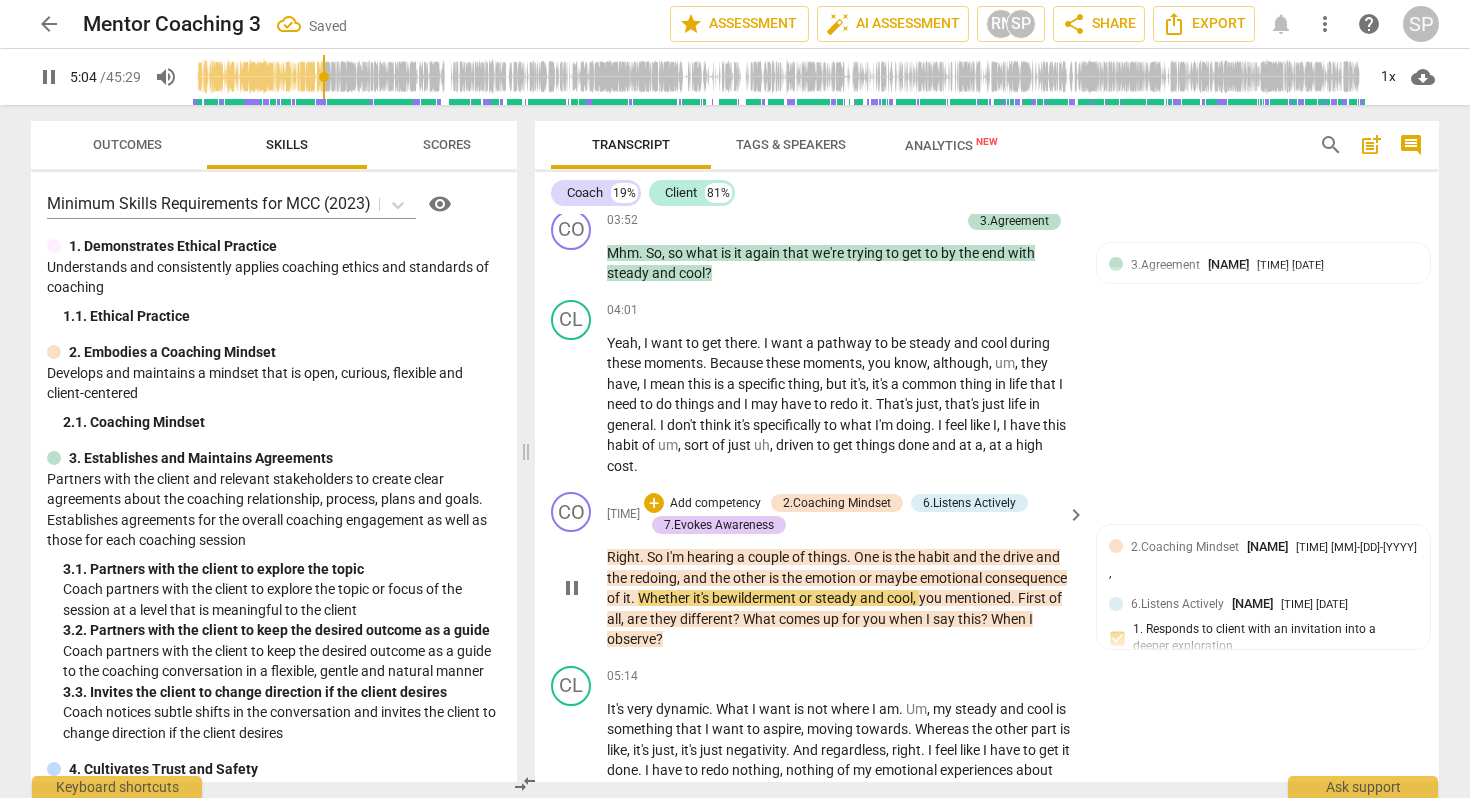 click on "Whether" at bounding box center [665, 598] 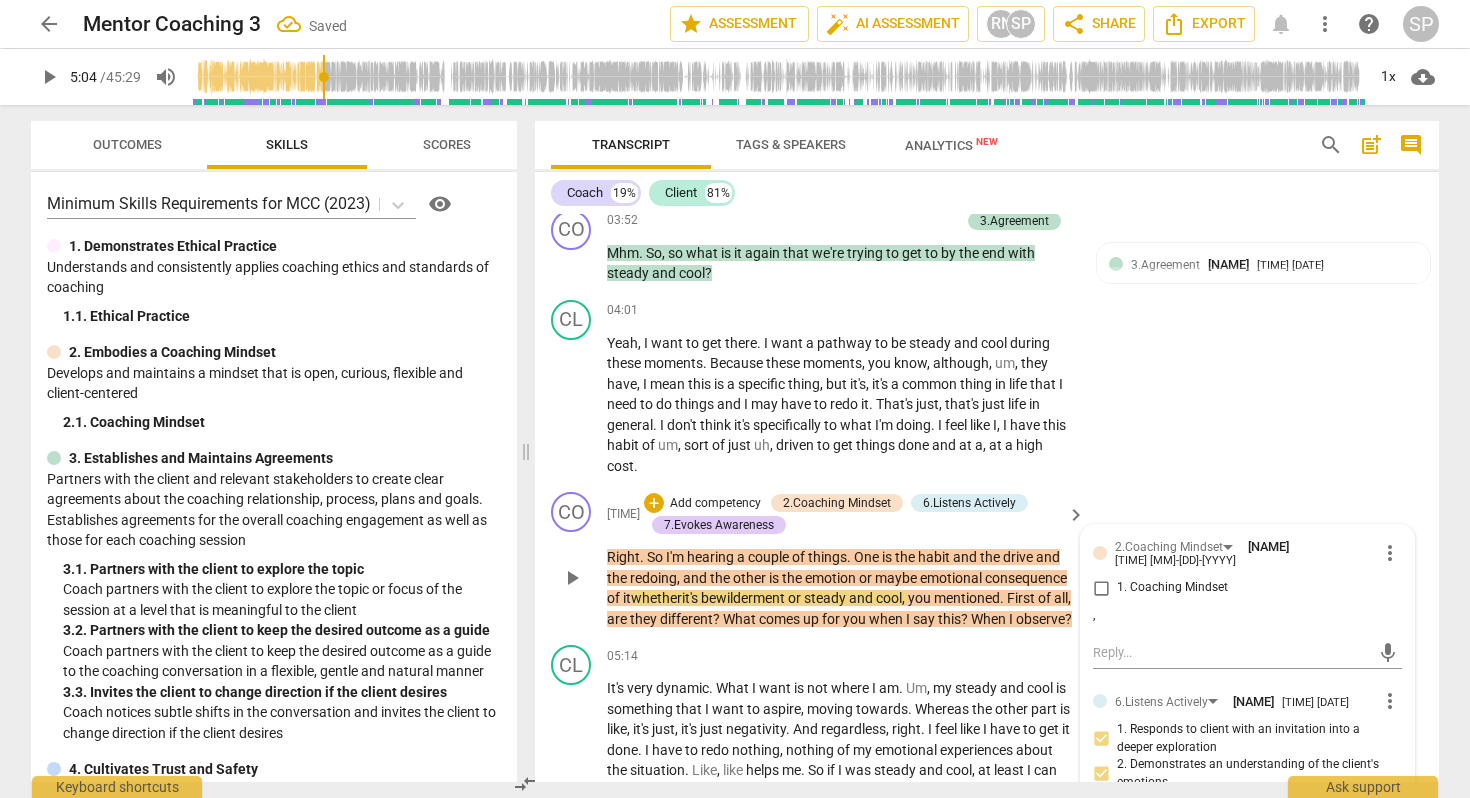 click on "it's" at bounding box center [691, 598] 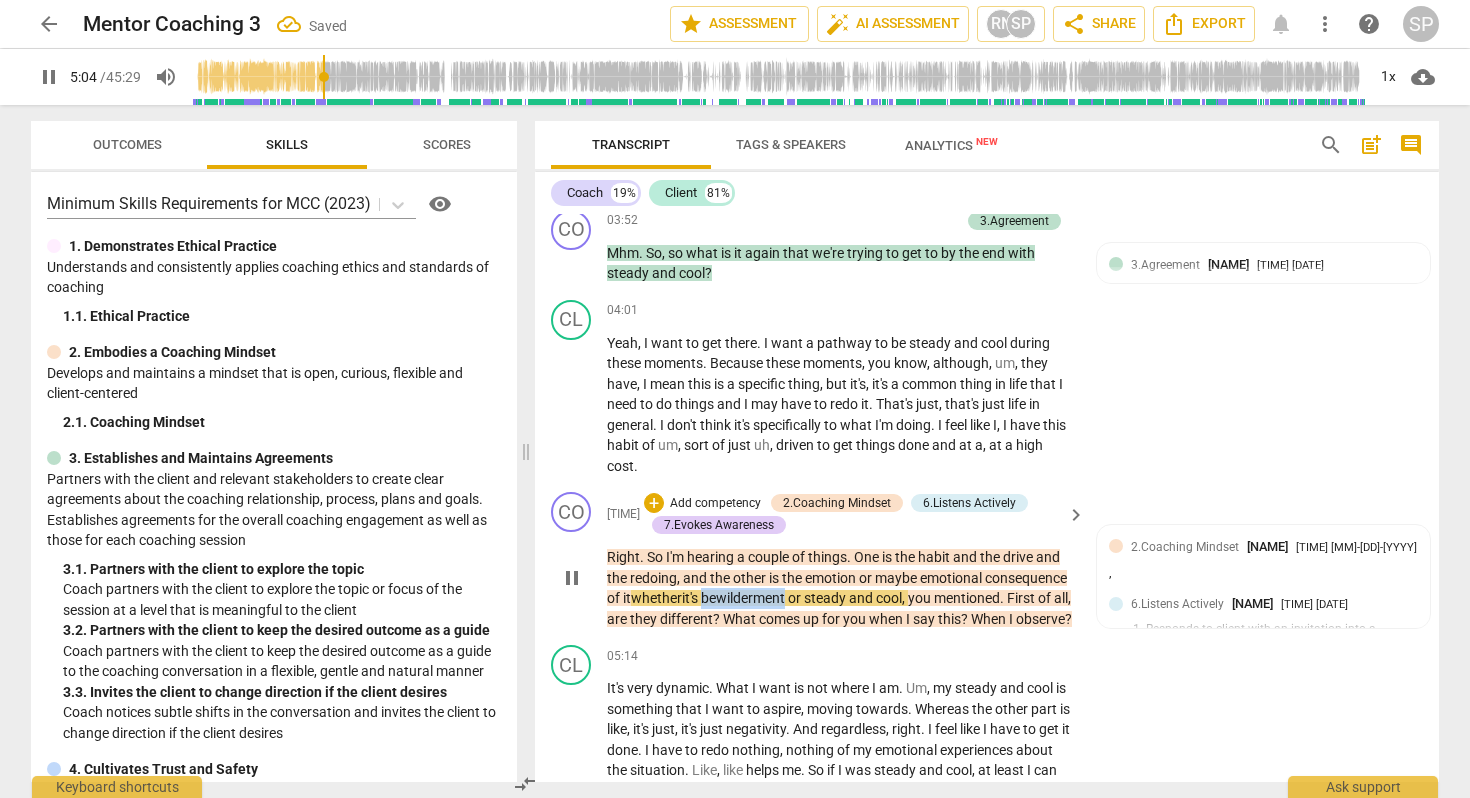 click on "it's" at bounding box center (691, 598) 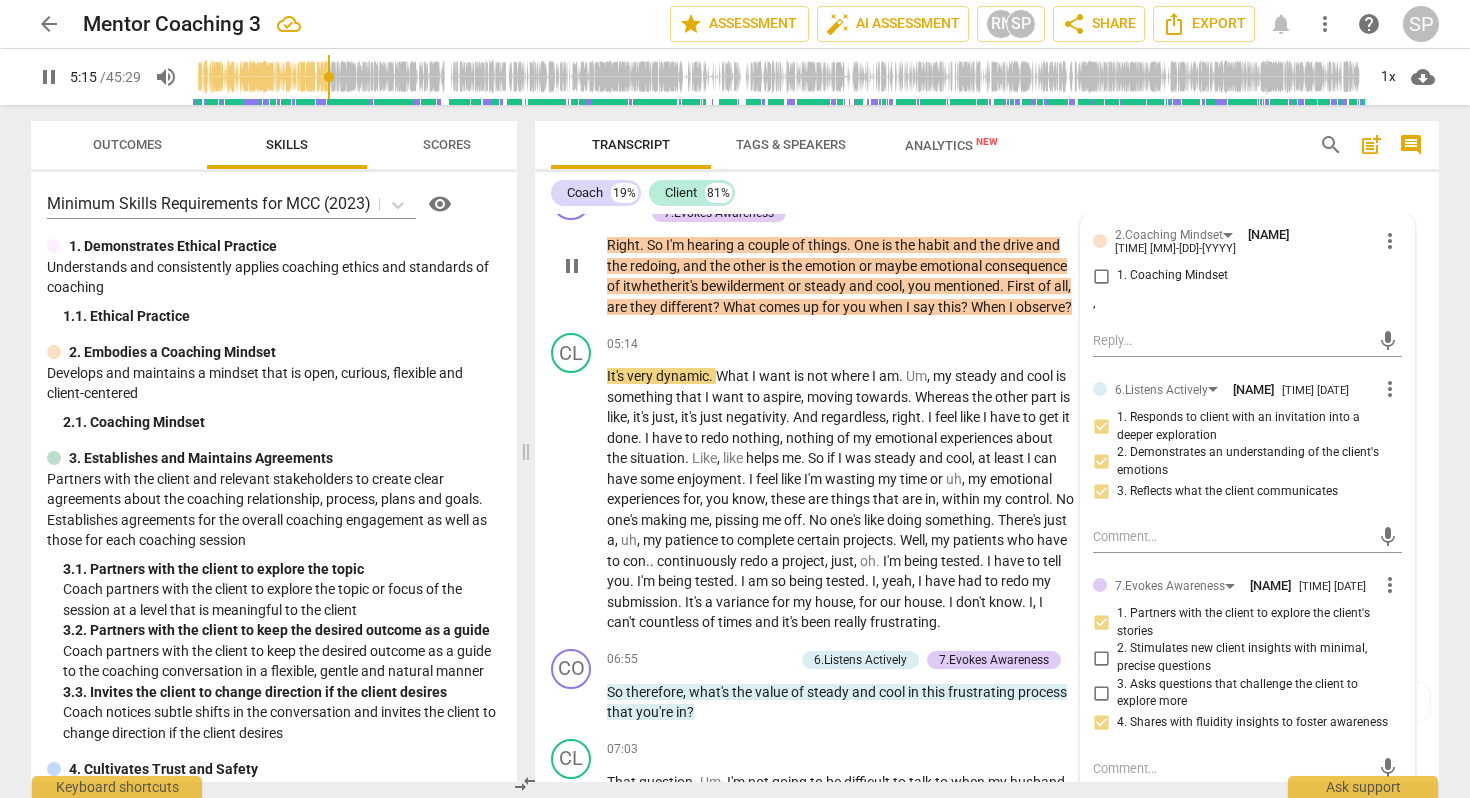 scroll, scrollTop: 2222, scrollLeft: 0, axis: vertical 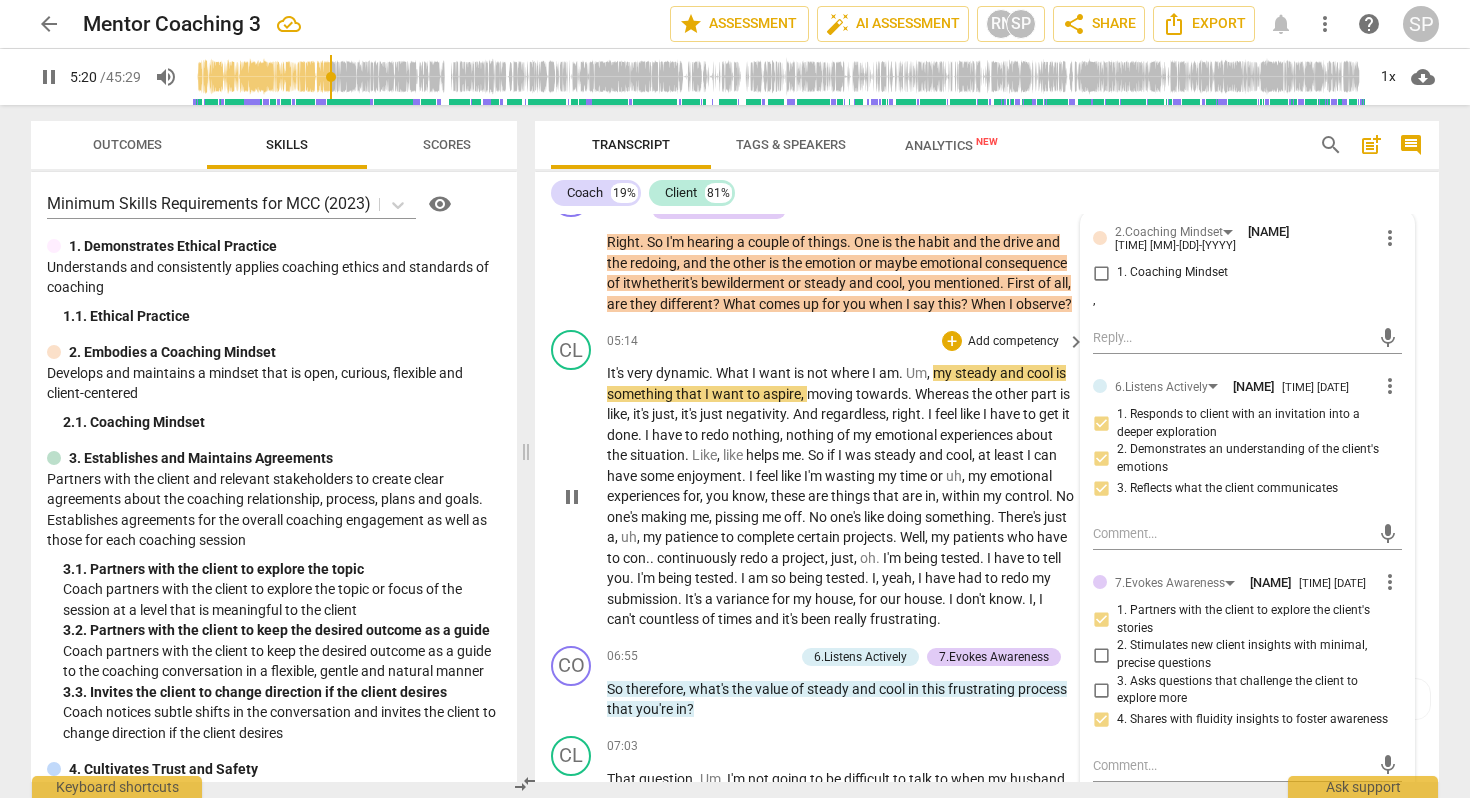 click on "not" at bounding box center (819, 373) 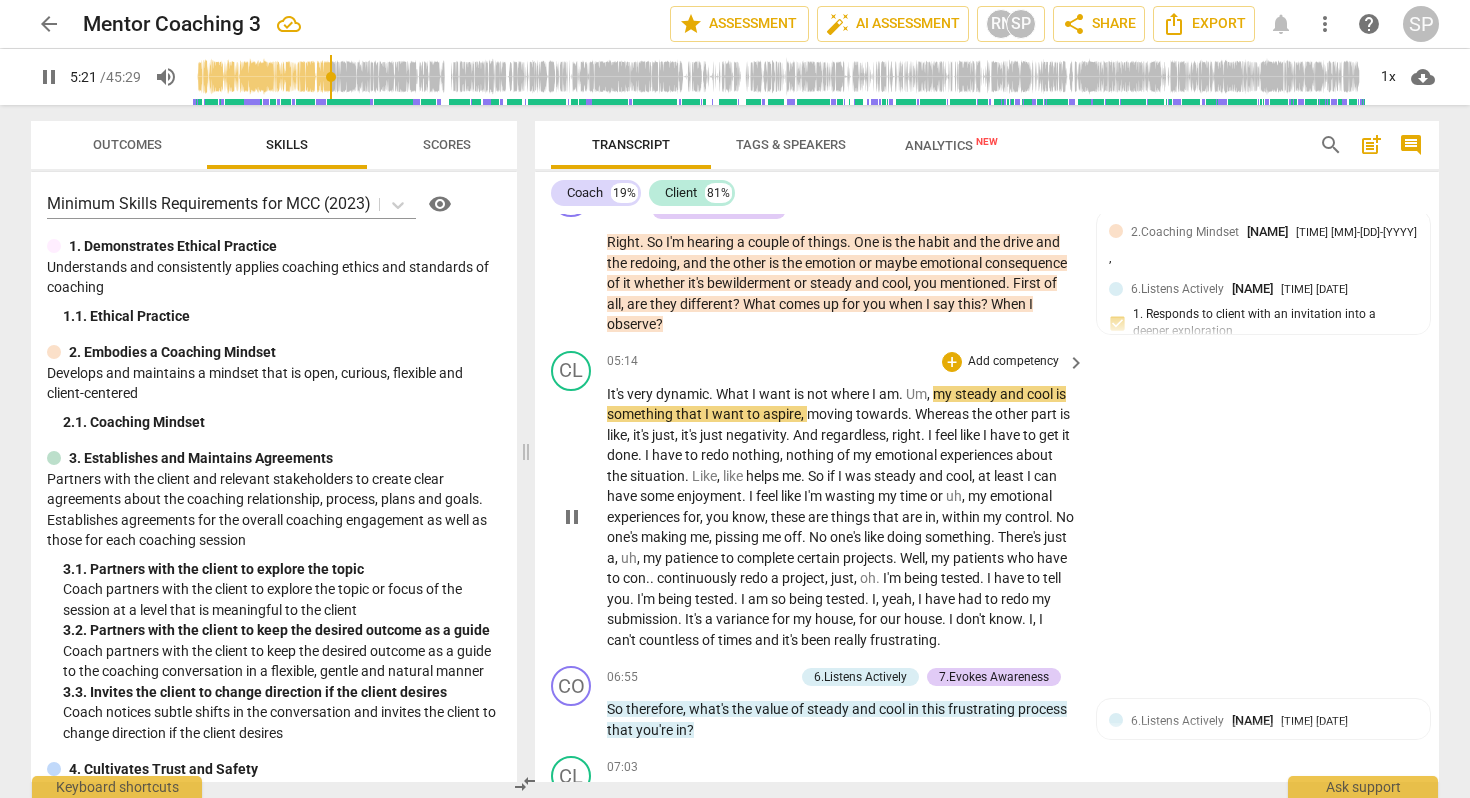 type on "322" 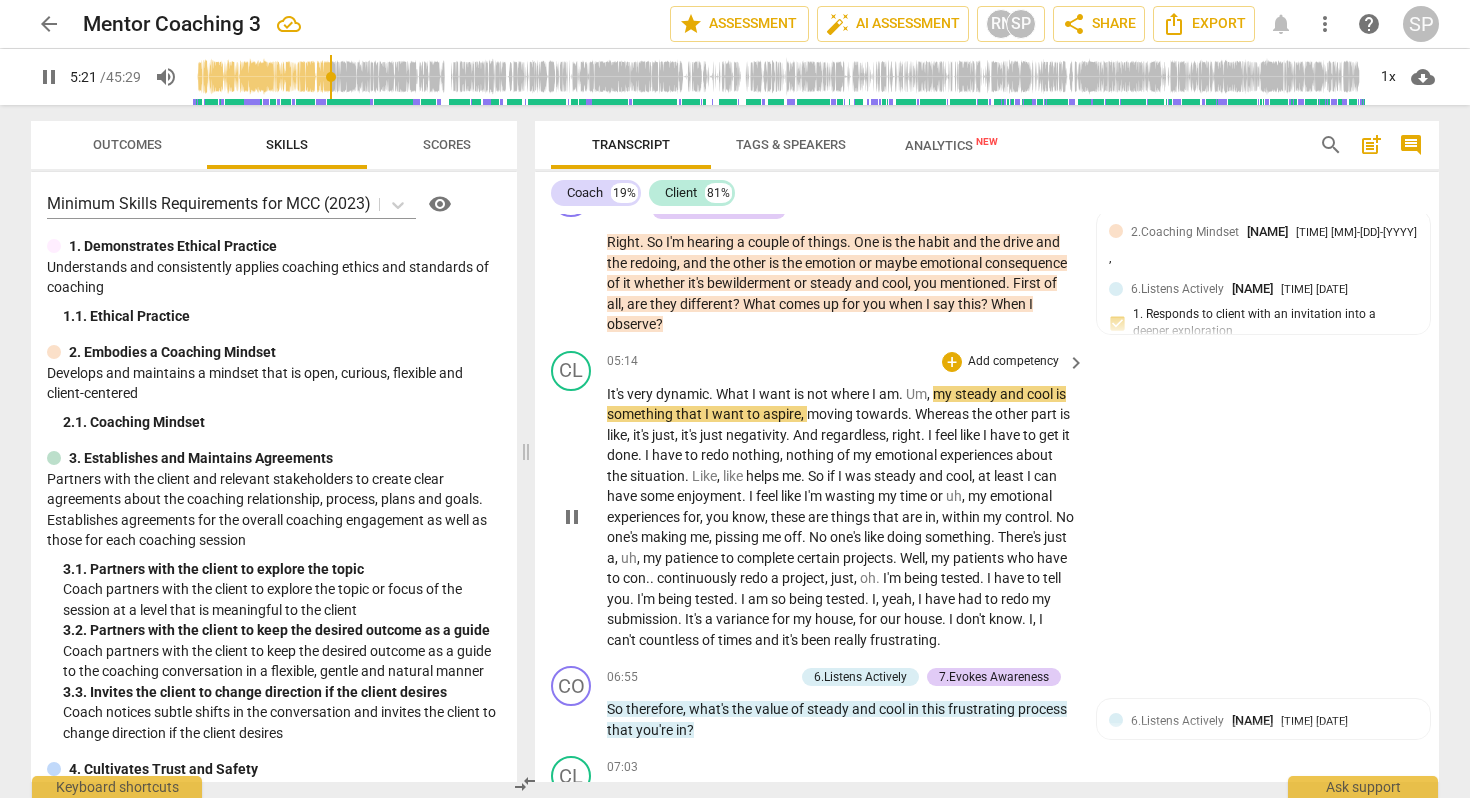 type 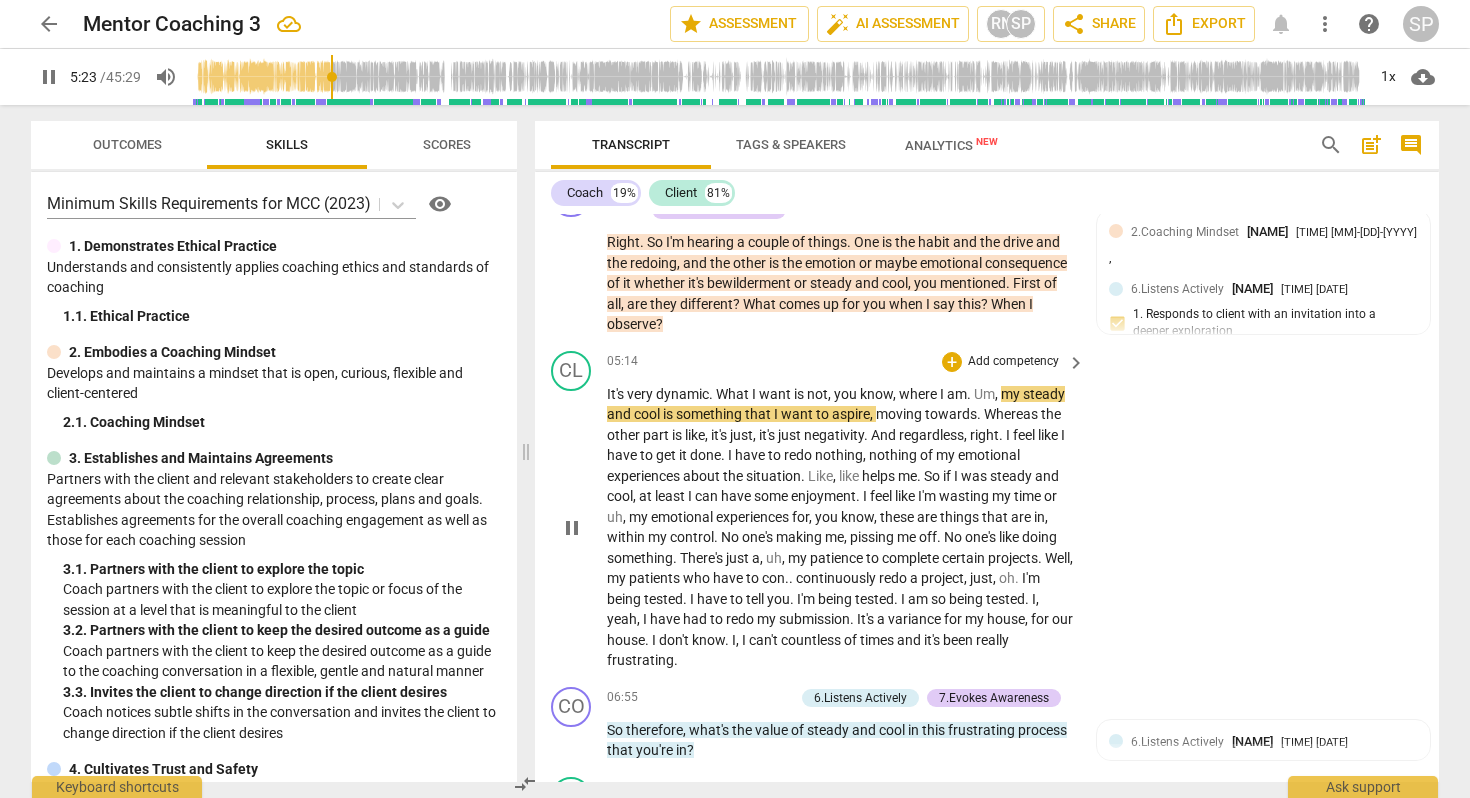 click on "What" at bounding box center (734, 394) 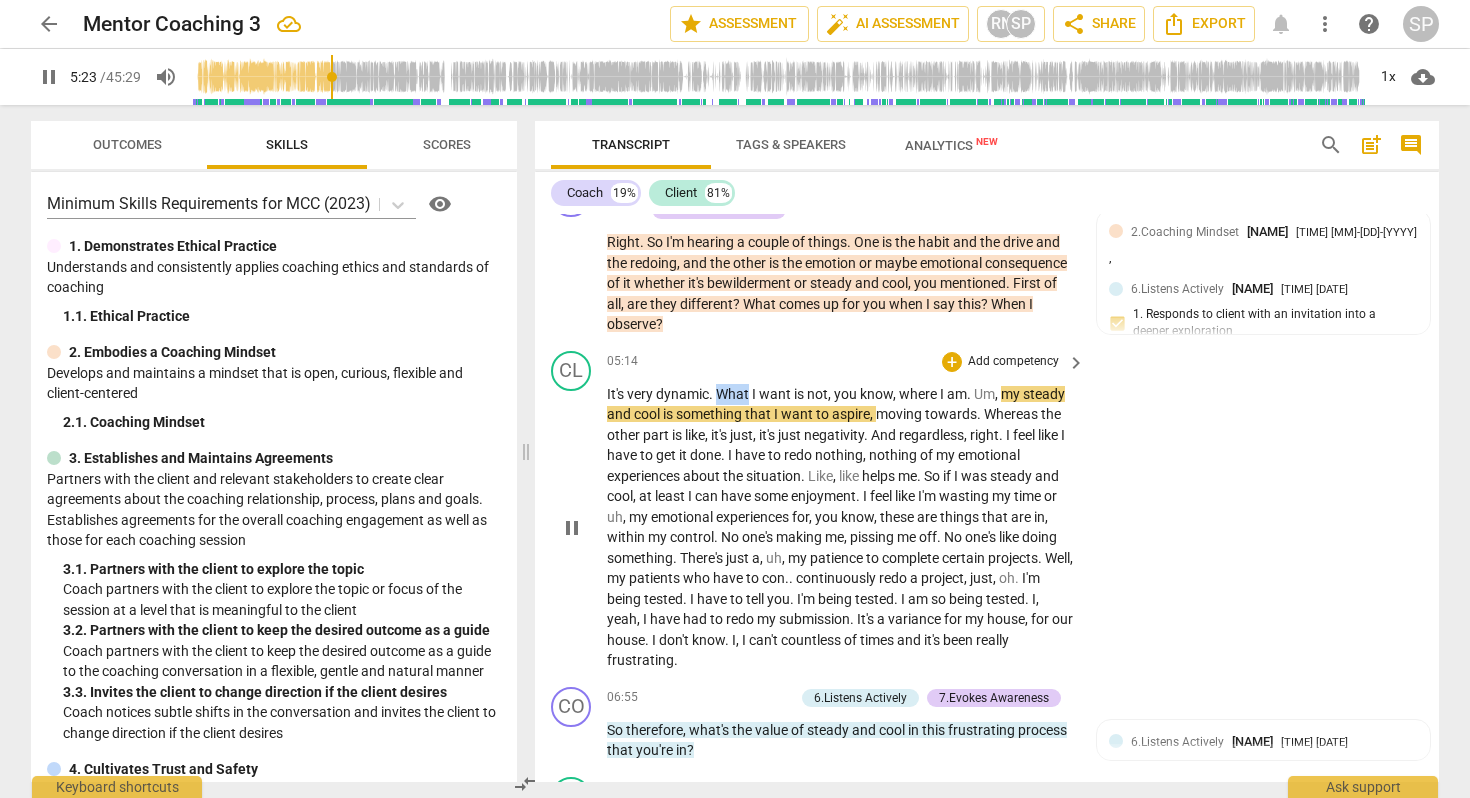 click on "What" at bounding box center (734, 394) 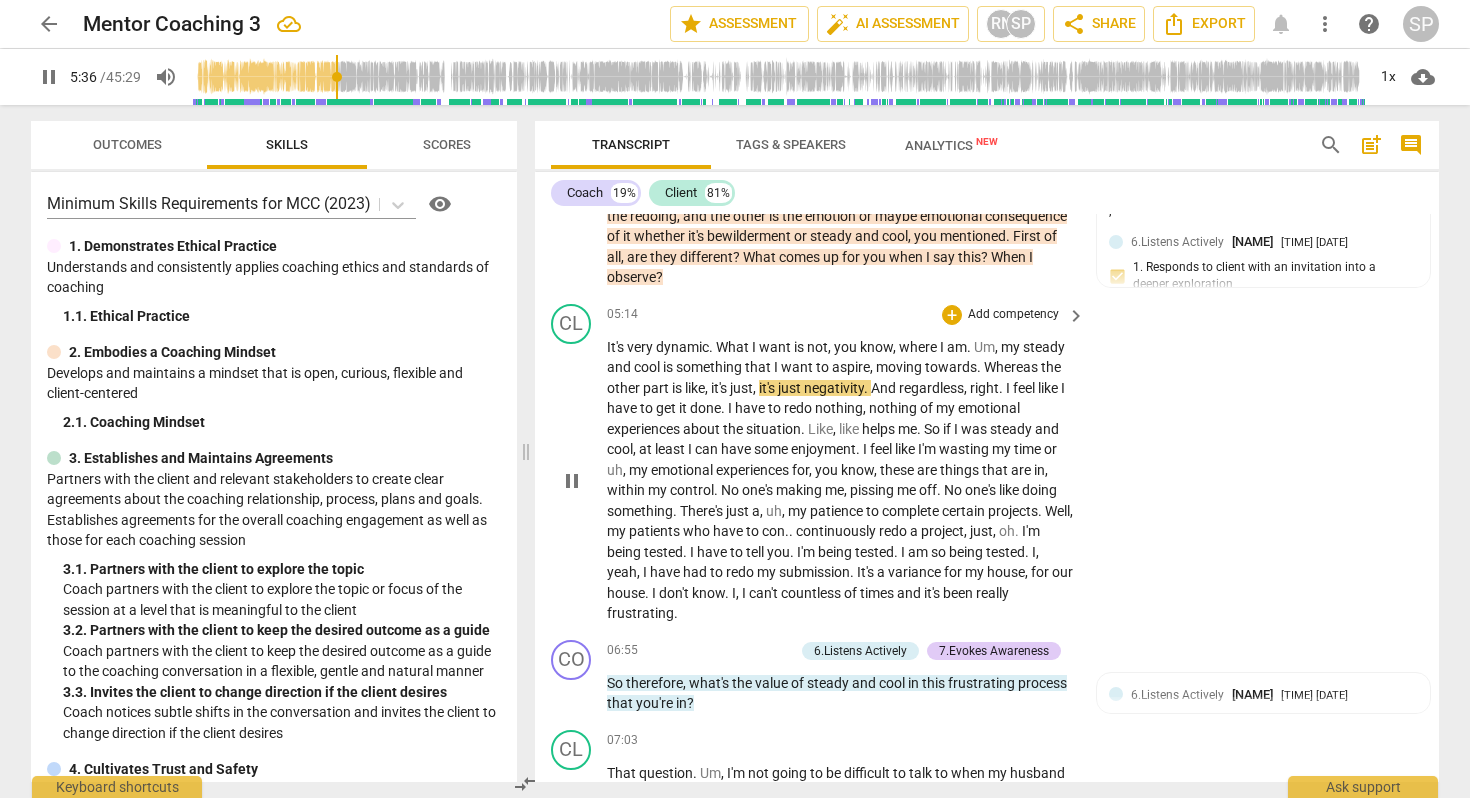 scroll, scrollTop: 2275, scrollLeft: 0, axis: vertical 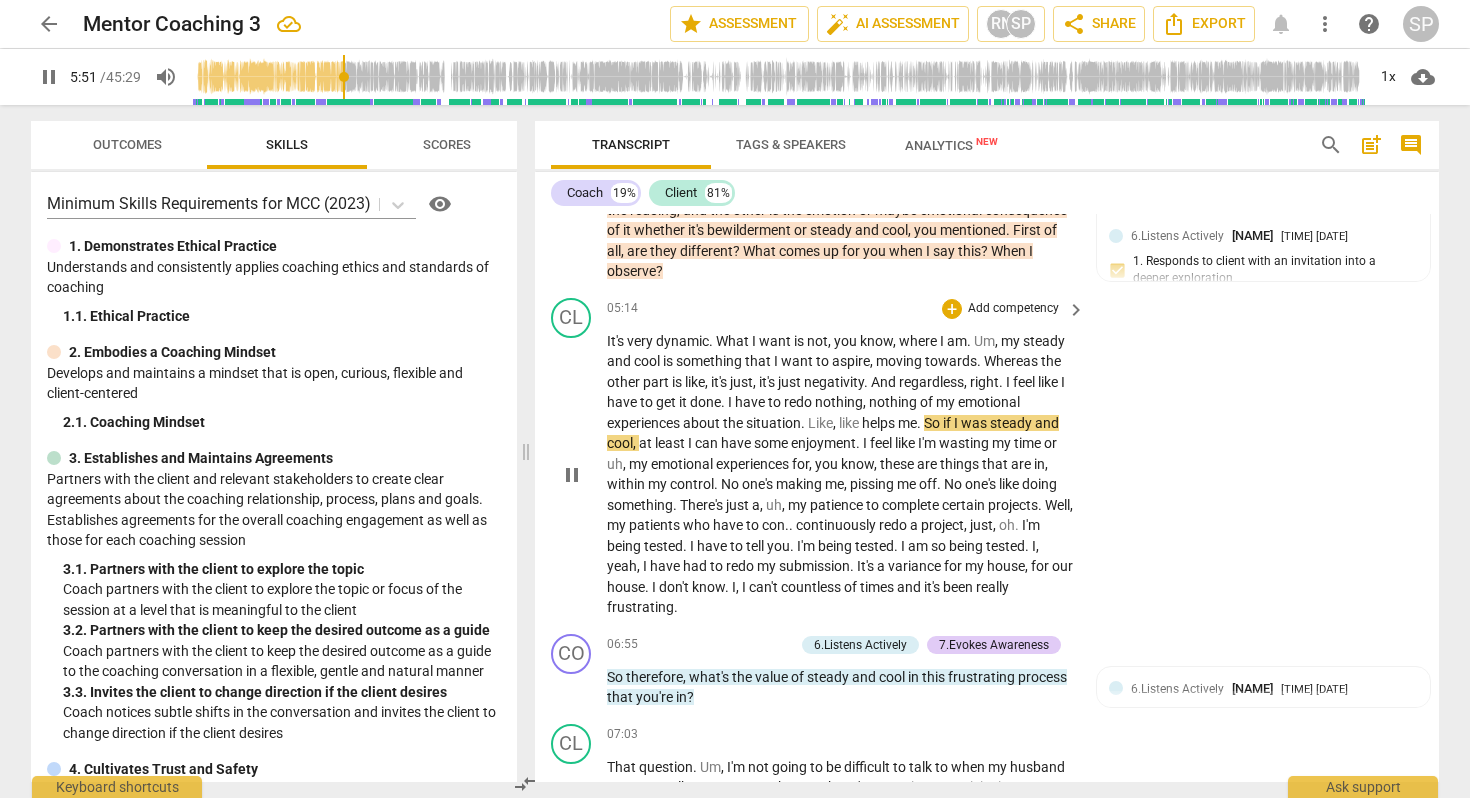 click on "." at bounding box center [804, 423] 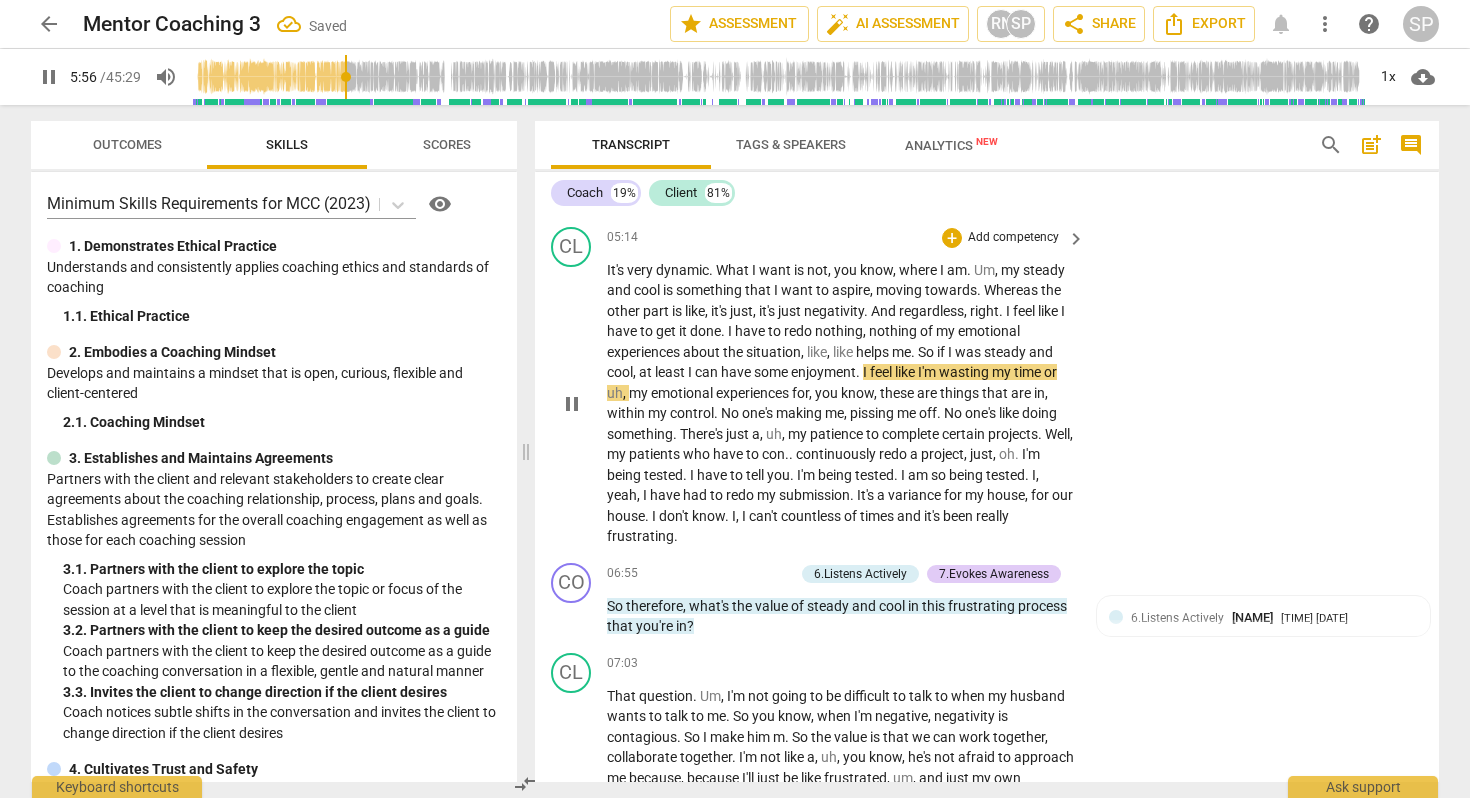 scroll, scrollTop: 2353, scrollLeft: 0, axis: vertical 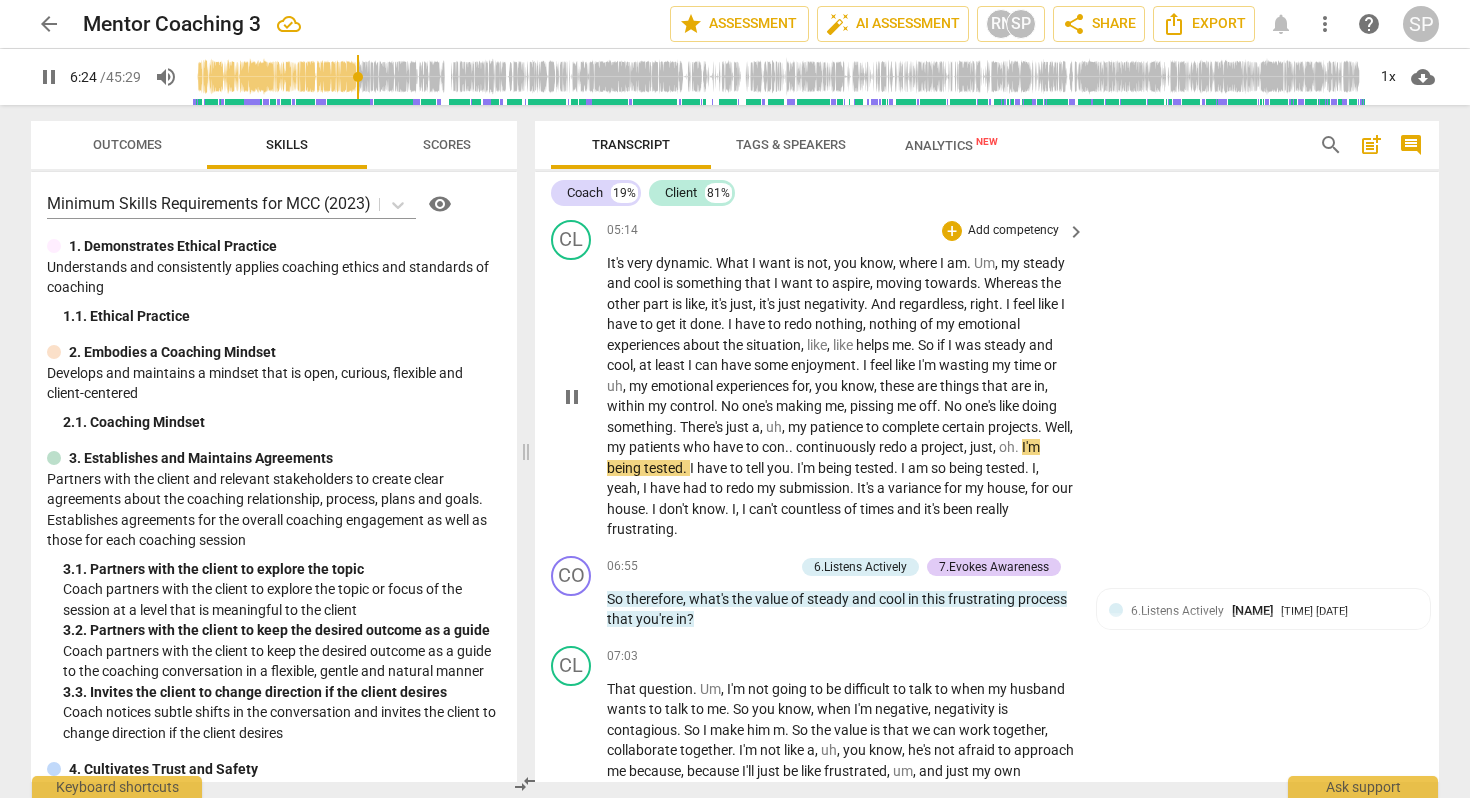click on "oh" at bounding box center [1007, 447] 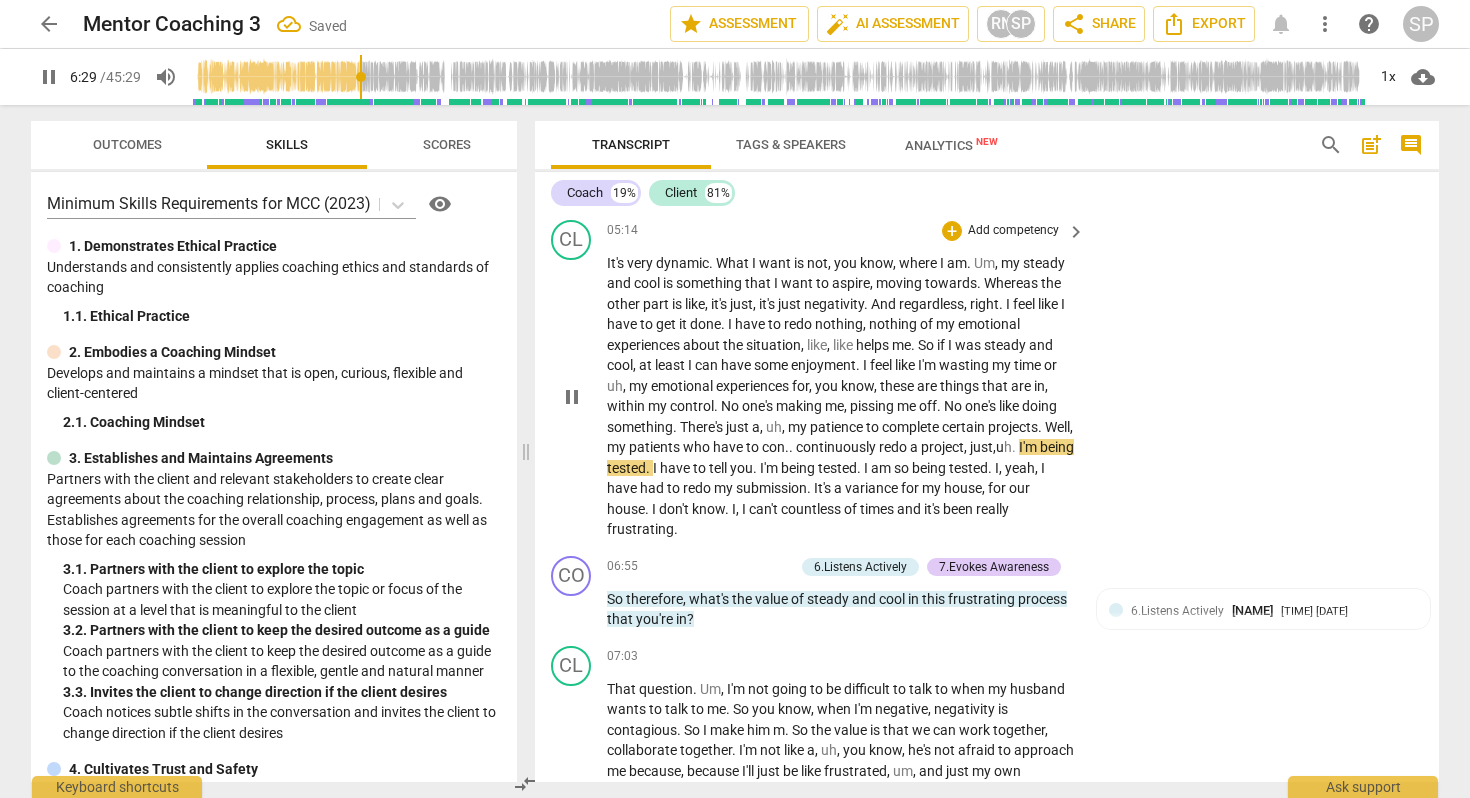 click on "It's   very   dynamic .   What   I   want   is   not, you know,   where   I   am .   Um ,   my   steady   and   cool   is   something   that   I   want   to   aspire ,   moving   towards .   Whereas   the   other   part   is   like ,   it's   just ,   it's   just   negativity .   And   regardless ,   right .   I   feel   like   I   have   to   get   it   done .   I   have   to   redo   nothing ,   nothing   of   my   emotional   experiences   about   the   situation,   like ,   like   helps   me .   So   if   I   was   steady   and   cool ,   at   least   I   can   have   some   enjoyment .   I   feel   like   I'm   wasting   my   time   or   uh ,   my   emotional   experiences   for ,   you   know ,   these   are   things   that   are   in ,   within   my   control .   No   one's   making   me ,   pissing   me   off .   No   one's   like   doing   something .   There's   just   a ,   uh ,   my   patience   to   complete   certain   projects .   Well ,   my   patients   who   have   to   con . .     redo   a" at bounding box center (841, 396) 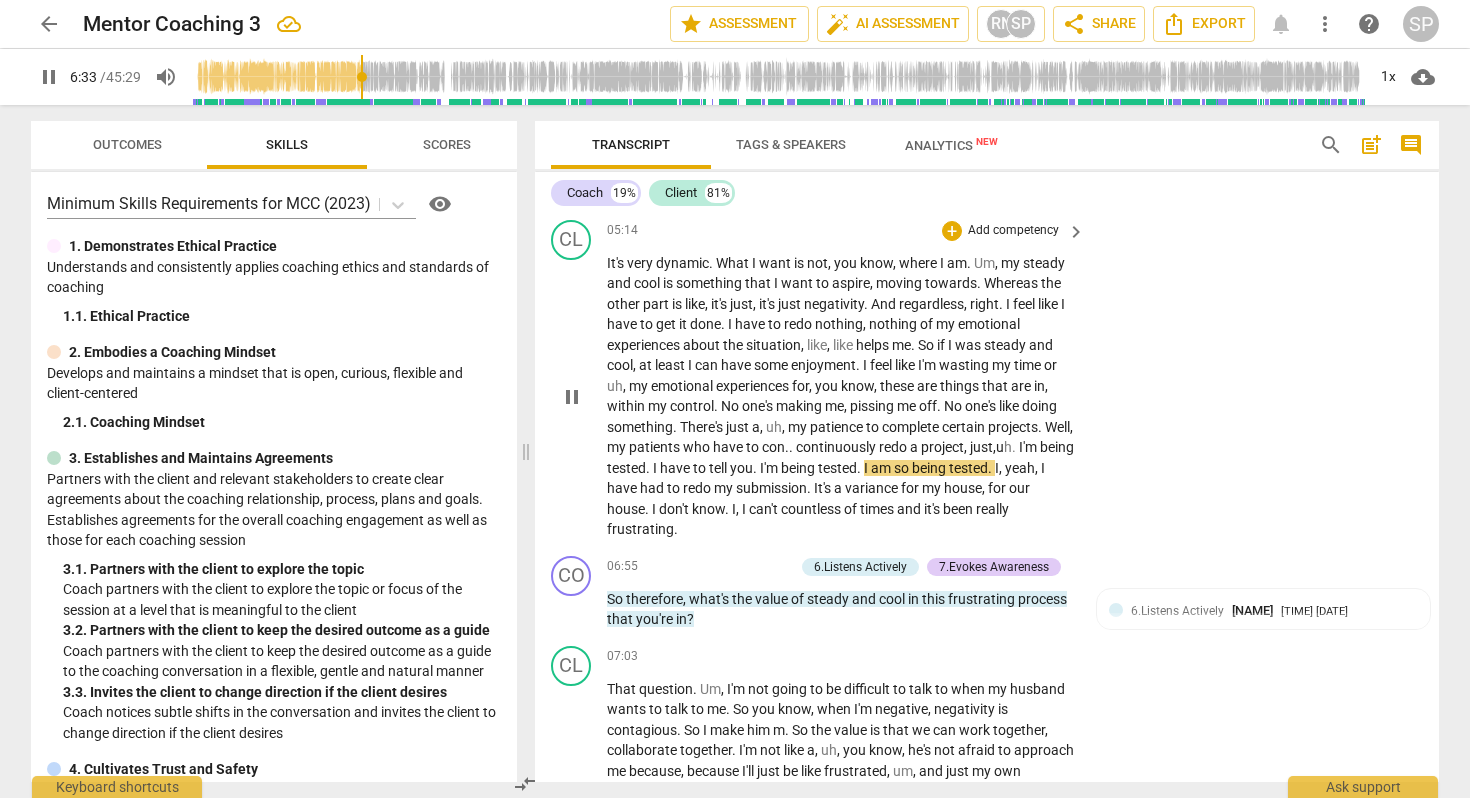 click on "project" at bounding box center (942, 447) 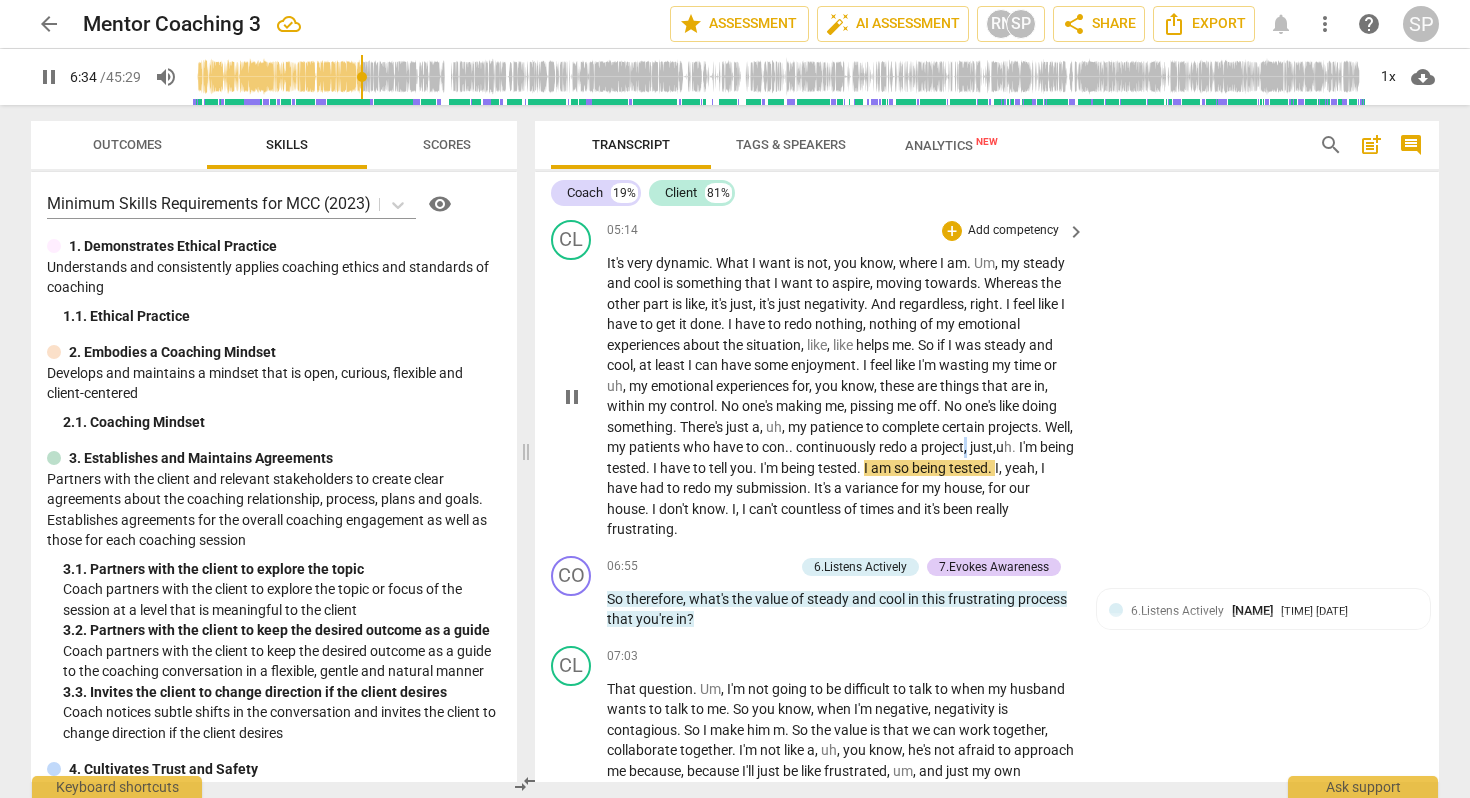 click on "project" at bounding box center [942, 447] 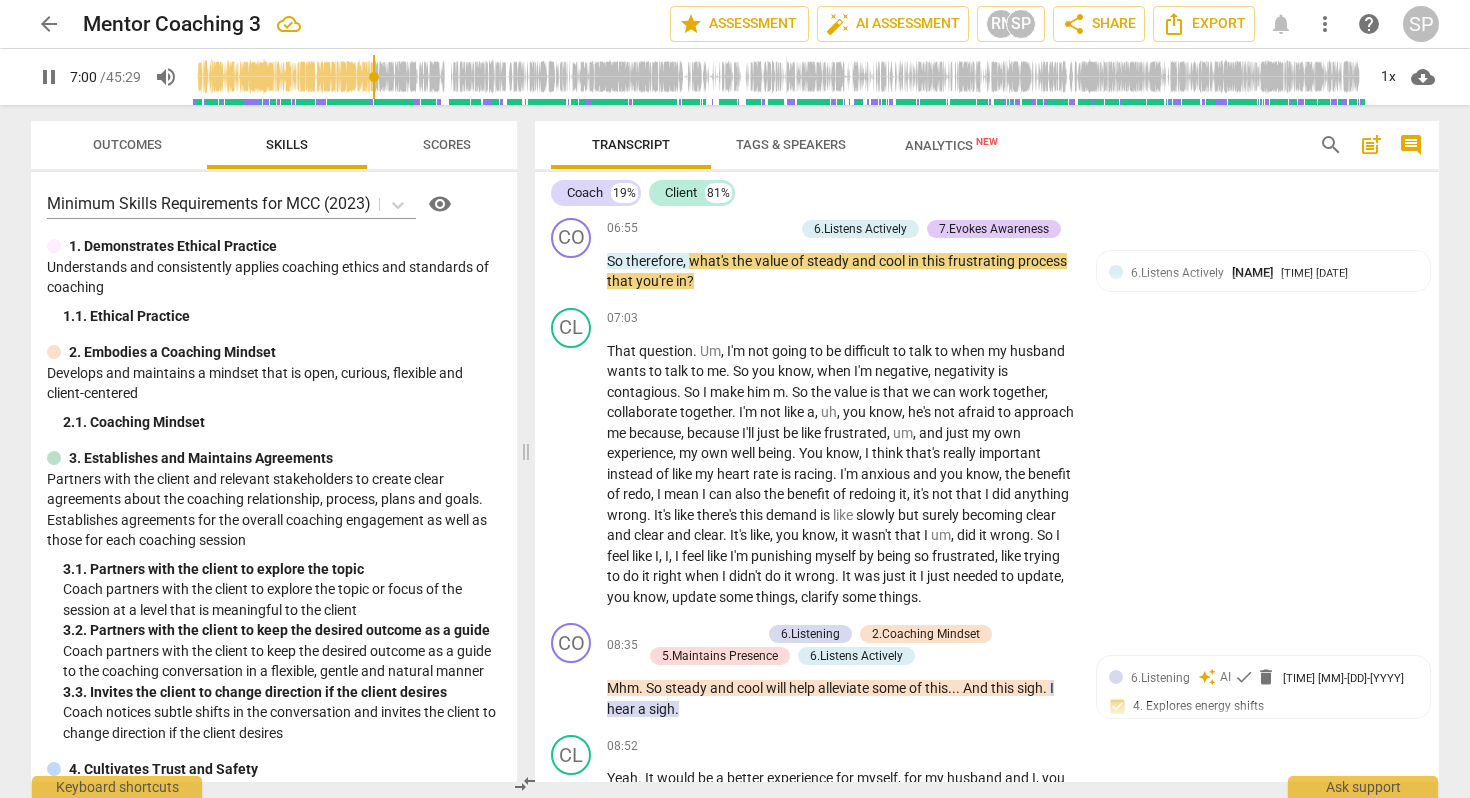 scroll, scrollTop: 2723, scrollLeft: 0, axis: vertical 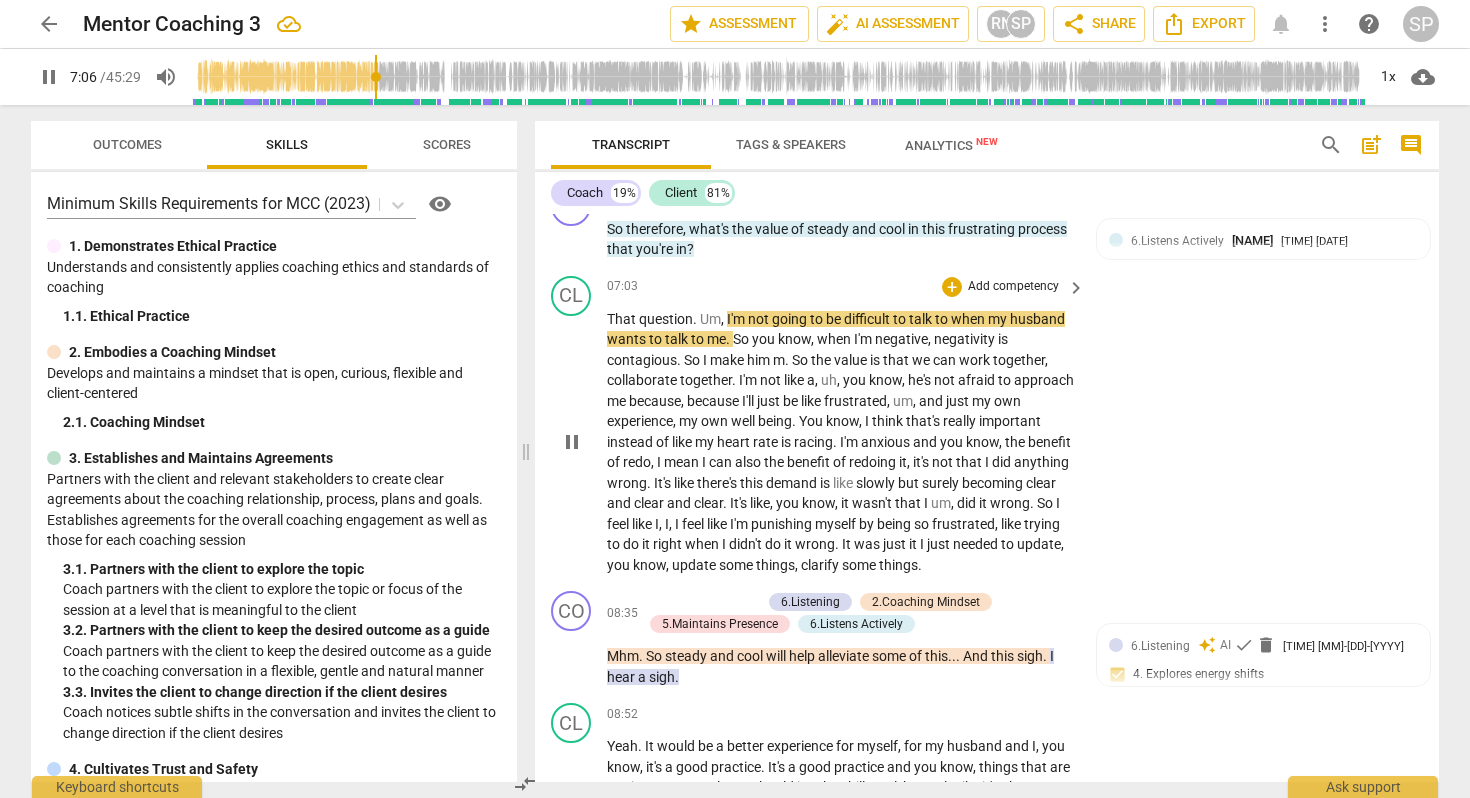 click on "That" at bounding box center [623, 319] 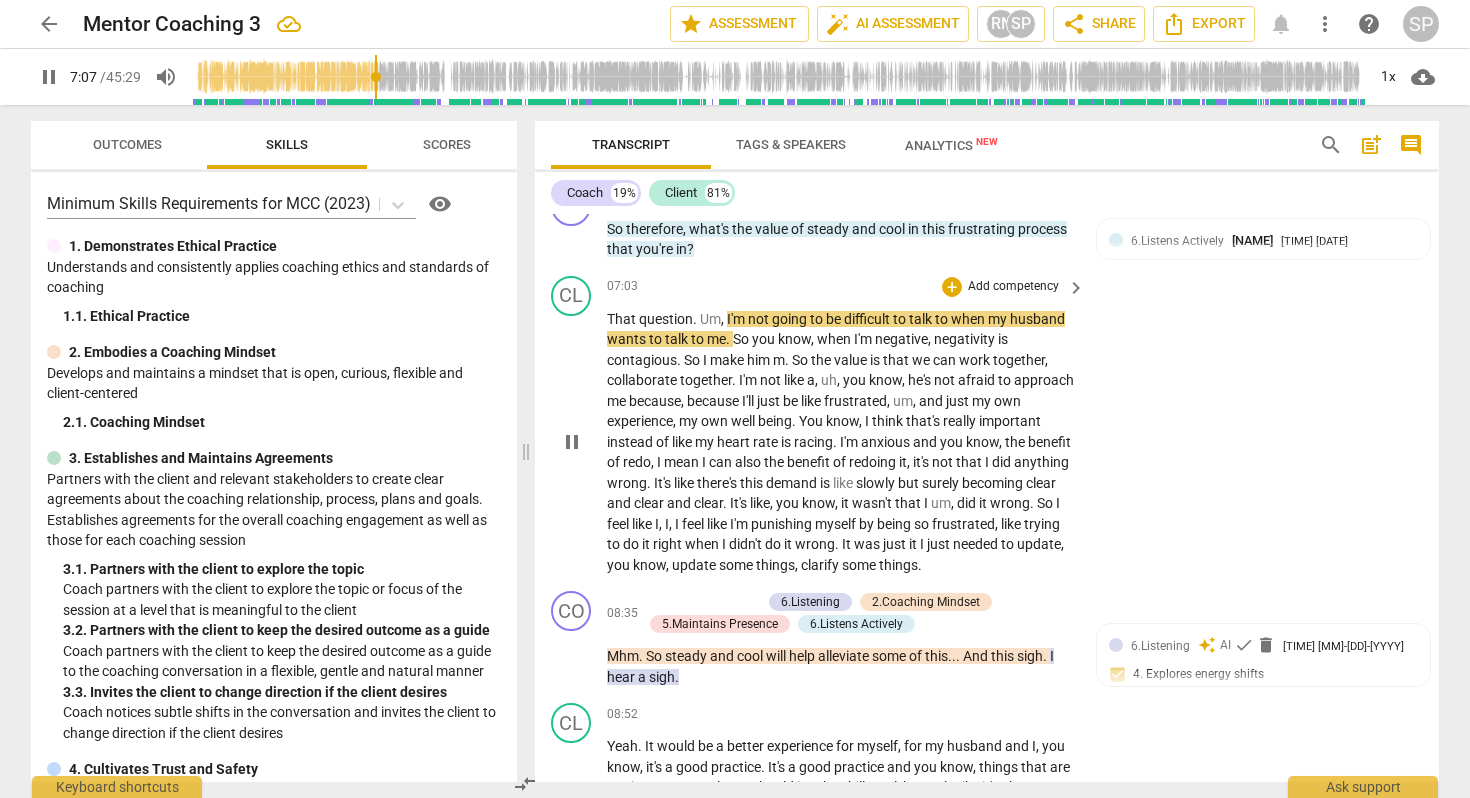 type on "427" 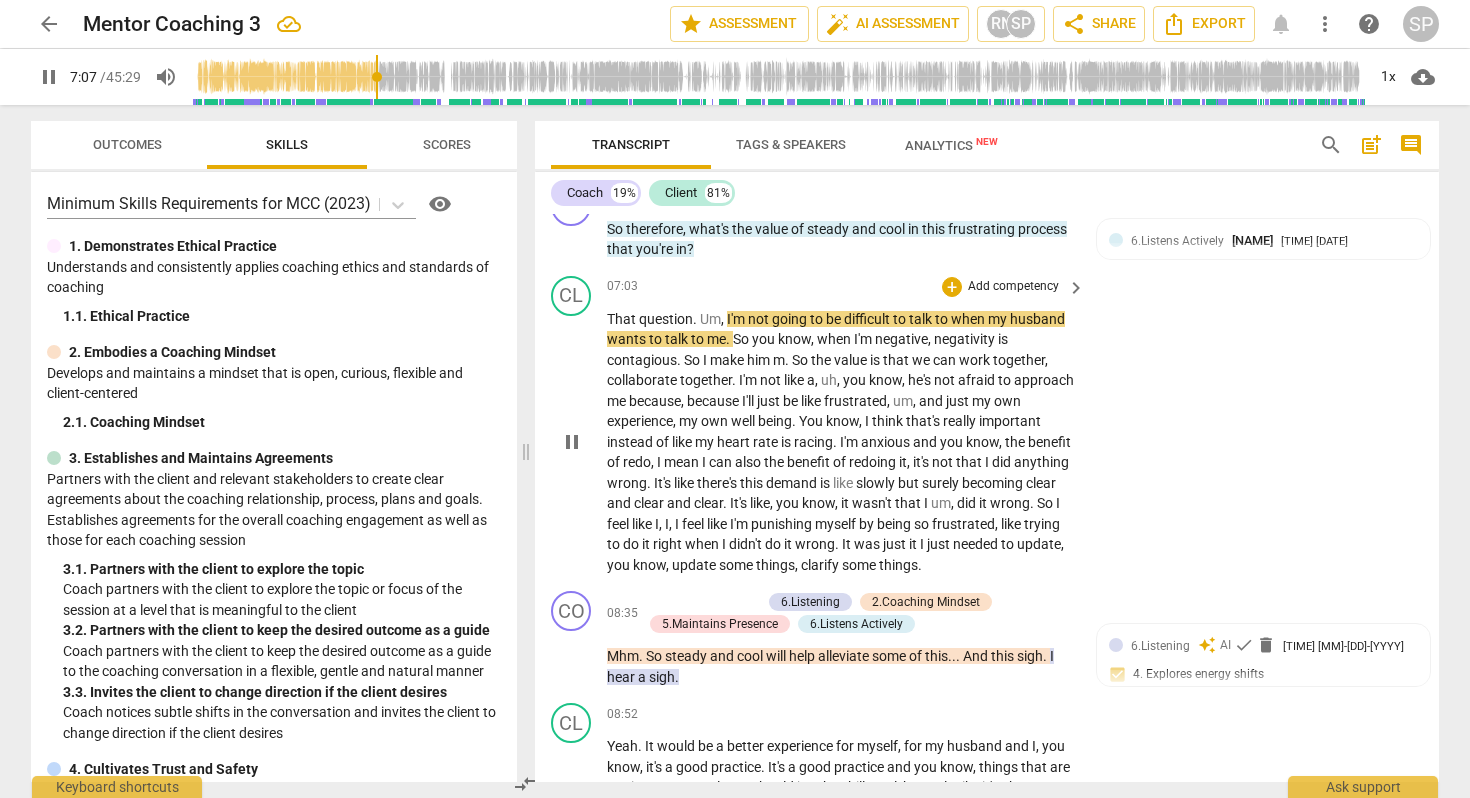 type 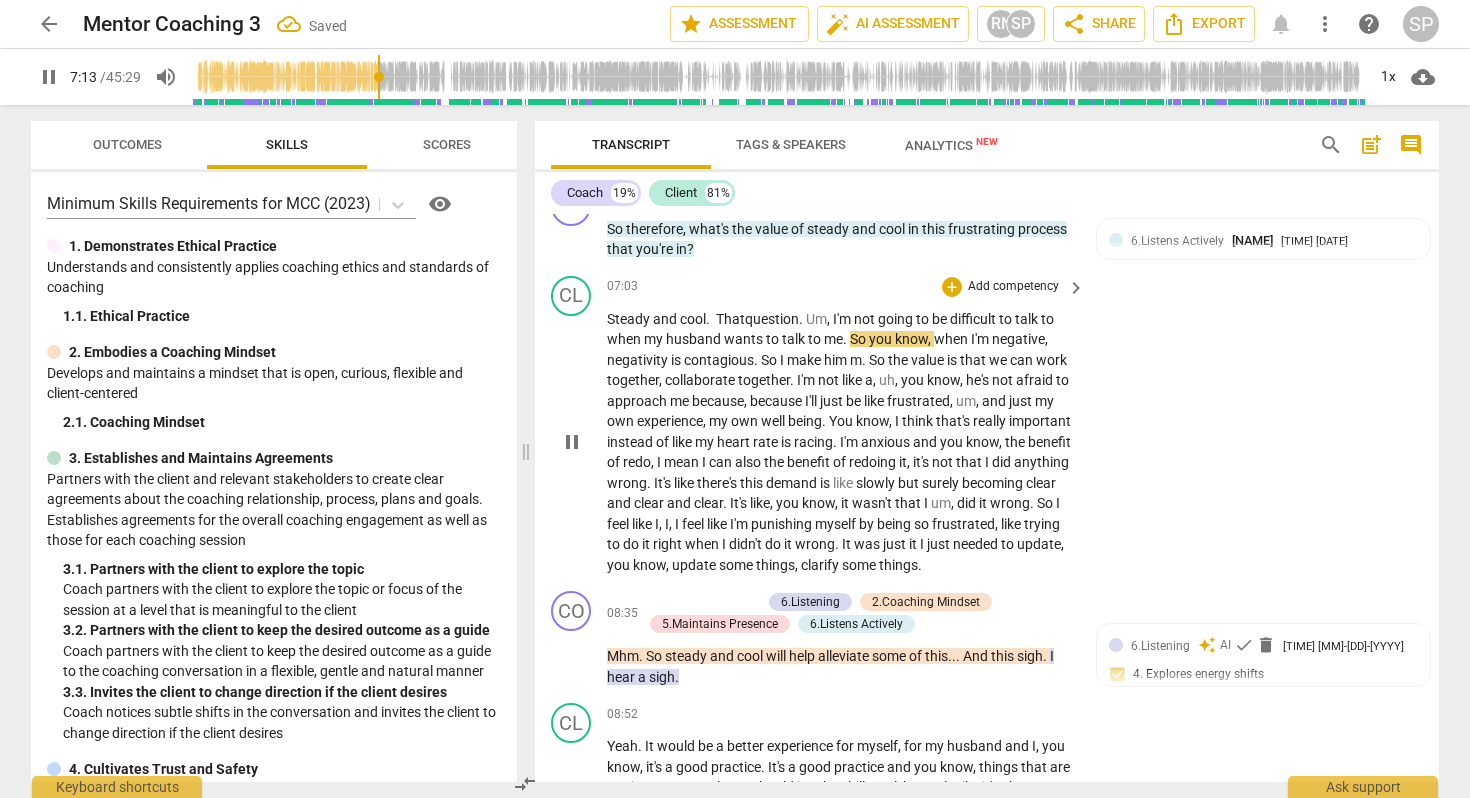 click on "Steady and cool.  That" at bounding box center [676, 319] 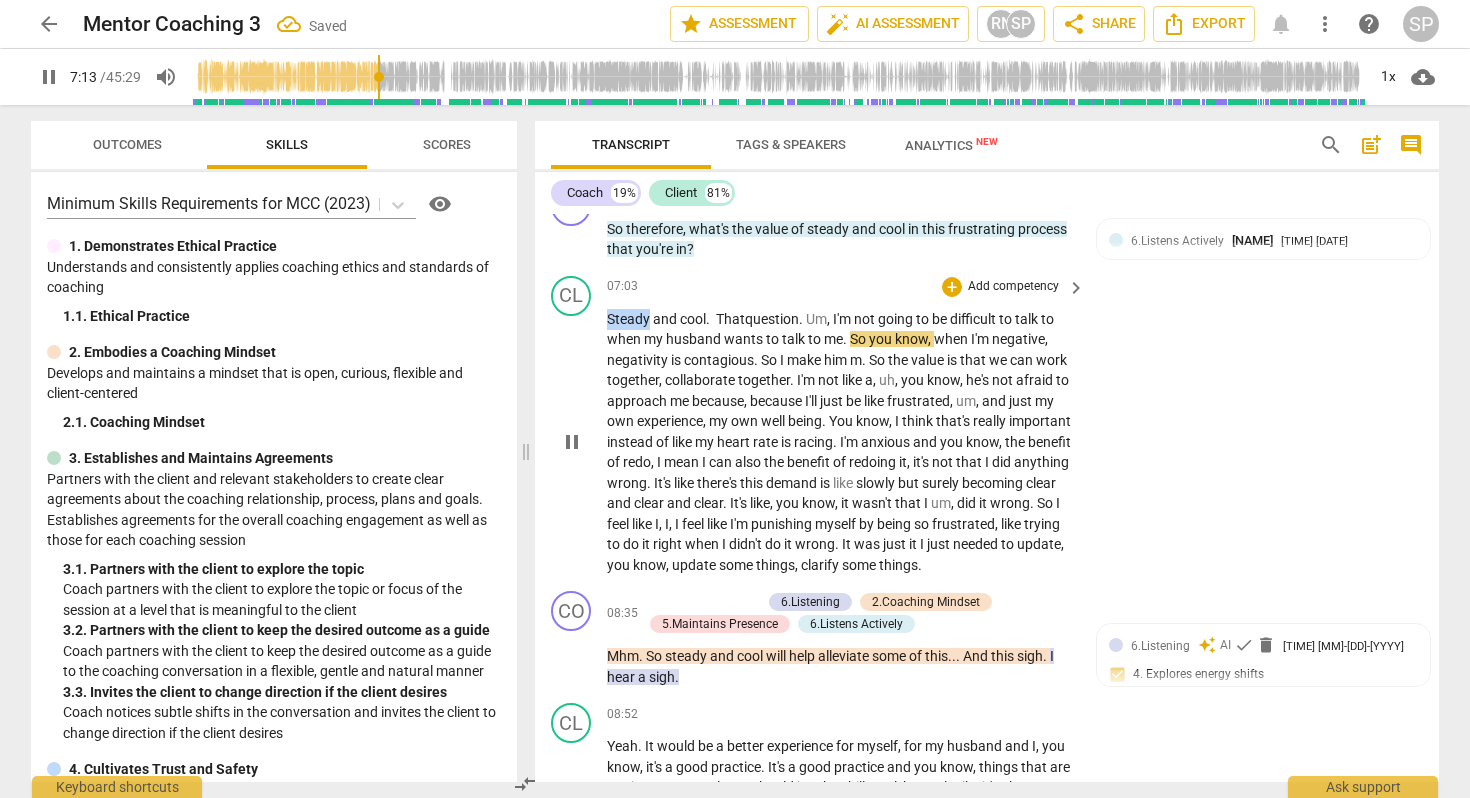 click on "Steady and cool.  That" at bounding box center (676, 319) 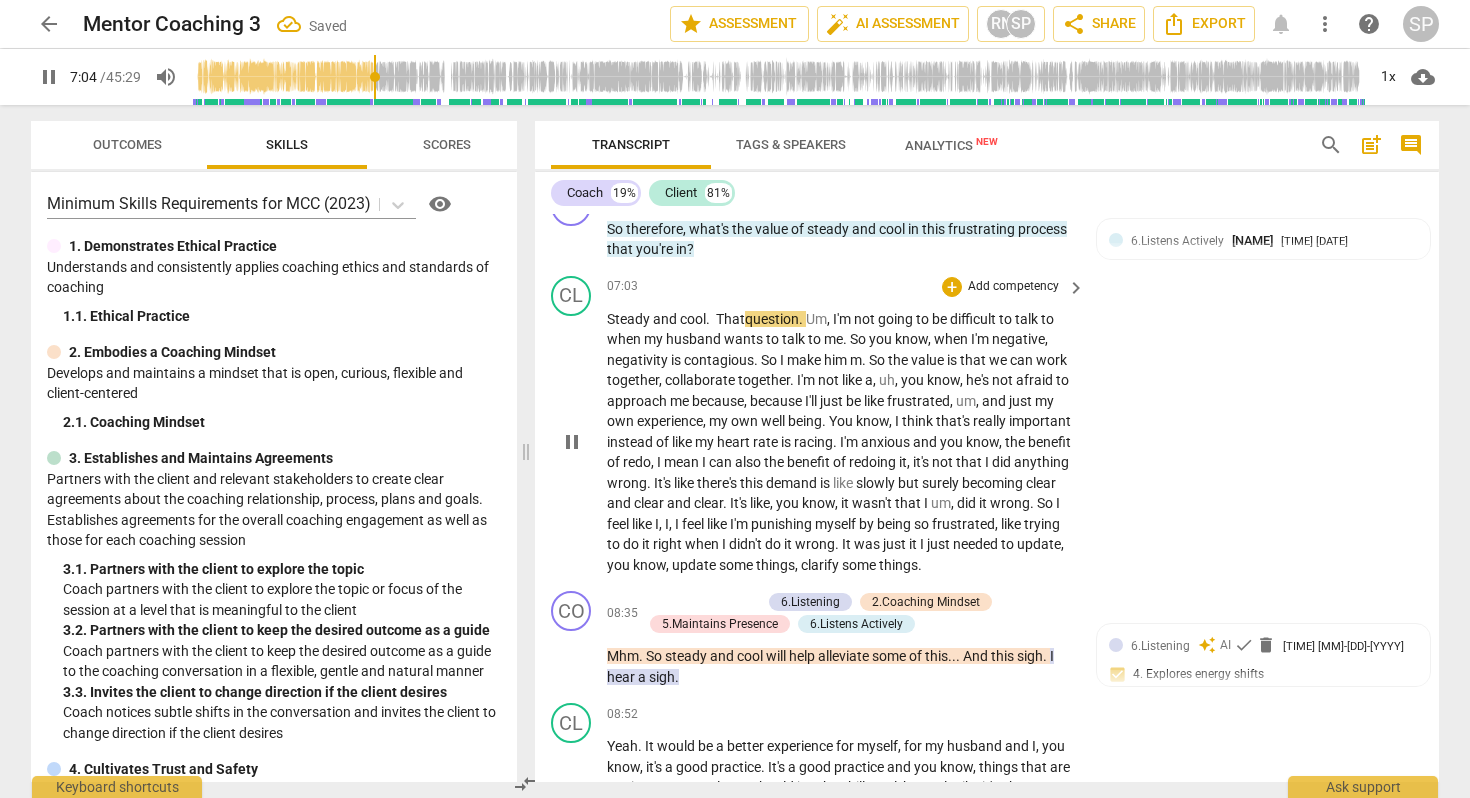 click on "Steady and cool.  That" at bounding box center (676, 319) 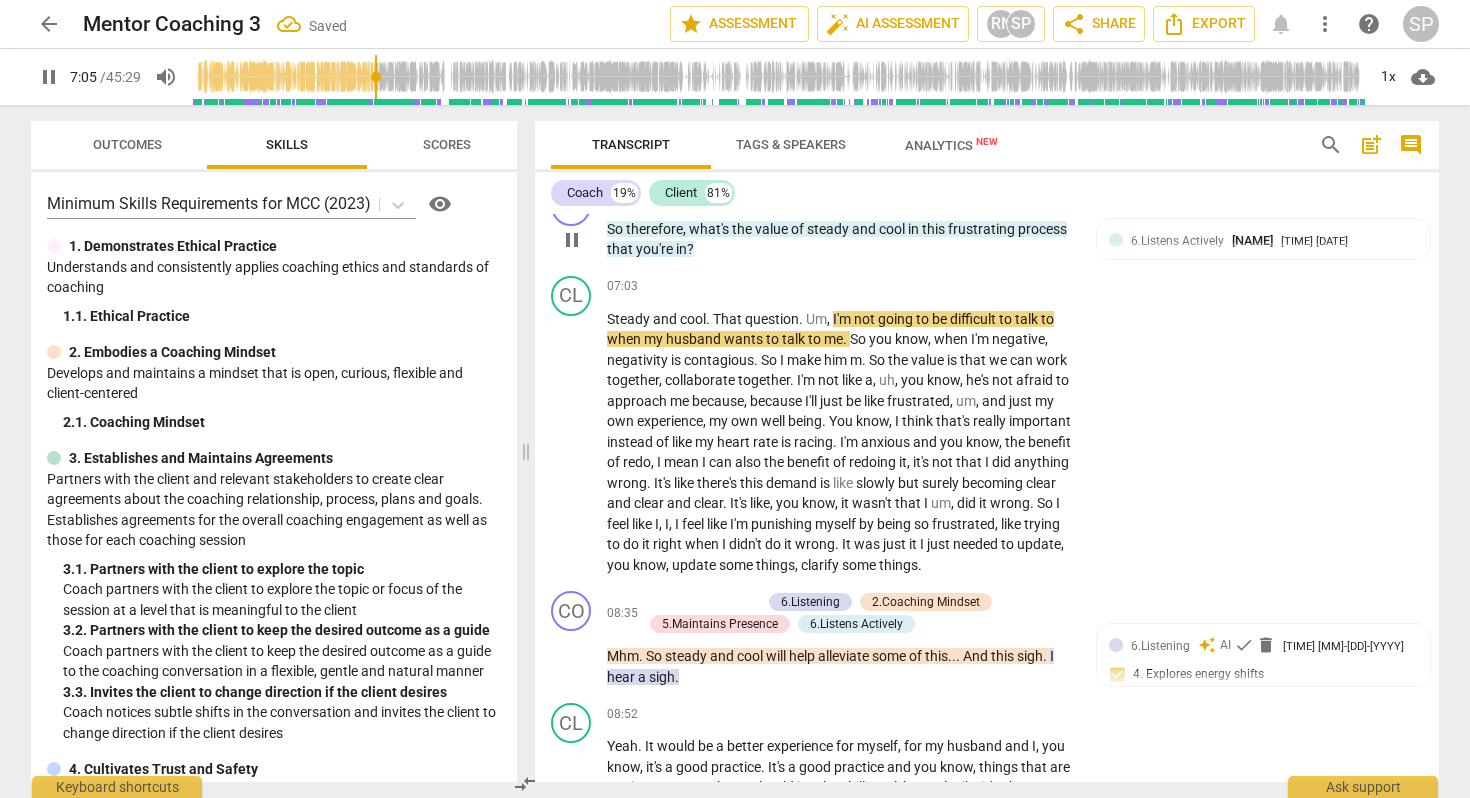 click on "you're" at bounding box center (656, 249) 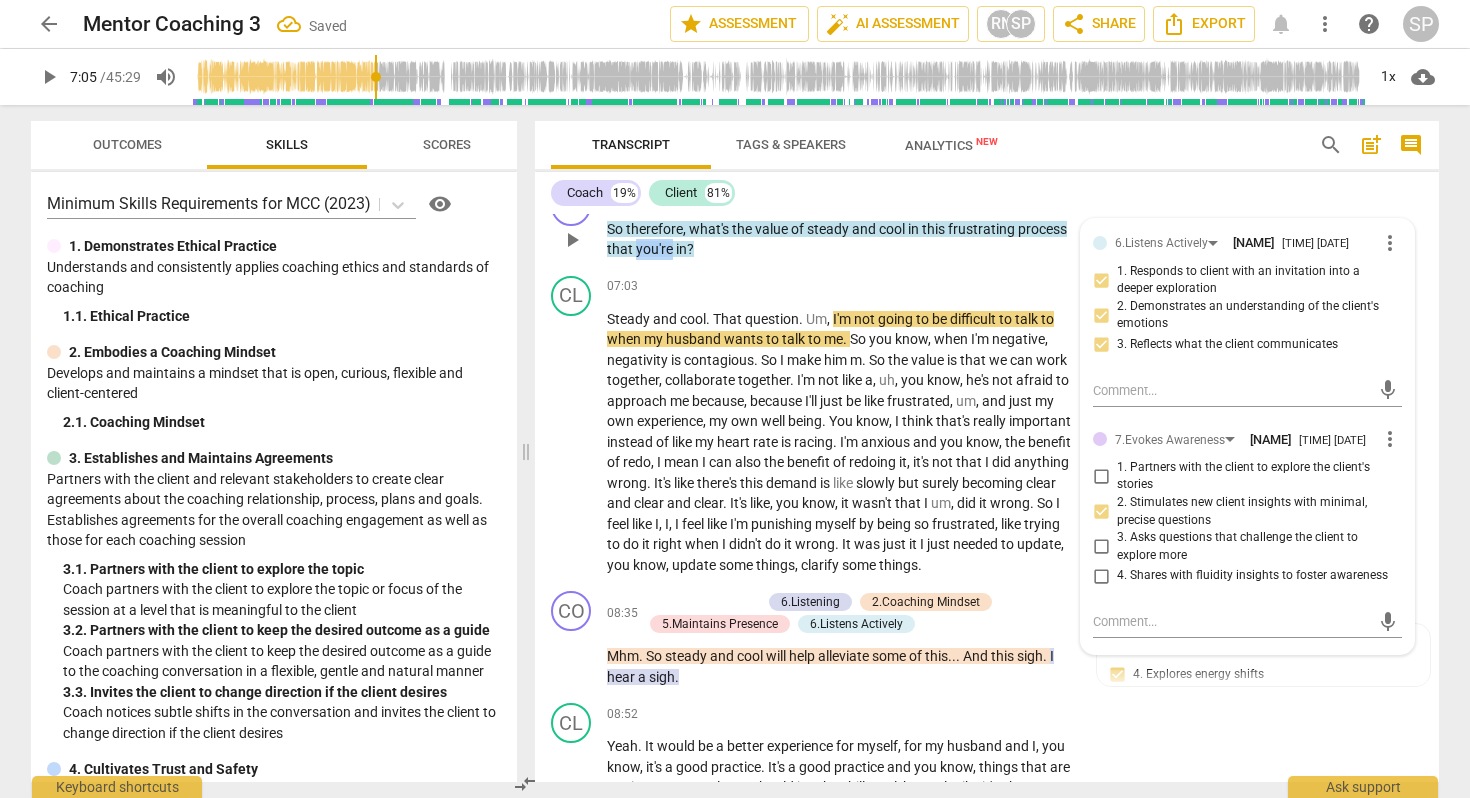 click on "you're" at bounding box center [656, 249] 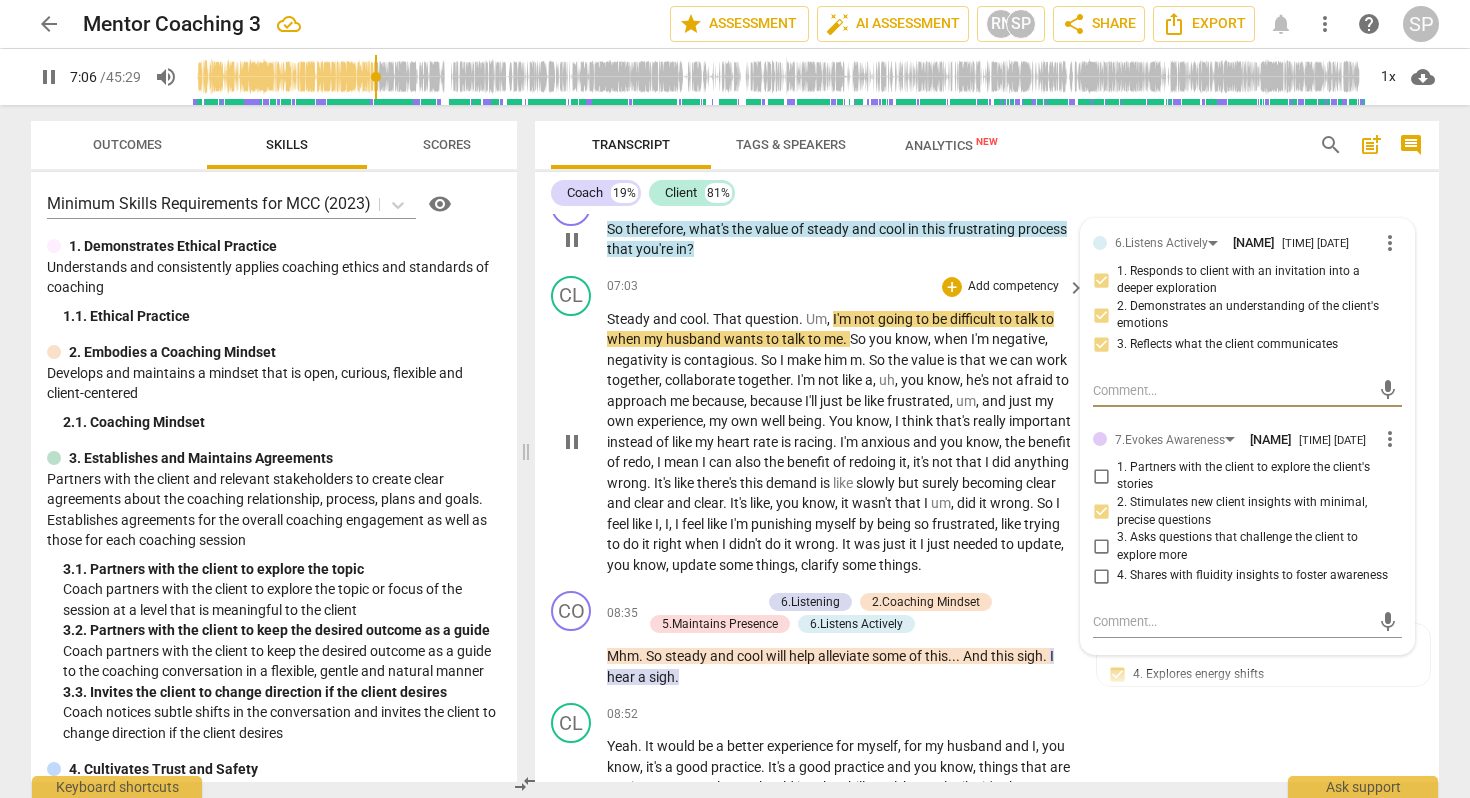 scroll, scrollTop: 2744, scrollLeft: 0, axis: vertical 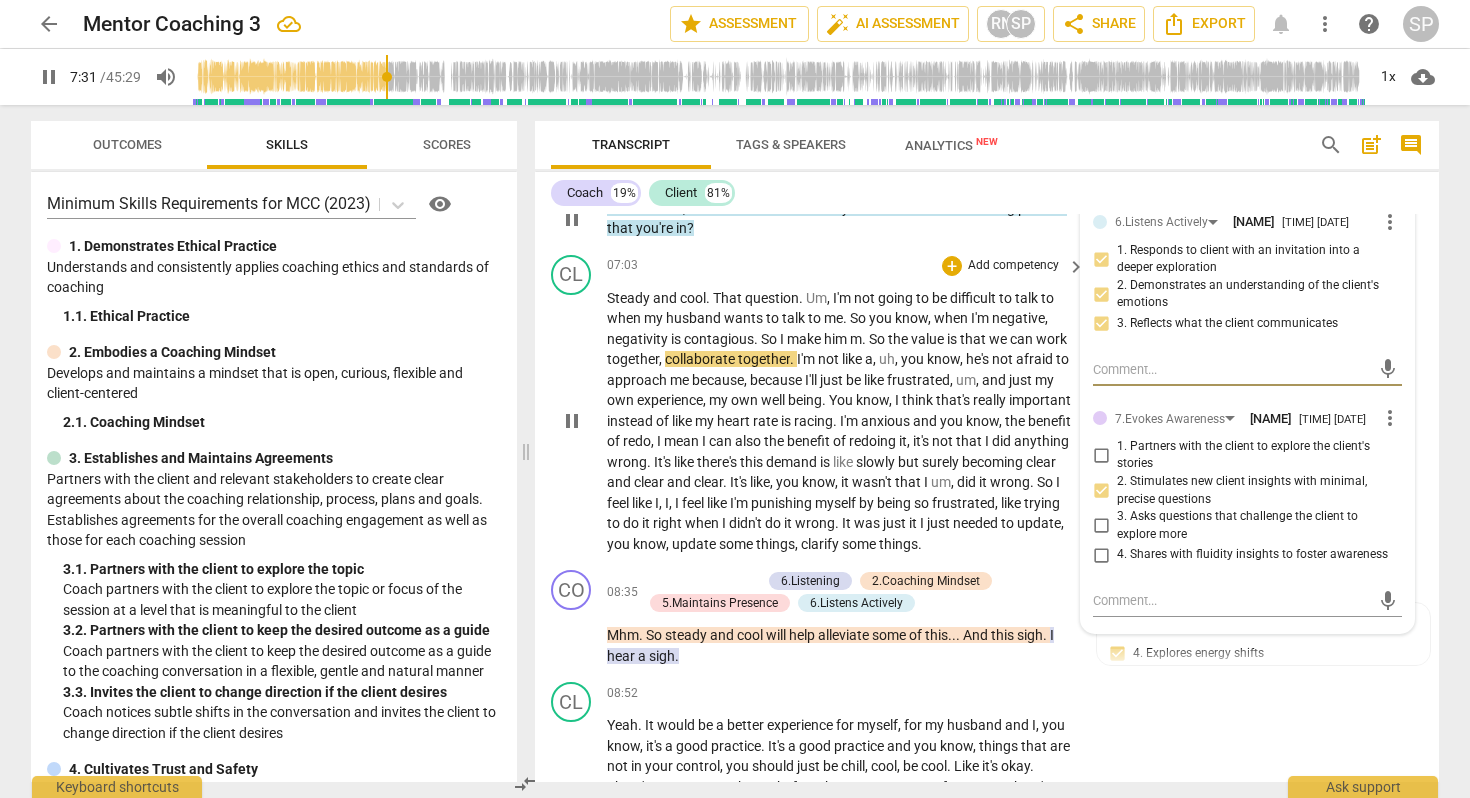 click on "pause" at bounding box center (572, 421) 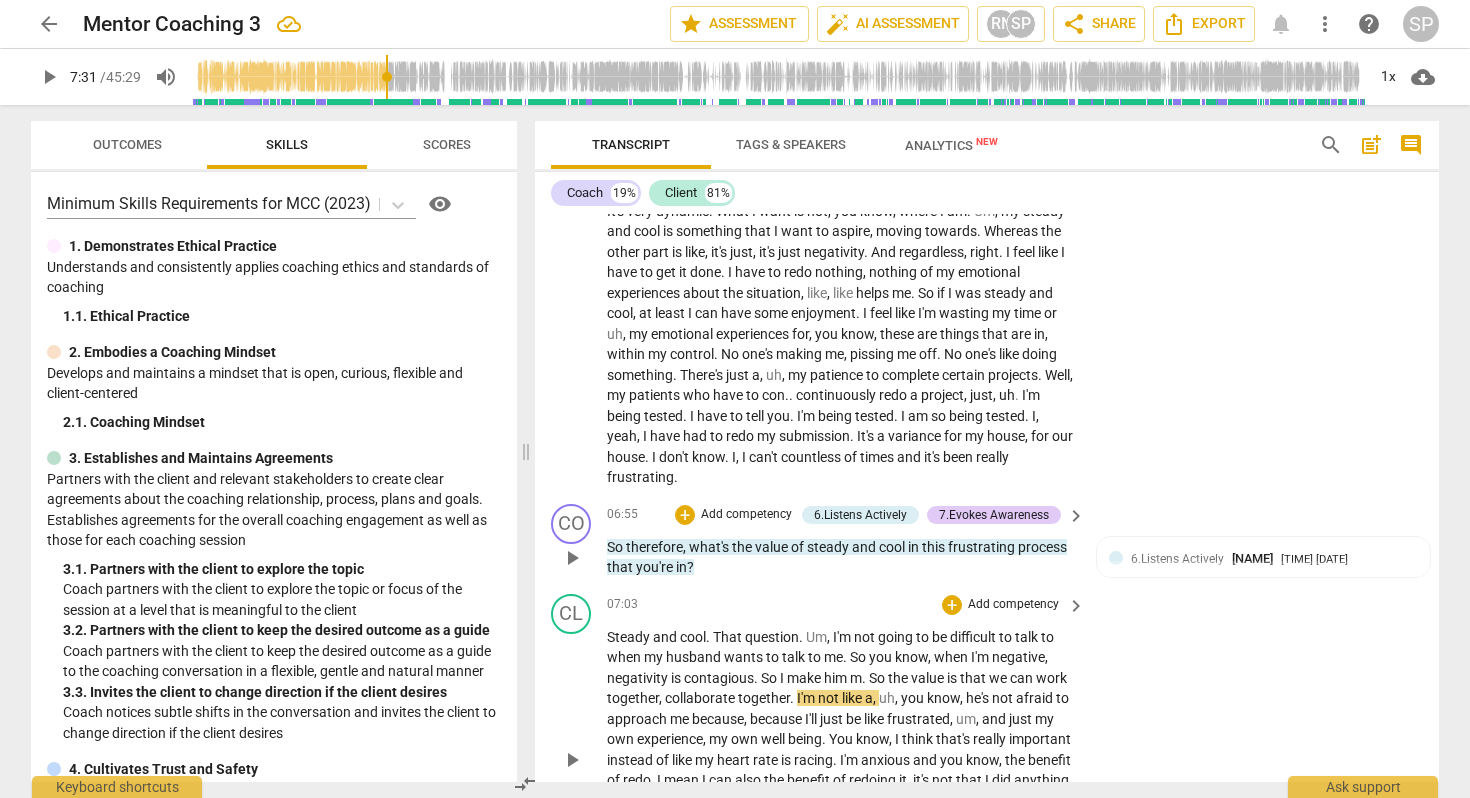 scroll, scrollTop: 2404, scrollLeft: 0, axis: vertical 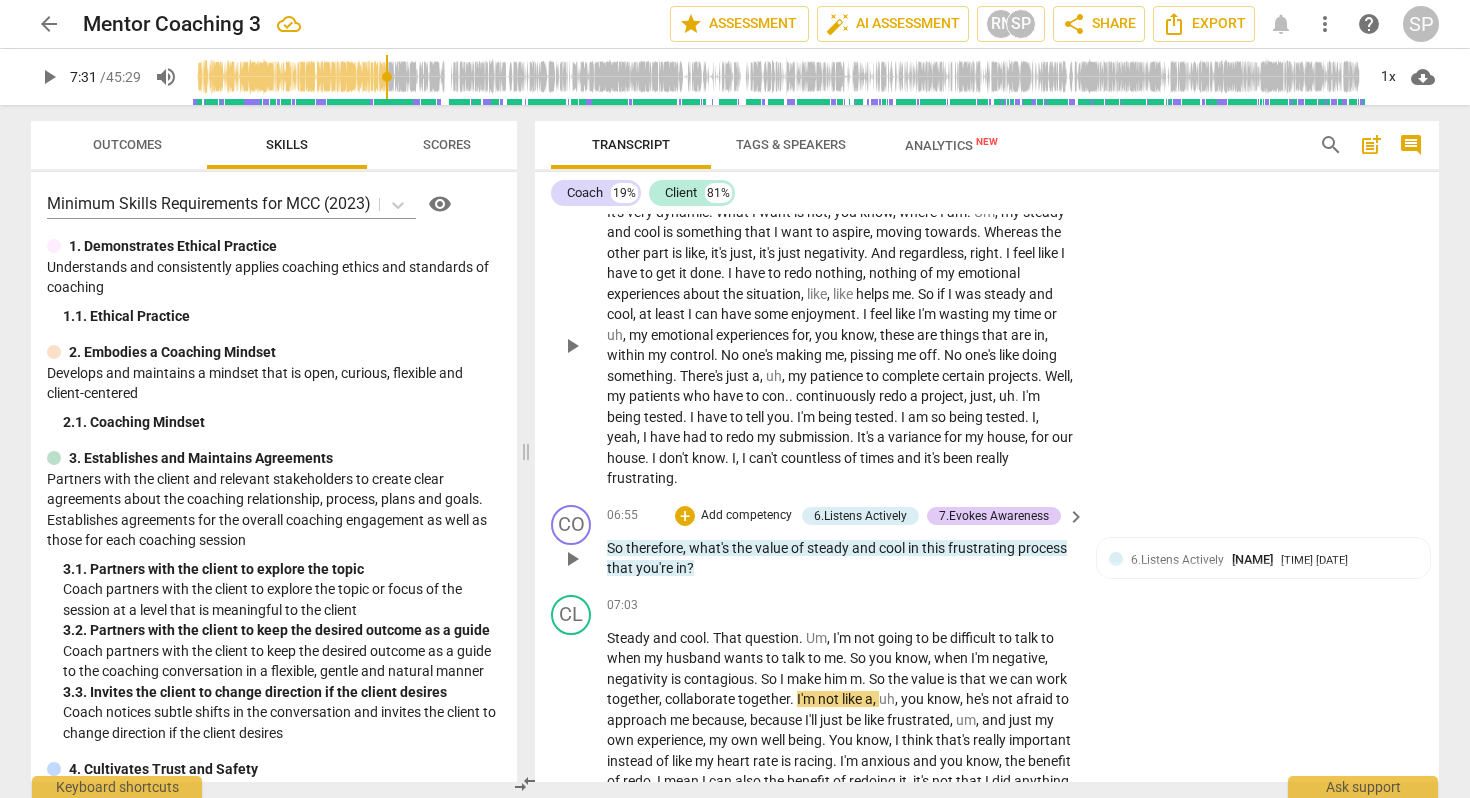 click on "project" at bounding box center (942, 396) 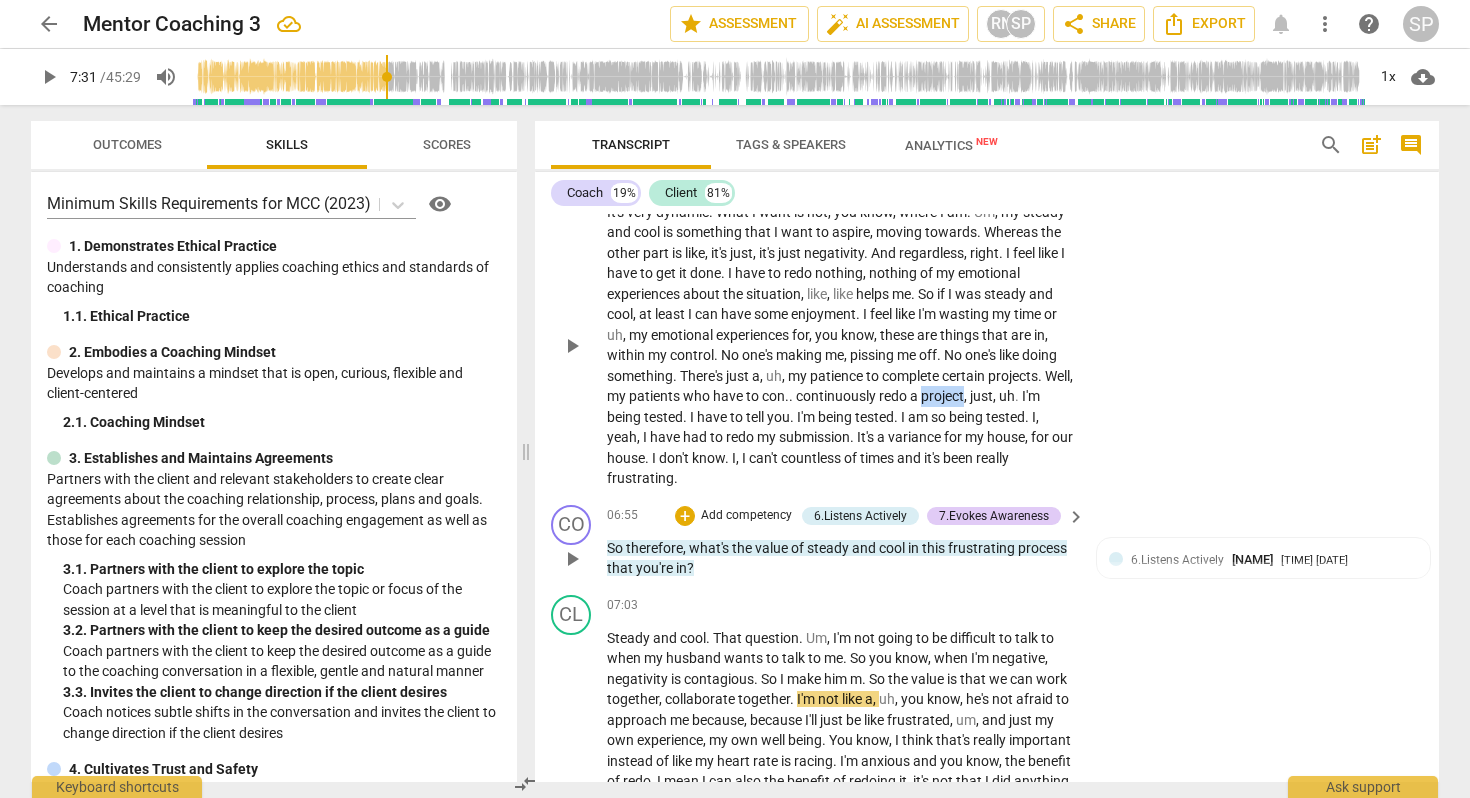 click on "project" at bounding box center [942, 396] 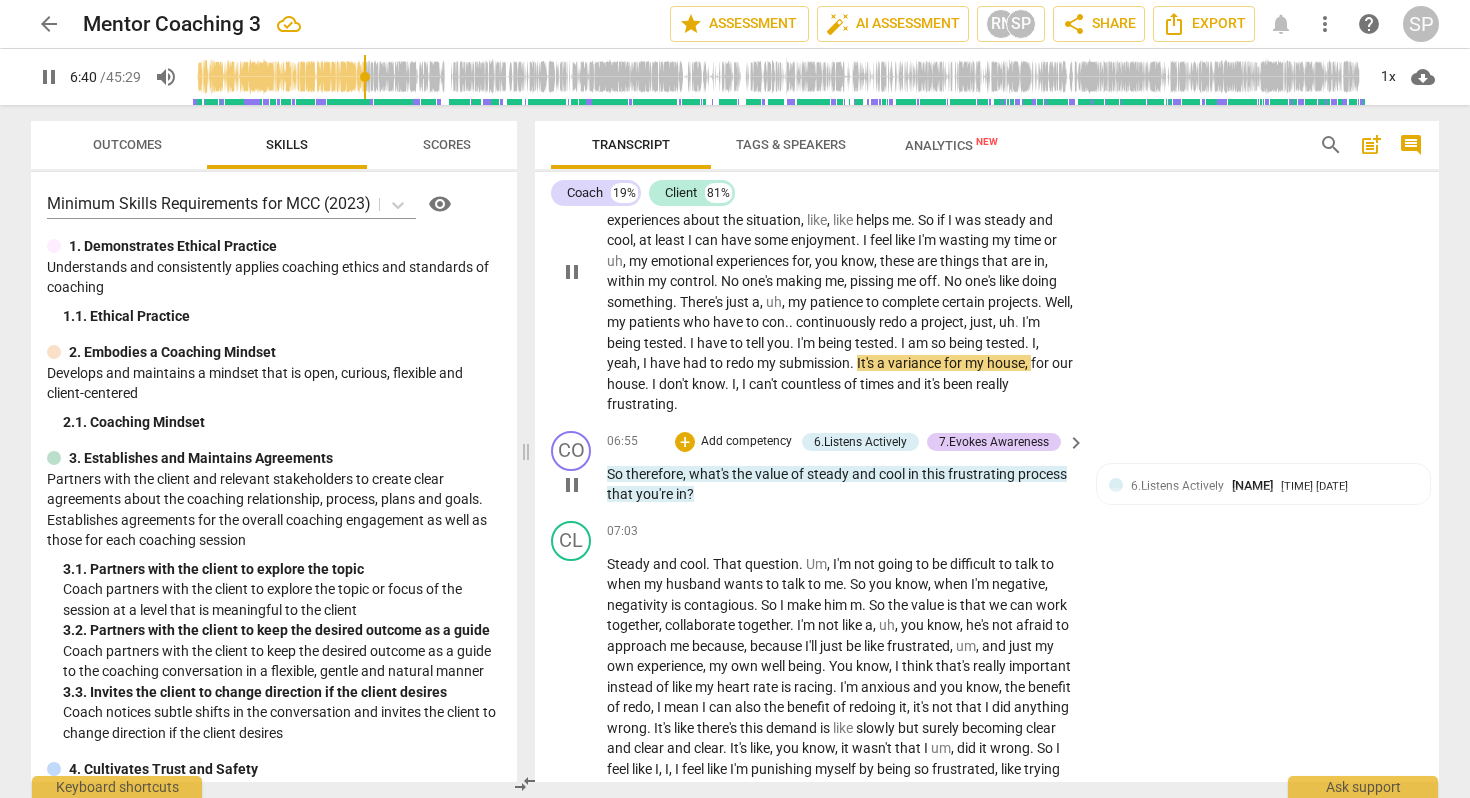 scroll, scrollTop: 2456, scrollLeft: 0, axis: vertical 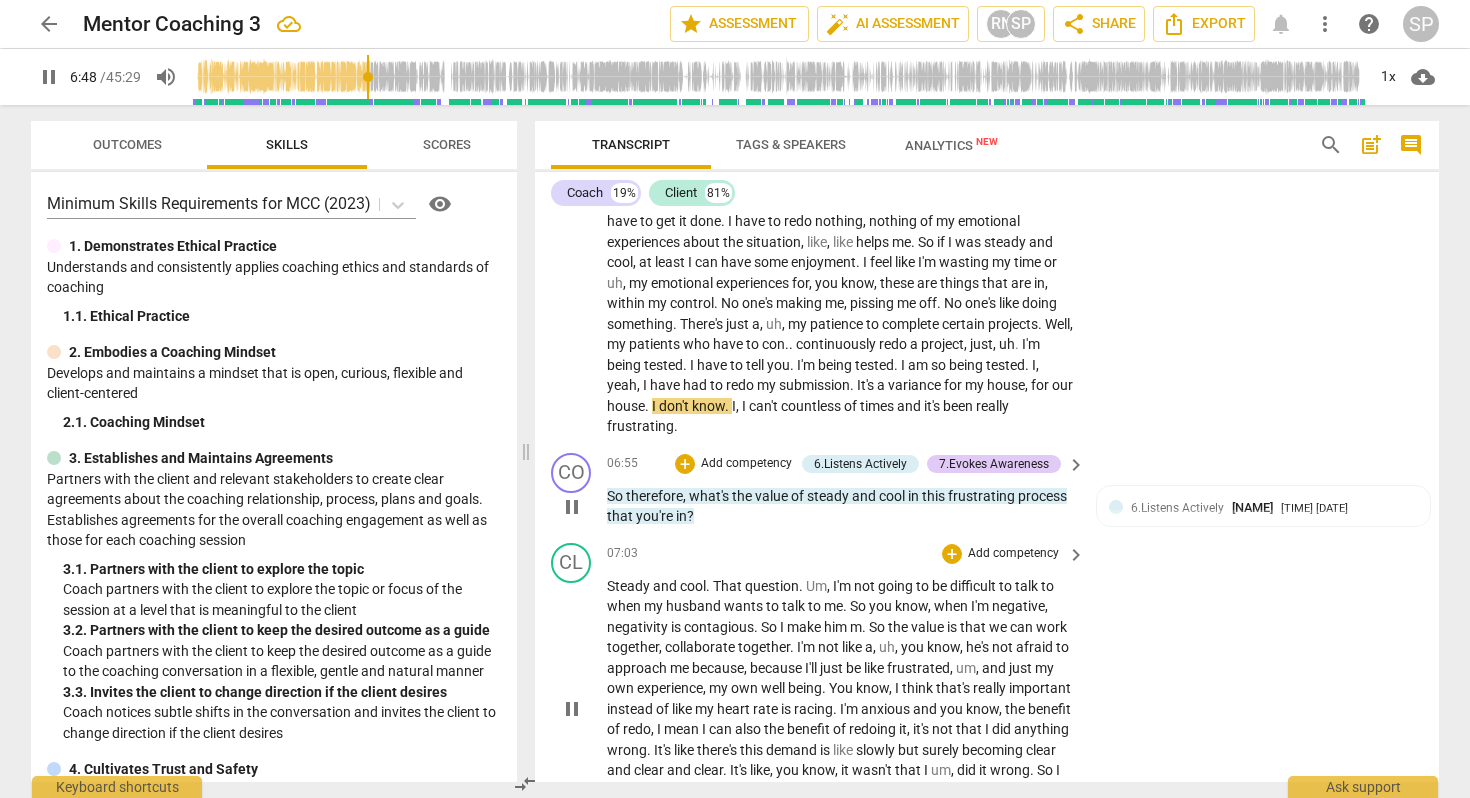click on "Steady" at bounding box center [630, 586] 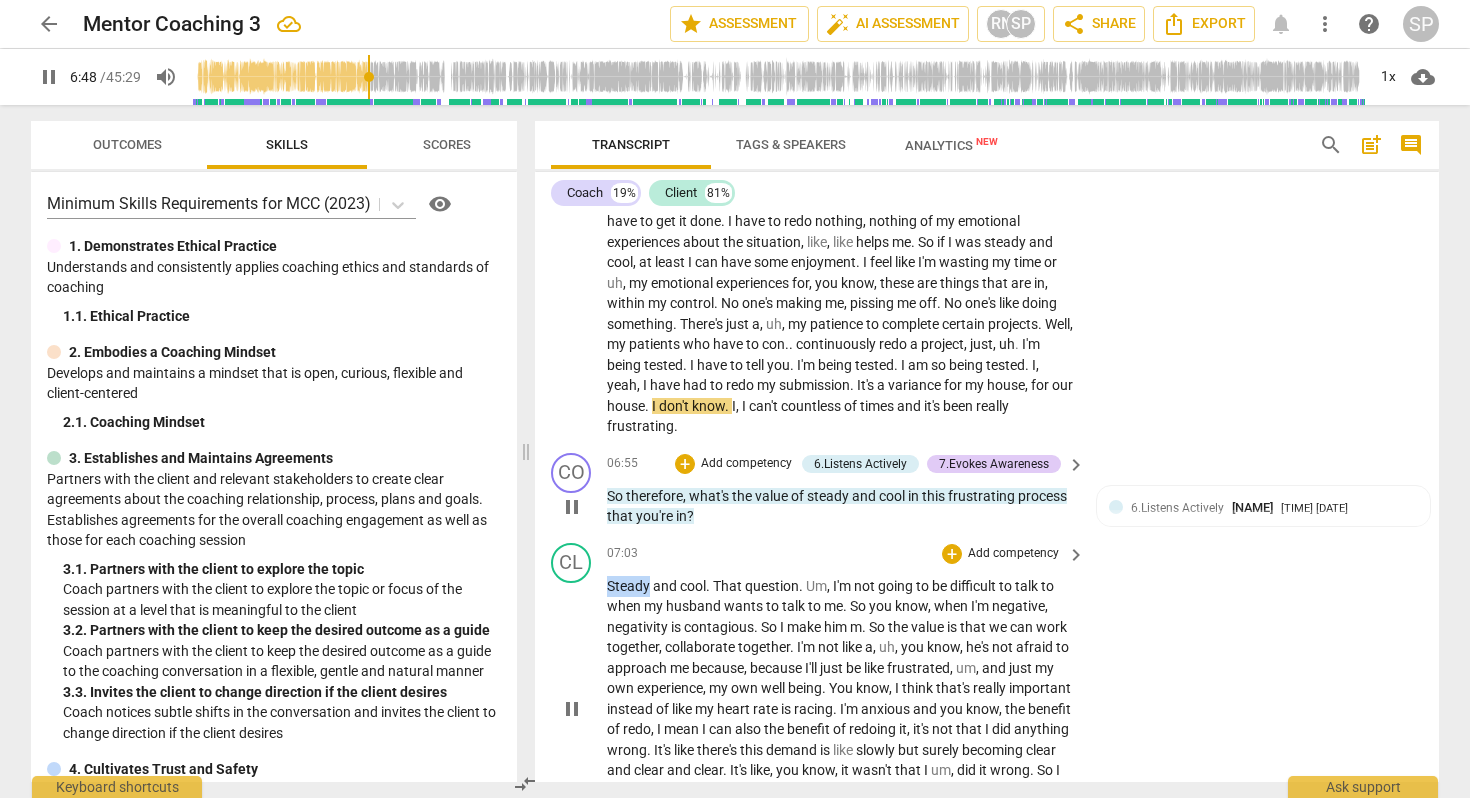 click on "Steady" at bounding box center (630, 586) 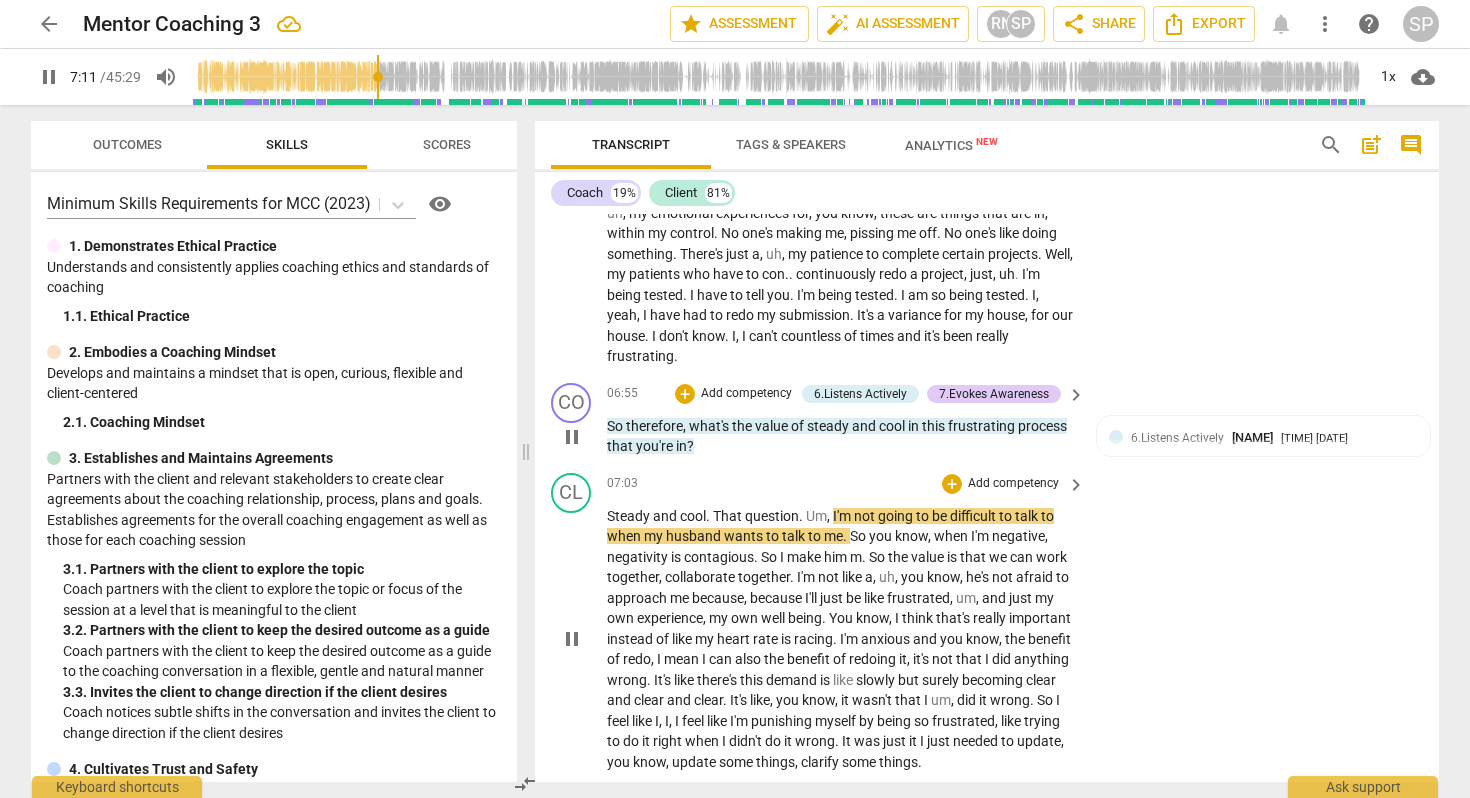 scroll, scrollTop: 2582, scrollLeft: 0, axis: vertical 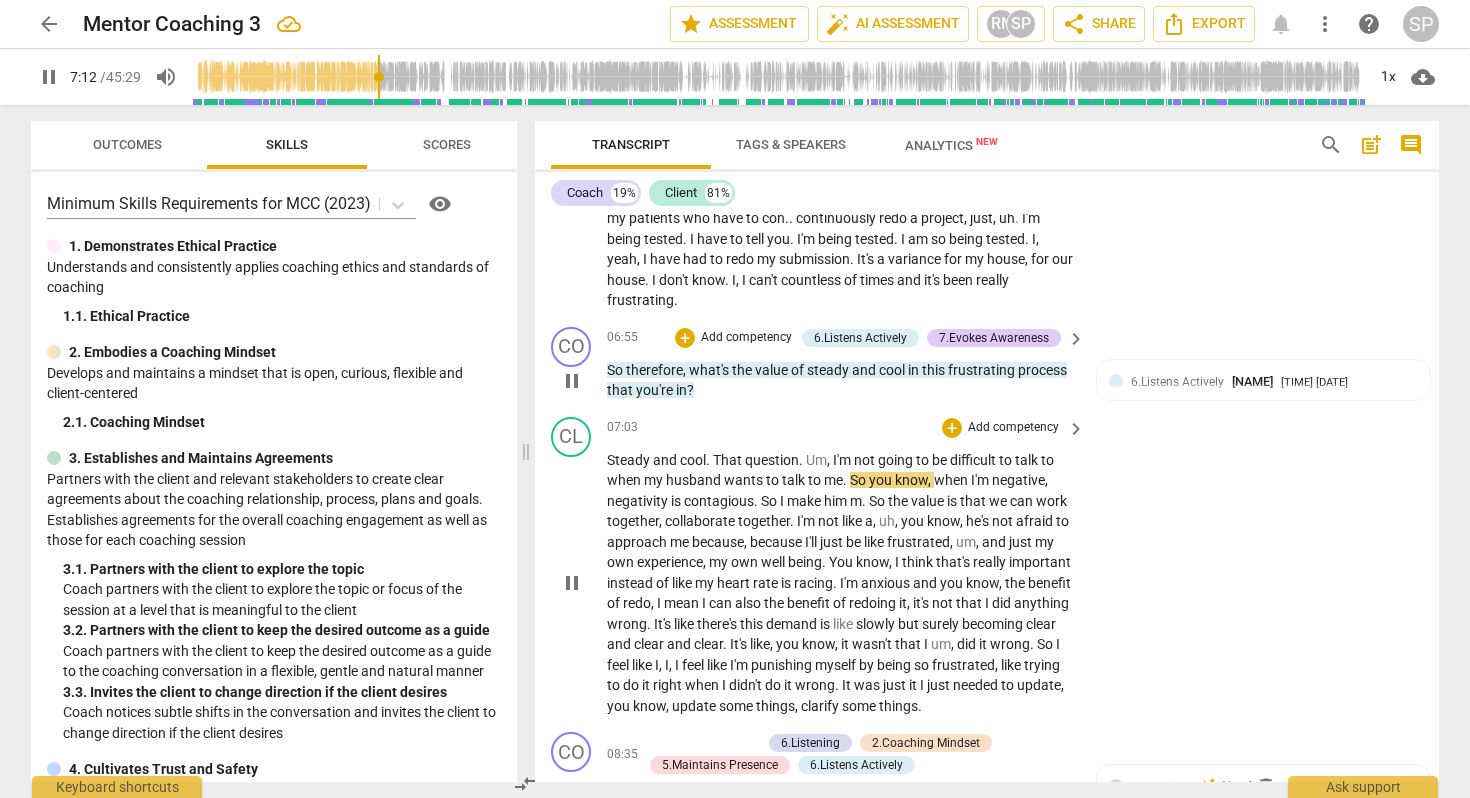 click on "collaborate" at bounding box center (701, 521) 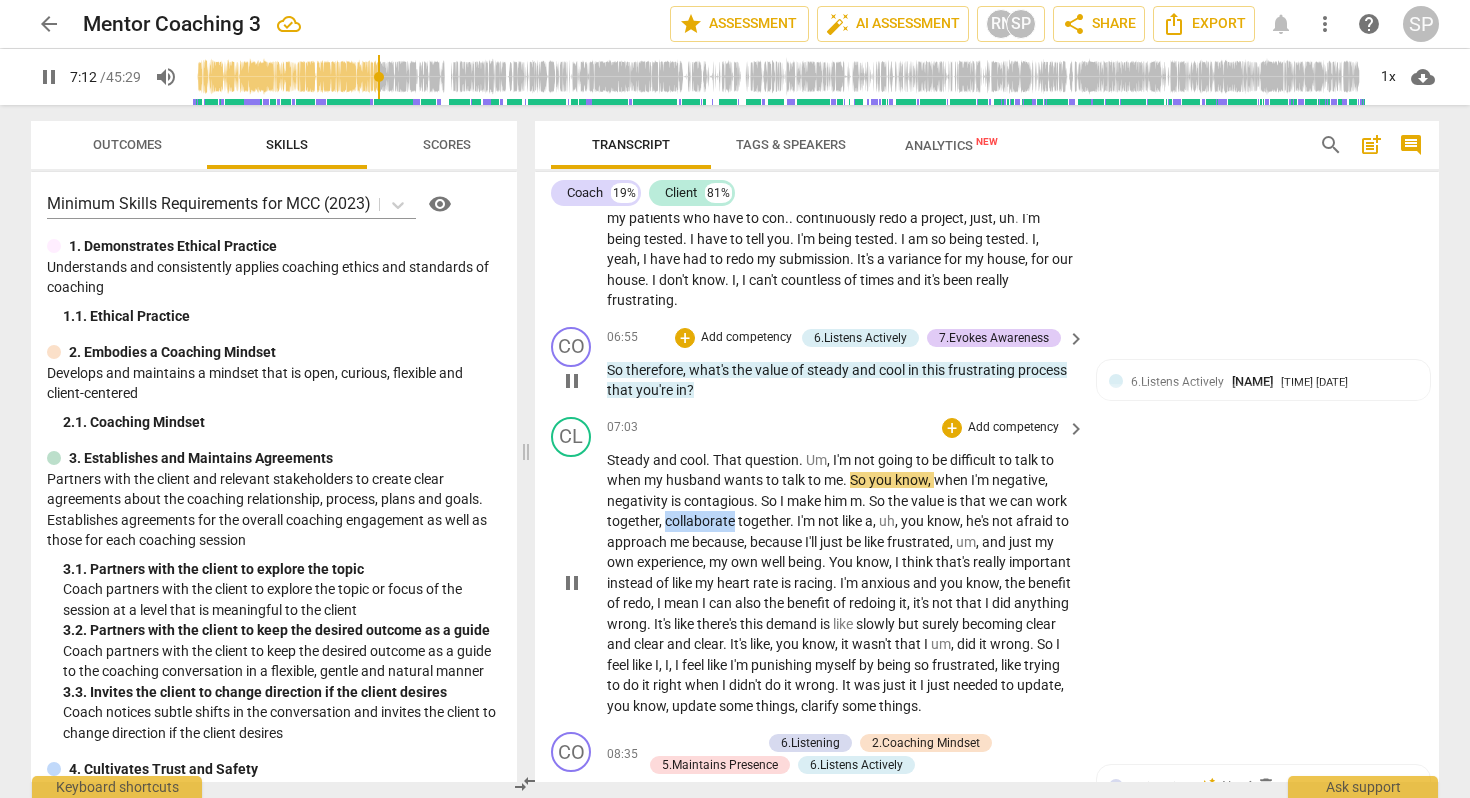 click on "collaborate" at bounding box center [701, 521] 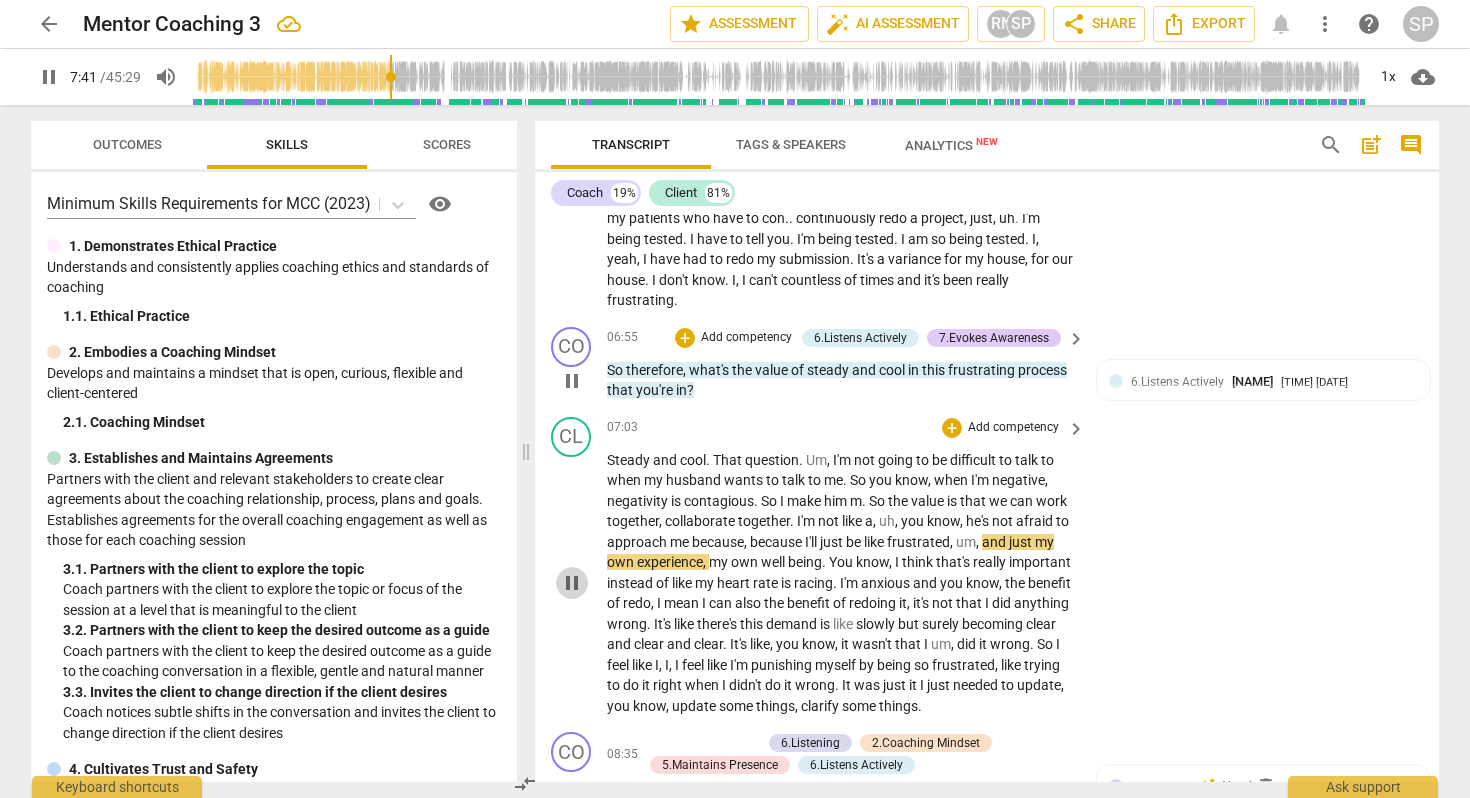 click on "pause" at bounding box center [572, 583] 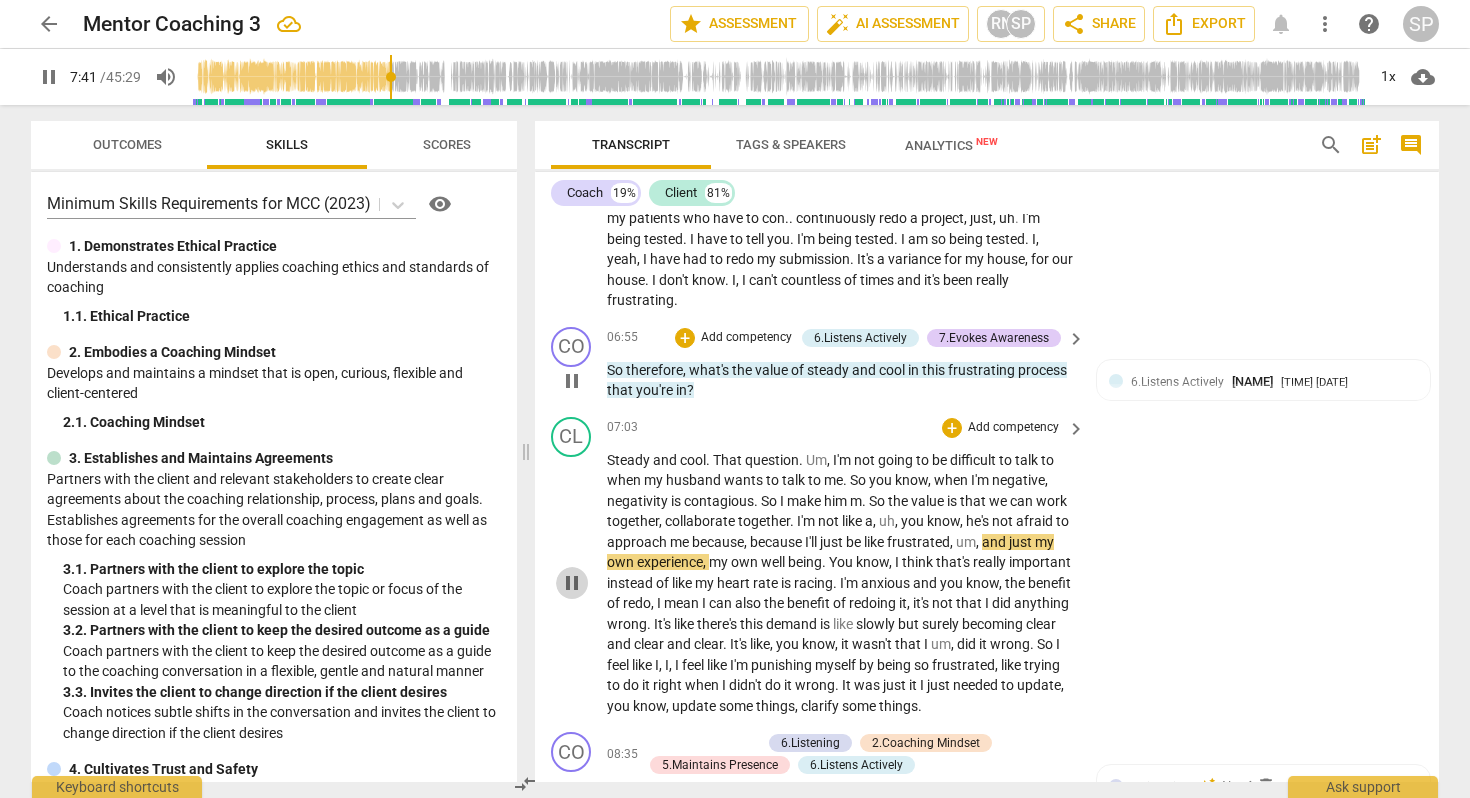 type on "462" 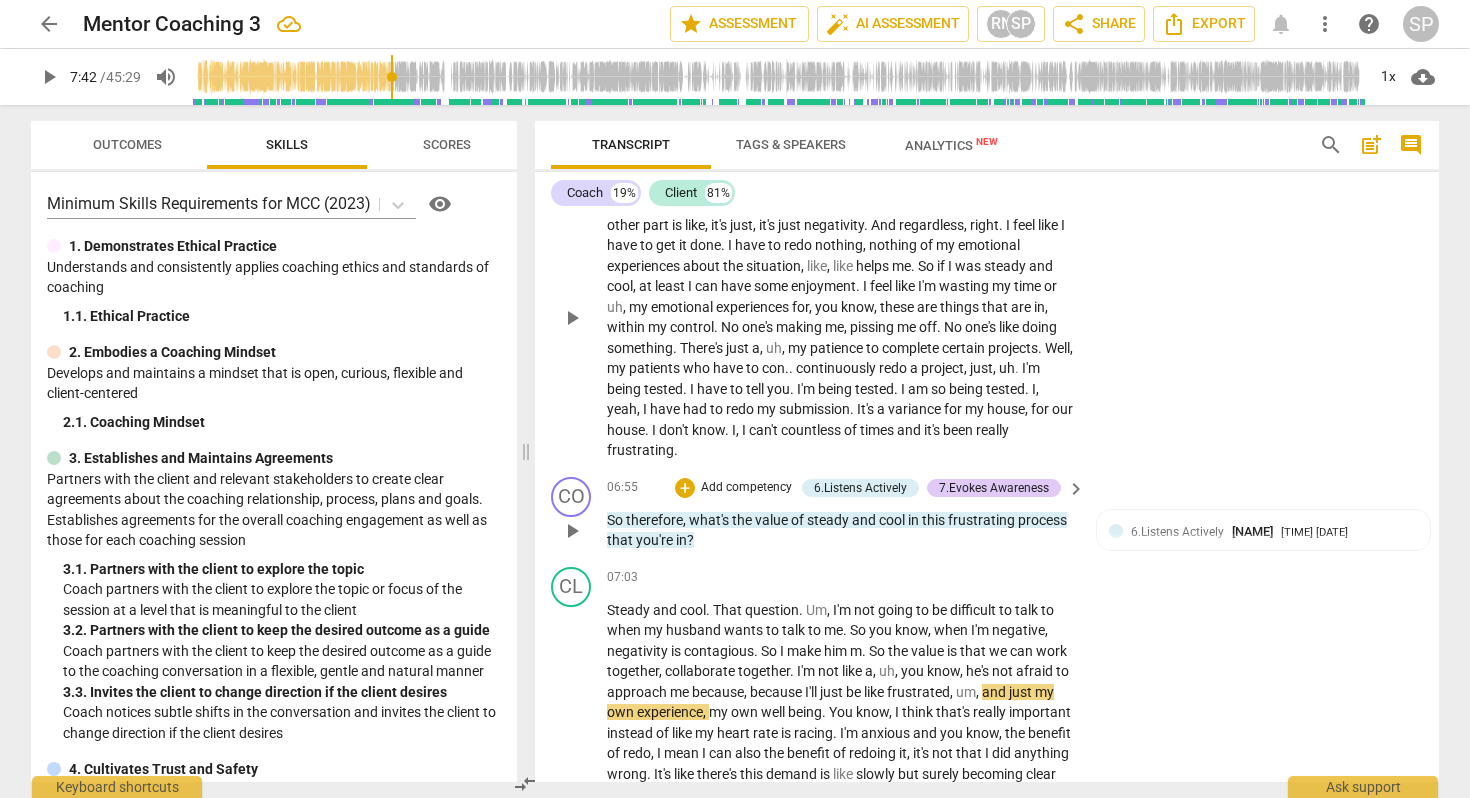 scroll, scrollTop: 2430, scrollLeft: 0, axis: vertical 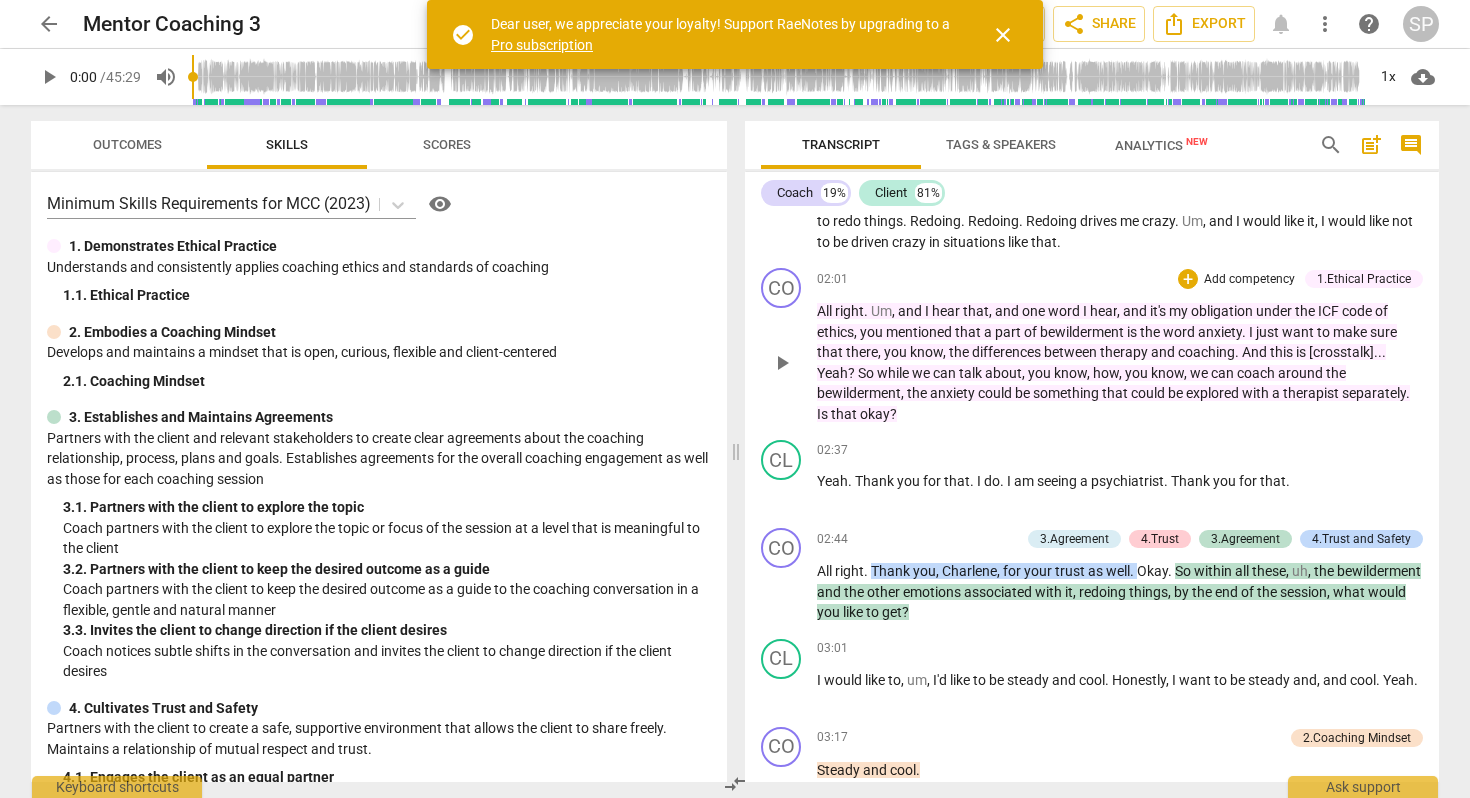 click on "And" at bounding box center [1256, 352] 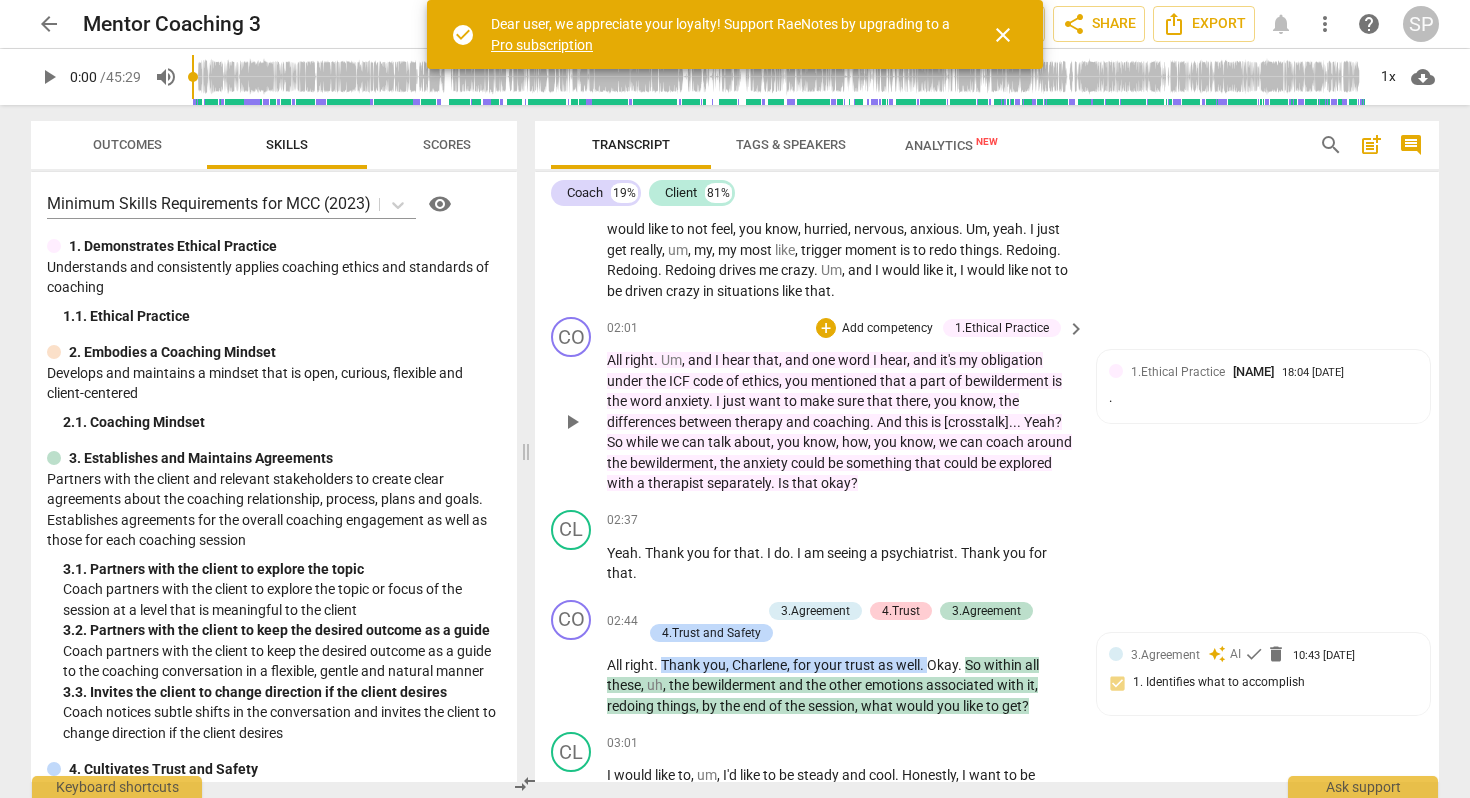 scroll, scrollTop: 851, scrollLeft: 0, axis: vertical 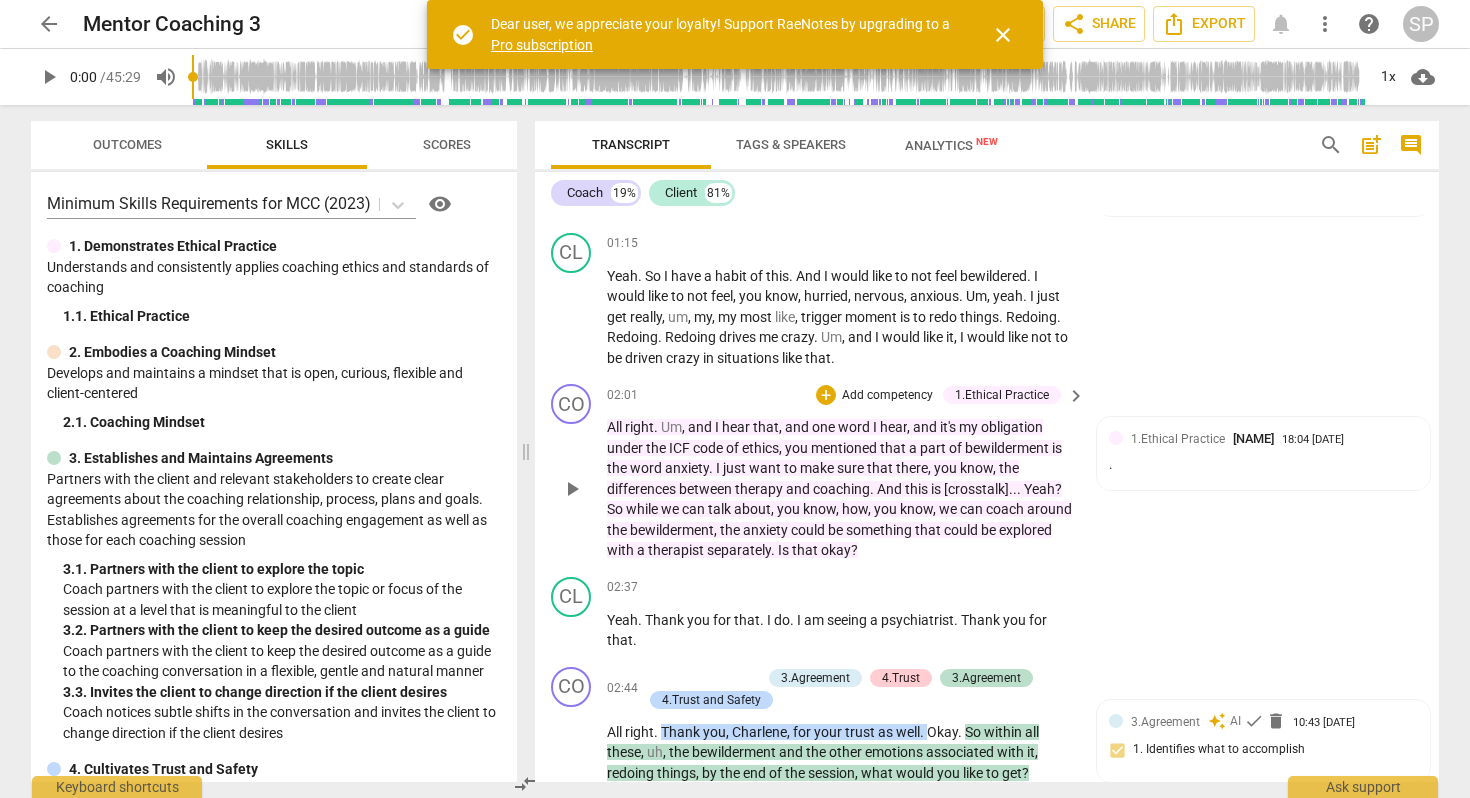 click on "And" at bounding box center (891, 489) 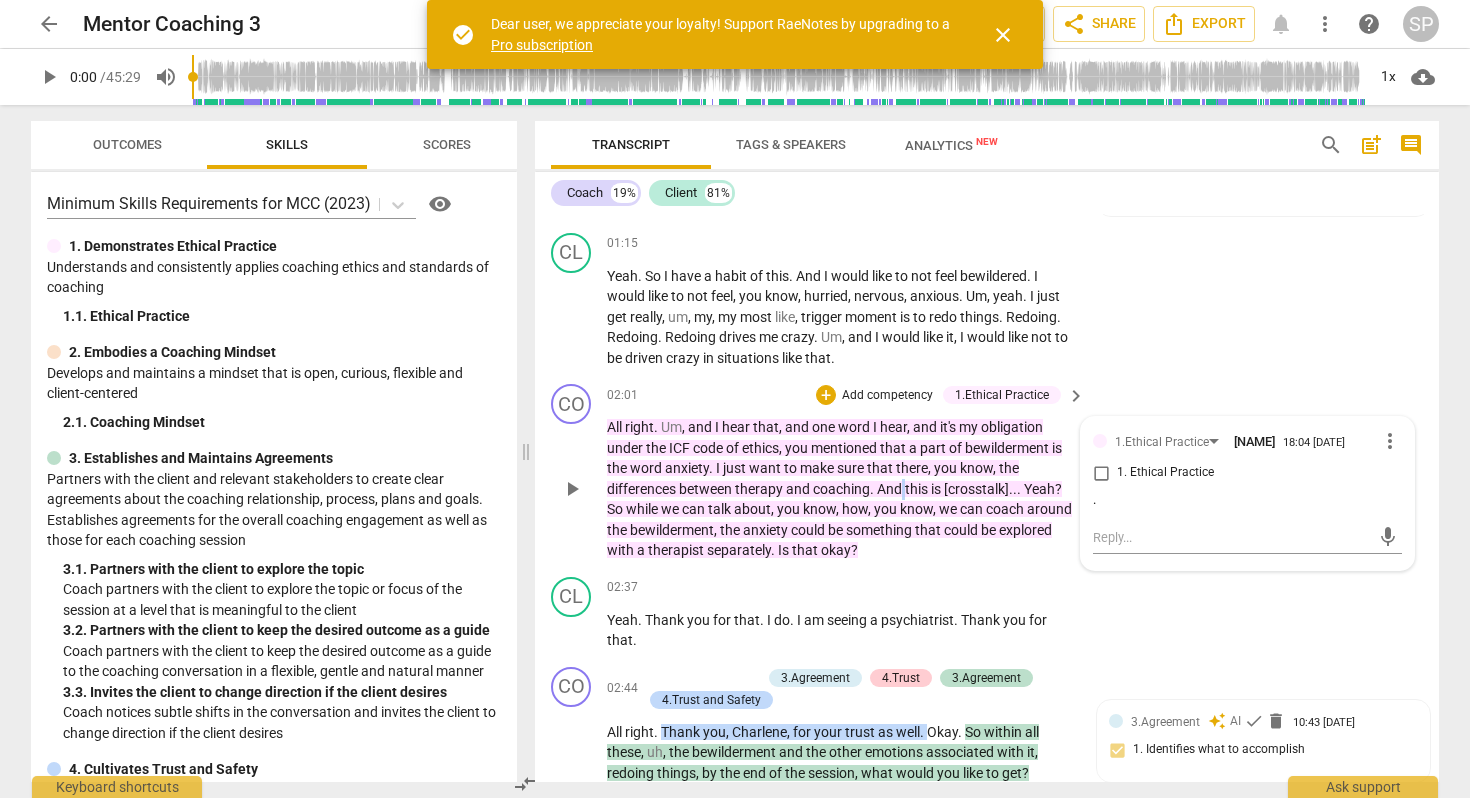 click on "And" at bounding box center (891, 489) 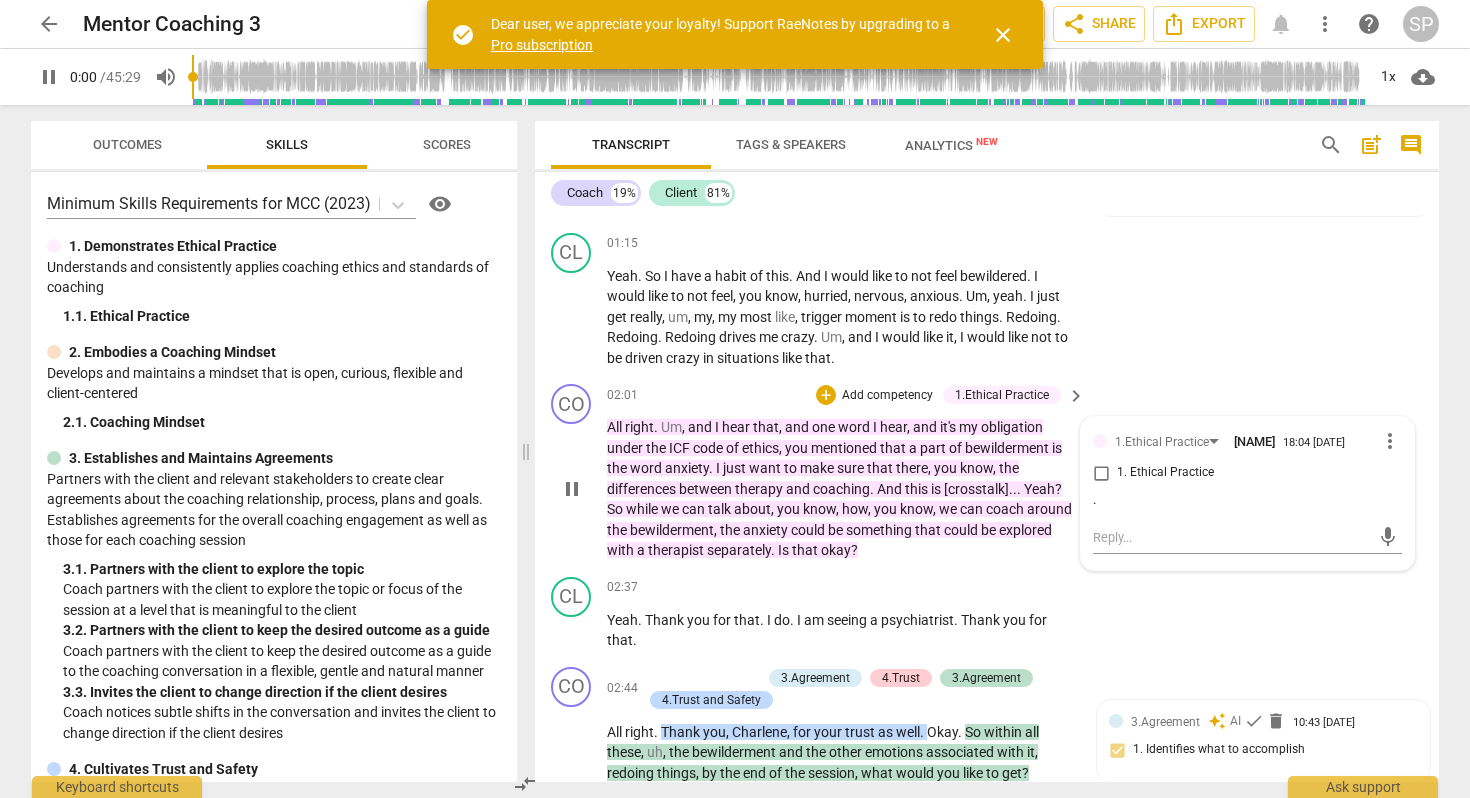 click on "And" at bounding box center (891, 489) 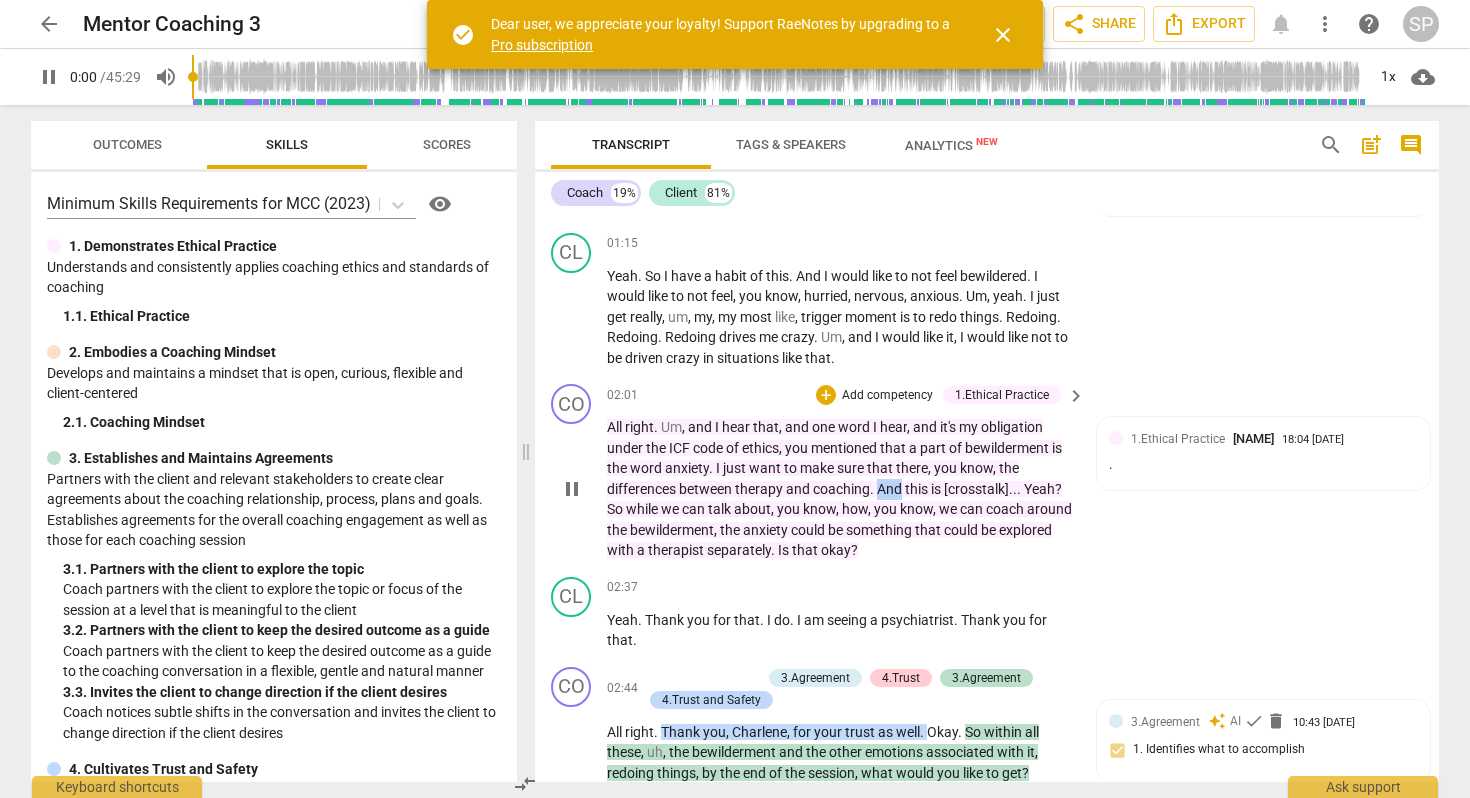 click on "And" at bounding box center [891, 489] 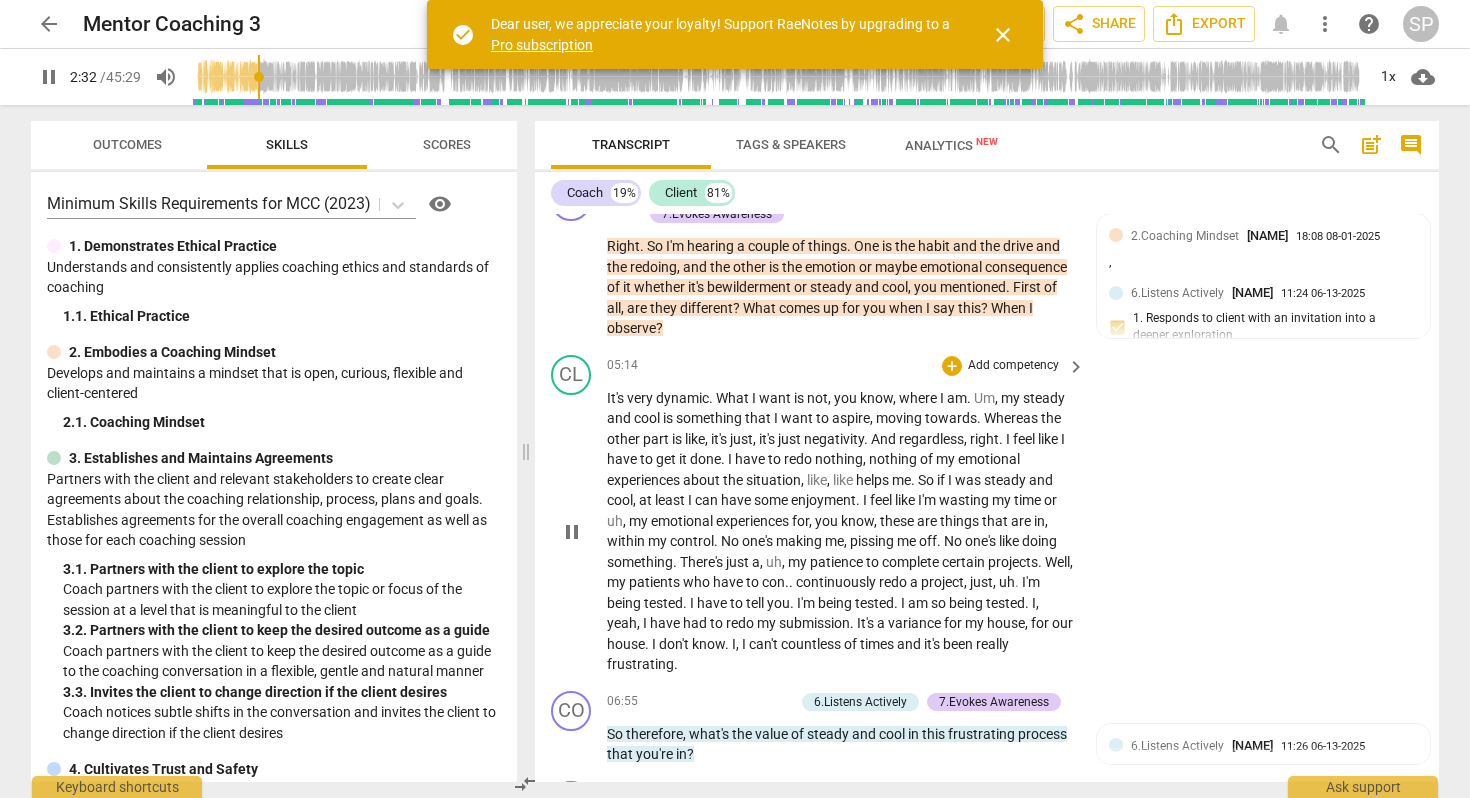 scroll, scrollTop: 2223, scrollLeft: 0, axis: vertical 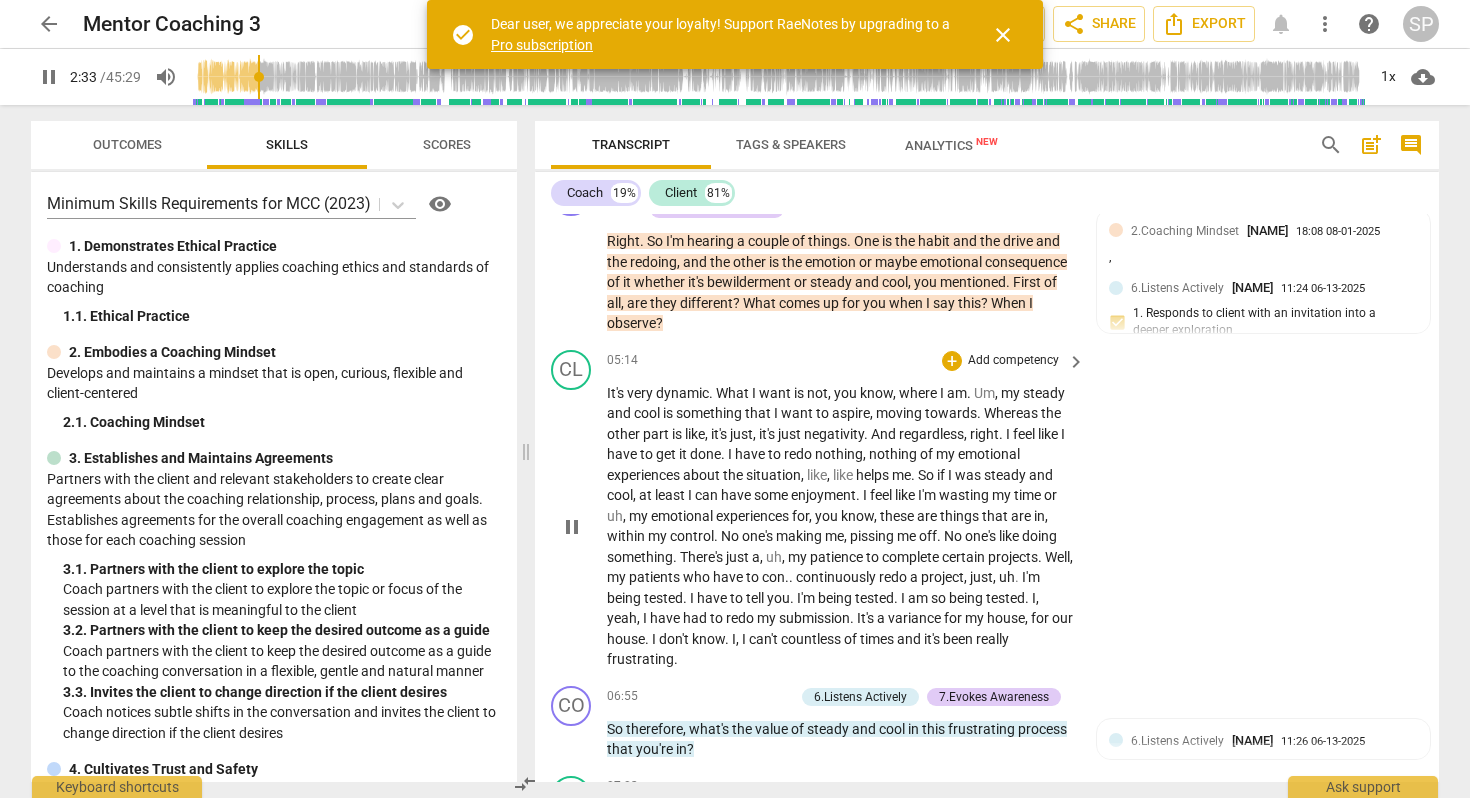 click on "It's   very   dynamic .   What   I   want   is   not ,   you   know ,   where   I   am .   Um ,   my   steady   and   cool   is   something   that   I   want   to   aspire ,   moving   towards .   Whereas   the   other   part   is   like ,   it's   just ,   it's   just   negativity .   And   regardless ,   right .   I   feel   like   I   have   to   get   it   done .   I   have   to   redo   nothing ,   nothing   of   my   emotional   experiences   about   the   situation ,   like ,   like   helps   me .   So   if   I   was   steady   and   cool ,   at   least   I   can   have   some   enjoyment .   I   feel   like   I'm   wasting   my   time   or   uh ,   my   emotional   experiences   for ,   you   know ,   these   are   things   that   are   in ,   within   my   control .   No   one's   making   me ,   pissing   me   off .   No   one's   like   doing   something .   There's   just   a ,   uh ,   my   patience   to   complete   certain   projects .   Well ,   my   patients   who   have   to   con . ." at bounding box center [841, 526] 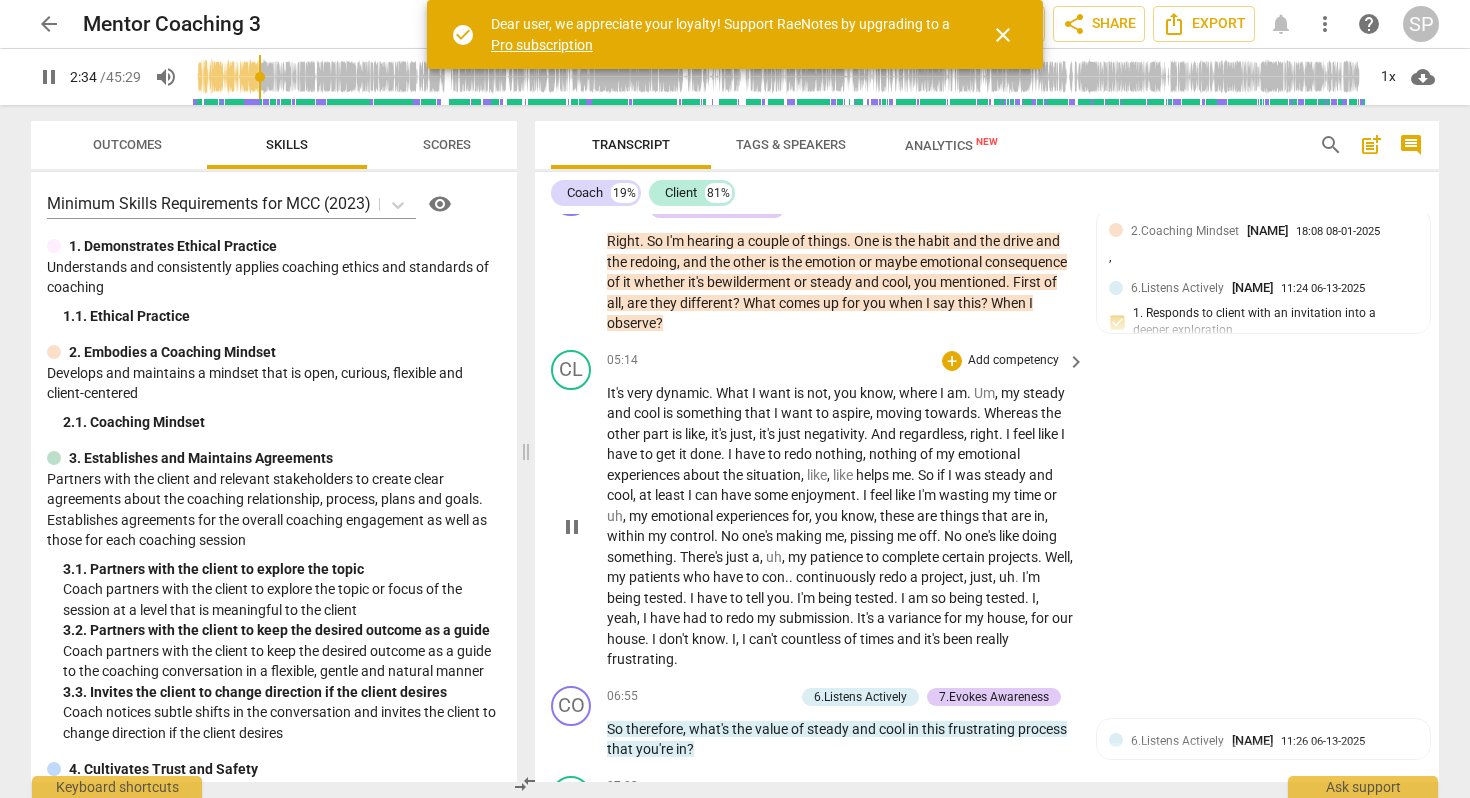 type on "155" 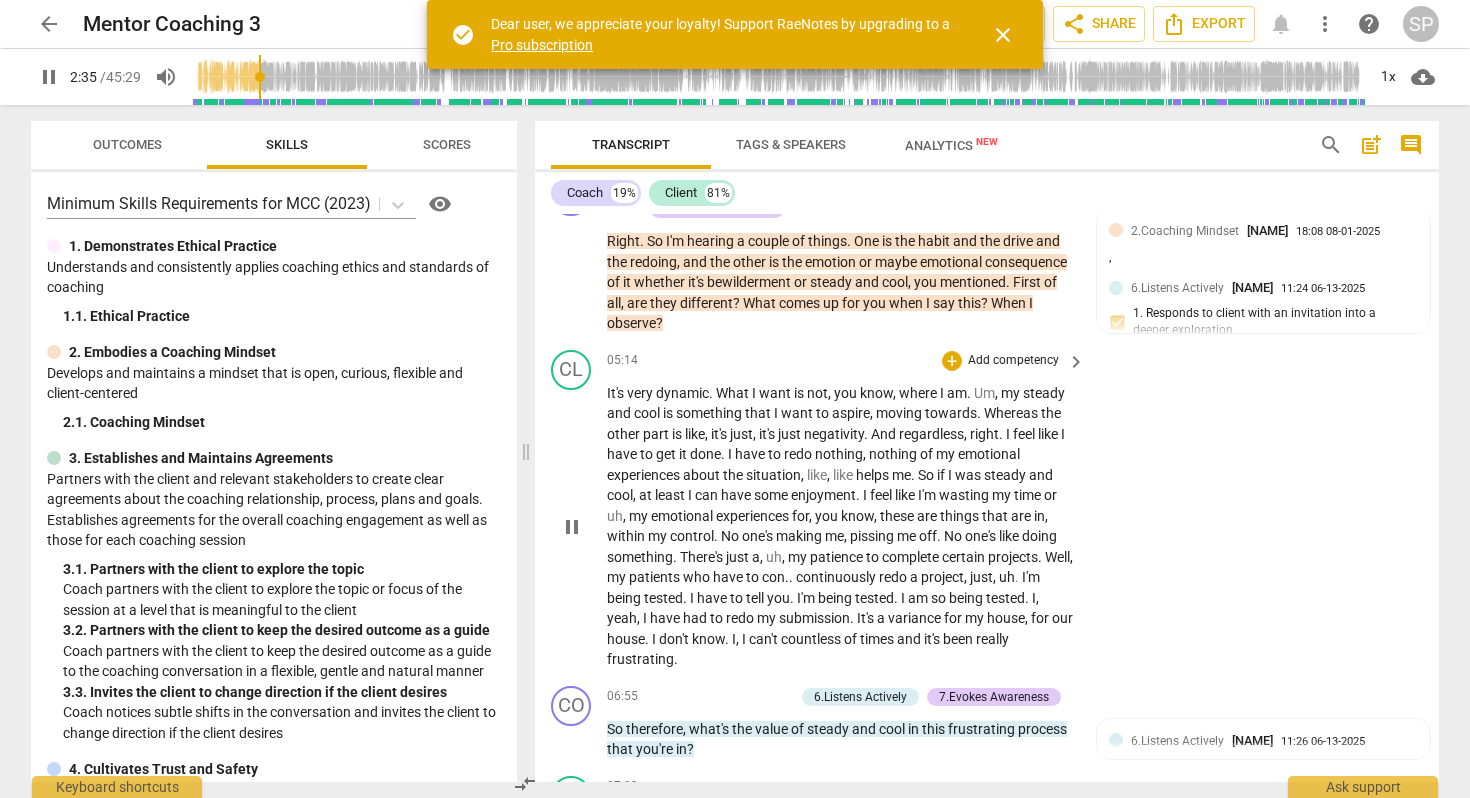 type 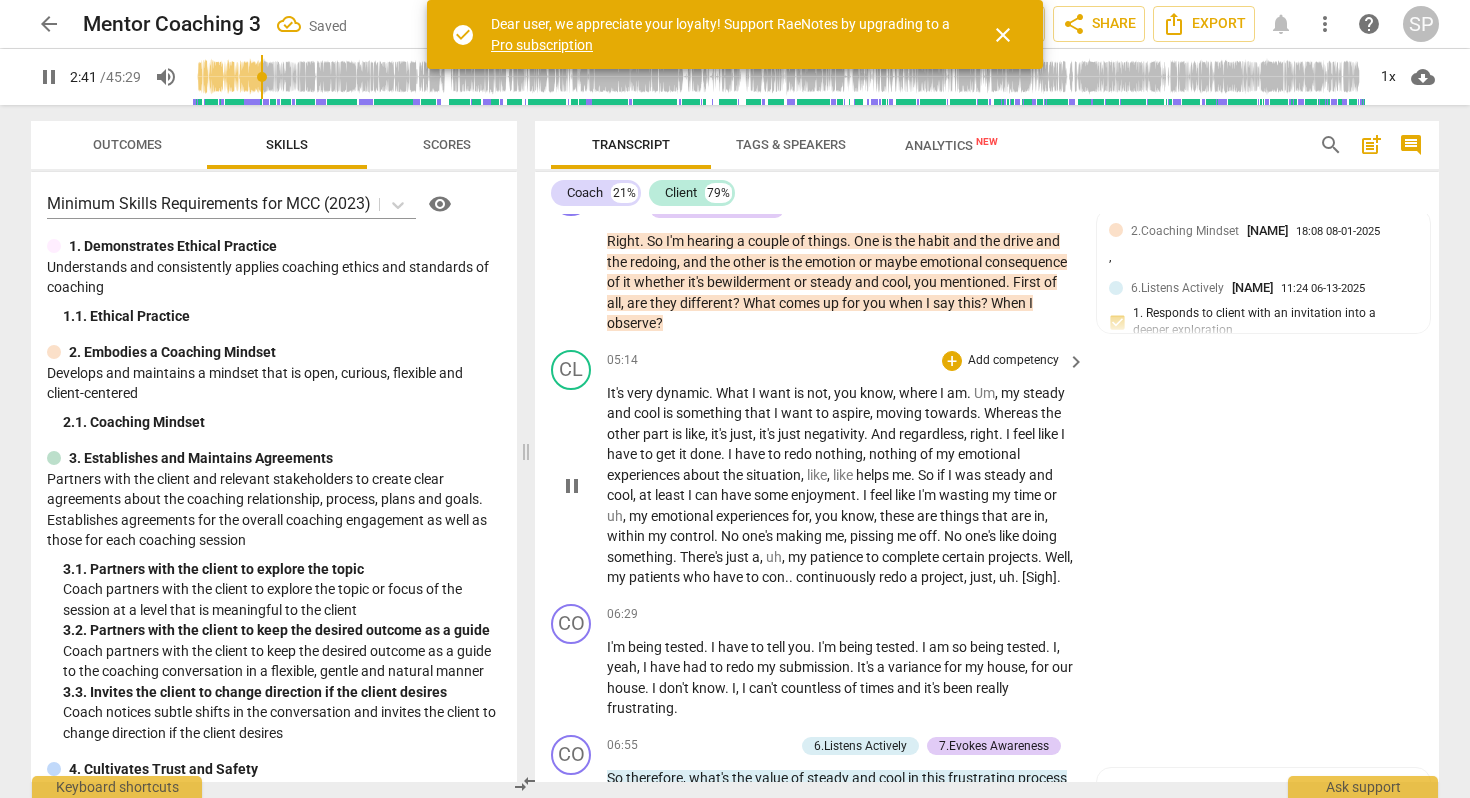 click on "[Sigh]" at bounding box center [1039, 577] 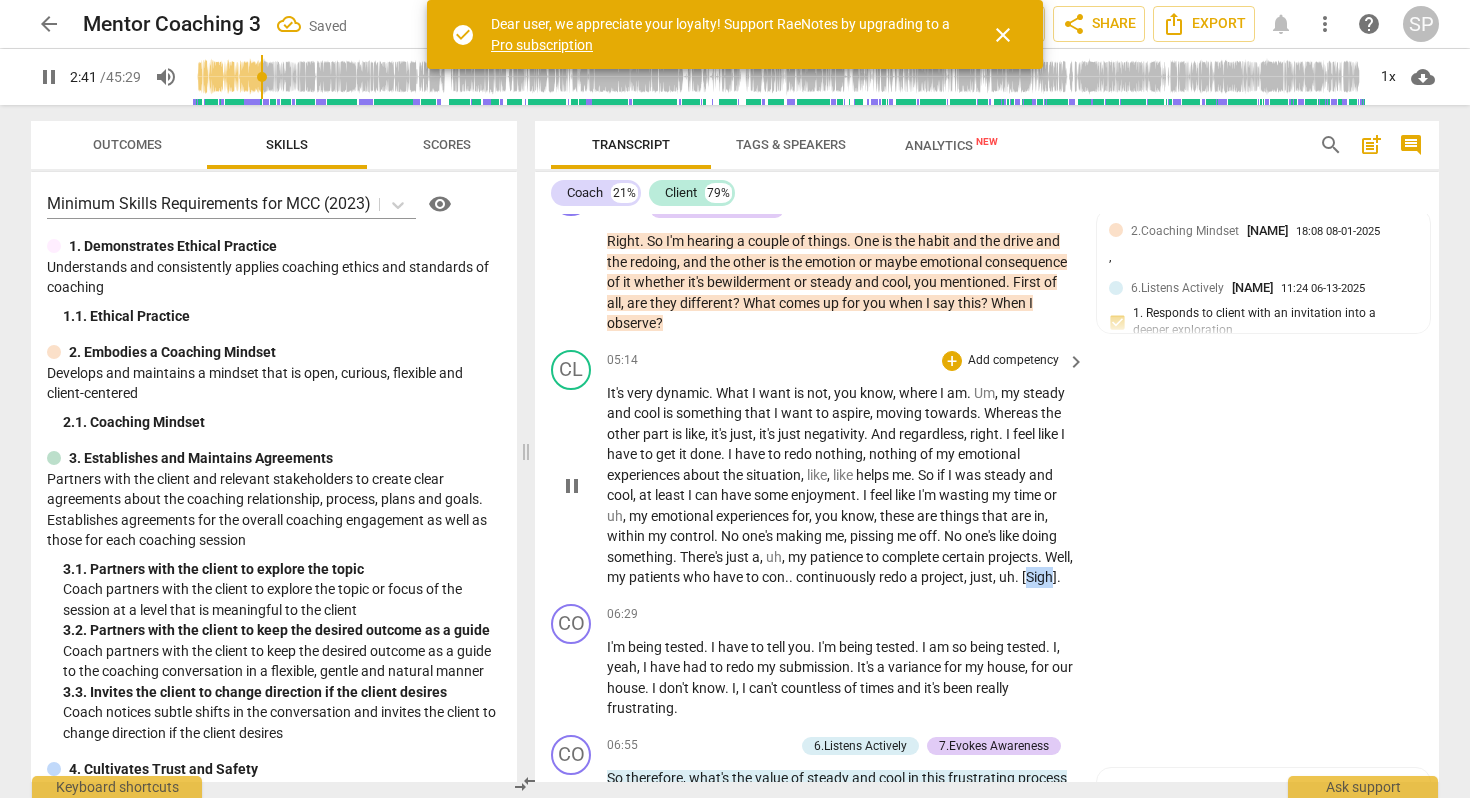 click on "[Sigh]" at bounding box center (1039, 577) 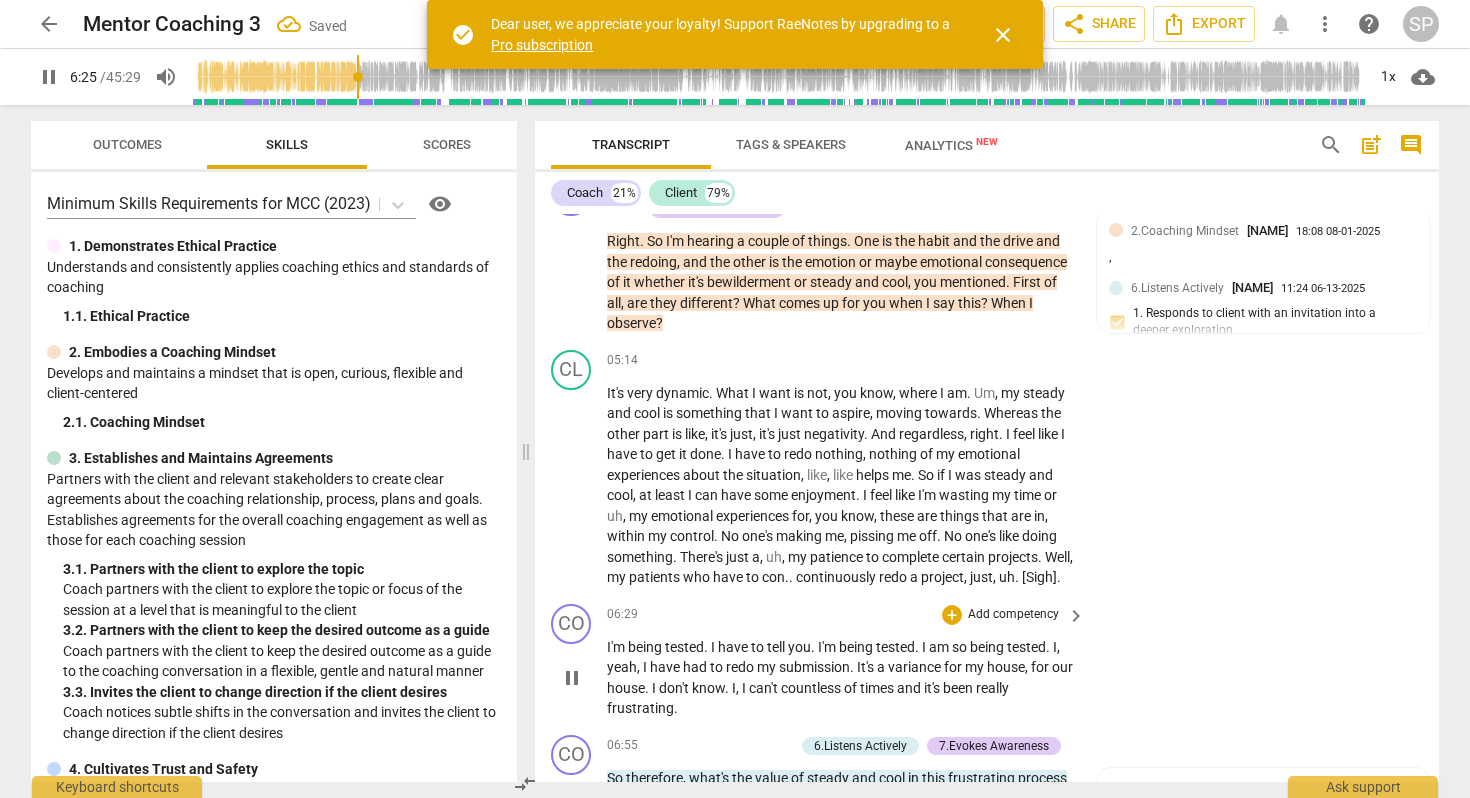 click on "I'm" at bounding box center [617, 647] 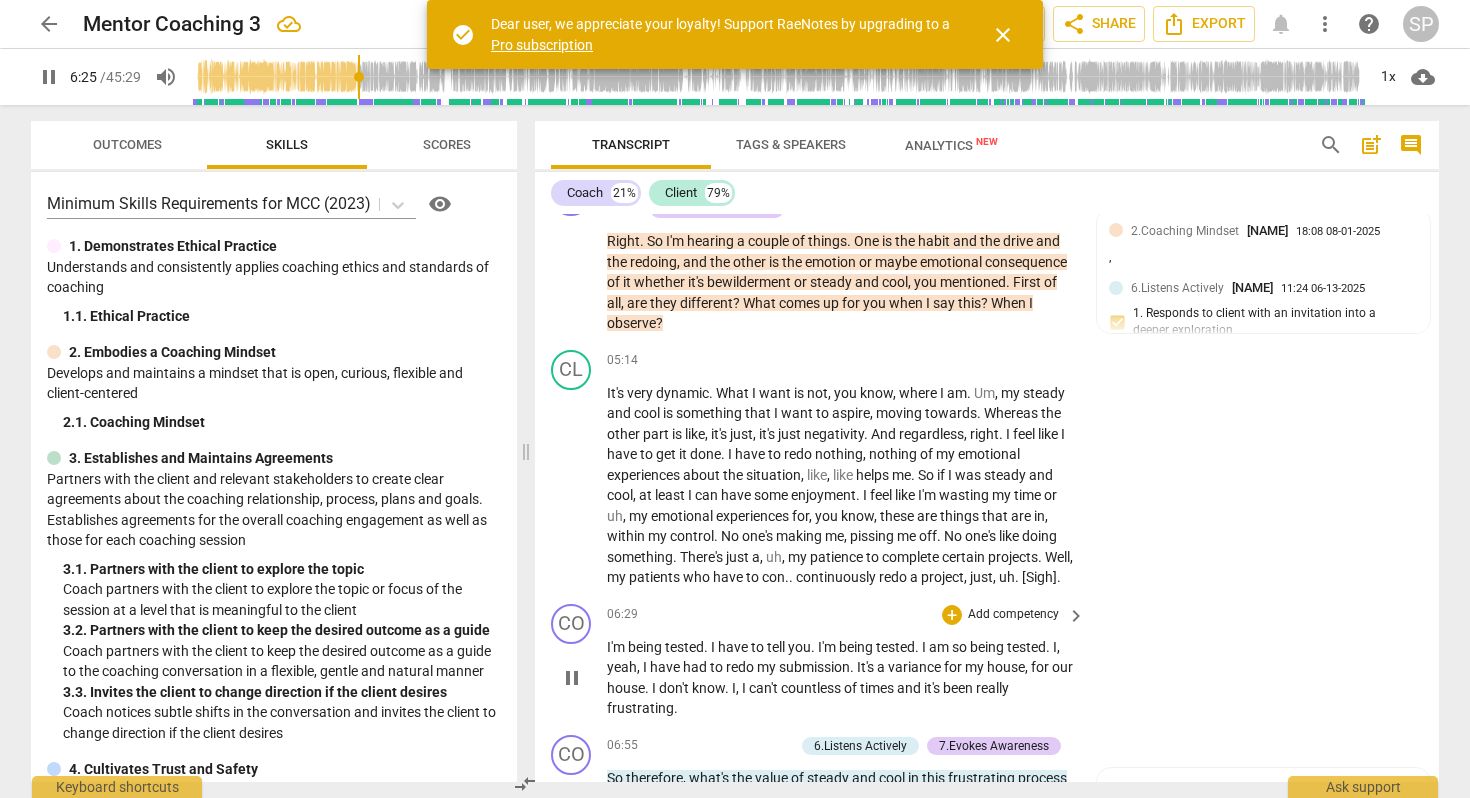type on "386" 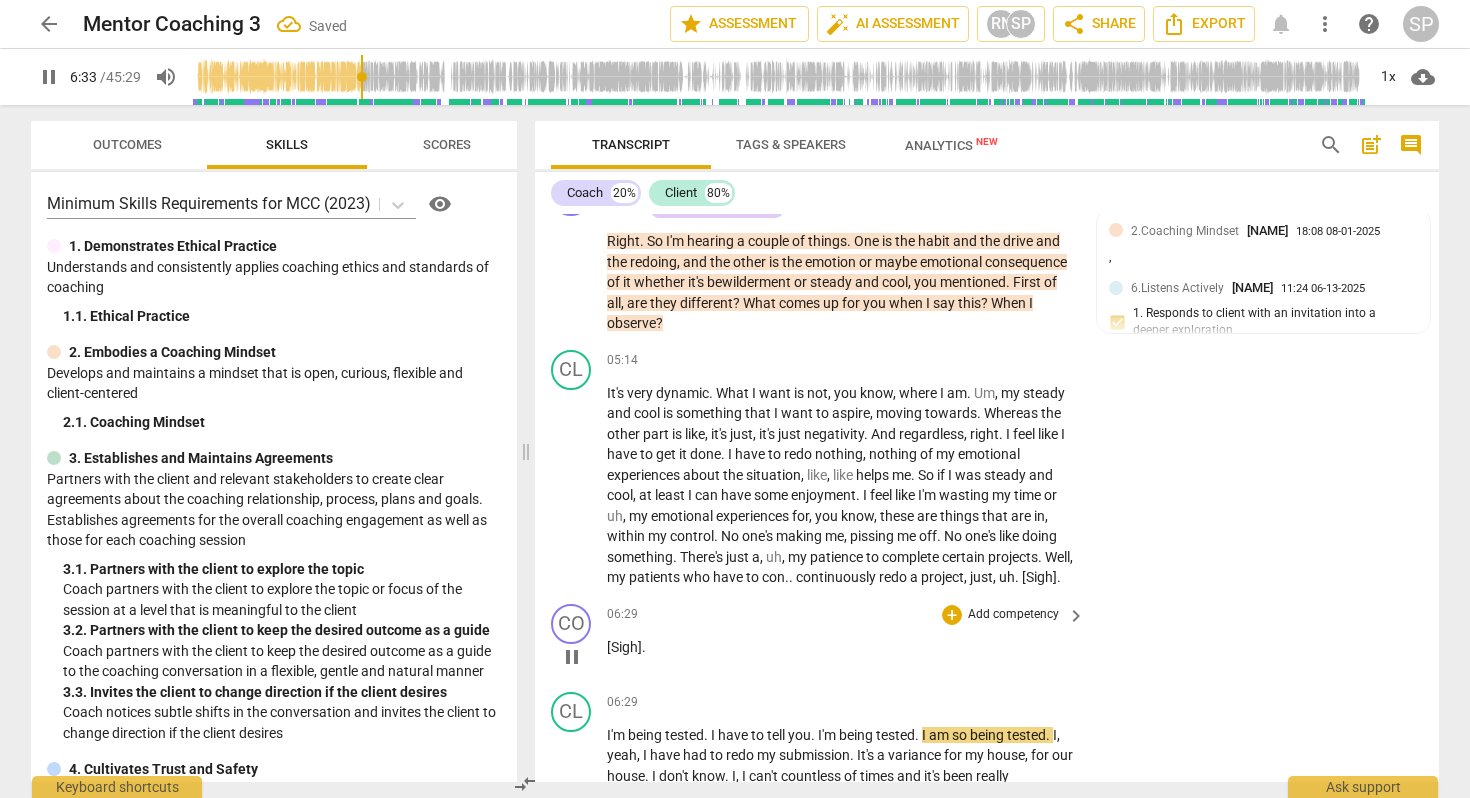 click on "[Sigh]" at bounding box center [624, 647] 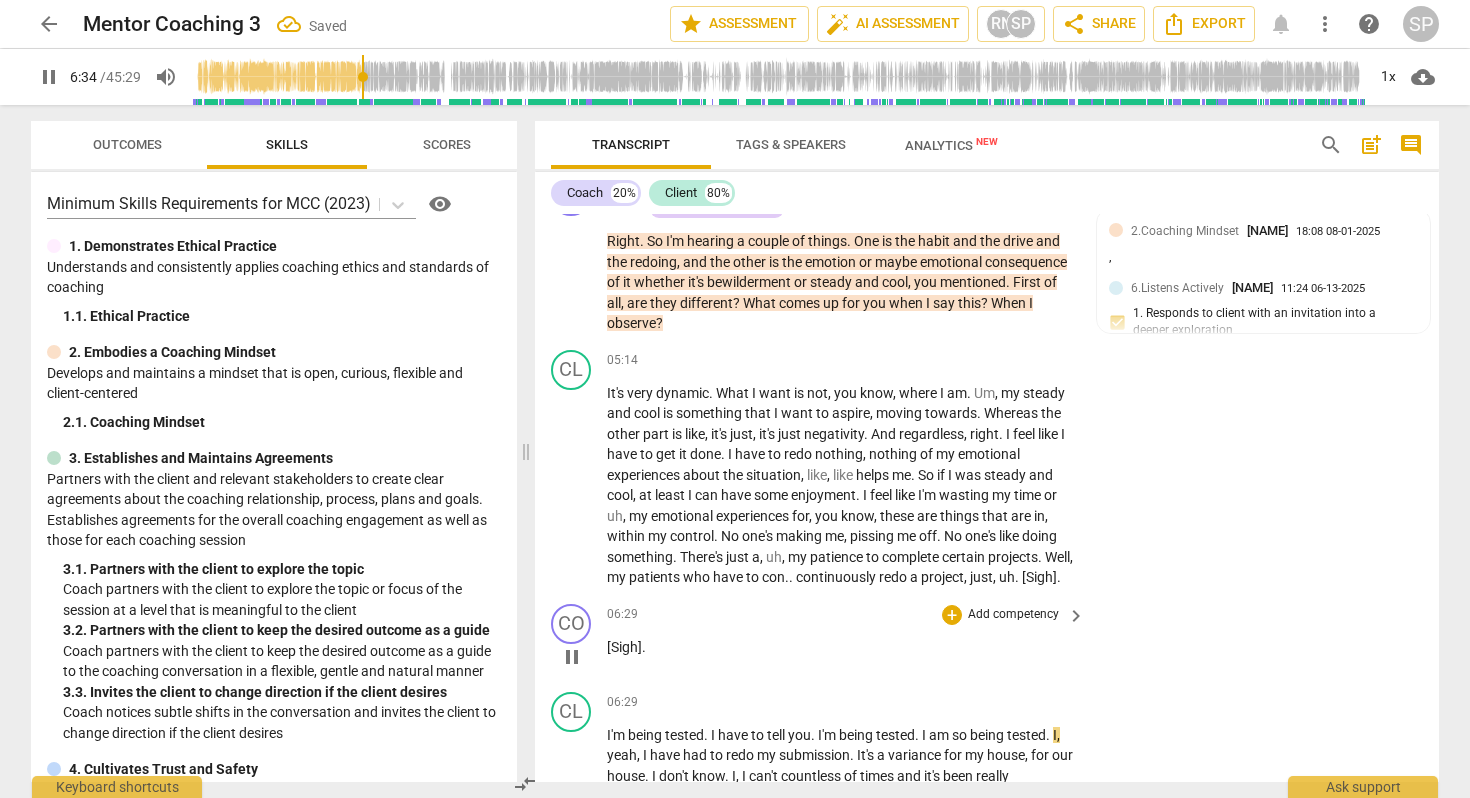 type on "395" 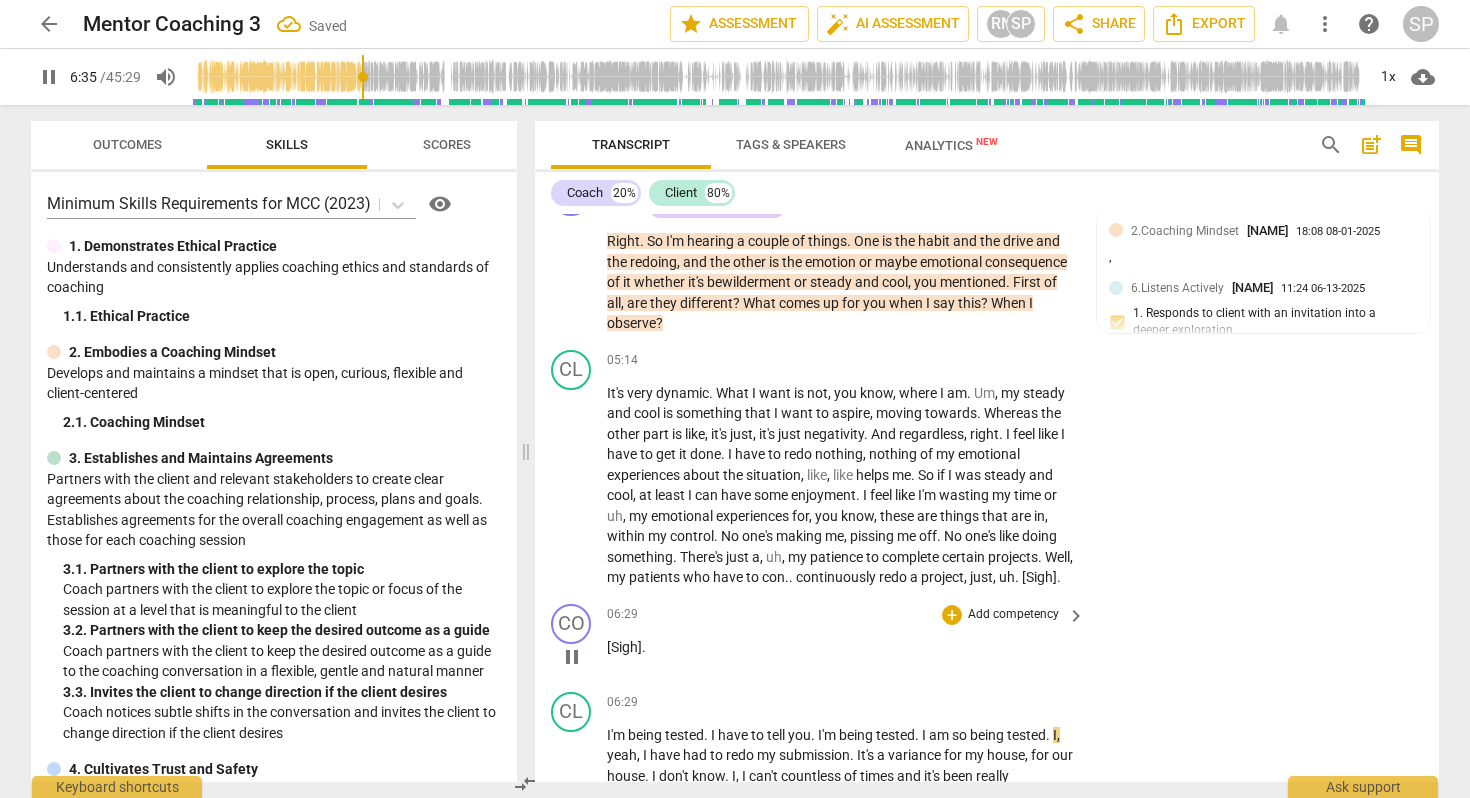 type 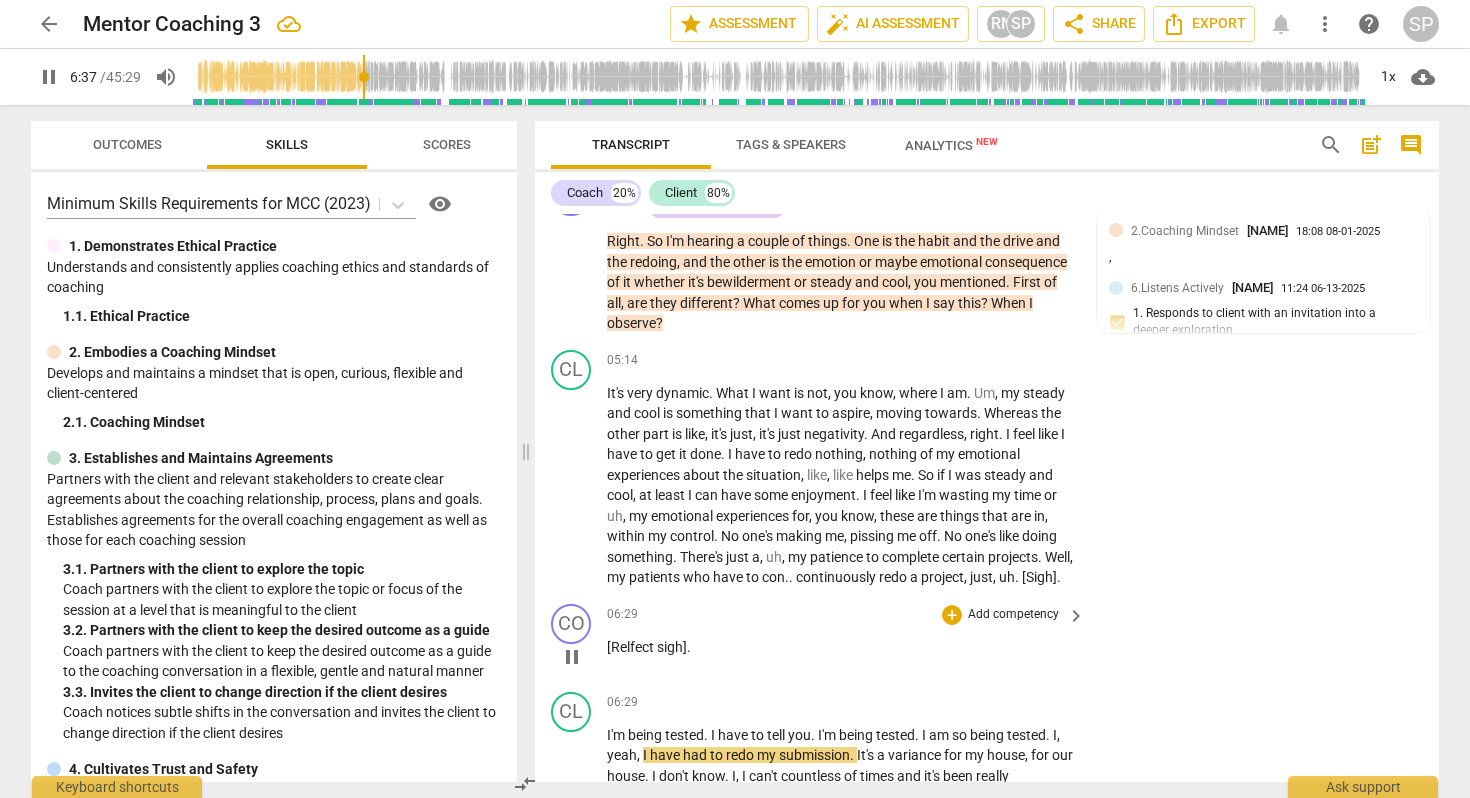 click on "[Relfect sigh]" at bounding box center (647, 647) 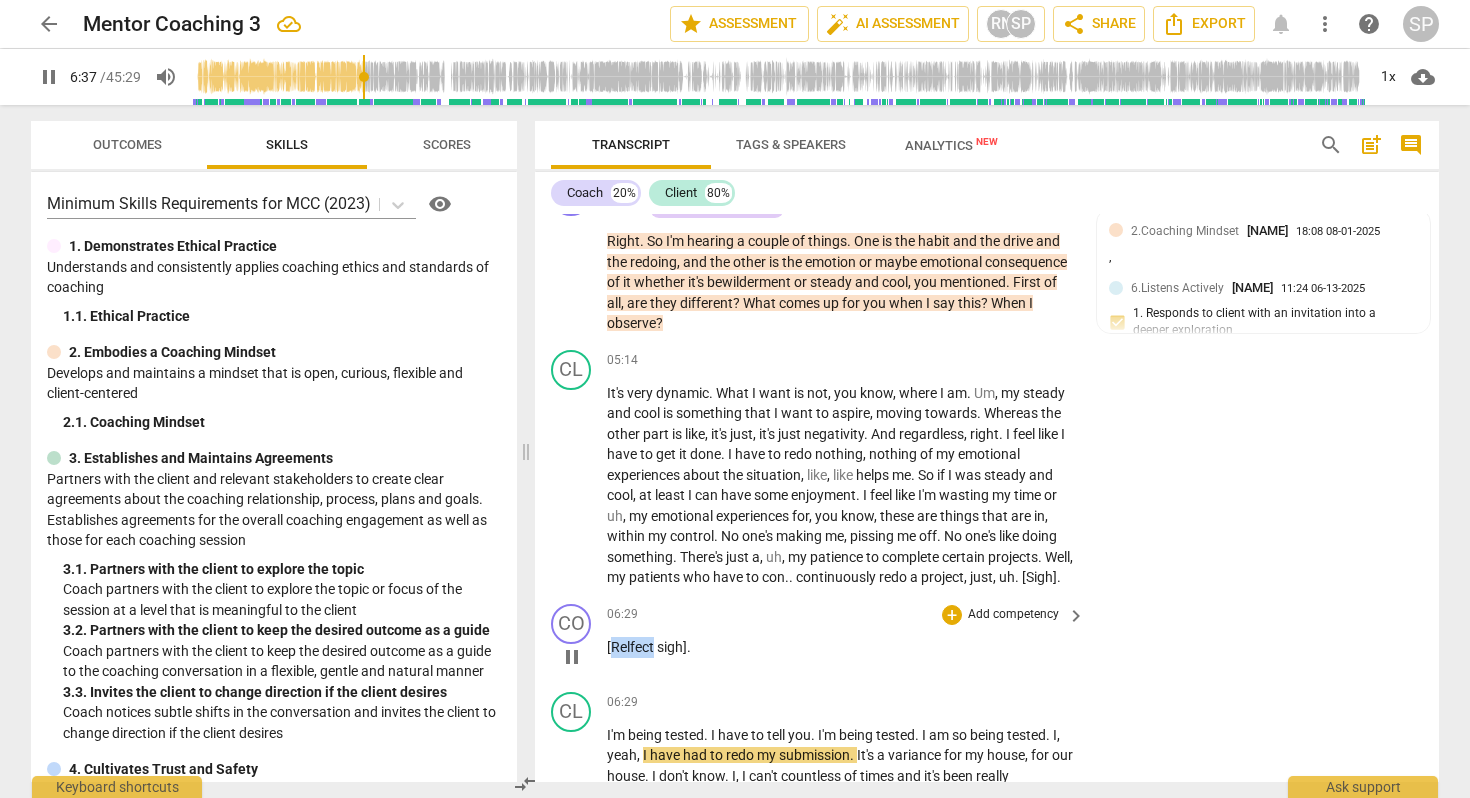click on "[Relfect sigh]" at bounding box center [647, 647] 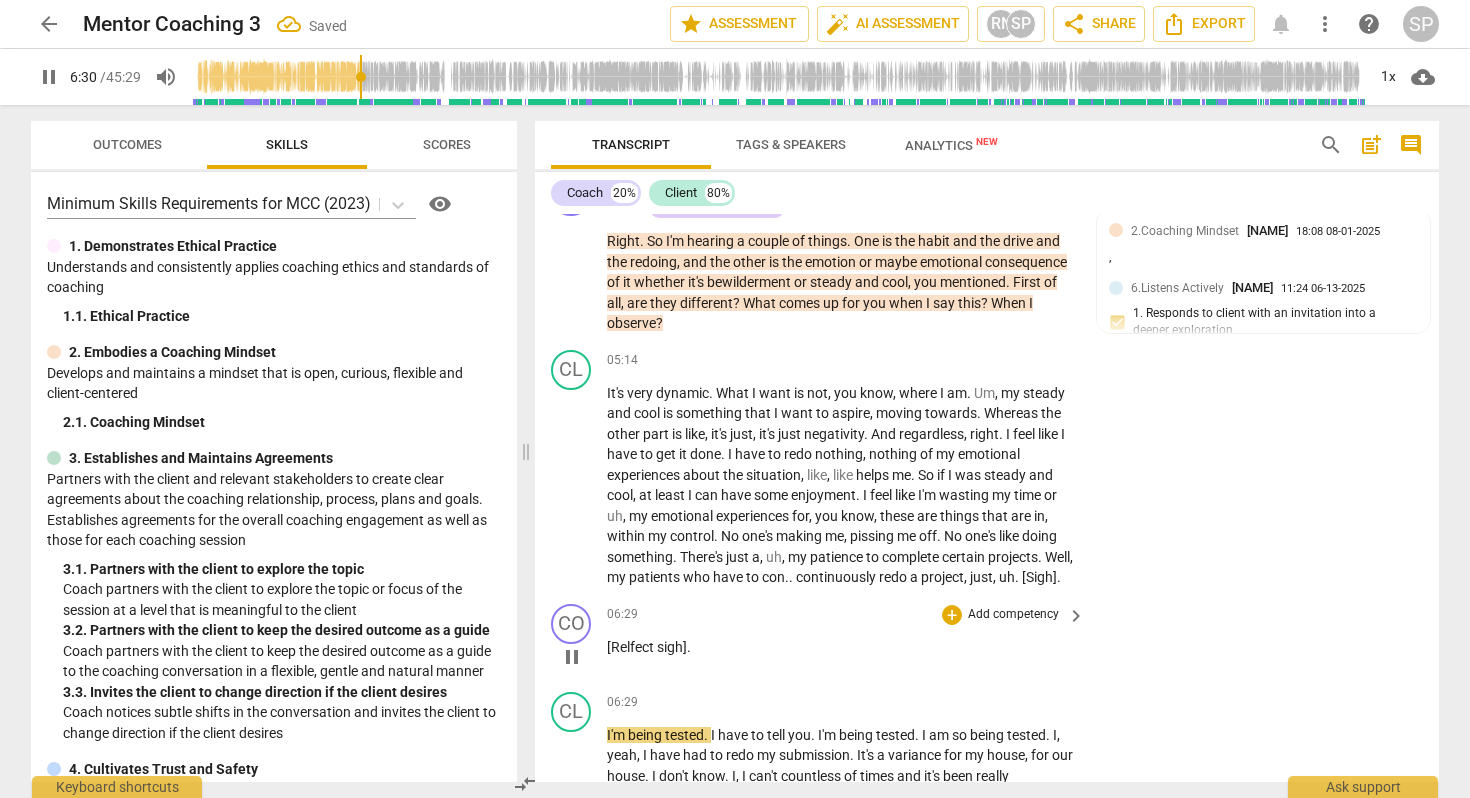 scroll, scrollTop: 2333, scrollLeft: 0, axis: vertical 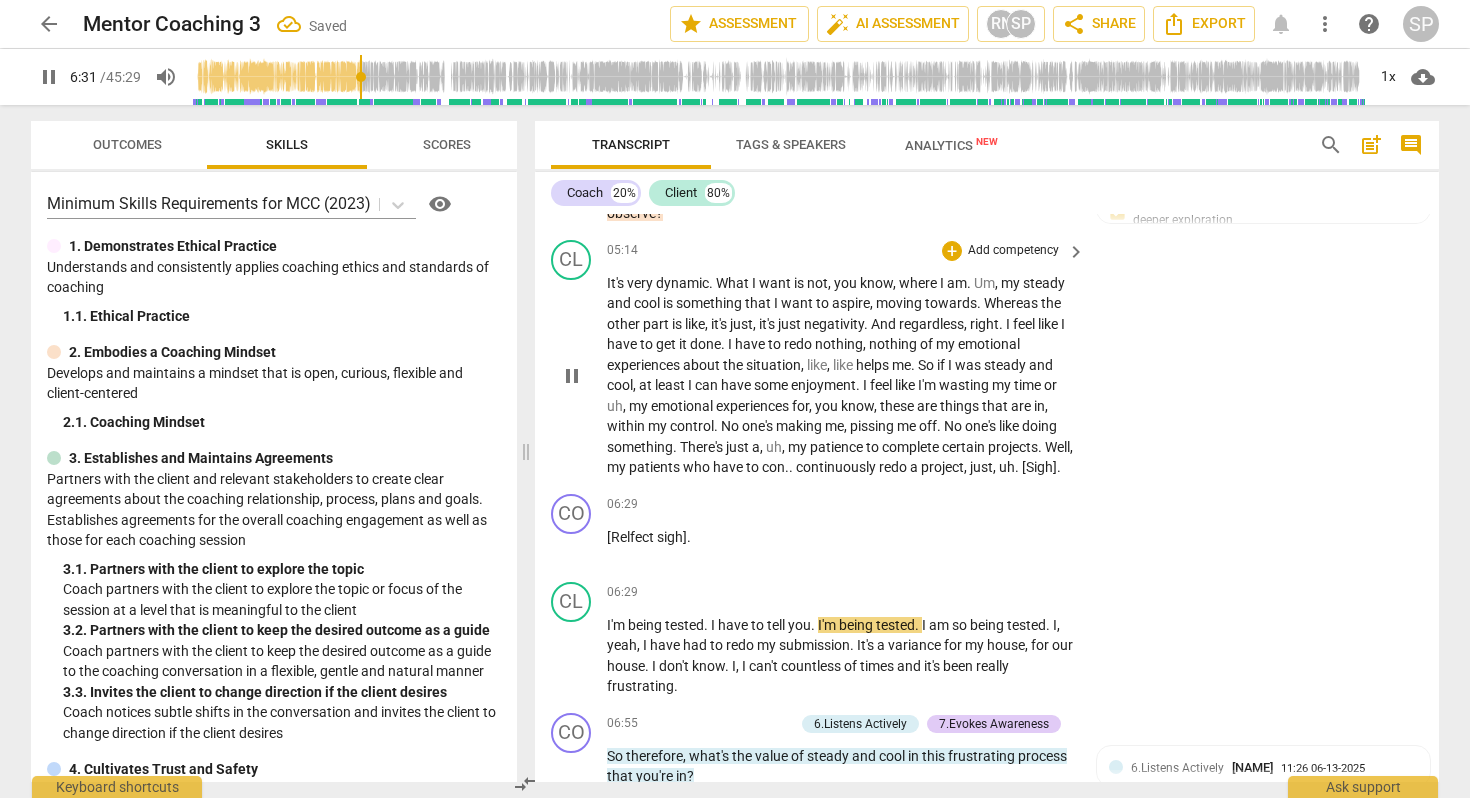 click on "a" at bounding box center (915, 467) 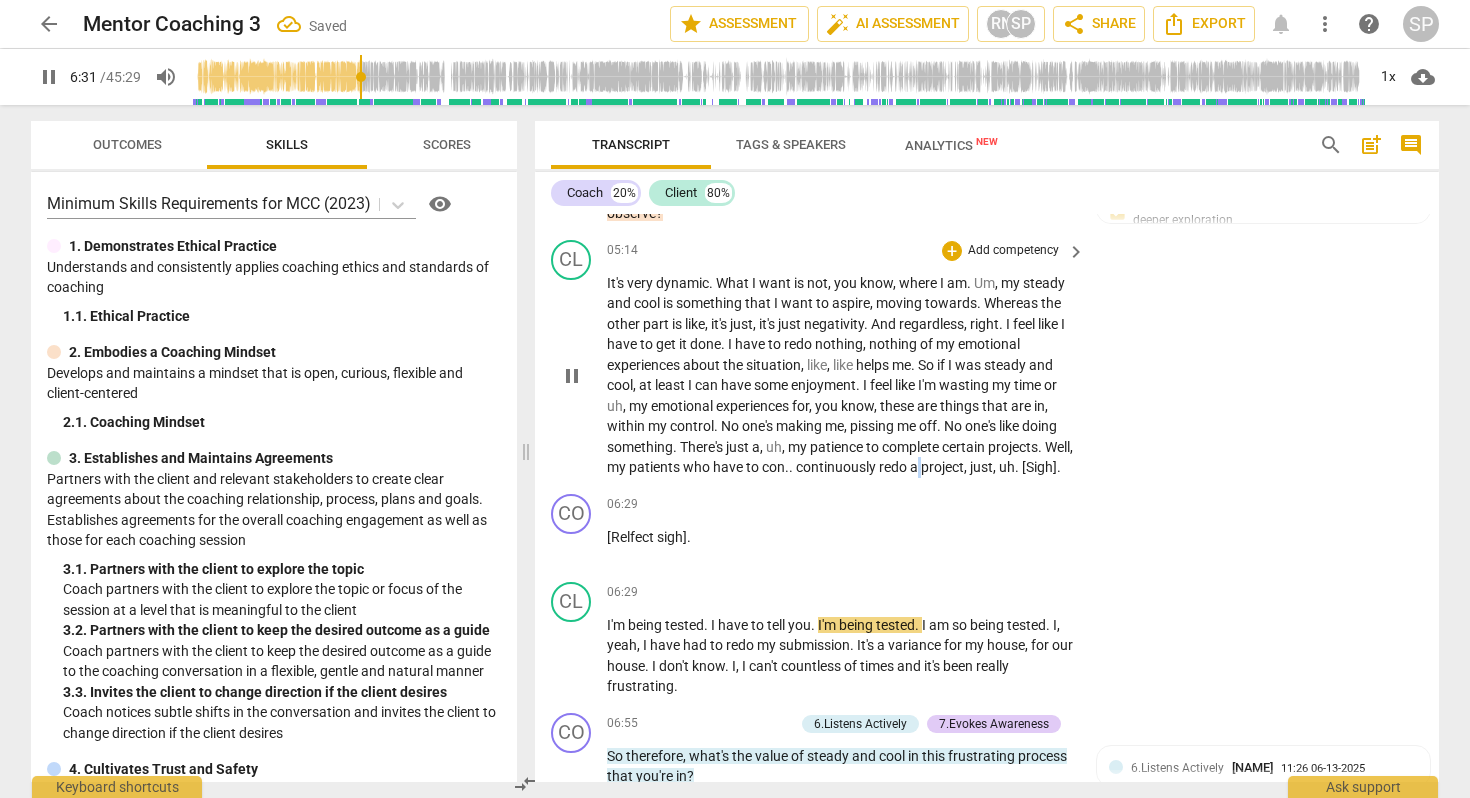 click on "a" at bounding box center (915, 467) 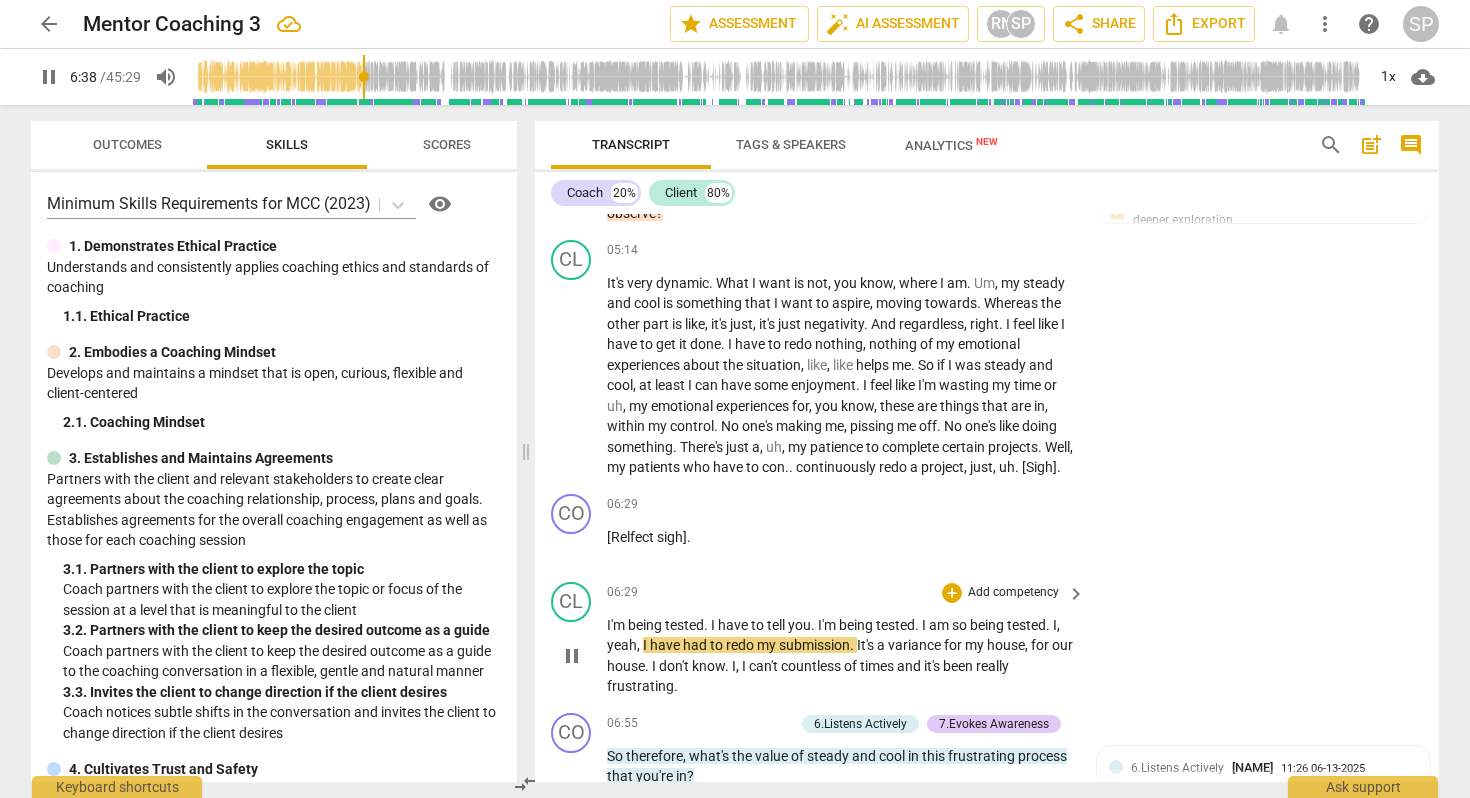 click on "I'm" at bounding box center (617, 625) 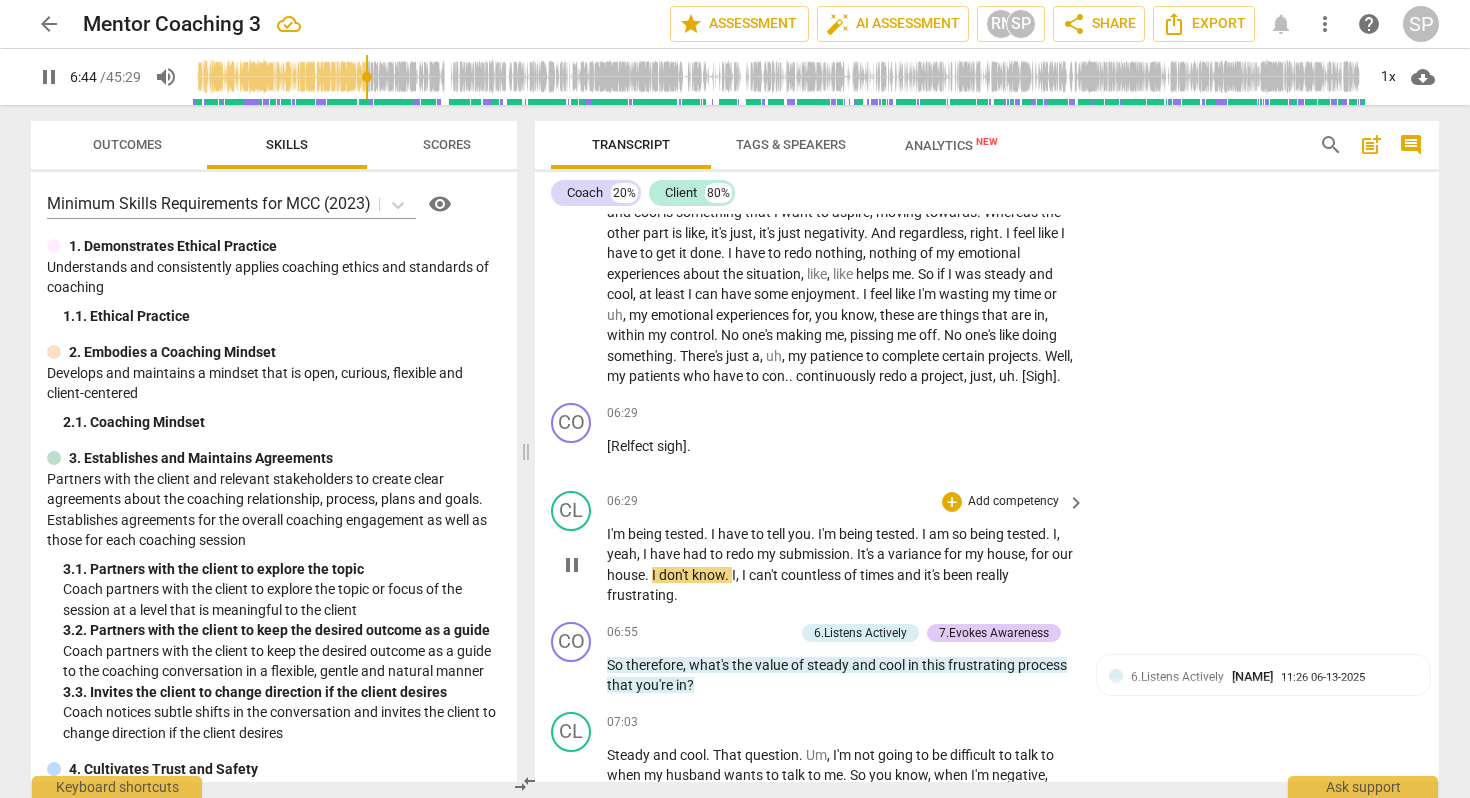 scroll, scrollTop: 2428, scrollLeft: 0, axis: vertical 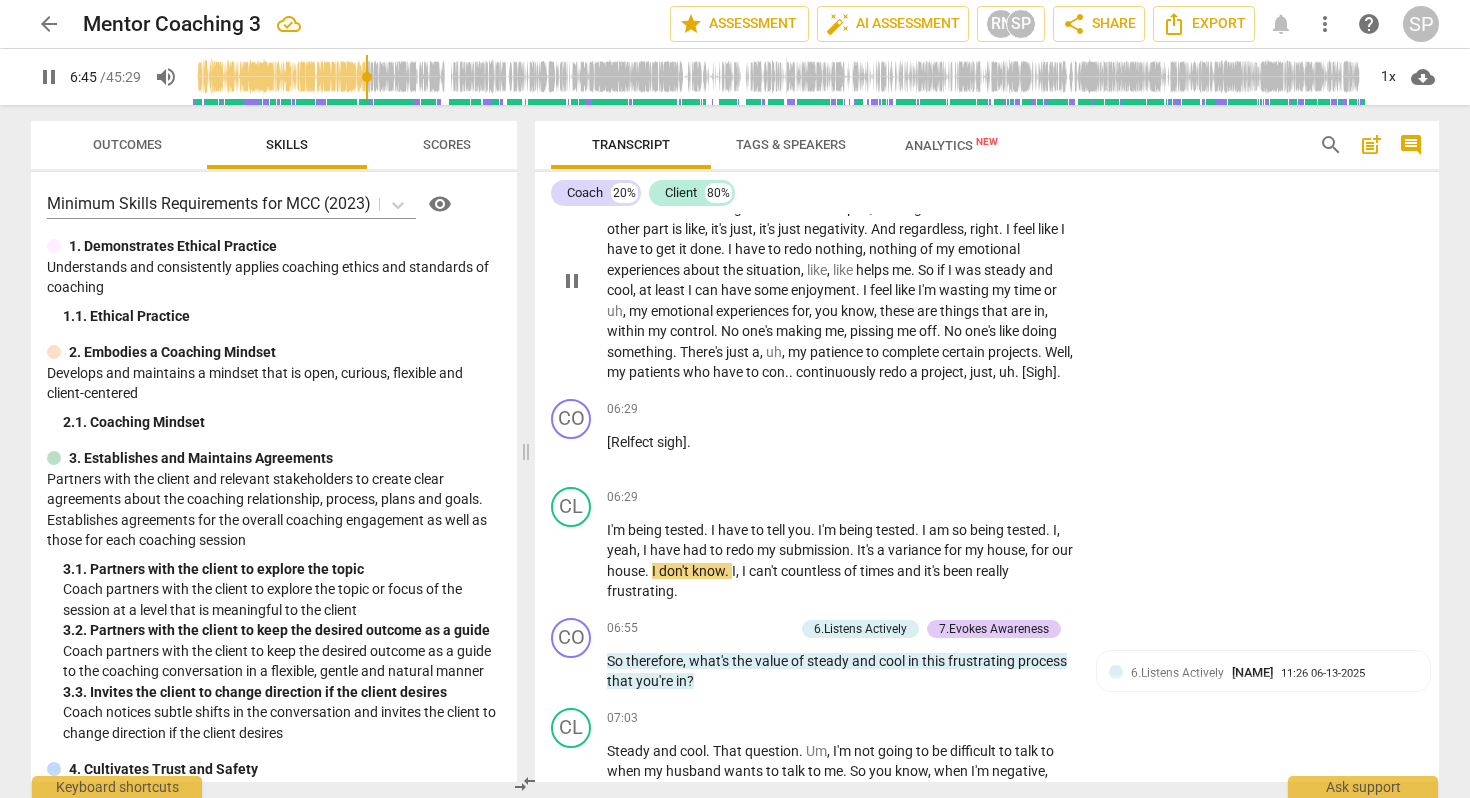 click on "redo" at bounding box center [894, 372] 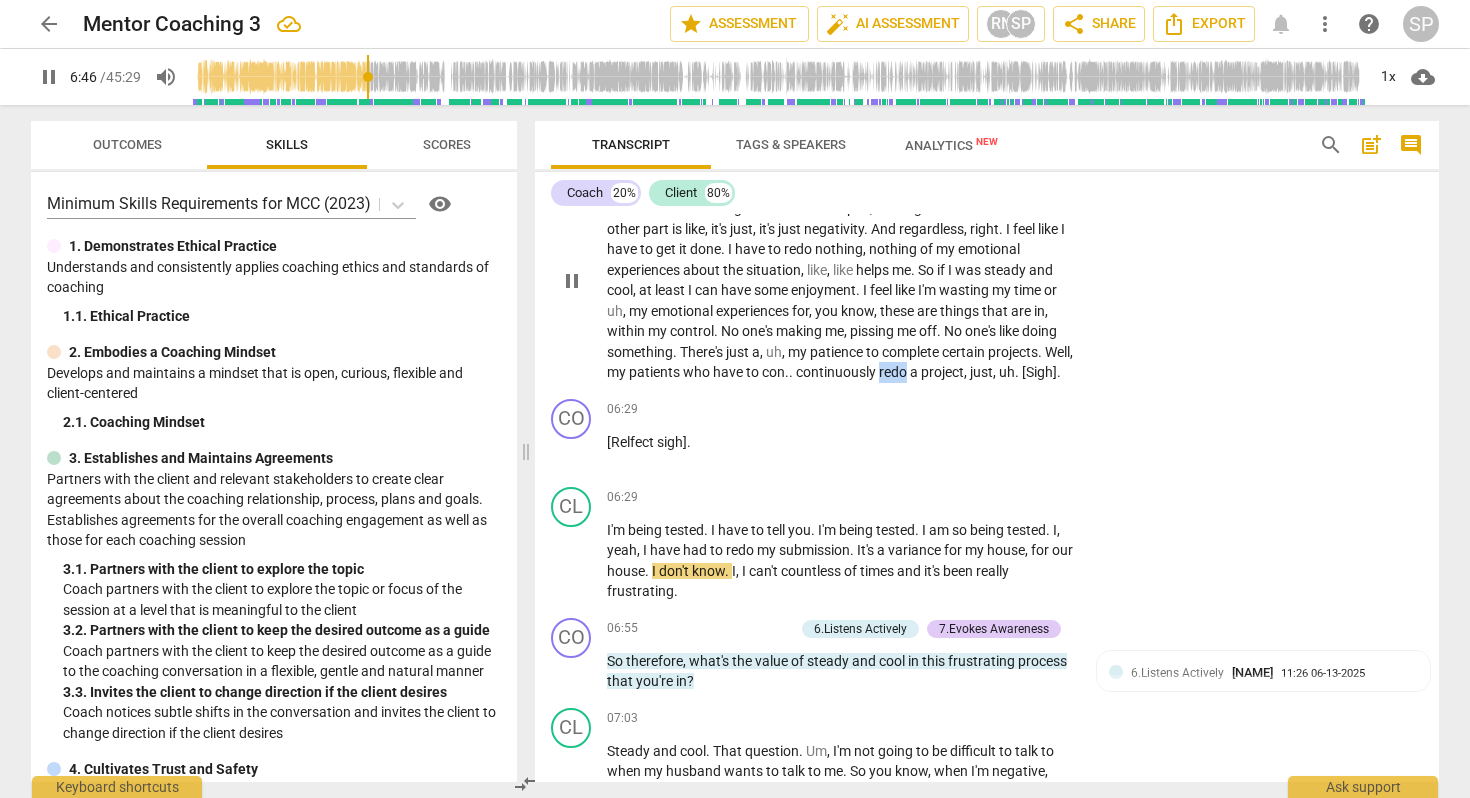 click on "redo" at bounding box center (894, 372) 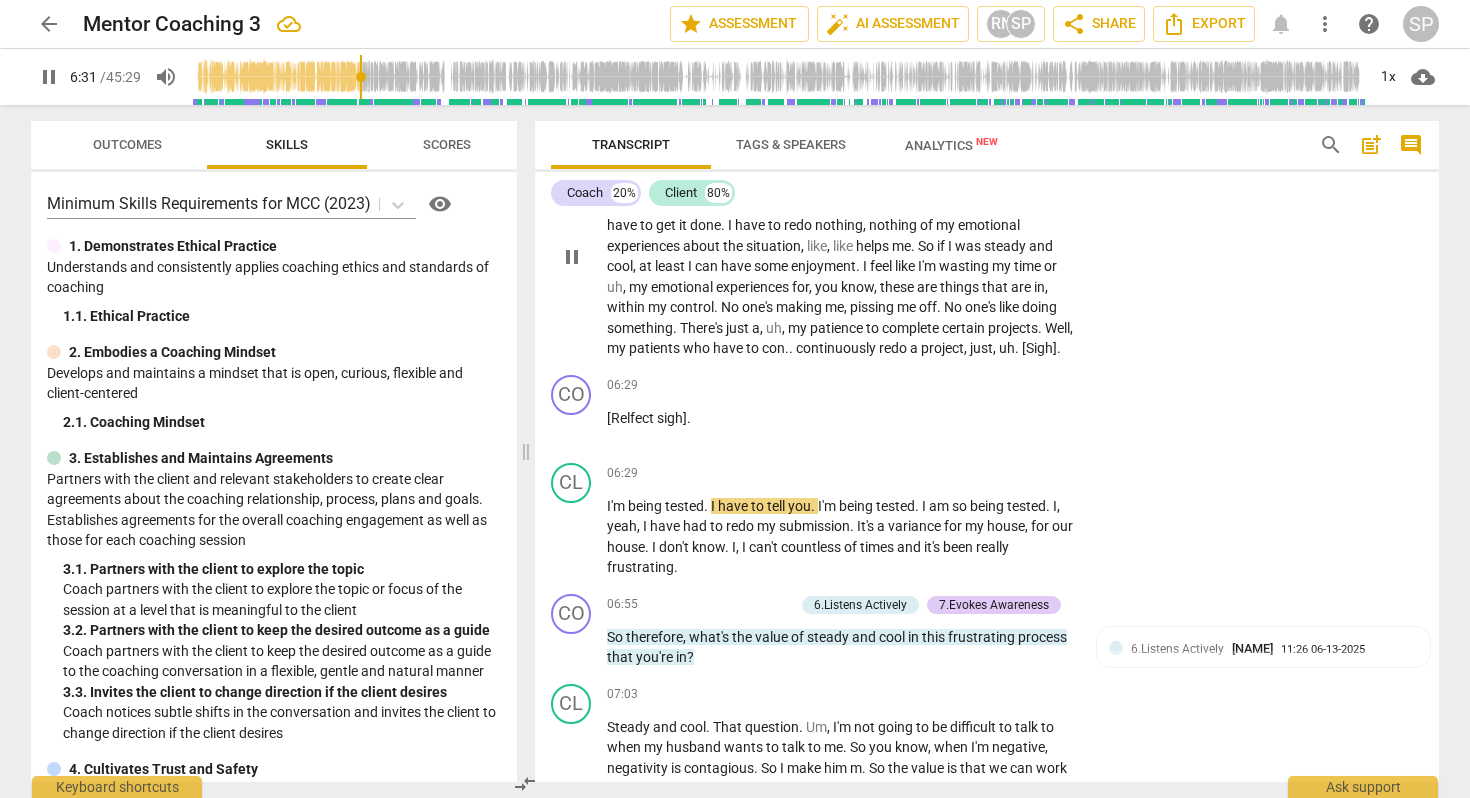 scroll, scrollTop: 2457, scrollLeft: 0, axis: vertical 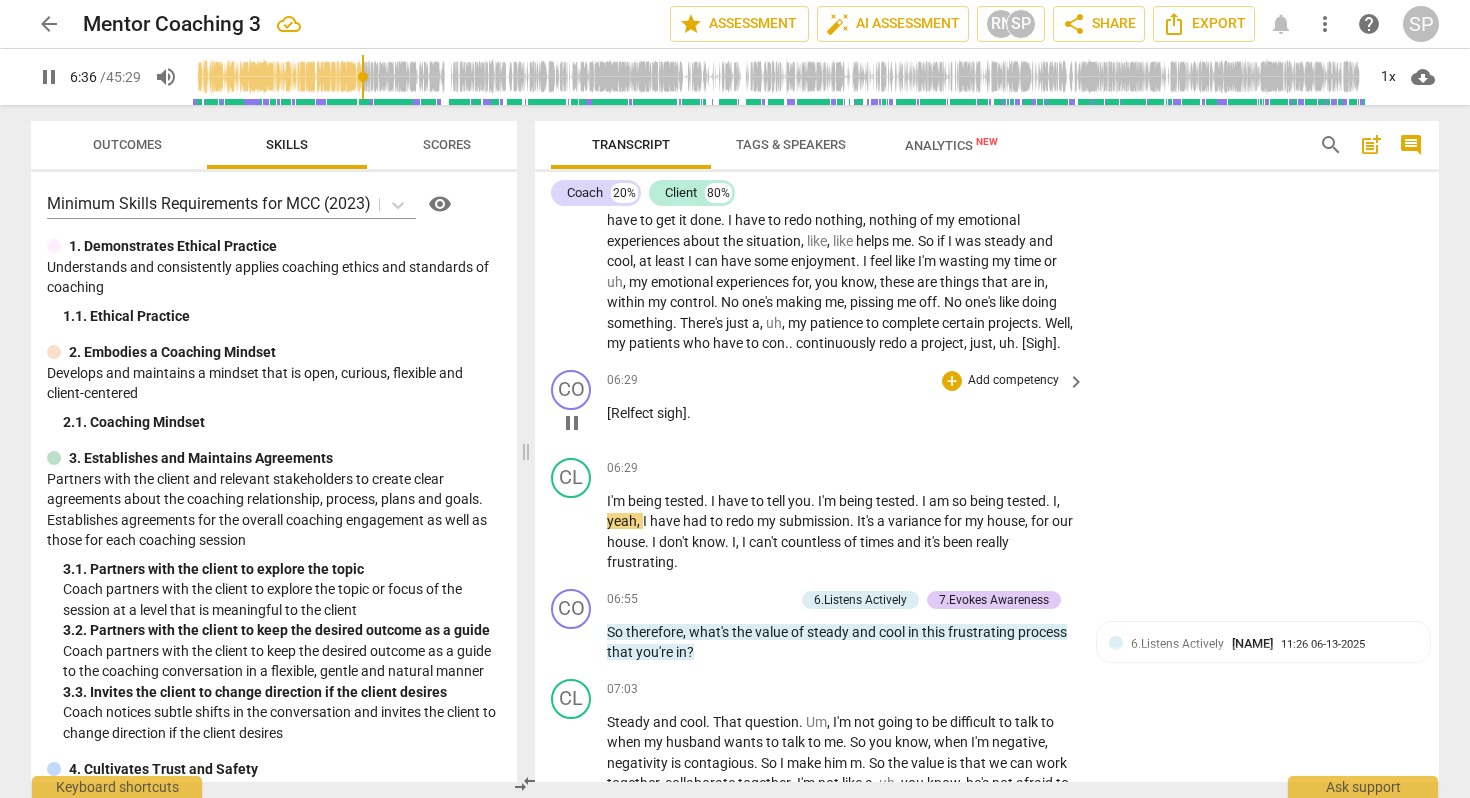 click on "[Relfect" at bounding box center (632, 413) 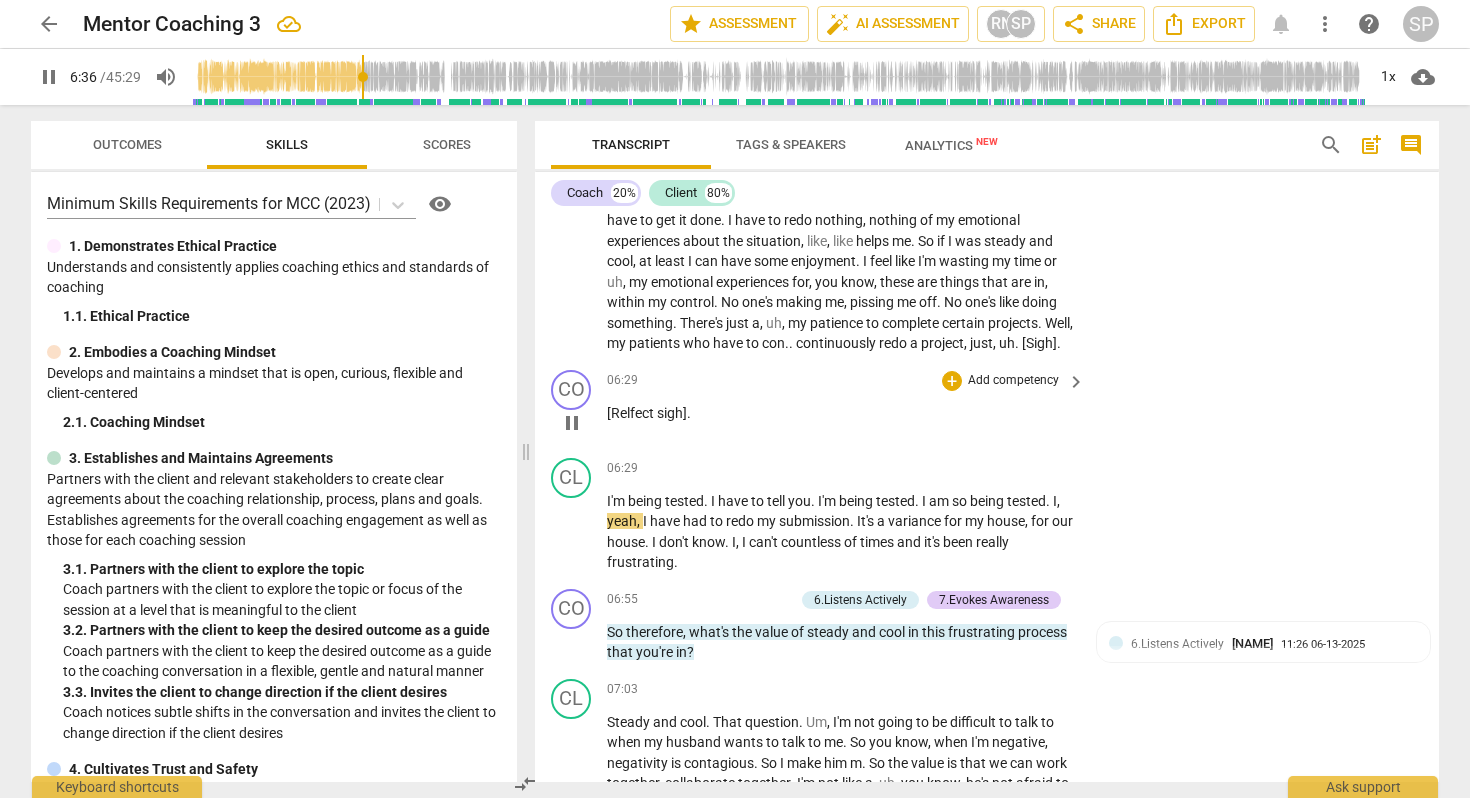 type on "397" 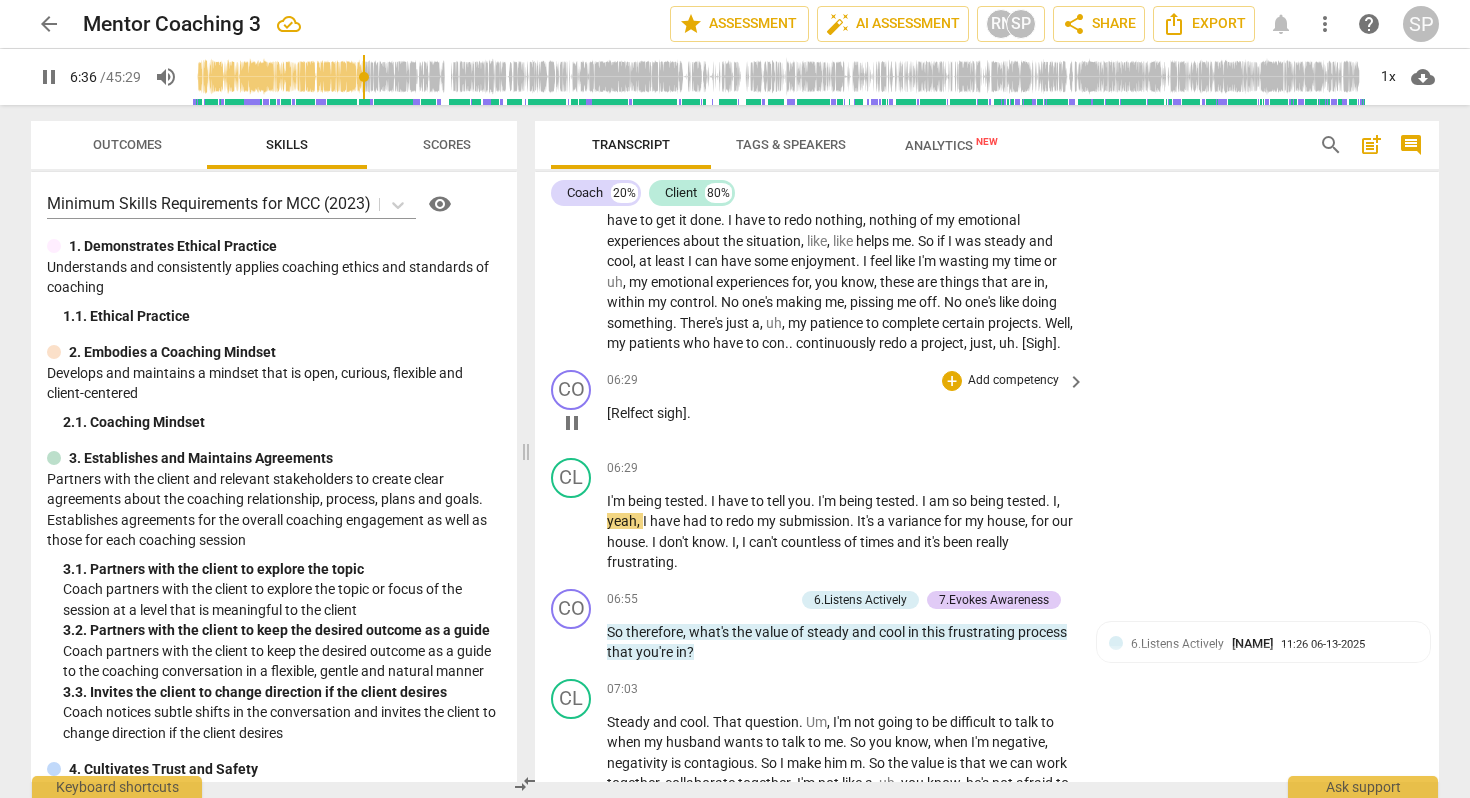 type 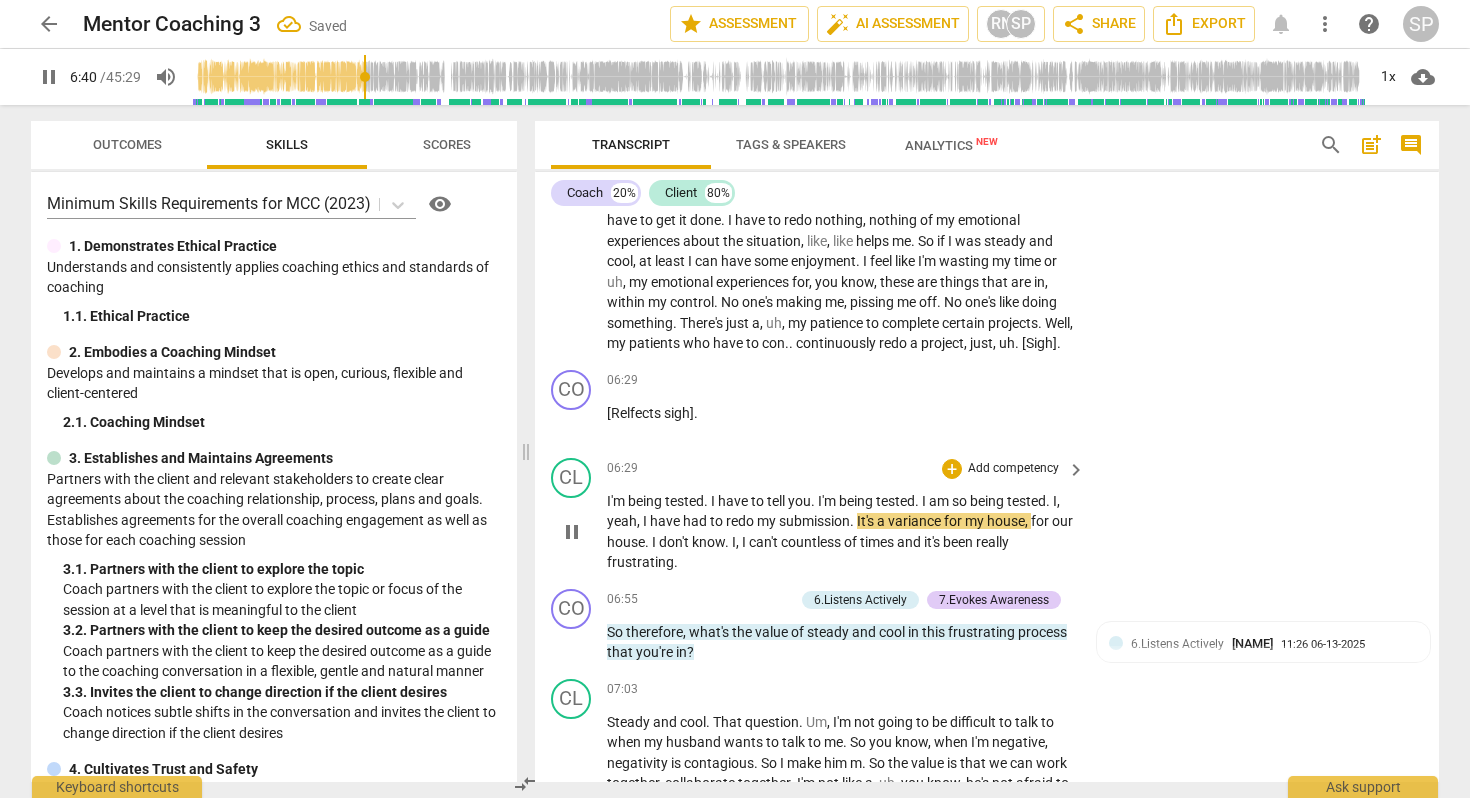 click on "play_arrow pause" at bounding box center [581, 532] 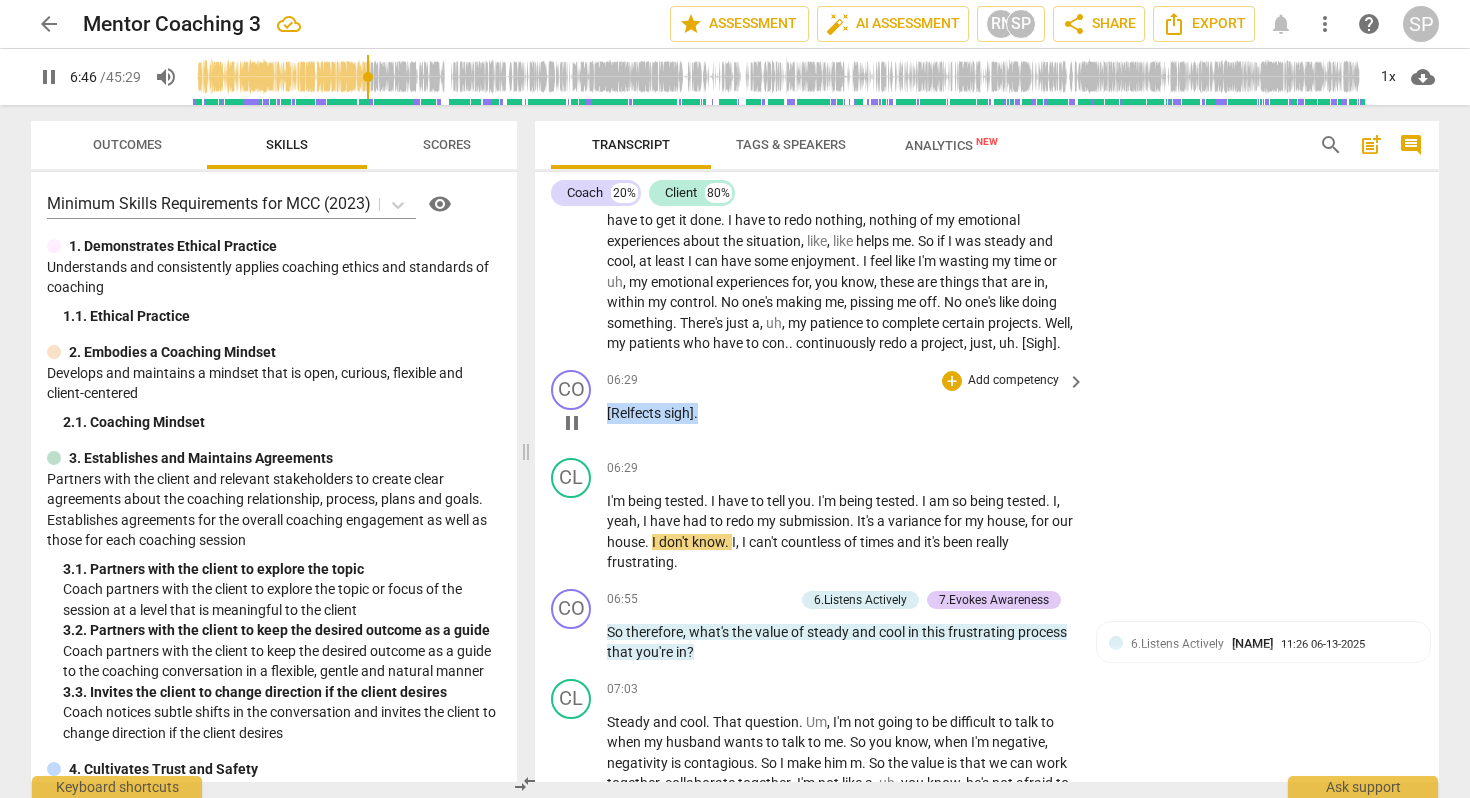 drag, startPoint x: 698, startPoint y: 434, endPoint x: 602, endPoint y: 432, distance: 96.02083 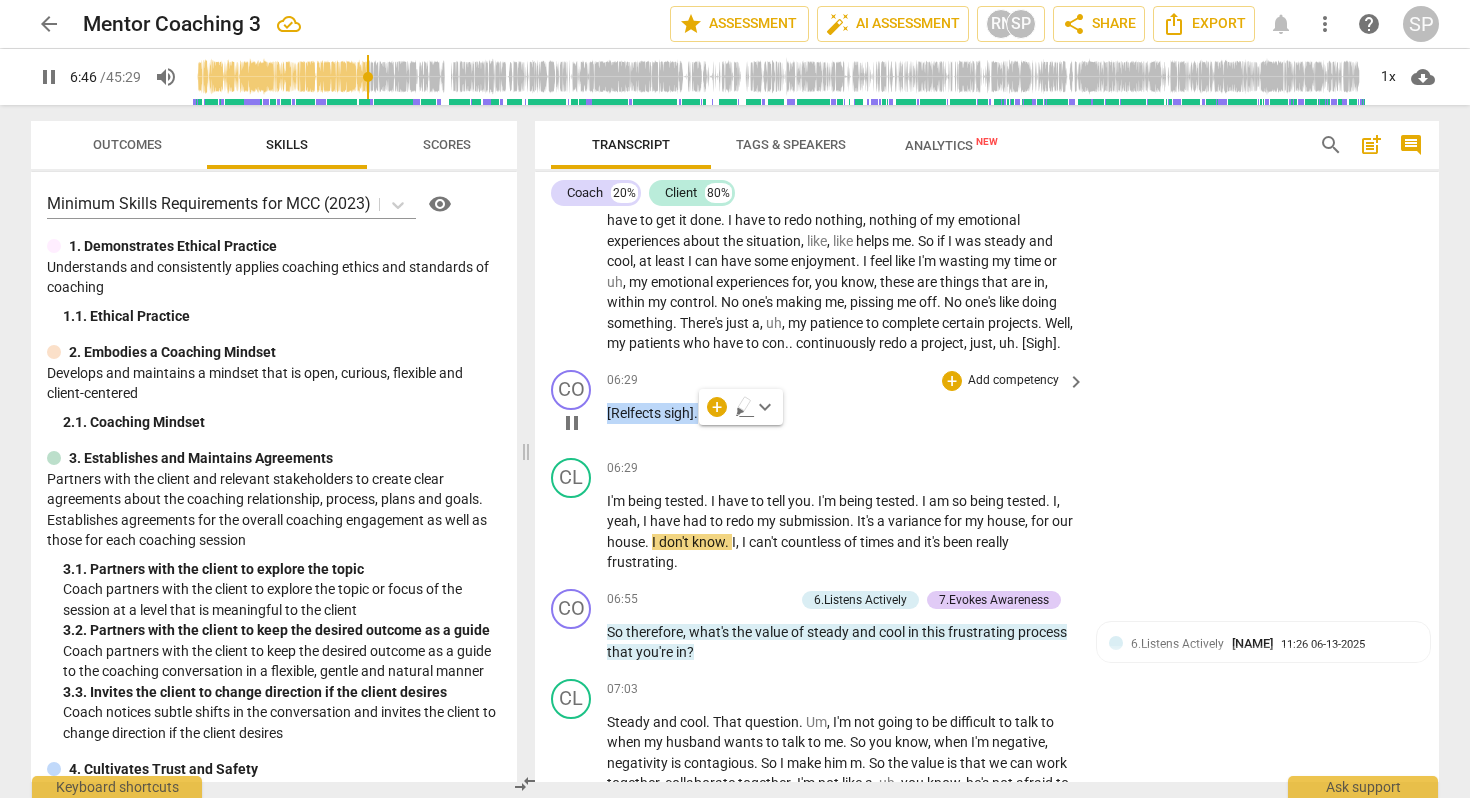 type on "407" 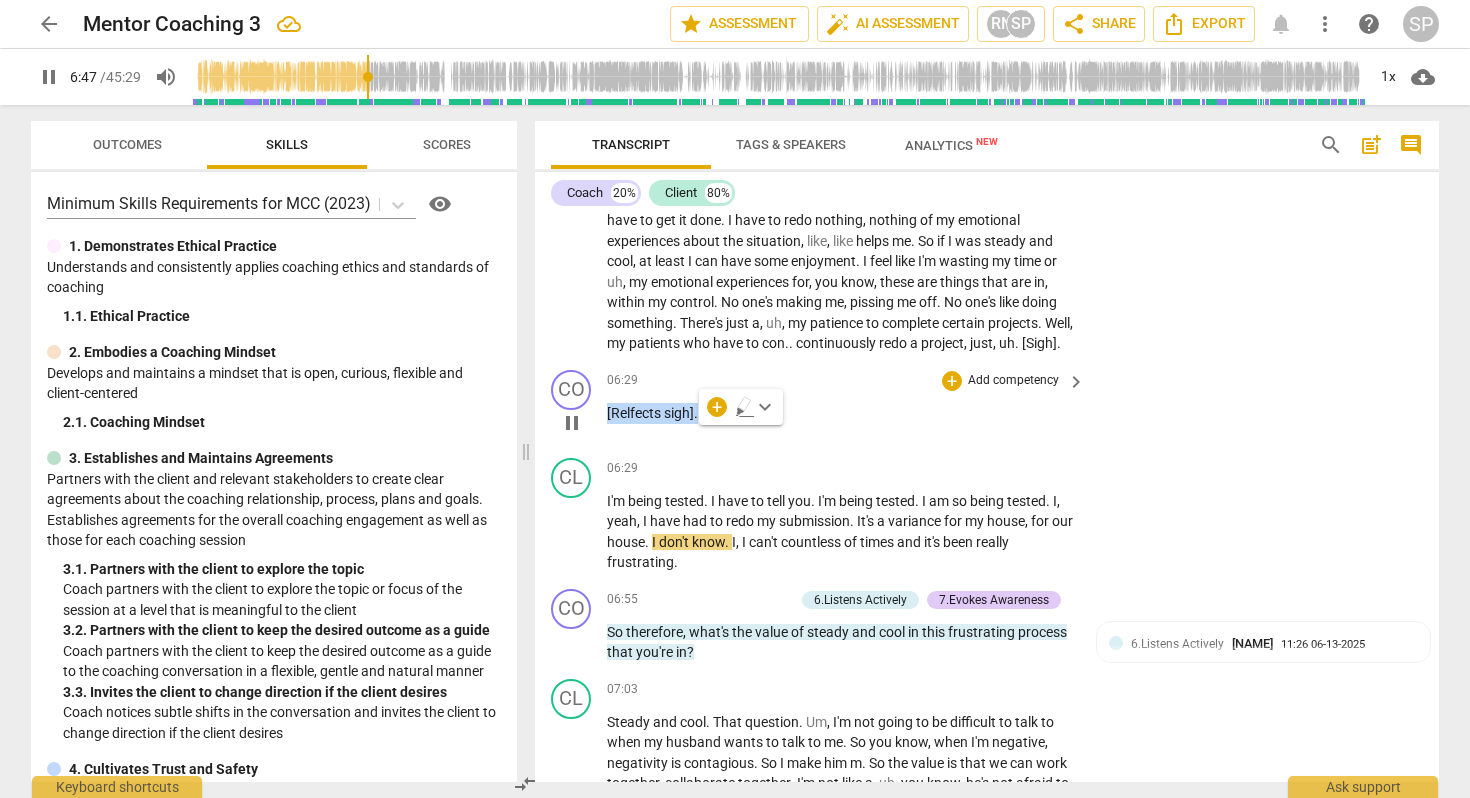 type 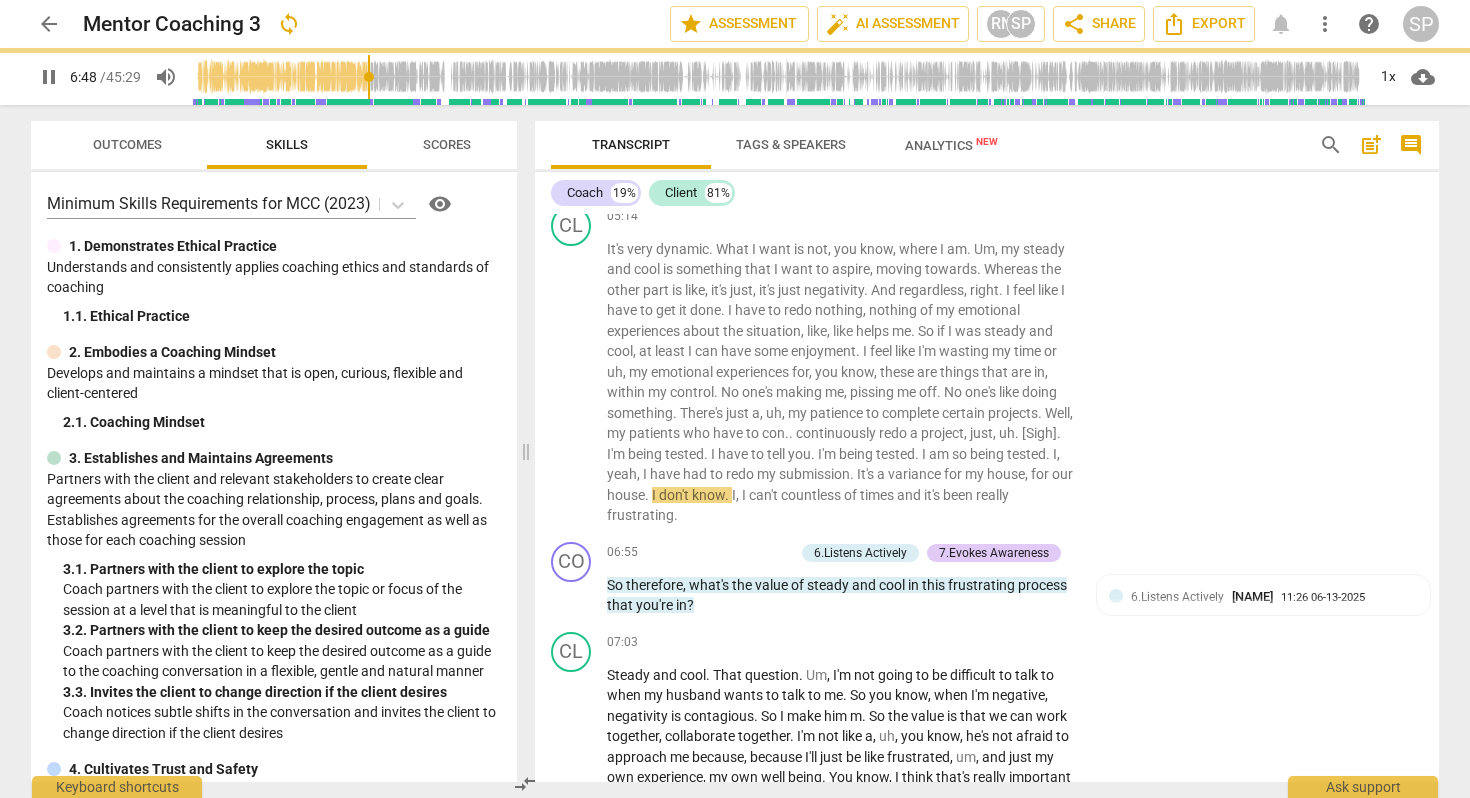 scroll, scrollTop: 2298, scrollLeft: 0, axis: vertical 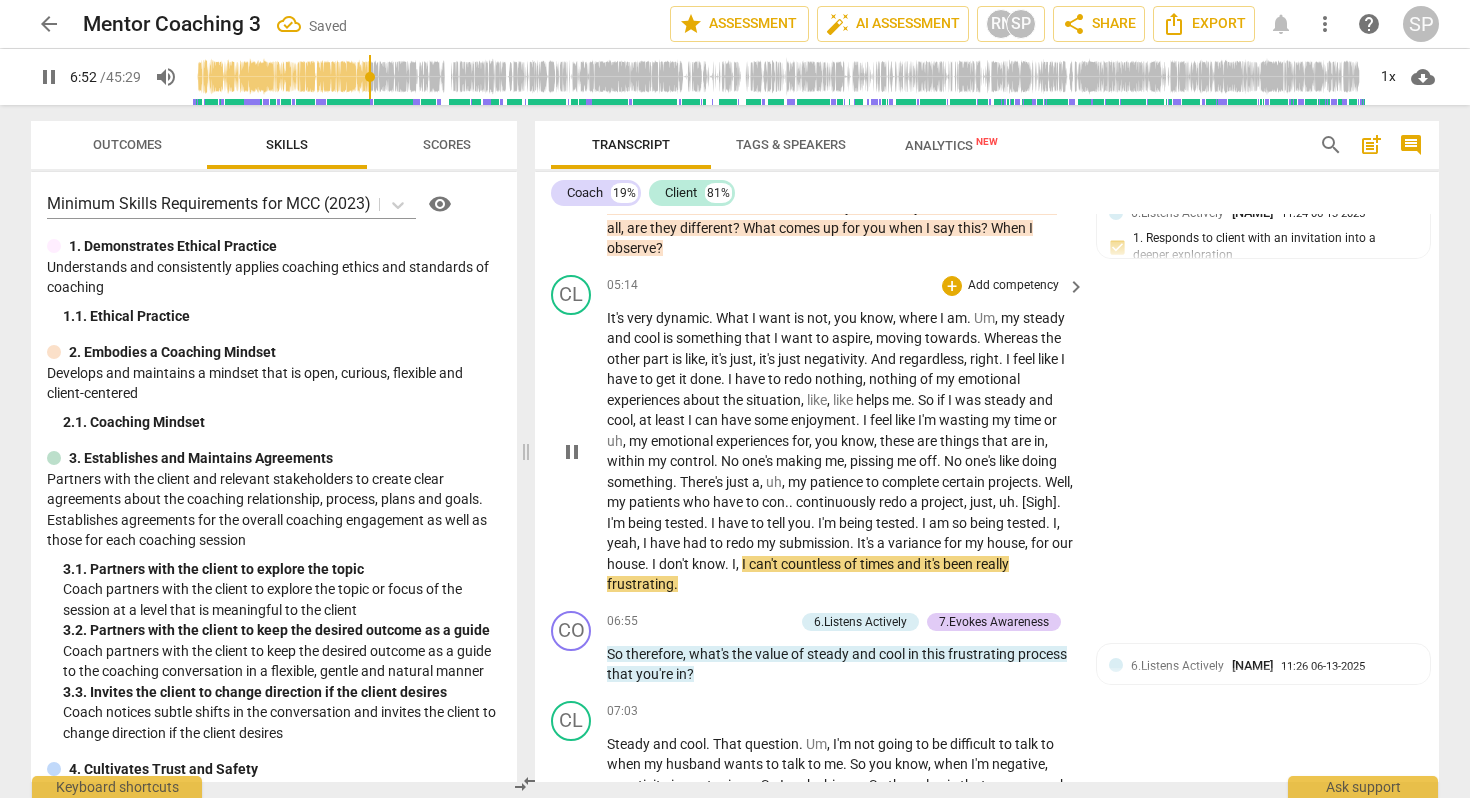 click on "[Sigh]" at bounding box center [1039, 502] 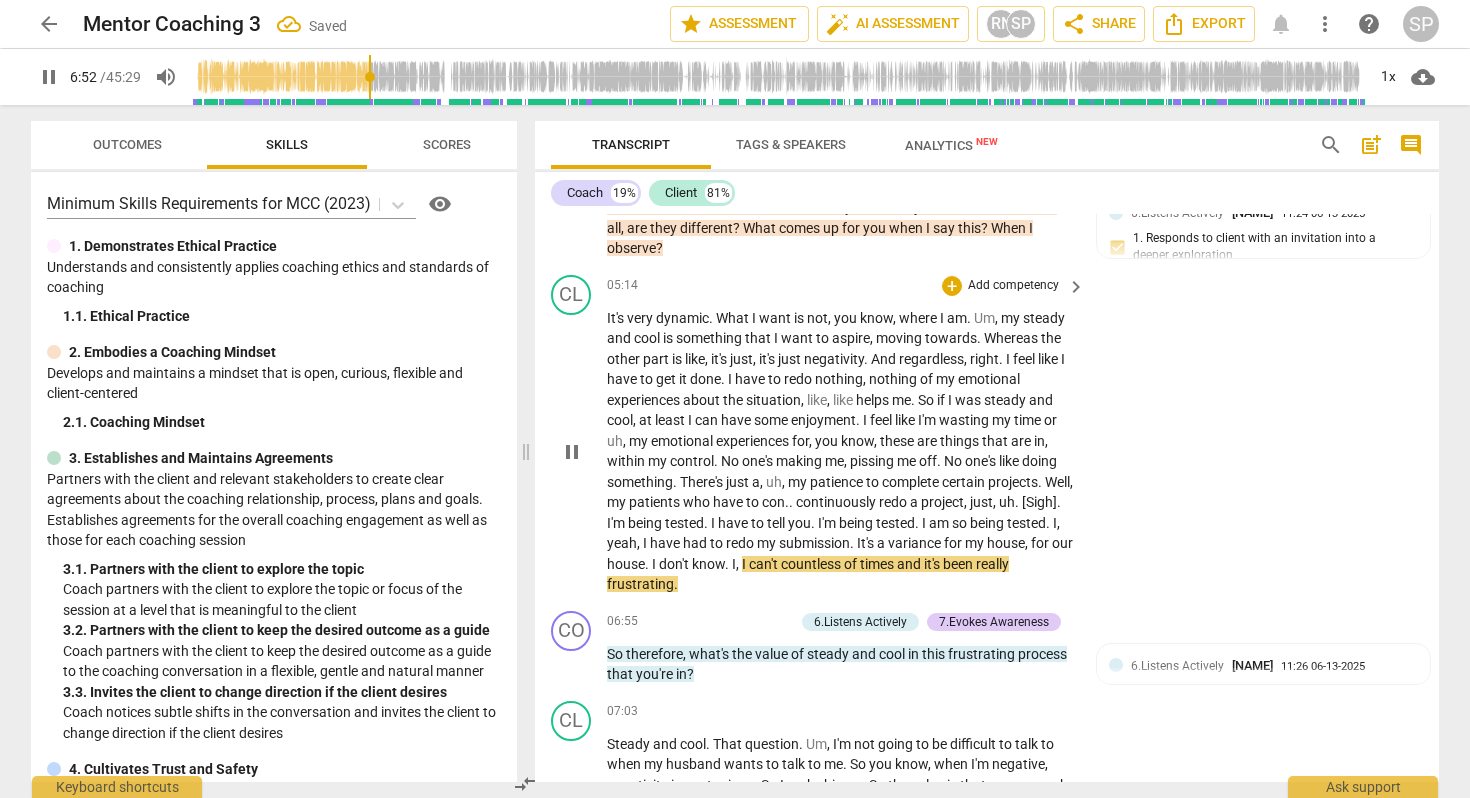 type on "413" 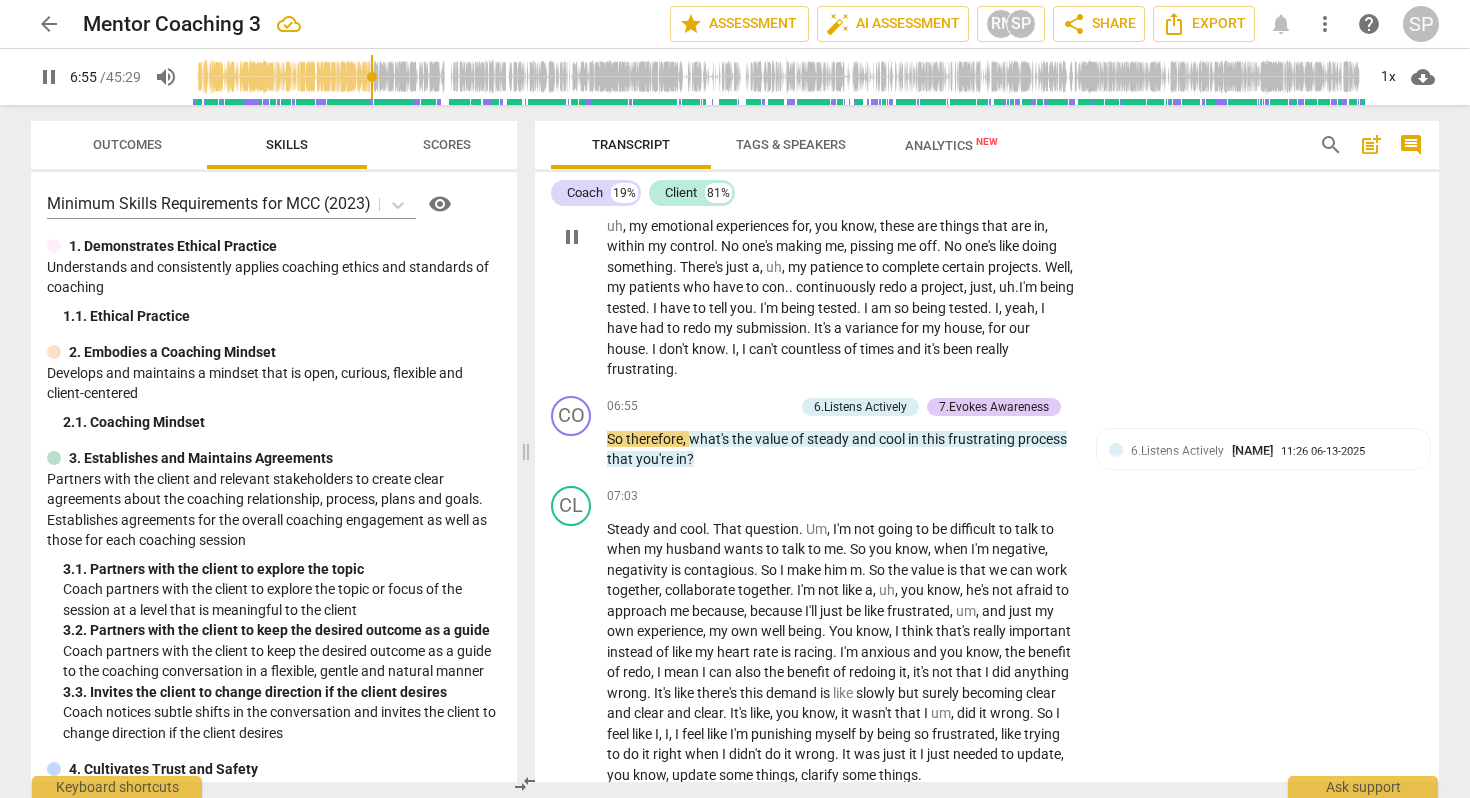 scroll, scrollTop: 2523, scrollLeft: 0, axis: vertical 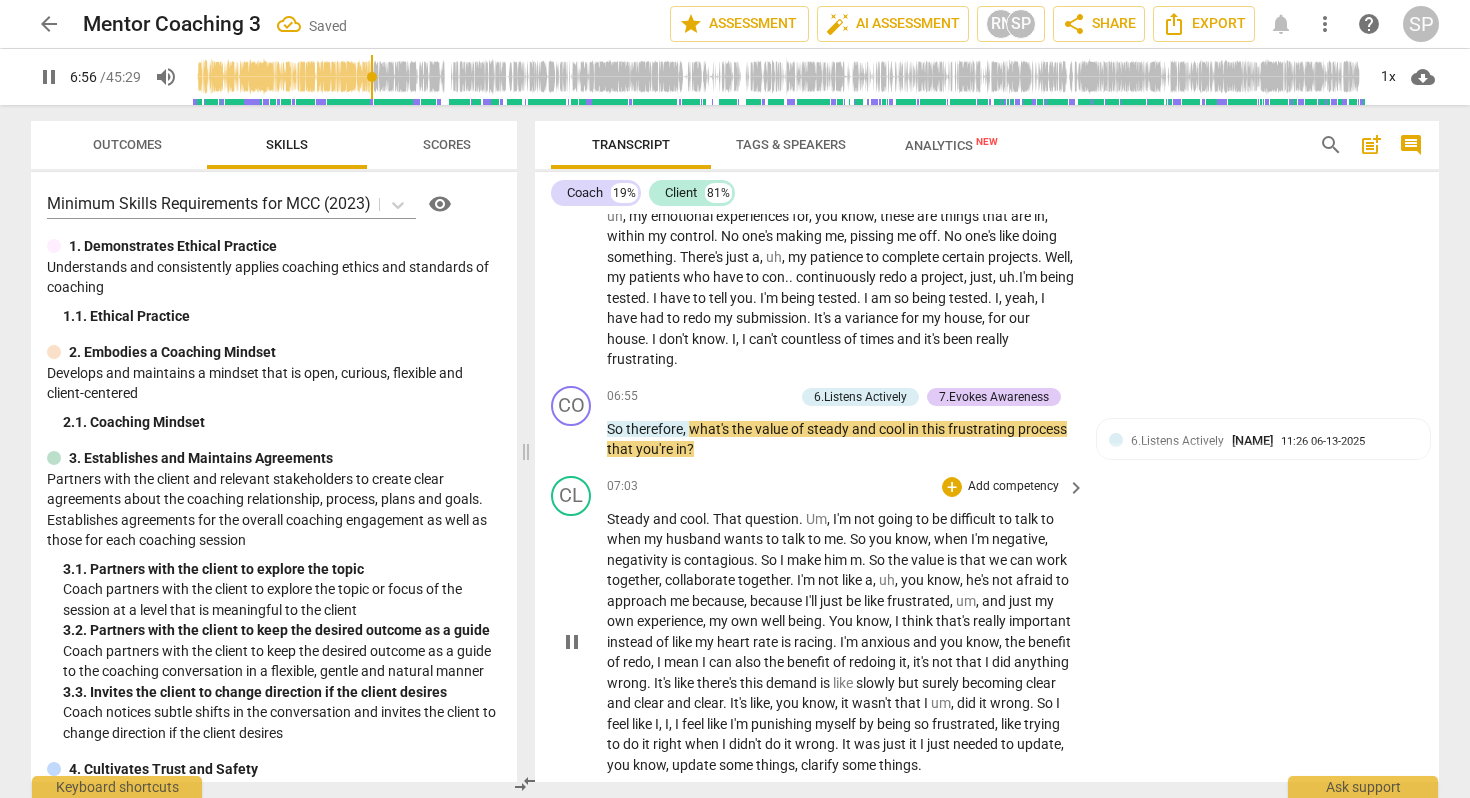 click on "collaborate" at bounding box center [701, 580] 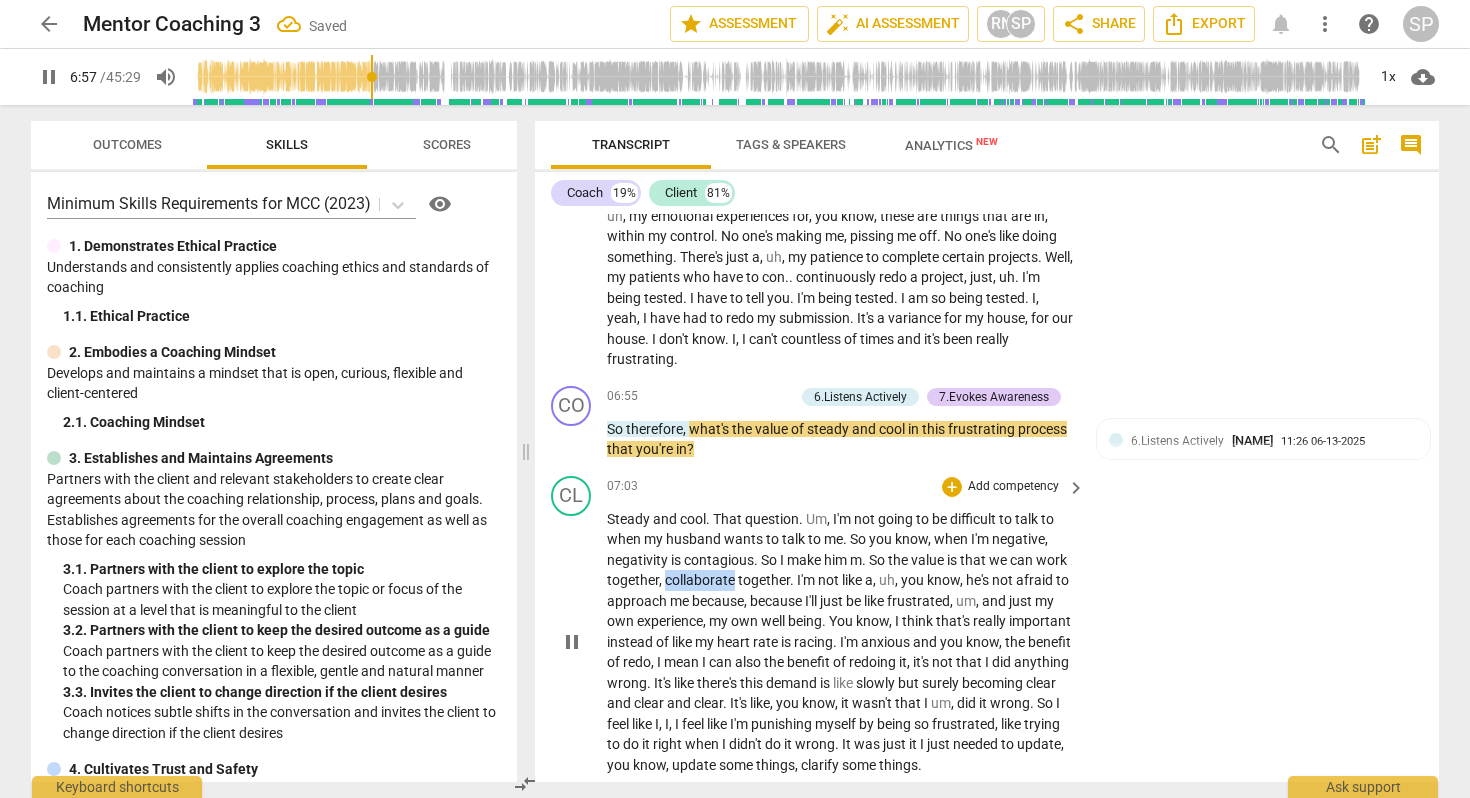 click on "collaborate" at bounding box center [701, 580] 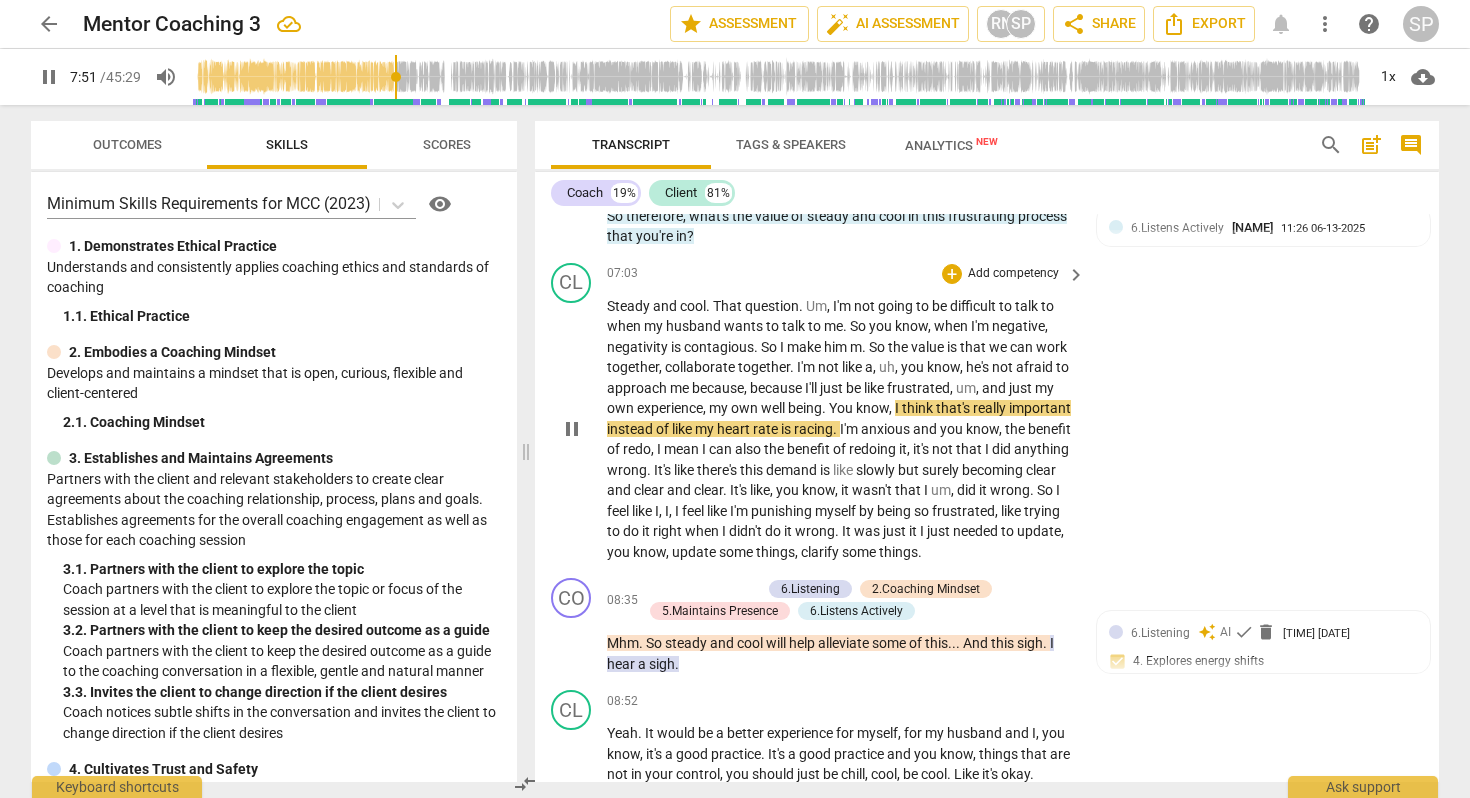 scroll, scrollTop: 2758, scrollLeft: 0, axis: vertical 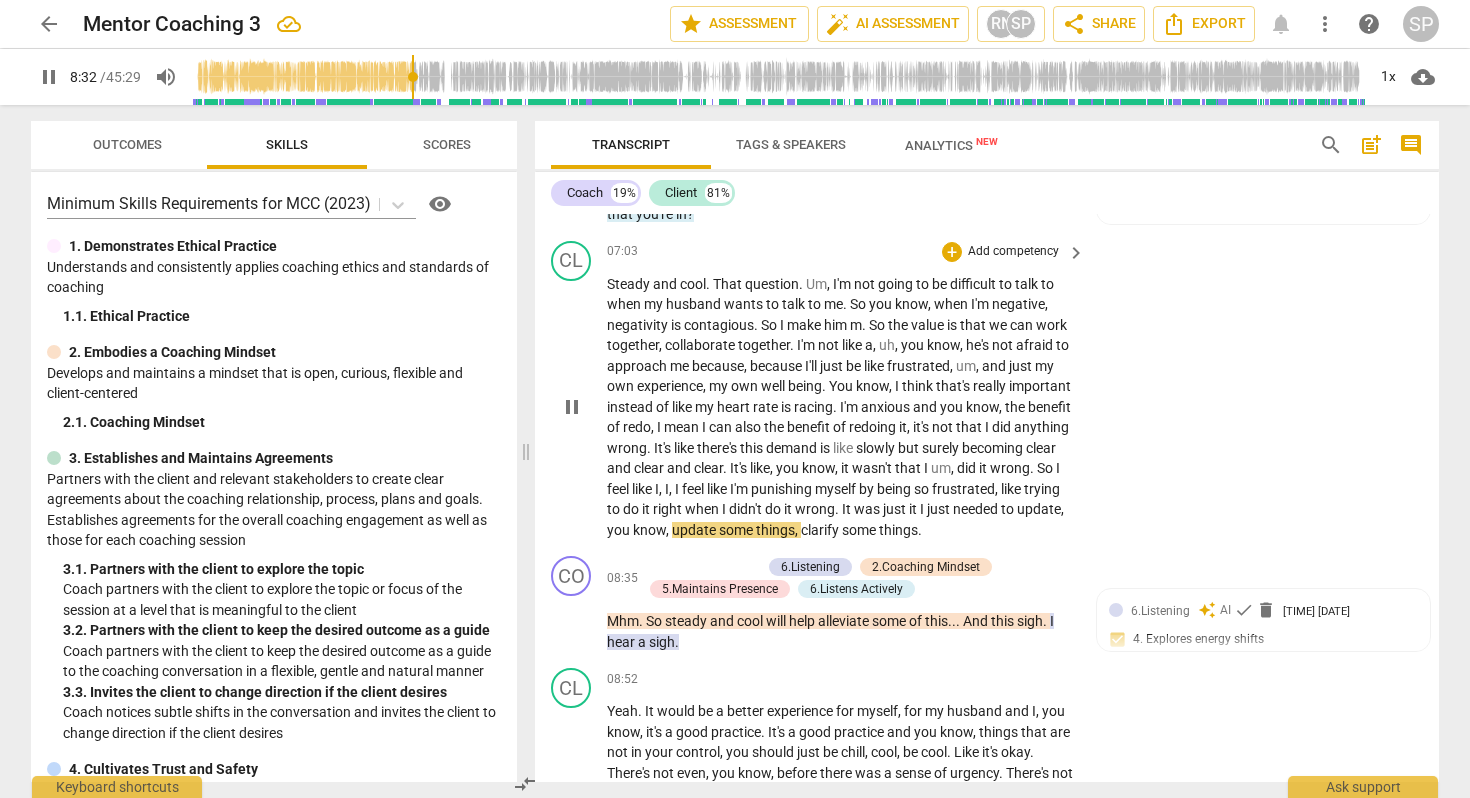 click on "it" at bounding box center (914, 509) 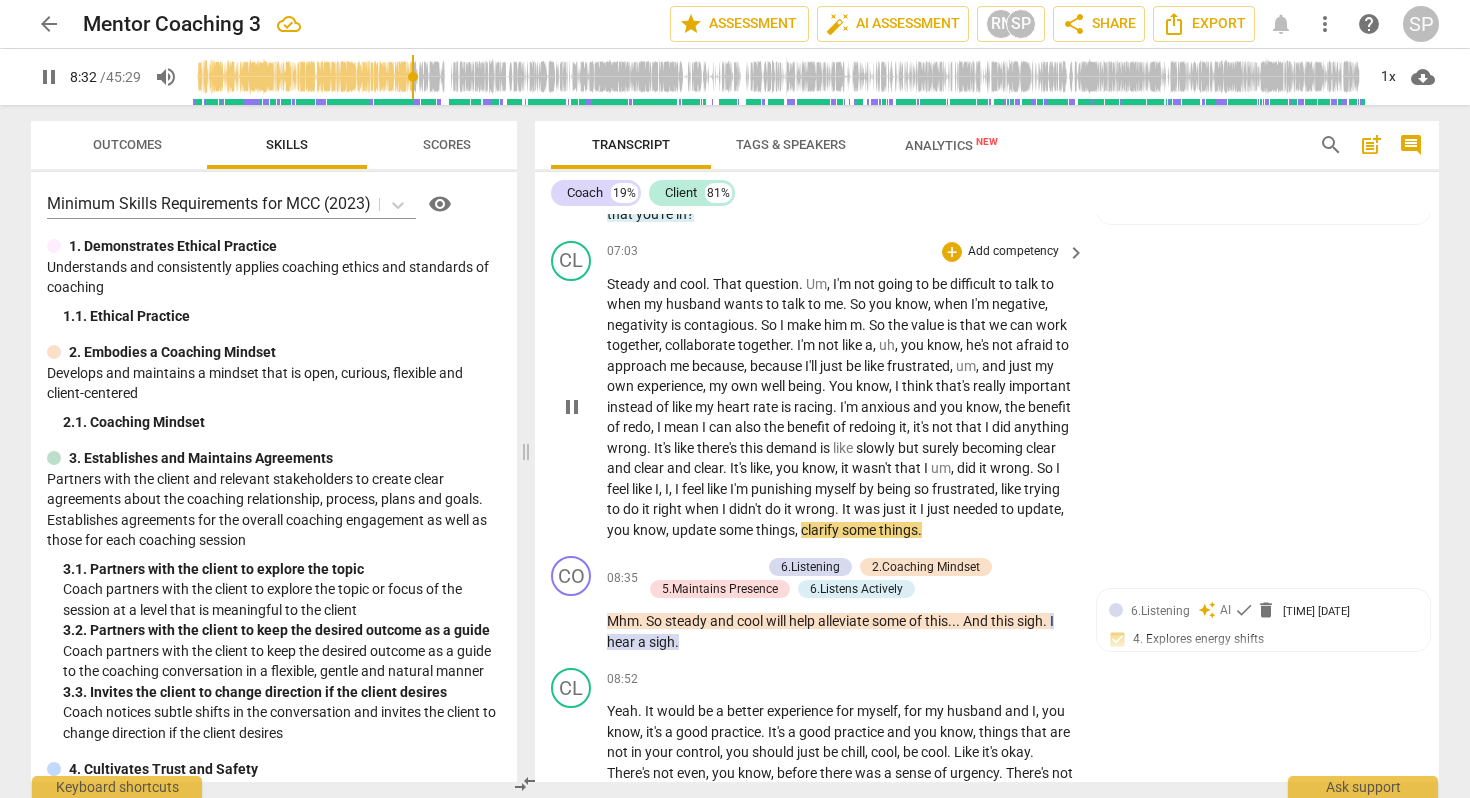 type on "513" 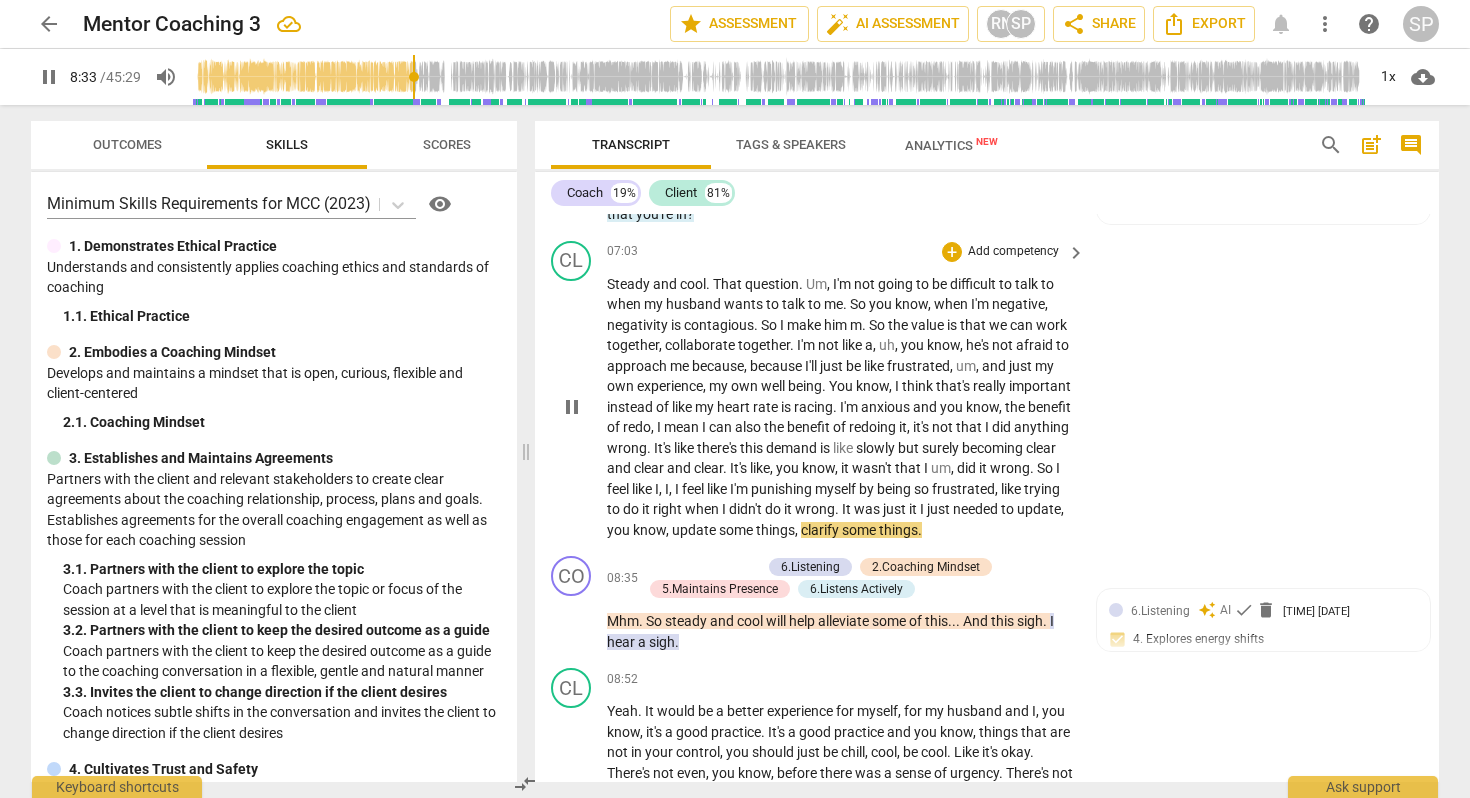 type 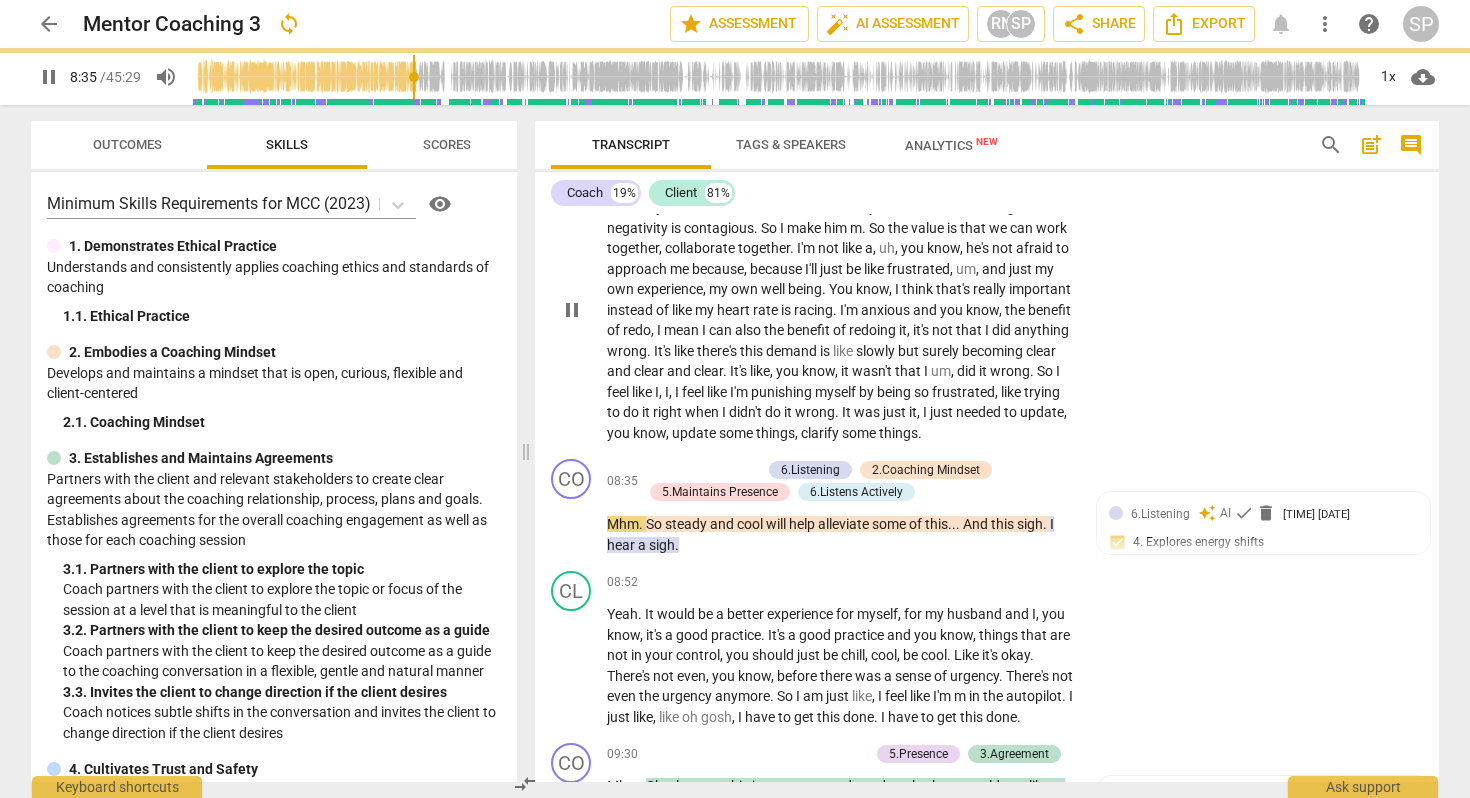 scroll, scrollTop: 2858, scrollLeft: 0, axis: vertical 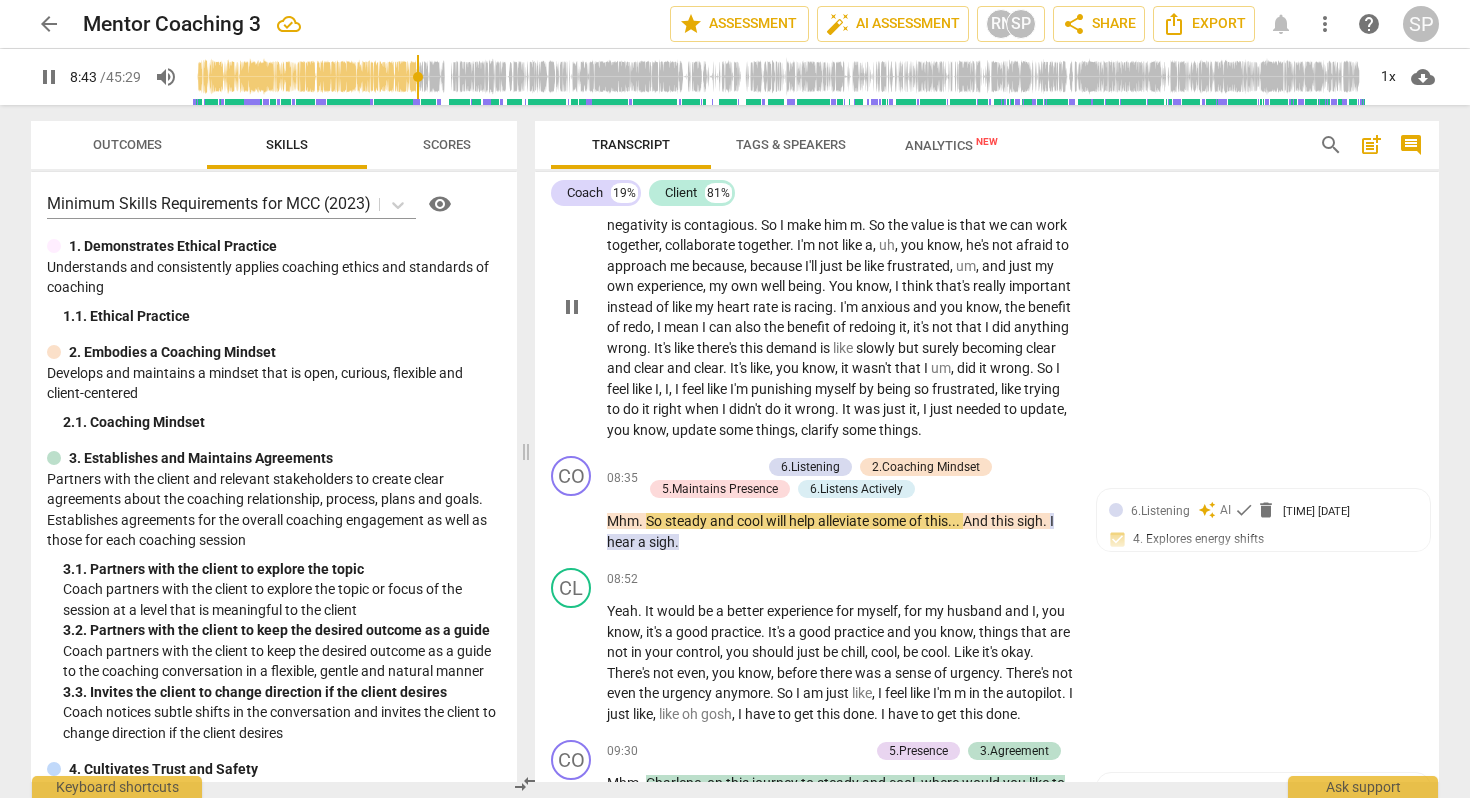 click on "things" at bounding box center [898, 430] 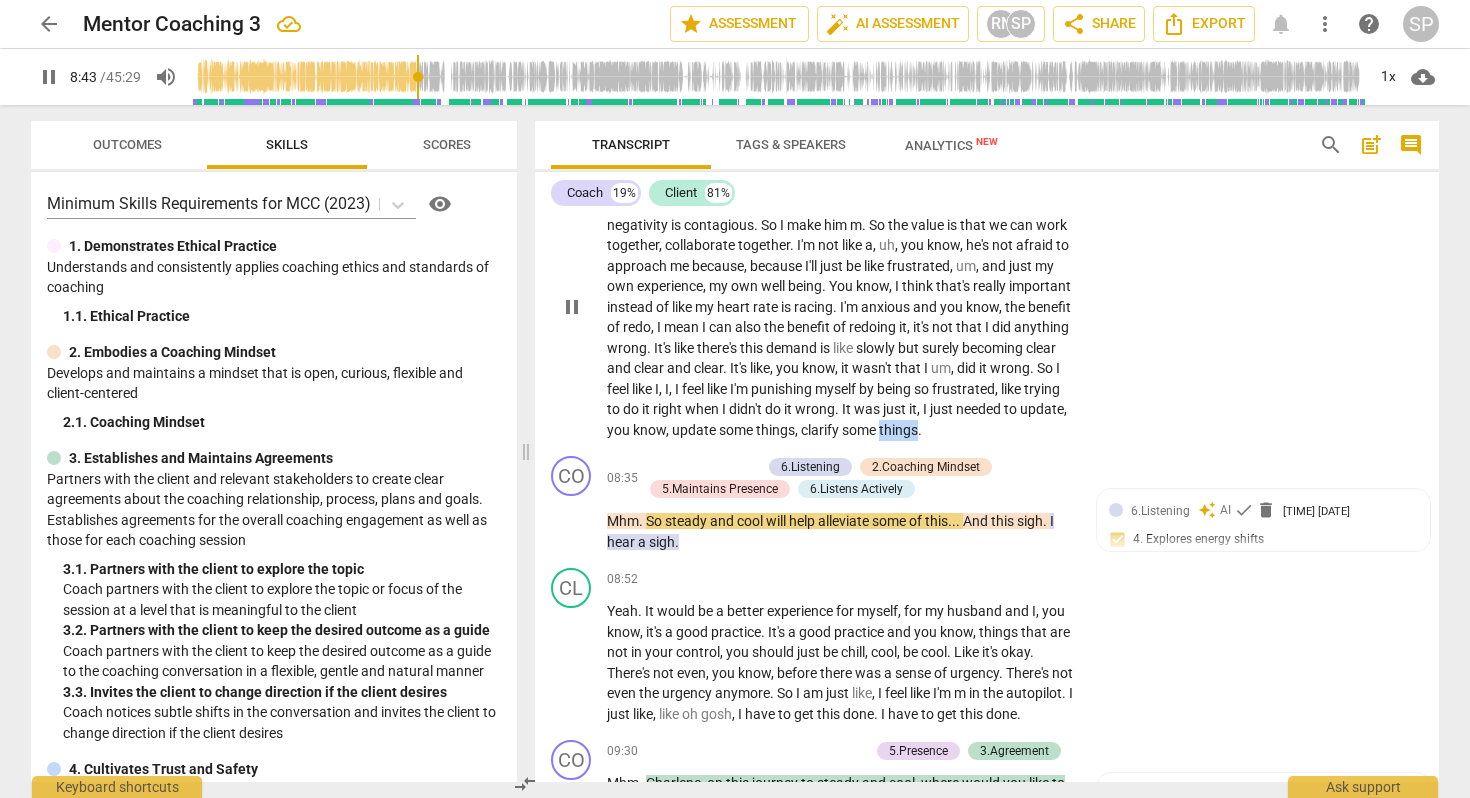 click on "things" at bounding box center (898, 430) 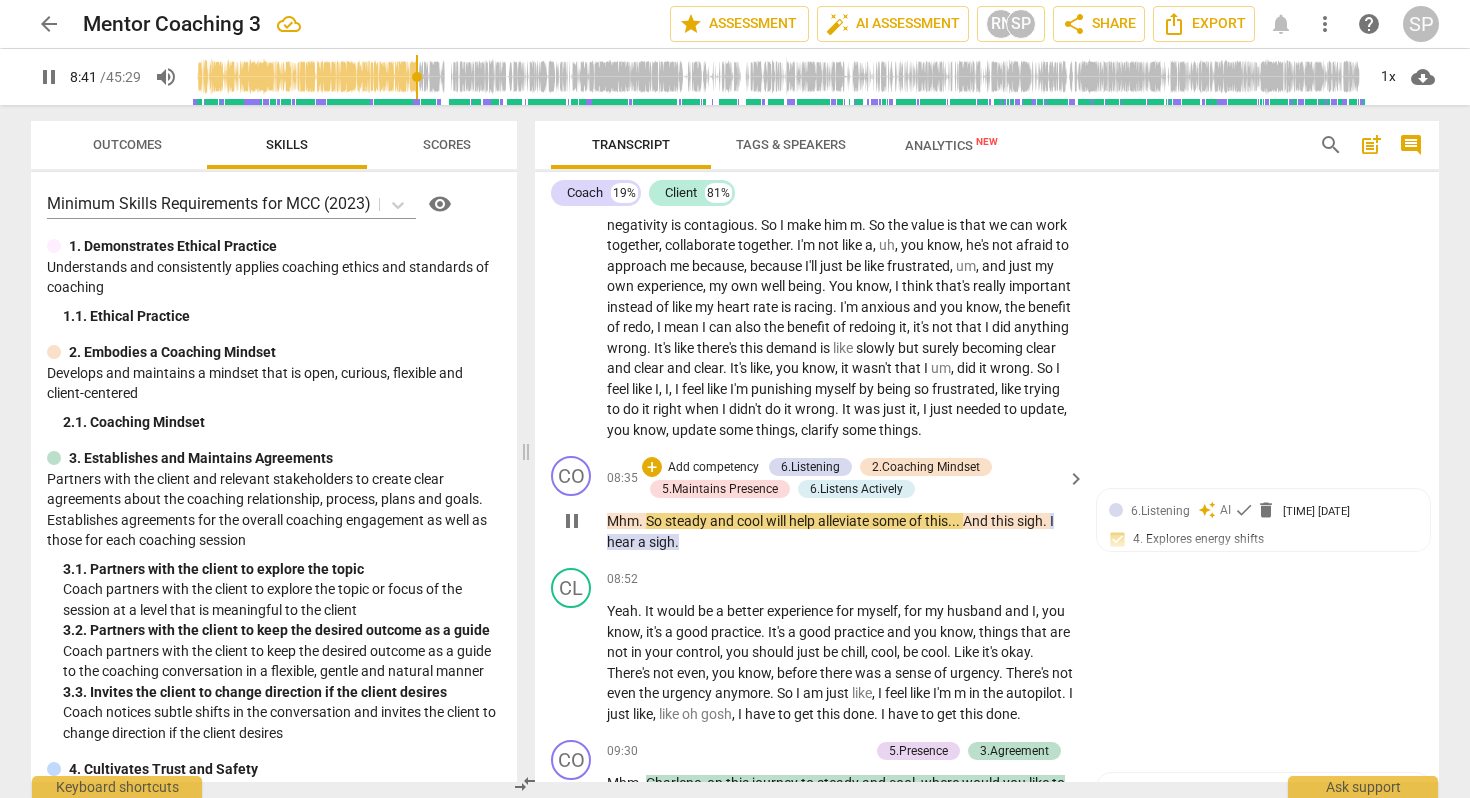 click on "." at bounding box center (642, 521) 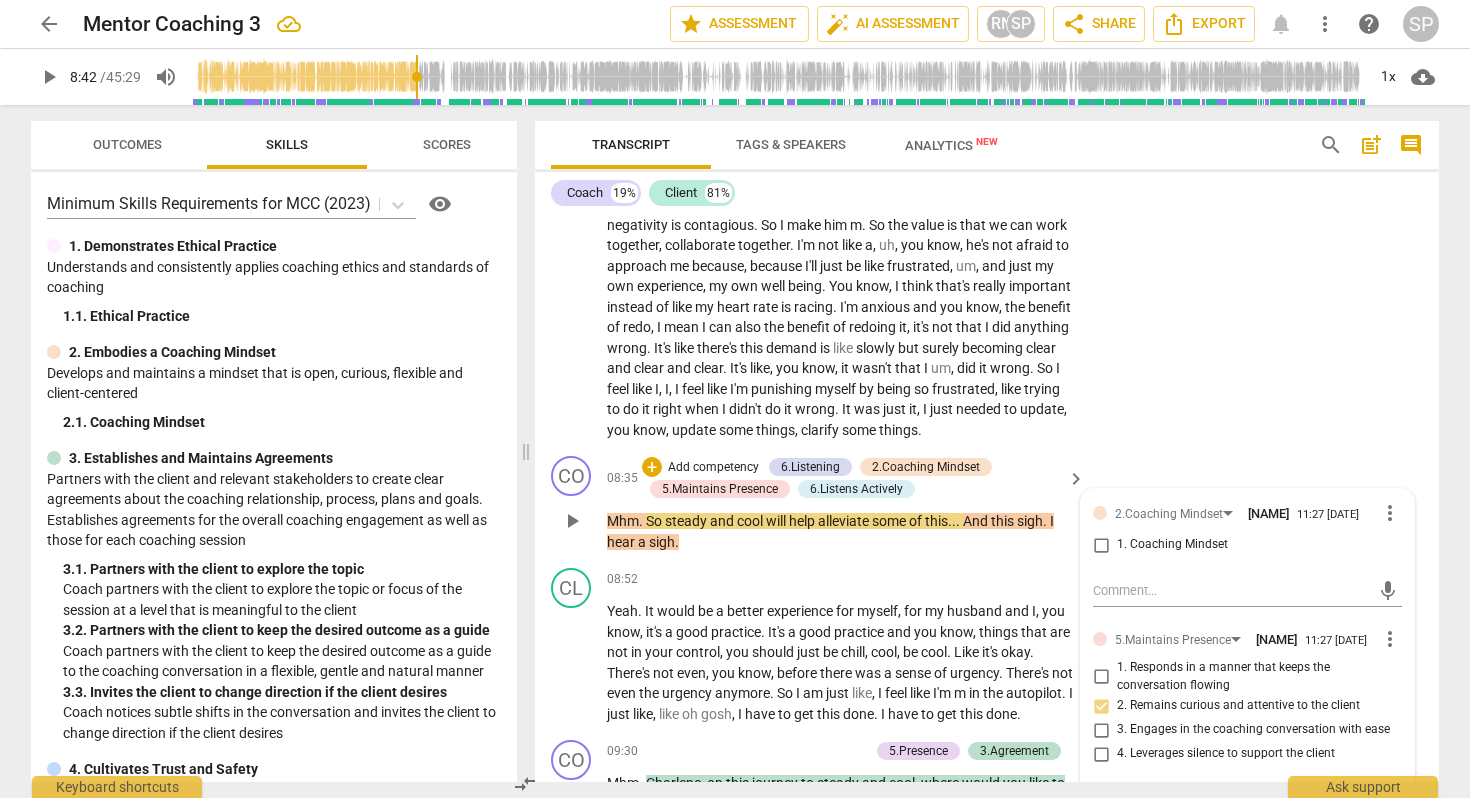 click on "." at bounding box center (642, 521) 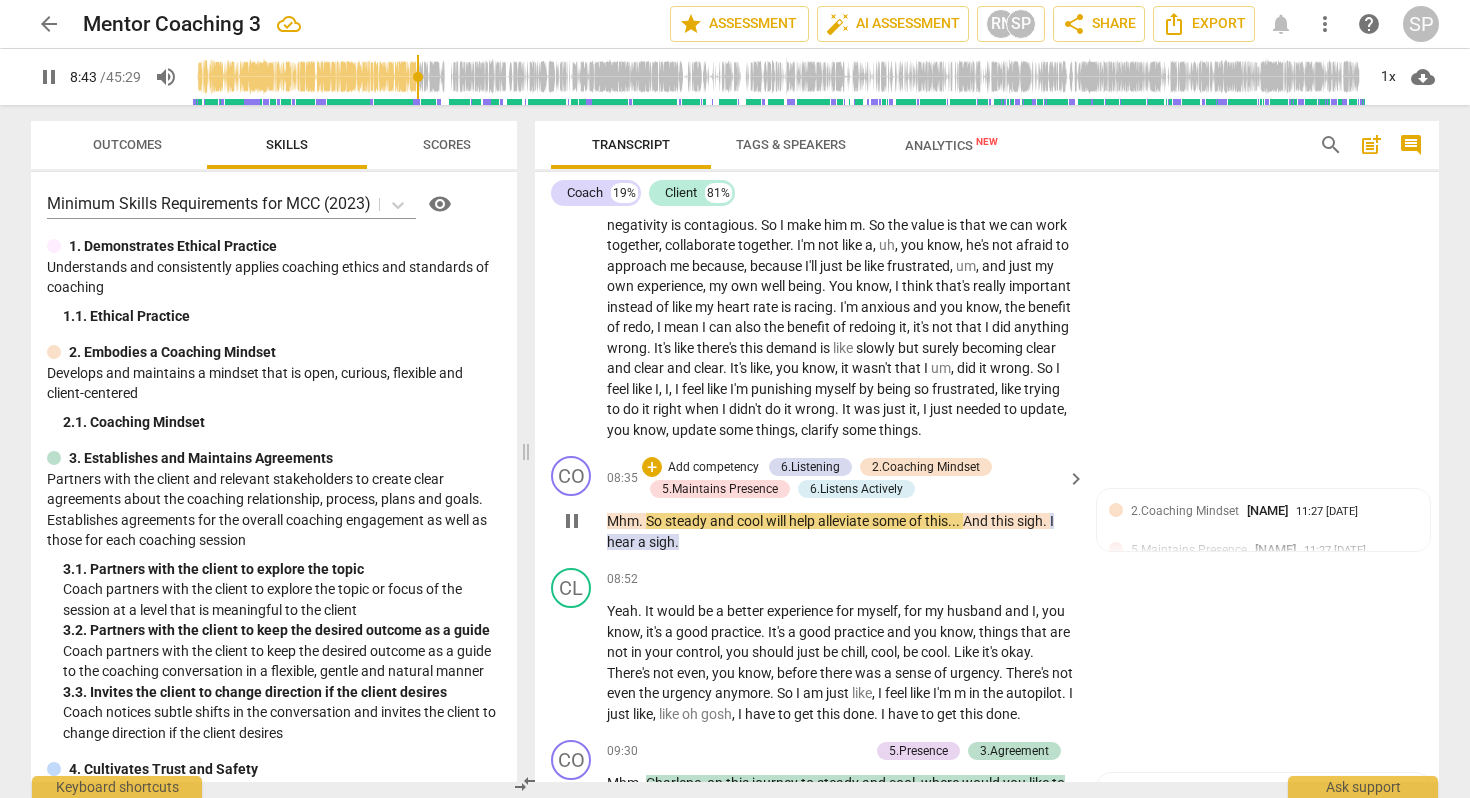 type on "523" 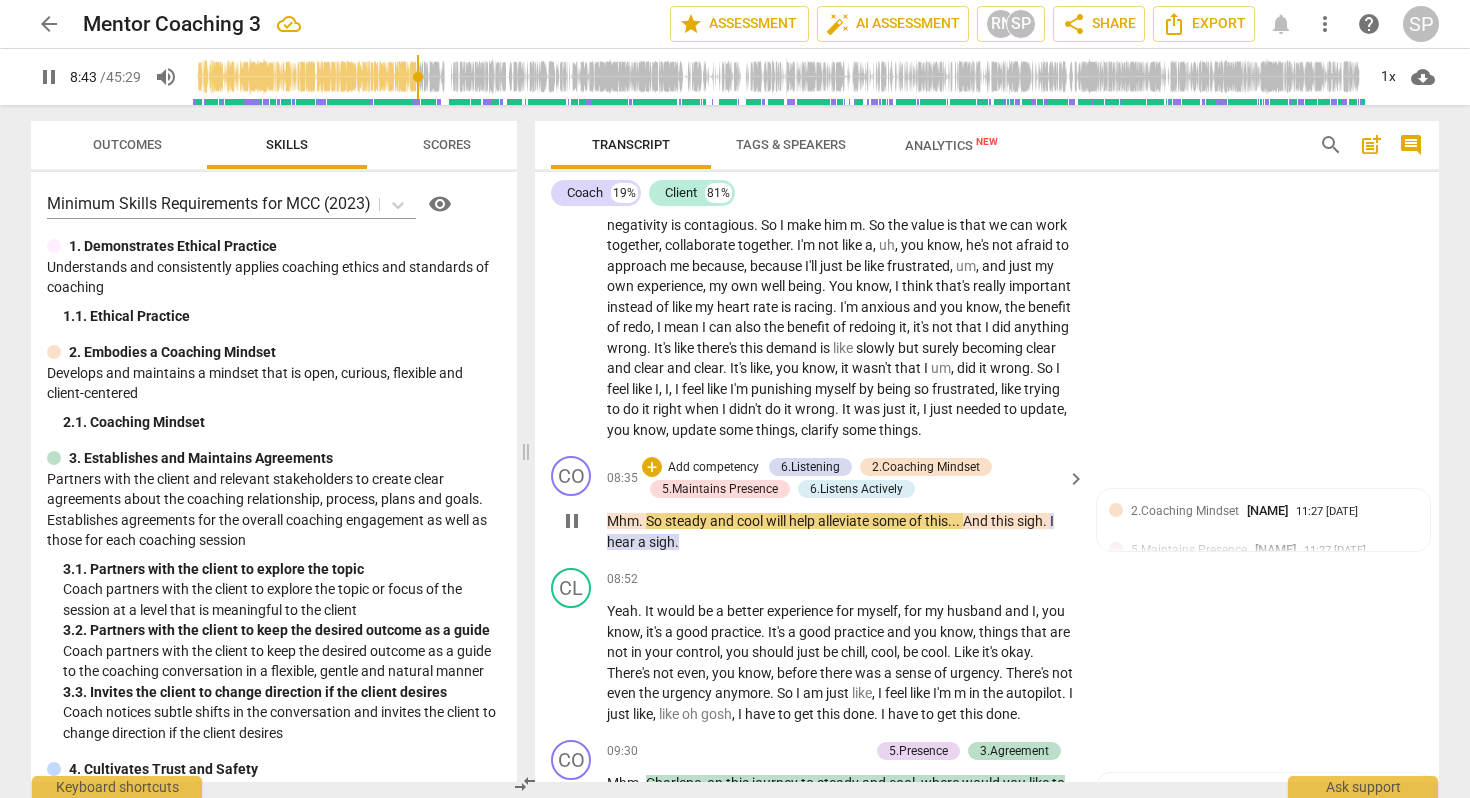 type 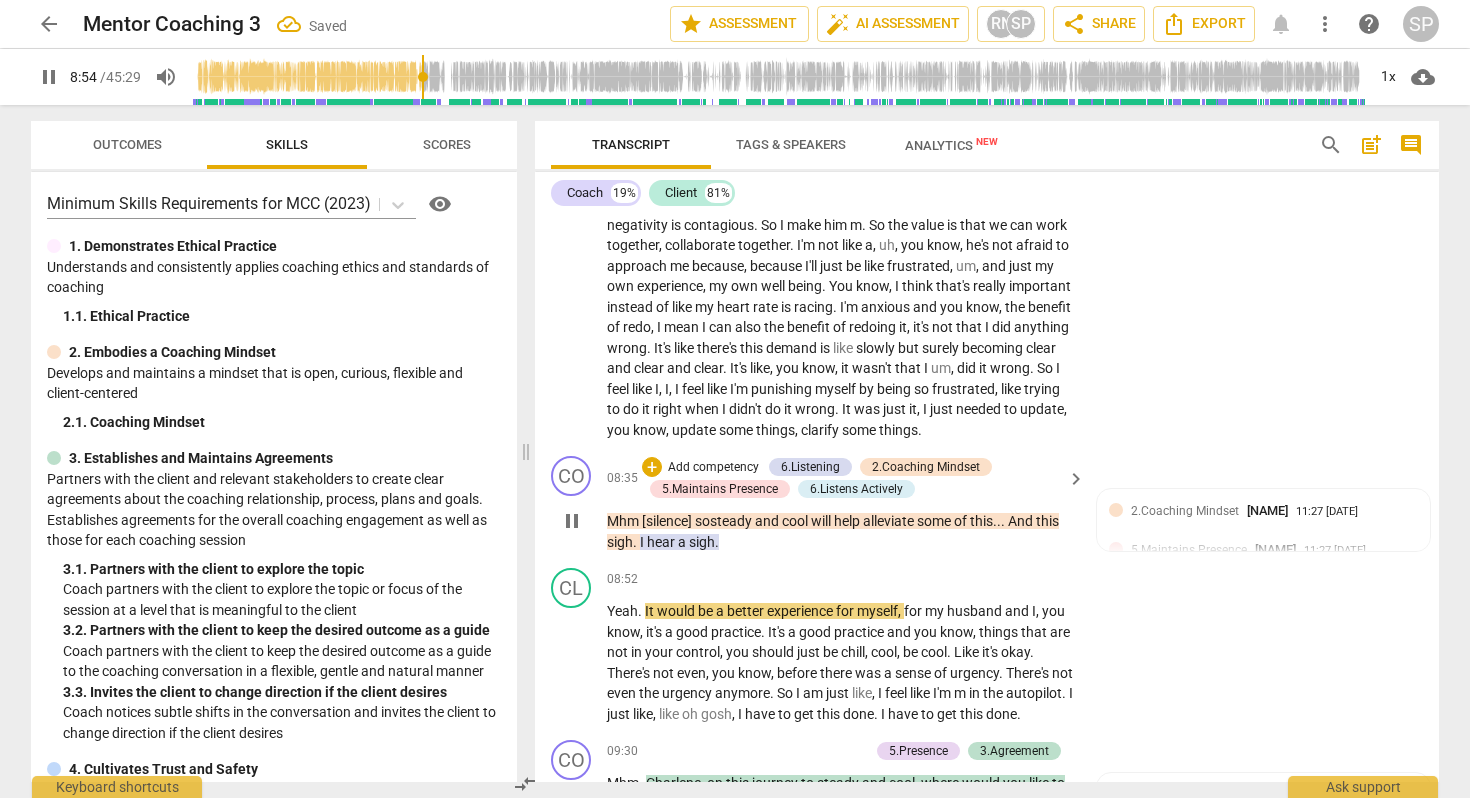 click on "sigh" at bounding box center [620, 542] 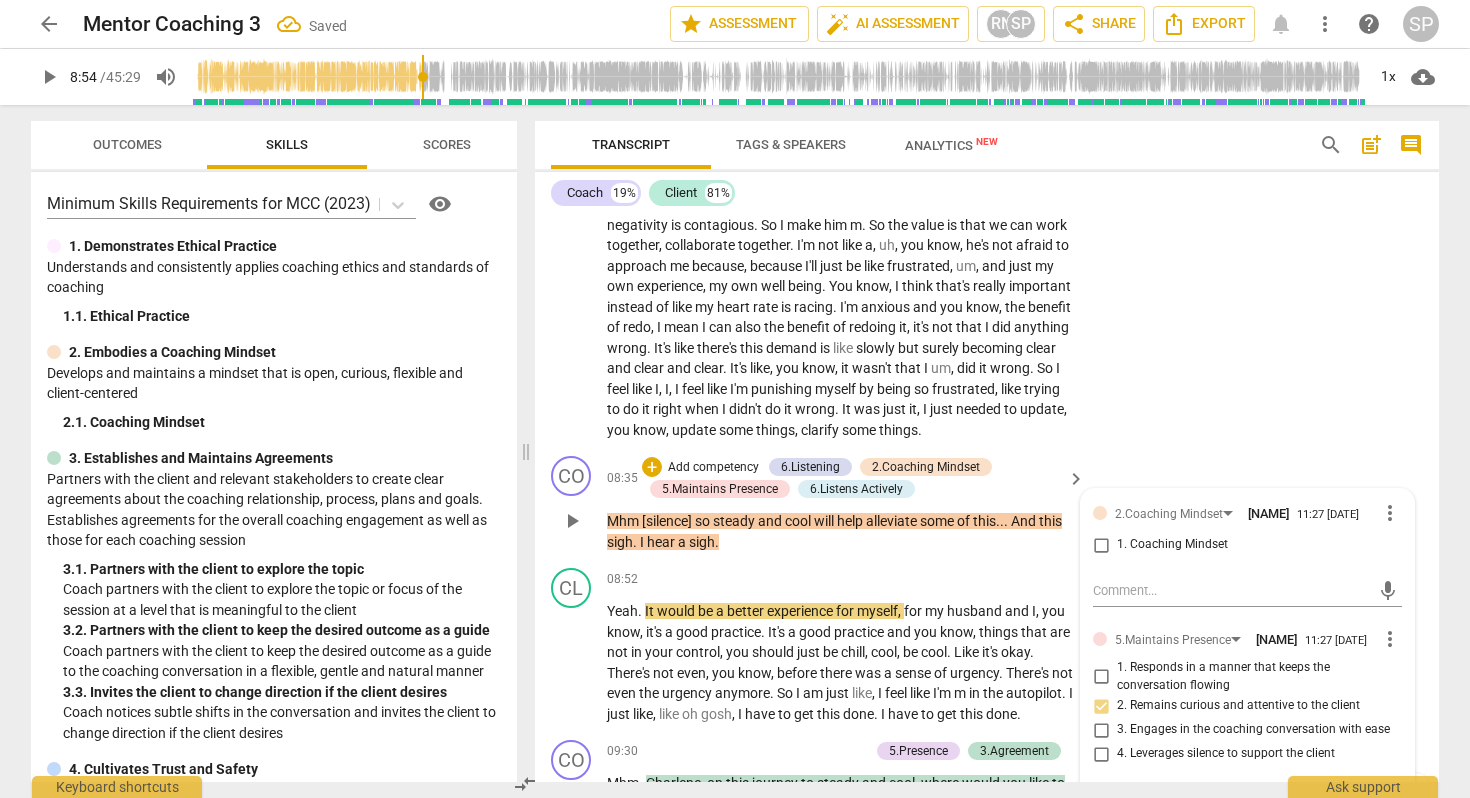 click on "sigh" at bounding box center [620, 542] 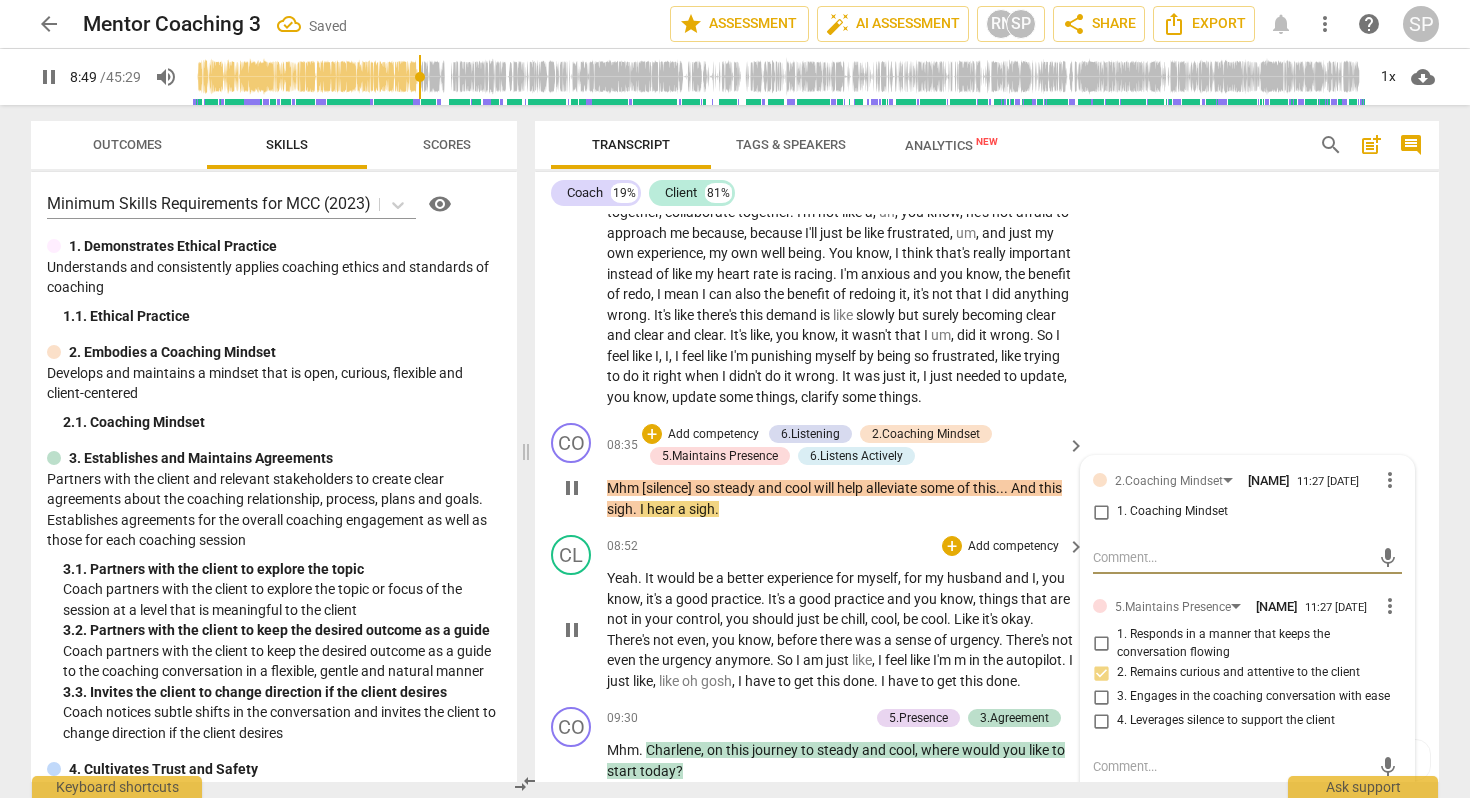 scroll, scrollTop: 2898, scrollLeft: 0, axis: vertical 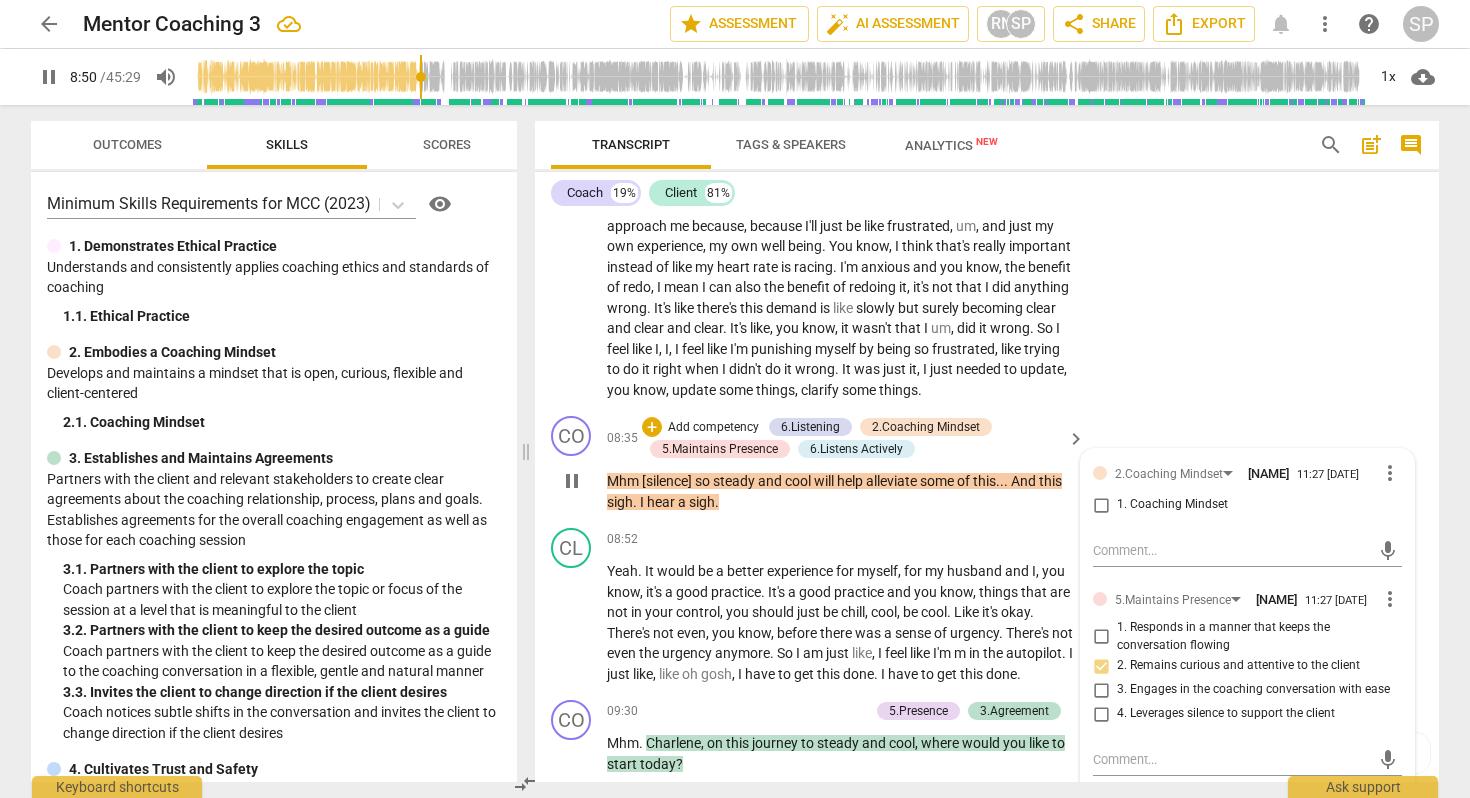 click on "this" at bounding box center (984, 481) 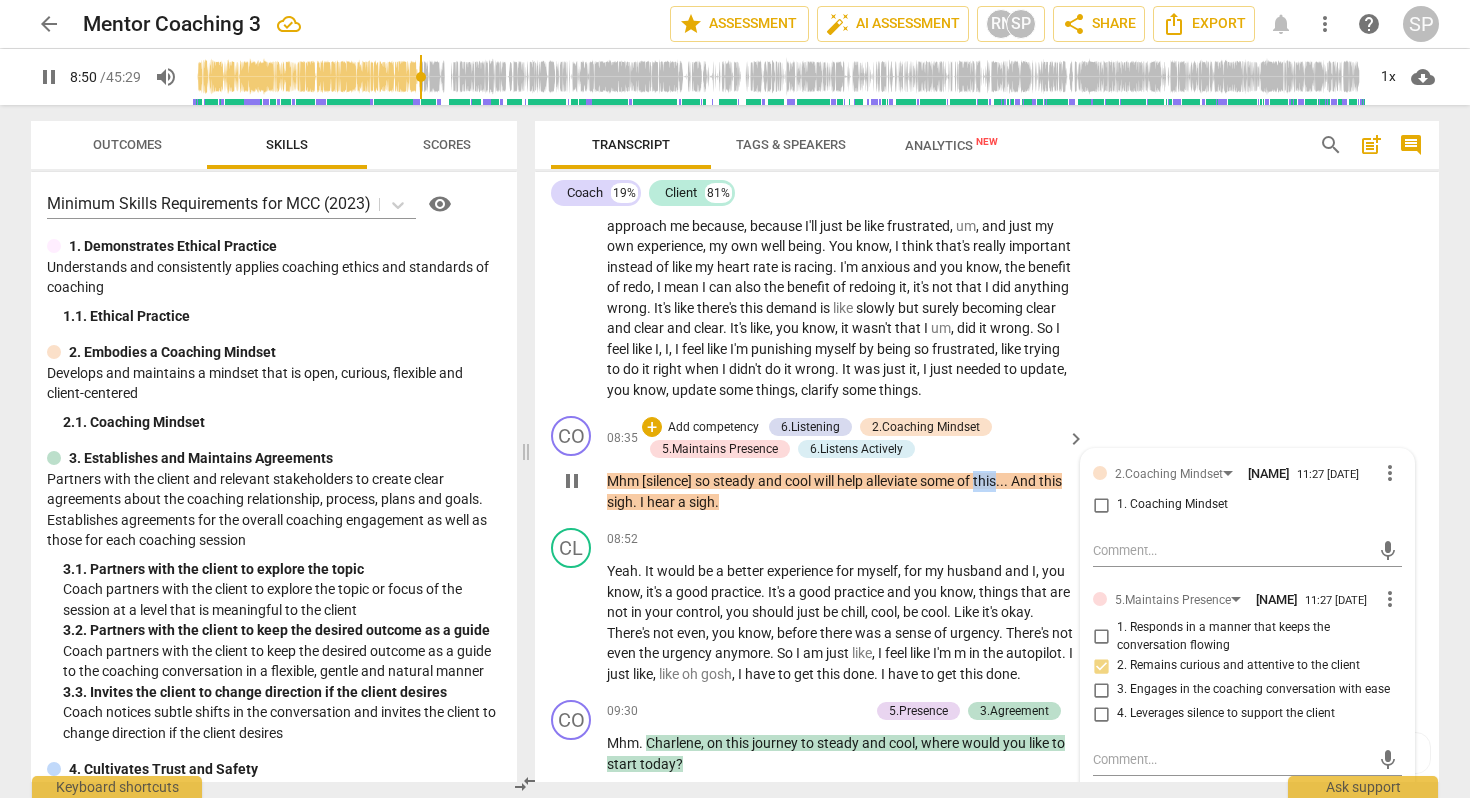 click on "this" at bounding box center (984, 481) 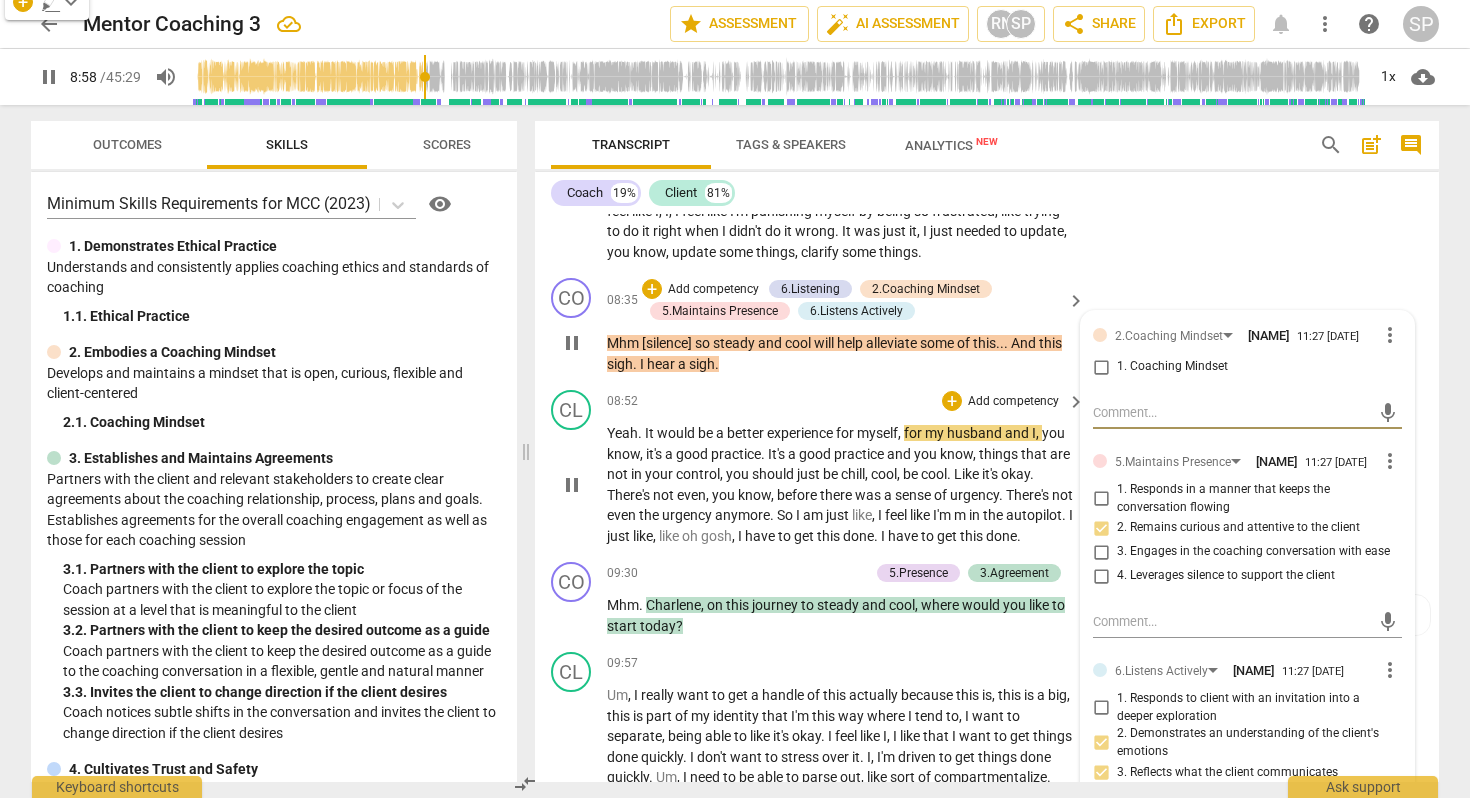 scroll, scrollTop: 3037, scrollLeft: 0, axis: vertical 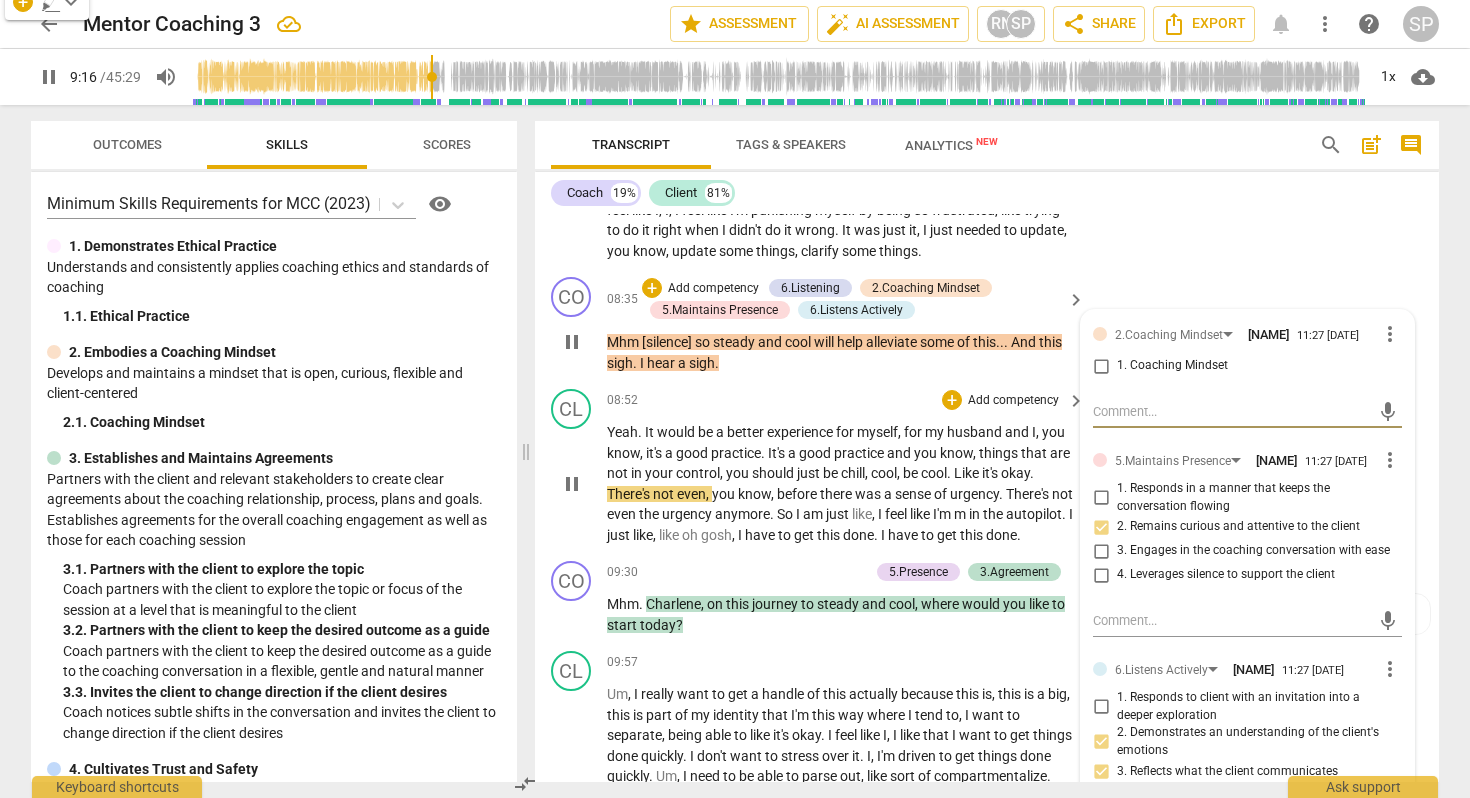 click on "chill" at bounding box center (853, 473) 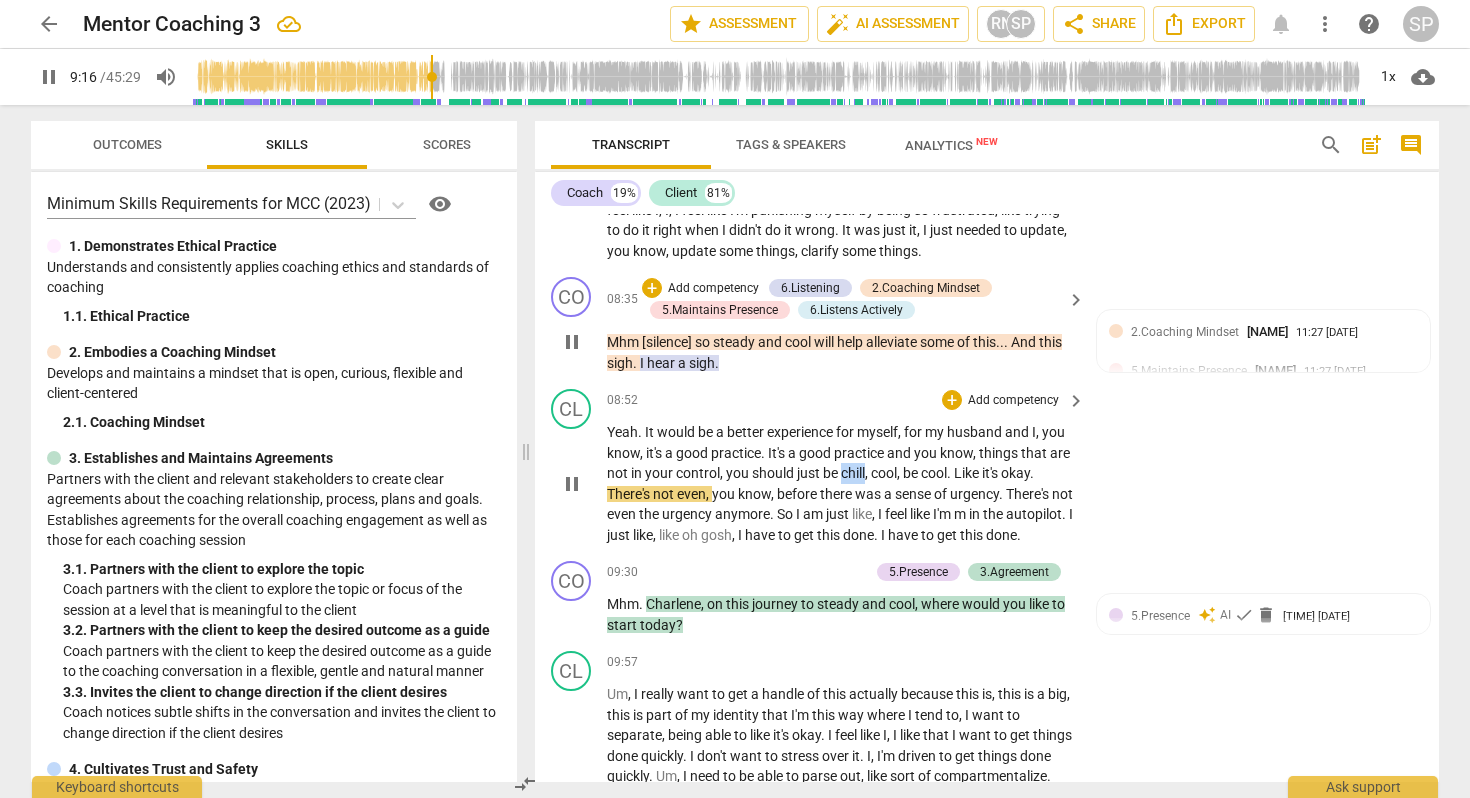 click on "chill" at bounding box center [853, 473] 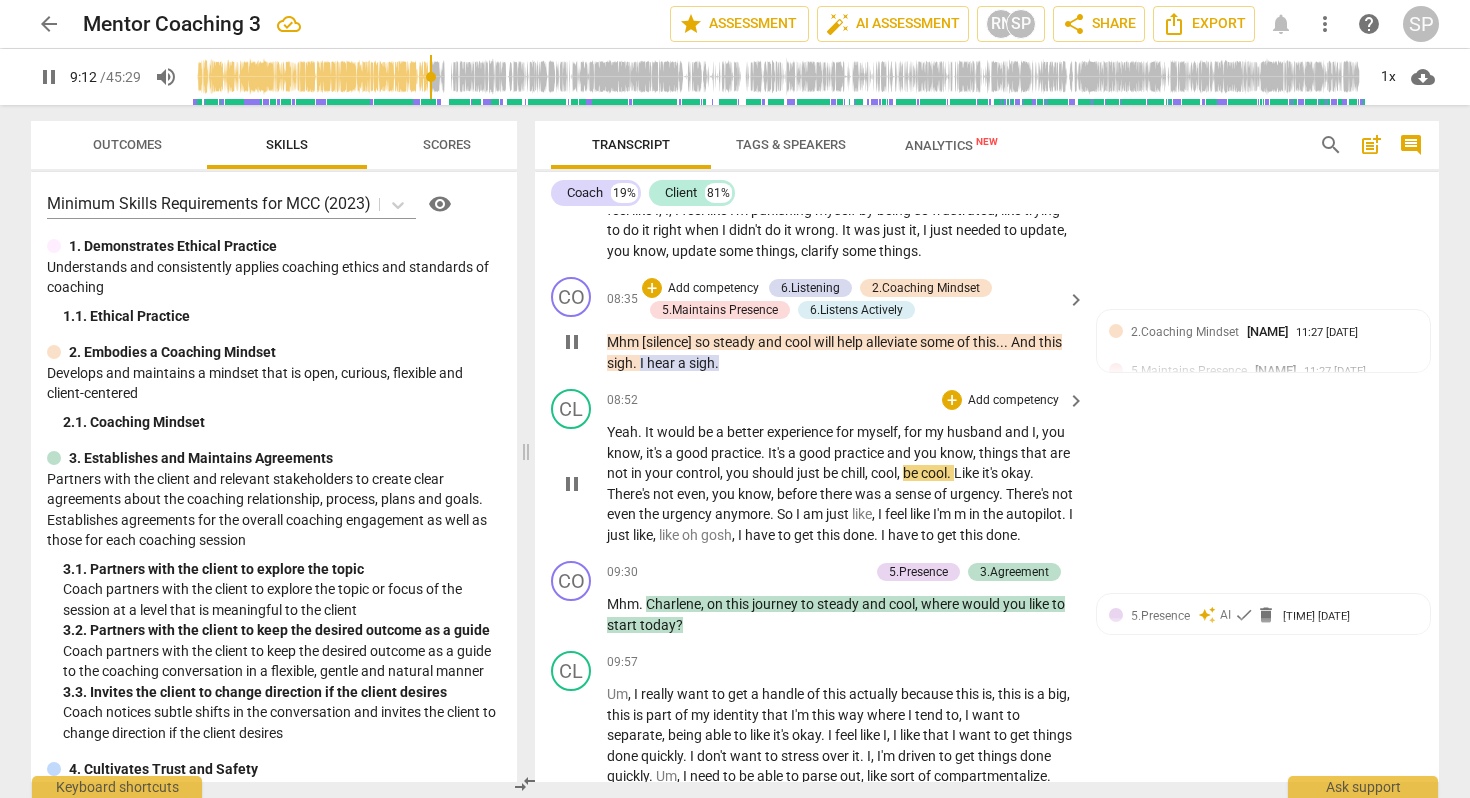 click on "cool" at bounding box center (884, 473) 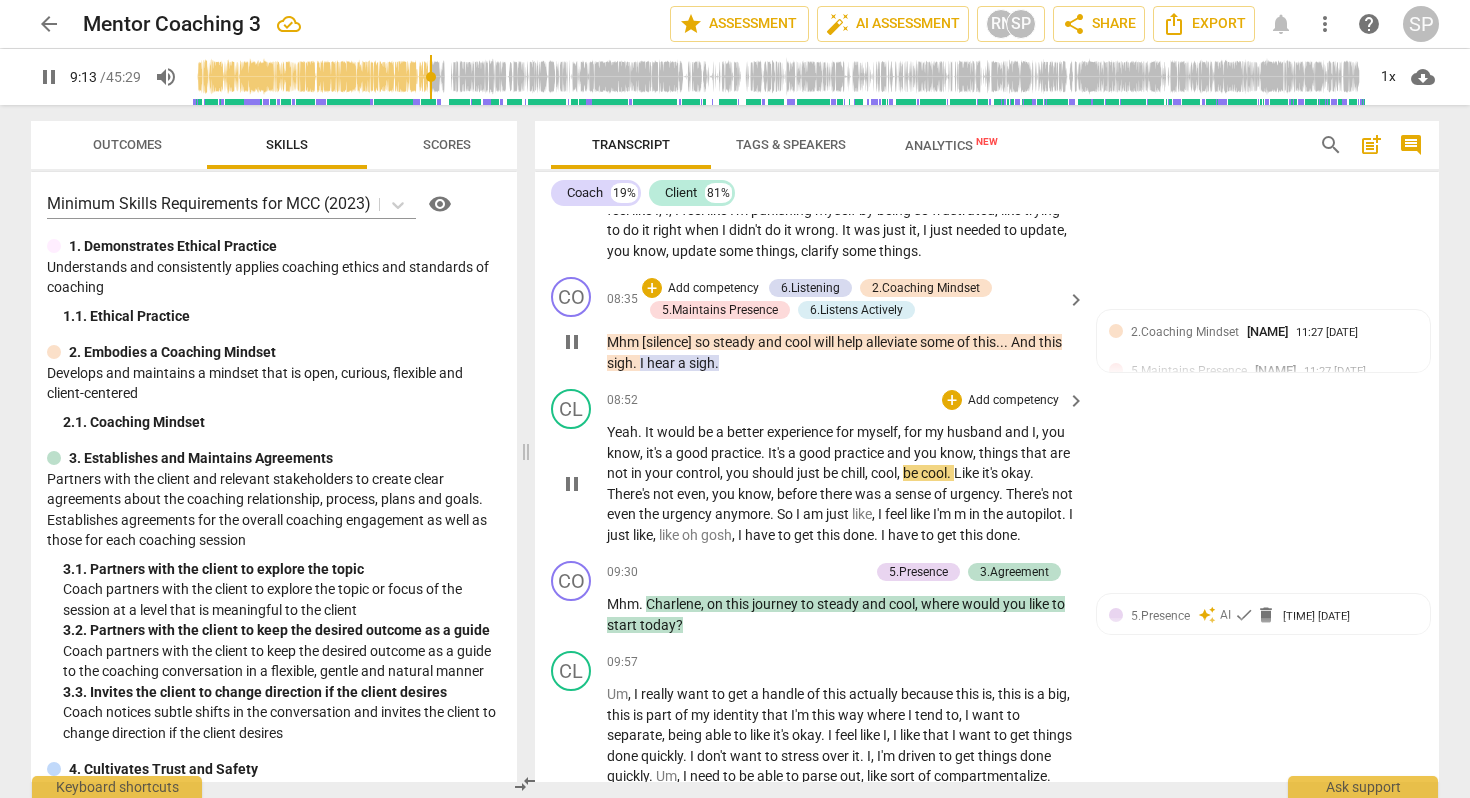 type on "554" 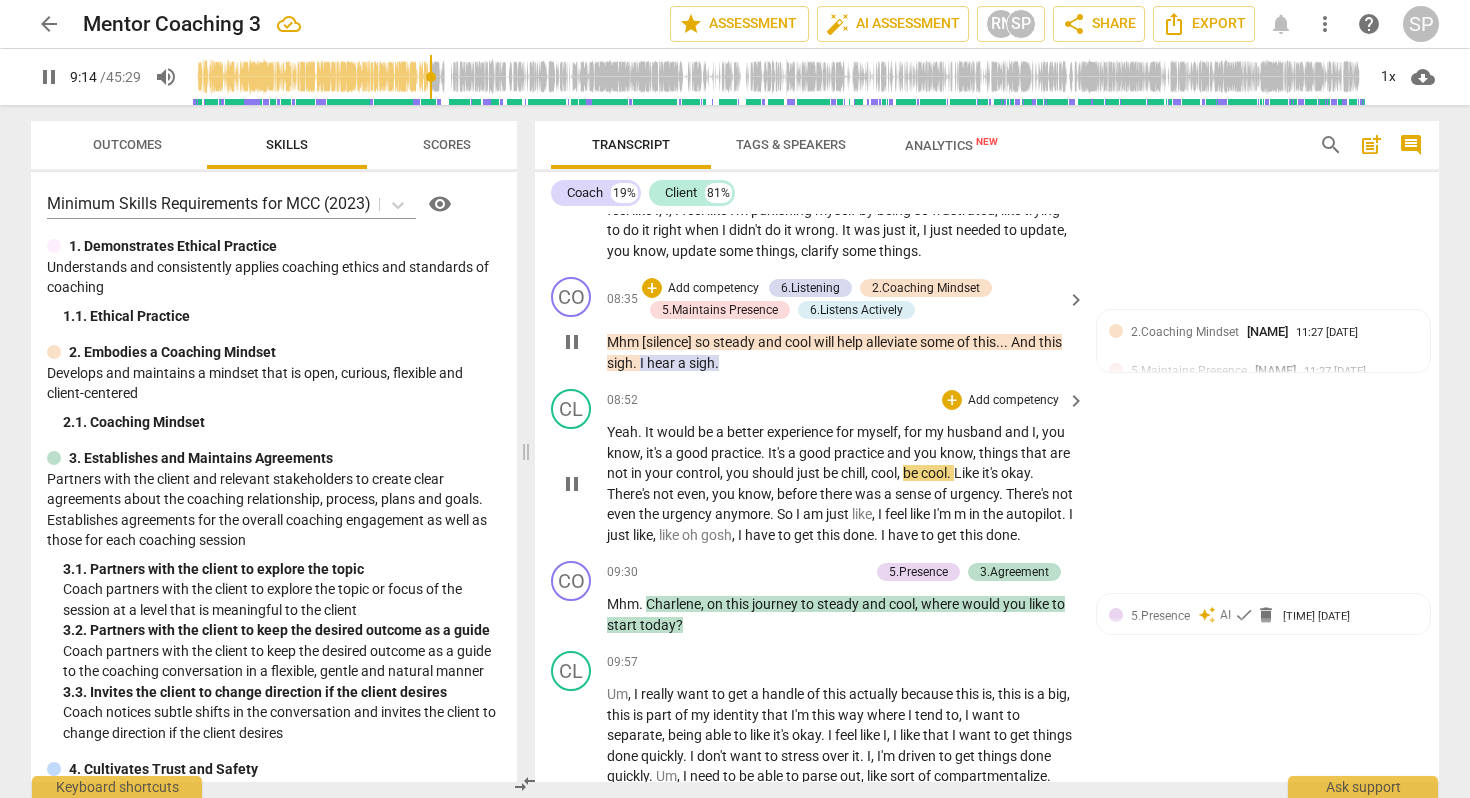 type 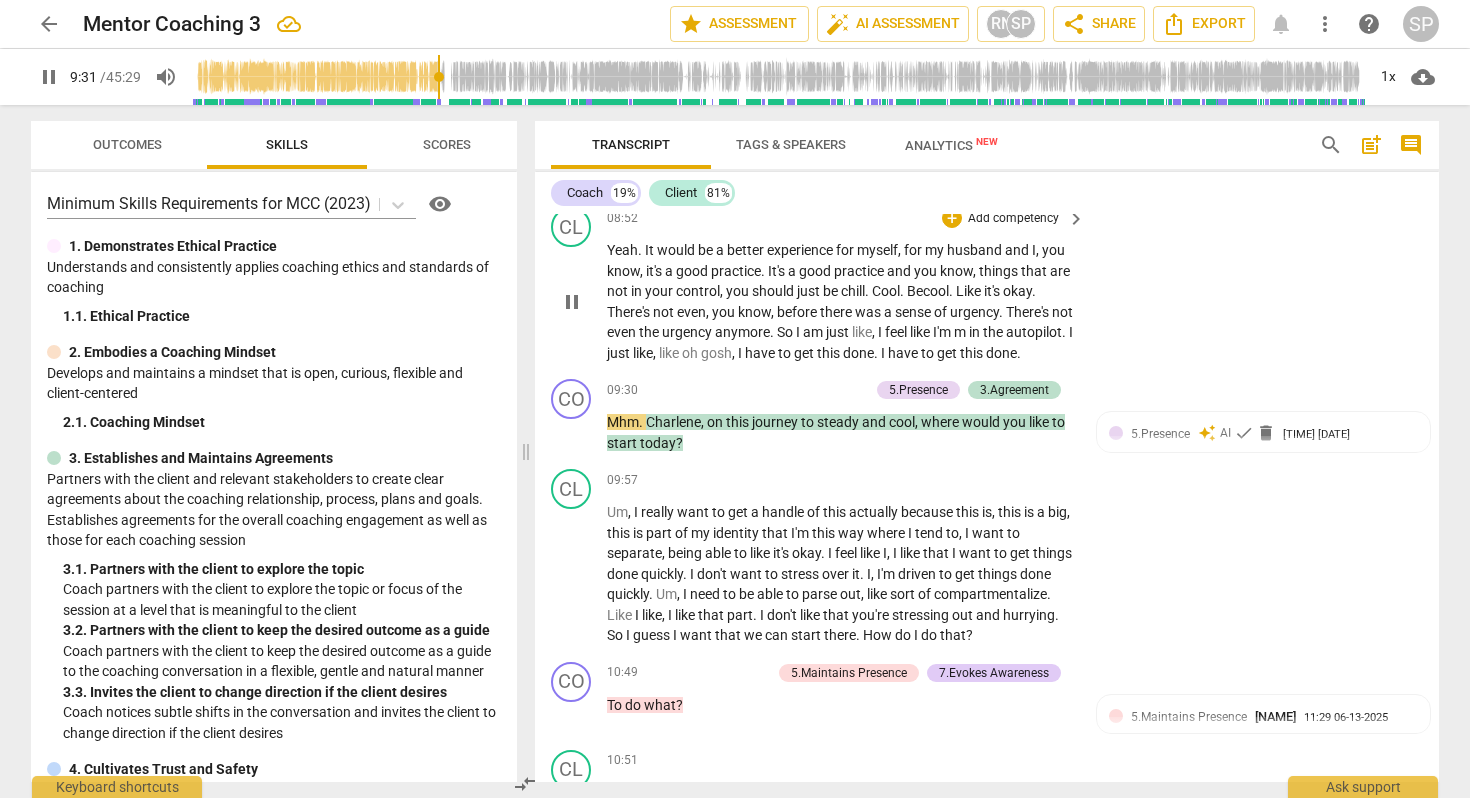scroll, scrollTop: 3218, scrollLeft: 0, axis: vertical 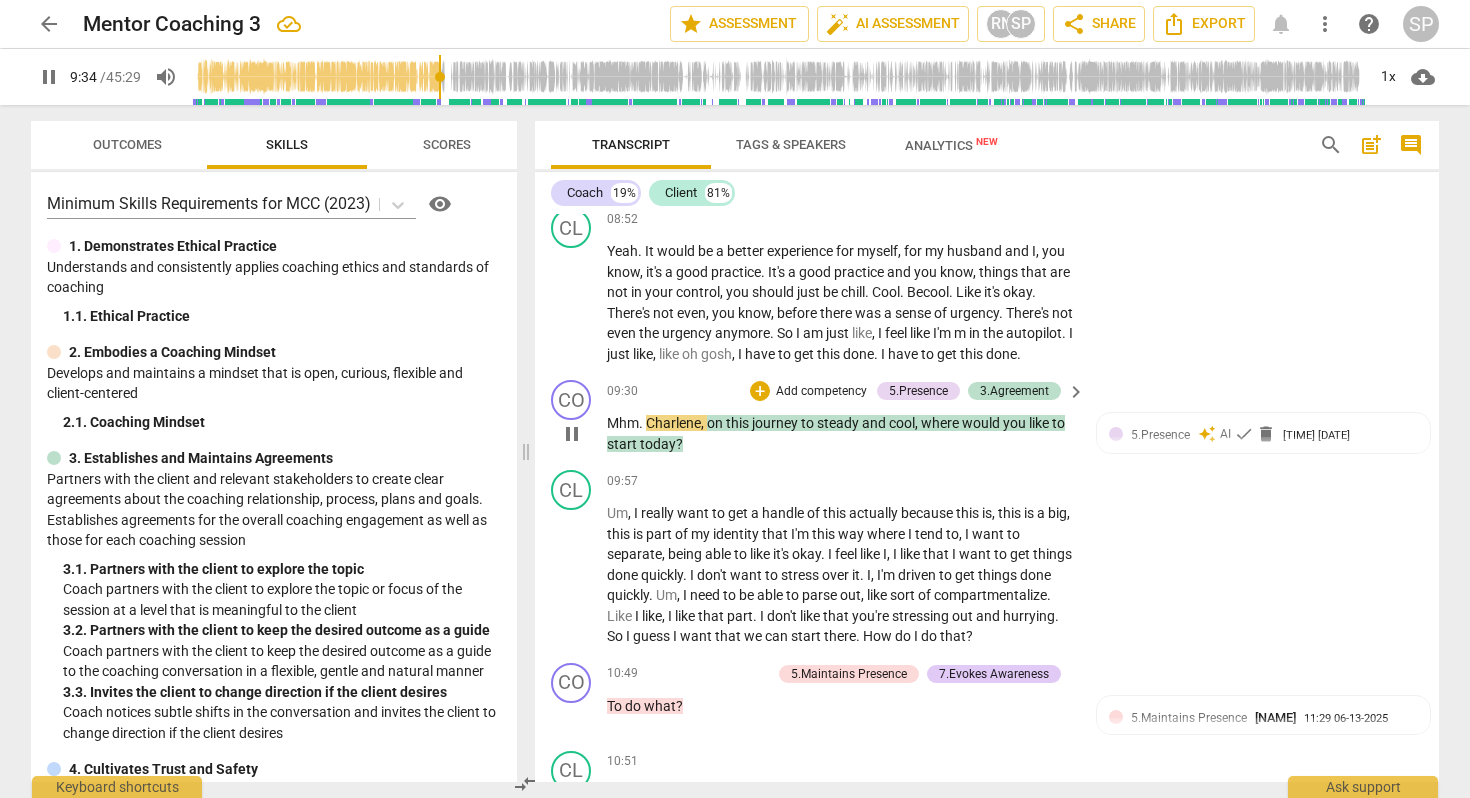 click on "Mhm" at bounding box center (623, 423) 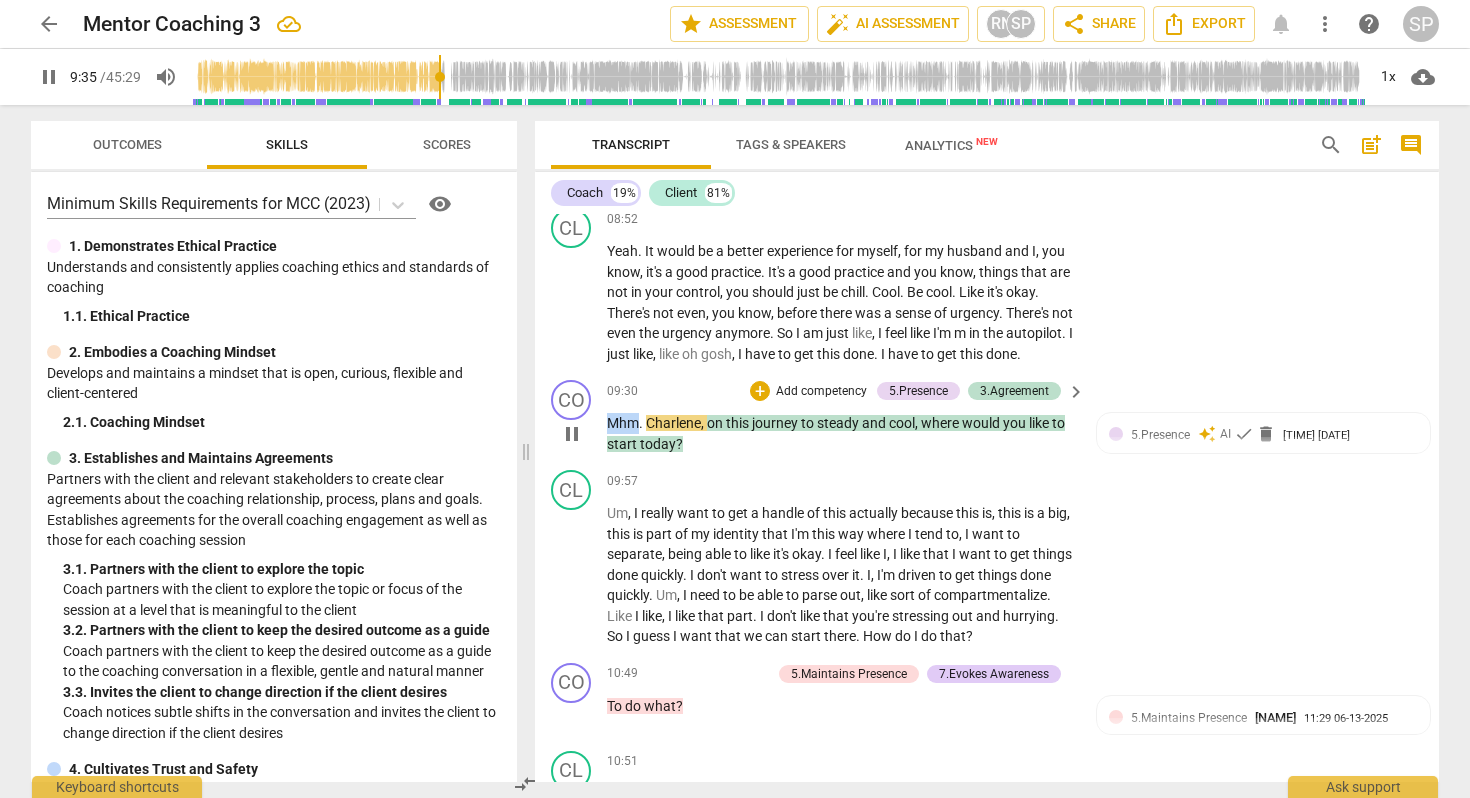 click on "Mhm" at bounding box center (623, 423) 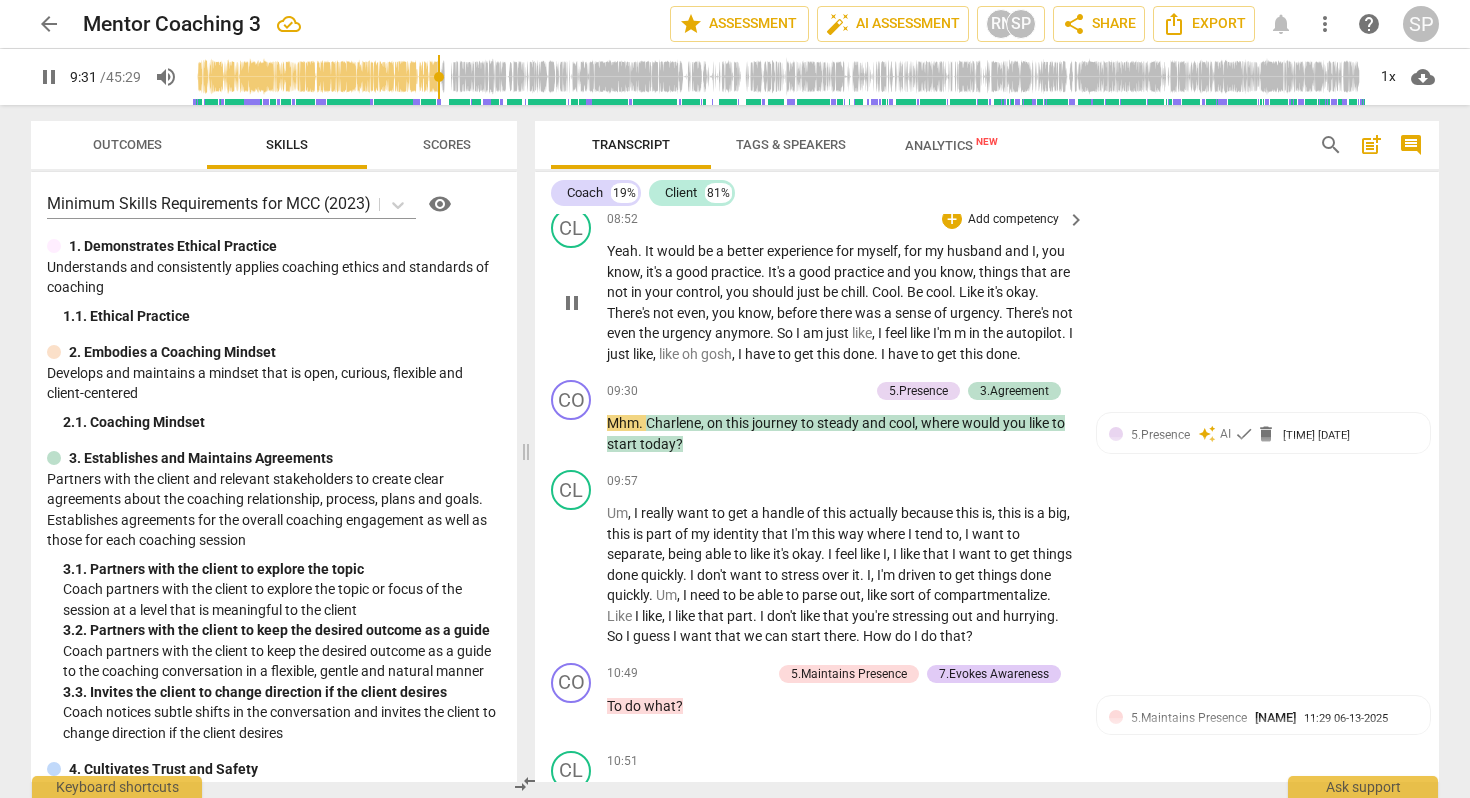click on "done" at bounding box center [1001, 354] 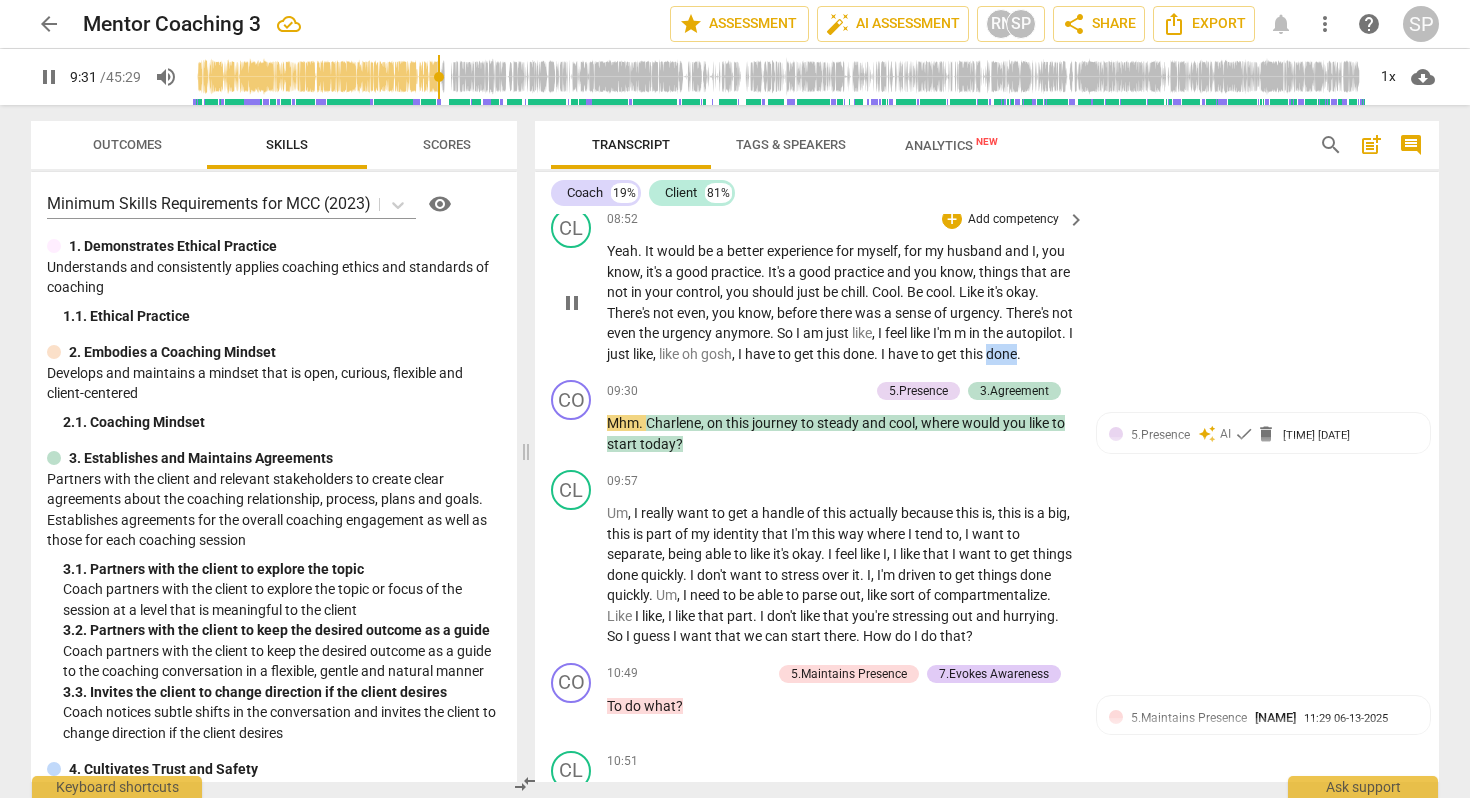 click on "done" at bounding box center (1001, 354) 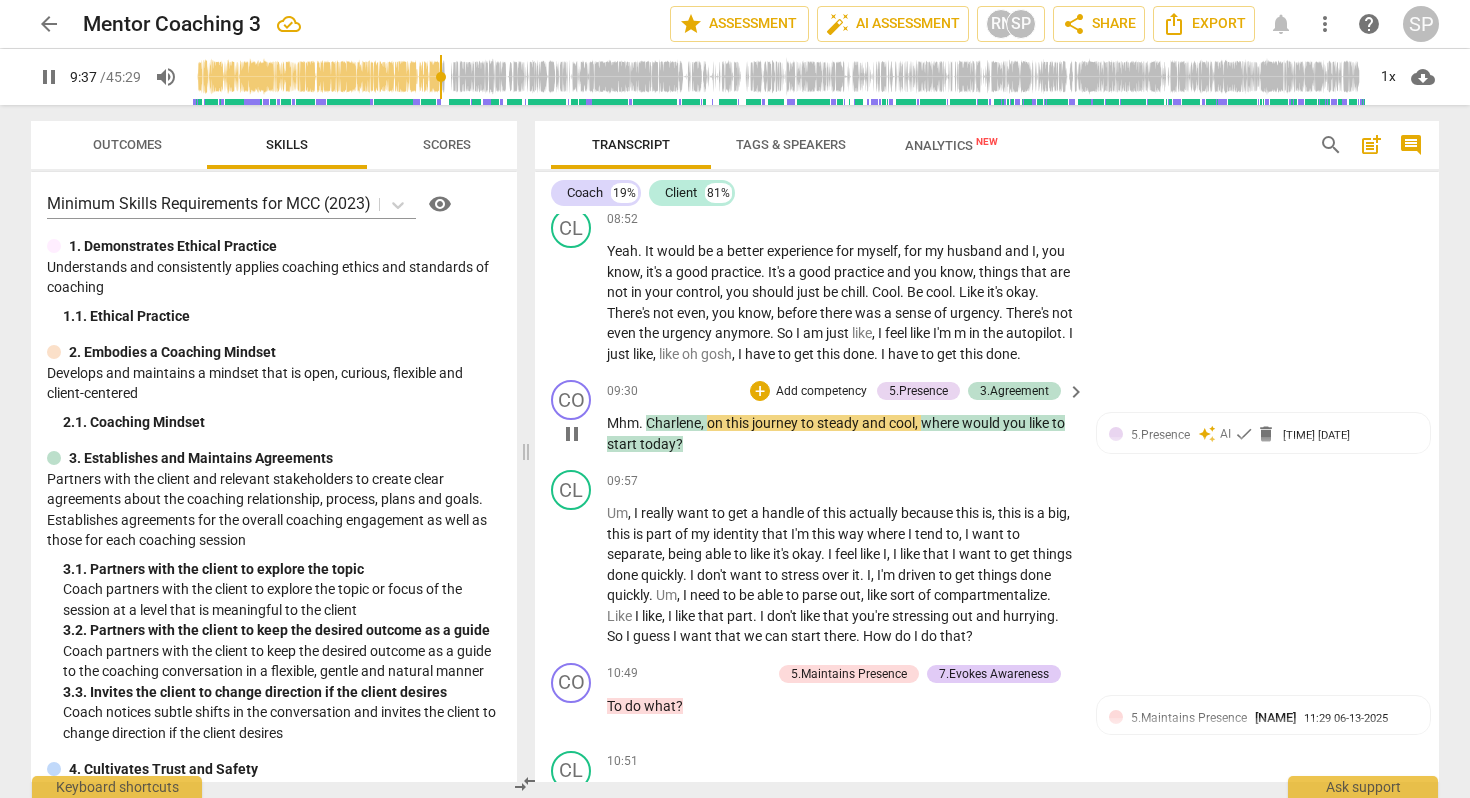 click on "." at bounding box center [642, 423] 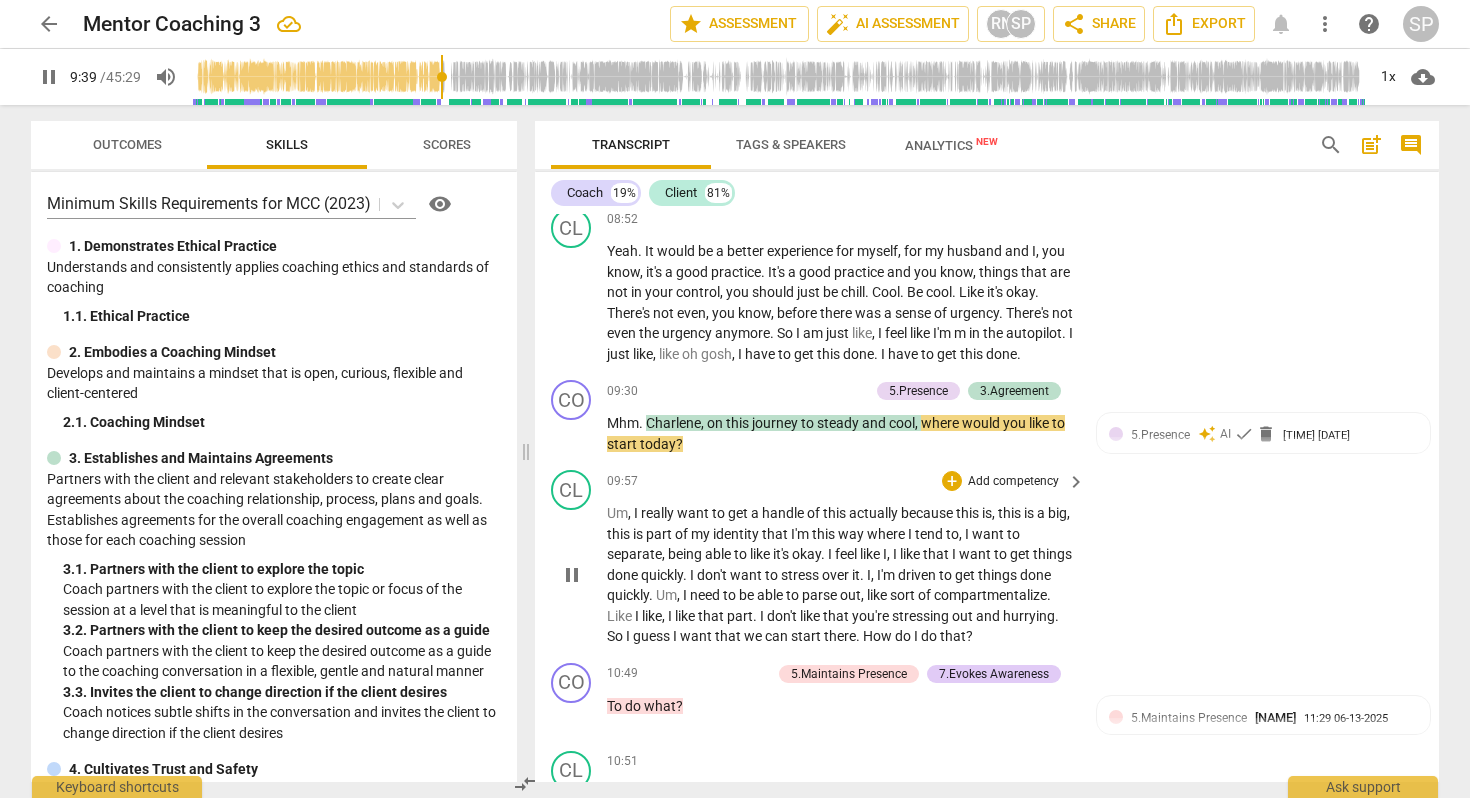 type on "579" 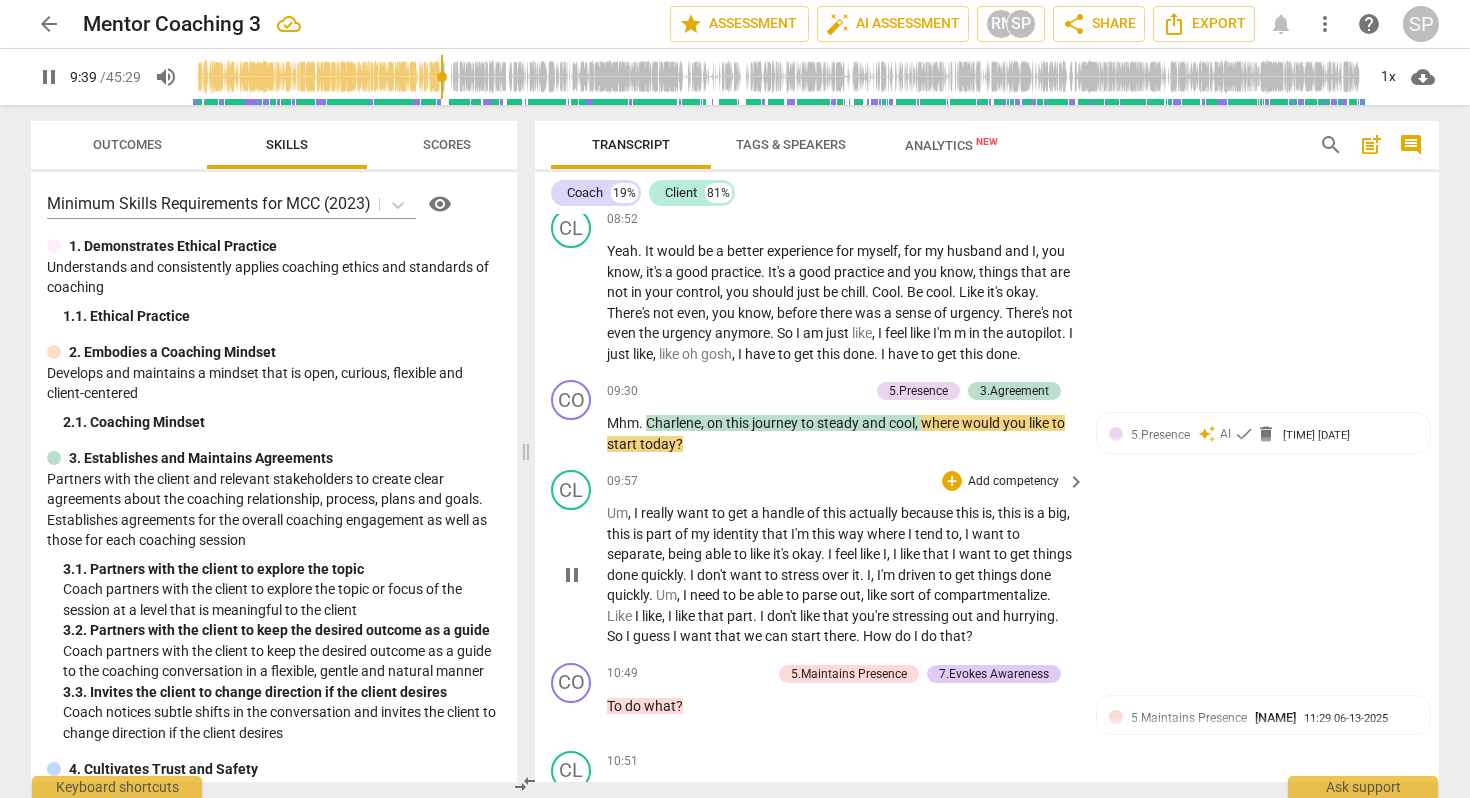 type 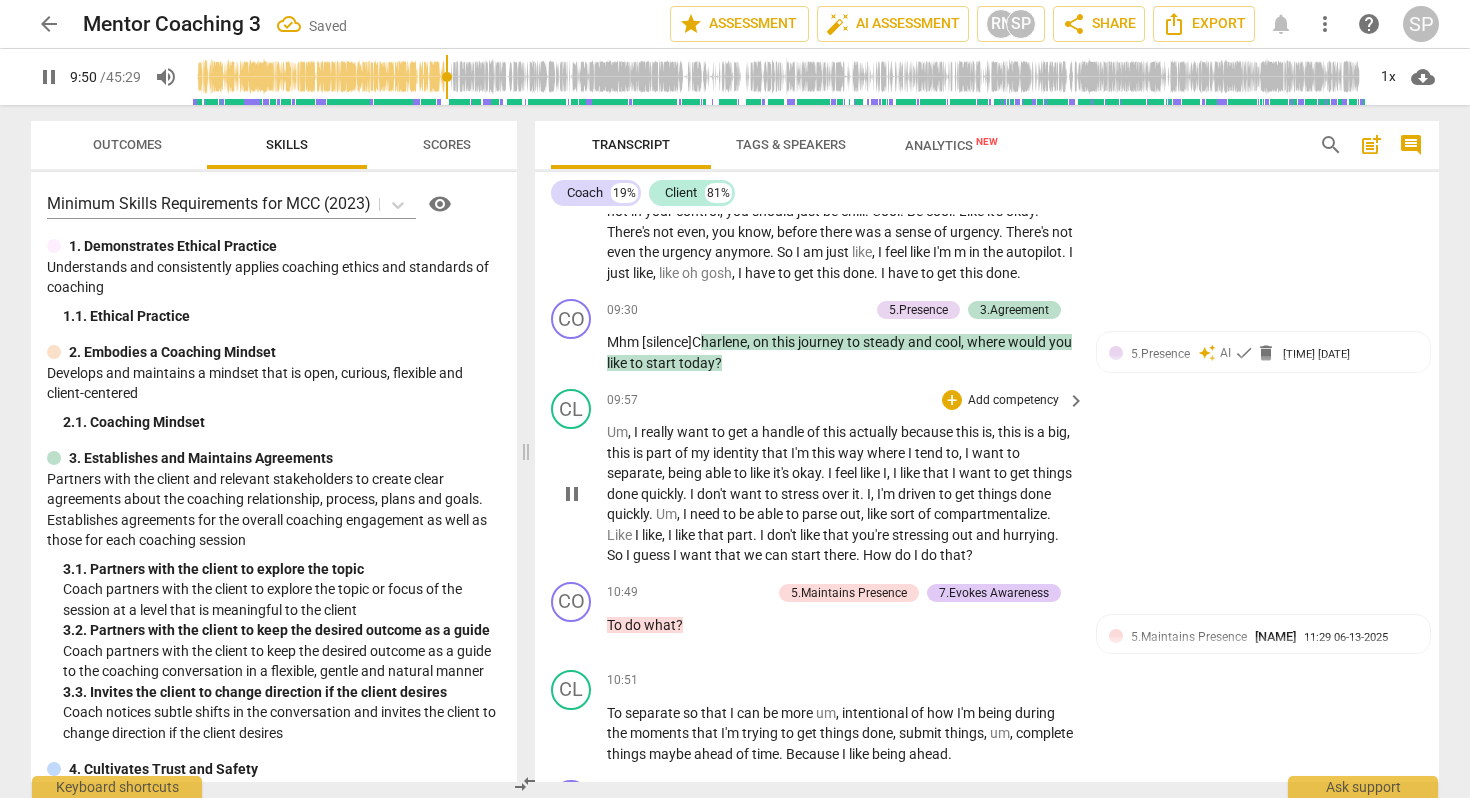 scroll, scrollTop: 3318, scrollLeft: 0, axis: vertical 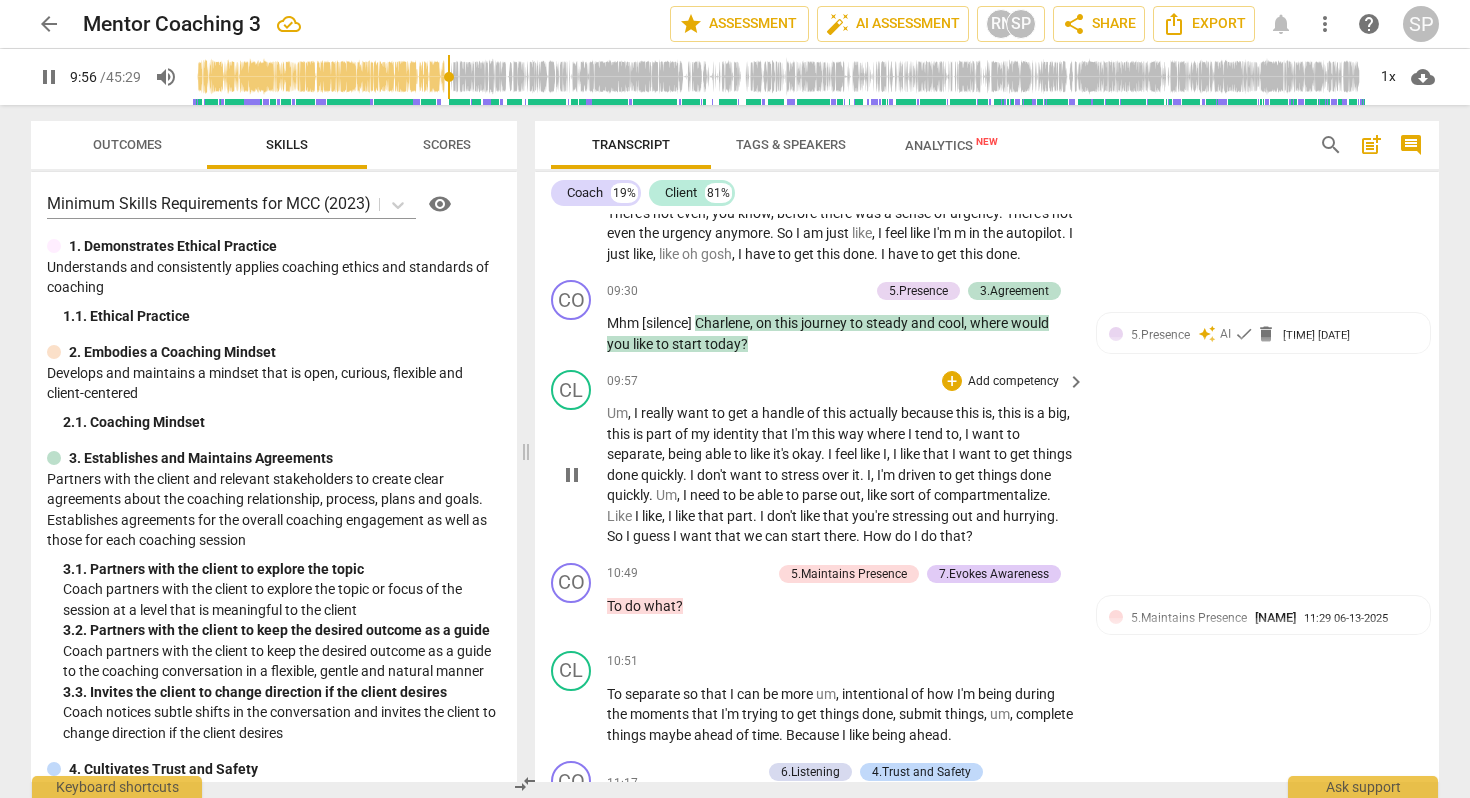 click on "Um" at bounding box center [617, 413] 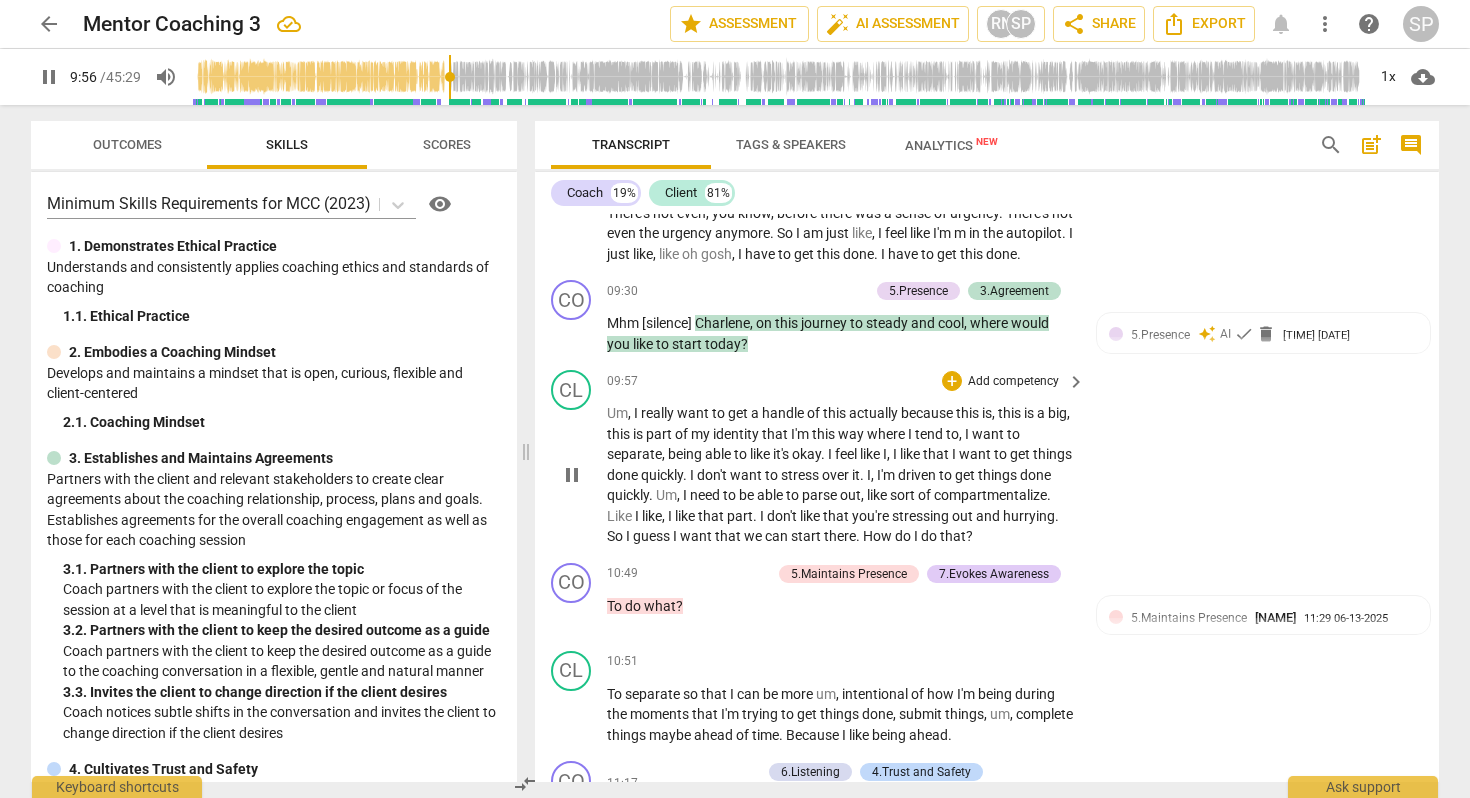 type on "597" 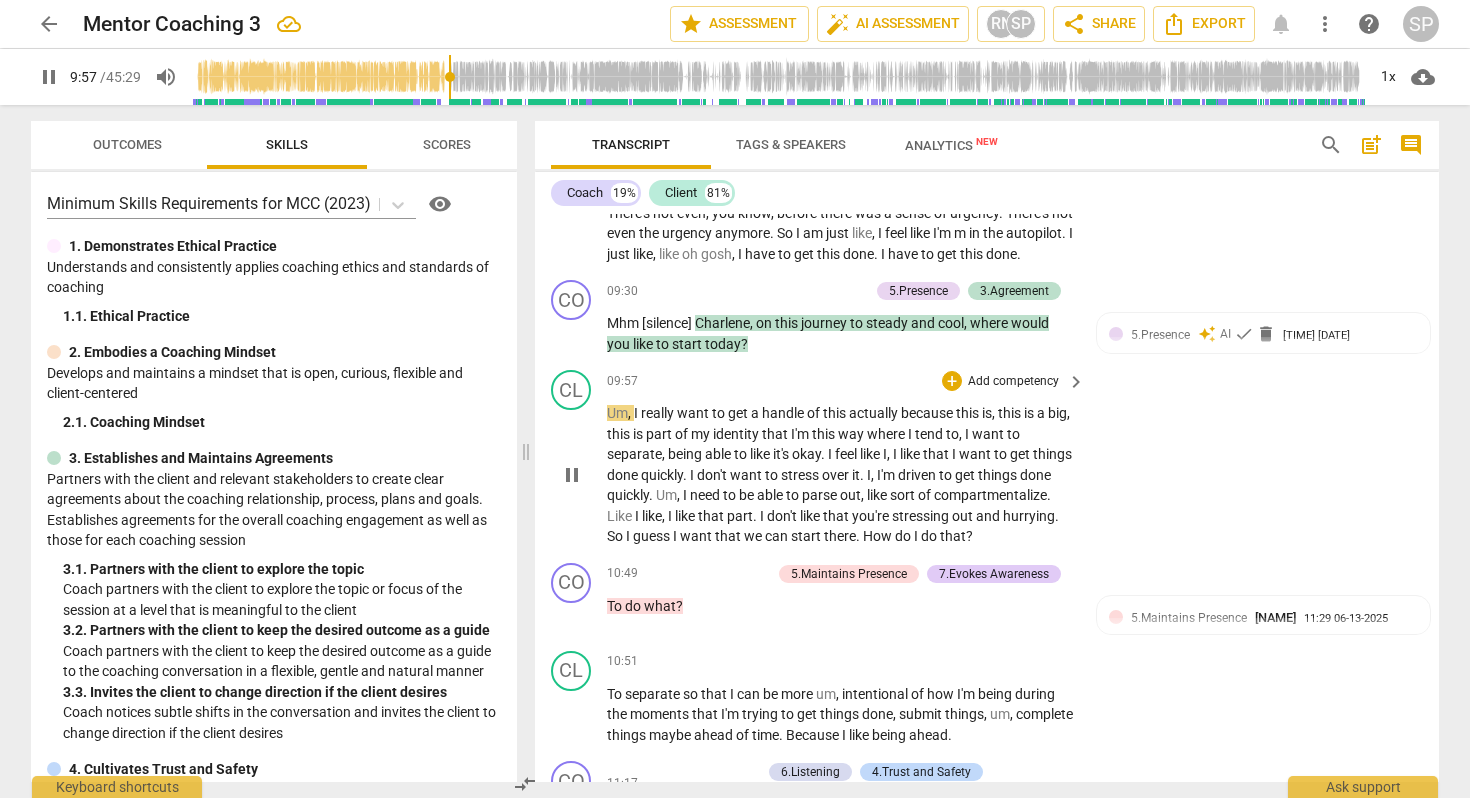 type 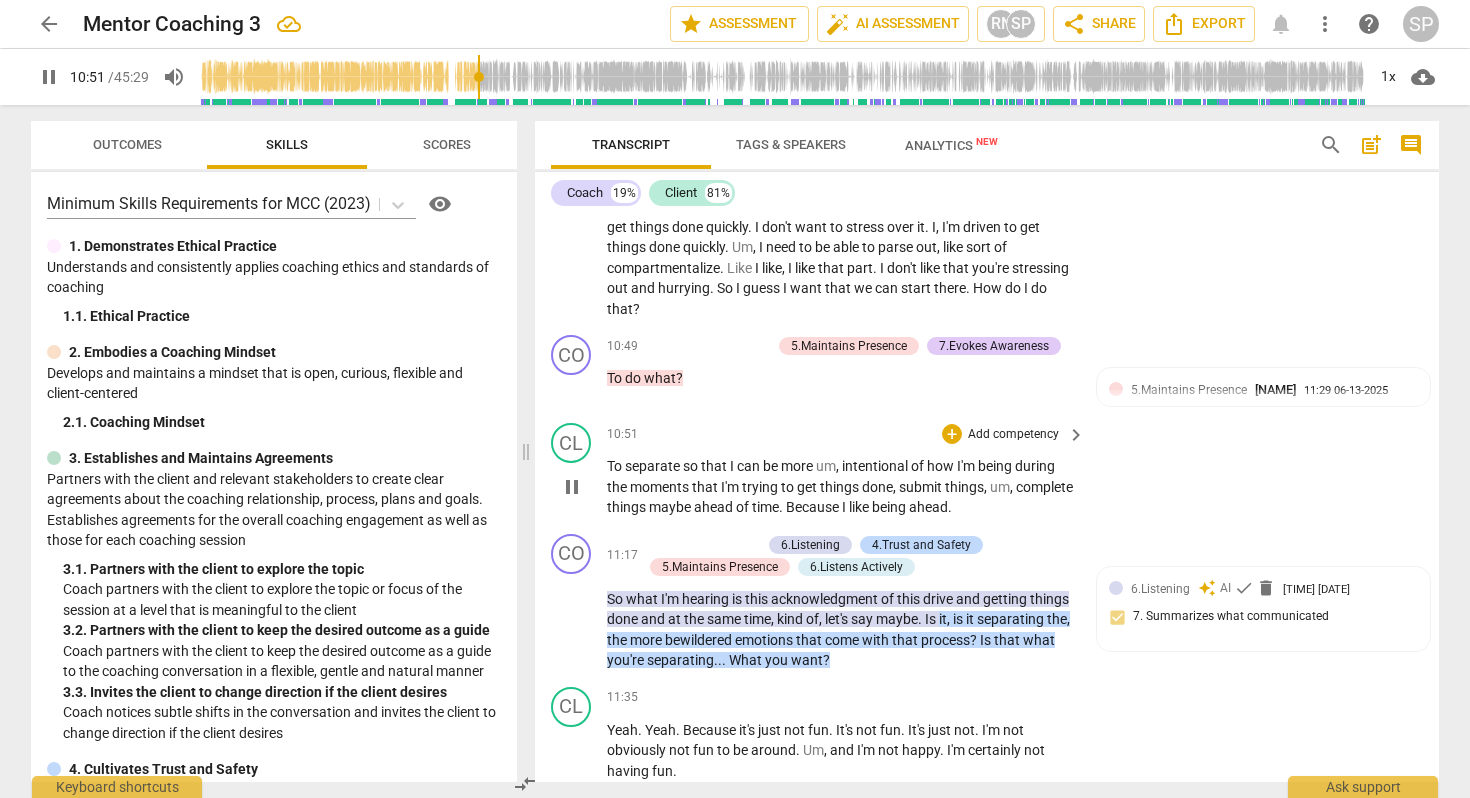 scroll, scrollTop: 3572, scrollLeft: 0, axis: vertical 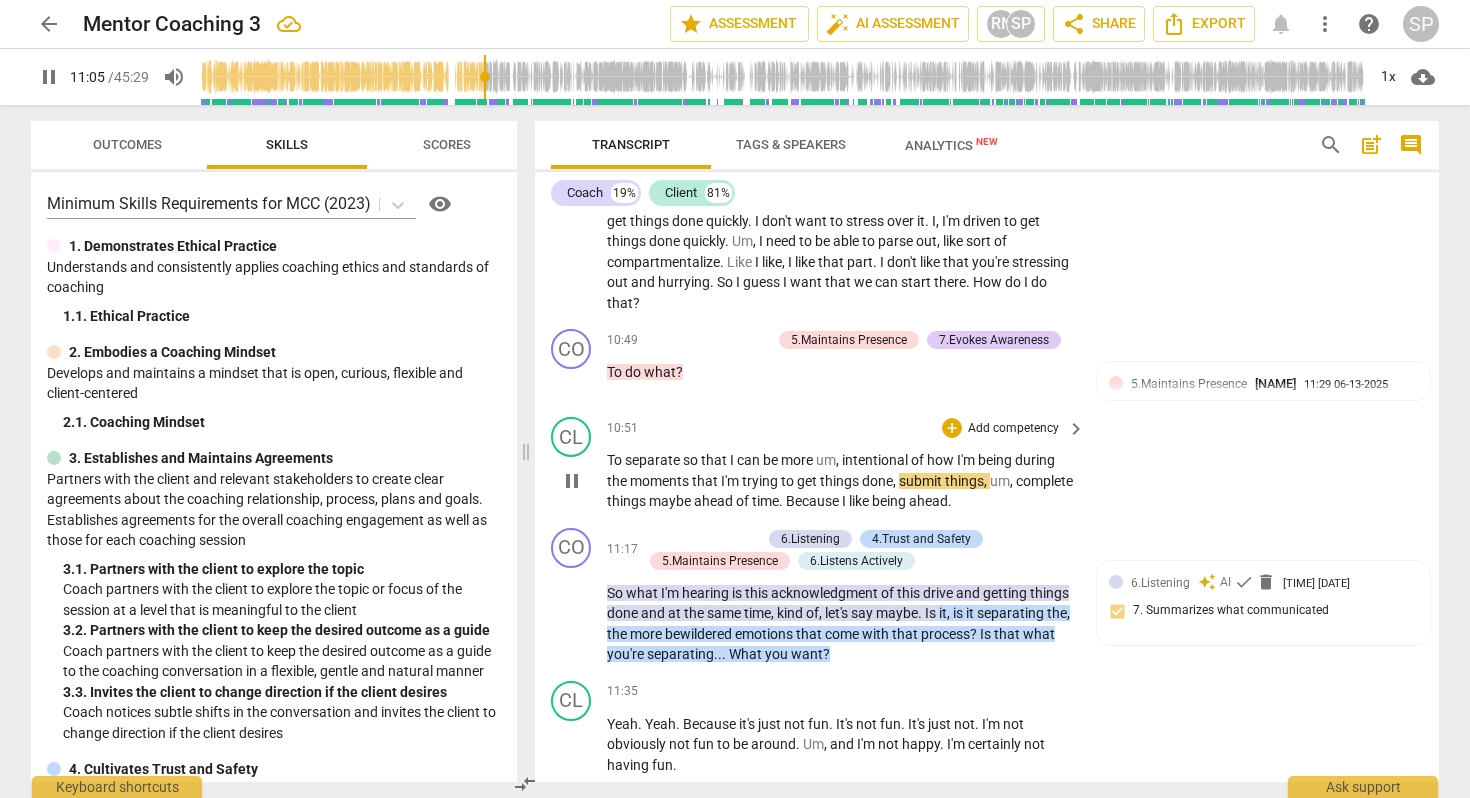 click on "," at bounding box center (896, 481) 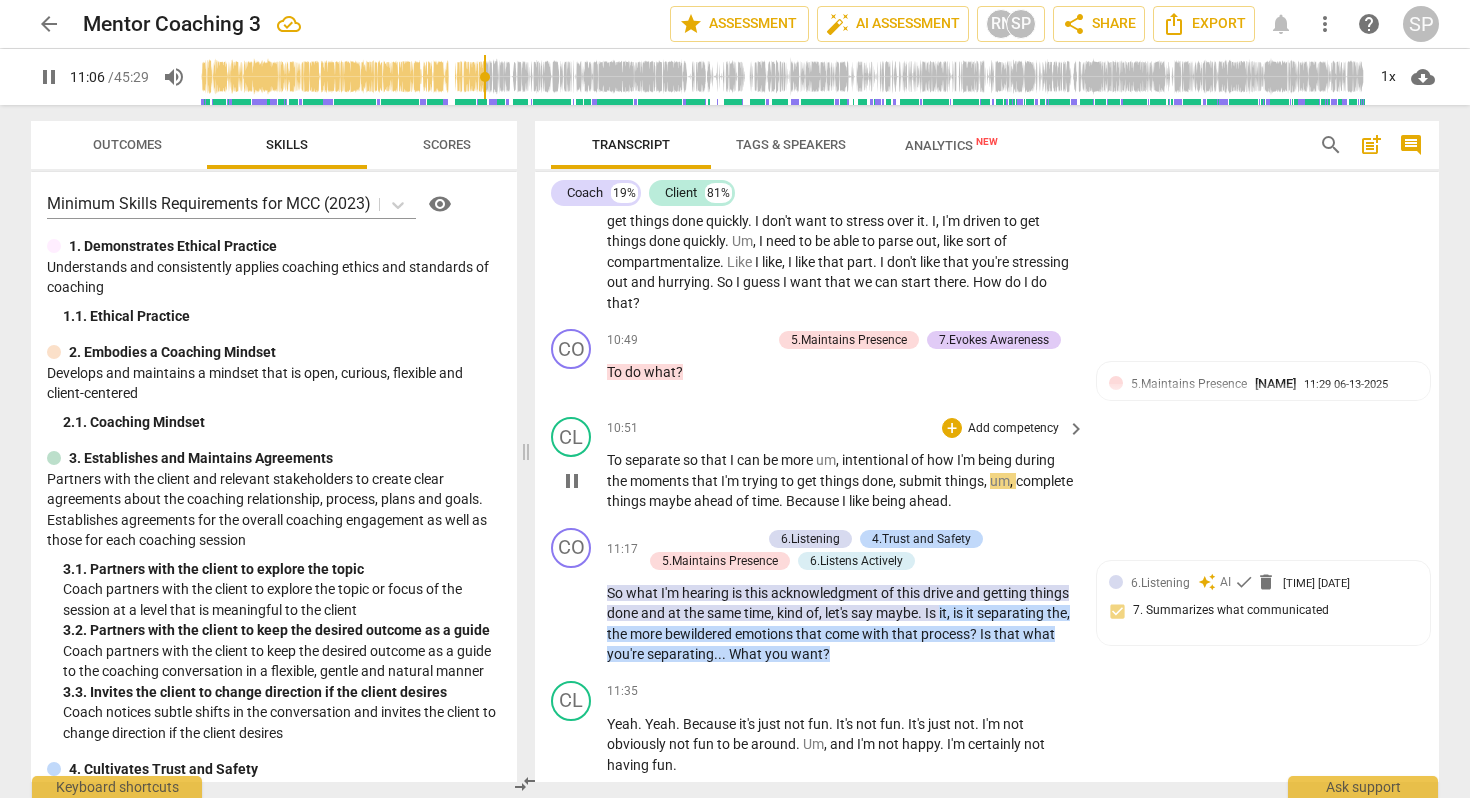 type on "667" 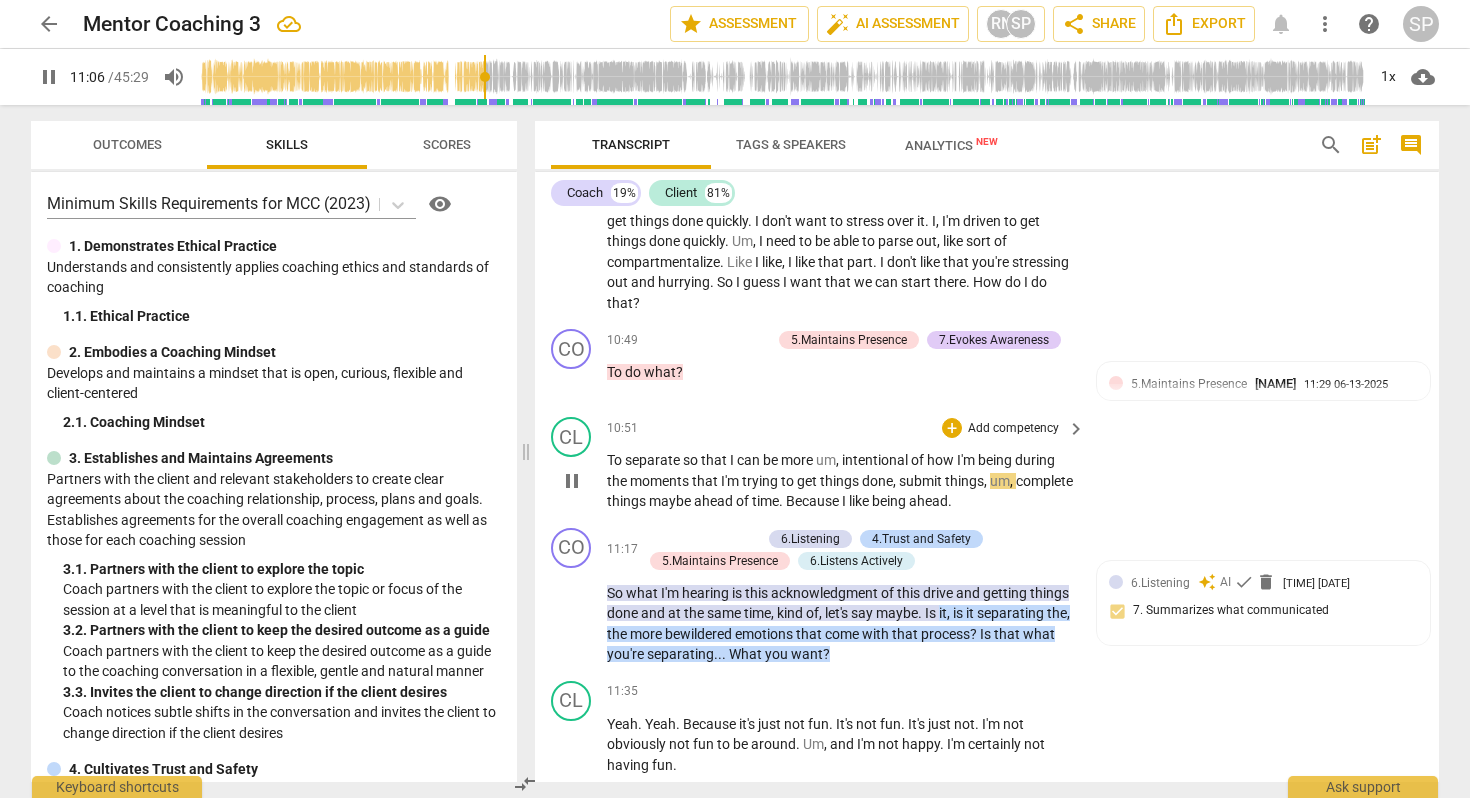 type 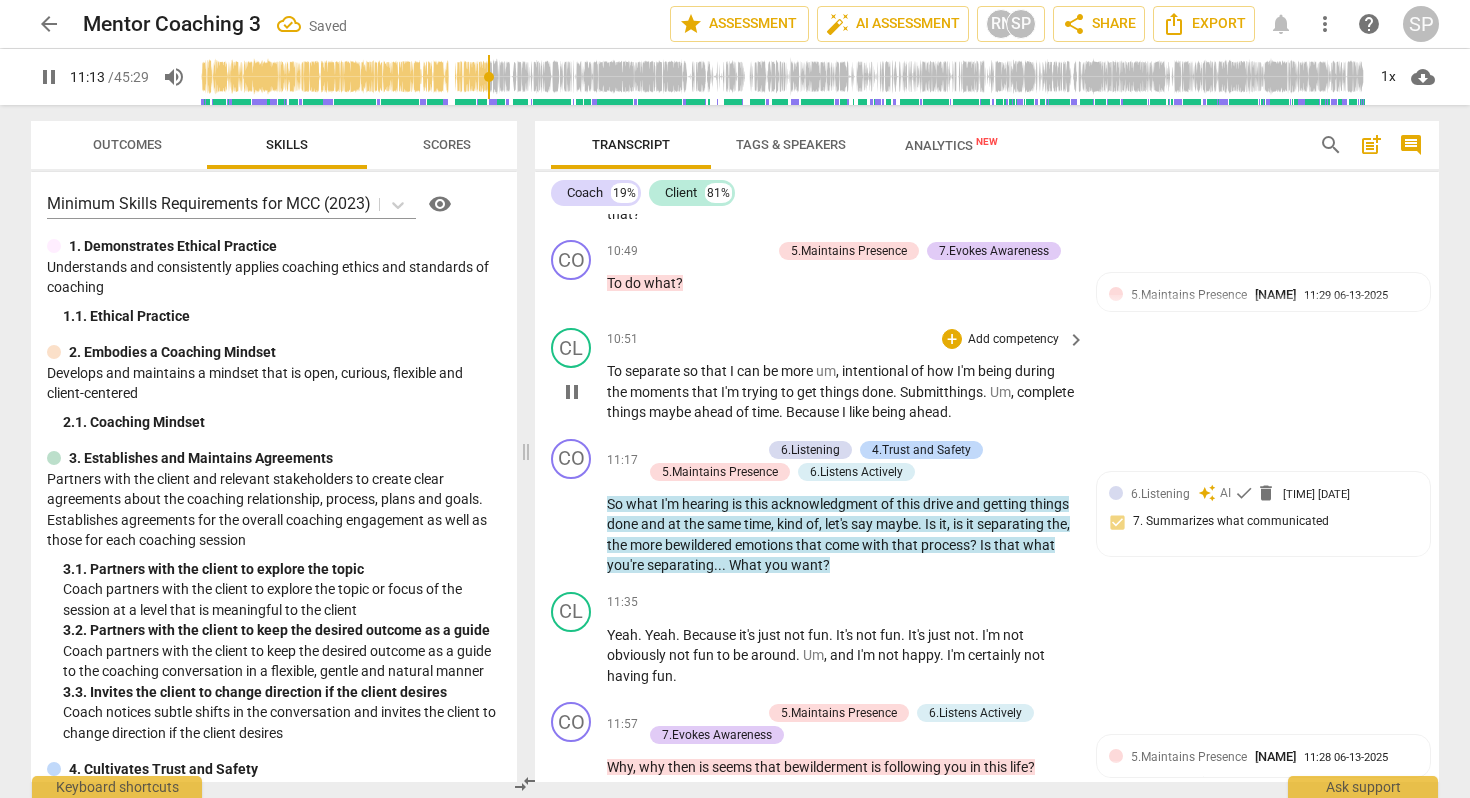 scroll, scrollTop: 3669, scrollLeft: 0, axis: vertical 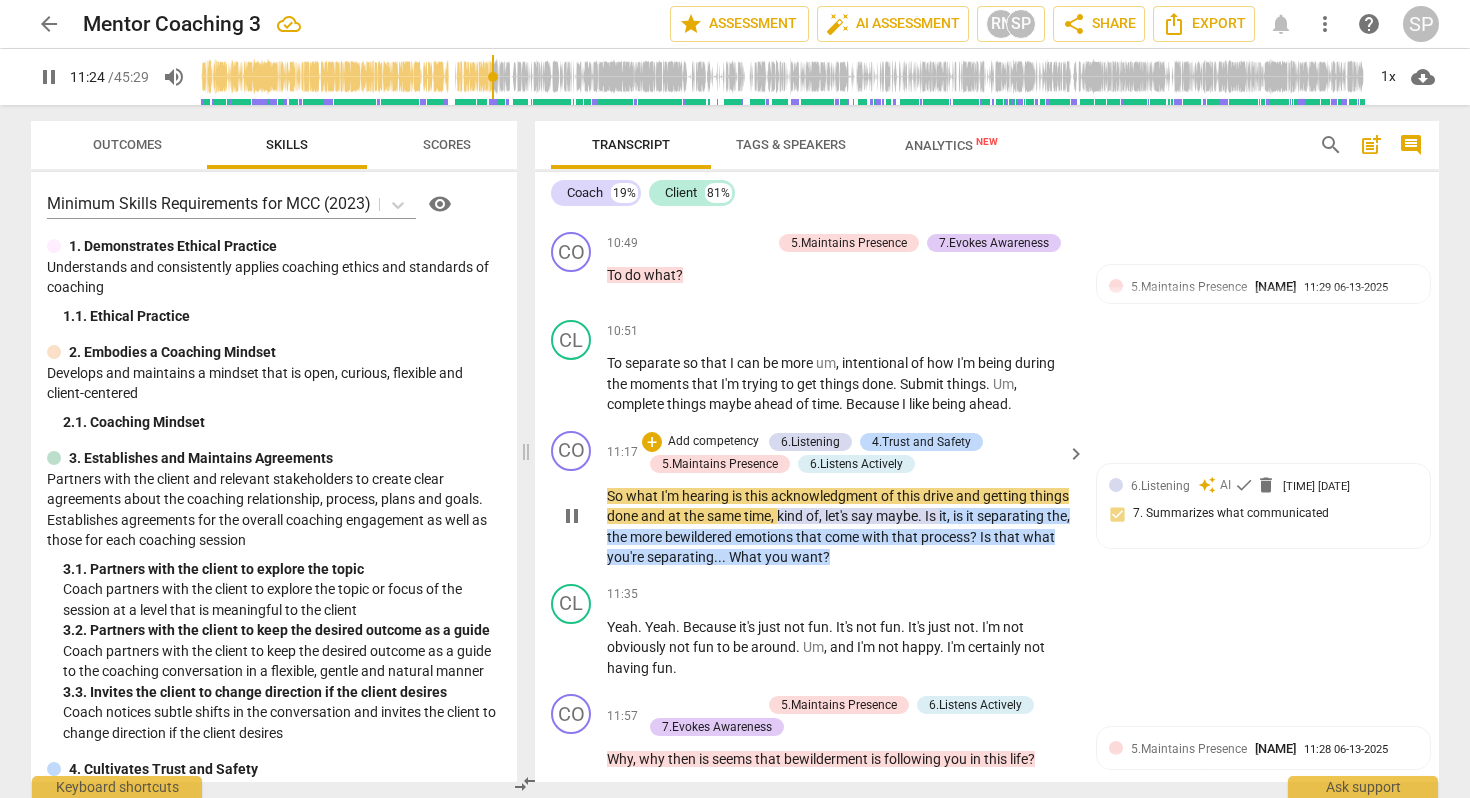 click on "done" at bounding box center [624, 516] 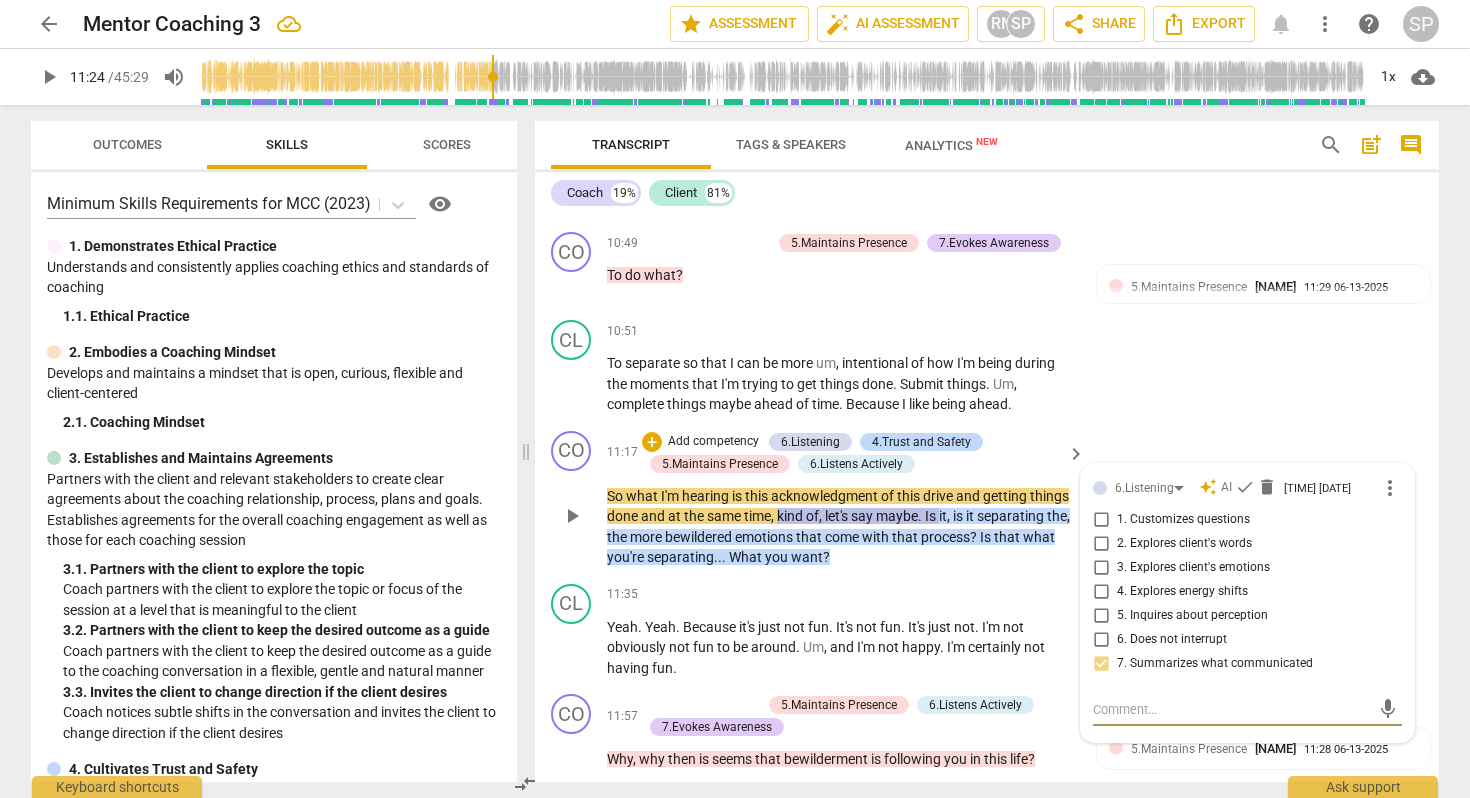 type on "," 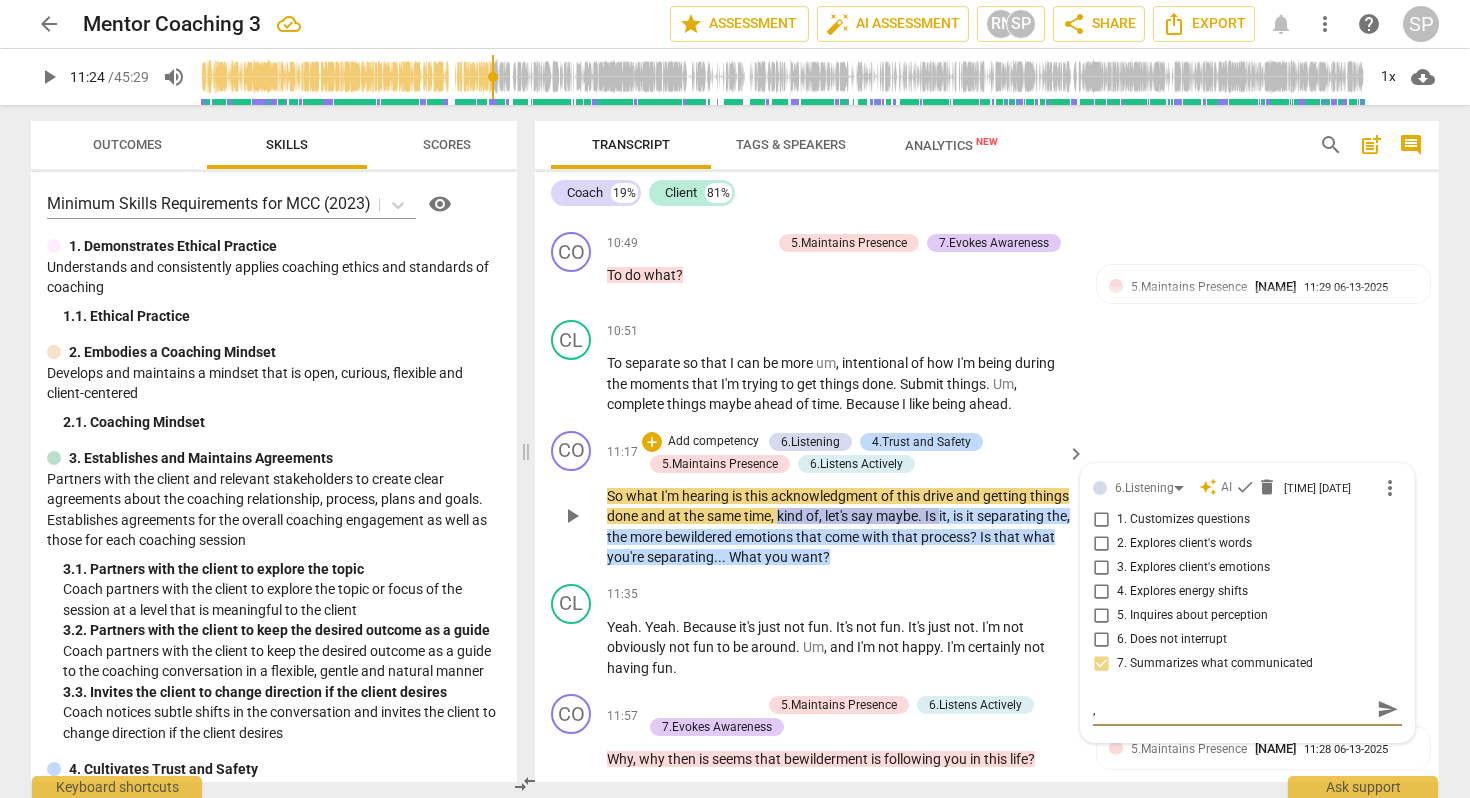 type on "," 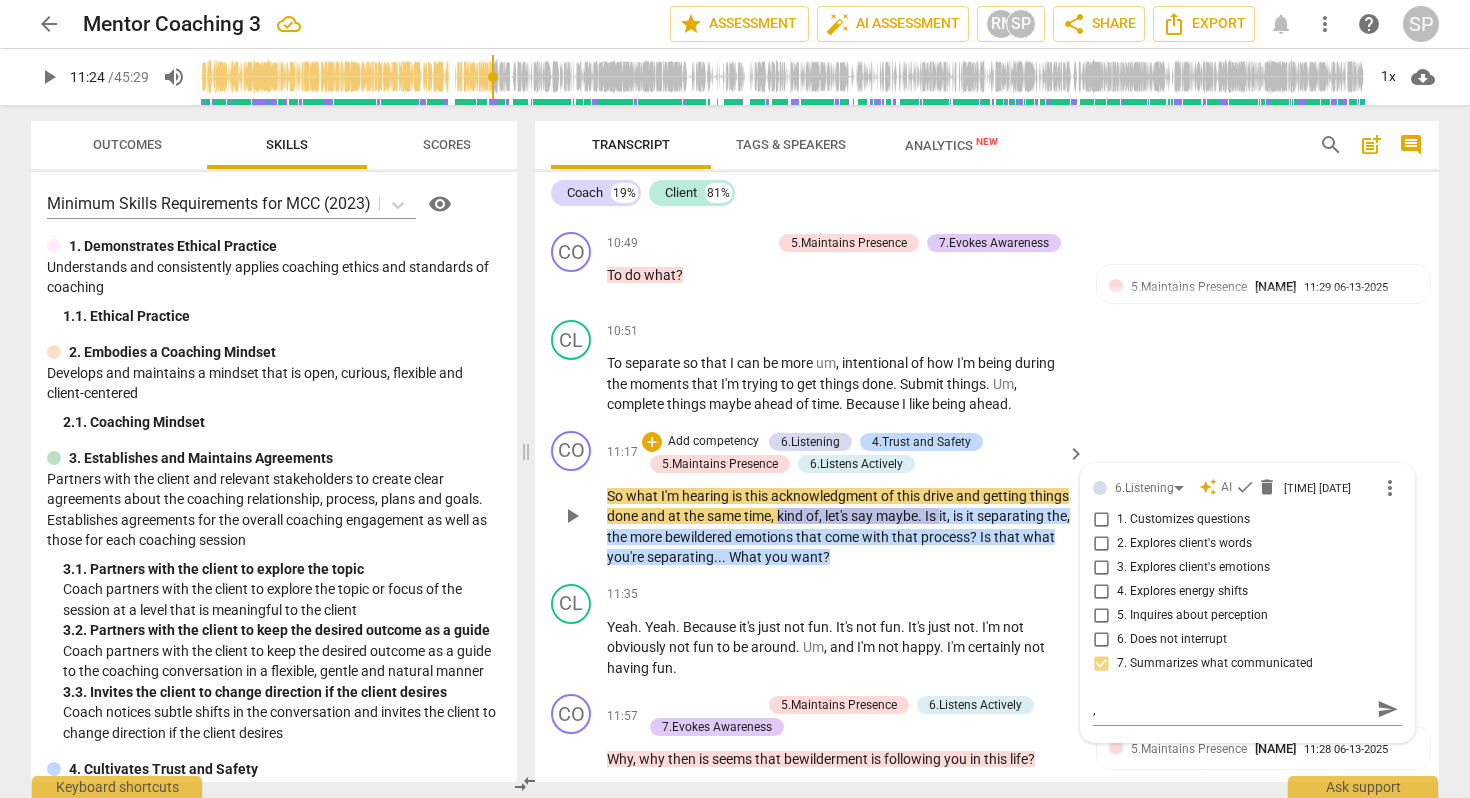 click on "done" at bounding box center (624, 516) 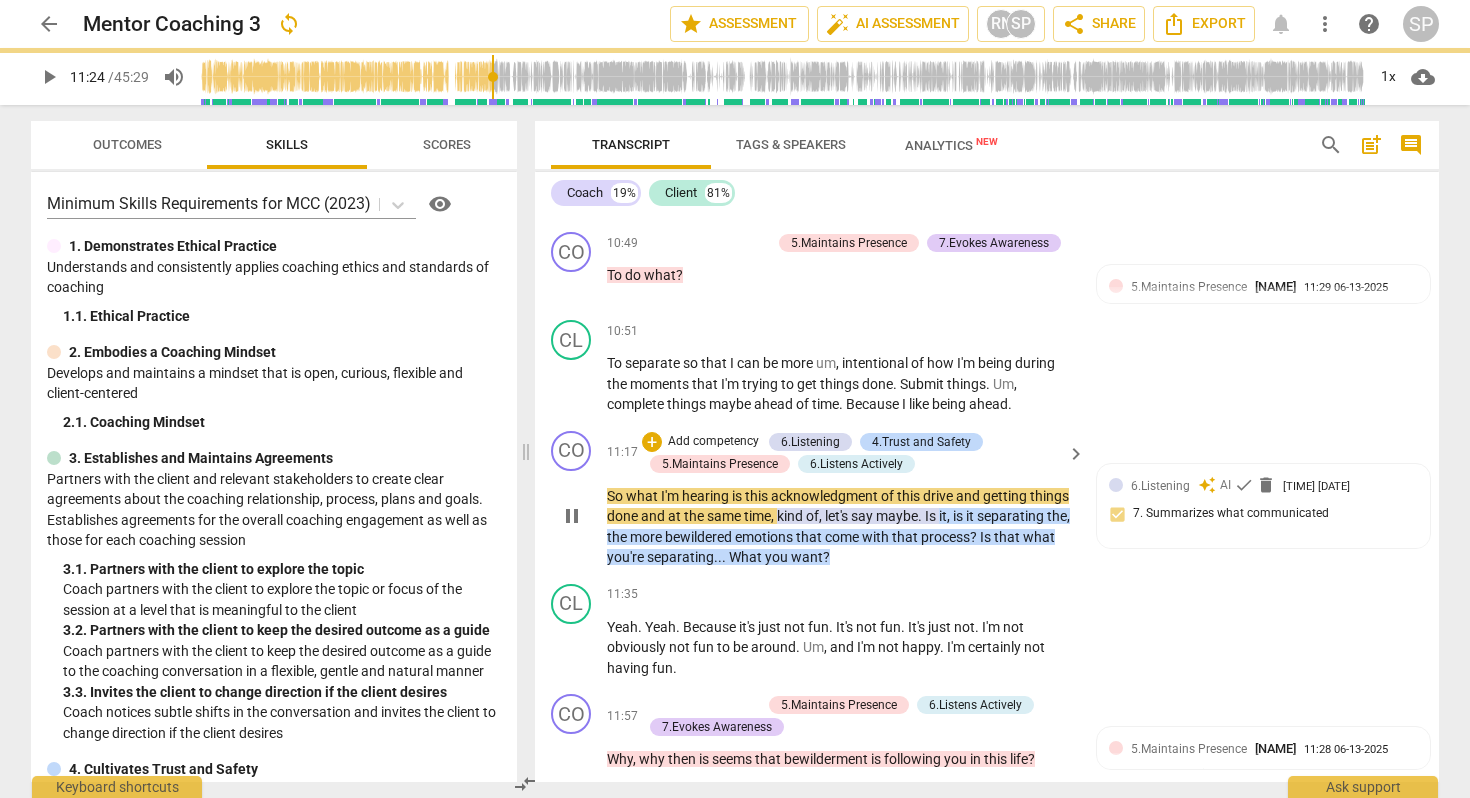 type on "685" 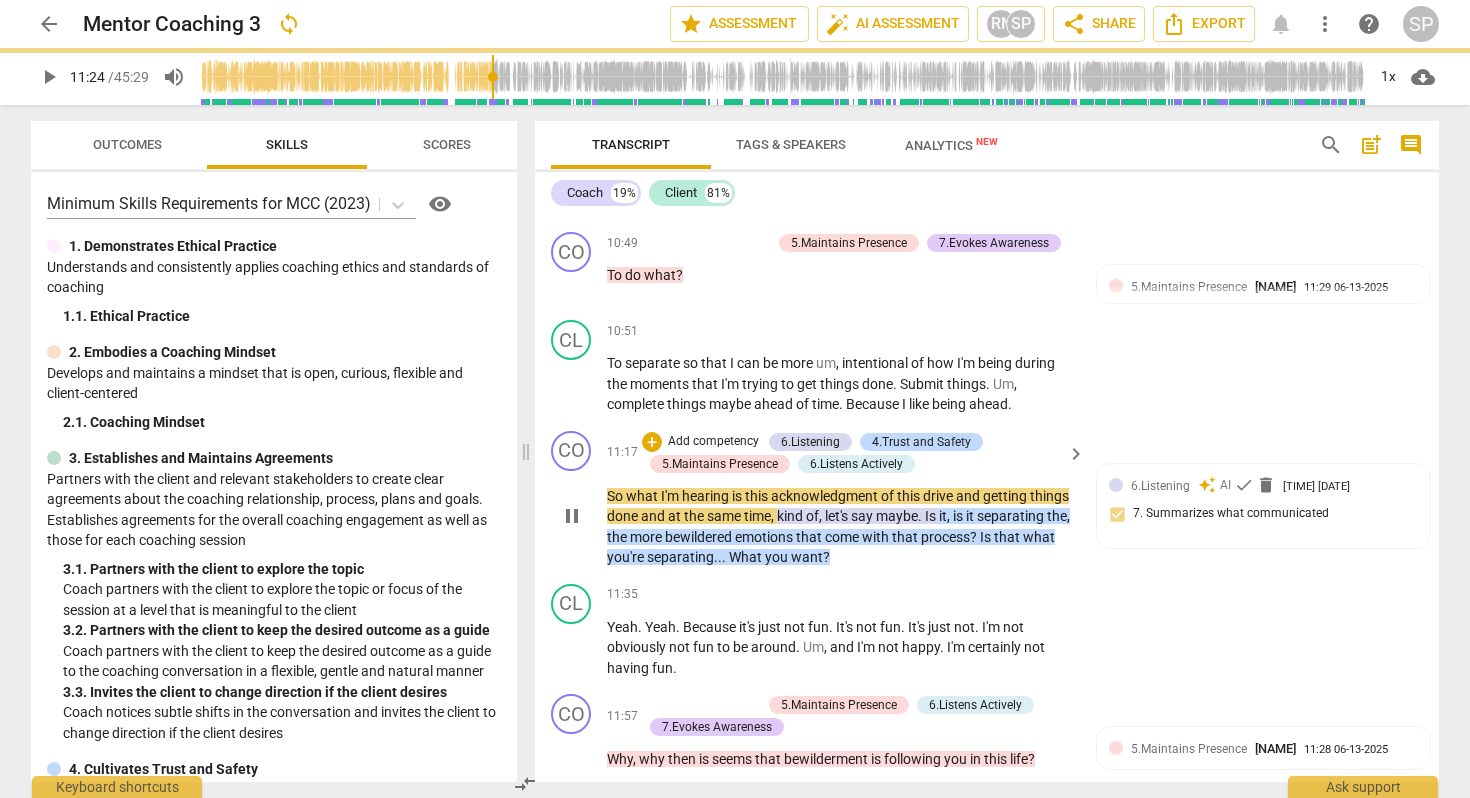 type 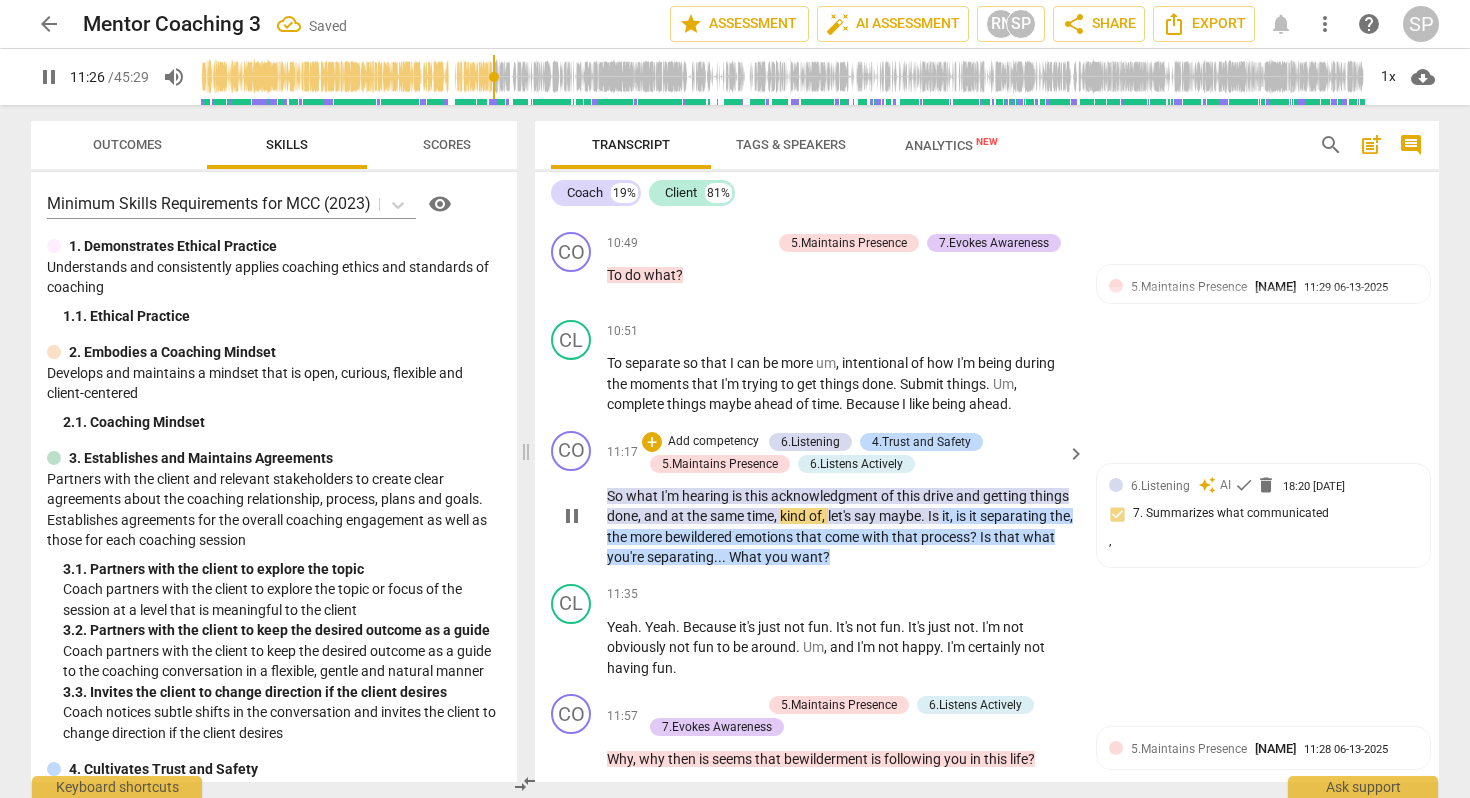click on "," at bounding box center [777, 516] 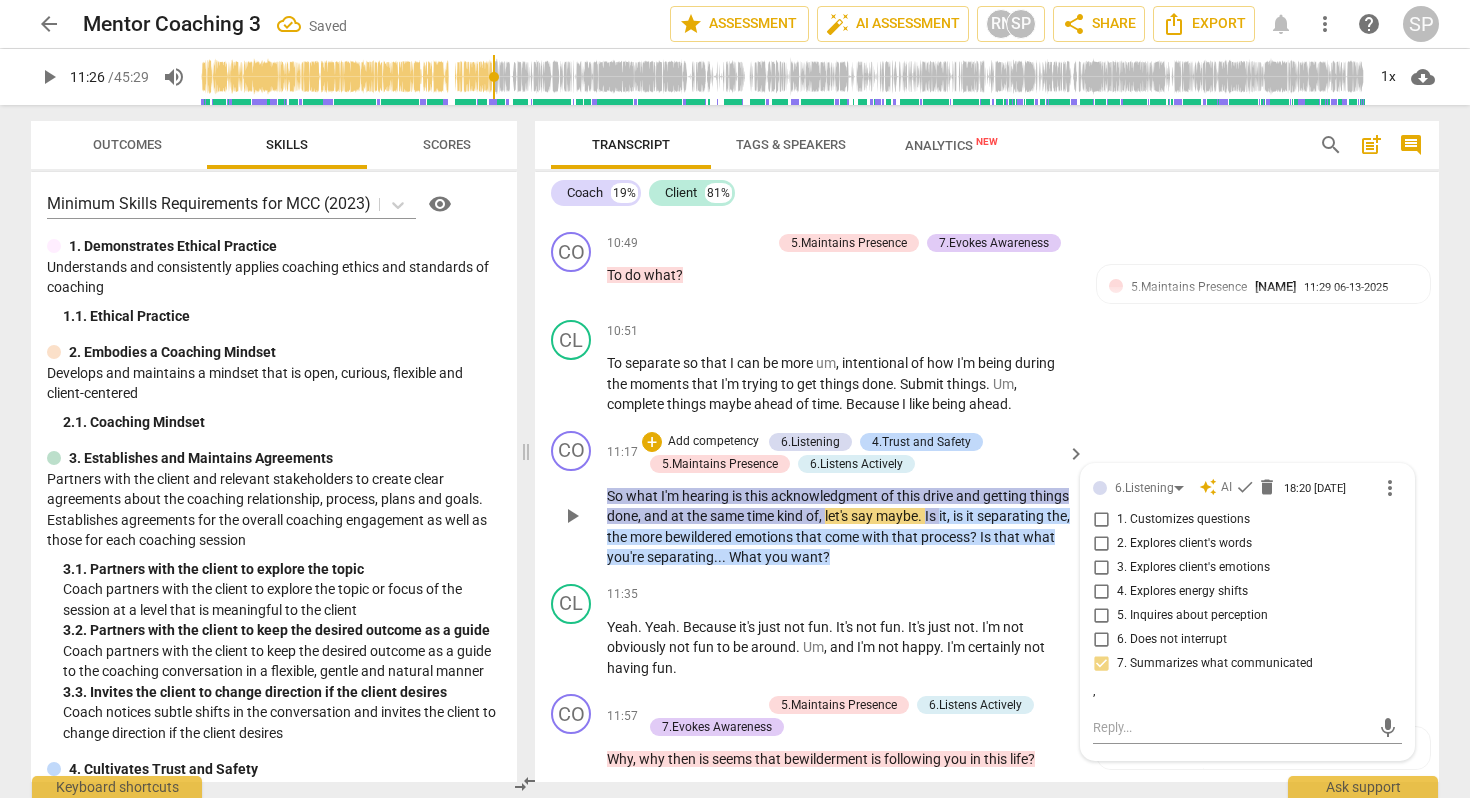 click on "bewildered" at bounding box center [700, 537] 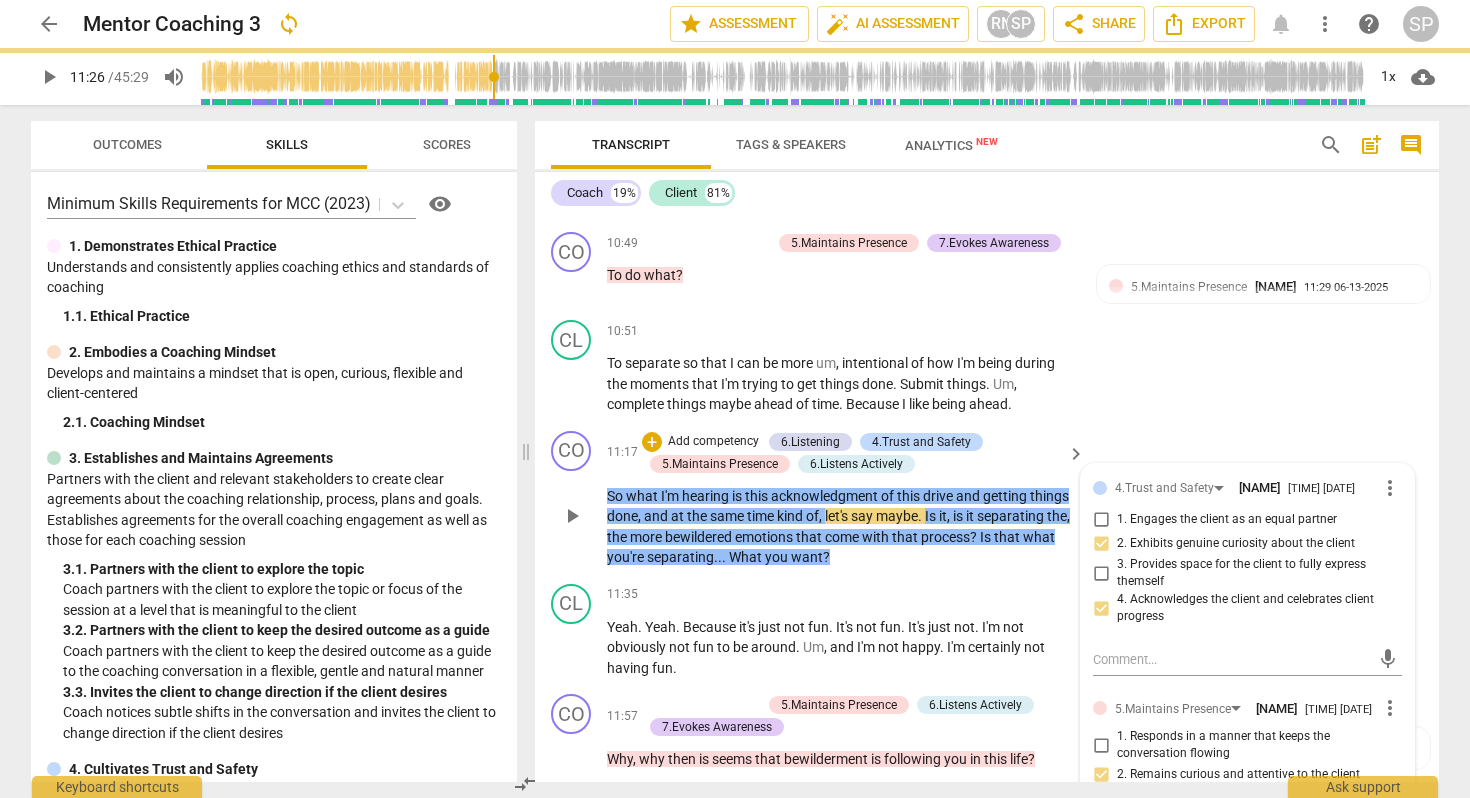 click on "bewildered" at bounding box center (700, 537) 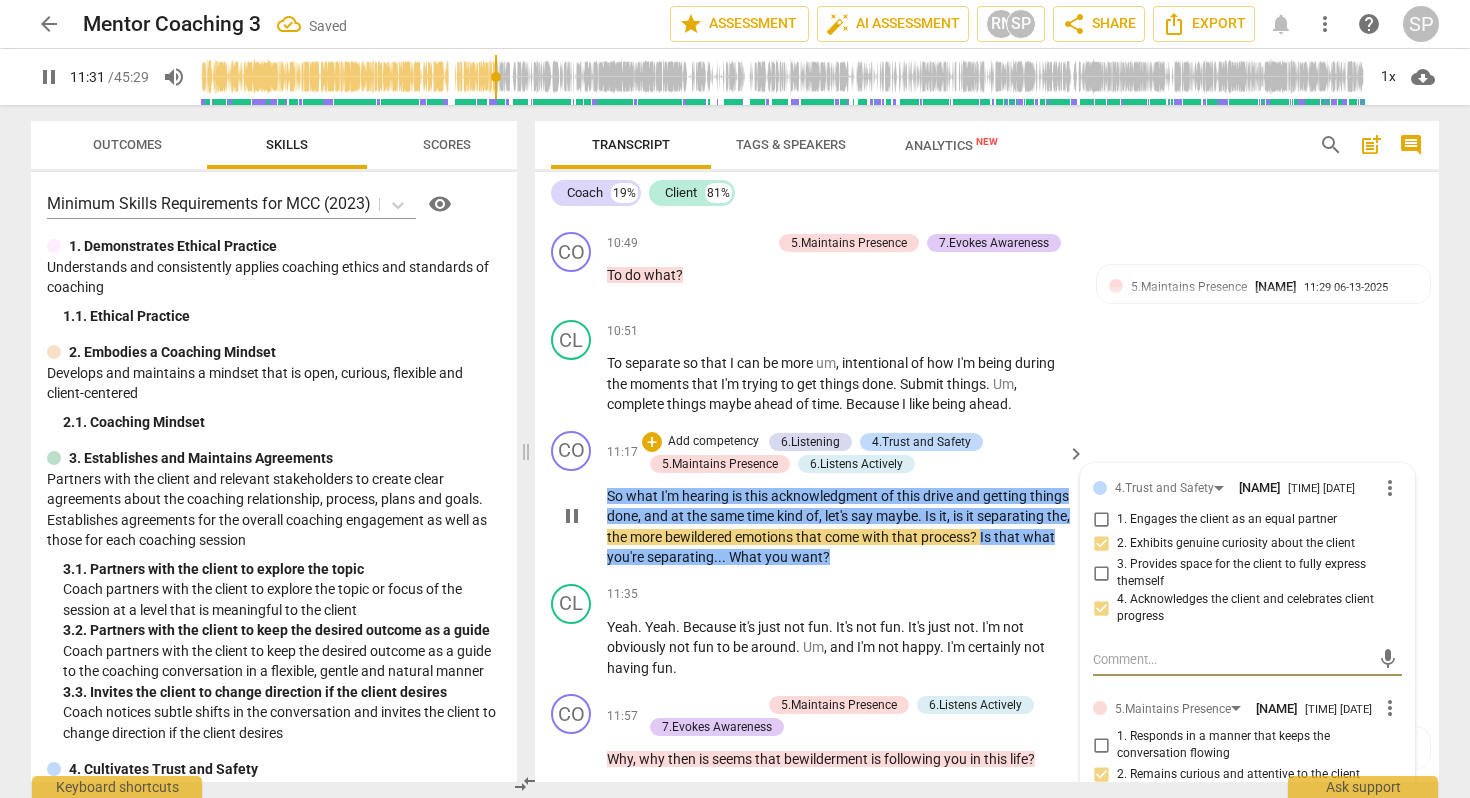 click on "let's" at bounding box center (838, 516) 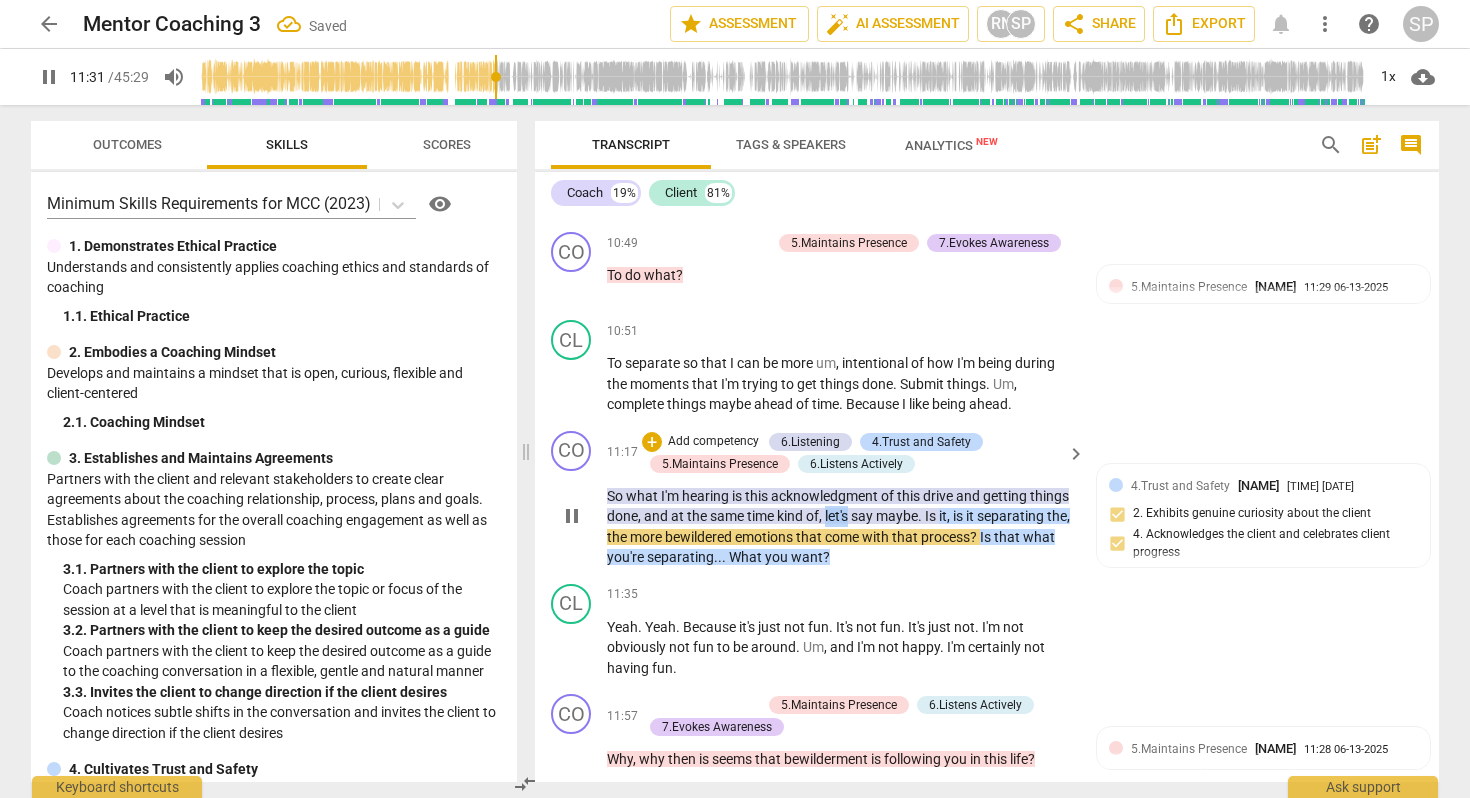 click on "let's" at bounding box center (838, 516) 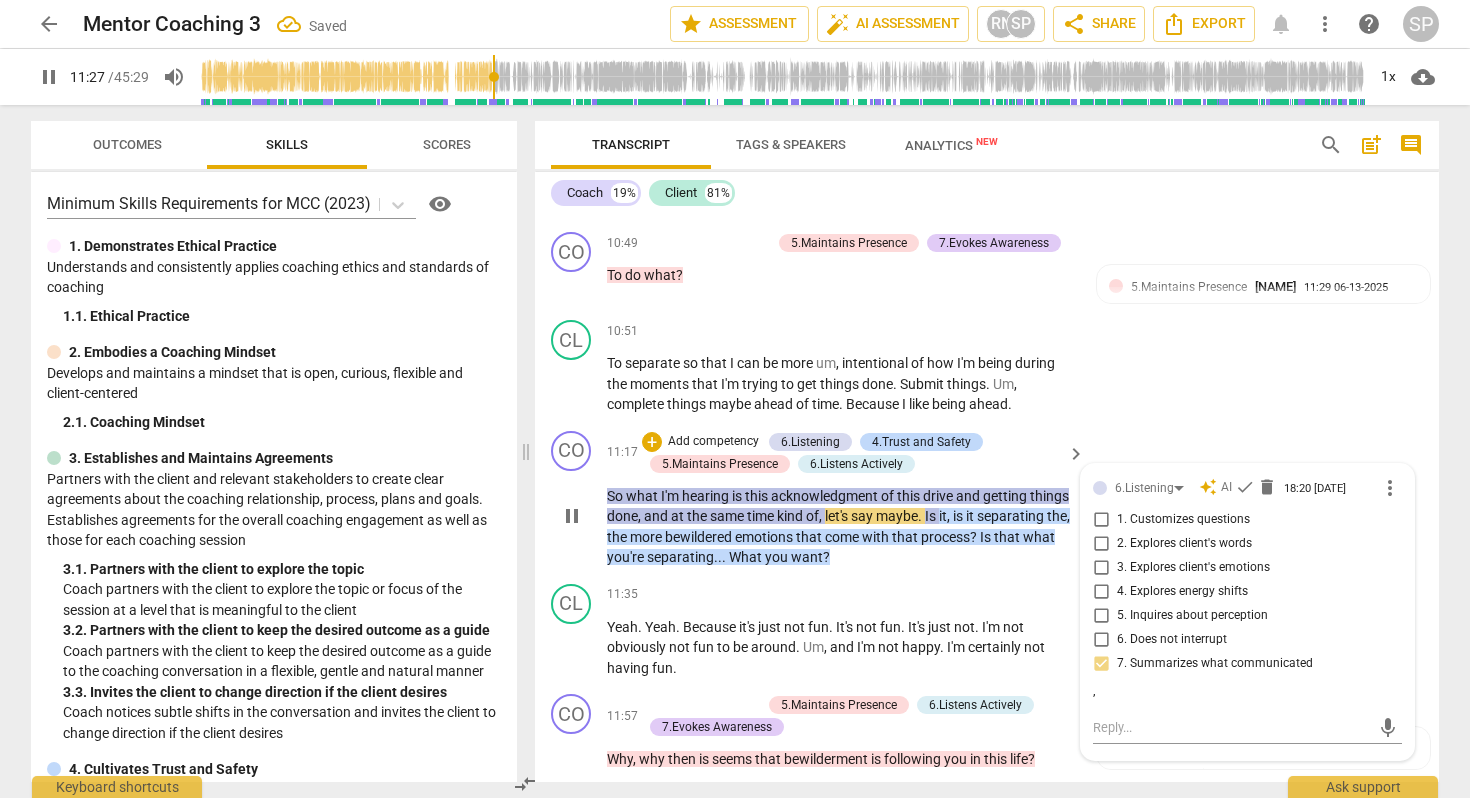 click on "." at bounding box center (921, 516) 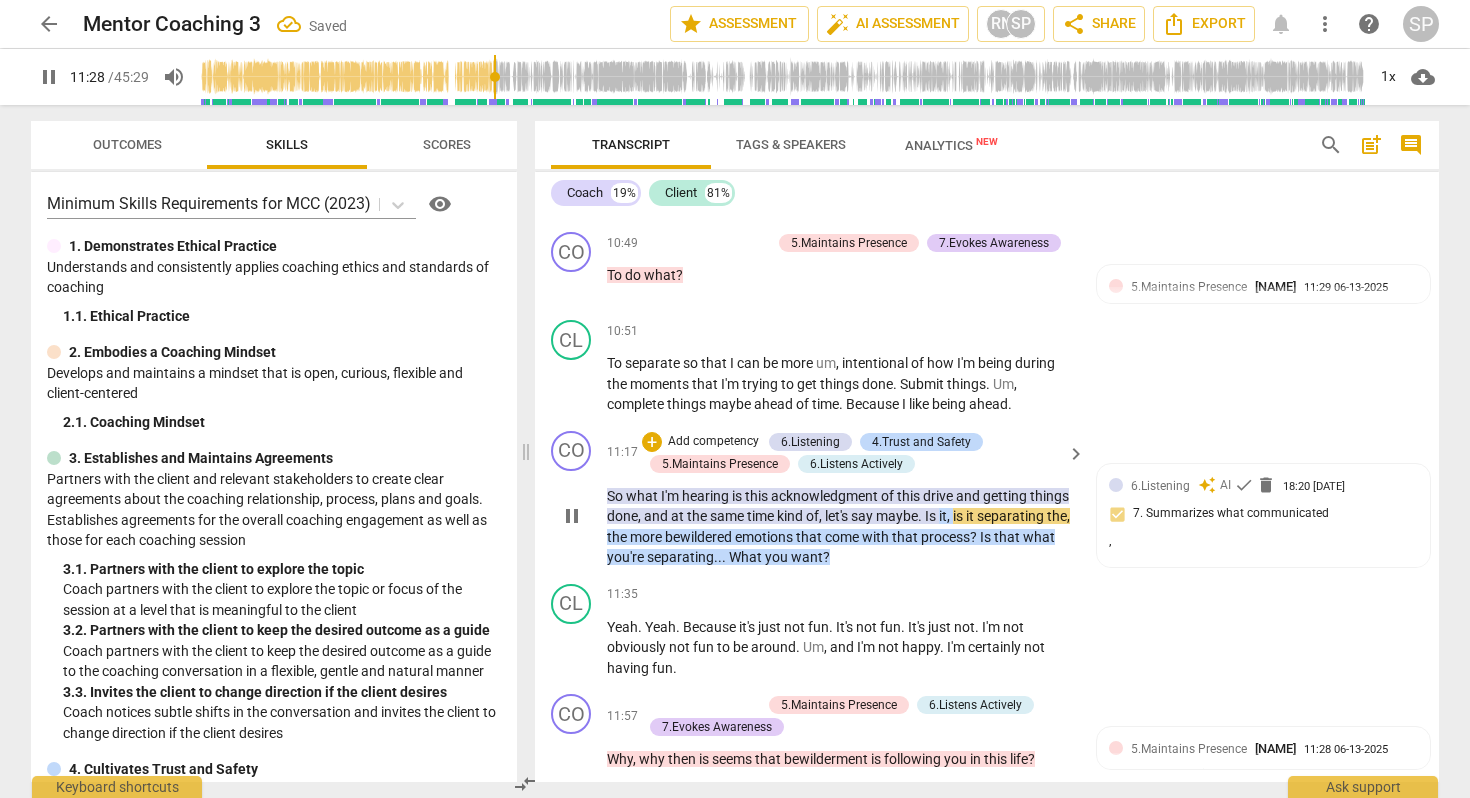 type on "689" 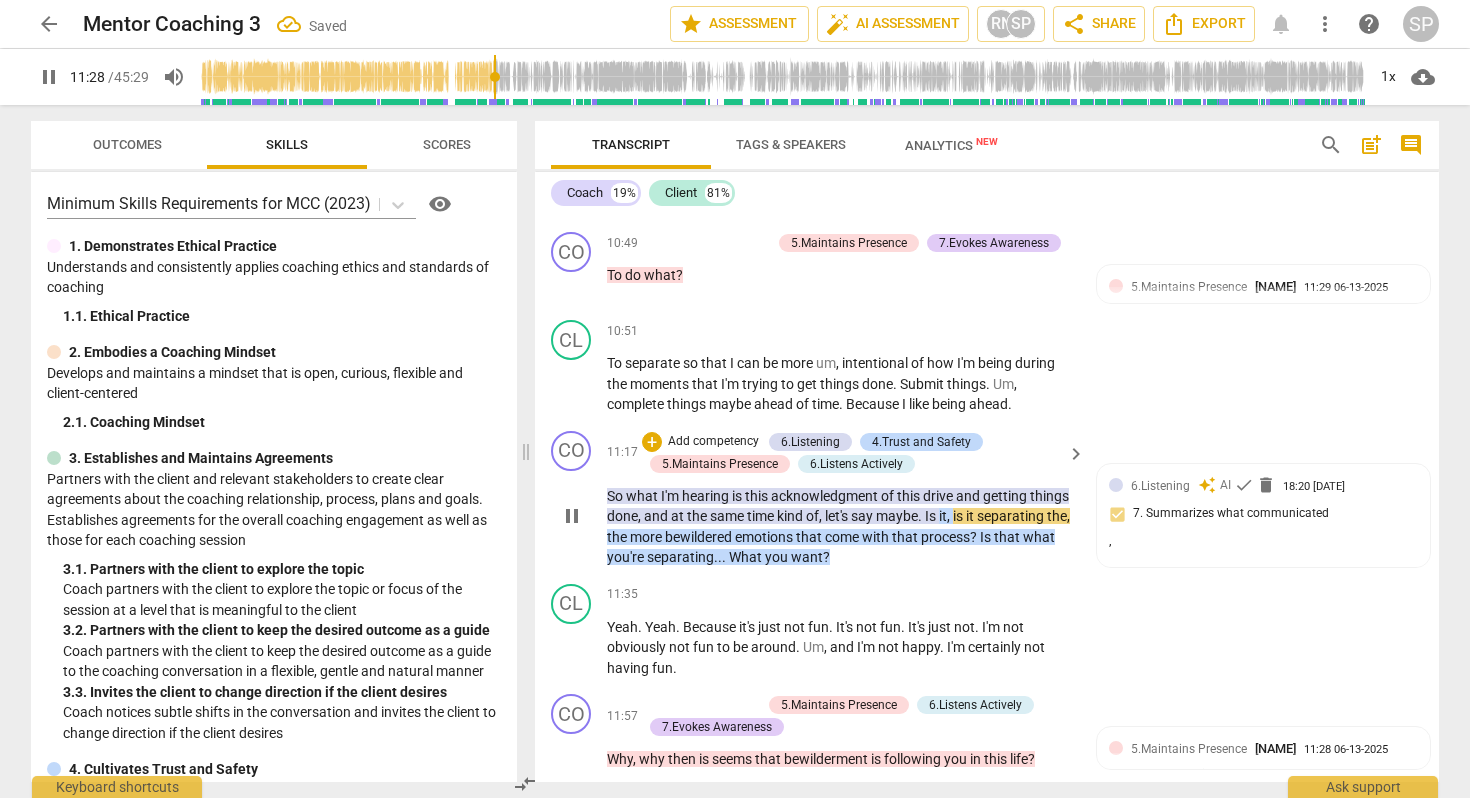 type 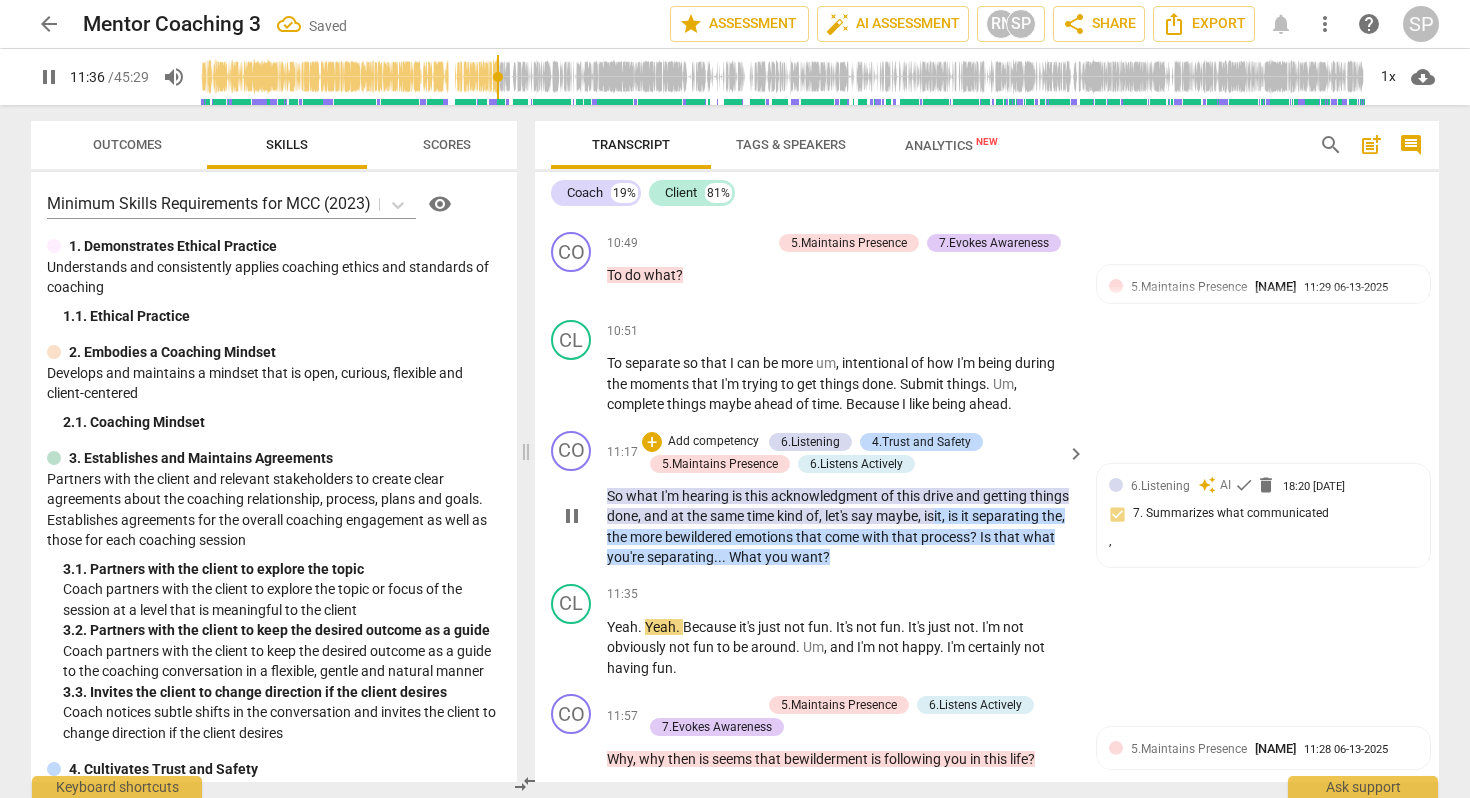 click on "that" at bounding box center [1008, 537] 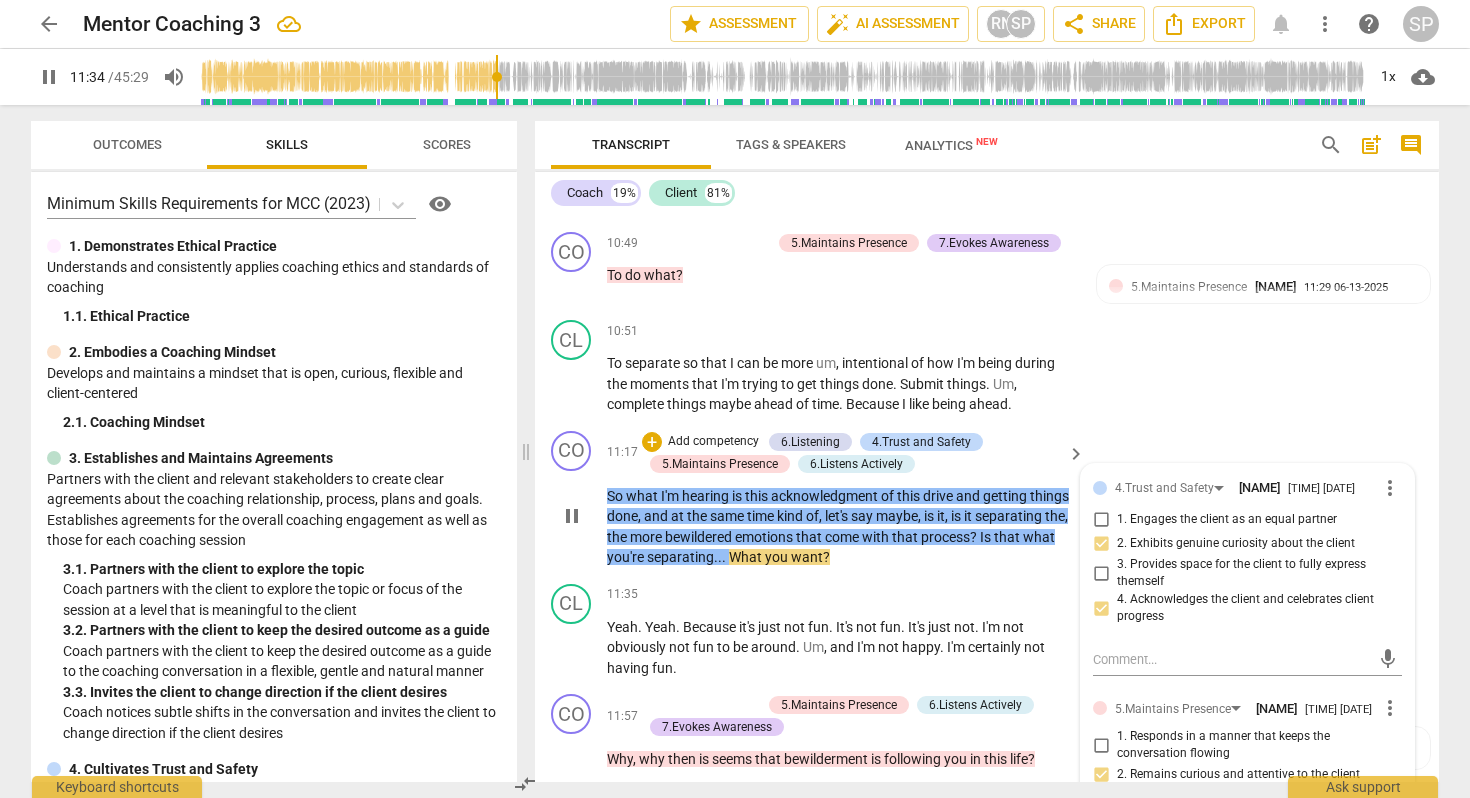 click on "." at bounding box center (716, 557) 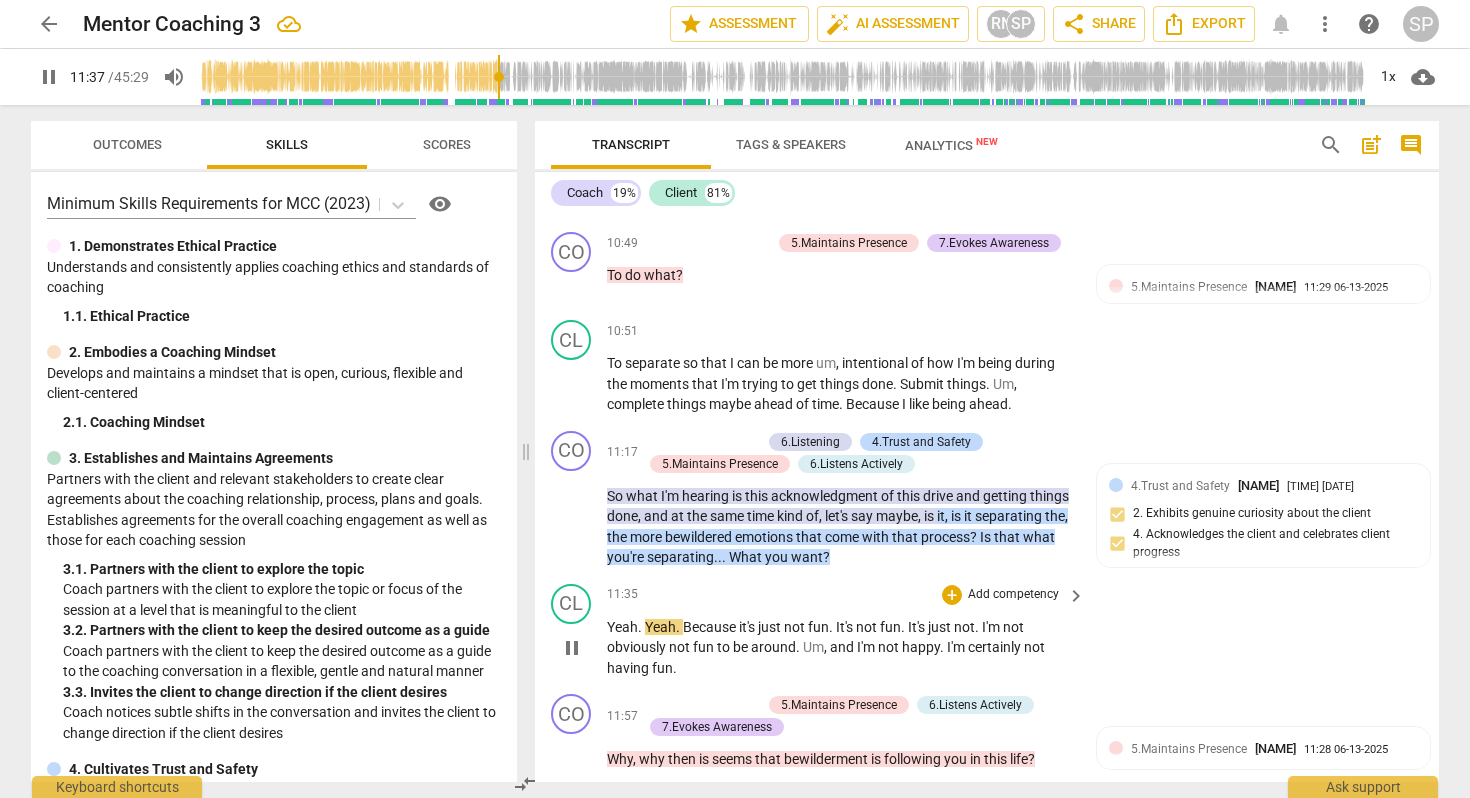 type on "698" 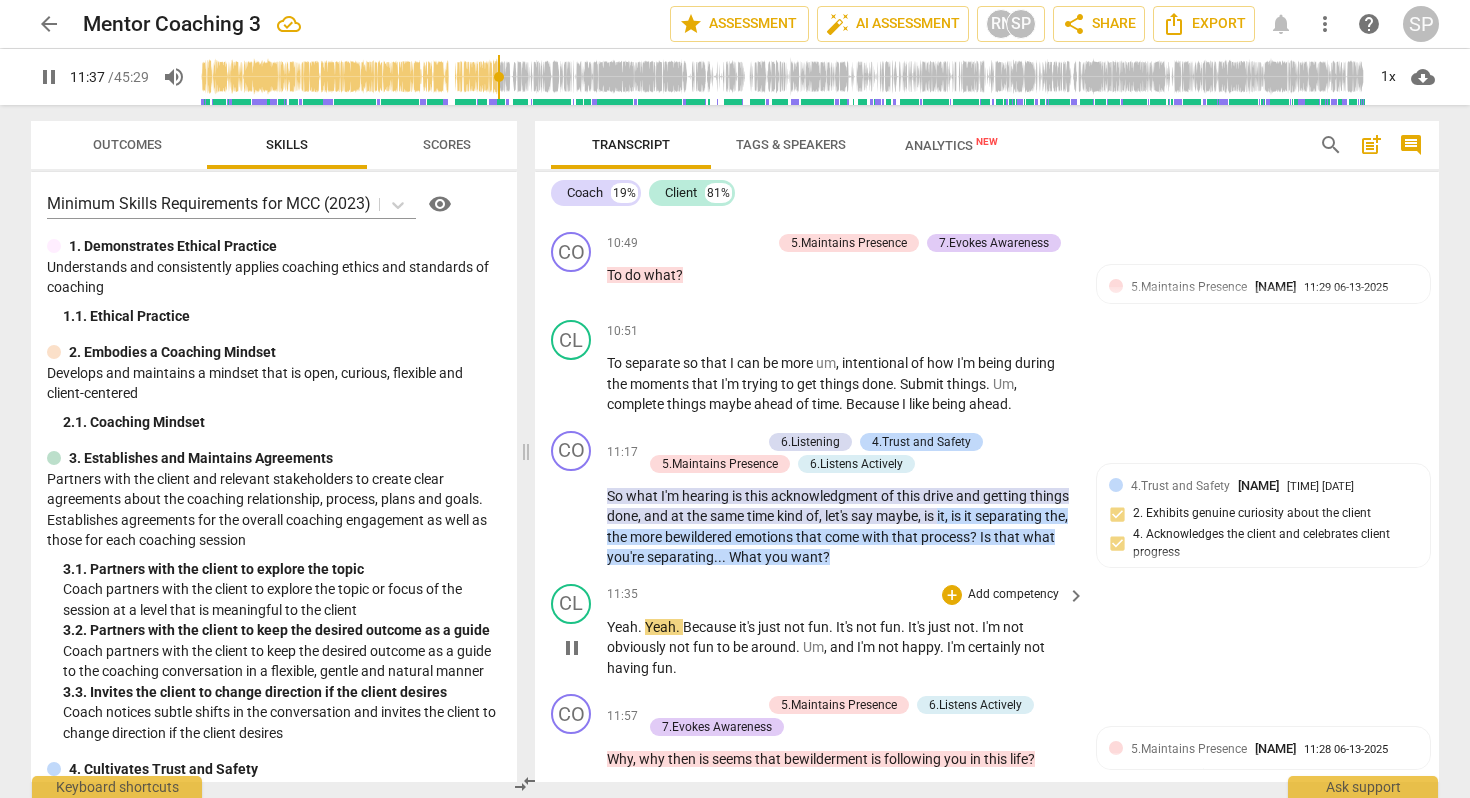 type 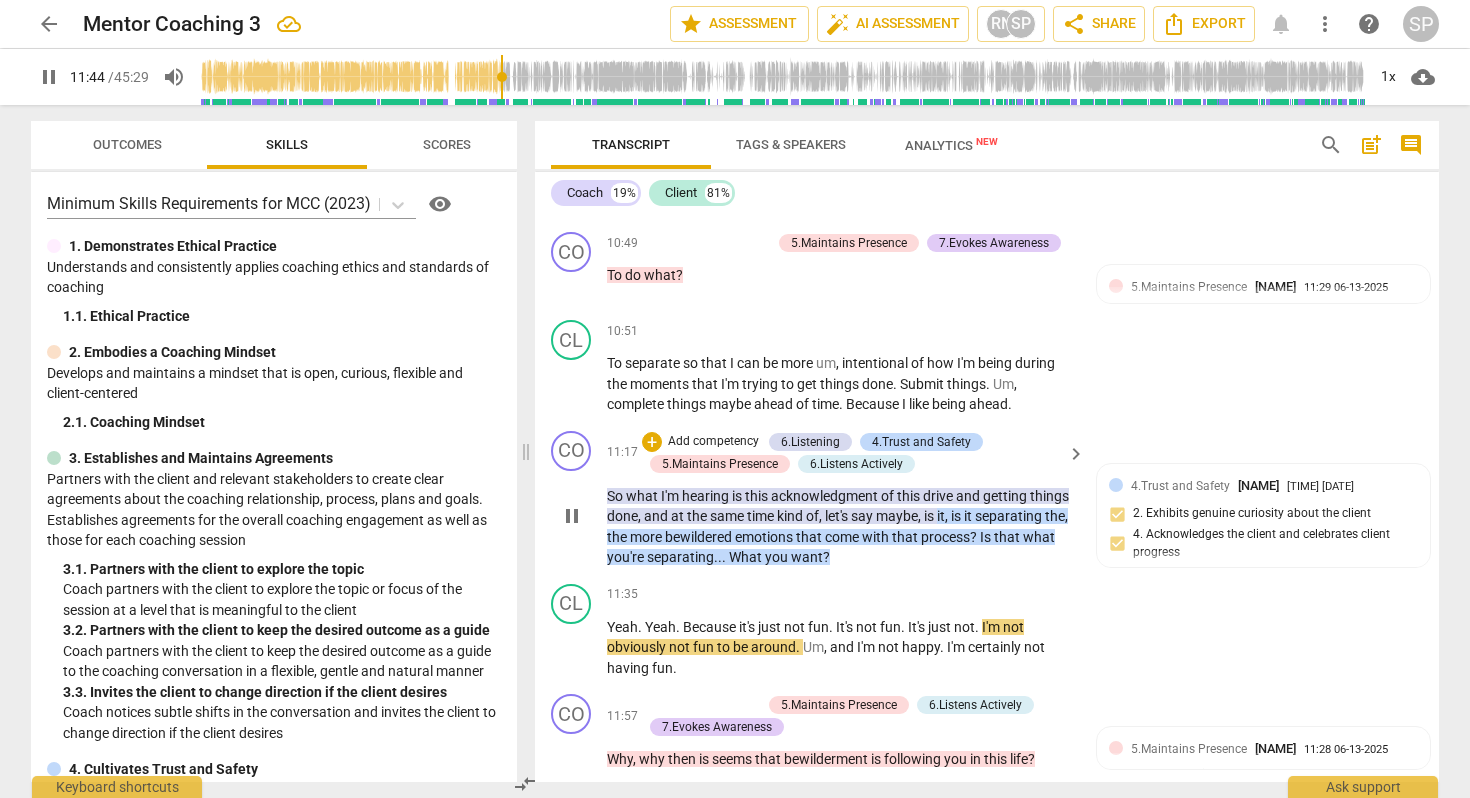 click on "you're" at bounding box center [627, 557] 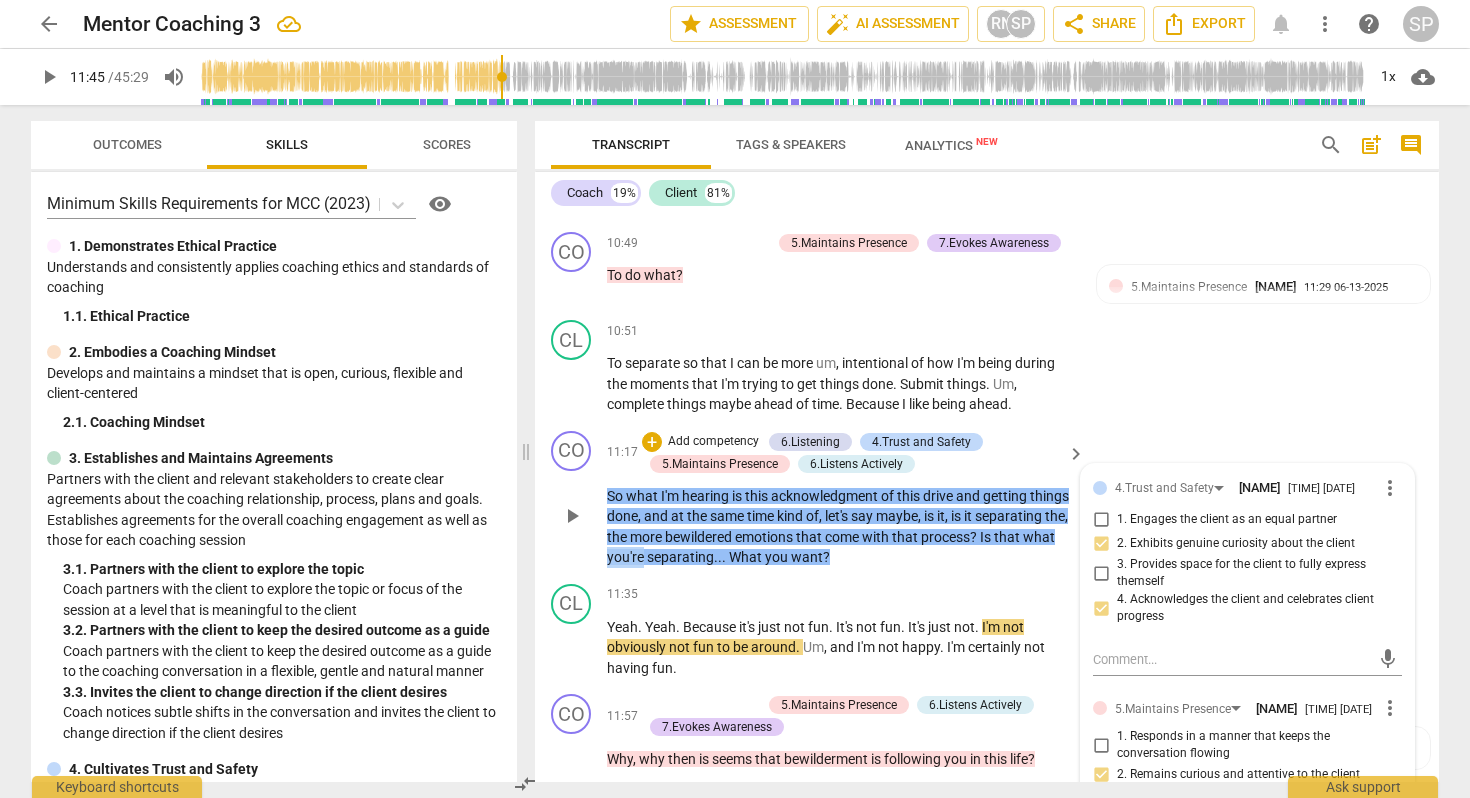 click on "you're" at bounding box center (627, 557) 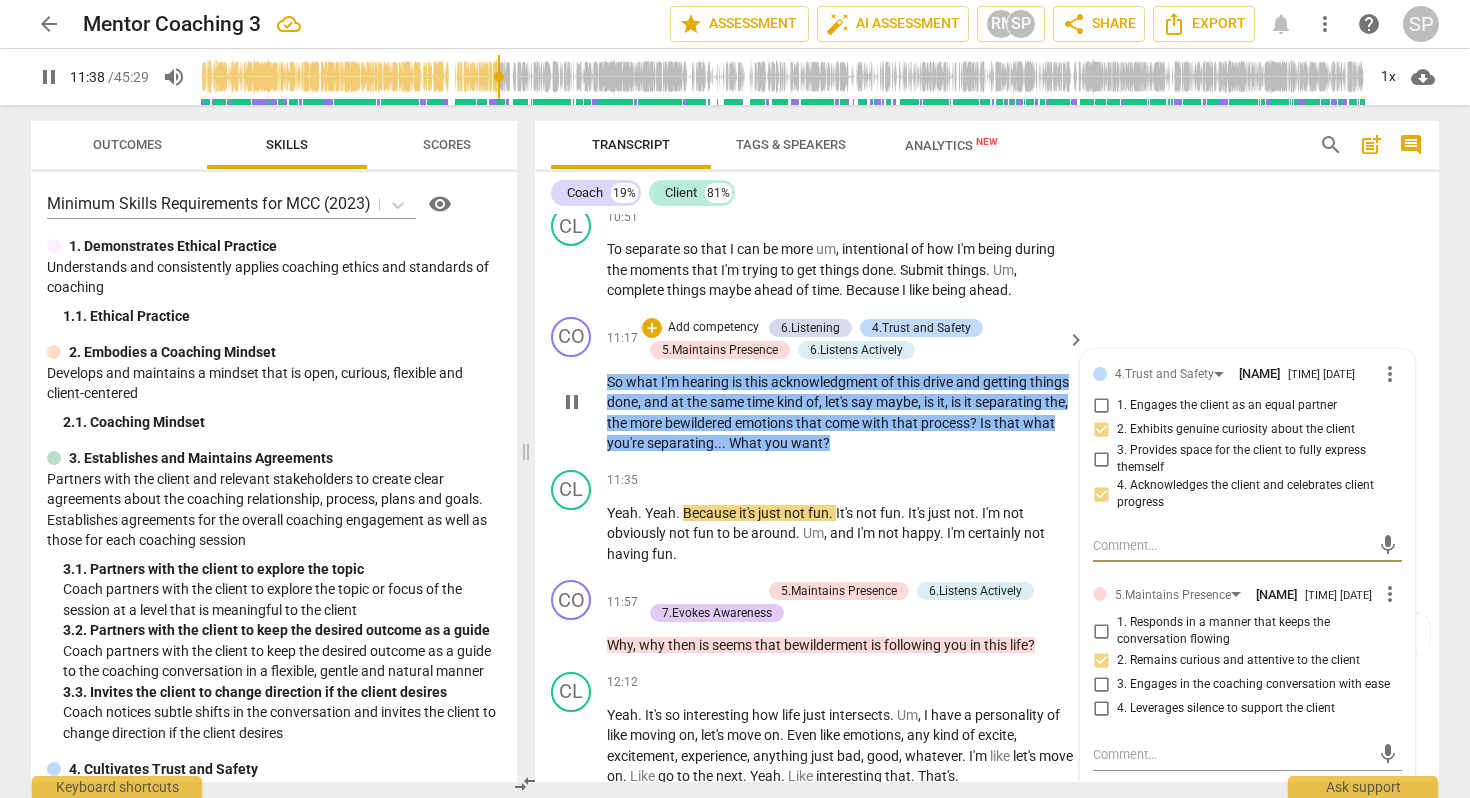 scroll, scrollTop: 3817, scrollLeft: 0, axis: vertical 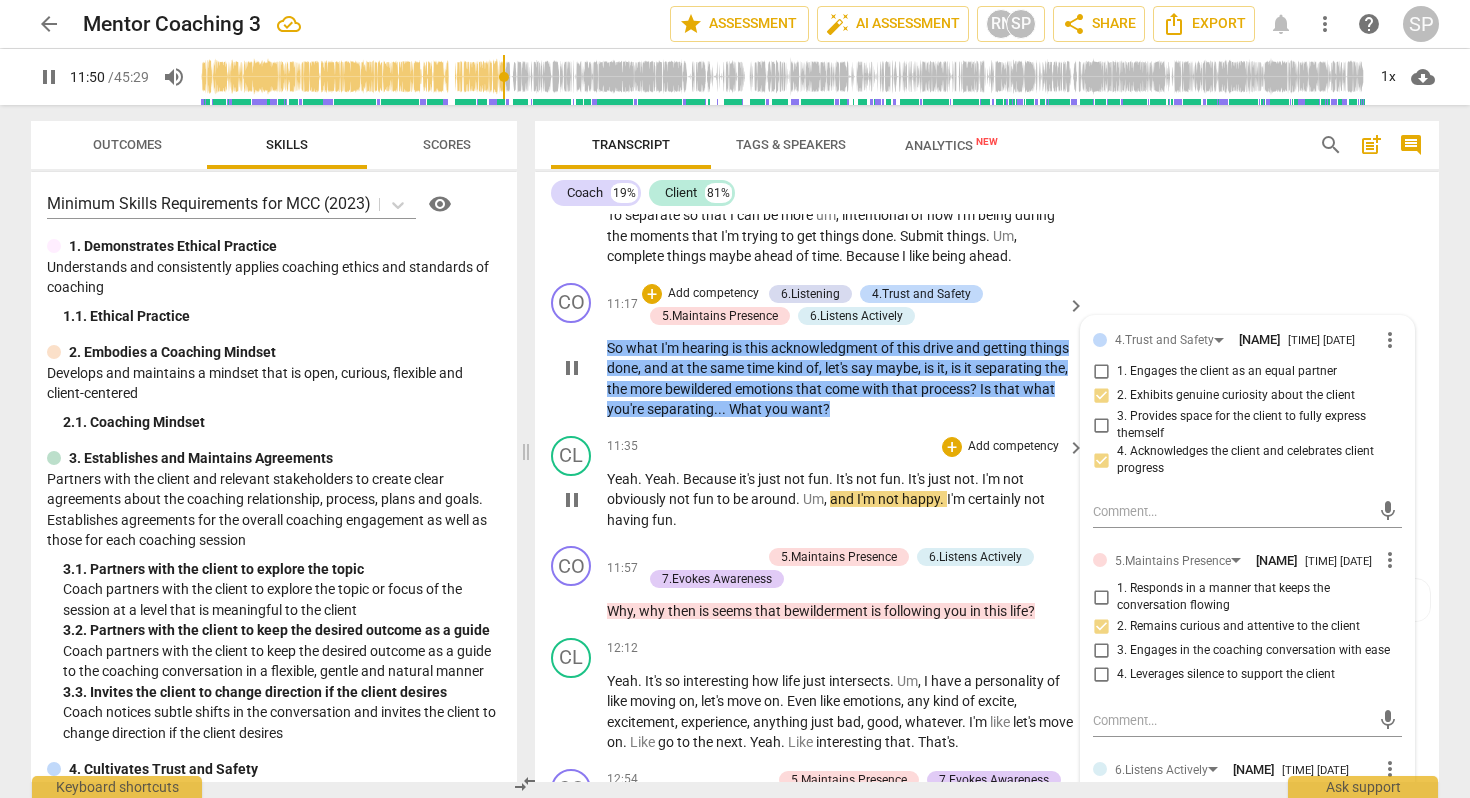 click on "be" at bounding box center [742, 499] 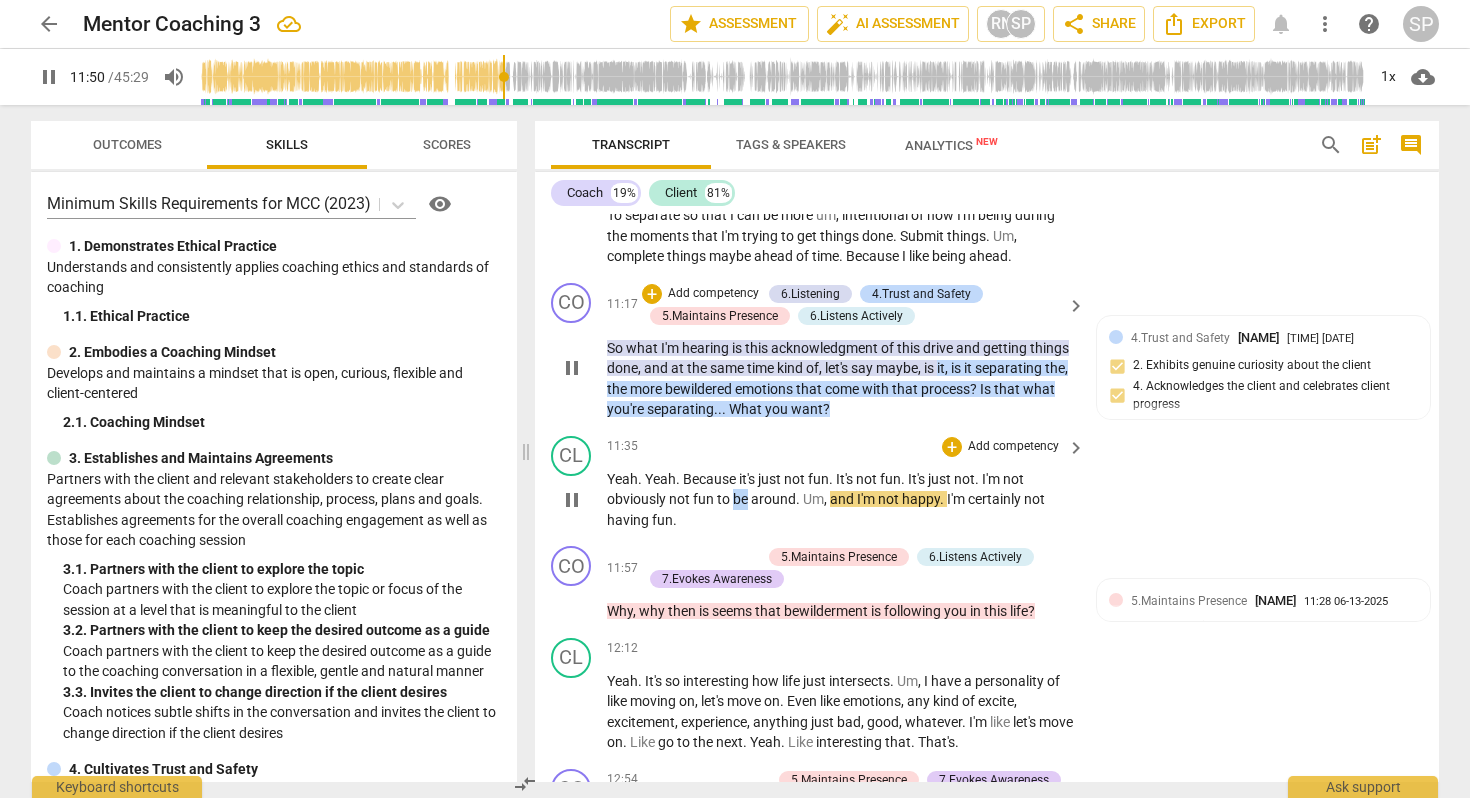 click on "be" at bounding box center (742, 499) 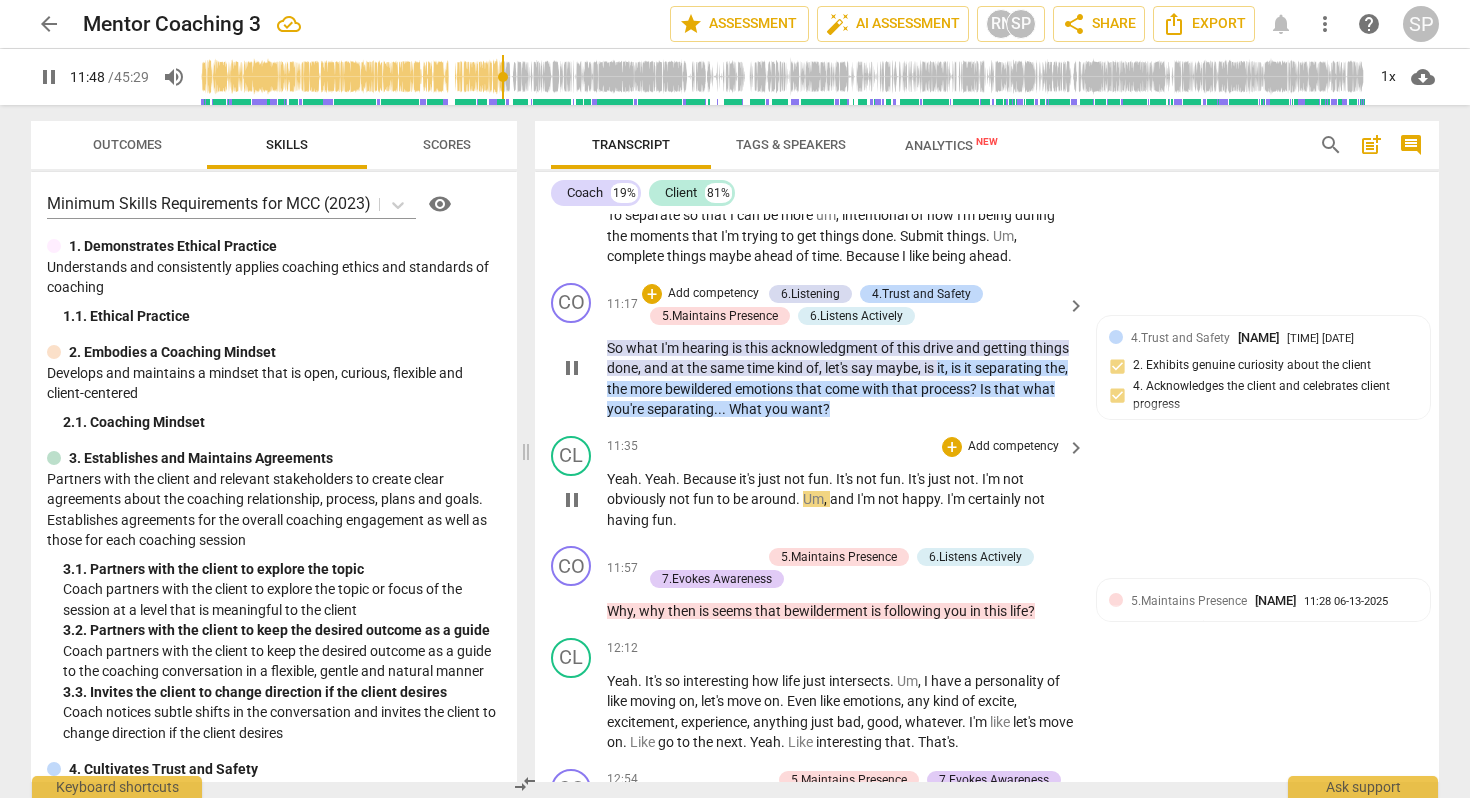 click on "." at bounding box center [799, 499] 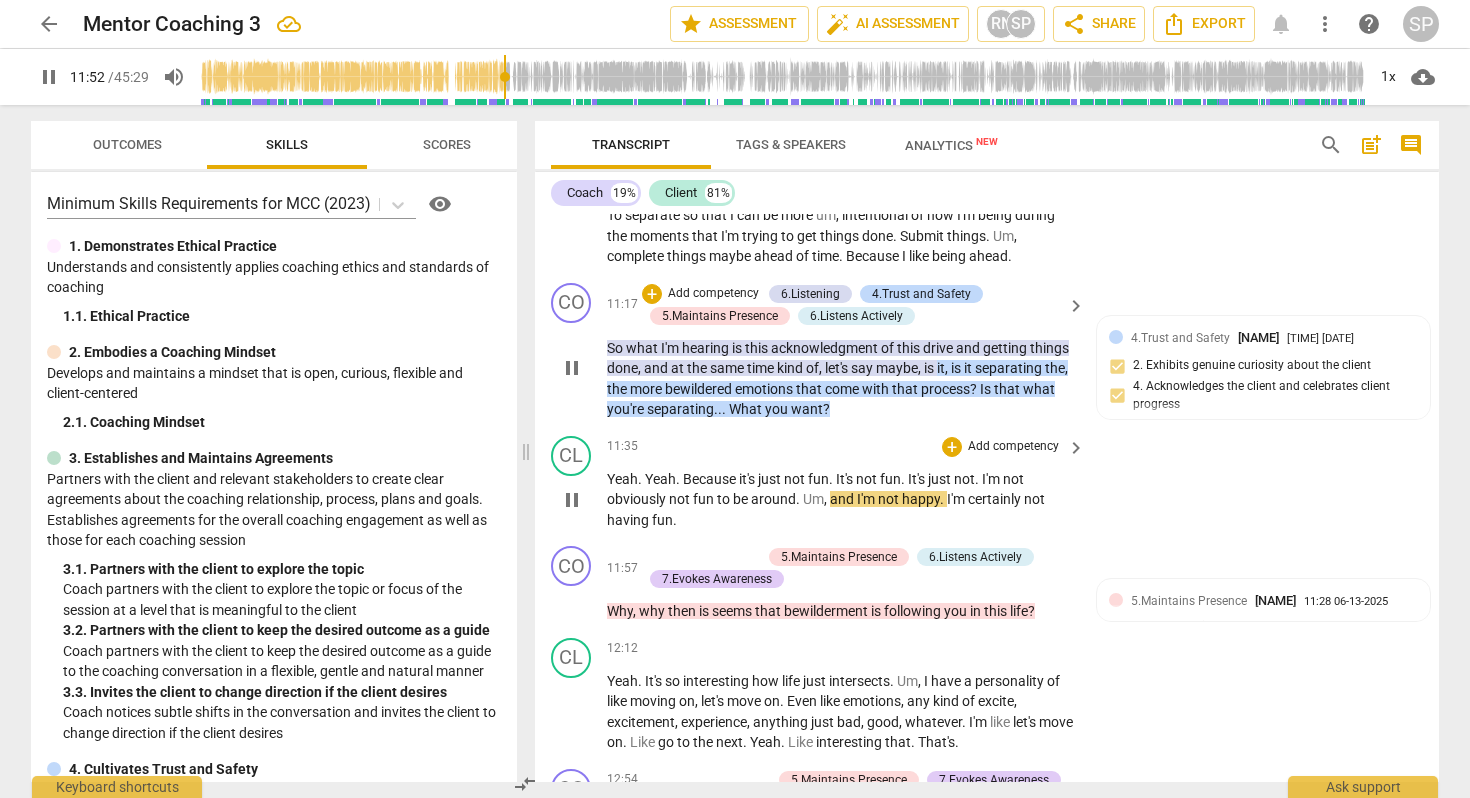type on "713" 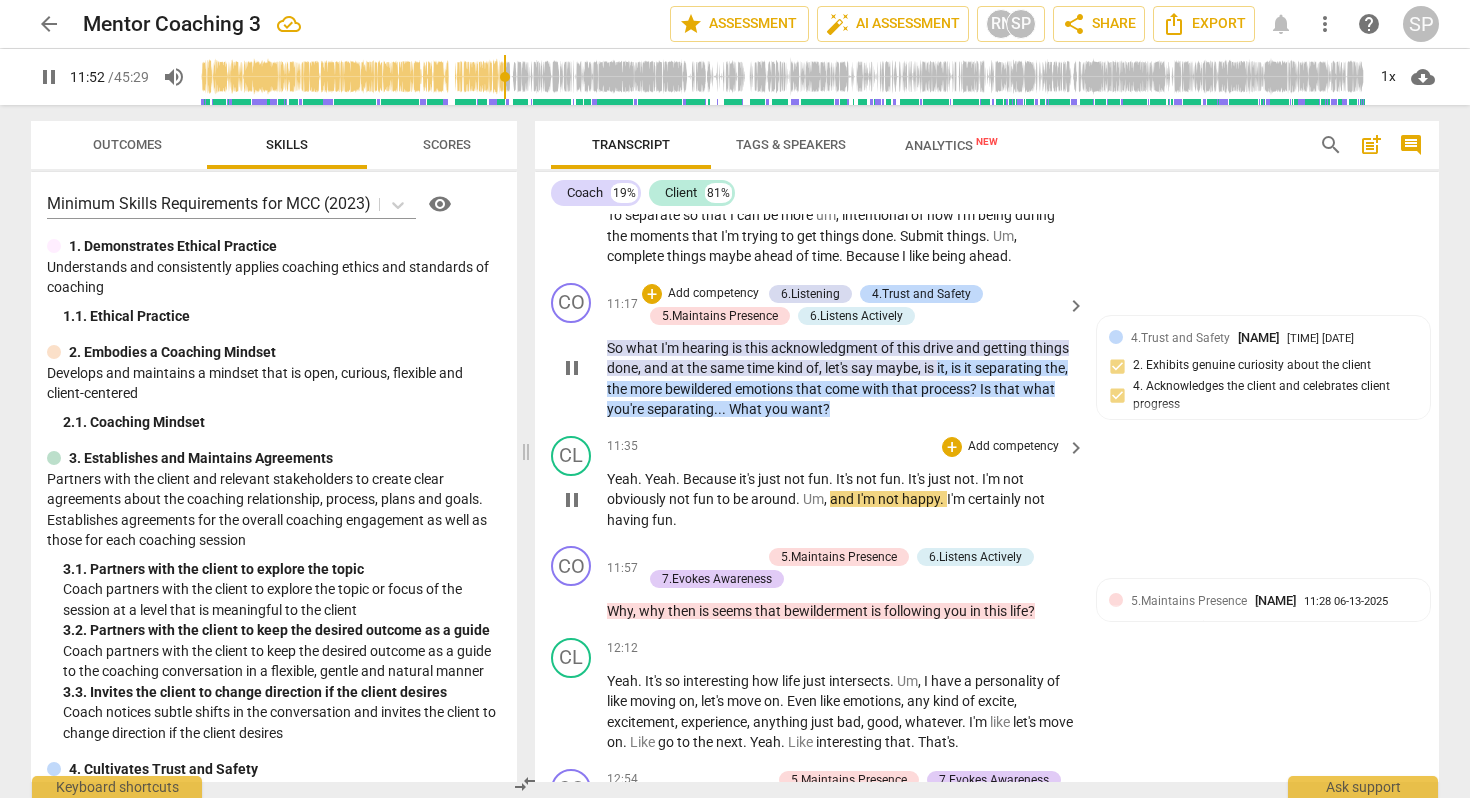 type 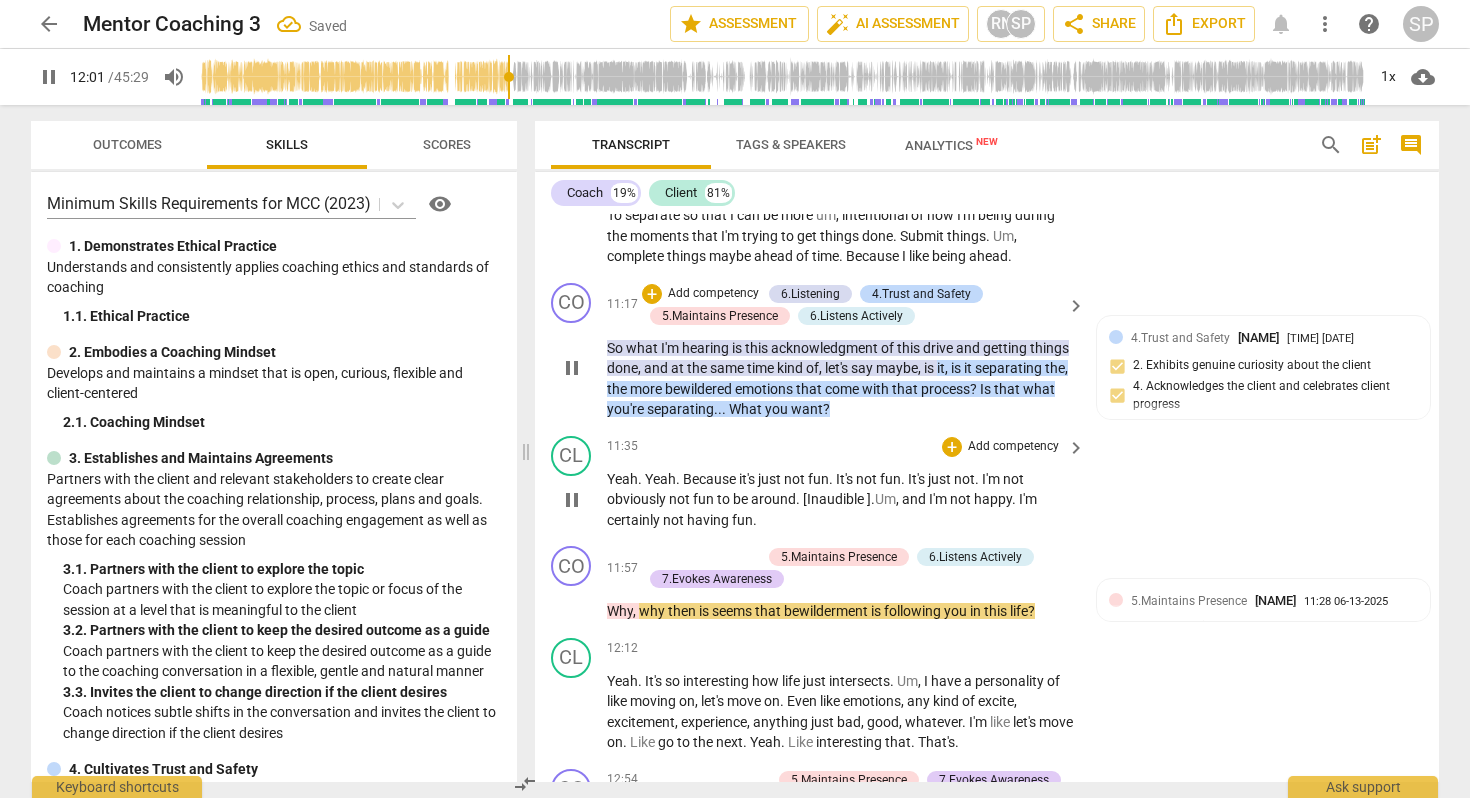 click on "Yeah . Yeah . Because it's just not fun . It's not fun . It's just not . I'm not obviously not fun to be around . [Inaudible ]. Um , and I'm not happy . I'm certainly not having fun ." at bounding box center [841, 500] 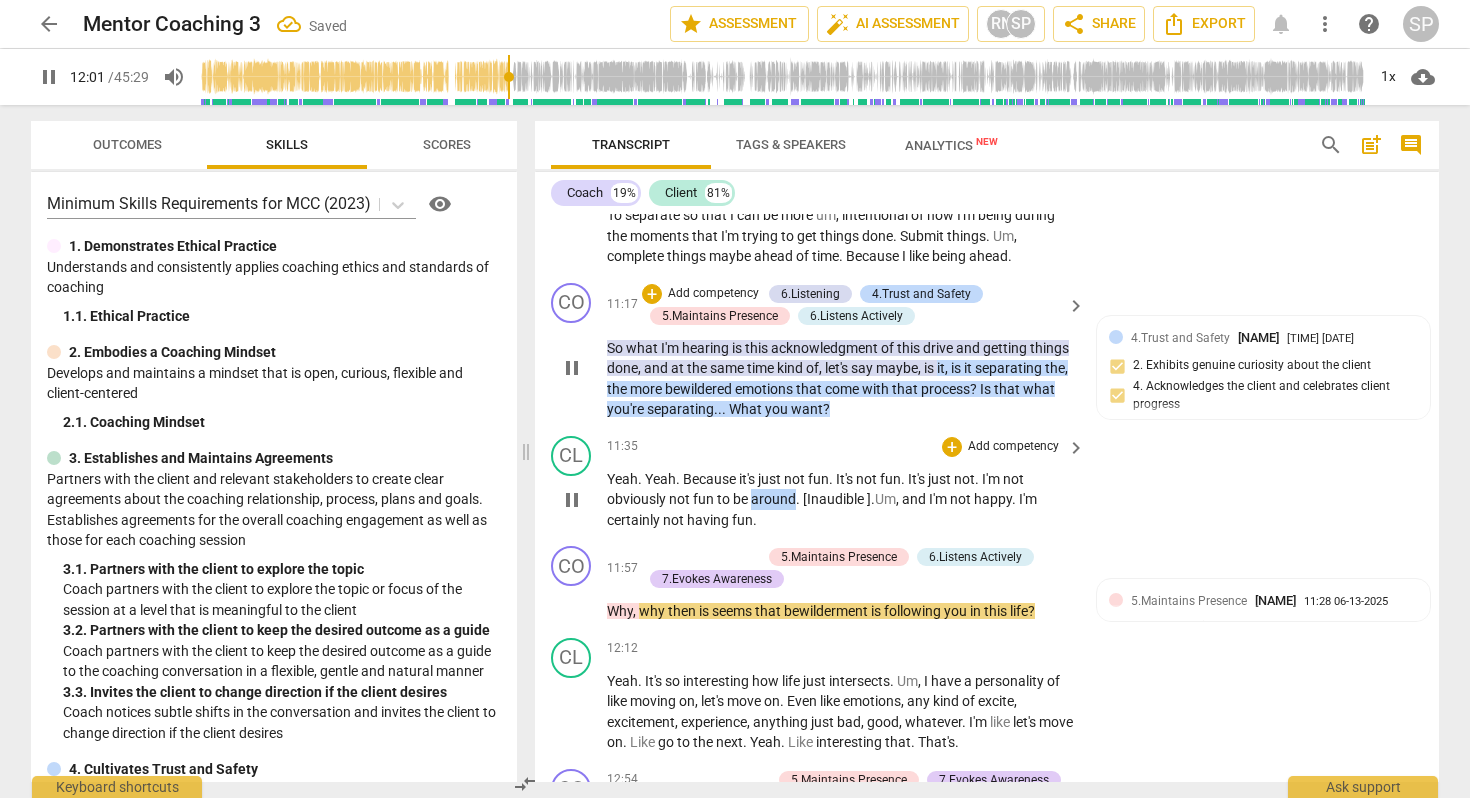 click on "Yeah . Yeah . Because it's just not fun . It's not fun . It's just not . I'm not obviously not fun to be around . [Inaudible ]. Um , and I'm not happy . I'm certainly not having fun ." at bounding box center [841, 500] 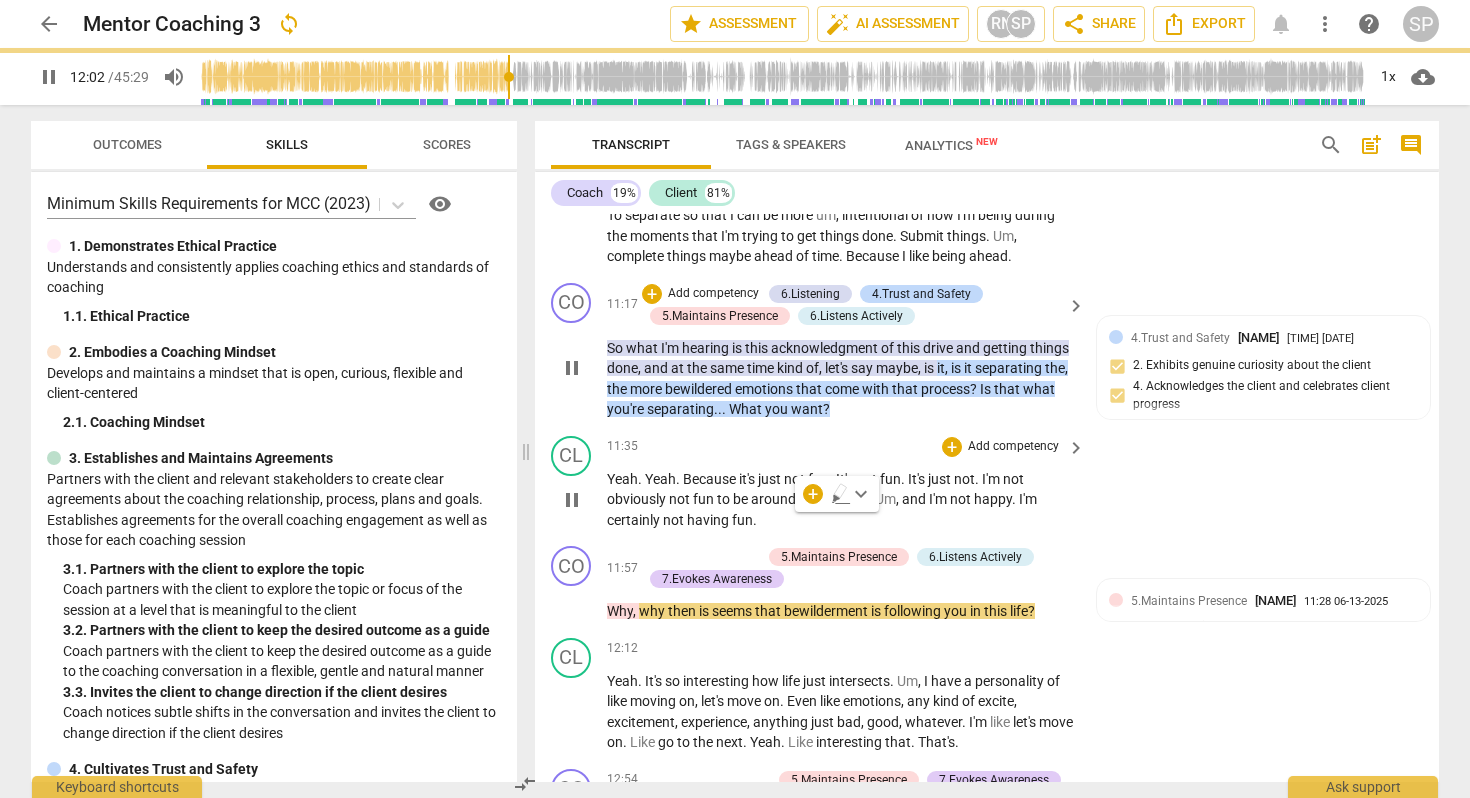 click on "be" at bounding box center [742, 499] 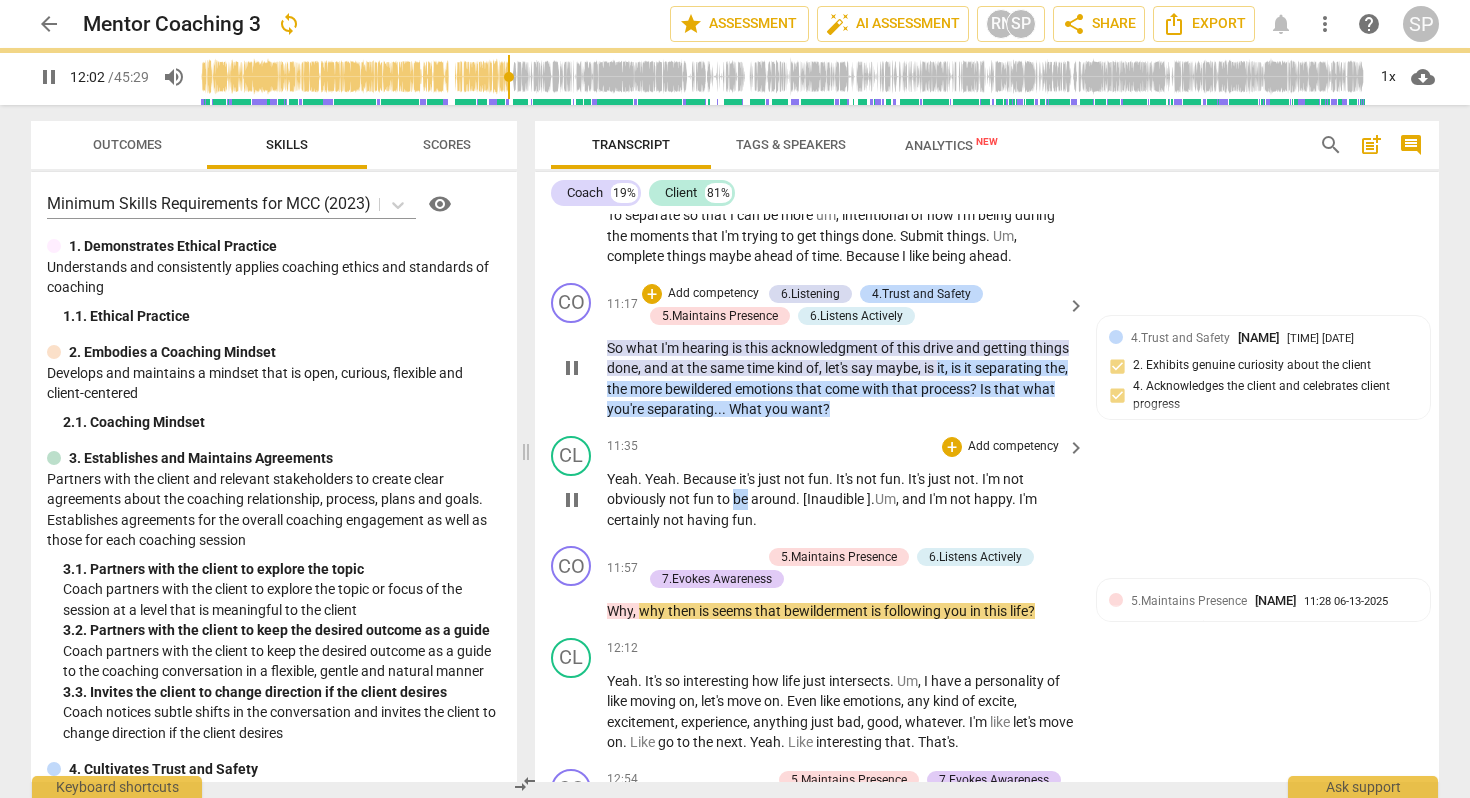 click on "be" at bounding box center (742, 499) 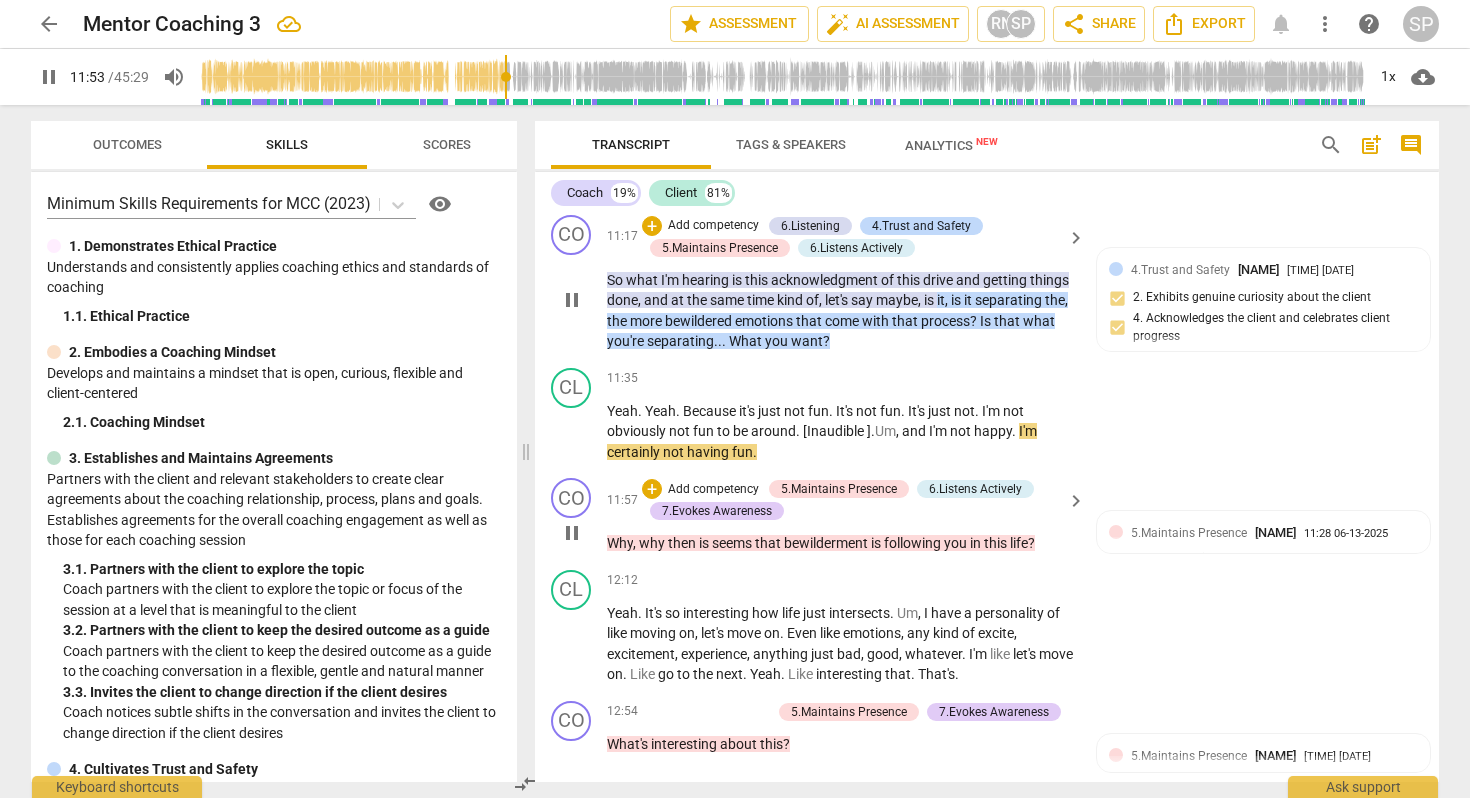 scroll, scrollTop: 3889, scrollLeft: 0, axis: vertical 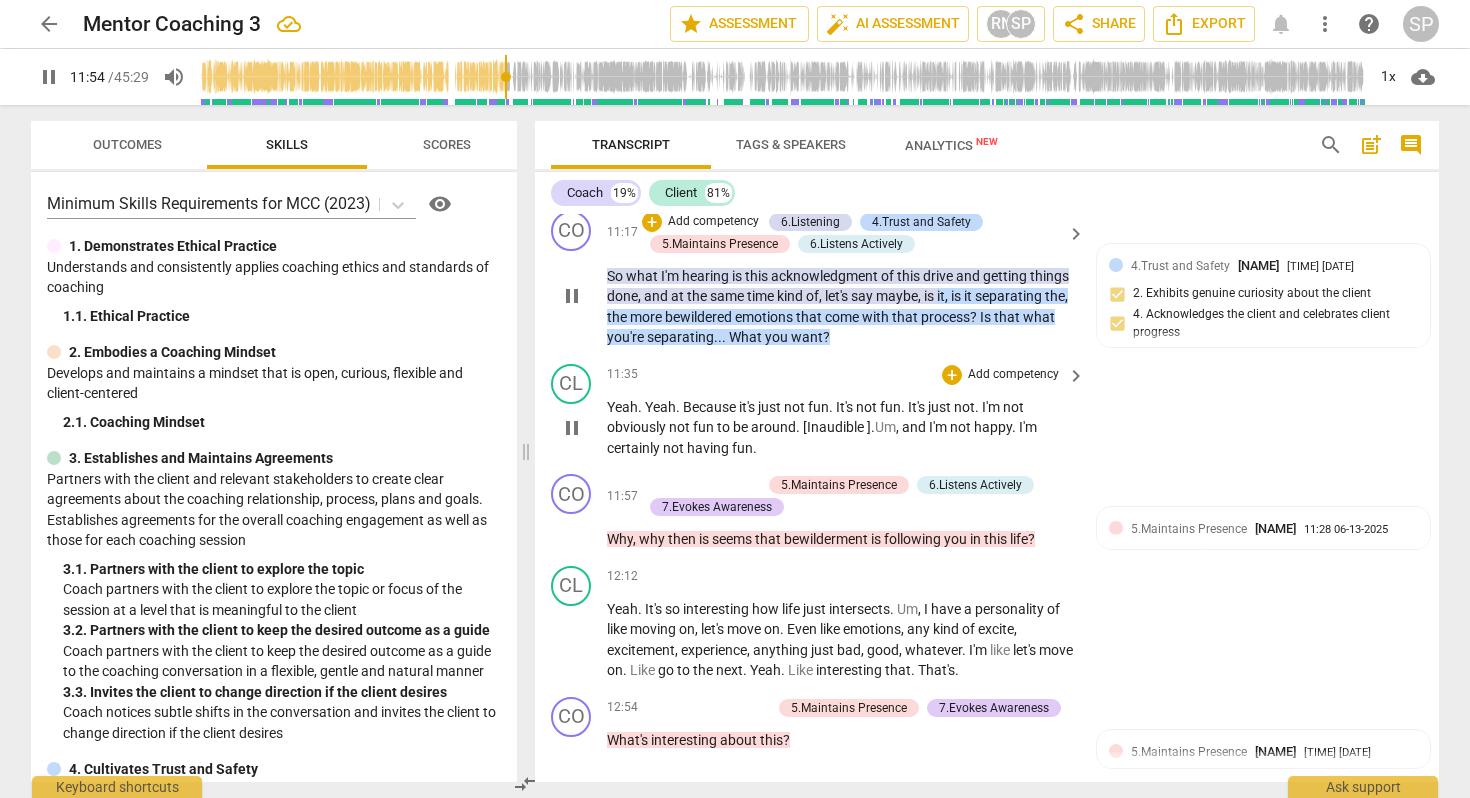 click on ". [Inaudible ]." at bounding box center (835, 427) 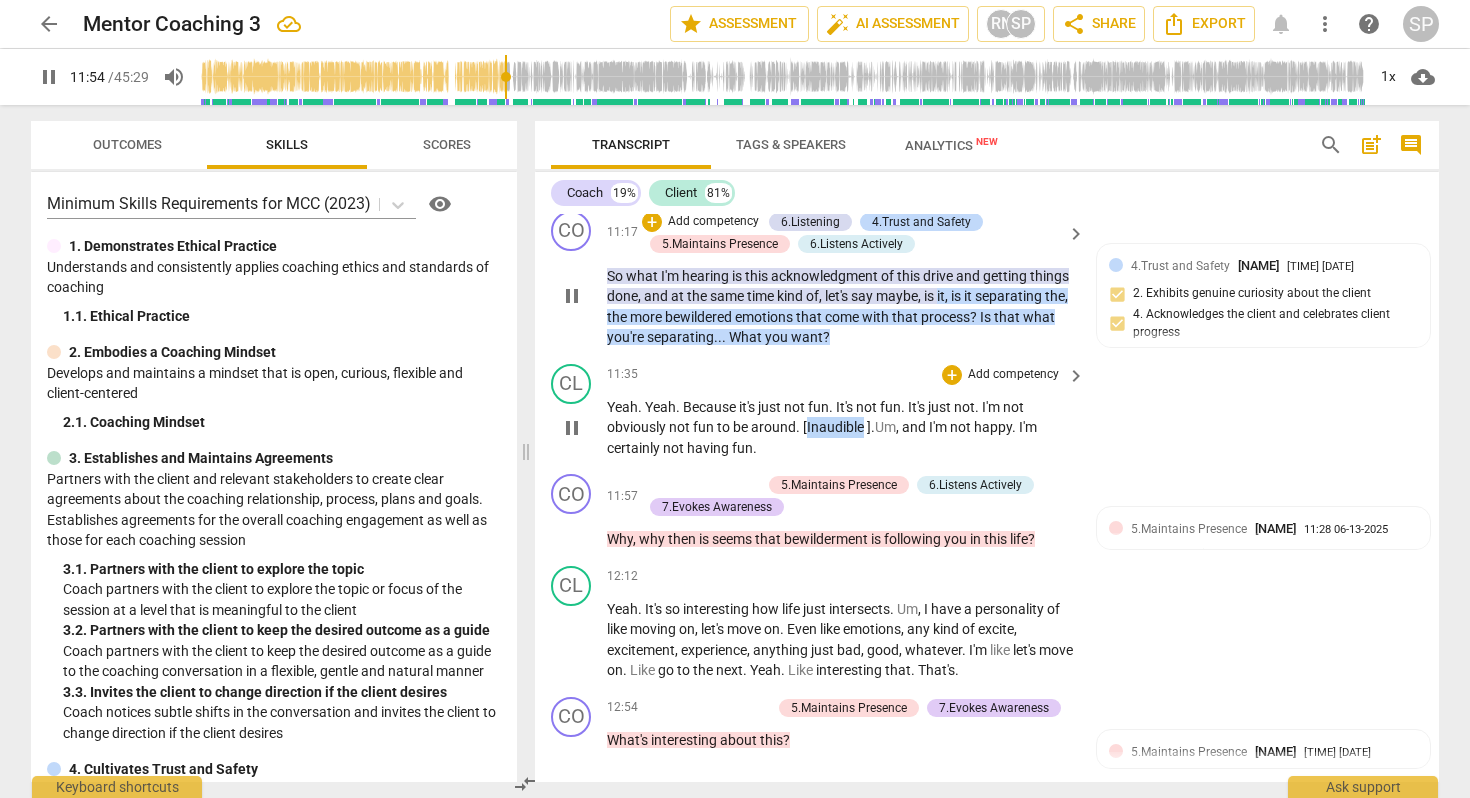 click on ". [Inaudible ]." at bounding box center [835, 427] 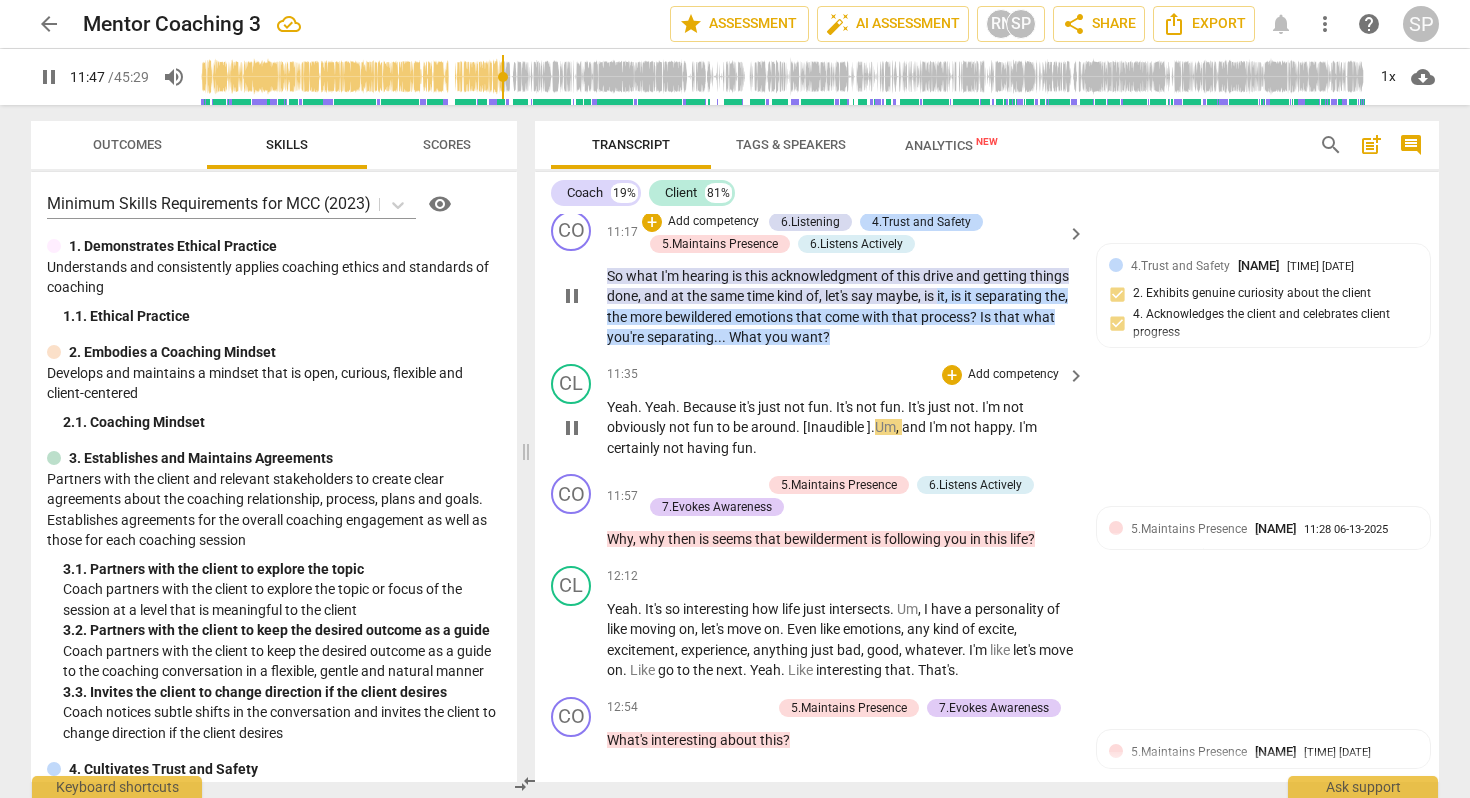 click on ". [Inaudible ]." at bounding box center [835, 427] 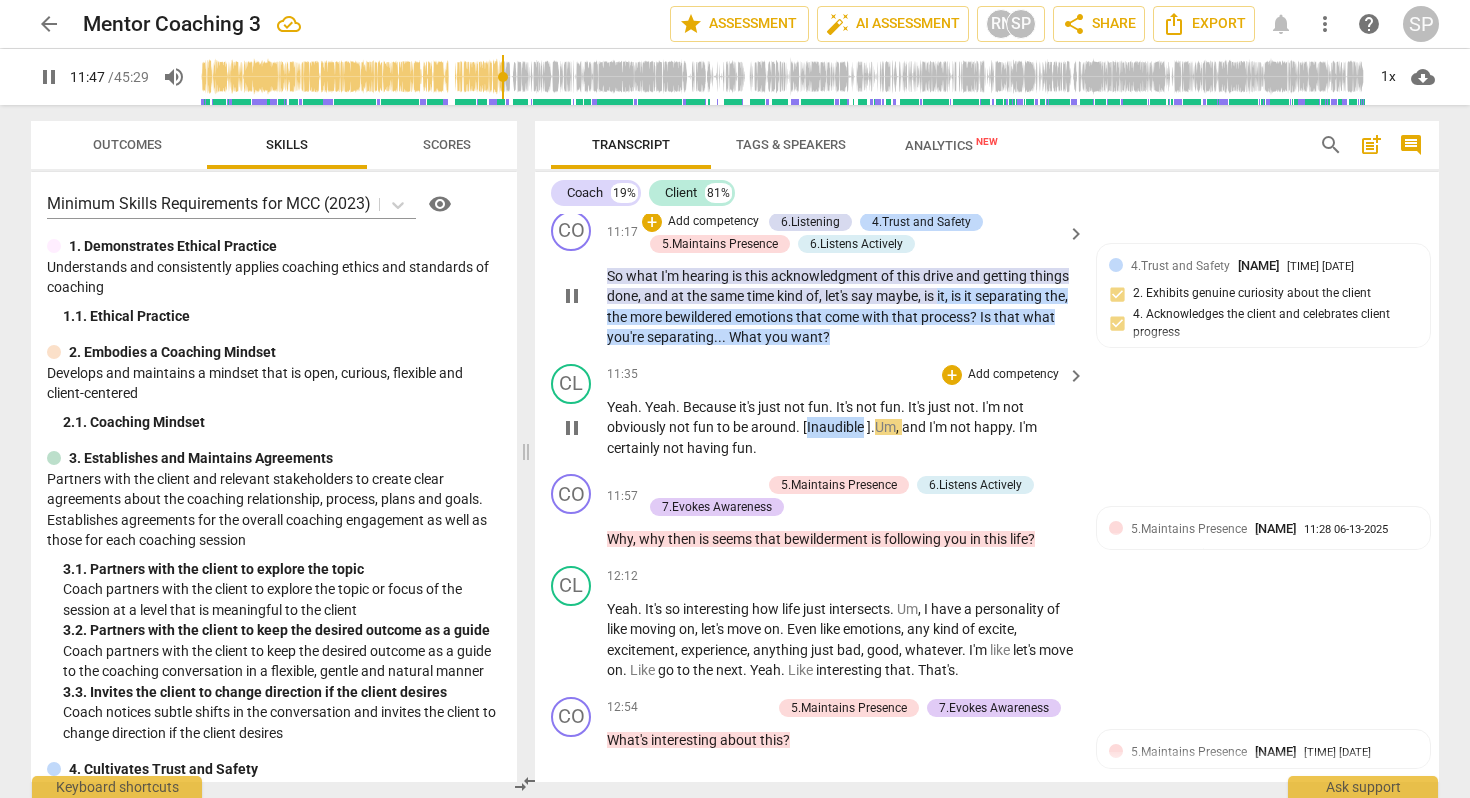 click on ". [Inaudible ]." at bounding box center [835, 427] 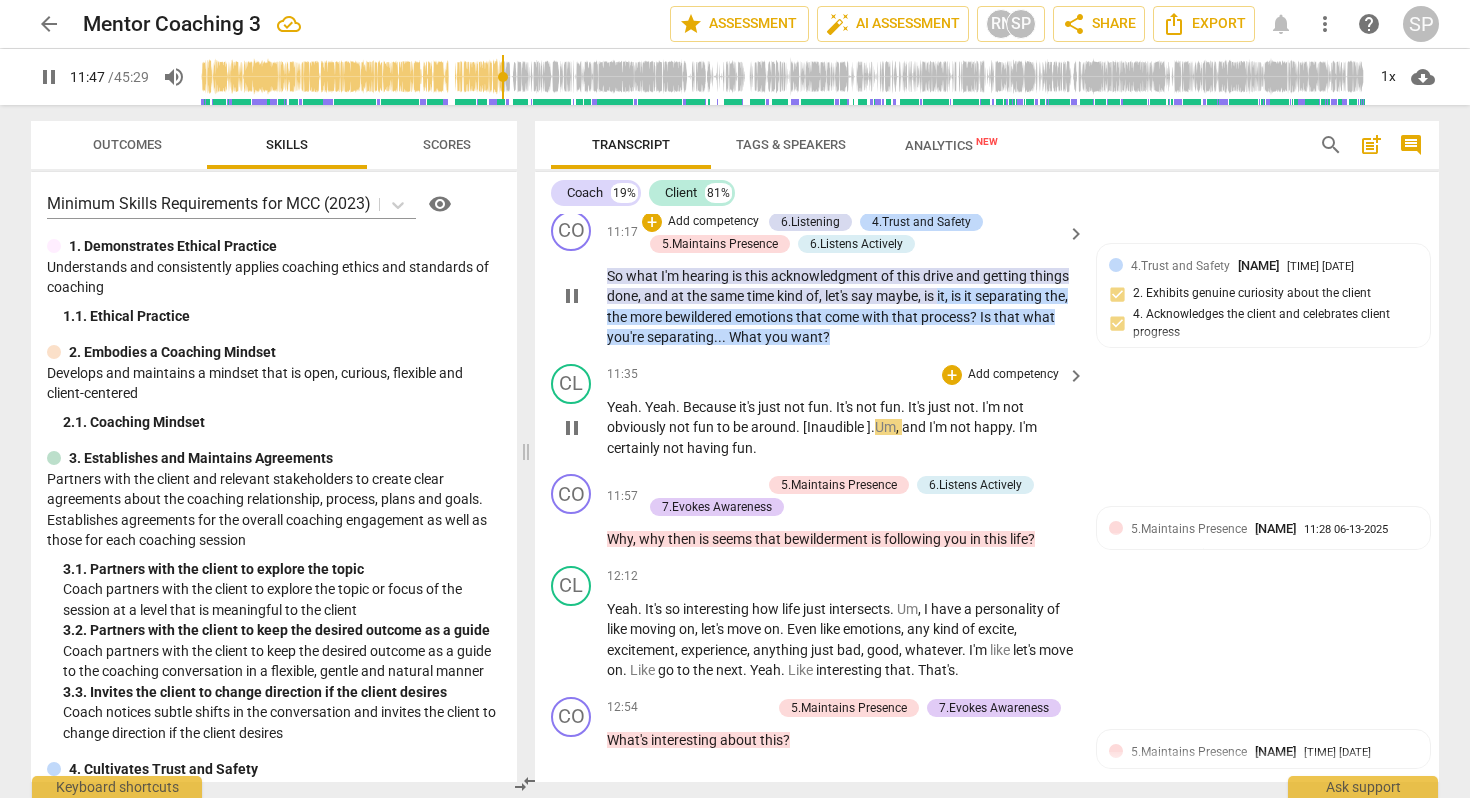 click on ". [Inaudible ]." at bounding box center [835, 427] 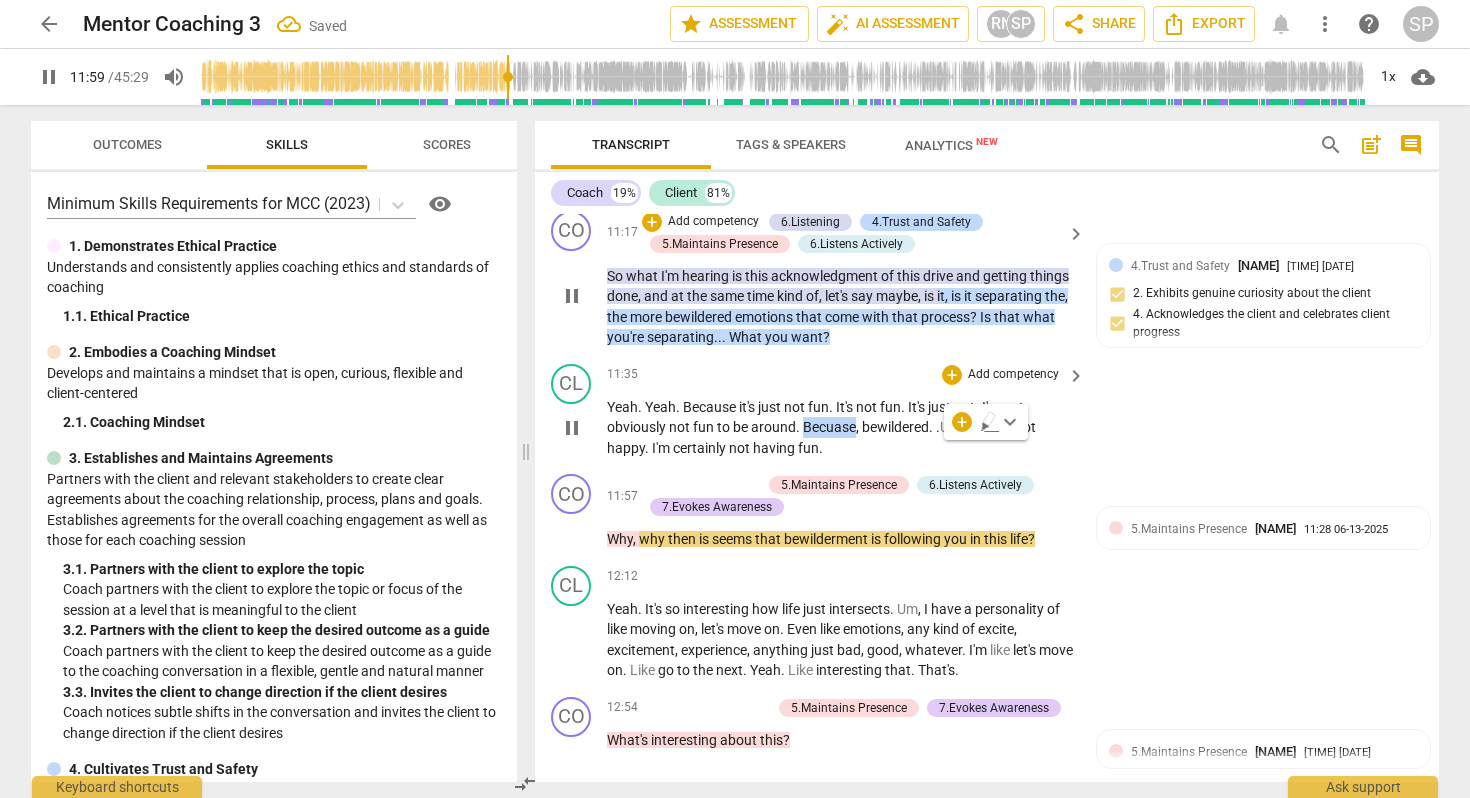 click on ". Becuase, bewildered. ." at bounding box center (868, 427) 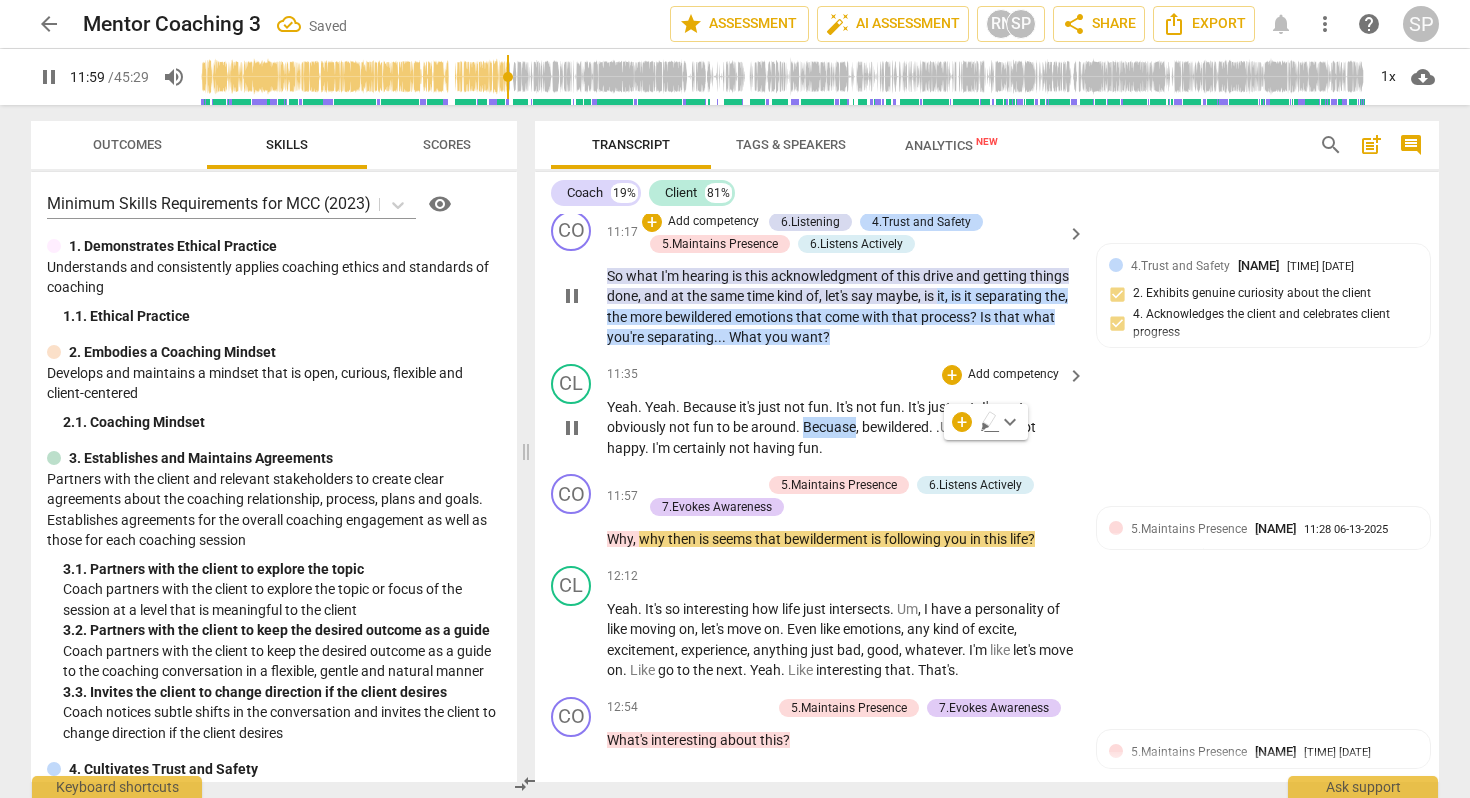 click on ". Becuase, bewildered. ." at bounding box center [868, 427] 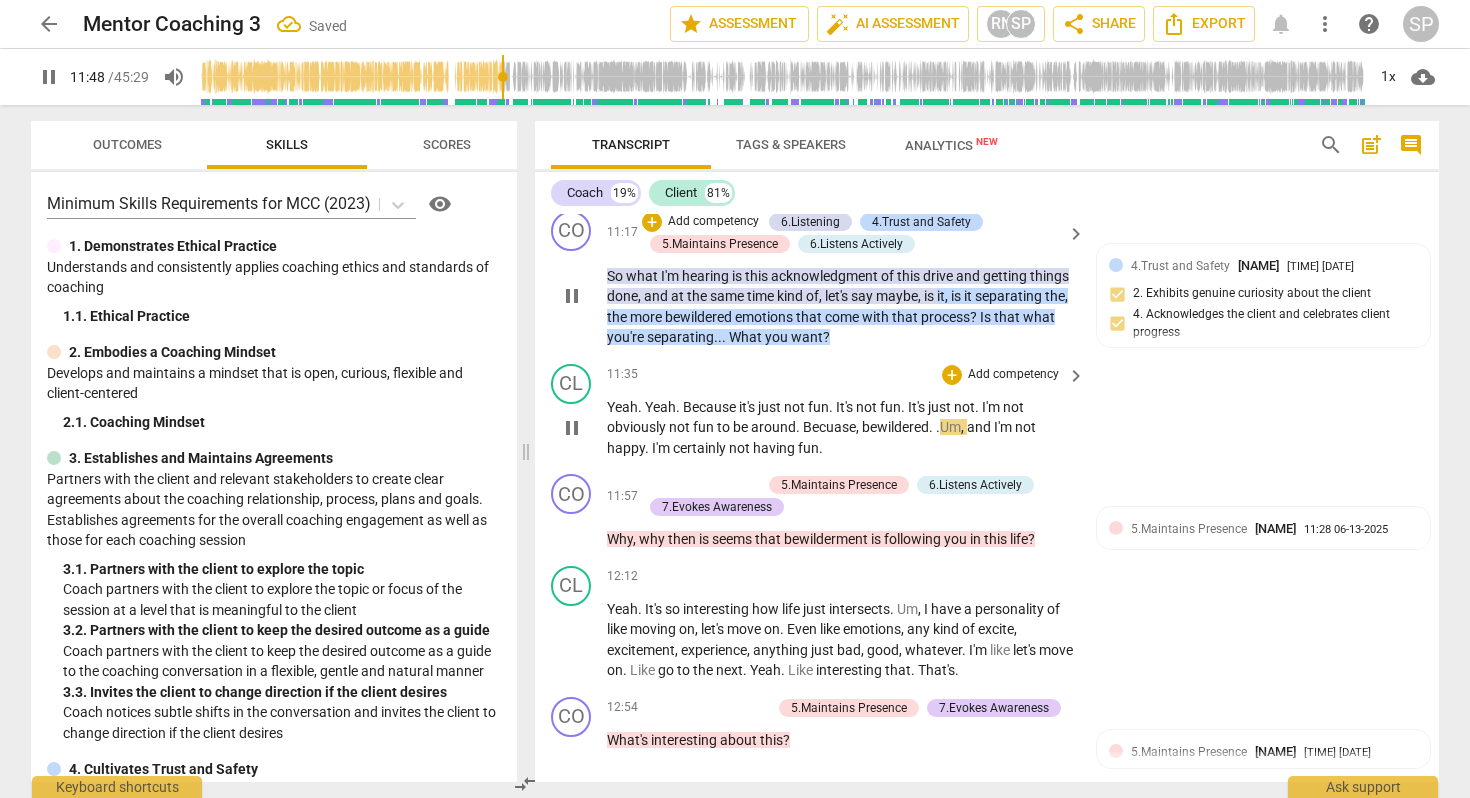 click on ". Becuase, bewildered. ." at bounding box center [868, 427] 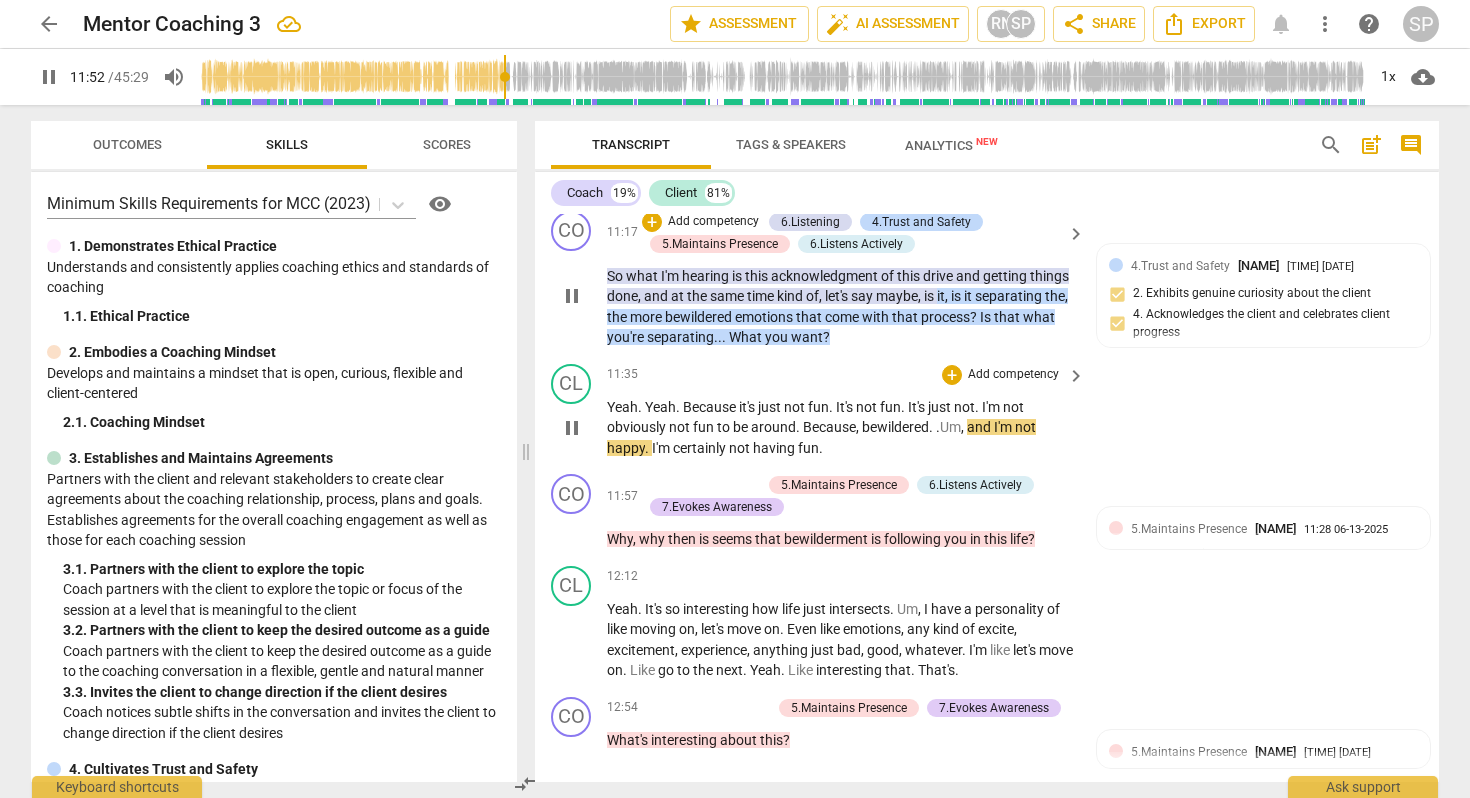click on "it's" at bounding box center (748, 407) 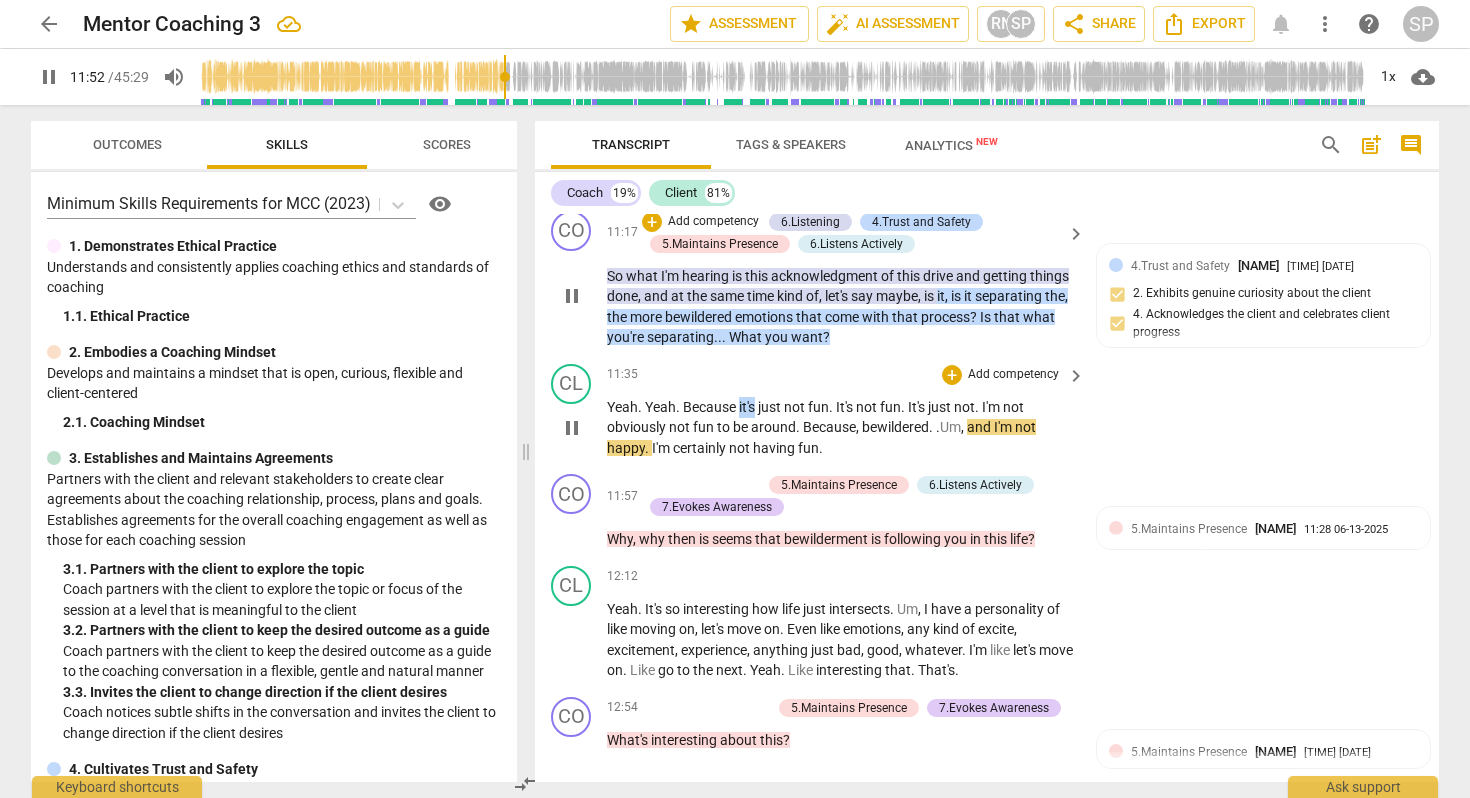 click on "it's" at bounding box center (748, 407) 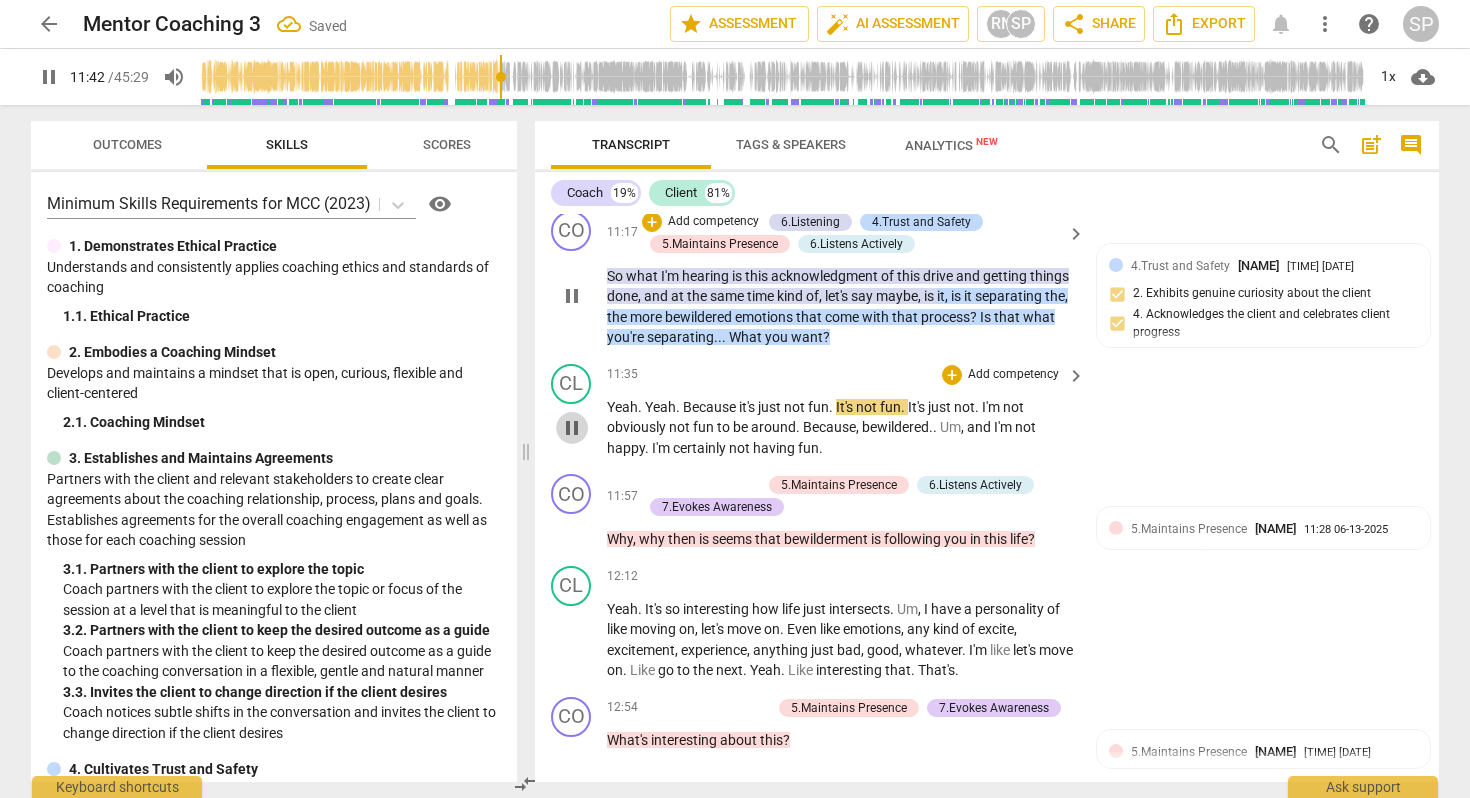 click on "pause" at bounding box center (572, 428) 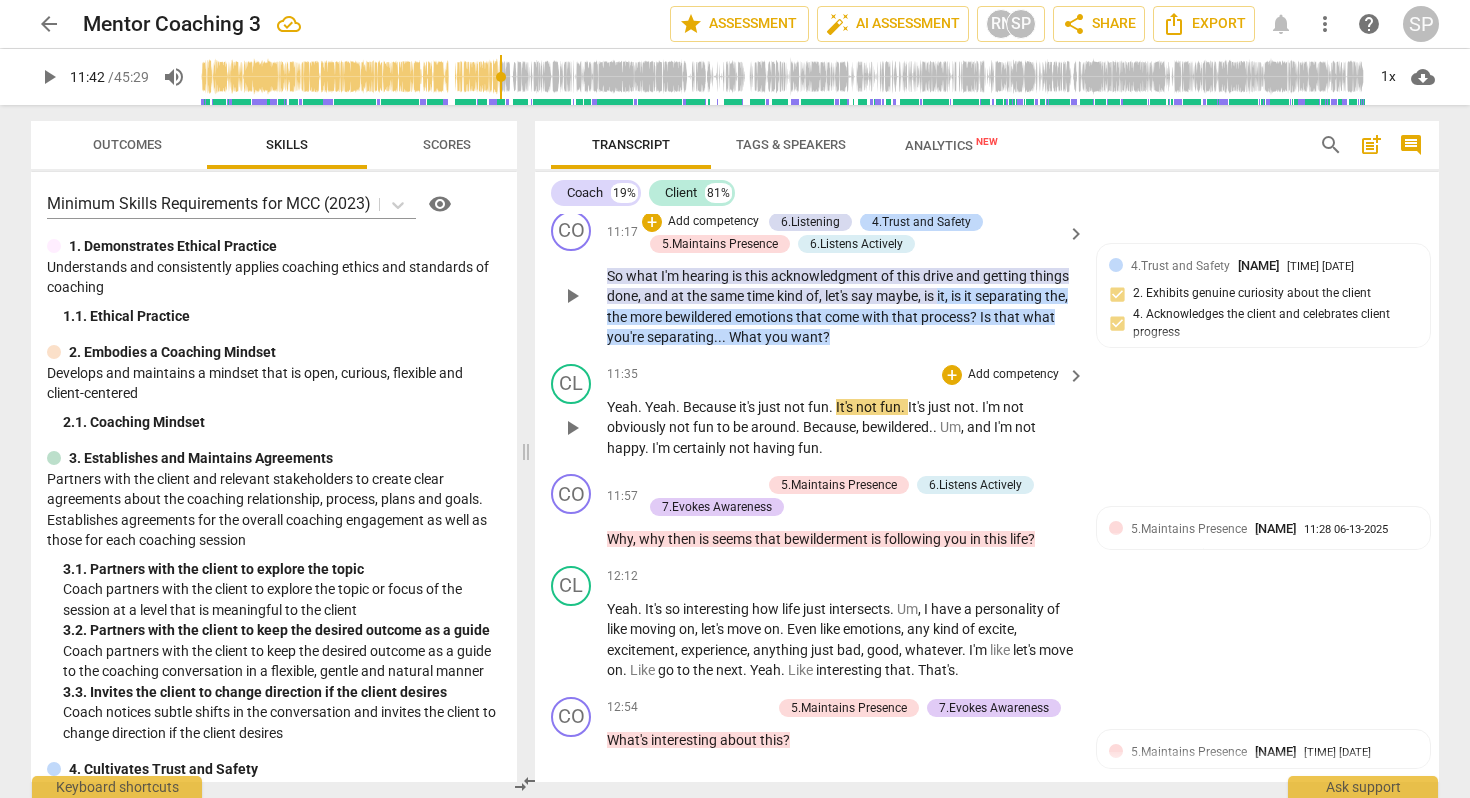 scroll, scrollTop: 842, scrollLeft: 0, axis: vertical 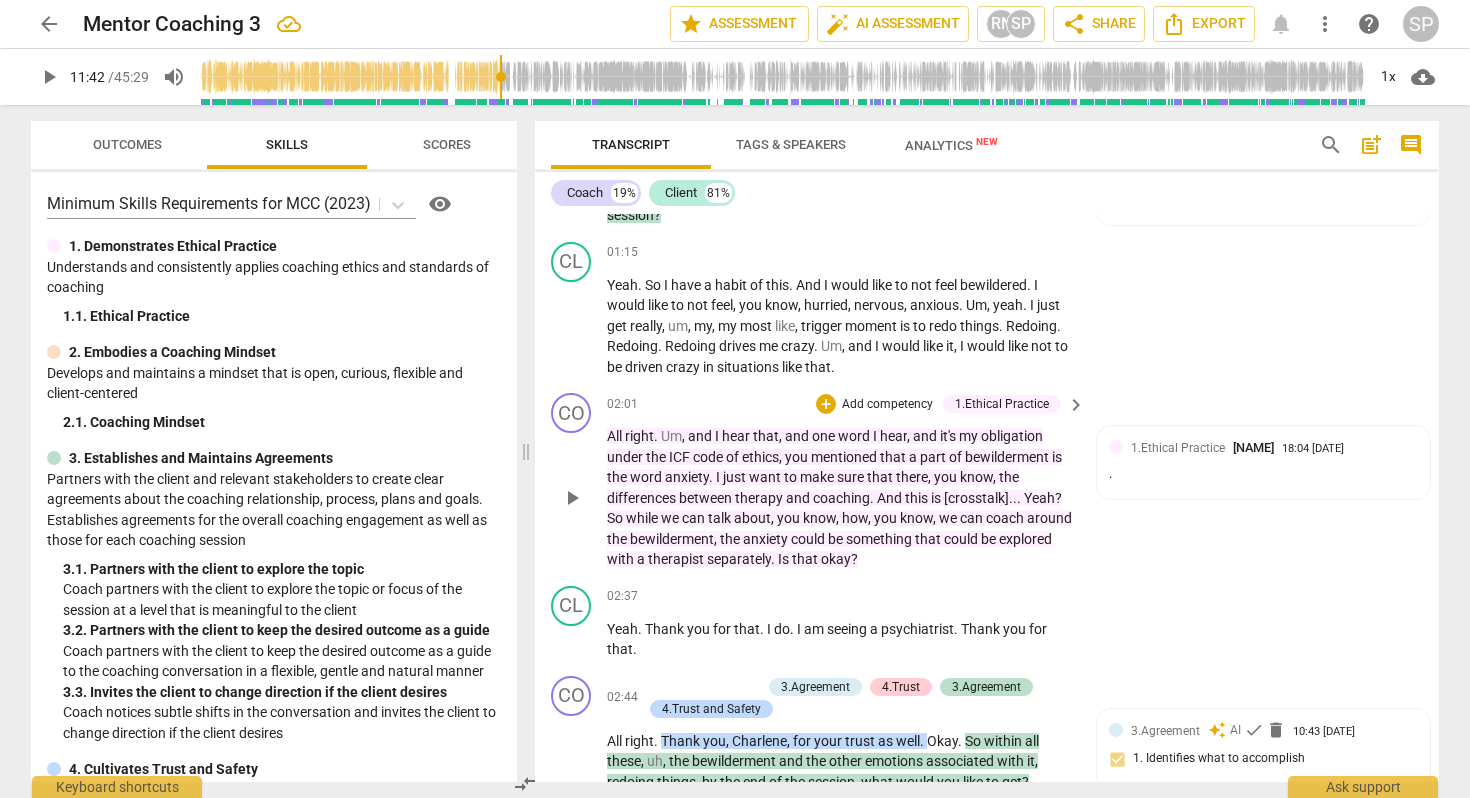 click on "and" at bounding box center [799, 498] 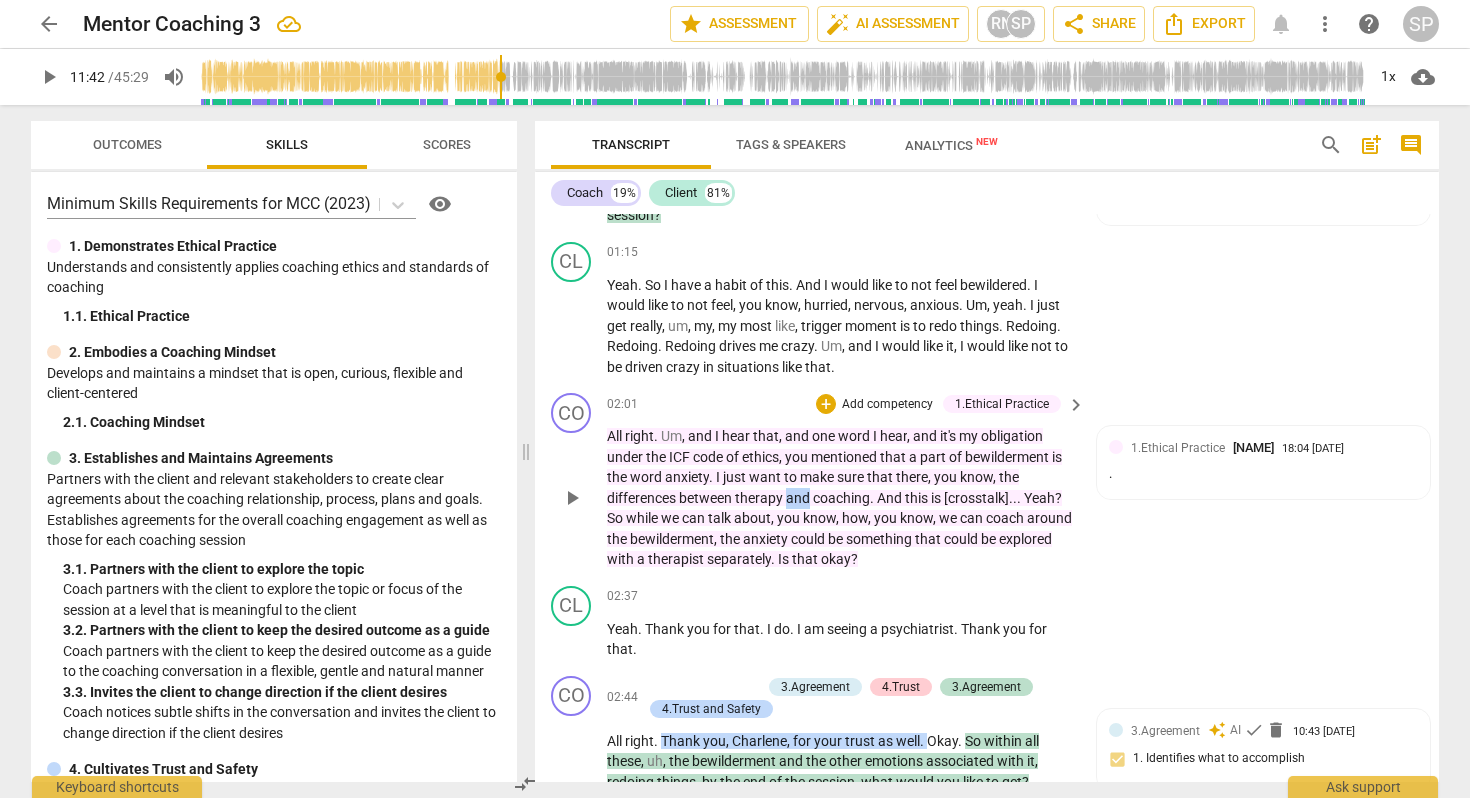 click on "and" at bounding box center [799, 498] 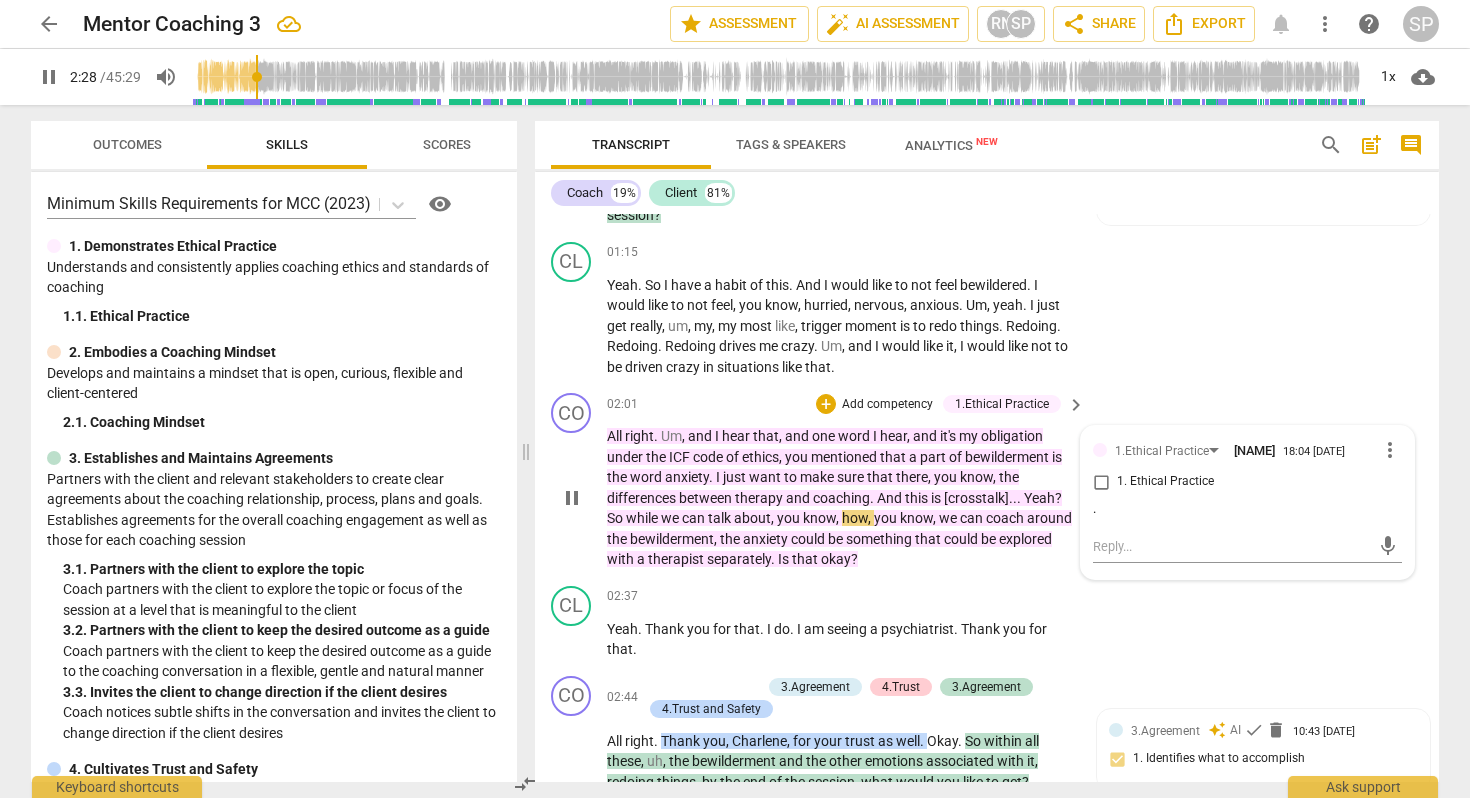 click on "this" at bounding box center [918, 498] 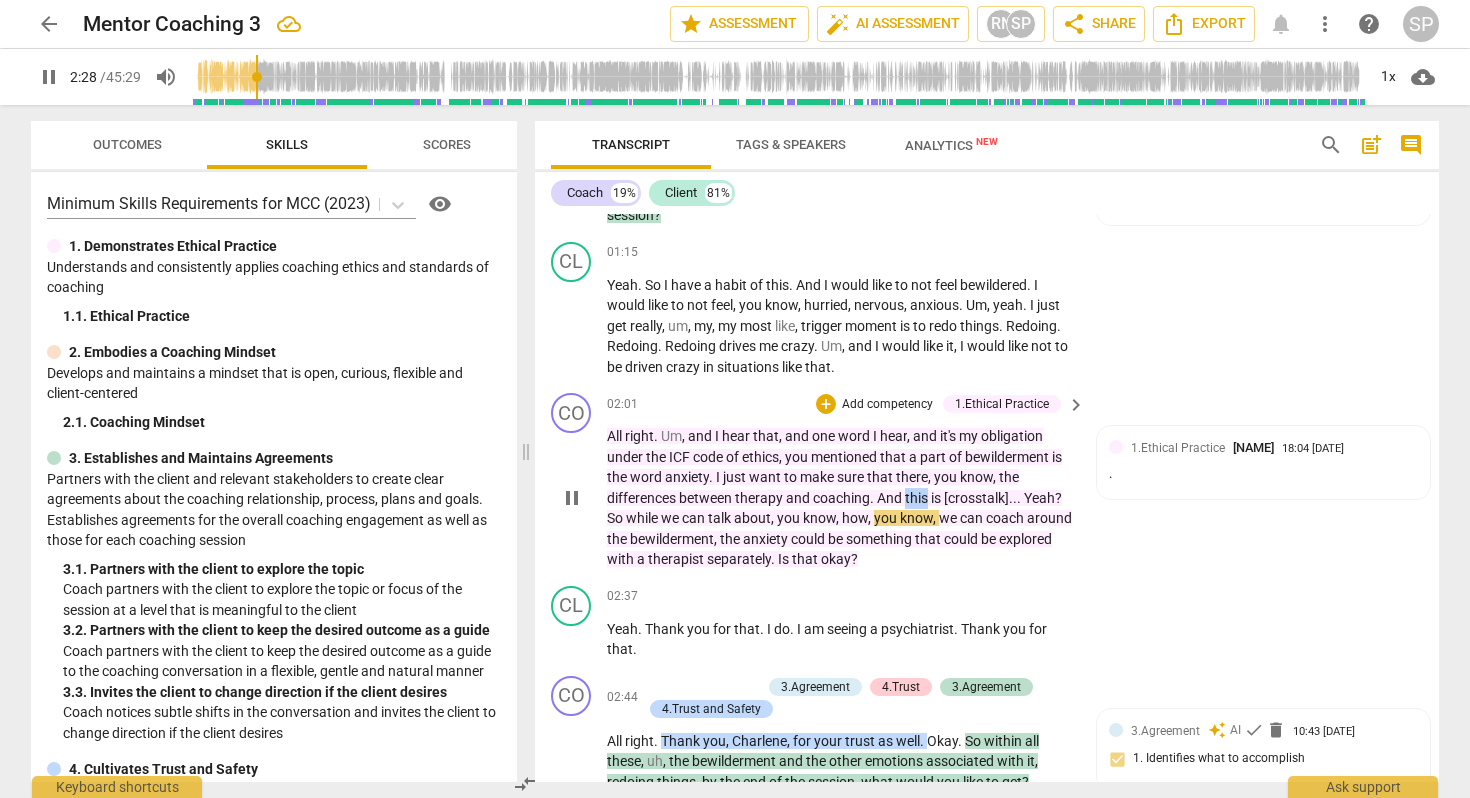 click on "this" at bounding box center (918, 498) 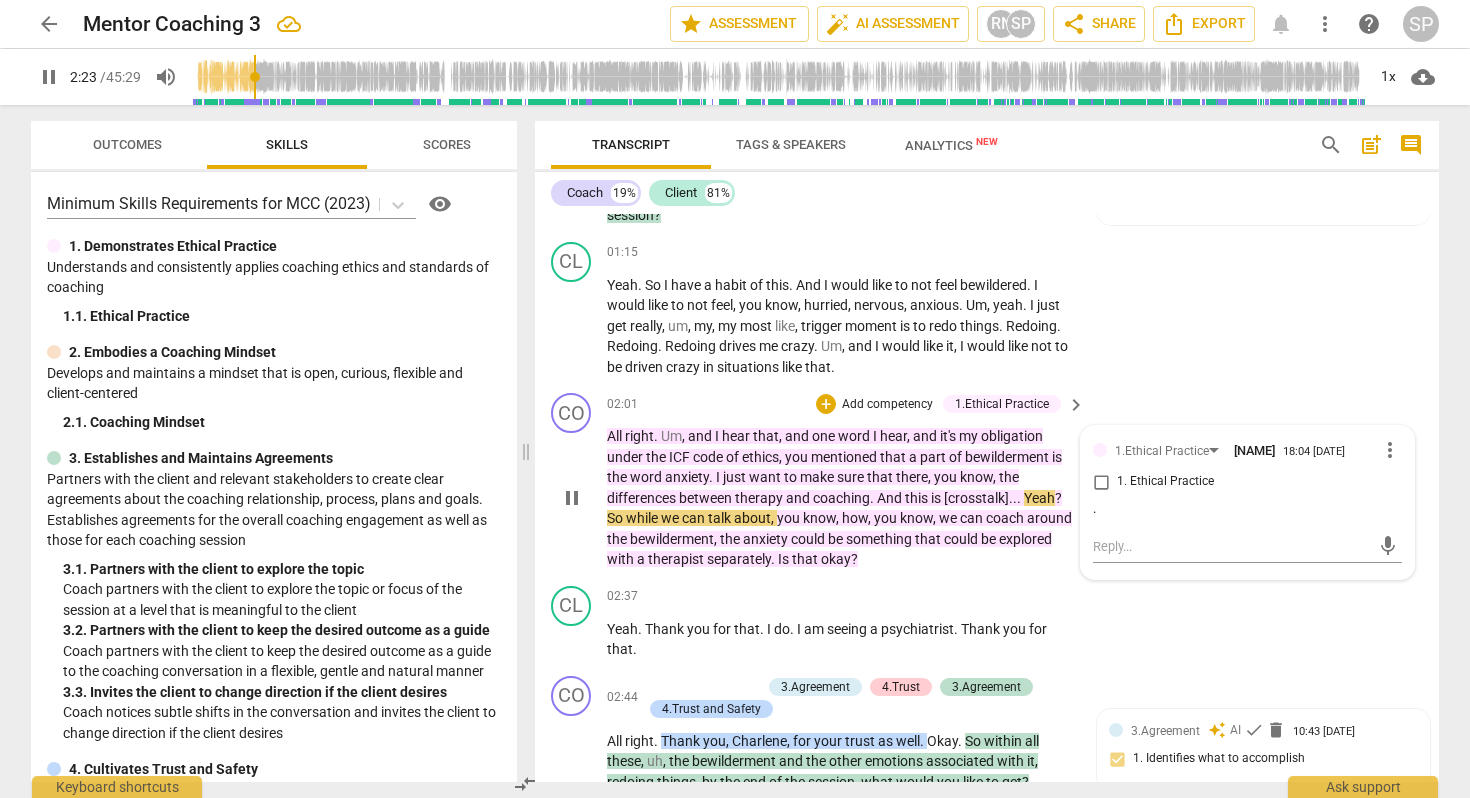 click on "." at bounding box center [873, 498] 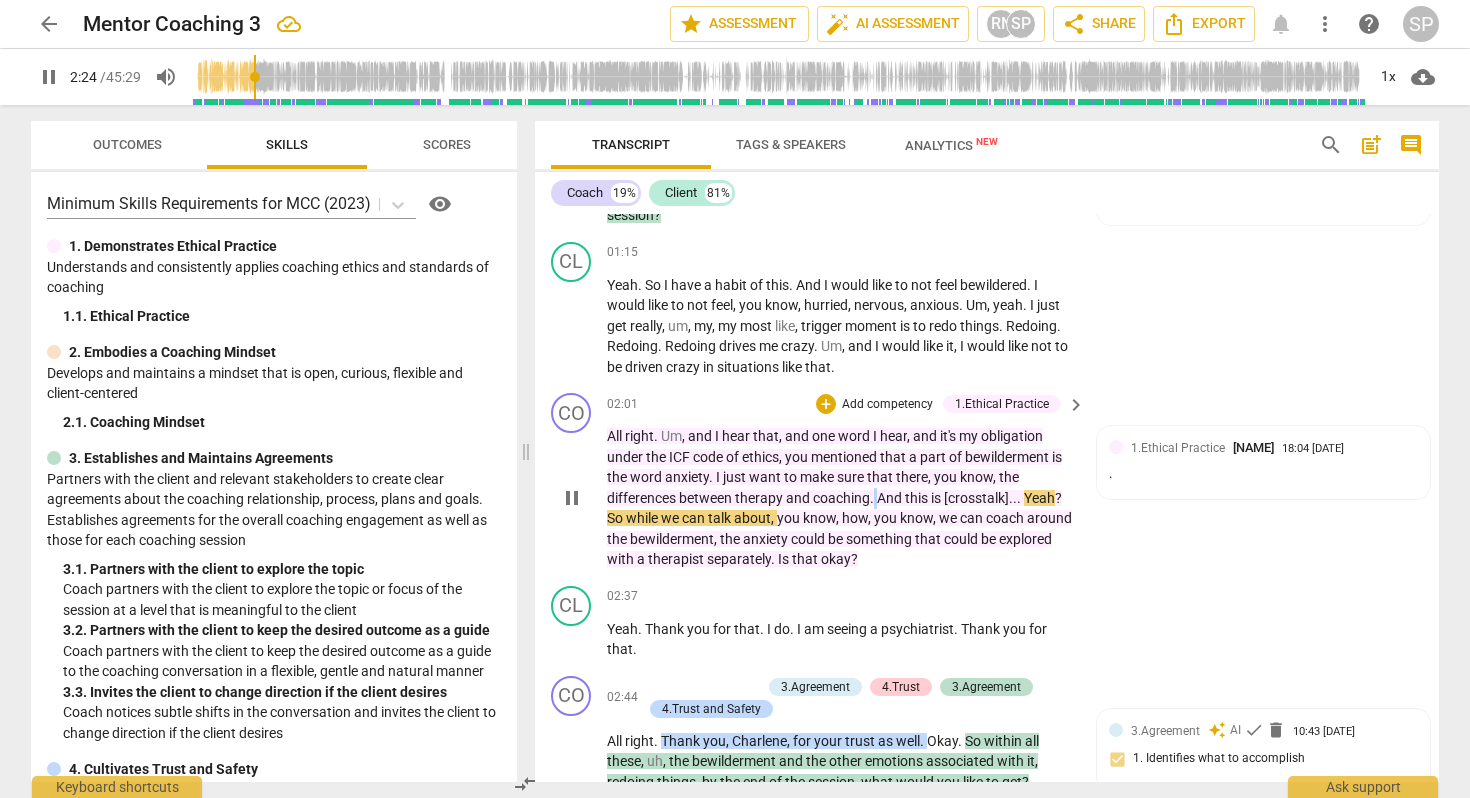 click on "." at bounding box center [873, 498] 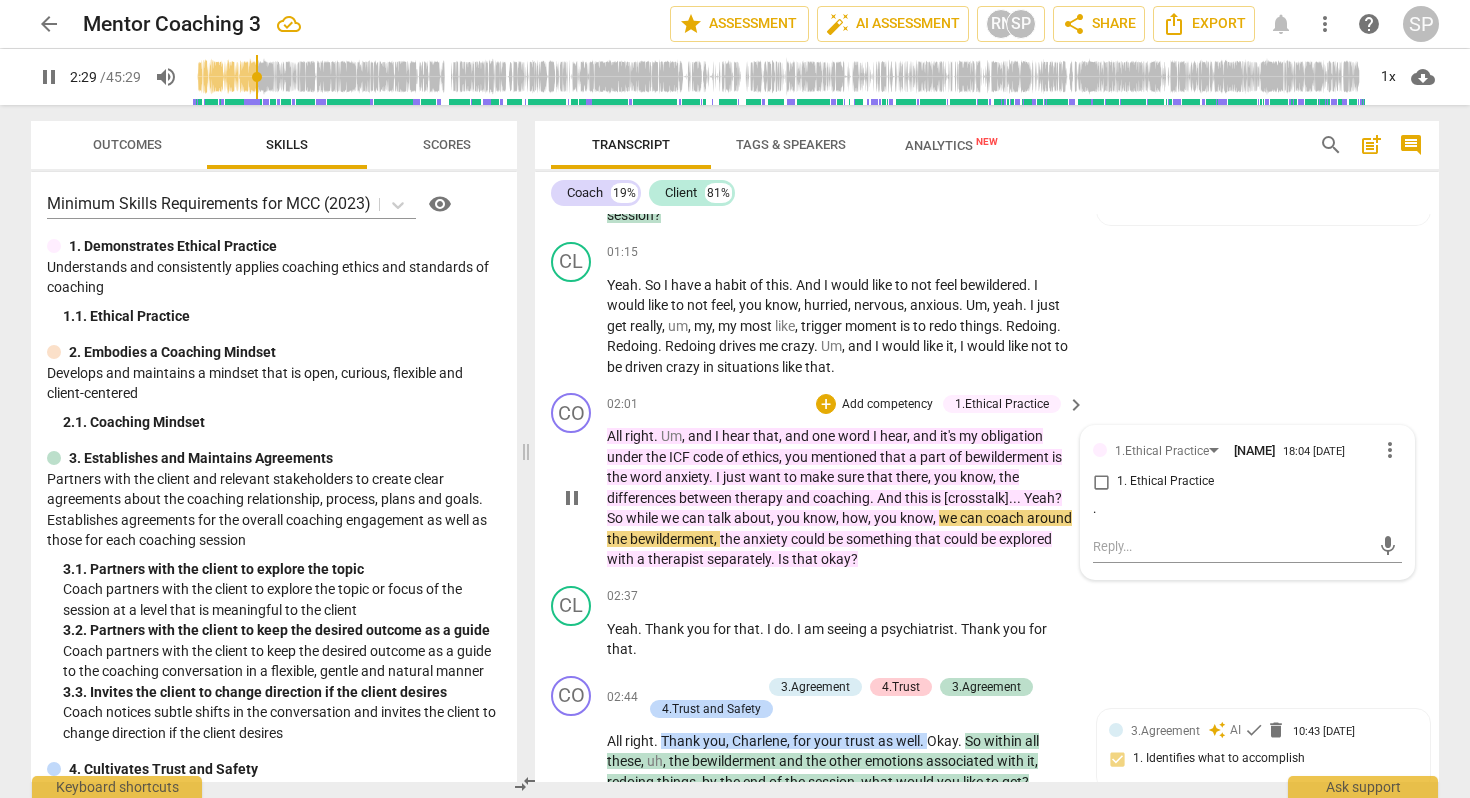 click on "coaching" at bounding box center [841, 498] 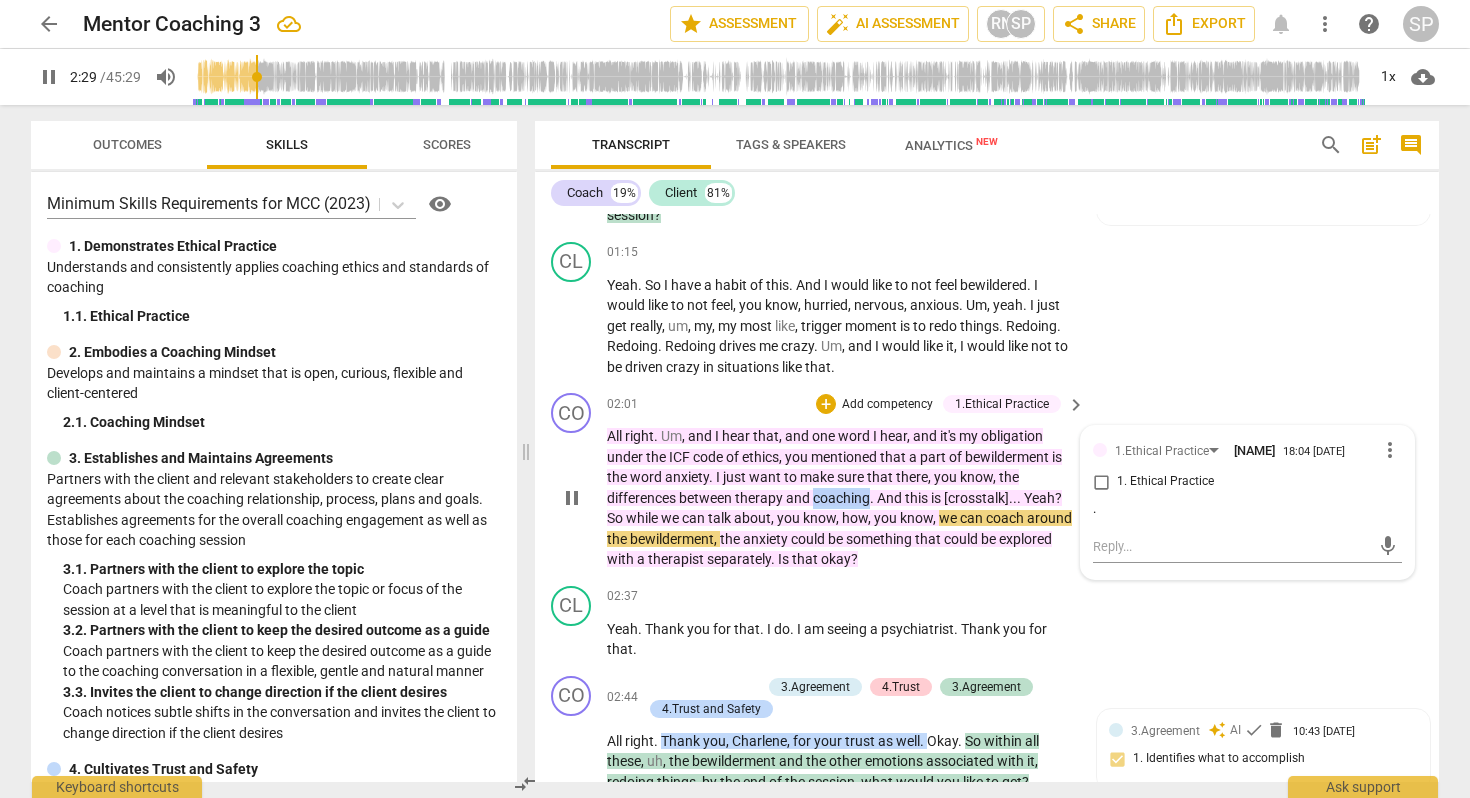 click on "coaching" at bounding box center [841, 498] 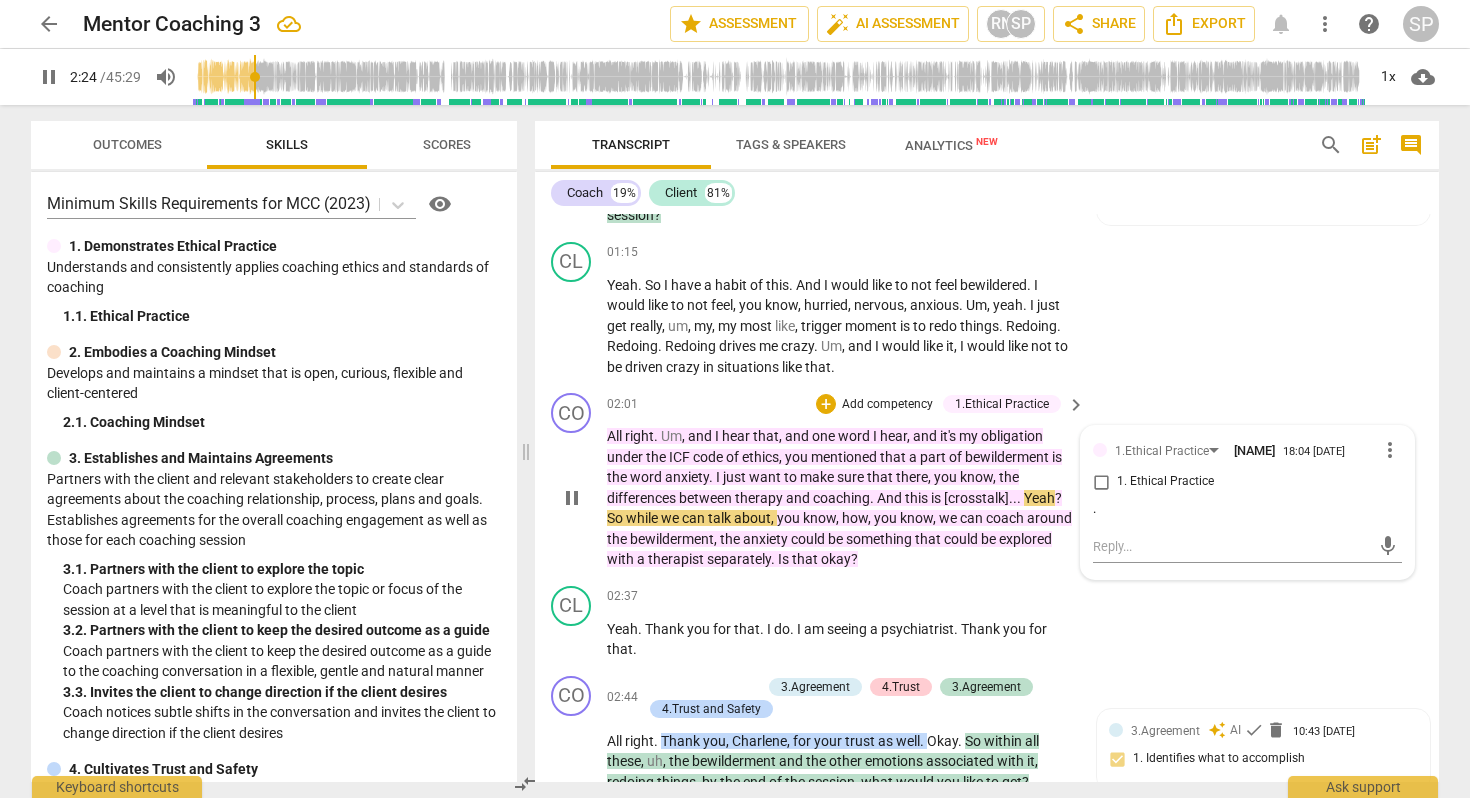 click on "coaching" at bounding box center (841, 498) 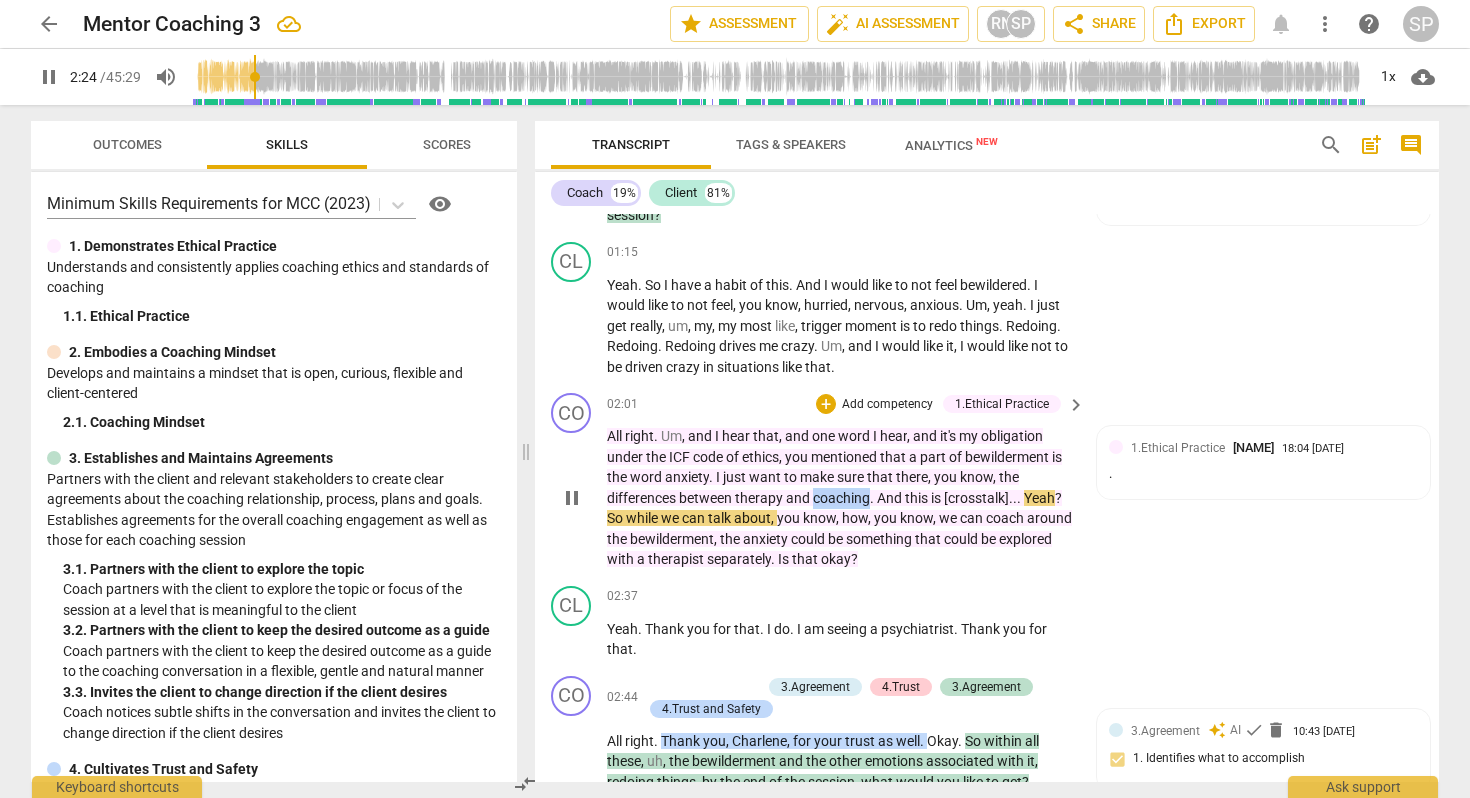 click on "coaching" at bounding box center [841, 498] 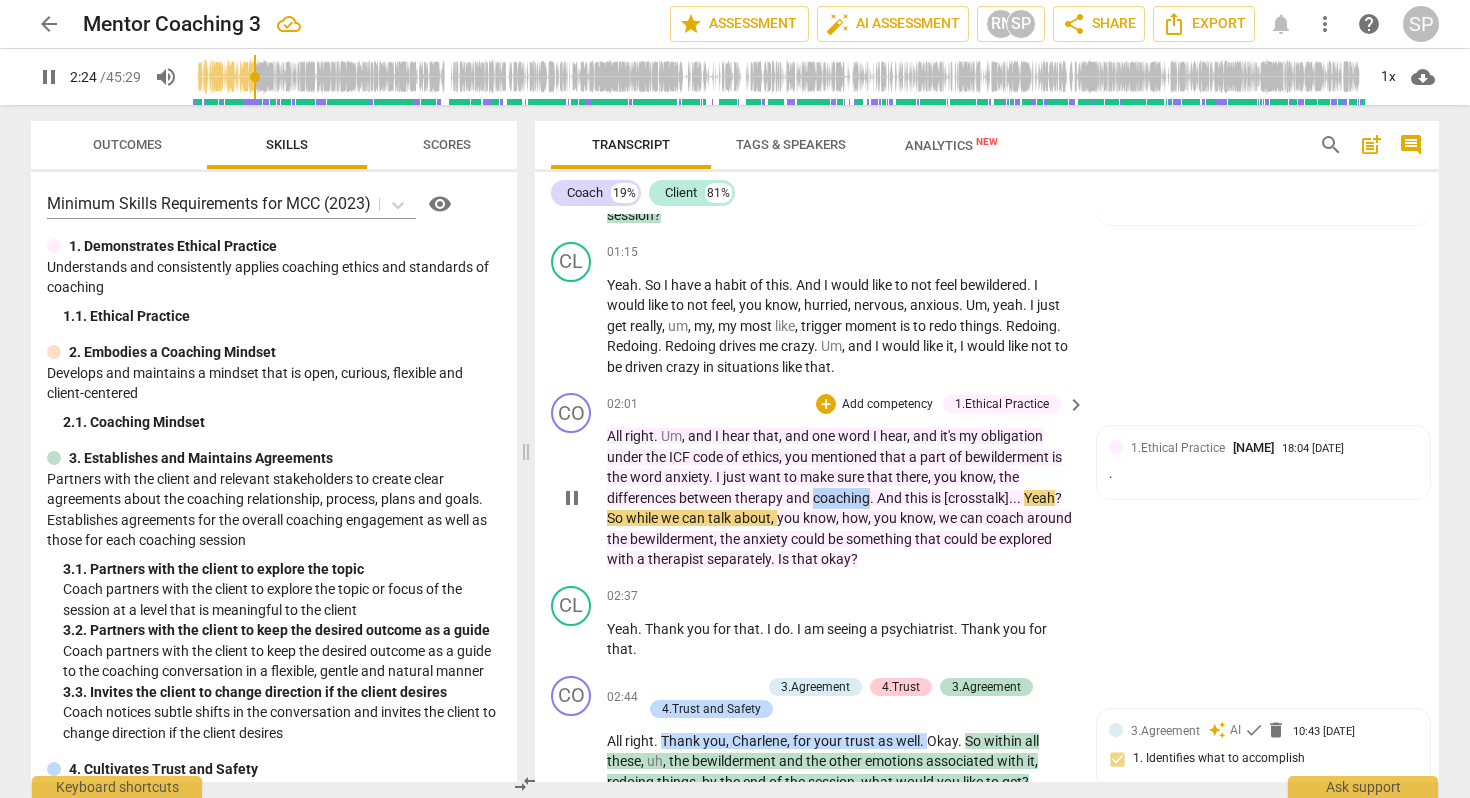 click on "coaching" at bounding box center (841, 498) 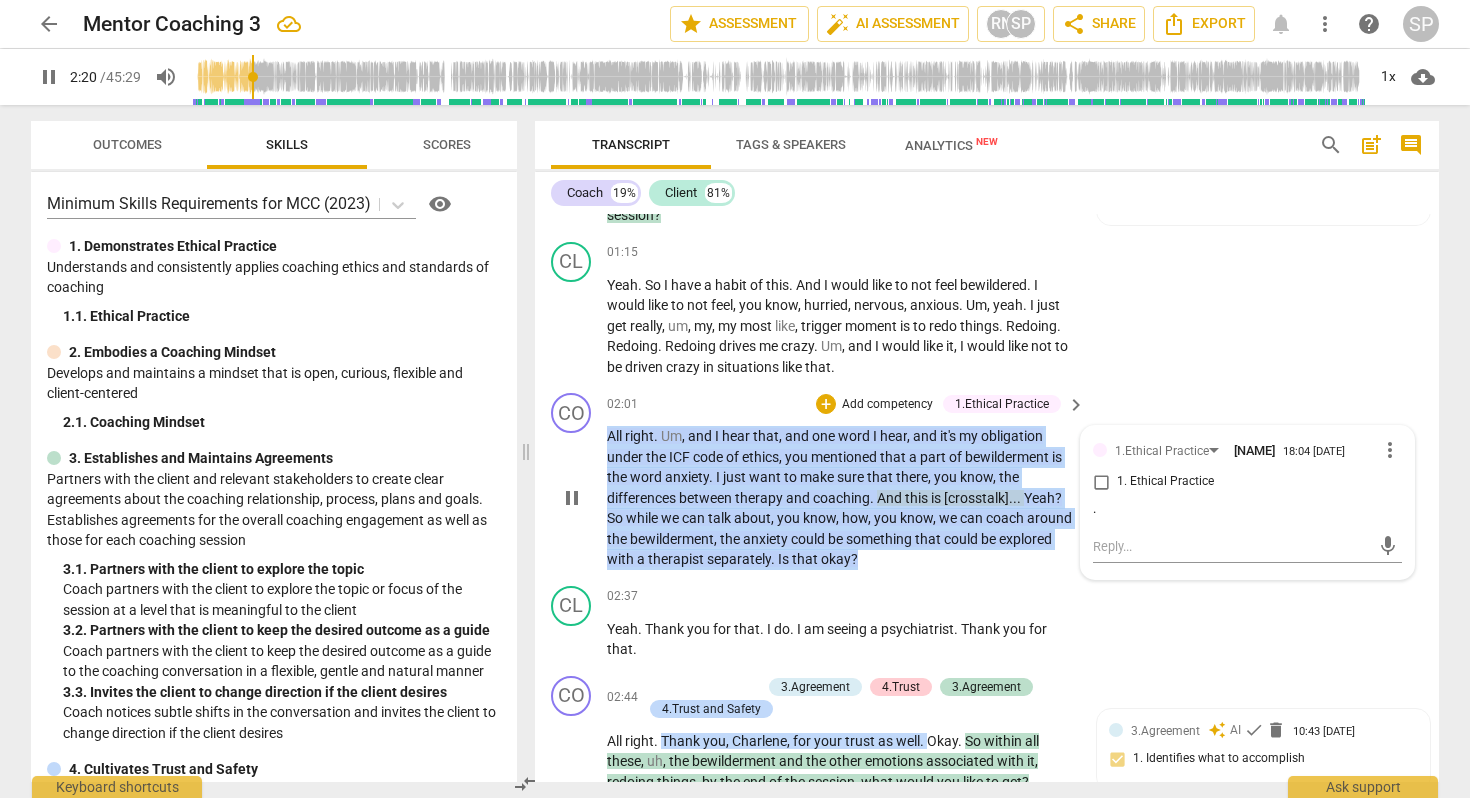 click on "And" at bounding box center (891, 498) 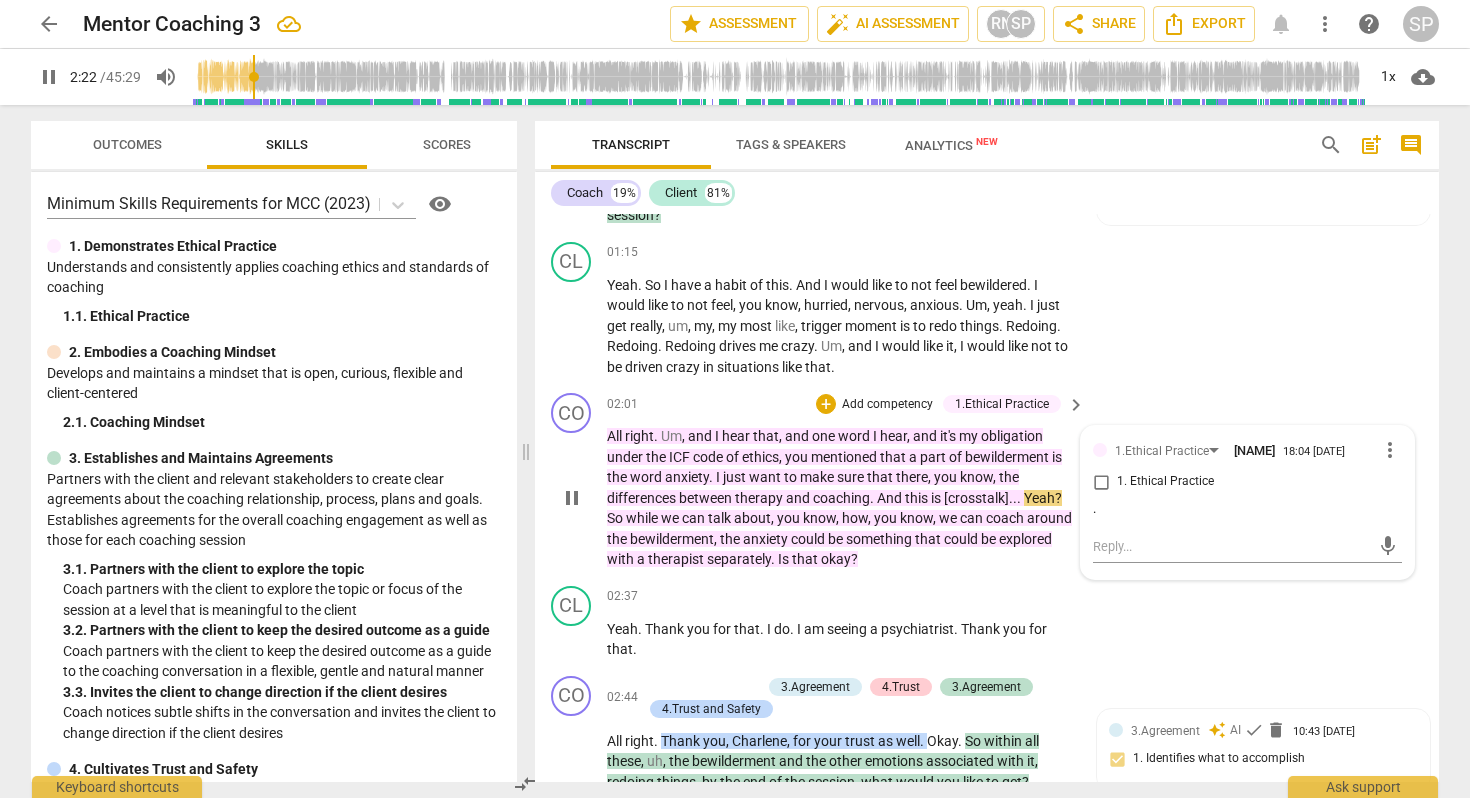 click on "[crosstalk]" at bounding box center (976, 498) 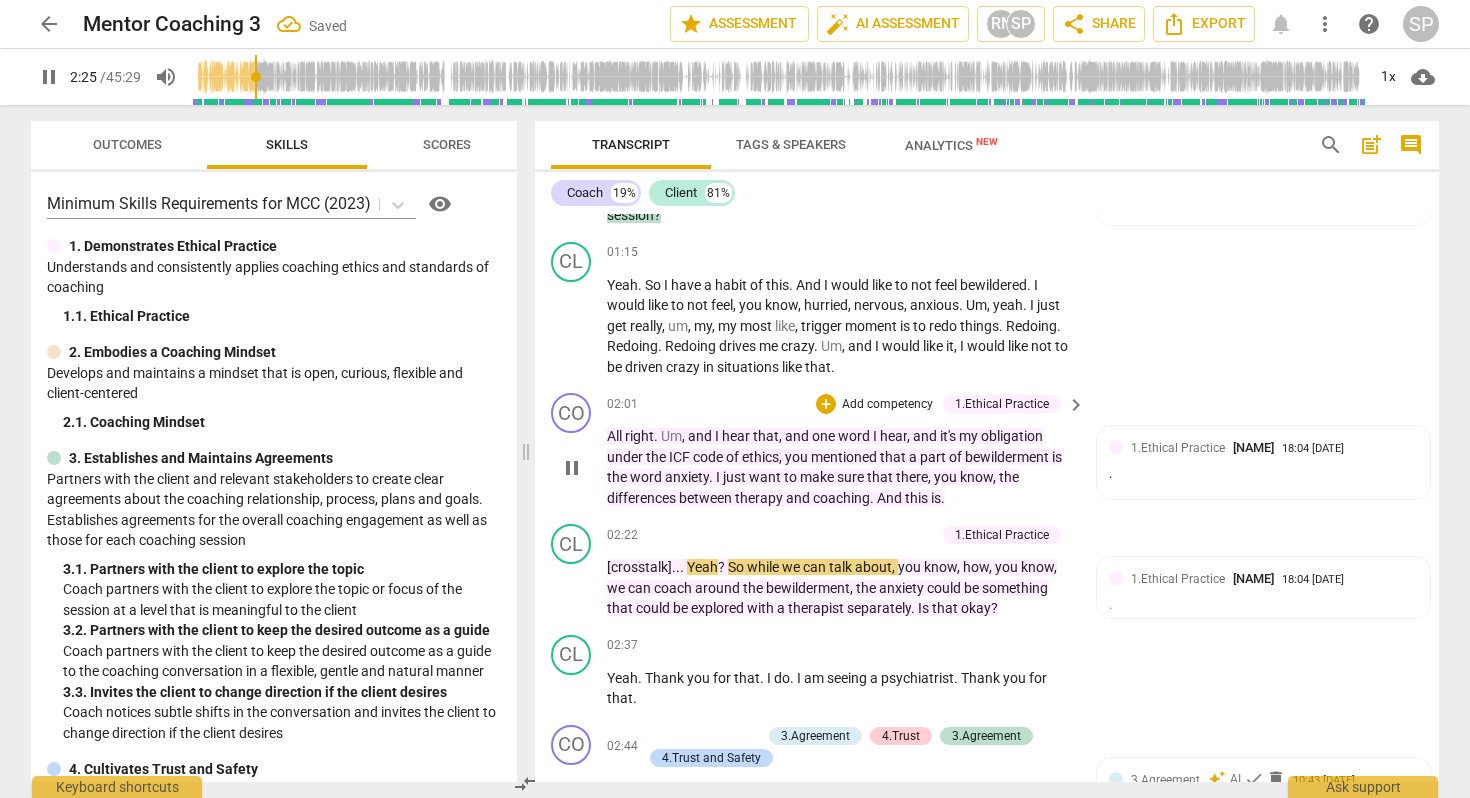 click on "All right .   Um ,   and   I   hear   that ,   and   one   word   I   hear ,   and   it's   my   obligation   under   the   ICF   code   of   ethics ,   you   mentioned   that   a   part   of   bewilderment   is   the   word   anxiety .   I   just   want   to   make   sure   that   there ,   you   know ,   the   differences   between   therapy   and   coaching .   And   this   is ." at bounding box center [841, 467] 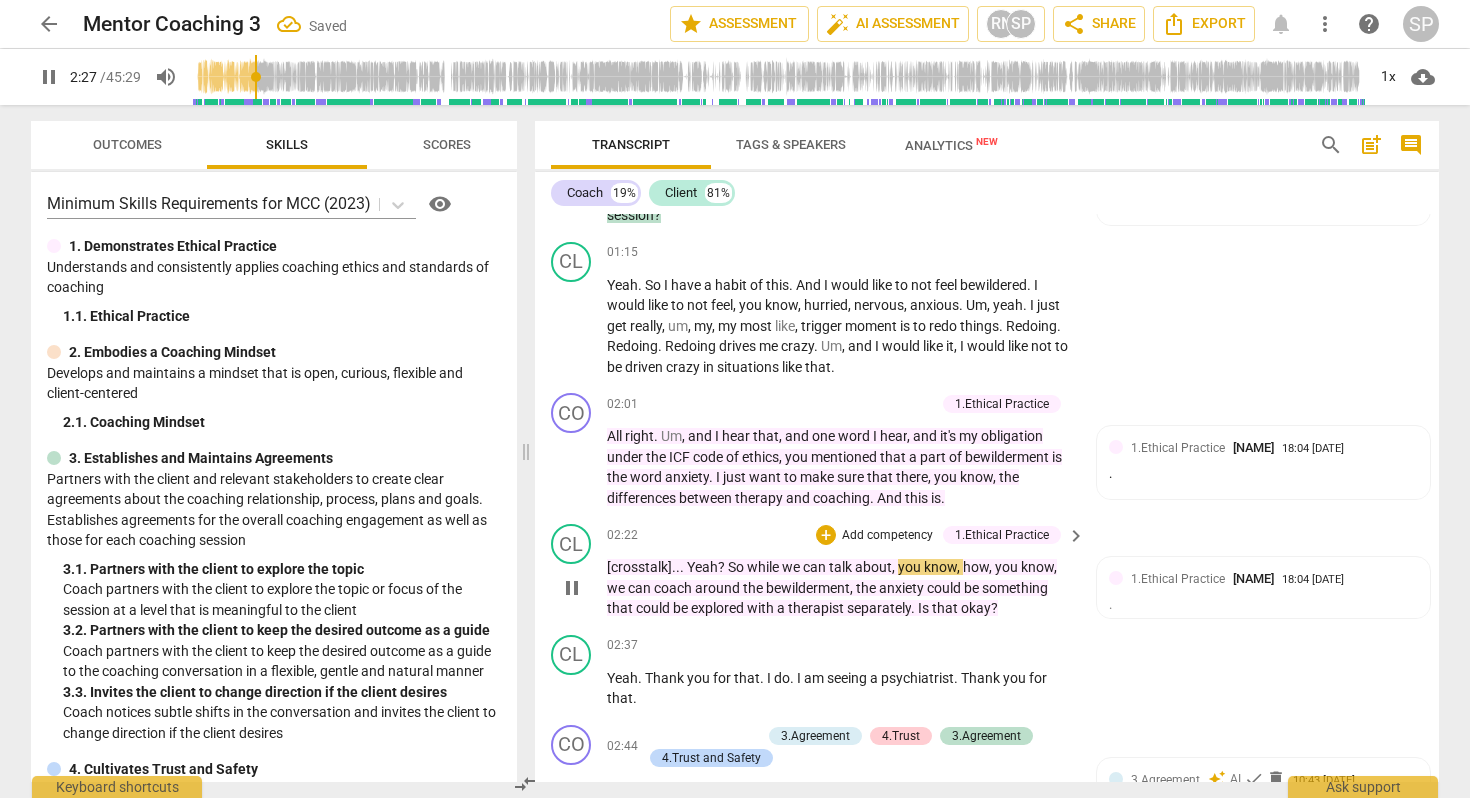 click on "[crosstalk]" at bounding box center (639, 567) 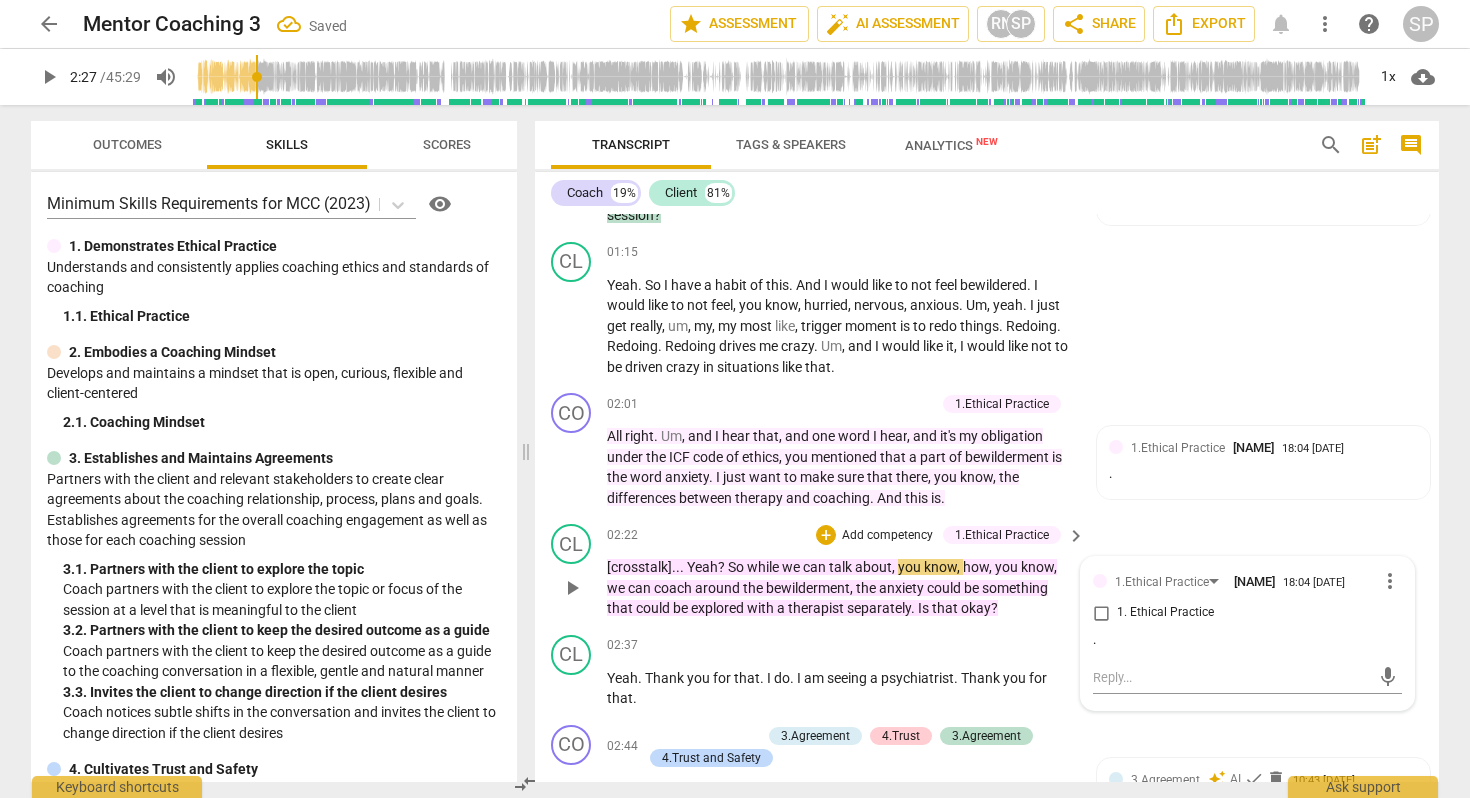 type on "148" 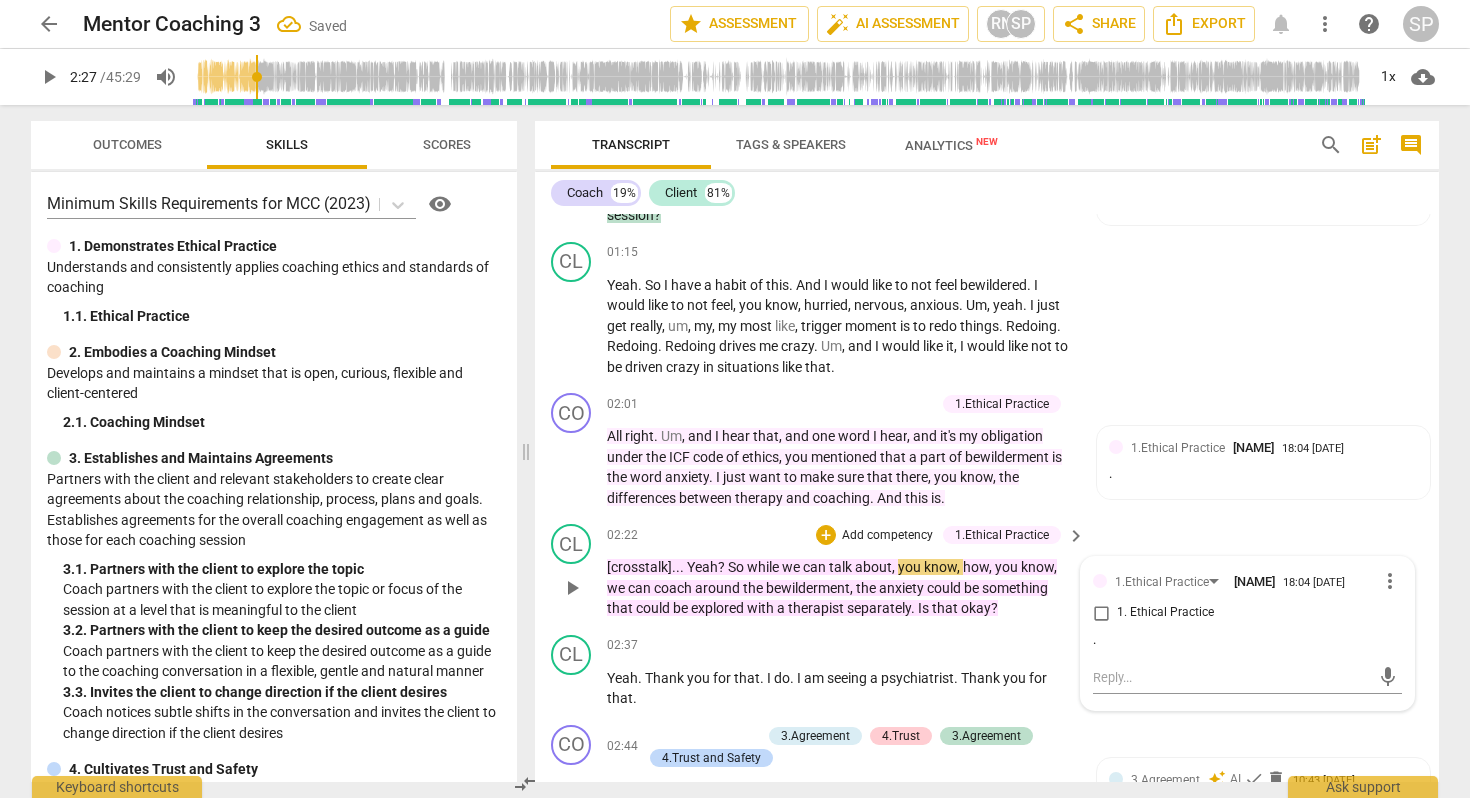 type 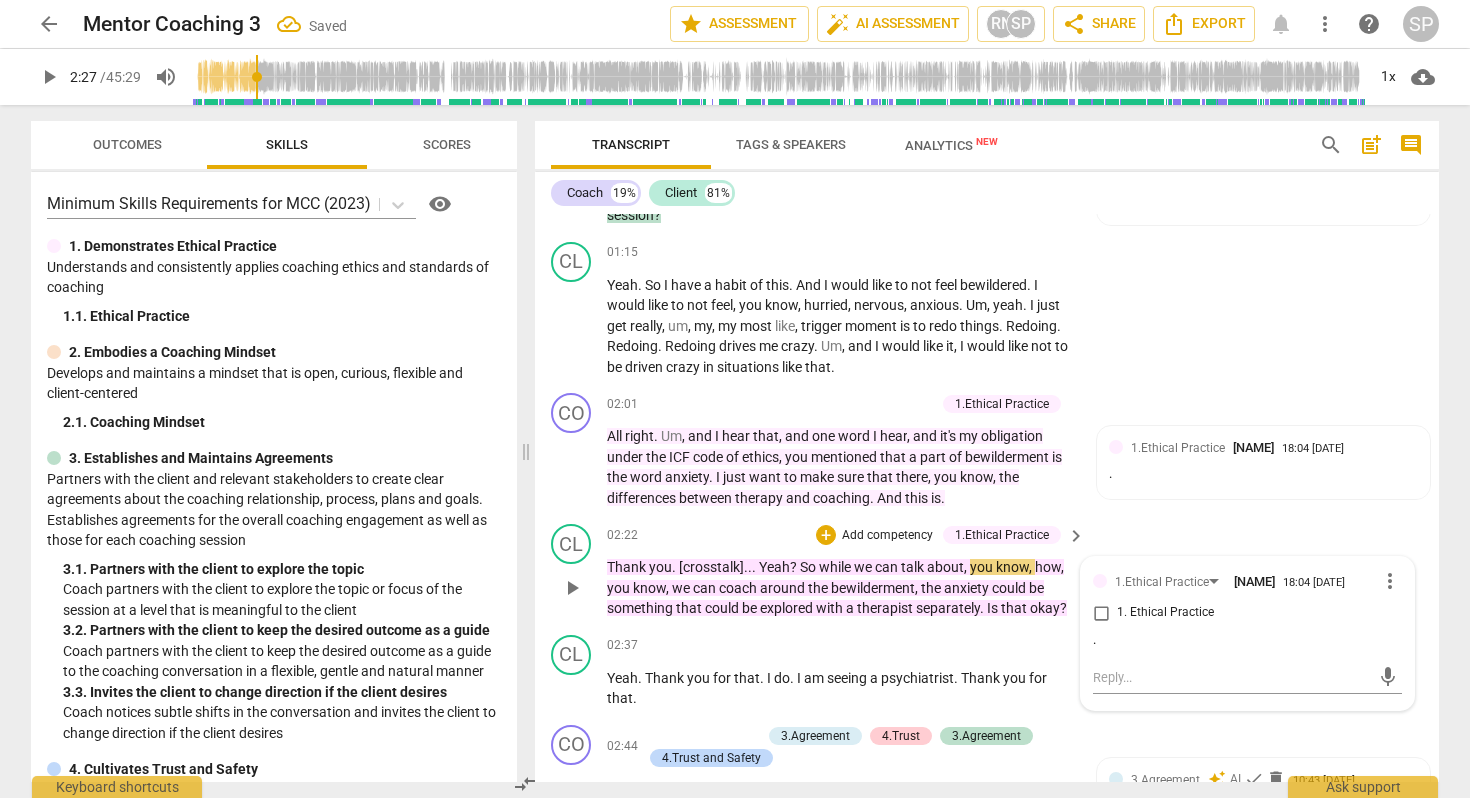 click on "Yeah" at bounding box center [774, 567] 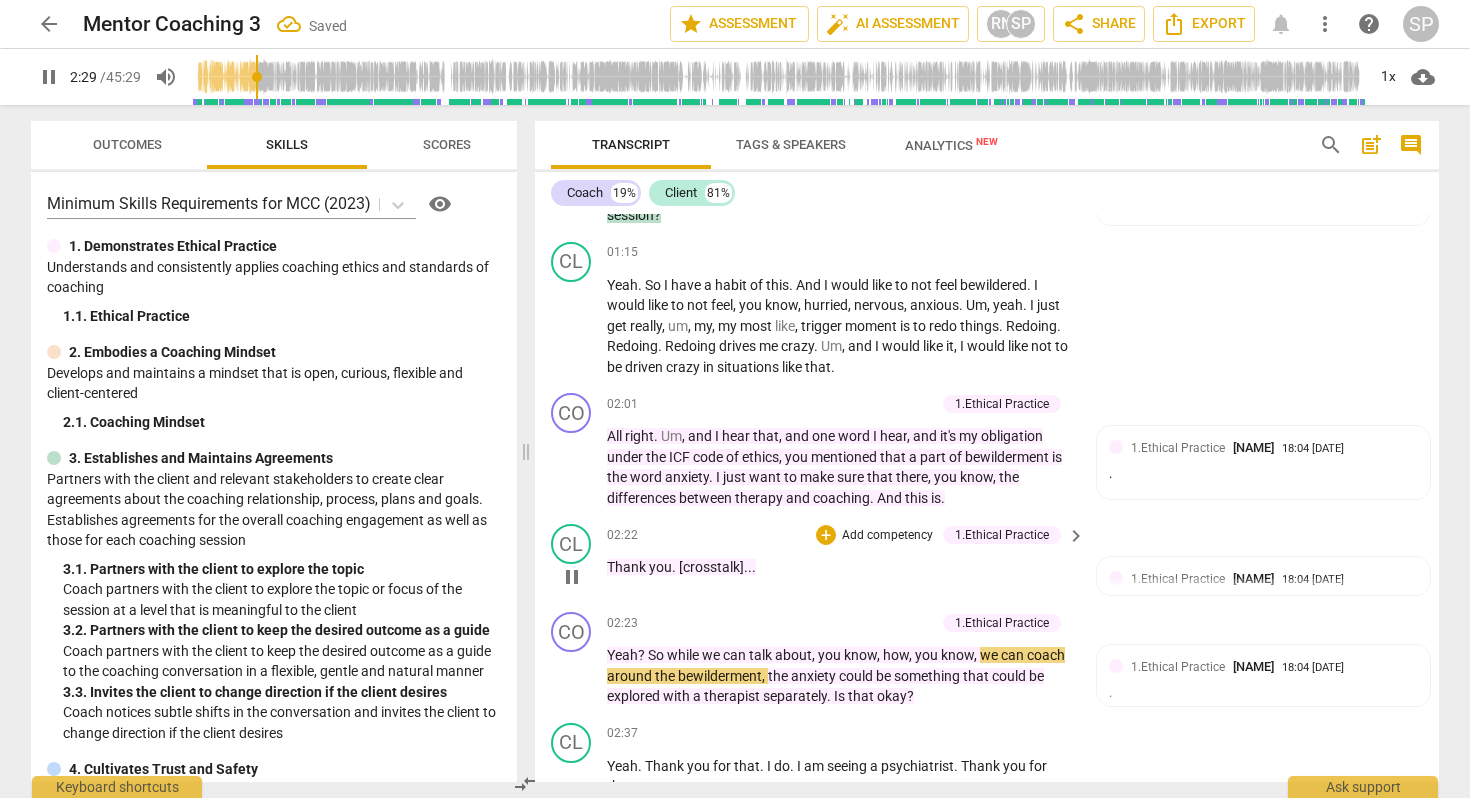 click on "Thank   you .   [crosstalk] . . ." at bounding box center [841, 567] 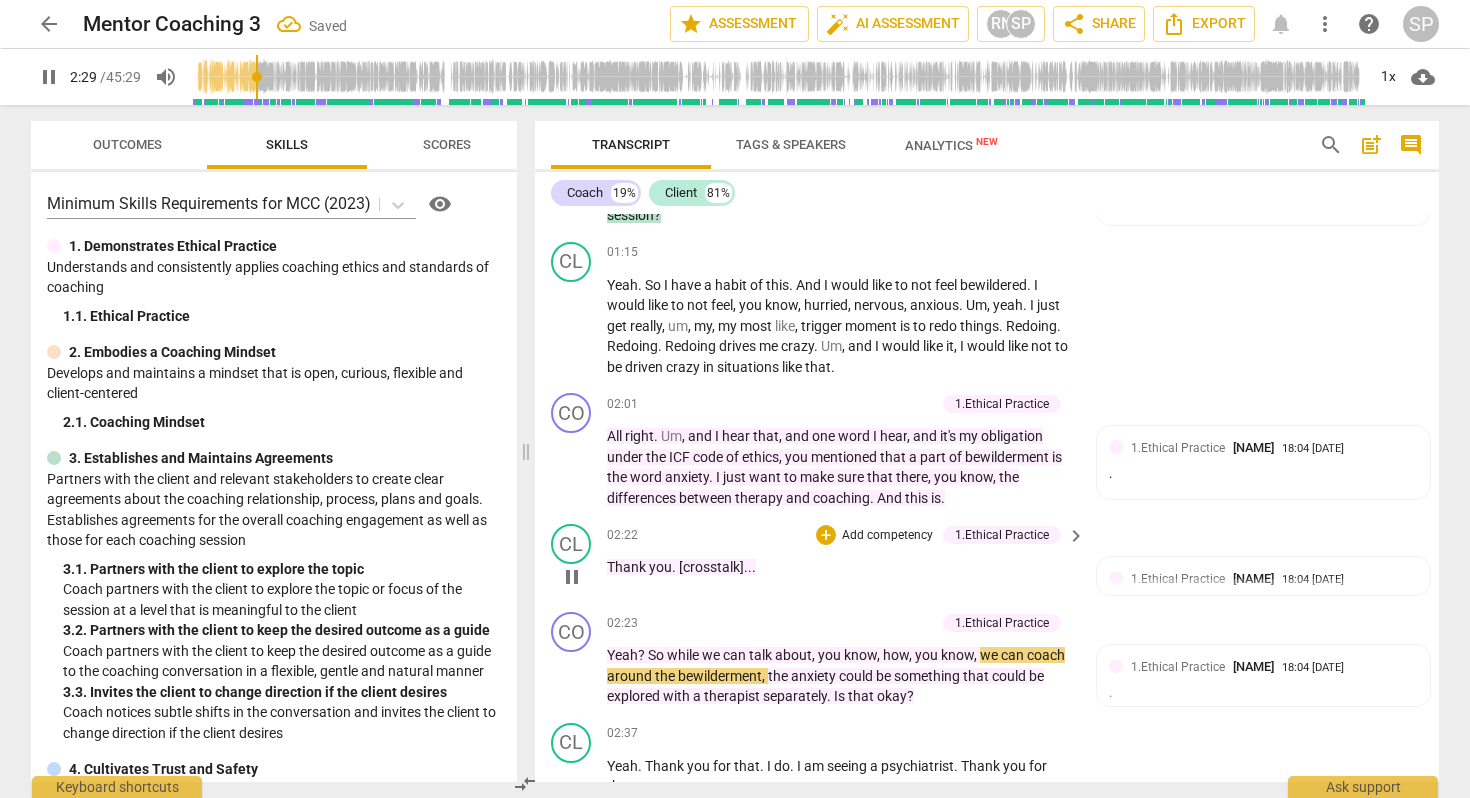 type on "150" 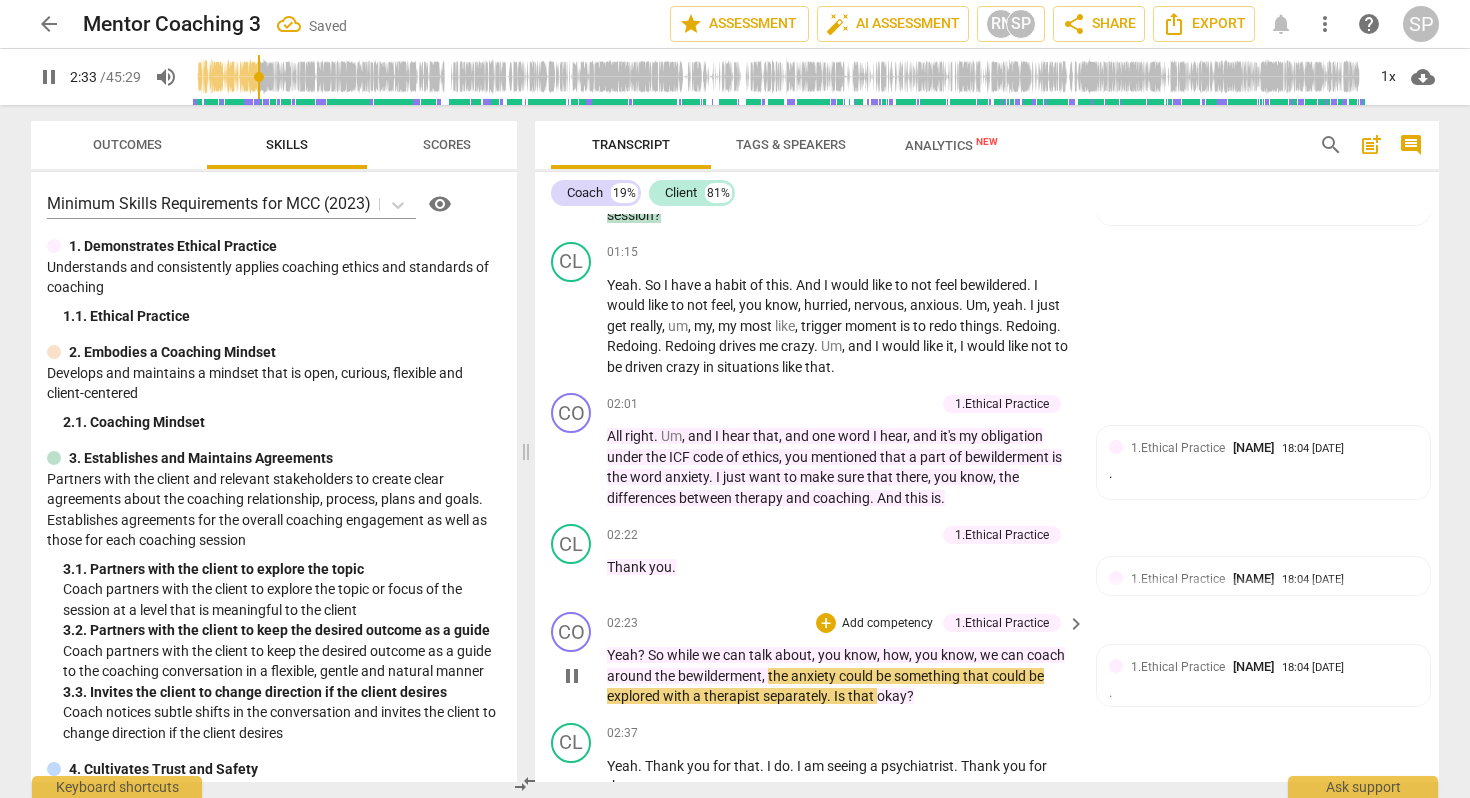 click on "Yeah ? So while we can talk about , you know , how , you know , we can coach around the bewilderment , the anxiety could be something that could be explored with a therapist separately . Is that okay ?" at bounding box center [841, 676] 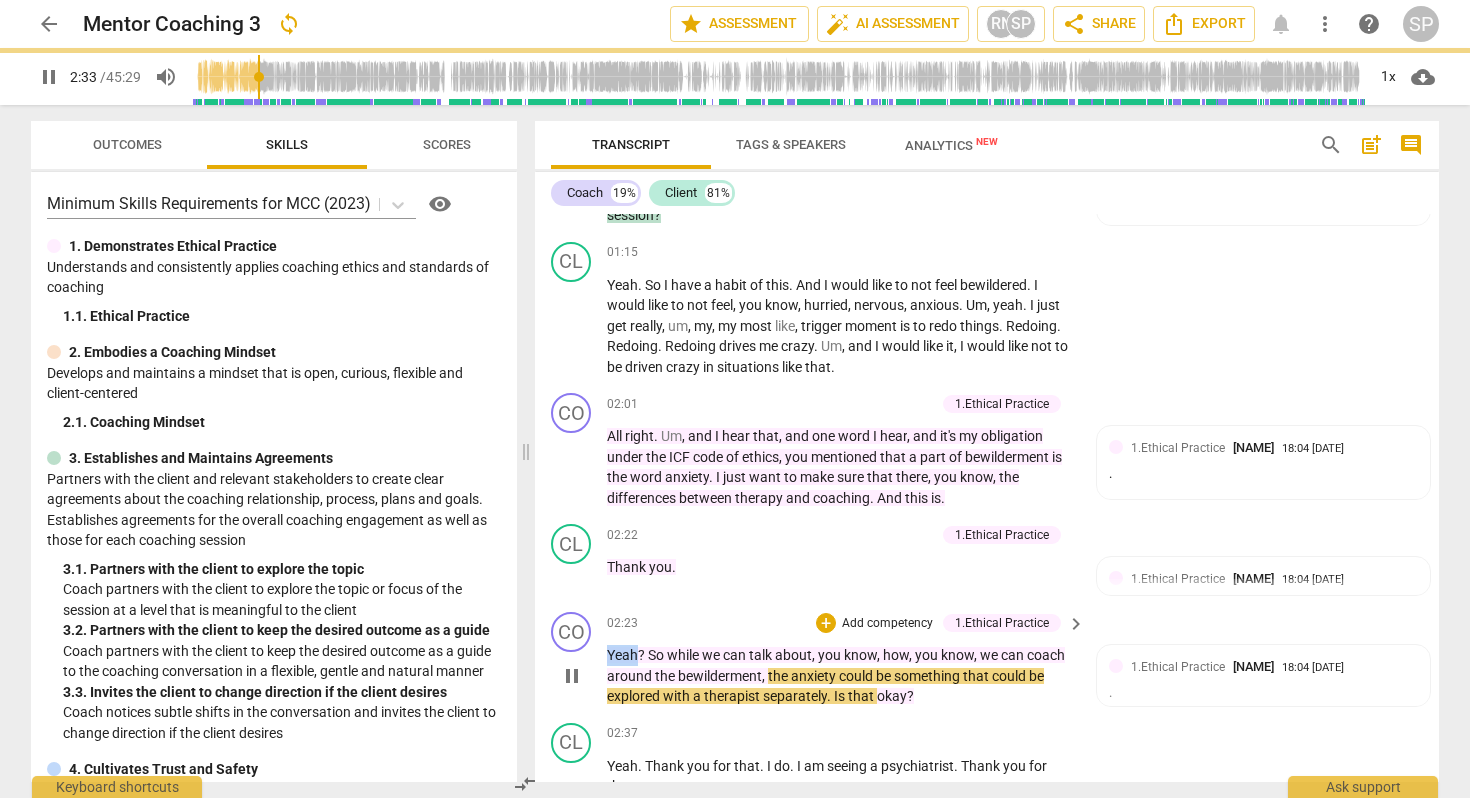 click on "Yeah ? So while we can talk about , you know , how , you know , we can coach around the bewilderment , the anxiety could be something that could be explored with a therapist separately . Is that okay ?" at bounding box center [841, 676] 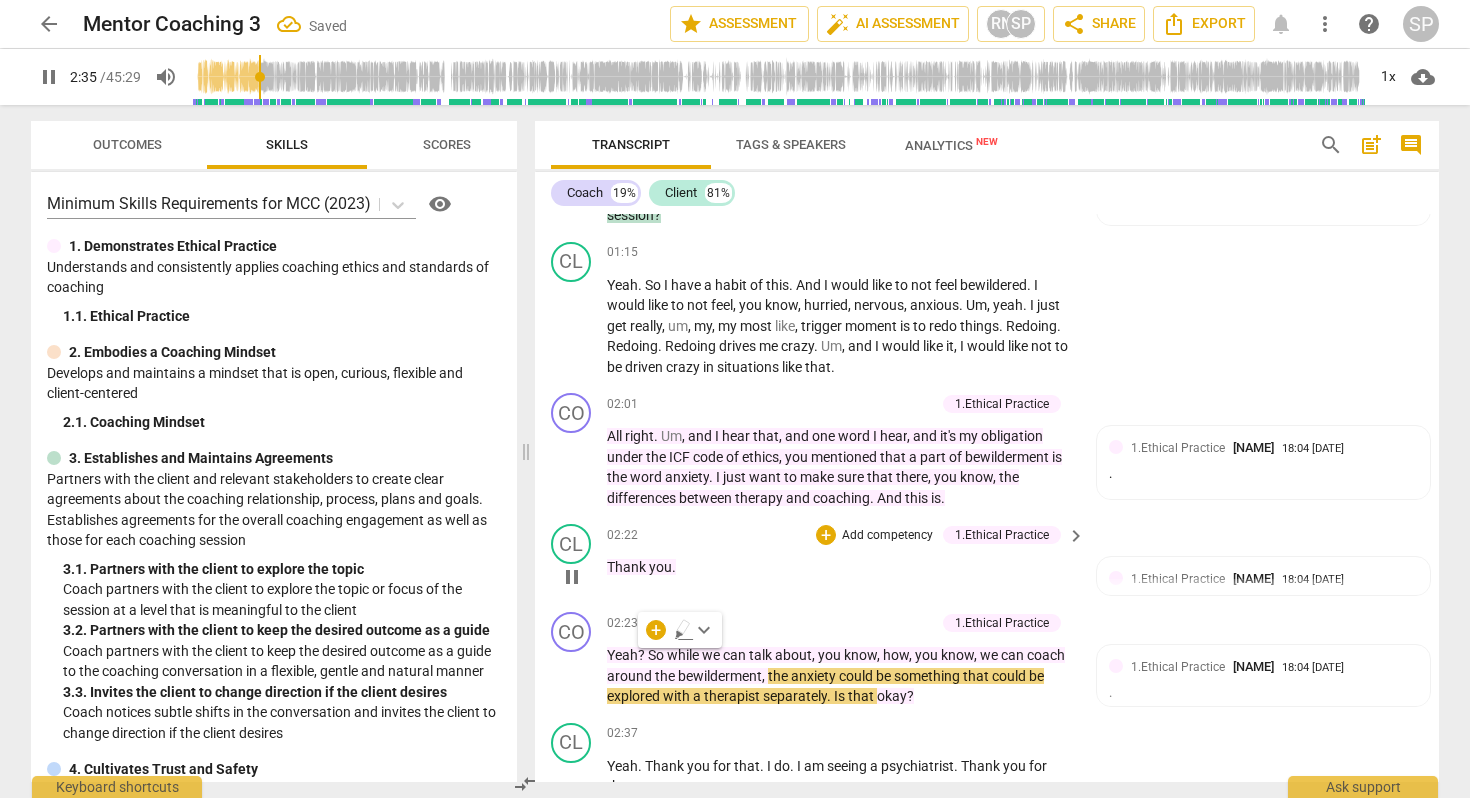 click on "Thank" at bounding box center (628, 567) 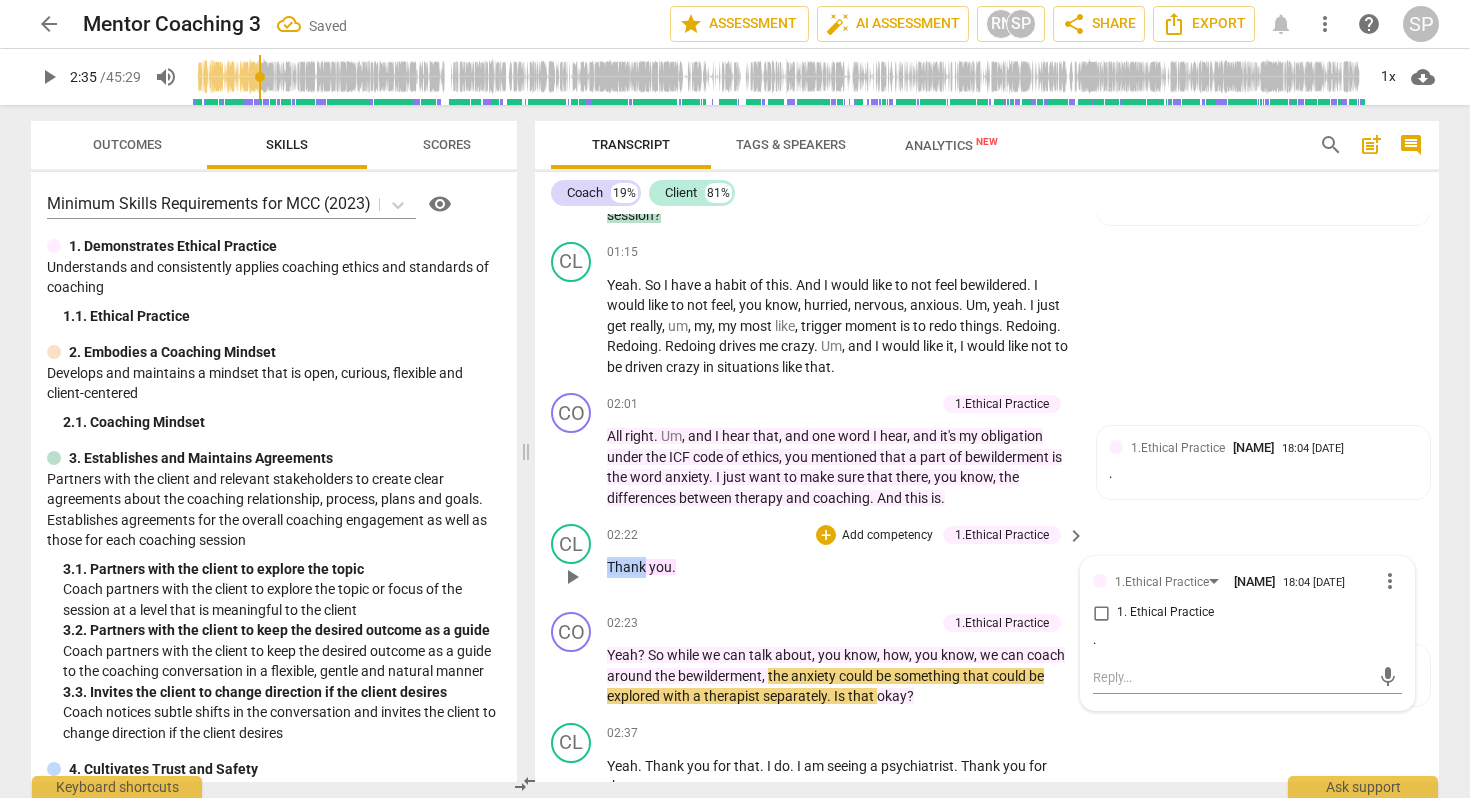 click on "Thank" at bounding box center (628, 567) 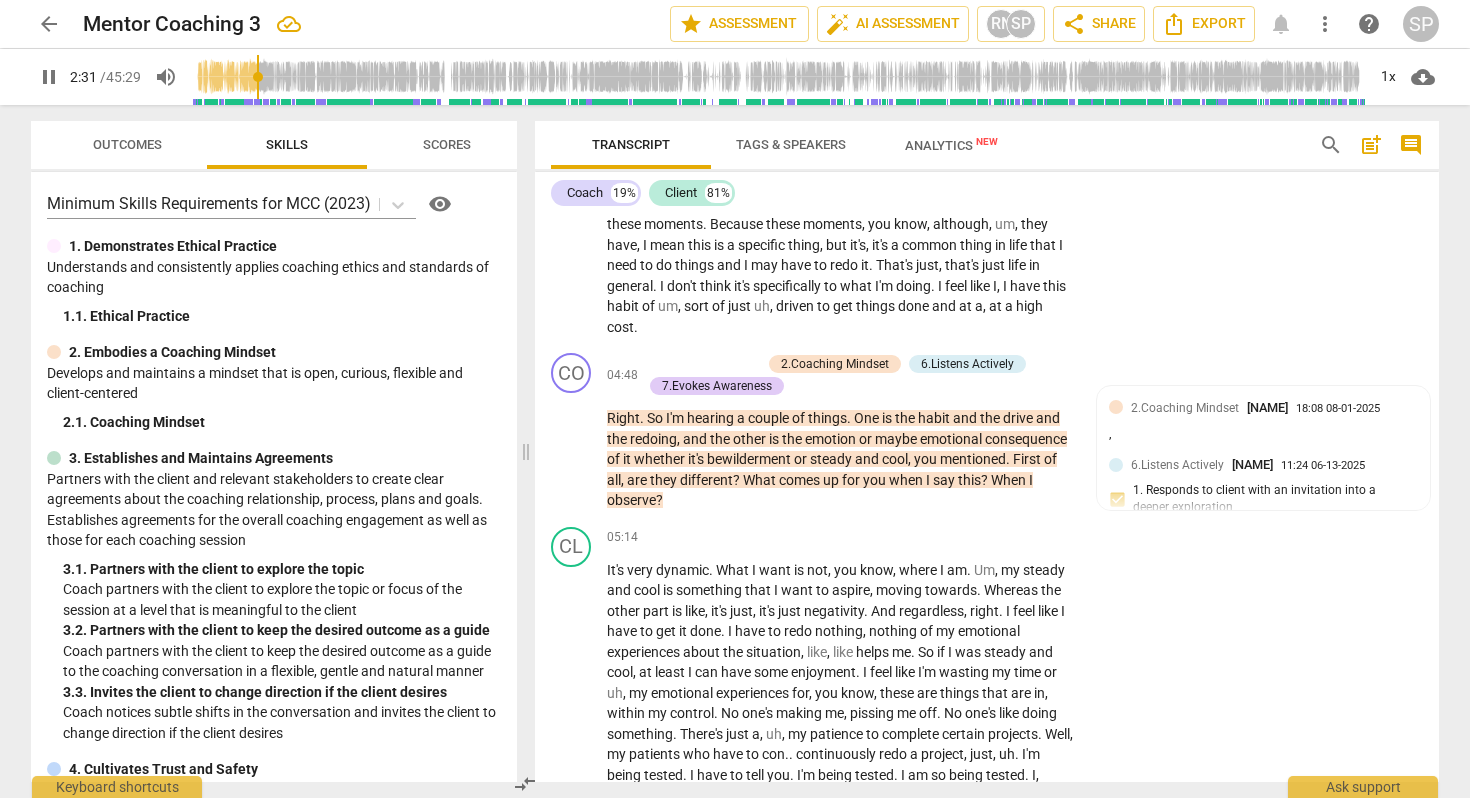 scroll, scrollTop: 2401, scrollLeft: 0, axis: vertical 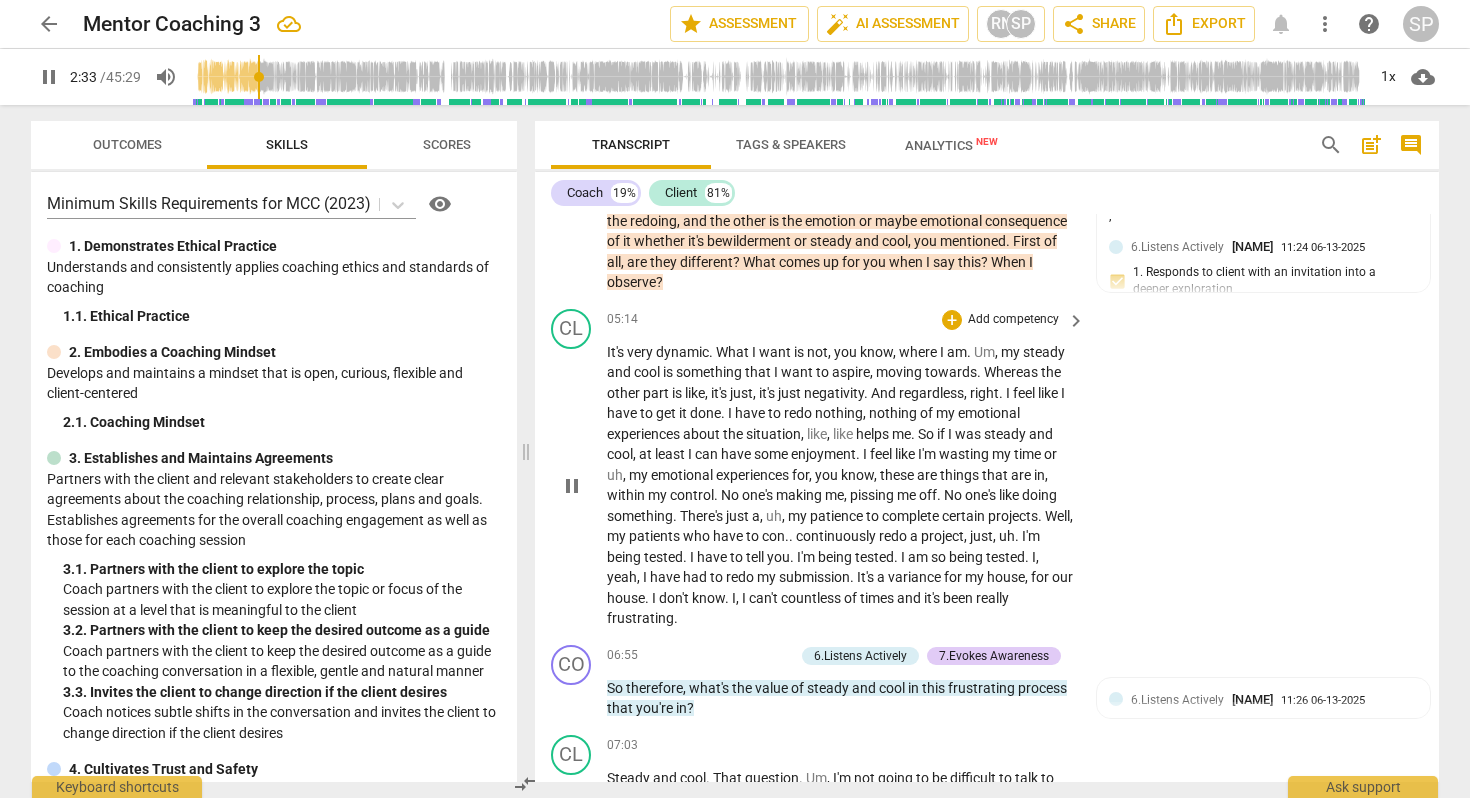 click on "It's   very   dynamic .   What   I   want   is   not ,   you   know ,   where   I   am .   Um ,   my   steady   and   cool   is   something   that   I   want   to   aspire ,   moving   towards .   Whereas   the   other   part   is   like ,   it's   just ,   it's   just   negativity .   And   regardless ,   right .   I   feel   like   I   have   to   get   it   done .   I   have   to   redo   nothing ,   nothing   of   my   emotional   experiences   about   the   situation ,   like ,   like   helps   me .   So   if   I   was   steady   and   cool ,   at   least   I   can   have   some   enjoyment .   I   feel   like   I'm   wasting   my   time   or   uh ,   my   emotional   experiences   for ,   you   know ,   these   are   things   that   are   in ,   within   my   control .   No   one's   making   me ,   pissing   me   off .   No   one's   like   doing   something .   There's   just   a ,   uh ,   my   patience   to   complete   certain   projects .   Well ,   my   patients   who   have   to   con . ." at bounding box center (841, 485) 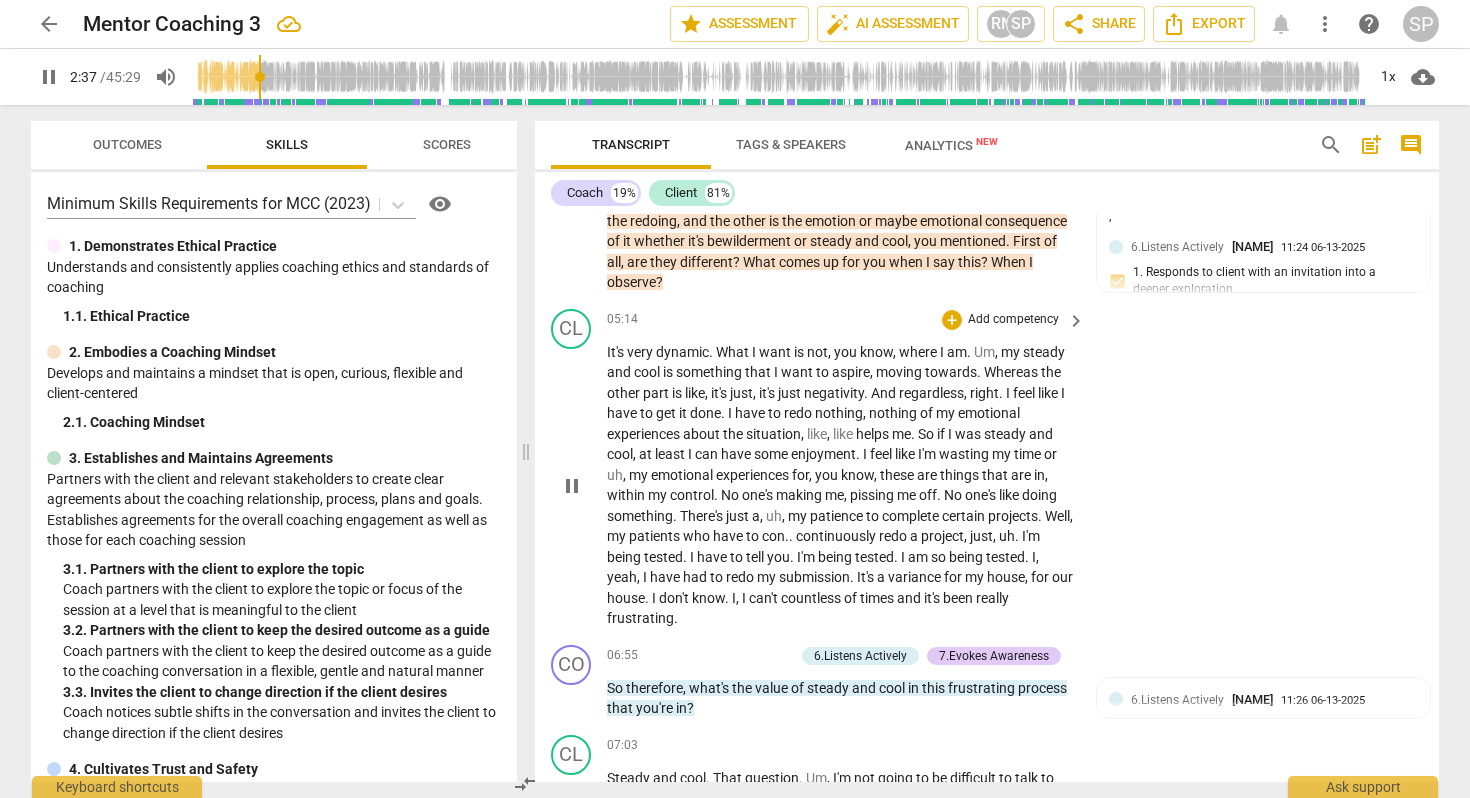 click on "project" at bounding box center [942, 536] 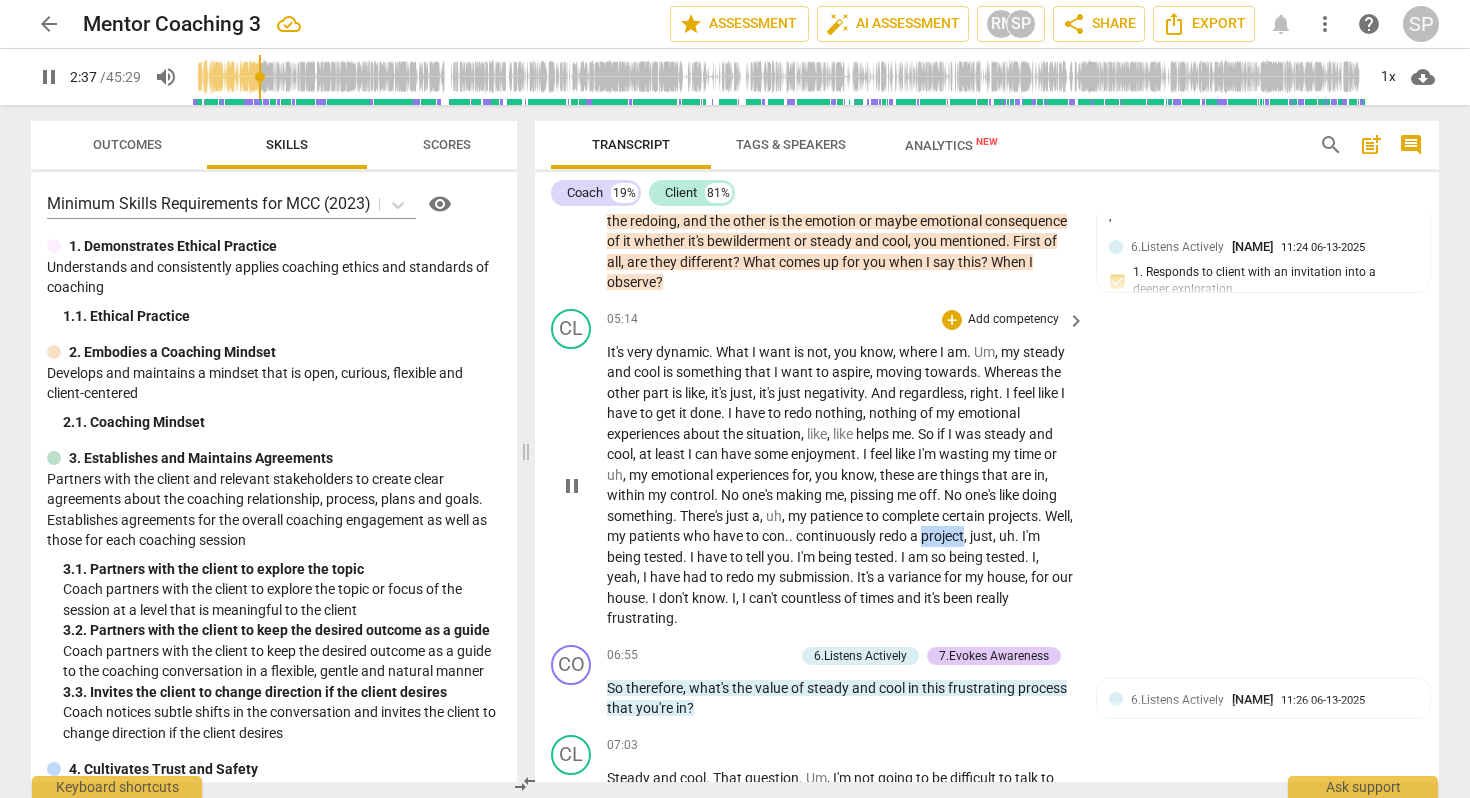 click on "project" at bounding box center [942, 536] 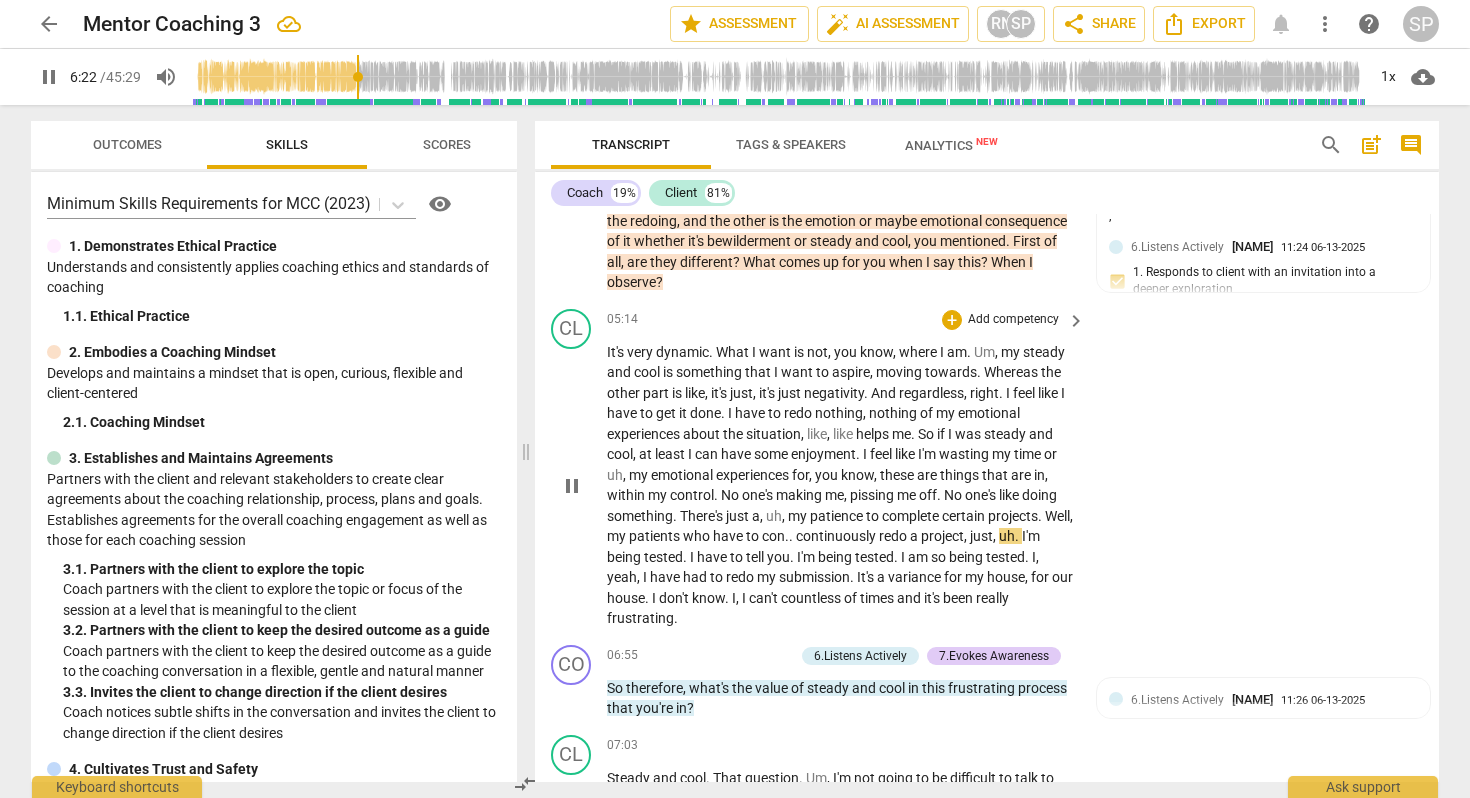 click on "It's   very   dynamic .   What   I   want   is   not ,   you   know ,   where   I   am .   Um ,   my   steady   and   cool   is   something   that   I   want   to   aspire ,   moving   towards .   Whereas   the   other   part   is   like ,   it's   just ,   it's   just   negativity .   And   regardless ,   right .   I   feel   like   I   have   to   get   it   done .   I   have   to   redo   nothing ,   nothing   of   my   emotional   experiences   about   the   situation ,   like ,   like   helps   me .   So   if   I   was   steady   and   cool ,   at   least   I   can   have   some   enjoyment .   I   feel   like   I'm   wasting   my   time   or   uh ,   my   emotional   experiences   for ,   you   know ,   these   are   things   that   are   in ,   within   my   control .   No   one's   making   me ,   pissing   me   off .   No   one's   like   doing   something .   There's   just   a ,   uh ,   my   patience   to   complete   certain   projects .   Well ,   my   patients   who   have   to   con . ." at bounding box center [841, 485] 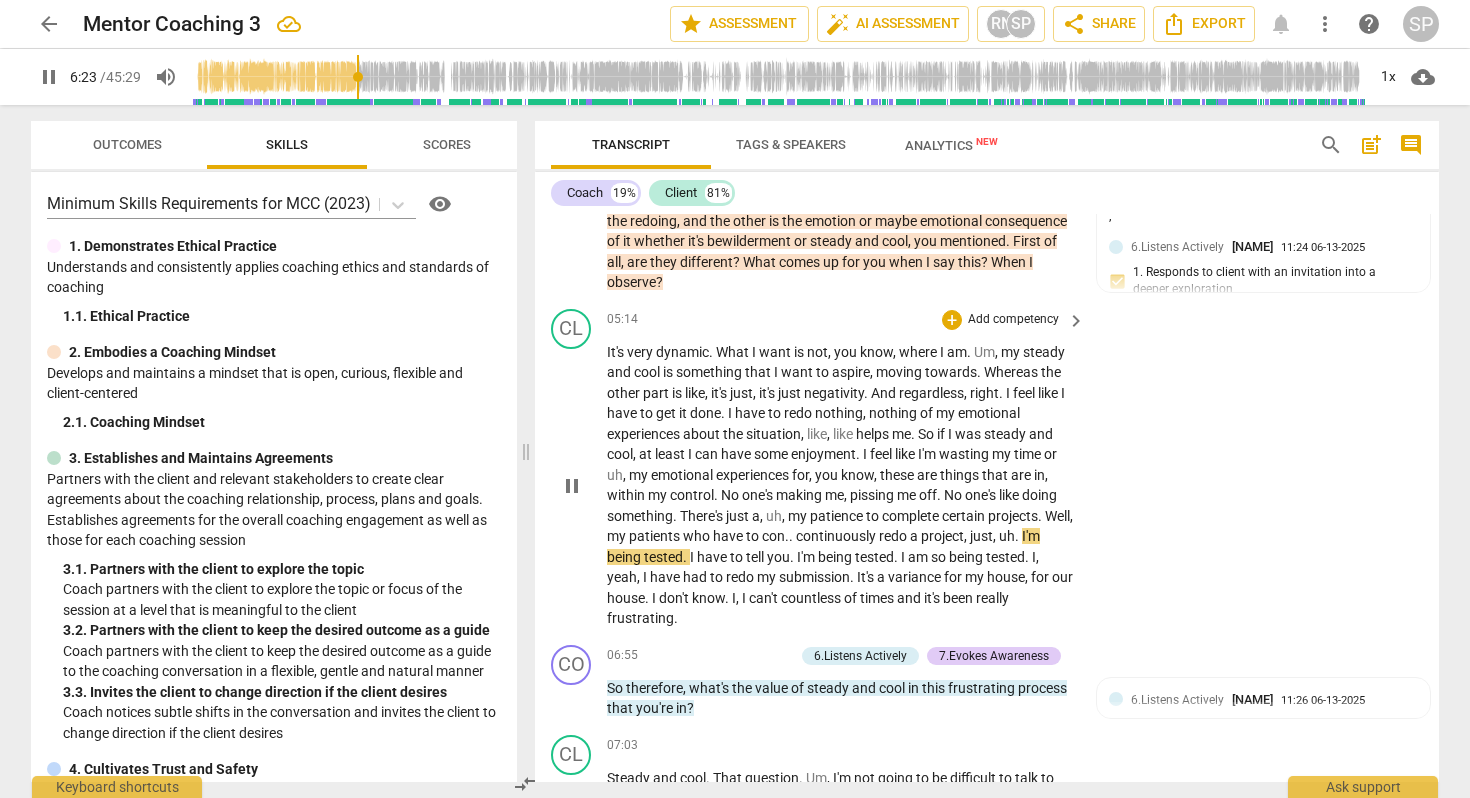 type on "384" 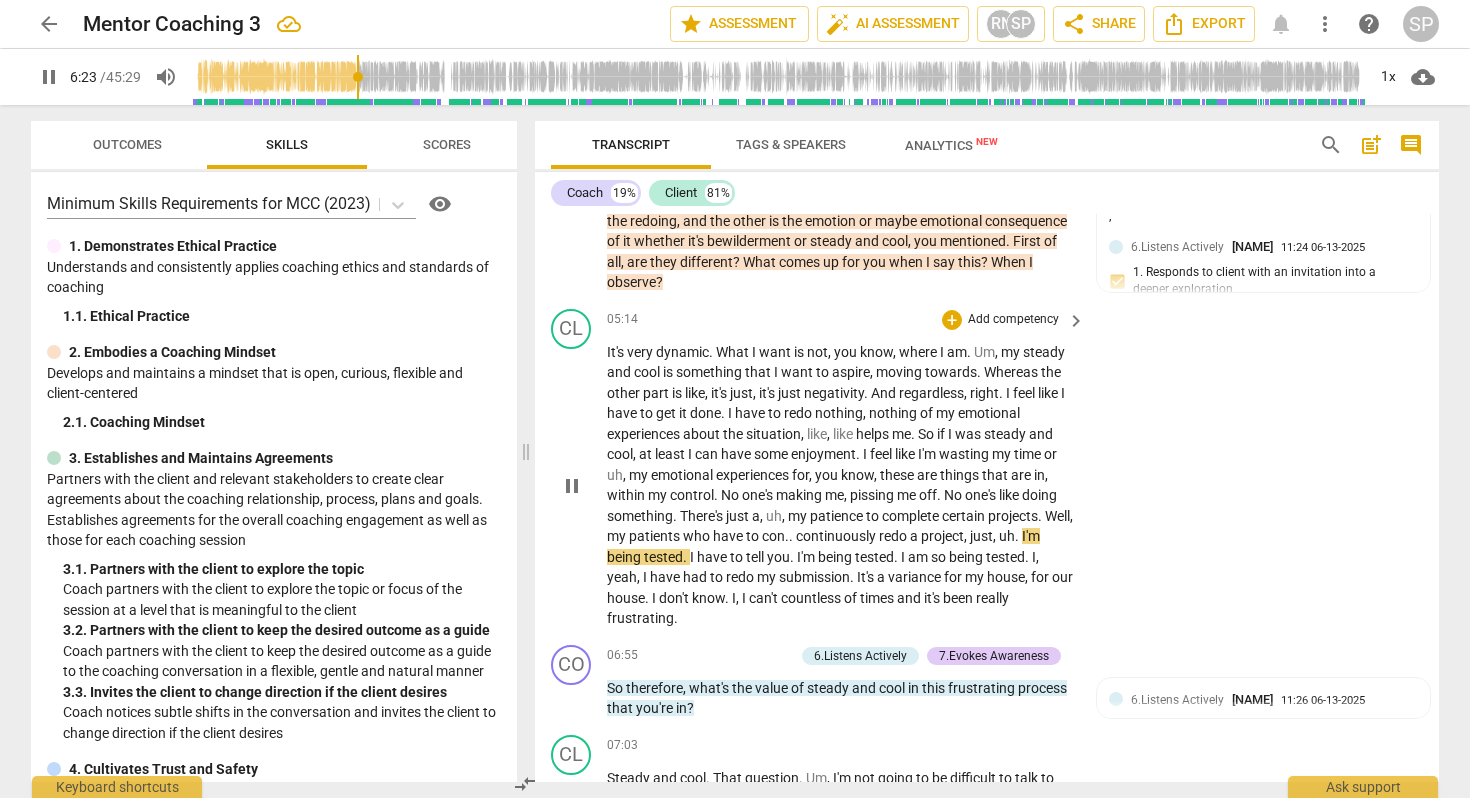 type 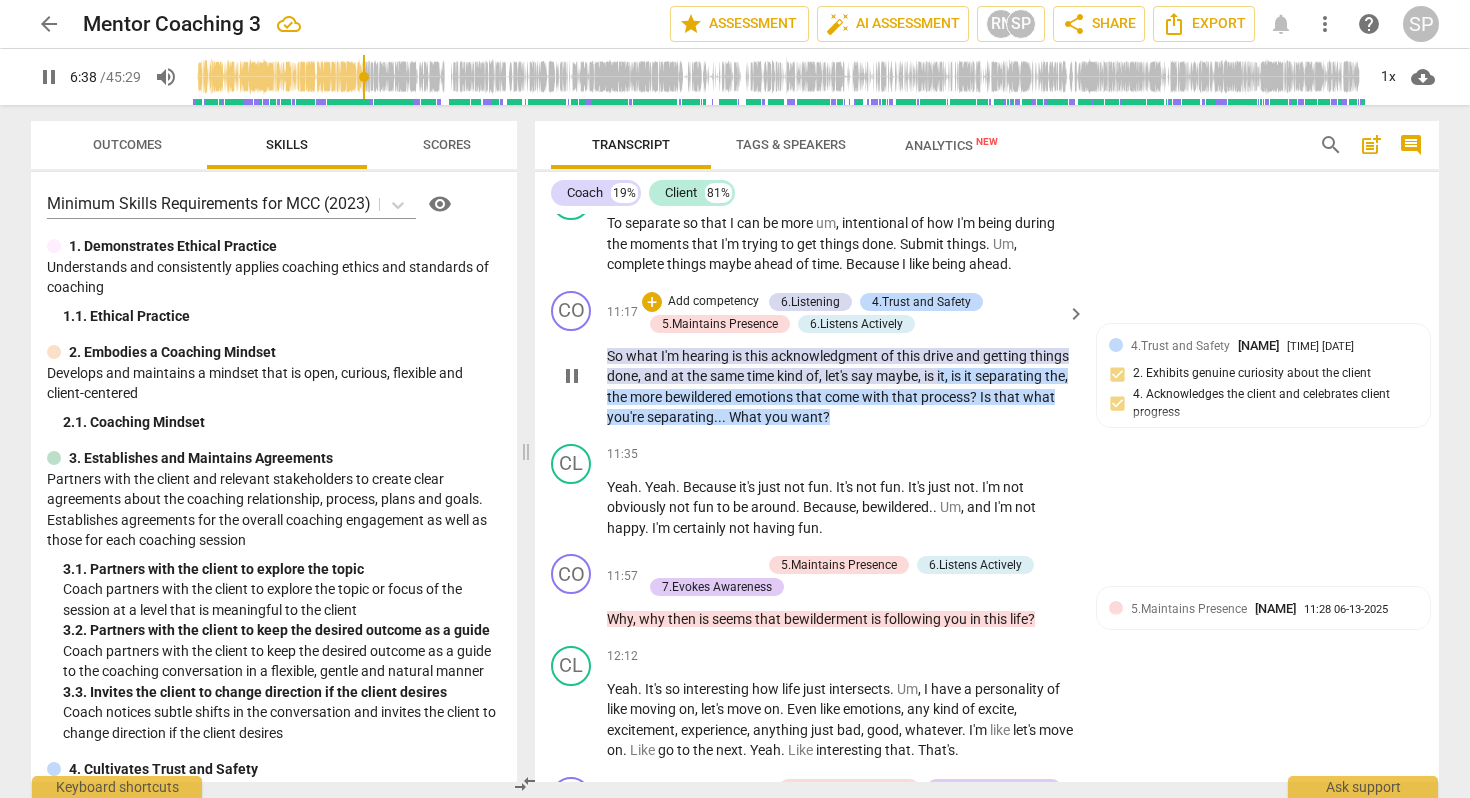 scroll, scrollTop: 3948, scrollLeft: 0, axis: vertical 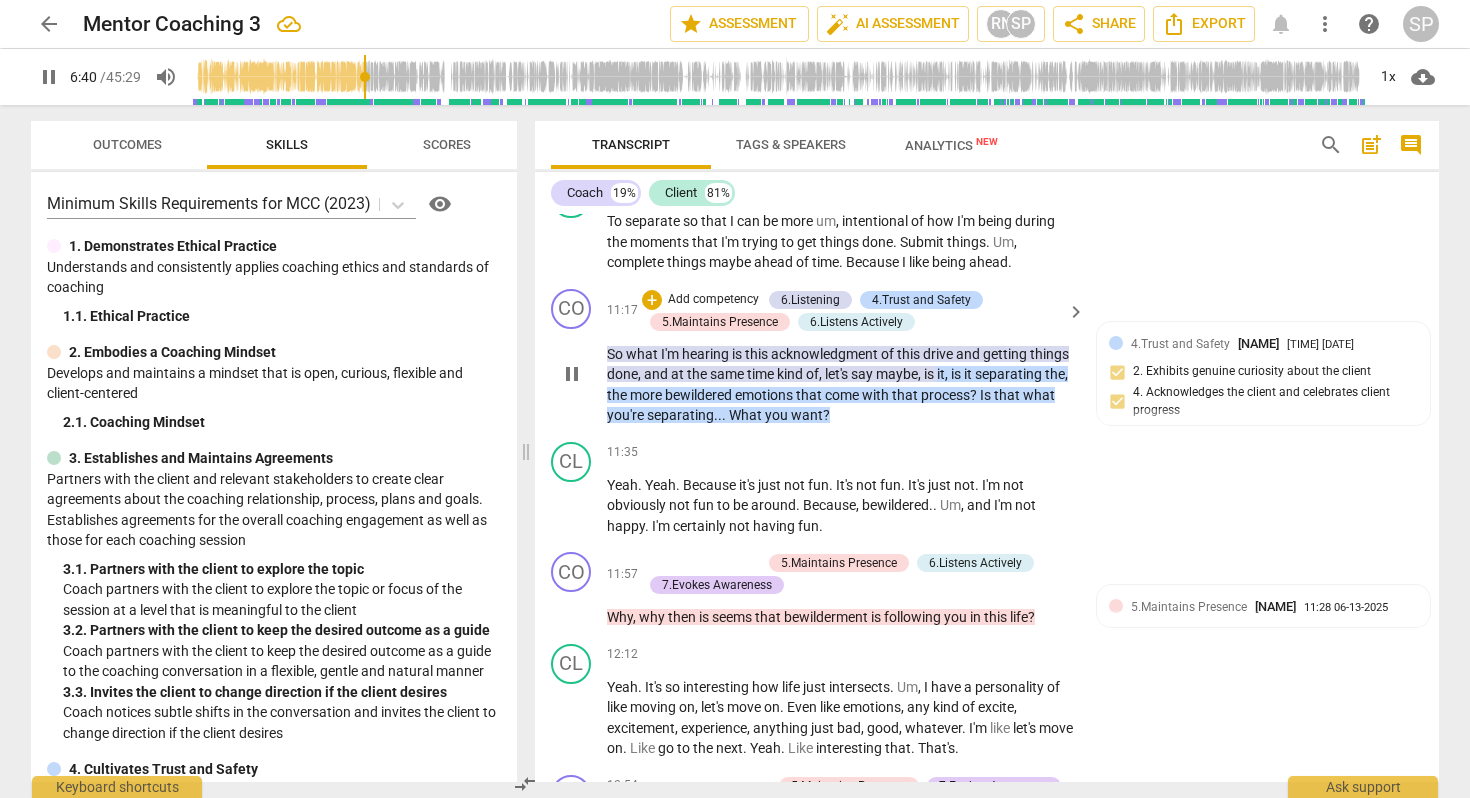 click on "what" at bounding box center (1039, 395) 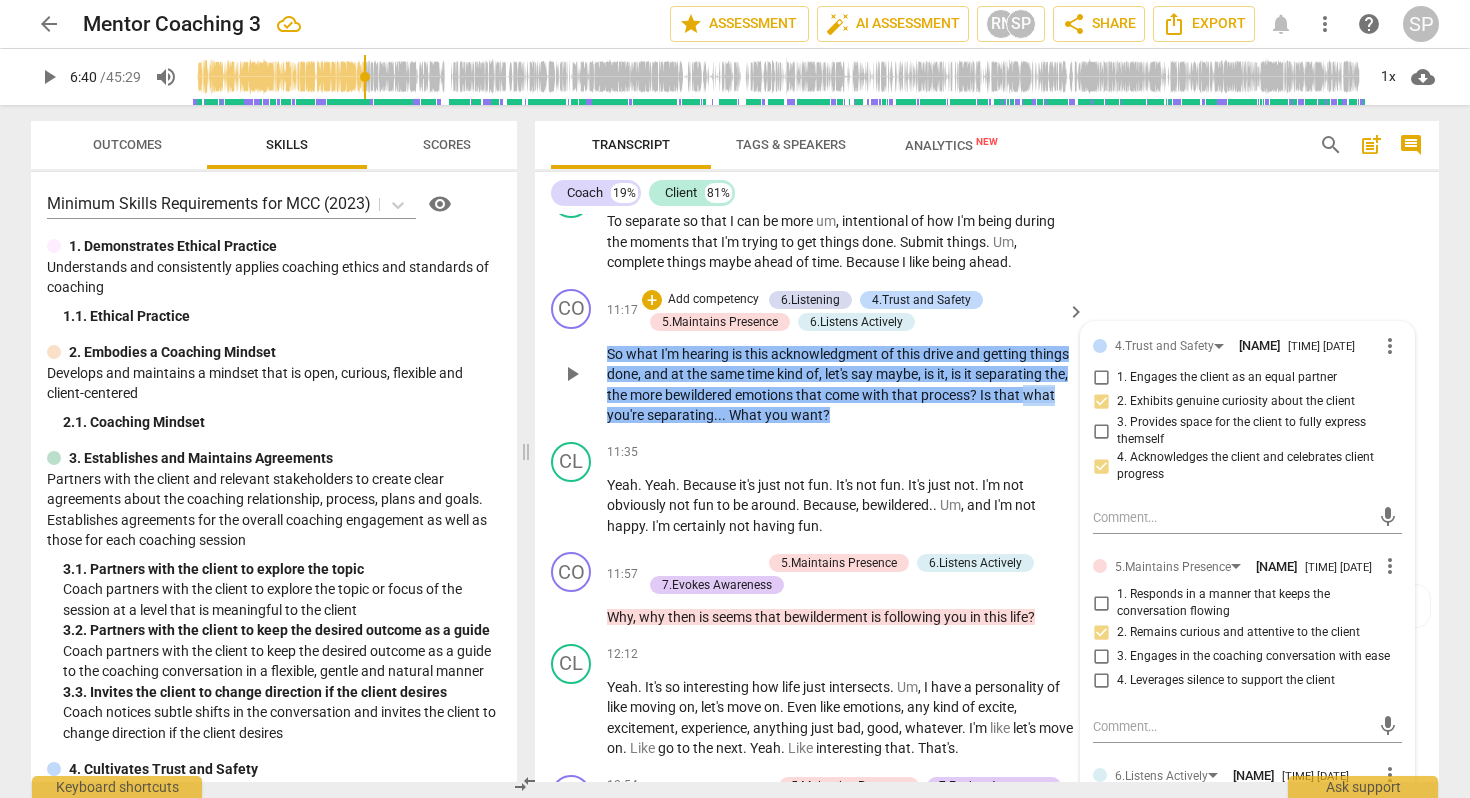 click on "what" at bounding box center [1039, 395] 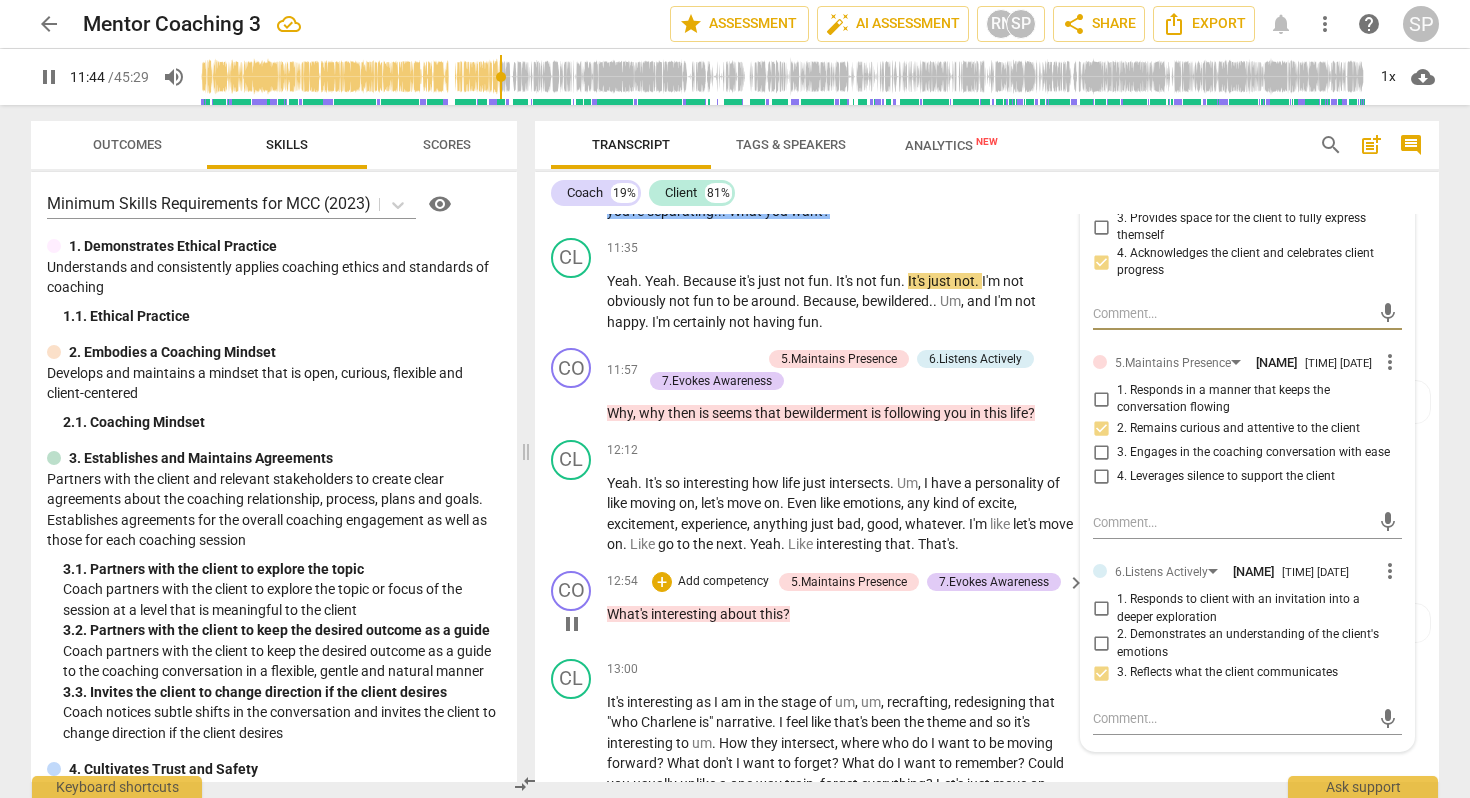 scroll, scrollTop: 4121, scrollLeft: 0, axis: vertical 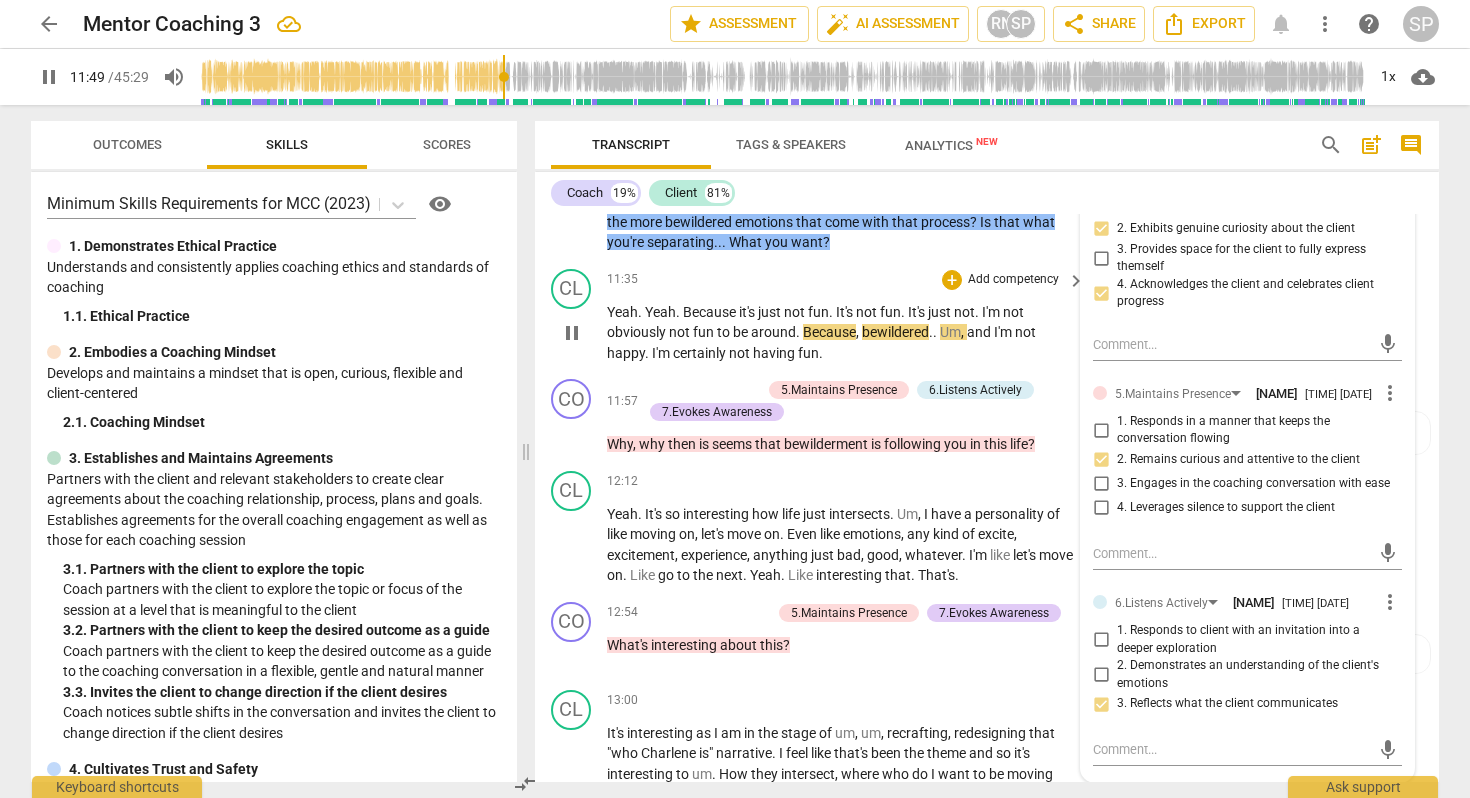 click on "." at bounding box center (936, 332) 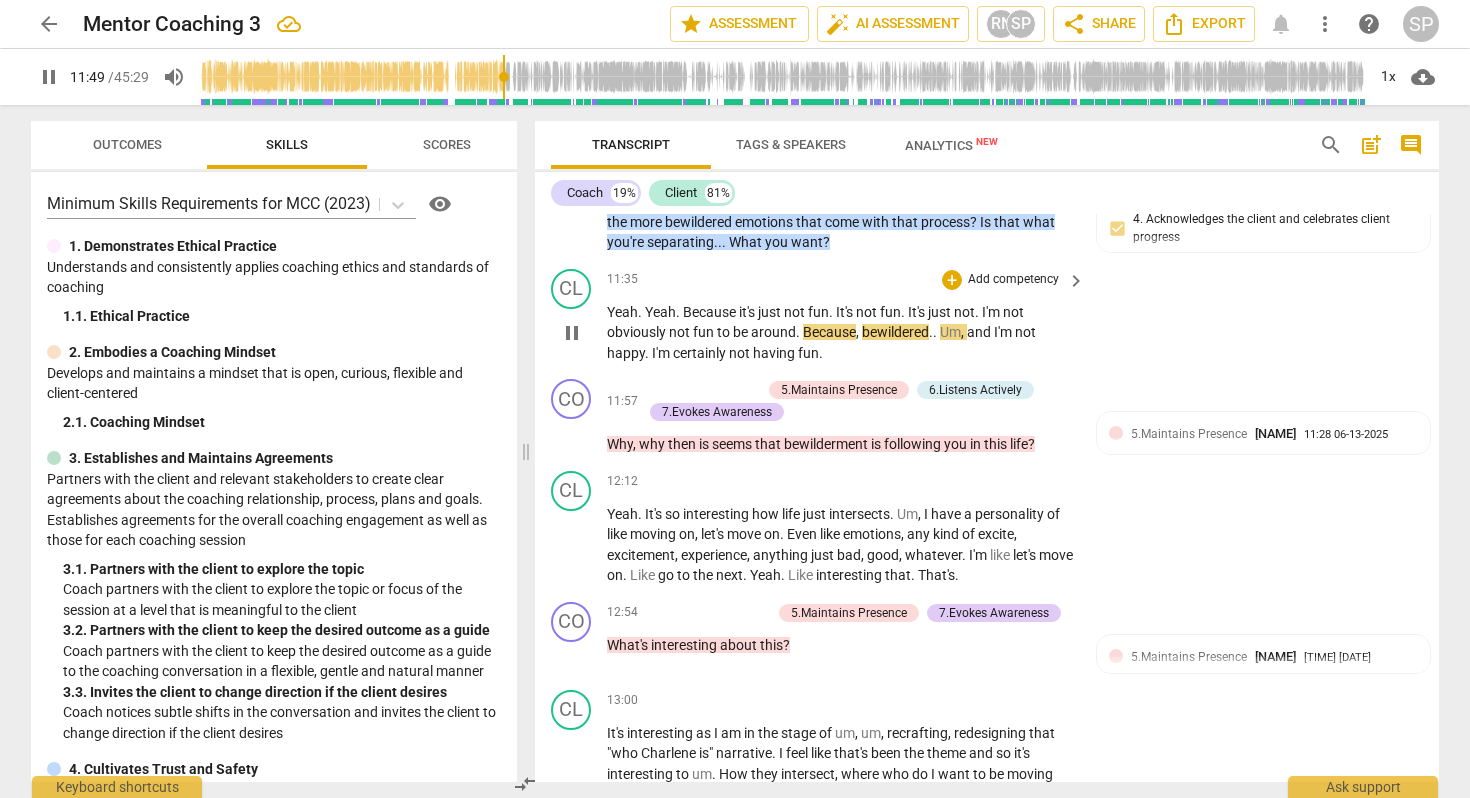 type on "710" 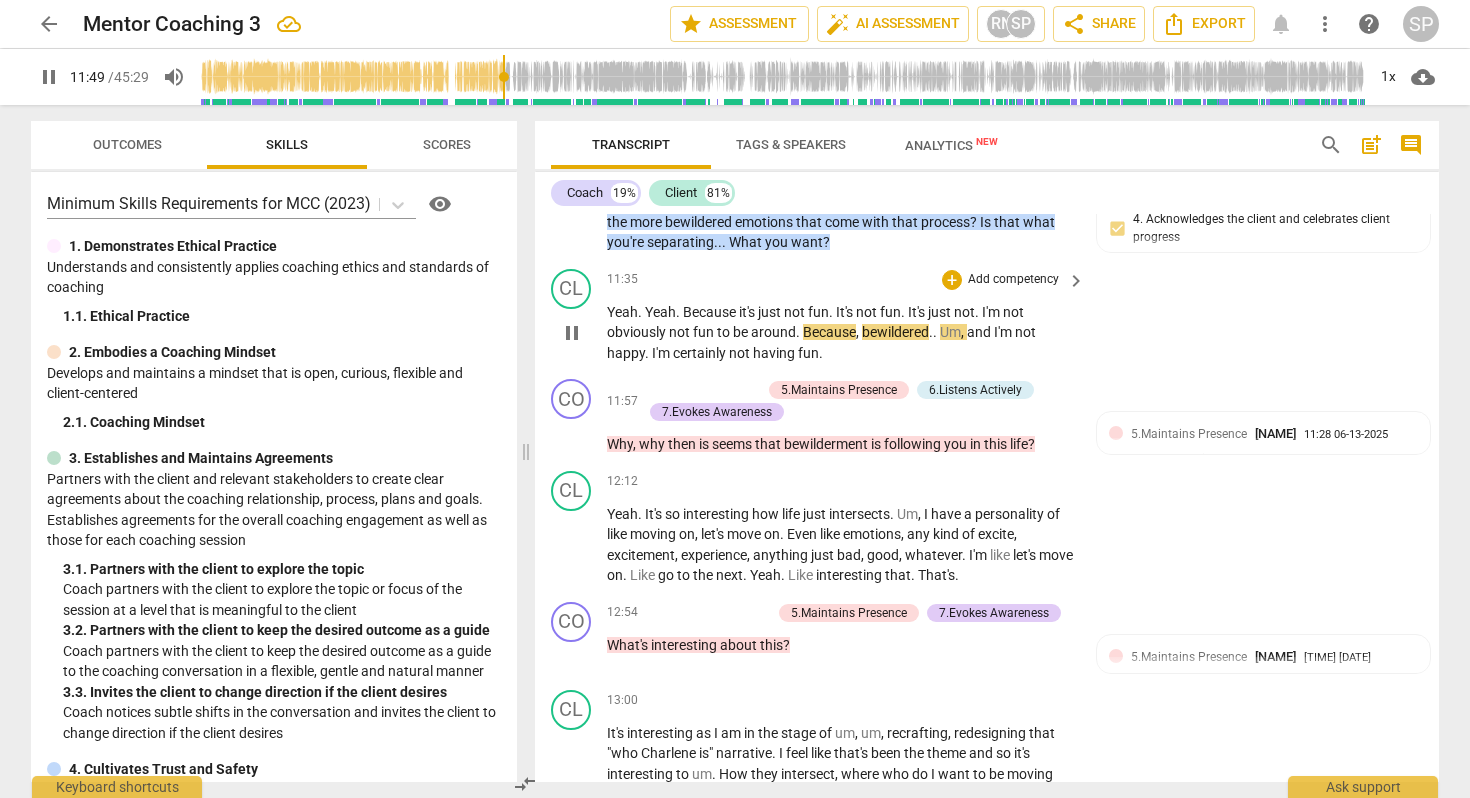 type 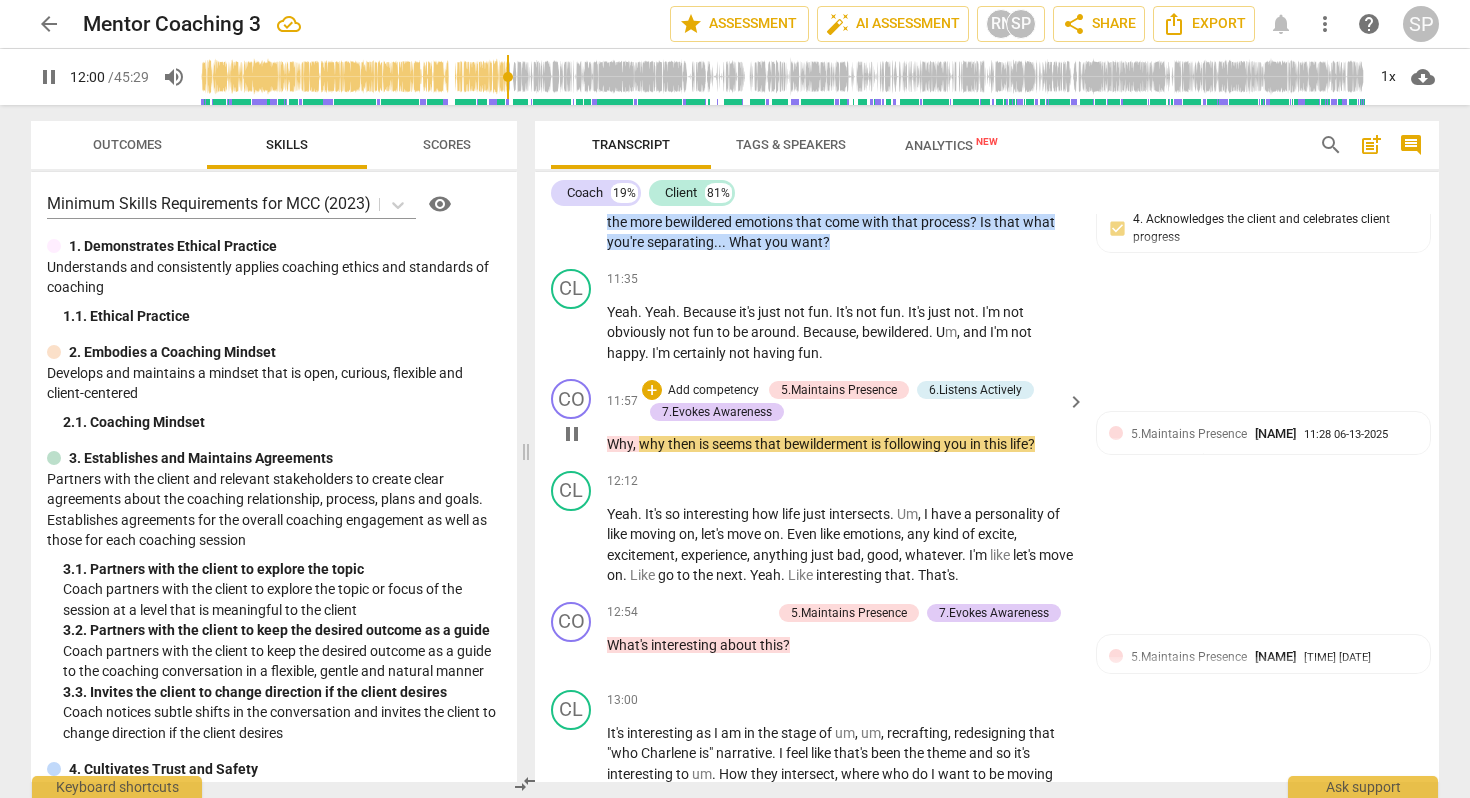 click on "is" at bounding box center [705, 444] 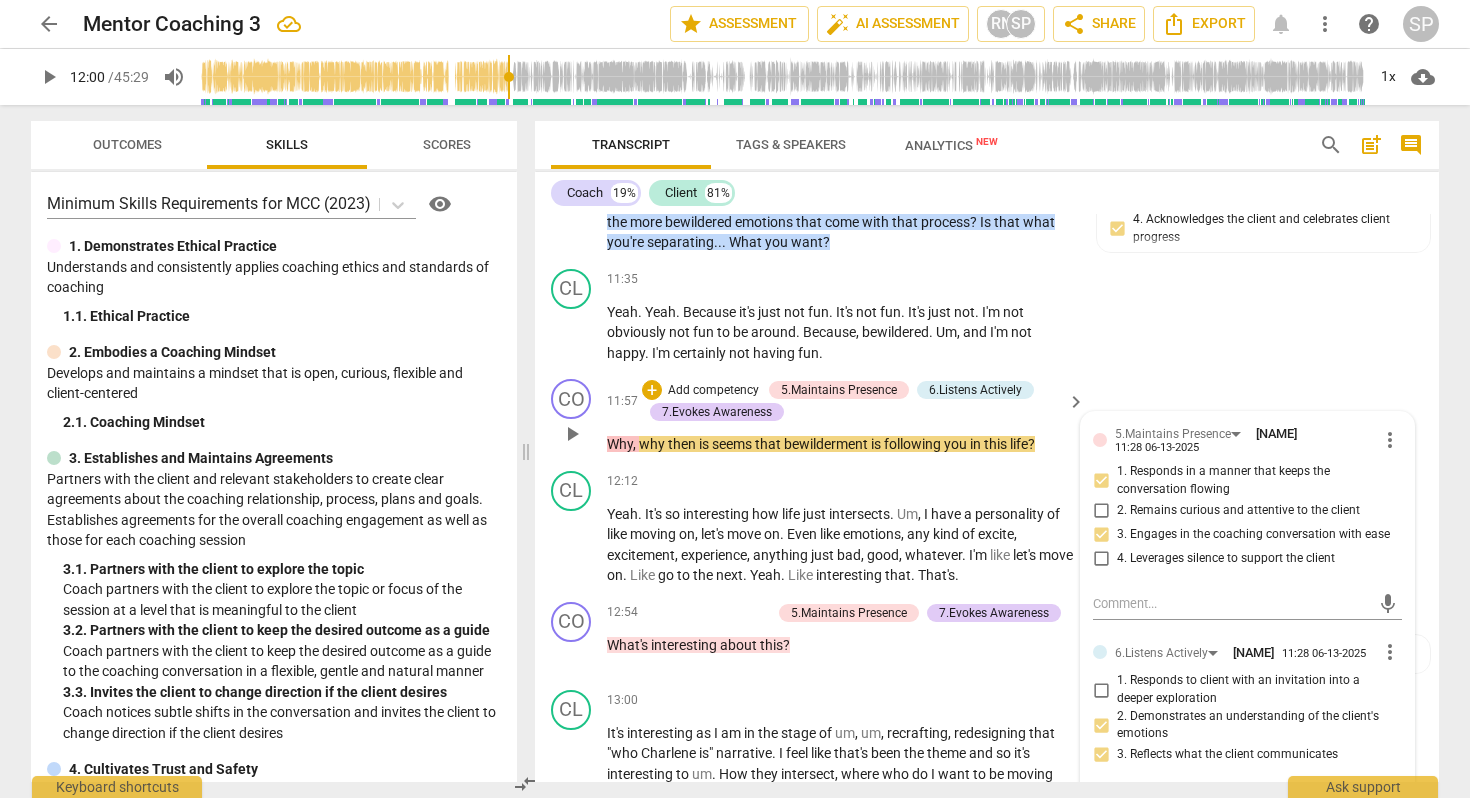 click on "is" at bounding box center (705, 444) 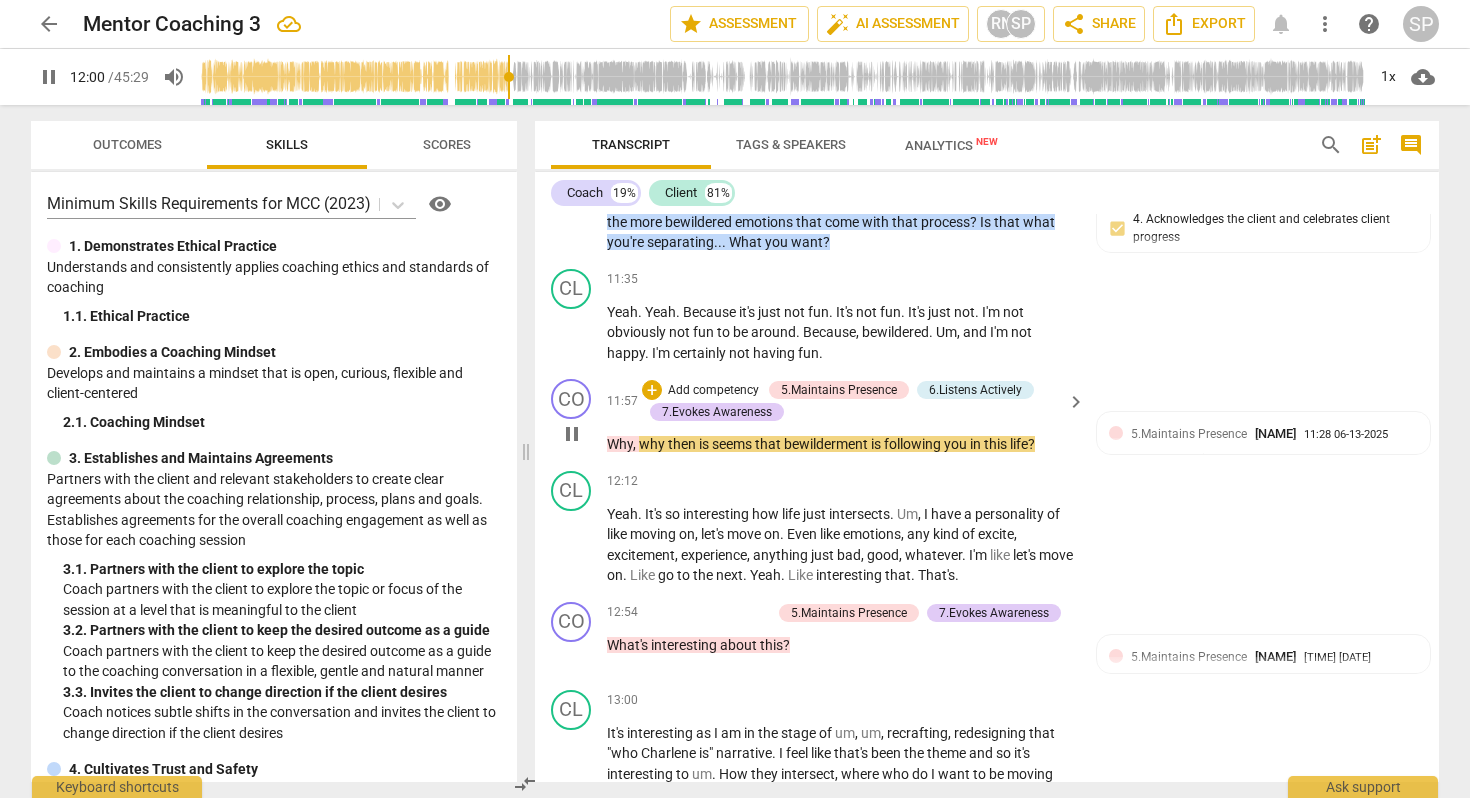 type on "721" 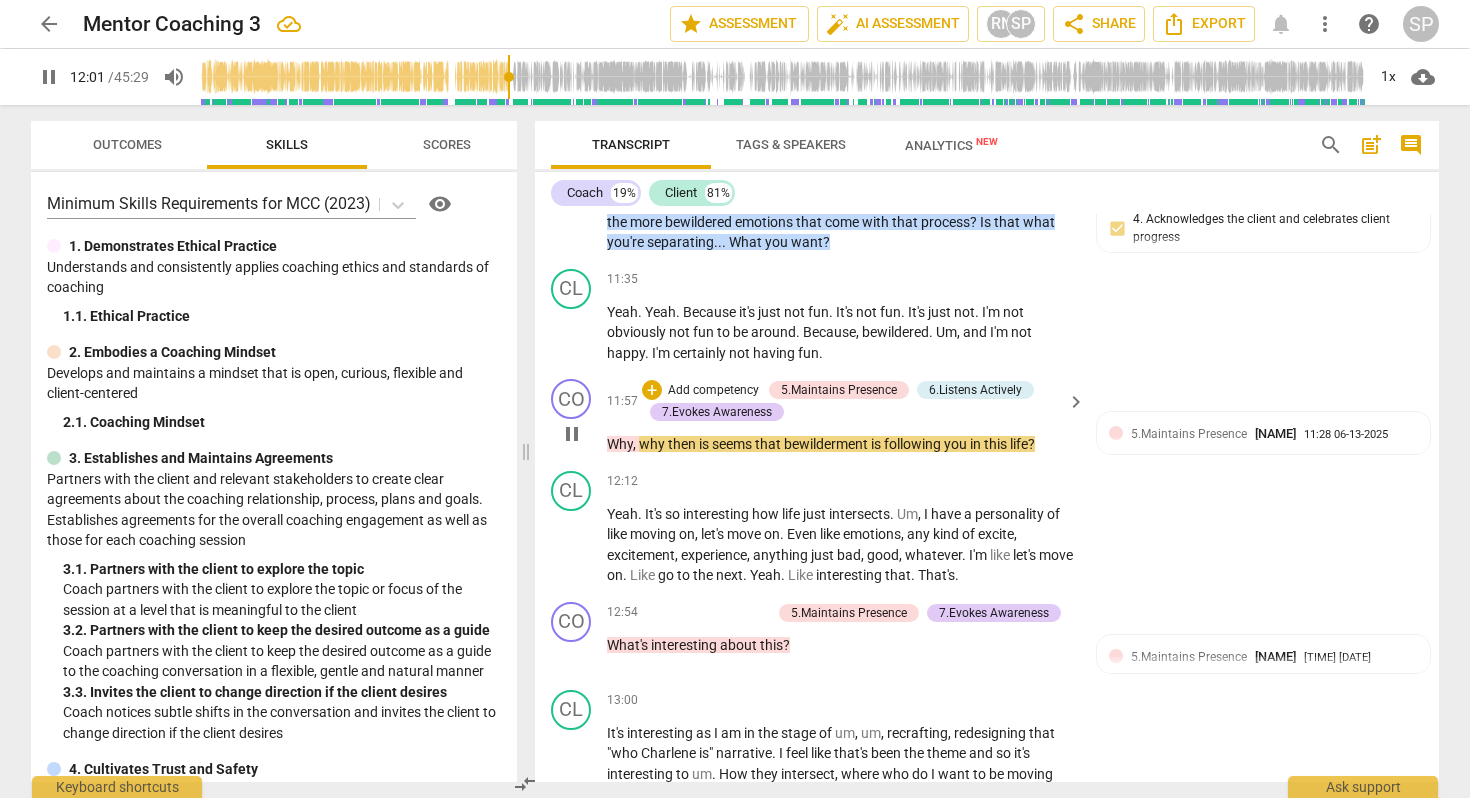 type 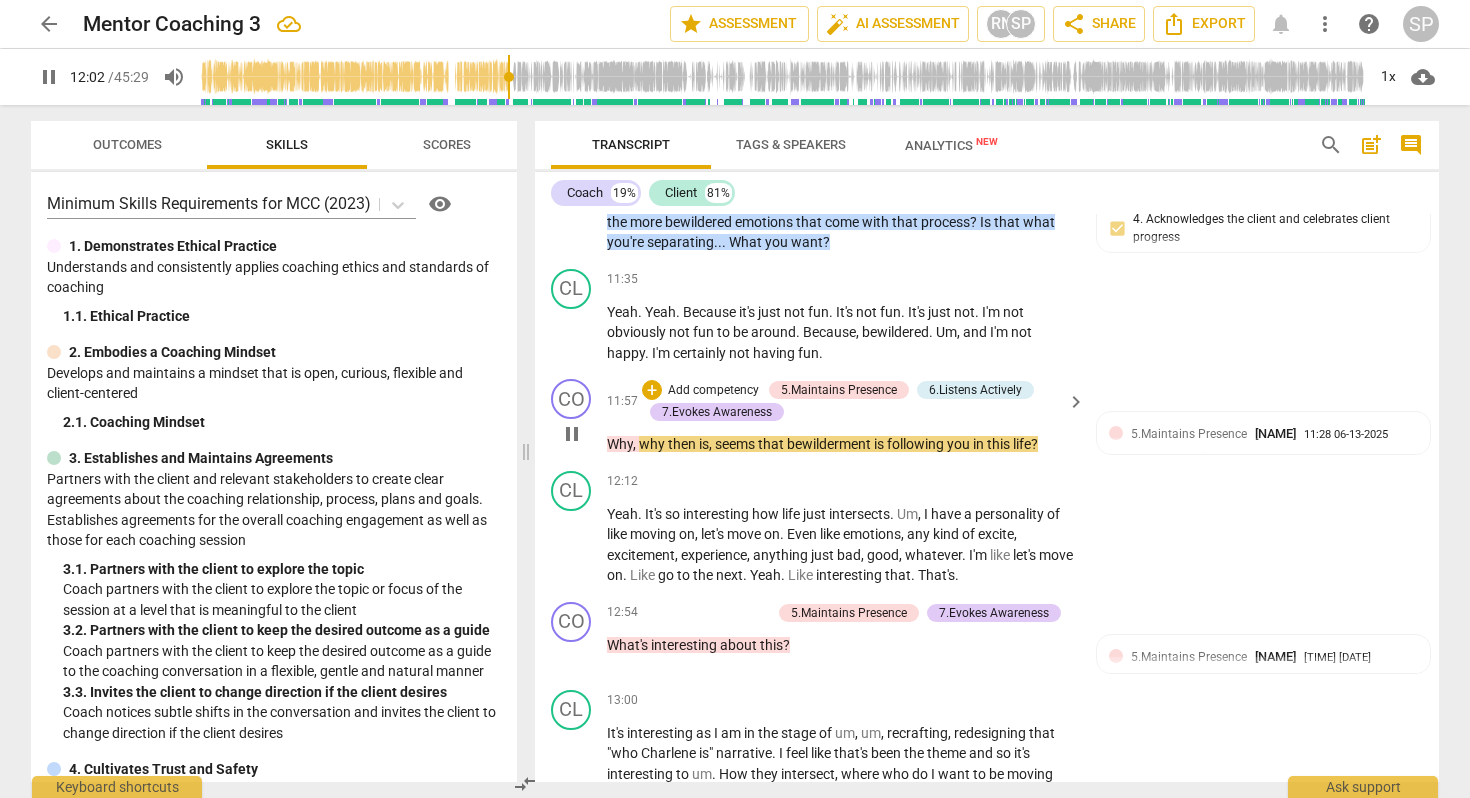 click on "then" at bounding box center (683, 444) 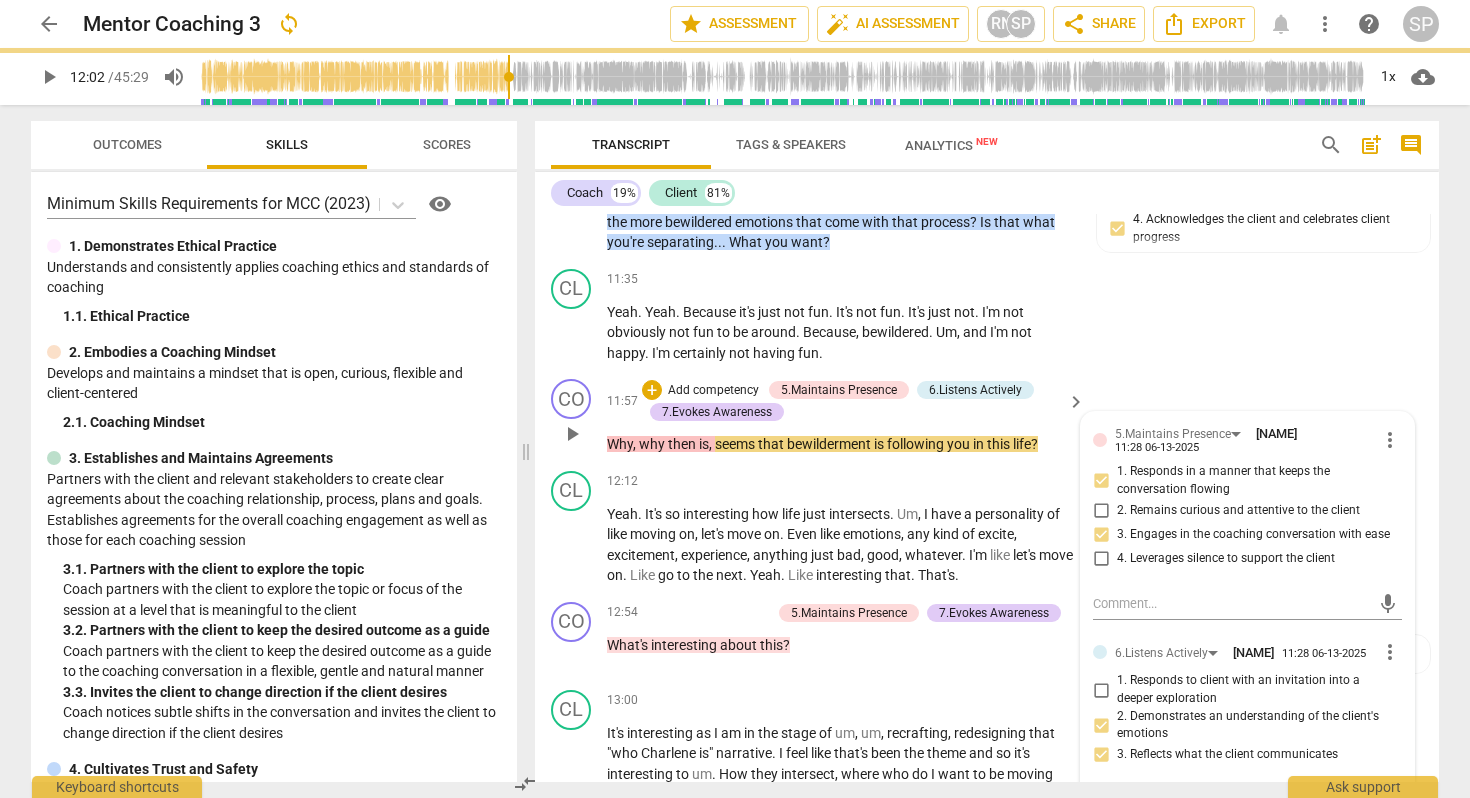 click on "then" at bounding box center (683, 444) 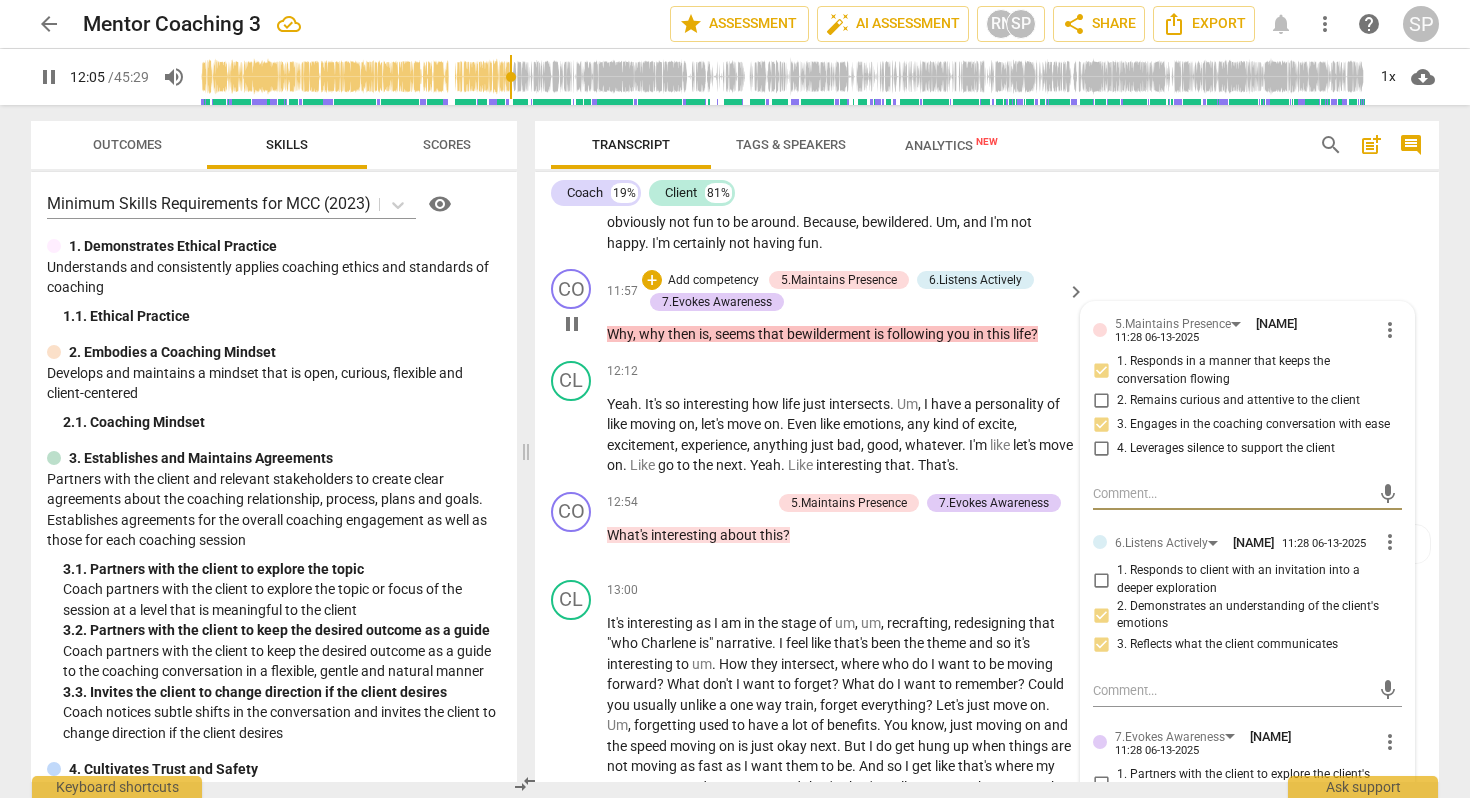 scroll, scrollTop: 4232, scrollLeft: 0, axis: vertical 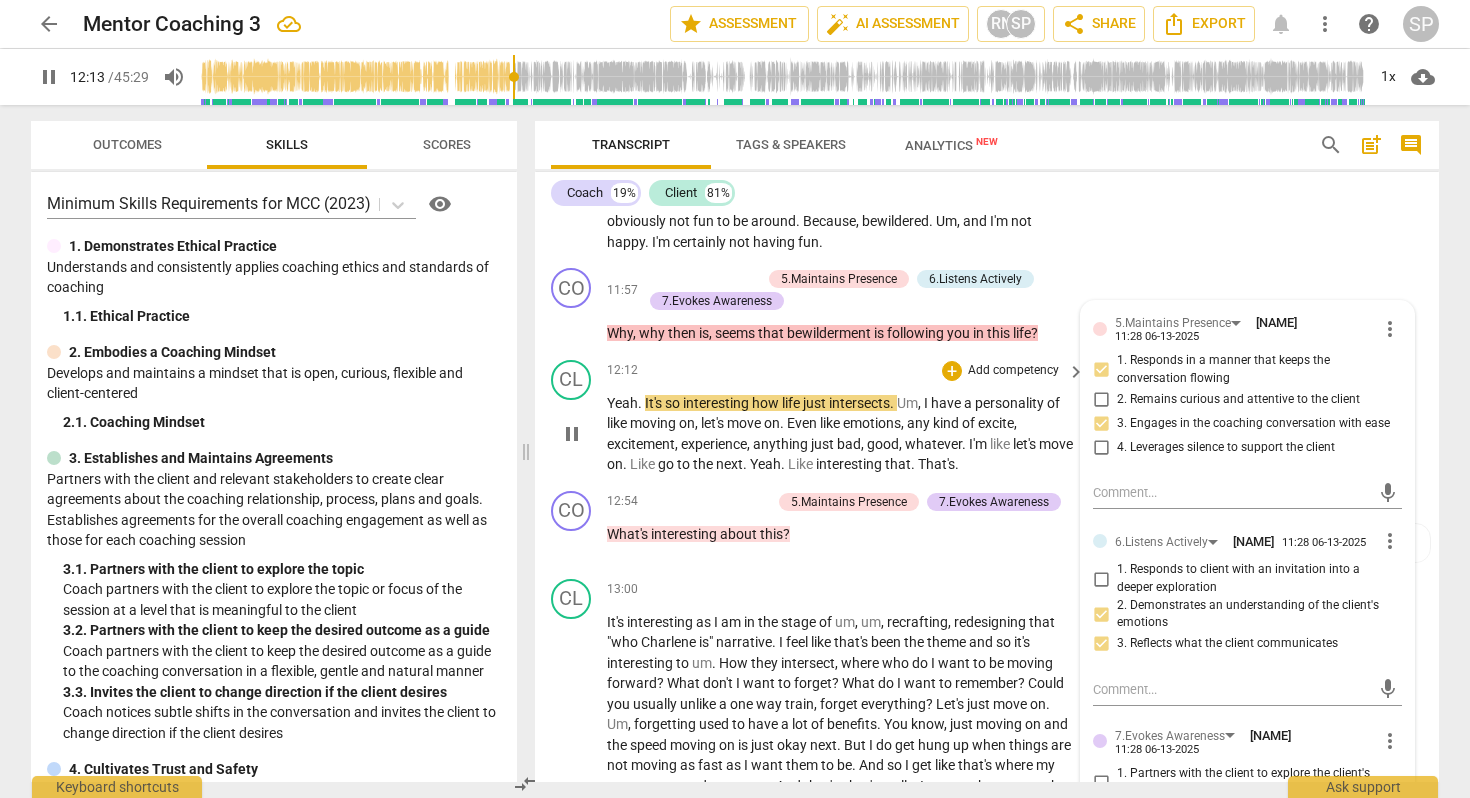 click on "play_arrow pause" at bounding box center (581, 434) 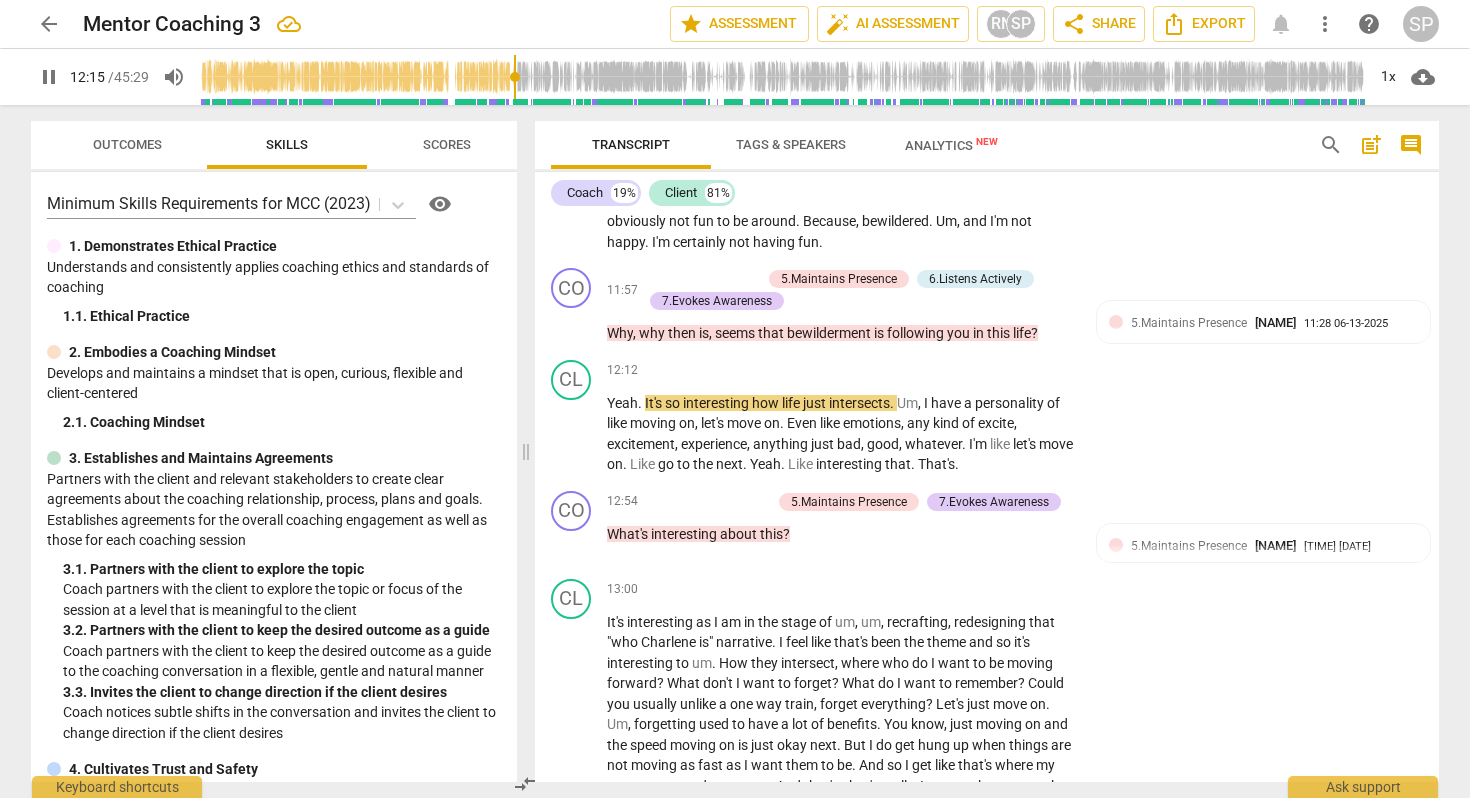 click on "life" at bounding box center (1022, 333) 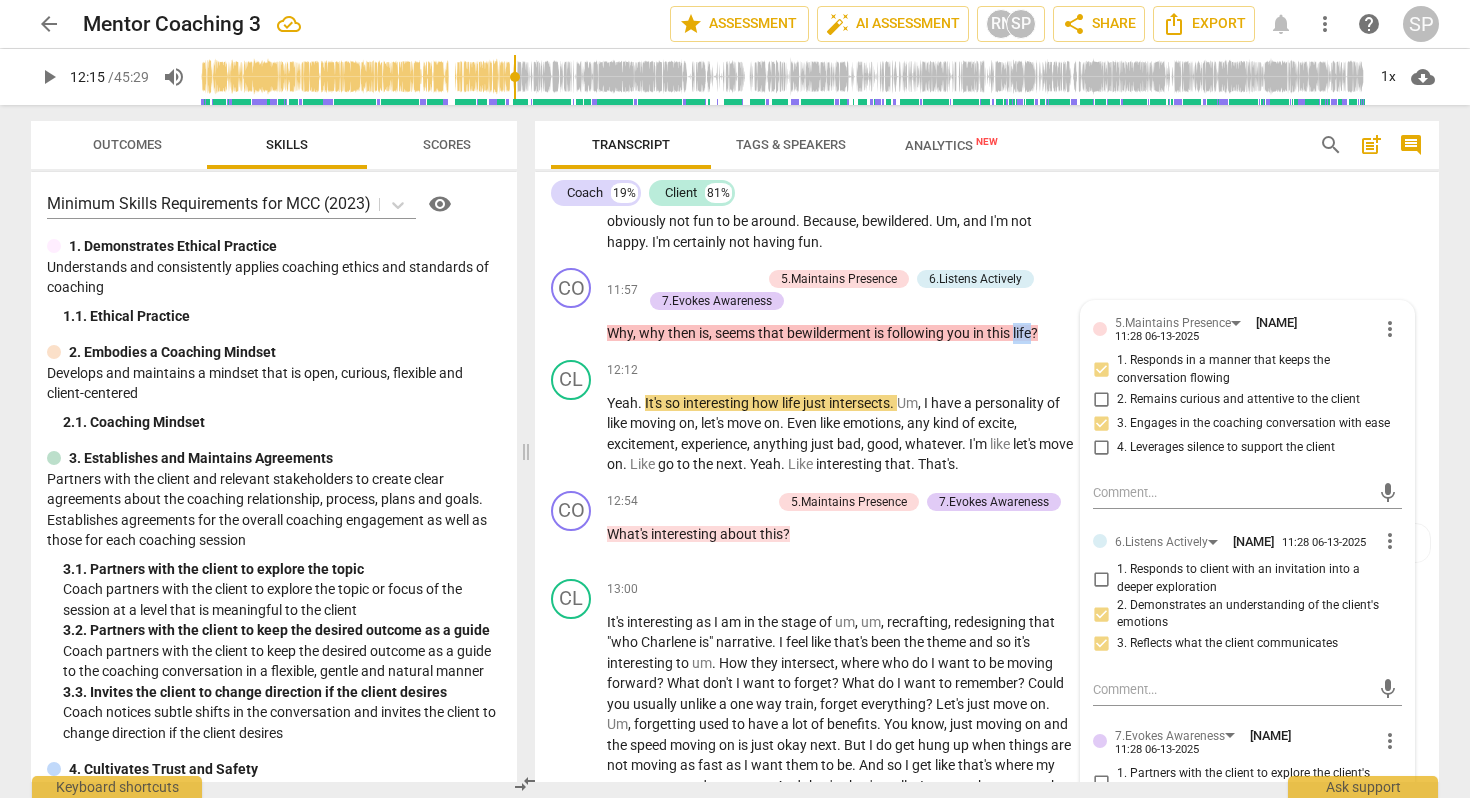click on "life" at bounding box center (1022, 333) 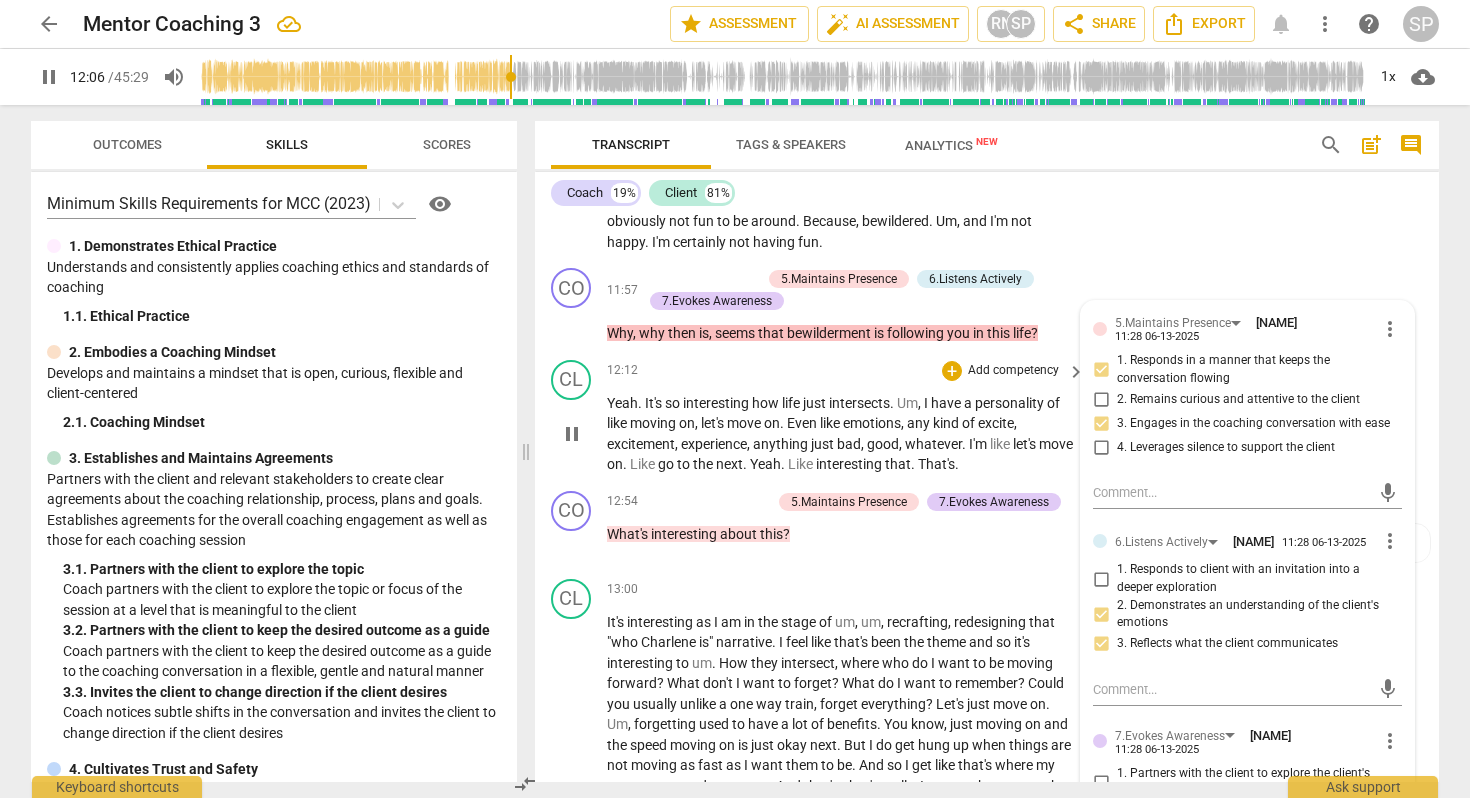 click on "Yeah" at bounding box center (622, 403) 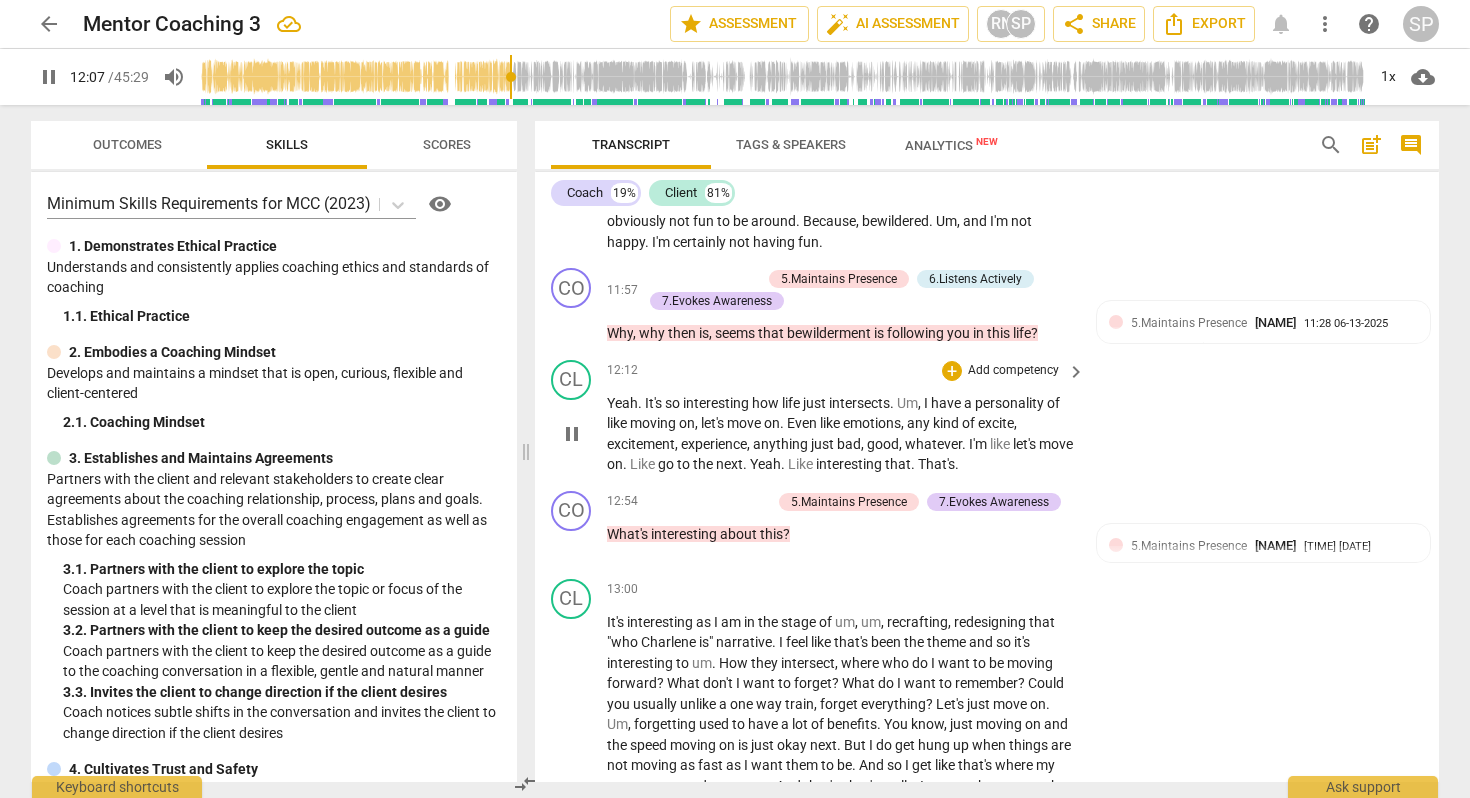 type on "728" 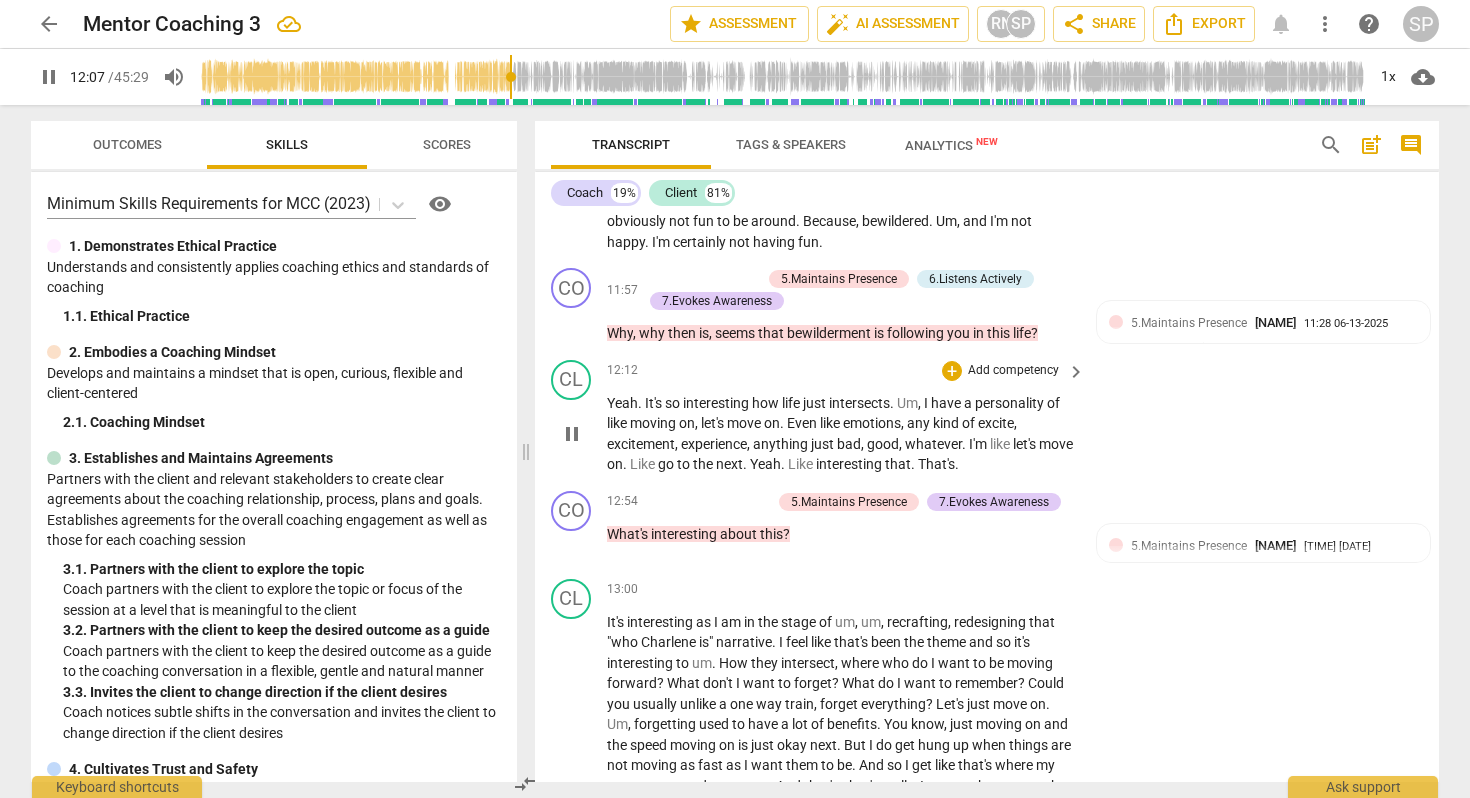 type 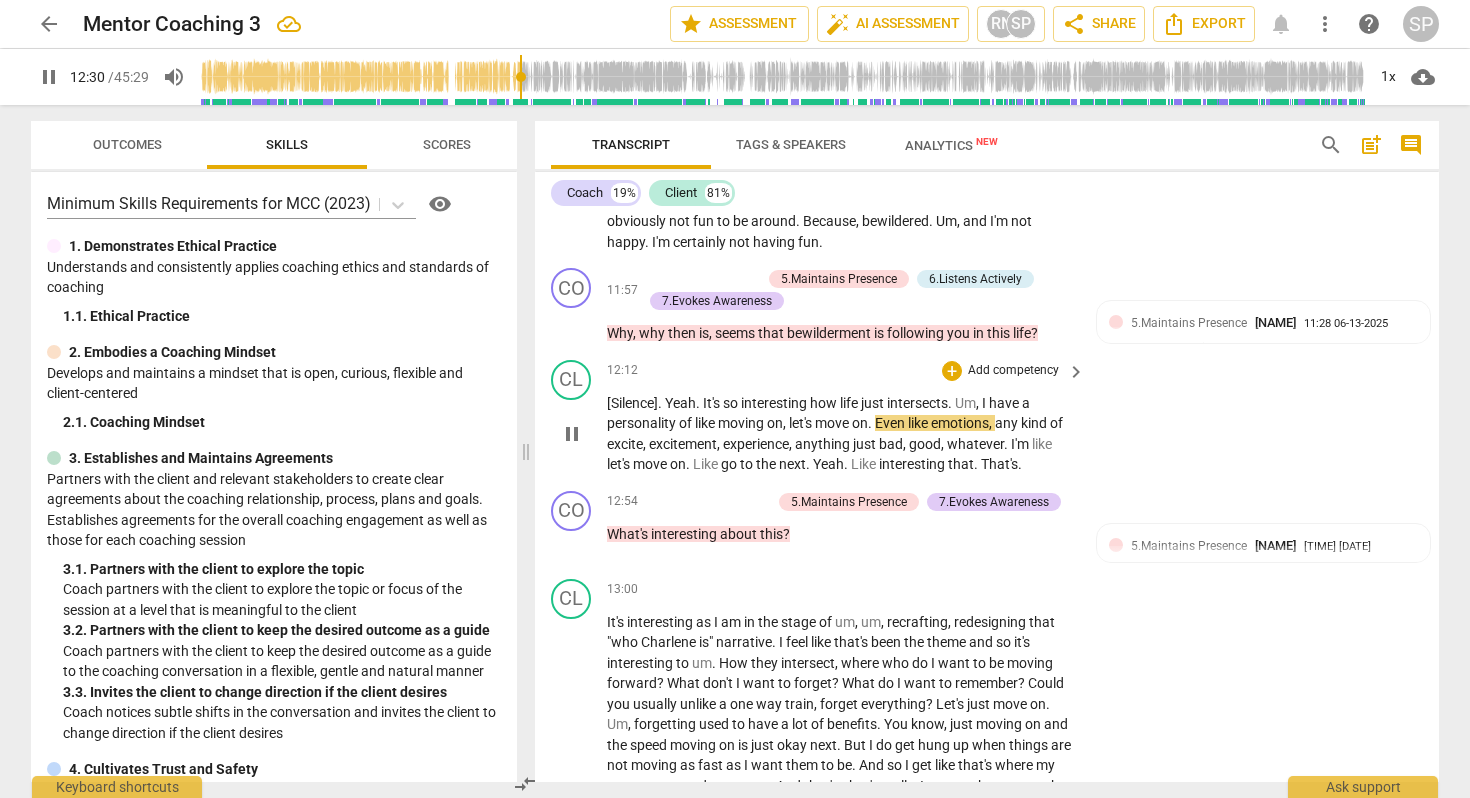 click on "moving" at bounding box center (742, 423) 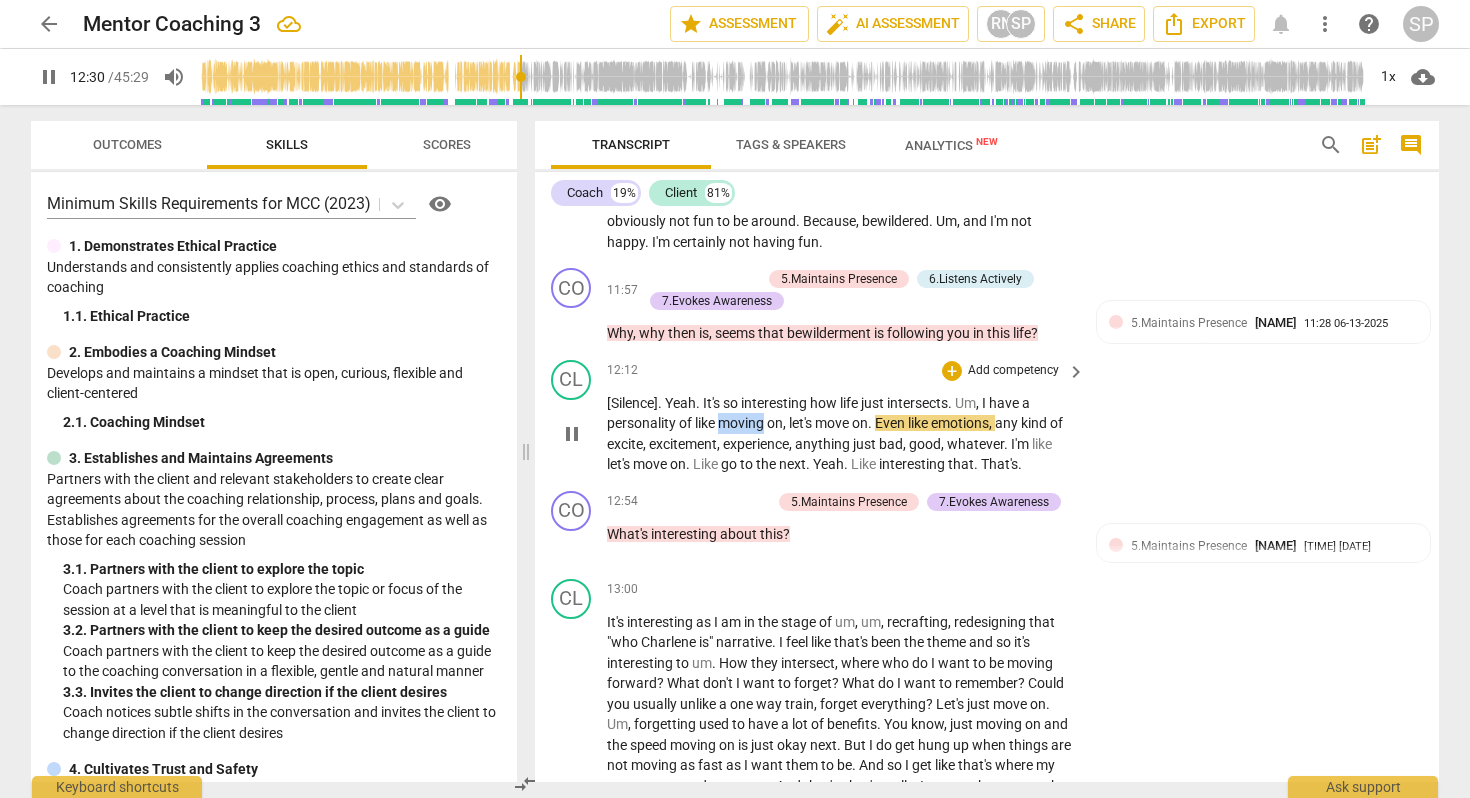 click on "moving" at bounding box center [742, 423] 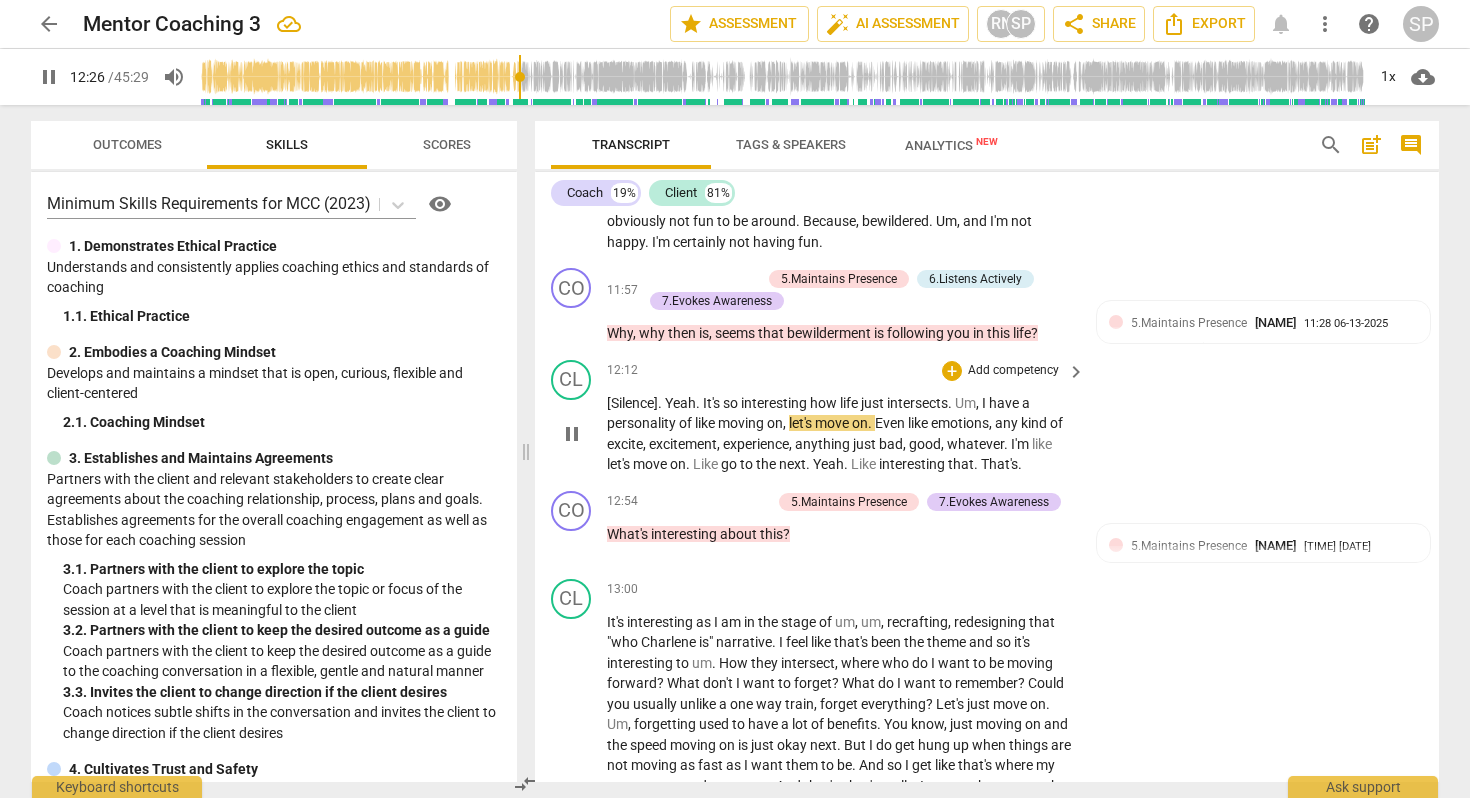 click on "." at bounding box center [871, 423] 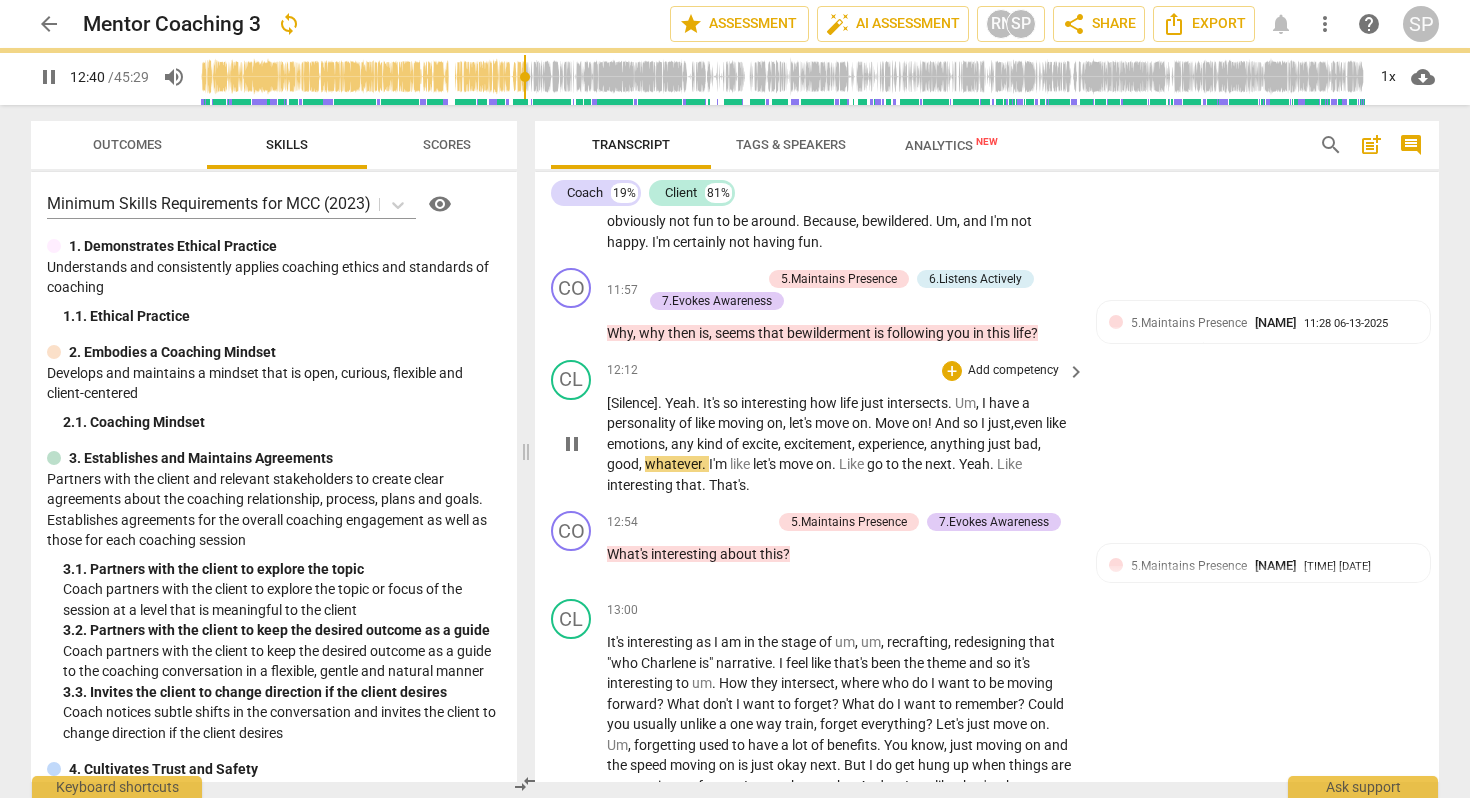 click on "[Silence] . Yeah . It's so interesting how life just intersects . Um , I have a personality of like moving on , let's move on . Move on ! And so I just , e ven like emotions , any kind of excite , excitement , experience , anything just bad , good , whatever . I'm like let's move on . Like go to the next . Yeah . Like interesting that . That's ." at bounding box center (841, 444) 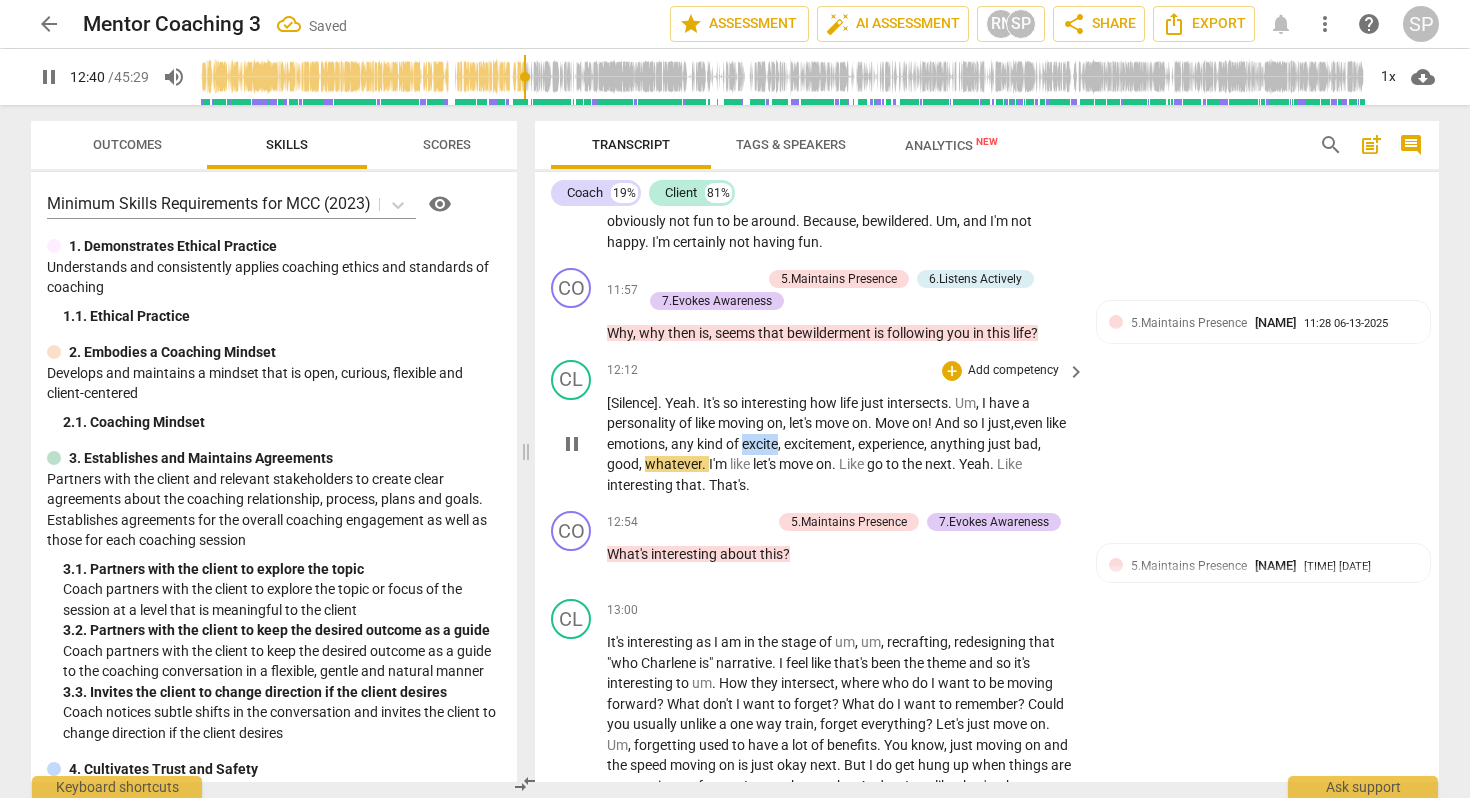 click on "[Silence] . Yeah . It's so interesting how life just intersects . Um , I have a personality of like moving on , let's move on . Move on ! And so I just , e ven like emotions , any kind of excite , excitement , experience , anything just bad , good , whatever . I'm like let's move on . Like go to the next . Yeah . Like interesting that . That's ." at bounding box center [841, 444] 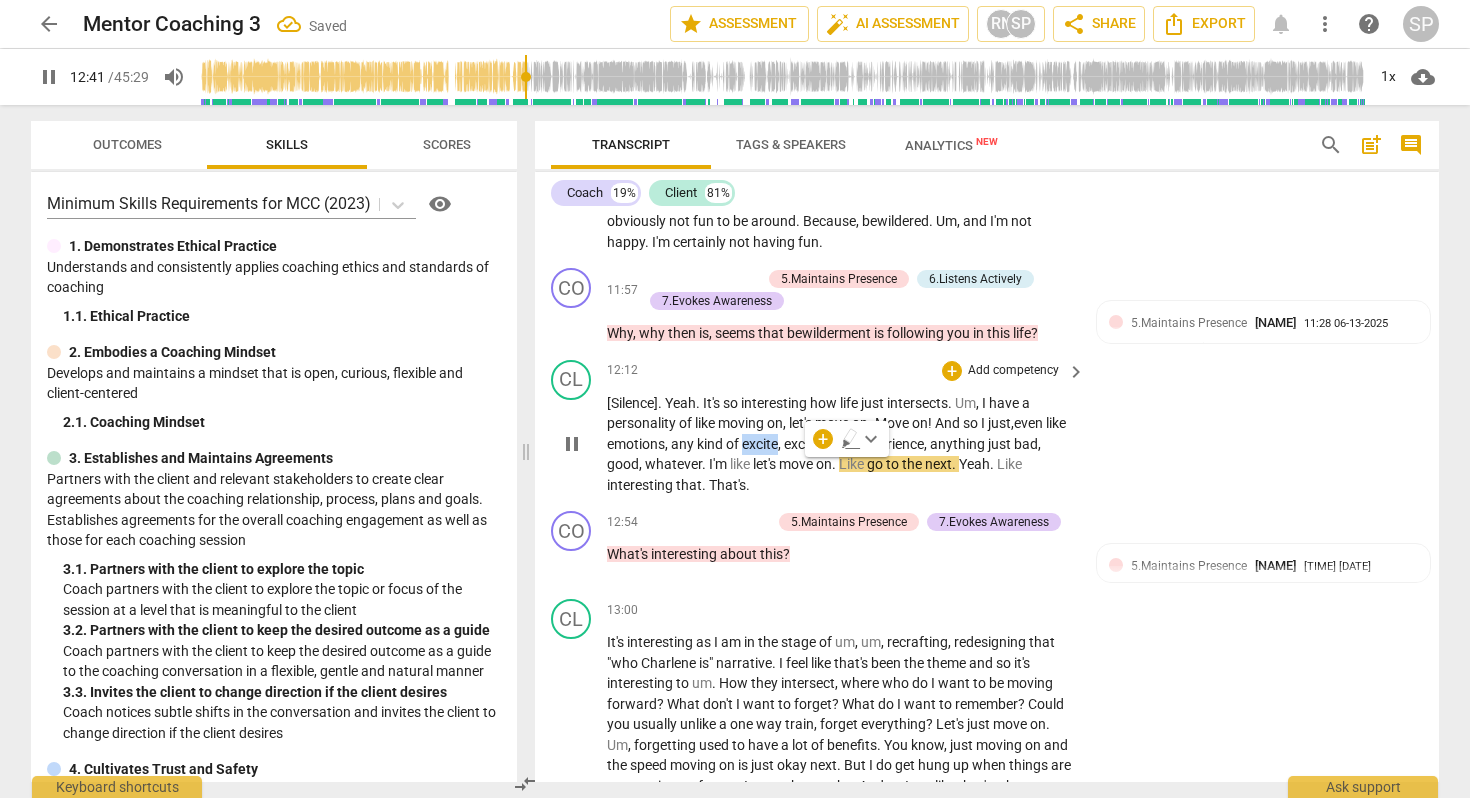 click on "kind" at bounding box center [711, 444] 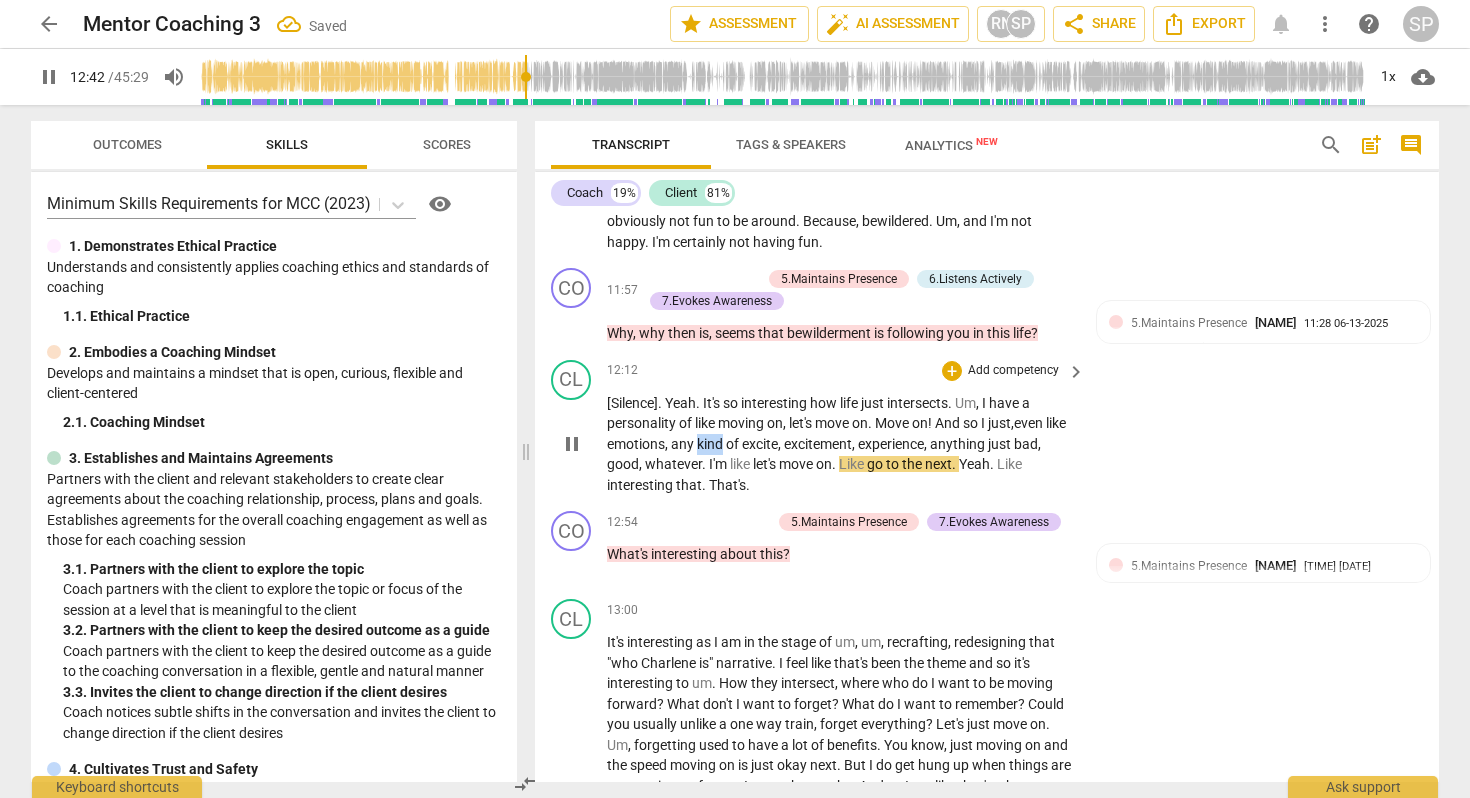 click on "kind" at bounding box center (711, 444) 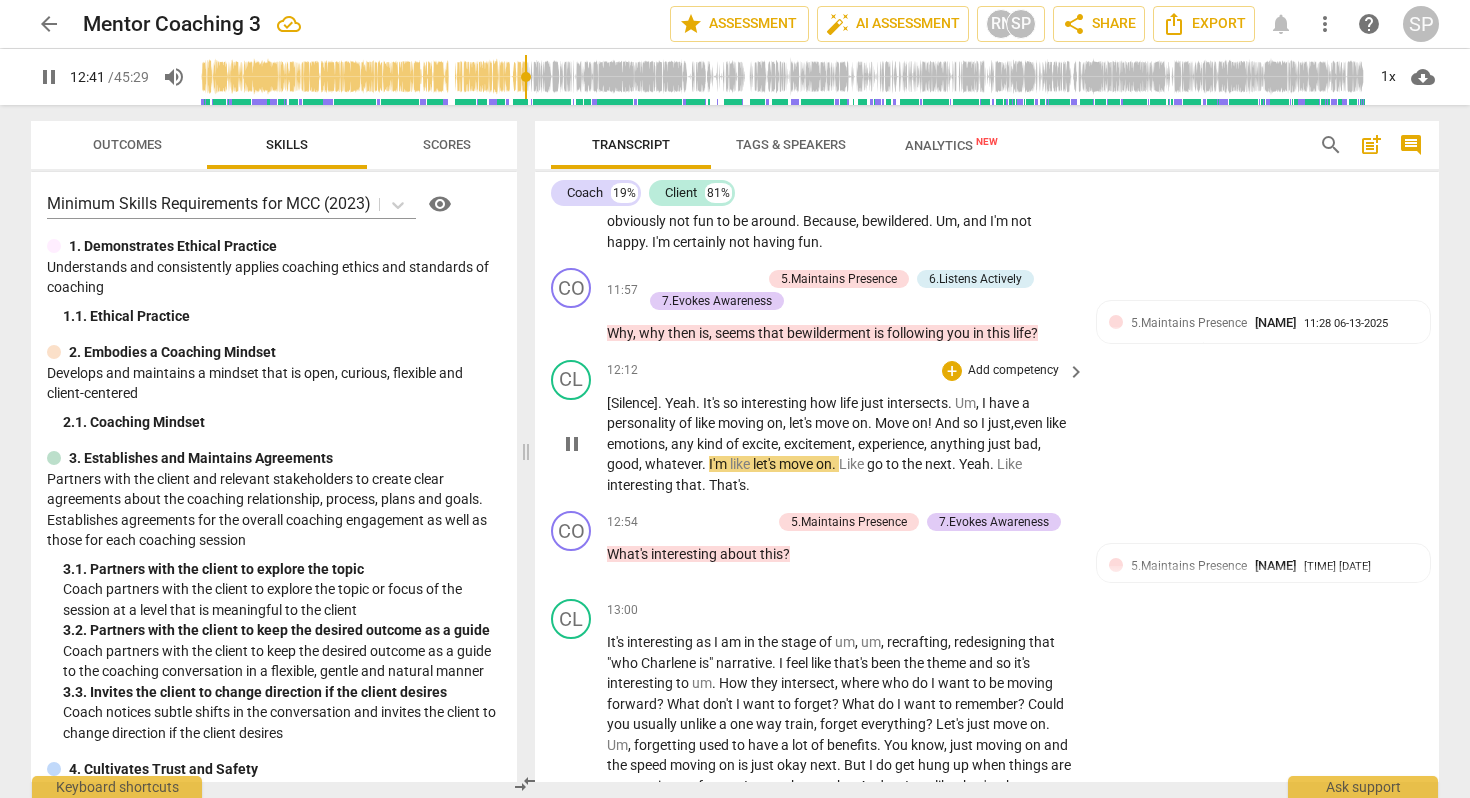 click on "just" at bounding box center [1001, 444] 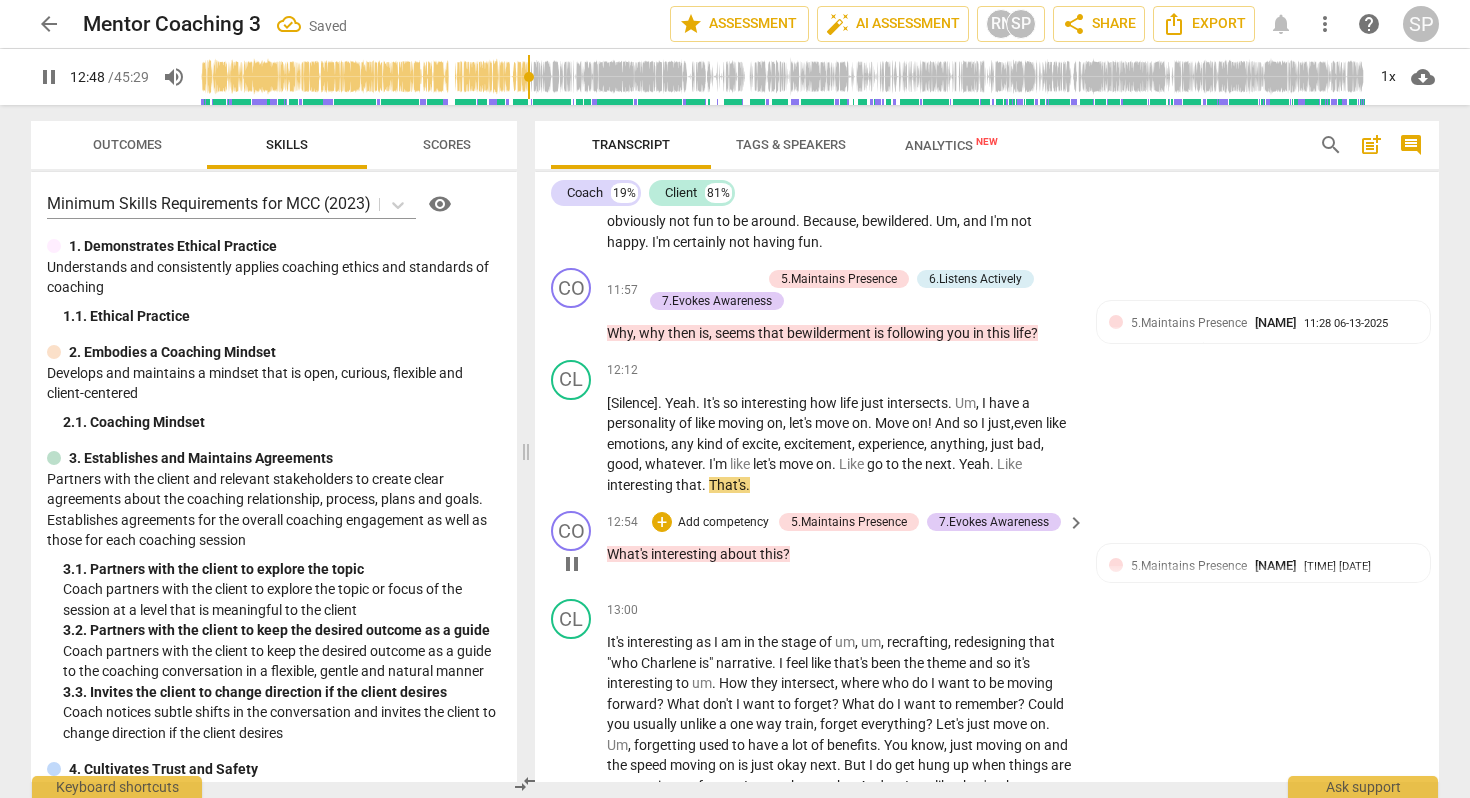 scroll, scrollTop: 4250, scrollLeft: 0, axis: vertical 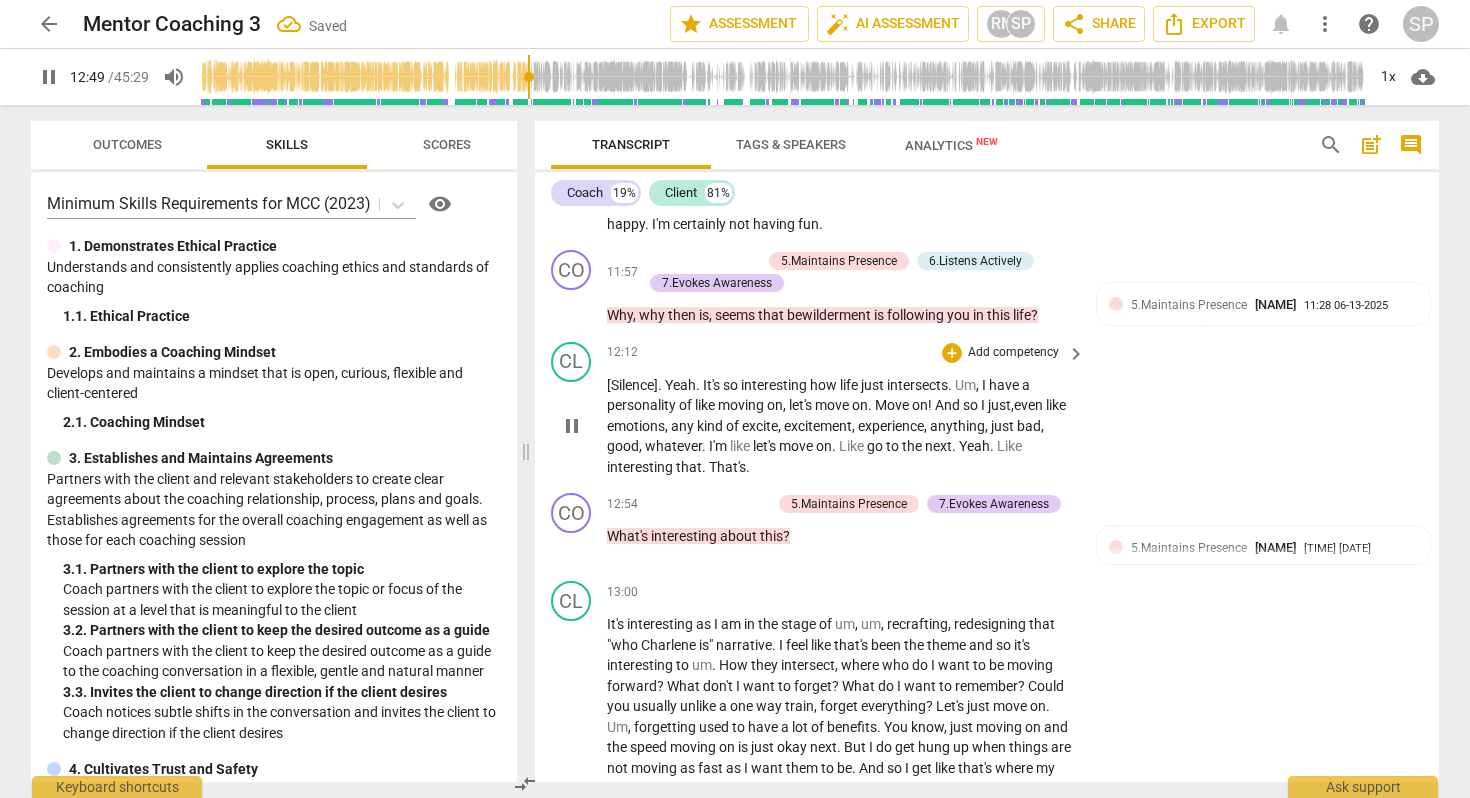 click on "that" at bounding box center (689, 467) 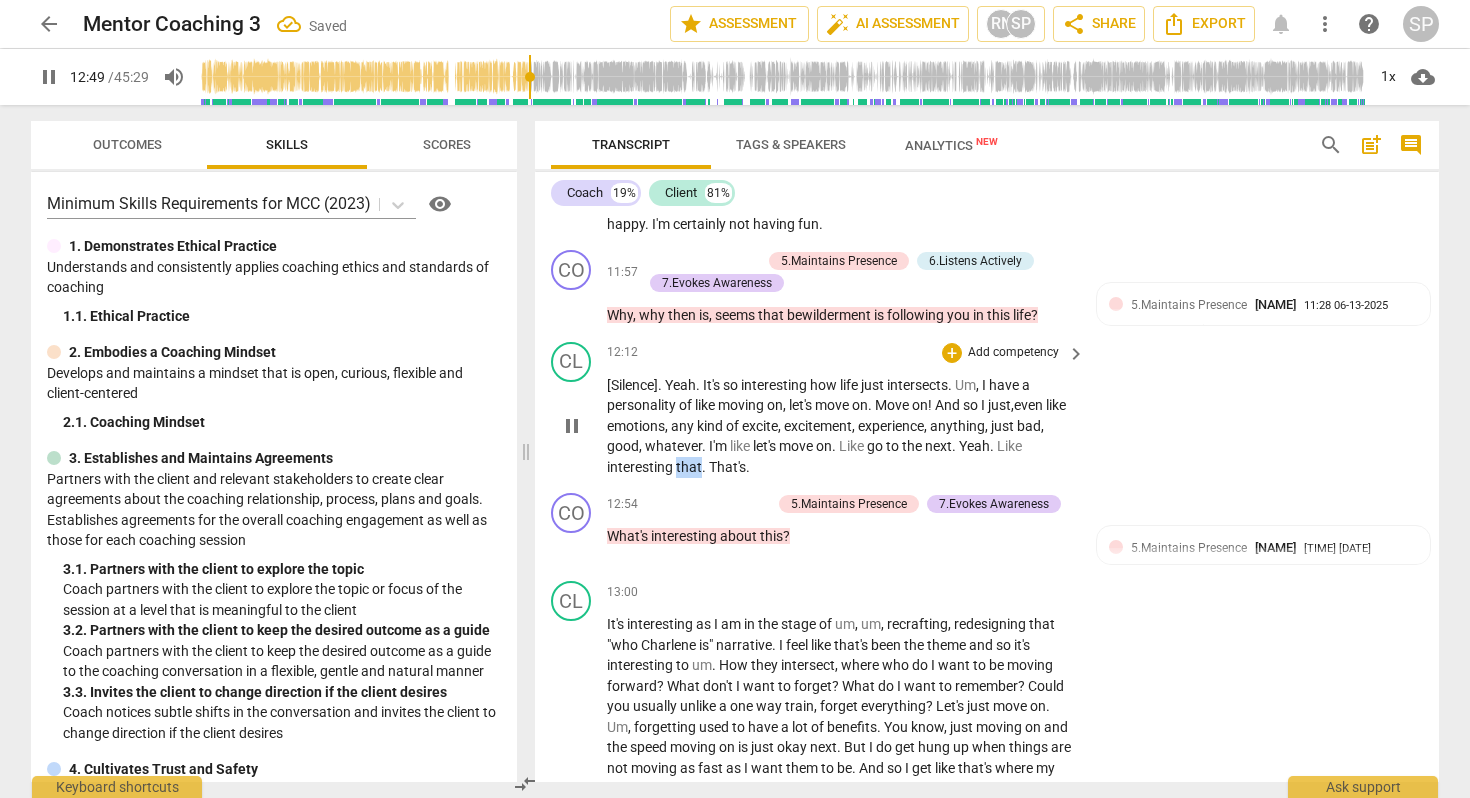 click on "that" at bounding box center (689, 467) 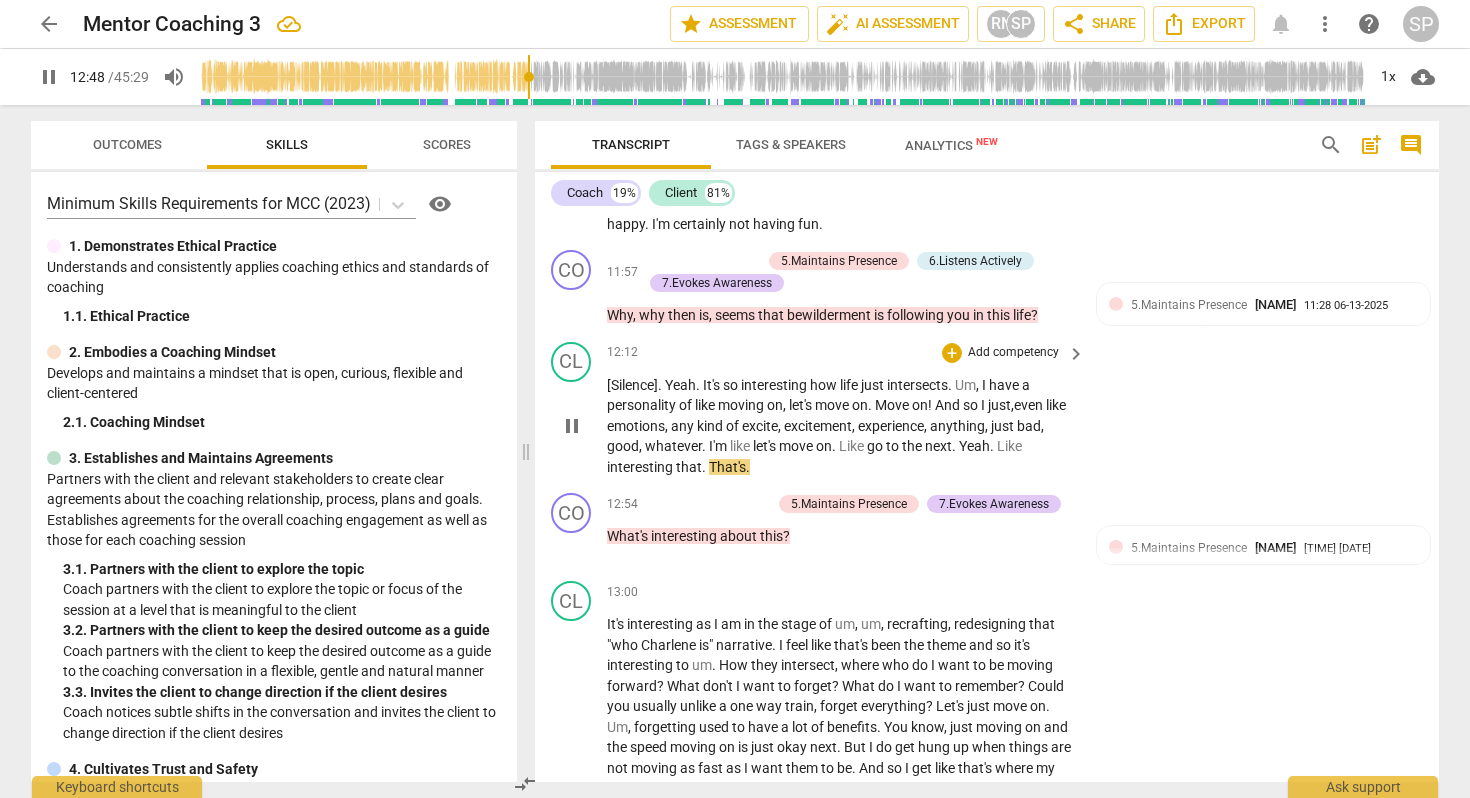 click on "." at bounding box center (705, 467) 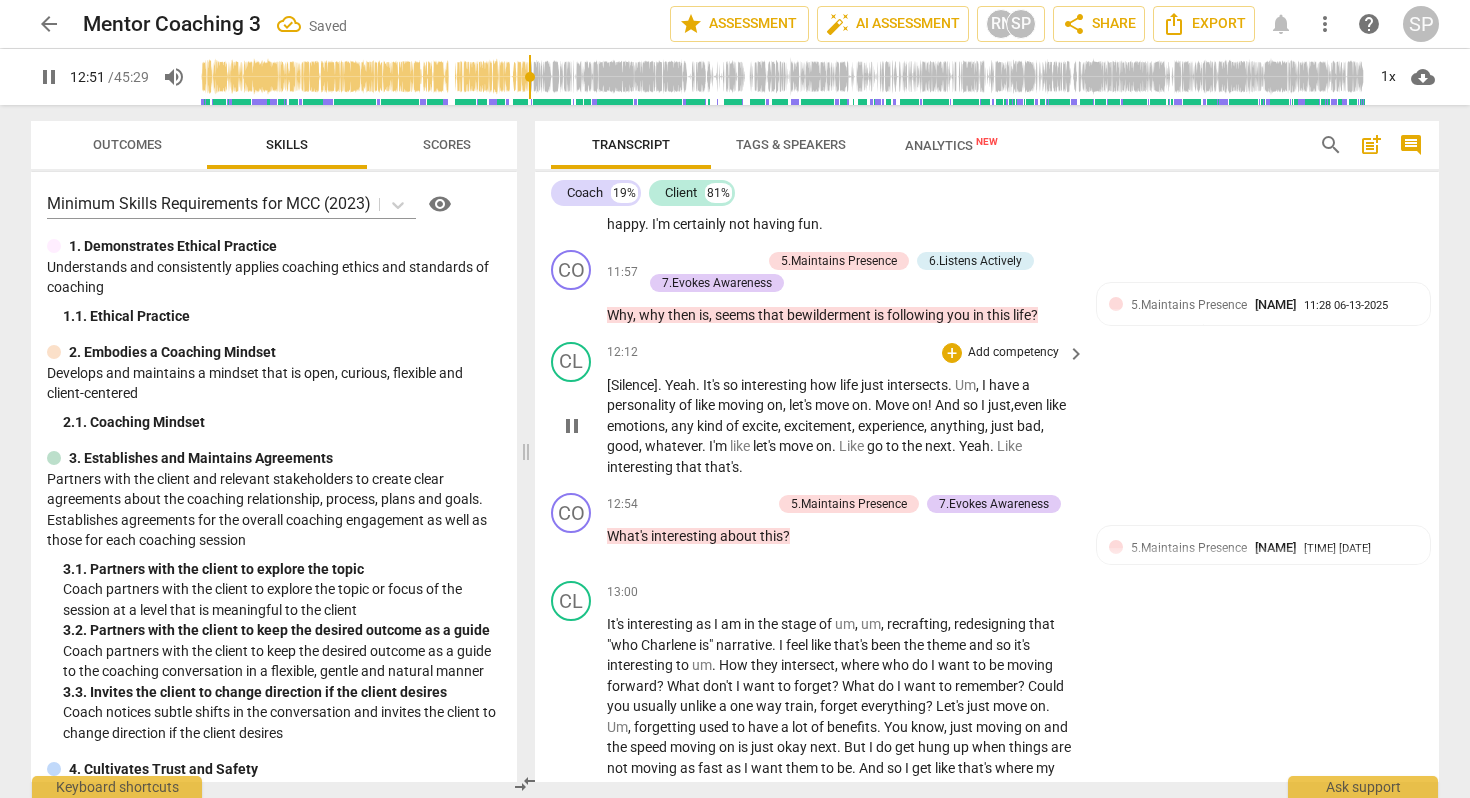 click on "[Silence]. Yeah .   It's   so   interesting   how   life   just   intersects .   Um ,   I   have   a   personality   of   like   moving   on ,   let's   move   on . Move on! And so I just,  e ven   like   emotions ,   any   kind   of   excite ,   excitement ,   experience ,   anything,   just   bad ,   good ,   whatever .   I'm   like   let's   move   on .   Like   go   to   the   next .   Yeah .   Like   interesting   that   that's ." at bounding box center (841, 426) 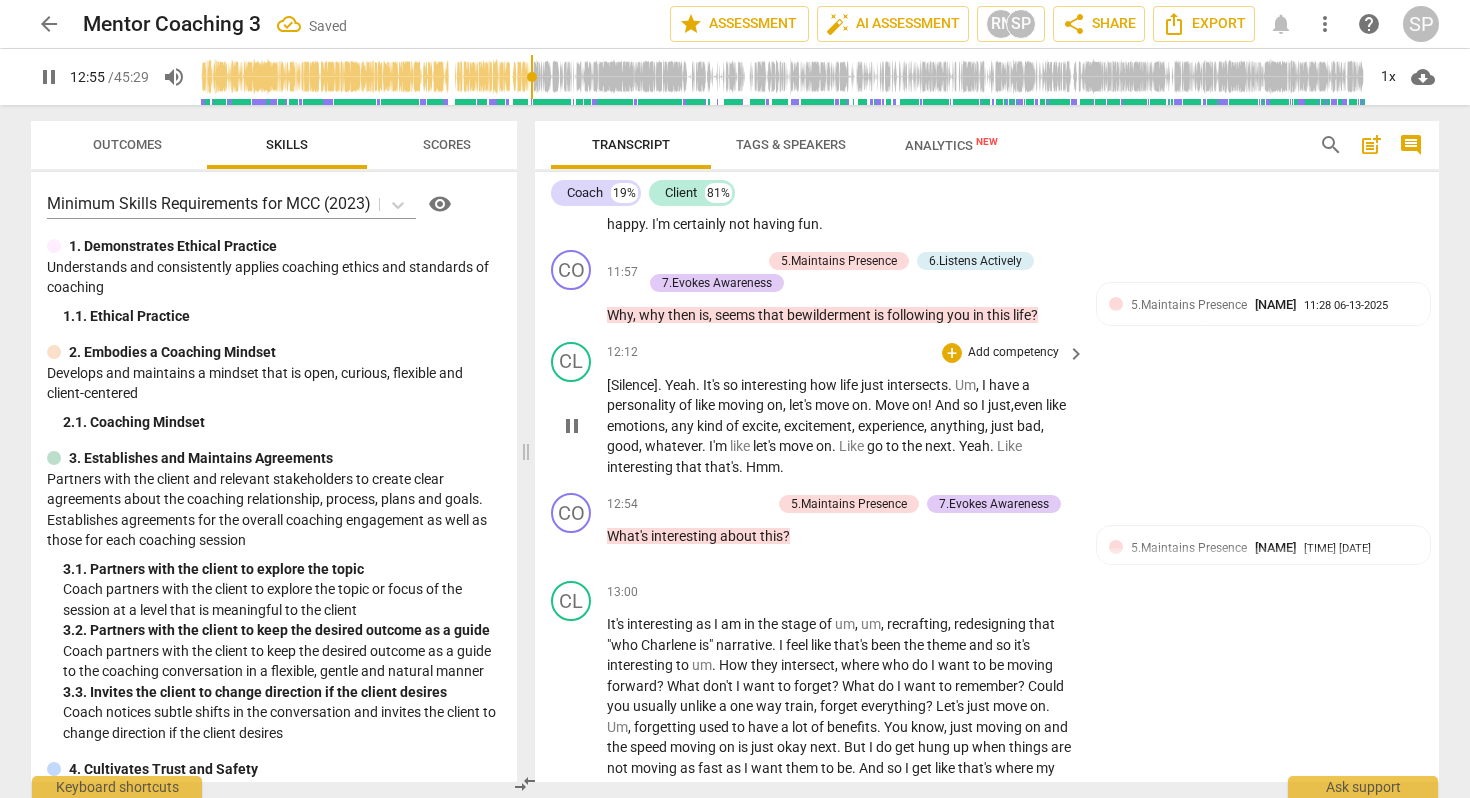 click on ". Hmm." at bounding box center [761, 467] 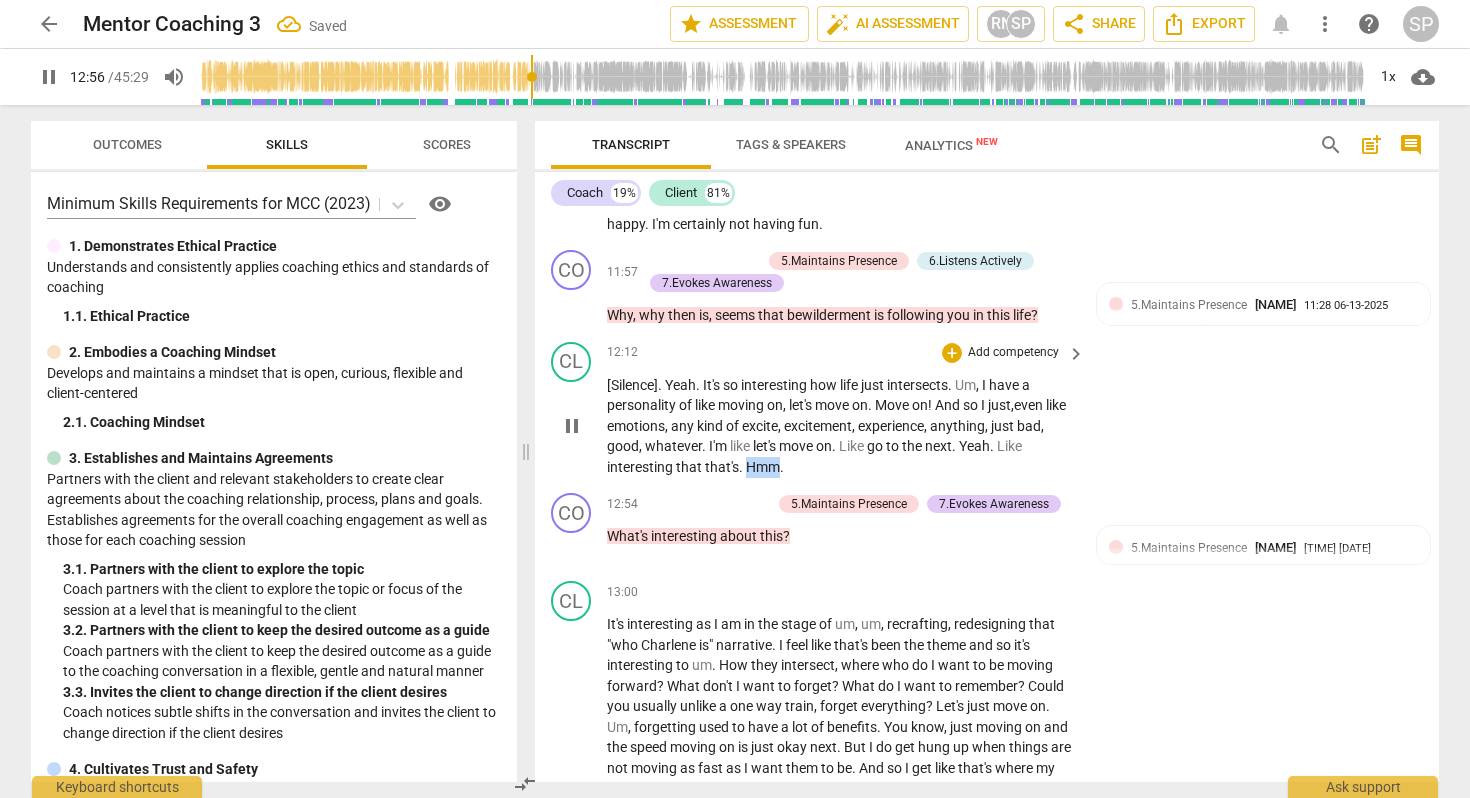 click on ". Hmm." at bounding box center (761, 467) 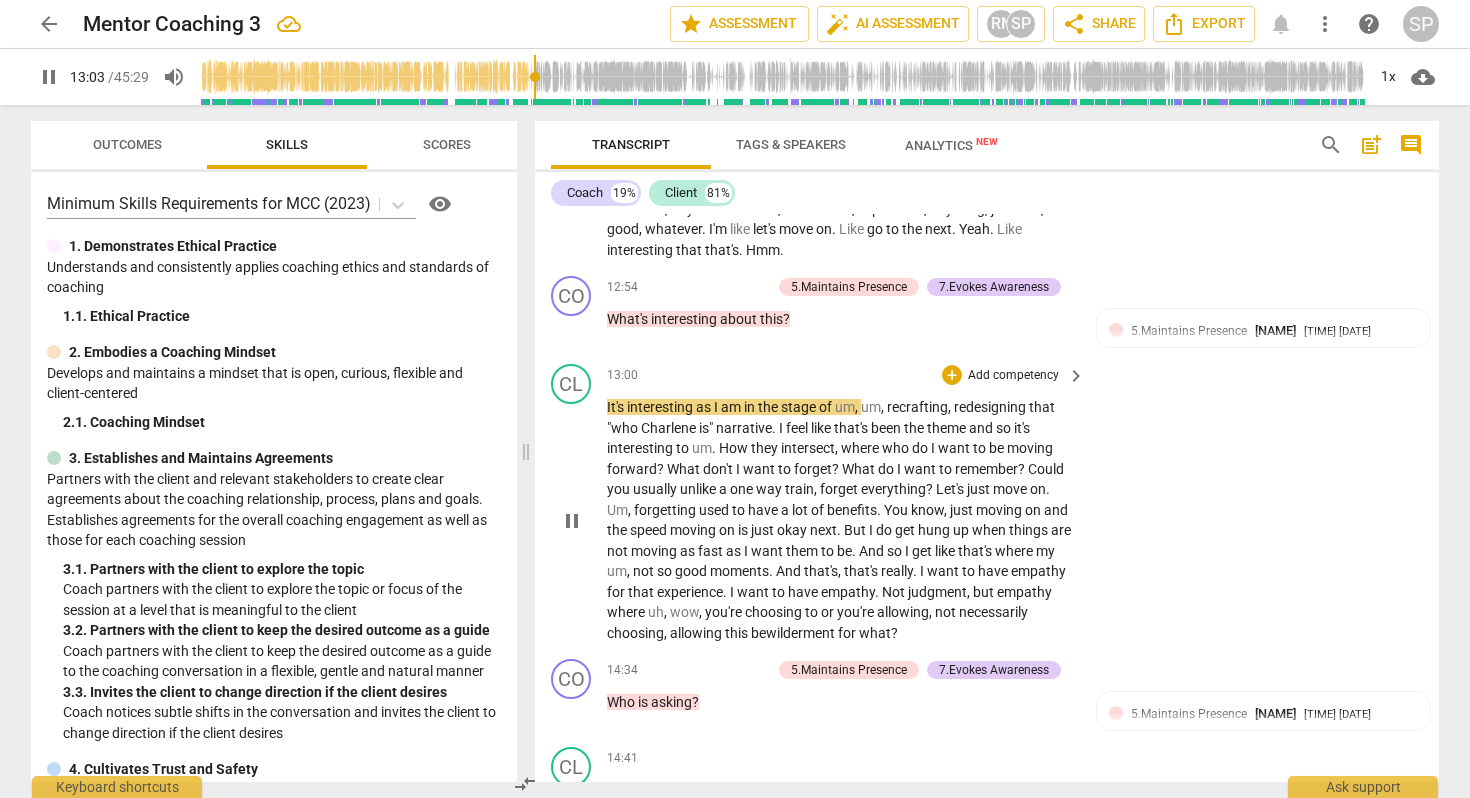 scroll, scrollTop: 4512, scrollLeft: 0, axis: vertical 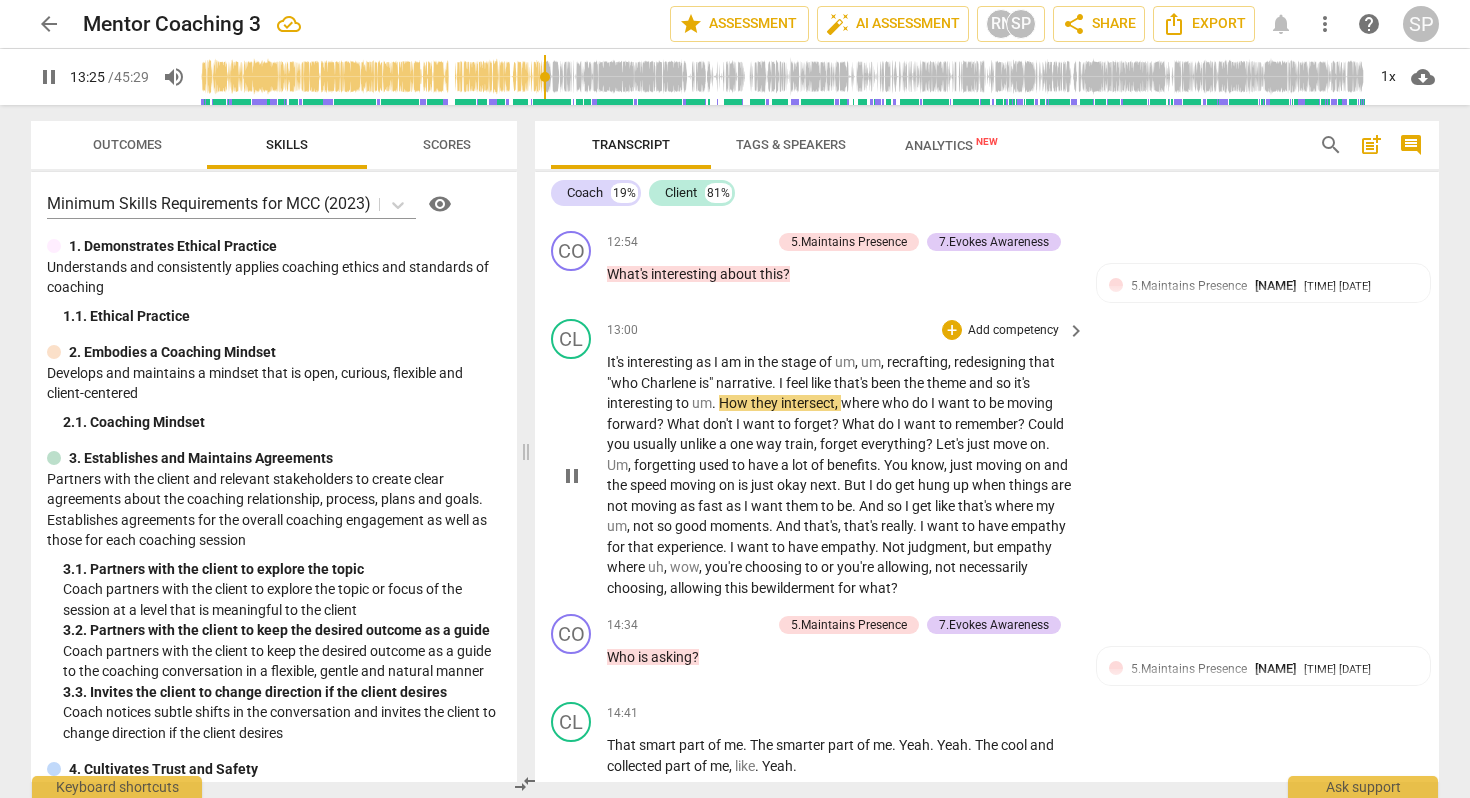 click on "." at bounding box center (715, 403) 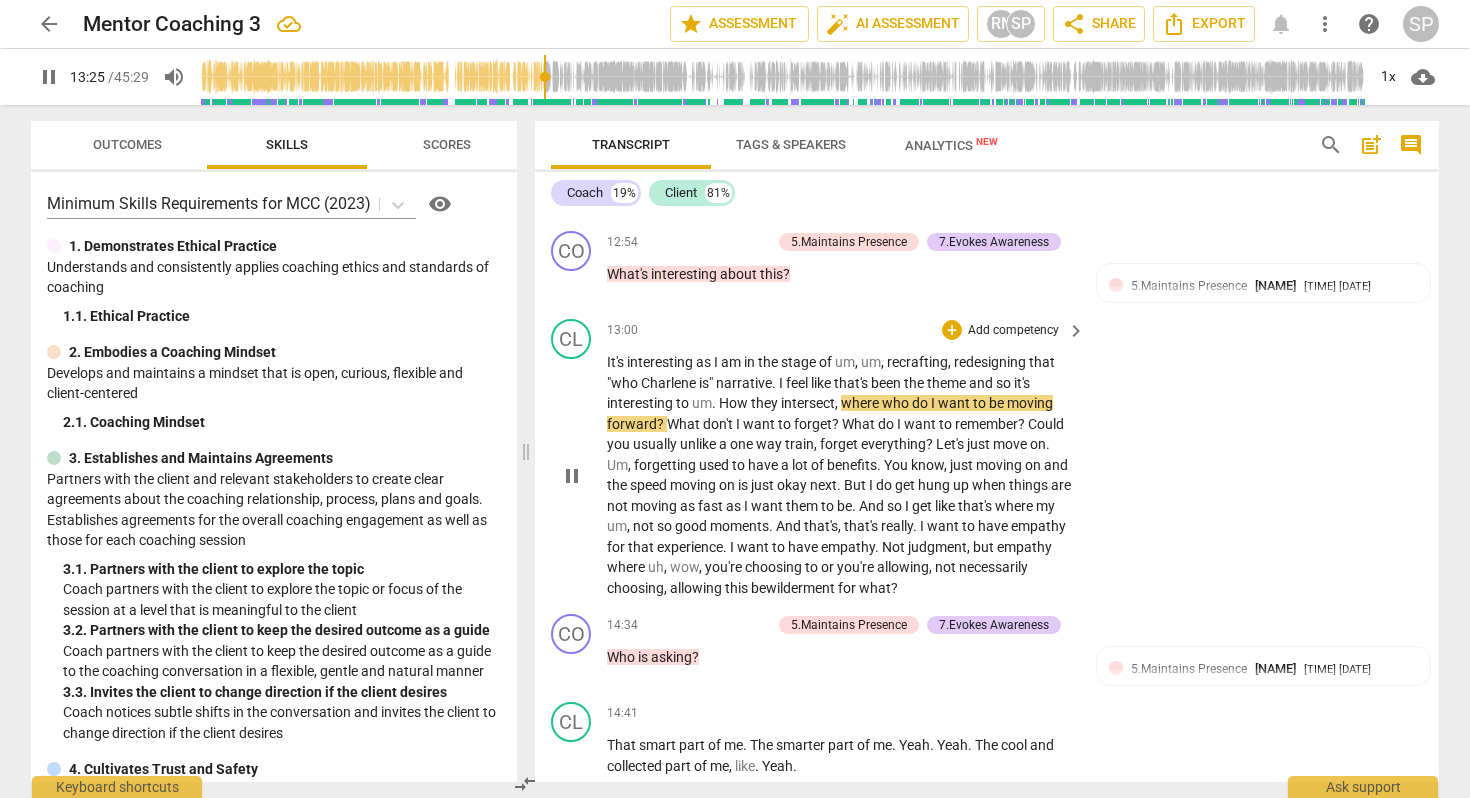 type on "806" 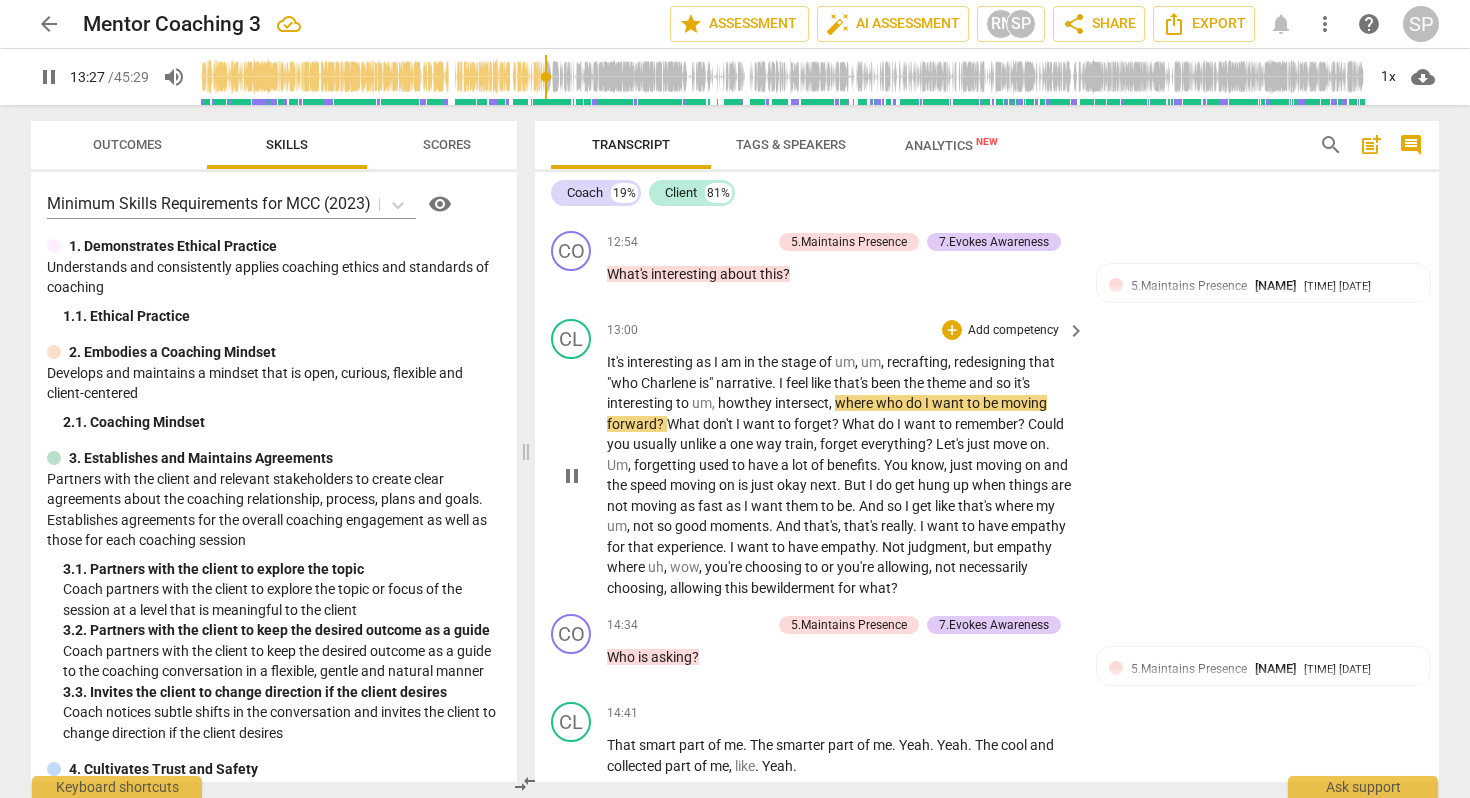 click on "," at bounding box center [832, 403] 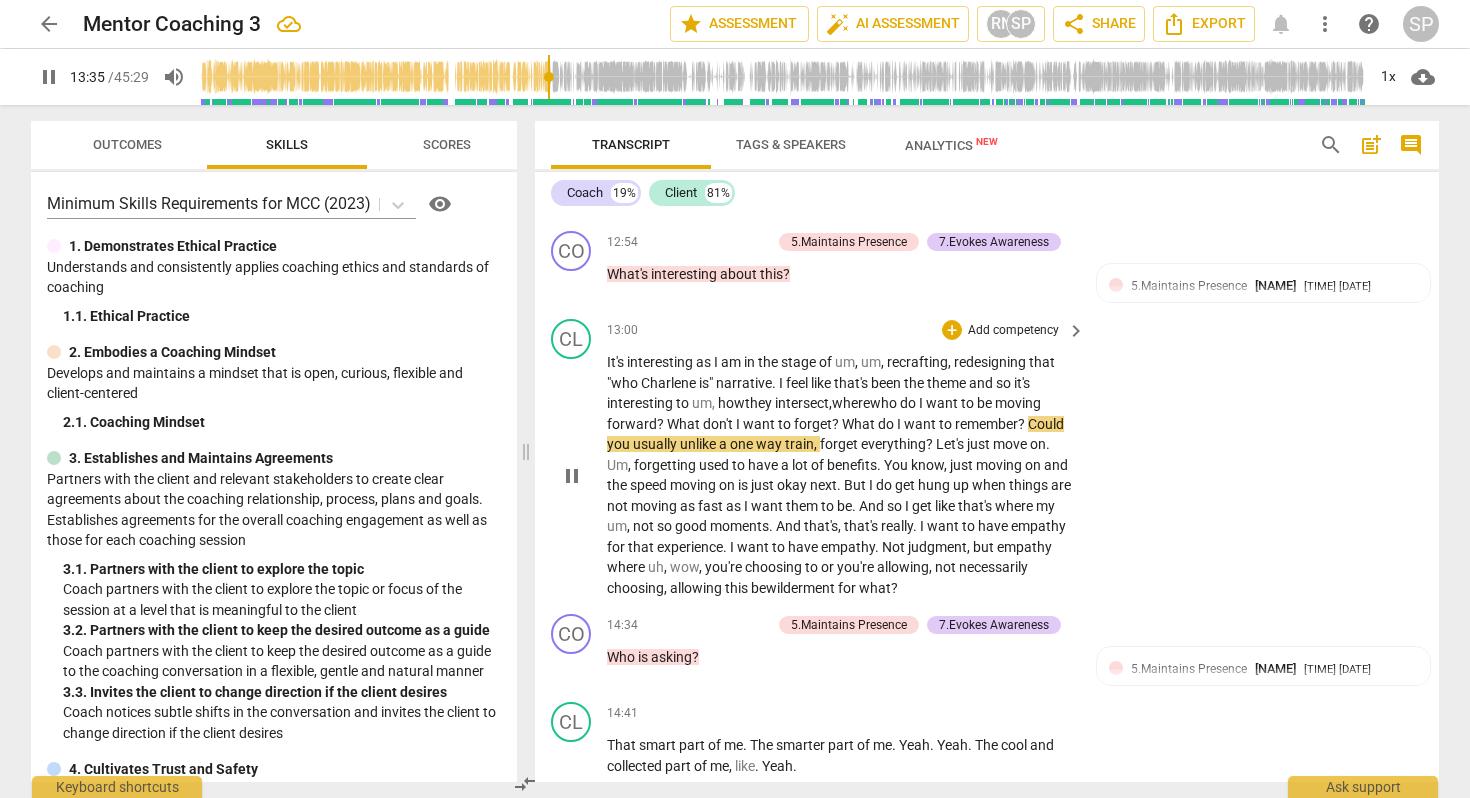 click on "remember" at bounding box center (986, 424) 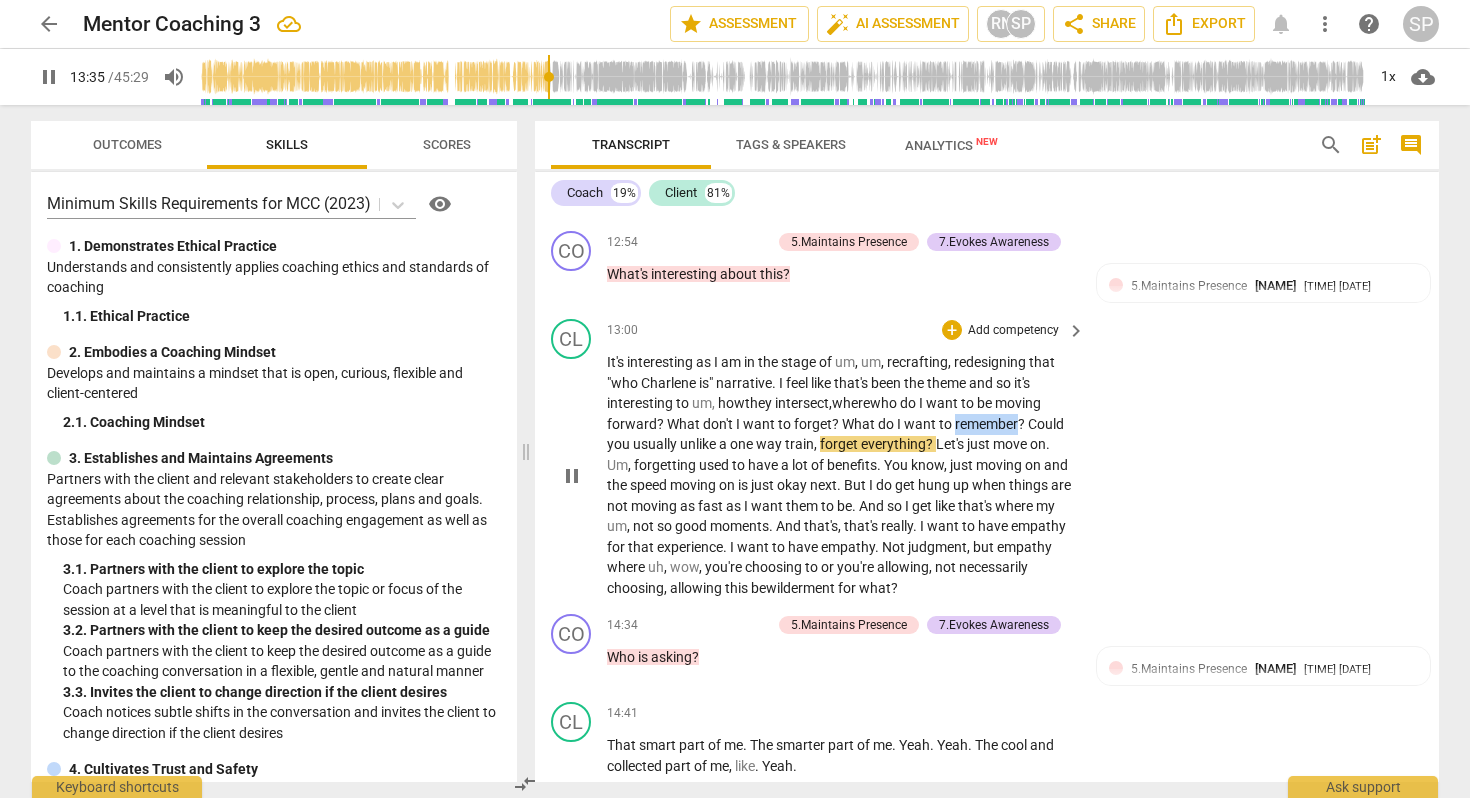 click on "remember" at bounding box center (986, 424) 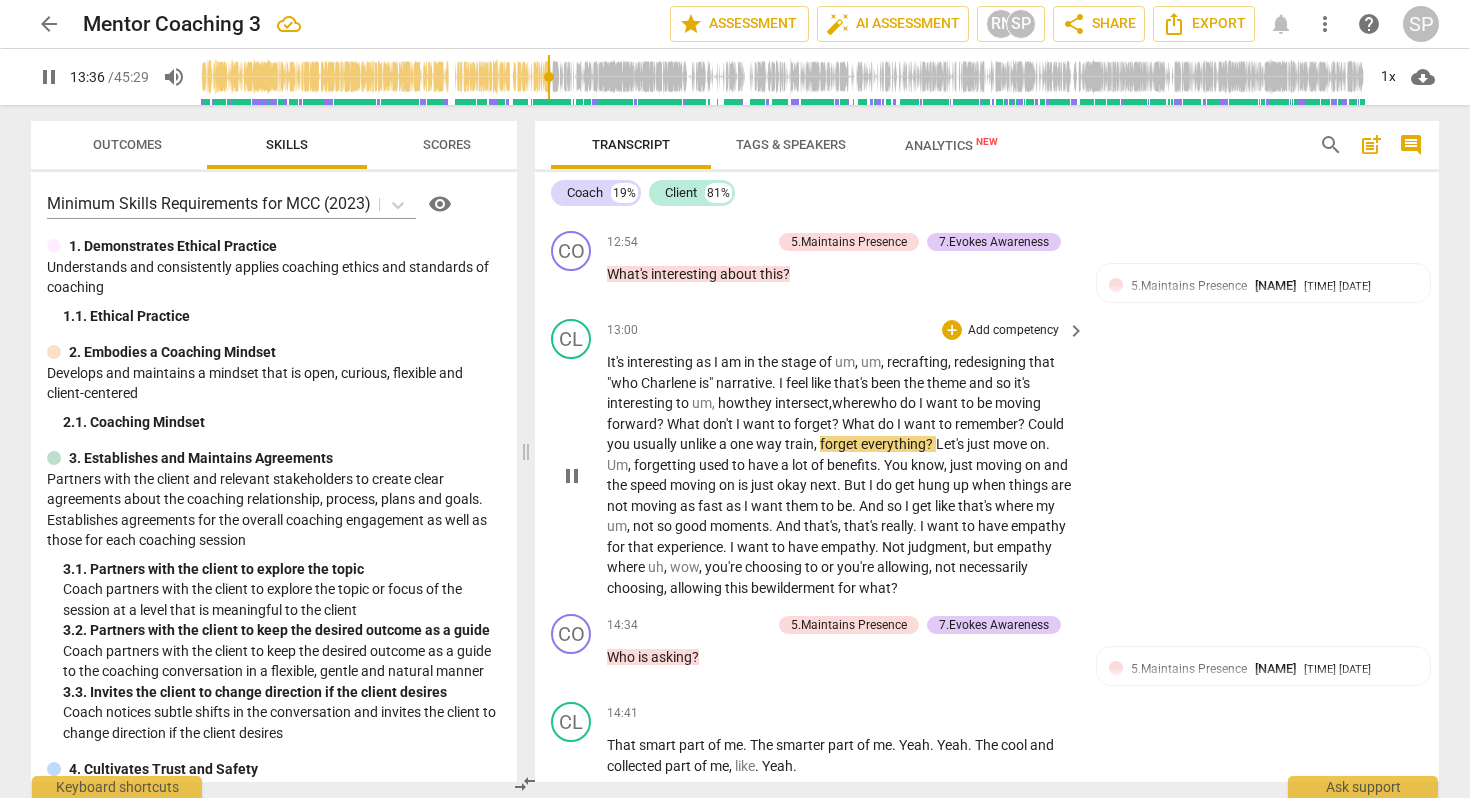 click on "usually" at bounding box center (656, 444) 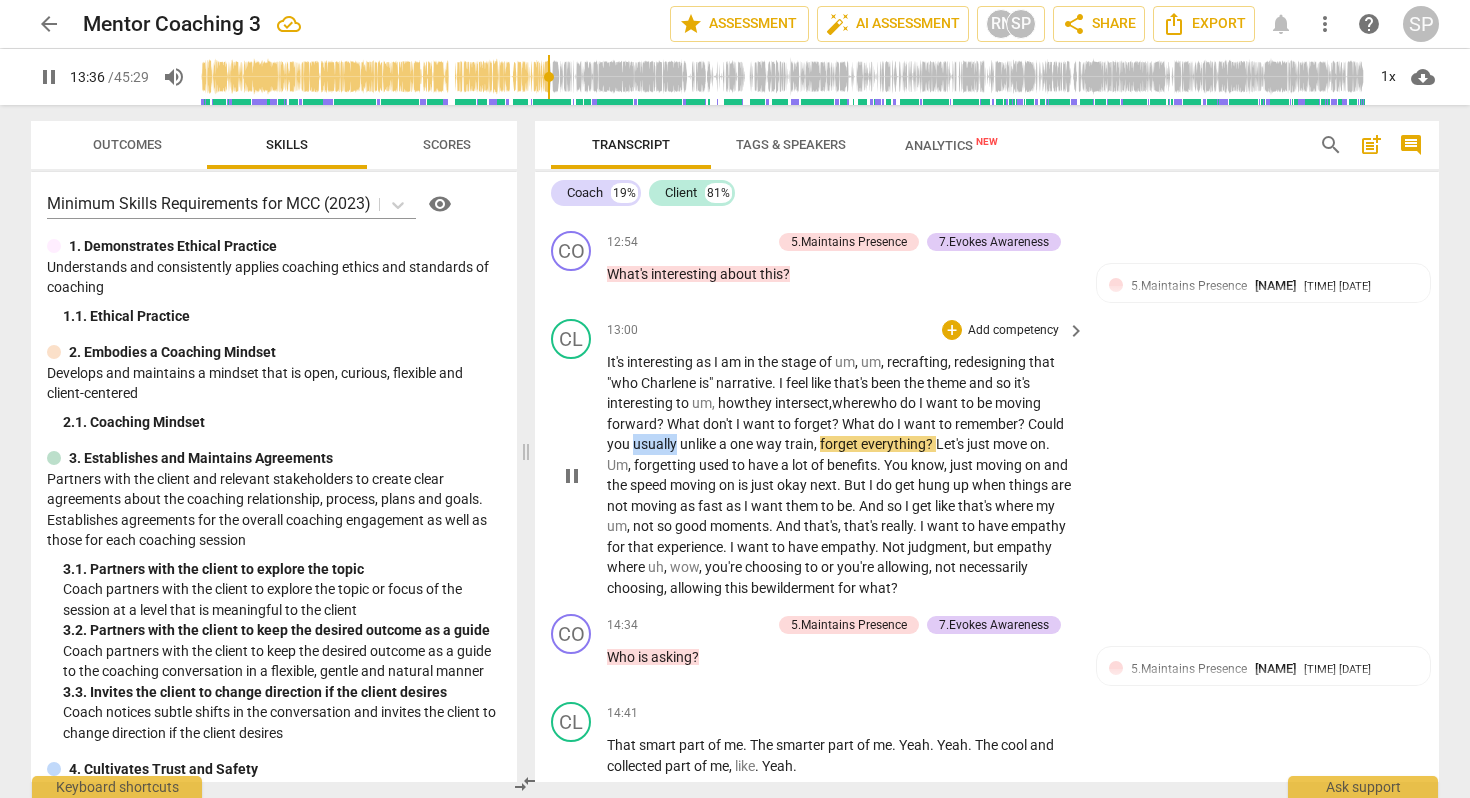 click on "usually" at bounding box center [656, 444] 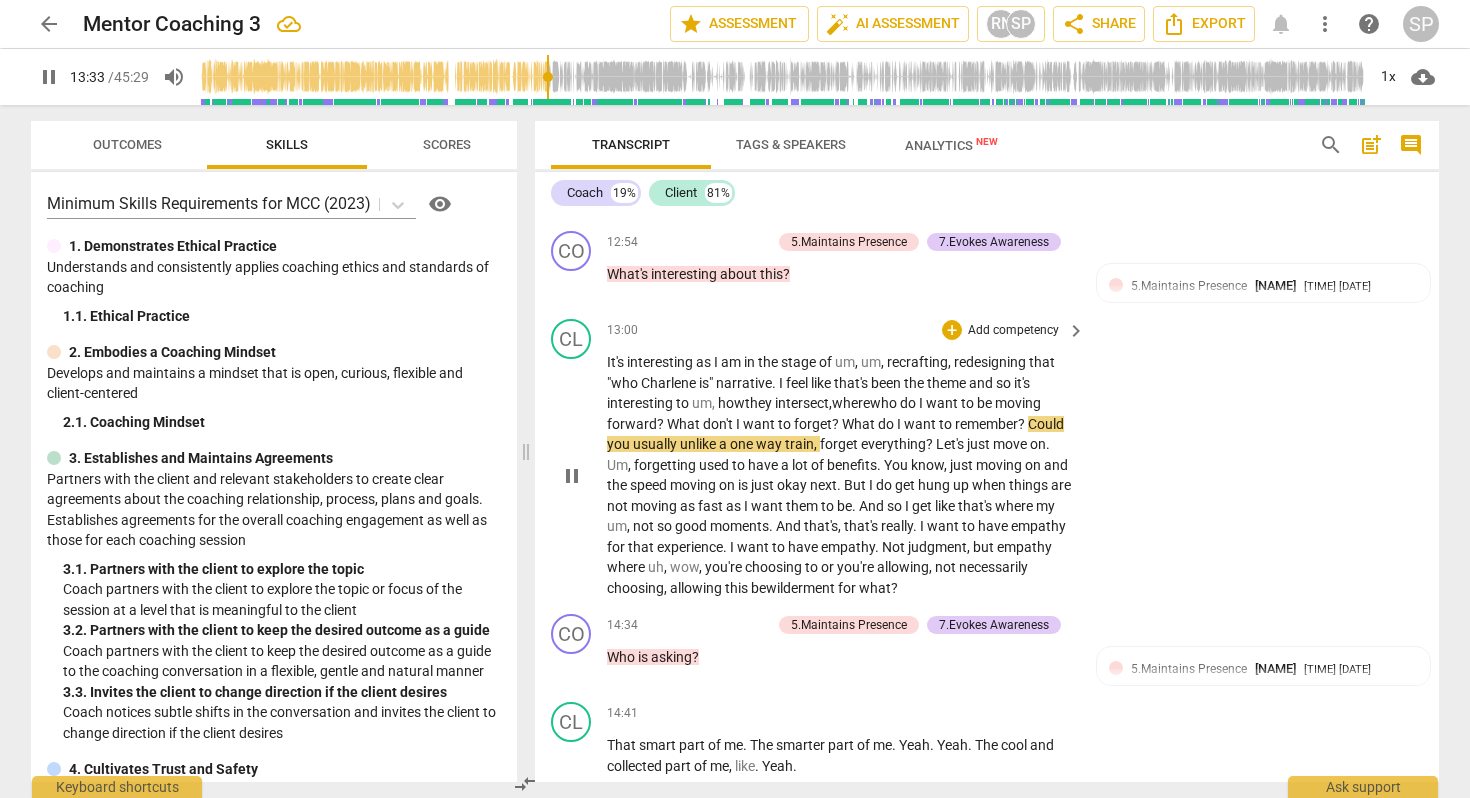 click on "unlike" at bounding box center [699, 444] 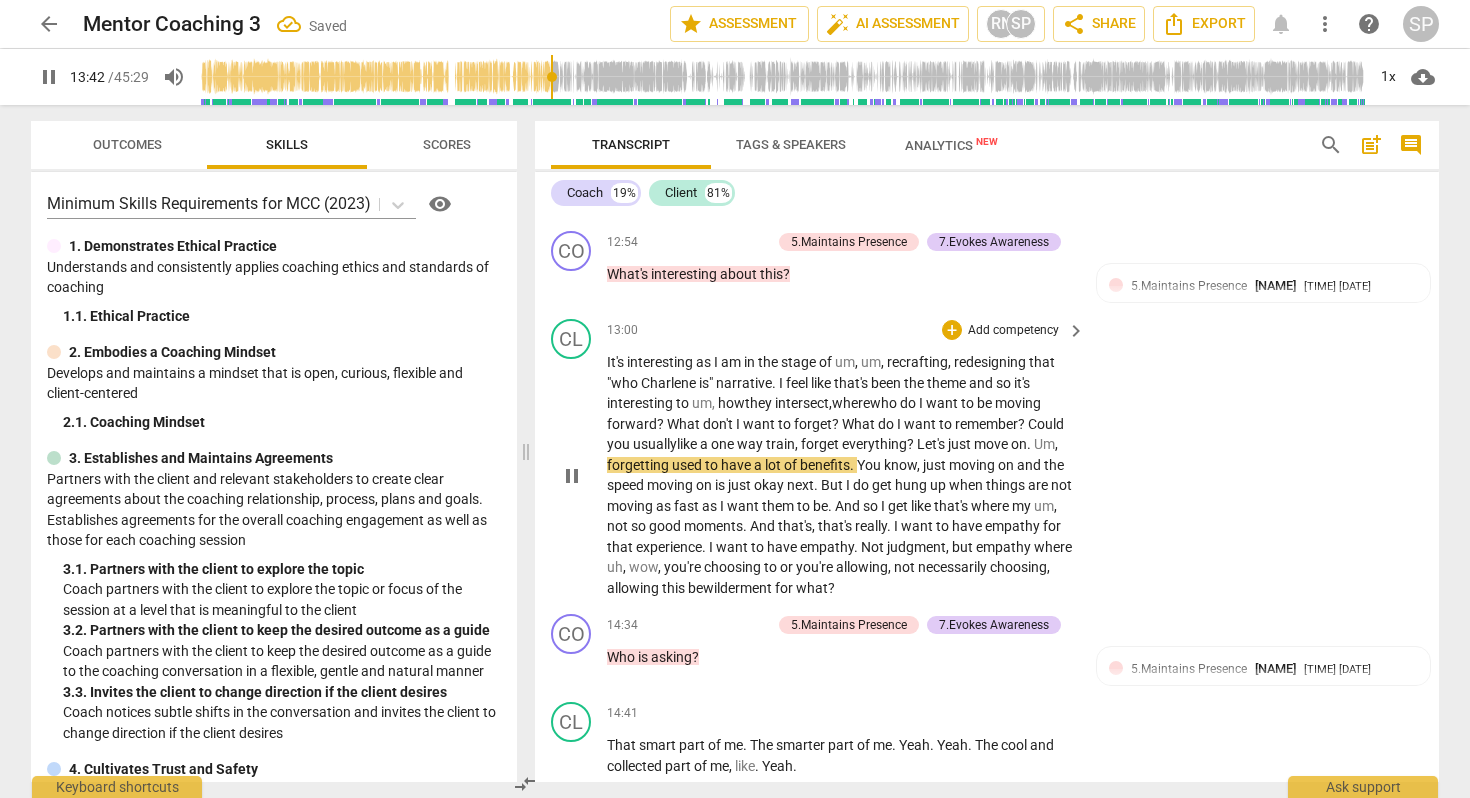 click on "Could" at bounding box center (1046, 424) 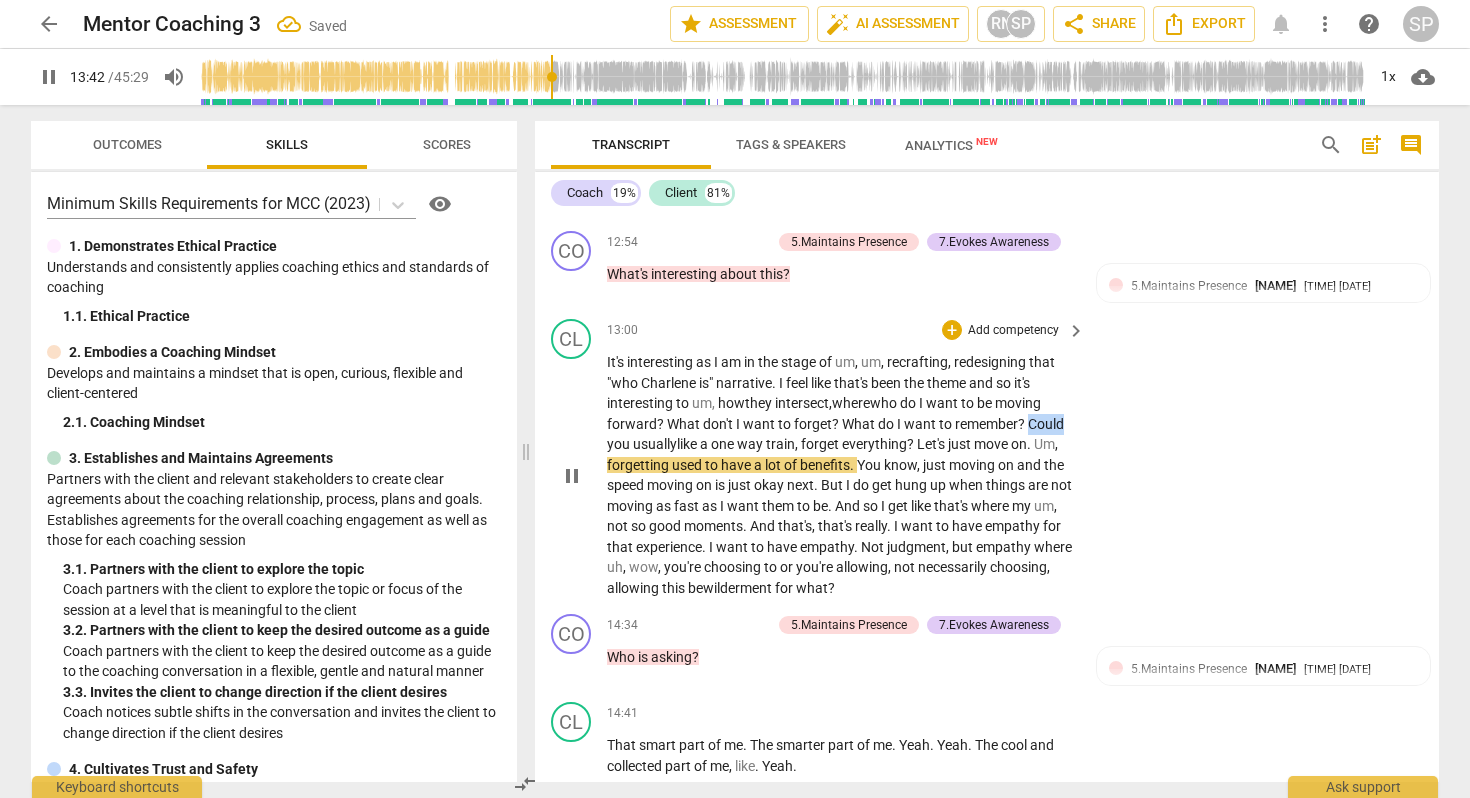 click on "Could" at bounding box center [1046, 424] 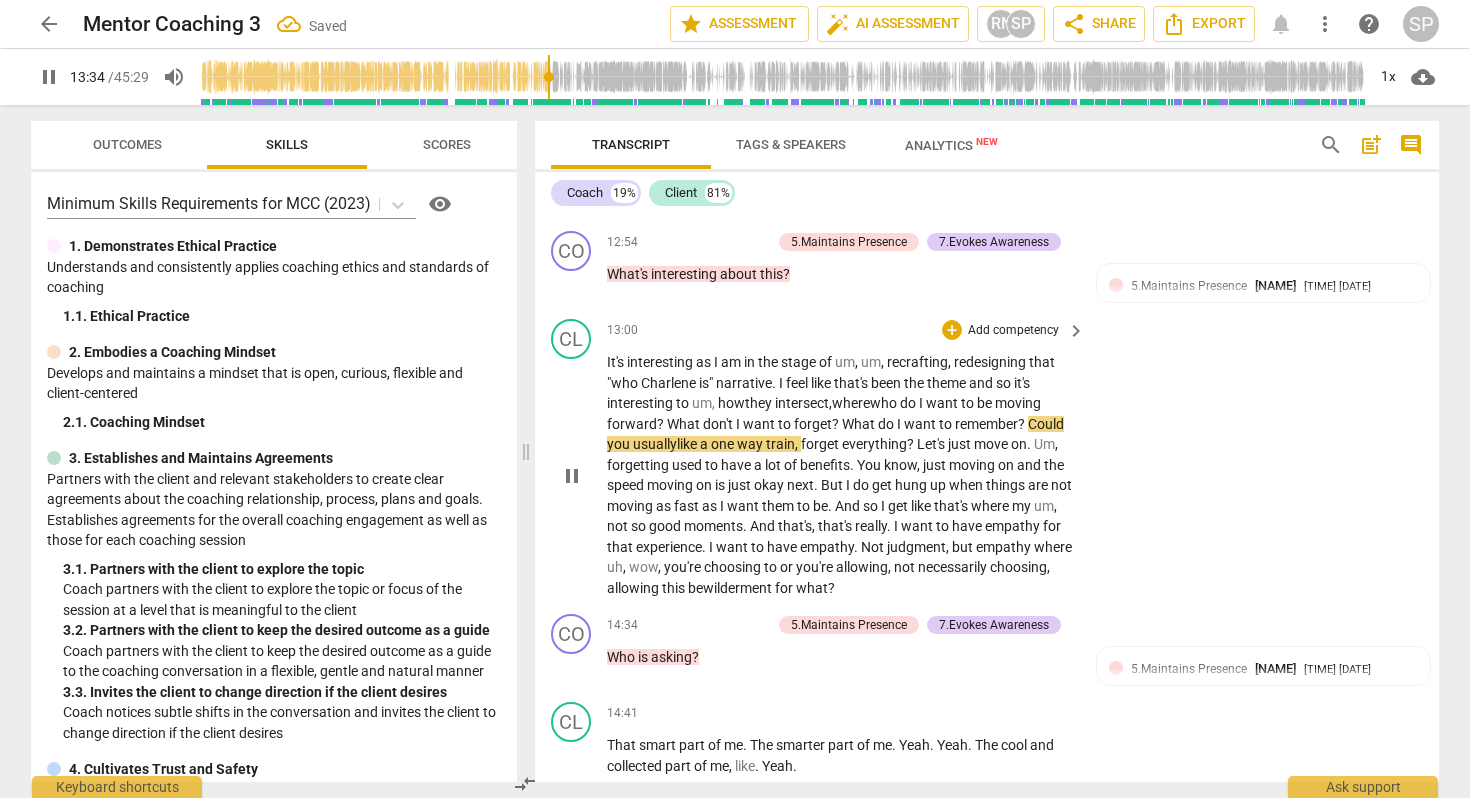 click on "you" at bounding box center (620, 444) 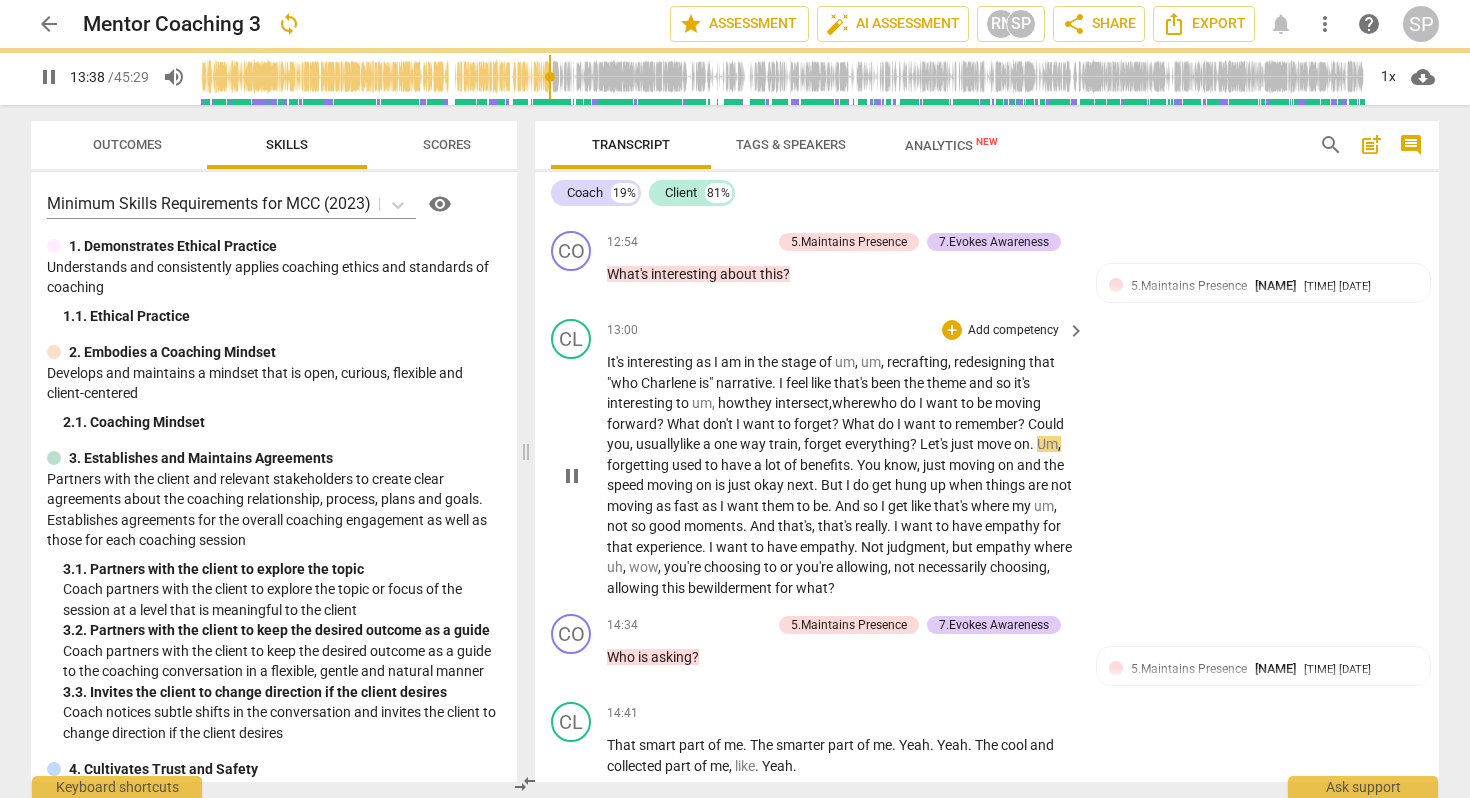 click on "remember" at bounding box center (986, 424) 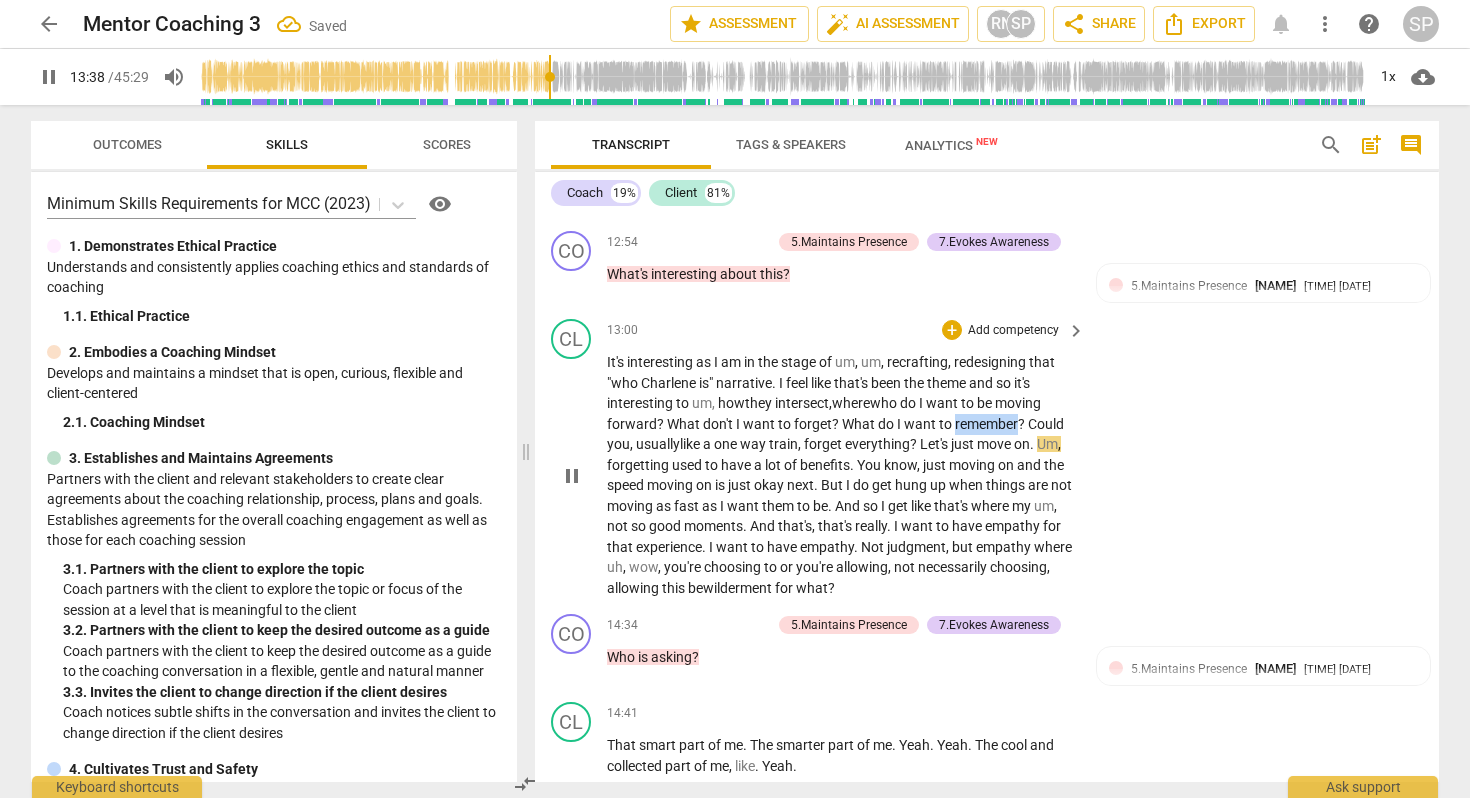 click on "remember" at bounding box center [986, 424] 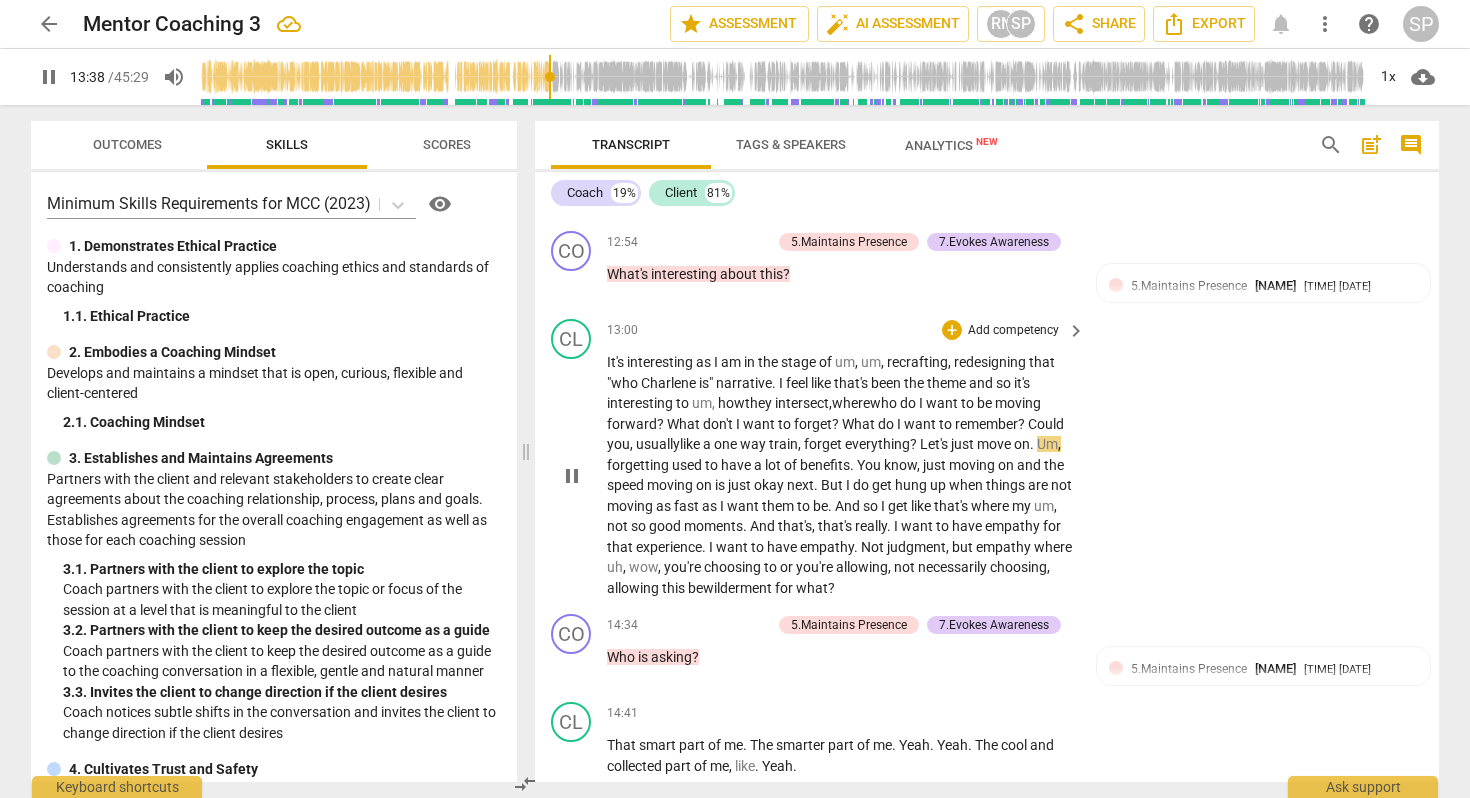 click on "What" at bounding box center (860, 424) 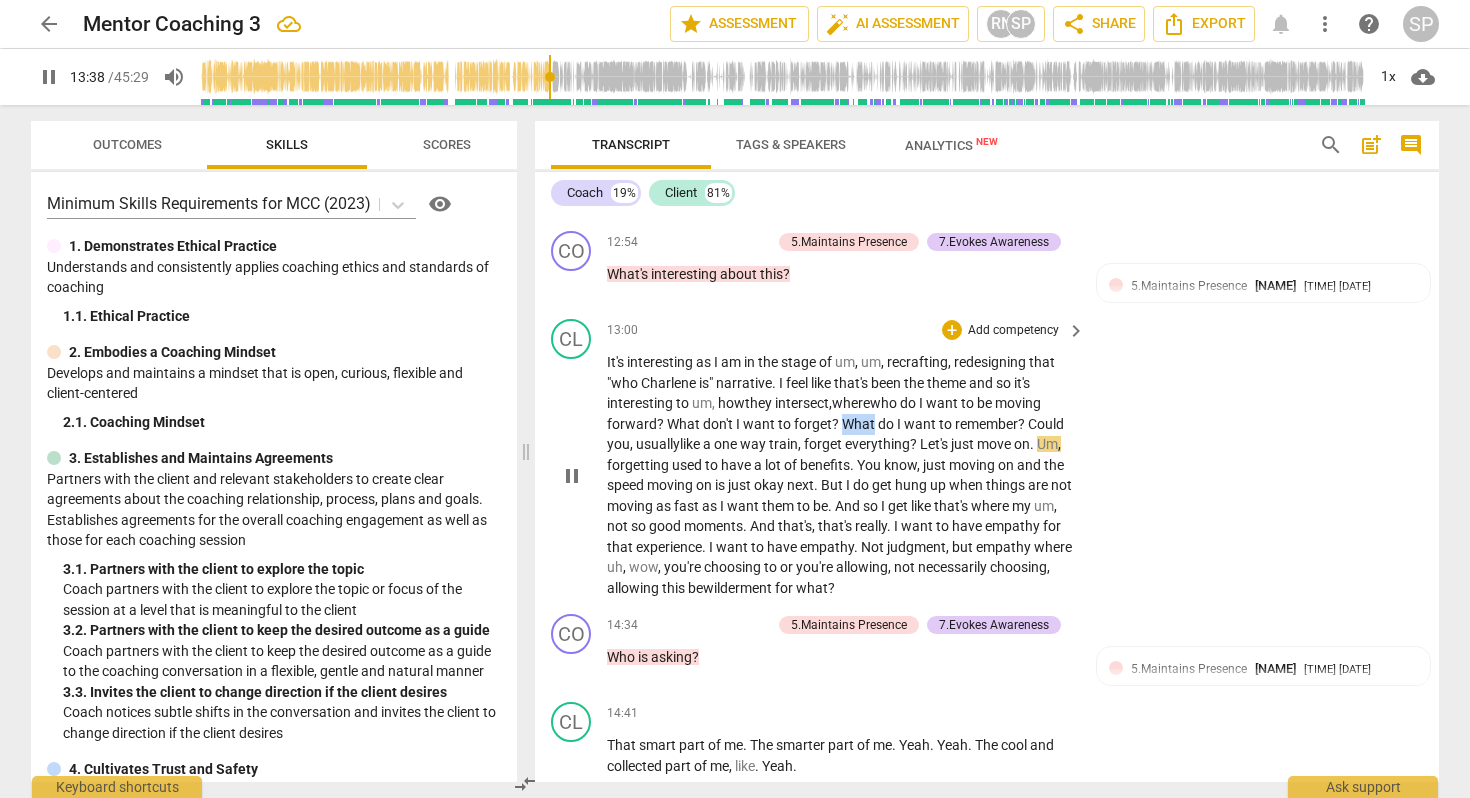 click on "What" at bounding box center (860, 424) 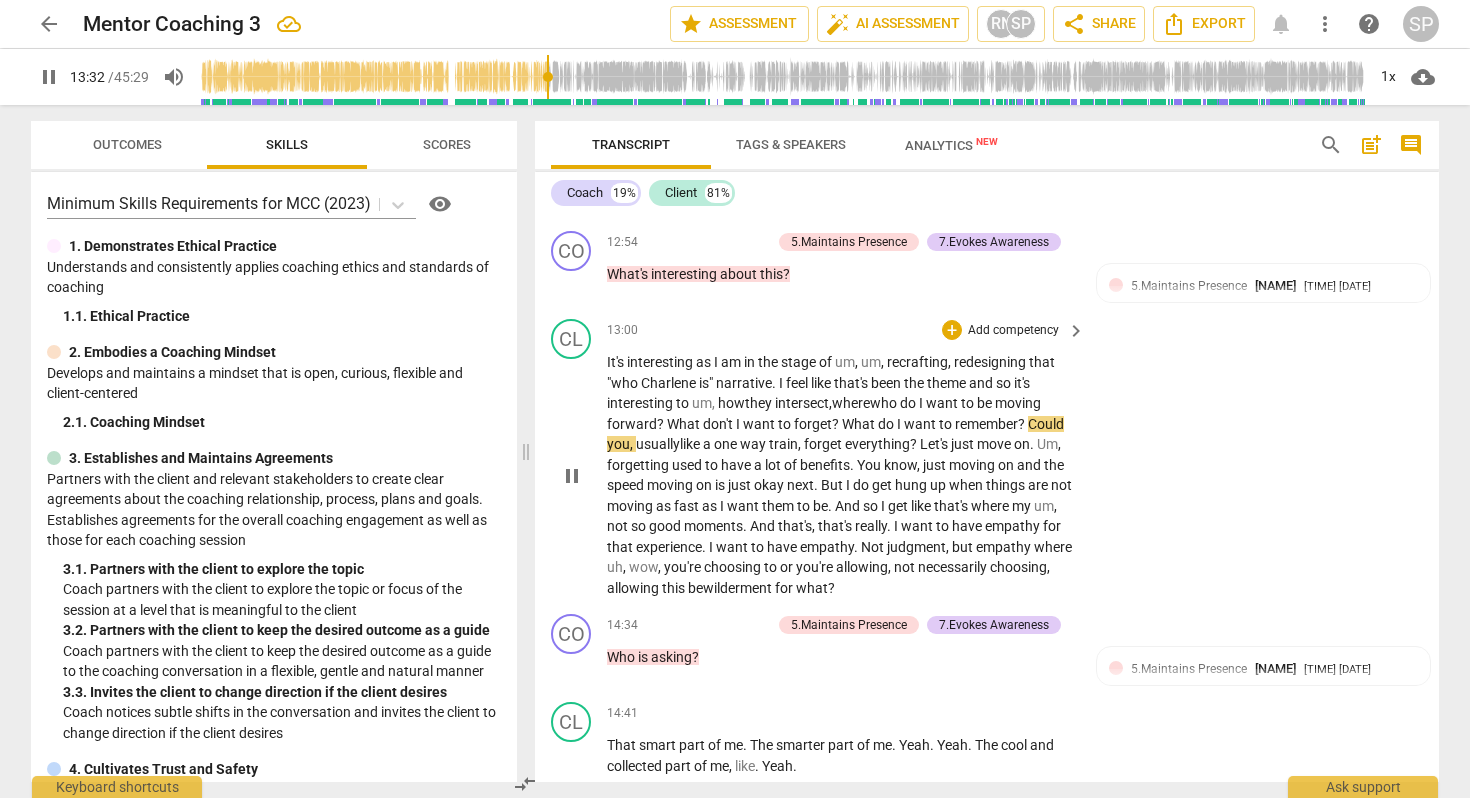 click on "you," at bounding box center [621, 444] 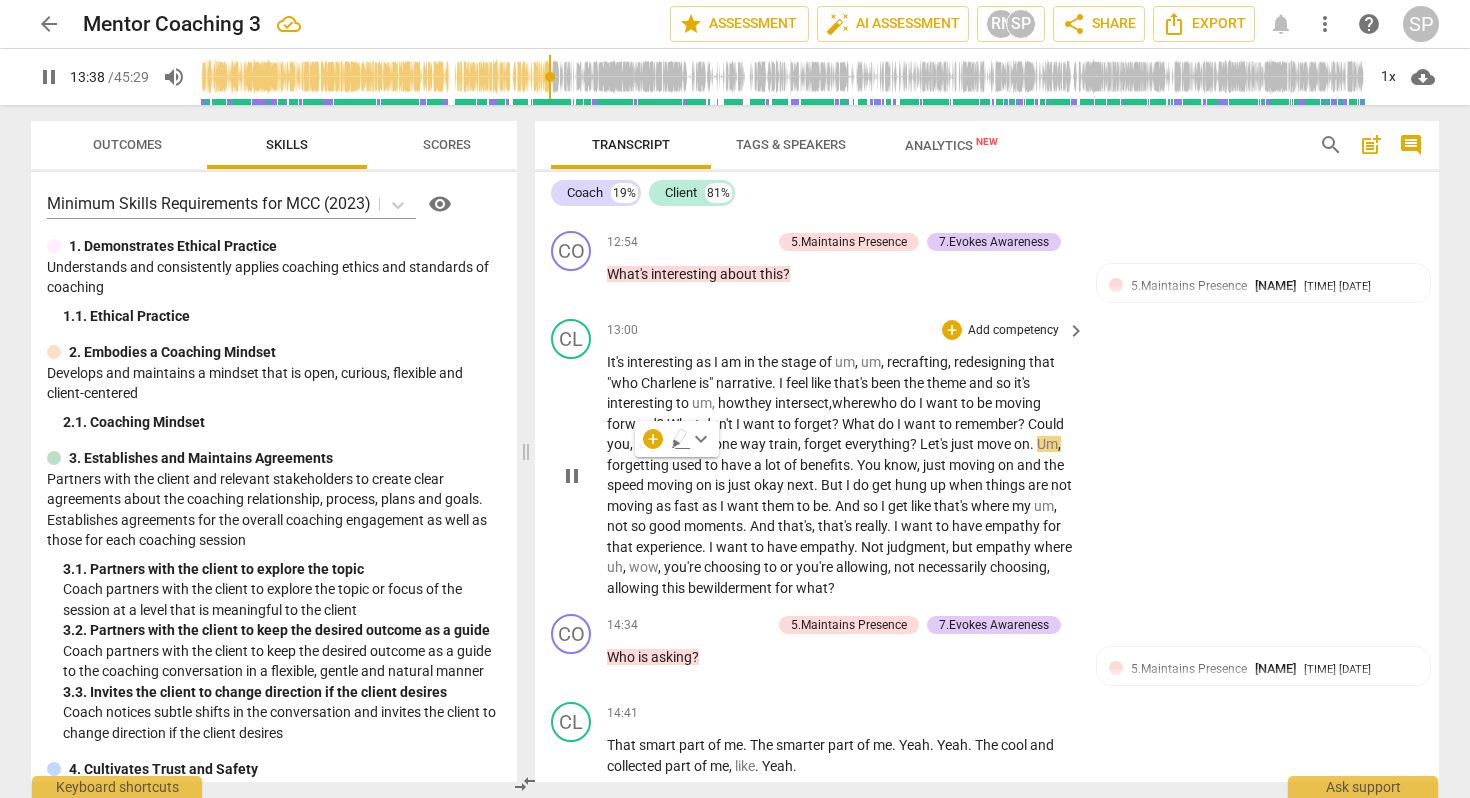 click on "forget" at bounding box center [824, 444] 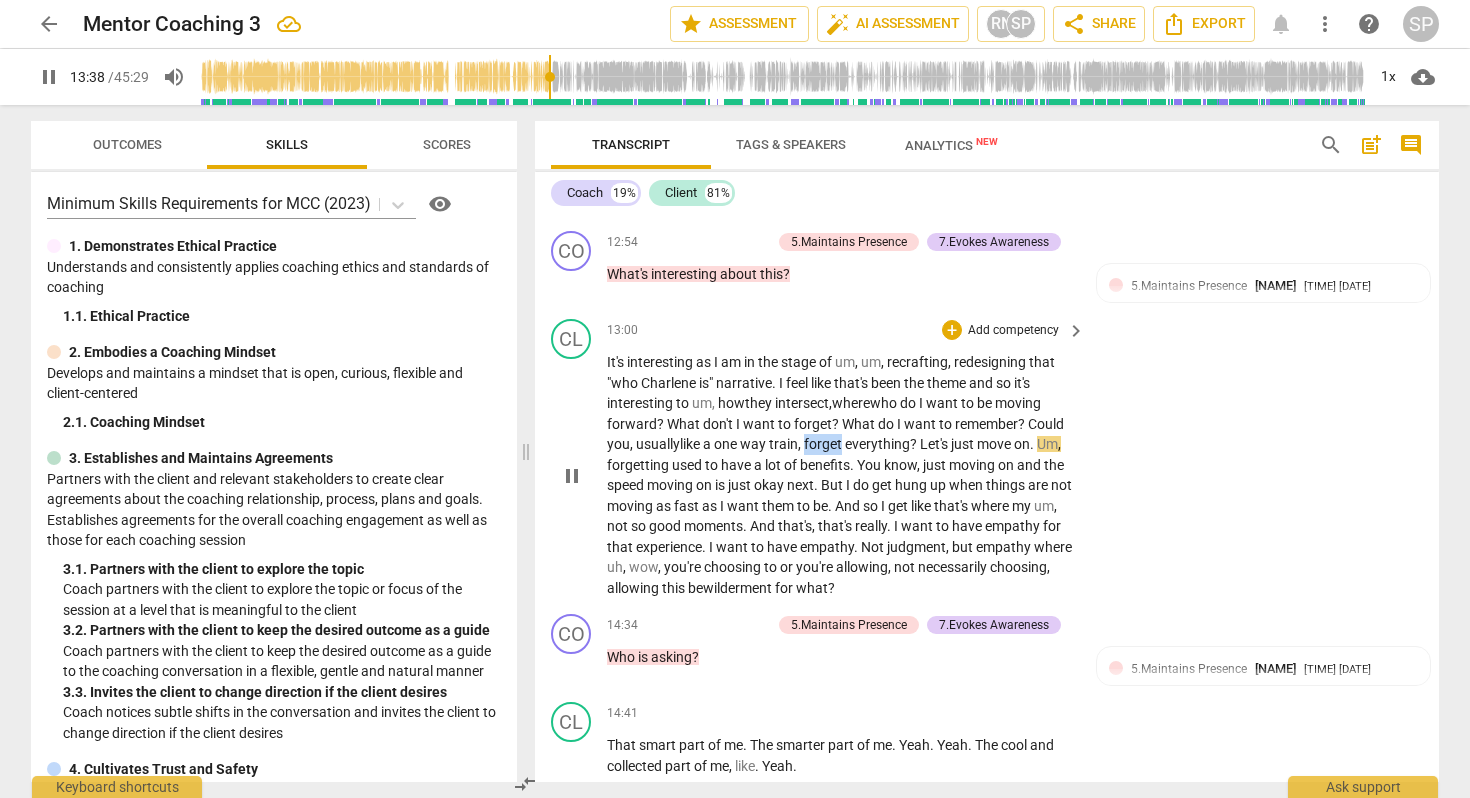 click on "forget" at bounding box center [824, 444] 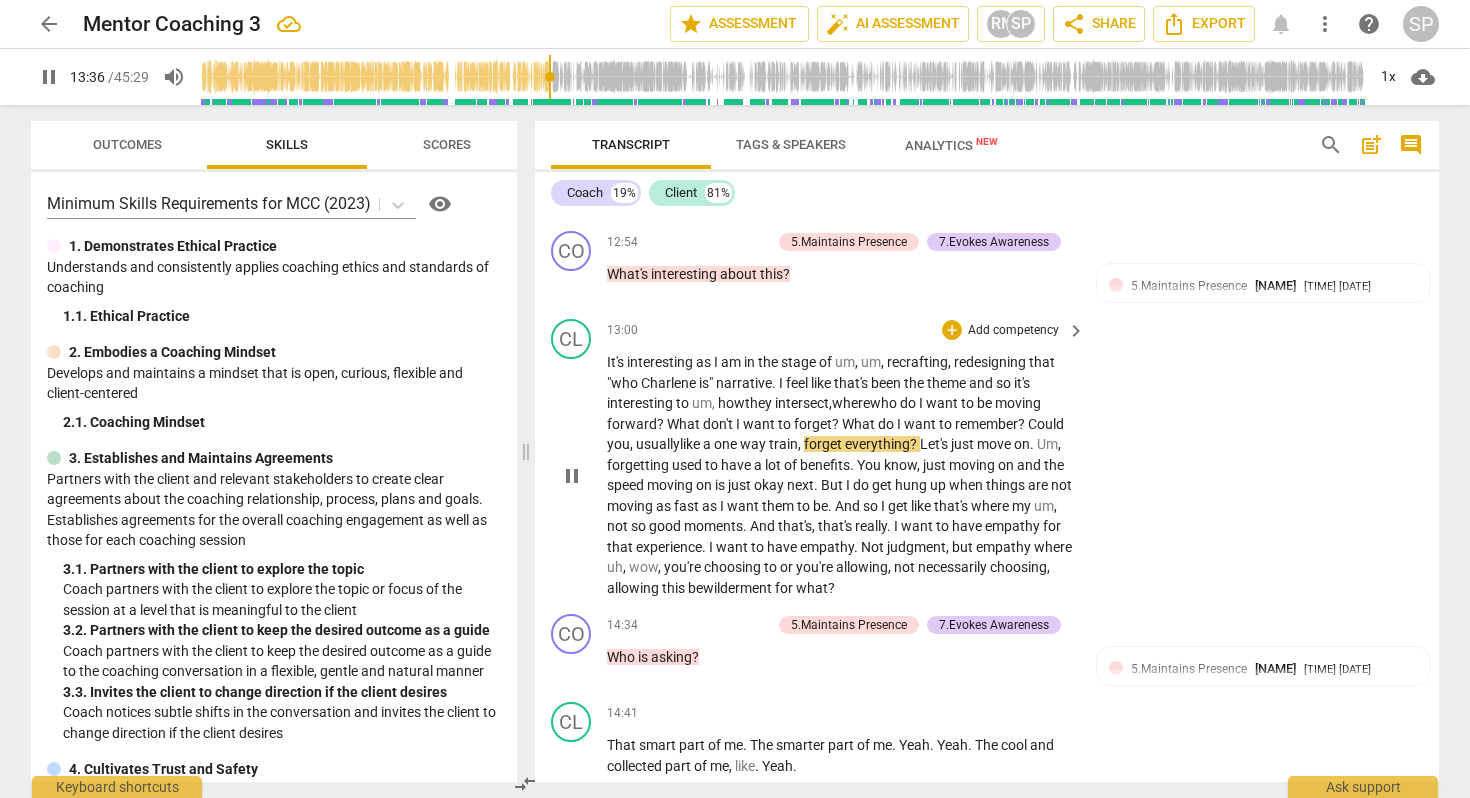 click on "usually  like" at bounding box center (668, 444) 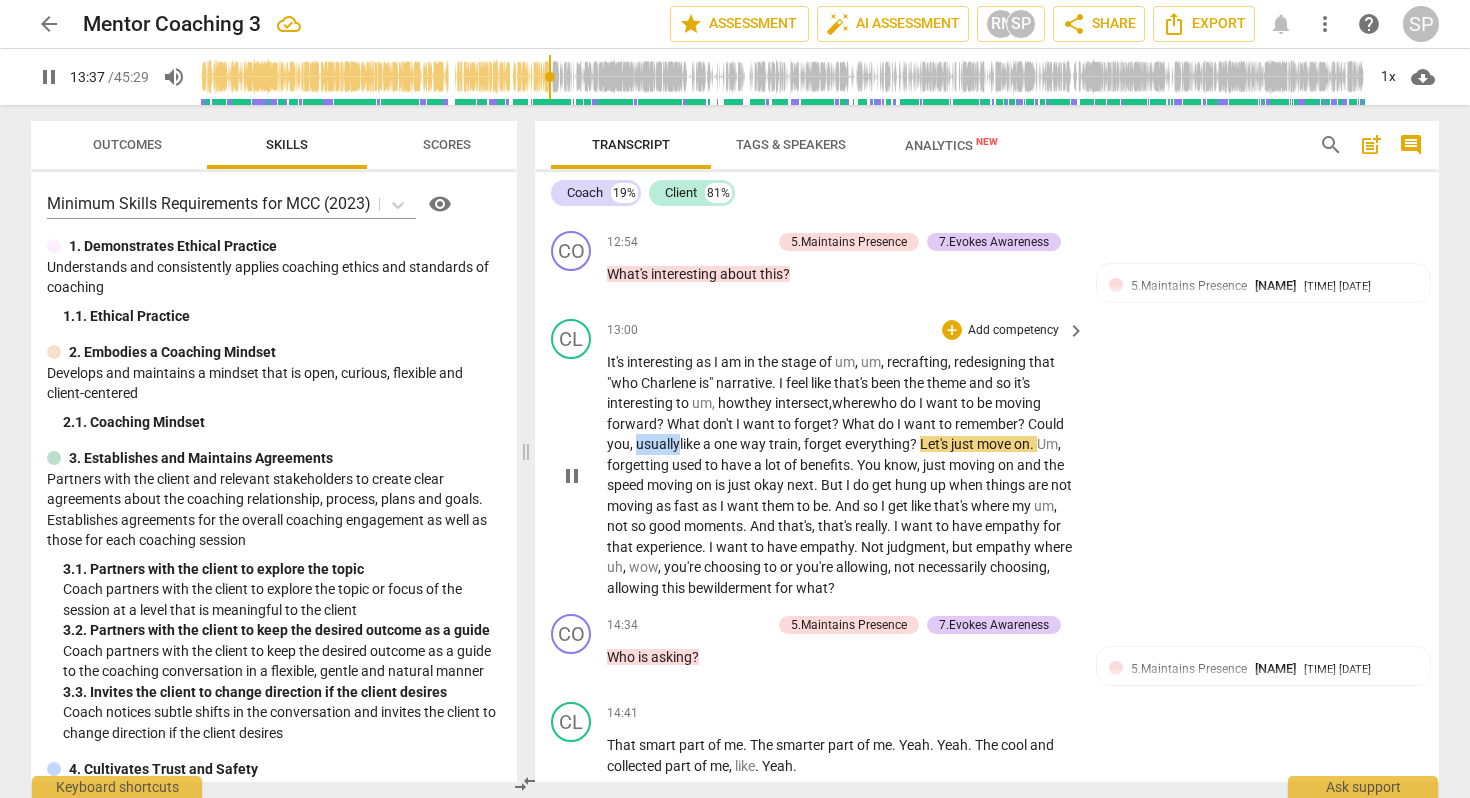 click on "usually  like" at bounding box center (668, 444) 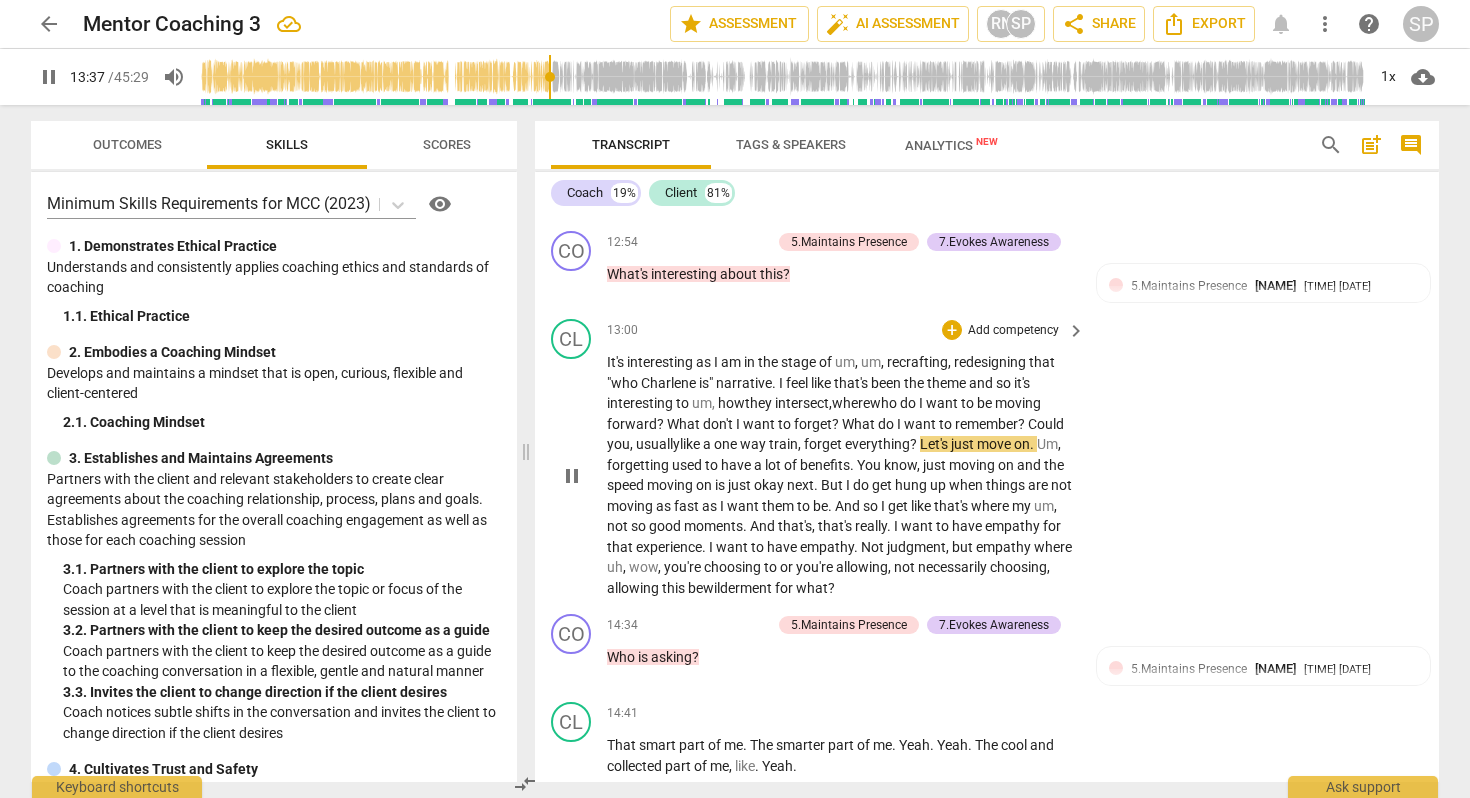 click on "forget" at bounding box center (824, 444) 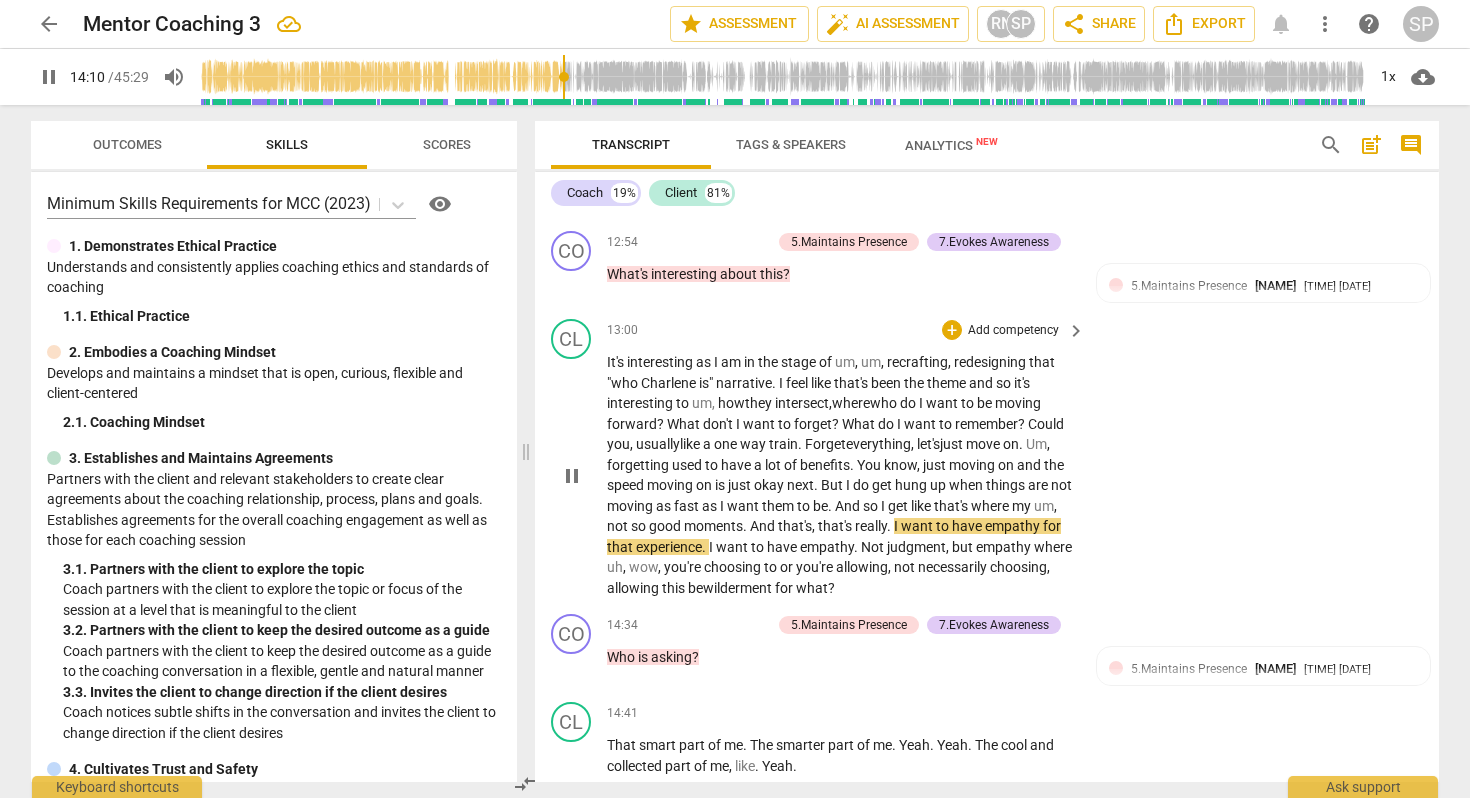click on "." at bounding box center (890, 526) 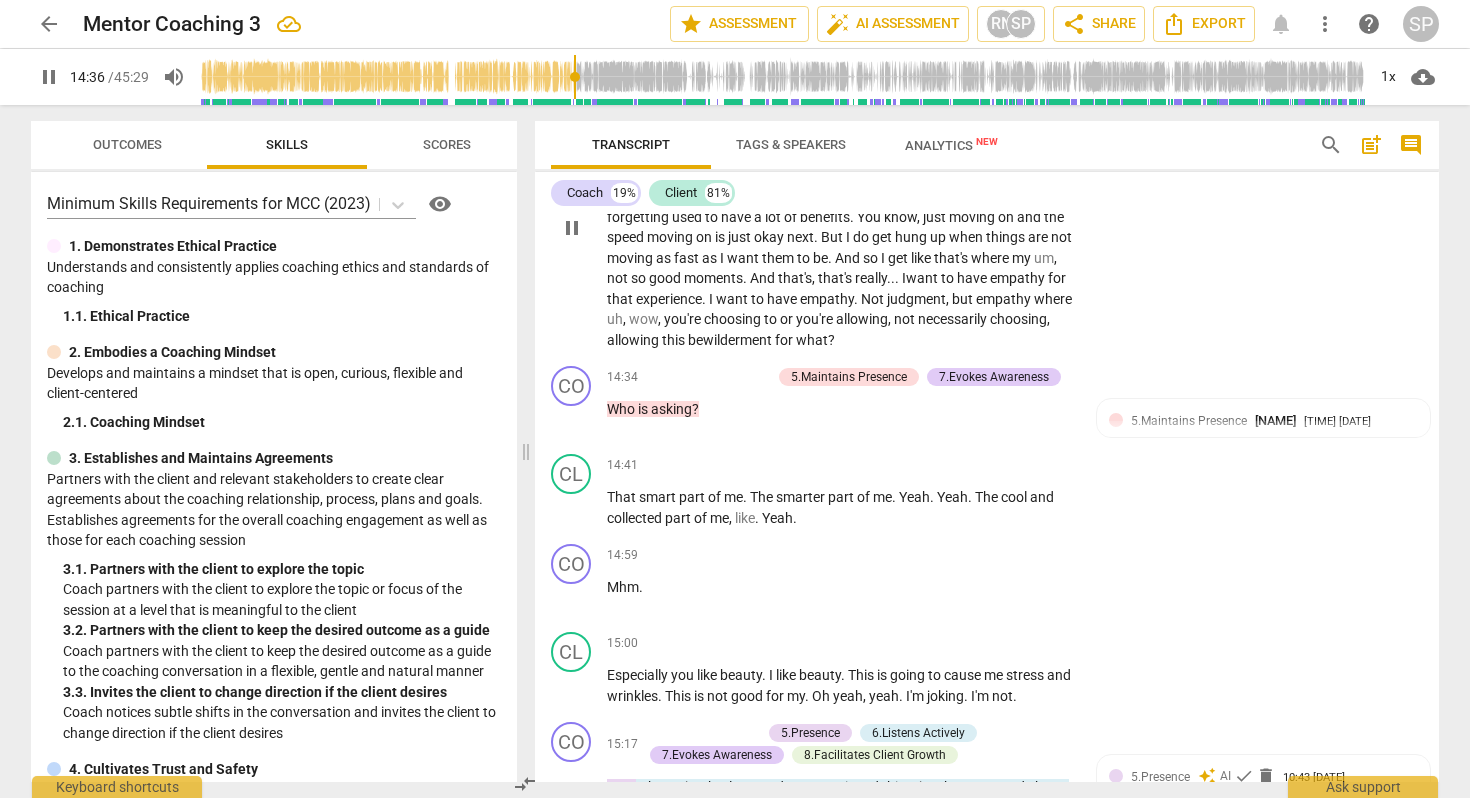 scroll, scrollTop: 4767, scrollLeft: 0, axis: vertical 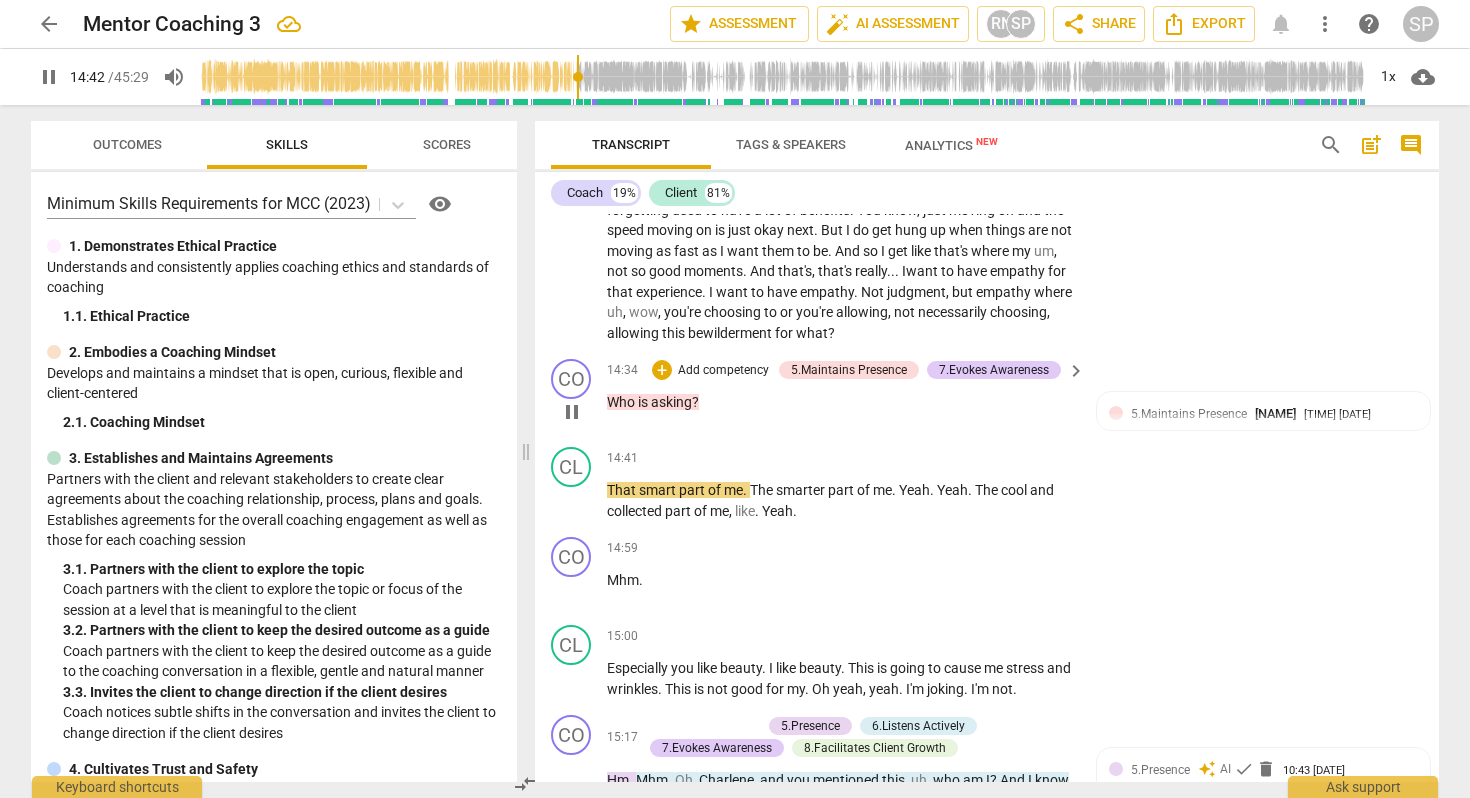 click on "Who" at bounding box center [622, 402] 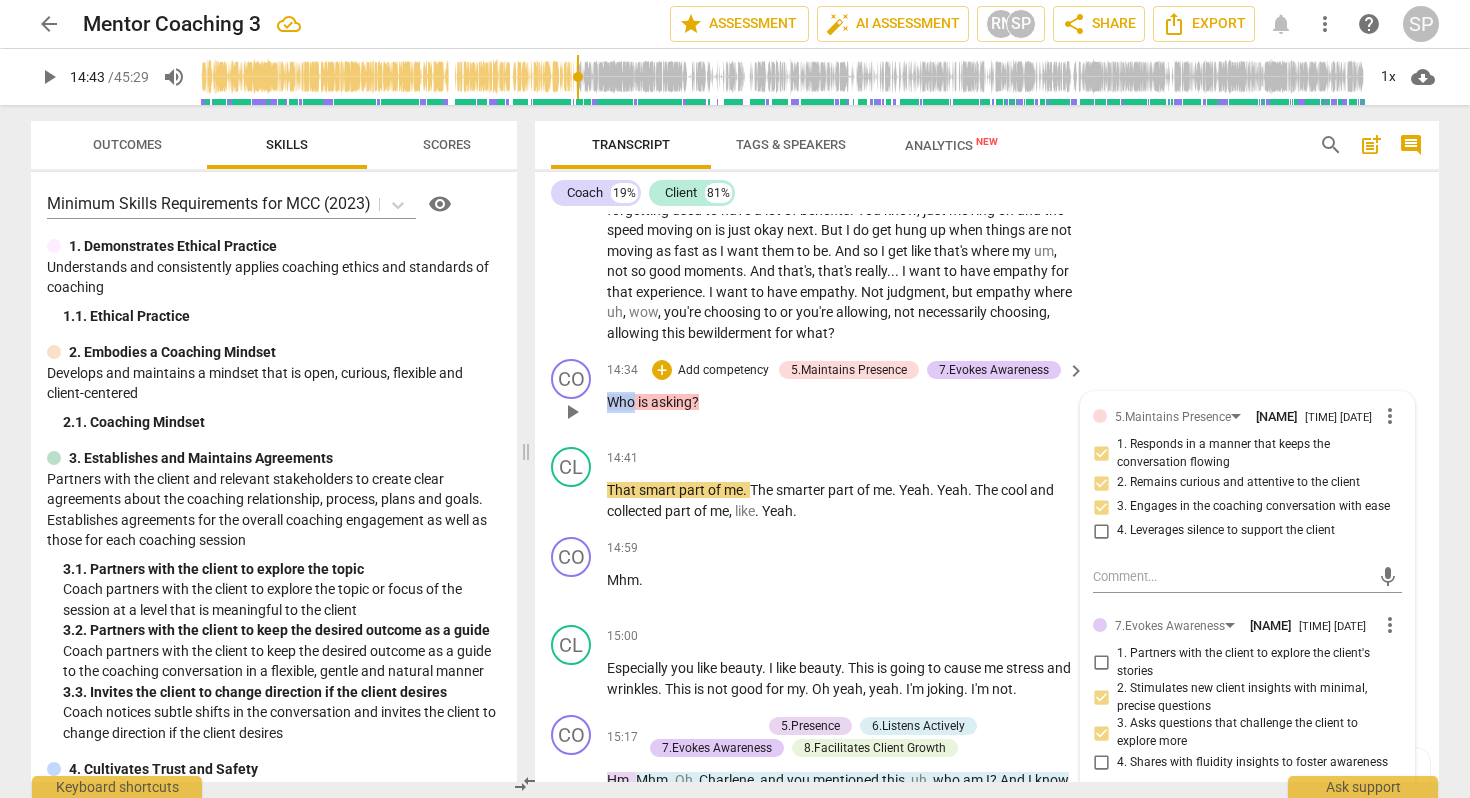 click on "Who" at bounding box center [622, 402] 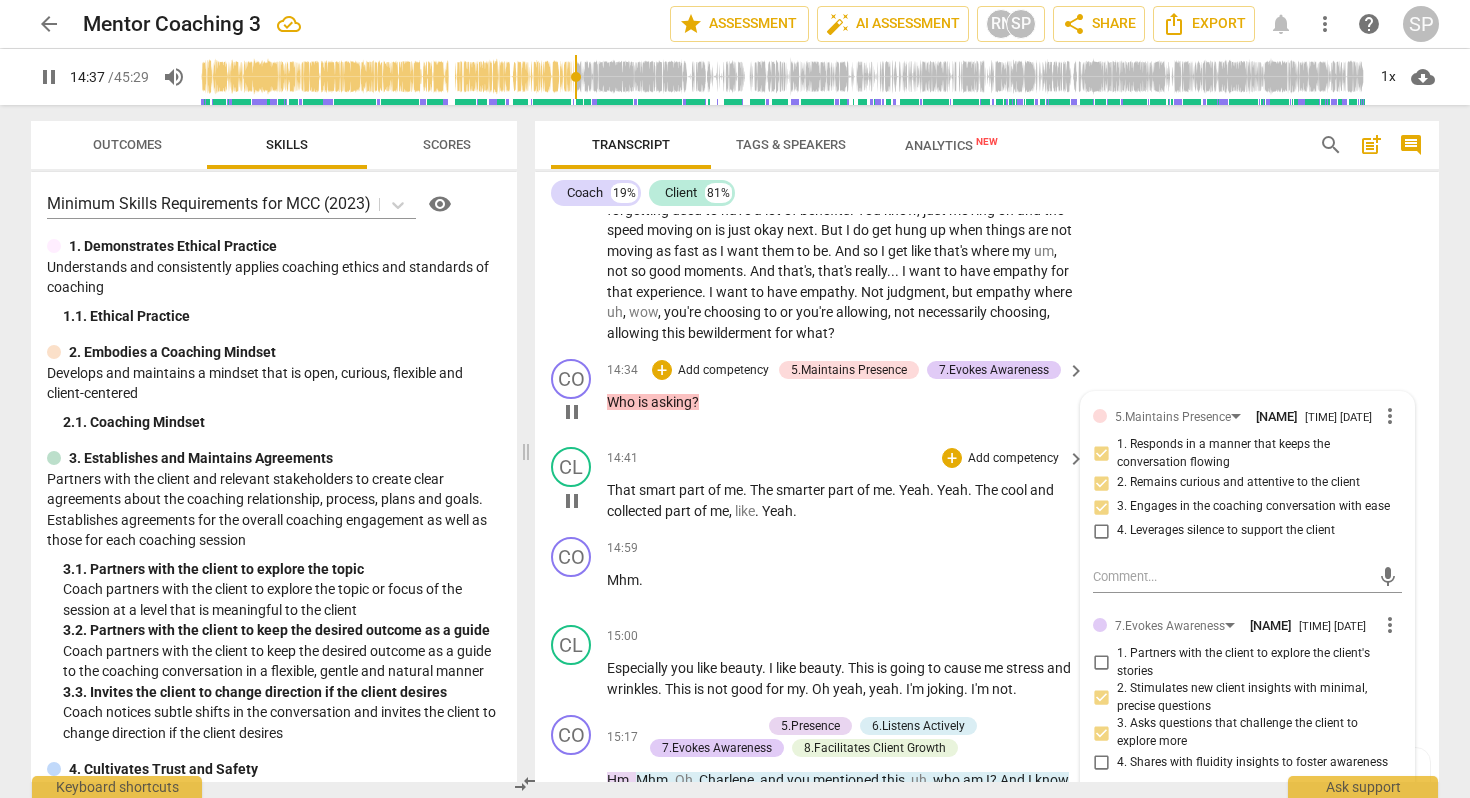 click on "That" at bounding box center (623, 490) 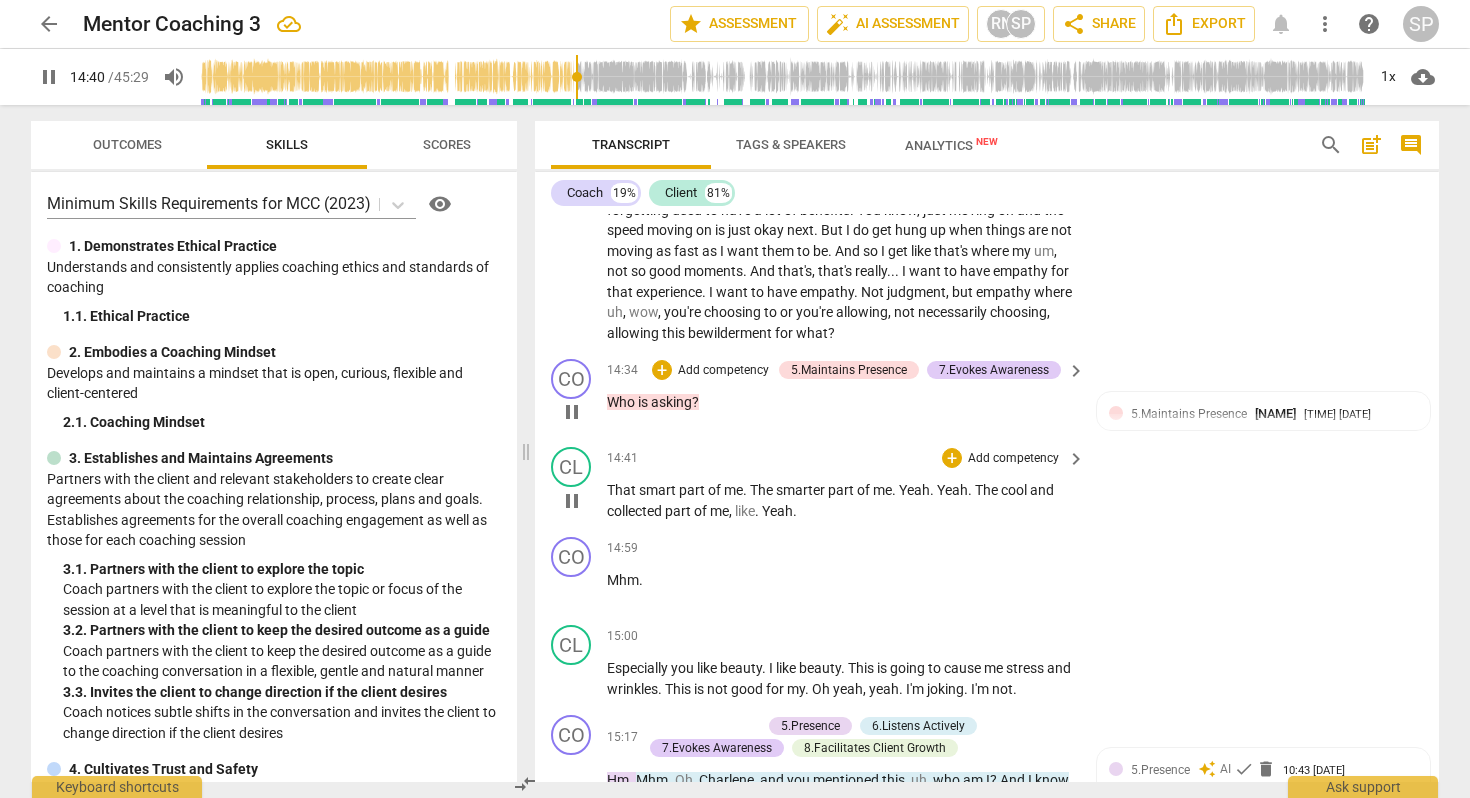 type on "881" 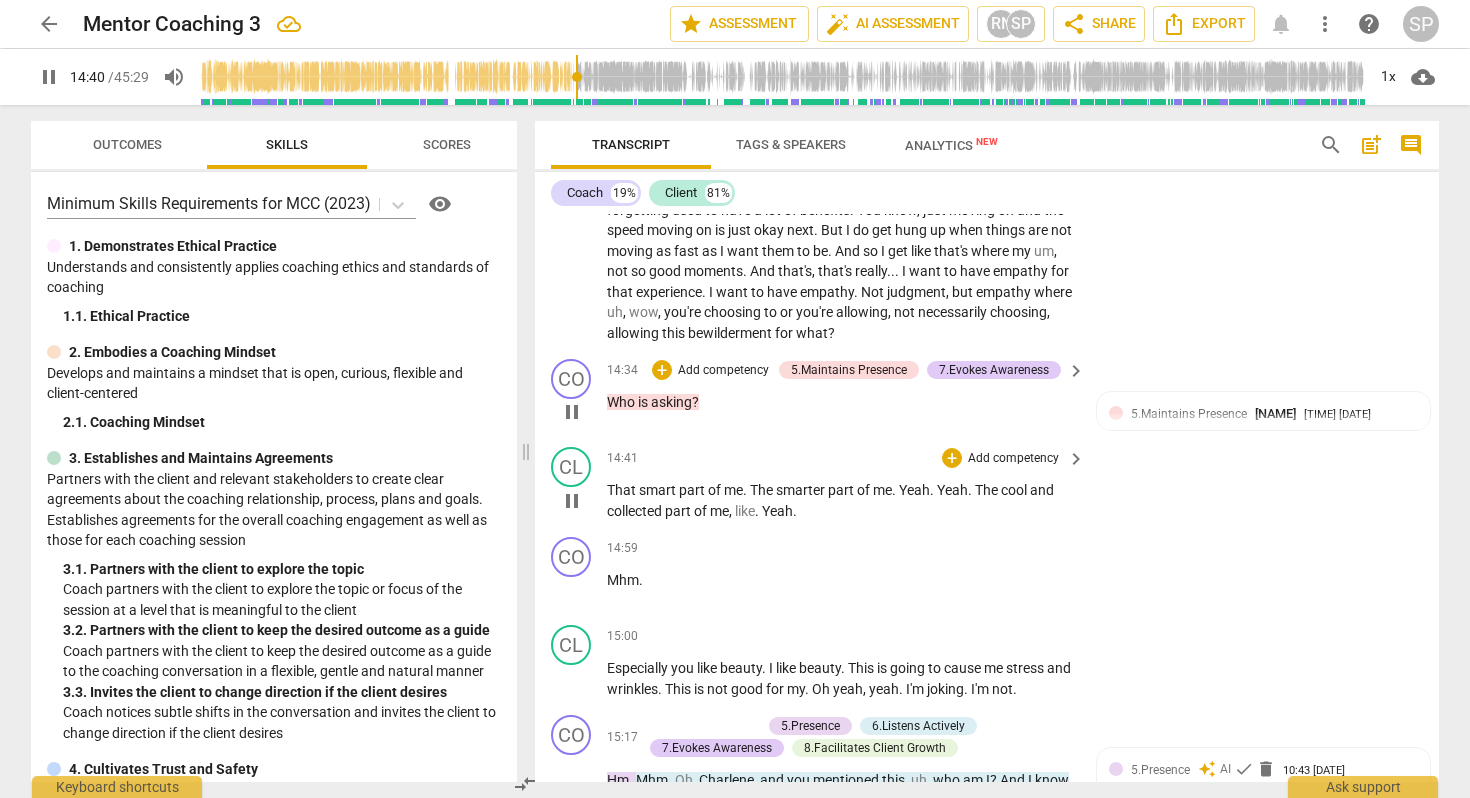 type 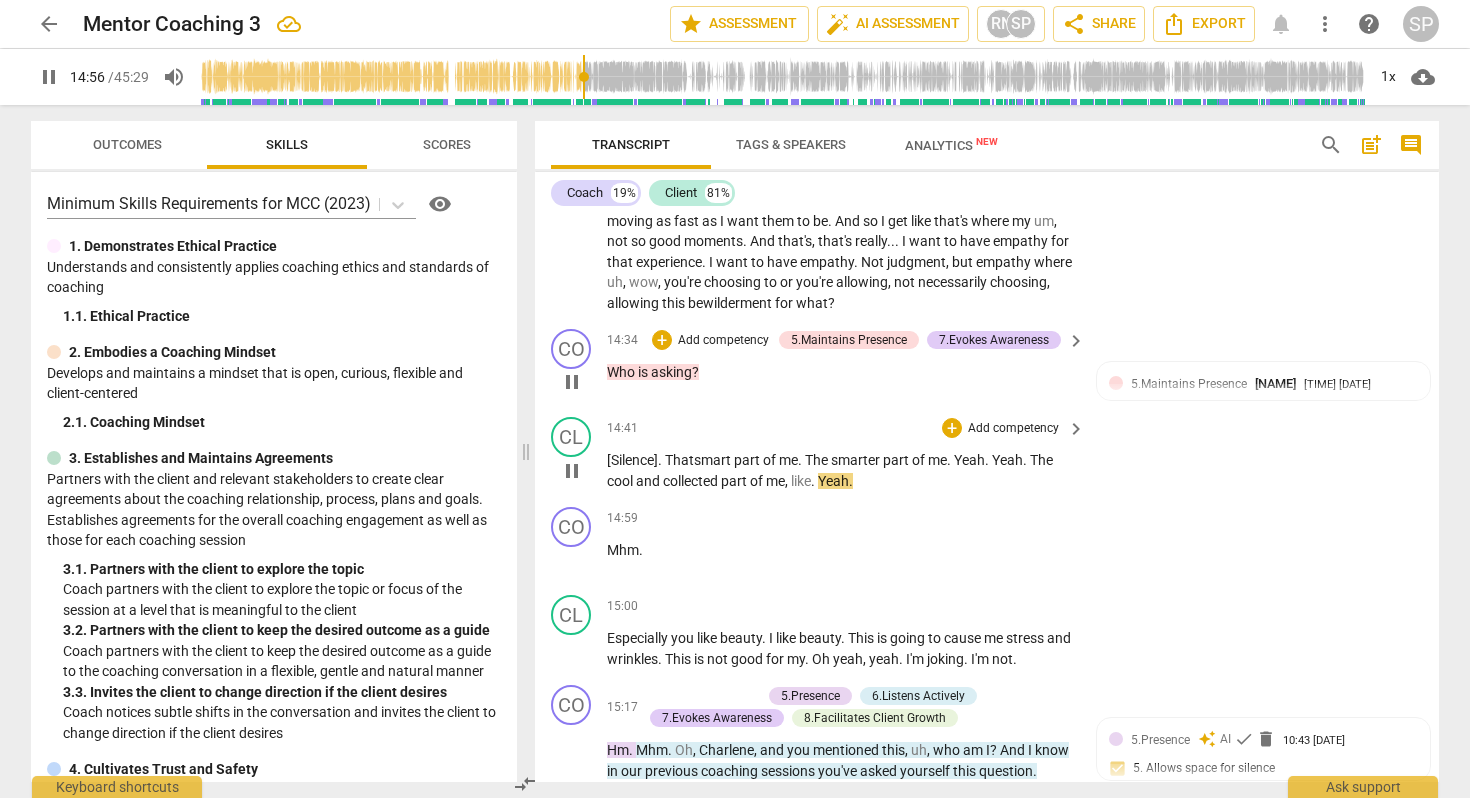 scroll, scrollTop: 4800, scrollLeft: 0, axis: vertical 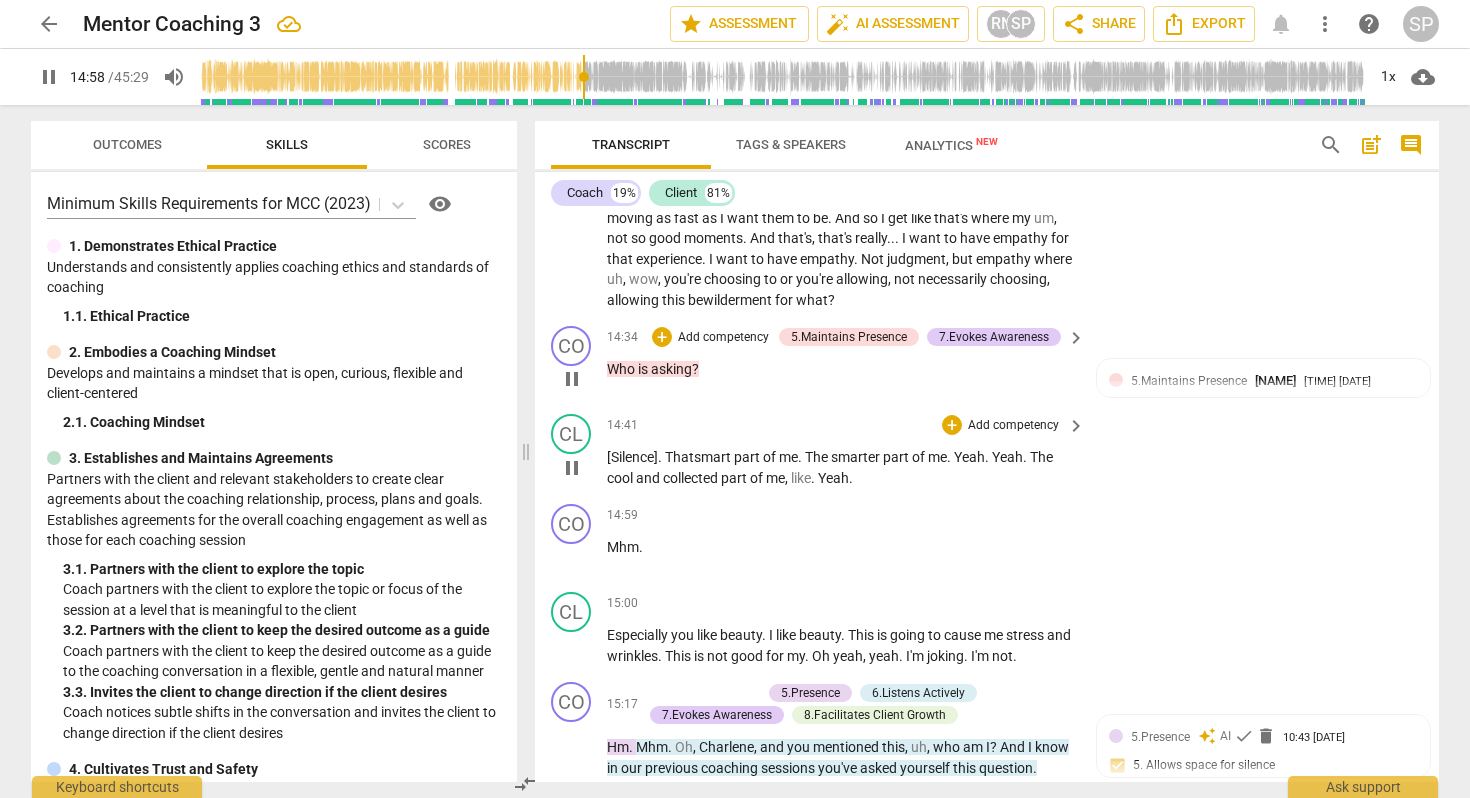 click on "." at bounding box center [814, 478] 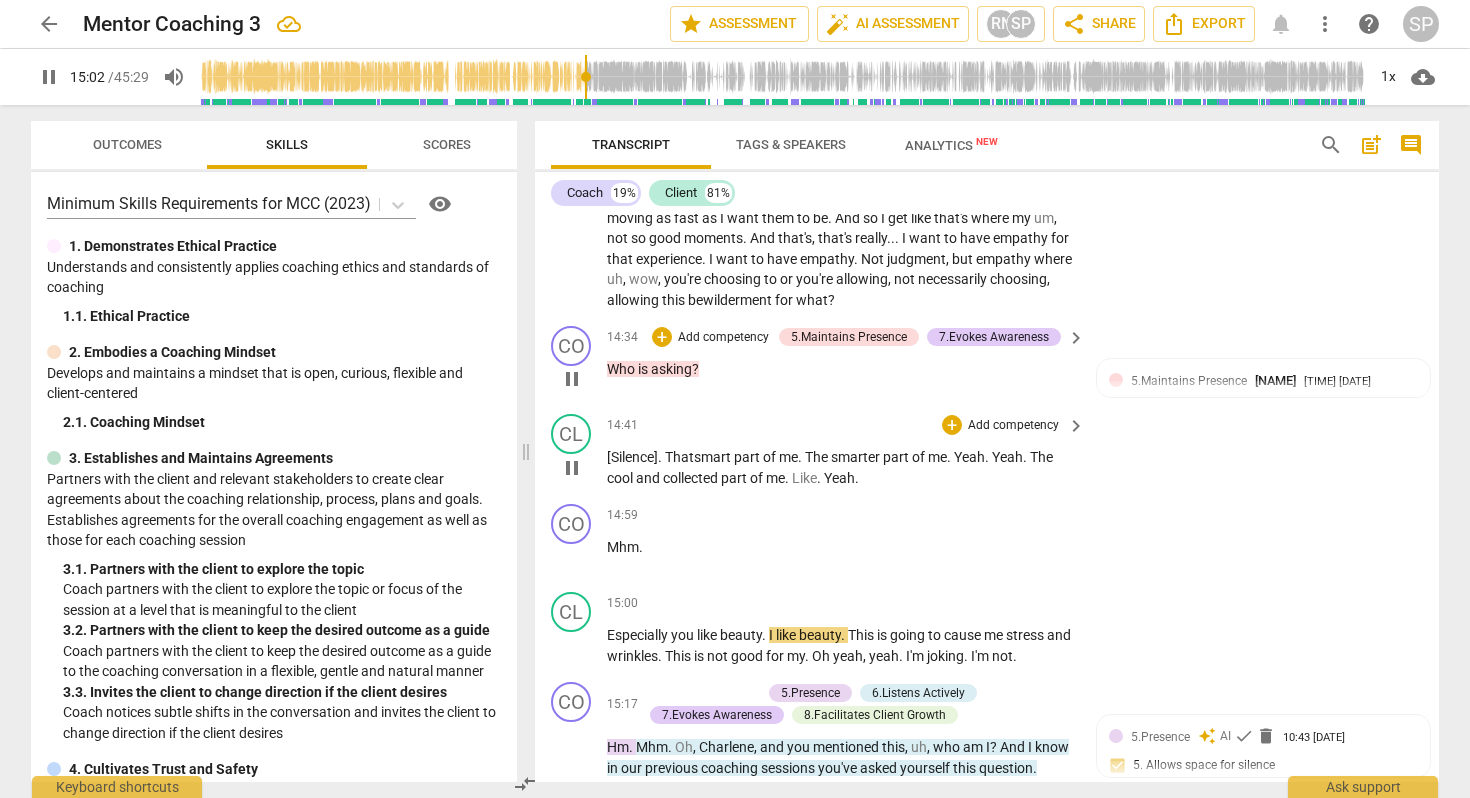 click on "." at bounding box center (820, 478) 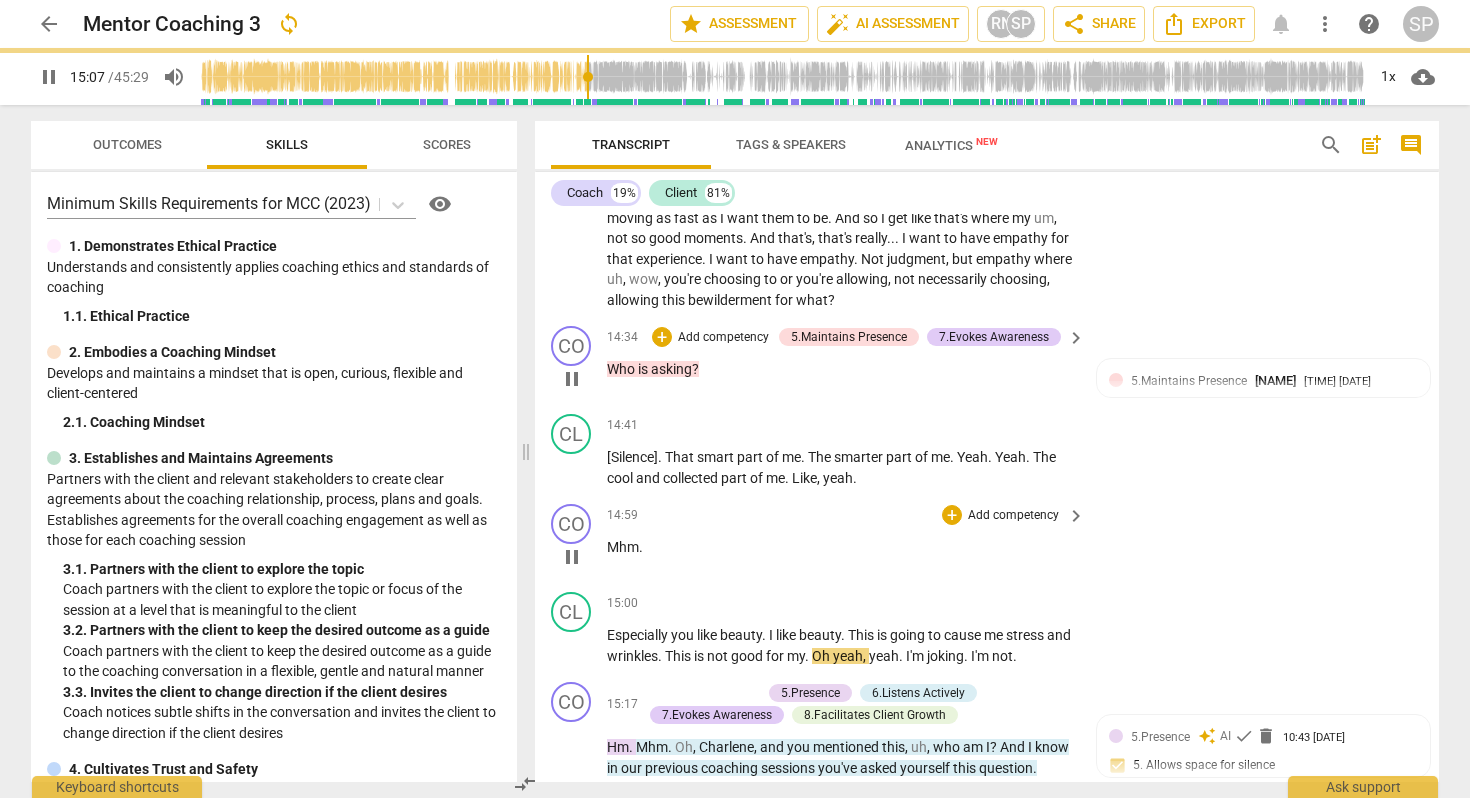 click on "Mhm" at bounding box center (623, 547) 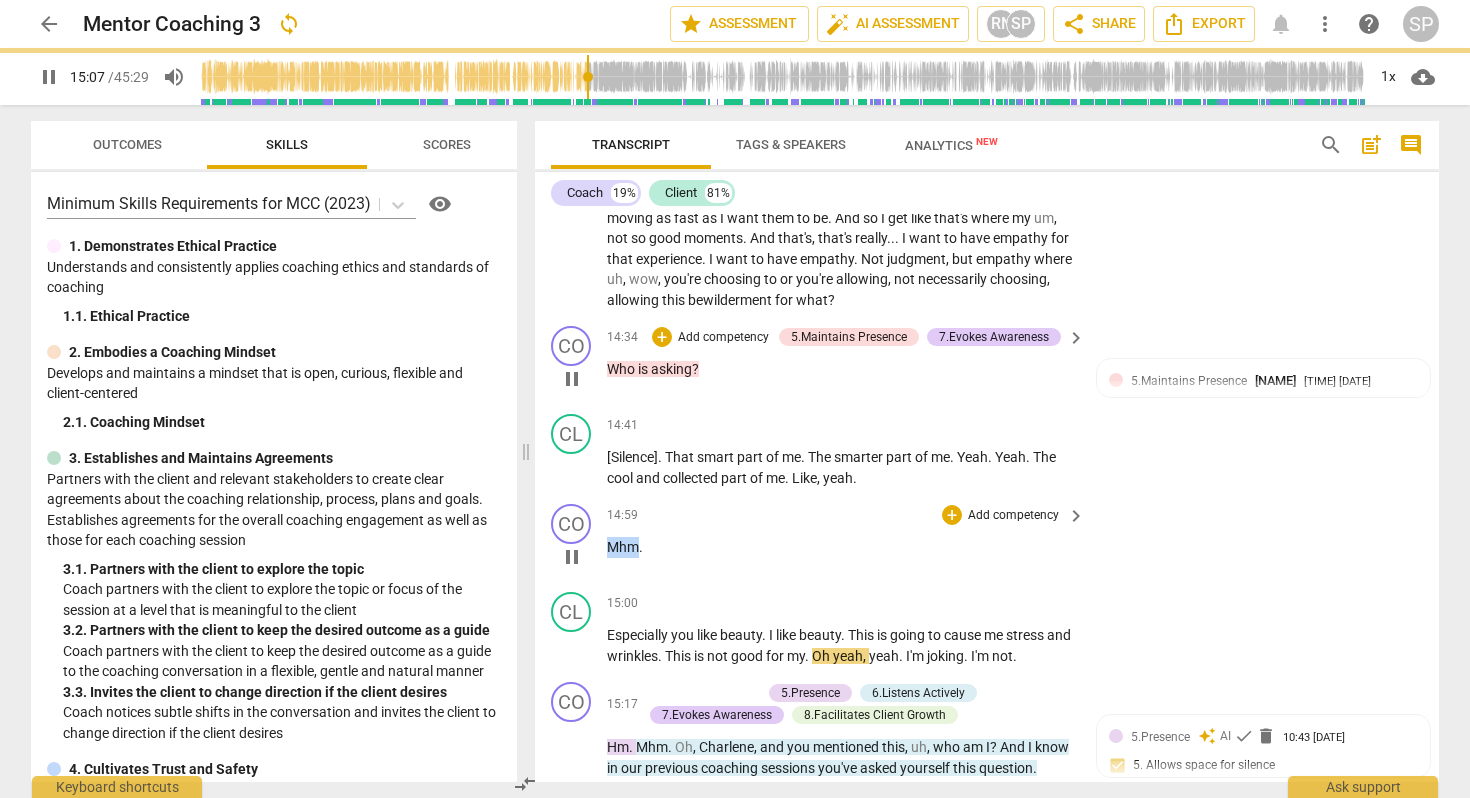 click on "Mhm" at bounding box center (623, 547) 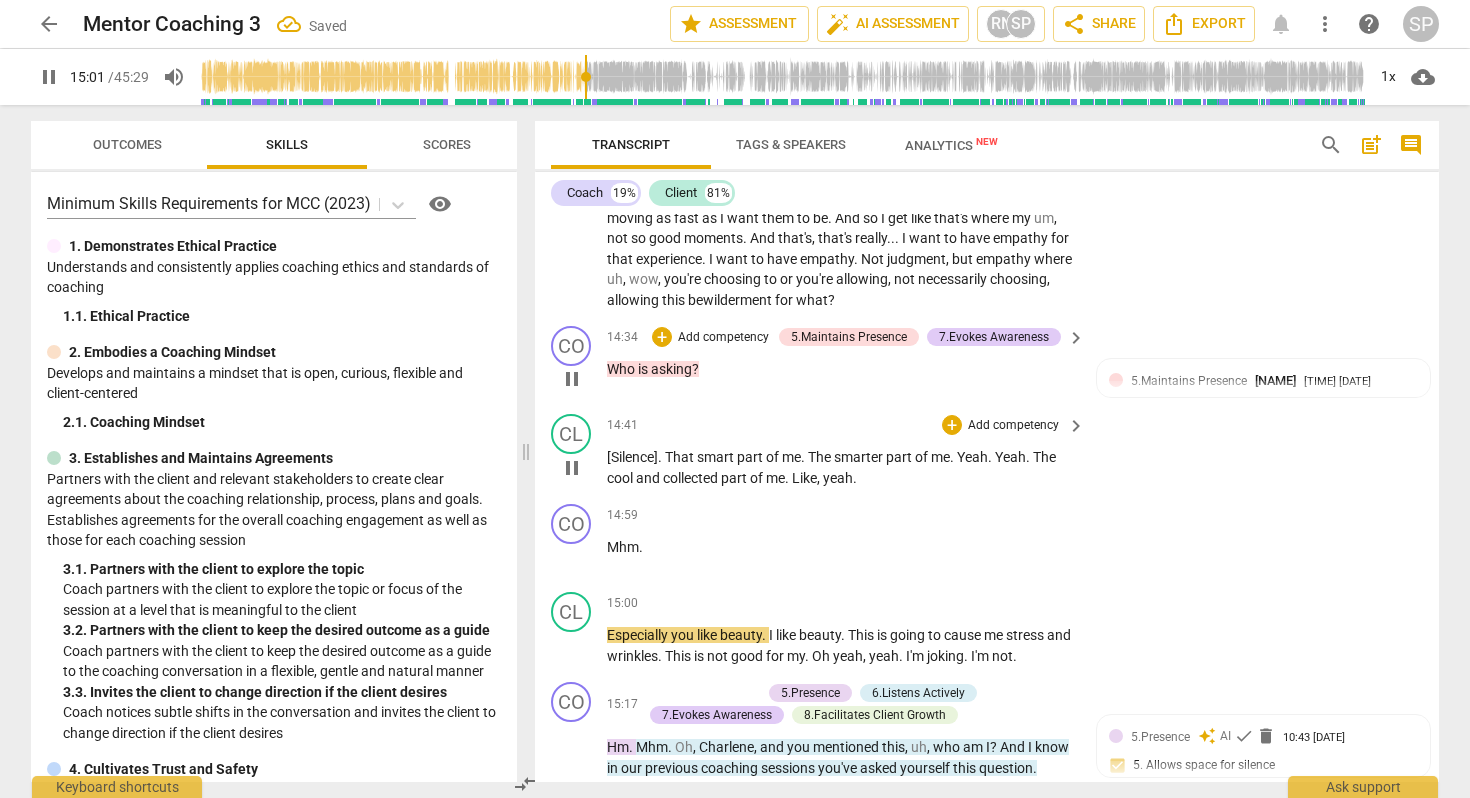 click on "Like" at bounding box center [804, 478] 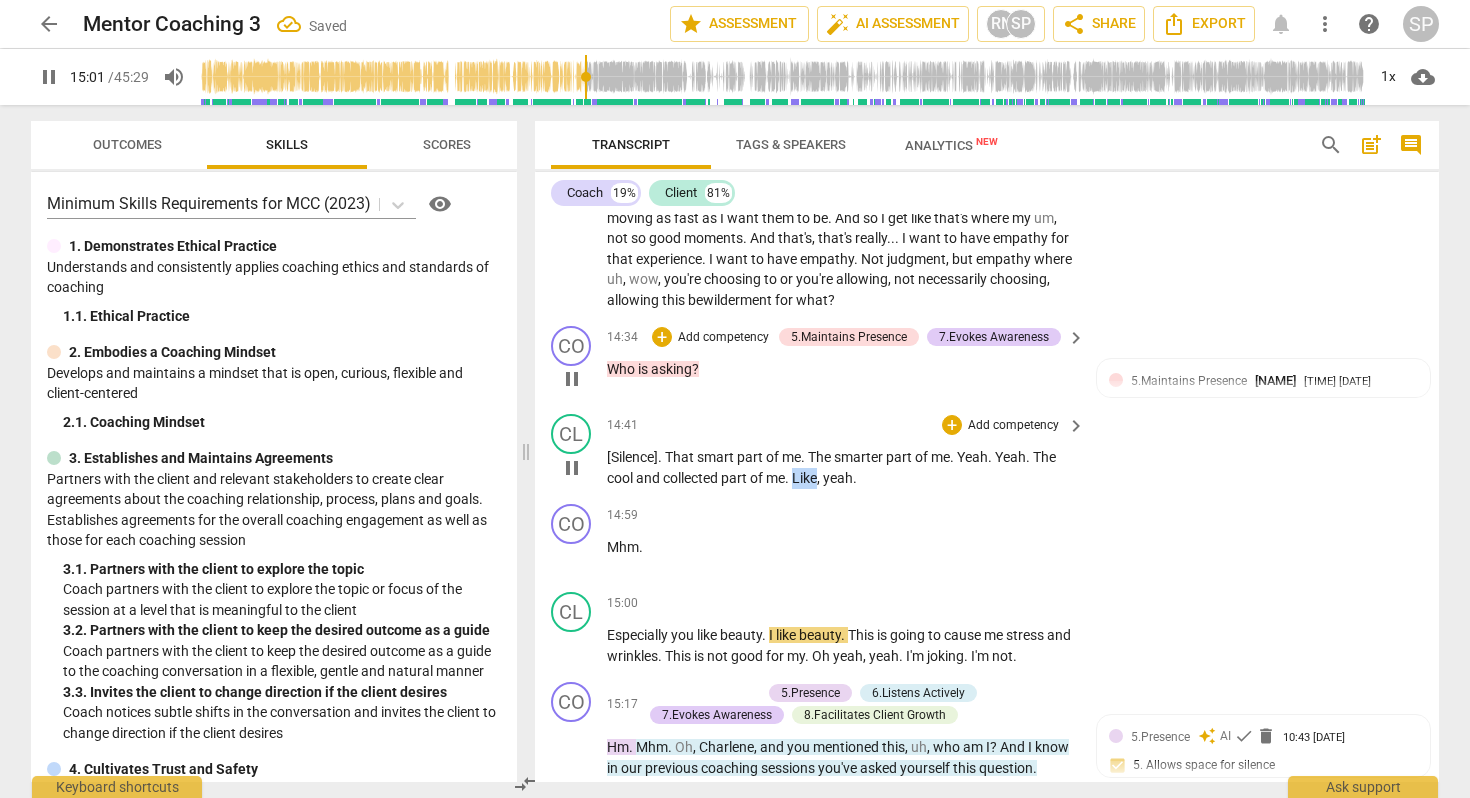 click on "Like" at bounding box center (804, 478) 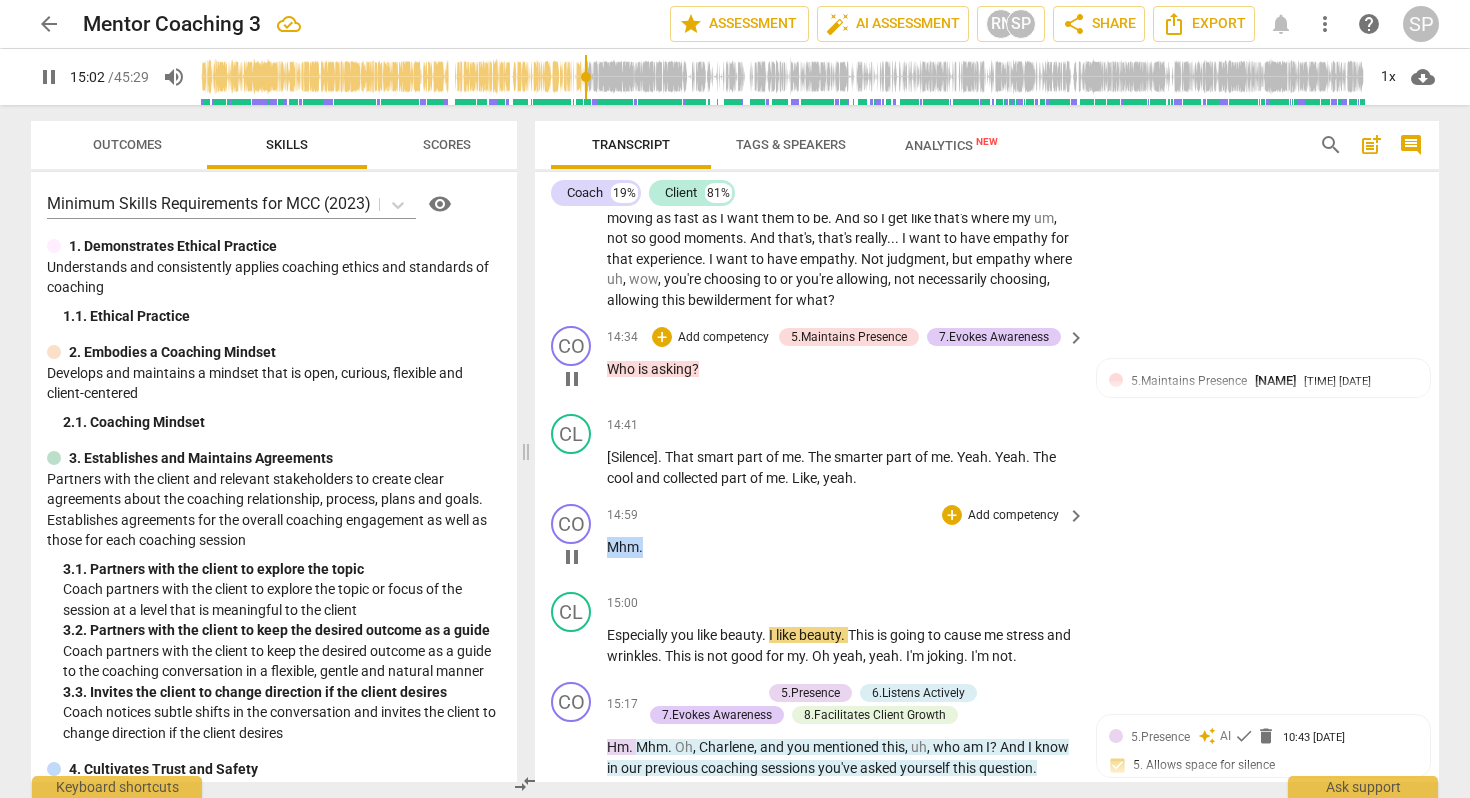 drag, startPoint x: 656, startPoint y: 574, endPoint x: 603, endPoint y: 567, distance: 53.460266 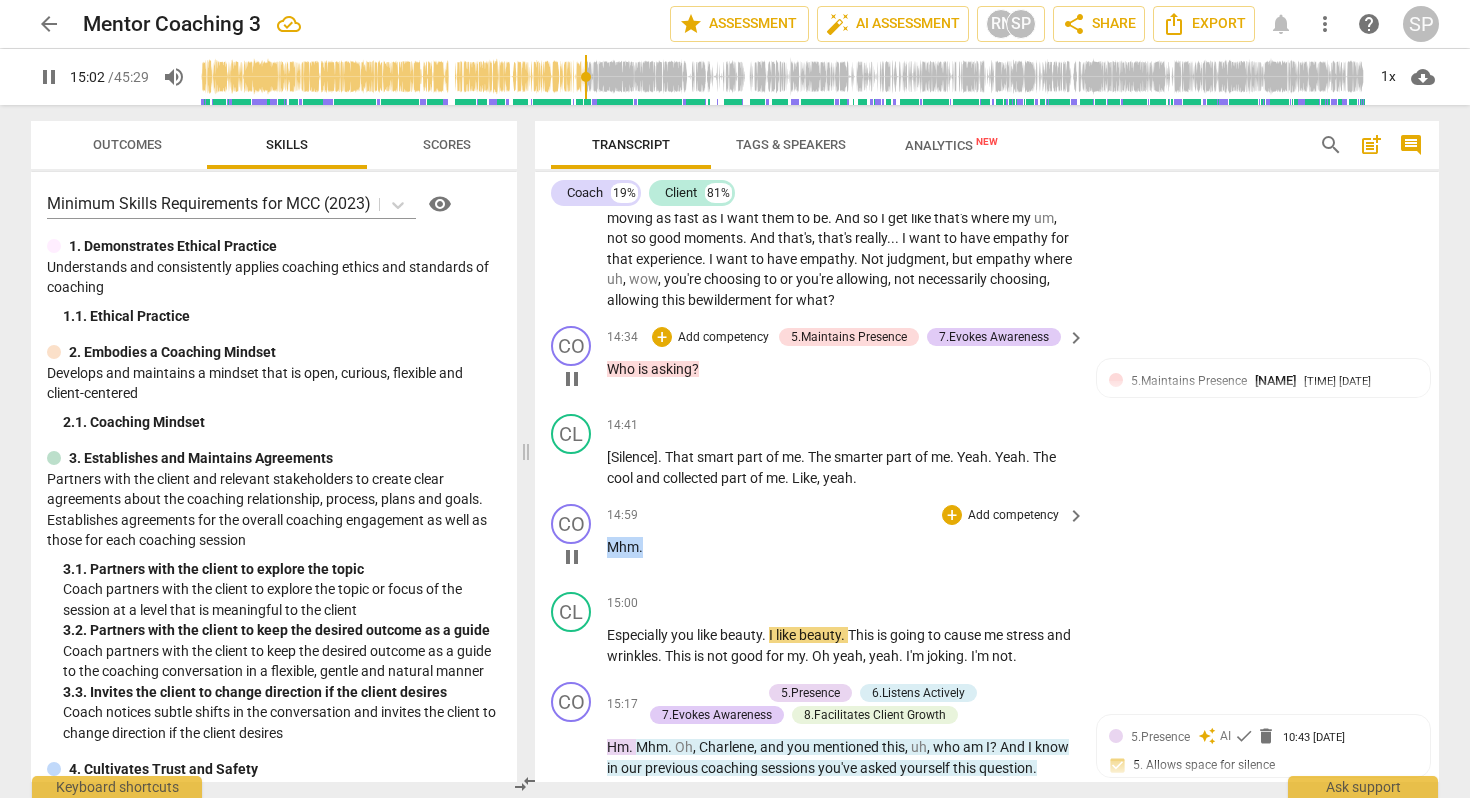 click on "CO play_arrow pause 14:59 + Add competency keyboard_arrow_right Mhm ." at bounding box center [987, 540] 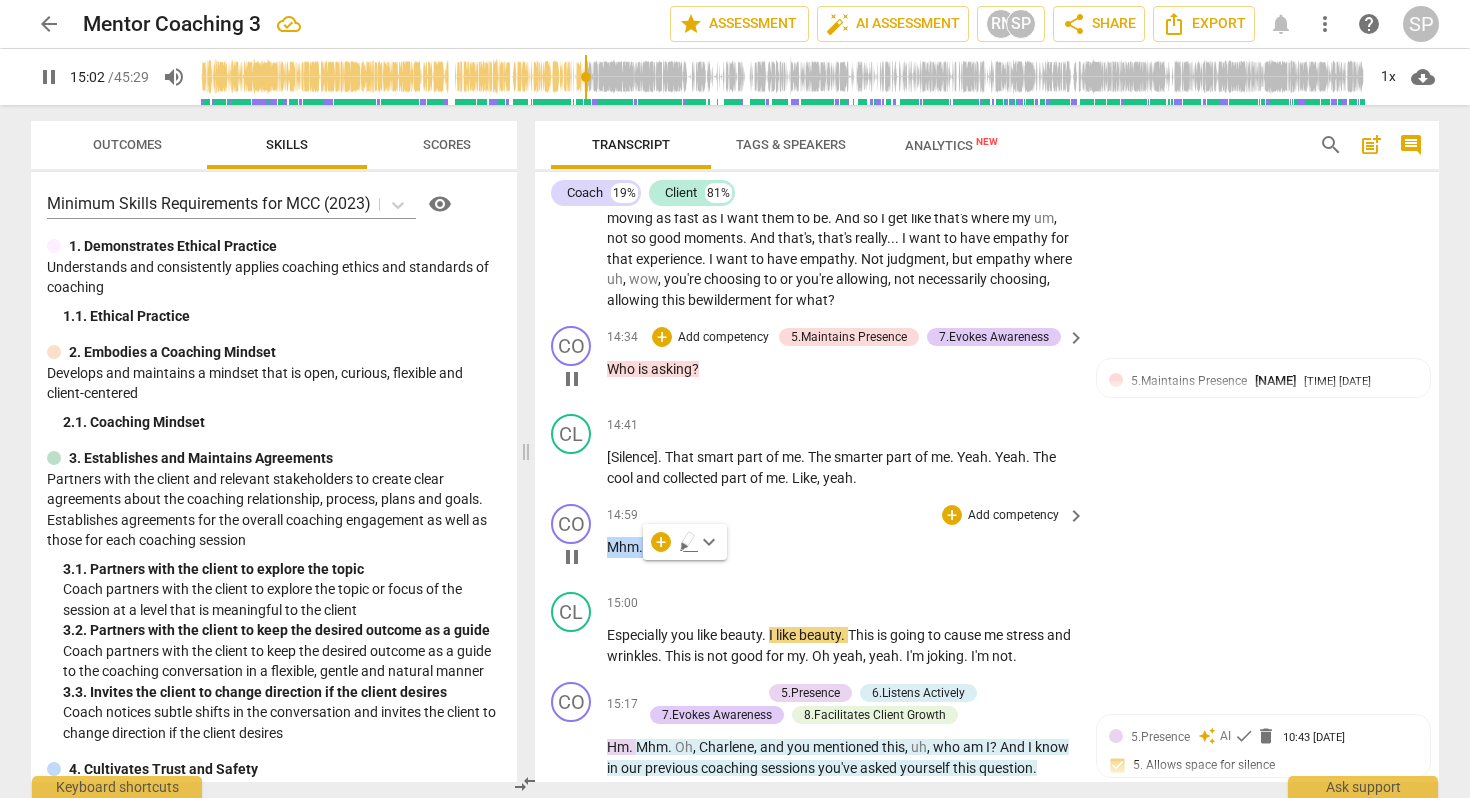 type on "903" 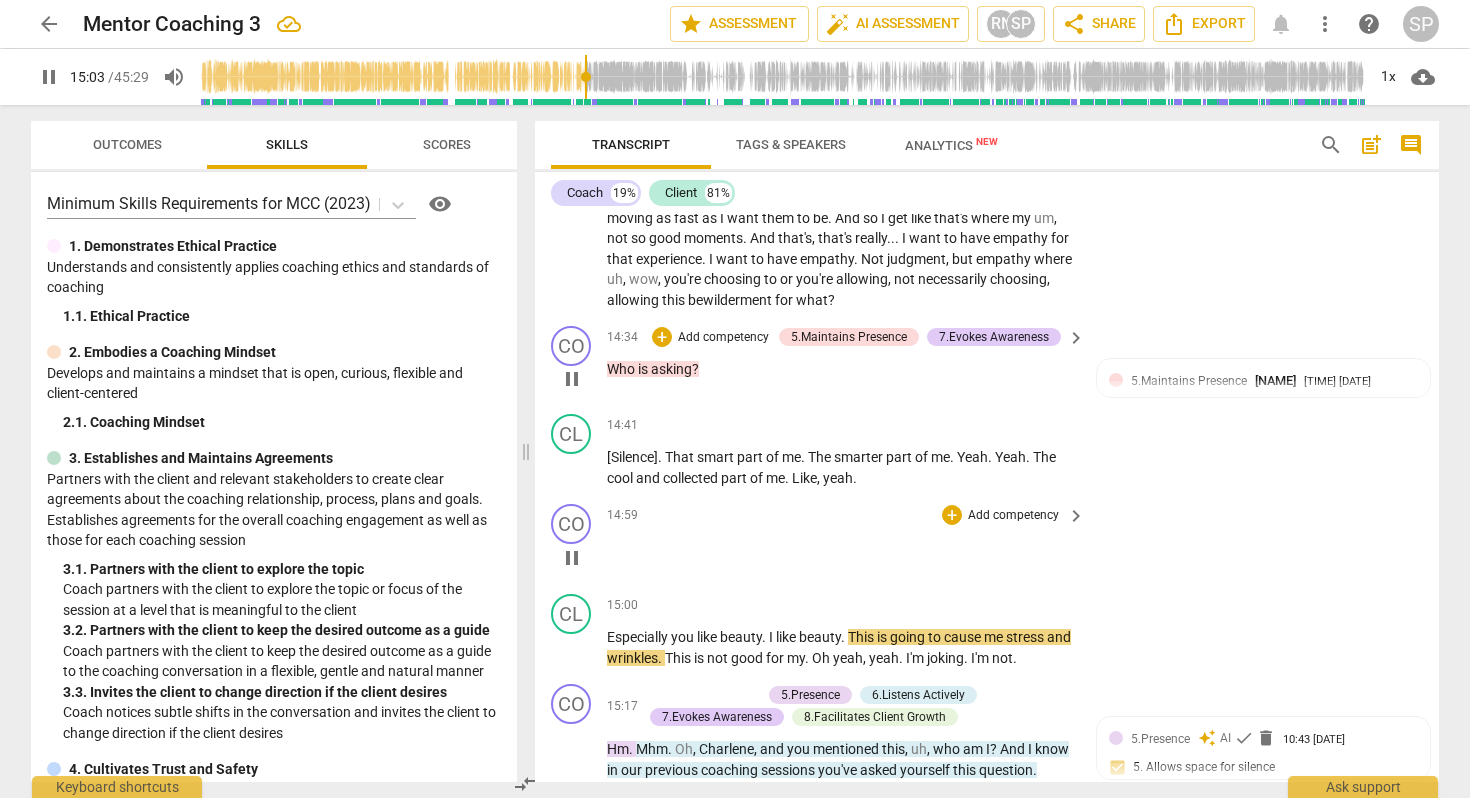 scroll, scrollTop: 4710, scrollLeft: 0, axis: vertical 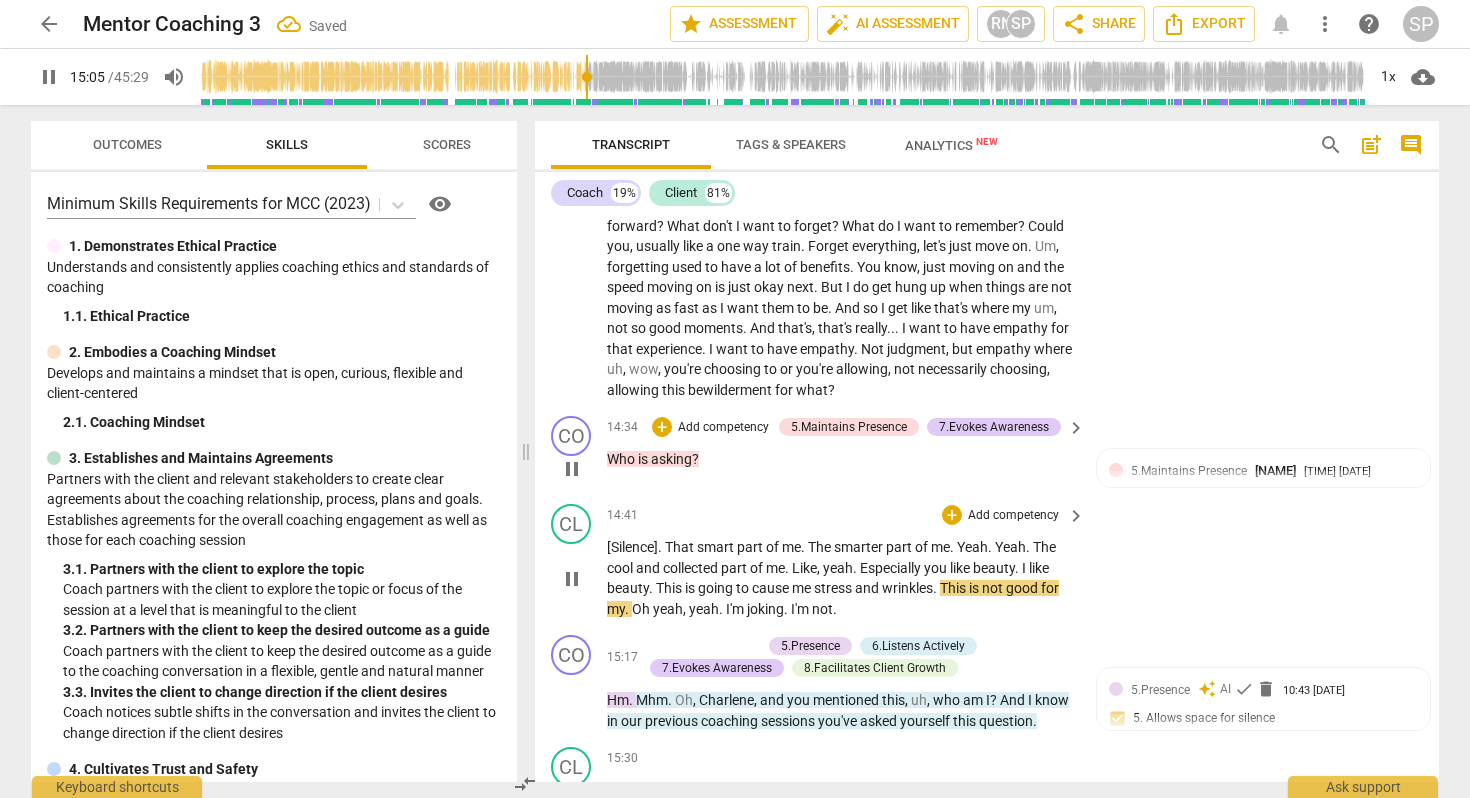 click on "That smart part of me . The smarter part of me . Yeah . Yeah . The cool and collected part of me . Like , yeah . Especially you like beauty . I like beauty . This is going to cause me stress and wrinkles . This is not good for my . Oh yeah , yeah . I'm joking . I'm not ." at bounding box center (841, 578) 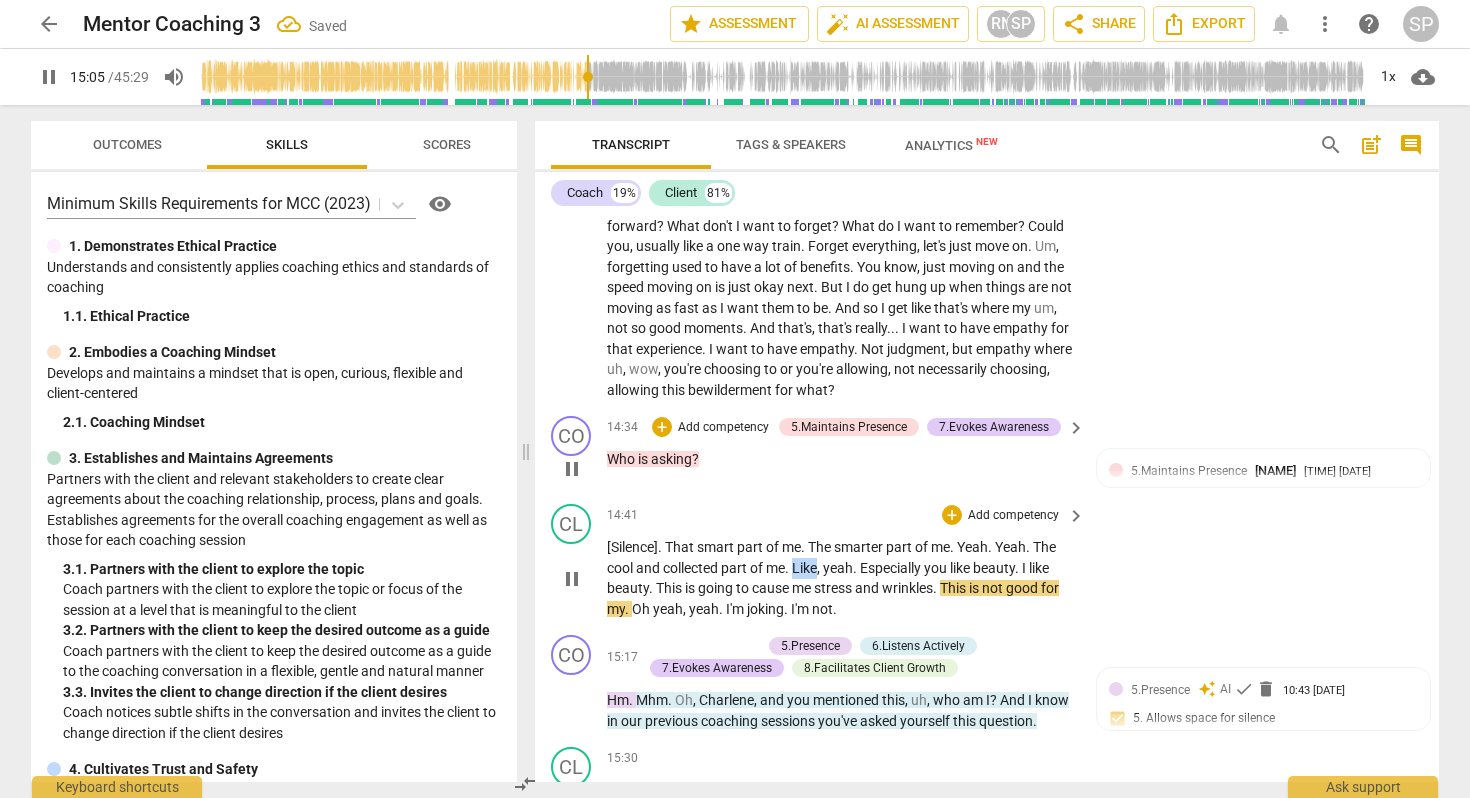 click on "That smart part of me . The smarter part of me . Yeah . Yeah . The cool and collected part of me . Like , yeah . Especially you like beauty . I like beauty . This is going to cause me stress and wrinkles . This is not good for my . Oh yeah , yeah . I'm joking . I'm not ." at bounding box center [841, 578] 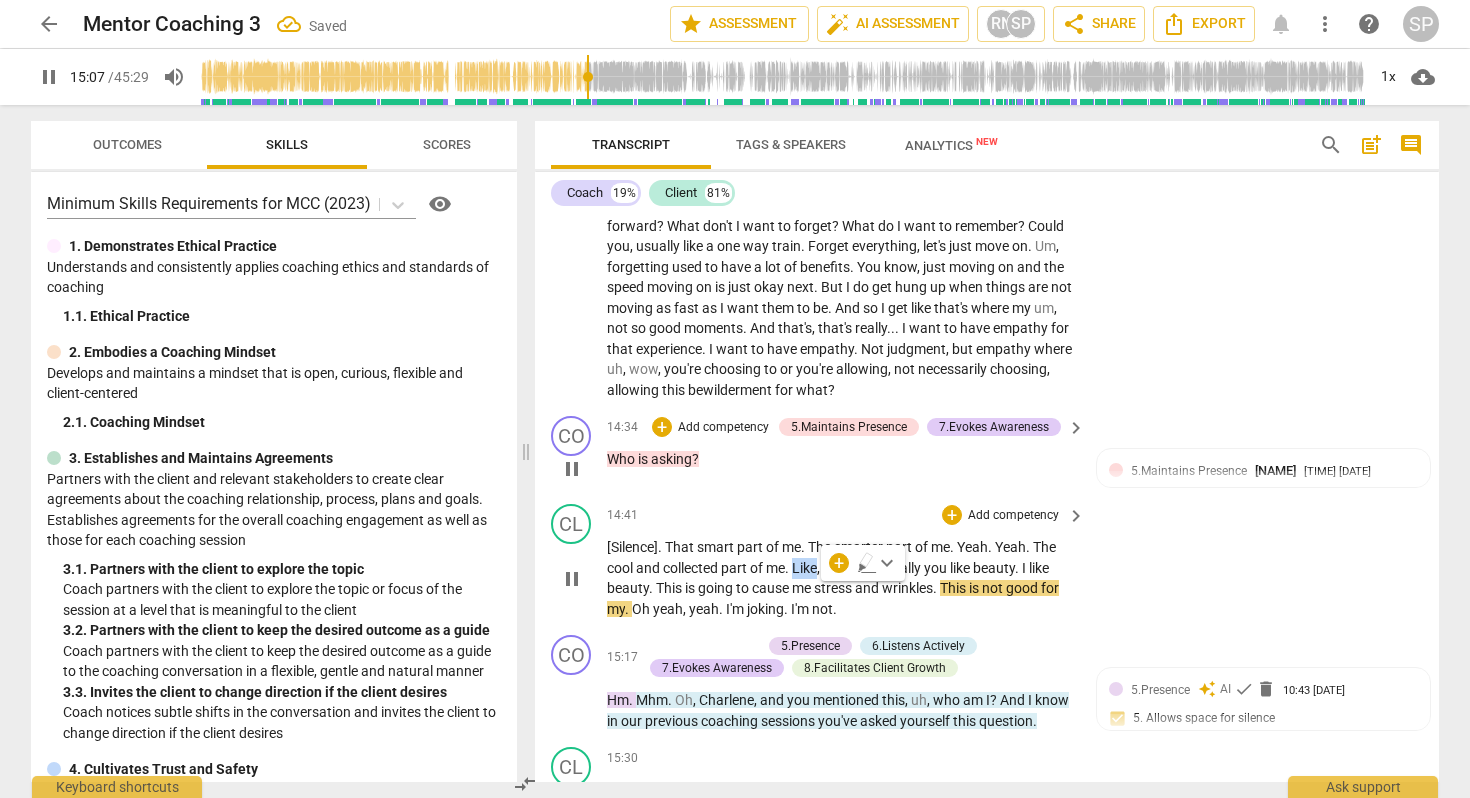 click on "of" at bounding box center (758, 568) 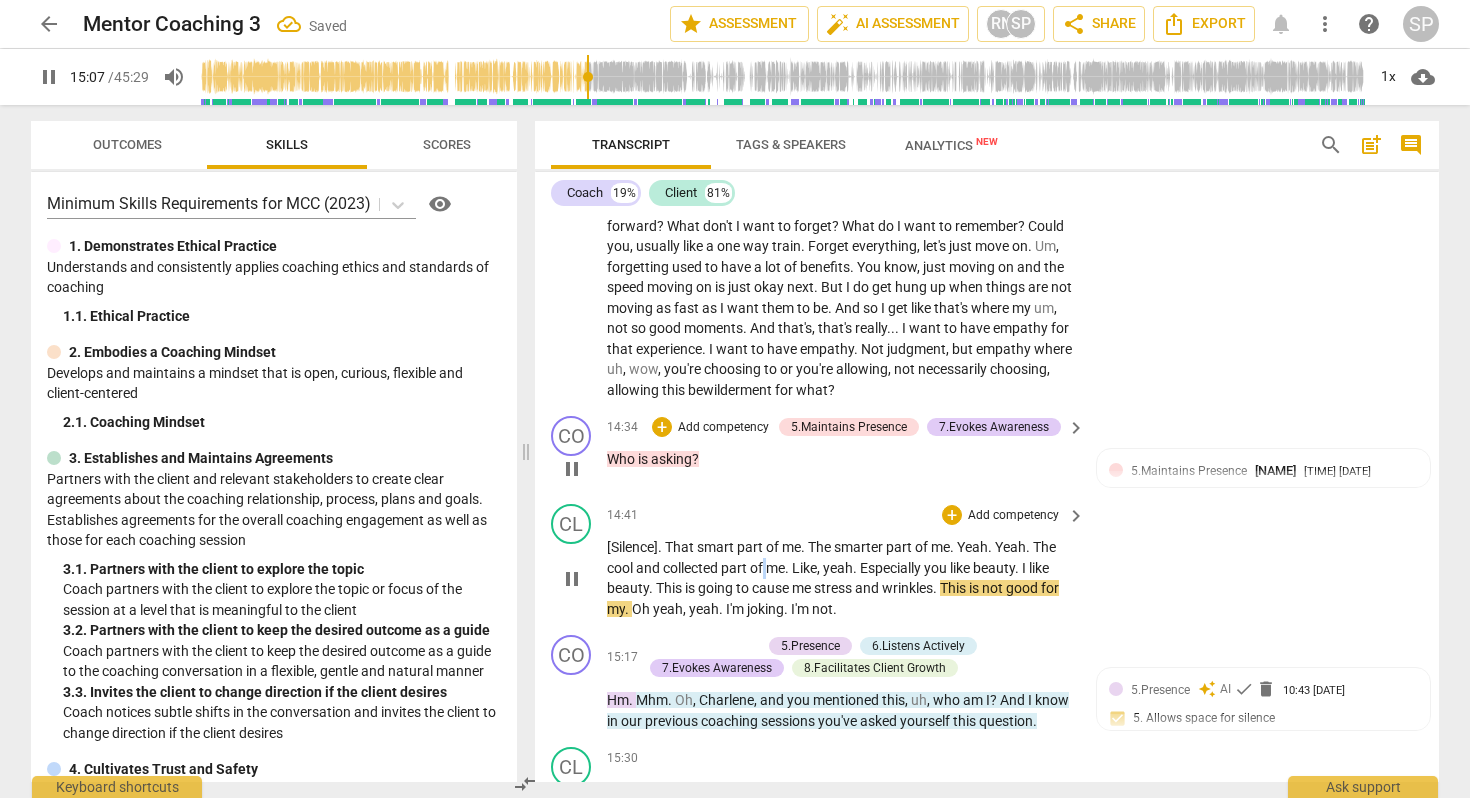 click on "of" at bounding box center [758, 568] 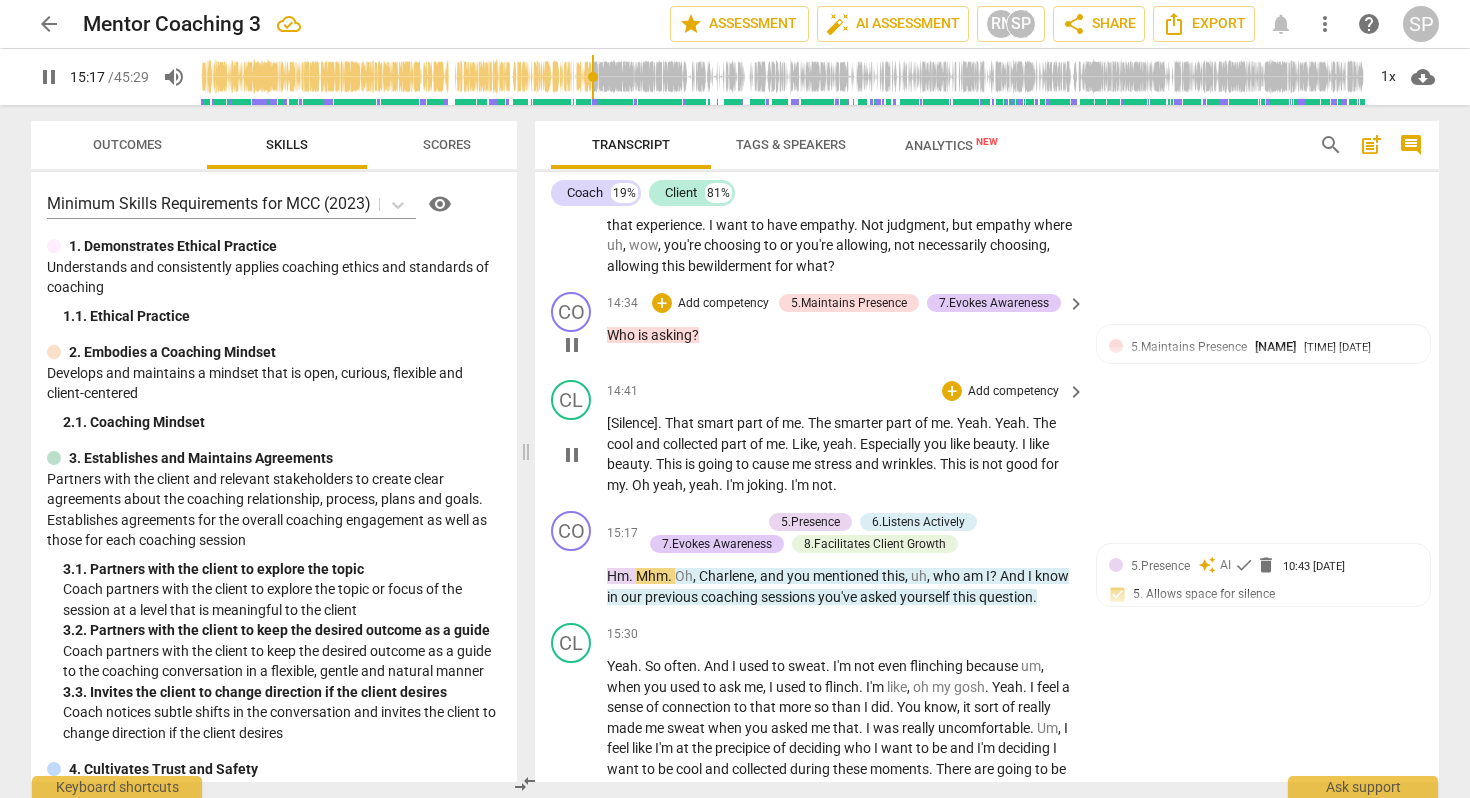 scroll, scrollTop: 4850, scrollLeft: 0, axis: vertical 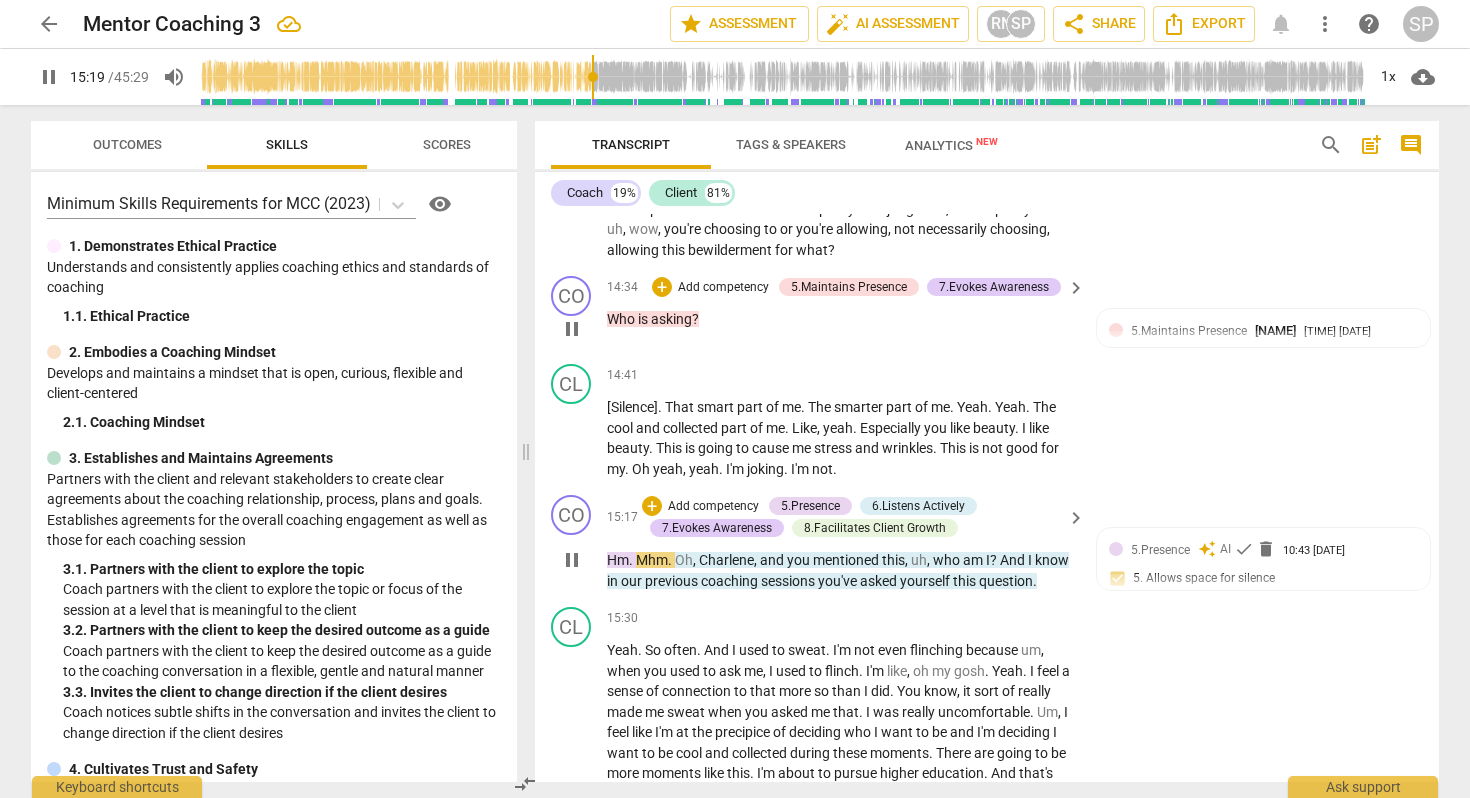 click on "Mhm" at bounding box center (652, 560) 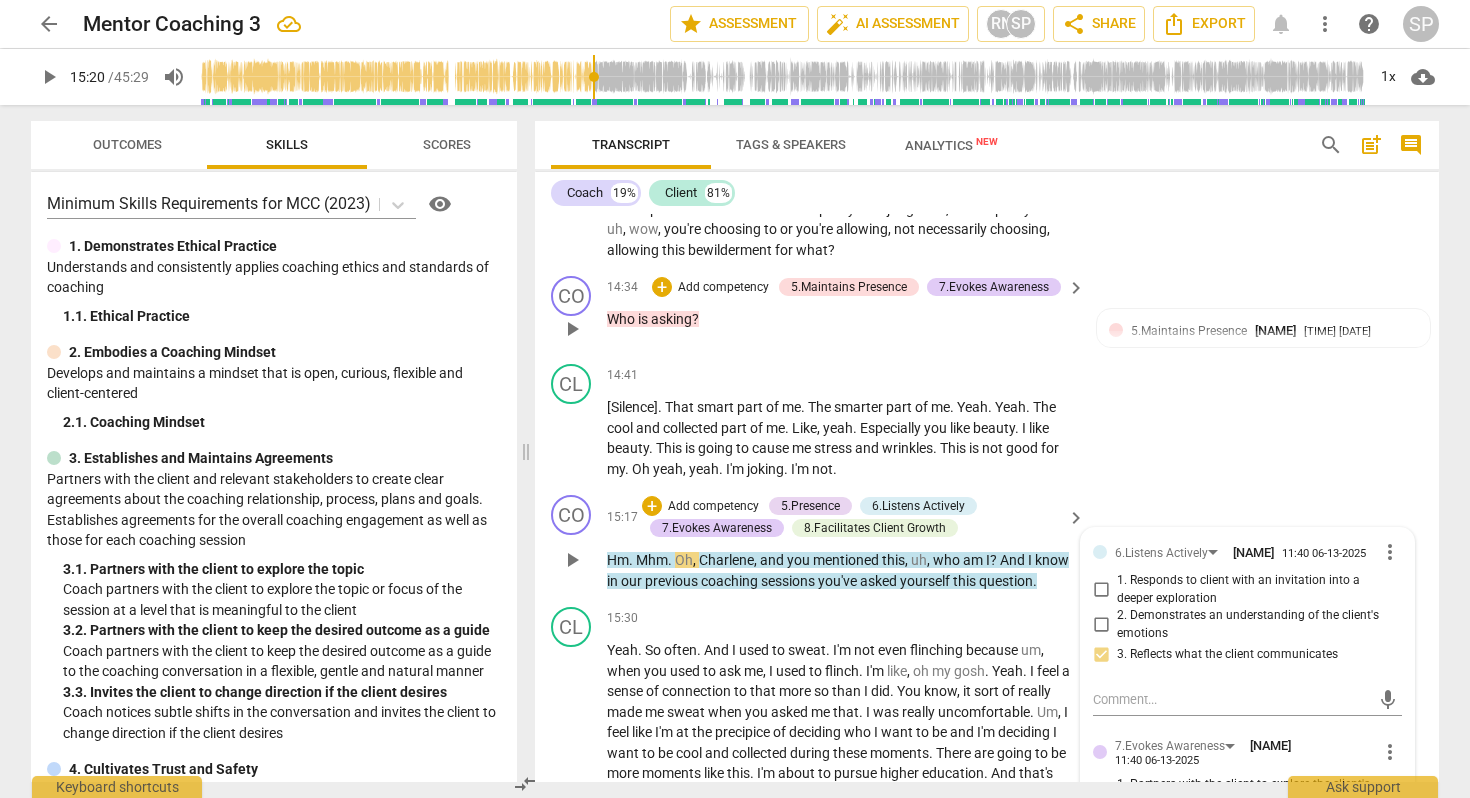 click on "Mhm" at bounding box center [652, 560] 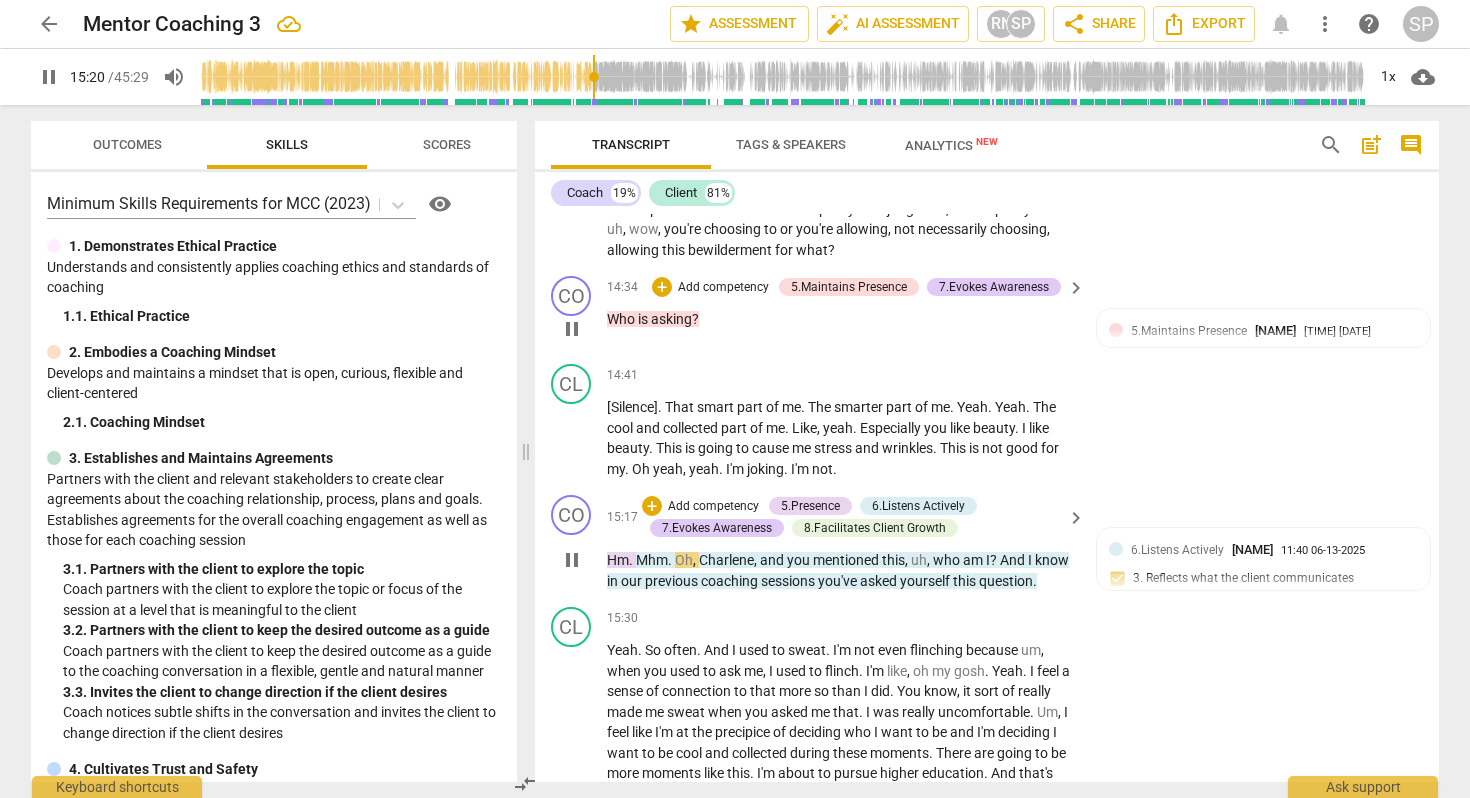 type on "921" 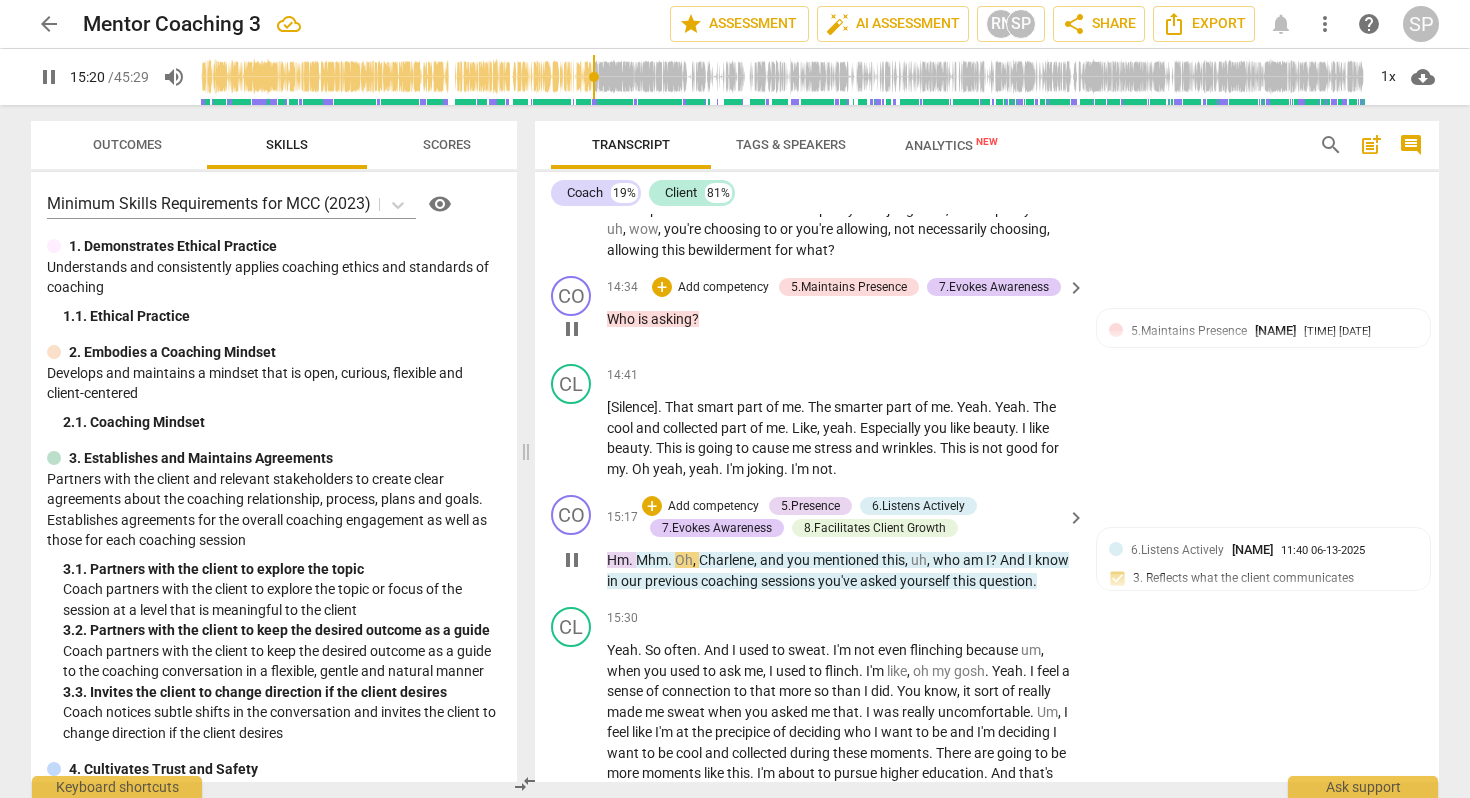 type 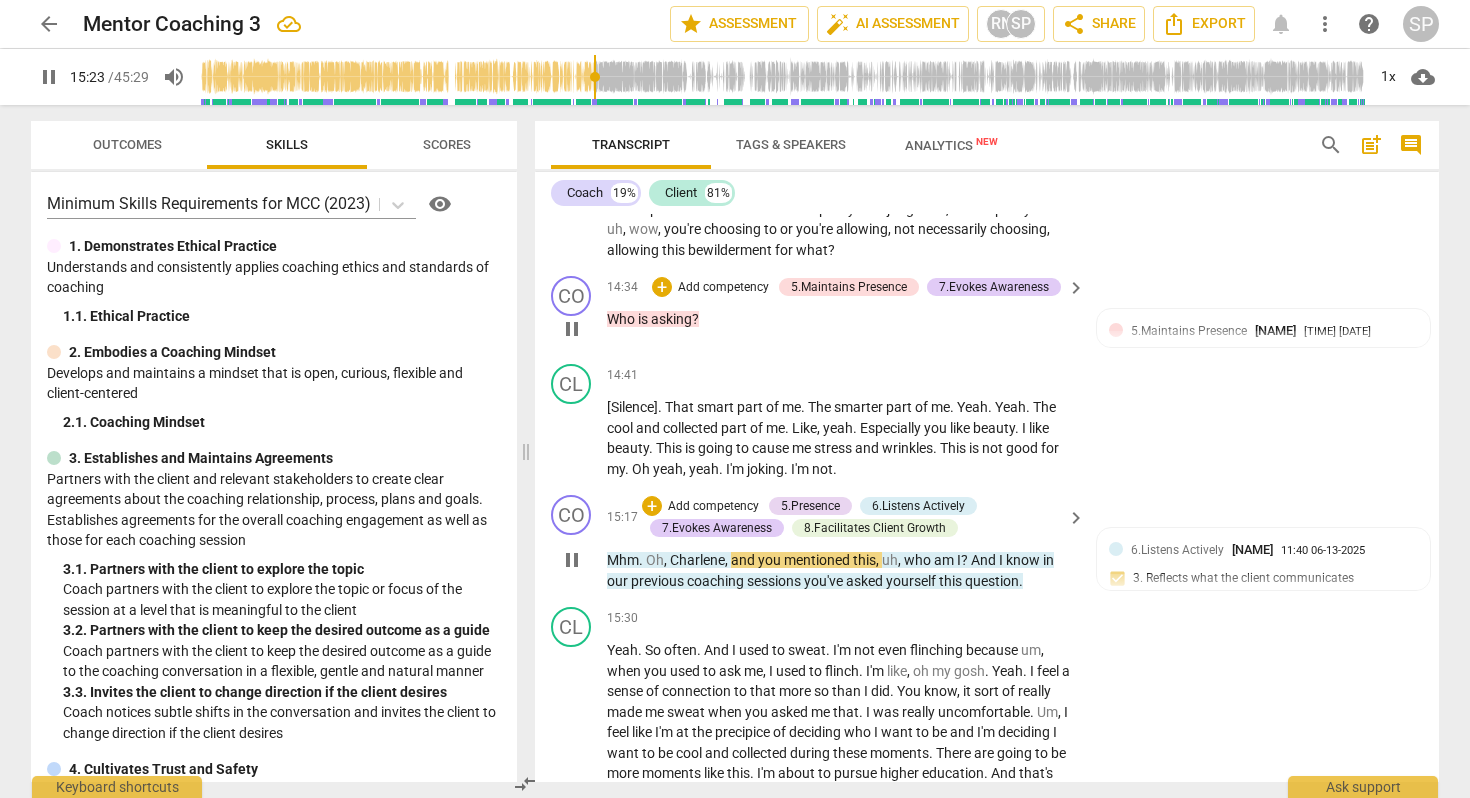 click on "Mhm" at bounding box center (623, 560) 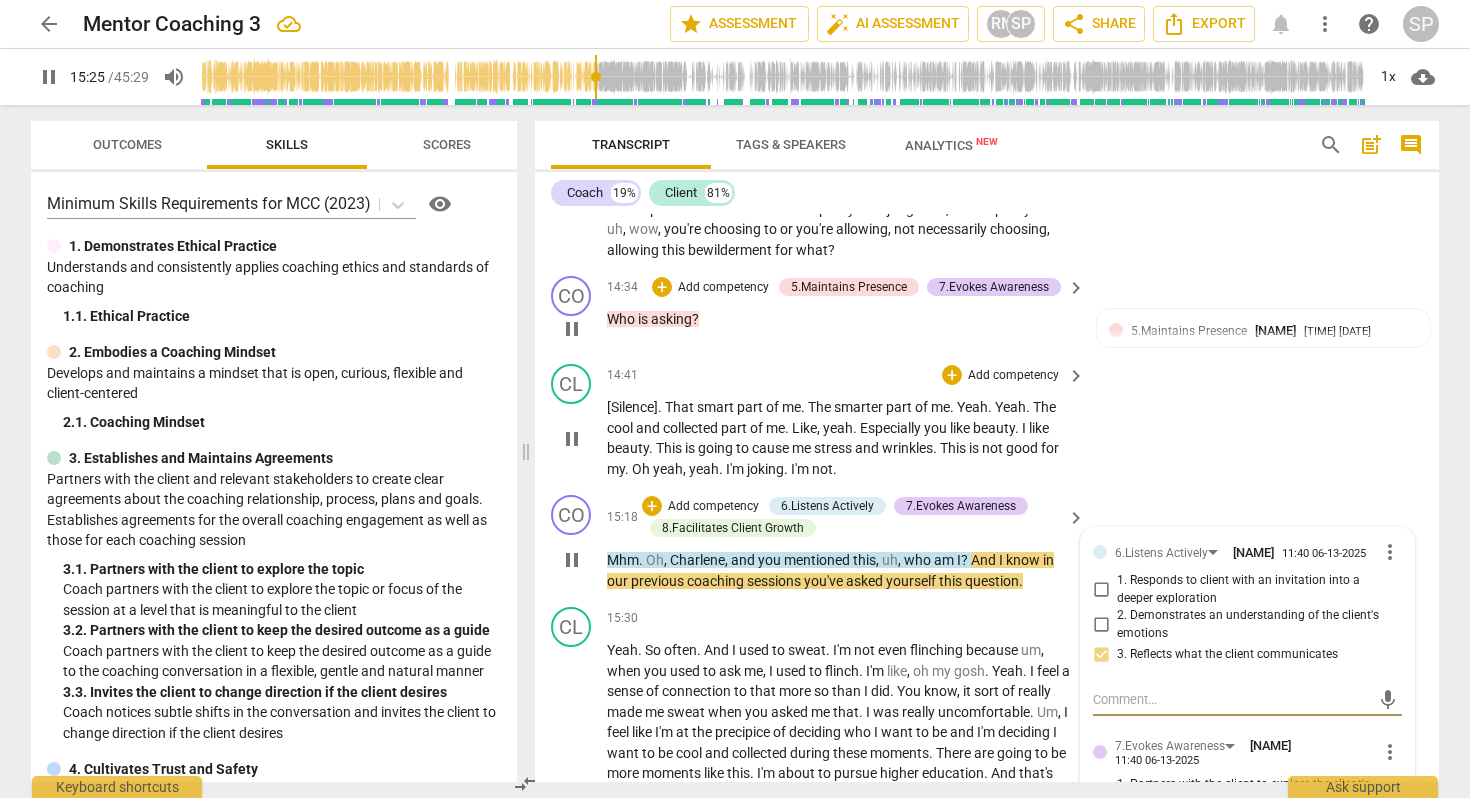 click on "joking" at bounding box center [765, 469] 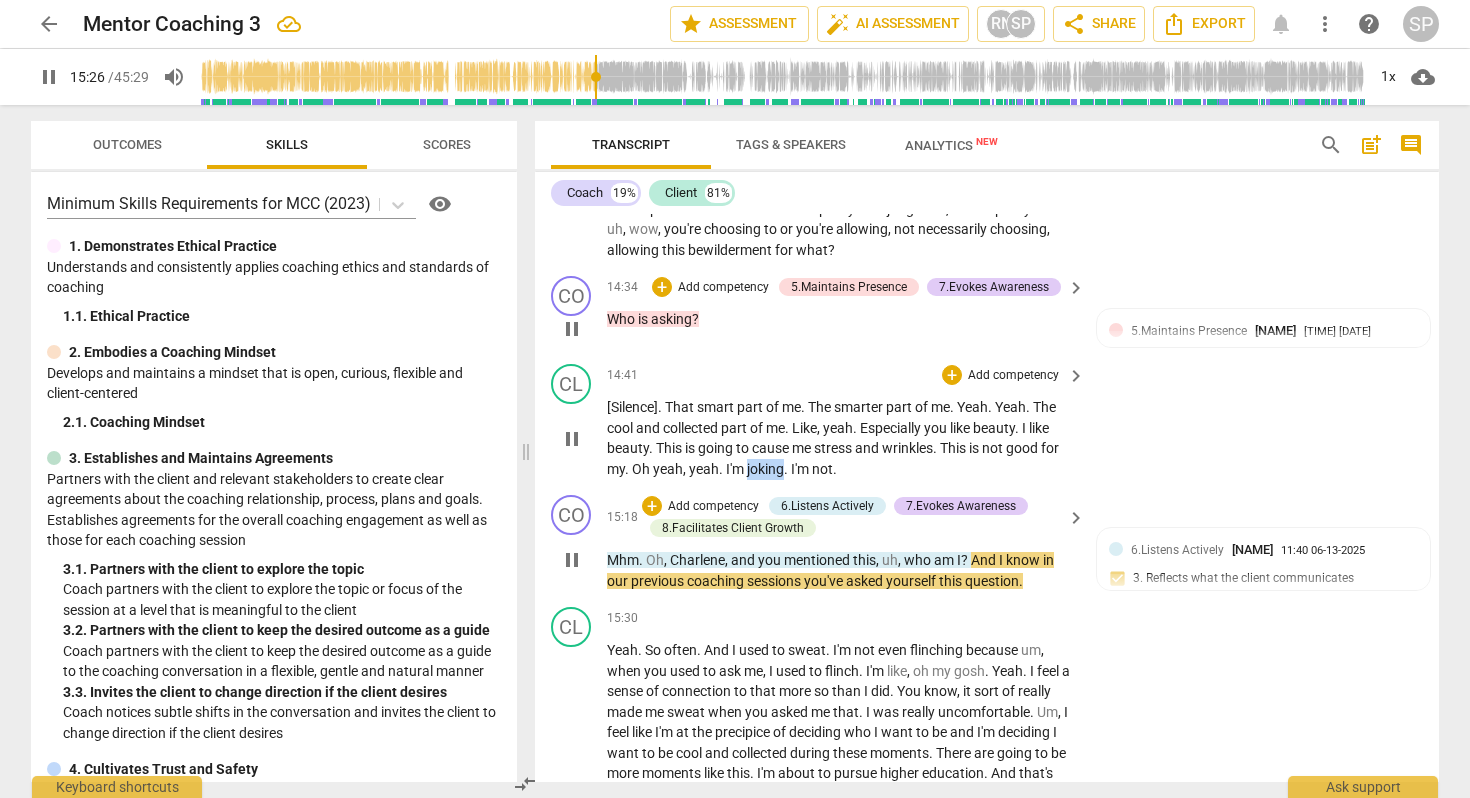 click on "joking" at bounding box center (765, 469) 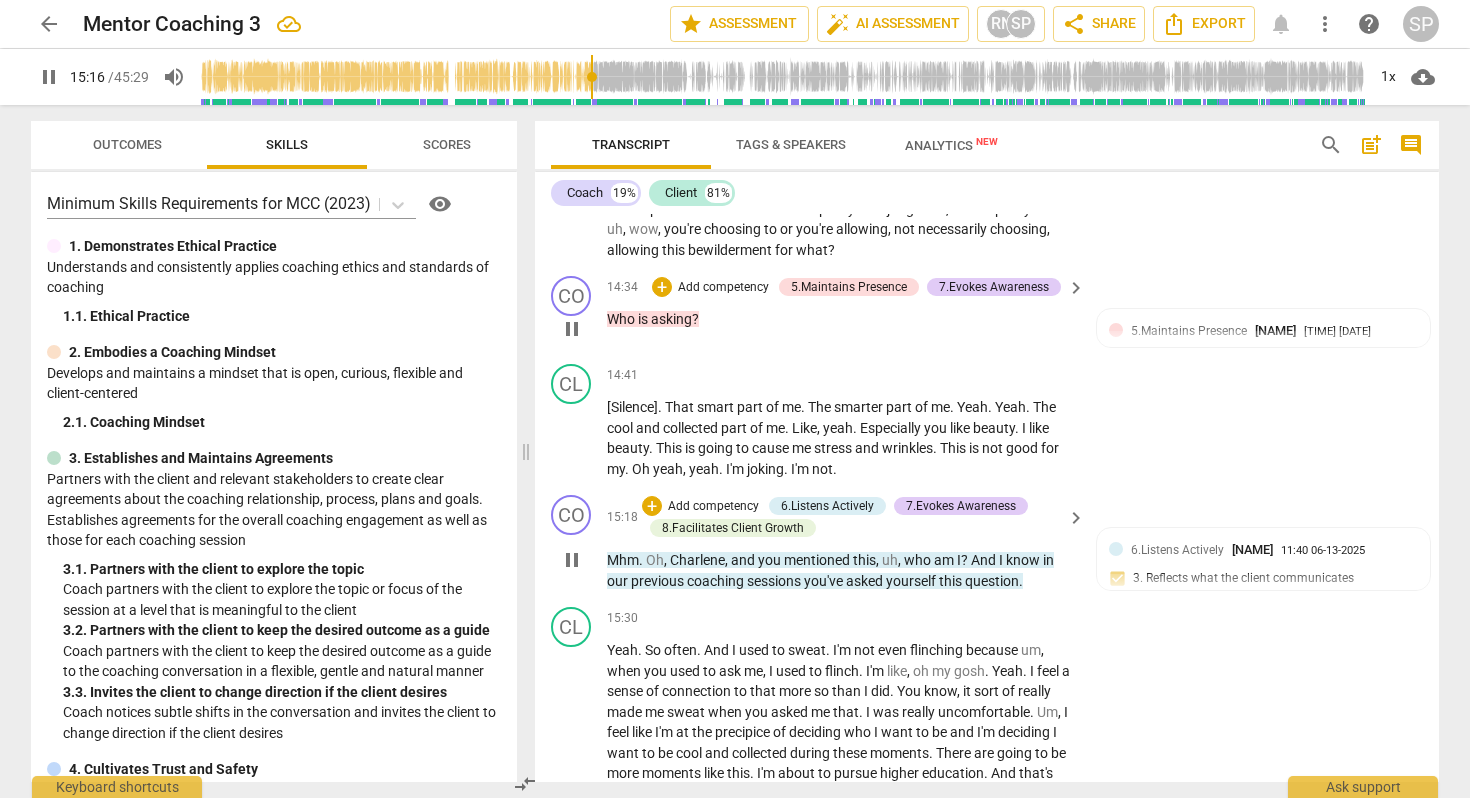 click on "Charlene" at bounding box center [697, 560] 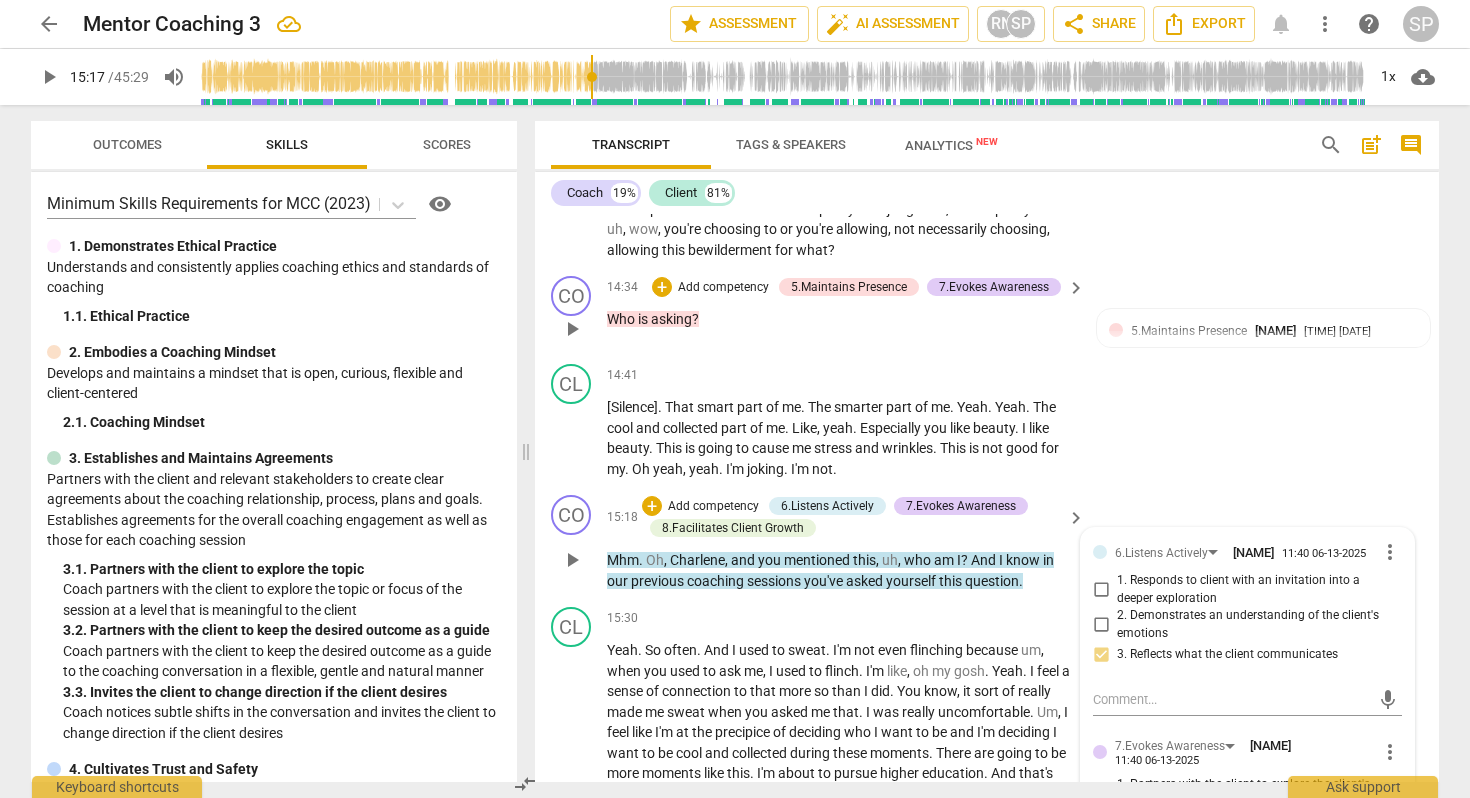 click on "Charlene" at bounding box center [697, 560] 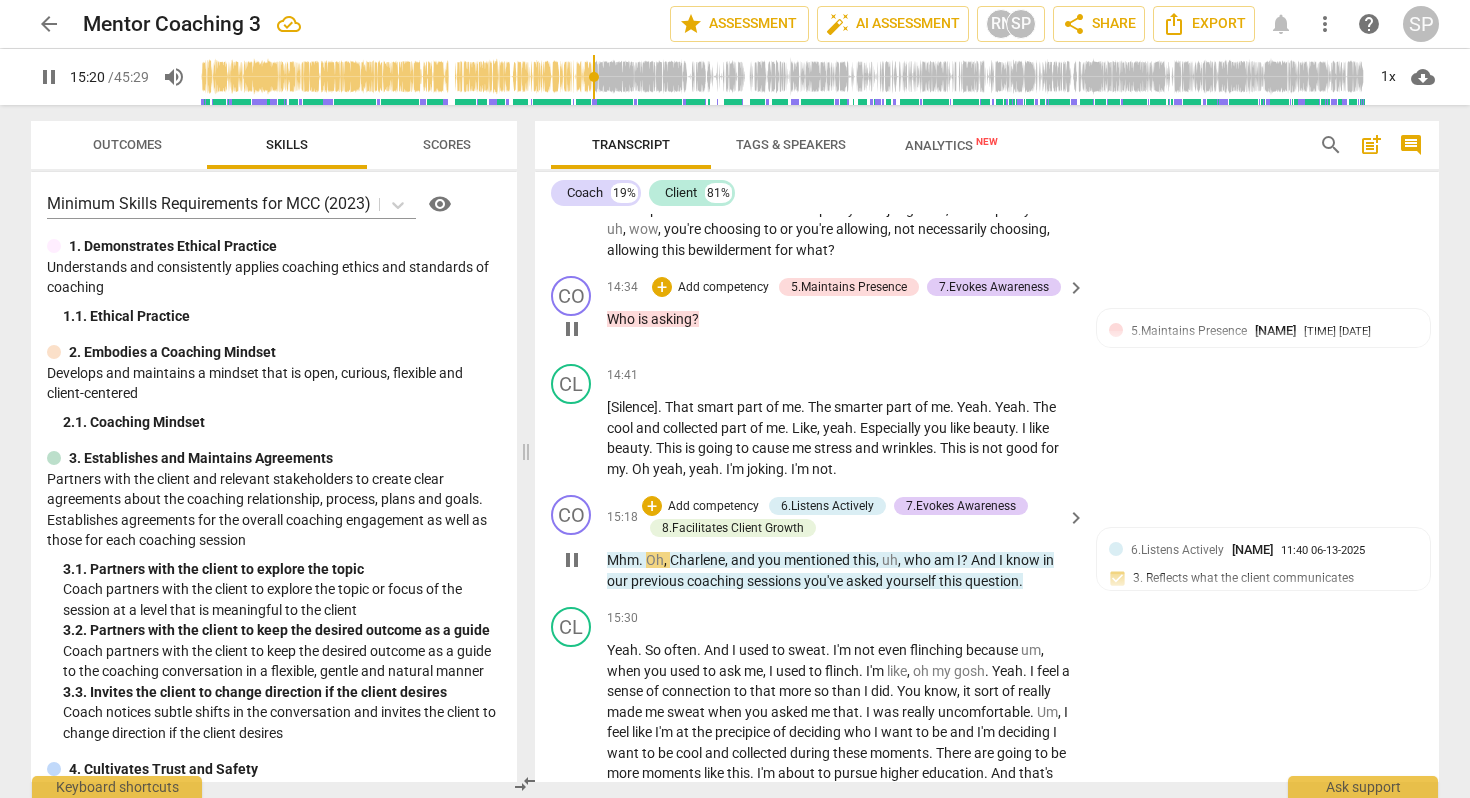 type on "921" 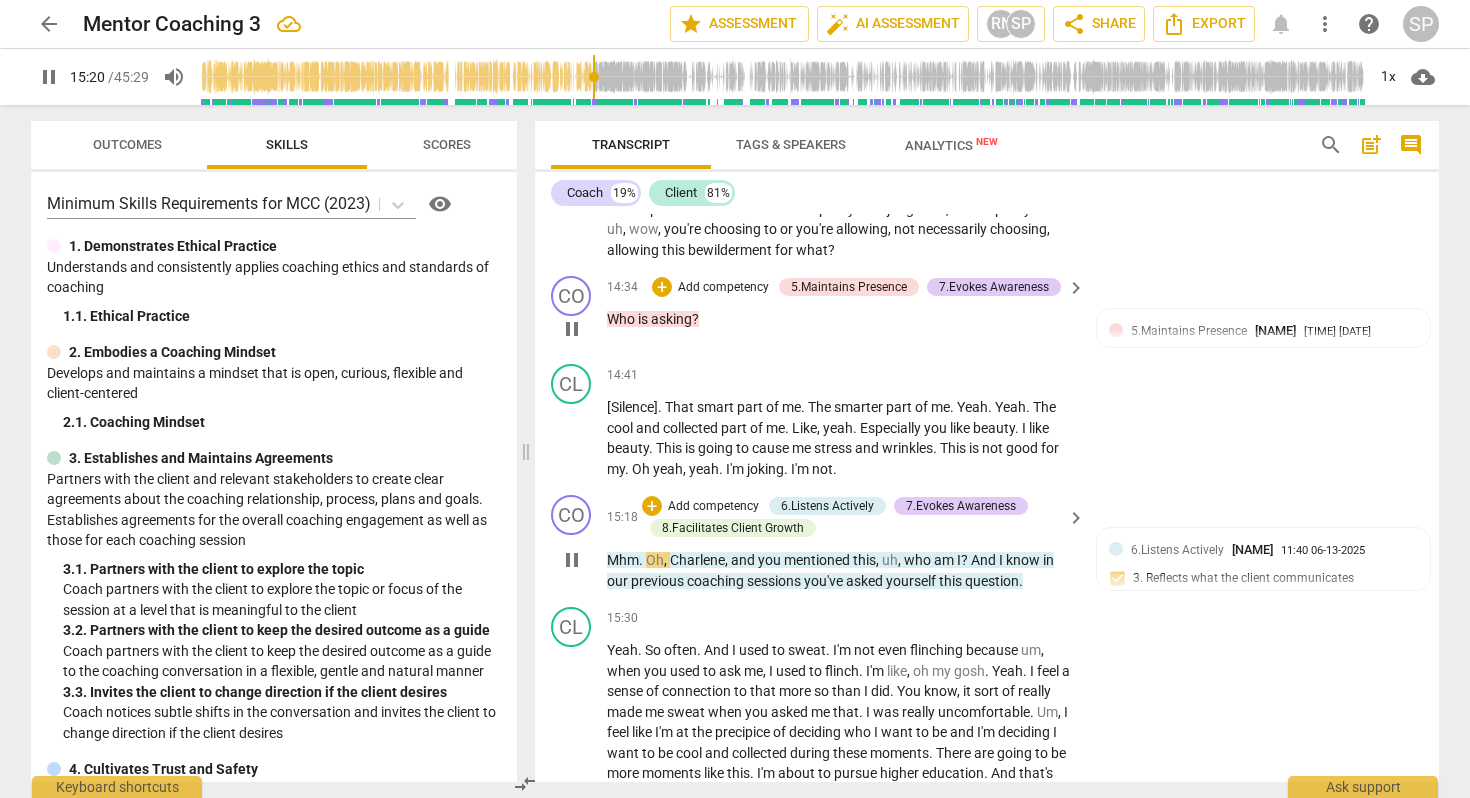 type 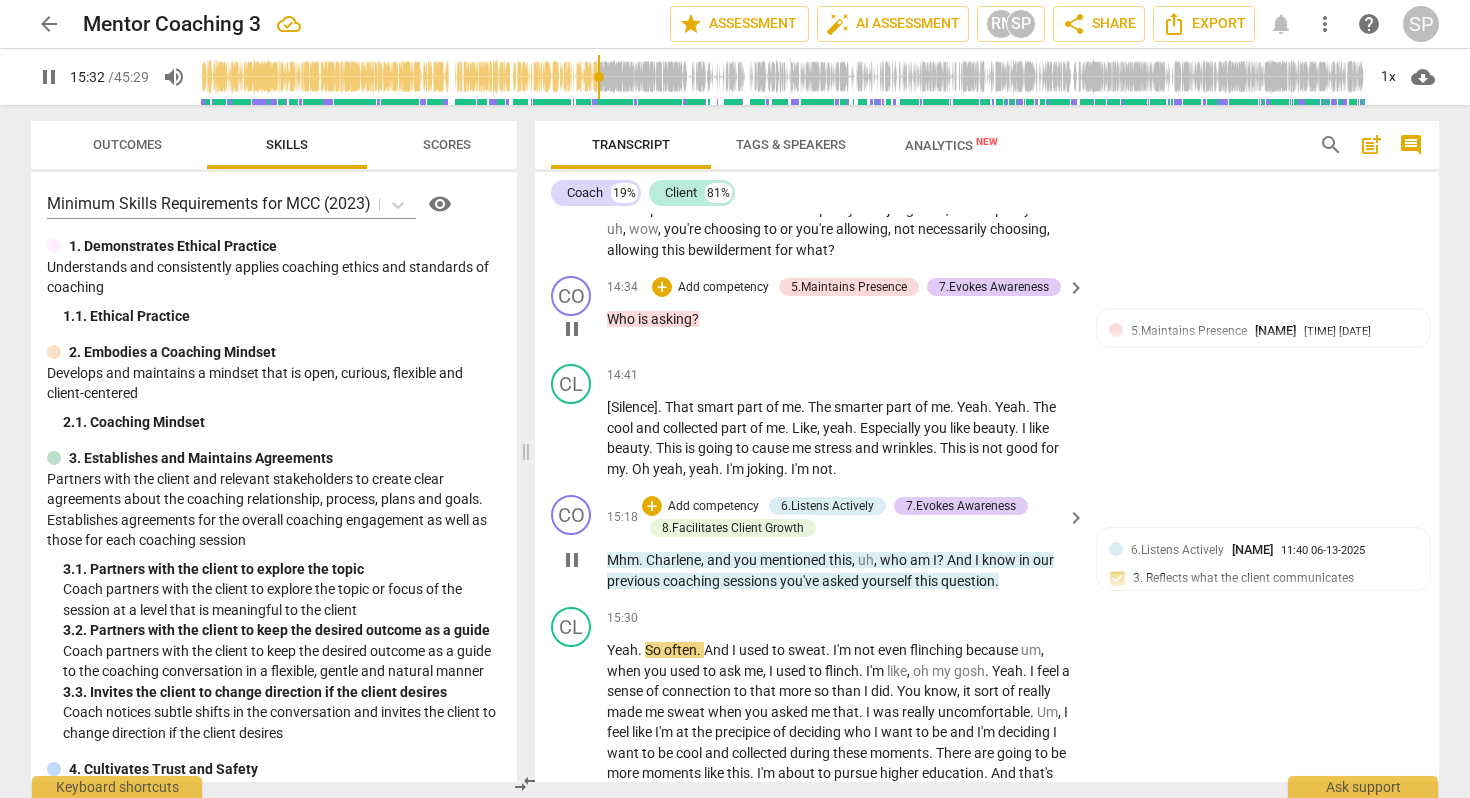 click on "Mhm .   [NAME] ,   and   you   mentioned   this ,   uh ,   who   am   I ?   And   I   know   in   our   previous   coaching   sessions   you've   asked   yourself   this   question ." at bounding box center (841, 570) 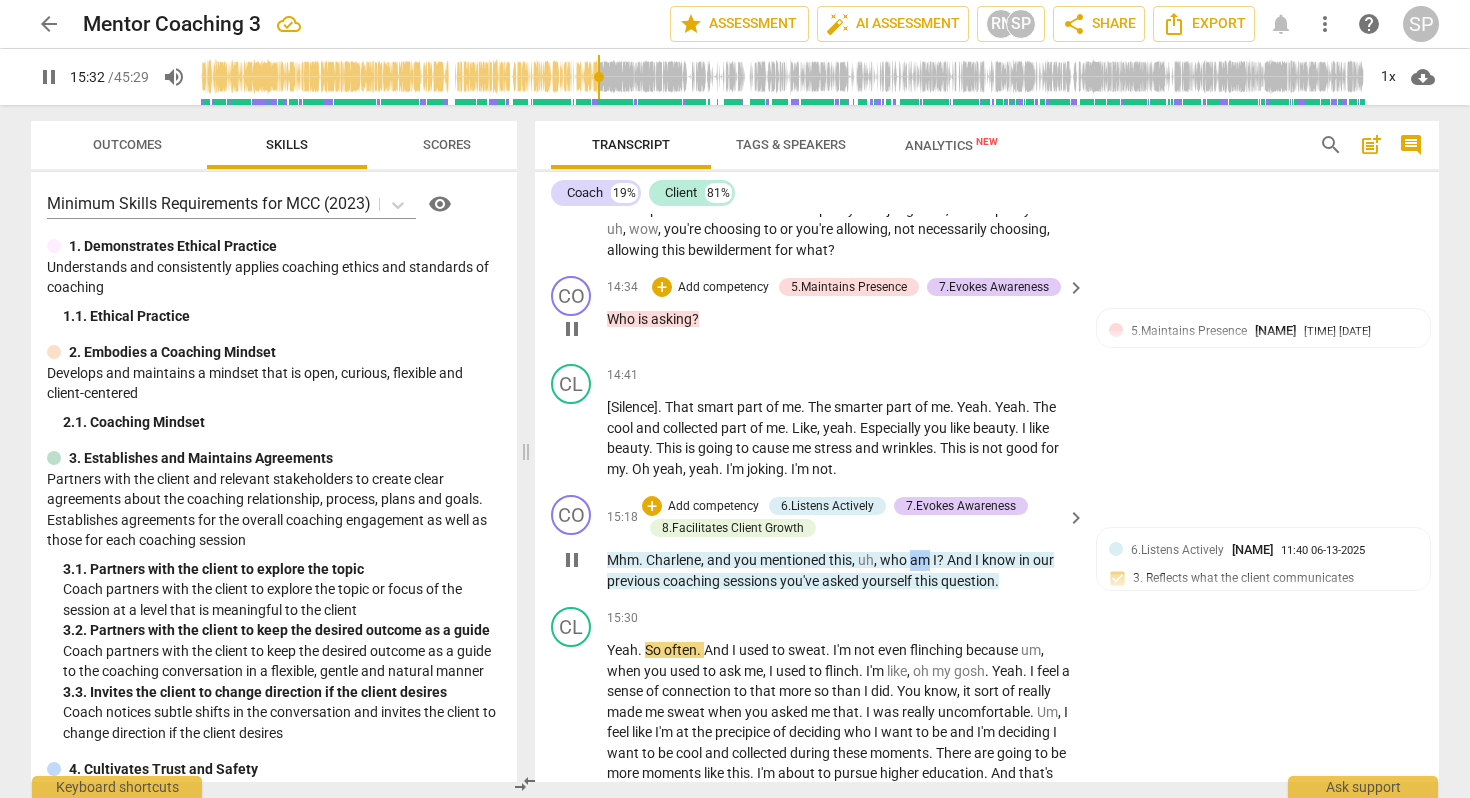 click on "Mhm .   [NAME] ,   and   you   mentioned   this ,   uh ,   who   am   I ?   And   I   know   in   our   previous   coaching   sessions   you've   asked   yourself   this   question ." at bounding box center [841, 570] 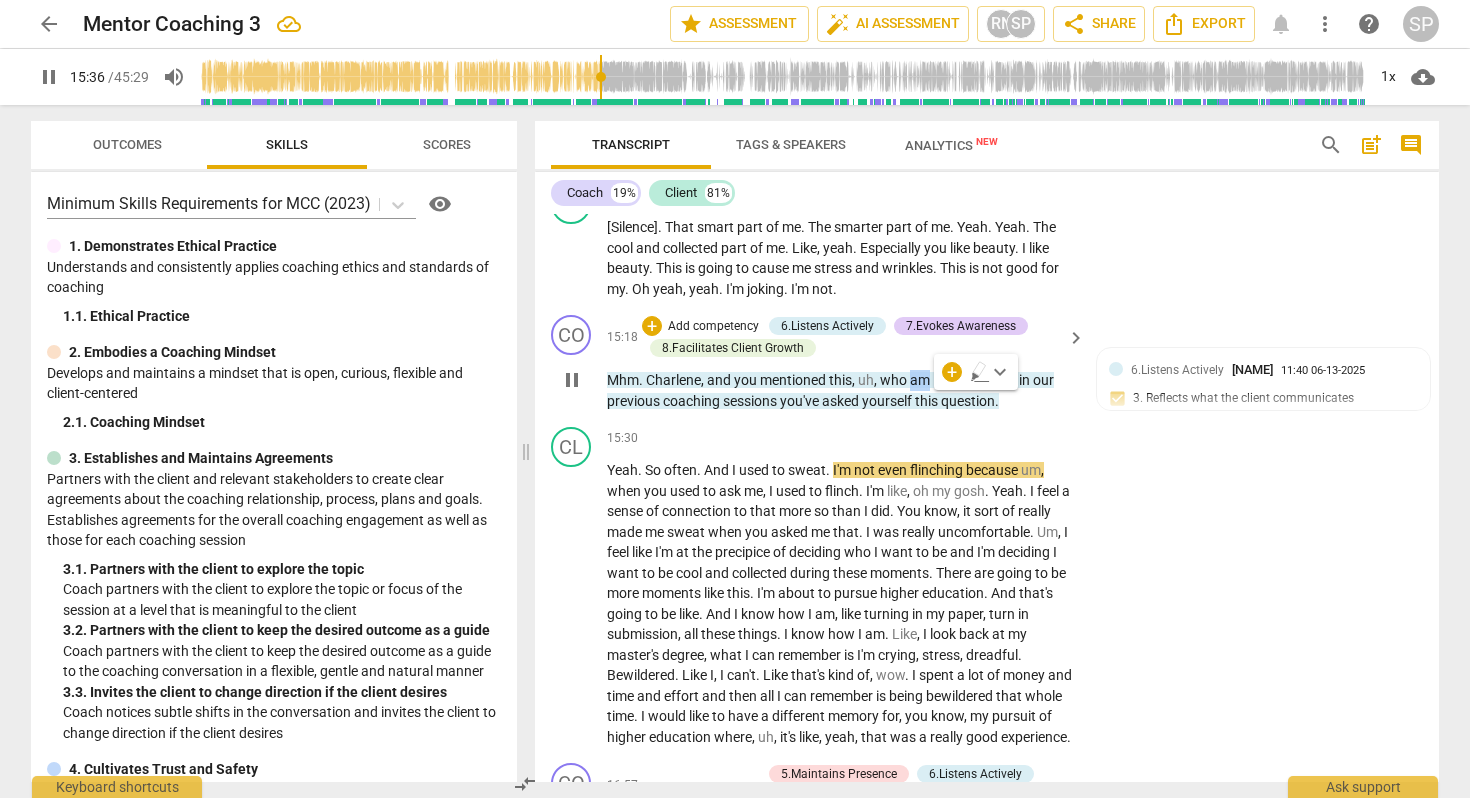 scroll, scrollTop: 5045, scrollLeft: 0, axis: vertical 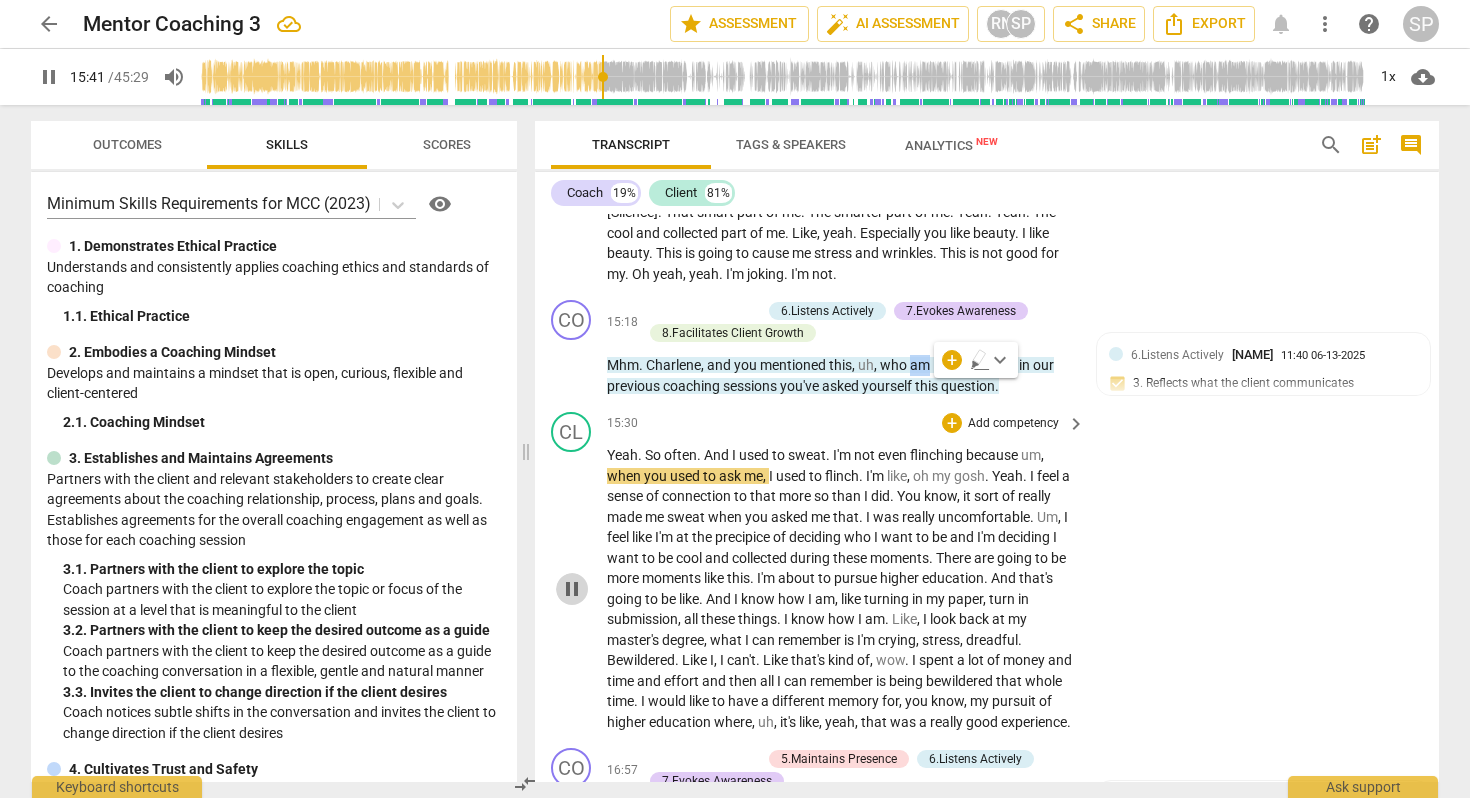 click on "pause" at bounding box center (572, 589) 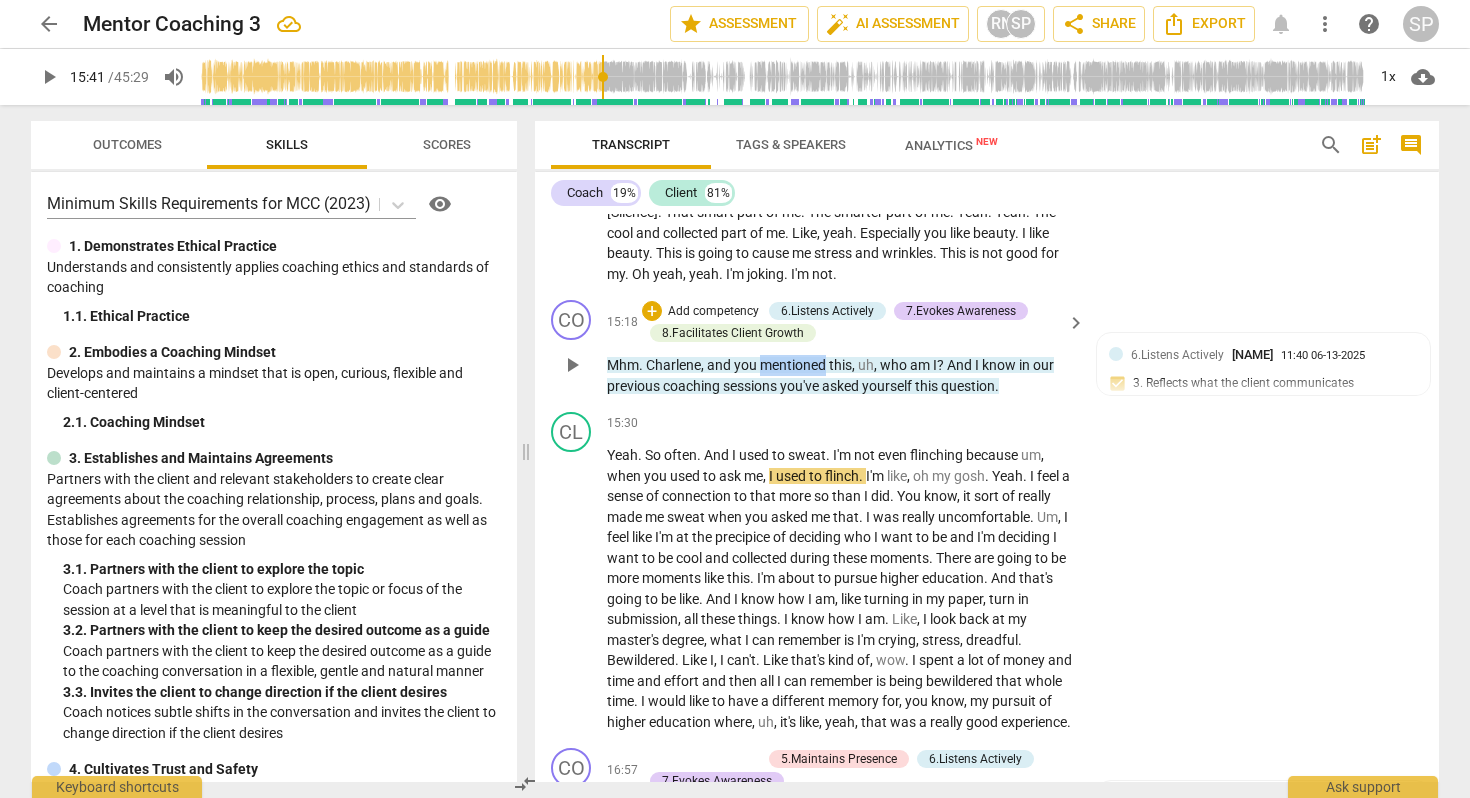 click on "mentioned" at bounding box center [794, 365] 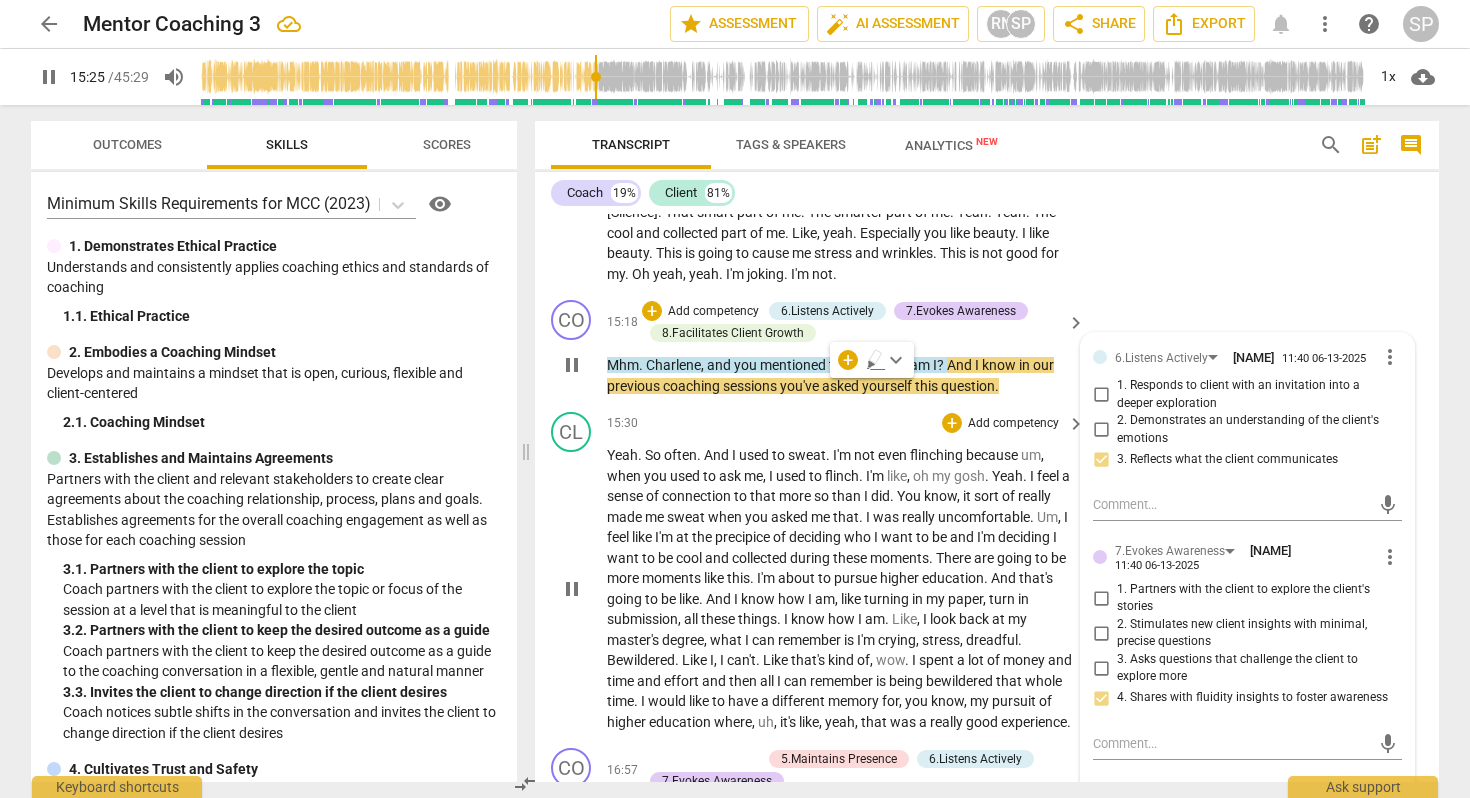 click on "when" at bounding box center [625, 476] 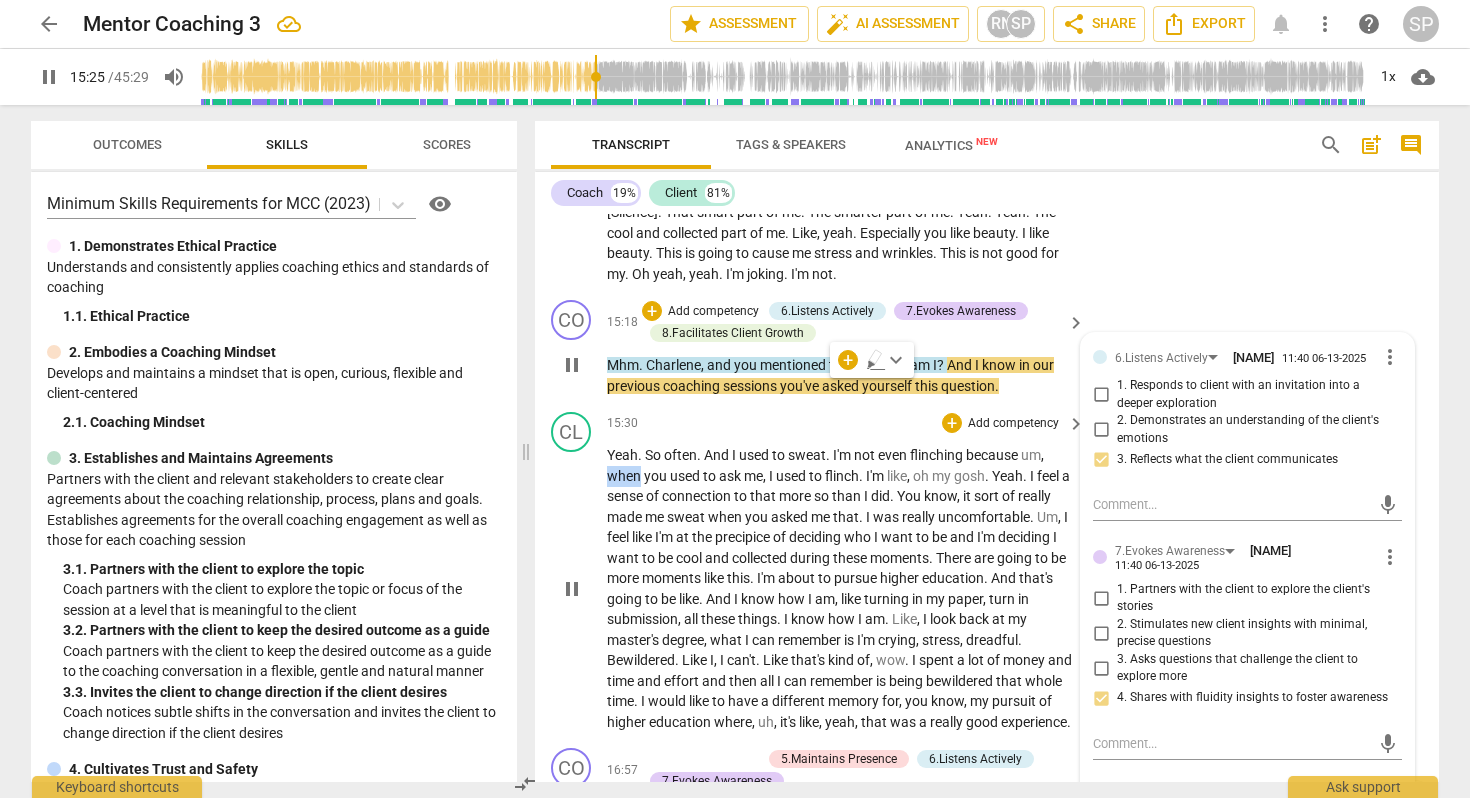 click on "when" at bounding box center (625, 476) 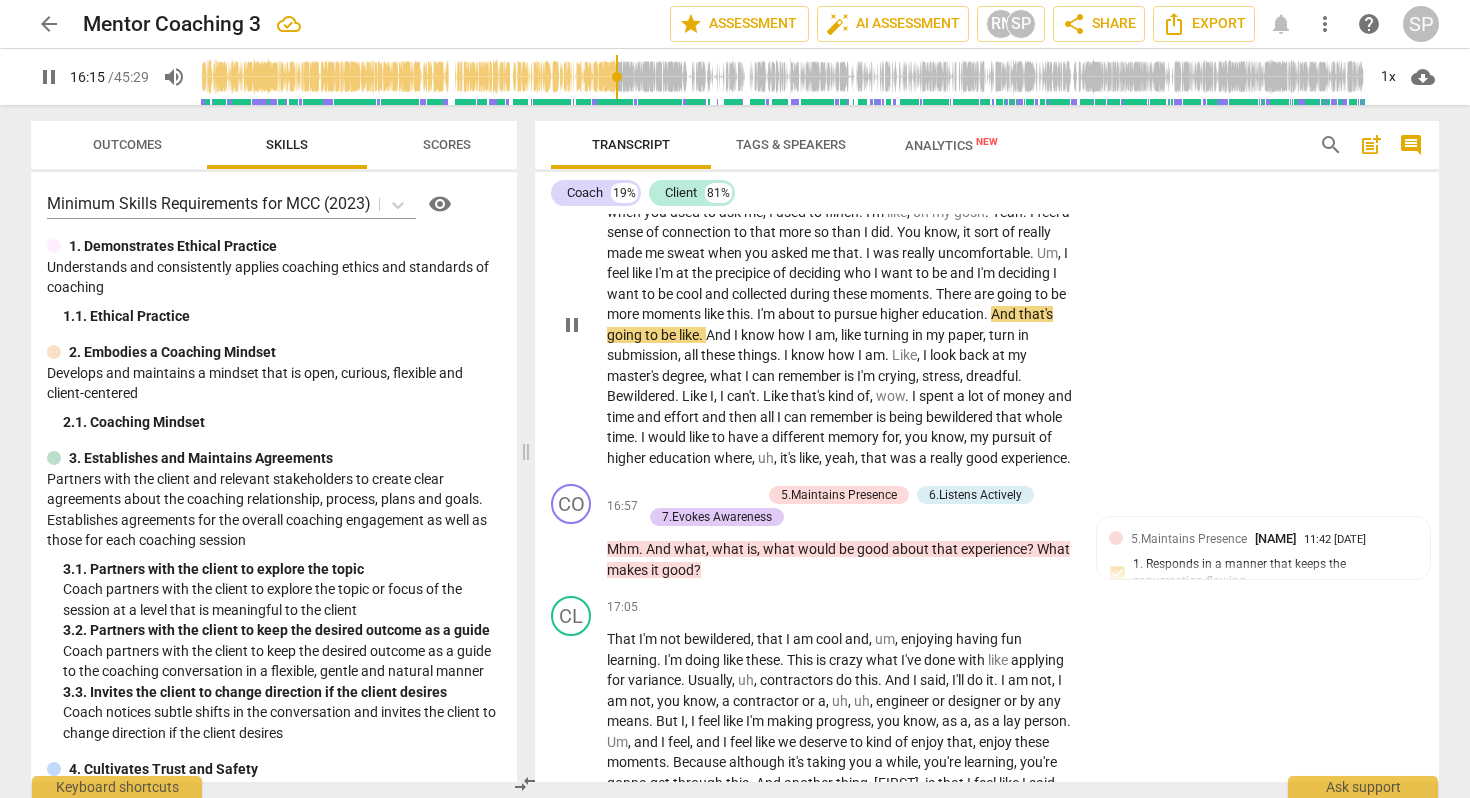 scroll, scrollTop: 5328, scrollLeft: 0, axis: vertical 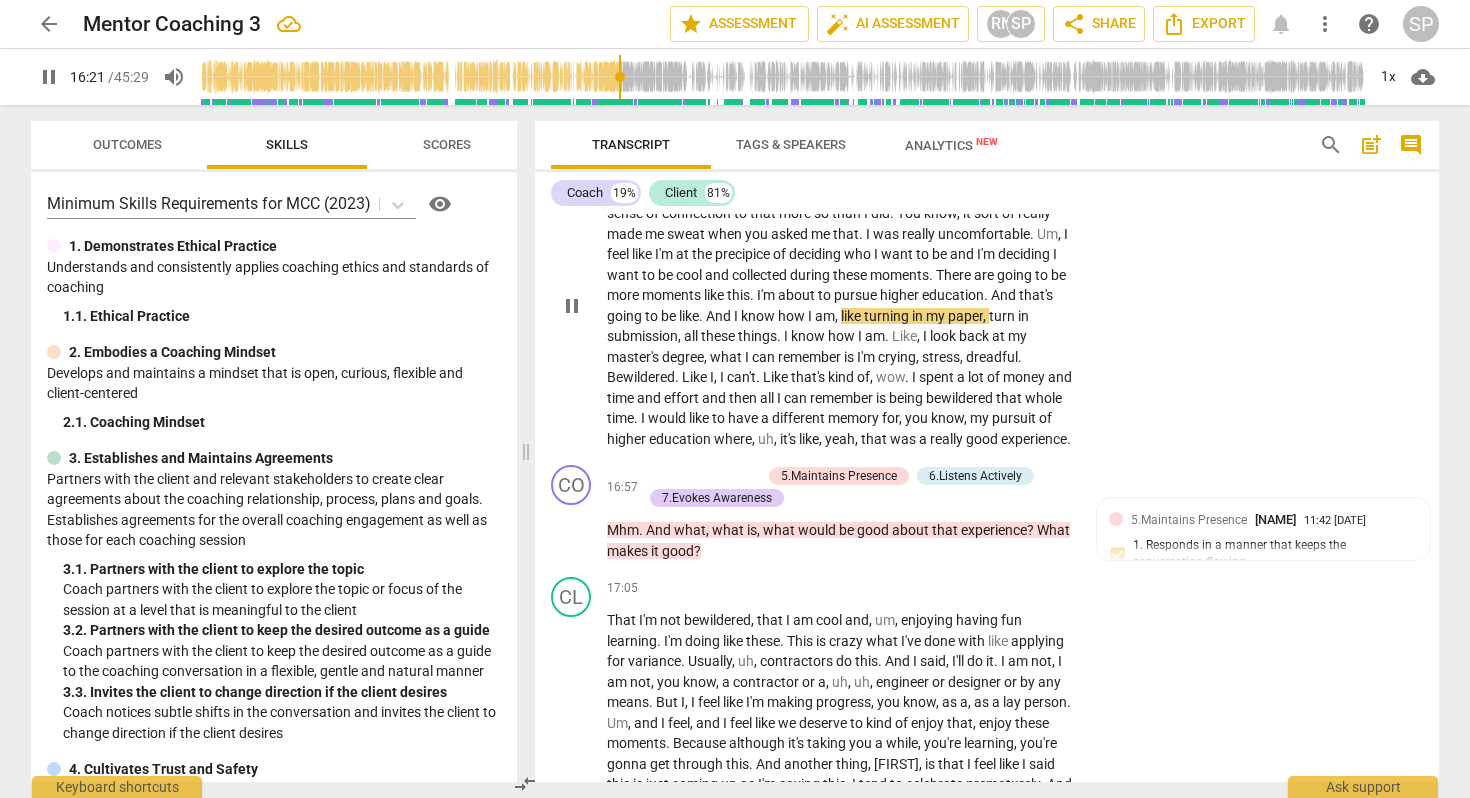 click on "." at bounding box center [702, 316] 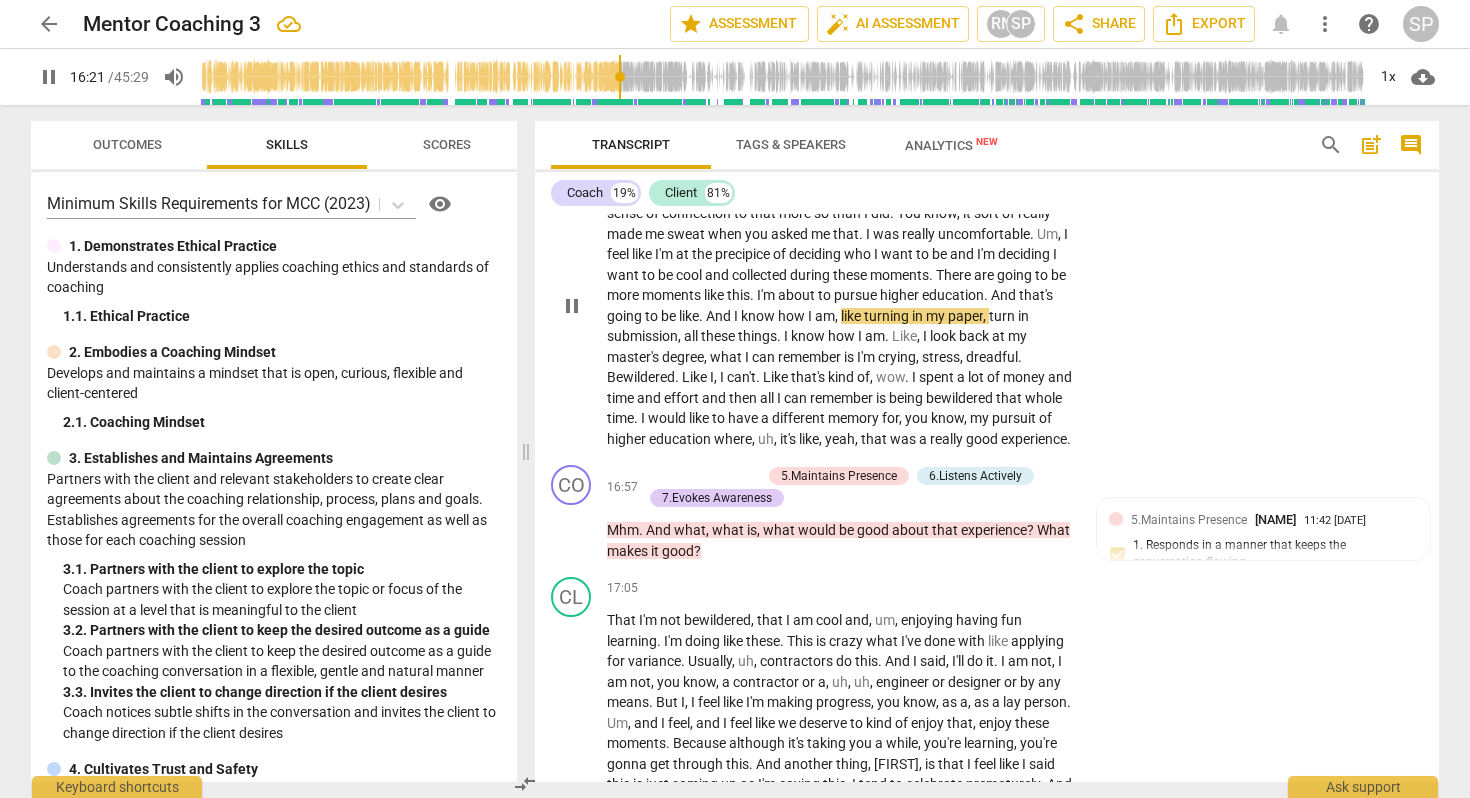 type on "982" 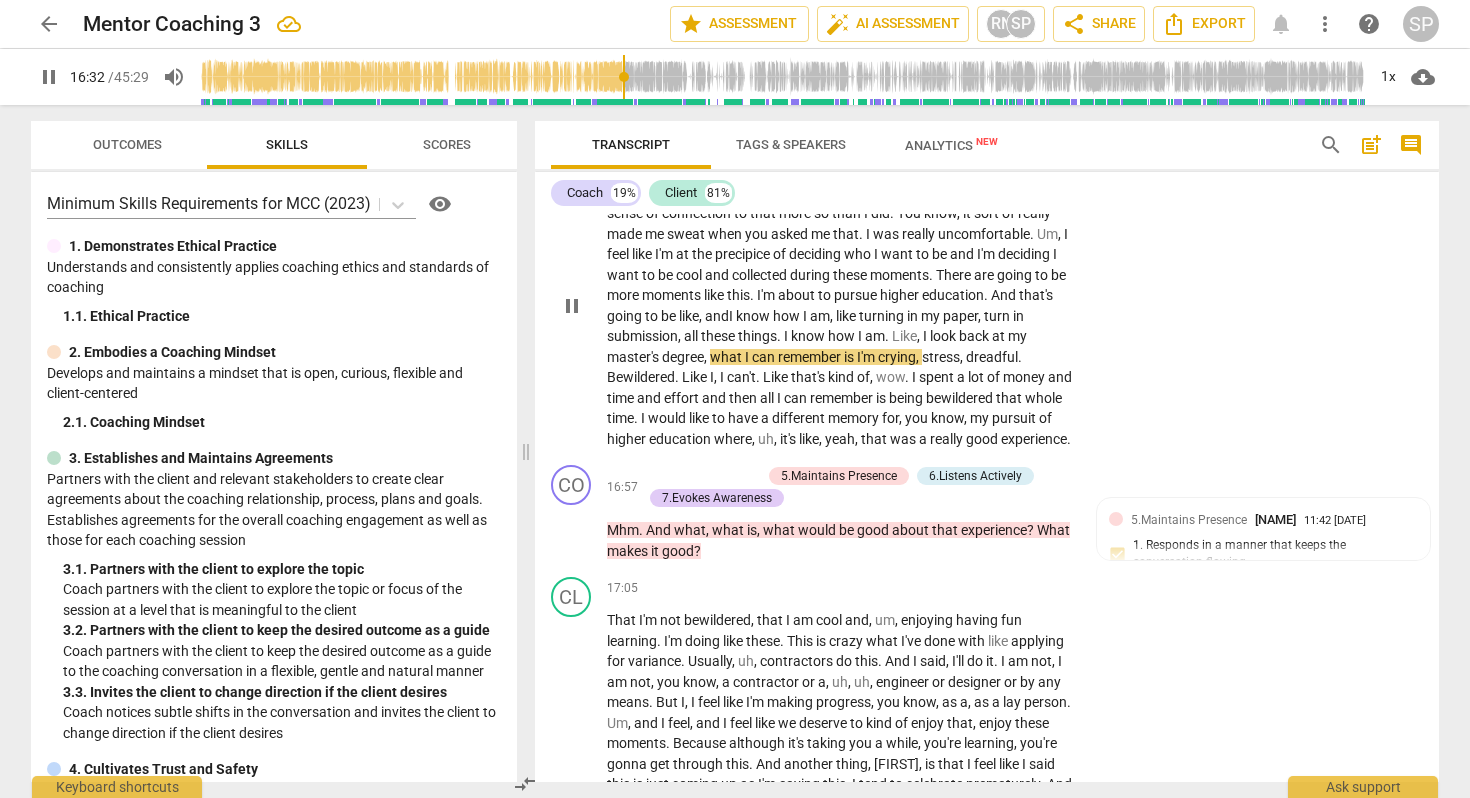 click on "," at bounding box center (707, 357) 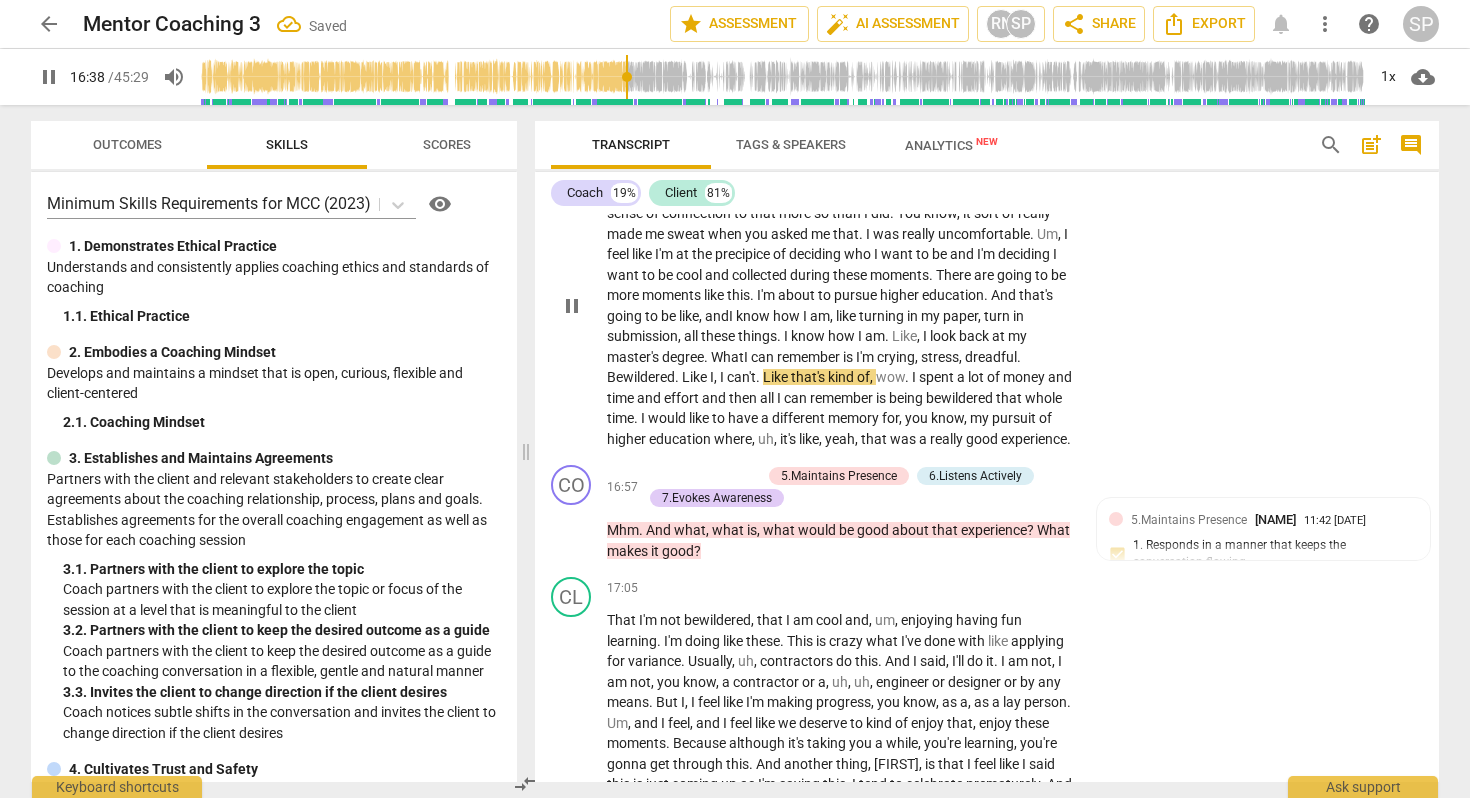 click on "What" at bounding box center [727, 357] 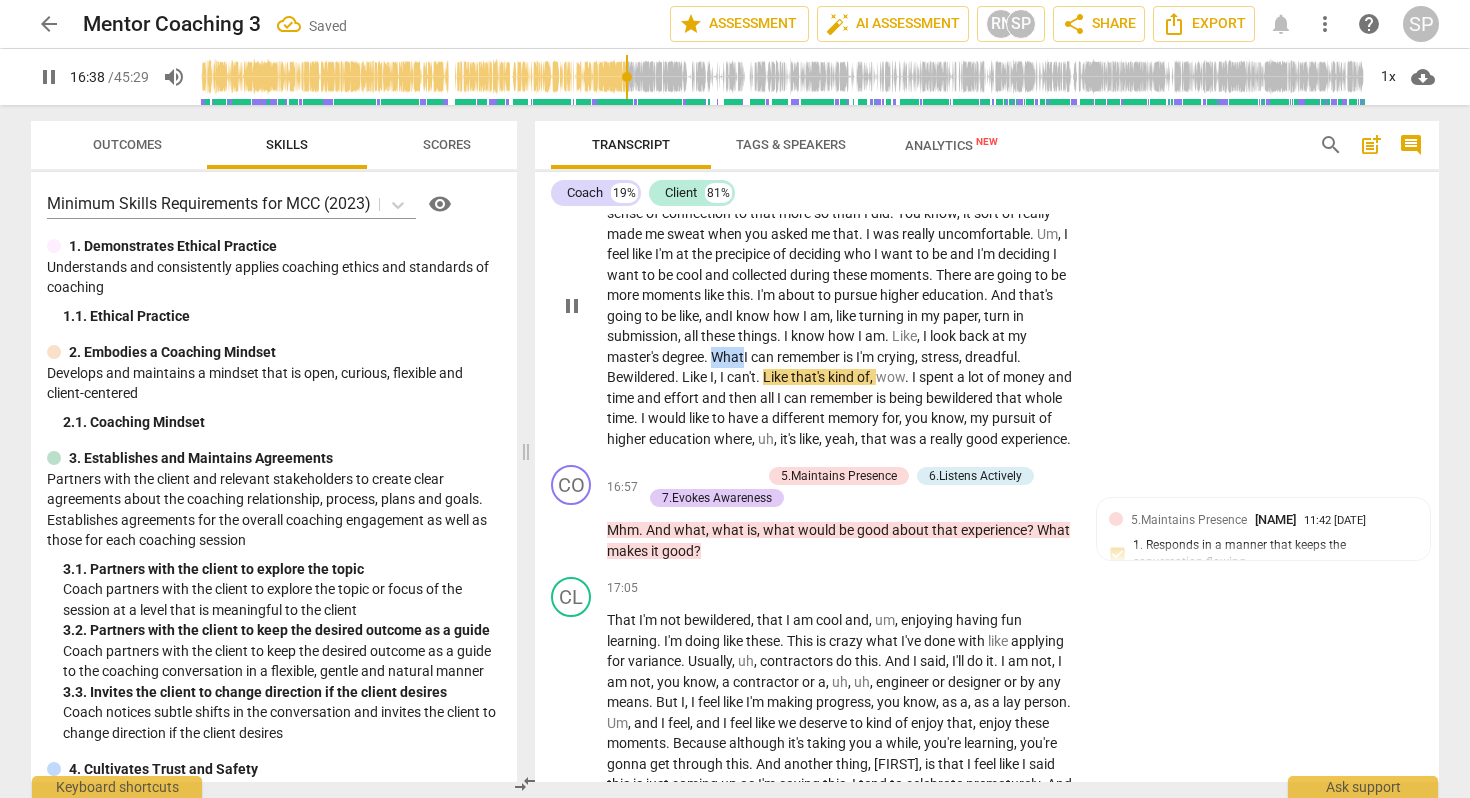 click on "What" at bounding box center [727, 357] 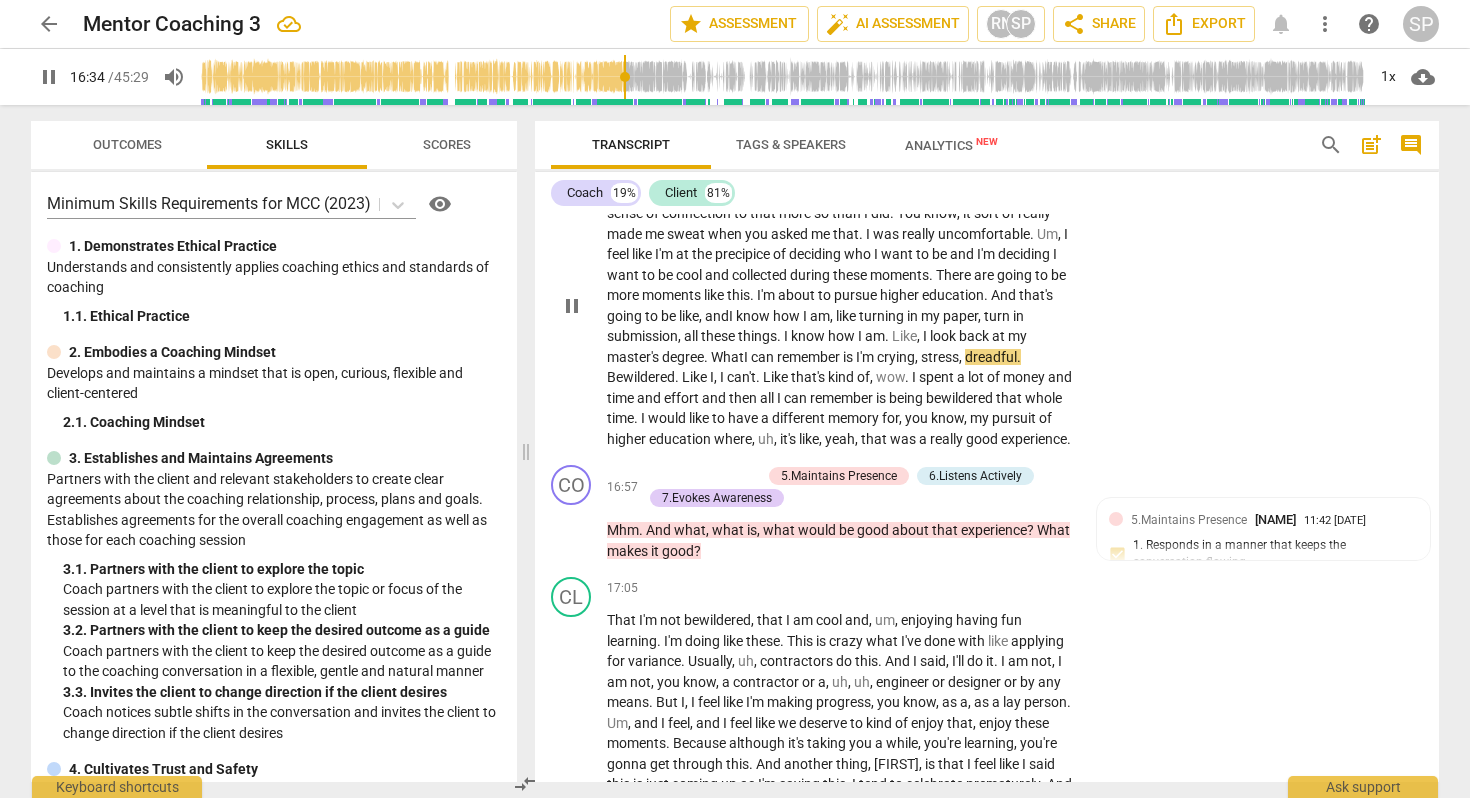 click on "." at bounding box center [1019, 357] 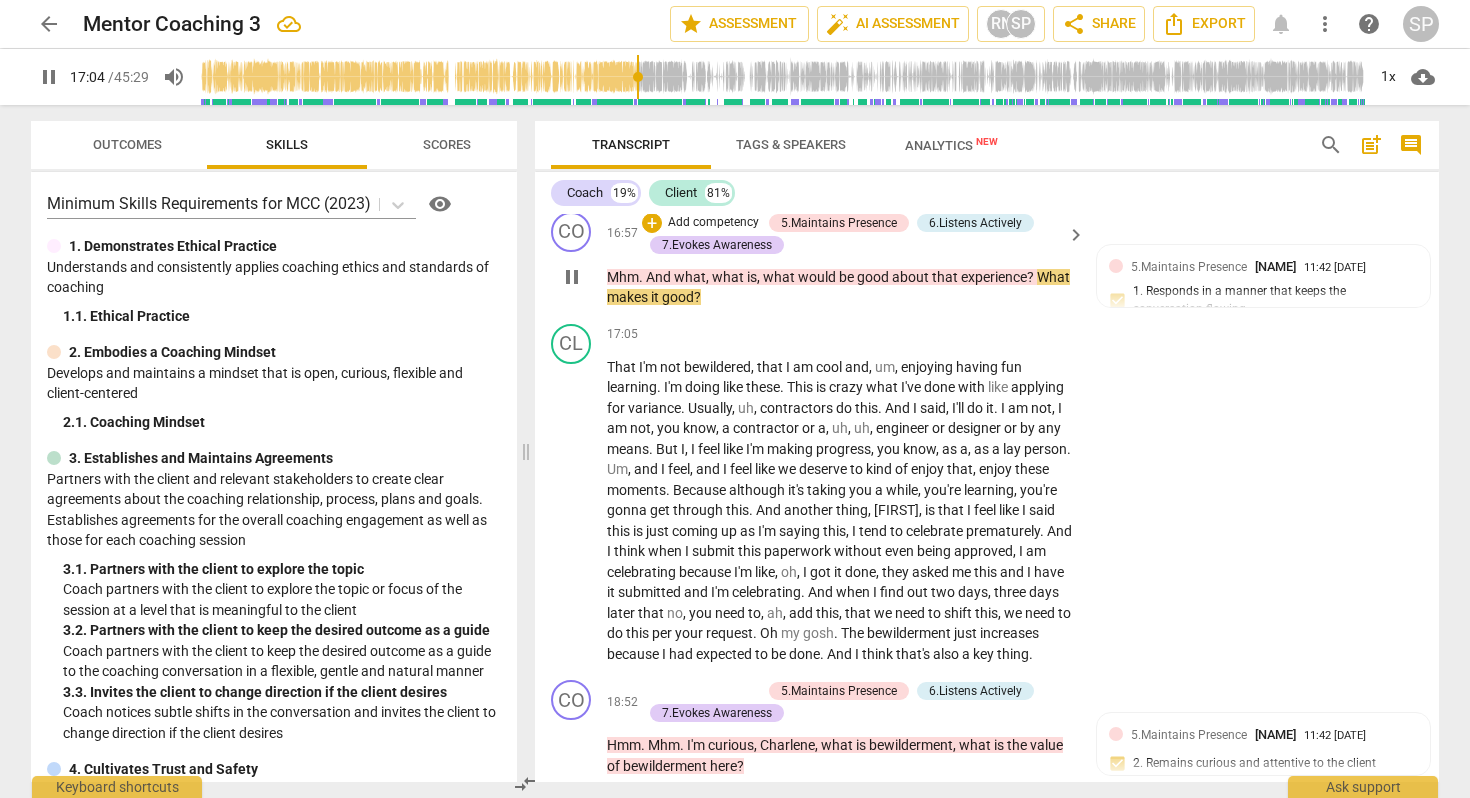 scroll, scrollTop: 5604, scrollLeft: 0, axis: vertical 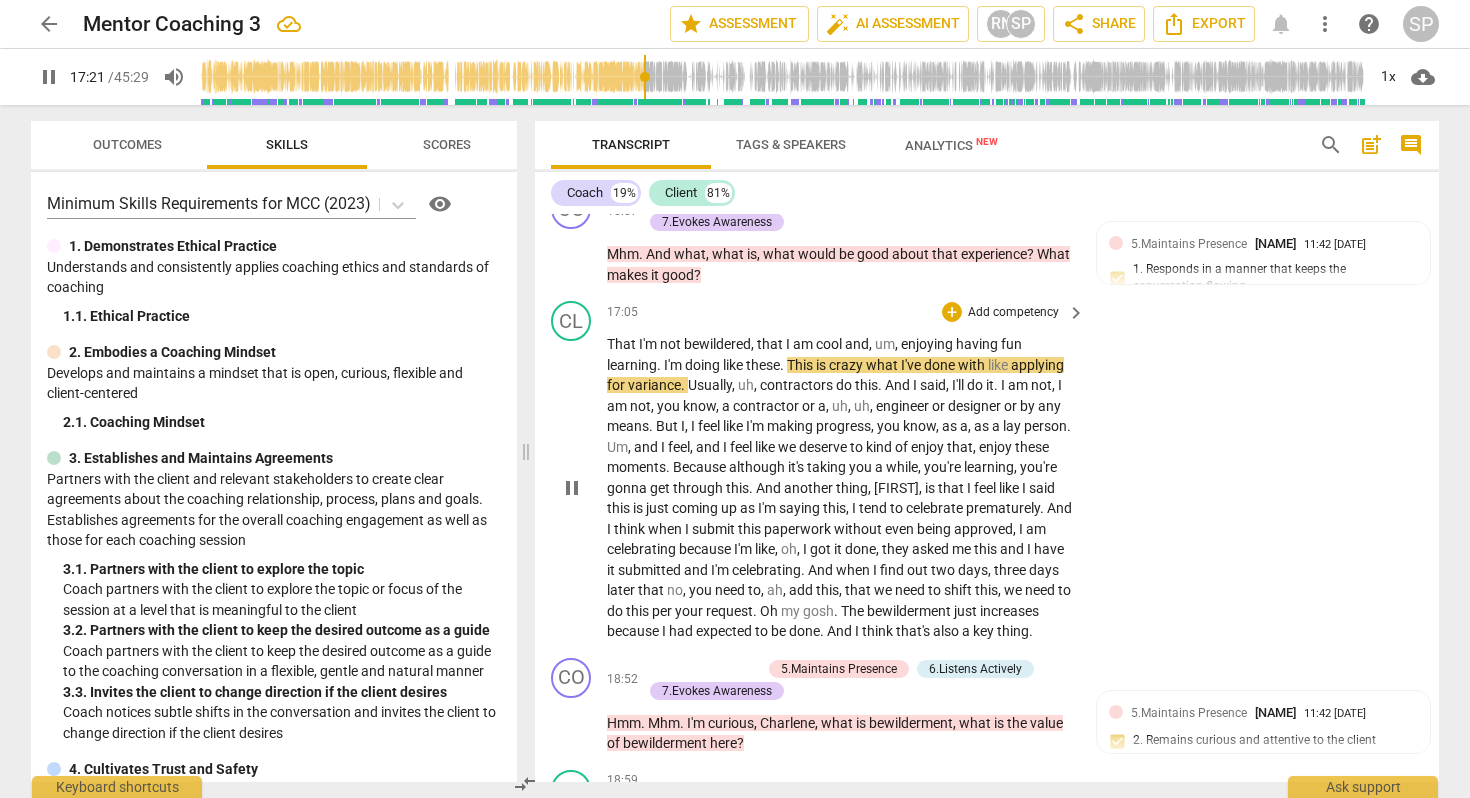 click on "." at bounding box center (783, 365) 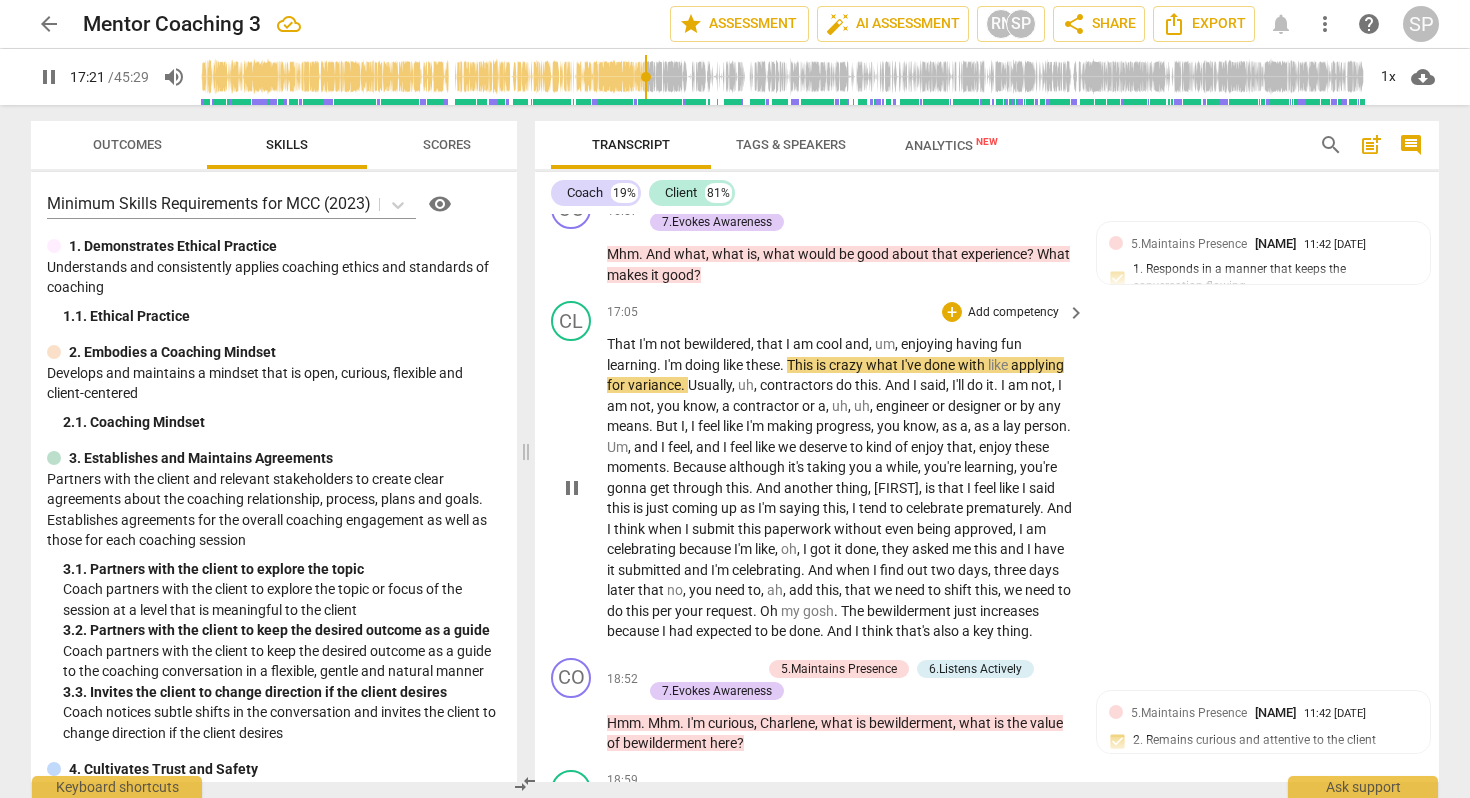 type on "1042" 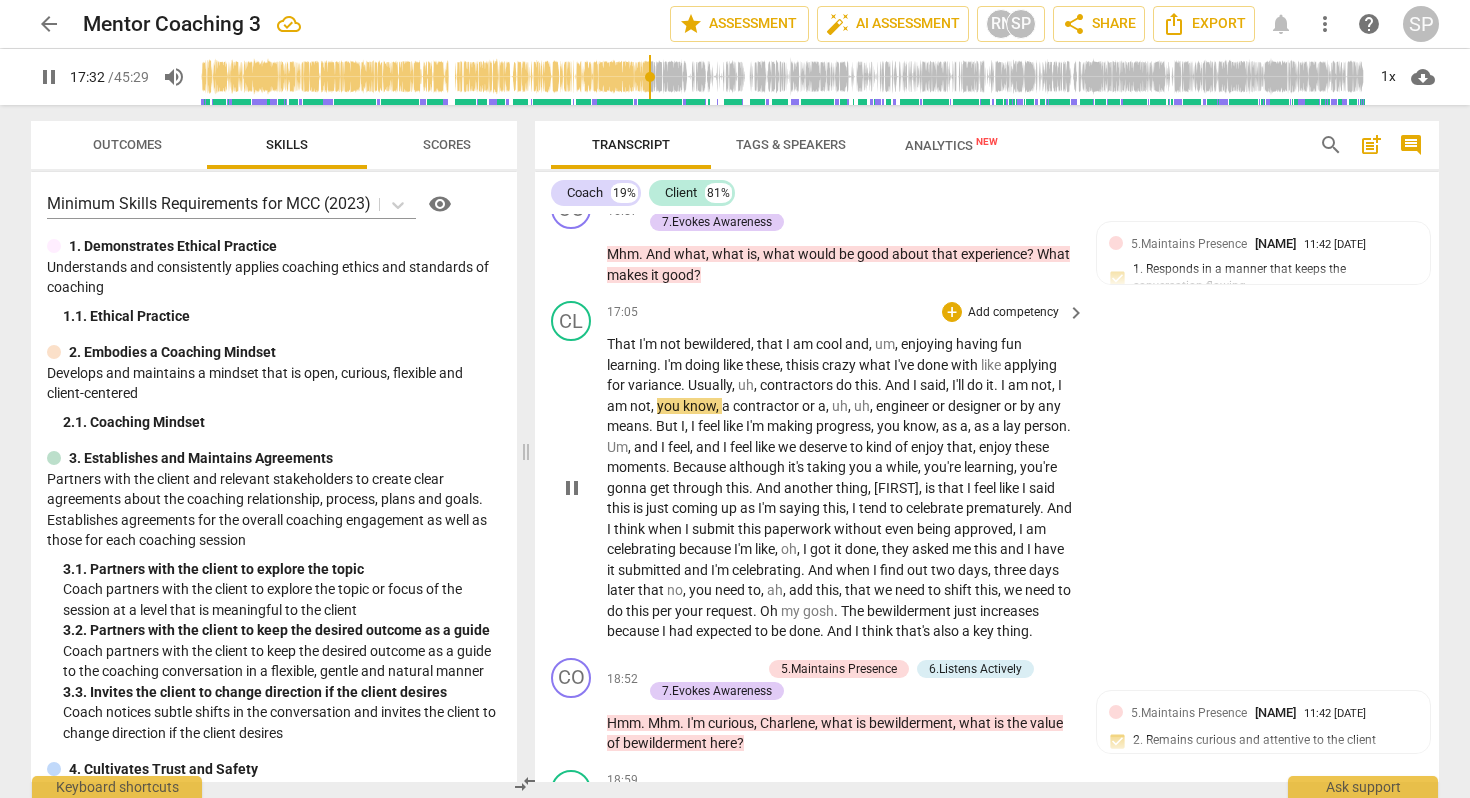 click on "." at bounding box center (997, 385) 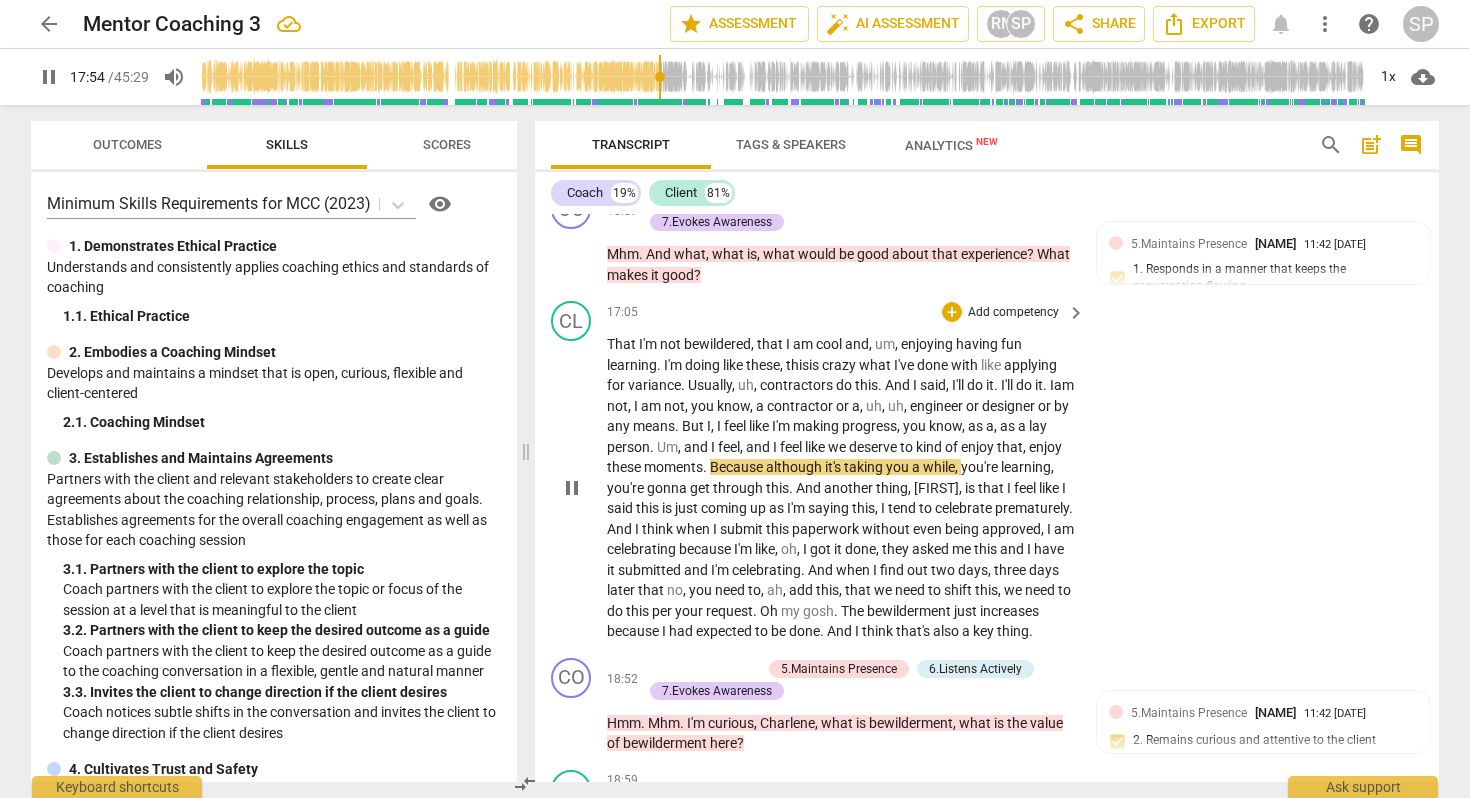 click on "pause" at bounding box center [572, 488] 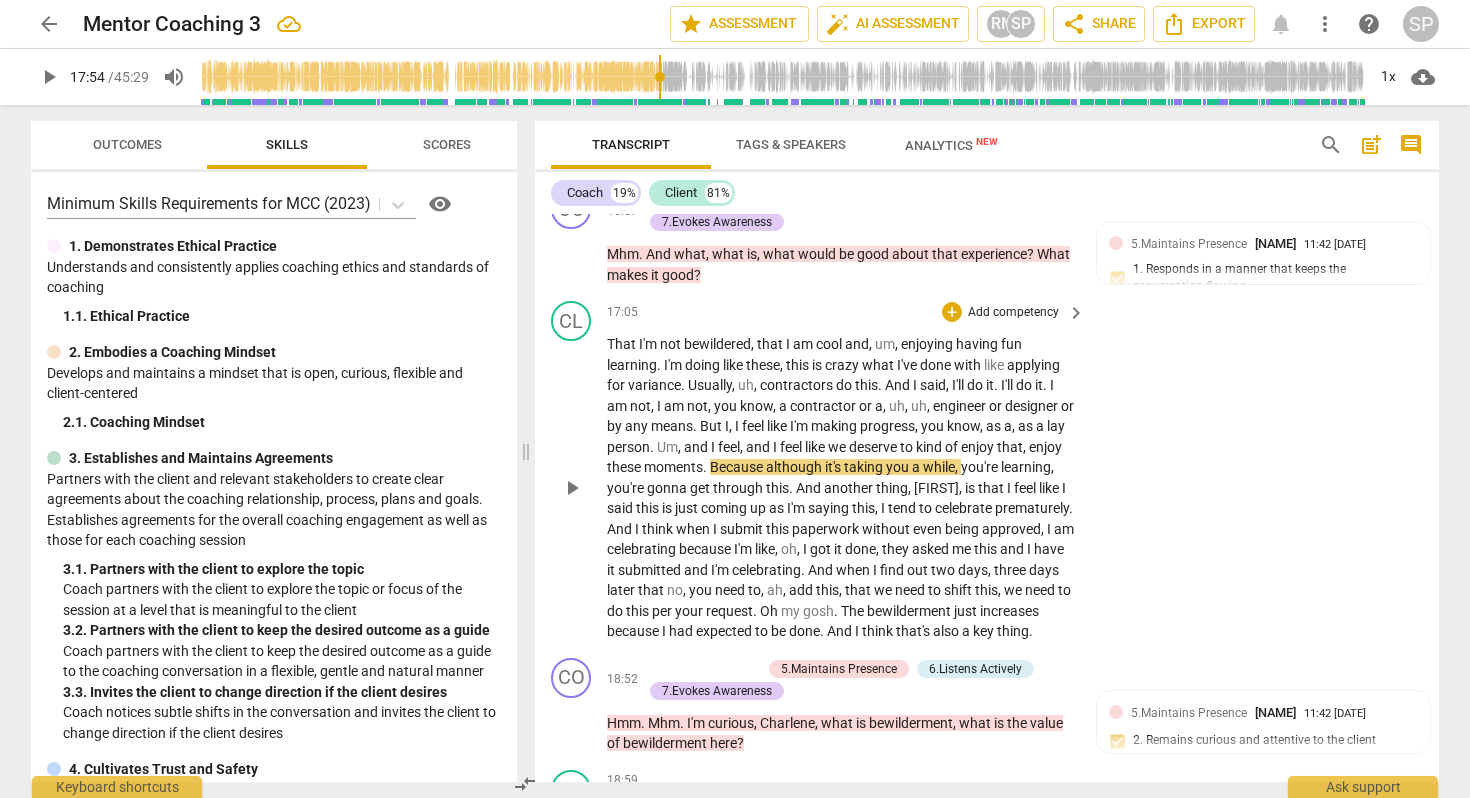 click on "and" at bounding box center [697, 447] 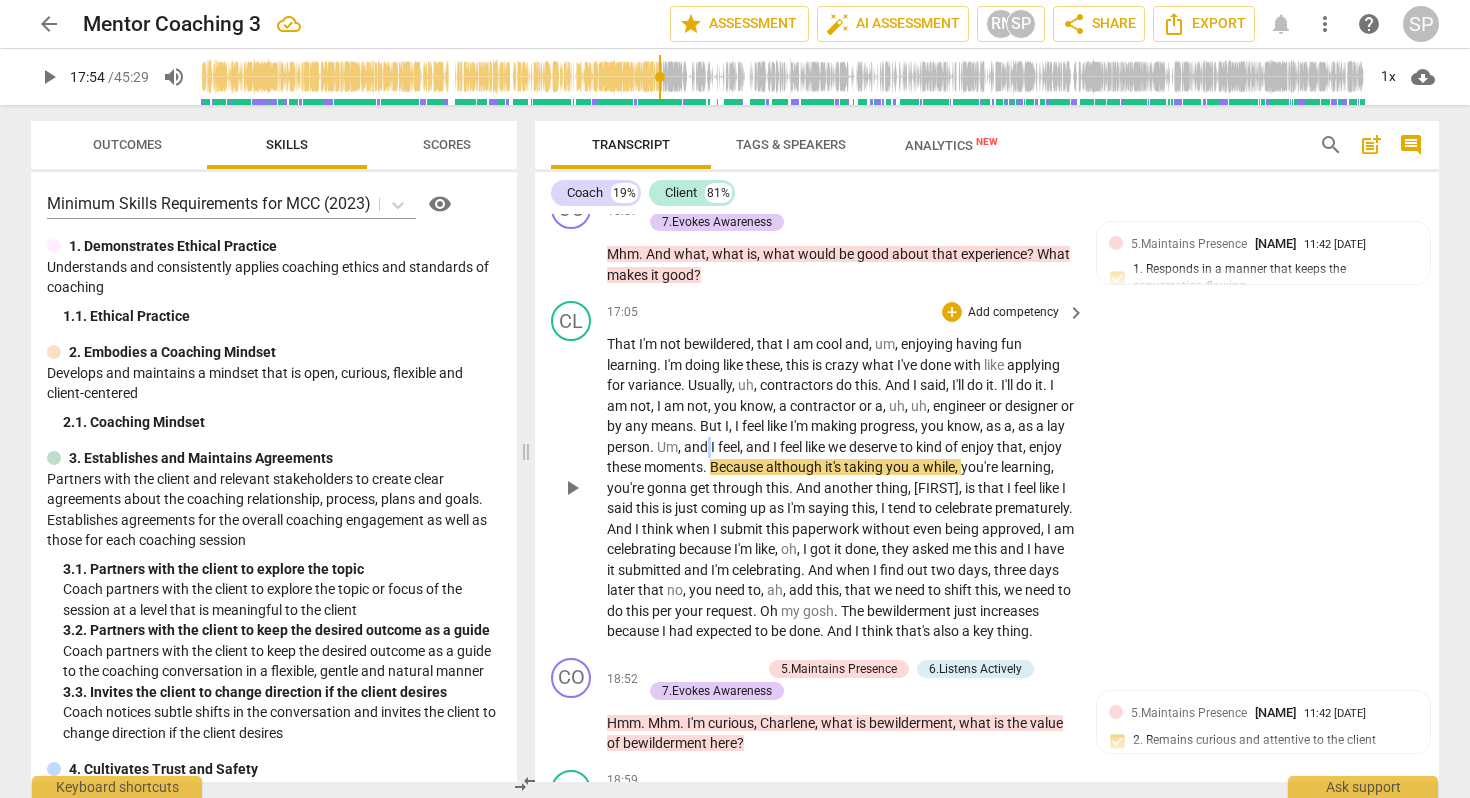 click on "and" at bounding box center (697, 447) 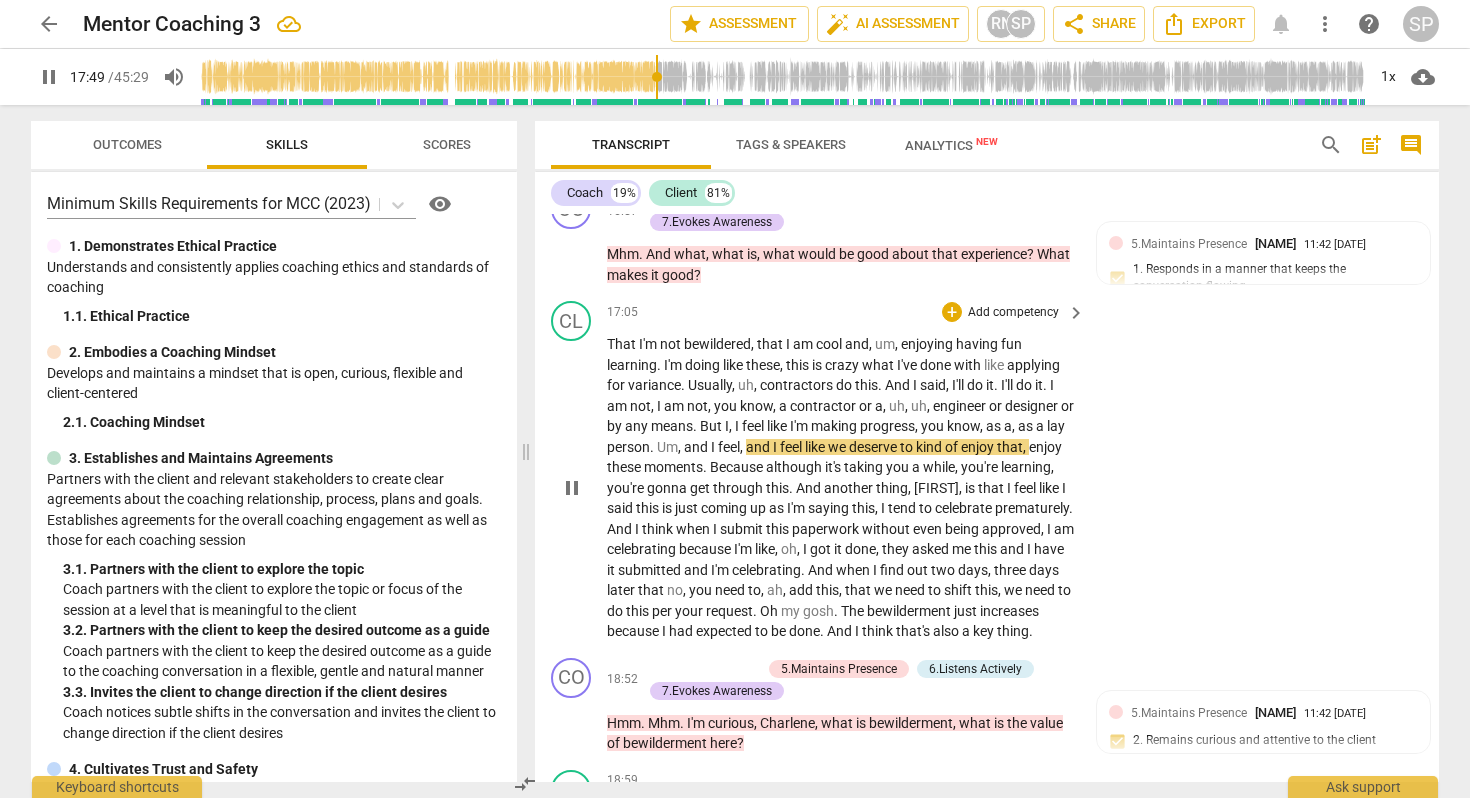 click on "that" at bounding box center (1010, 447) 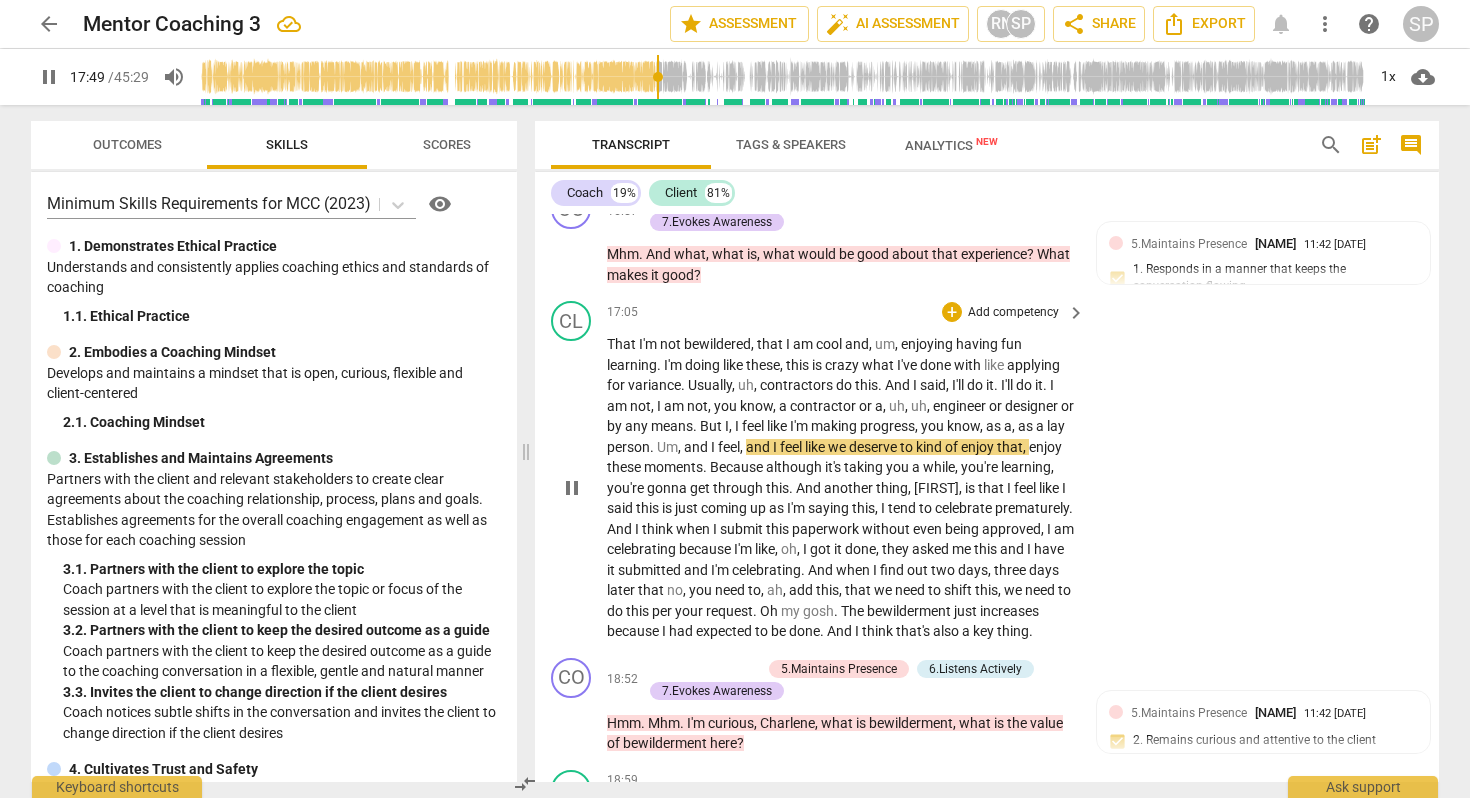 type on "1070" 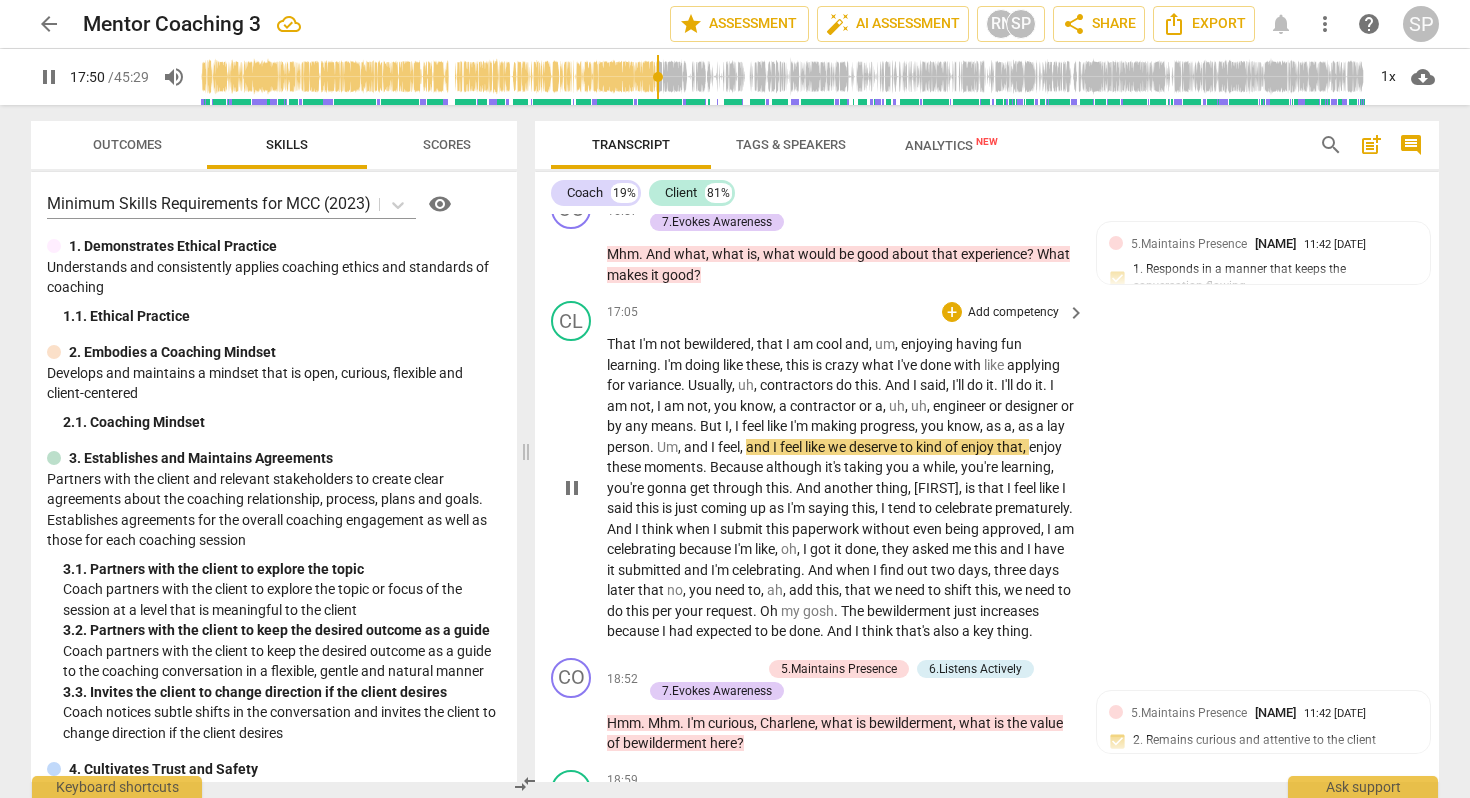 type 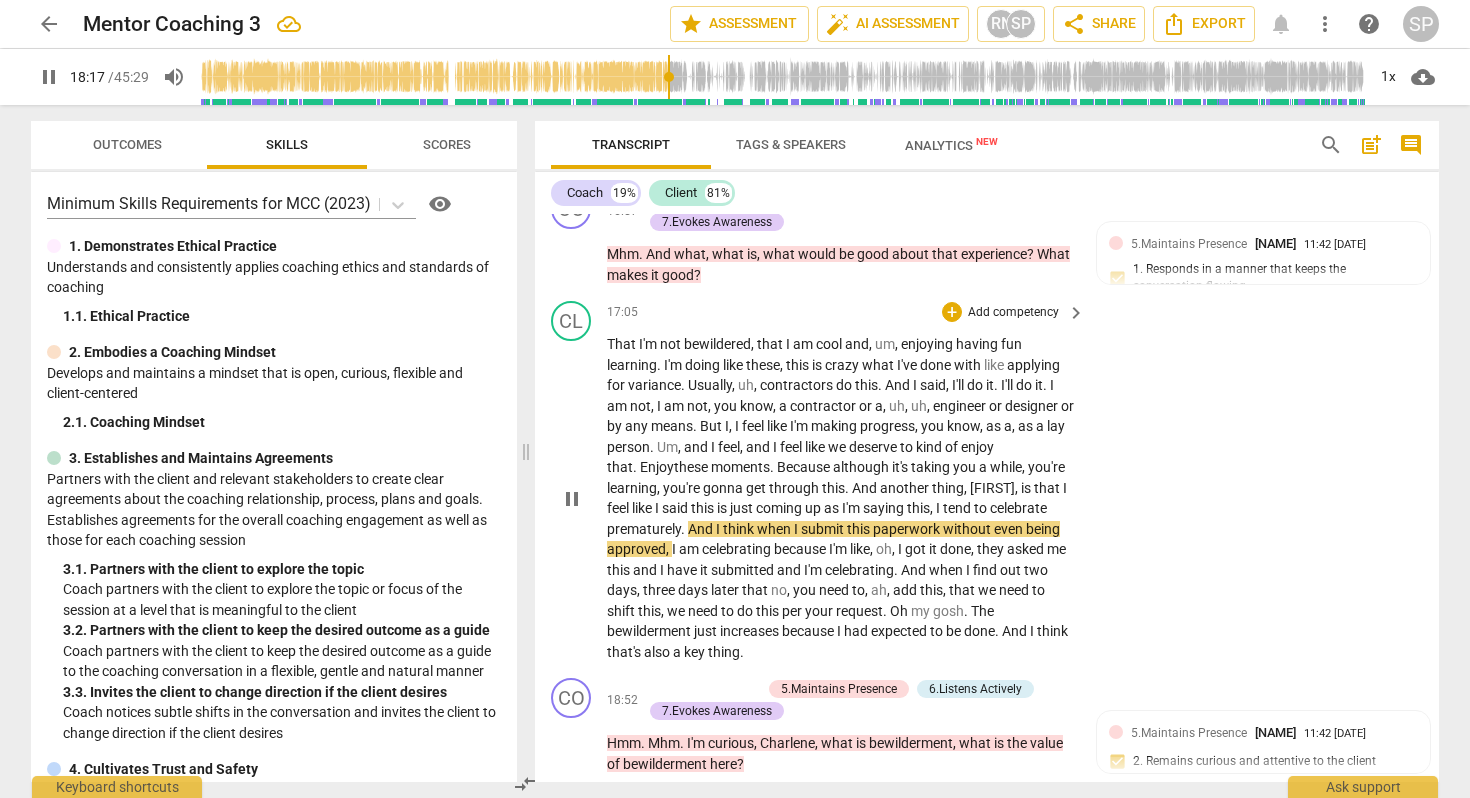 click on "said" at bounding box center [676, 508] 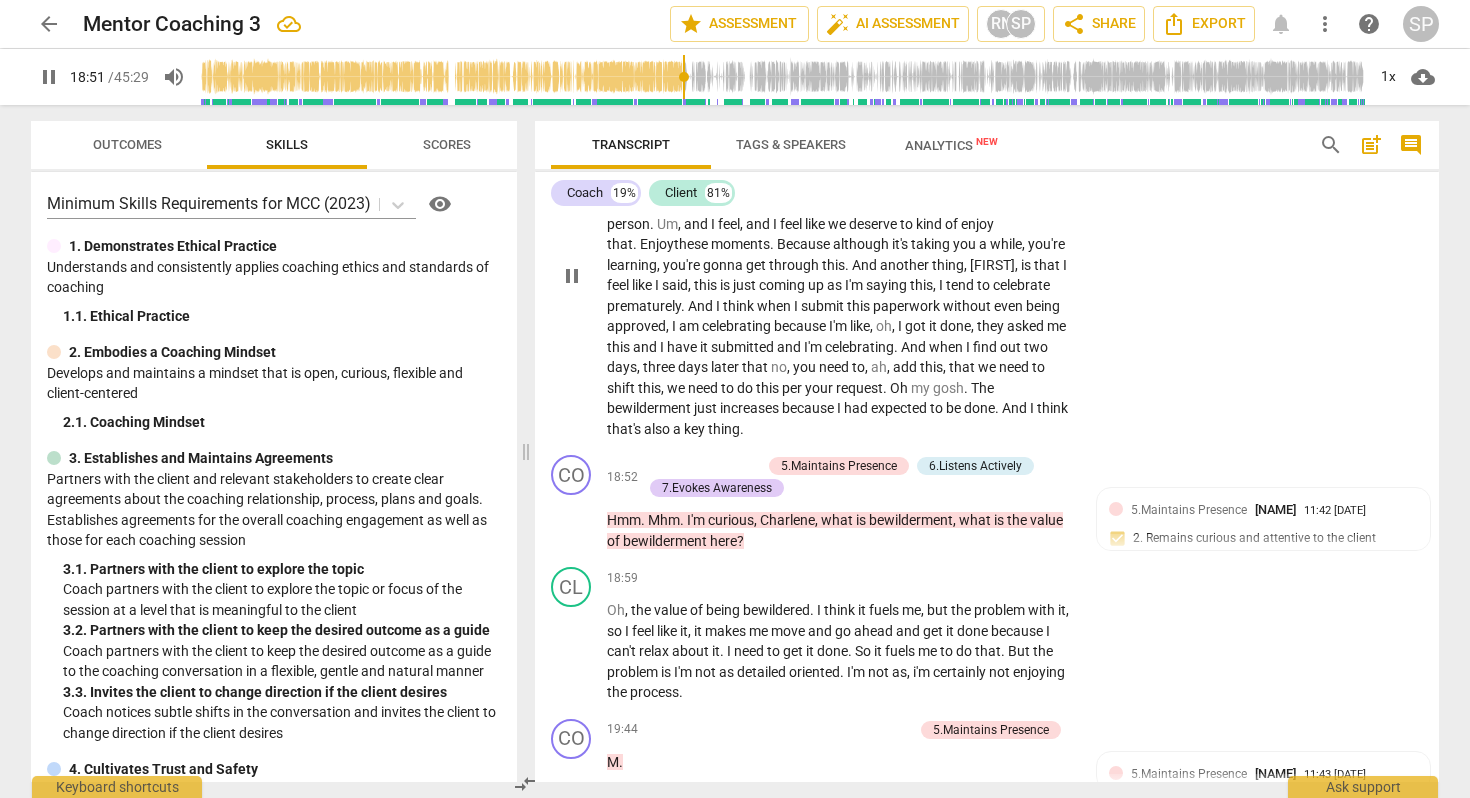scroll, scrollTop: 5829, scrollLeft: 0, axis: vertical 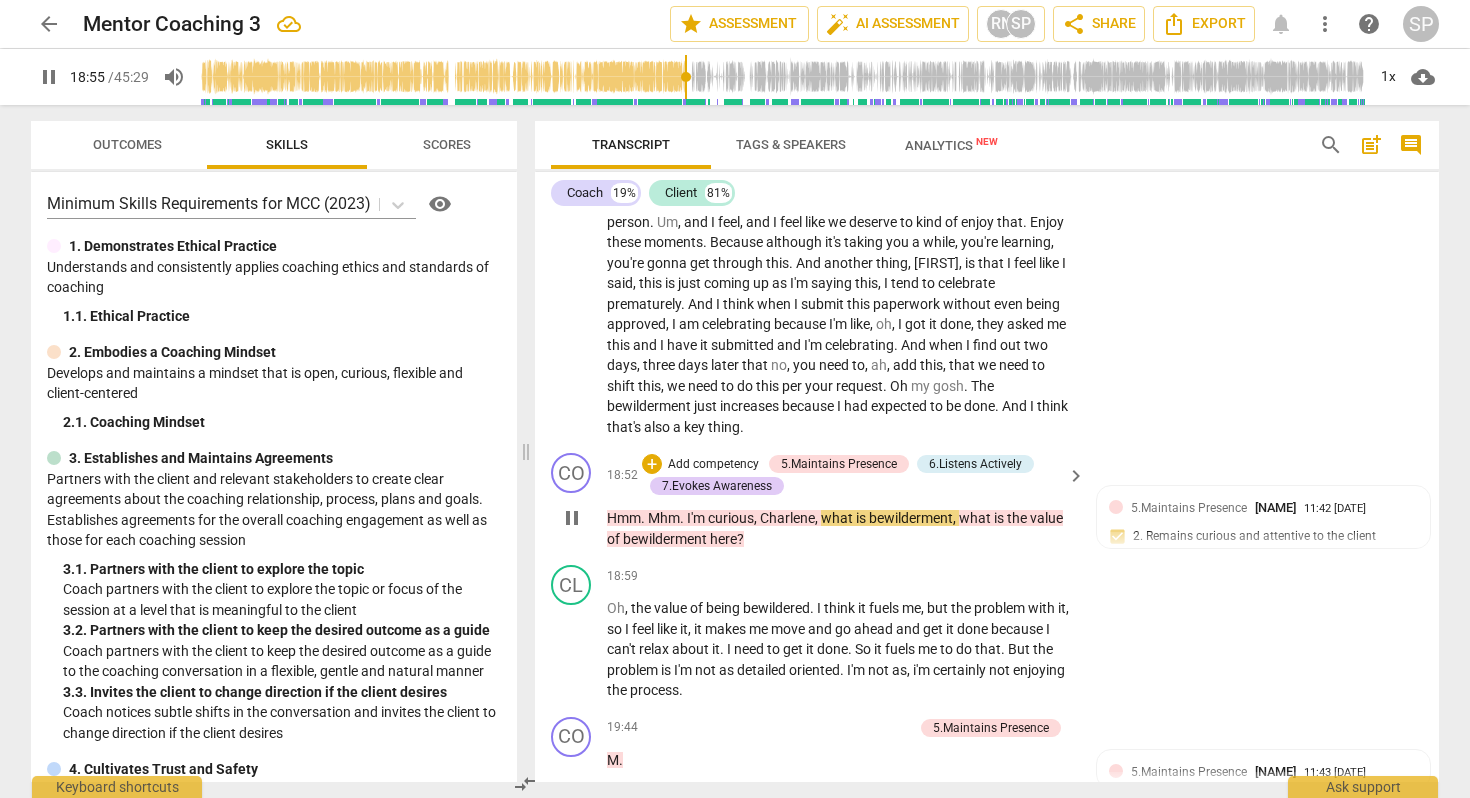 click on "Mhm" at bounding box center (664, 518) 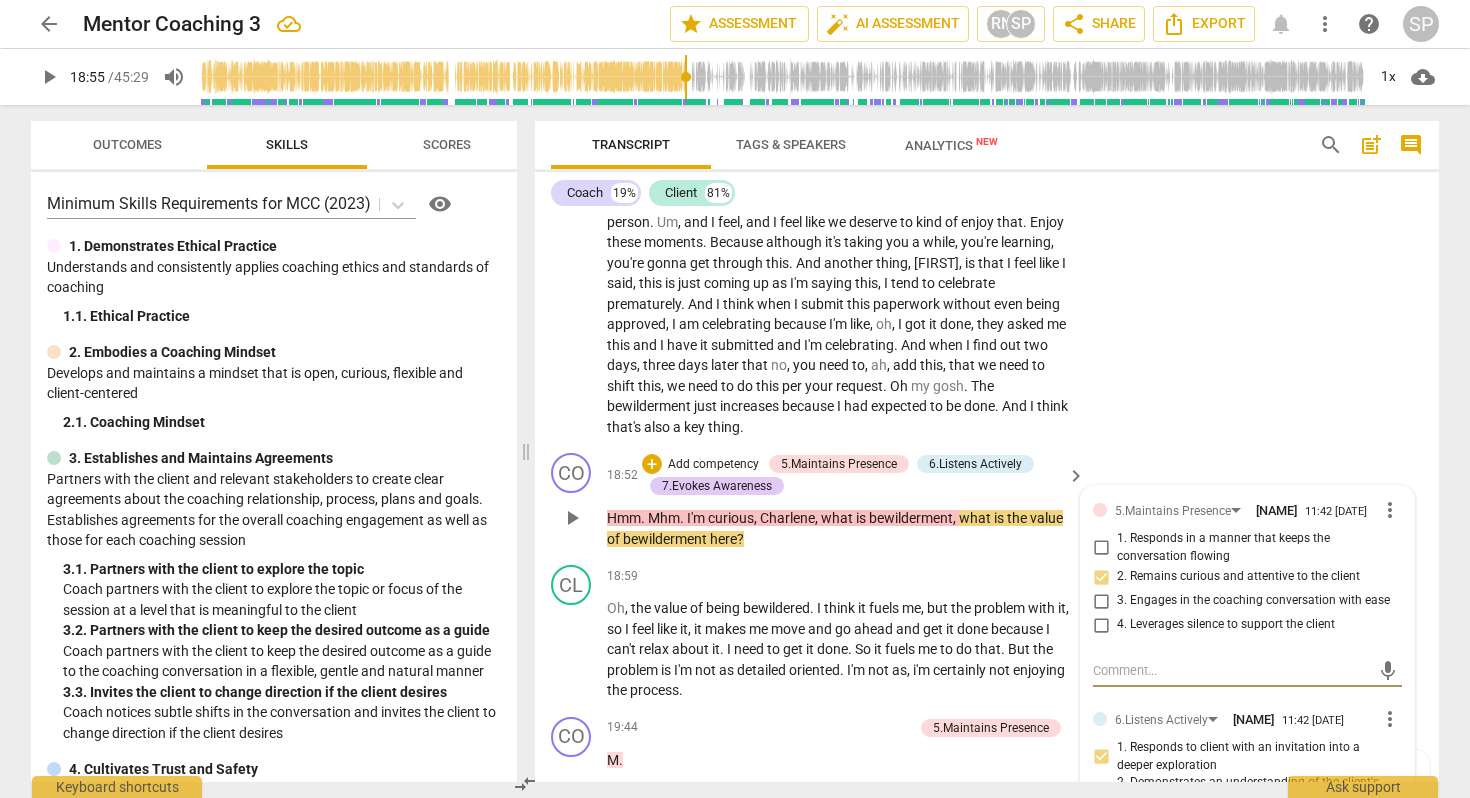 click on "." at bounding box center [644, 518] 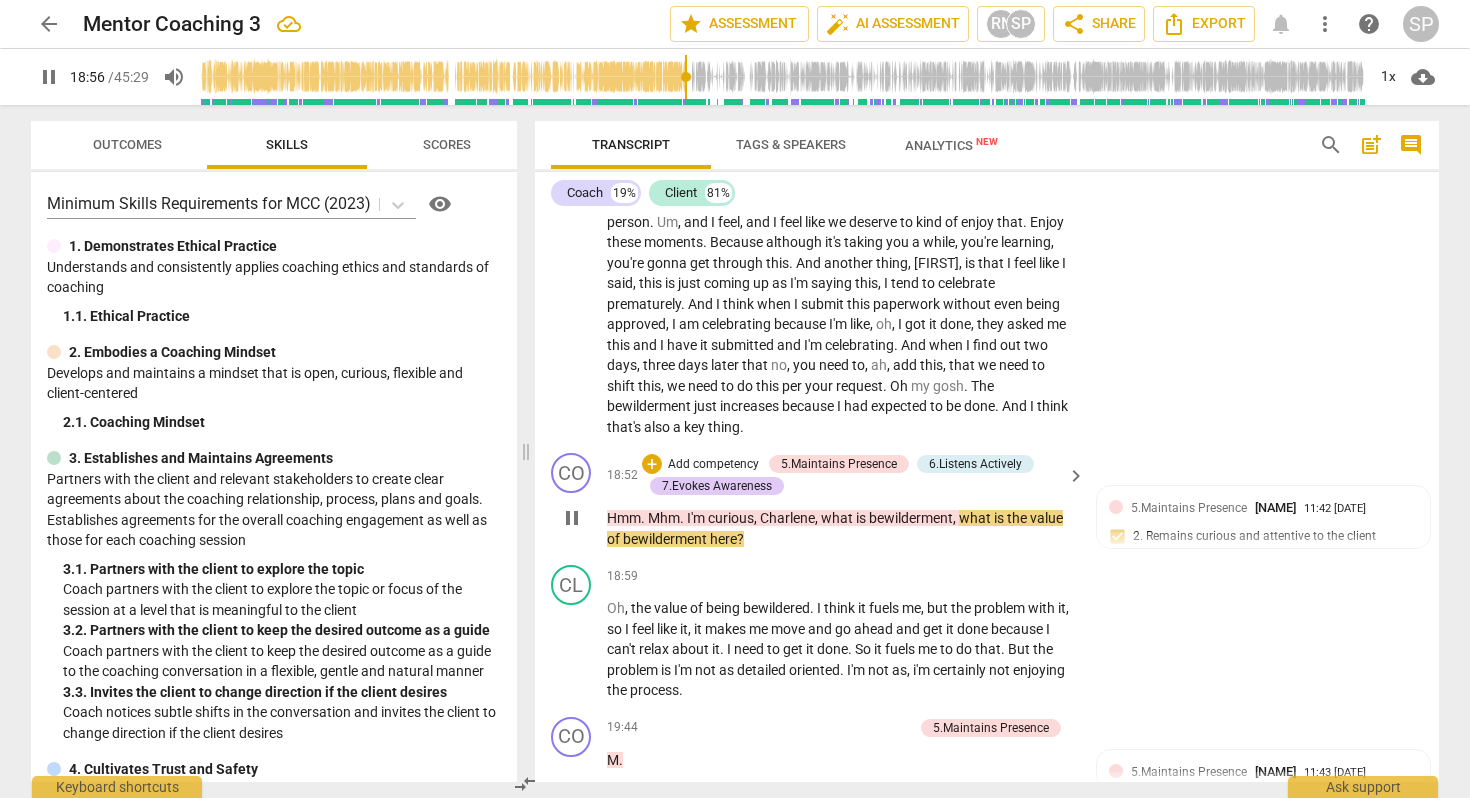 click on "." at bounding box center (644, 518) 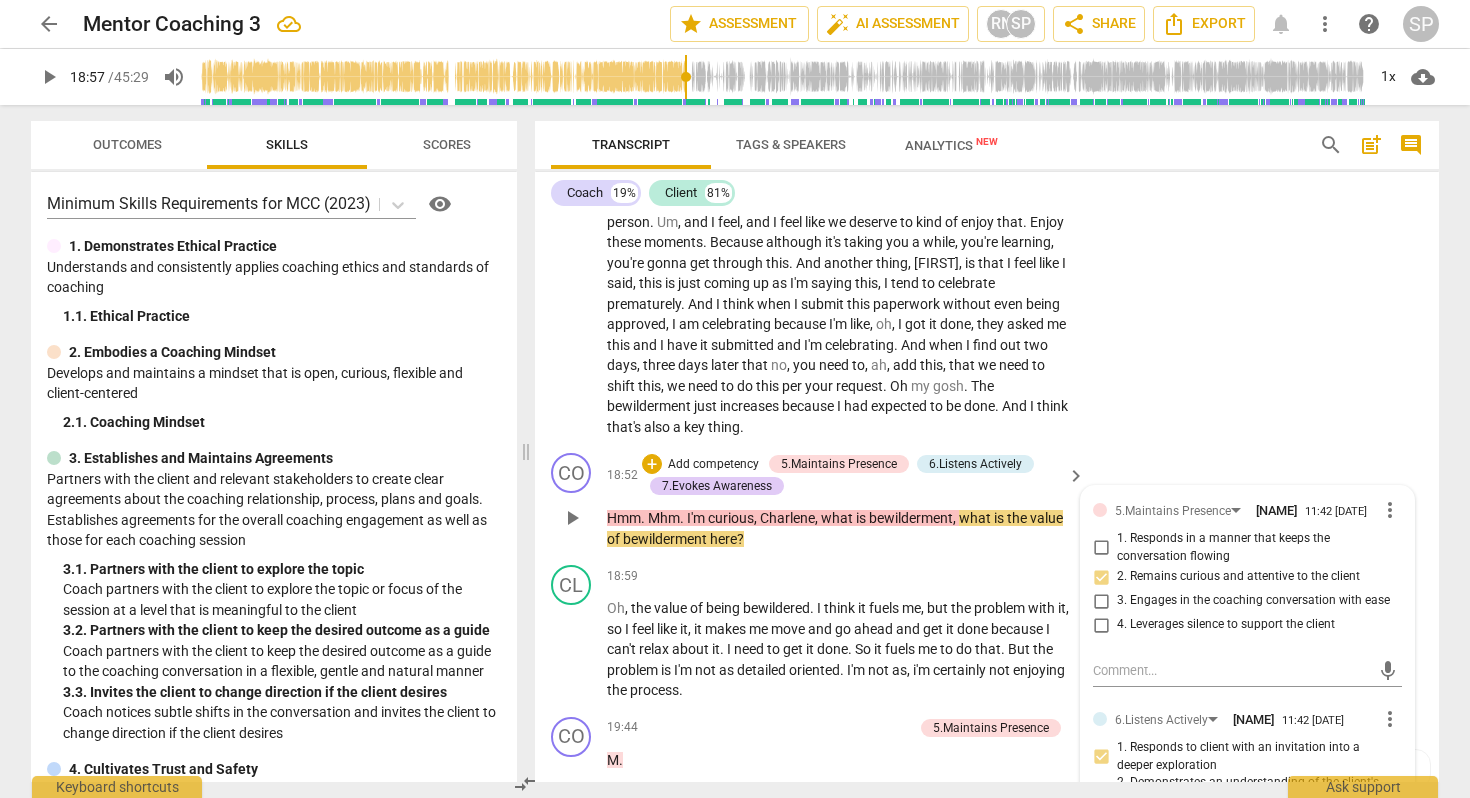 click on "." at bounding box center (644, 518) 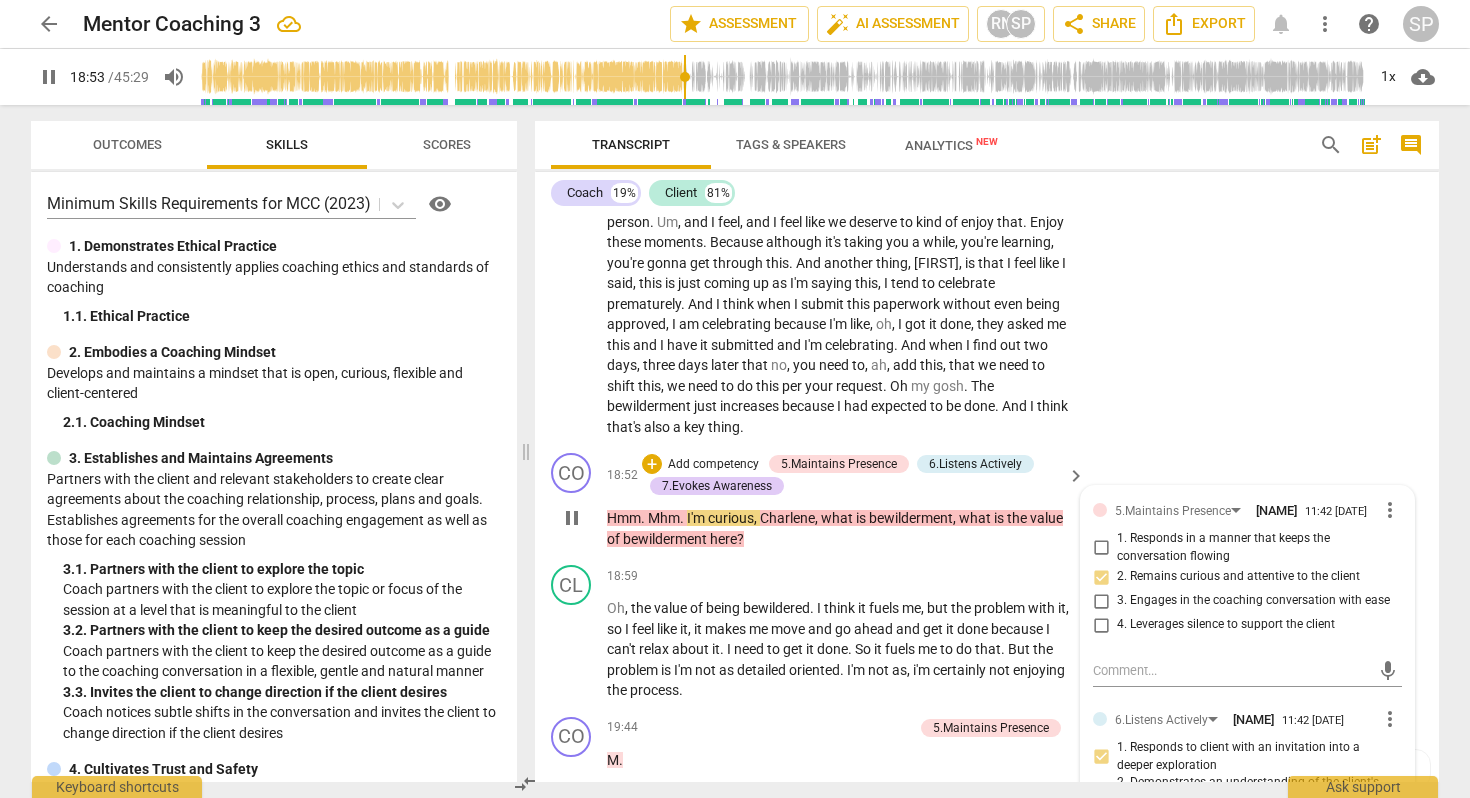 click on "." at bounding box center (683, 518) 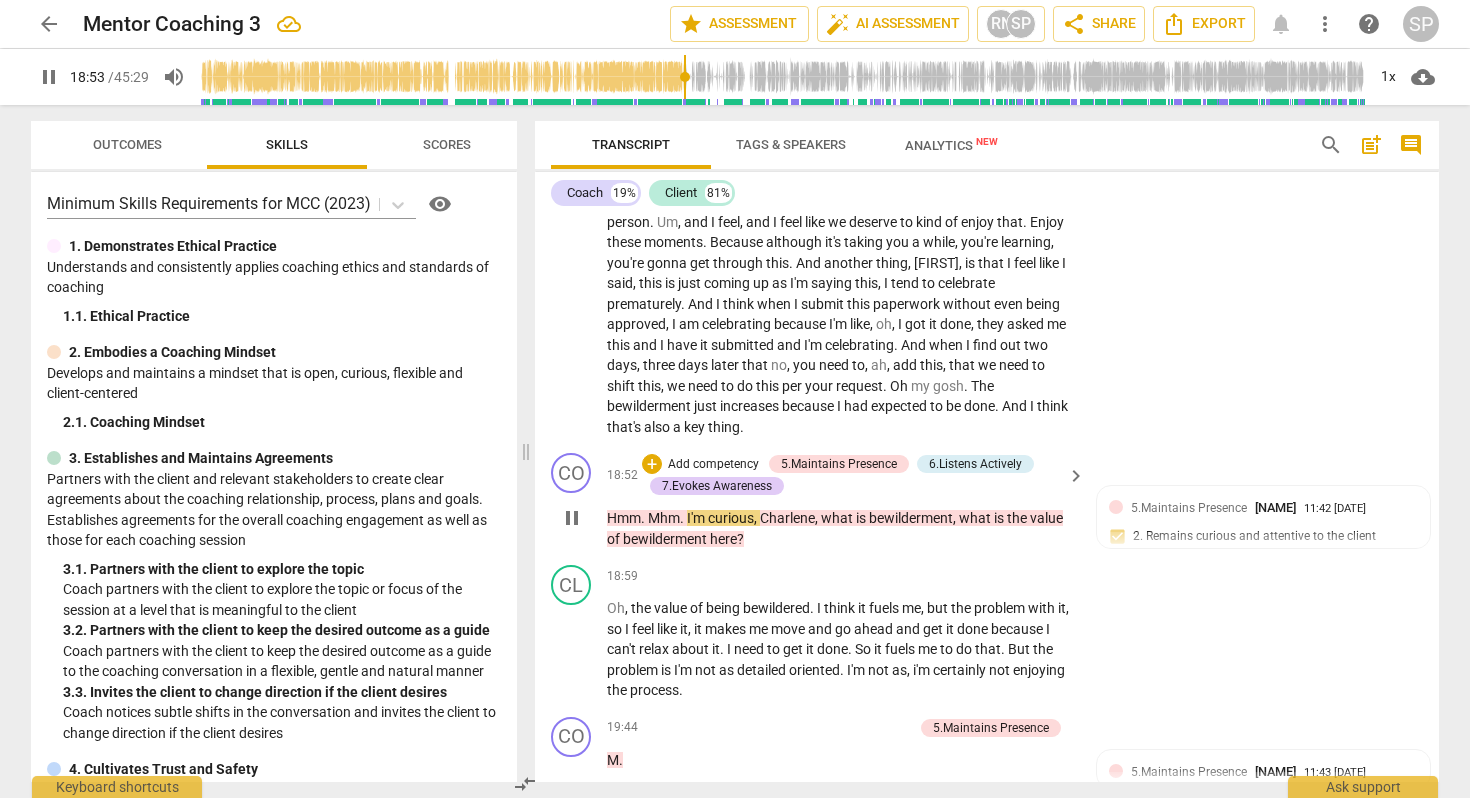 type on "1134" 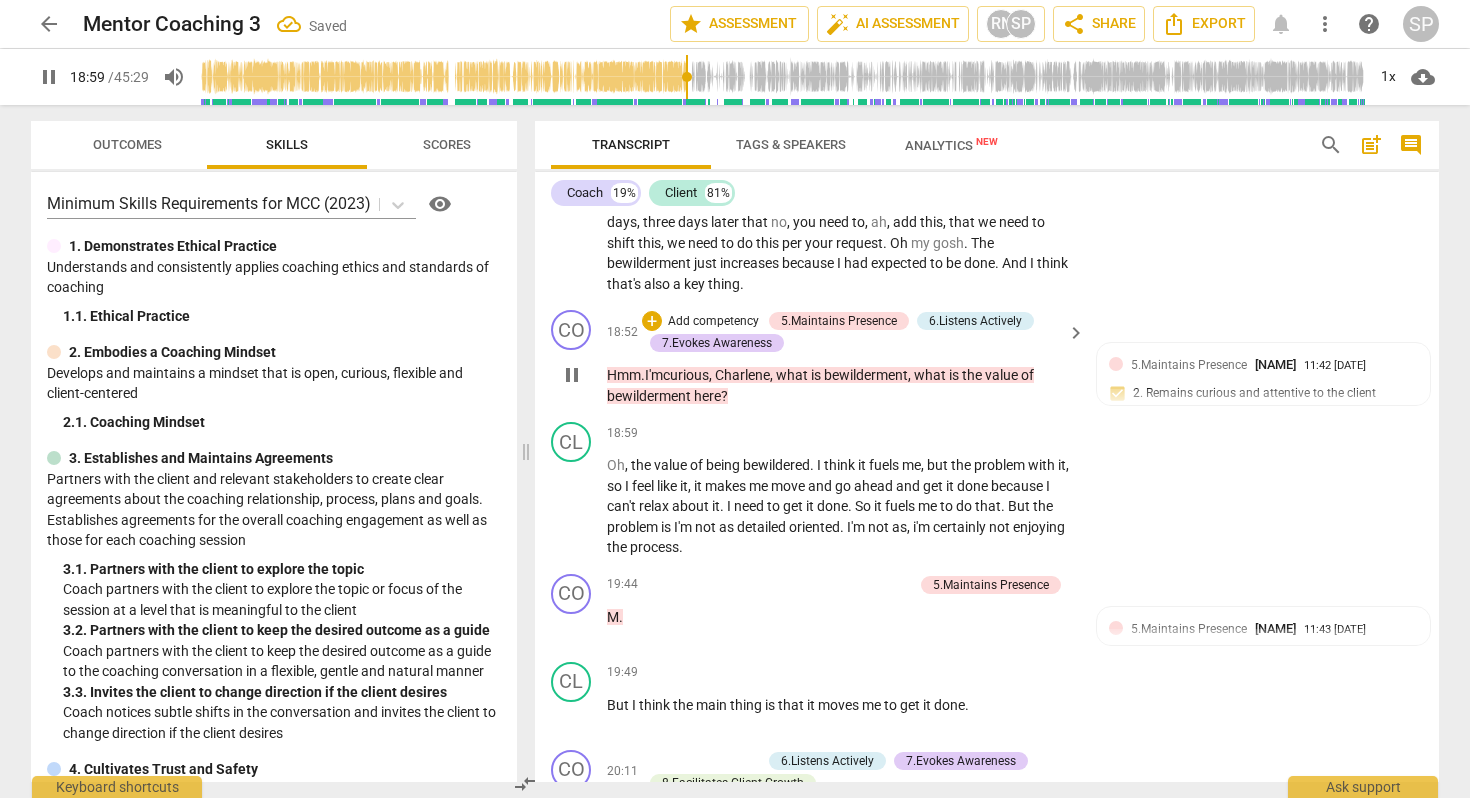 scroll, scrollTop: 5986, scrollLeft: 0, axis: vertical 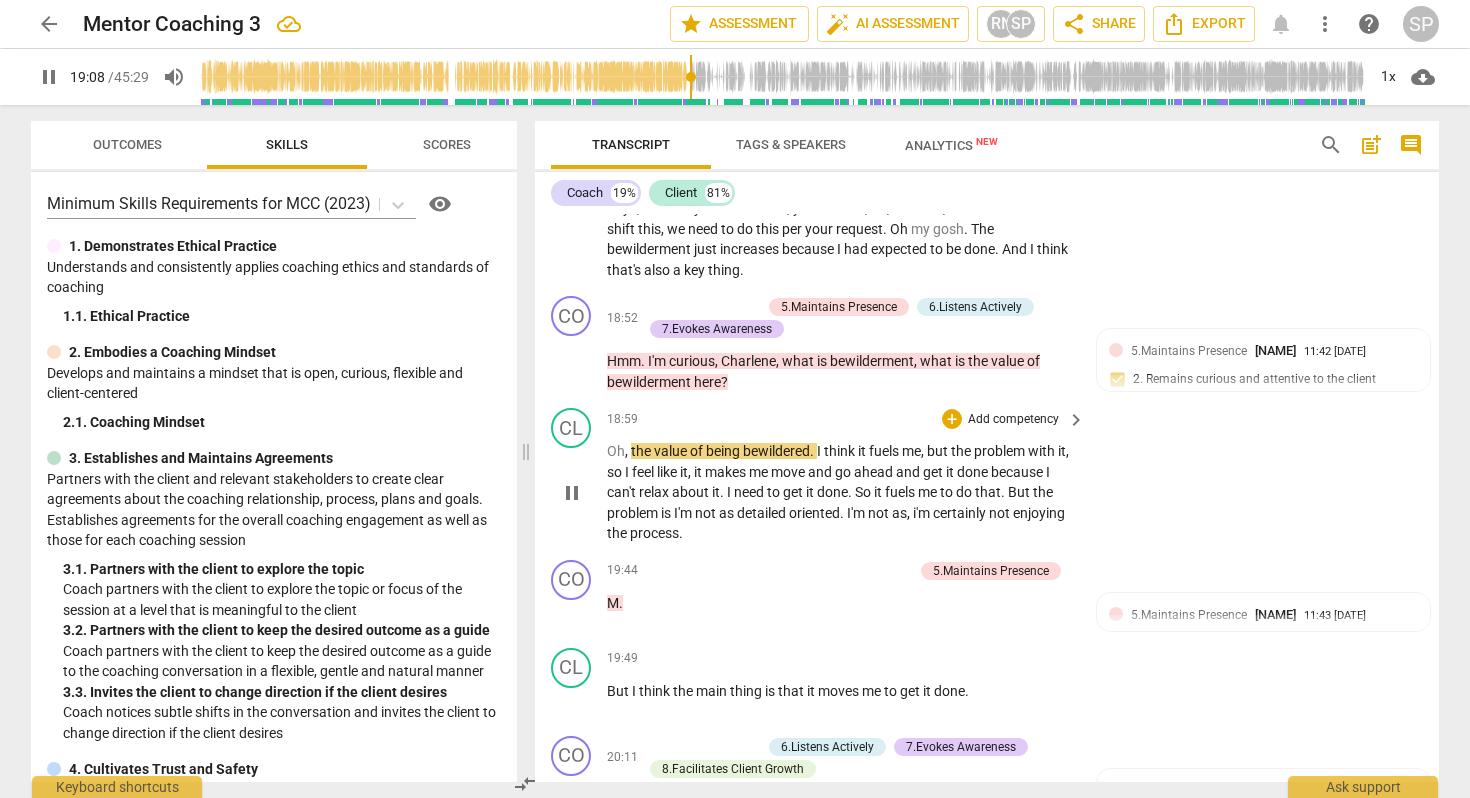 click on "," at bounding box center (628, 451) 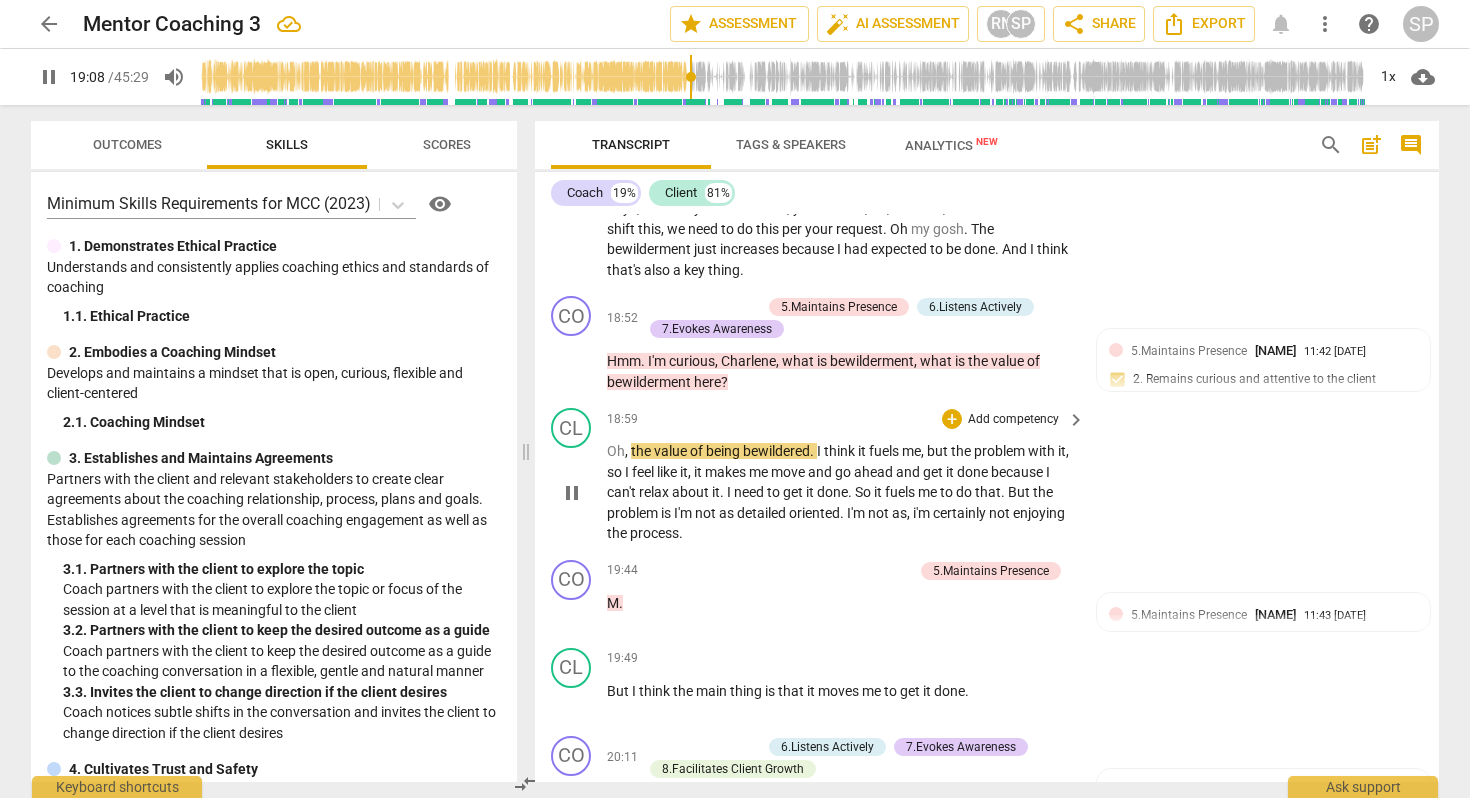 type on "1149" 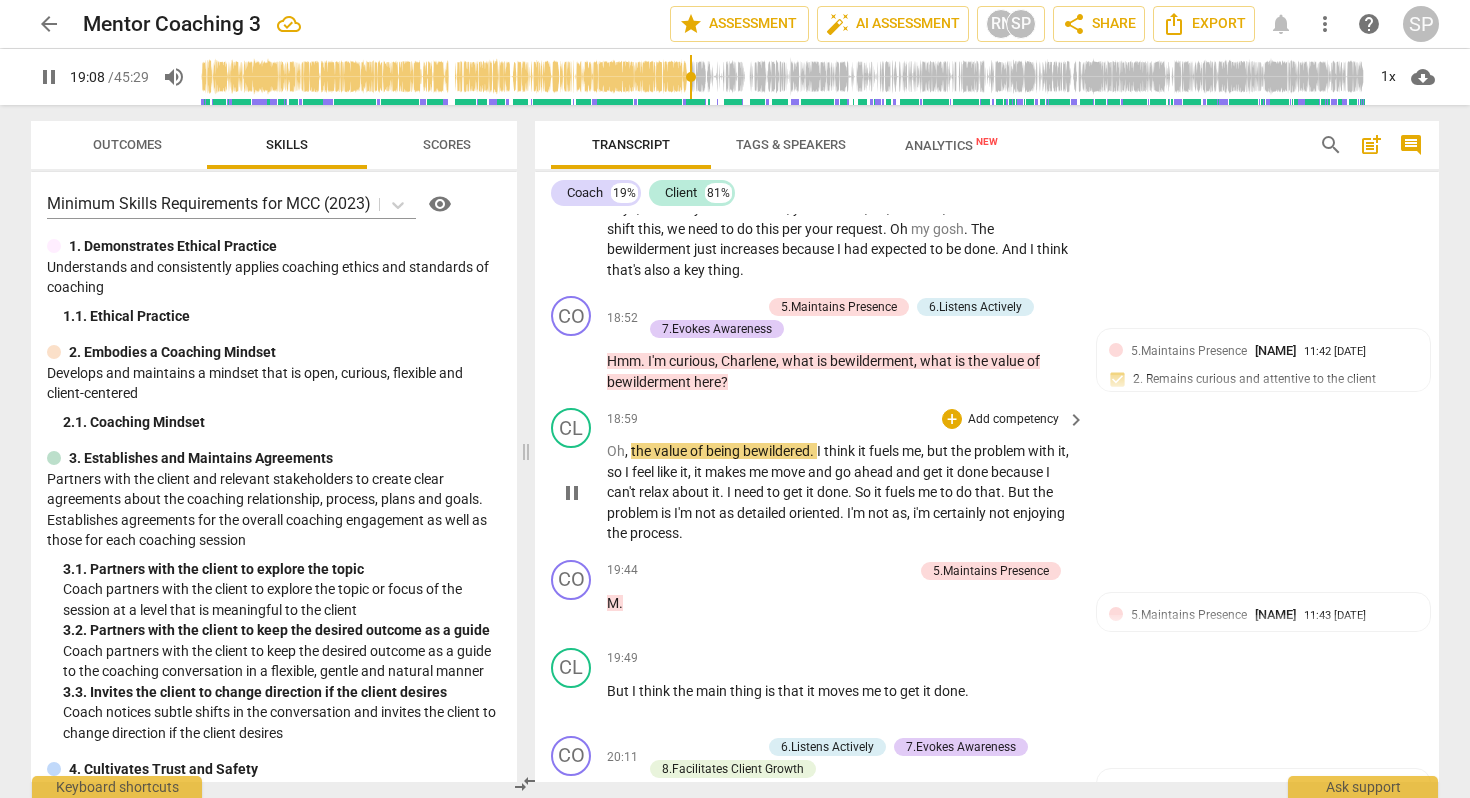 type 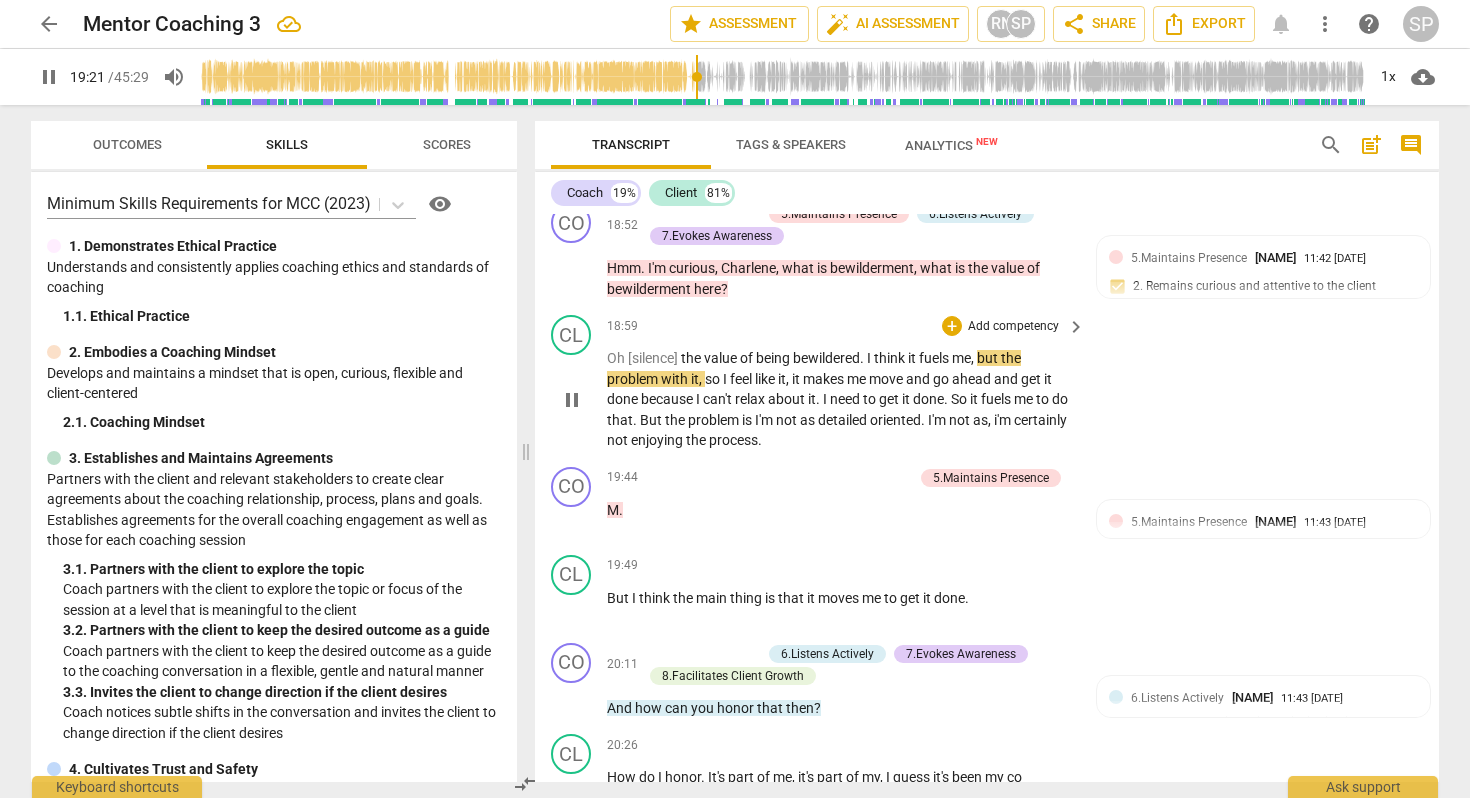 scroll, scrollTop: 6086, scrollLeft: 0, axis: vertical 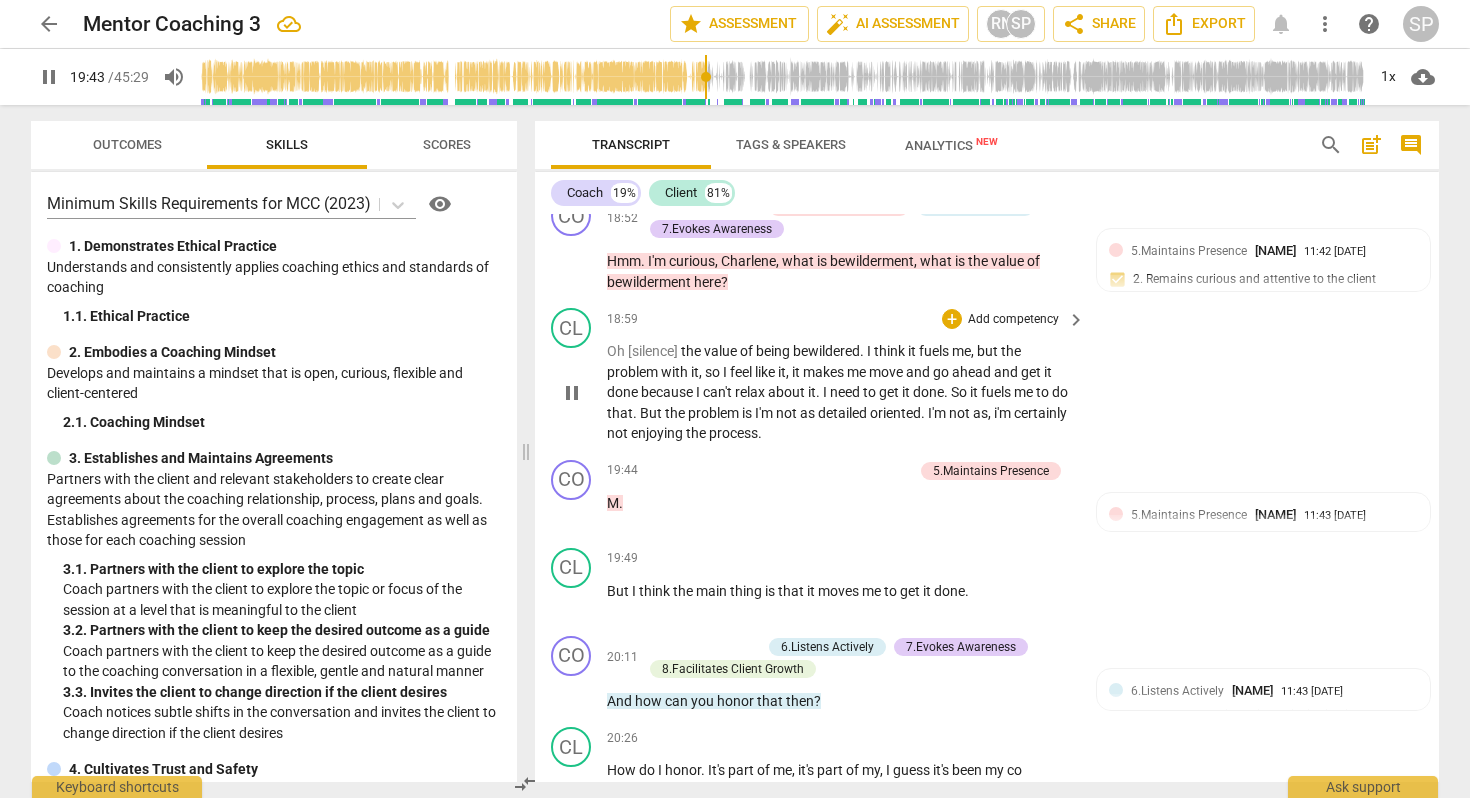 click on "i'm" at bounding box center [1004, 413] 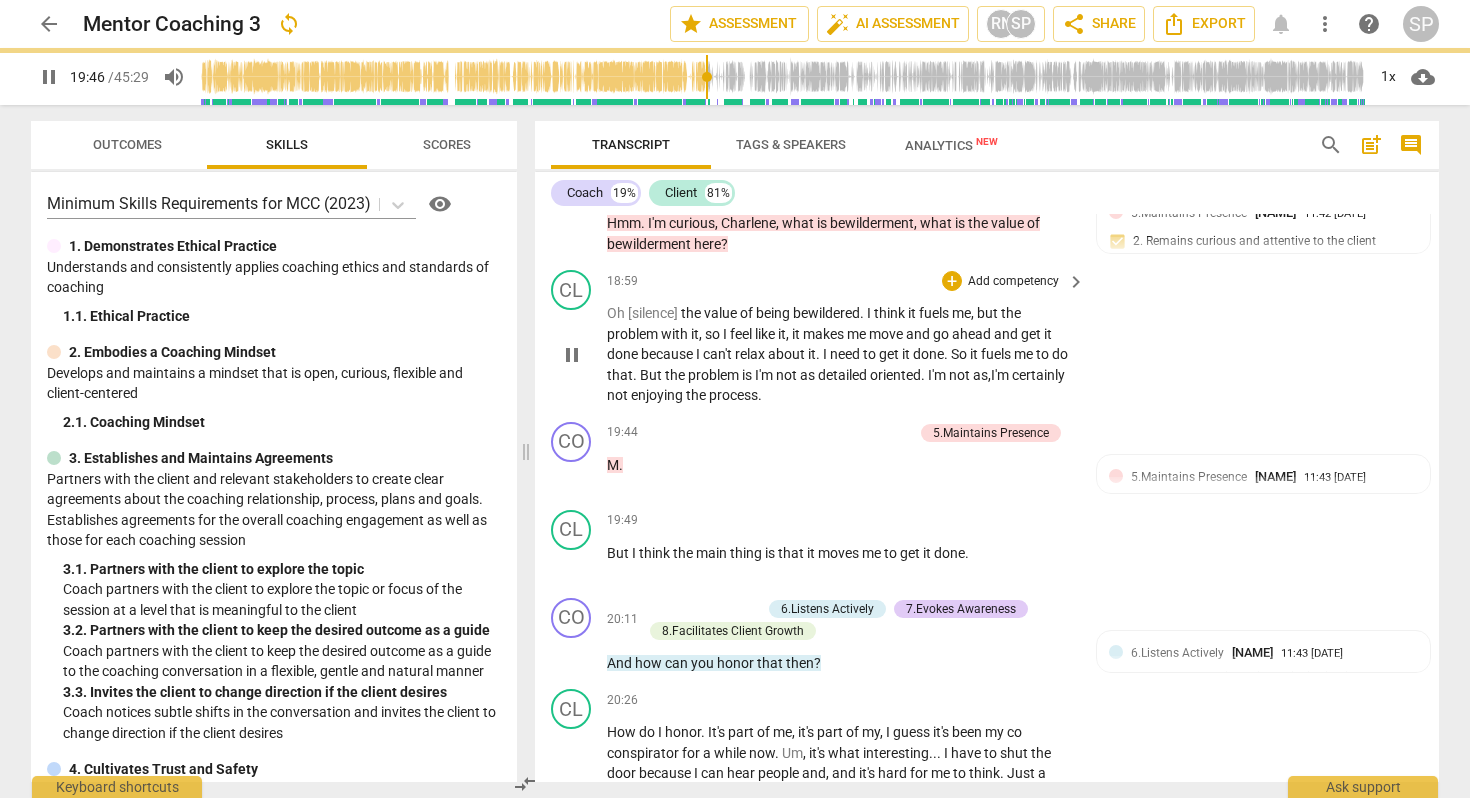 scroll, scrollTop: 6166, scrollLeft: 0, axis: vertical 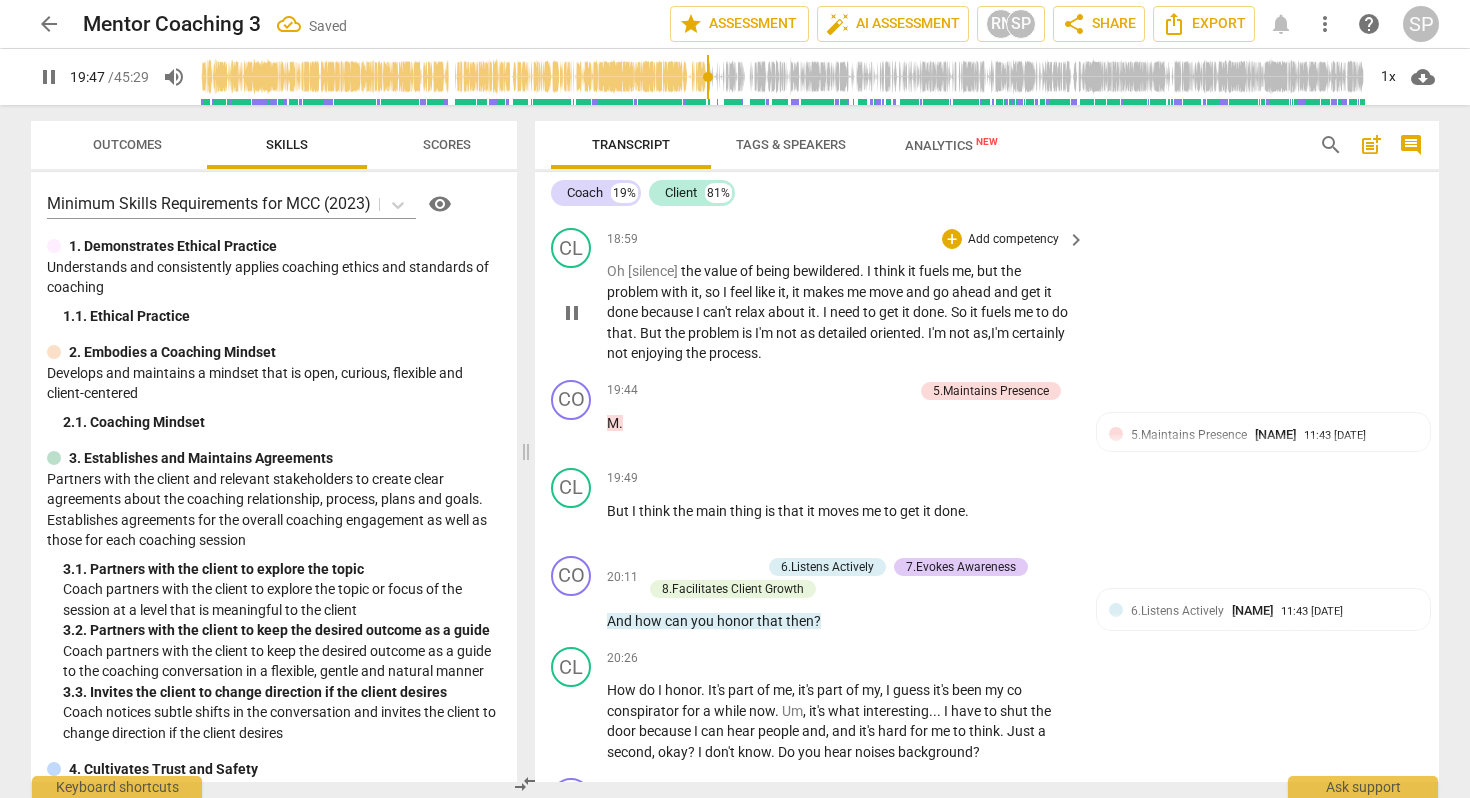 click on "enjoying" at bounding box center [658, 353] 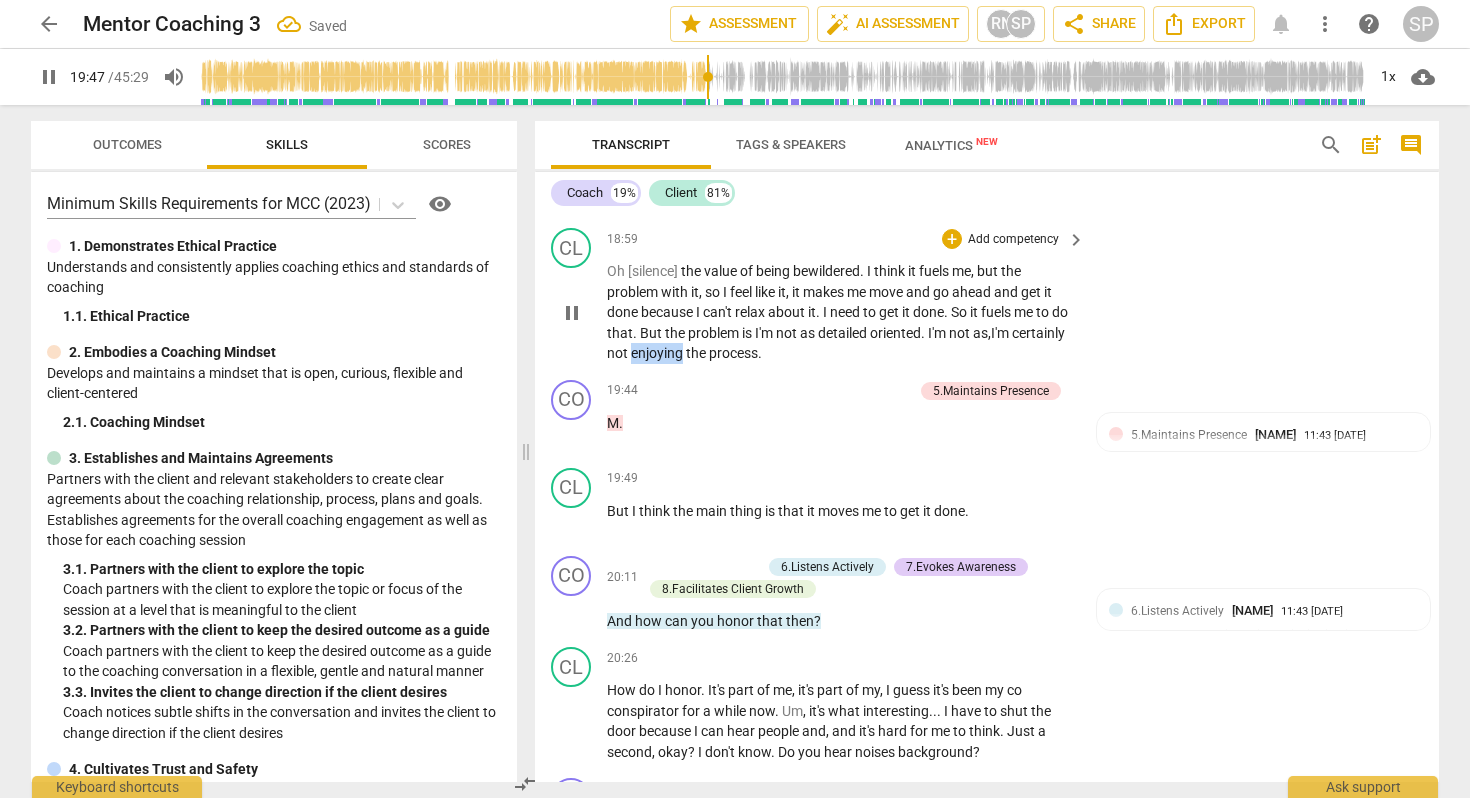 click on "enjoying" at bounding box center (658, 353) 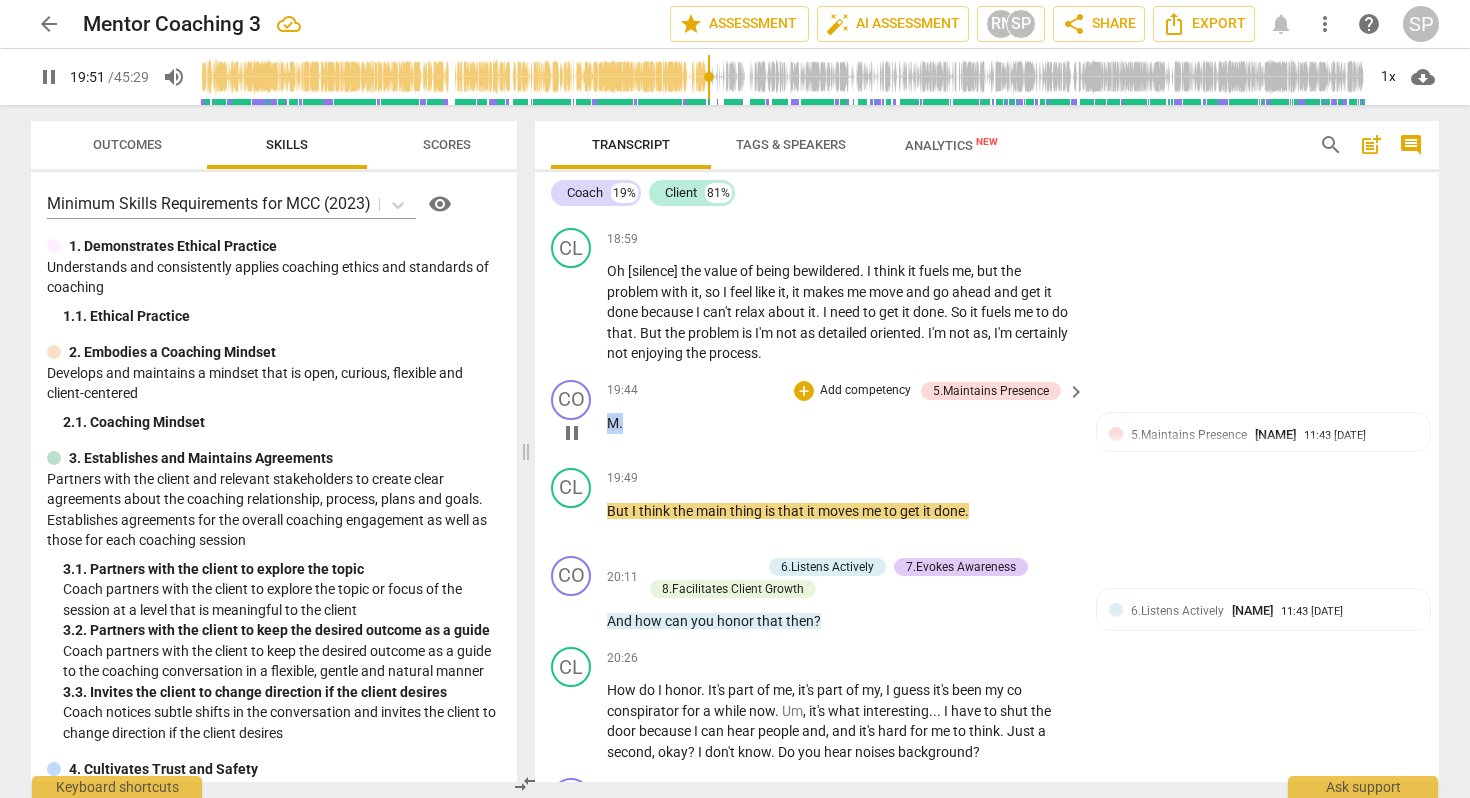drag, startPoint x: 625, startPoint y: 470, endPoint x: 596, endPoint y: 470, distance: 29 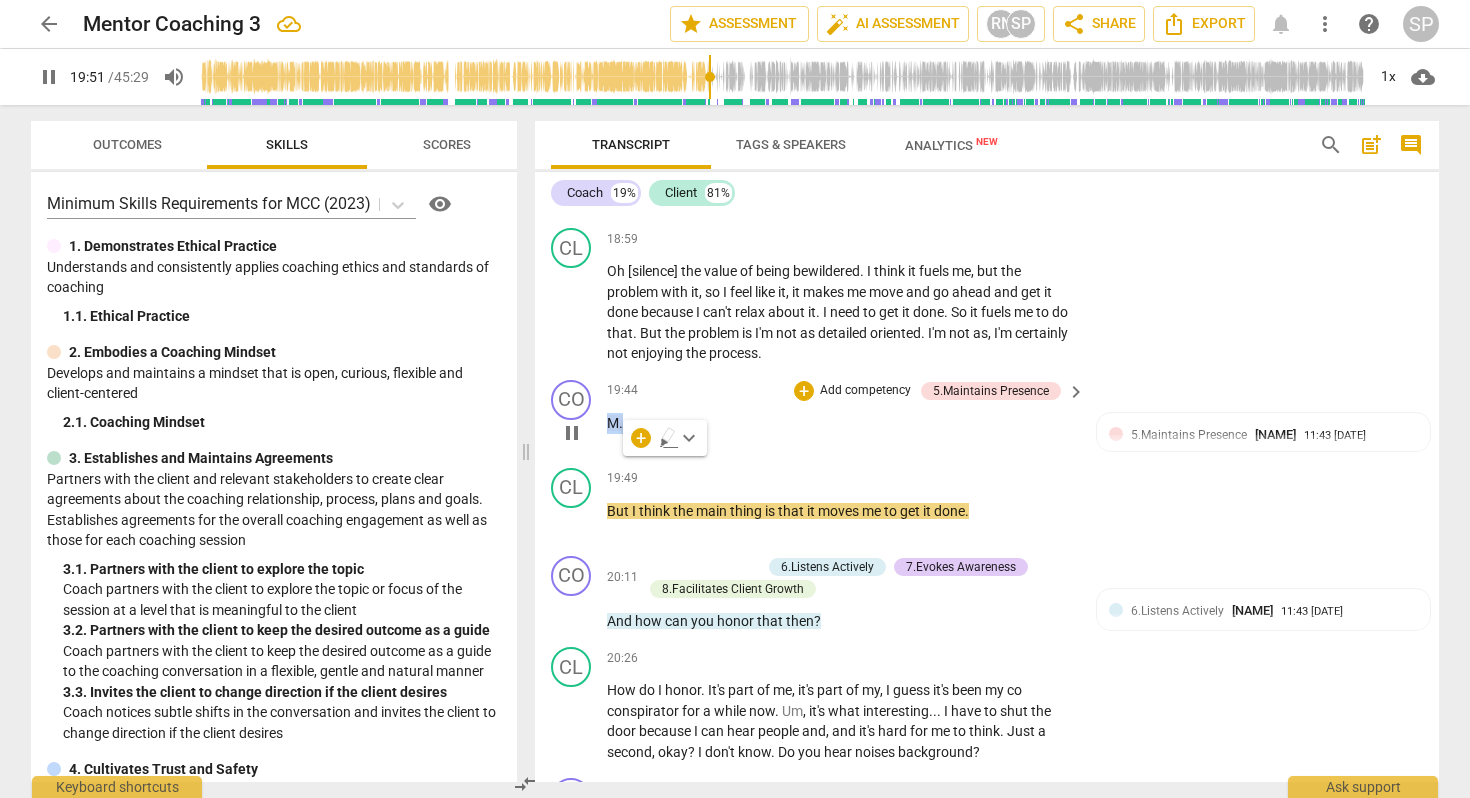 type 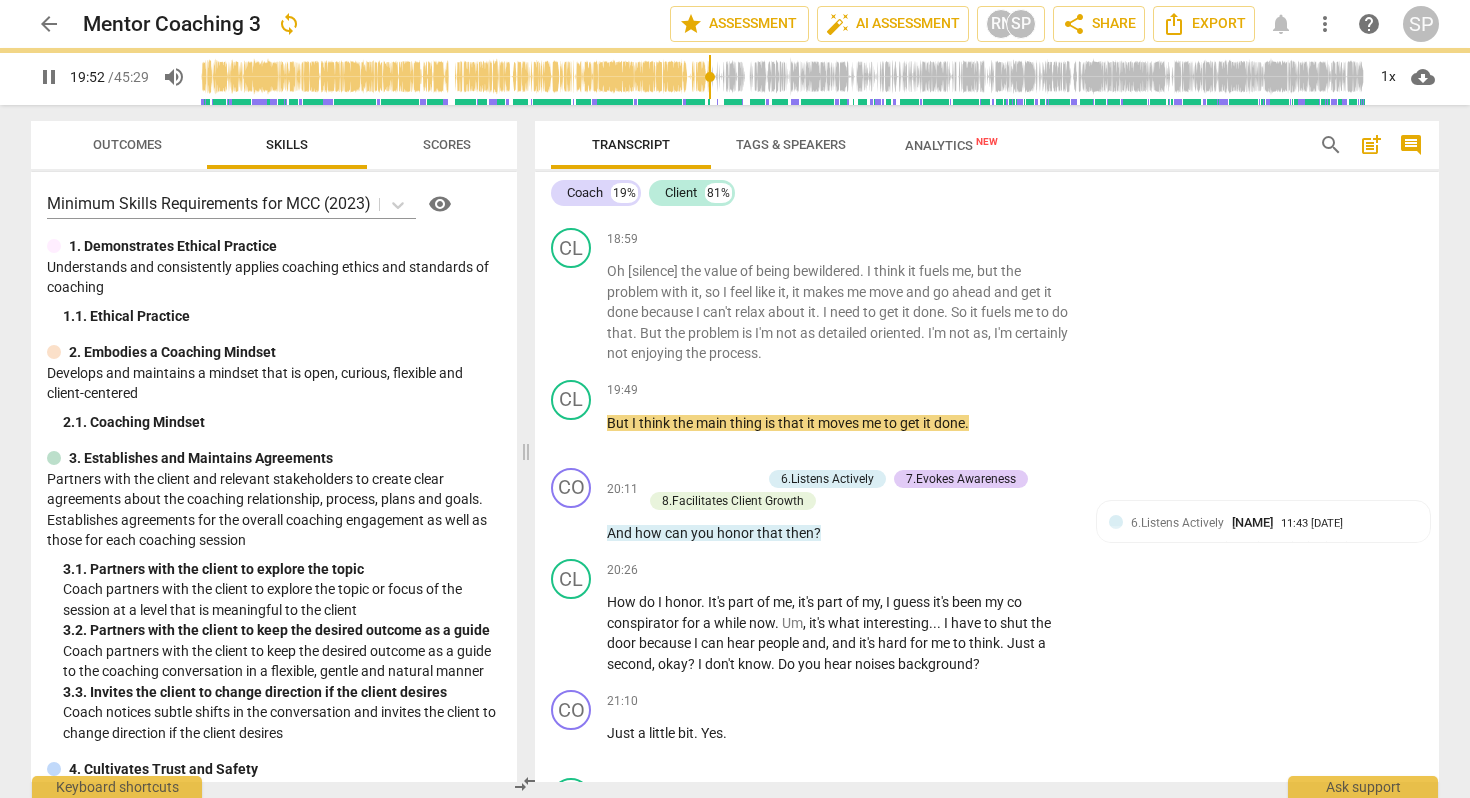 scroll, scrollTop: 6076, scrollLeft: 0, axis: vertical 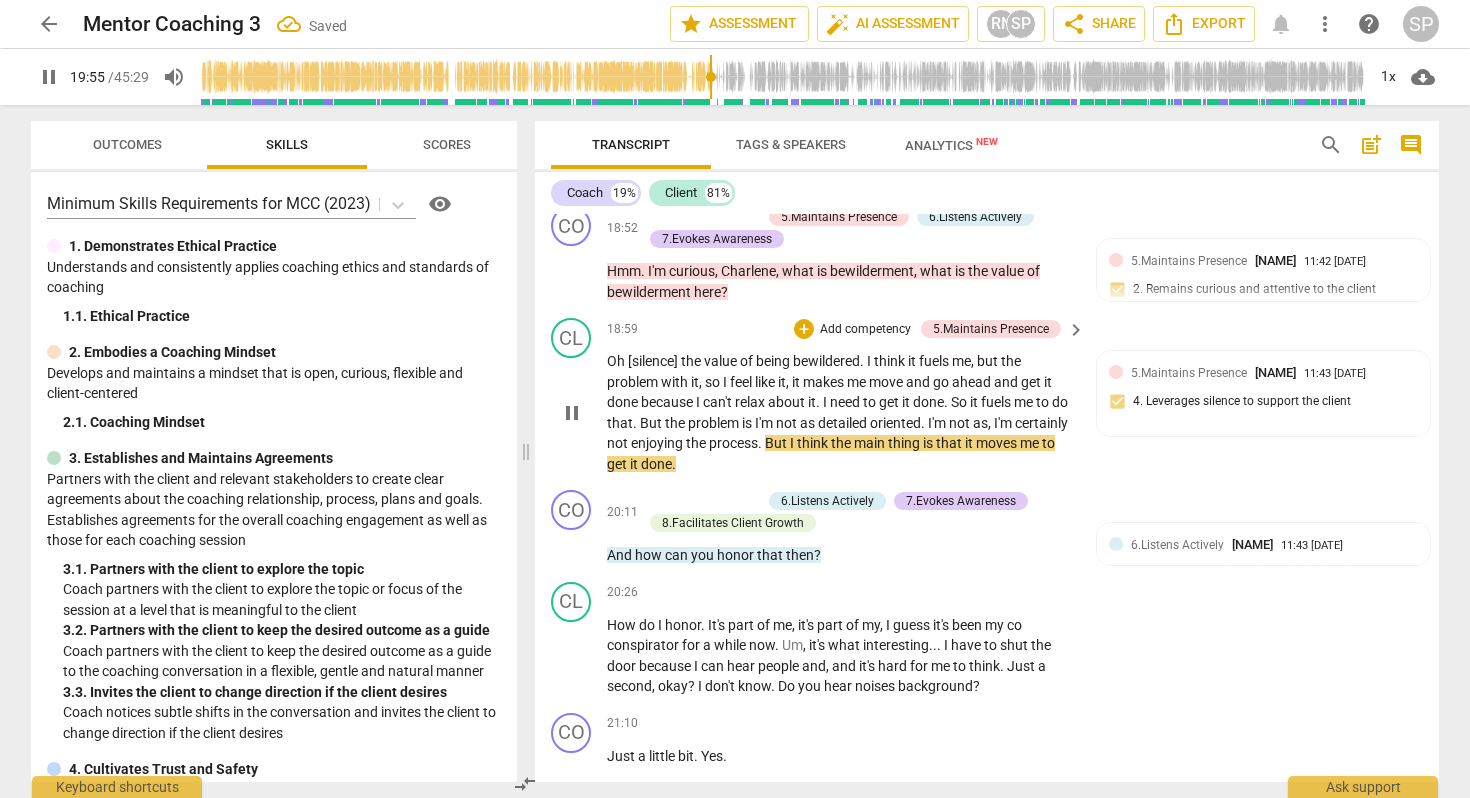 click on "But" at bounding box center [777, 443] 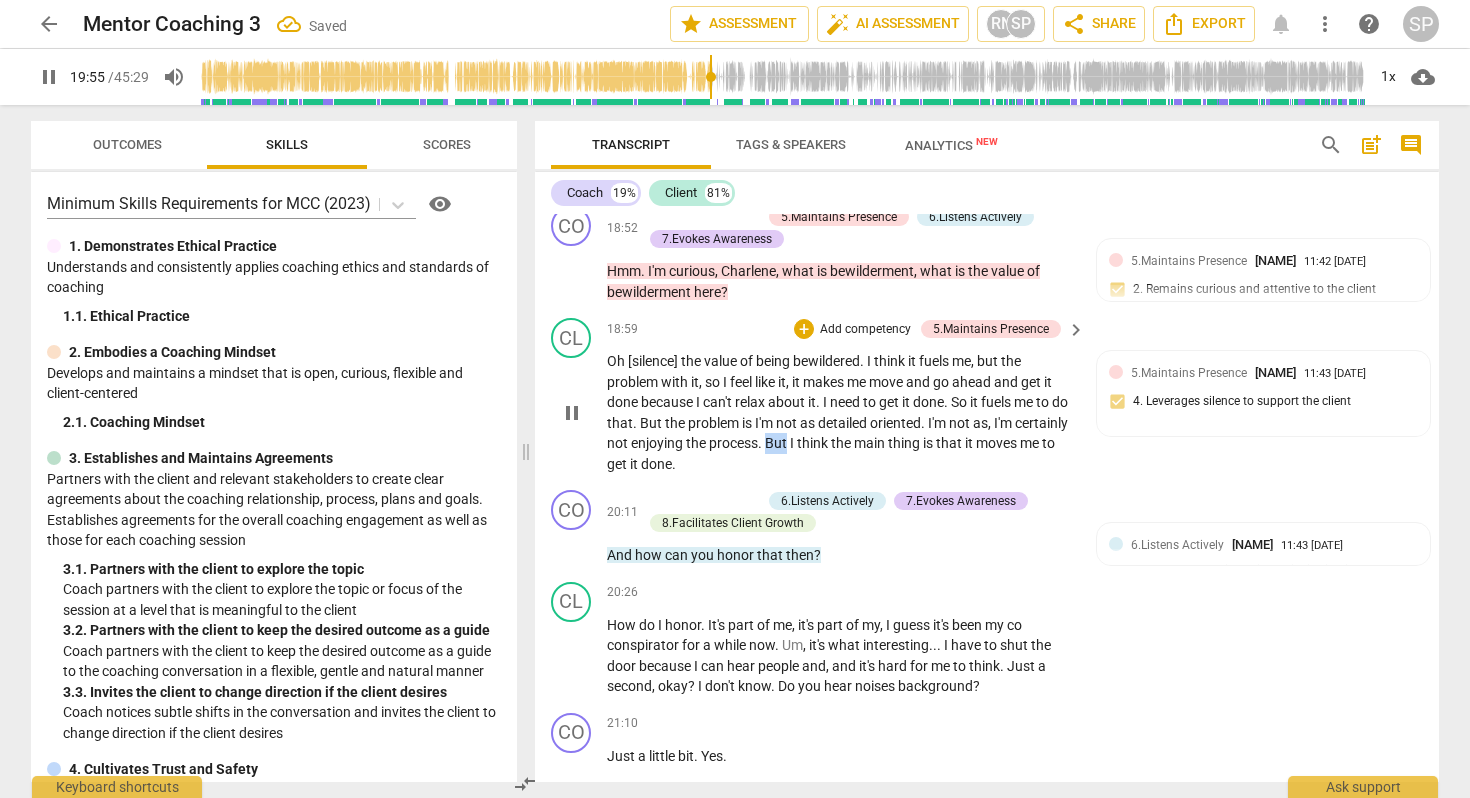 click on "But" at bounding box center [777, 443] 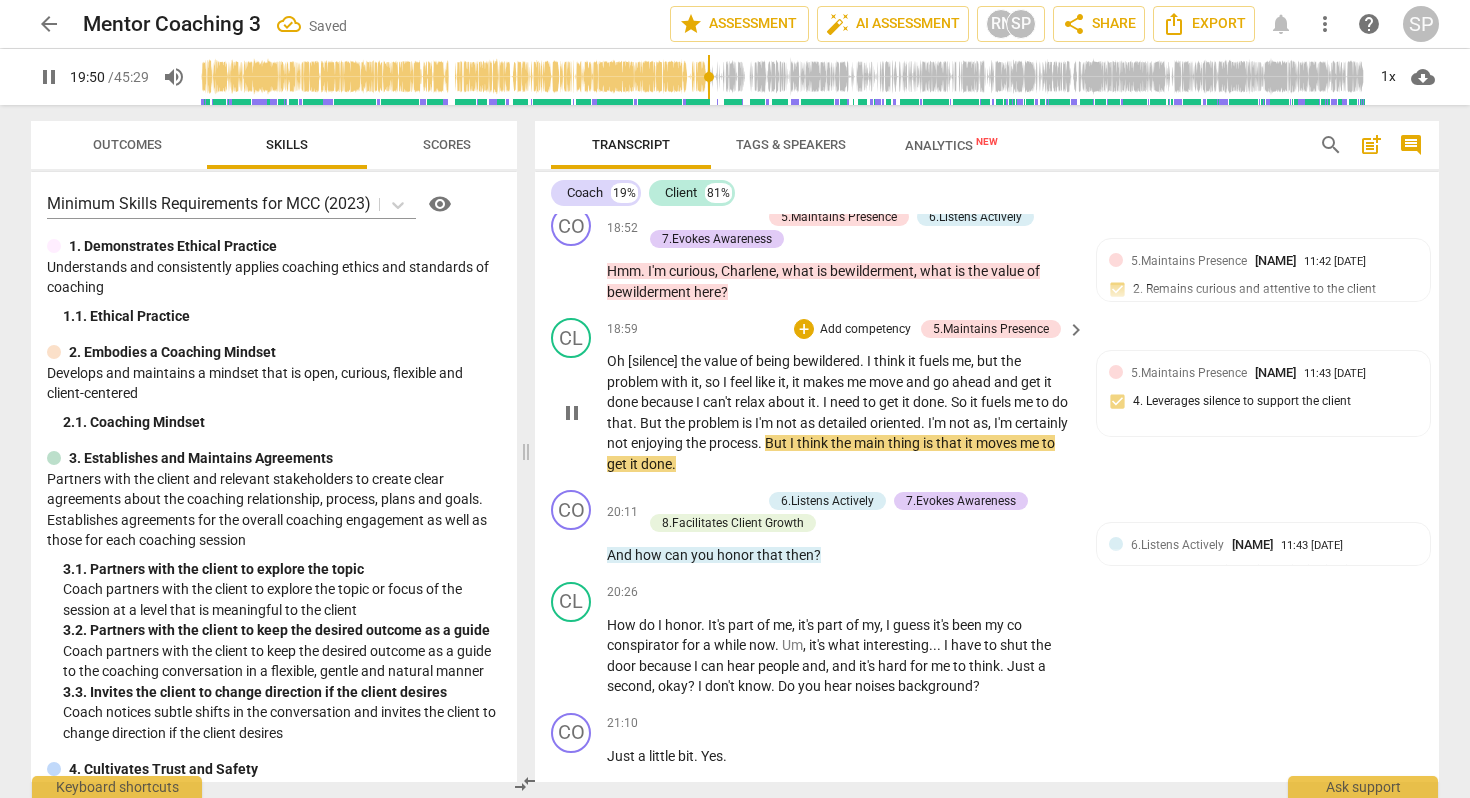 click on "process" at bounding box center [733, 443] 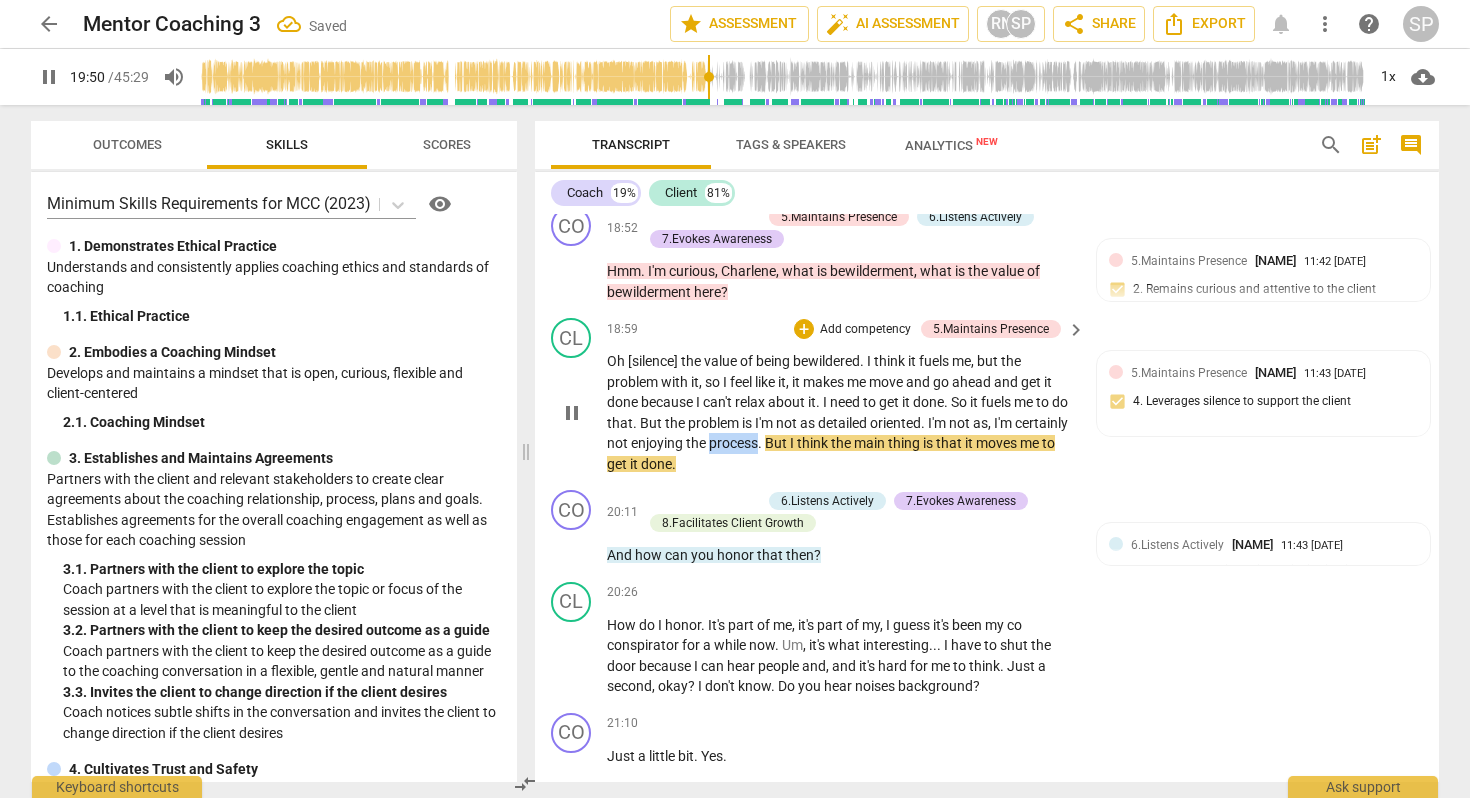 click on "process" at bounding box center (733, 443) 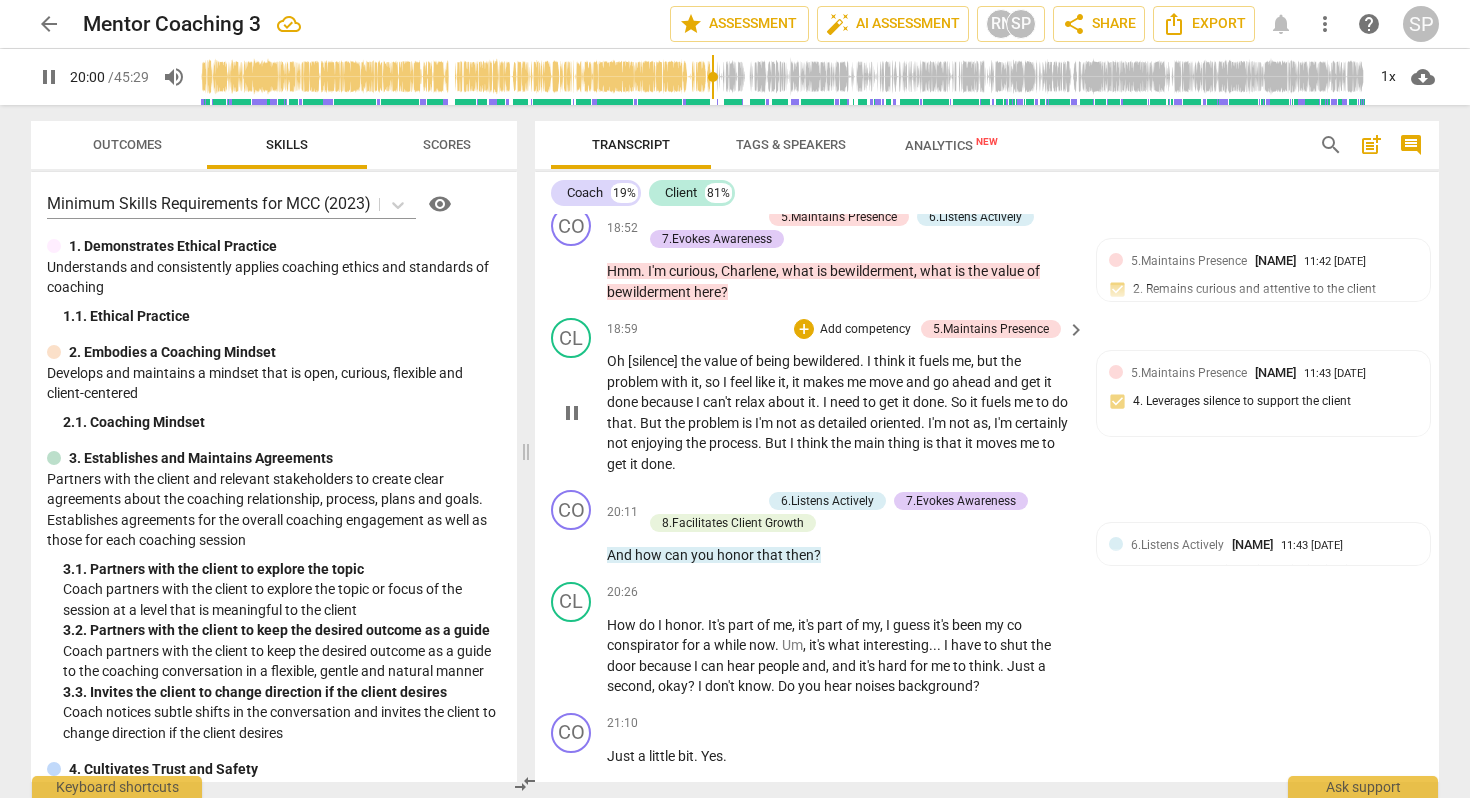 click on "." at bounding box center [761, 443] 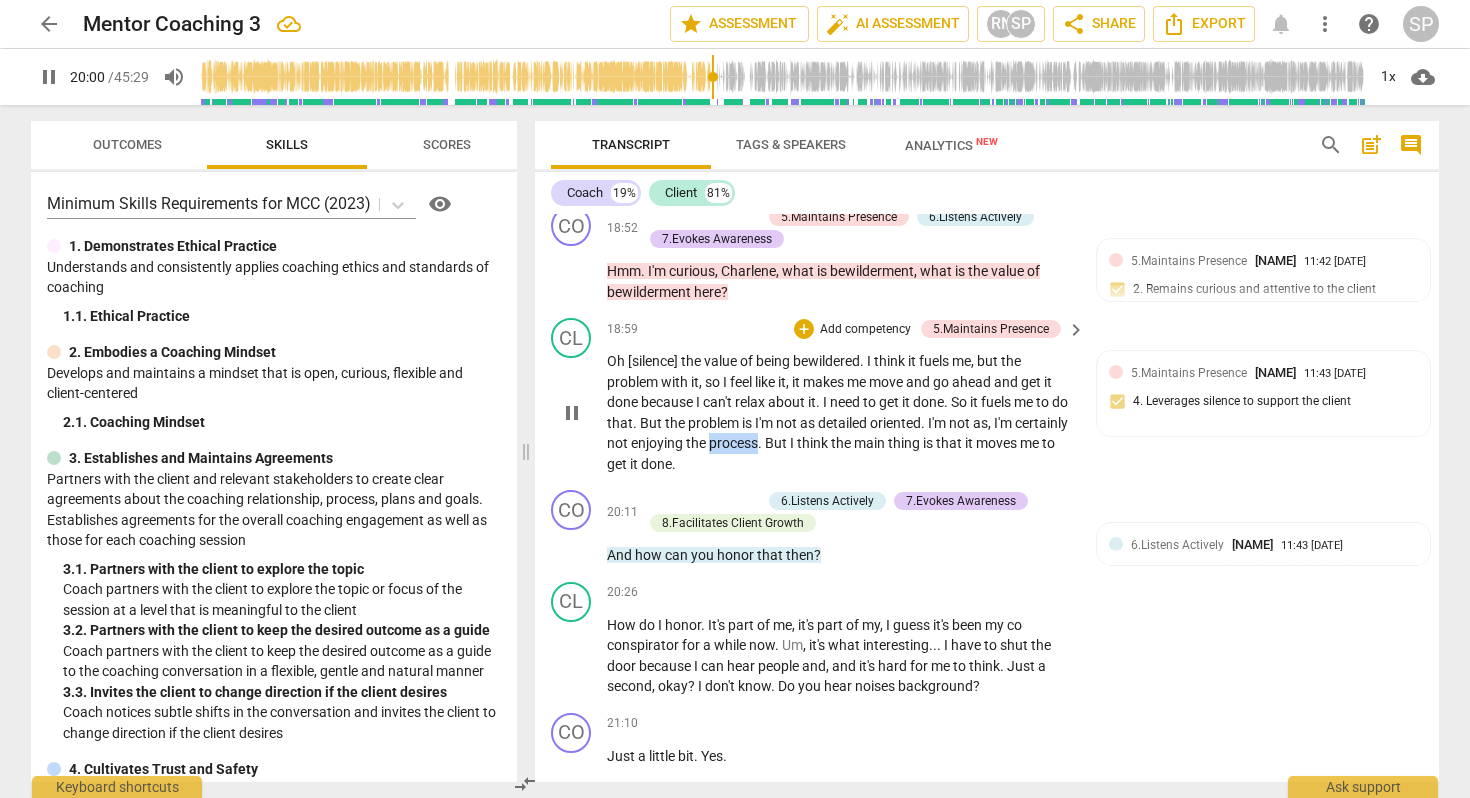 click on "process" at bounding box center (733, 443) 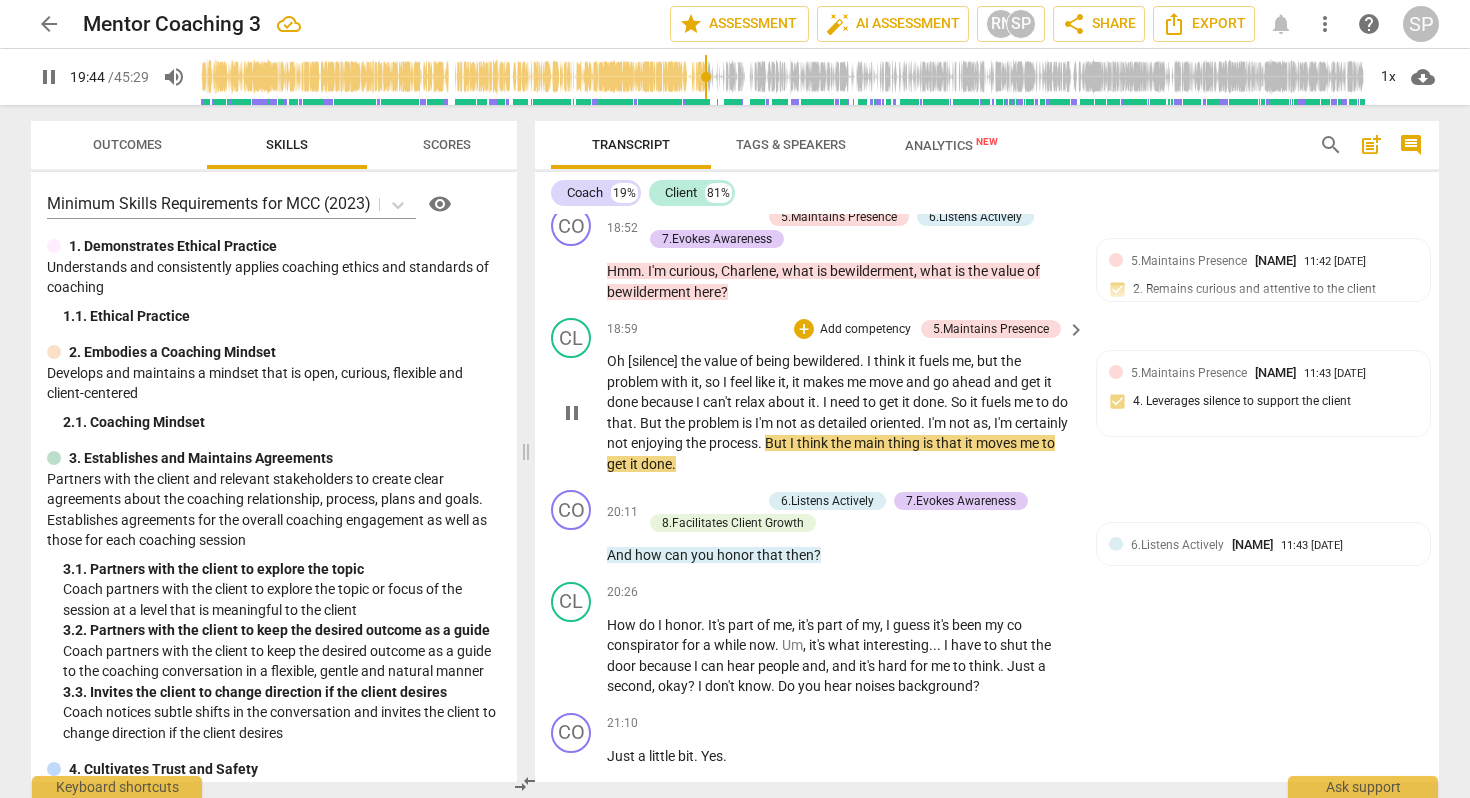 click on "." at bounding box center [761, 443] 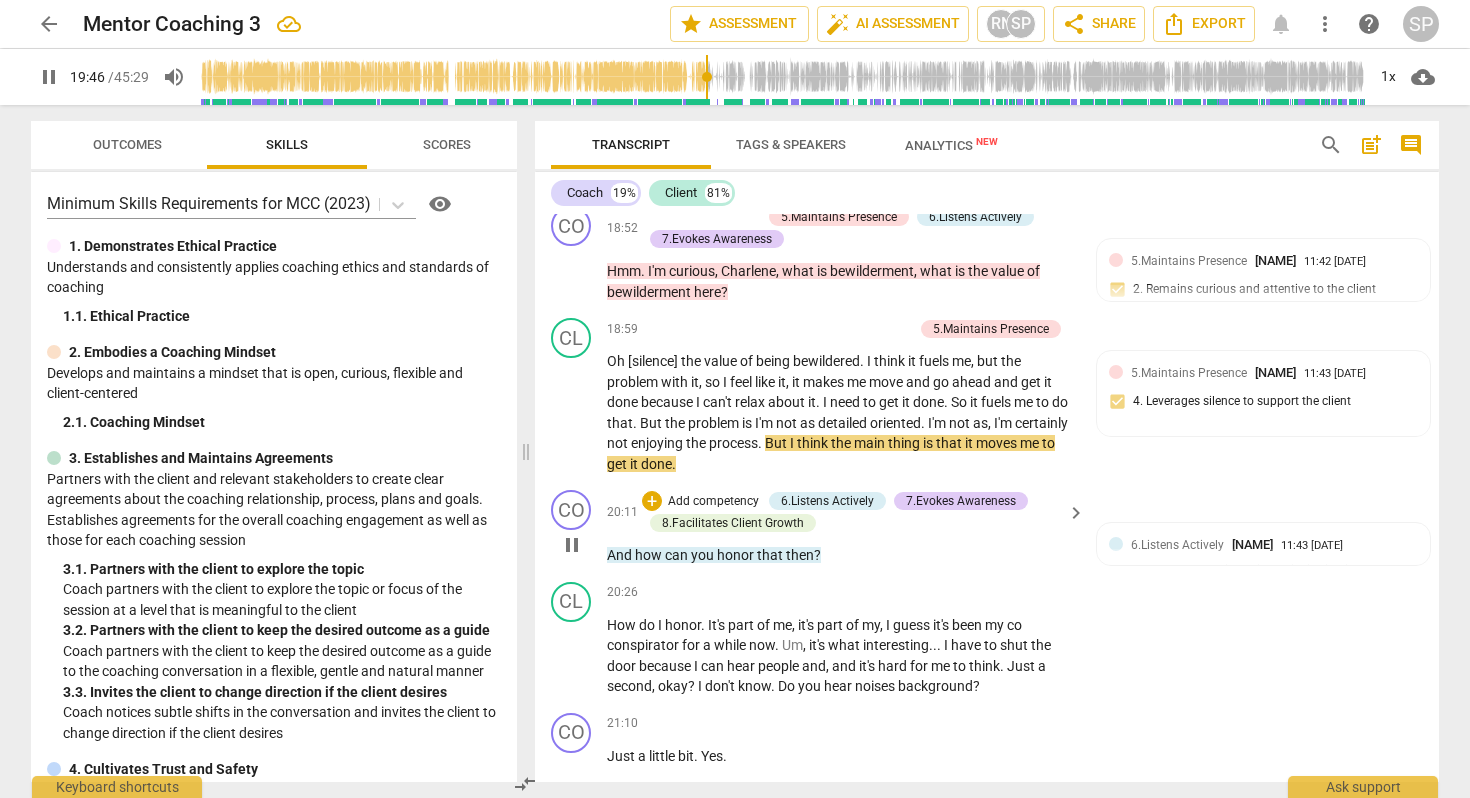 type on "1186" 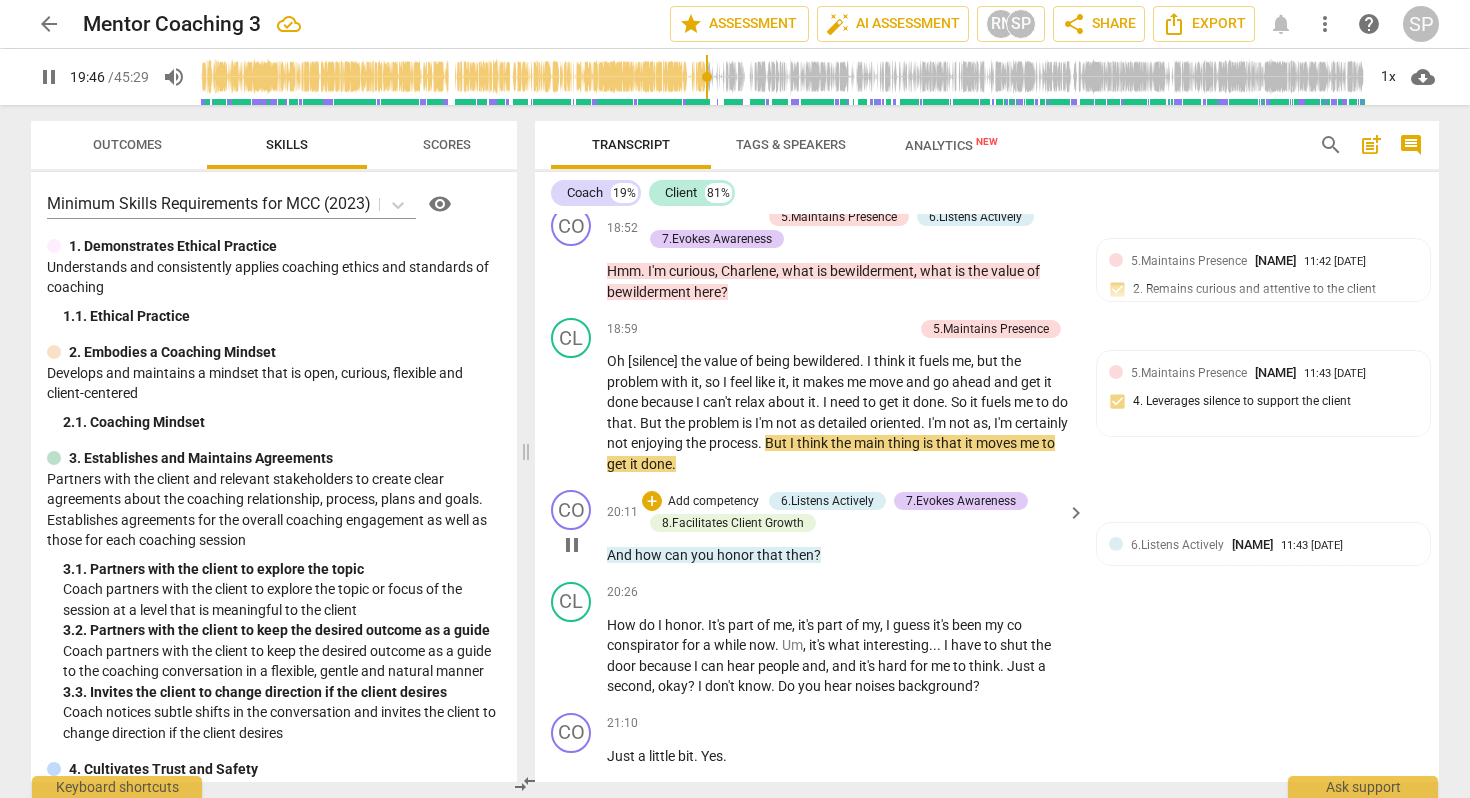 type 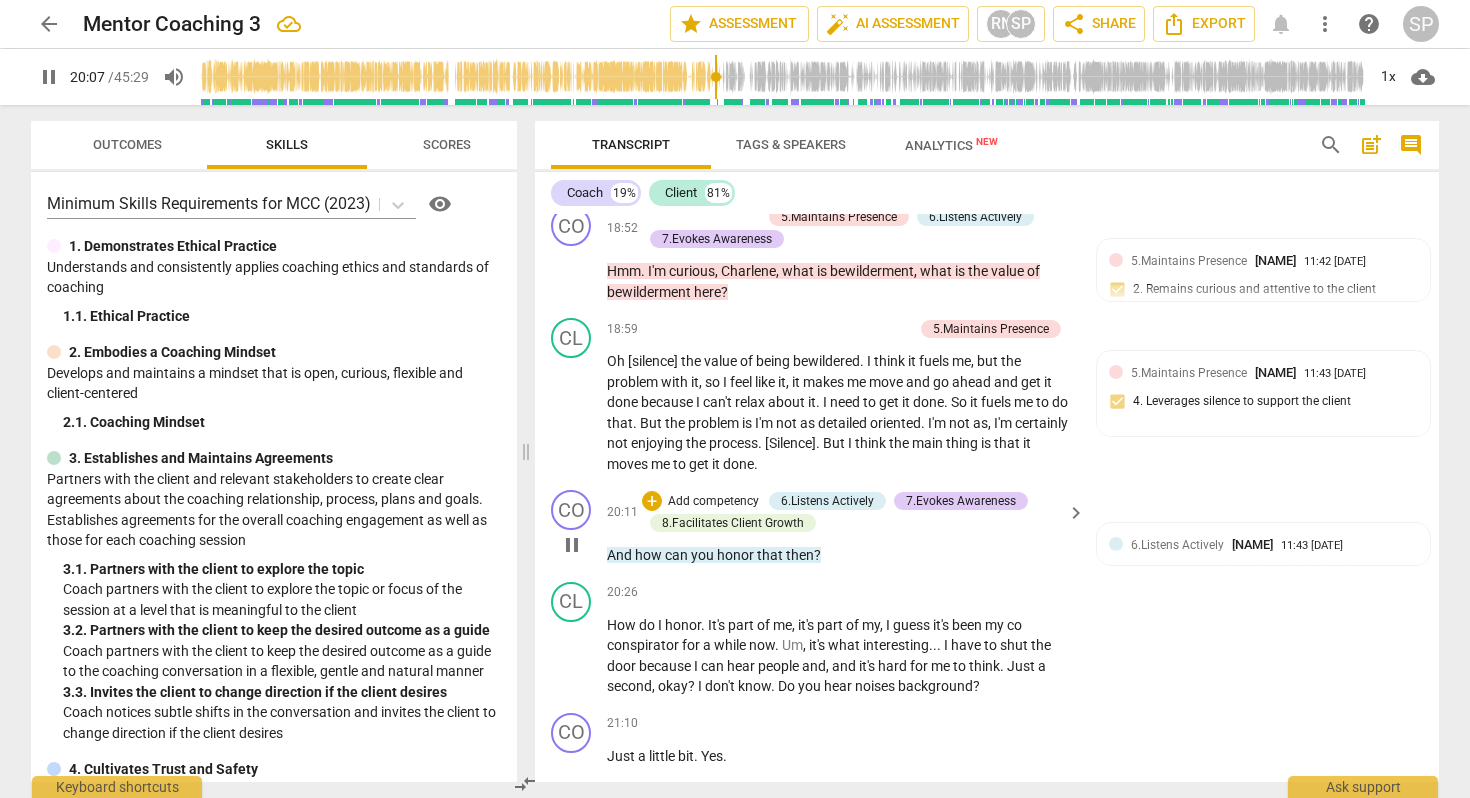click on "And" at bounding box center [621, 555] 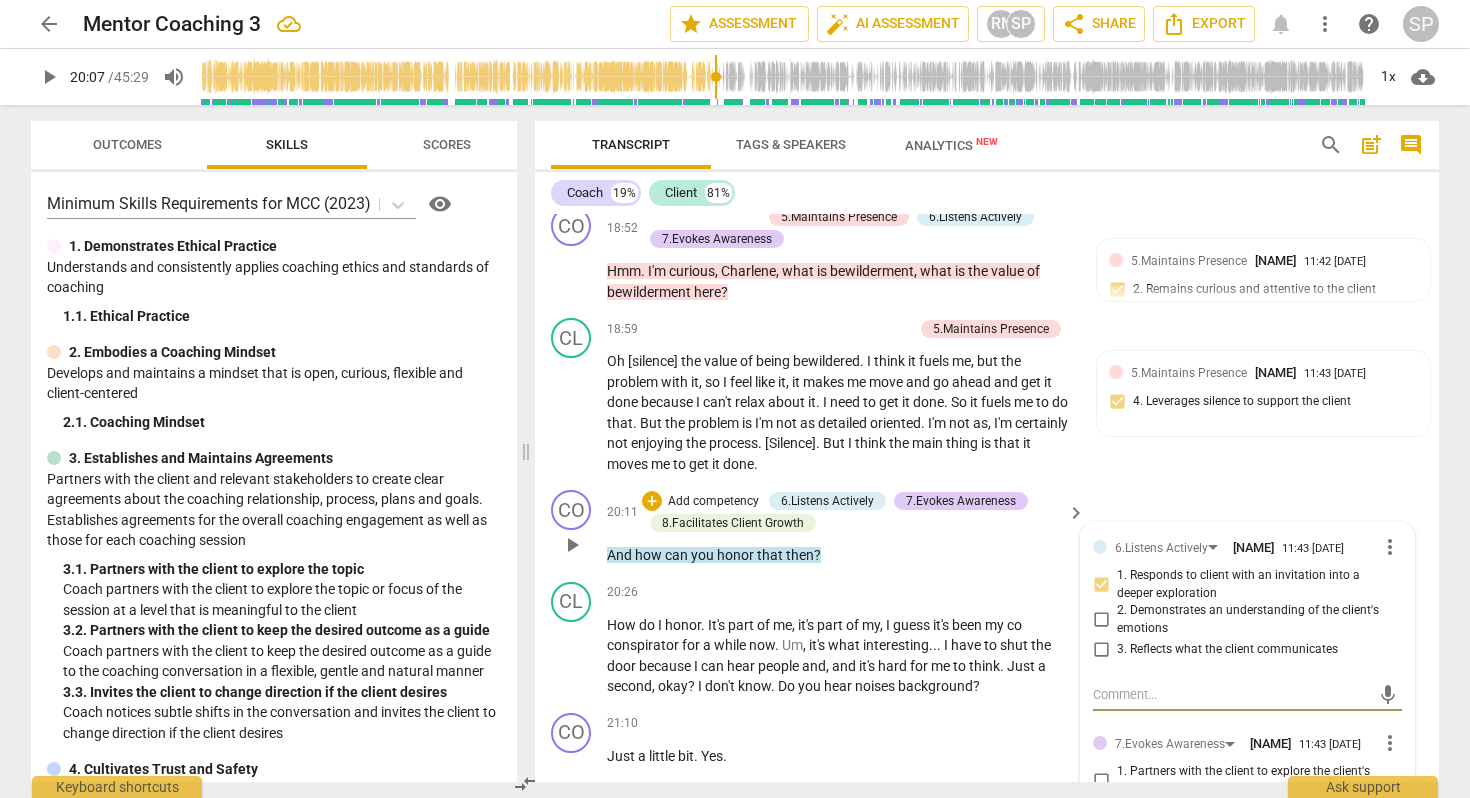 type on "[" 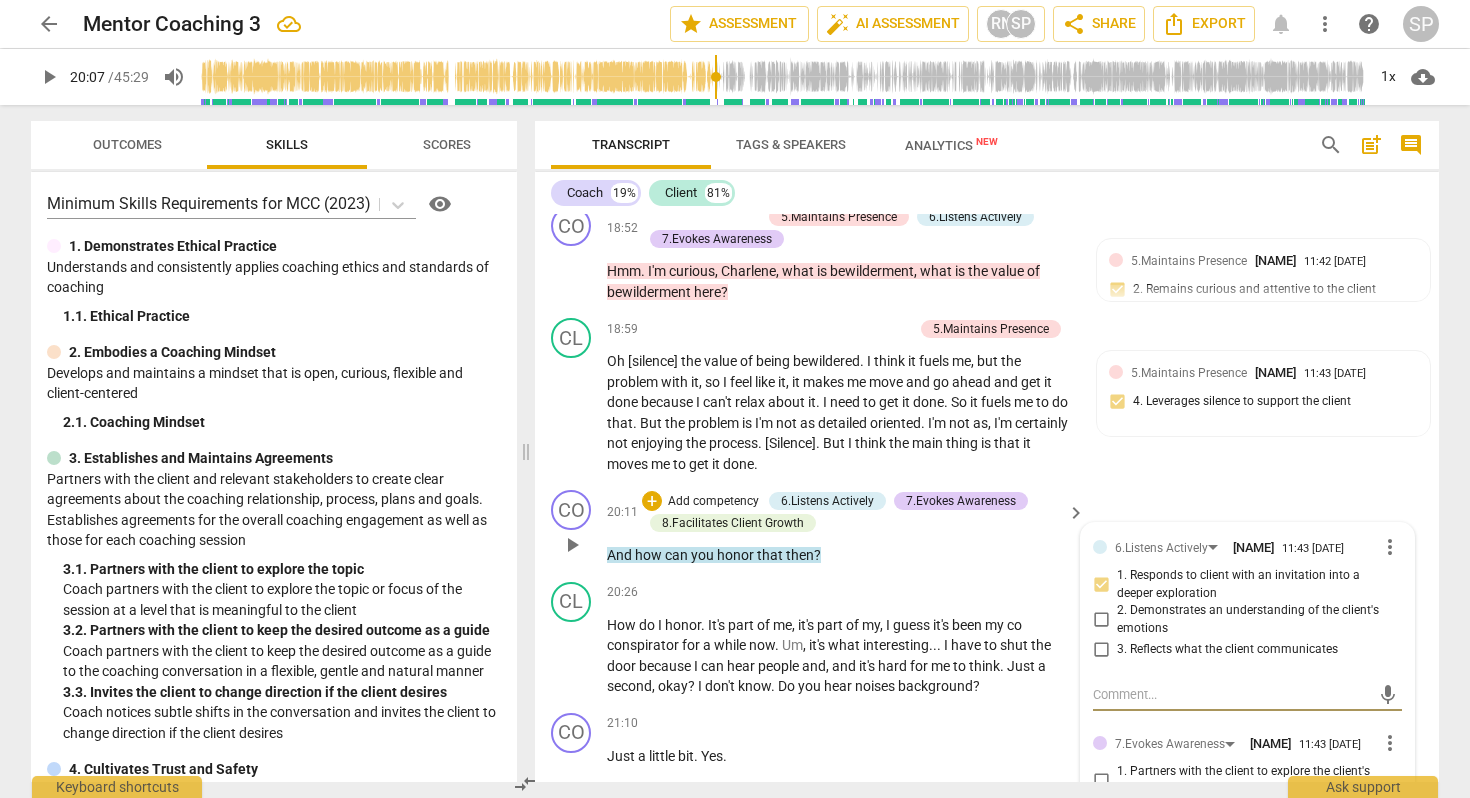 type on "[" 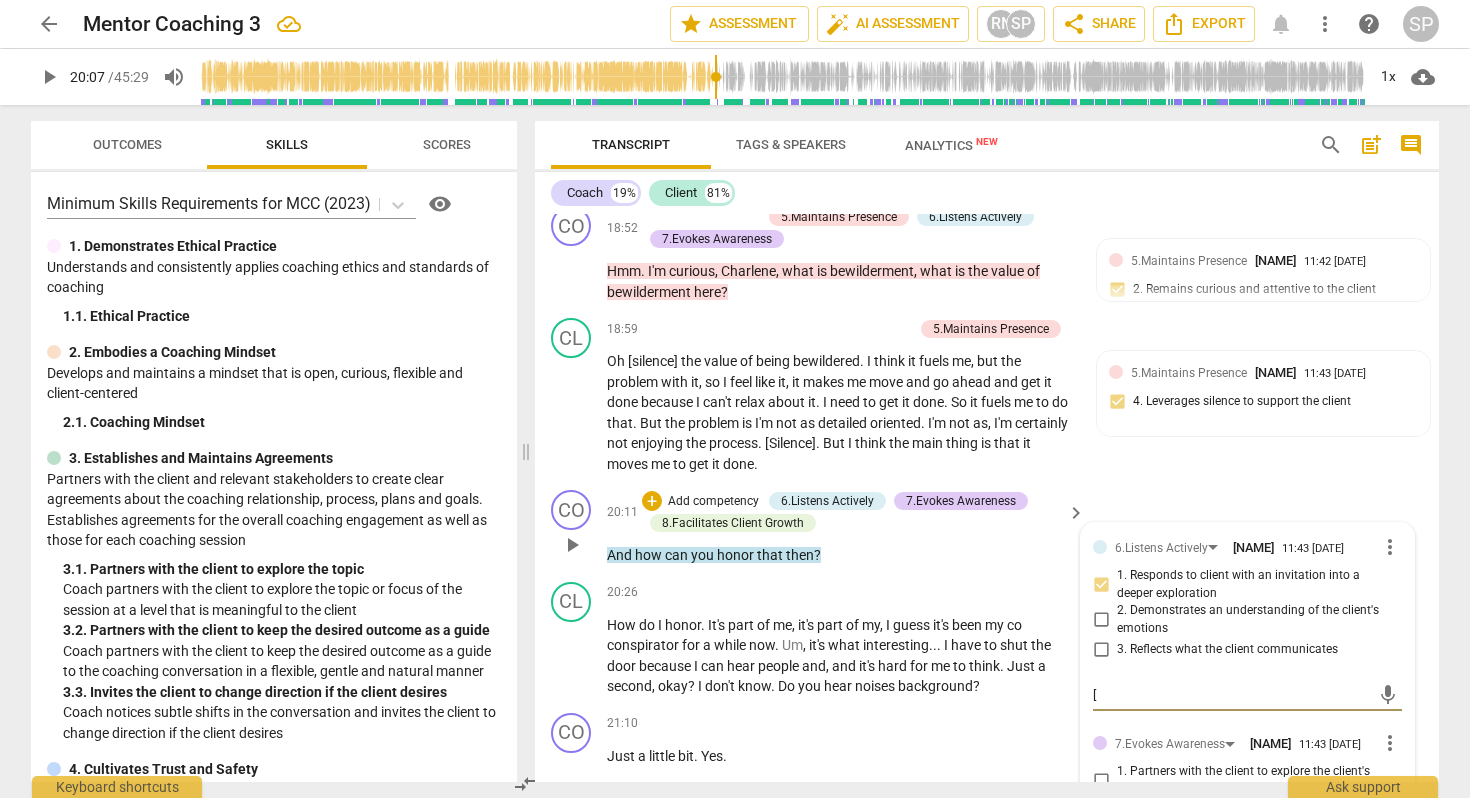 type on "[]" 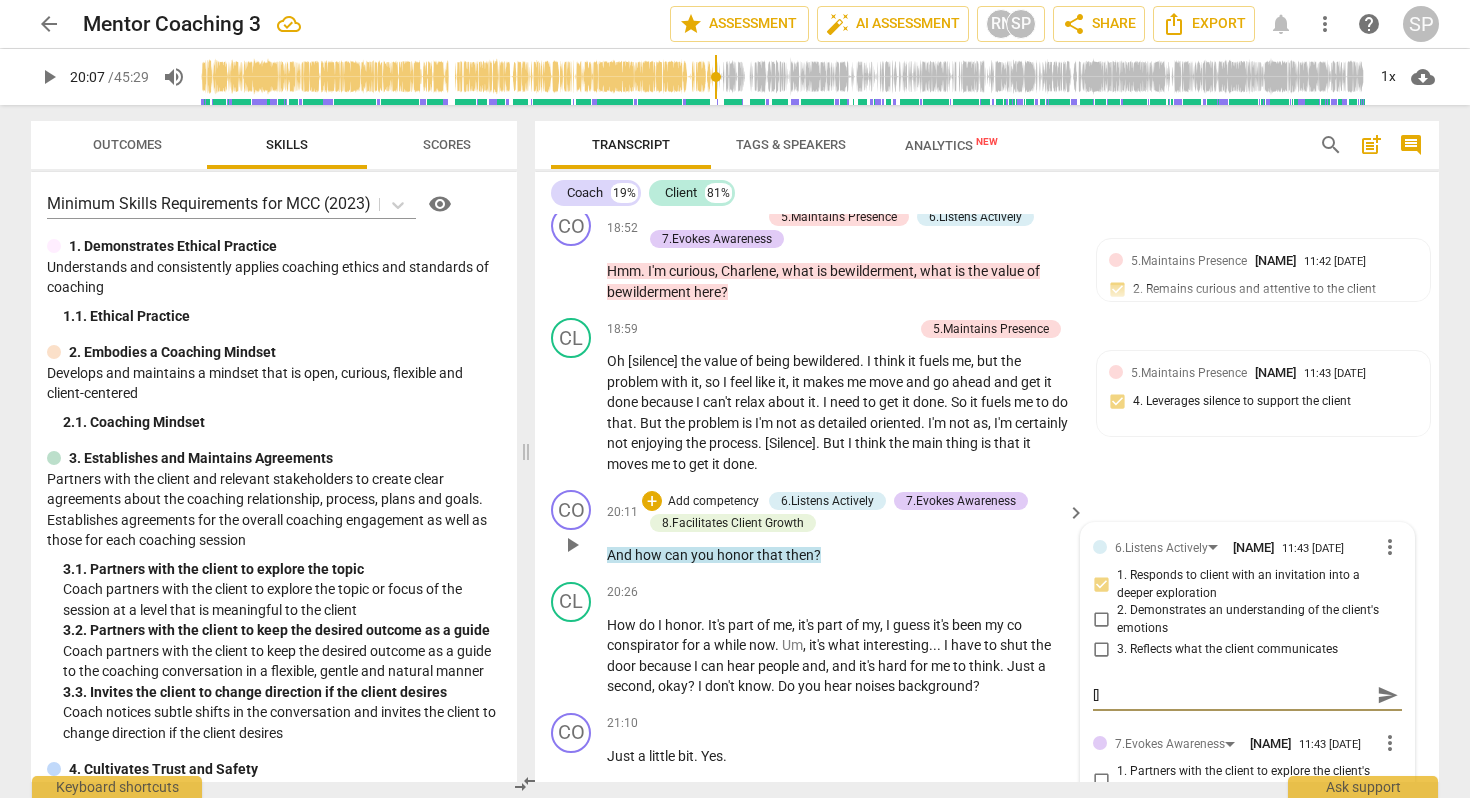 type on "[" 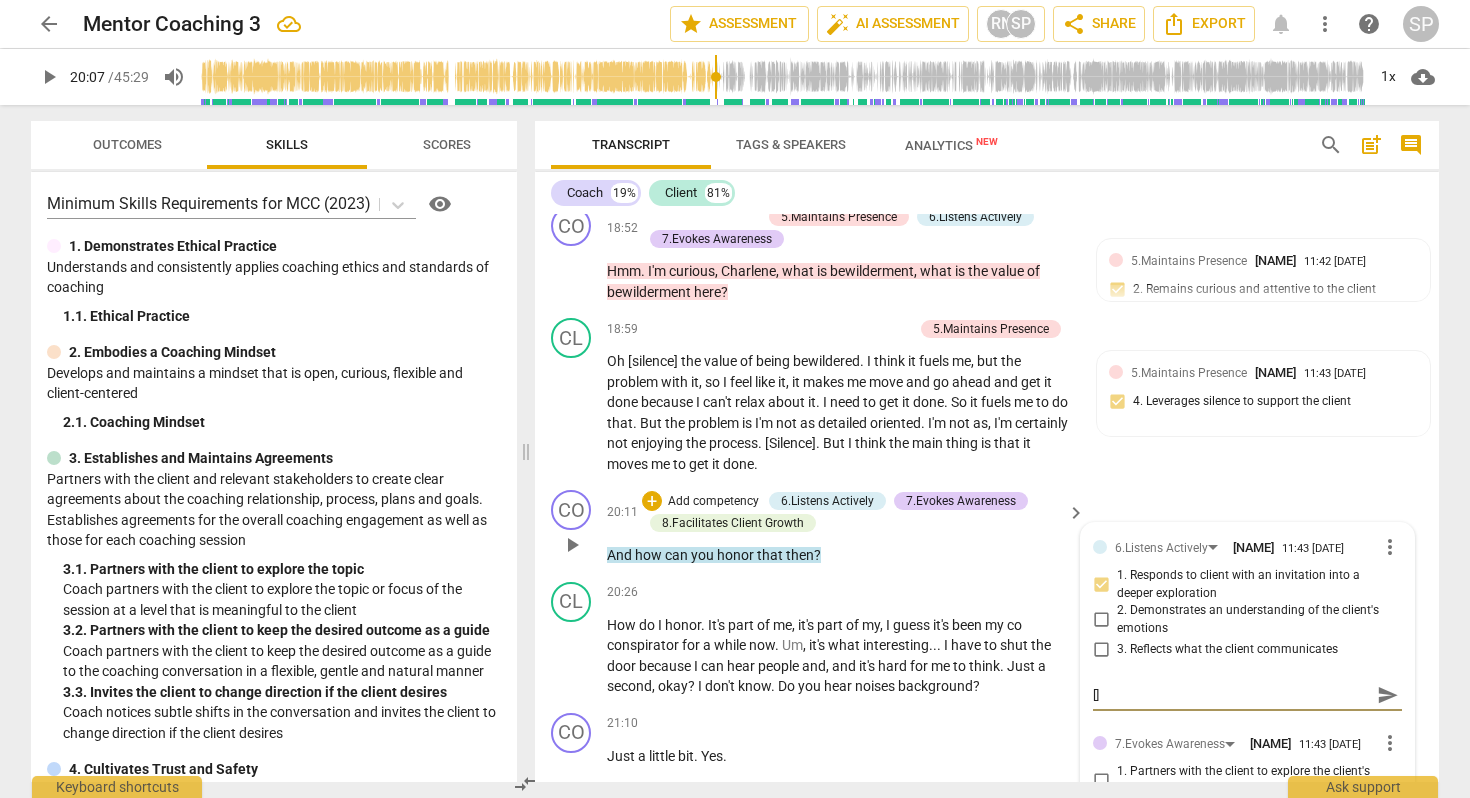 type on "[" 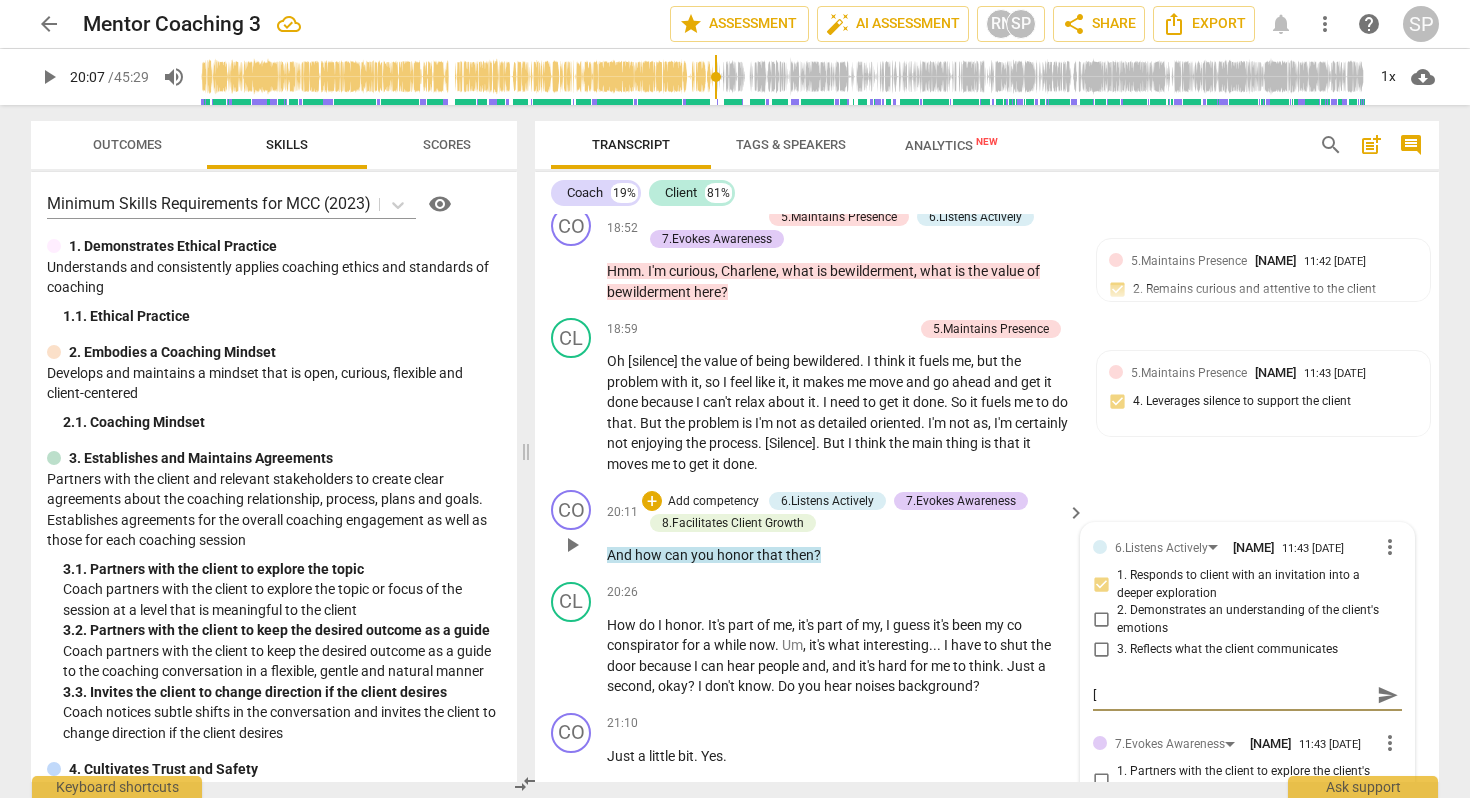 type 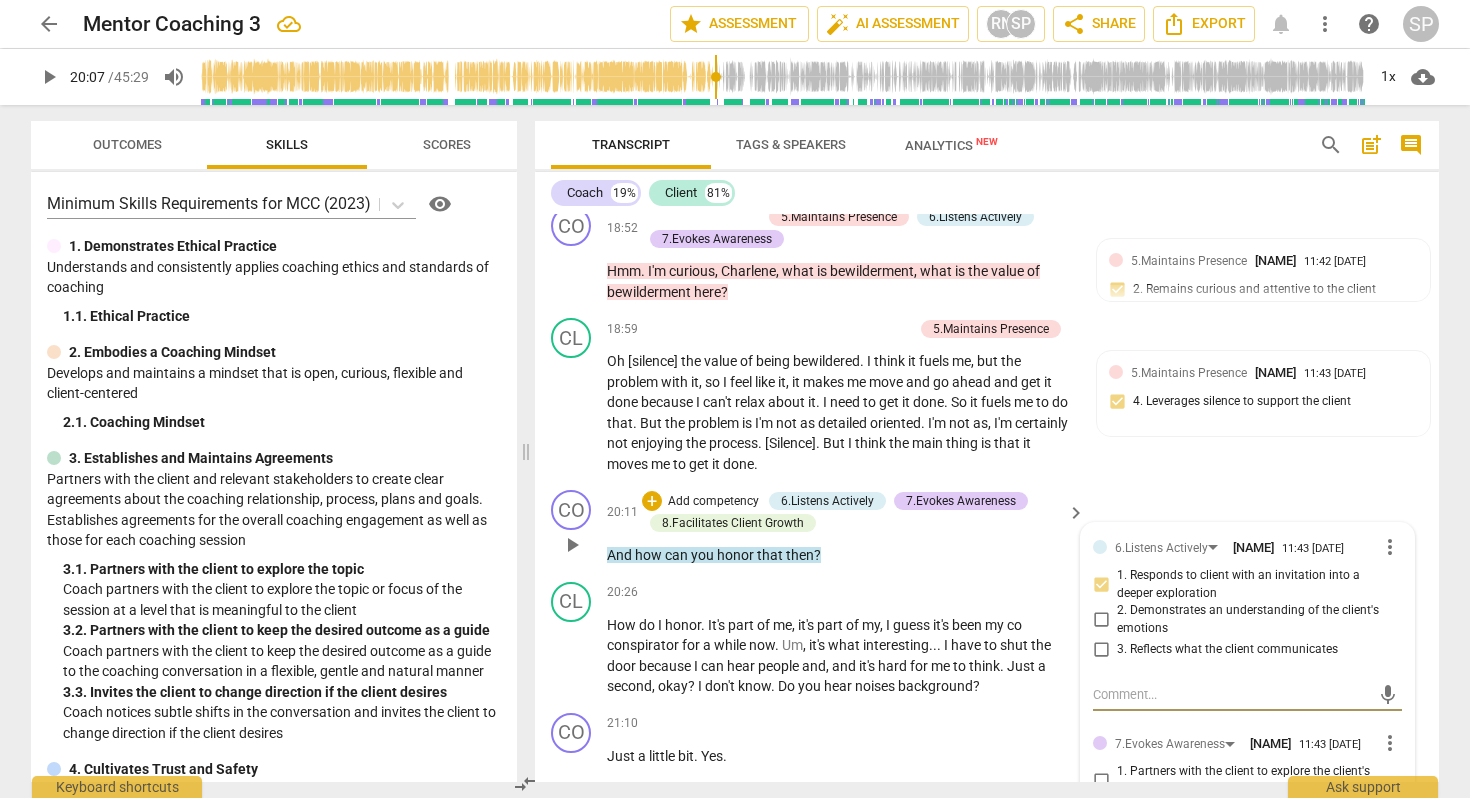 click on "And" at bounding box center (621, 555) 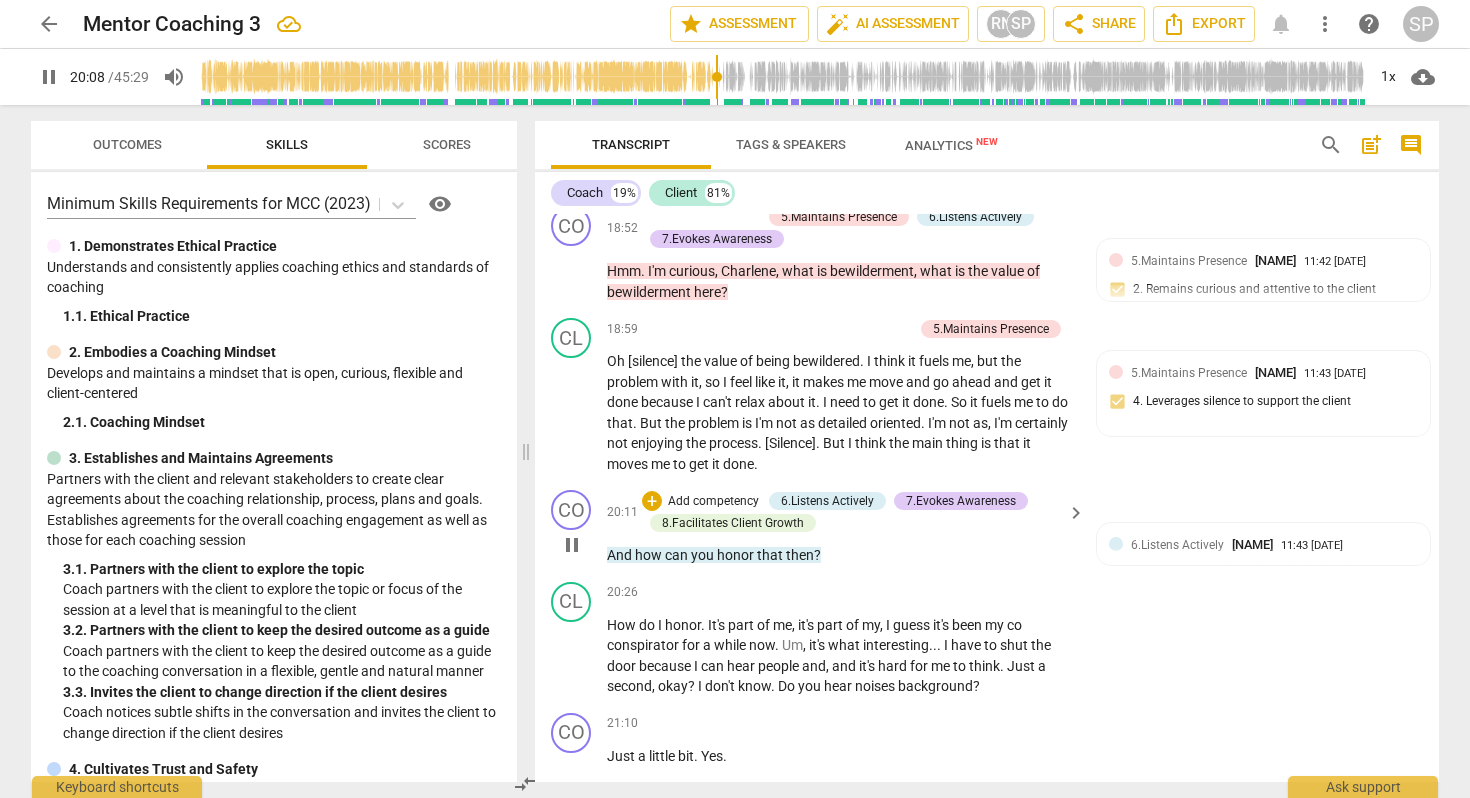 type on "1208" 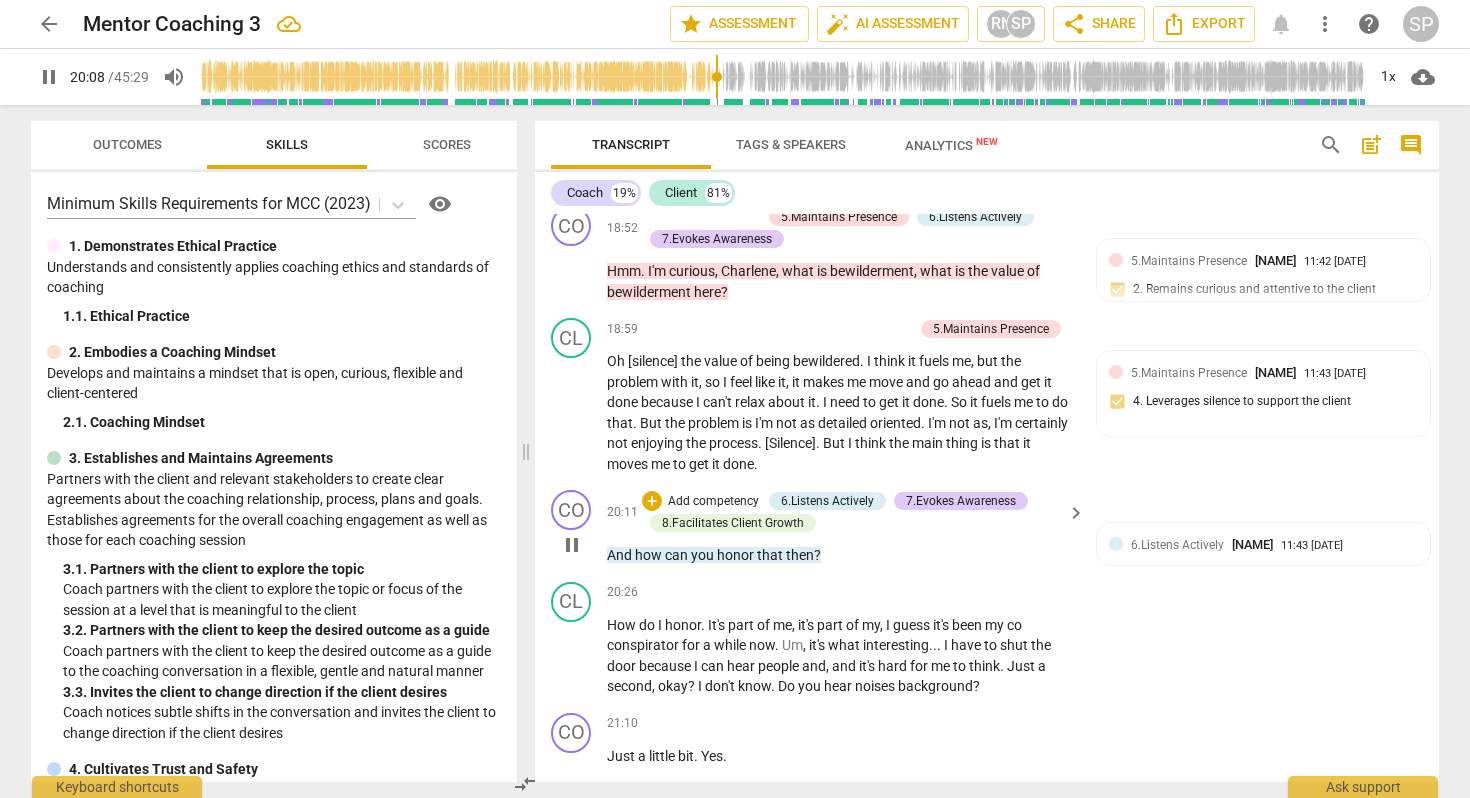 type 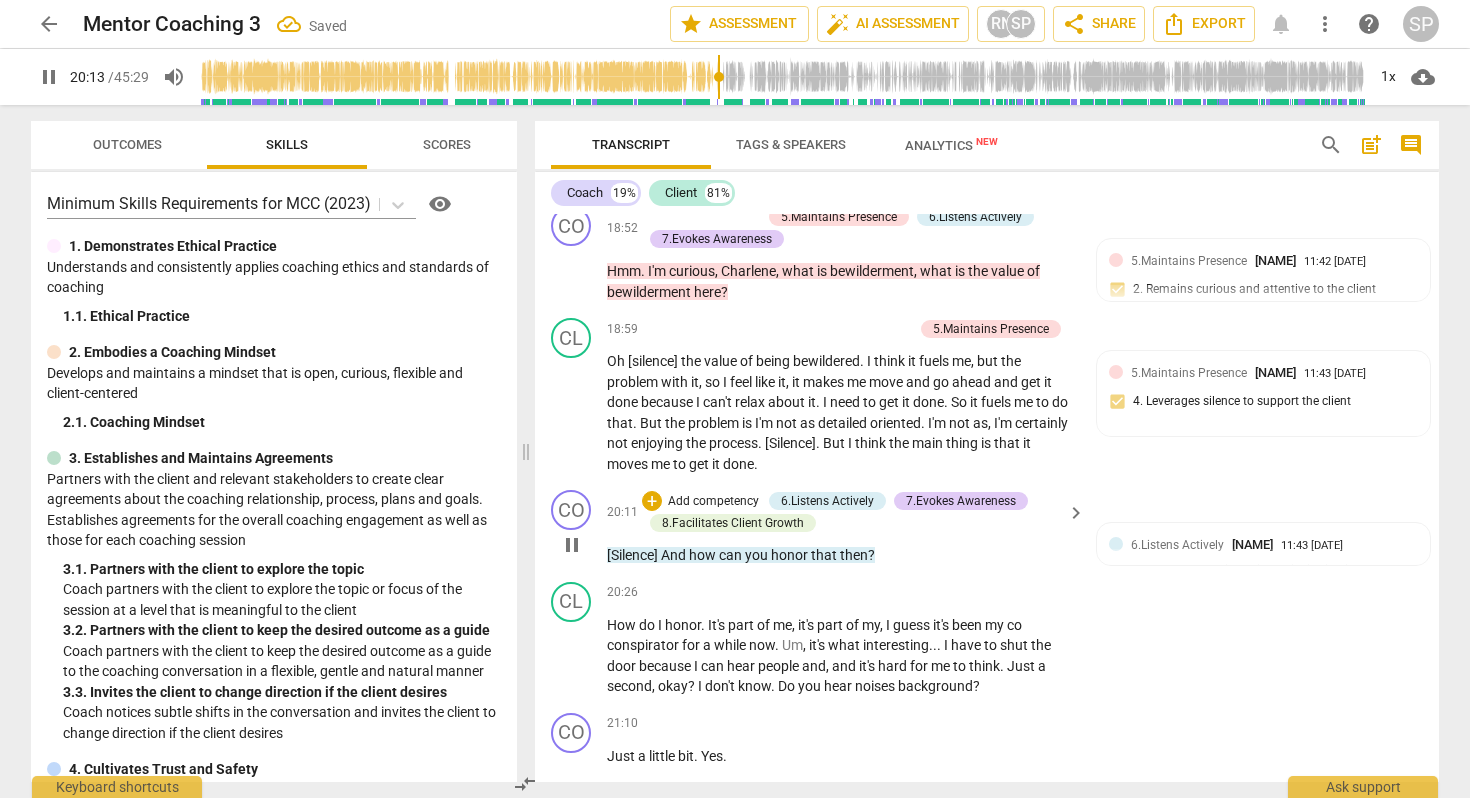 click on "[Silence] And" at bounding box center (648, 555) 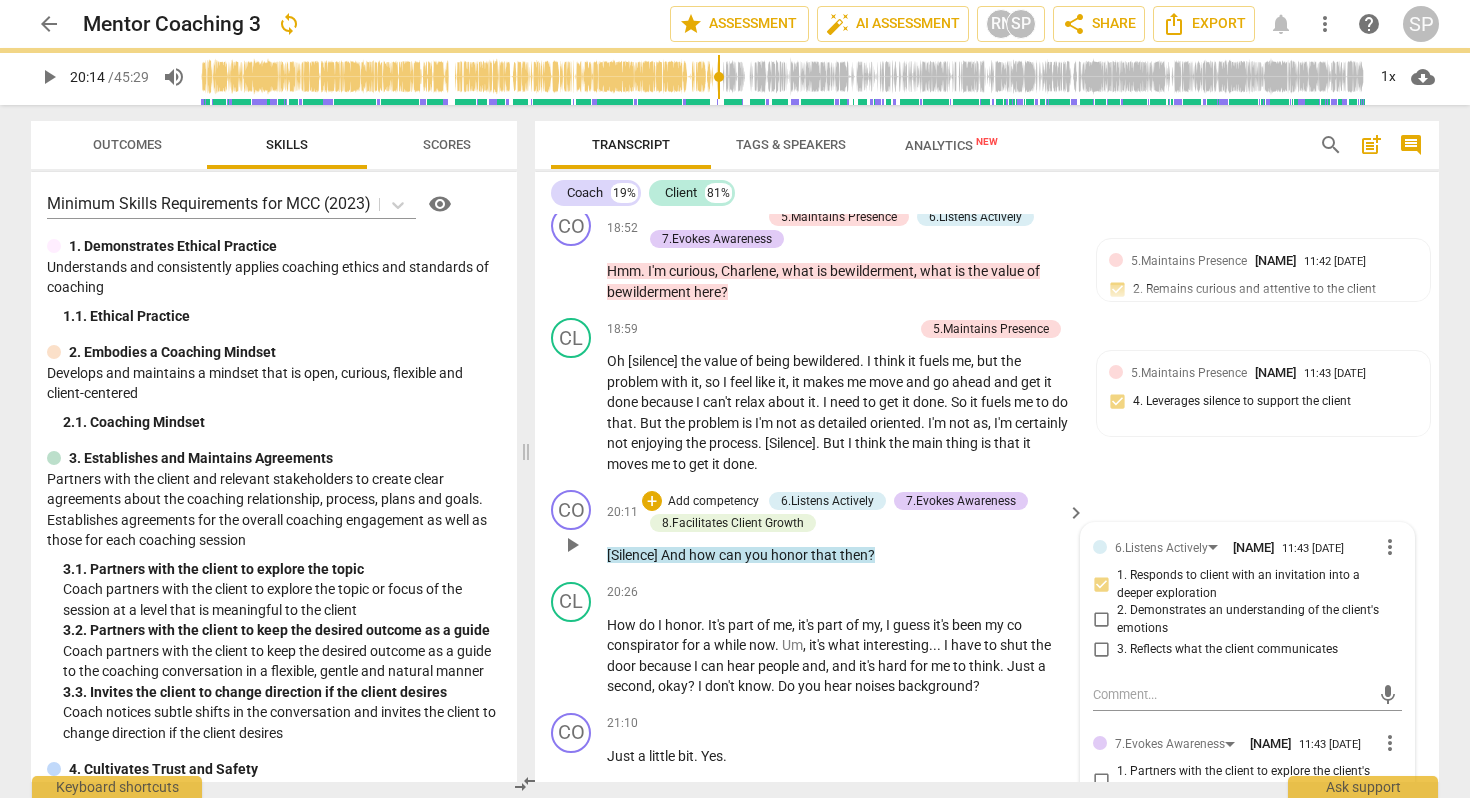 click on "[Silence]" at bounding box center (634, 555) 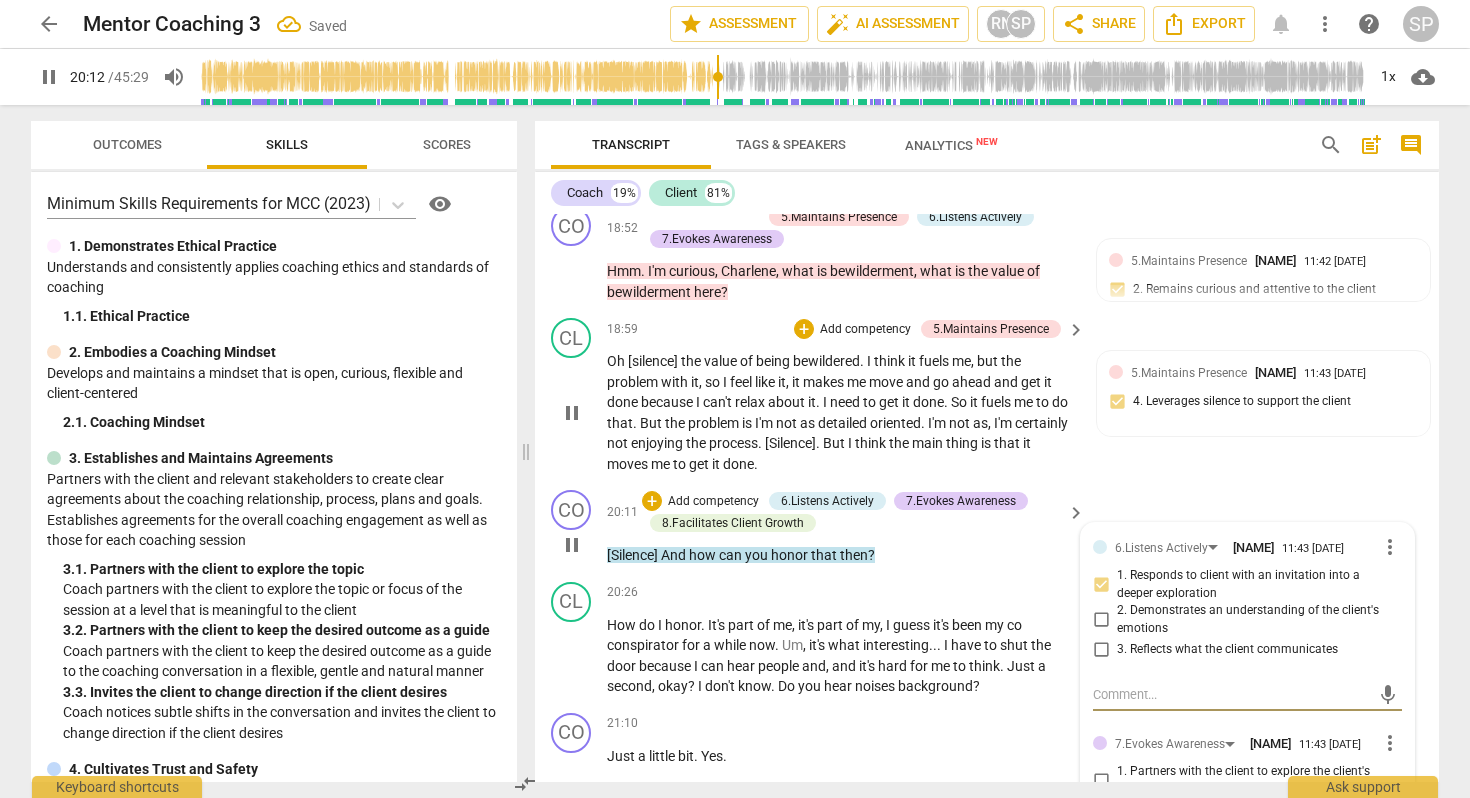 click on "done" at bounding box center (738, 464) 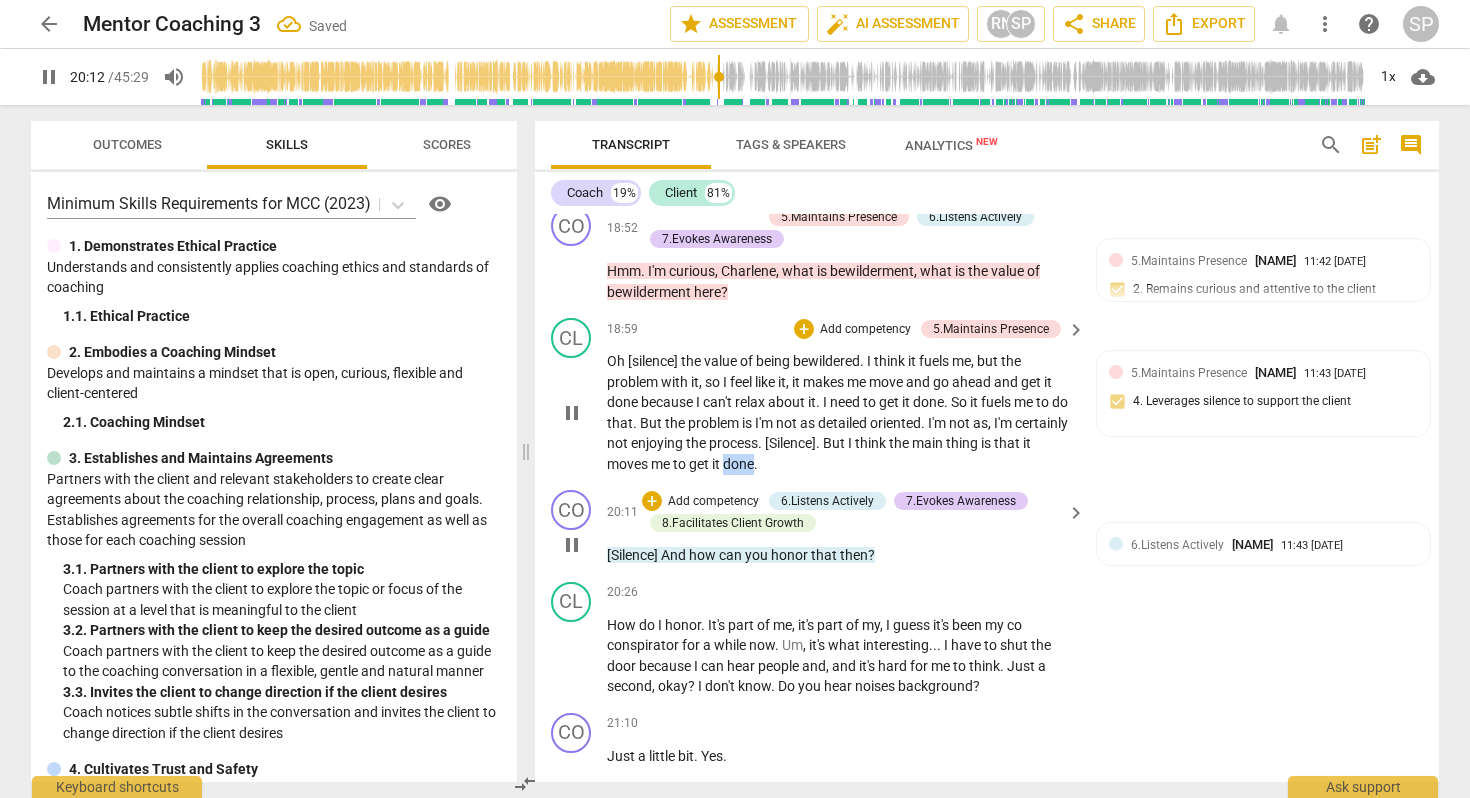 click on "done" at bounding box center [738, 464] 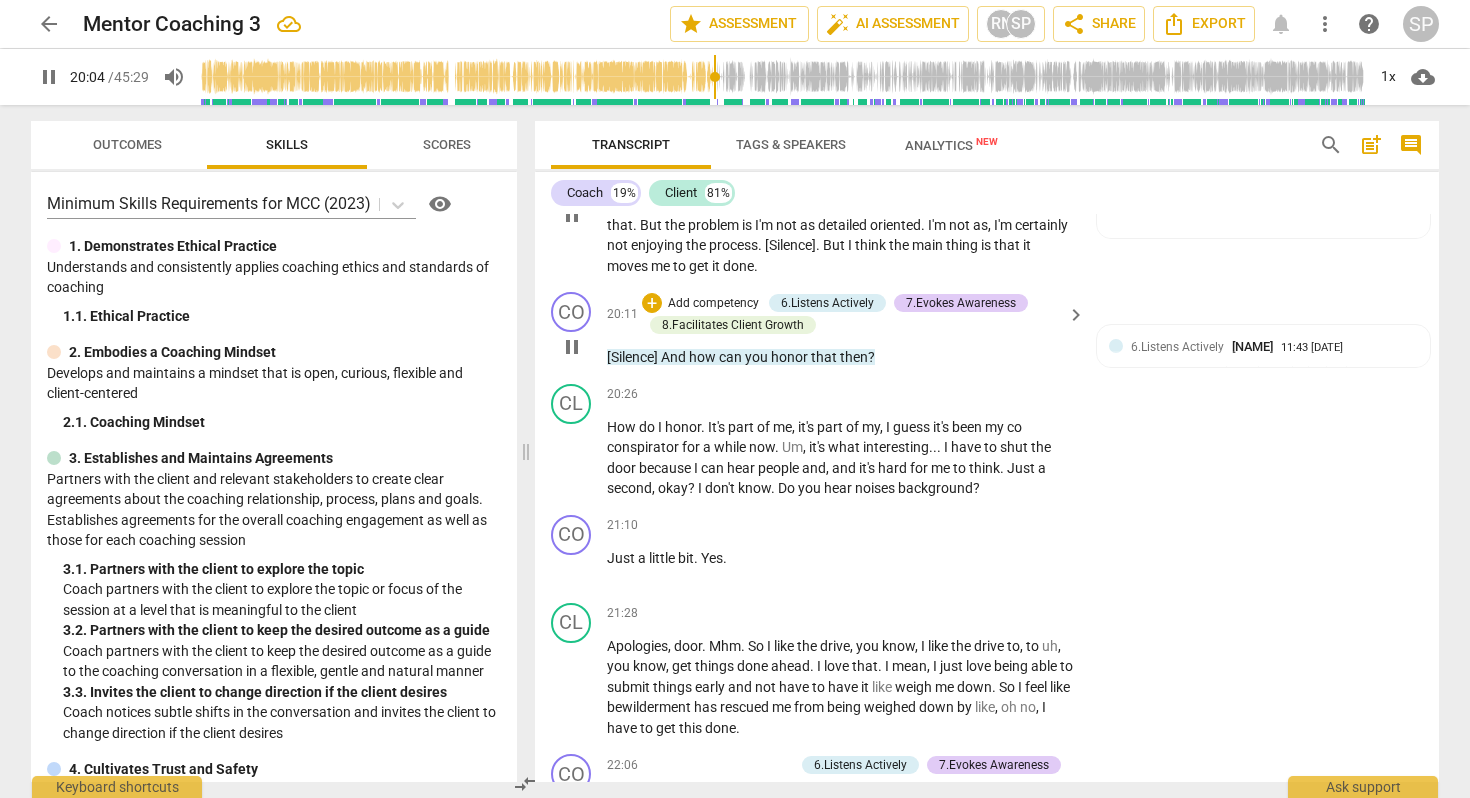 scroll, scrollTop: 6276, scrollLeft: 0, axis: vertical 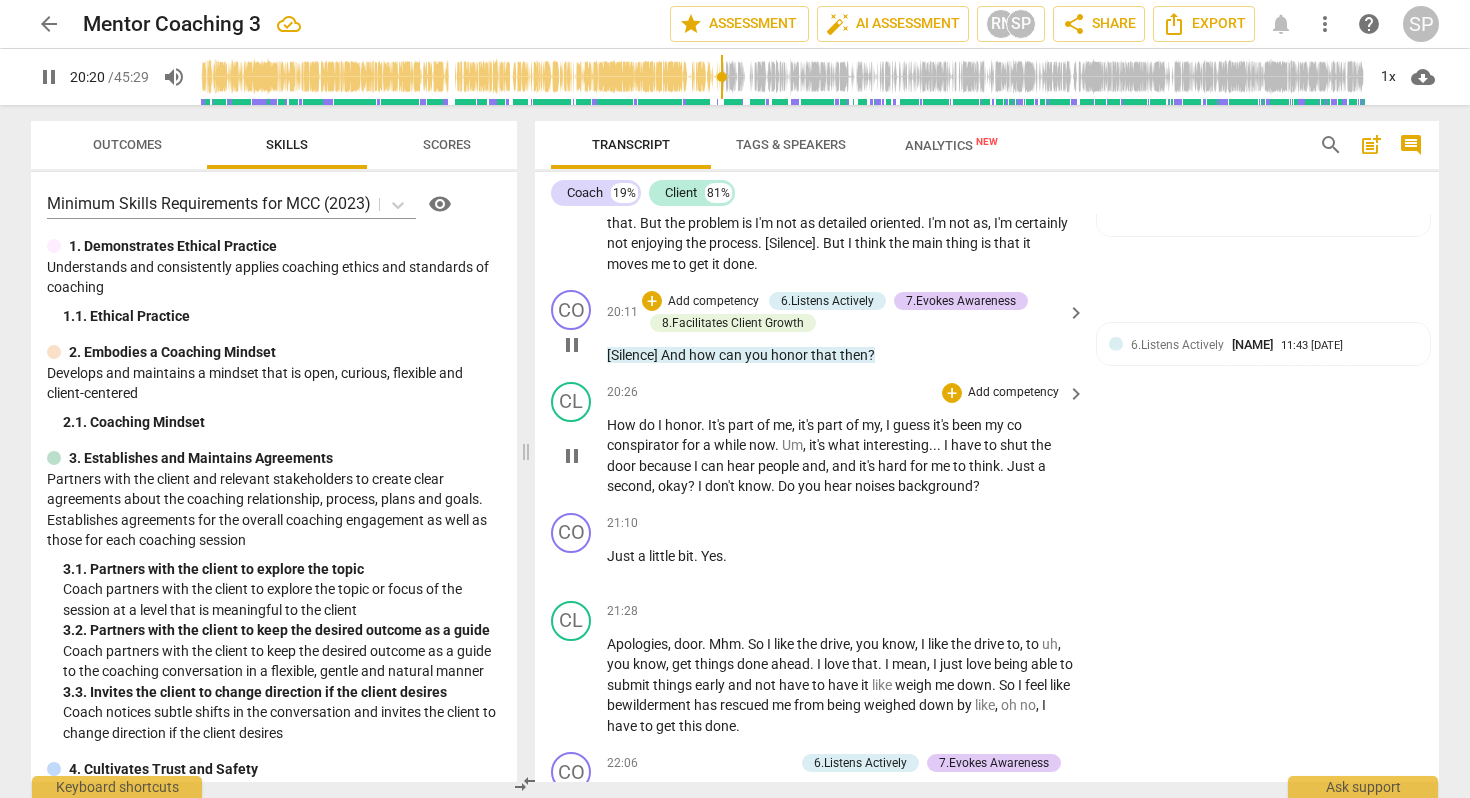 click on "How" at bounding box center (623, 425) 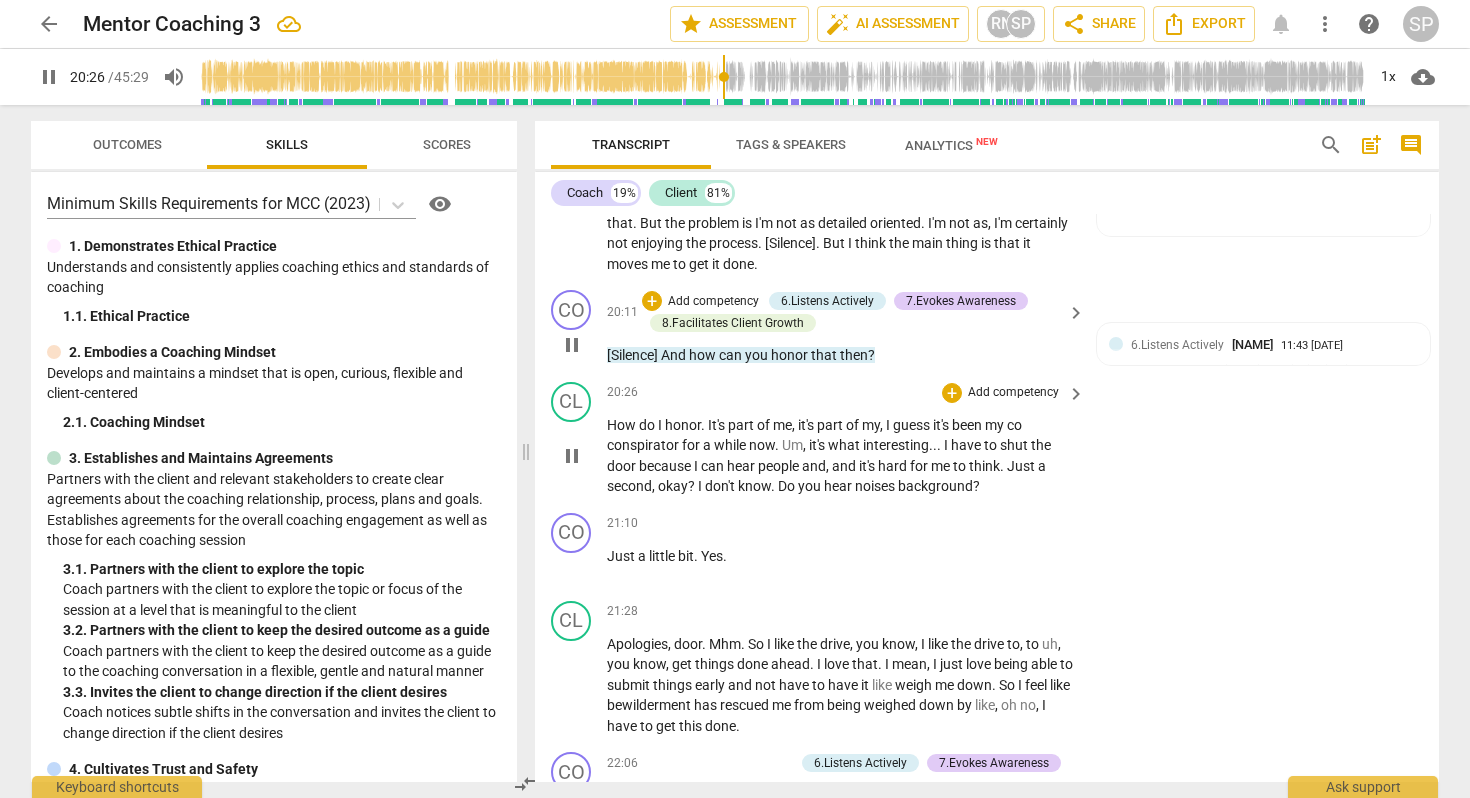 click on "How" at bounding box center [623, 425] 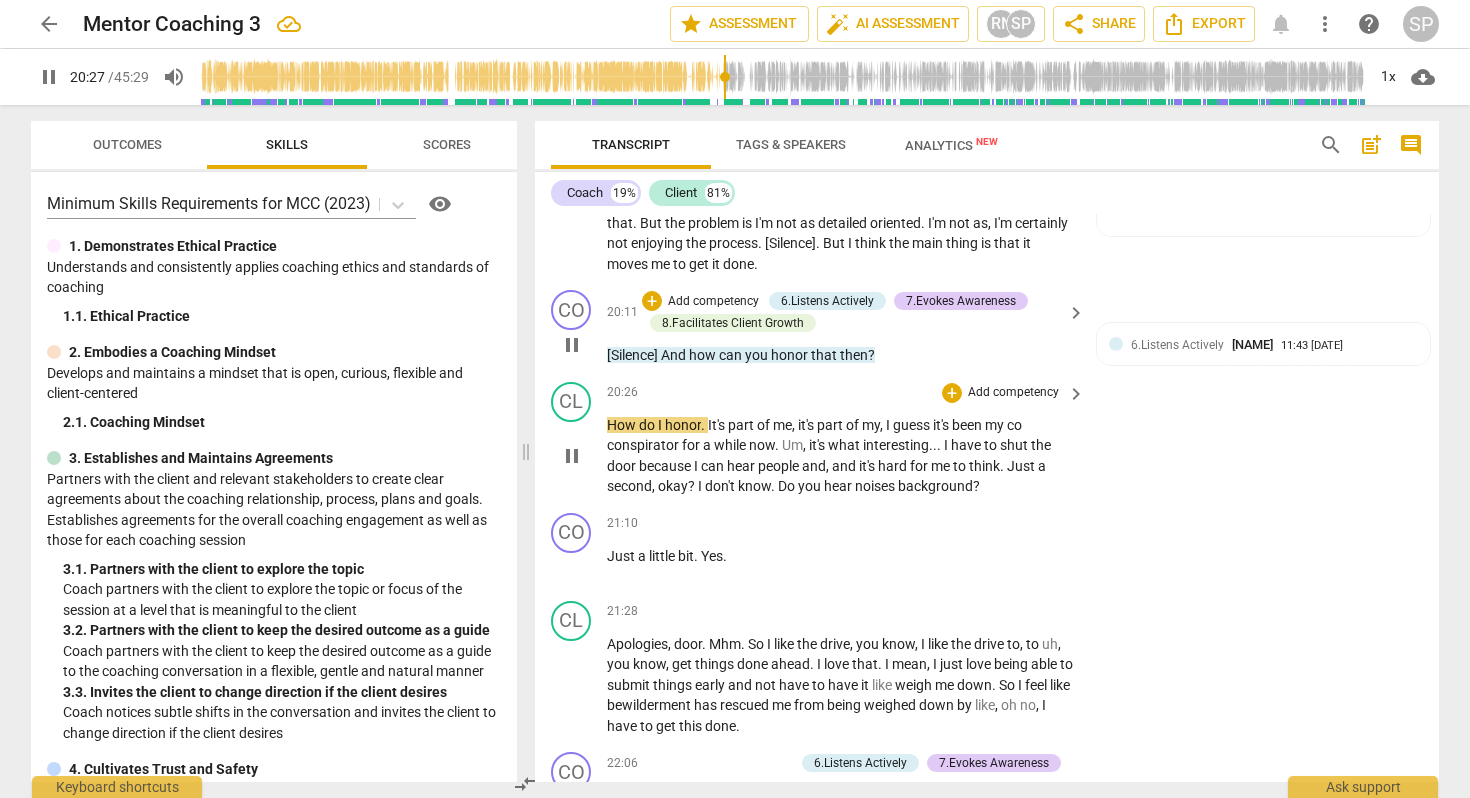 type on "1228" 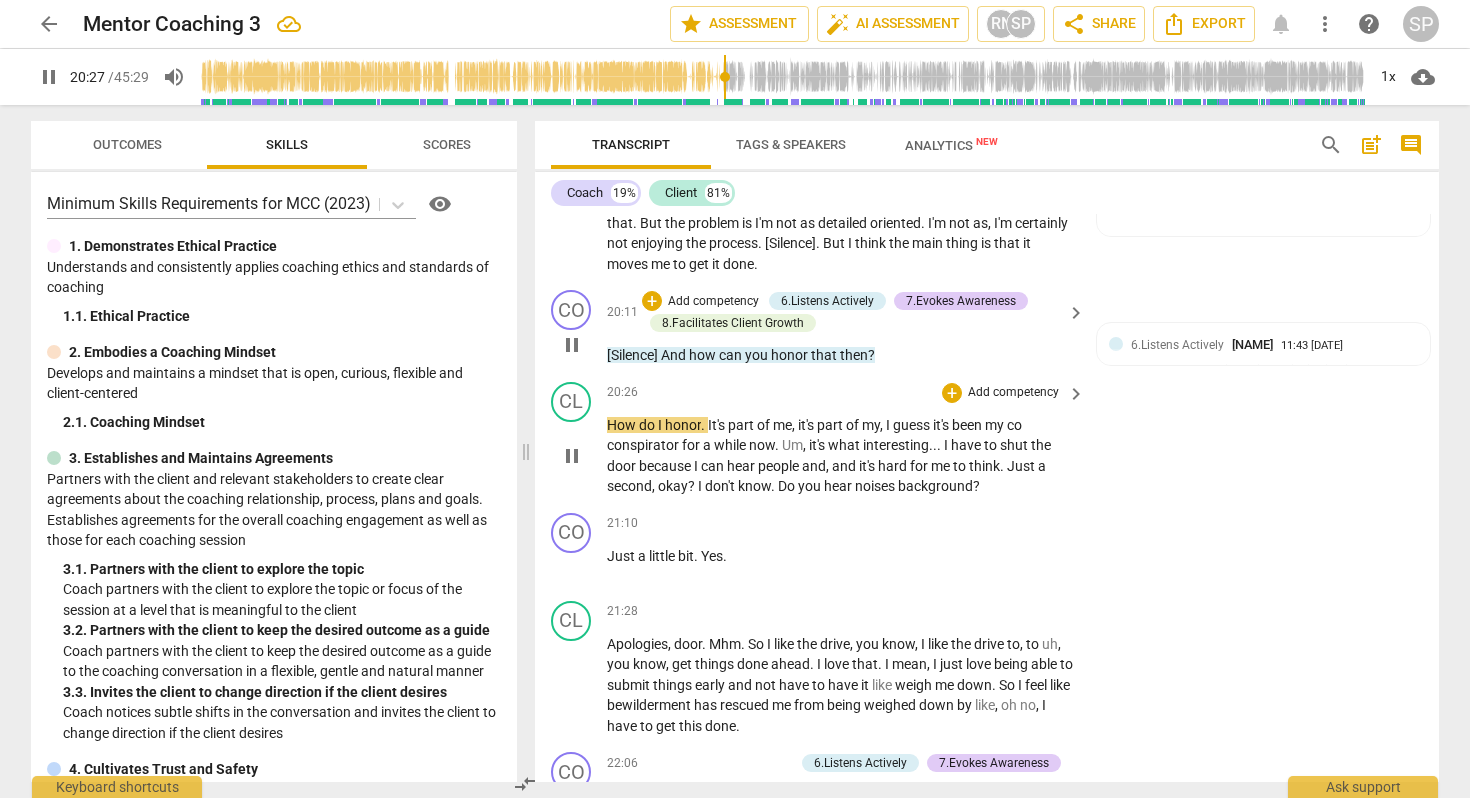 type 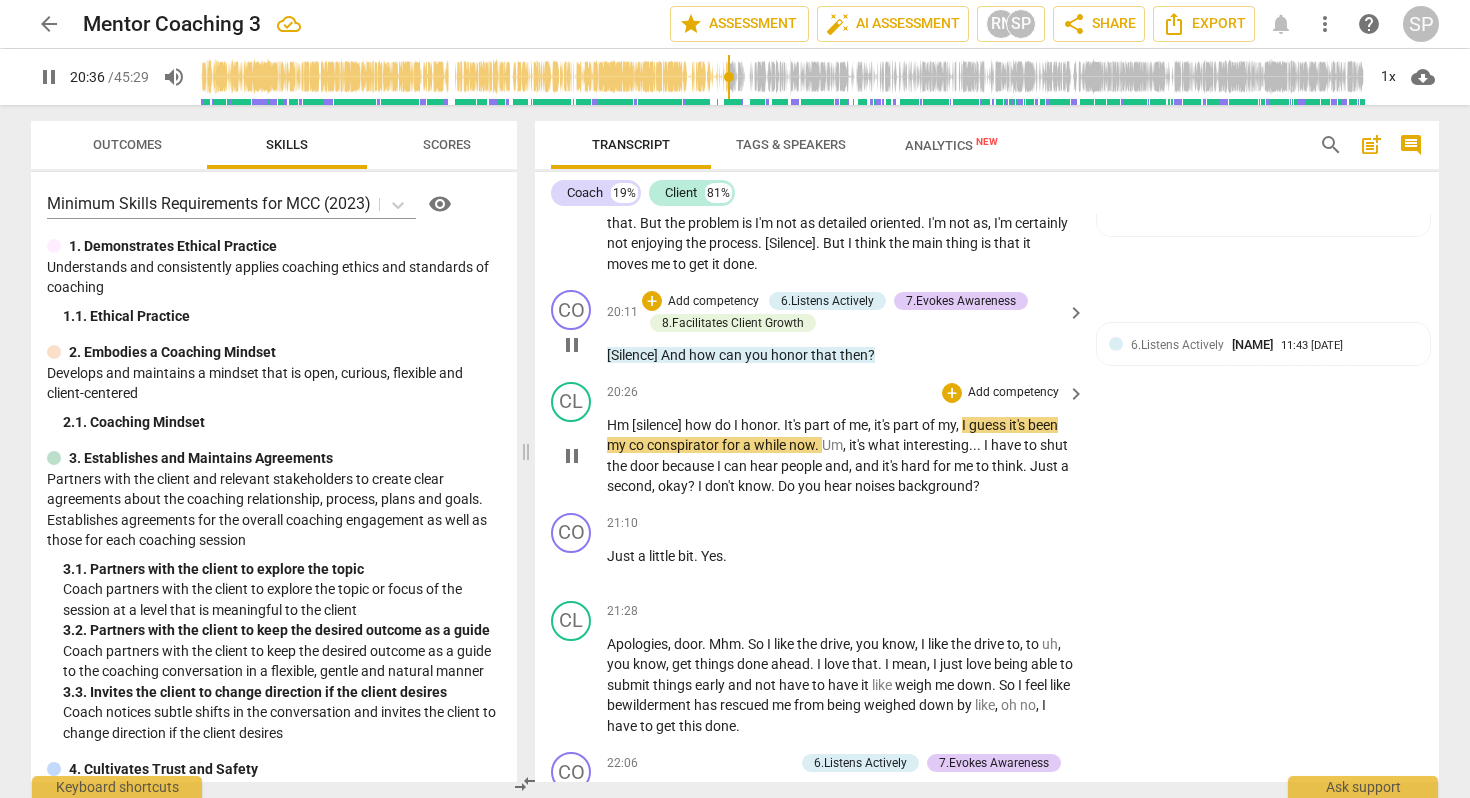 click on "do" at bounding box center (724, 425) 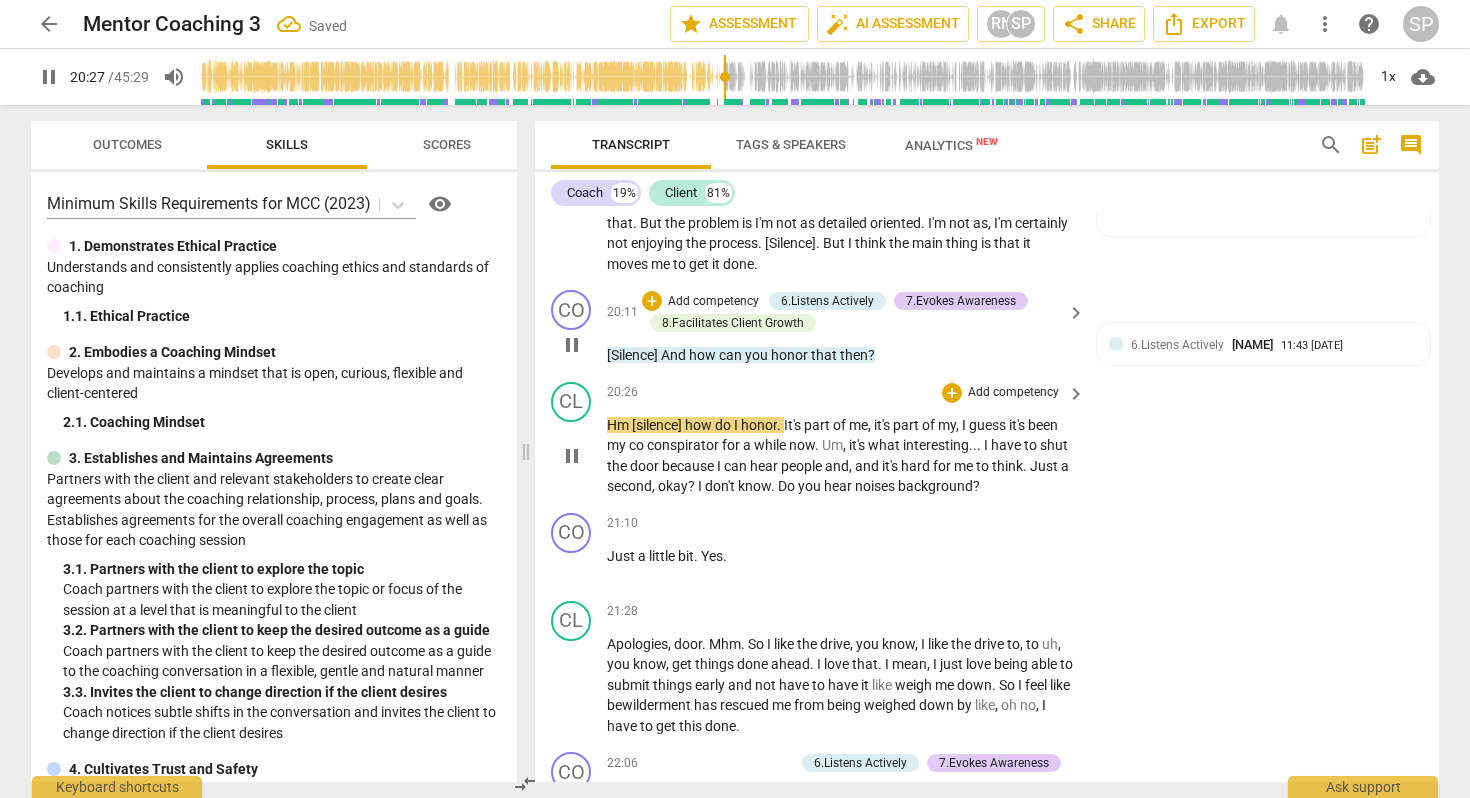 click on "." at bounding box center [780, 425] 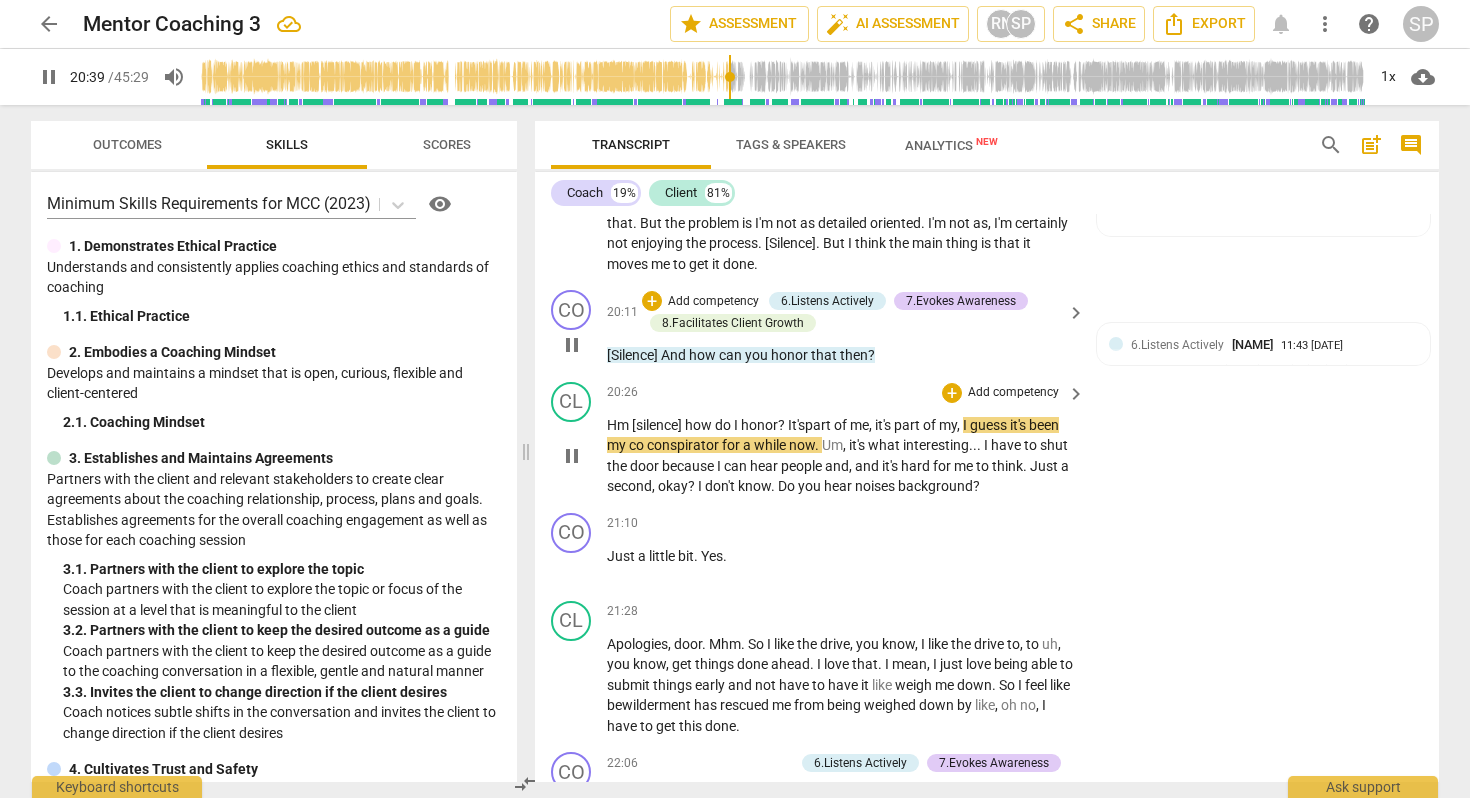 click on "conspirator" at bounding box center (684, 445) 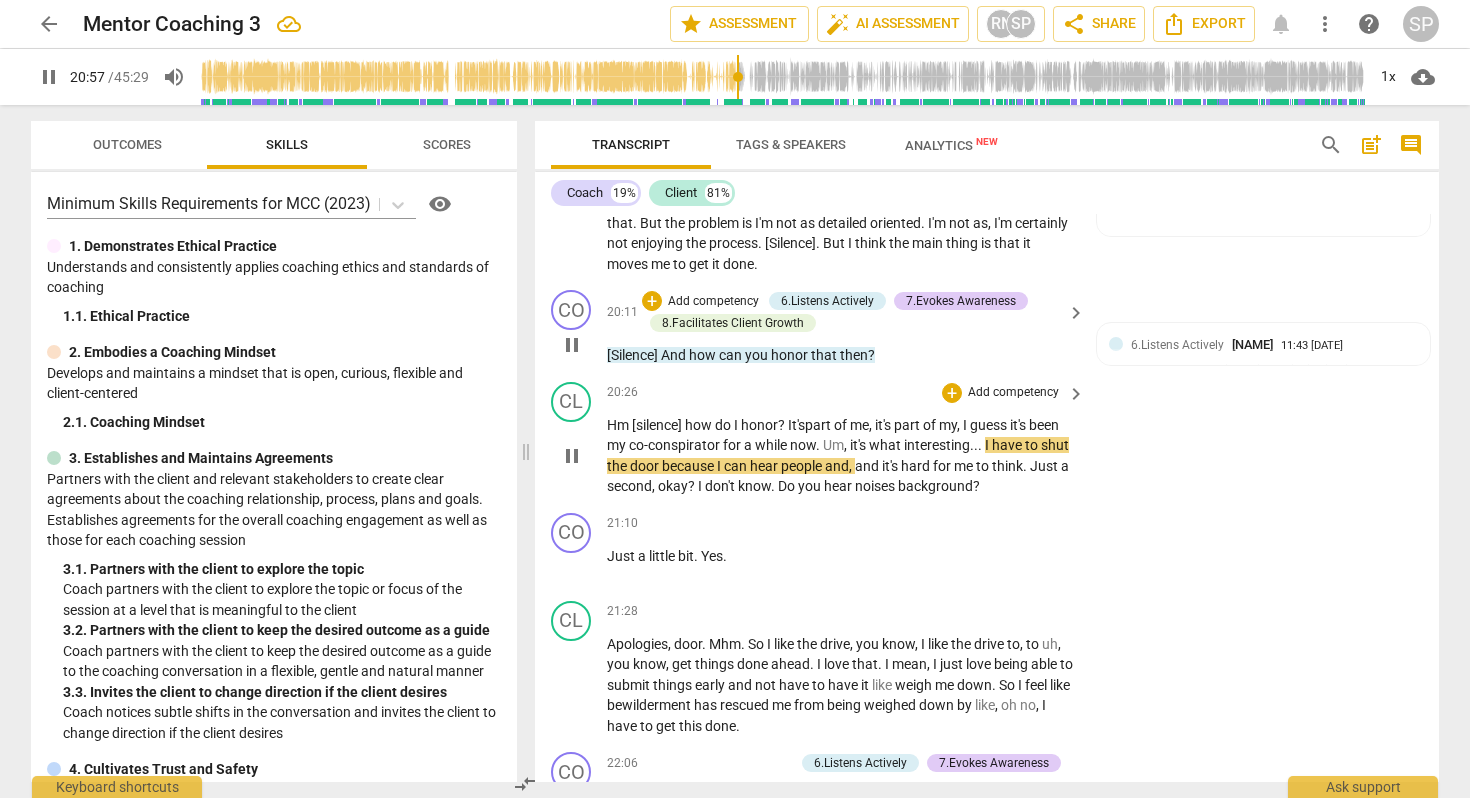 click on "what" at bounding box center (886, 445) 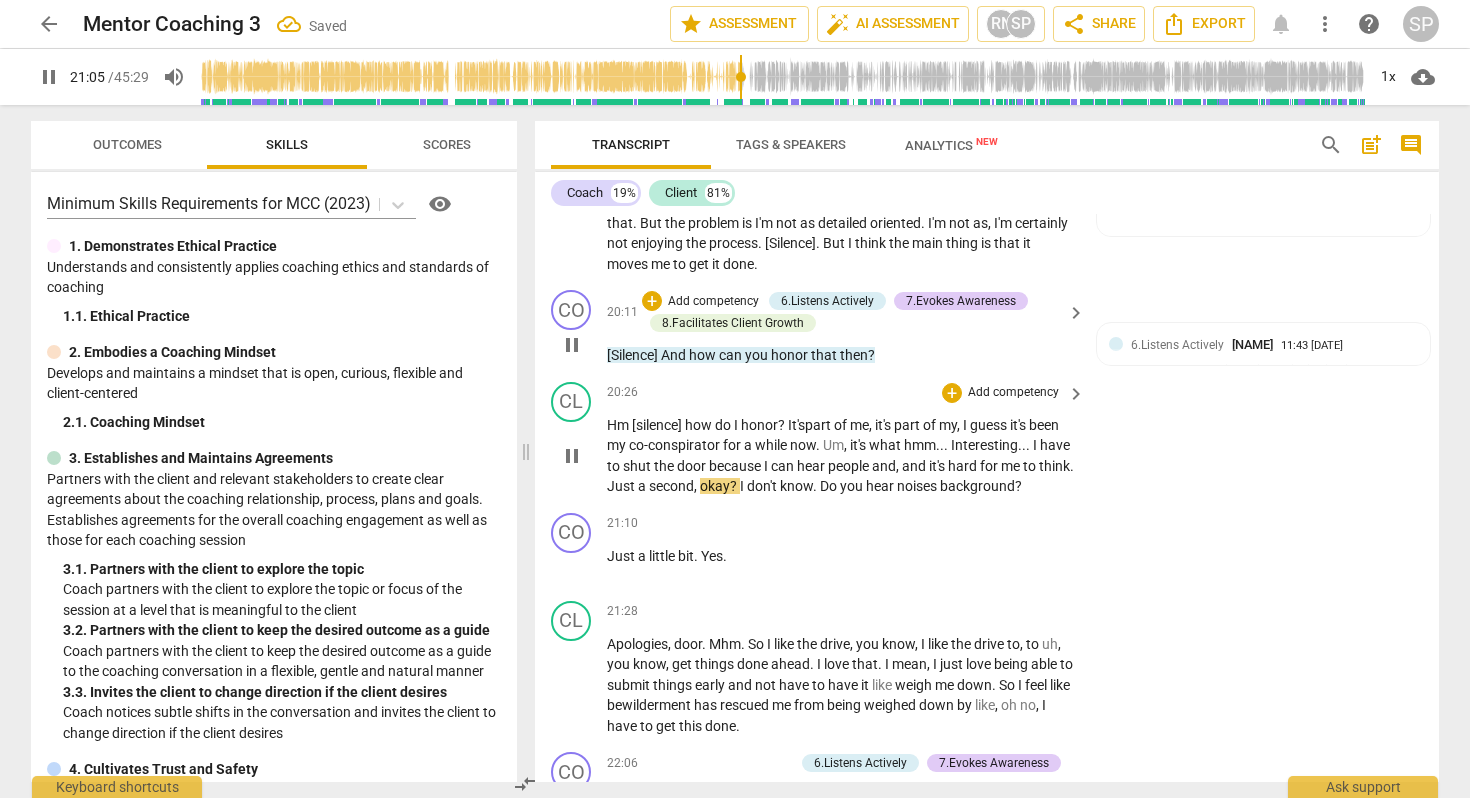 click on "can" at bounding box center (784, 466) 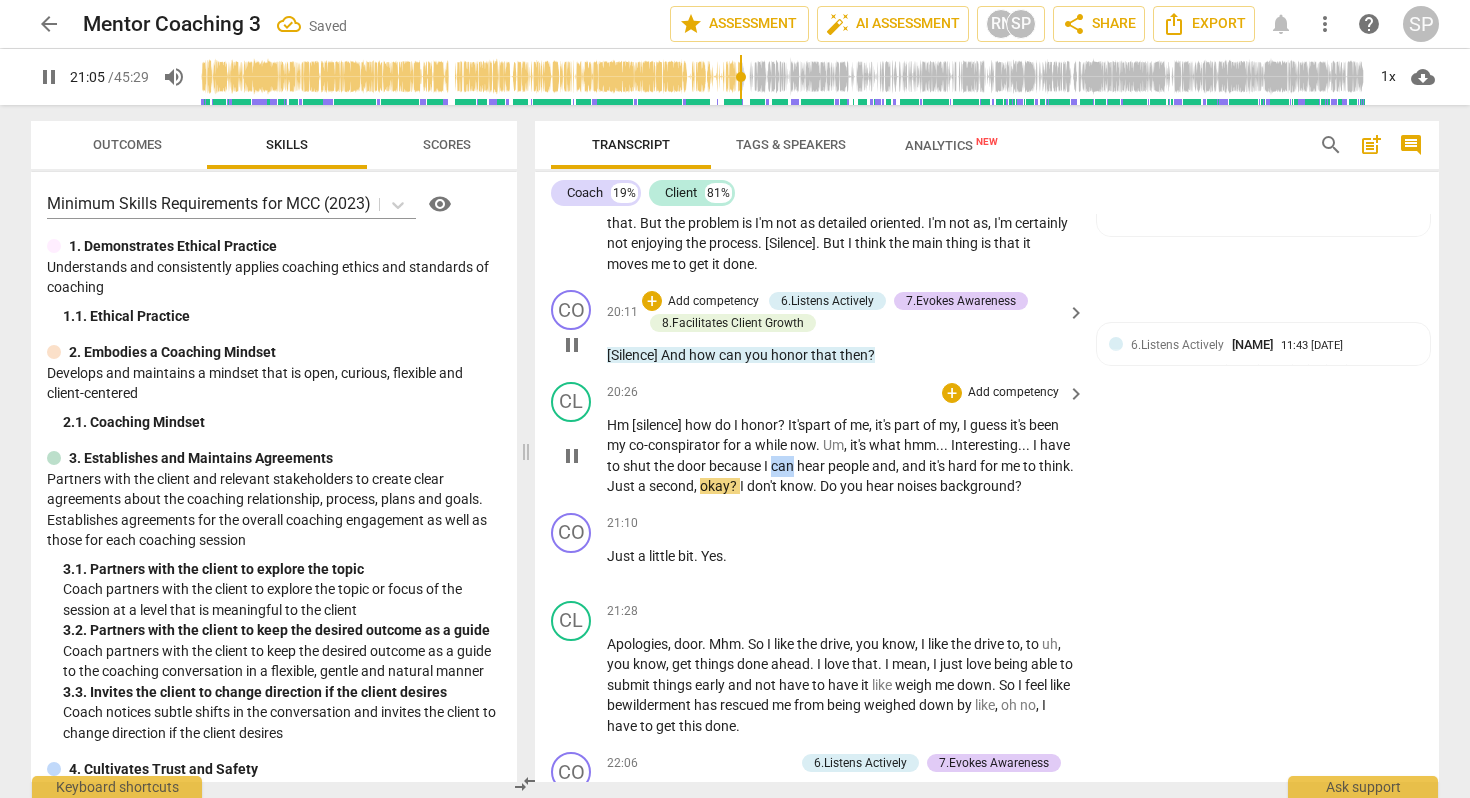 click on "can" at bounding box center (784, 466) 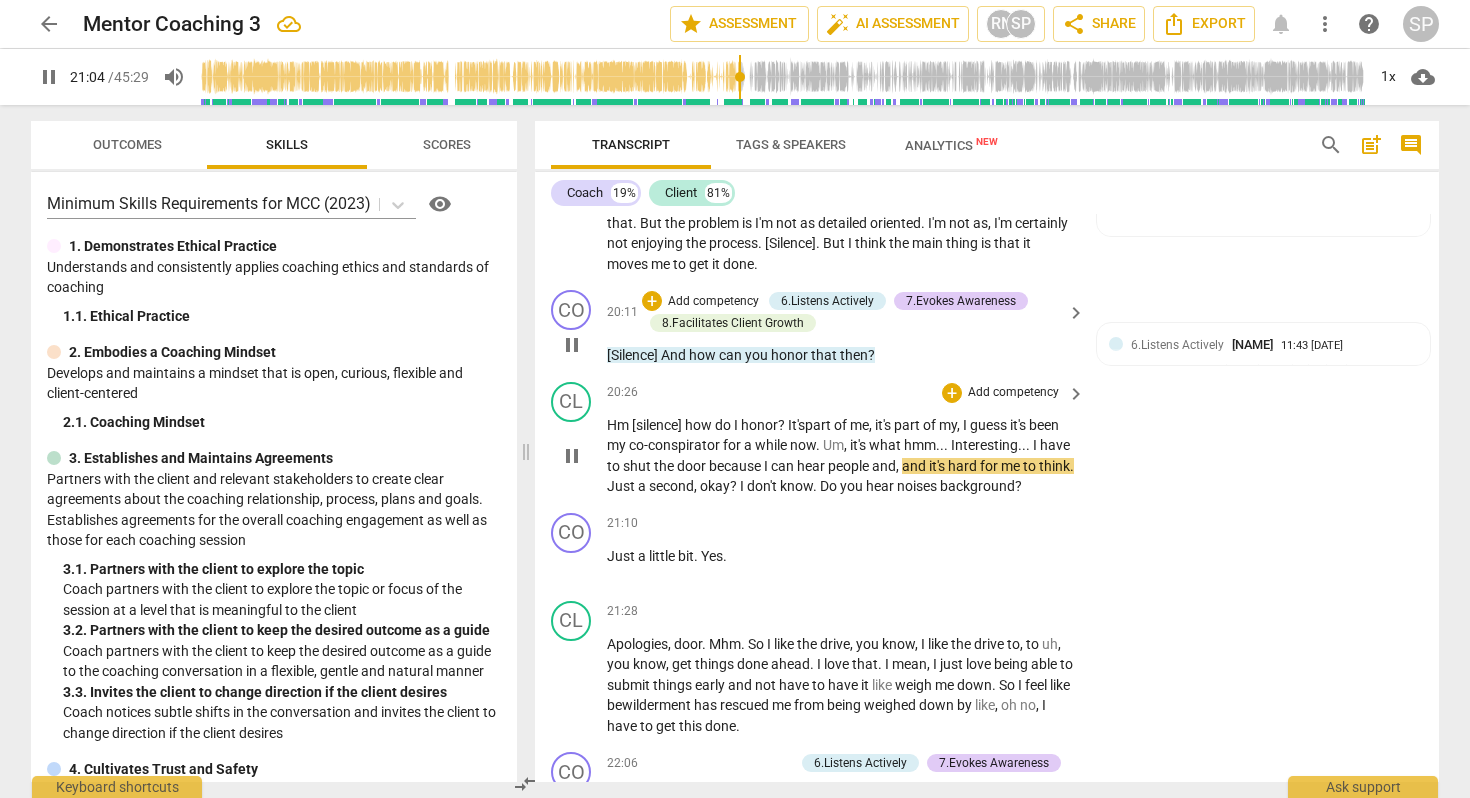 click on "people" at bounding box center (850, 466) 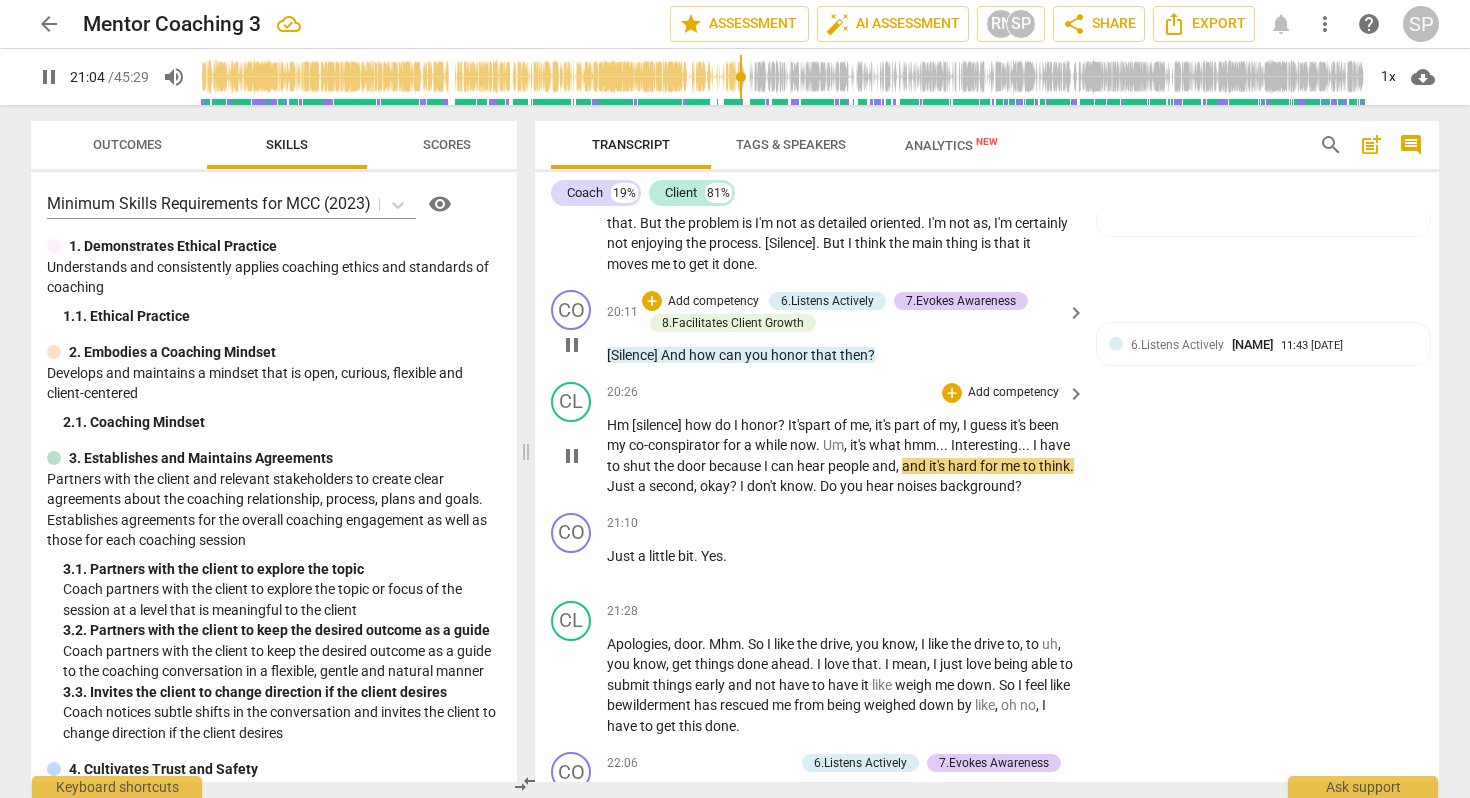 click on "and" at bounding box center (884, 466) 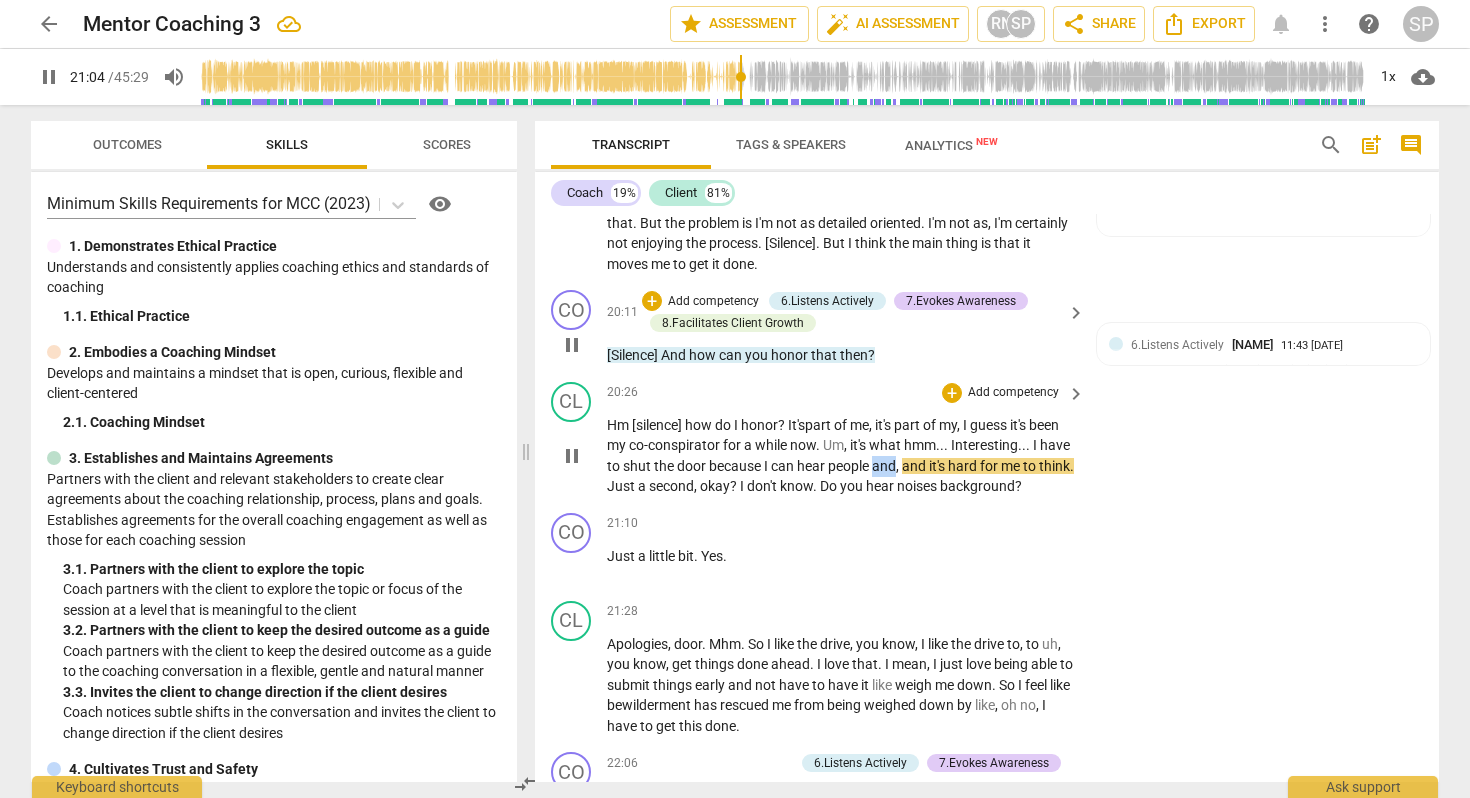 click on "and" at bounding box center [884, 466] 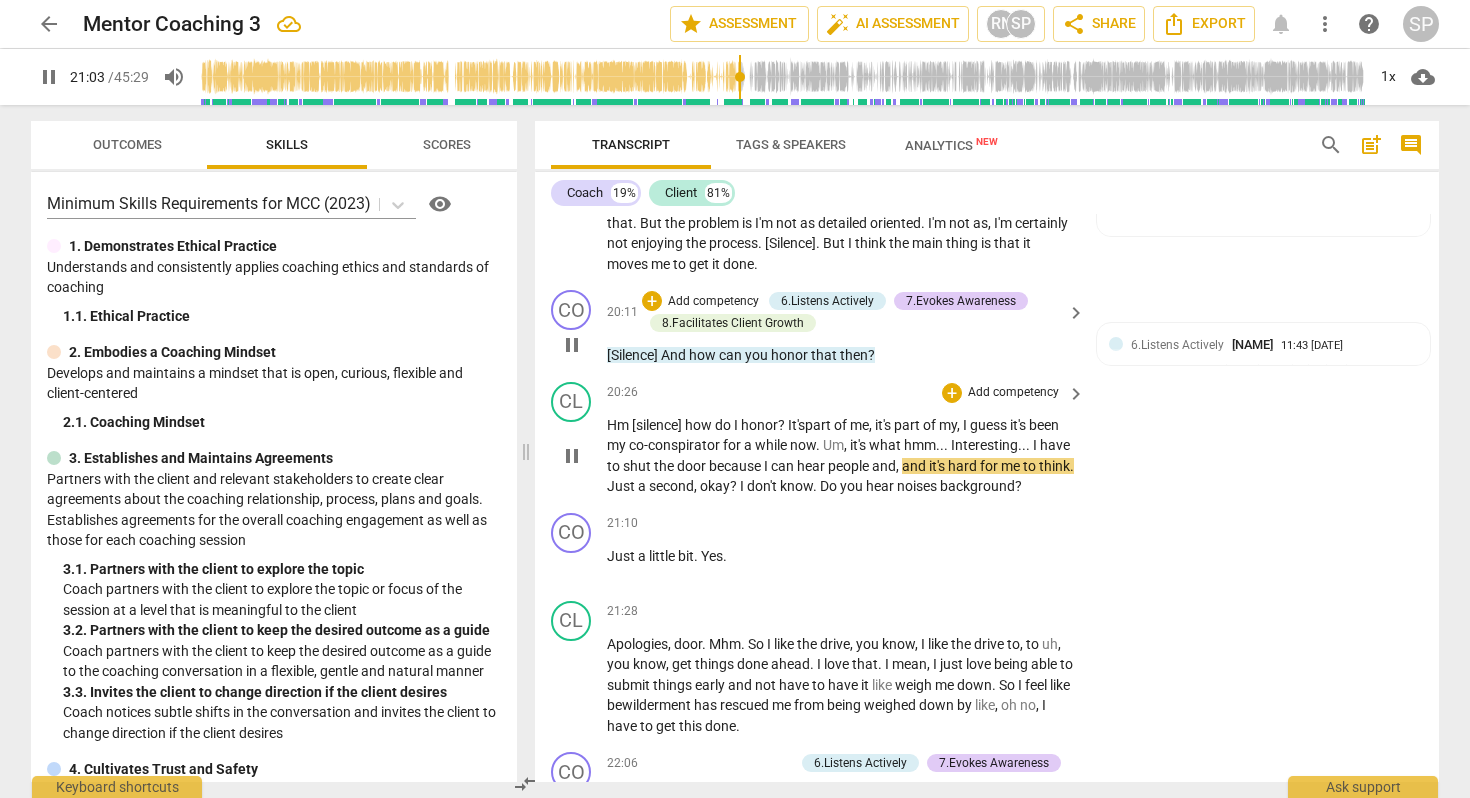 click on "and" at bounding box center (884, 466) 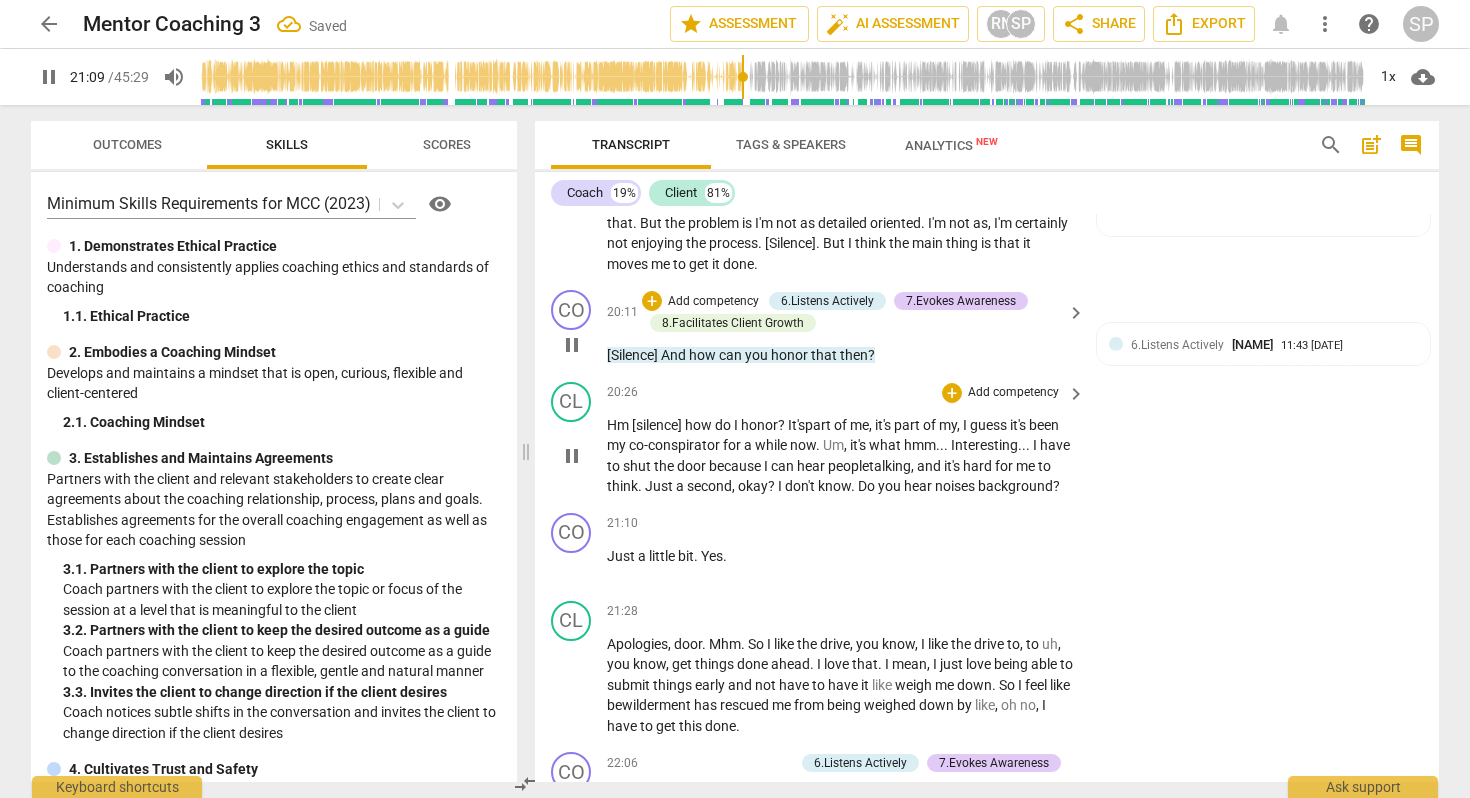 click on "okay" at bounding box center (753, 486) 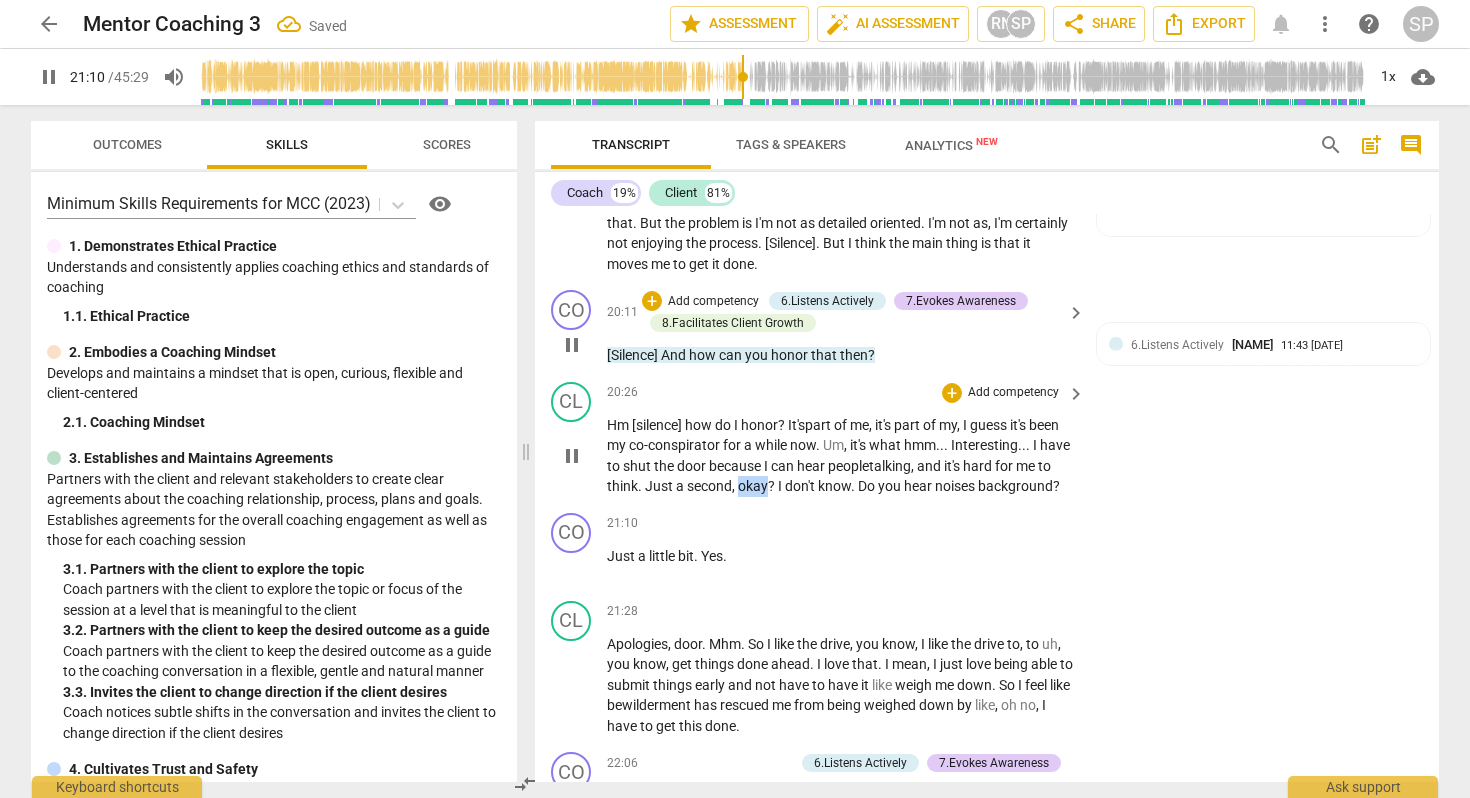 click on "okay" at bounding box center (753, 486) 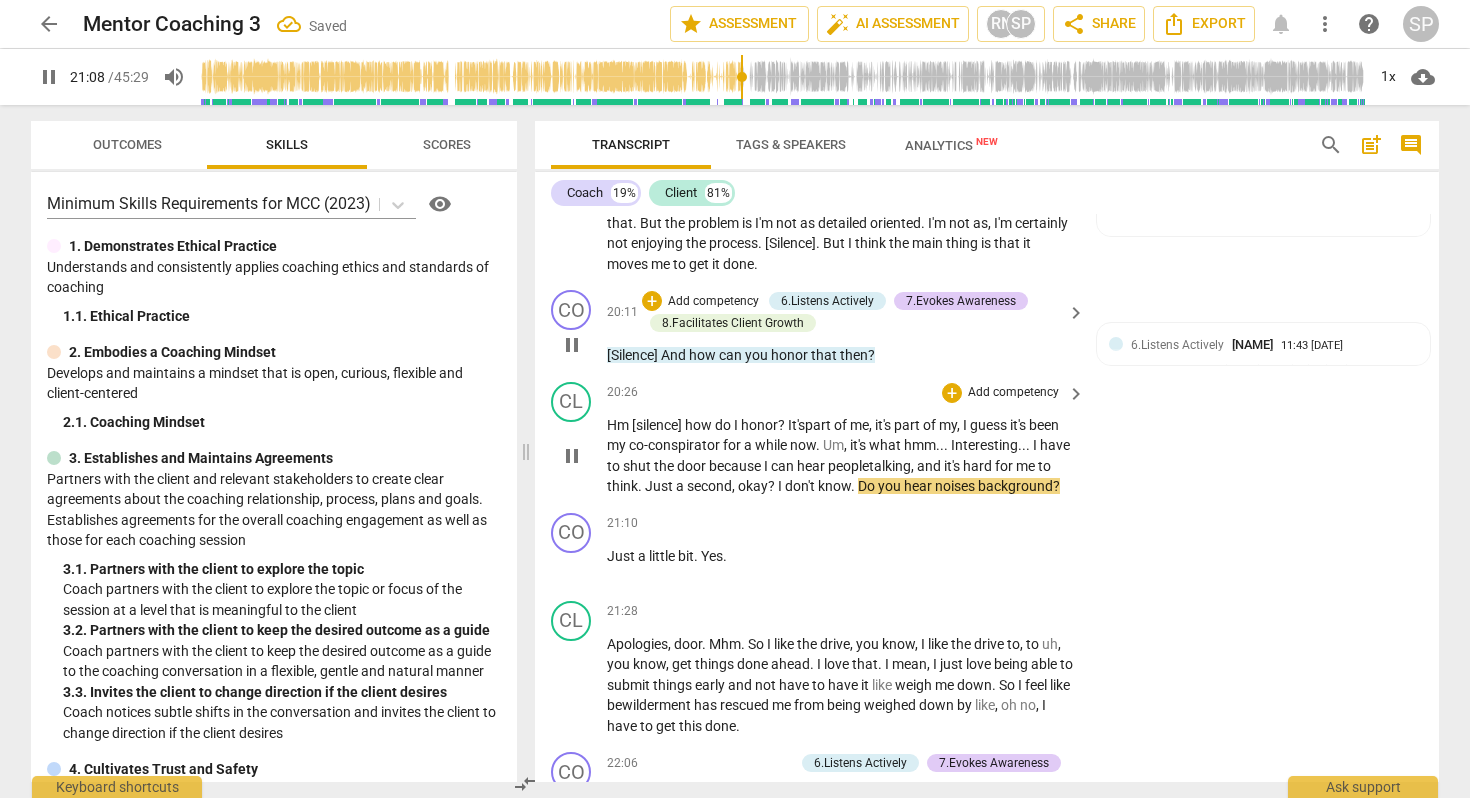click on "." at bounding box center [854, 486] 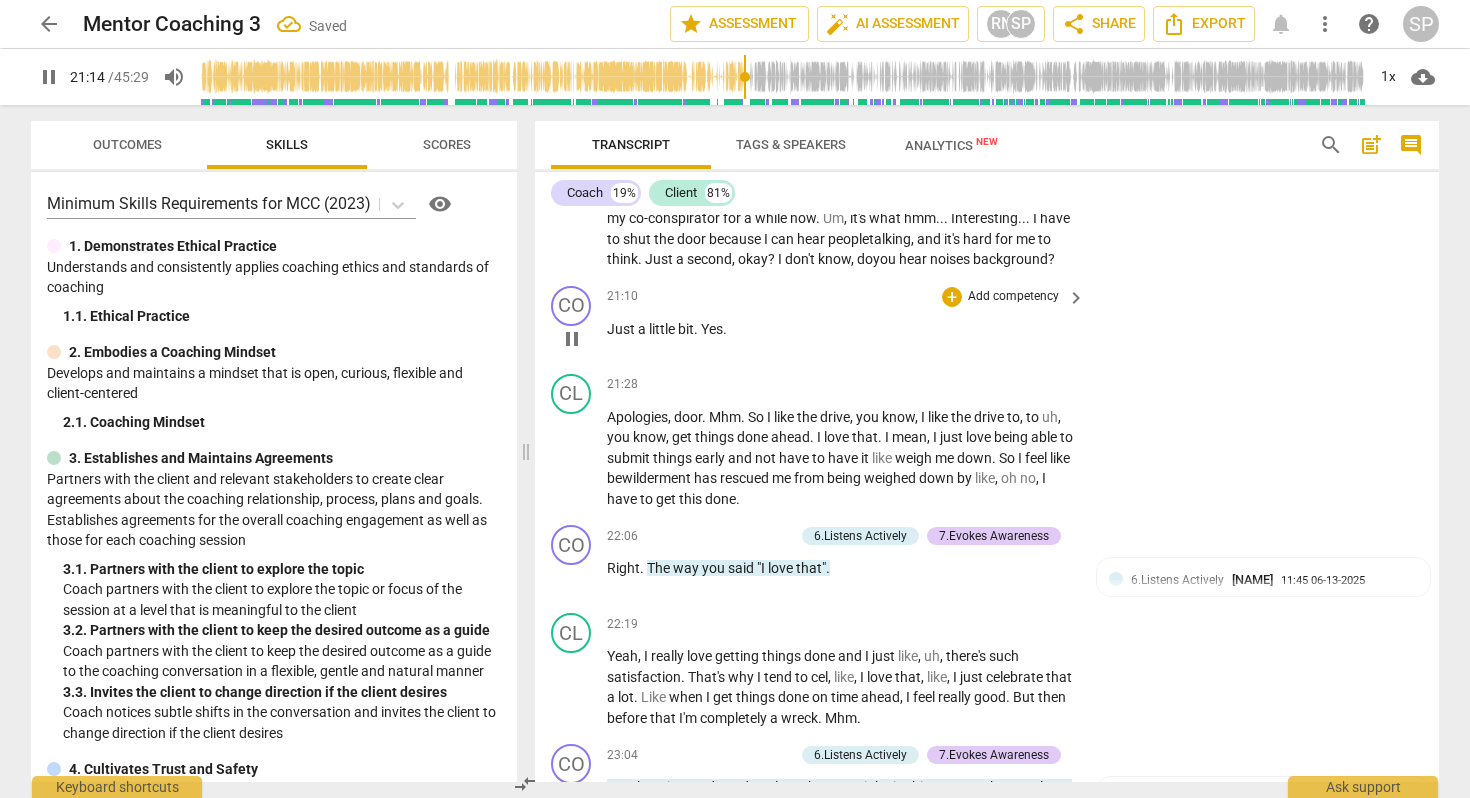 scroll, scrollTop: 6514, scrollLeft: 0, axis: vertical 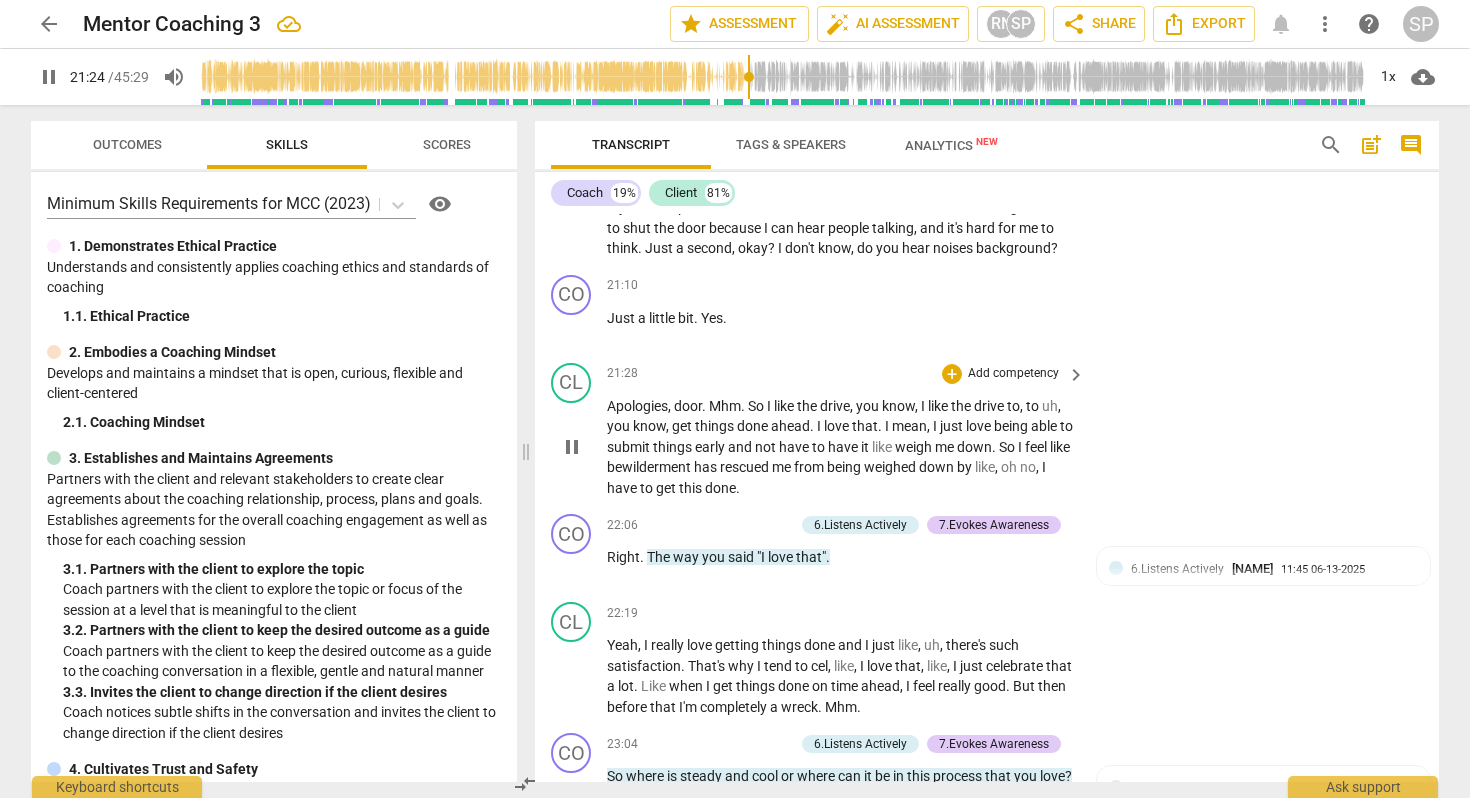 click on "Apologies" at bounding box center [637, 406] 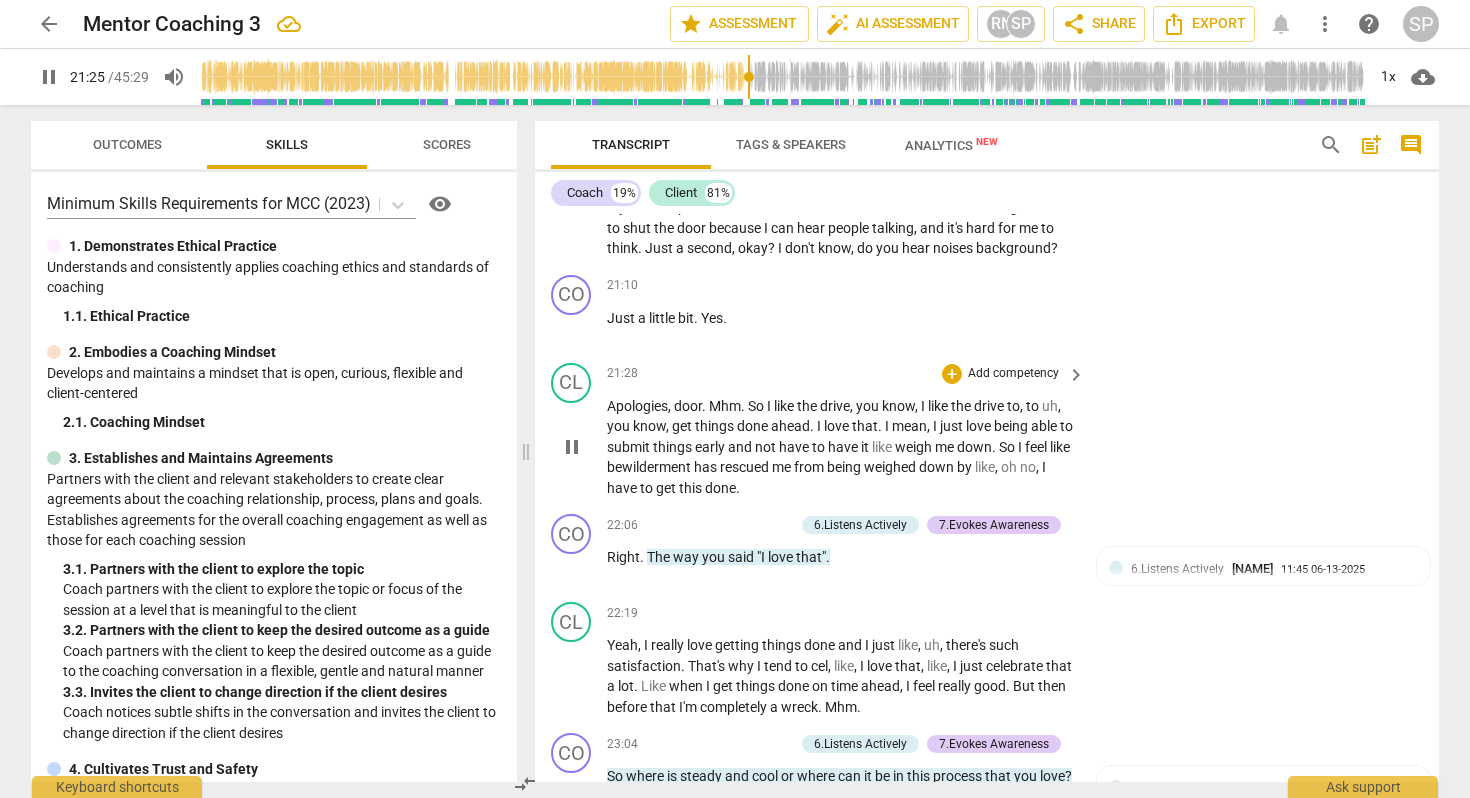 type on "1285" 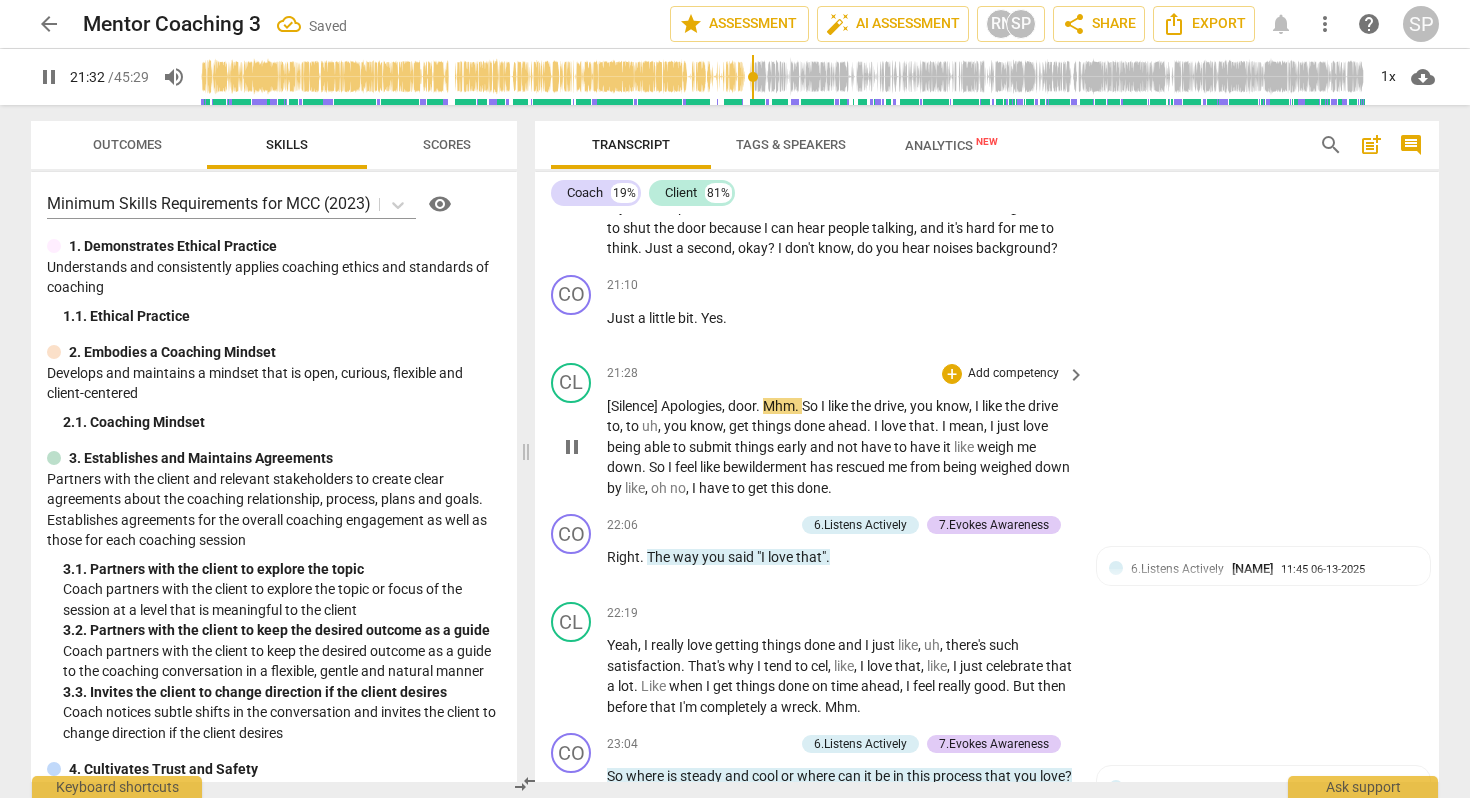 click on "door" at bounding box center [742, 406] 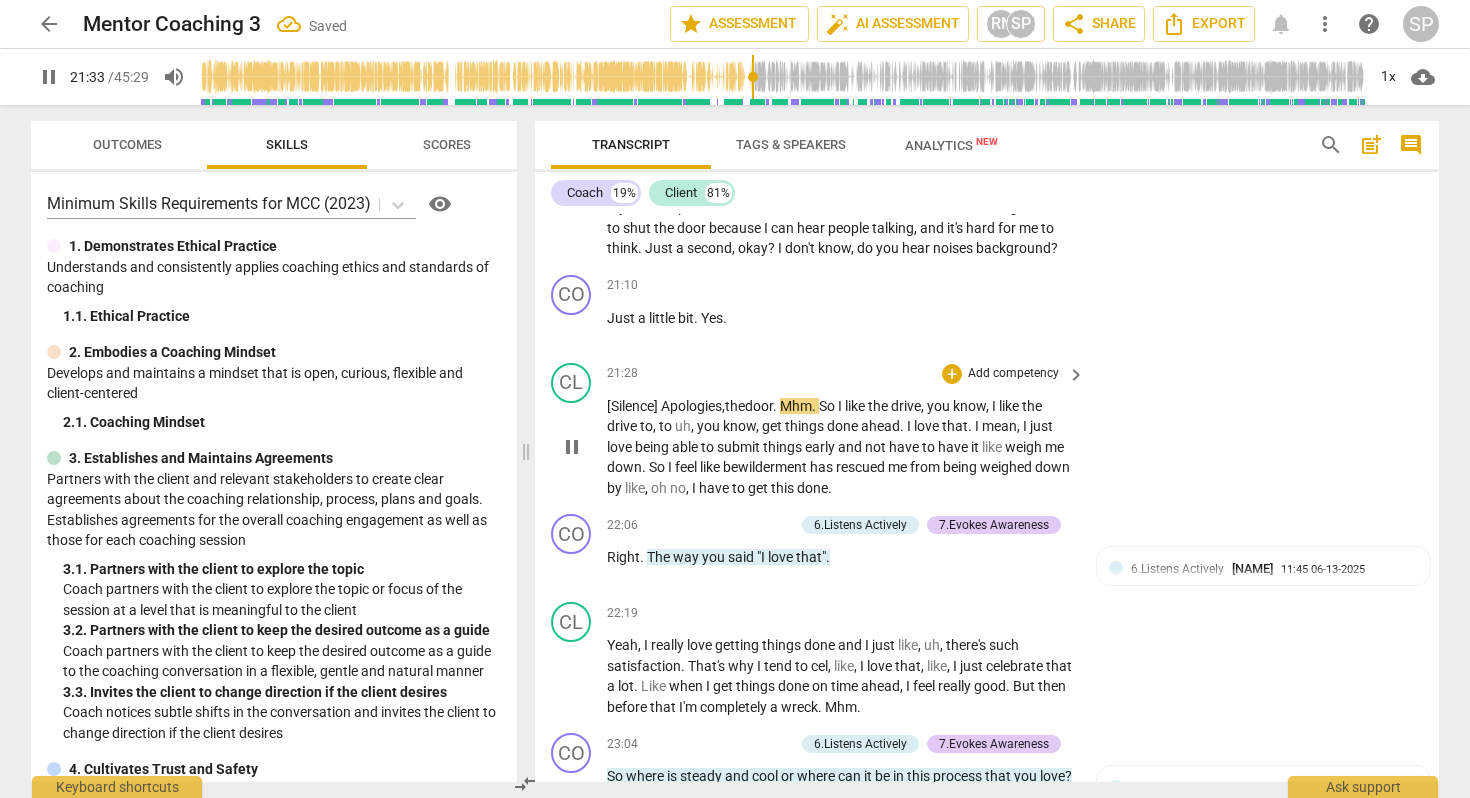 click on "[Silence] Apologies" at bounding box center (664, 406) 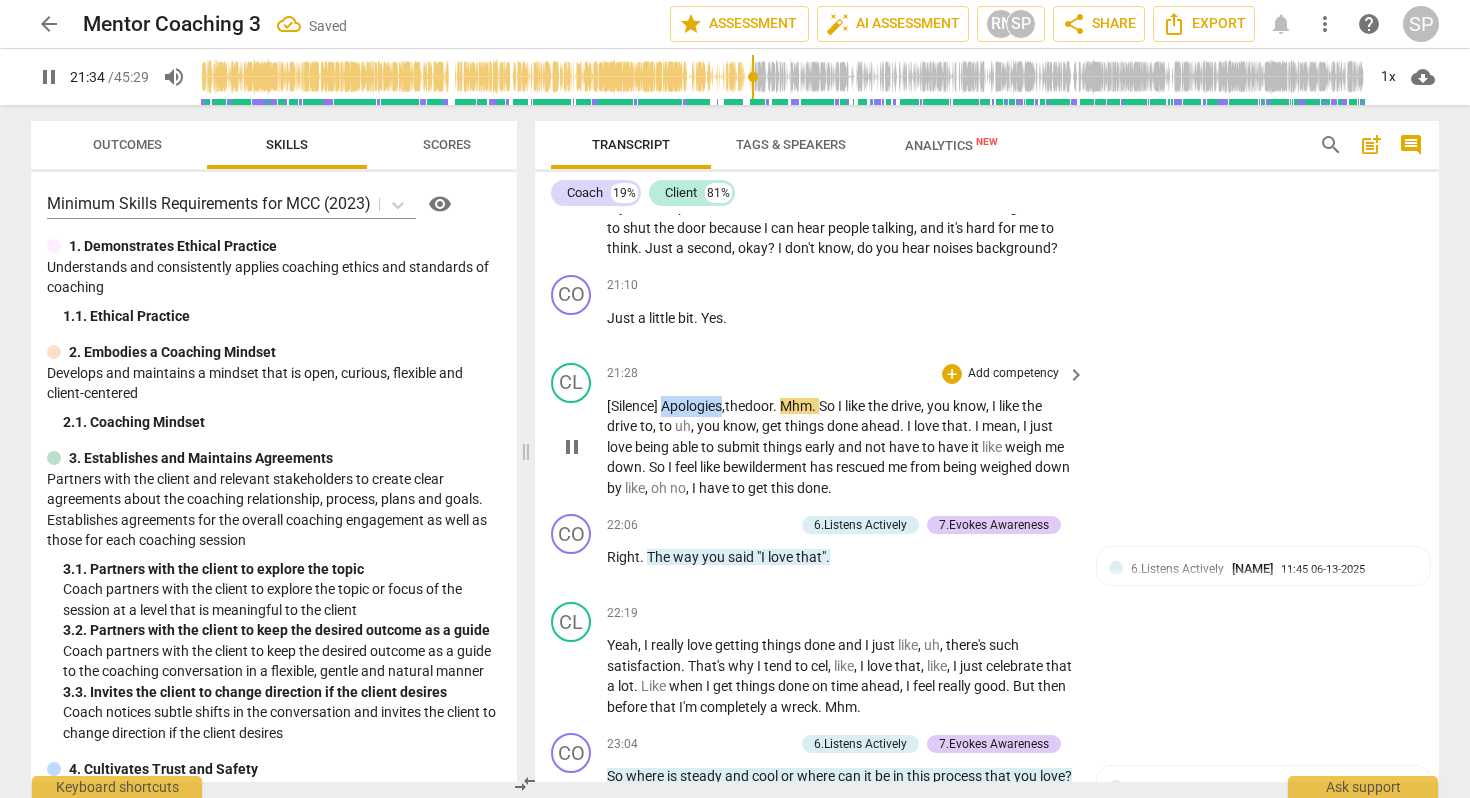 click on "[Silence] Apologies" at bounding box center [664, 406] 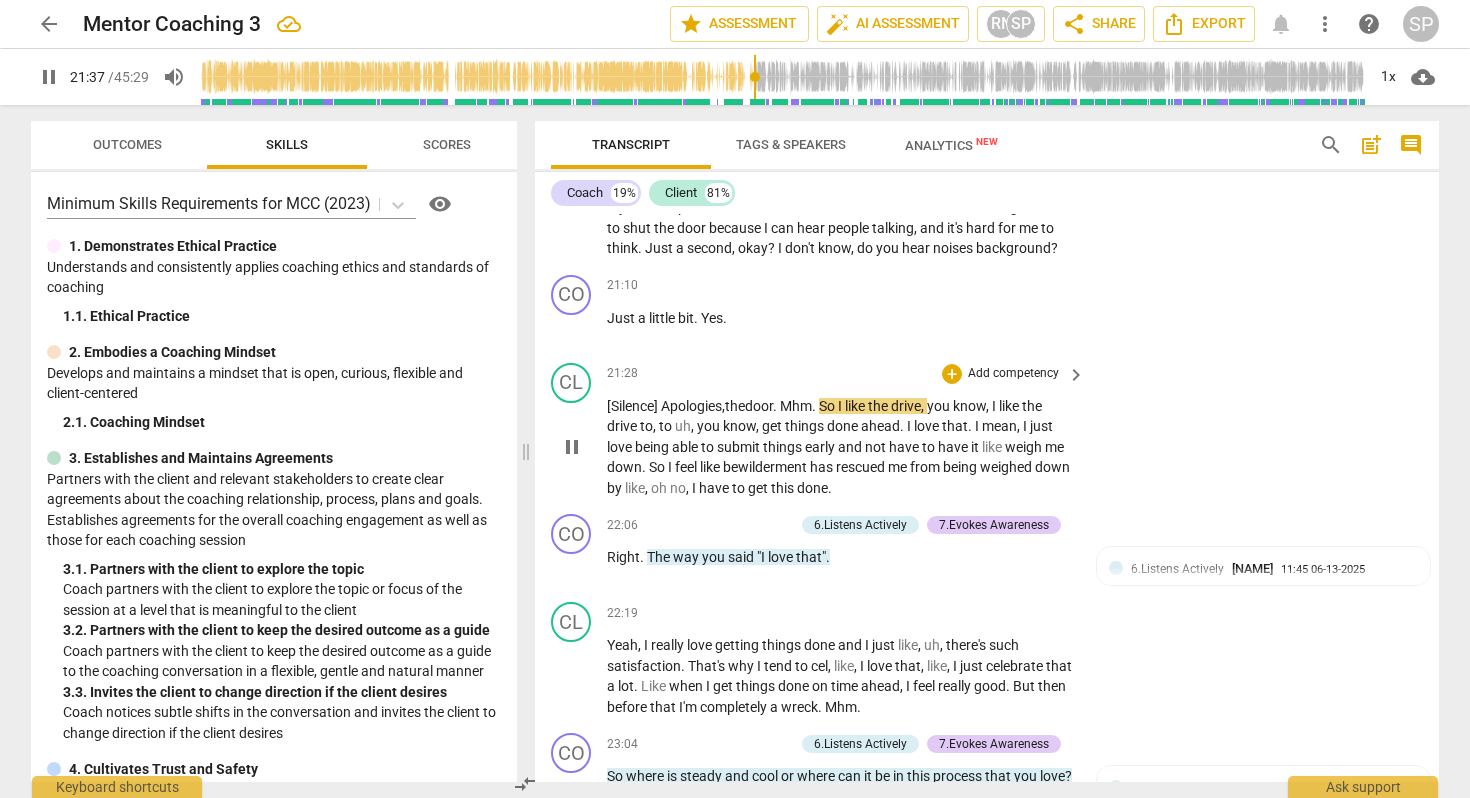 click on "Apologies ,  the  door .   Mhm .   So   I   like   the   drive ,   you   know ,   I   like   the   drive   to ,   to   uh ,   you   know ,   get   things   done   ahead .   I   love   that .   I   mean ,   I   just   love   being   able   to   submit   things   early   and   not   have   to   have   it   like   weigh   me   down .   So   I   feel   like   bewilderment   has   rescued   me   from   being   weighed   down   by   like ,   oh   no ,   I   have   to   get   this   done ." at bounding box center (841, 447) 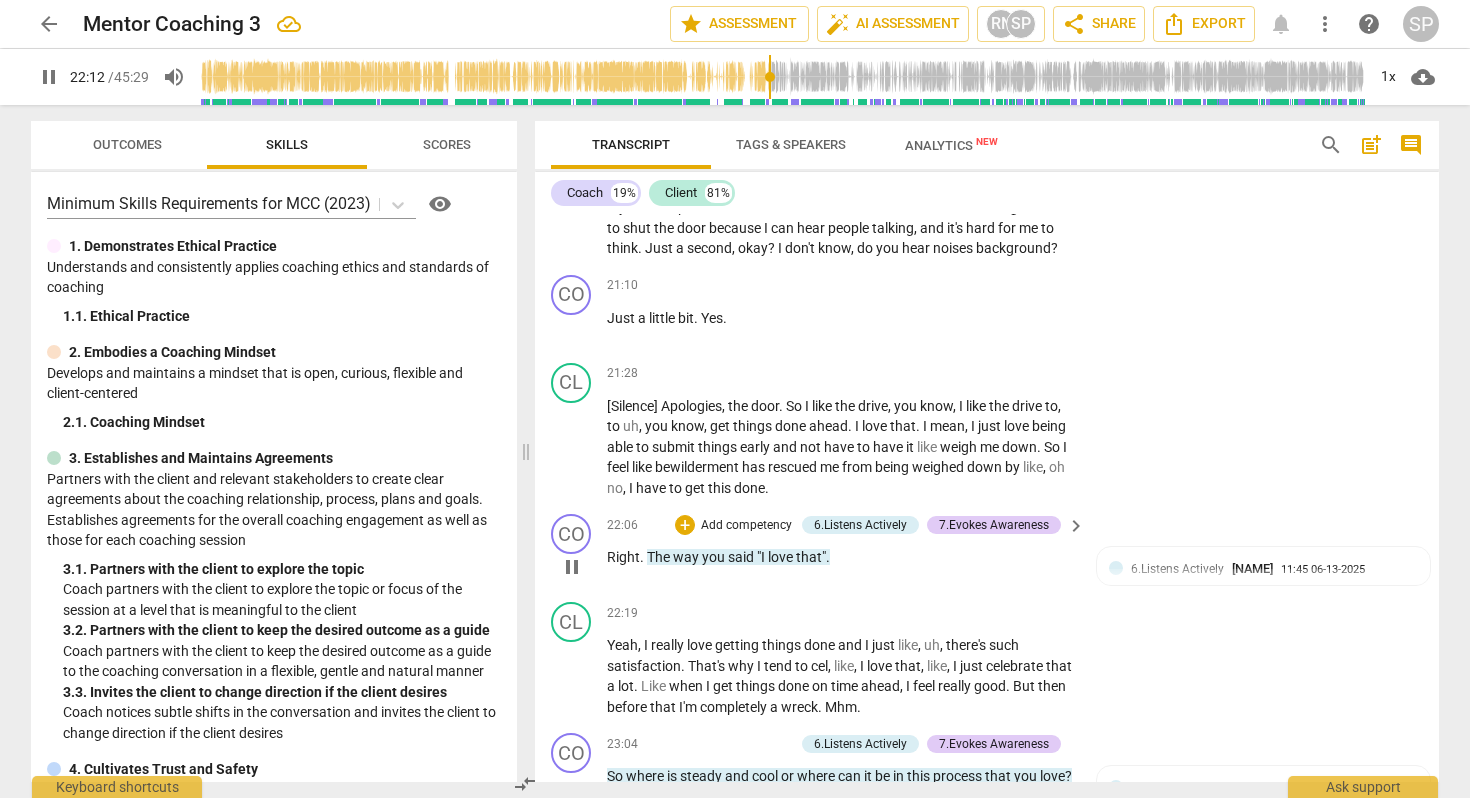 click on "Right" at bounding box center [623, 557] 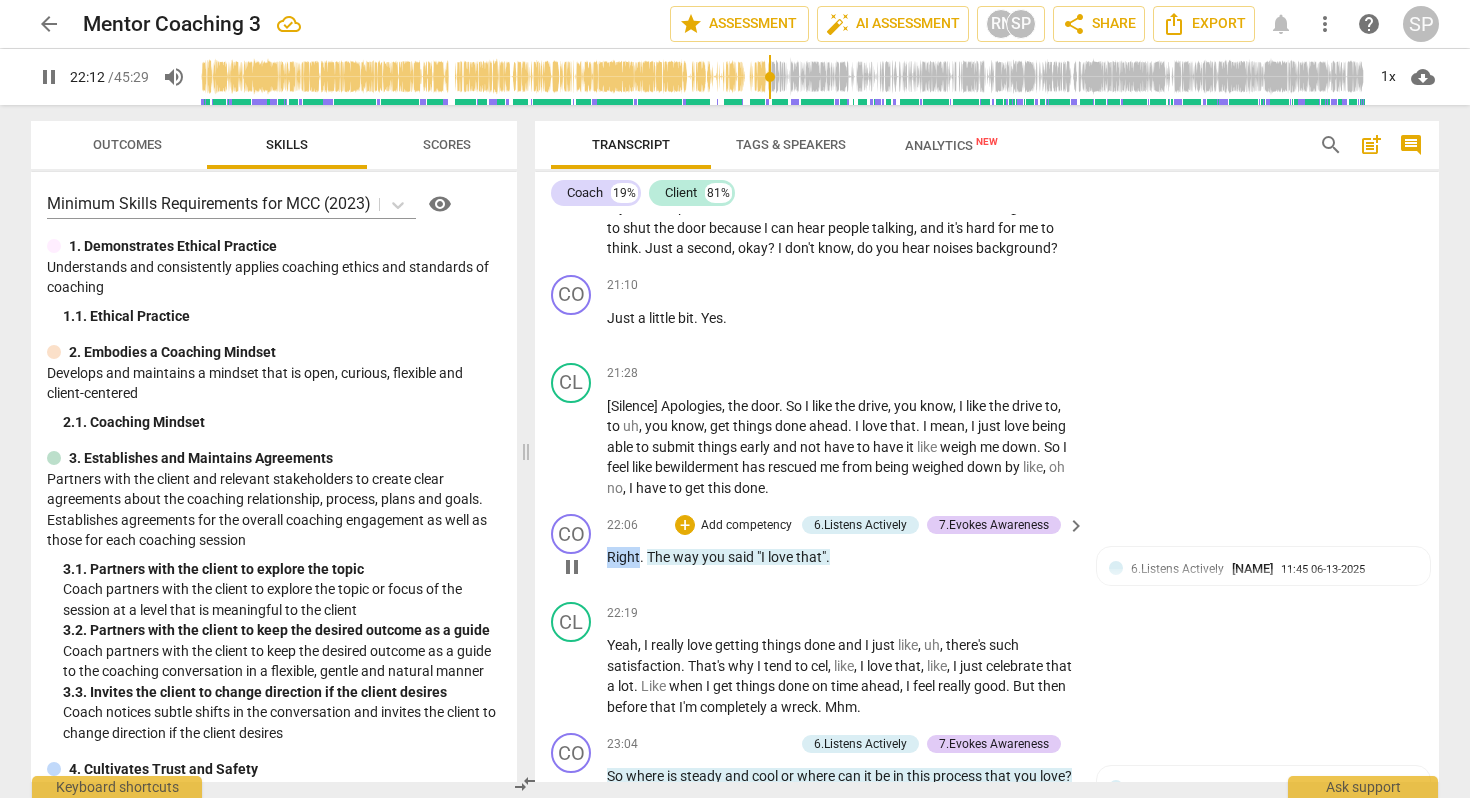 click on "Right" at bounding box center [623, 557] 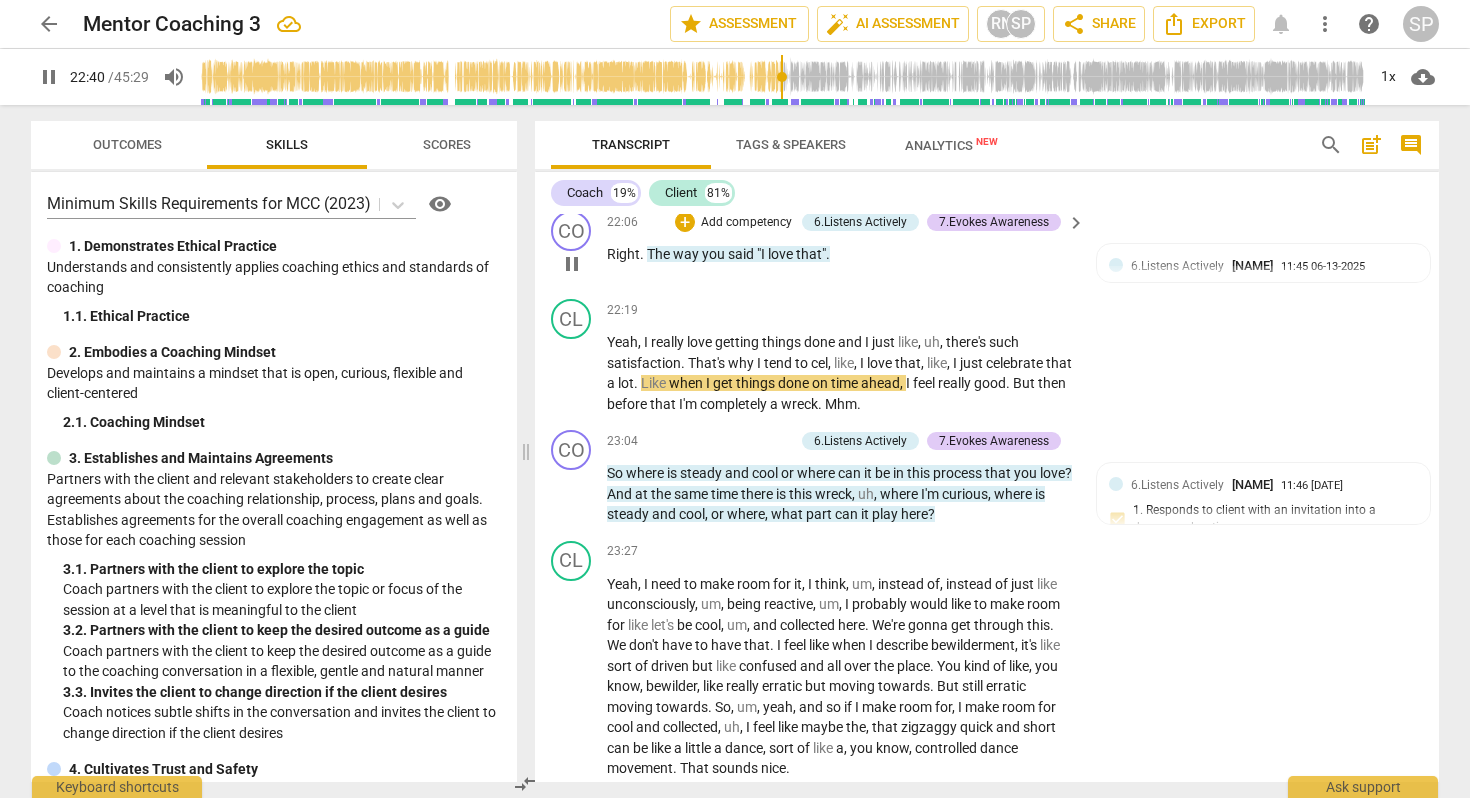scroll, scrollTop: 6819, scrollLeft: 0, axis: vertical 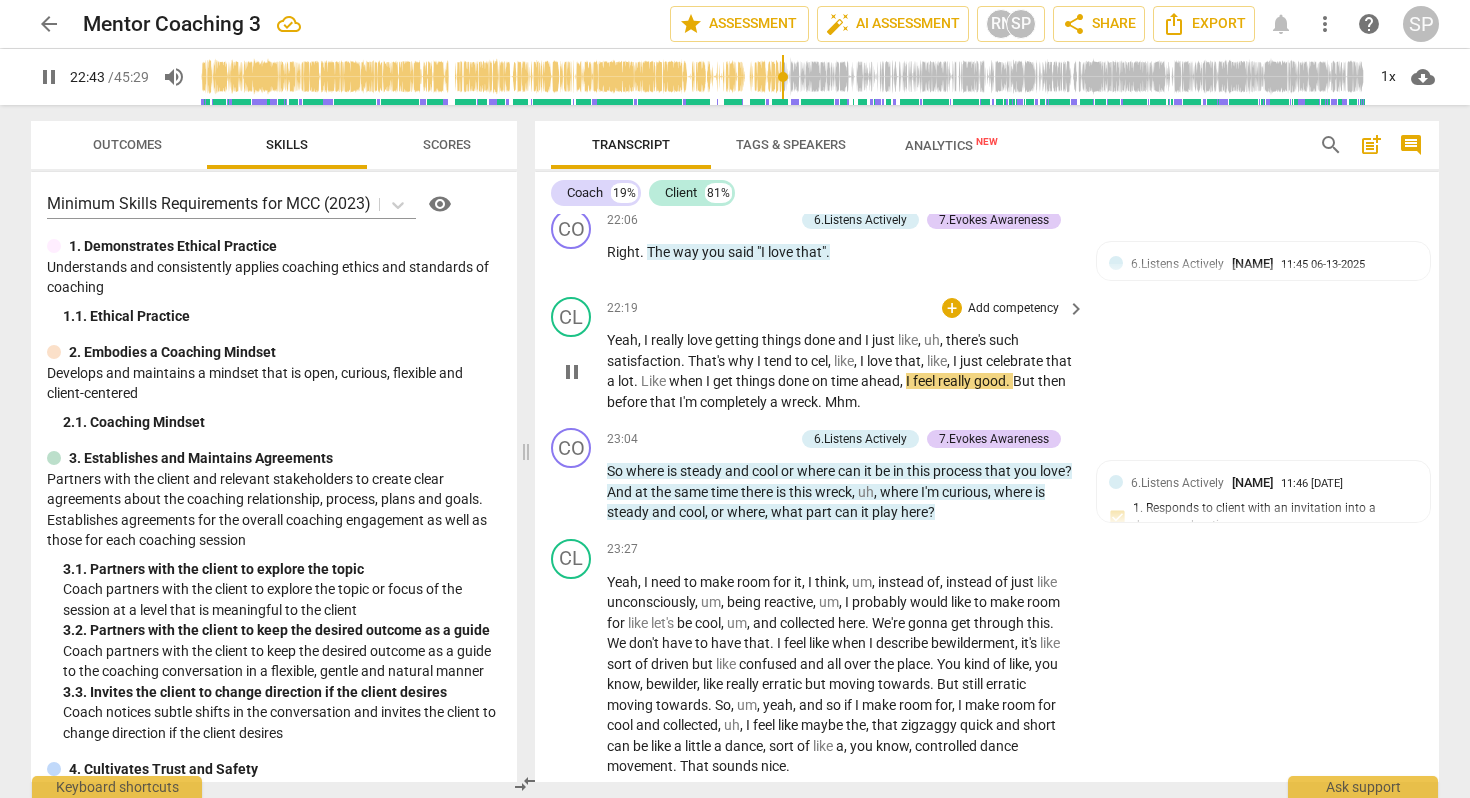 click on "time" at bounding box center (846, 381) 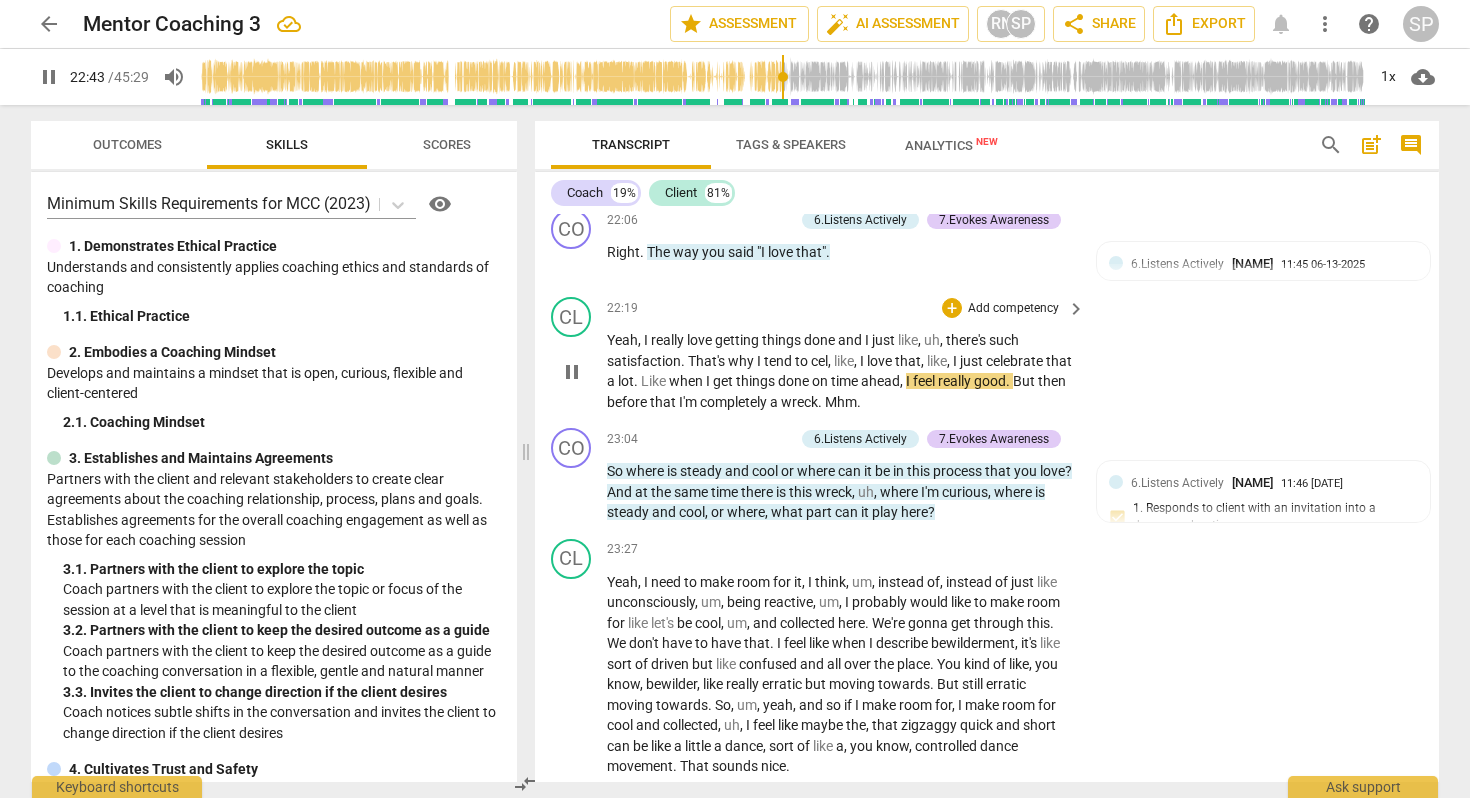 type on "1364" 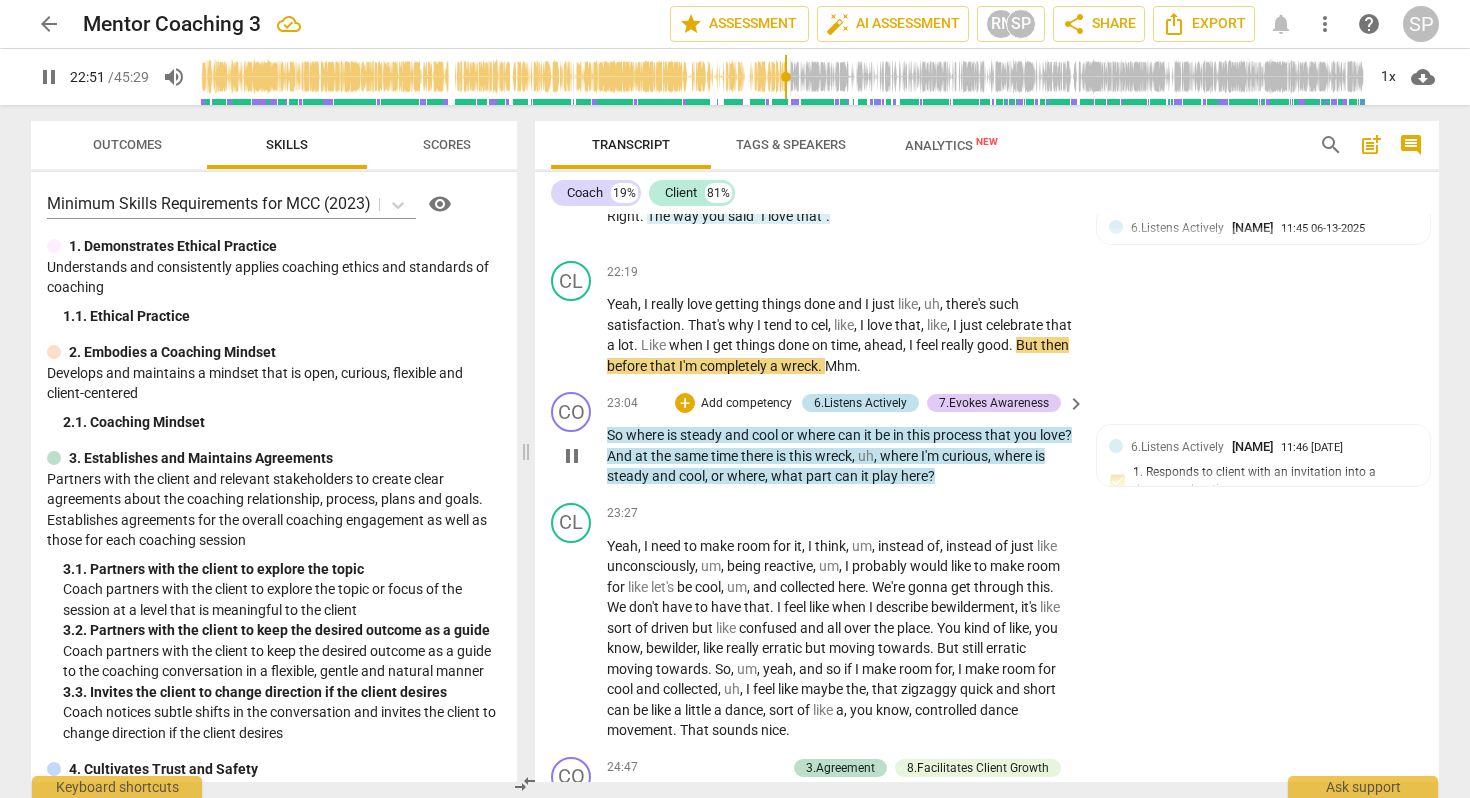 scroll, scrollTop: 6941, scrollLeft: 0, axis: vertical 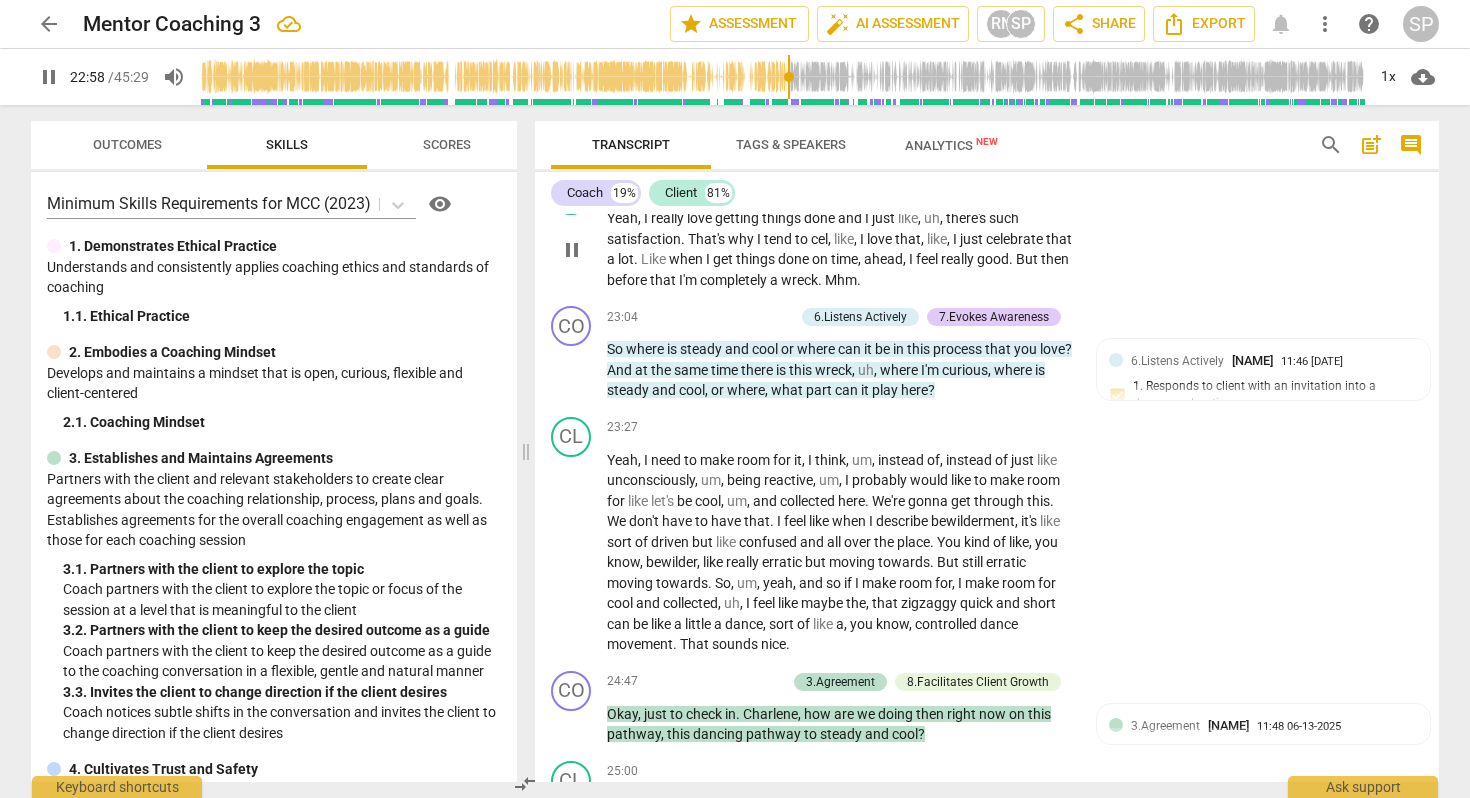 click on "." at bounding box center [859, 280] 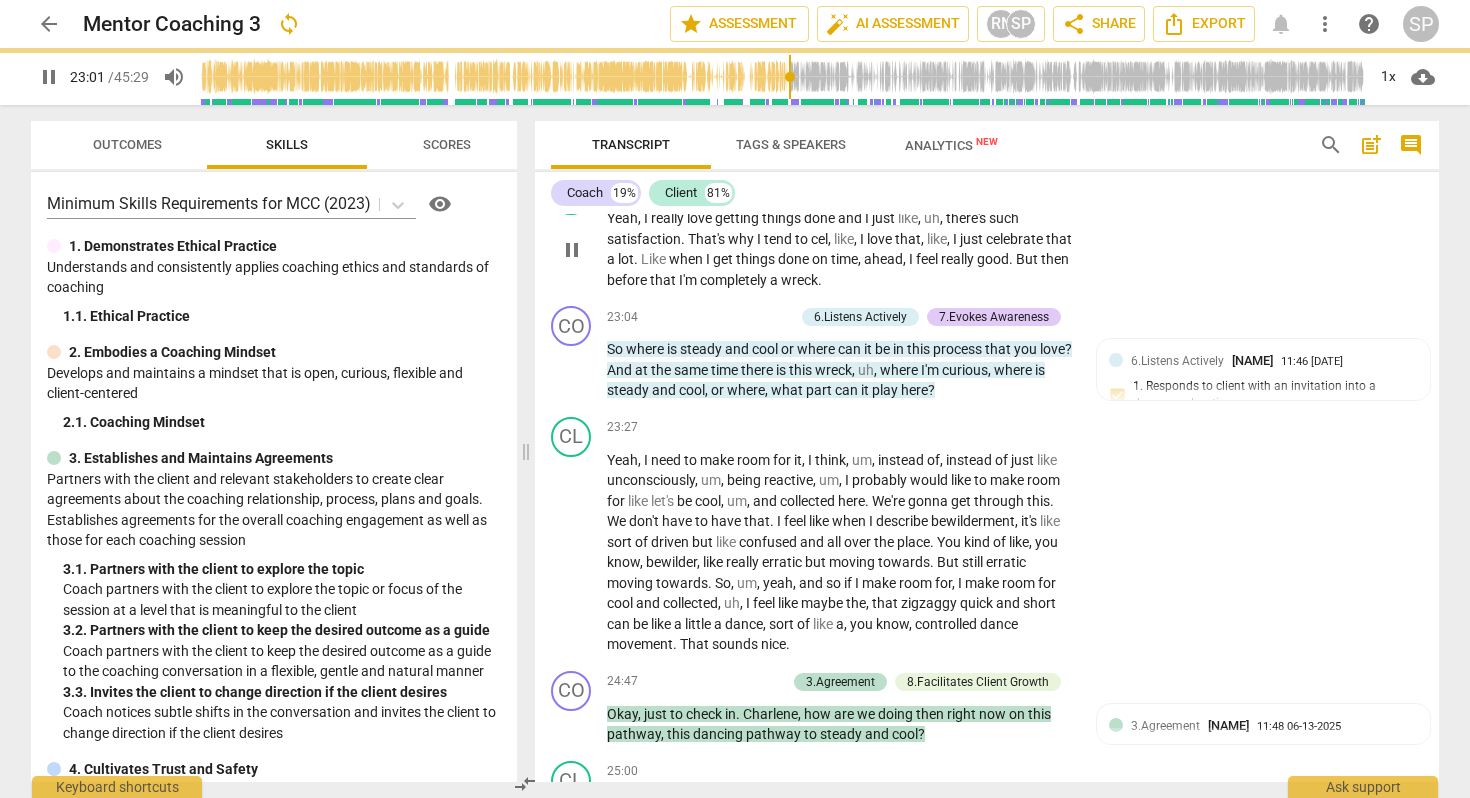 click on "wreck" at bounding box center (799, 280) 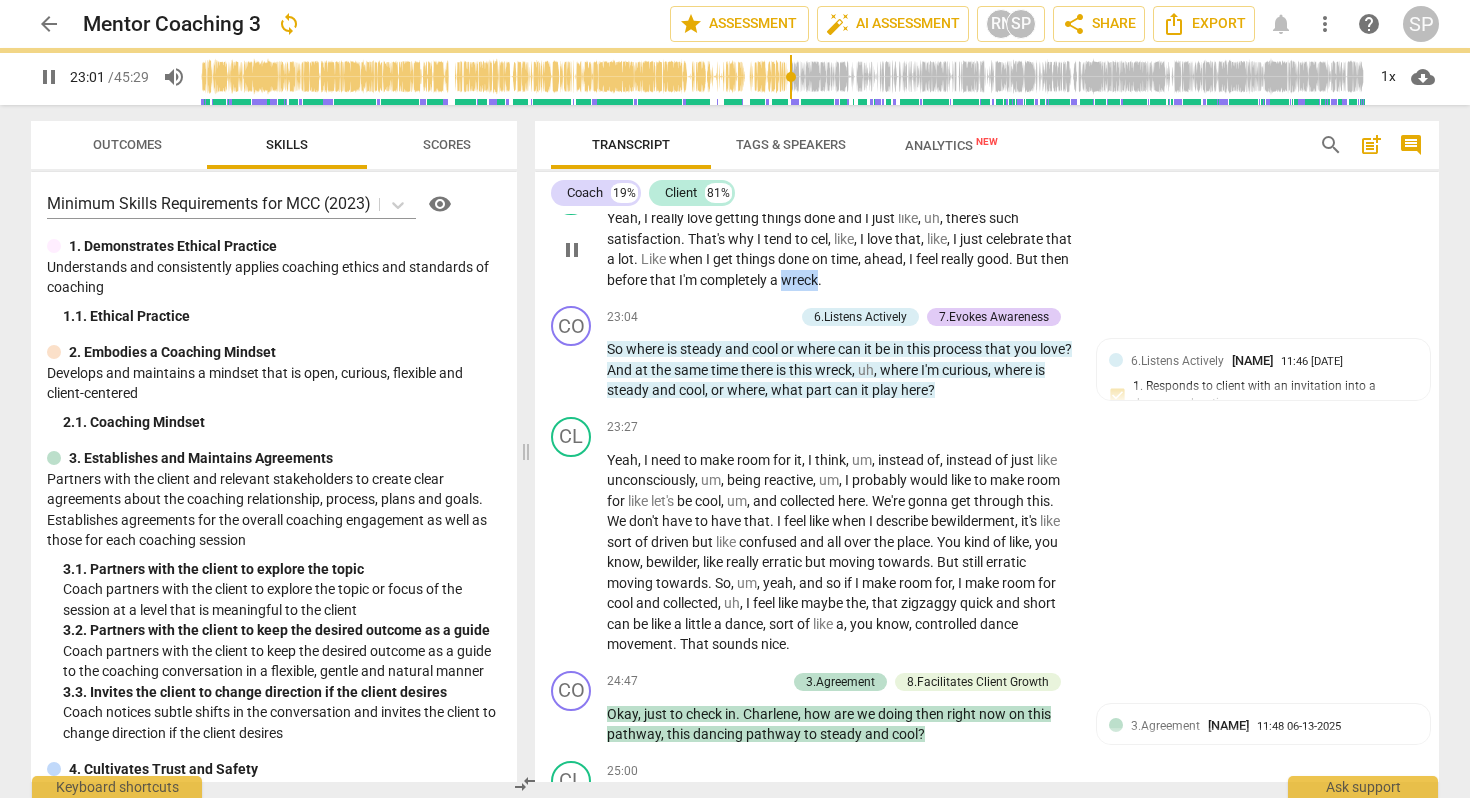 click on "wreck" at bounding box center (799, 280) 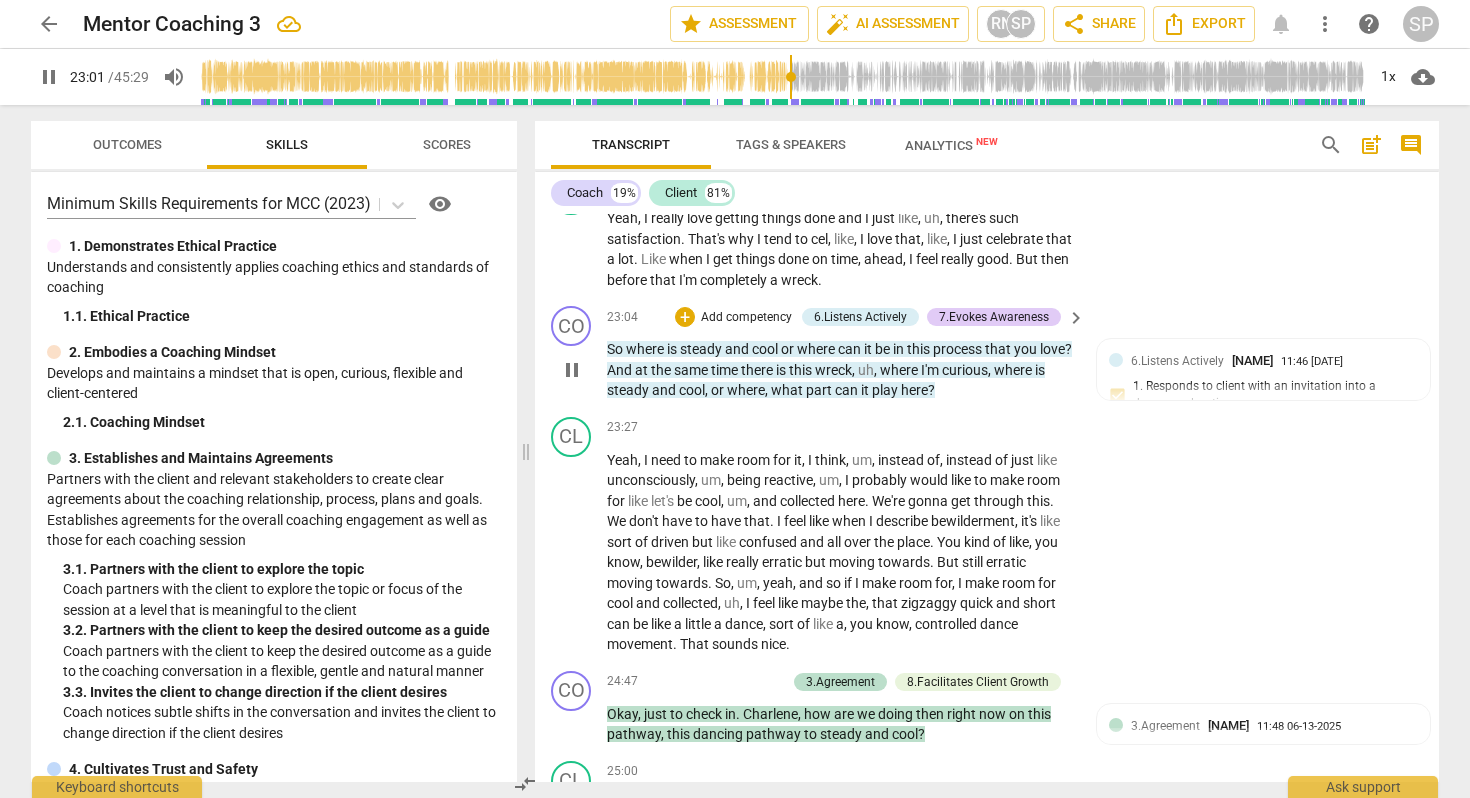 click on "So" at bounding box center (616, 349) 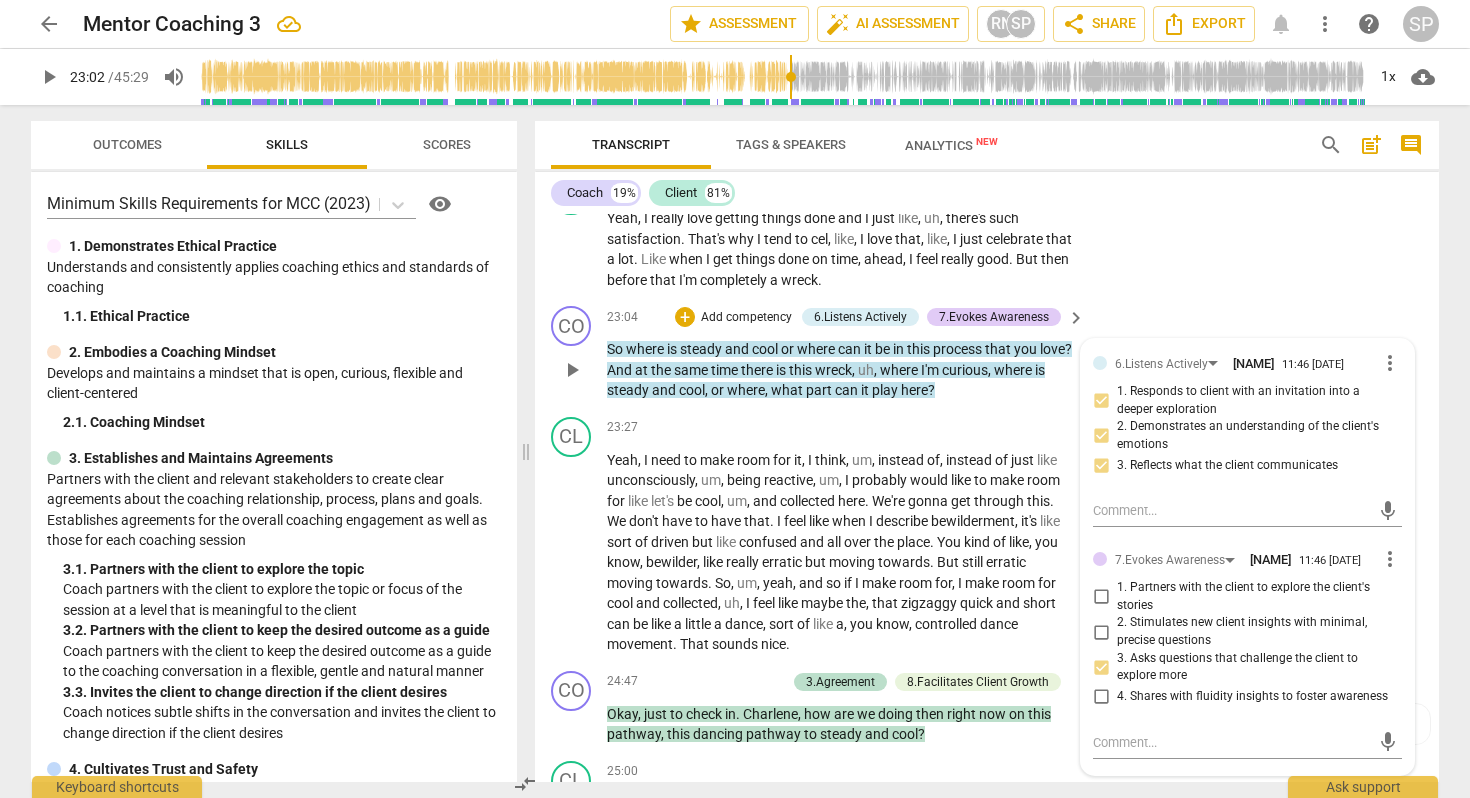 click on "So" at bounding box center [616, 349] 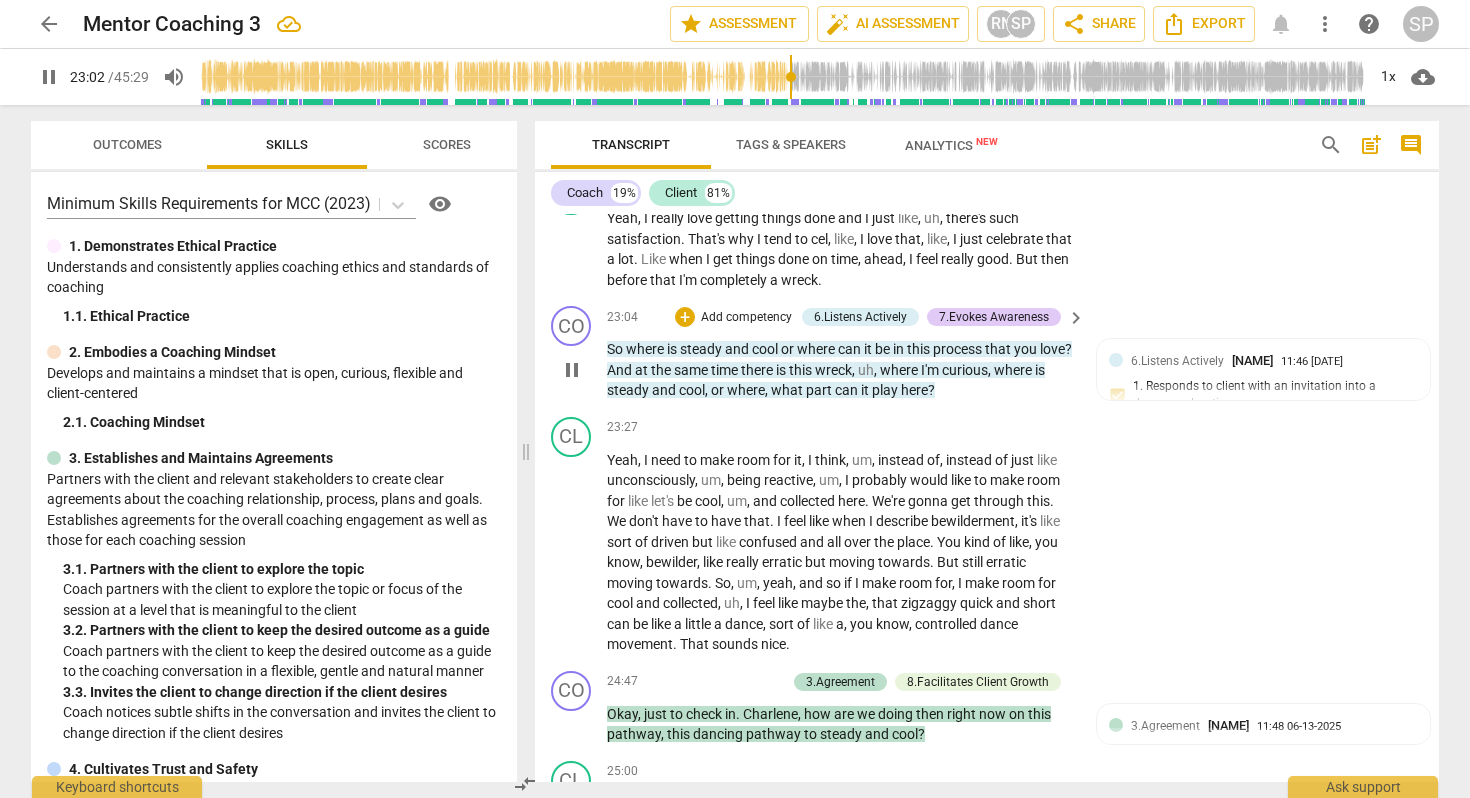 type on "1383" 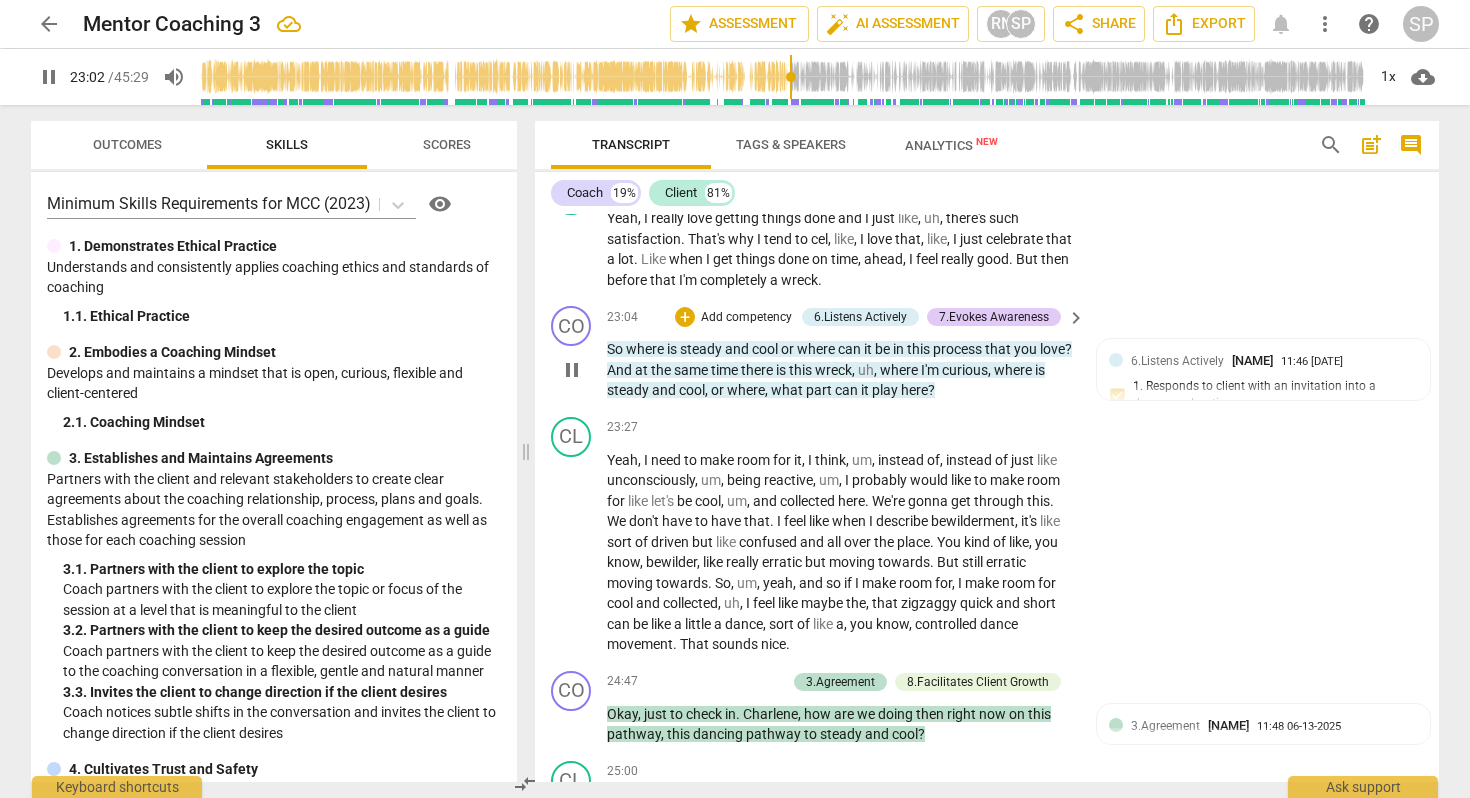 type 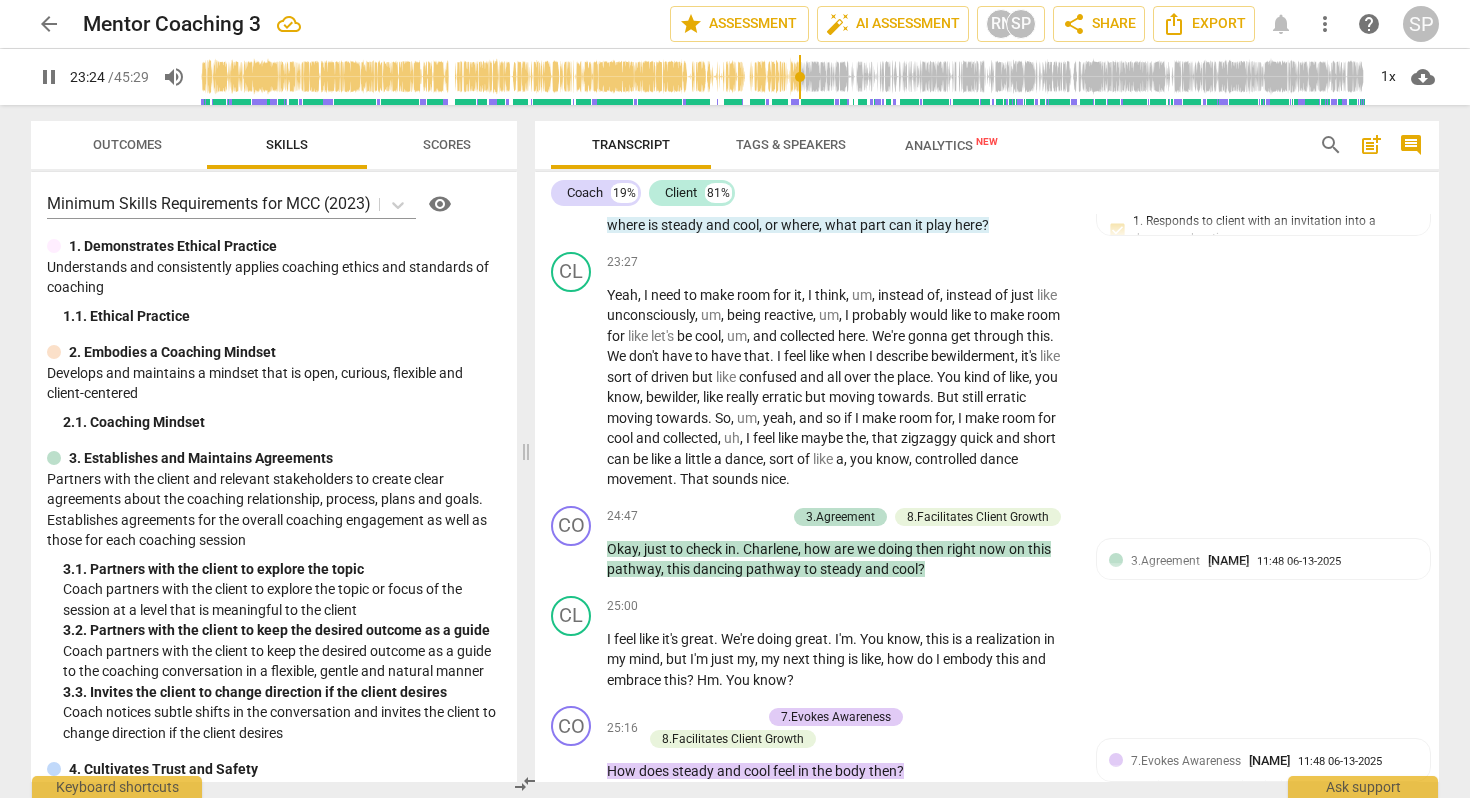 scroll, scrollTop: 7126, scrollLeft: 0, axis: vertical 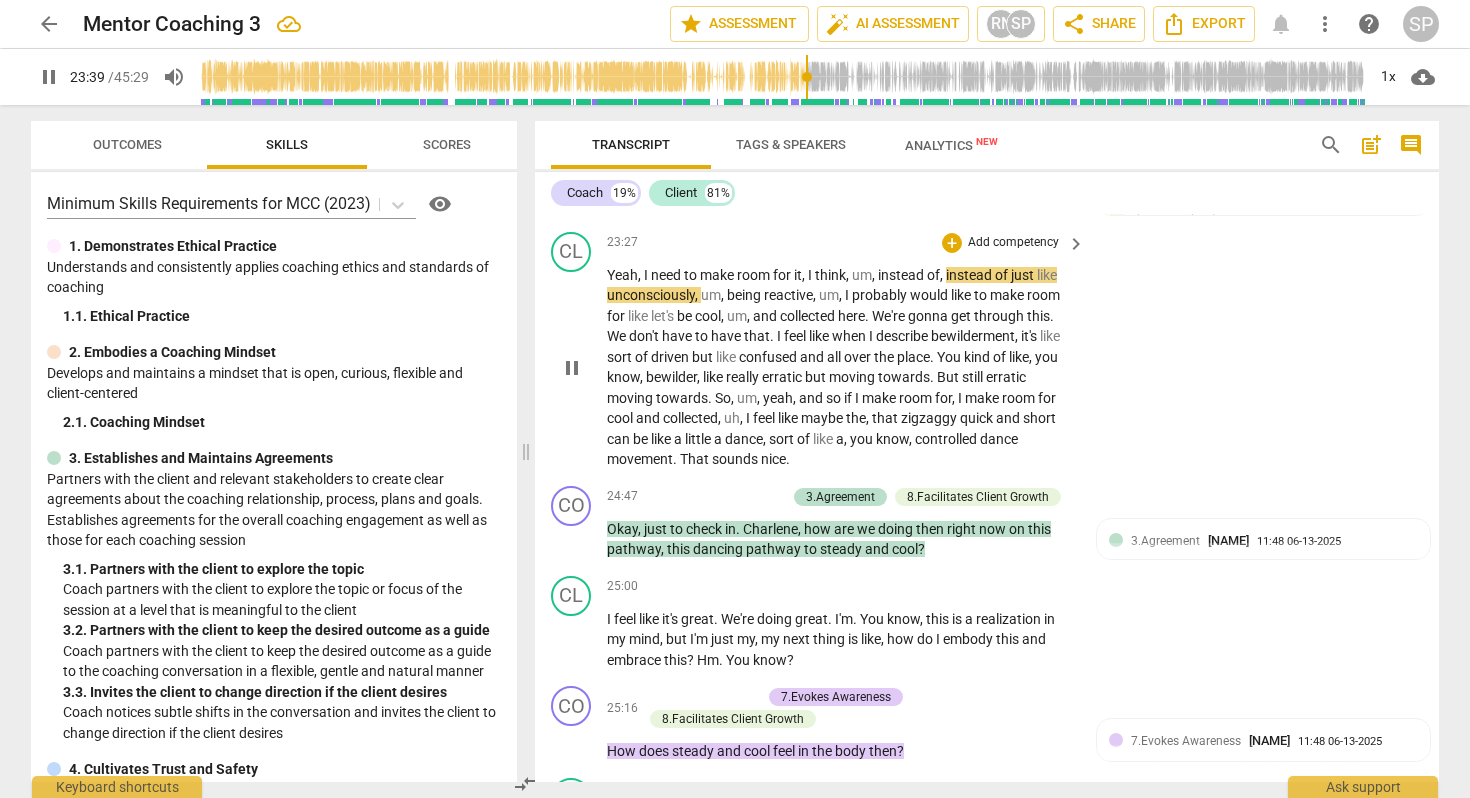 click on "," at bounding box center (849, 275) 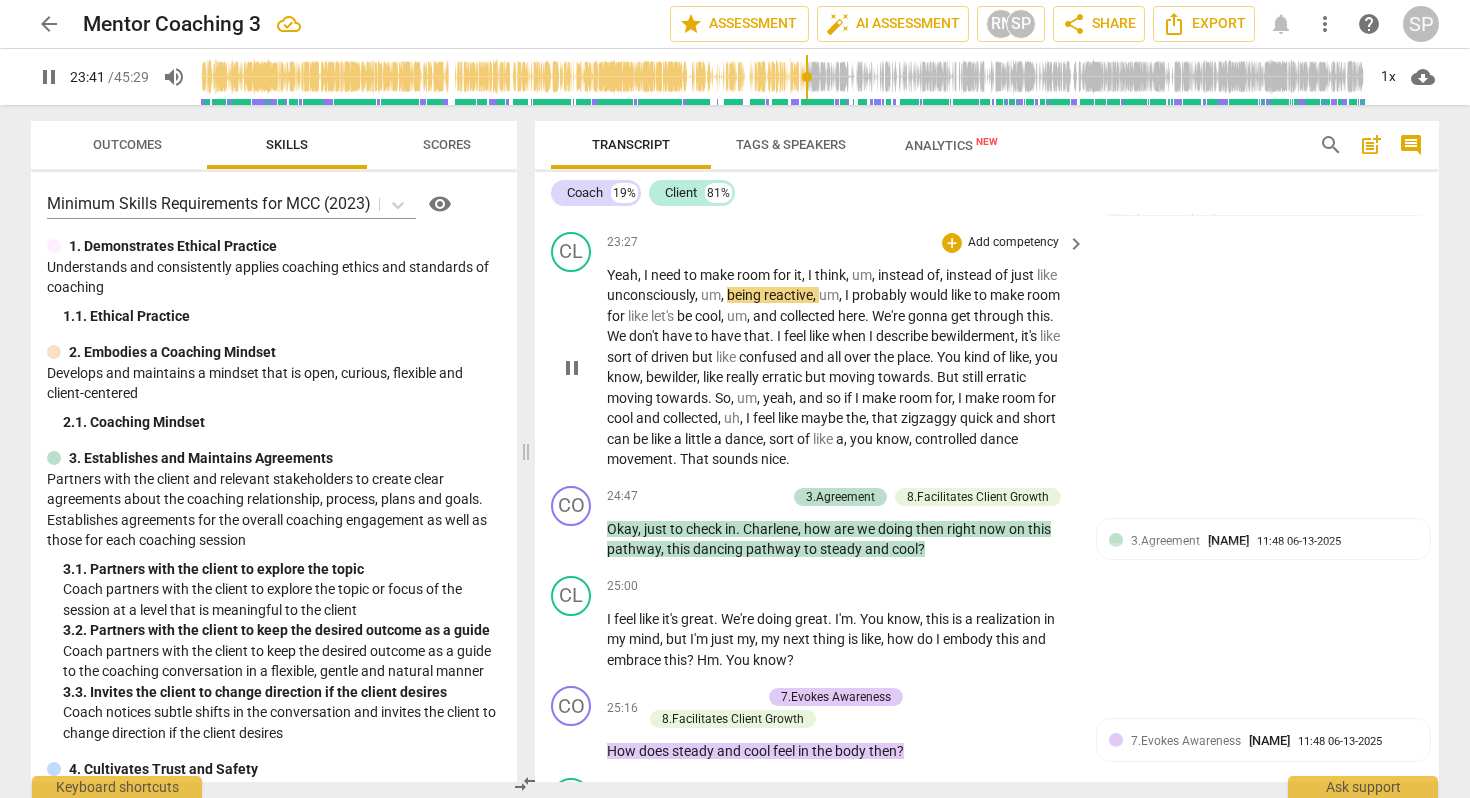type on "1421" 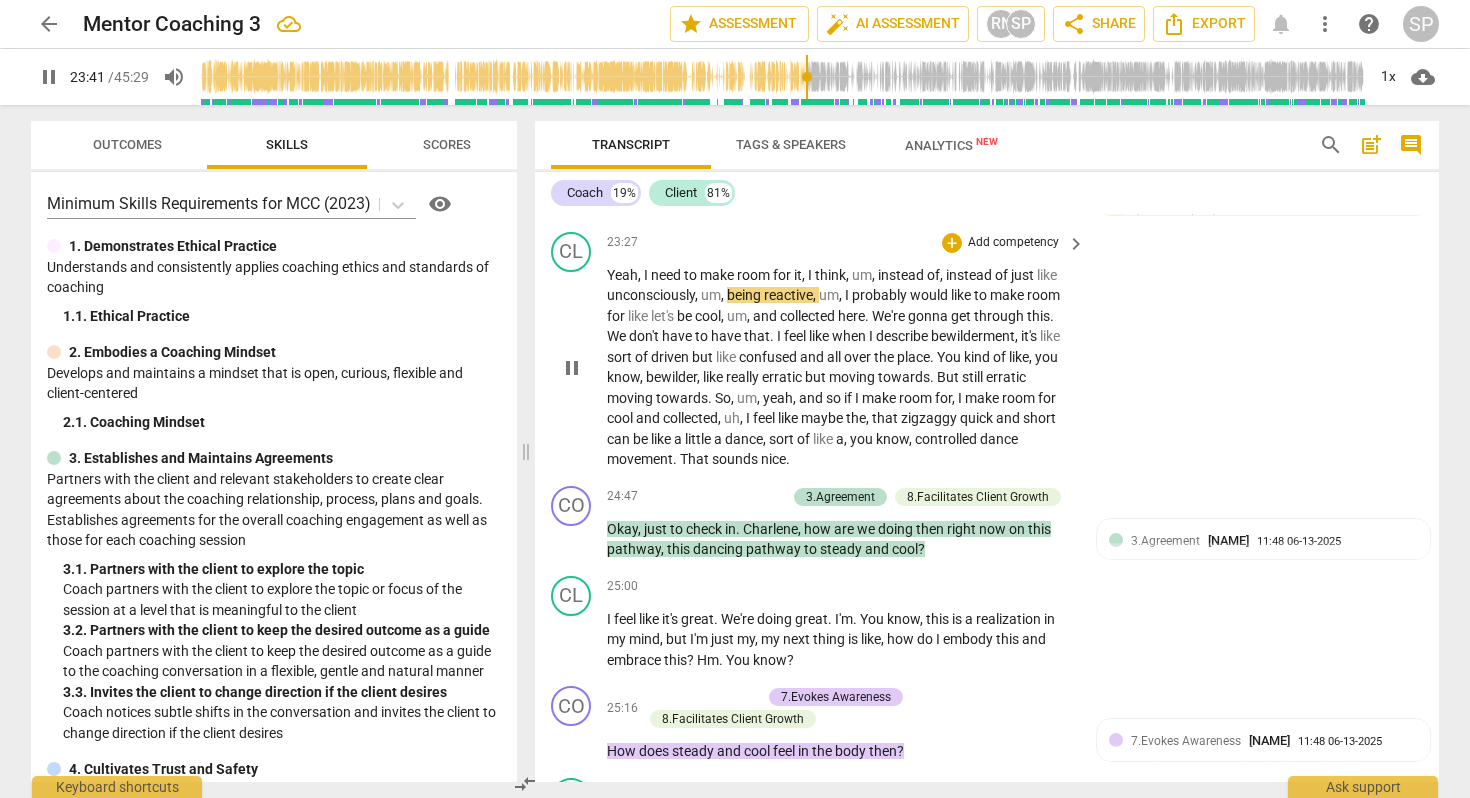 type 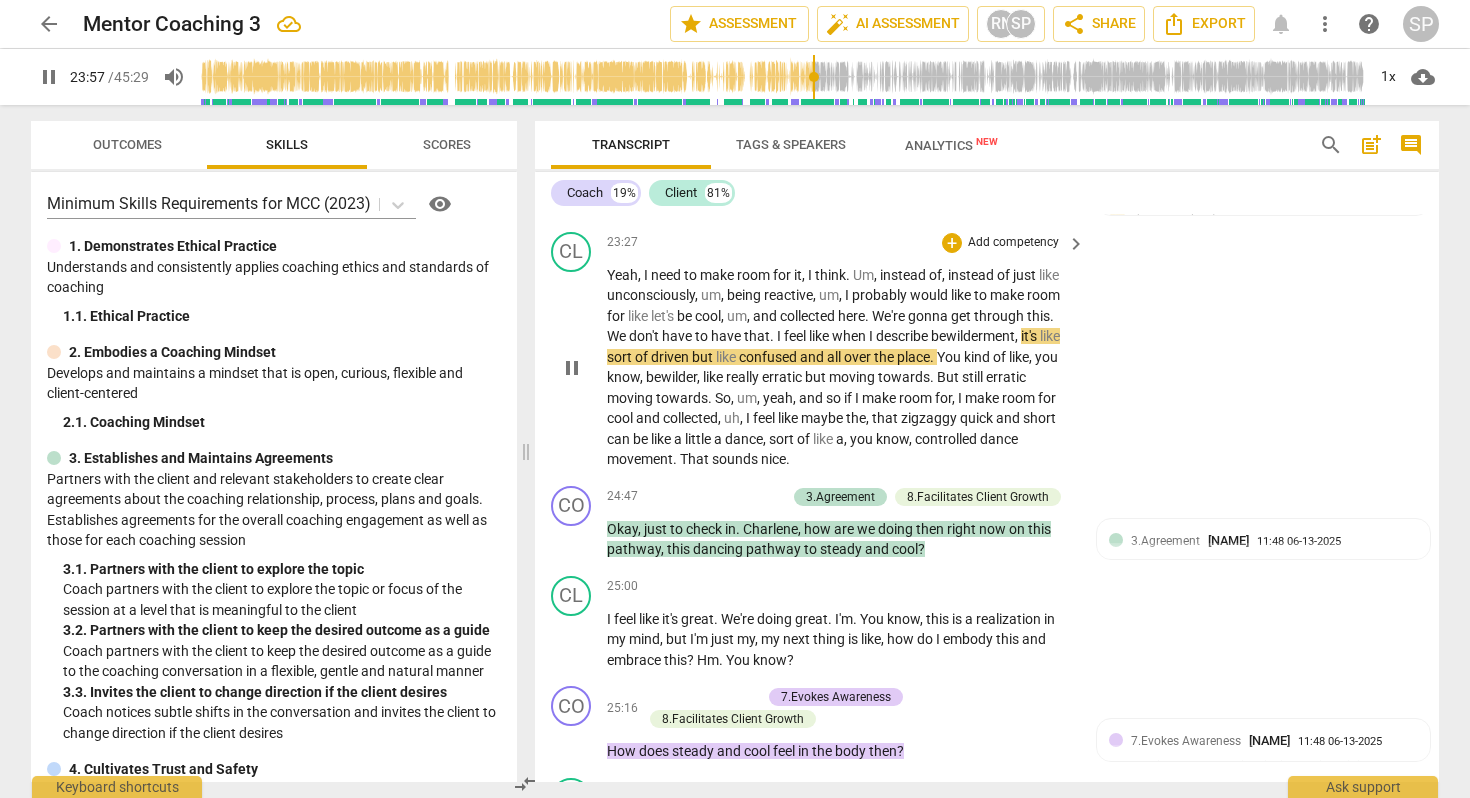 click on "." at bounding box center (773, 336) 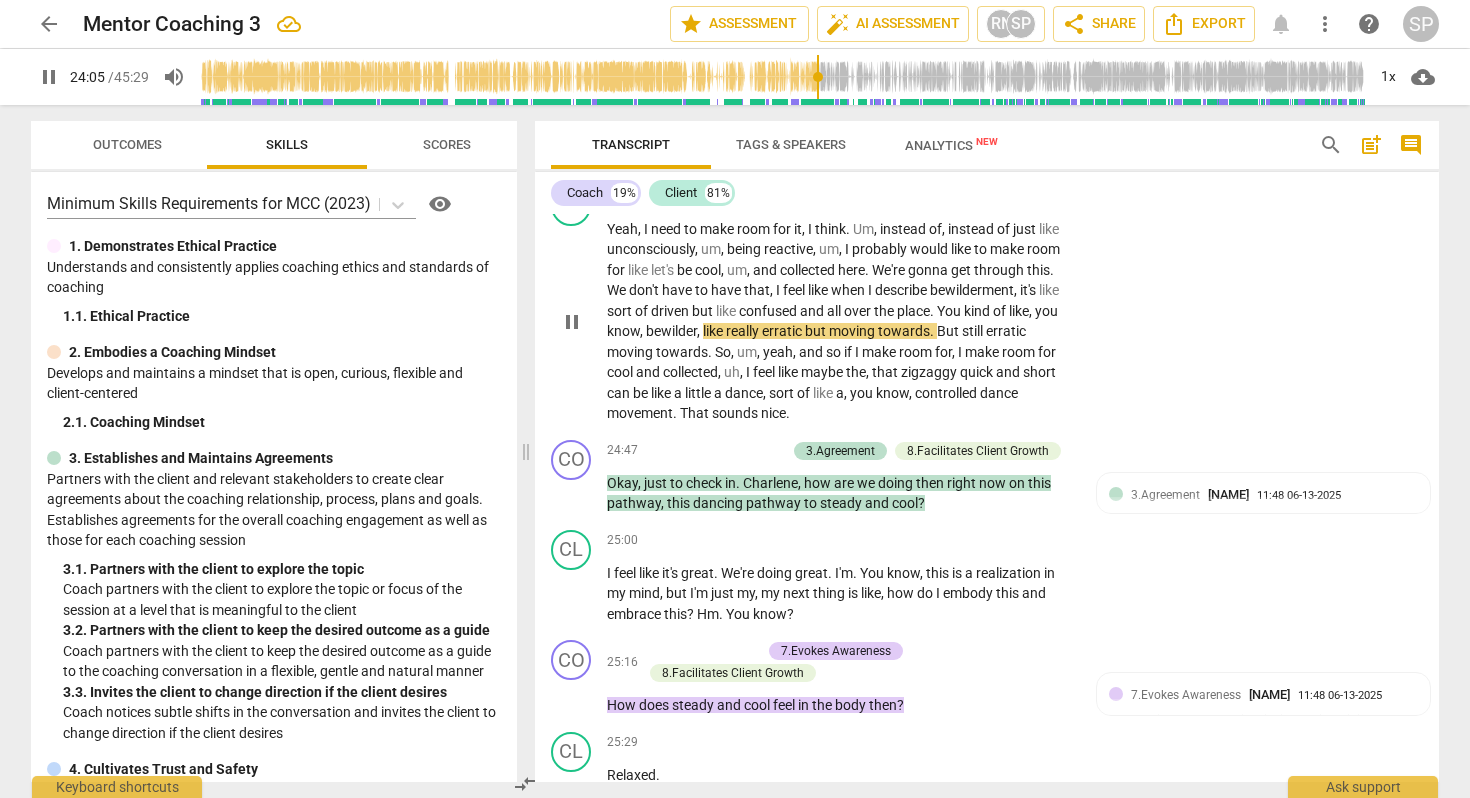 scroll, scrollTop: 7176, scrollLeft: 0, axis: vertical 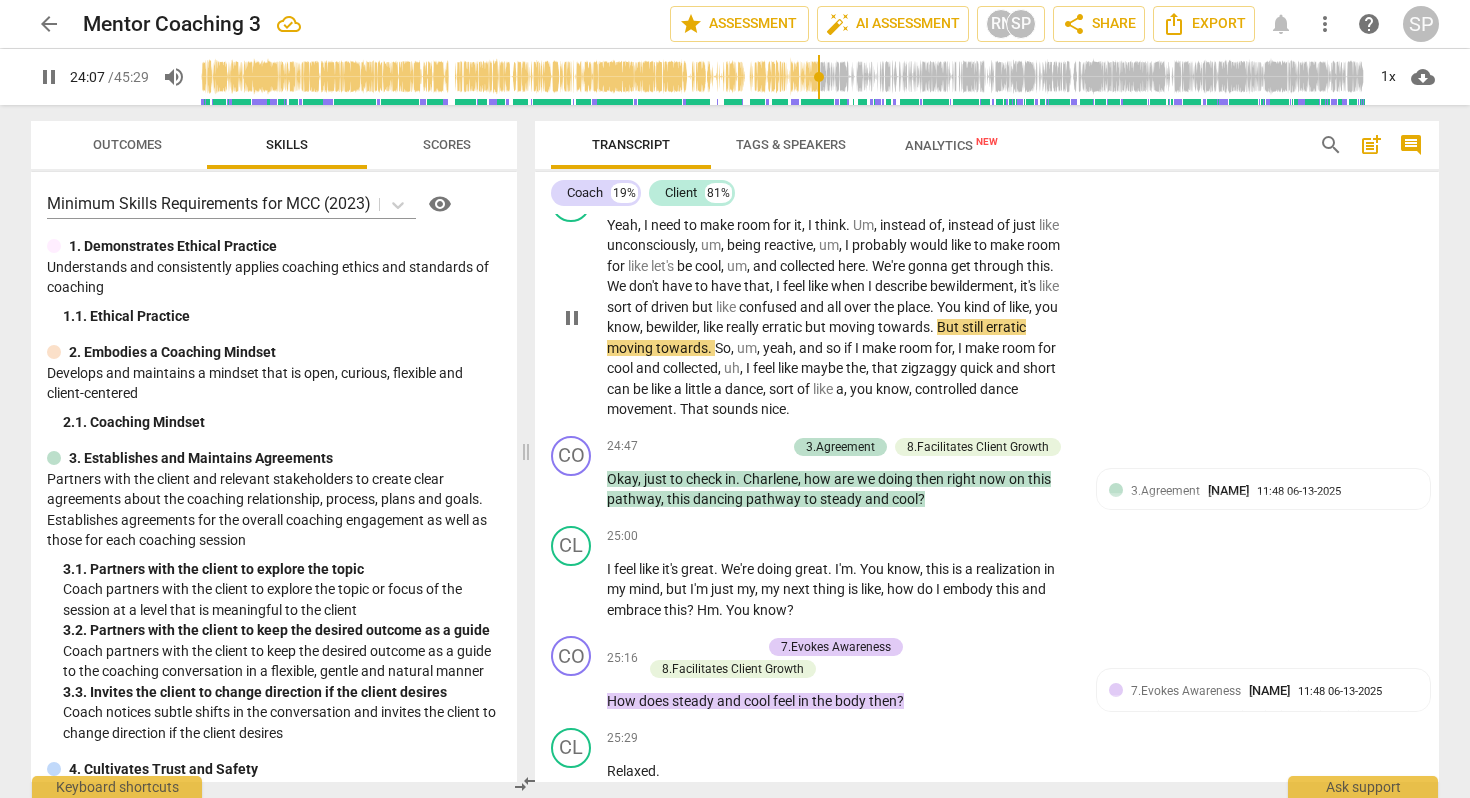 click on "like" at bounding box center [714, 327] 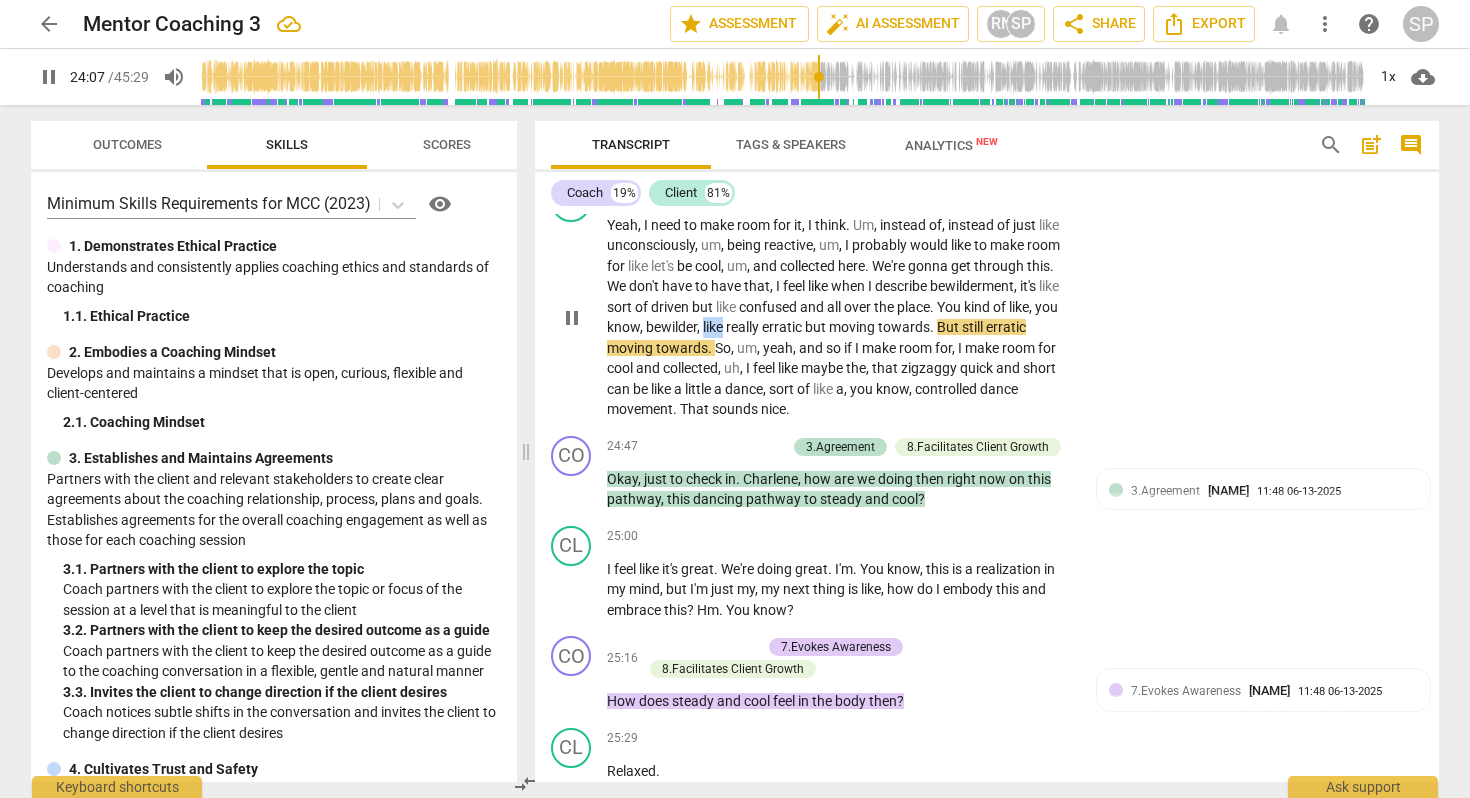 click on "like" at bounding box center (714, 327) 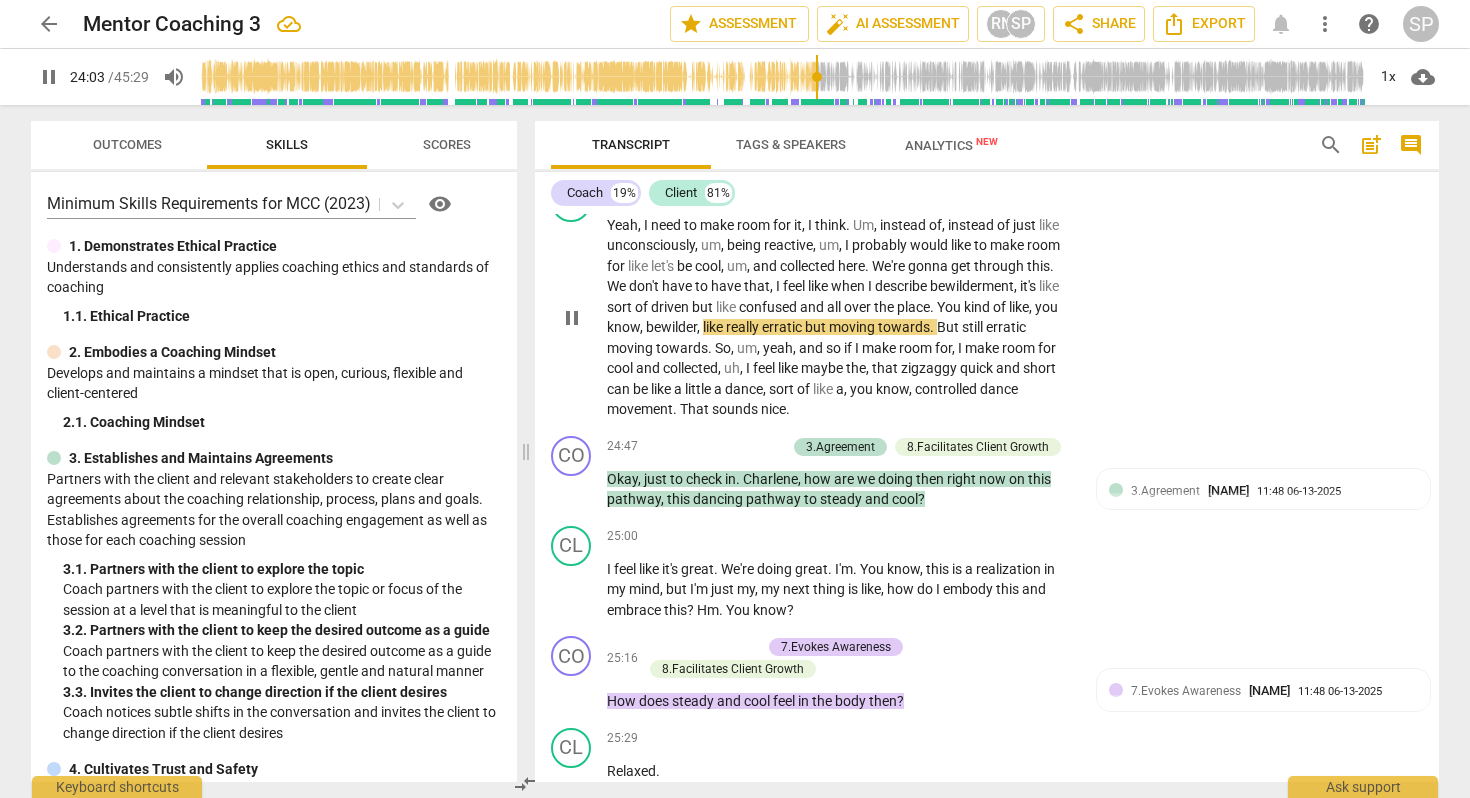 click on "bewilder" at bounding box center (671, 327) 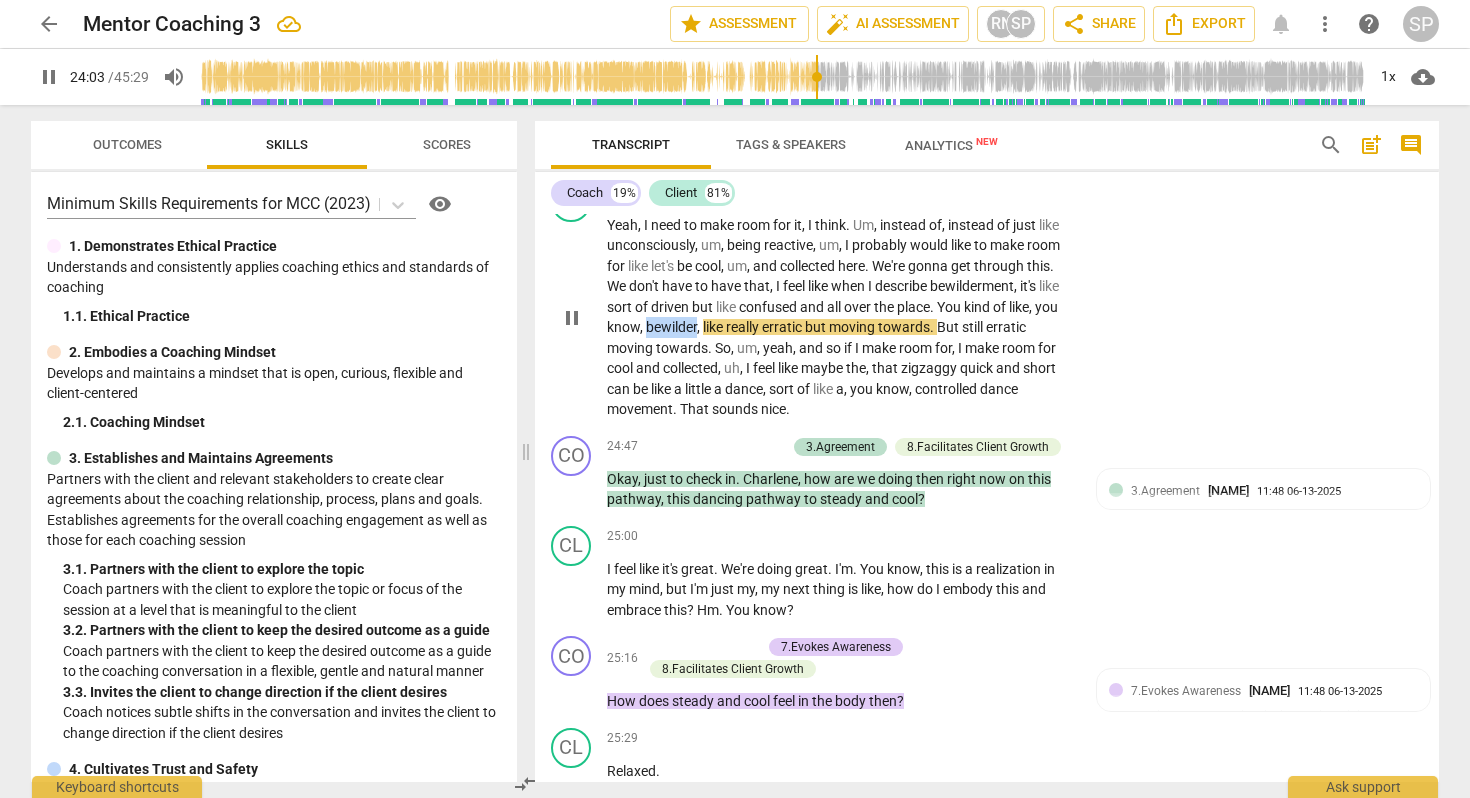 click on "bewilder" at bounding box center [671, 327] 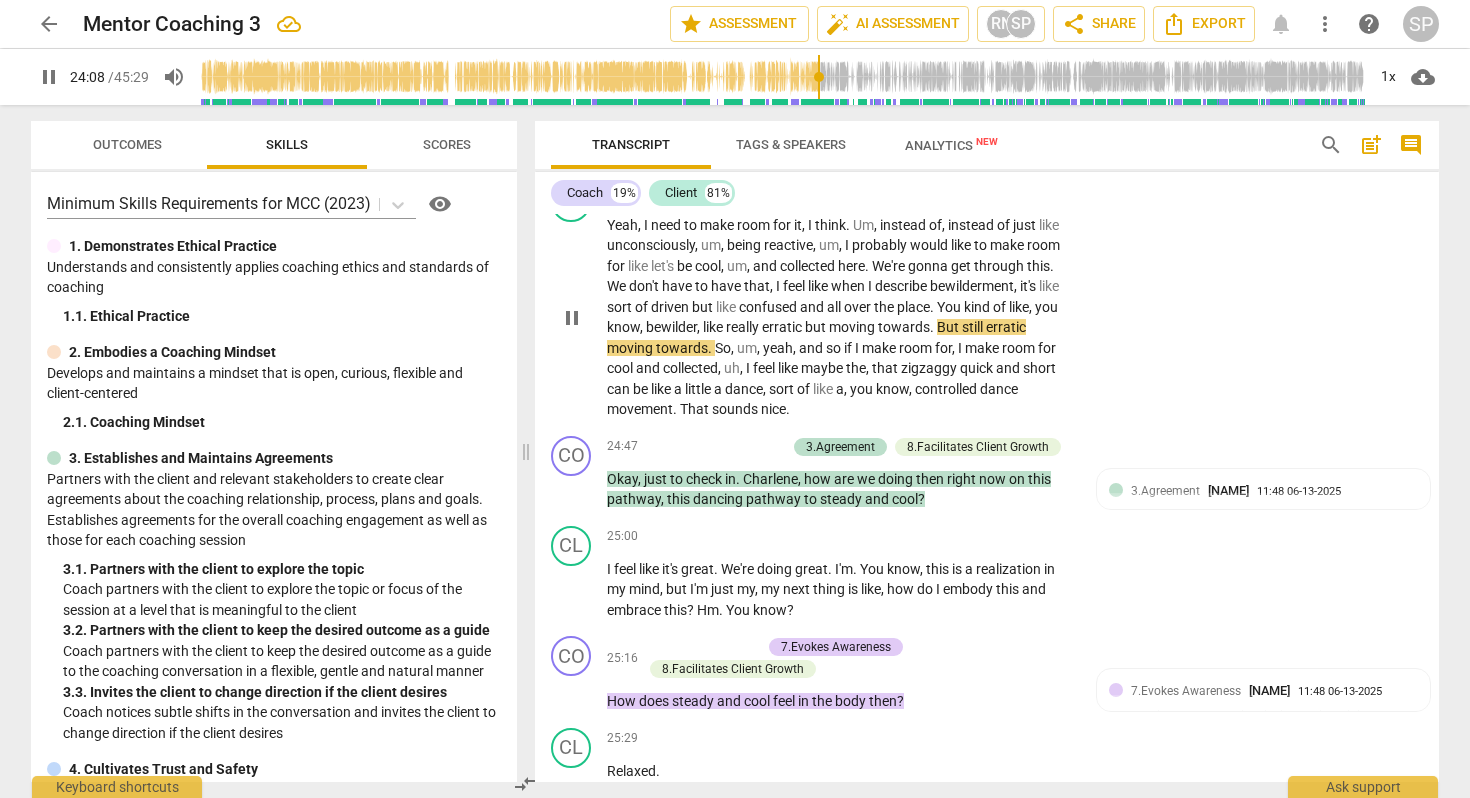 click on "." at bounding box center (933, 327) 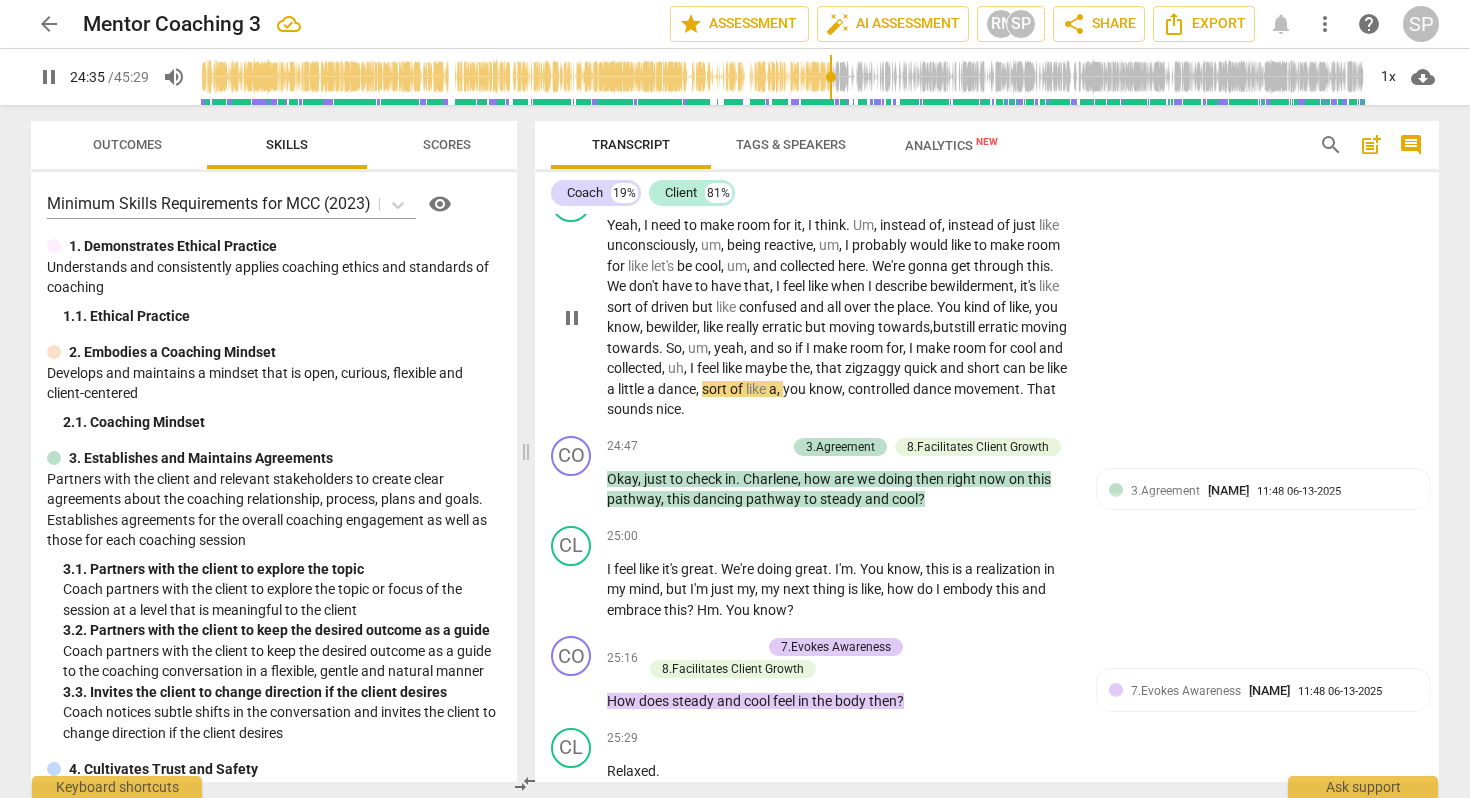 scroll, scrollTop: 7217, scrollLeft: 0, axis: vertical 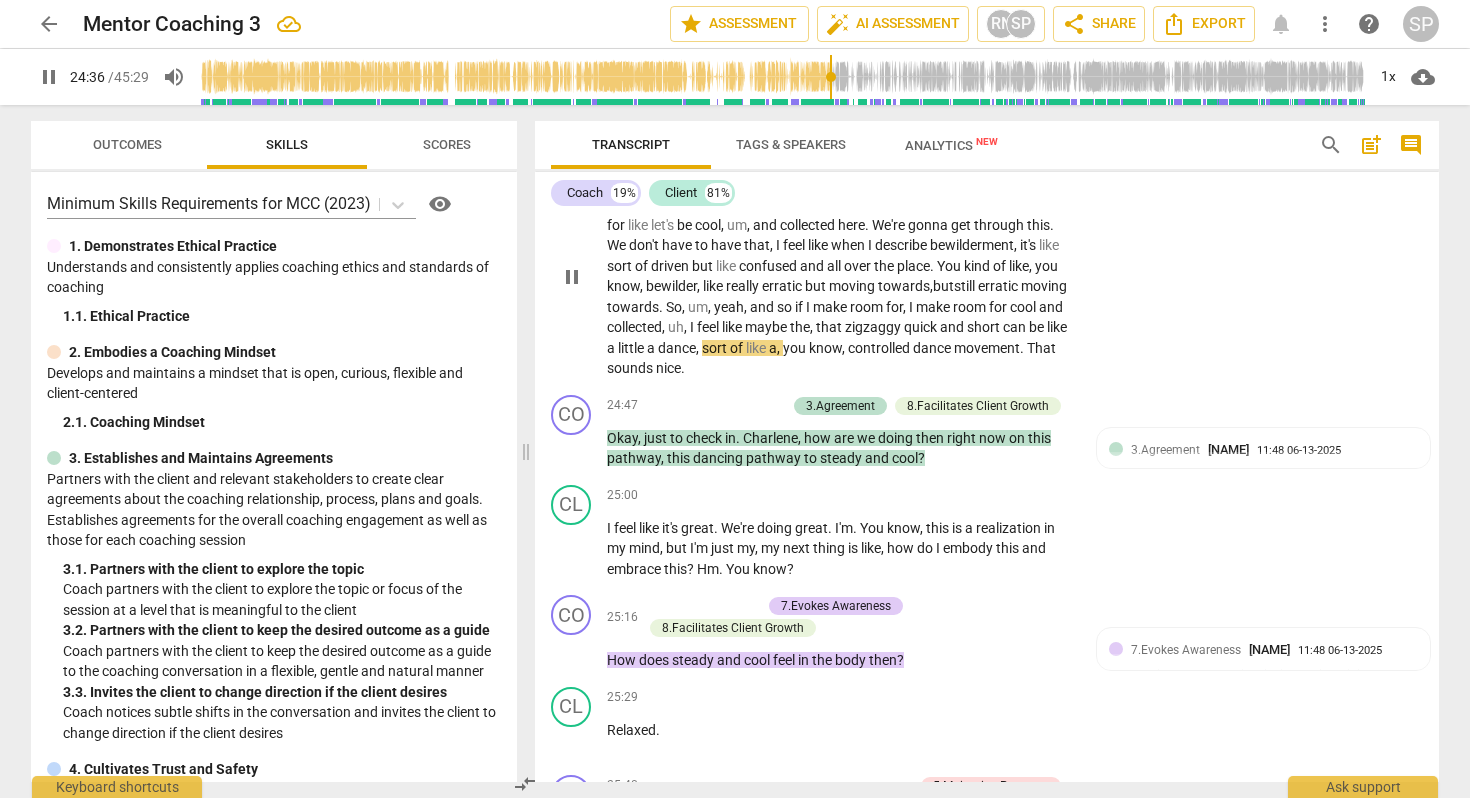 click on "little" at bounding box center [632, 348] 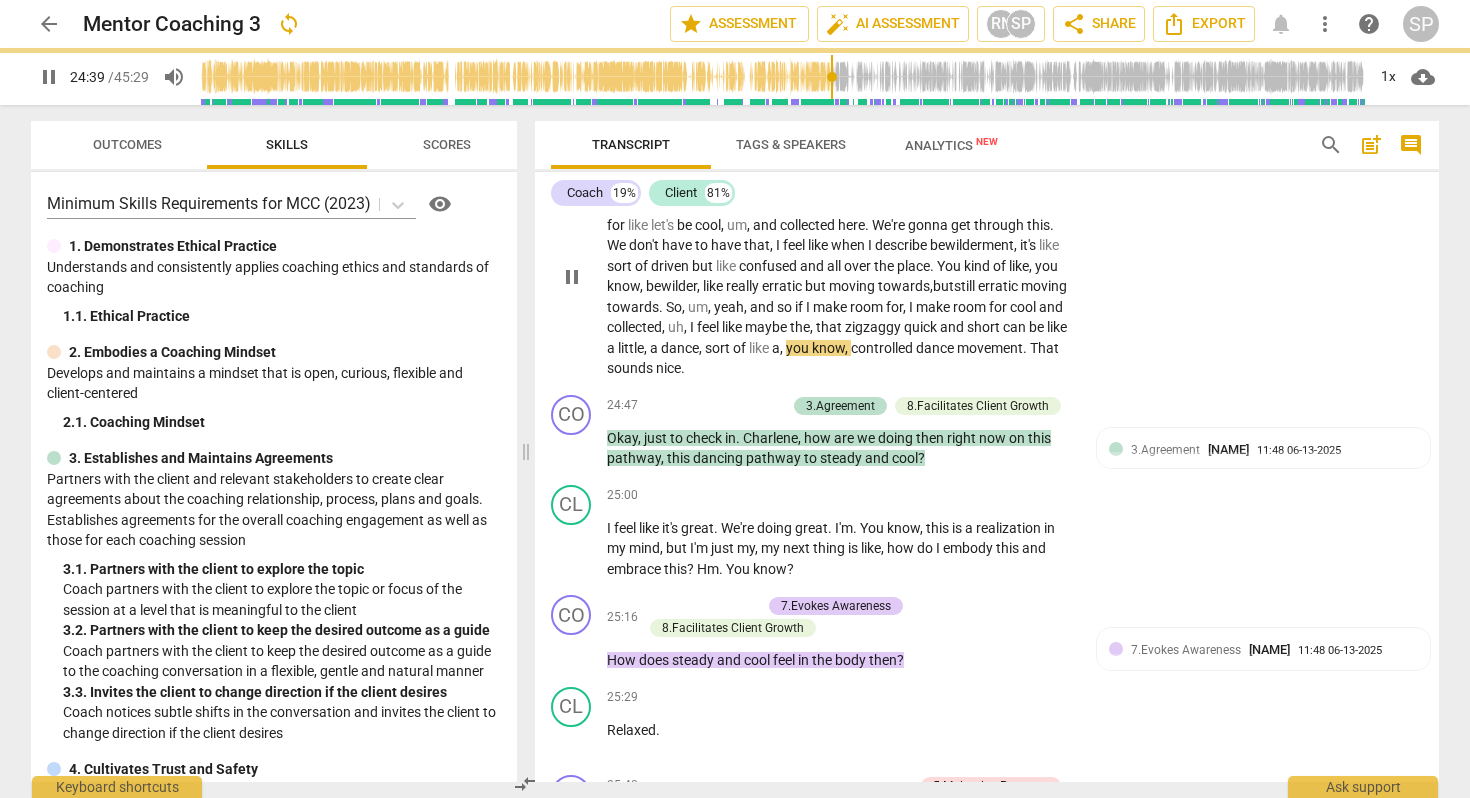 drag, startPoint x: 772, startPoint y: 409, endPoint x: 800, endPoint y: 419, distance: 29.732138 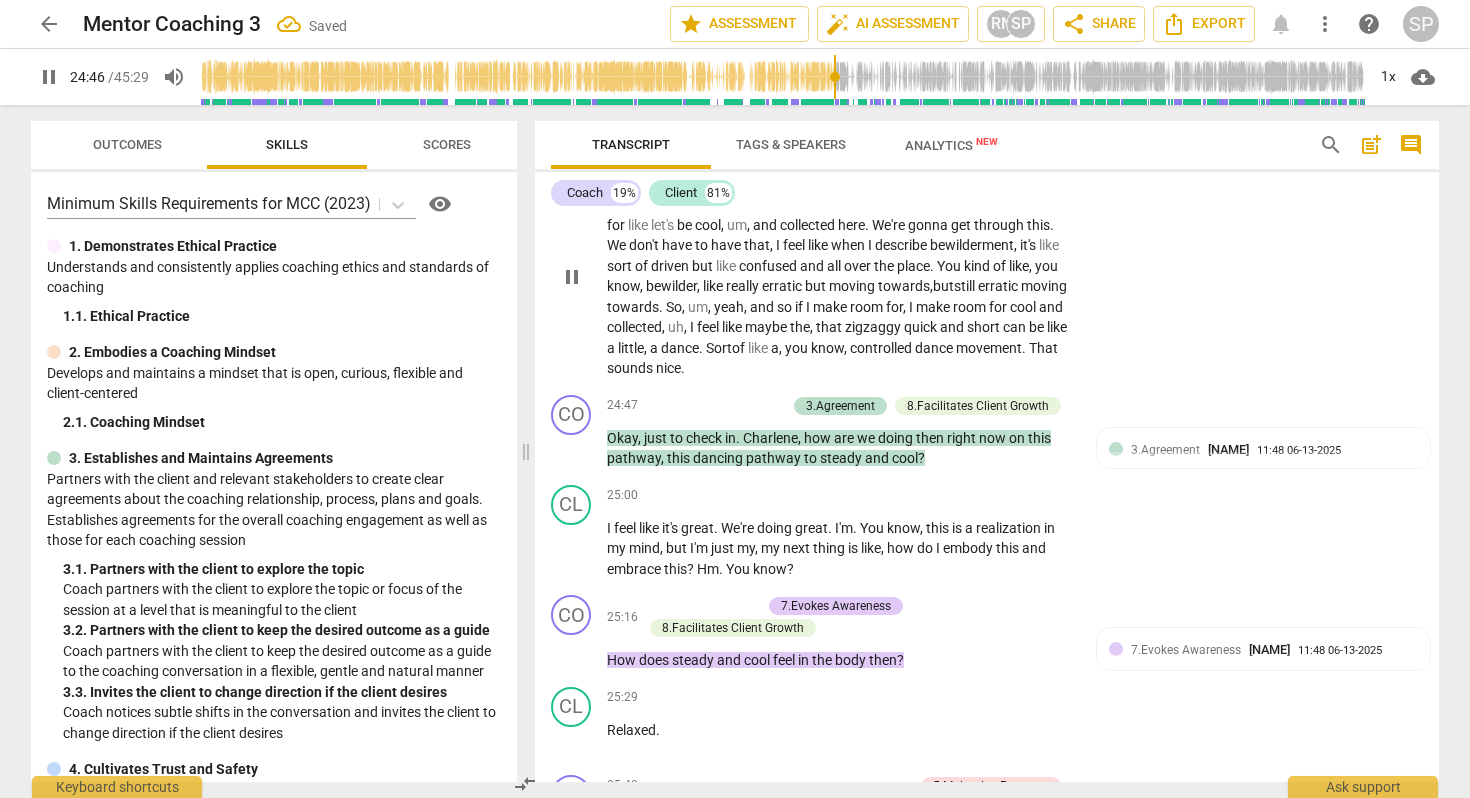 click on "know" at bounding box center (827, 348) 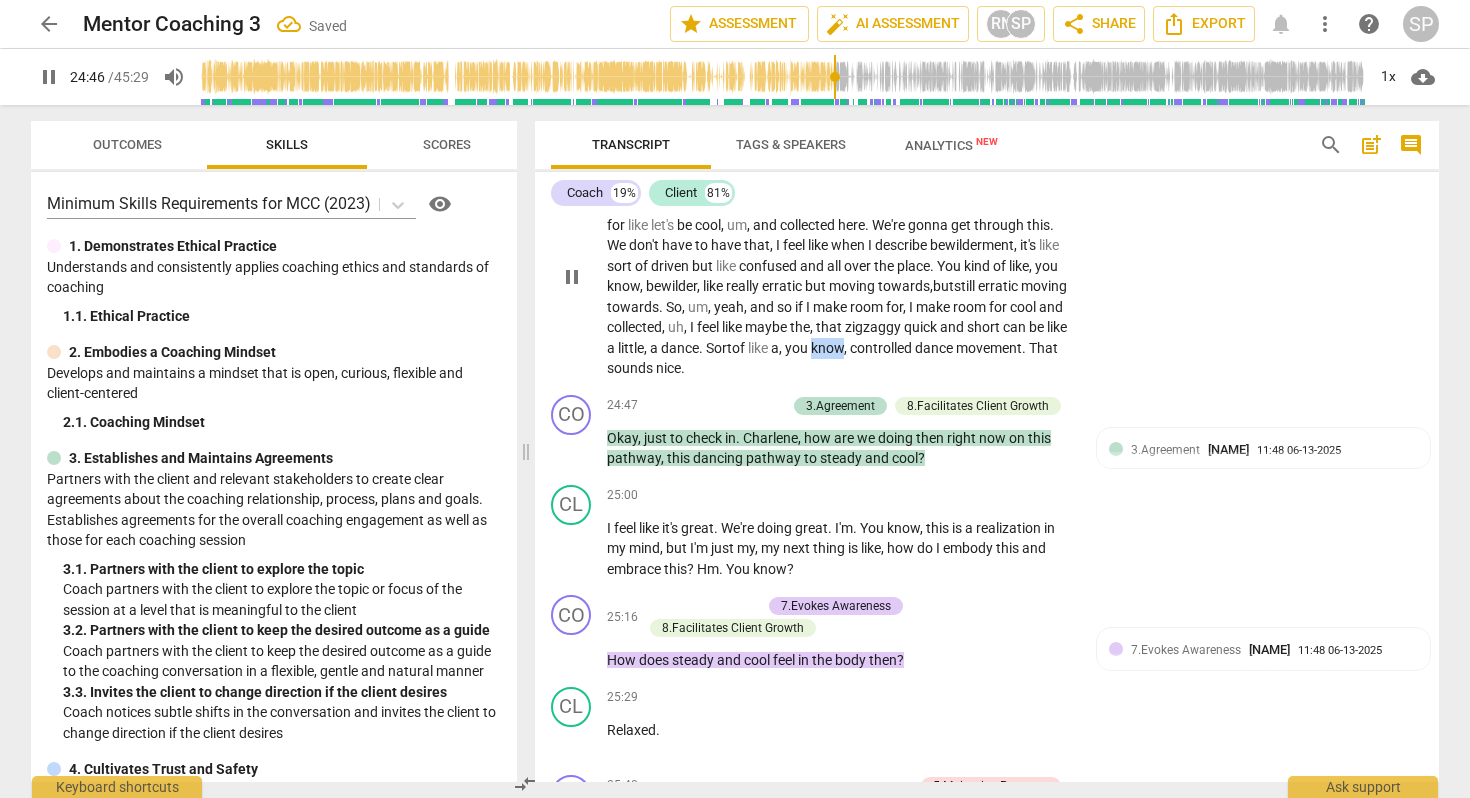 click on "know" at bounding box center (827, 348) 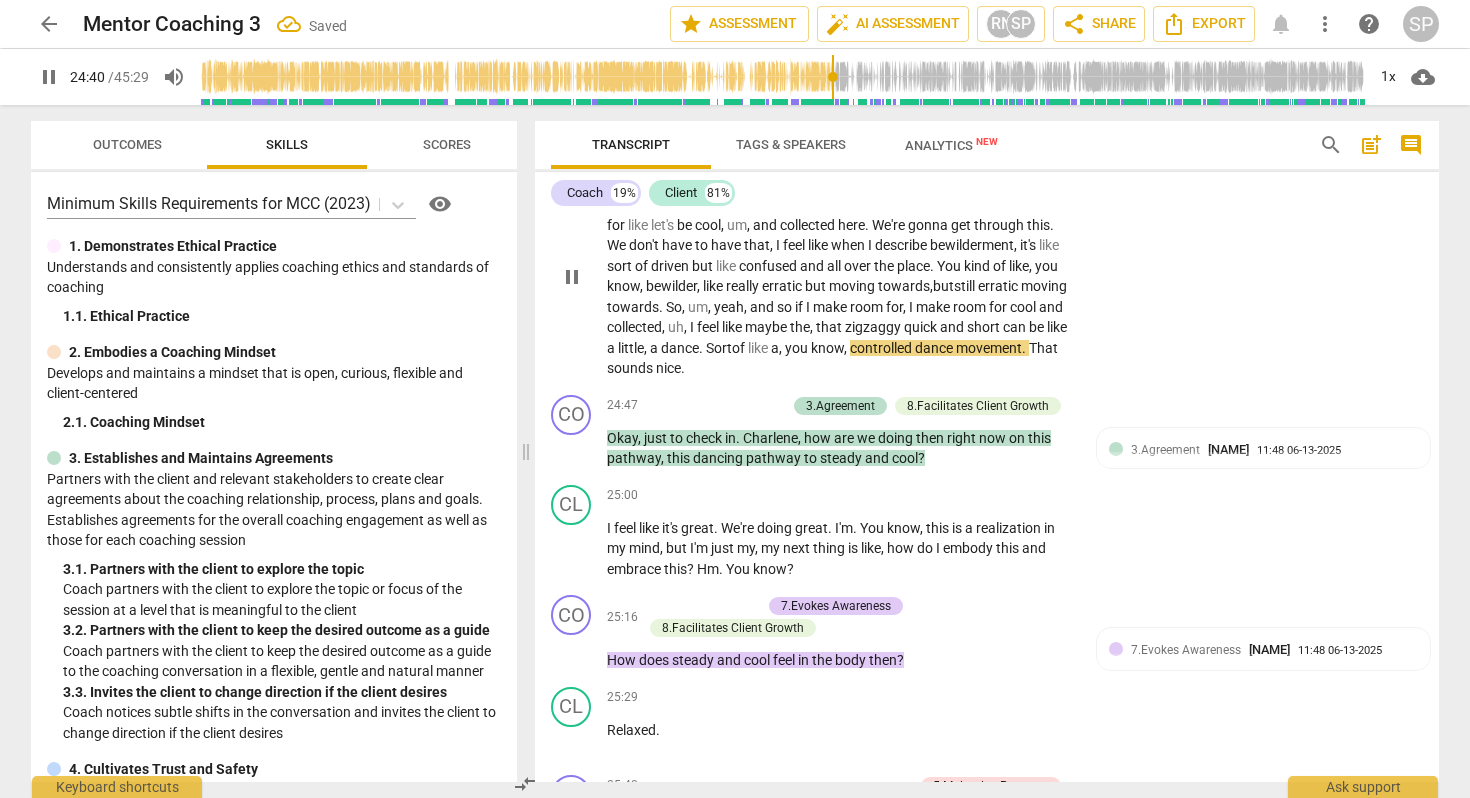 click on "like" at bounding box center (759, 348) 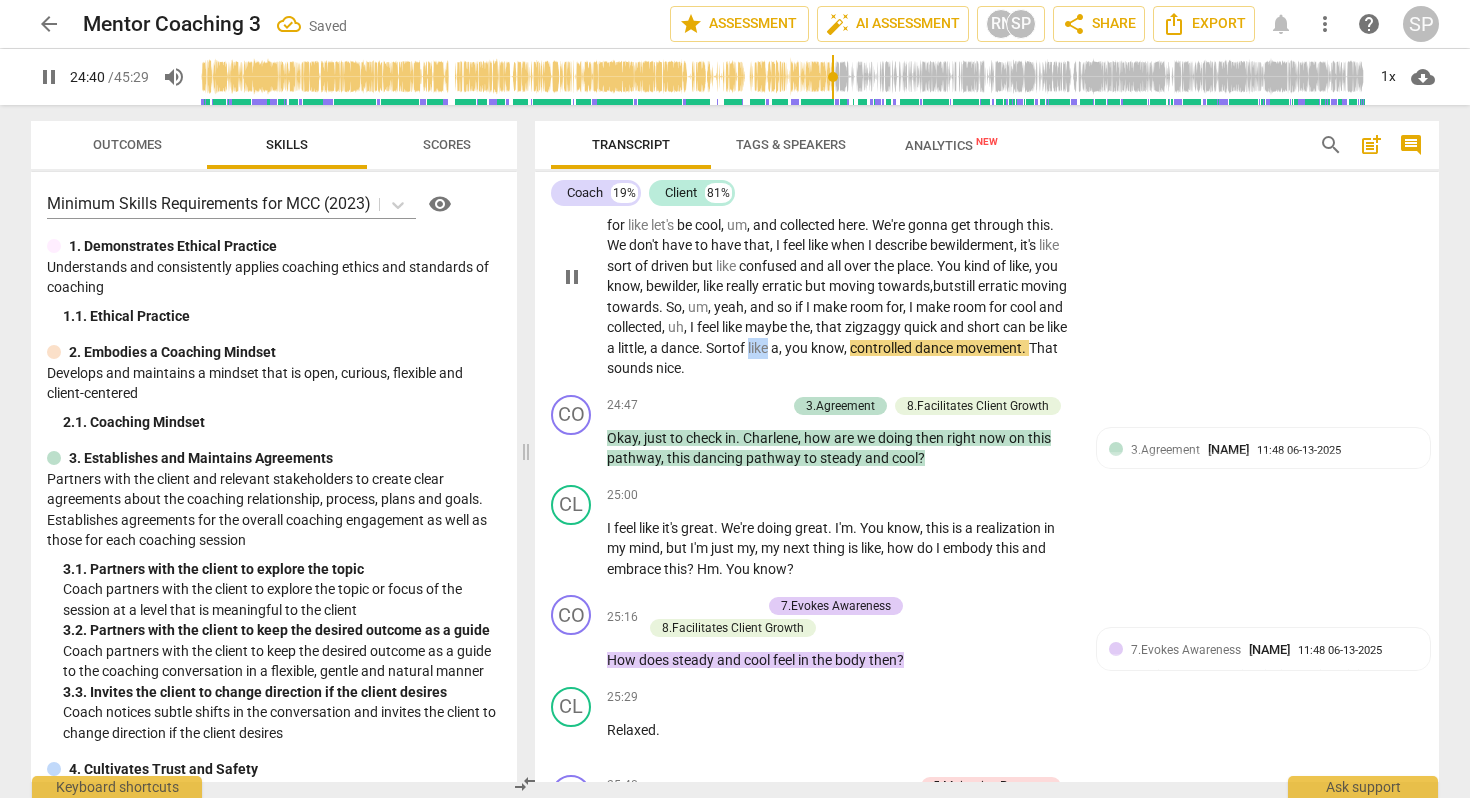 click on "like" at bounding box center (759, 348) 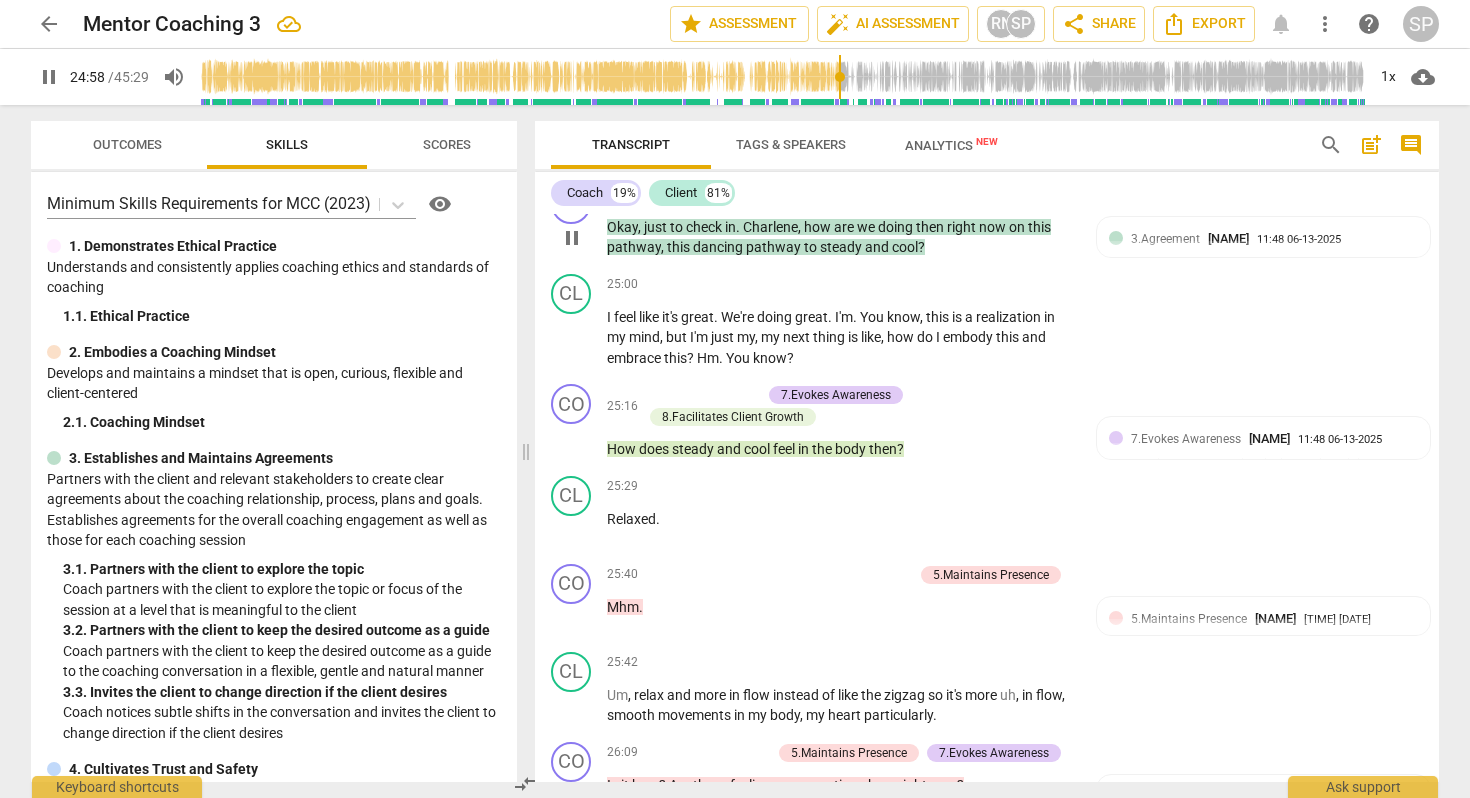 scroll, scrollTop: 7437, scrollLeft: 0, axis: vertical 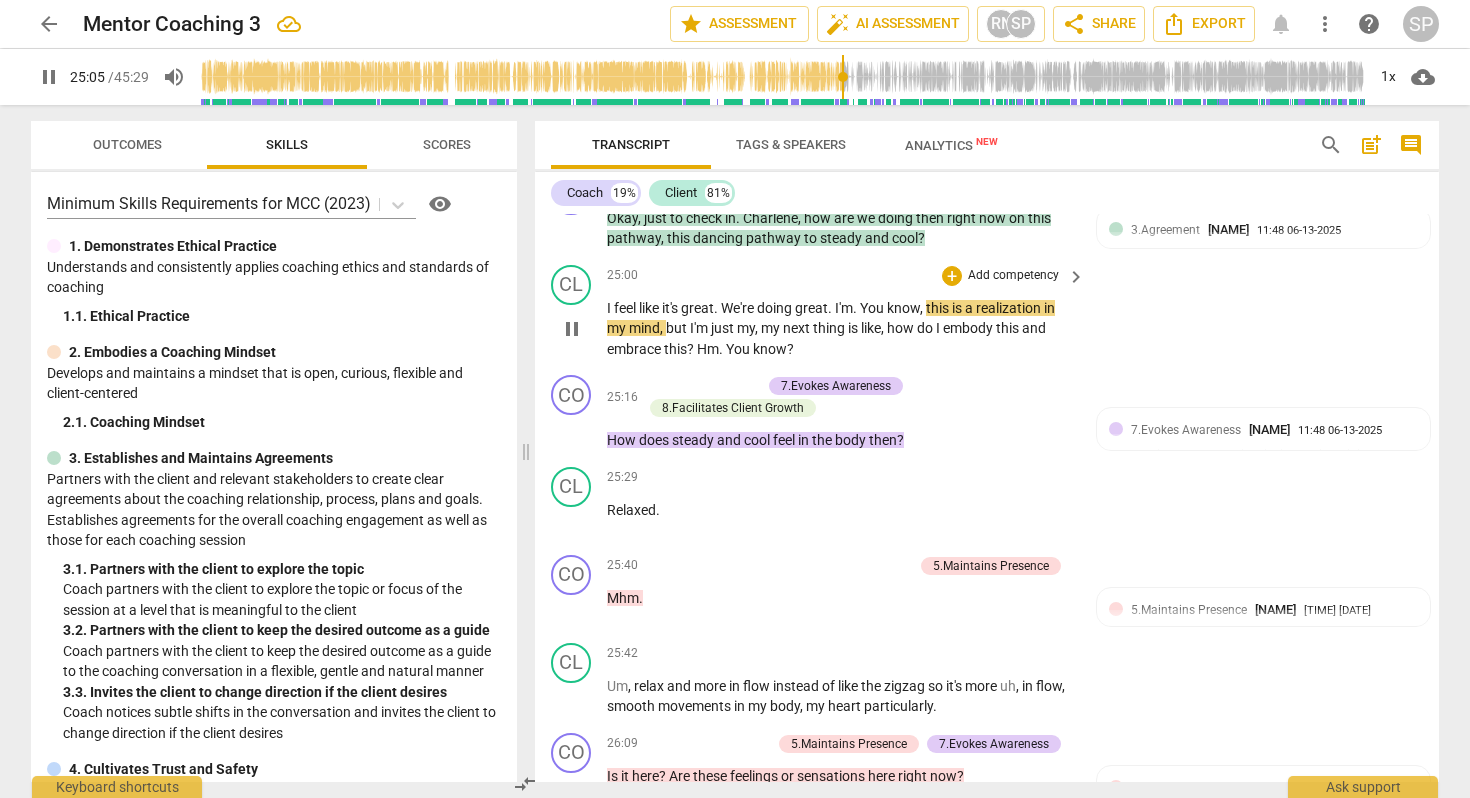 click on "." at bounding box center (856, 308) 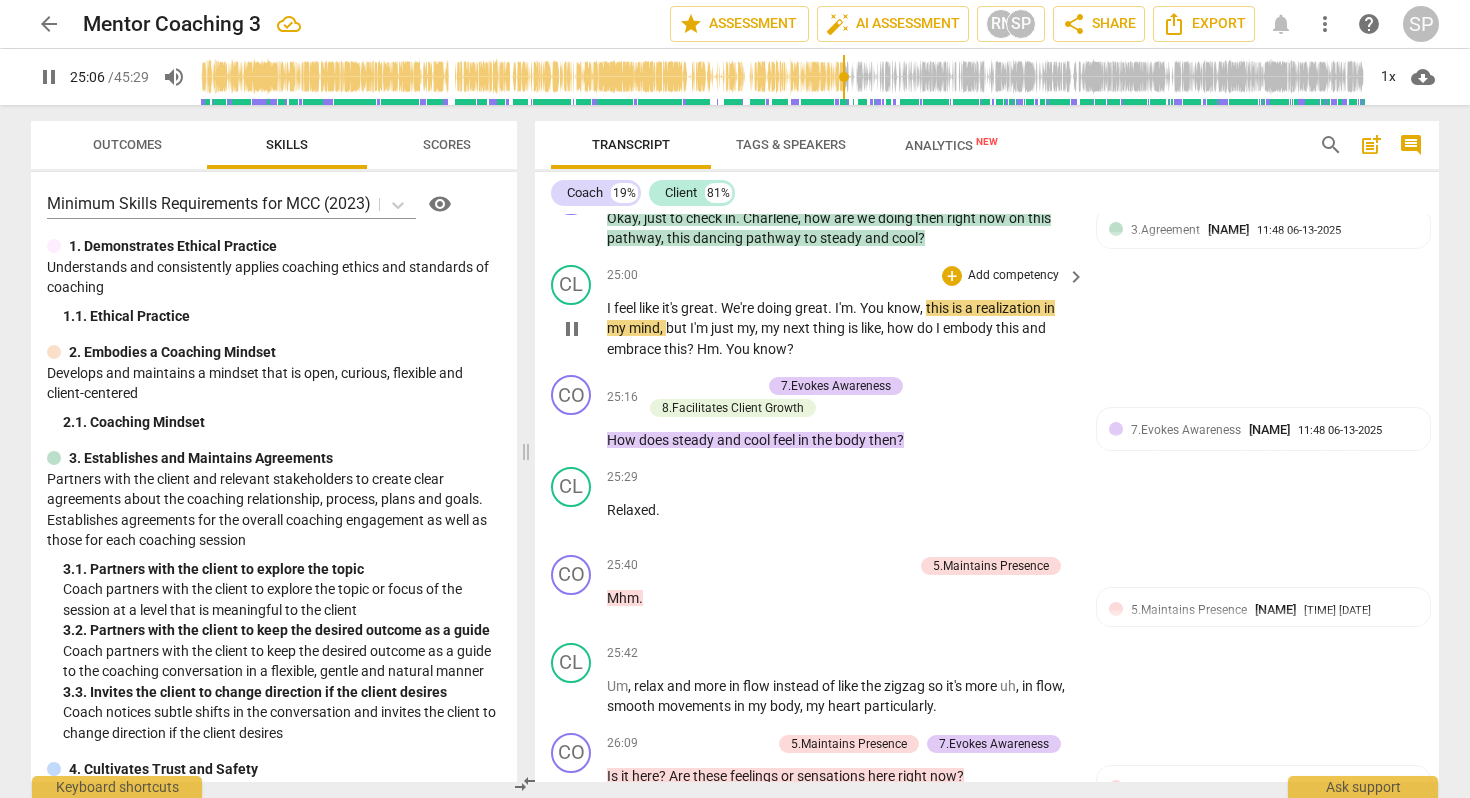 type on "1507" 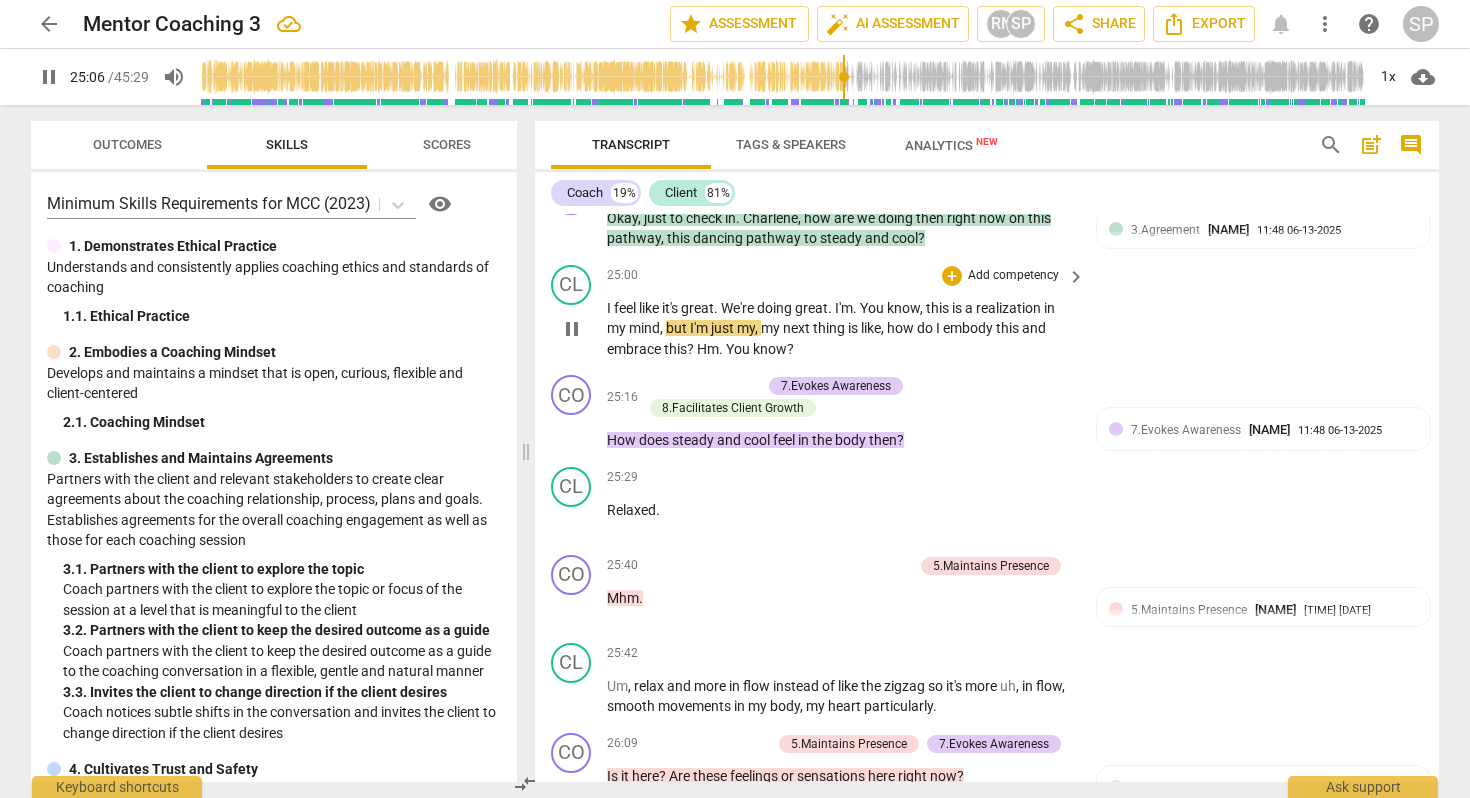 type 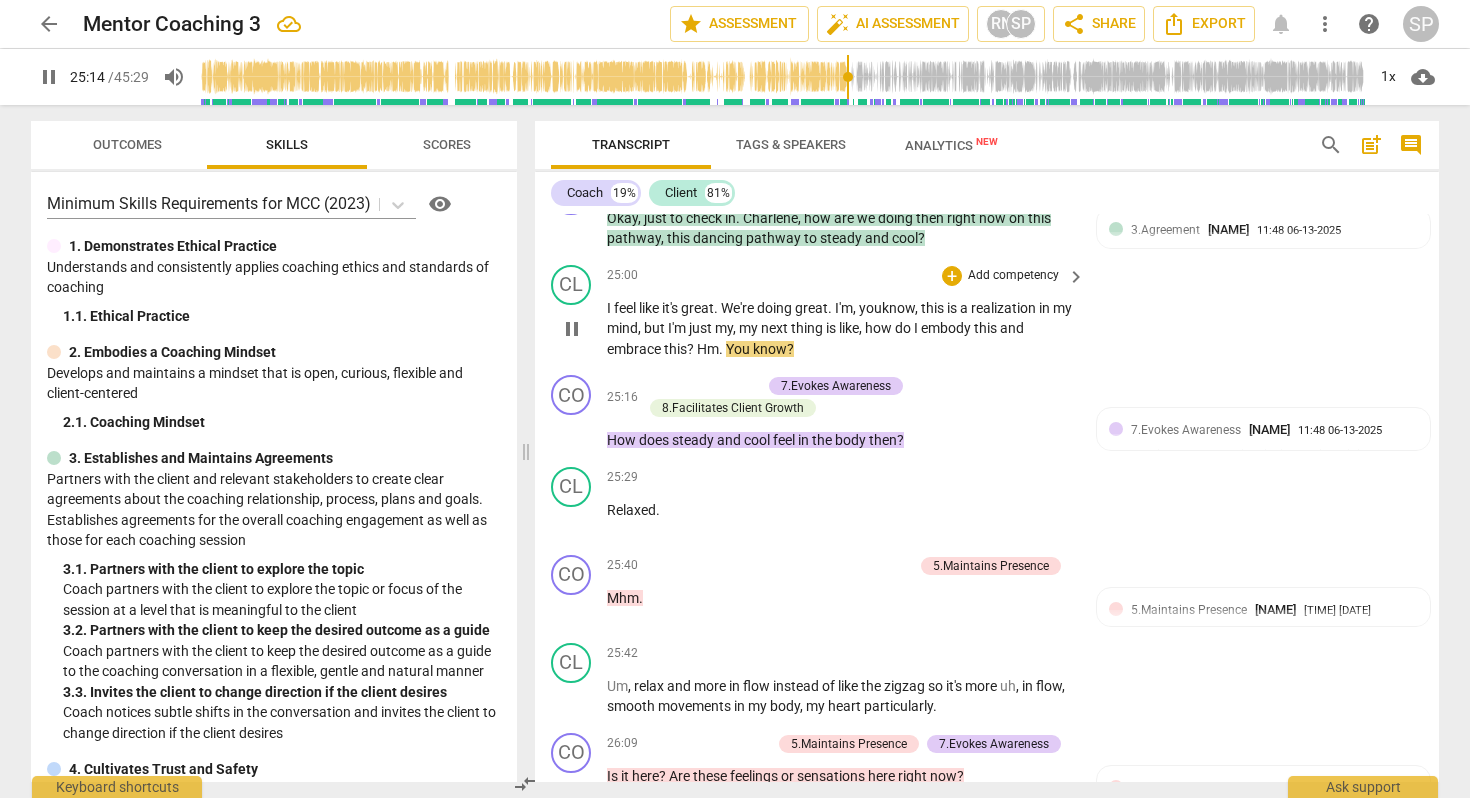 click on "like" at bounding box center (849, 328) 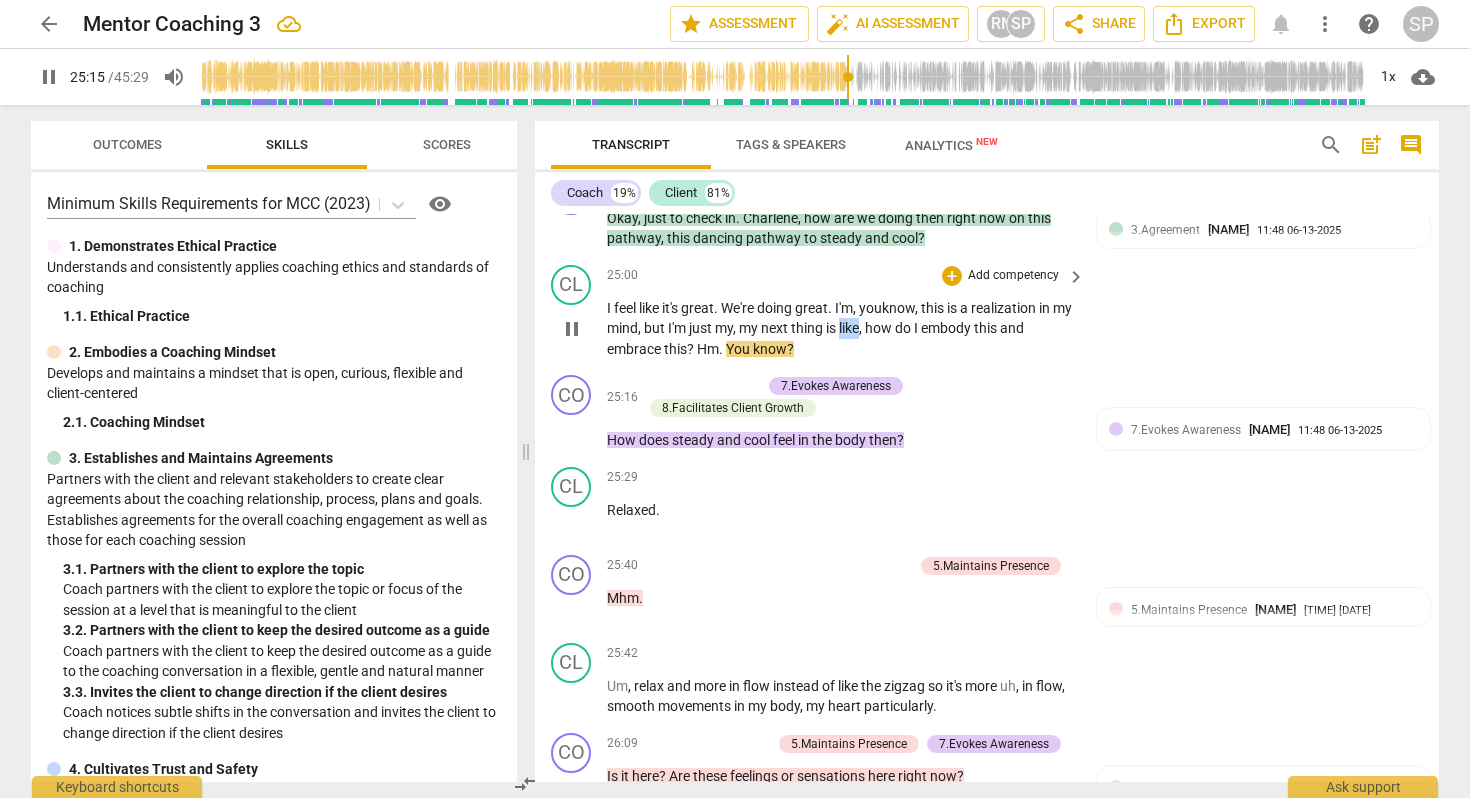 click on "like" at bounding box center (849, 328) 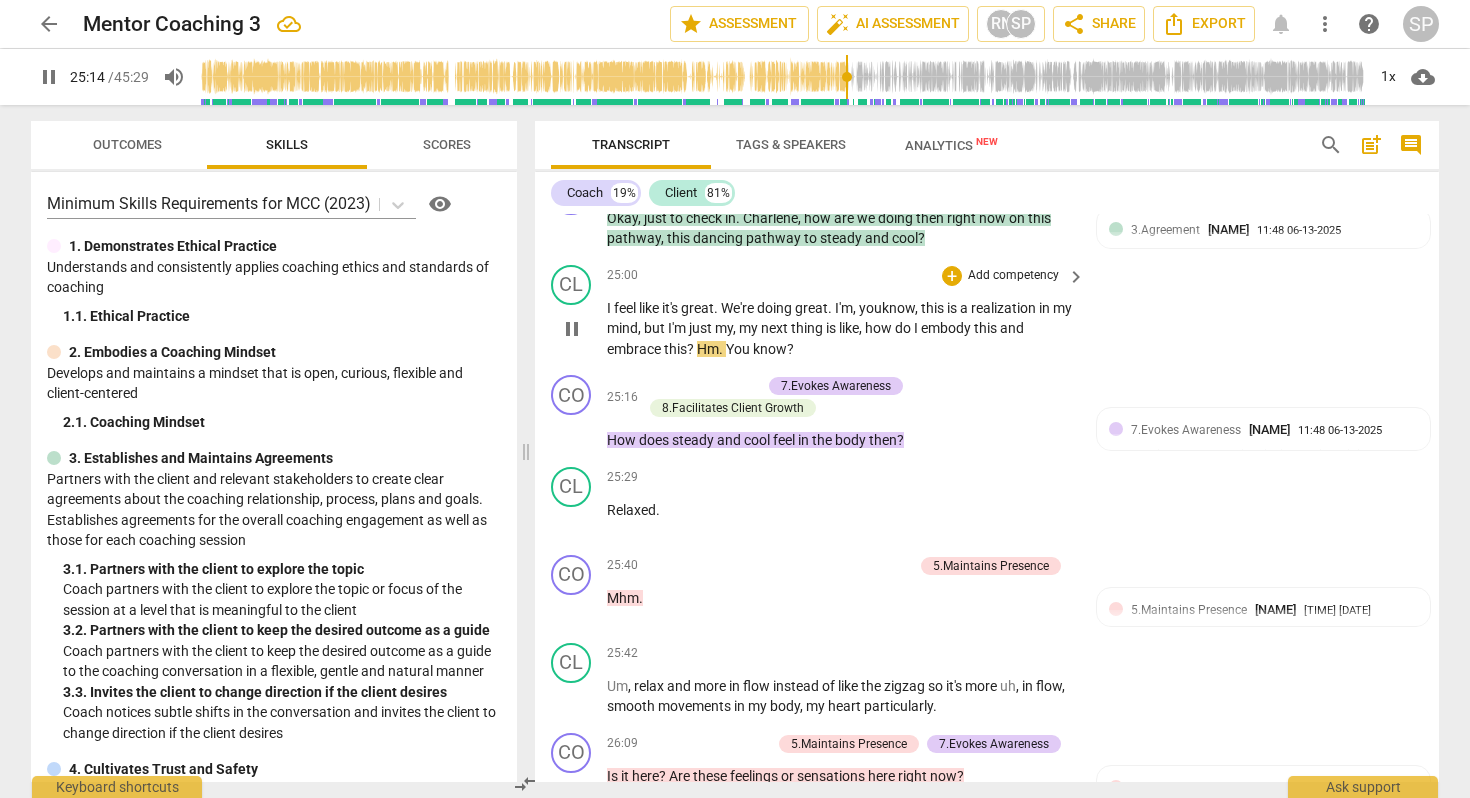 click on "You" at bounding box center (739, 349) 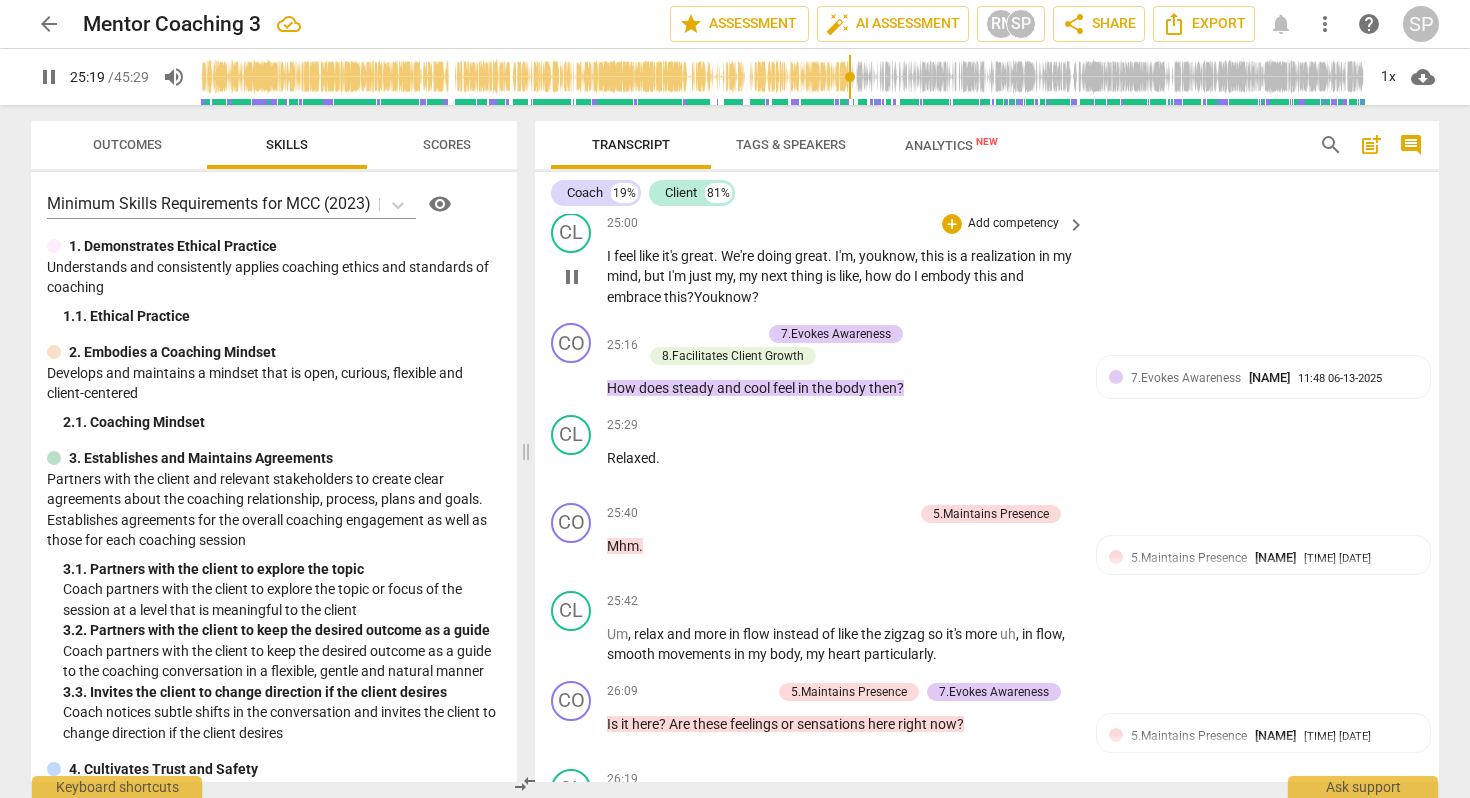 scroll, scrollTop: 7545, scrollLeft: 0, axis: vertical 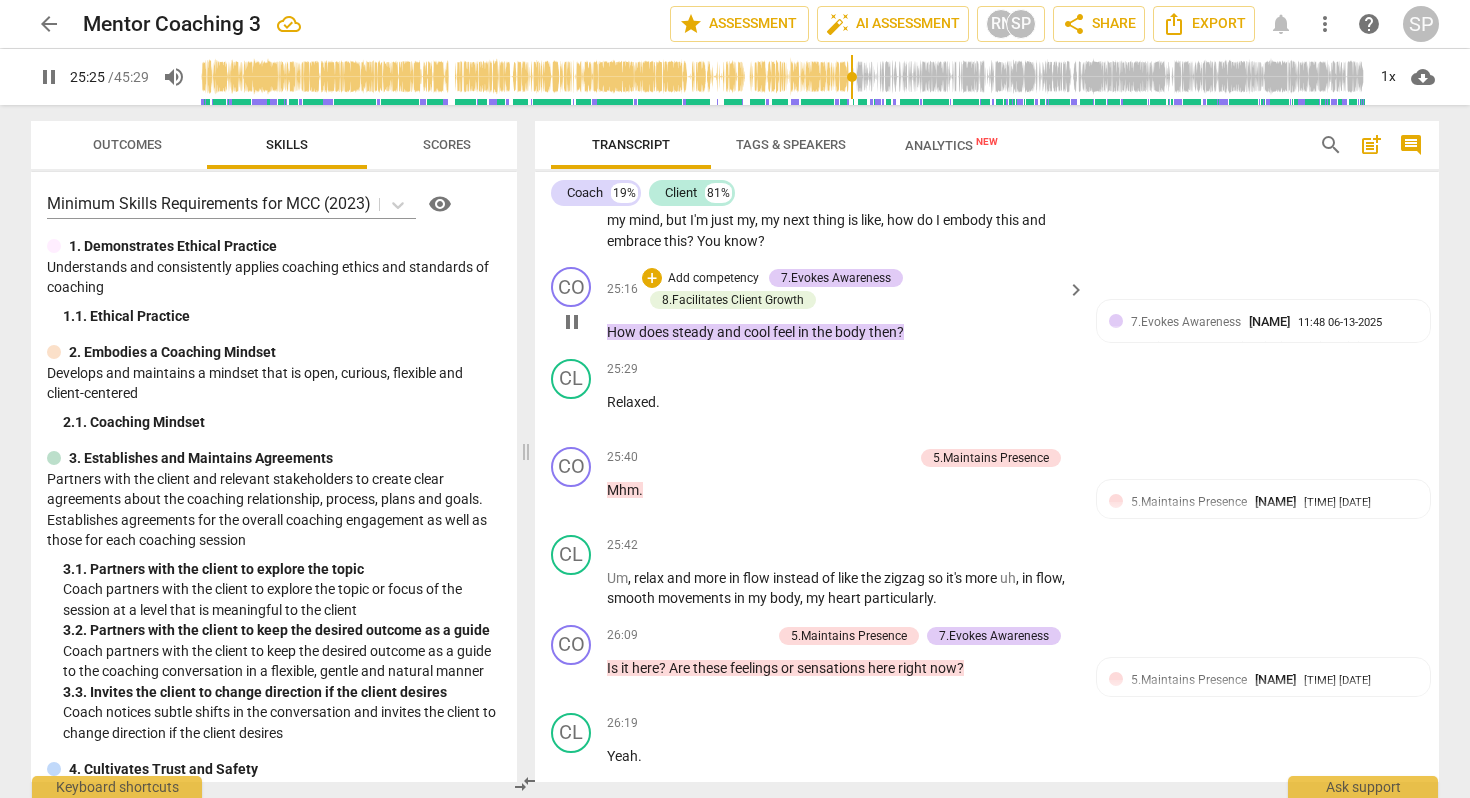click on "and" at bounding box center (730, 332) 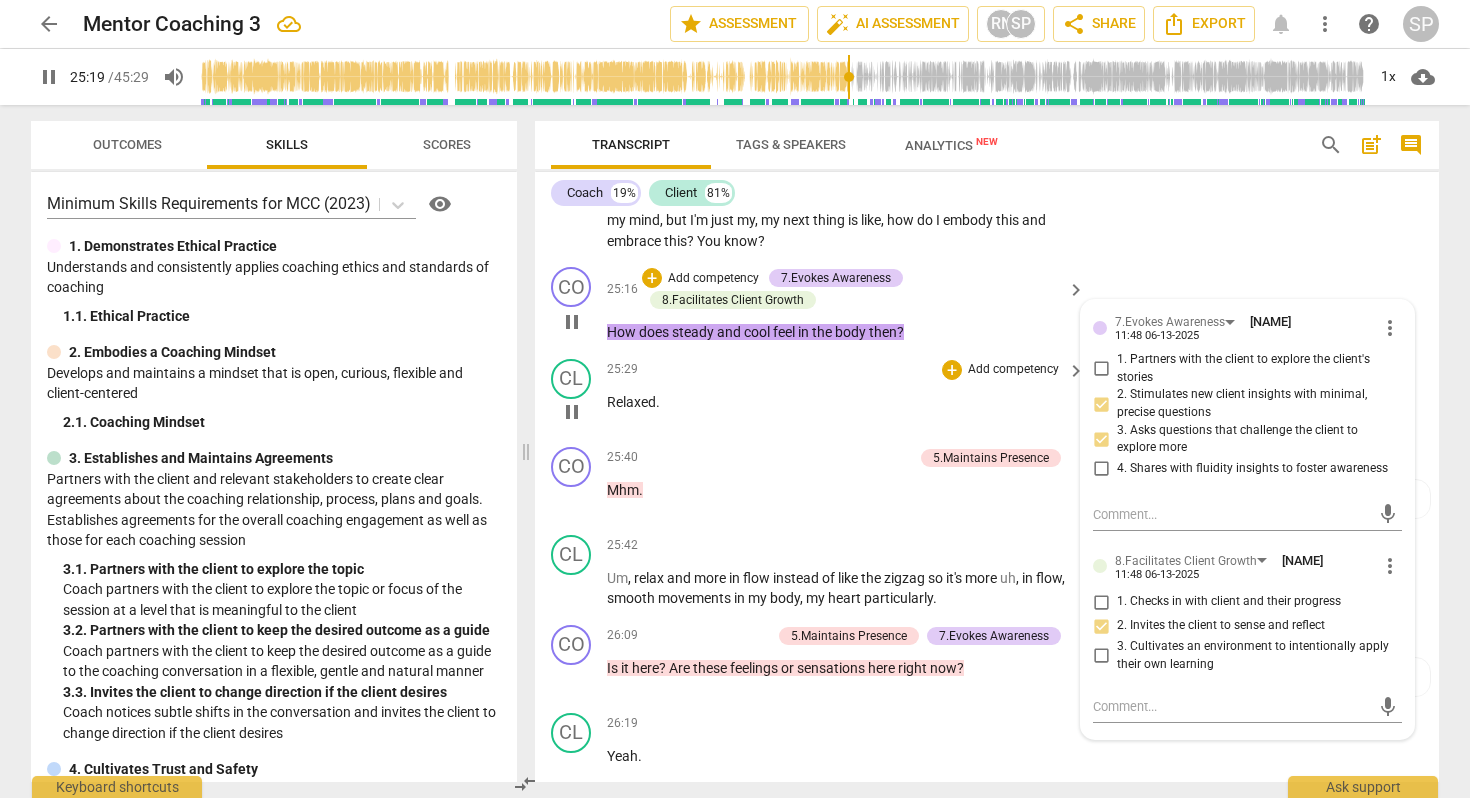 click on "Relaxed" at bounding box center (631, 402) 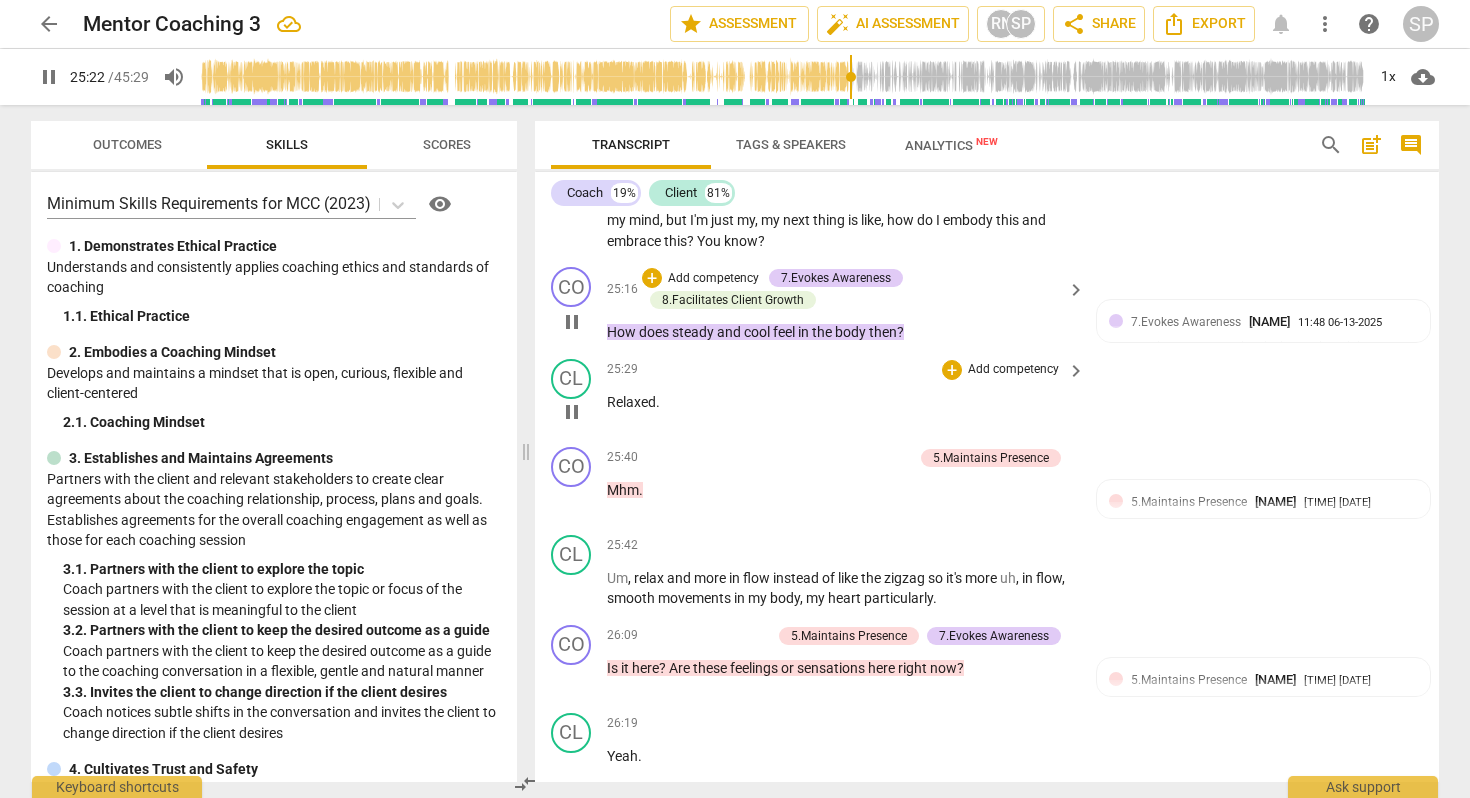 type on "1523" 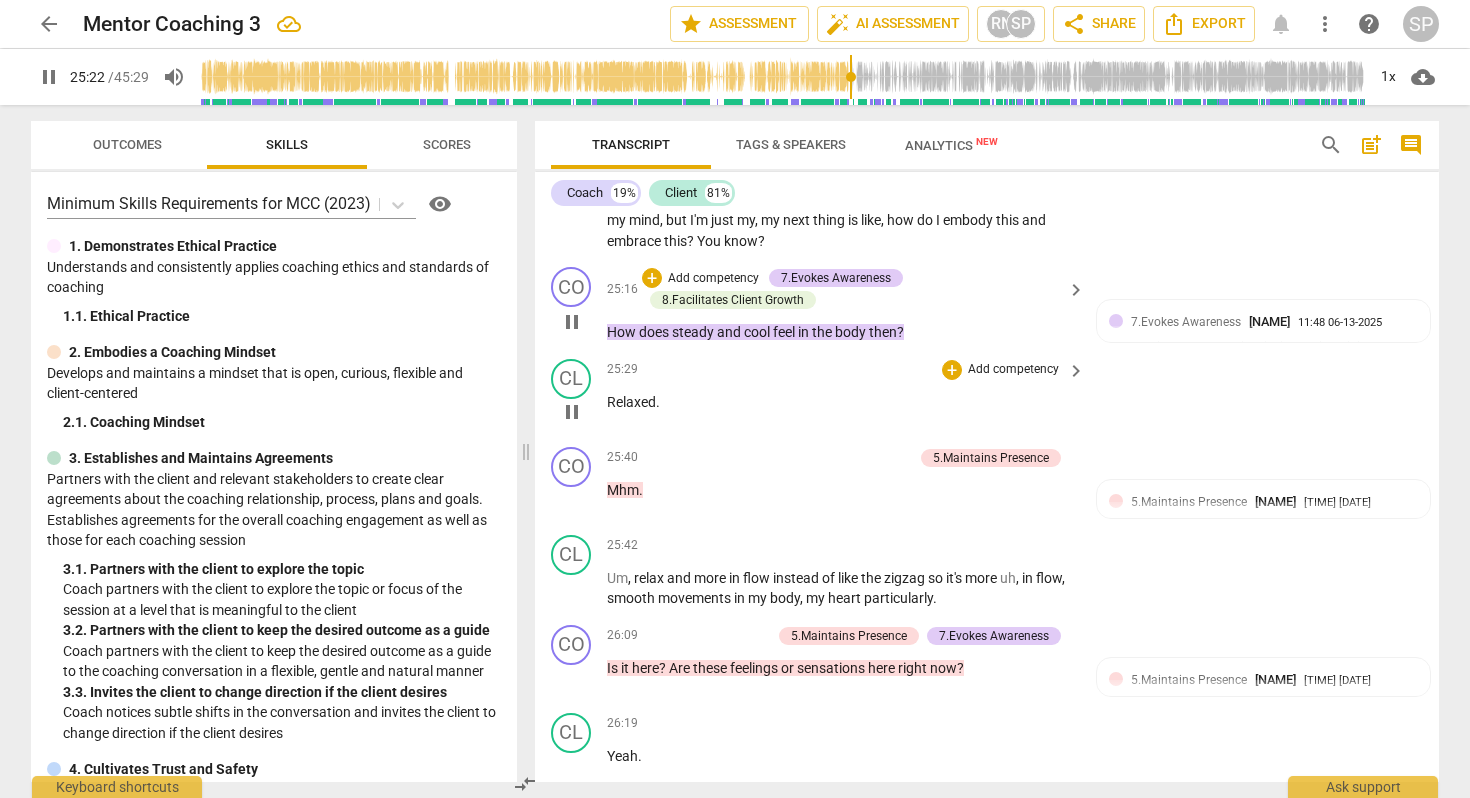 type 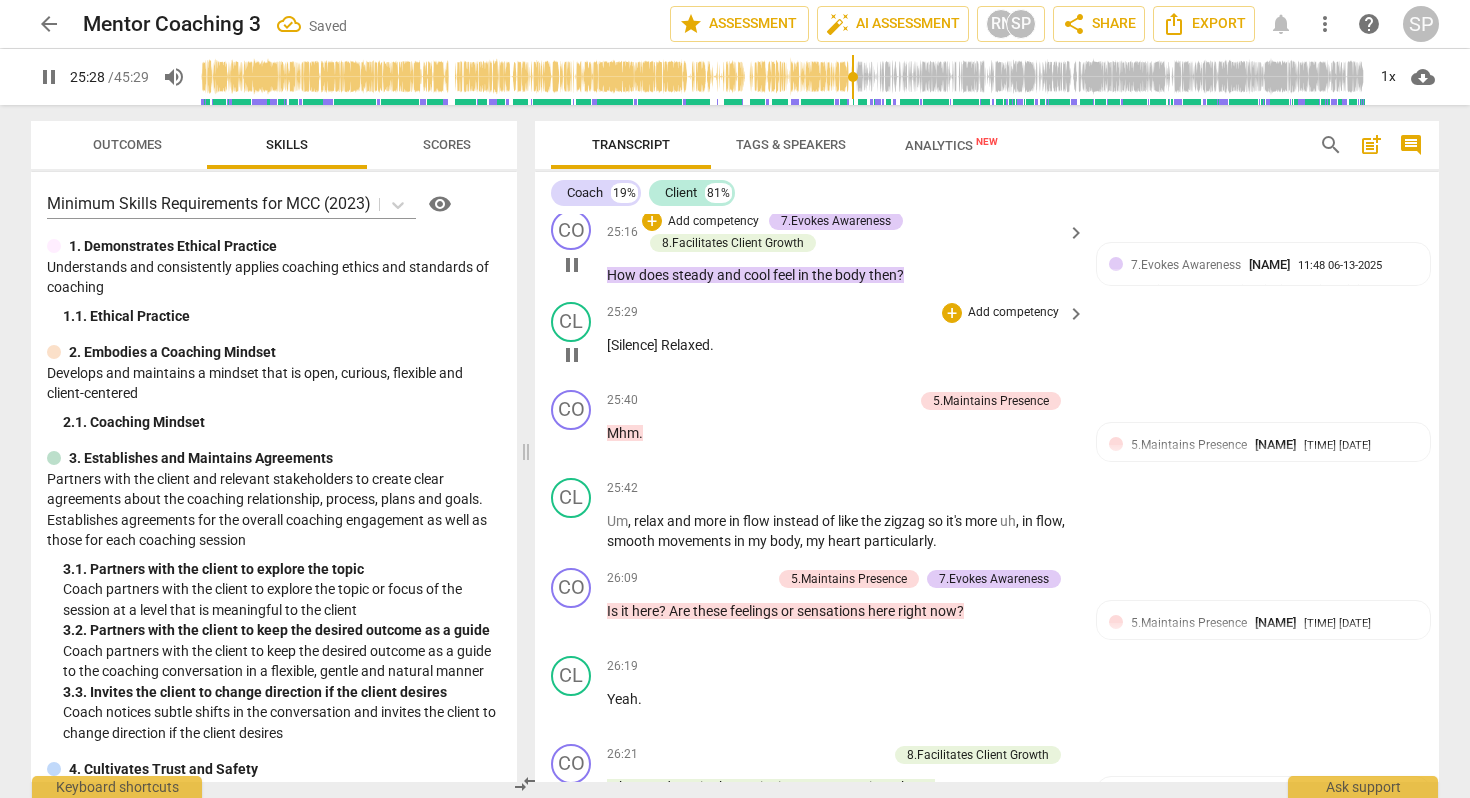 scroll, scrollTop: 7609, scrollLeft: 0, axis: vertical 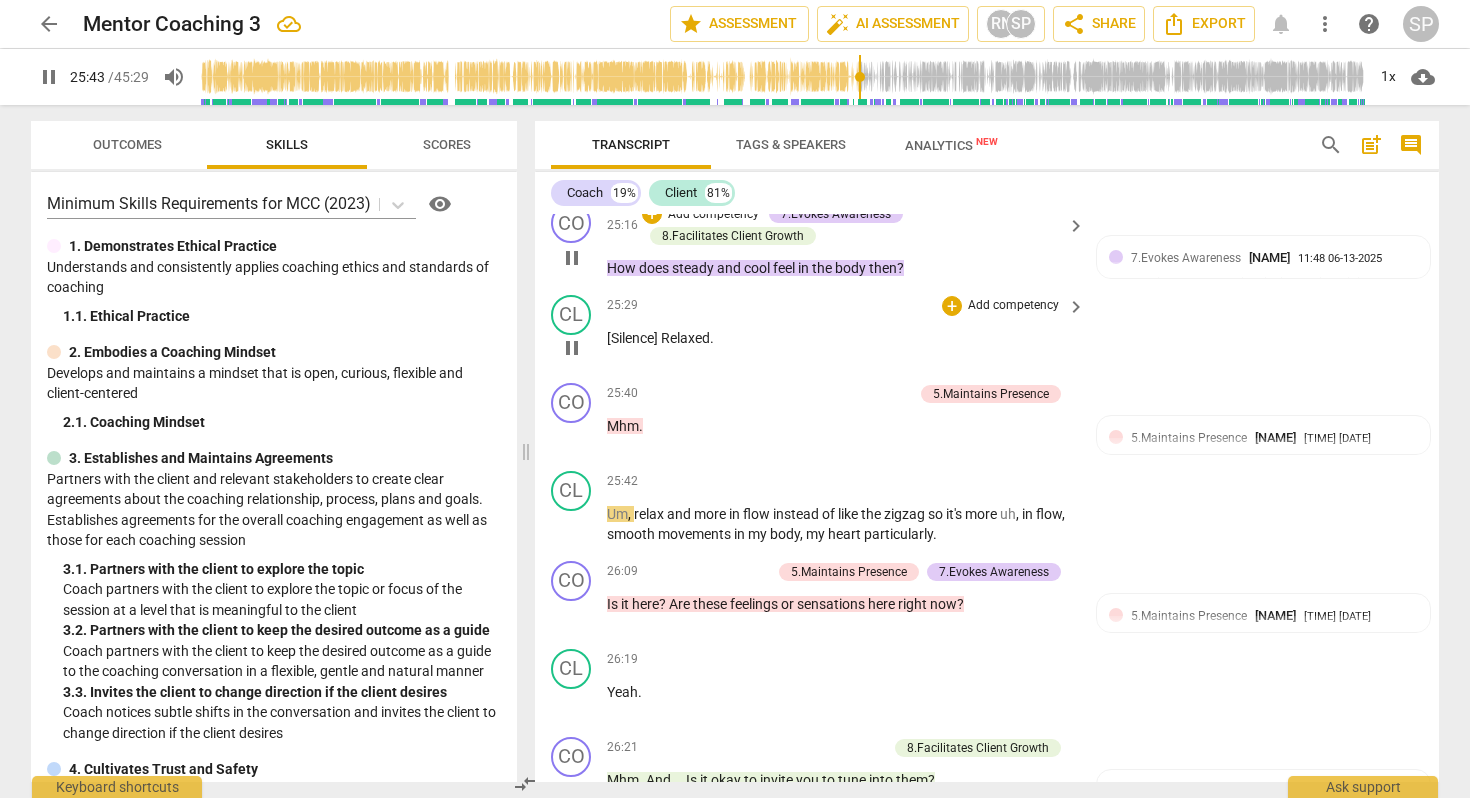 click on "[Silence] Relaxed" at bounding box center (658, 338) 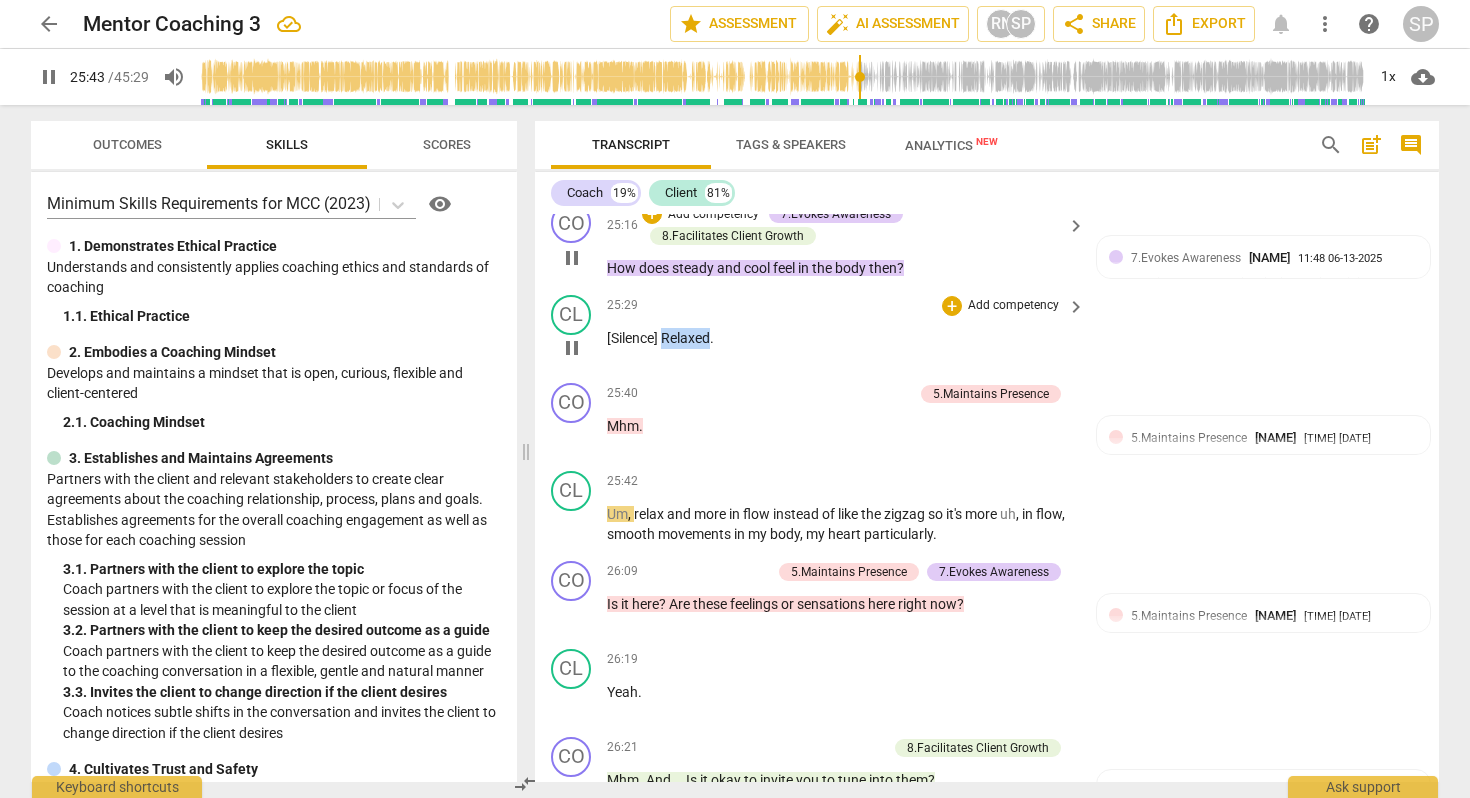 click on "[Silence] Relaxed" at bounding box center [658, 338] 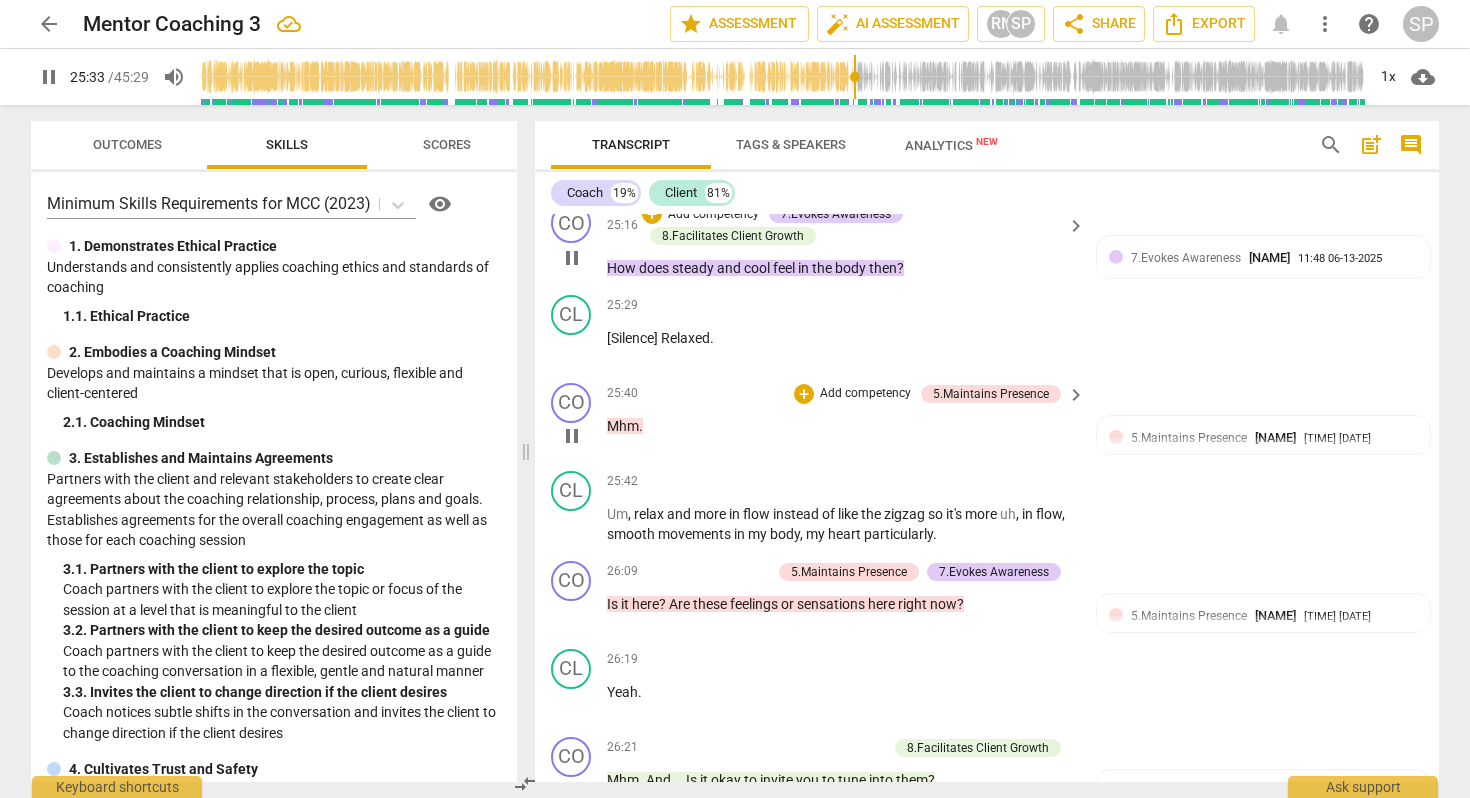 click on "Mhm" at bounding box center [623, 426] 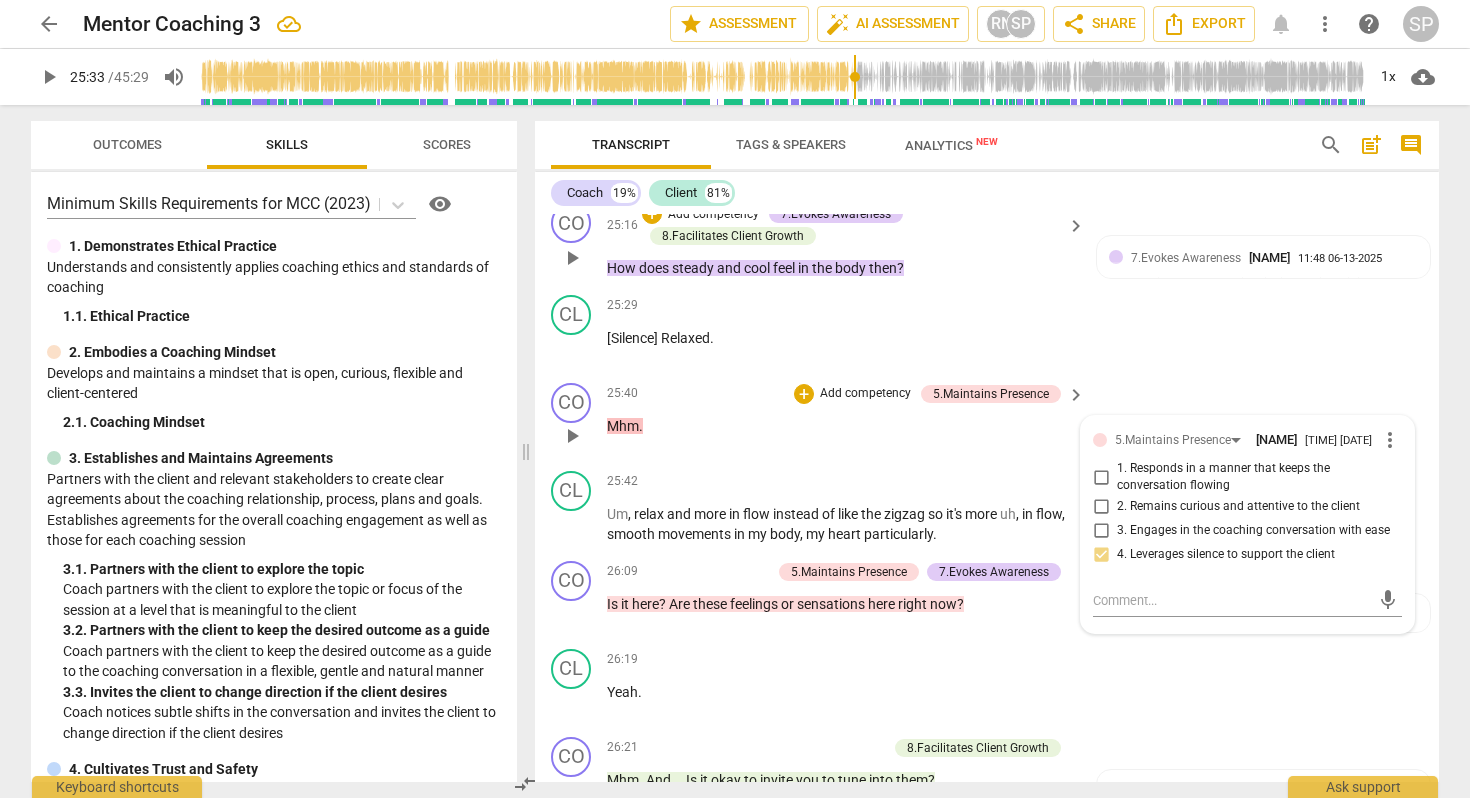 click on "Mhm" at bounding box center [623, 426] 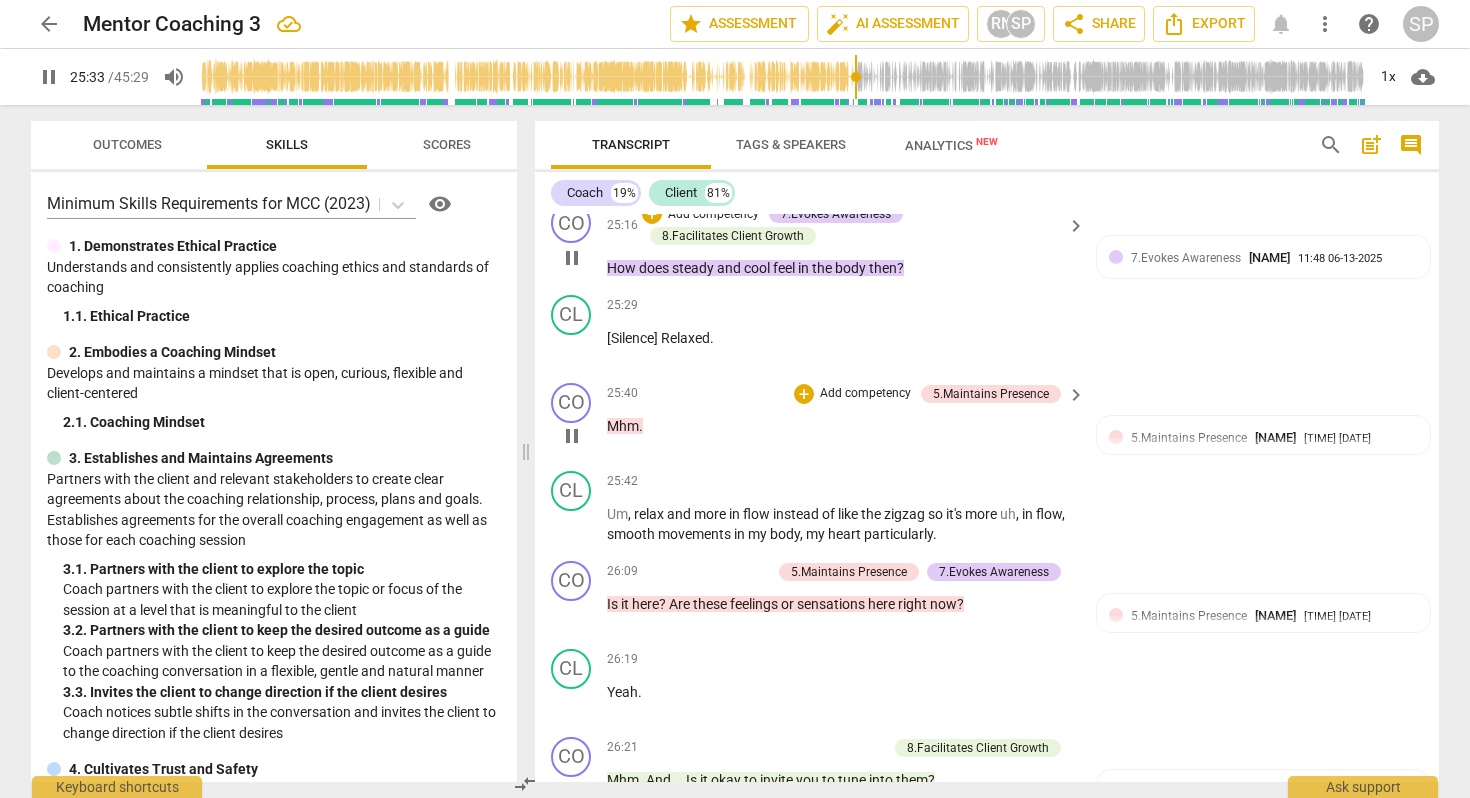 type on "1534" 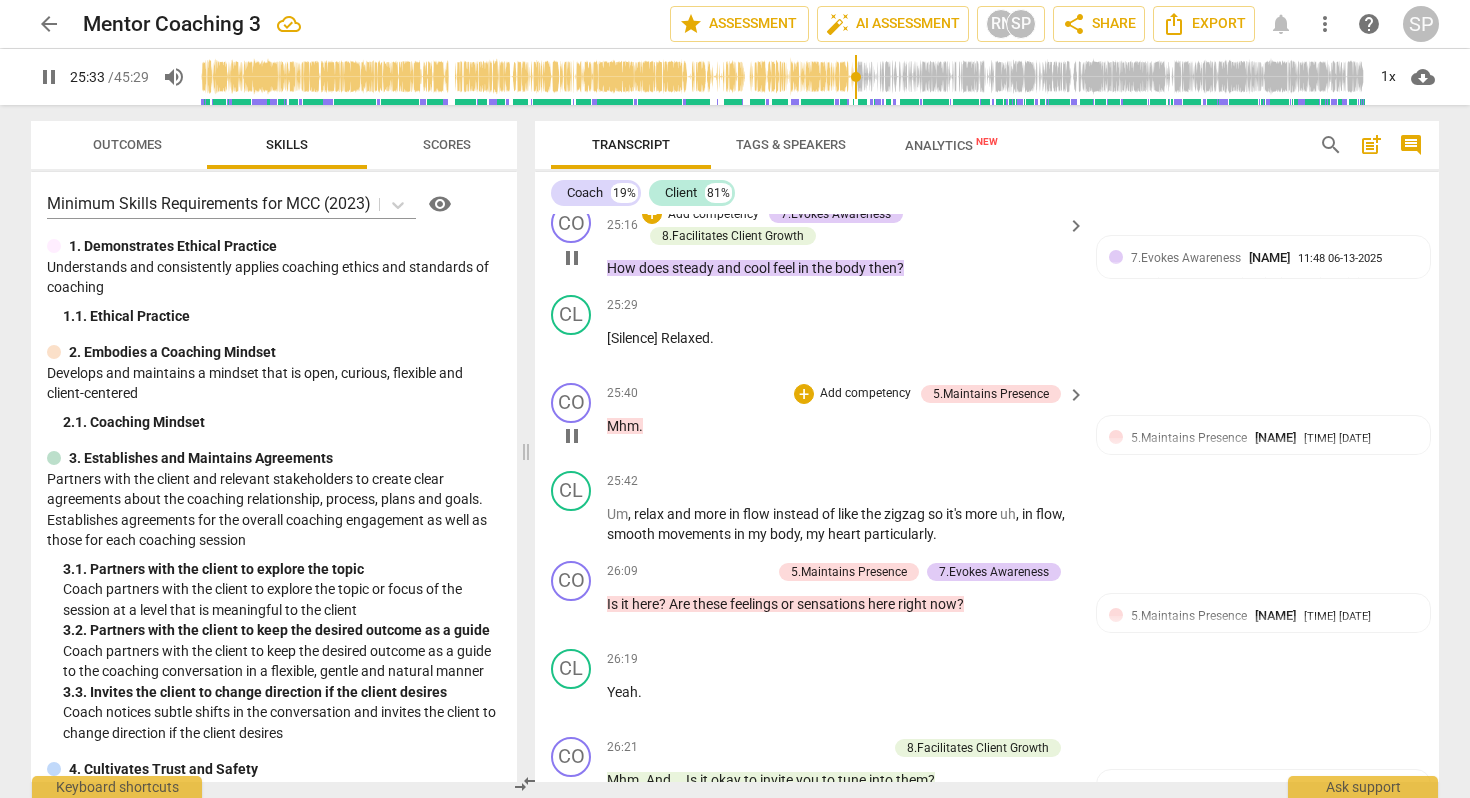 type 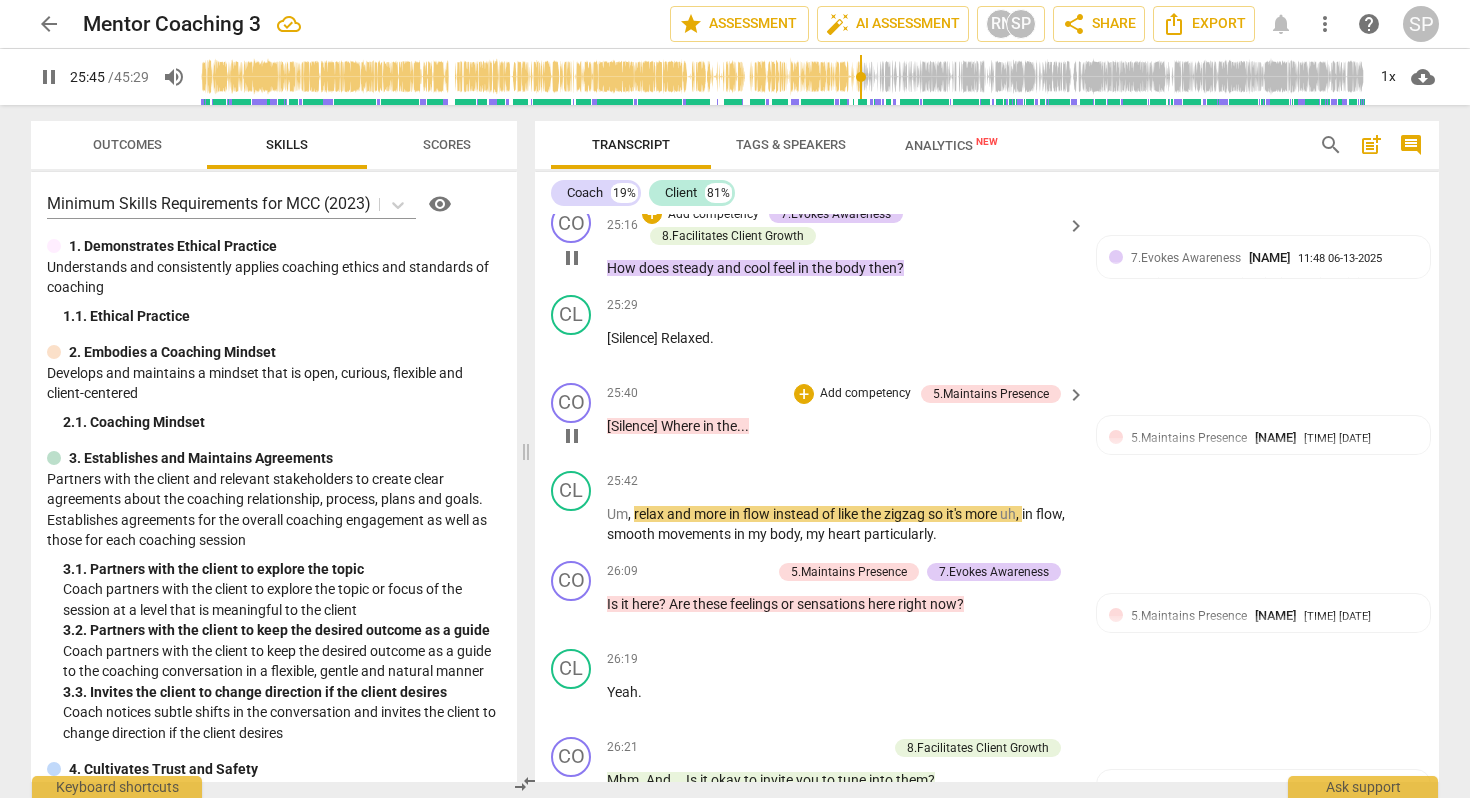 click on "[Silence] Where in the.." at bounding box center (676, 426) 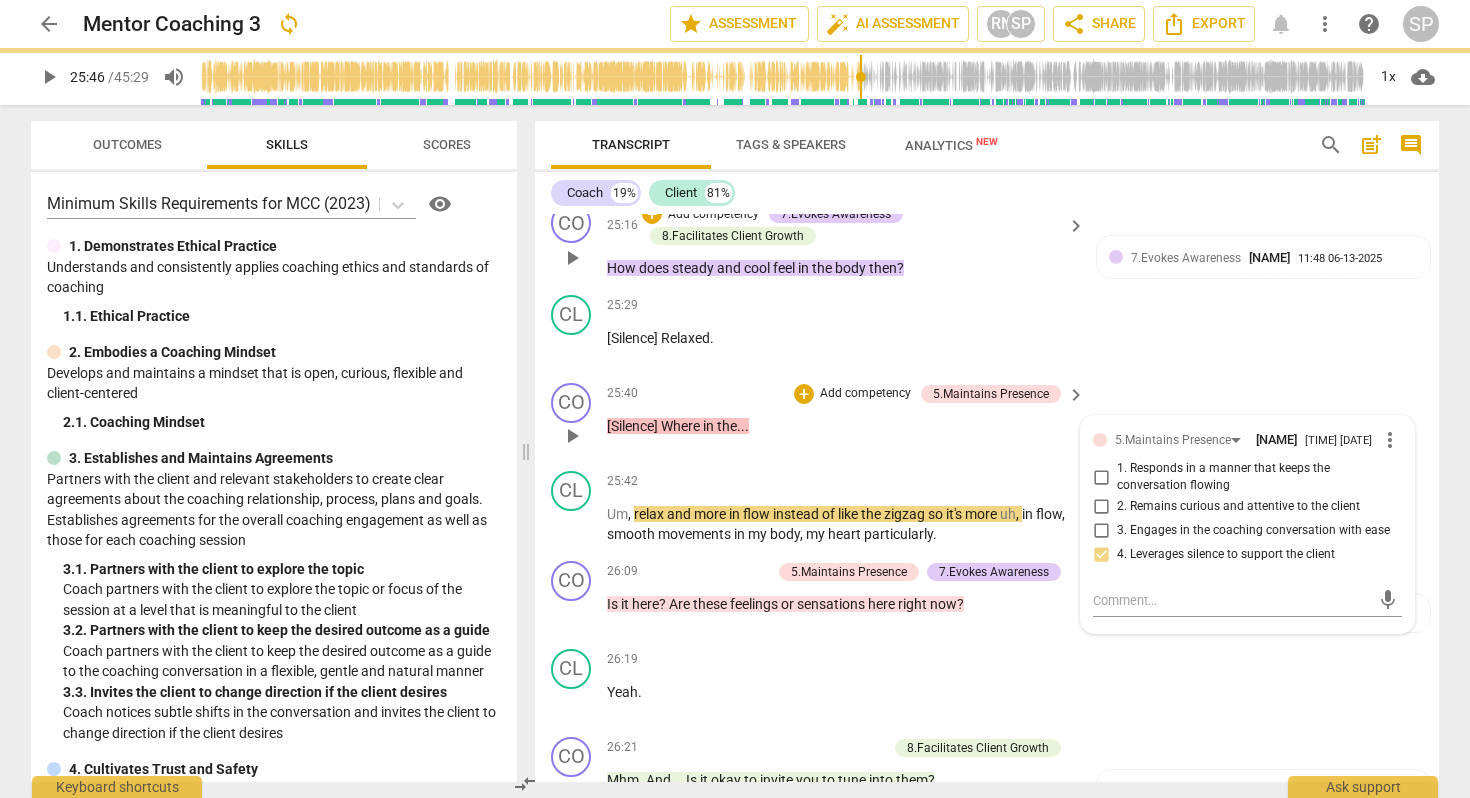 click on "[Silence]" at bounding box center (634, 426) 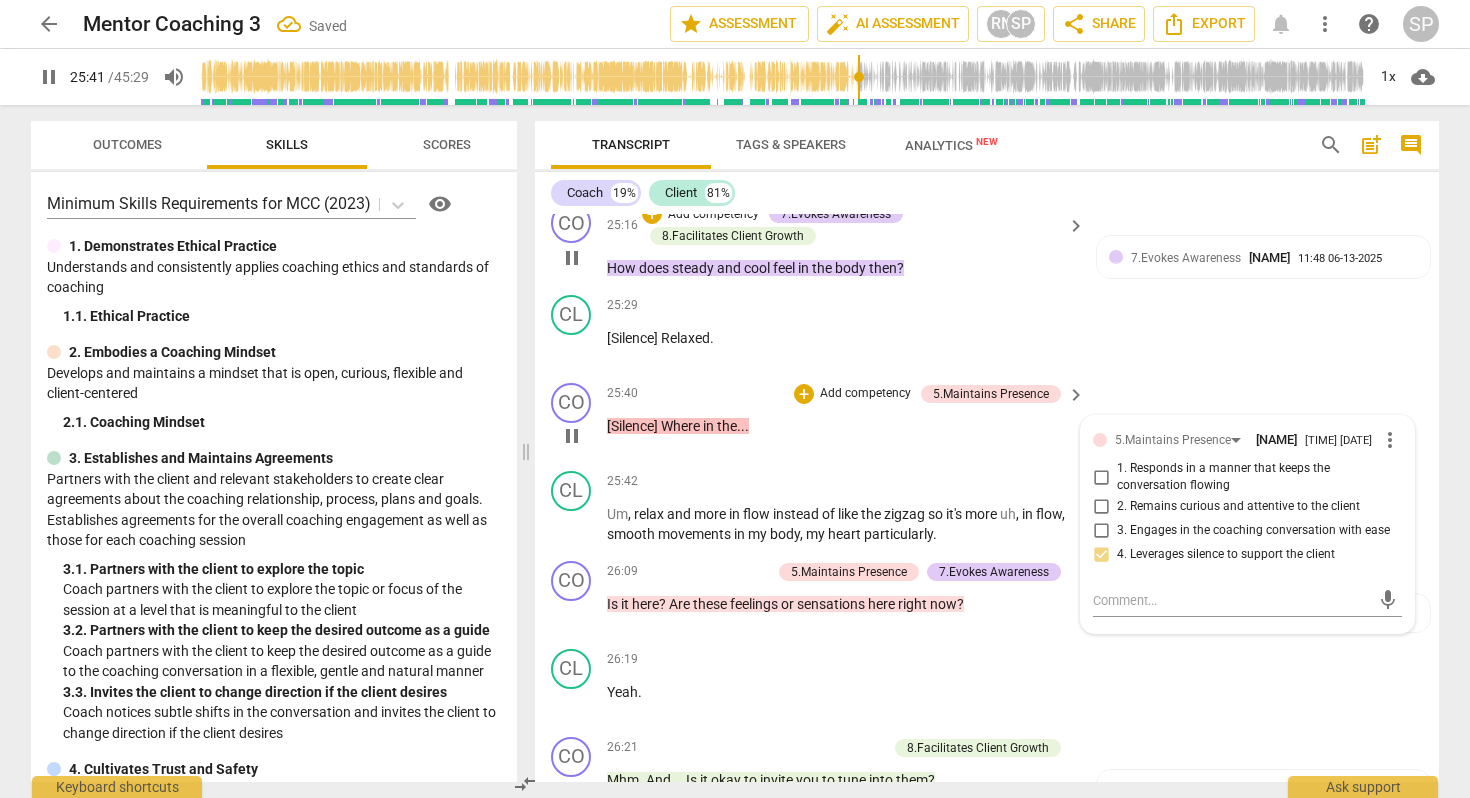 click on "Where" at bounding box center (682, 426) 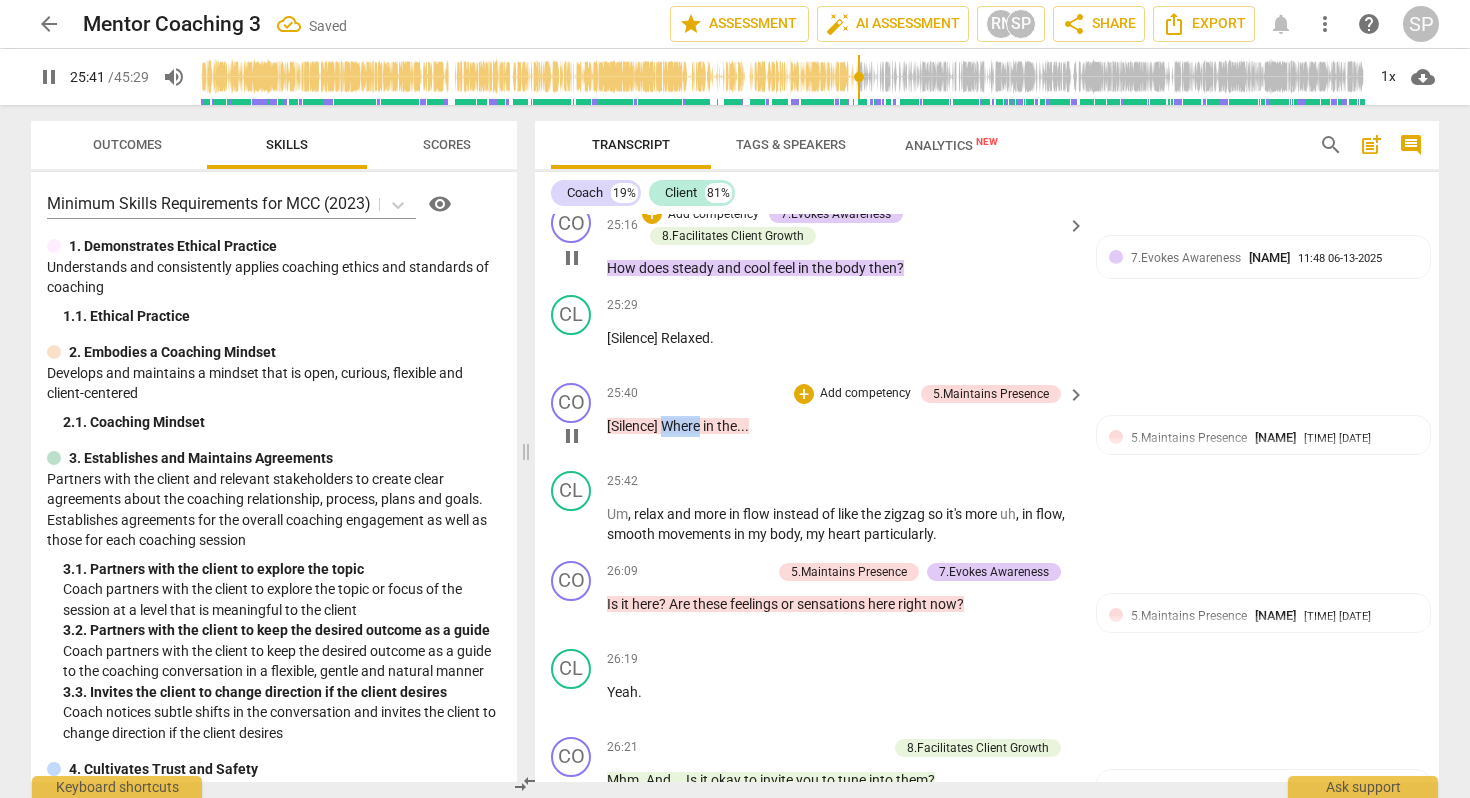 click on "Where" at bounding box center (682, 426) 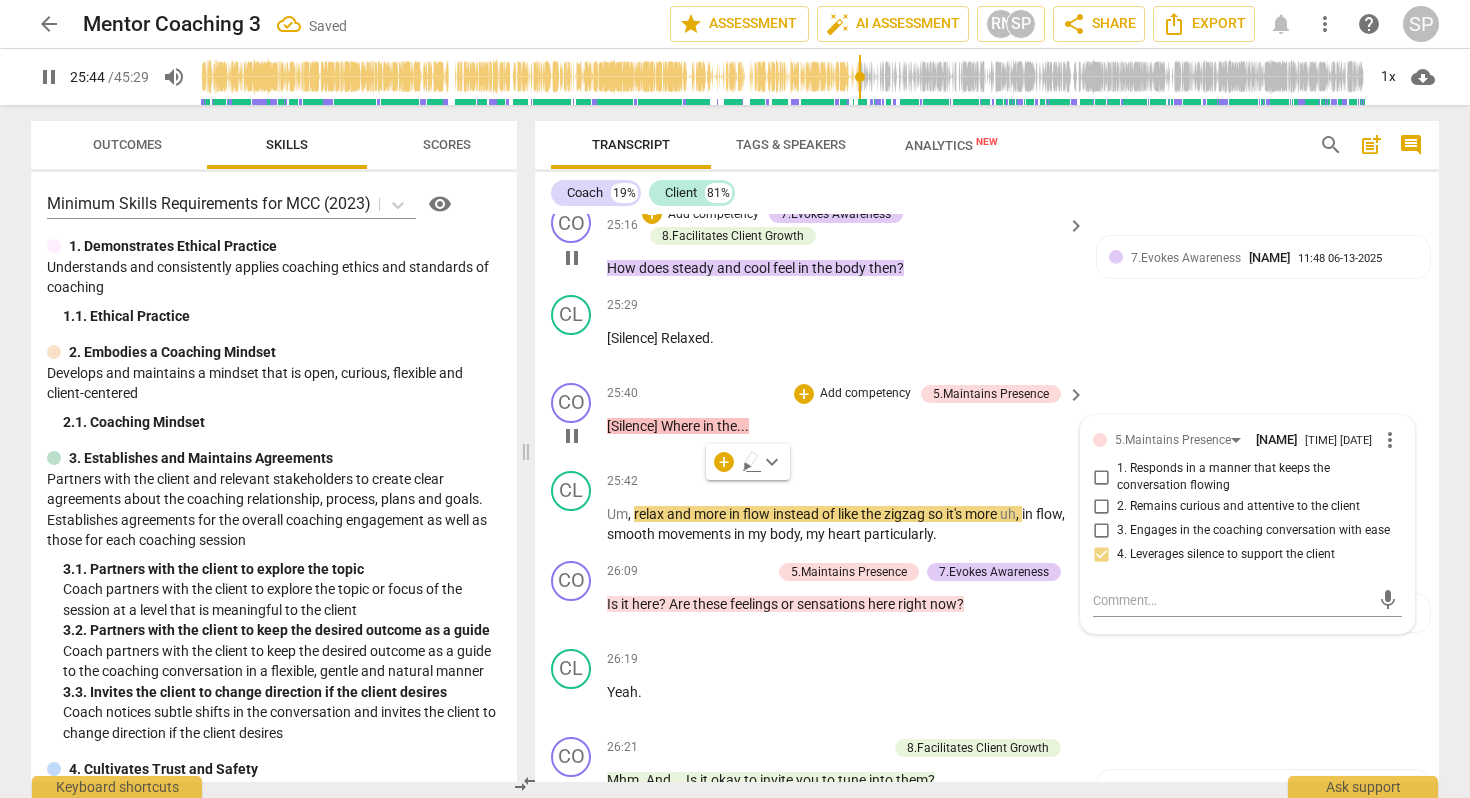 click on "[Silence]" at bounding box center [634, 426] 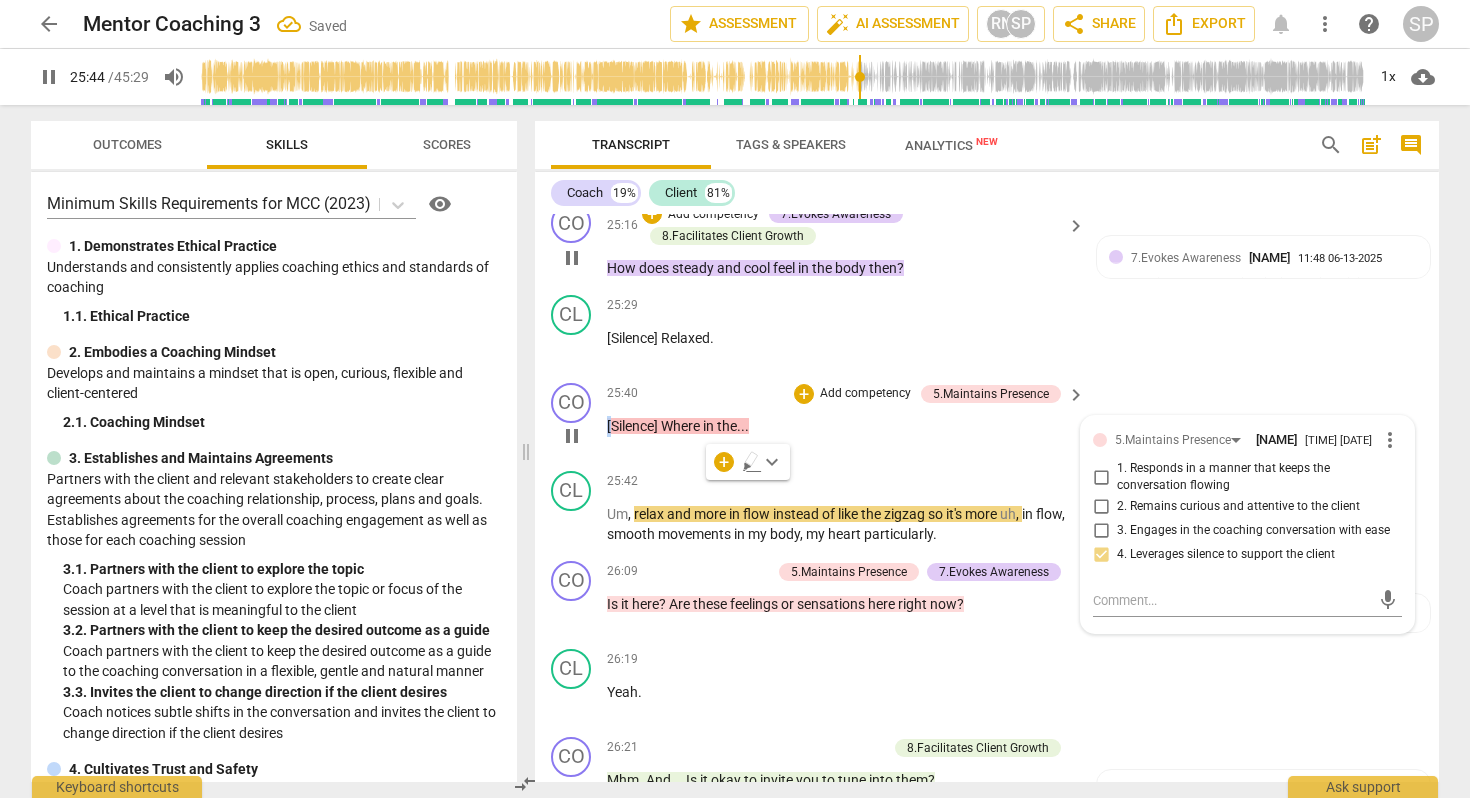 click on "[Silence]" at bounding box center [634, 426] 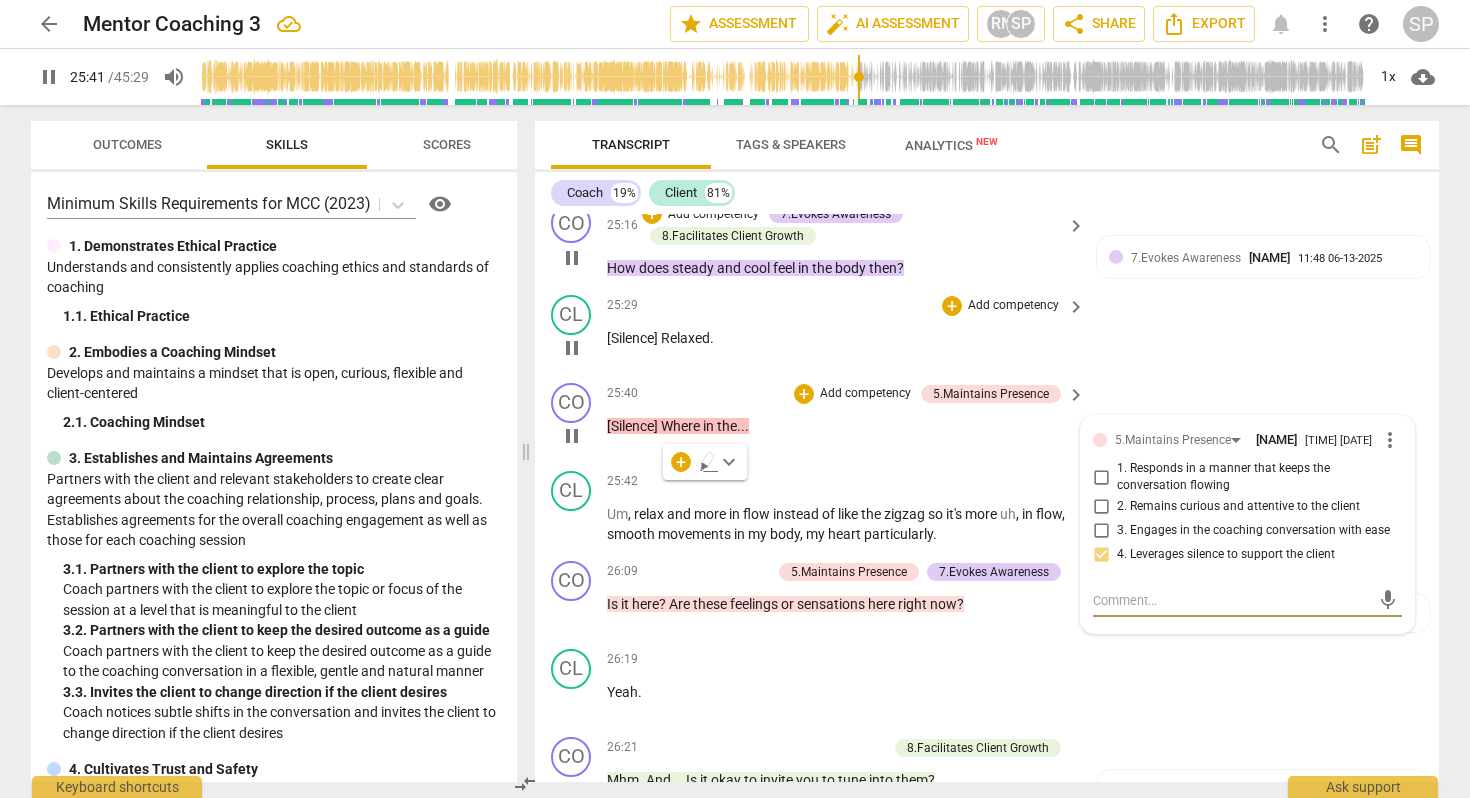 click on "Relaxed" at bounding box center (685, 338) 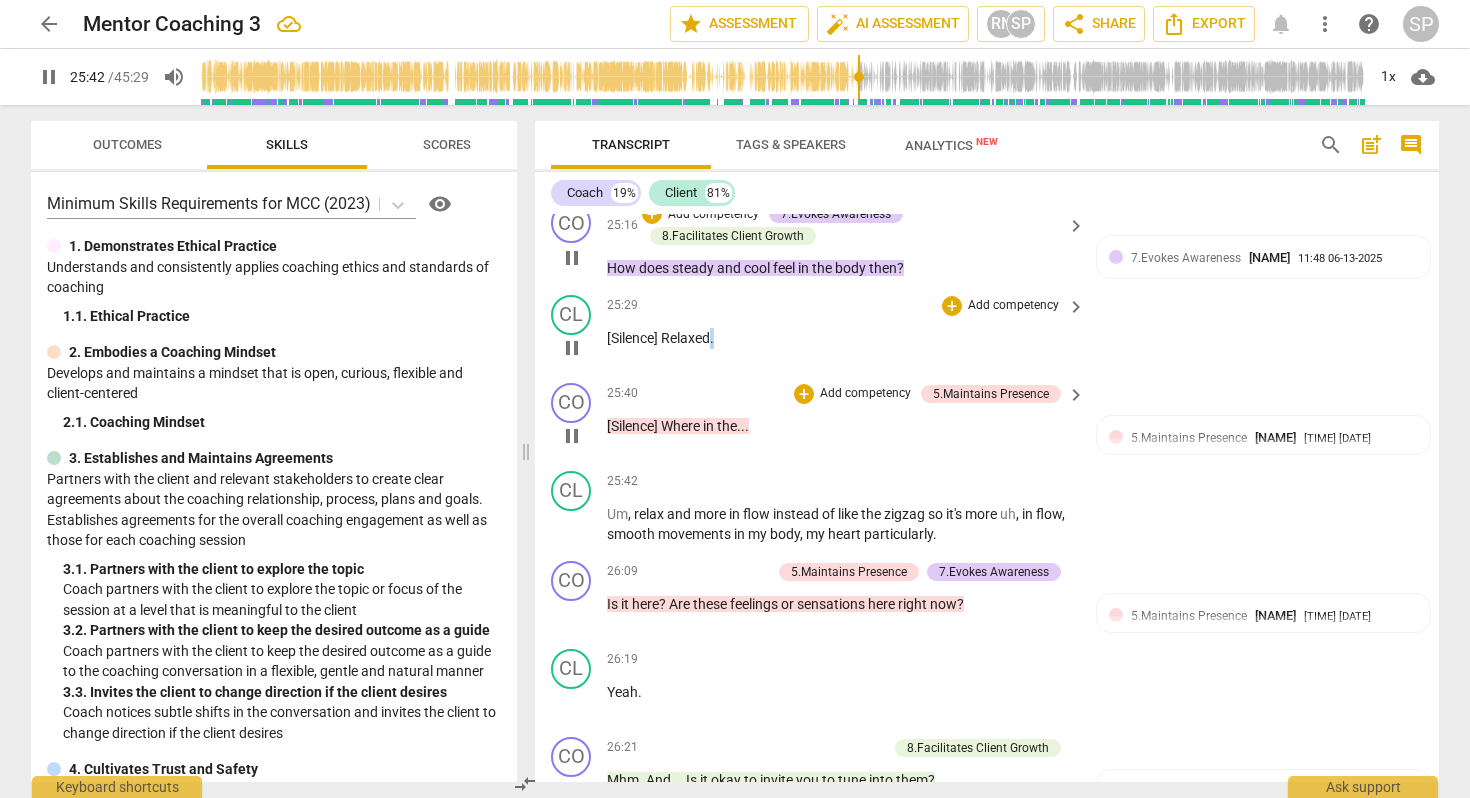 click on "Relaxed" at bounding box center (685, 338) 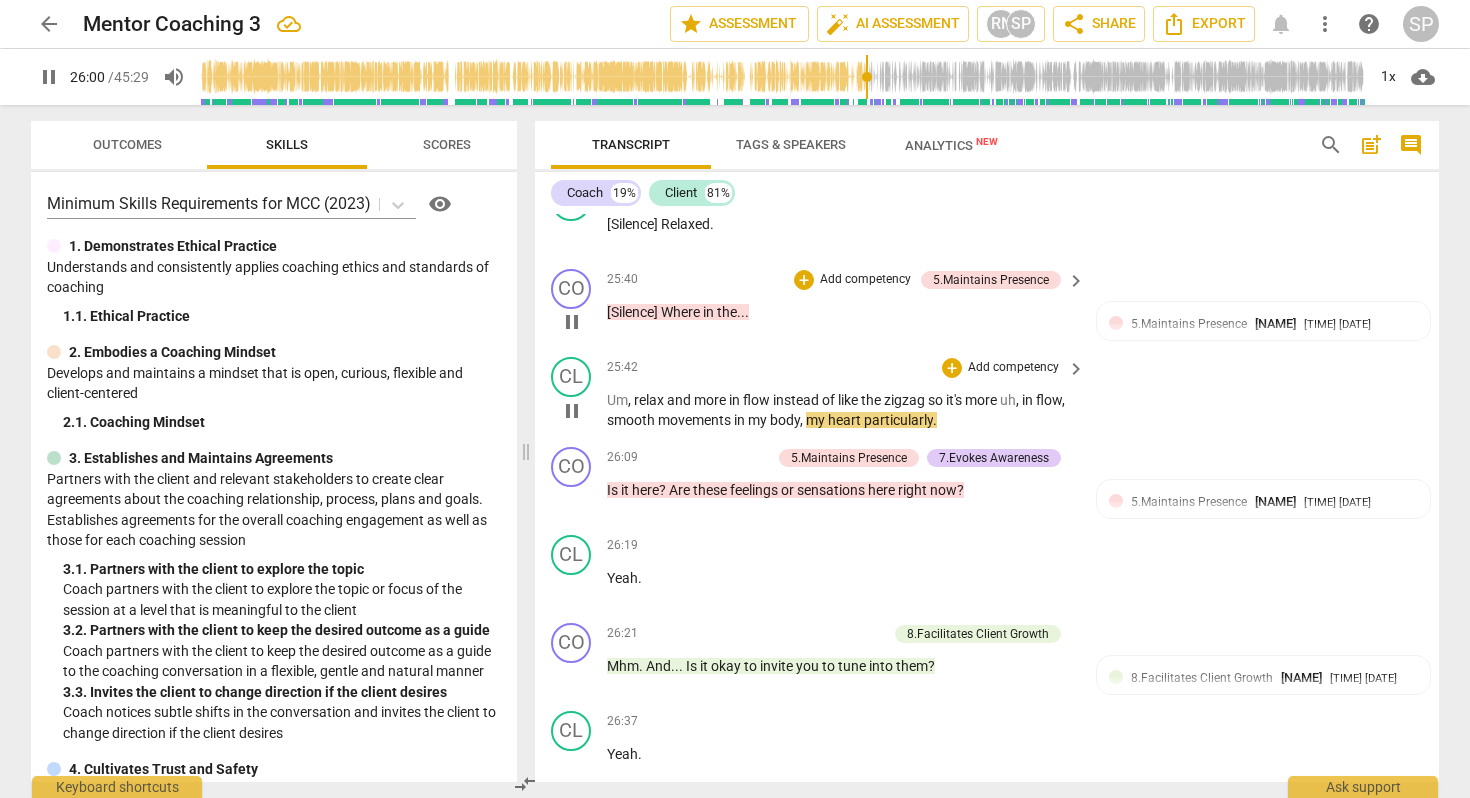 scroll, scrollTop: 7738, scrollLeft: 0, axis: vertical 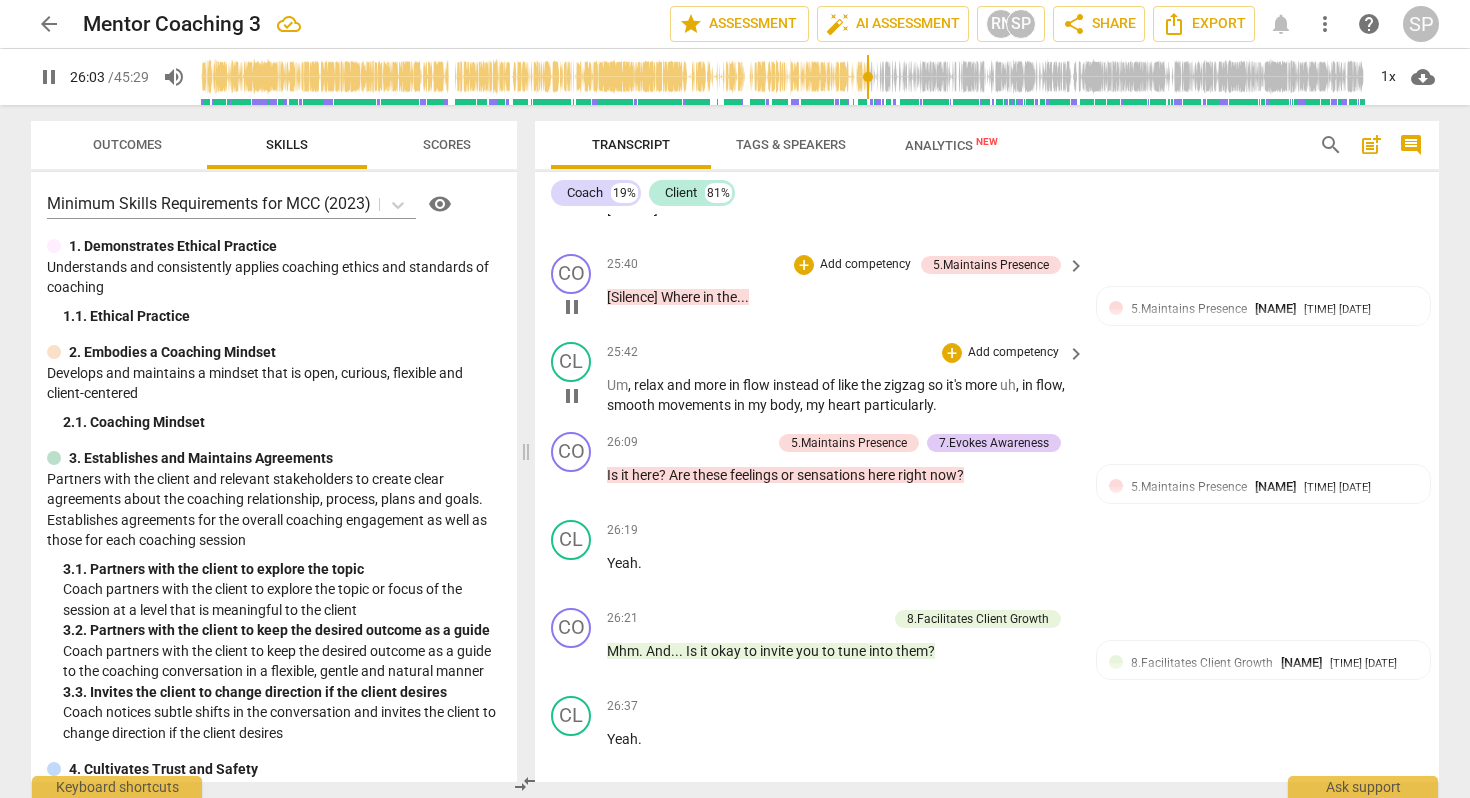 click on "," at bounding box center [803, 405] 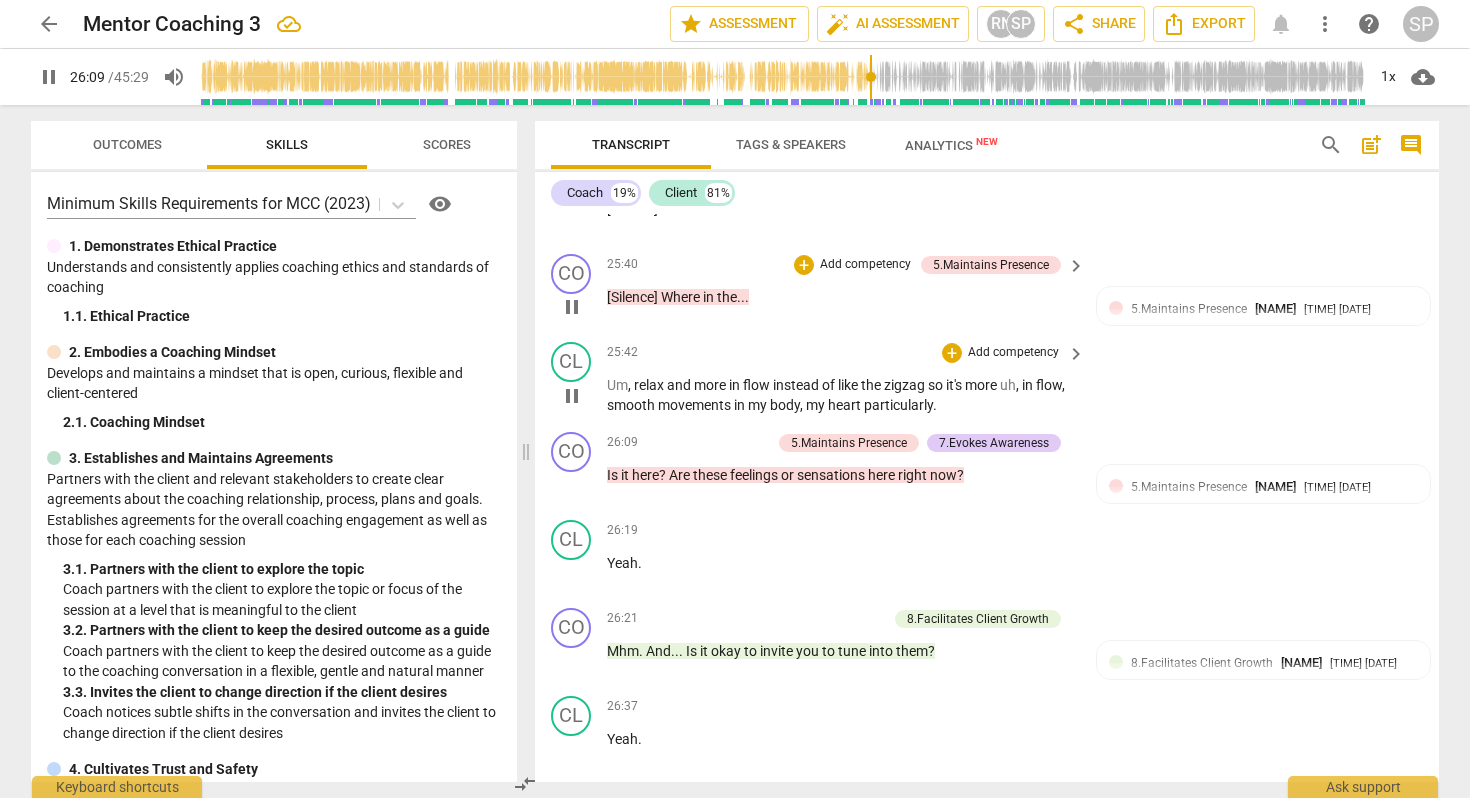 click on "particularly" at bounding box center [898, 405] 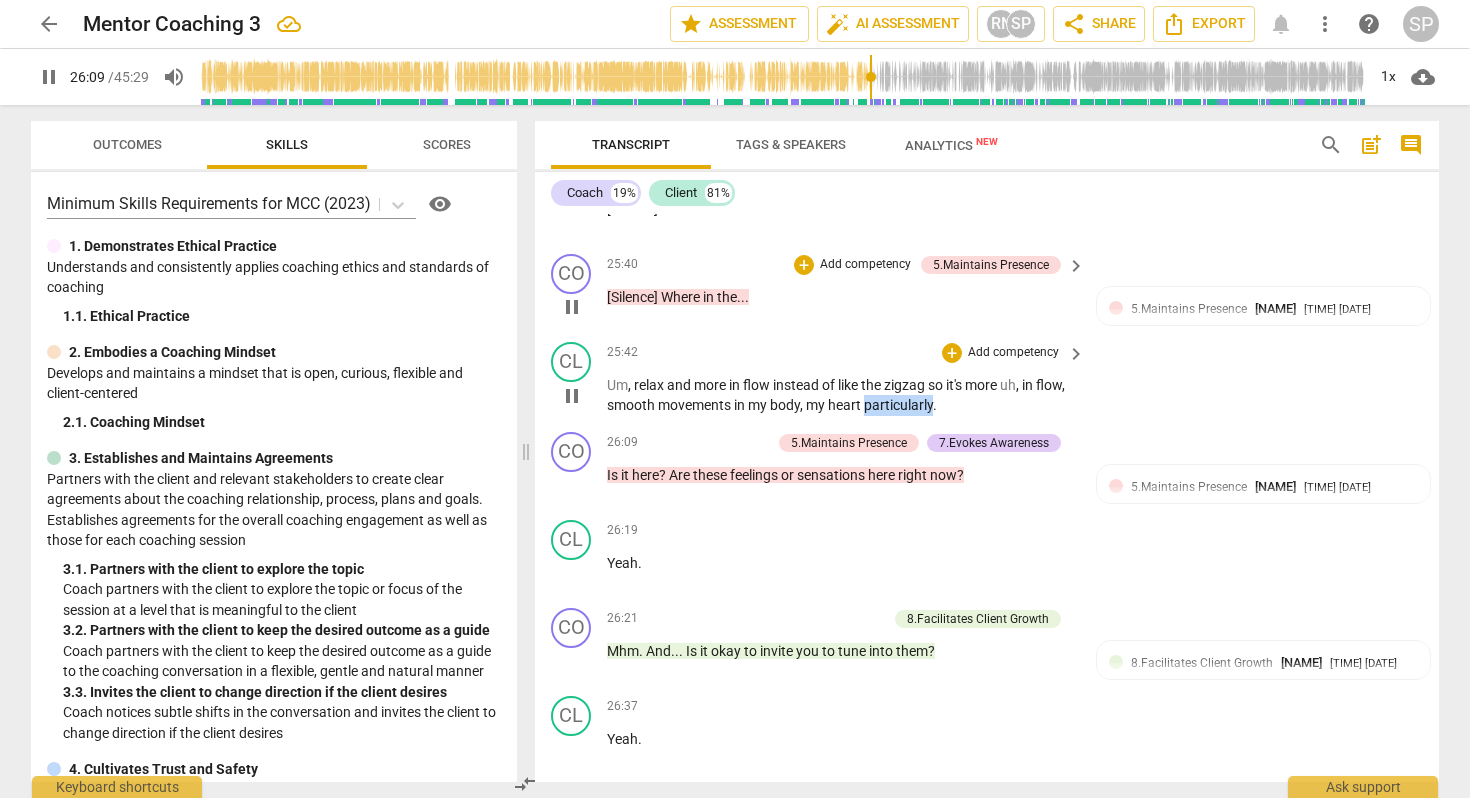 click on "particularly" at bounding box center [898, 405] 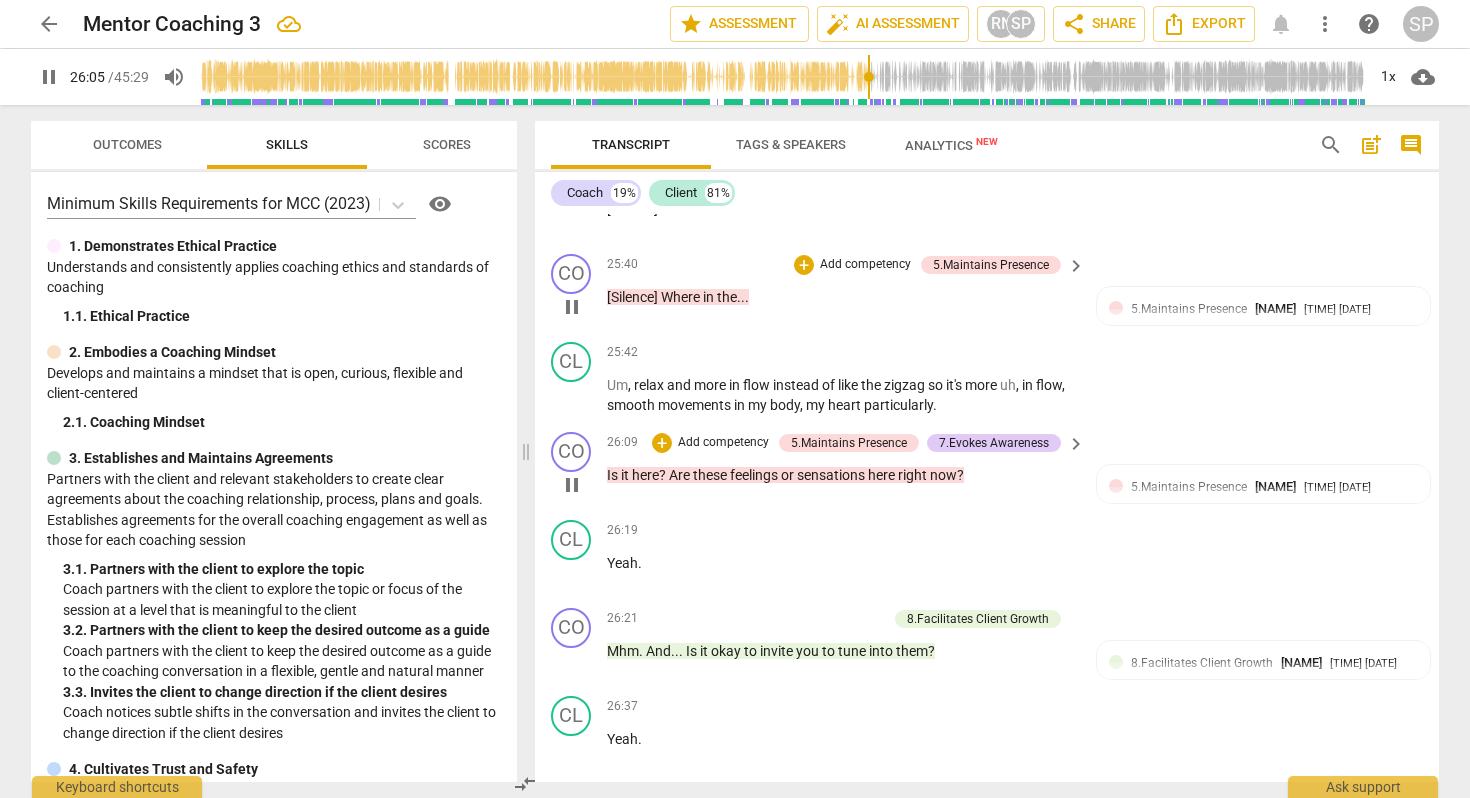 click on "play_arrow pause" at bounding box center [581, 485] 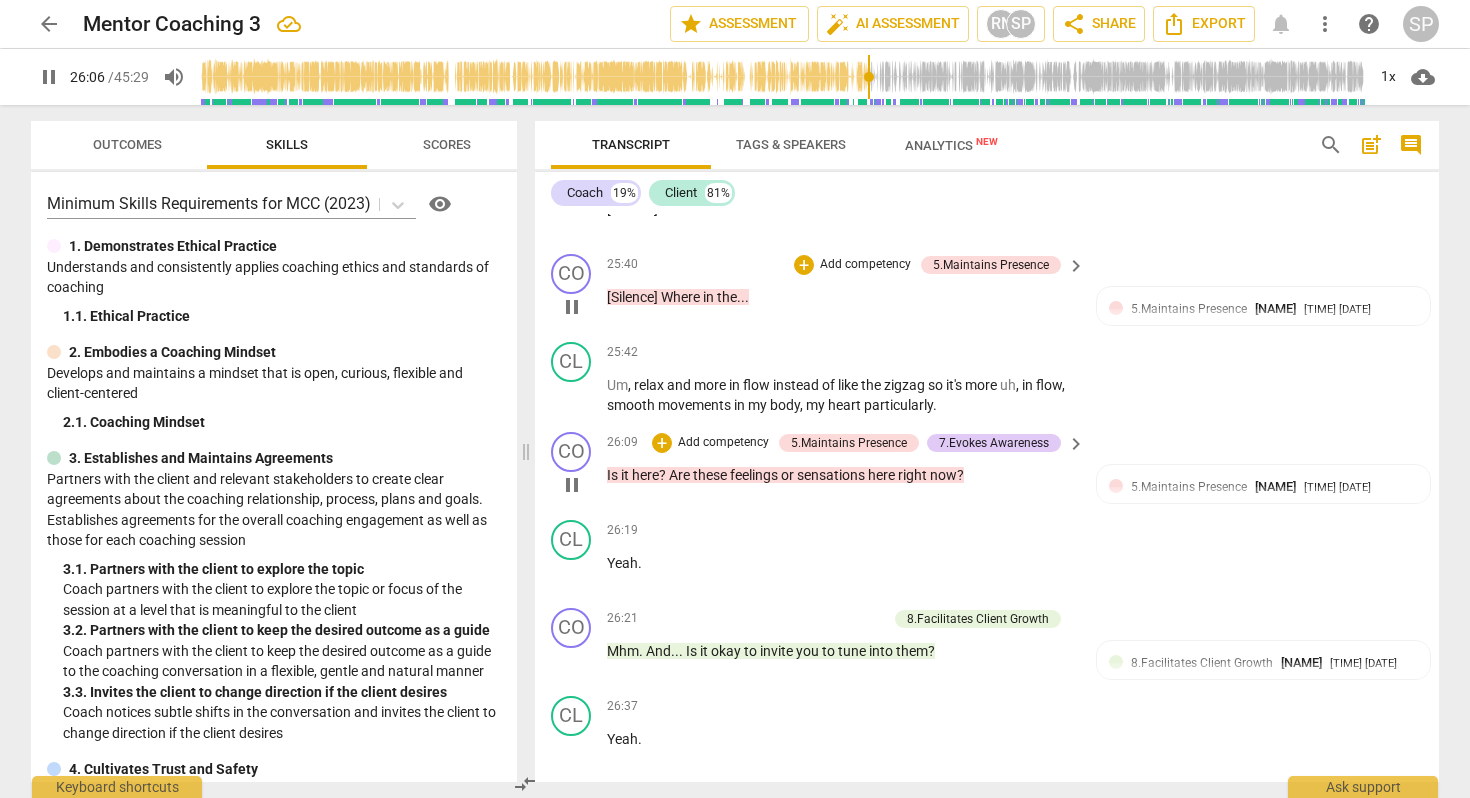 click on "play_arrow pause" at bounding box center (581, 485) 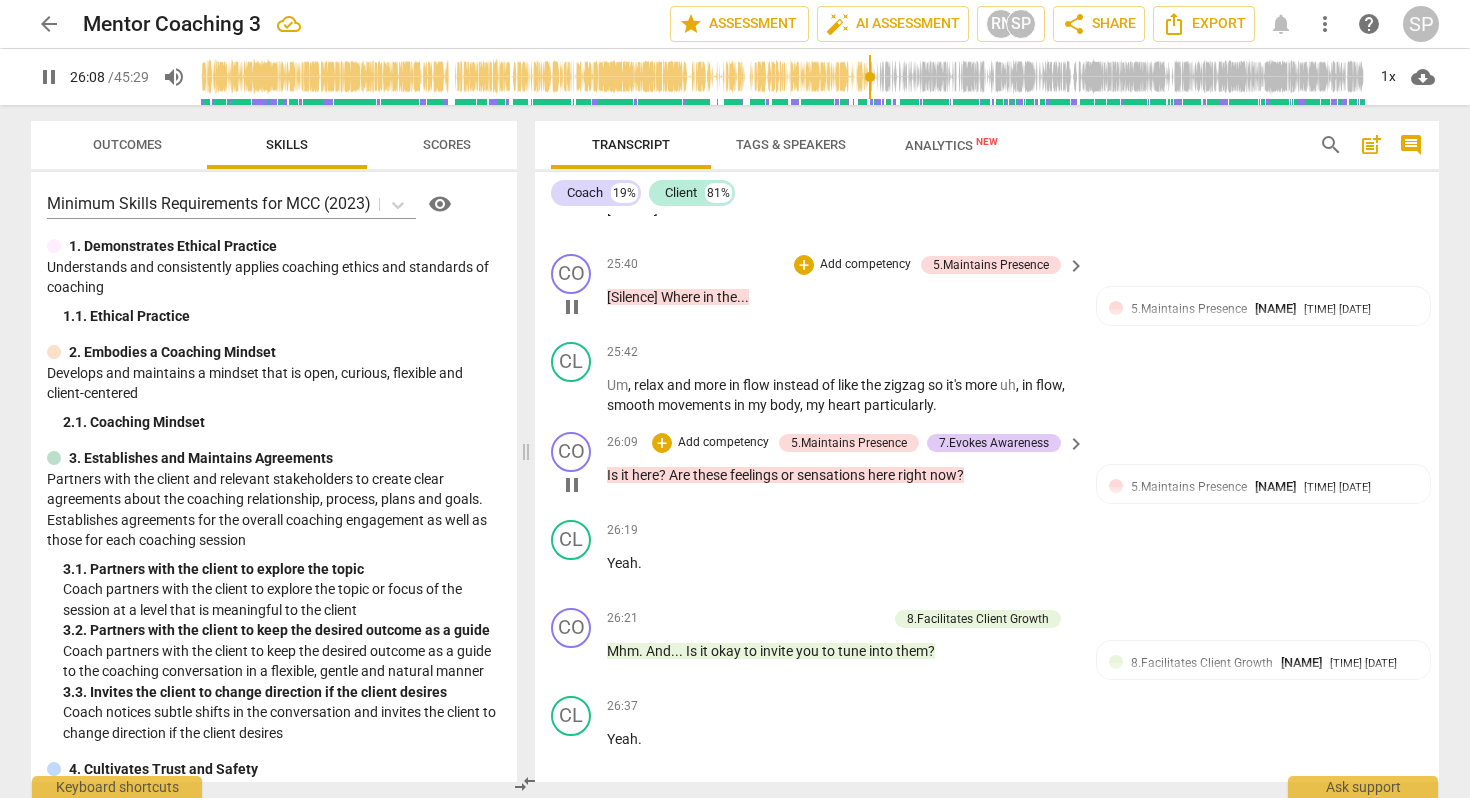 click on "Is" at bounding box center [614, 475] 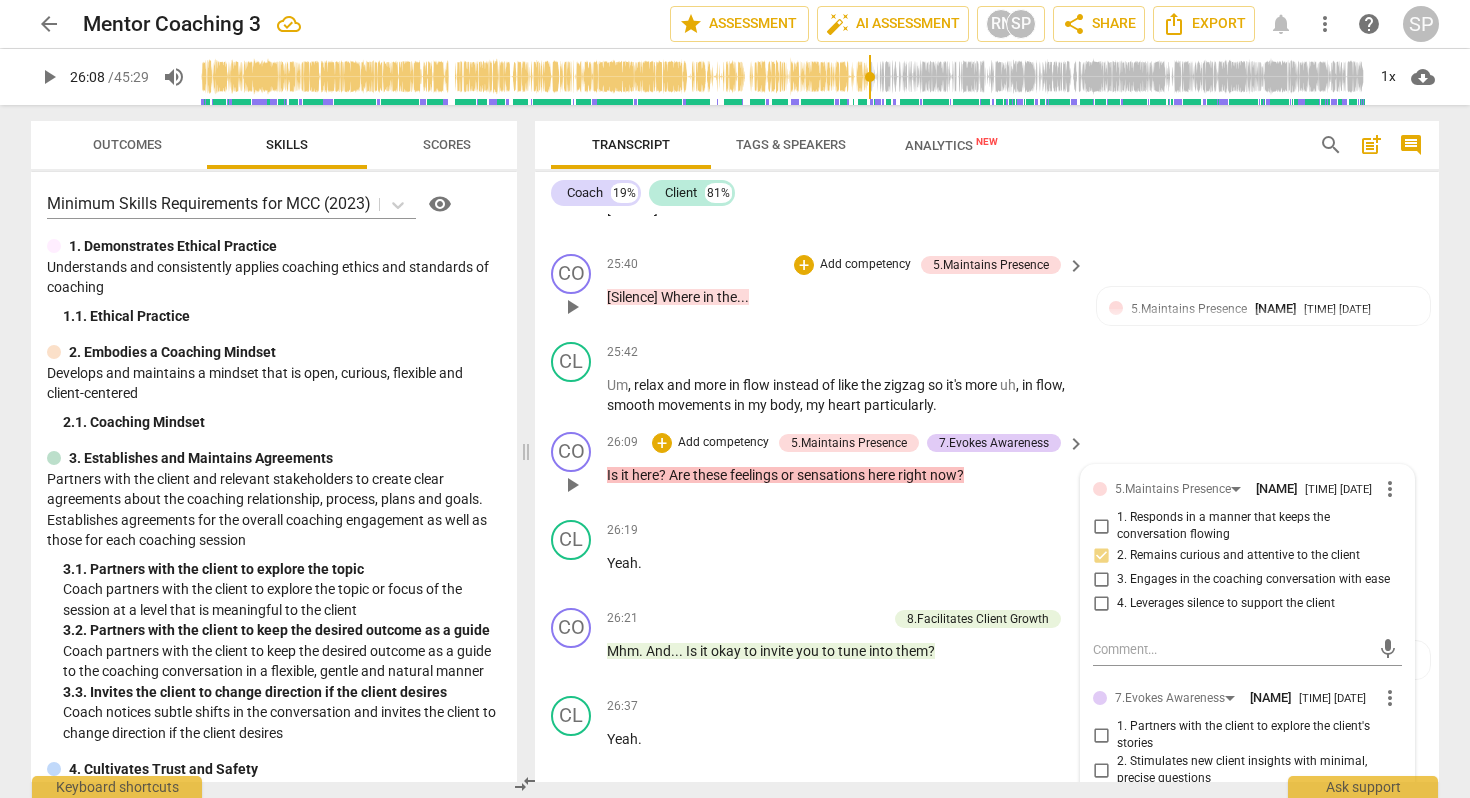click on "Is" at bounding box center (614, 475) 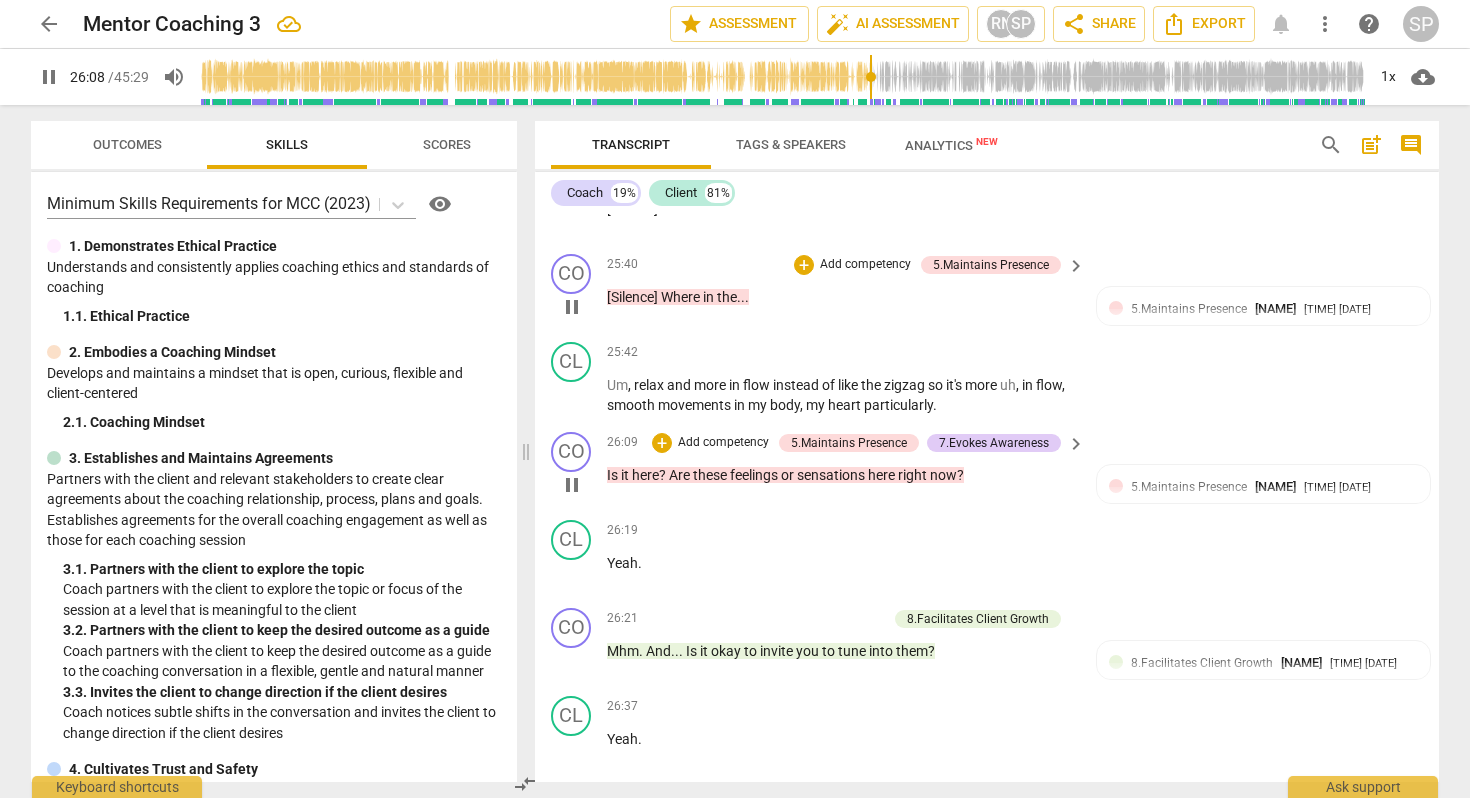 type on "1569" 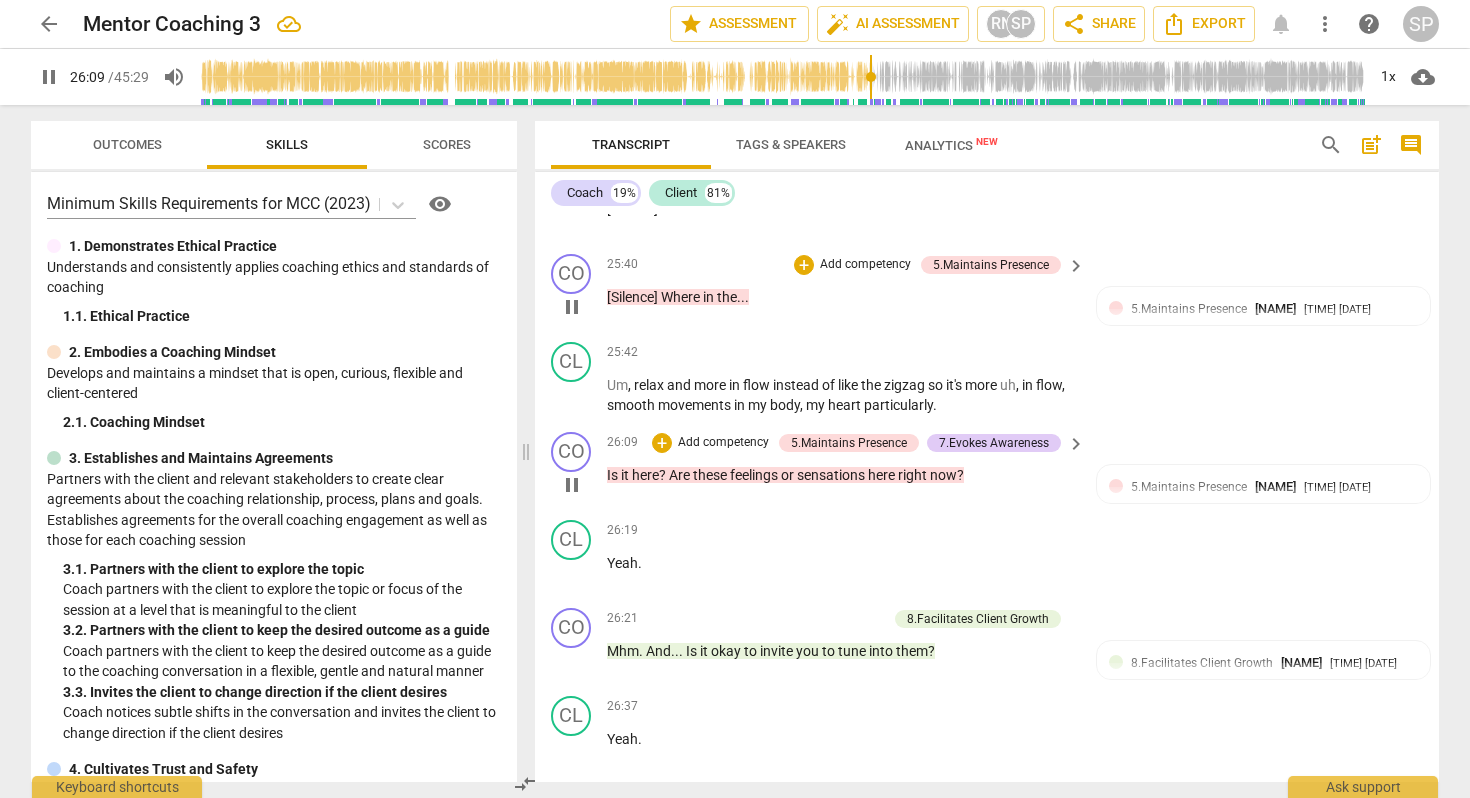 type 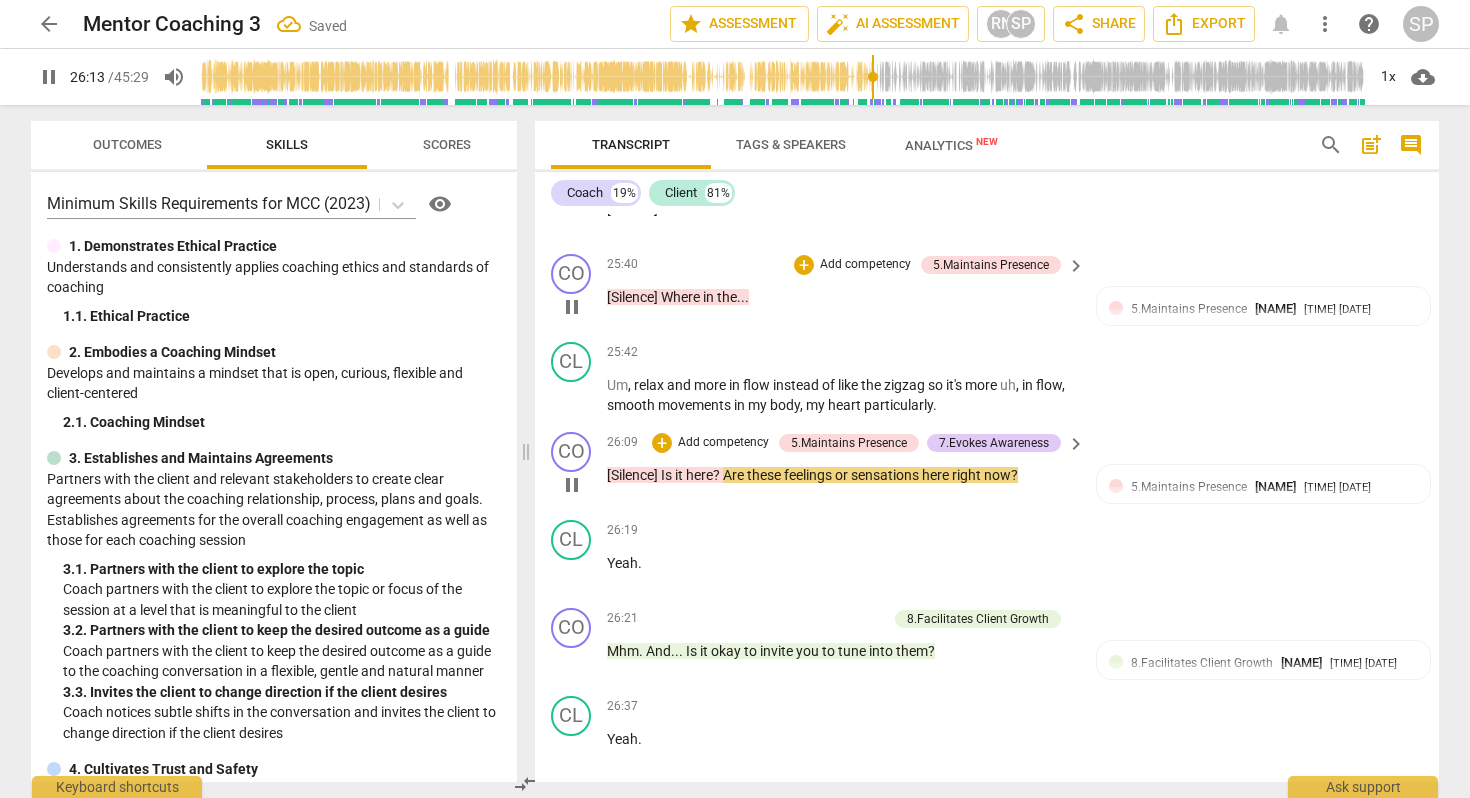 click on "[Silence] Is" at bounding box center [641, 475] 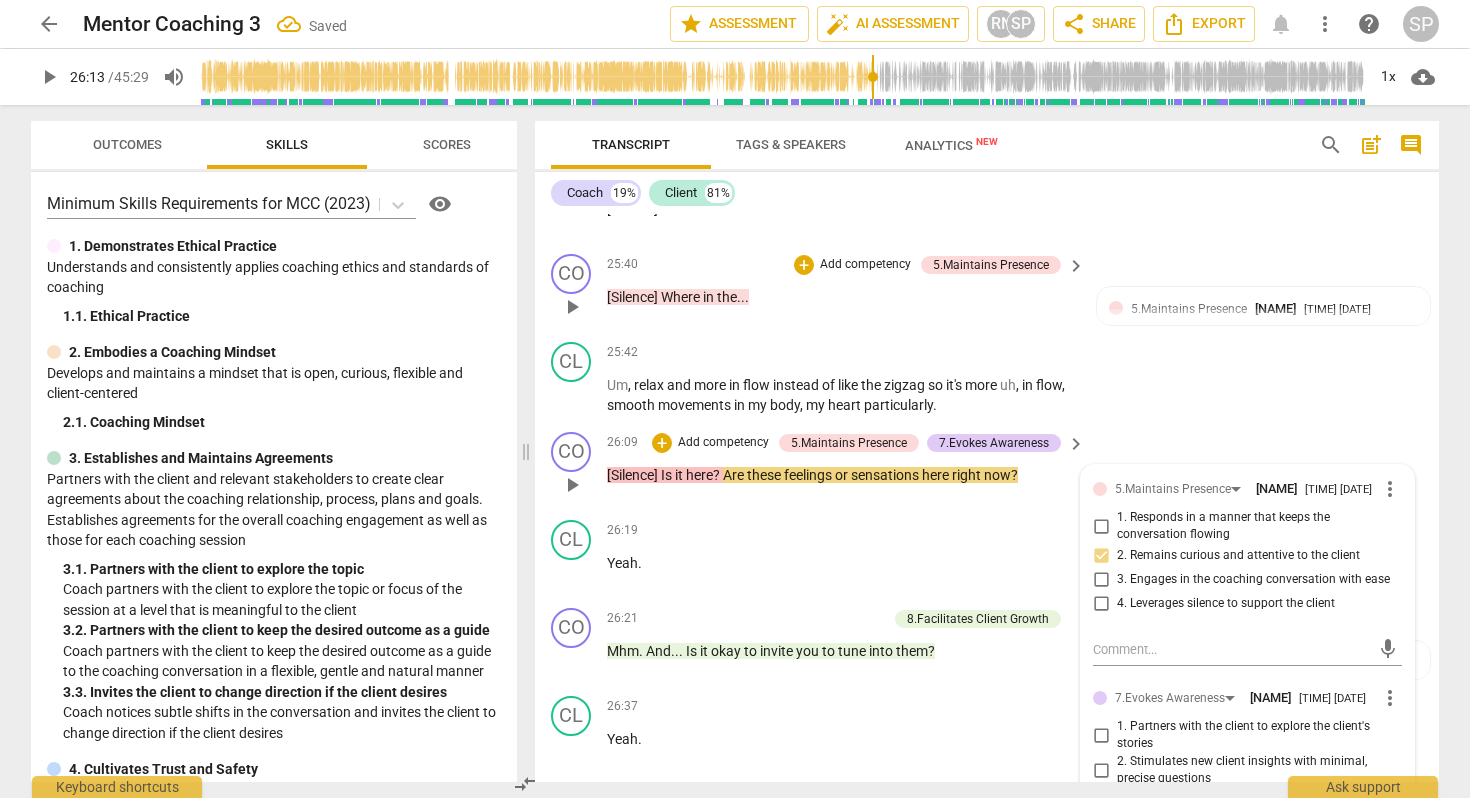 click on "[Silence]" at bounding box center (634, 475) 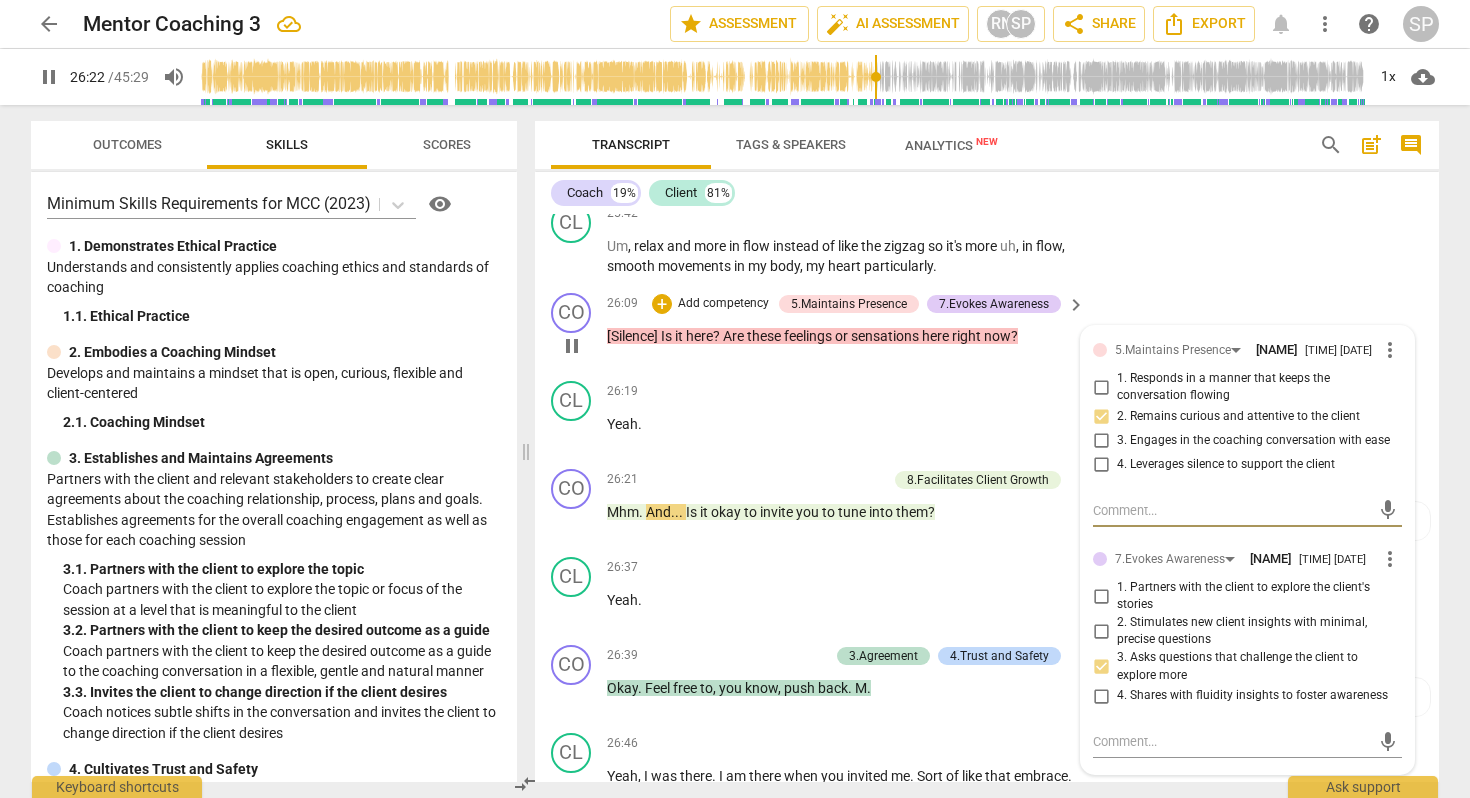 scroll, scrollTop: 7892, scrollLeft: 0, axis: vertical 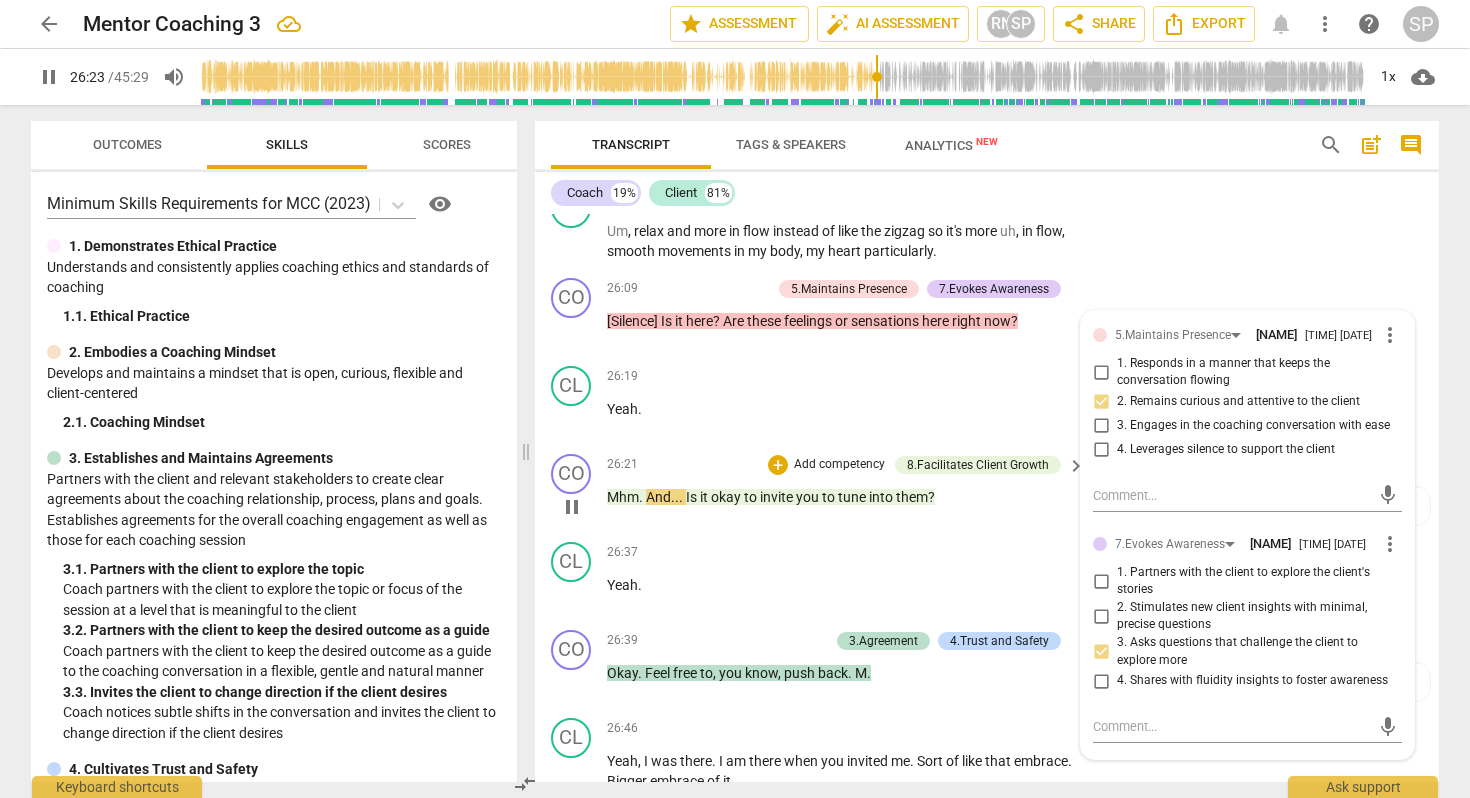 click on "And" at bounding box center (658, 497) 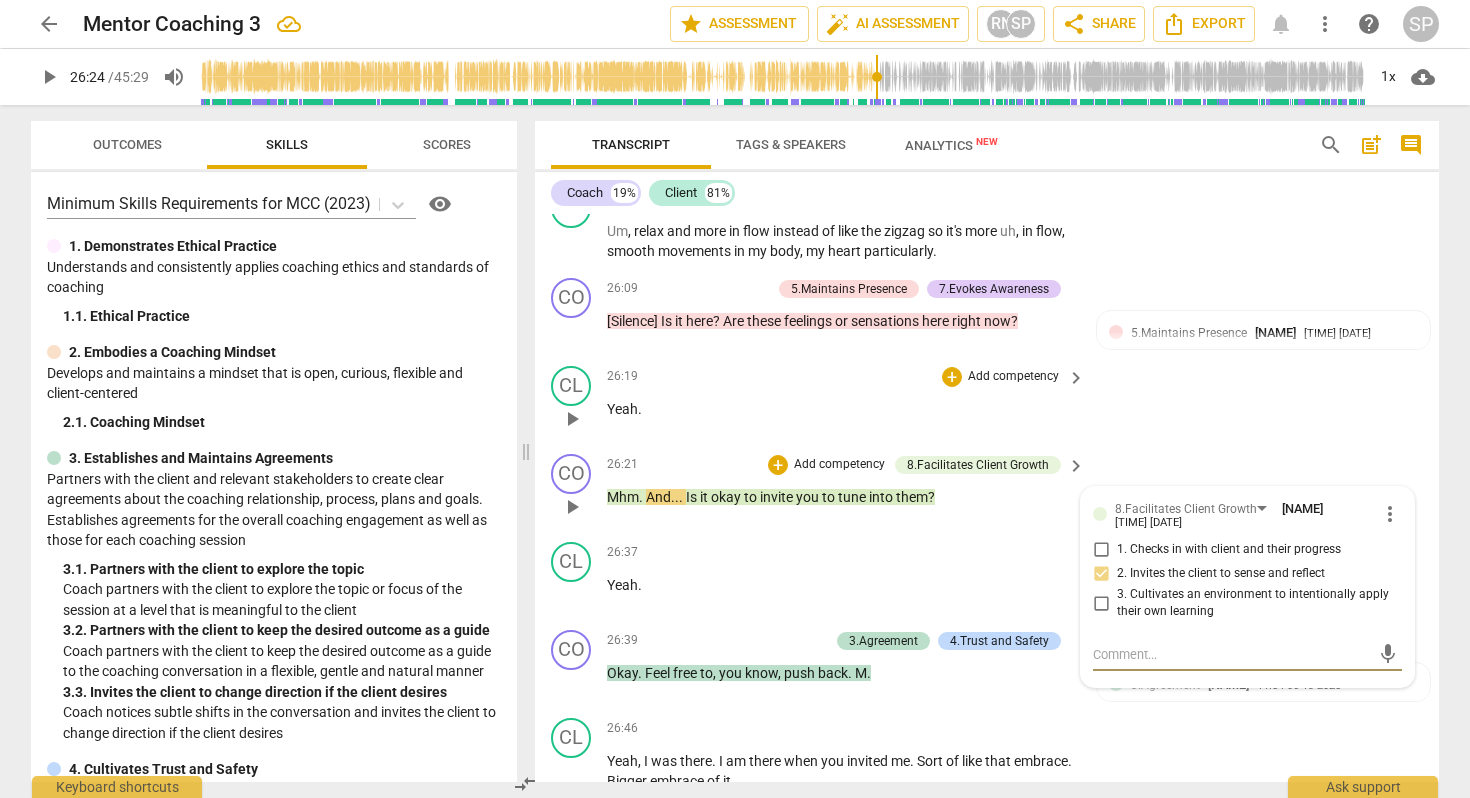 click on "Yeah" at bounding box center (622, 409) 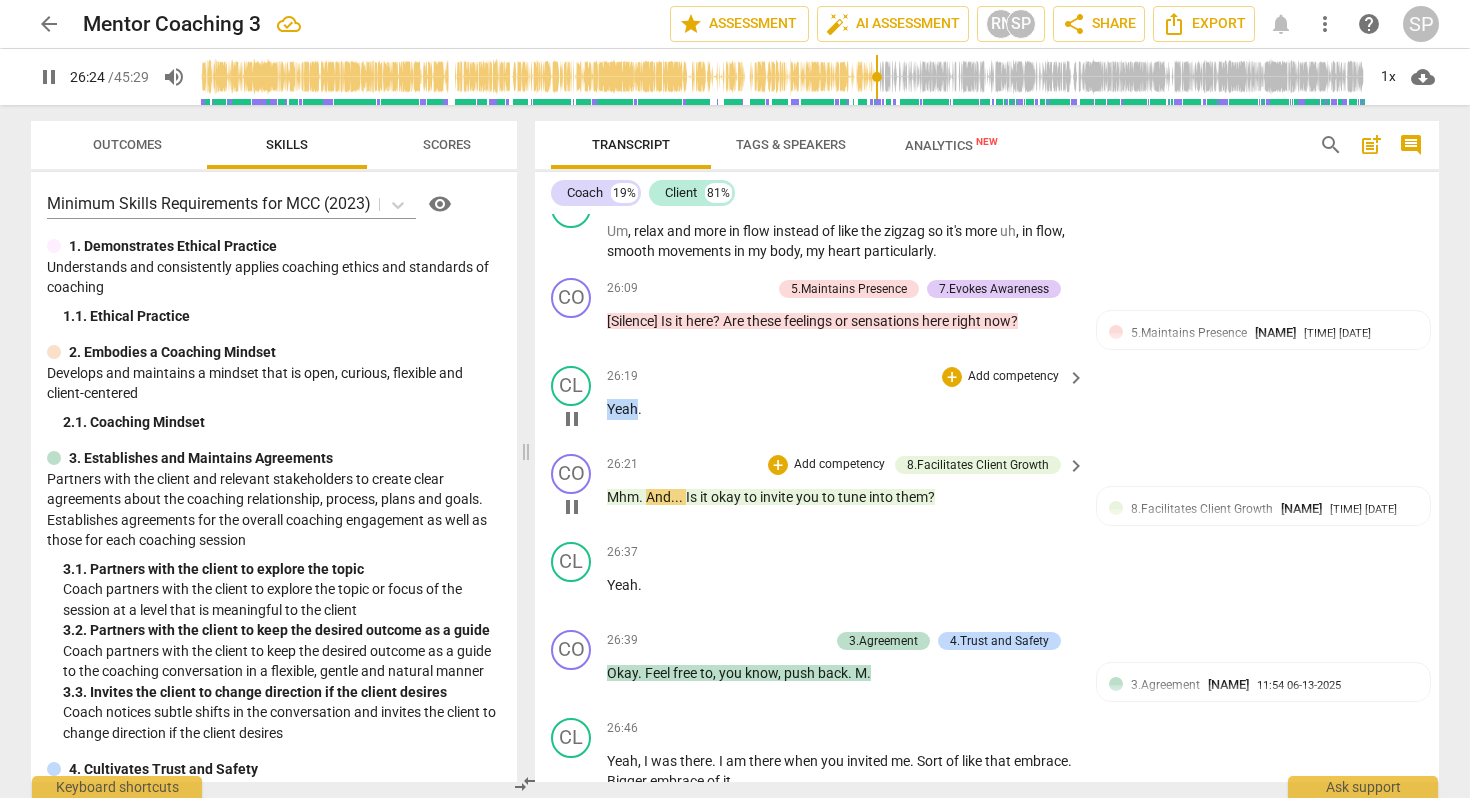 click on "Yeah" at bounding box center (622, 409) 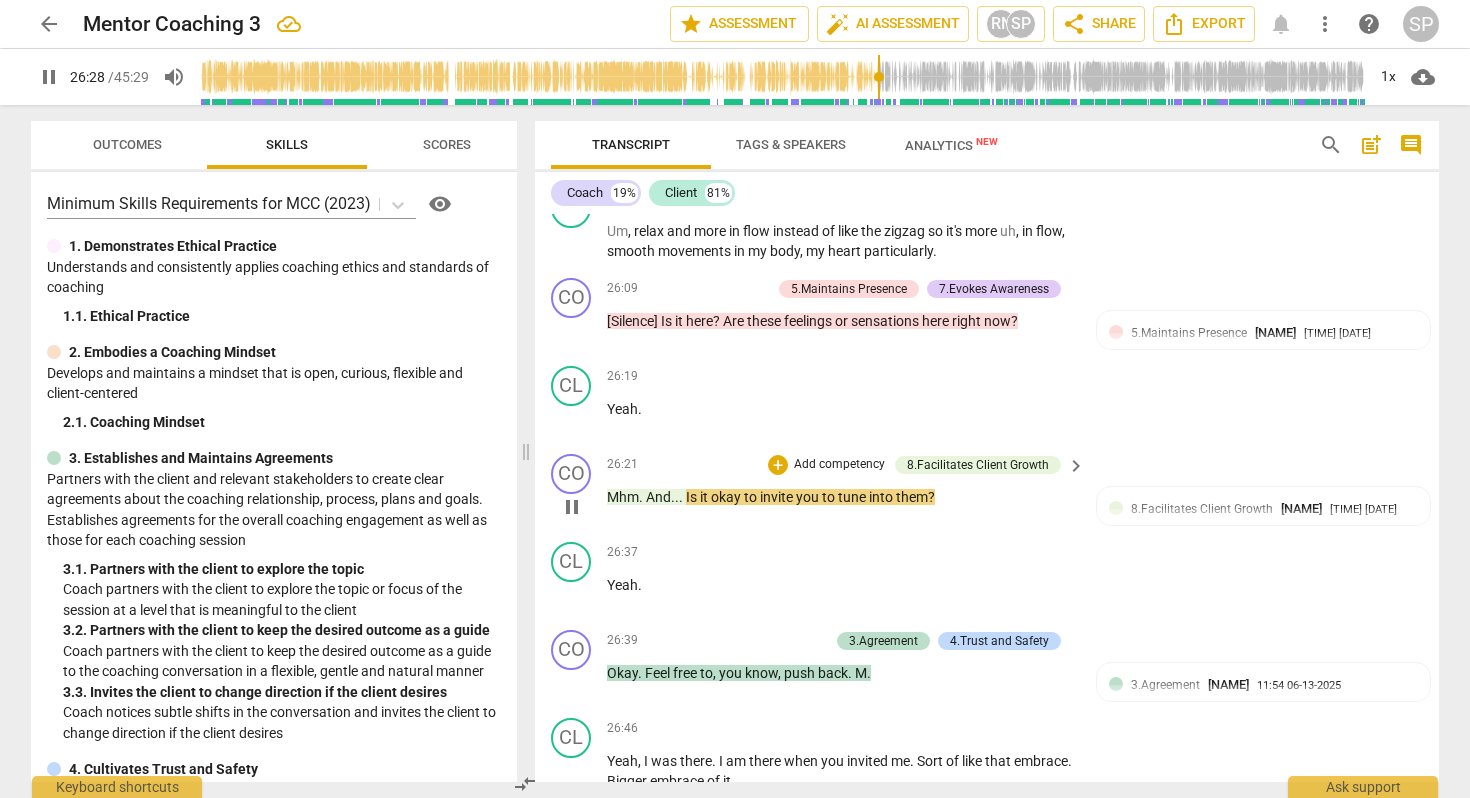 click on "And" at bounding box center [658, 497] 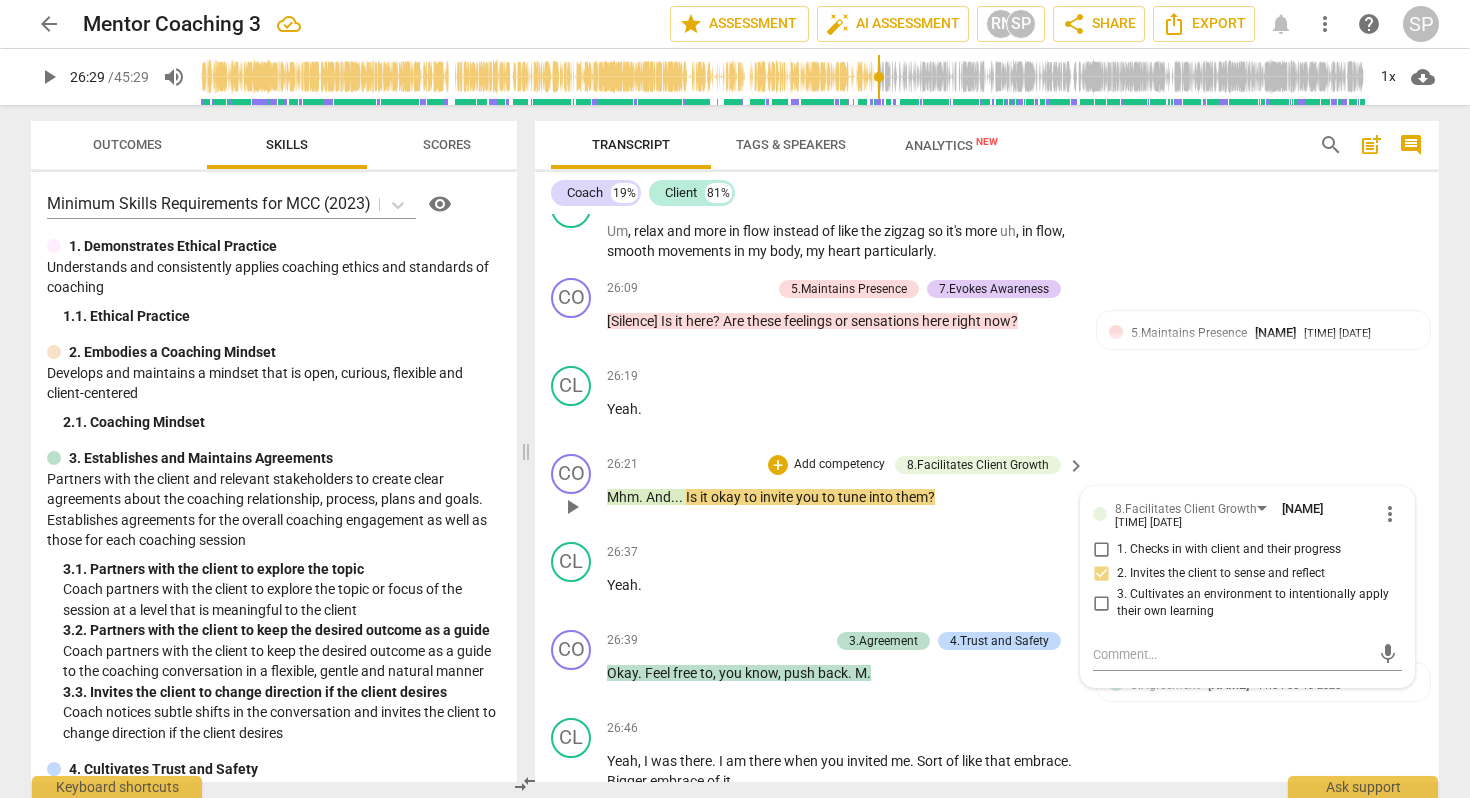 click on "And" at bounding box center (658, 497) 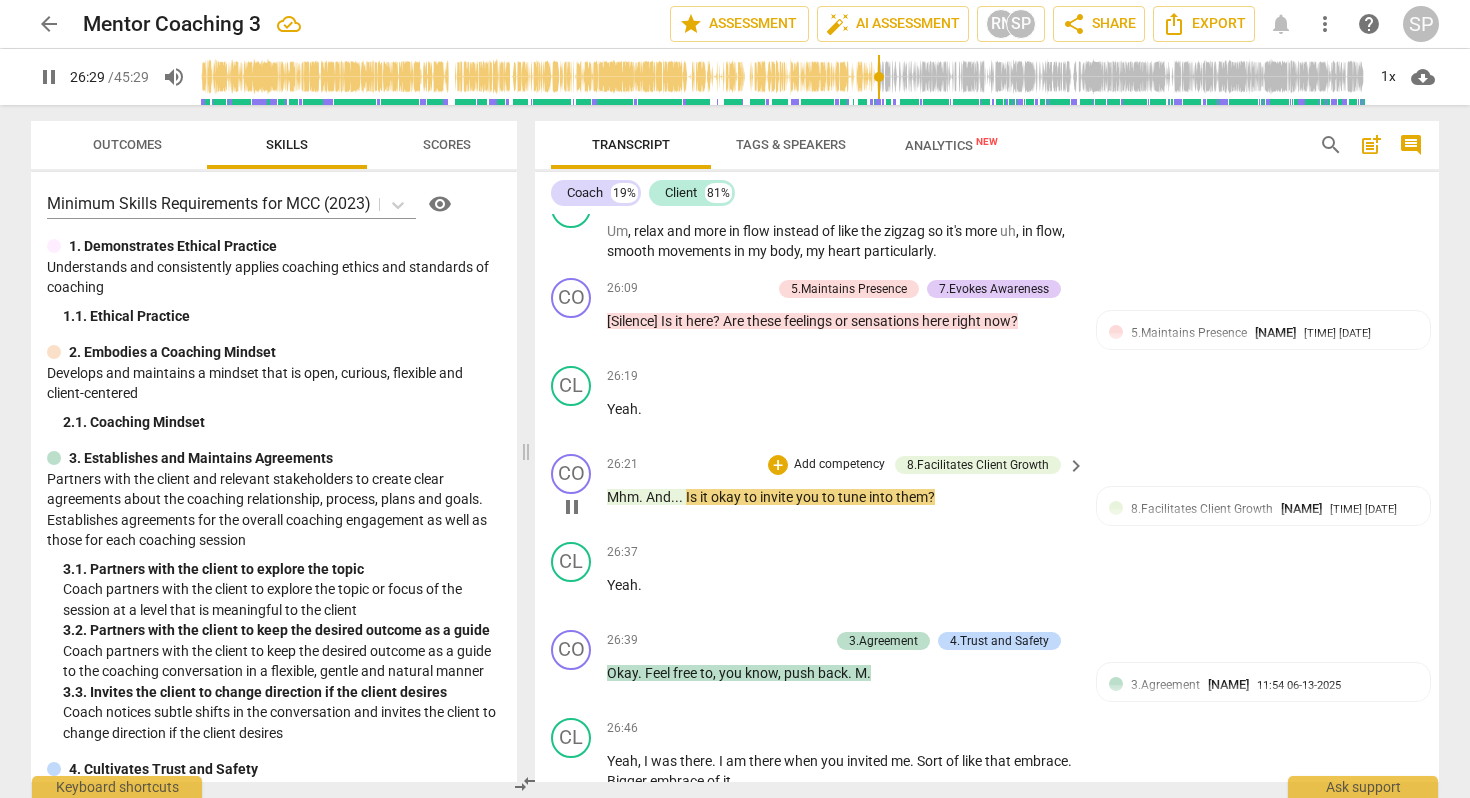 type on "1589" 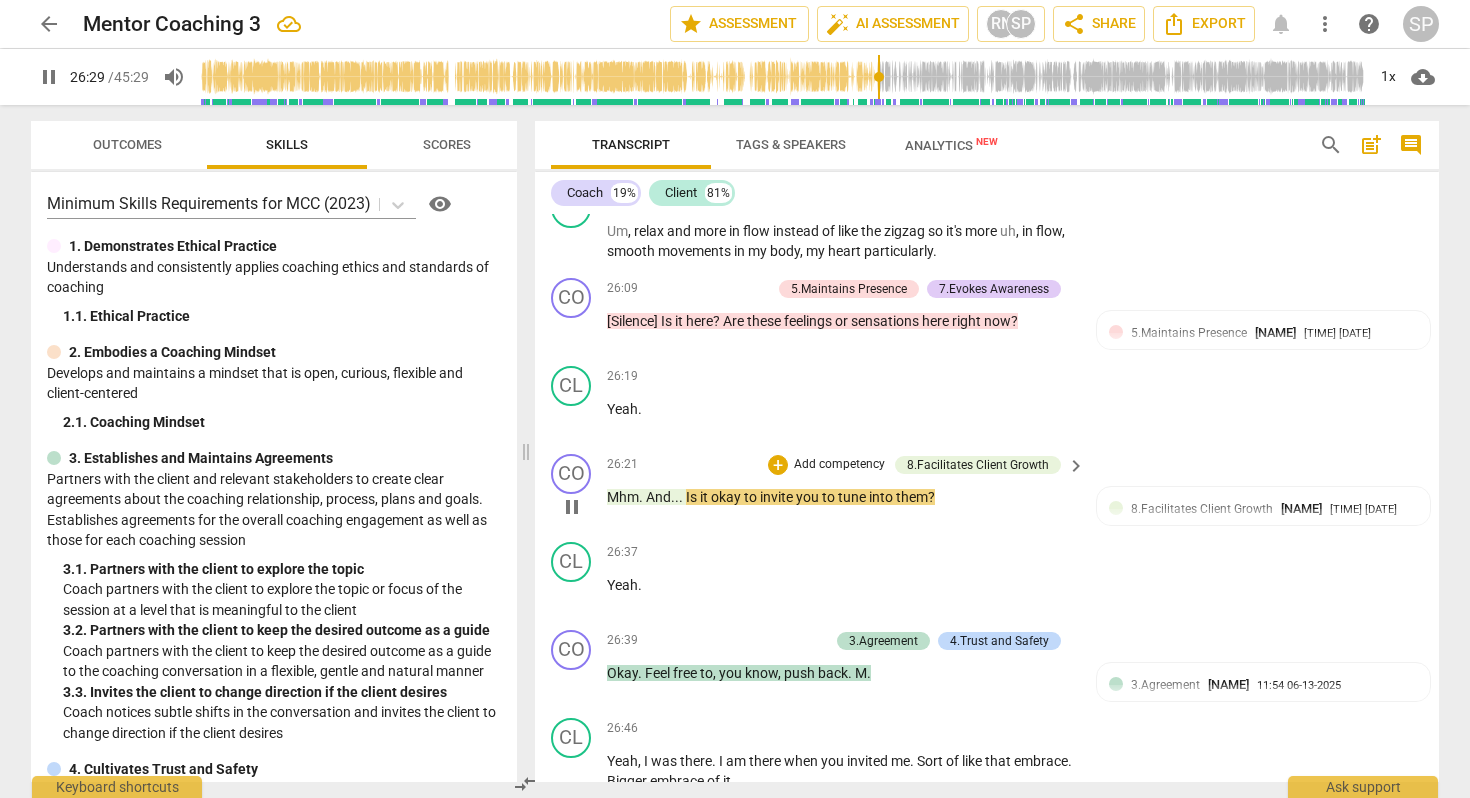 type 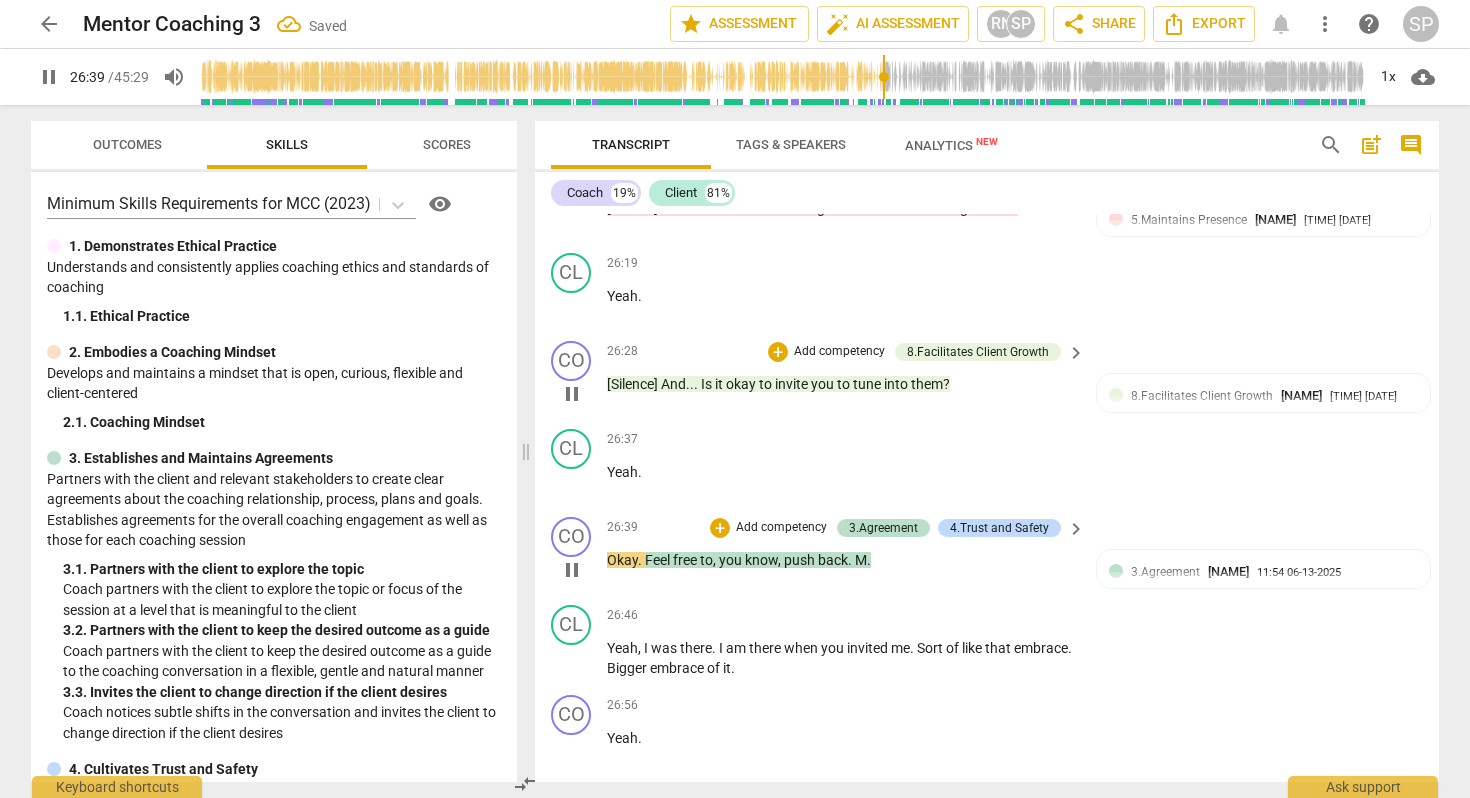 scroll, scrollTop: 8035, scrollLeft: 0, axis: vertical 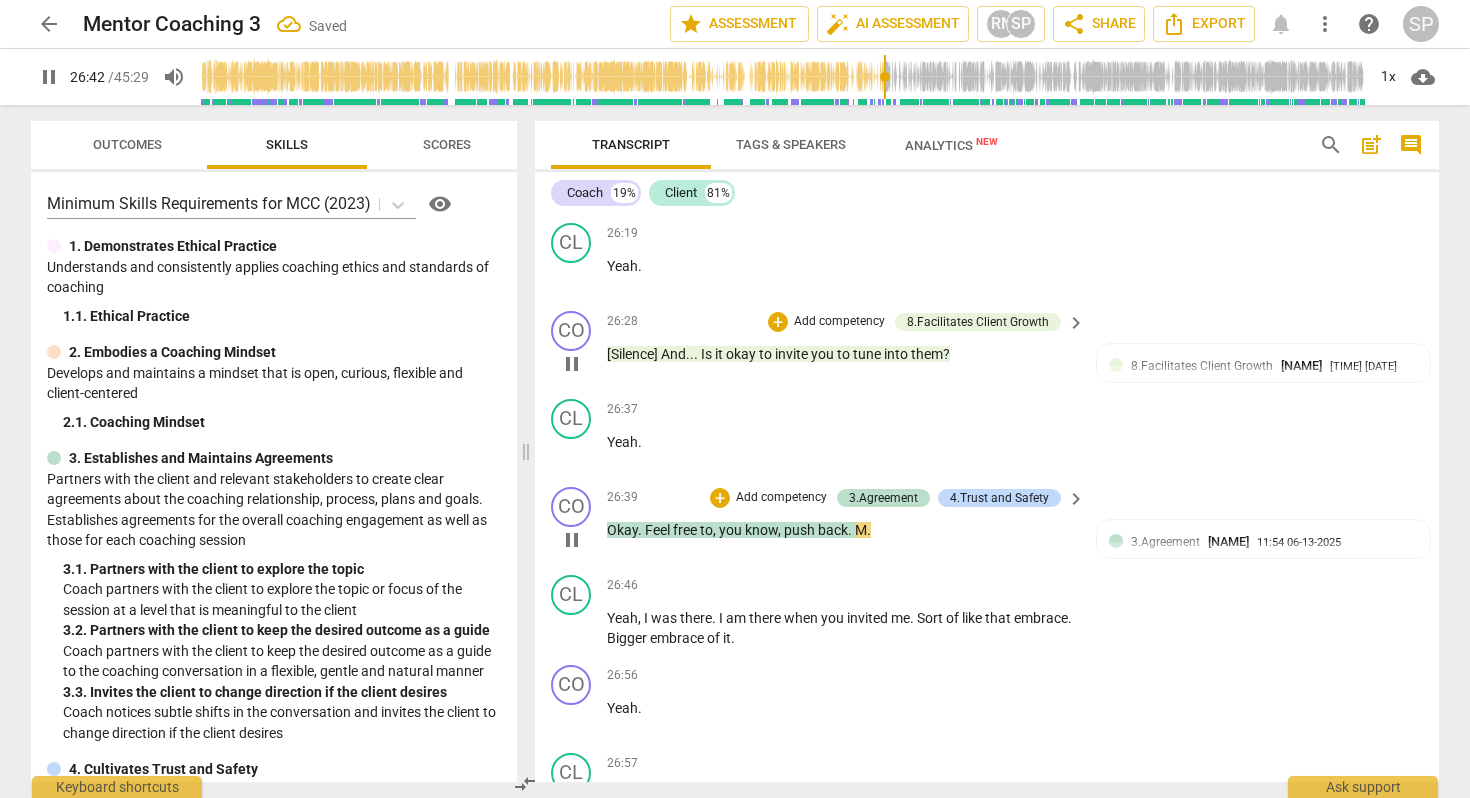 click on "." at bounding box center (869, 530) 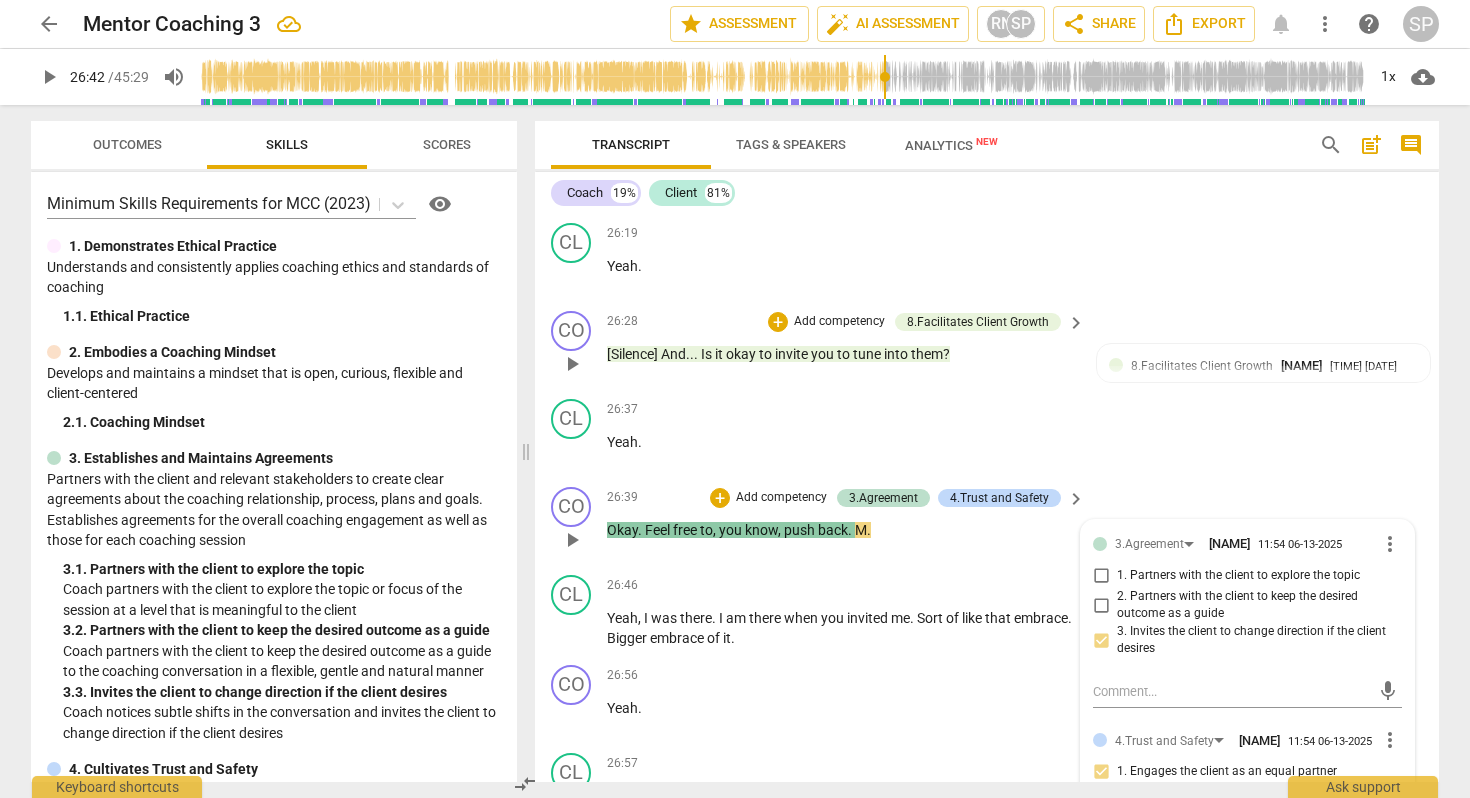 click on "Okay .   Feel   free   to ,   you   know ,   push   back .   M ." at bounding box center [841, 530] 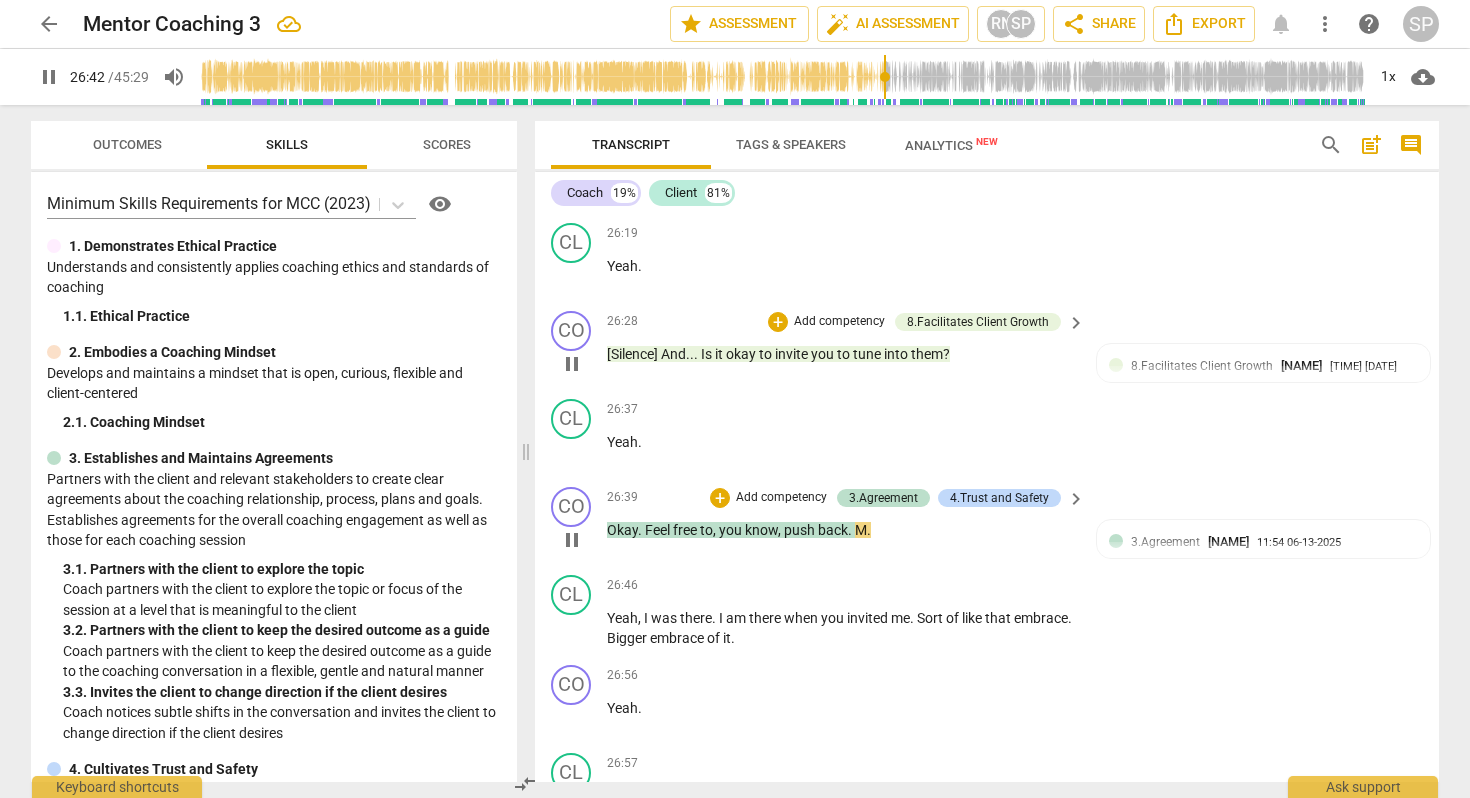 type 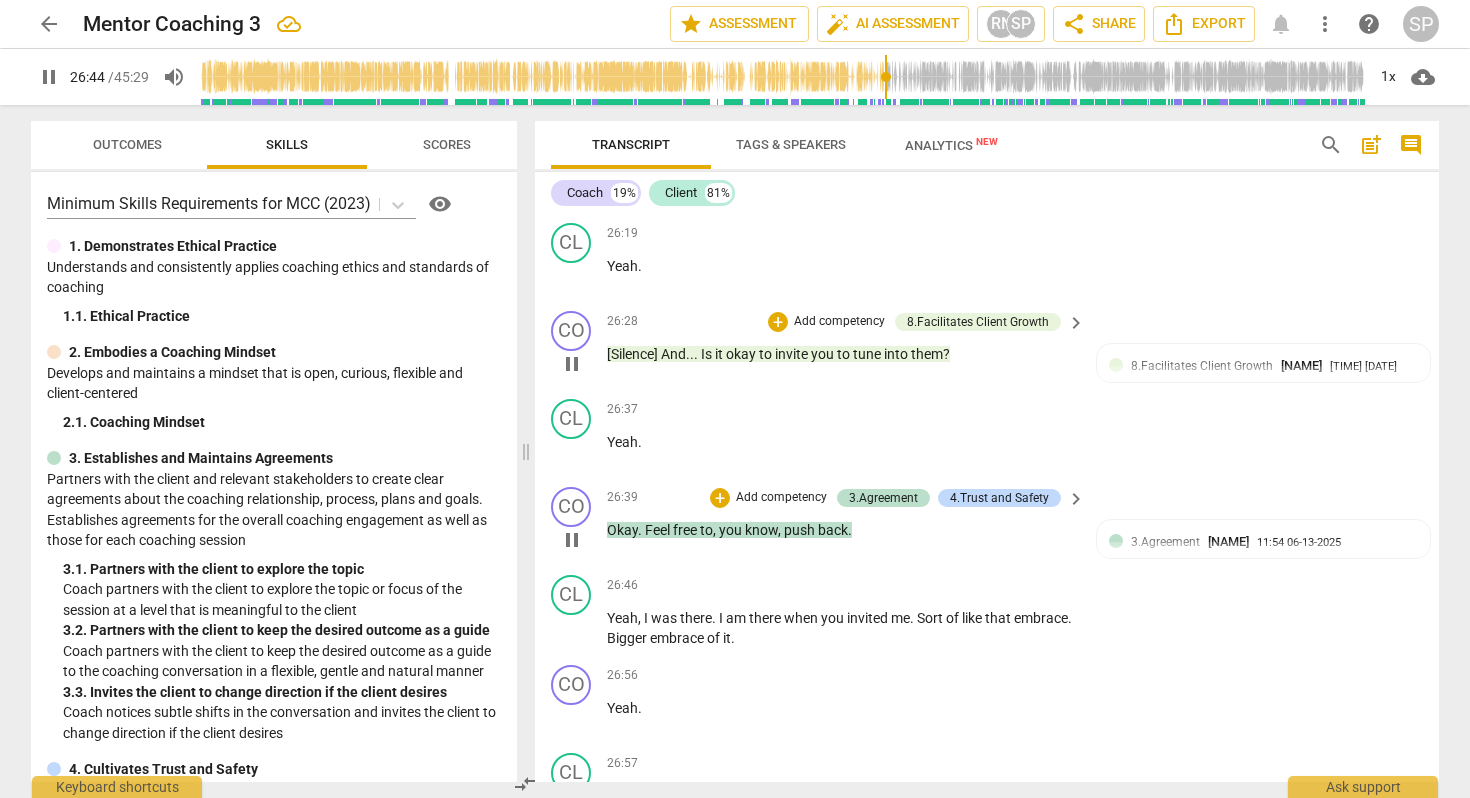 click on "know" at bounding box center [761, 530] 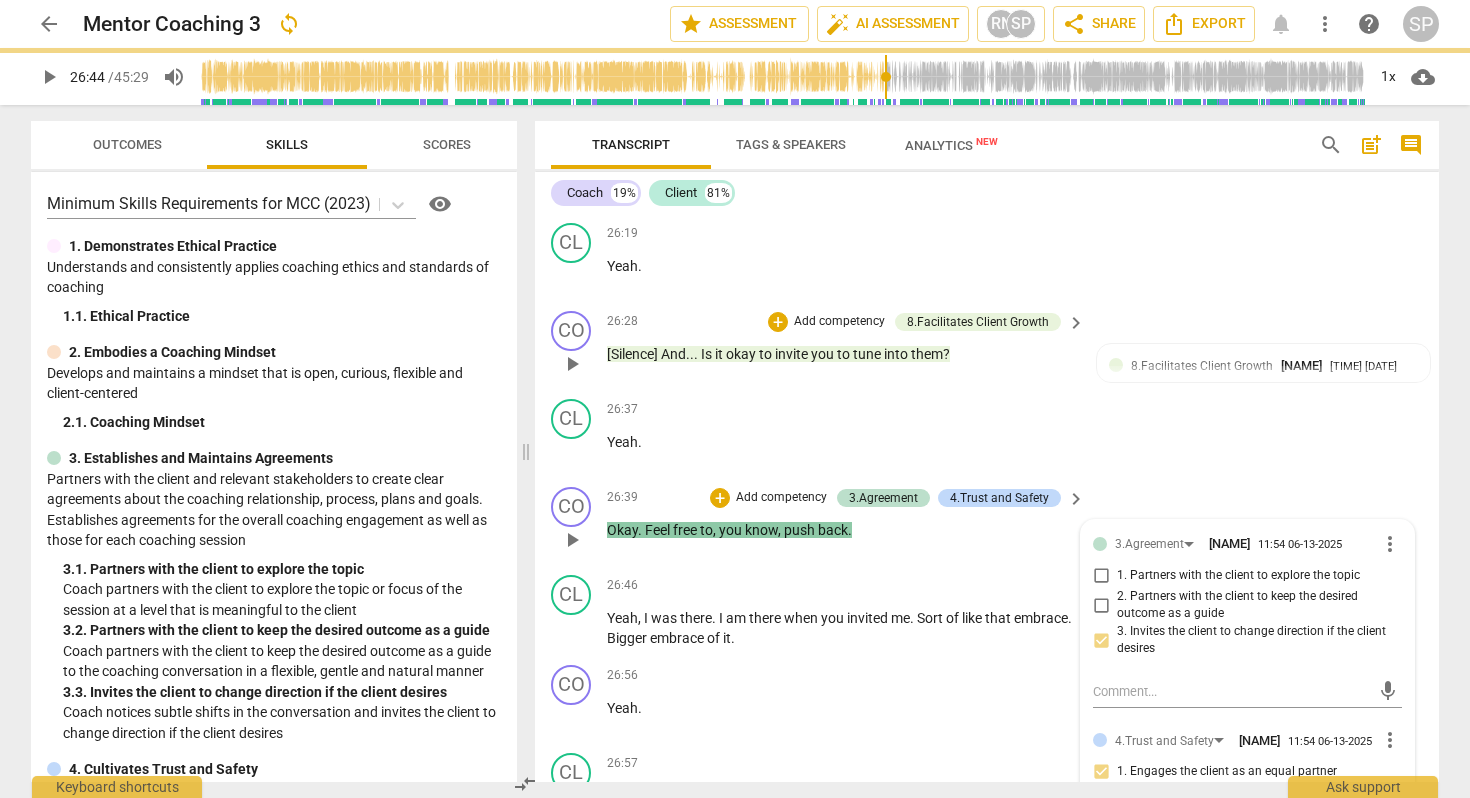 click on "know" at bounding box center [761, 530] 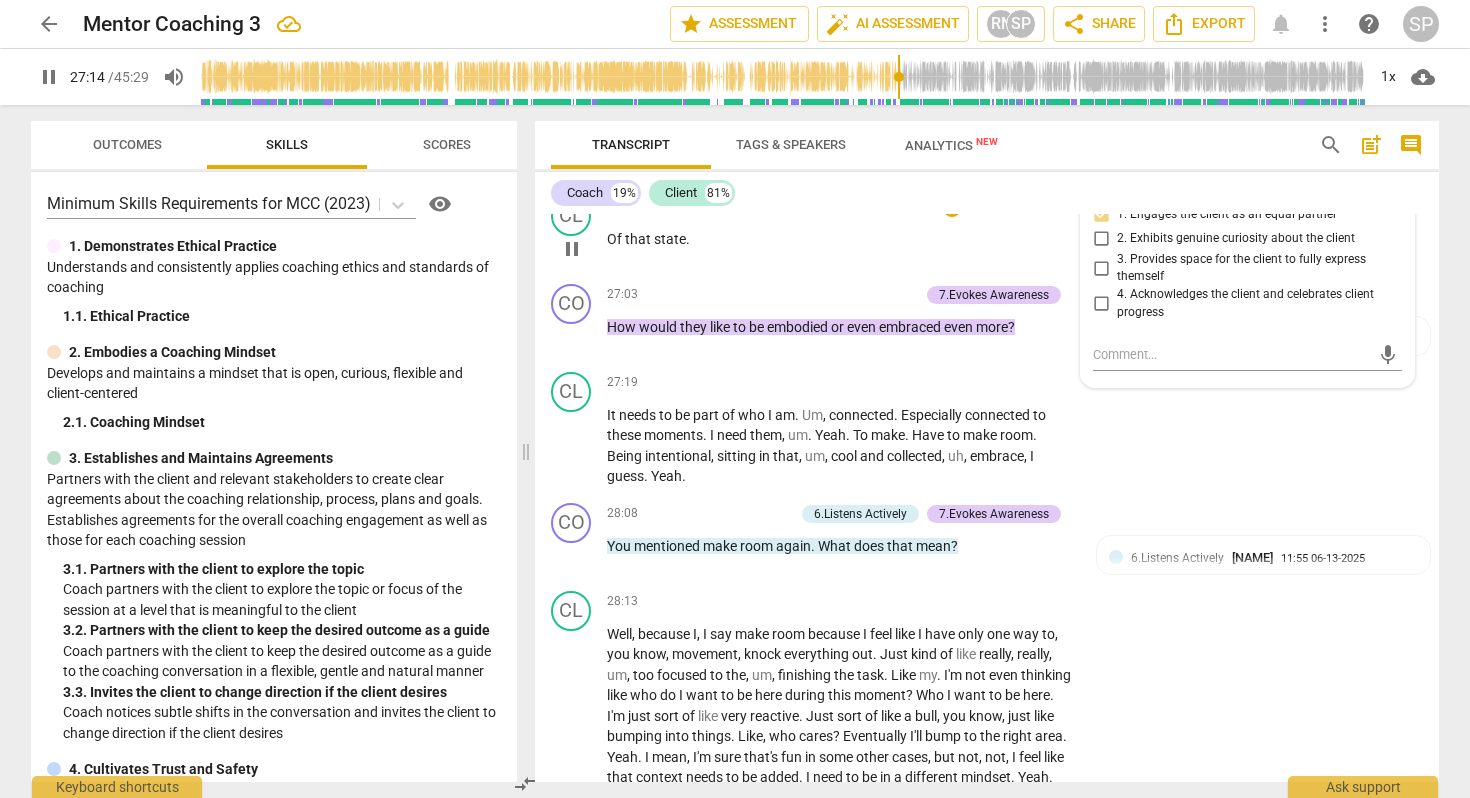scroll, scrollTop: 8593, scrollLeft: 0, axis: vertical 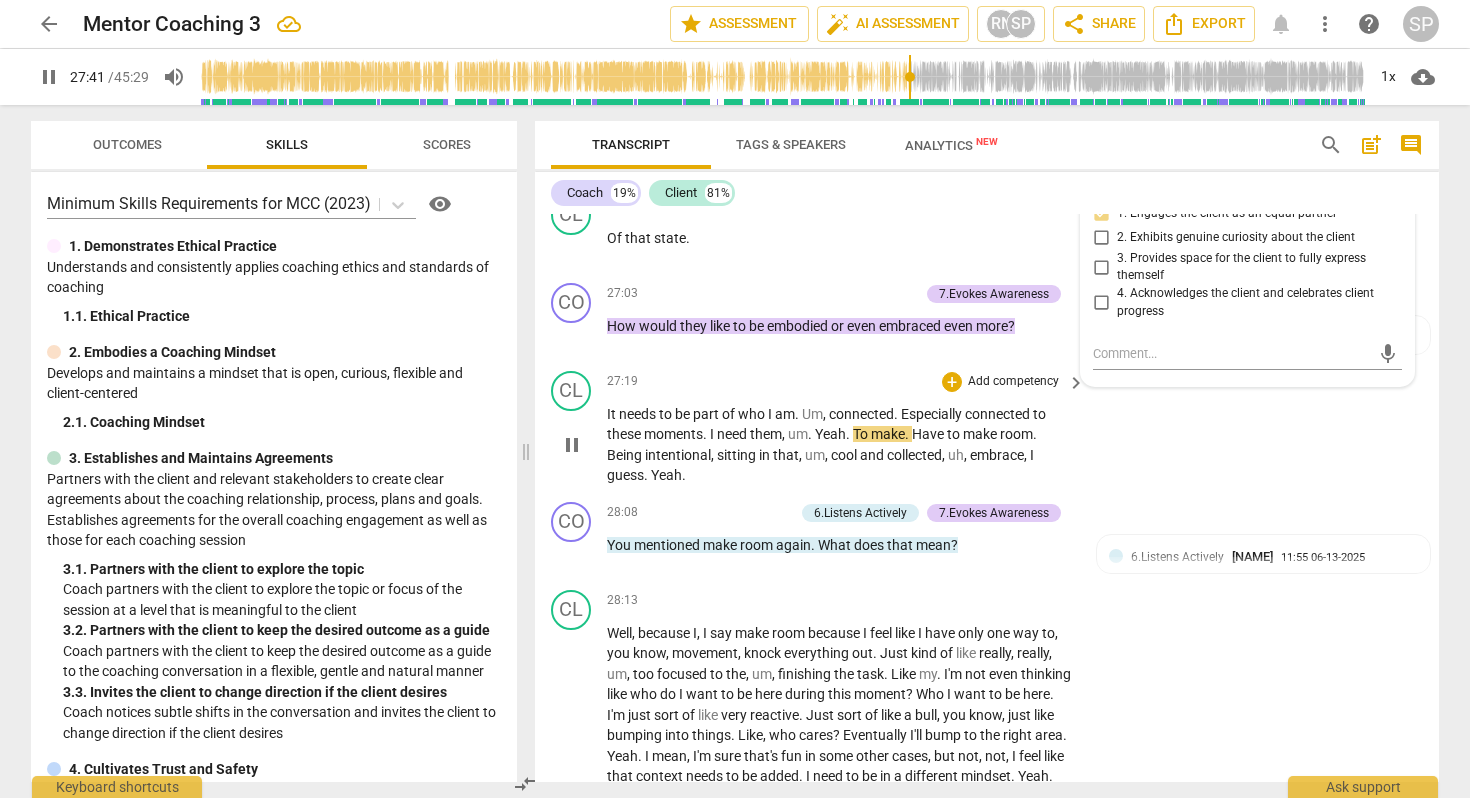 click on "Especially" at bounding box center [933, 414] 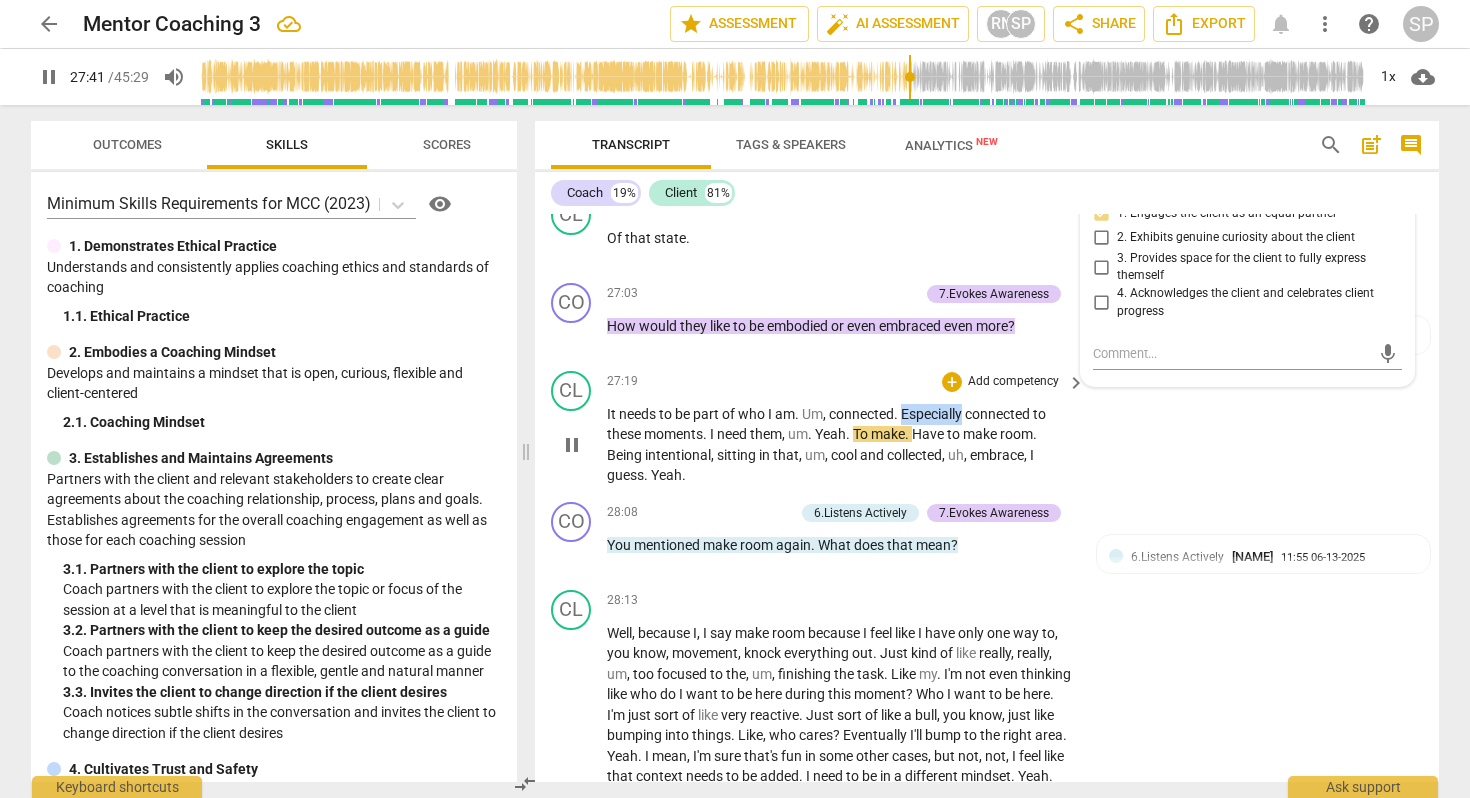 click on "Especially" at bounding box center [933, 414] 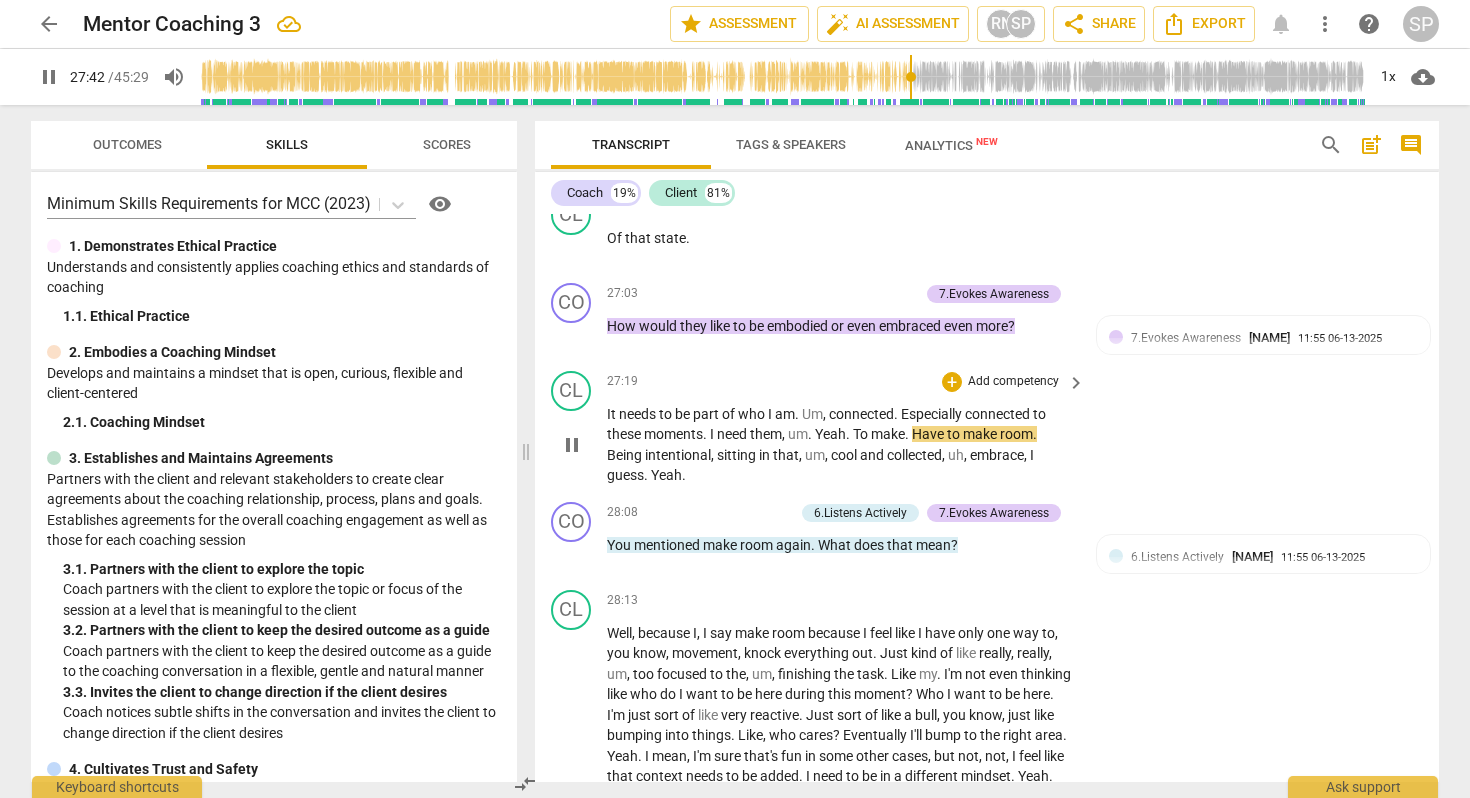 click on "." at bounding box center [908, 434] 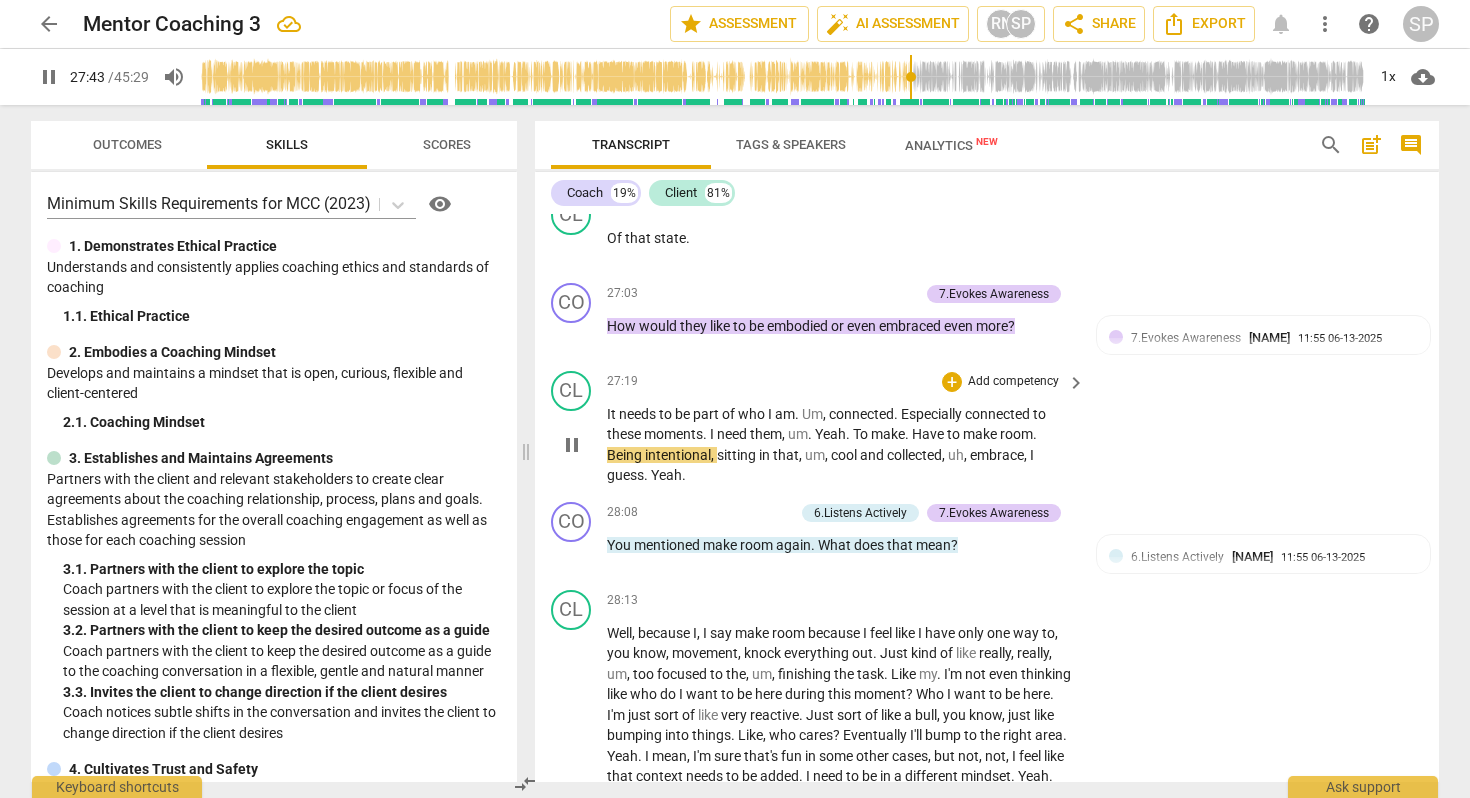 type on "1663" 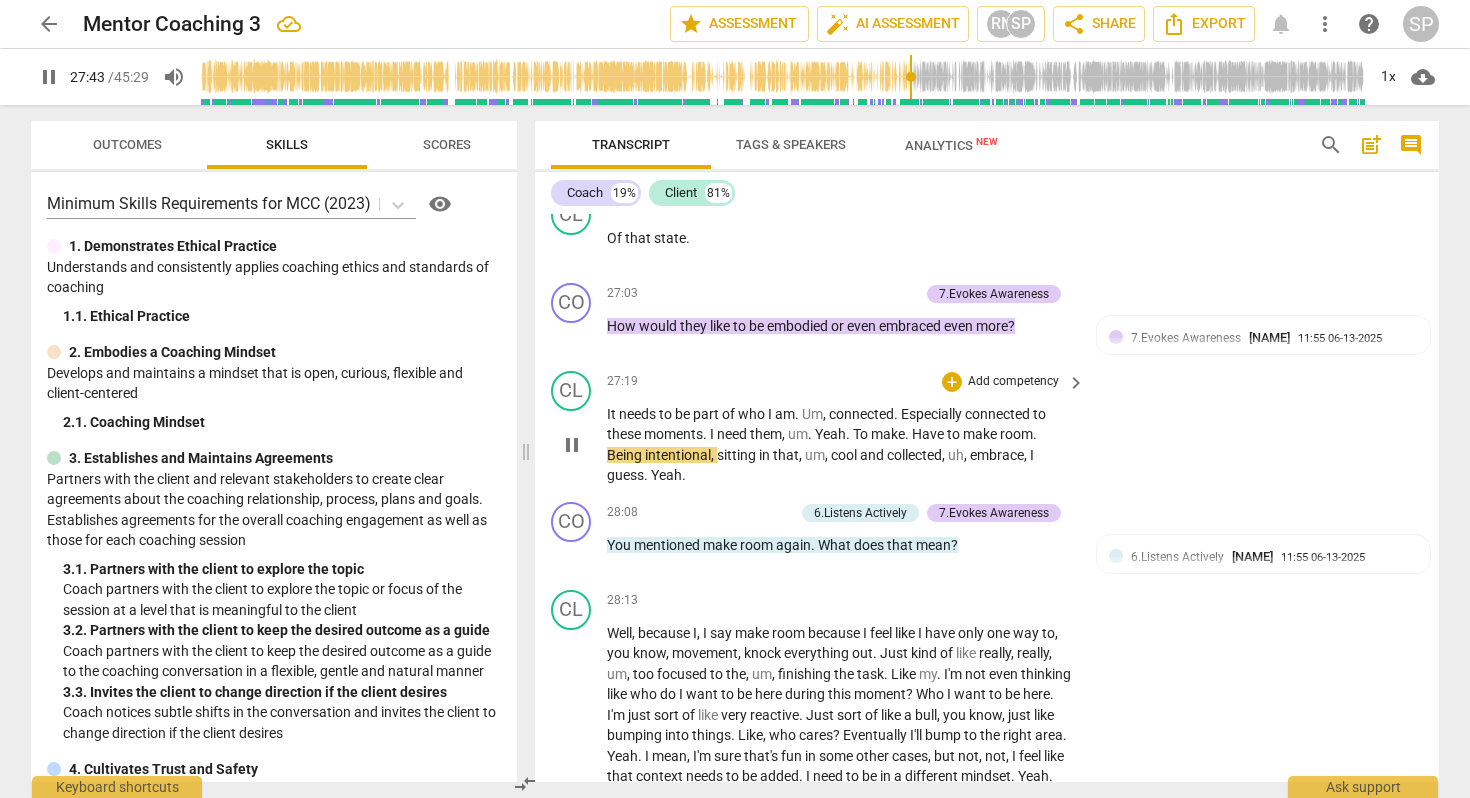 type 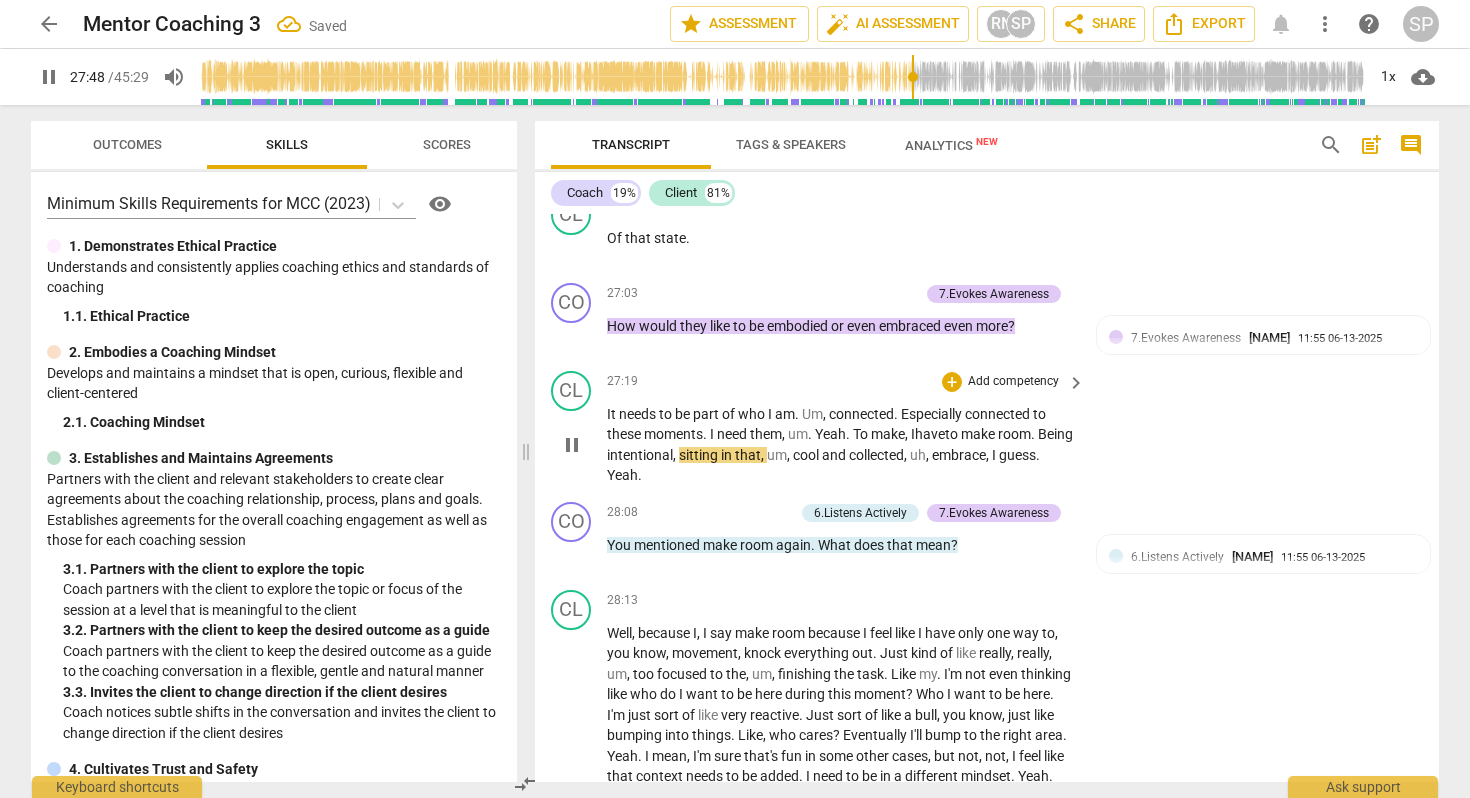 click on "Yeah" at bounding box center (830, 434) 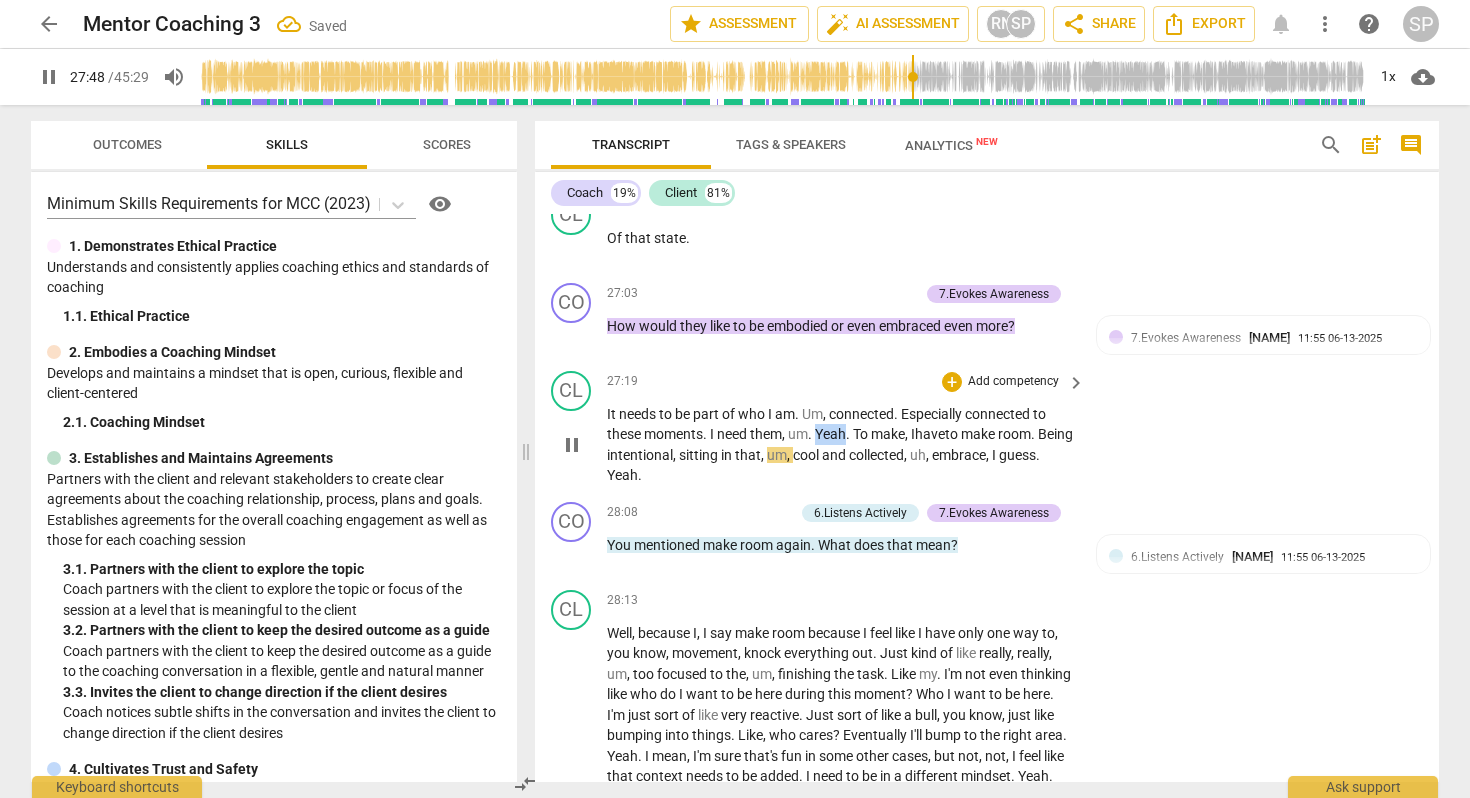 click on "Yeah" at bounding box center [830, 434] 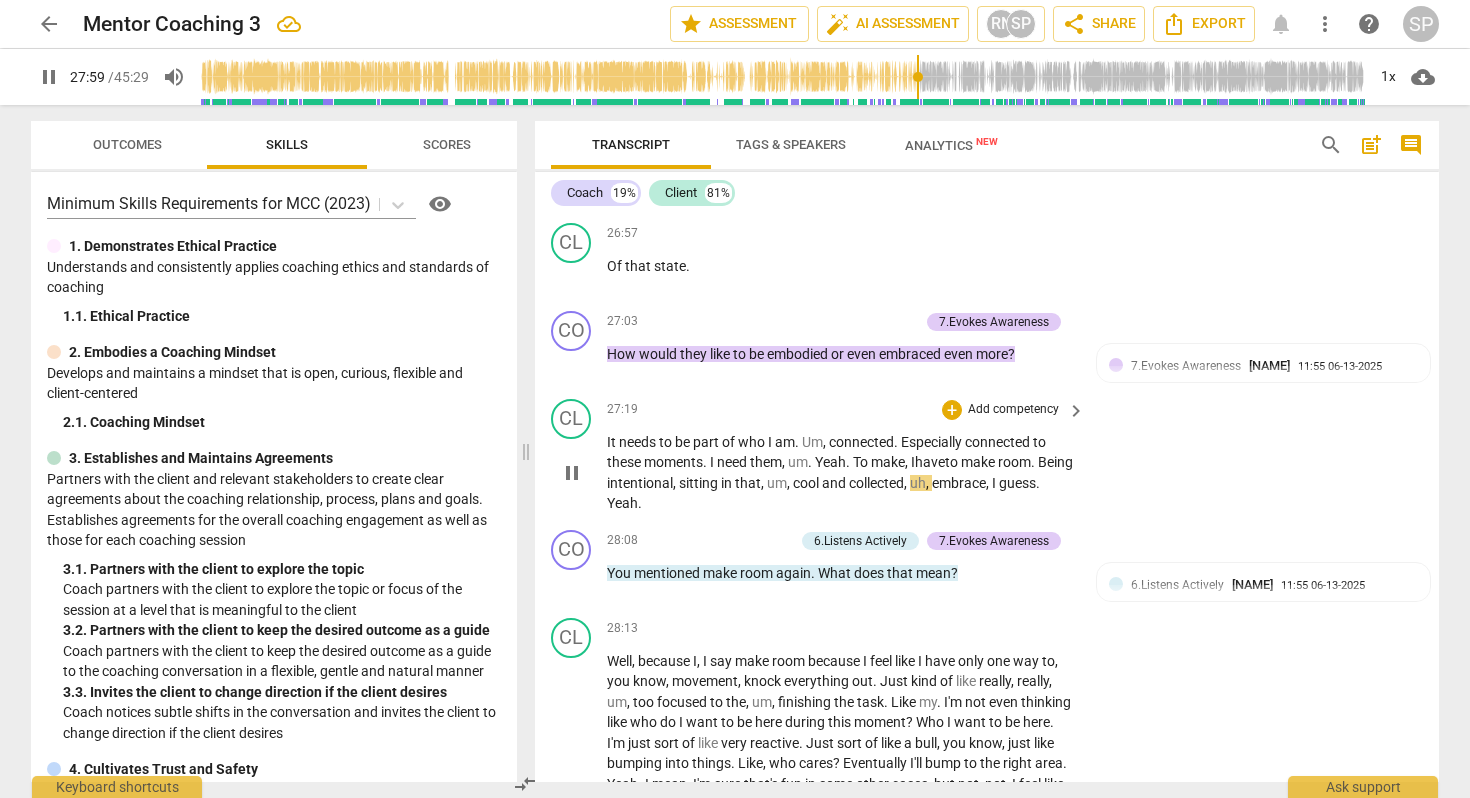 scroll, scrollTop: 8566, scrollLeft: 0, axis: vertical 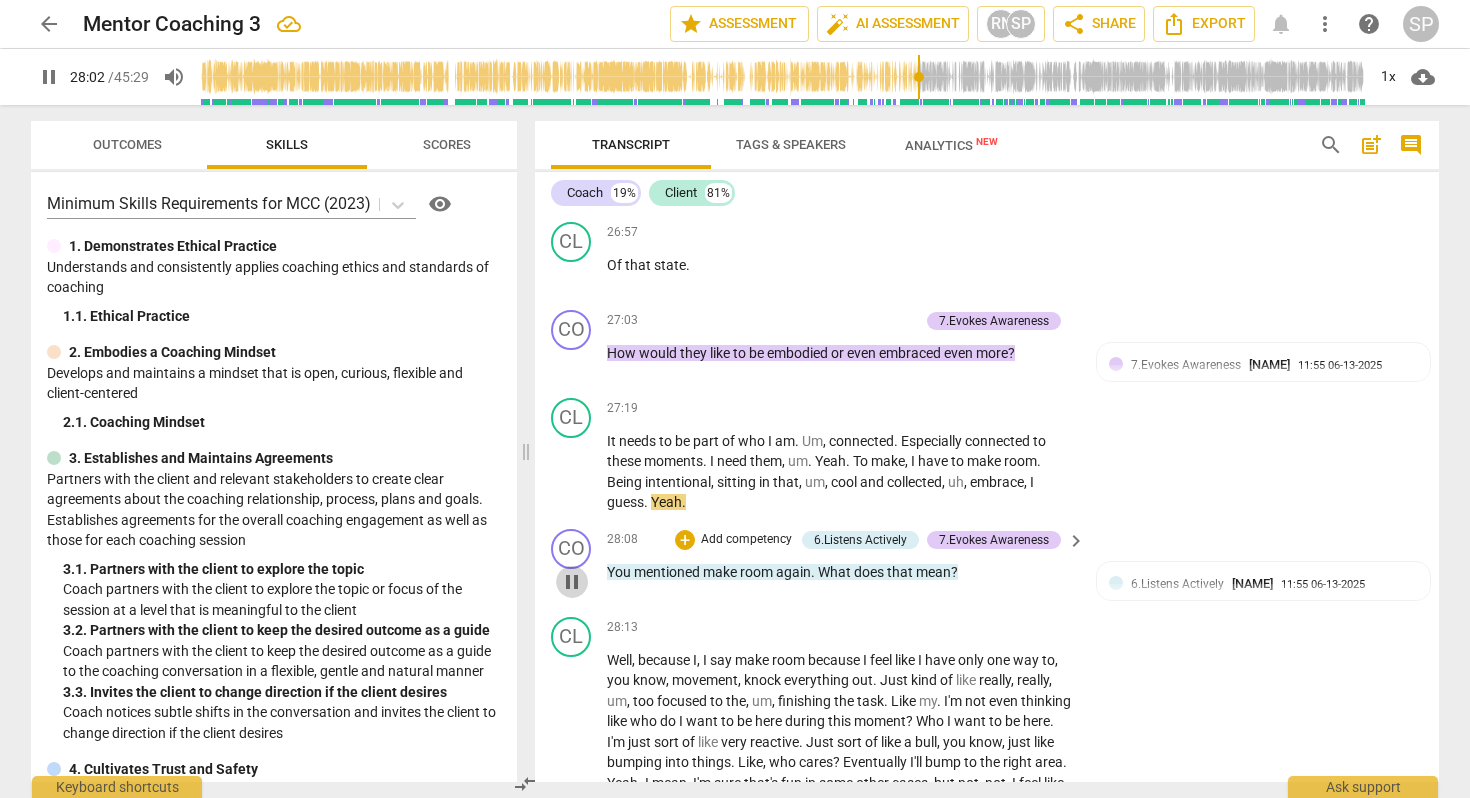 click on "pause" at bounding box center (572, 582) 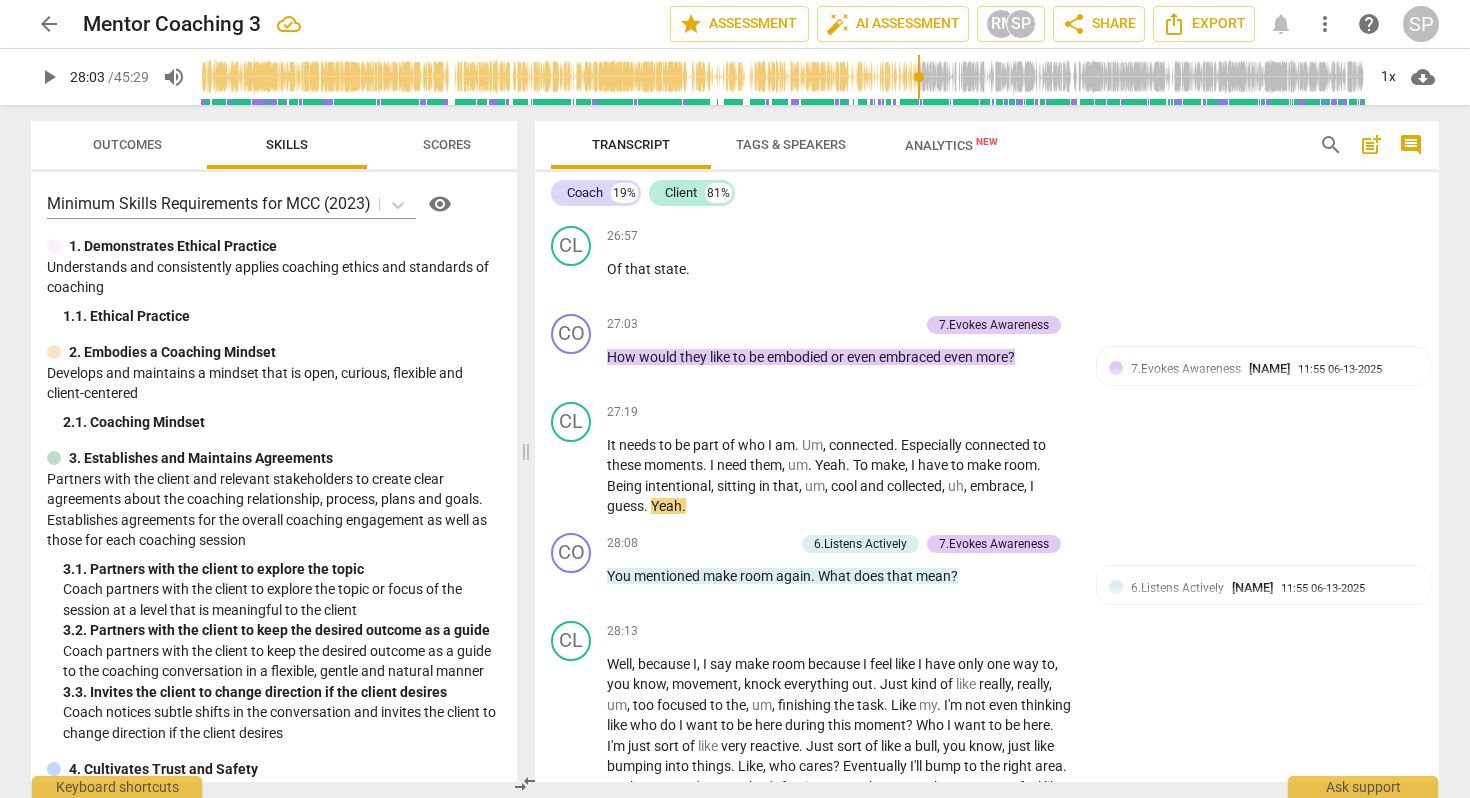 scroll, scrollTop: 8582, scrollLeft: 0, axis: vertical 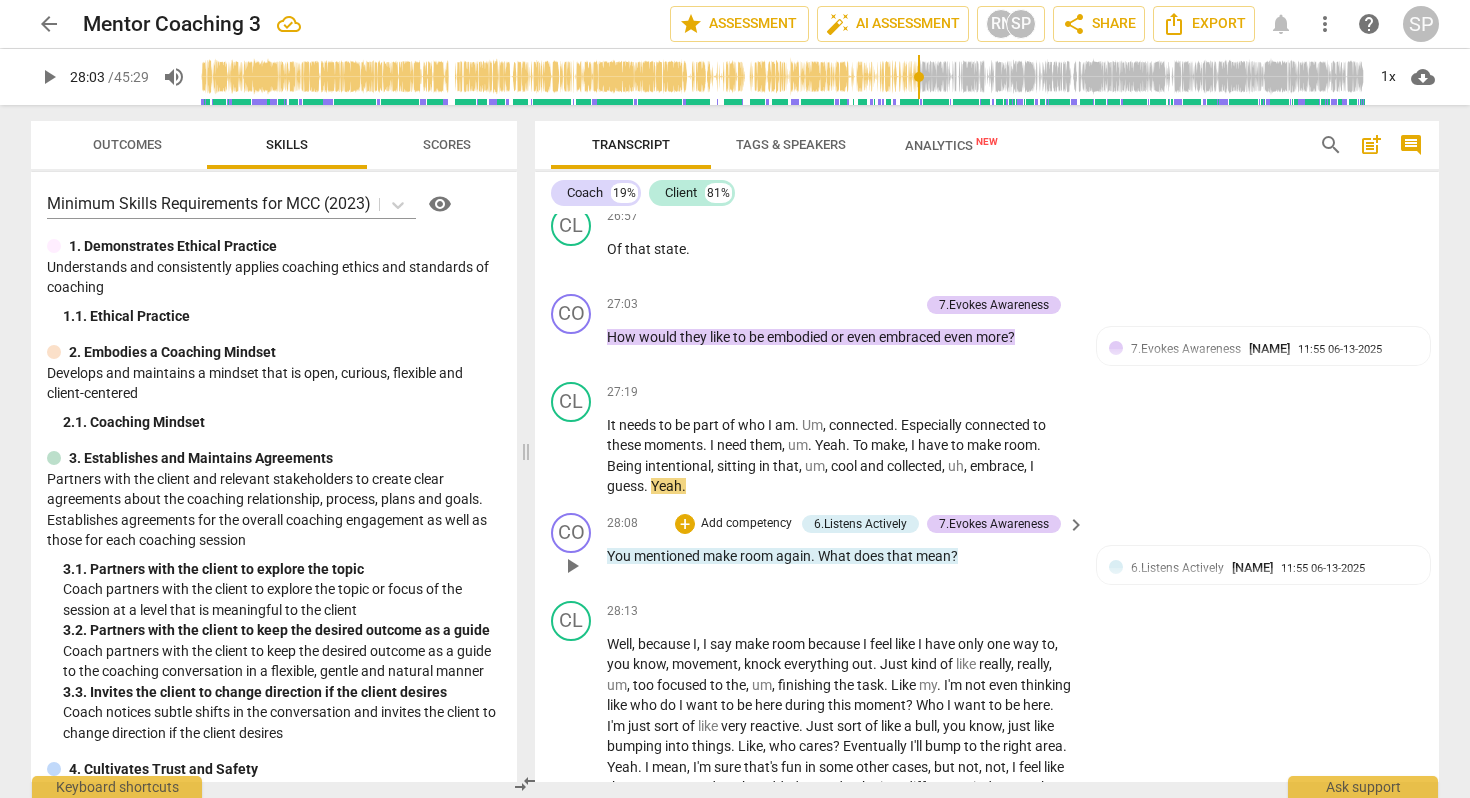 click on "play_arrow" at bounding box center (572, 566) 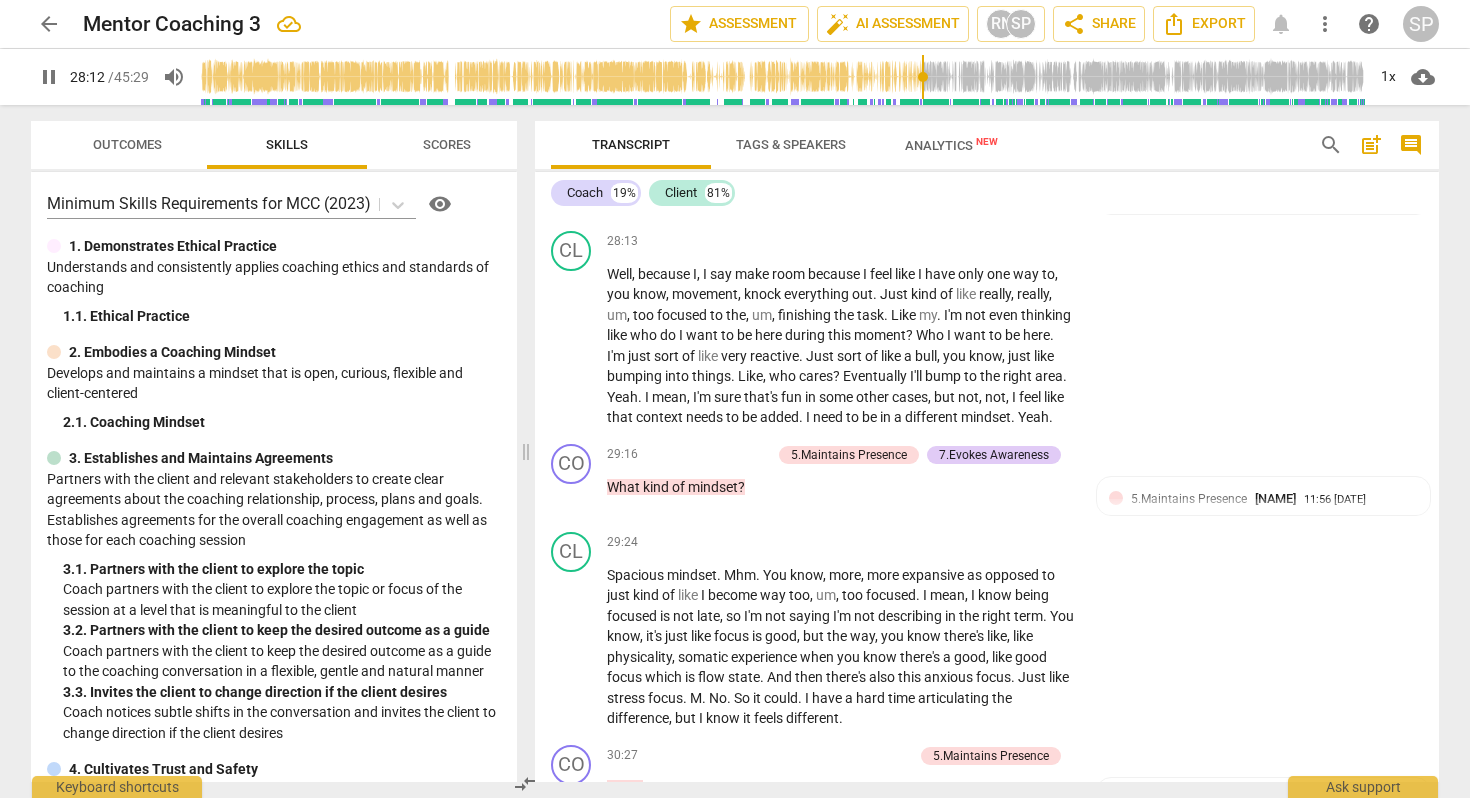 scroll, scrollTop: 8957, scrollLeft: 0, axis: vertical 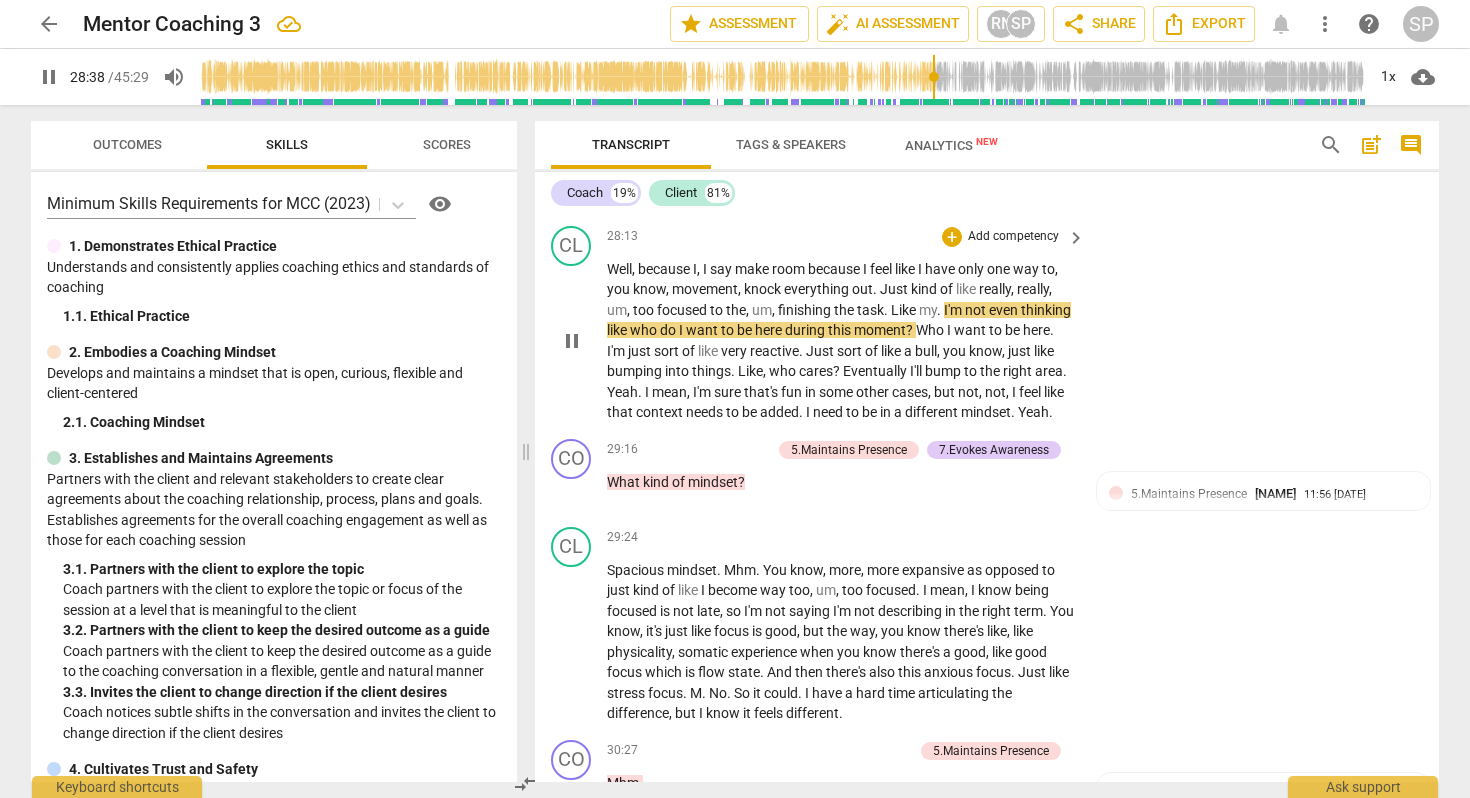 click on "task" at bounding box center (870, 310) 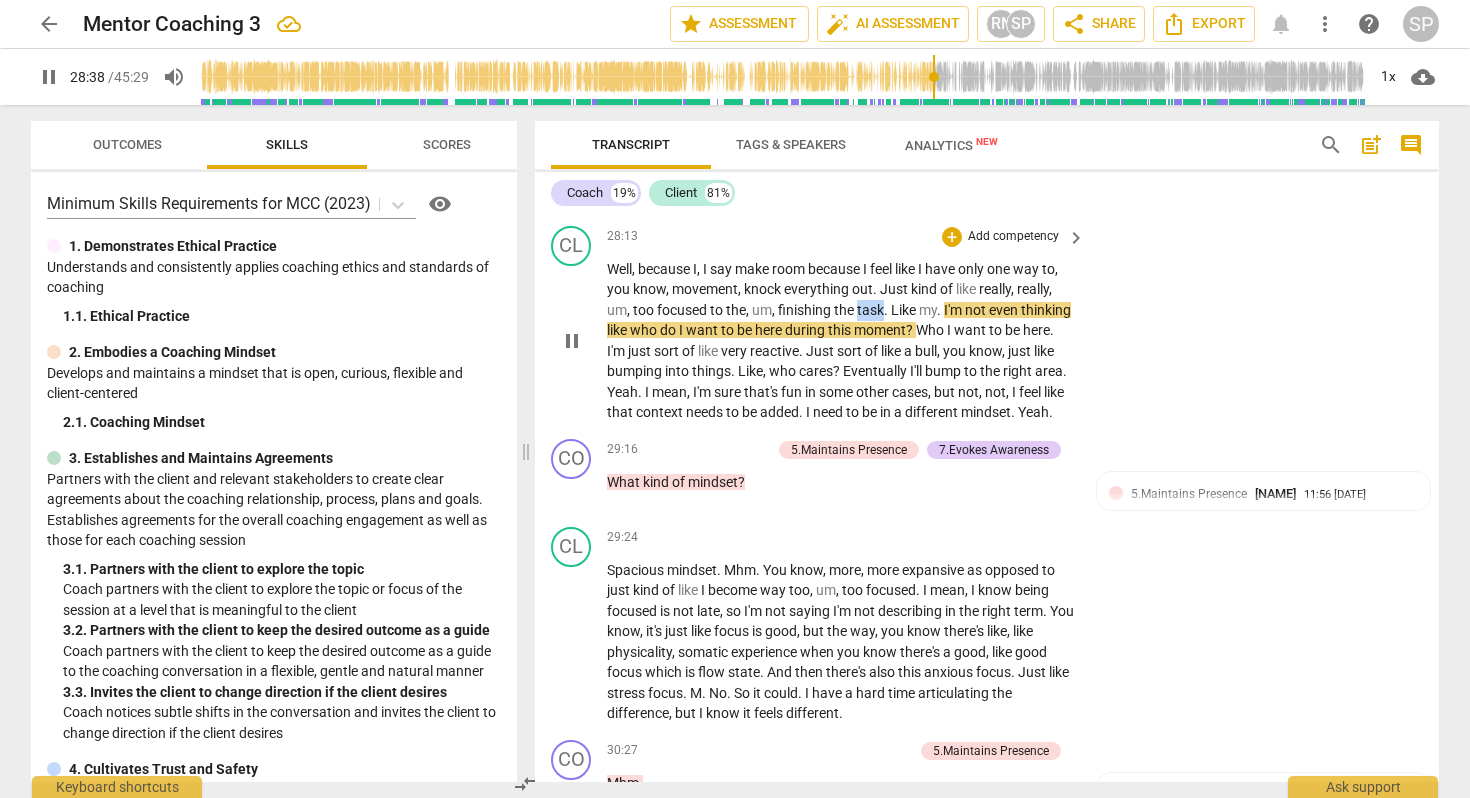 click on "task" at bounding box center [870, 310] 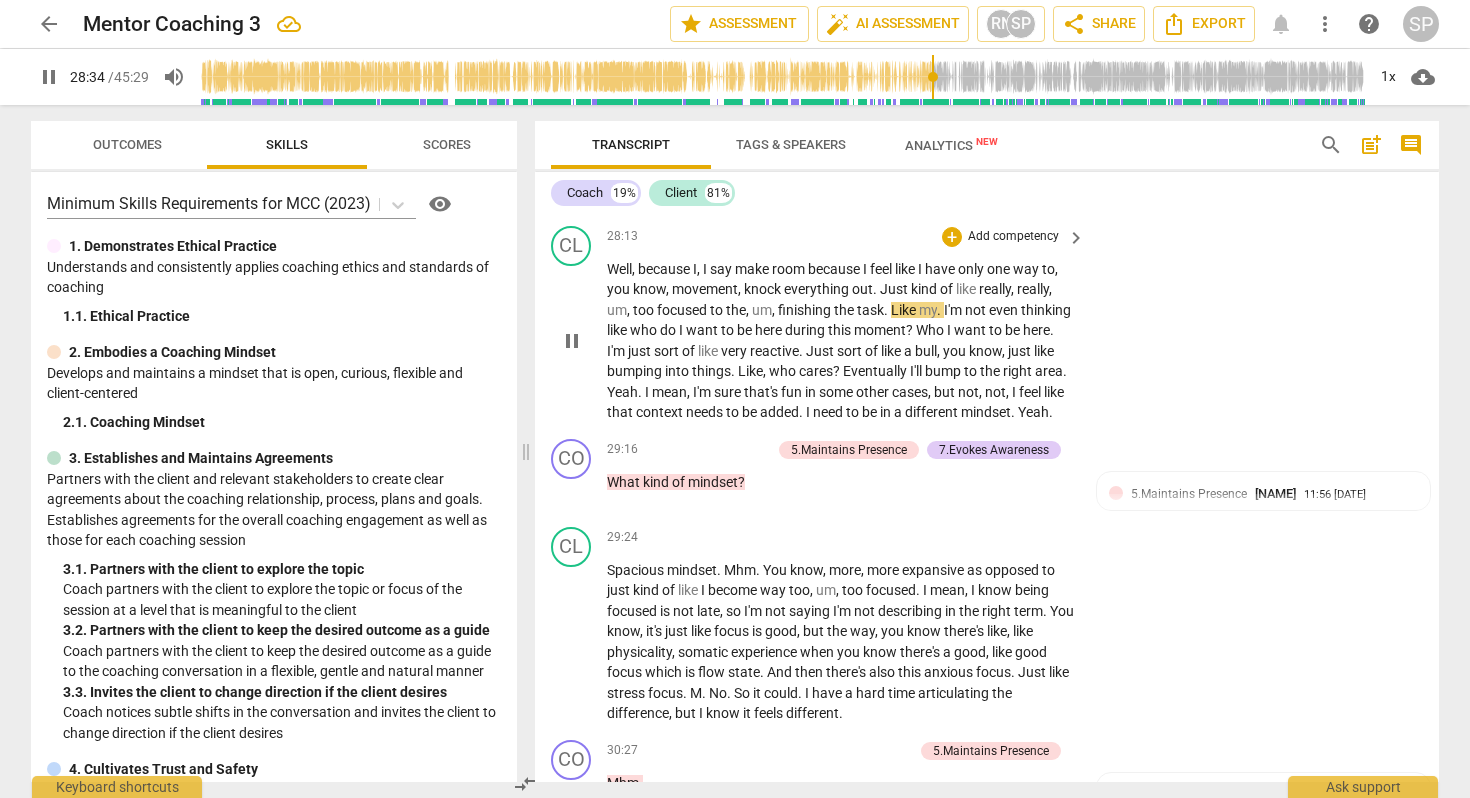 click on "." at bounding box center (940, 310) 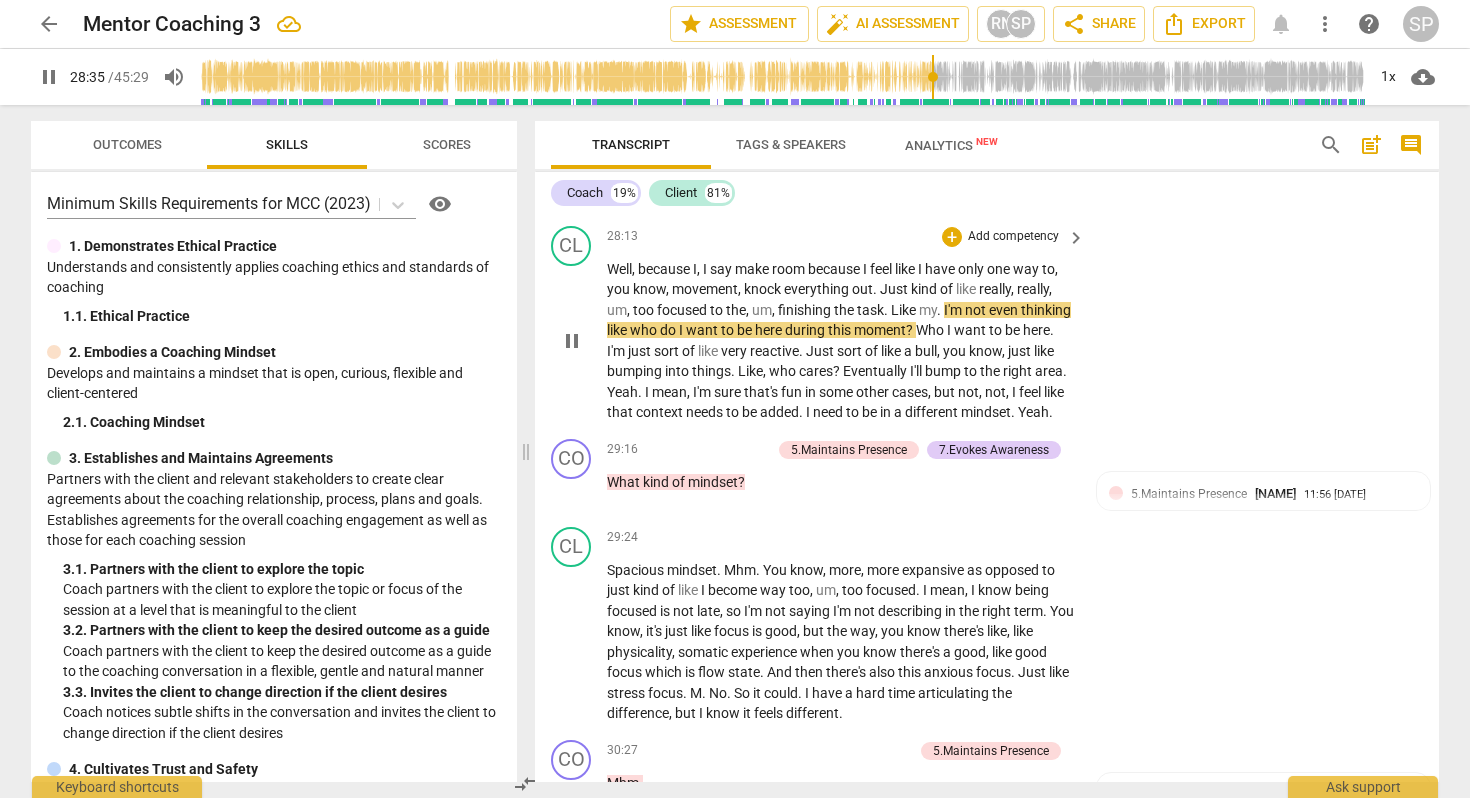 click on "Like" at bounding box center [905, 310] 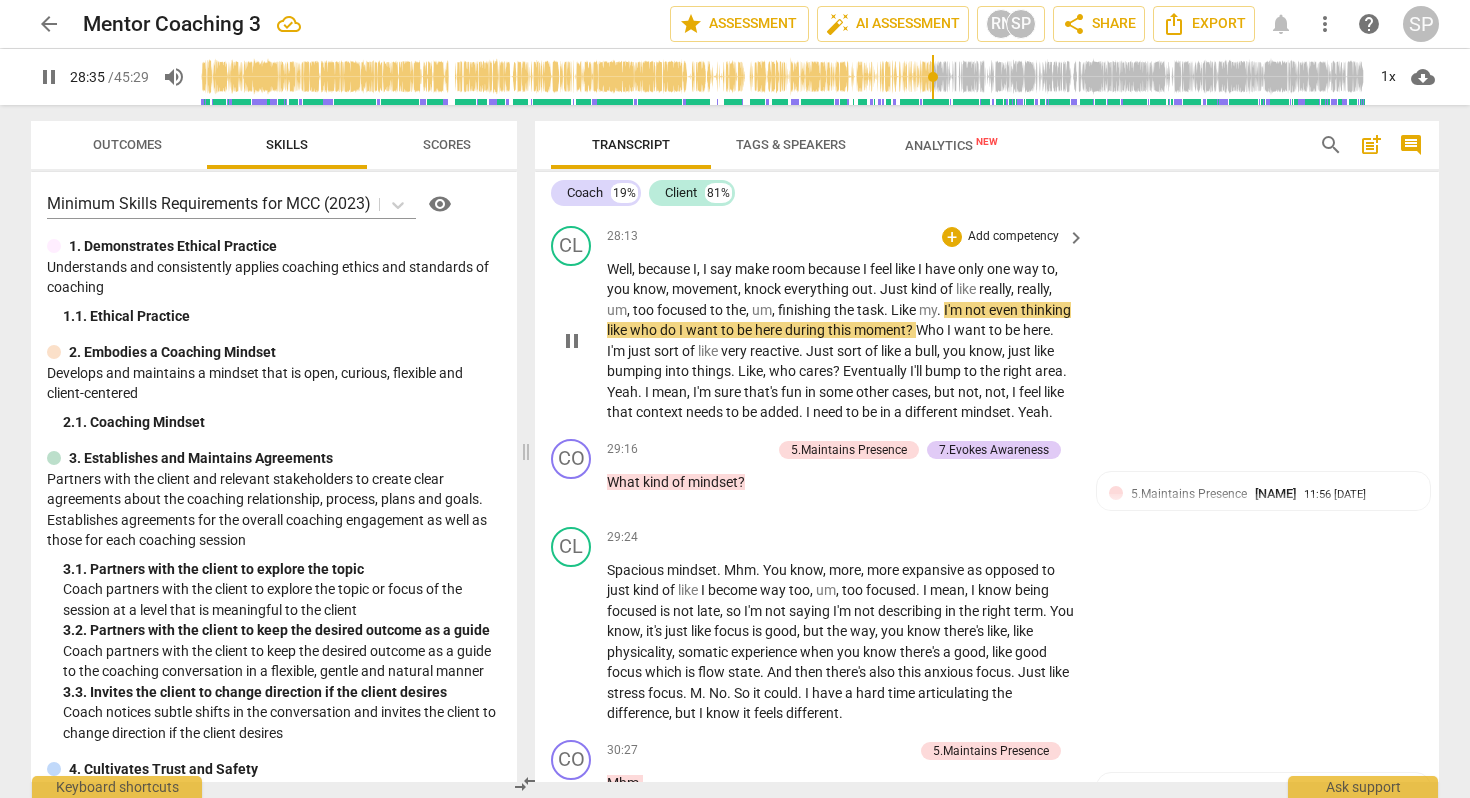 type on "1716" 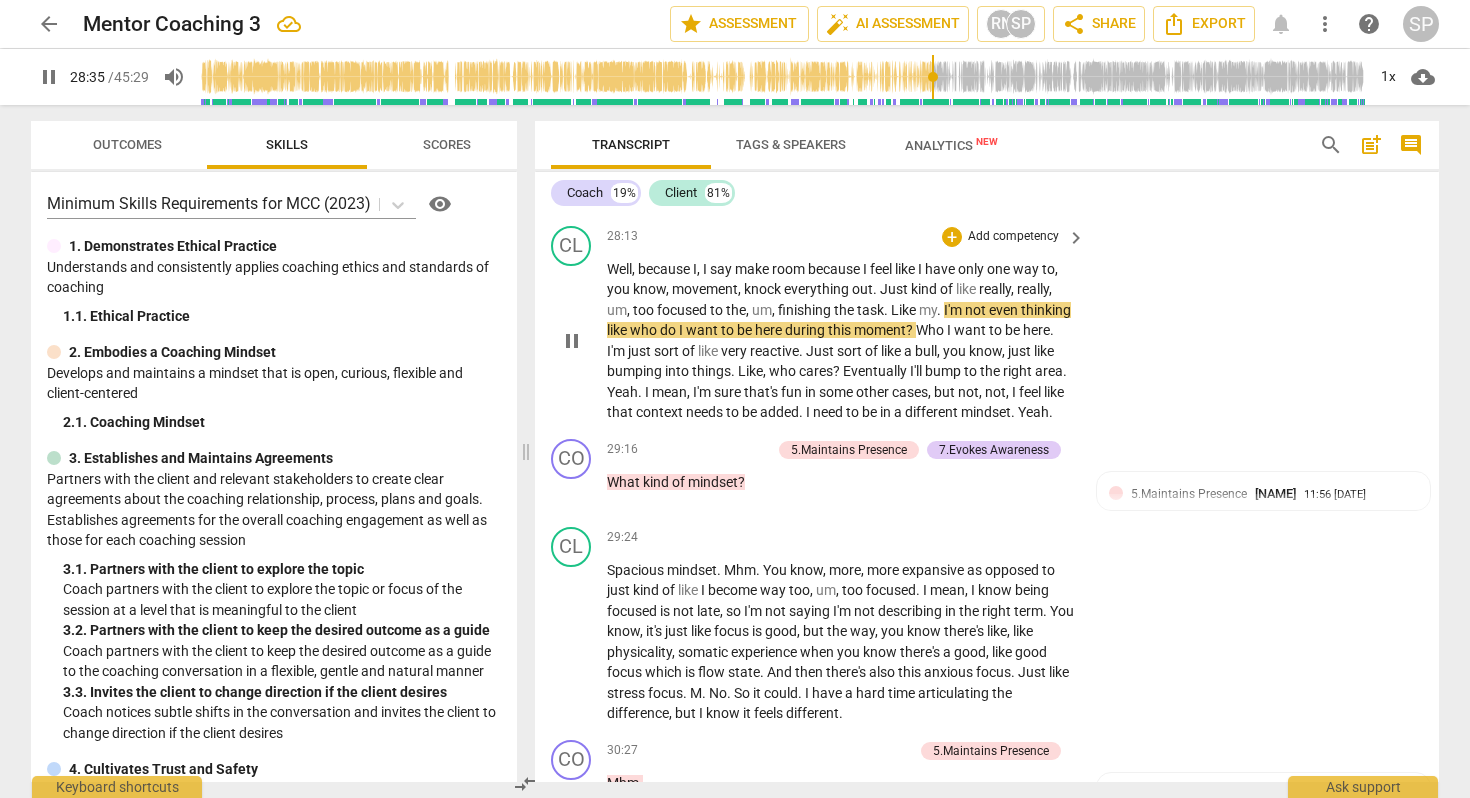type 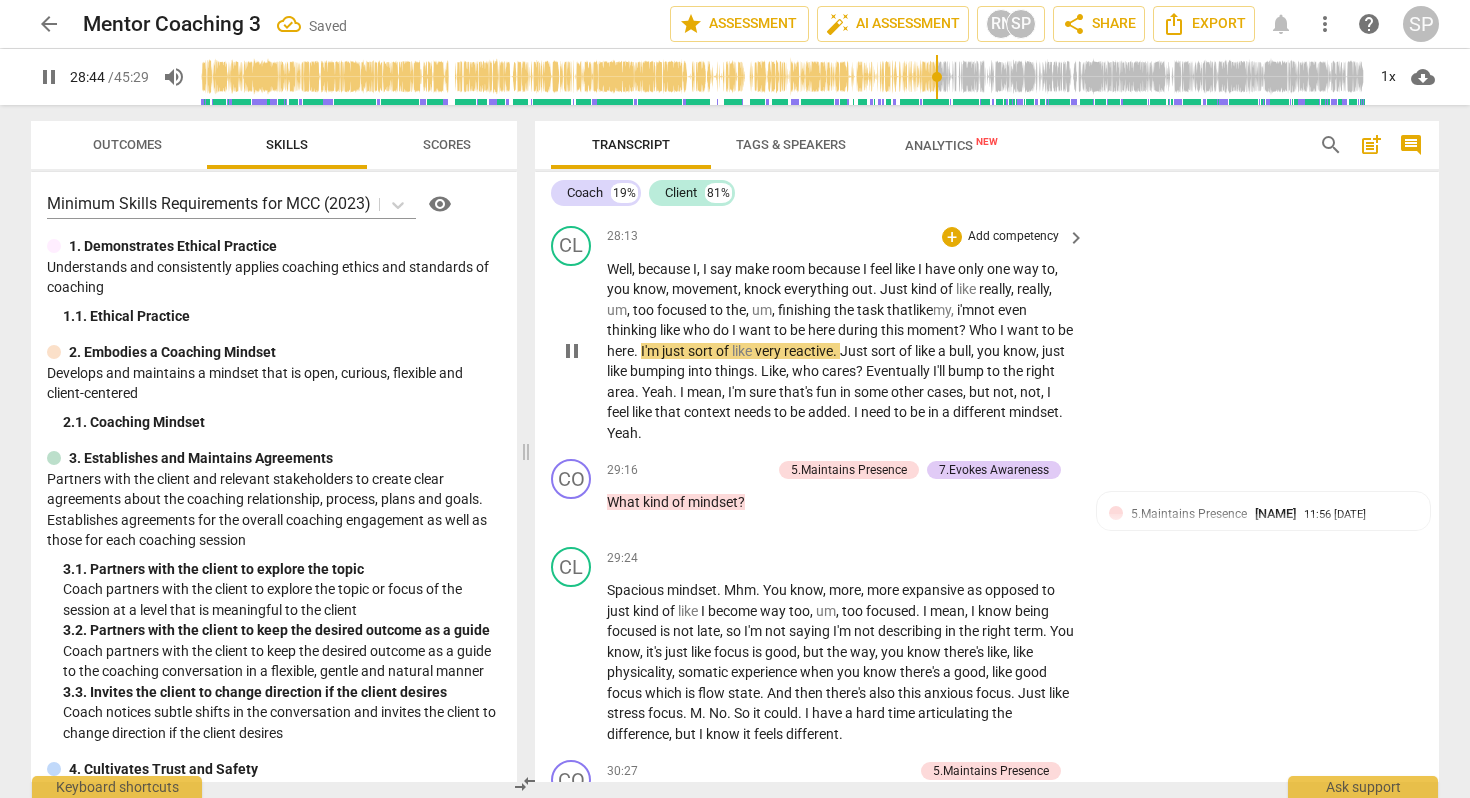 click on "Who" at bounding box center [984, 330] 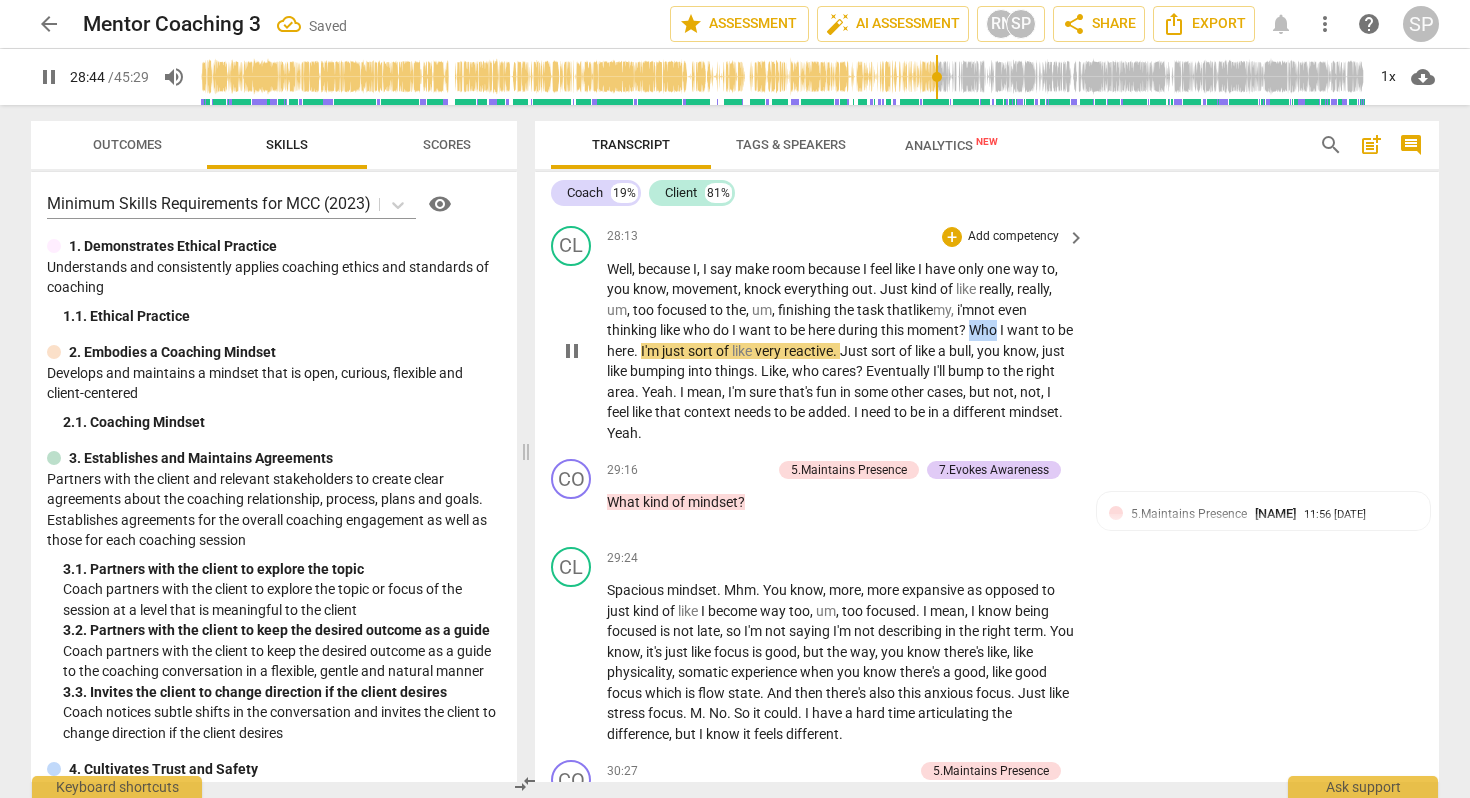 click on "Who" at bounding box center [984, 330] 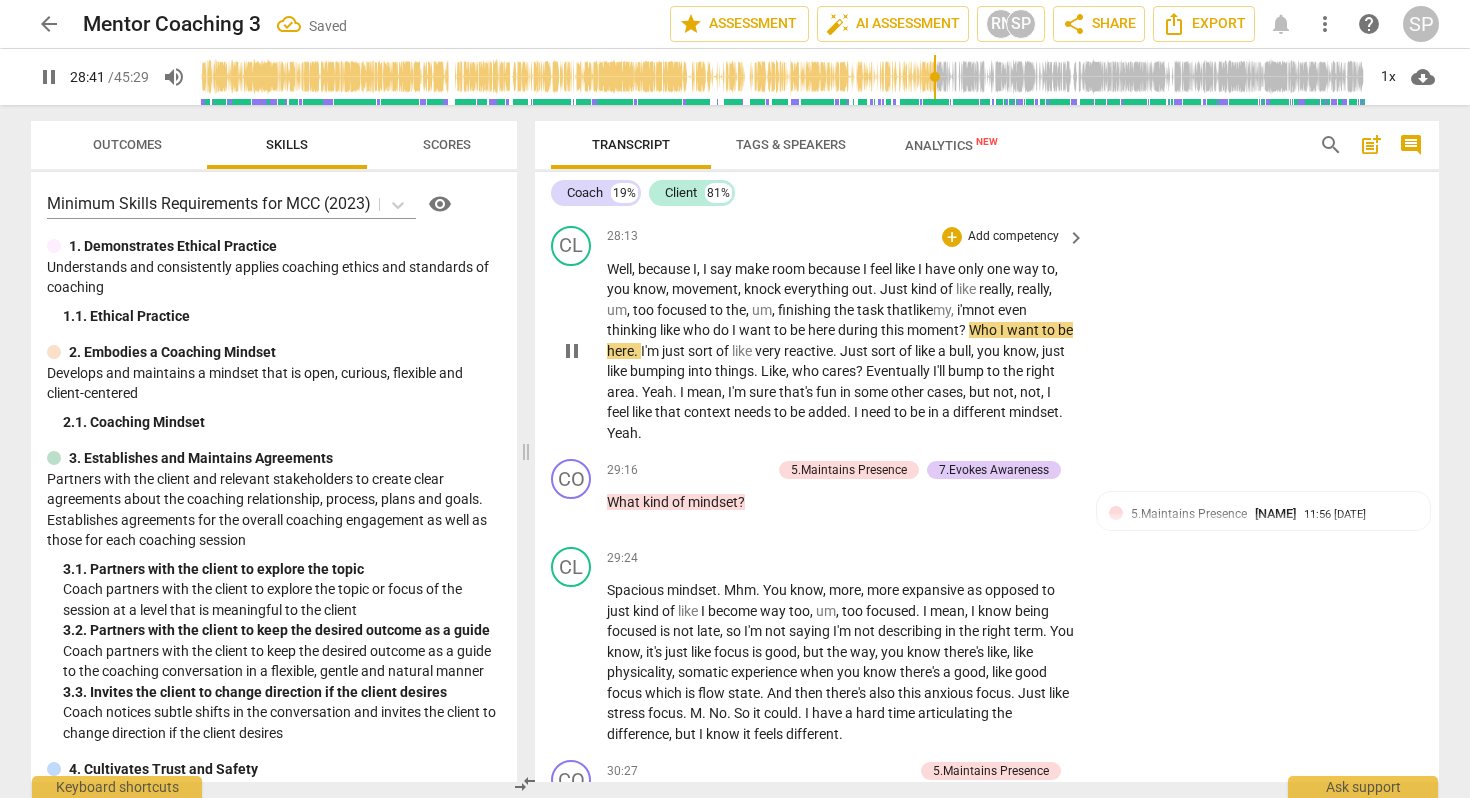 click on "moment" at bounding box center (933, 330) 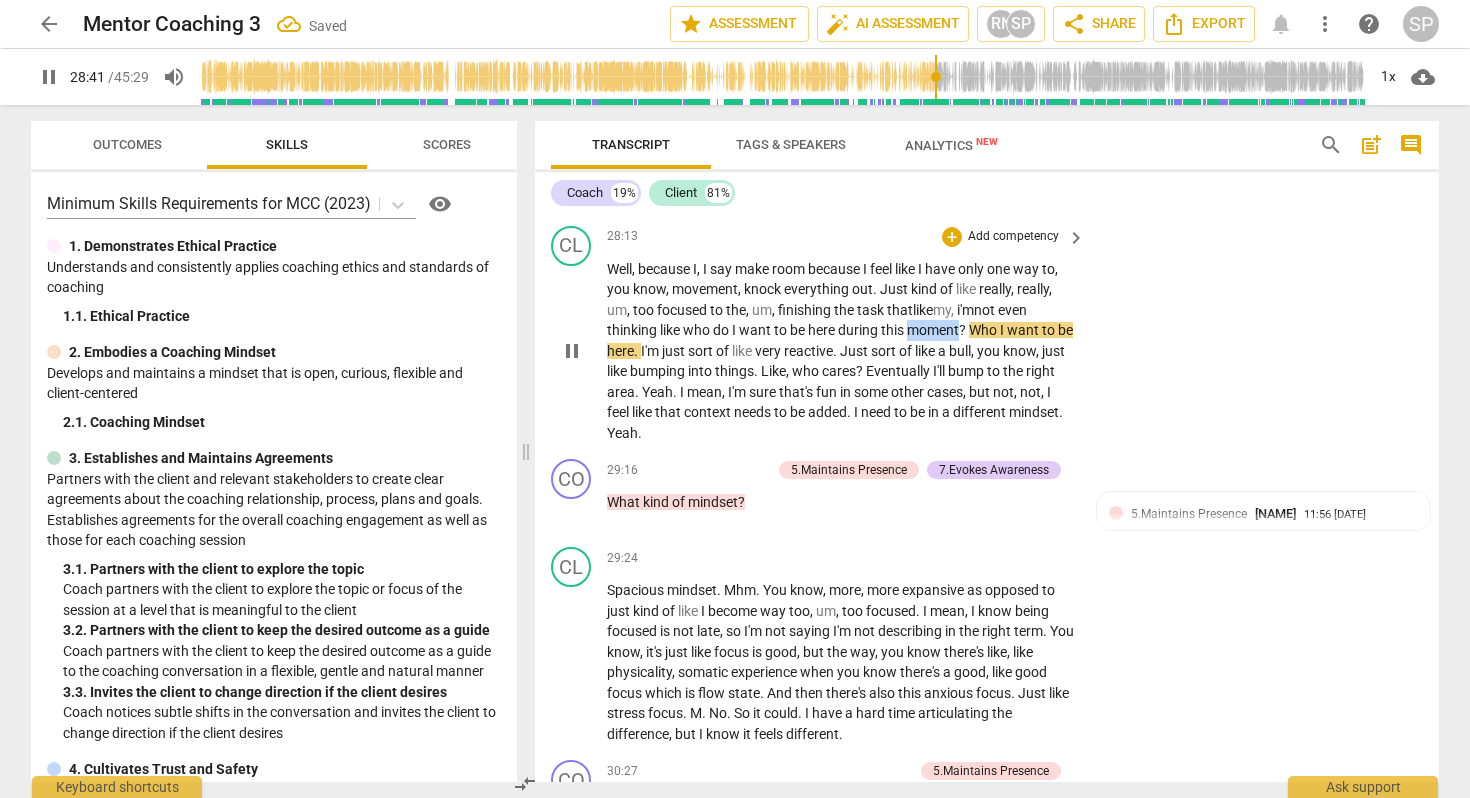 click on "moment" at bounding box center [933, 330] 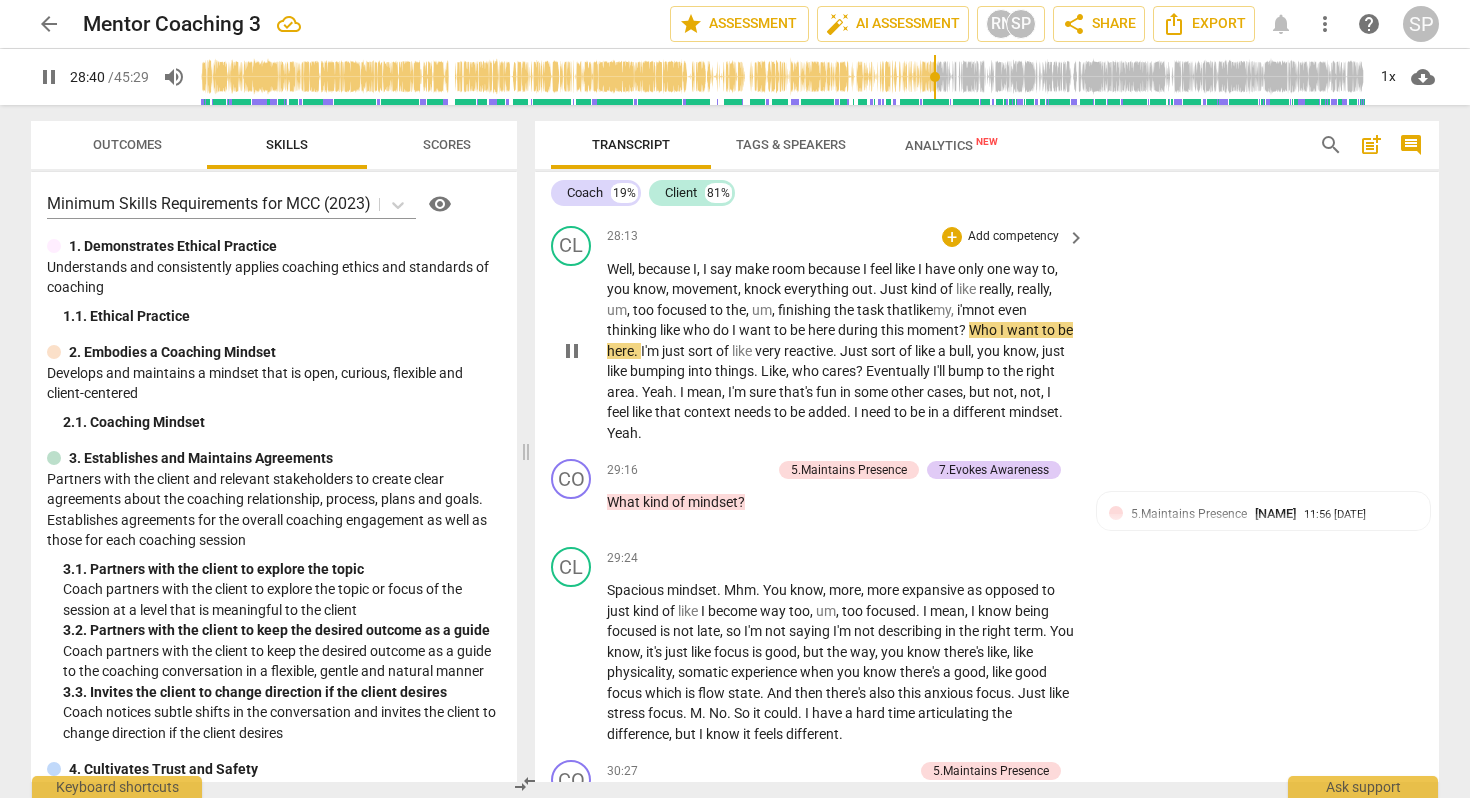 click on "Who" at bounding box center (984, 330) 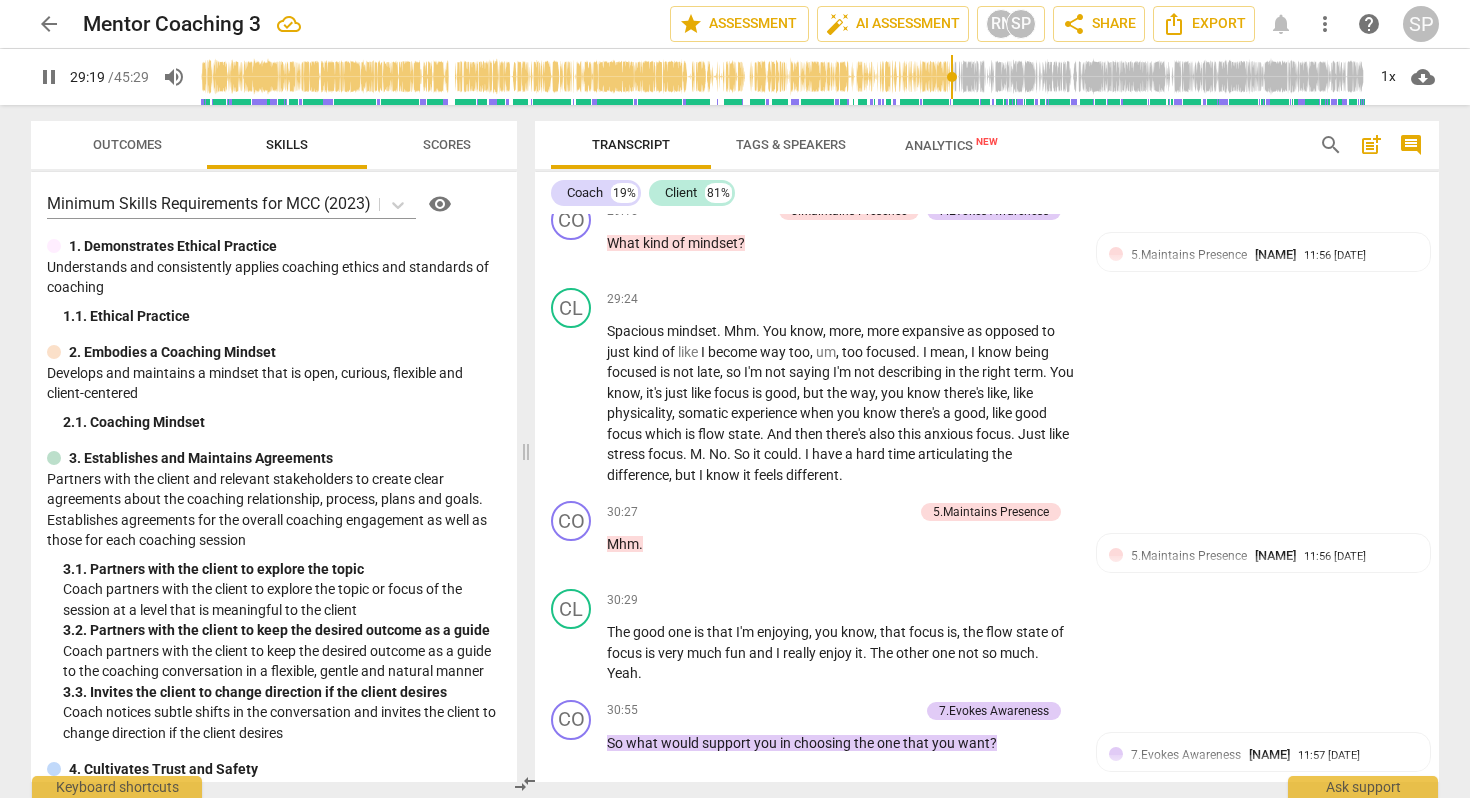 scroll, scrollTop: 9222, scrollLeft: 0, axis: vertical 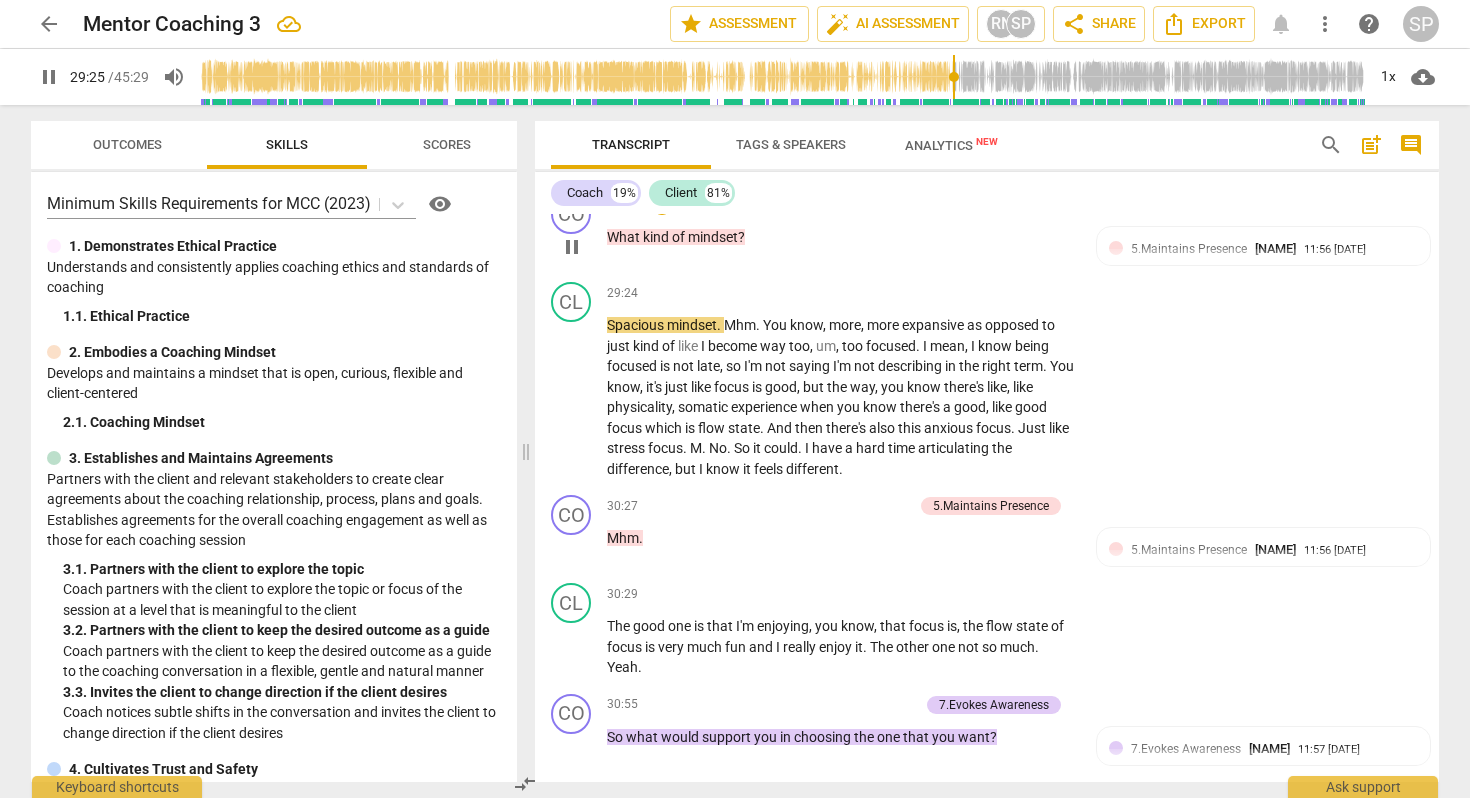 click on "mindset" at bounding box center [713, 237] 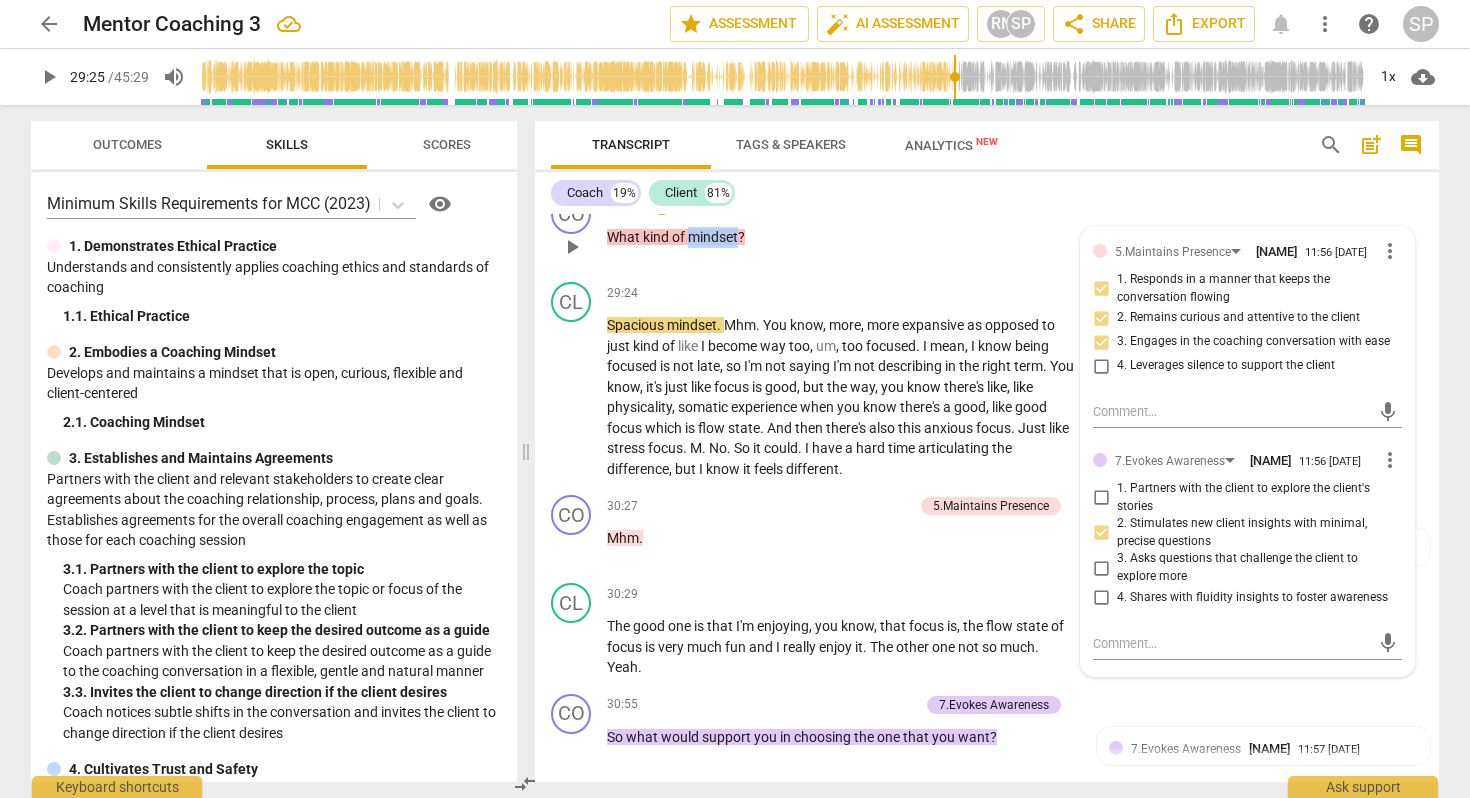 click on "mindset" at bounding box center (713, 237) 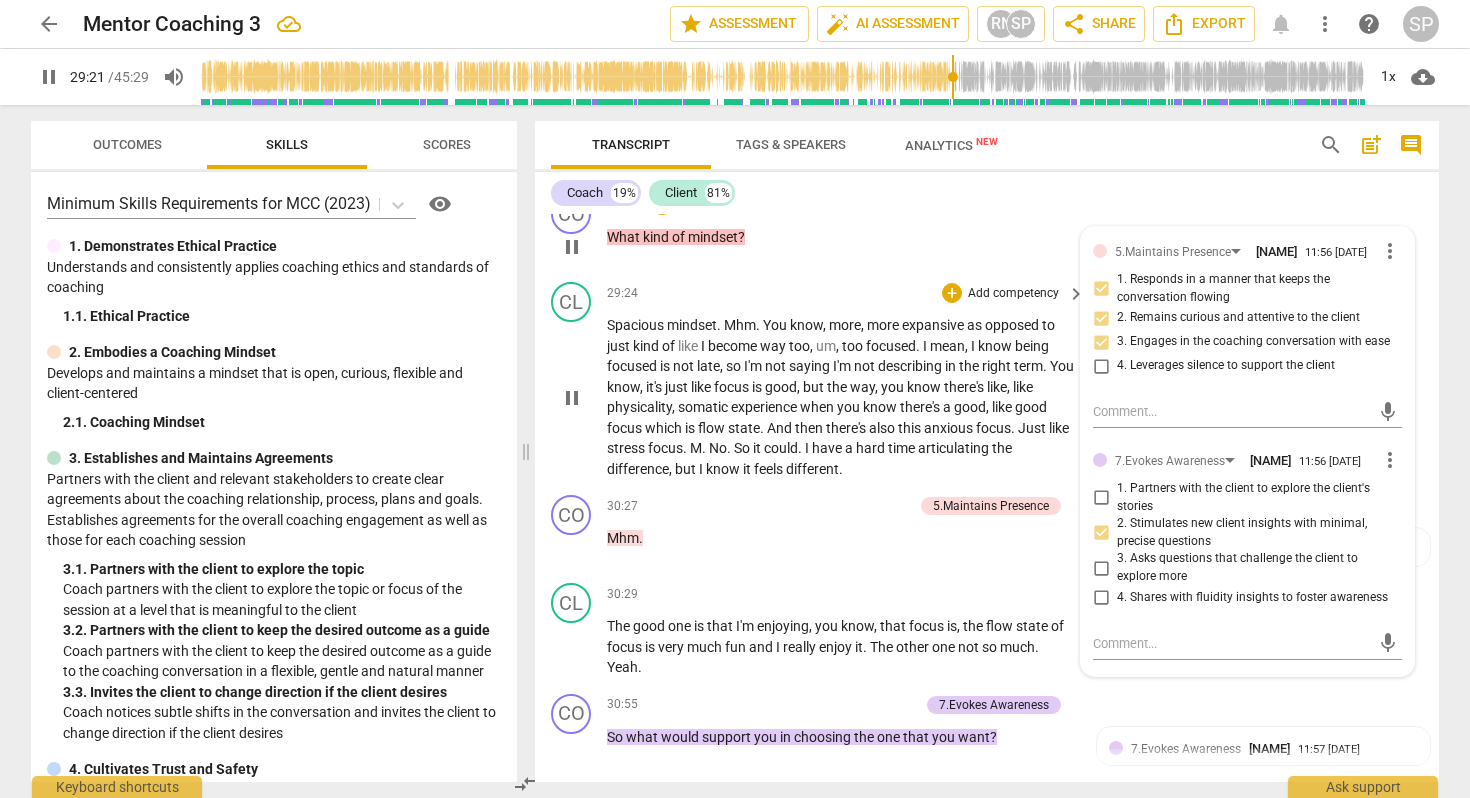 click on "Spacious" at bounding box center (637, 325) 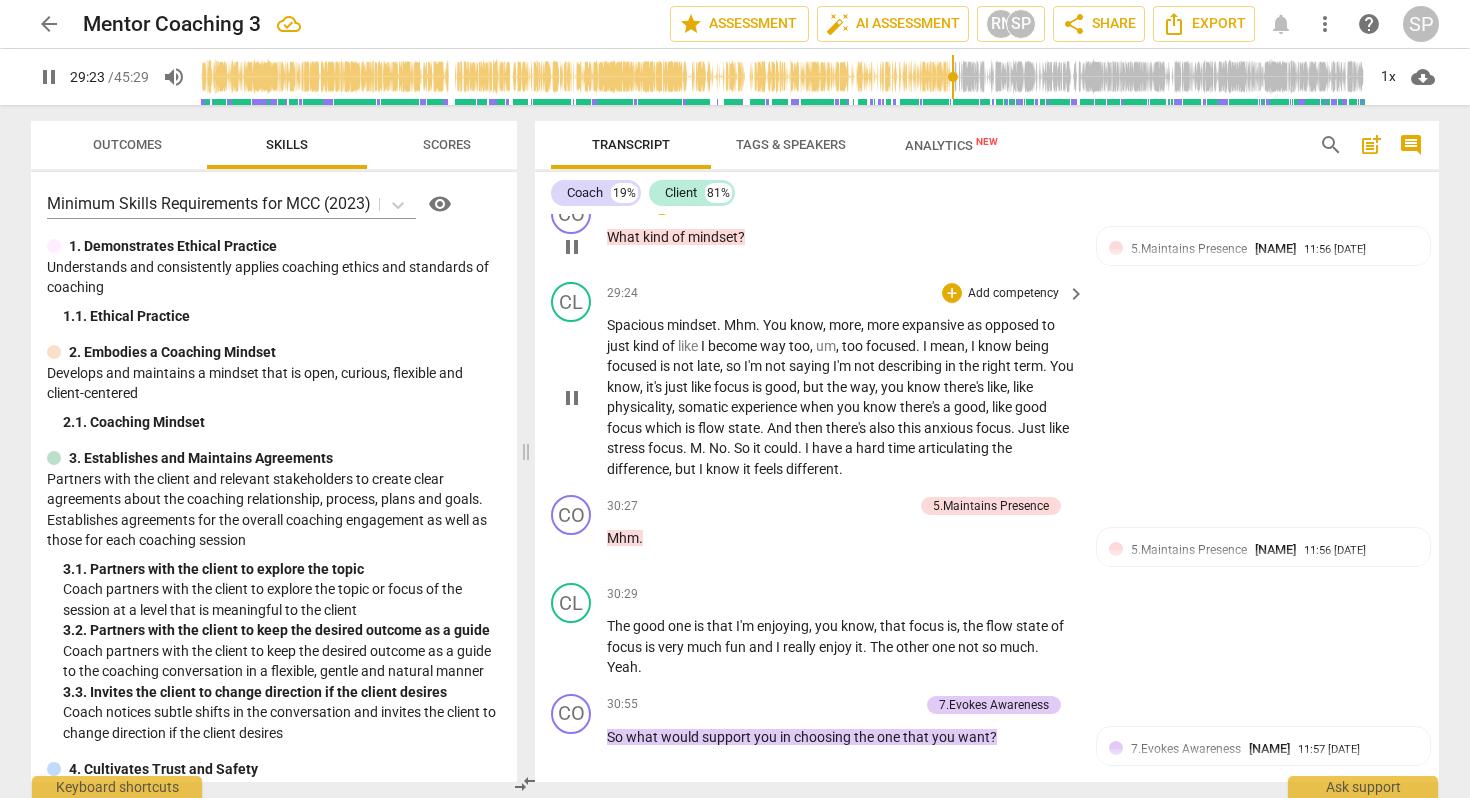 type on "1763" 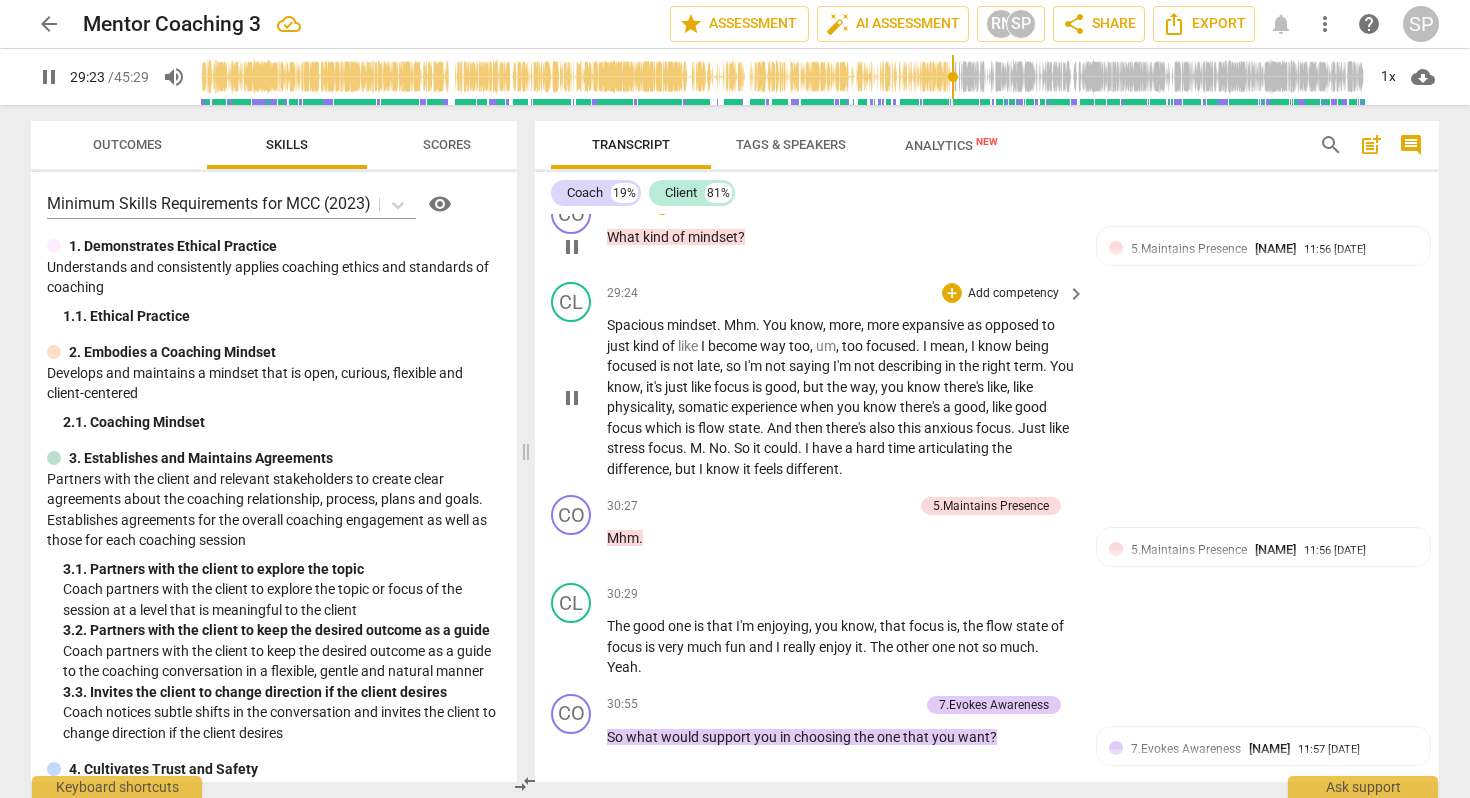 type 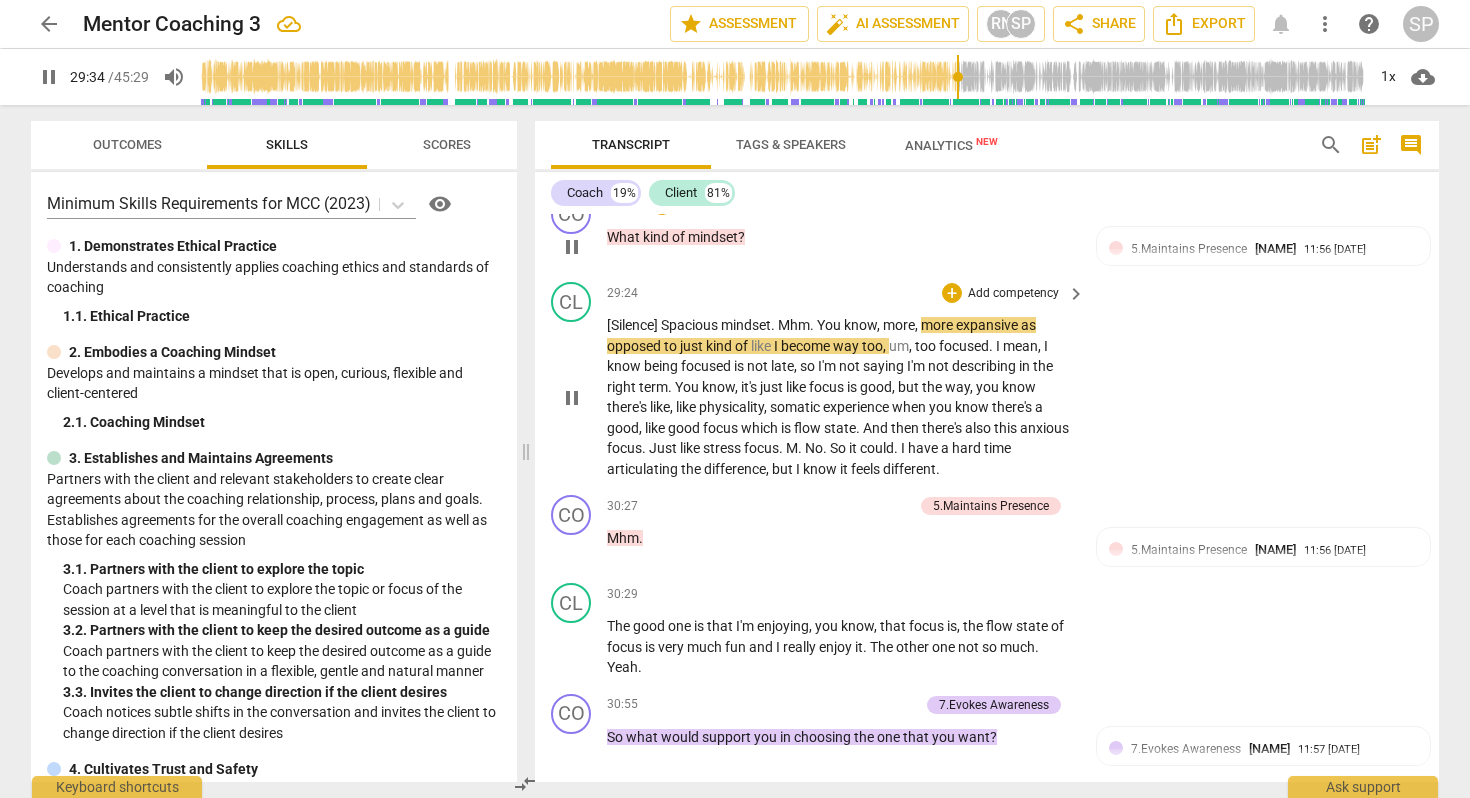 click on "mindset" at bounding box center [746, 325] 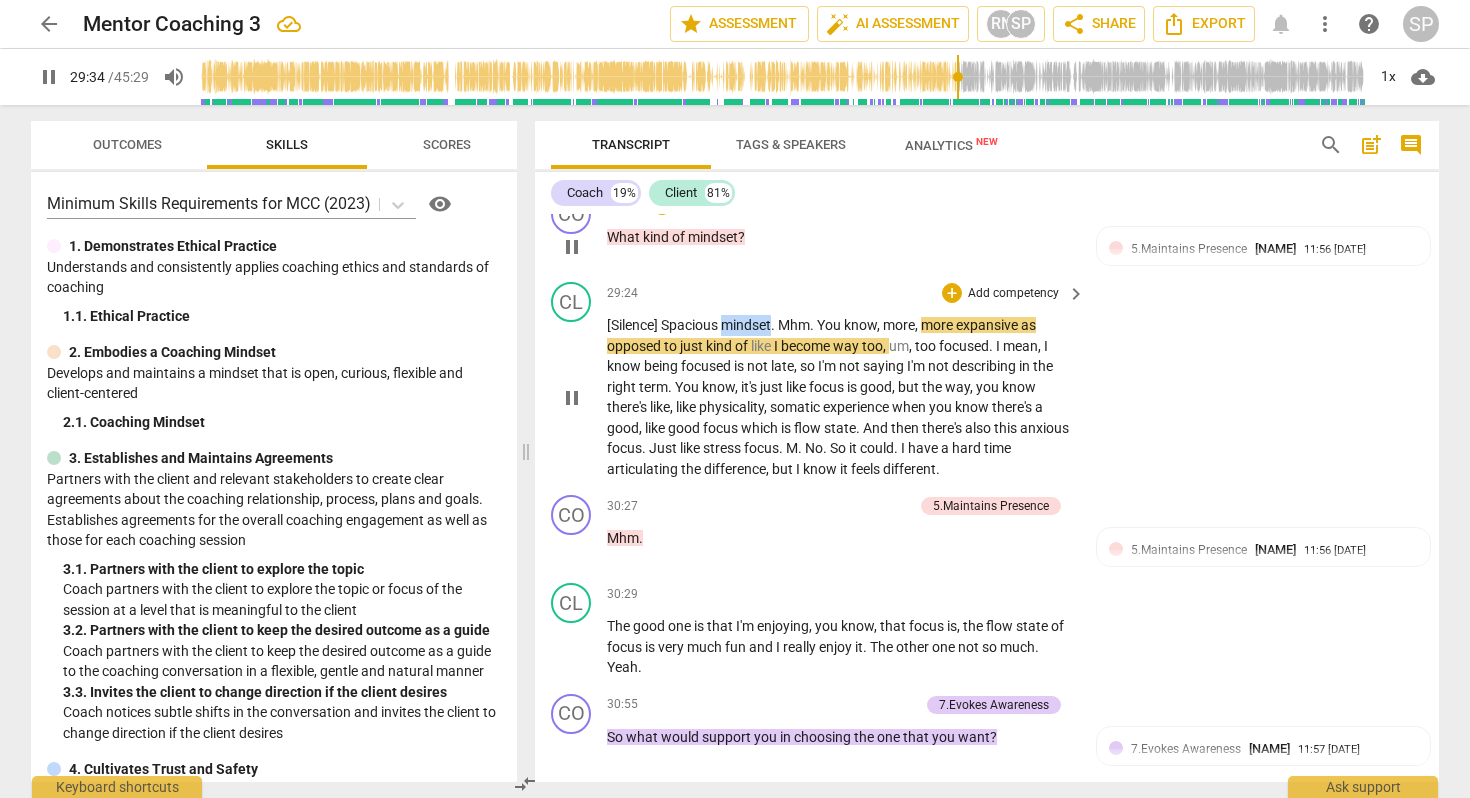 click on "mindset" at bounding box center [746, 325] 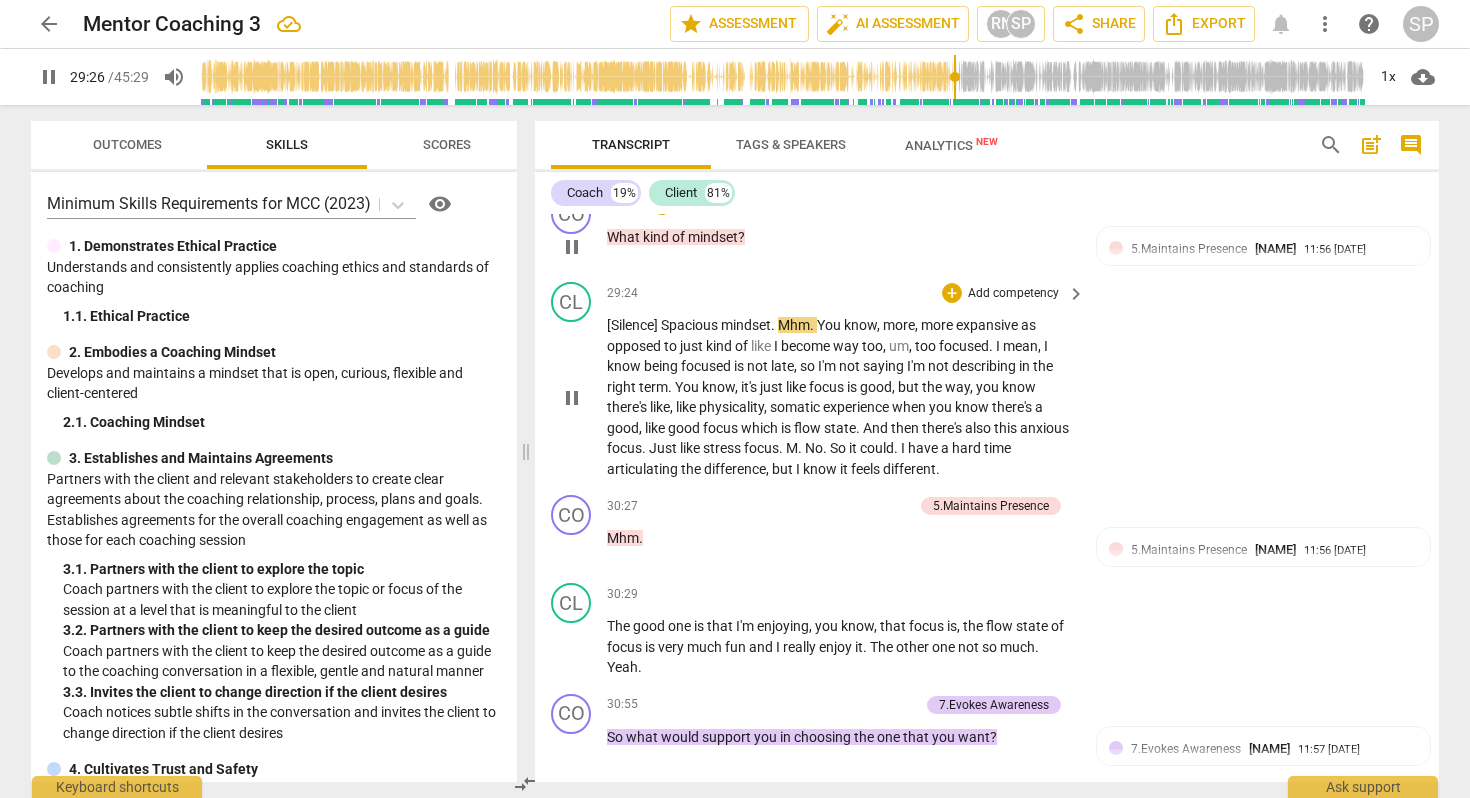 click on "You" at bounding box center (830, 325) 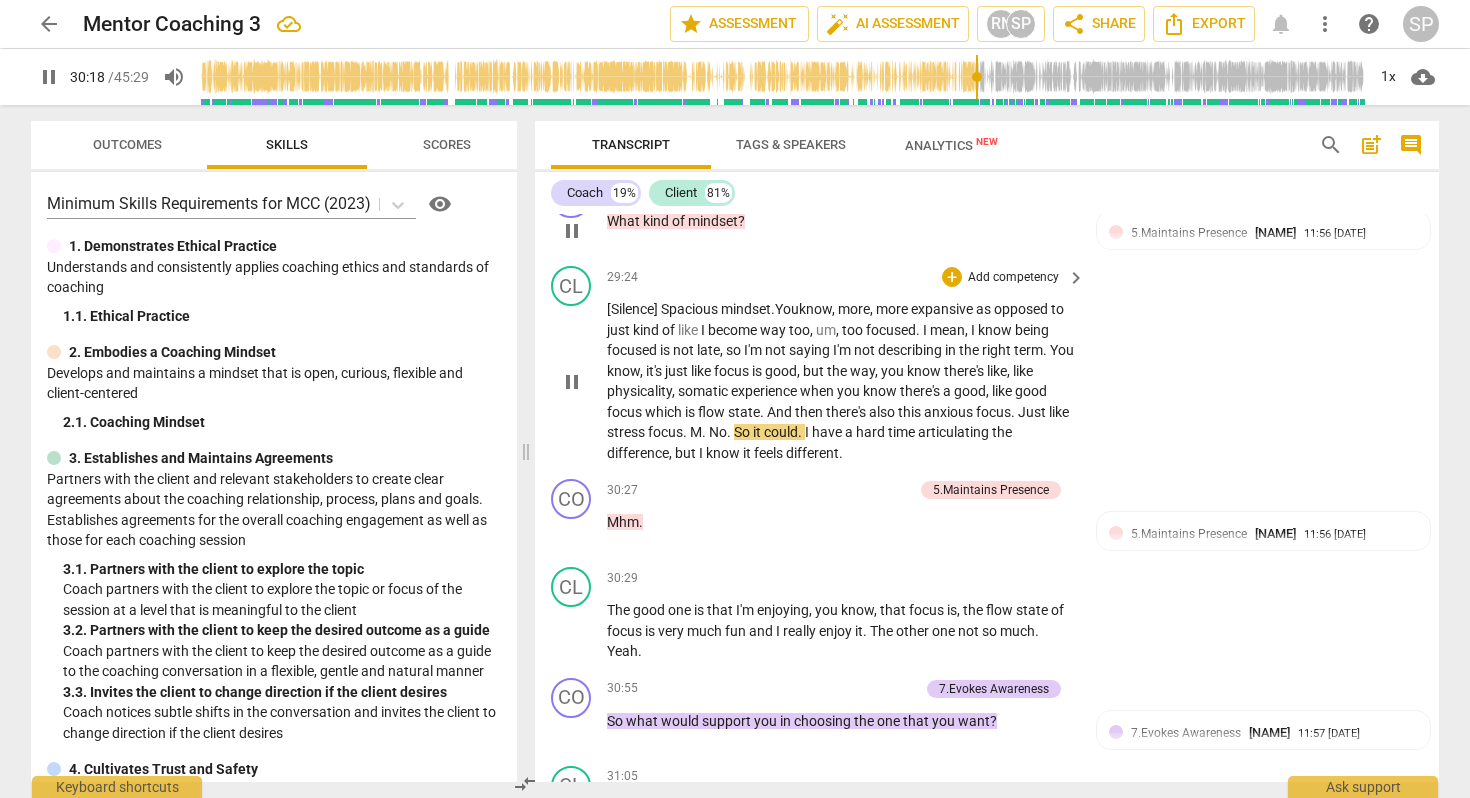 scroll, scrollTop: 9240, scrollLeft: 0, axis: vertical 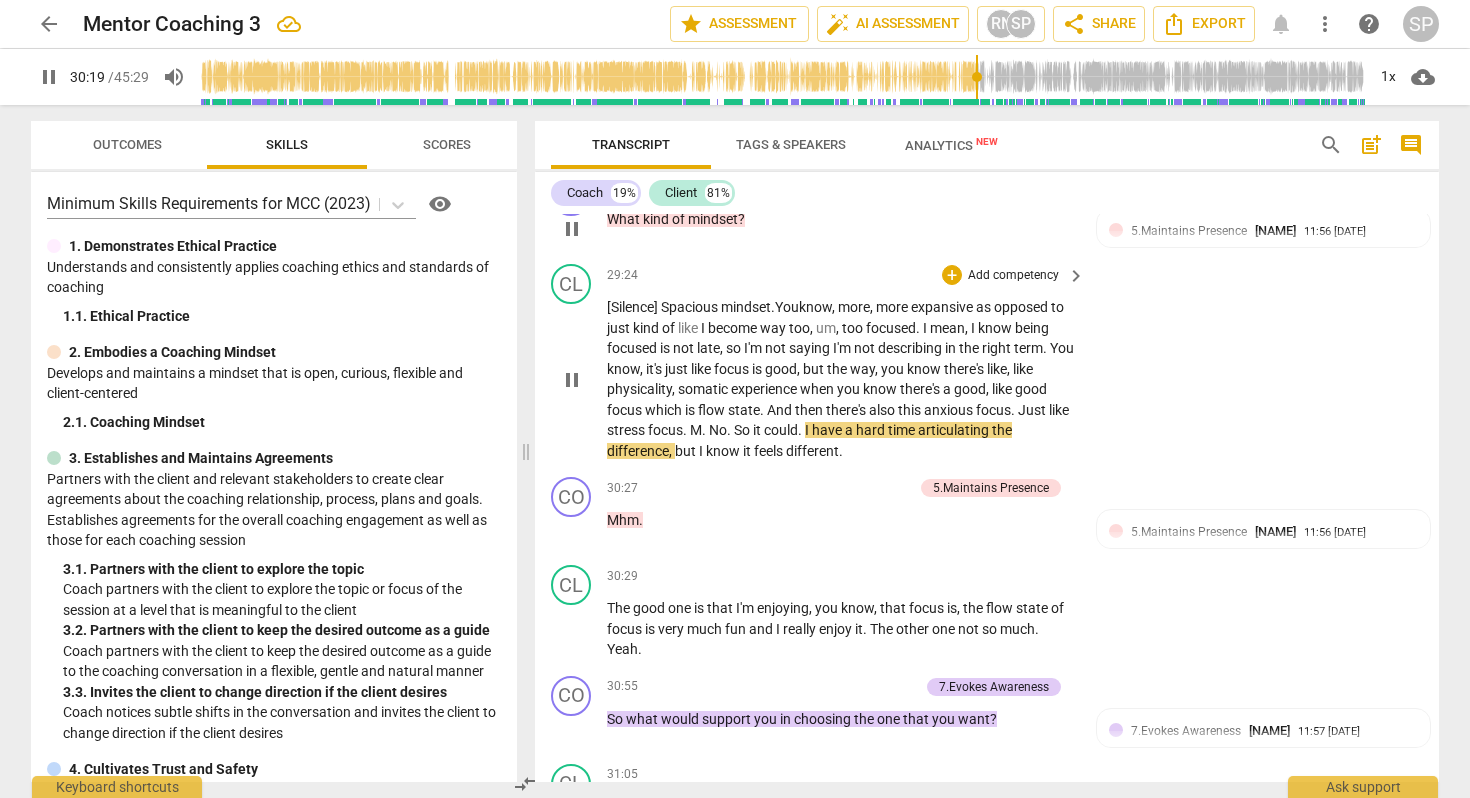click on "No" at bounding box center [718, 430] 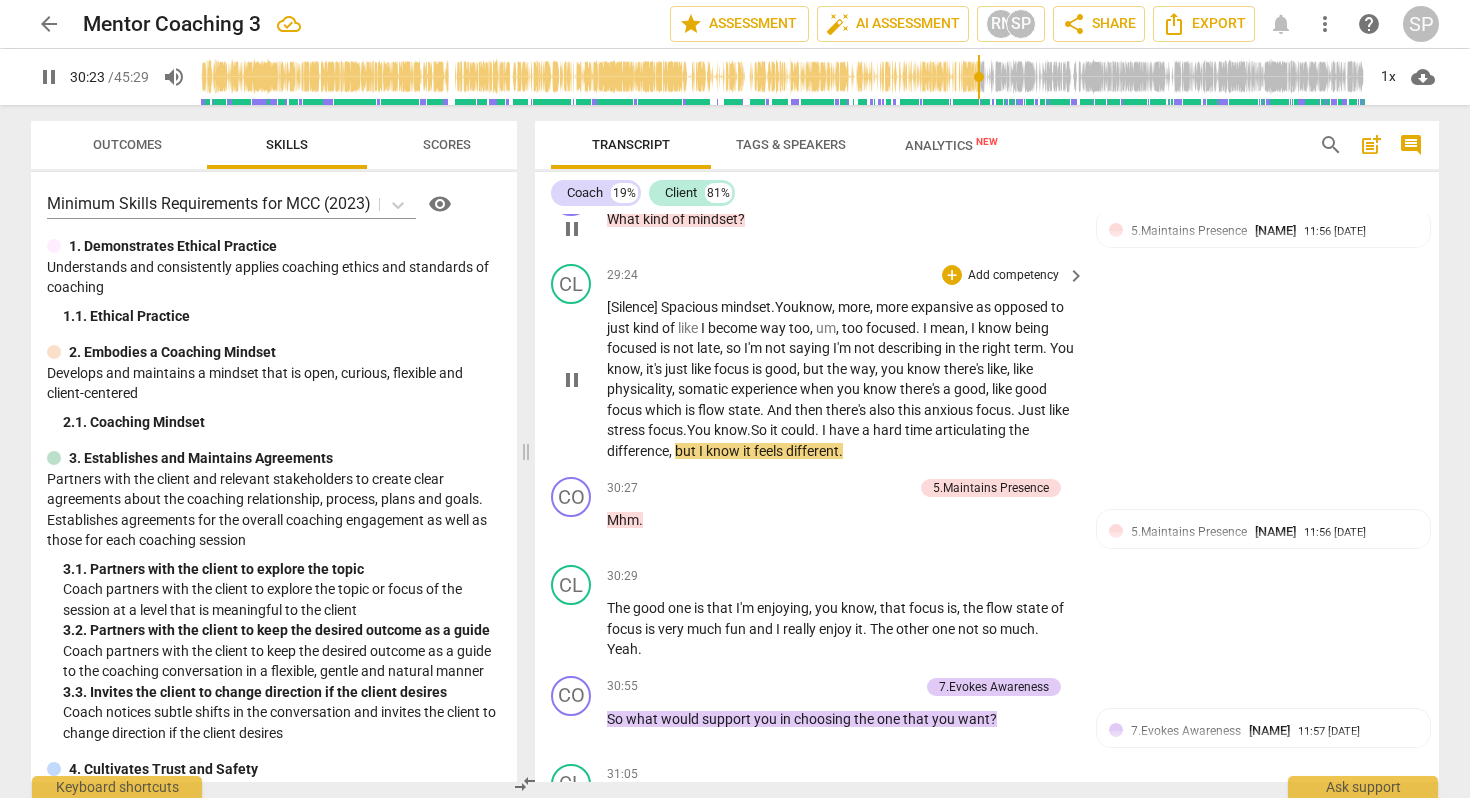 click on "So" at bounding box center (760, 430) 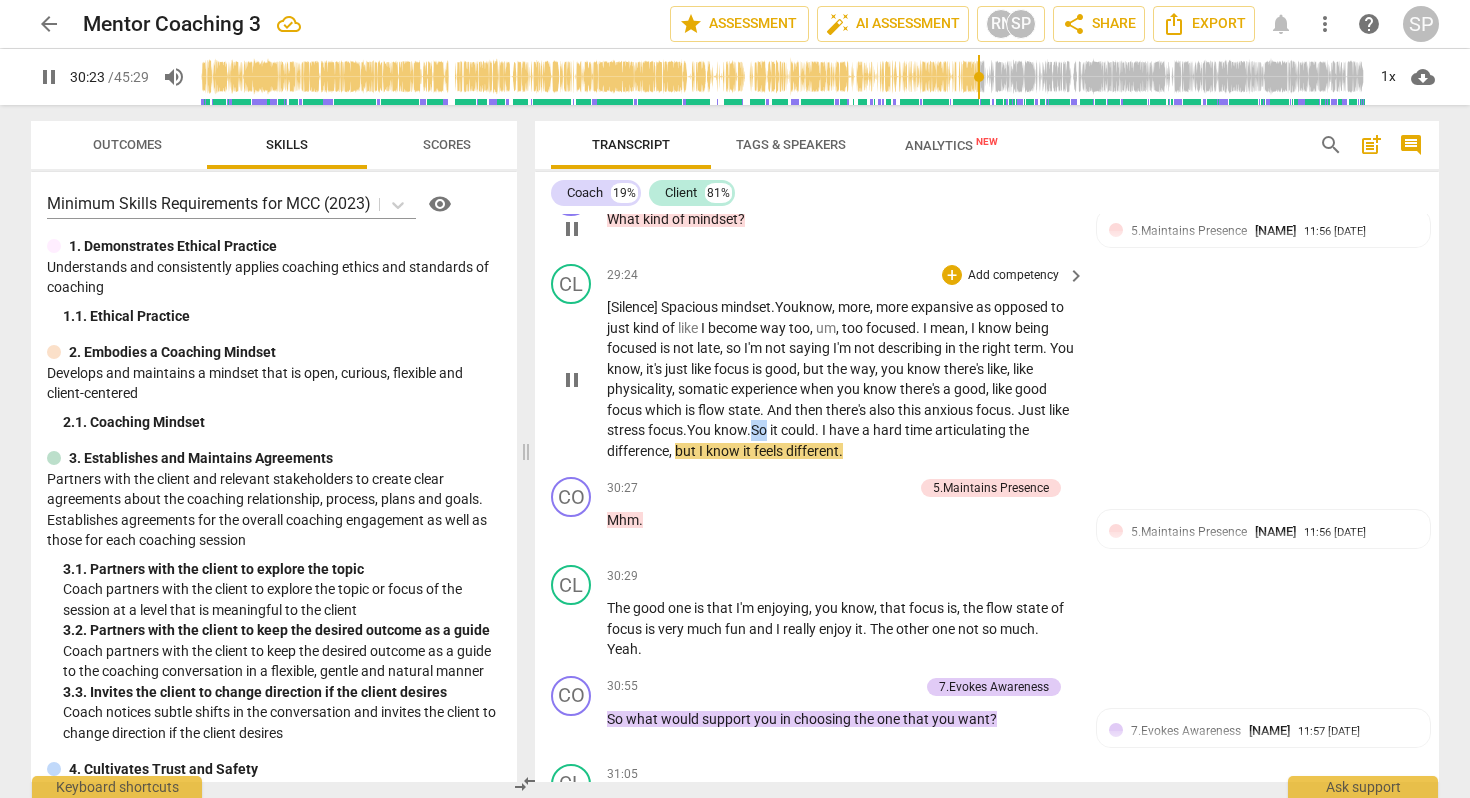 click on "So" at bounding box center [760, 430] 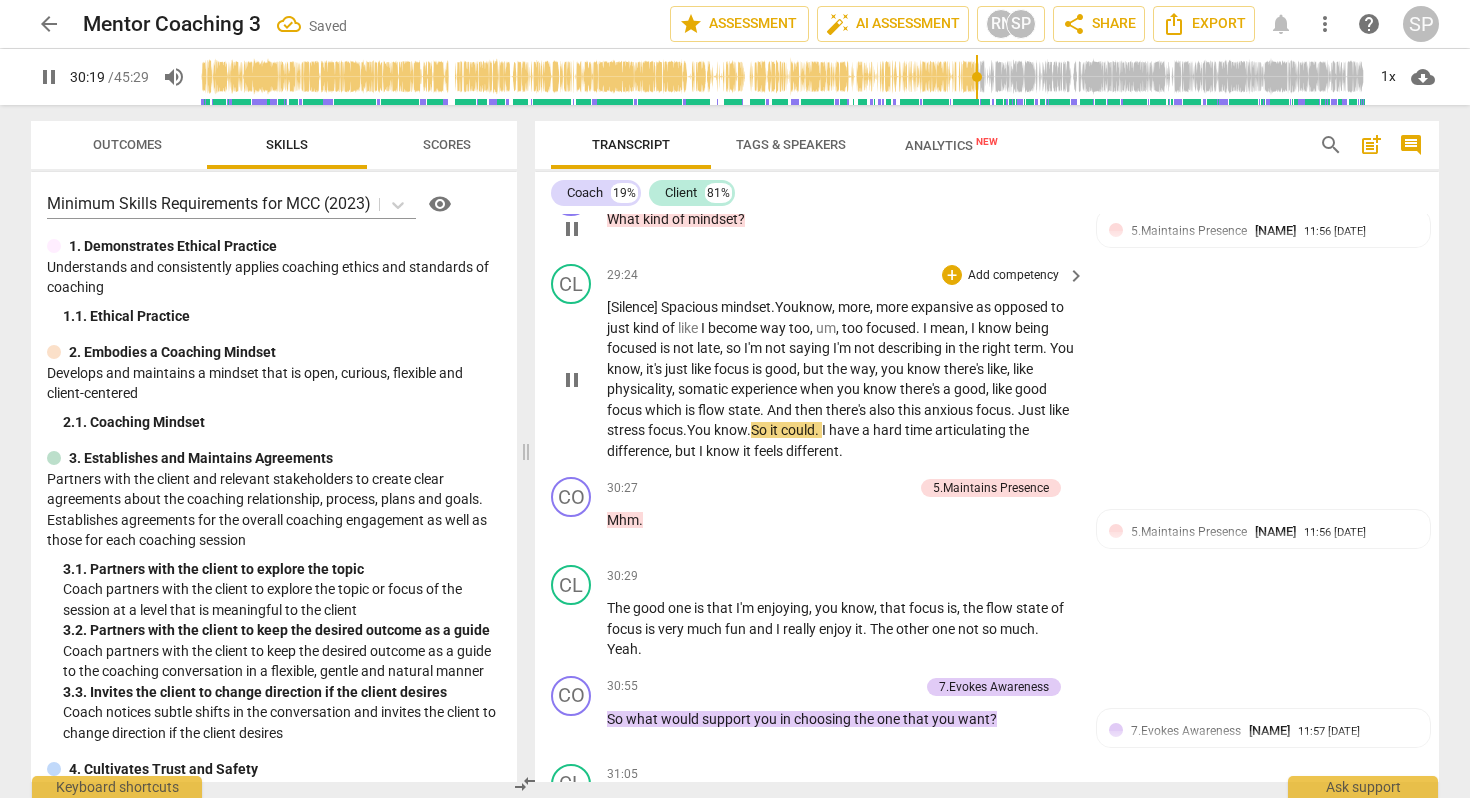 click on ". You know" at bounding box center [715, 430] 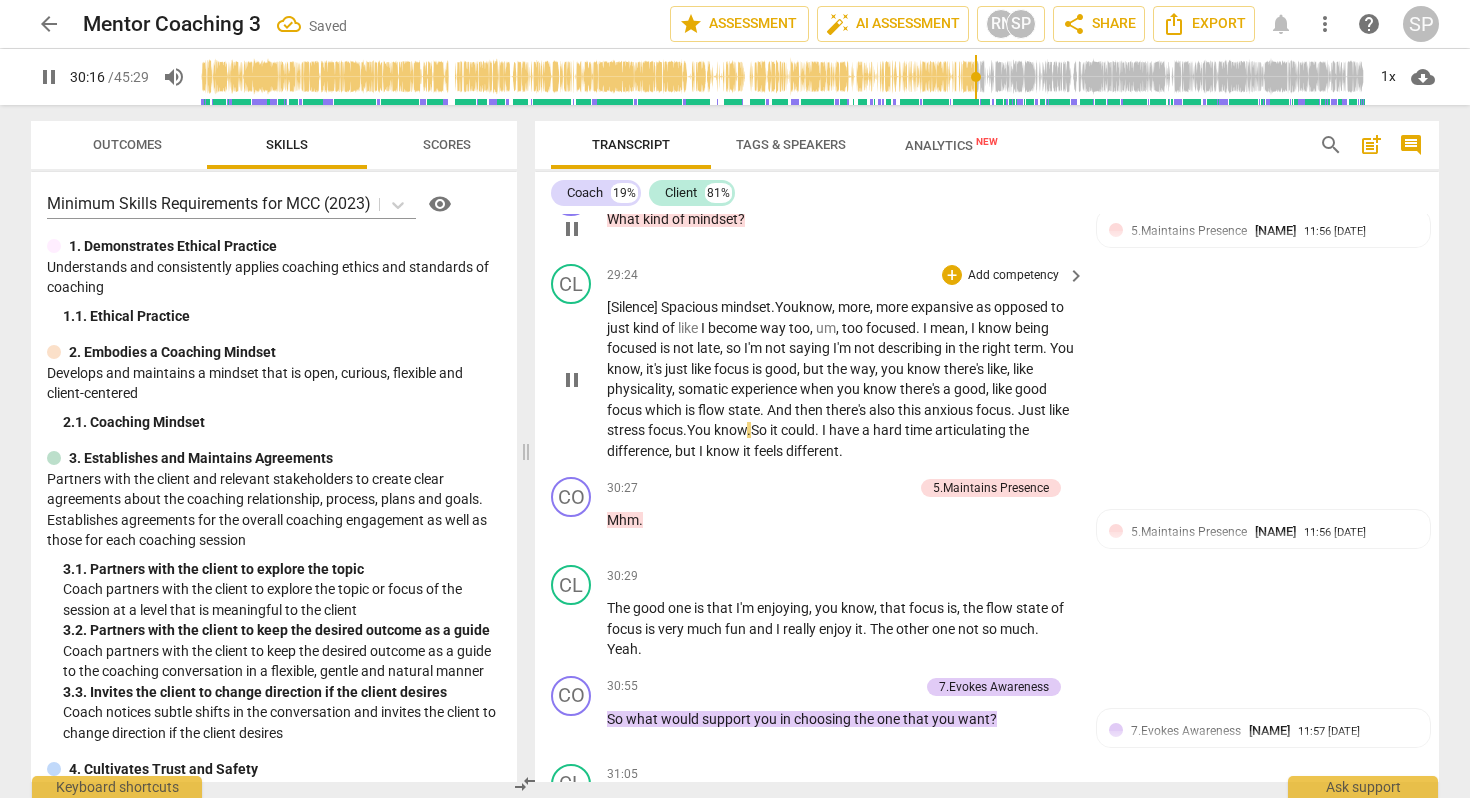 click on ". You know" at bounding box center [715, 430] 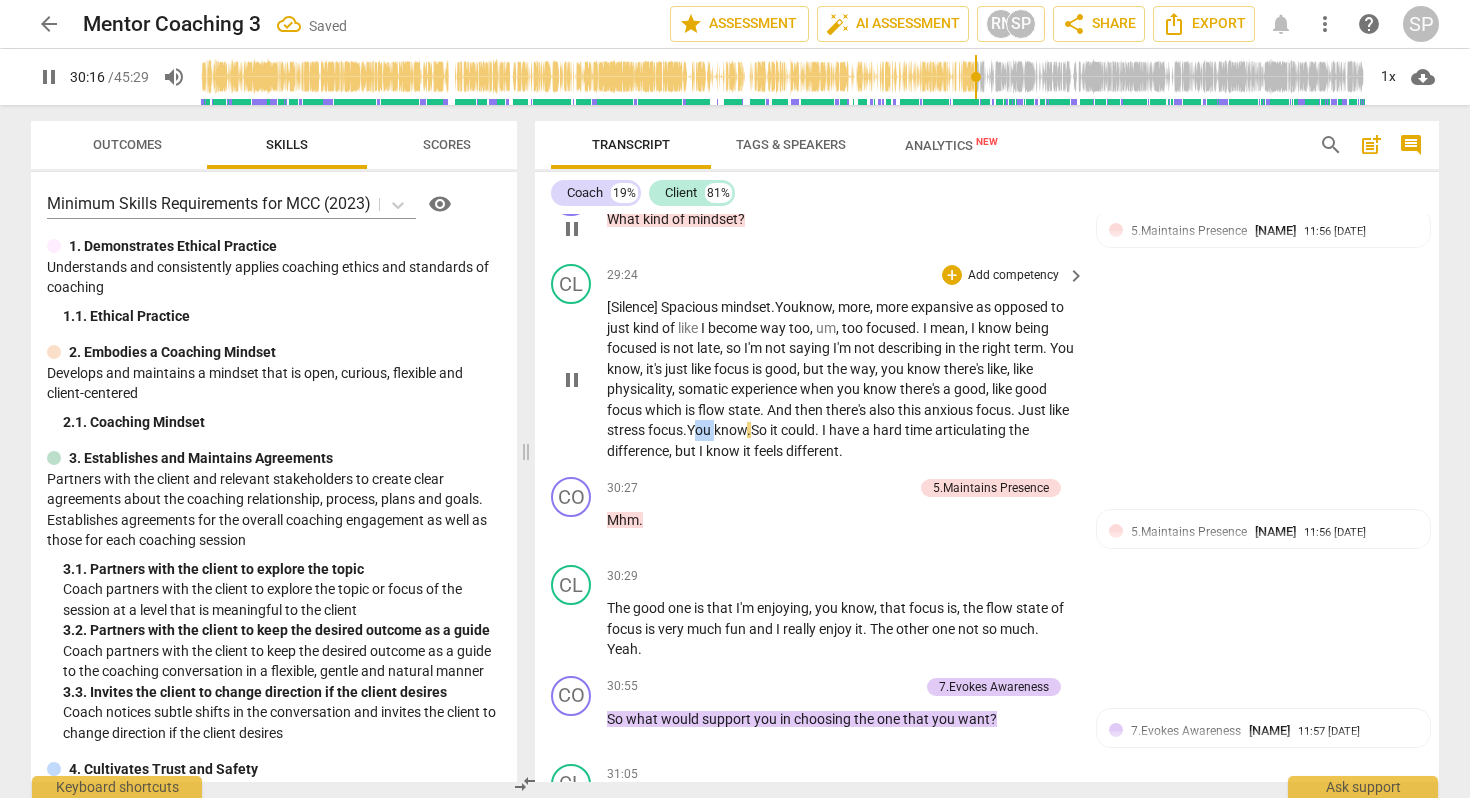 click on ". You know" at bounding box center [715, 430] 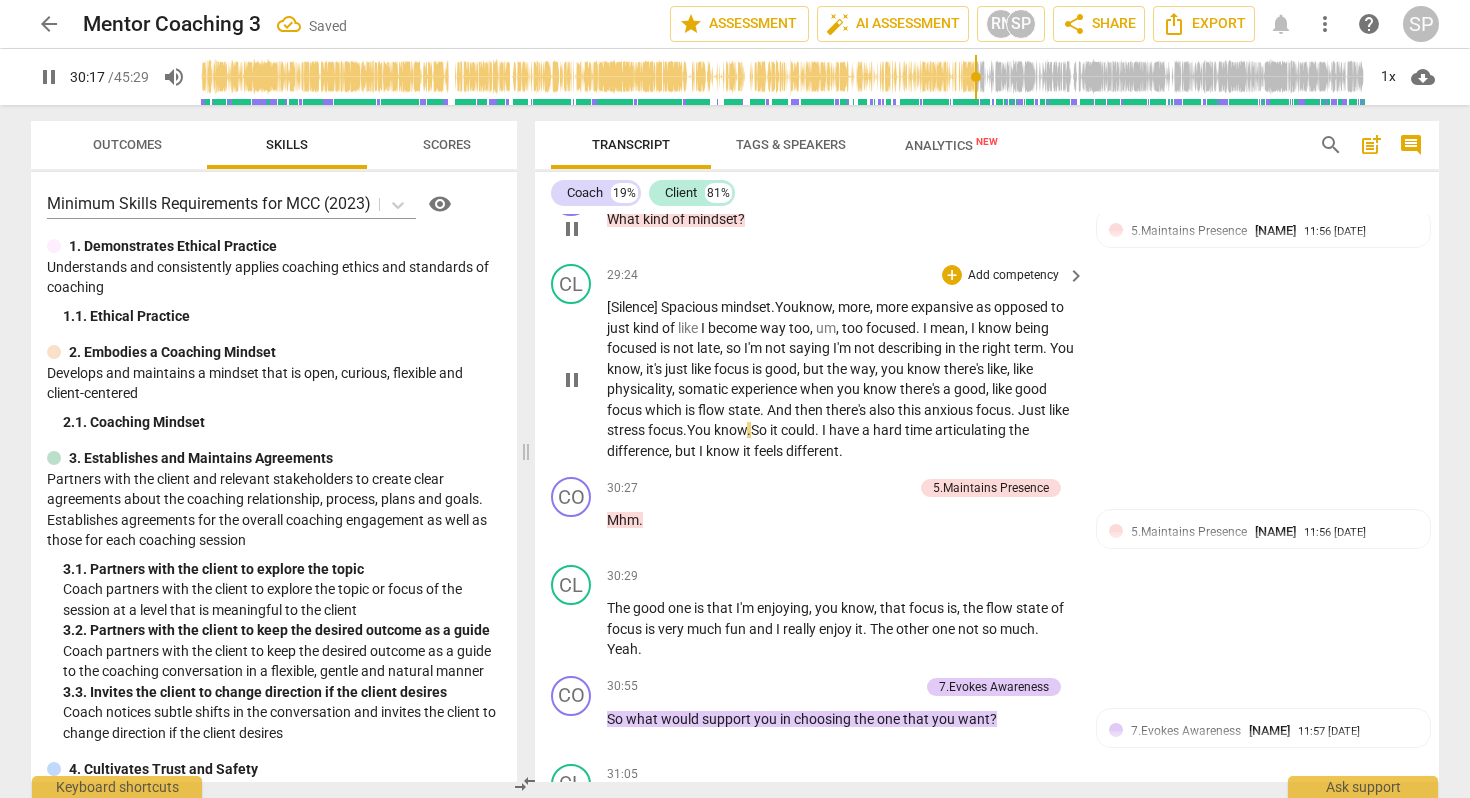 click on "focus" at bounding box center [665, 430] 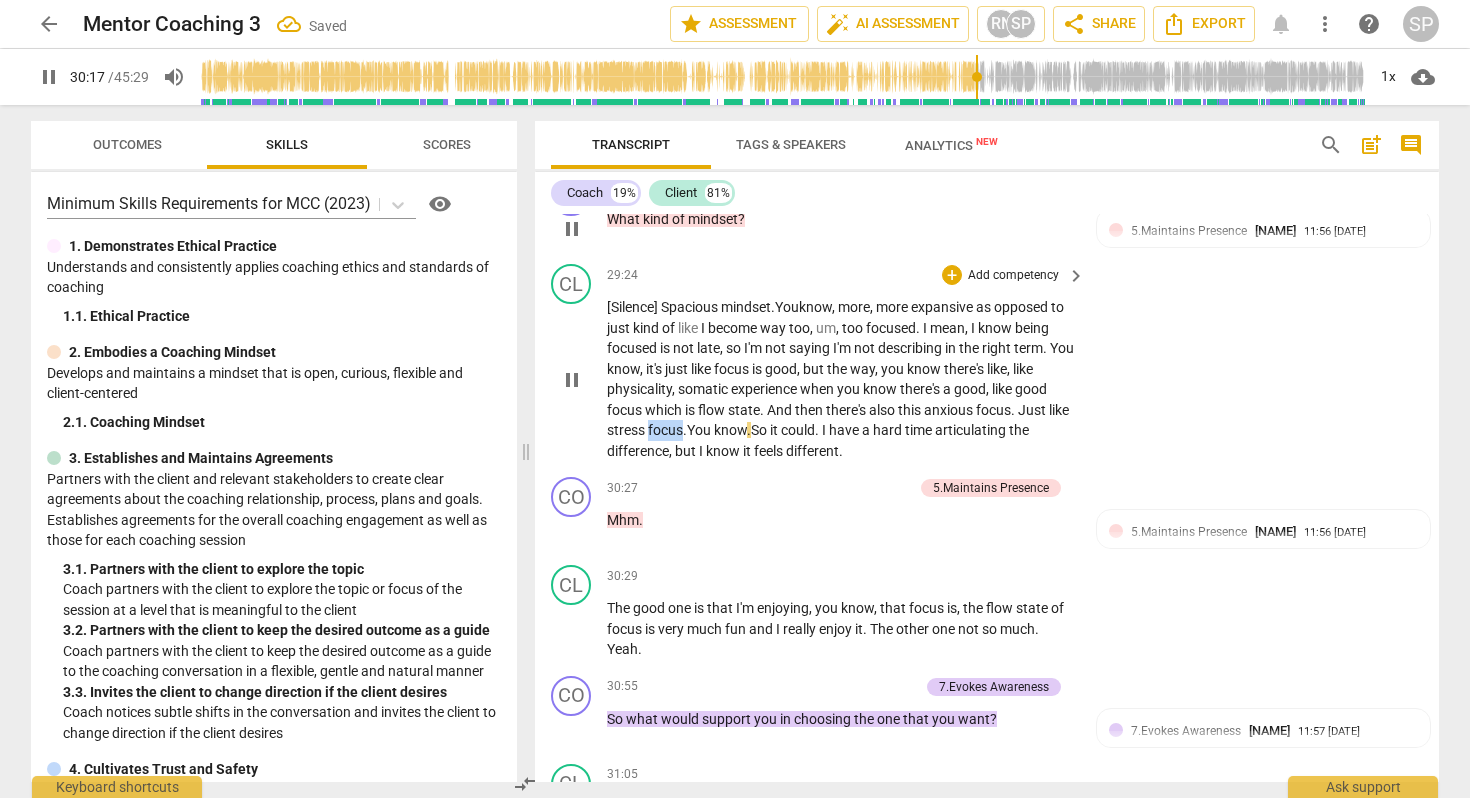 click on "focus" at bounding box center [665, 430] 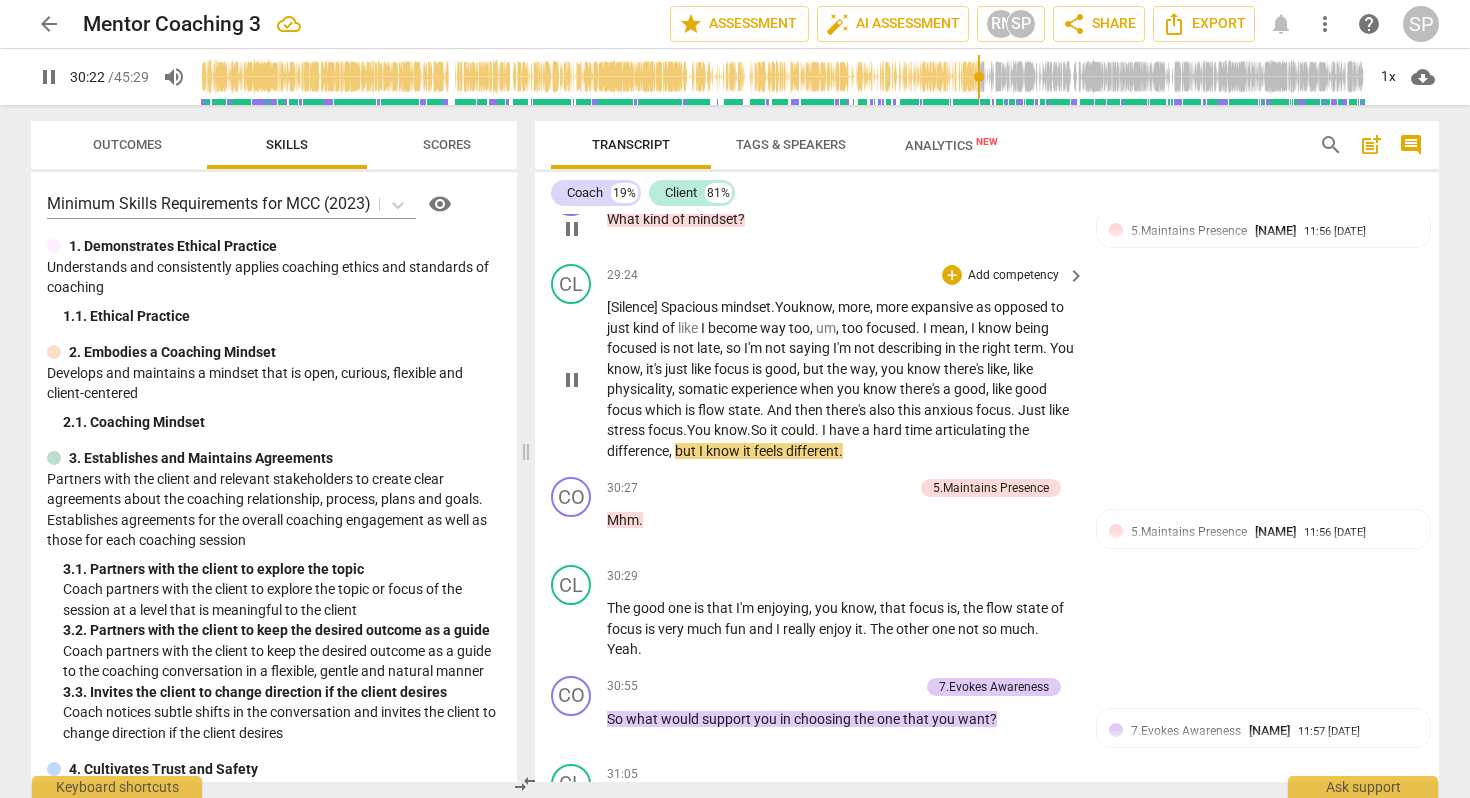 click on "." at bounding box center [818, 430] 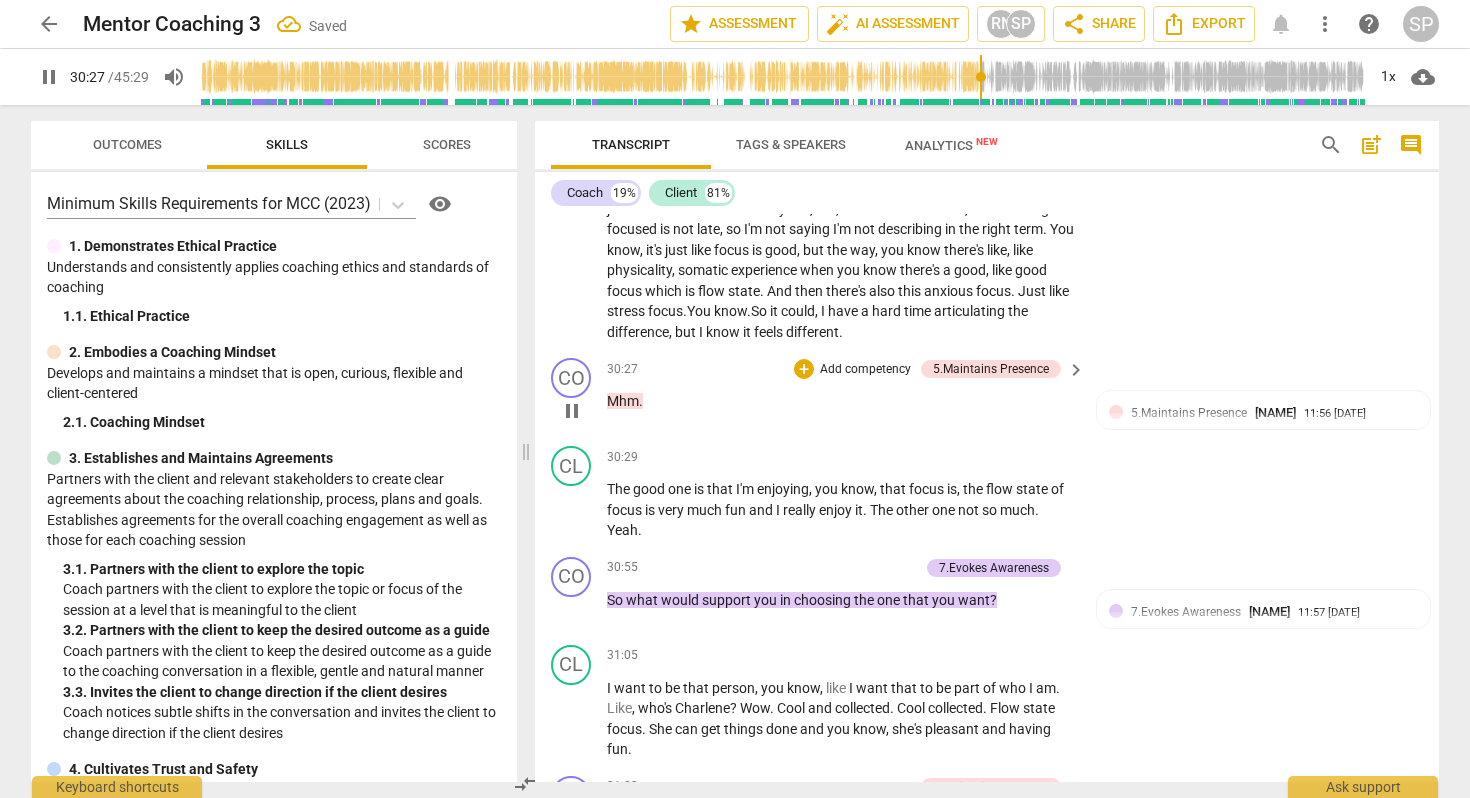 scroll, scrollTop: 9358, scrollLeft: 0, axis: vertical 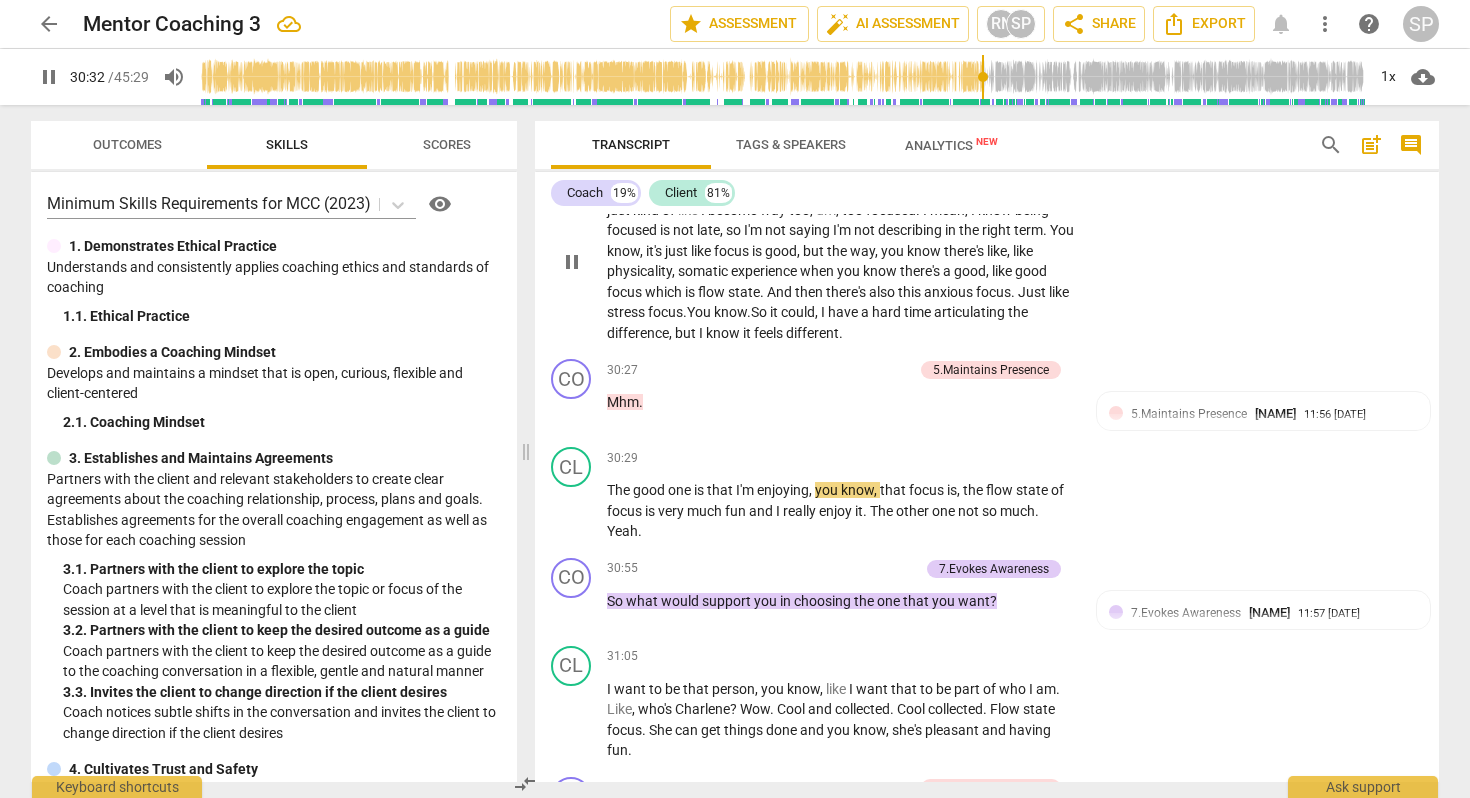 click on "different" at bounding box center [812, 333] 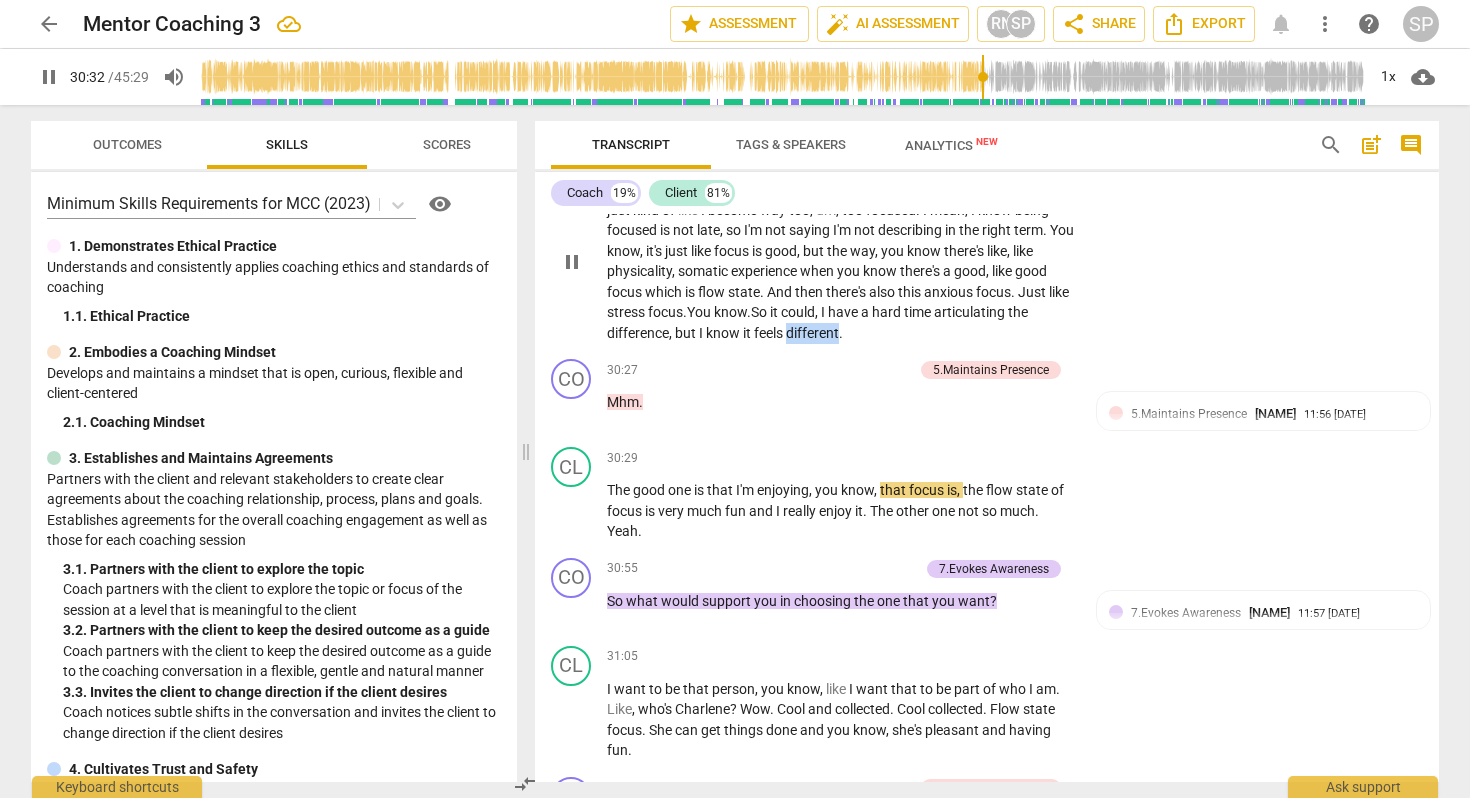 click on "different" at bounding box center [812, 333] 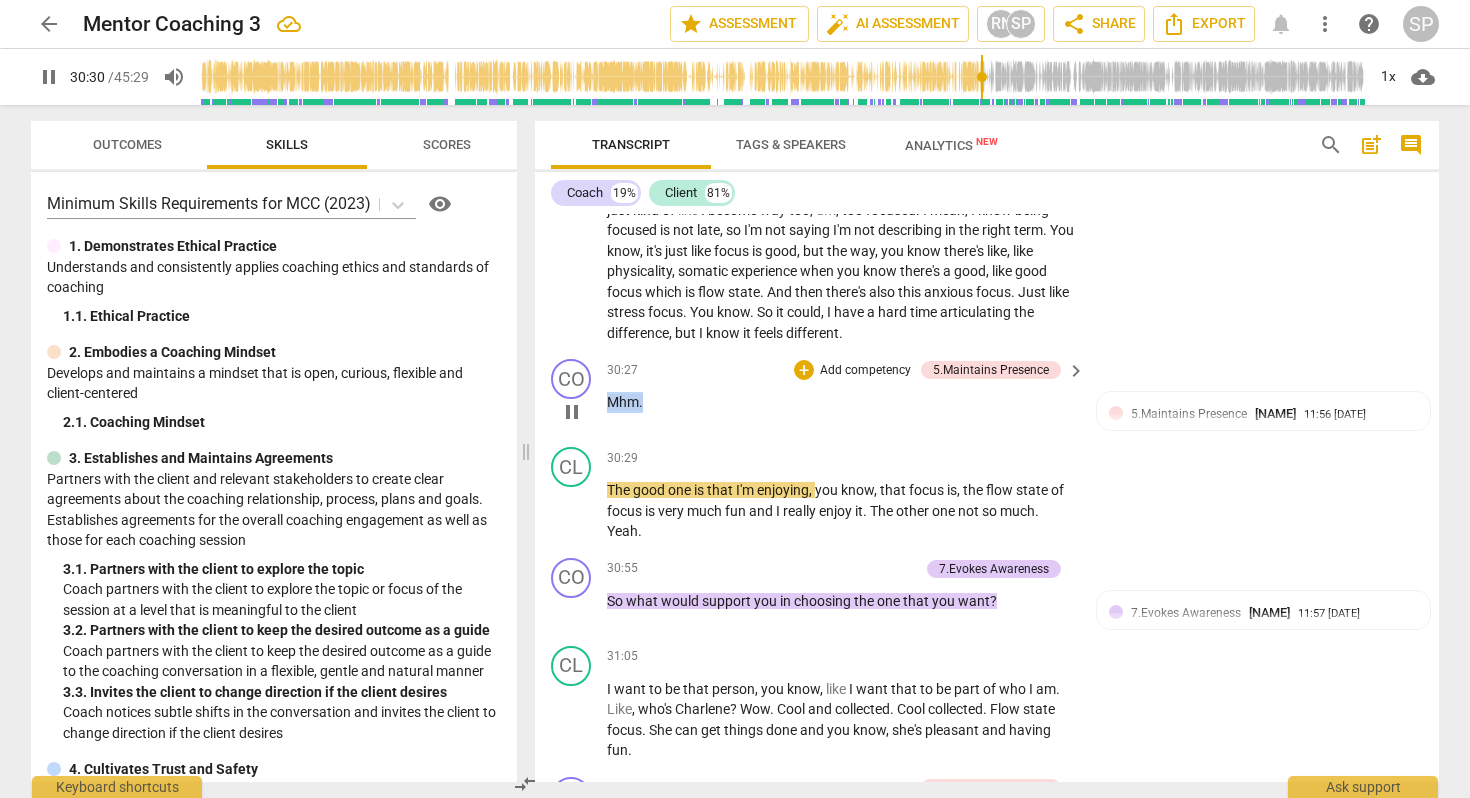 drag, startPoint x: 651, startPoint y: 469, endPoint x: 609, endPoint y: 465, distance: 42.190044 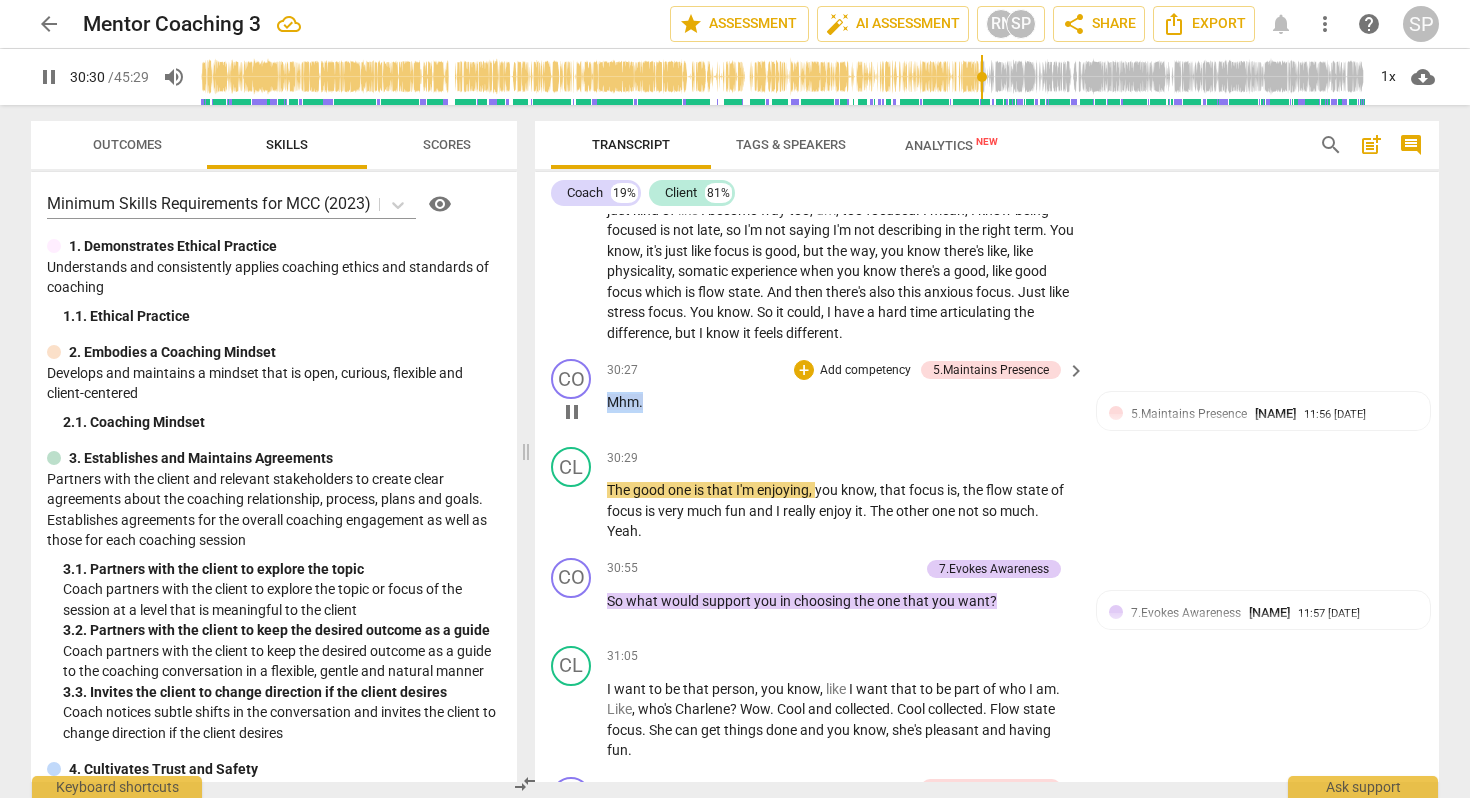 click on "Mhm ." at bounding box center (841, 402) 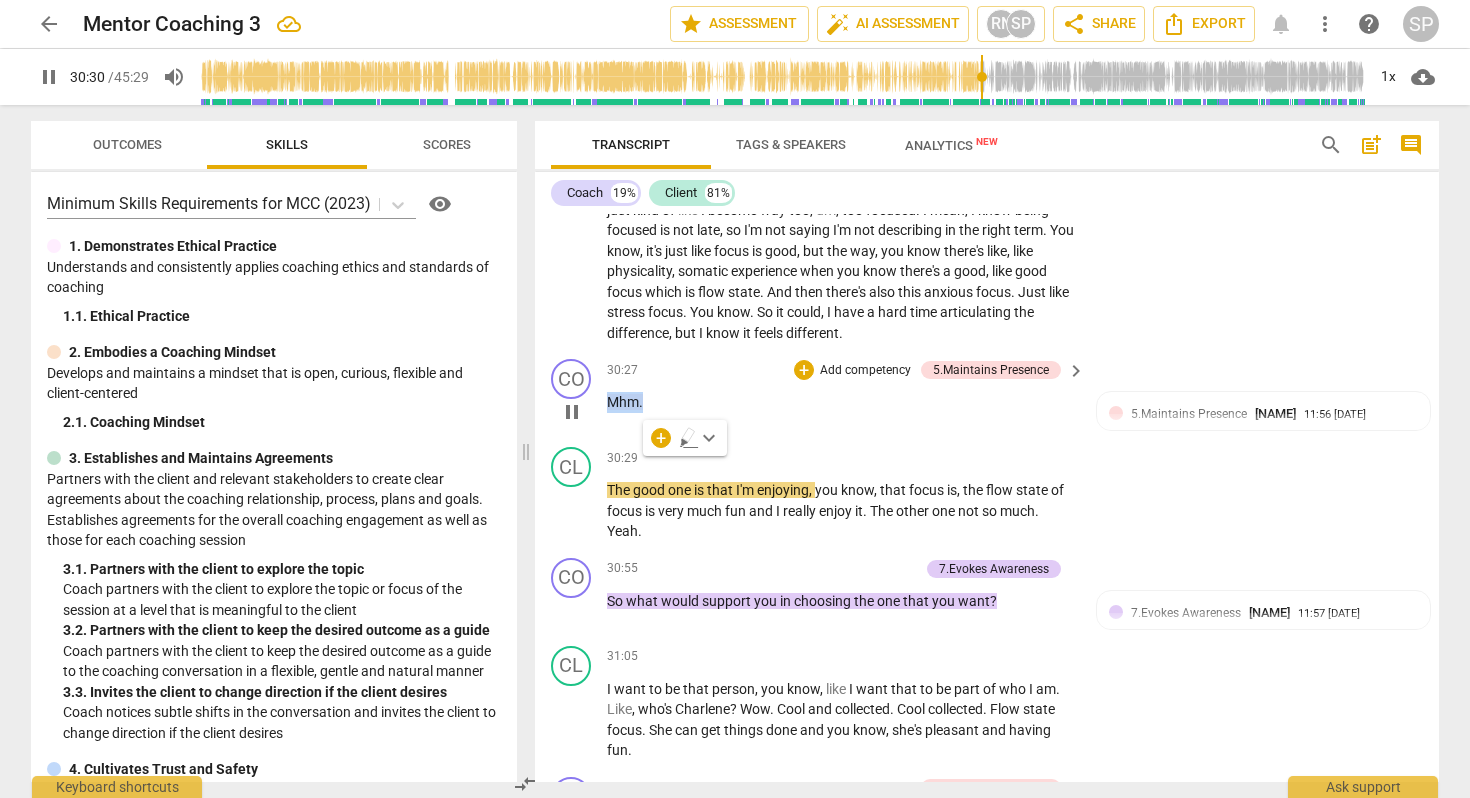 type on "1831" 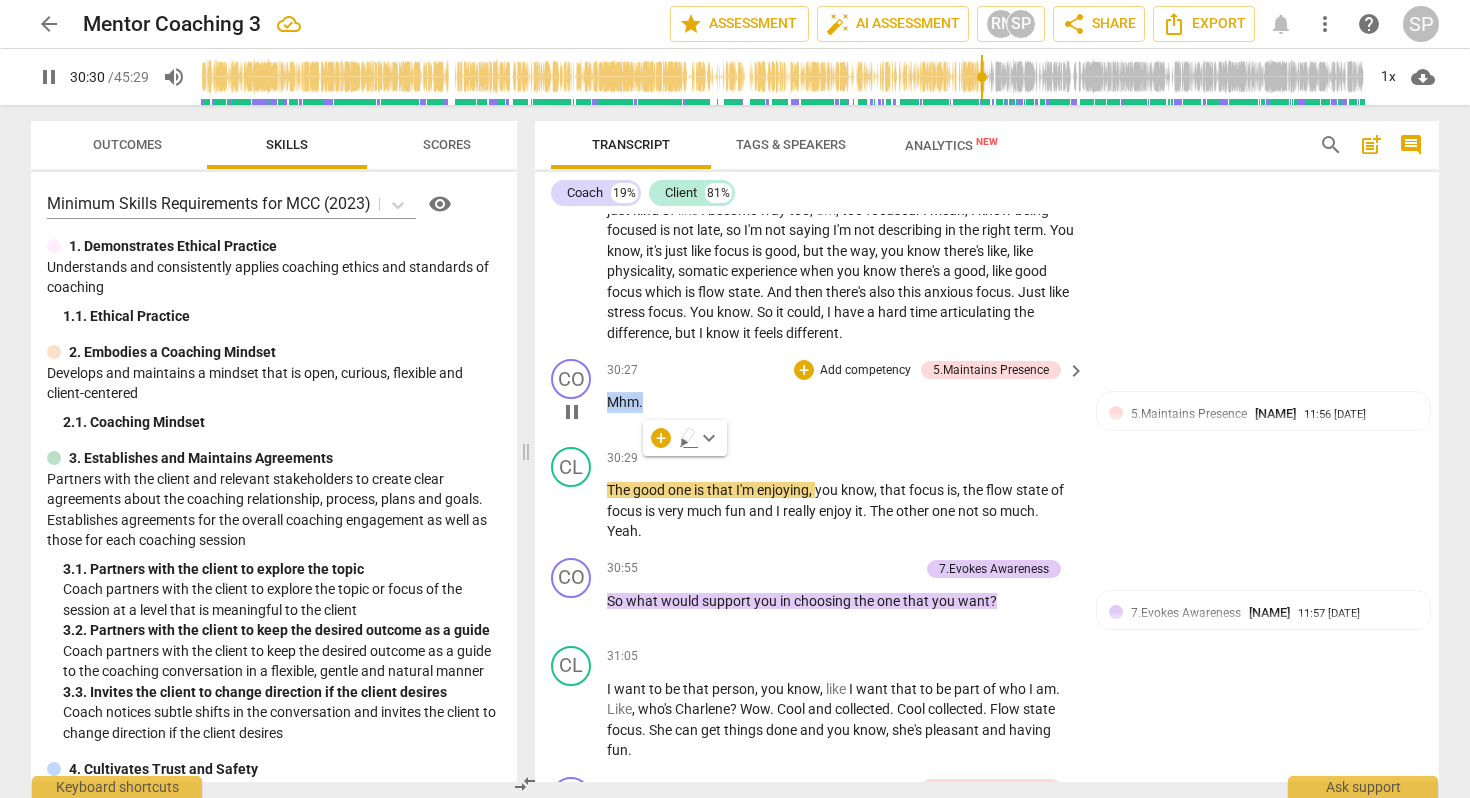 type 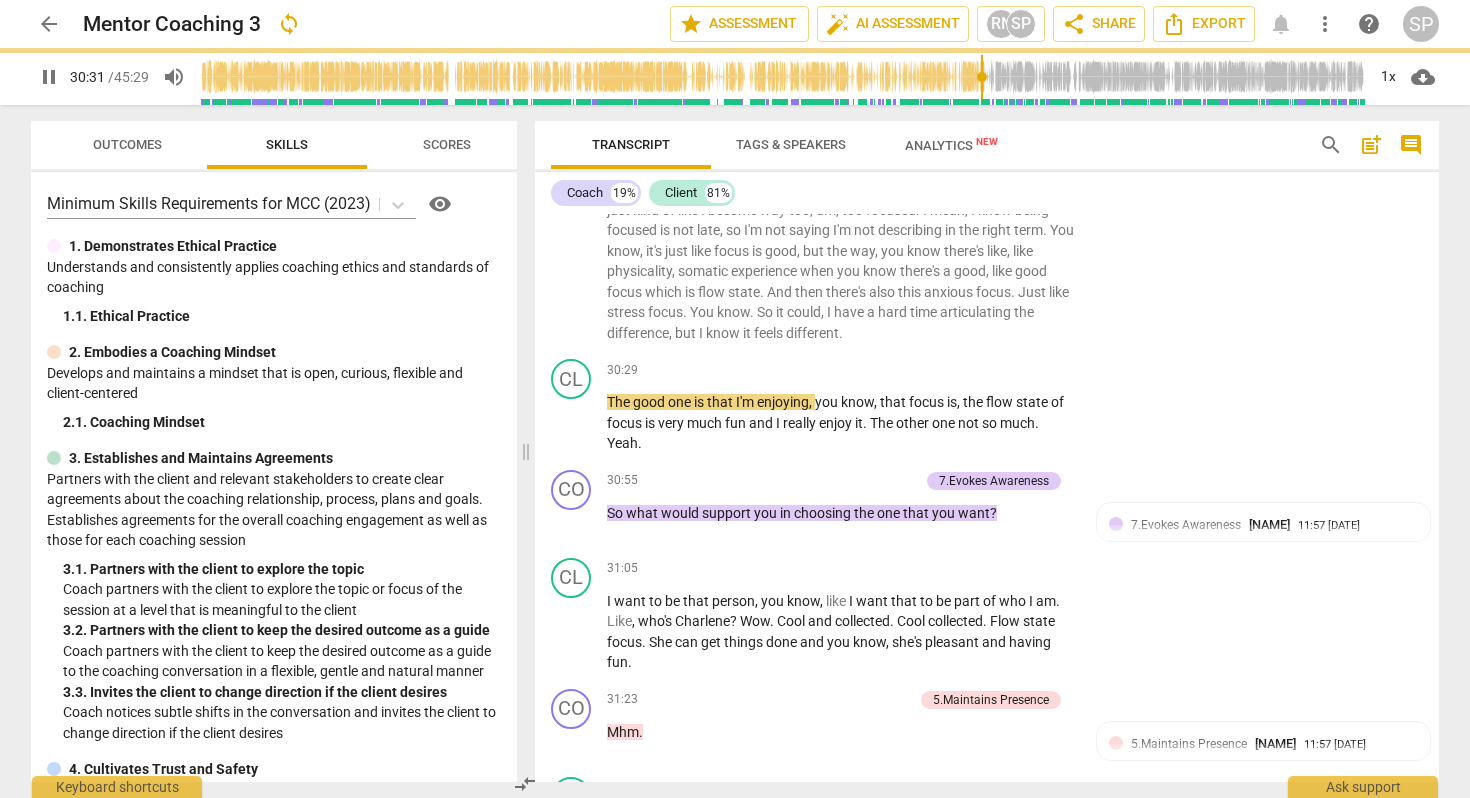 scroll, scrollTop: 9268, scrollLeft: 0, axis: vertical 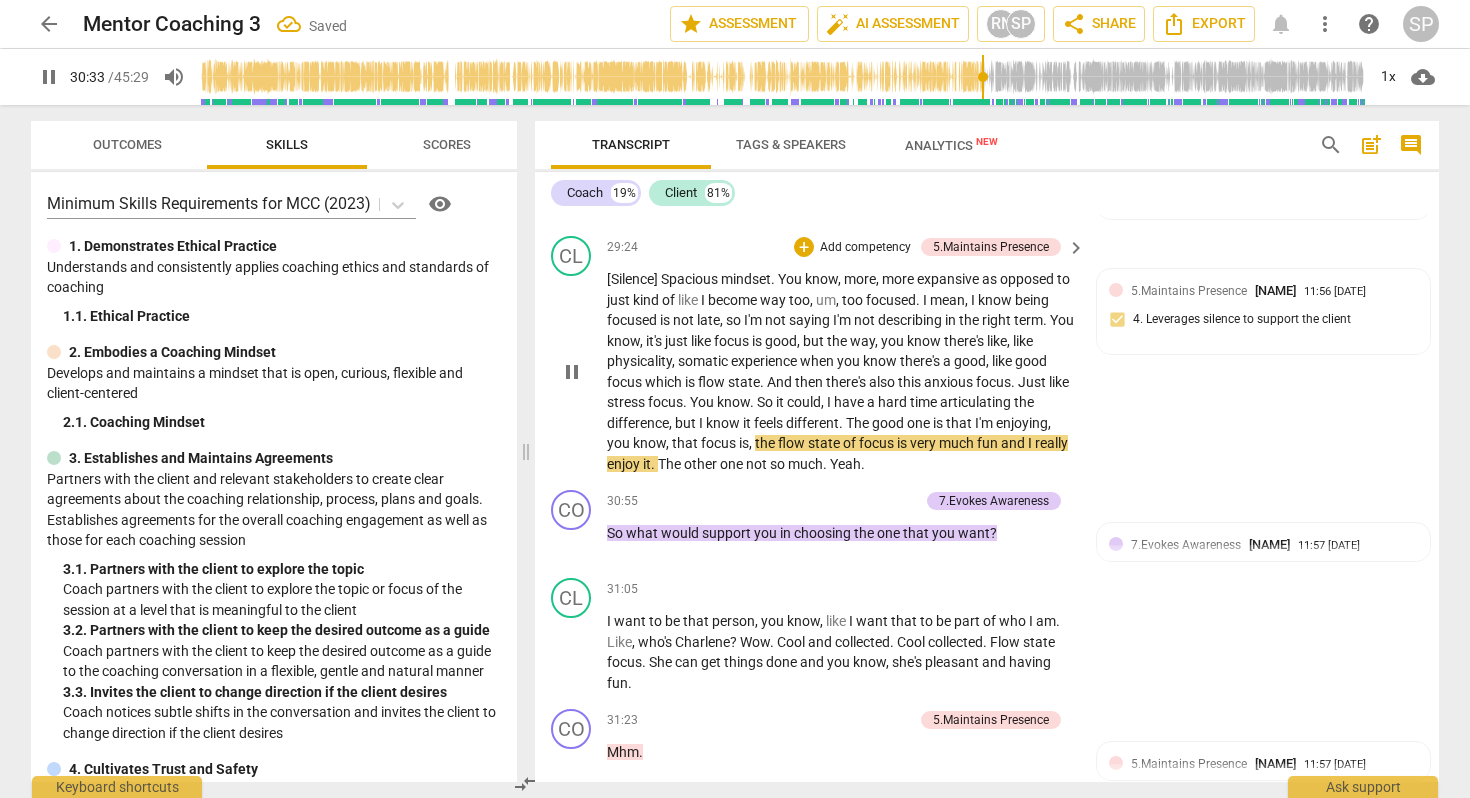 click on "." at bounding box center (842, 423) 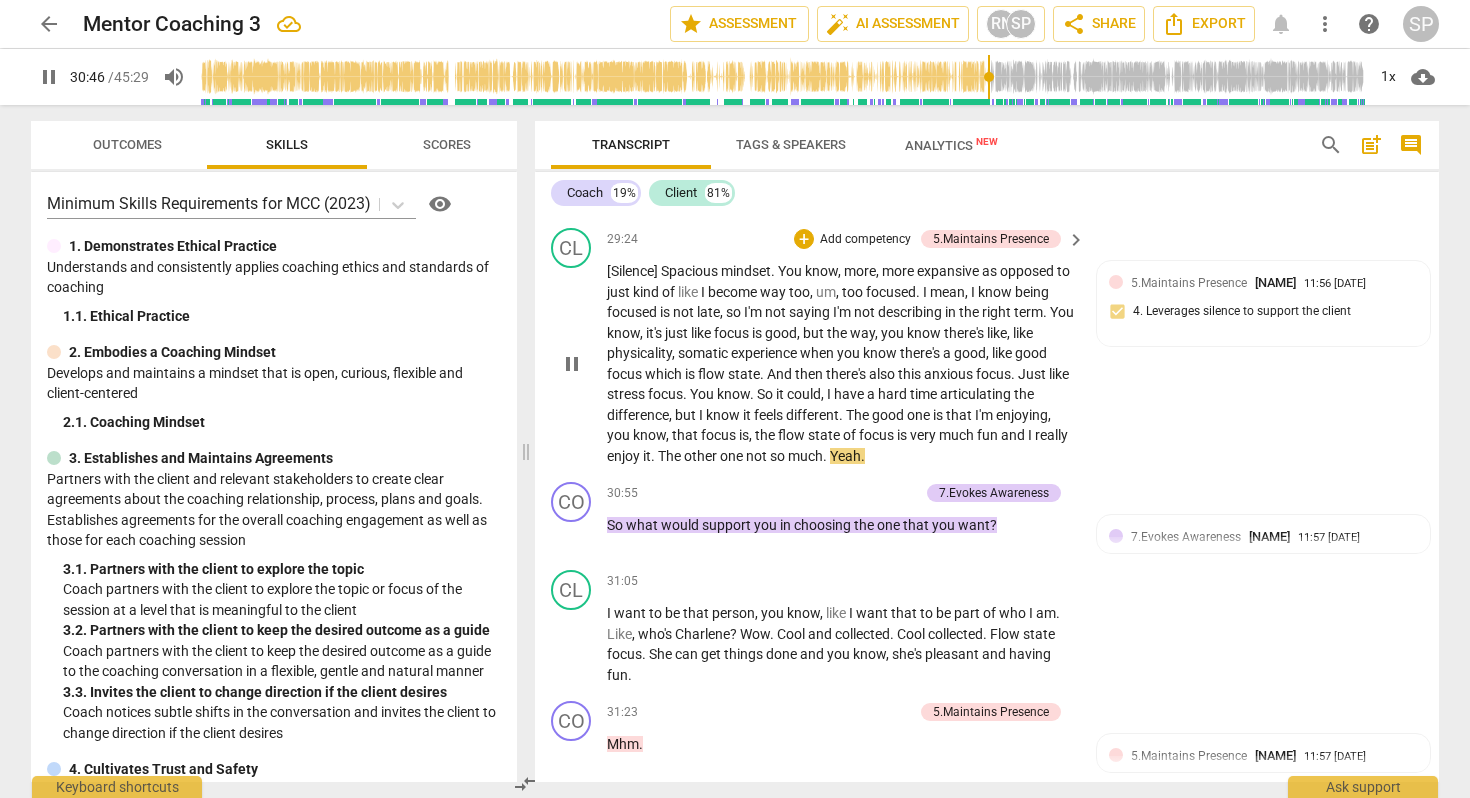 scroll, scrollTop: 9279, scrollLeft: 0, axis: vertical 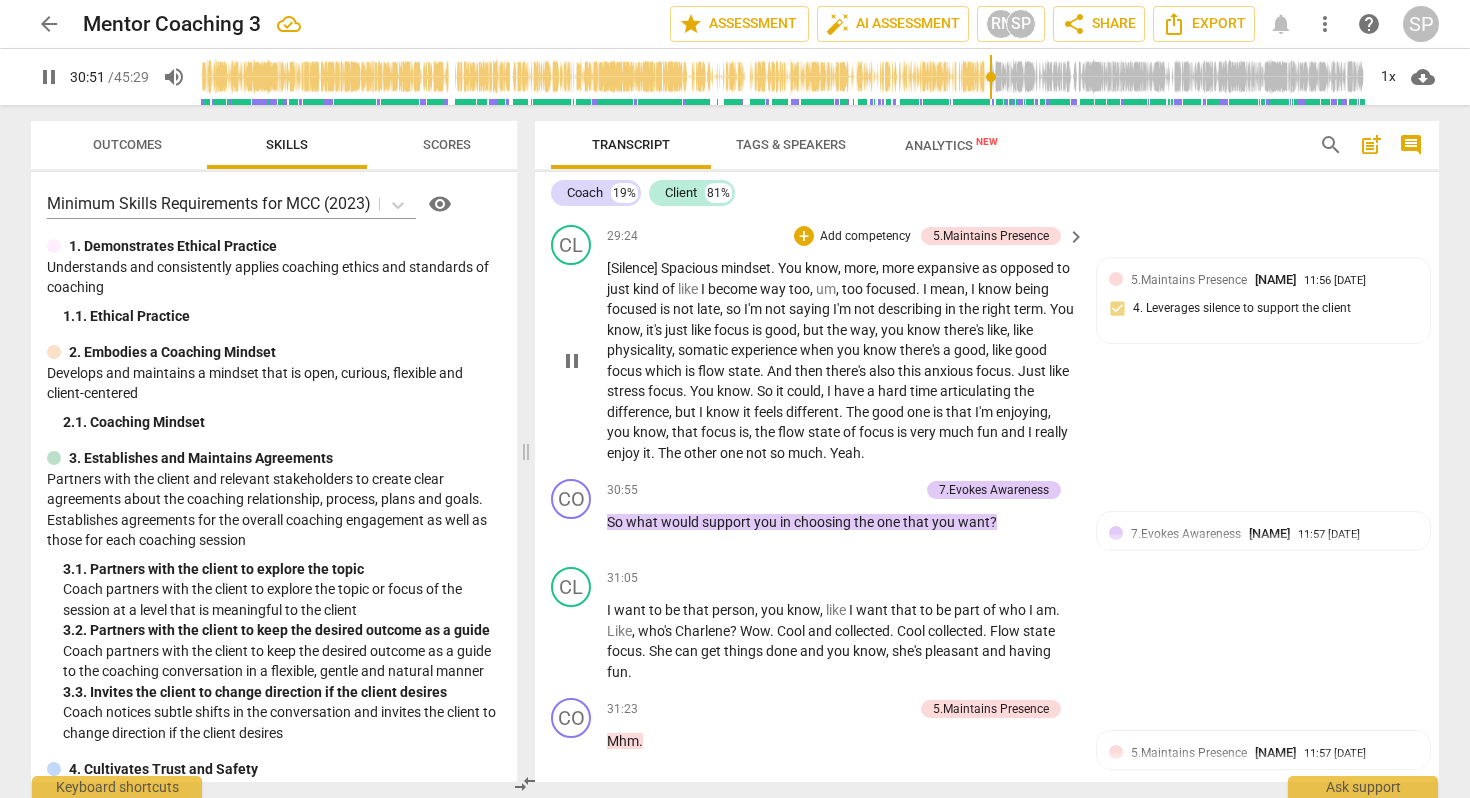 click on "much" at bounding box center [958, 432] 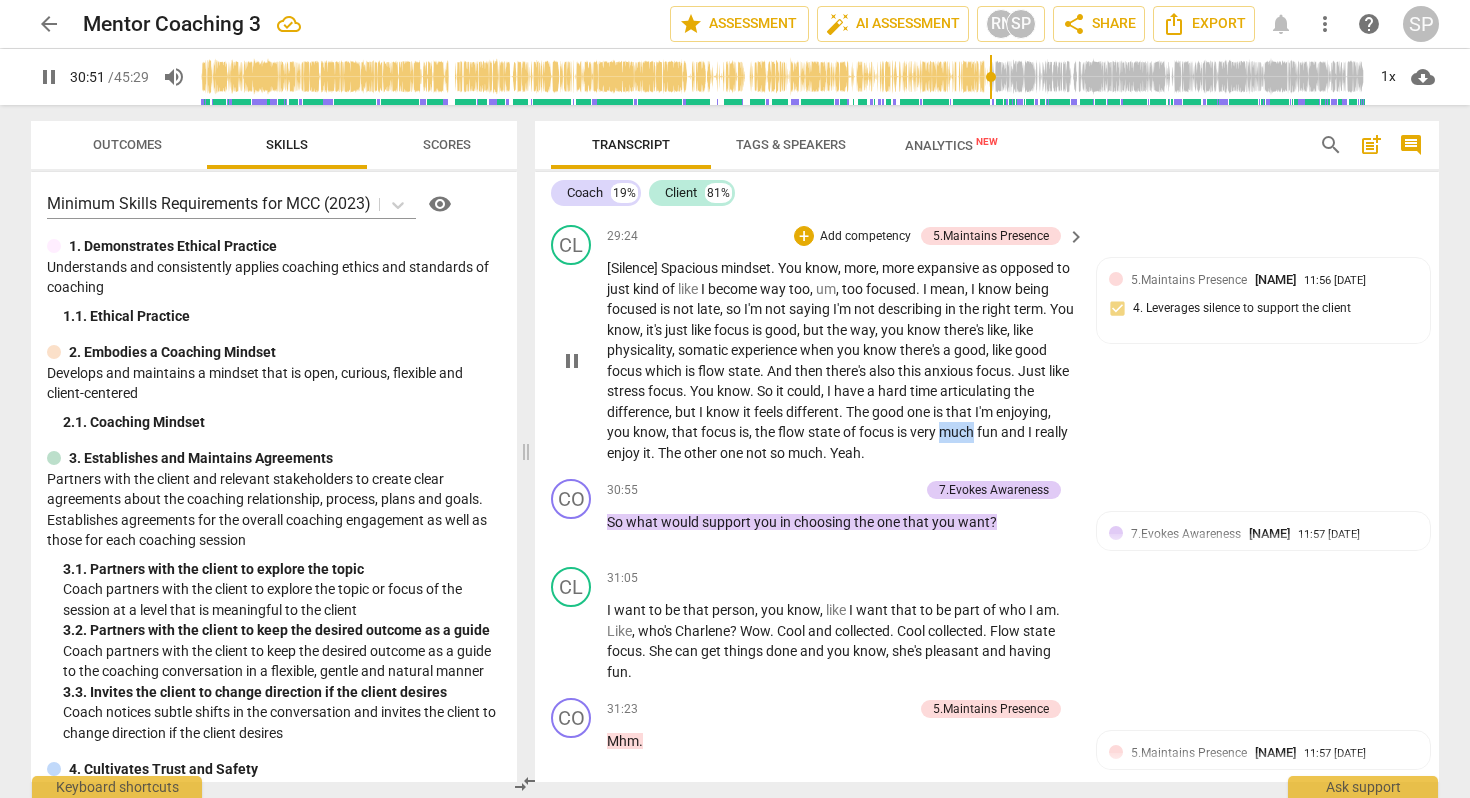 click on "much" at bounding box center (958, 432) 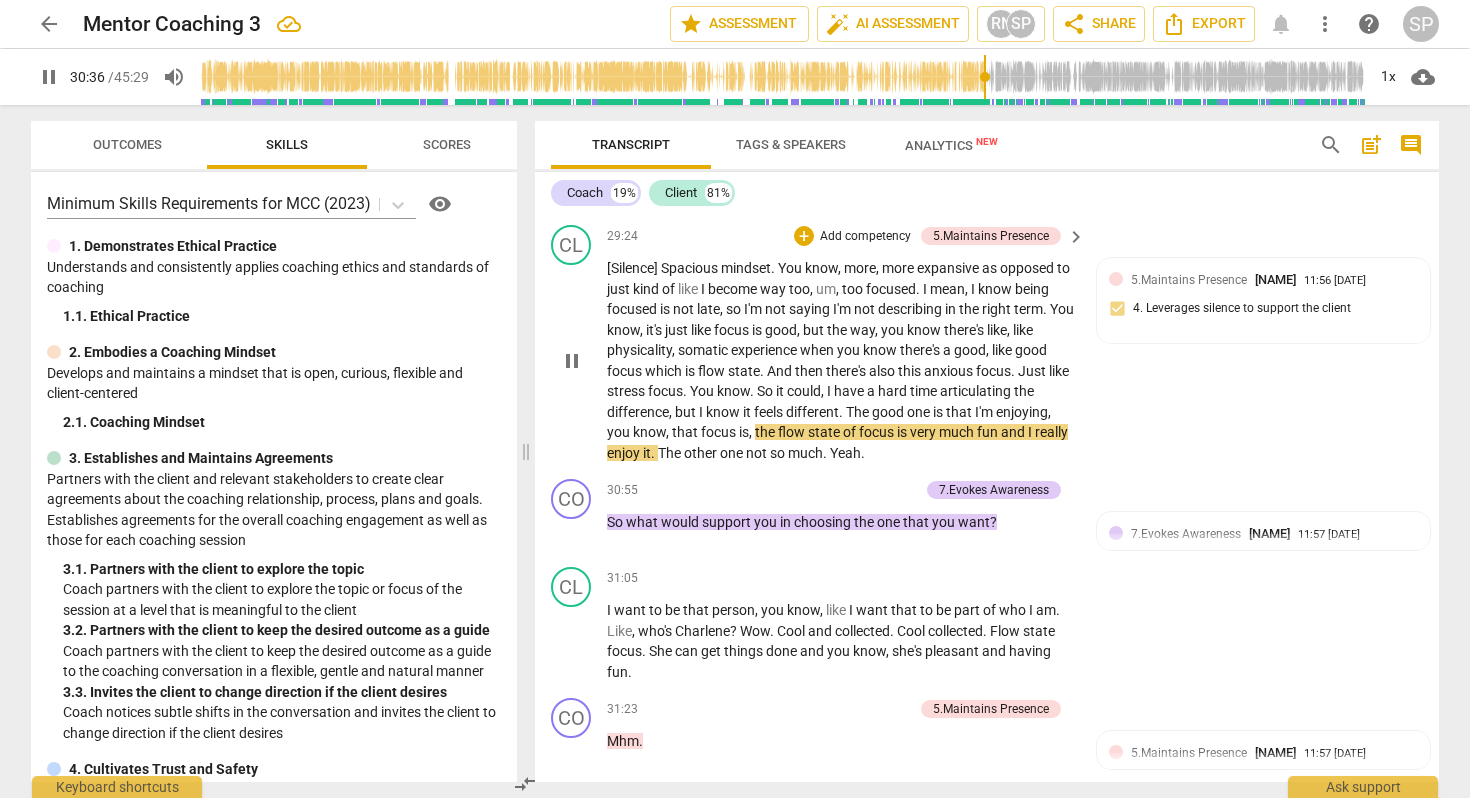 click on "." at bounding box center (826, 453) 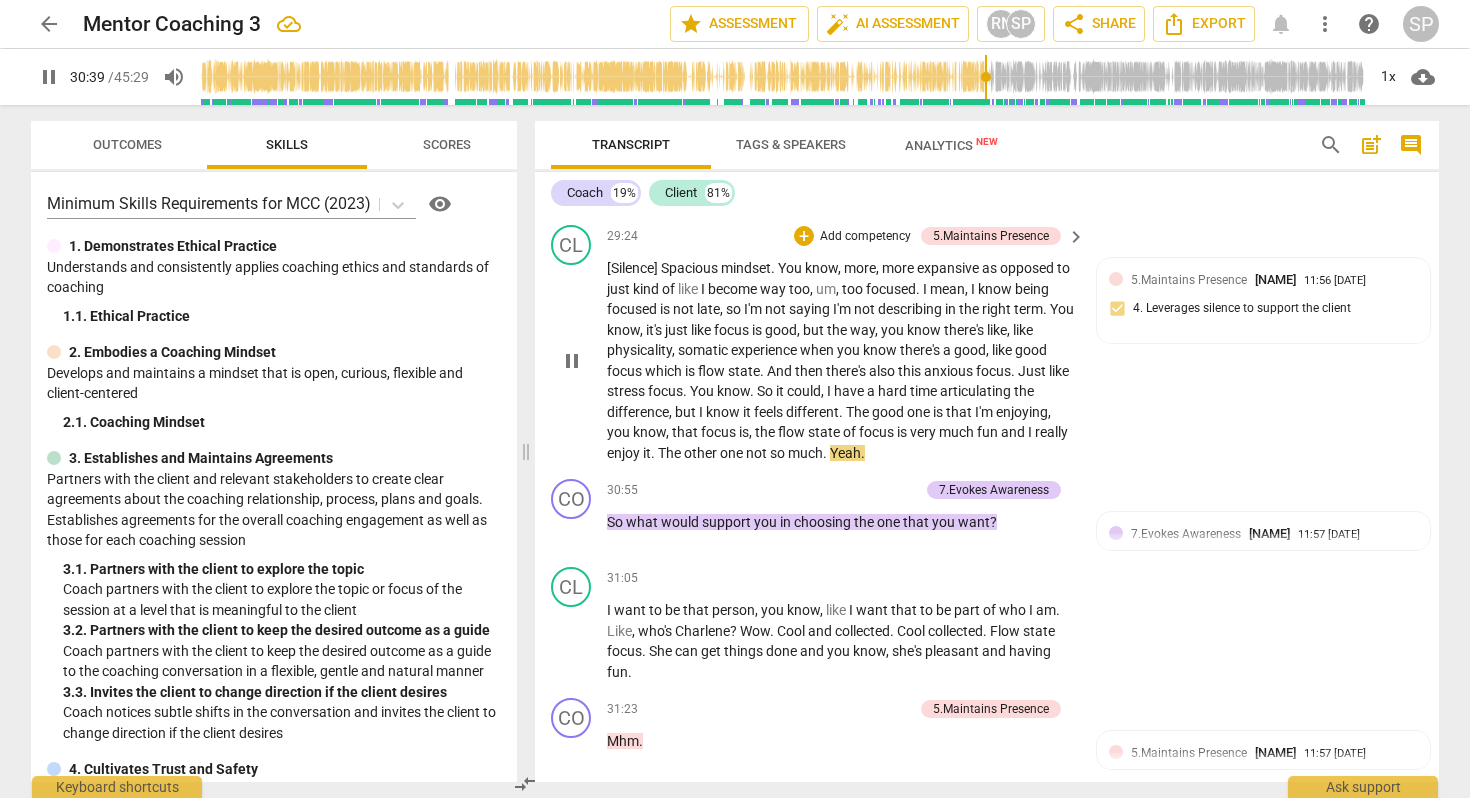 type on "1840" 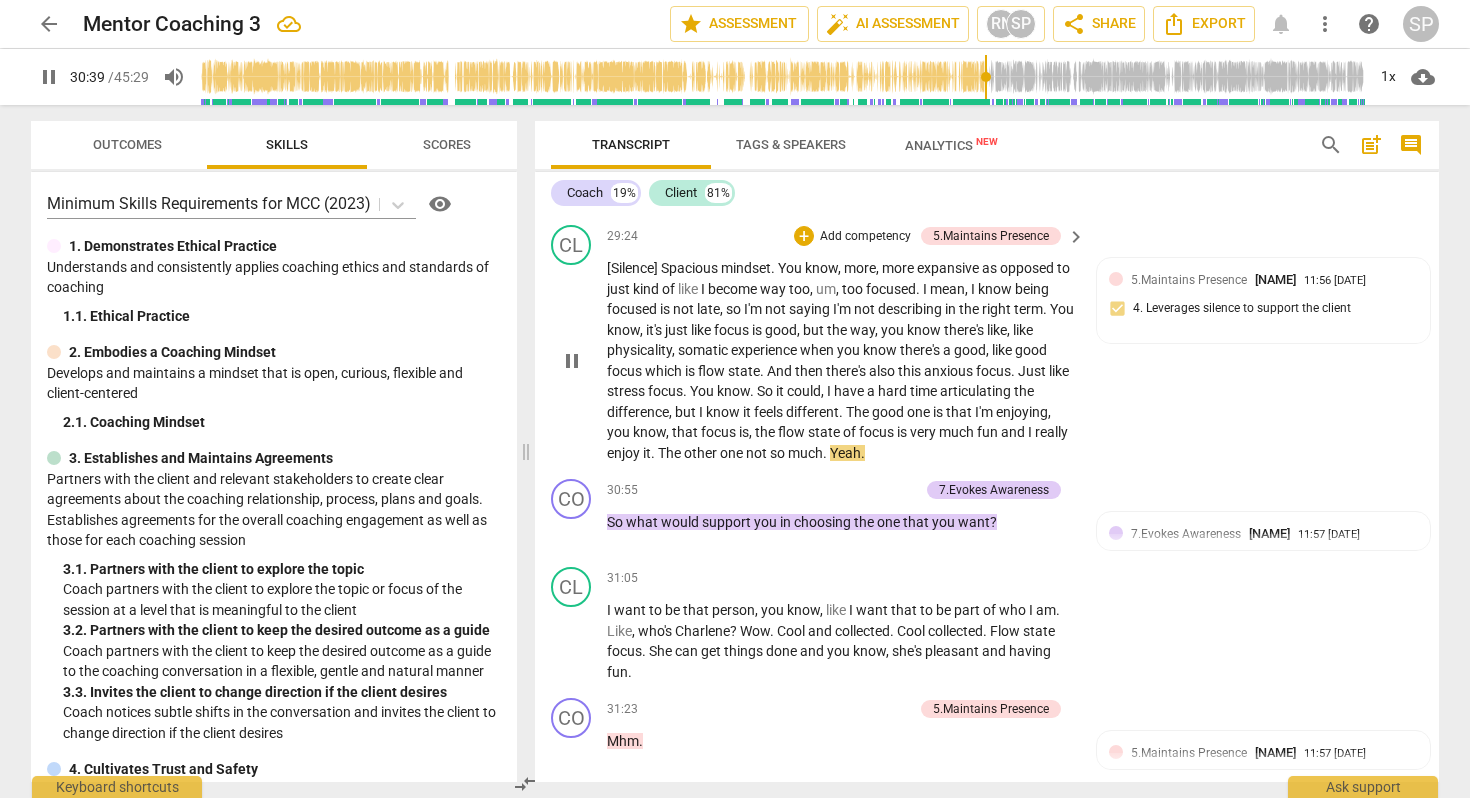 type 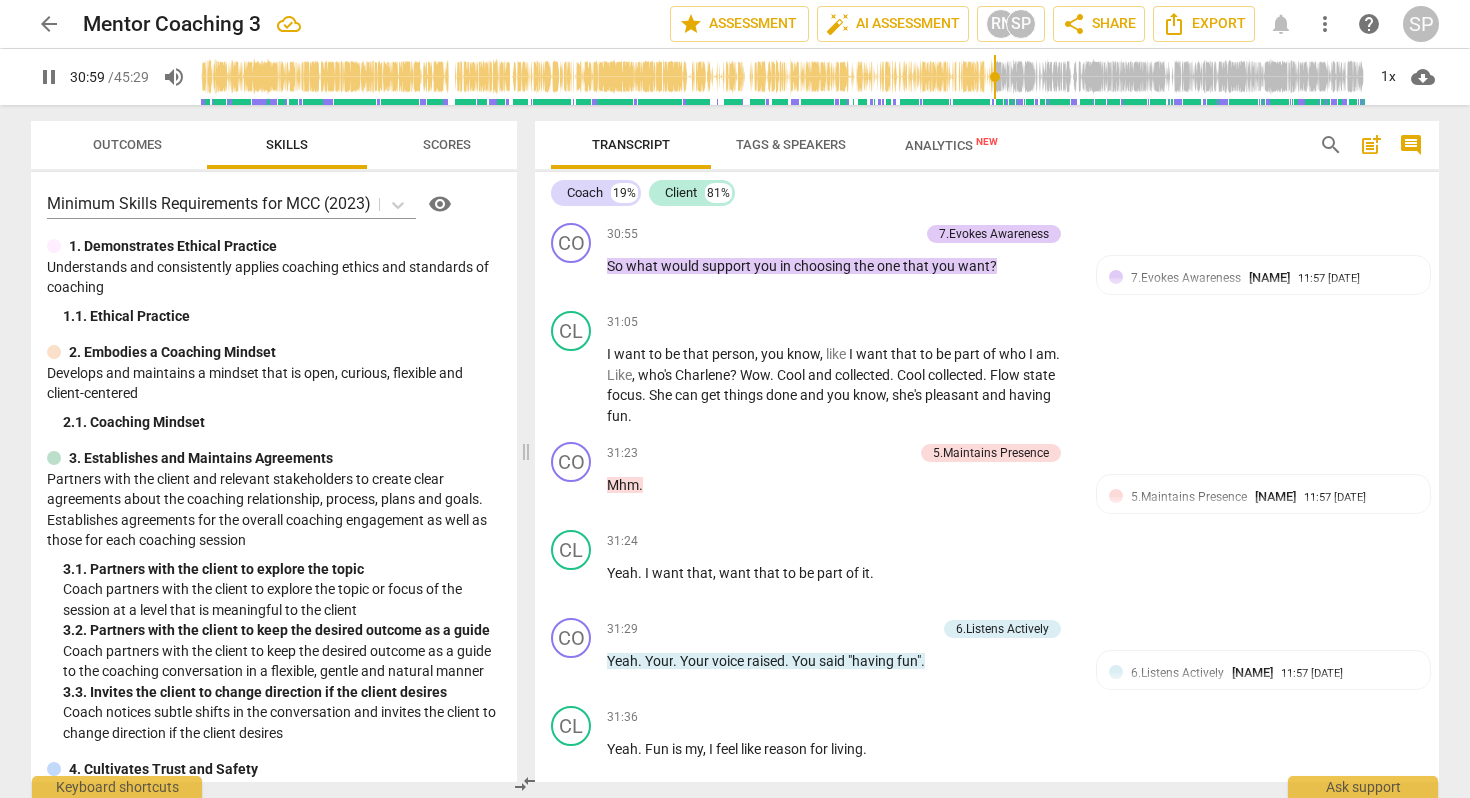 scroll, scrollTop: 9536, scrollLeft: 0, axis: vertical 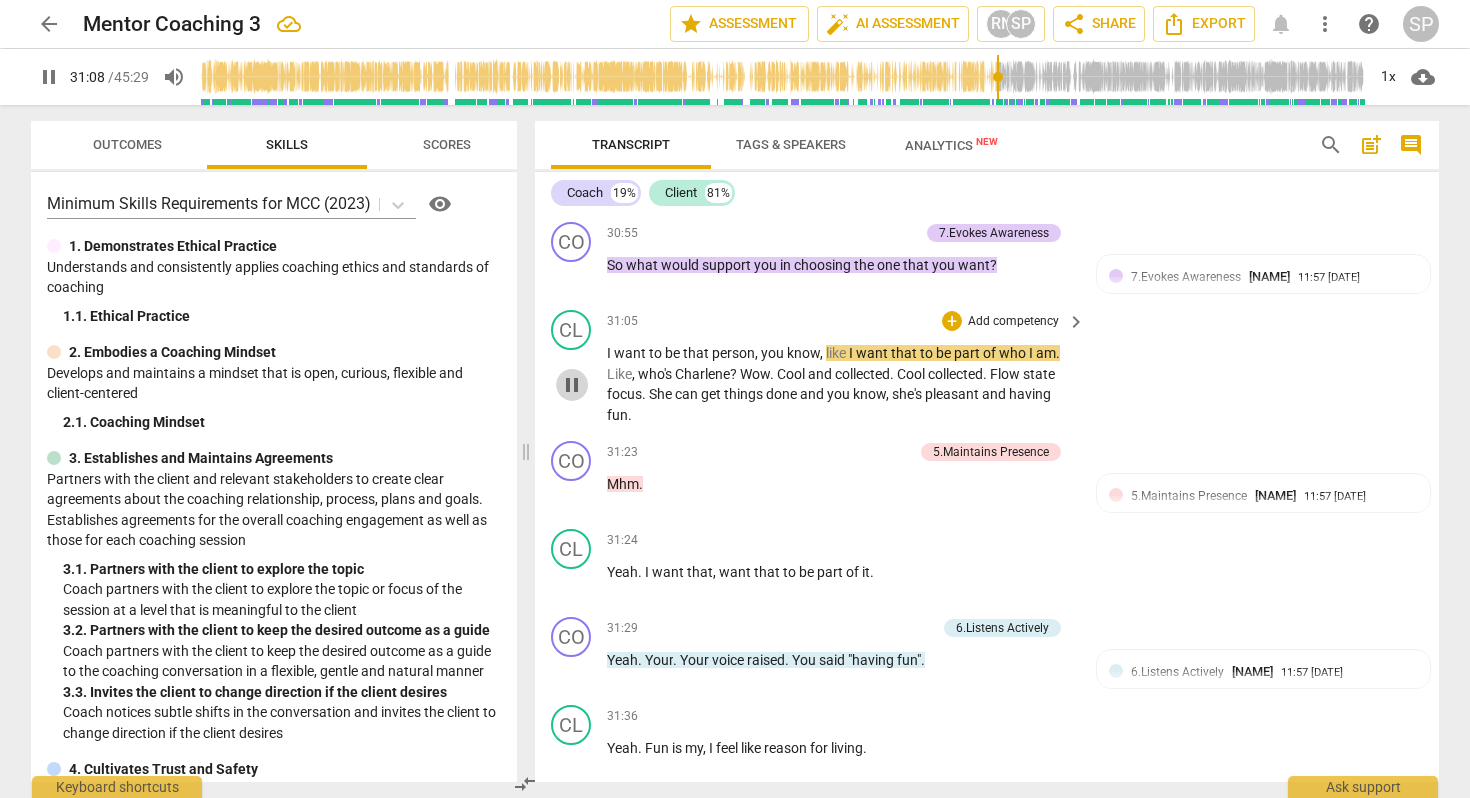 click on "pause" at bounding box center [572, 385] 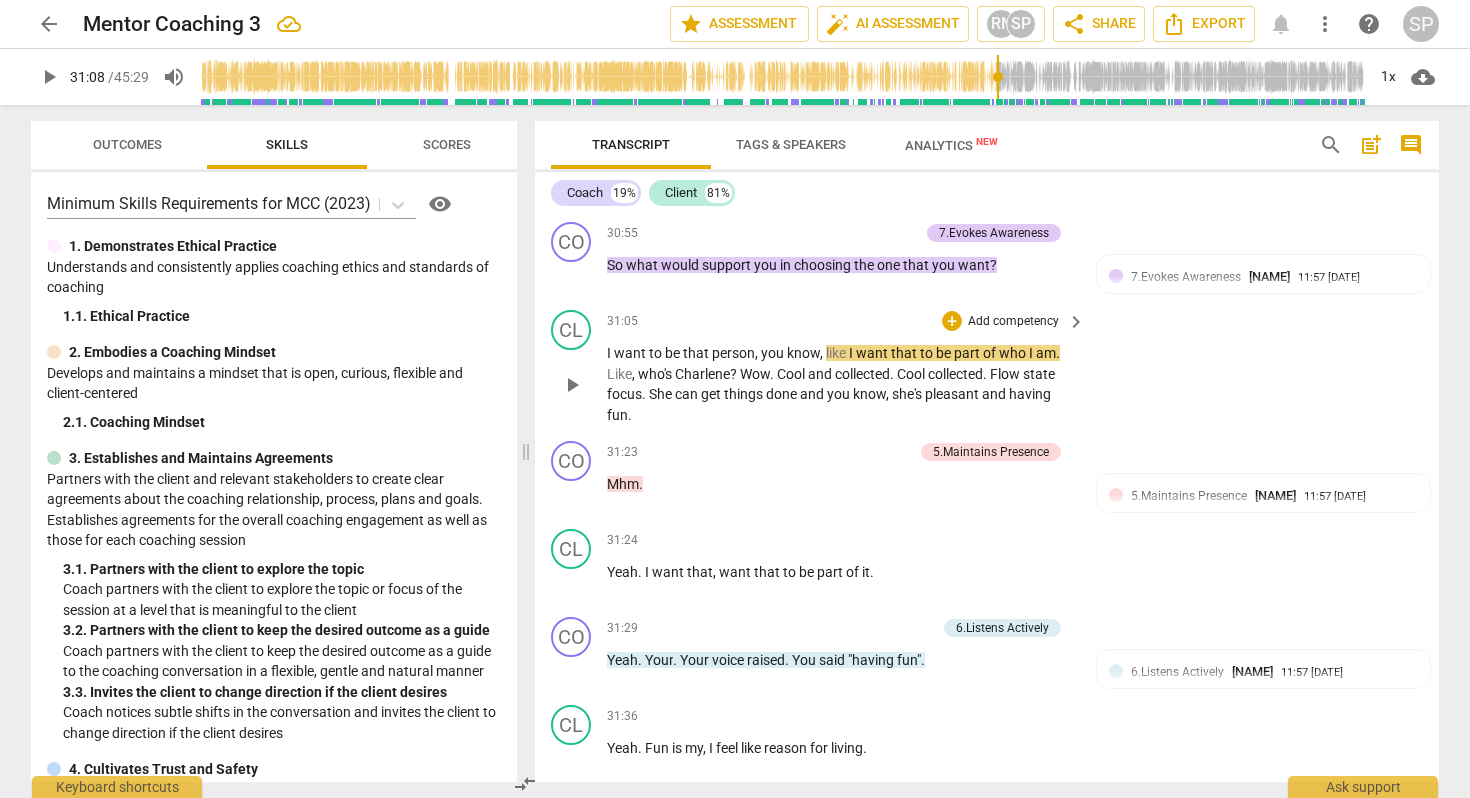 click on "play_arrow" at bounding box center (572, 385) 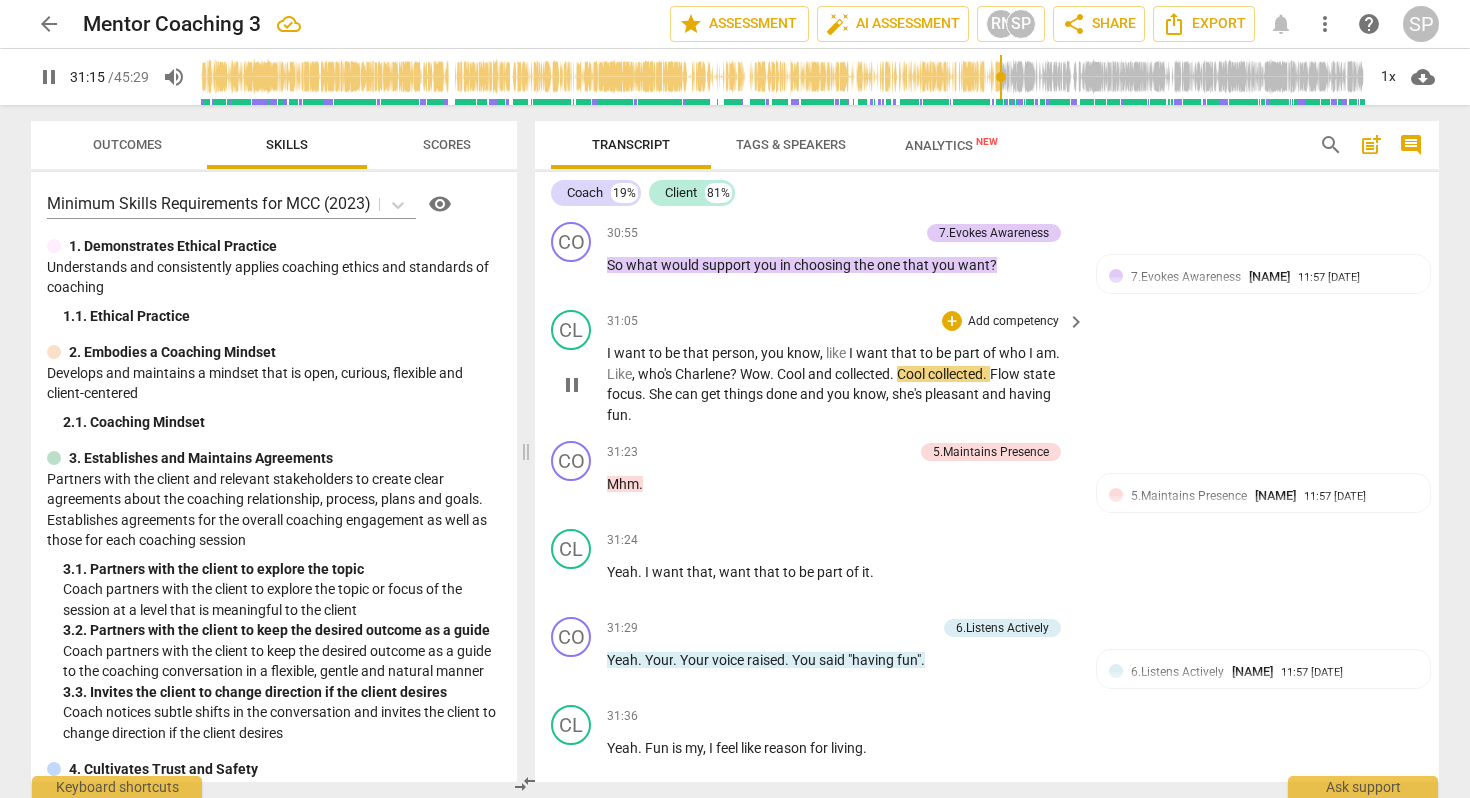 click on "want" at bounding box center (873, 353) 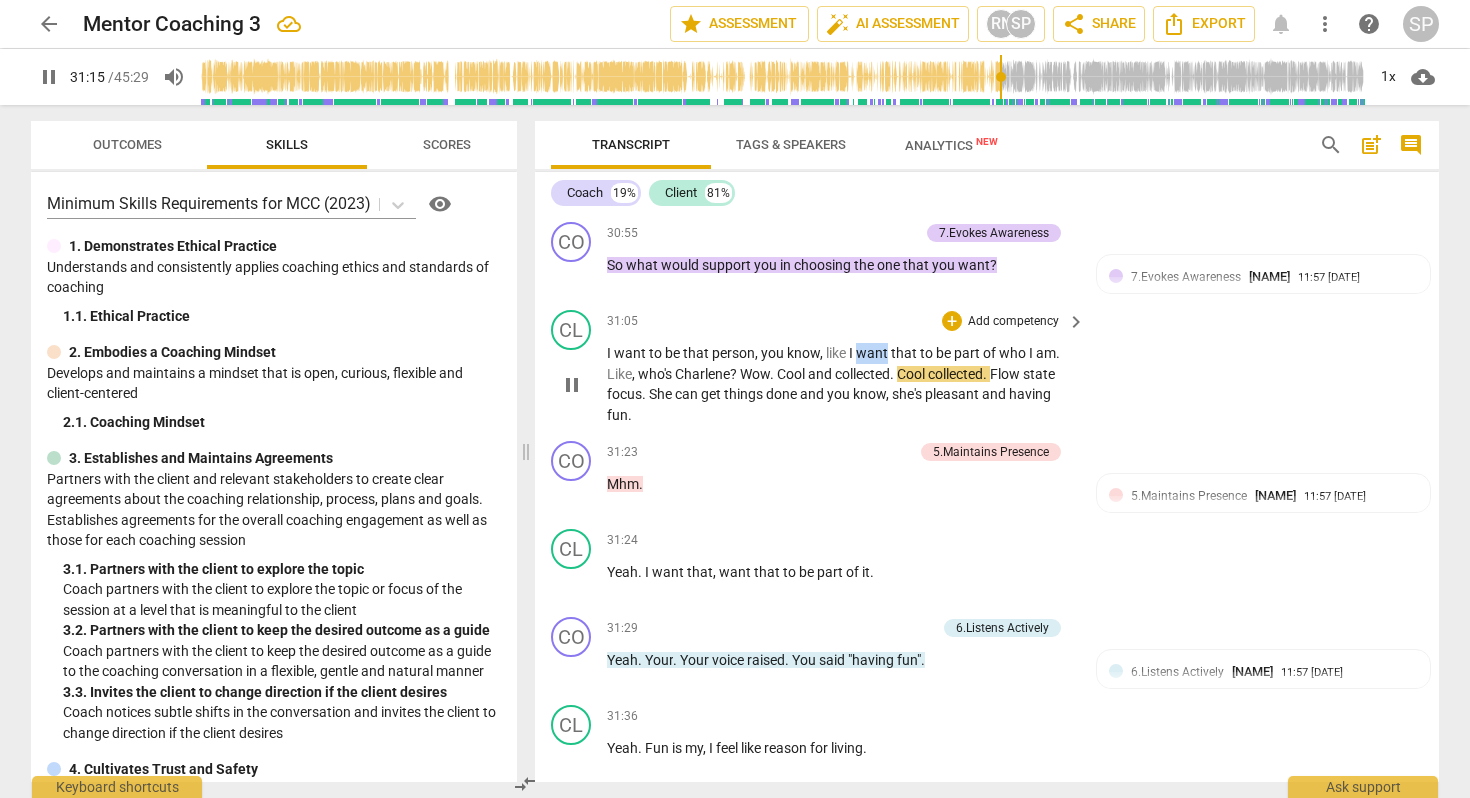 click on "want" at bounding box center (873, 353) 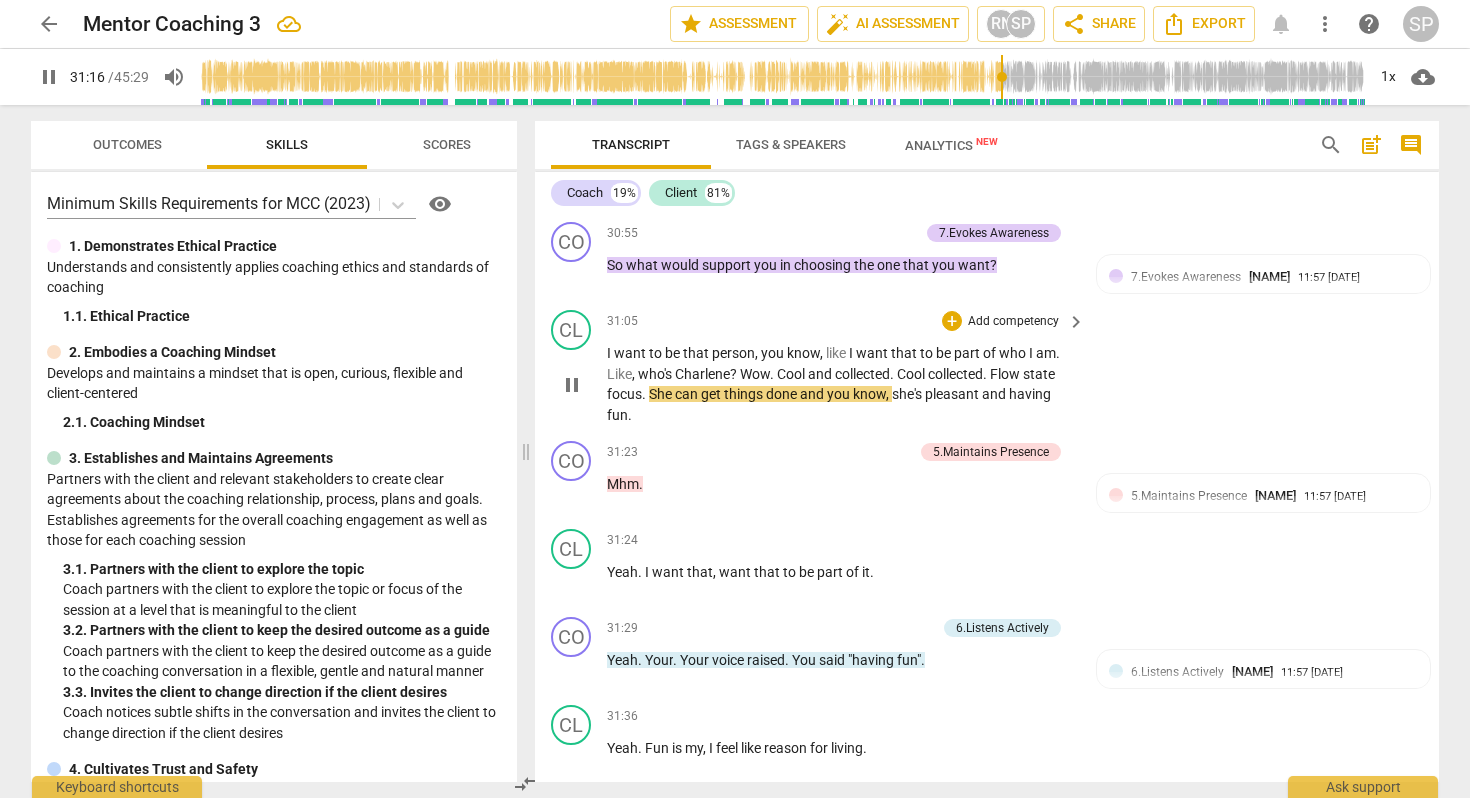 click on "Cool" at bounding box center [912, 374] 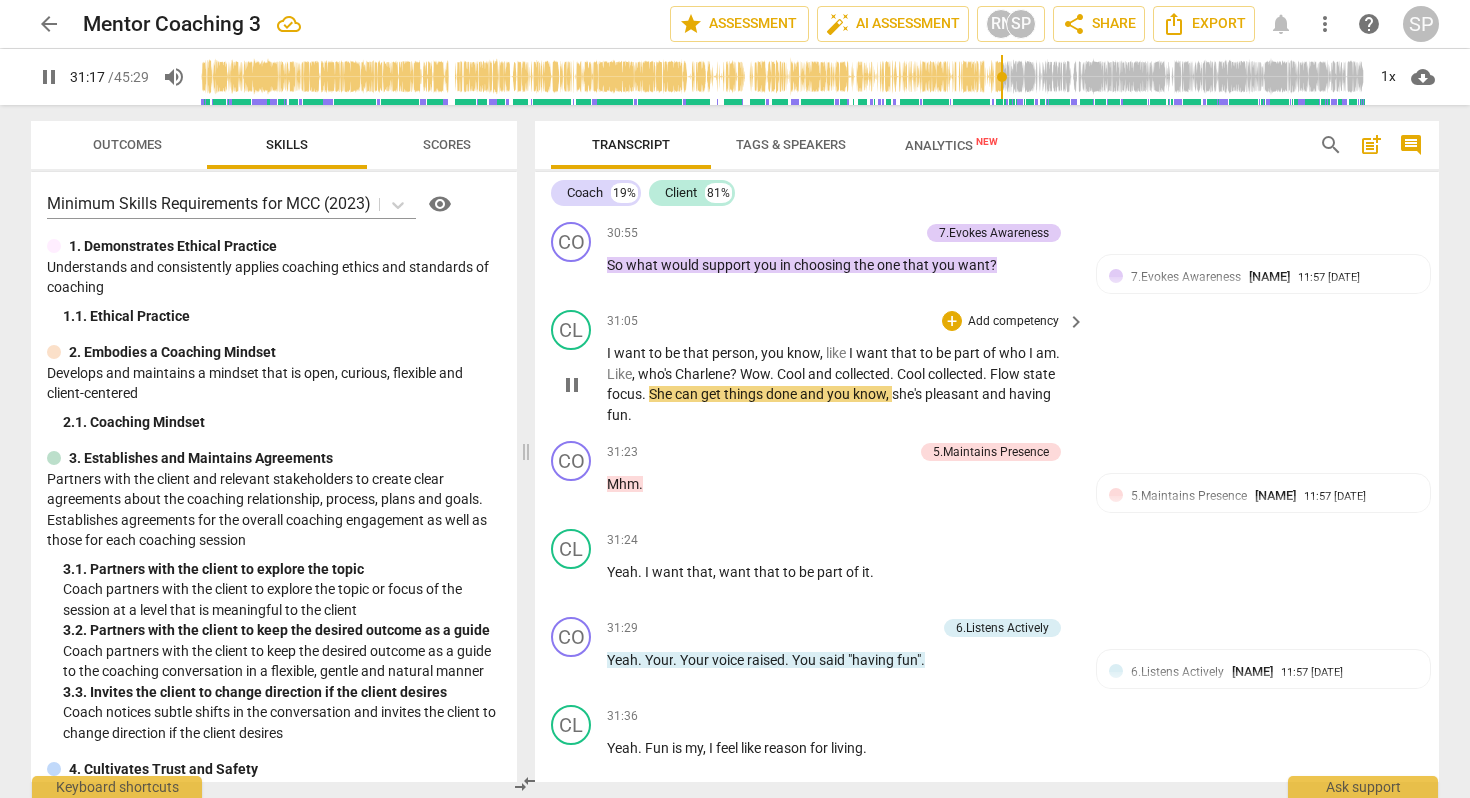 type on "1878" 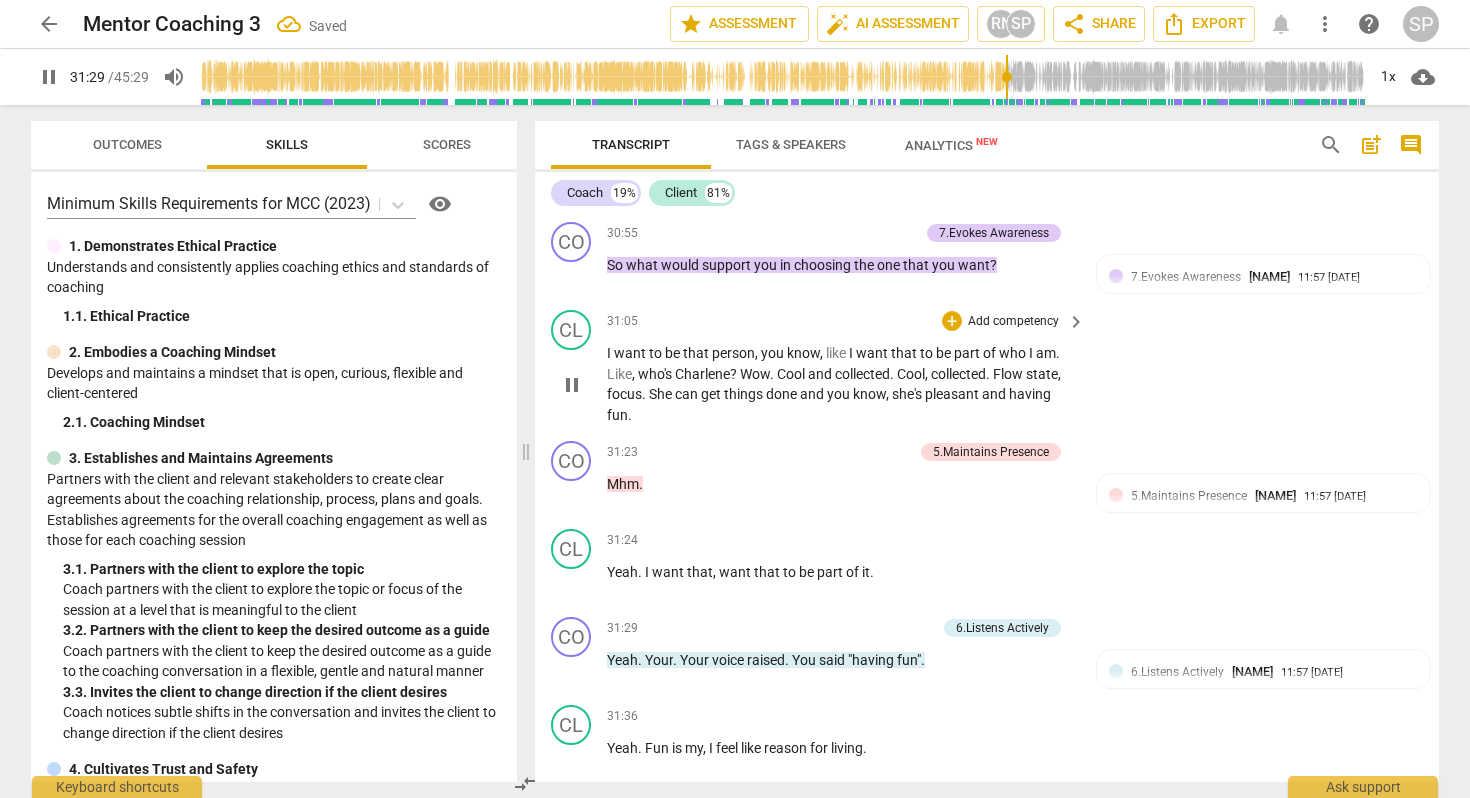 click on "and" at bounding box center (813, 394) 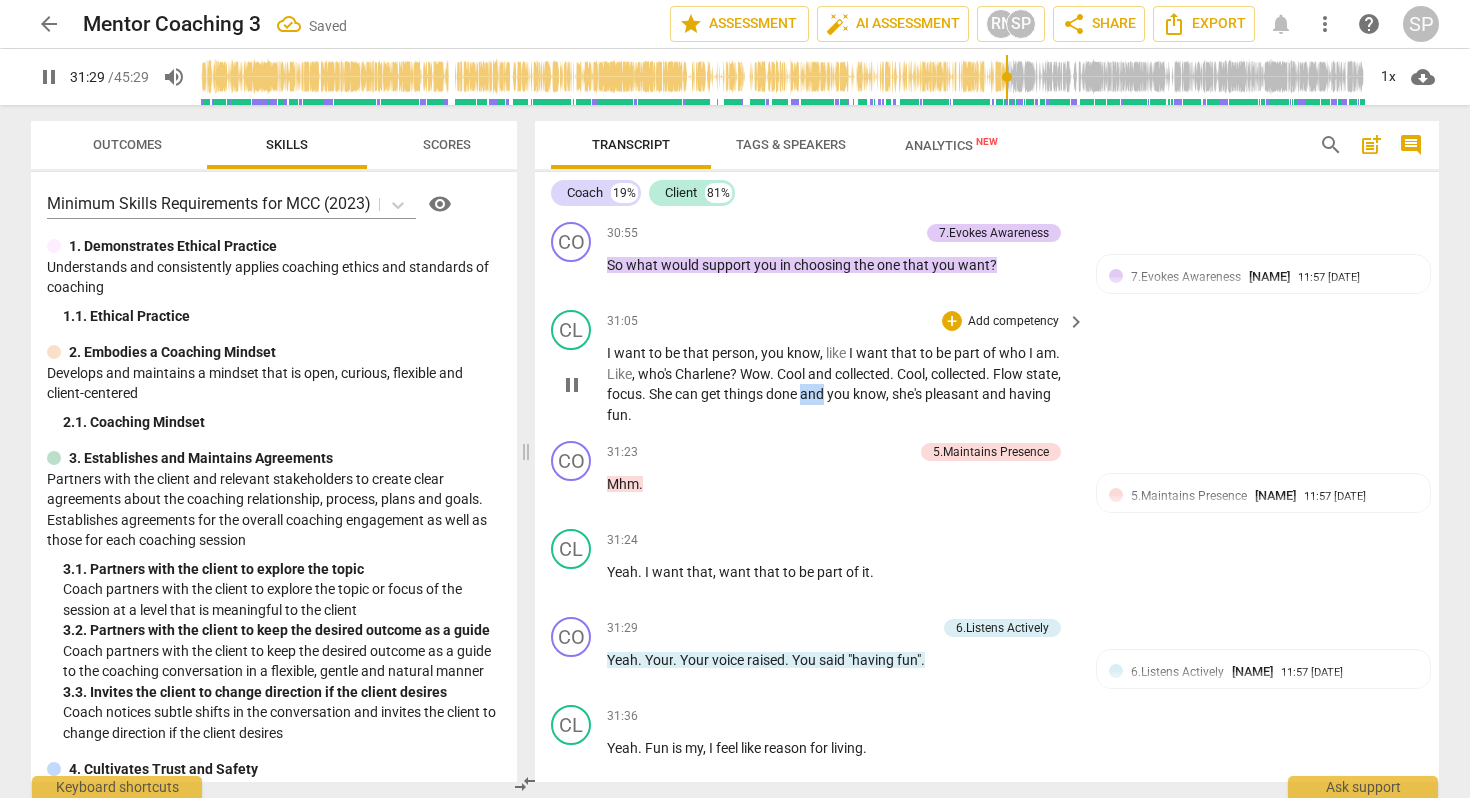 click on "and" at bounding box center [813, 394] 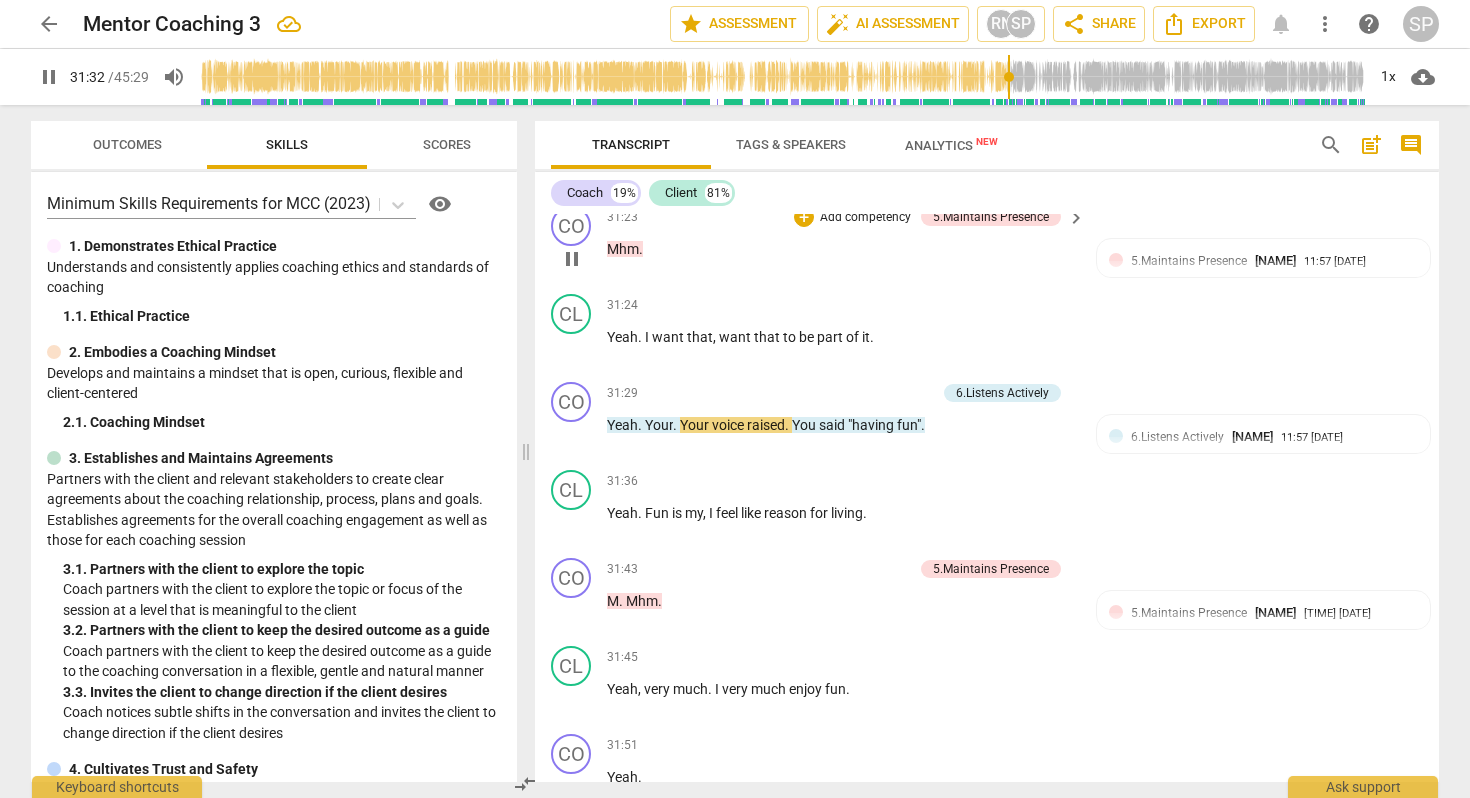 scroll, scrollTop: 9774, scrollLeft: 0, axis: vertical 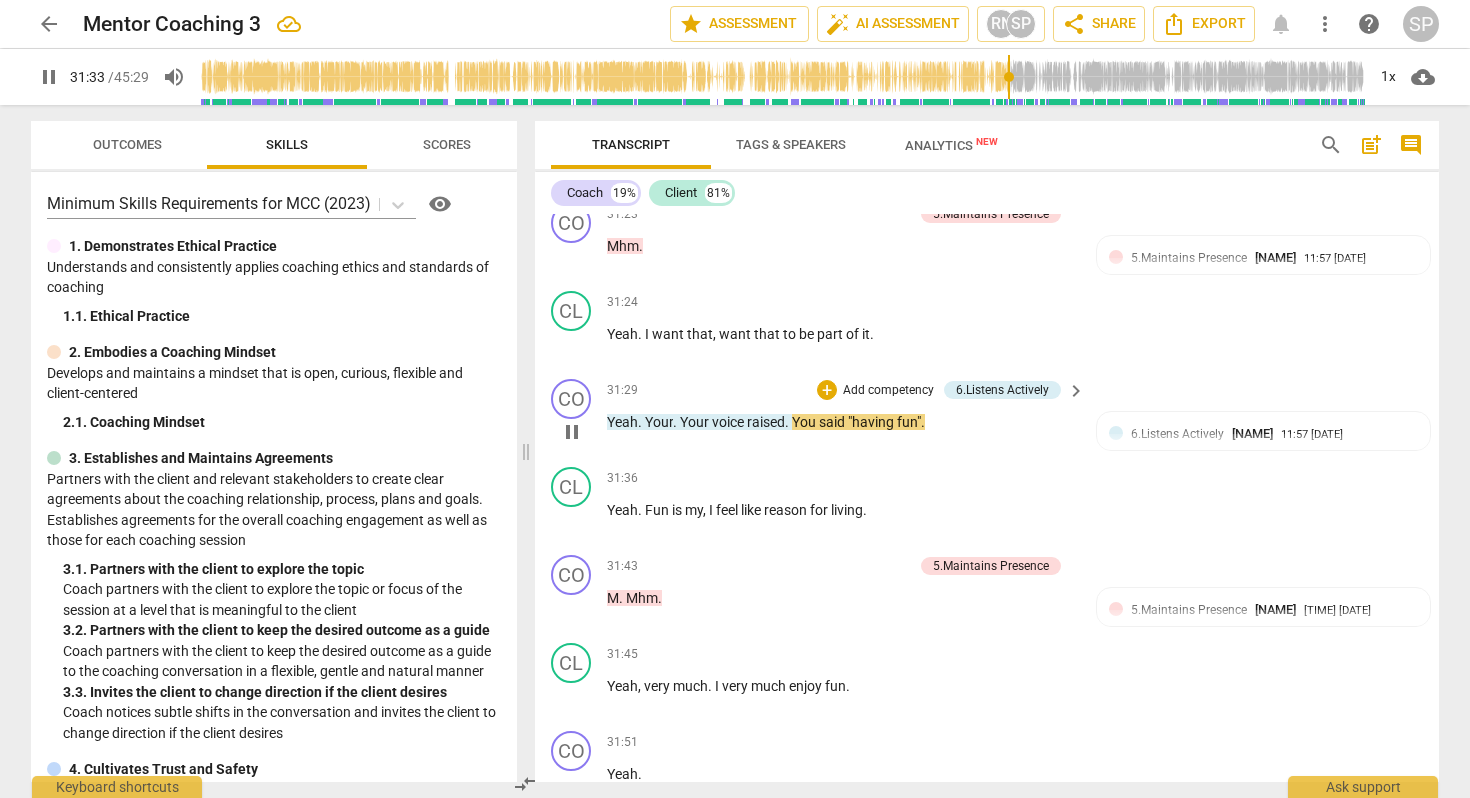 click on "Your" at bounding box center (696, 422) 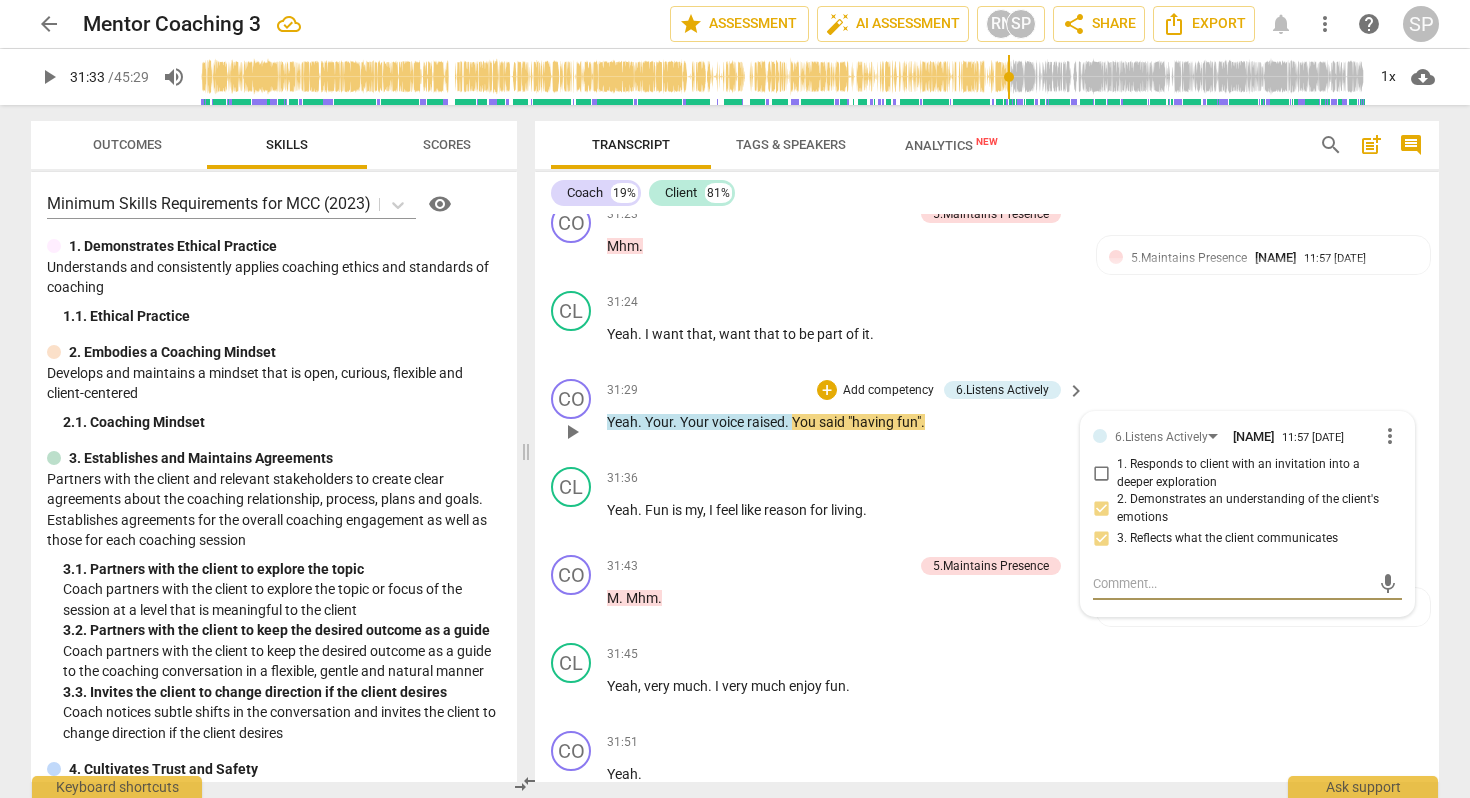 click on "." at bounding box center (676, 422) 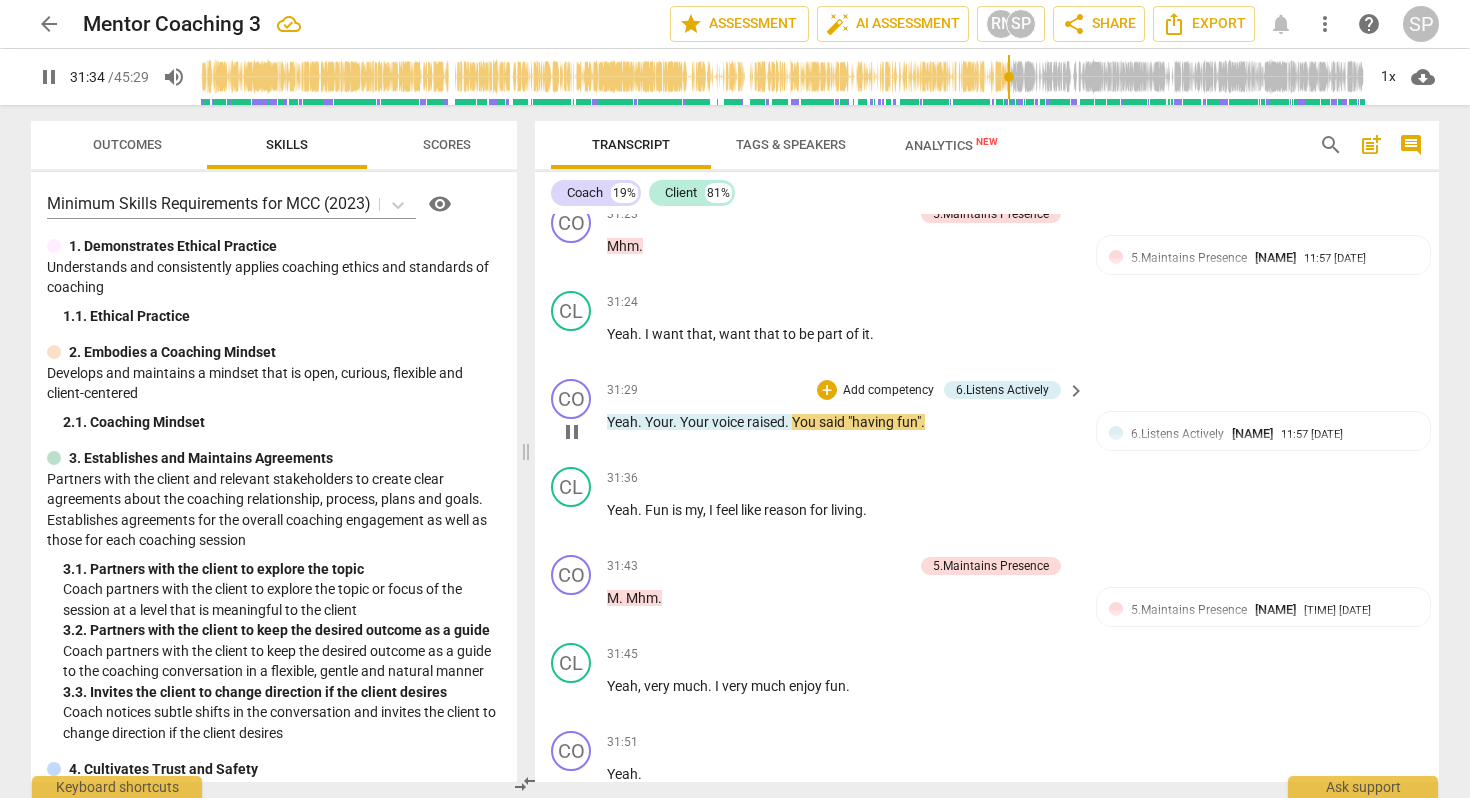type on "1894" 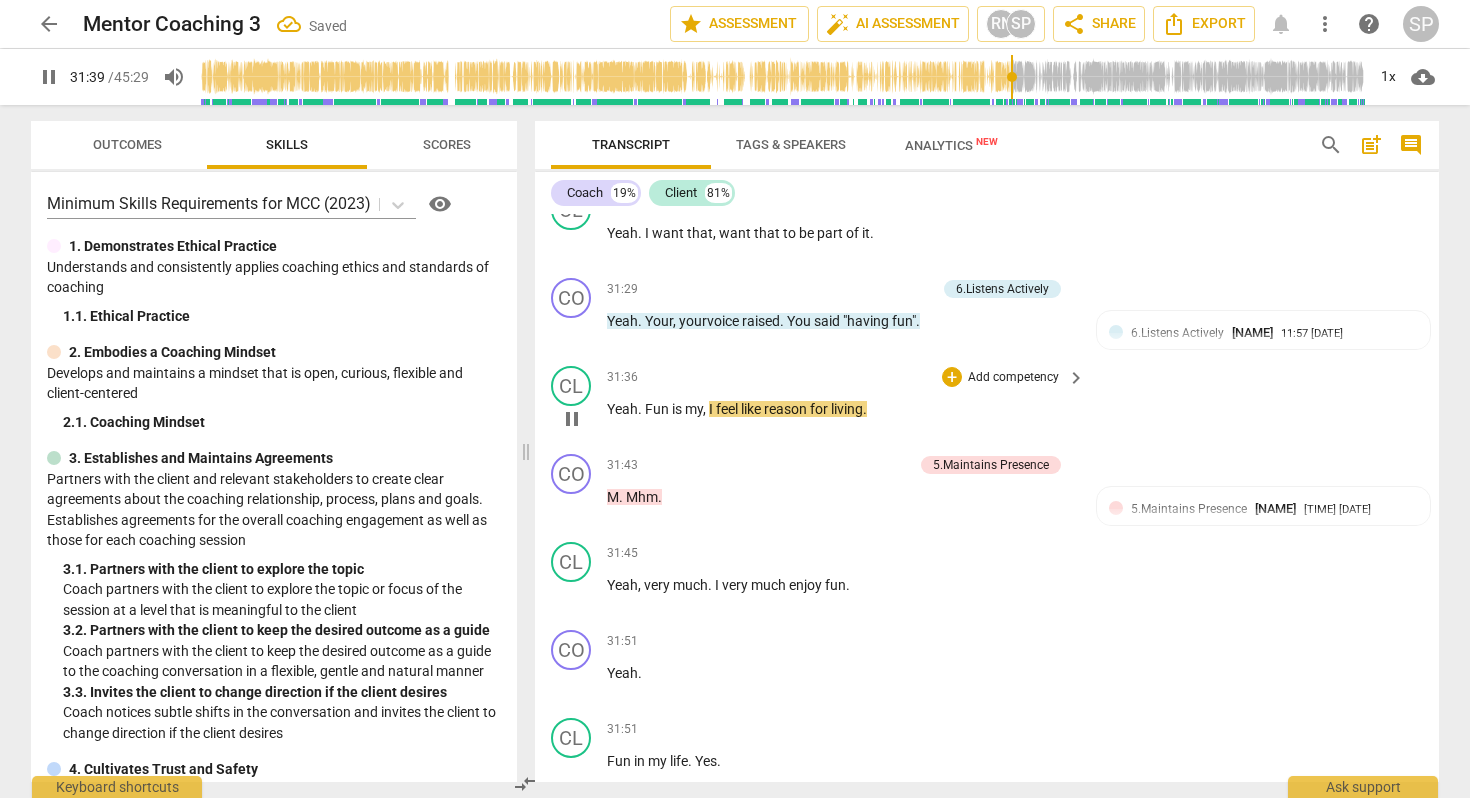 scroll, scrollTop: 9881, scrollLeft: 0, axis: vertical 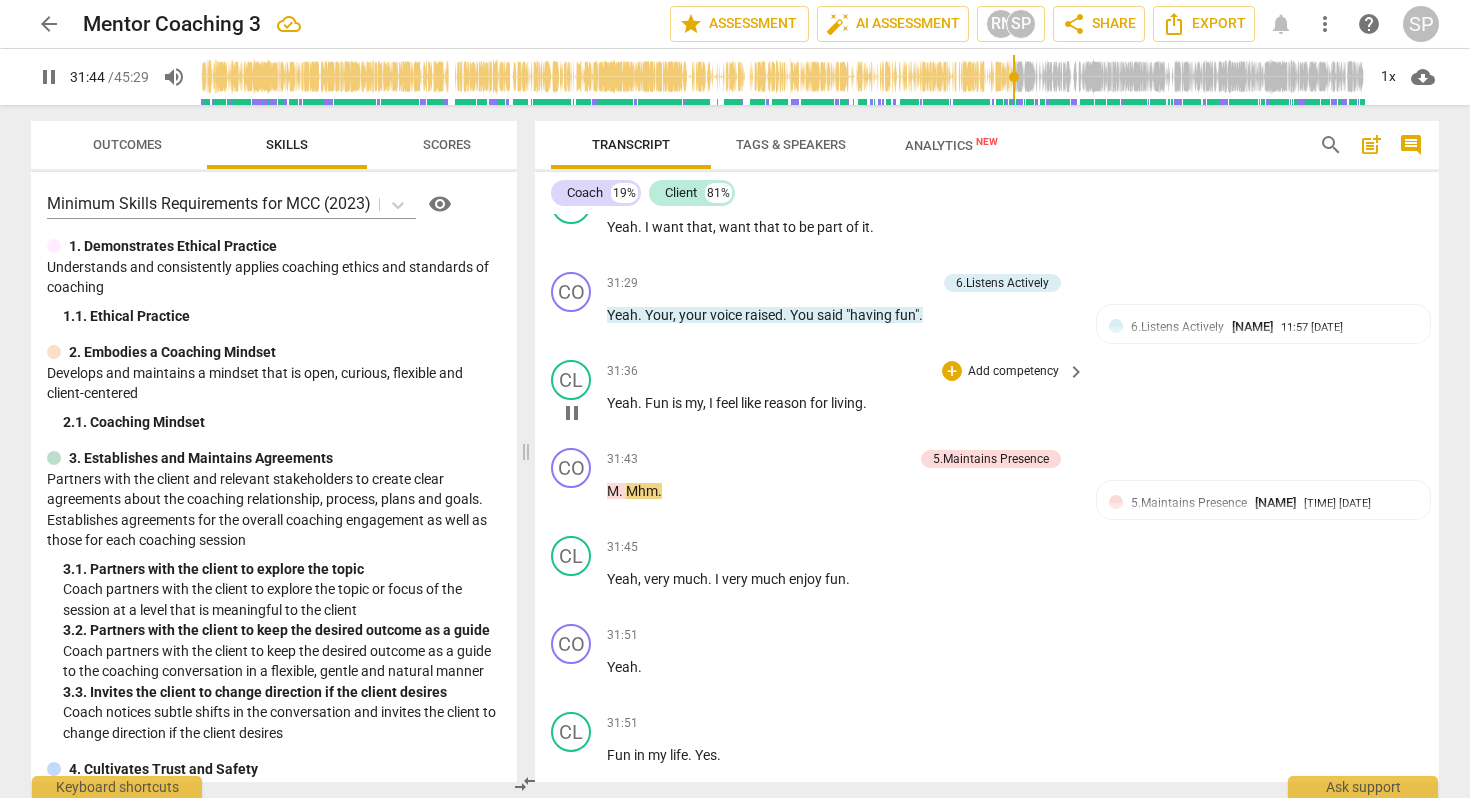 click on "," at bounding box center [706, 403] 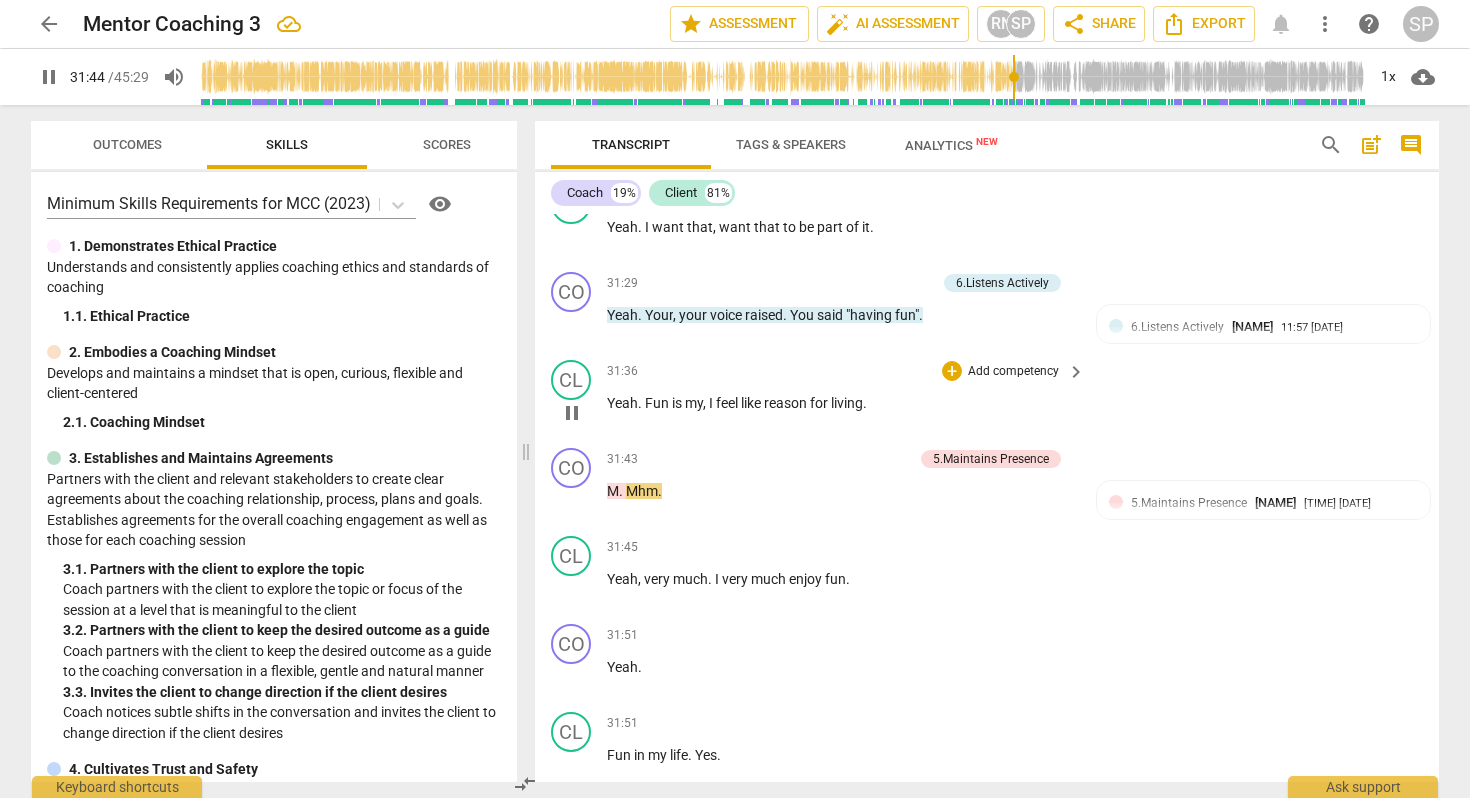 type on "1905" 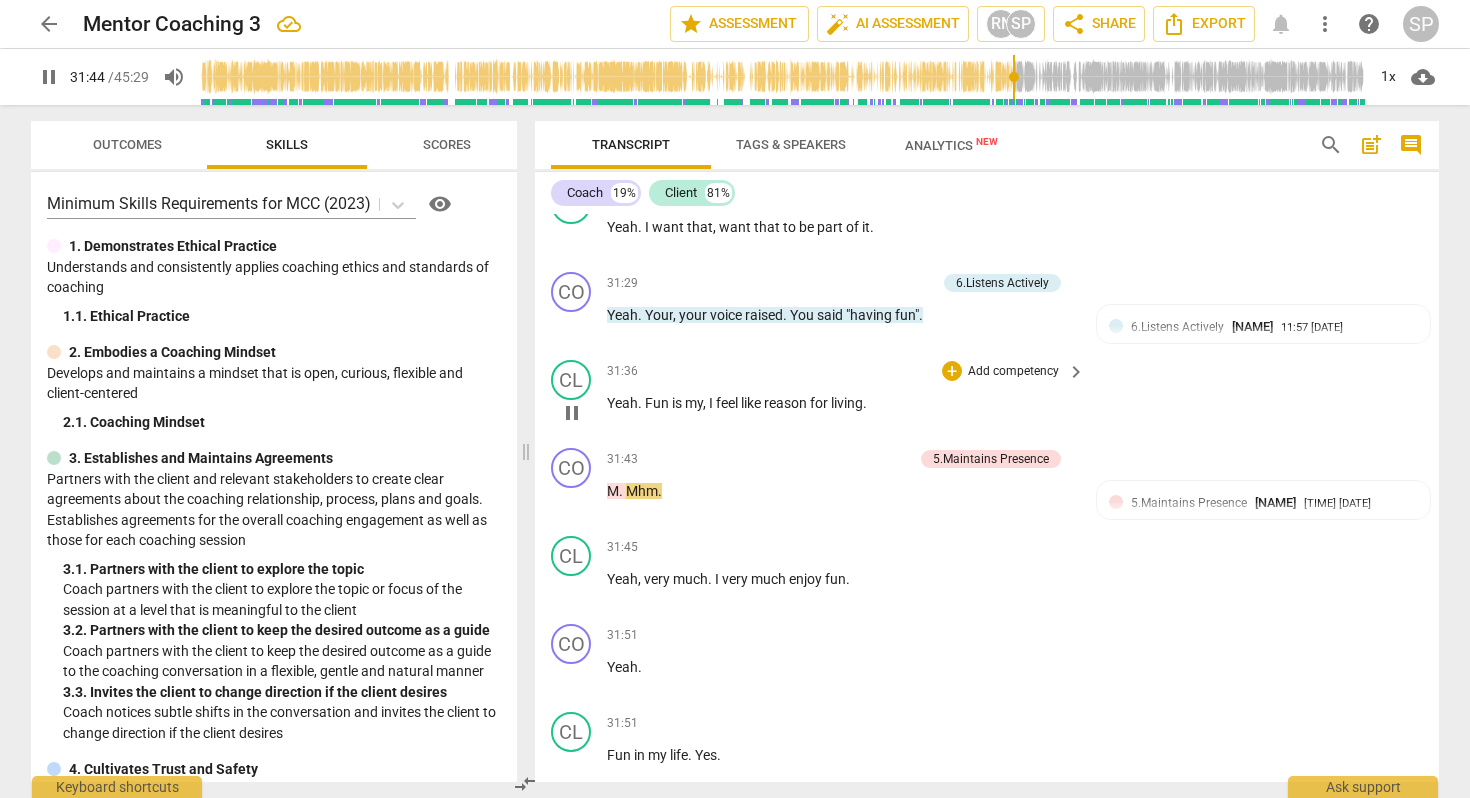 type 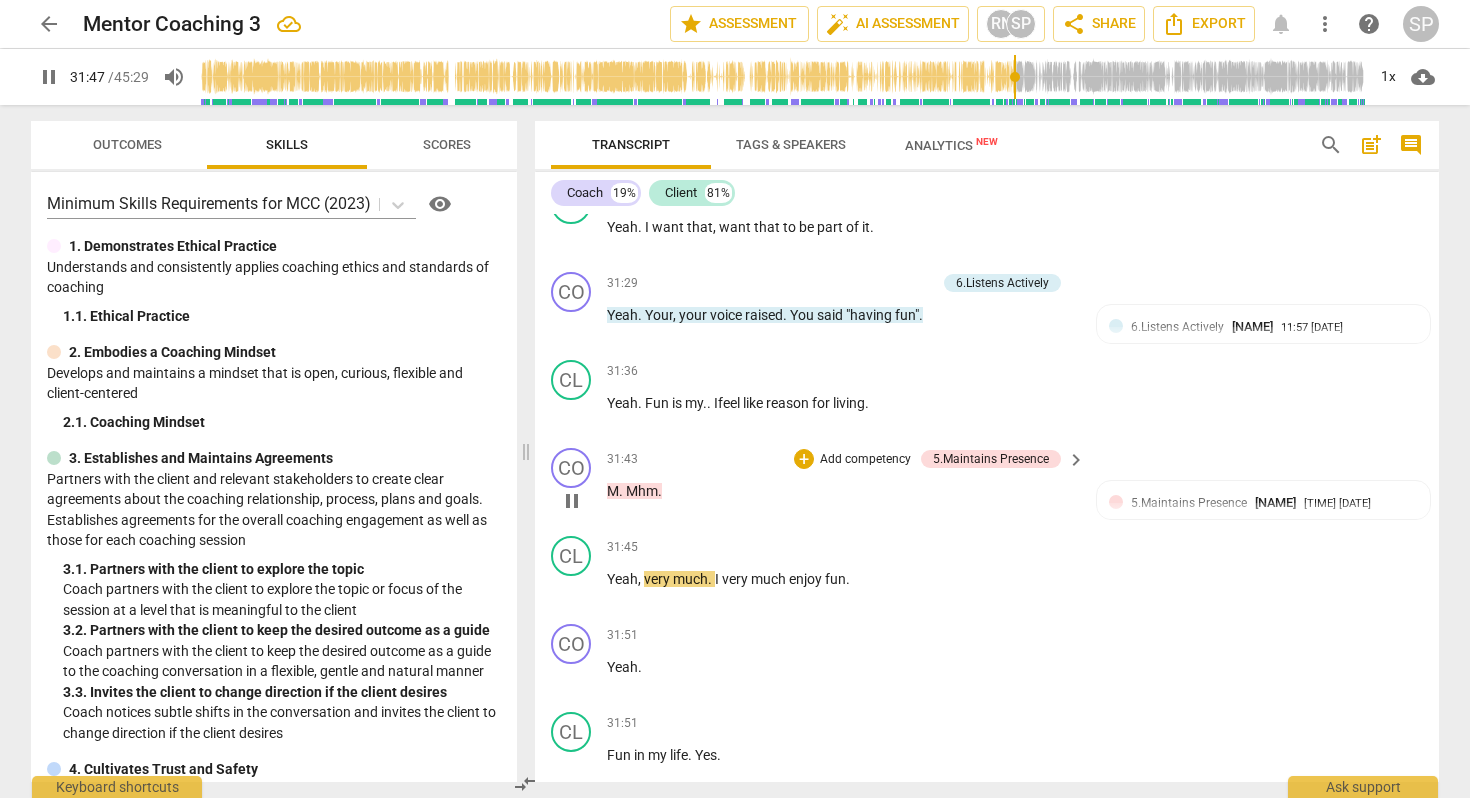 click on "Mhm" at bounding box center (642, 491) 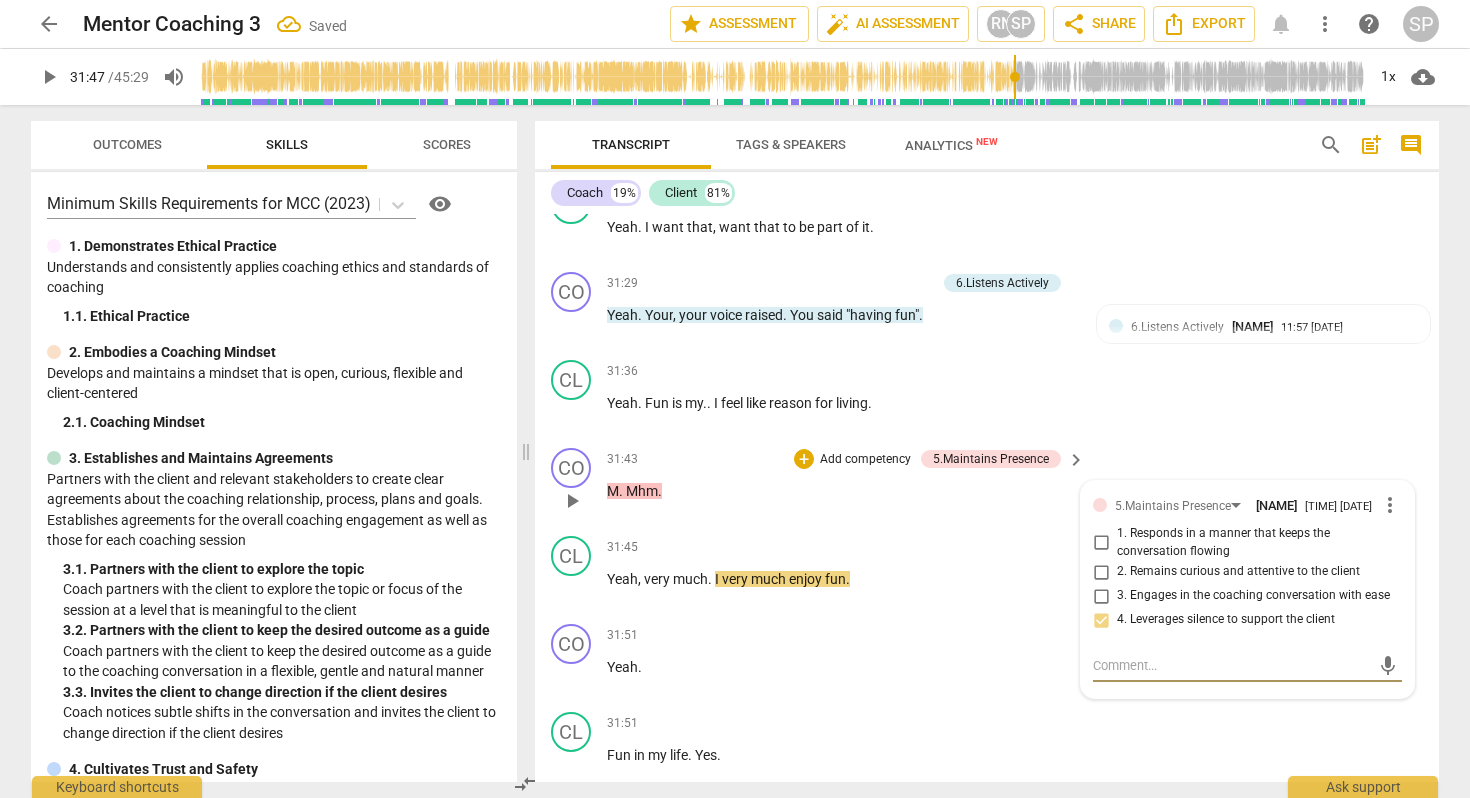 click on "Mhm" at bounding box center [642, 491] 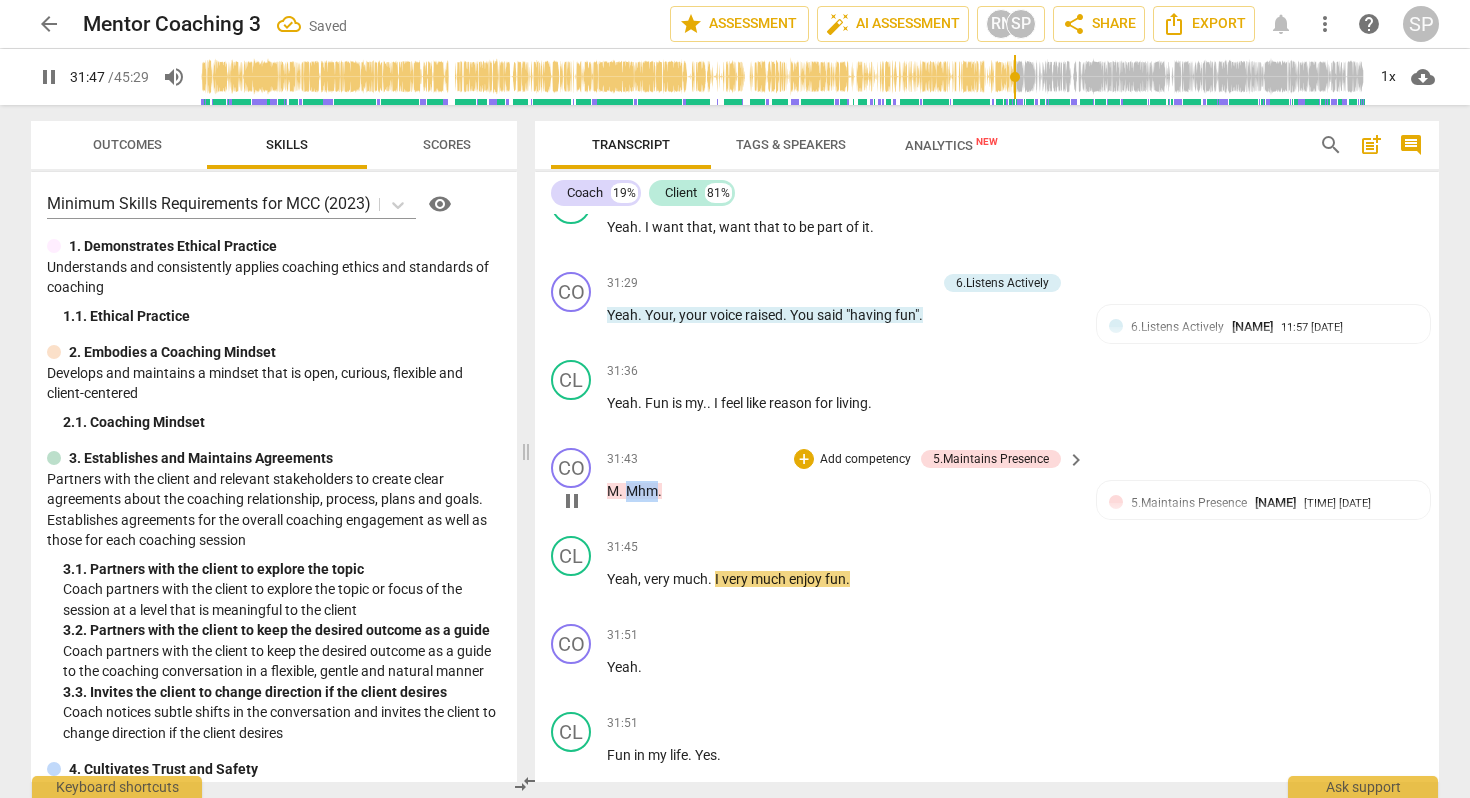 click on "Mhm" at bounding box center (642, 491) 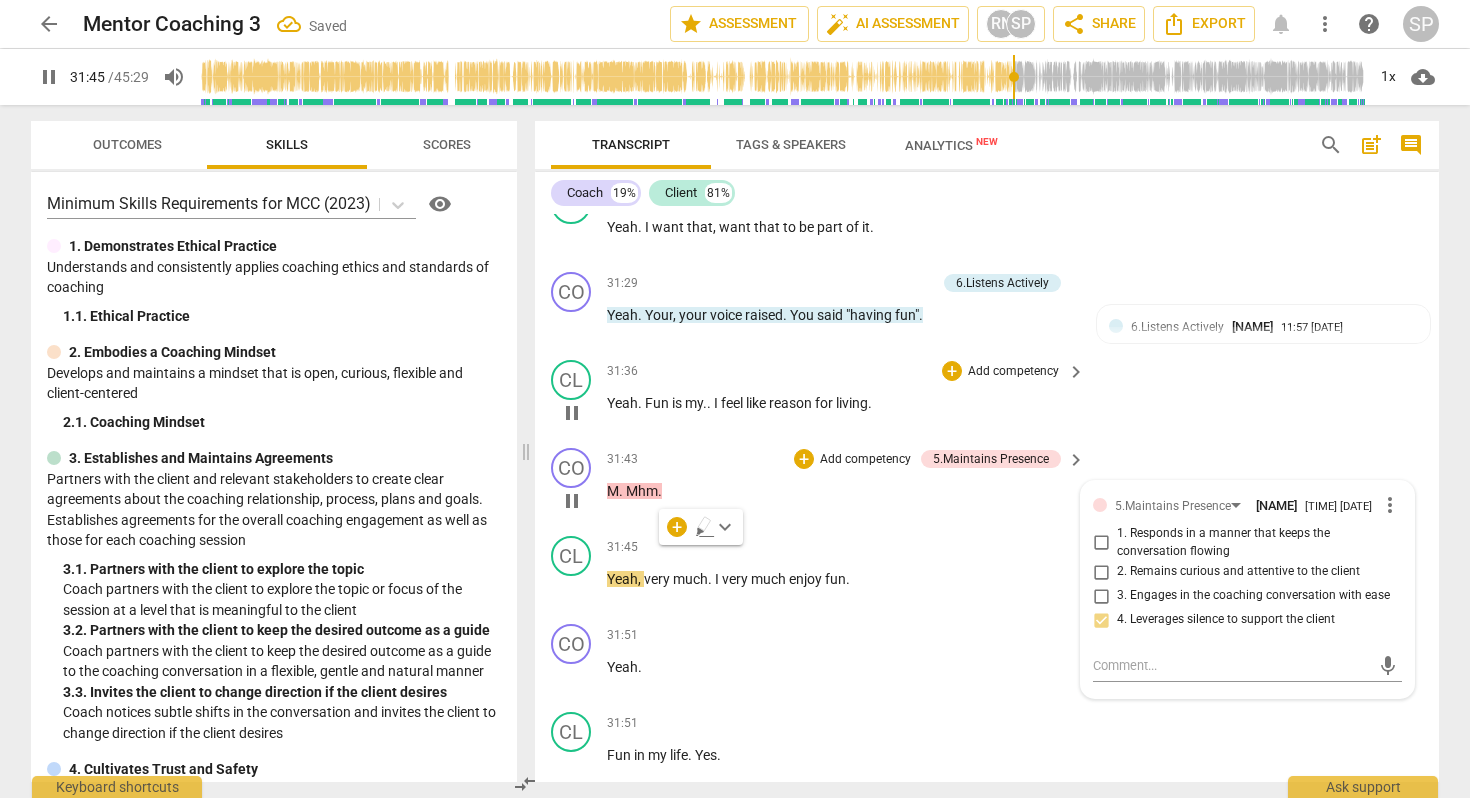 click on "feel" at bounding box center [733, 403] 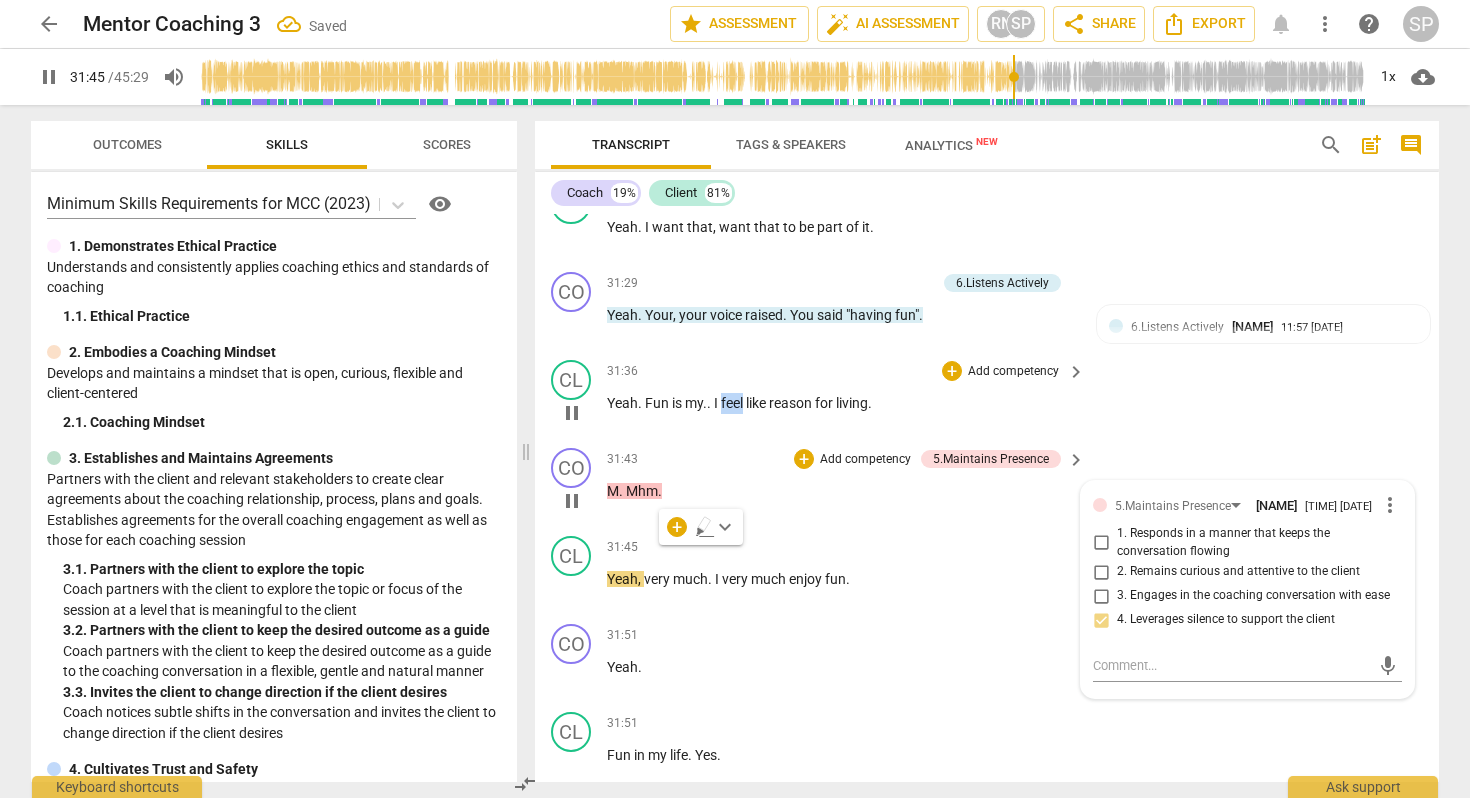 click on "feel" at bounding box center [733, 403] 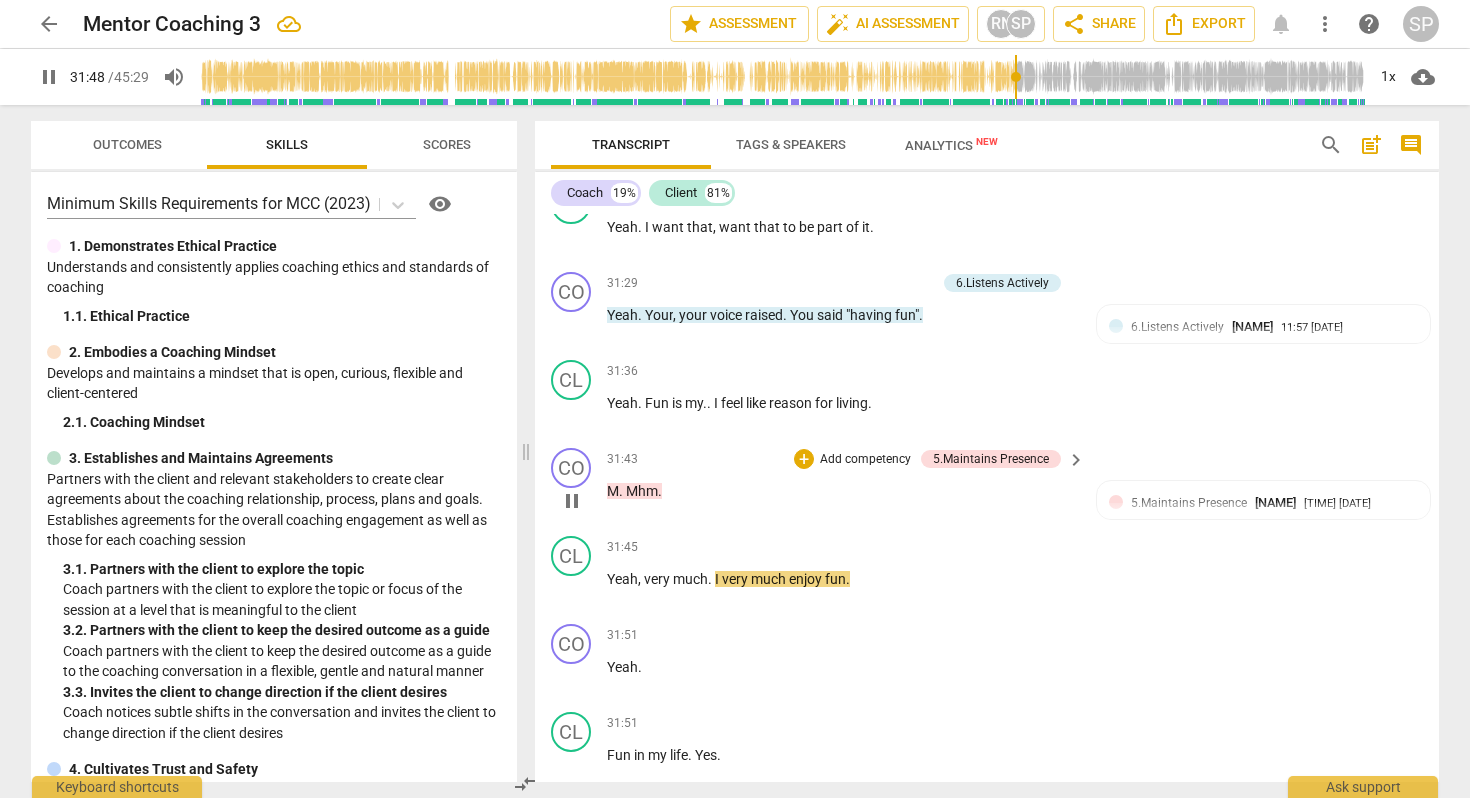 click on "Mhm" at bounding box center [642, 491] 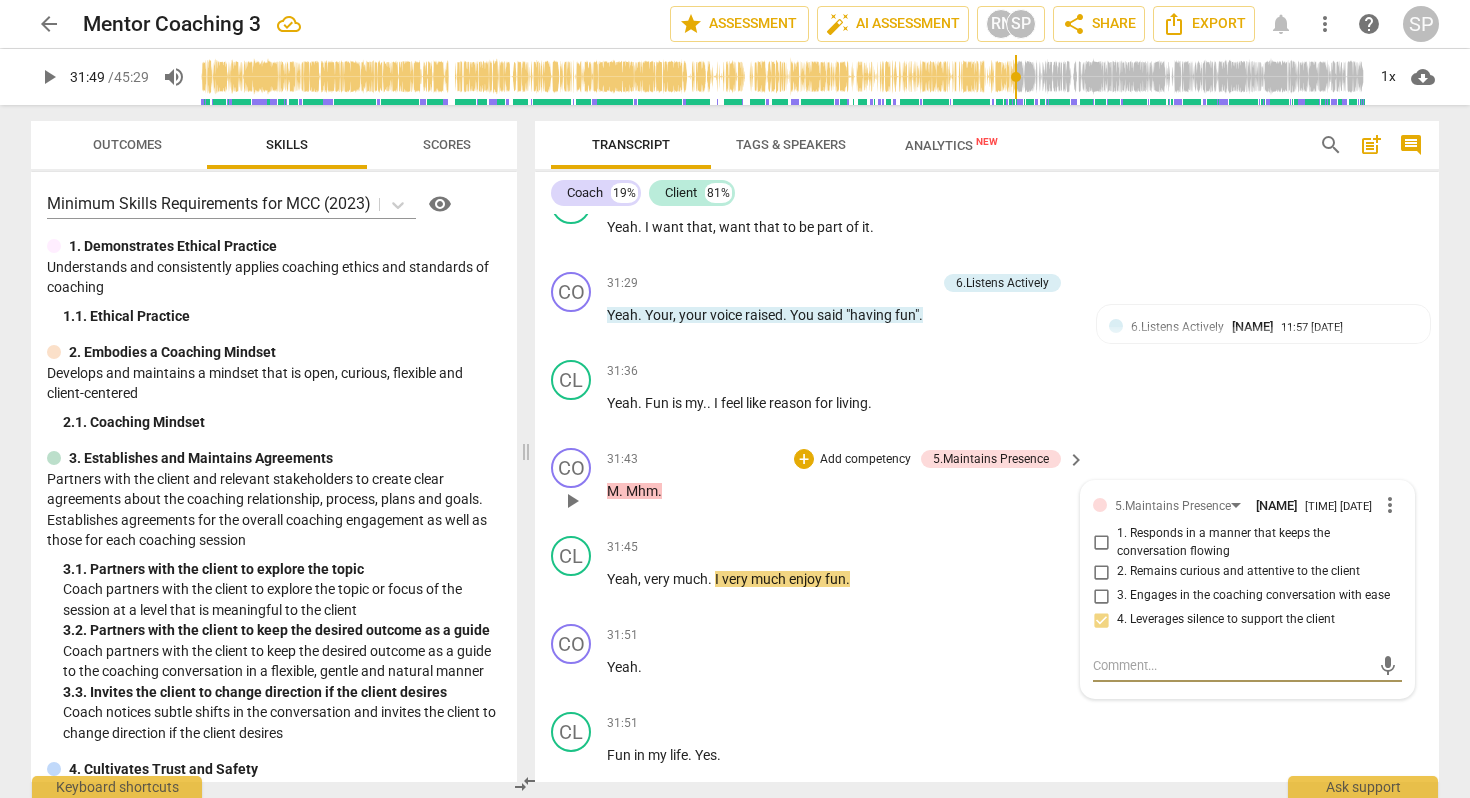 click on "Mhm" at bounding box center [642, 491] 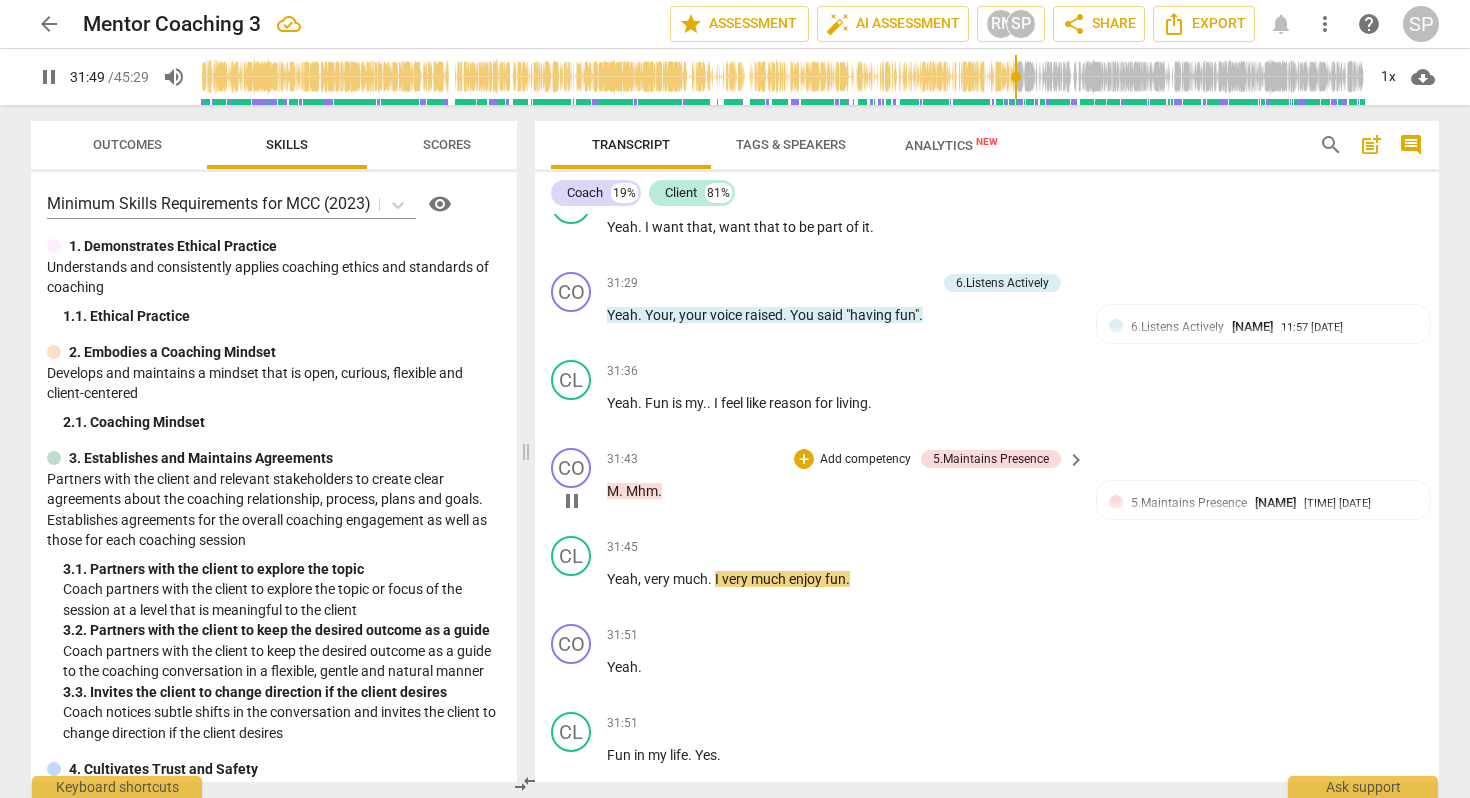 type on "1910" 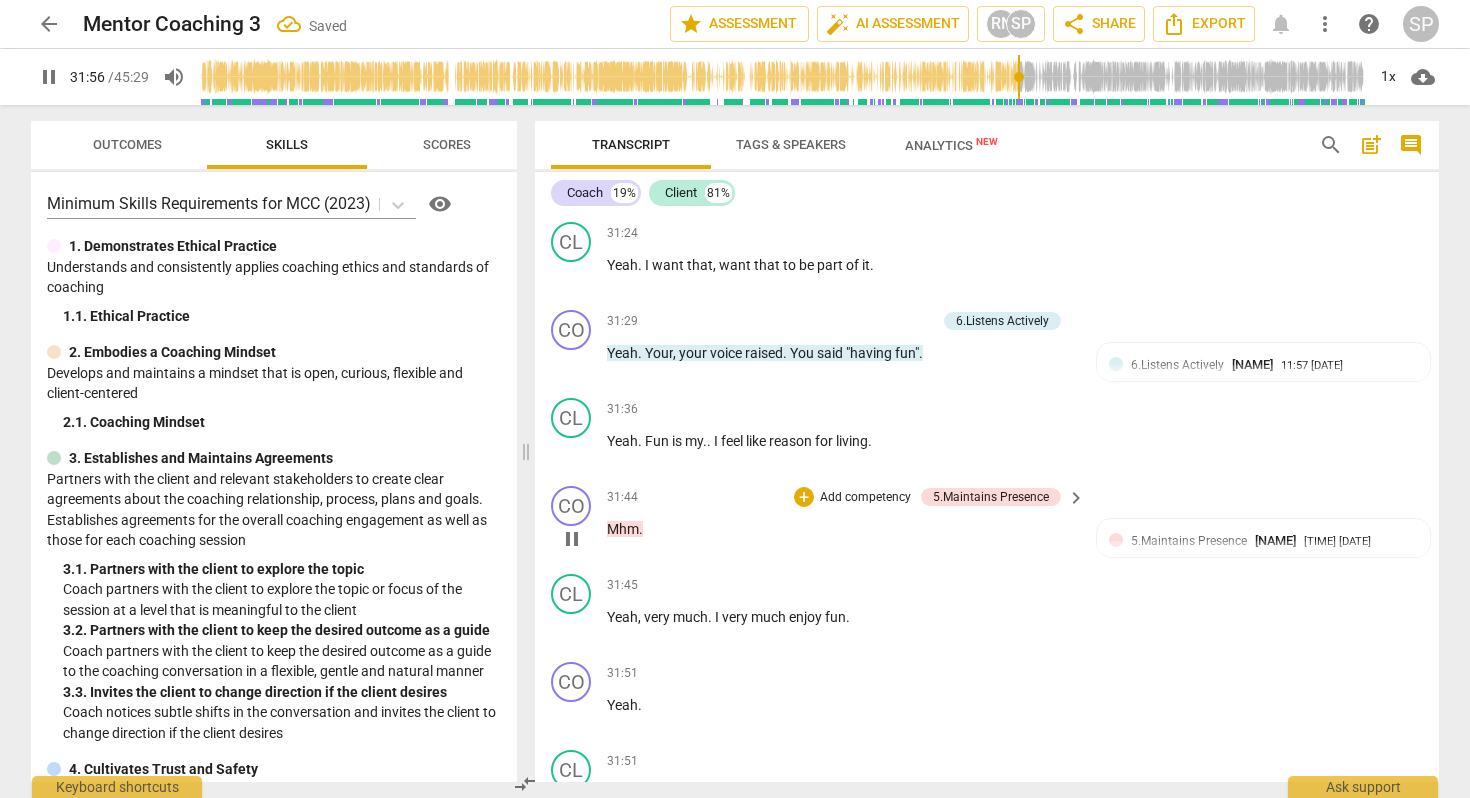 scroll, scrollTop: 9820, scrollLeft: 0, axis: vertical 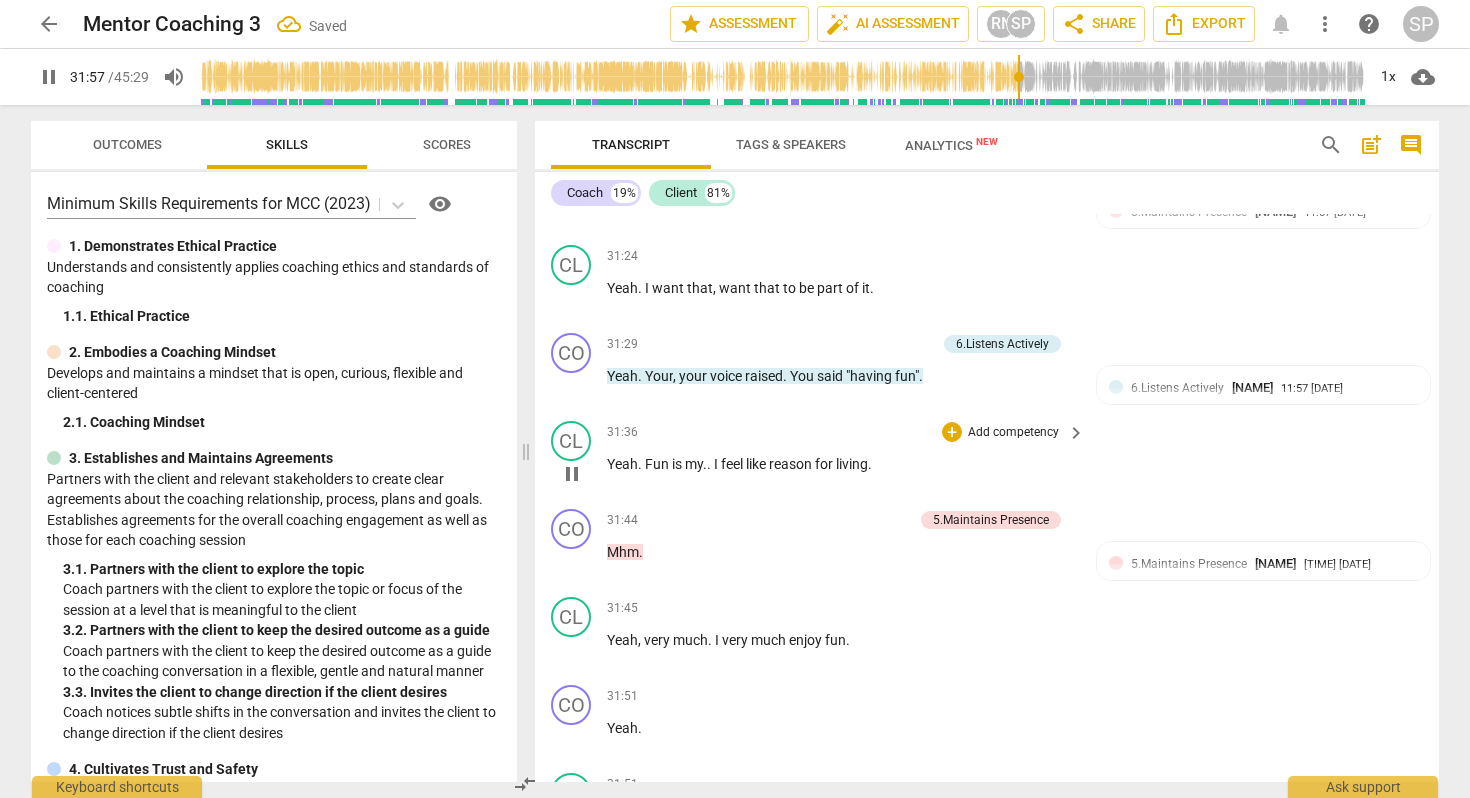click on "Yeah" at bounding box center [622, 464] 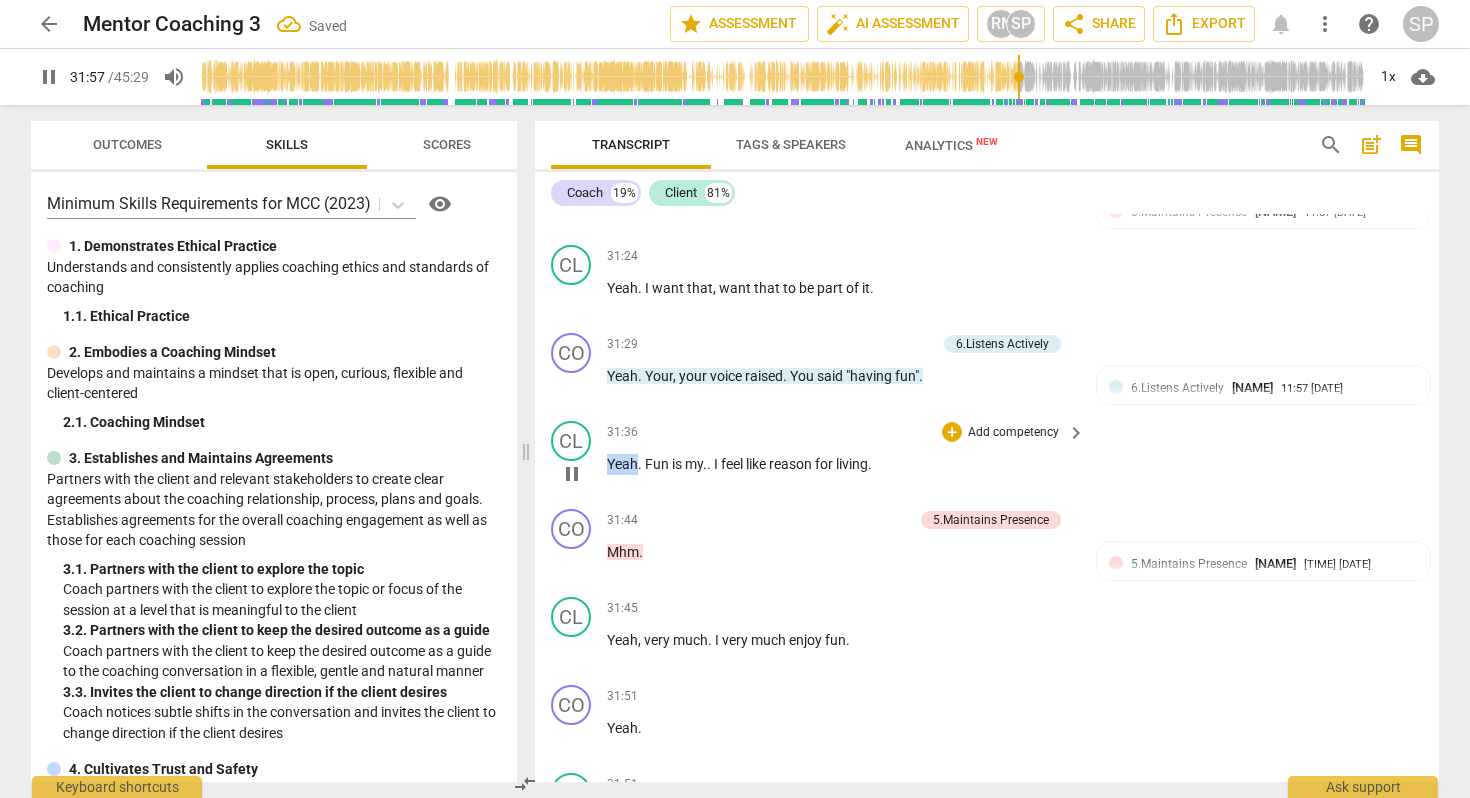 click on "Yeah" at bounding box center (622, 464) 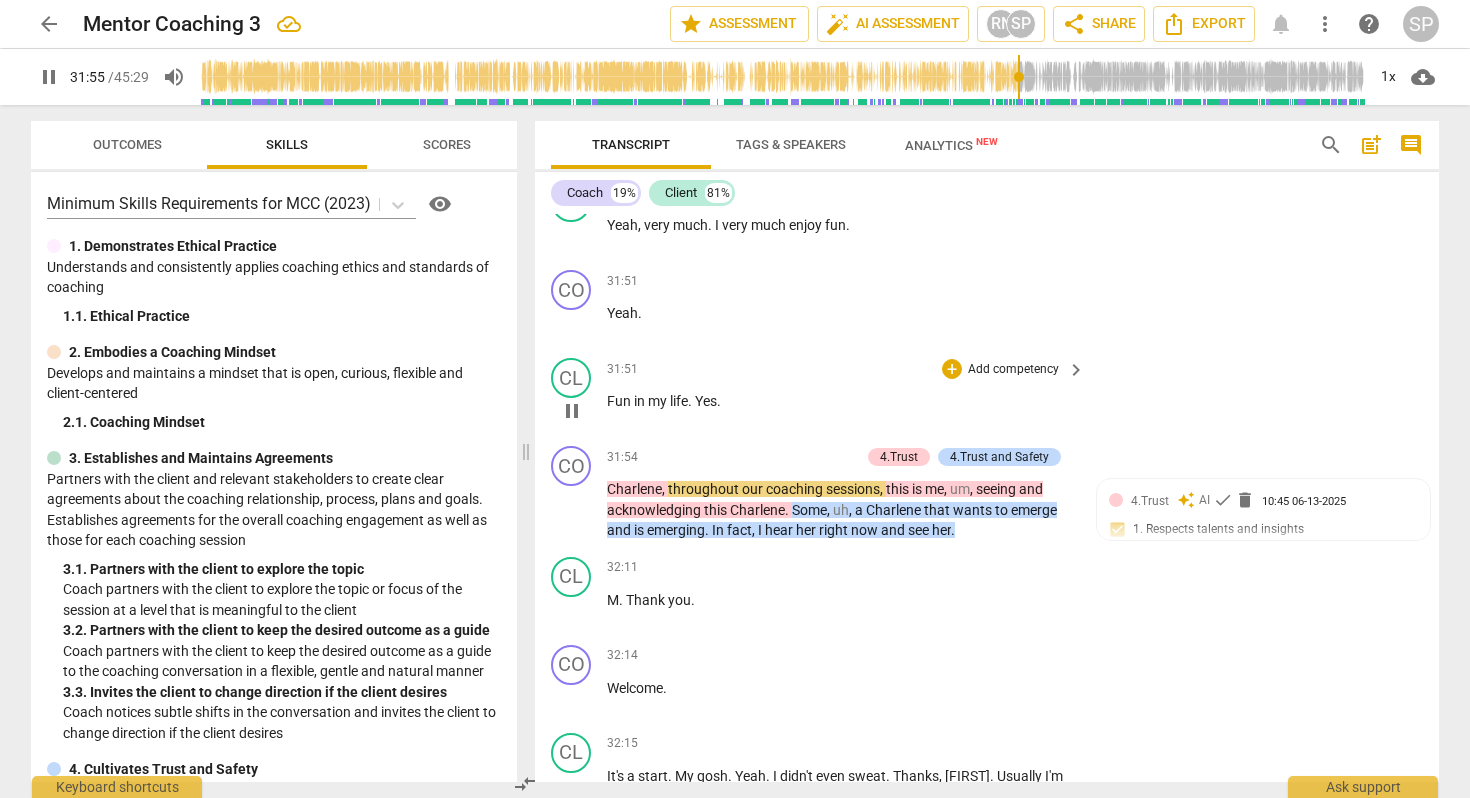 scroll, scrollTop: 10243, scrollLeft: 0, axis: vertical 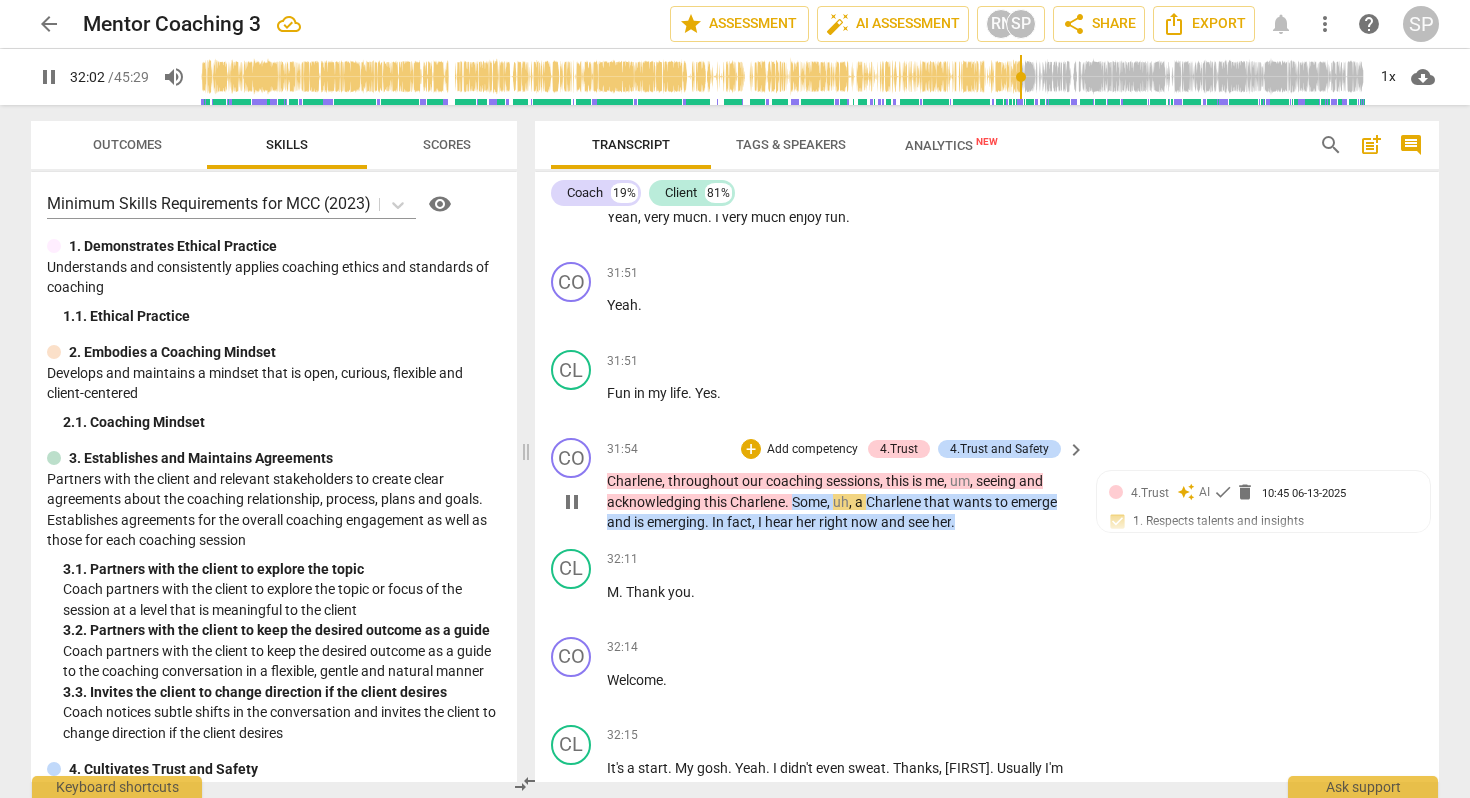 click on "this" at bounding box center [717, 502] 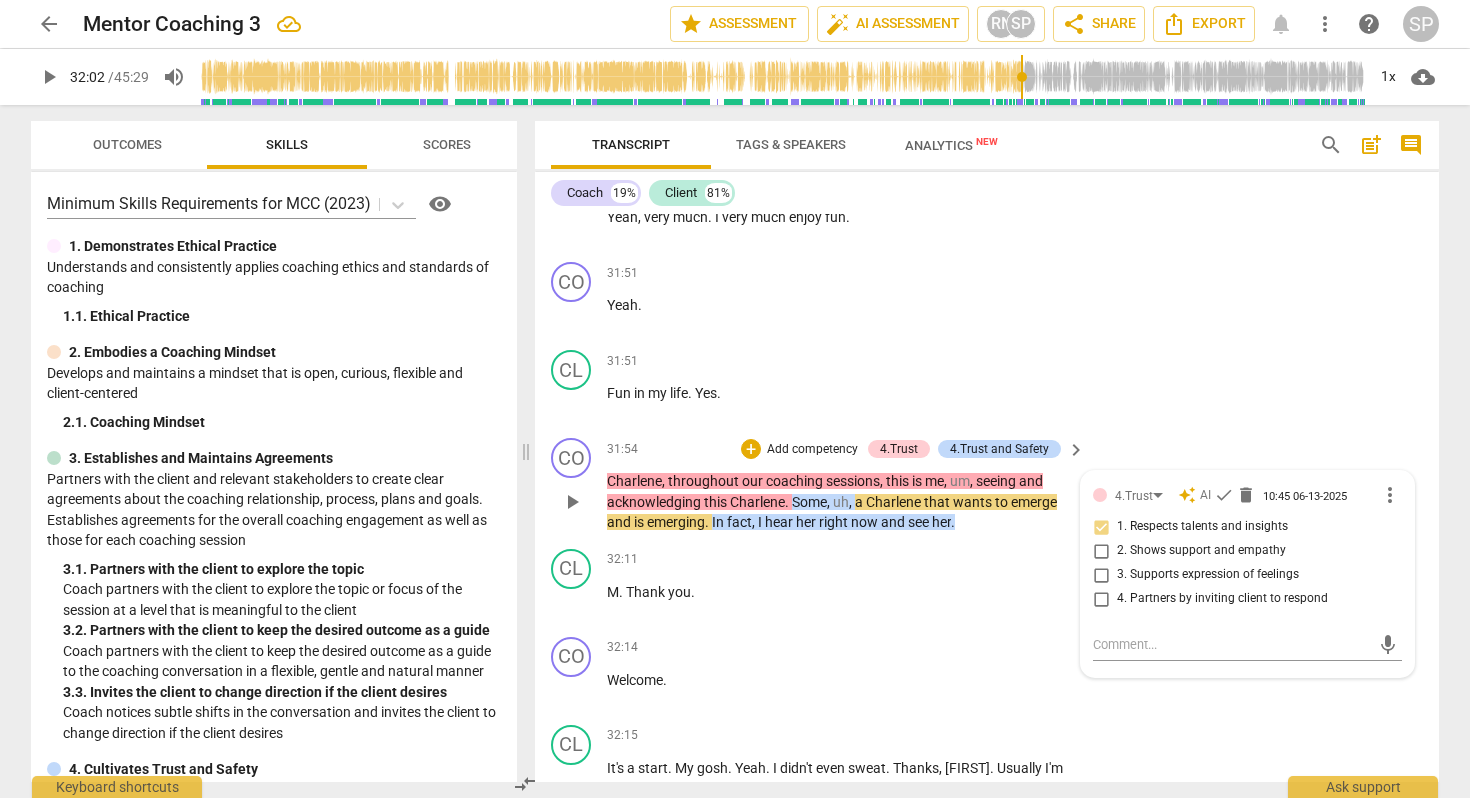 click on "this" at bounding box center (717, 502) 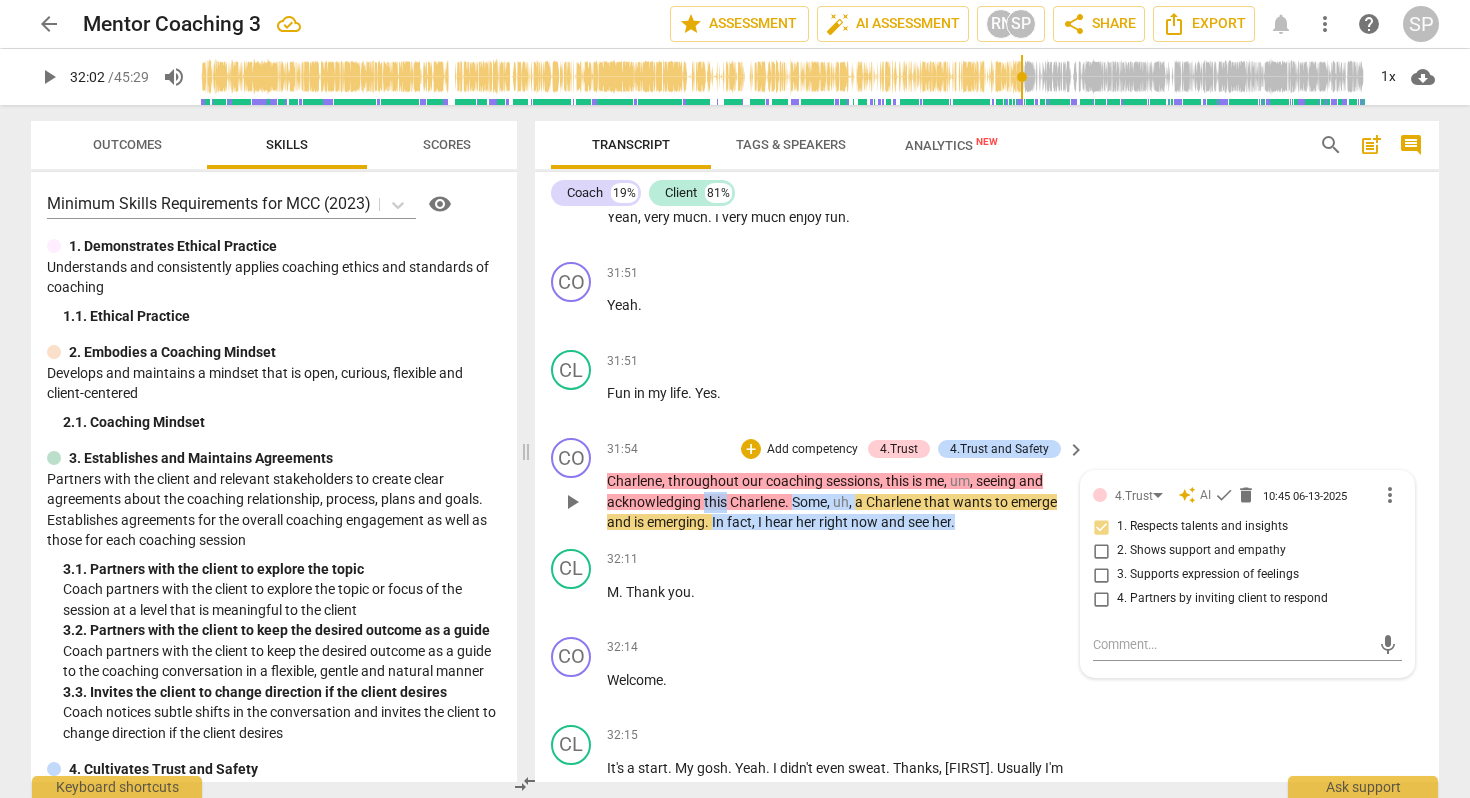 click on "this" at bounding box center (717, 502) 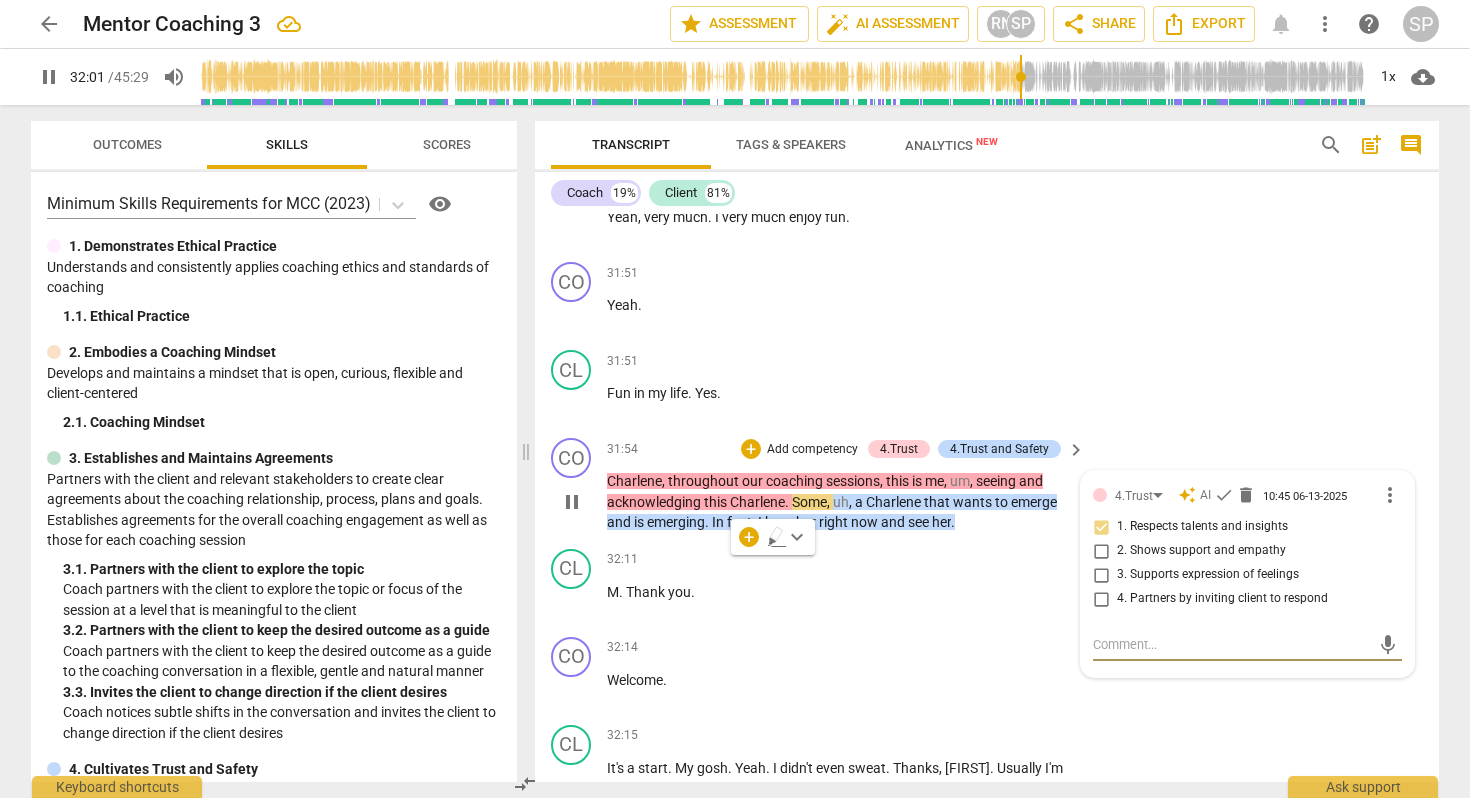 click on "acknowledging" at bounding box center [655, 502] 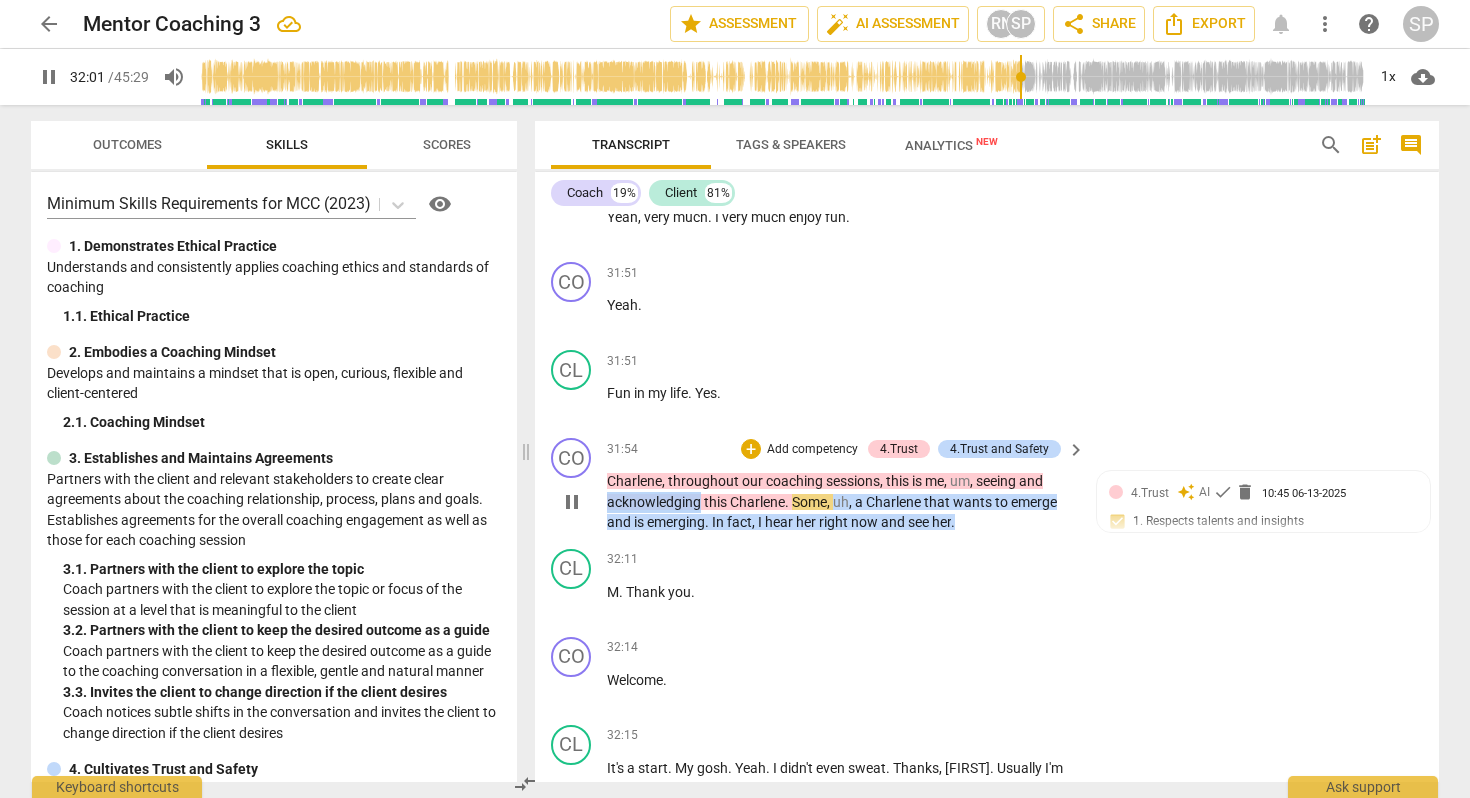 click on "acknowledging" at bounding box center (655, 502) 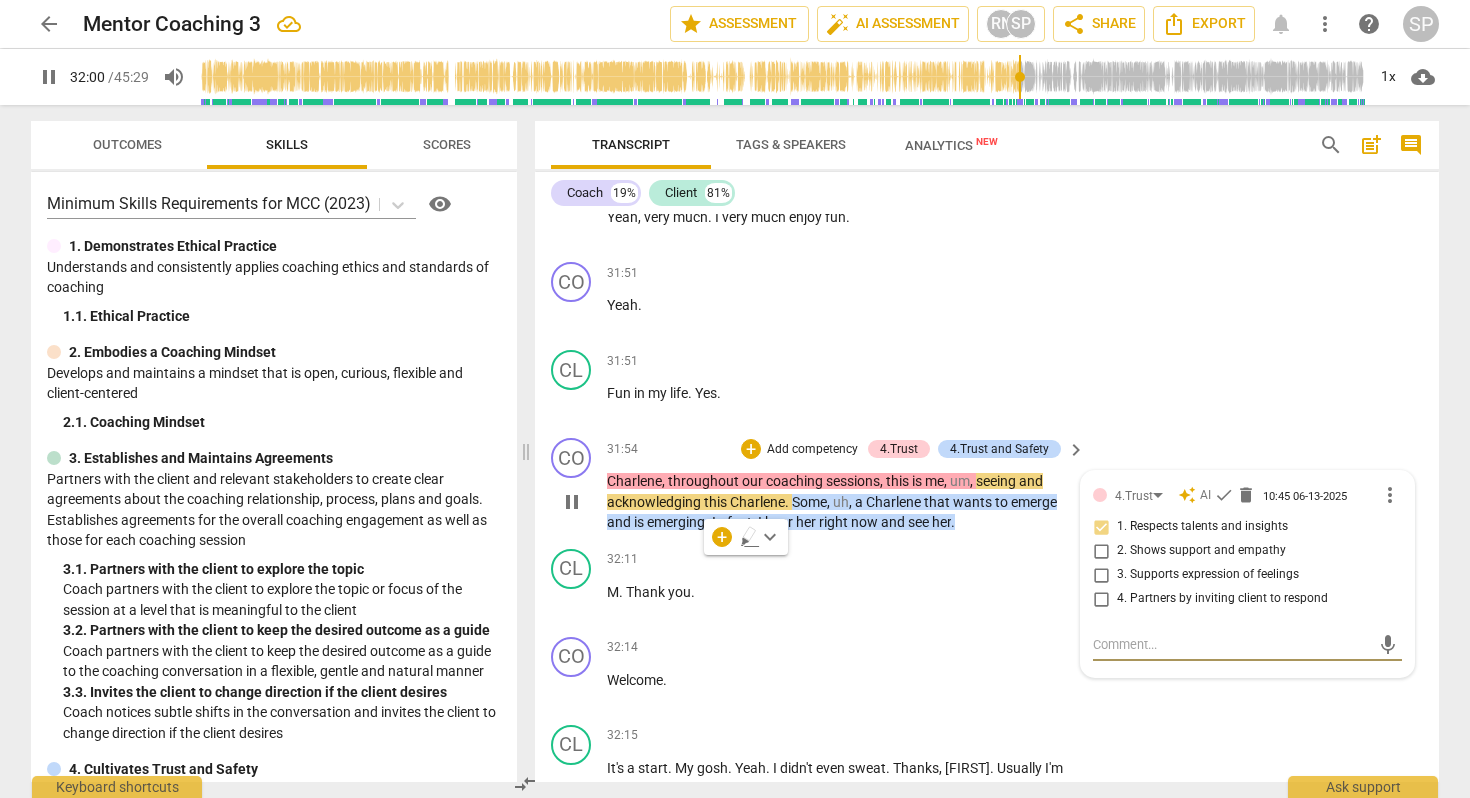 click on "this" at bounding box center (717, 502) 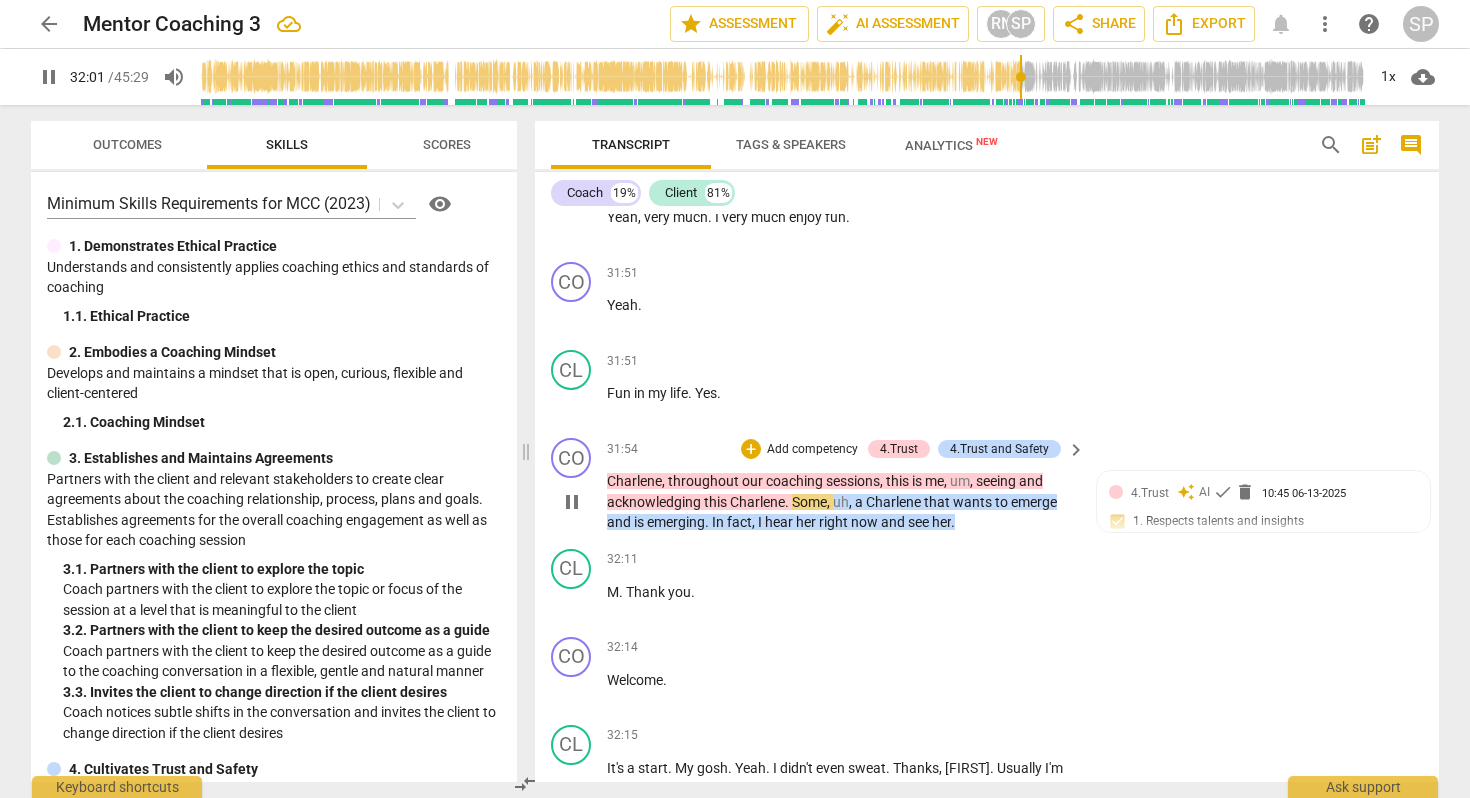 click on "." at bounding box center [788, 502] 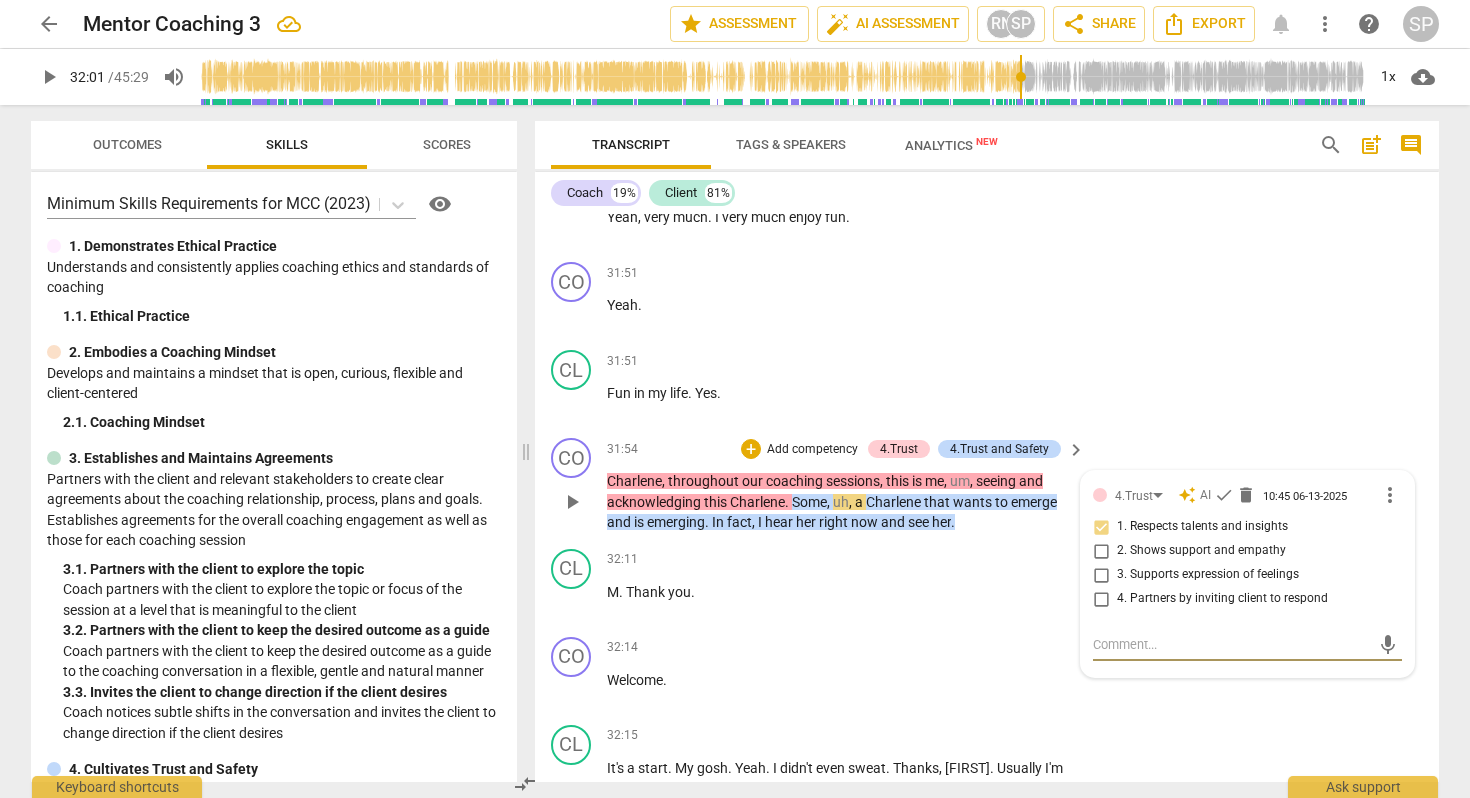click on "." at bounding box center (788, 502) 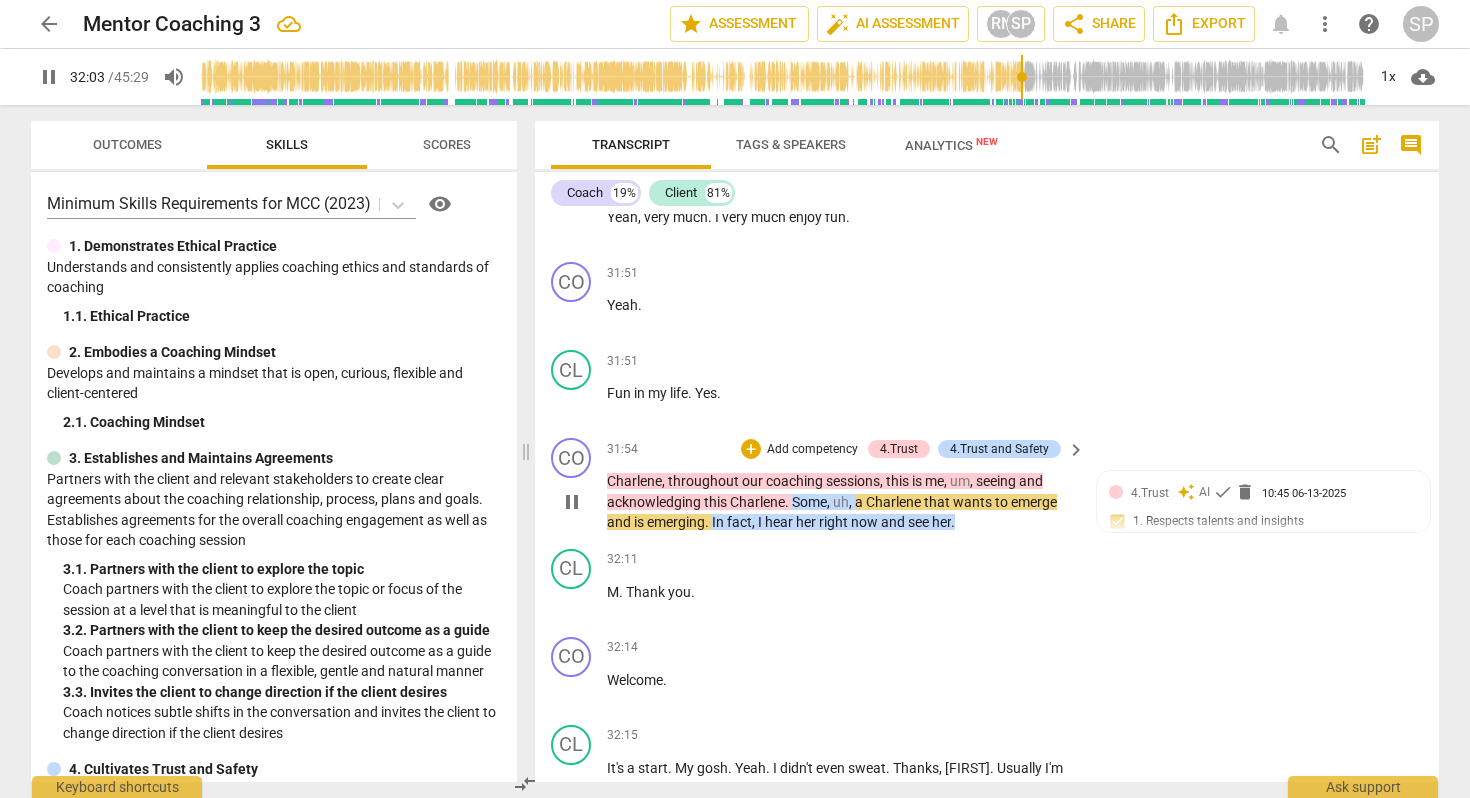 type on "1924" 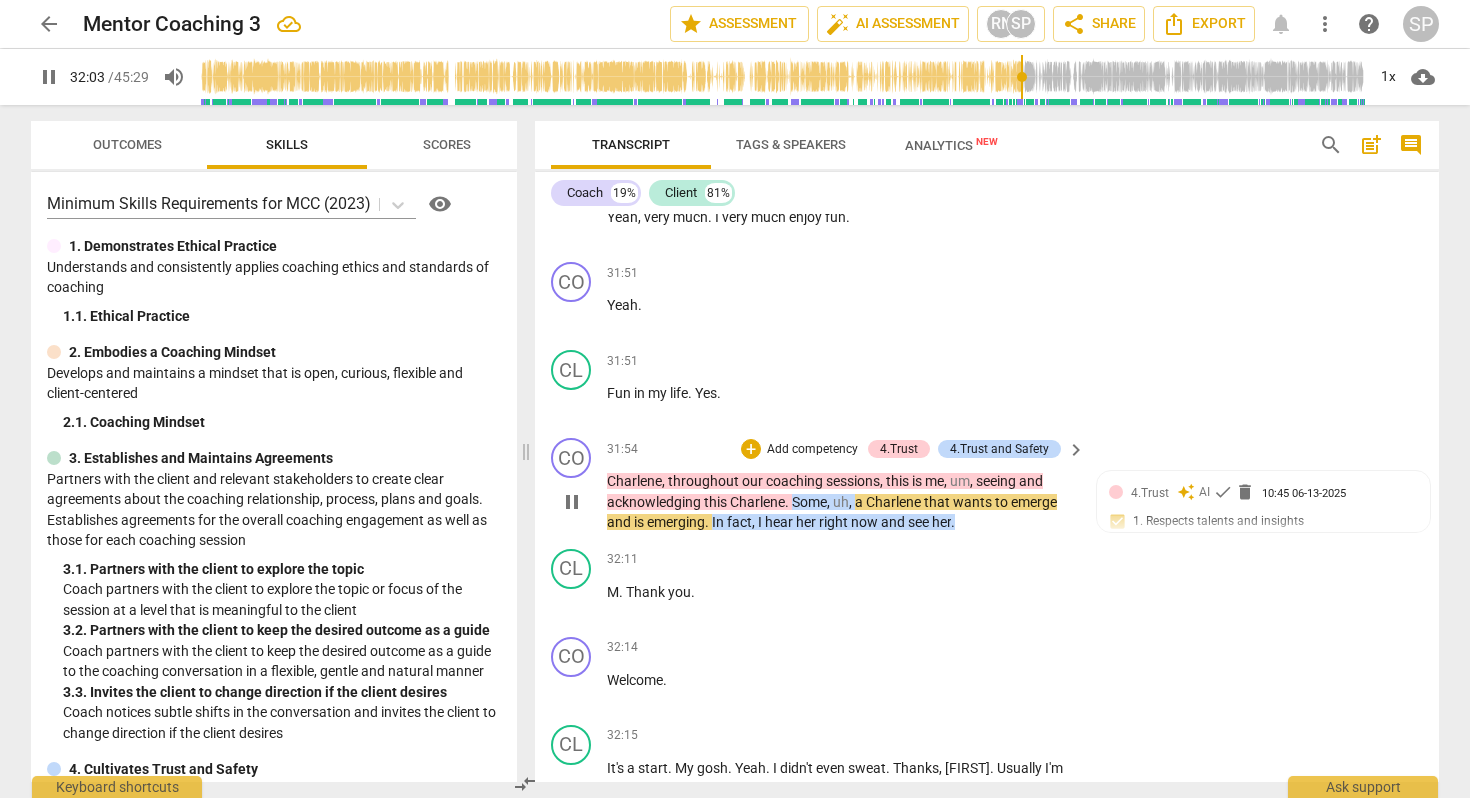 type 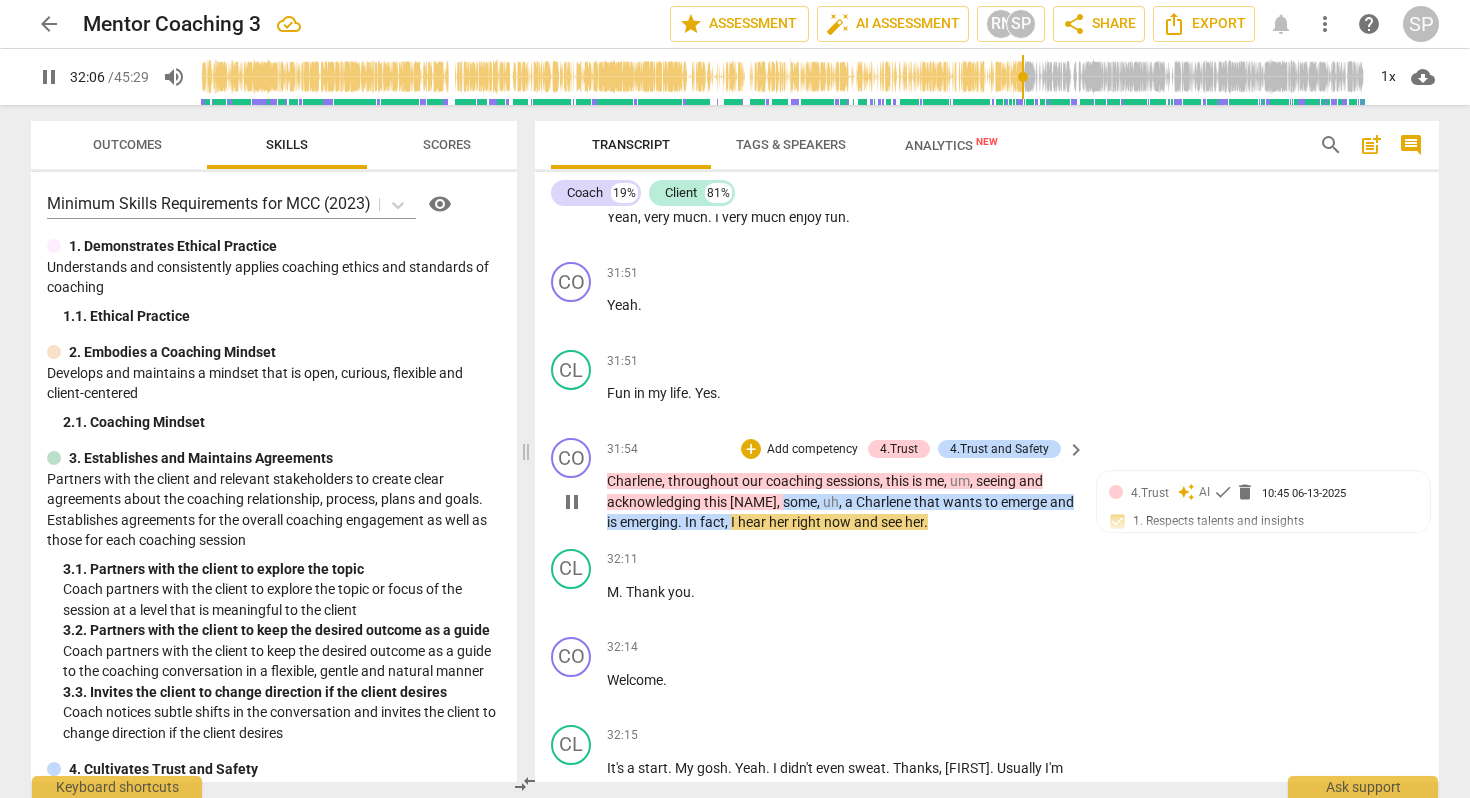 click on "[NAME] , throughout our coaching sessions , this is me , um , seeing and acknowledging this [NAME] , some ,   uh ,   a   [NAME]   that   wants   to   emerge   and   is   emerging .   In   fact ,   I   hear   her   right   now   and   see   her ." at bounding box center [841, 502] 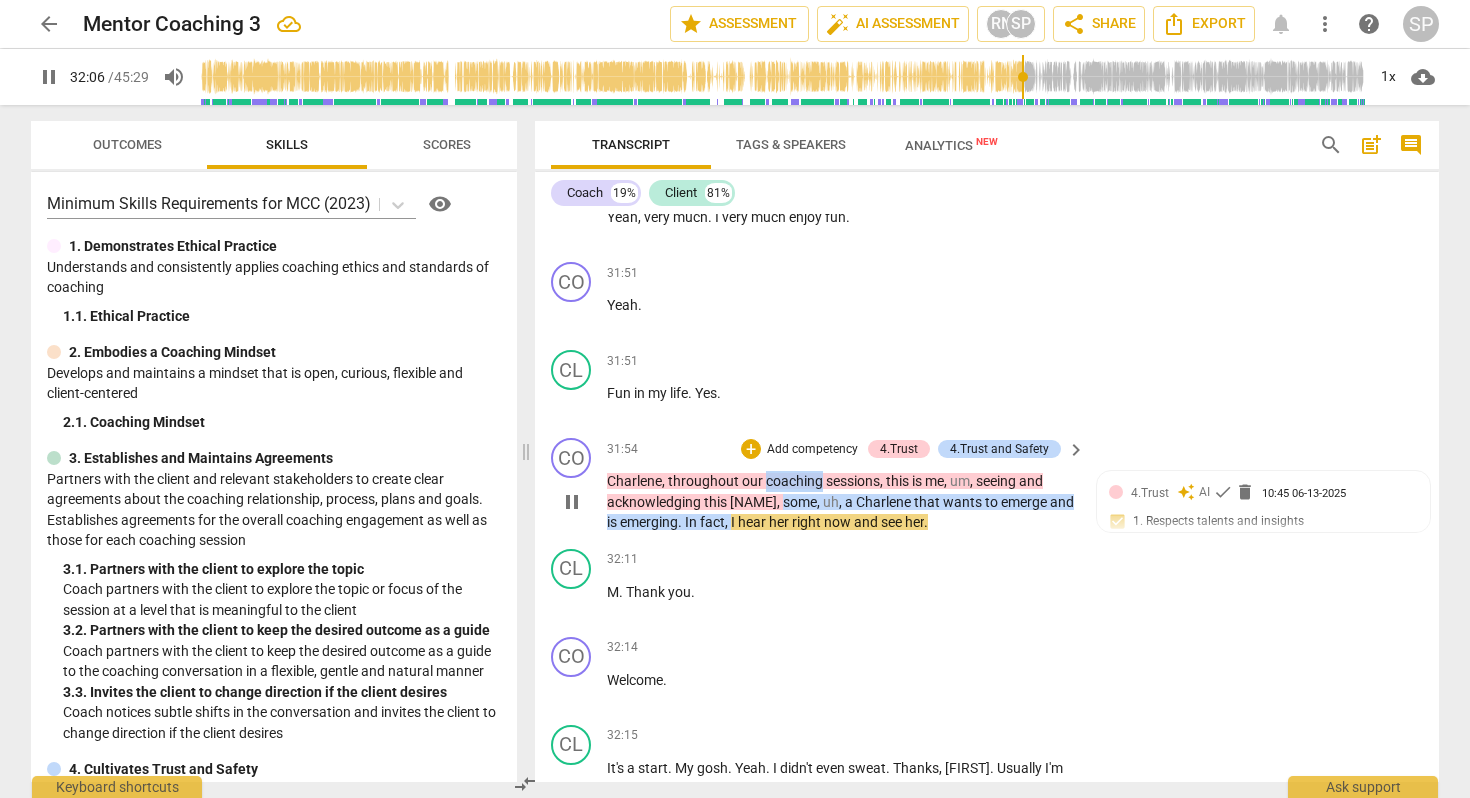 click on "[NAME] , throughout our coaching sessions , this is me , um , seeing and acknowledging this [NAME] , some ,   uh ,   a   [NAME]   that   wants   to   emerge   and   is   emerging .   In   fact ,   I   hear   her   right   now   and   see   her ." at bounding box center (841, 502) 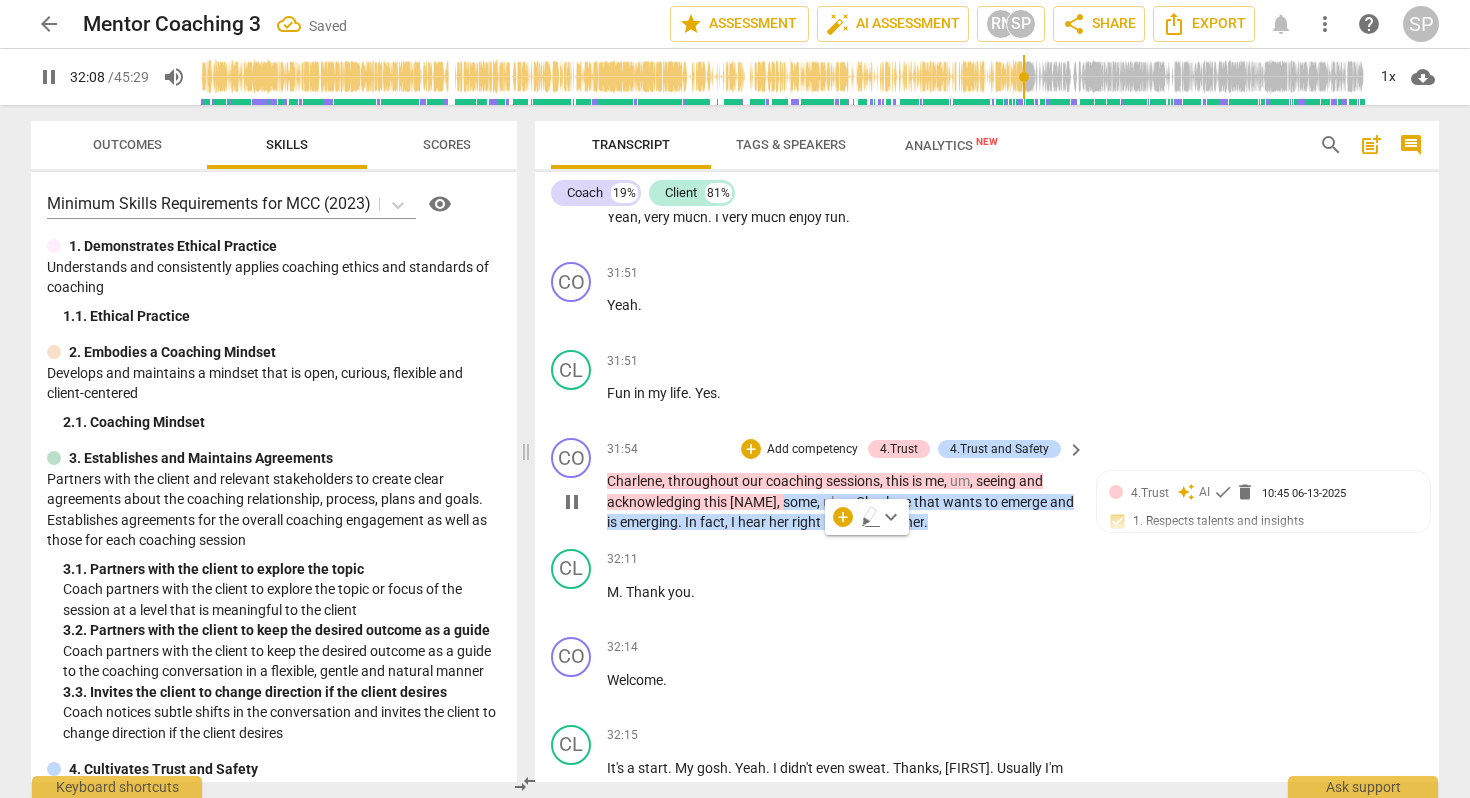 click on "seeing" at bounding box center (997, 481) 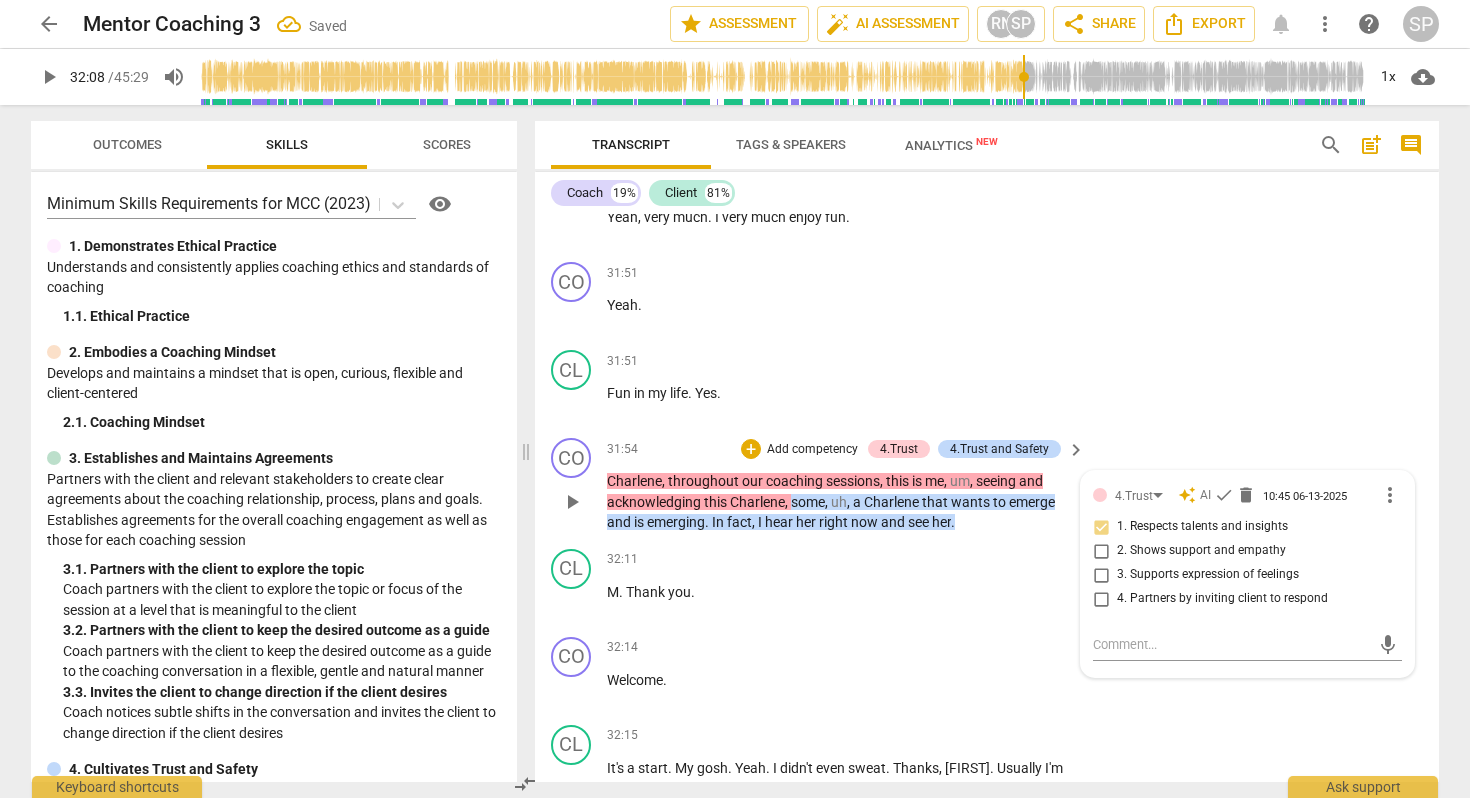 click on "seeing" at bounding box center [997, 481] 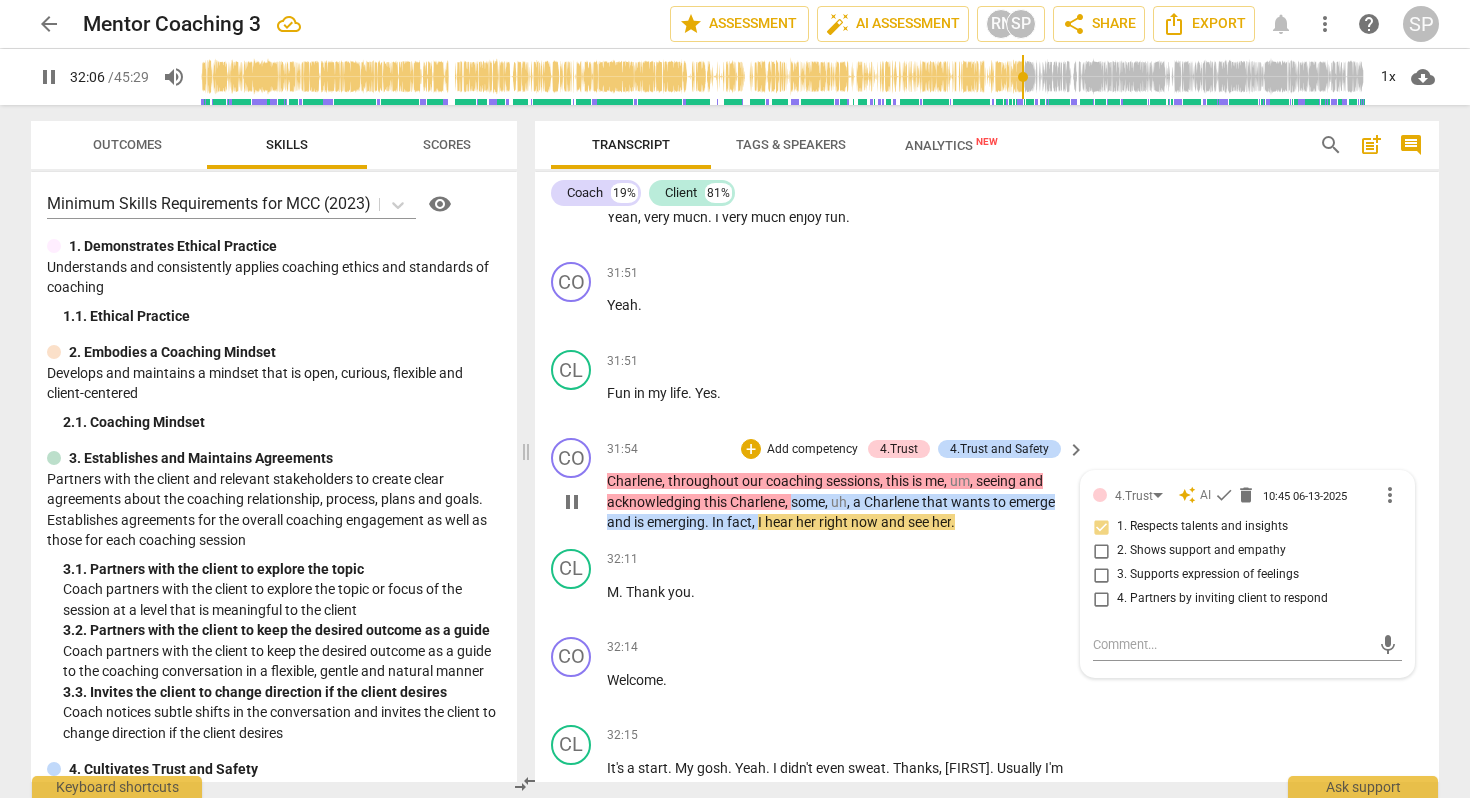 click on "." at bounding box center [708, 522] 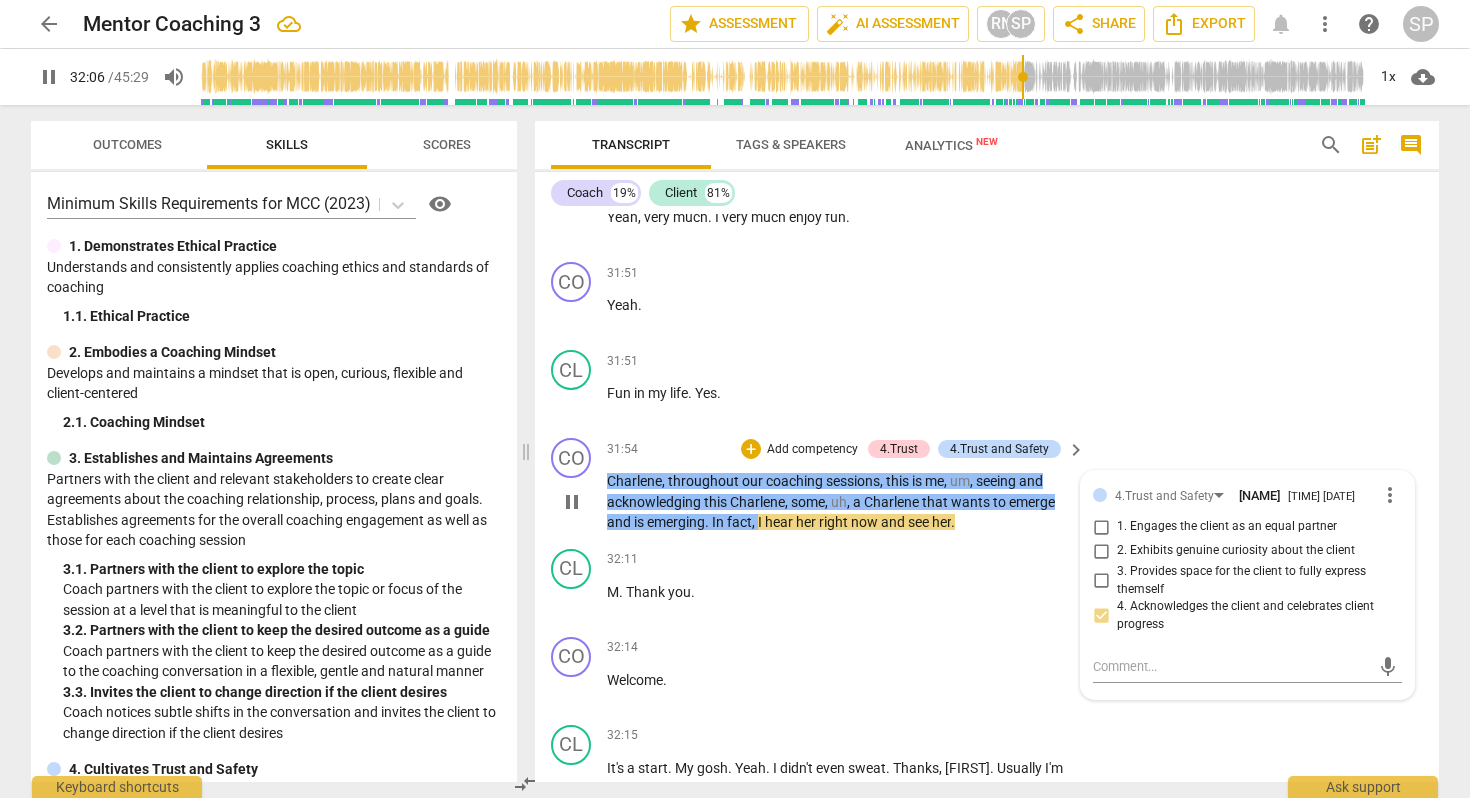 click on "." at bounding box center [708, 522] 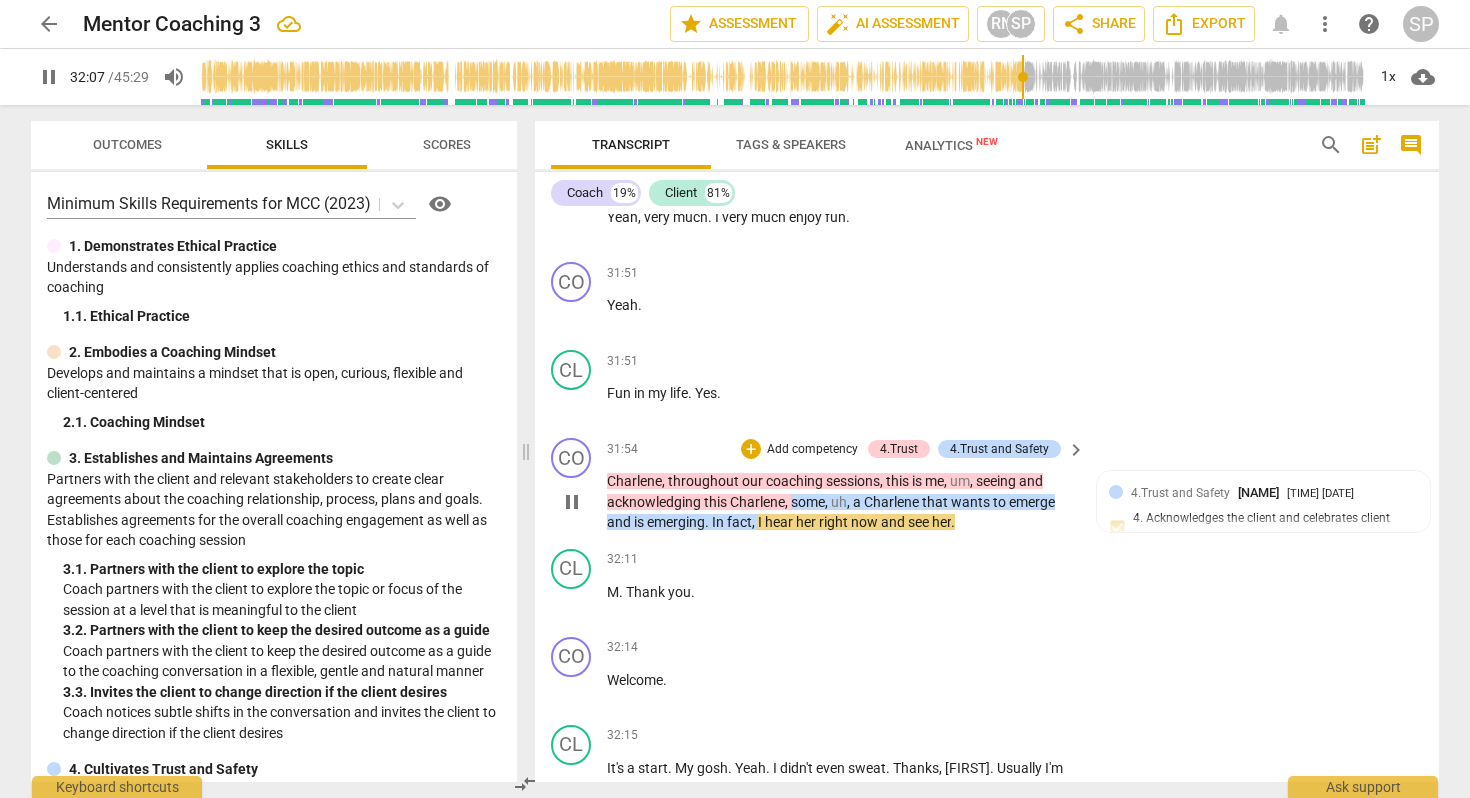 type on "1927" 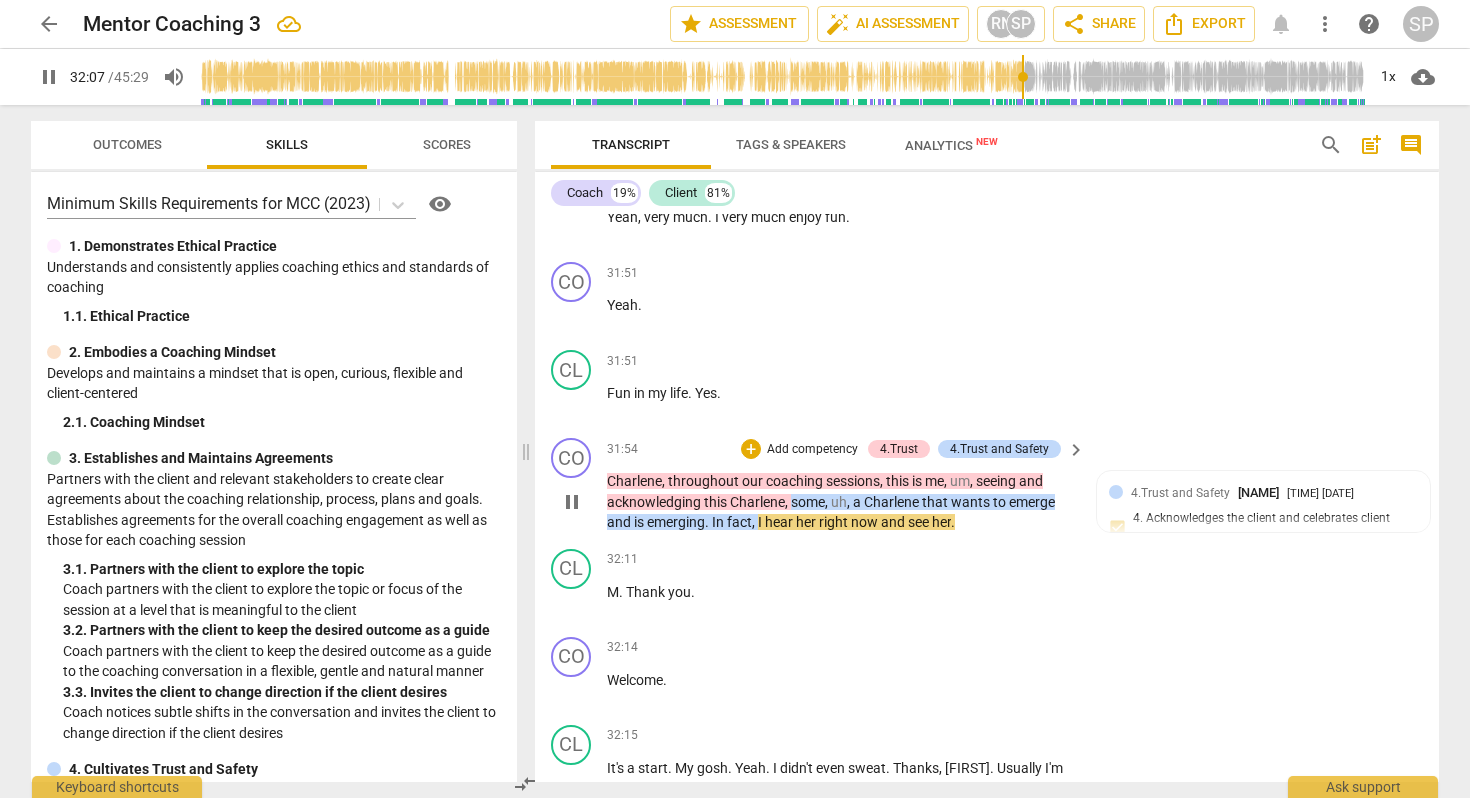 type 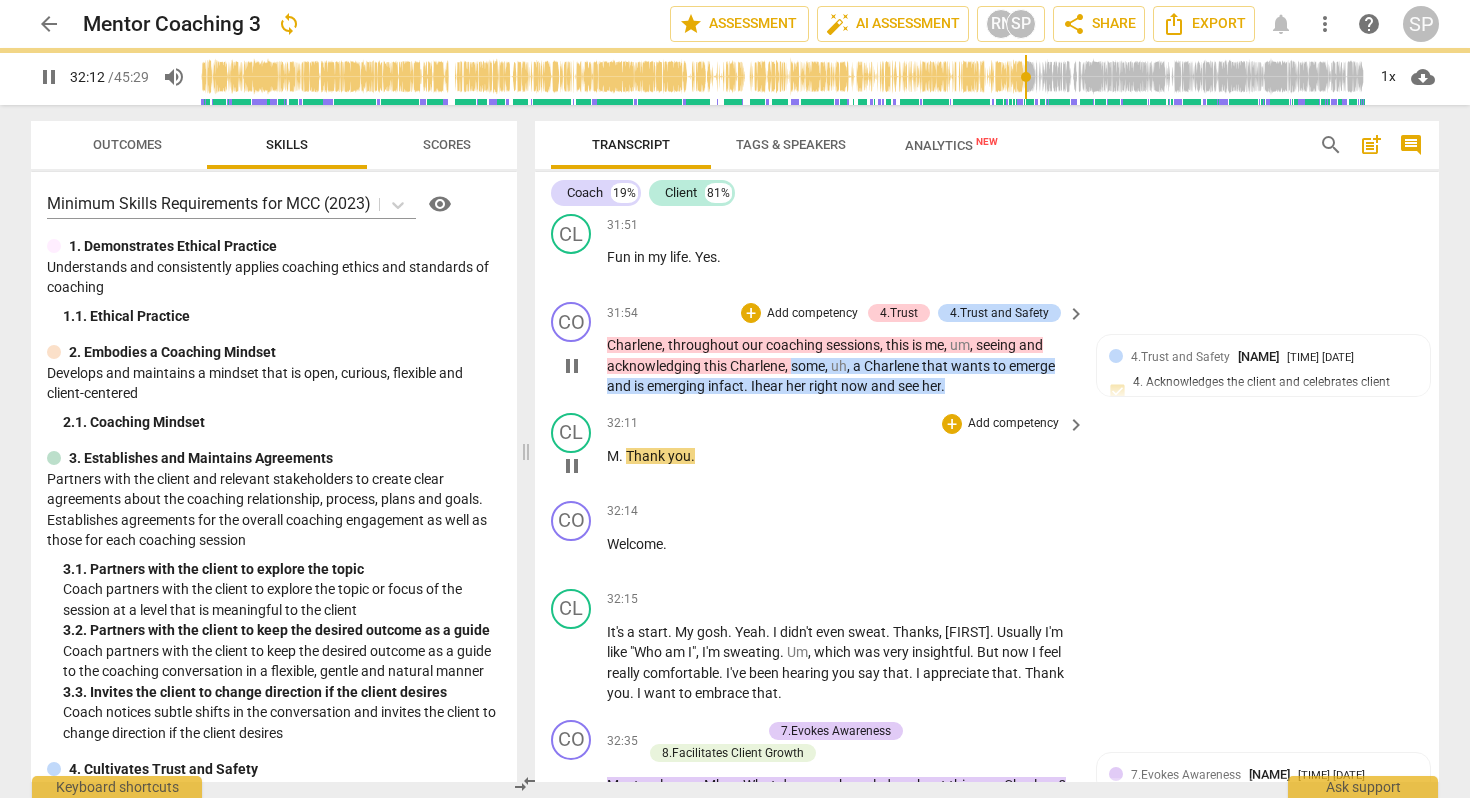 scroll, scrollTop: 10380, scrollLeft: 0, axis: vertical 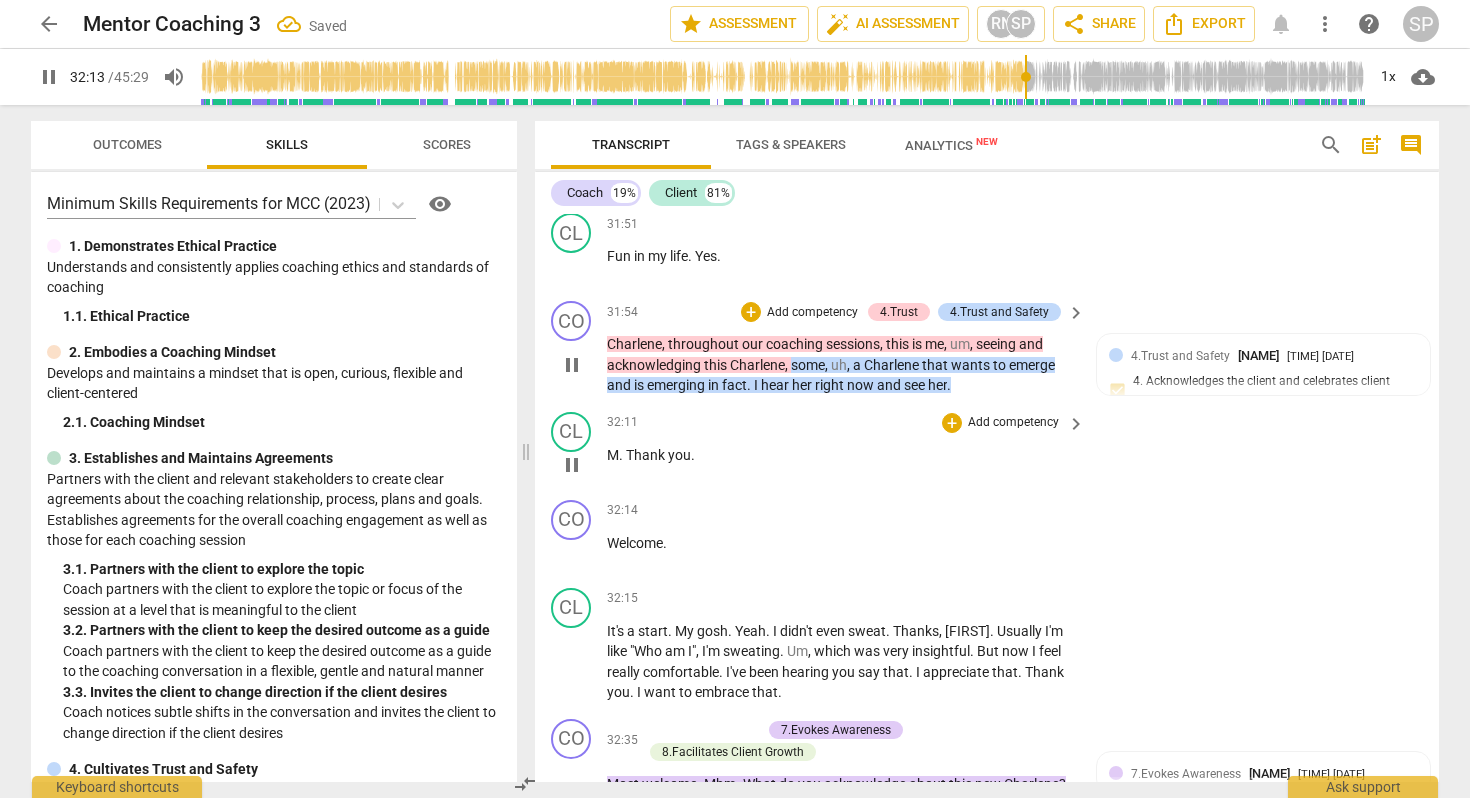 click on "M" at bounding box center [613, 455] 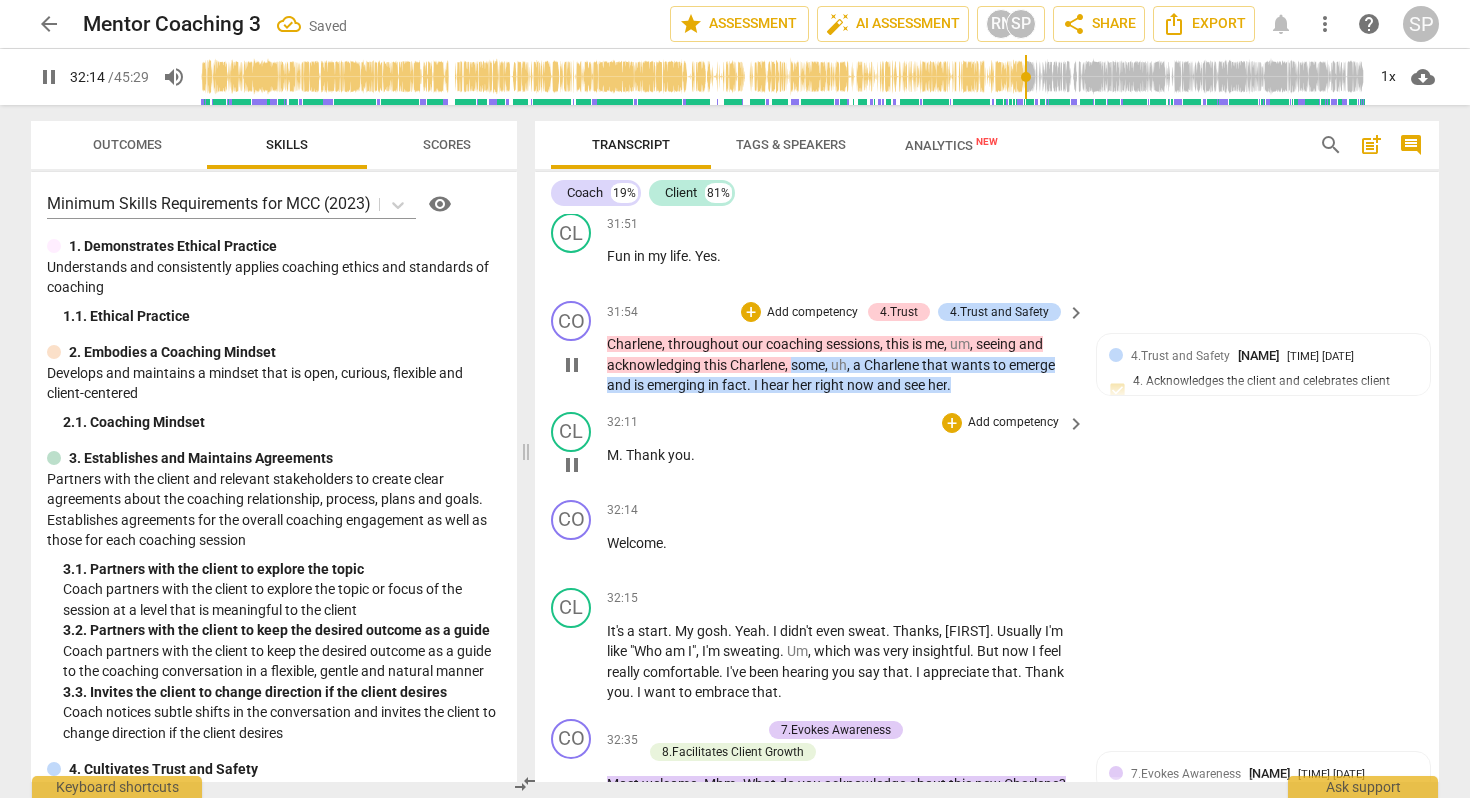 type on "1934" 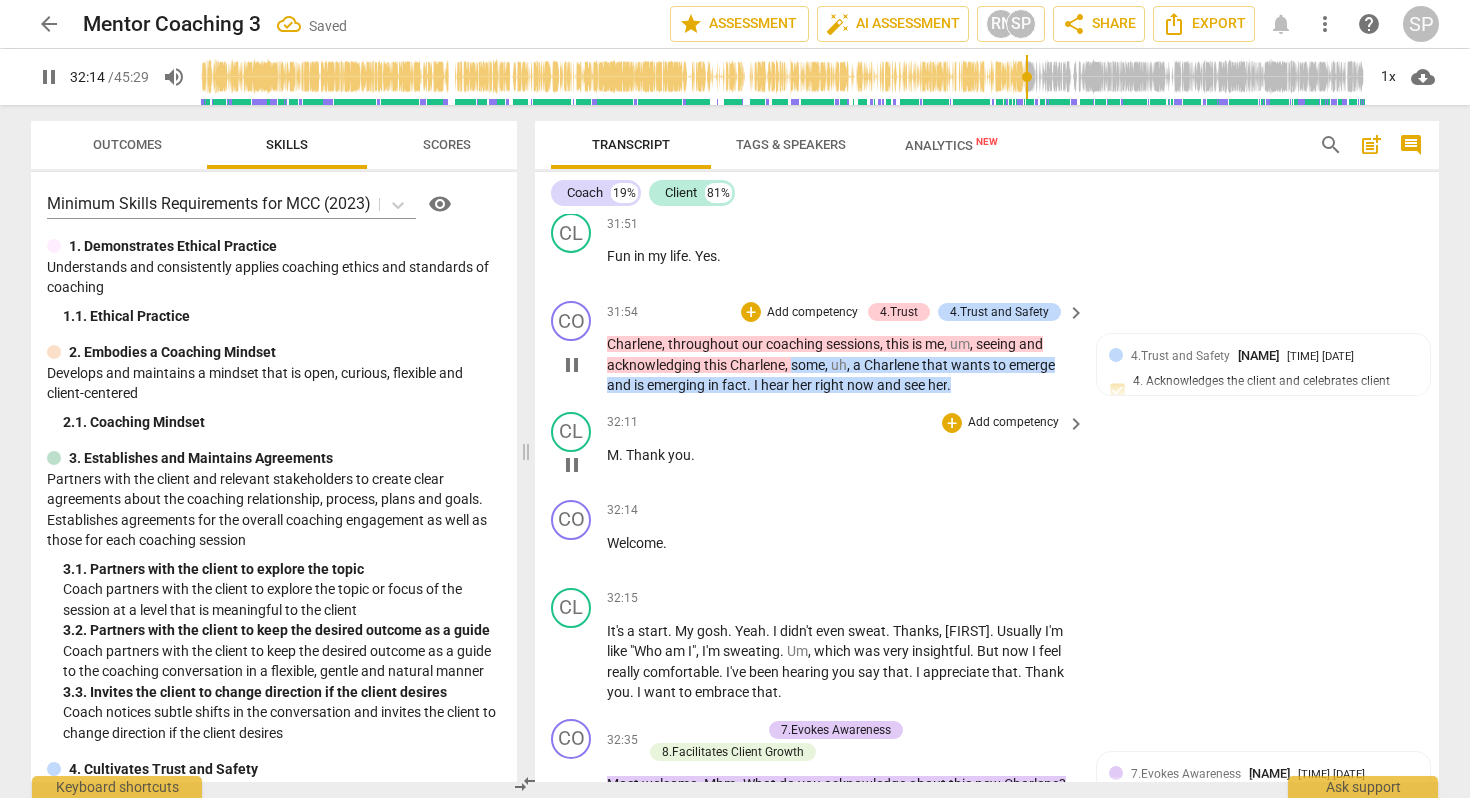 type 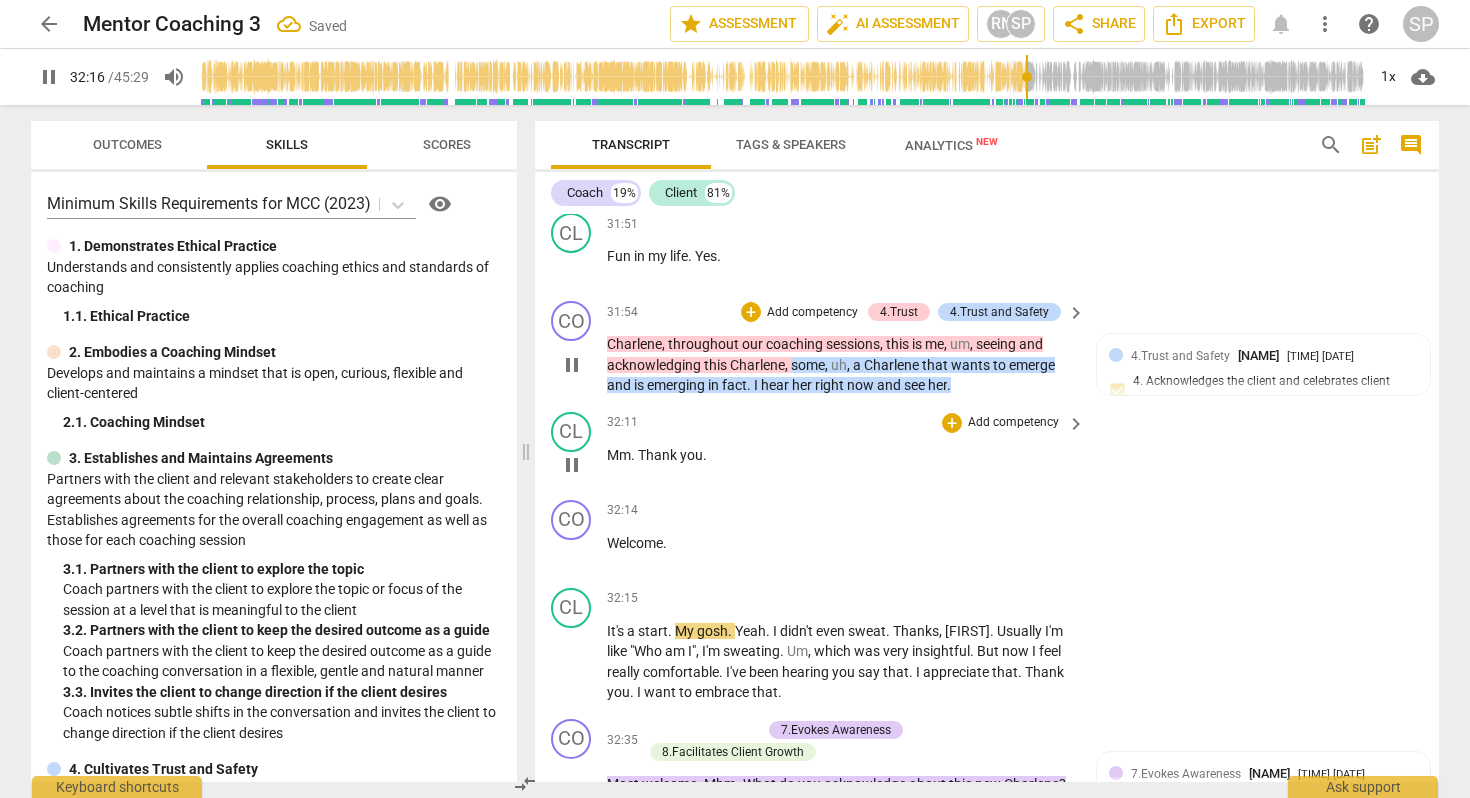 click on "Mm" at bounding box center (619, 455) 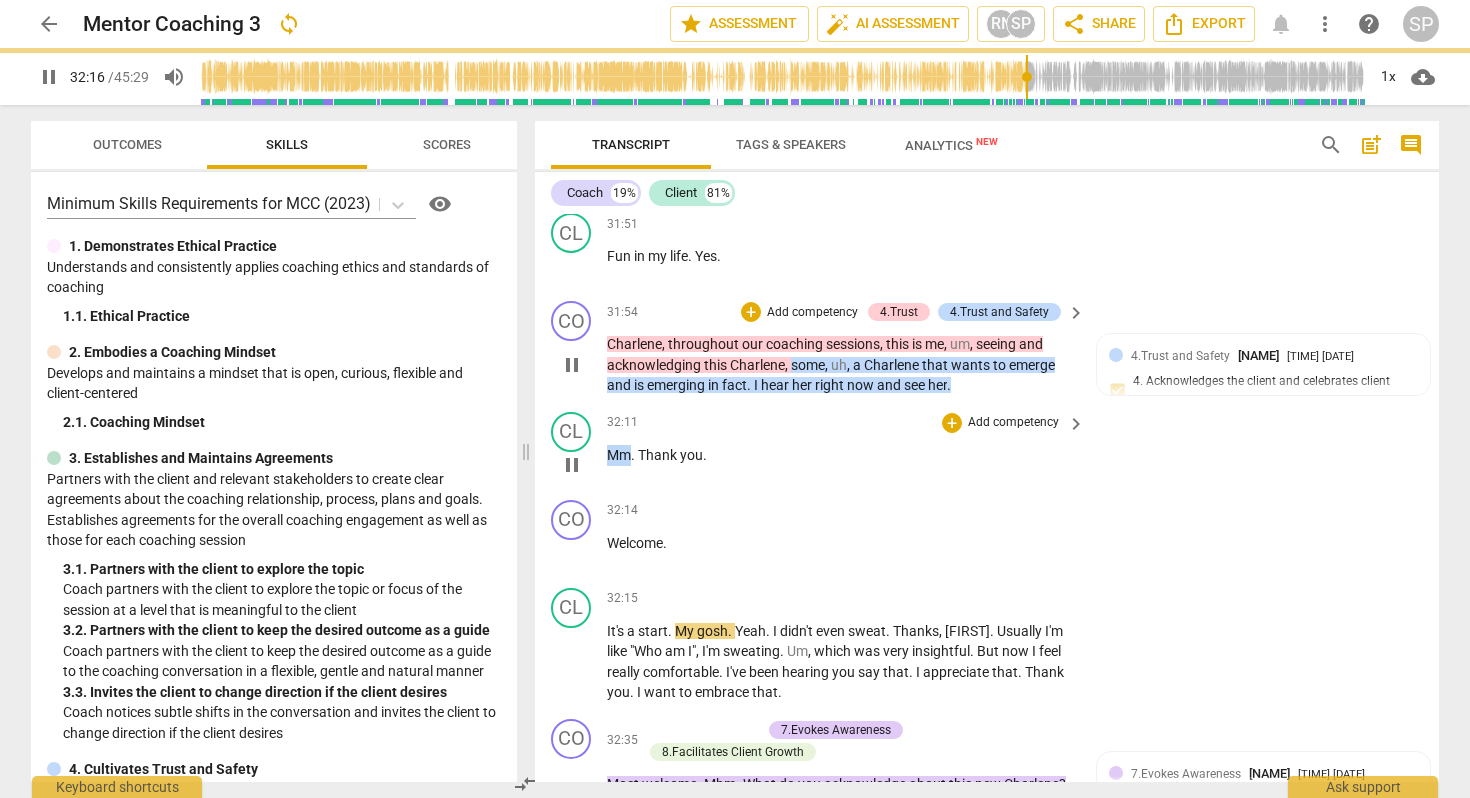 click on "Mm" at bounding box center [619, 455] 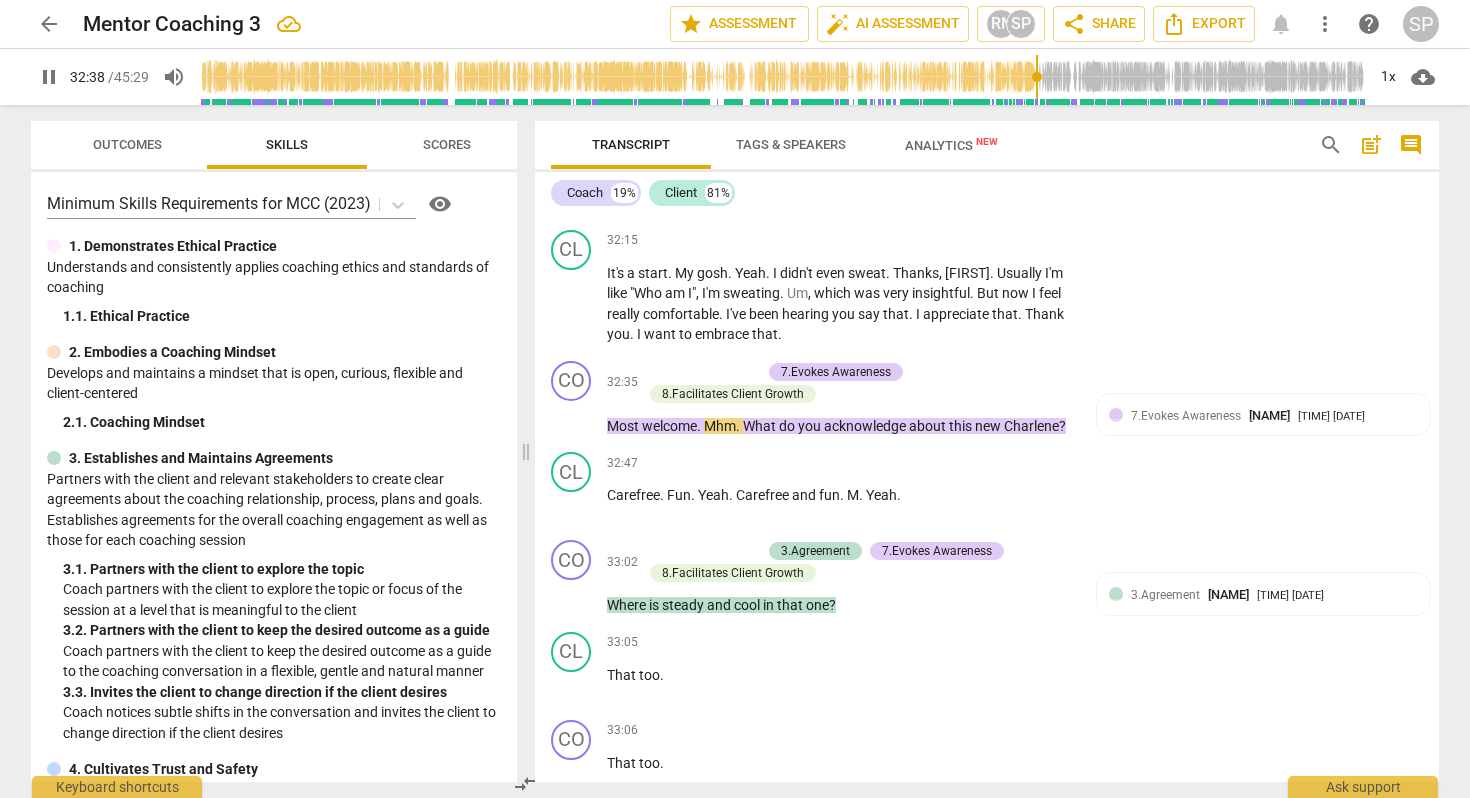 scroll, scrollTop: 10739, scrollLeft: 0, axis: vertical 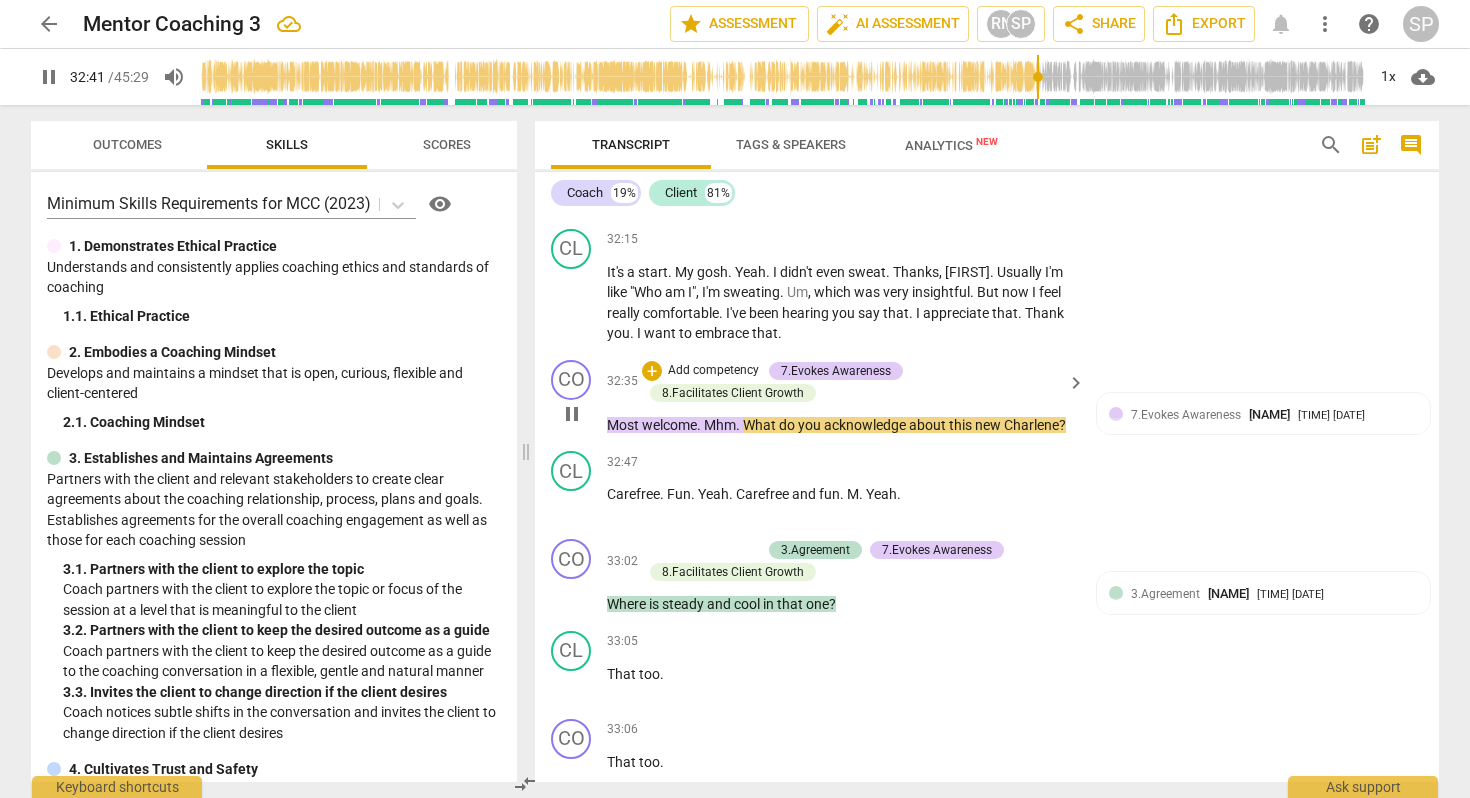 click on "welcome" at bounding box center [669, 425] 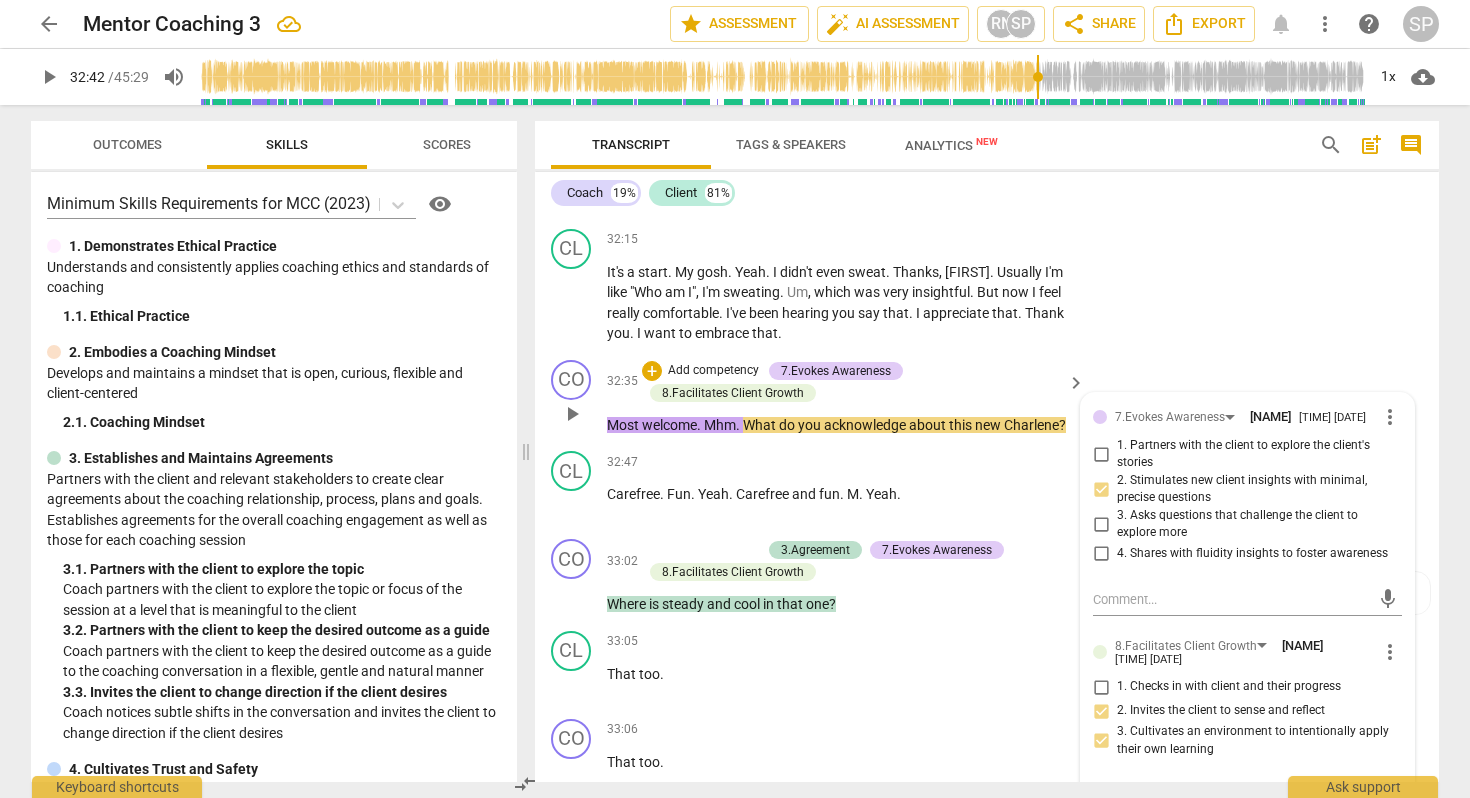 click on "welcome" at bounding box center [669, 425] 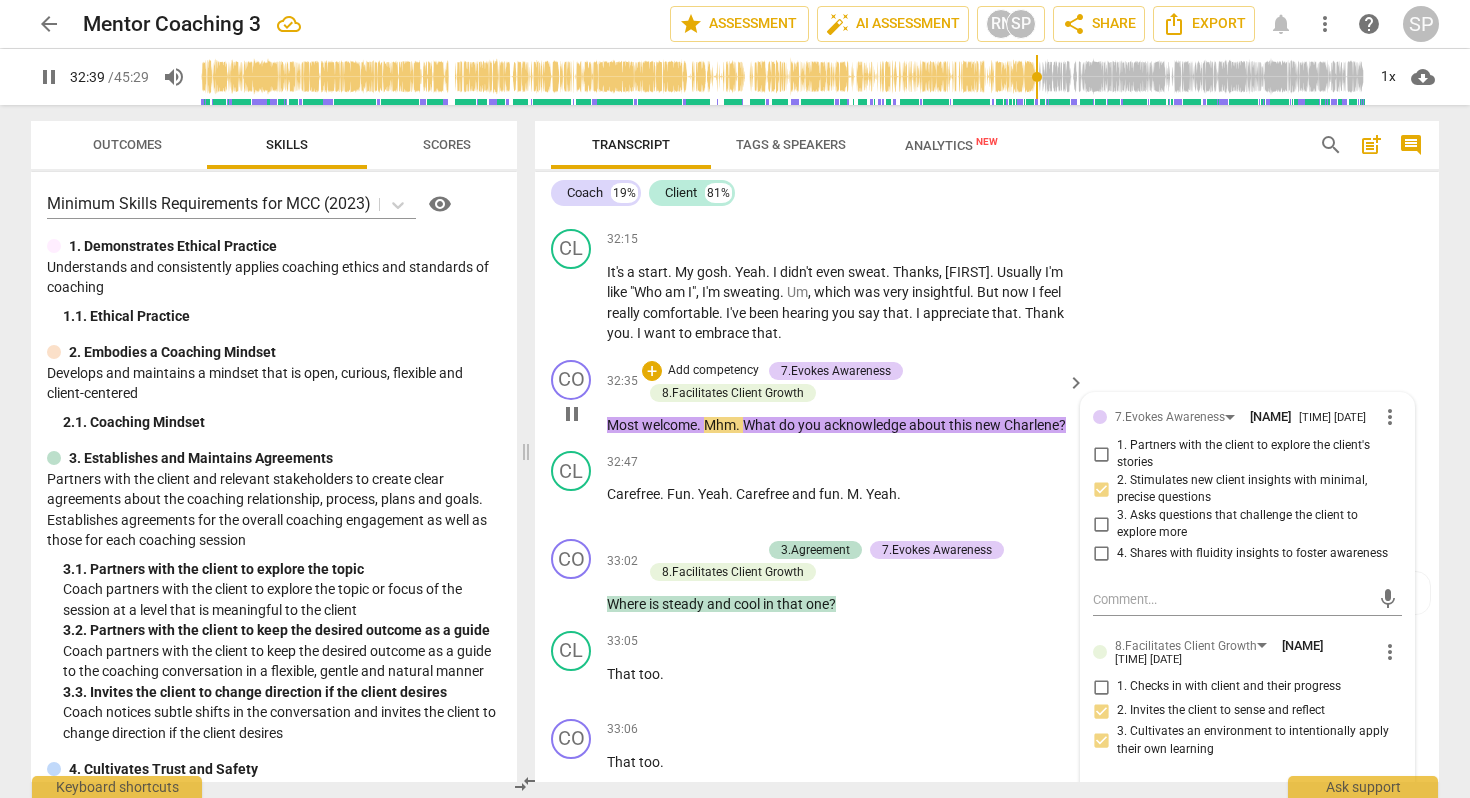 click on "Mhm" at bounding box center (720, 425) 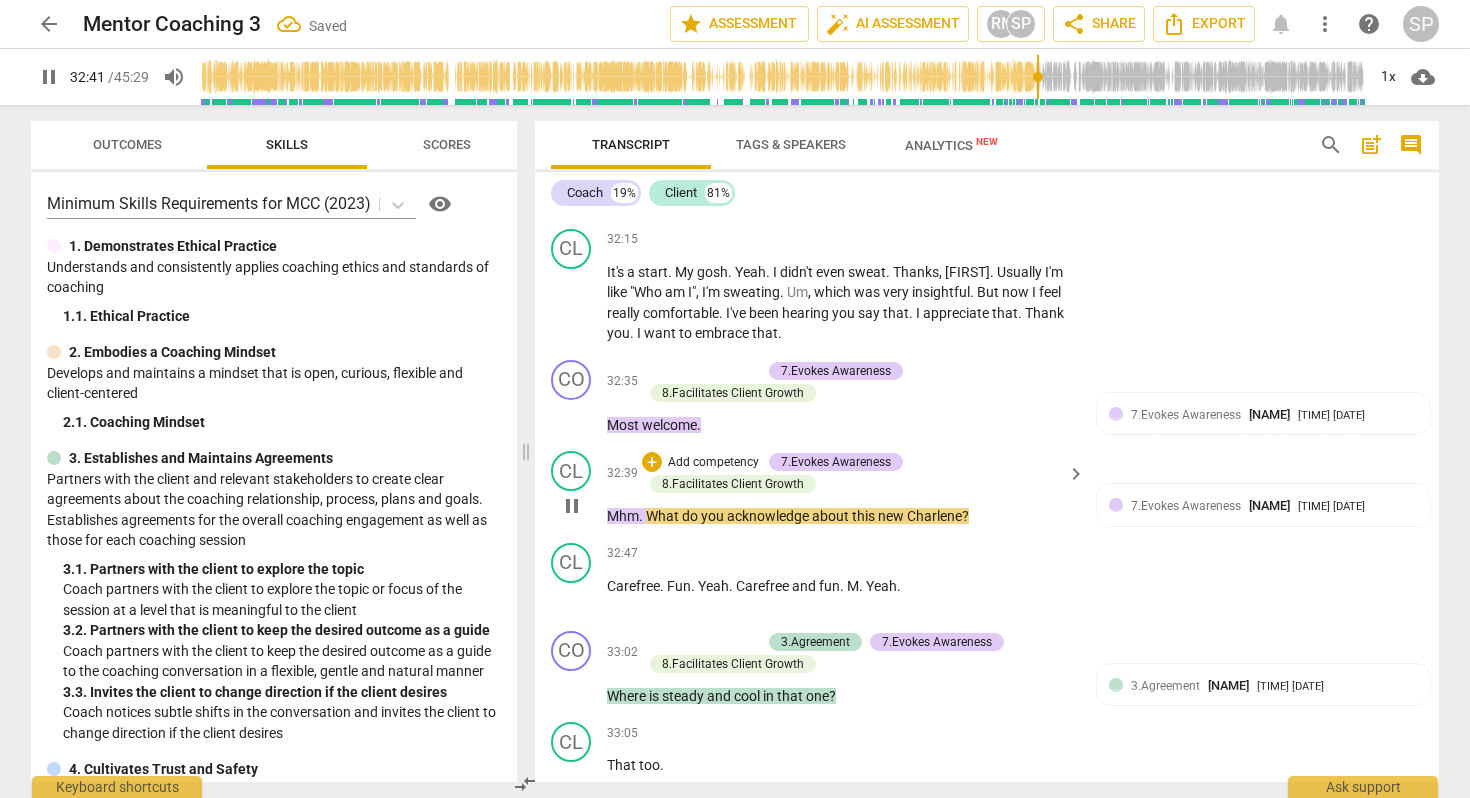 click on "What" at bounding box center [664, 516] 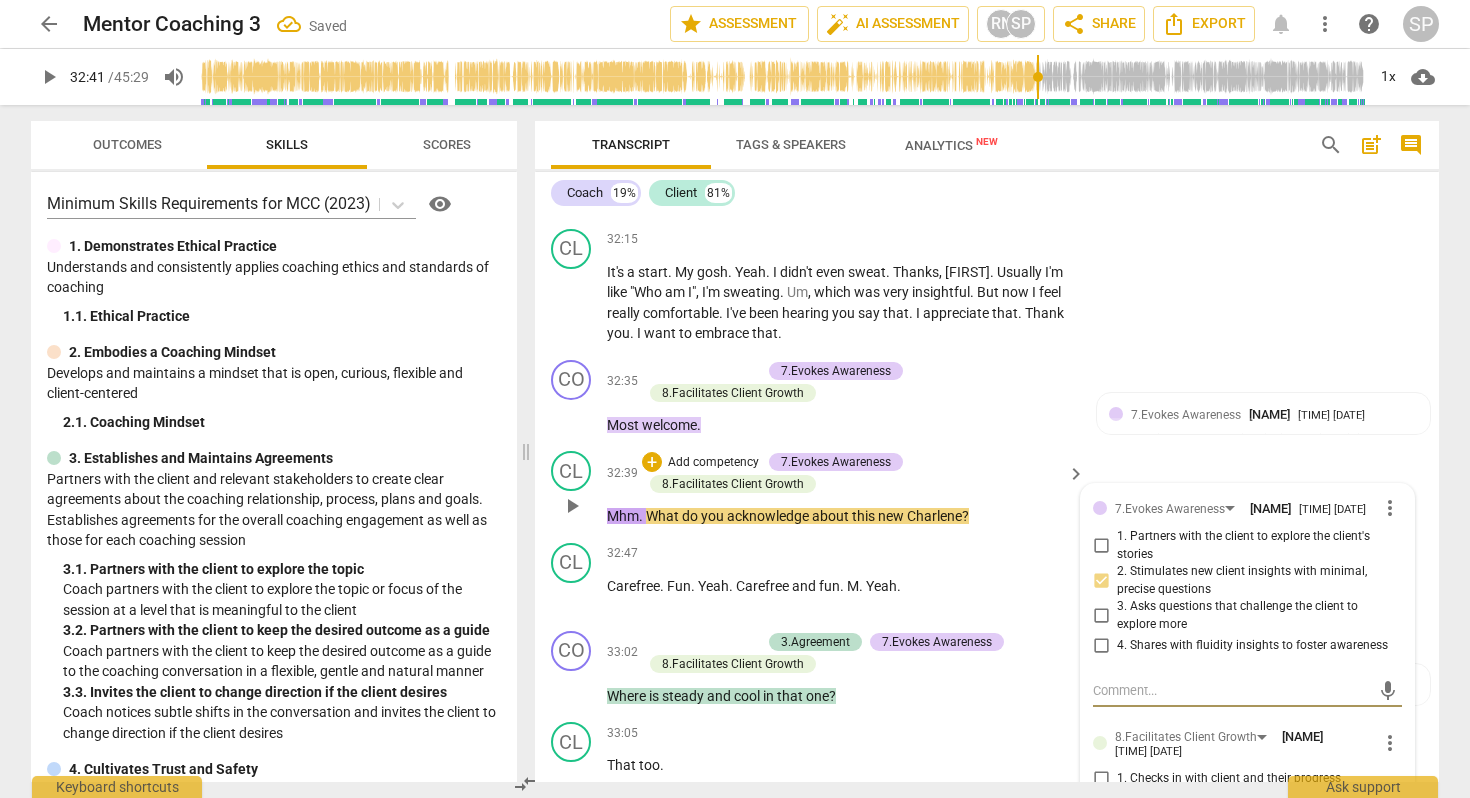 click on "What" at bounding box center (664, 516) 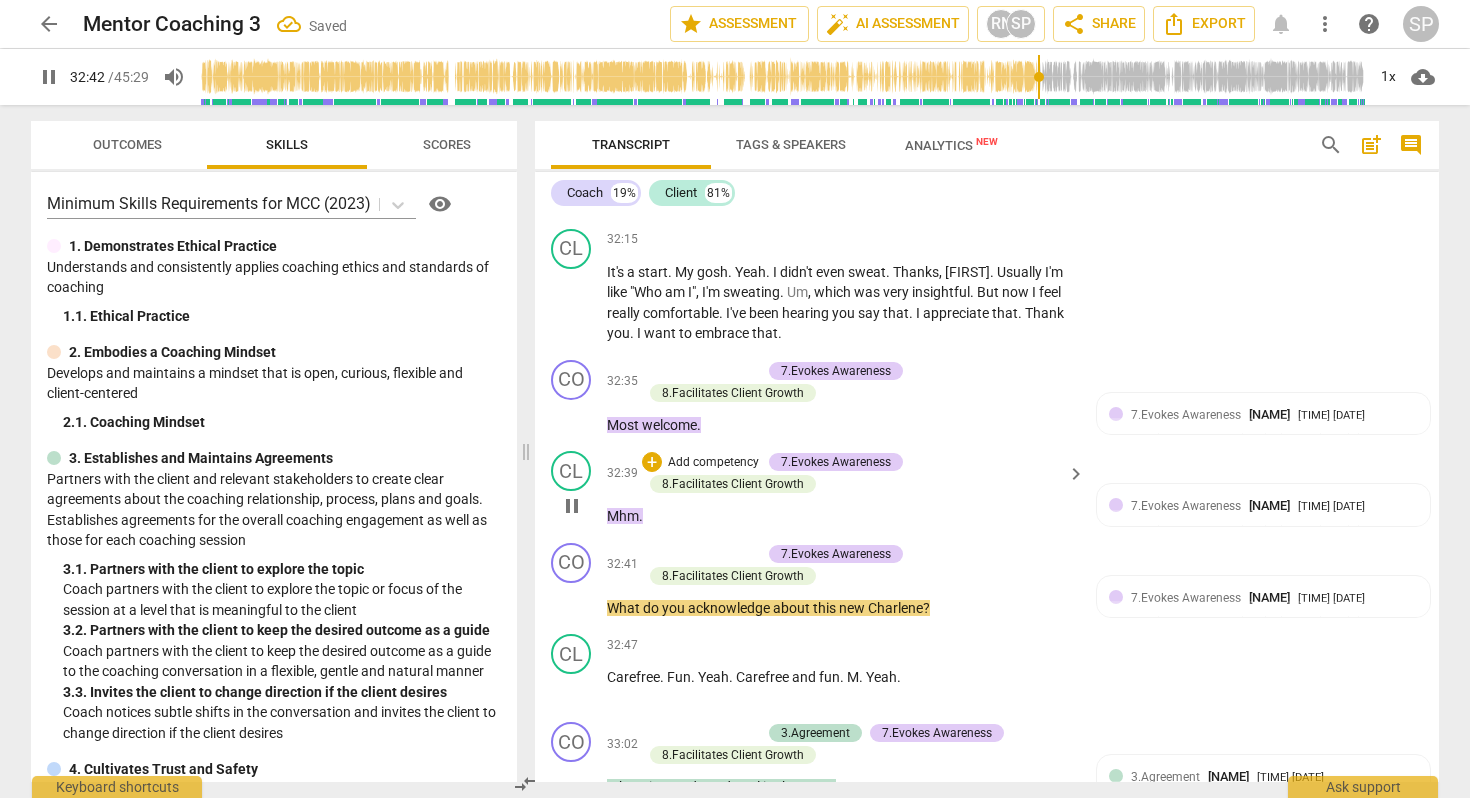 click on "Mhm" at bounding box center [623, 516] 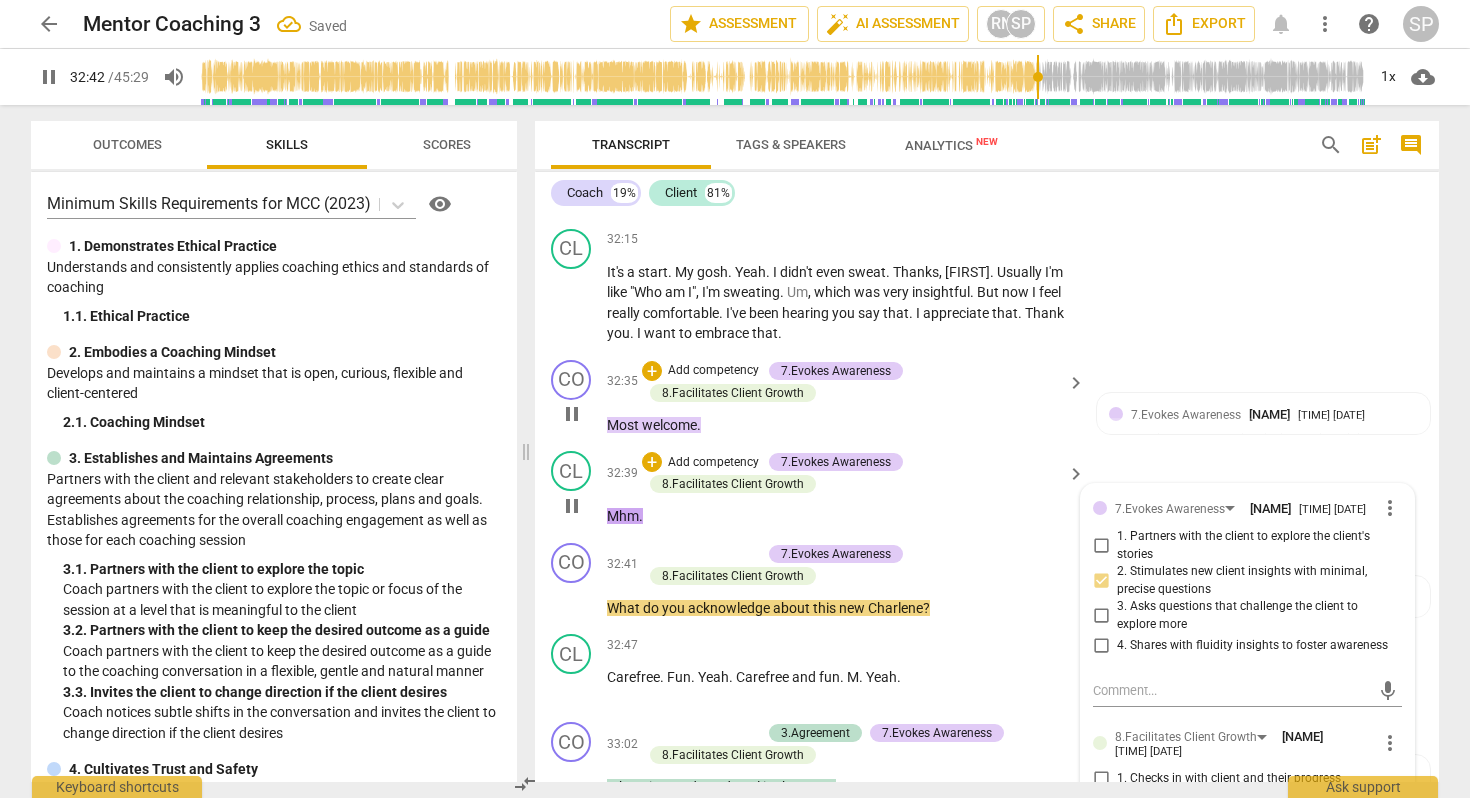 click on "Most" at bounding box center (624, 425) 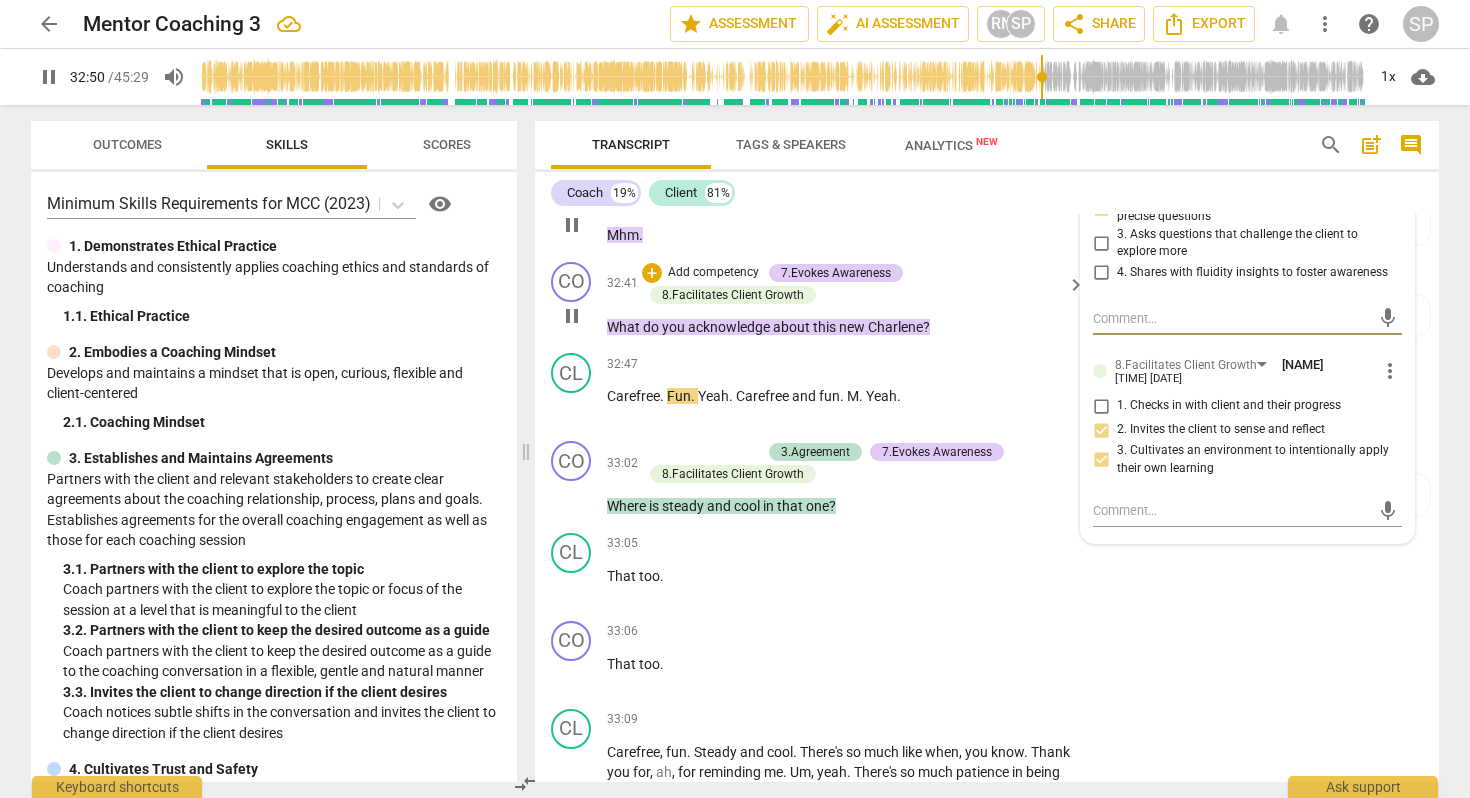 scroll, scrollTop: 11027, scrollLeft: 0, axis: vertical 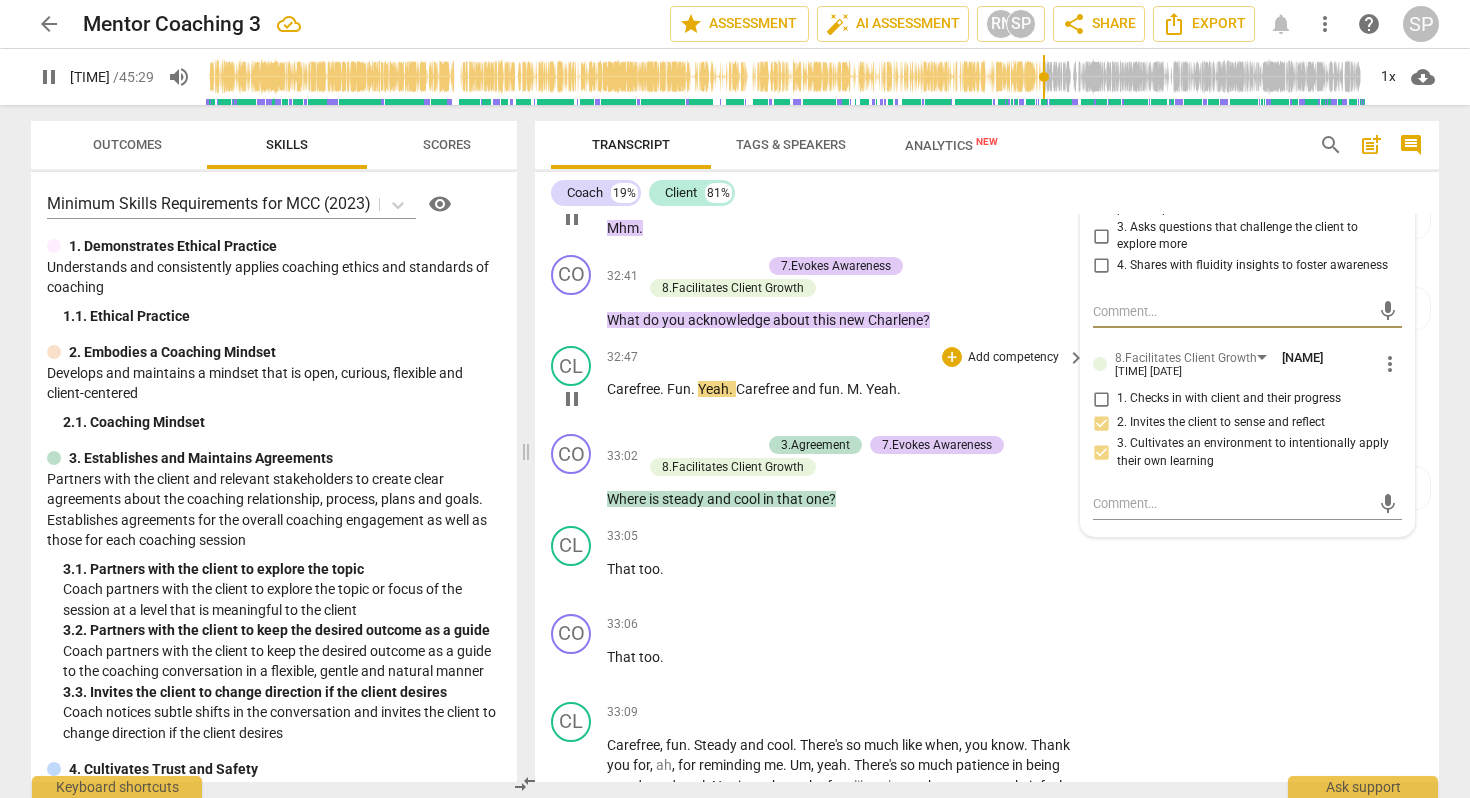 click on "." at bounding box center (732, 389) 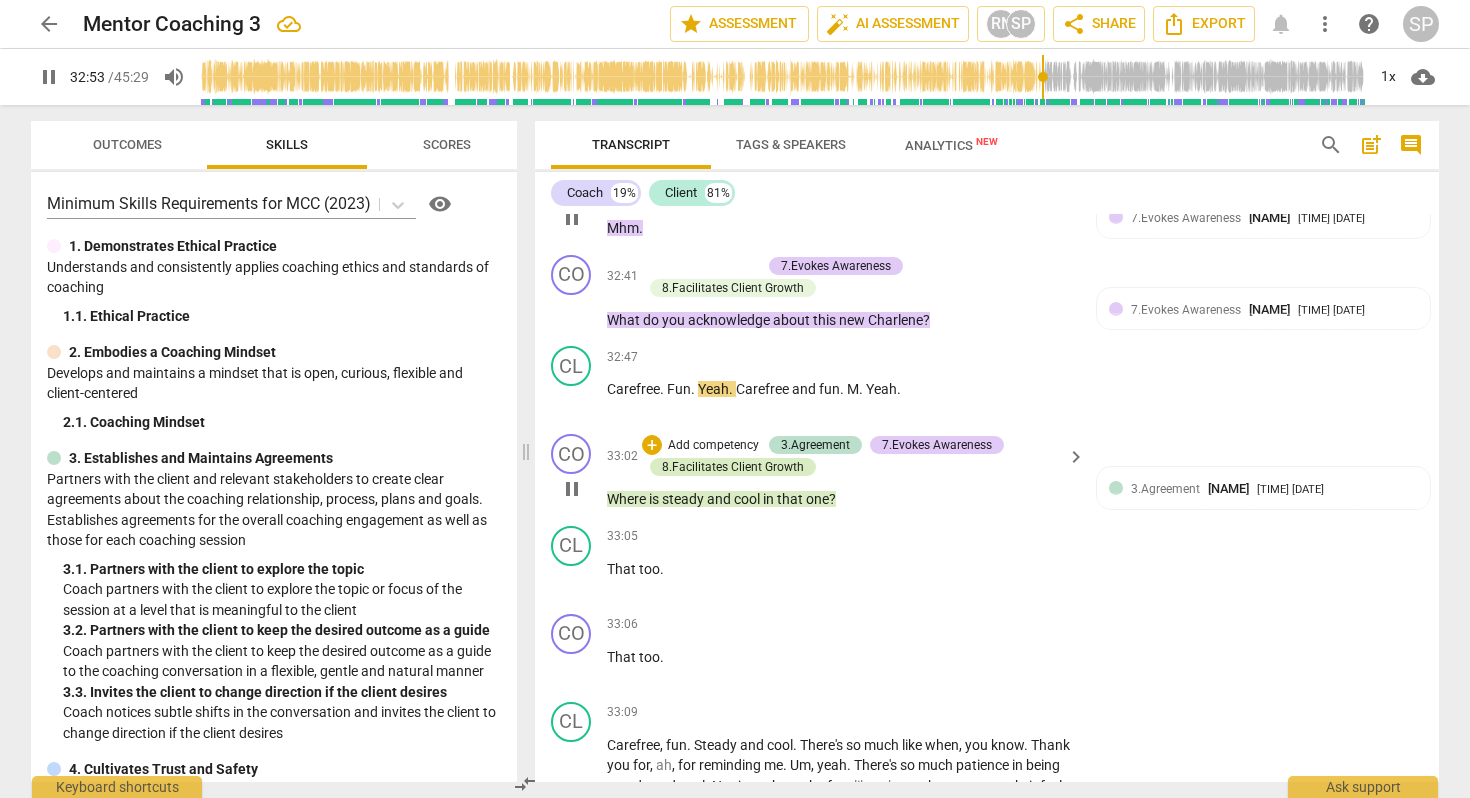 type on "1974" 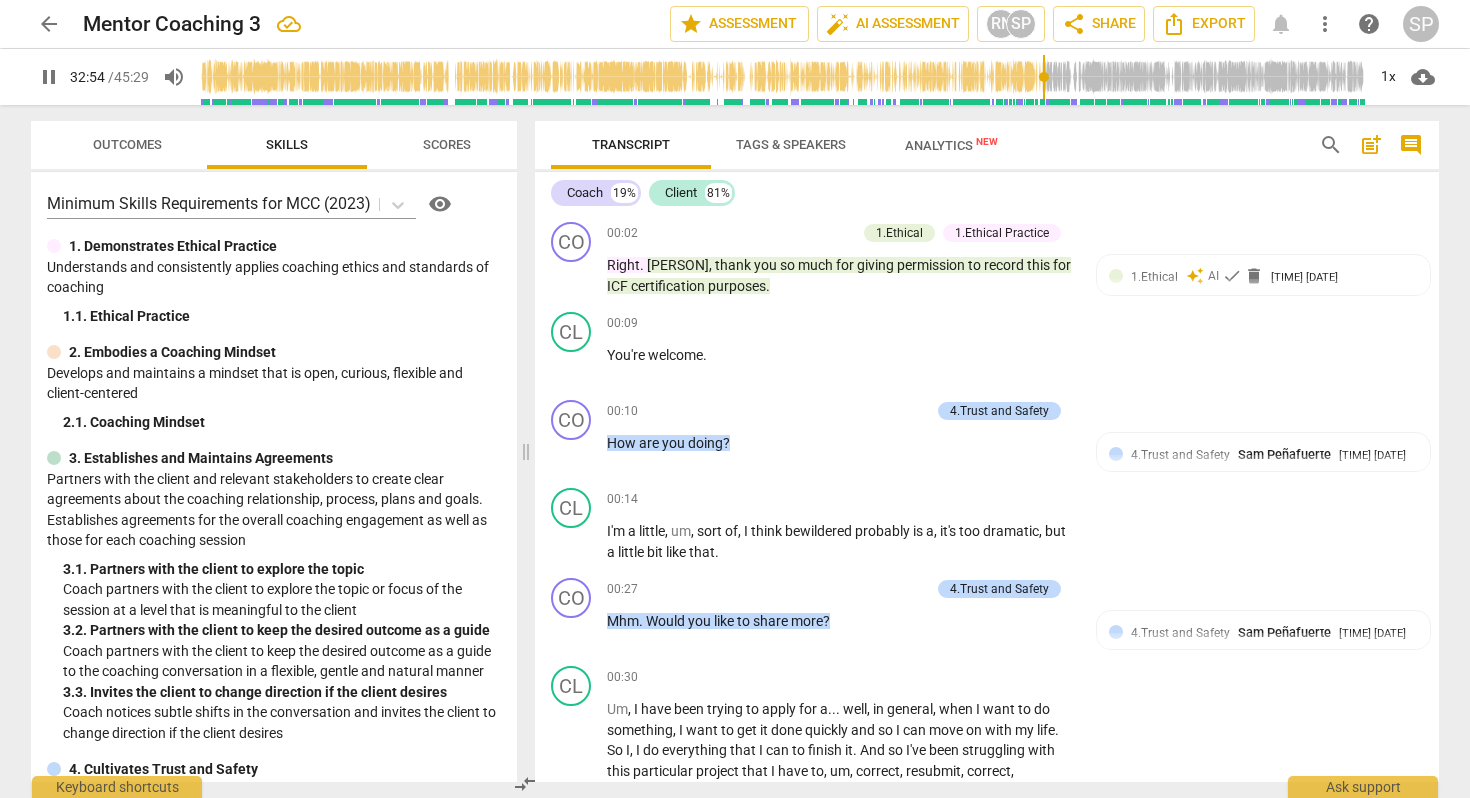 scroll, scrollTop: 0, scrollLeft: 0, axis: both 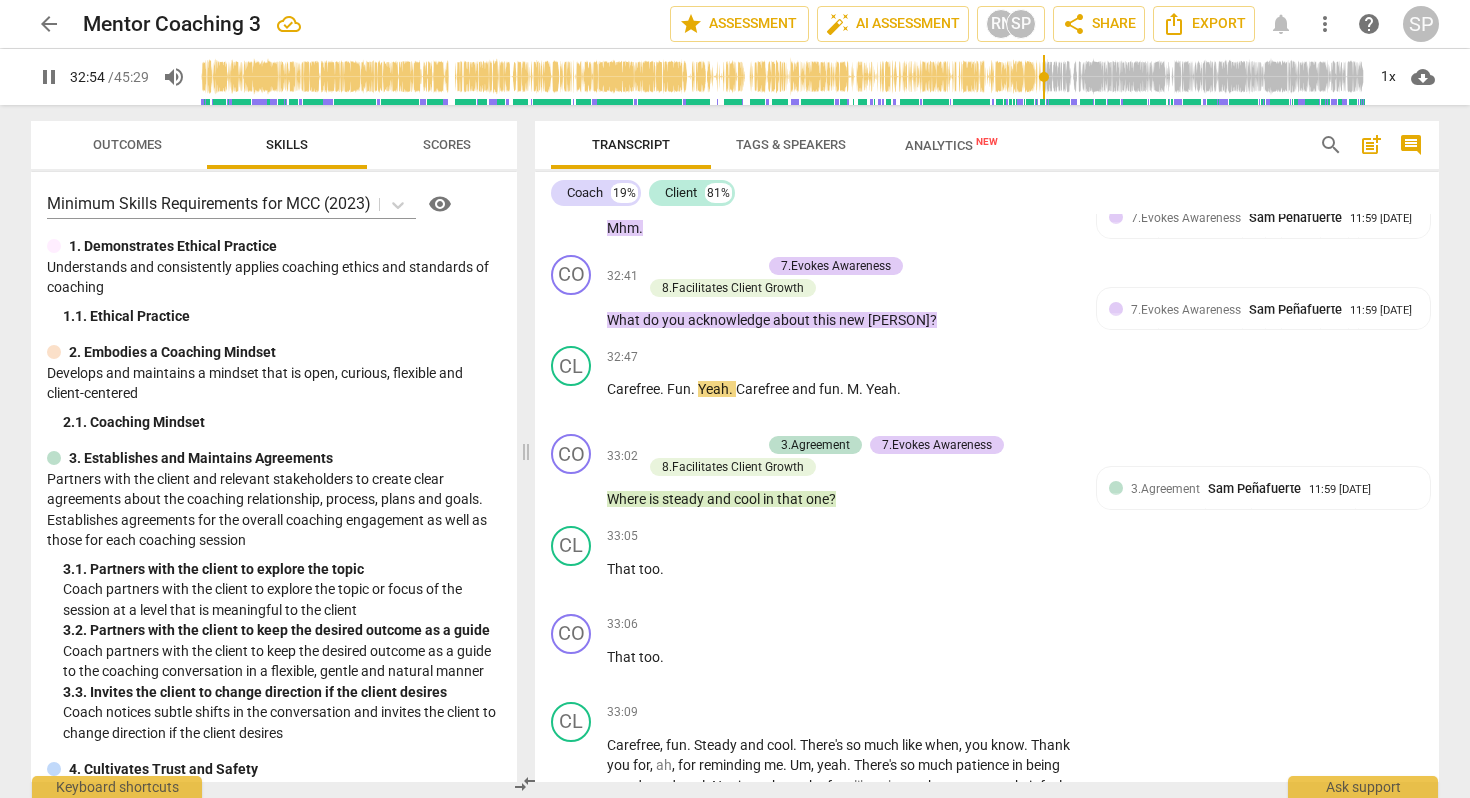 type 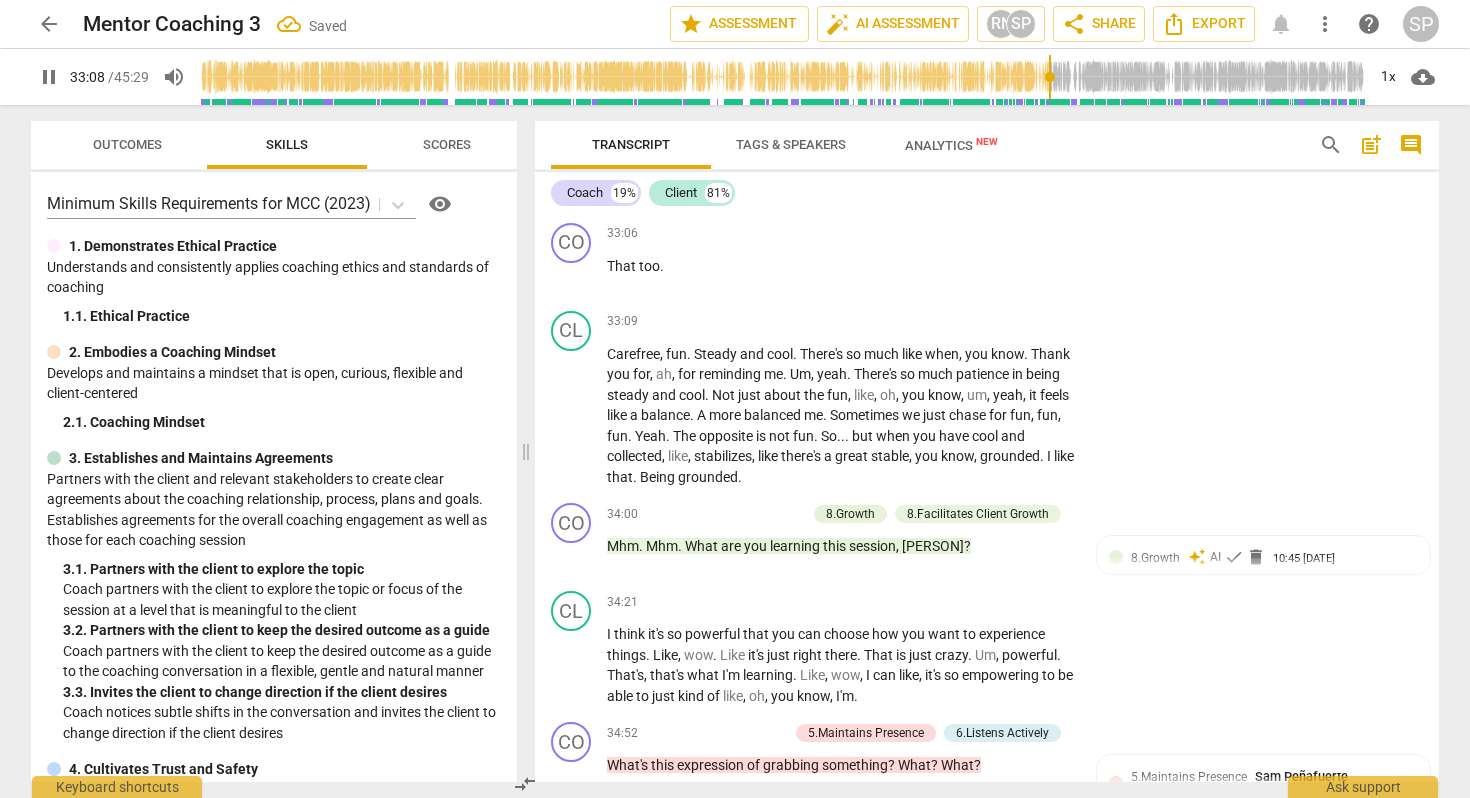 scroll, scrollTop: 11472, scrollLeft: 0, axis: vertical 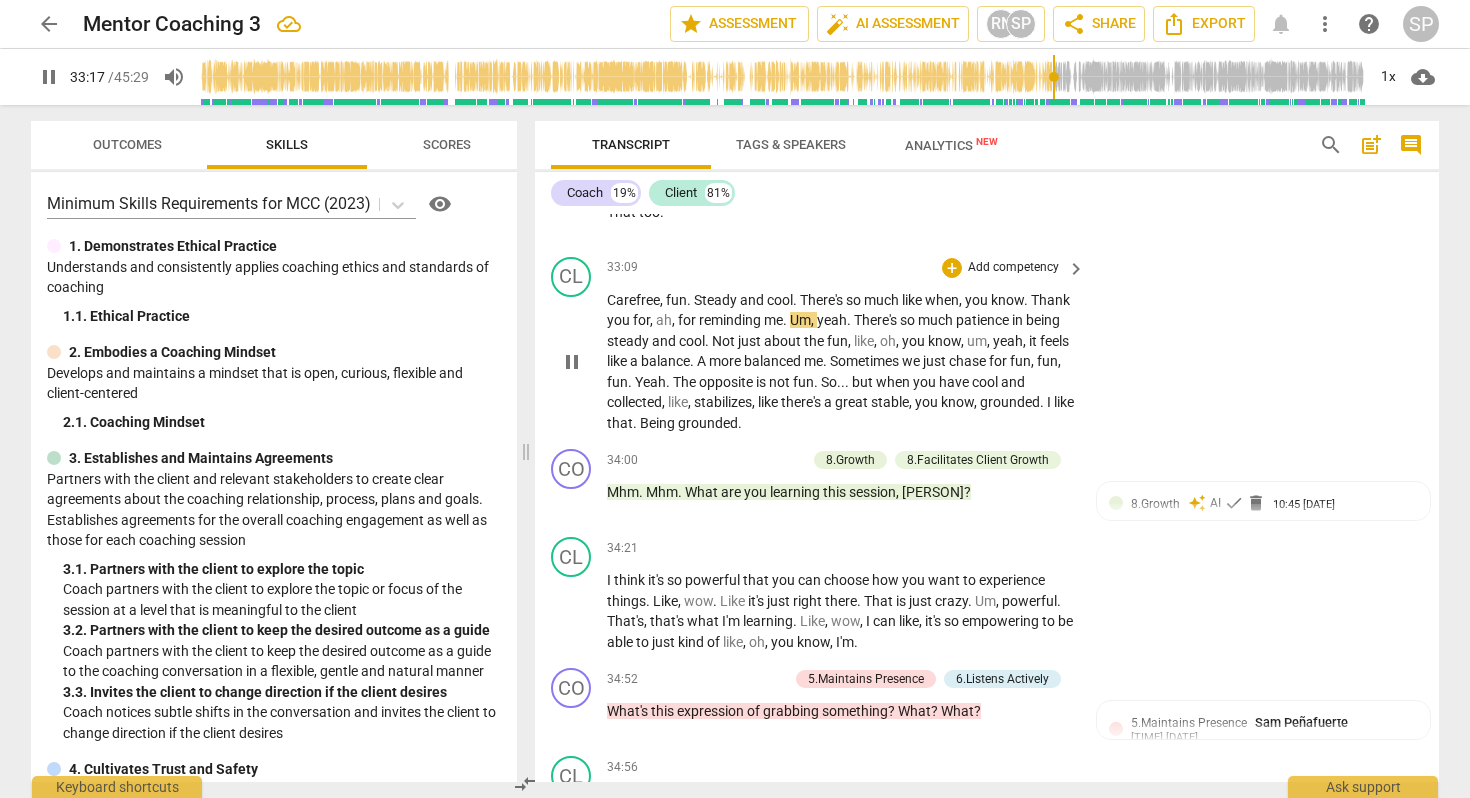 click on "Carefree ,   fun .   Steady   and   cool .   There's   so   much   like   when ,   you   know .   Thank   you   for ,   ah ,   for   reminding   me .   Um ,   yeah .   There's   so   much   patience   in   being   steady   and   cool .   Not   just   about   the   fun ,   like ,   oh ,   you   know ,   um ,   yeah ,   it   feels   like   a   balance .   A   more   balanced   me .   Sometimes   we   just   chase   for   fun ,   fun ,   fun .   Yeah .   The   opposite   is   not   fun .   So . . .   but   when   you   have   cool   and   collected ,   like ,   stabilizes ,   like   there's   a   great   stable ,   you   know ,   grounded .   I   like   that .   Being   grounded ." at bounding box center (841, 362) 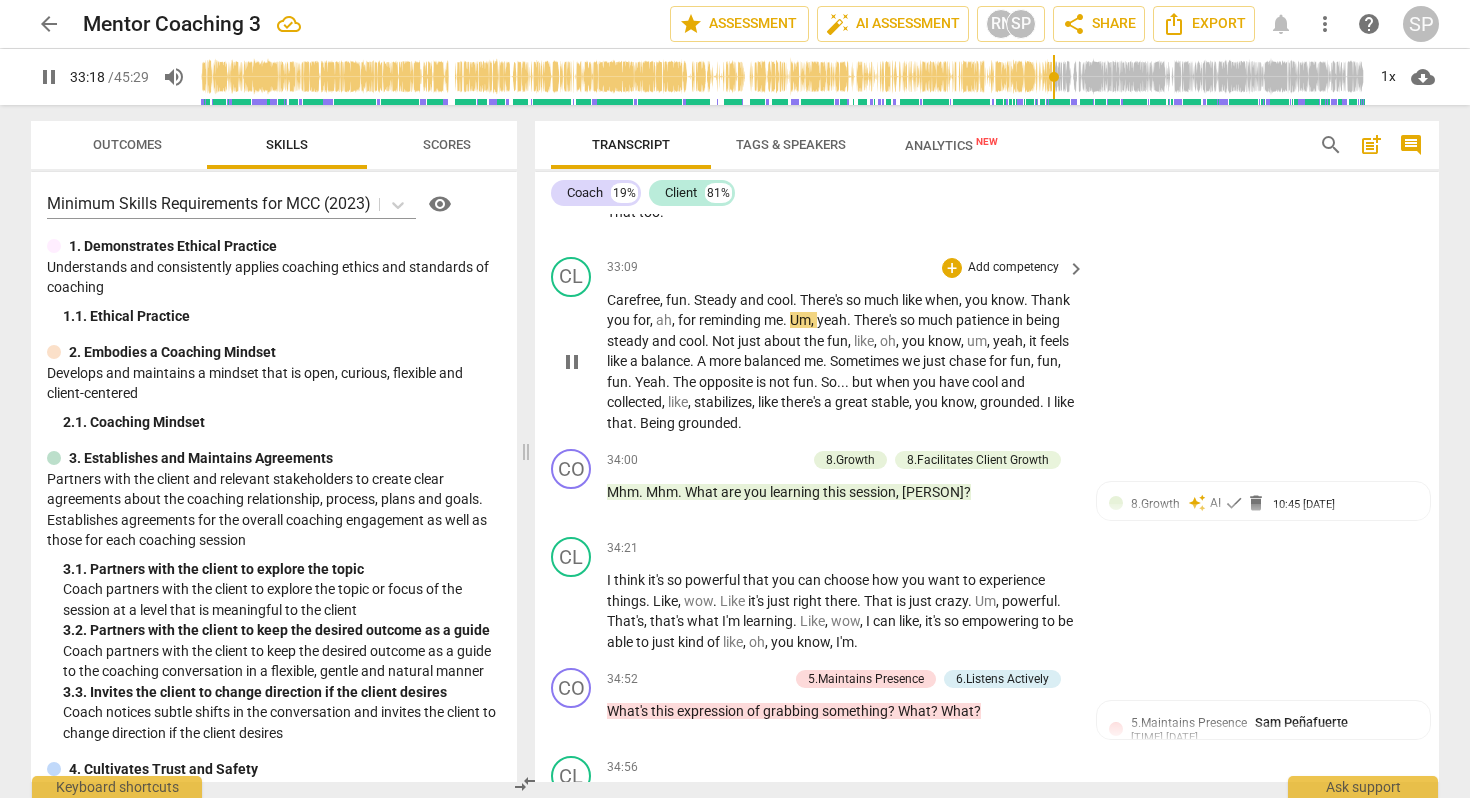 type on "1998" 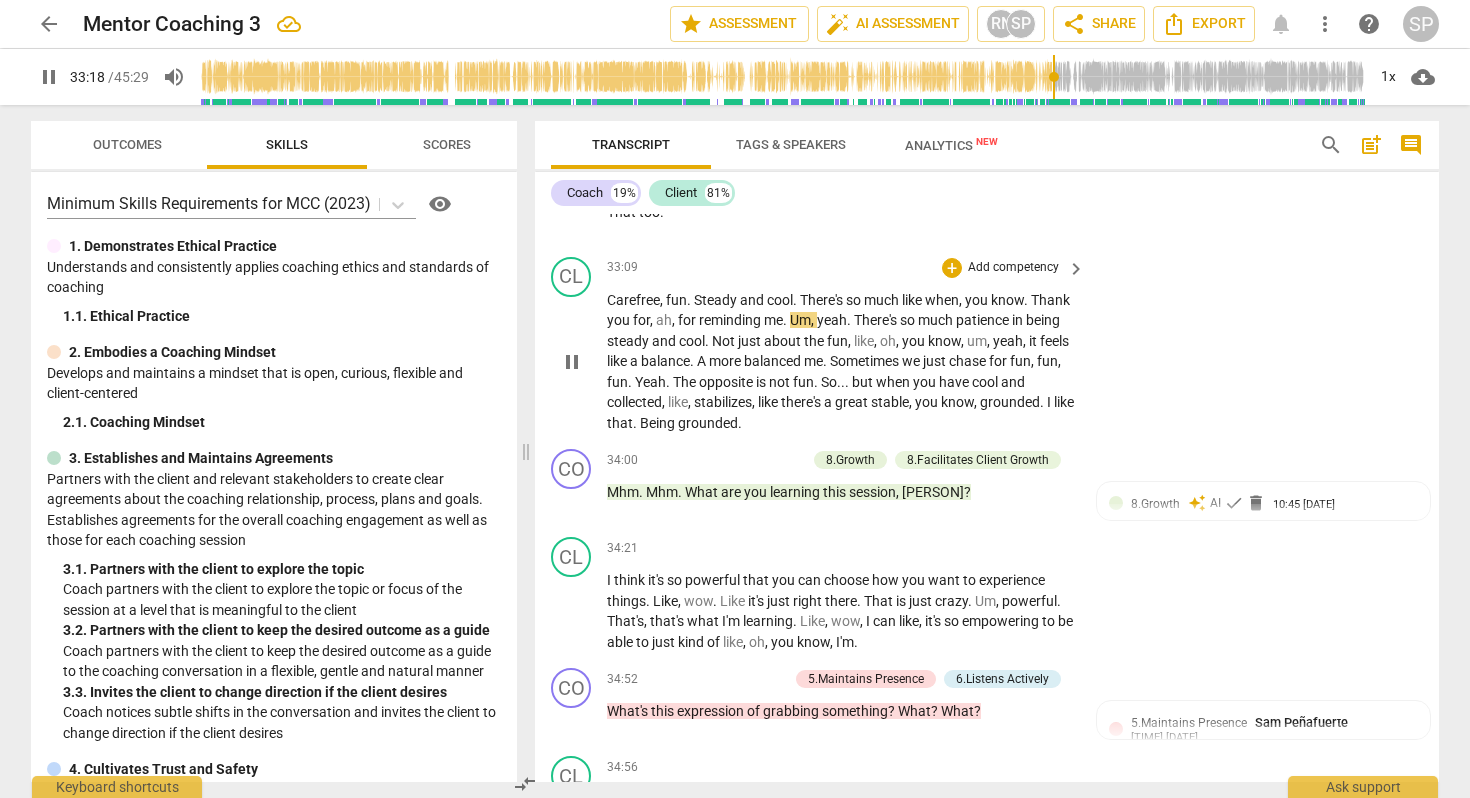 type 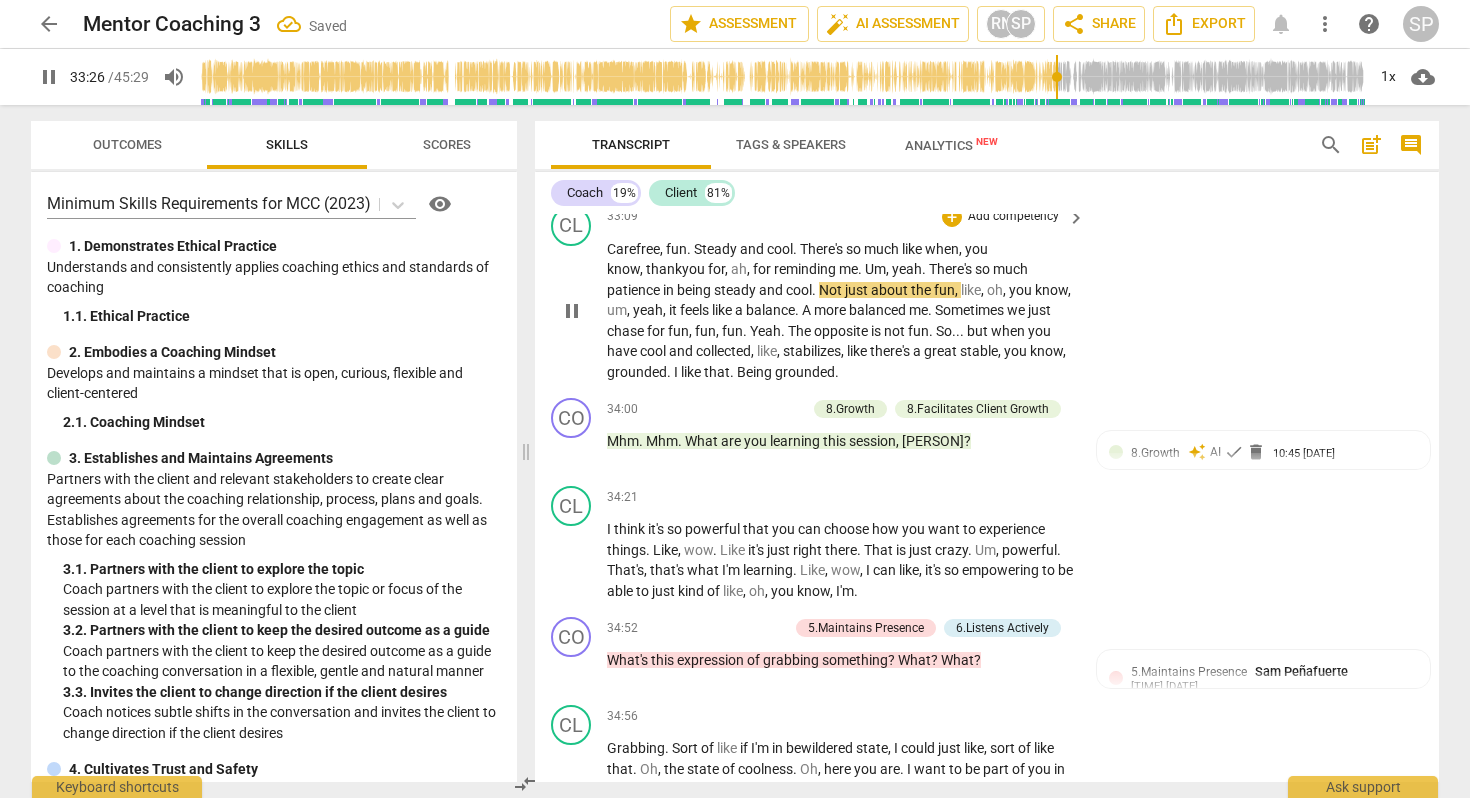 scroll, scrollTop: 11527, scrollLeft: 0, axis: vertical 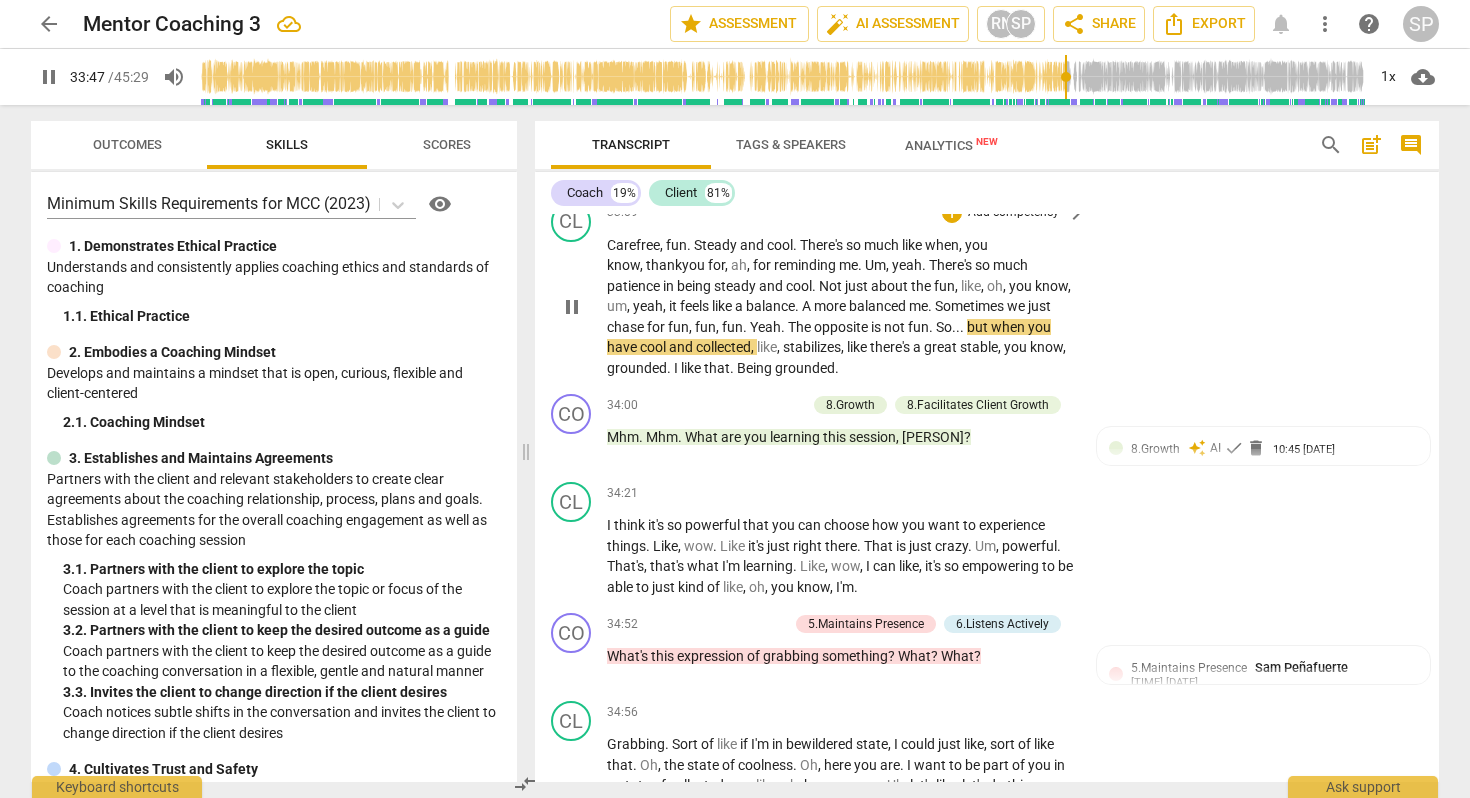 click on "Carefree ,   fun .   Steady   and   cool .   There's   so   much   like   when ,   you   know,   thank  you   for ,   ah ,   for   reminding   me .   Um ,   yeah .   There's   so   much   patience   in   being   steady   and   cool .   Not   just   about   the   fun ,   like ,   oh ,   you   know ,   um ,   yeah ,   it   feels   like   a   balance .   A   more   balanced   me .   Sometimes   we   just   chase   for   fun ,   fun ,   fun .   Yeah .   The   opposite   is   not   fun .   So . . .   but   when   you   have   cool   and   collected ,   like ,   stabilizes ,   like   there's   a   great   stable ,   you   know ,   grounded .   I   like   that .   Being   grounded ." at bounding box center (841, 307) 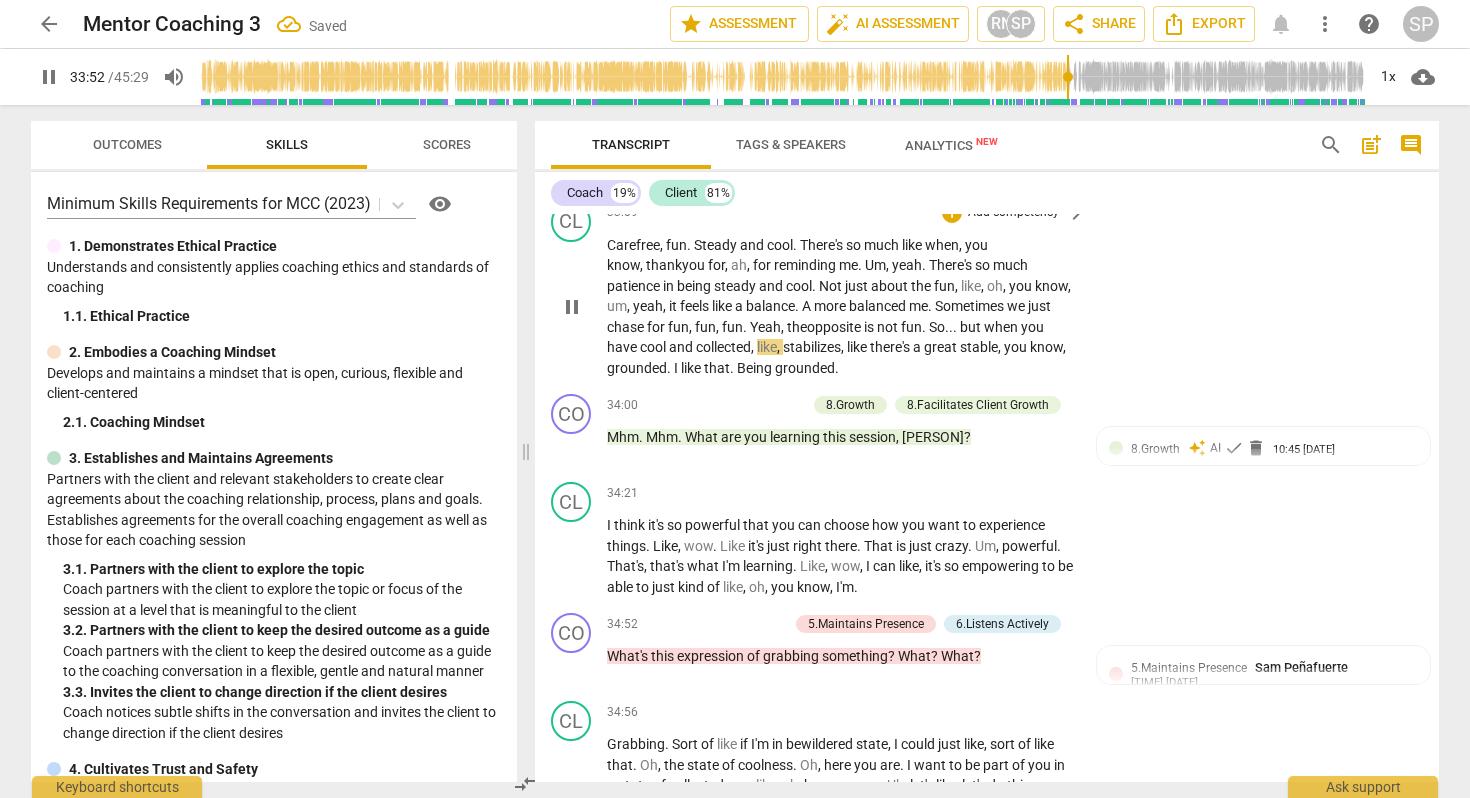 click on "not" at bounding box center [889, 327] 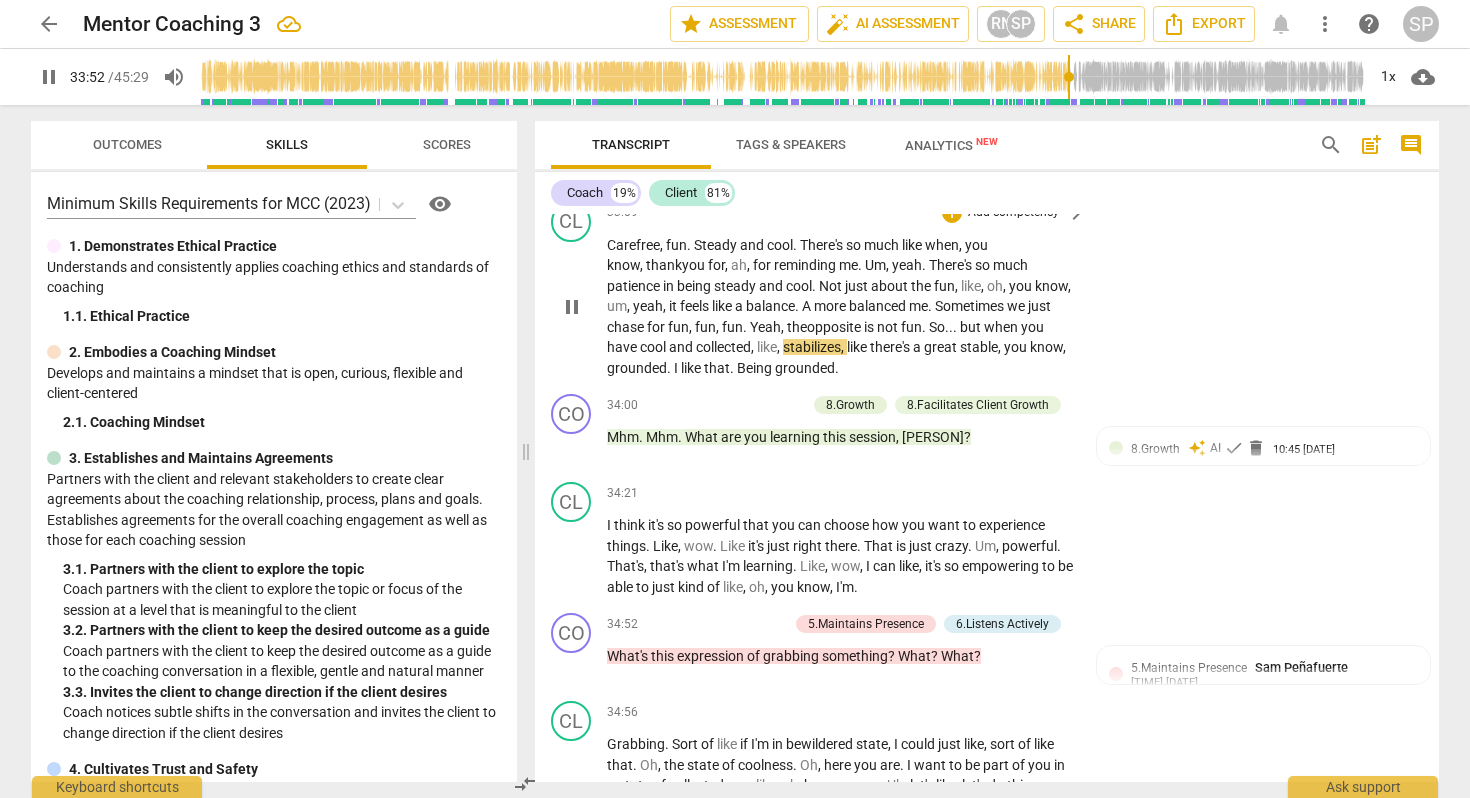 click on "like" at bounding box center (767, 347) 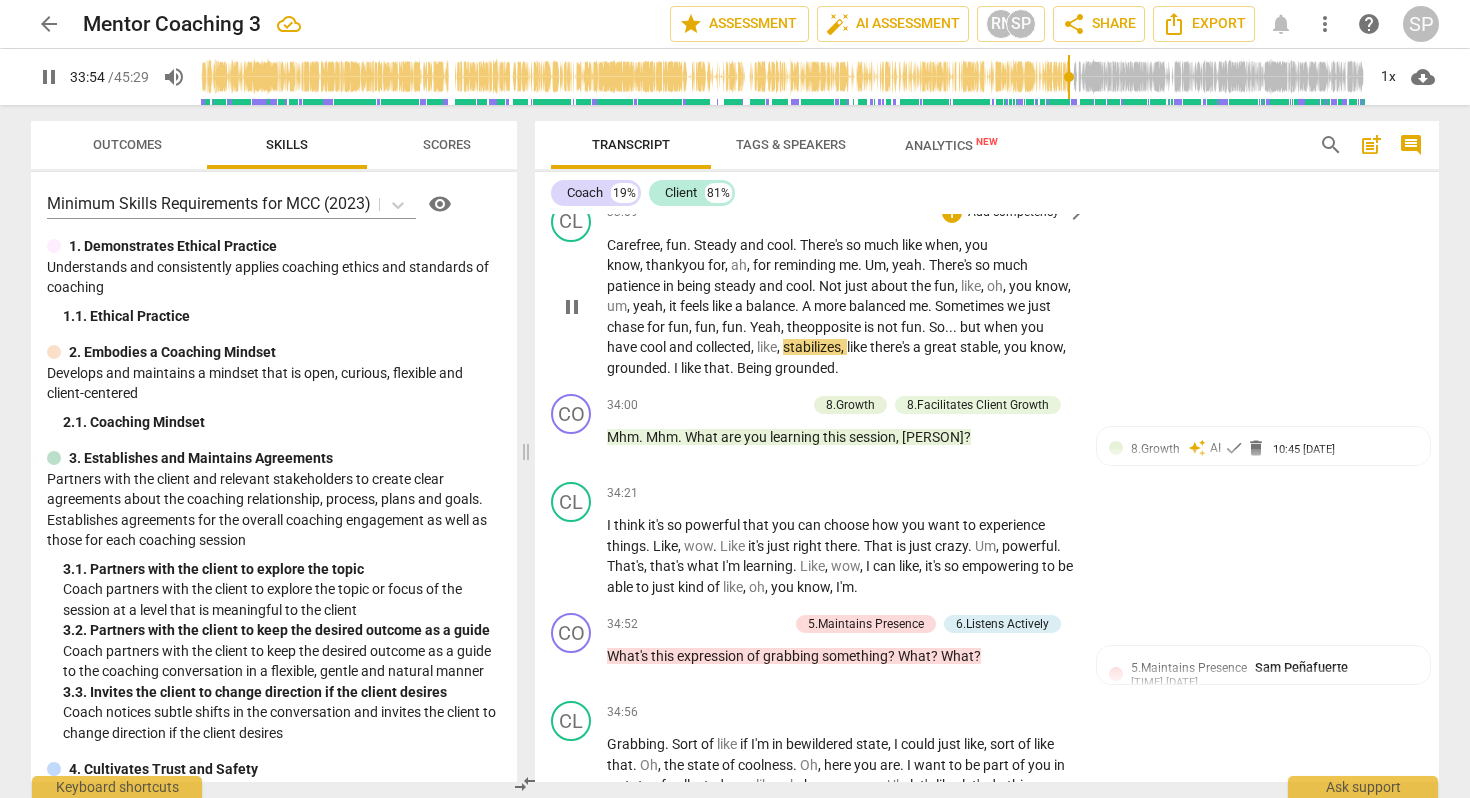 click on "," at bounding box center (754, 347) 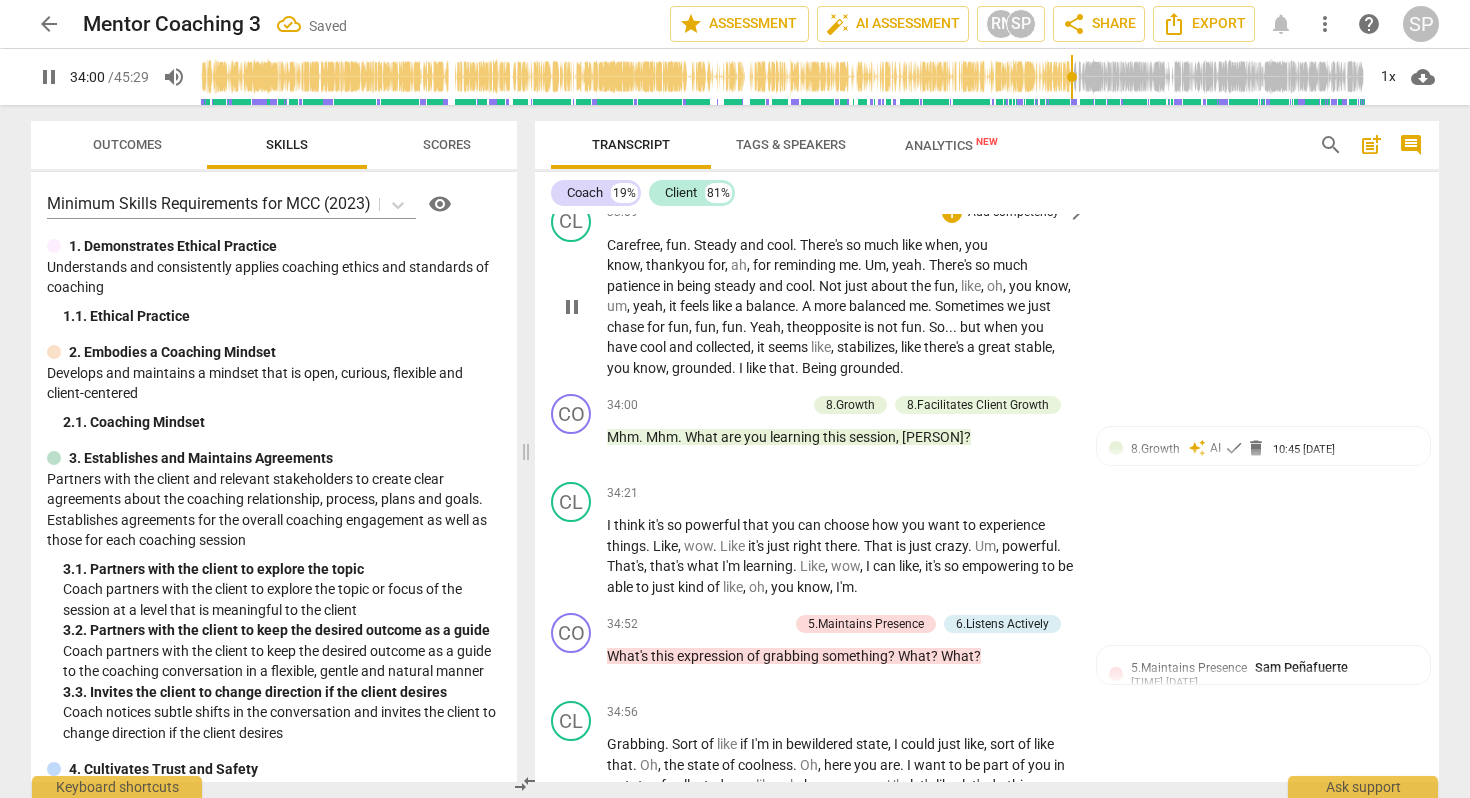 click on "a" at bounding box center (972, 347) 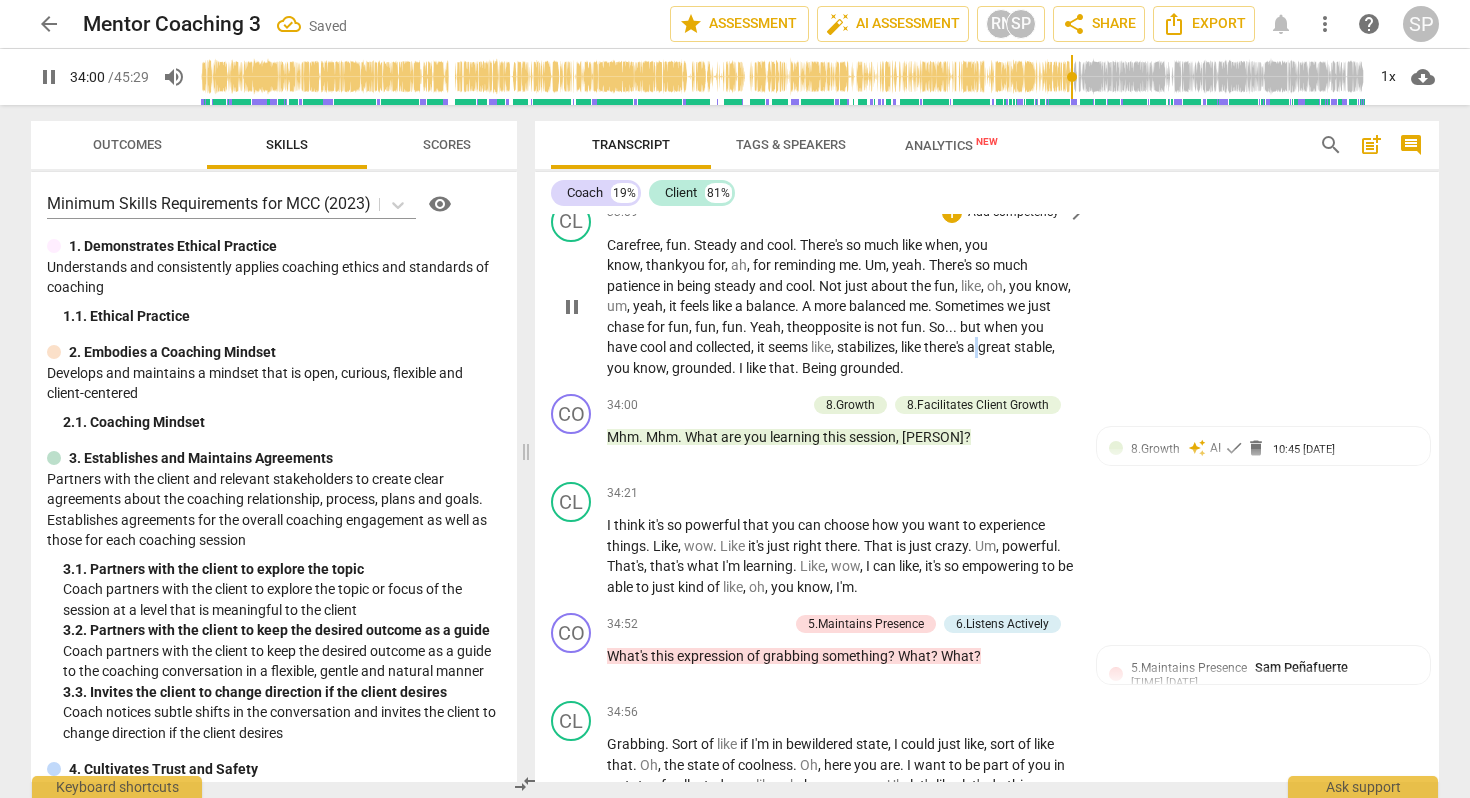 click on "a" at bounding box center (972, 347) 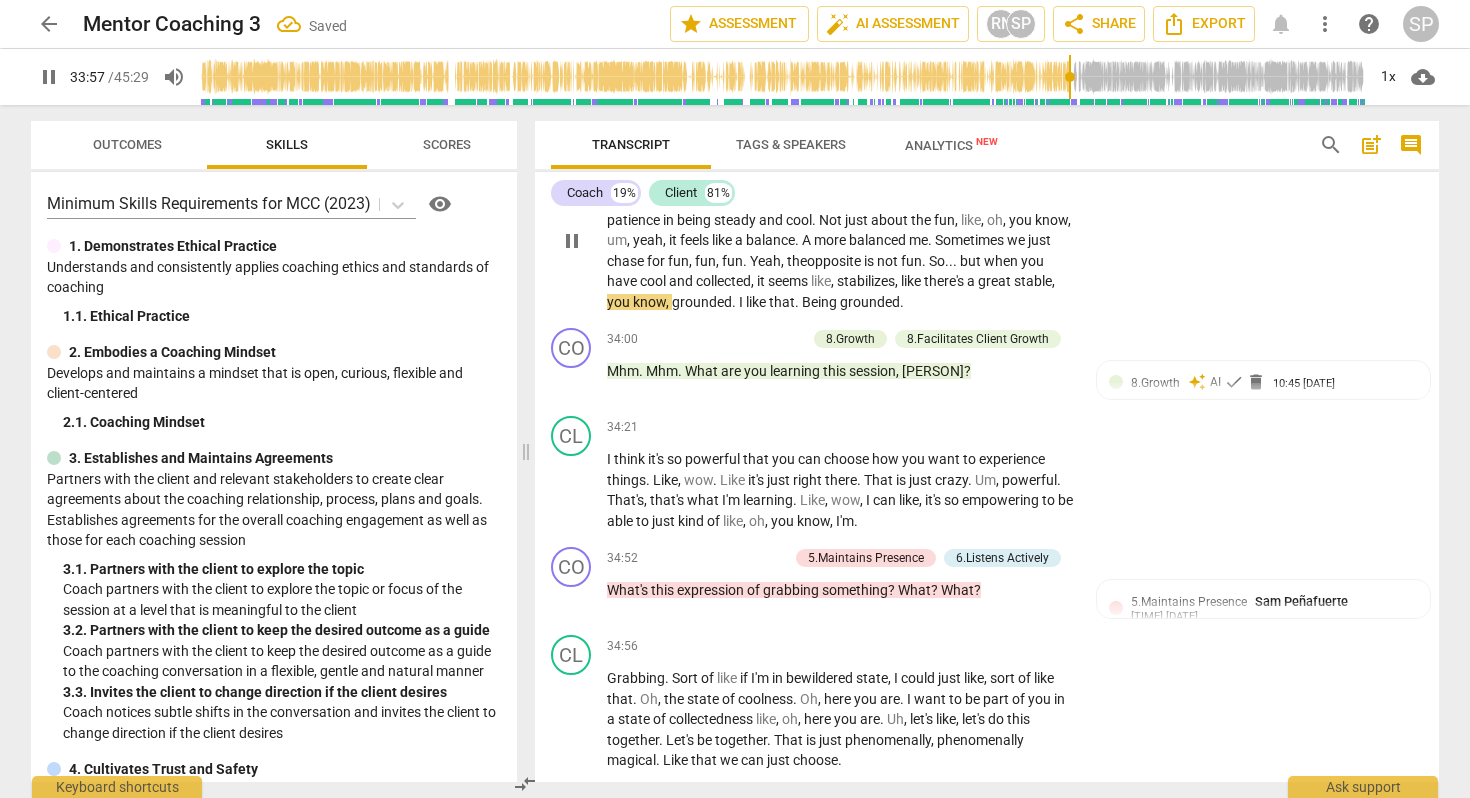 scroll, scrollTop: 11595, scrollLeft: 0, axis: vertical 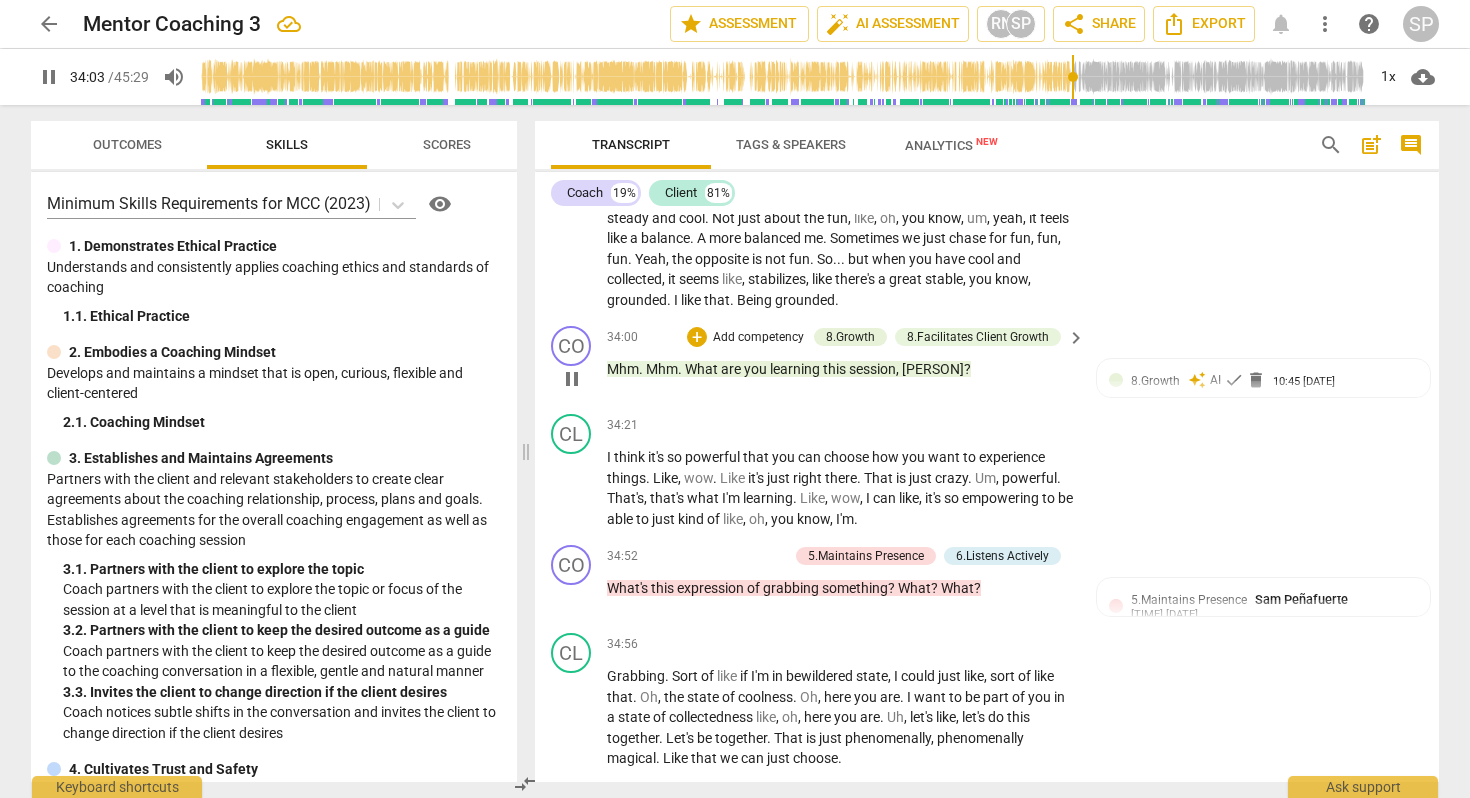 click on "What" at bounding box center (703, 369) 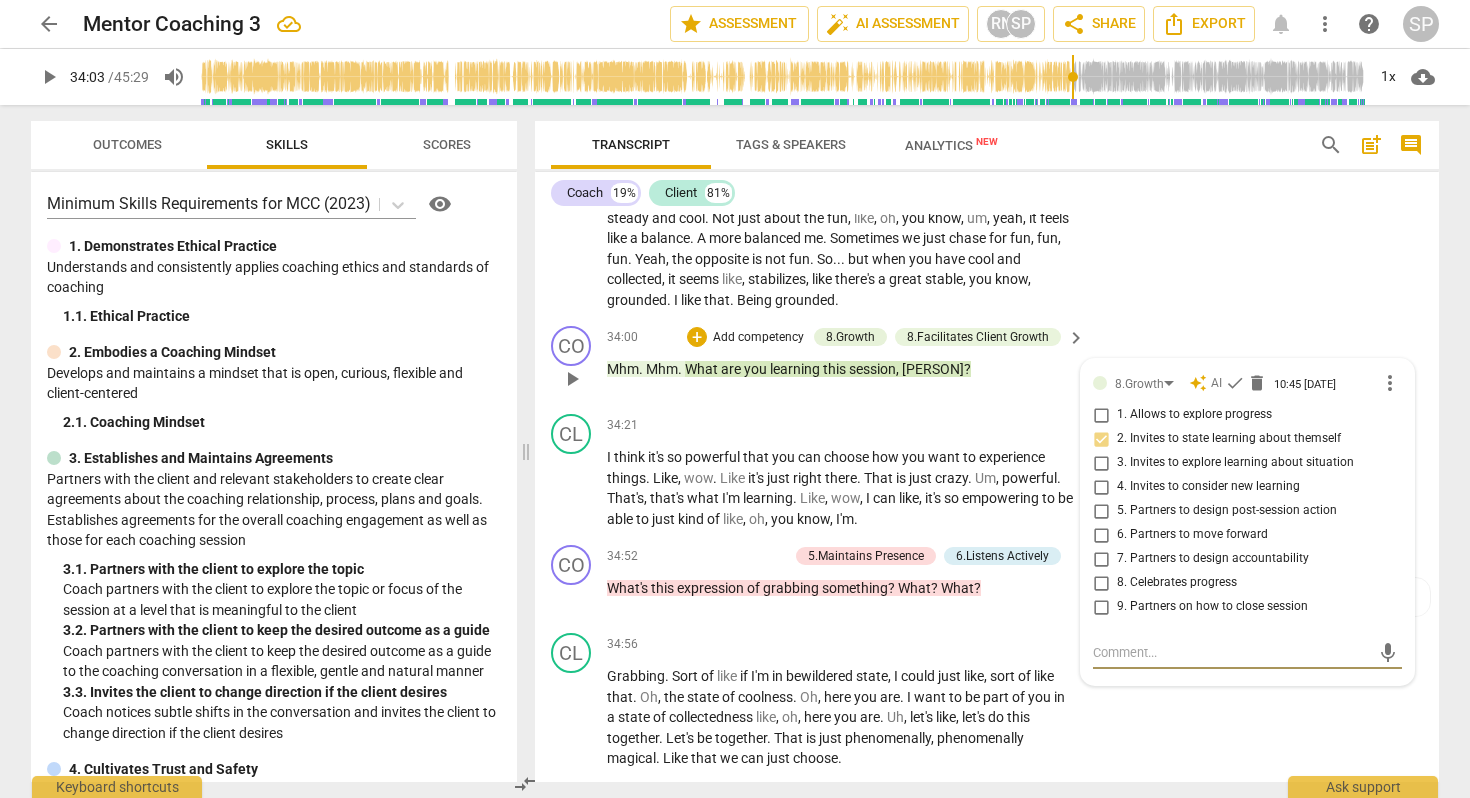 click on "What" at bounding box center [703, 369] 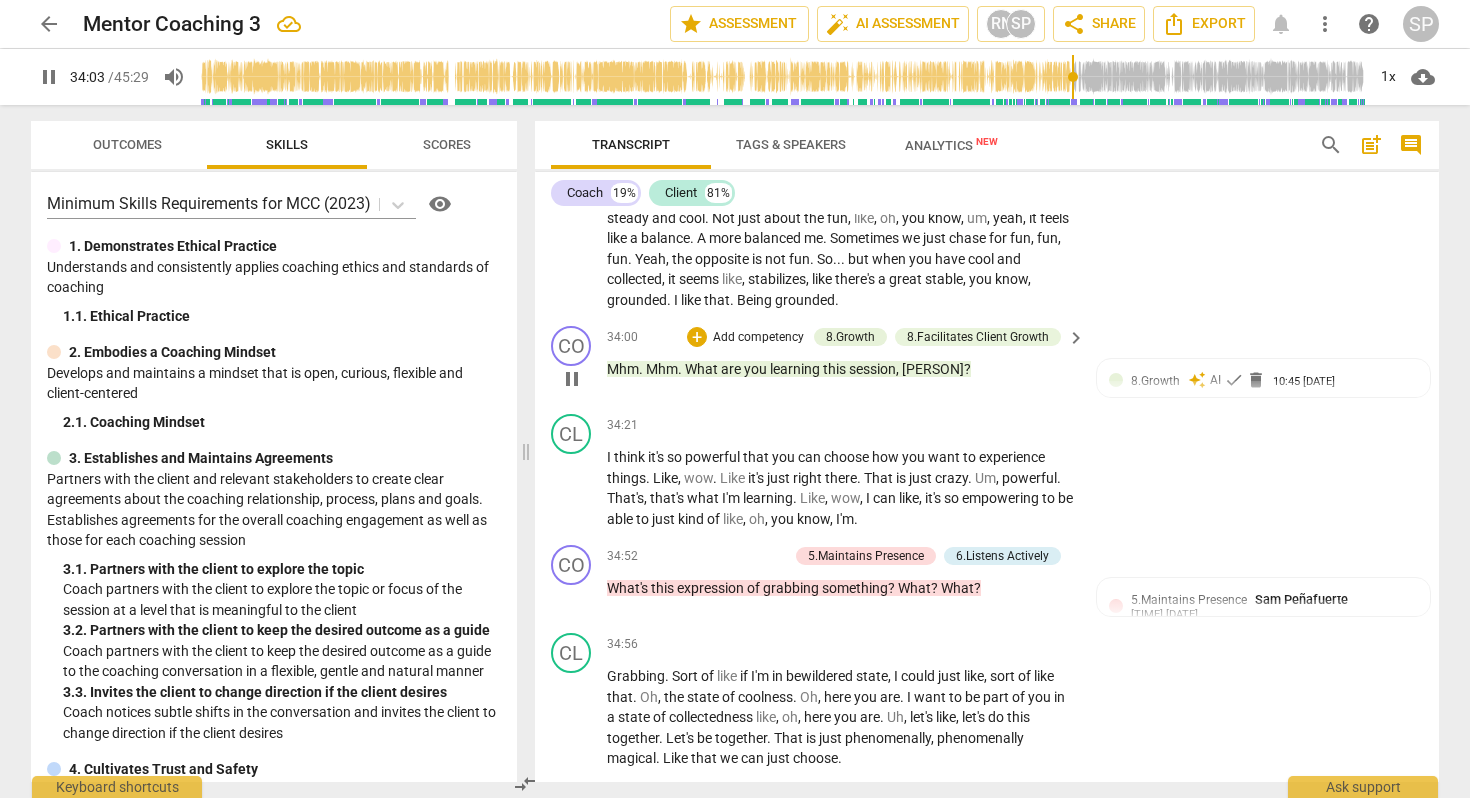 type on "2044" 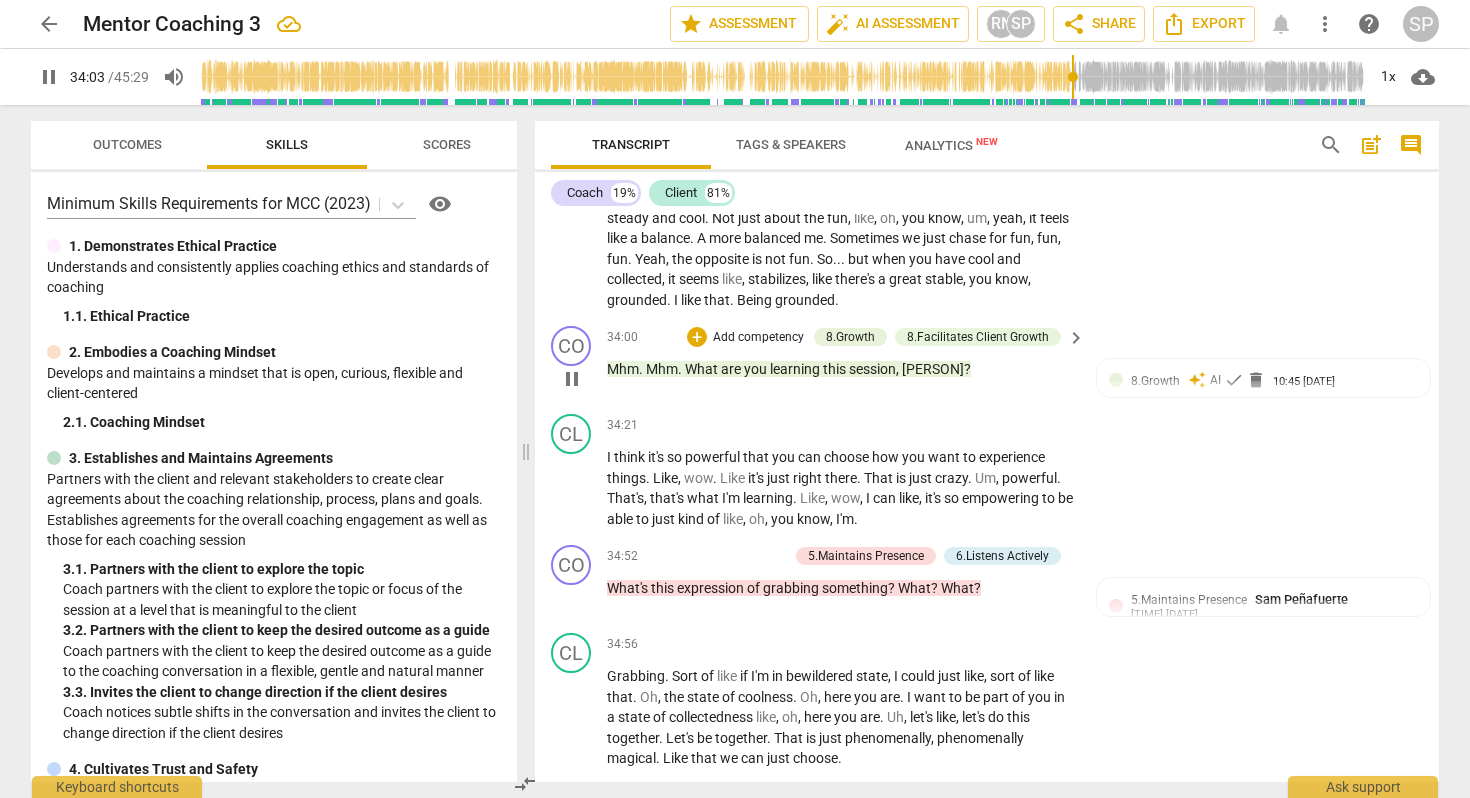 type 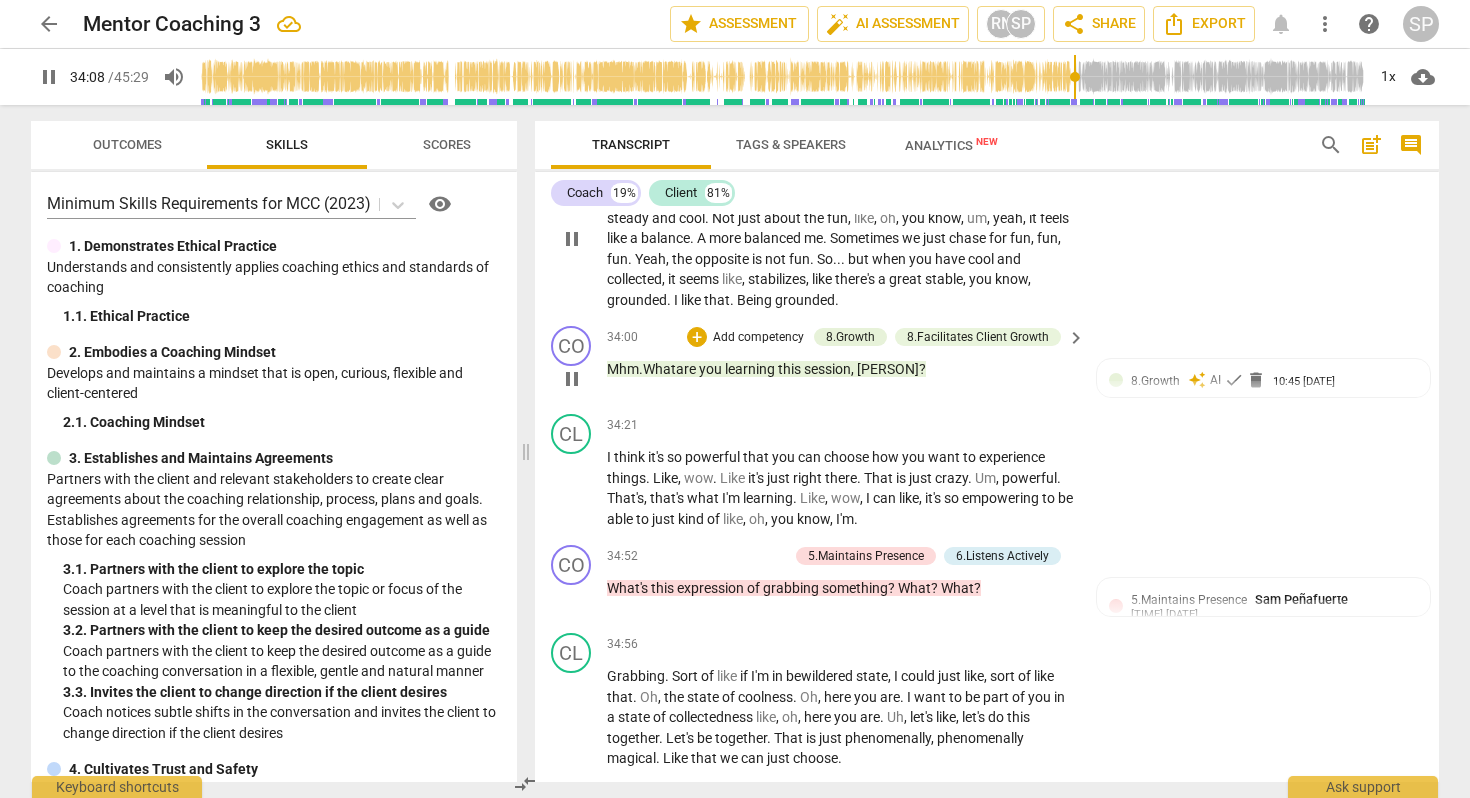 click on "Being" at bounding box center [756, 300] 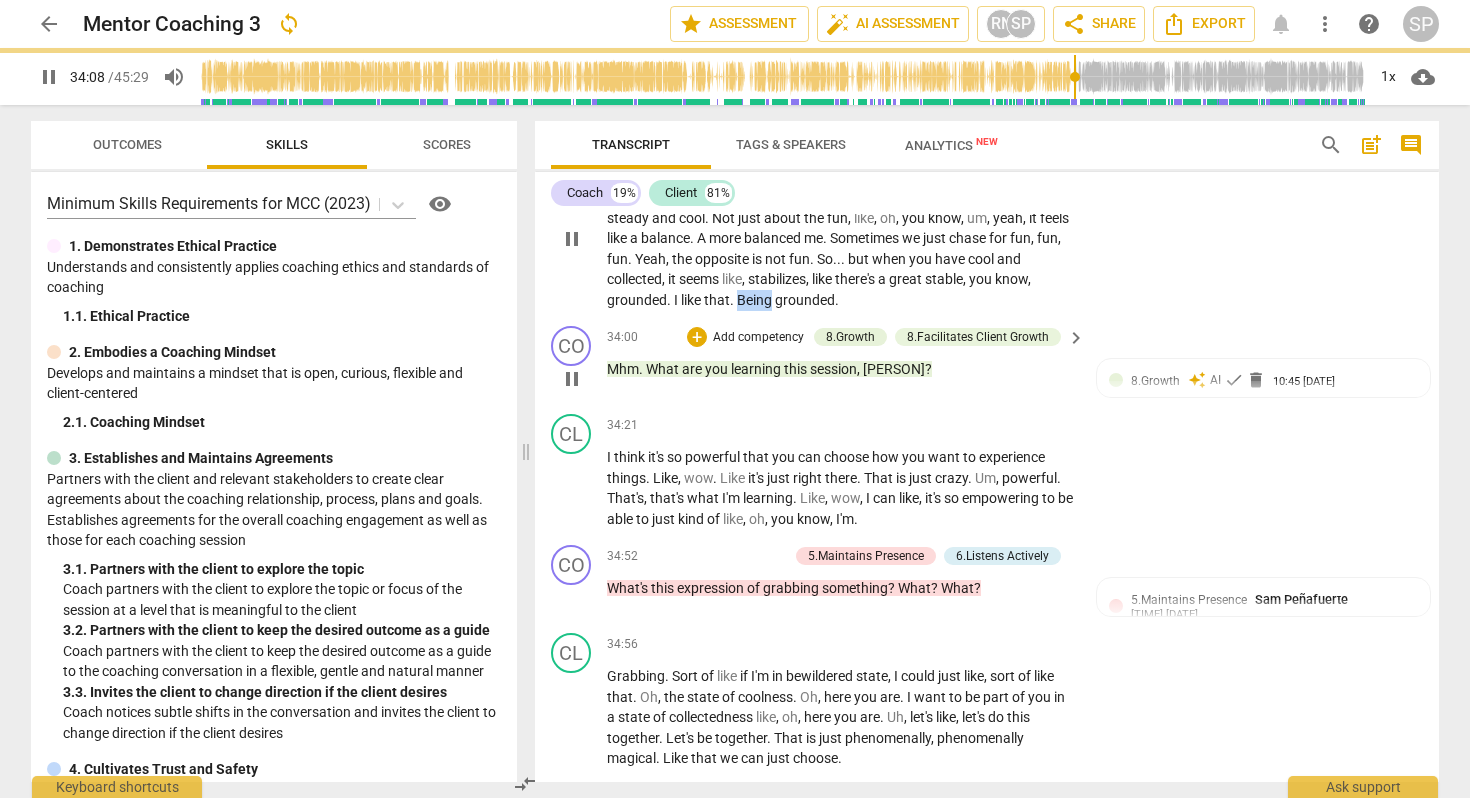 click on "Being" at bounding box center (756, 300) 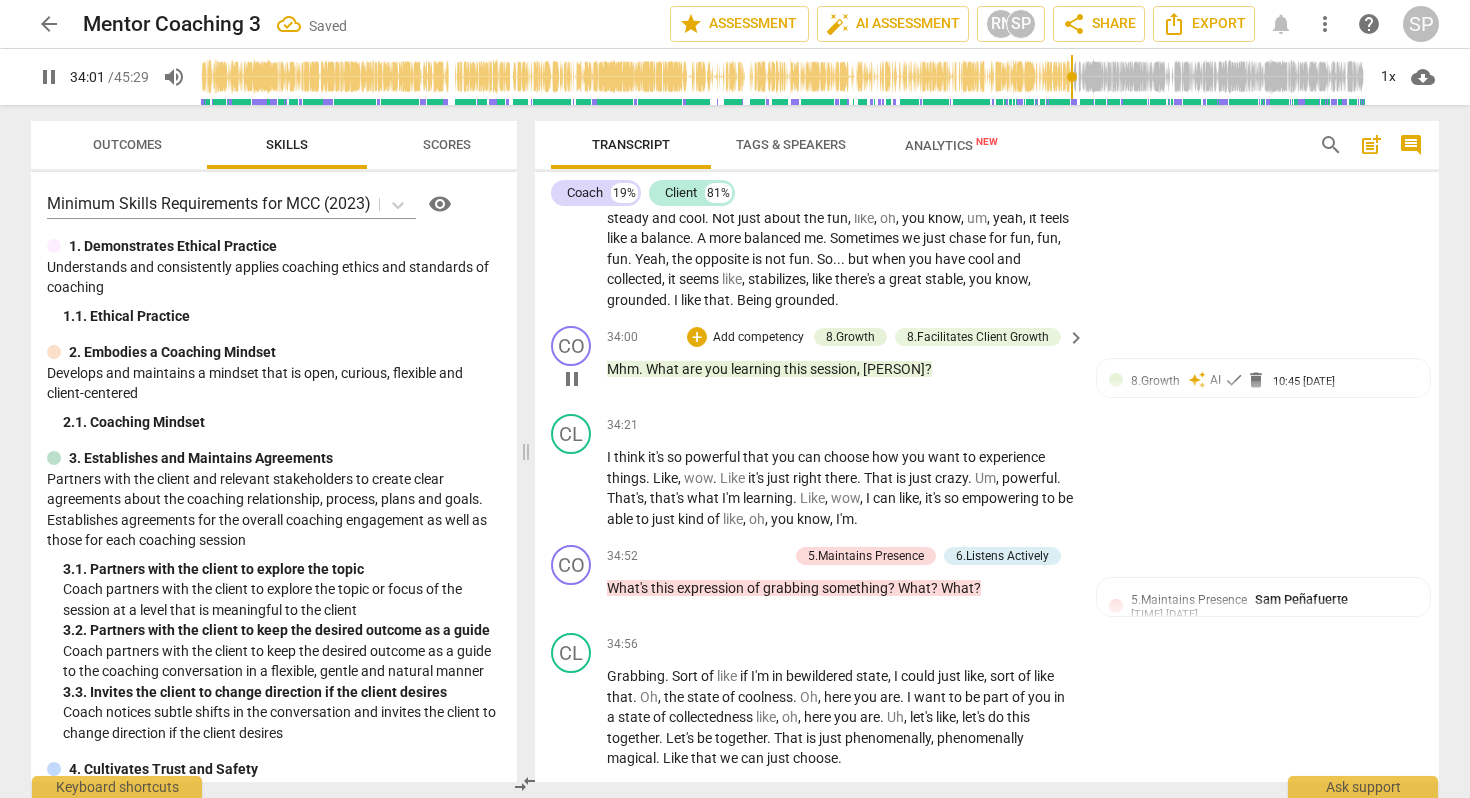click on "What" at bounding box center [664, 369] 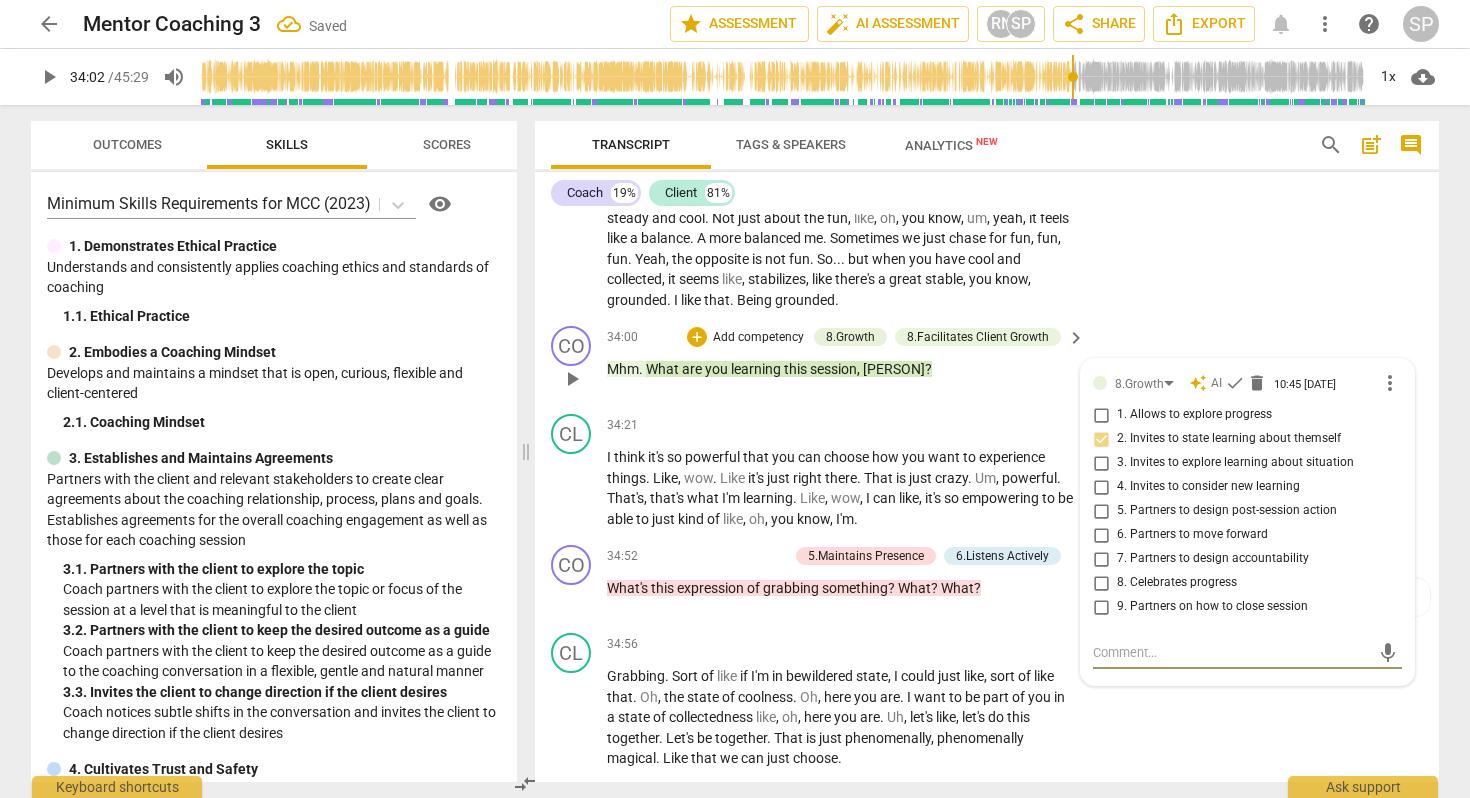 click on "What" at bounding box center (664, 369) 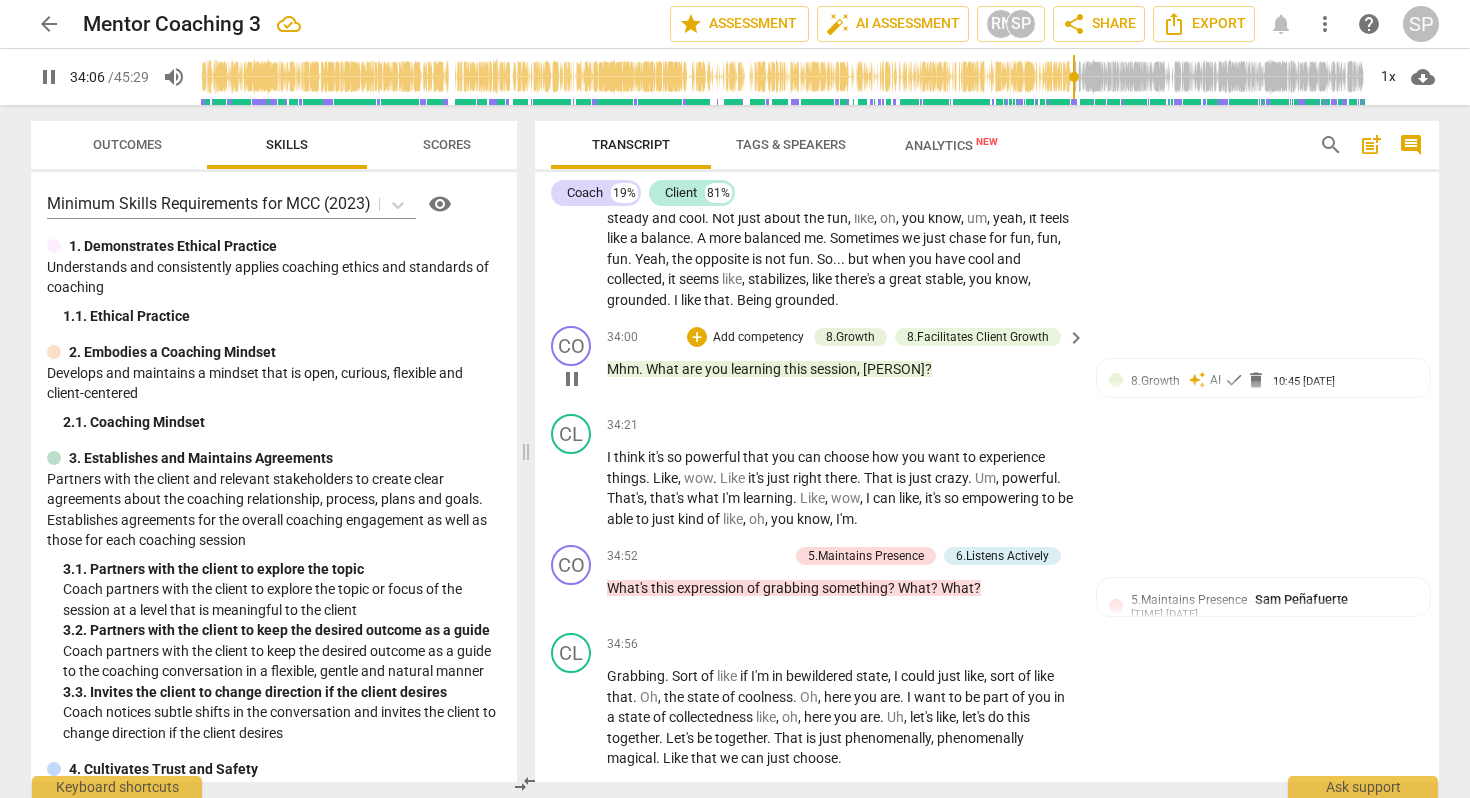 click on "What" at bounding box center [664, 369] 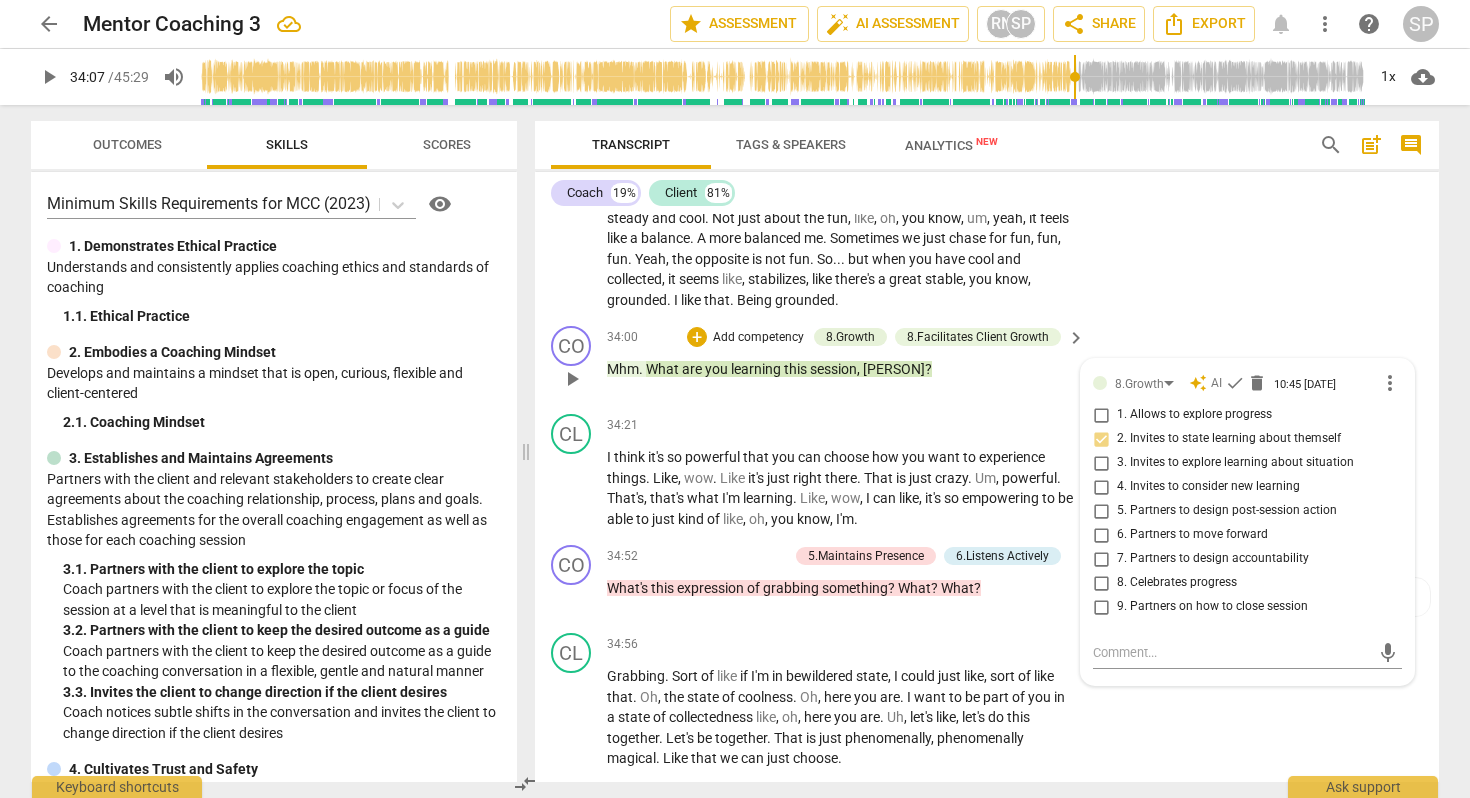 click on "What" at bounding box center [664, 369] 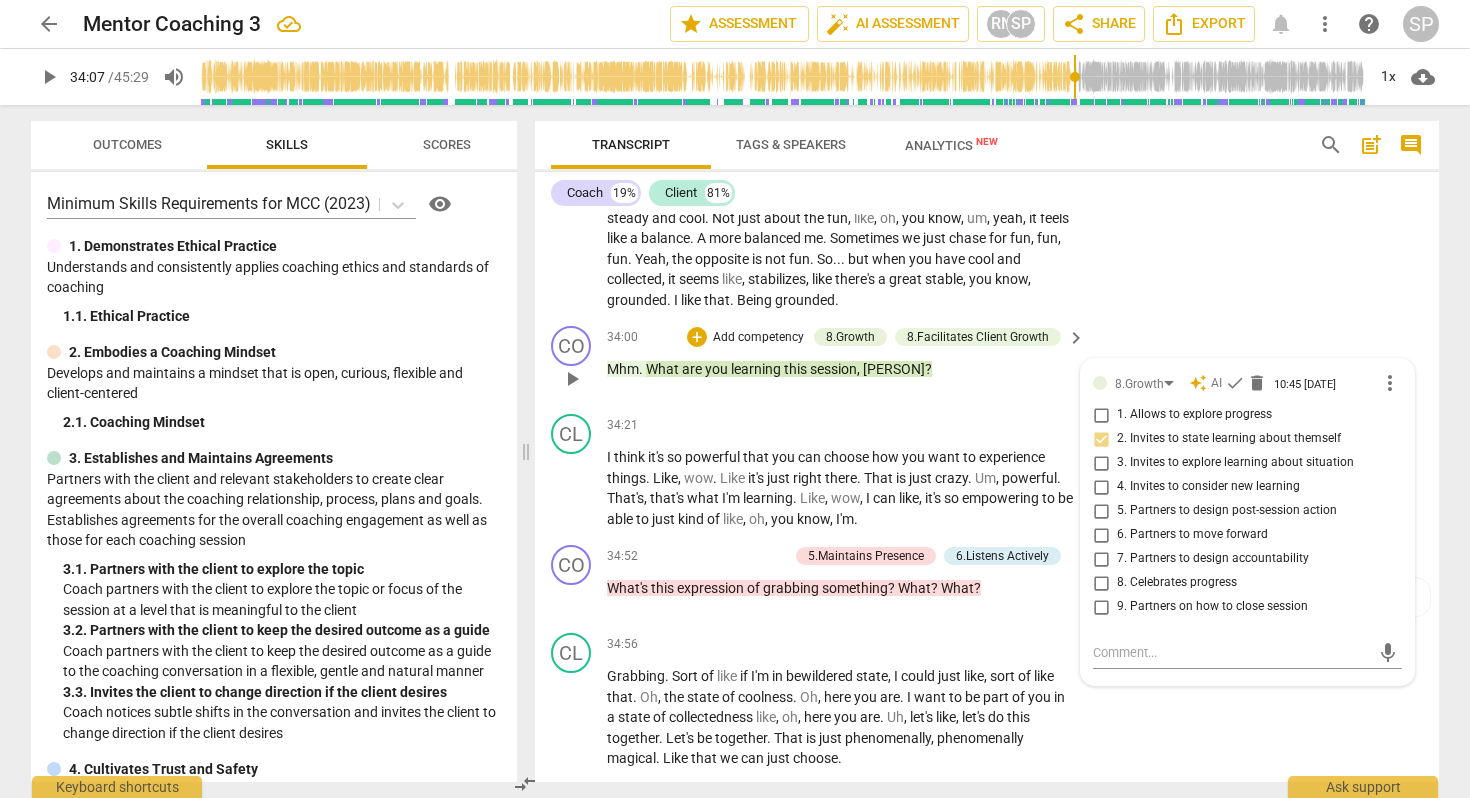 type on "2047" 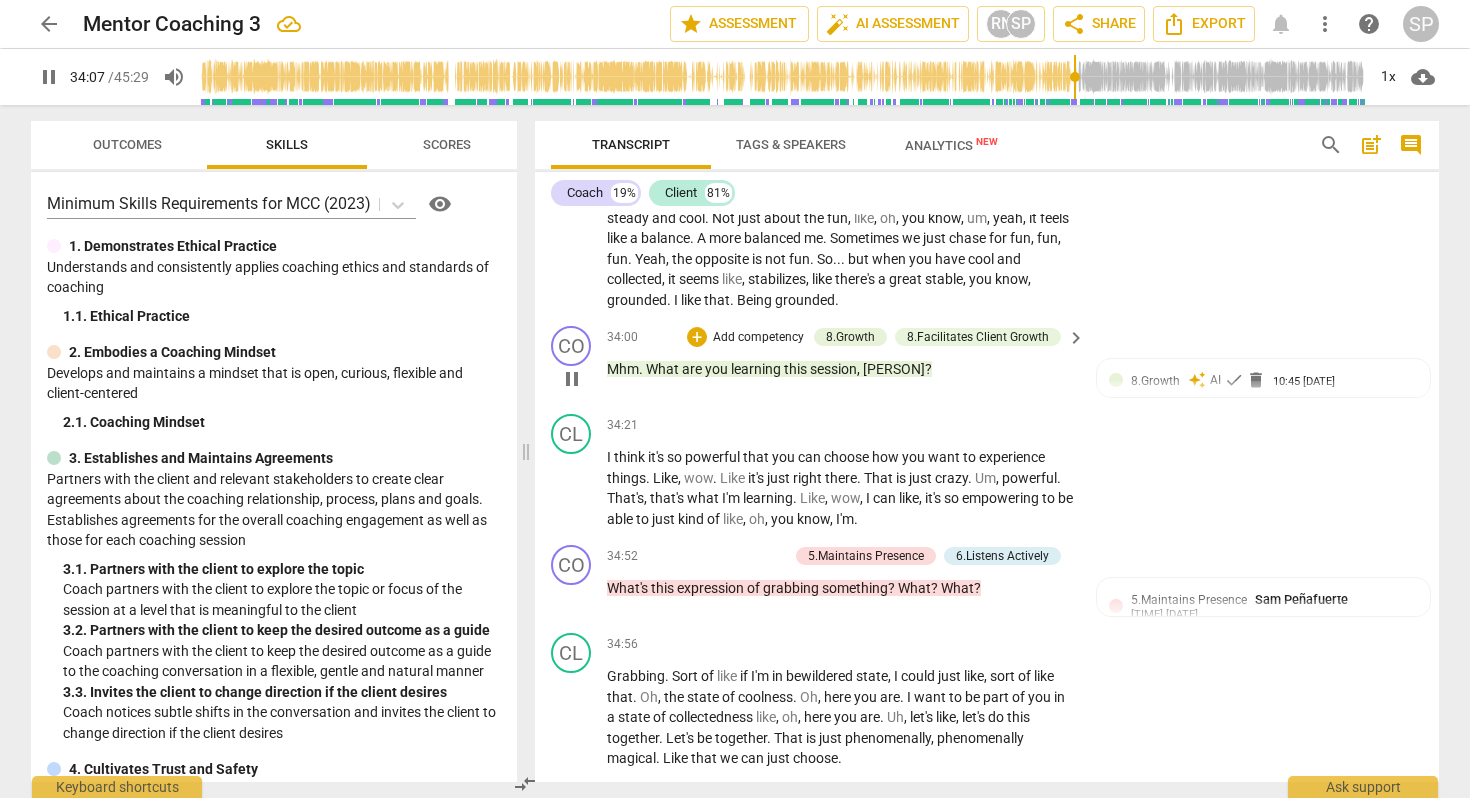 type 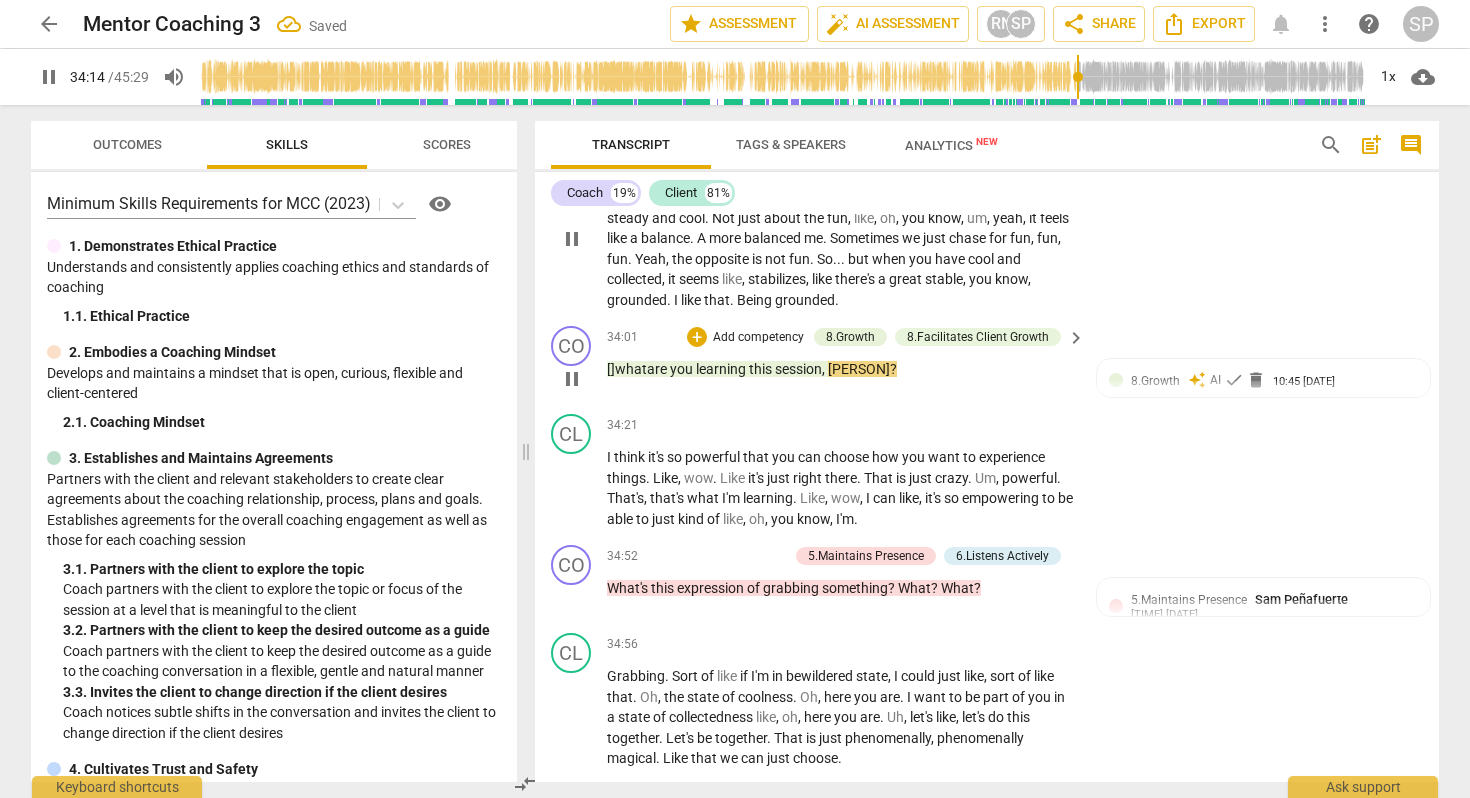 click on "." at bounding box center [837, 300] 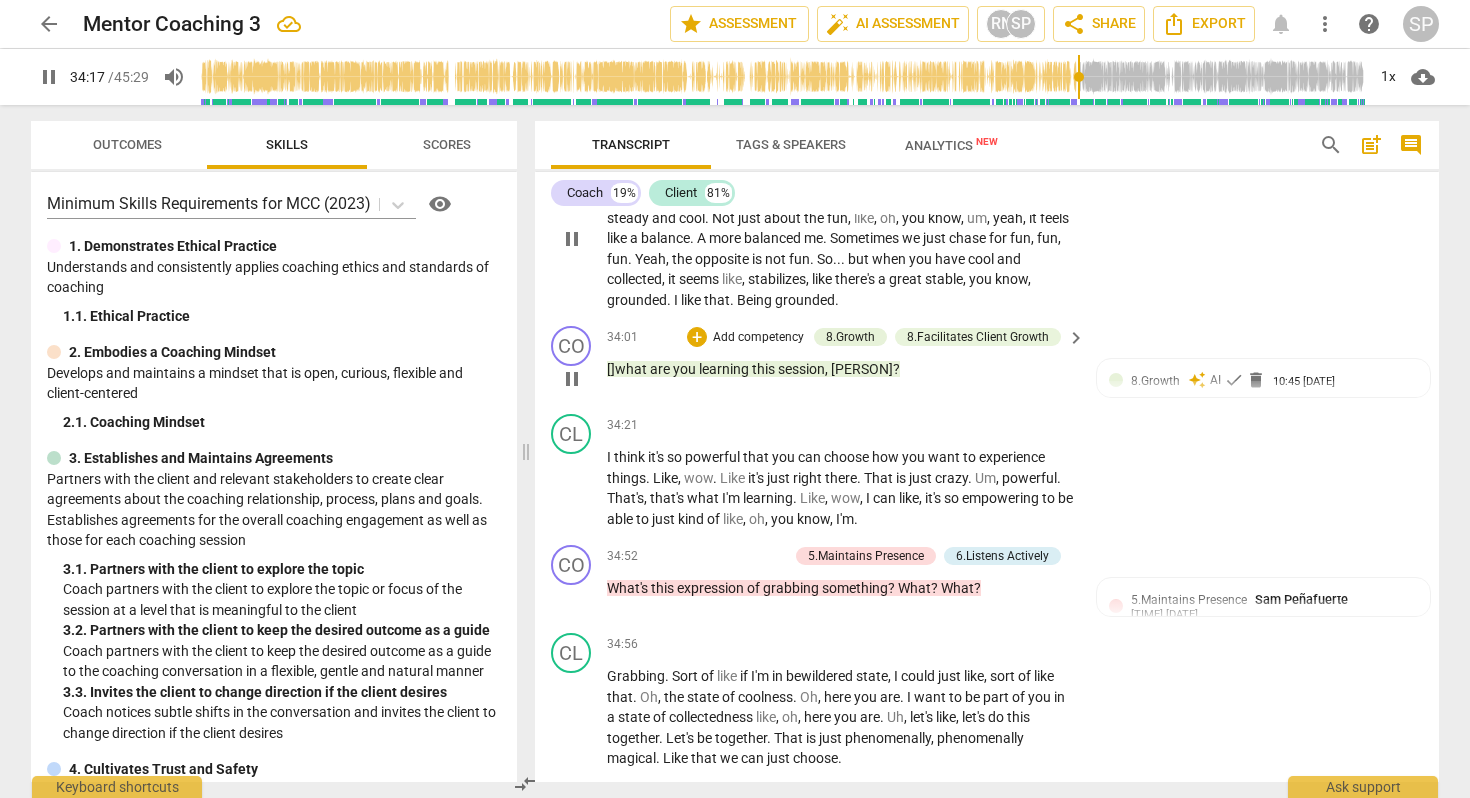 type on "2058" 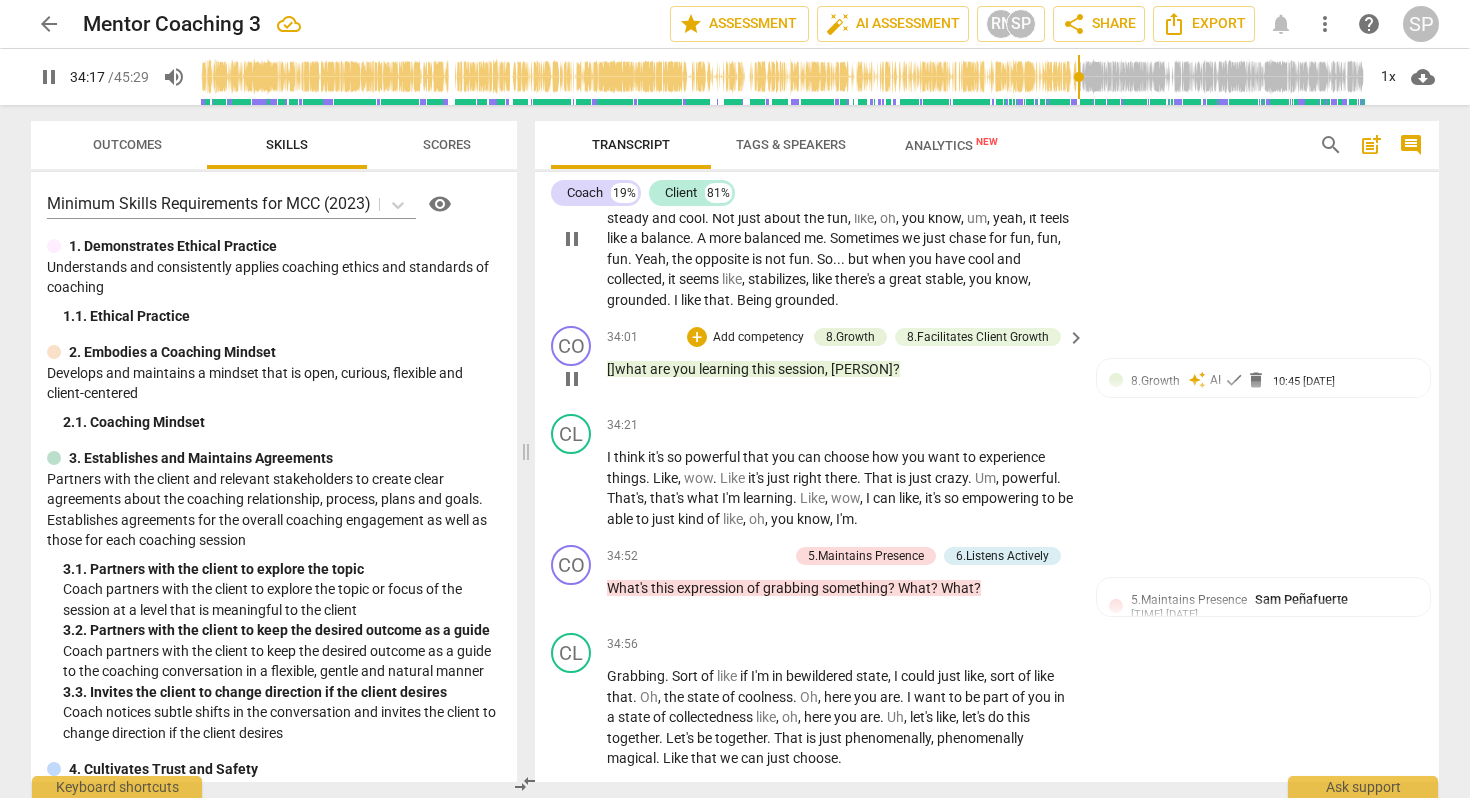 type 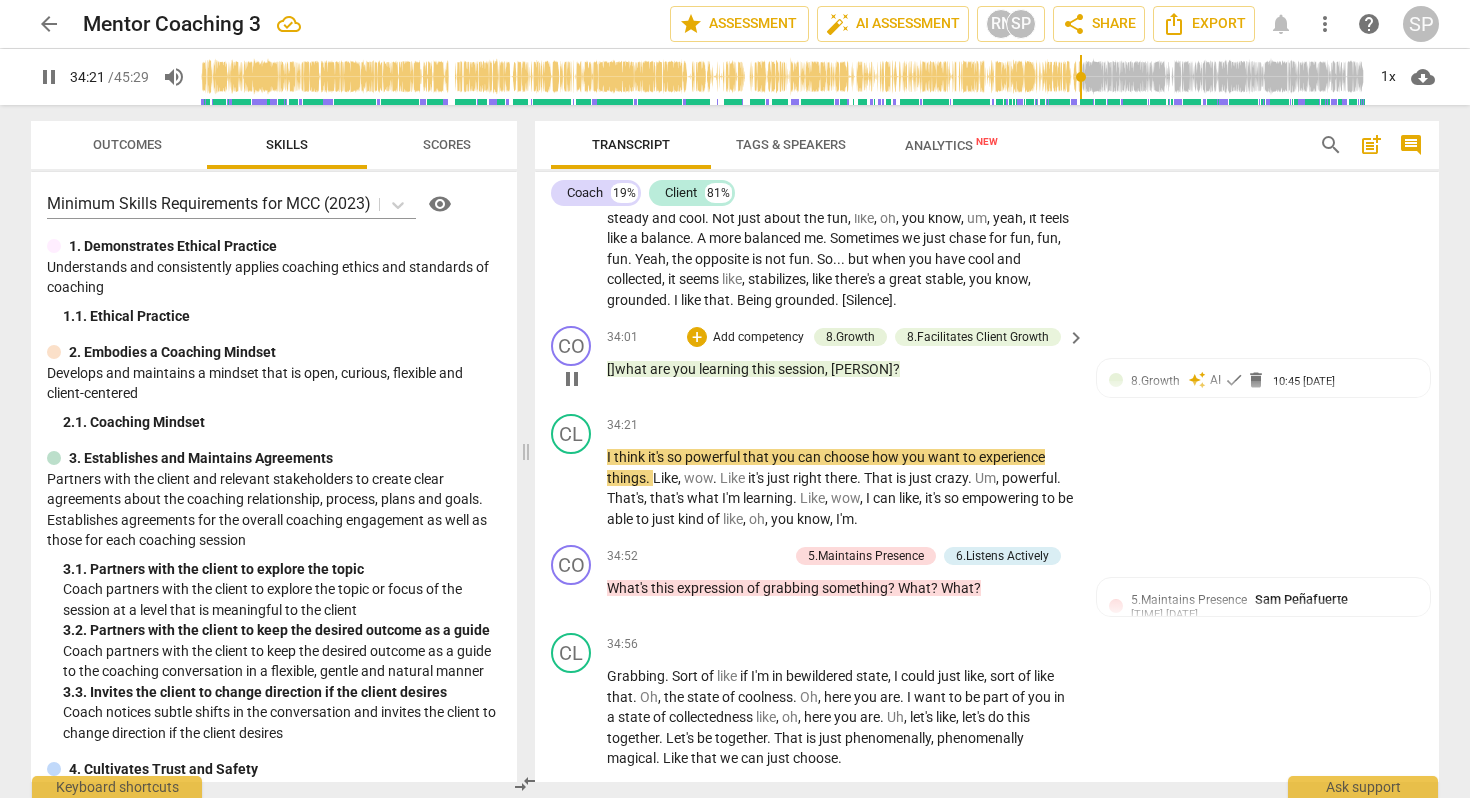 click on "[]what" at bounding box center (628, 369) 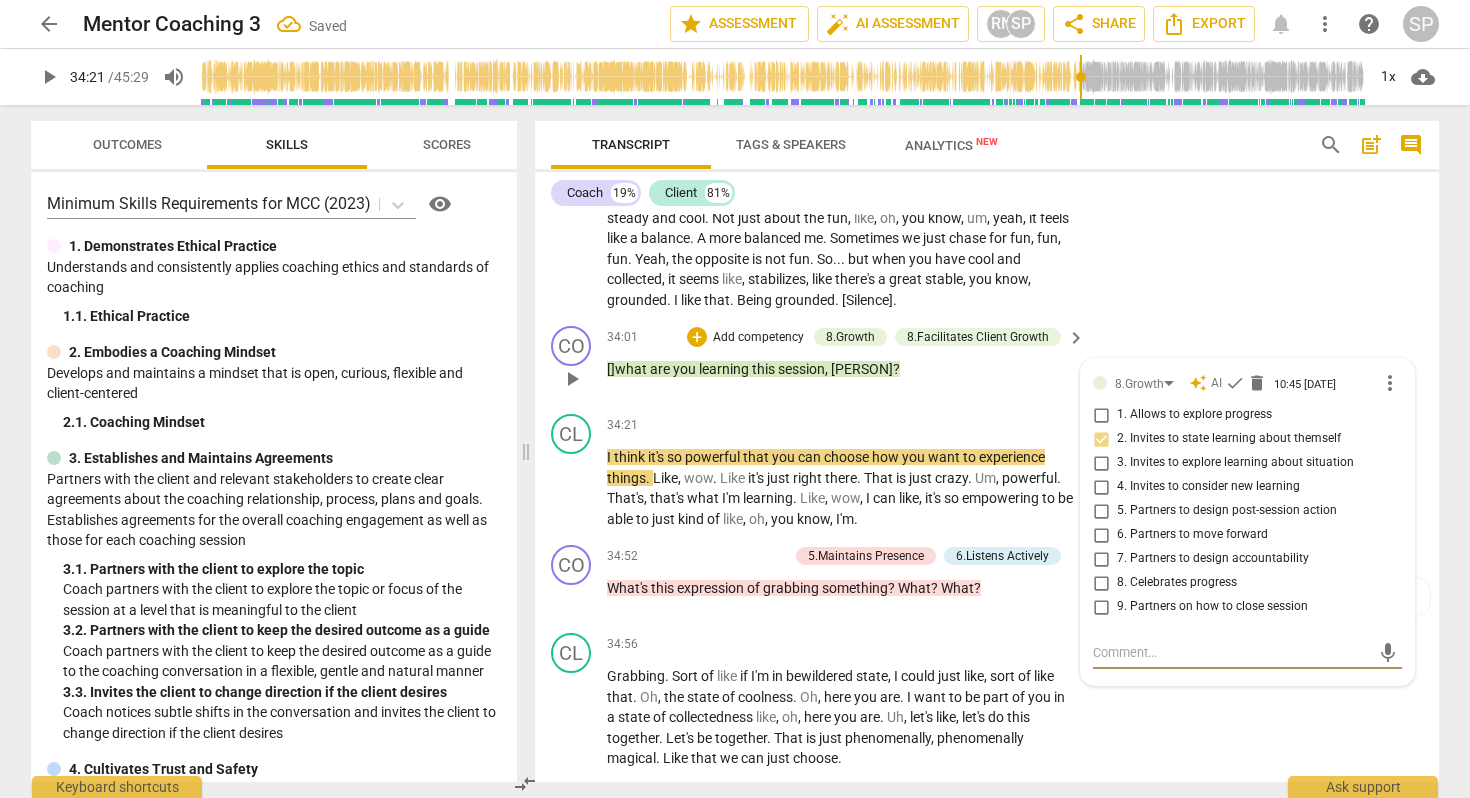 click on "[]what" at bounding box center (628, 369) 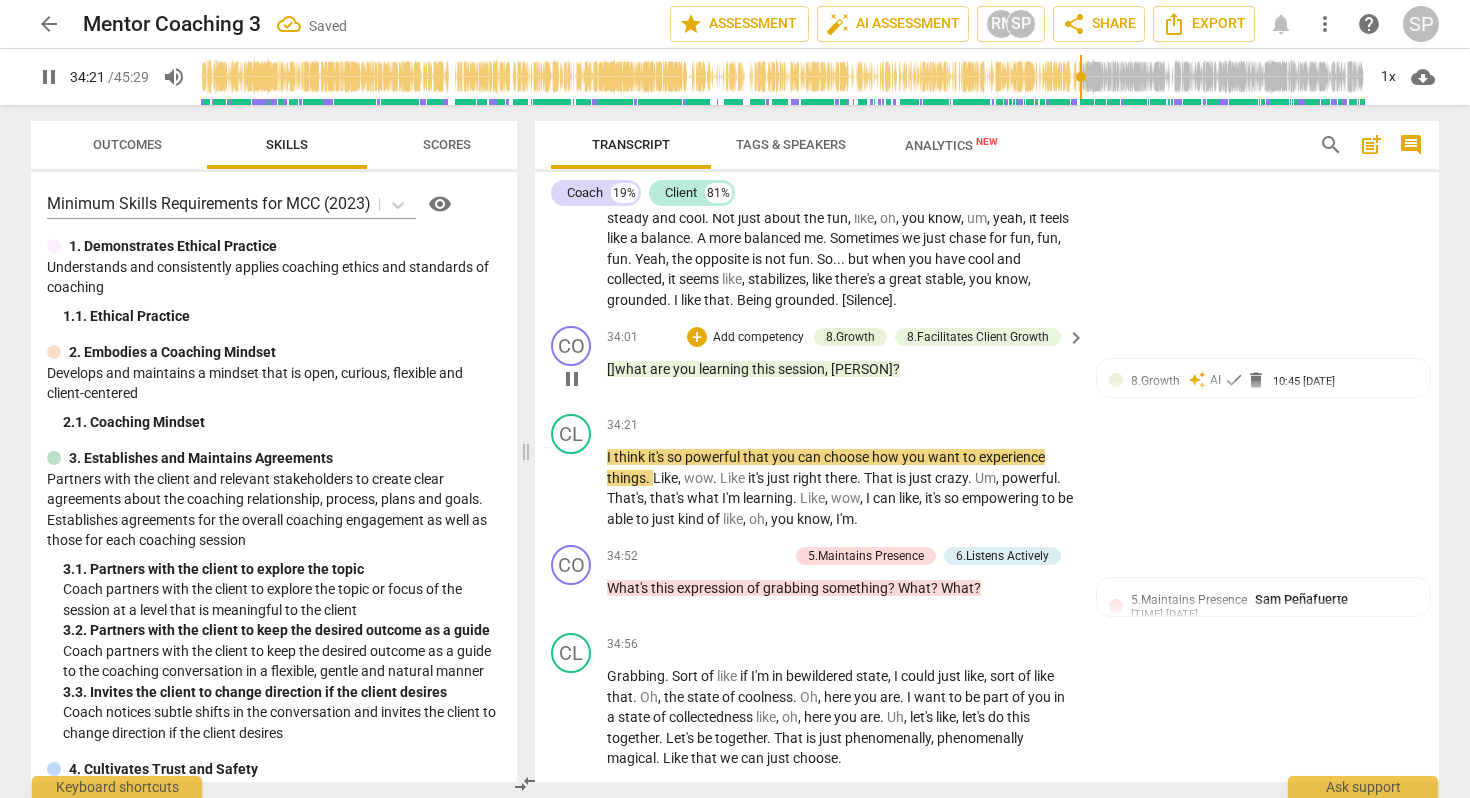 type on "2062" 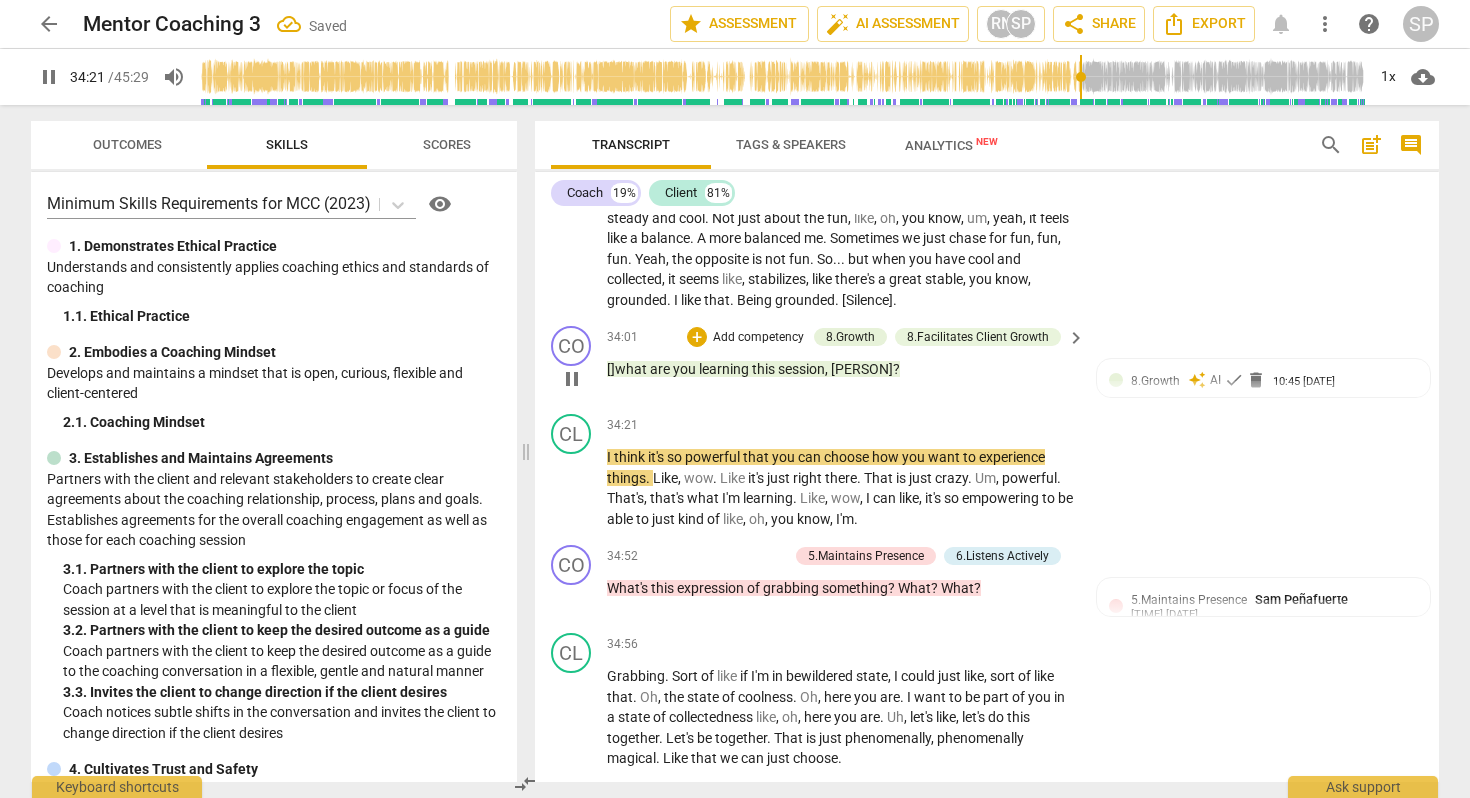 type 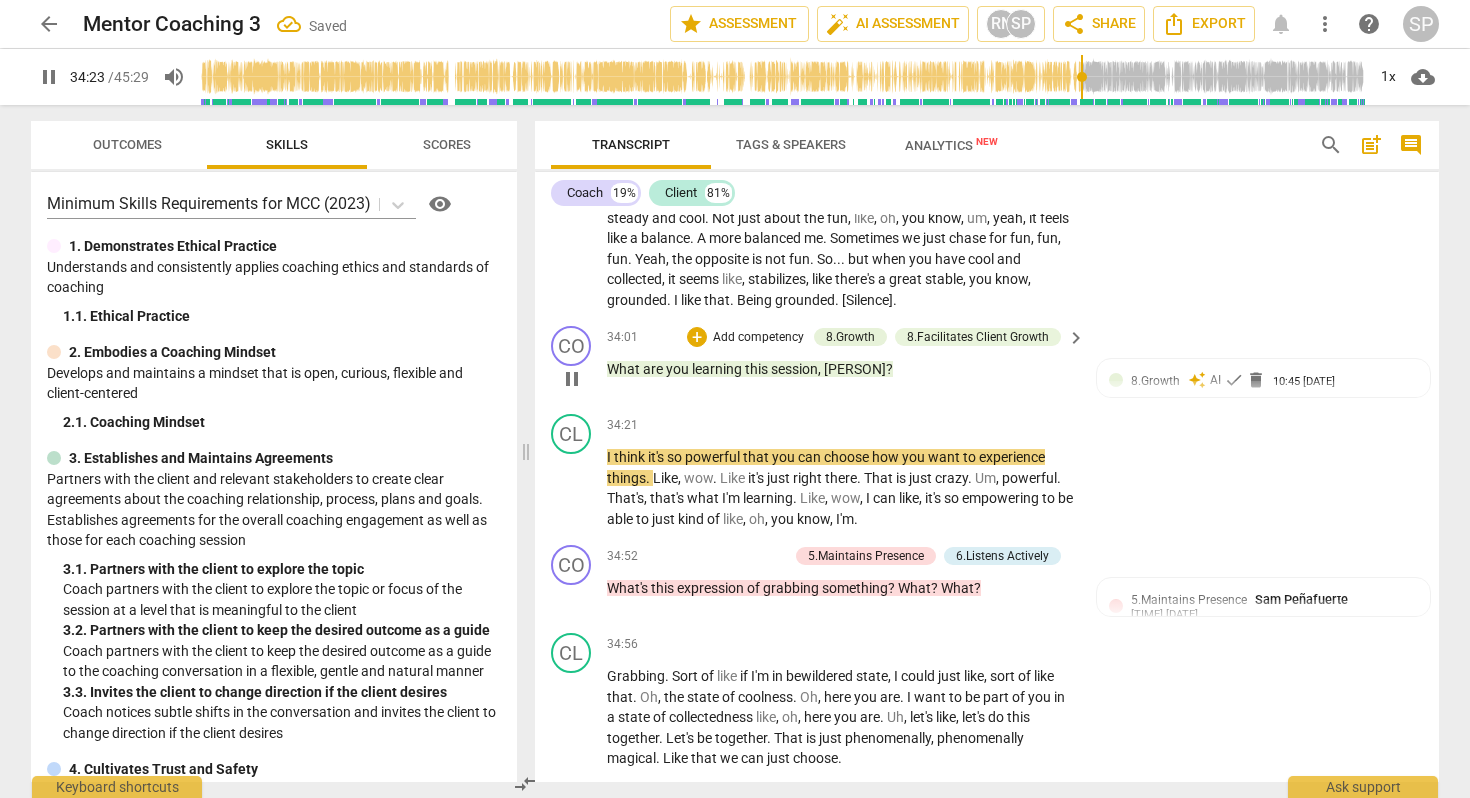 click on "What" at bounding box center (625, 369) 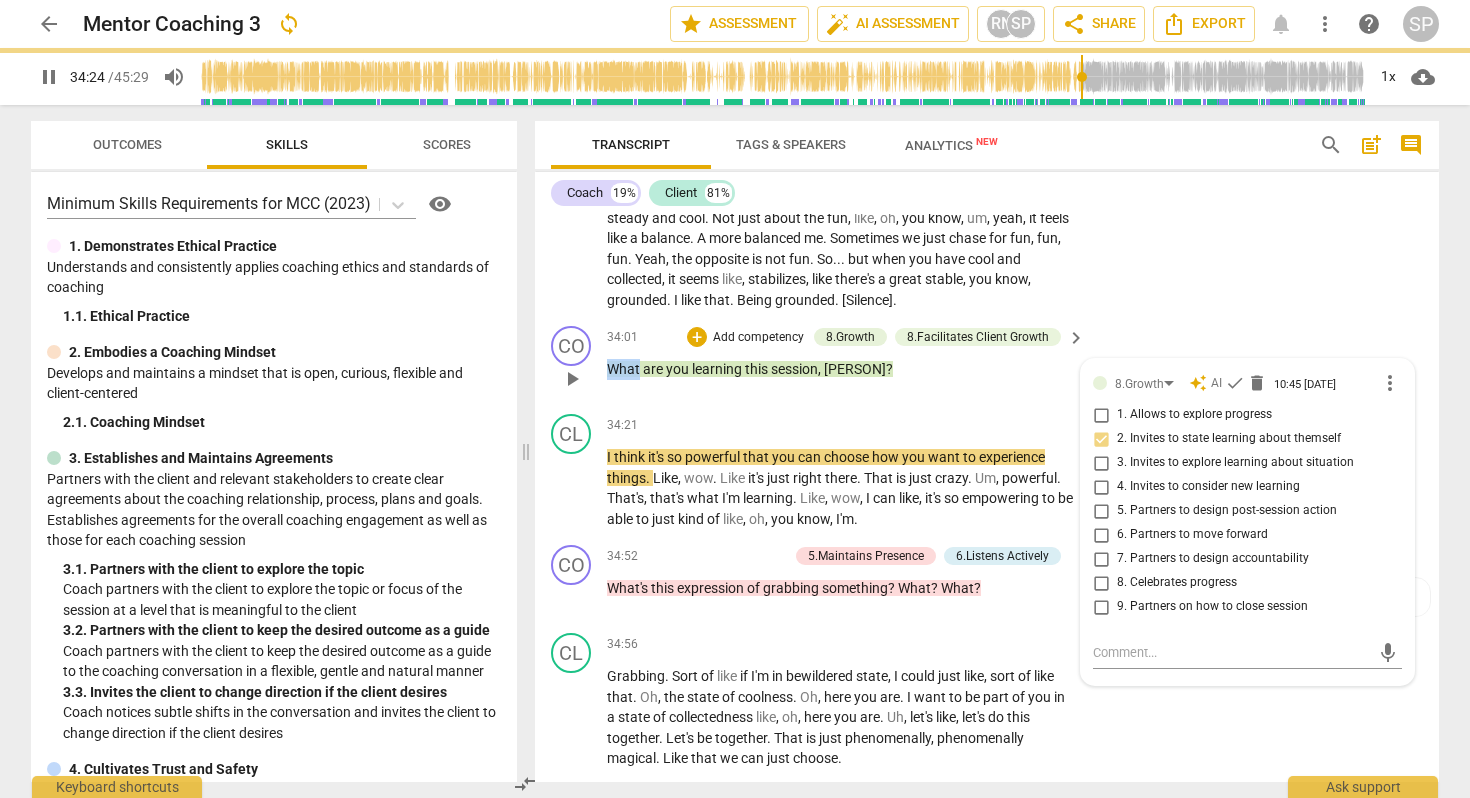 click on "What" at bounding box center [625, 369] 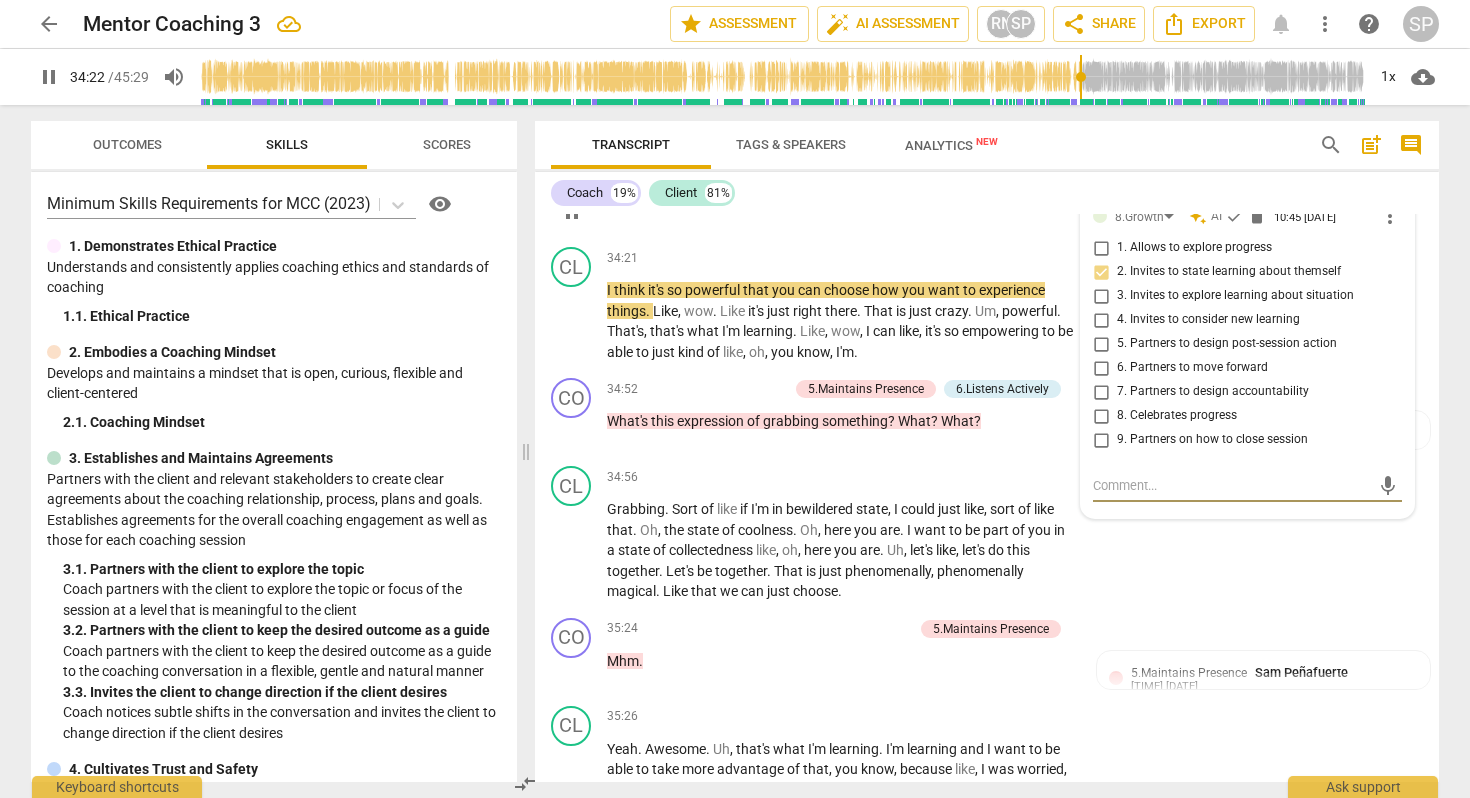 scroll, scrollTop: 11806, scrollLeft: 0, axis: vertical 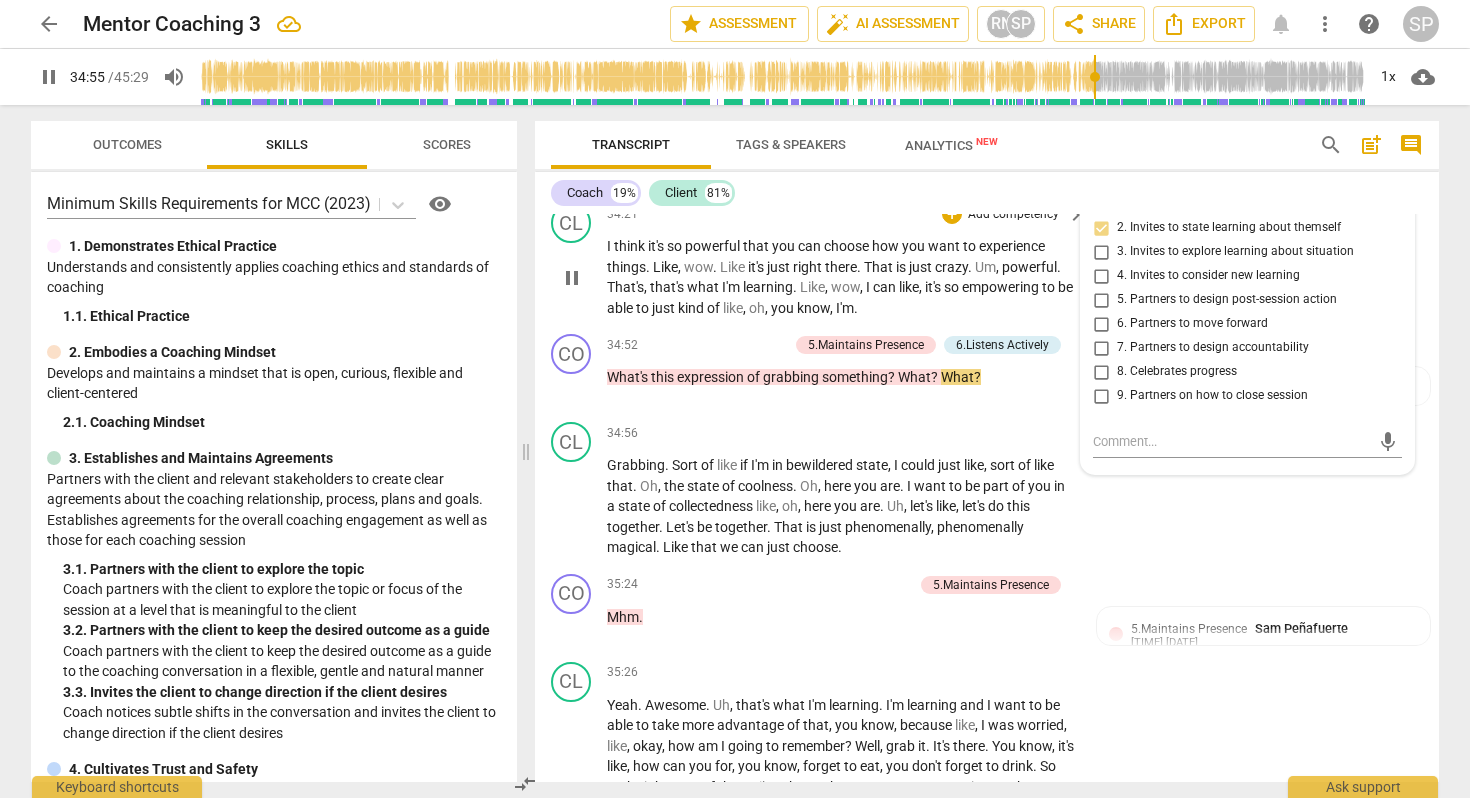 click on "I   think   it's   so   powerful   that   you   can   choose   how   you   want   to   experience   things .   Like ,   wow .   Like   it's   just   right   there .   That   is   just   crazy .   Um ,   powerful .   That's ,   that's   what   I'm   learning .   Like ,   wow ,   I   can   like ,   it's   so   empowering   to   be   able   to   just   kind   of   like ,   oh ,   you   know ,   I'm ." at bounding box center (841, 277) 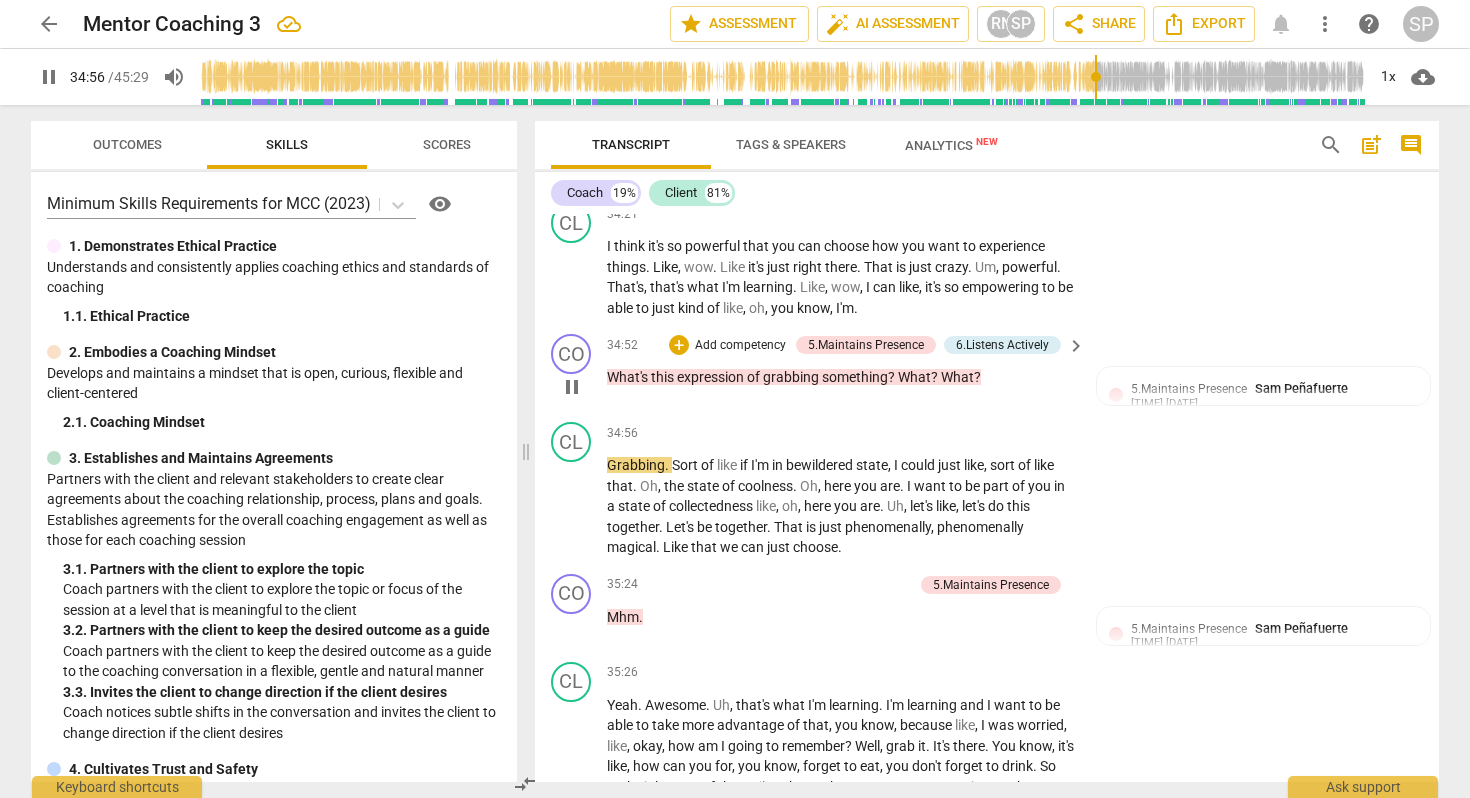 type on "2097" 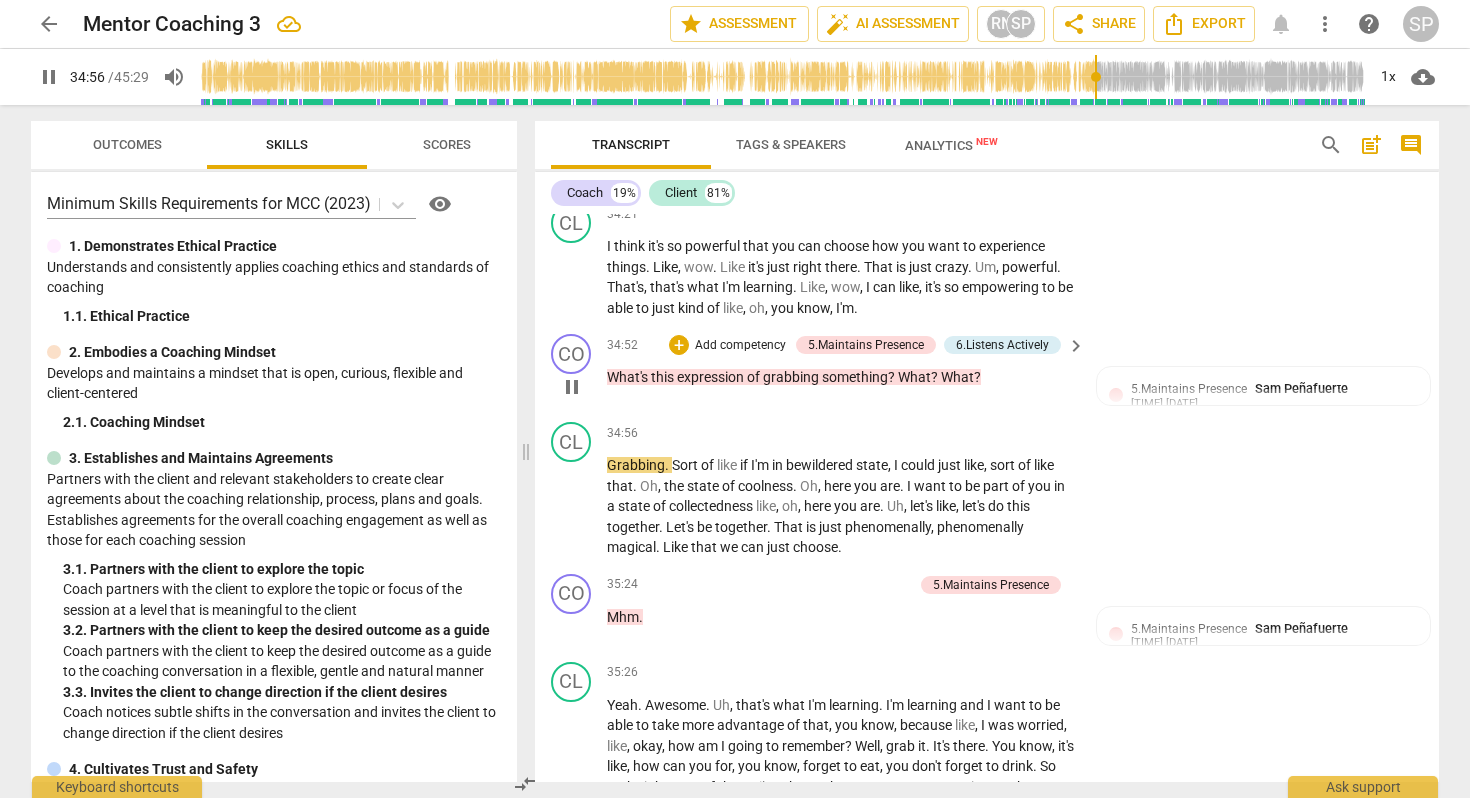 type 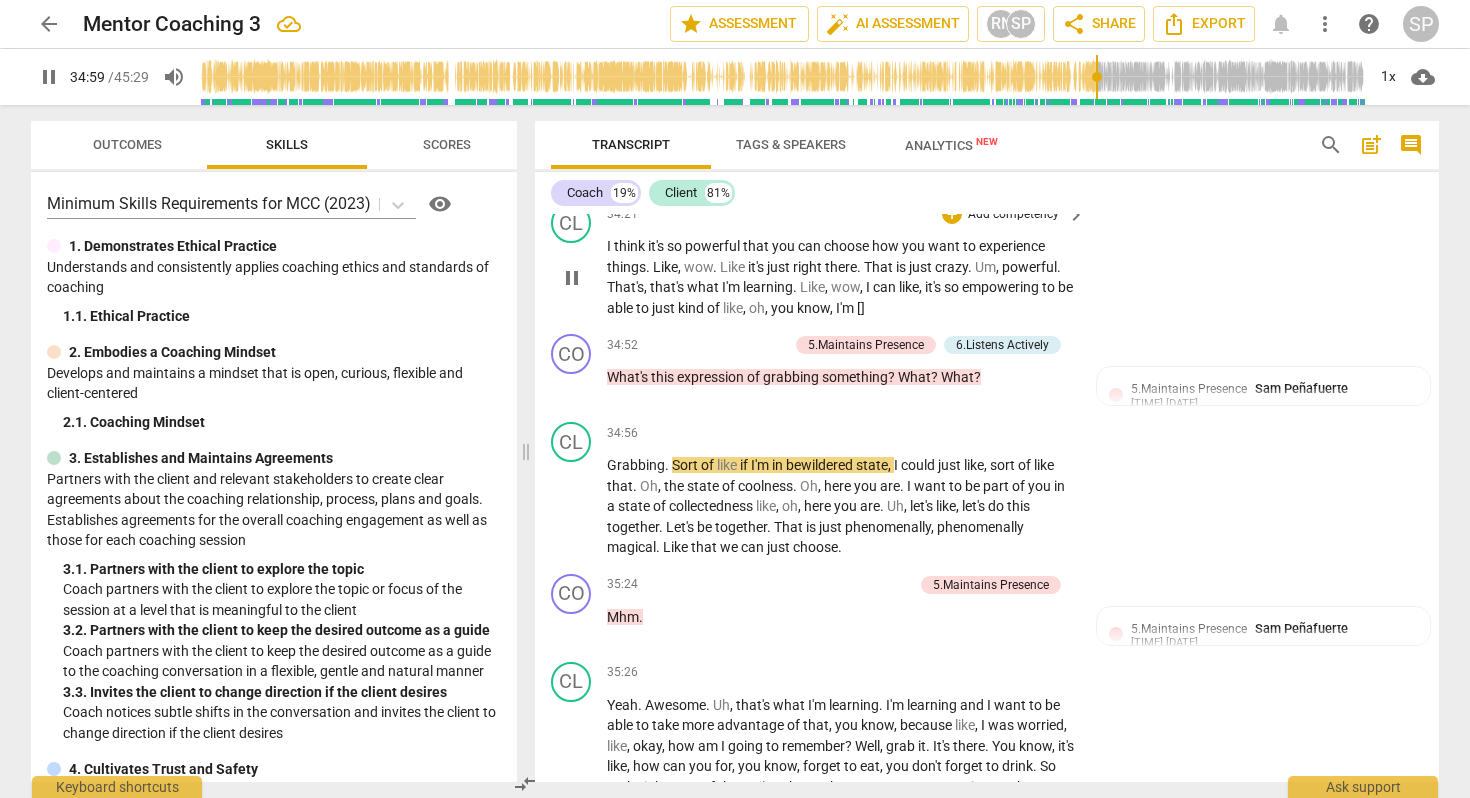 click on "know" at bounding box center [813, 308] 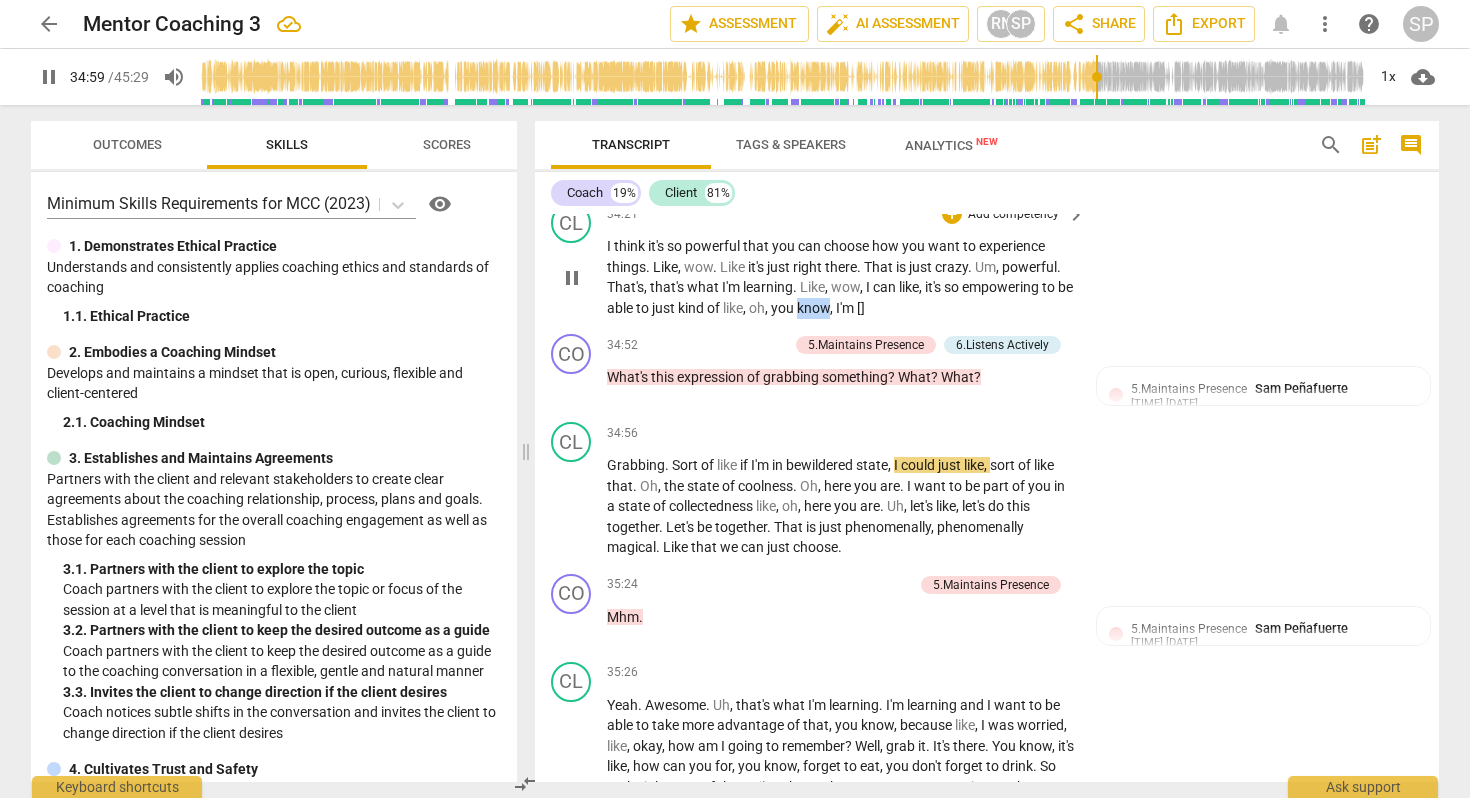 click on "know" at bounding box center (813, 308) 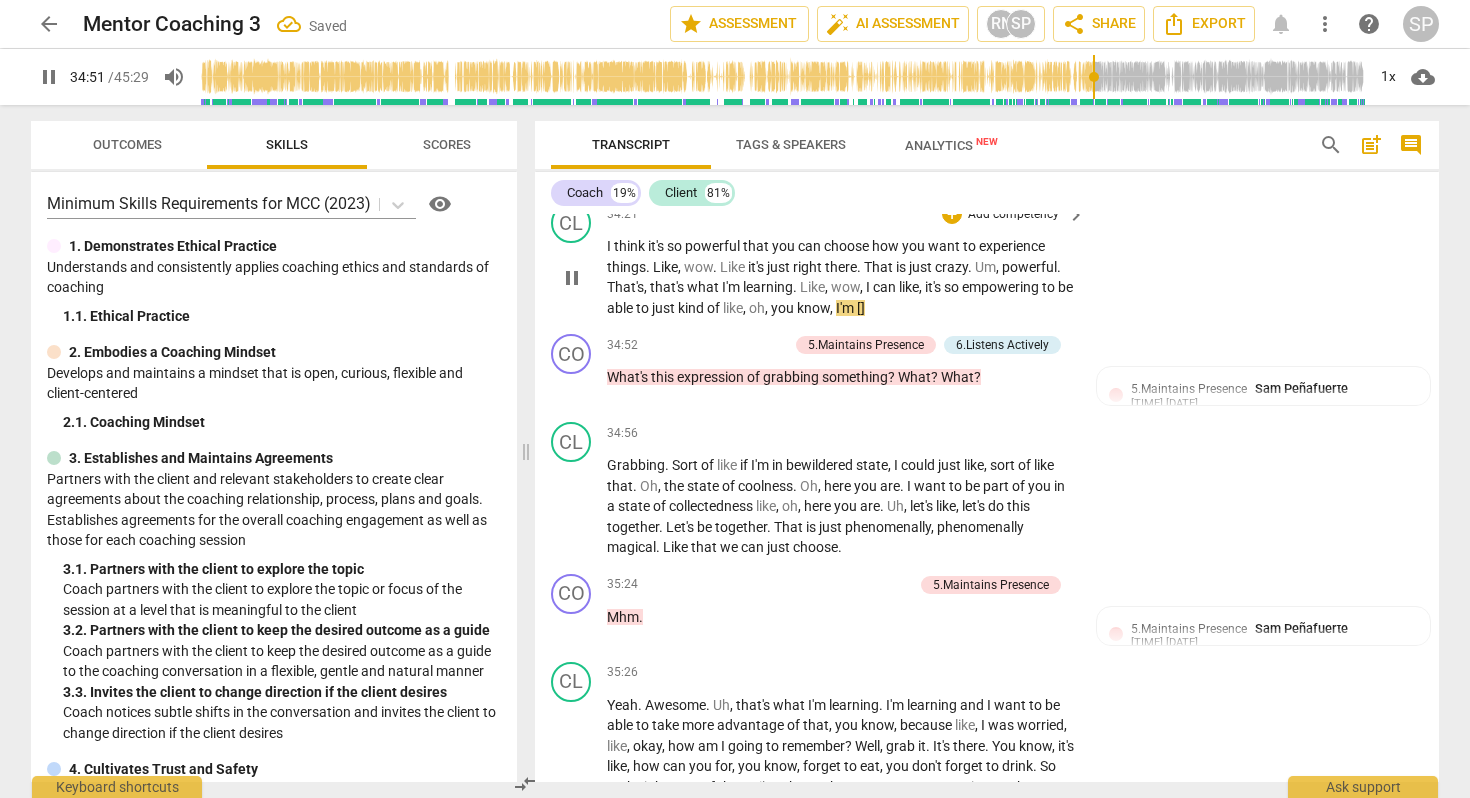 click on "I'm []" at bounding box center [850, 308] 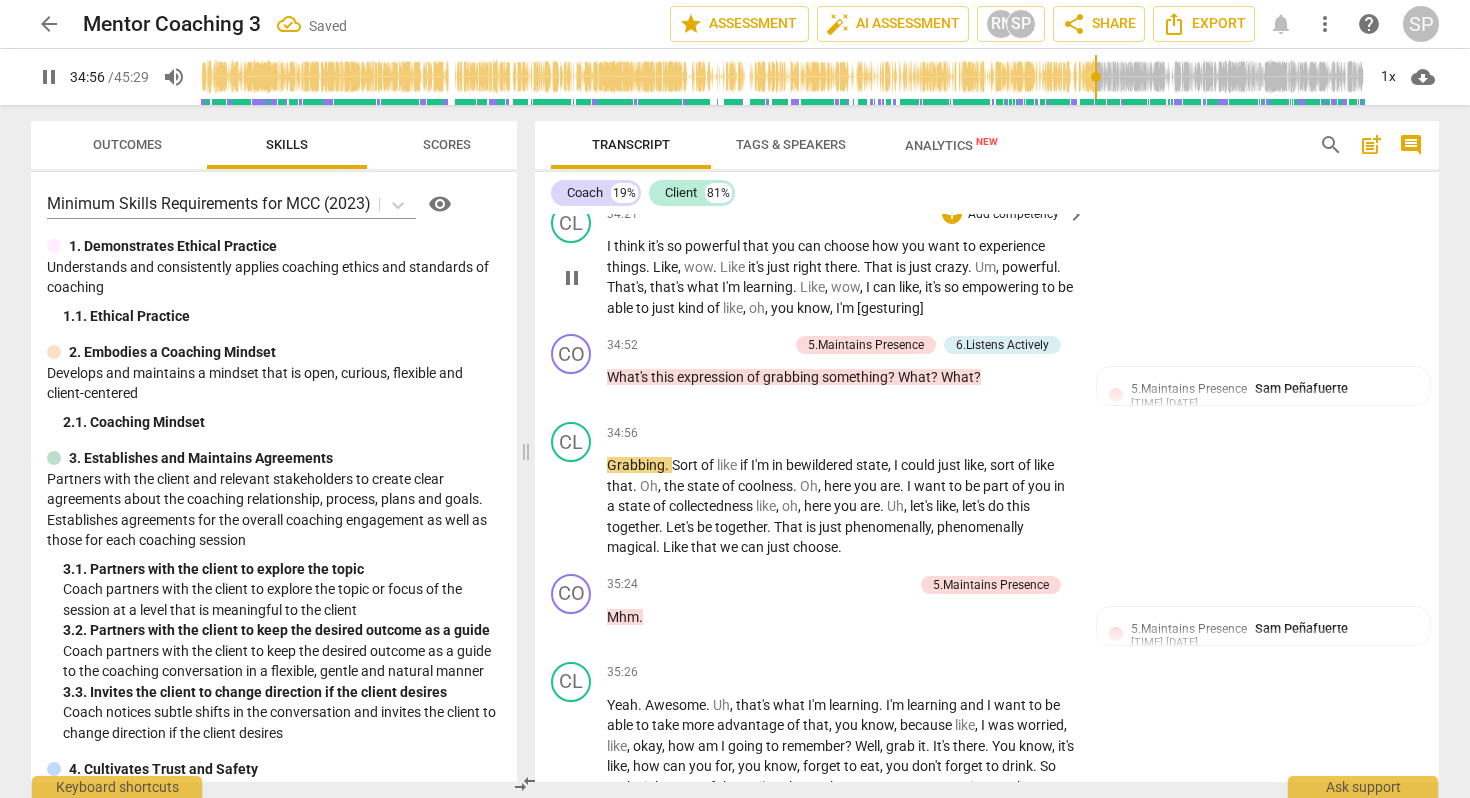 click on "I'm [gesturing]" at bounding box center [880, 308] 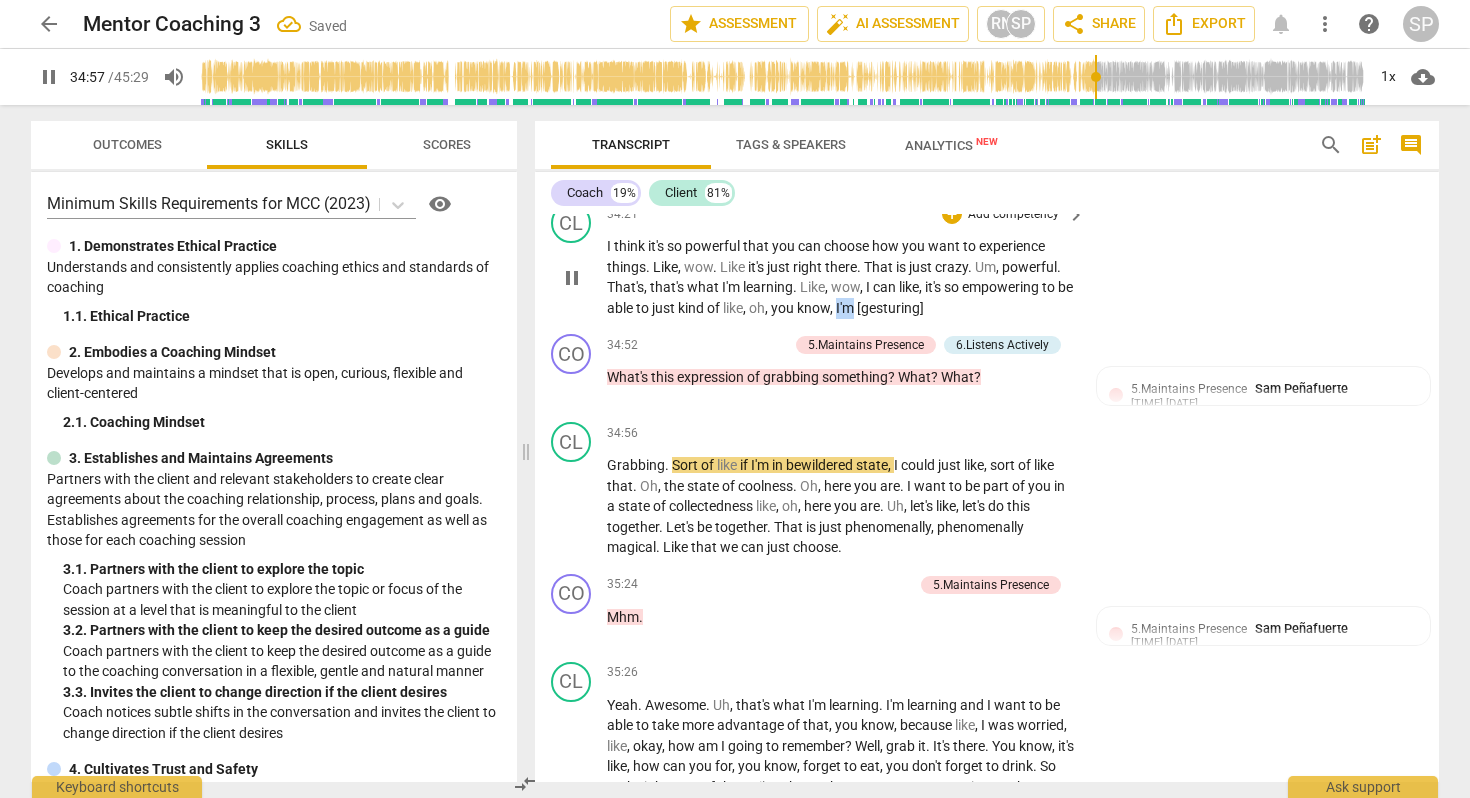 click on "I'm [gesturing]" at bounding box center [880, 308] 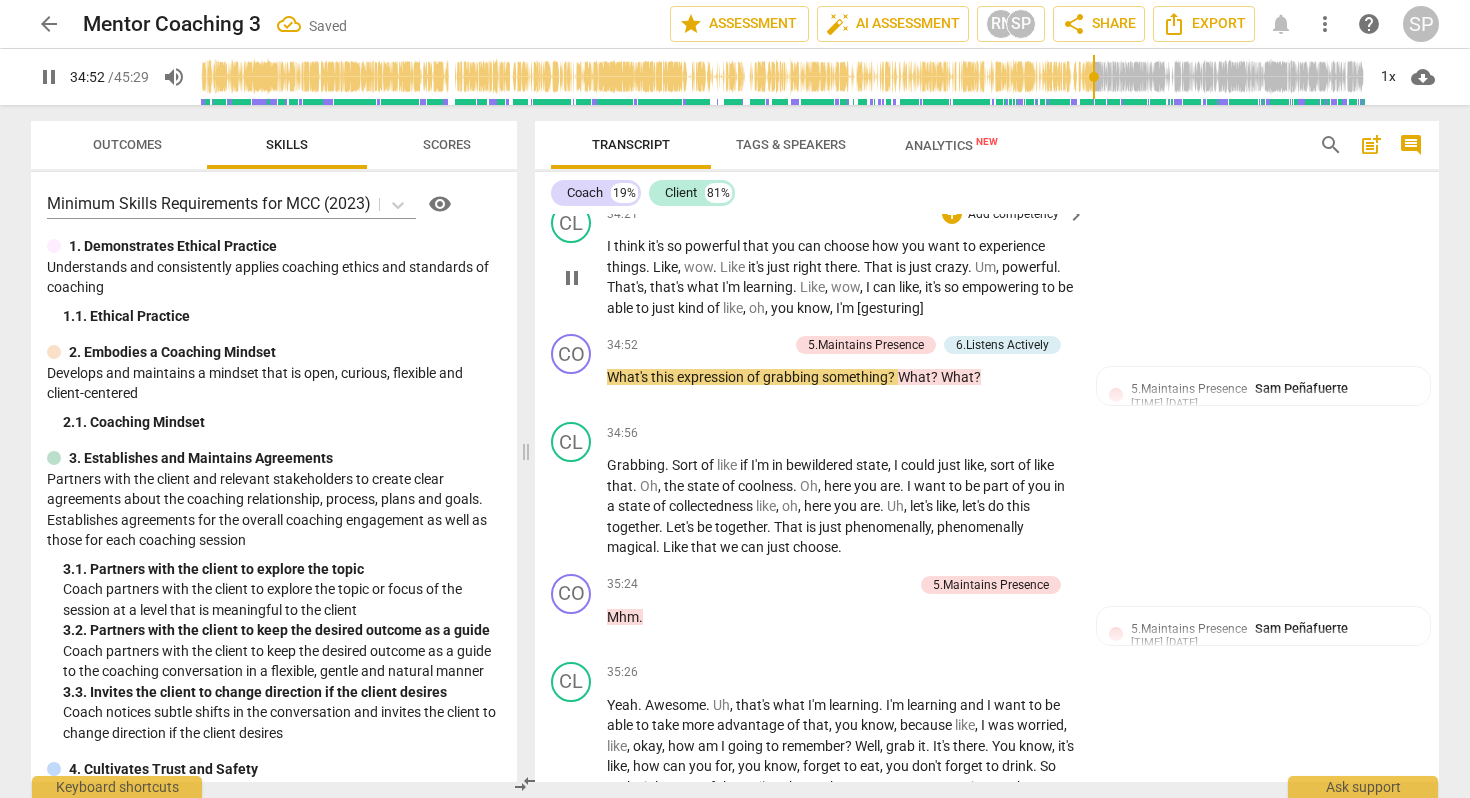 click on "know" at bounding box center (813, 308) 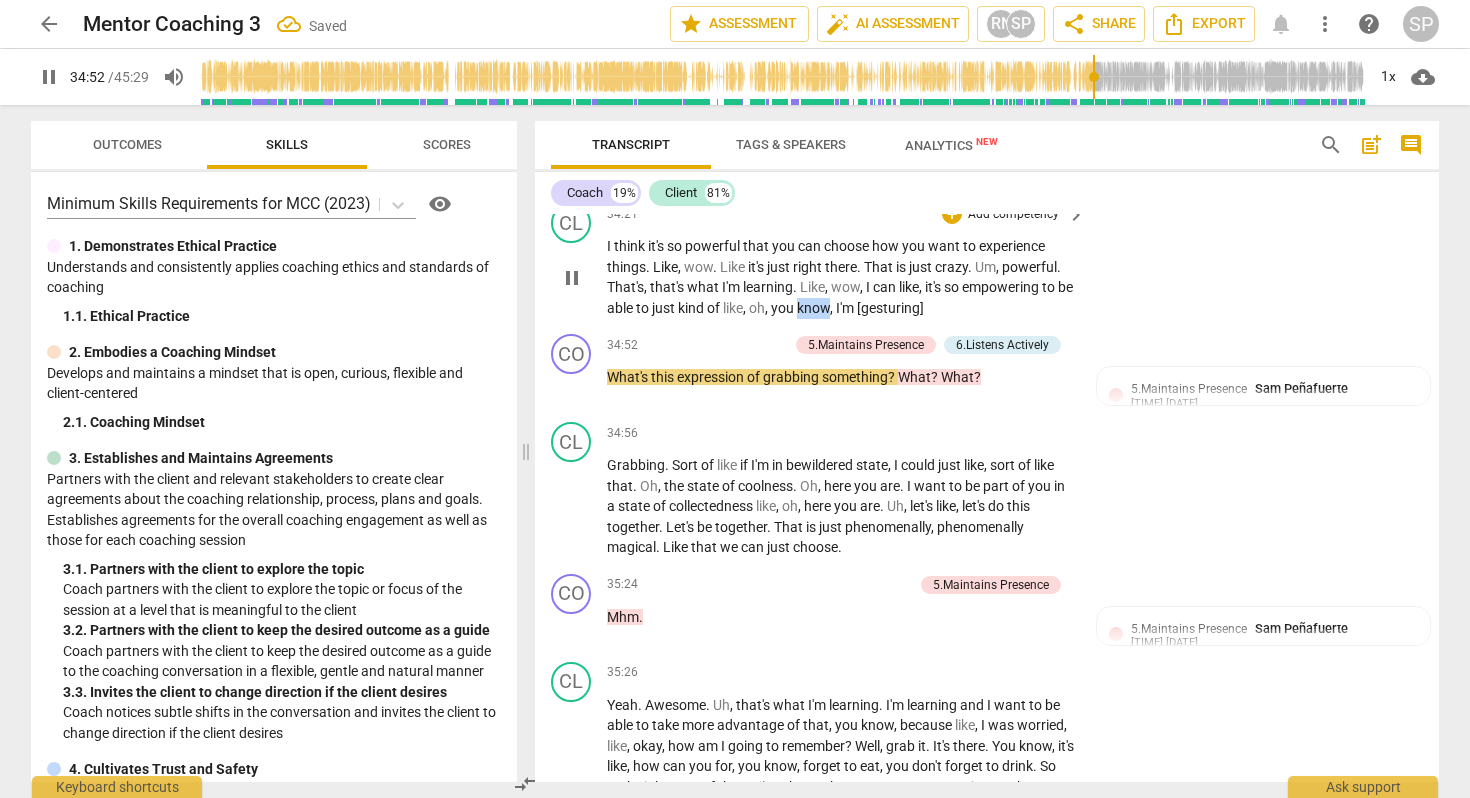 click on "know" at bounding box center (813, 308) 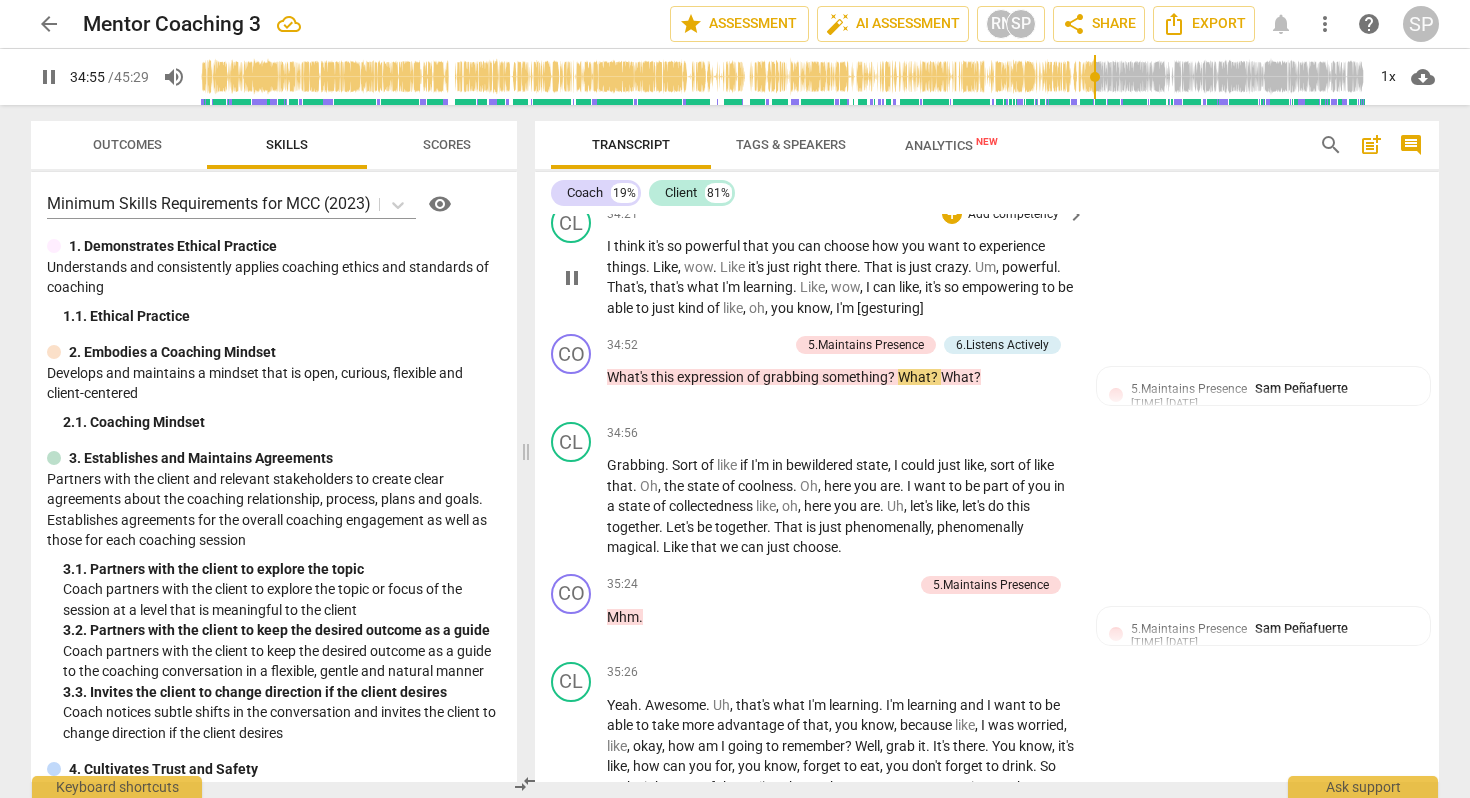 click on "I'm [gesturing]" at bounding box center (880, 308) 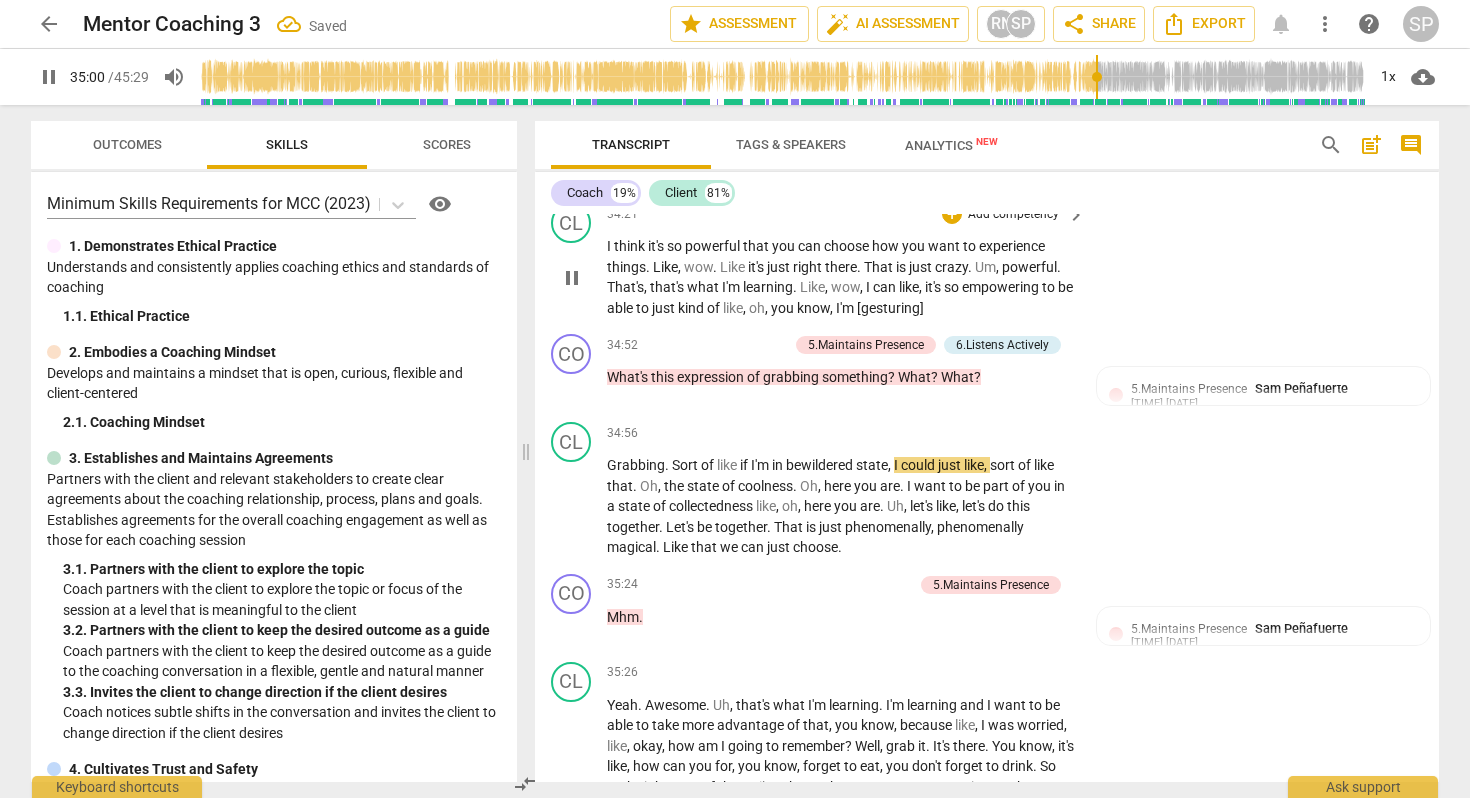 click on "know" at bounding box center (813, 308) 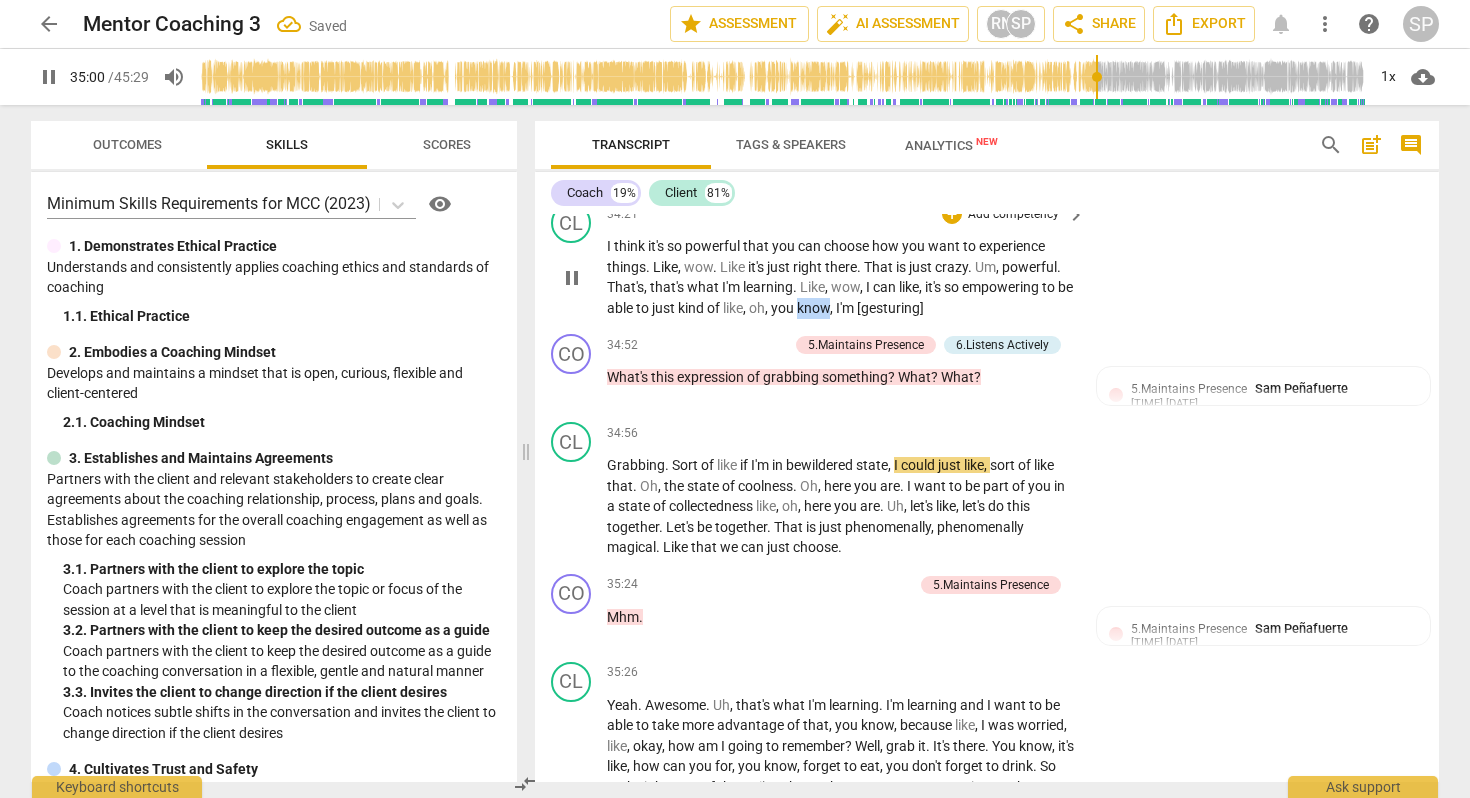 click on "know" at bounding box center (813, 308) 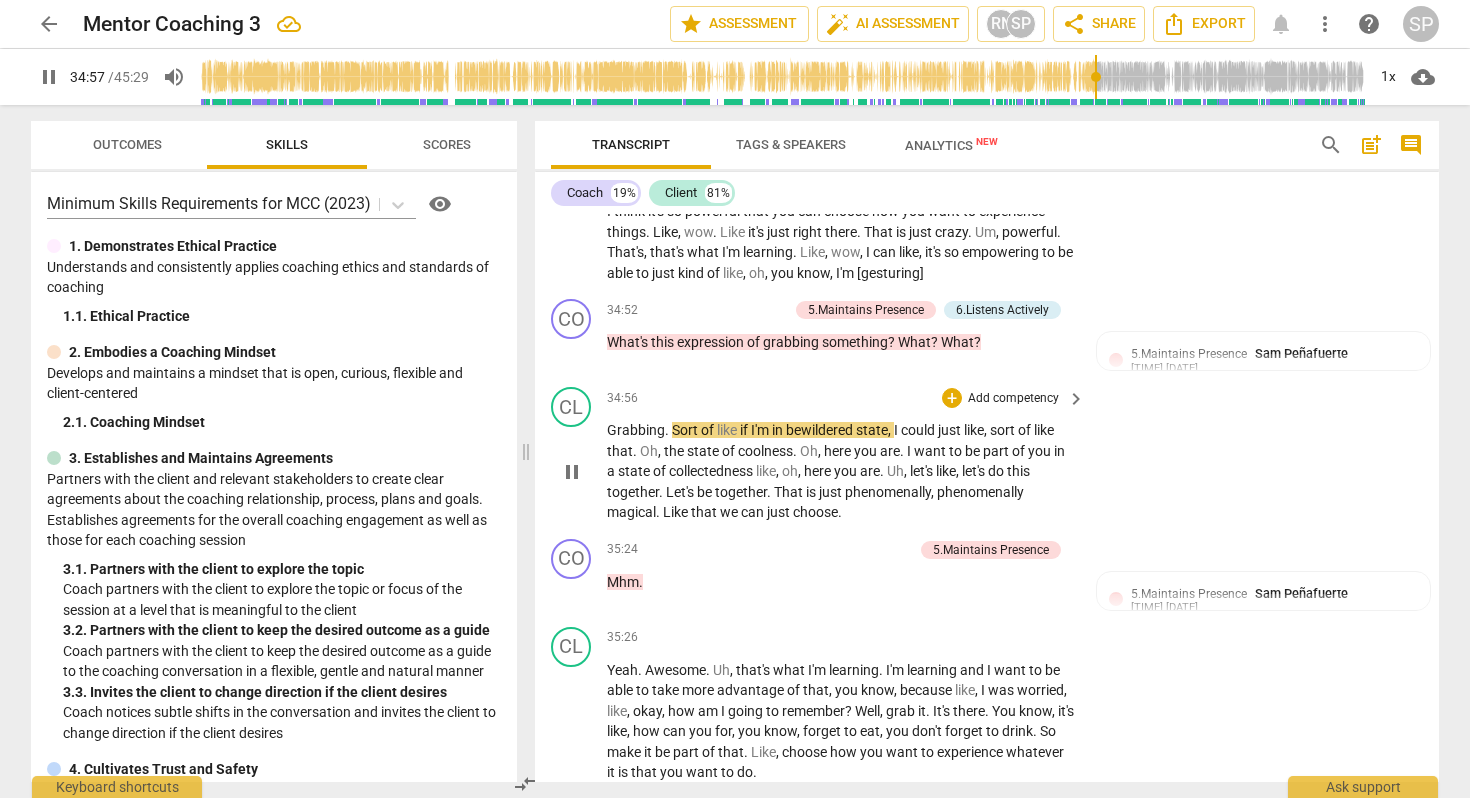 scroll, scrollTop: 11846, scrollLeft: 0, axis: vertical 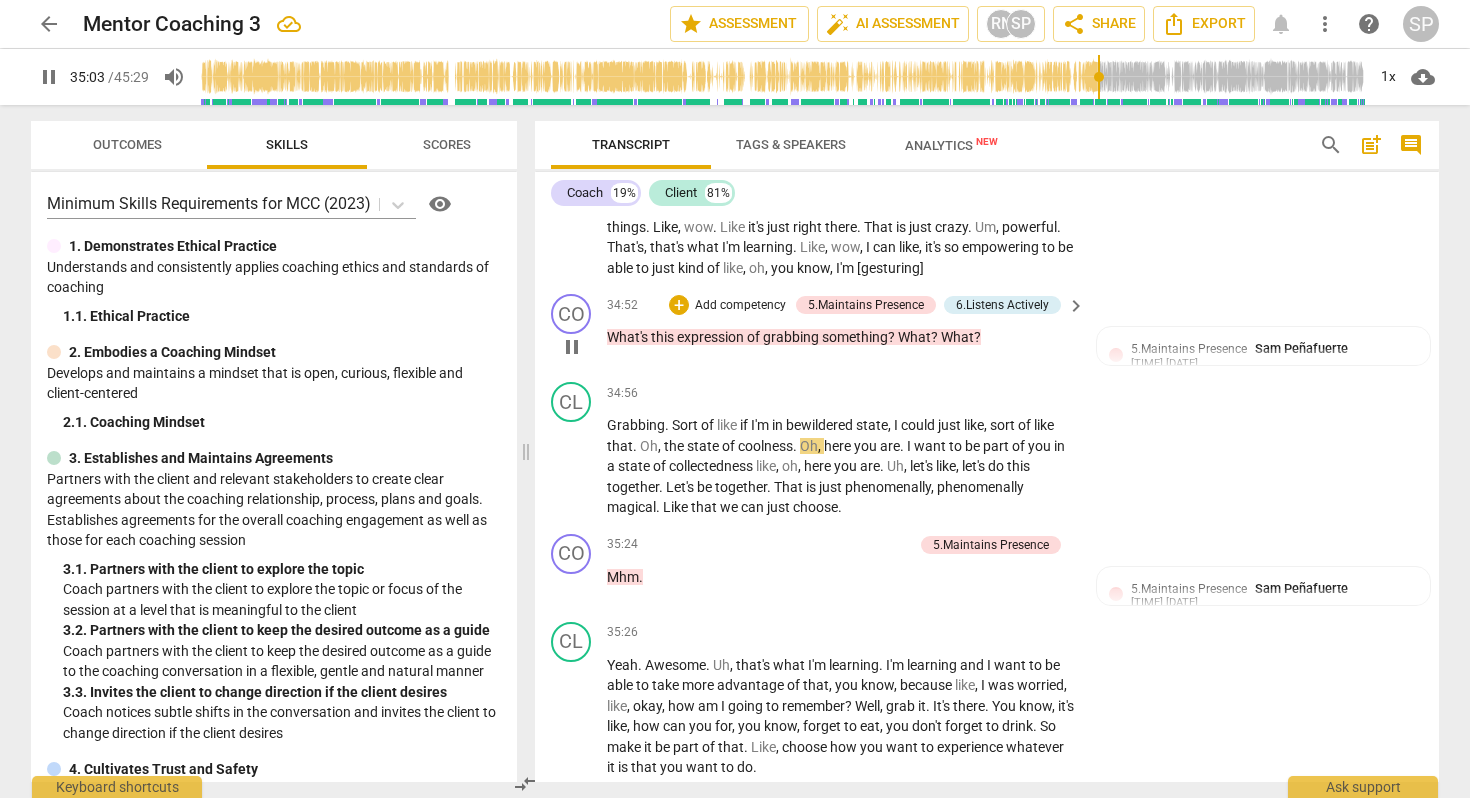click on "something" at bounding box center [855, 337] 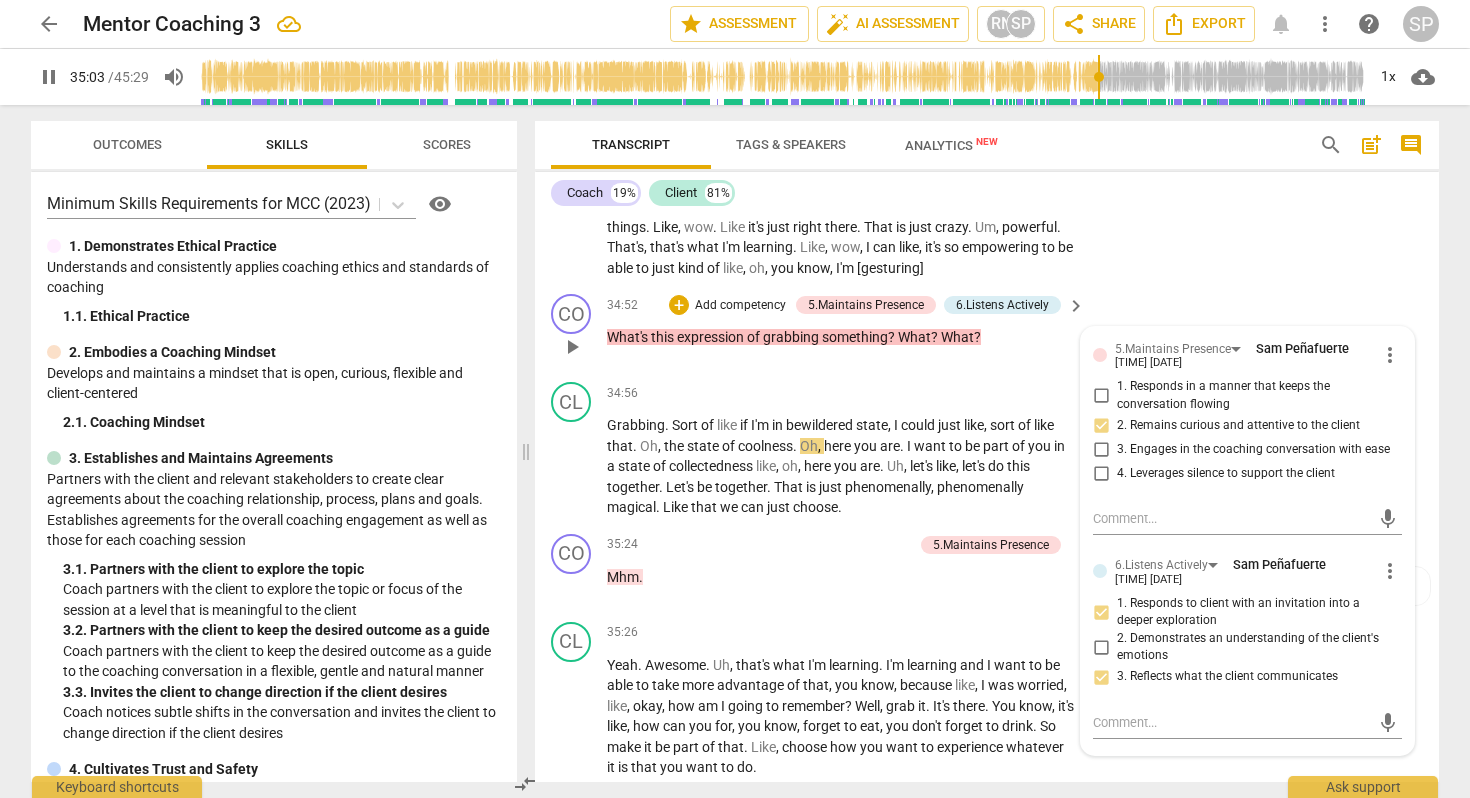 click on "something" at bounding box center (855, 337) 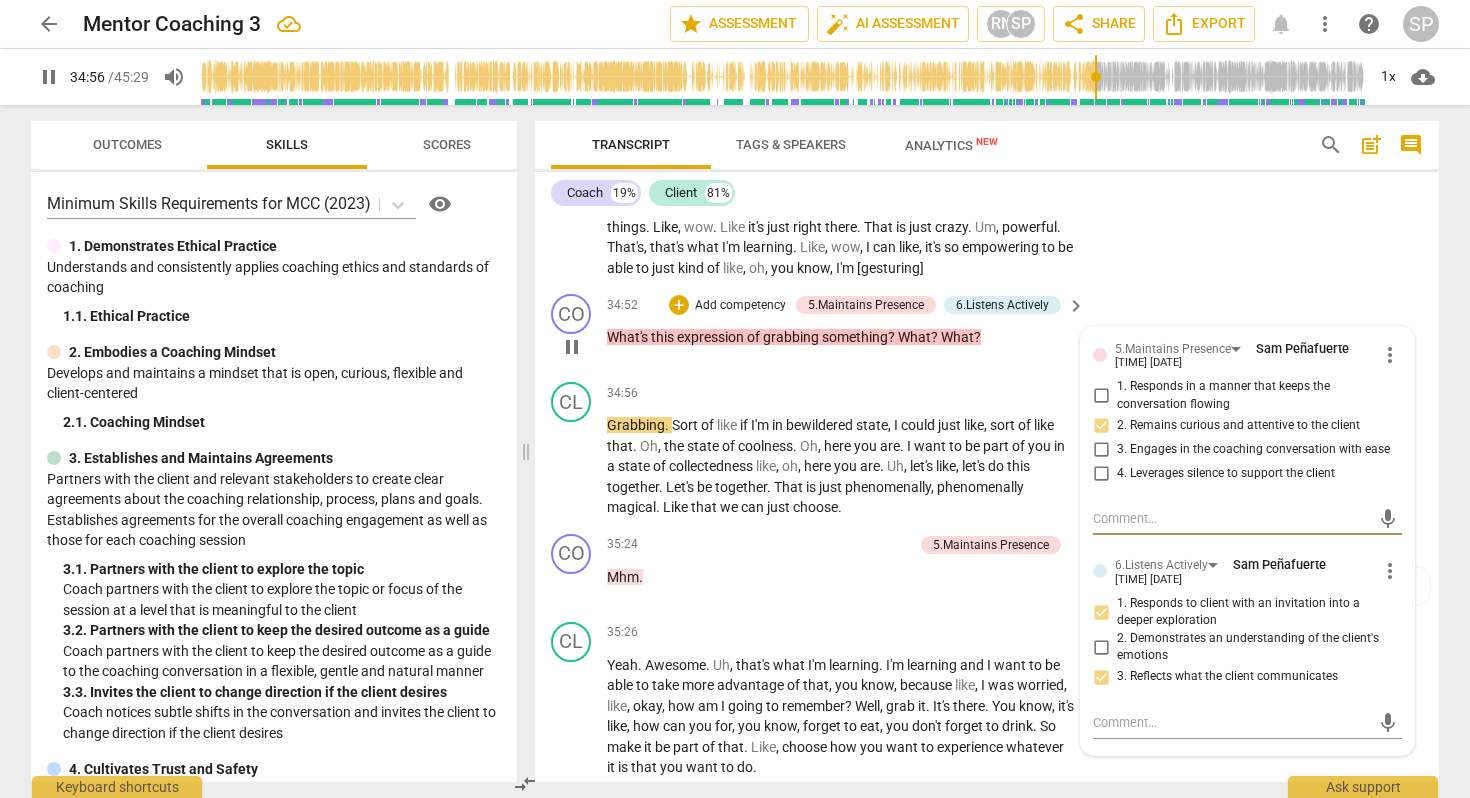 click on "What" at bounding box center (957, 337) 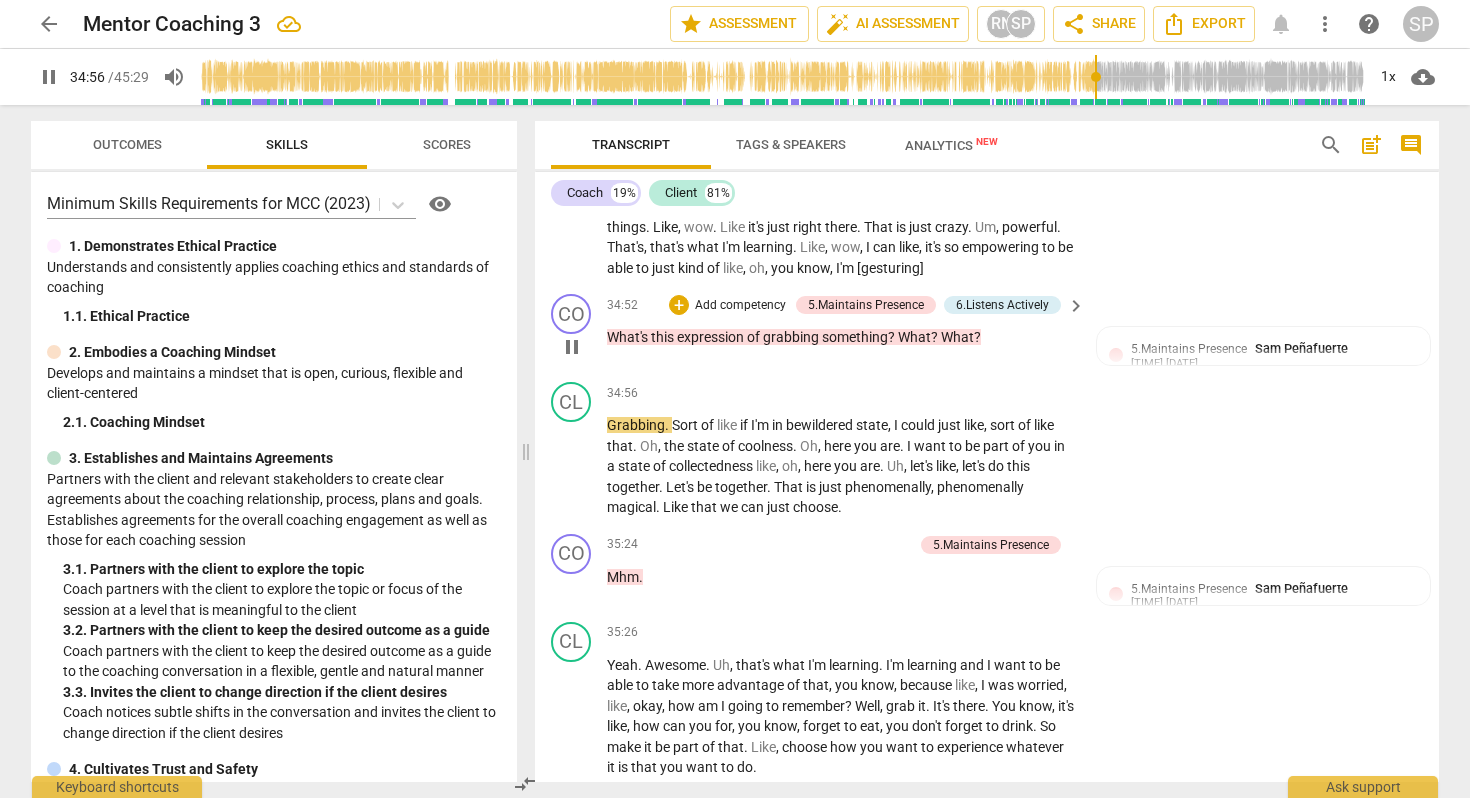 type on "2097" 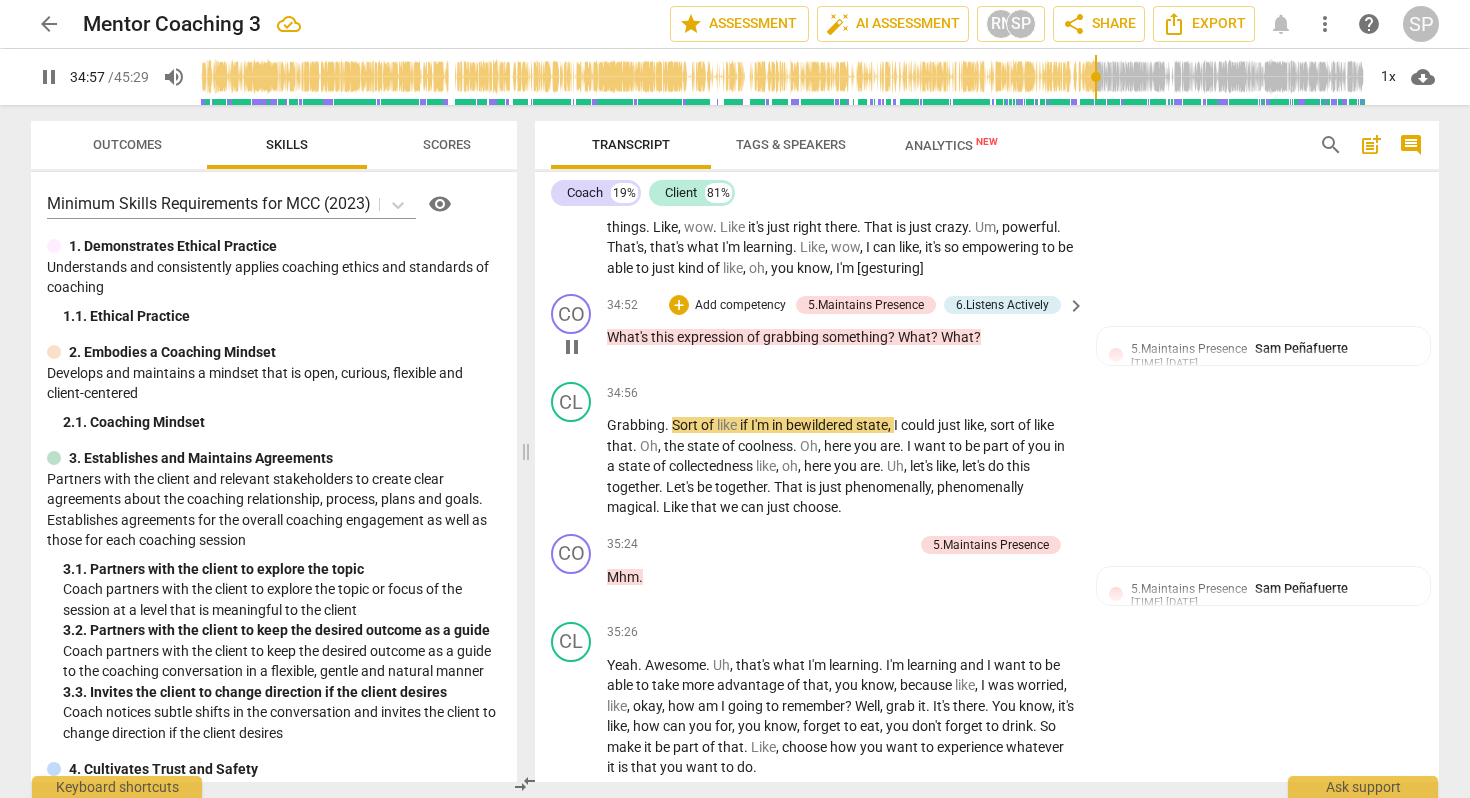 type 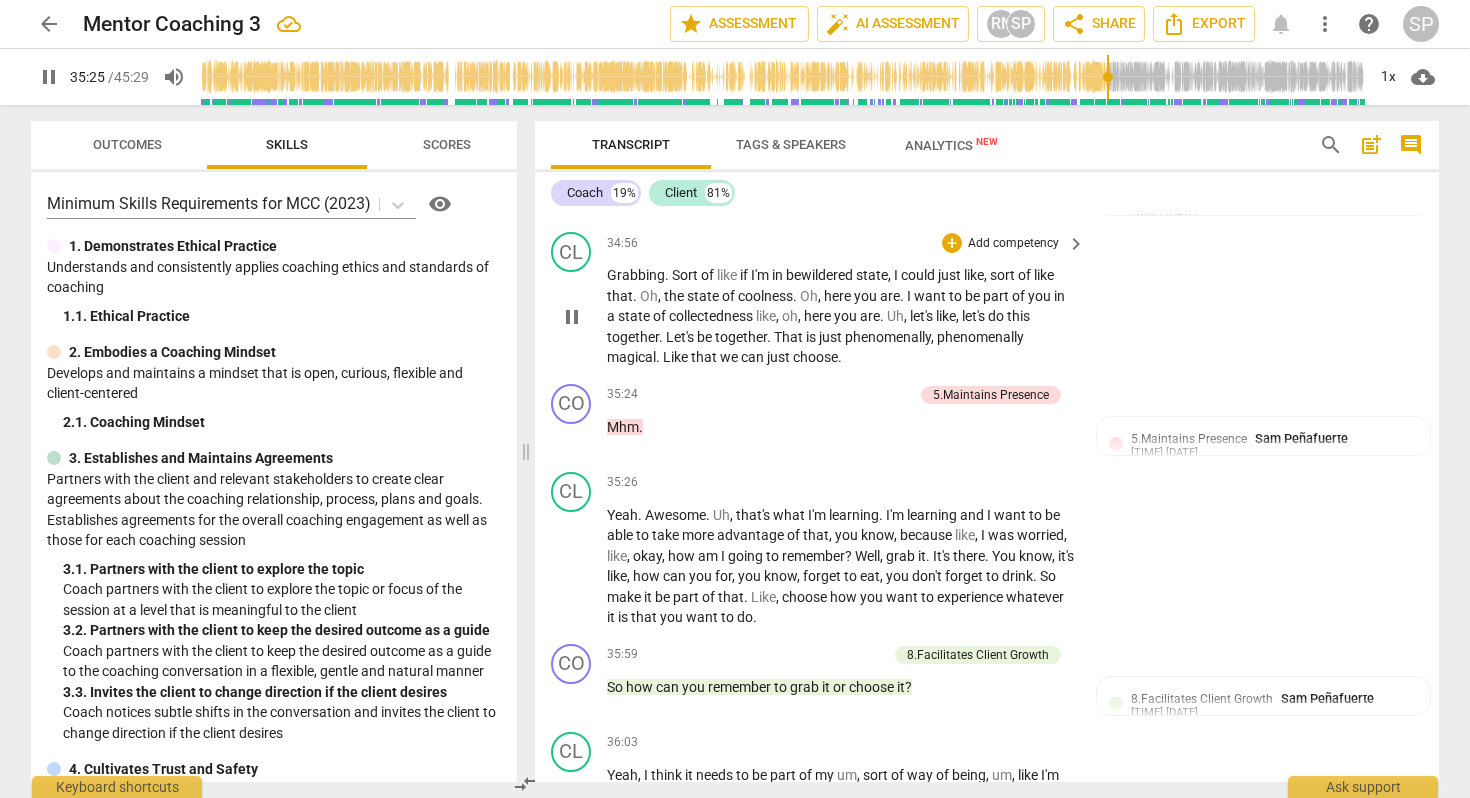 scroll, scrollTop: 12014, scrollLeft: 0, axis: vertical 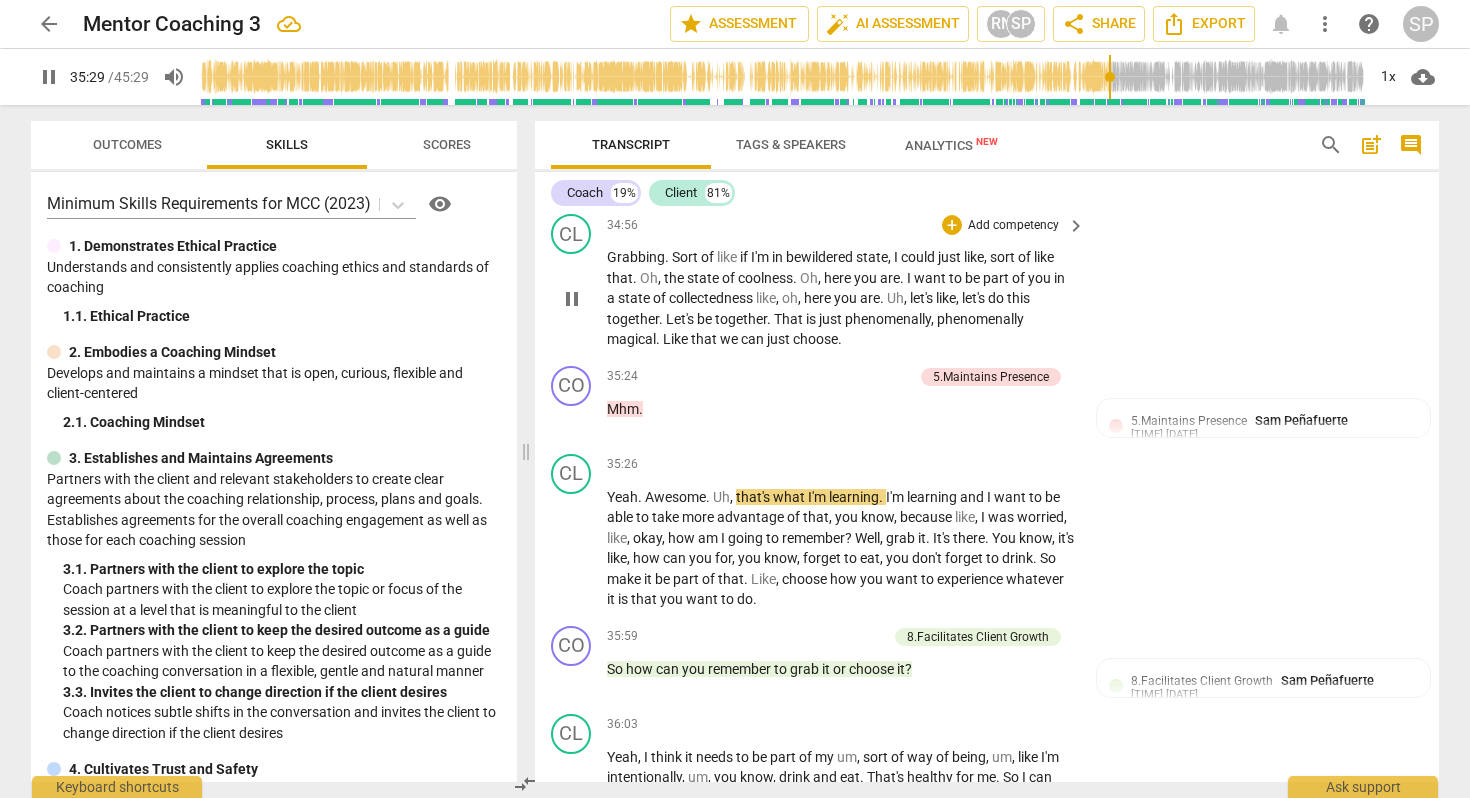 click on "that" at bounding box center [705, 339] 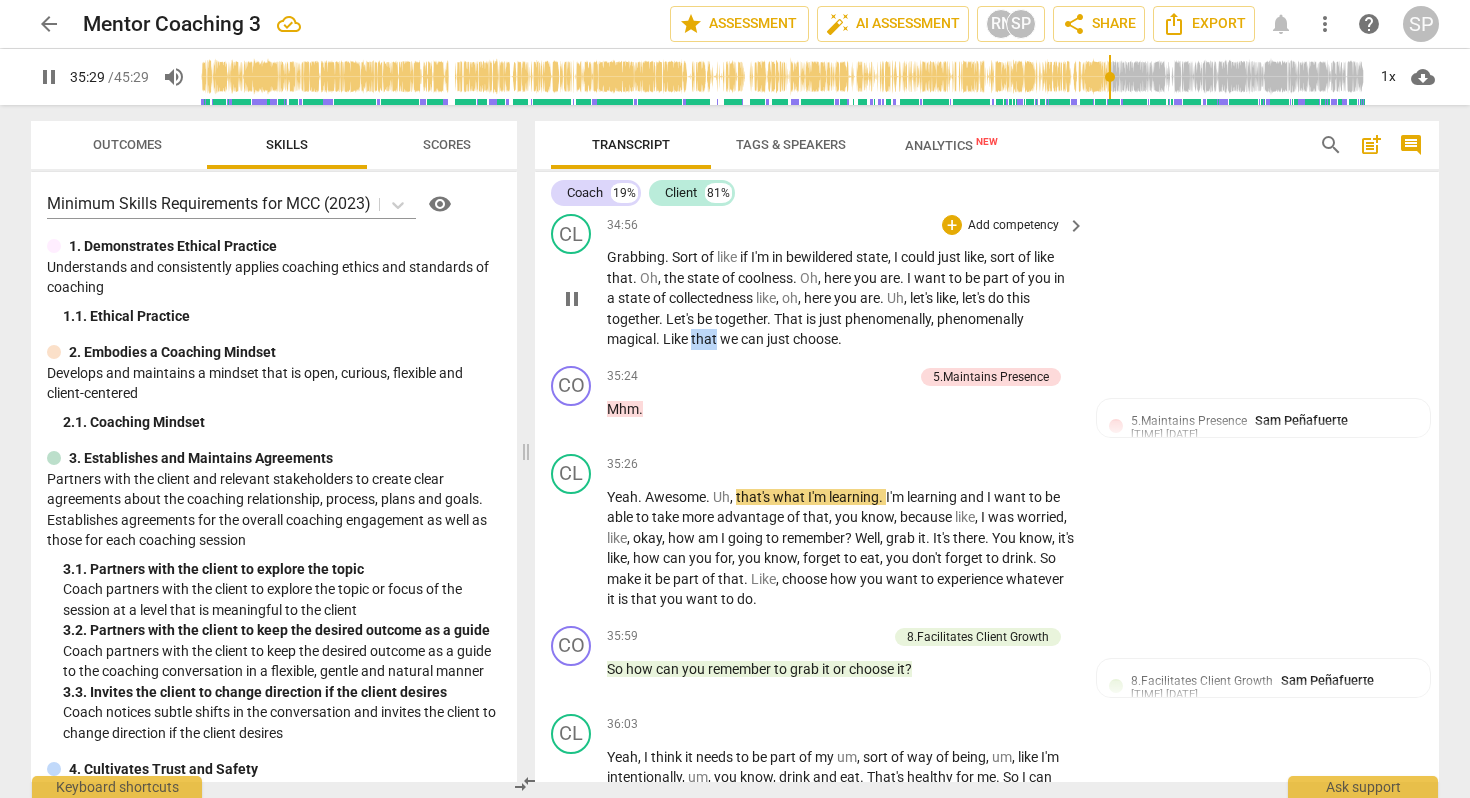 click on "that" at bounding box center [705, 339] 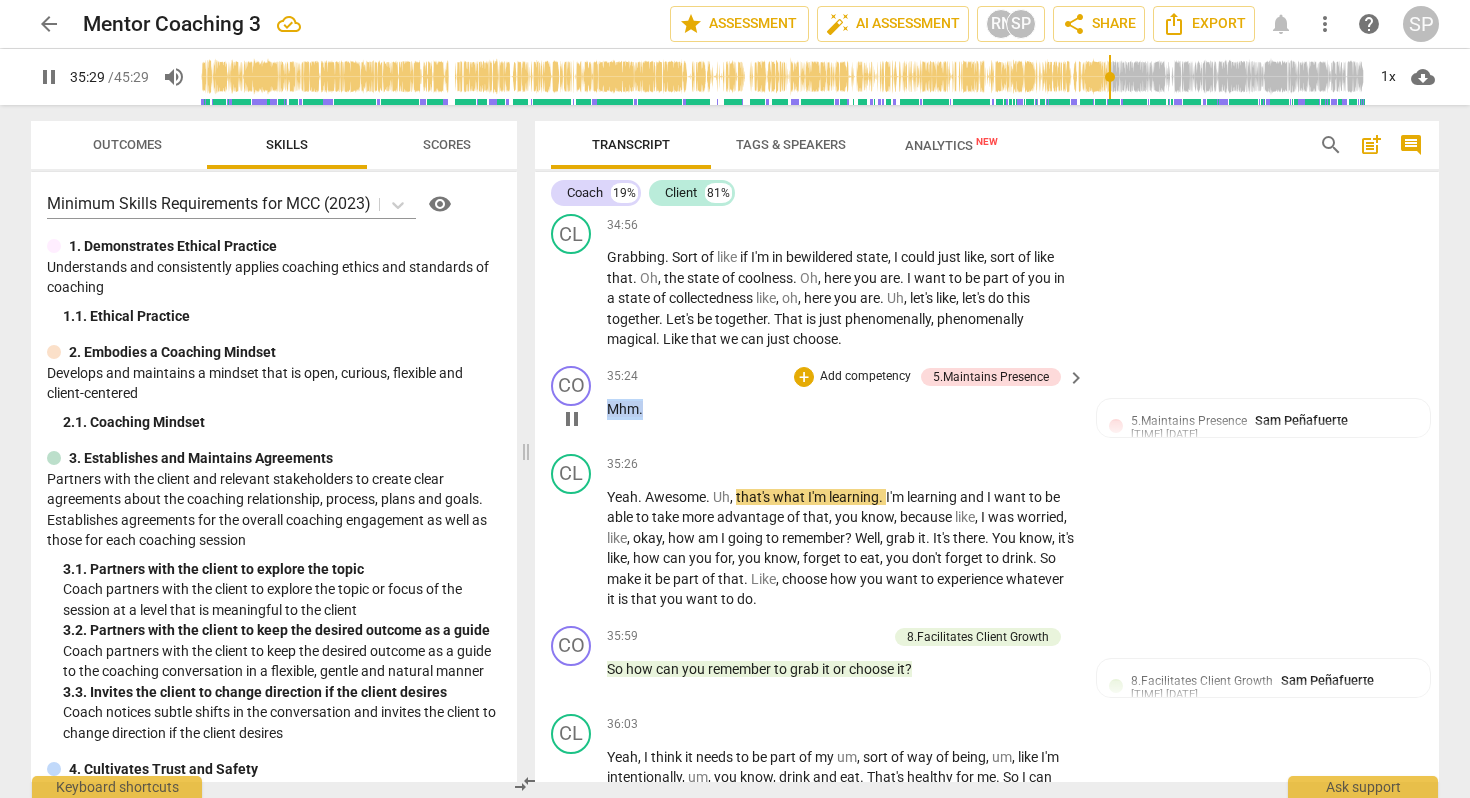 drag, startPoint x: 651, startPoint y: 473, endPoint x: 599, endPoint y: 473, distance: 52 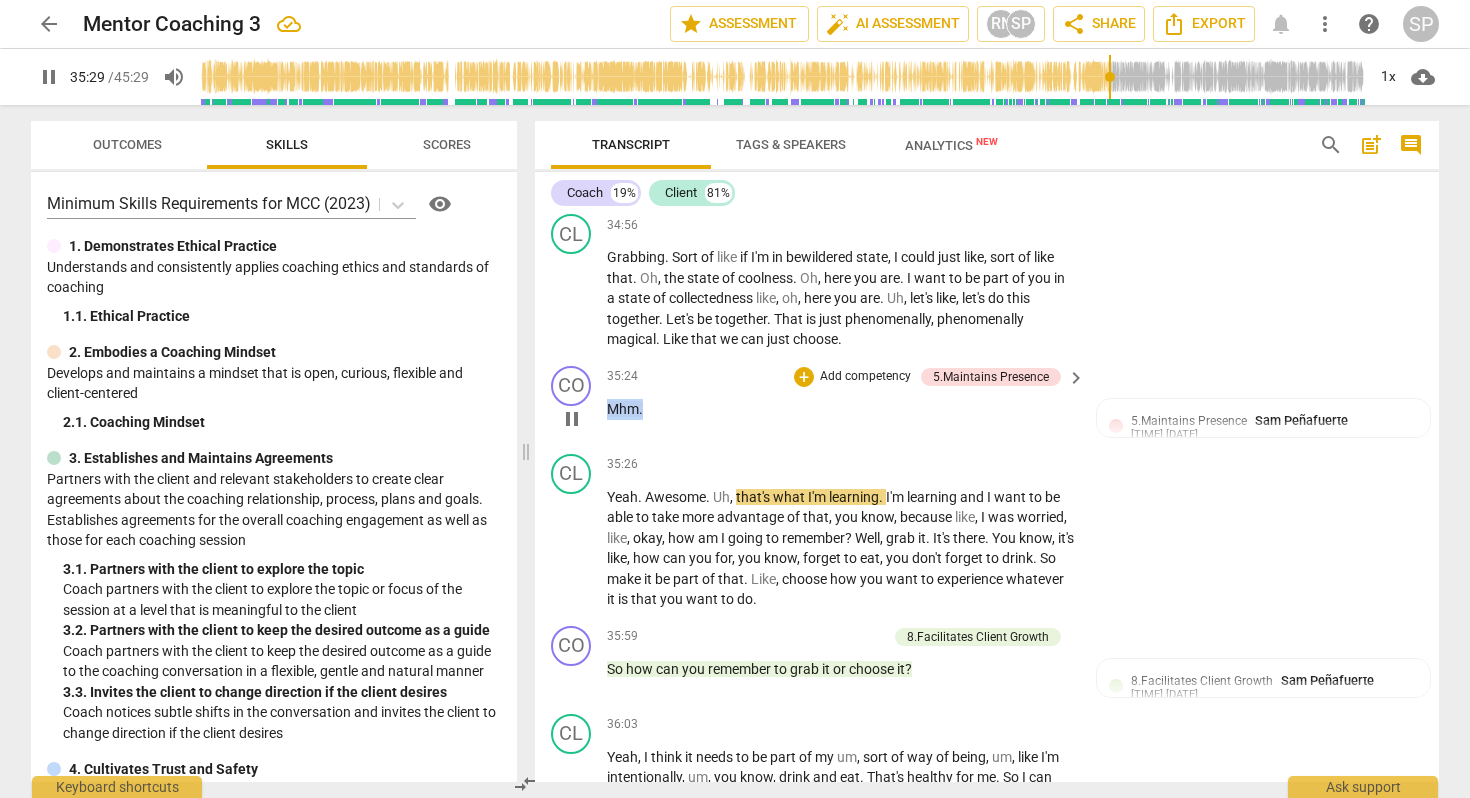 click on "CO play_arrow pause 35:24 + Add competency 5.Maintains Presence keyboard_arrow_right Mhm . 5.Maintains Presence Sam Peñafuerte 12:01 06-13-2025 4. Leverages silence to support the client" at bounding box center [987, 402] 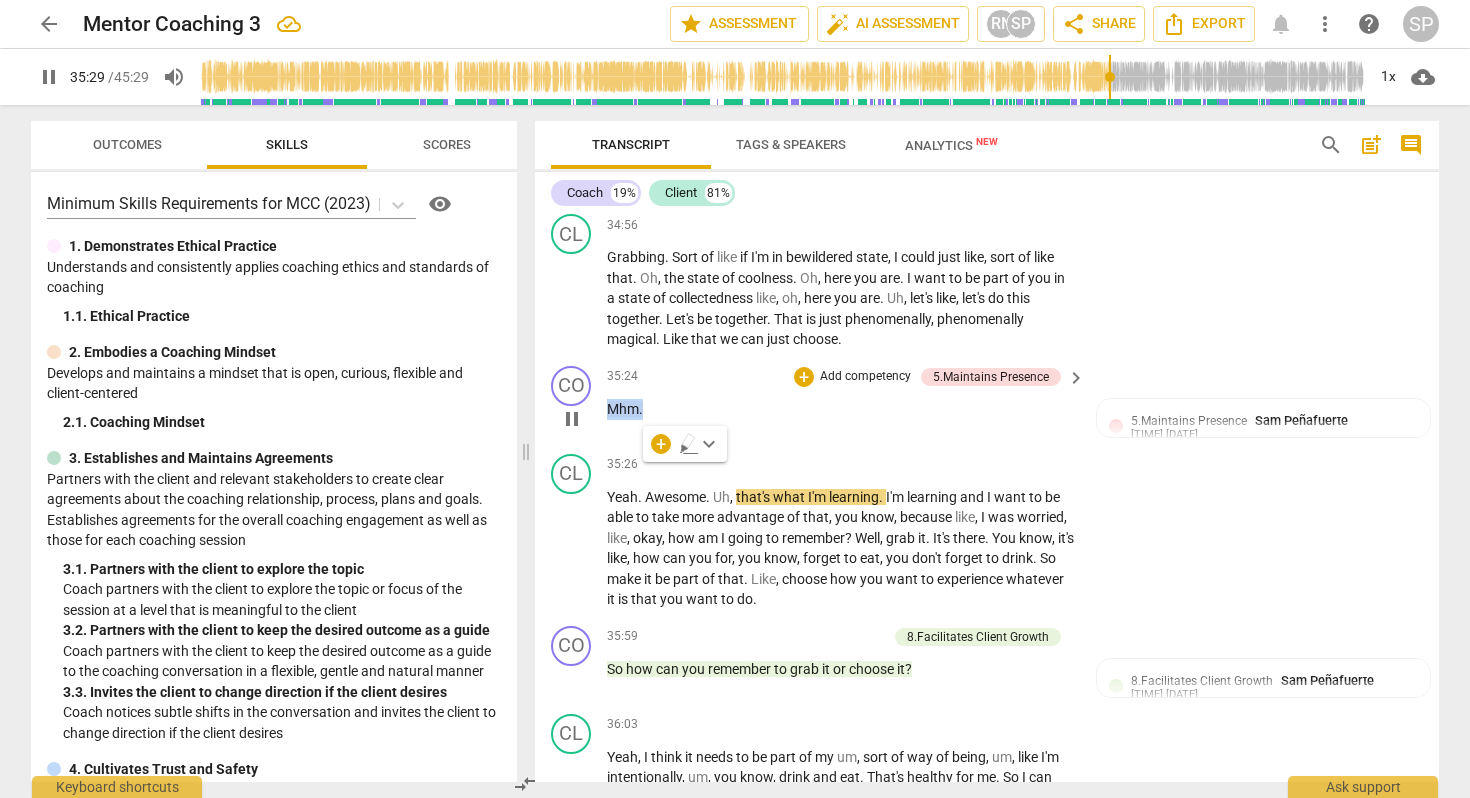 type on "2130" 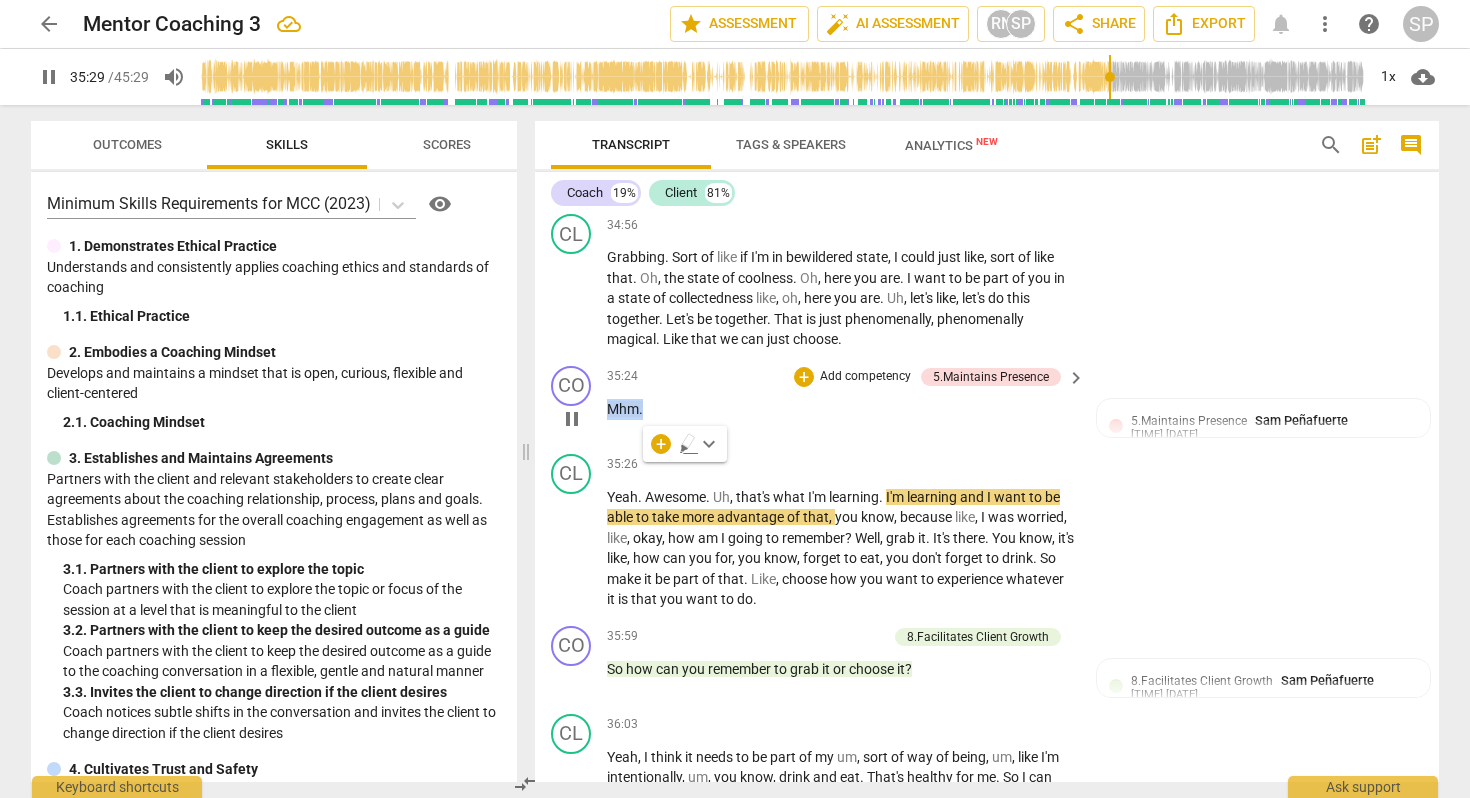 type 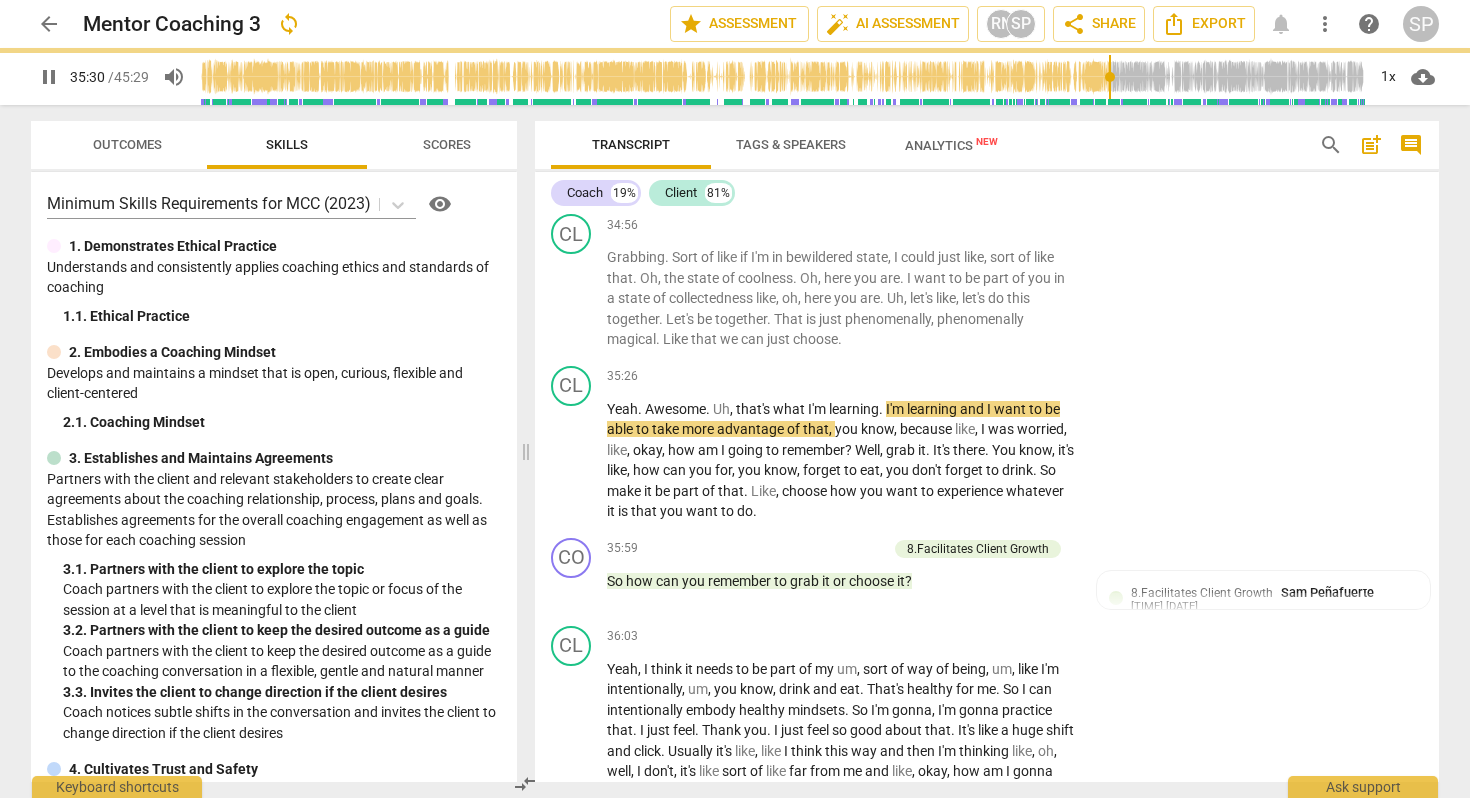 scroll, scrollTop: 11924, scrollLeft: 0, axis: vertical 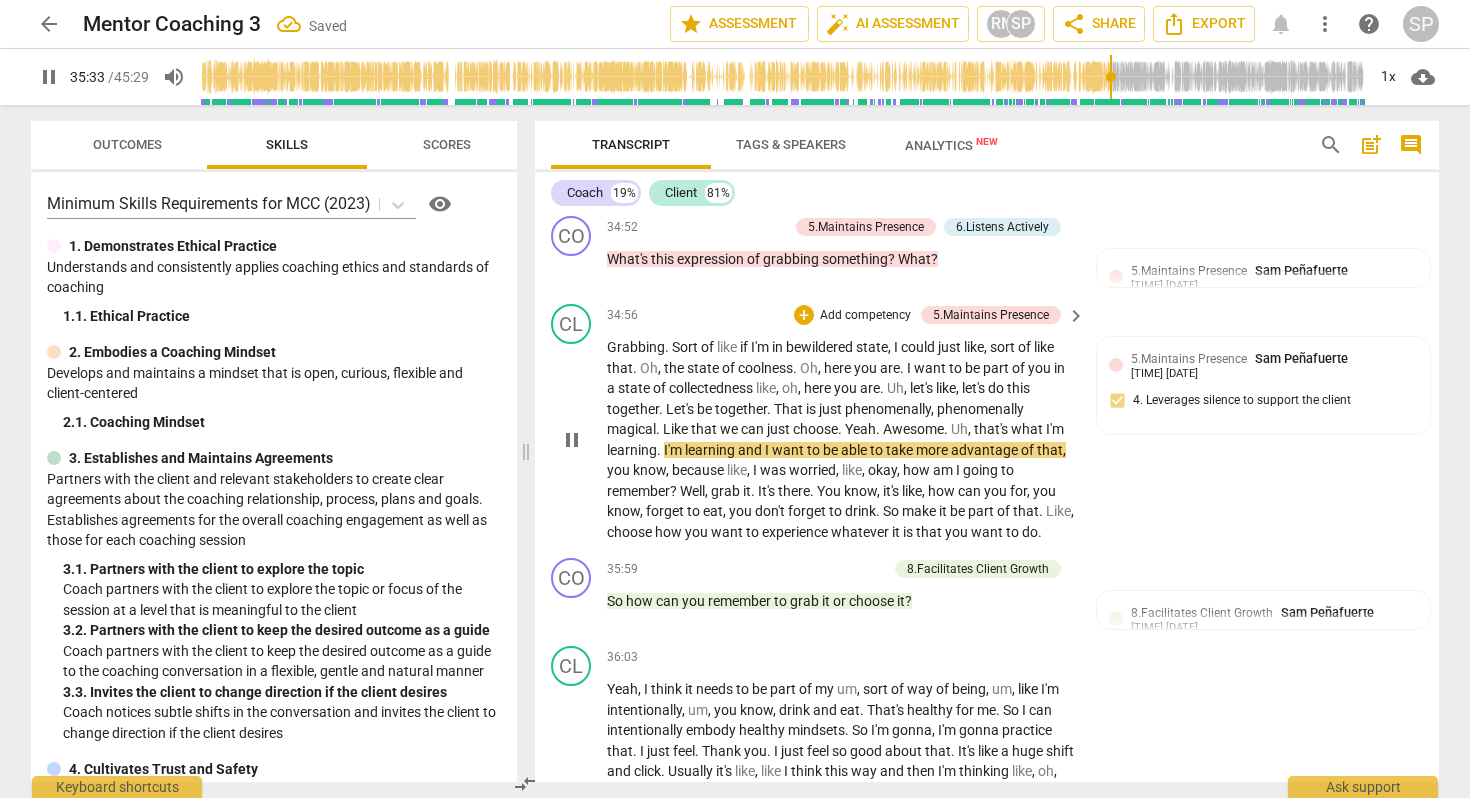 click on "choose" at bounding box center (815, 429) 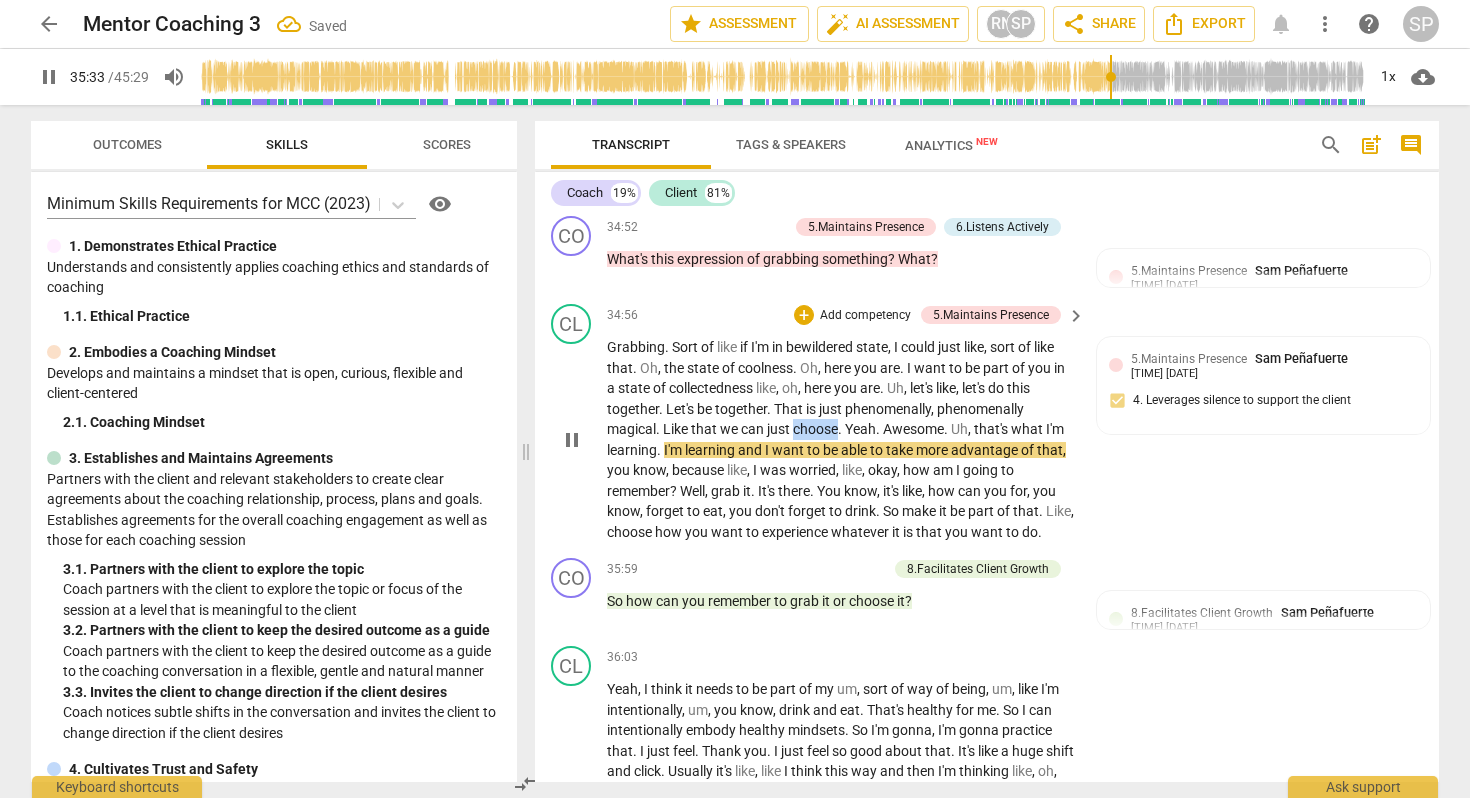 click on "choose" at bounding box center (815, 429) 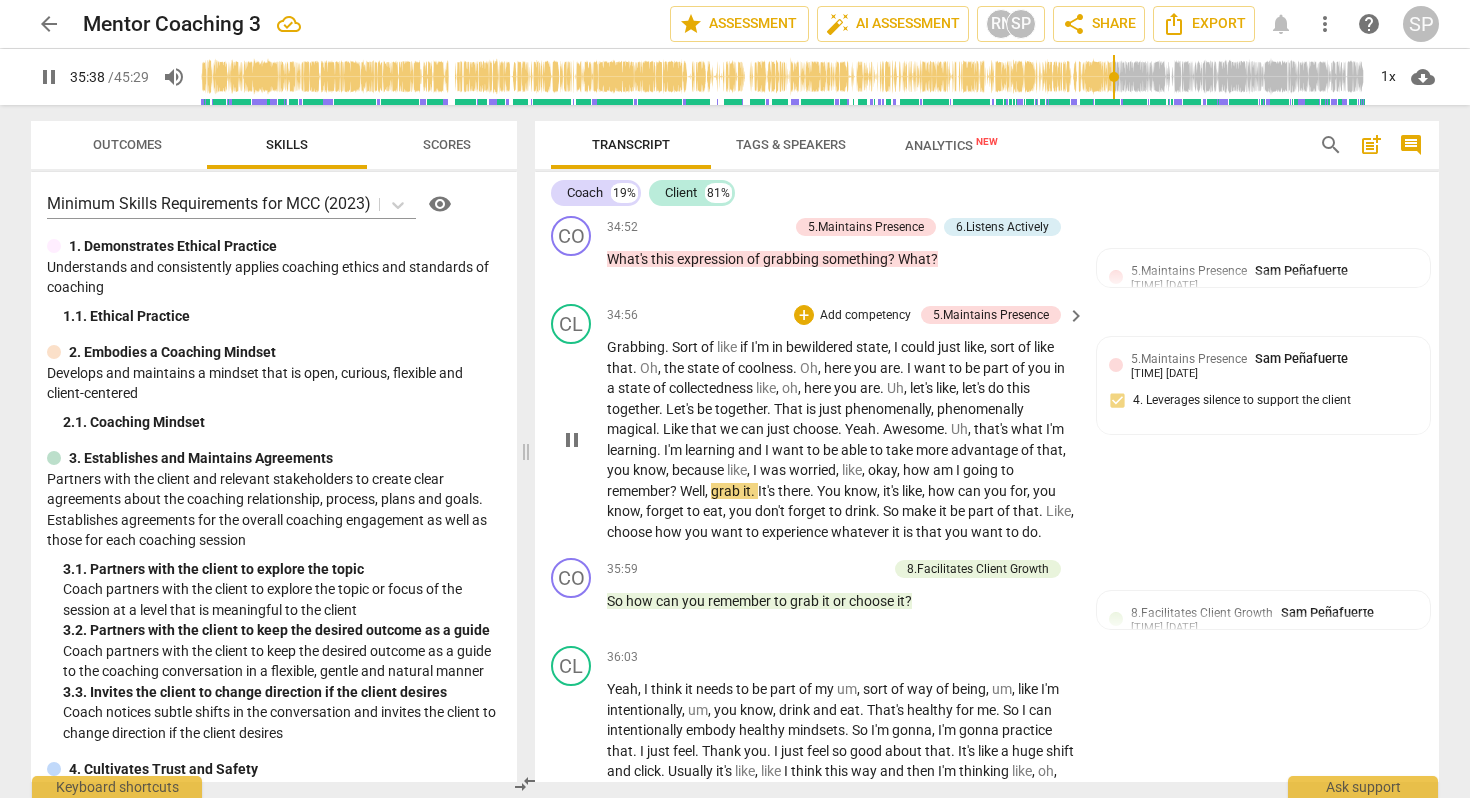 click on "," at bounding box center (1064, 450) 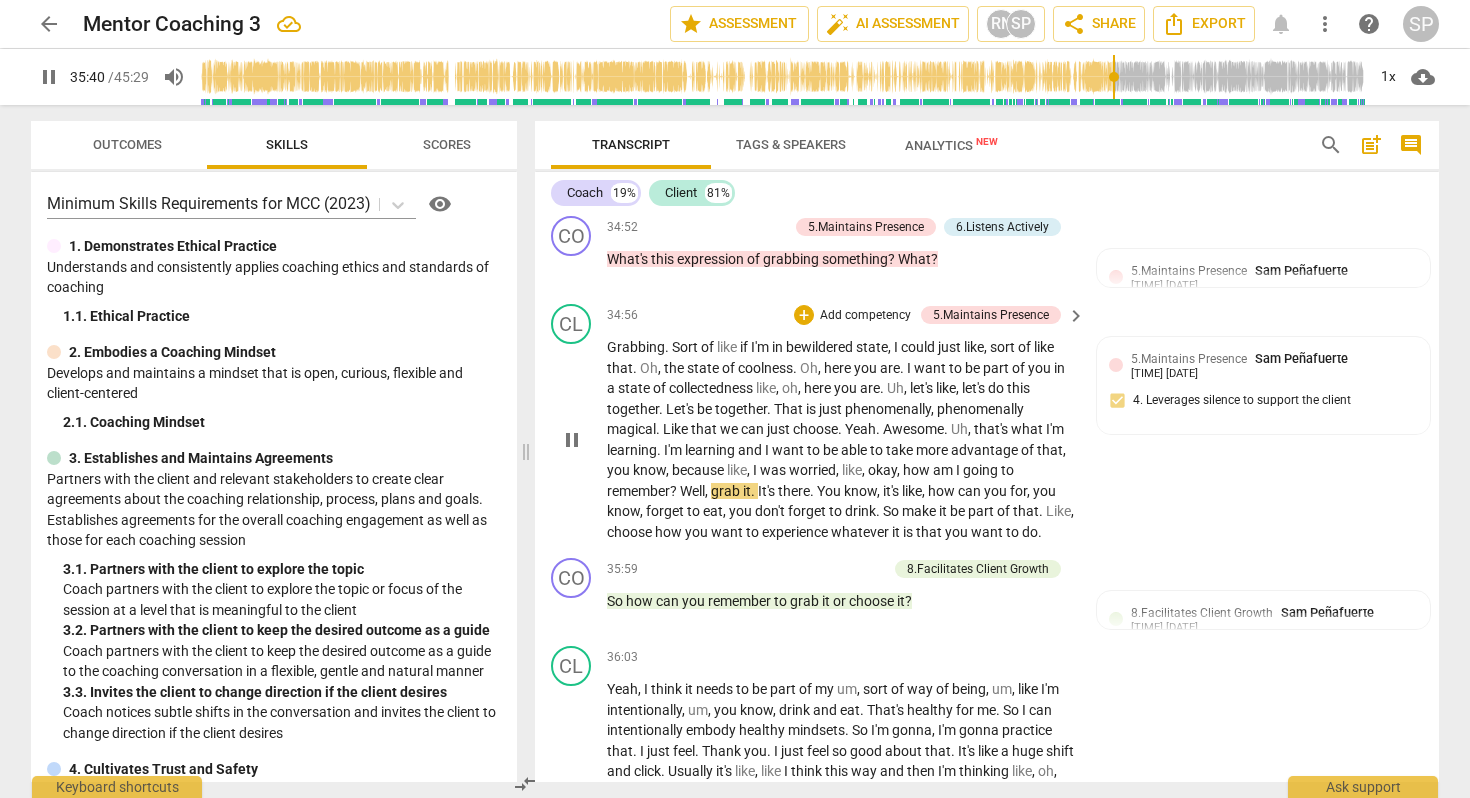 click on "advantage" at bounding box center (986, 450) 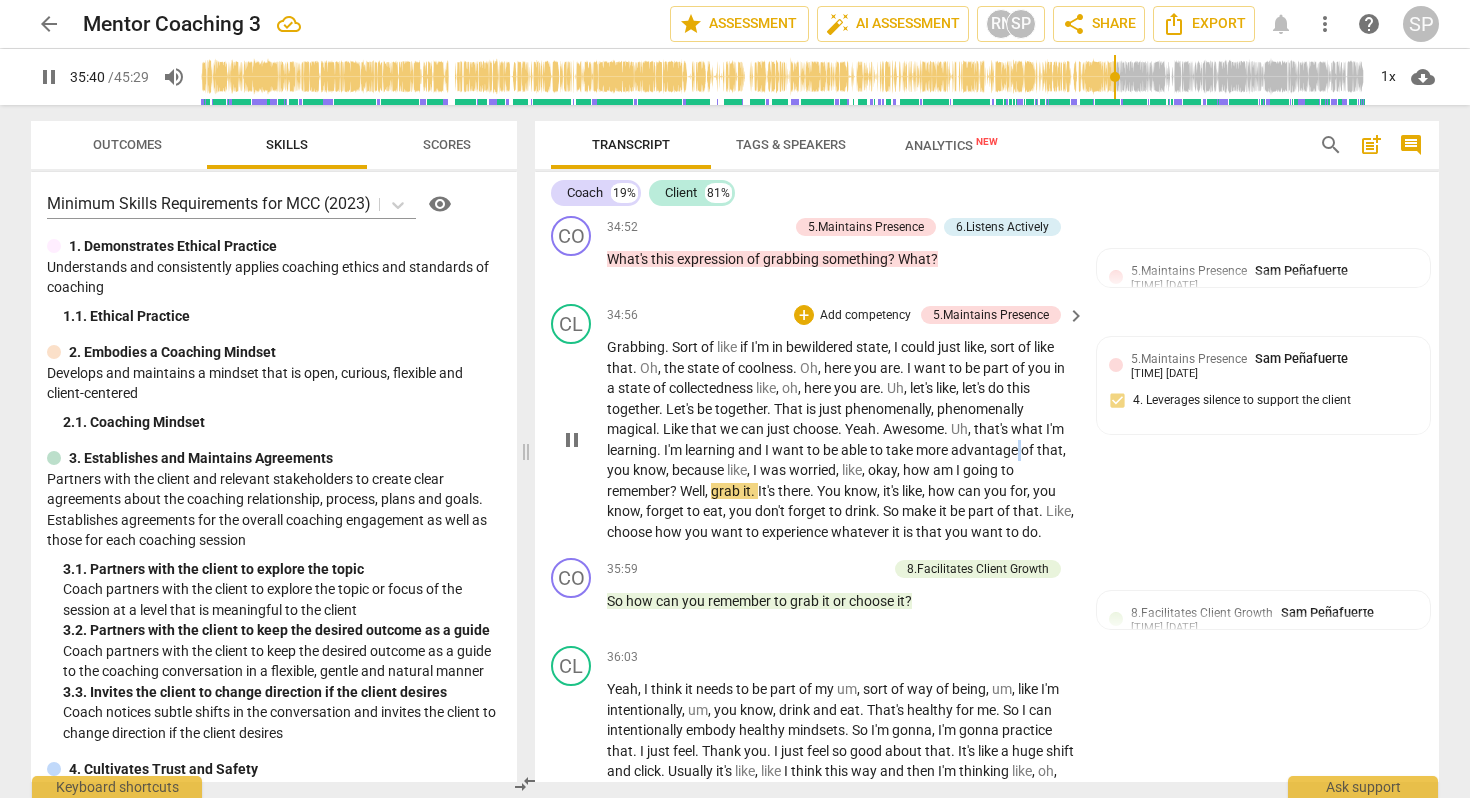 click on "advantage" at bounding box center [986, 450] 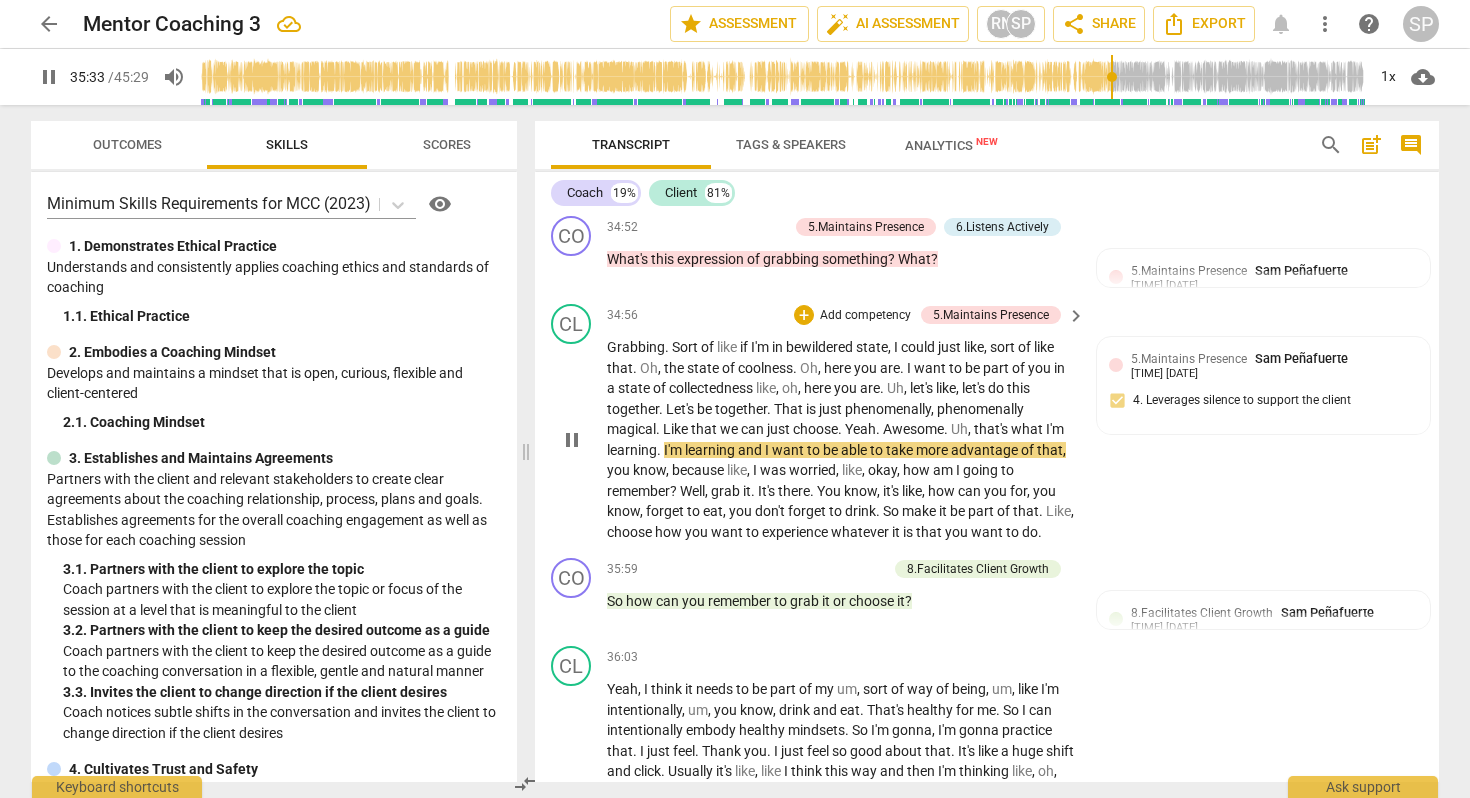 click on "," at bounding box center [669, 470] 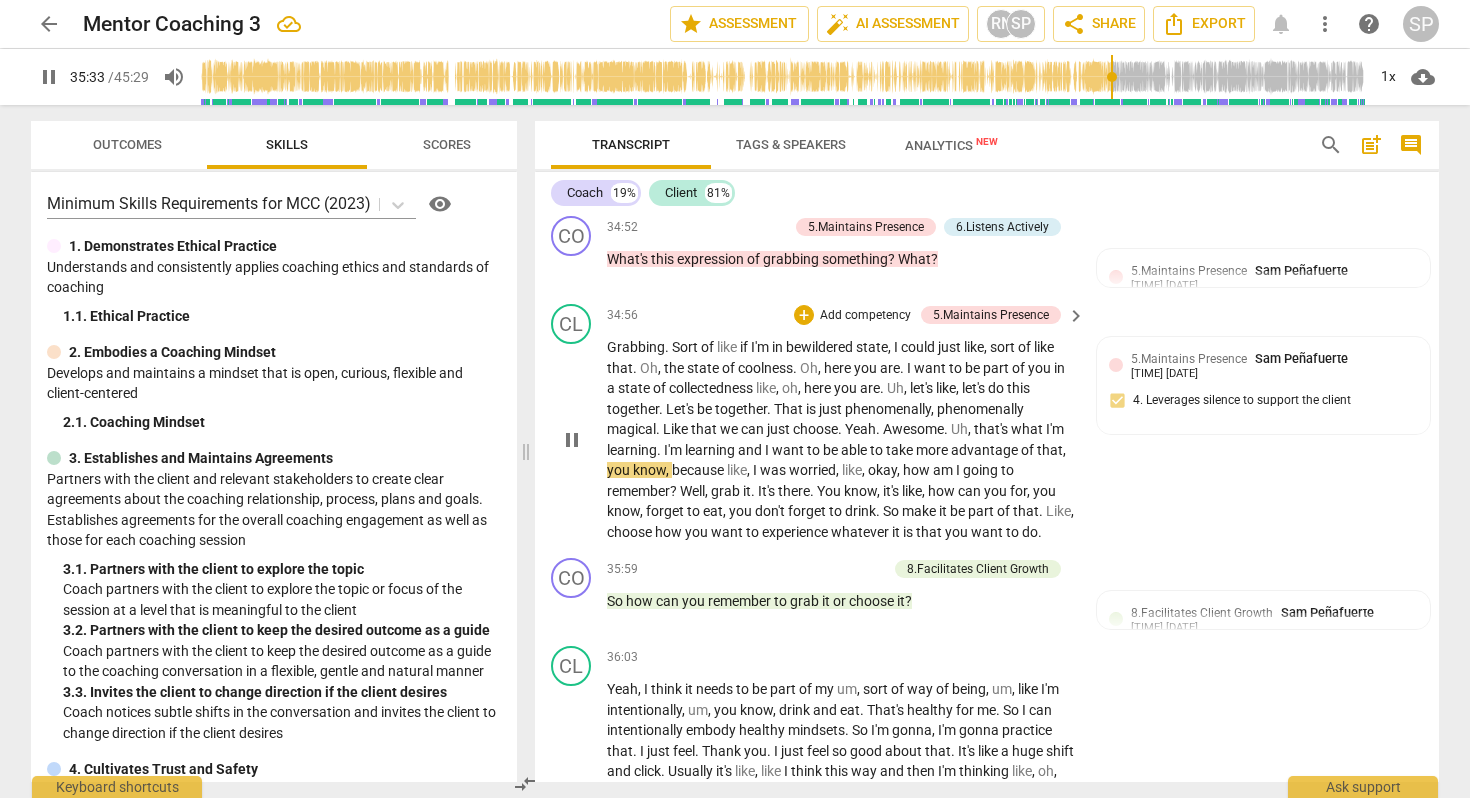 type on "2134" 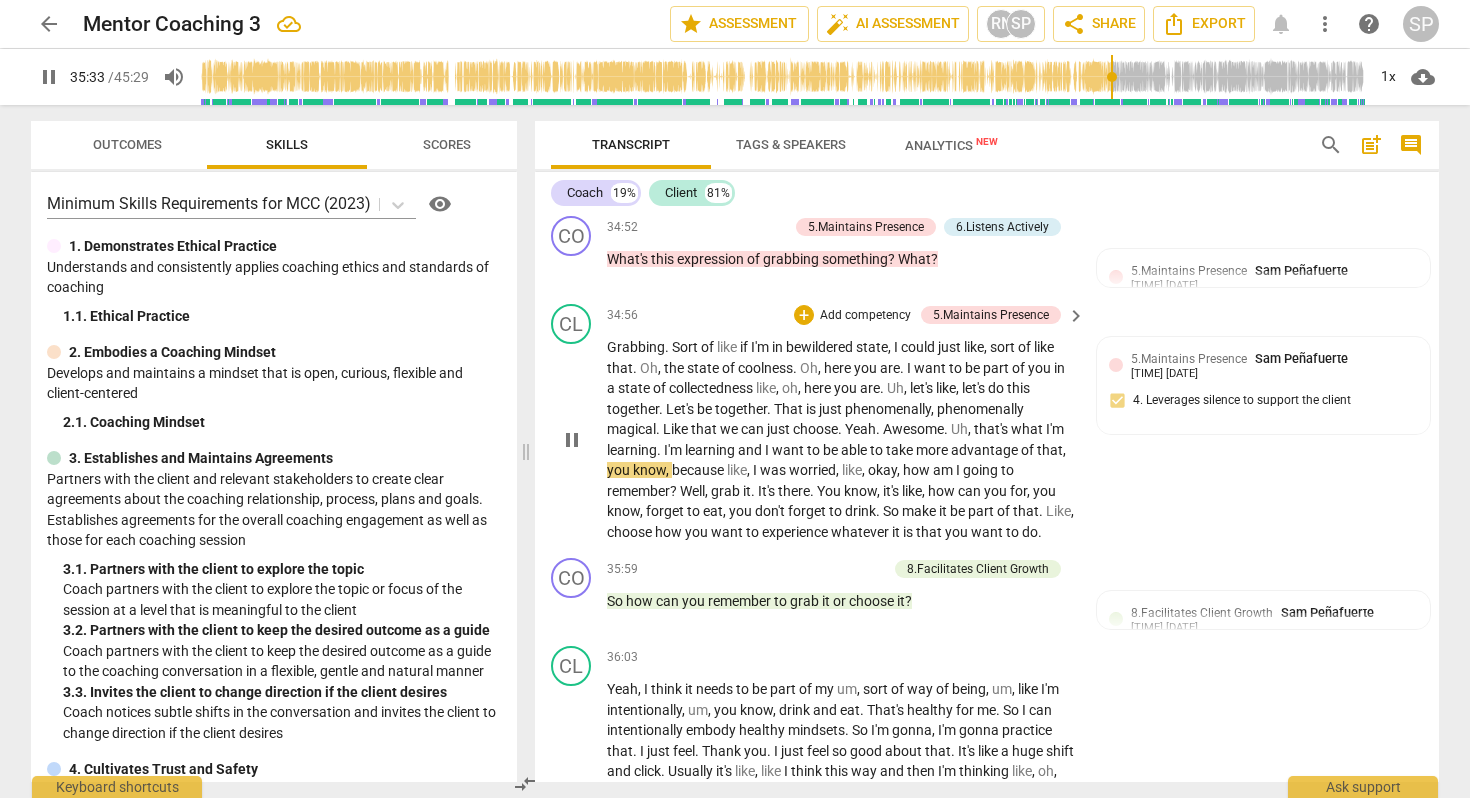 type 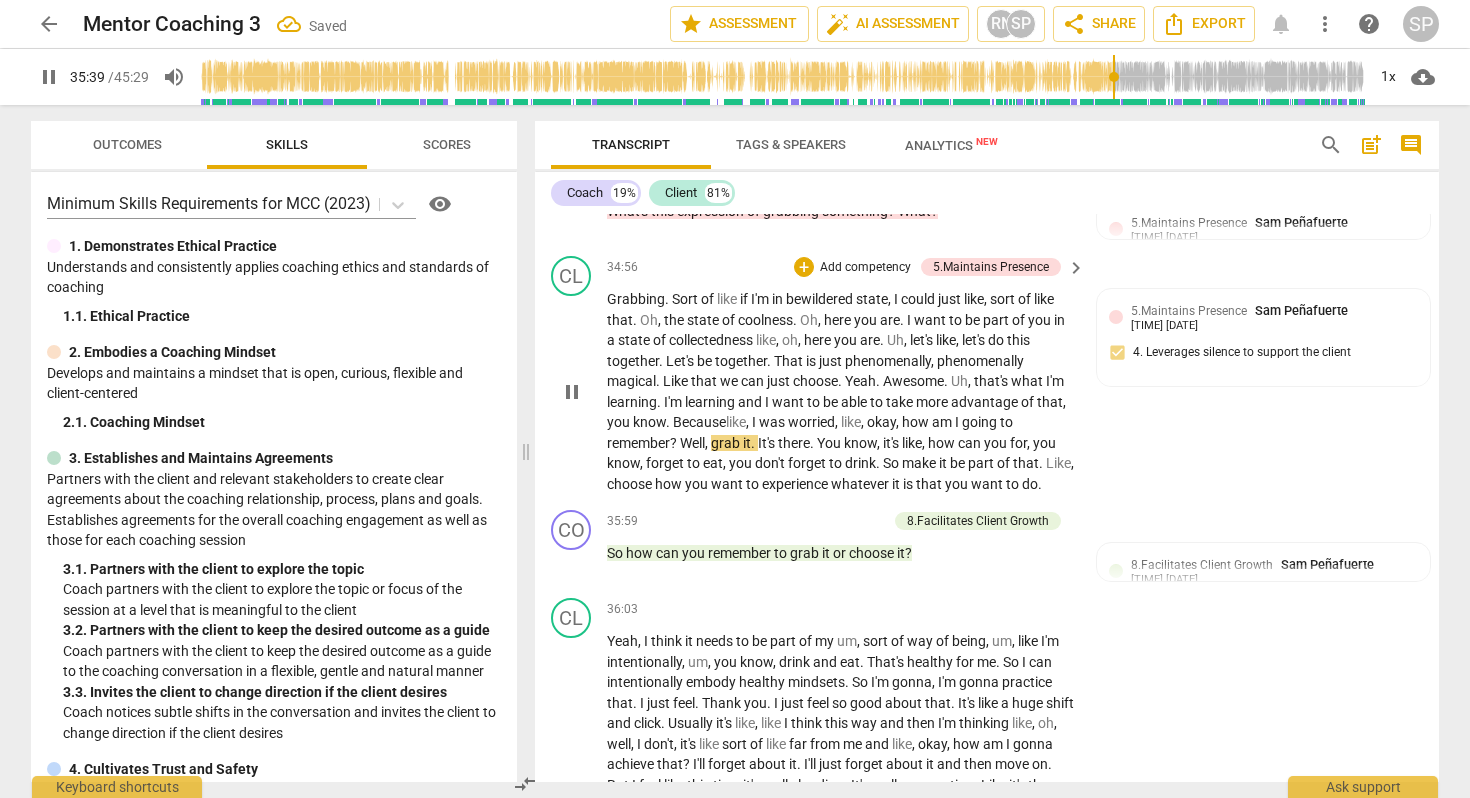 scroll, scrollTop: 11973, scrollLeft: 0, axis: vertical 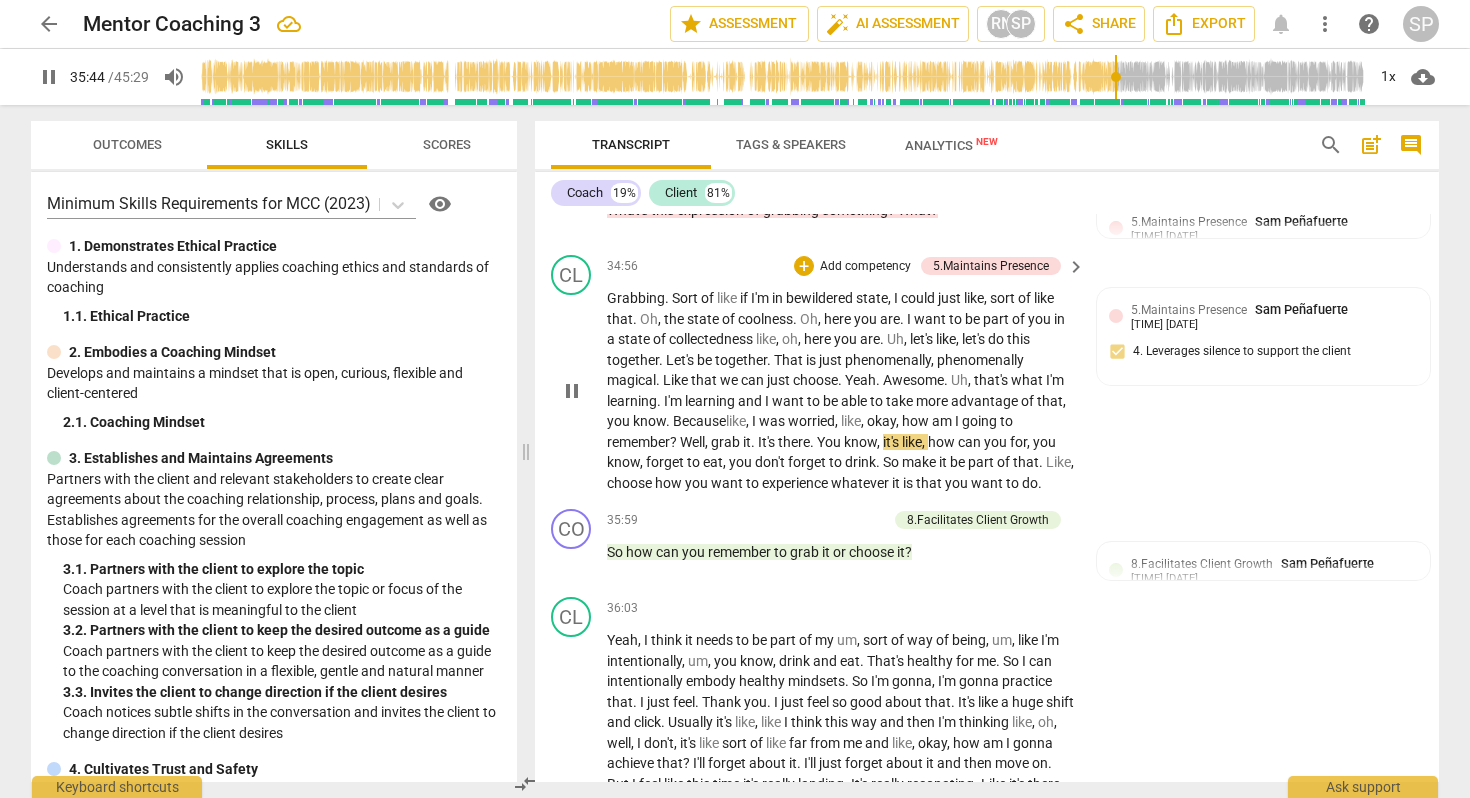 click on "it" at bounding box center [747, 442] 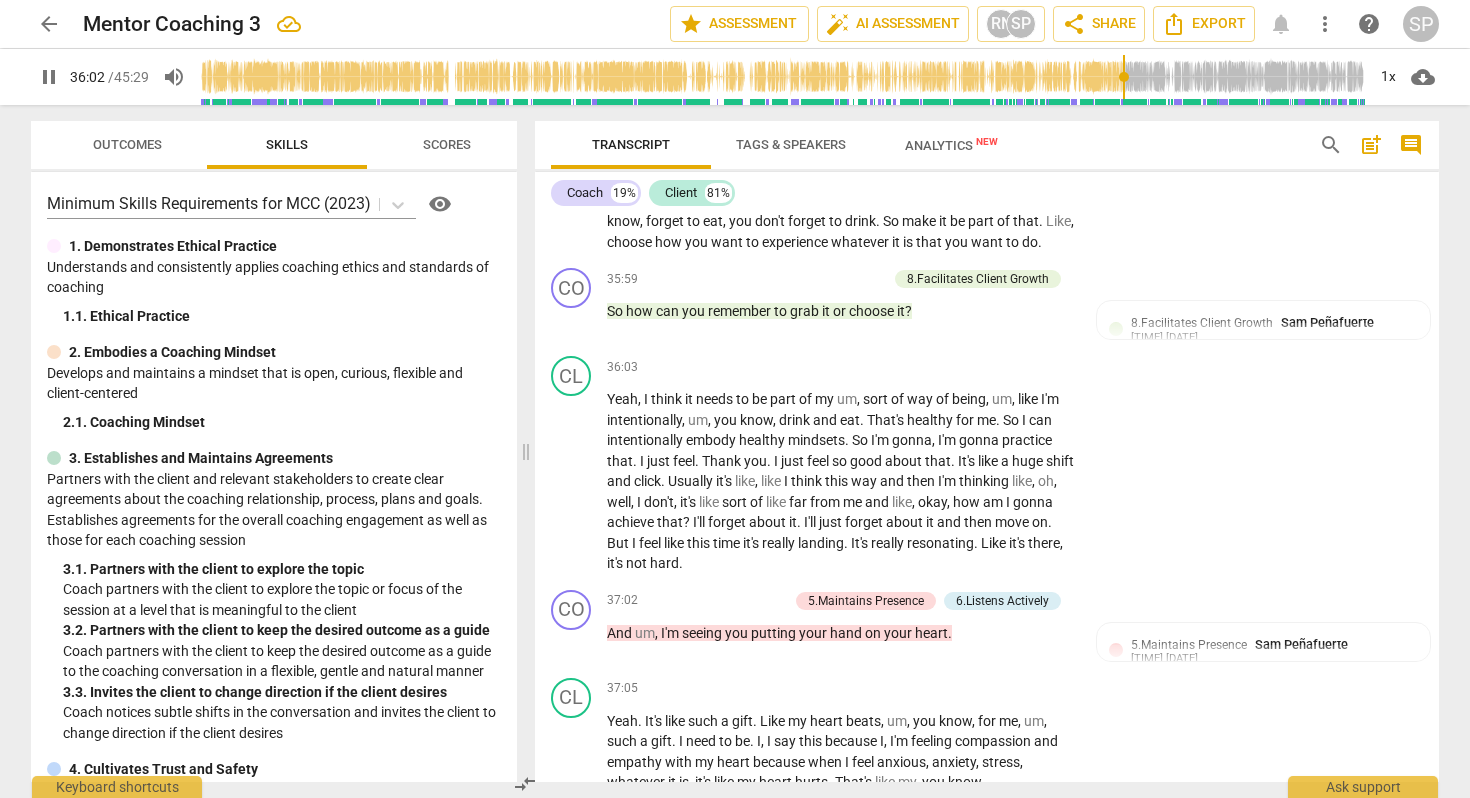 scroll, scrollTop: 12219, scrollLeft: 0, axis: vertical 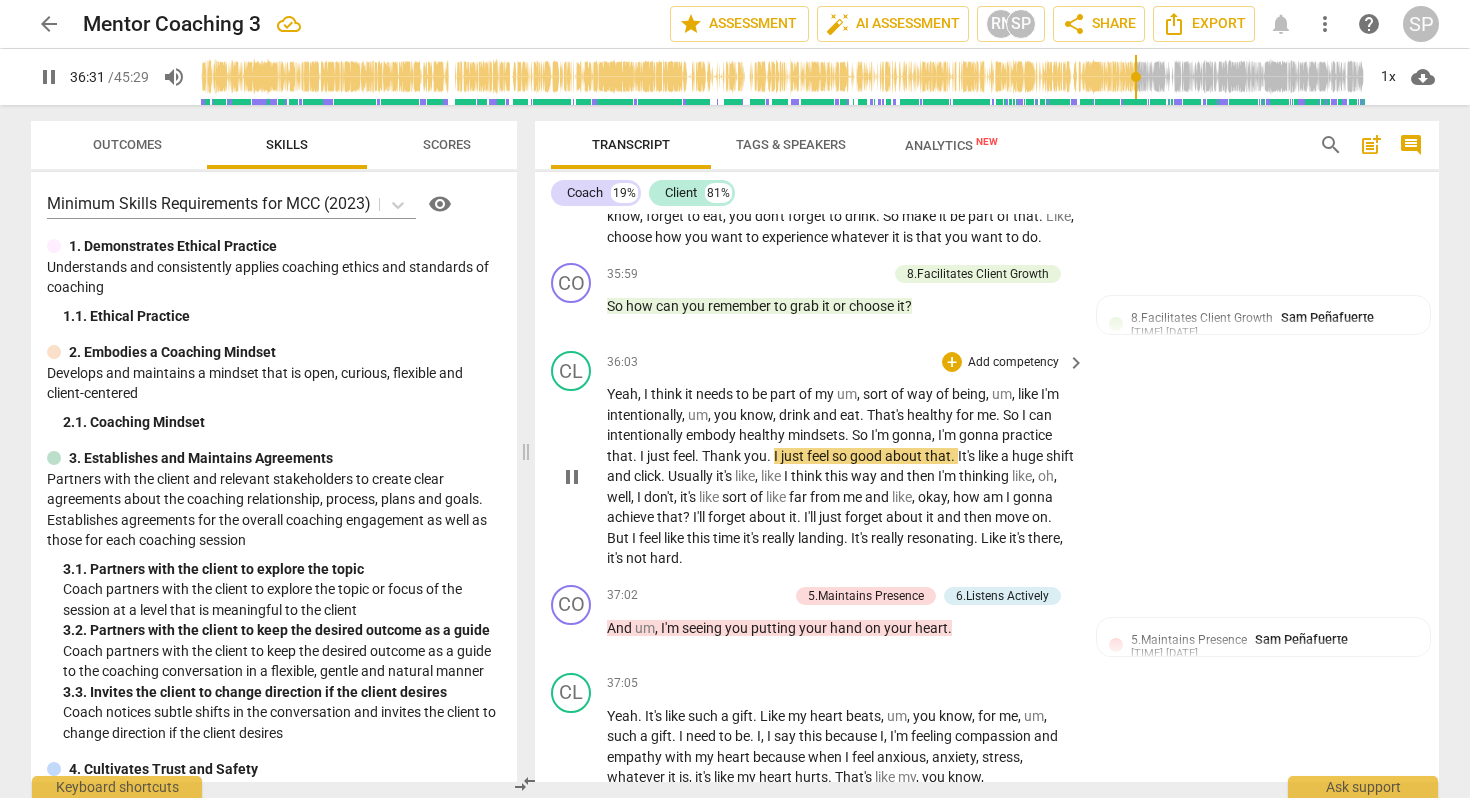 click on "." at bounding box center (698, 456) 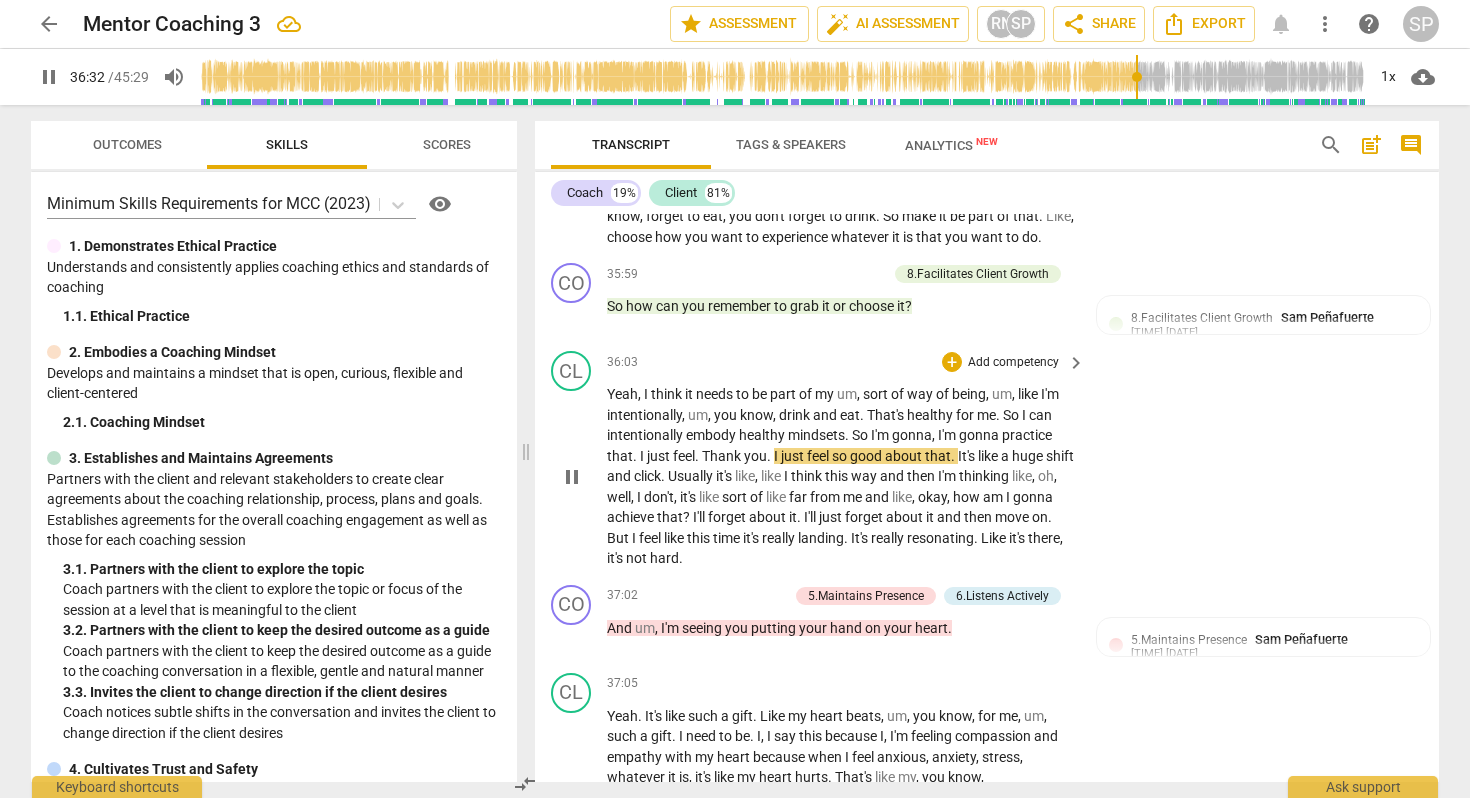 type on "2193" 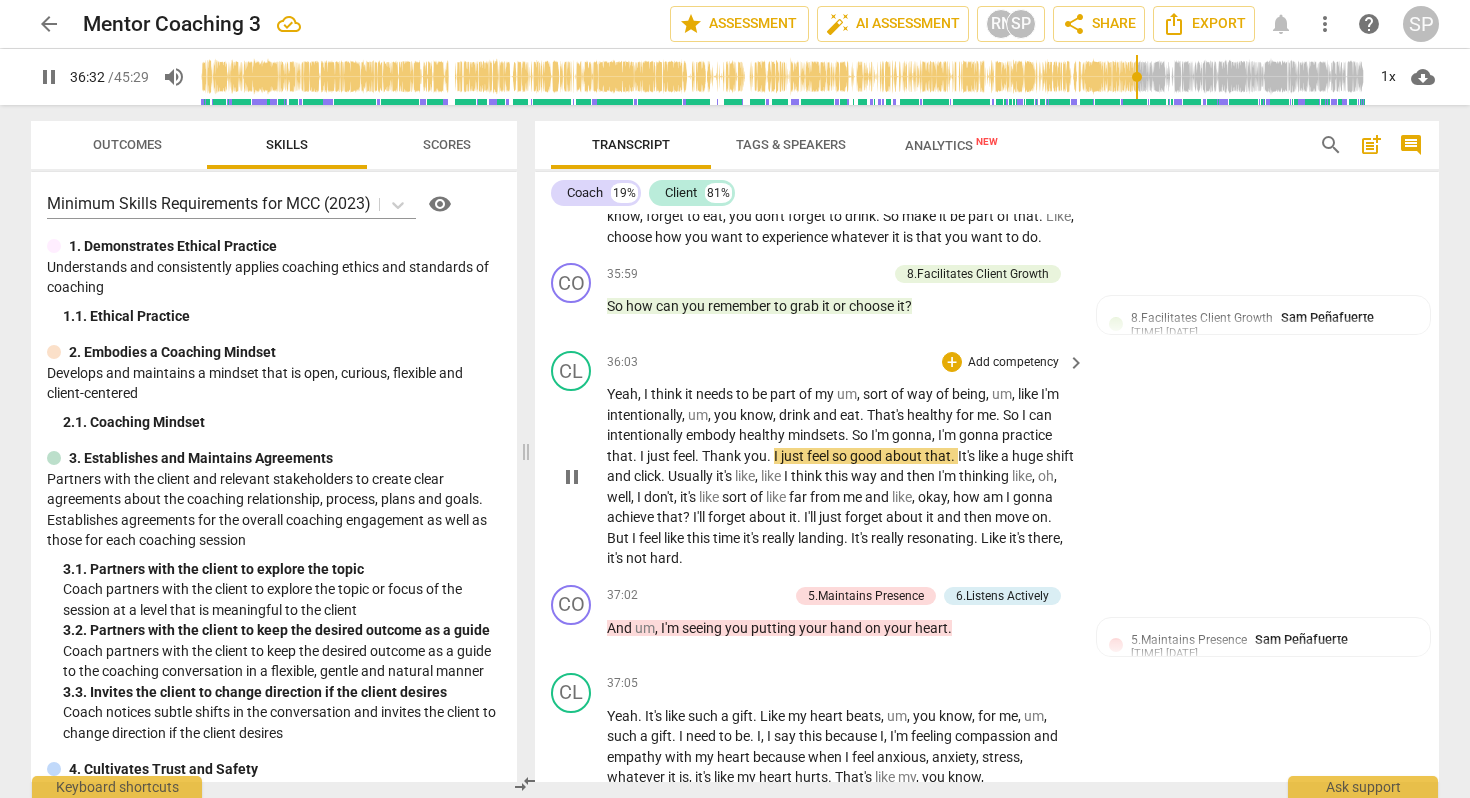 type 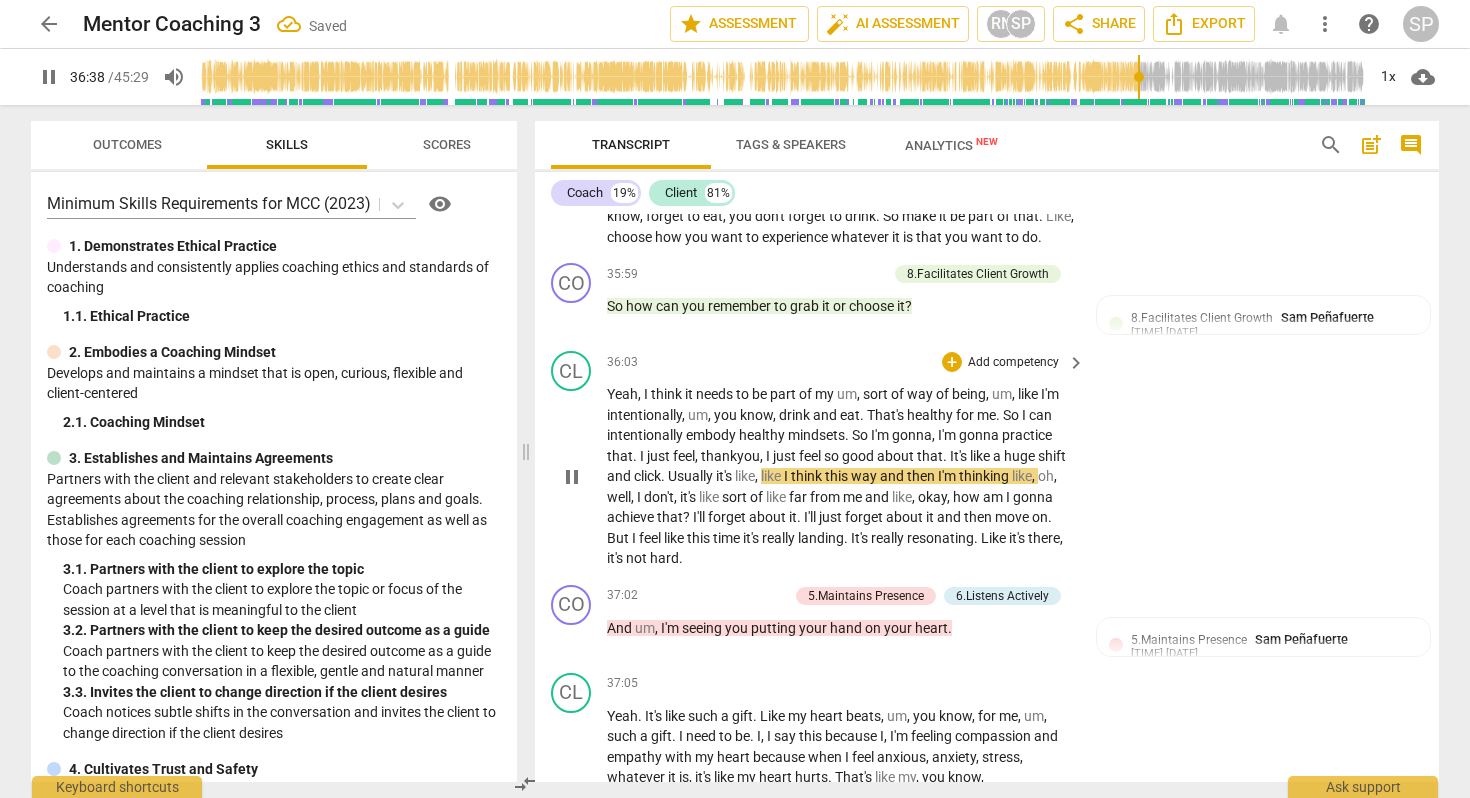 click on "Yeah ,   I   think   it   needs   to   be   part   of   my   um ,   sort   of   way   of   being ,   um ,   like   I'm   intentionally ,   um ,   you   know ,   drink   and   eat .   That's   healthy   for   me .   So   I   can   intentionally   embody   healthy   mindsets .   So   I'm   gonna ,   I'm   gonna   practice   that .   I   just   feel,   thank  you,   I   just   feel   so   good   about   that .   It's   like   a   huge   shift   and   click .   Usually   it's   like ,   like   I   think   this   way   and   then   I'm   thinking   like ,   oh ,   well ,   I   don't ,   it's   like   sort   of   like   far   from   me   and   like ,   okay ,   how   am   I   gonna   achieve   that ?   I'll   forget   about   it .   I'll   just   forget   about   it   and   then   move   on .   But   I   feel   like   this   time   it's   really   landing .   It's   really   resonating .   Like   it's   there ,   it's   not   hard ." at bounding box center [841, 476] 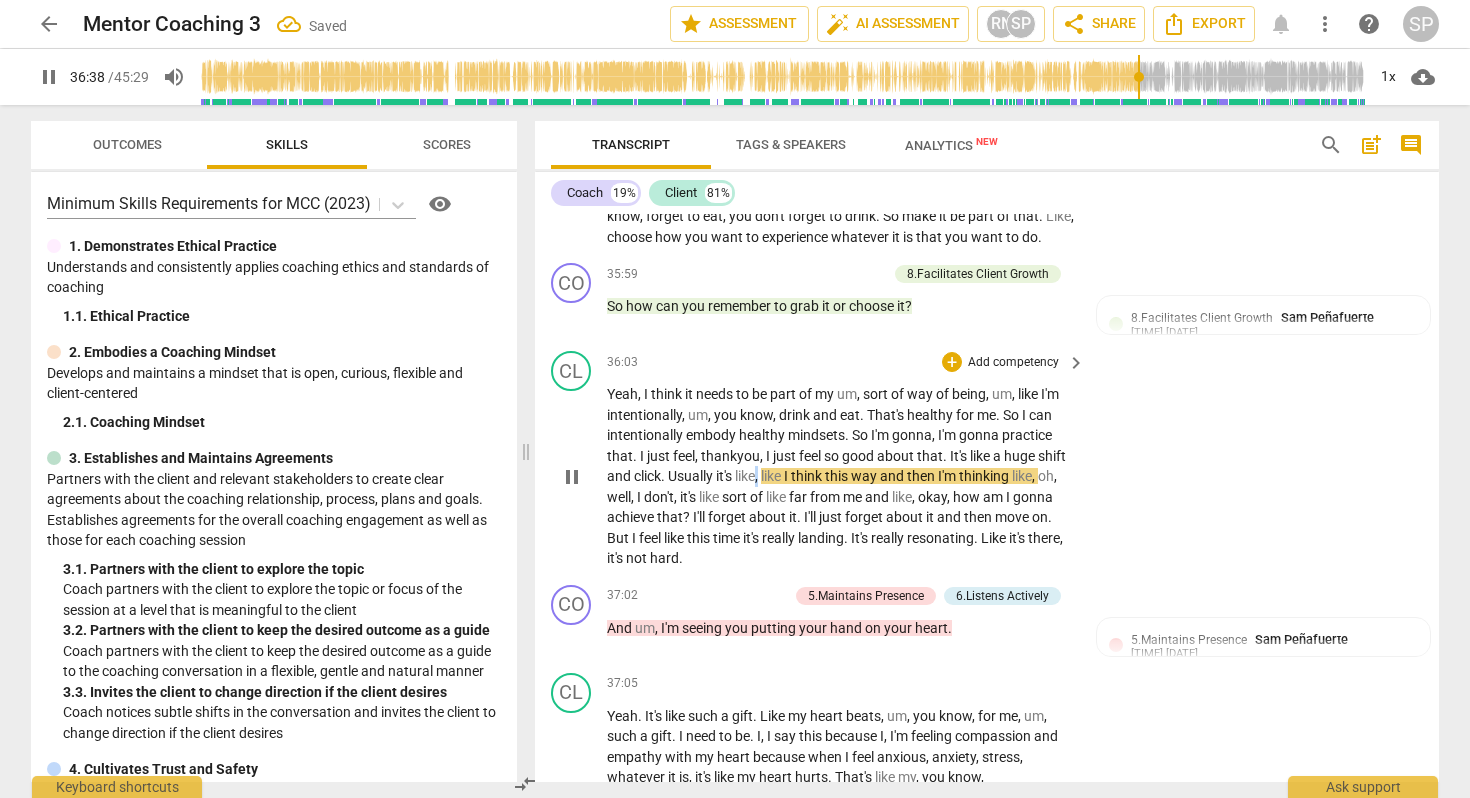 click on "Yeah ,   I   think   it   needs   to   be   part   of   my   um ,   sort   of   way   of   being ,   um ,   like   I'm   intentionally ,   um ,   you   know ,   drink   and   eat .   That's   healthy   for   me .   So   I   can   intentionally   embody   healthy   mindsets .   So   I'm   gonna ,   I'm   gonna   practice   that .   I   just   feel,   thank  you,   I   just   feel   so   good   about   that .   It's   like   a   huge   shift   and   click .   Usually   it's   like ,   like   I   think   this   way   and   then   I'm   thinking   like ,   oh ,   well ,   I   don't ,   it's   like   sort   of   like   far   from   me   and   like ,   okay ,   how   am   I   gonna   achieve   that ?   I'll   forget   about   it .   I'll   just   forget   about   it   and   then   move   on .   But   I   feel   like   this   time   it's   really   landing .   It's   really   resonating .   Like   it's   there ,   it's   not   hard ." at bounding box center (841, 476) 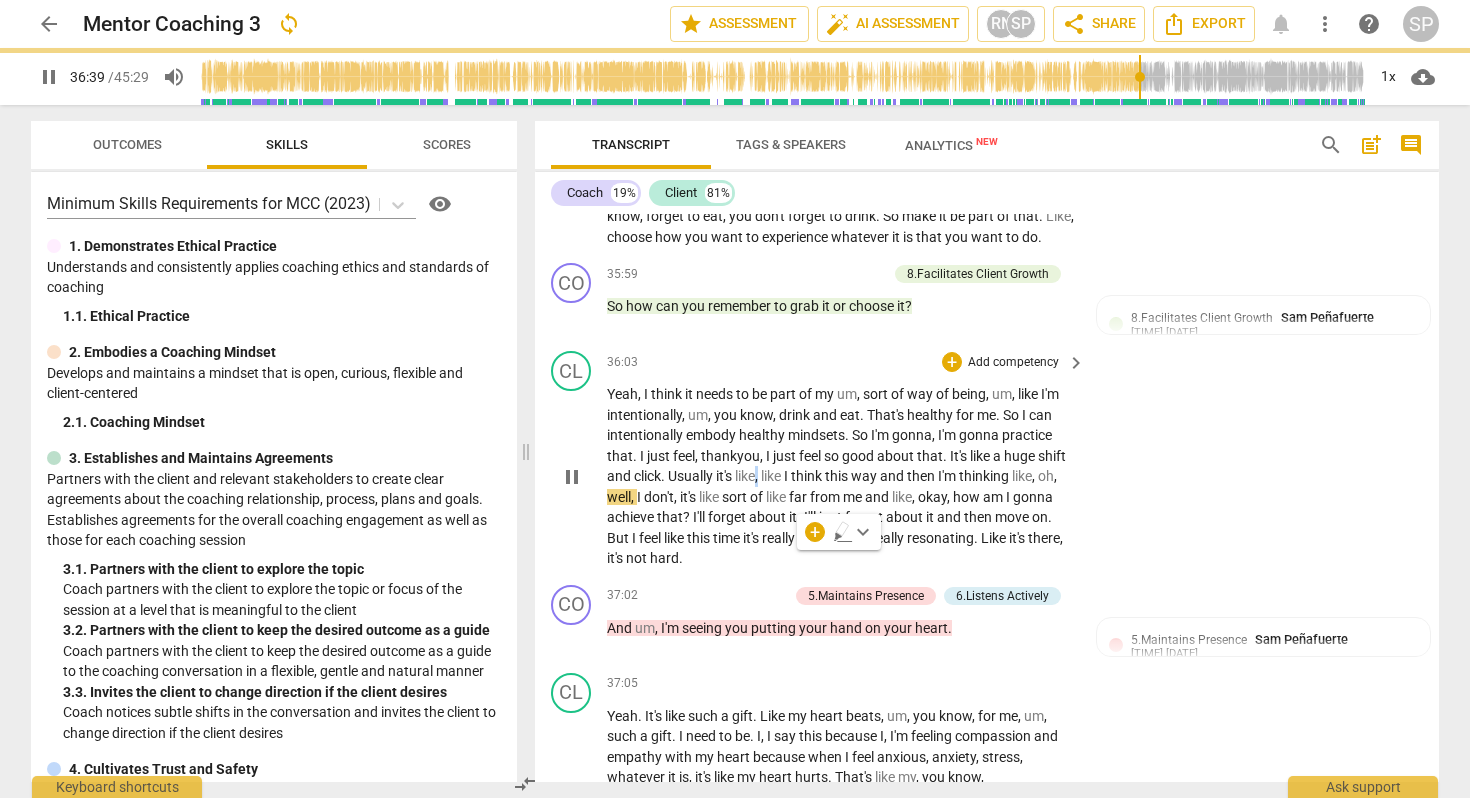 click on "about" at bounding box center (897, 456) 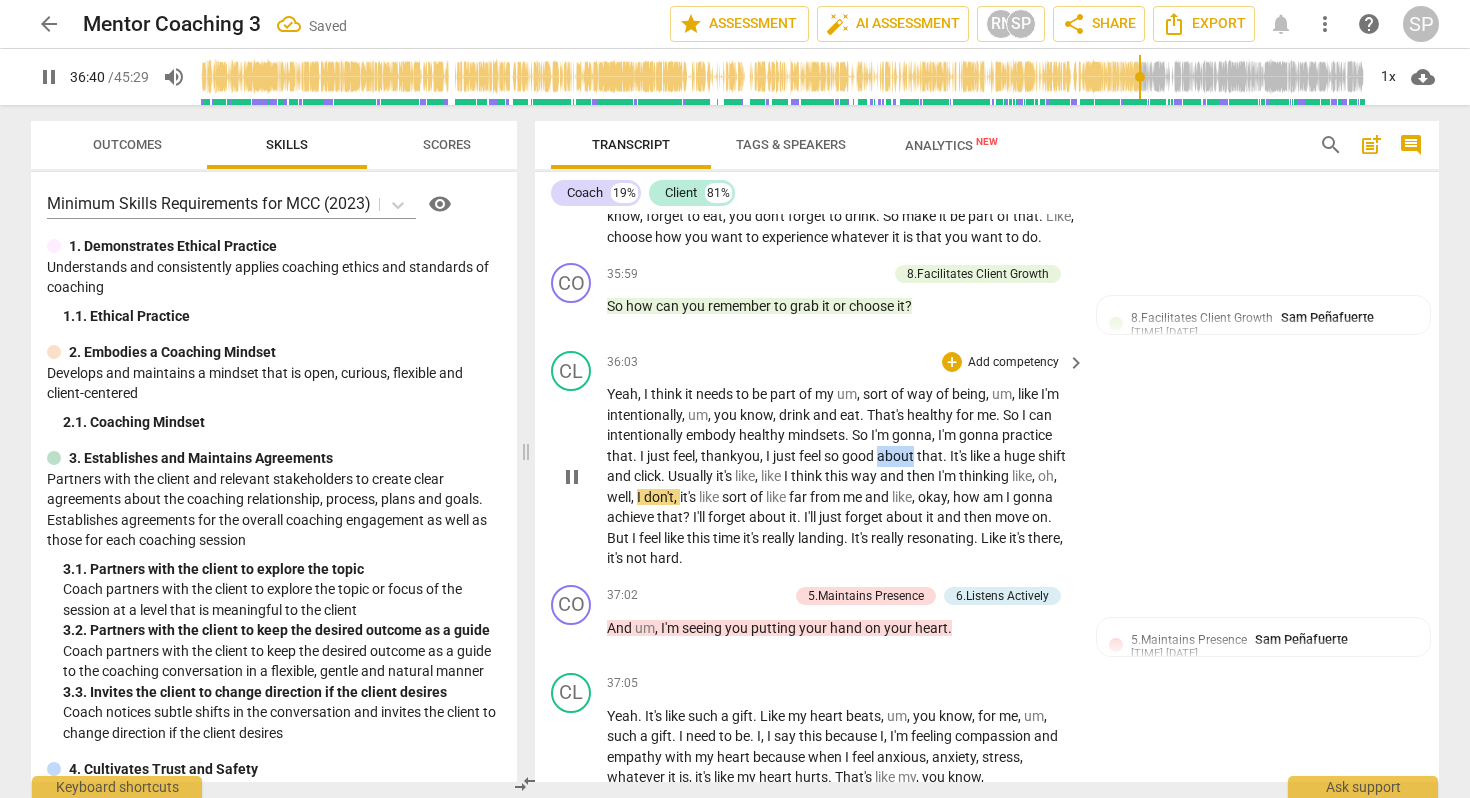 click on "about" at bounding box center (897, 456) 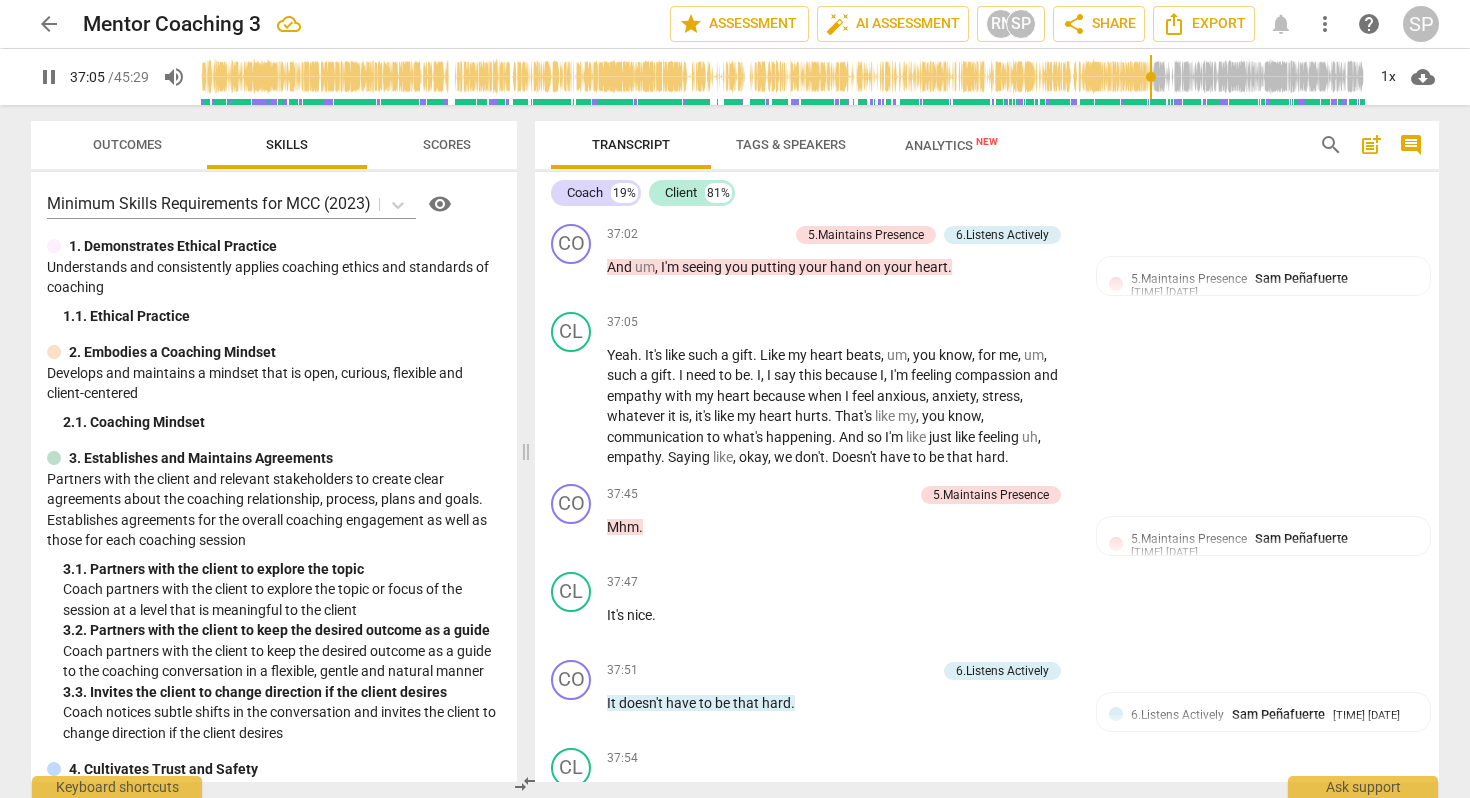 scroll, scrollTop: 12582, scrollLeft: 0, axis: vertical 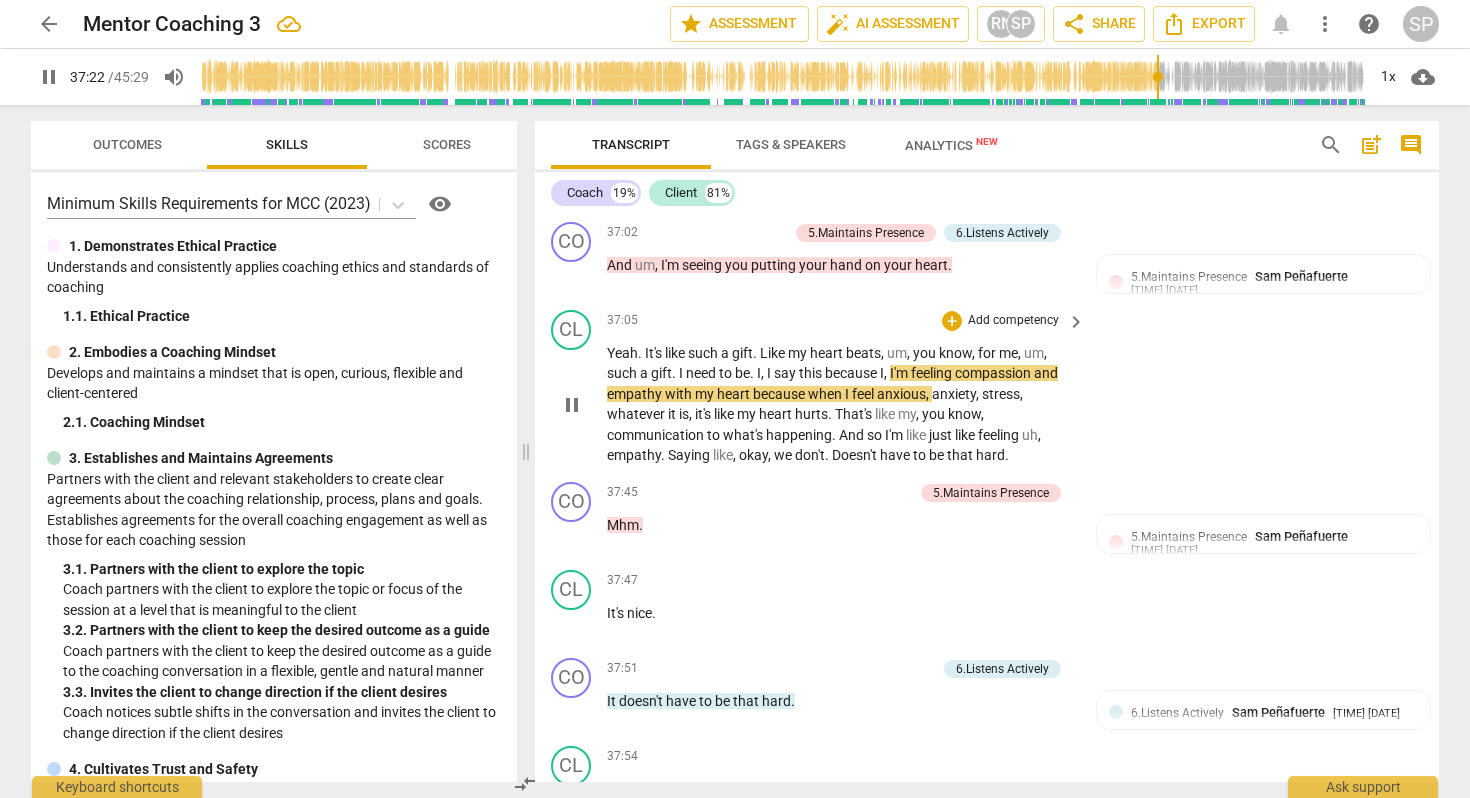 click on "Yeah .   It's   like   such   a   gift .   Like   my   heart   beats ,   um ,   you   know ,   for   me ,   um ,   such   a   gift .   I   need   to   be .   I ,   I   say   this   because   I ,   I'm   feeling   compassion   and   empathy   with   my   heart   because   when   I   feel   anxious ,   anxiety ,   stress ,   whatever   it   is ,   it's   like   my   heart   hurts .   That's   like   my ,   you   know ,   communication   to   what's   happening .   And   so   I'm   like   just   like   feeling   uh ,   empathy .   Saying   like ,   okay ,   we   don't .   Doesn't   have   to   be   that   hard ." at bounding box center [841, 404] 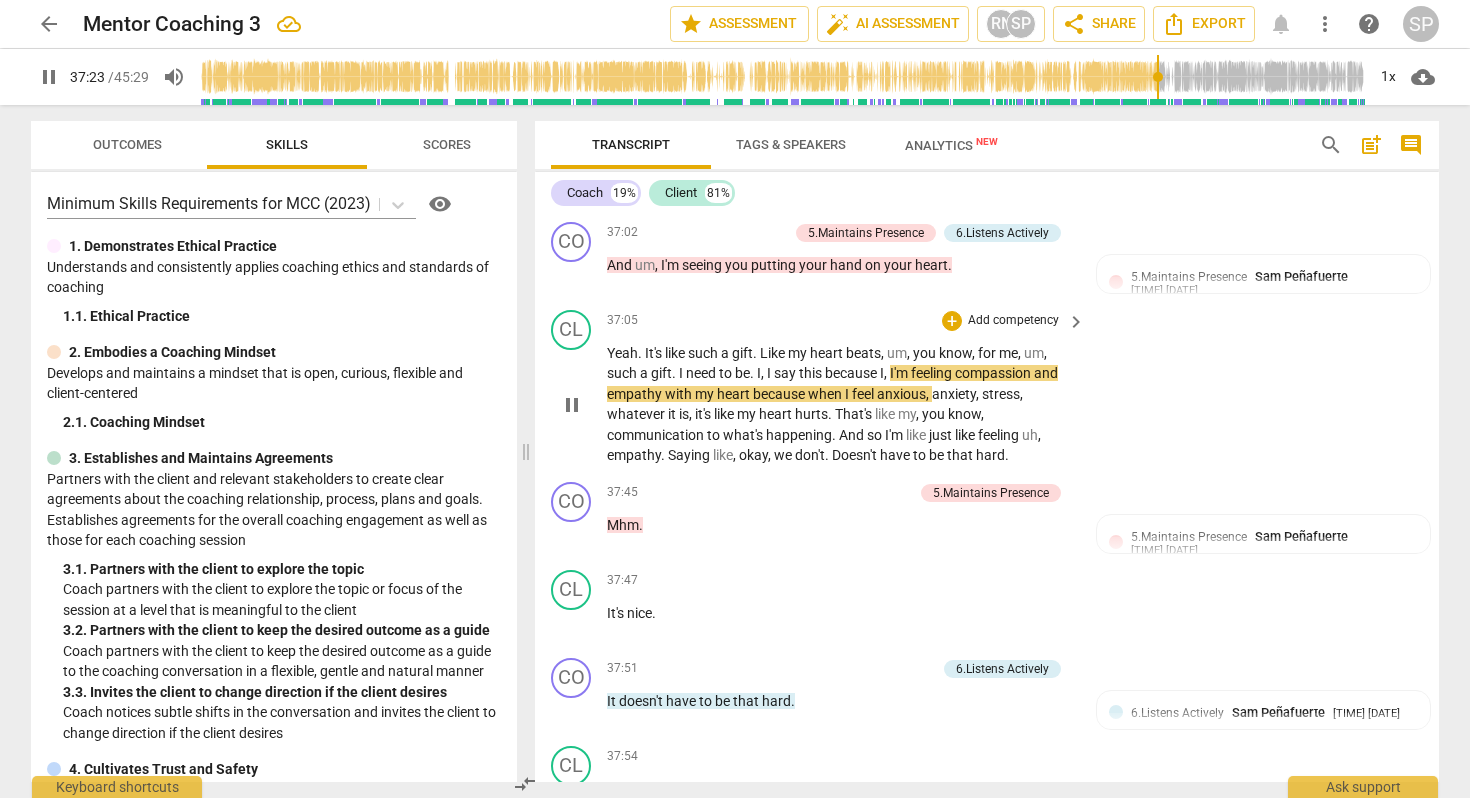 type on "2244" 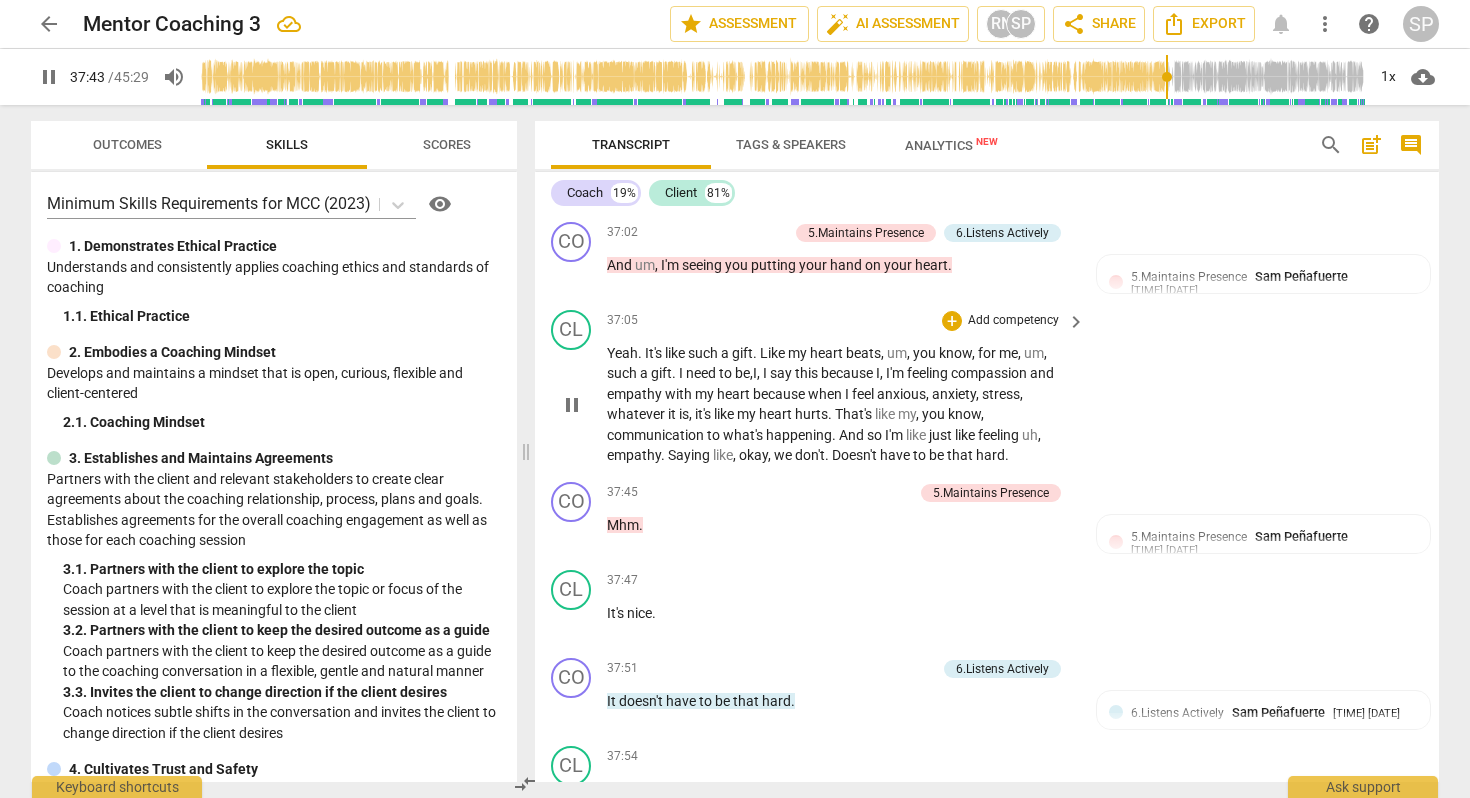 click on "Doesn't" at bounding box center (856, 455) 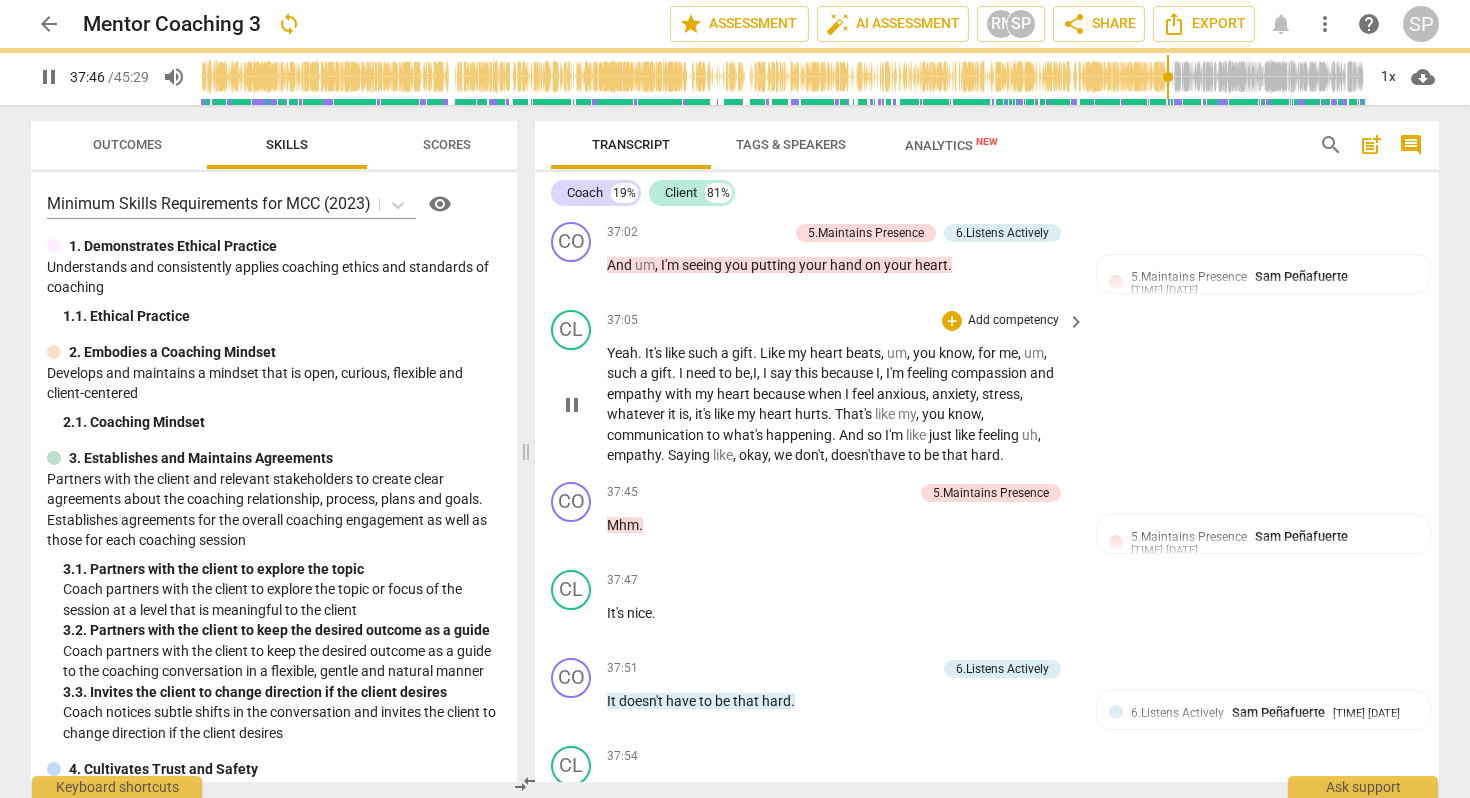 scroll, scrollTop: 12653, scrollLeft: 0, axis: vertical 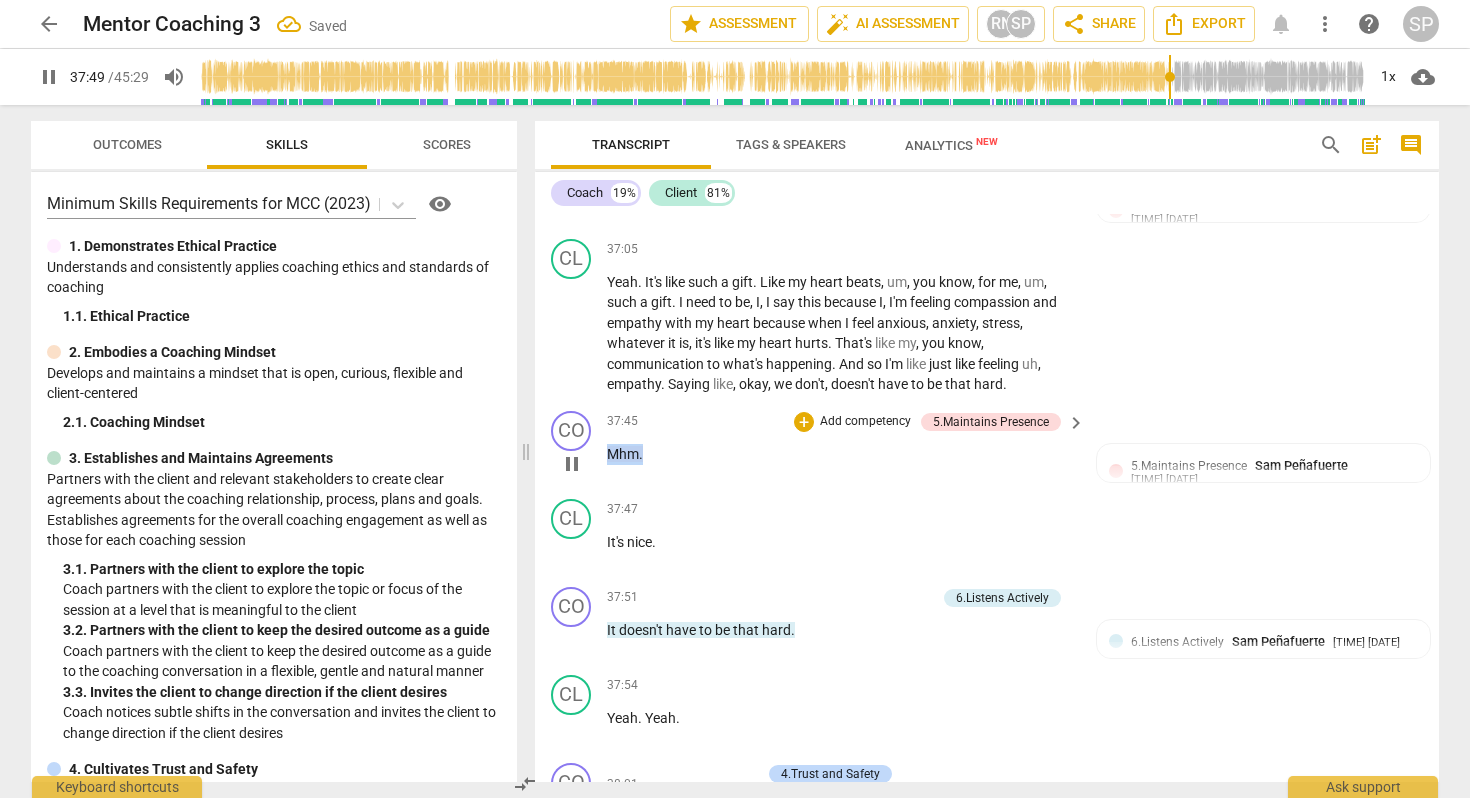 drag, startPoint x: 648, startPoint y: 536, endPoint x: 600, endPoint y: 536, distance: 48 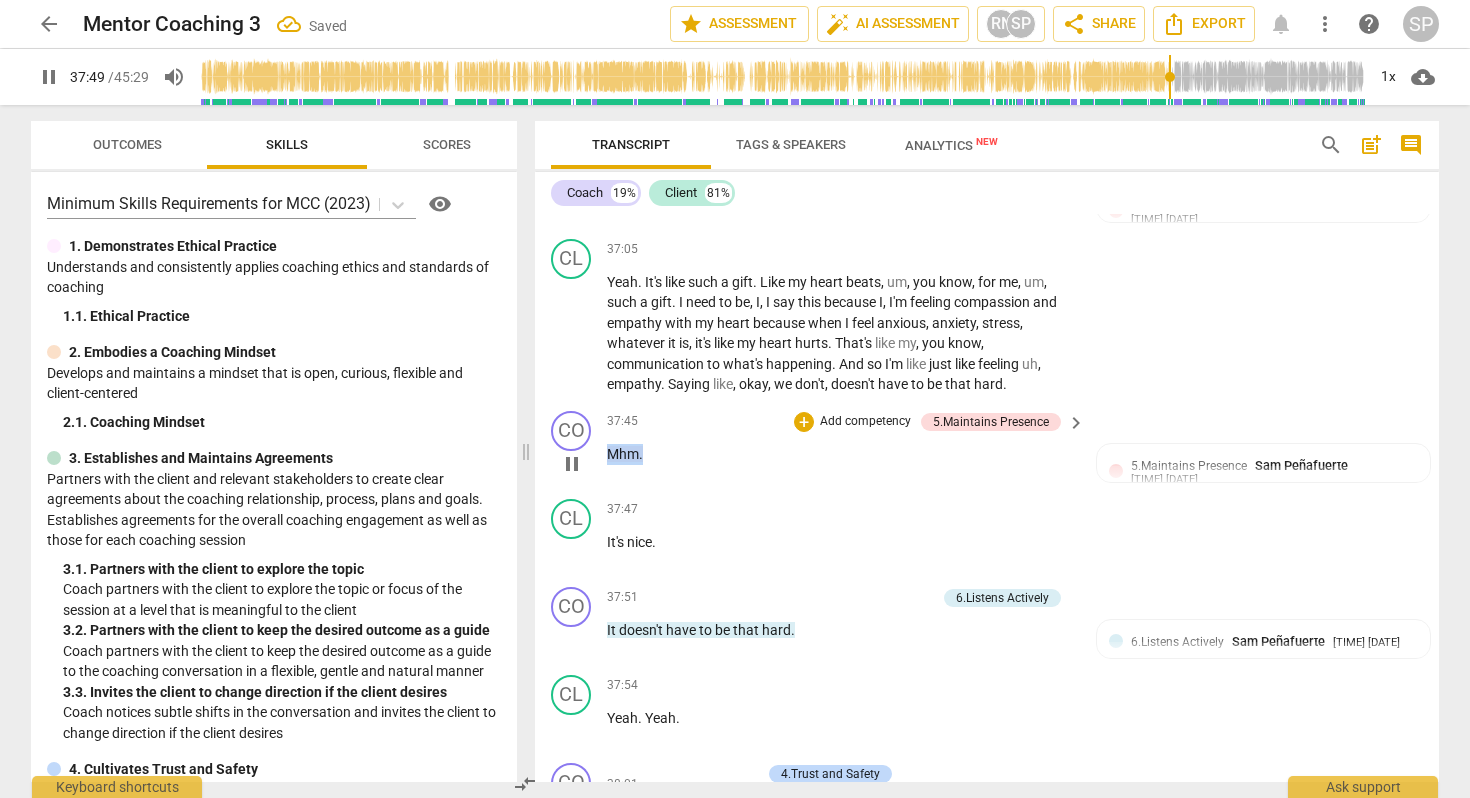 click on "CO play_arrow pause 37:45 + Add competency 5.Maintains Presence keyboard_arrow_right Mhm . 5.Maintains Presence Sam Peñafuerte 12:02 06-13-2025 4. Leverages silence to support the client" at bounding box center [987, 447] 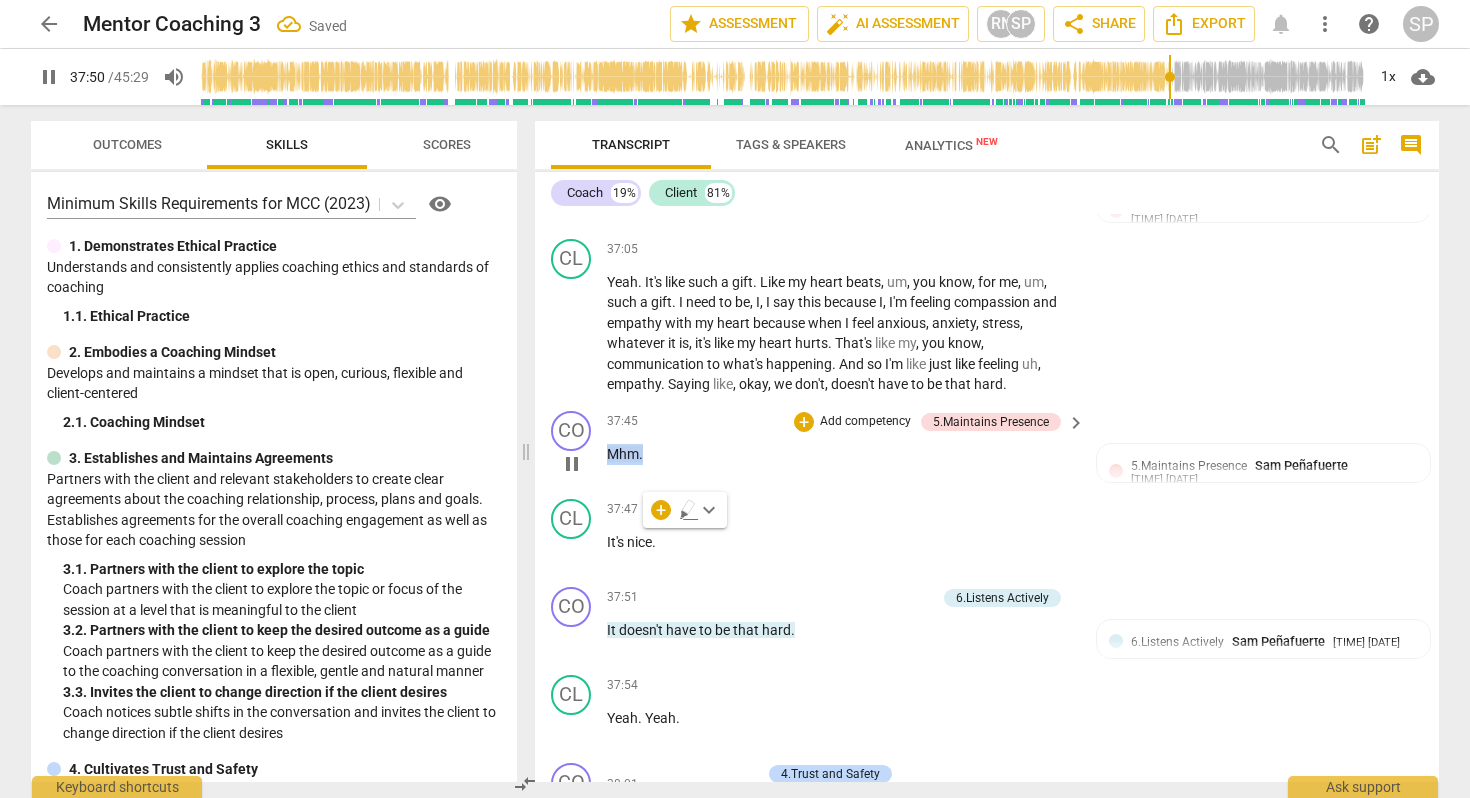 type on "2271" 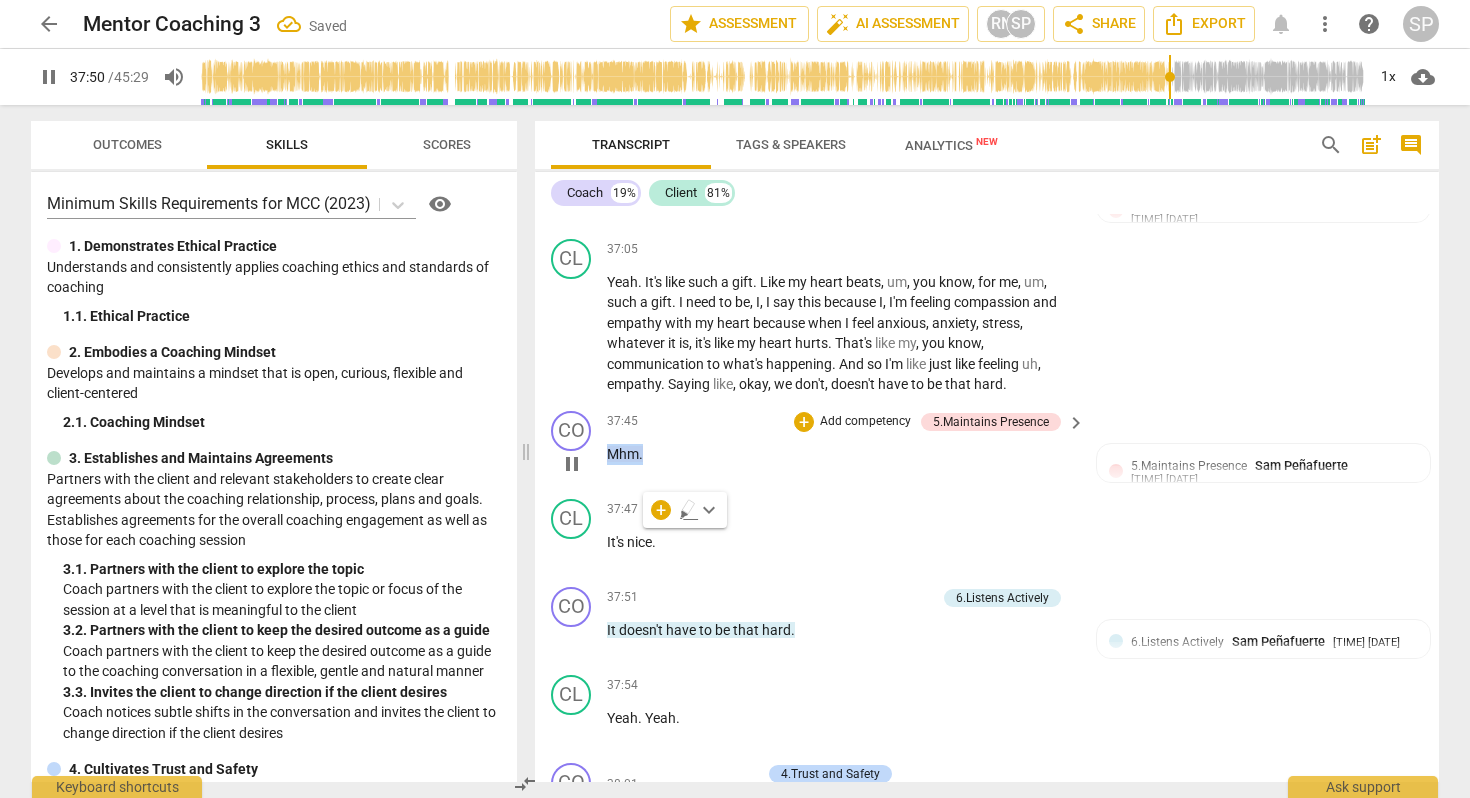 type 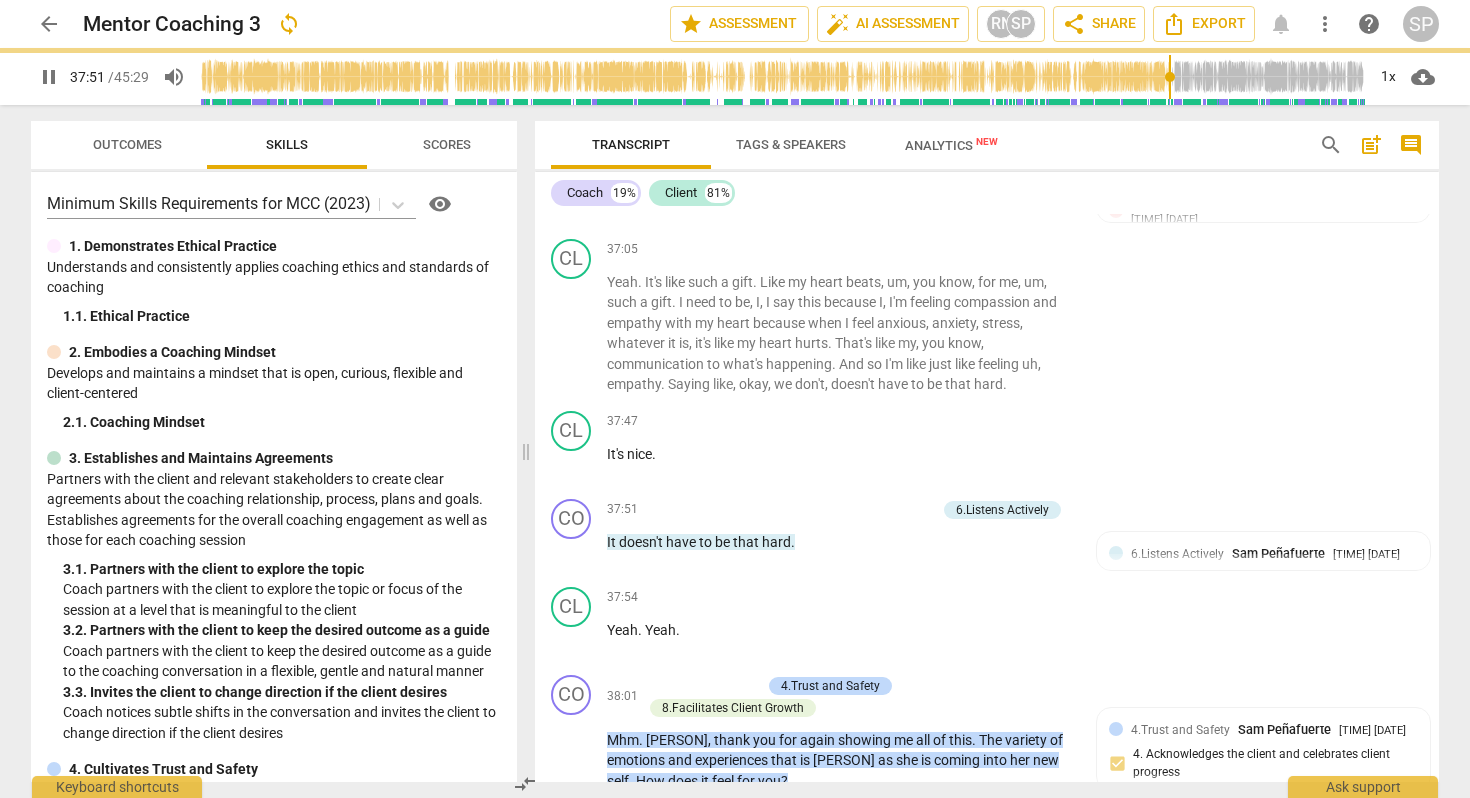 scroll, scrollTop: 12563, scrollLeft: 0, axis: vertical 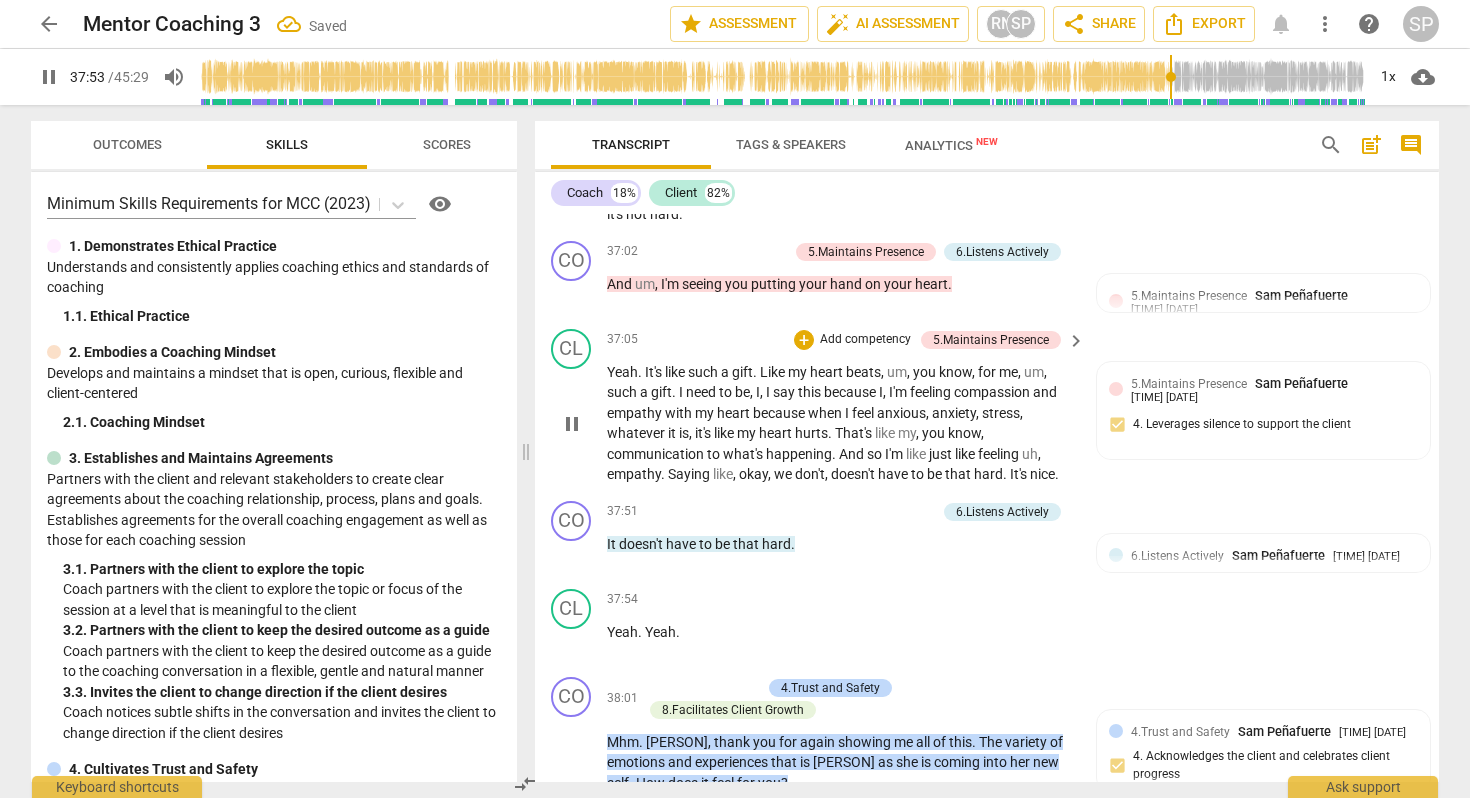 click on "It's" at bounding box center [1020, 474] 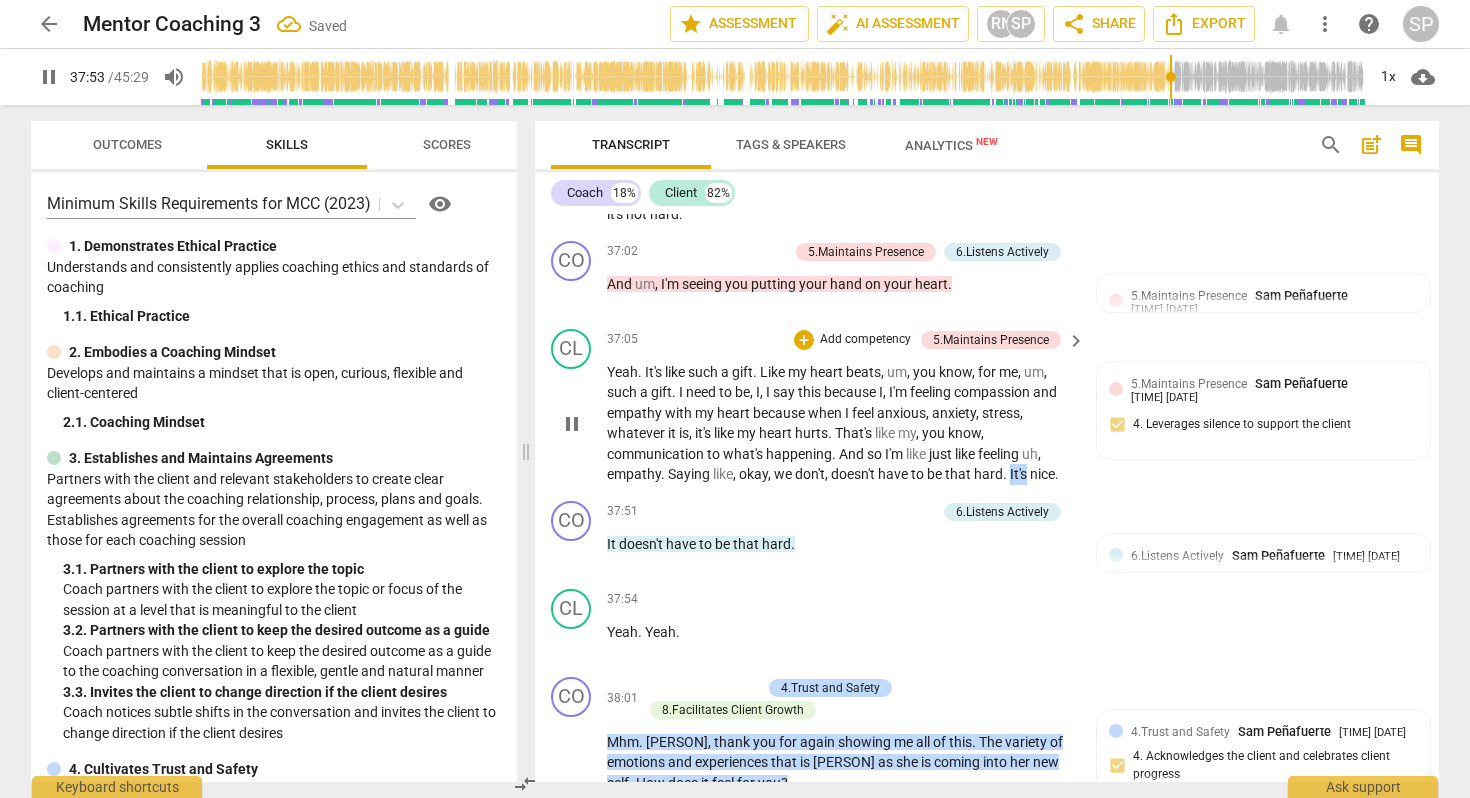 click on "It's" at bounding box center (1020, 474) 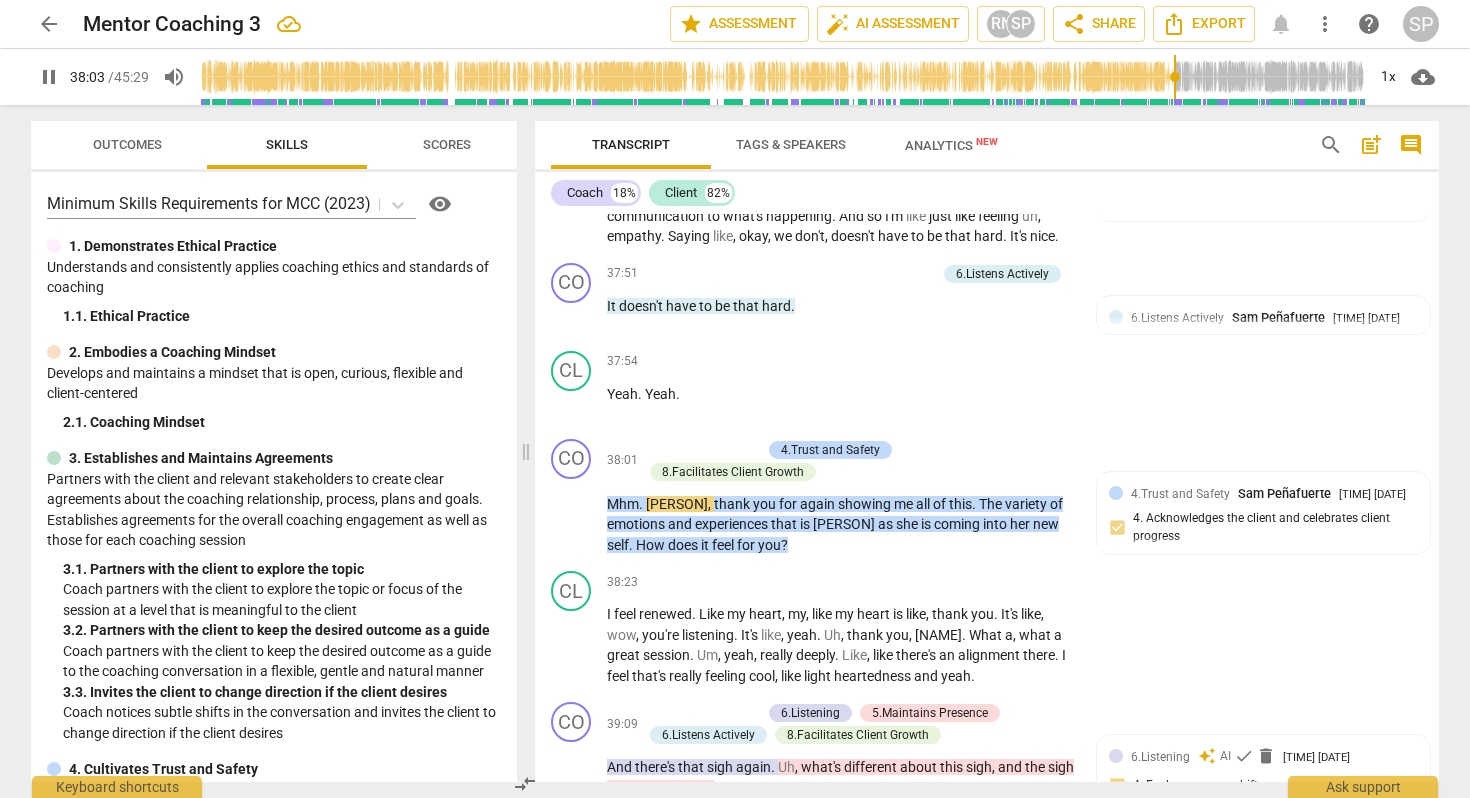 scroll, scrollTop: 12812, scrollLeft: 0, axis: vertical 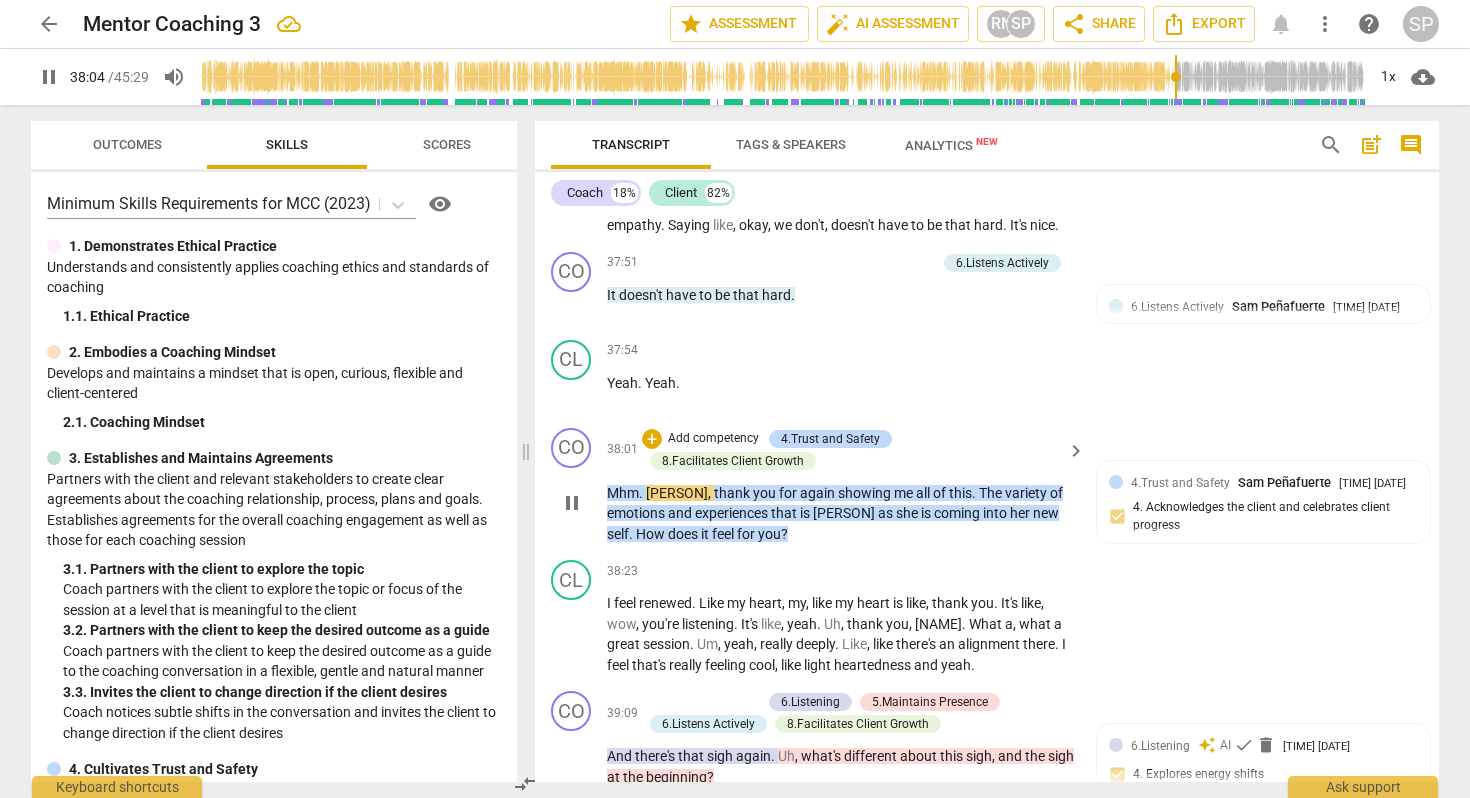 click on "Charlene" at bounding box center (677, 493) 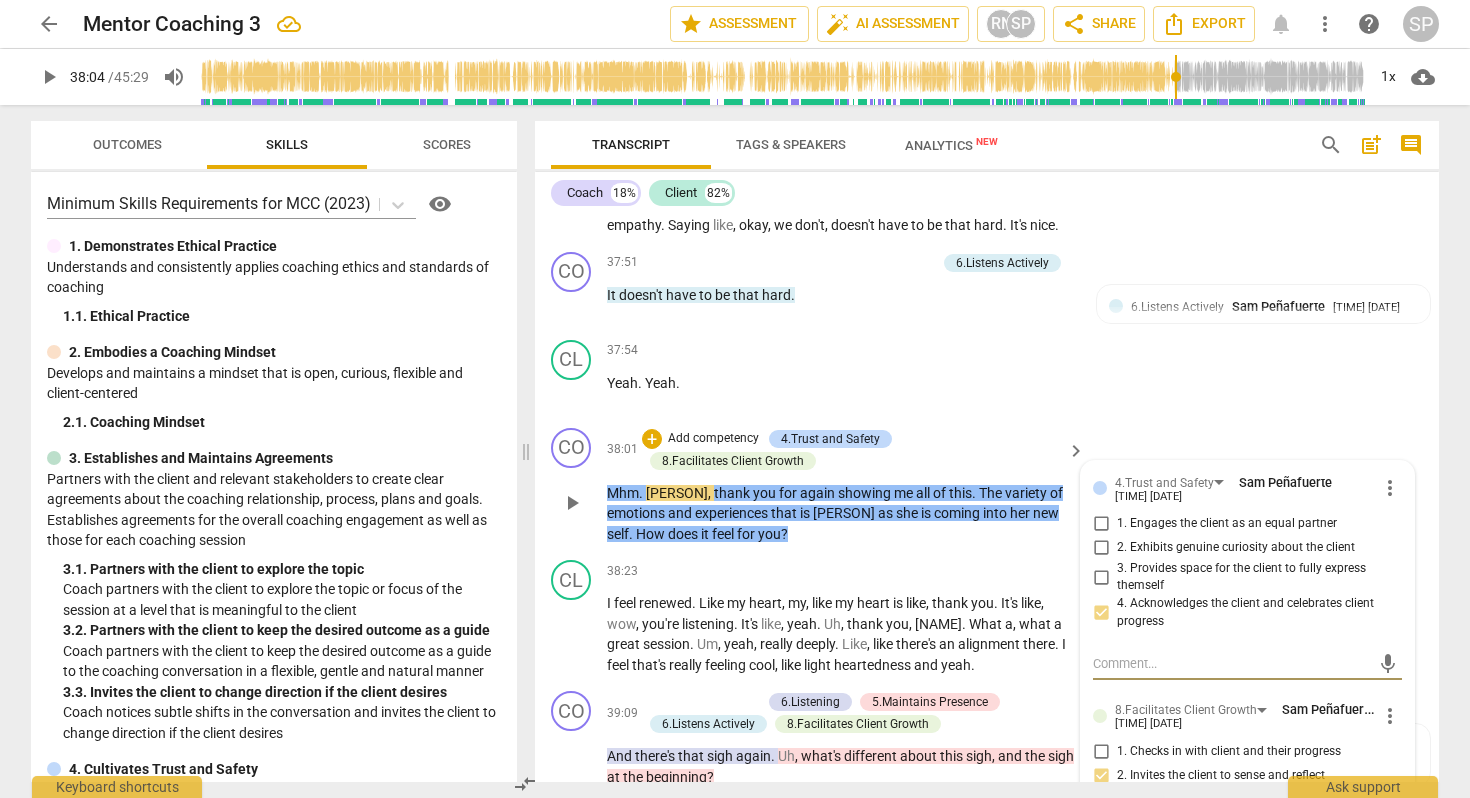 click on "Charlene" at bounding box center [677, 493] 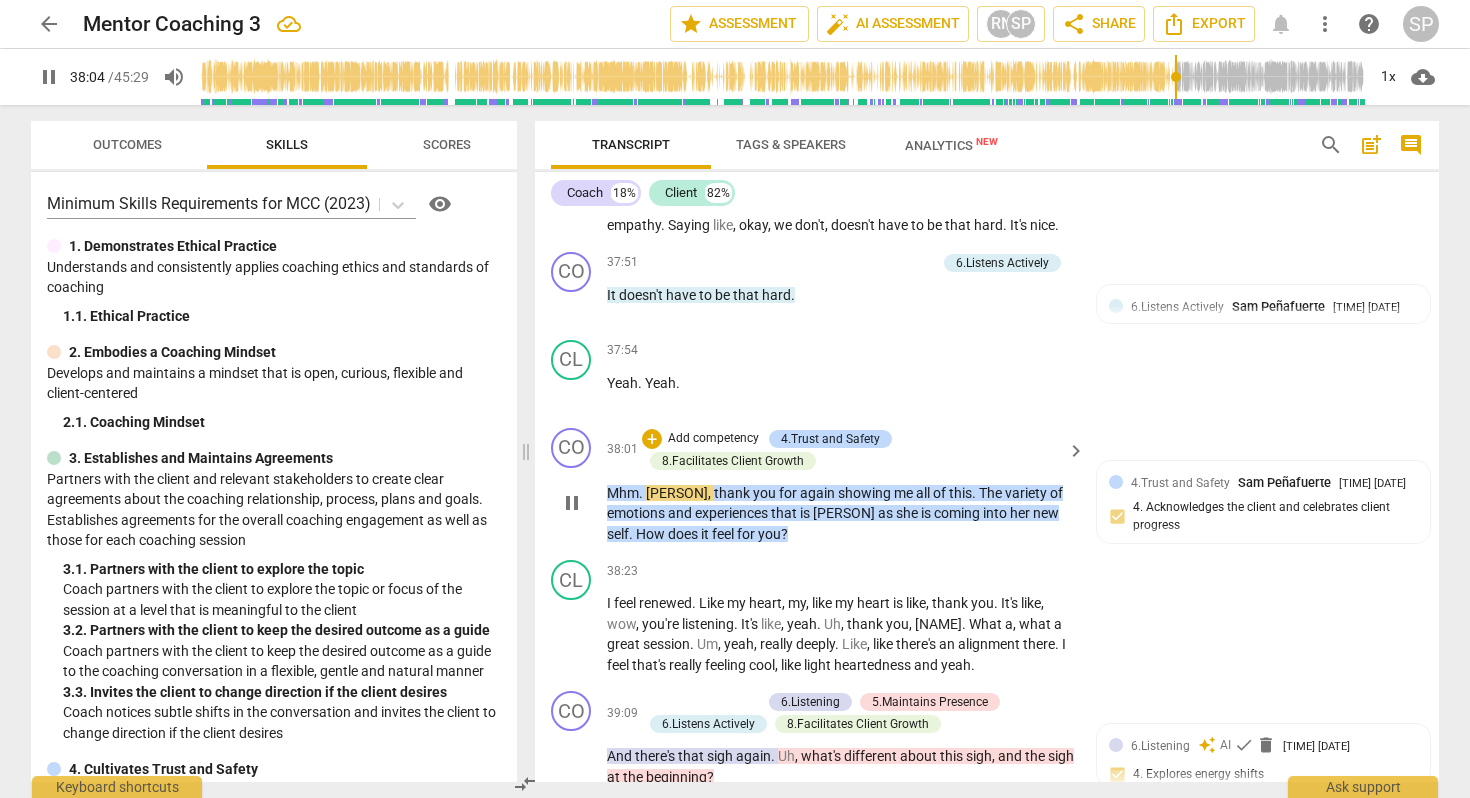 type on "2285" 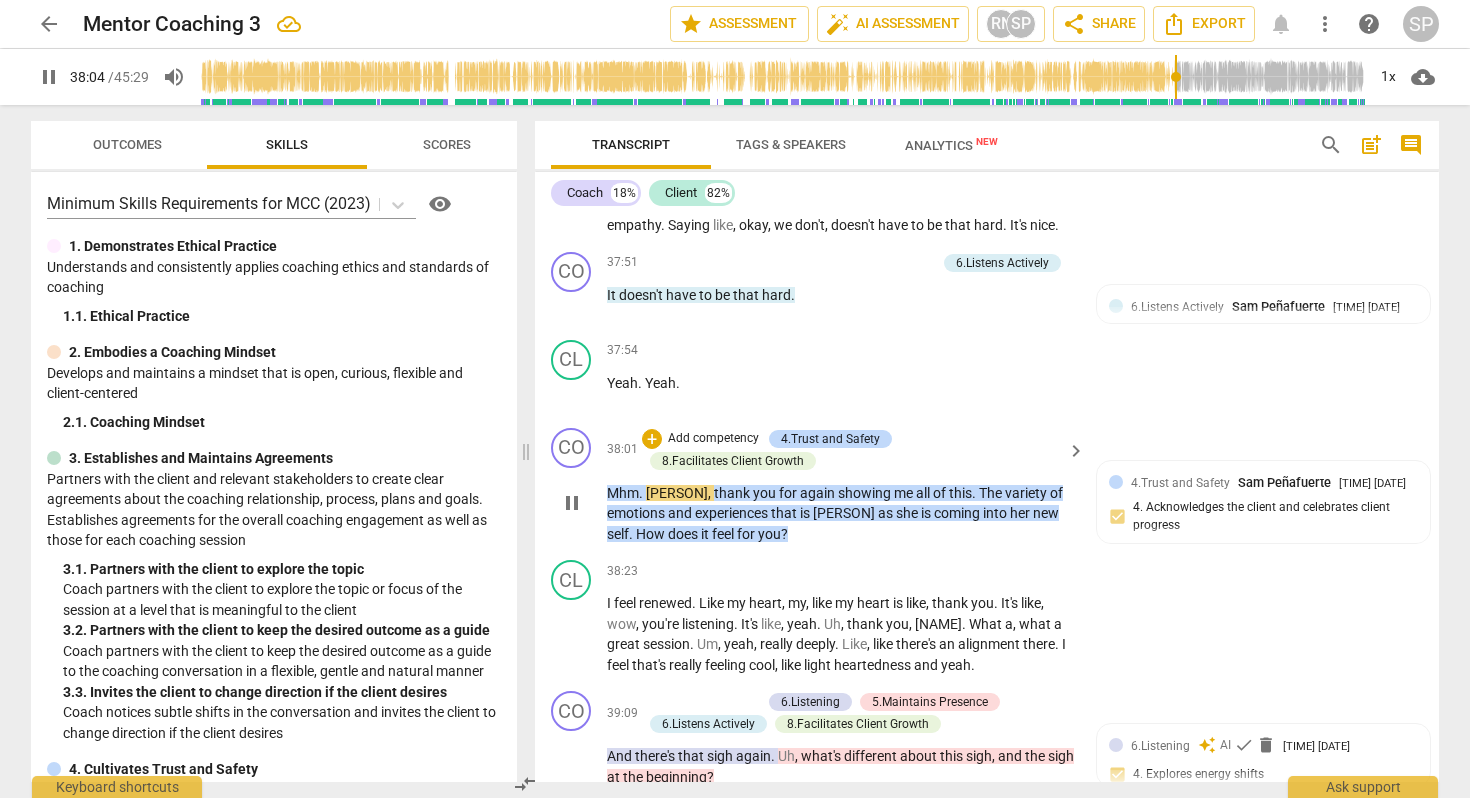 type 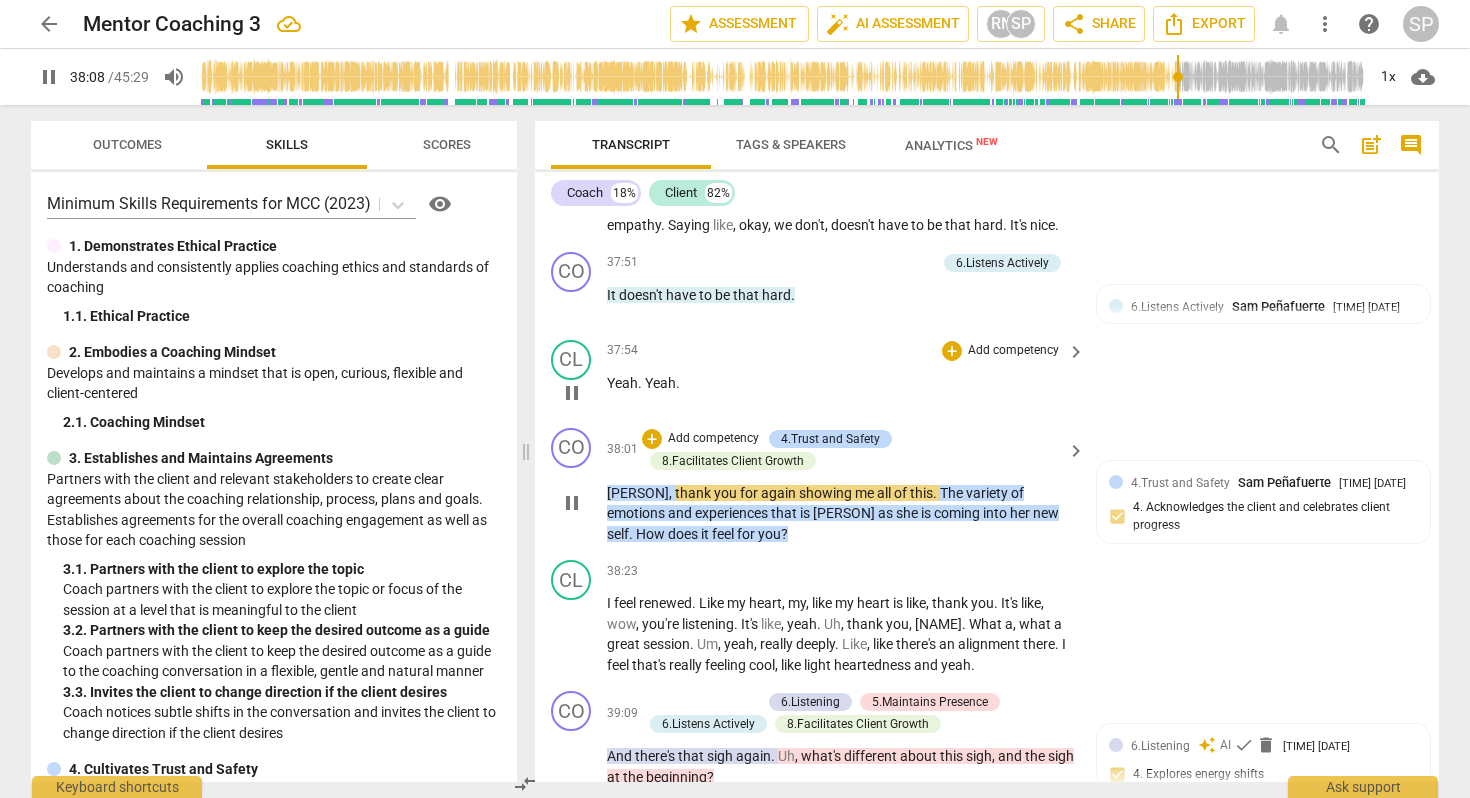 click on "Yeah" at bounding box center [660, 383] 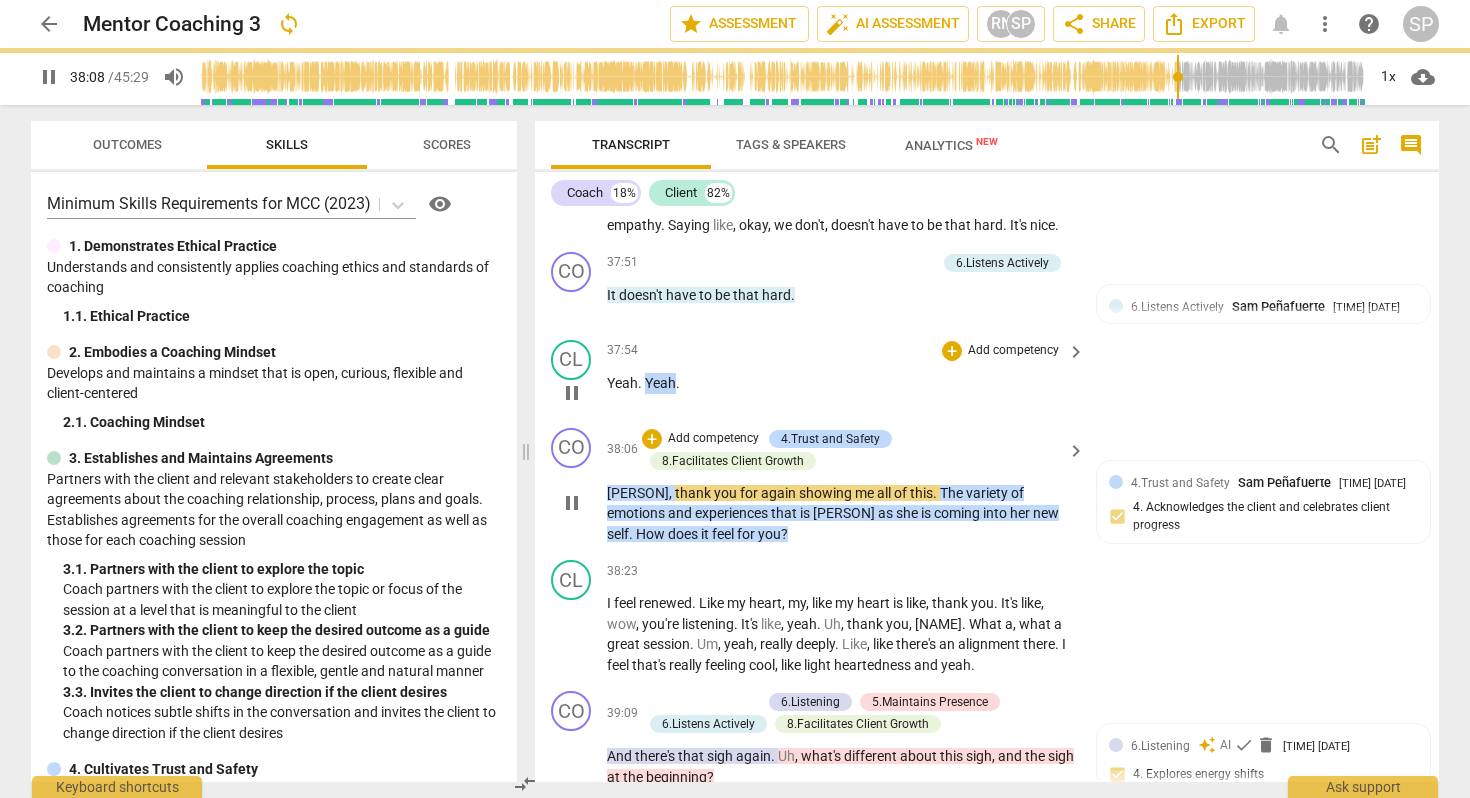 click on "Yeah" at bounding box center [660, 383] 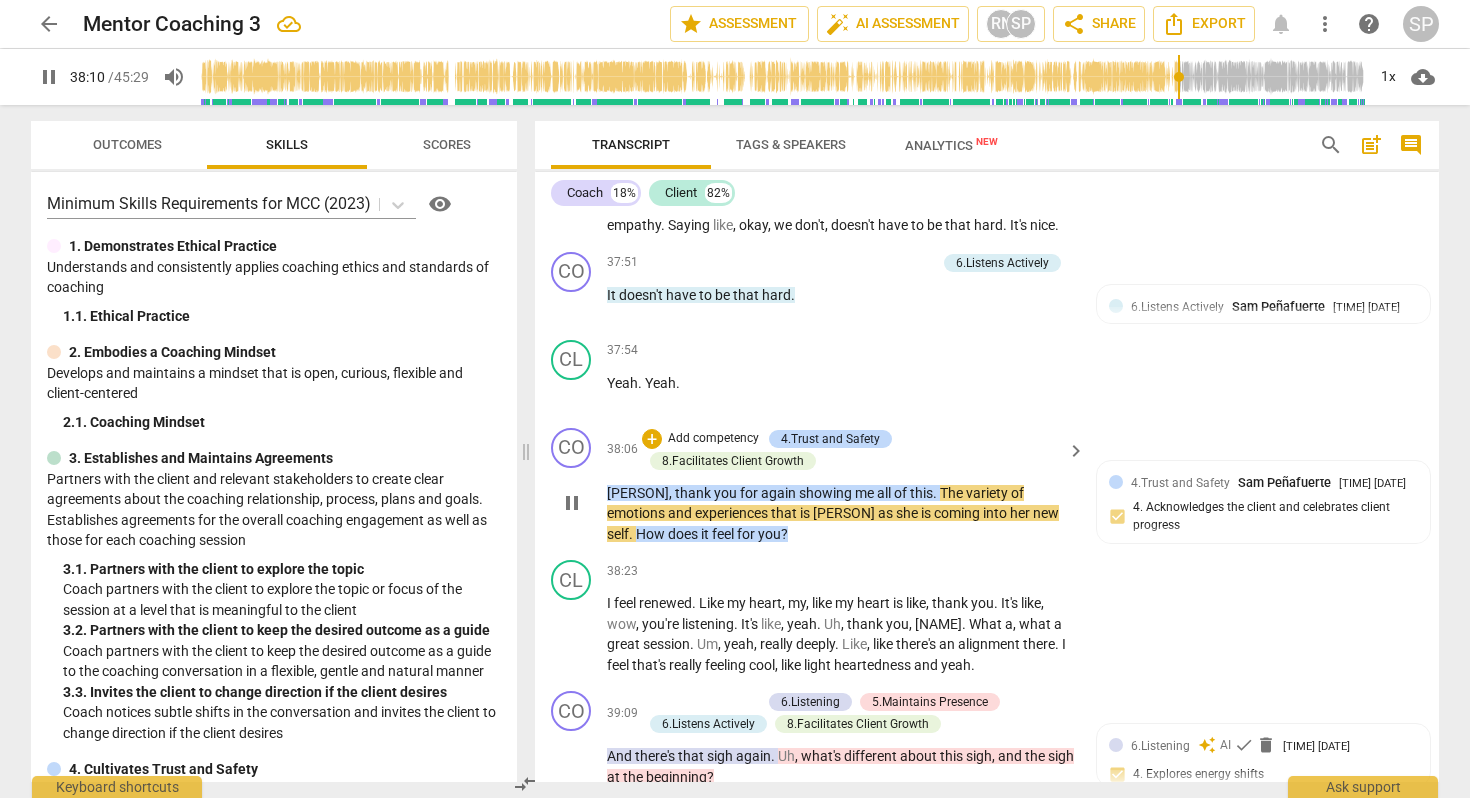 click on "Charlene" at bounding box center [638, 493] 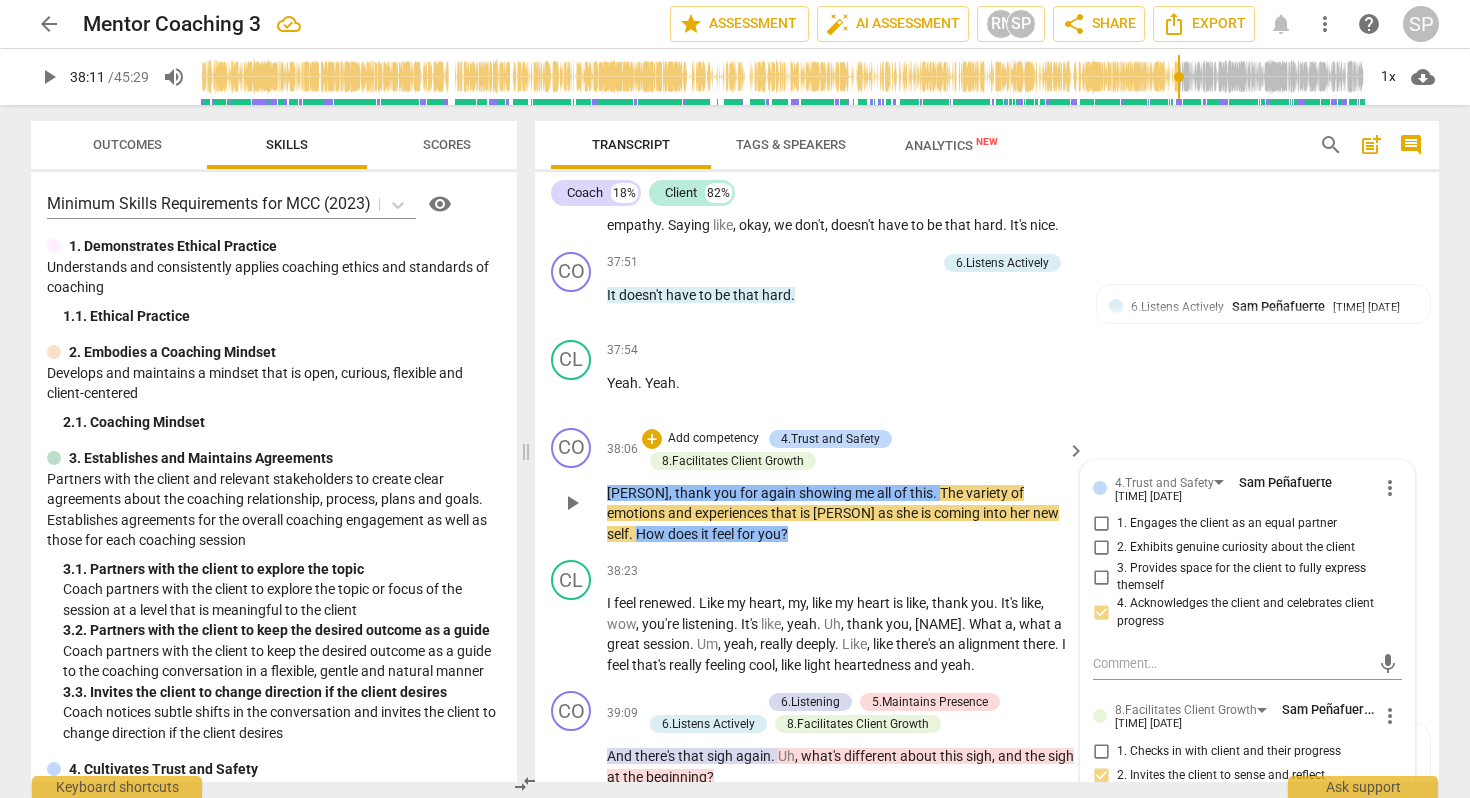 click on "Charlene" at bounding box center (638, 493) 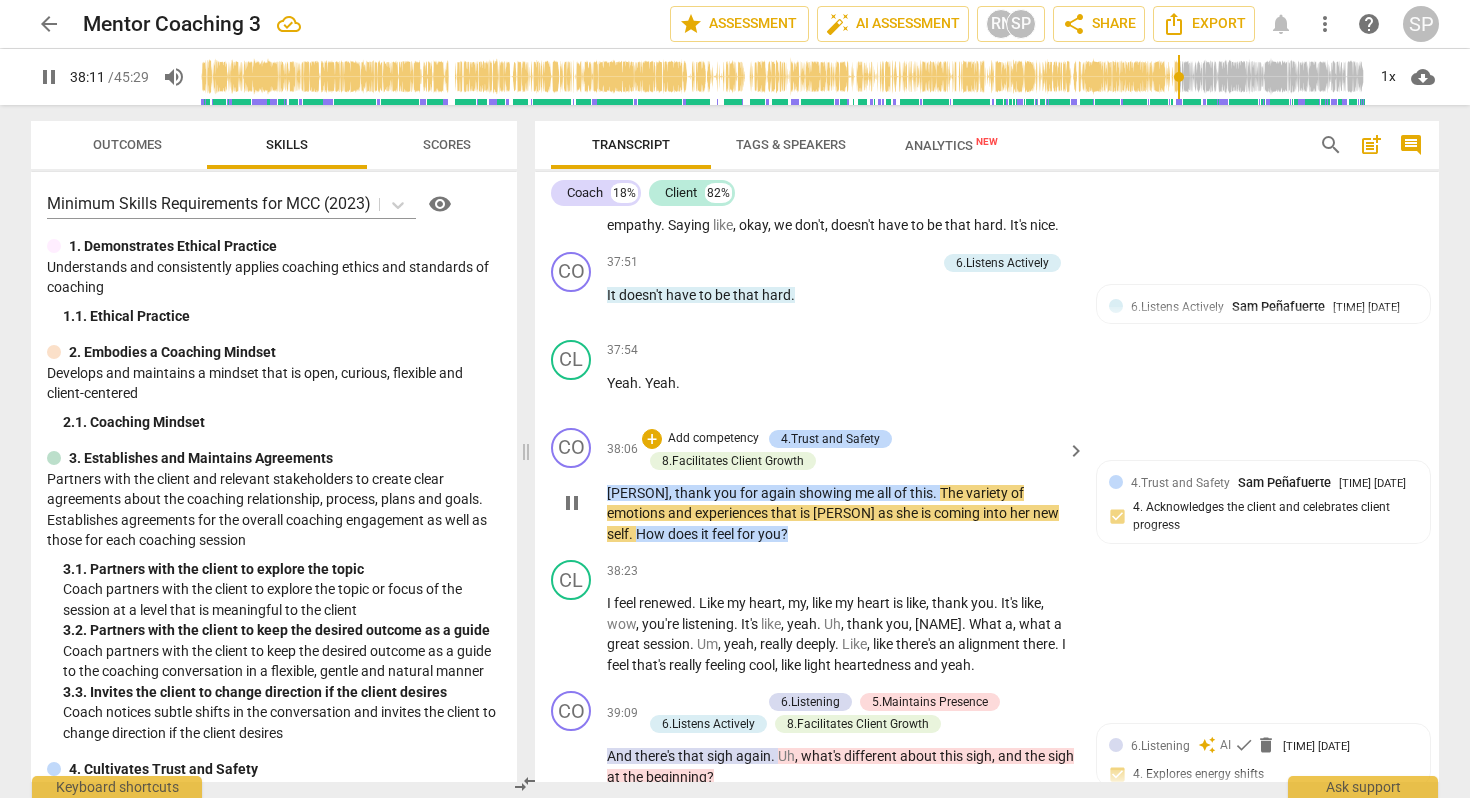 type on "2292" 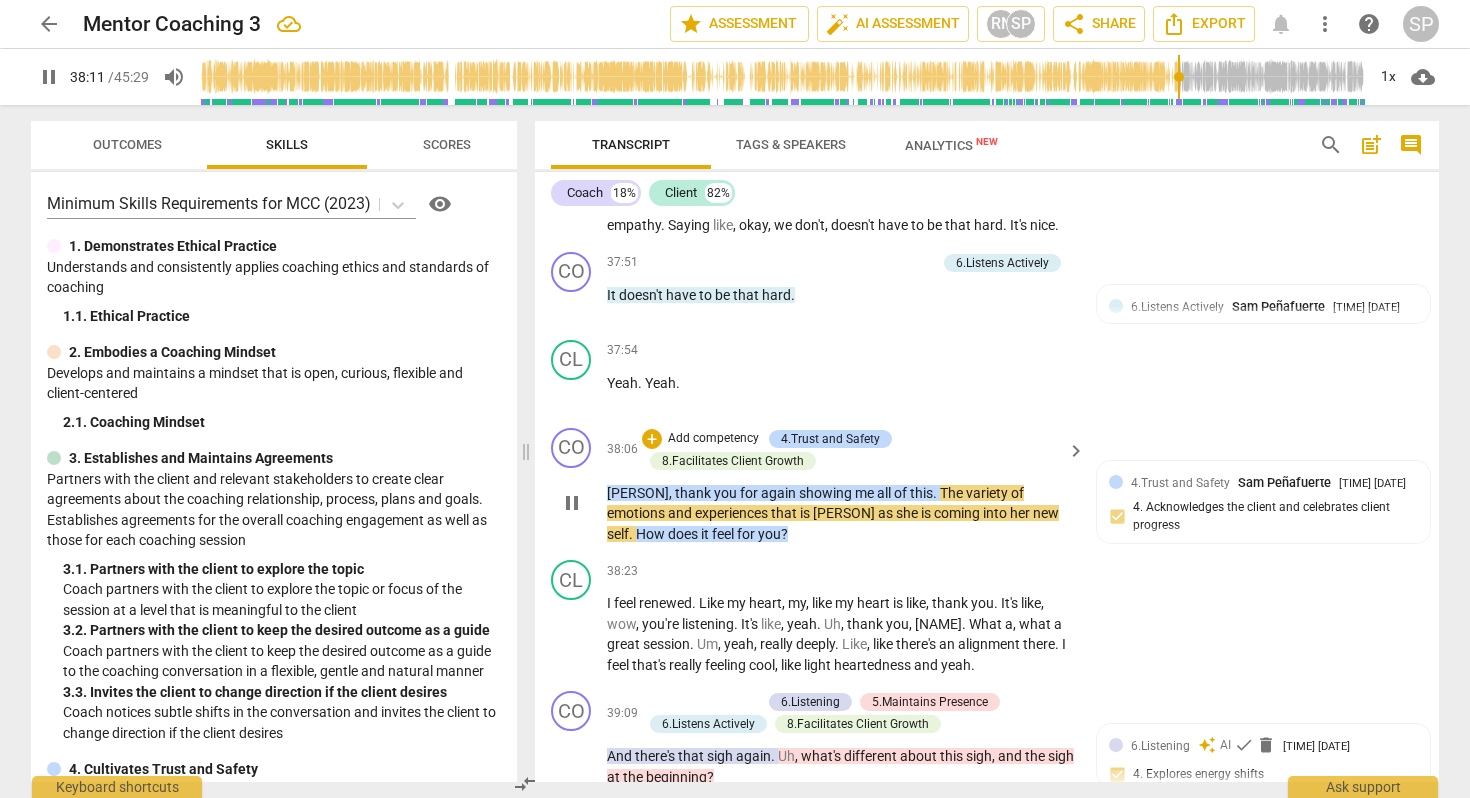 type 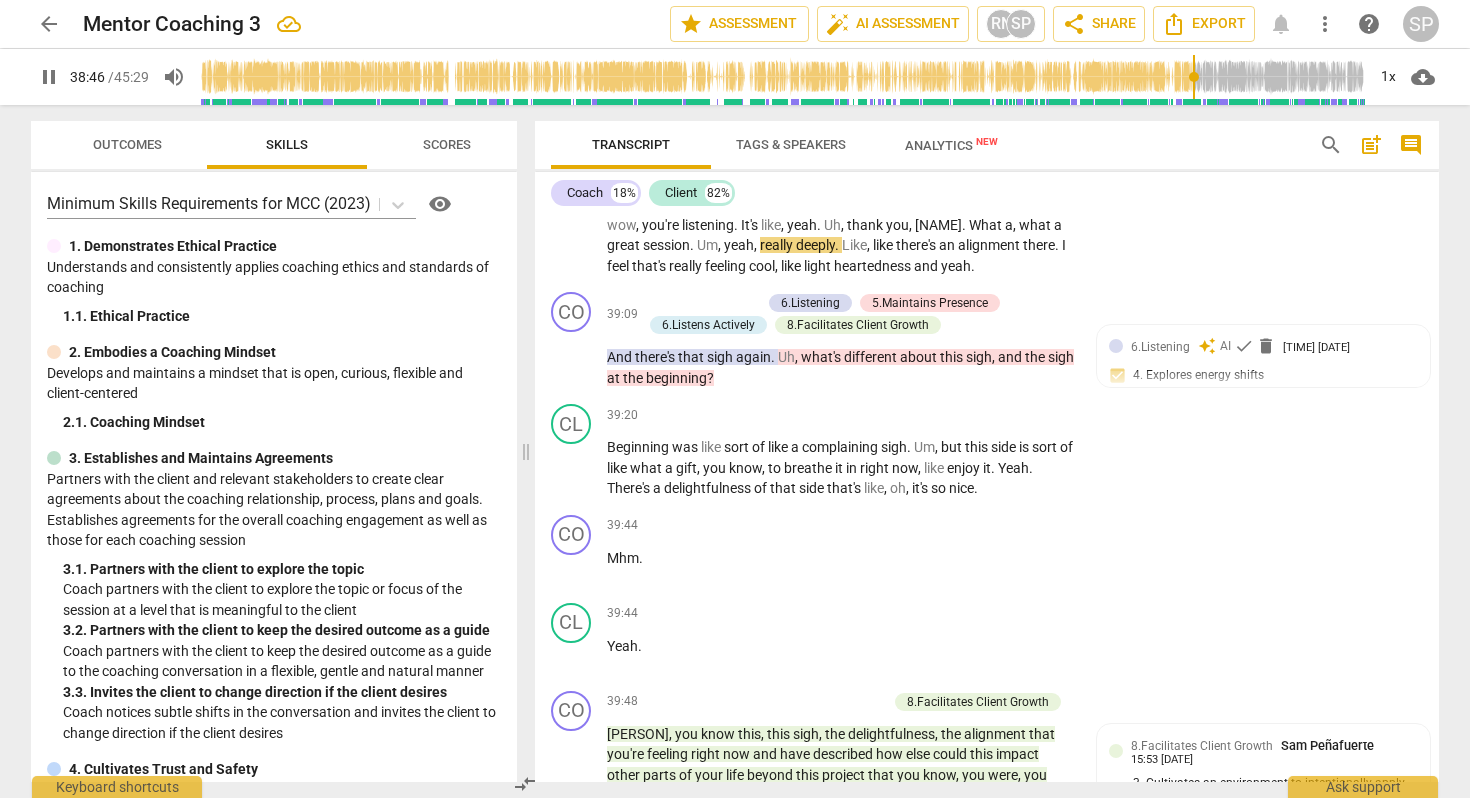 scroll, scrollTop: 13215, scrollLeft: 0, axis: vertical 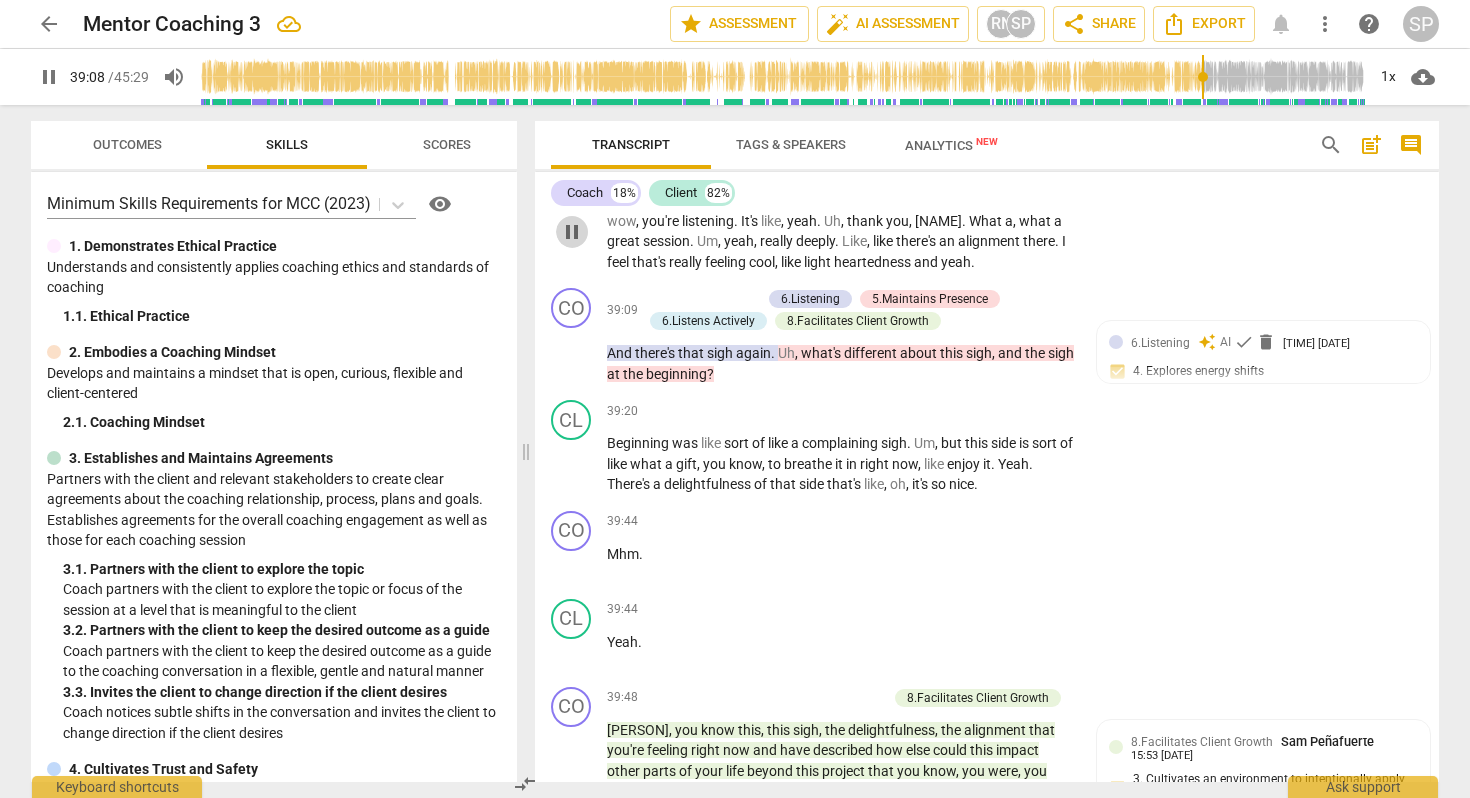 click on "pause" at bounding box center [572, 232] 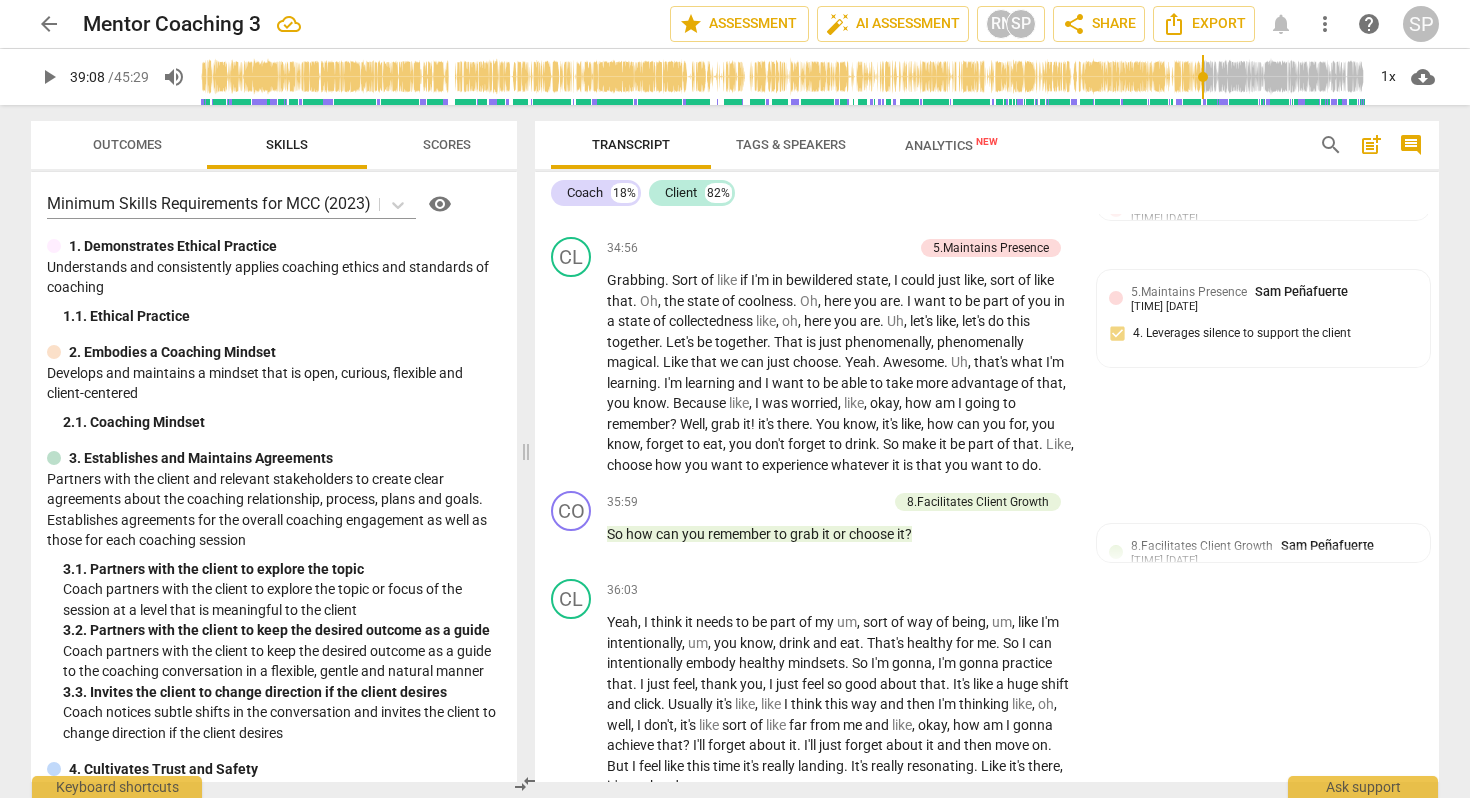 scroll, scrollTop: 11998, scrollLeft: 0, axis: vertical 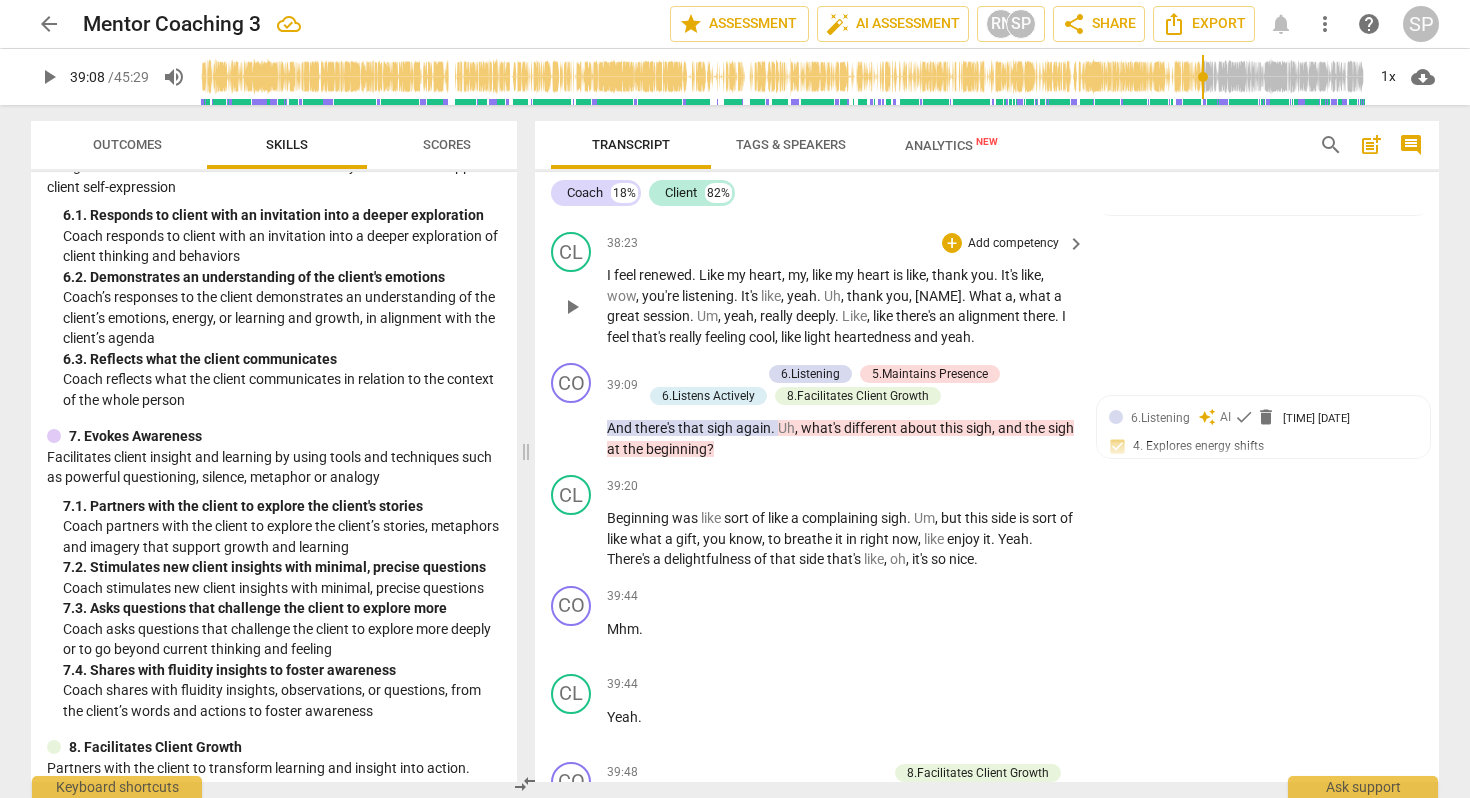 click on "I   feel   renewed .   Like   my   heart ,   my ,   like   my   heart   is   like ,   thank   you .   It's   like ,   wow ,   you're   listening .   It's   like ,   yeah .   Uh ,   thank   you ,   Sam .   What   a ,   what   a   great   session .   Um ,   yeah ,   really   deeply .   Like ,   like   there's   an   alignment   there .   I   feel   that's   really   feeling   cool ,   like   light   heartedness   and   yeah ." at bounding box center [841, 306] 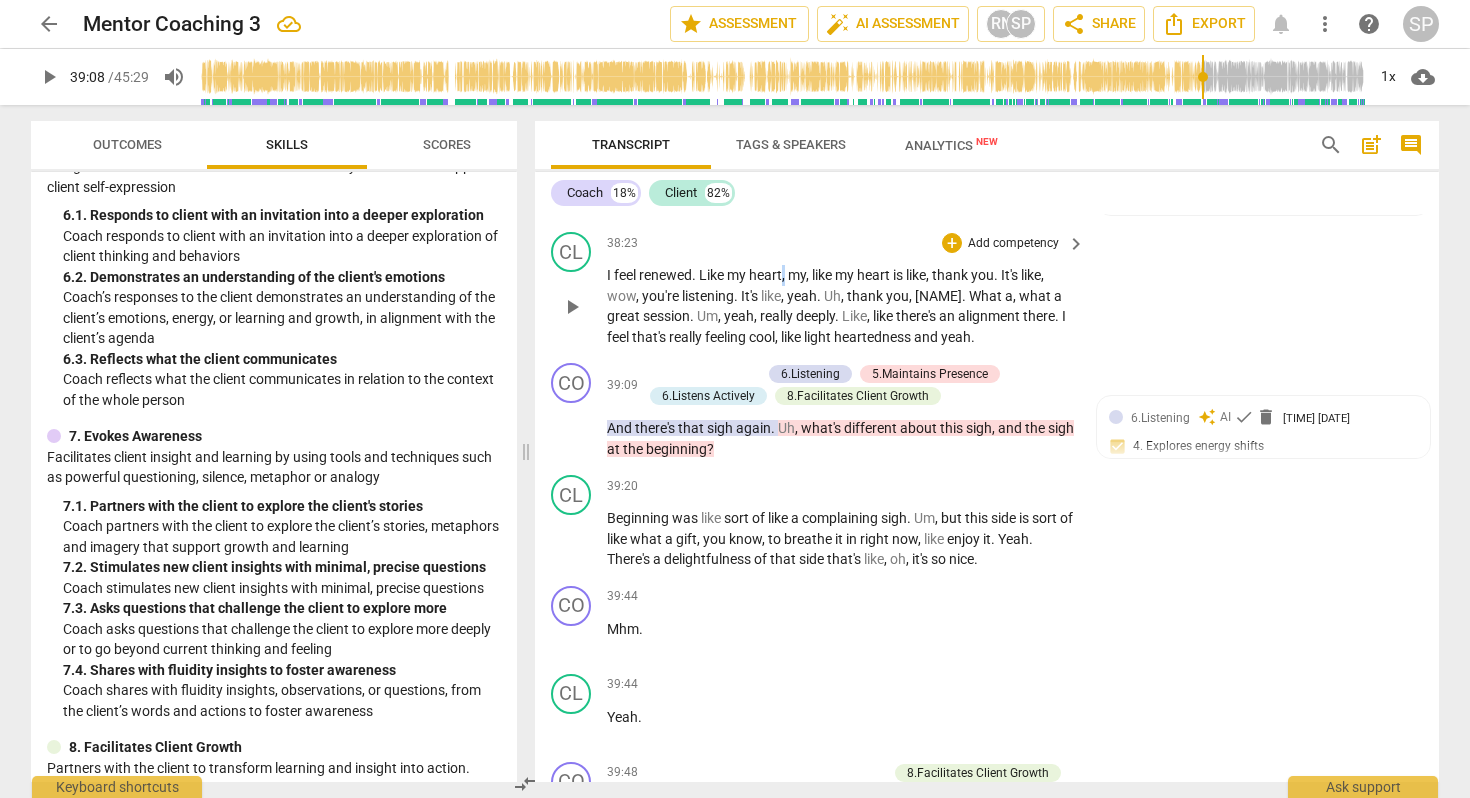click on "I   feel   renewed .   Like   my   heart ,   my ,   like   my   heart   is   like ,   thank   you .   It's   like ,   wow ,   you're   listening .   It's   like ,   yeah .   Uh ,   thank   you ,   Sam .   What   a ,   what   a   great   session .   Um ,   yeah ,   really   deeply .   Like ,   like   there's   an   alignment   there .   I   feel   that's   really   feeling   cool ,   like   light   heartedness   and   yeah ." at bounding box center [841, 306] 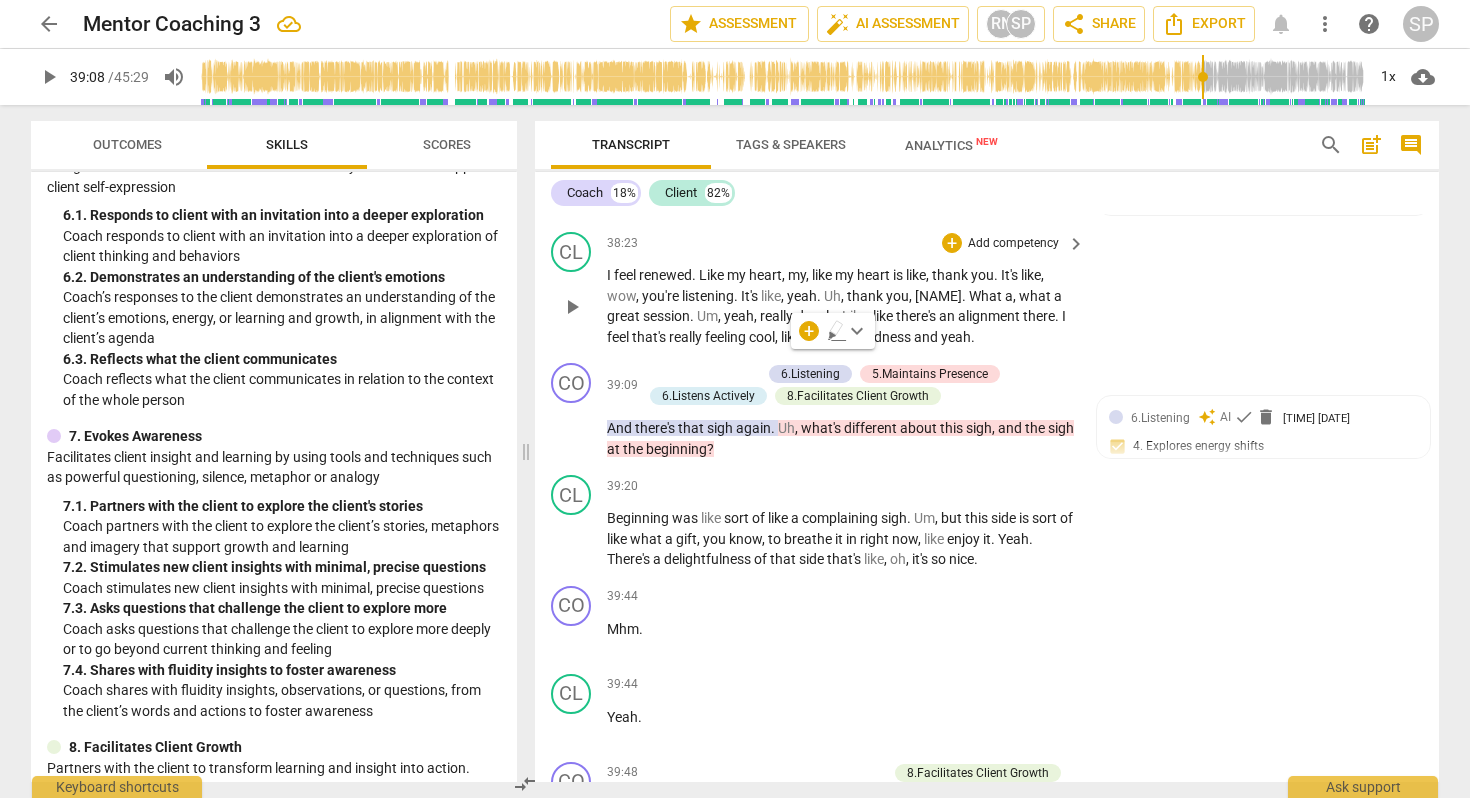 click on "light" at bounding box center [819, 337] 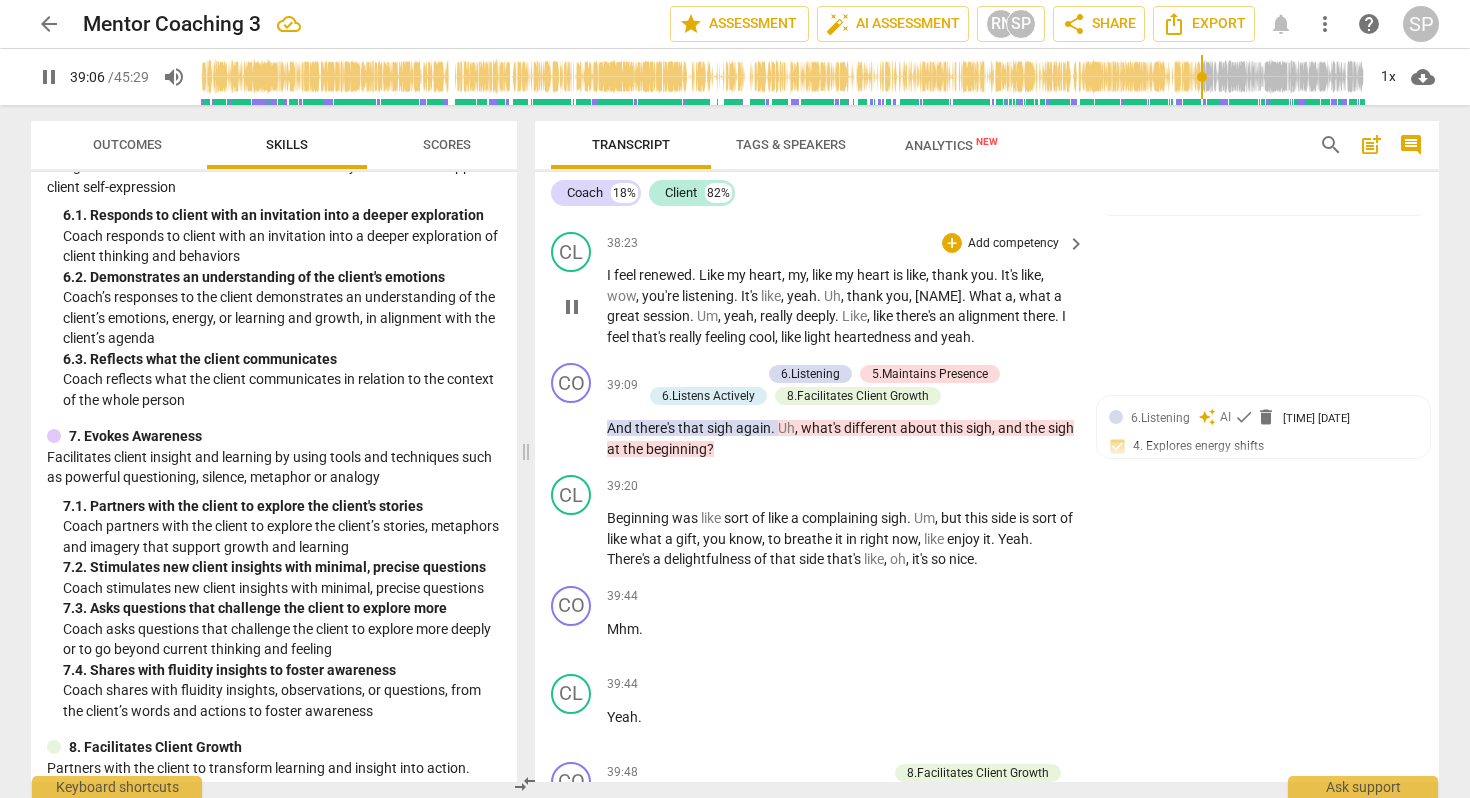 click on "." at bounding box center (973, 337) 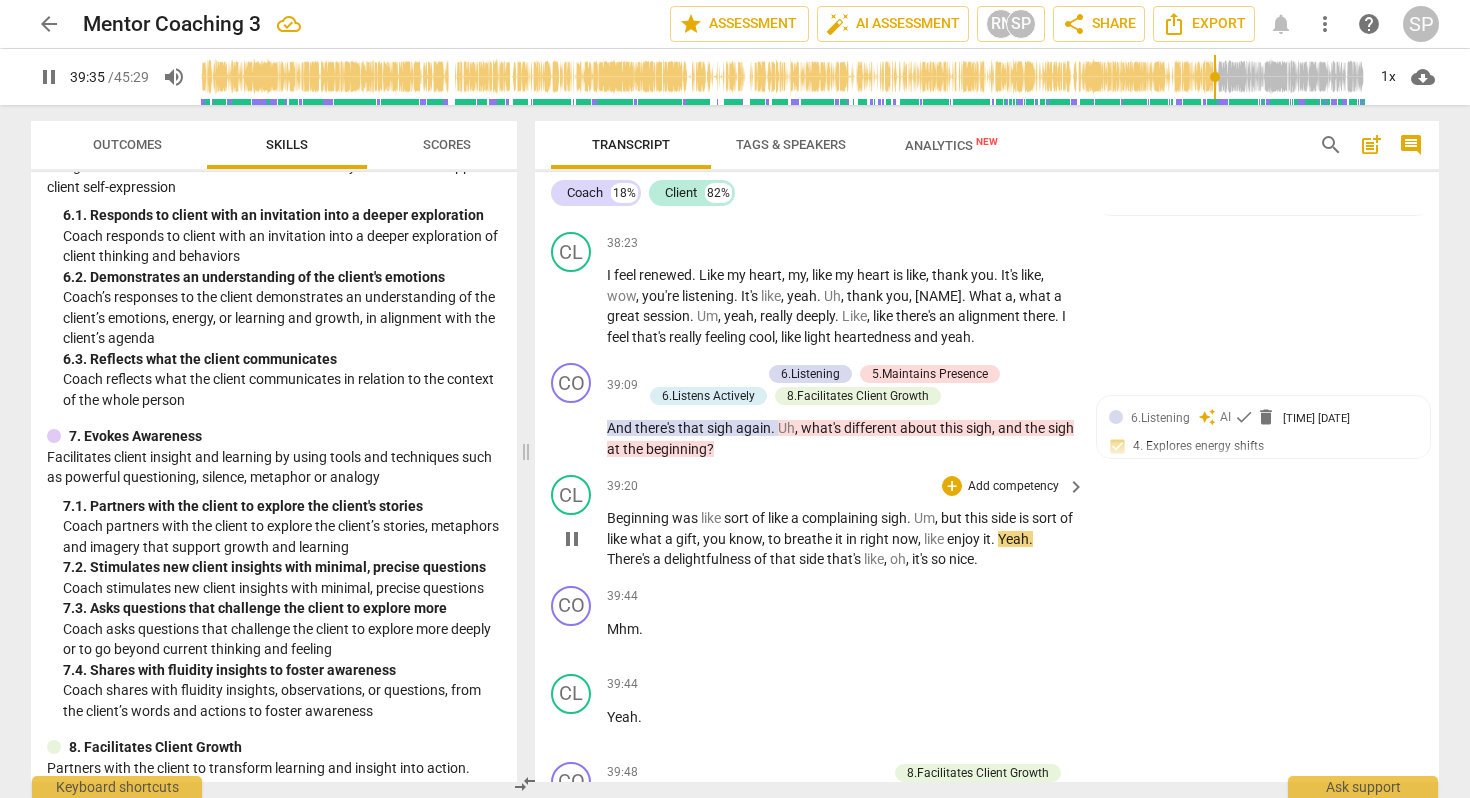 click on "pause" at bounding box center (572, 539) 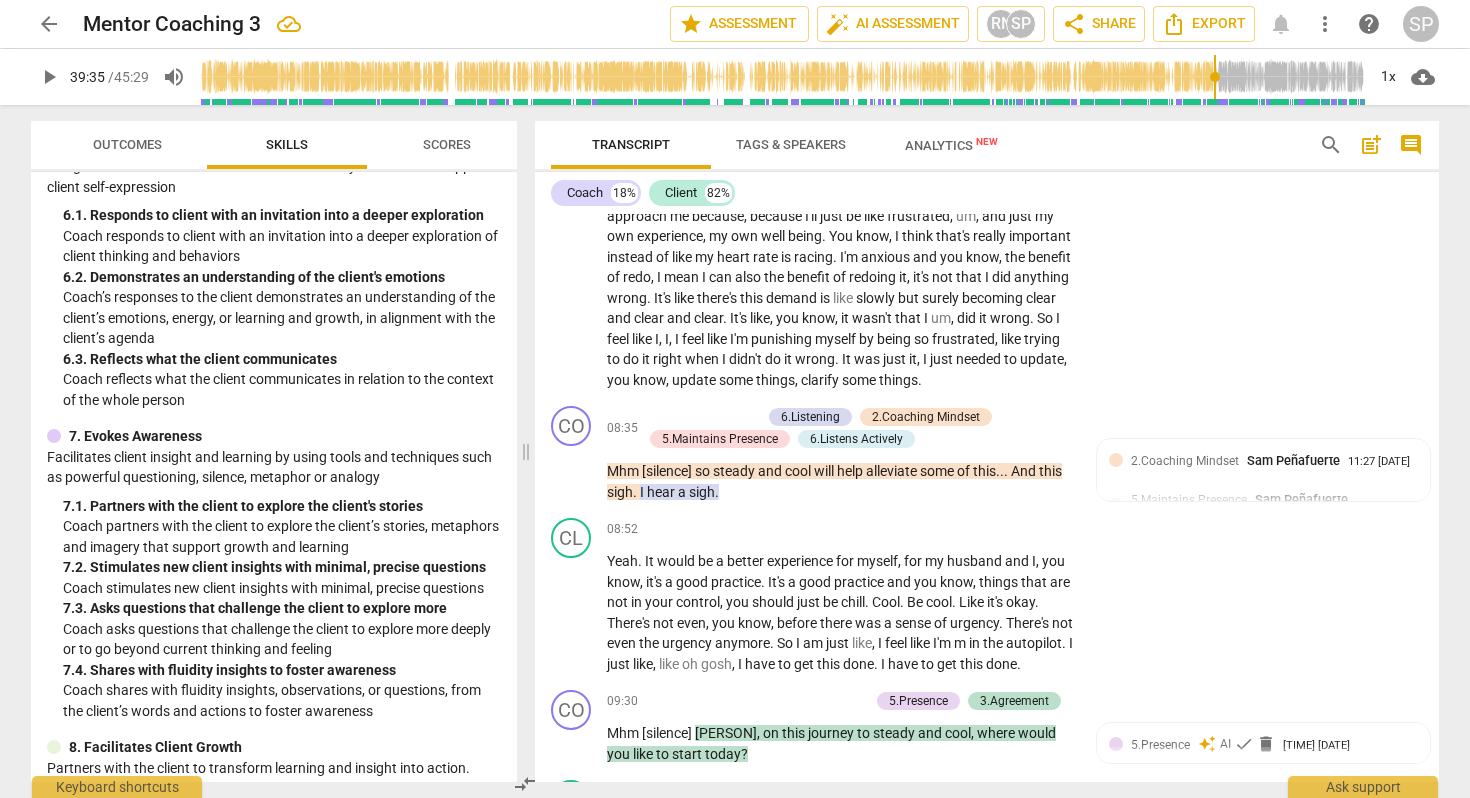 scroll, scrollTop: 3044, scrollLeft: 0, axis: vertical 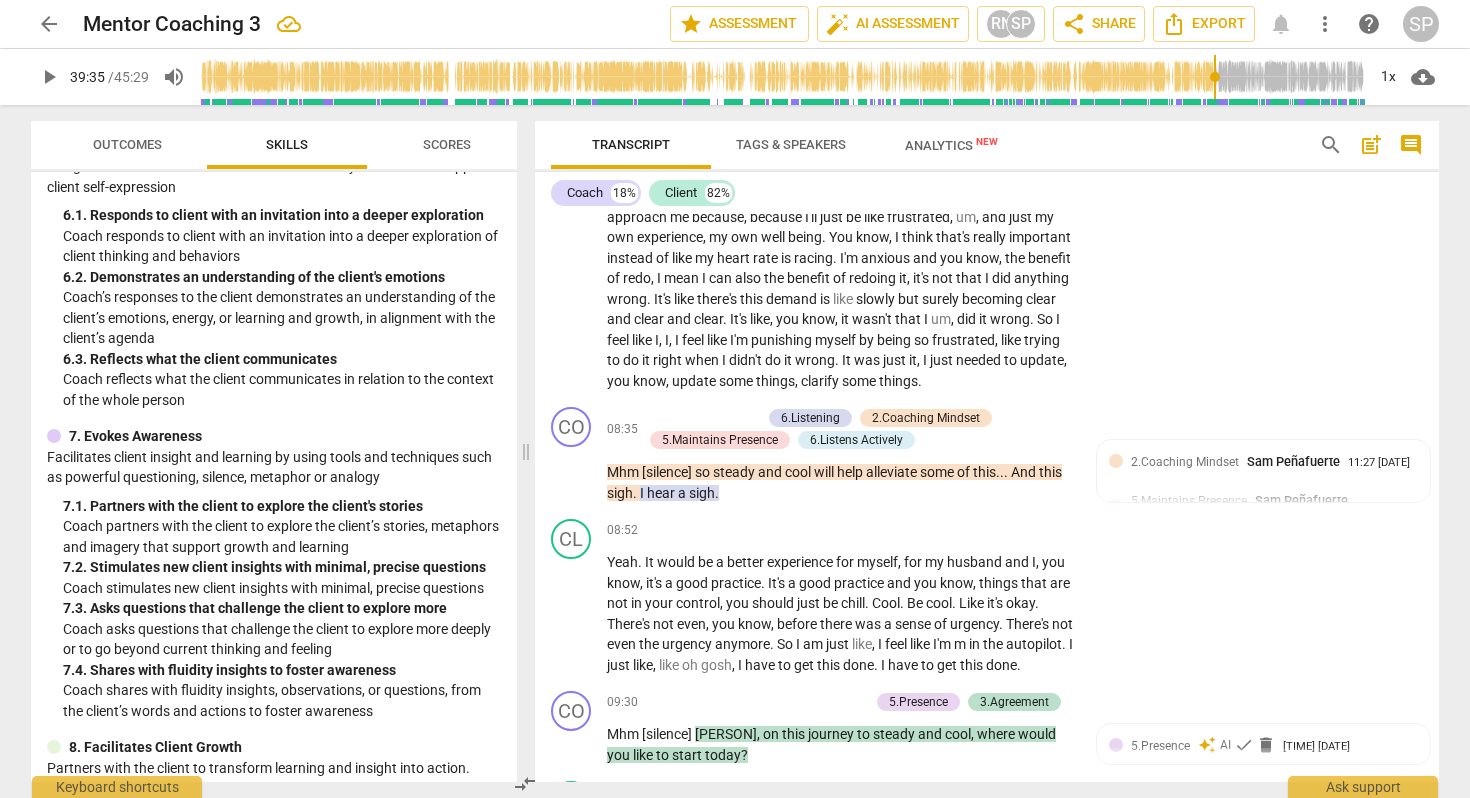 click on "Mhm   [silence]   so   steady   and   cool   will   help   alleviate   some   of   this . . .   And   this   sigh .   I   hear   a   sigh ." at bounding box center [841, 482] 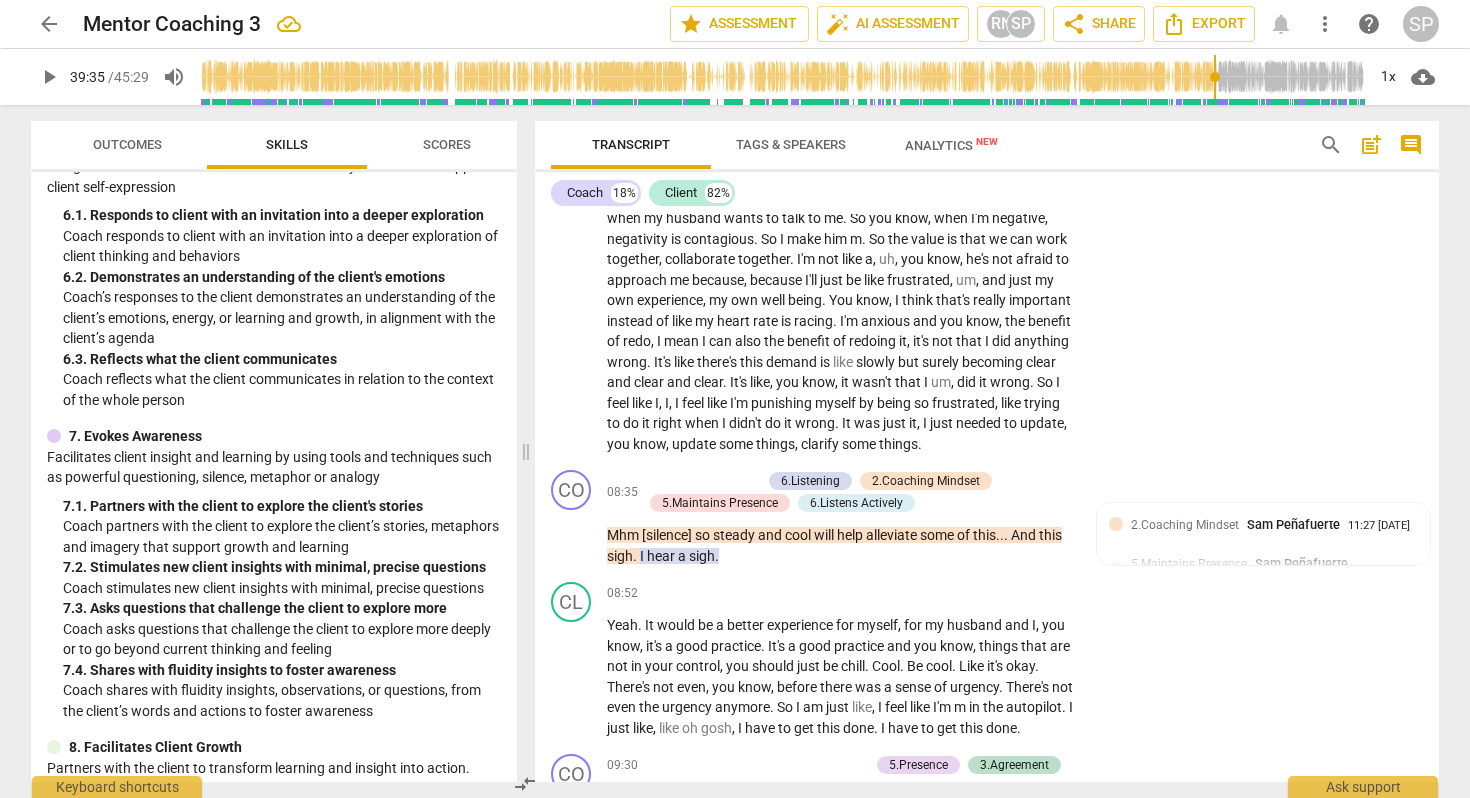 scroll, scrollTop: 2973, scrollLeft: 0, axis: vertical 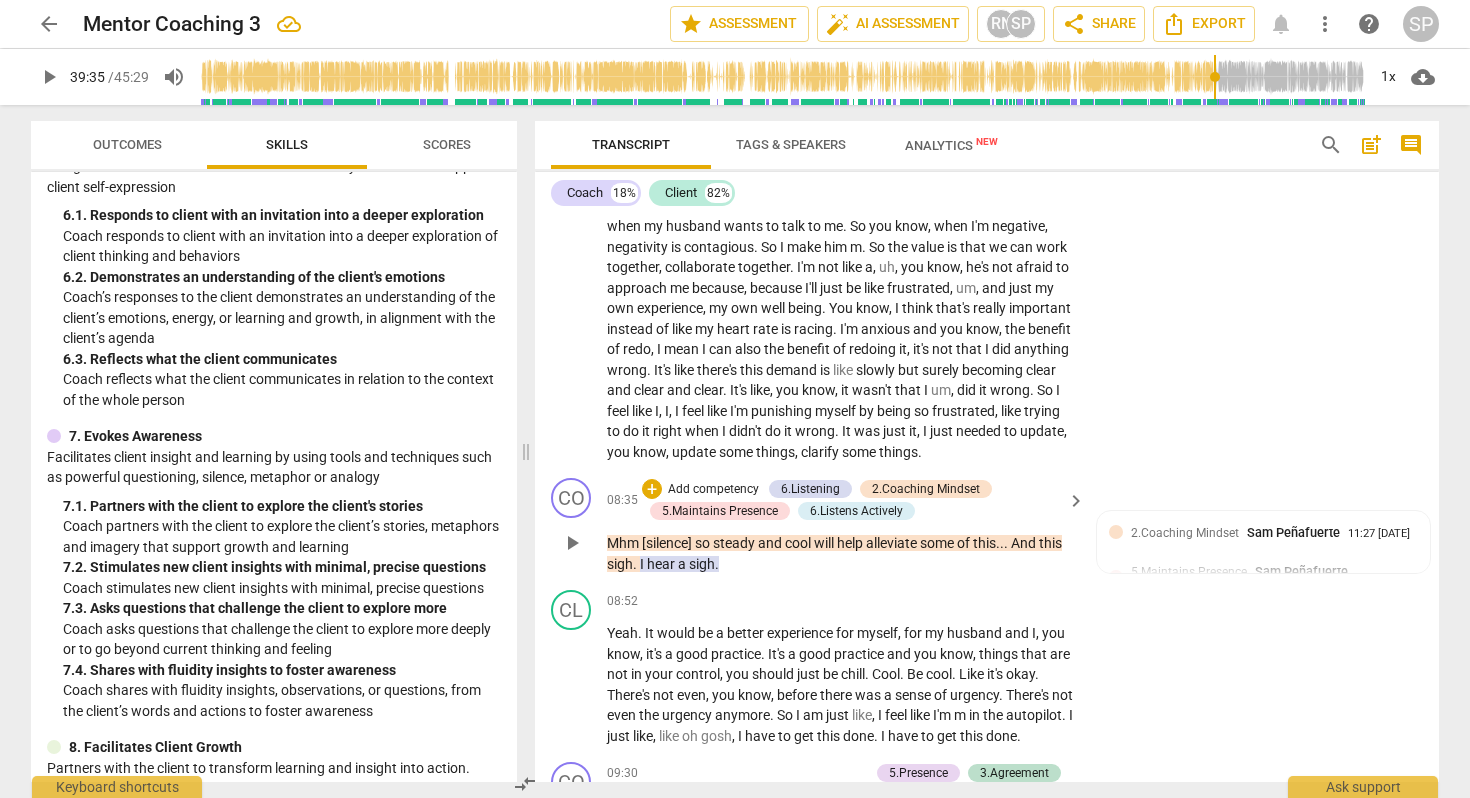 click on "." at bounding box center [1007, 543] 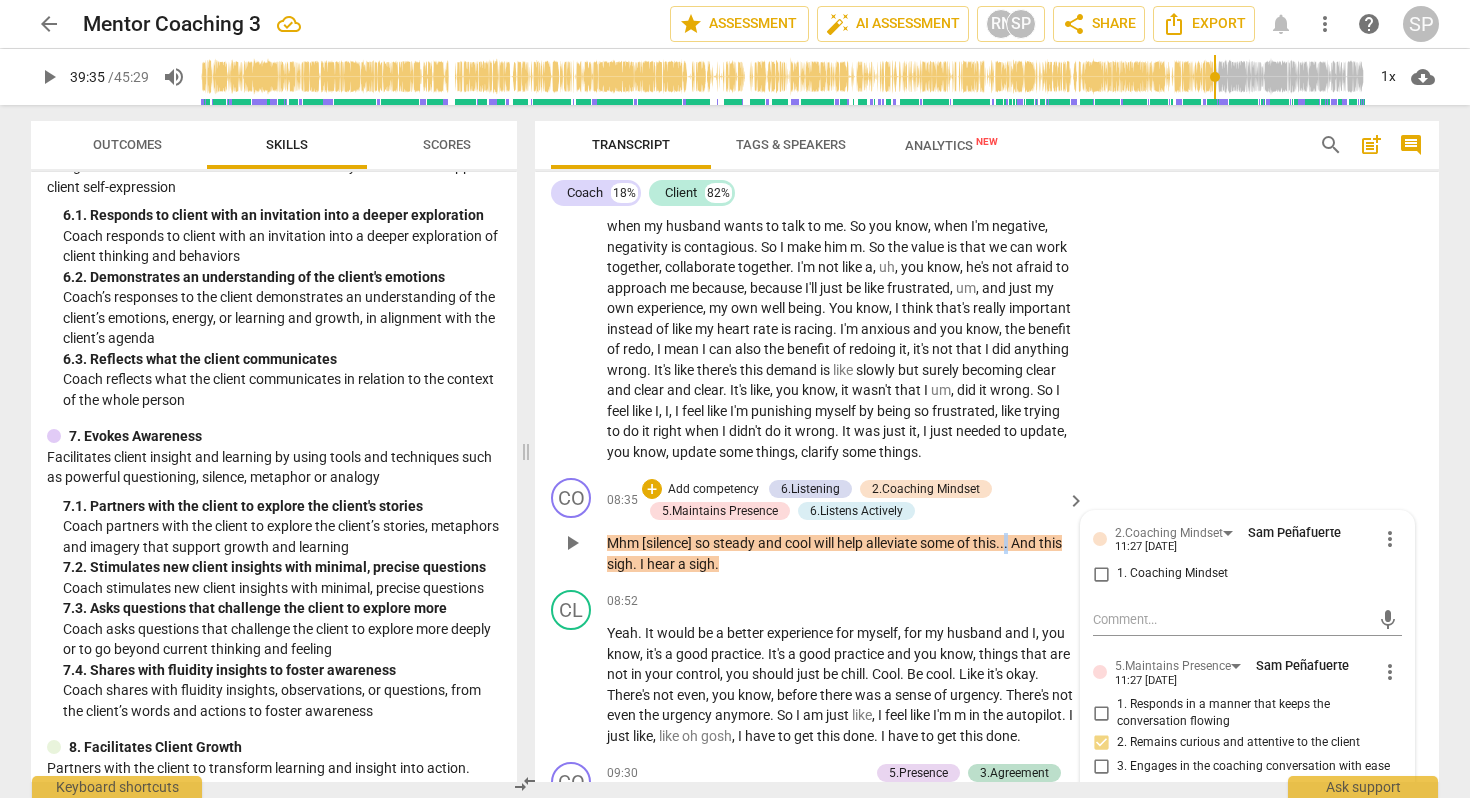 click on "." at bounding box center [1007, 543] 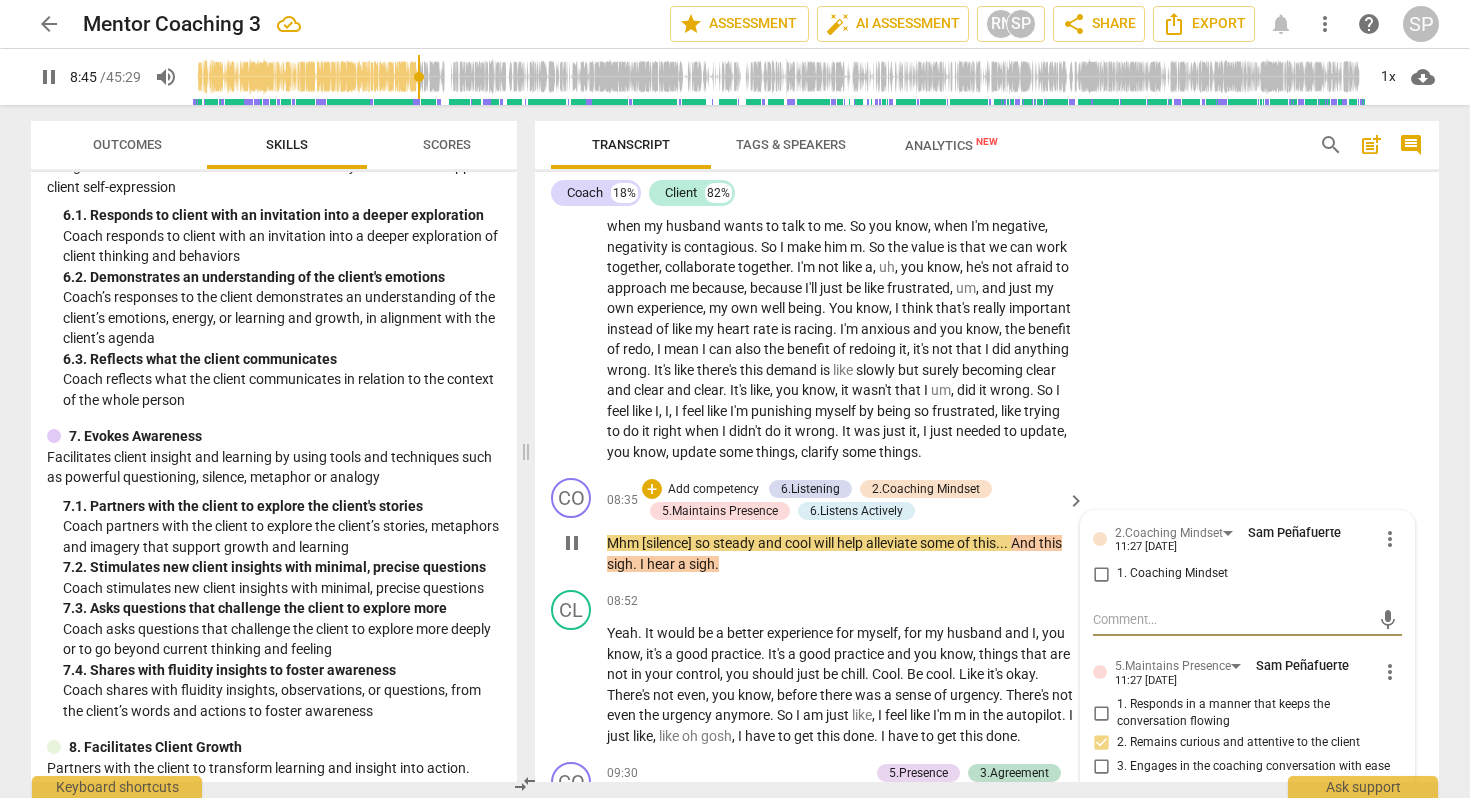 click on "this" at bounding box center (984, 543) 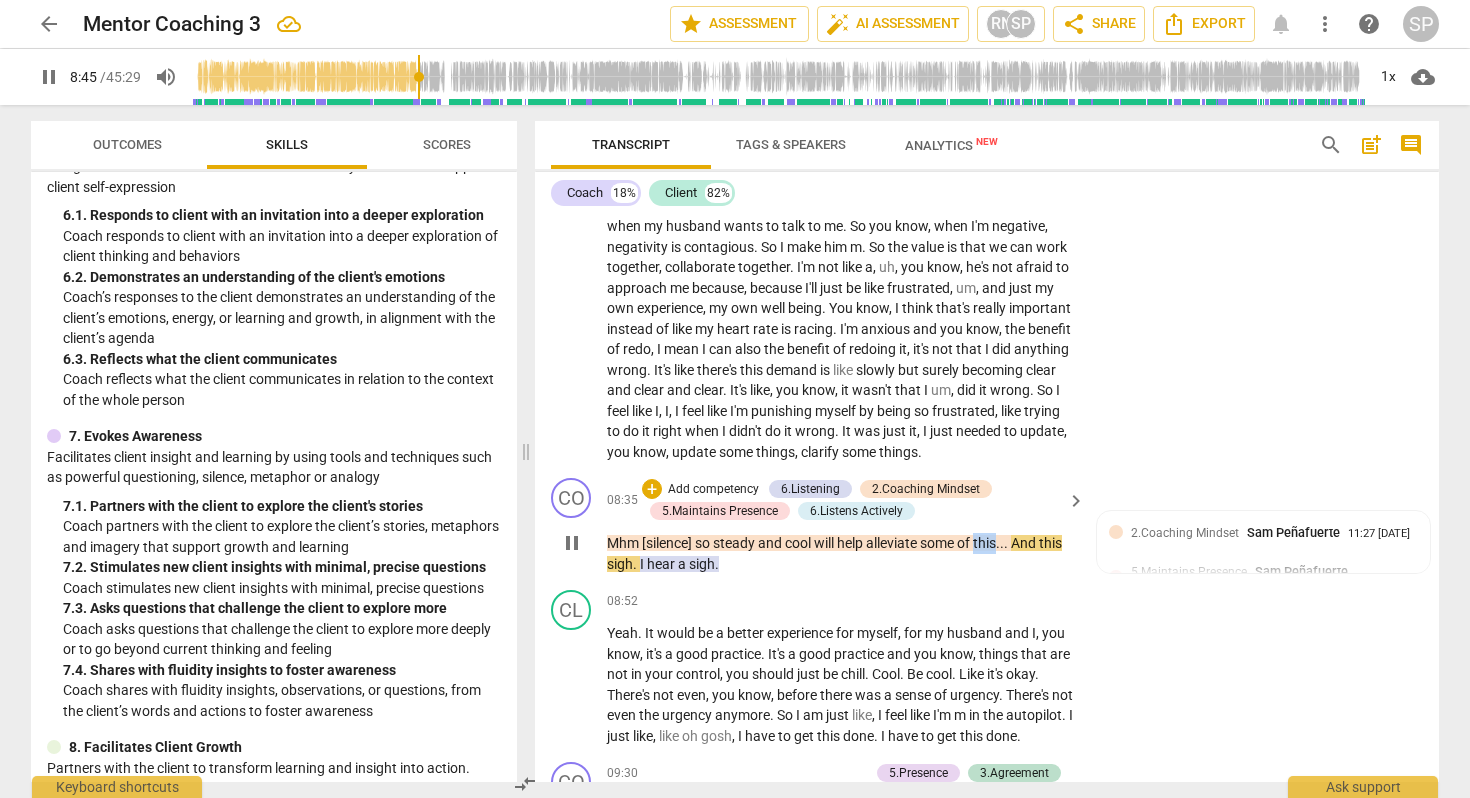 click on "this" at bounding box center (984, 543) 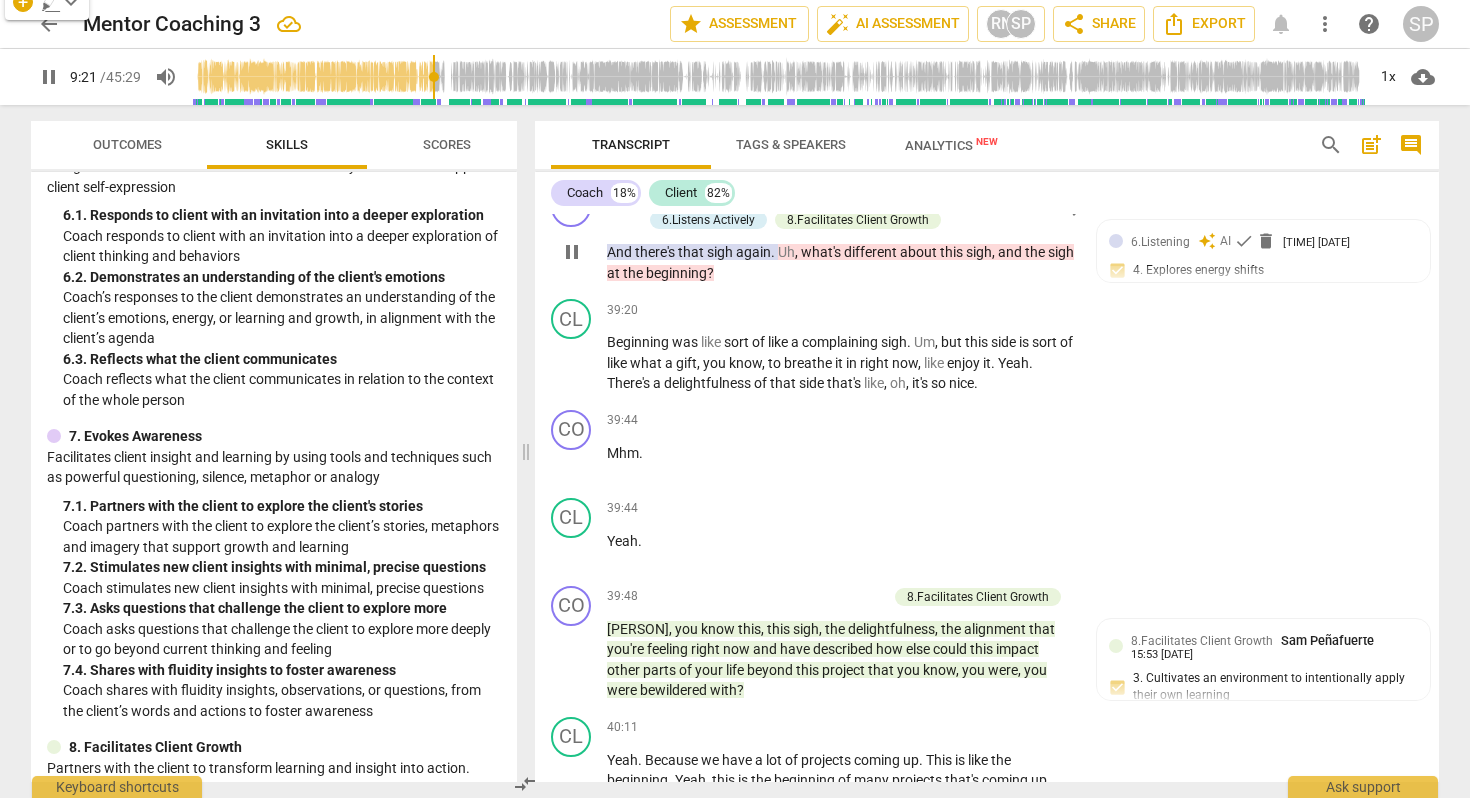 scroll, scrollTop: 13300, scrollLeft: 0, axis: vertical 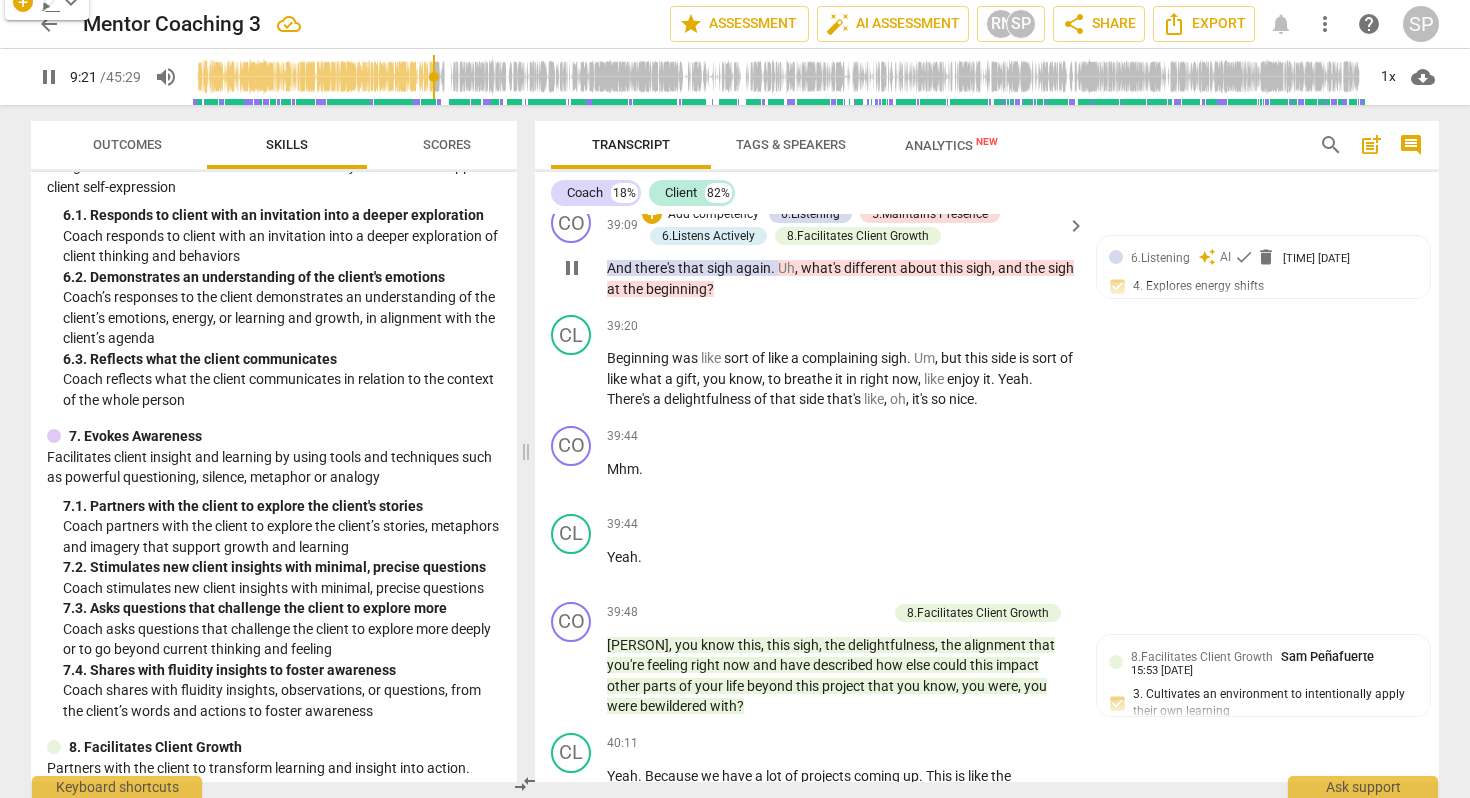click on "there's" at bounding box center (656, 268) 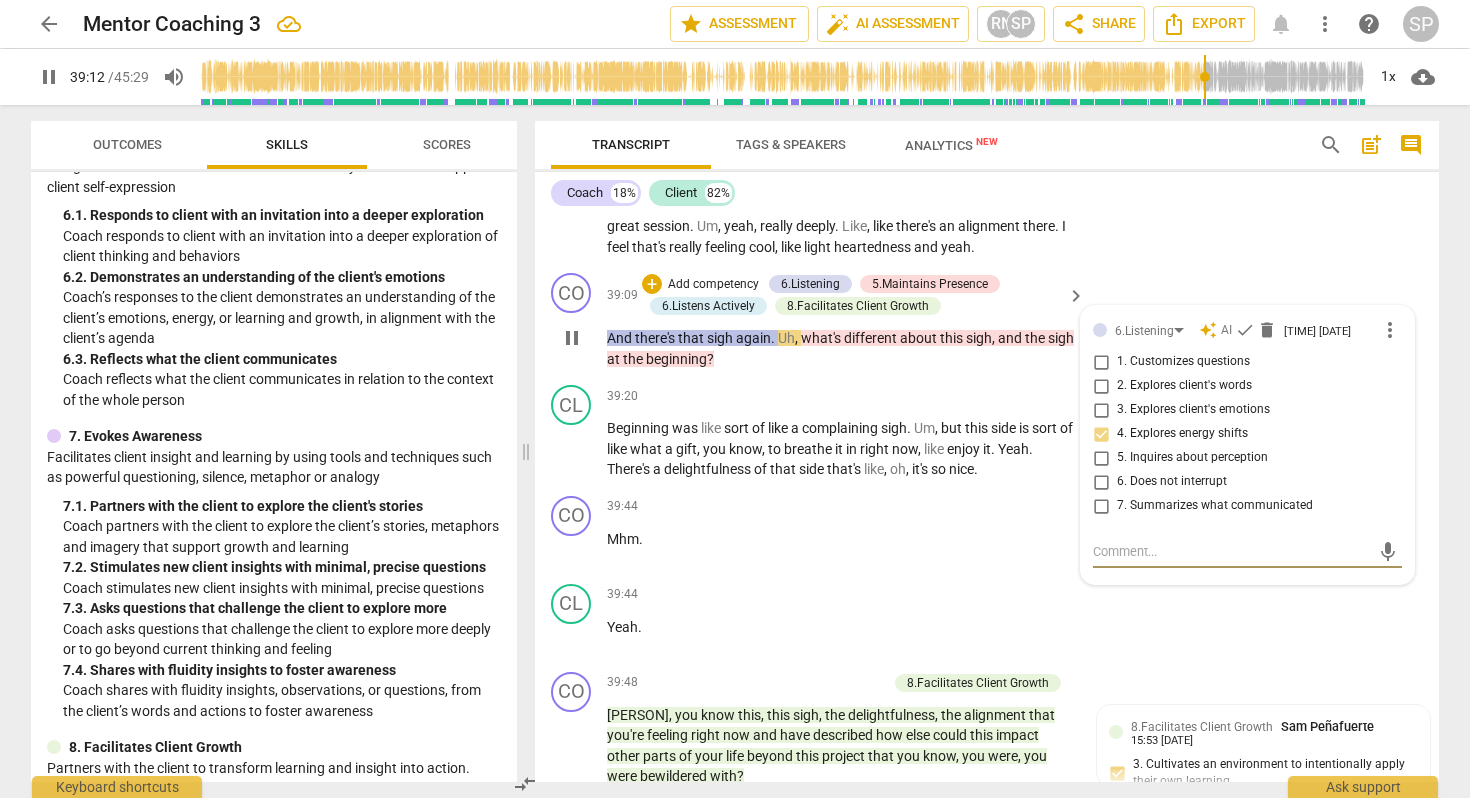 scroll, scrollTop: 13228, scrollLeft: 0, axis: vertical 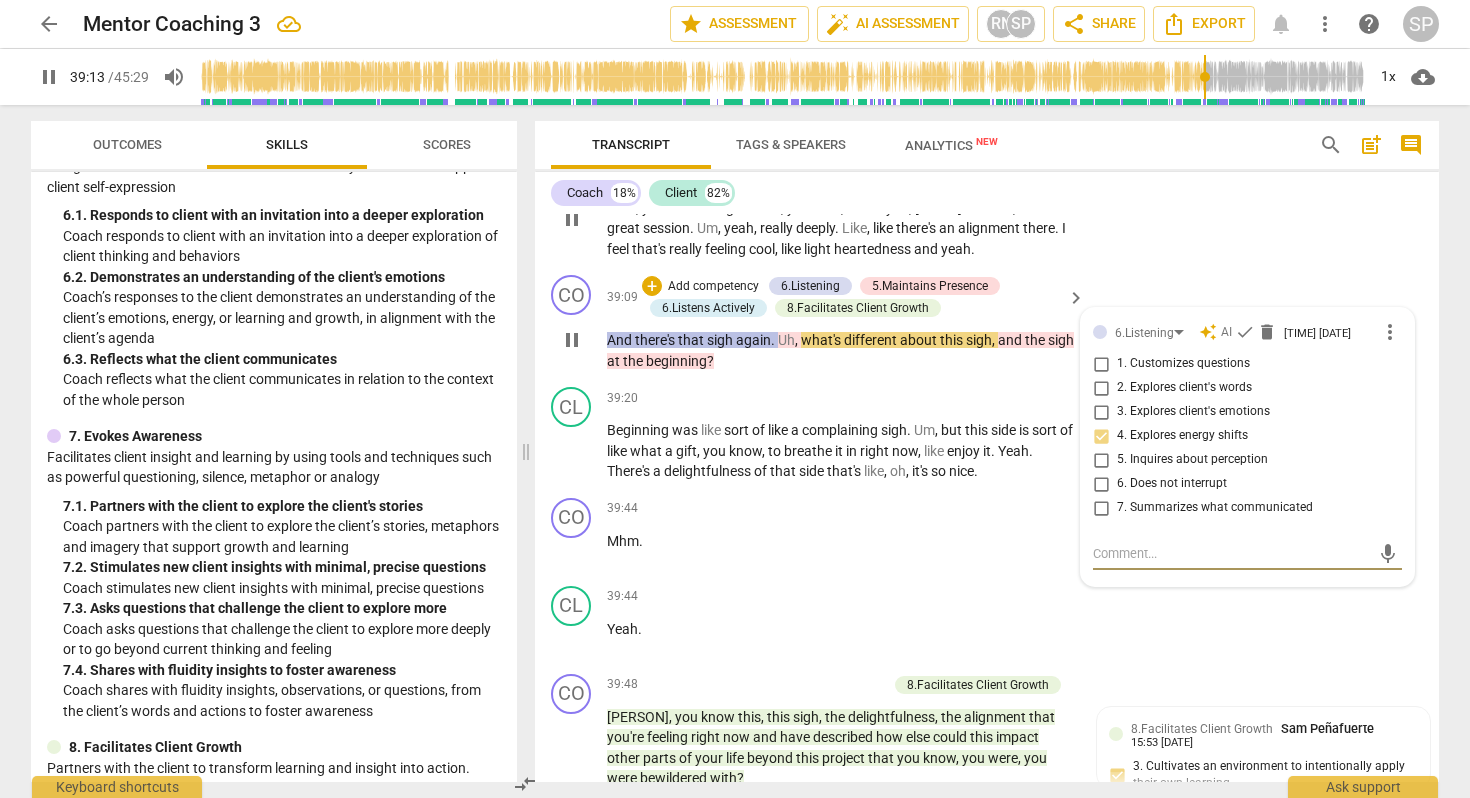 click on "like" at bounding box center [884, 228] 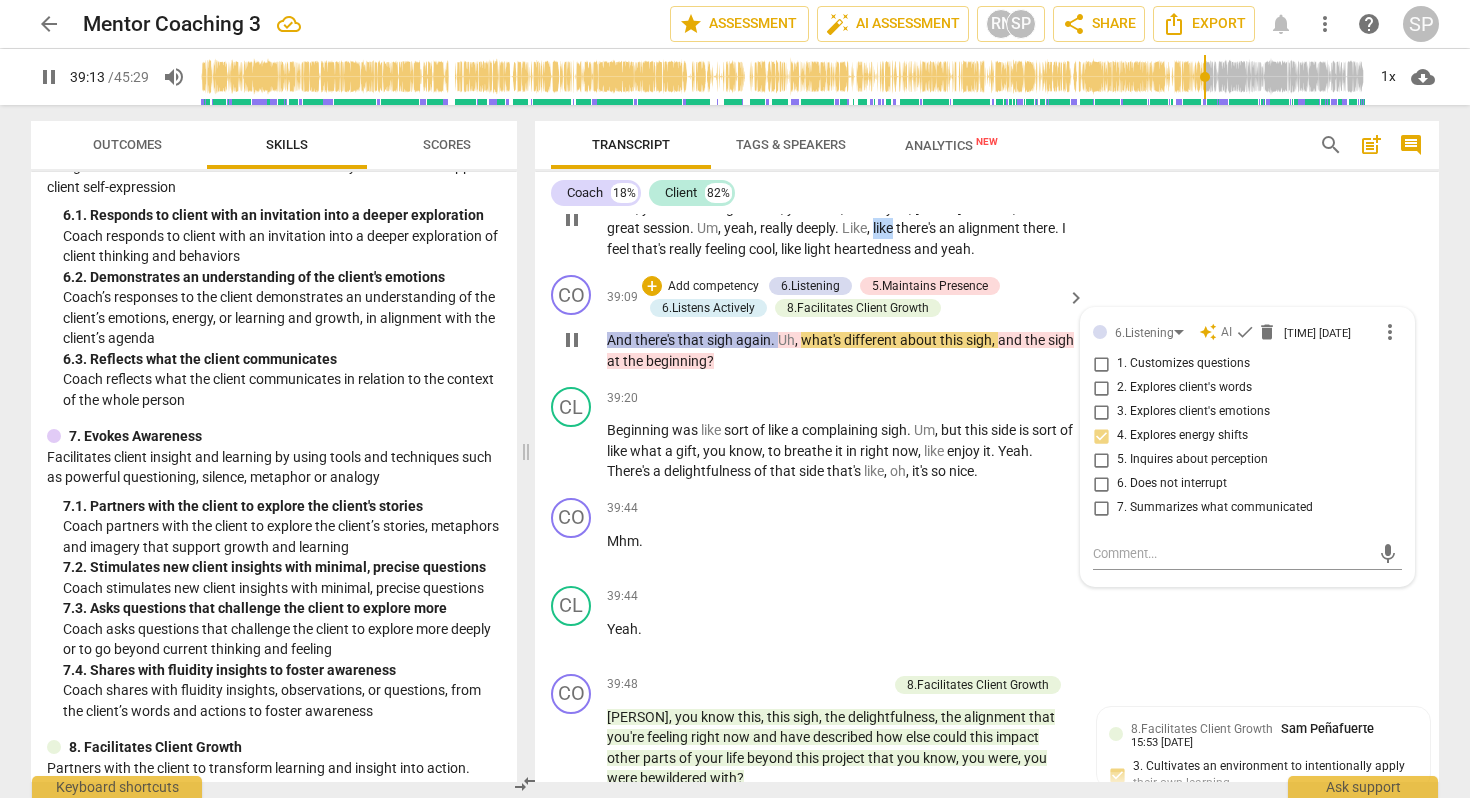 click on "like" at bounding box center (884, 228) 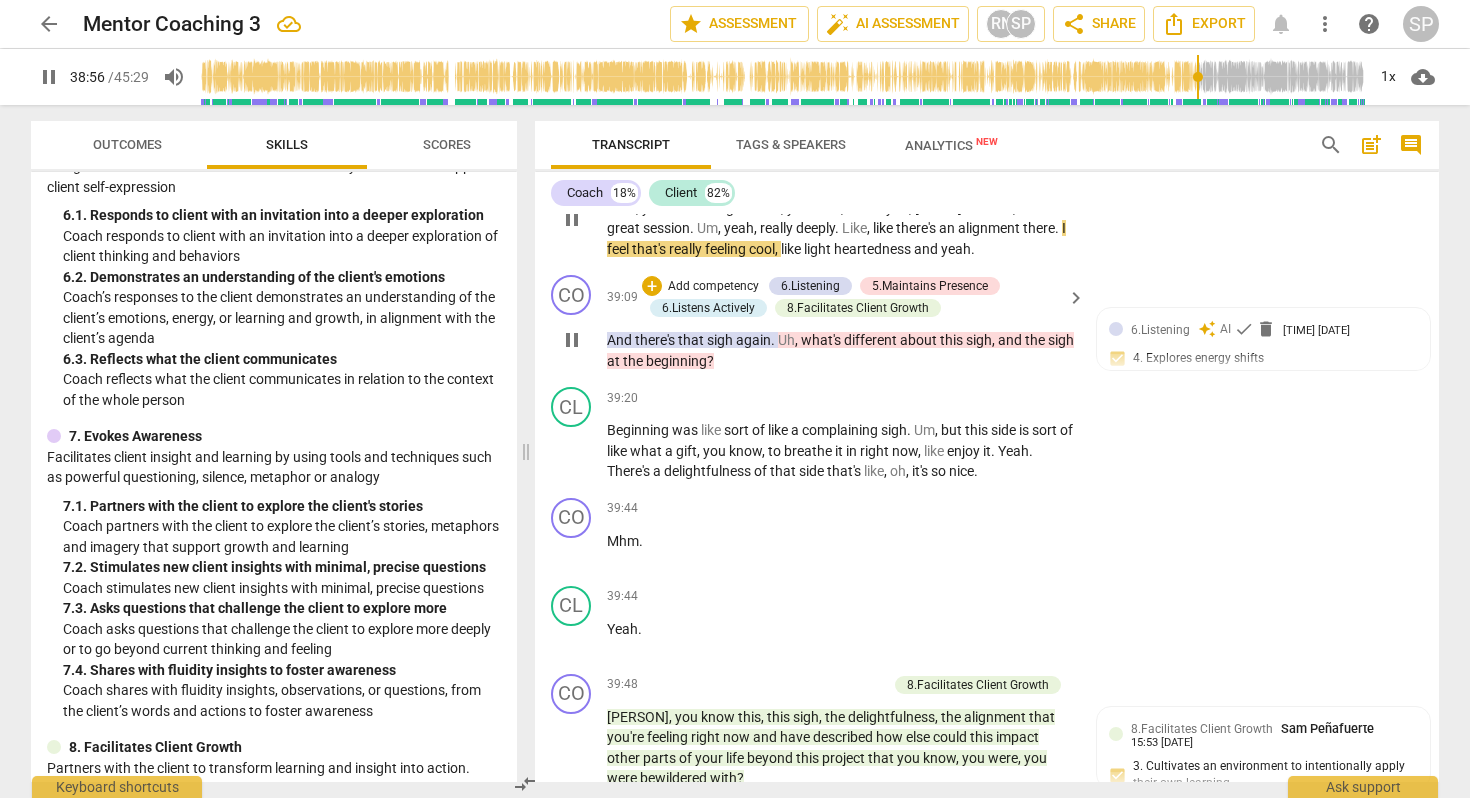 click on "heartedness" at bounding box center (874, 249) 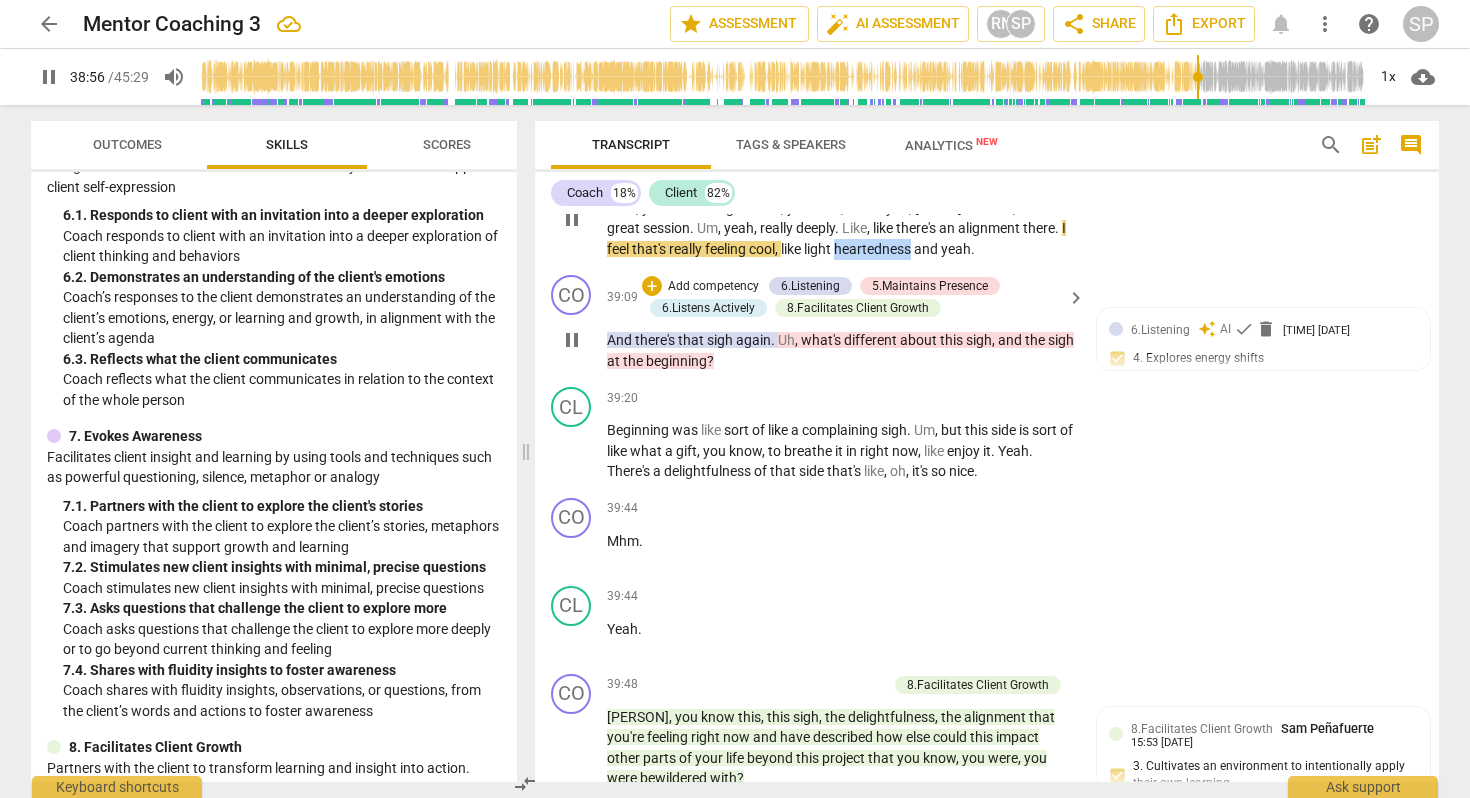 click on "heartedness" at bounding box center (874, 249) 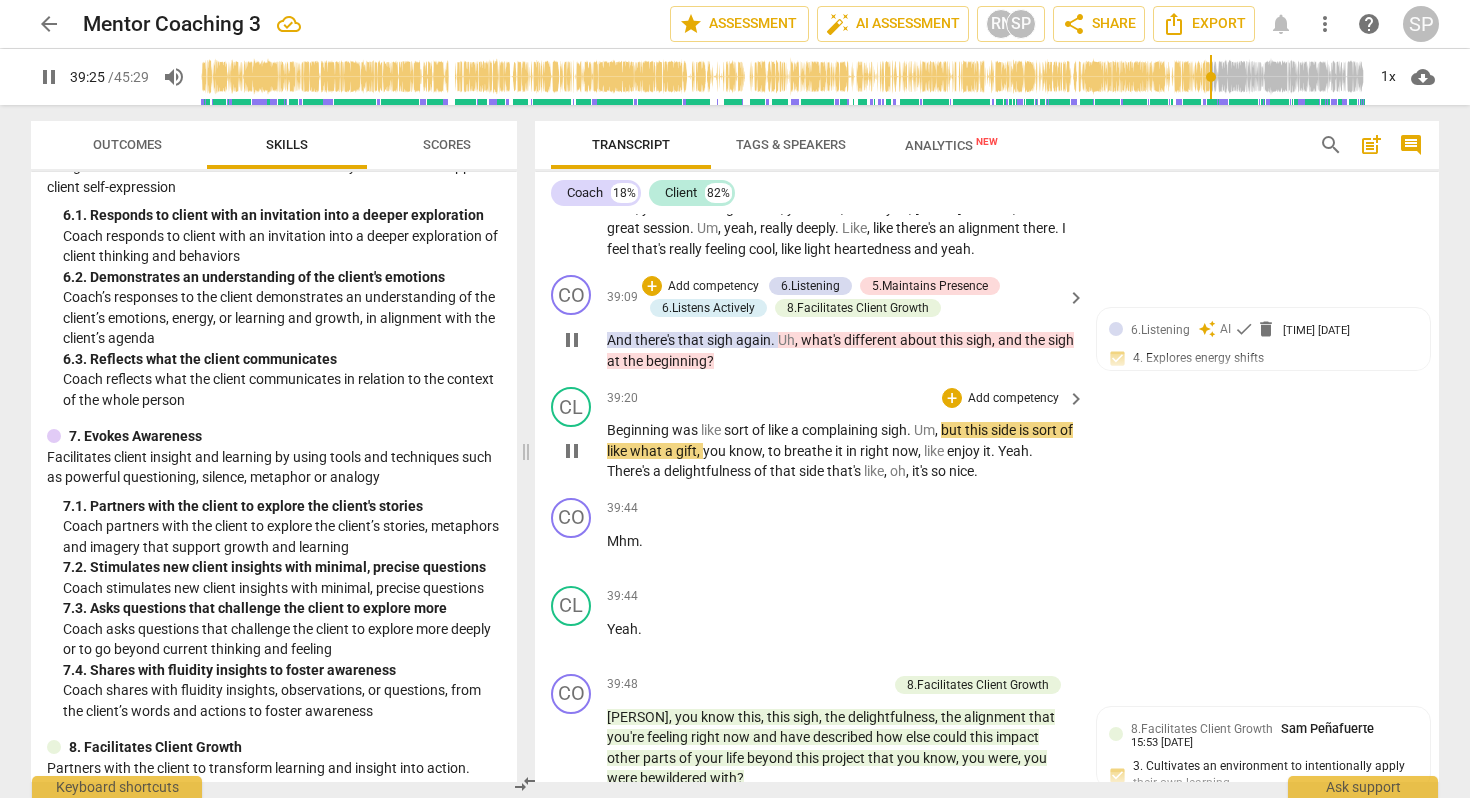 click on "pause" at bounding box center [572, 451] 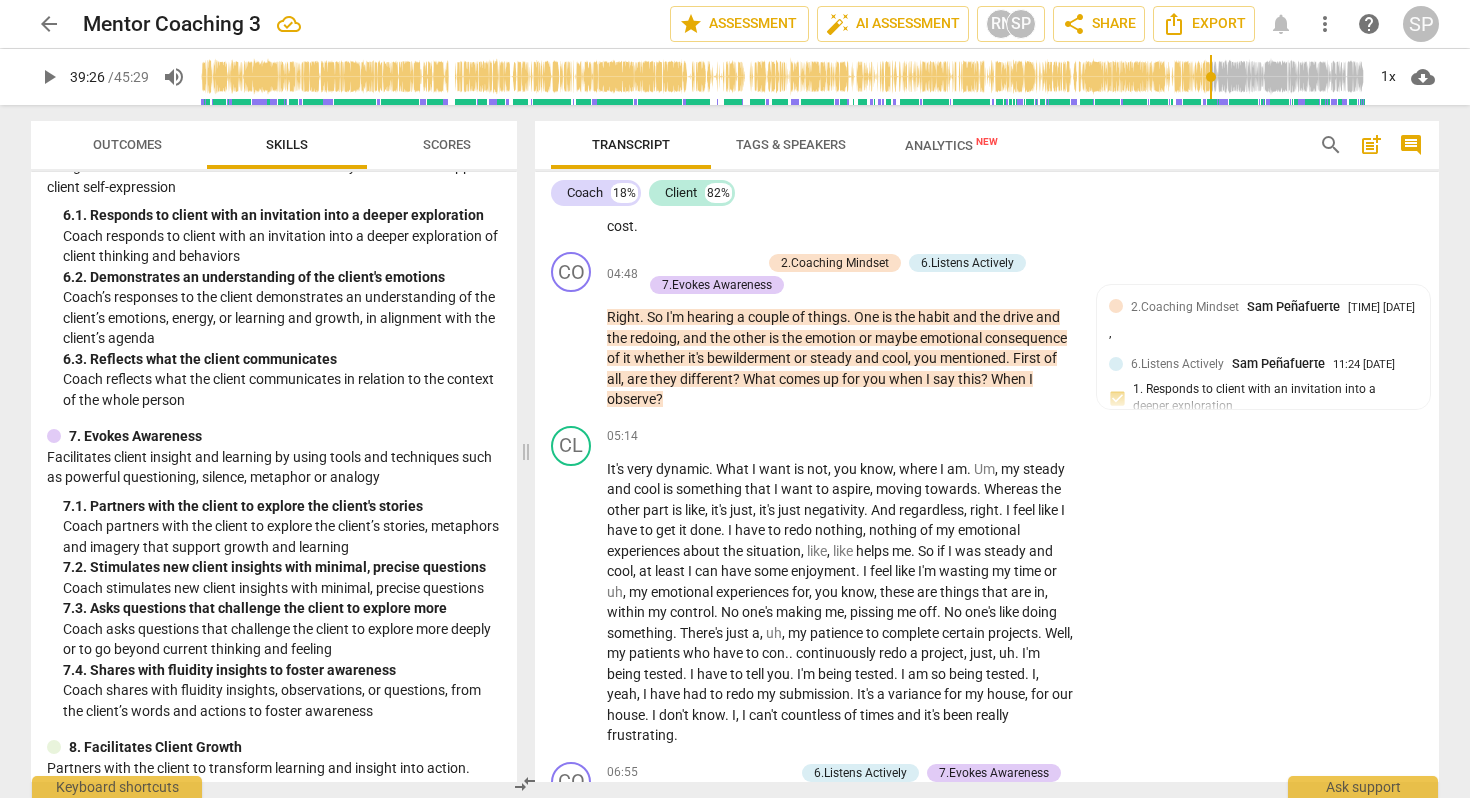 scroll, scrollTop: 2306, scrollLeft: 0, axis: vertical 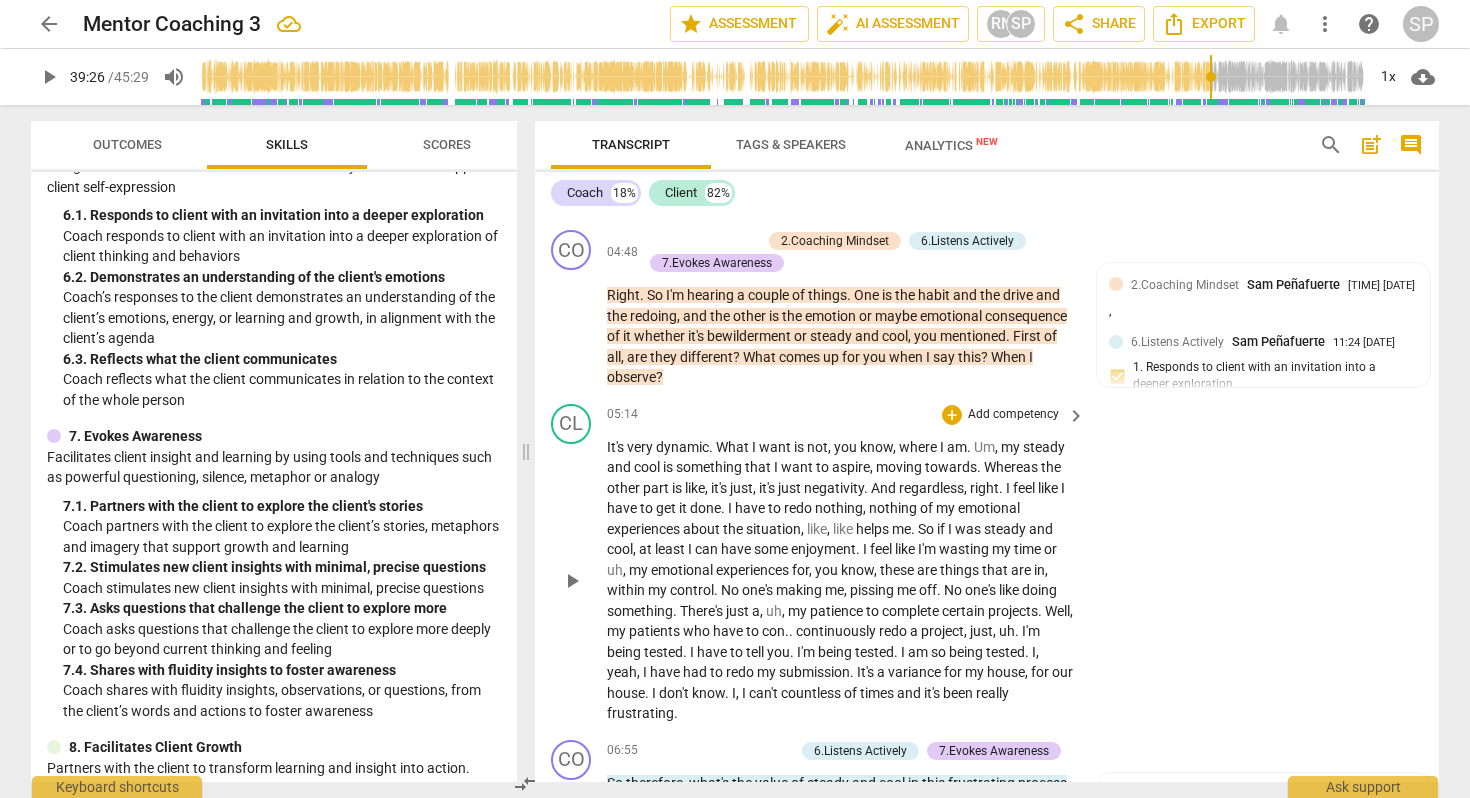 click on "continuously" at bounding box center (837, 631) 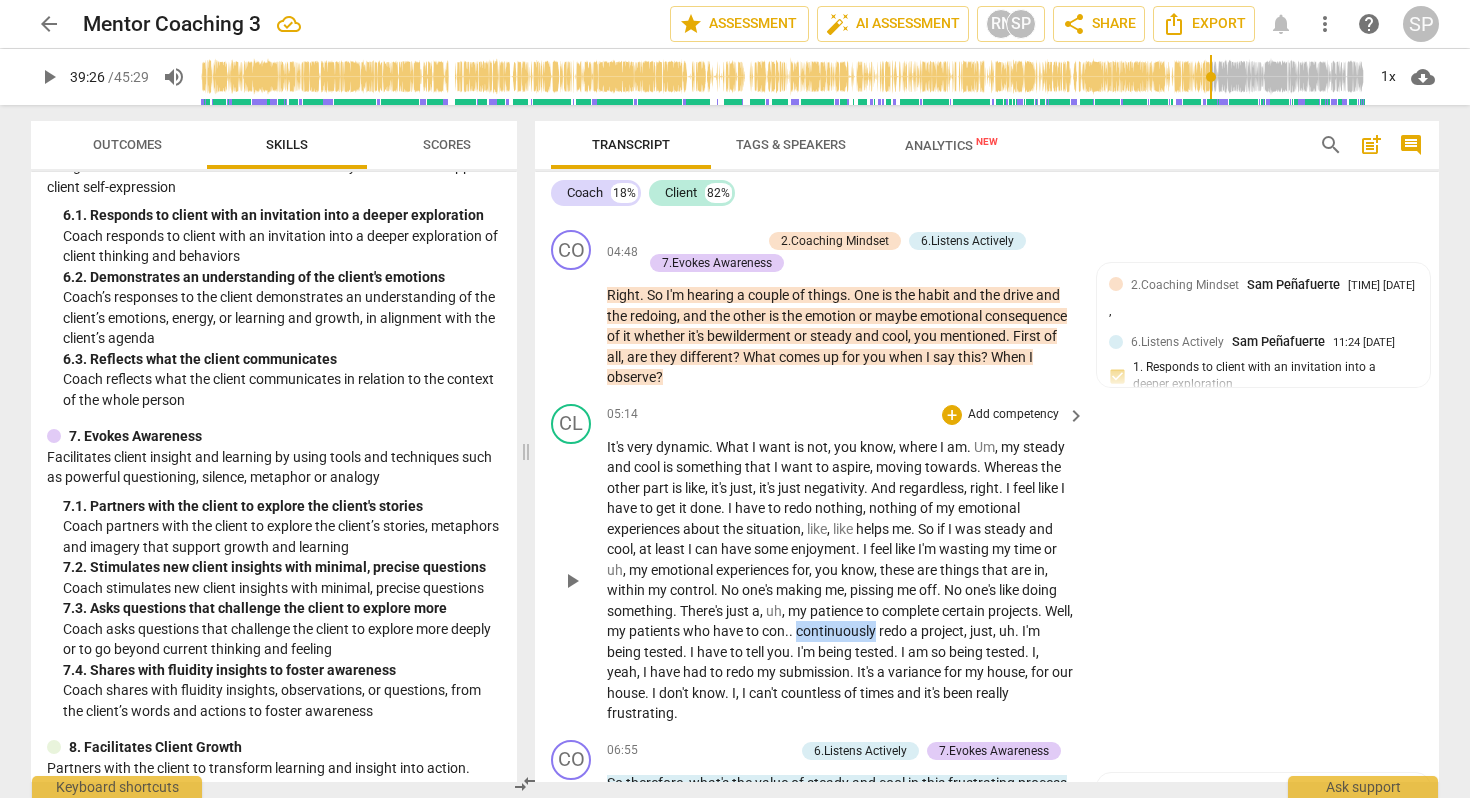 click on "continuously" at bounding box center (837, 631) 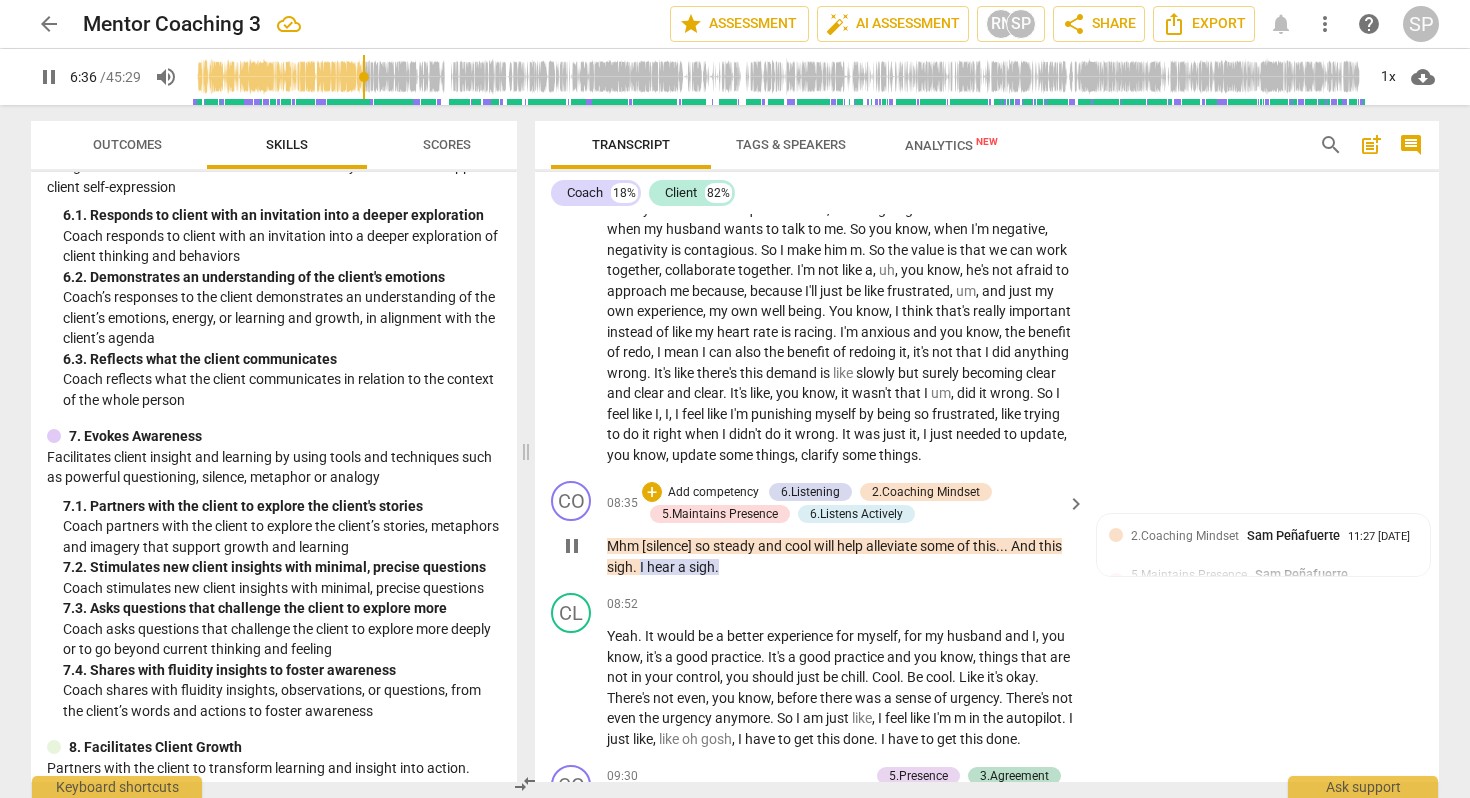 scroll, scrollTop: 2972, scrollLeft: 0, axis: vertical 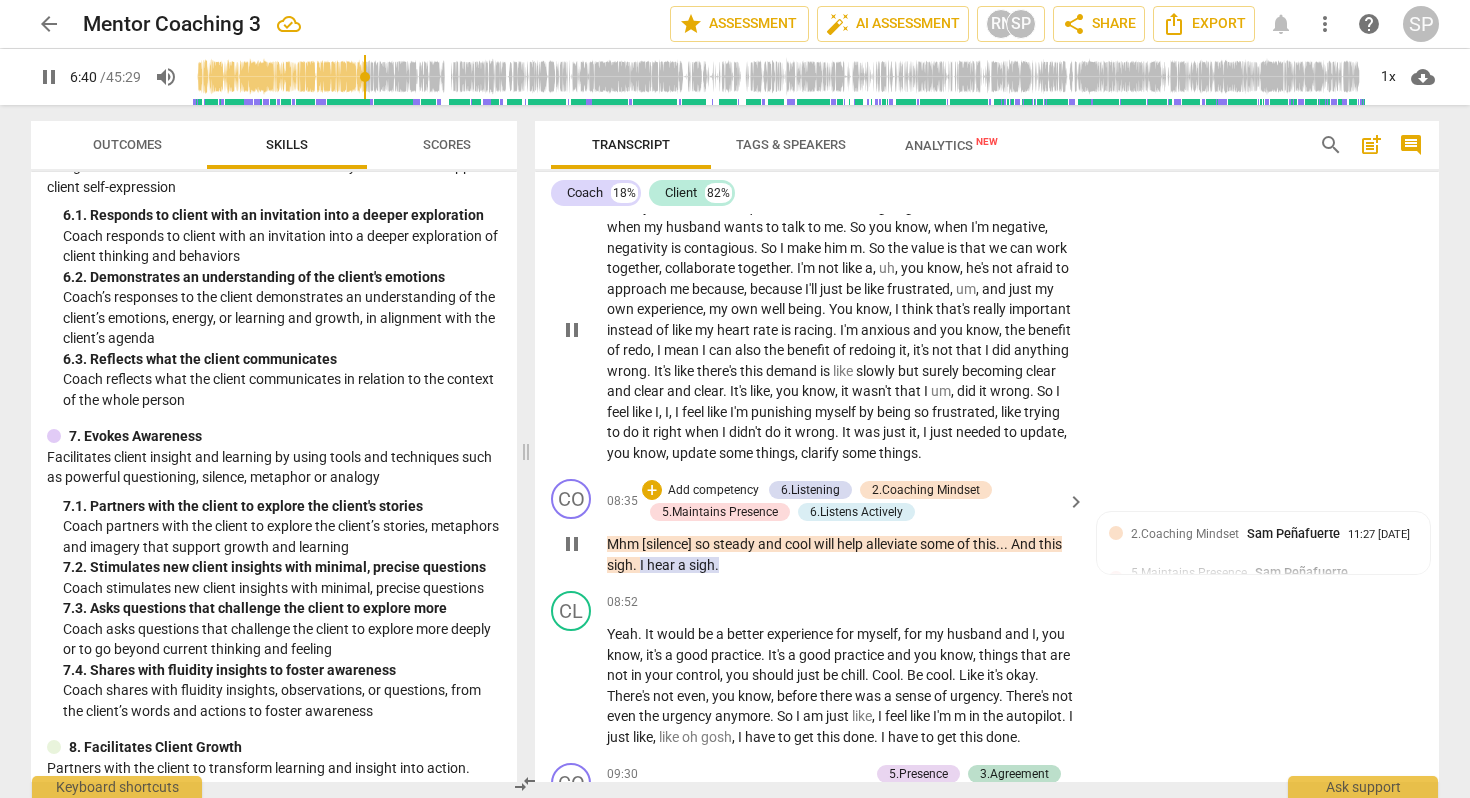 click on "like" at bounding box center (718, 412) 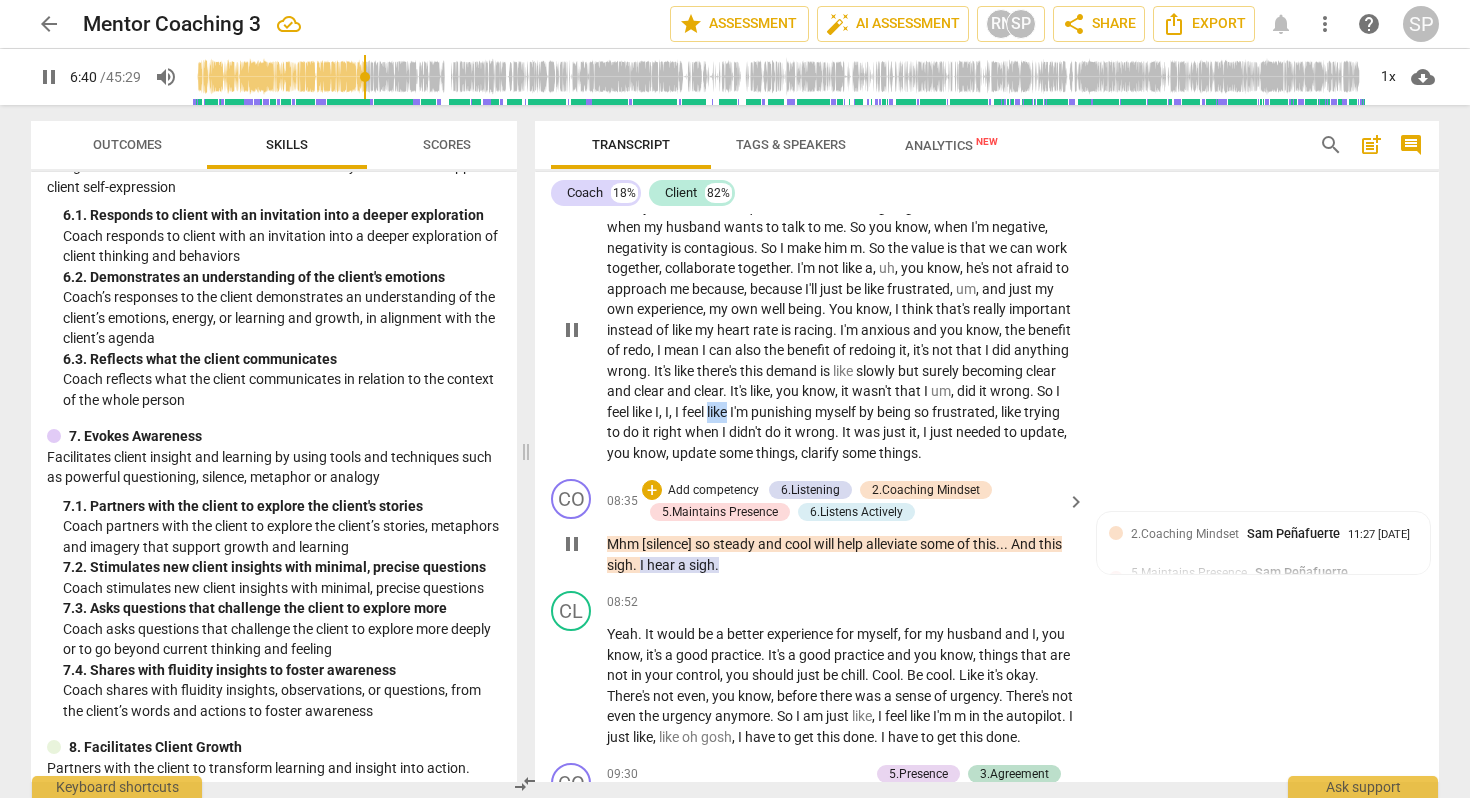 click on "like" at bounding box center (718, 412) 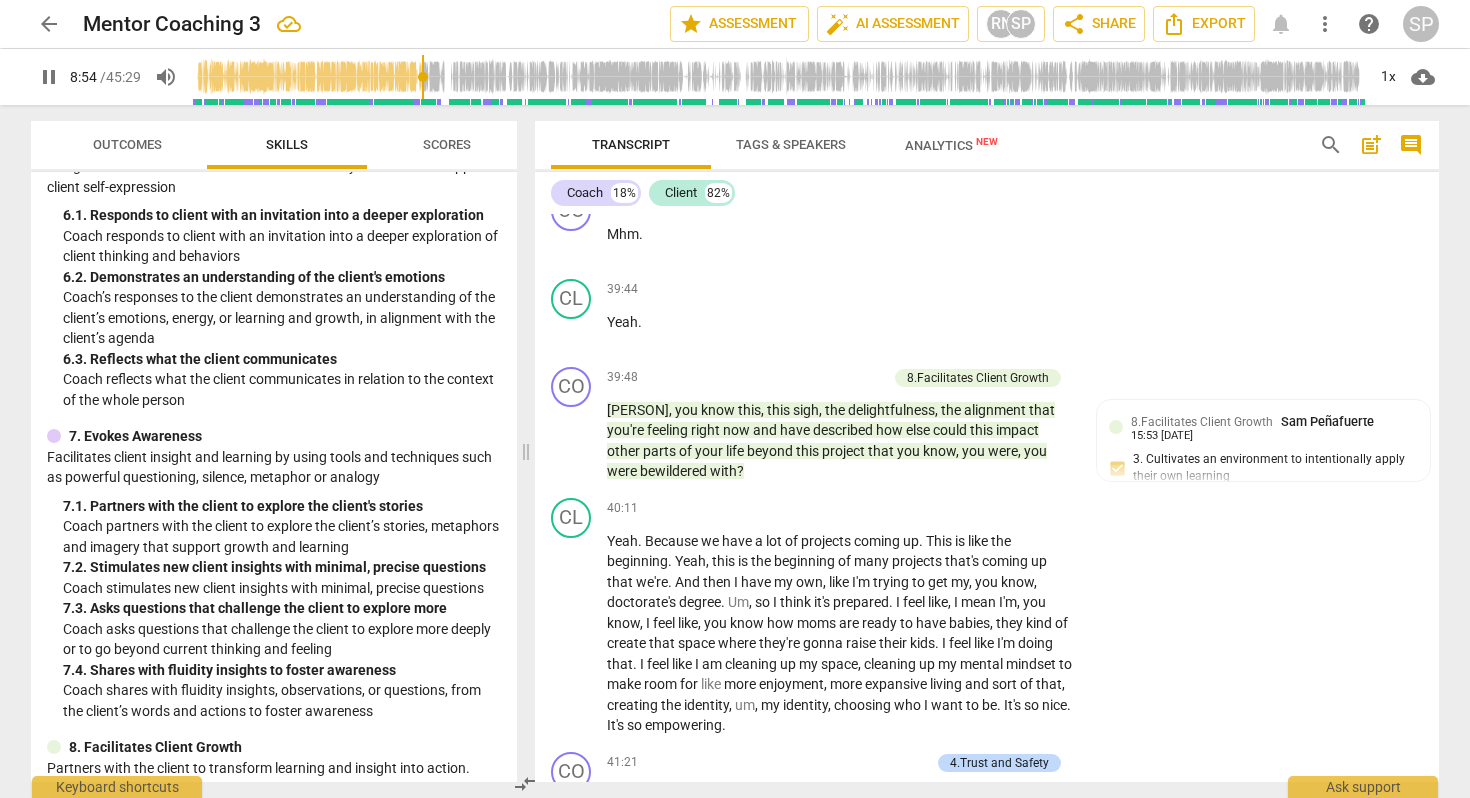 scroll, scrollTop: 13508, scrollLeft: 0, axis: vertical 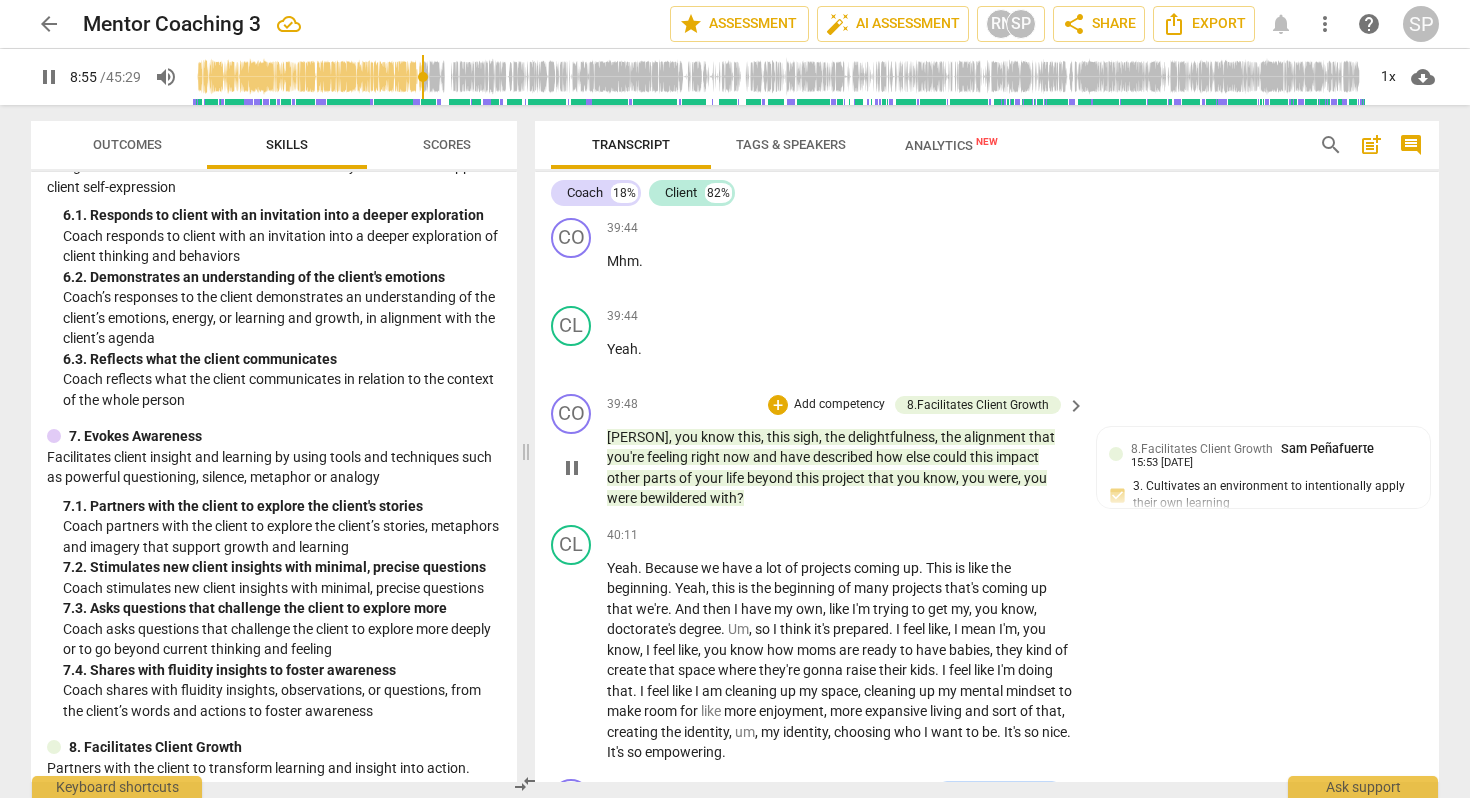 click on "Charlene ,   you   know   this ,   this   sigh ,   the   delightfulness ,   the   alignment   that   you're   feeling   right   now   and   have   described   how   else   could   this   impact   other   parts   of   your   life   beyond   this   project   that   you   know ,   you   were ,   you   were   bewildered   with ?" at bounding box center (841, 468) 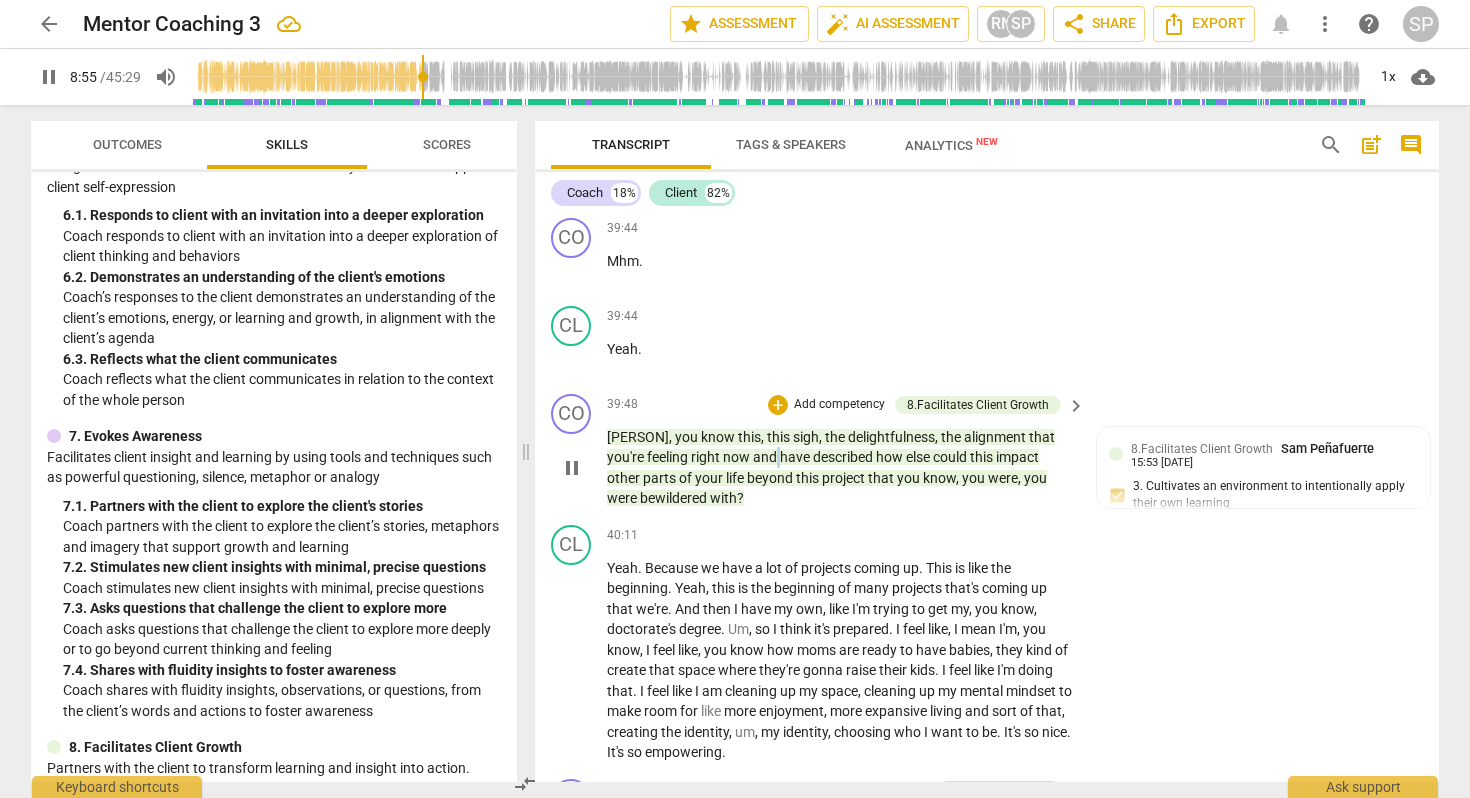 click on "Charlene ,   you   know   this ,   this   sigh ,   the   delightfulness ,   the   alignment   that   you're   feeling   right   now   and   have   described   how   else   could   this   impact   other   parts   of   your   life   beyond   this   project   that   you   know ,   you   were ,   you   were   bewildered   with ?" at bounding box center (841, 468) 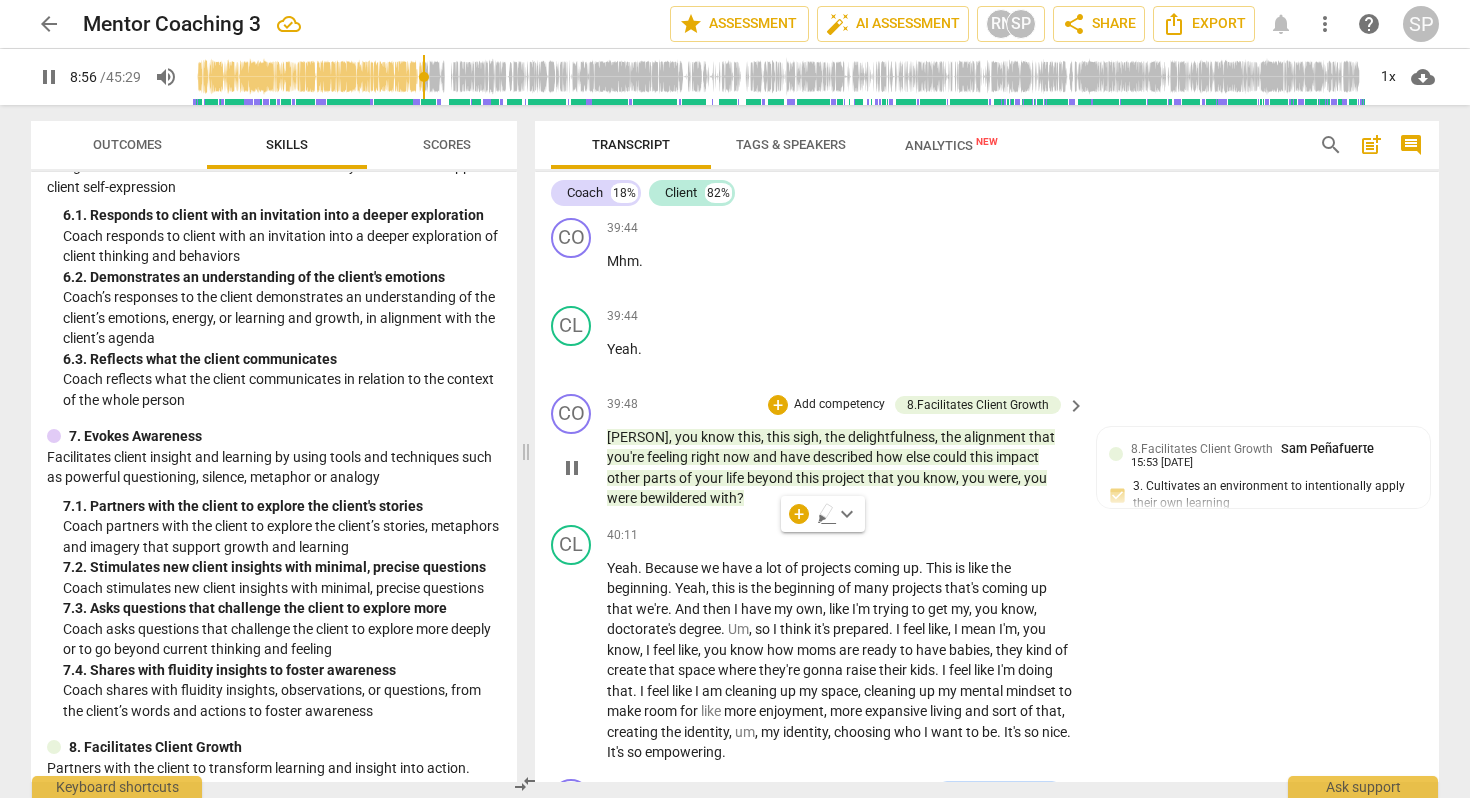click on "Charlene" at bounding box center [638, 437] 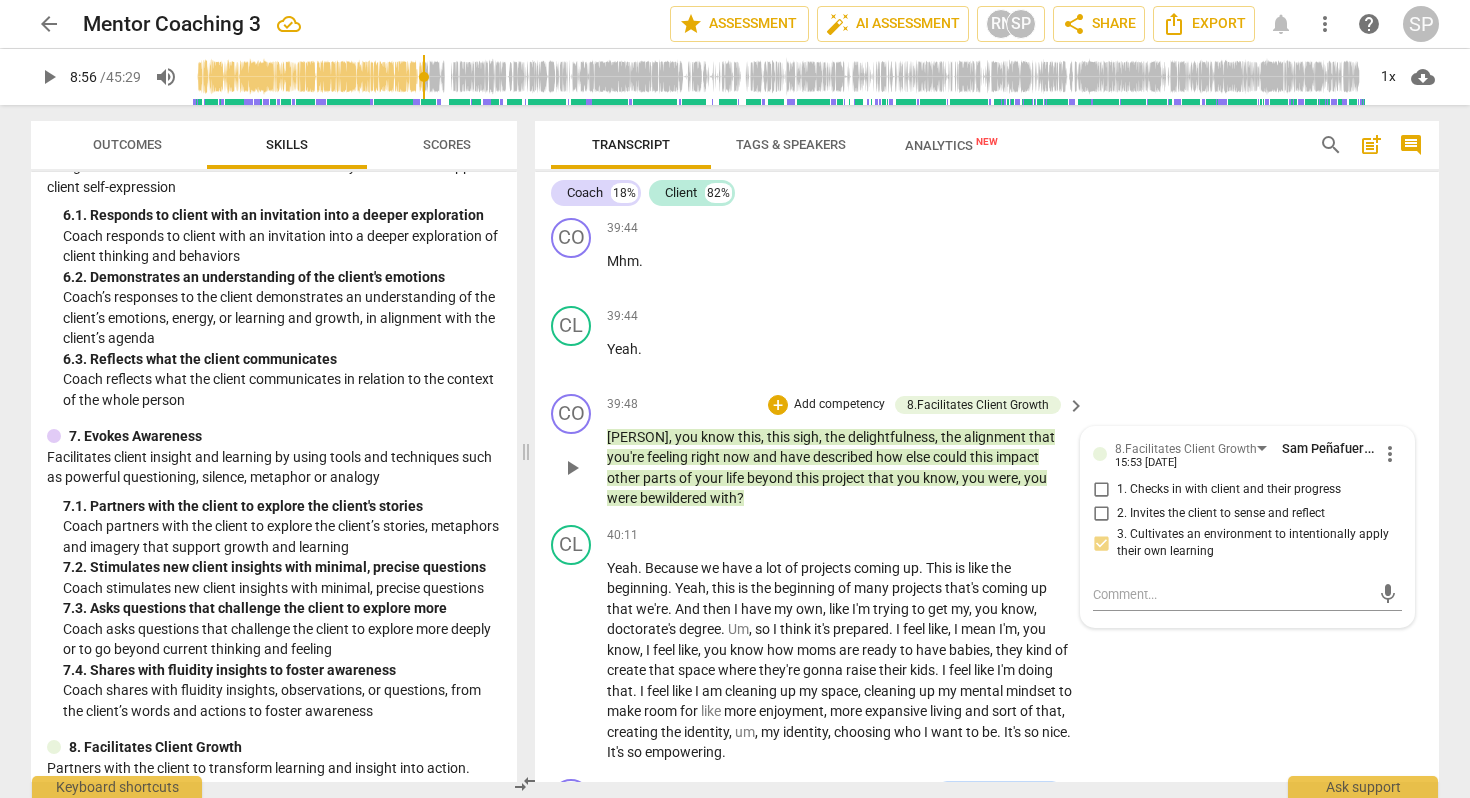 click on "Charlene" at bounding box center [638, 437] 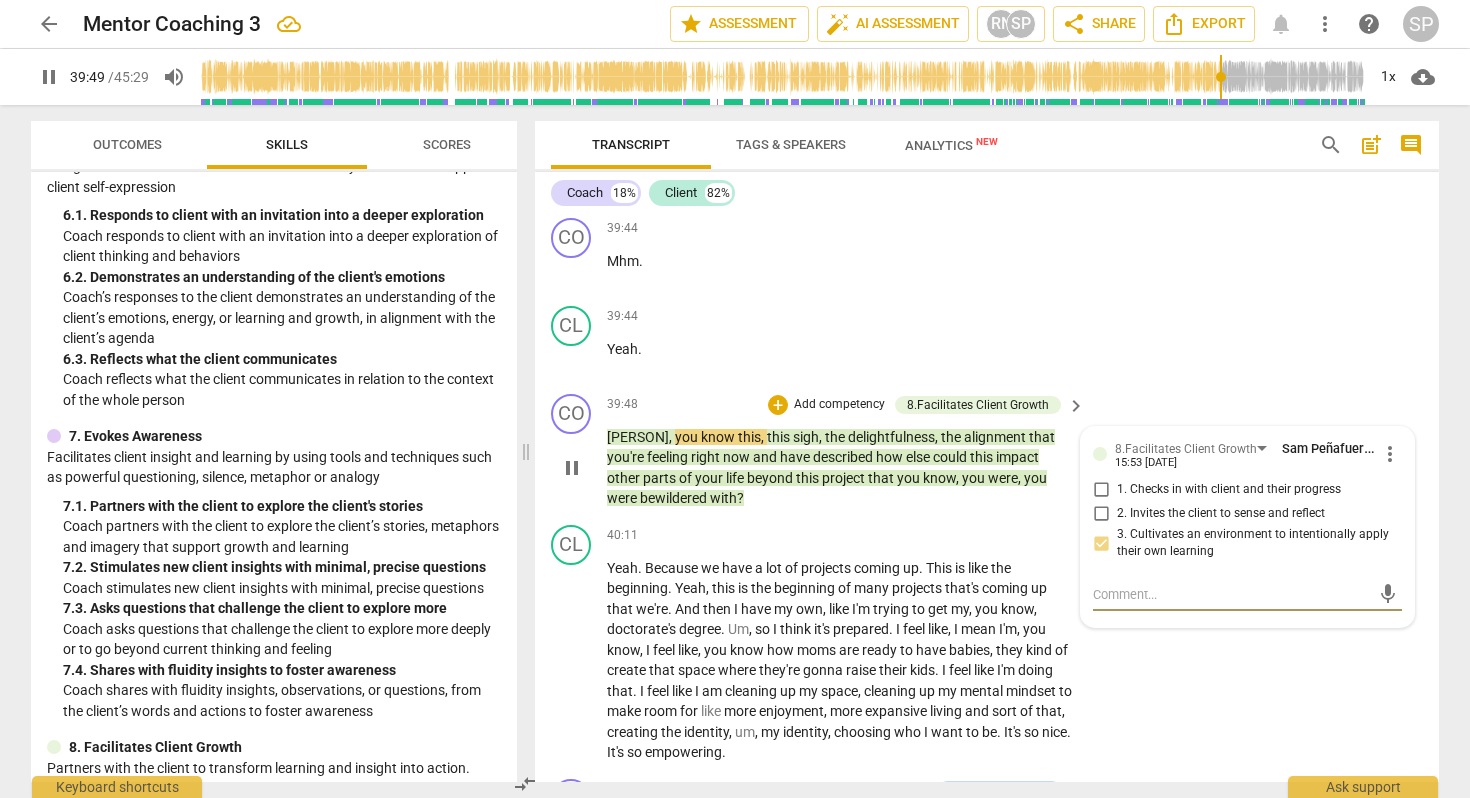 click on "like" at bounding box center [874, 191] 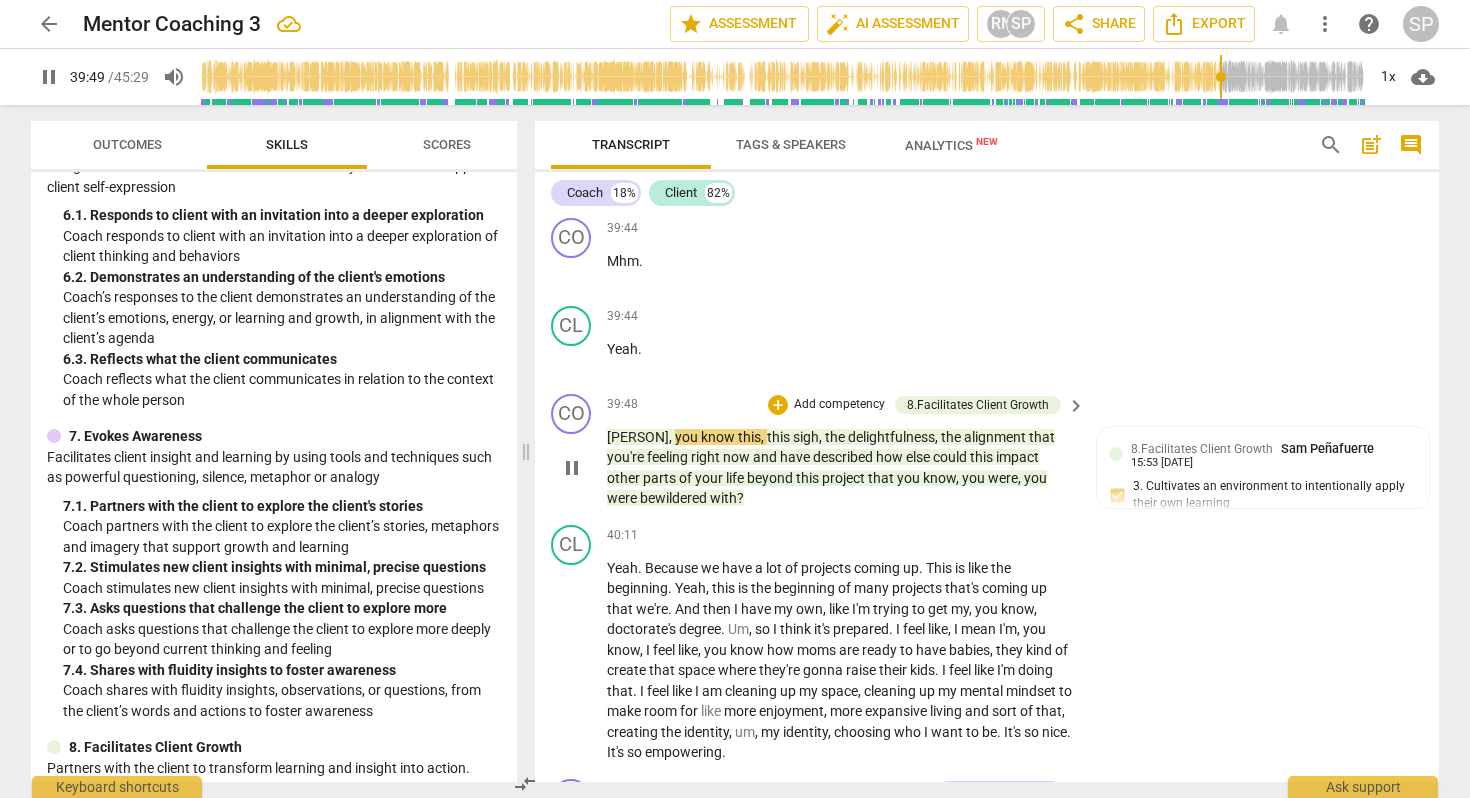 click on "like" at bounding box center (874, 191) 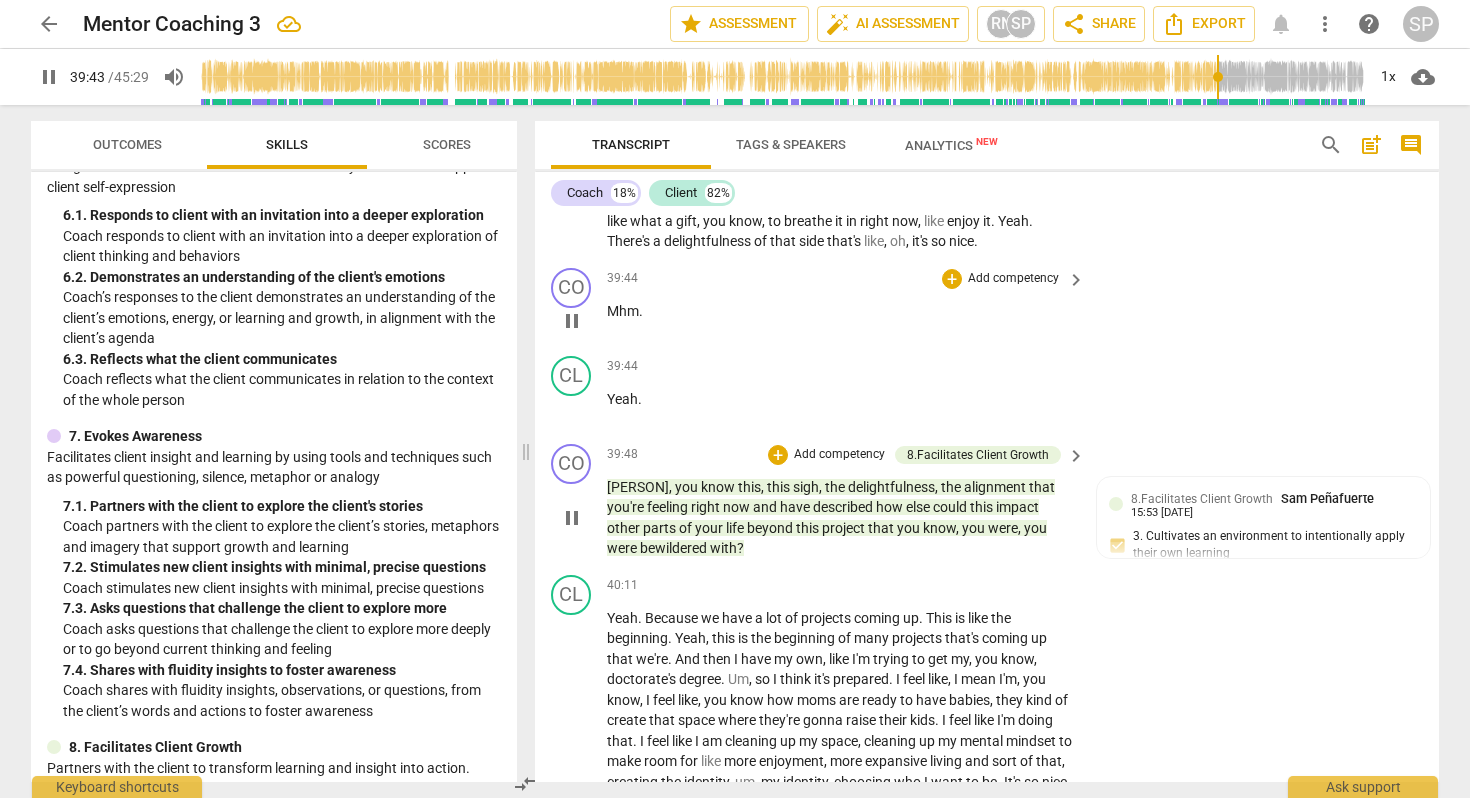 scroll, scrollTop: 13457, scrollLeft: 0, axis: vertical 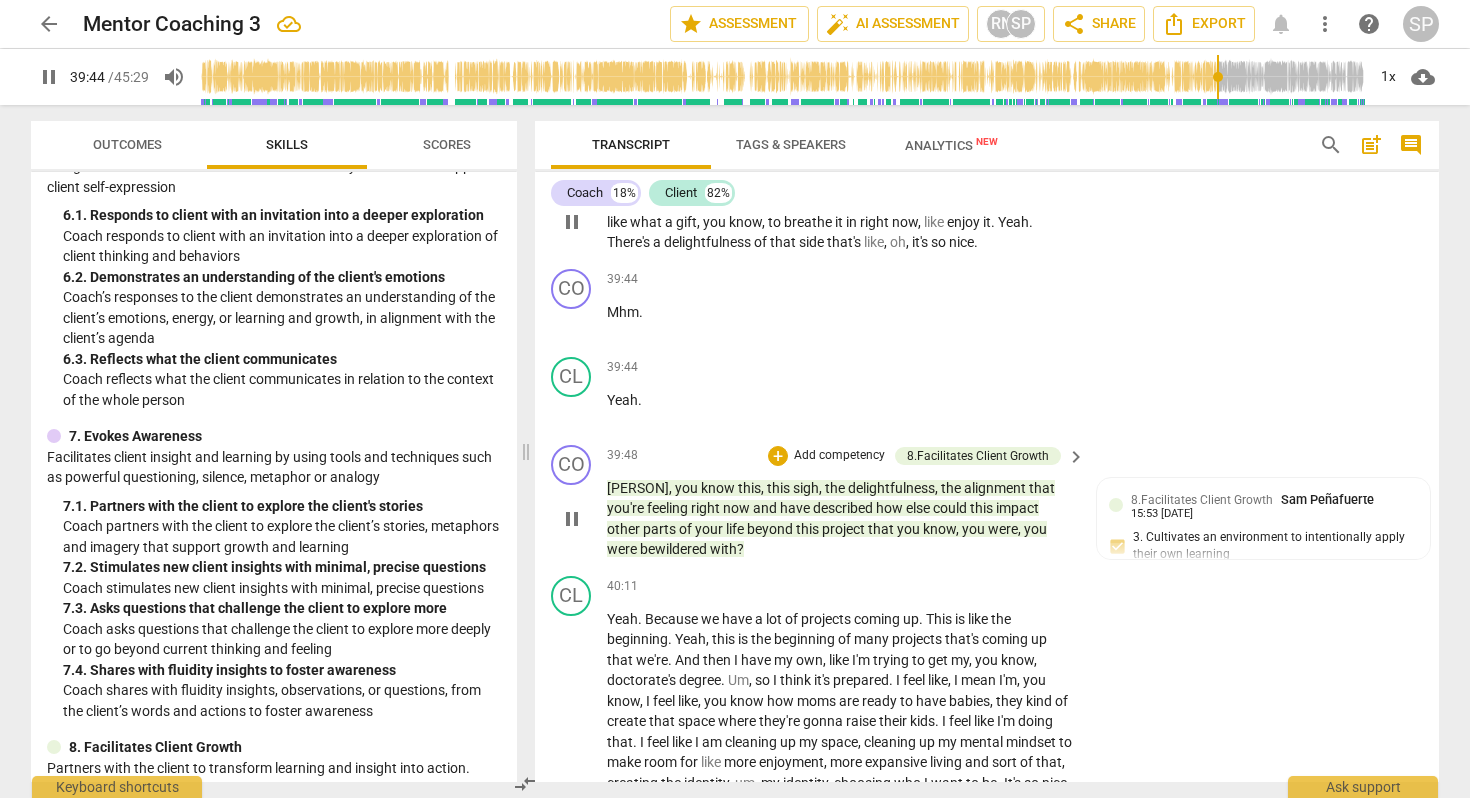 click on "complaining" at bounding box center (841, 201) 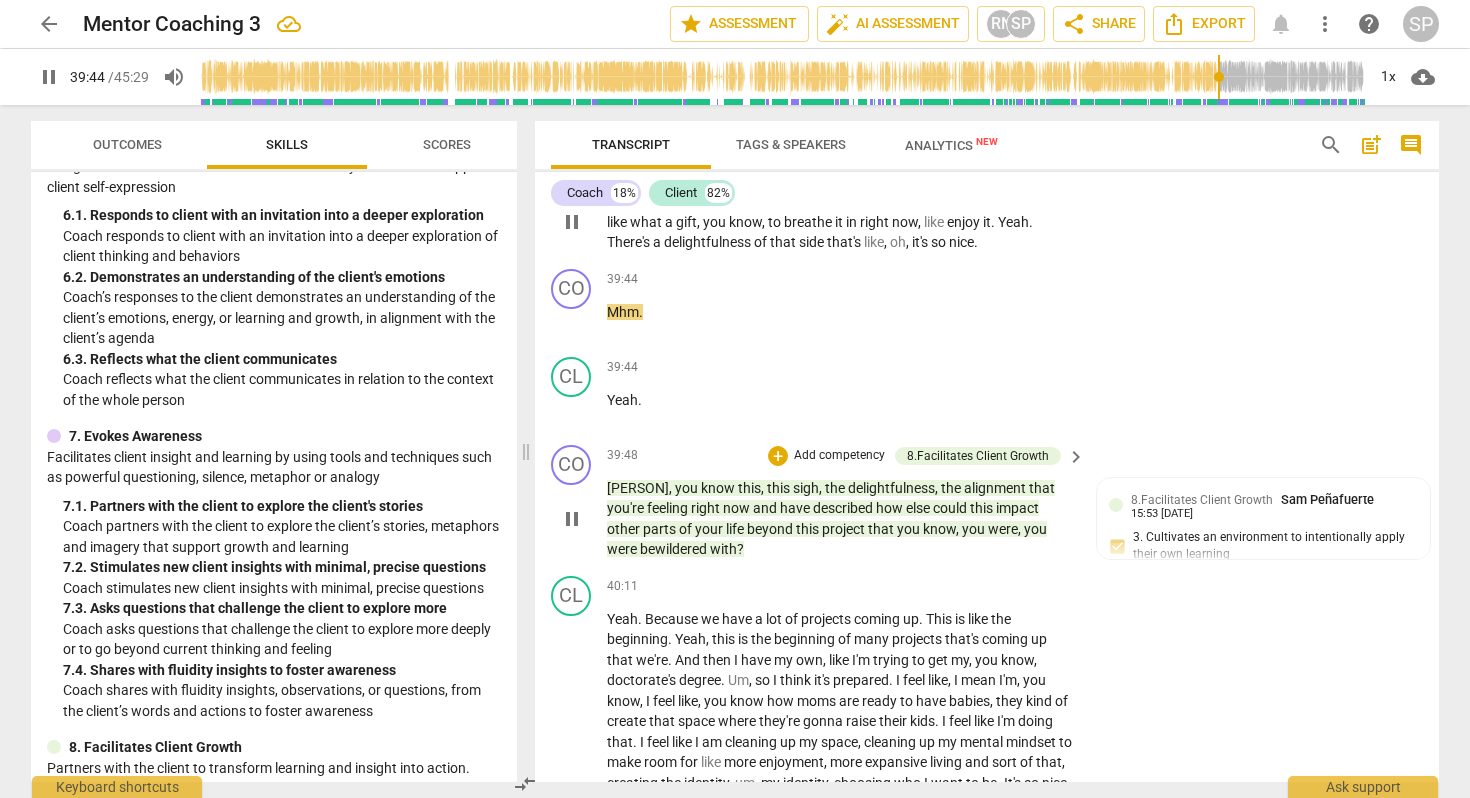 click on "complaining" at bounding box center (841, 201) 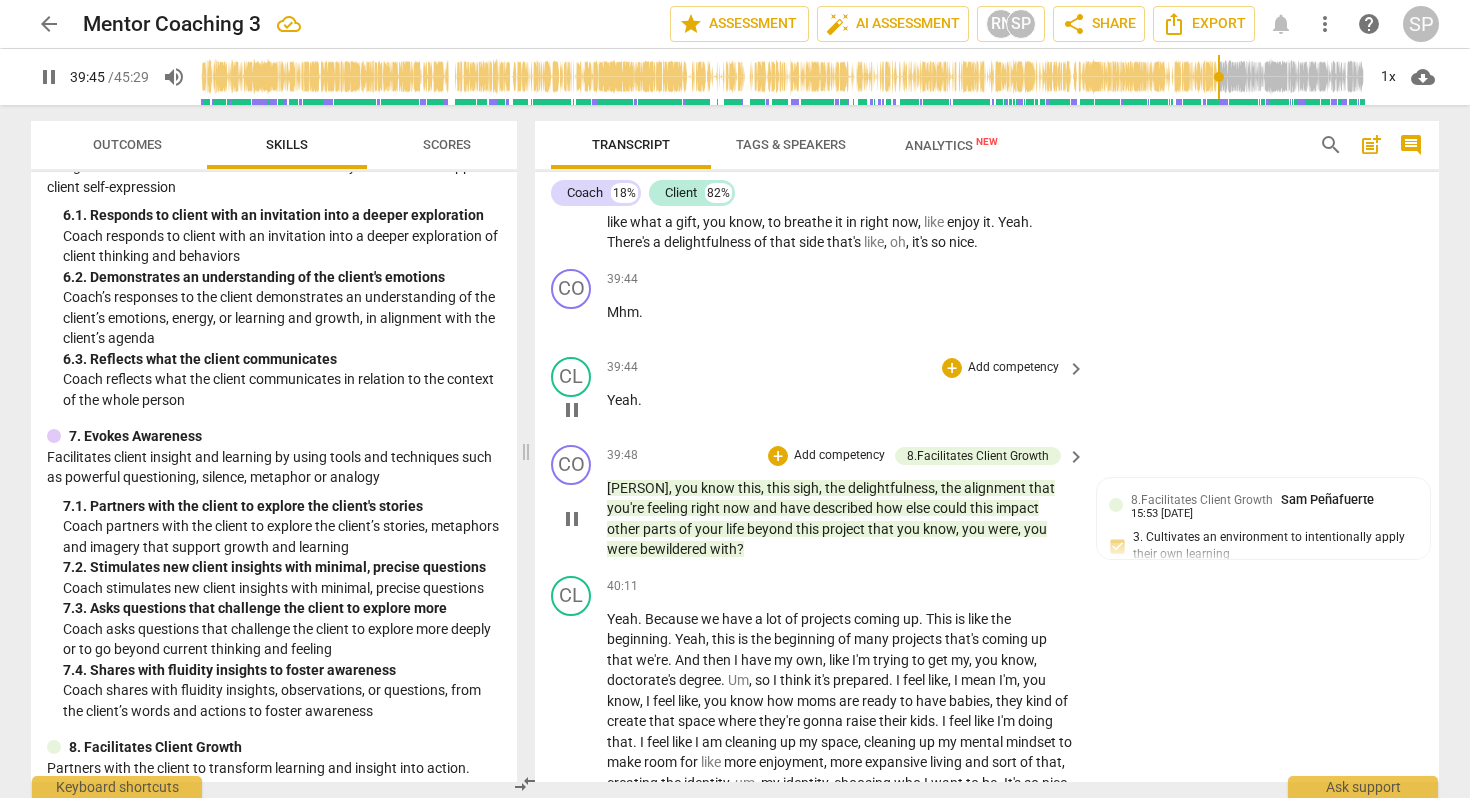 click on "Yeah" at bounding box center (622, 400) 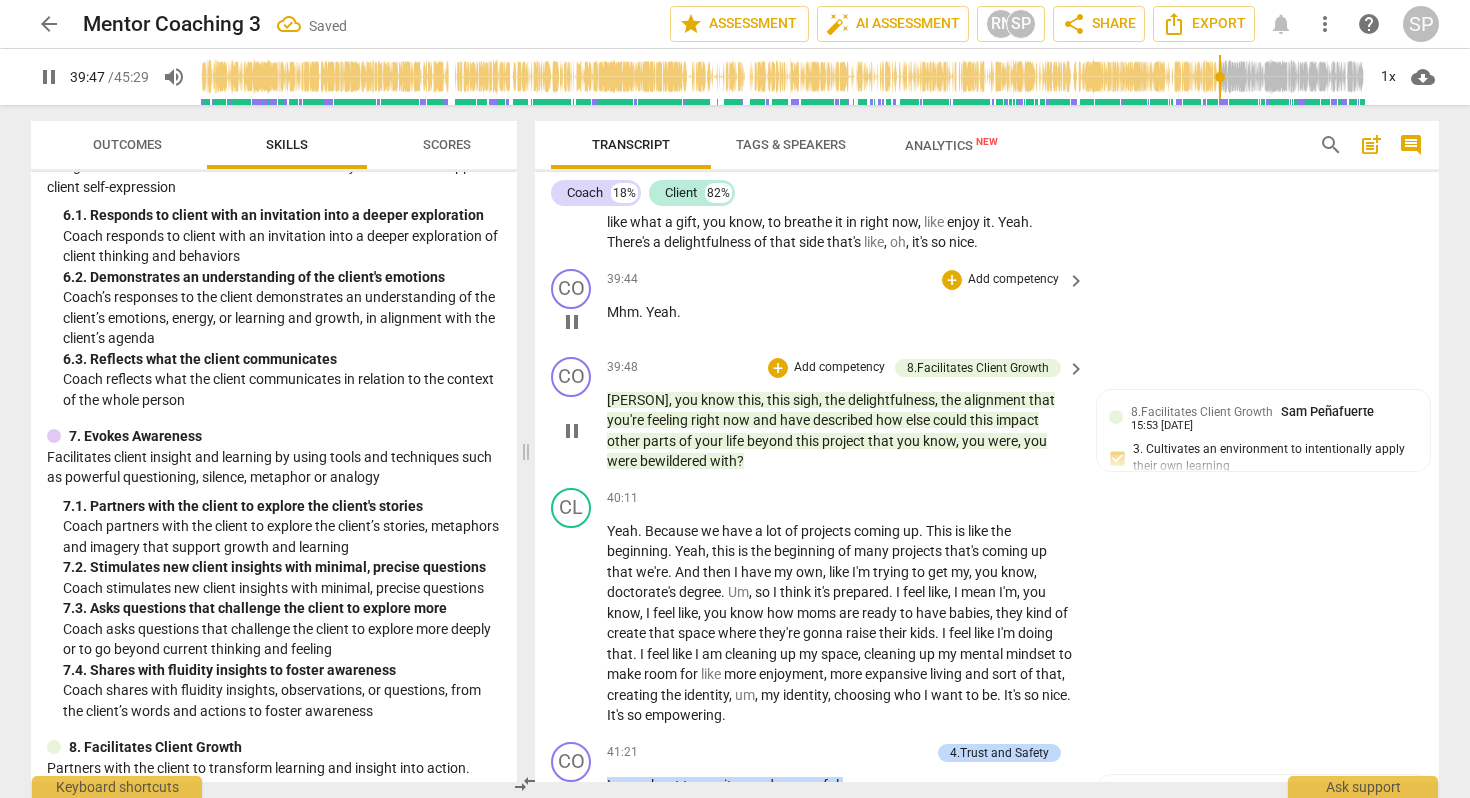 click on "Yeah" at bounding box center [661, 312] 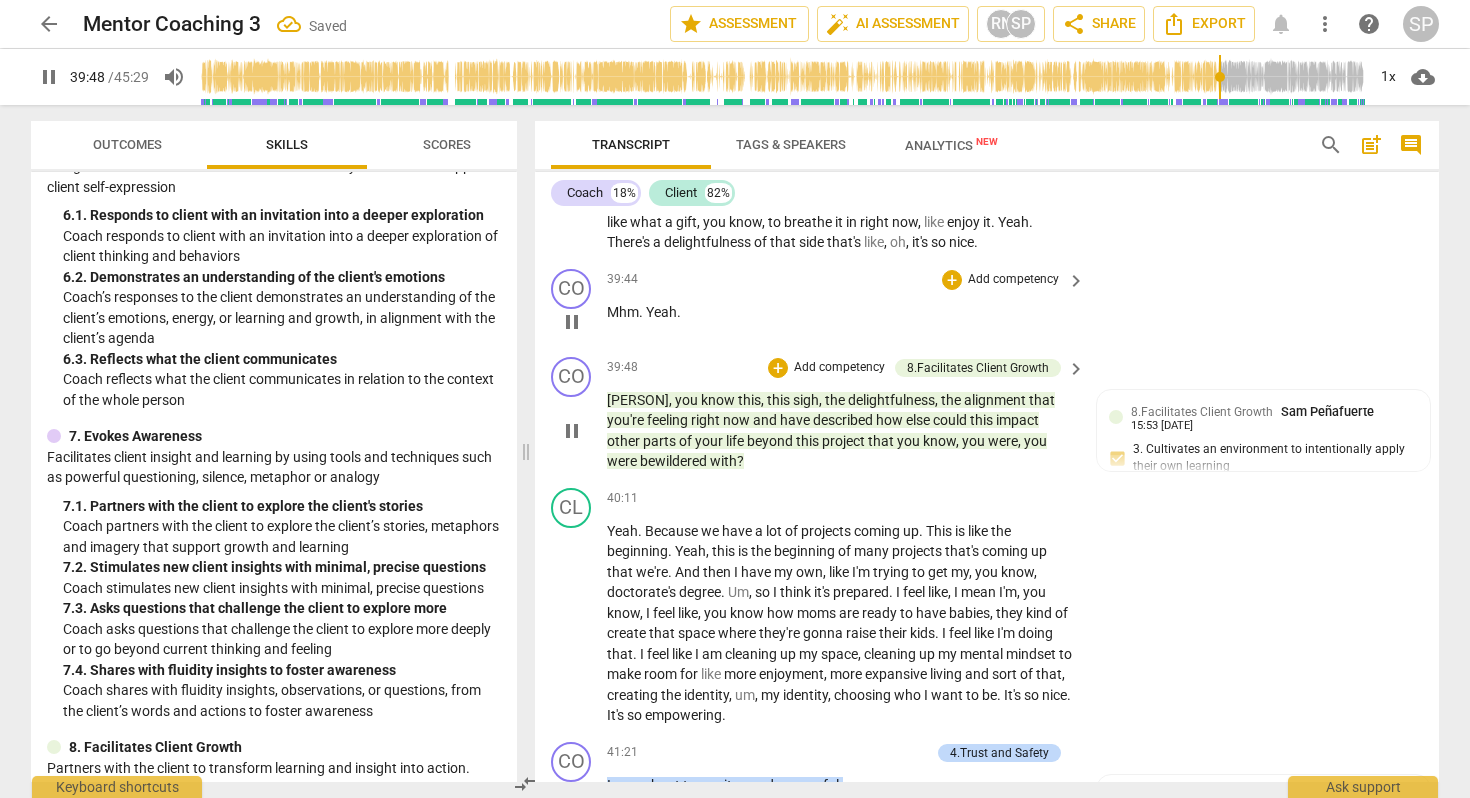 type on "2388" 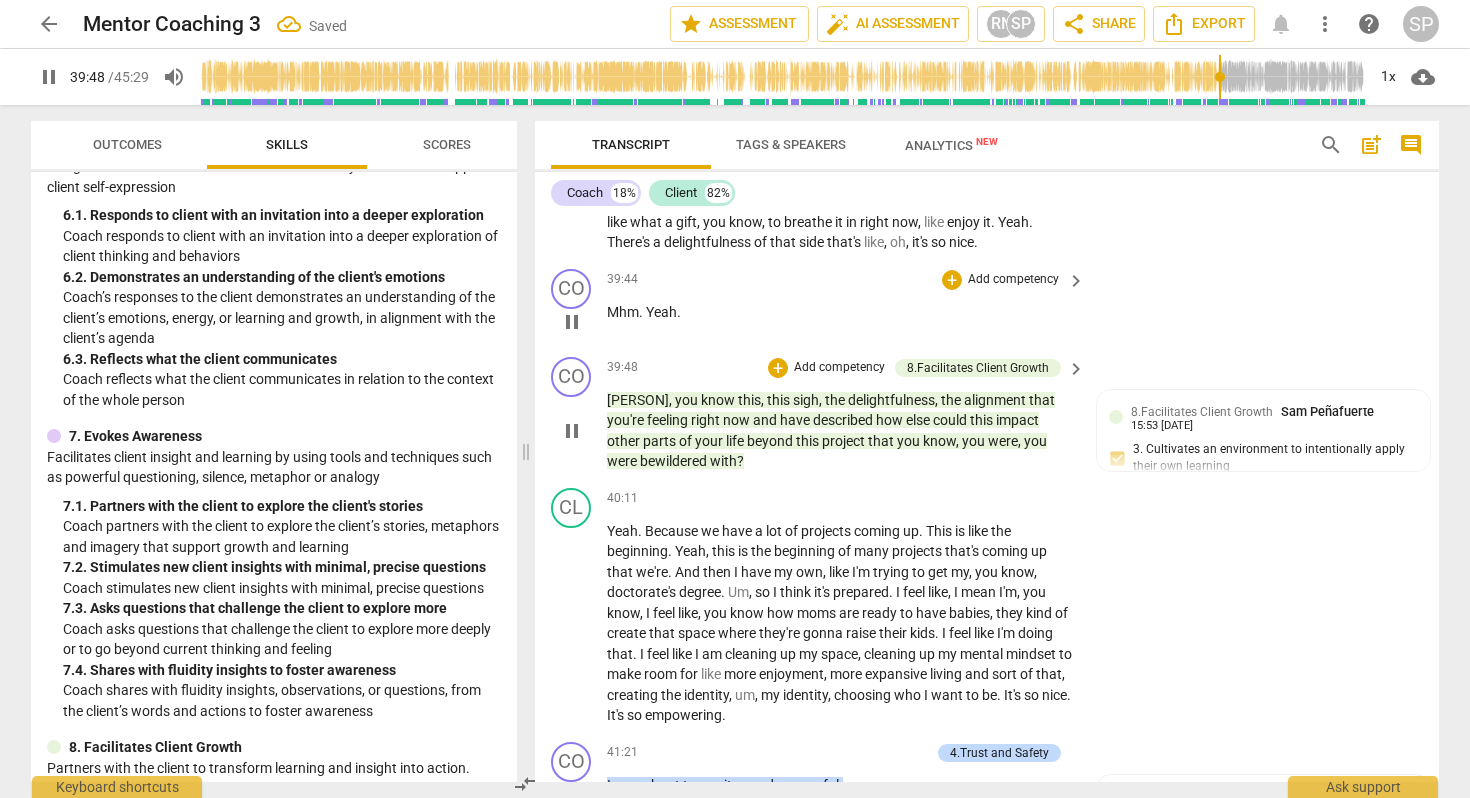 type 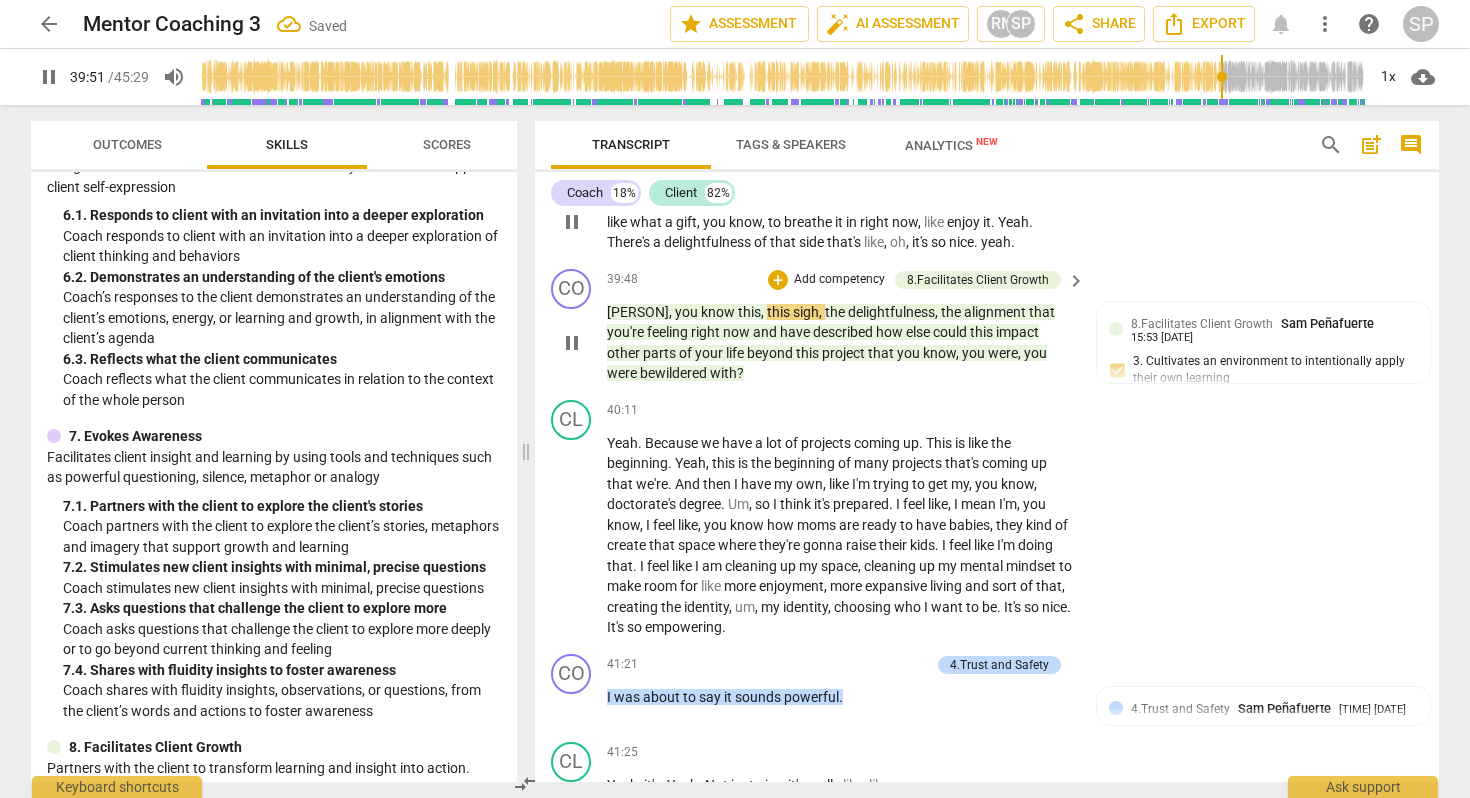 click on "yeah" at bounding box center [996, 242] 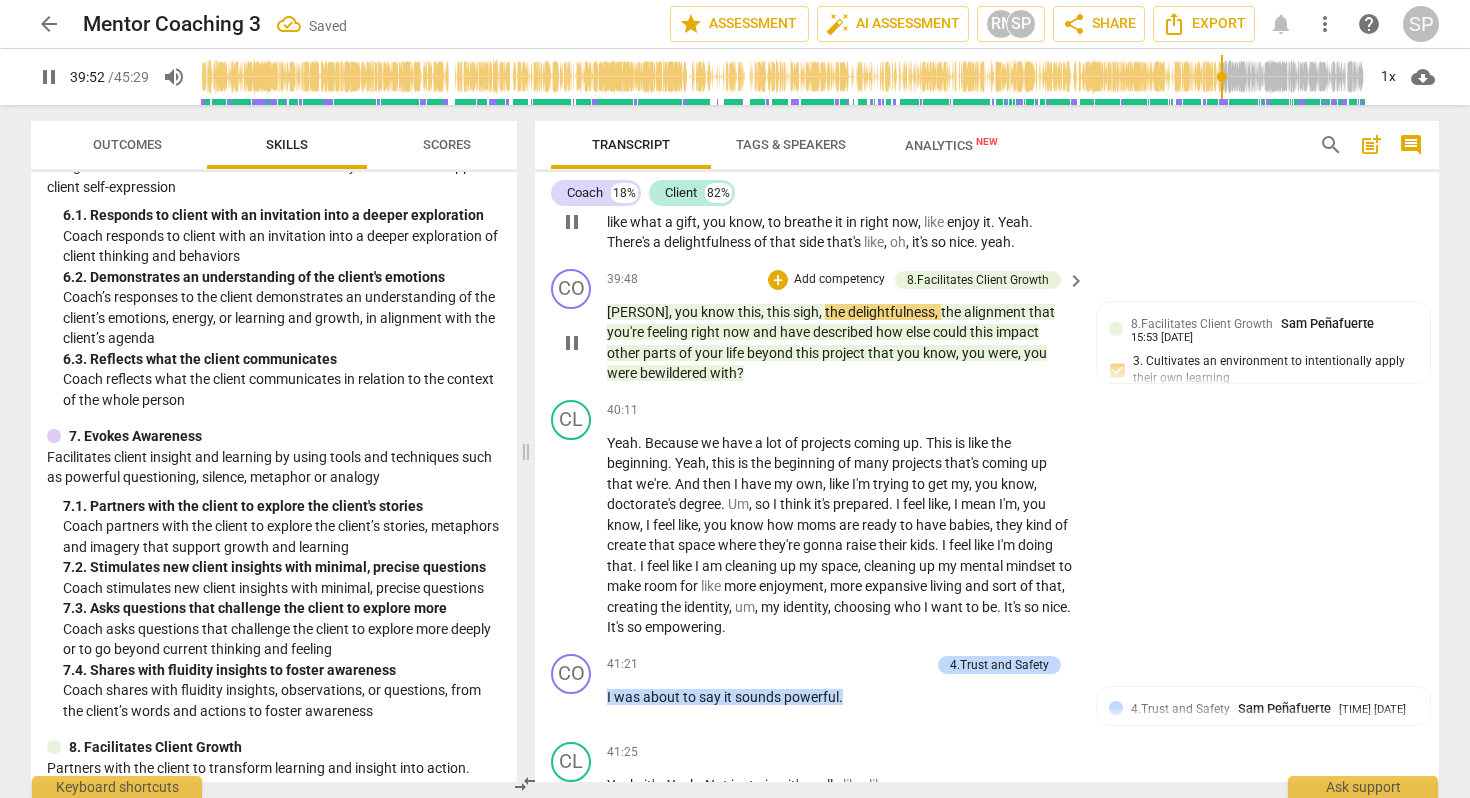 type on "2393" 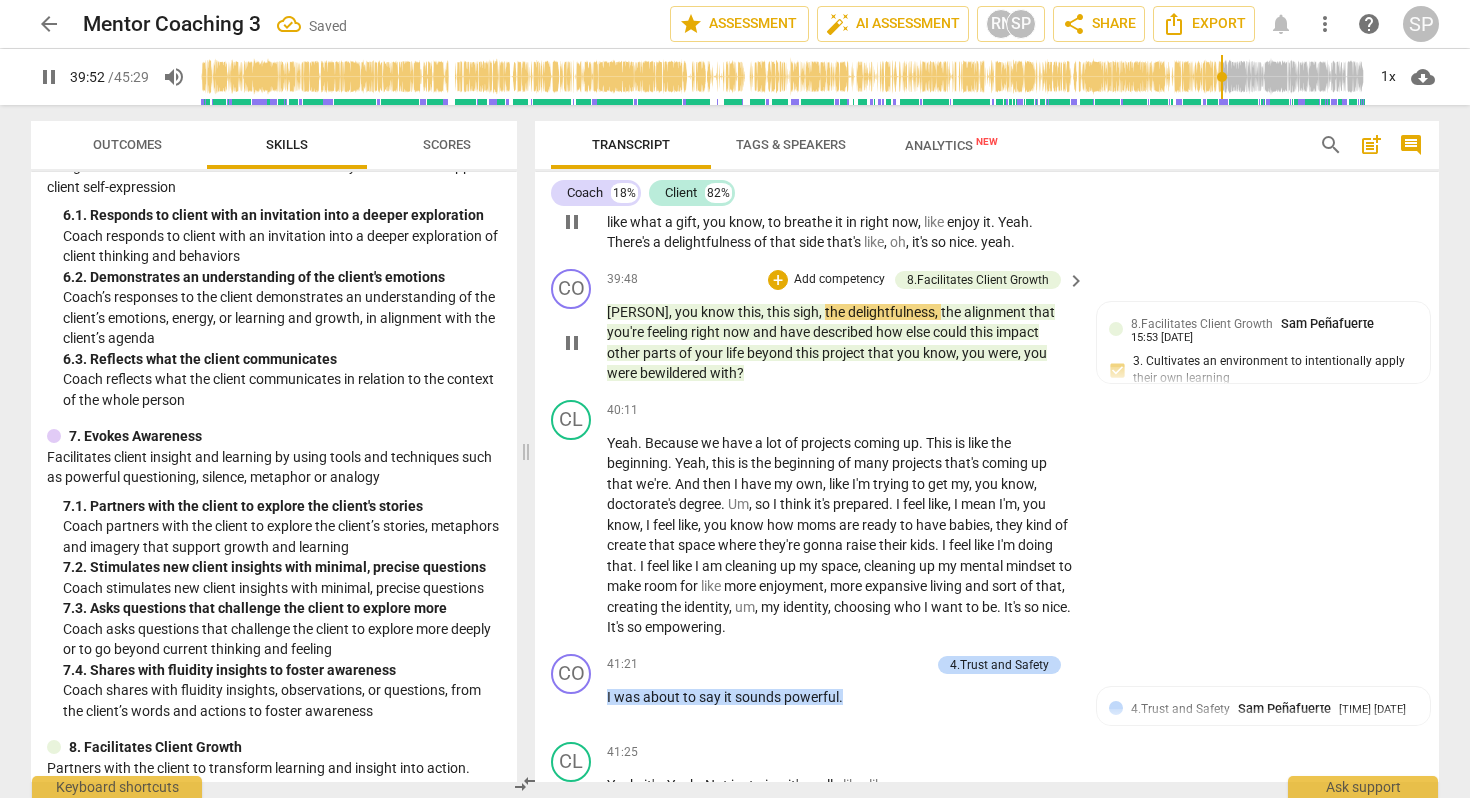 type 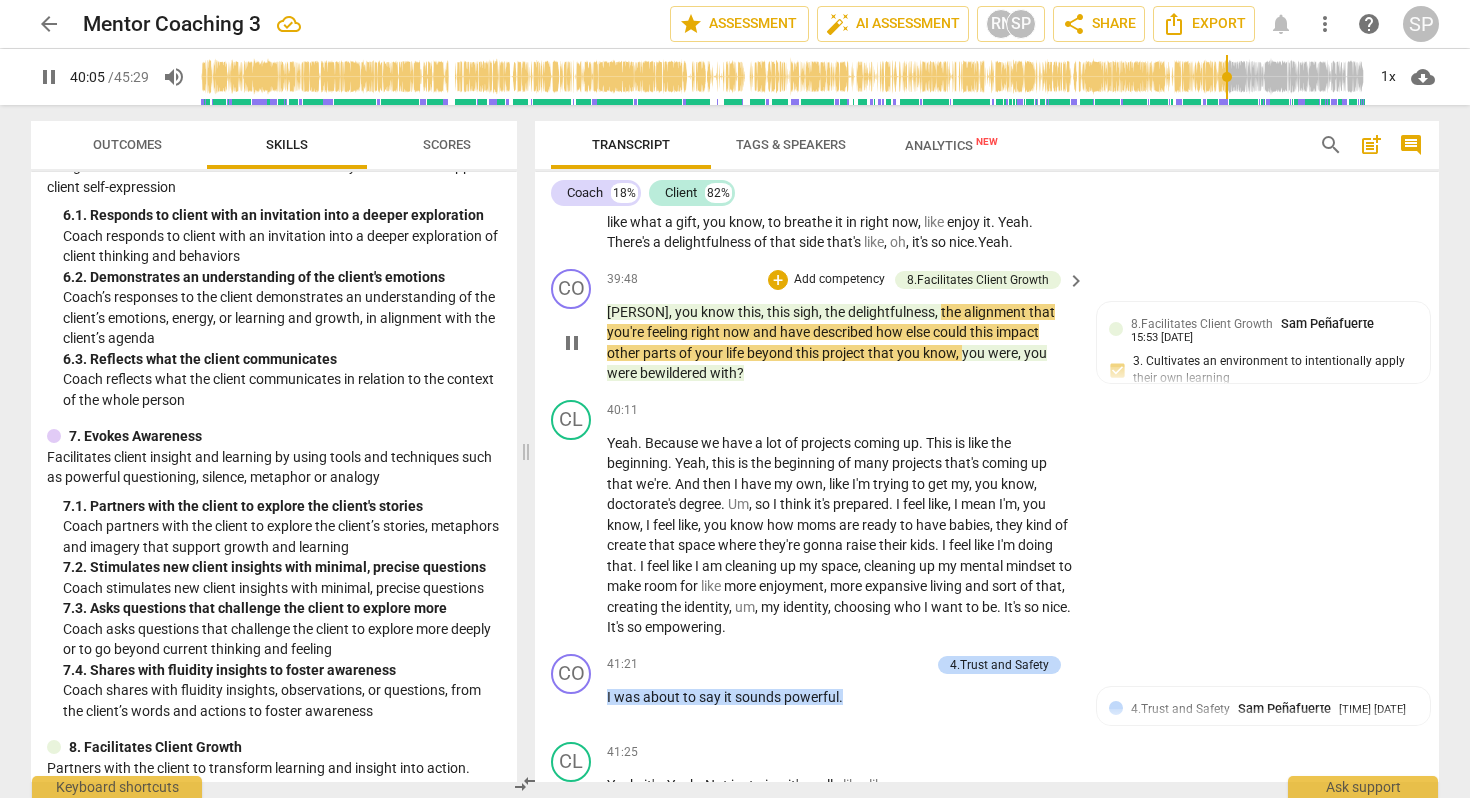 click on "described" at bounding box center (844, 332) 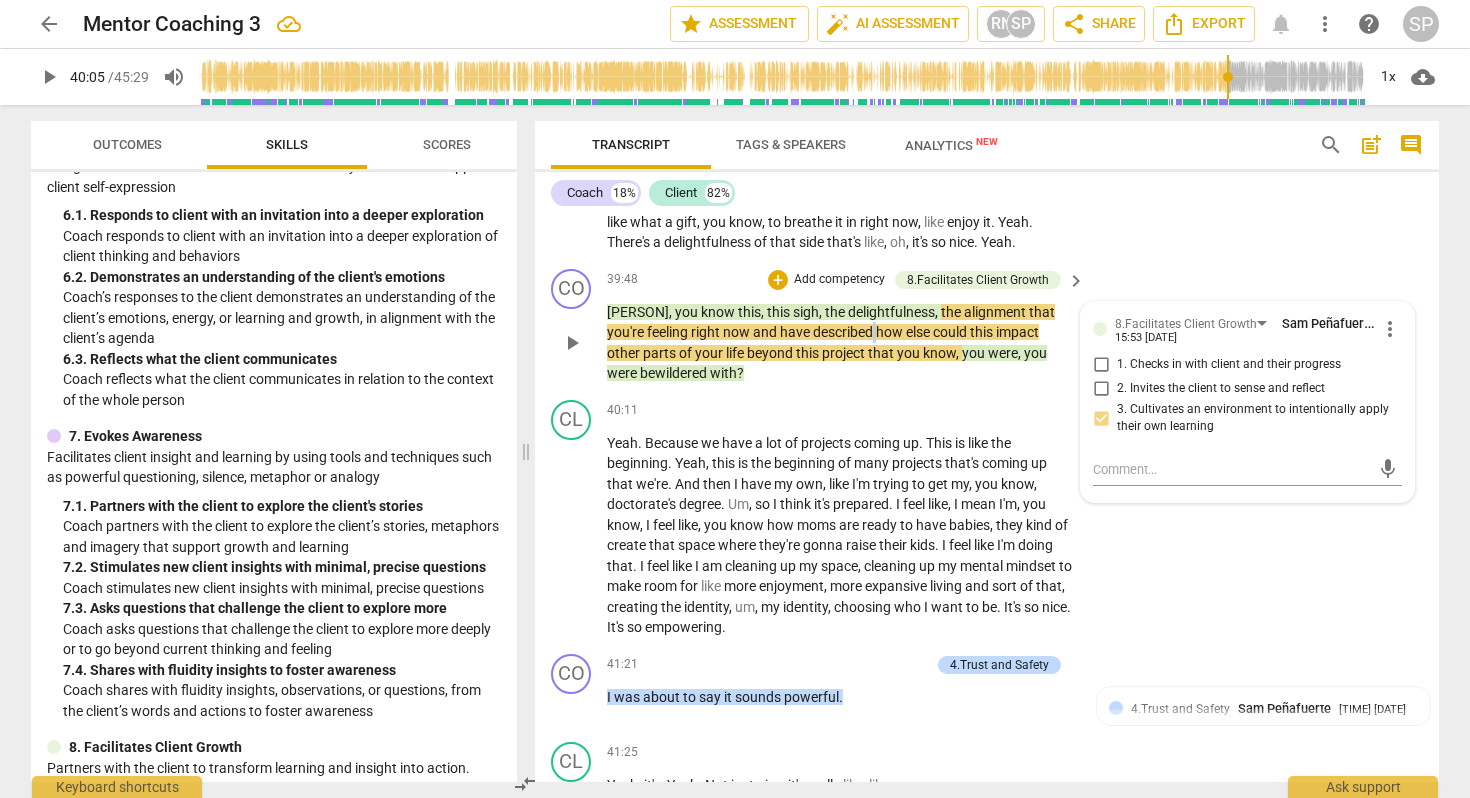 click on "described" at bounding box center [844, 332] 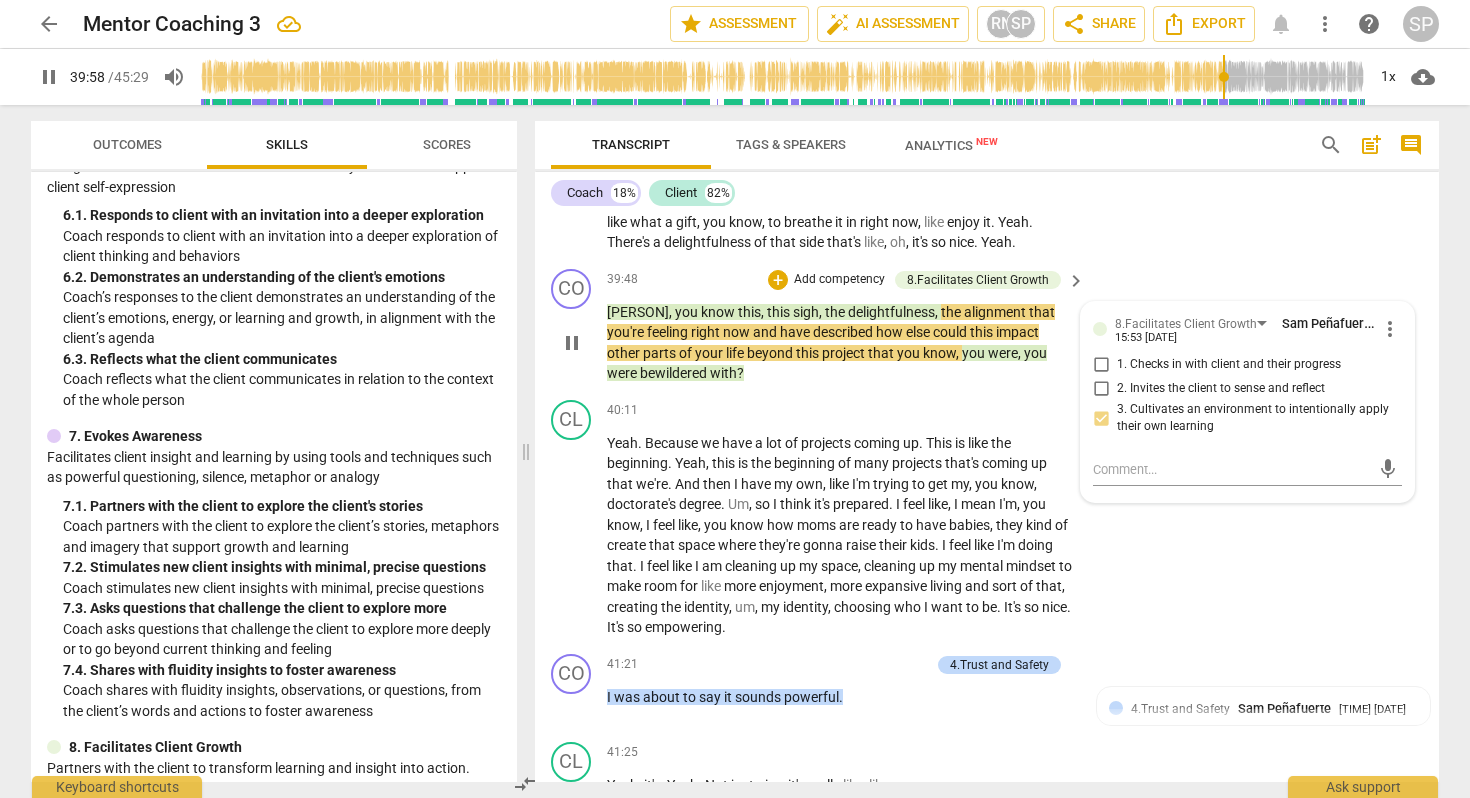 click on "Charlene ,   you   know   this ,   this   sigh ,   the   delightfulness ,   the   alignment   that   you're   feeling   right   now   and   have   described   how   else   could   this   impact   other   parts   of   your   life   beyond   this   project   that   you   know ,   you   were ,   you   were   bewildered   with ?" at bounding box center (841, 343) 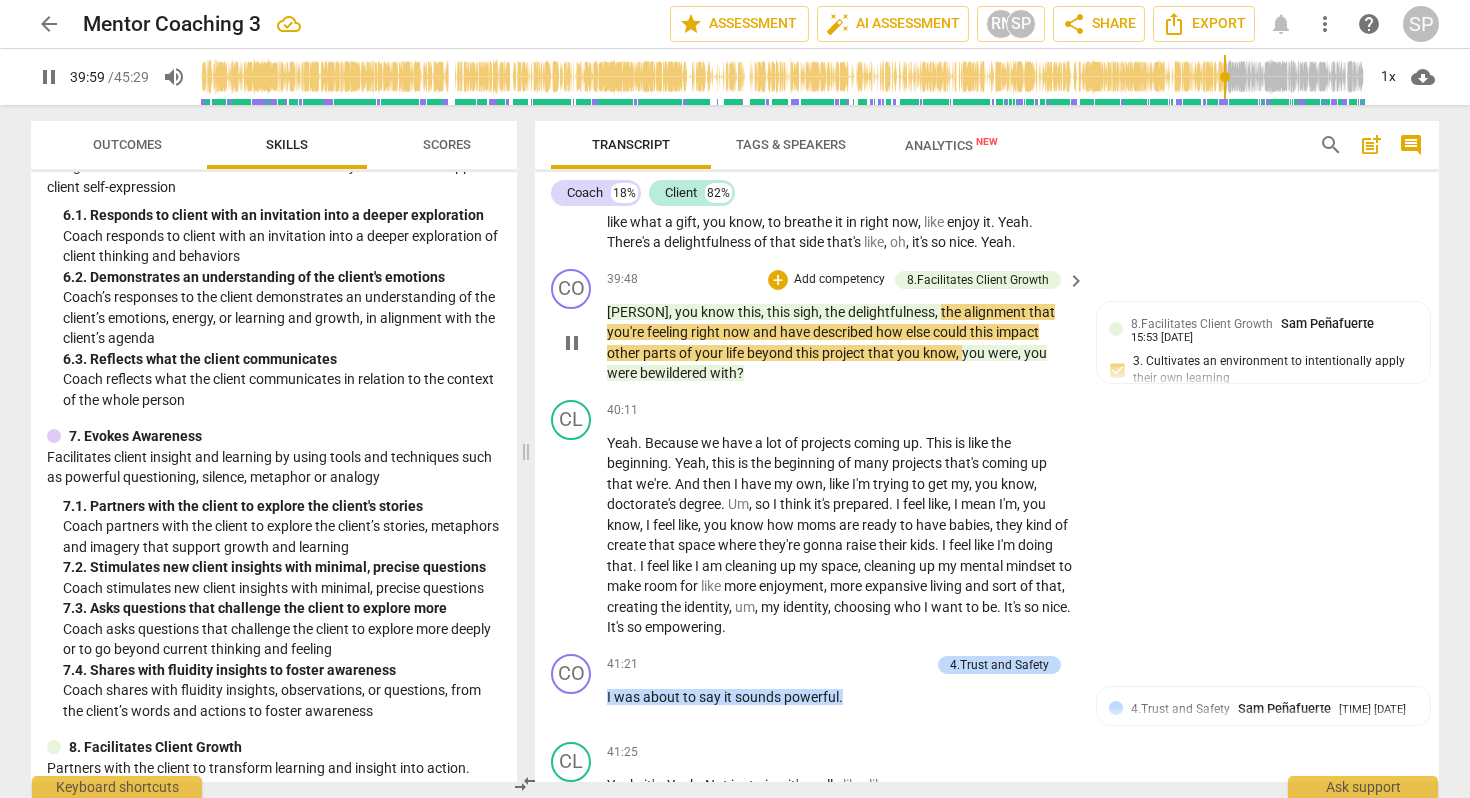 click on "described" at bounding box center [844, 332] 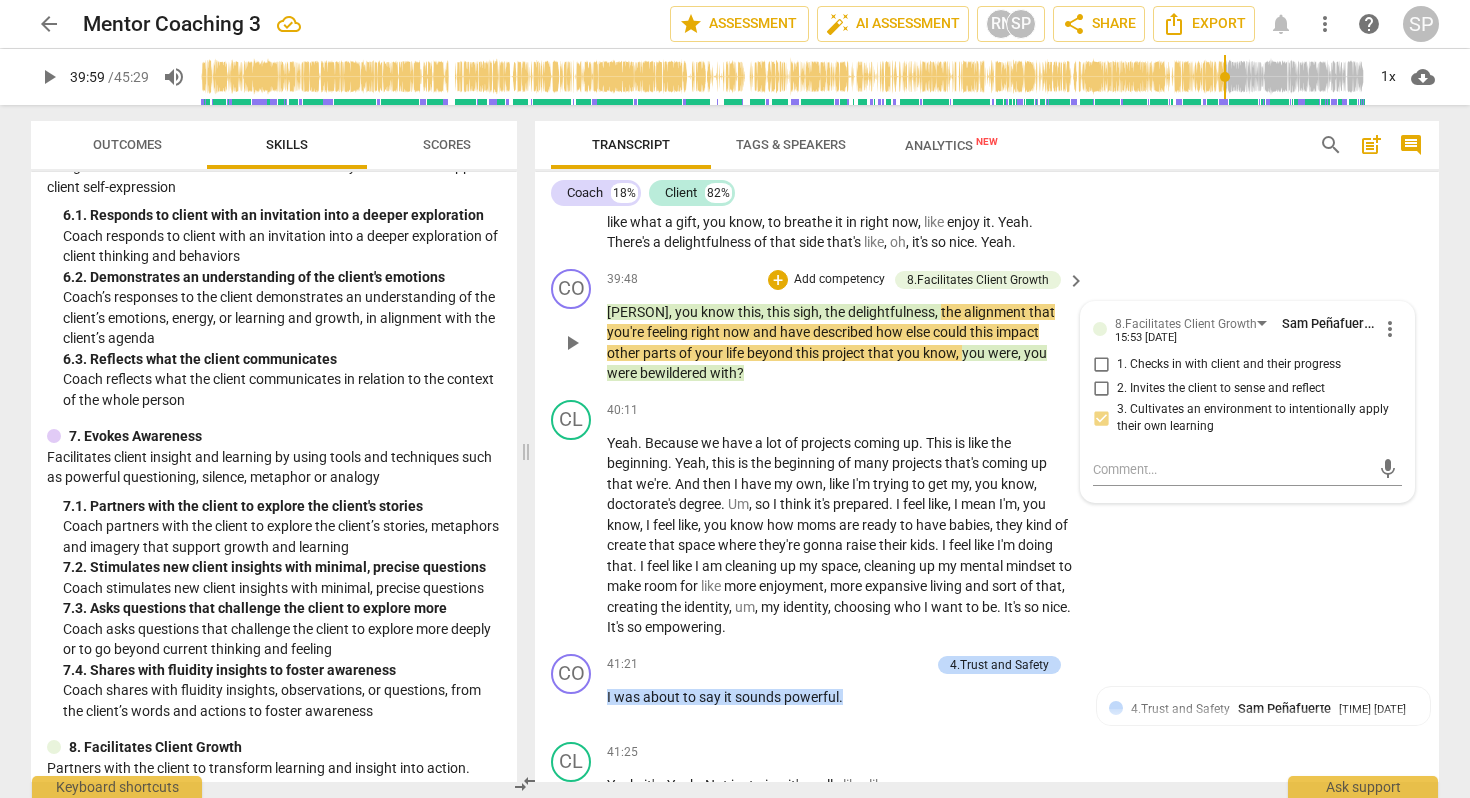 click on "described" at bounding box center (844, 332) 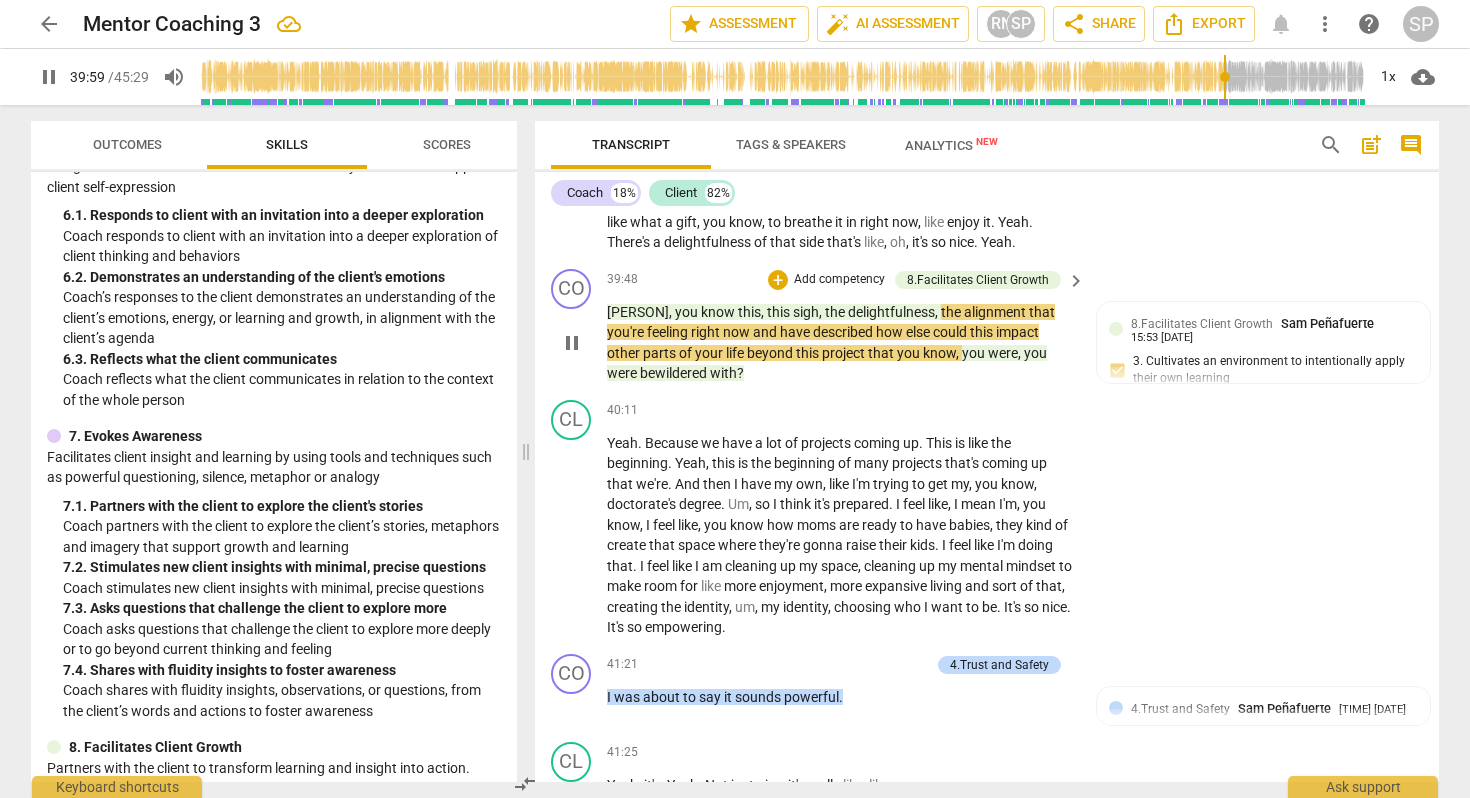 type on "2400" 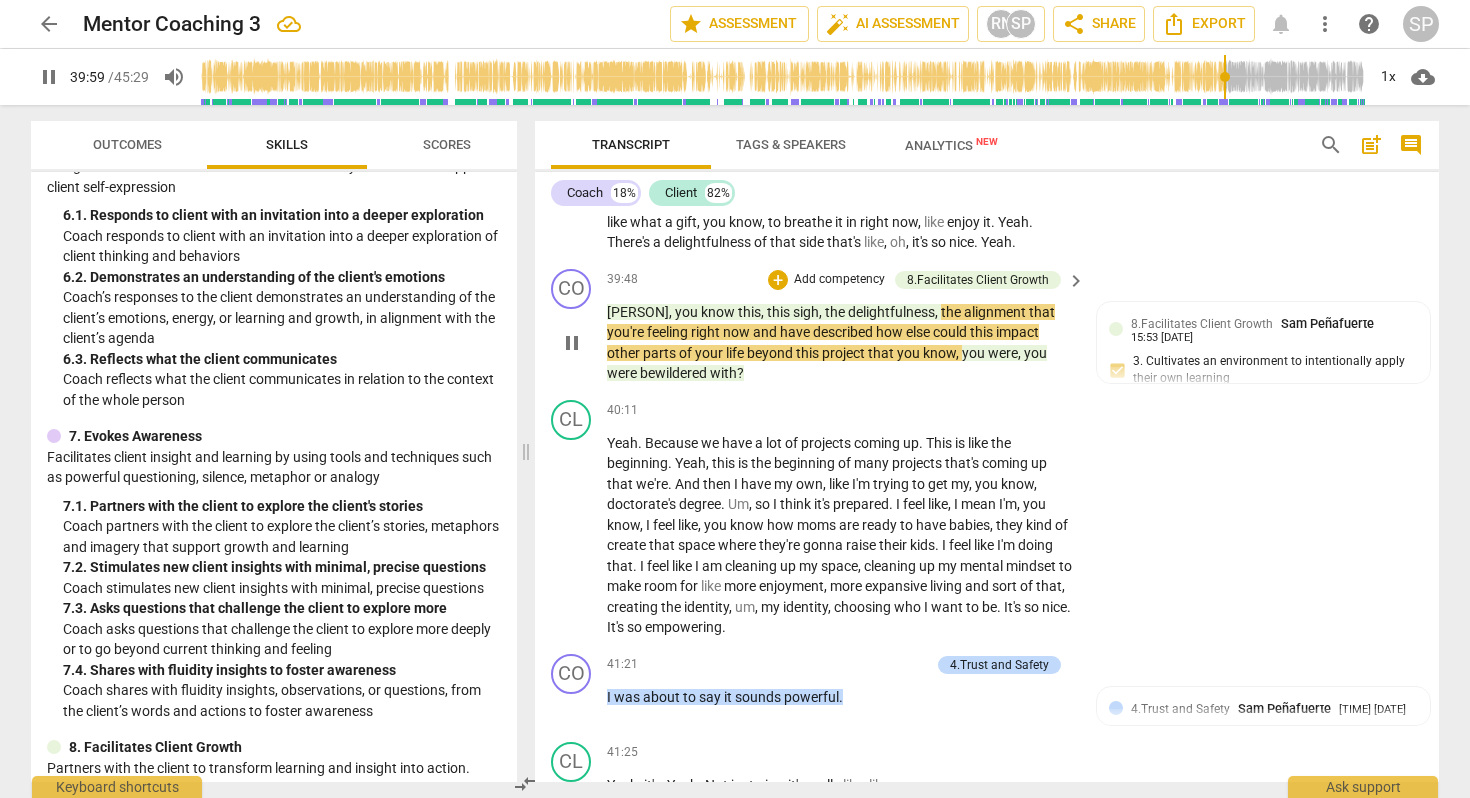 type 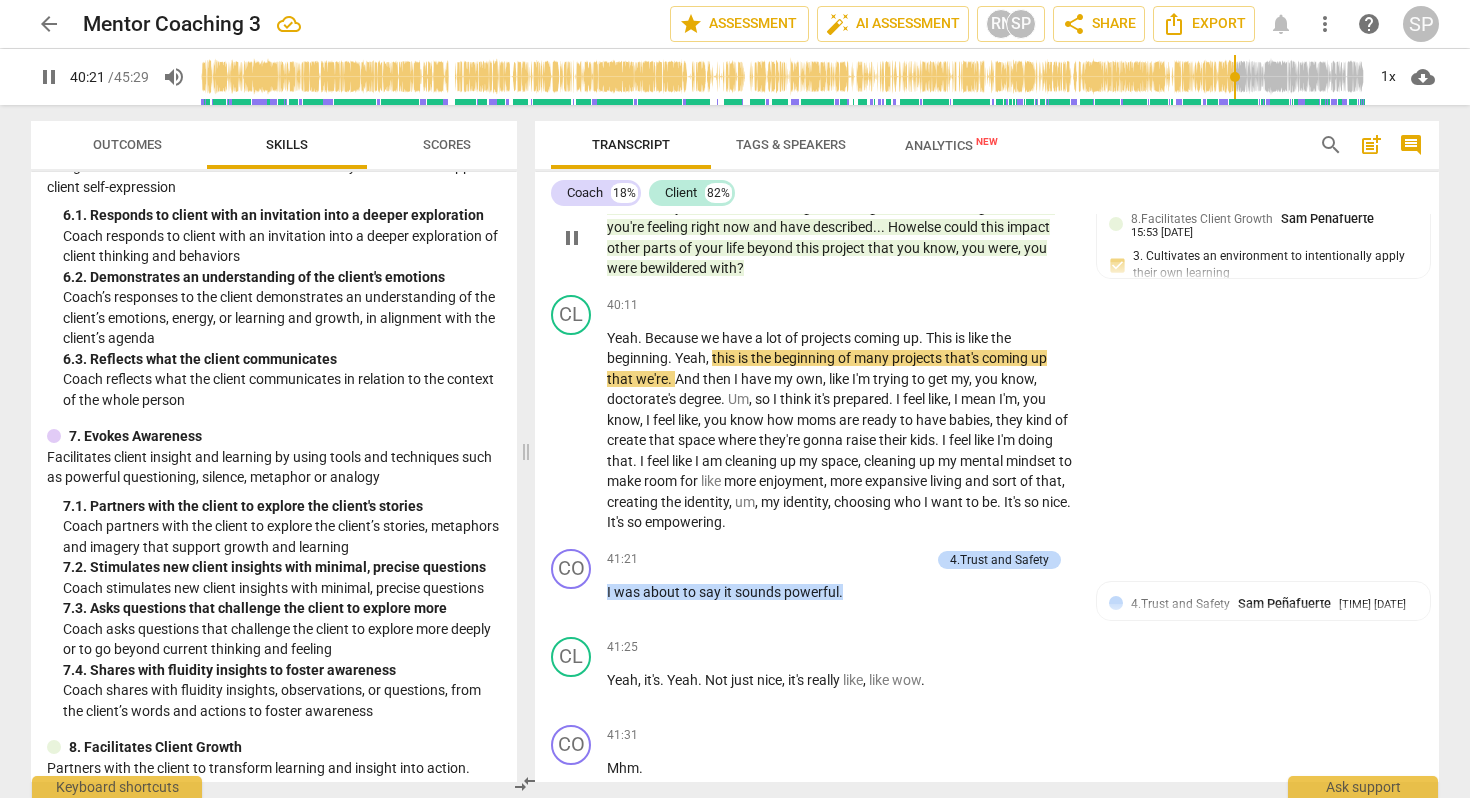 scroll, scrollTop: 13604, scrollLeft: 0, axis: vertical 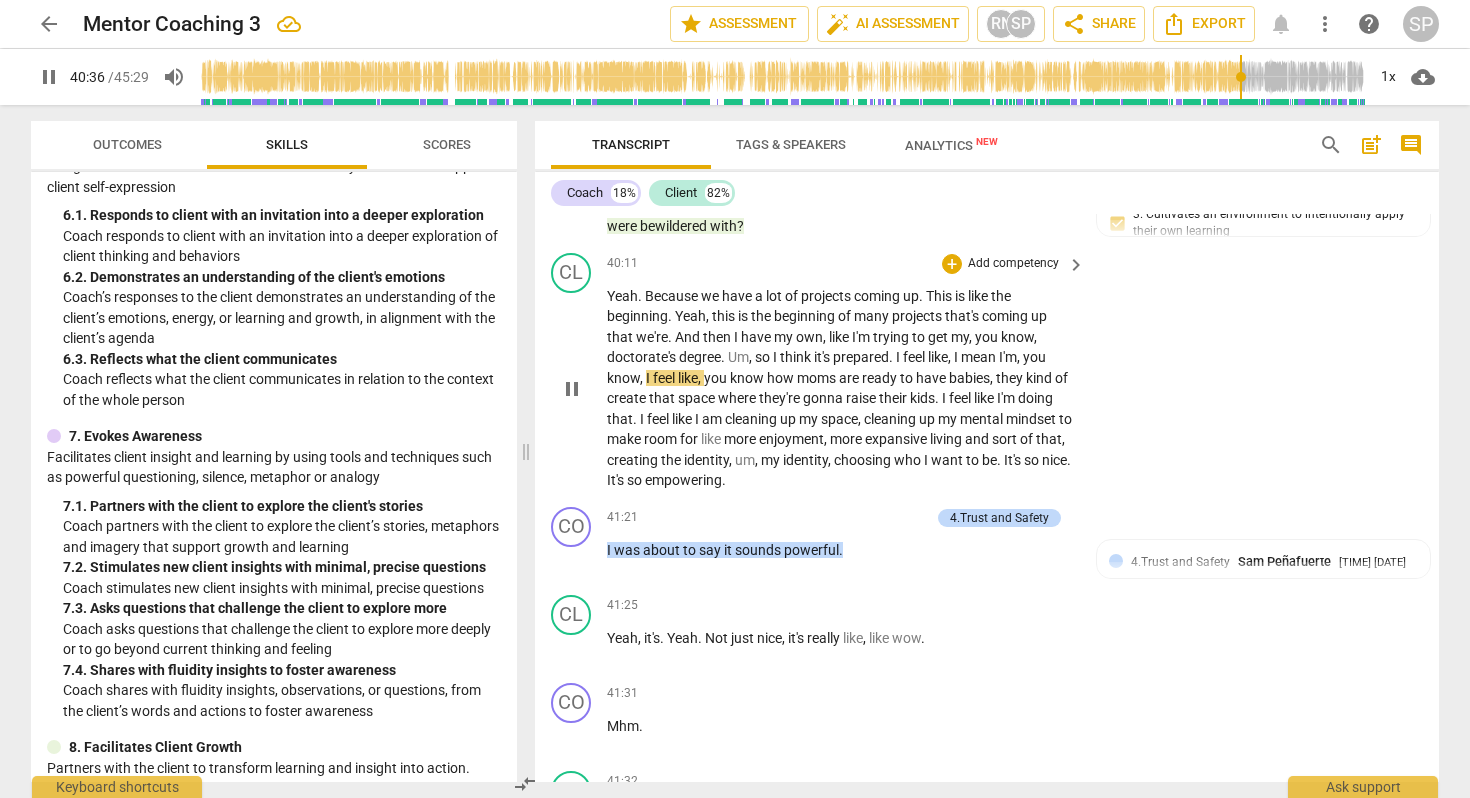 click on "like" at bounding box center [938, 357] 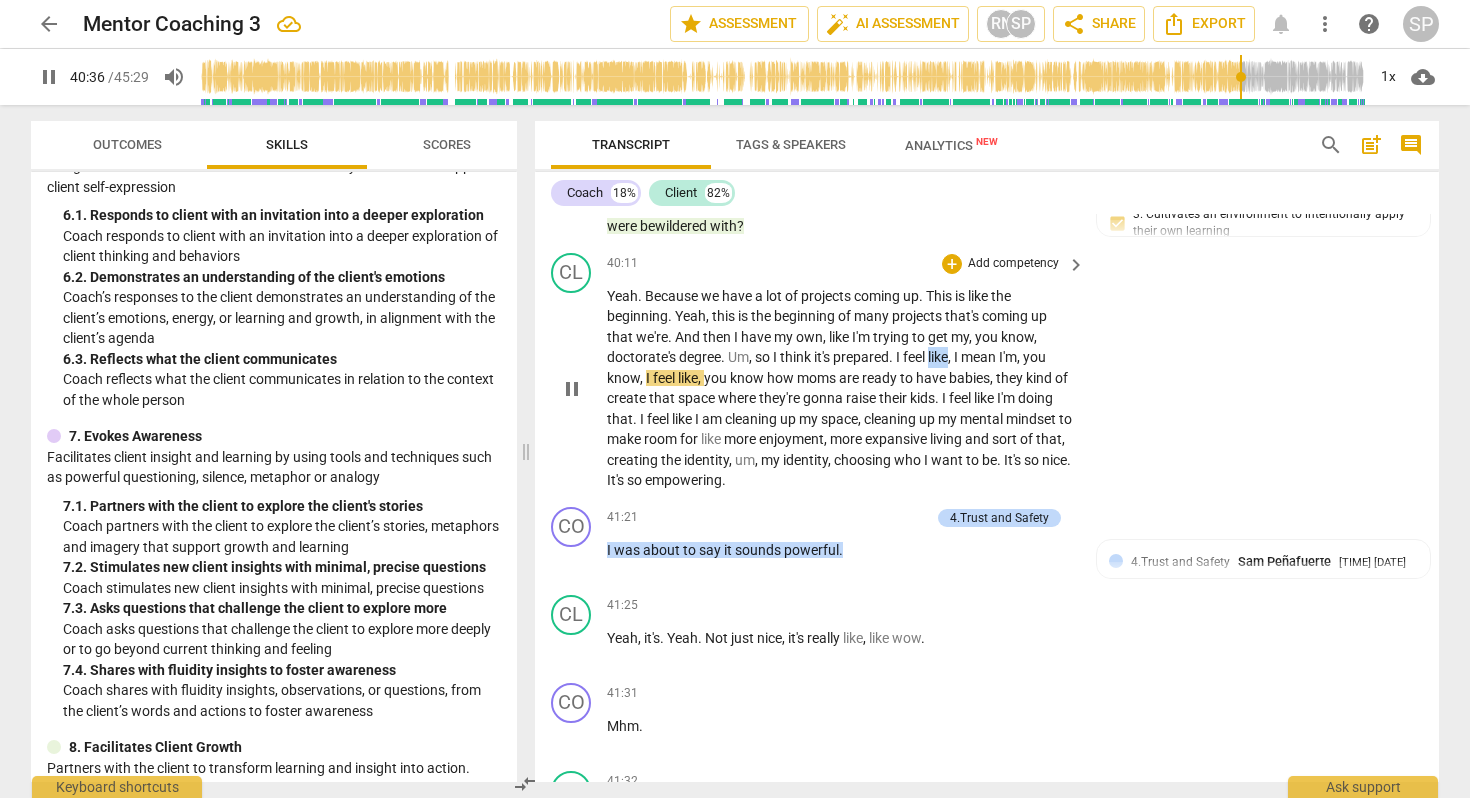 click on "like" at bounding box center (938, 357) 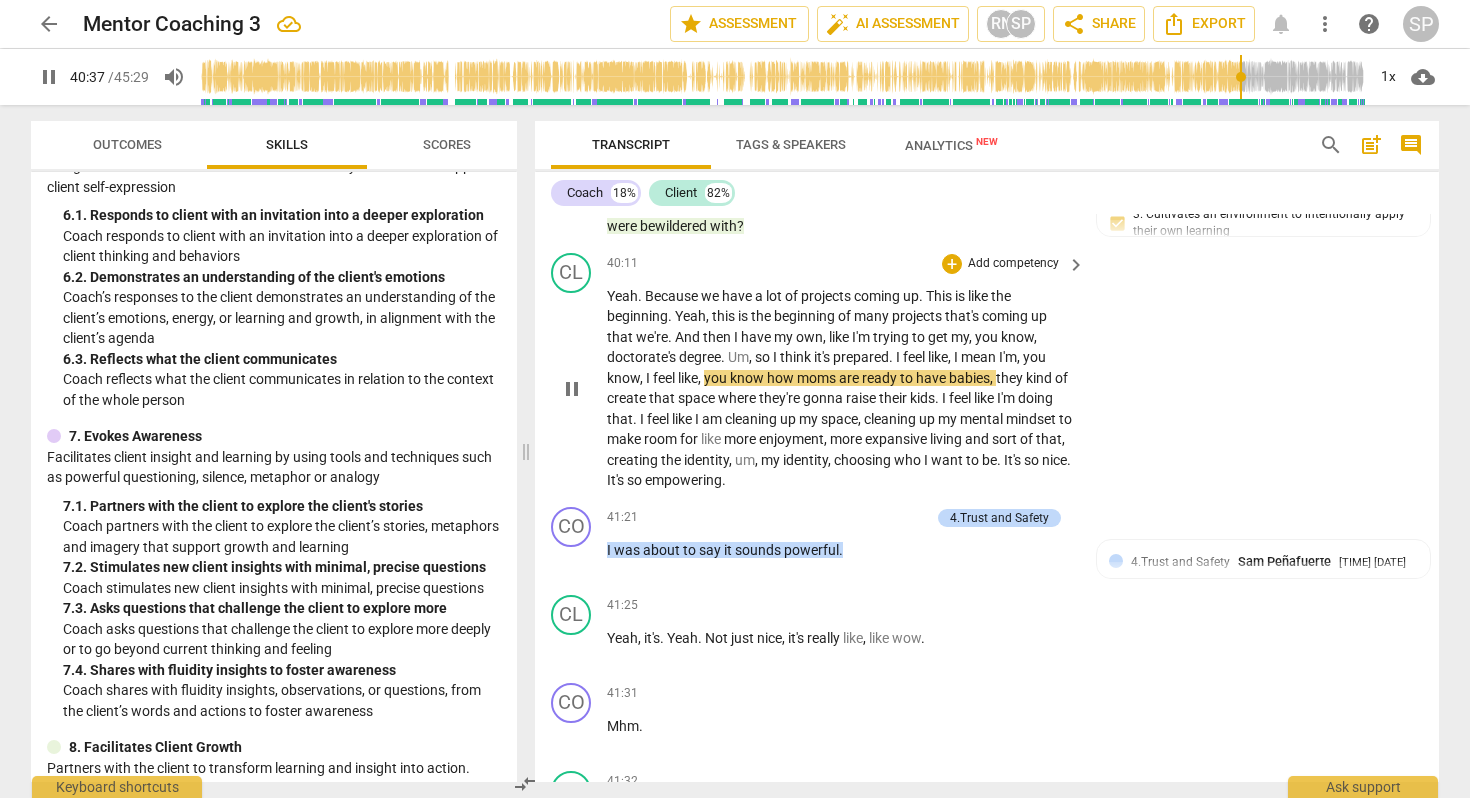 click on "like" at bounding box center (938, 357) 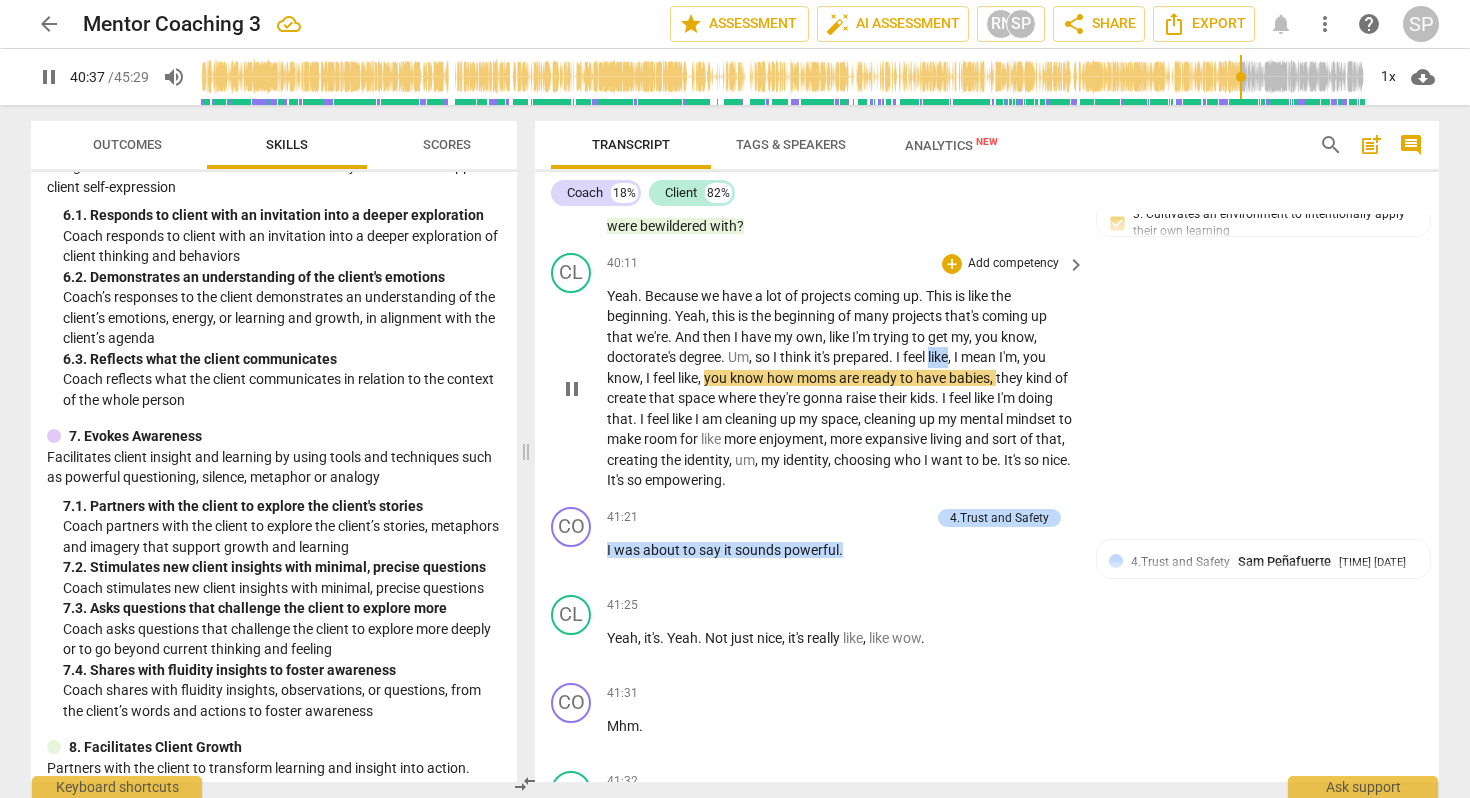 click on "like" at bounding box center (938, 357) 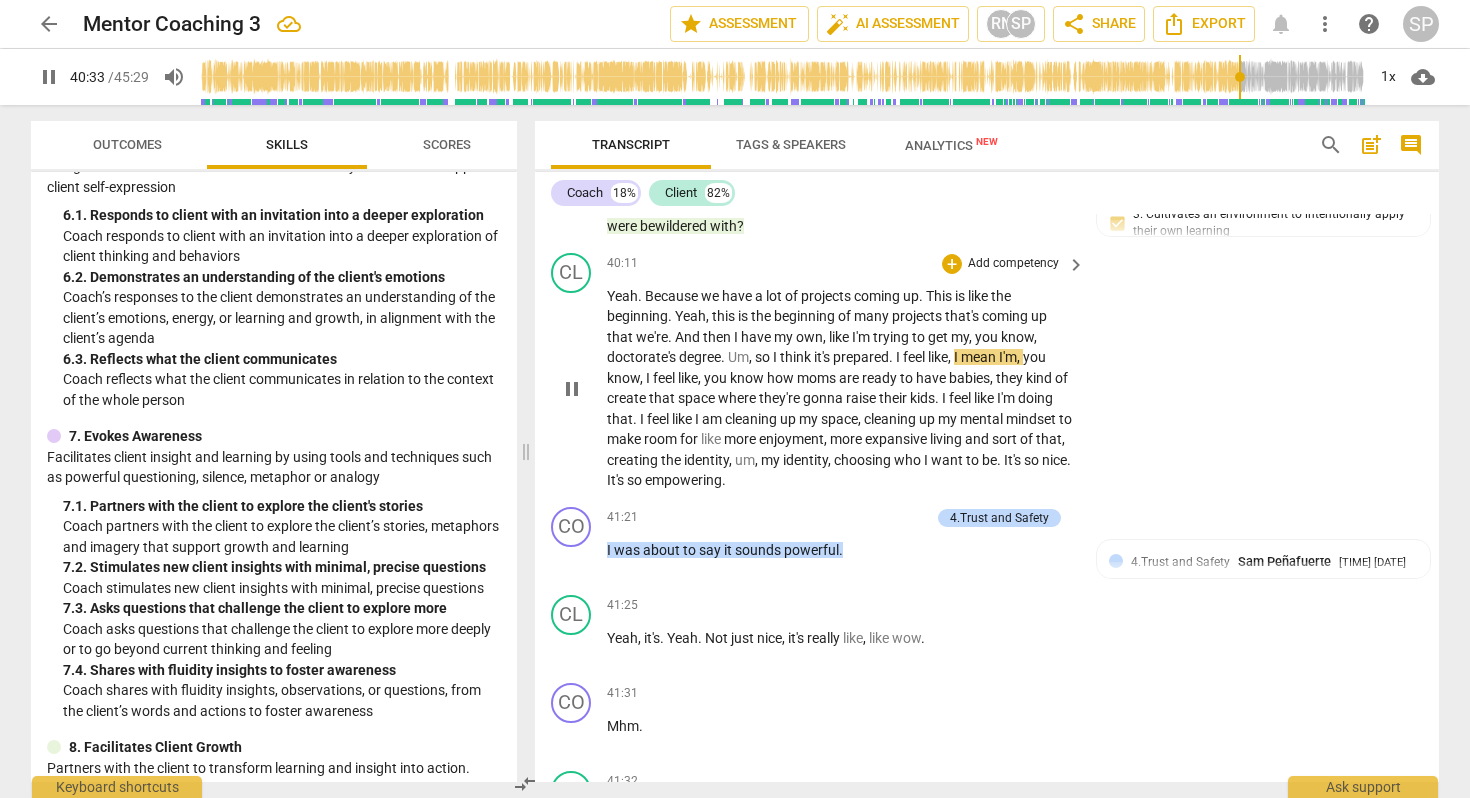 click on "mean" at bounding box center [980, 357] 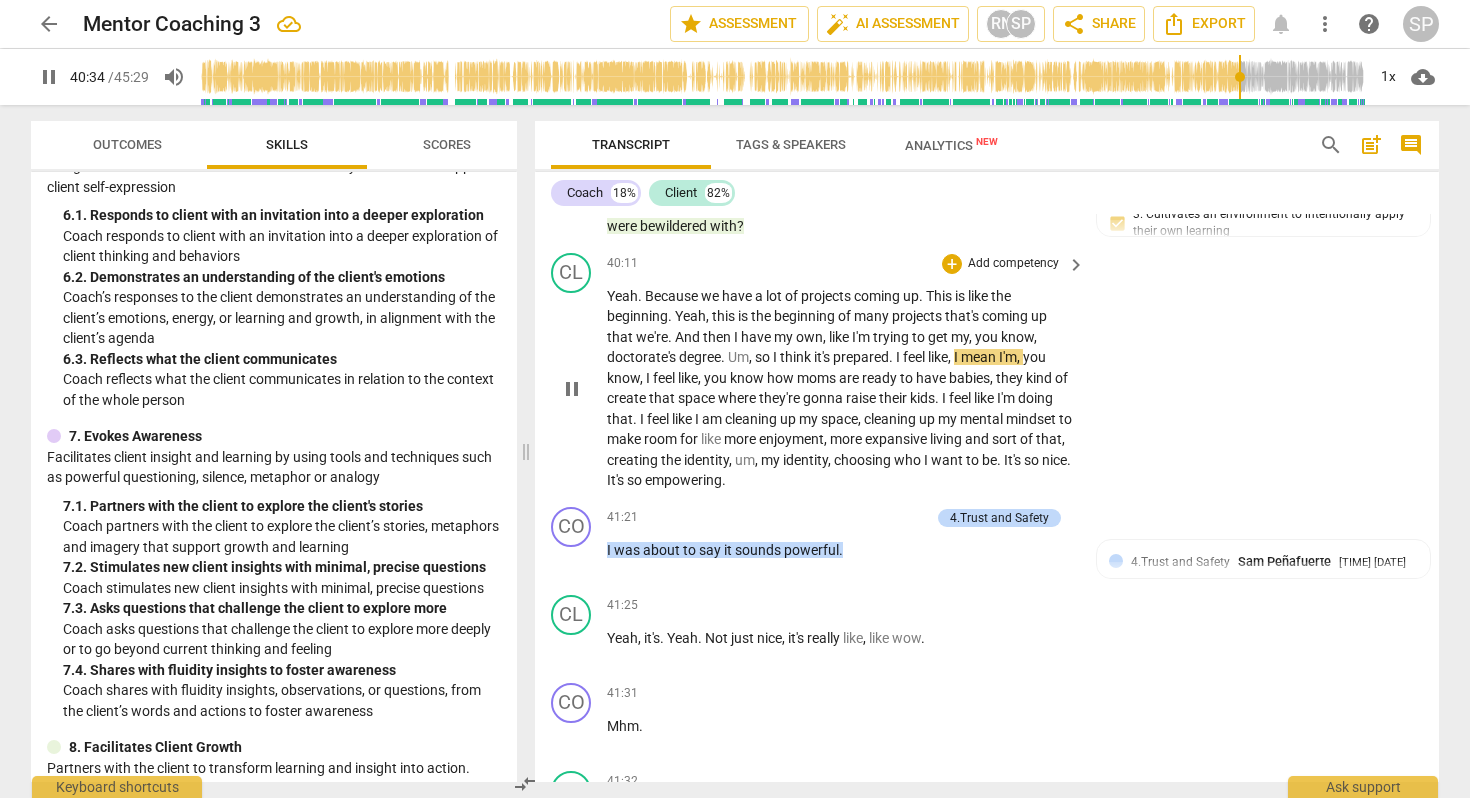 type on "2435" 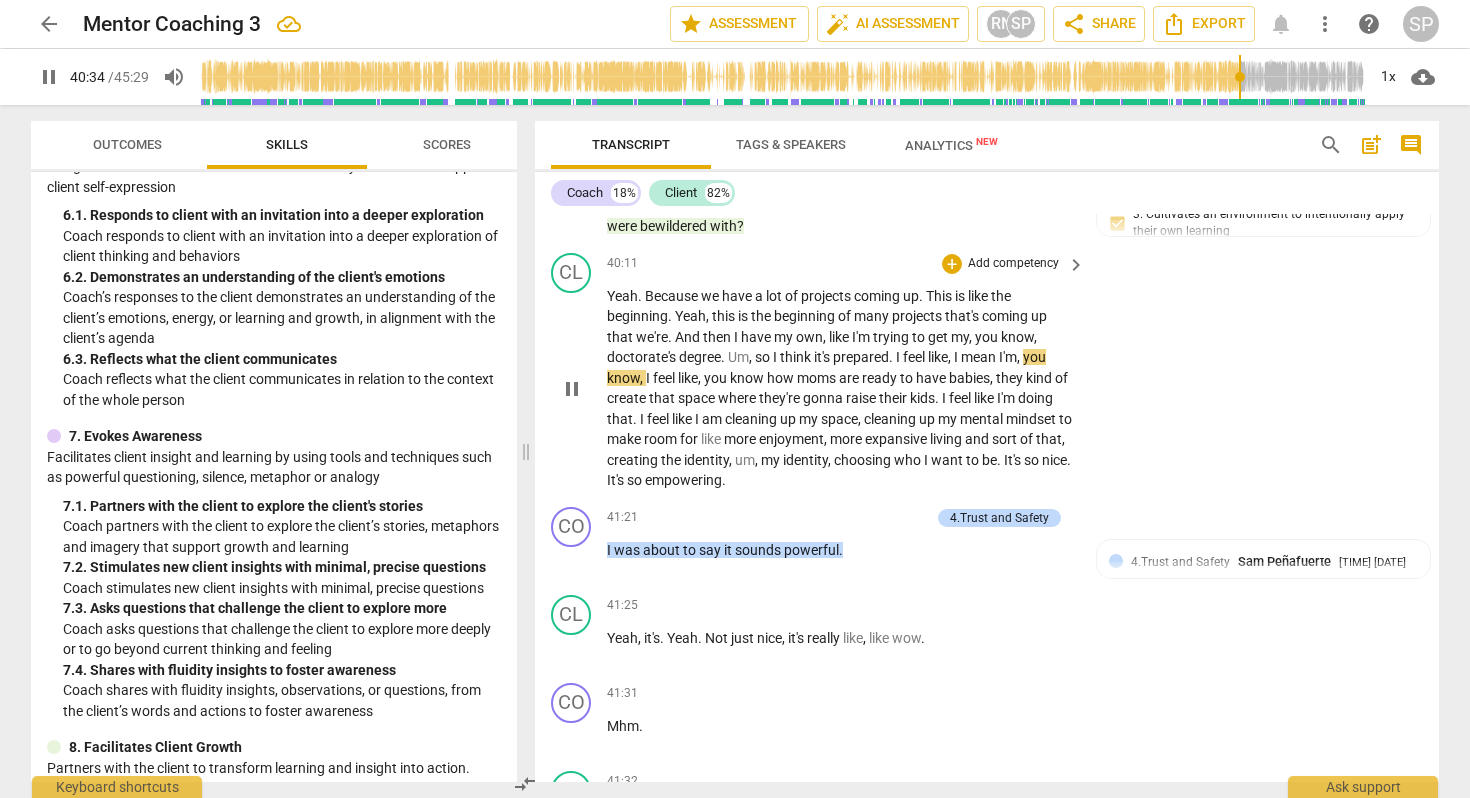type 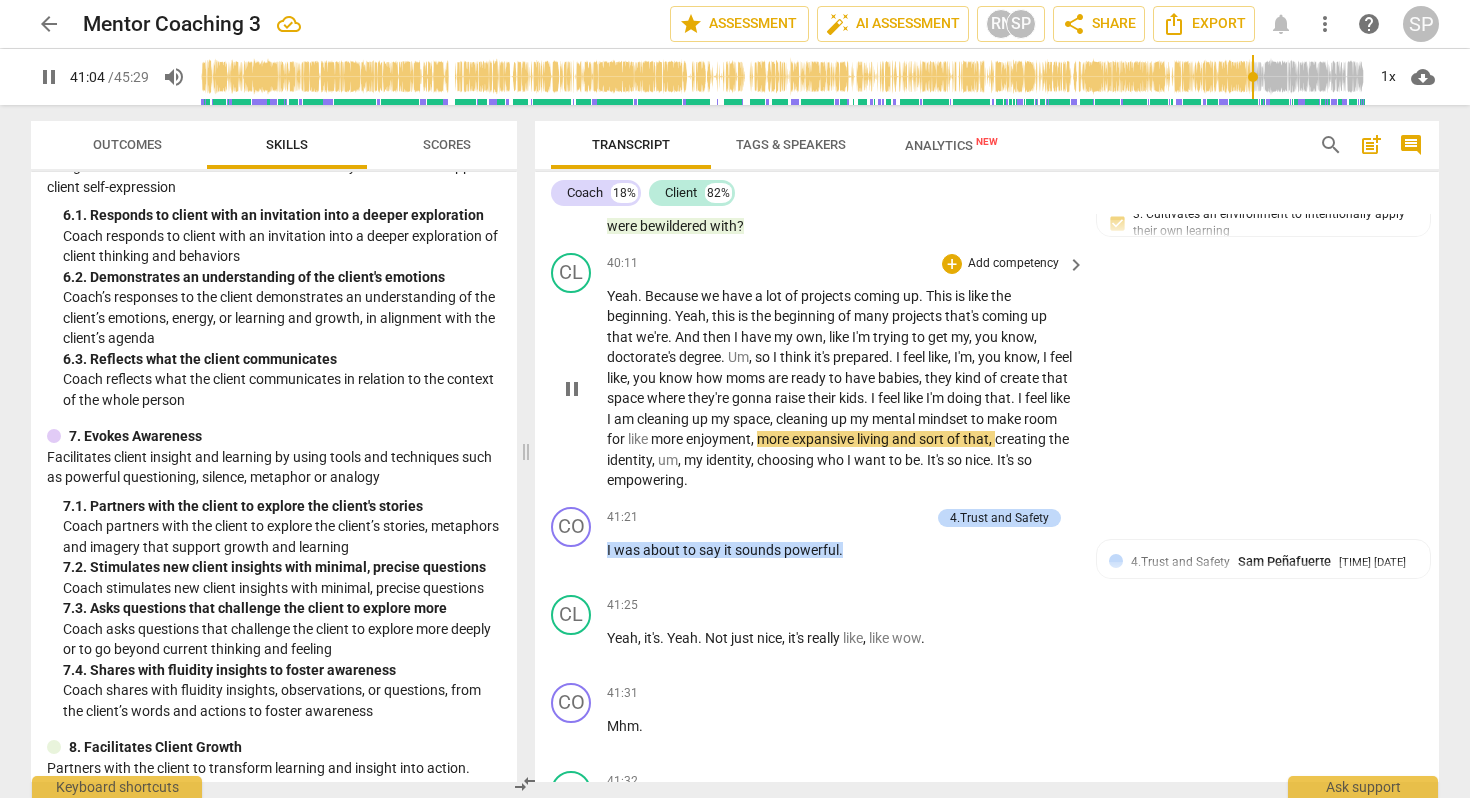 click on "more" at bounding box center (774, 439) 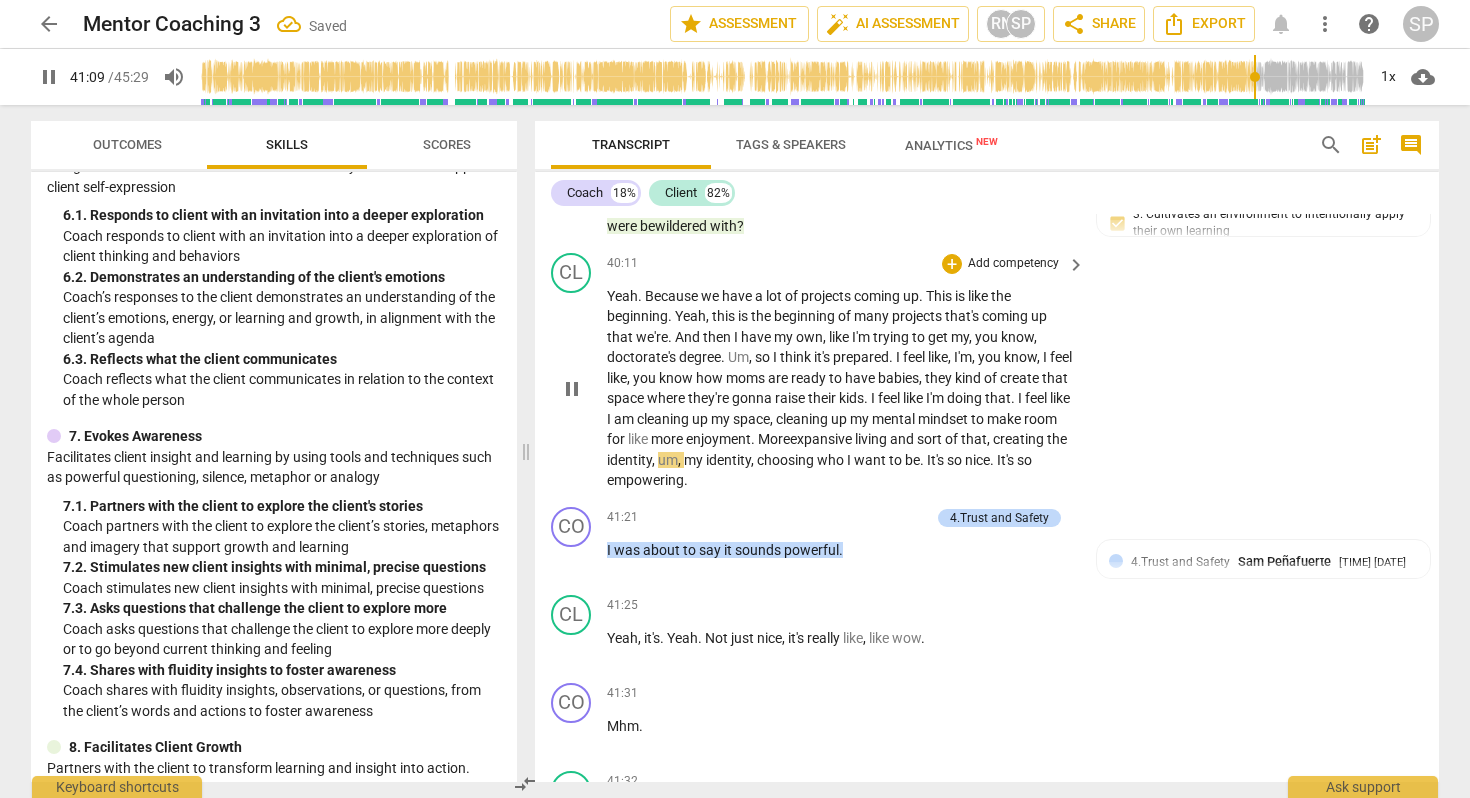 click on "living" at bounding box center (872, 439) 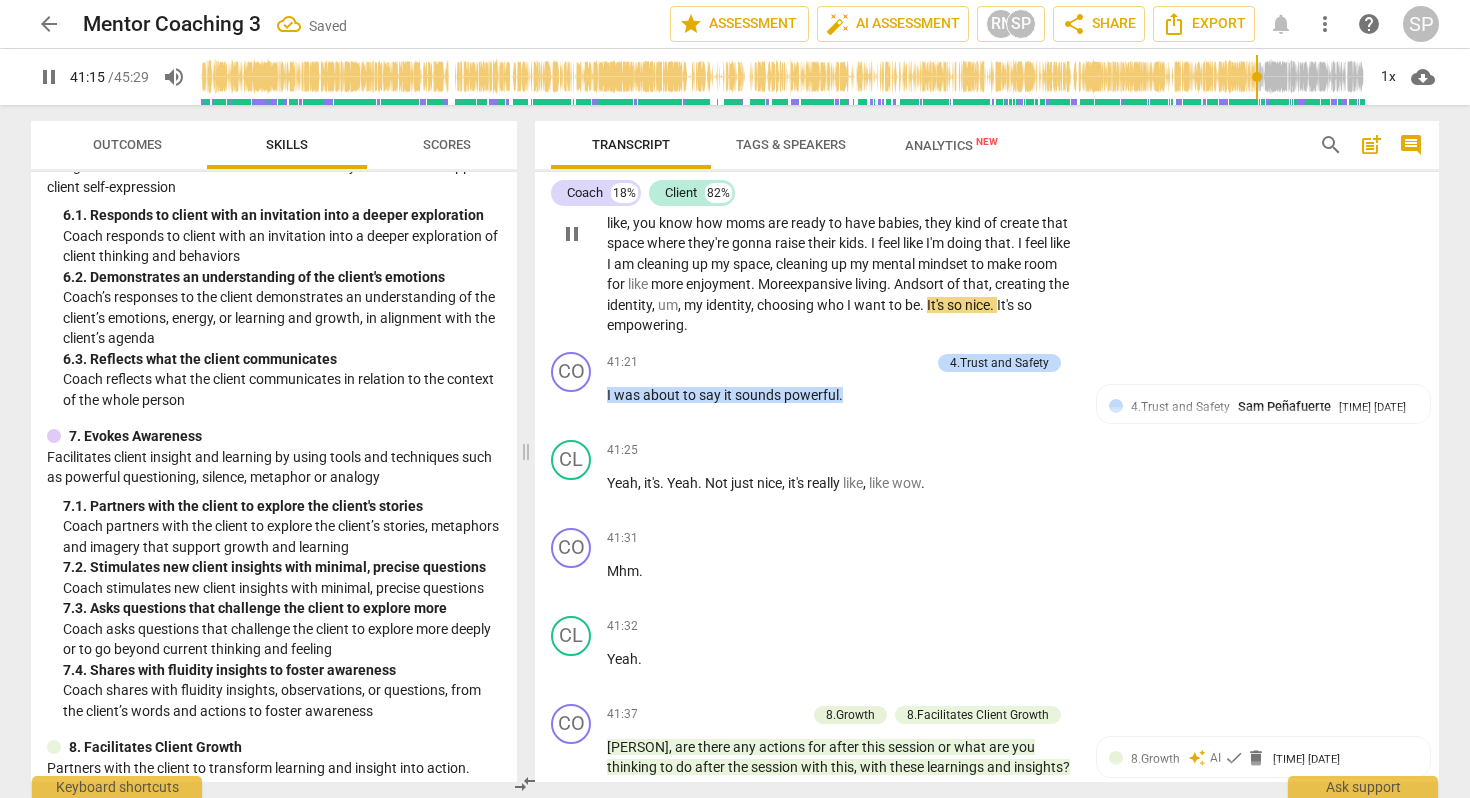 scroll, scrollTop: 13772, scrollLeft: 0, axis: vertical 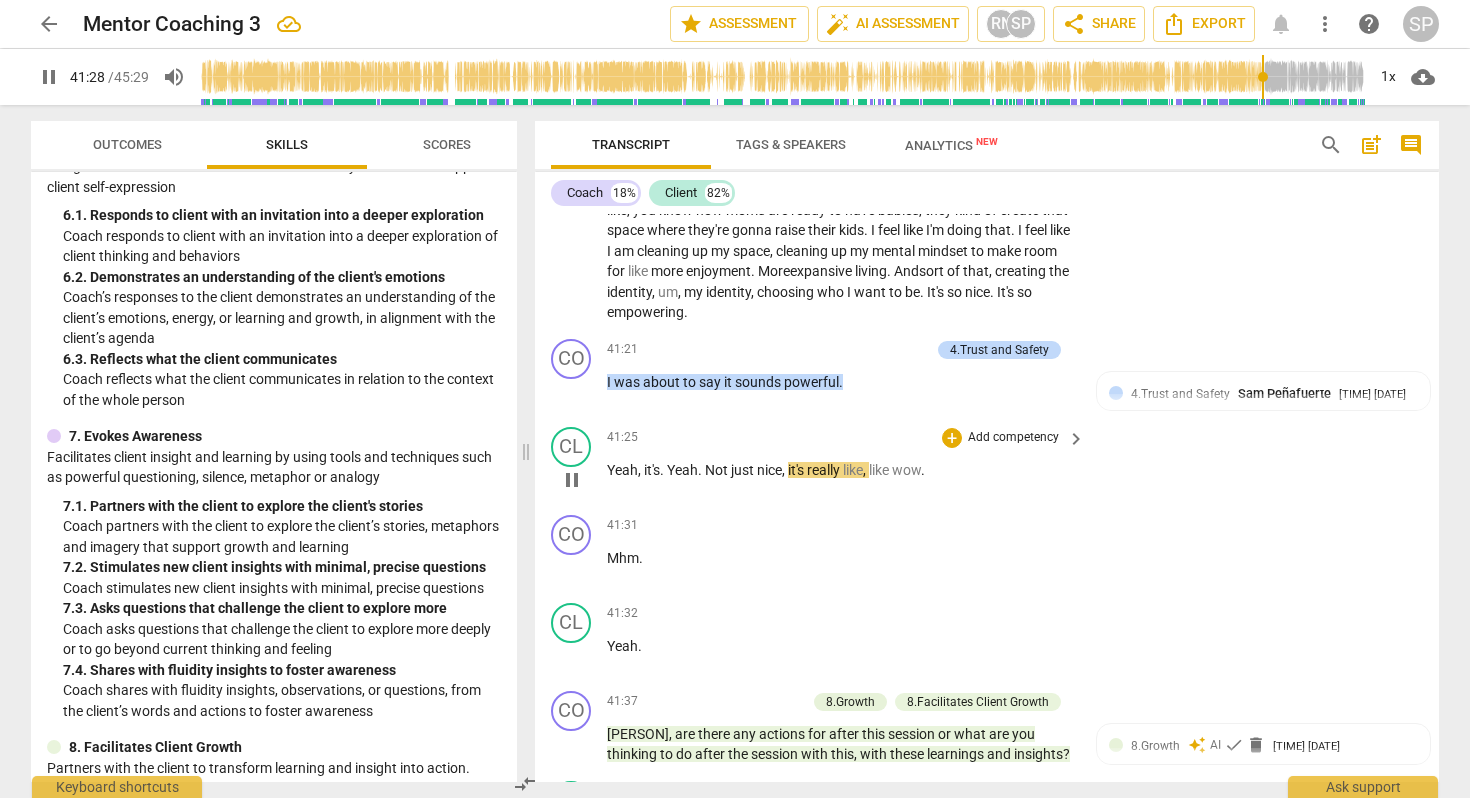 click on "," at bounding box center [641, 470] 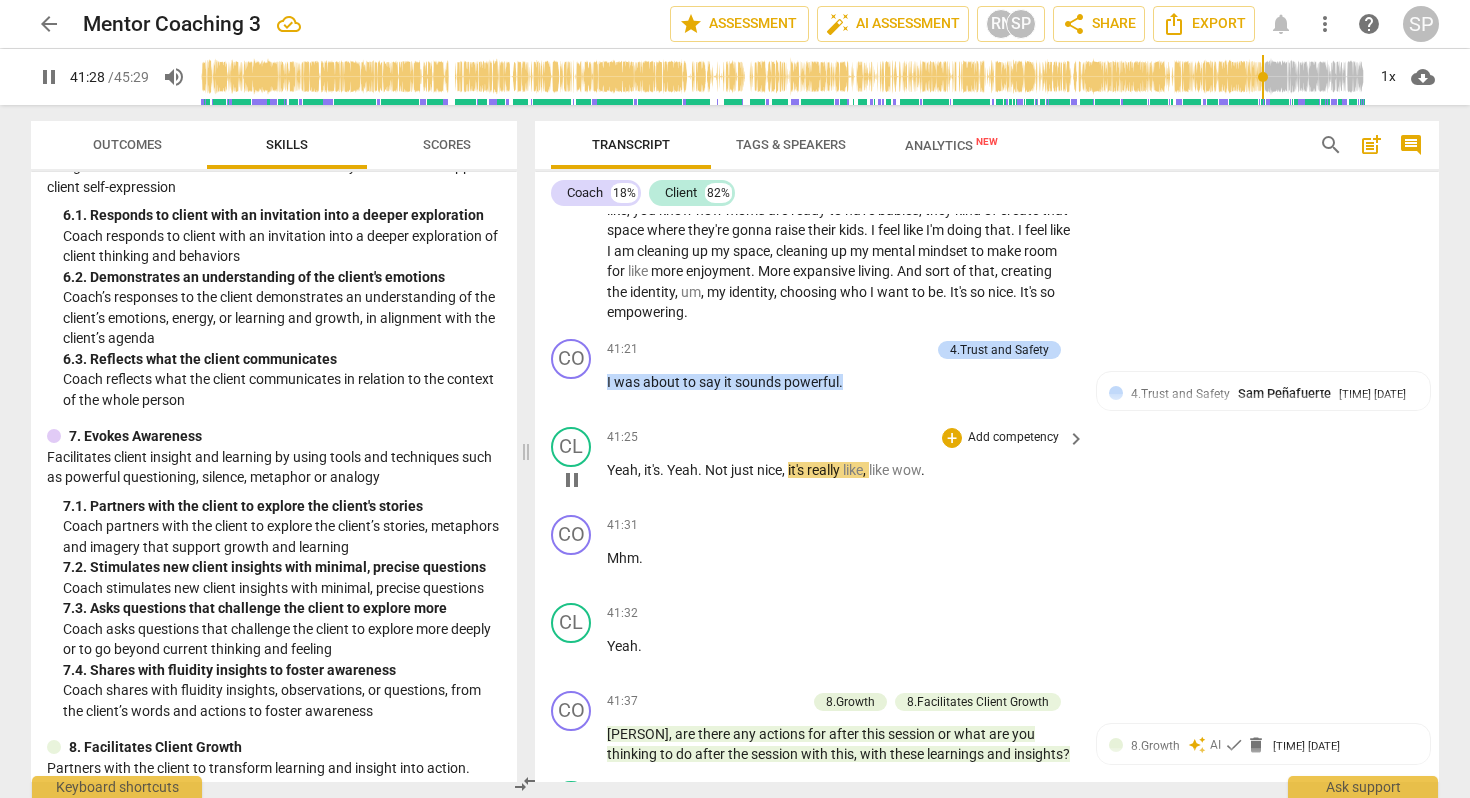 type on "2489" 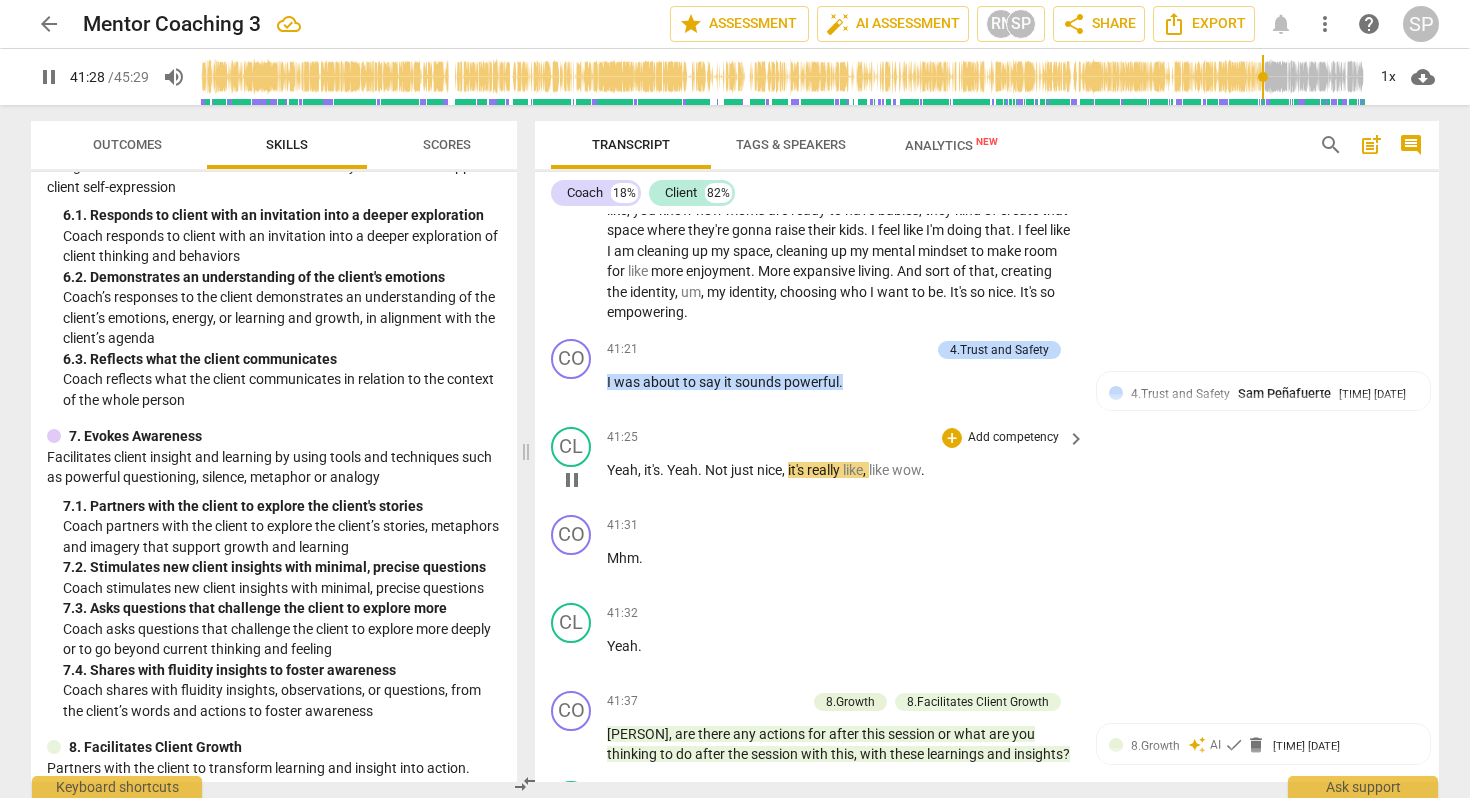 type 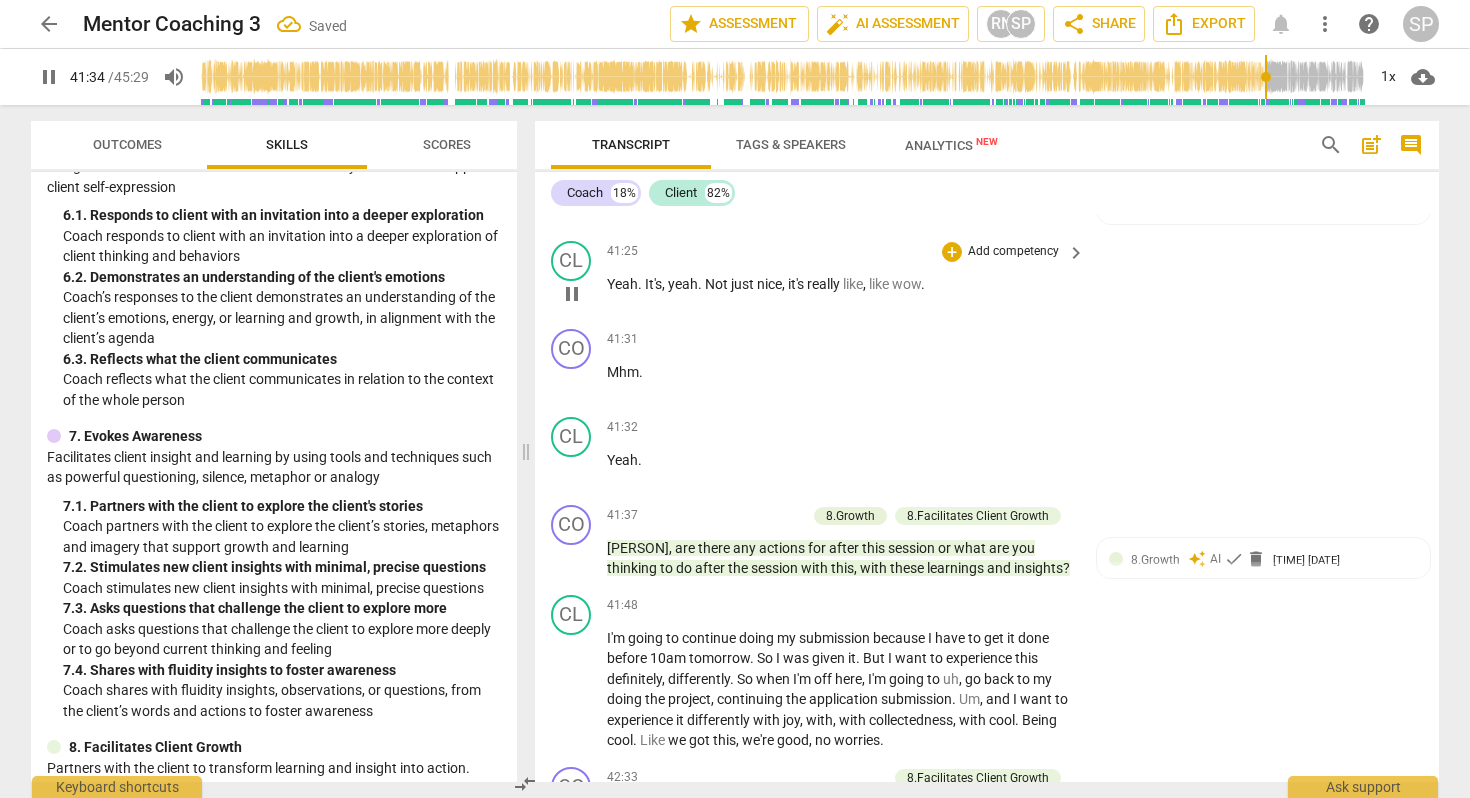 scroll, scrollTop: 13966, scrollLeft: 0, axis: vertical 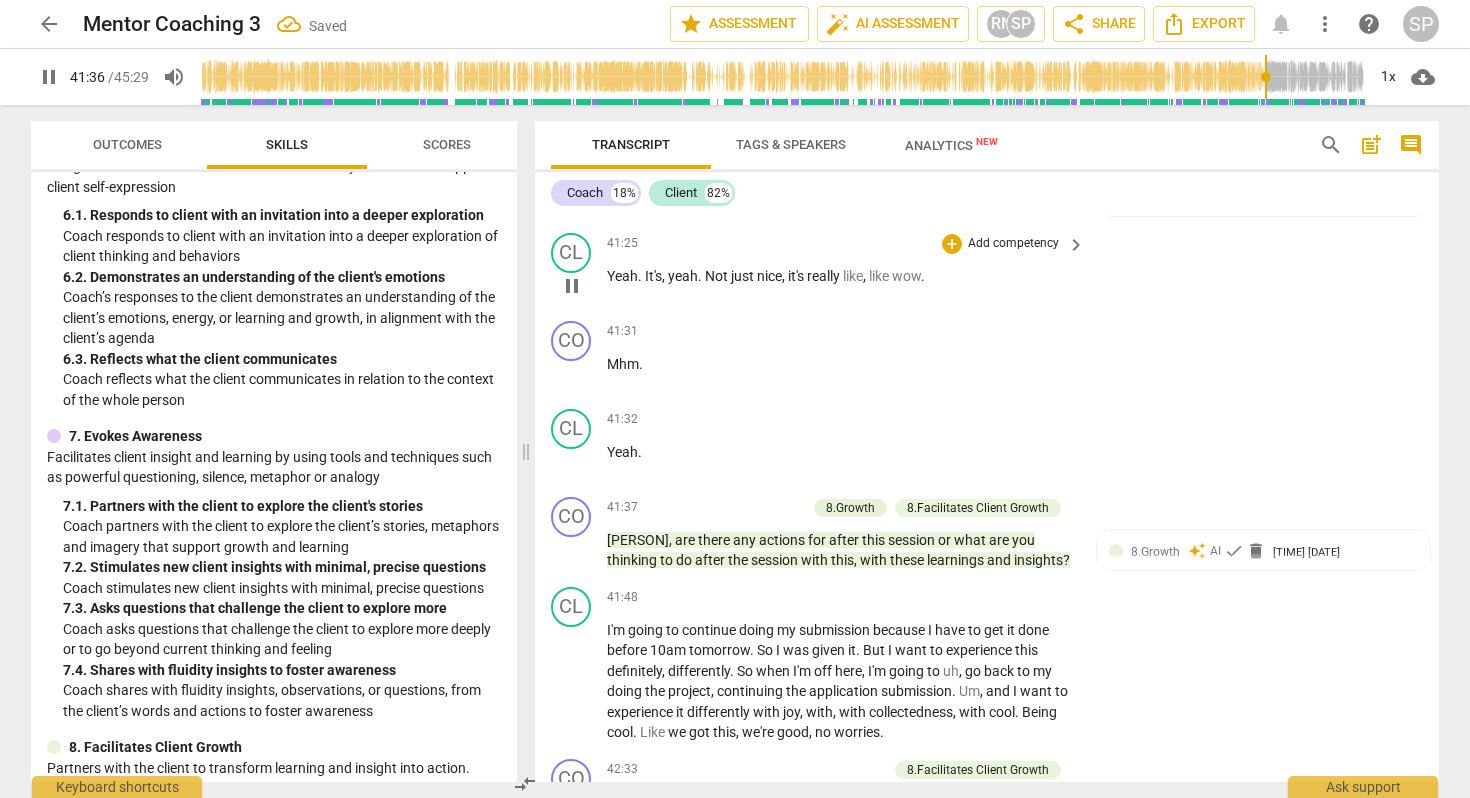 click on "Yeah.   It's,   yeah .   Not   just   nice ,   it's   really   like ,   like   wow ." at bounding box center (841, 276) 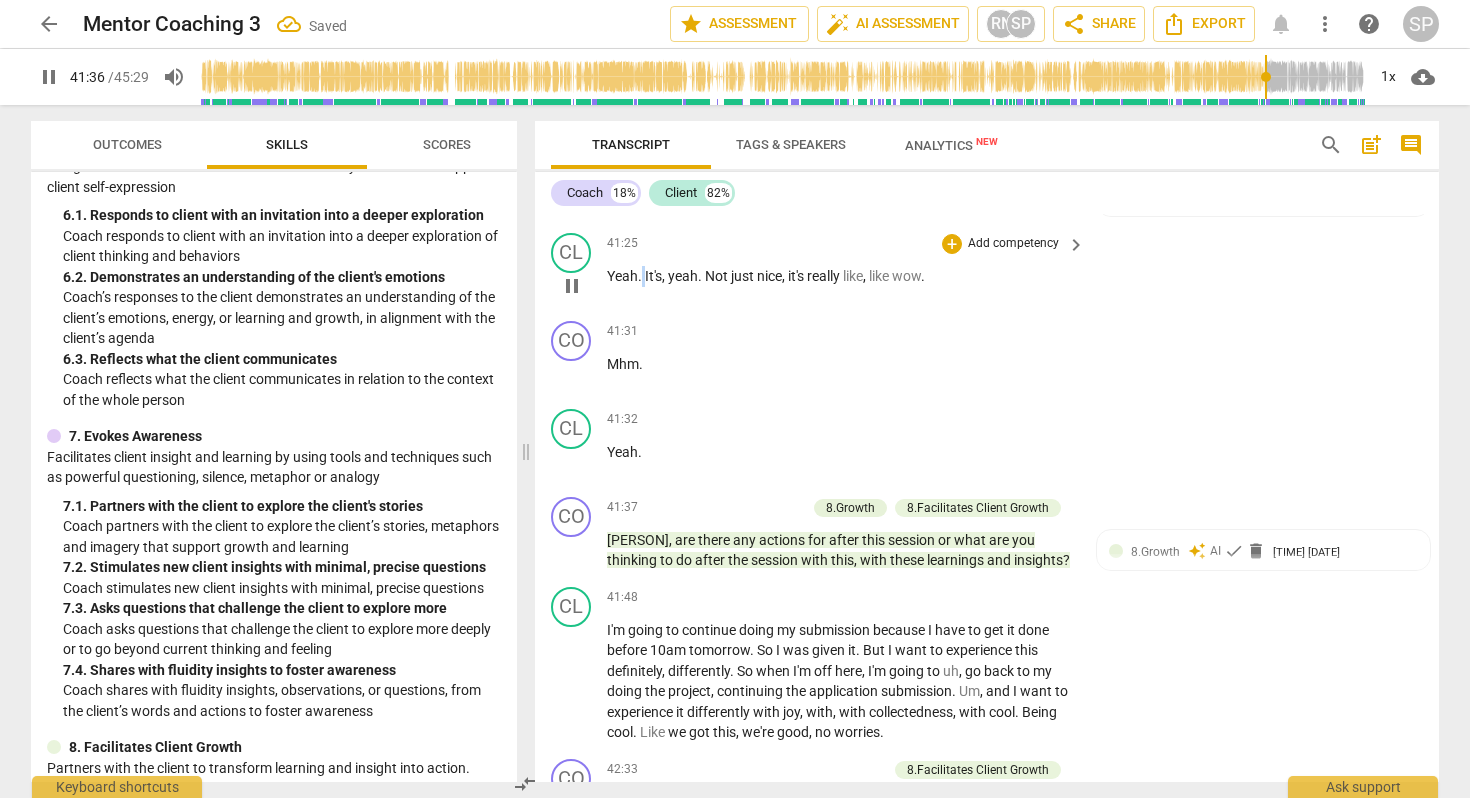 click on "Yeah.   It's,   yeah .   Not   just   nice ,   it's   really   like ,   like   wow ." at bounding box center (841, 276) 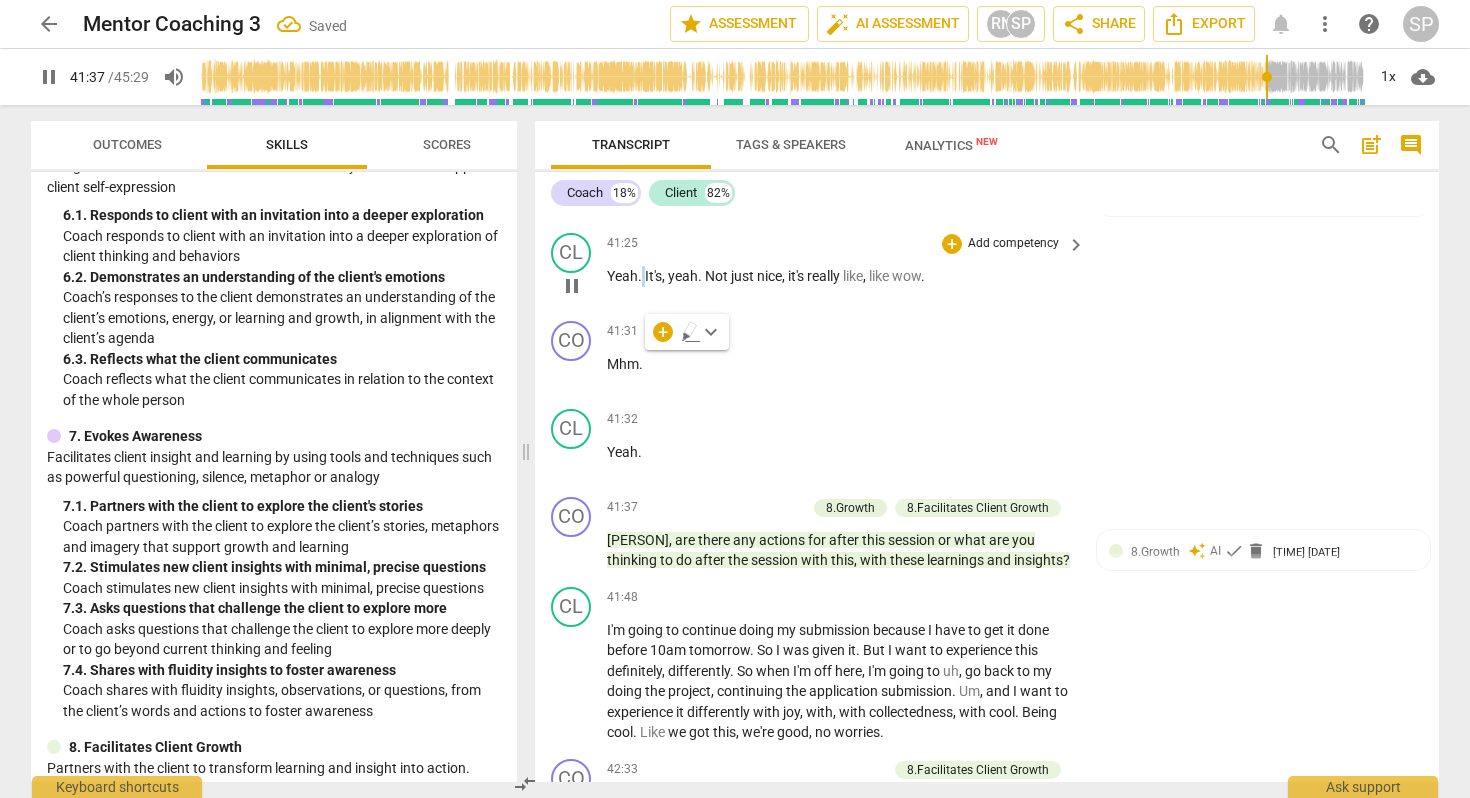 click on "Yeah." at bounding box center [624, 276] 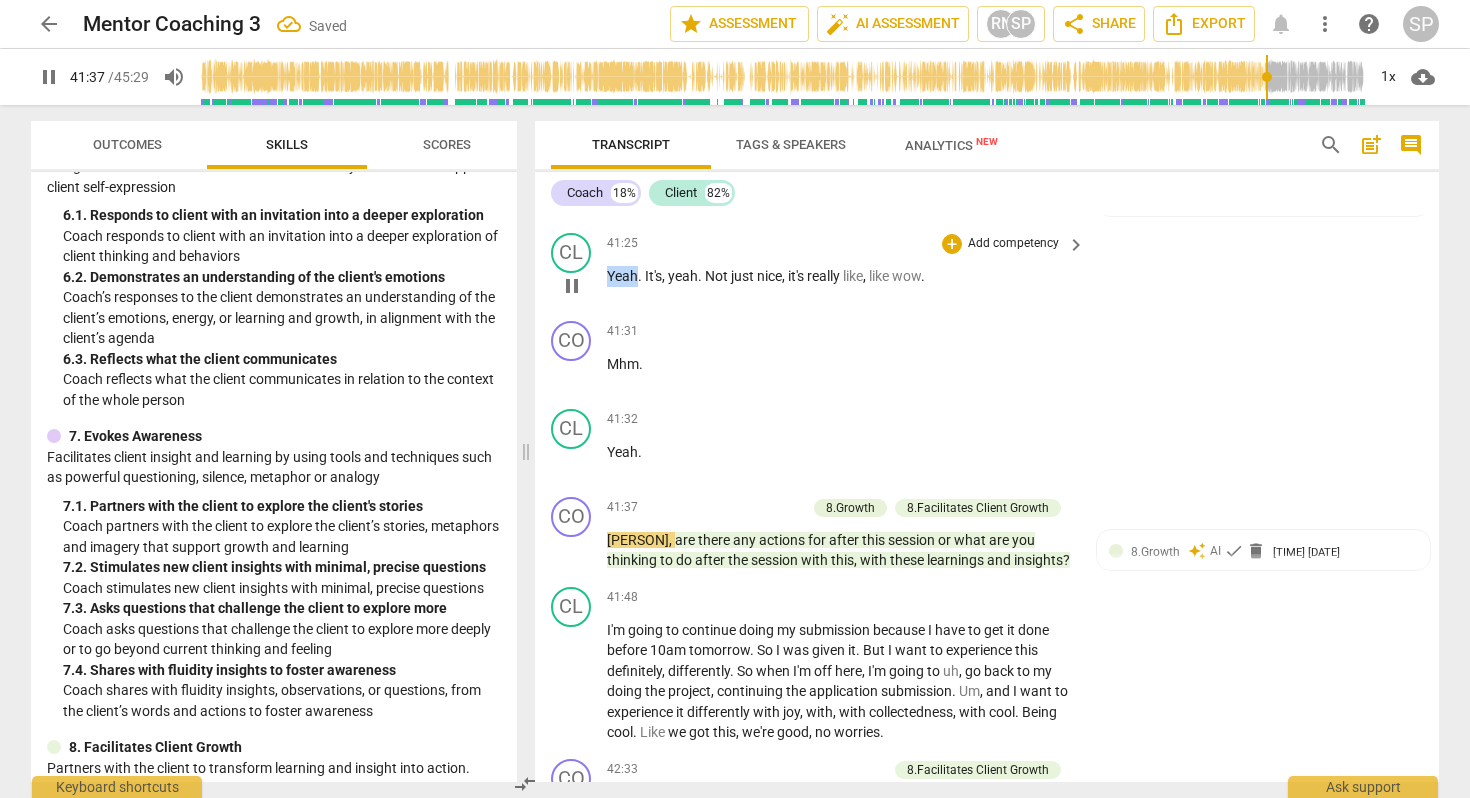 click on "Yeah." at bounding box center (624, 276) 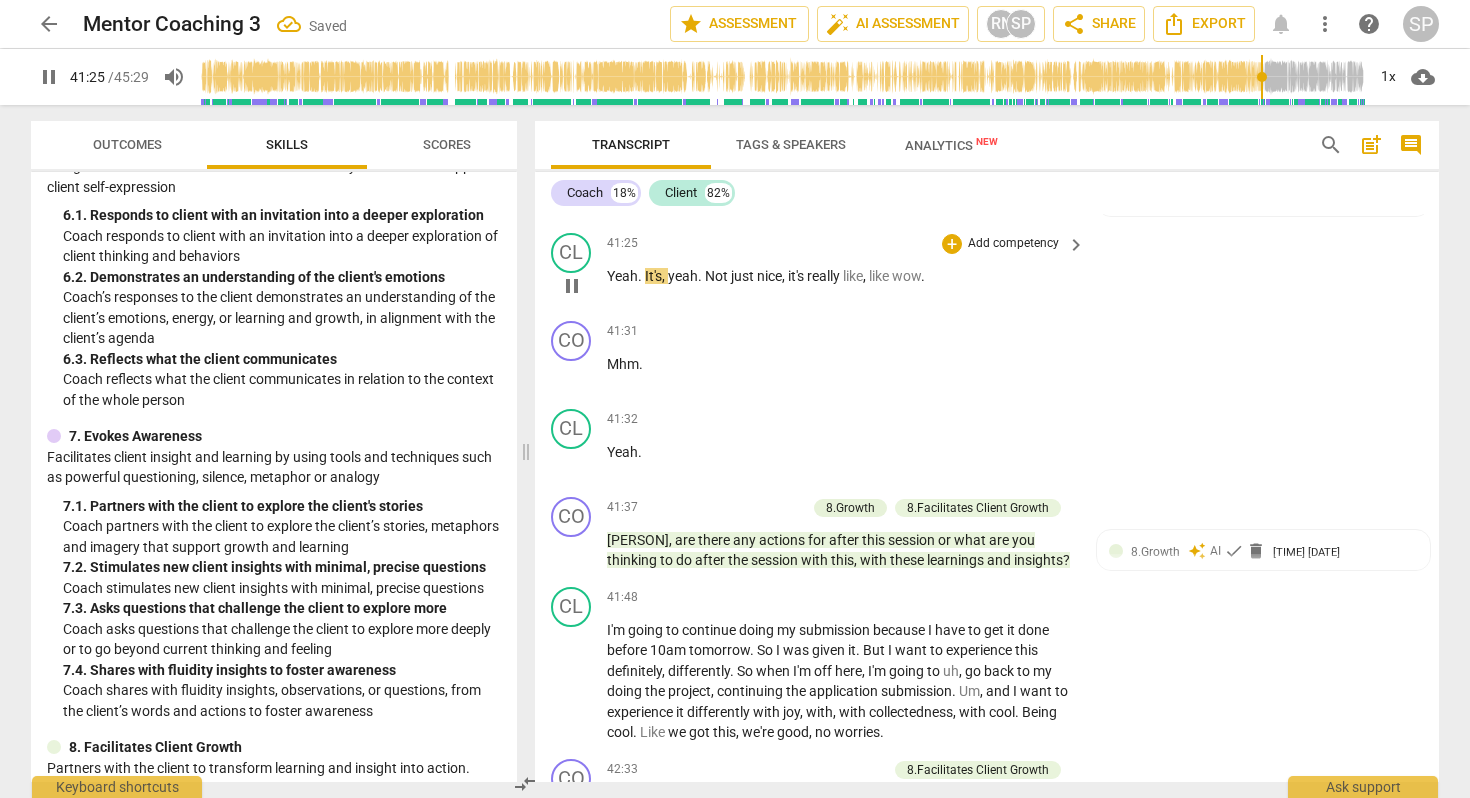 click on "like" at bounding box center (853, 276) 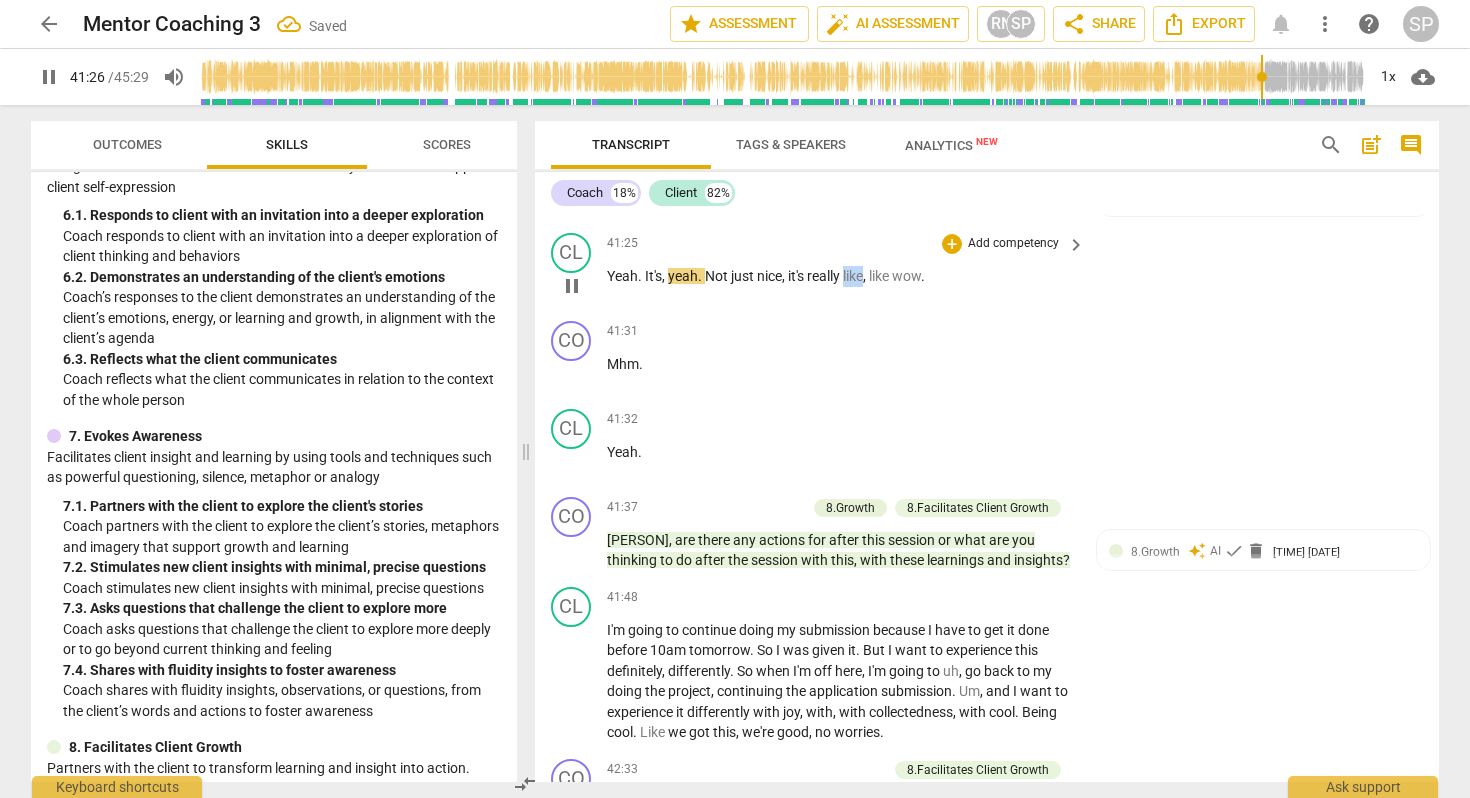 click on "like" at bounding box center [853, 276] 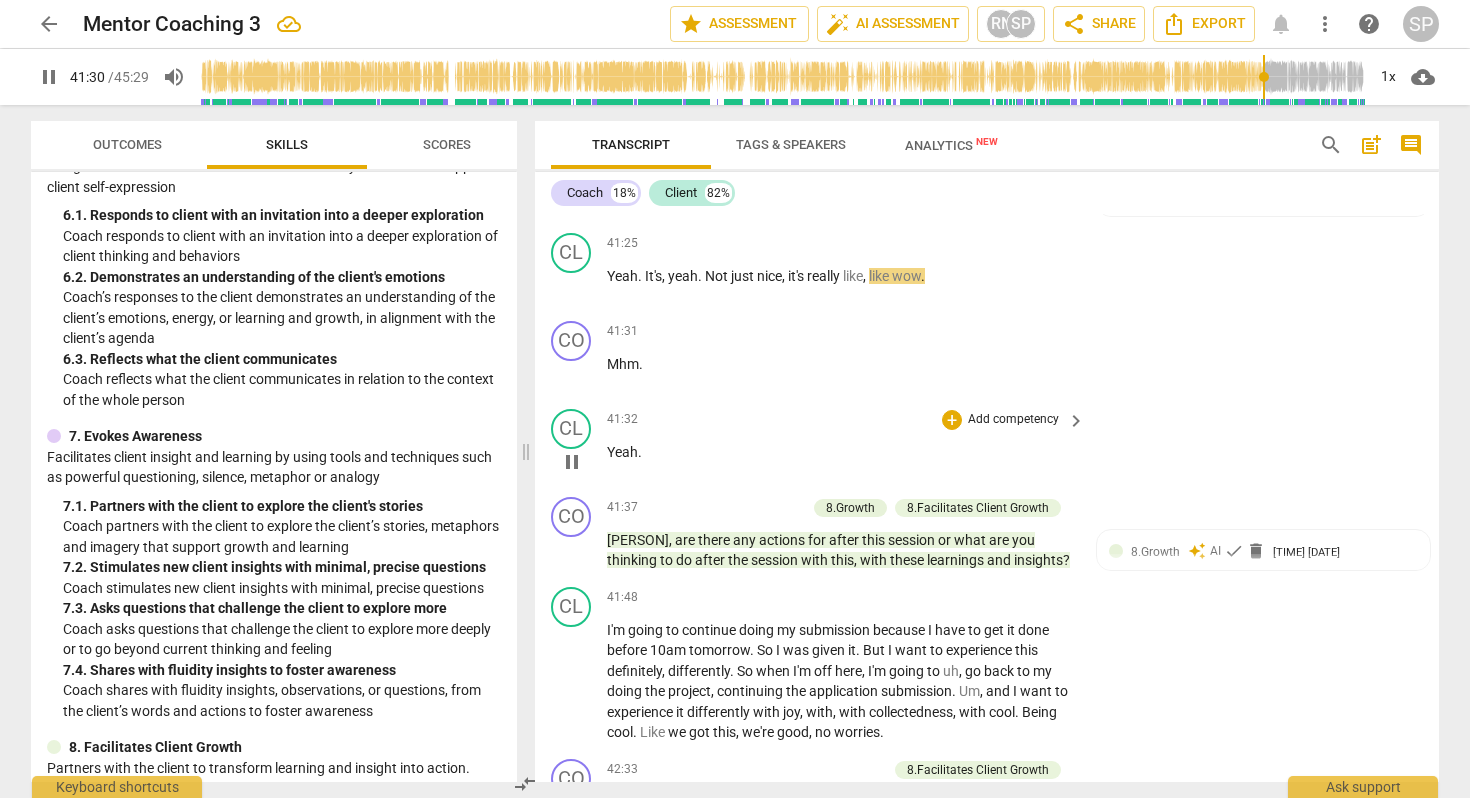 click on "Yeah" at bounding box center [622, 452] 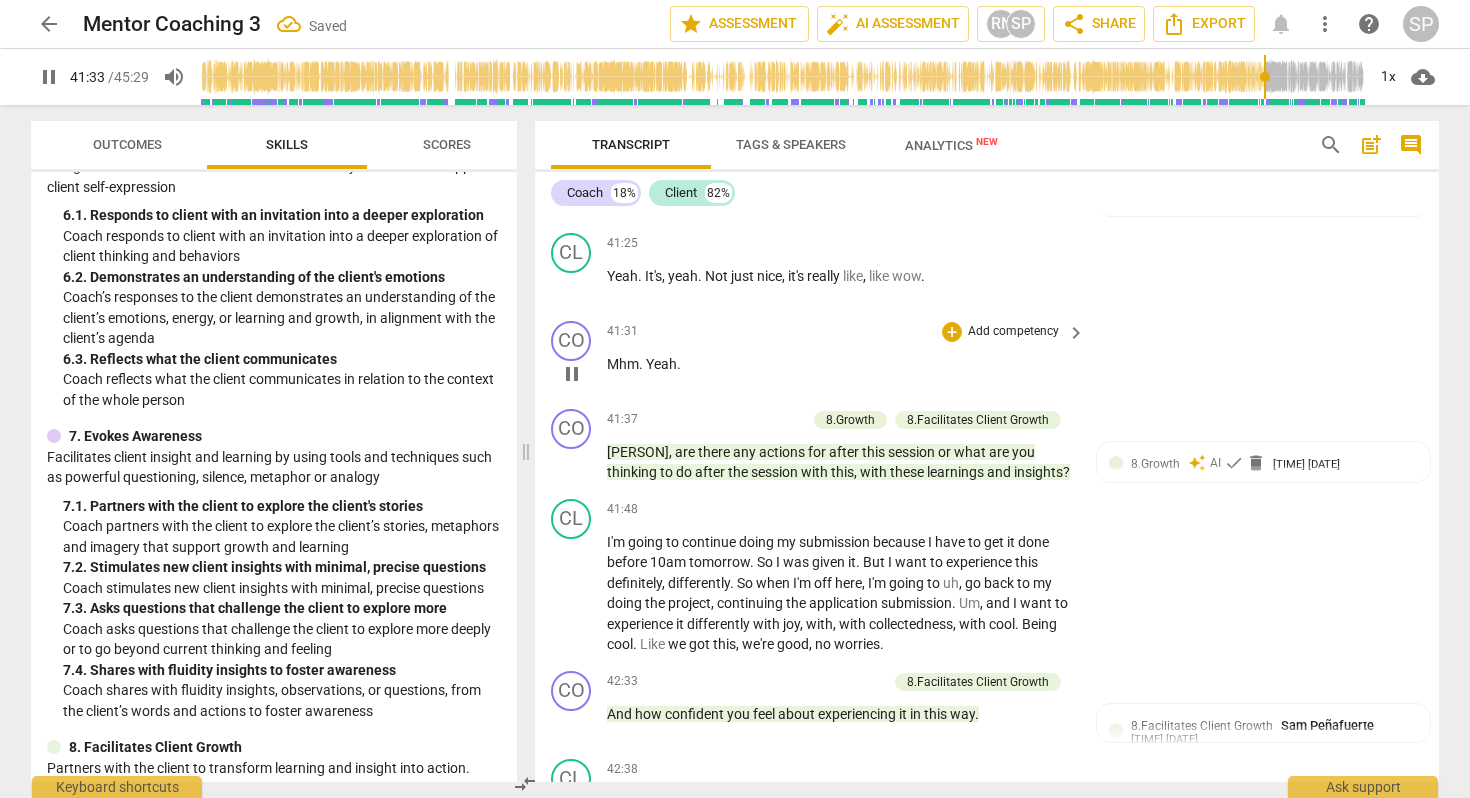 click on "Yeah" at bounding box center (661, 364) 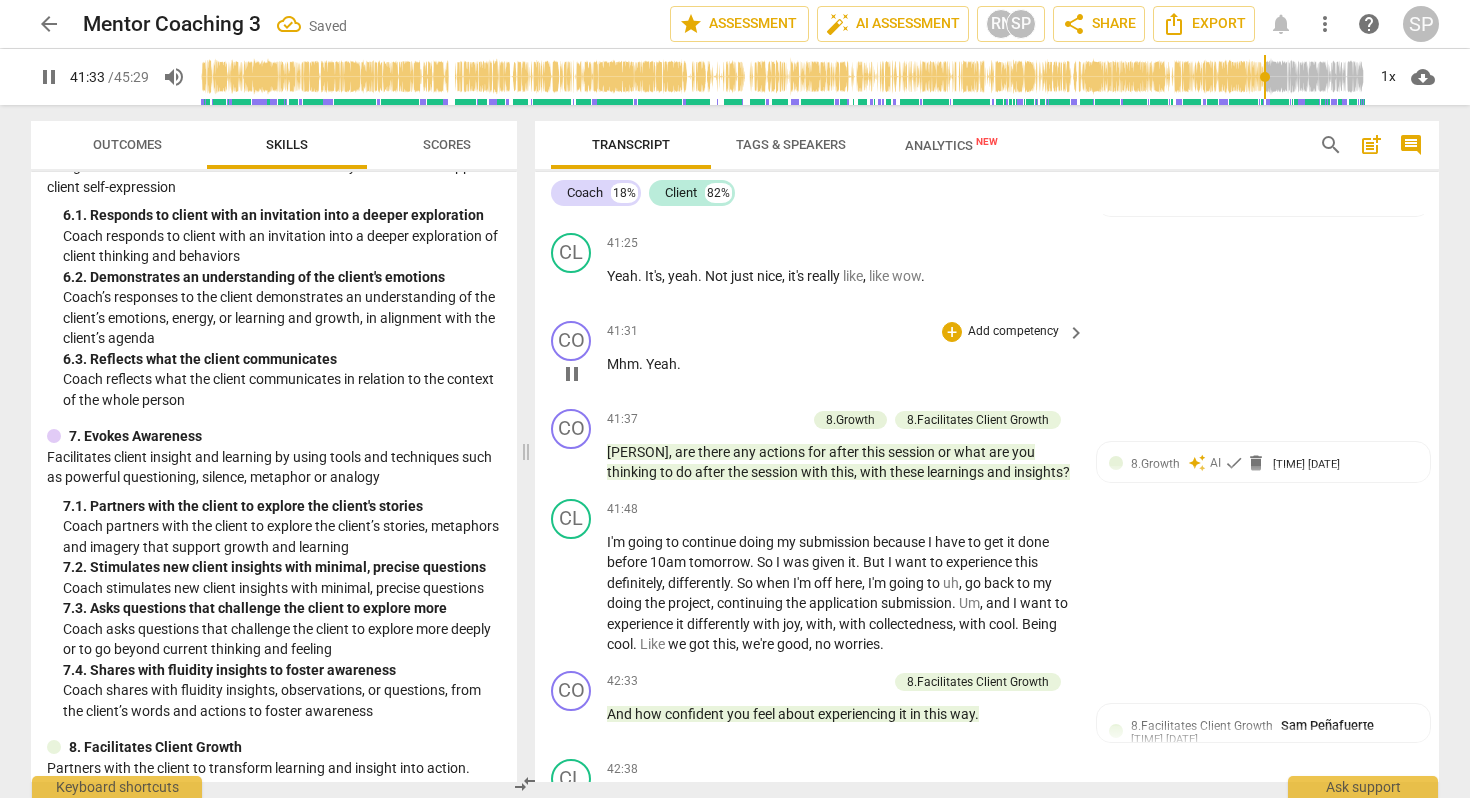 type on "2494" 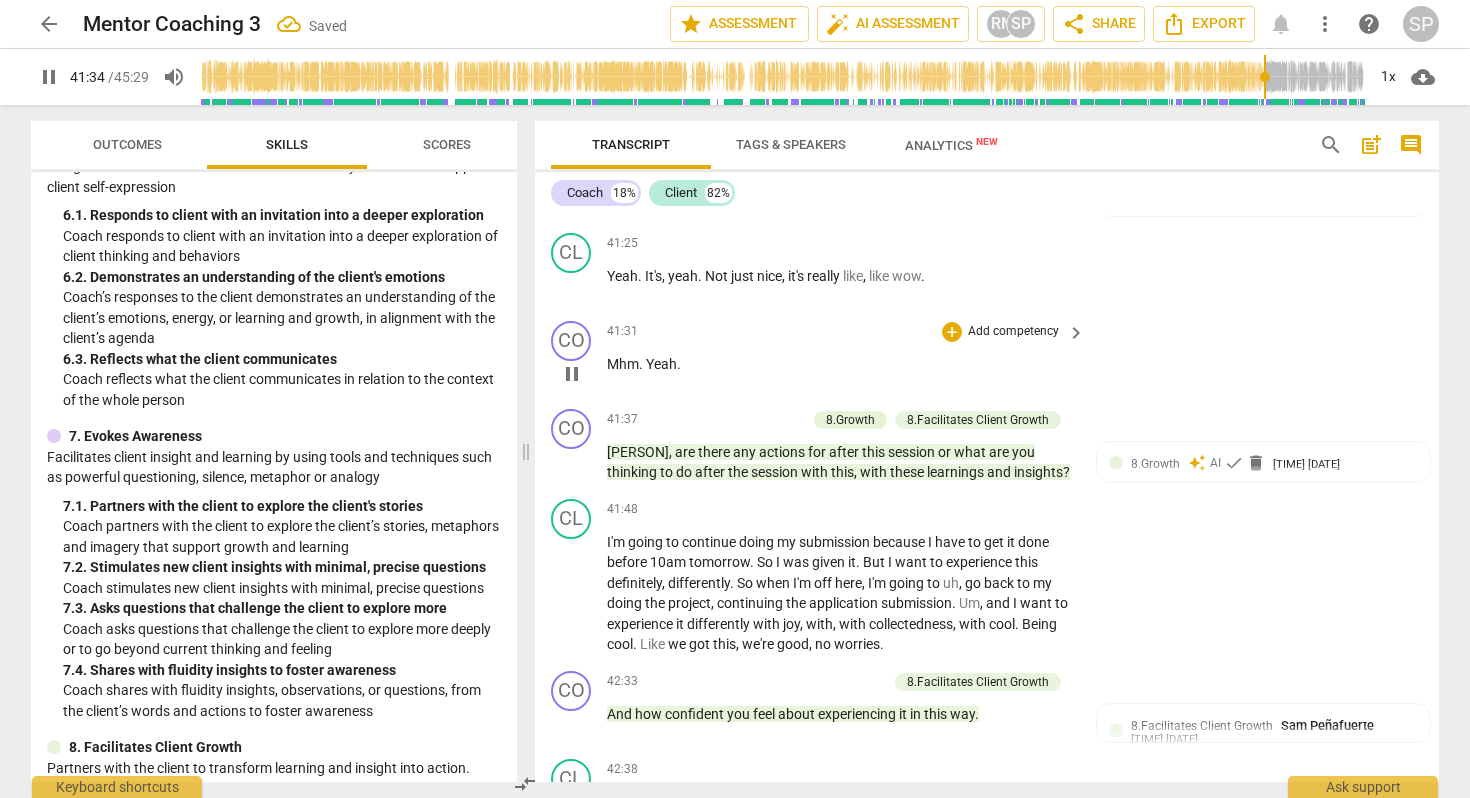 type 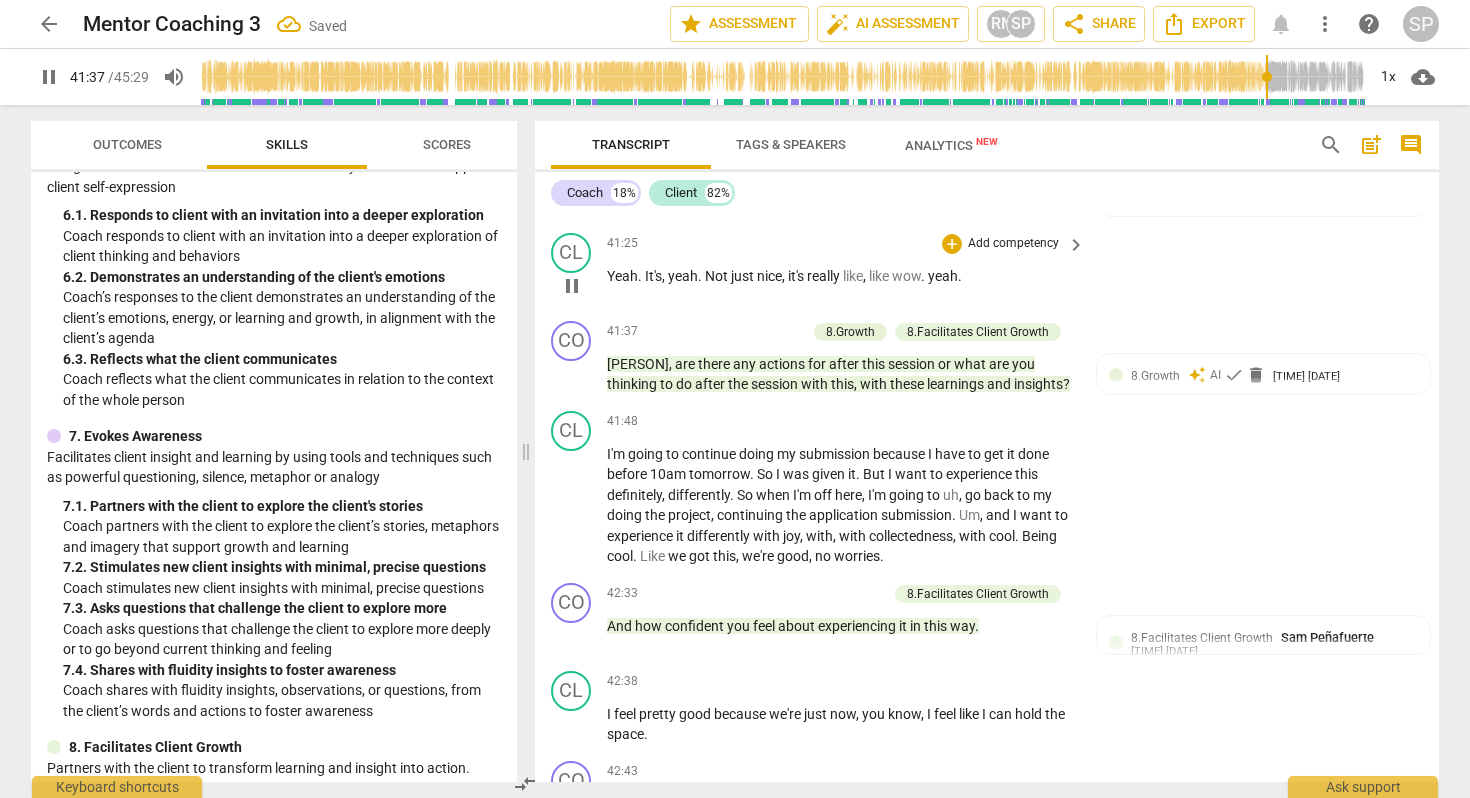 click on "yeah" at bounding box center [943, 276] 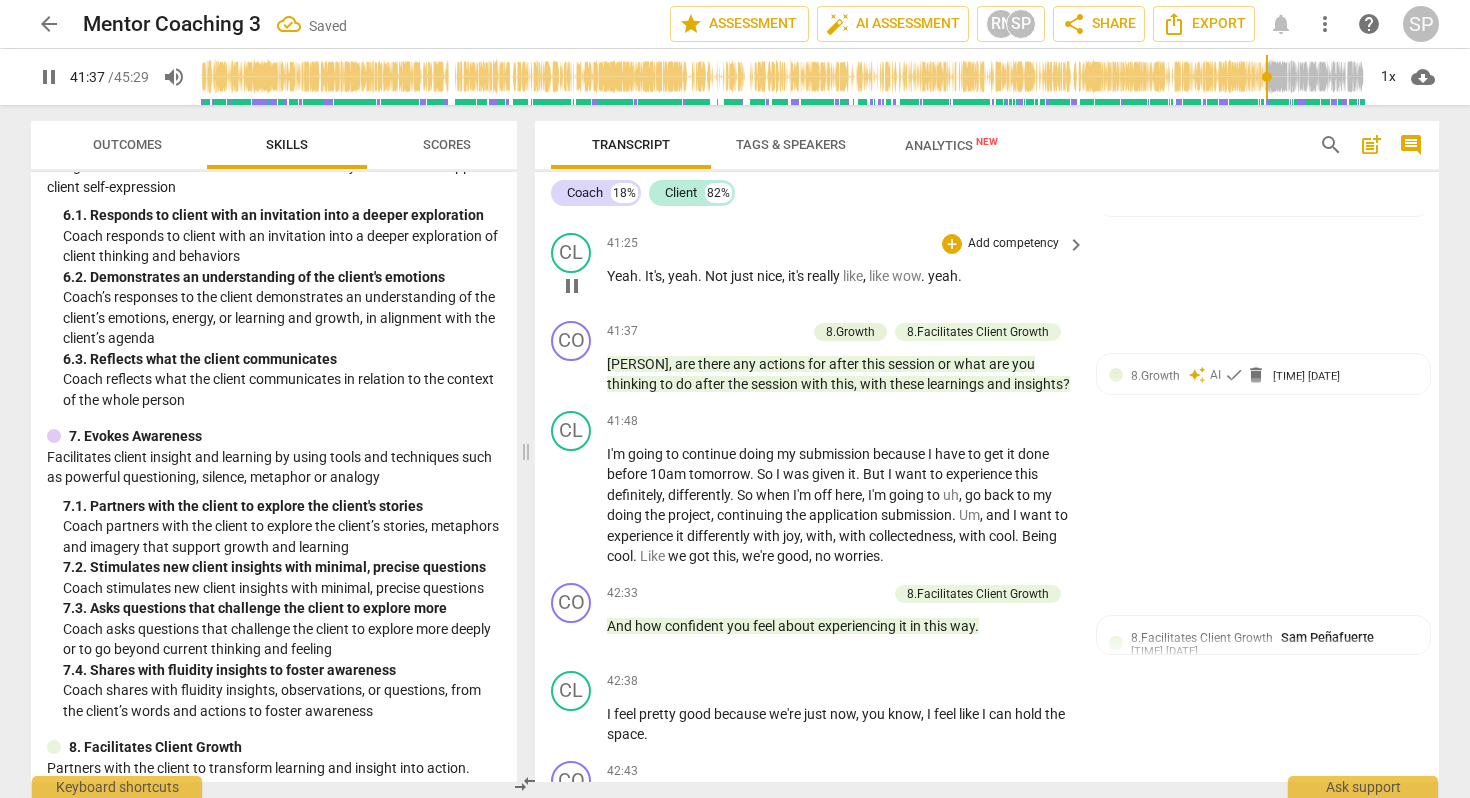 type on "2498" 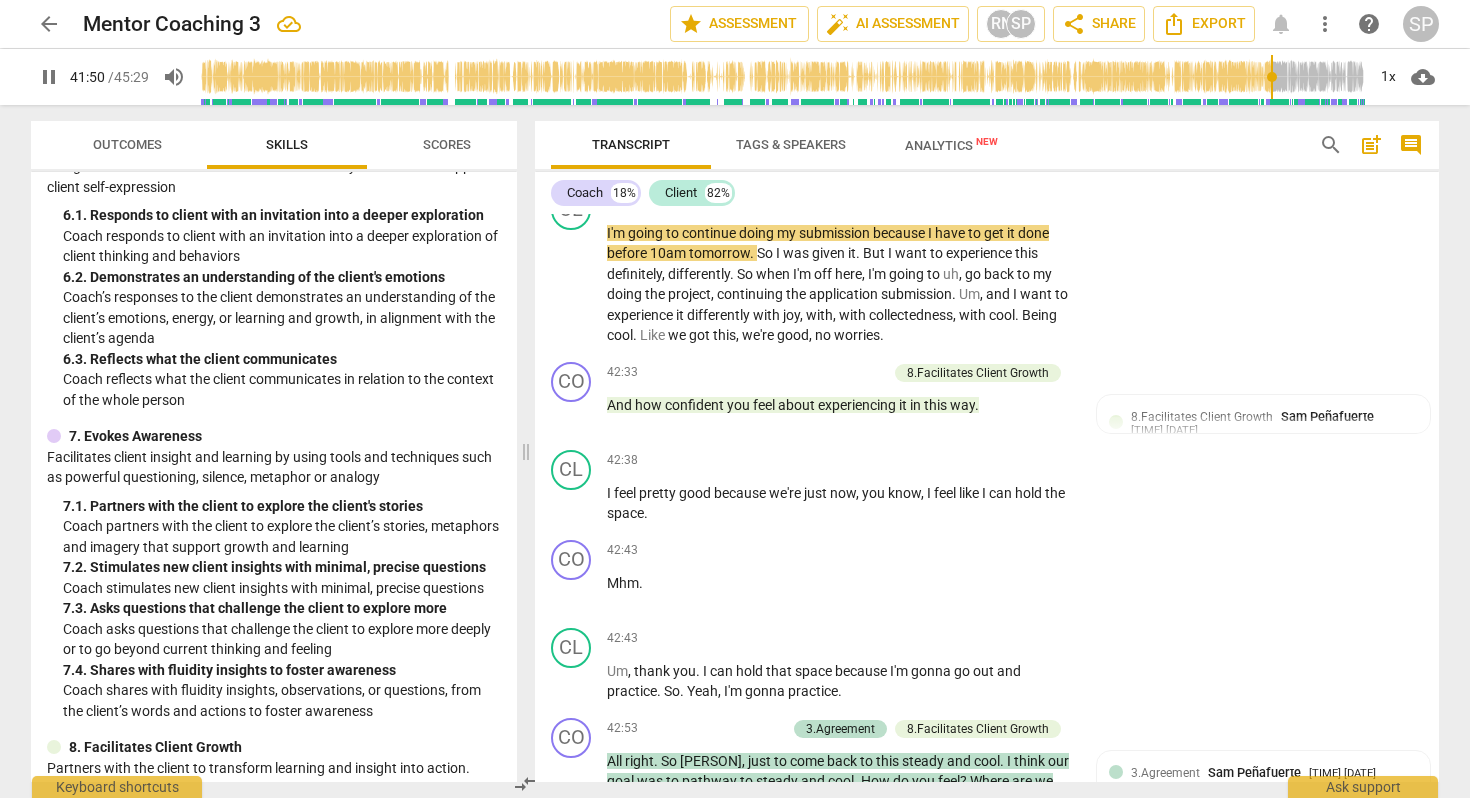 scroll, scrollTop: 14196, scrollLeft: 0, axis: vertical 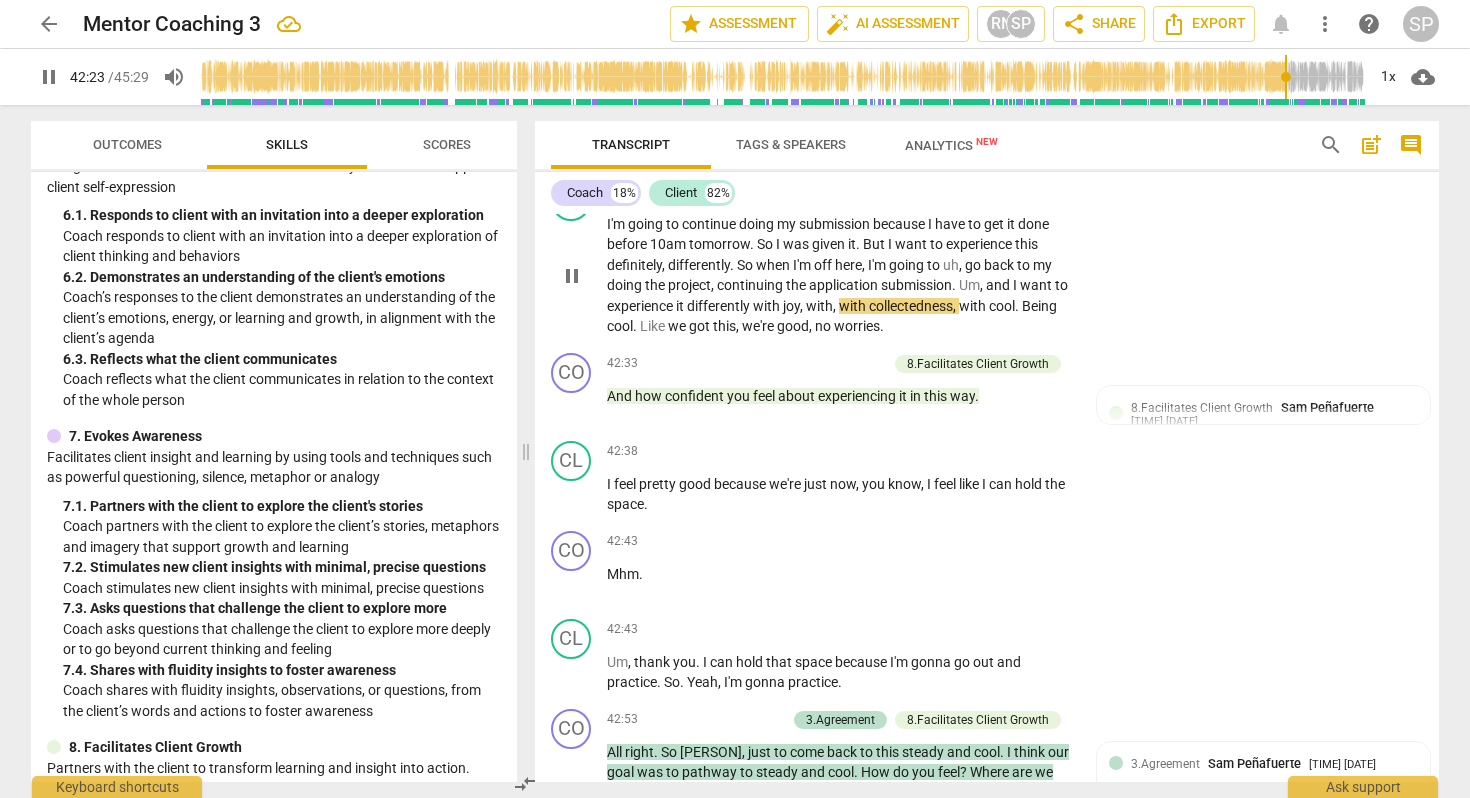 click on "differently" at bounding box center (720, 306) 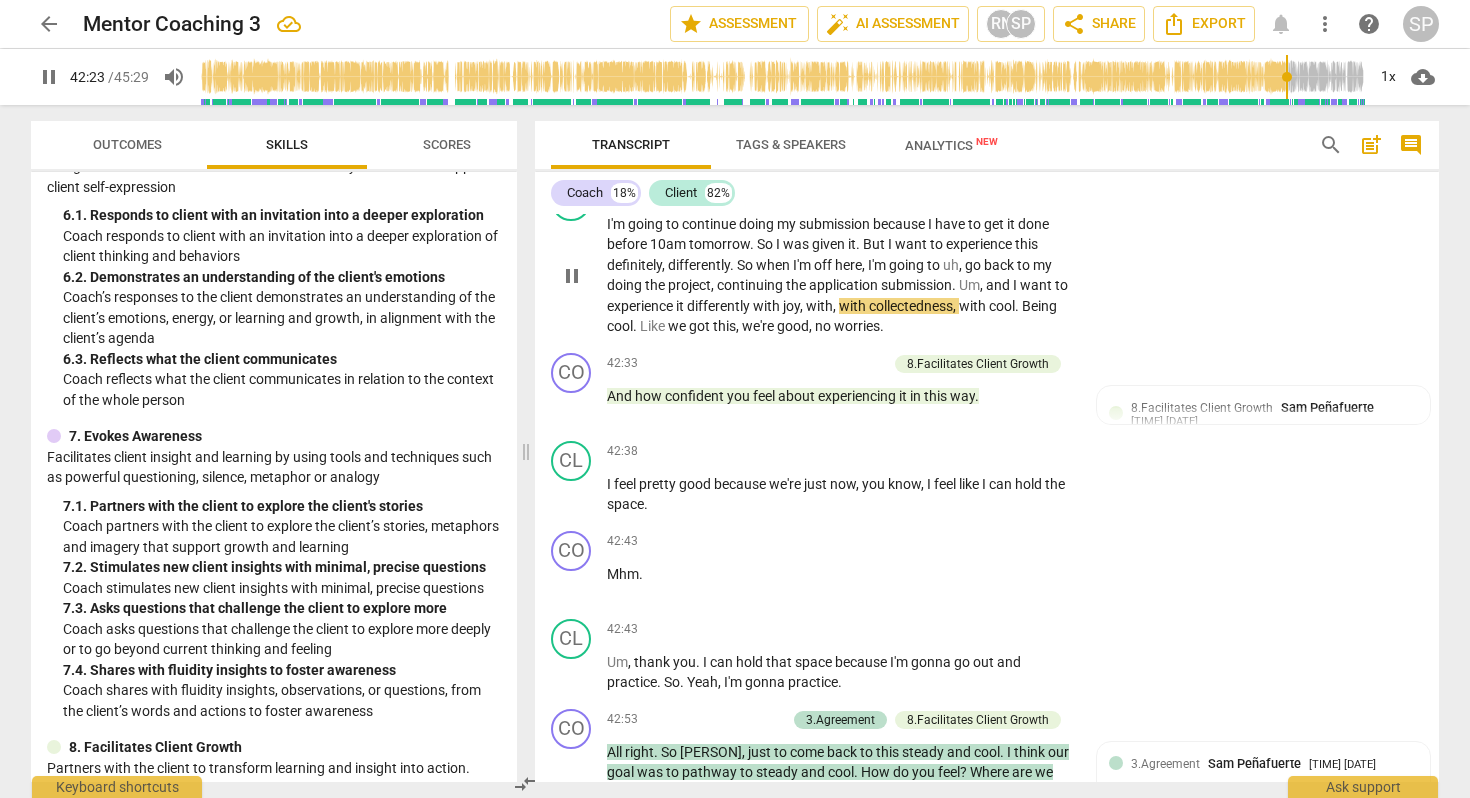type 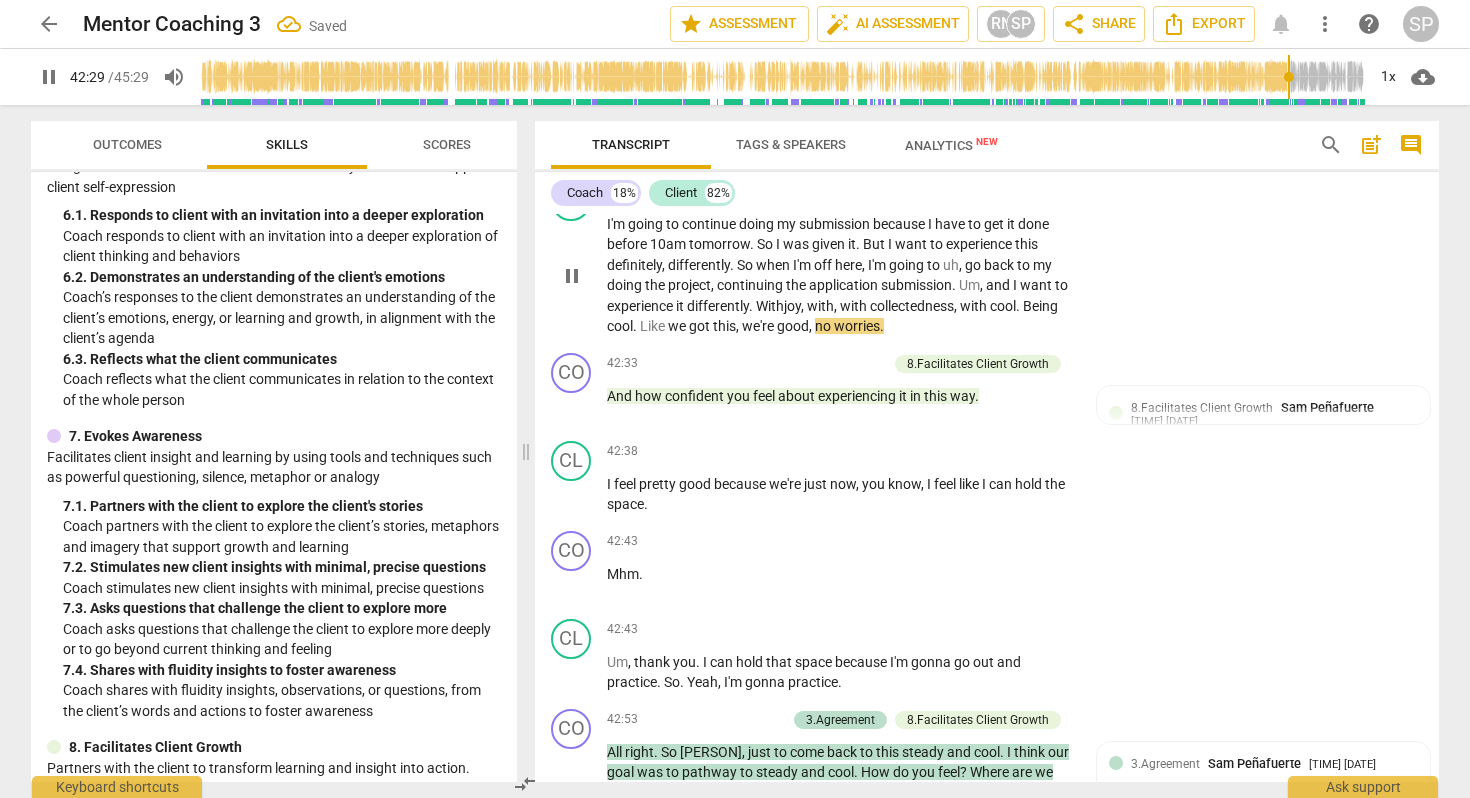 click on "." at bounding box center [1019, 306] 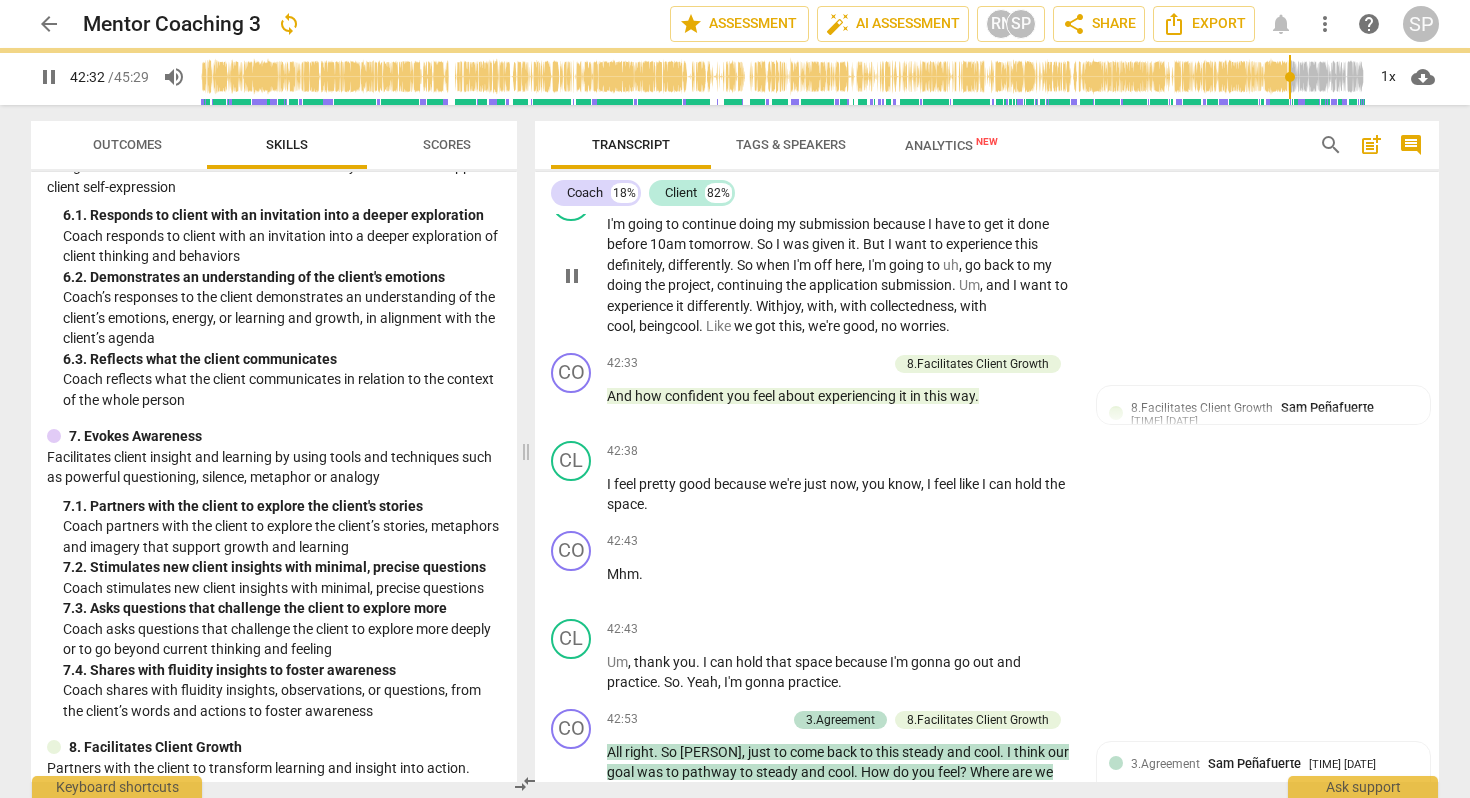 click on "got" at bounding box center (767, 326) 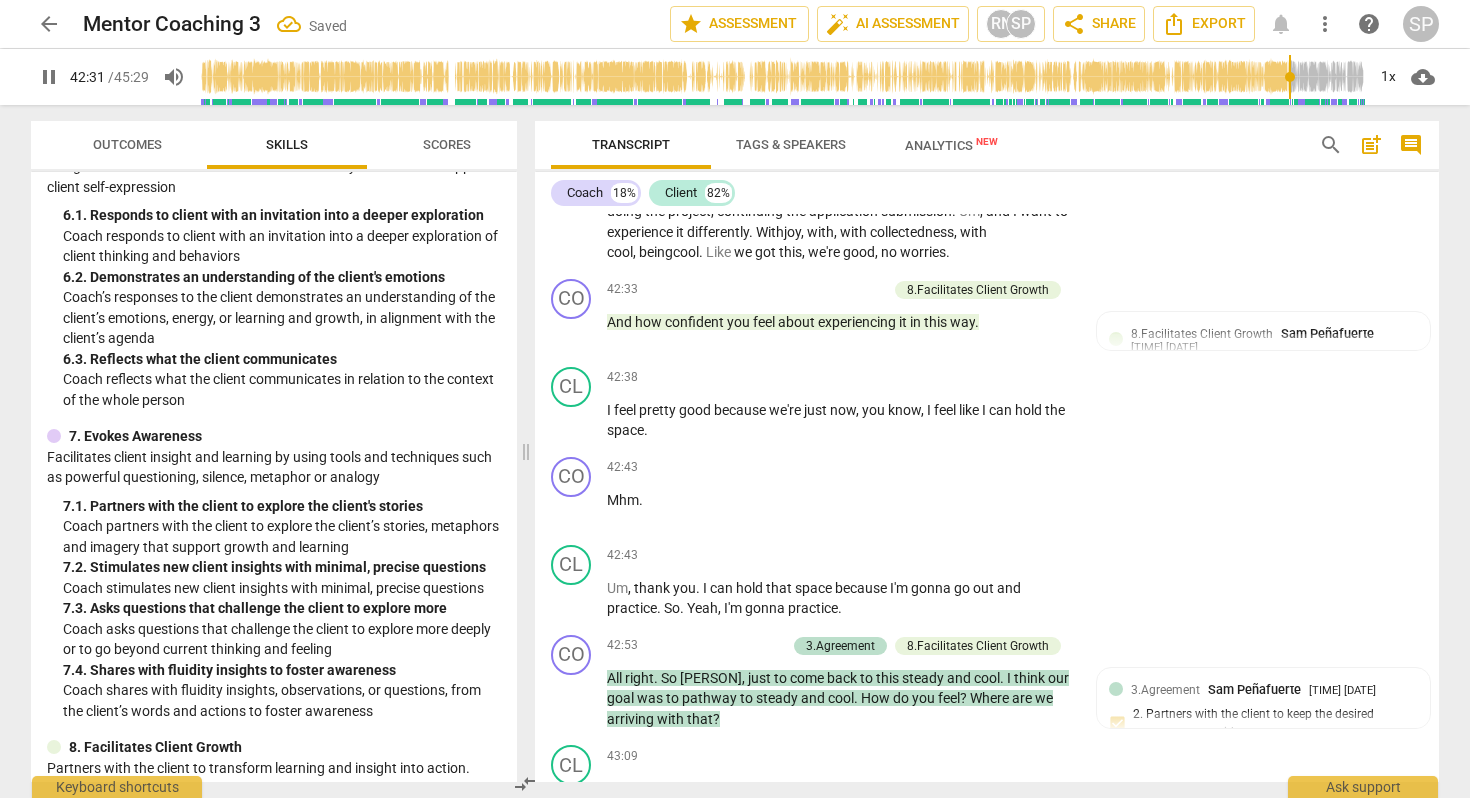 scroll, scrollTop: 14275, scrollLeft: 0, axis: vertical 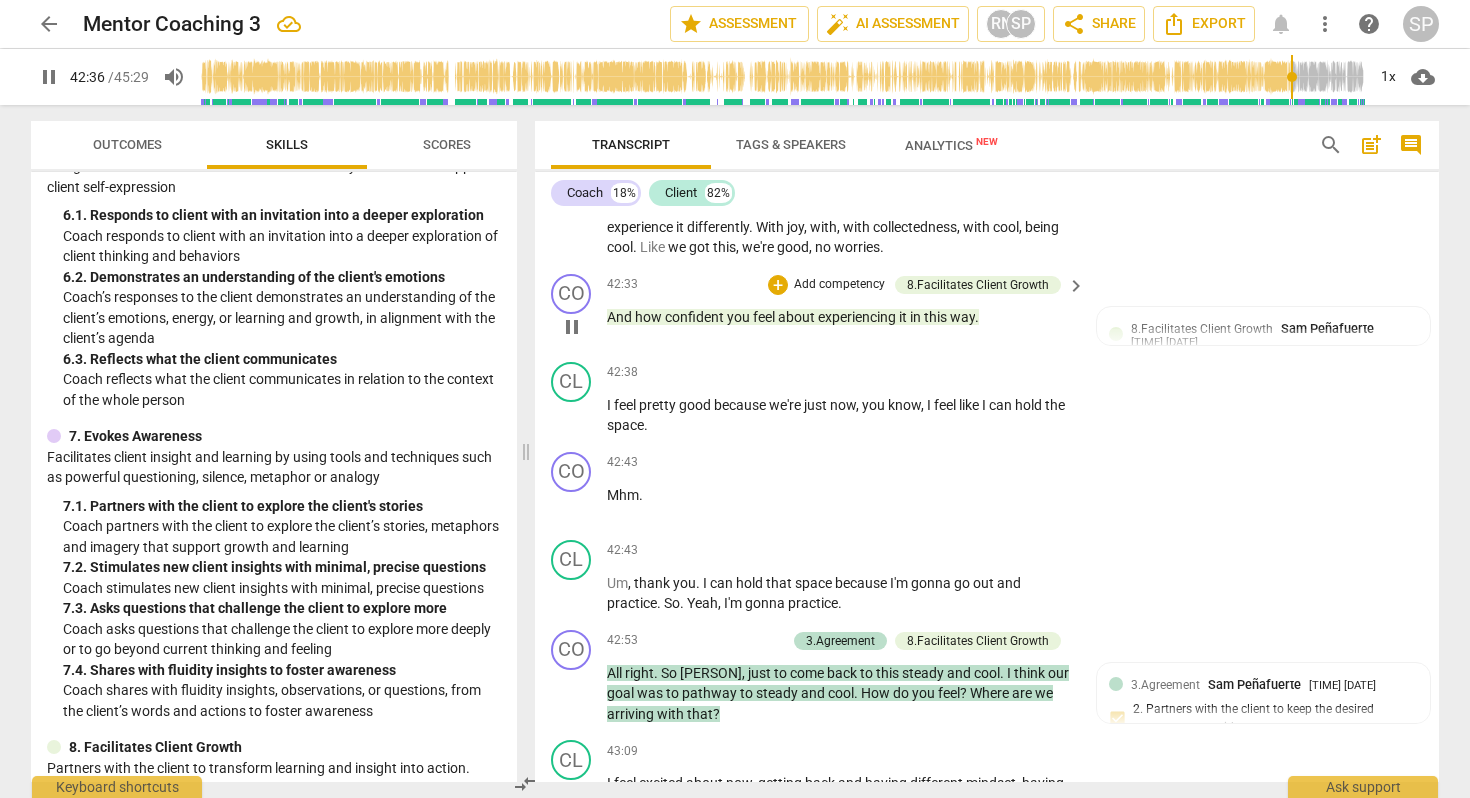 click on "you" at bounding box center (740, 317) 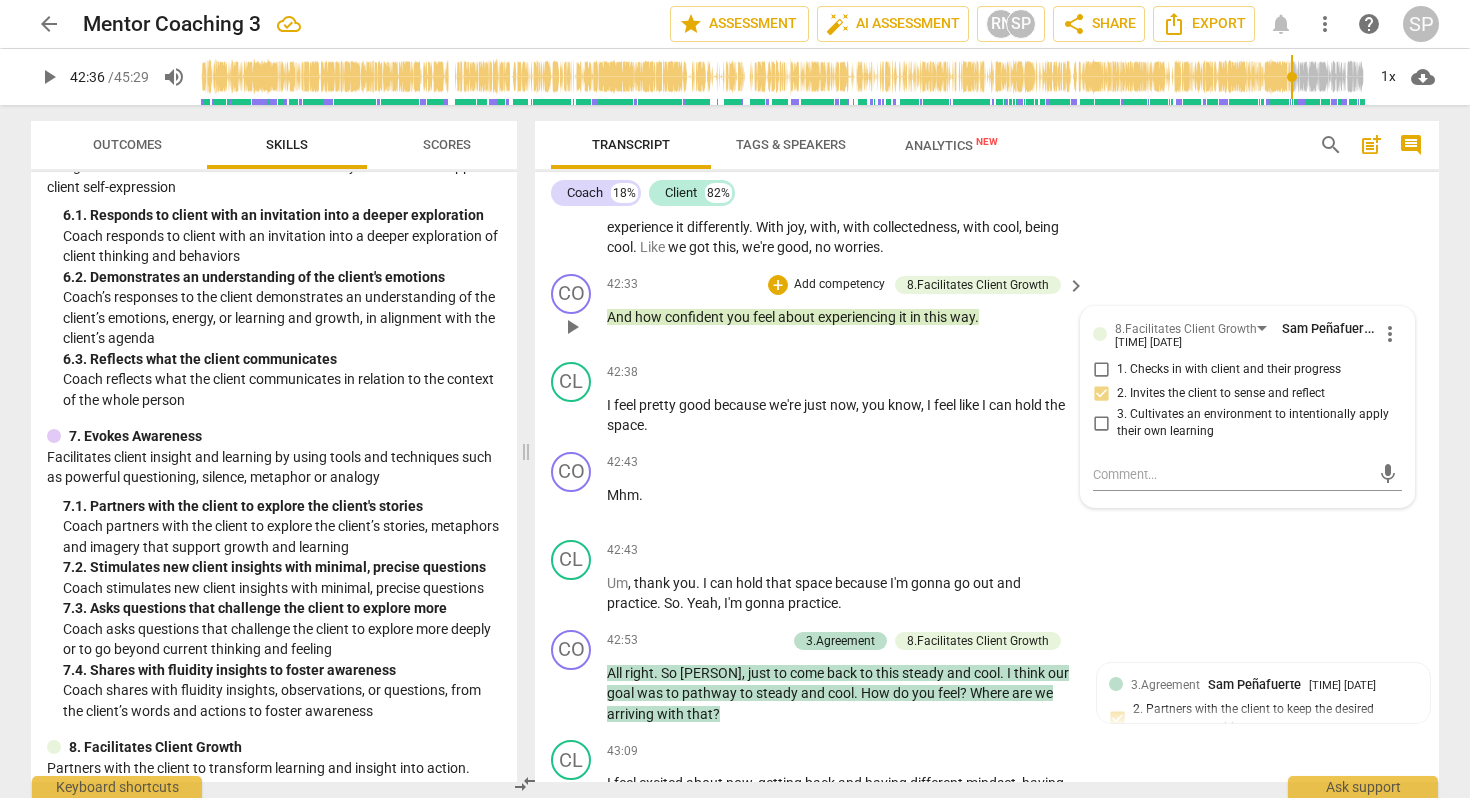 click on "confident" at bounding box center [696, 317] 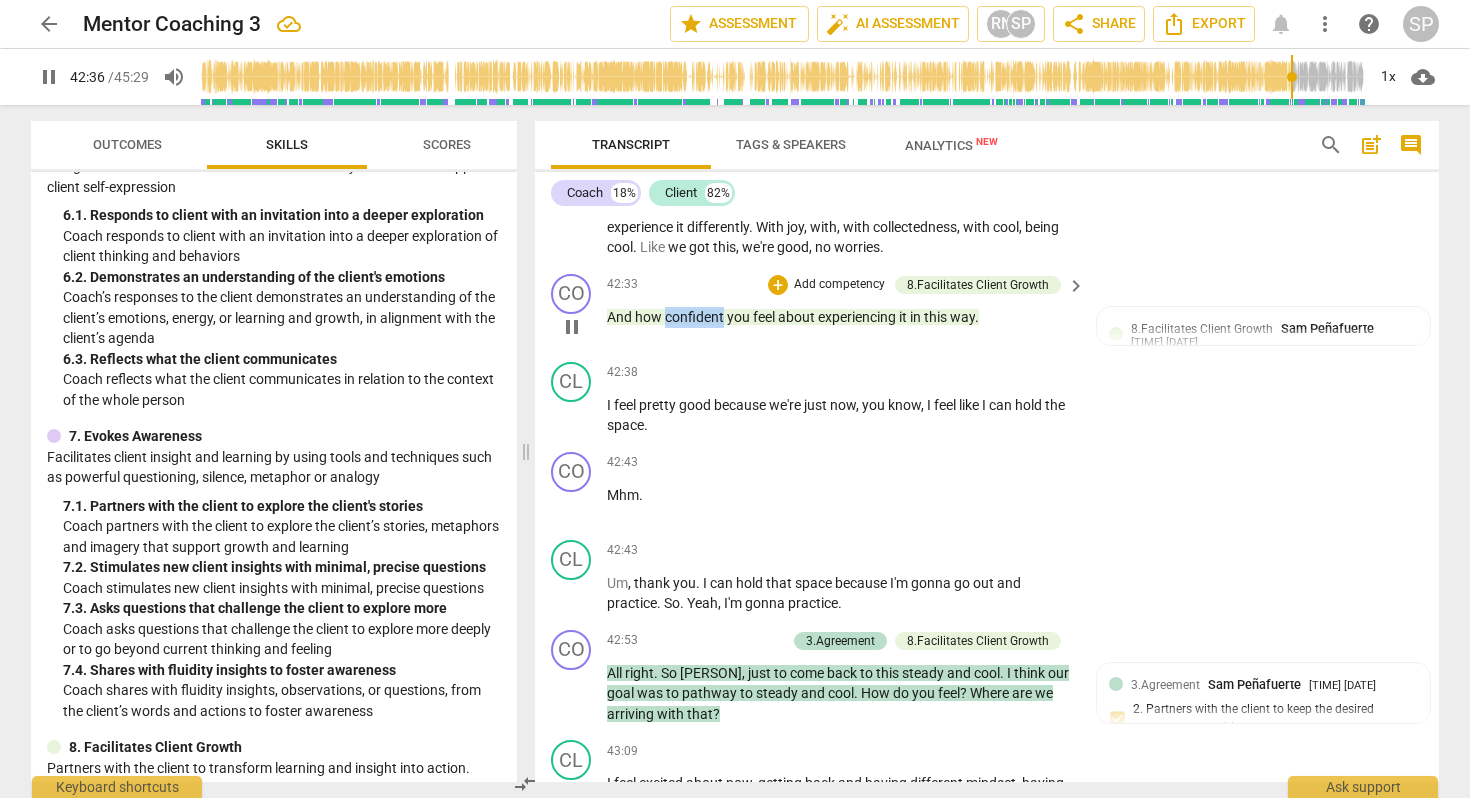 click on "confident" at bounding box center [696, 317] 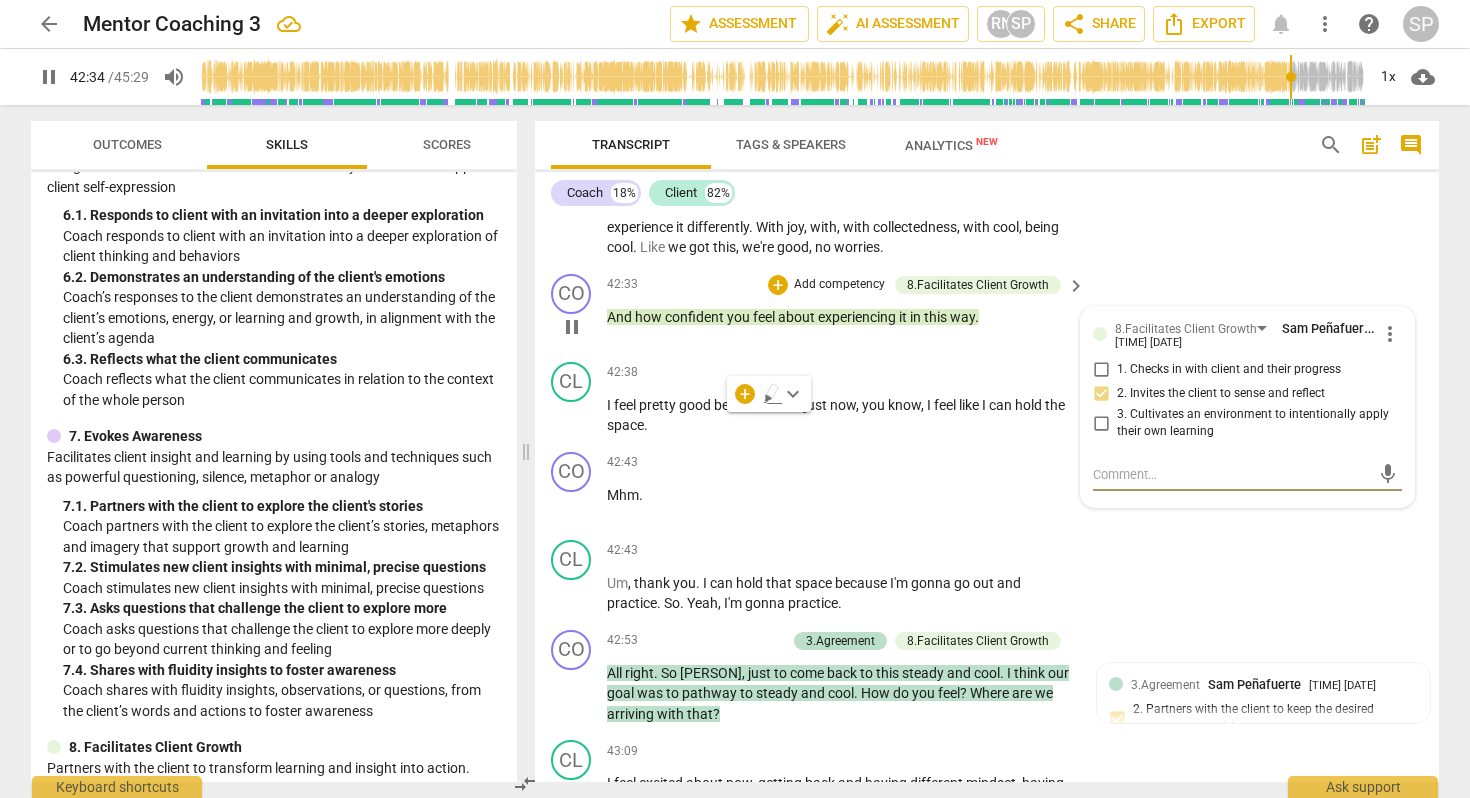 click on "confident" at bounding box center (696, 317) 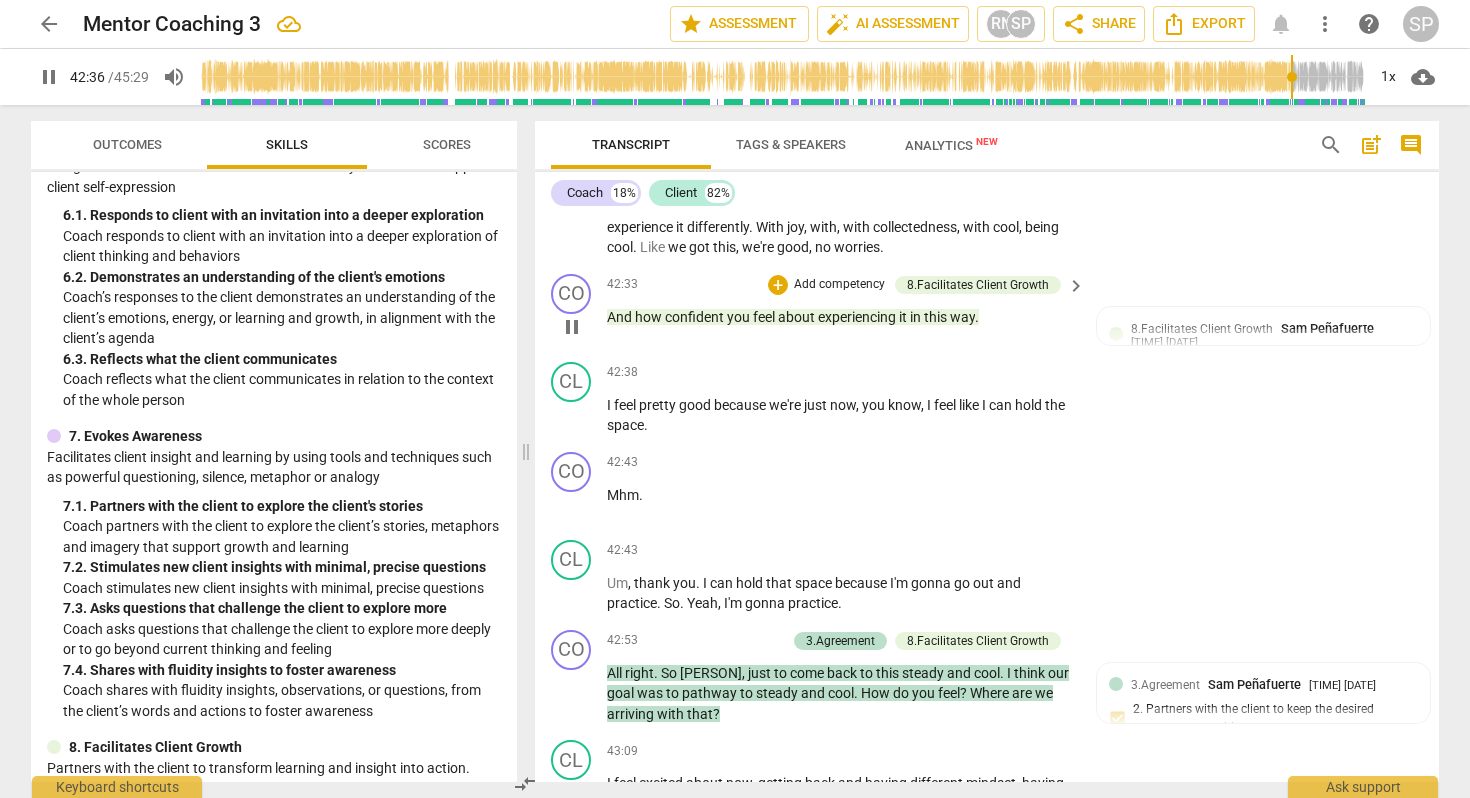 click on "how" at bounding box center [650, 317] 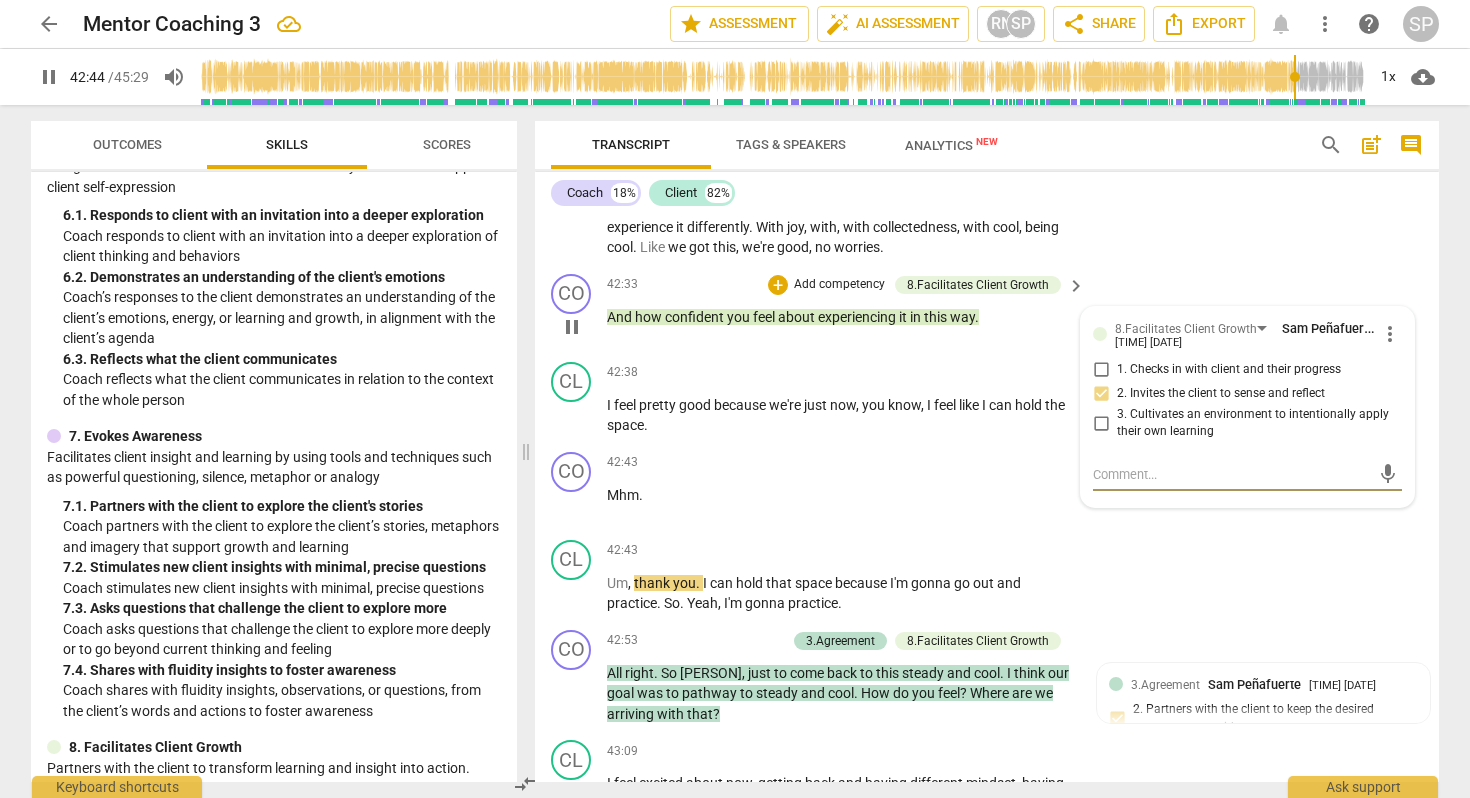 scroll, scrollTop: 14352, scrollLeft: 0, axis: vertical 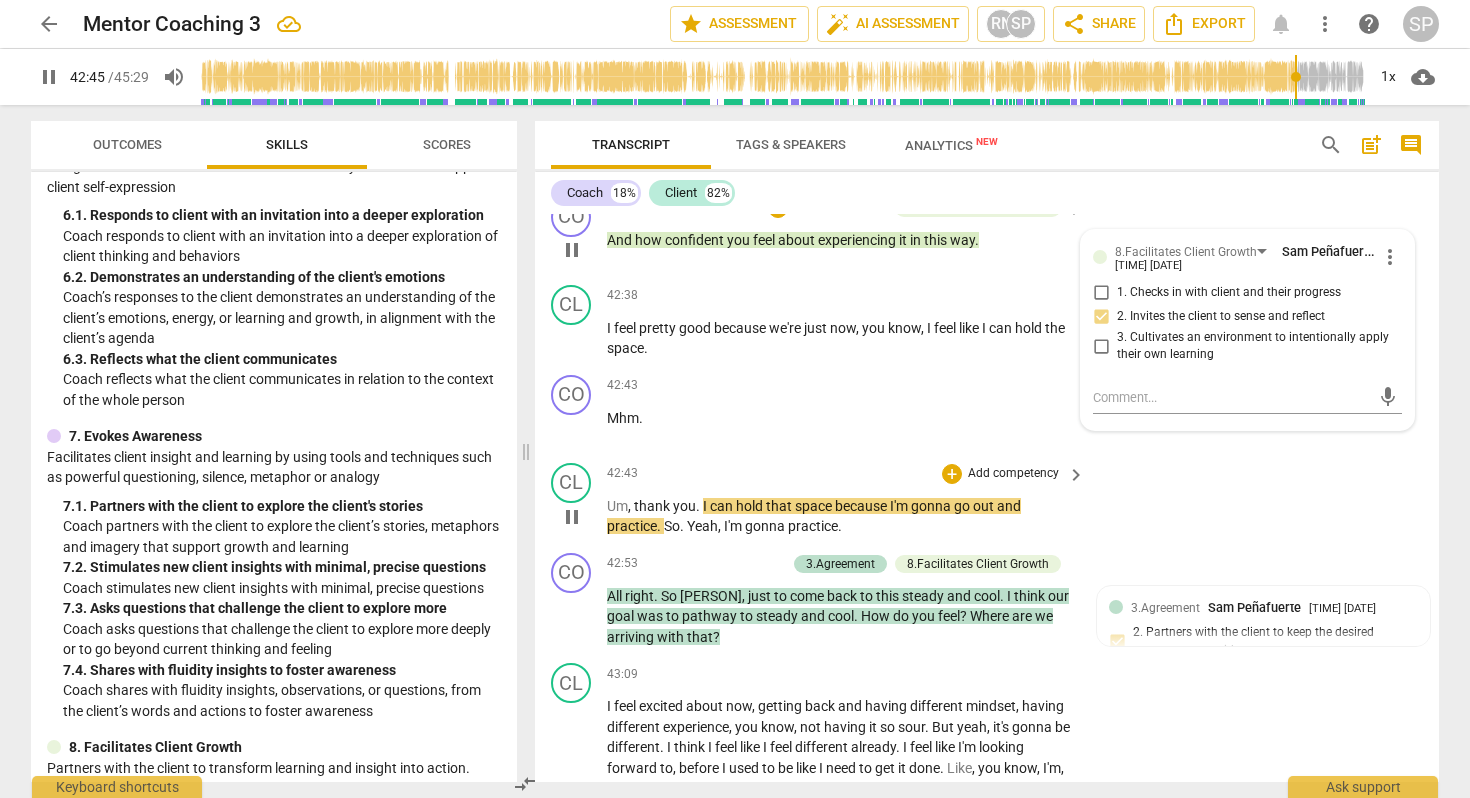 click on "Um" at bounding box center [617, 506] 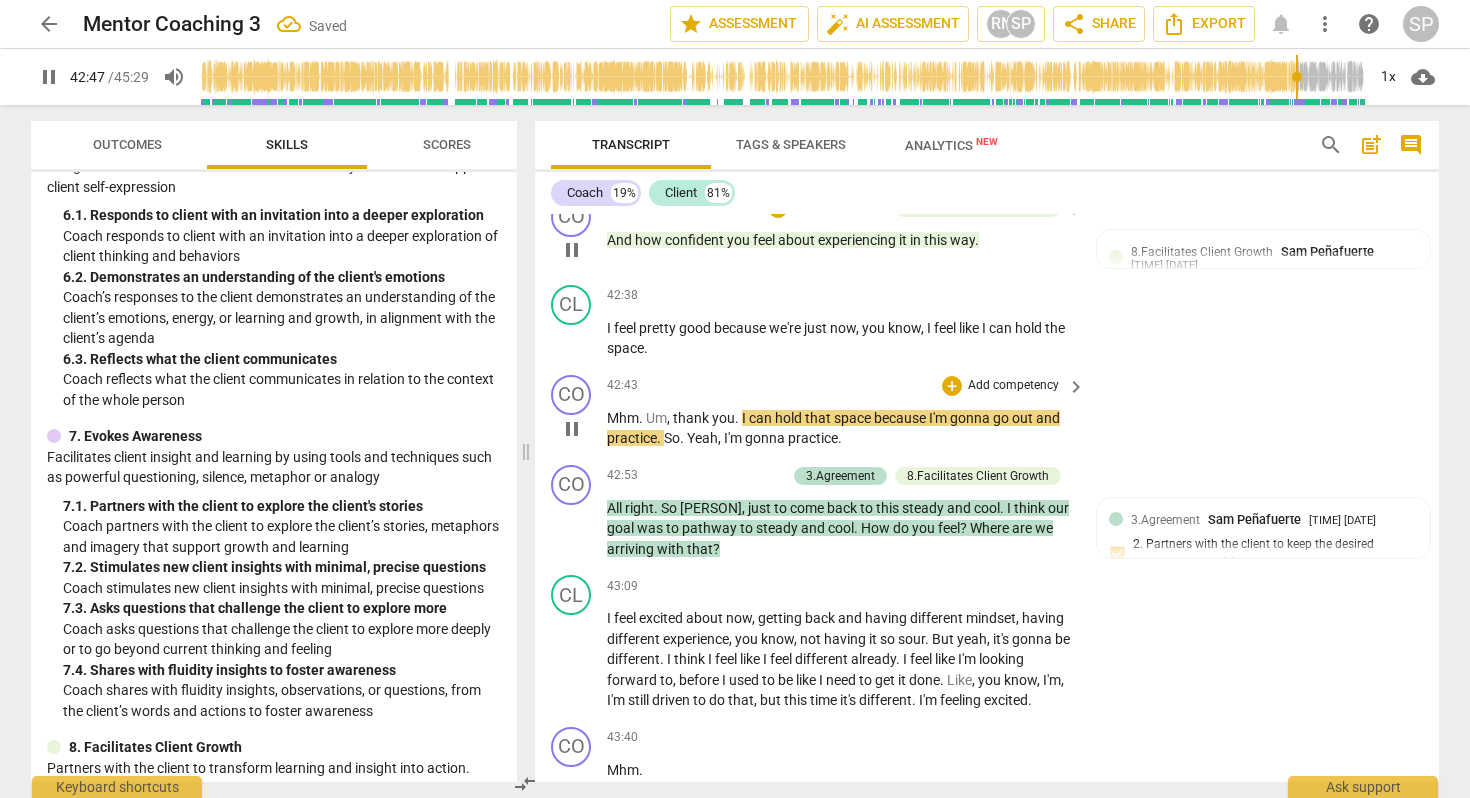 click on "." at bounding box center (642, 418) 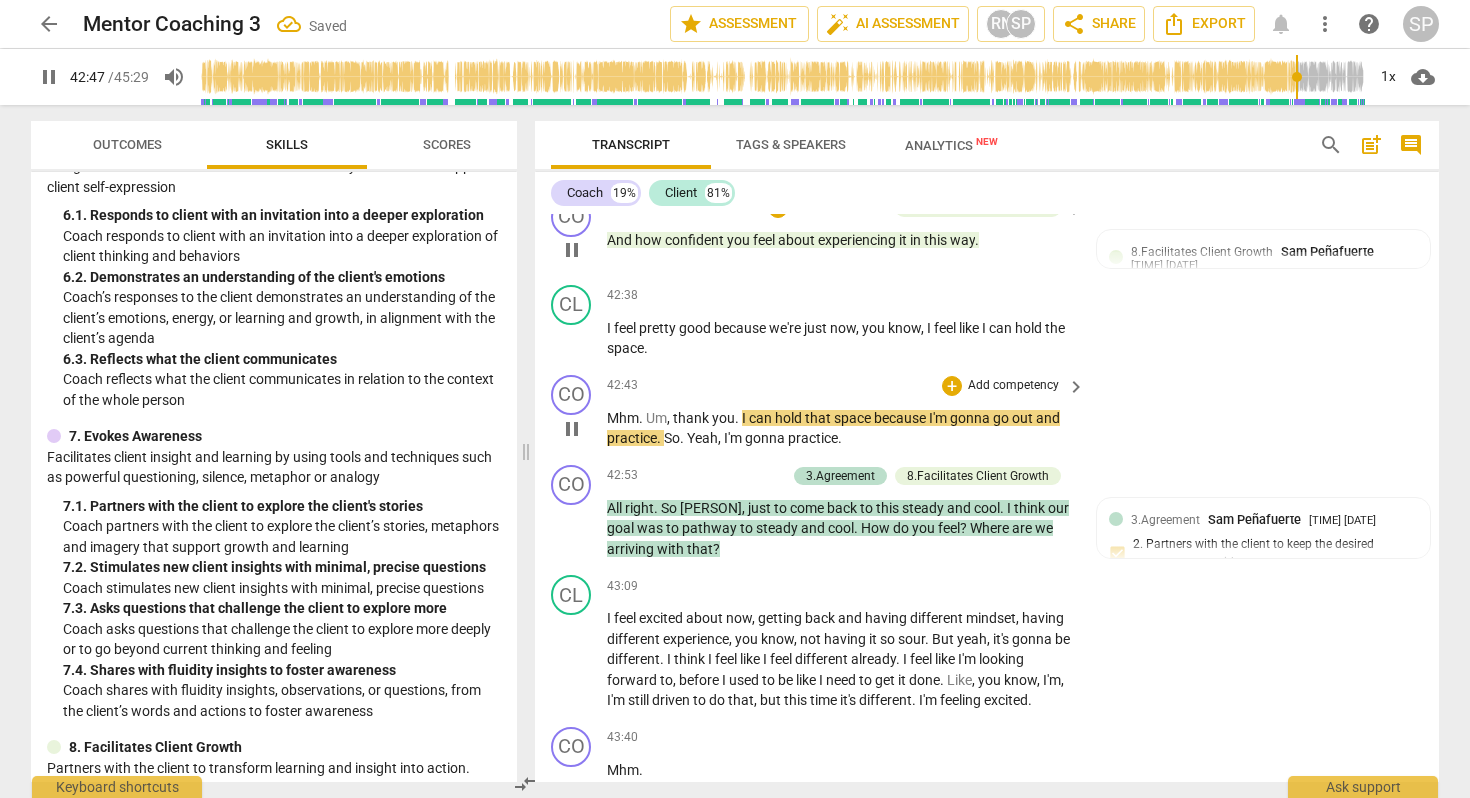 type on "2568" 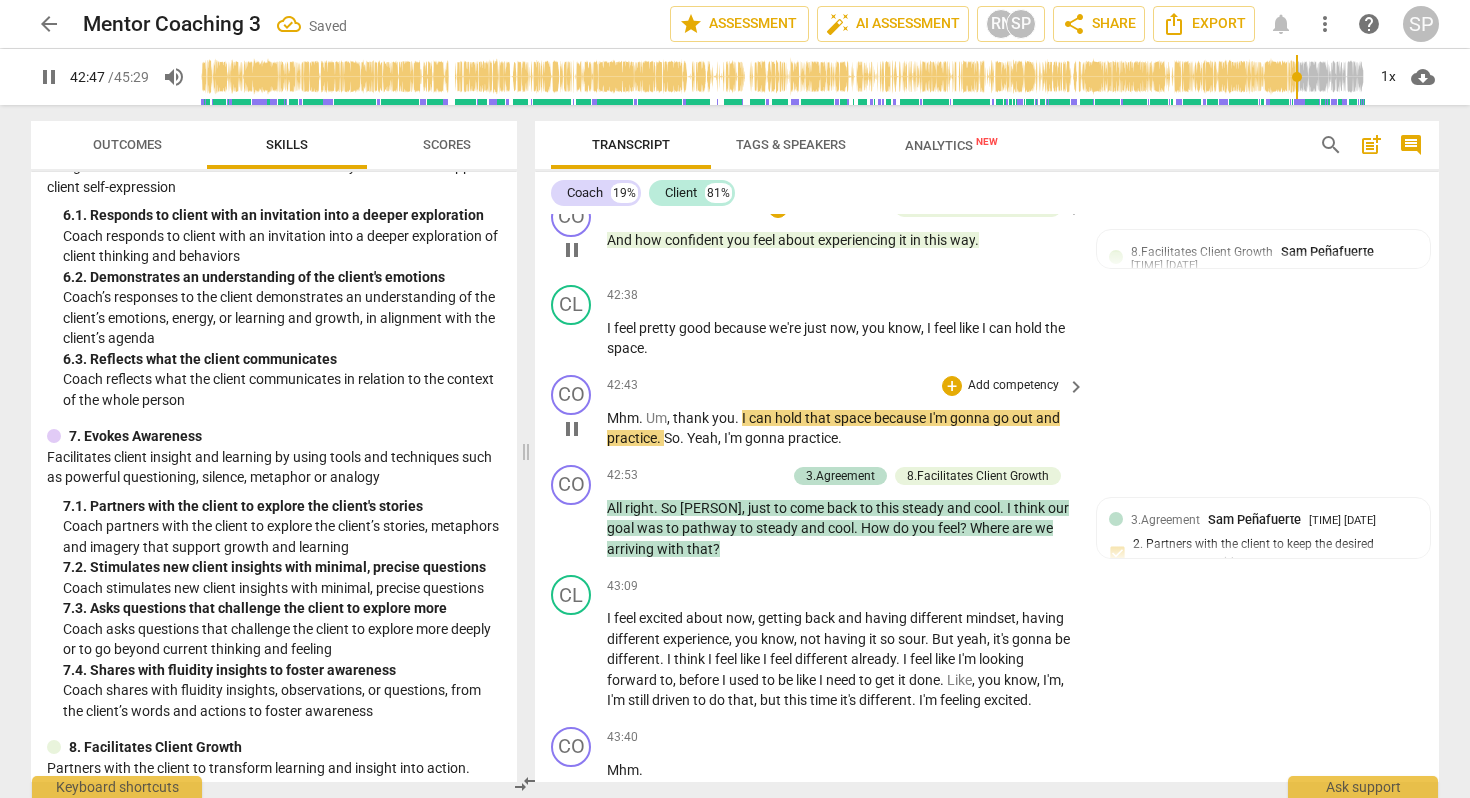 type 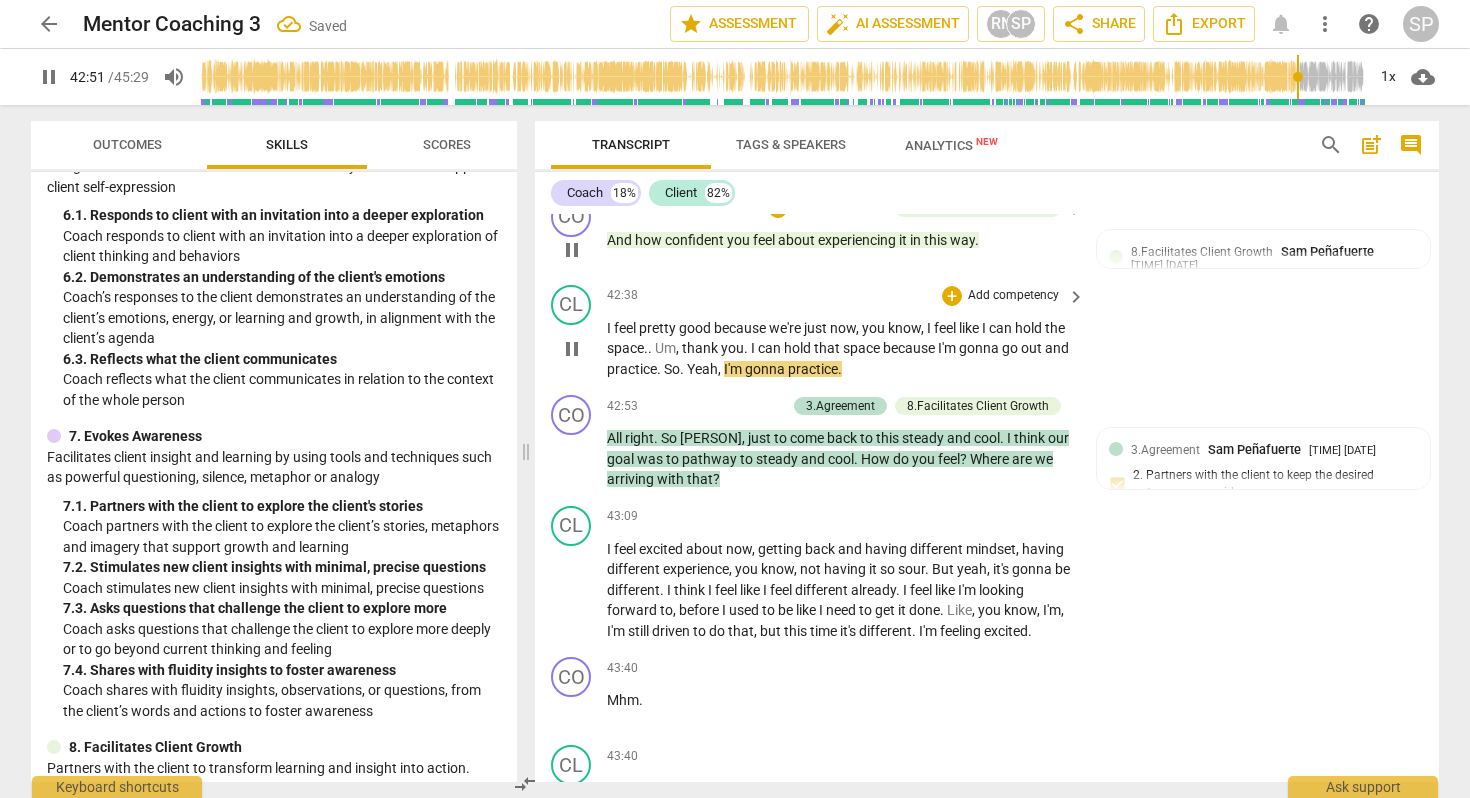 click on "." at bounding box center (651, 348) 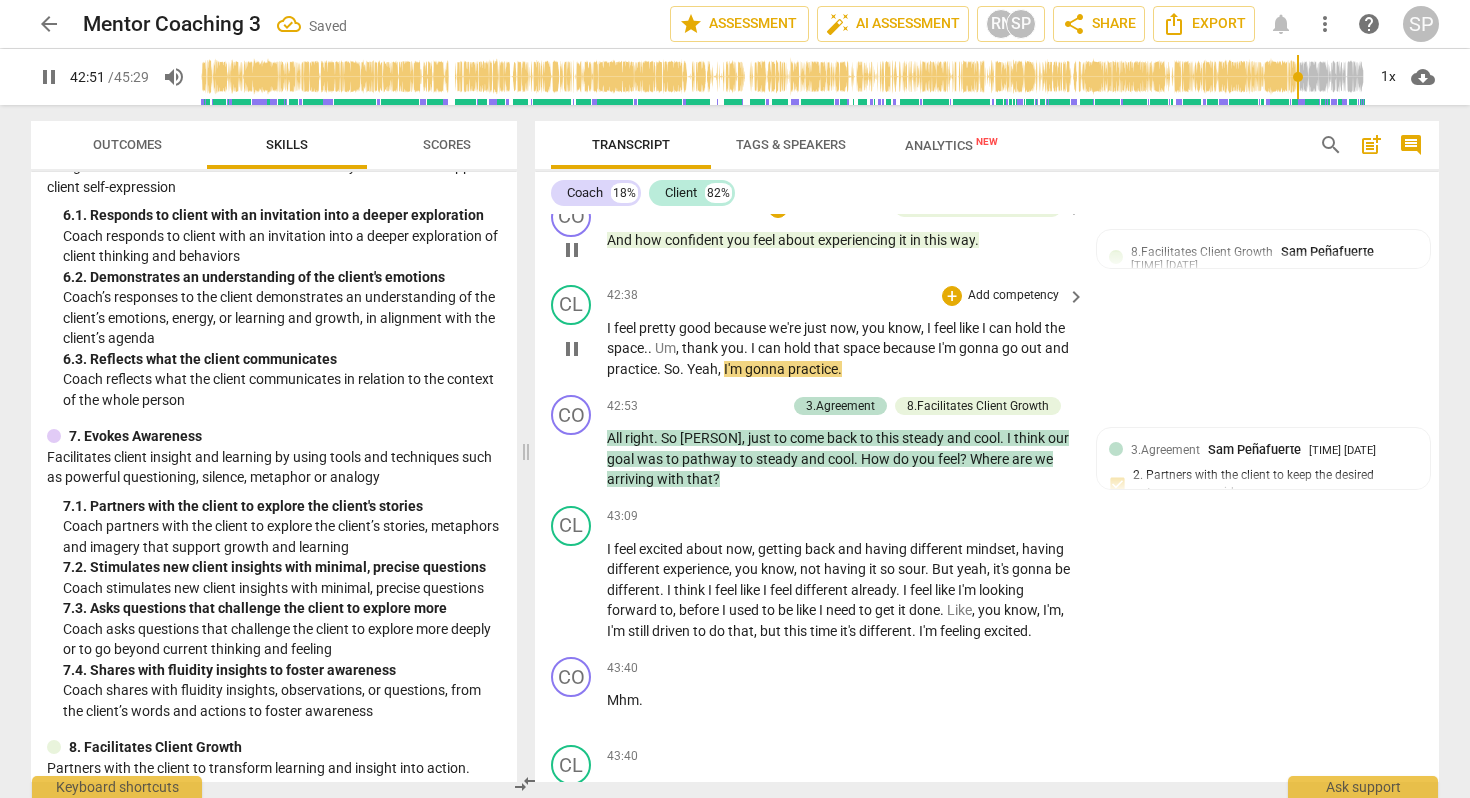 type 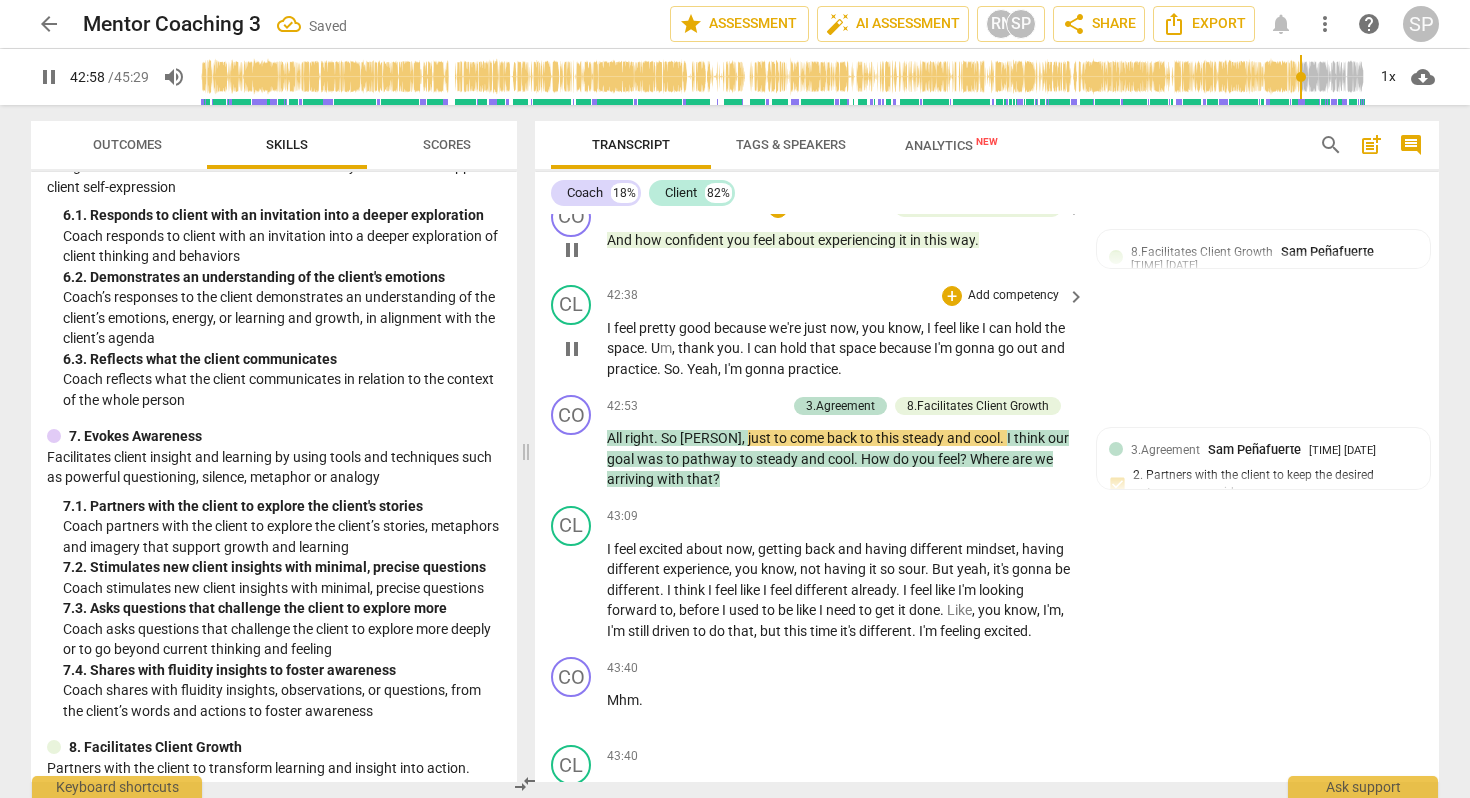click on "I'm" at bounding box center [944, 348] 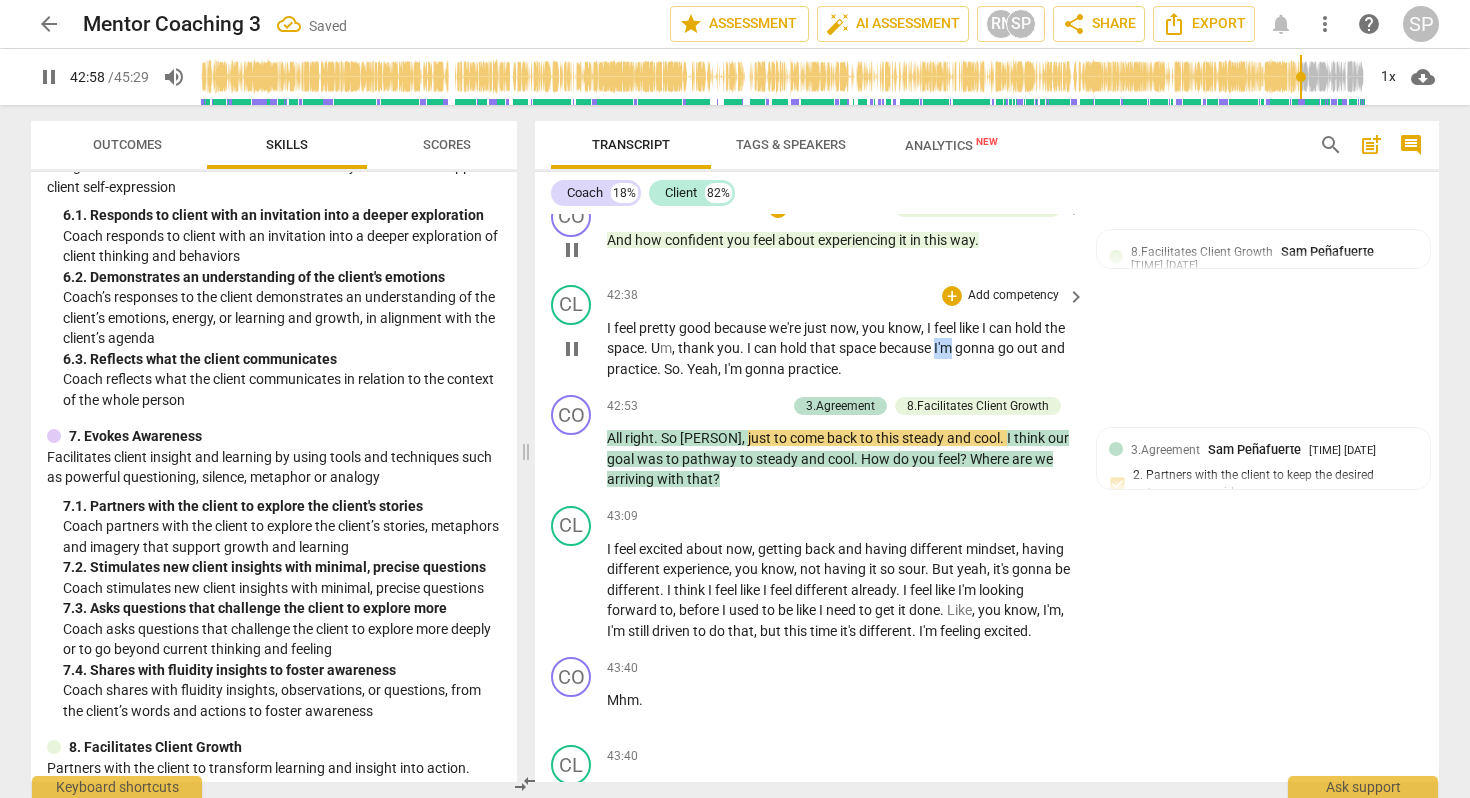 click on "I'm" at bounding box center [944, 348] 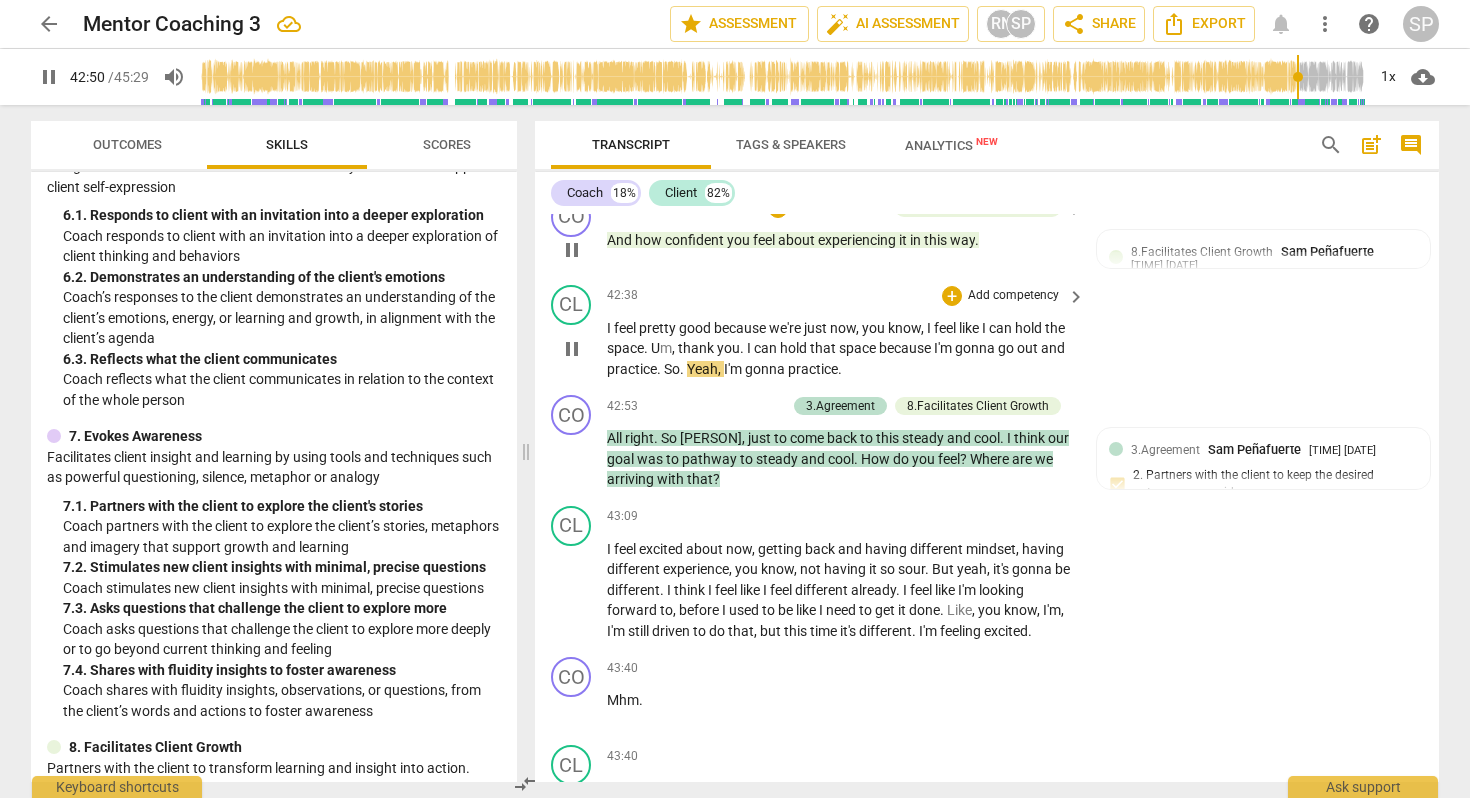 click on "Yeah" at bounding box center [702, 369] 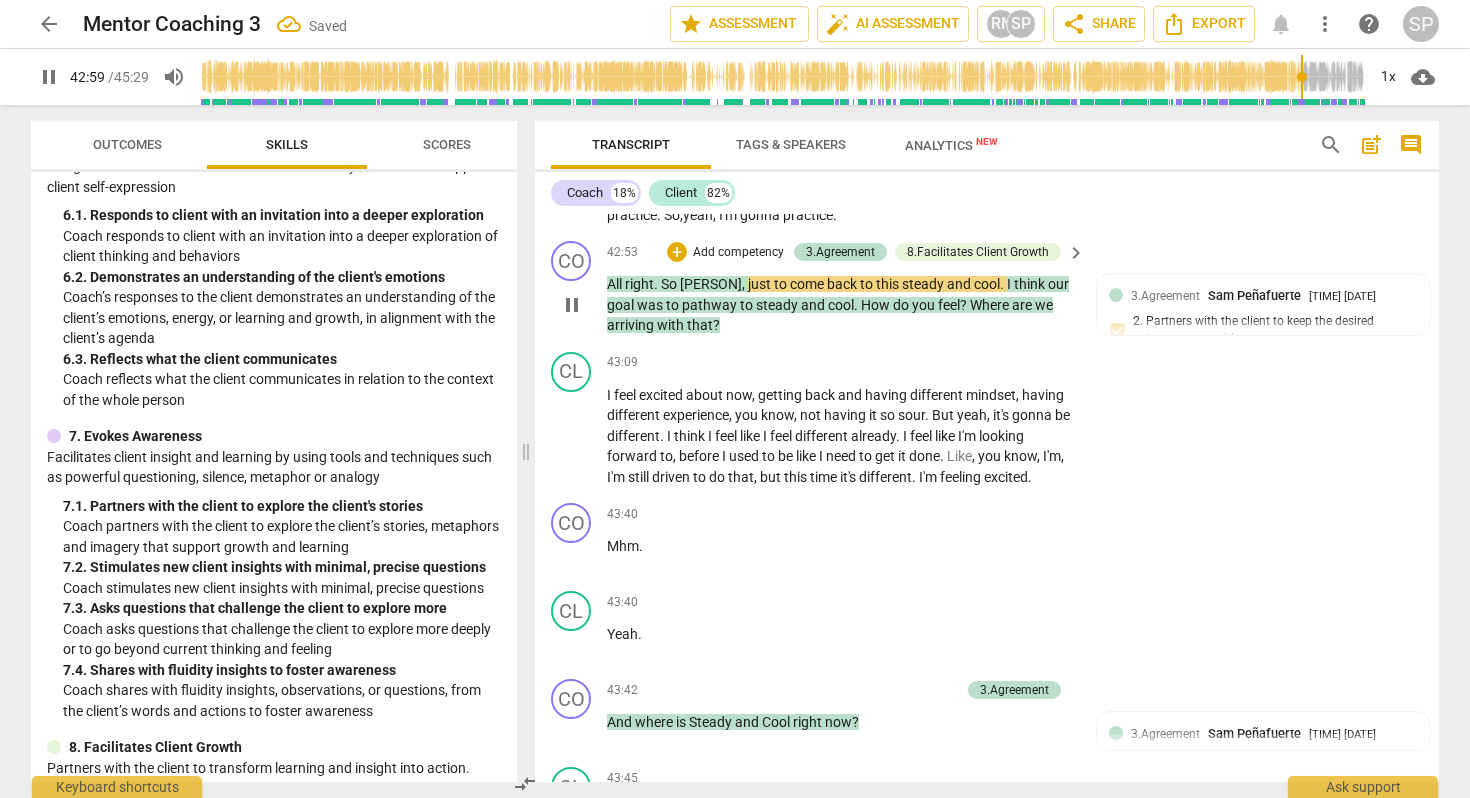scroll, scrollTop: 14520, scrollLeft: 0, axis: vertical 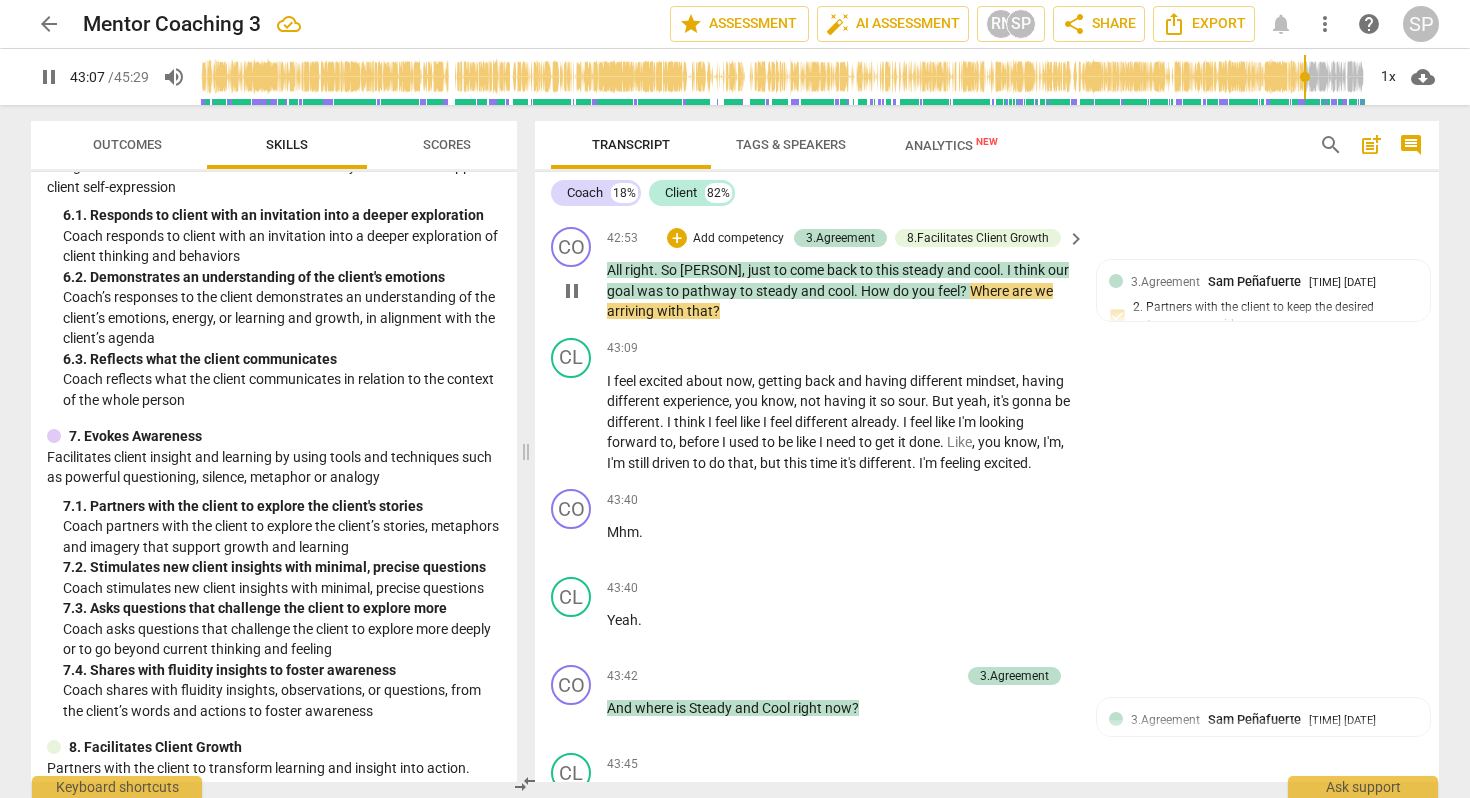 click on "goal" at bounding box center (622, 291) 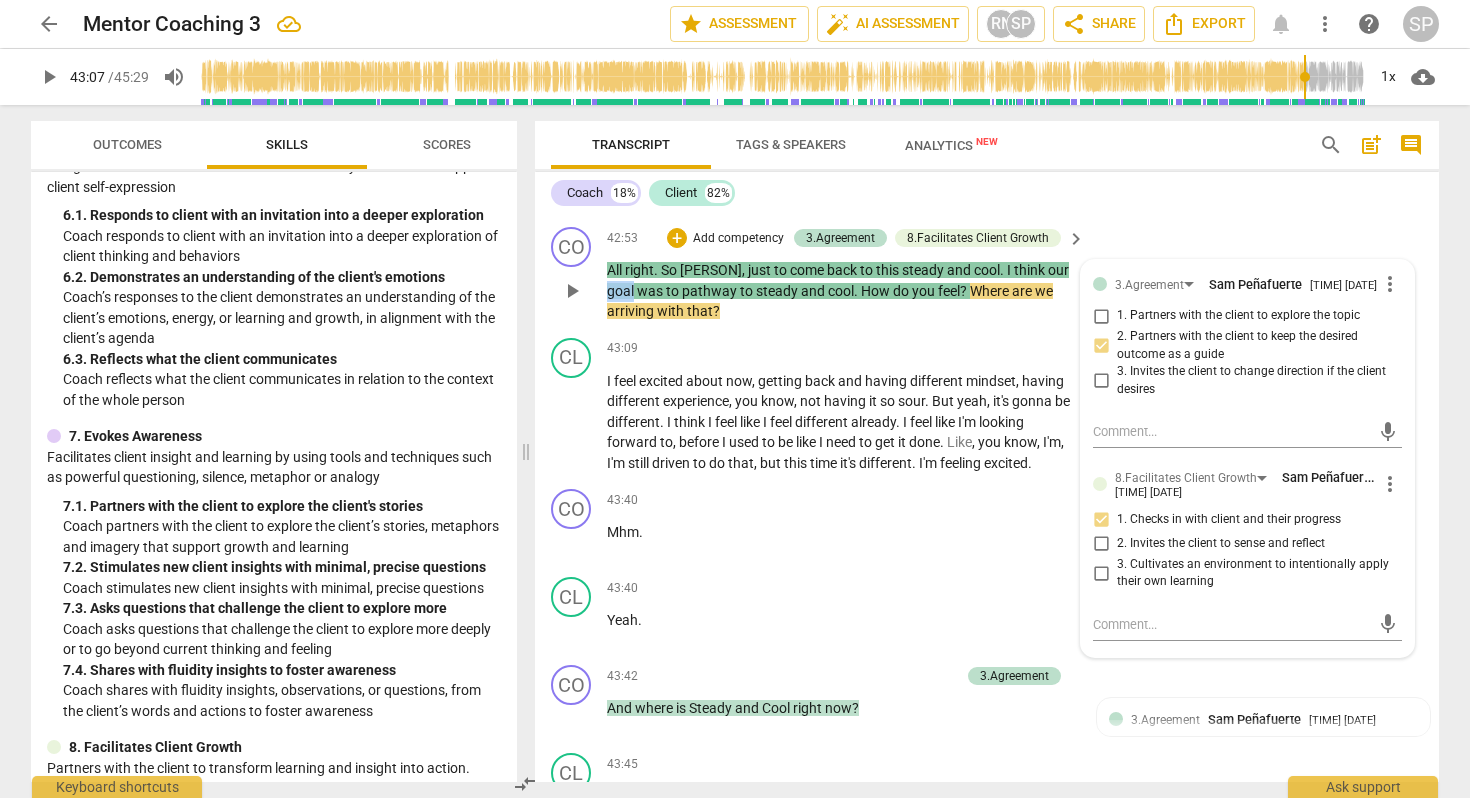 click on "goal" at bounding box center (622, 291) 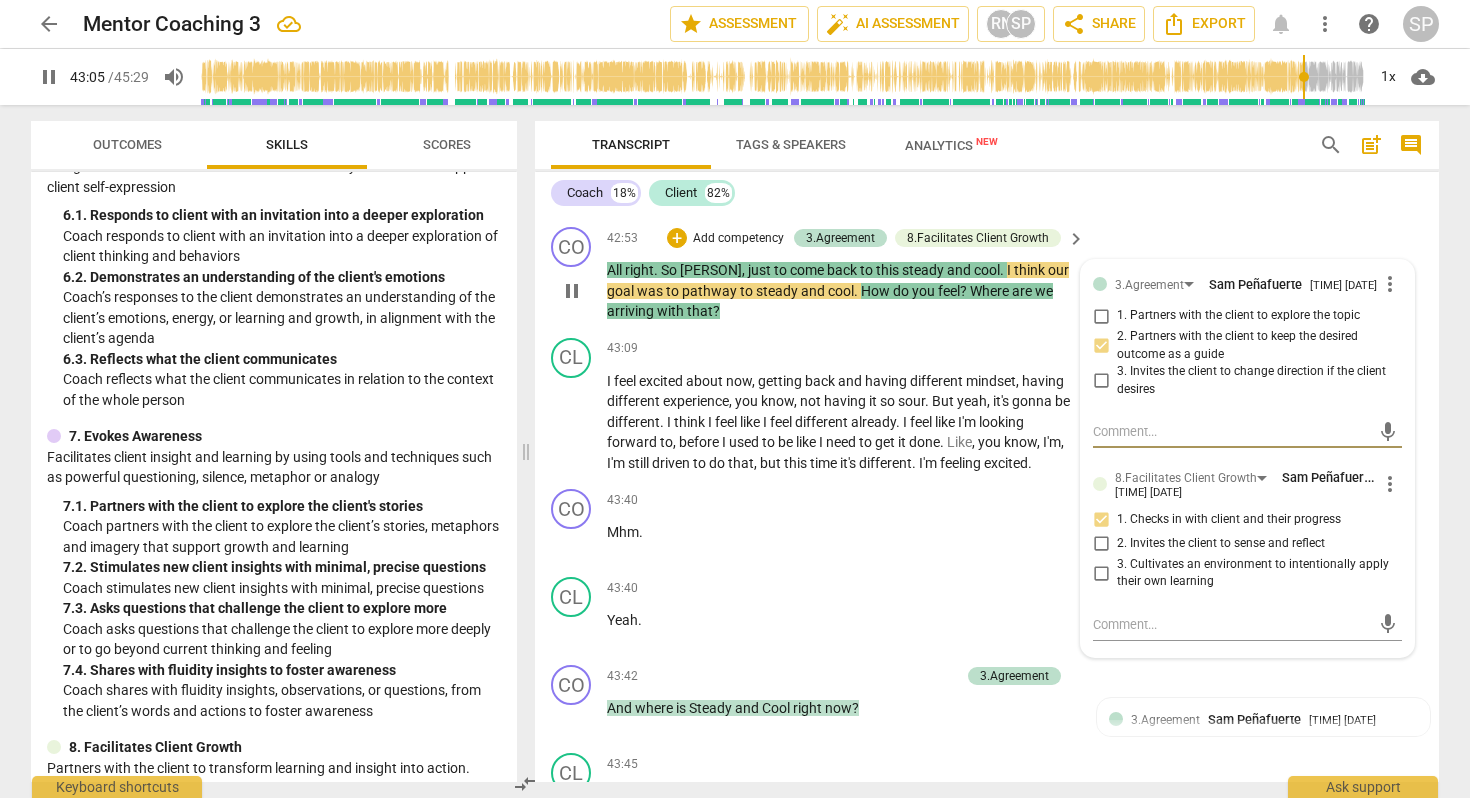 click on "pathway" at bounding box center [711, 291] 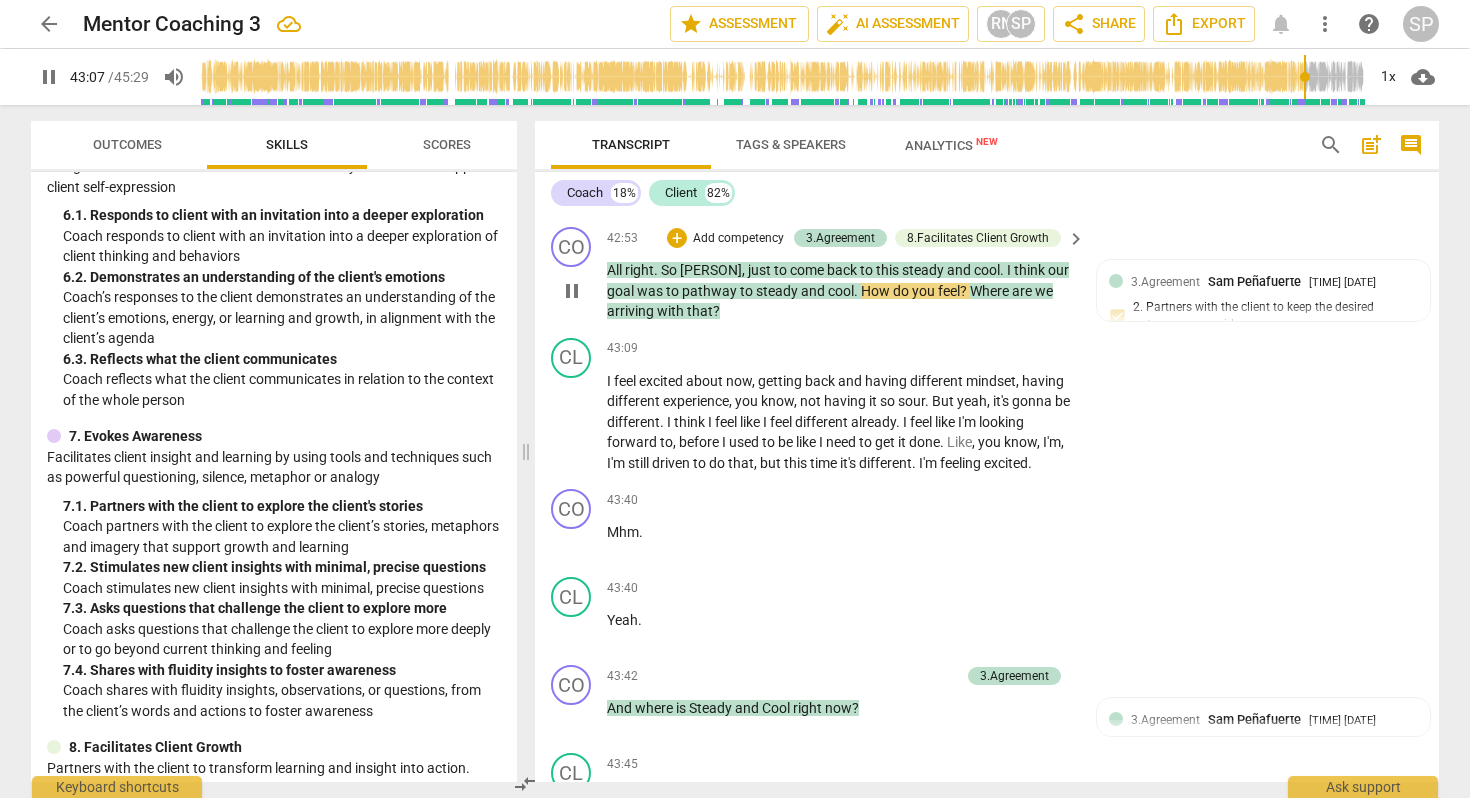 type on "2587" 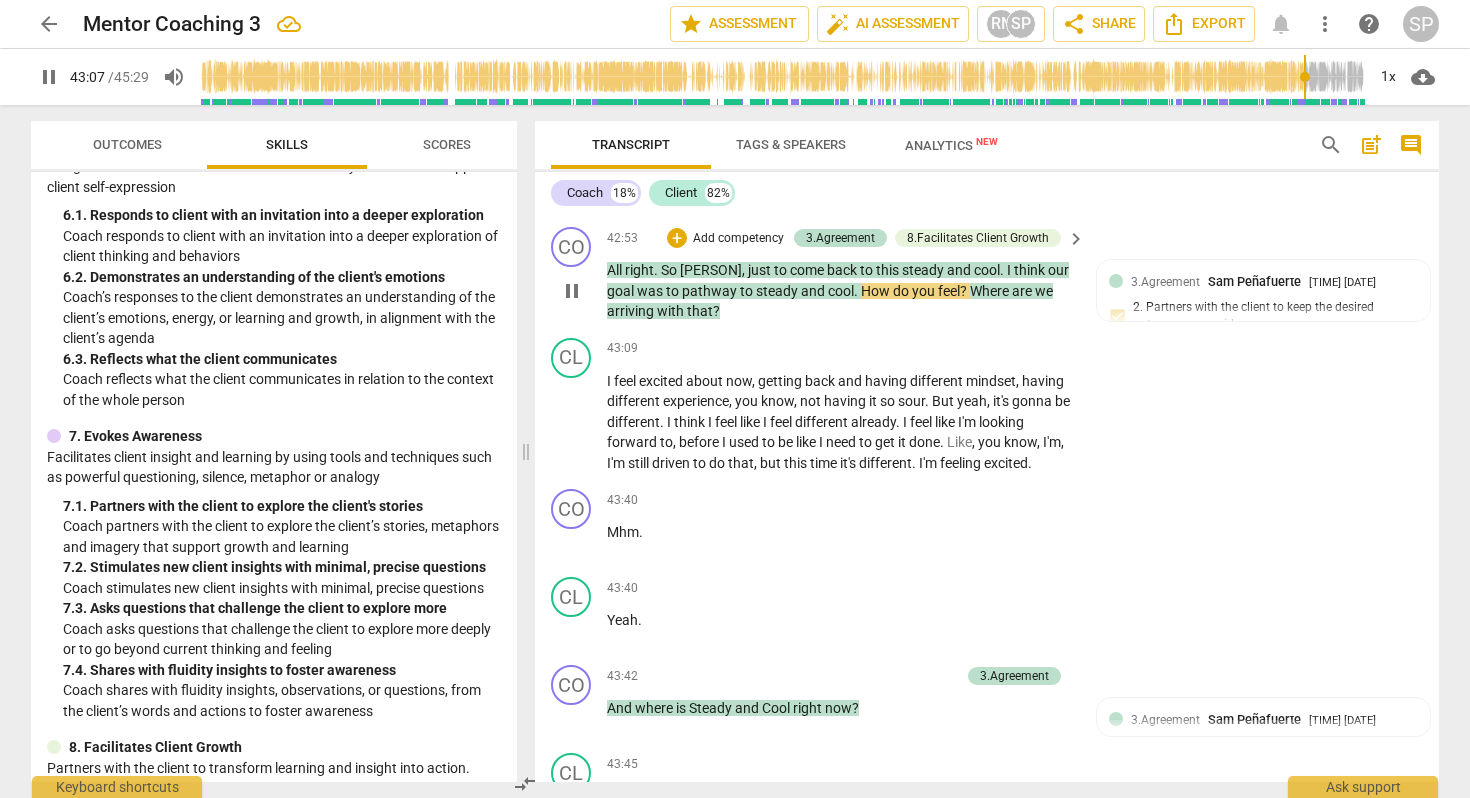 type 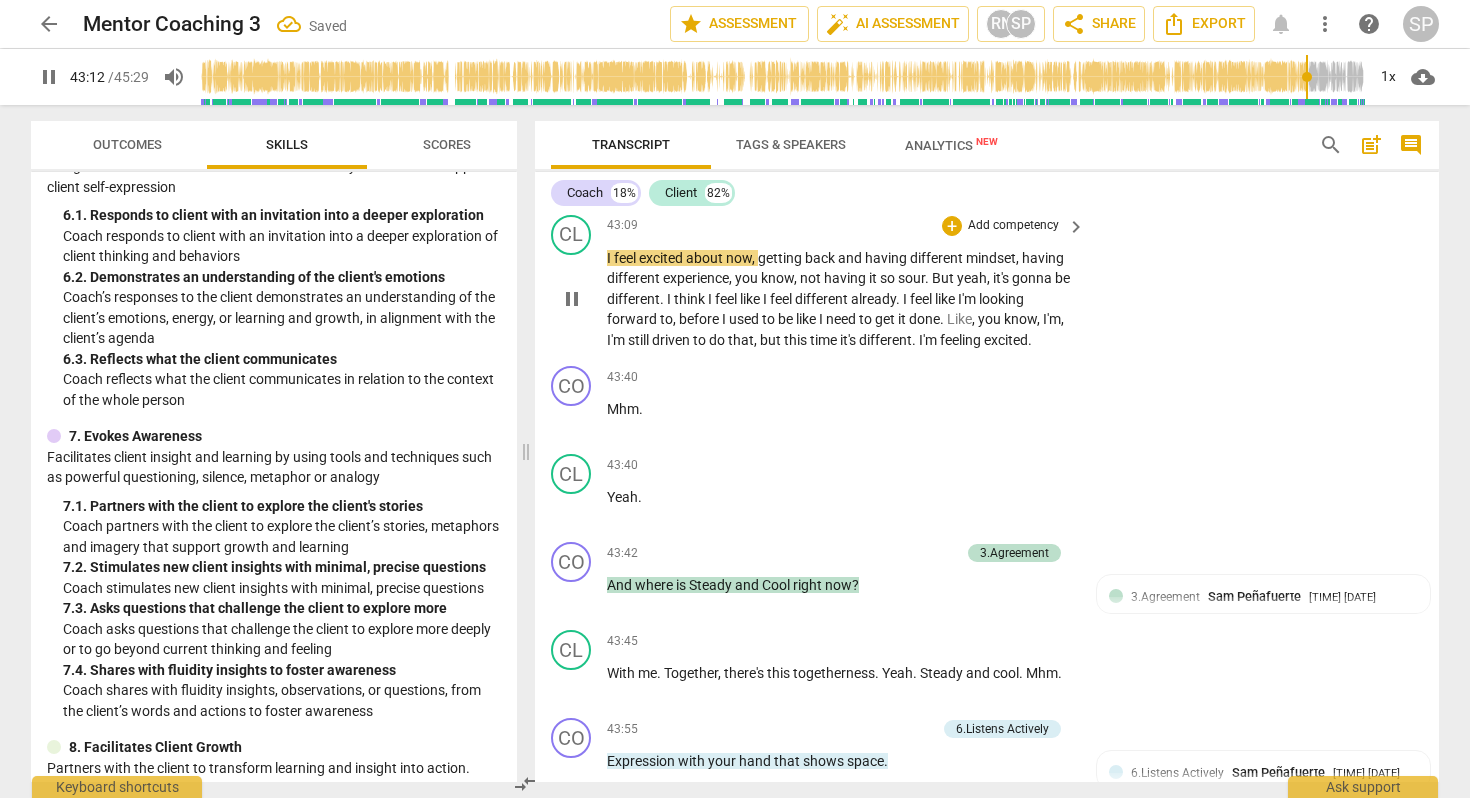 scroll, scrollTop: 14647, scrollLeft: 0, axis: vertical 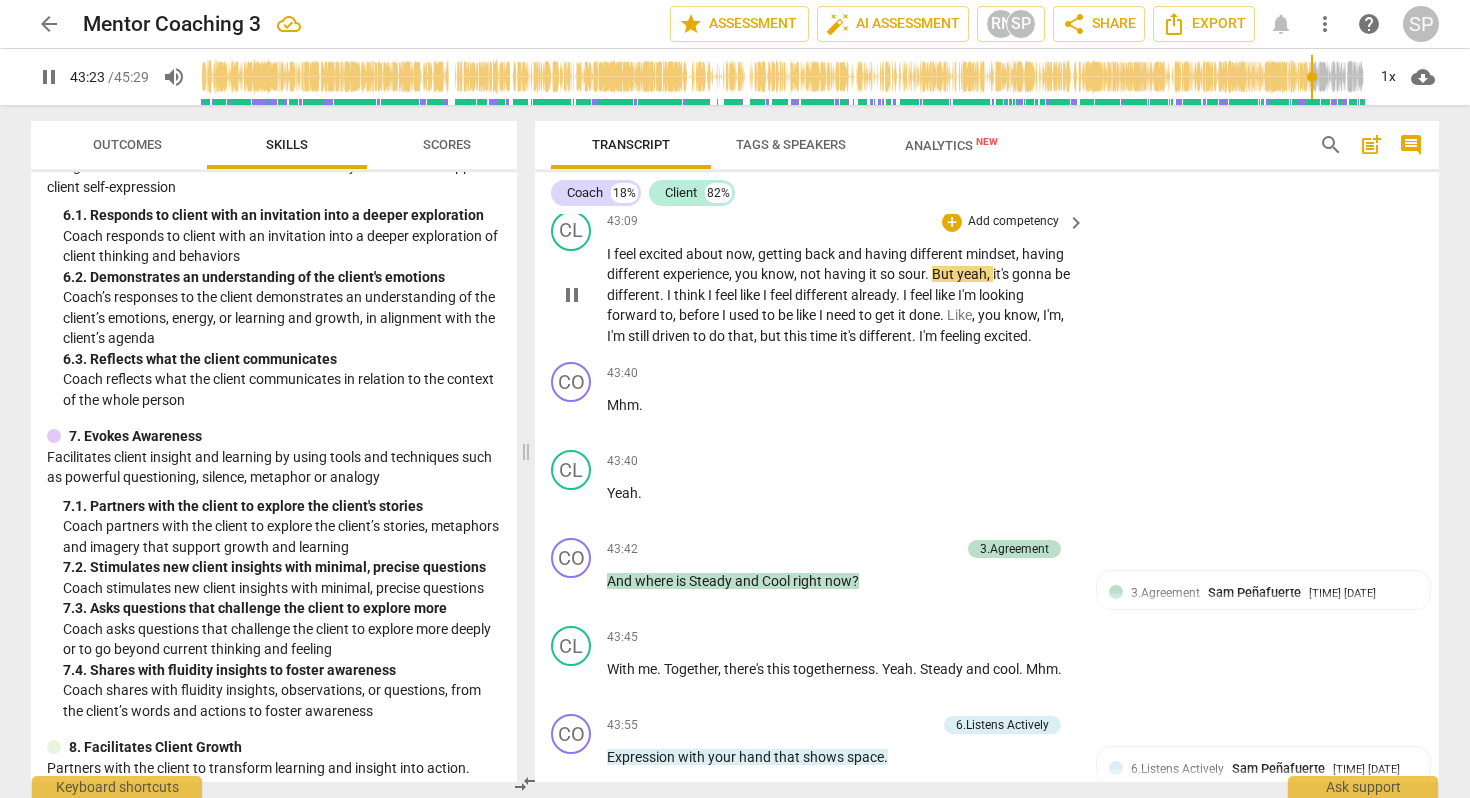 click on "you" at bounding box center (748, 274) 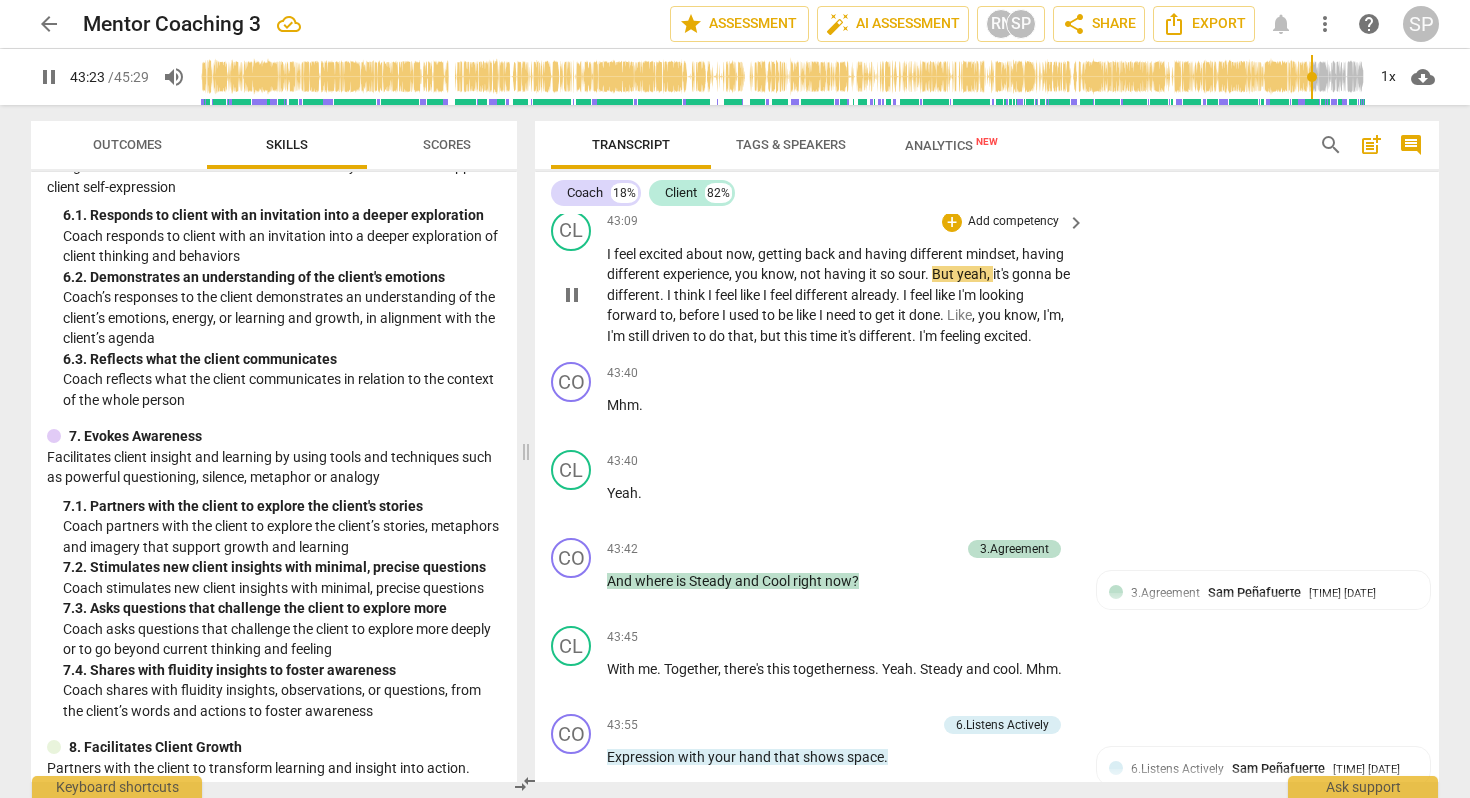 type on "2604" 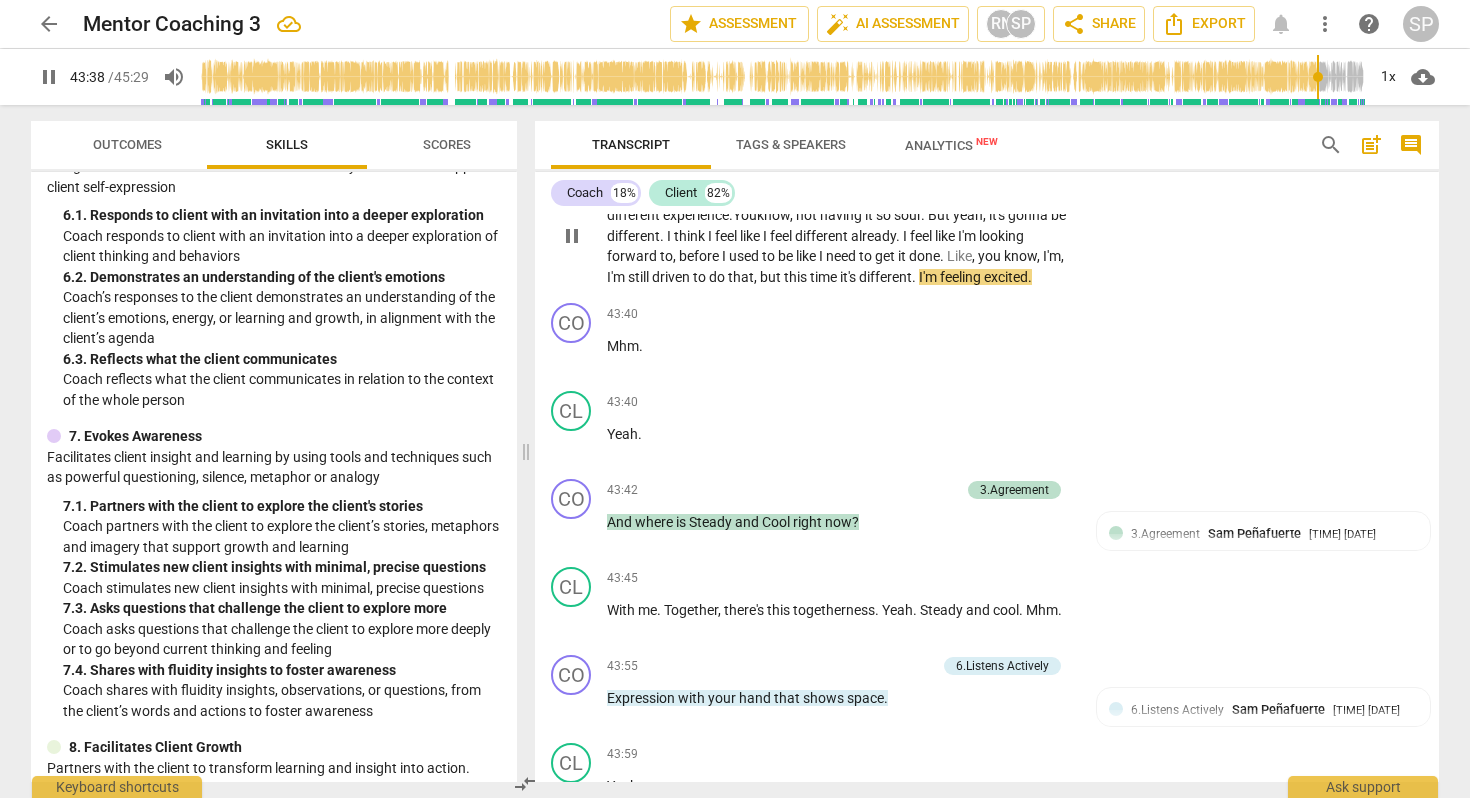 scroll, scrollTop: 14727, scrollLeft: 0, axis: vertical 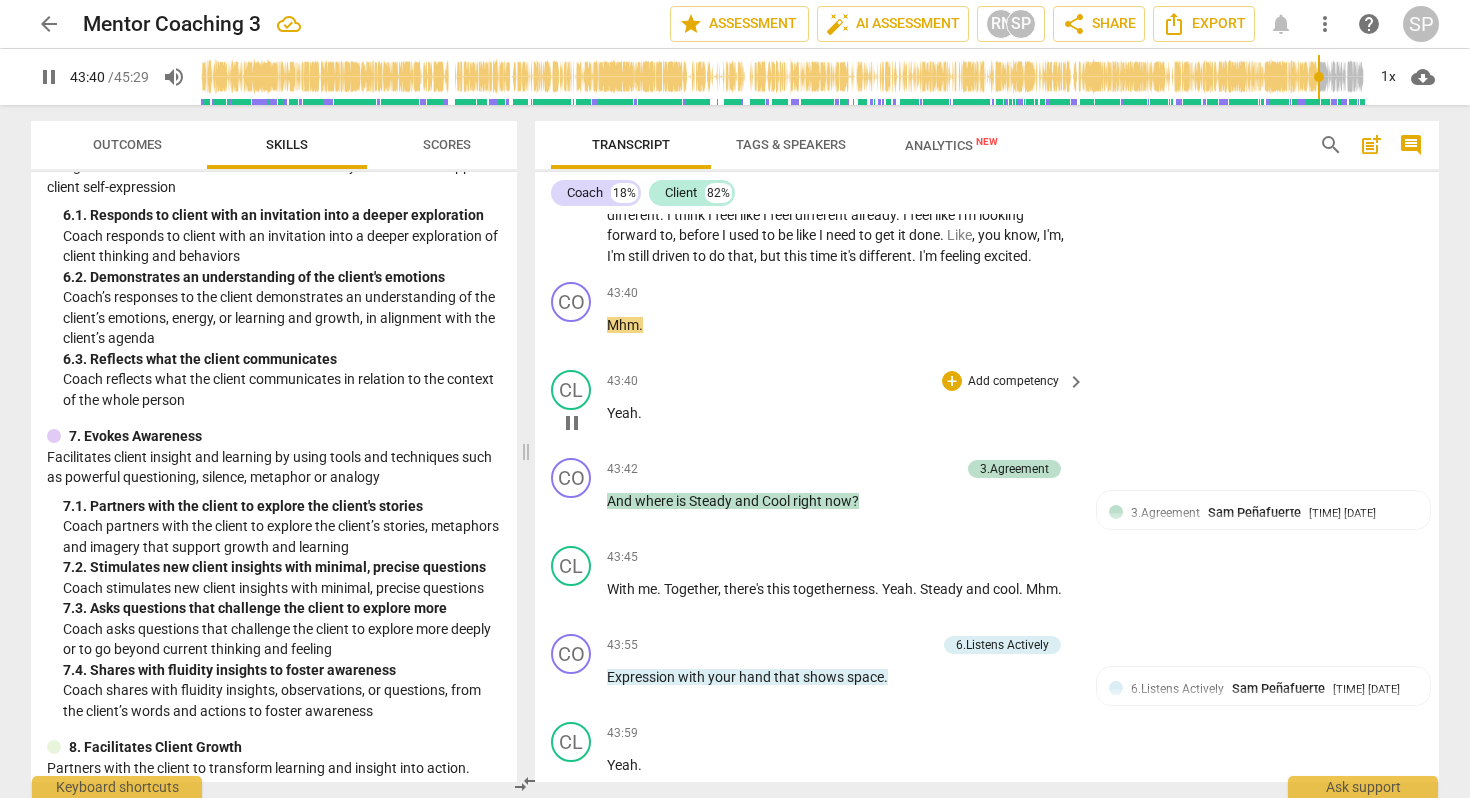 click on "Yeah" at bounding box center [622, 413] 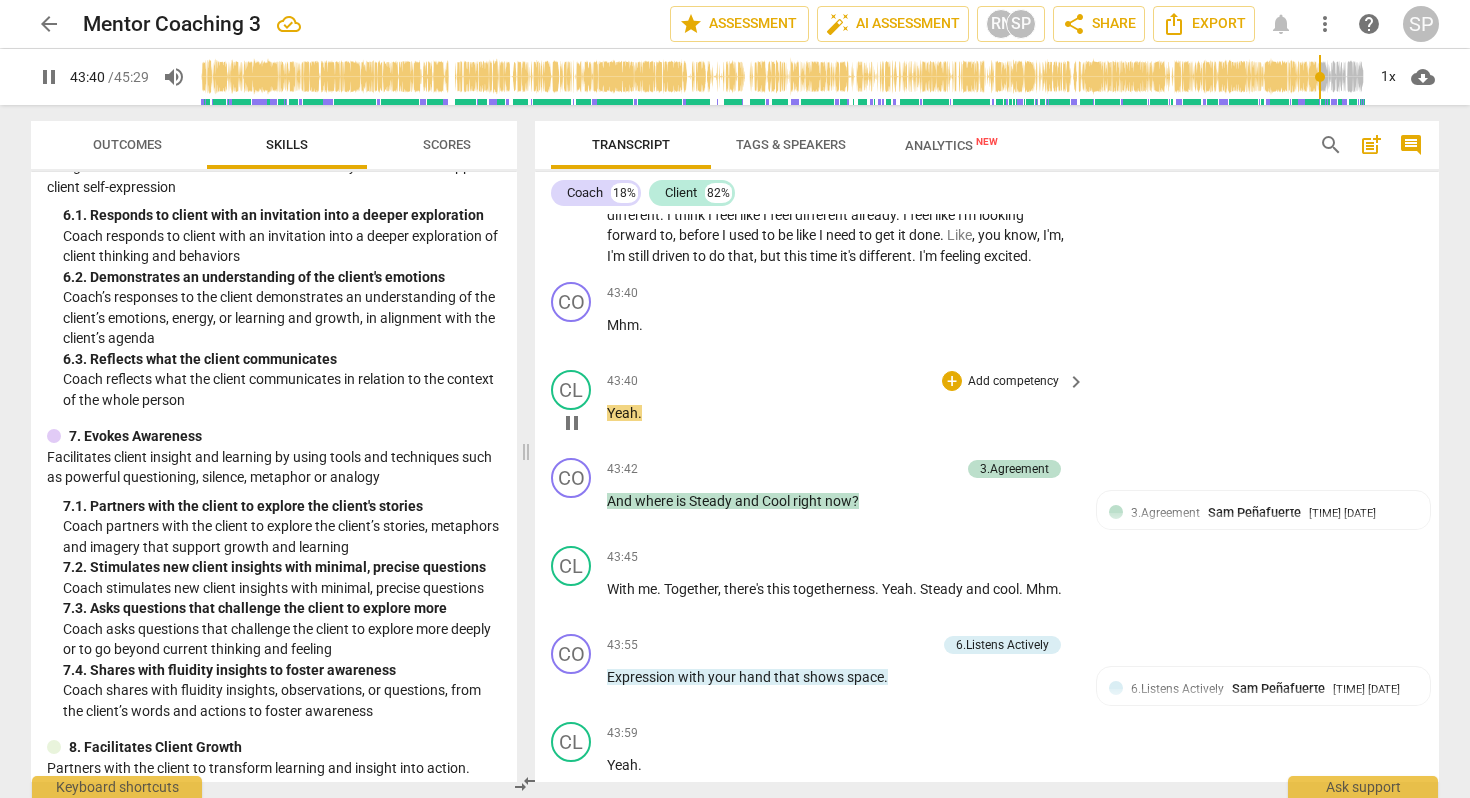 click on "Yeah" at bounding box center [622, 413] 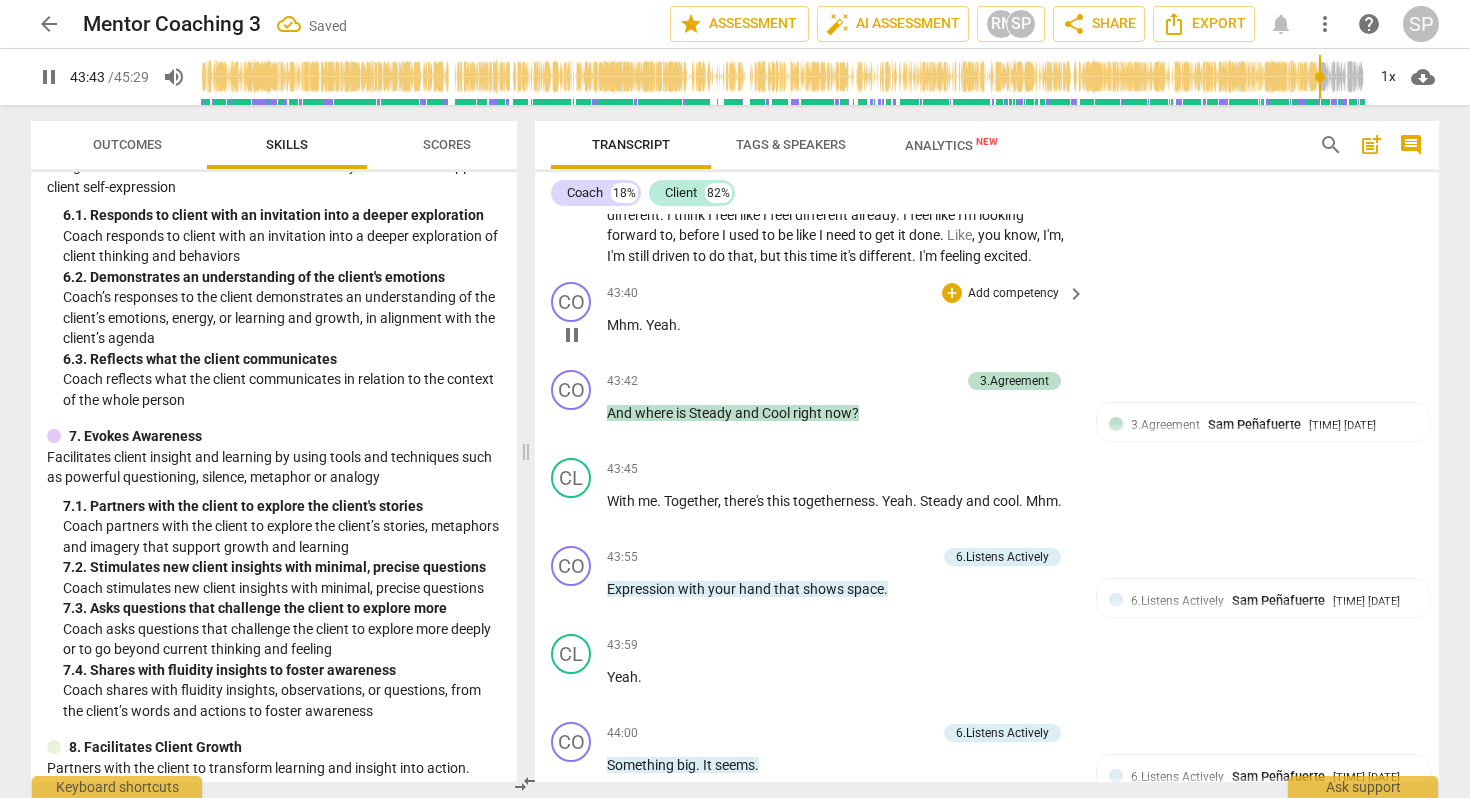 click on "Yeah" at bounding box center [661, 325] 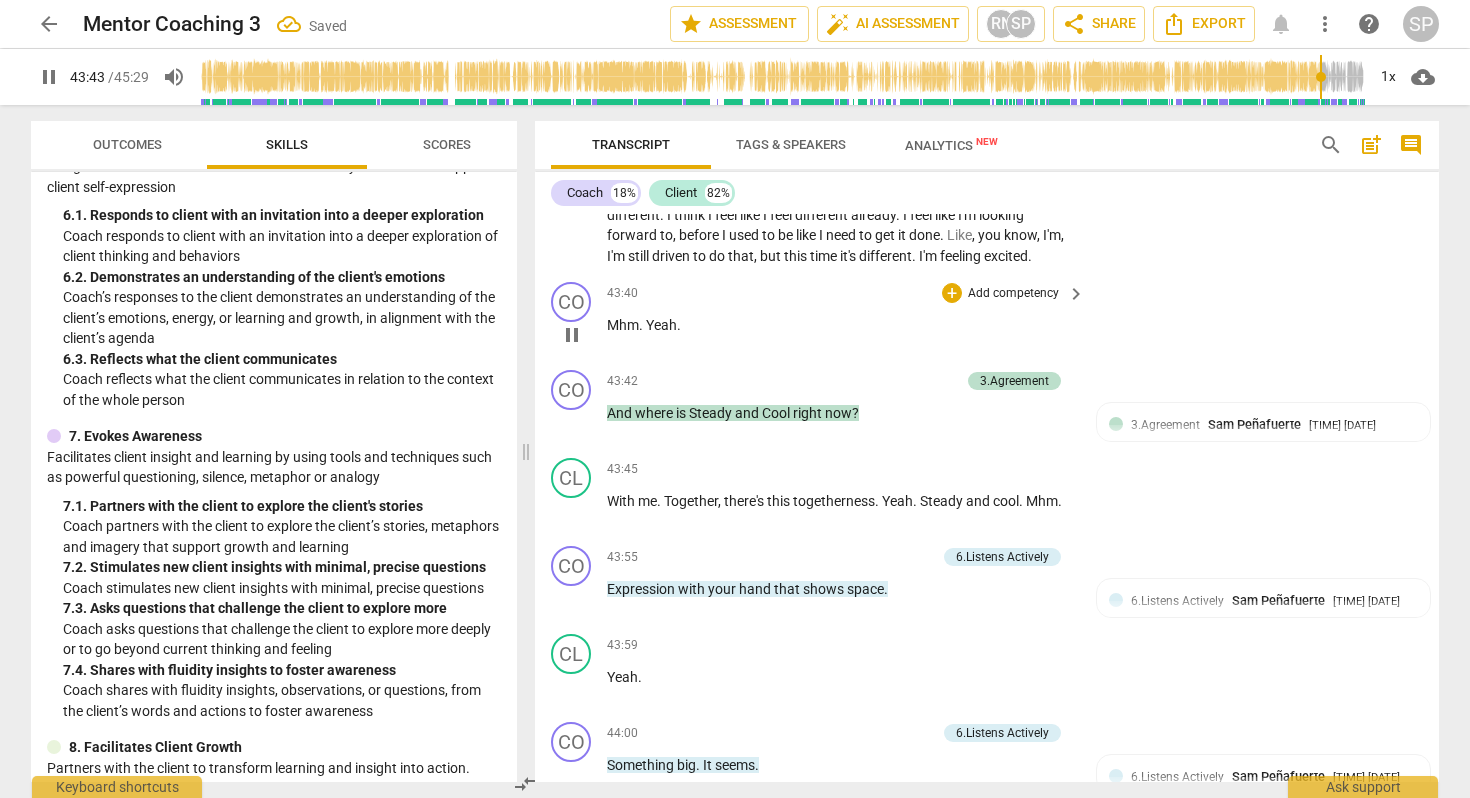 type 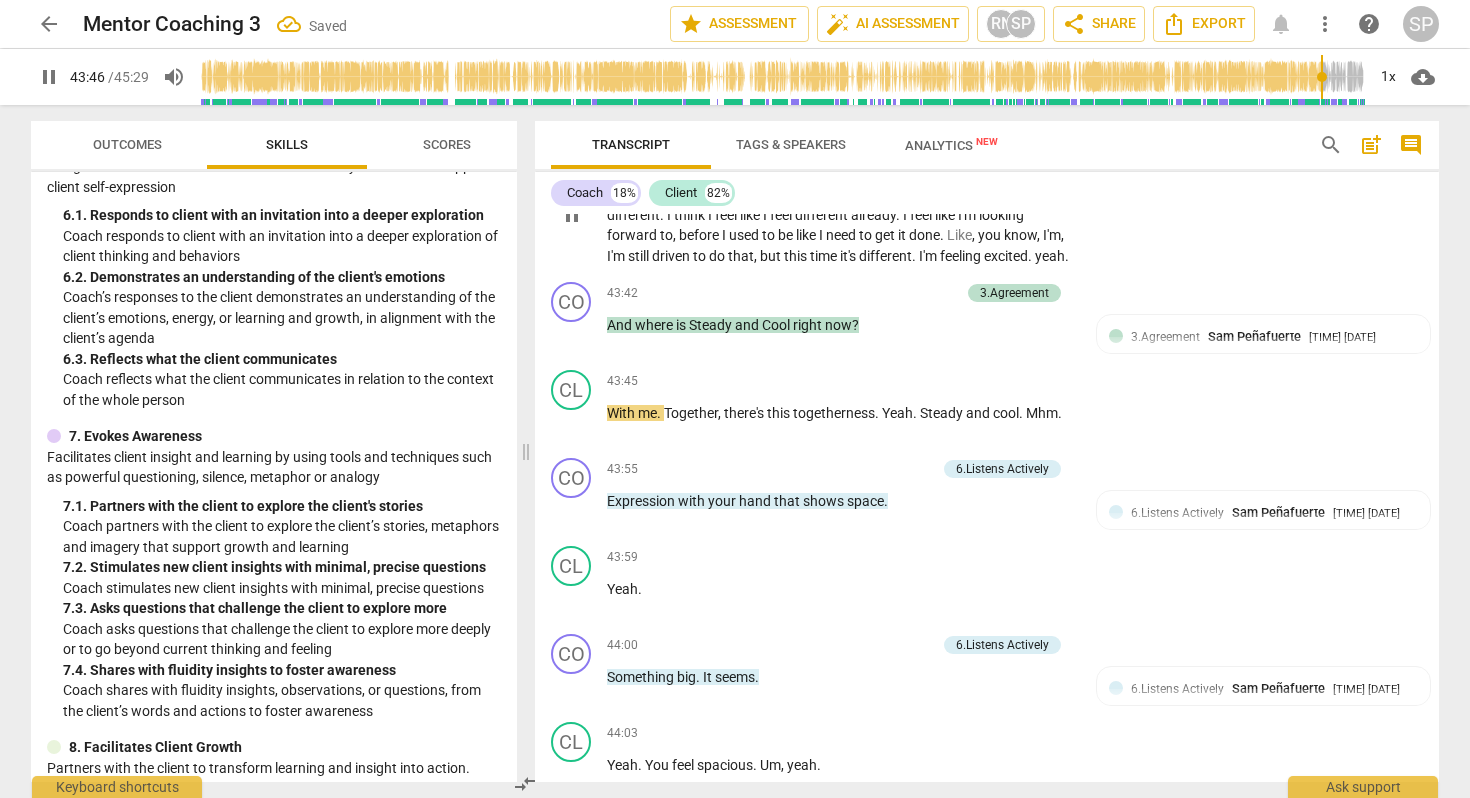 click on "yeah" at bounding box center [1050, 256] 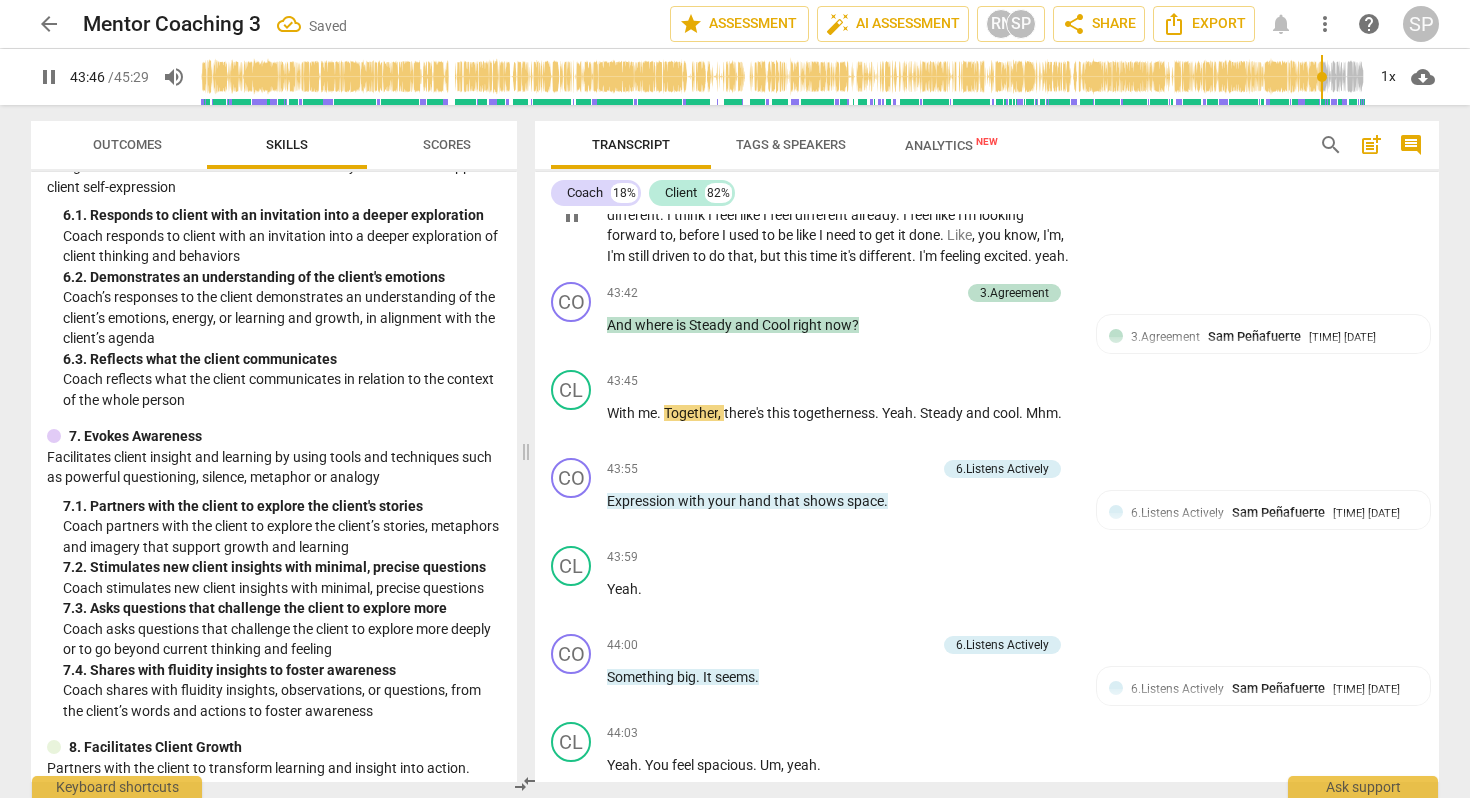 type on "2627" 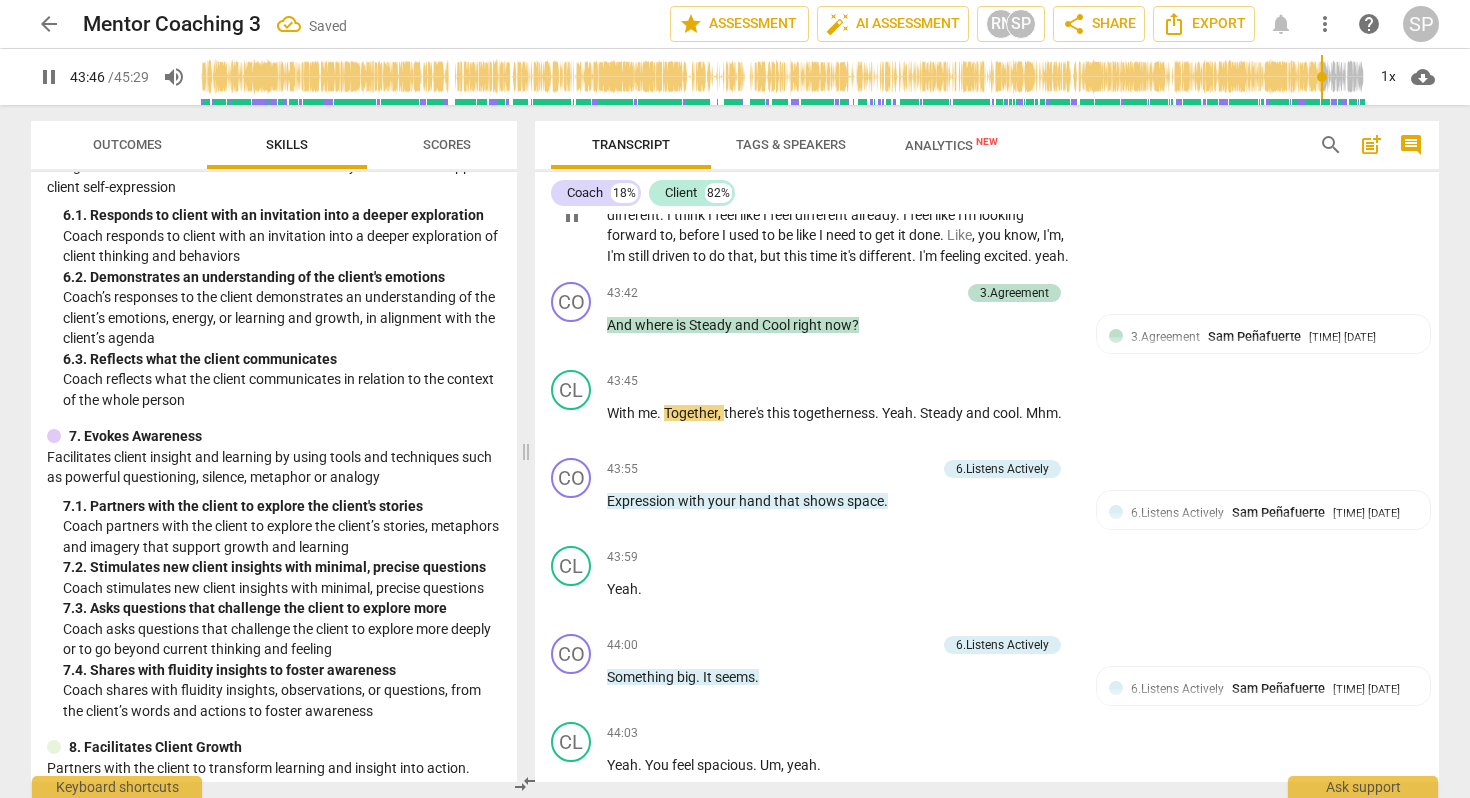 type 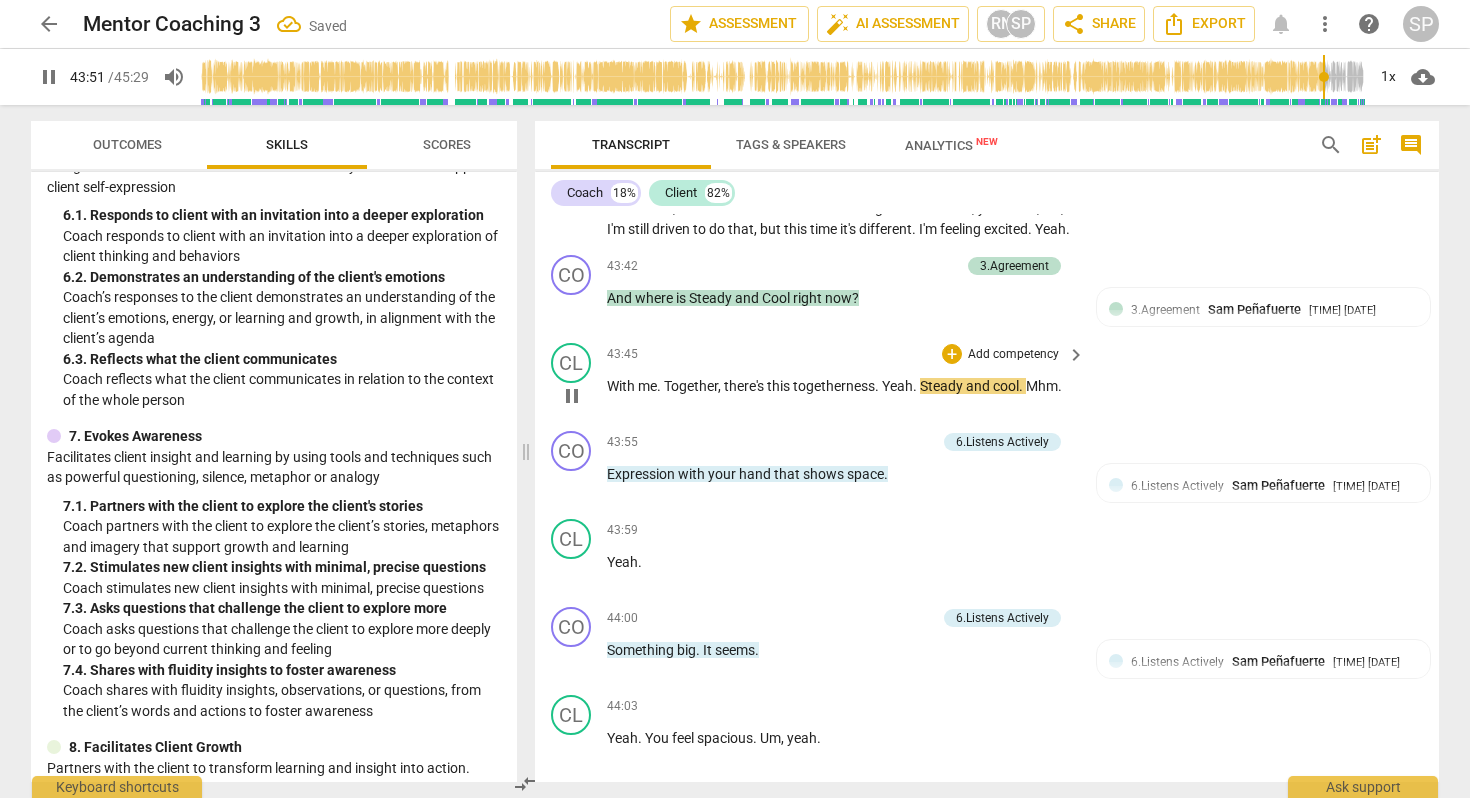 scroll, scrollTop: 14777, scrollLeft: 0, axis: vertical 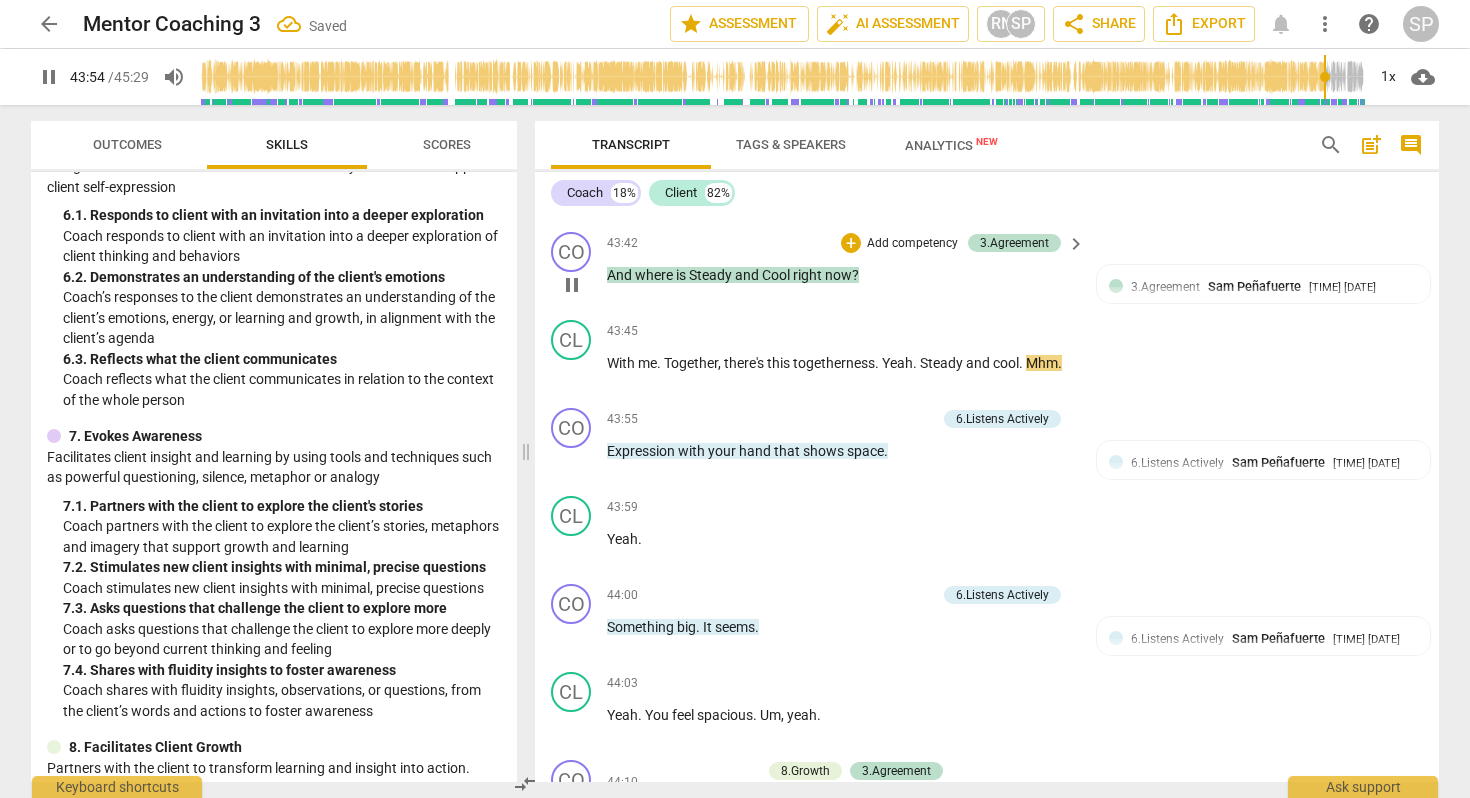 click on "Steady" at bounding box center [712, 275] 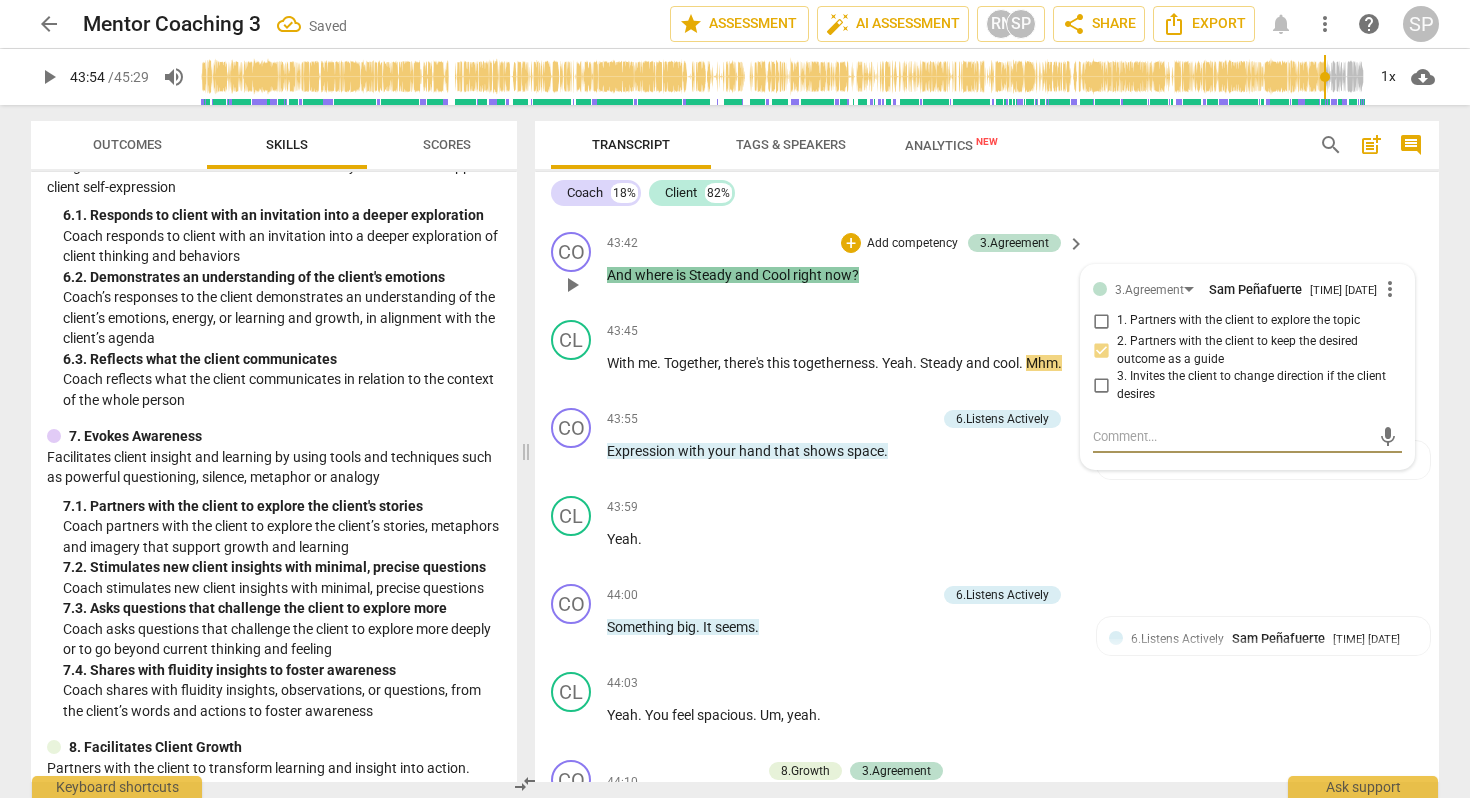 type on "s" 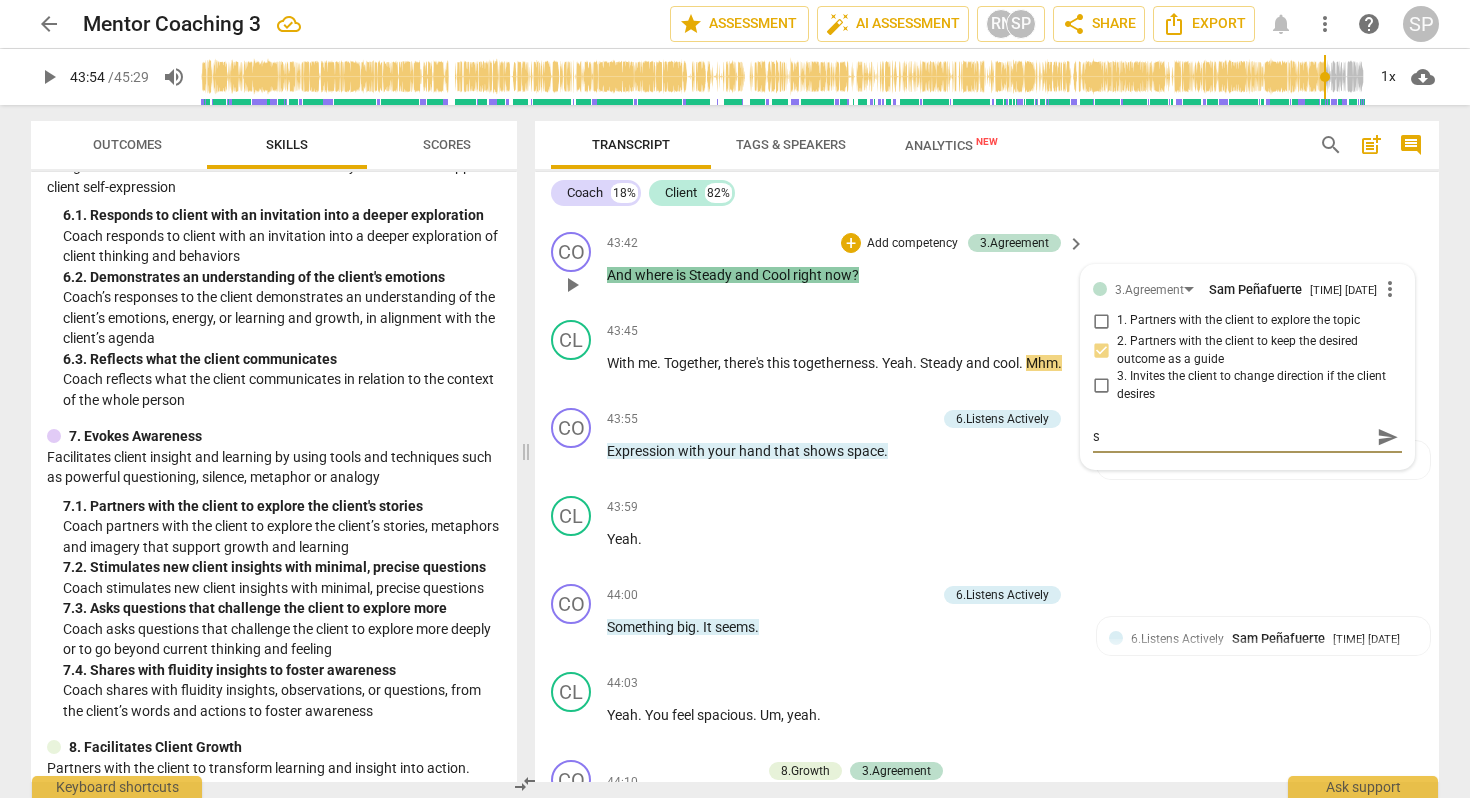 type on "s" 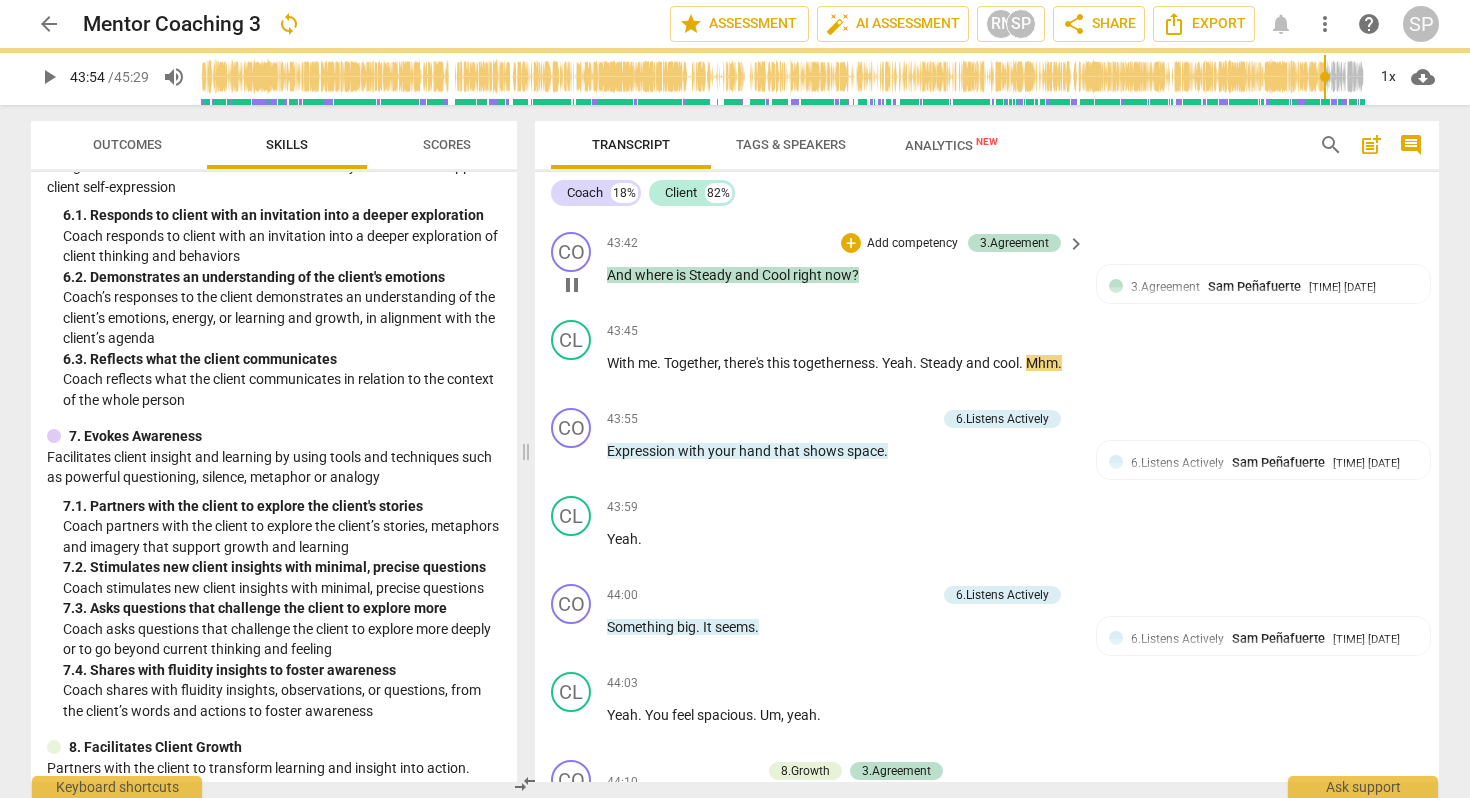 click on "Steady" at bounding box center (712, 275) 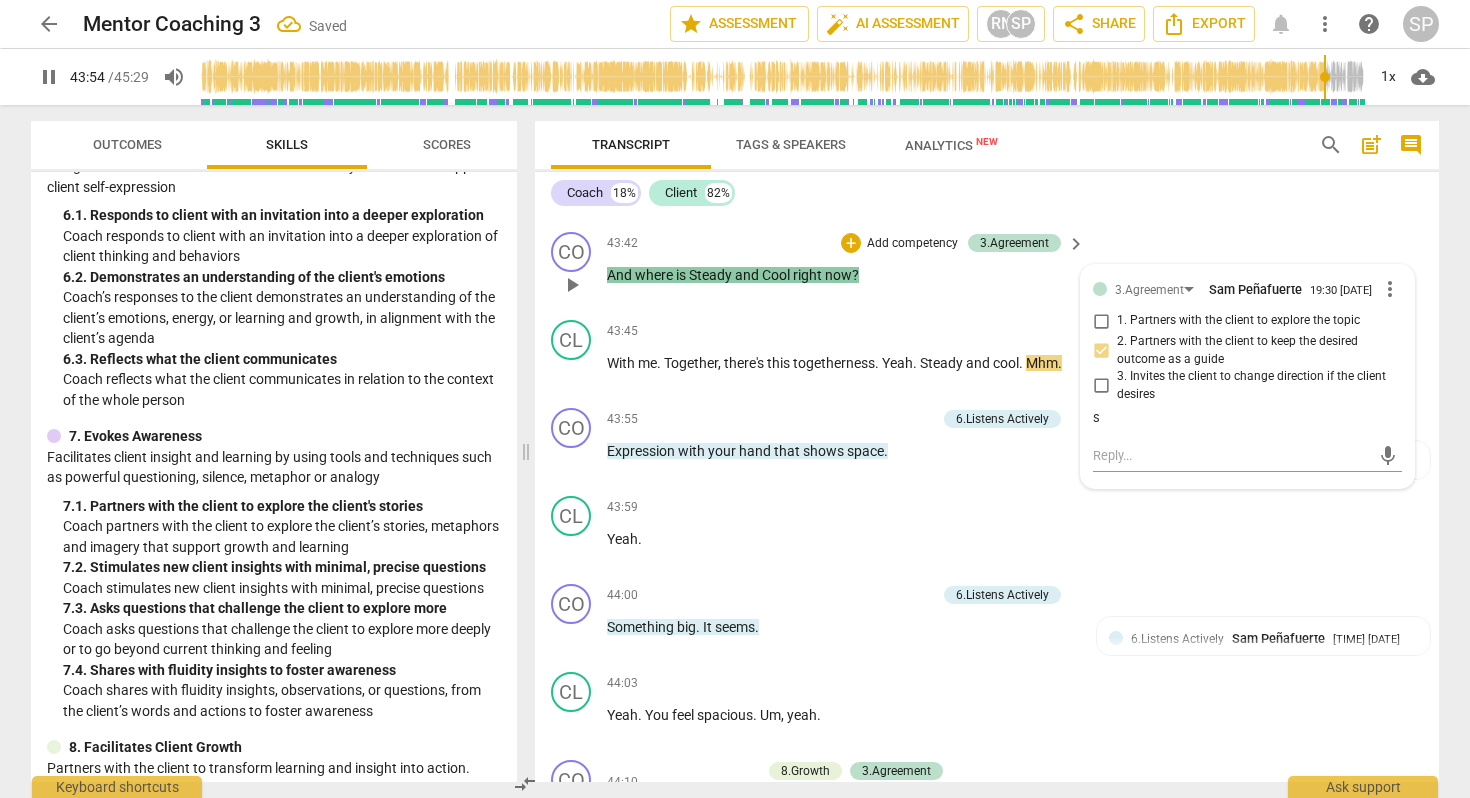 type on "2635" 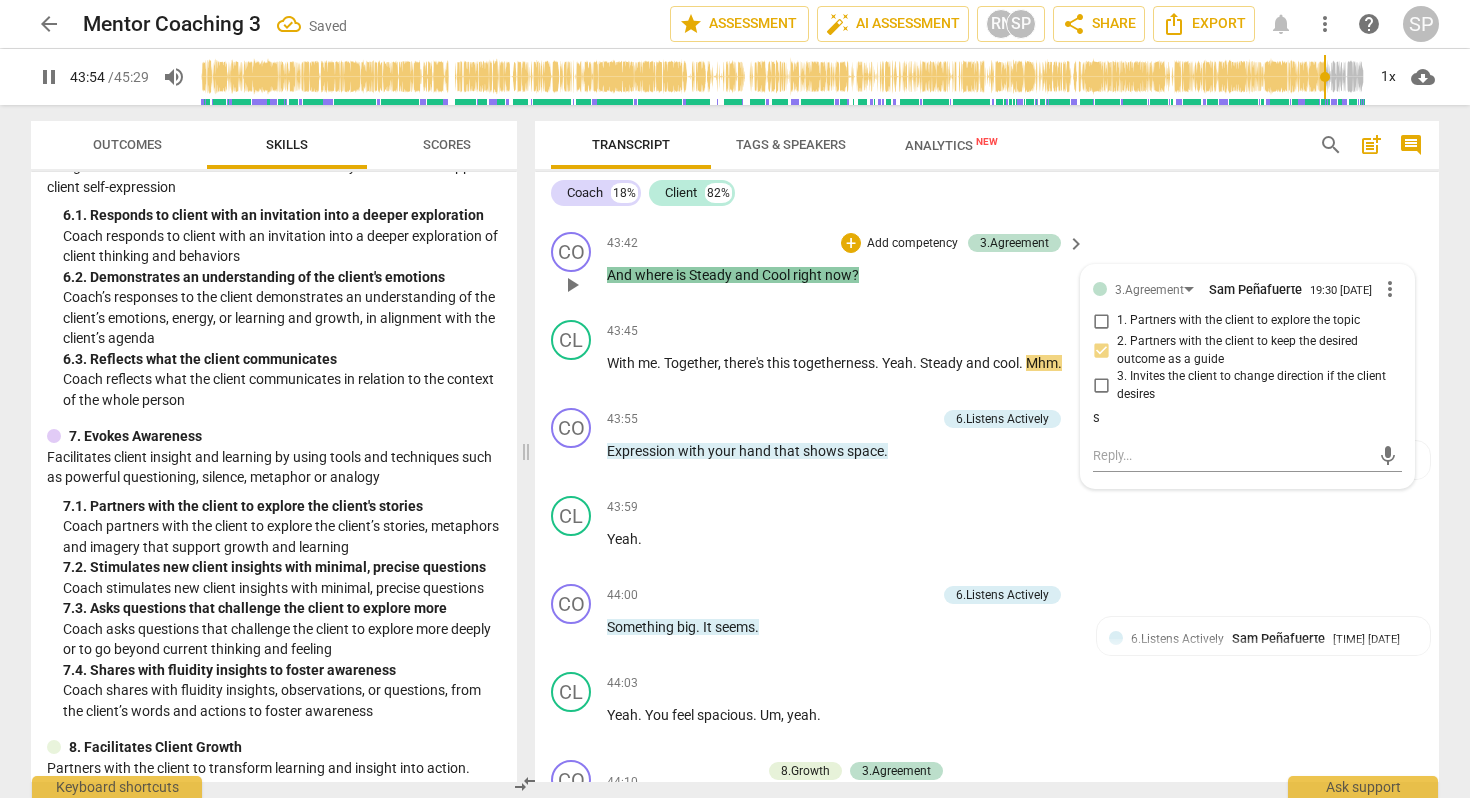 type 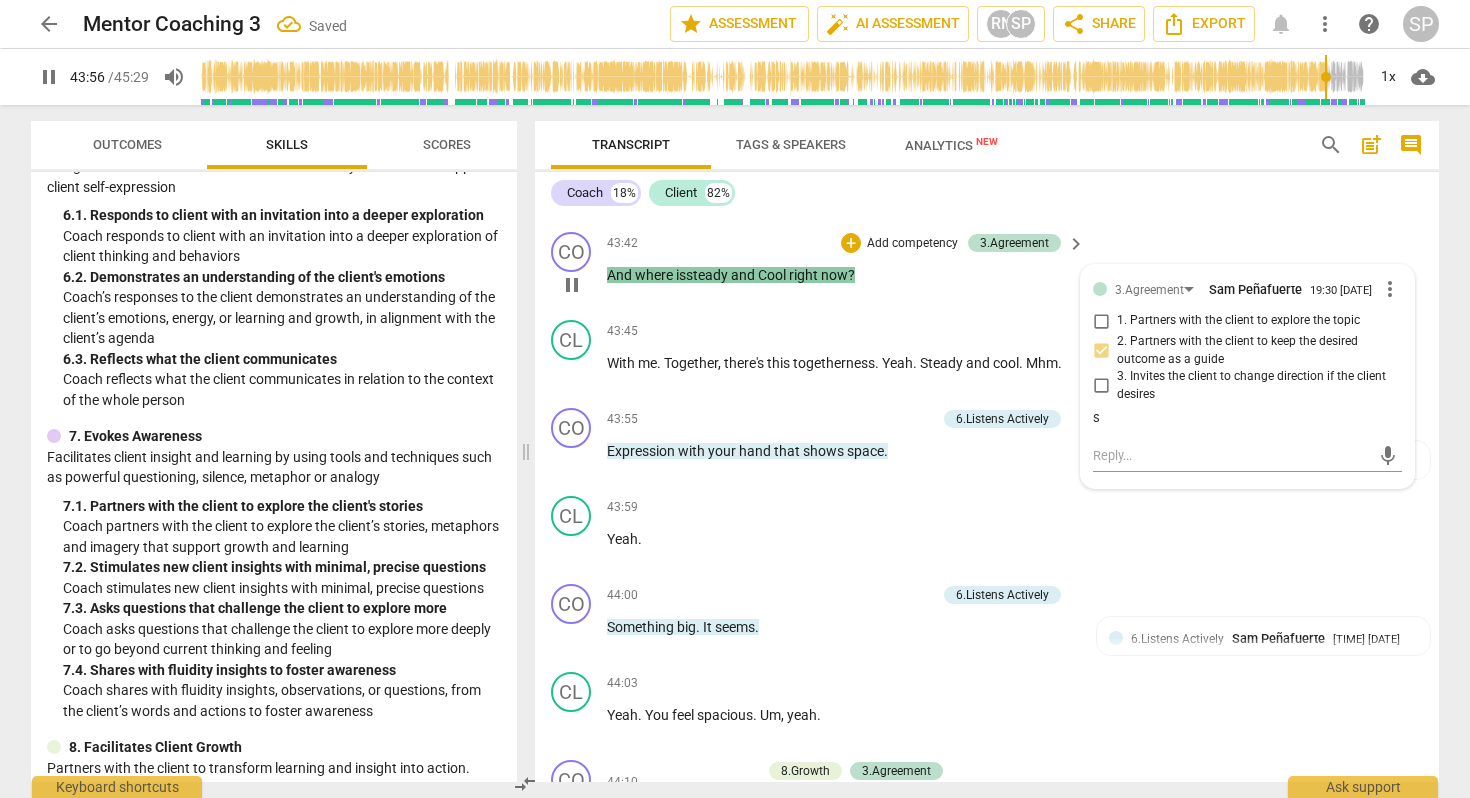 click on "Cool" at bounding box center [773, 275] 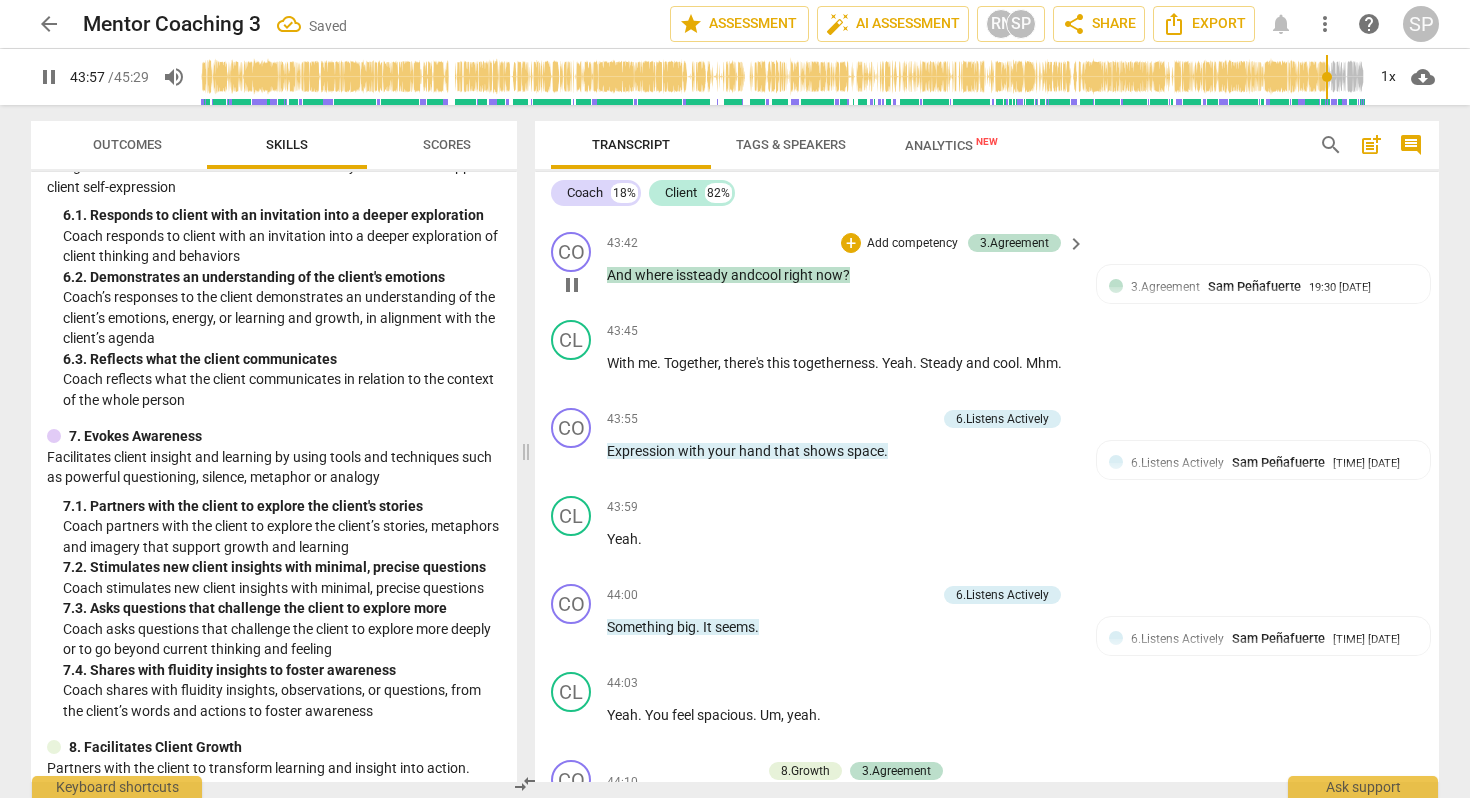 click on "and  c" at bounding box center (746, 275) 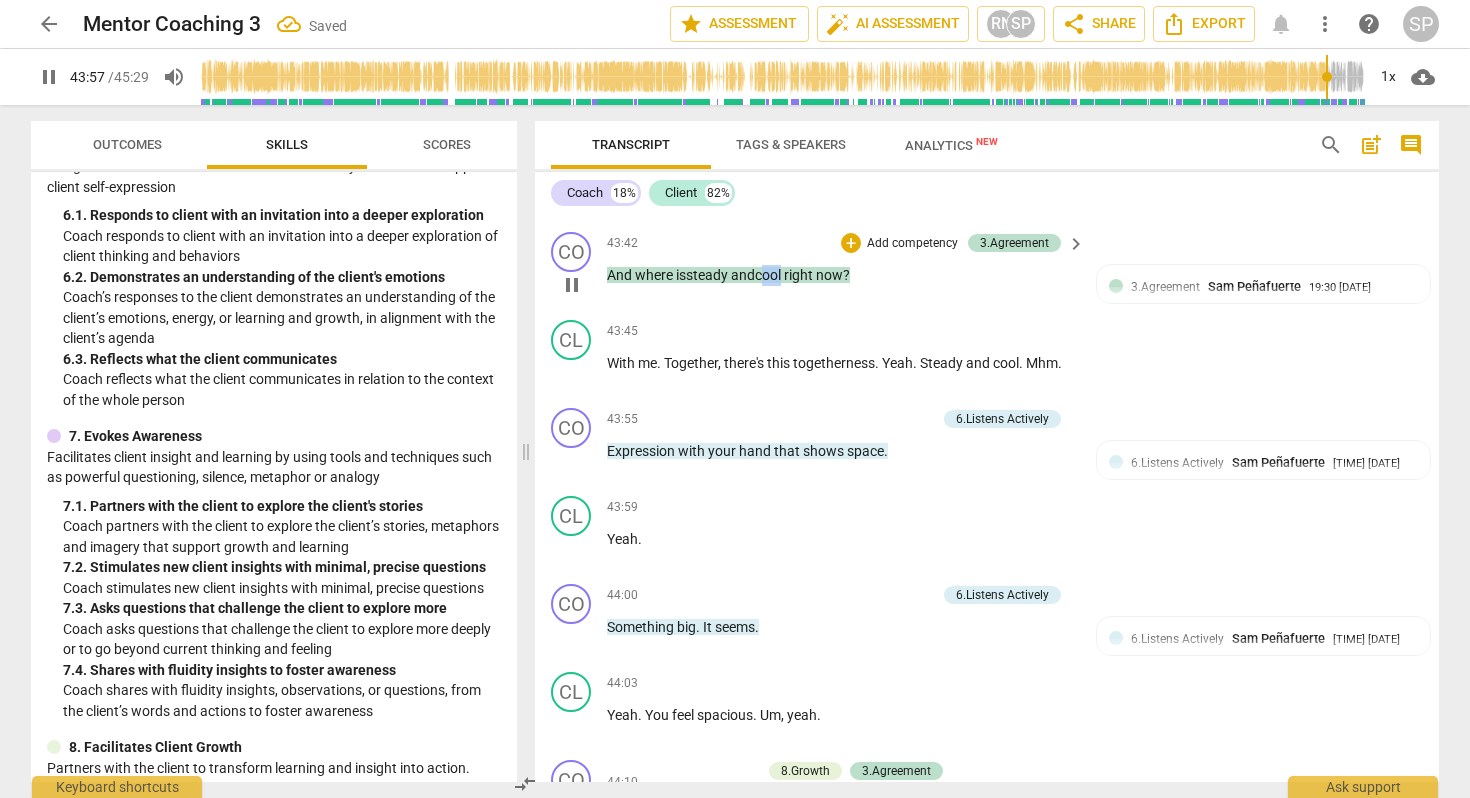 click on "and  c" at bounding box center (746, 275) 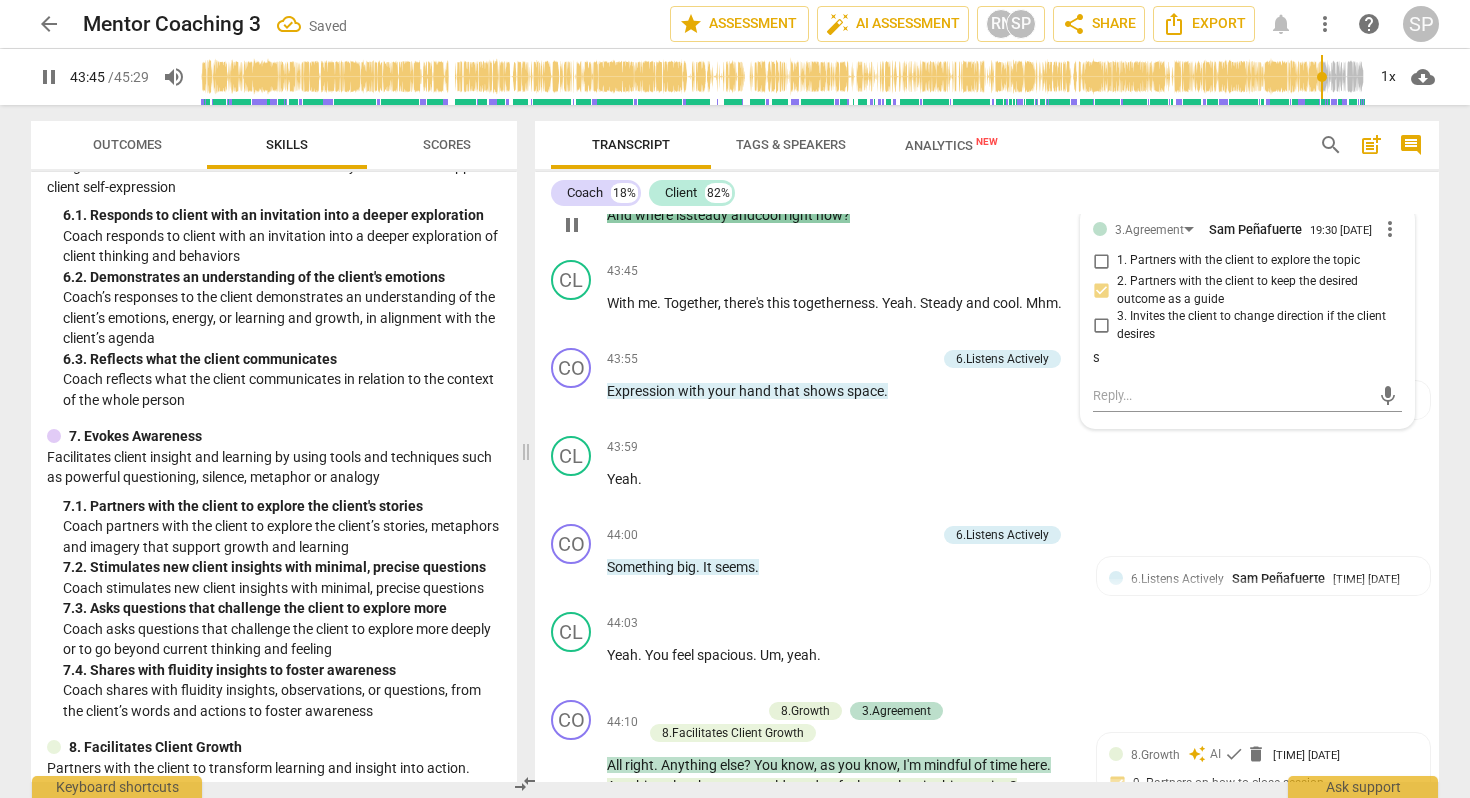 scroll, scrollTop: 14845, scrollLeft: 0, axis: vertical 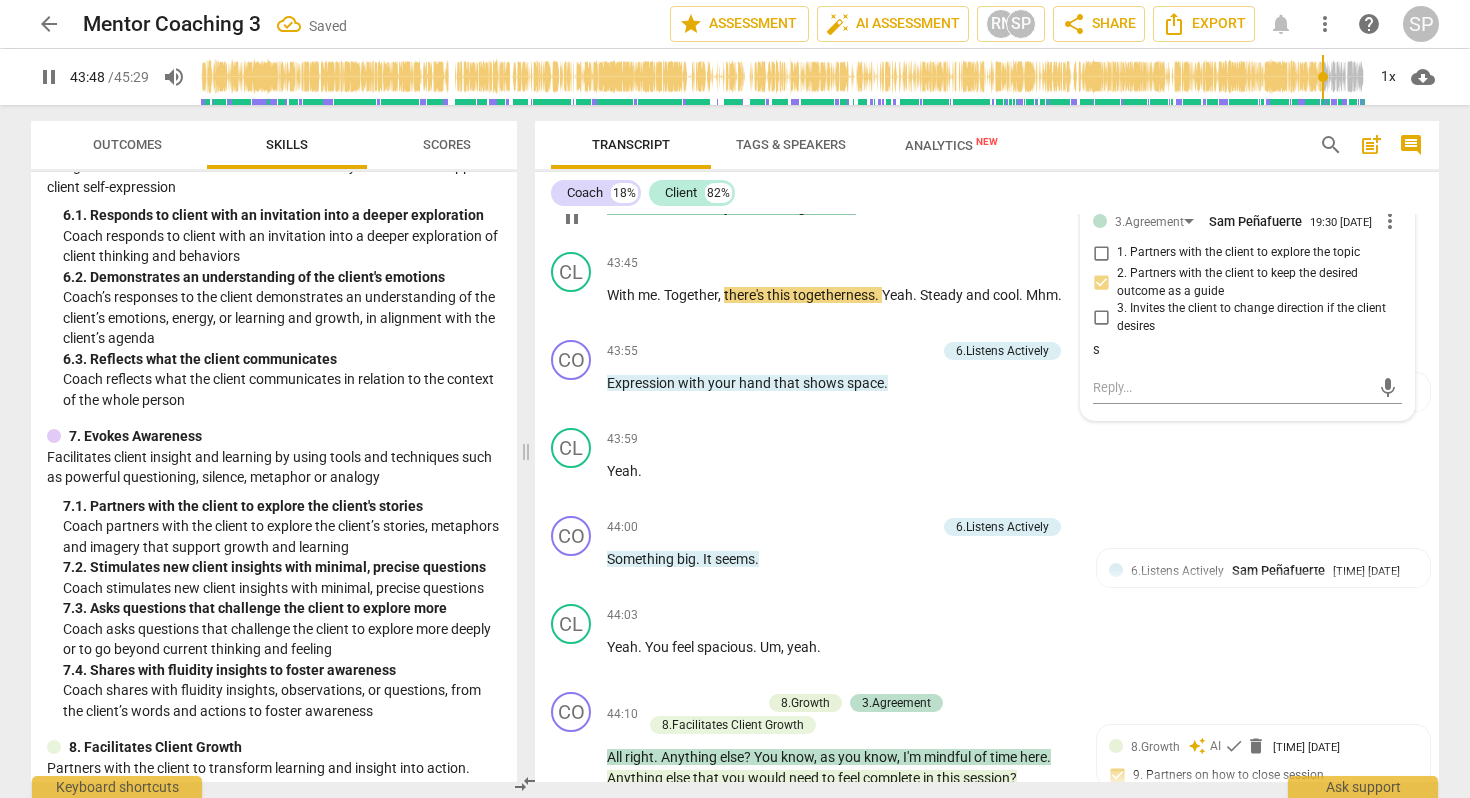 click on "s" at bounding box center [1247, 350] 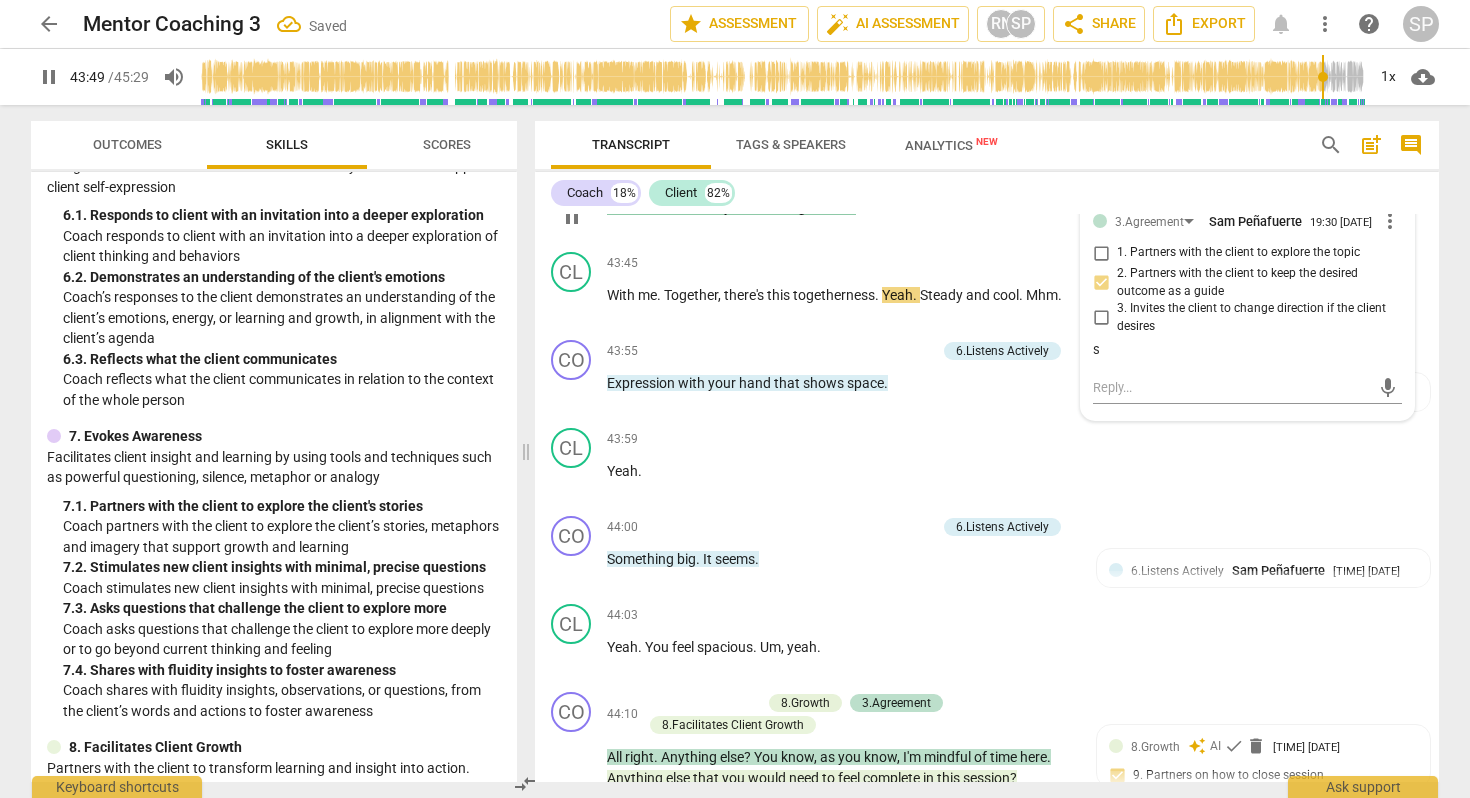 click on "s" at bounding box center (1247, 350) 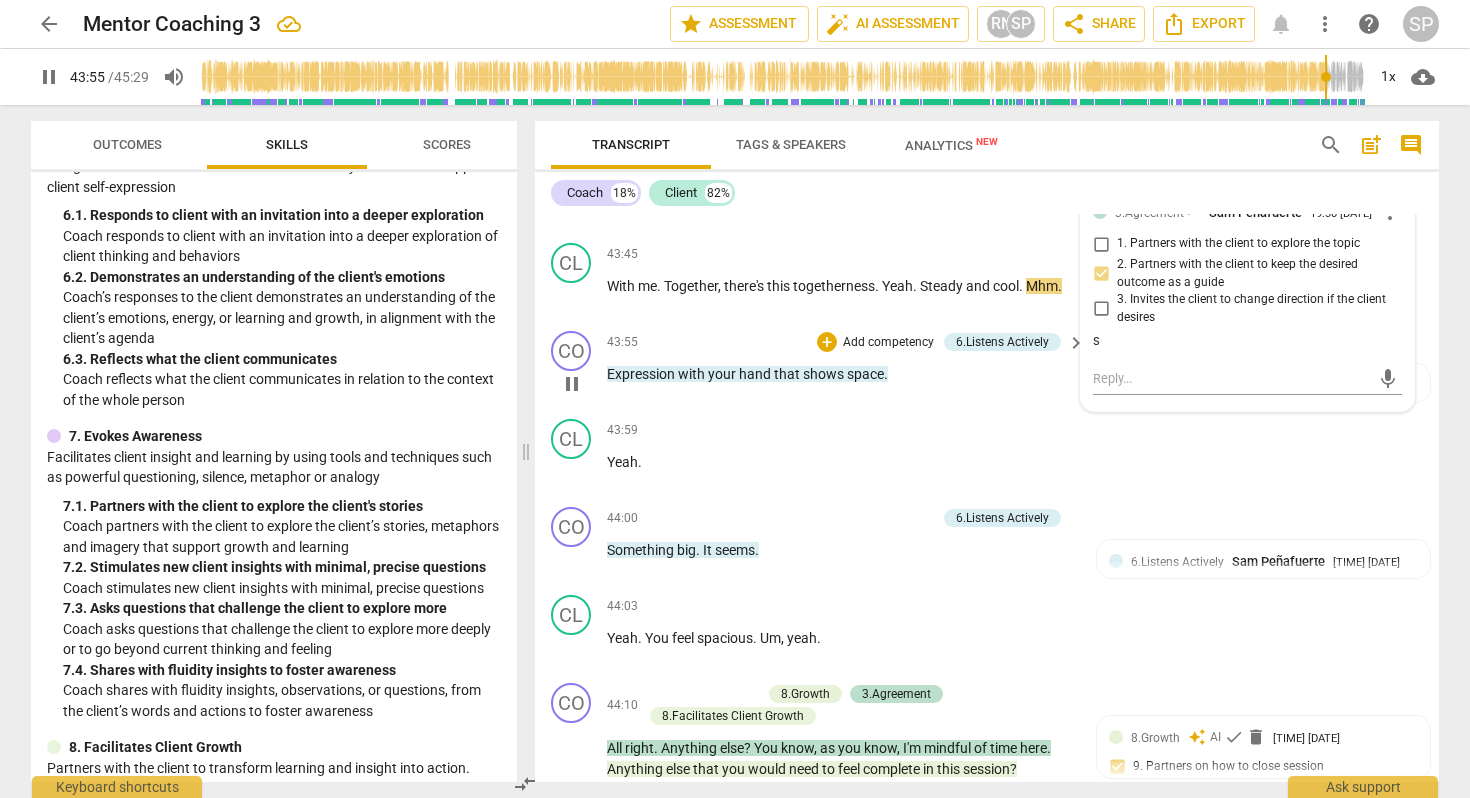 scroll, scrollTop: 14855, scrollLeft: 0, axis: vertical 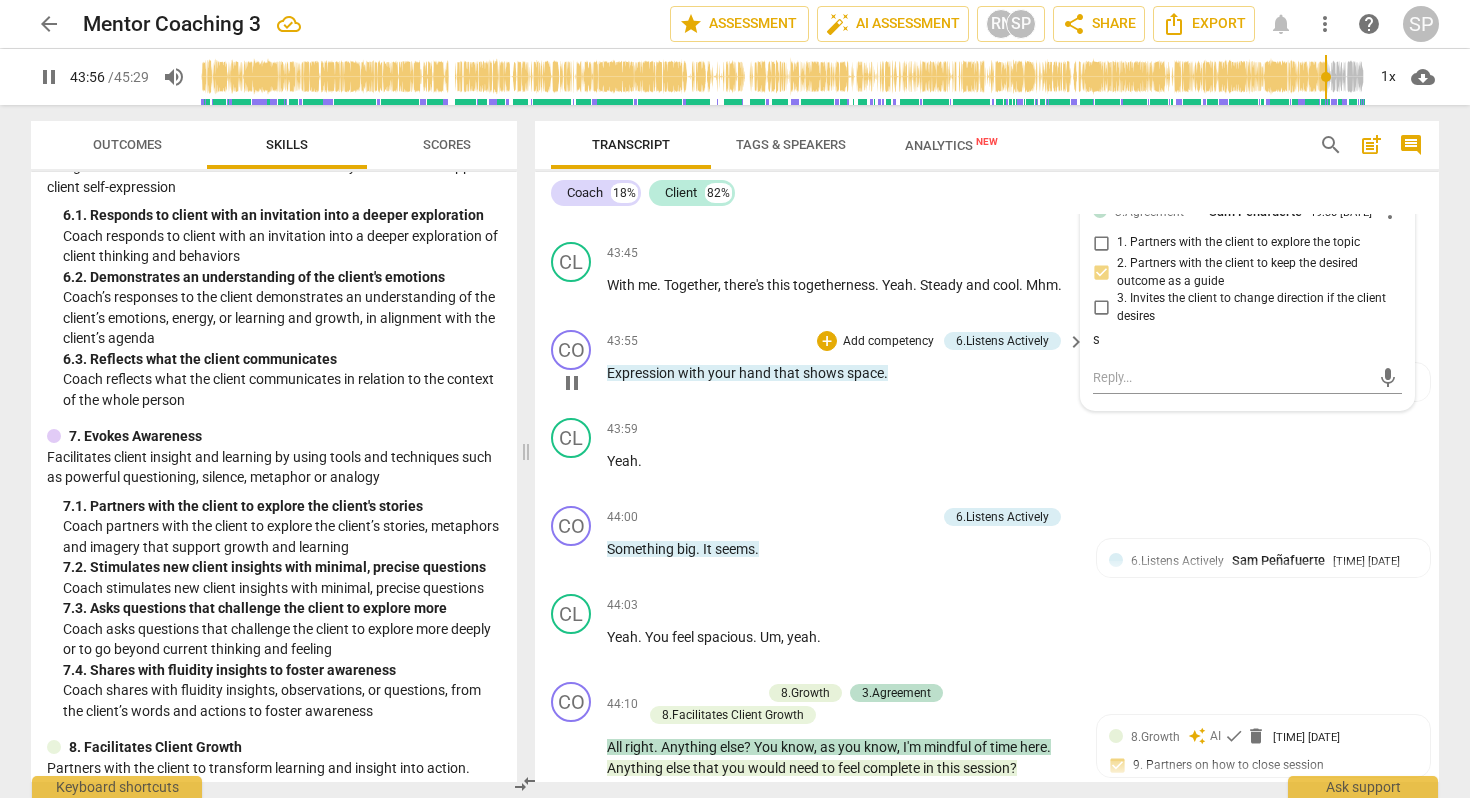 click on "Expression" at bounding box center [642, 373] 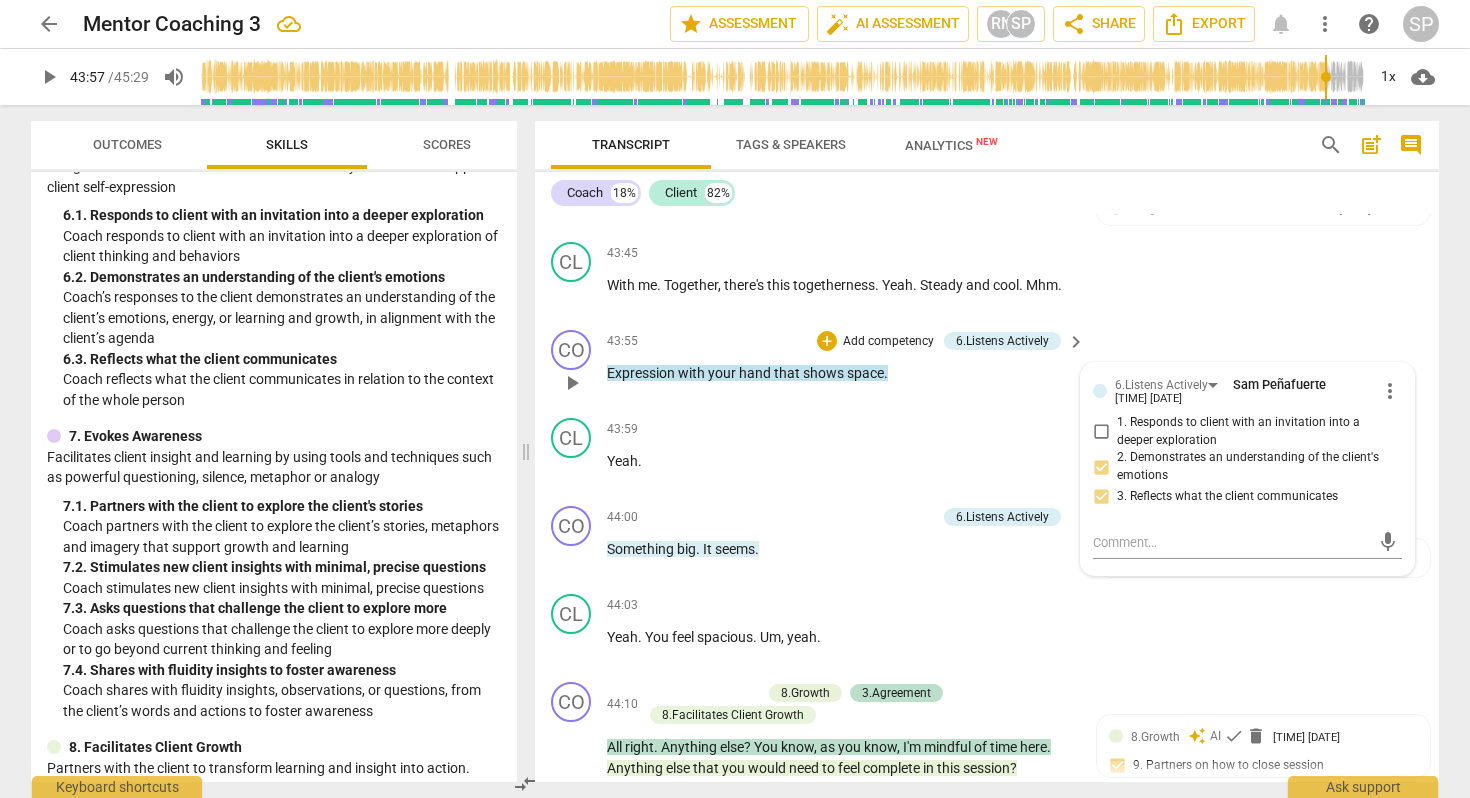 click on "Expression" at bounding box center [642, 373] 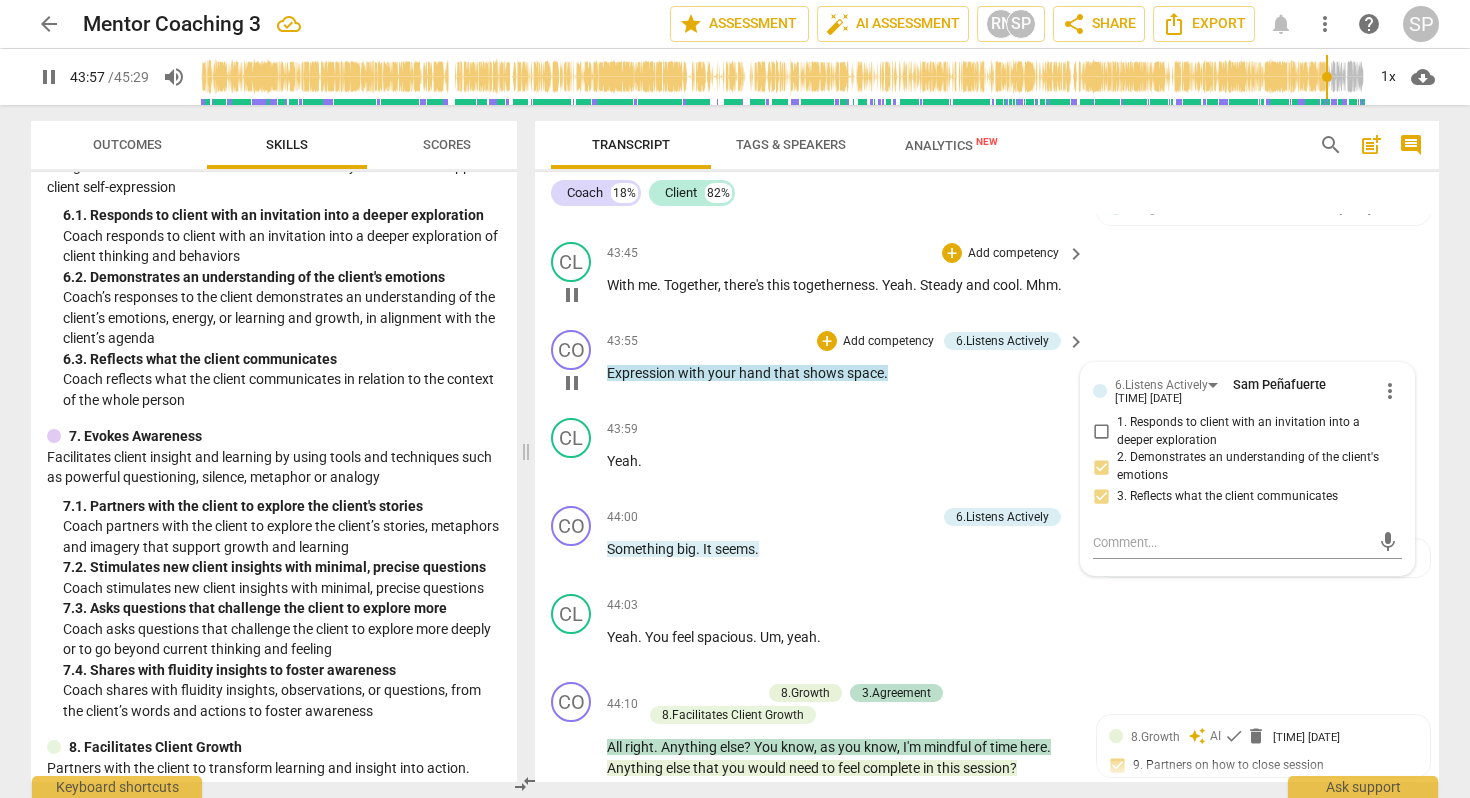 click on "Mhm" at bounding box center [1042, 285] 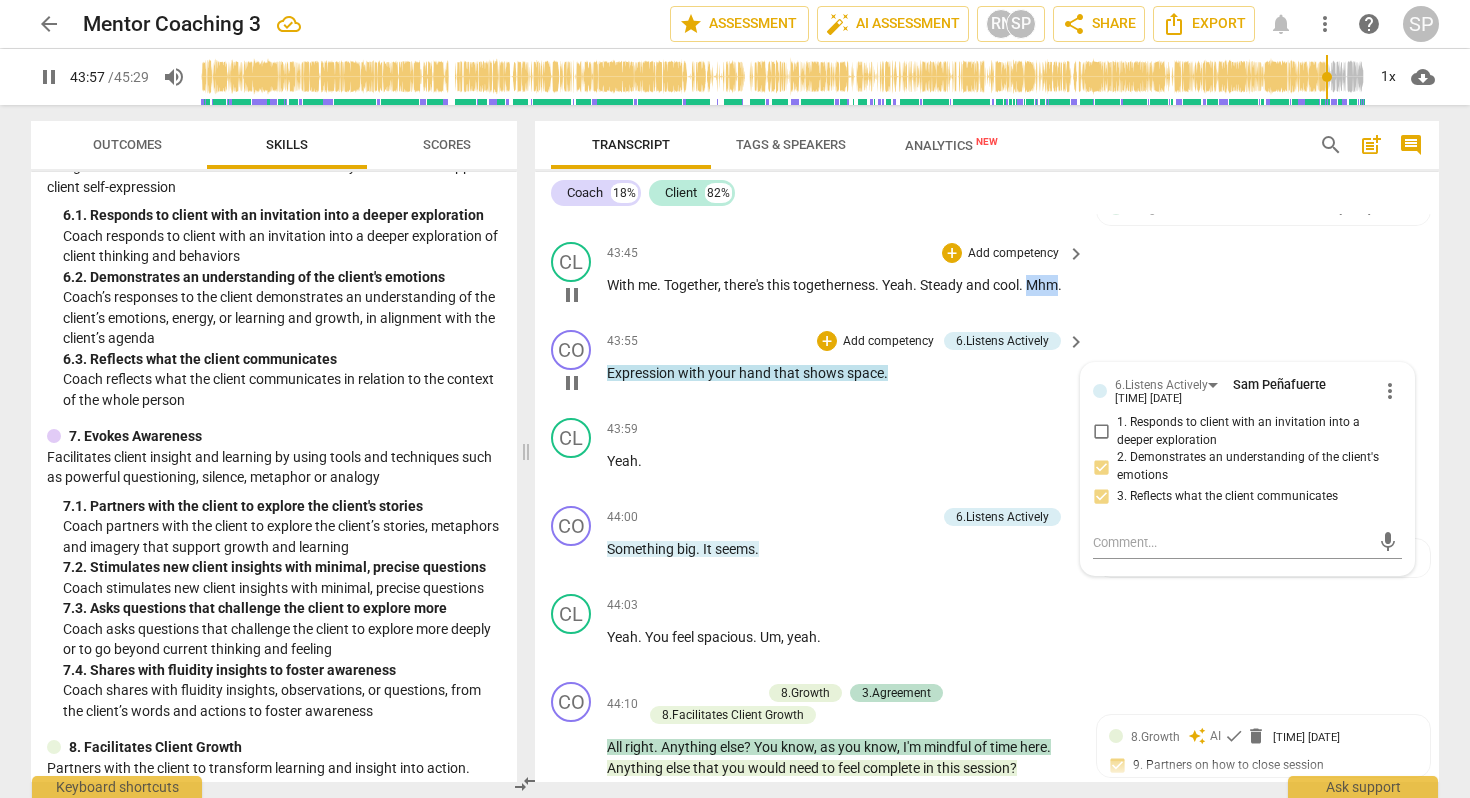 click on "Mhm" at bounding box center [1042, 285] 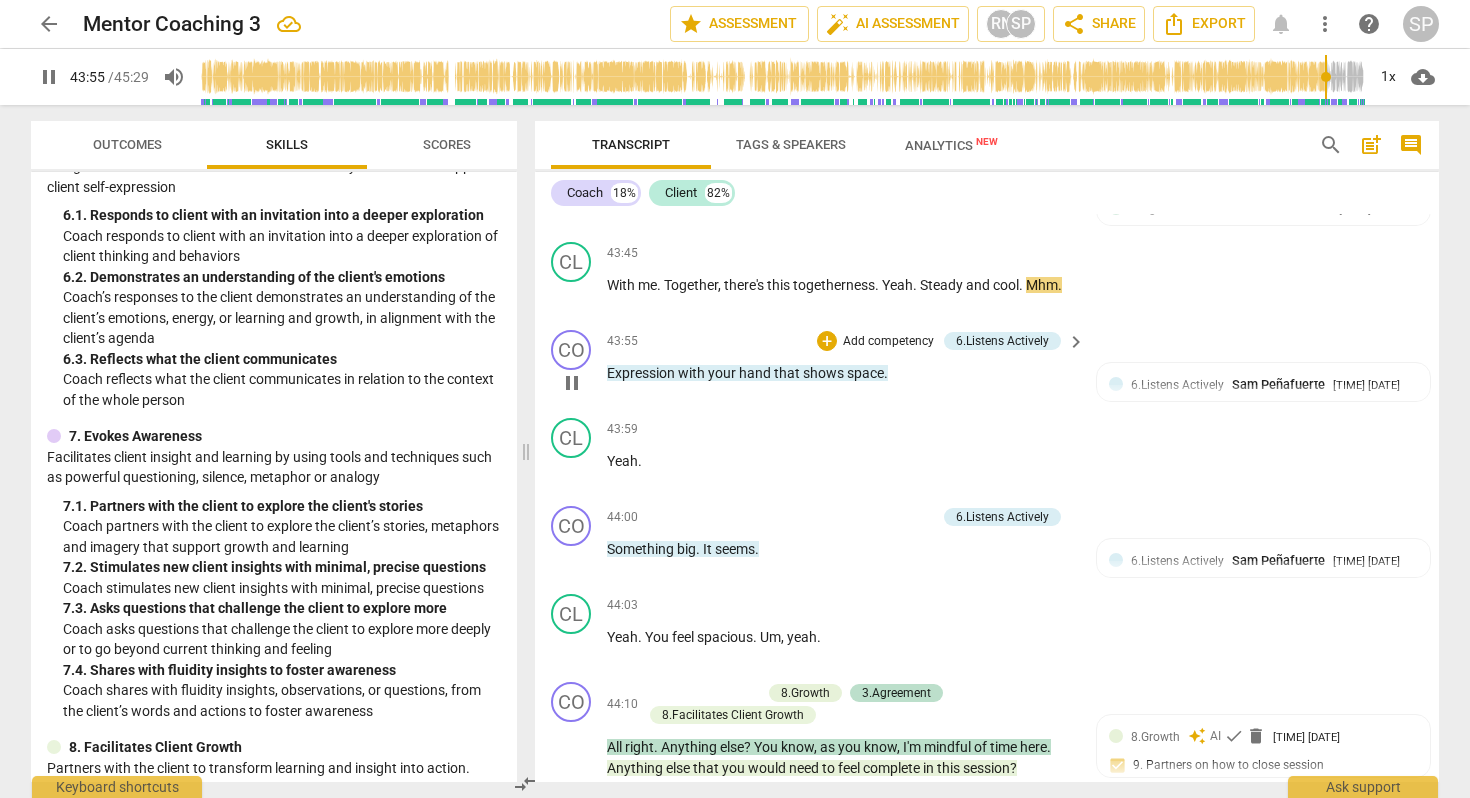 click on "Expression" at bounding box center (642, 373) 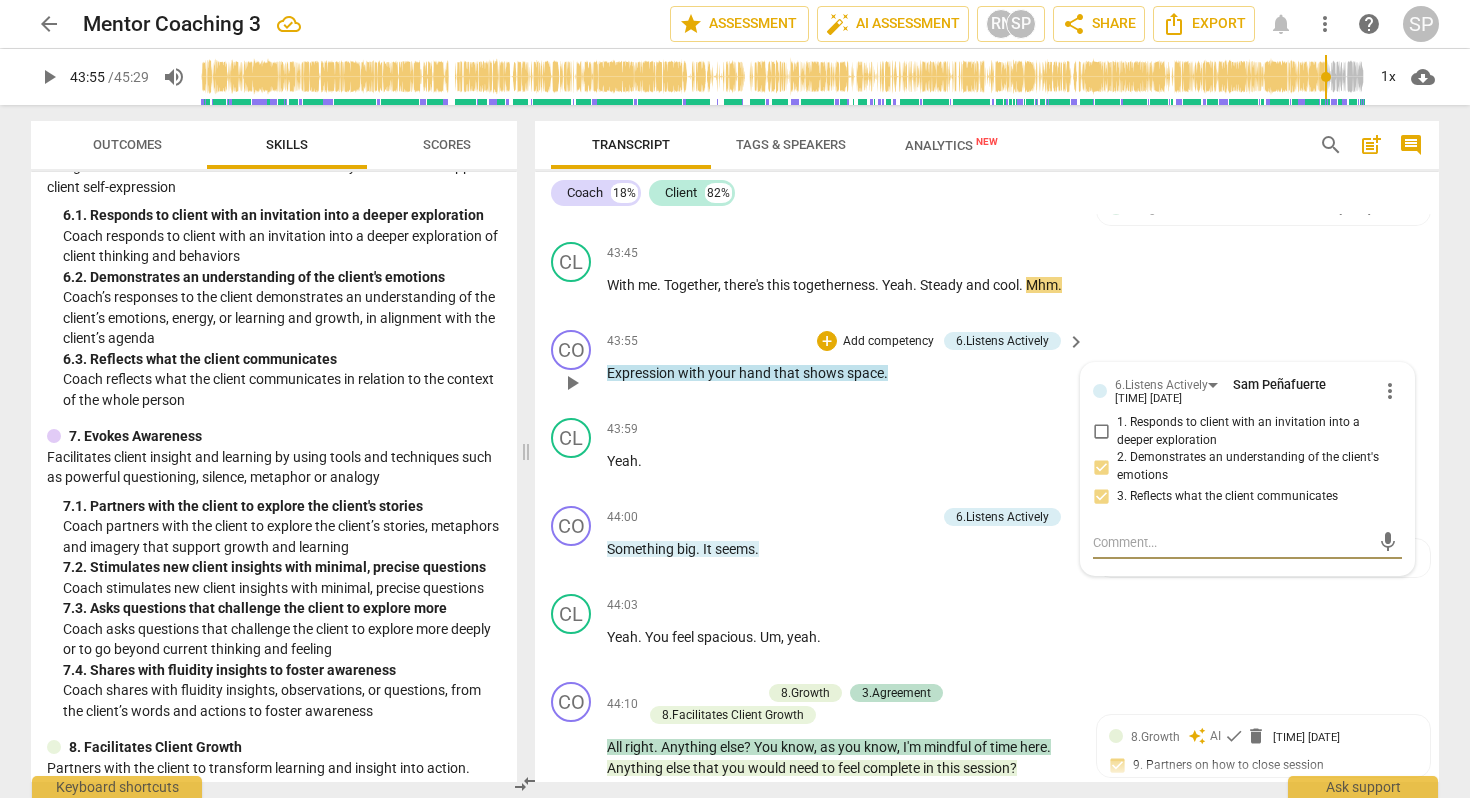 click on "Expression" at bounding box center (642, 373) 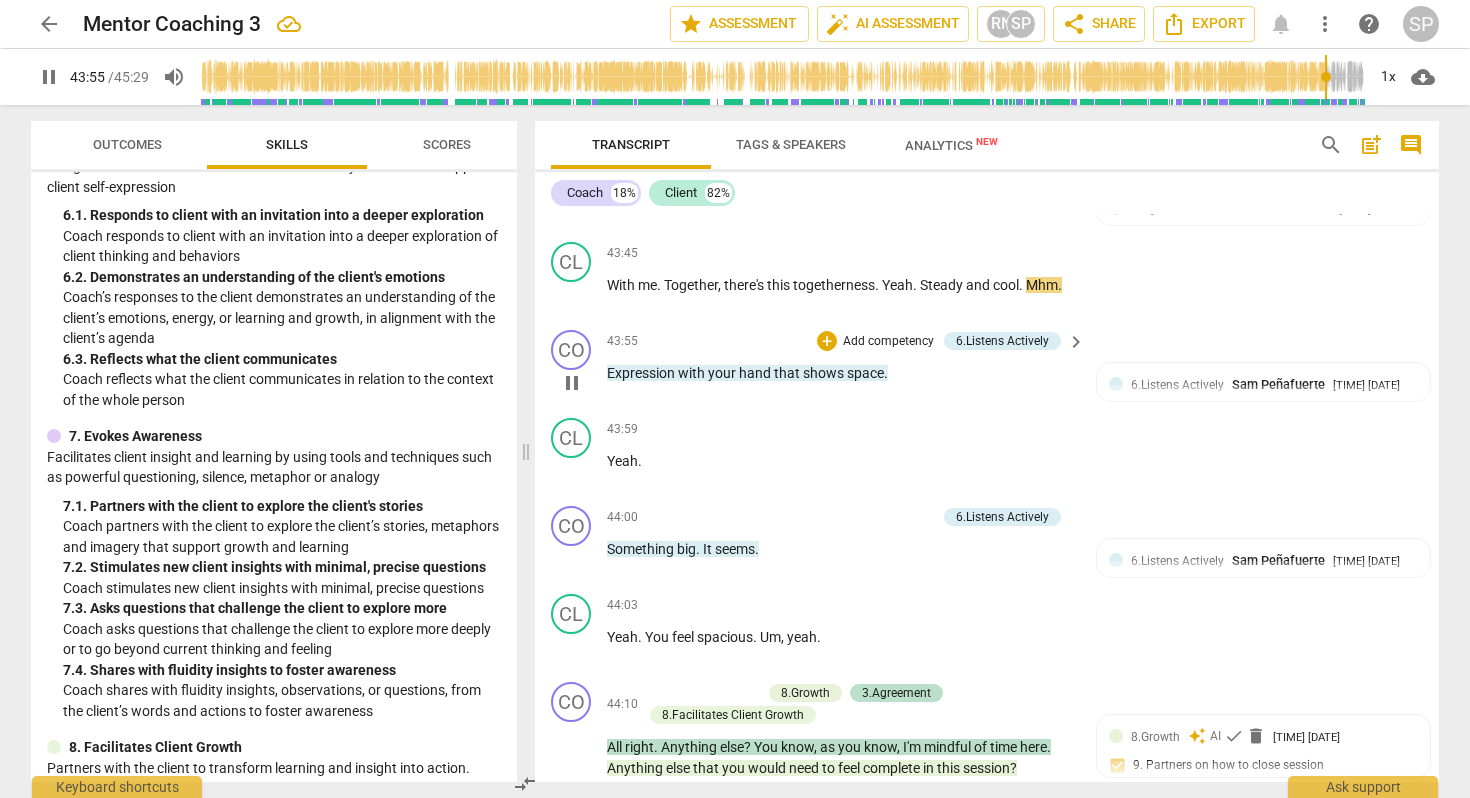 type on "2636" 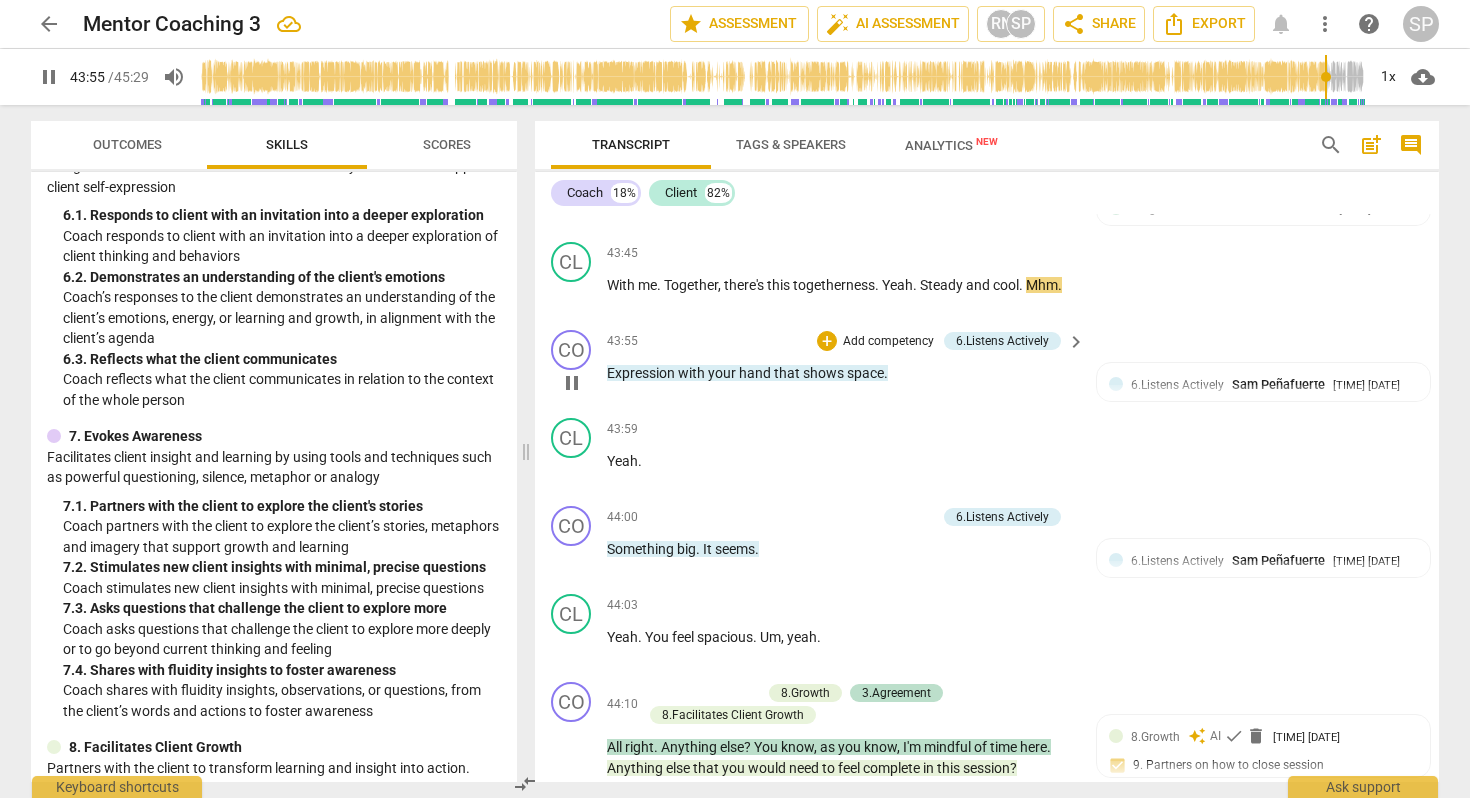 type 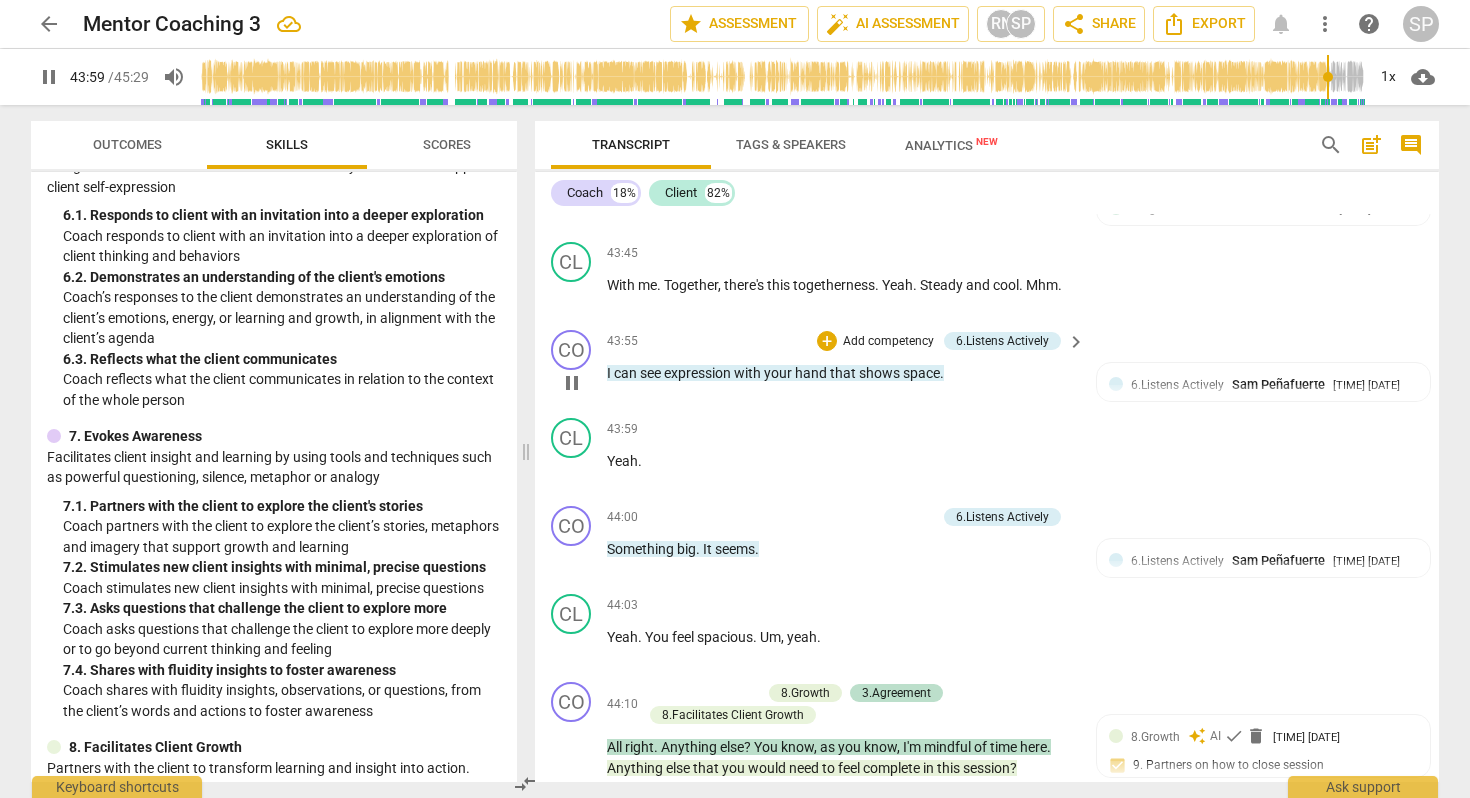 click on "I can see expression" at bounding box center [670, 373] 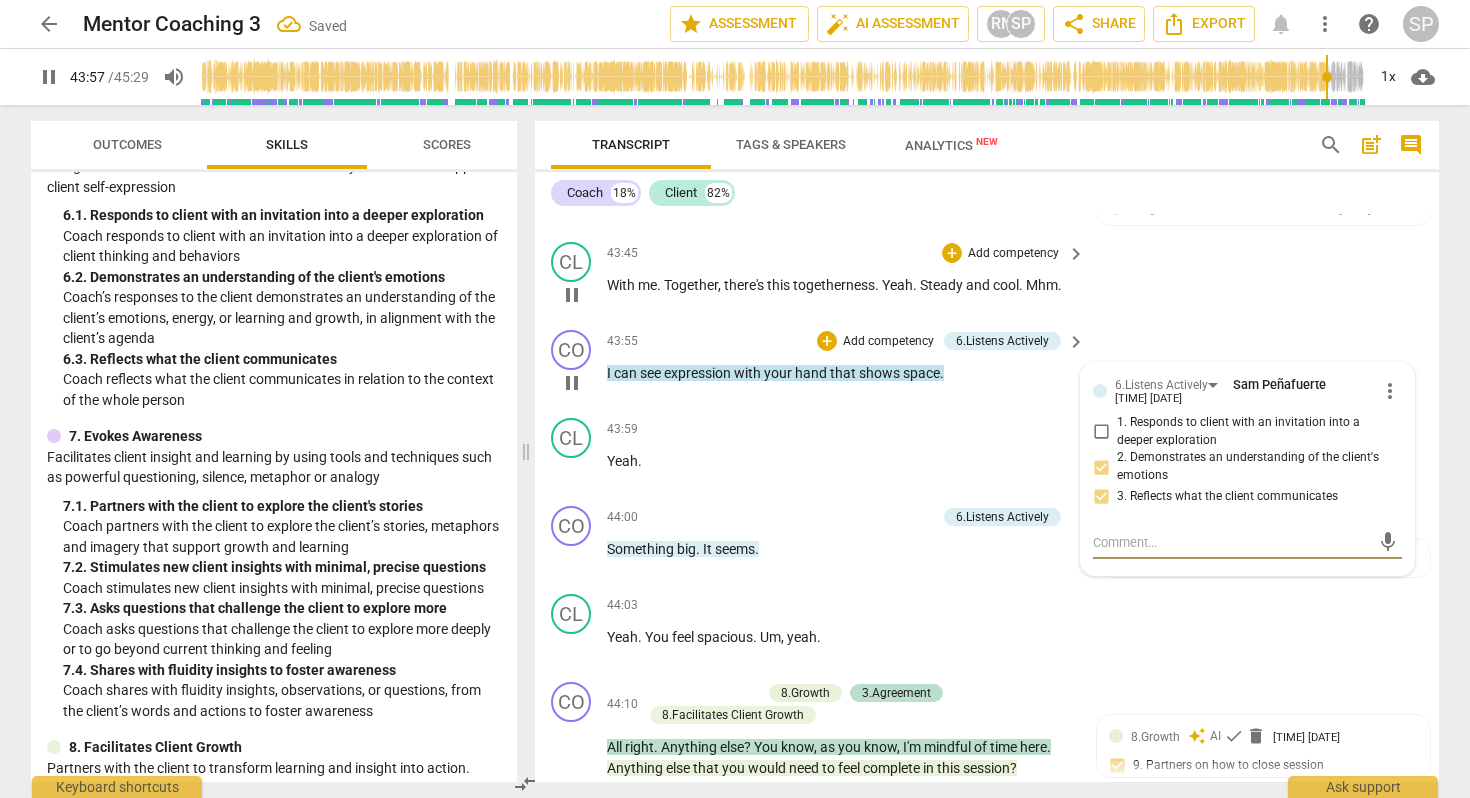 click on "Mhm" at bounding box center [1042, 285] 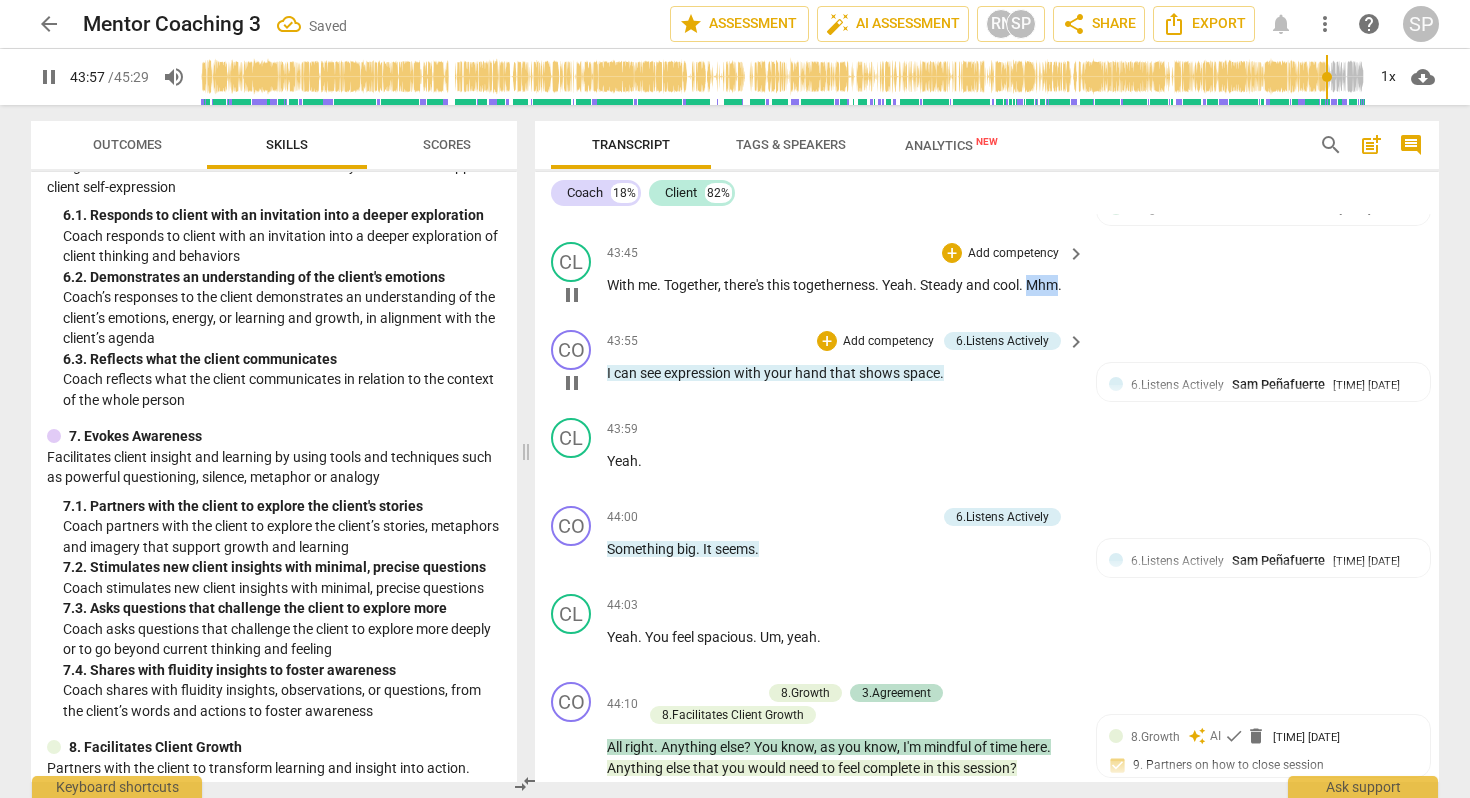 click on "Mhm" at bounding box center (1042, 285) 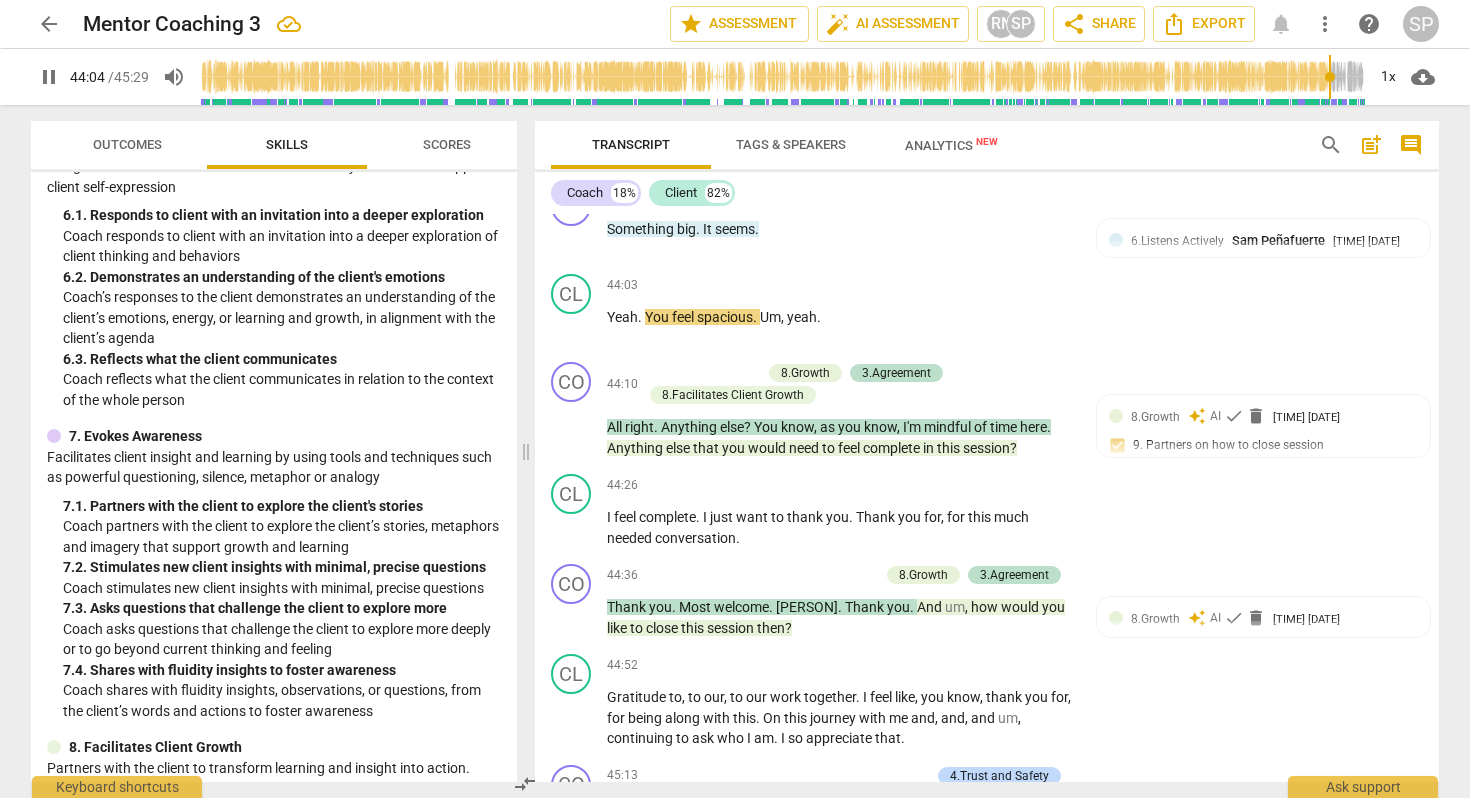 scroll, scrollTop: 15176, scrollLeft: 0, axis: vertical 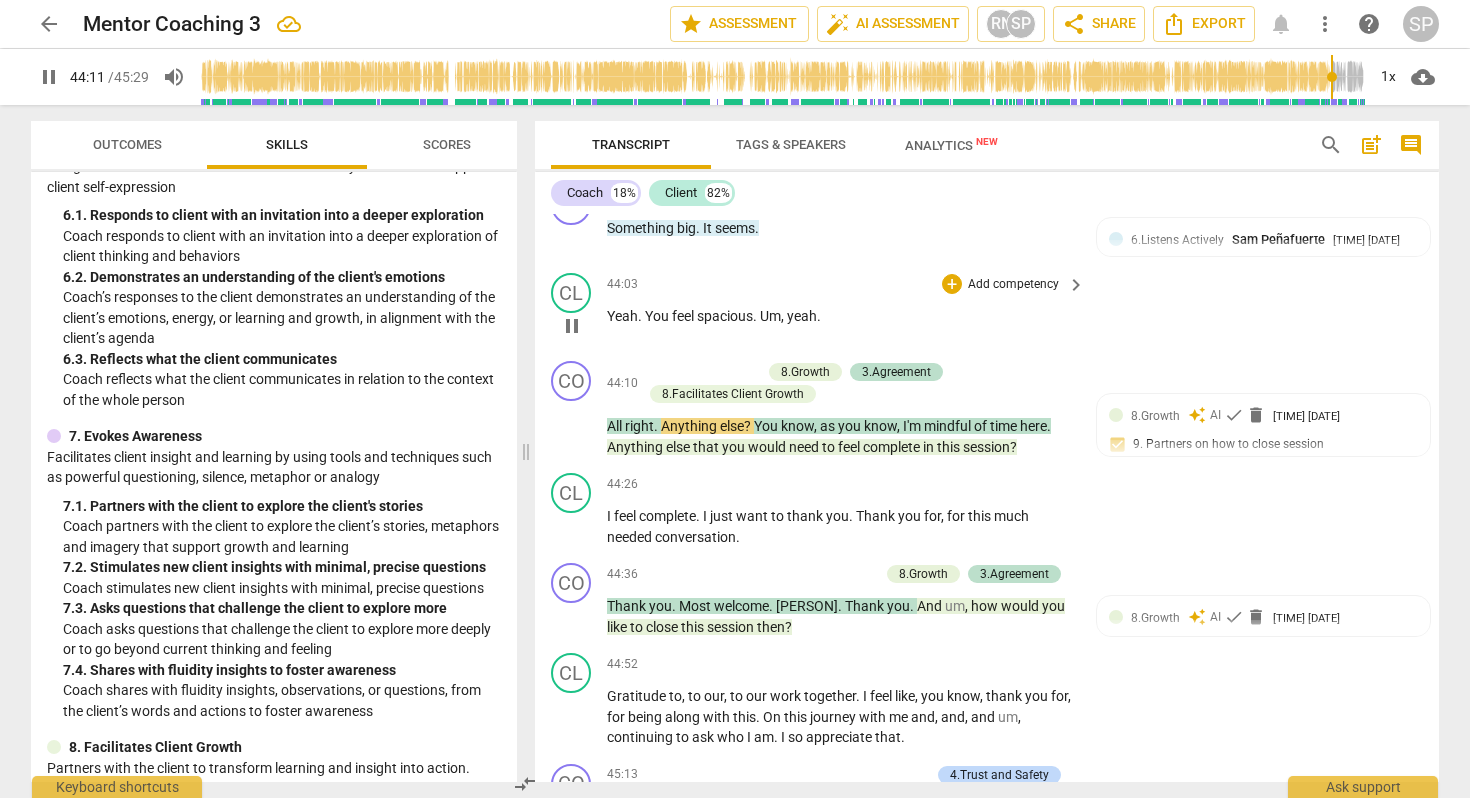 click on "yeah" at bounding box center (802, 316) 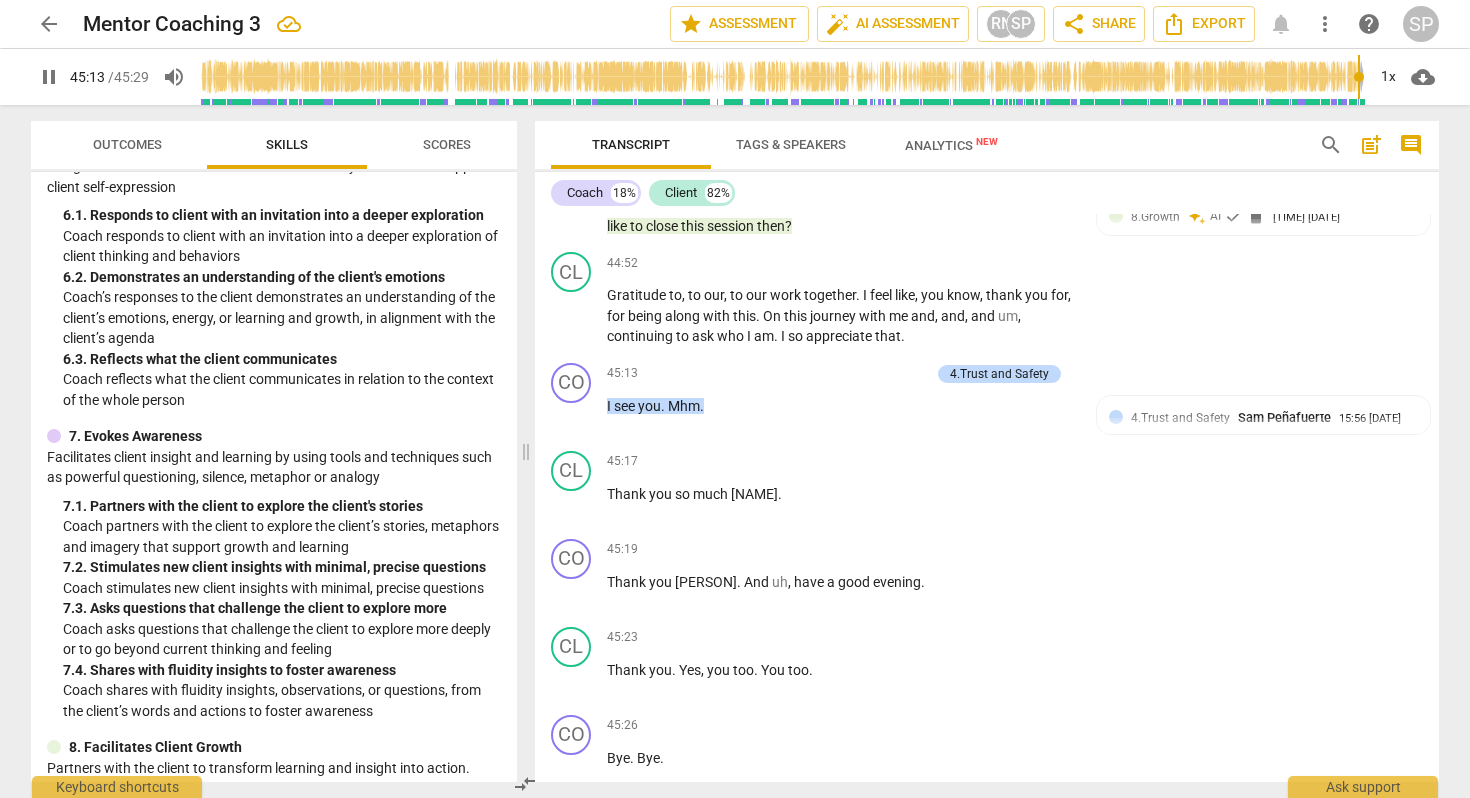 scroll, scrollTop: 15603, scrollLeft: 0, axis: vertical 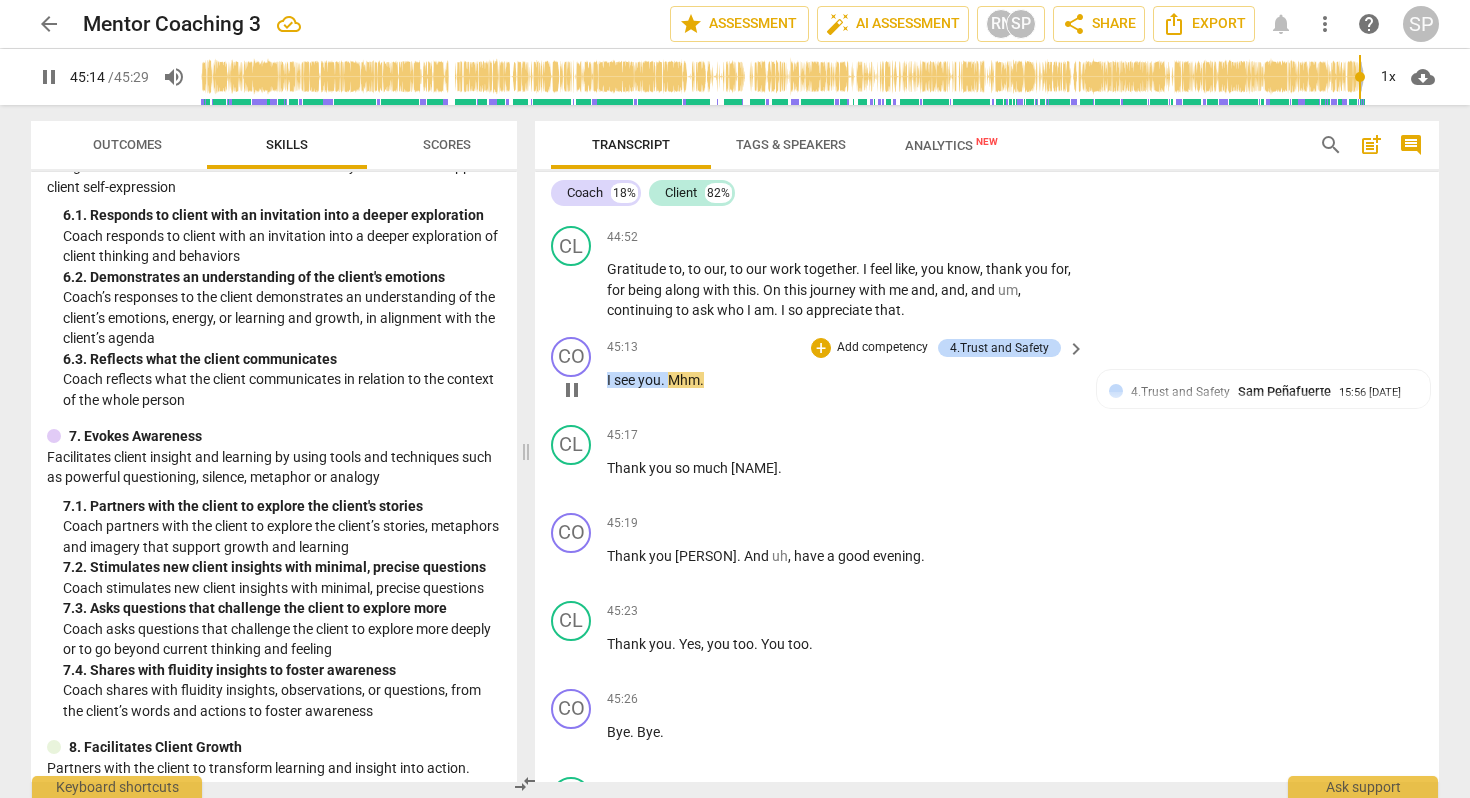 click on "." at bounding box center [702, 380] 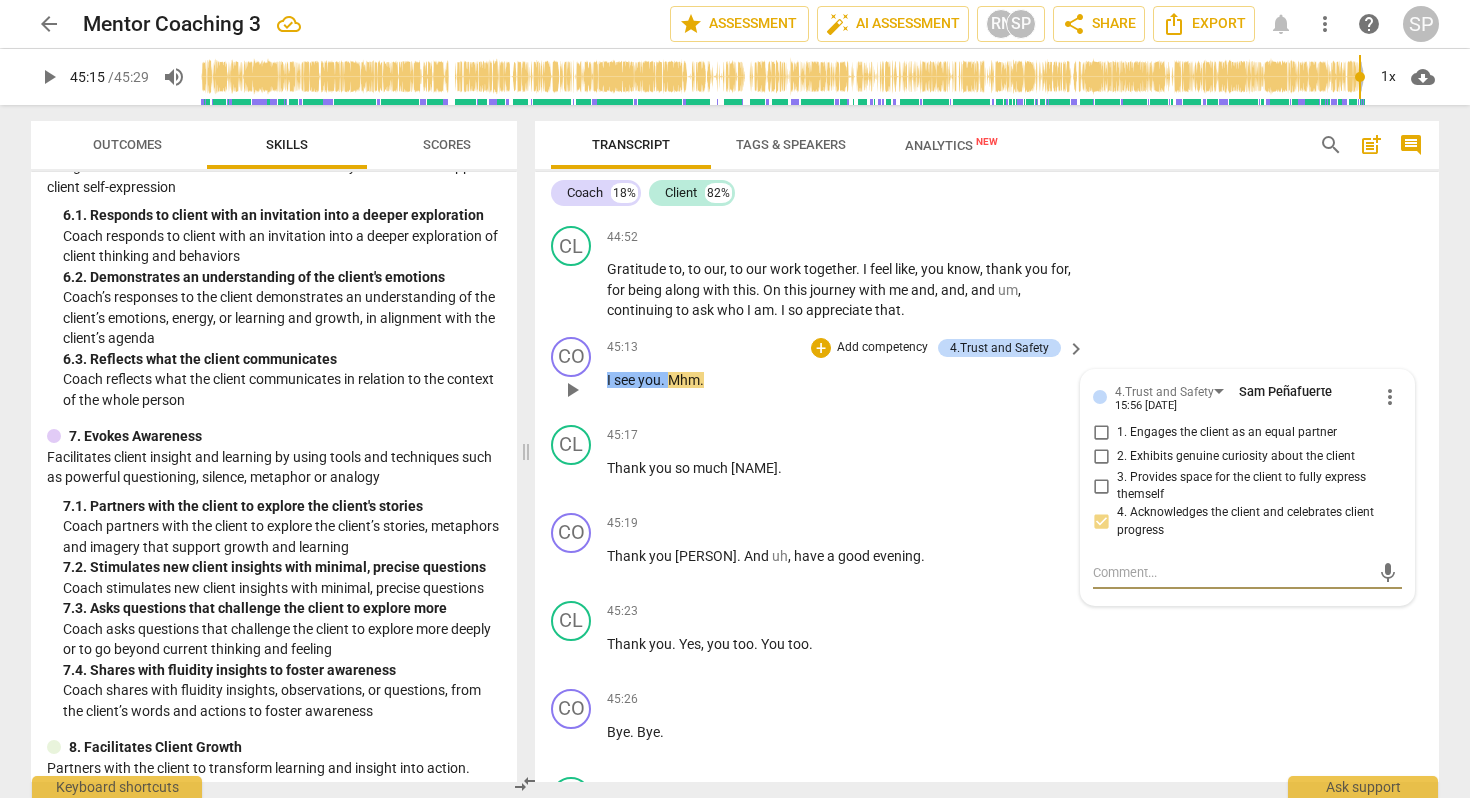 click on "." at bounding box center [702, 380] 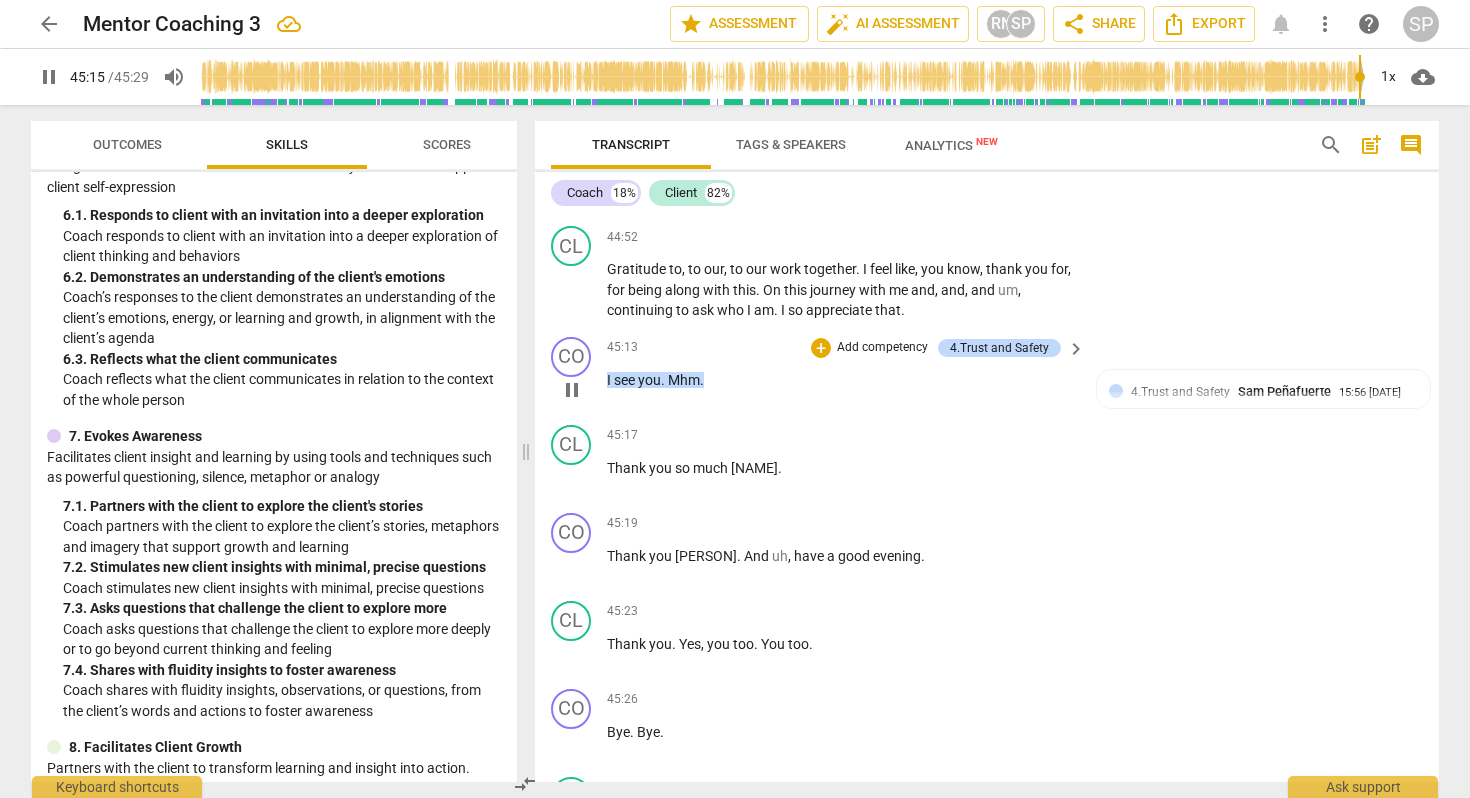 type on "2716" 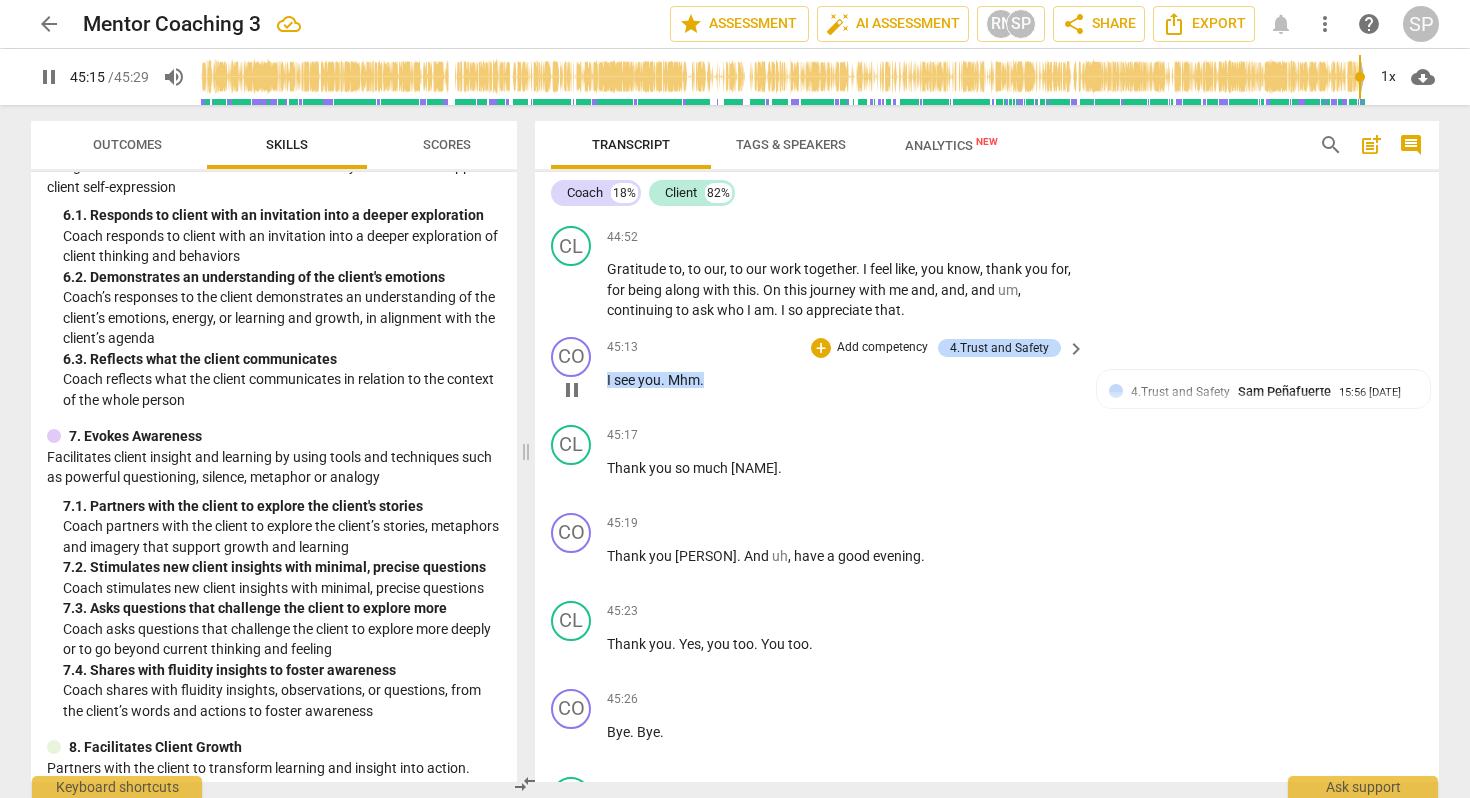 type 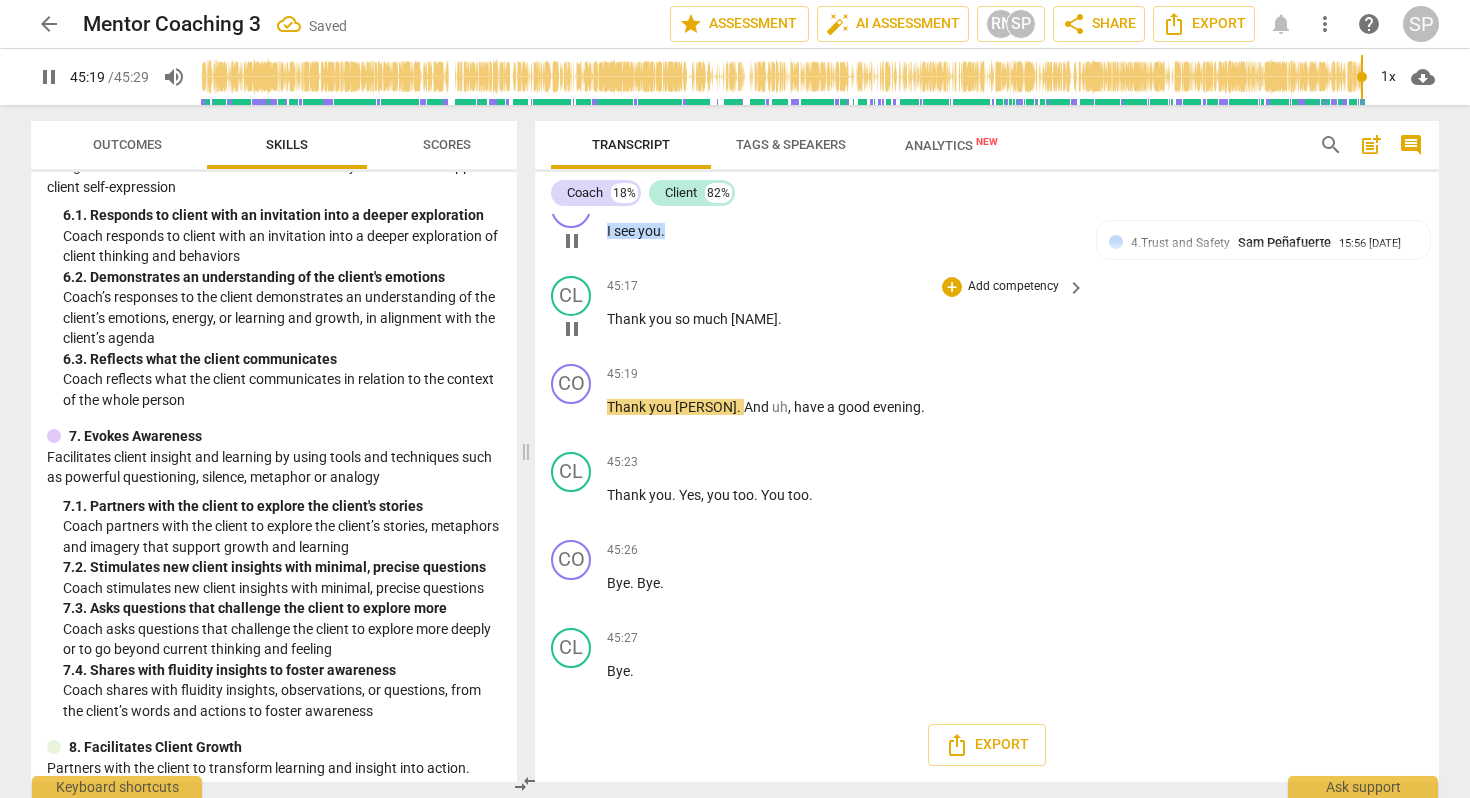 scroll, scrollTop: 15870, scrollLeft: 0, axis: vertical 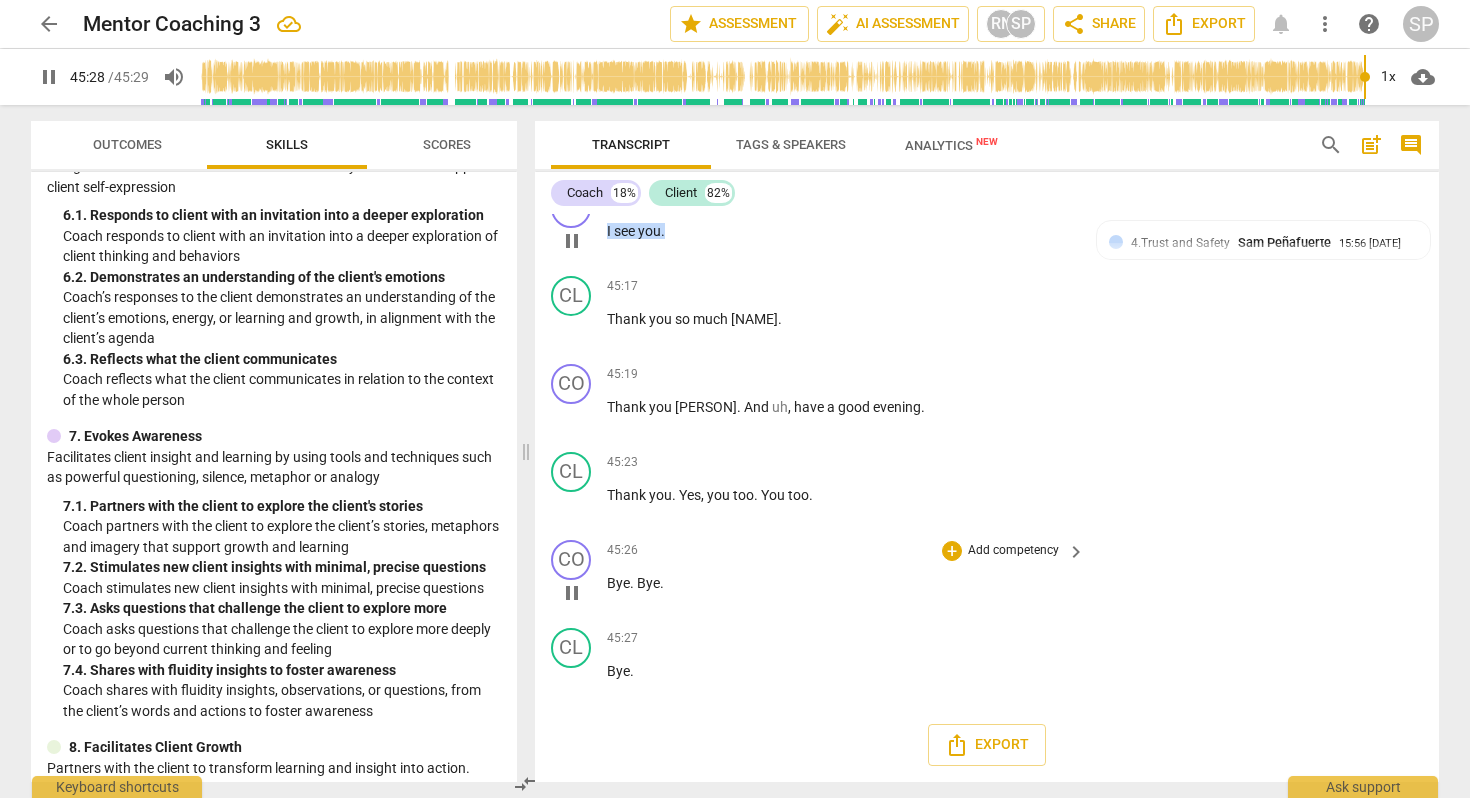 click on "Bye .   Bye ." at bounding box center [841, 583] 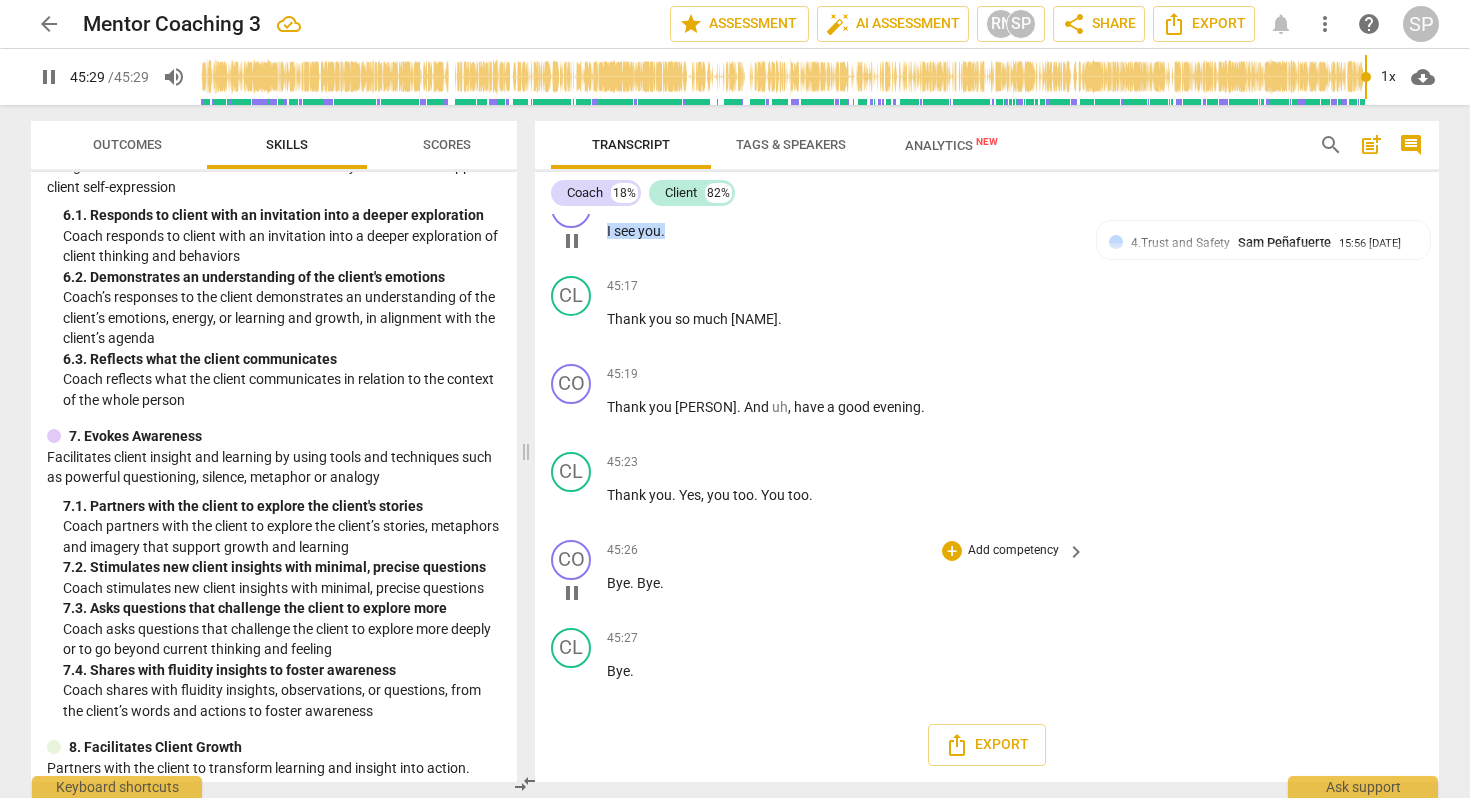 type on "2729" 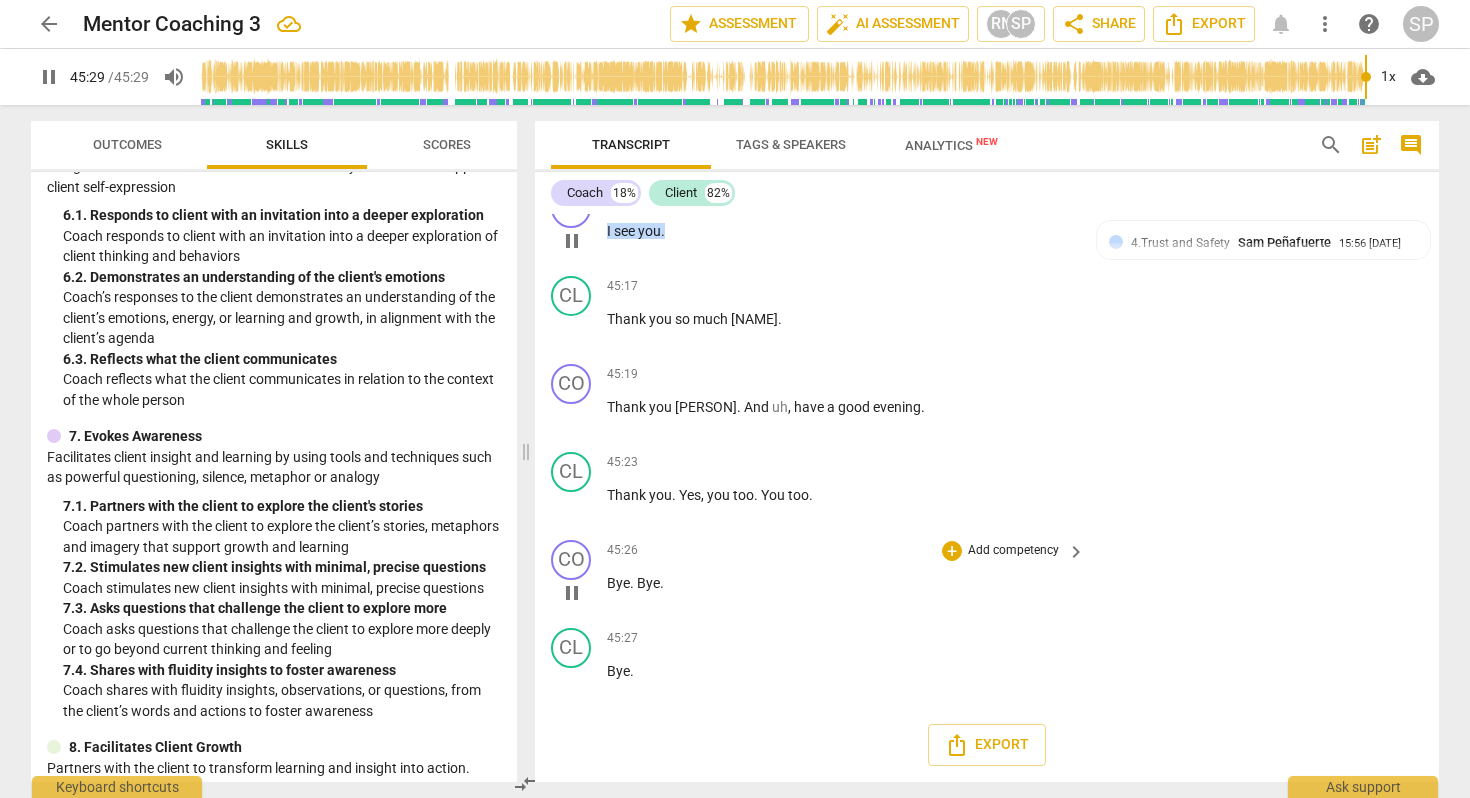 type 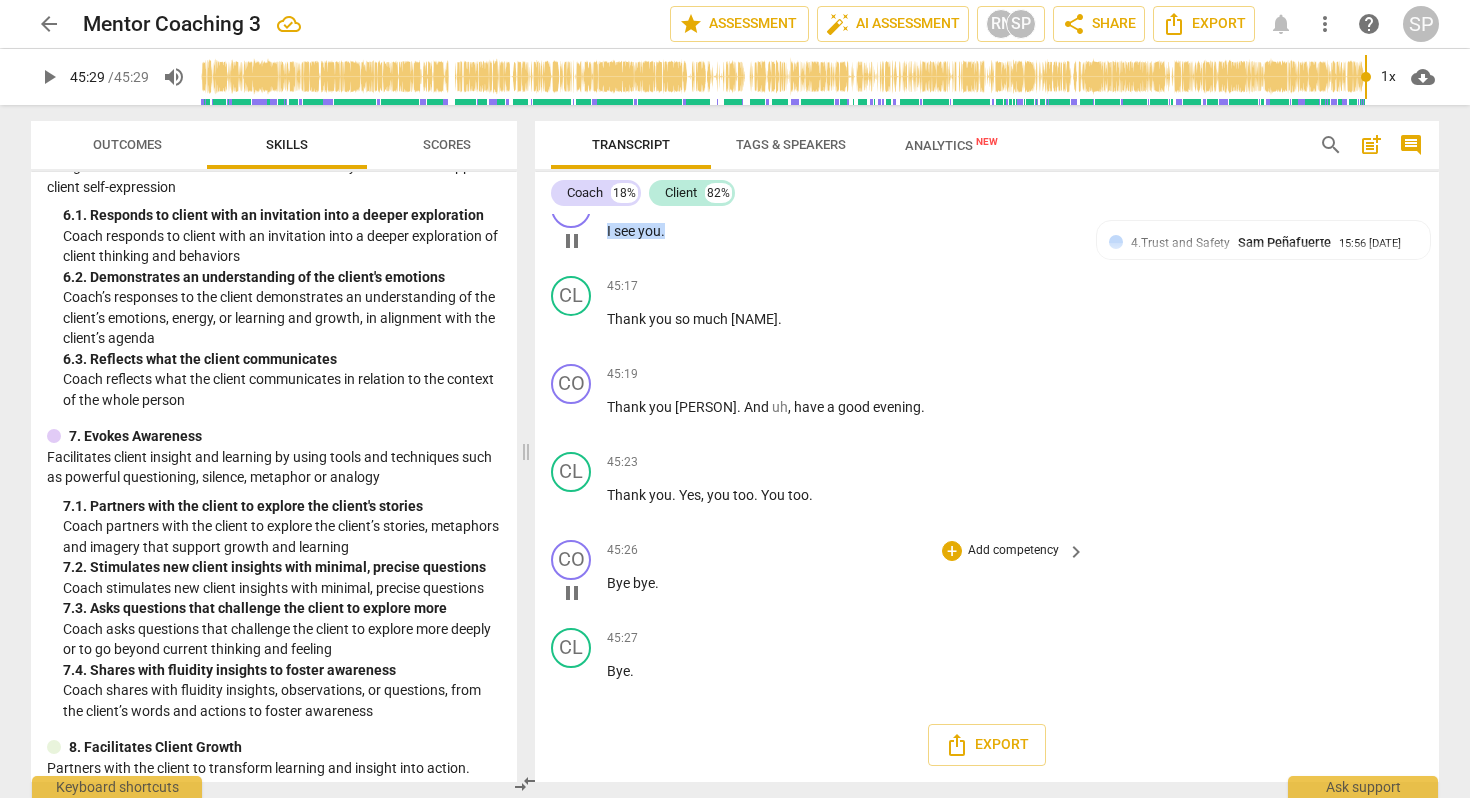 type on "2729" 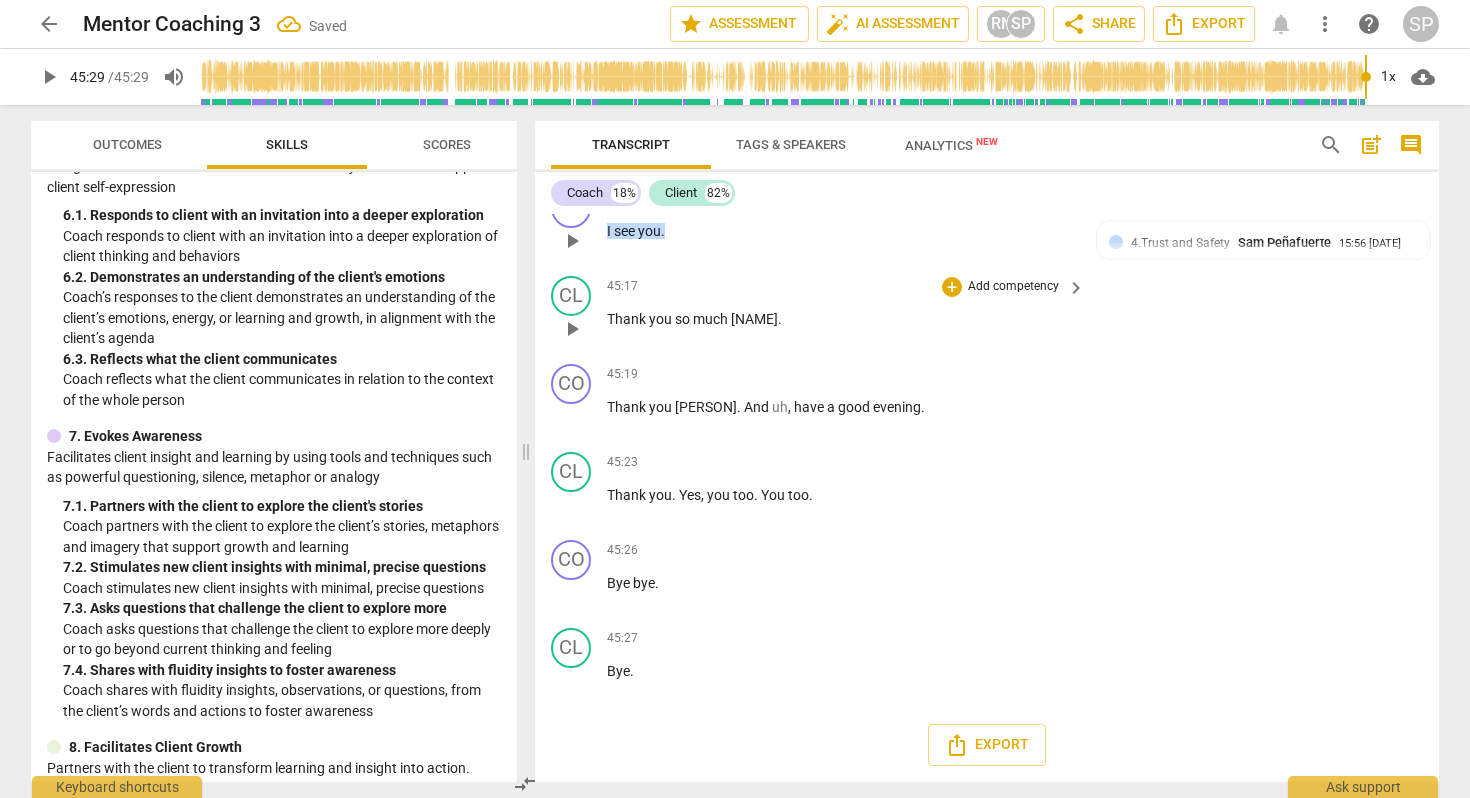 scroll, scrollTop: 15874, scrollLeft: 0, axis: vertical 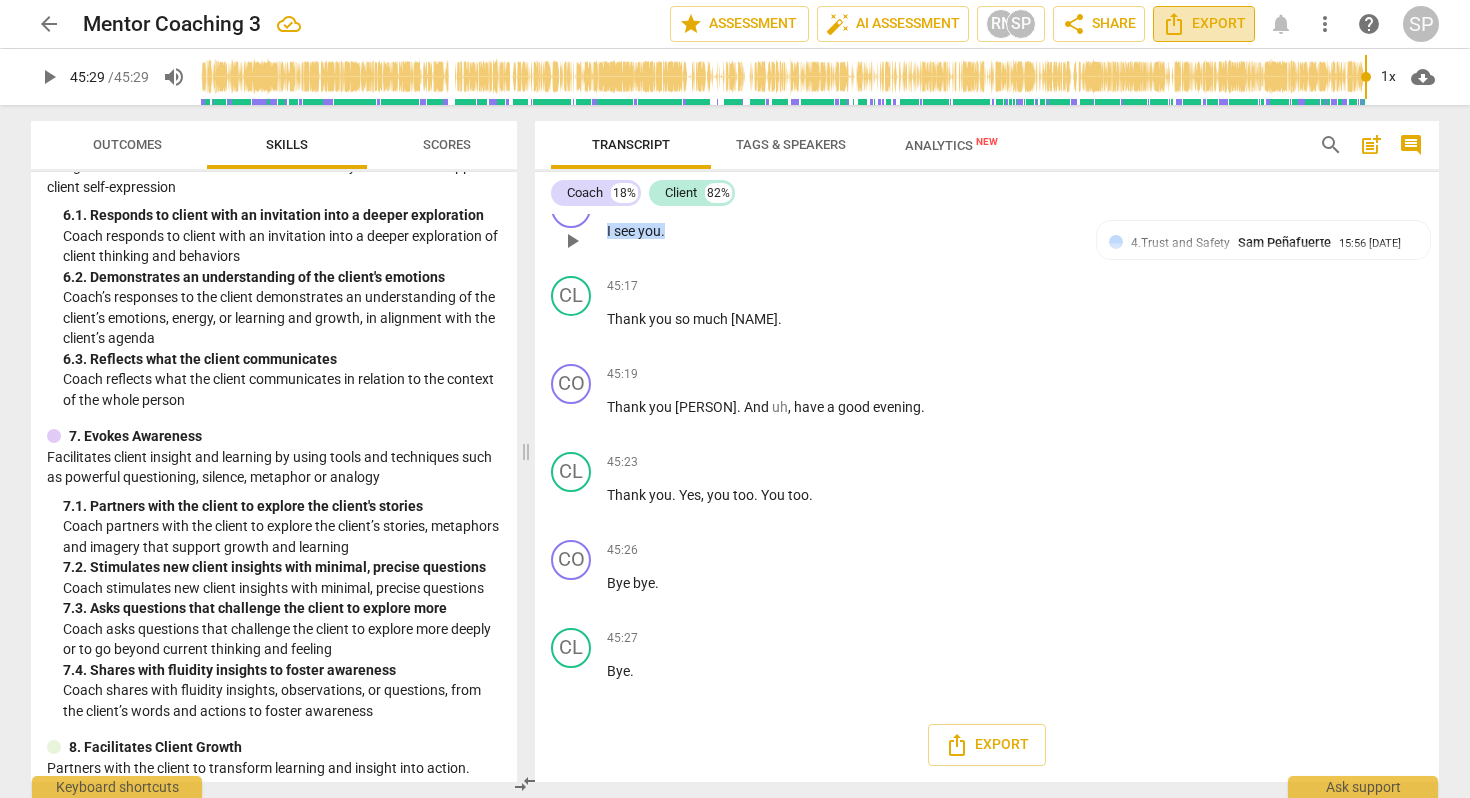 click on "Export" at bounding box center [1204, 24] 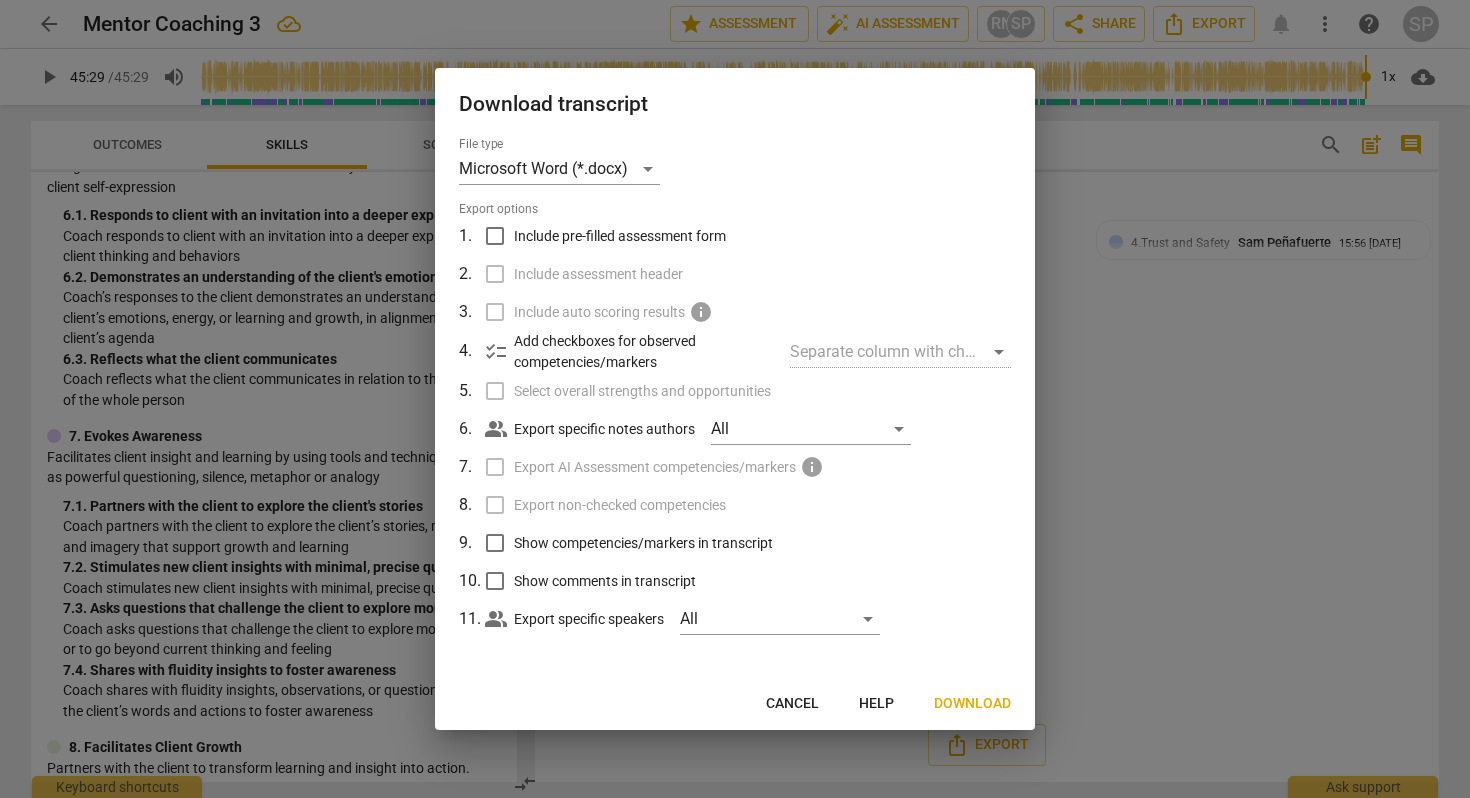 click on "Download" at bounding box center (972, 704) 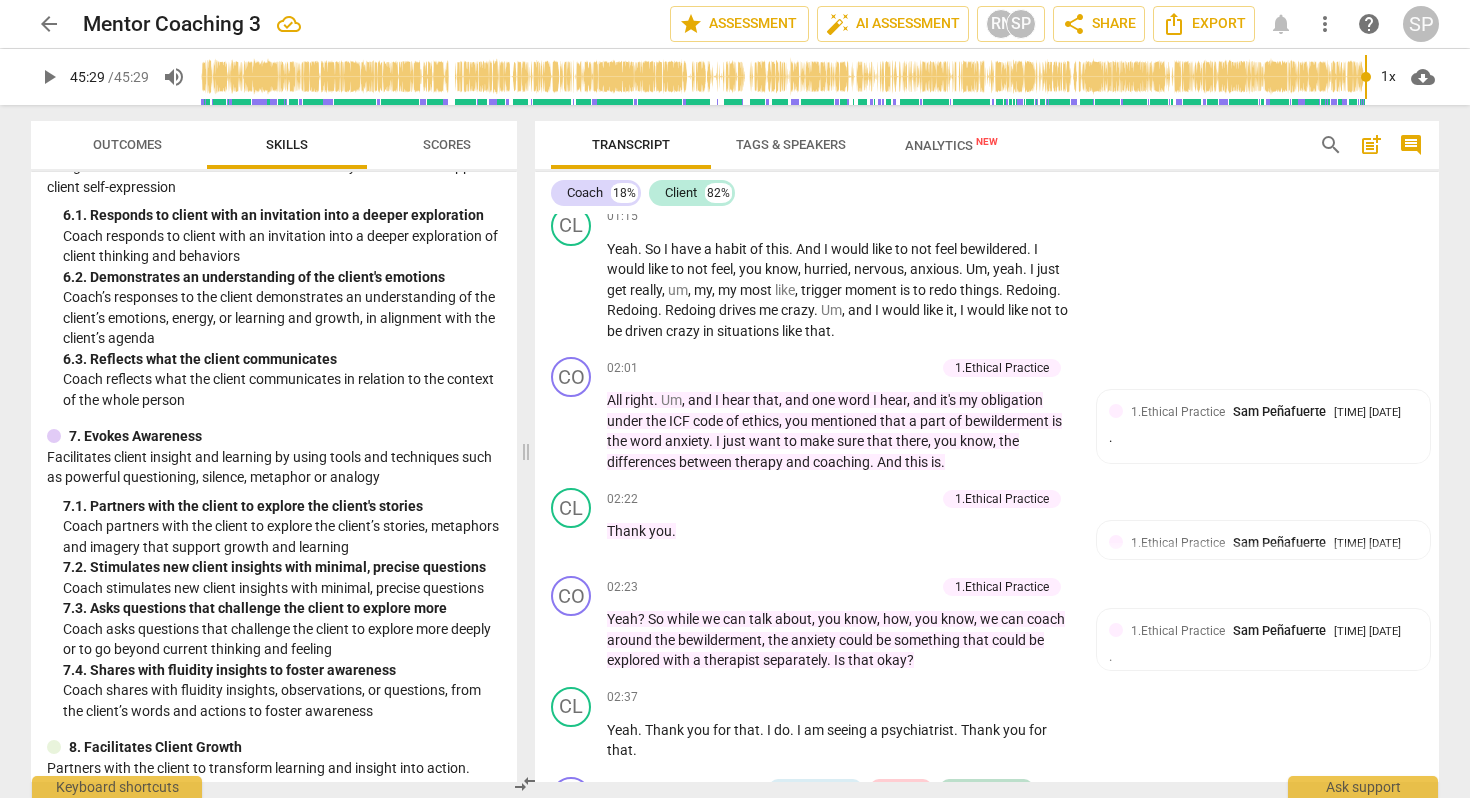 scroll, scrollTop: 0, scrollLeft: 0, axis: both 